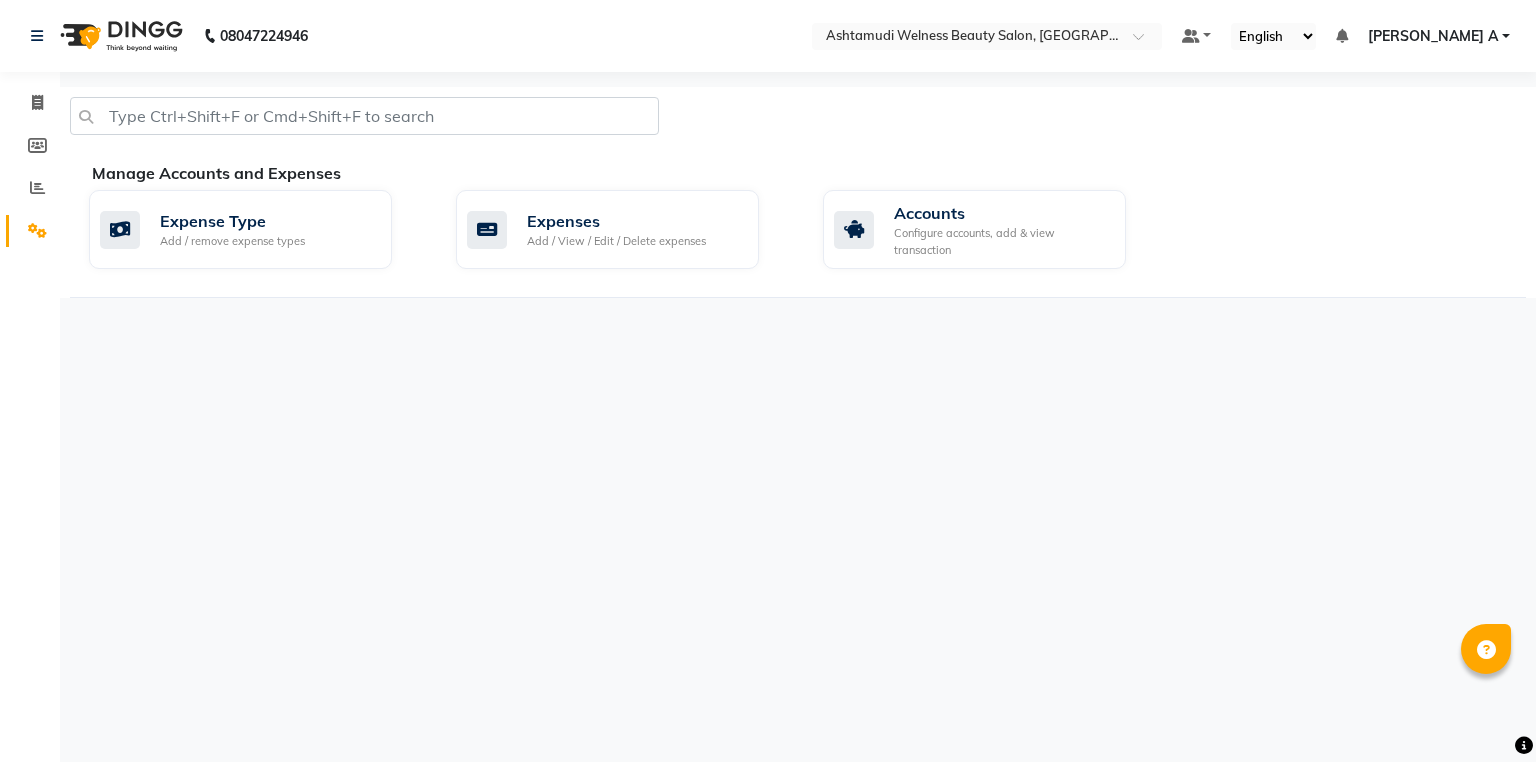 scroll, scrollTop: 0, scrollLeft: 0, axis: both 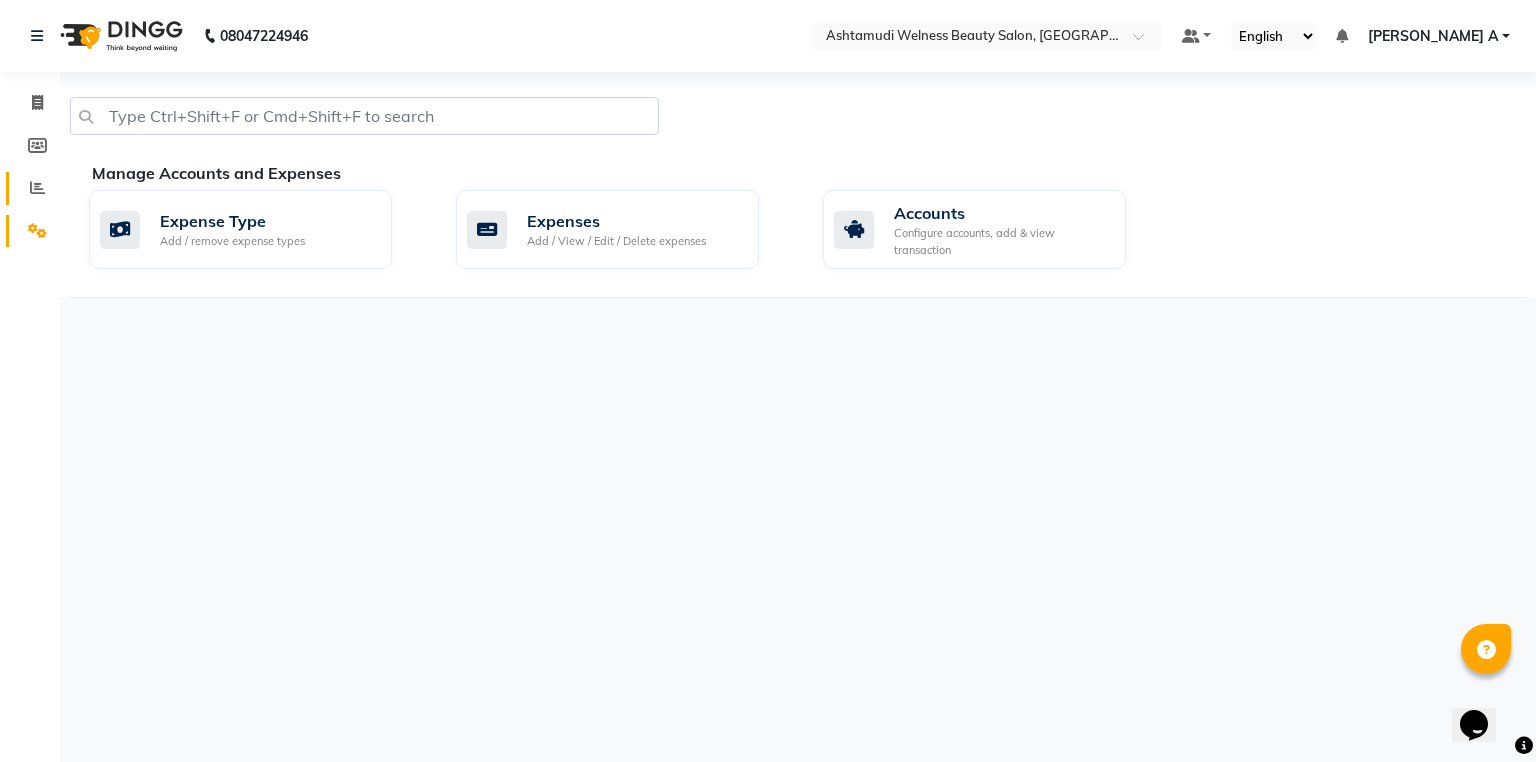 click on "Reports" 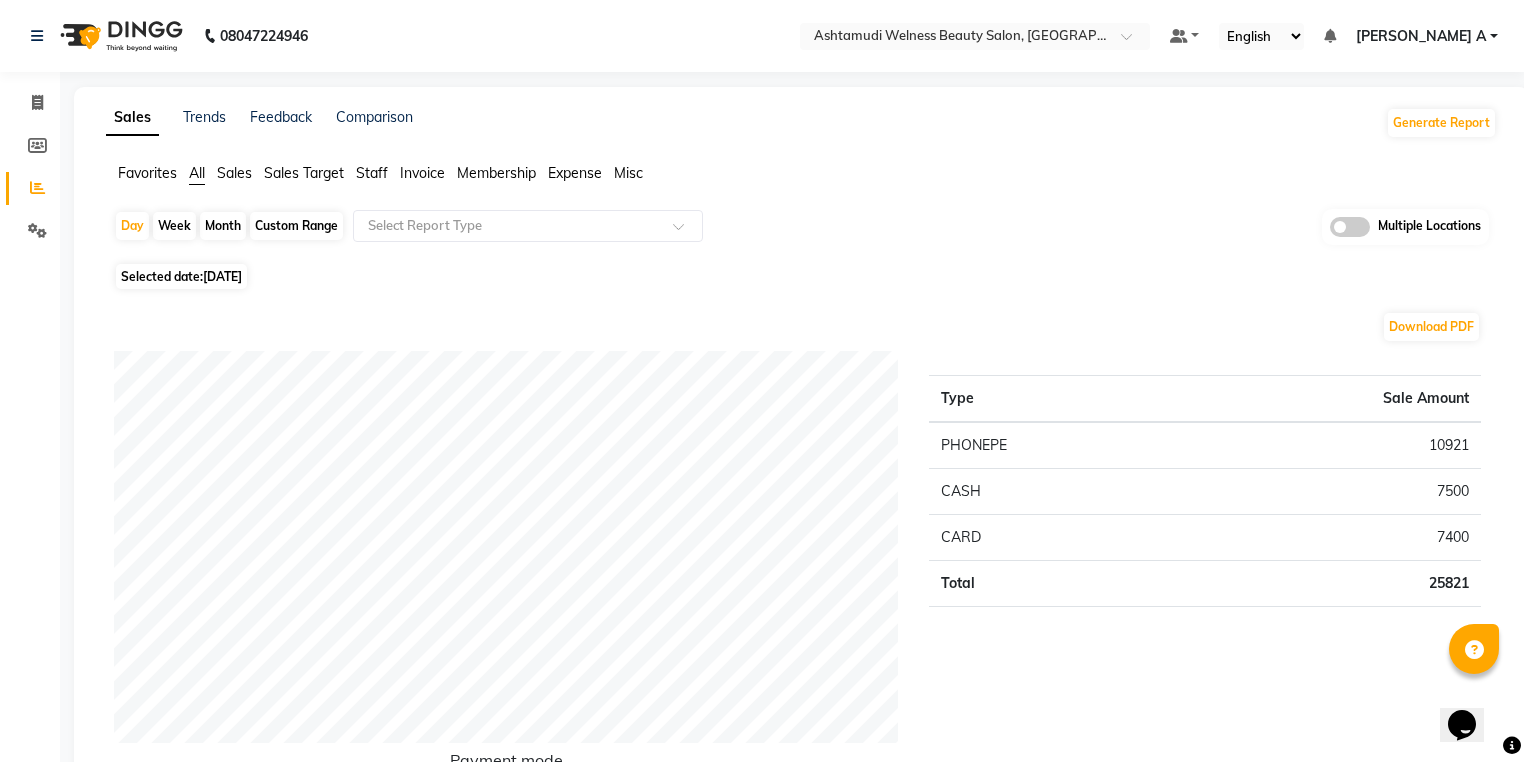 click on "Month" 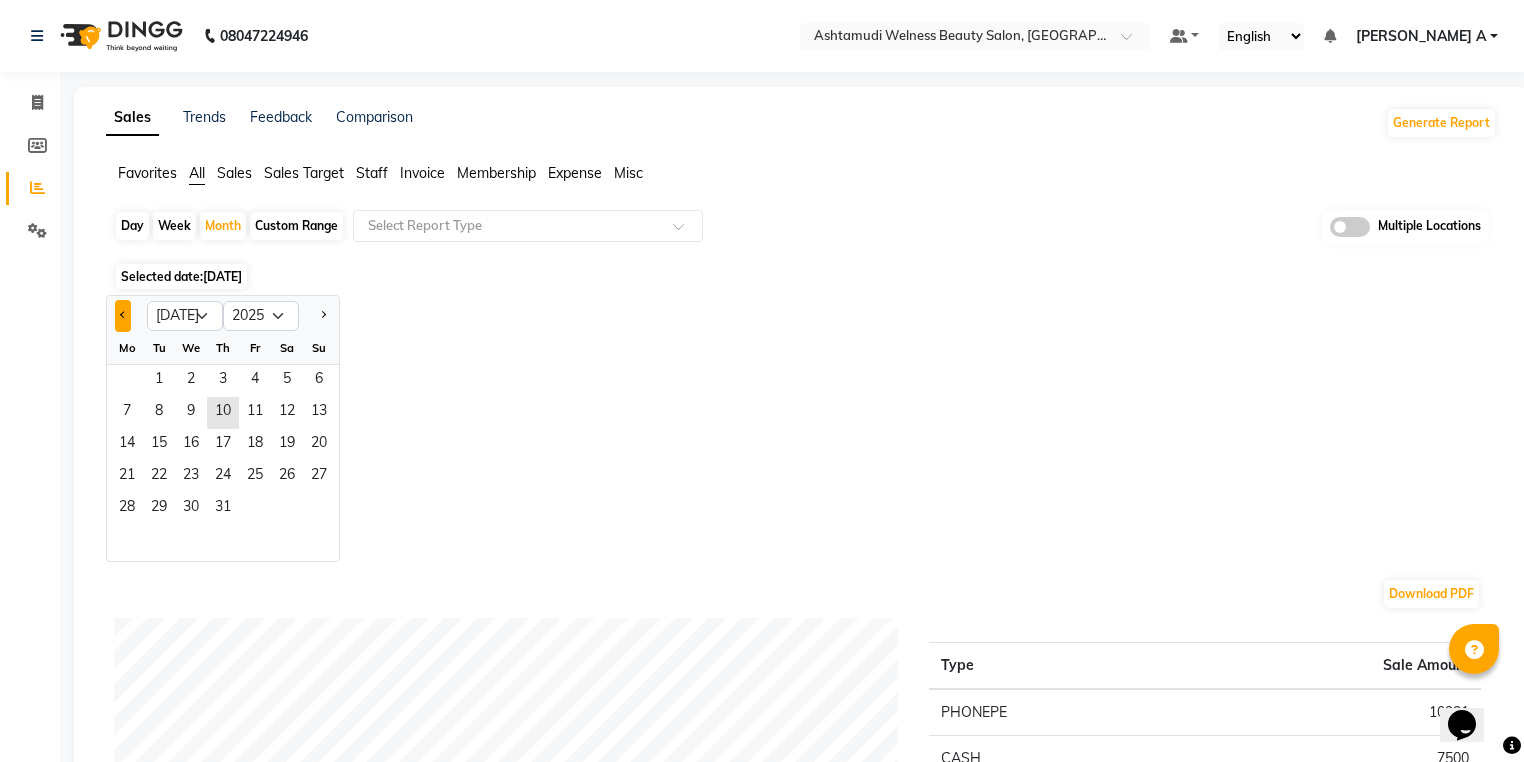 click 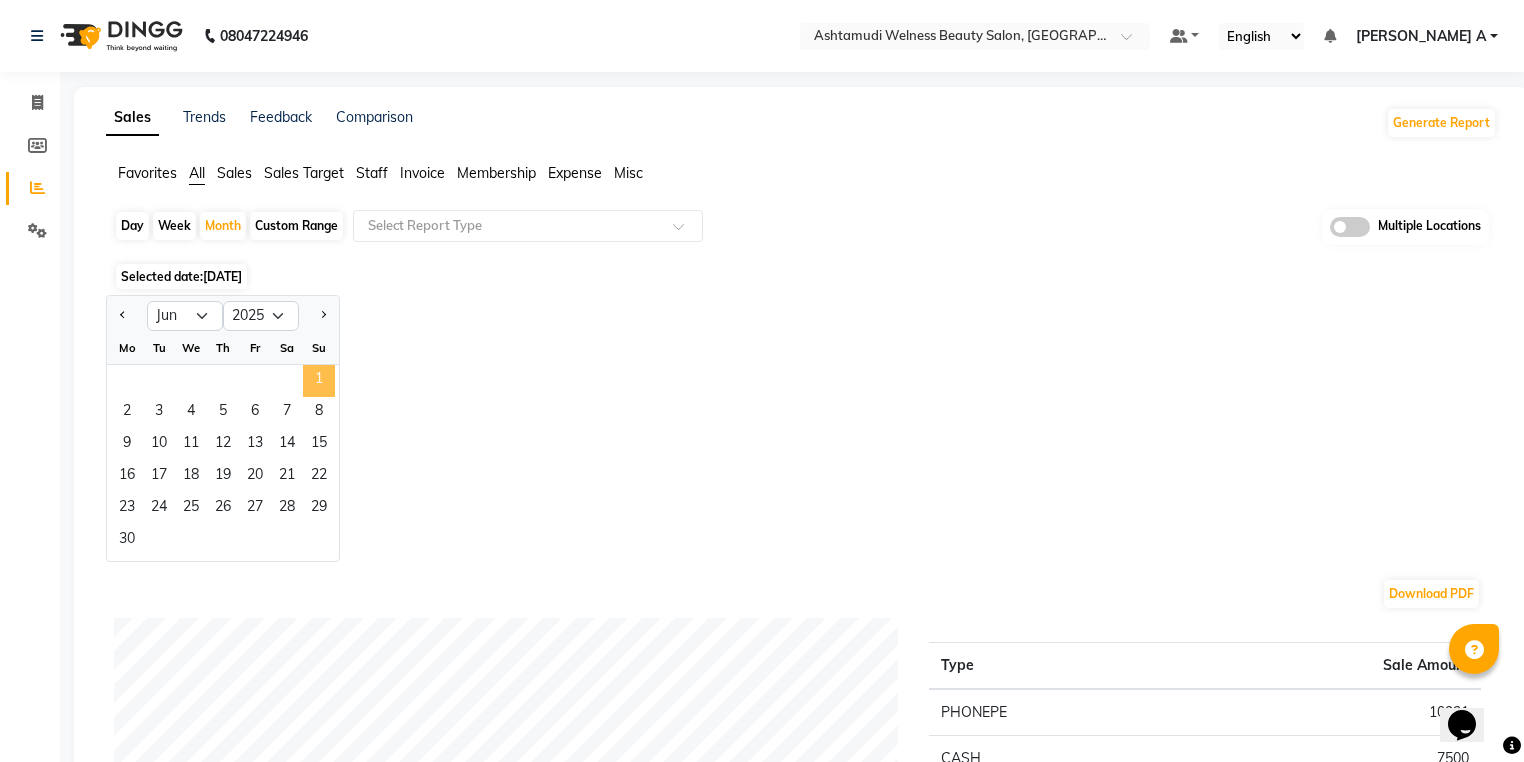 click on "1" 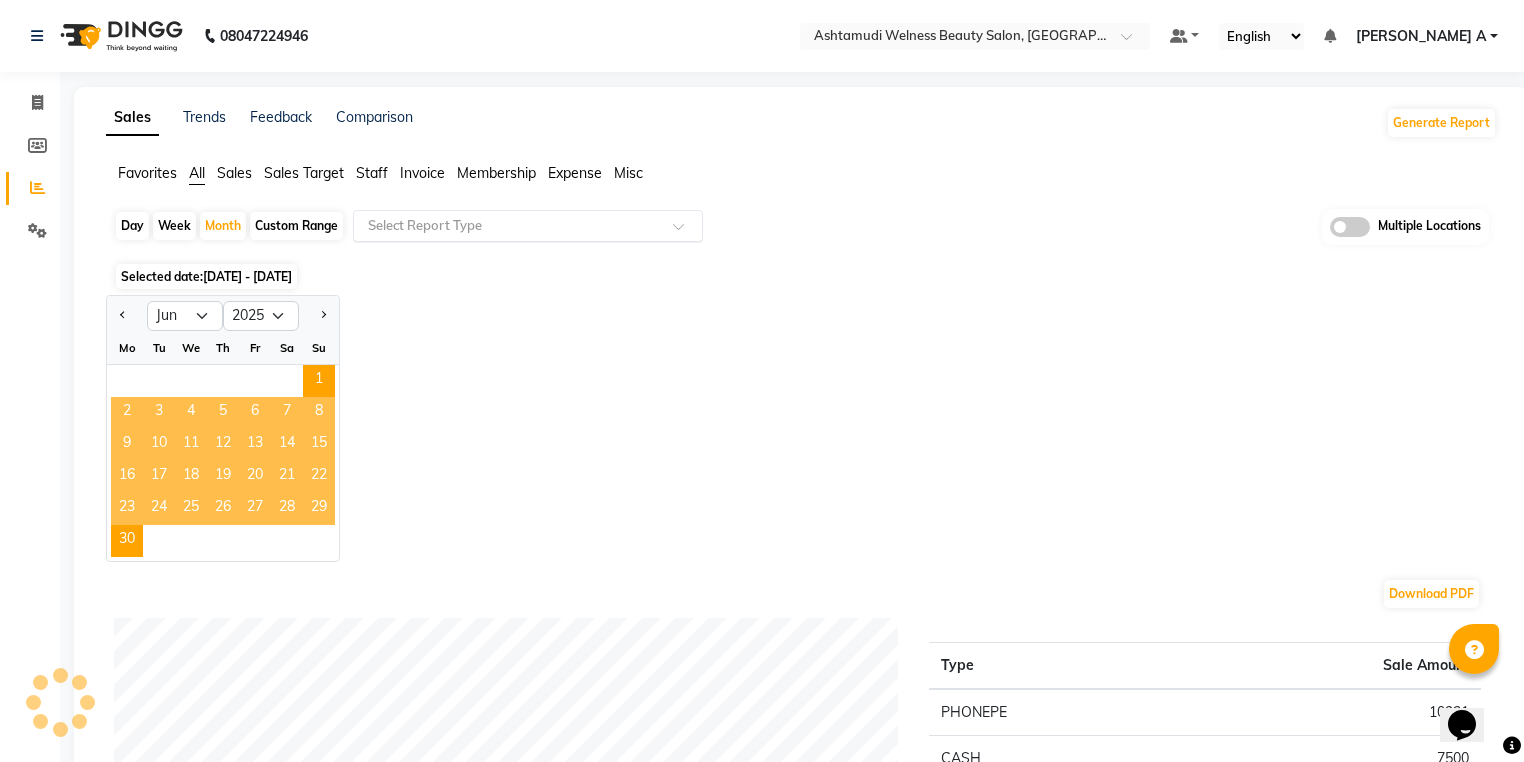 click 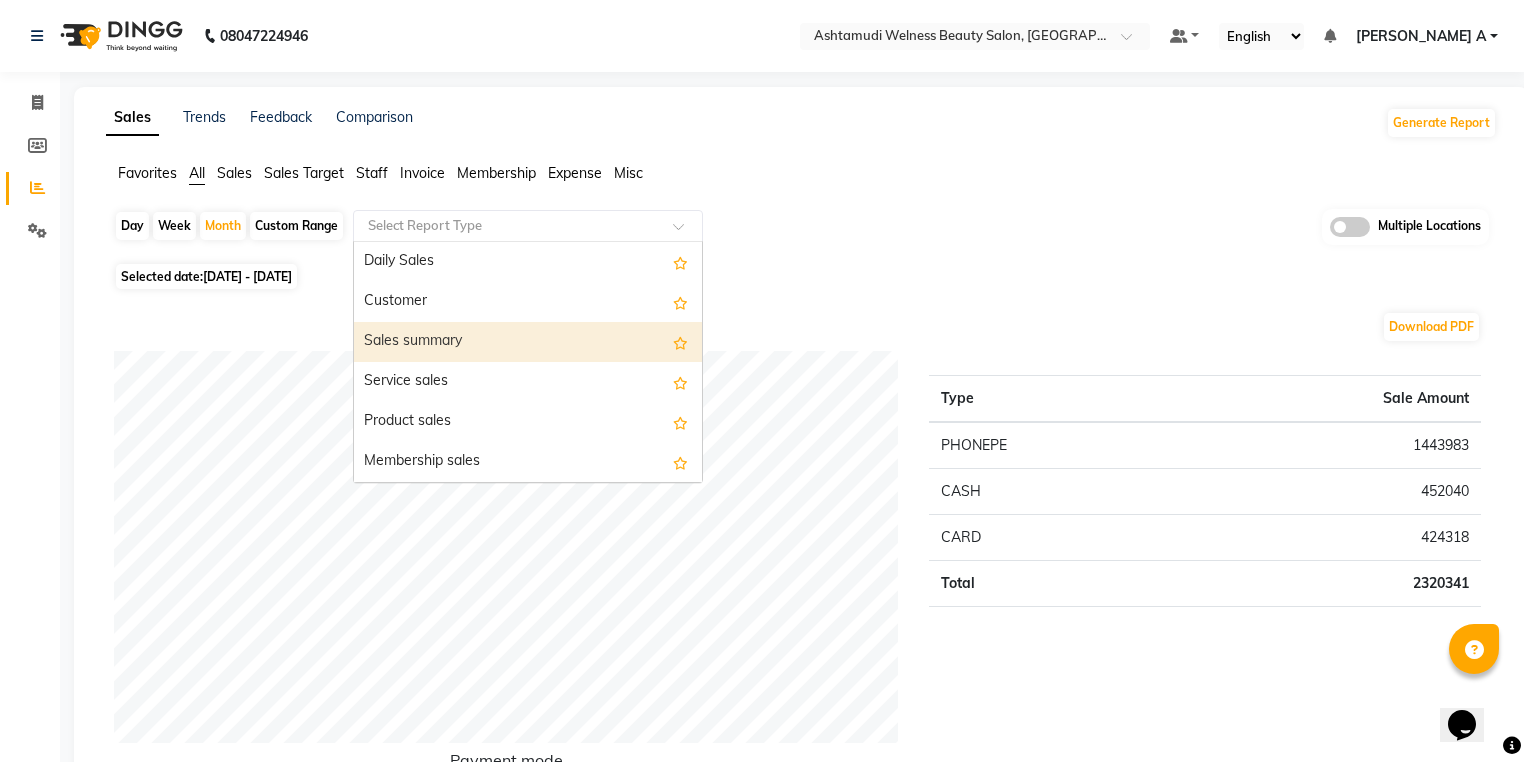 drag, startPoint x: 437, startPoint y: 337, endPoint x: 413, endPoint y: 55, distance: 283.01944 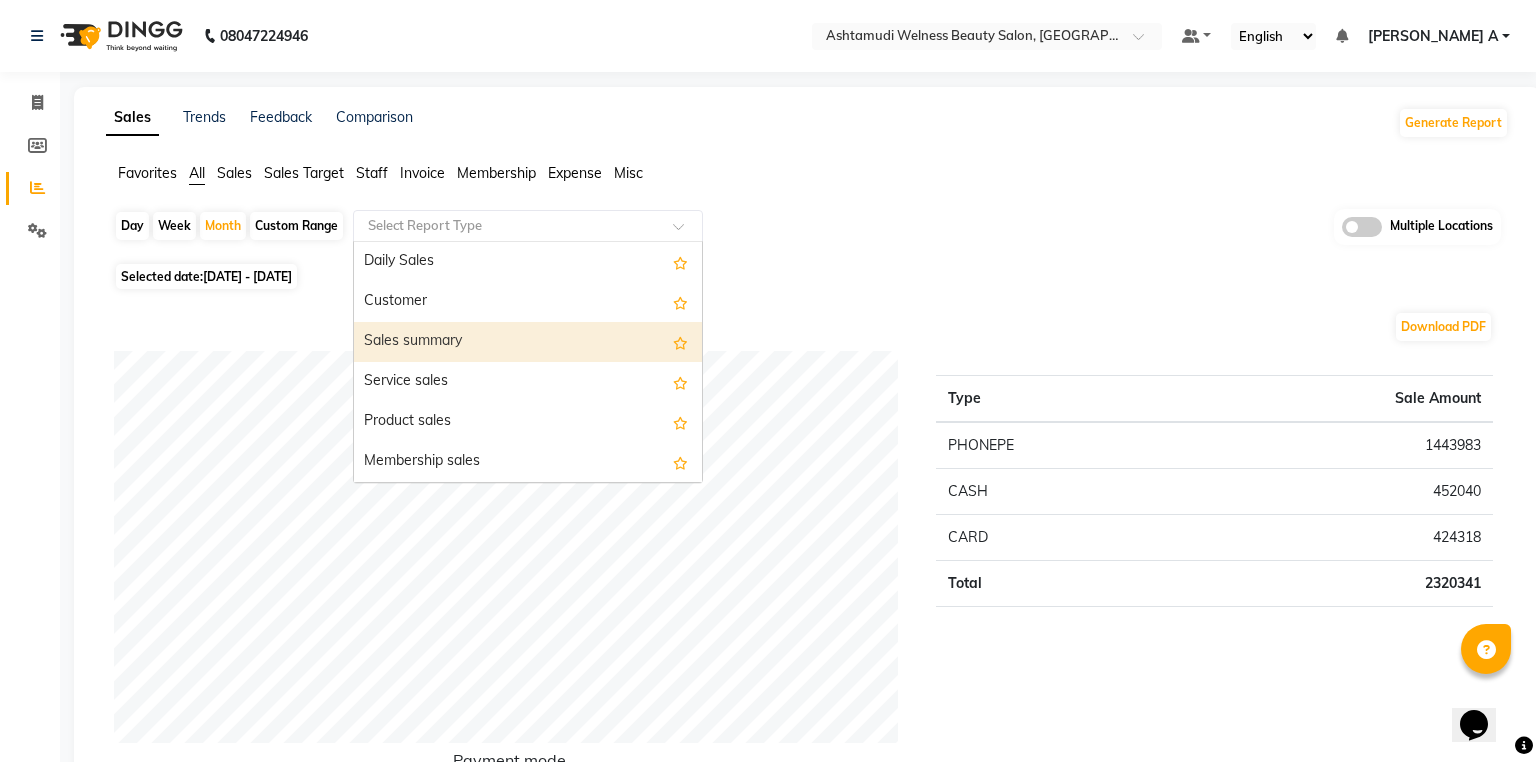 select on "full_report" 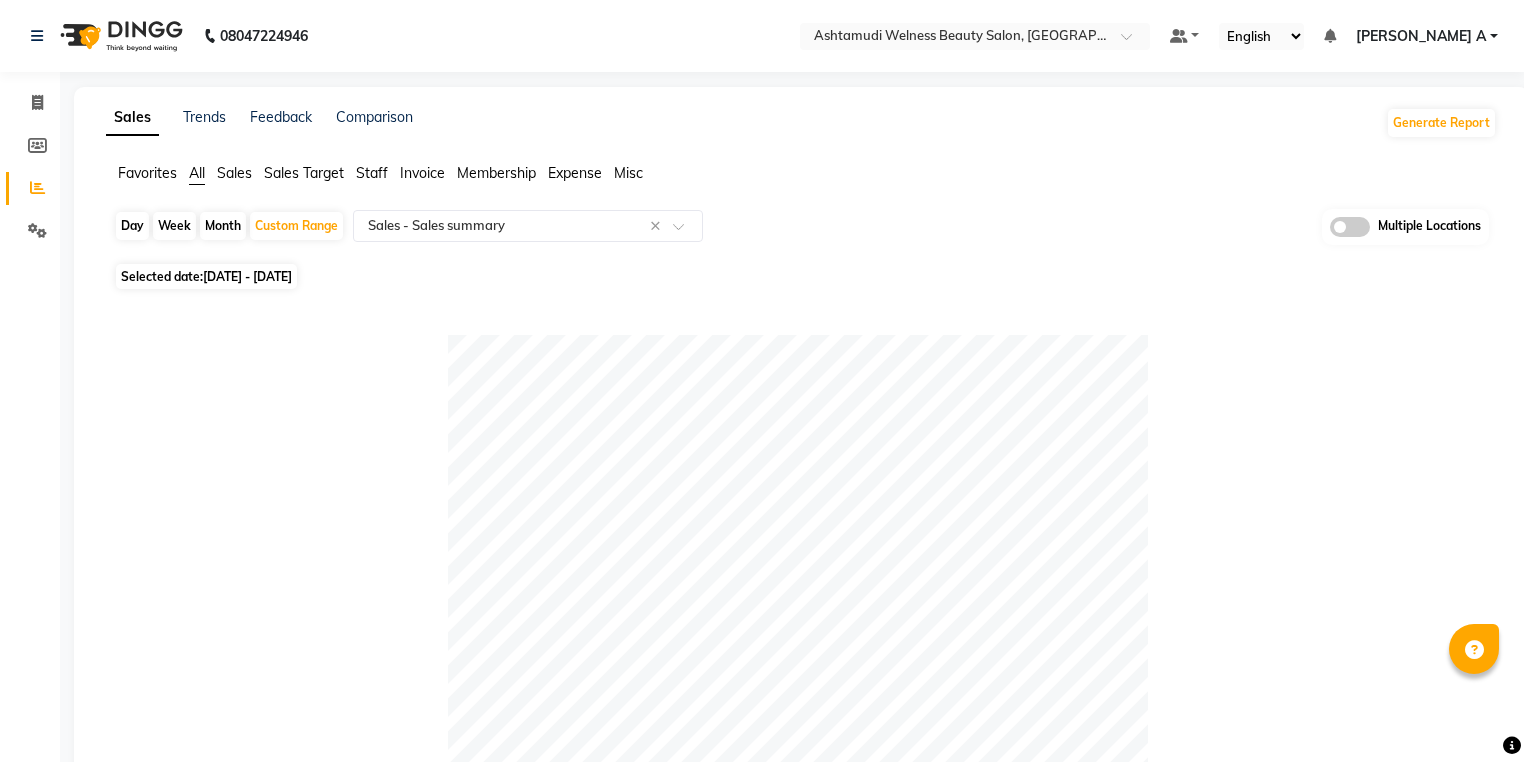 select on "full_report" 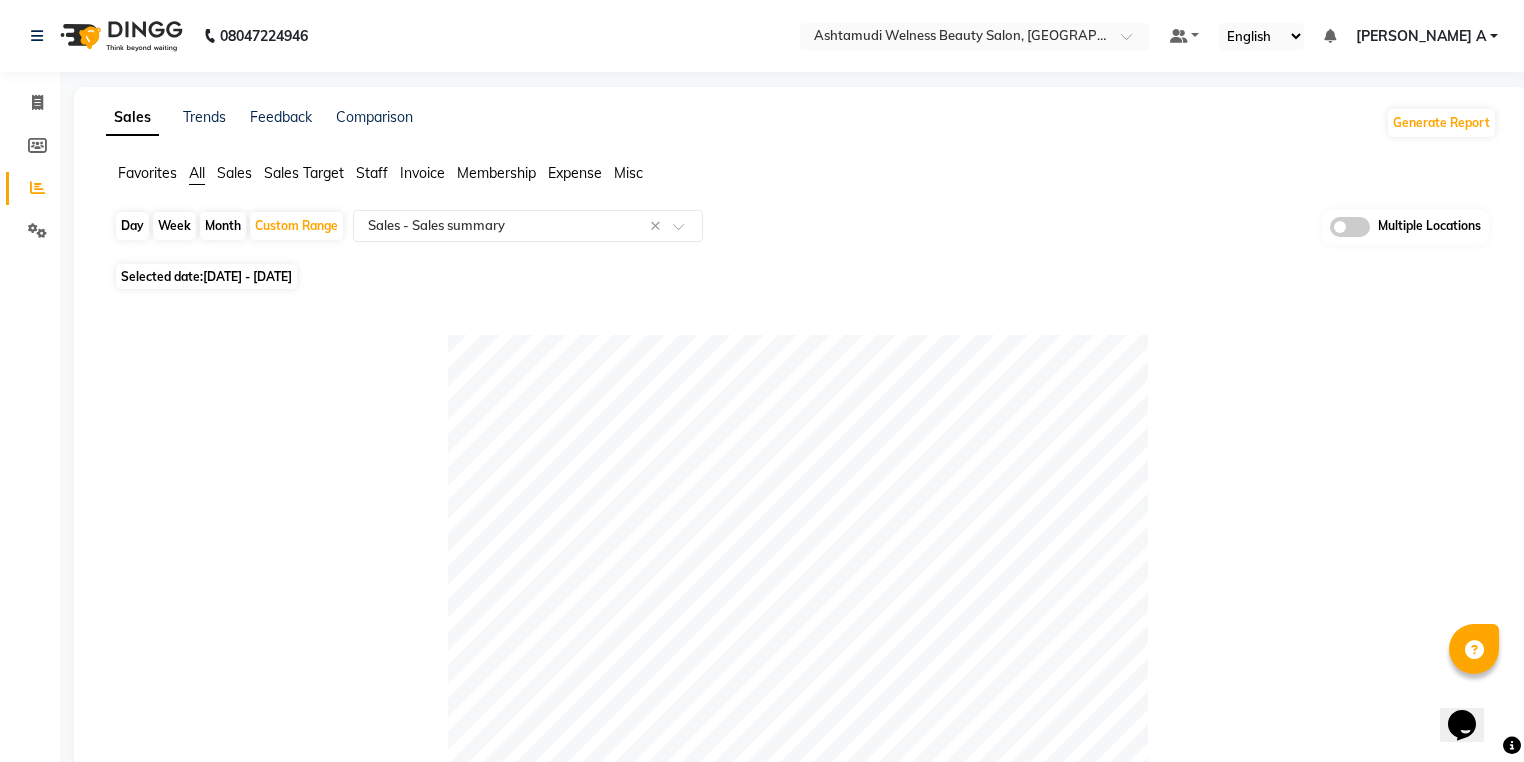 scroll, scrollTop: 0, scrollLeft: 0, axis: both 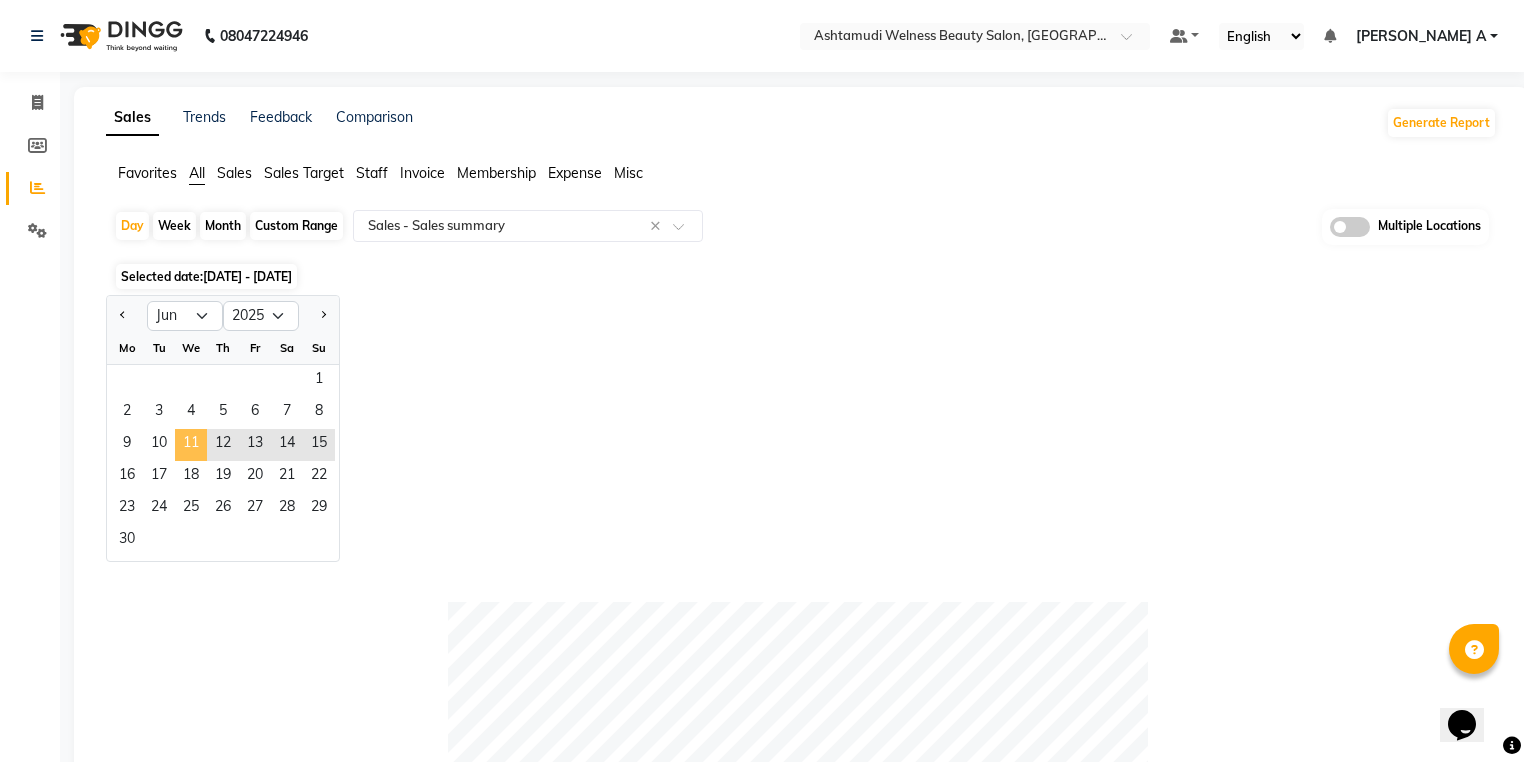 click on "11" 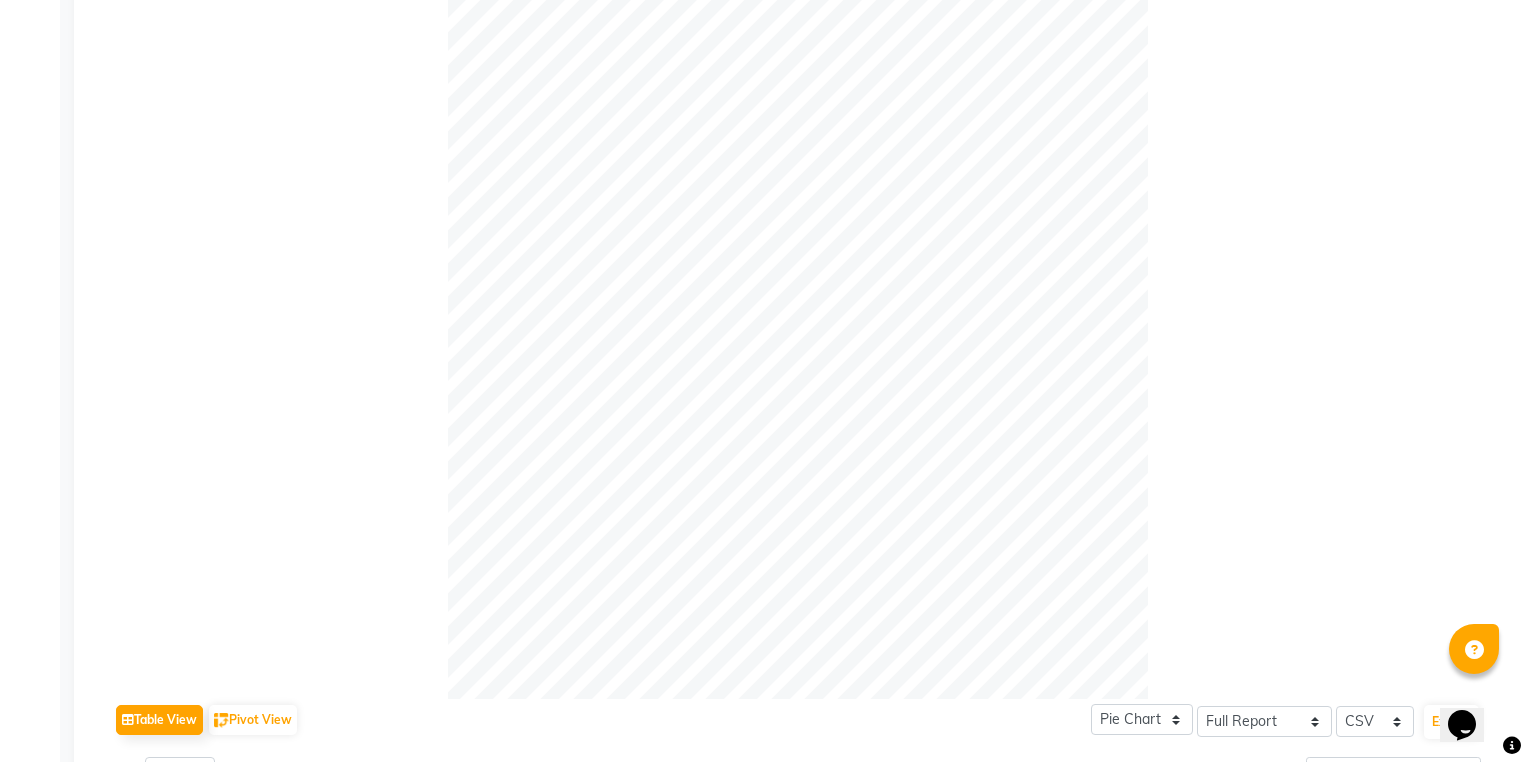 scroll, scrollTop: 0, scrollLeft: 0, axis: both 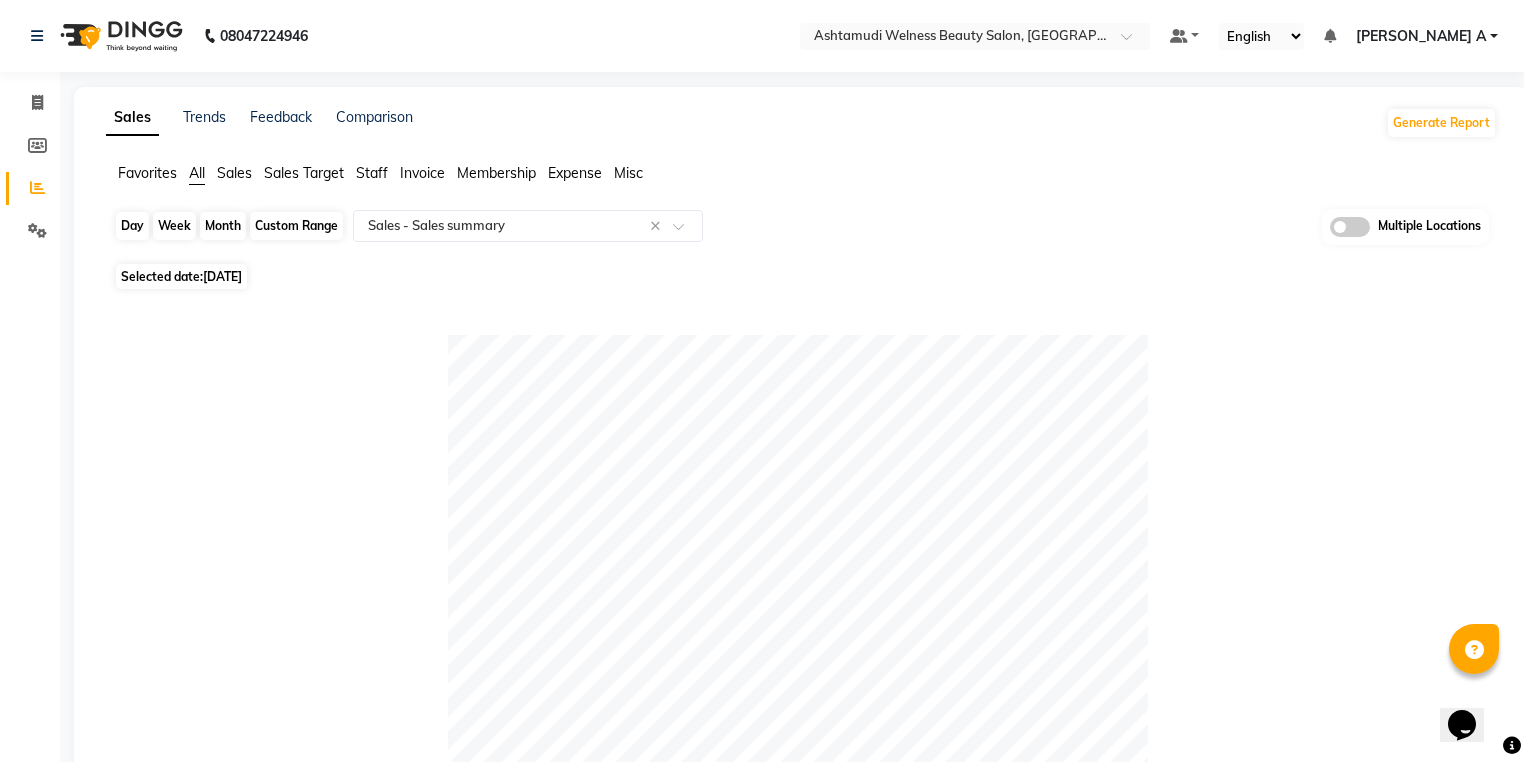 click on "Day" 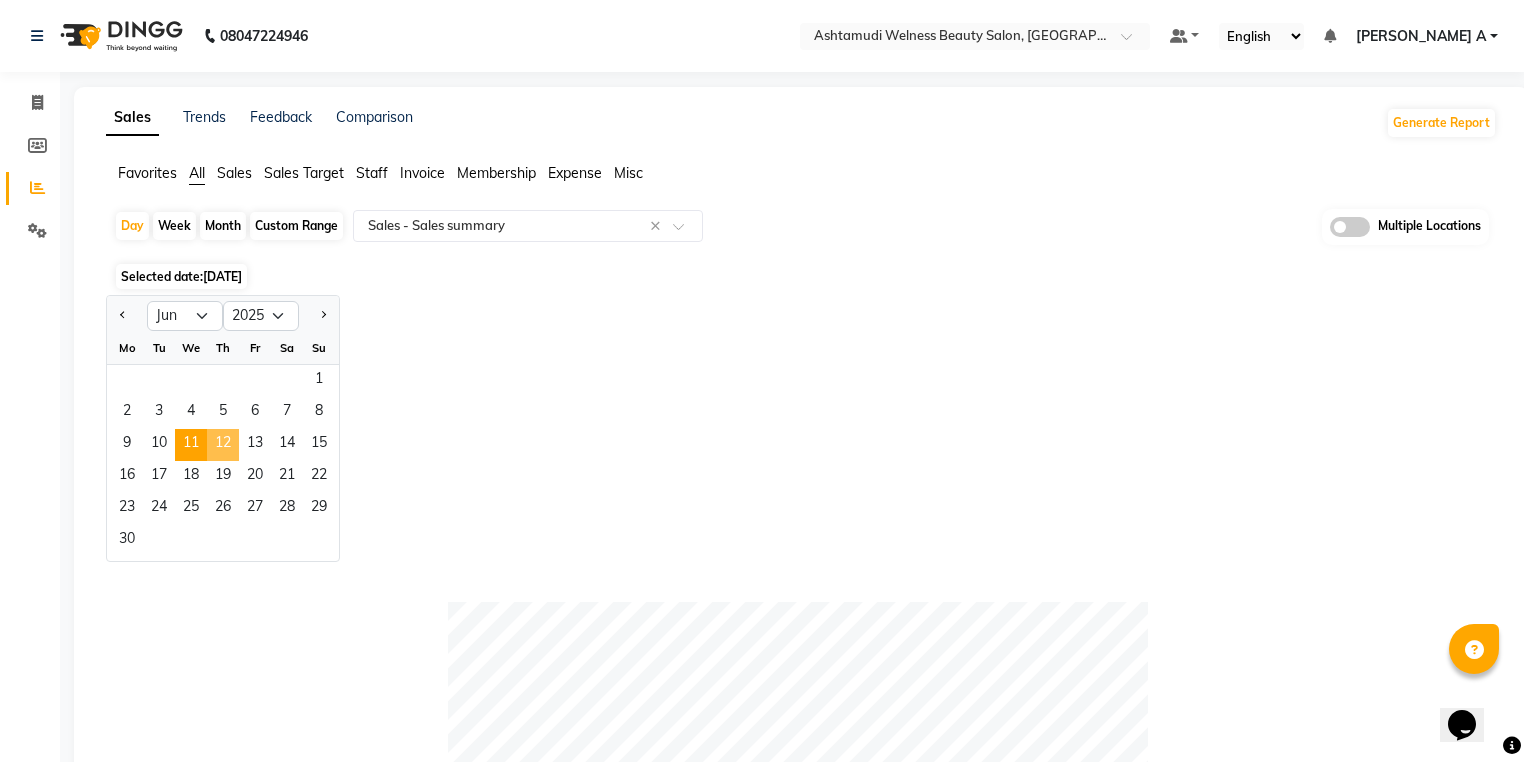 click on "12" 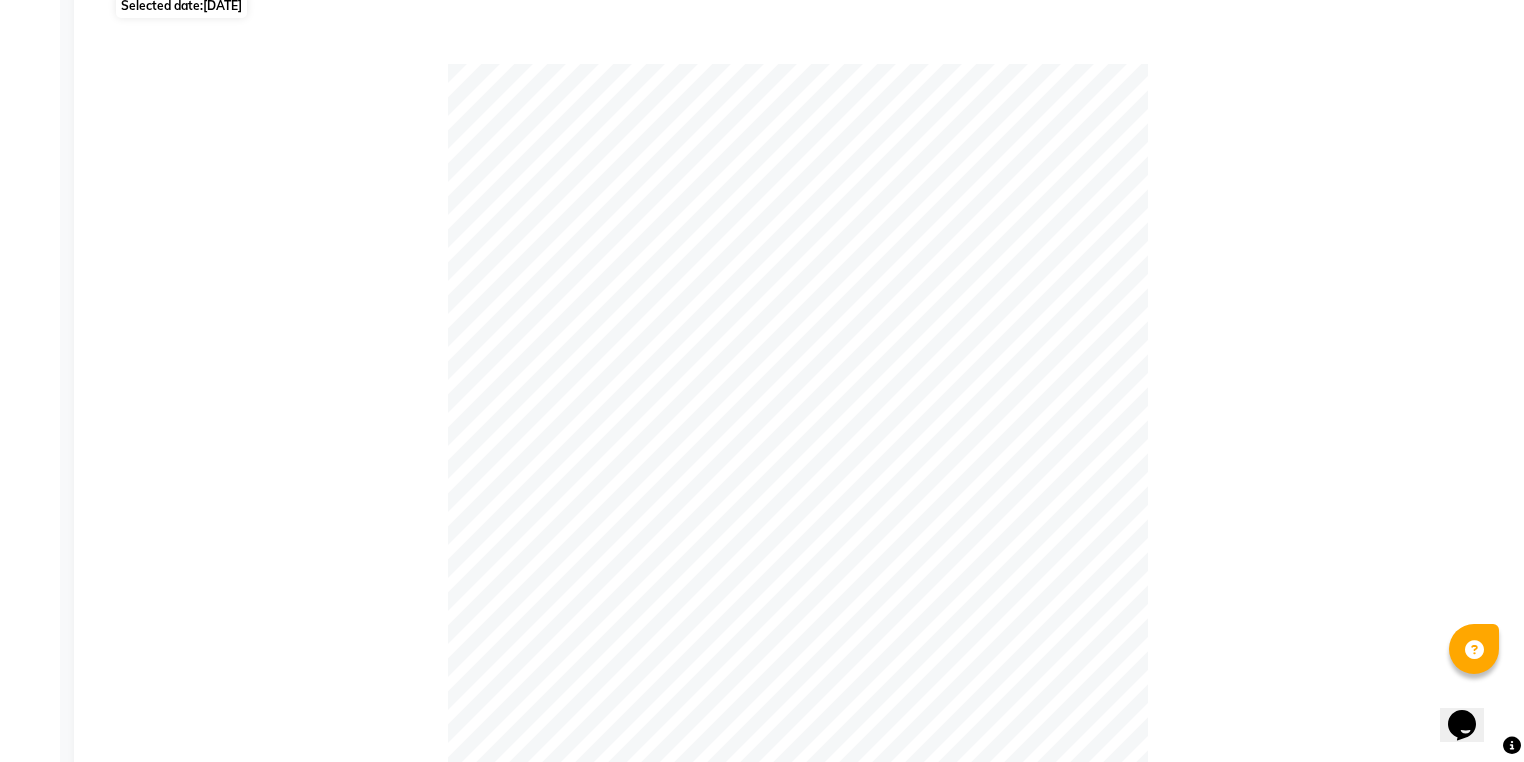 scroll, scrollTop: 16, scrollLeft: 0, axis: vertical 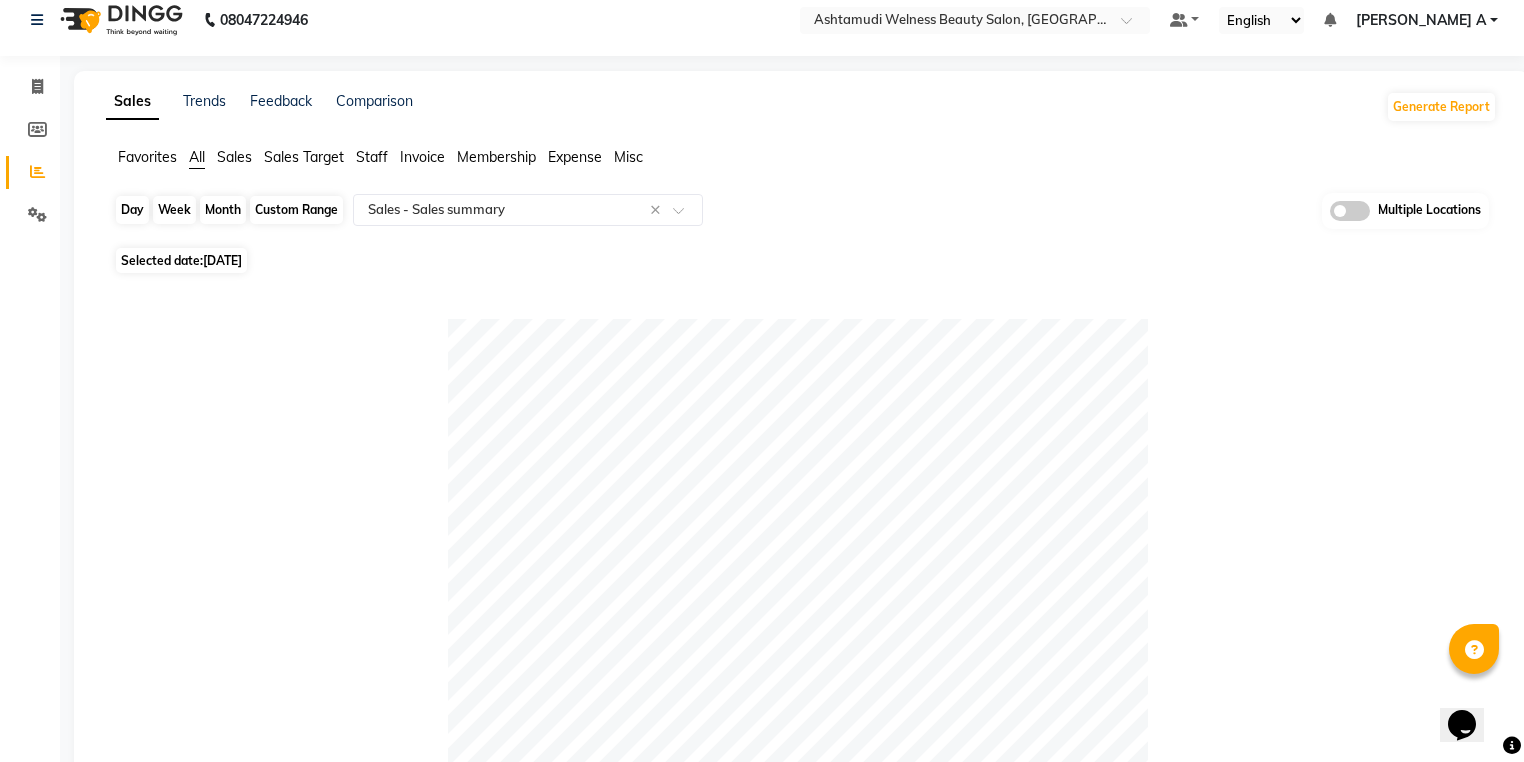 click on "Day" 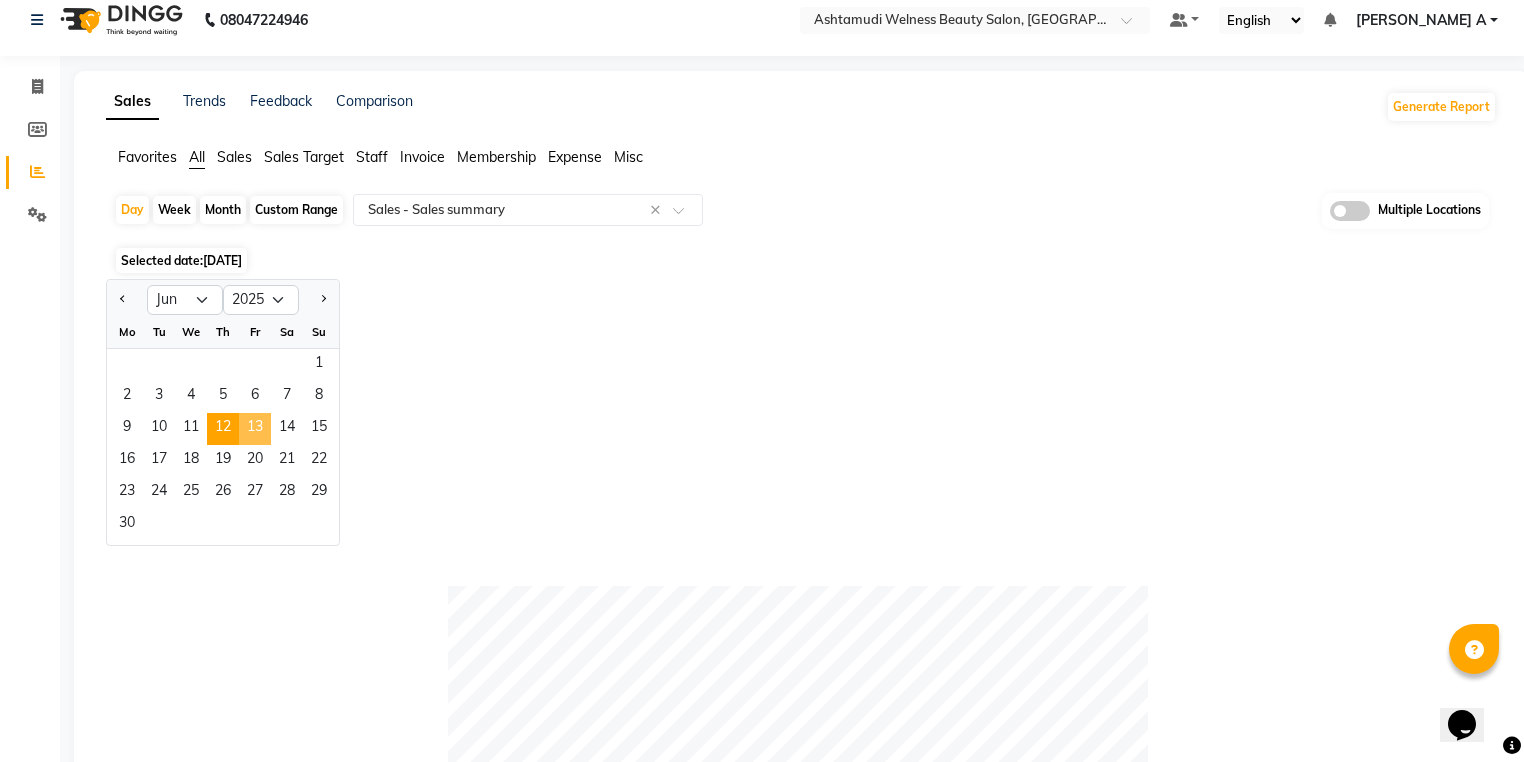 click on "13" 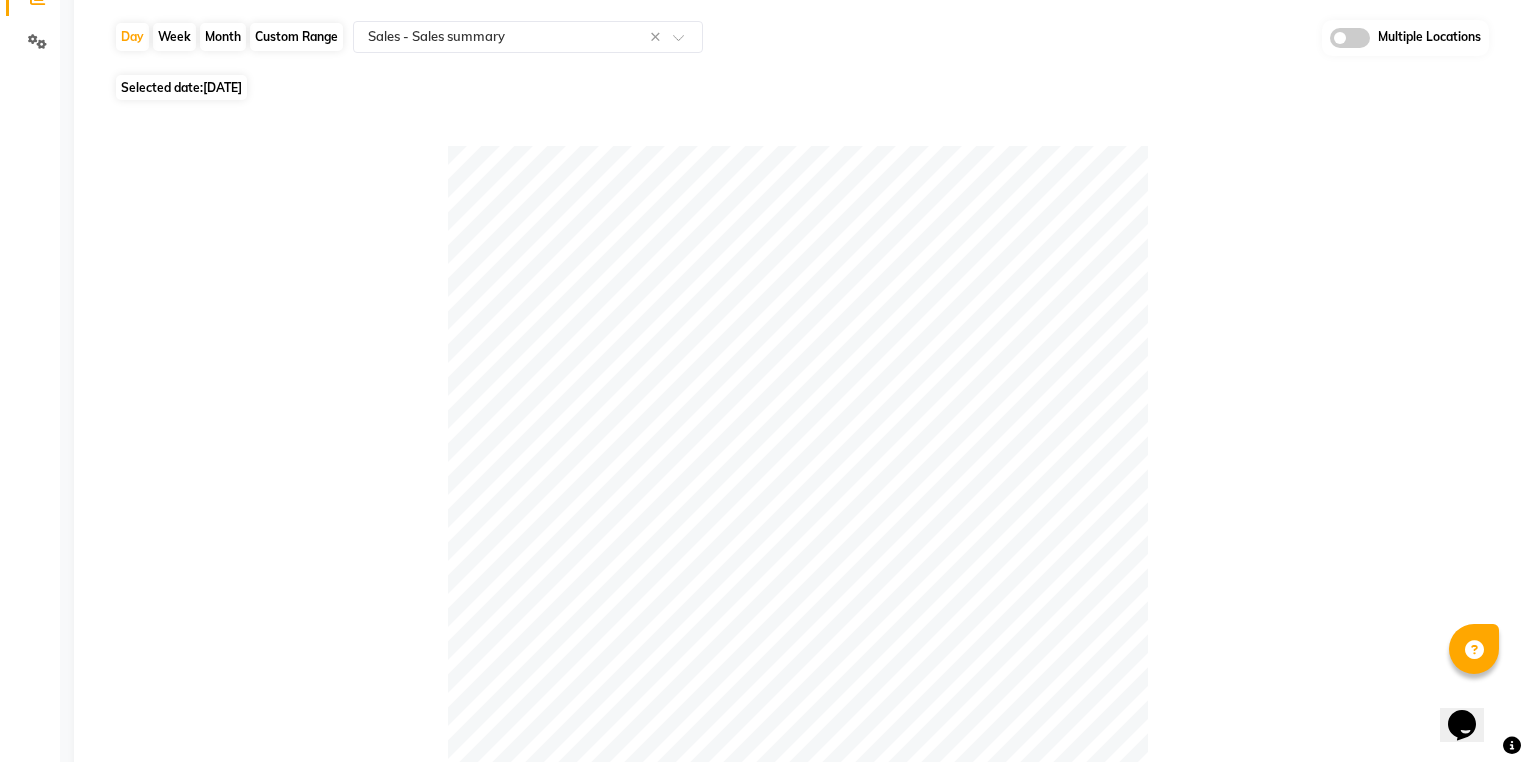 scroll, scrollTop: 16, scrollLeft: 0, axis: vertical 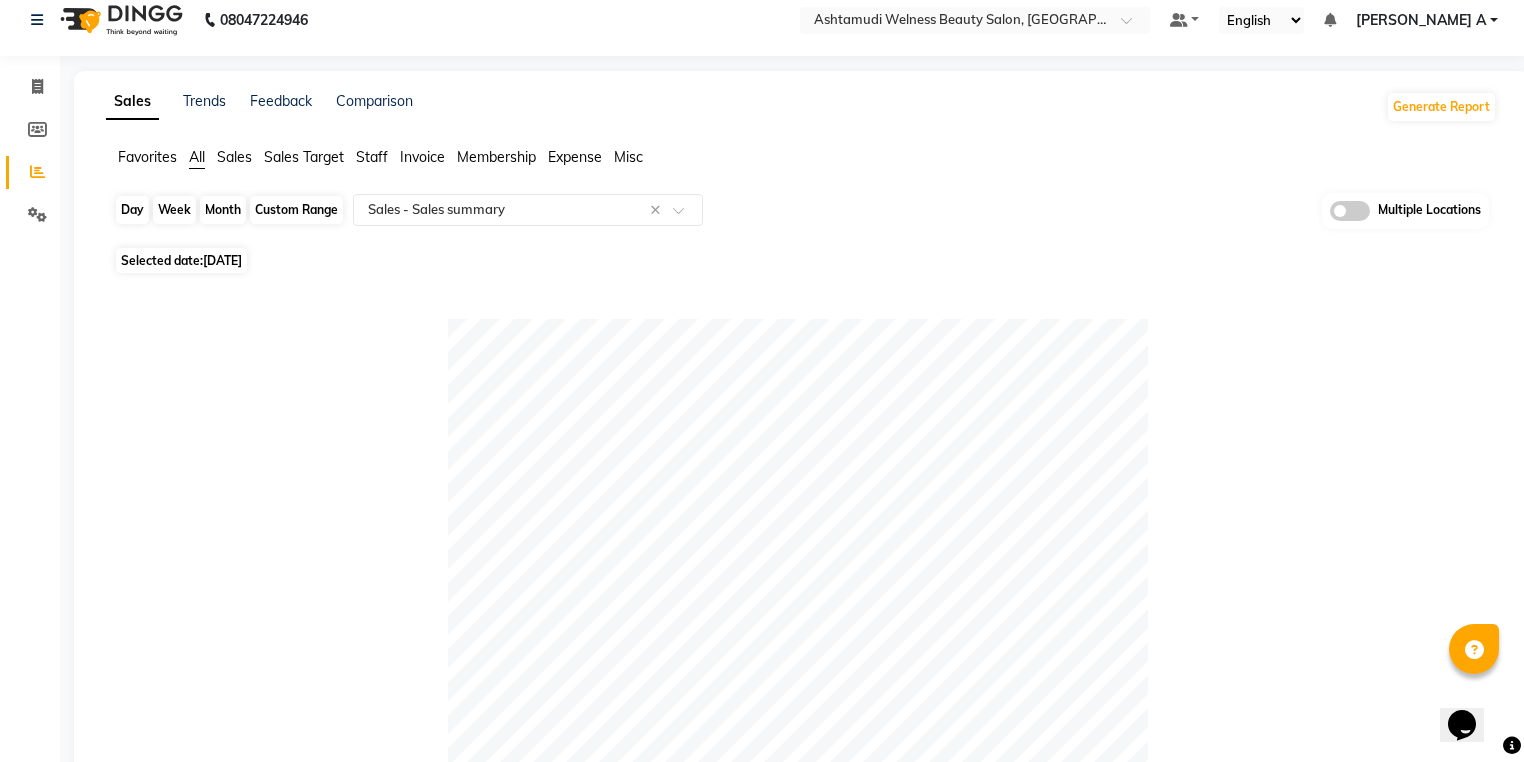 click on "Day" 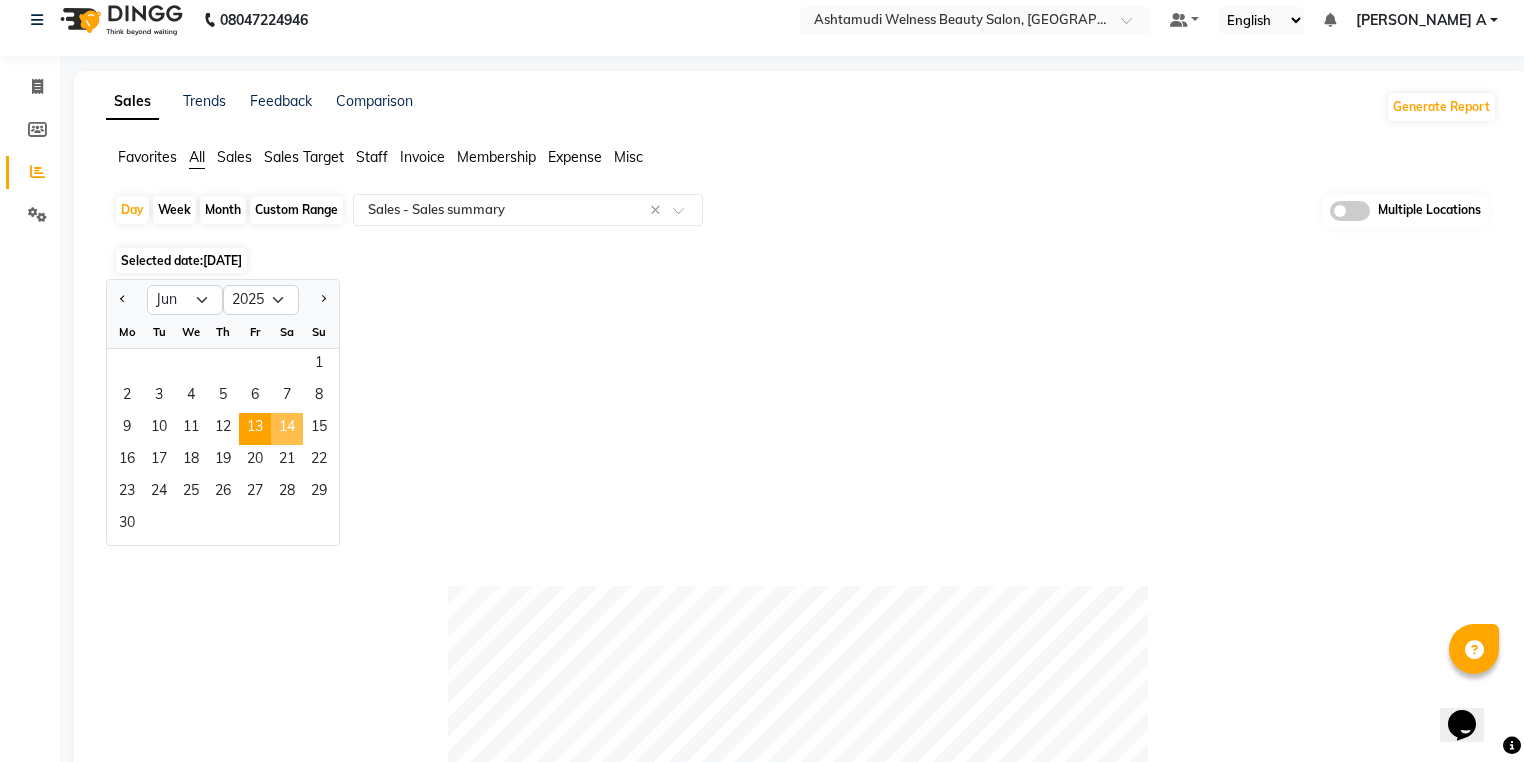 click on "14" 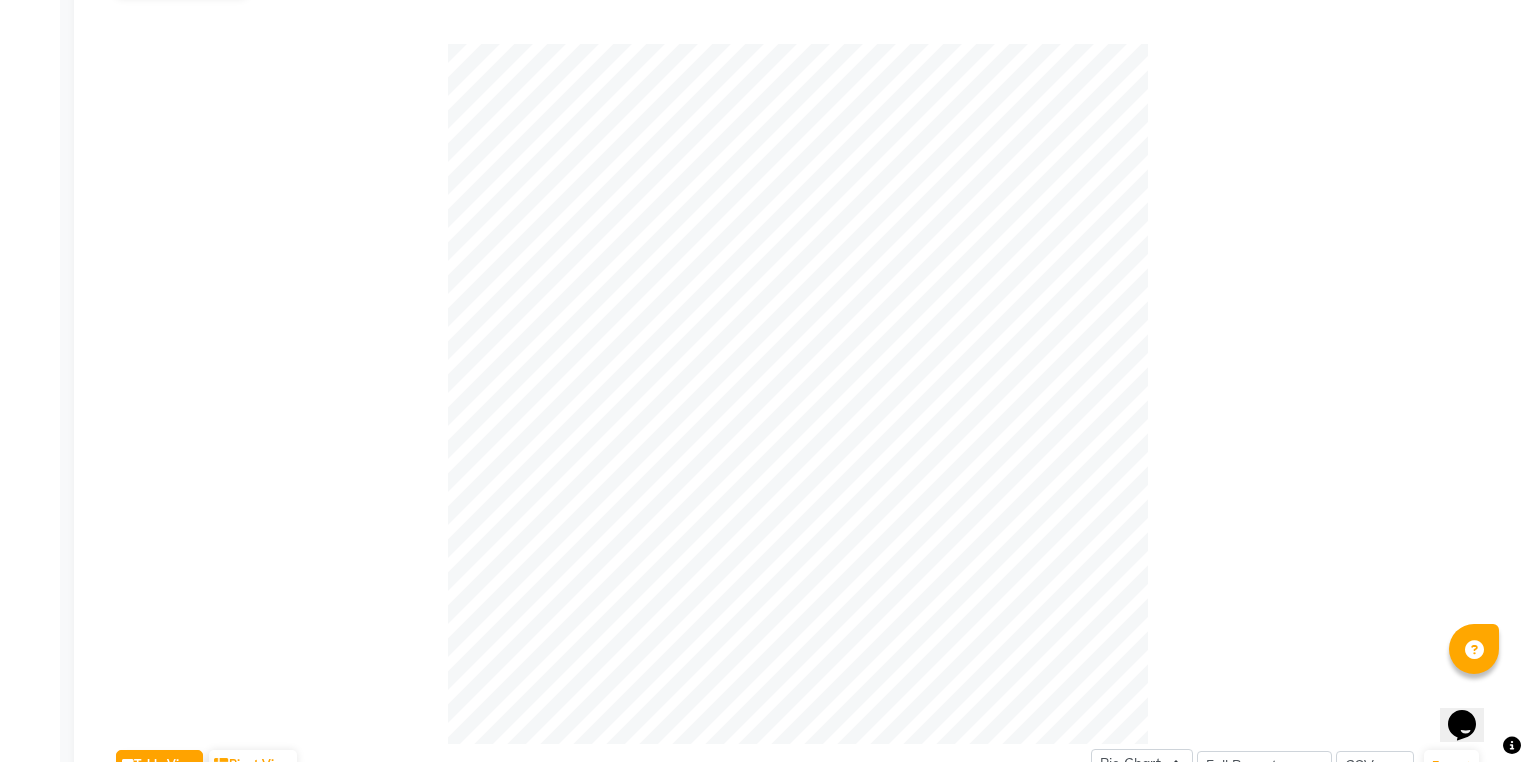 scroll, scrollTop: 0, scrollLeft: 0, axis: both 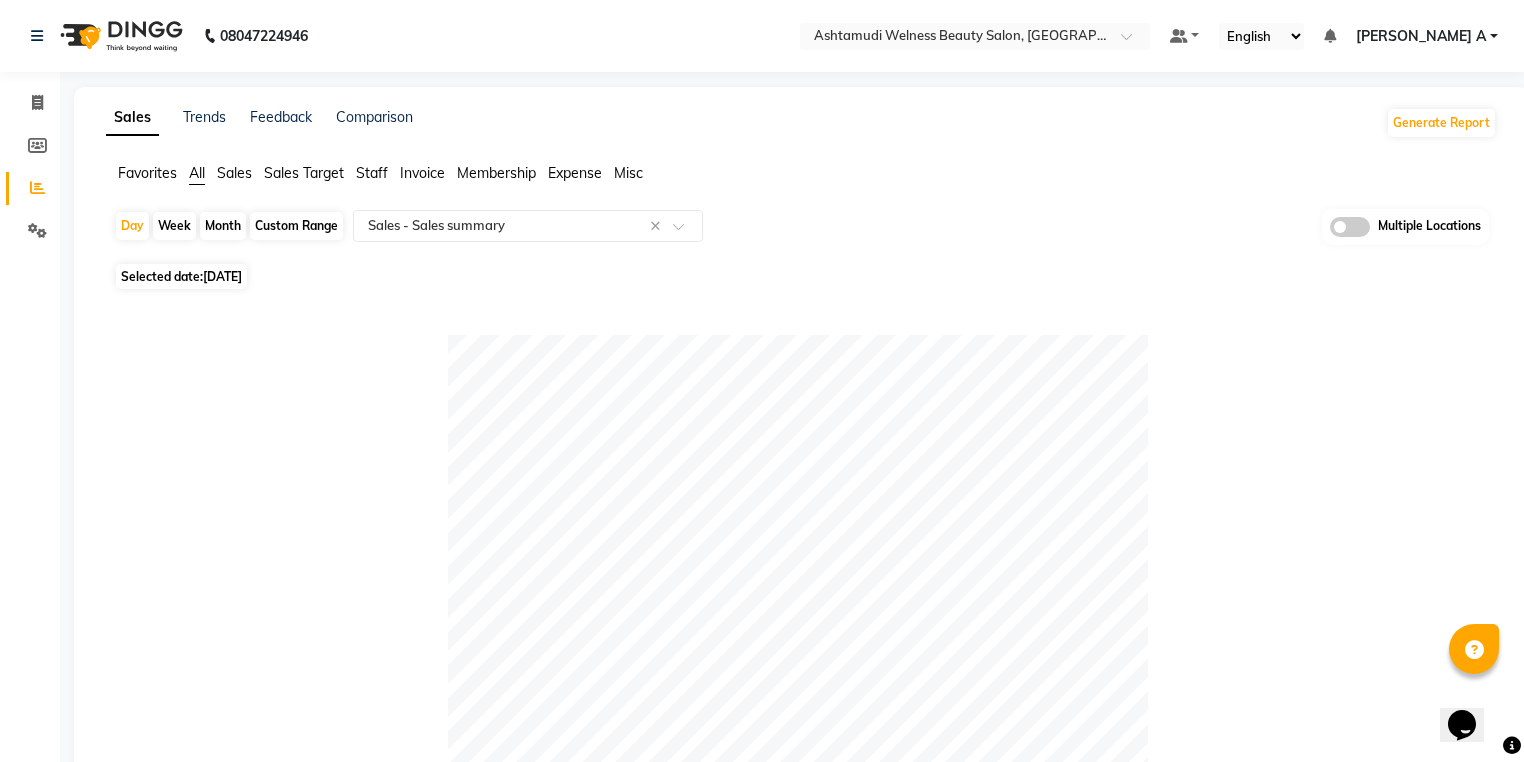 click on "Day   Week   Month   Custom Range  Select Report Type × Sales -  Sales summary × Multiple Locations" 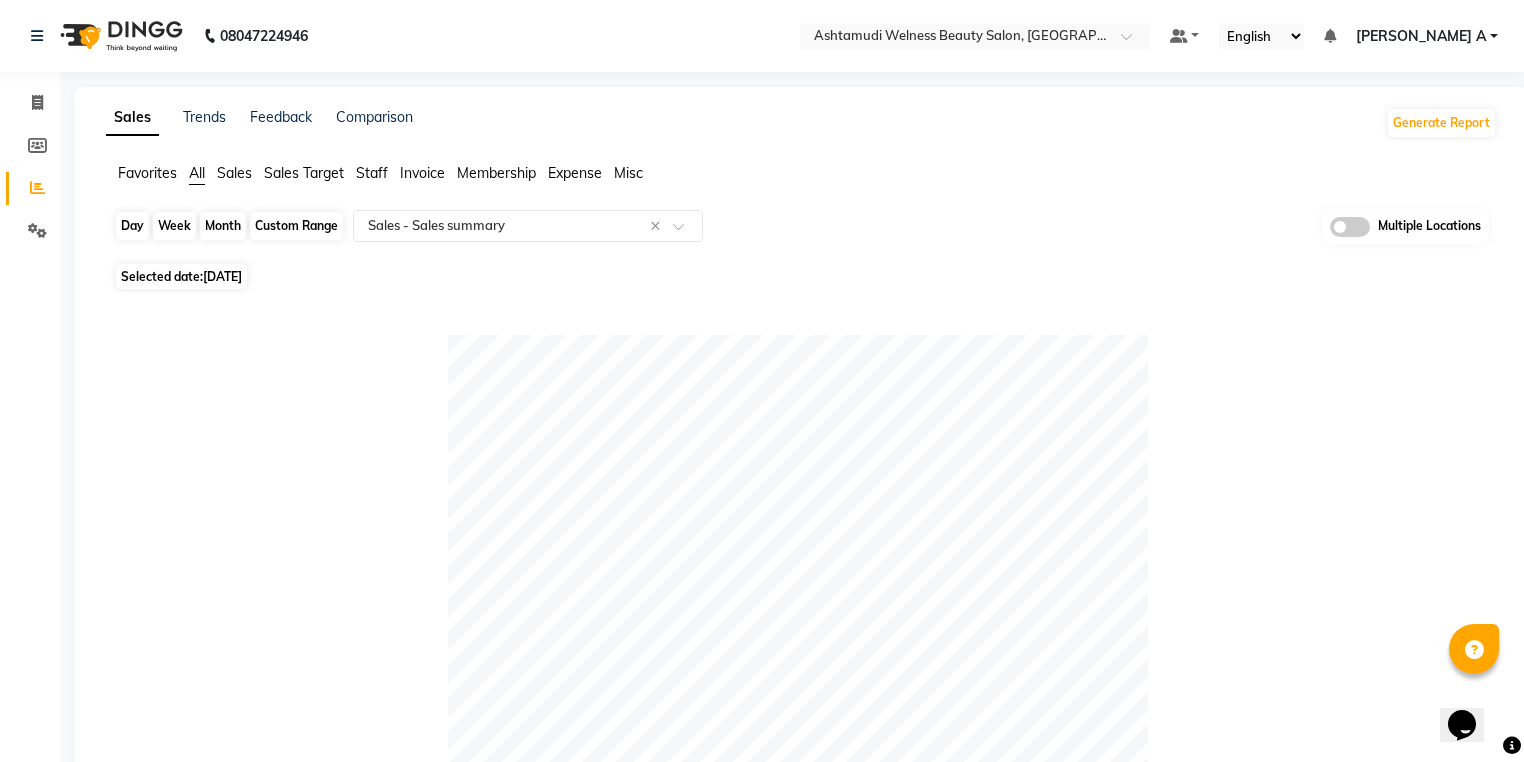 click on "Day" 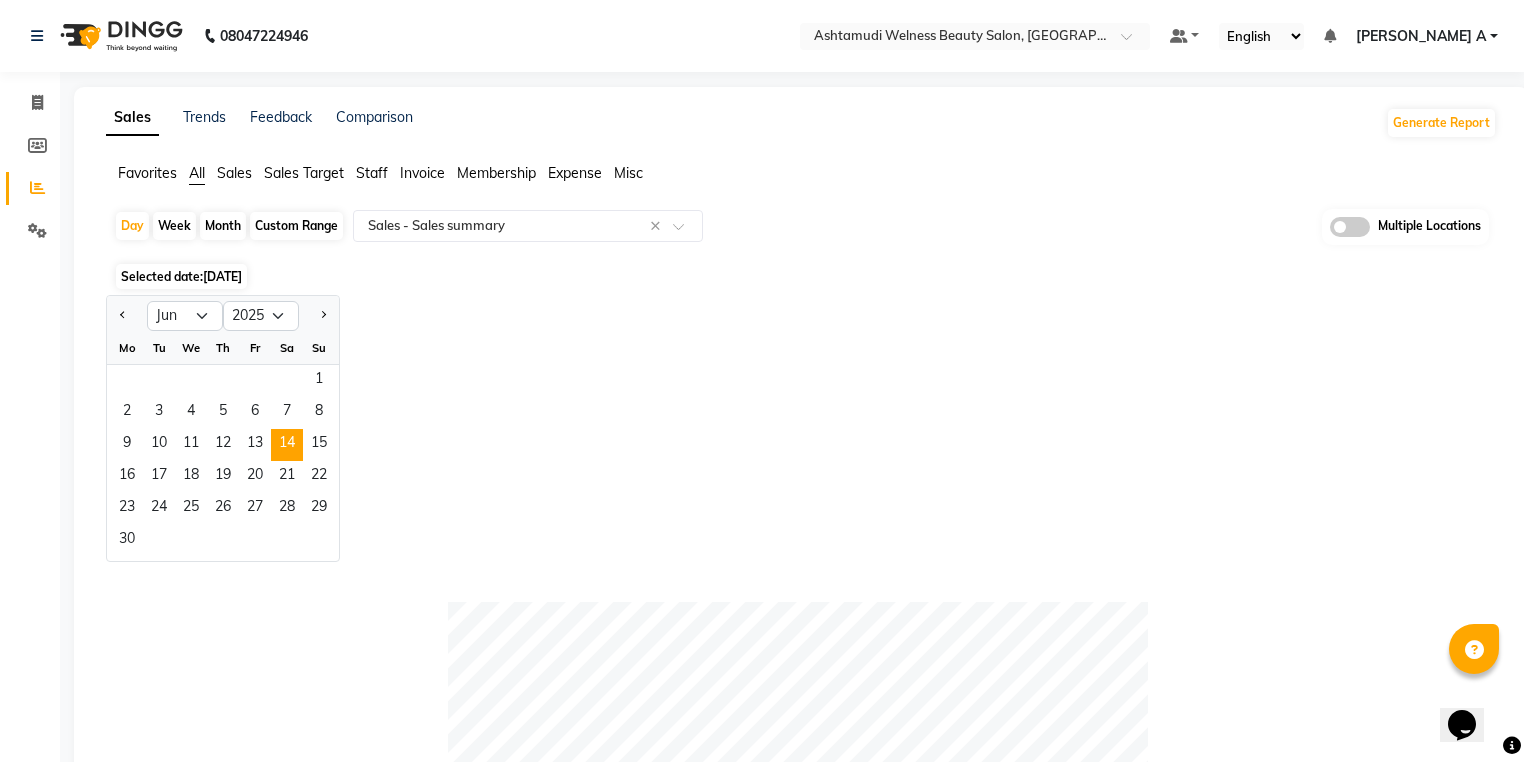 click on "9   10   11   12   13   14   15" 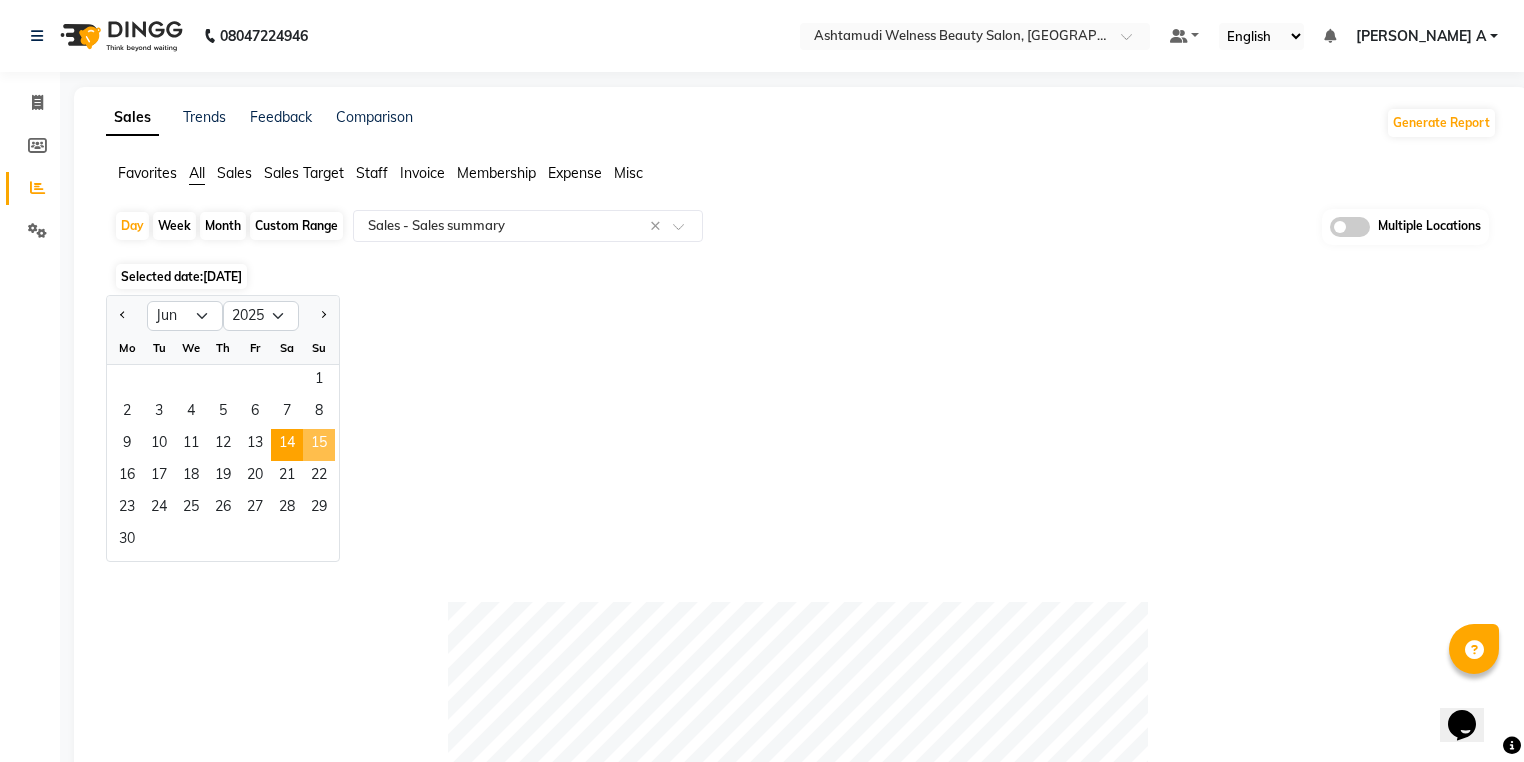 click on "15" 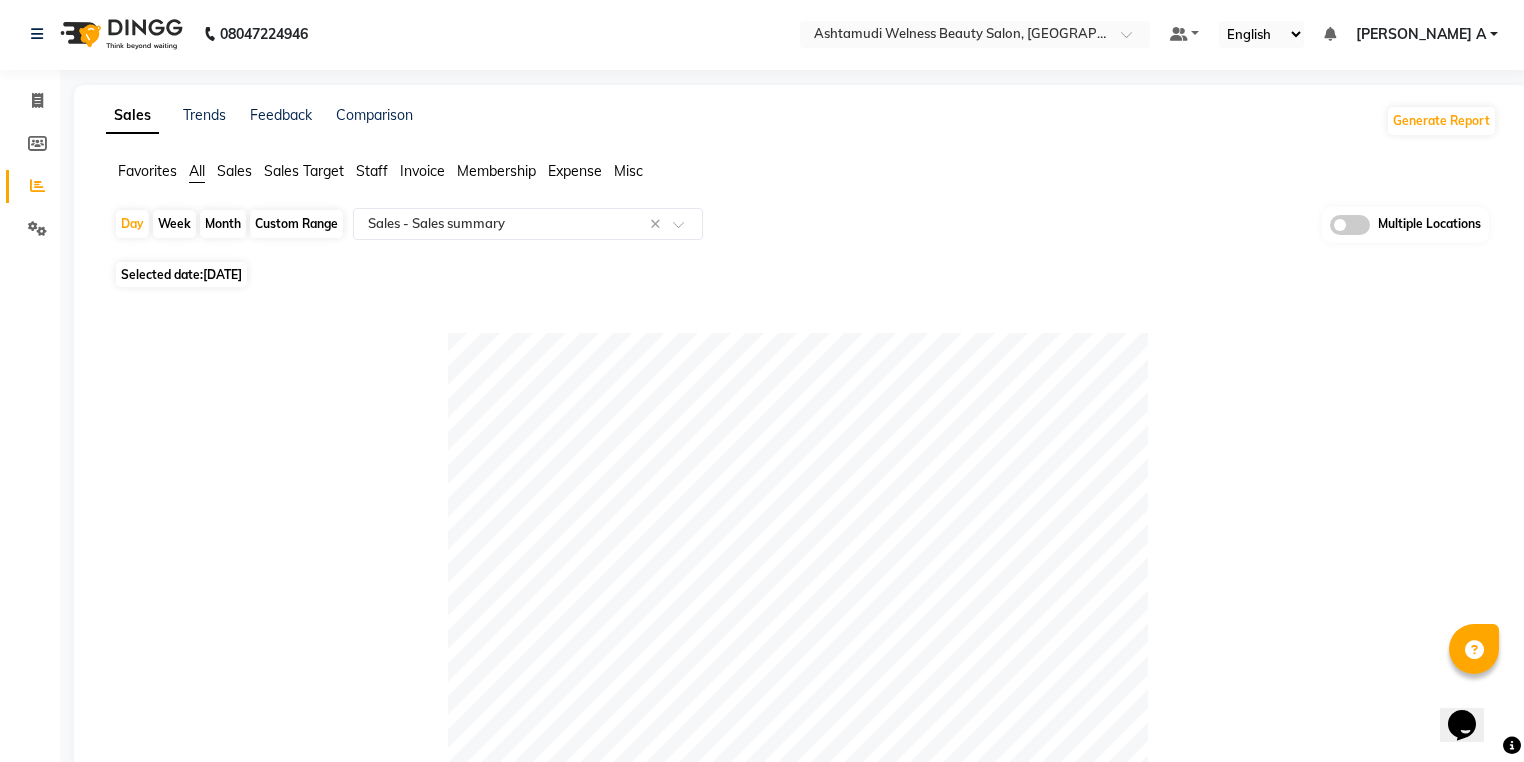 scroll, scrollTop: 0, scrollLeft: 0, axis: both 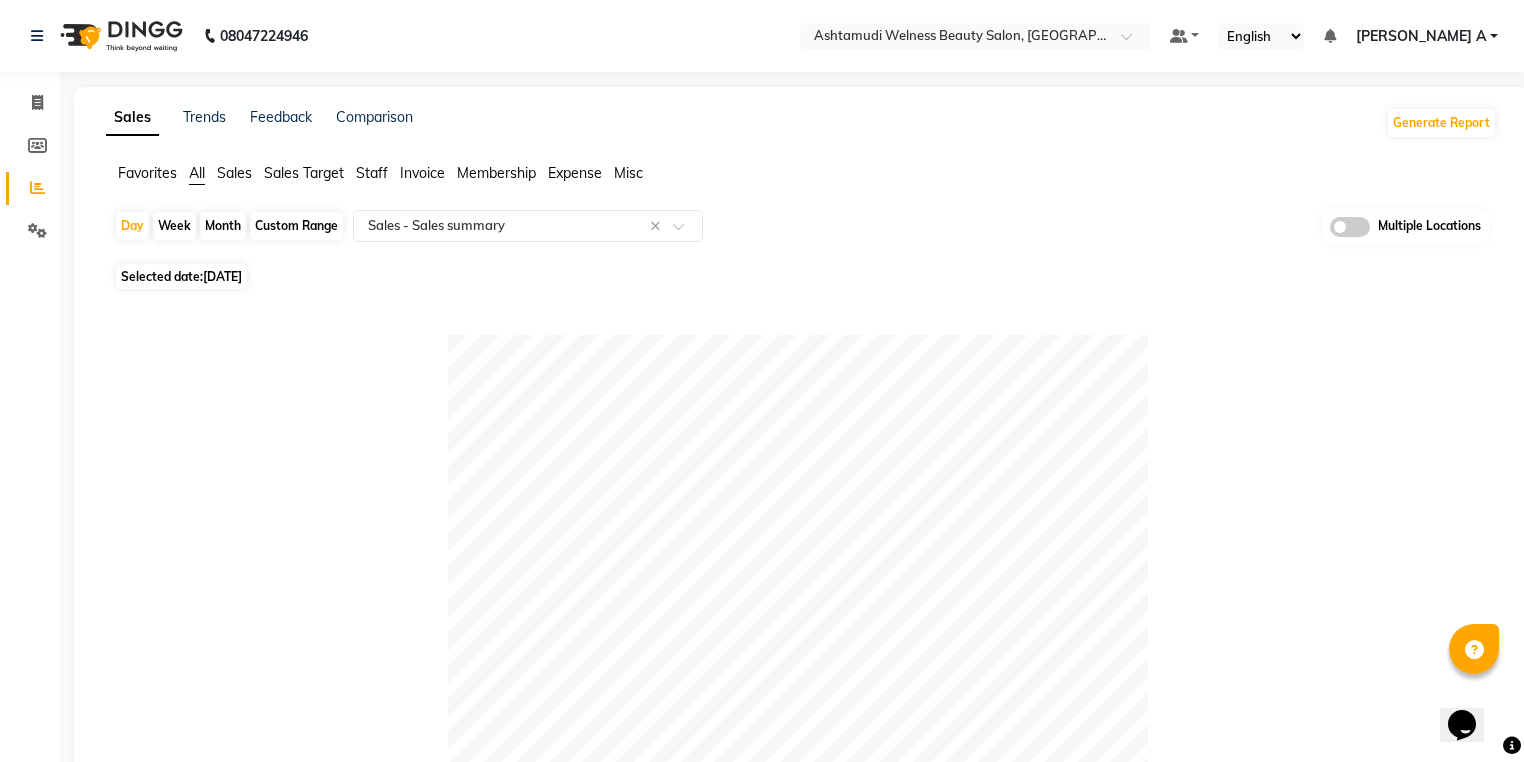 drag, startPoint x: 303, startPoint y: 232, endPoint x: 303, endPoint y: 244, distance: 12 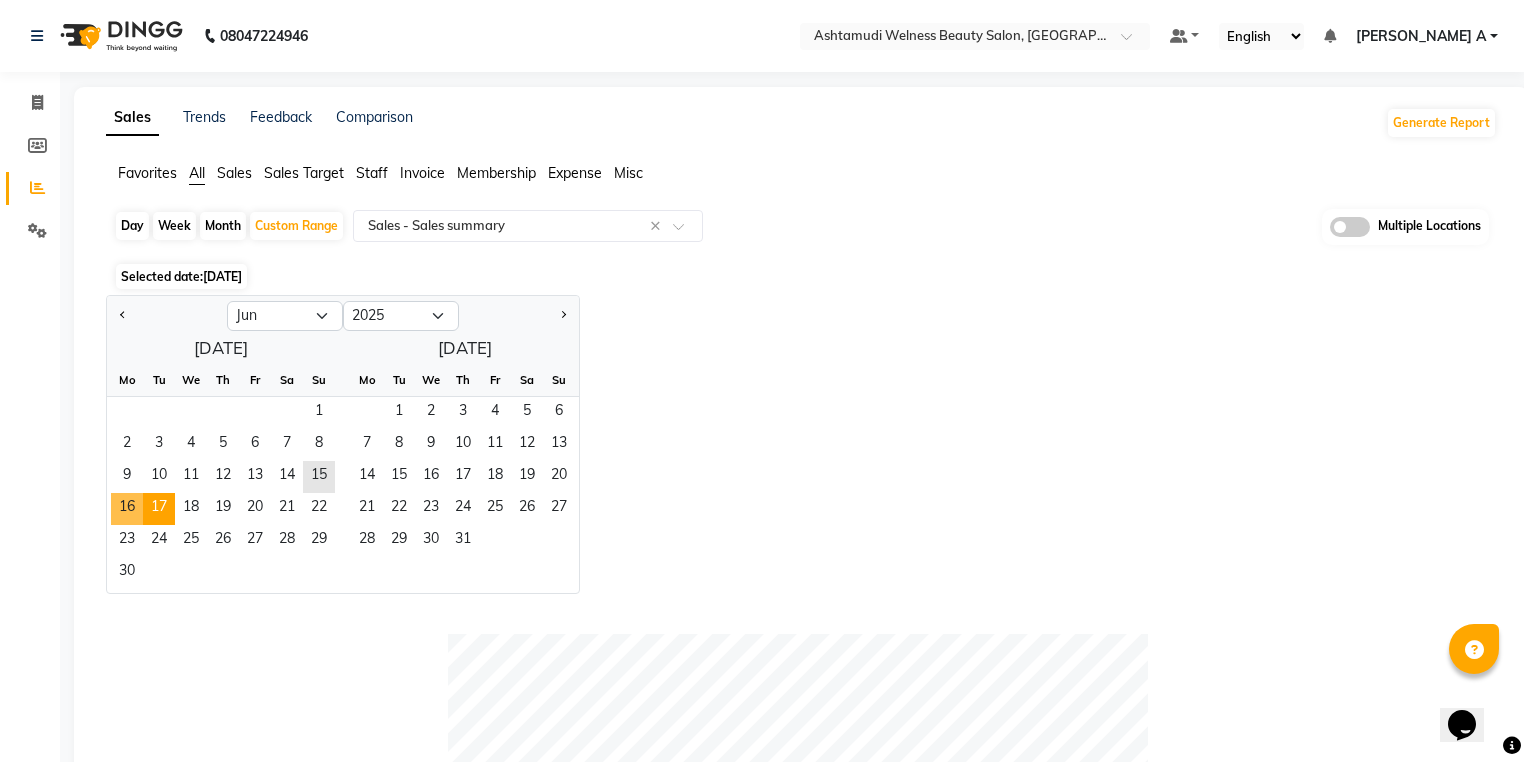 drag, startPoint x: 128, startPoint y: 505, endPoint x: 157, endPoint y: 508, distance: 29.15476 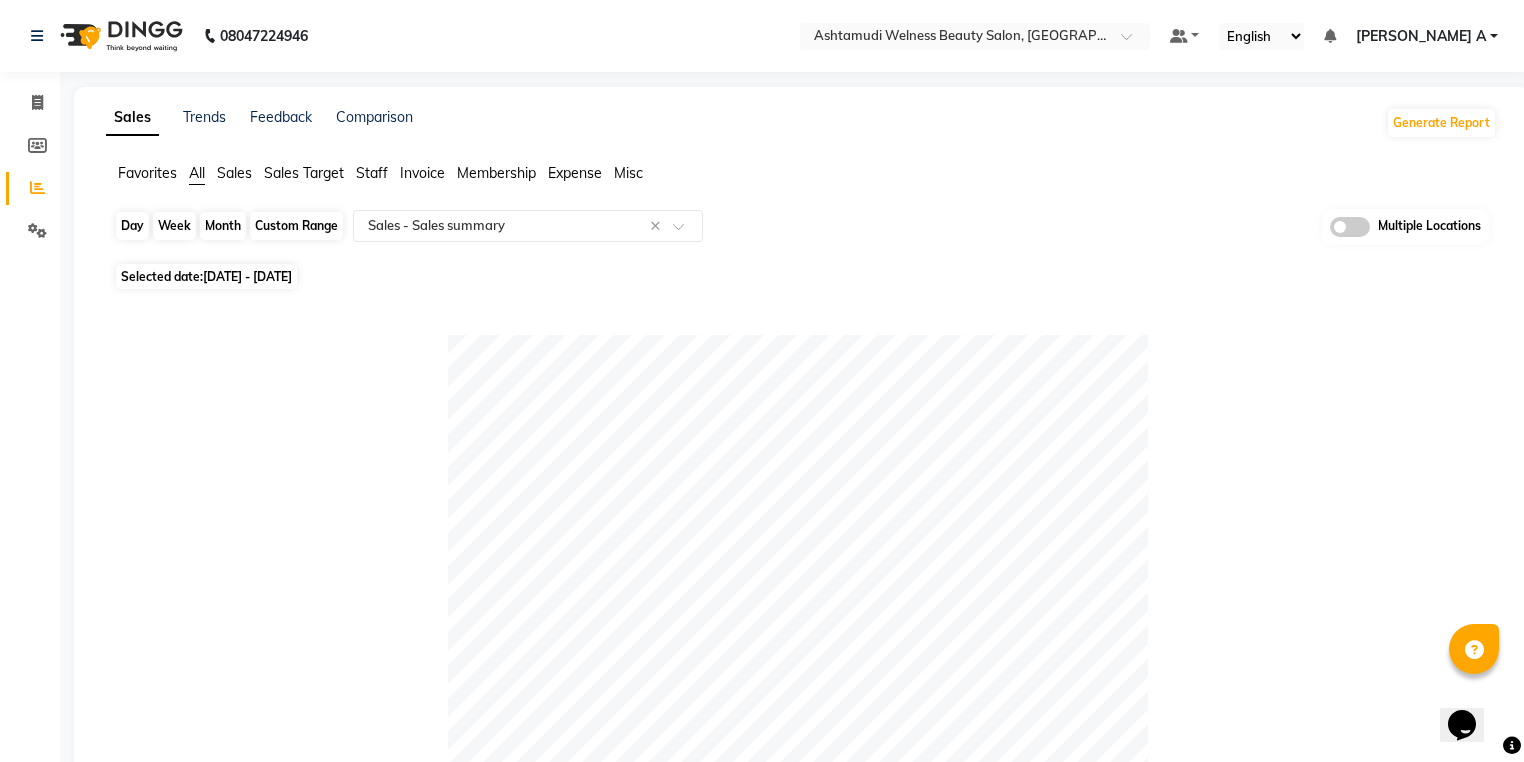 click on "Custom Range" 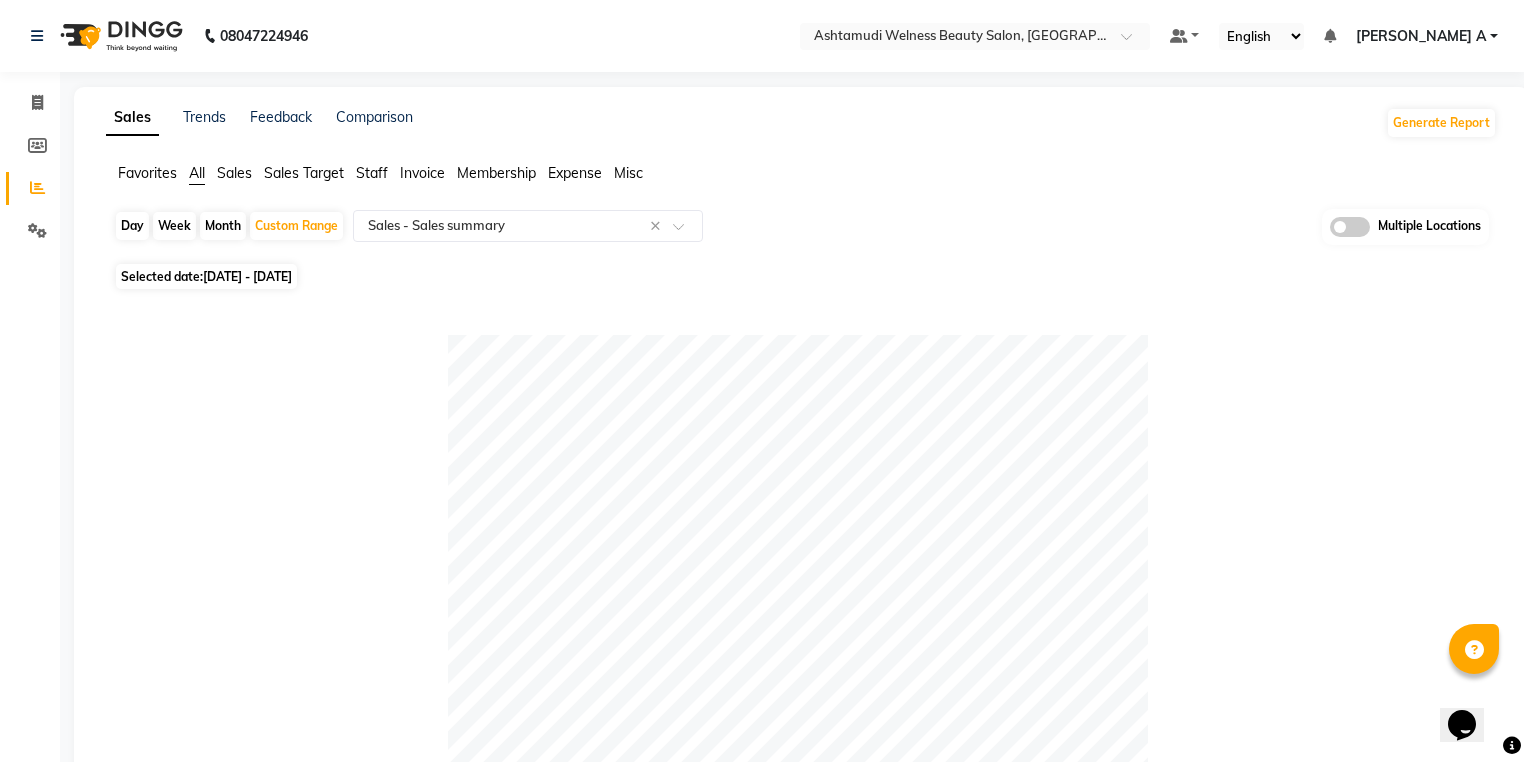 select on "6" 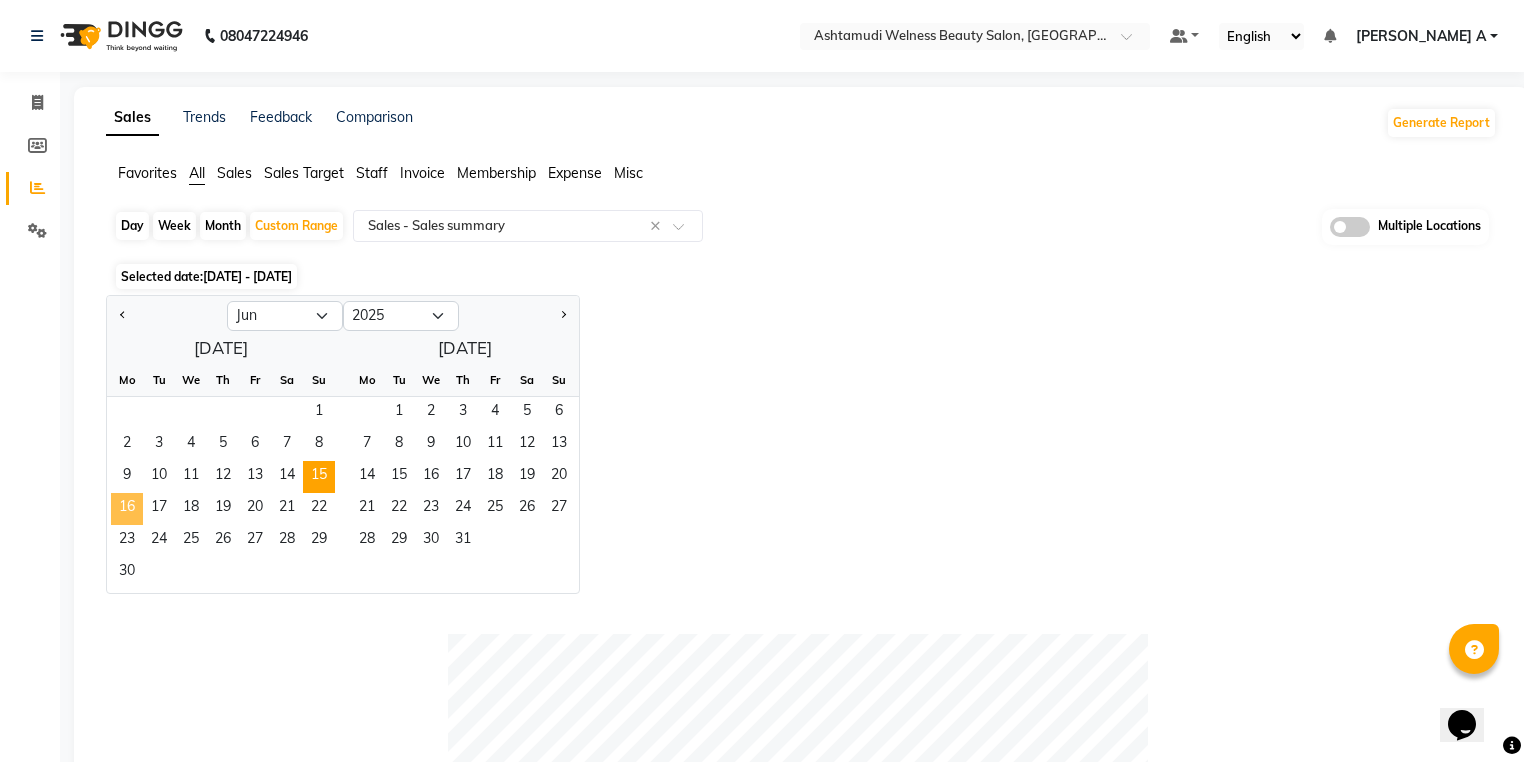 click on "16" 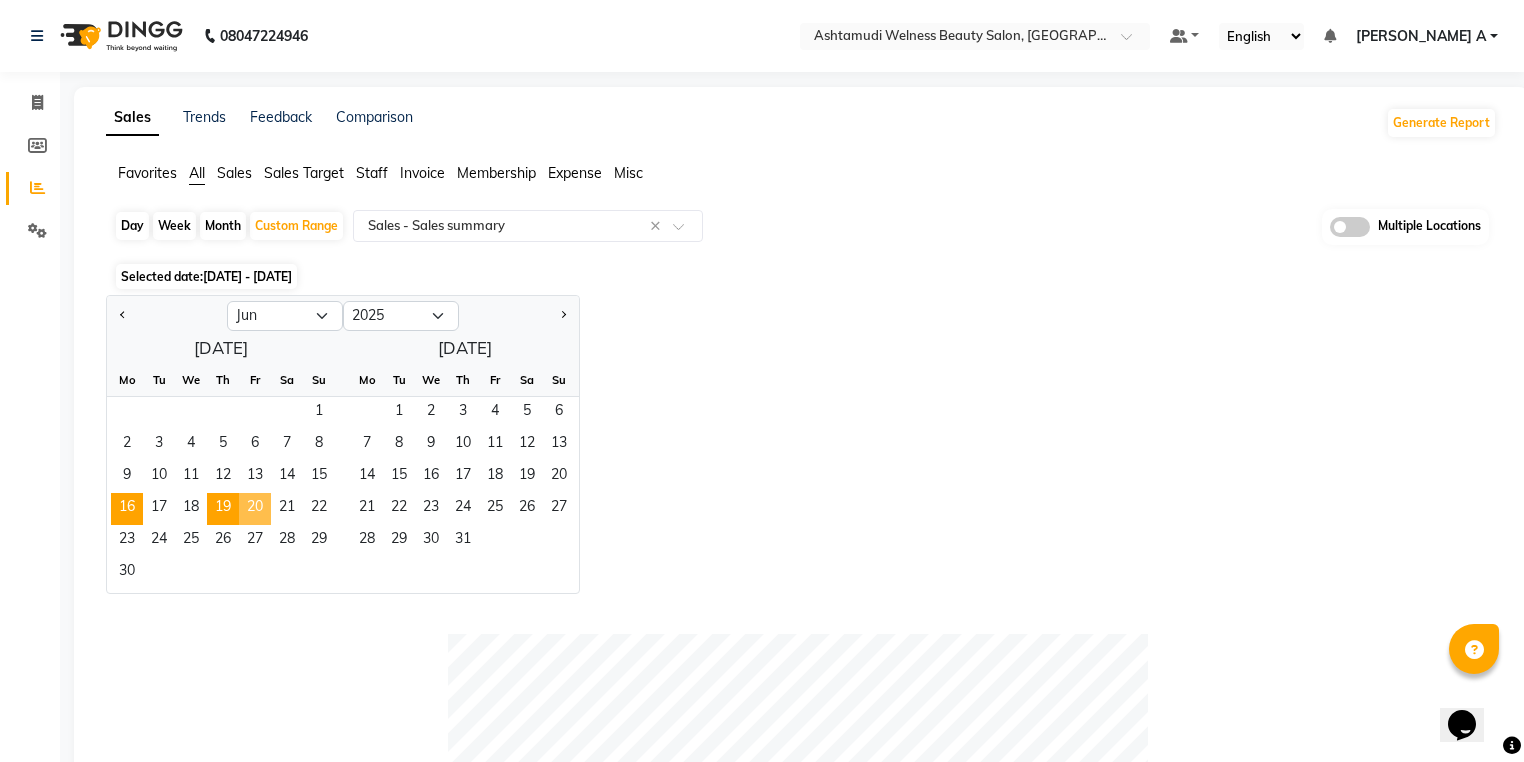 drag, startPoint x: 251, startPoint y: 500, endPoint x: 231, endPoint y: 504, distance: 20.396078 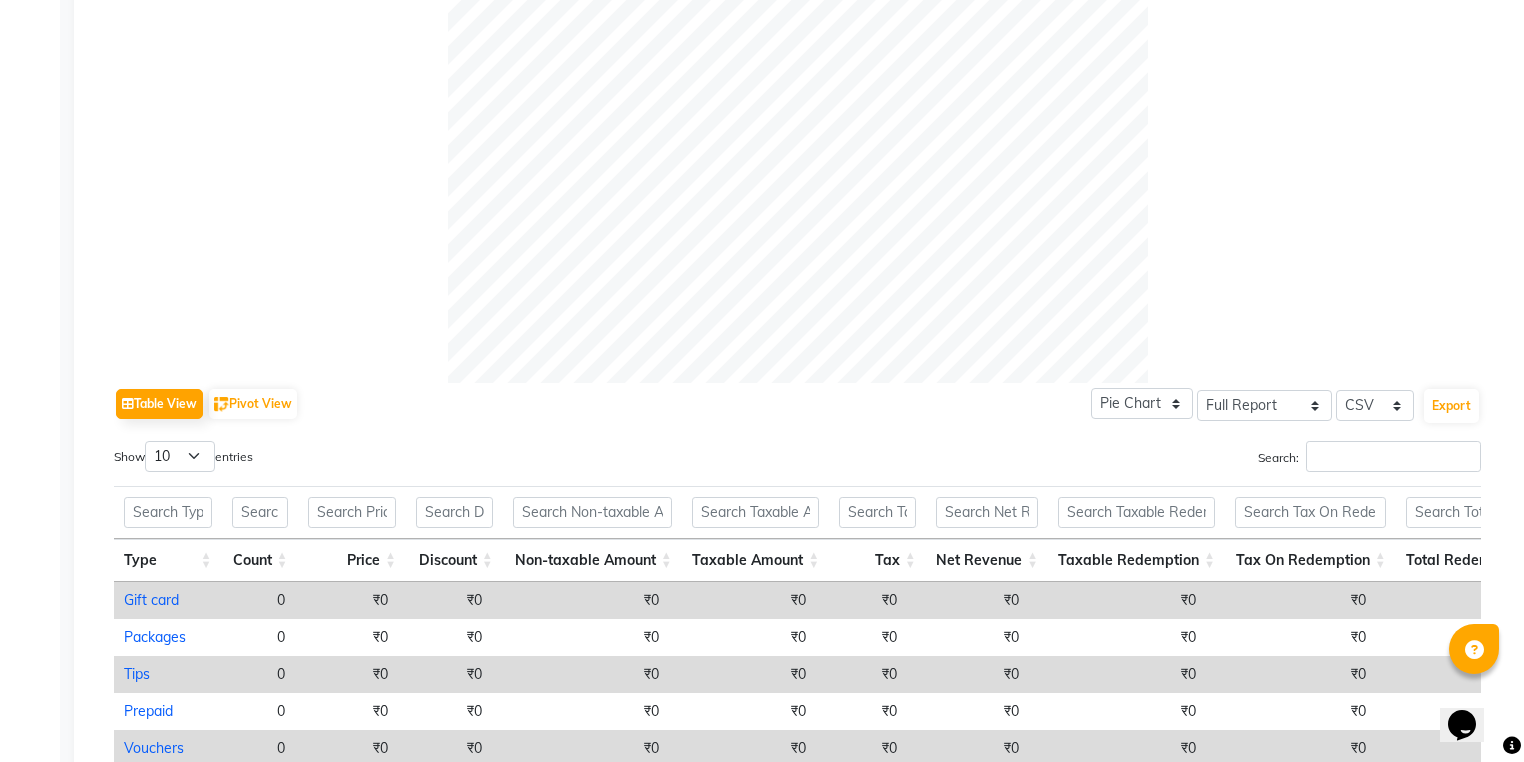 scroll, scrollTop: 176, scrollLeft: 0, axis: vertical 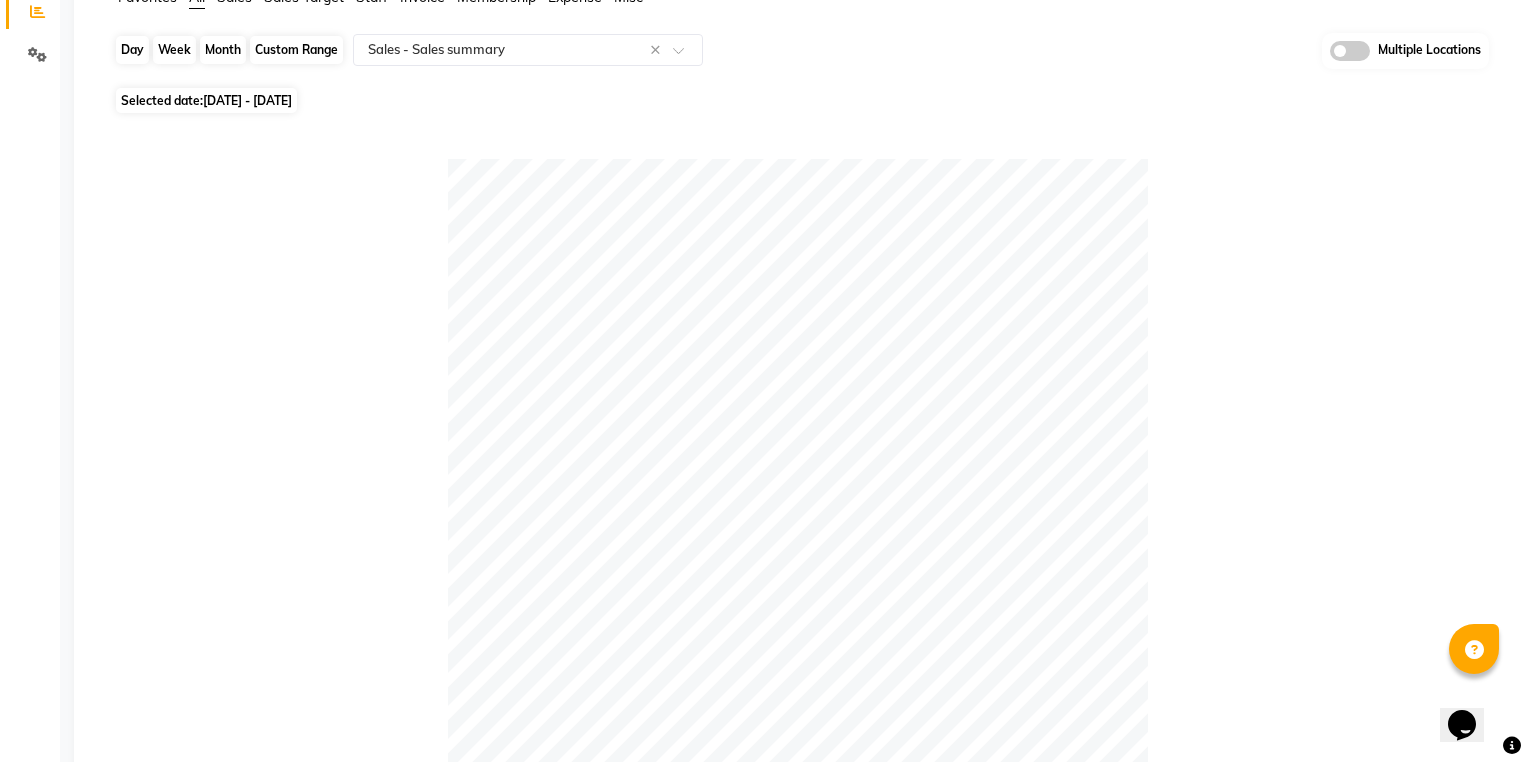 click on "Custom Range" 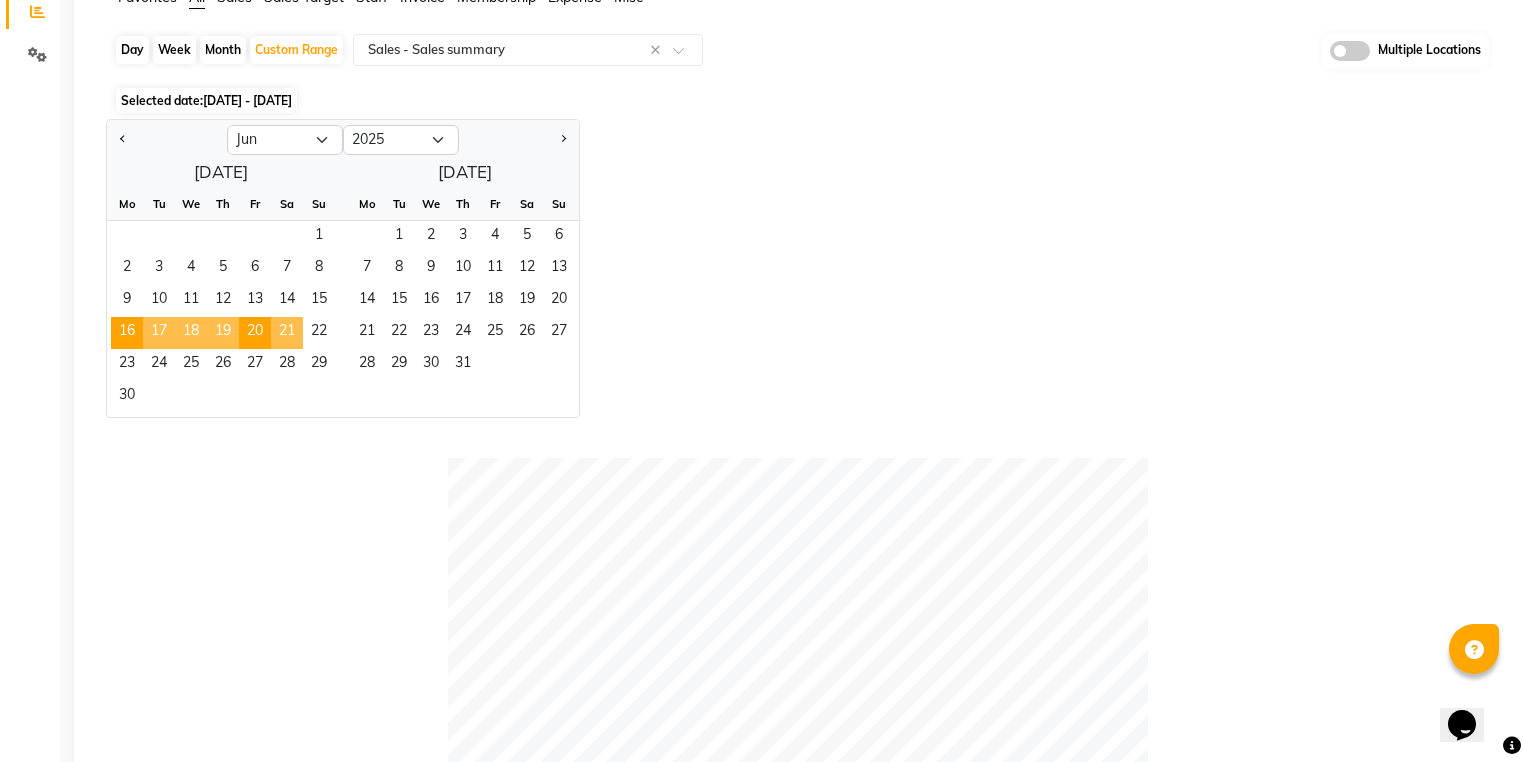 click on "21" 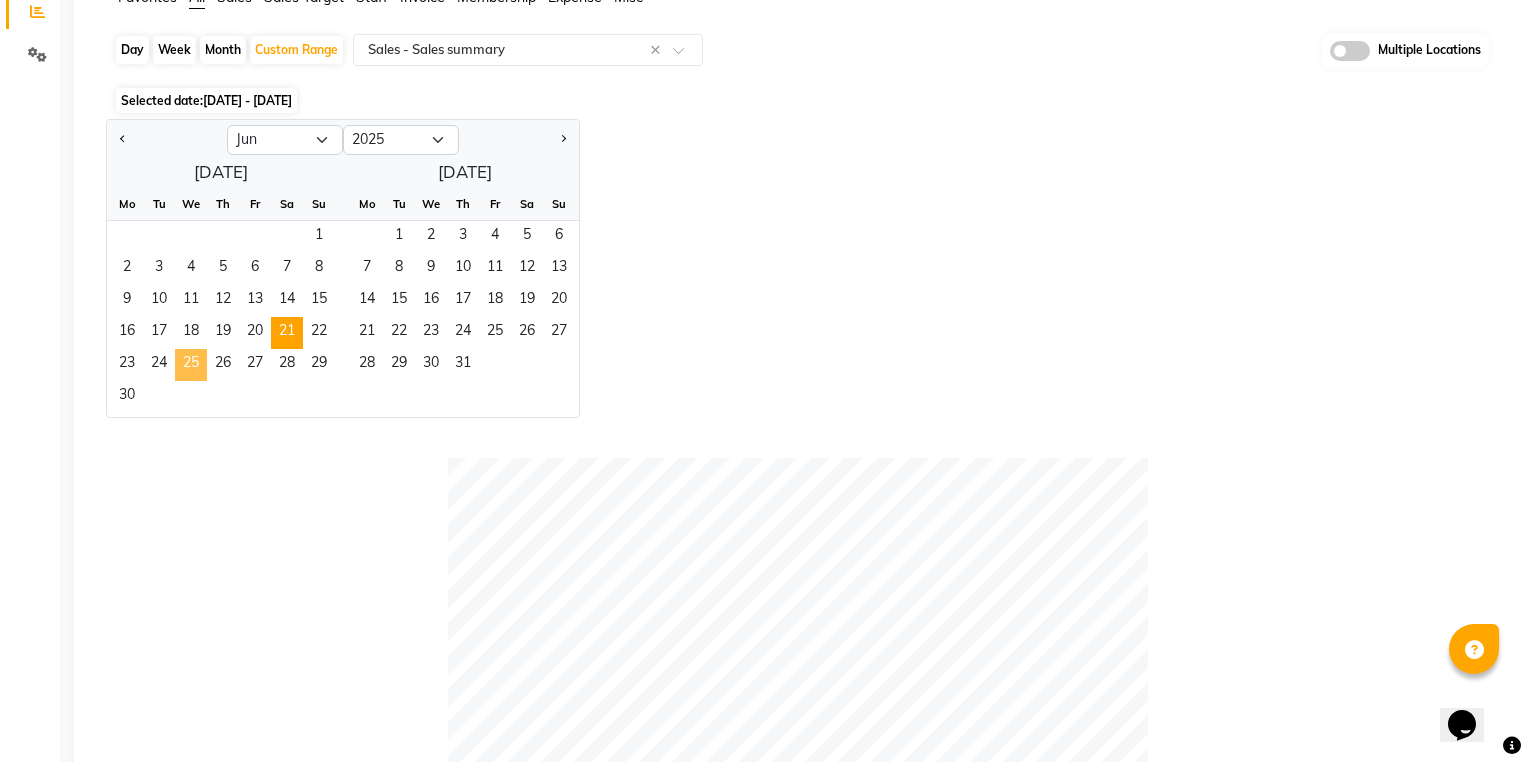 click on "25" 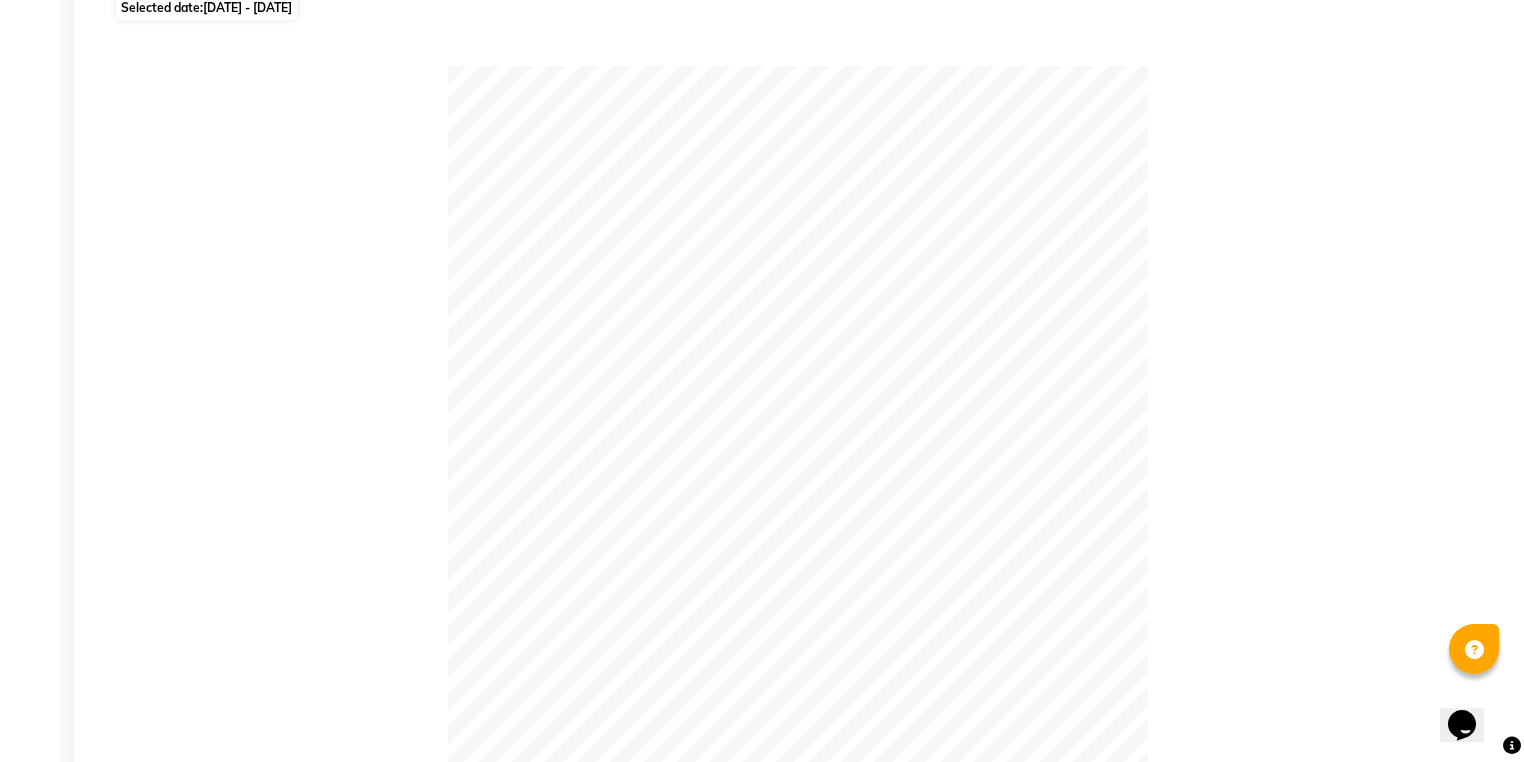 scroll, scrollTop: 96, scrollLeft: 0, axis: vertical 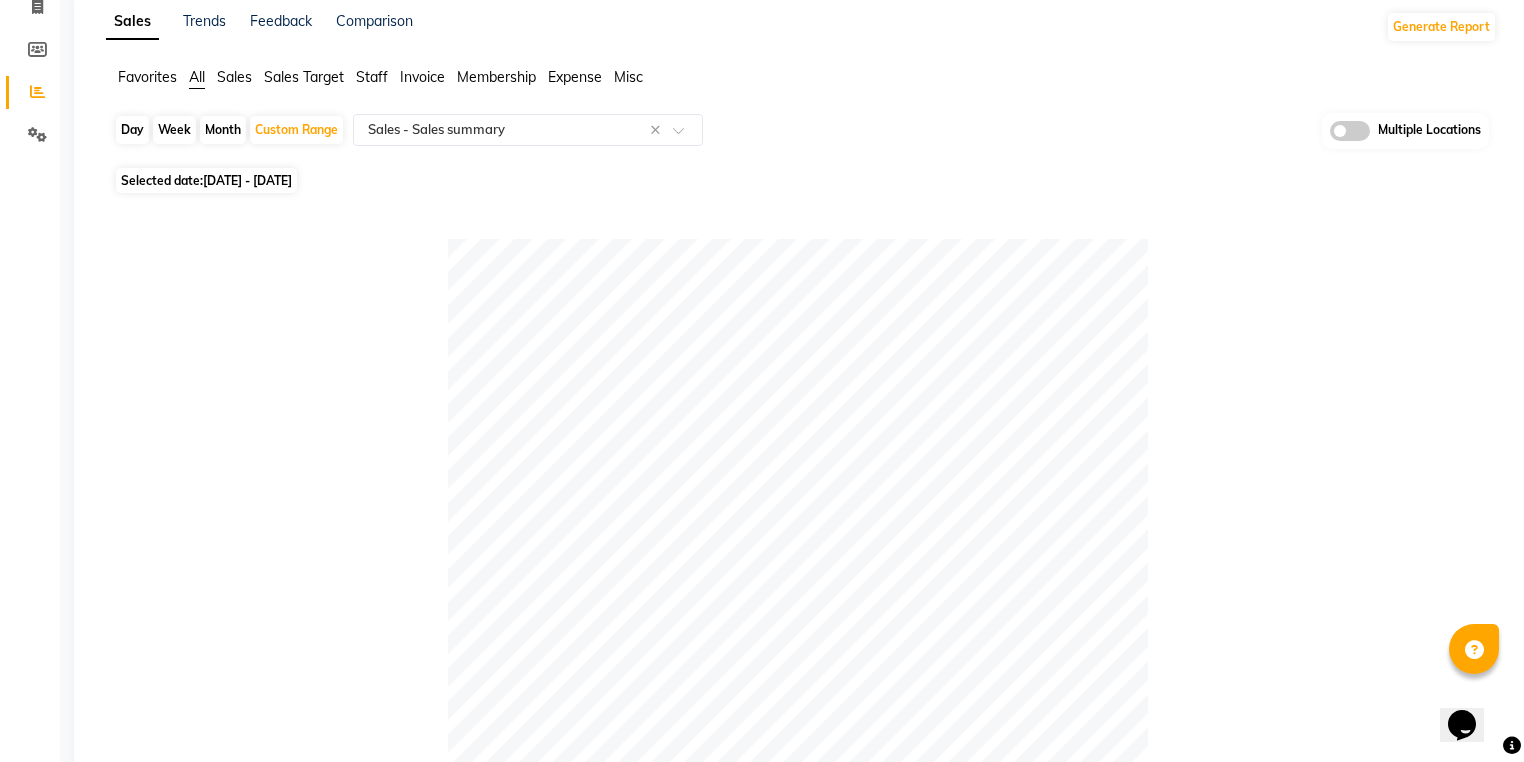 click on "Day" 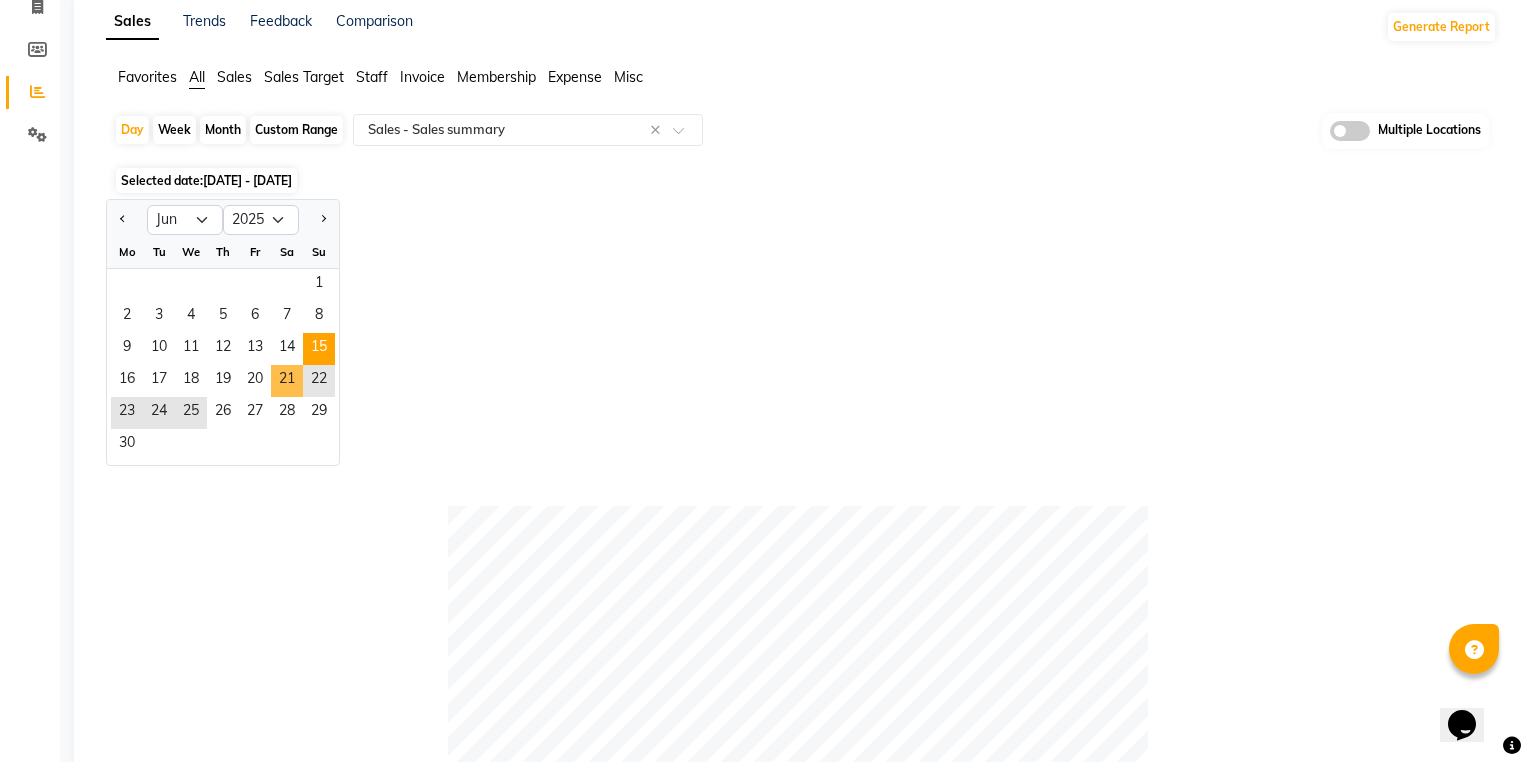 click on "21" 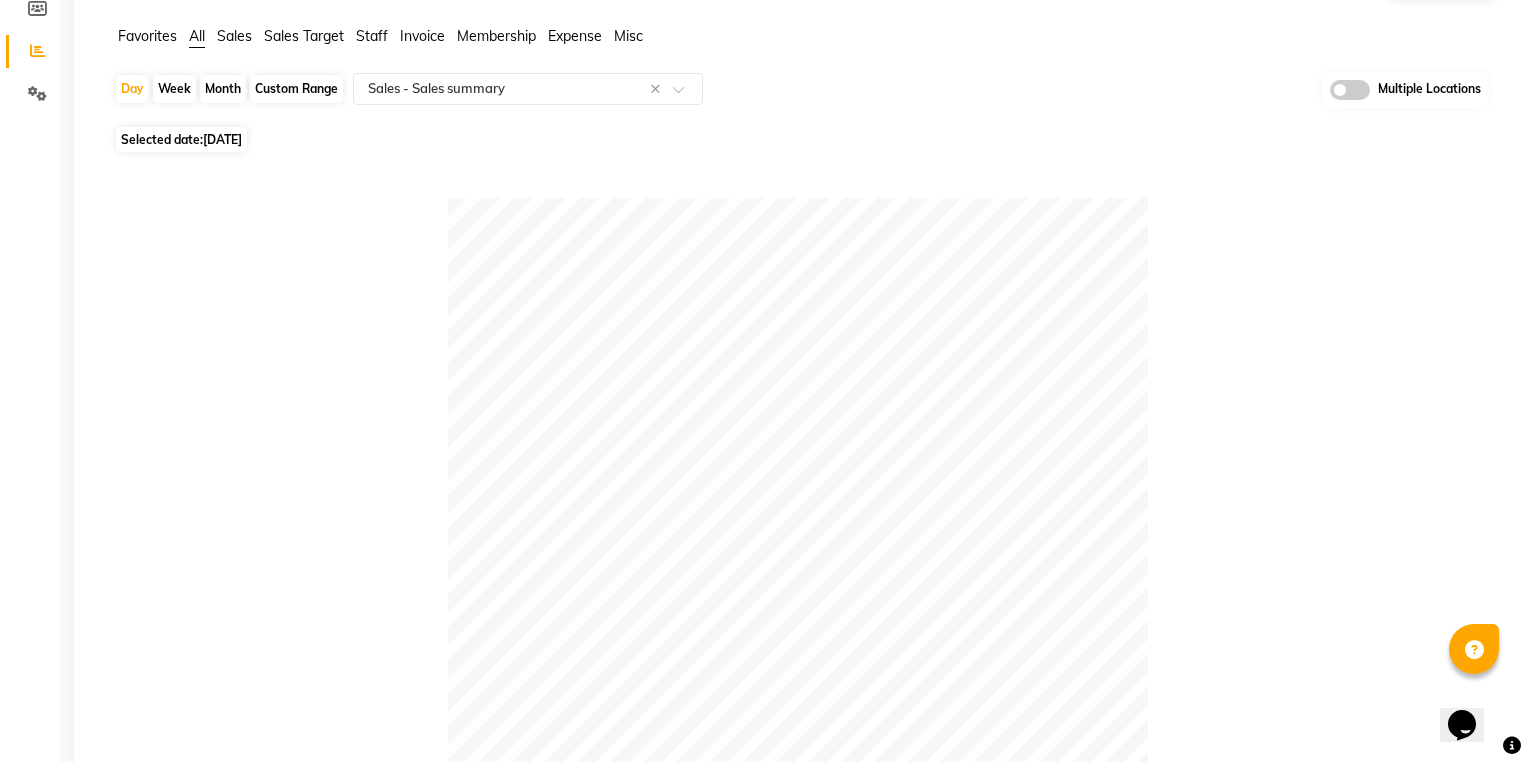 scroll, scrollTop: 0, scrollLeft: 0, axis: both 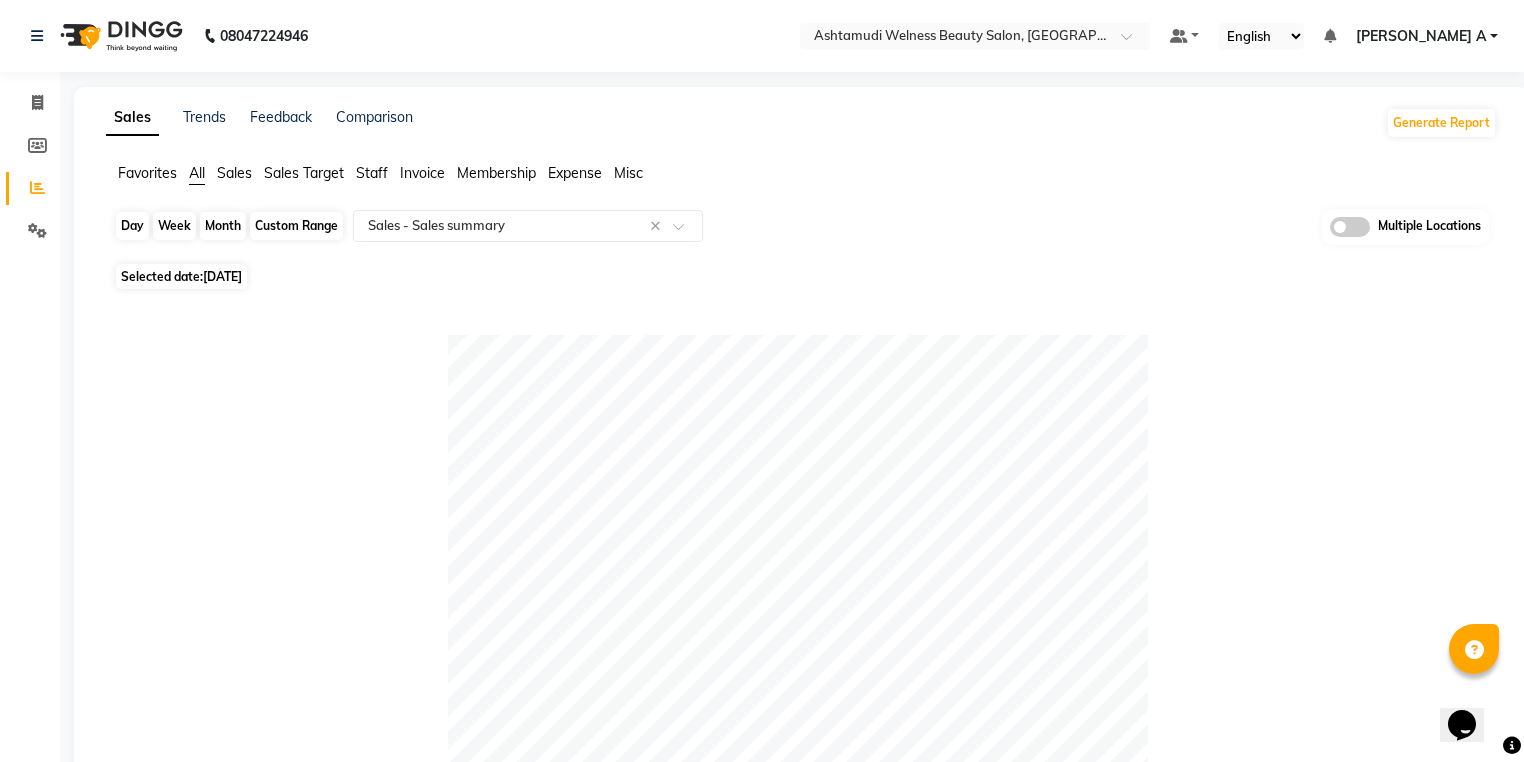 click on "Day" 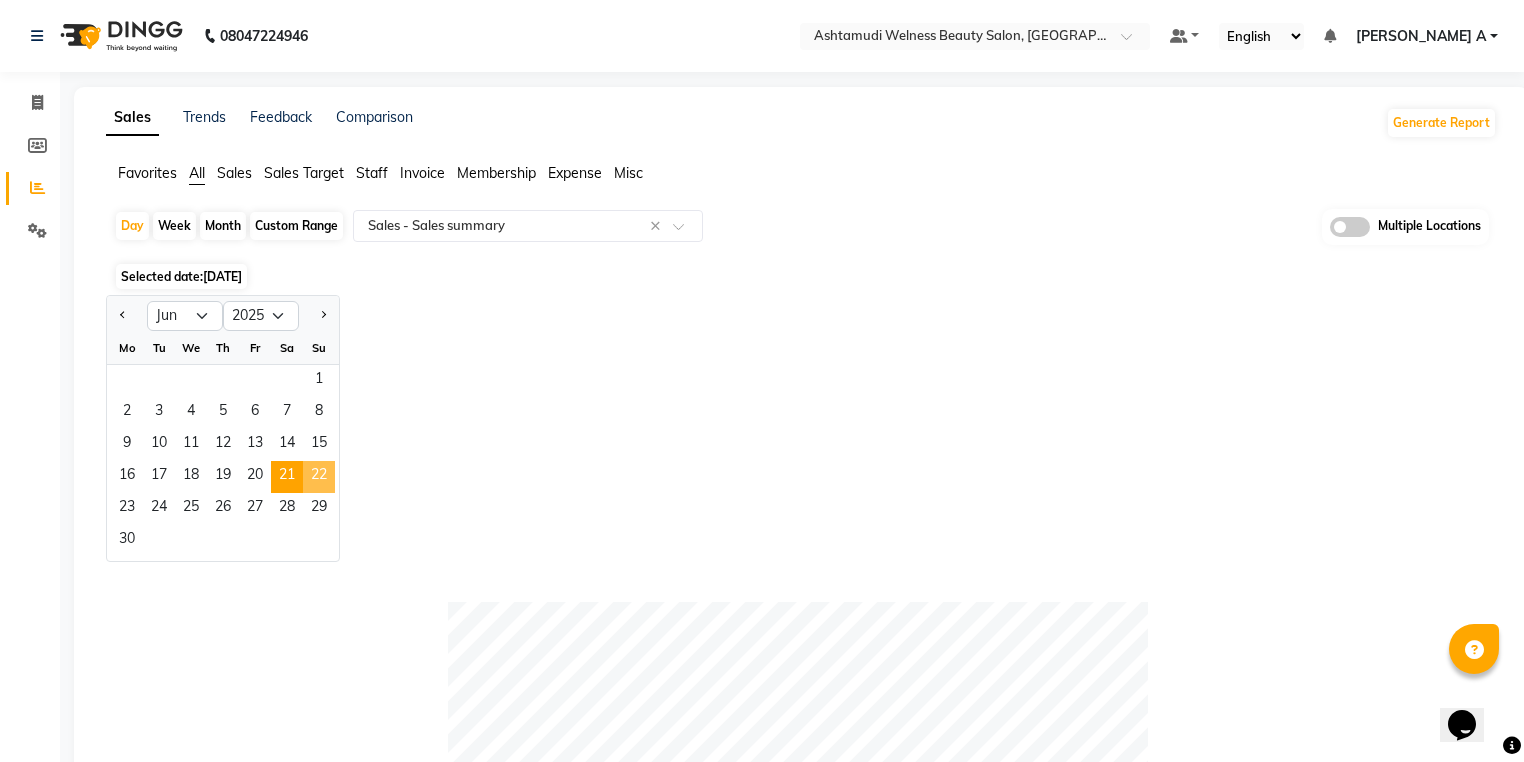 click on "22" 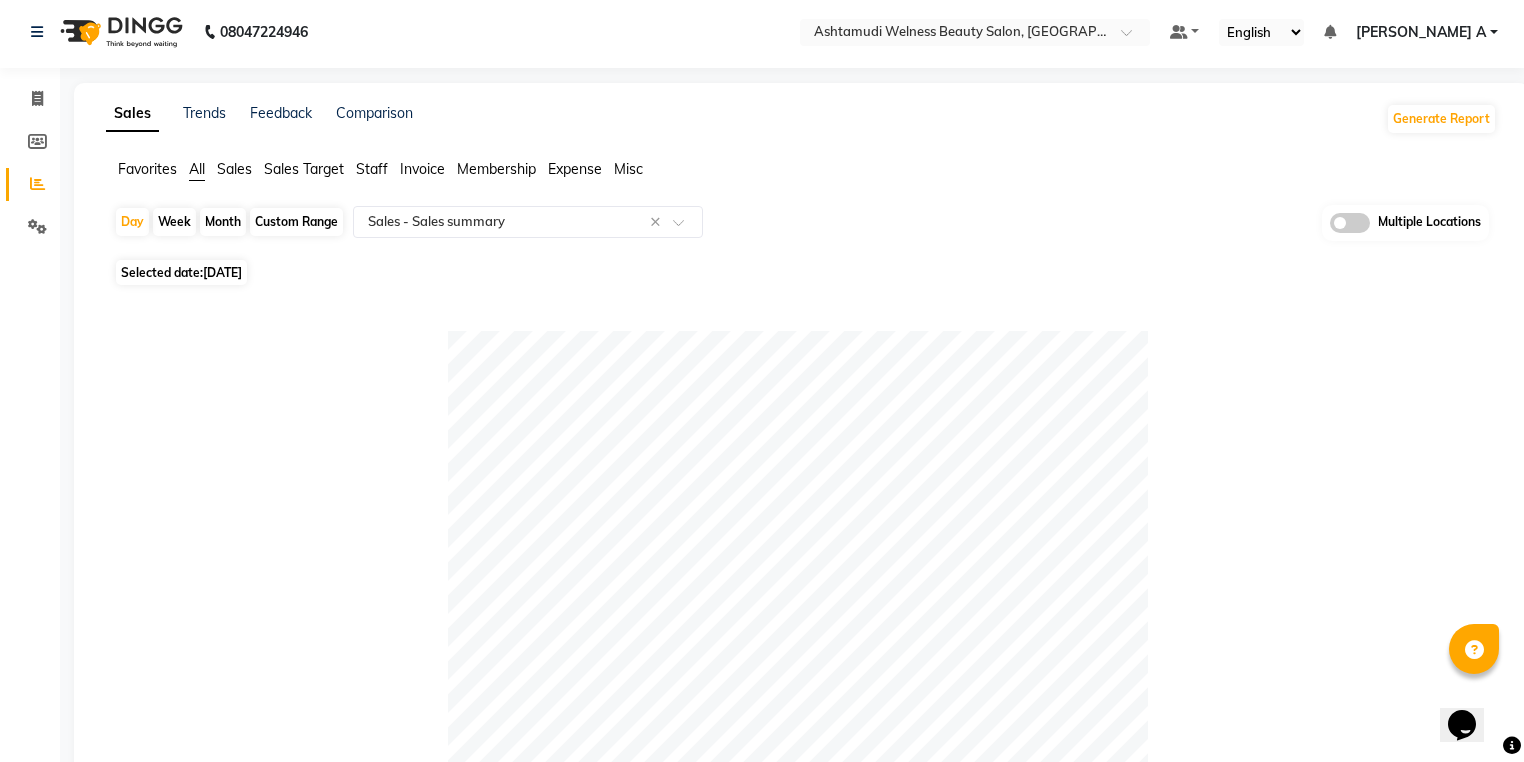 scroll, scrollTop: 0, scrollLeft: 0, axis: both 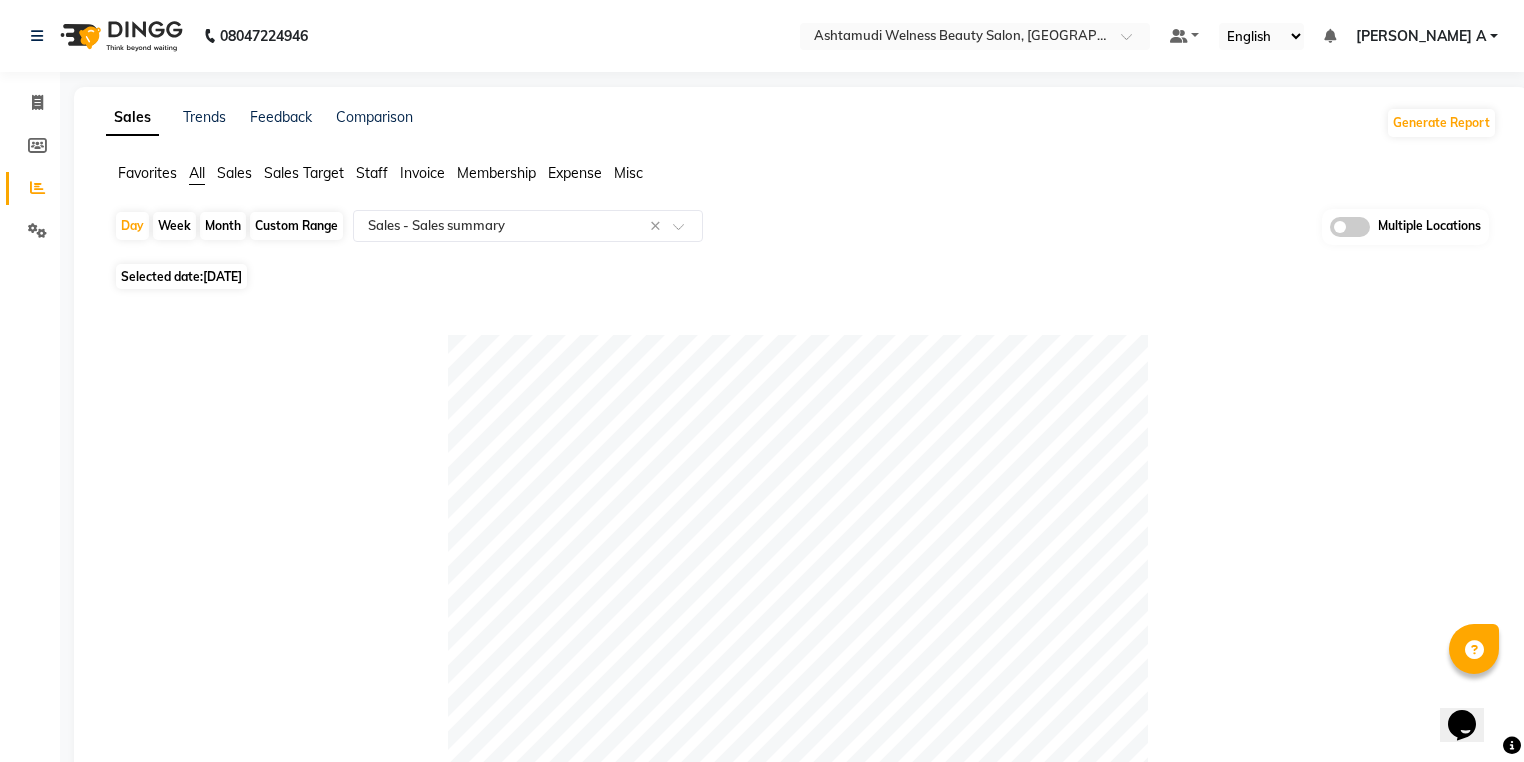 click on "Invoice" 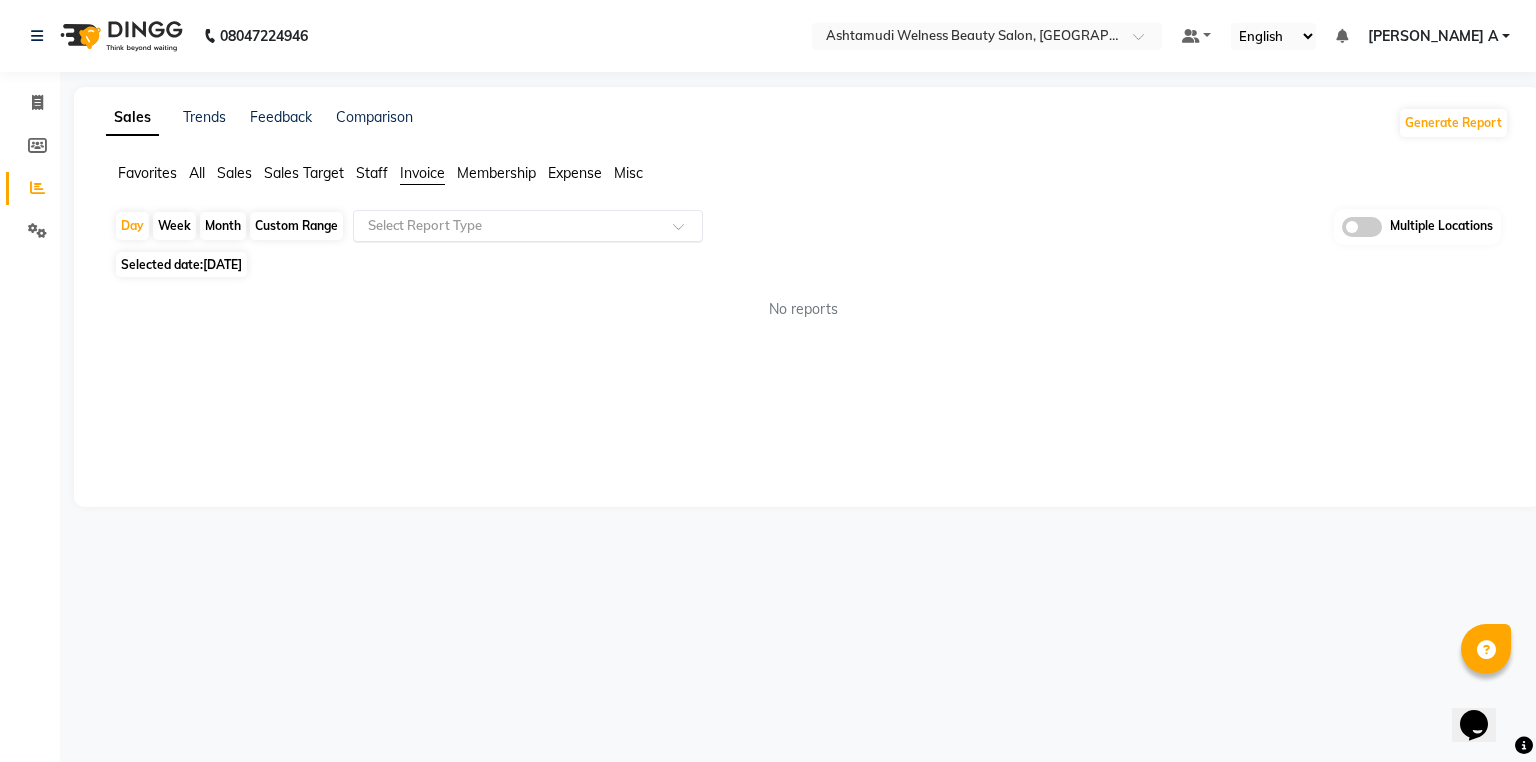 click 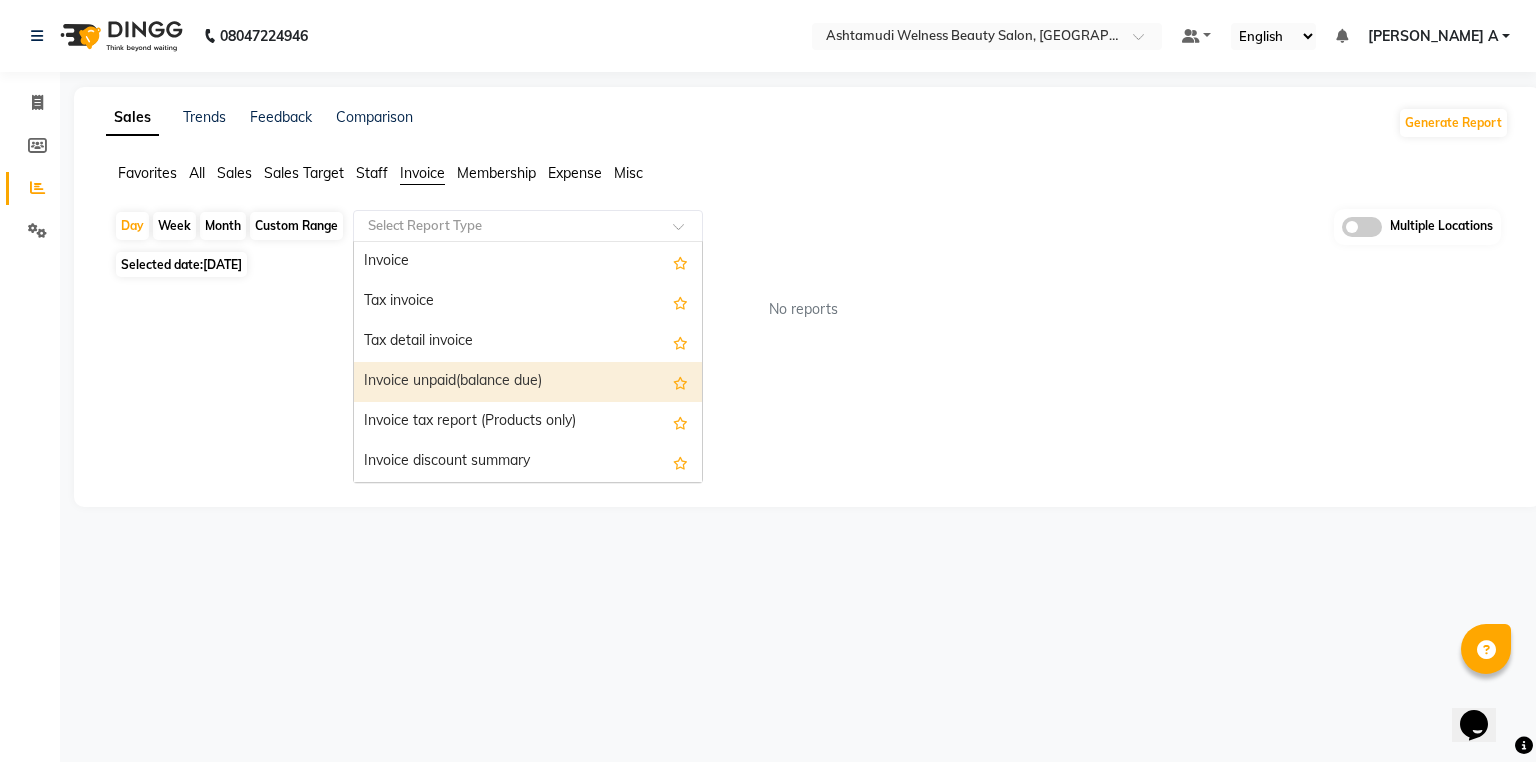 click on "Invoice unpaid(balance due)" at bounding box center (528, 382) 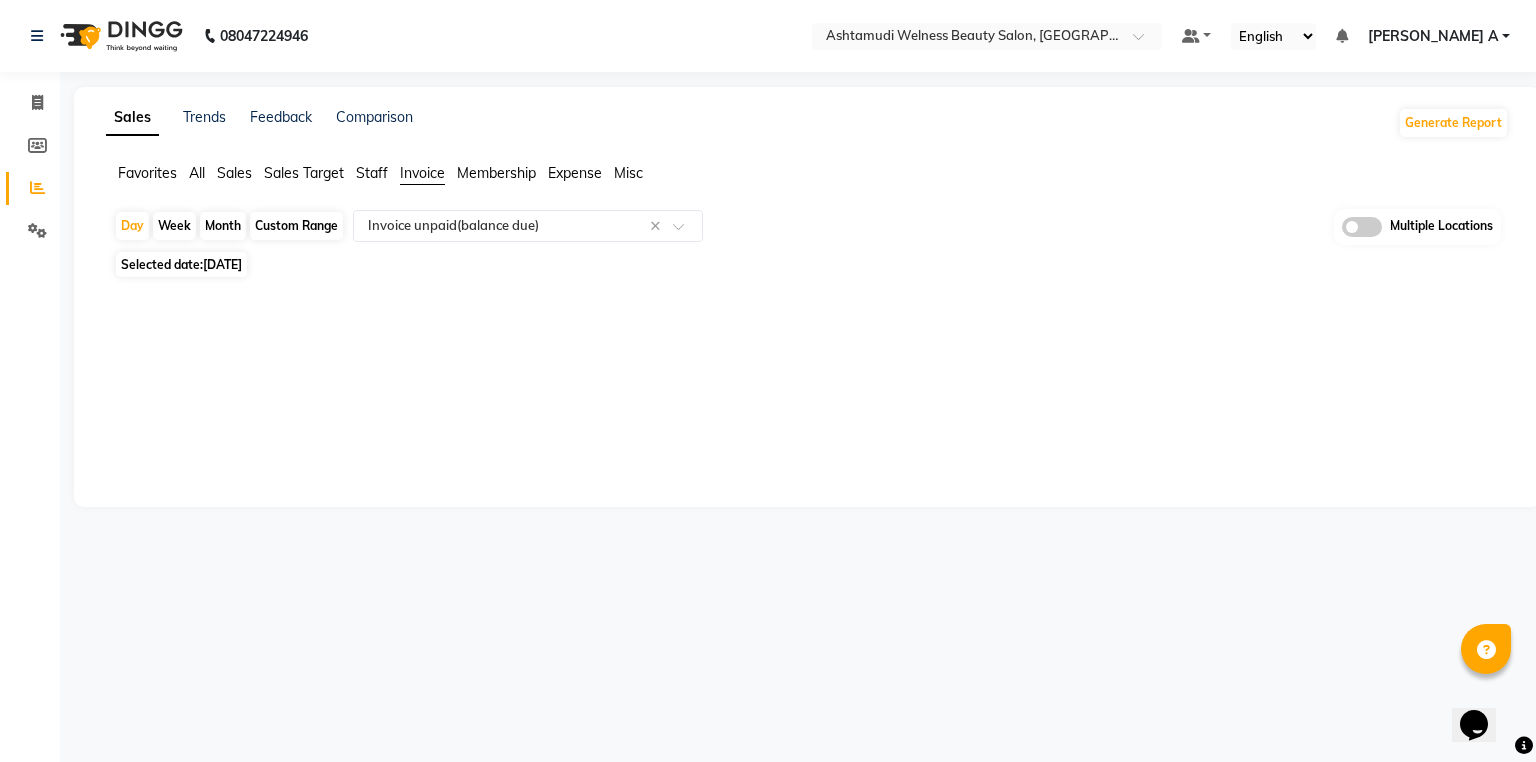 click on "Sales Trends Feedback Comparison Generate Report Favorites All Sales Sales Target Staff Invoice Membership Expense Misc  Day   Week   Month   Custom Range  Select Report Type × Invoice unpaid(balance due) × Multiple Locations Selected date:  22-06-2025  ★ Mark as Favorite  Choose how you'd like to save "" report to favorites  Save to Personal Favorites:   Only you can see this report in your favorites tab. Share with Organization:   Everyone in your organization can see this report in their favorites tab.  Save to Favorites" 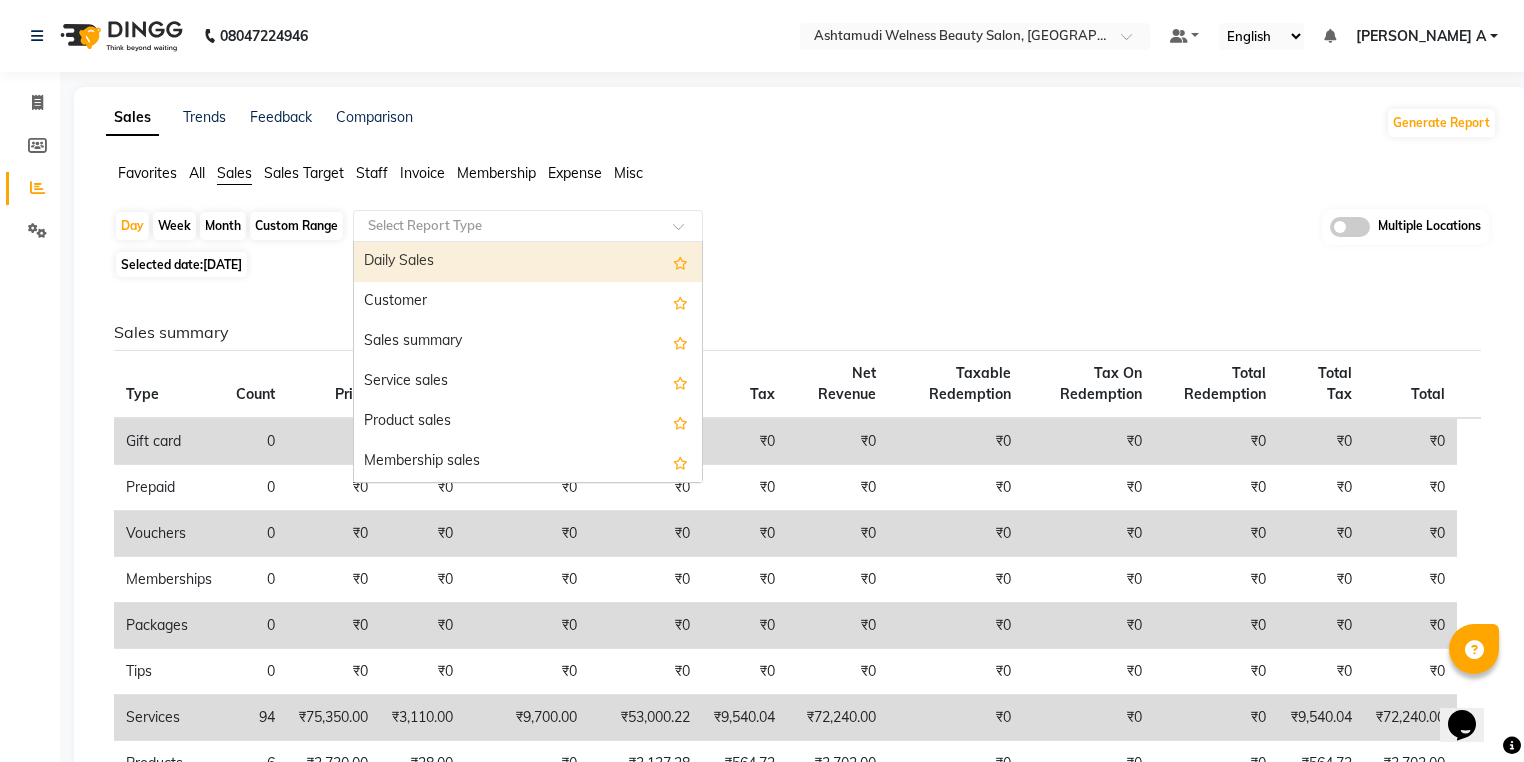 click 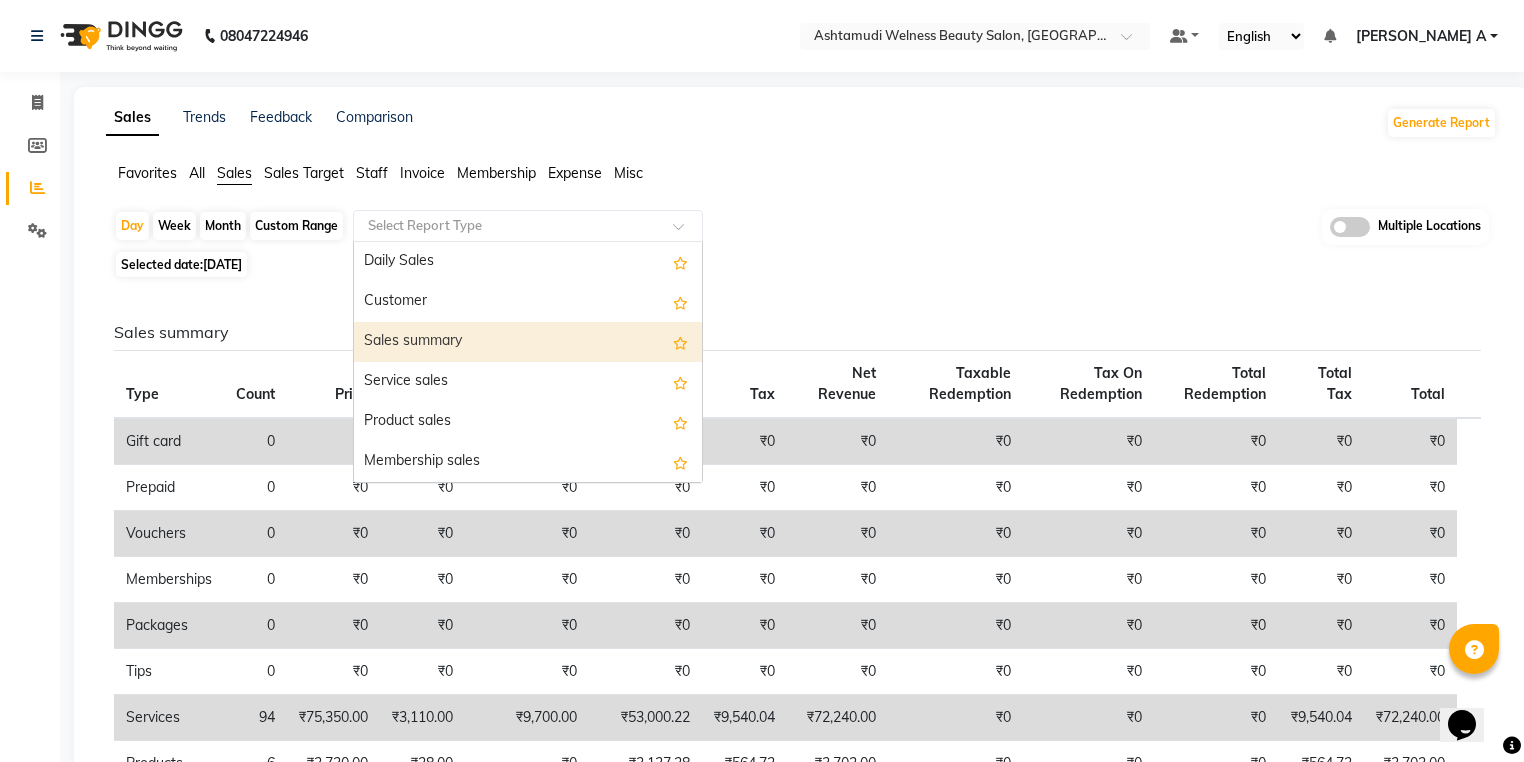 click on "Sales summary" at bounding box center [528, 342] 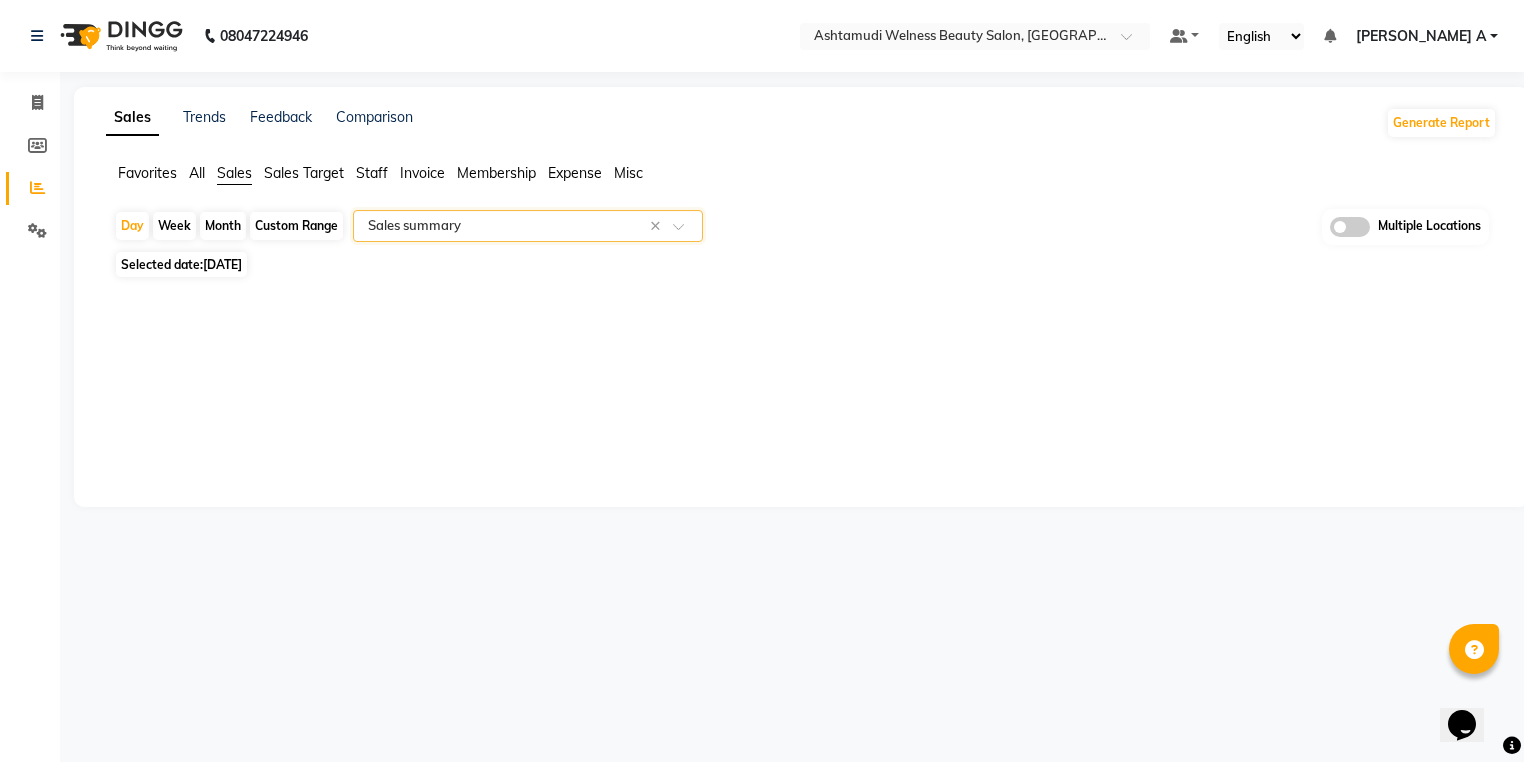 select on "full_report" 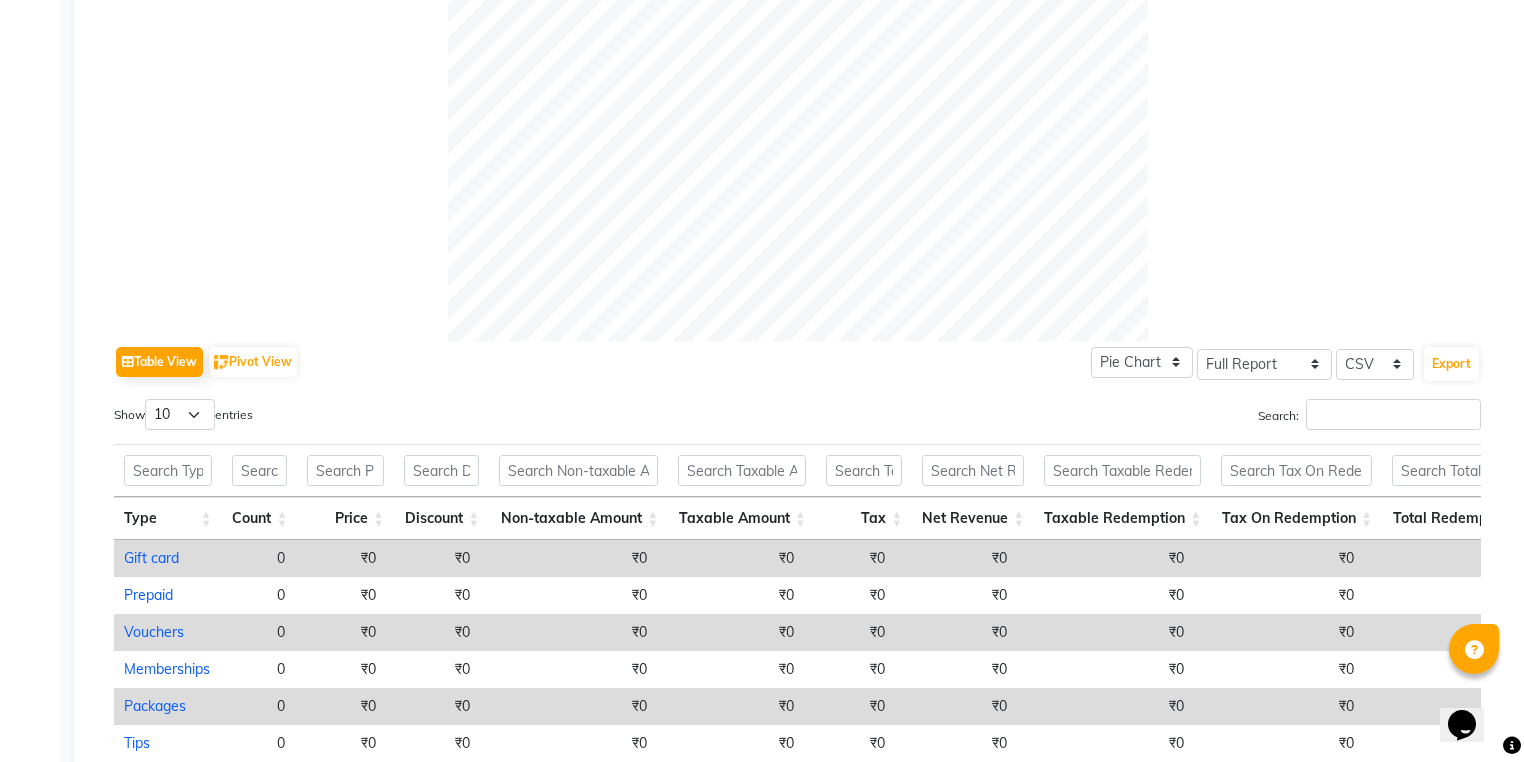 scroll, scrollTop: 960, scrollLeft: 0, axis: vertical 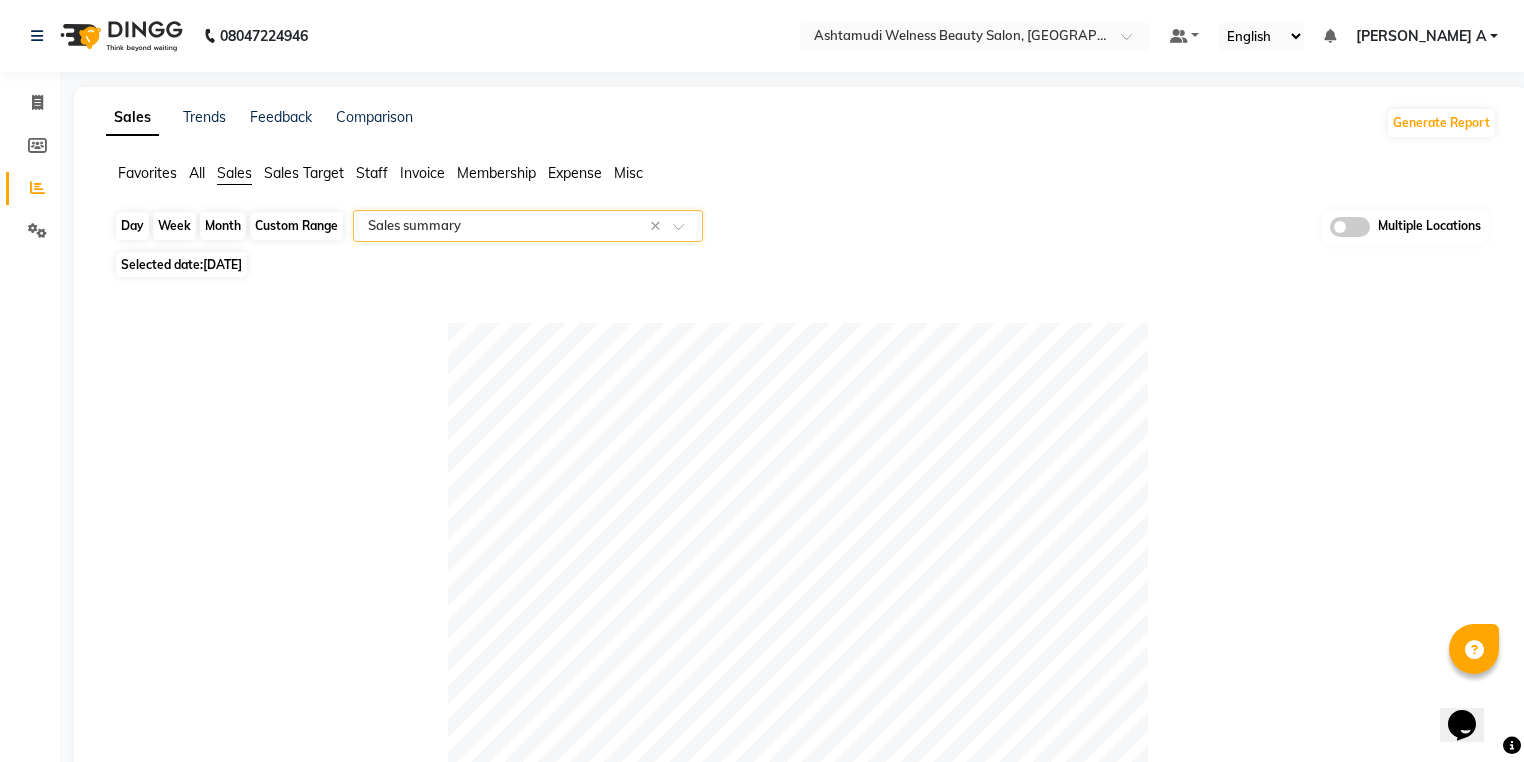 click on "Day" 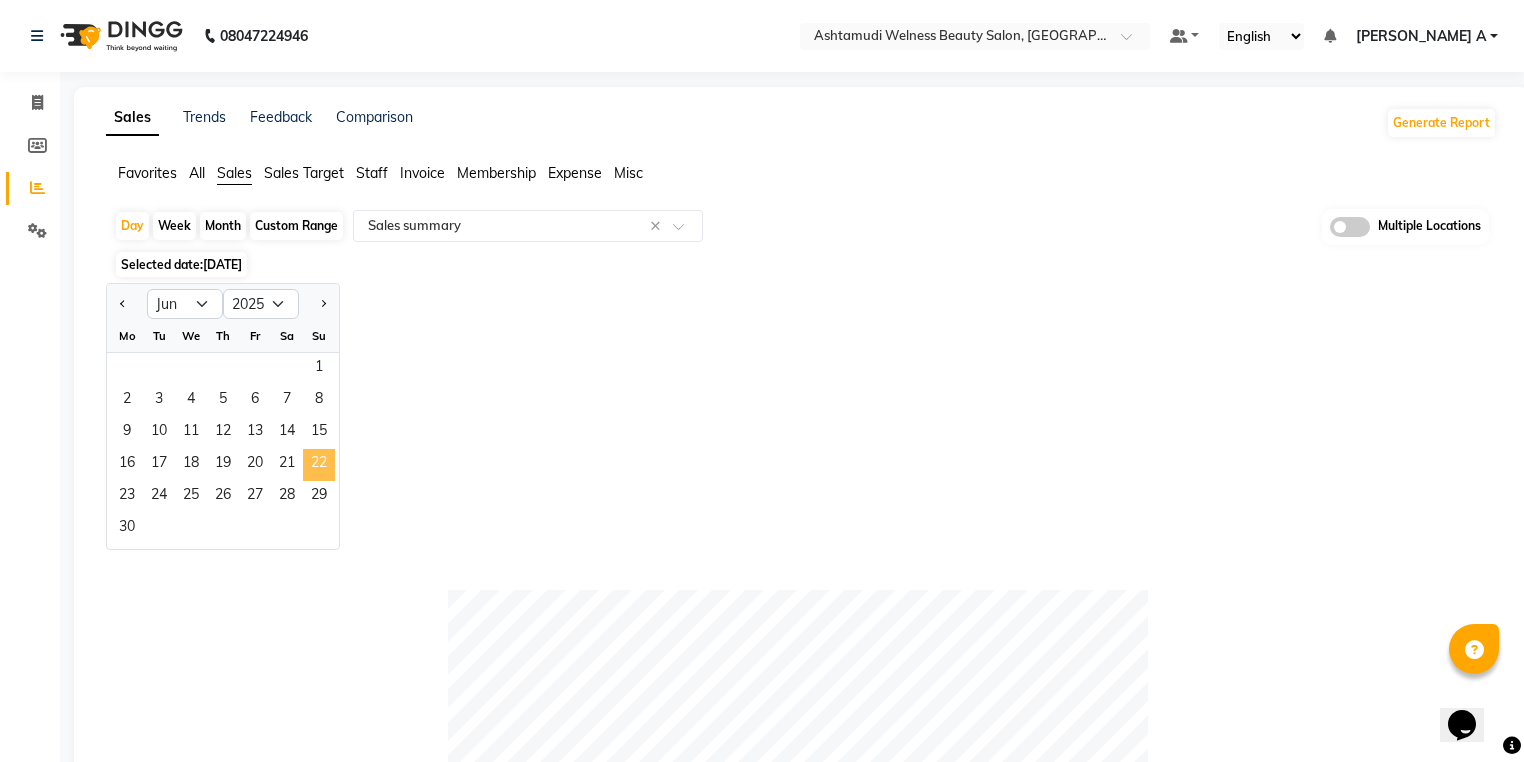 click on "22" 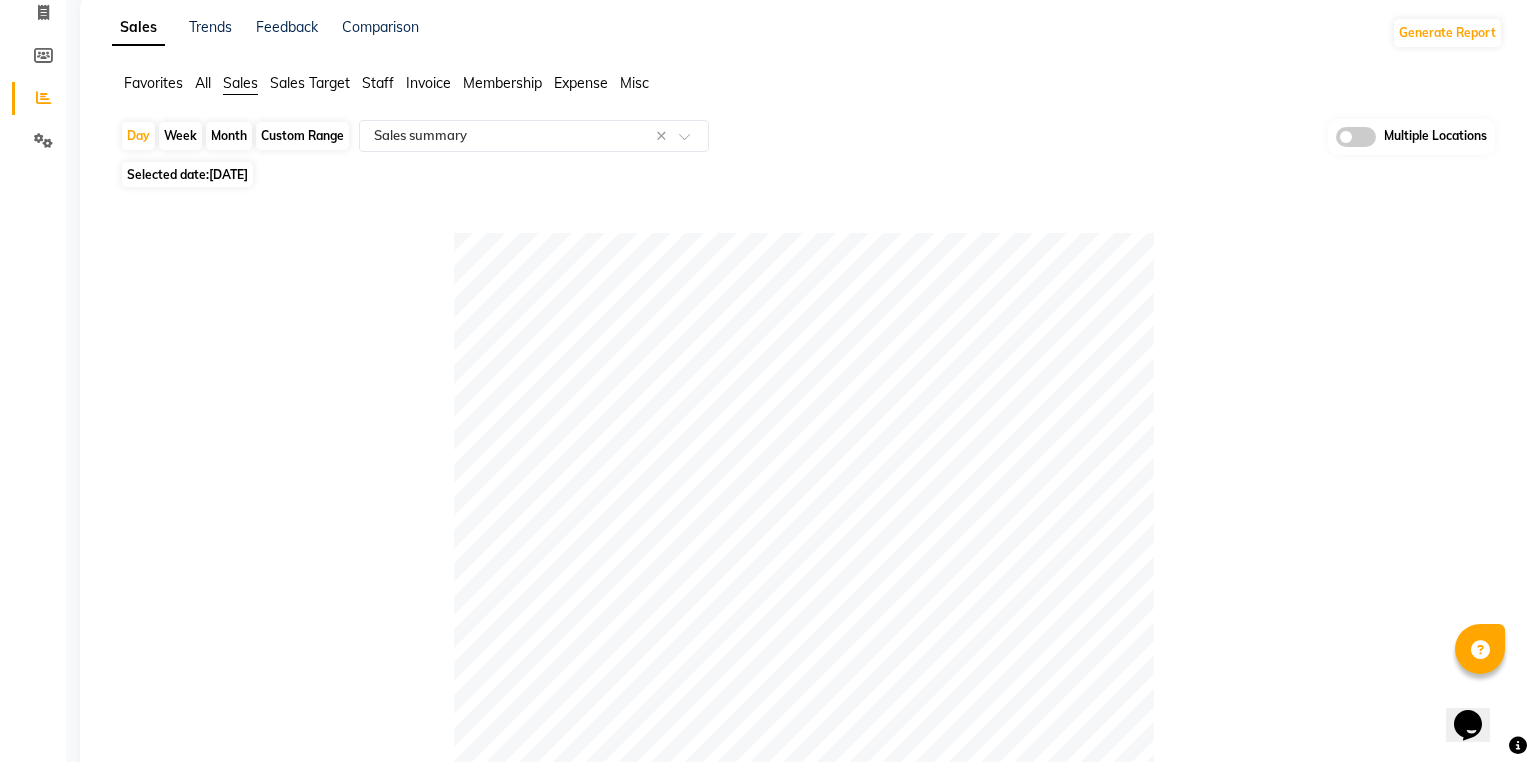scroll, scrollTop: 0, scrollLeft: 0, axis: both 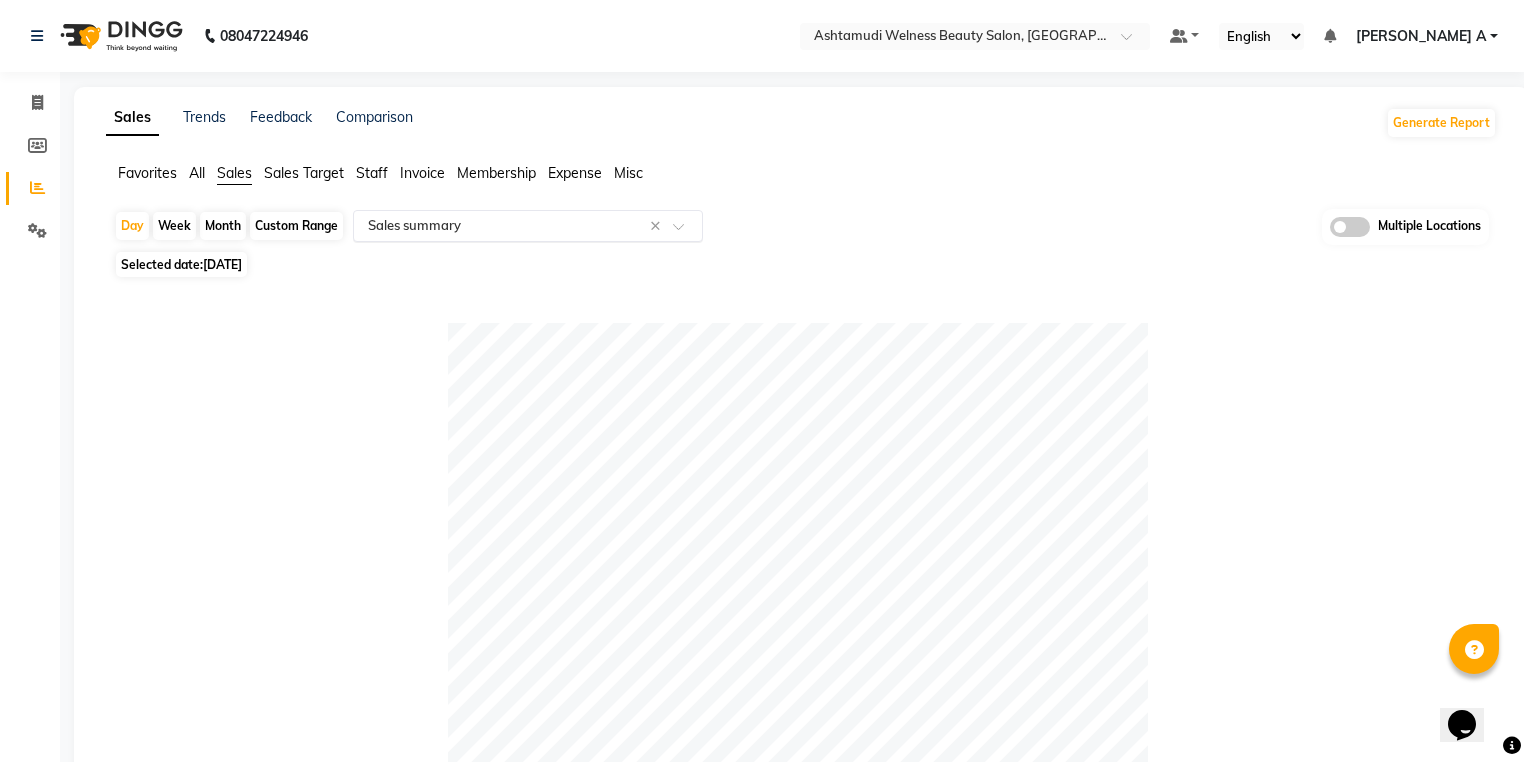 click 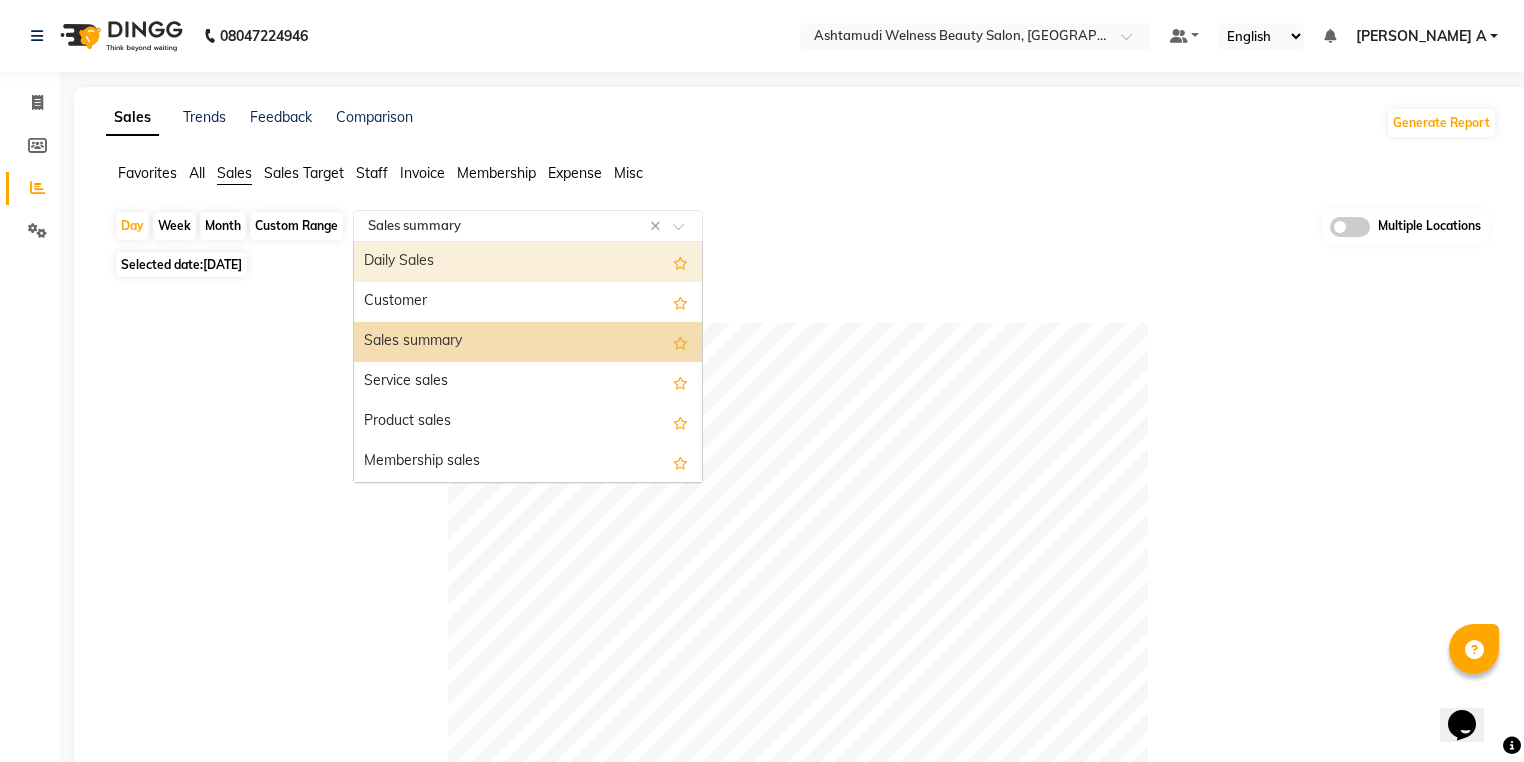 click on "Daily Sales" at bounding box center (528, 262) 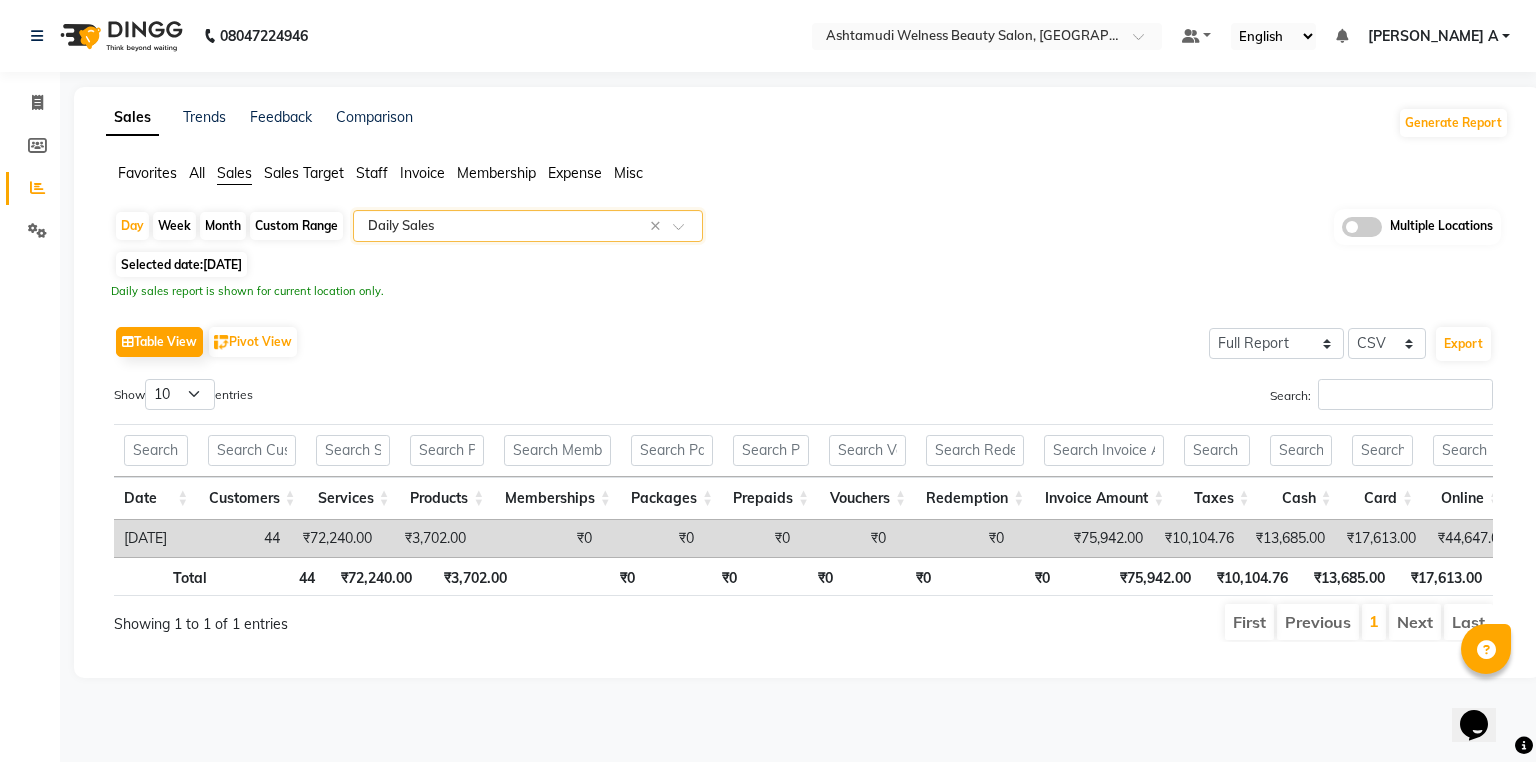 scroll, scrollTop: 0, scrollLeft: 78, axis: horizontal 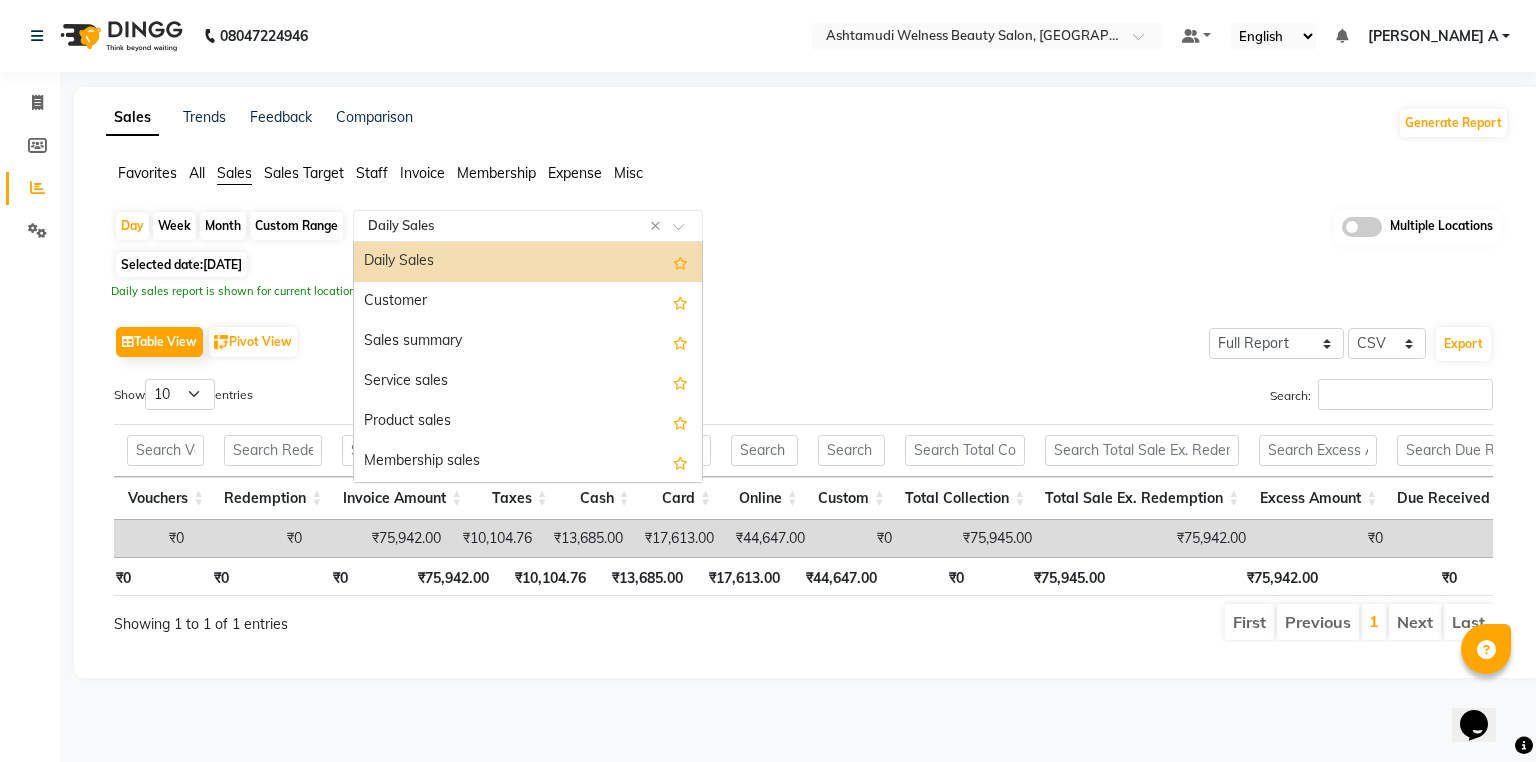 click 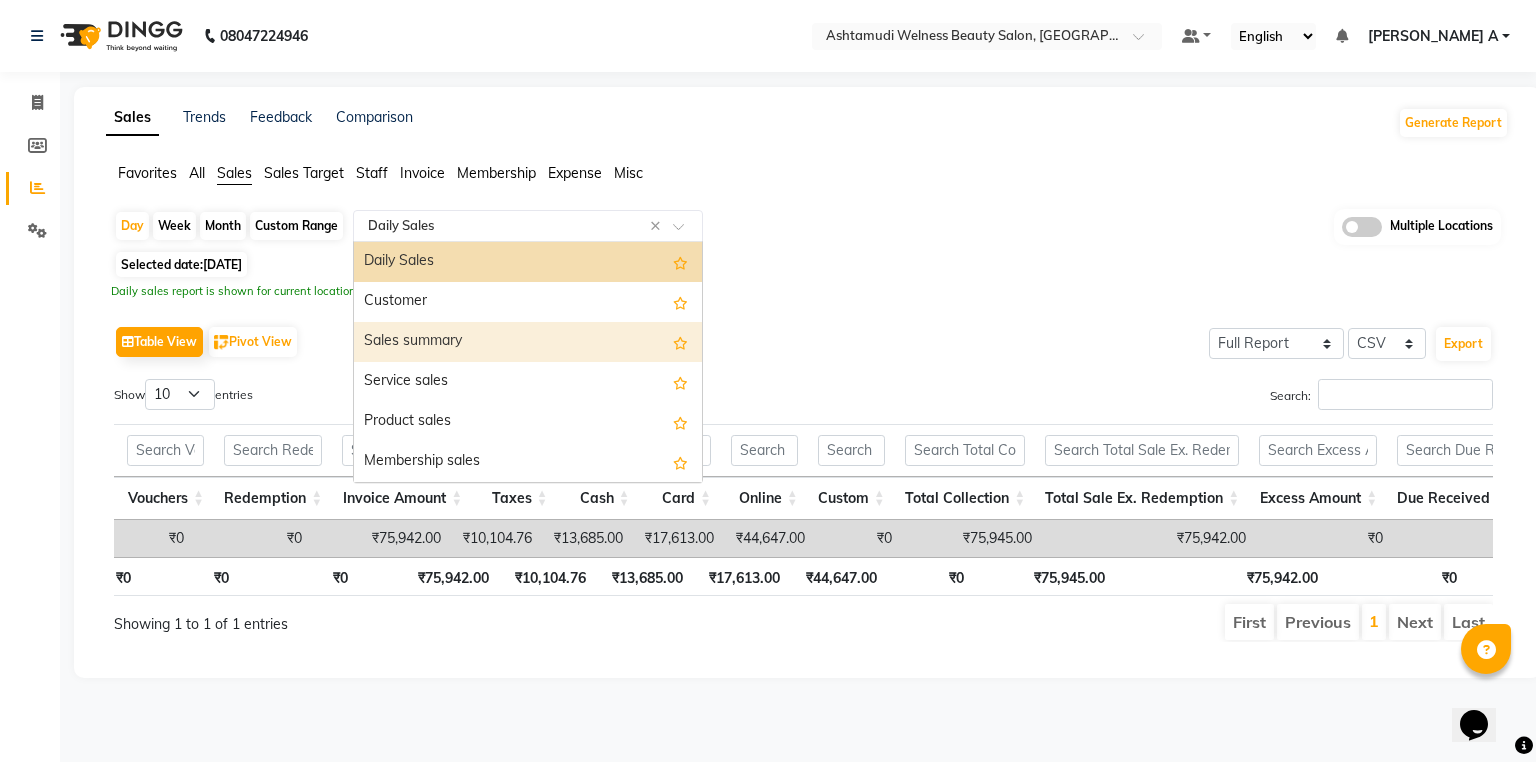 click on "Sales summary" at bounding box center (528, 342) 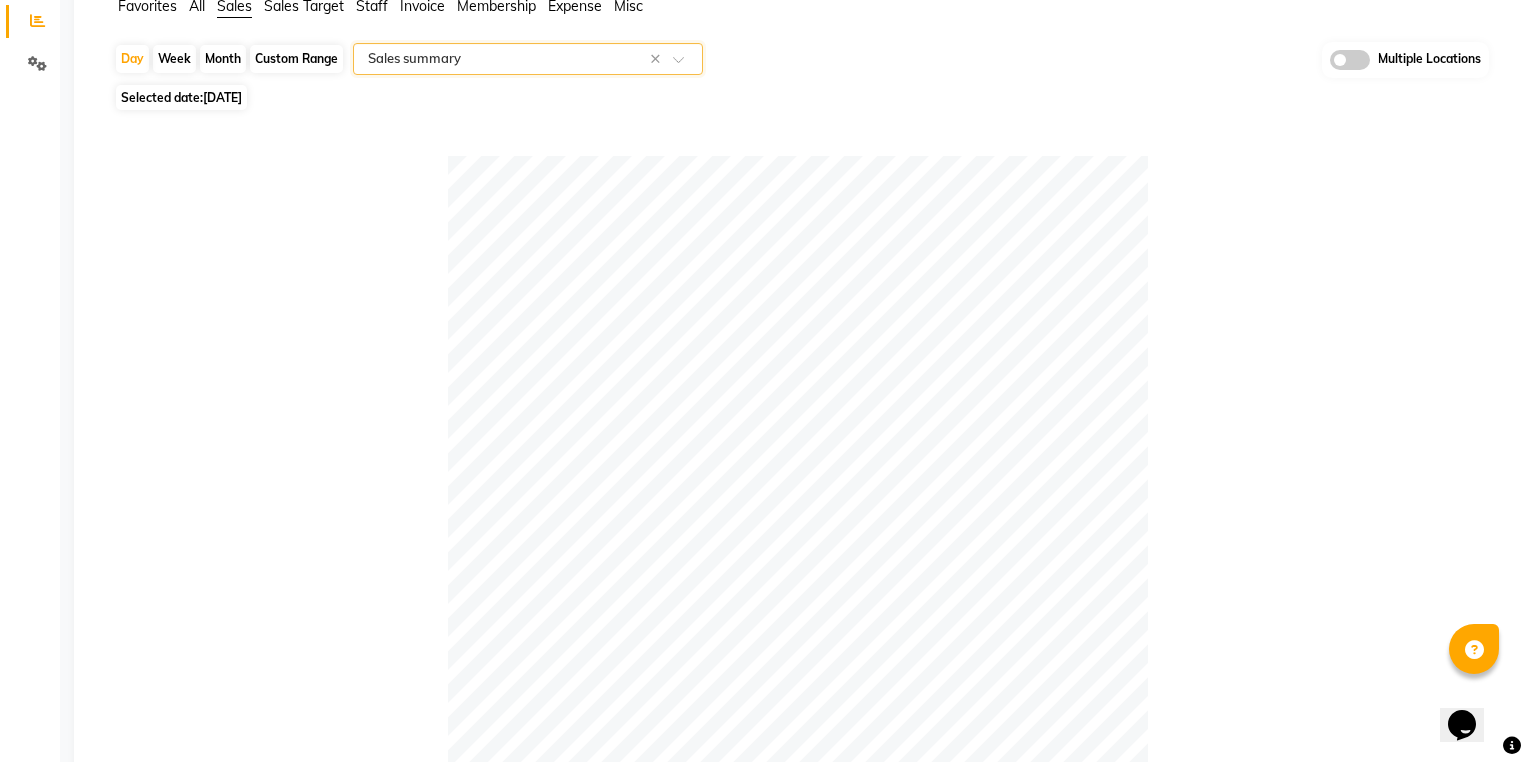 scroll, scrollTop: 0, scrollLeft: 0, axis: both 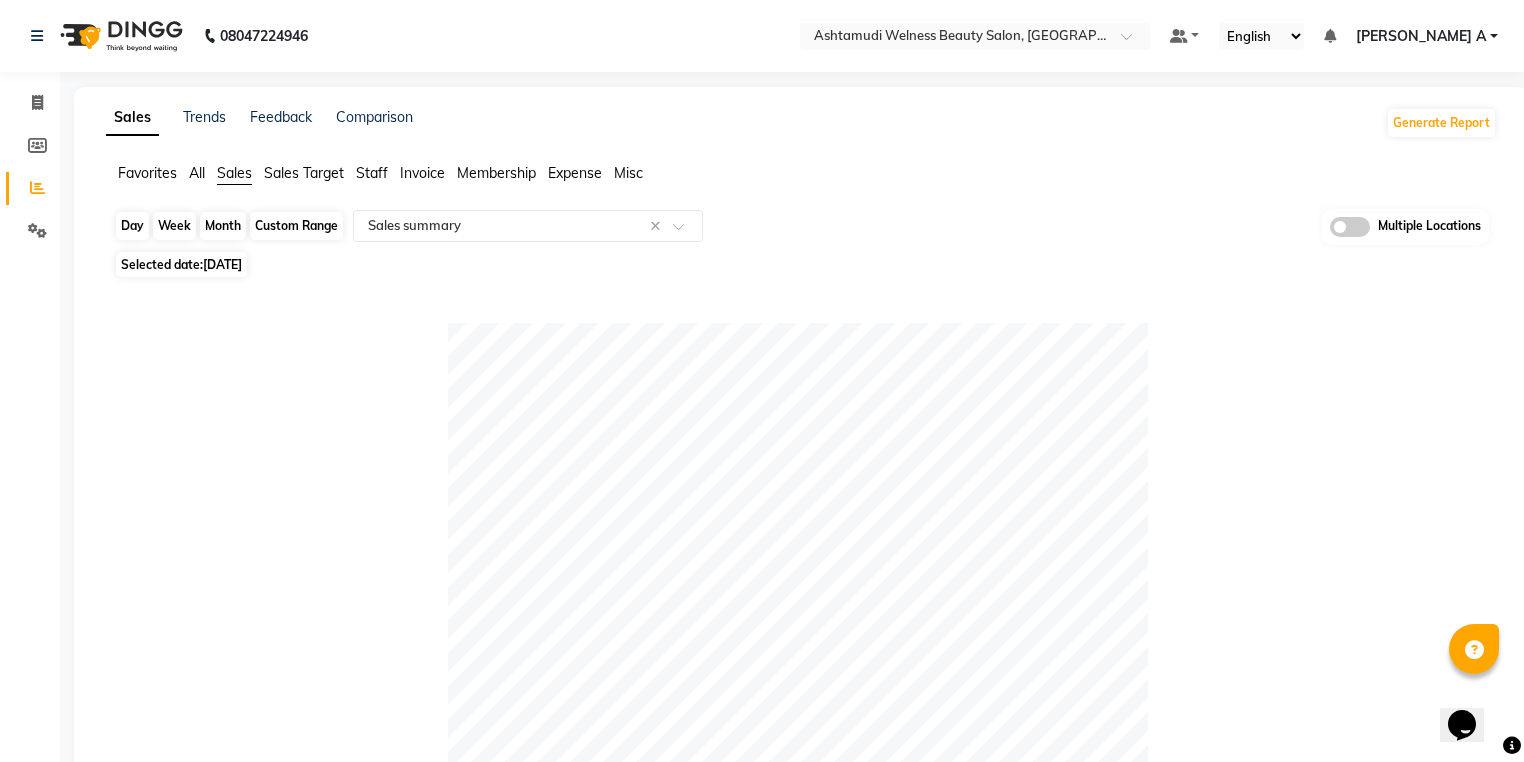 click on "Day" 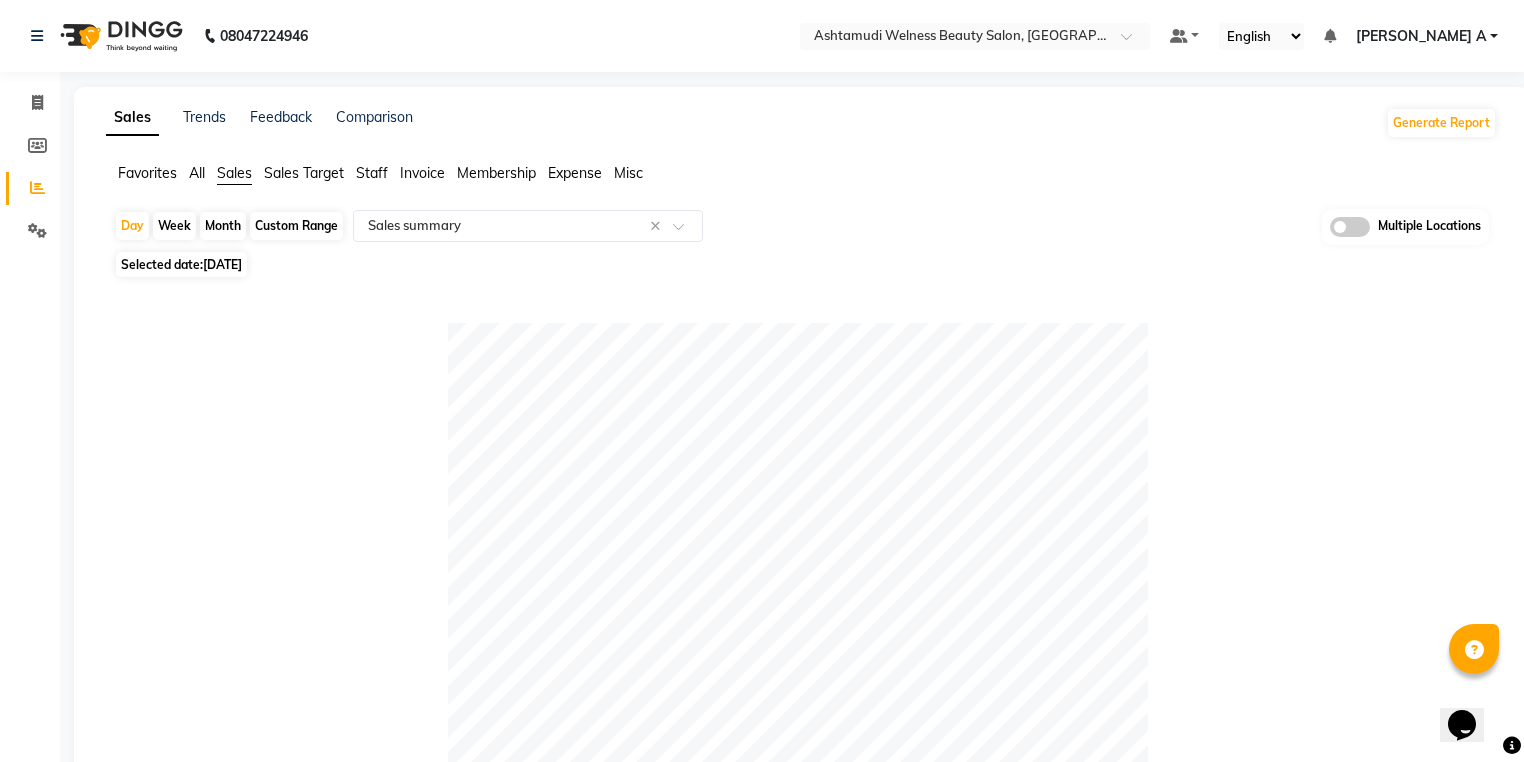 select on "6" 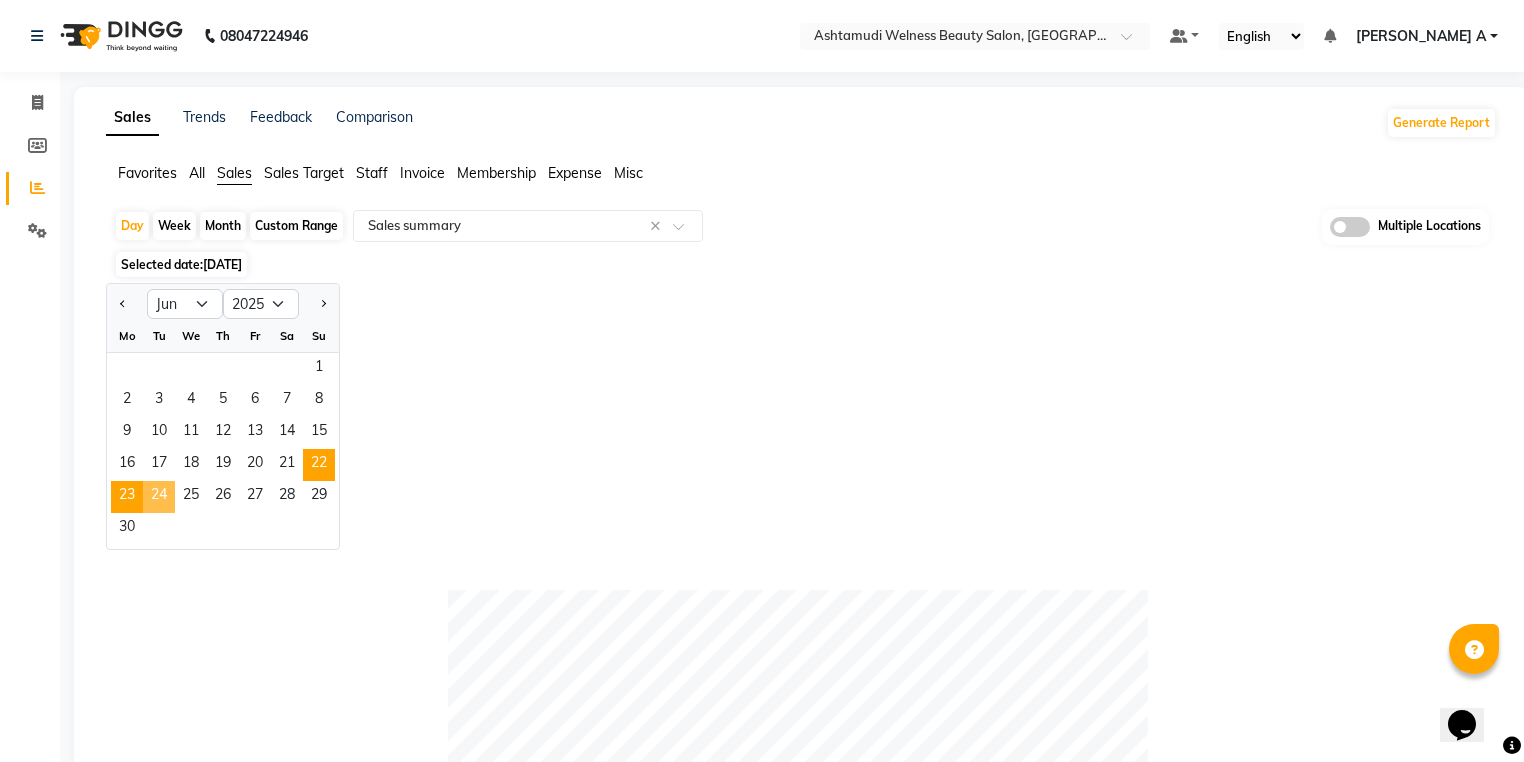 click on "23" 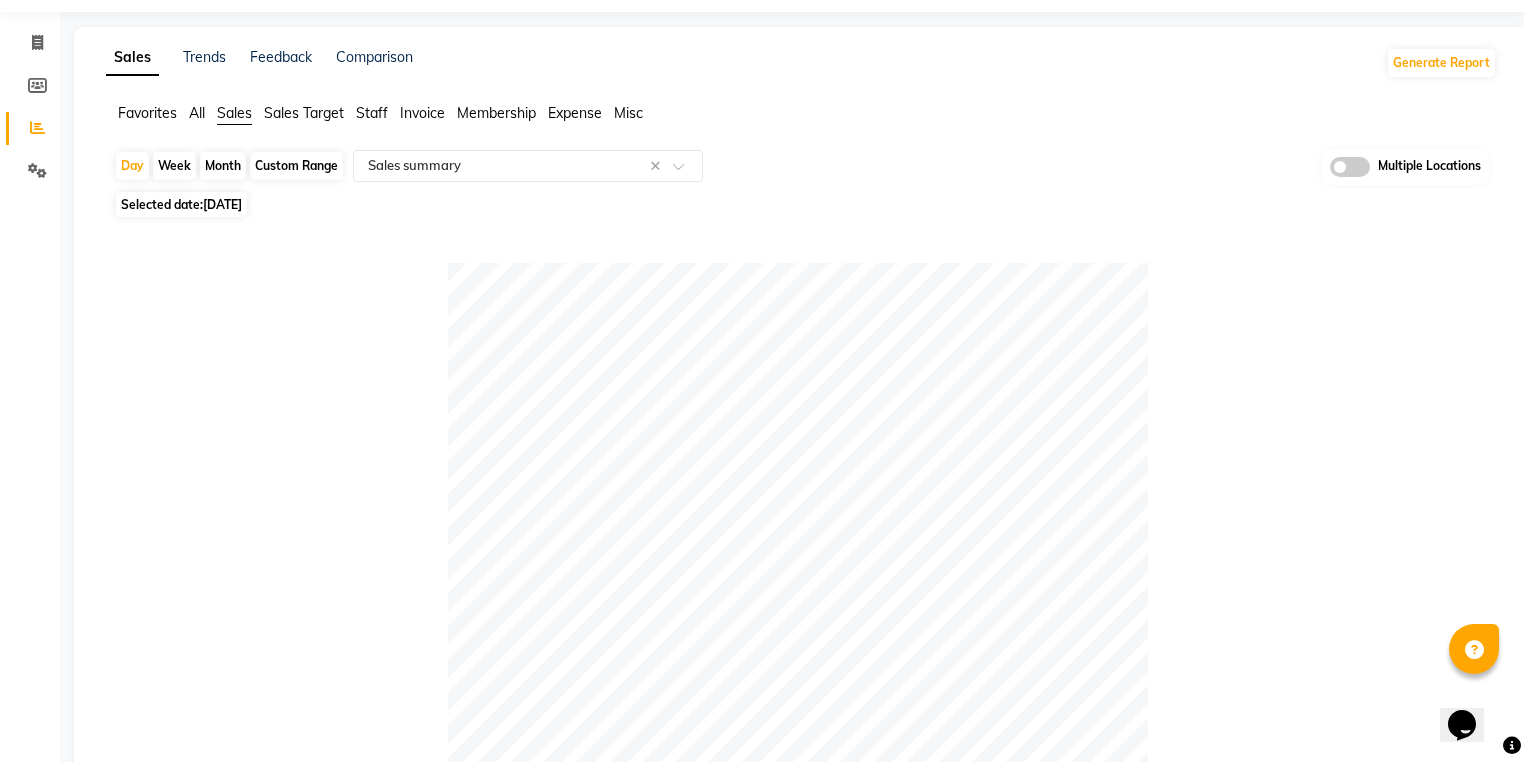 scroll, scrollTop: 0, scrollLeft: 0, axis: both 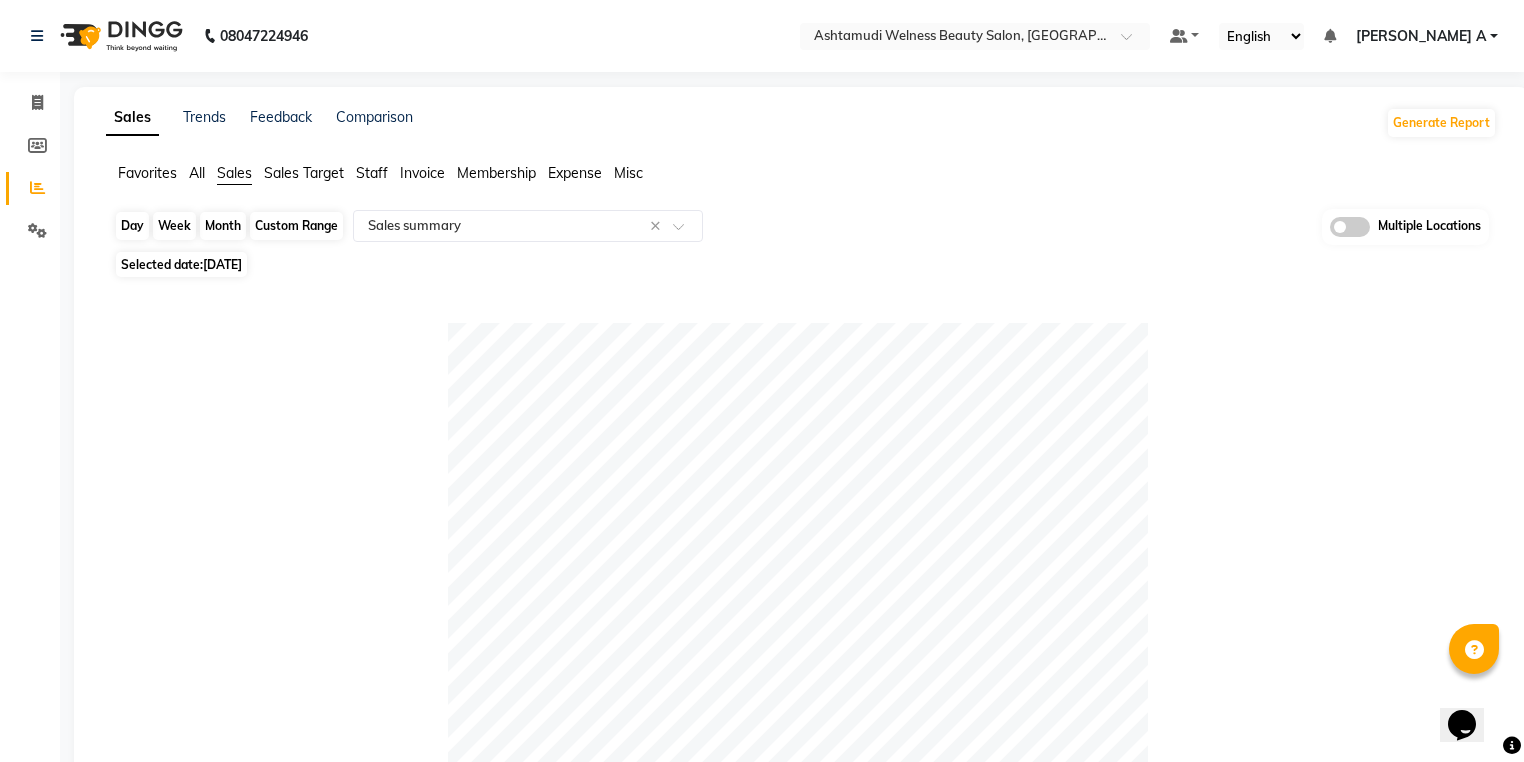 click on "Day" 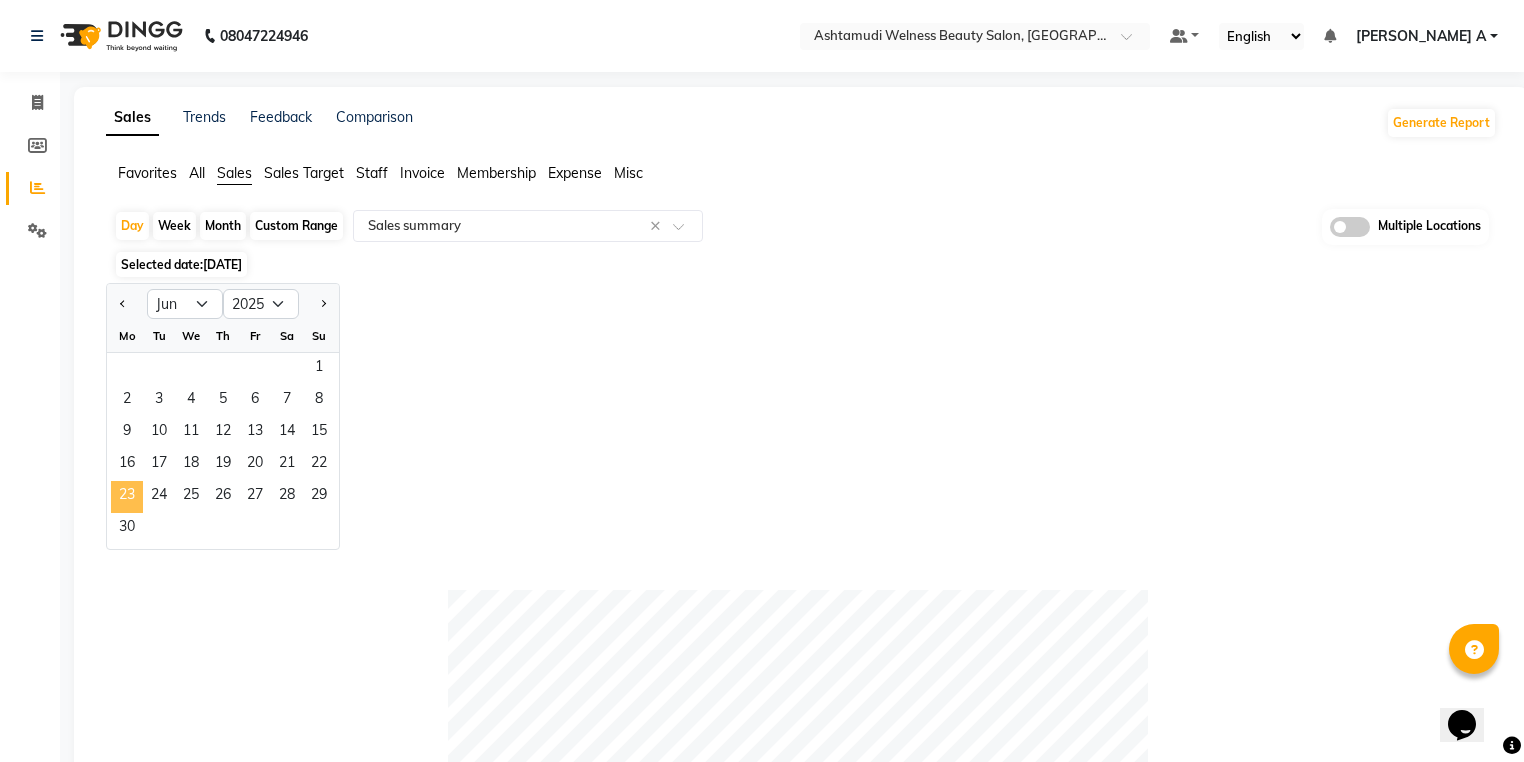 click on "23" 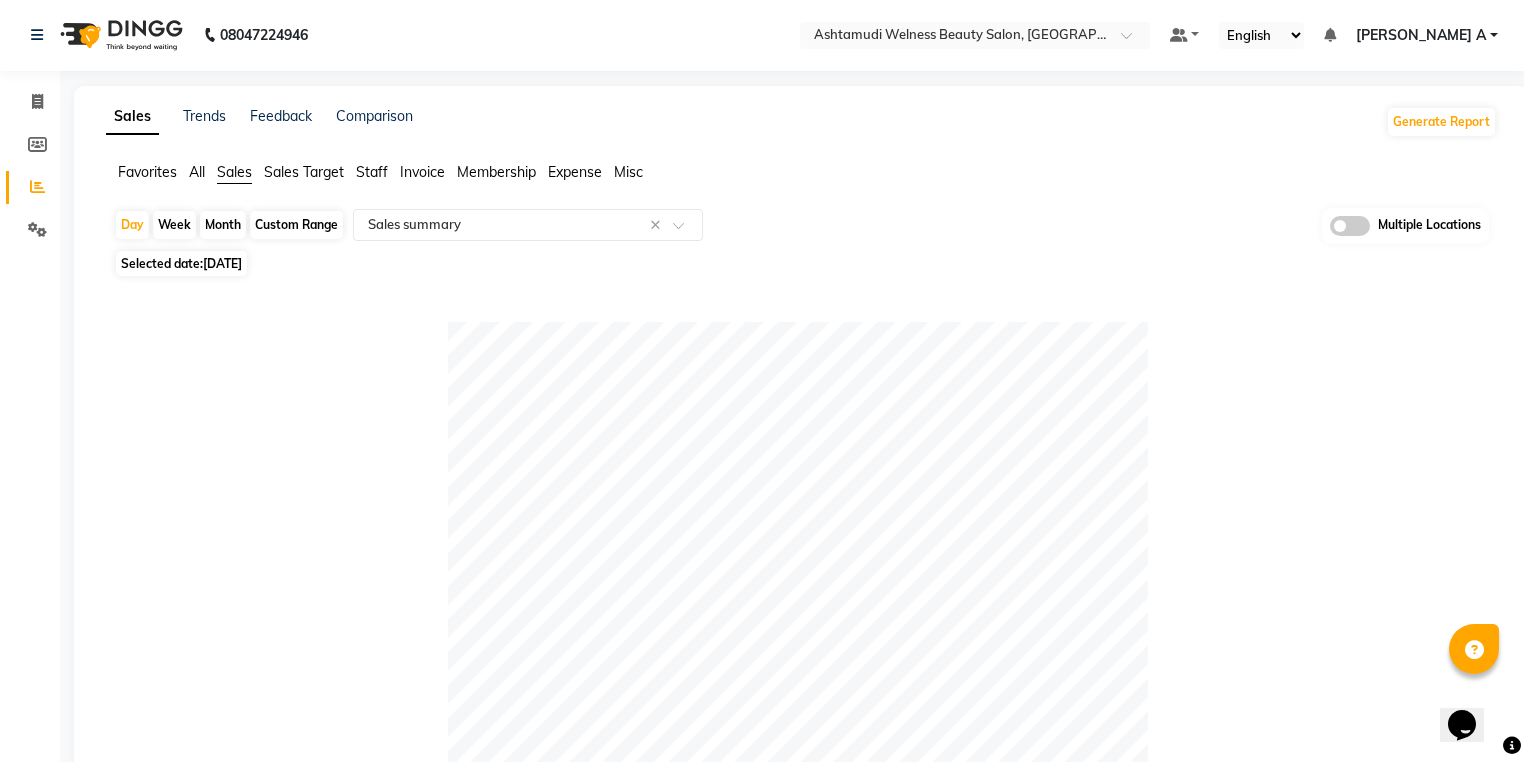 scroll, scrollTop: 0, scrollLeft: 0, axis: both 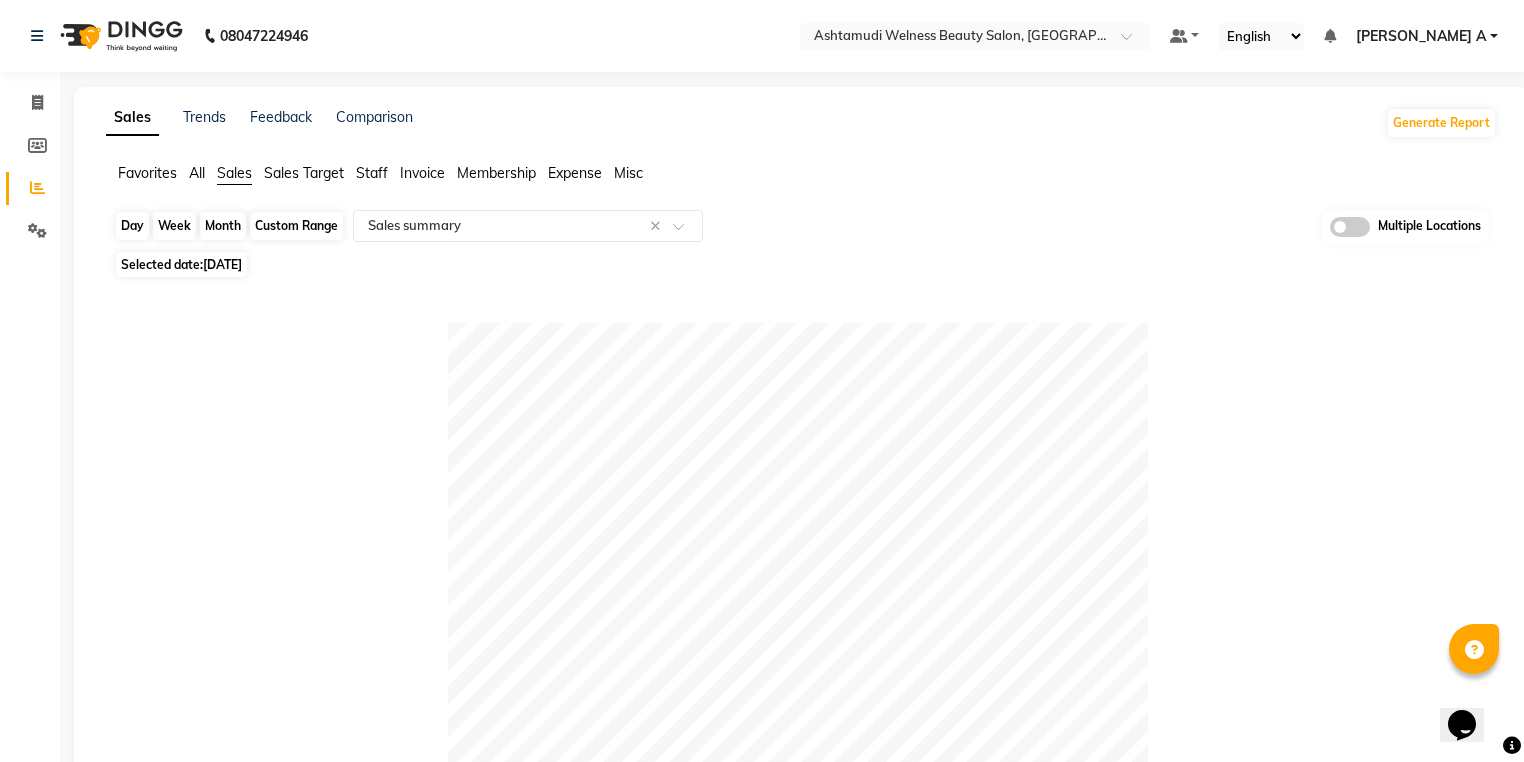 click on "Day" 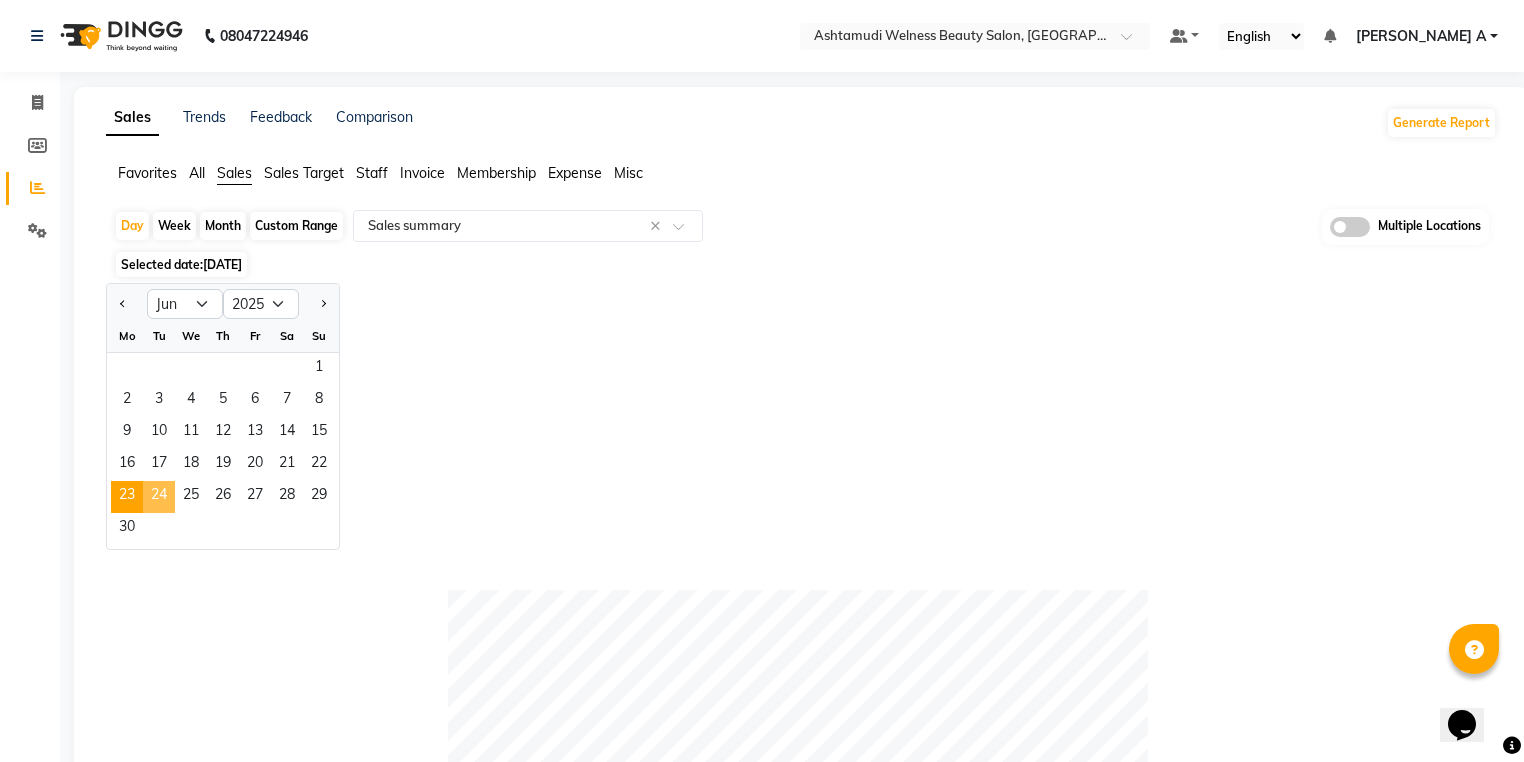 click on "24" 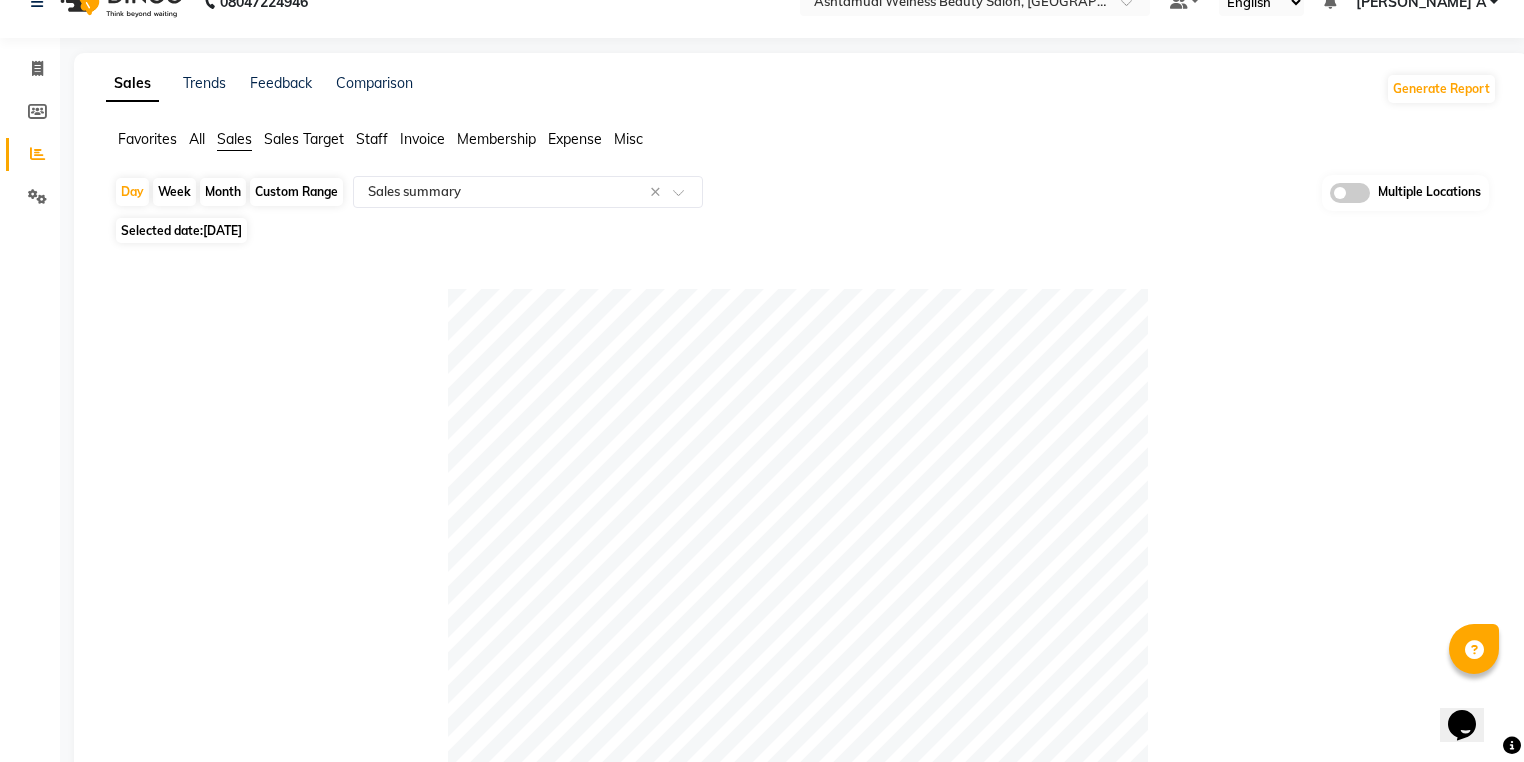 scroll, scrollTop: 0, scrollLeft: 0, axis: both 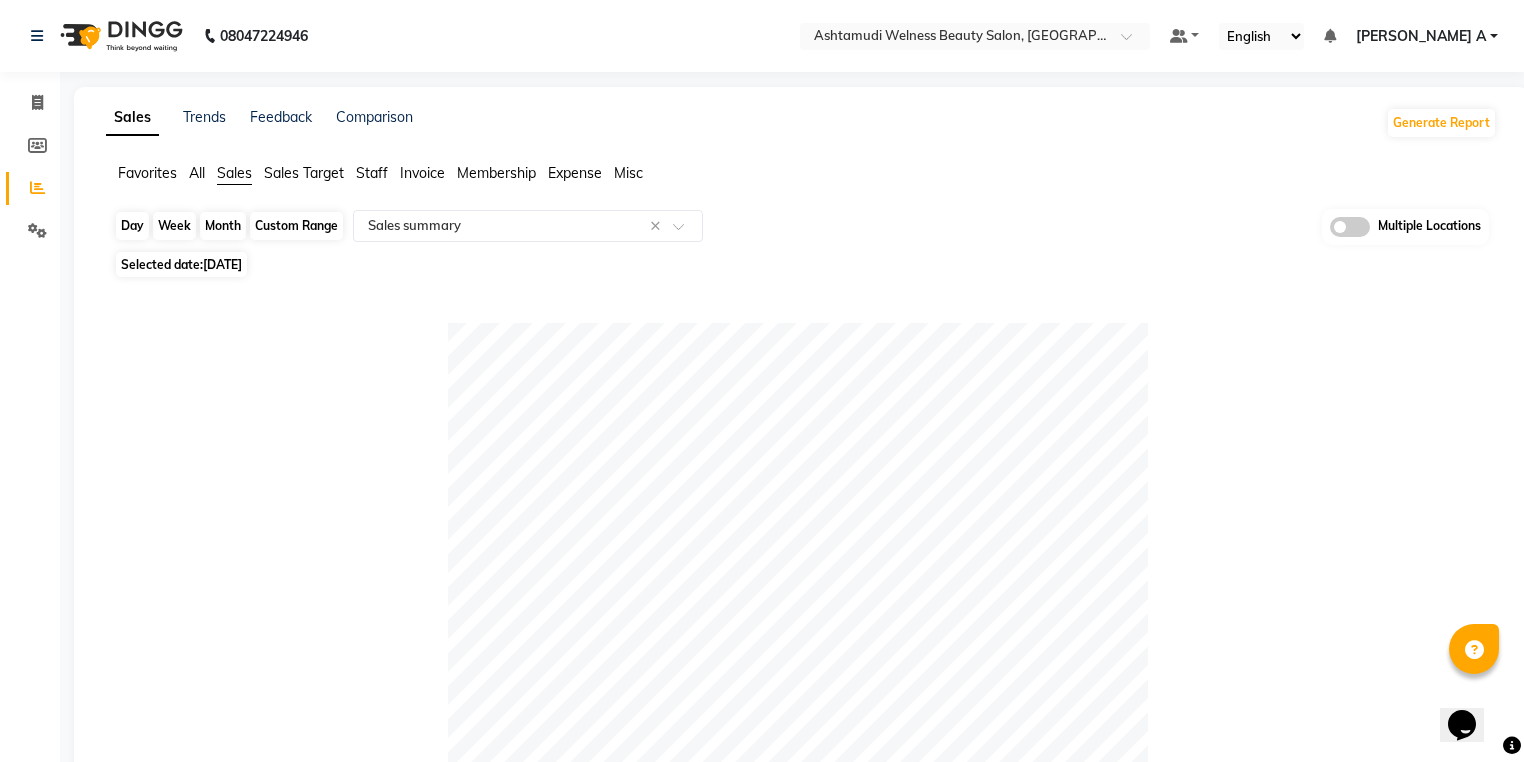 click on "Day" 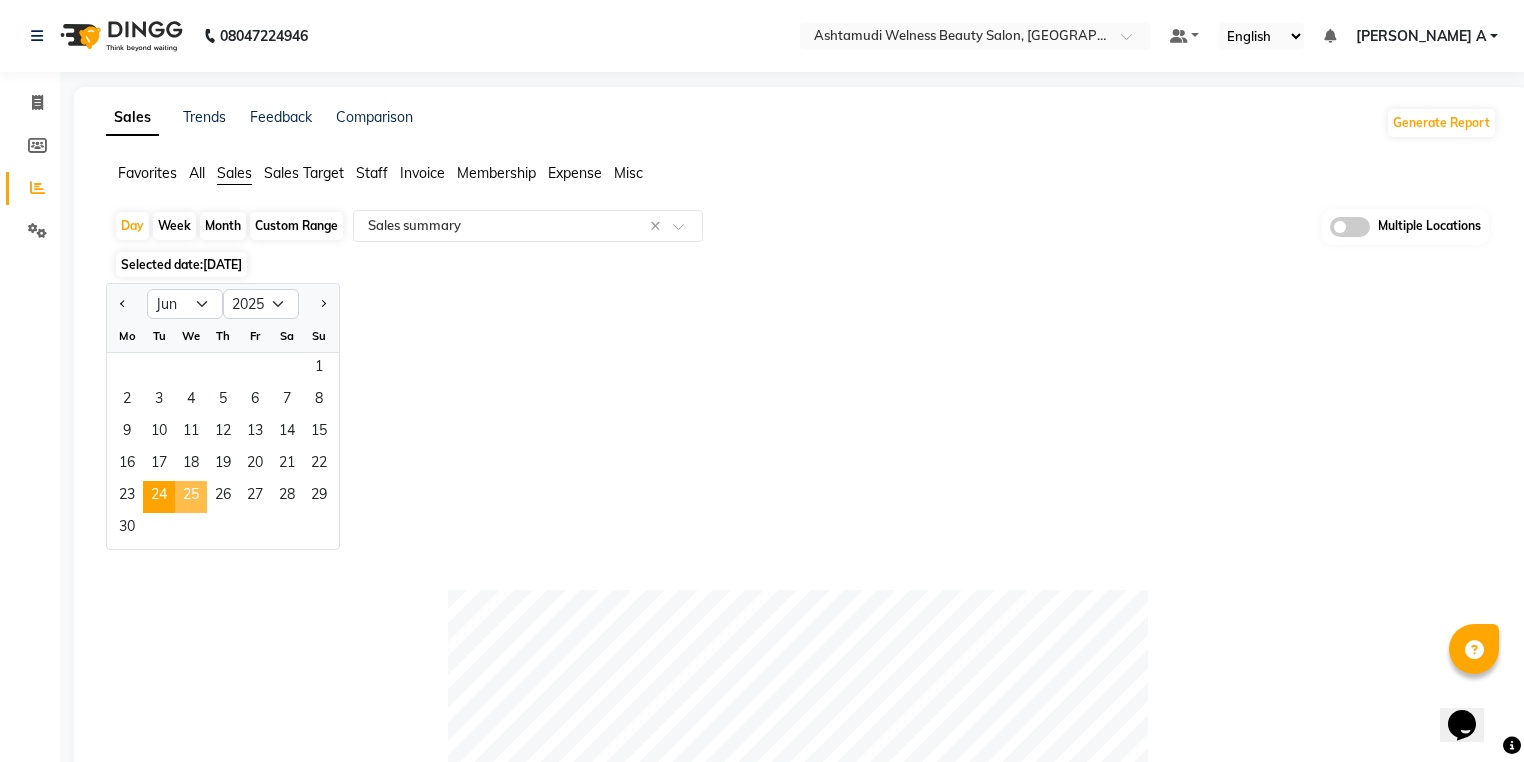 click on "25" 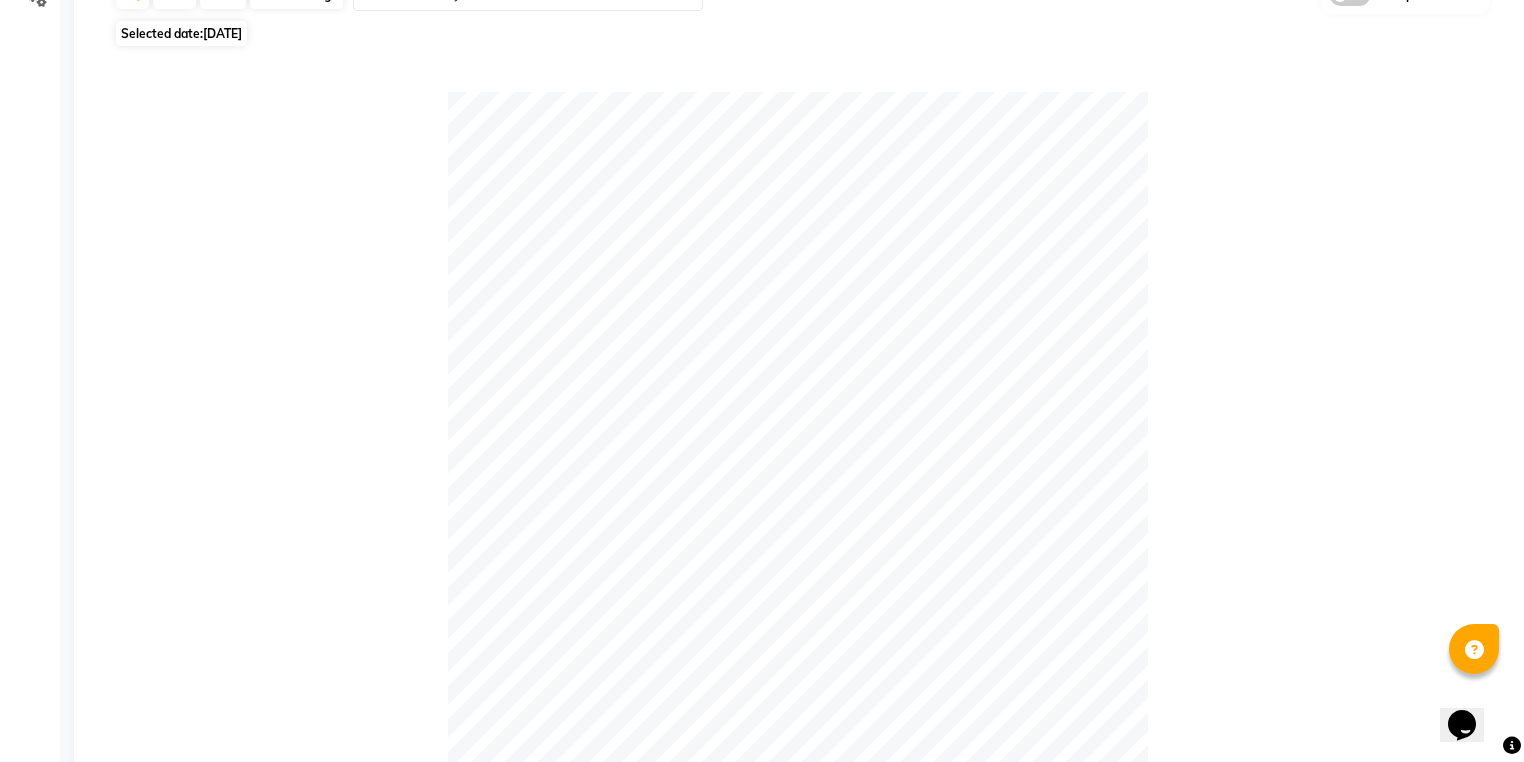 scroll, scrollTop: 85, scrollLeft: 0, axis: vertical 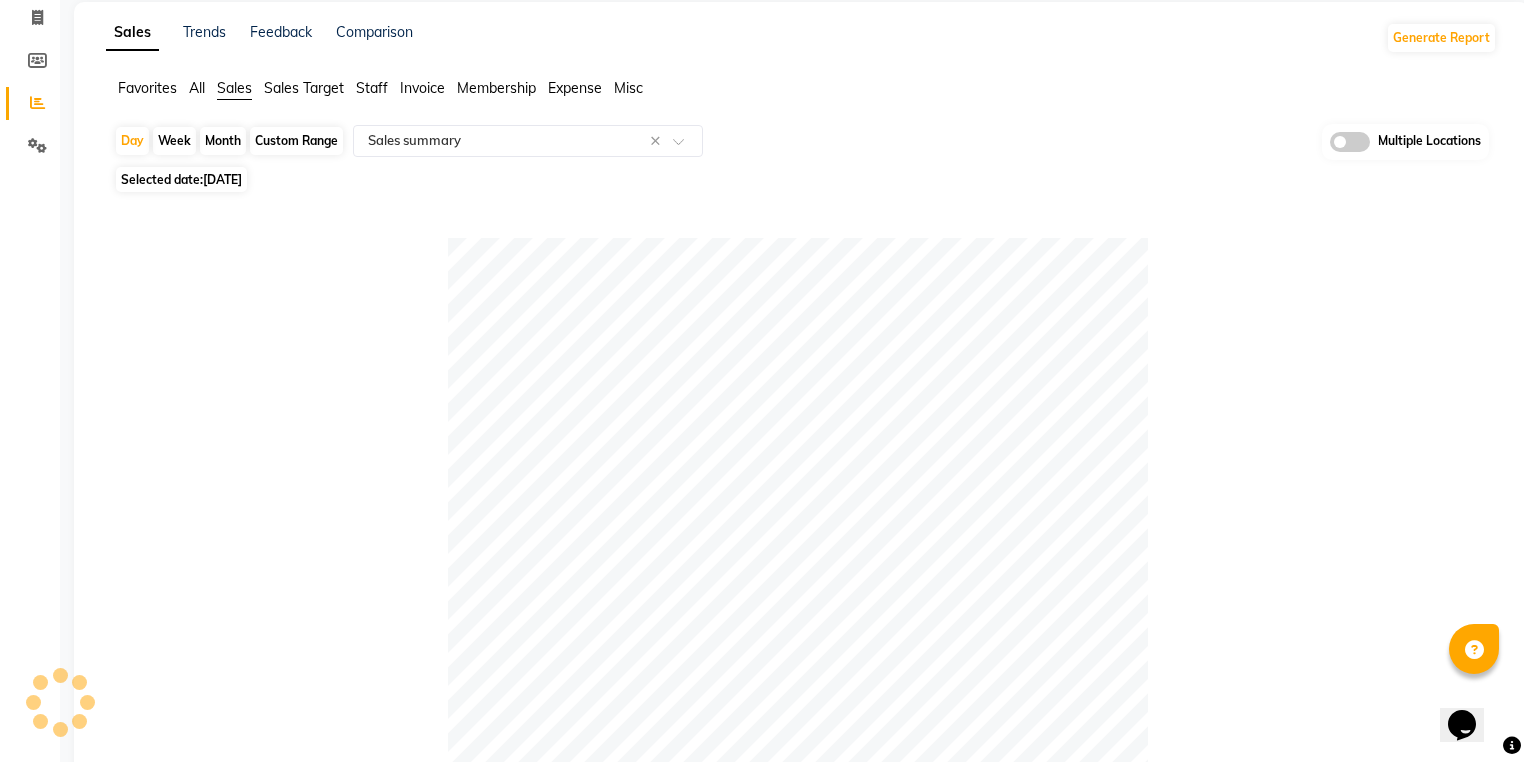 click on "Day   Week   Month   Custom Range  Select Report Type × Sales summary × Multiple Locations" 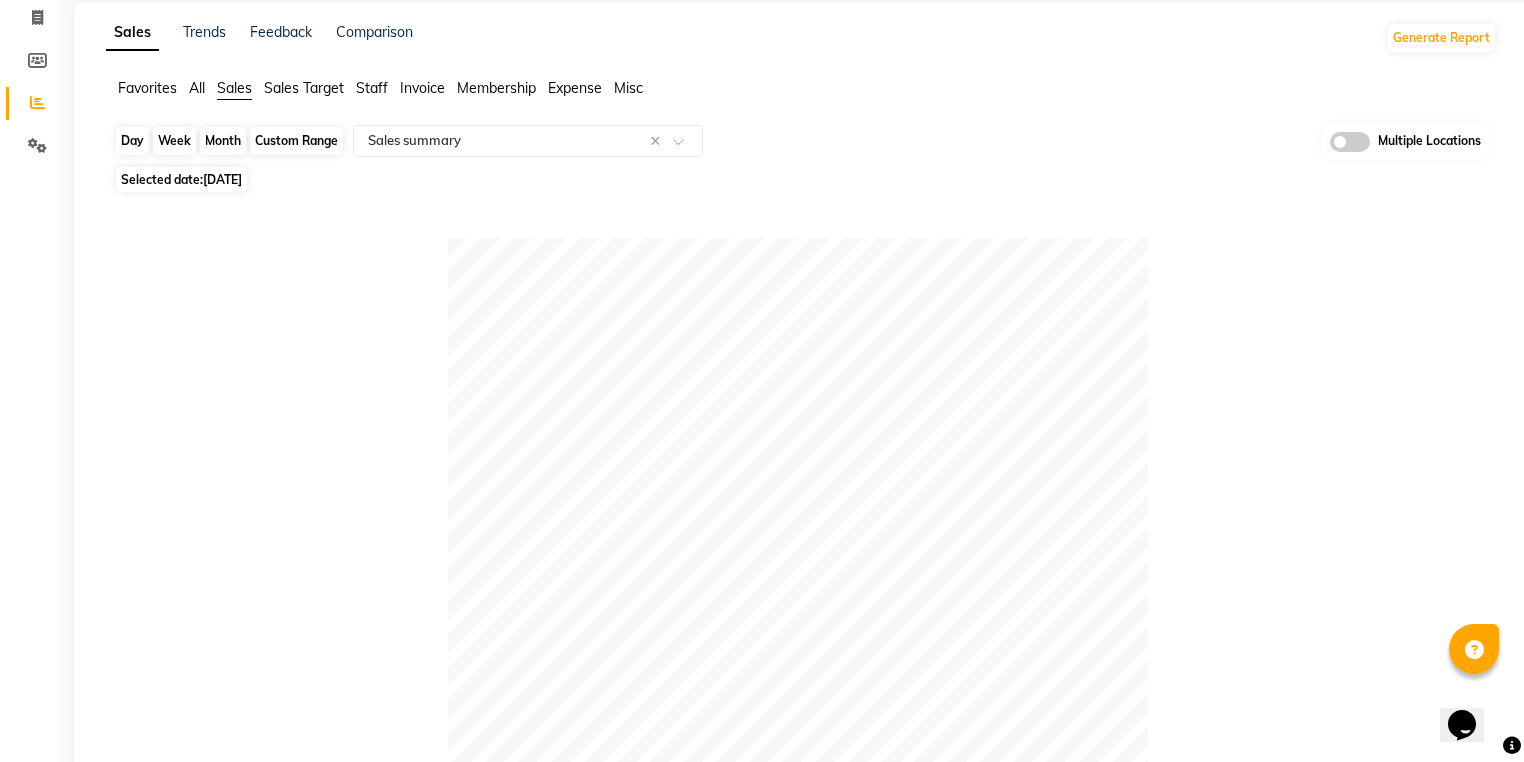 click on "Day" 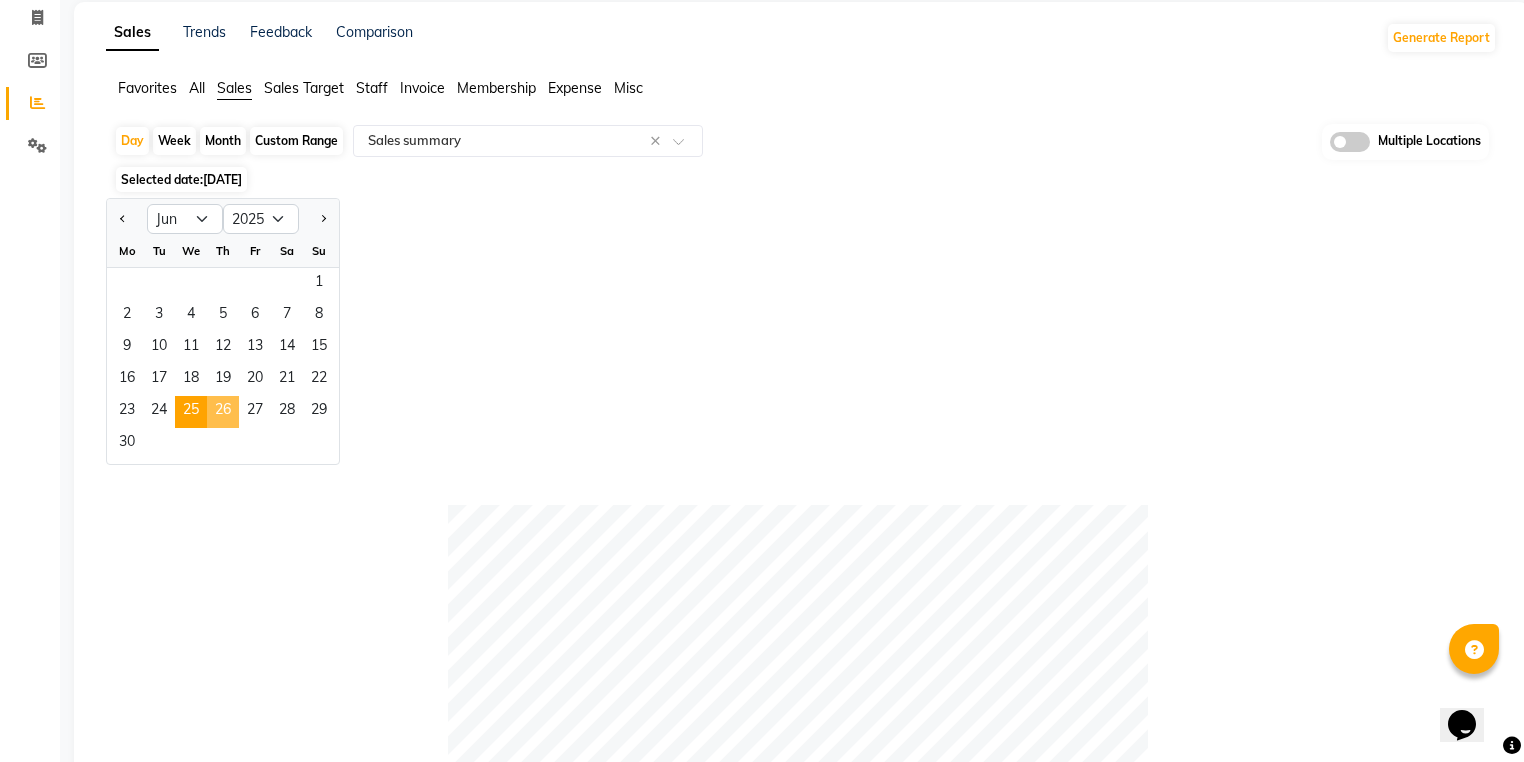 click on "26" 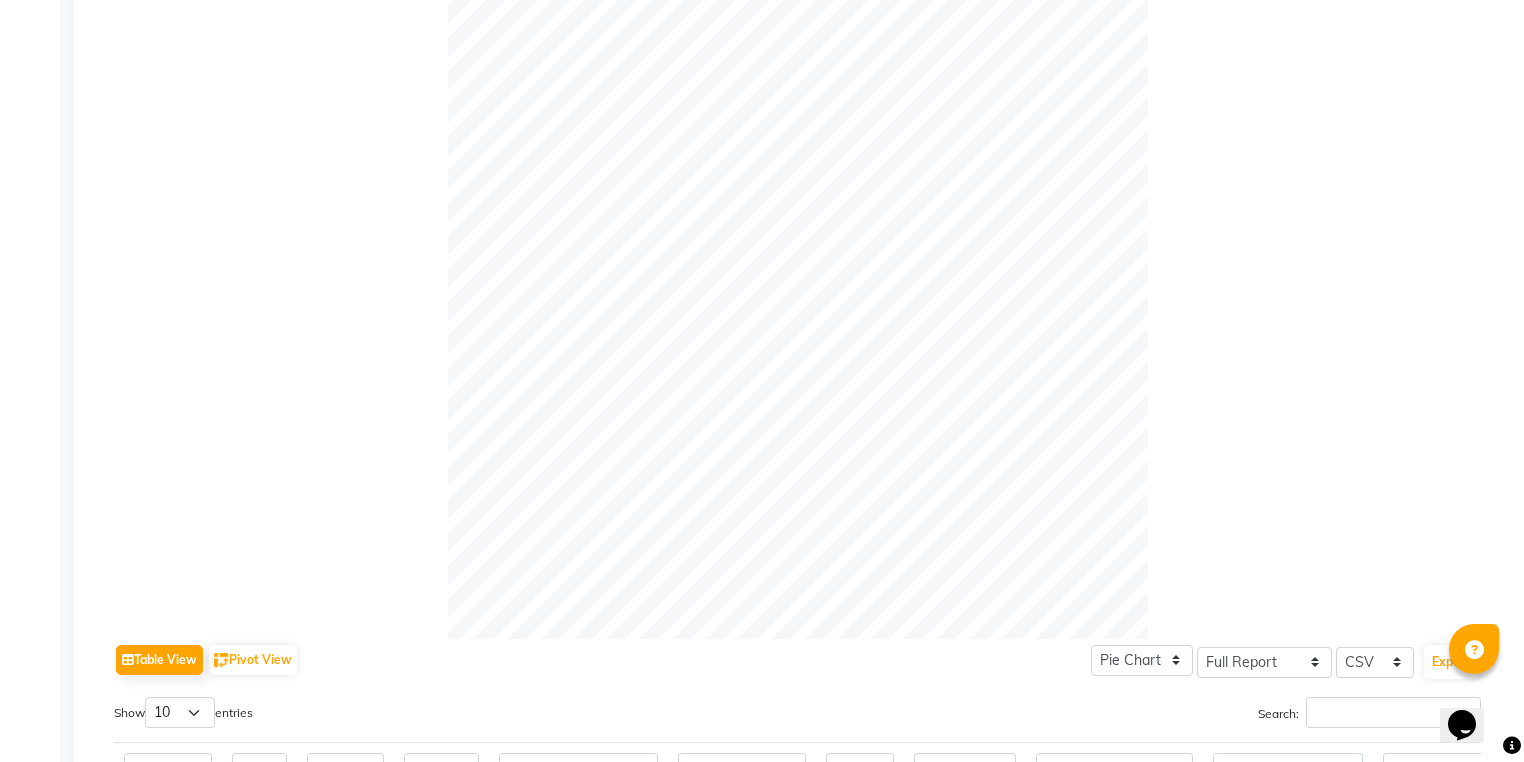 scroll, scrollTop: 5, scrollLeft: 0, axis: vertical 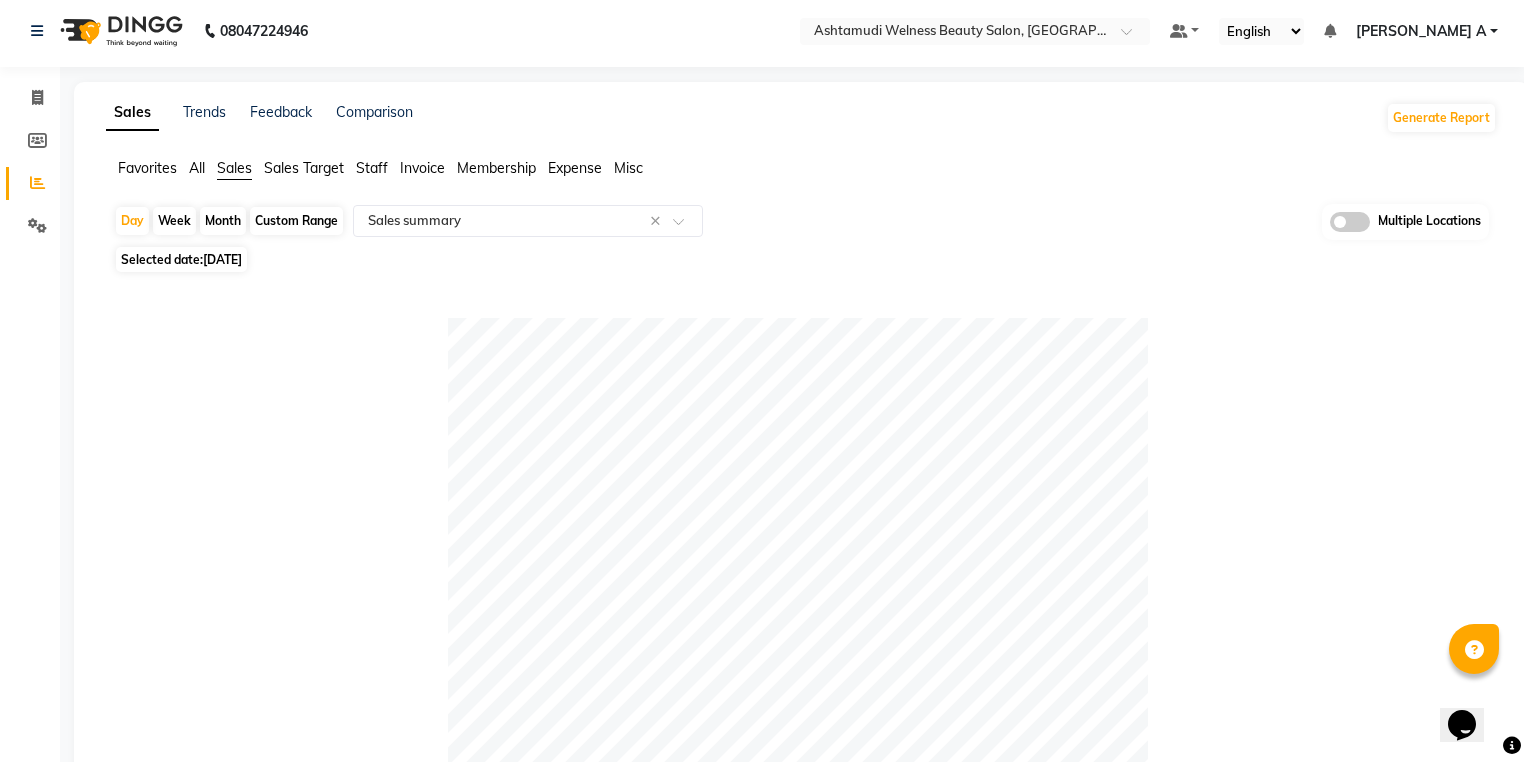 click on "Custom Range" 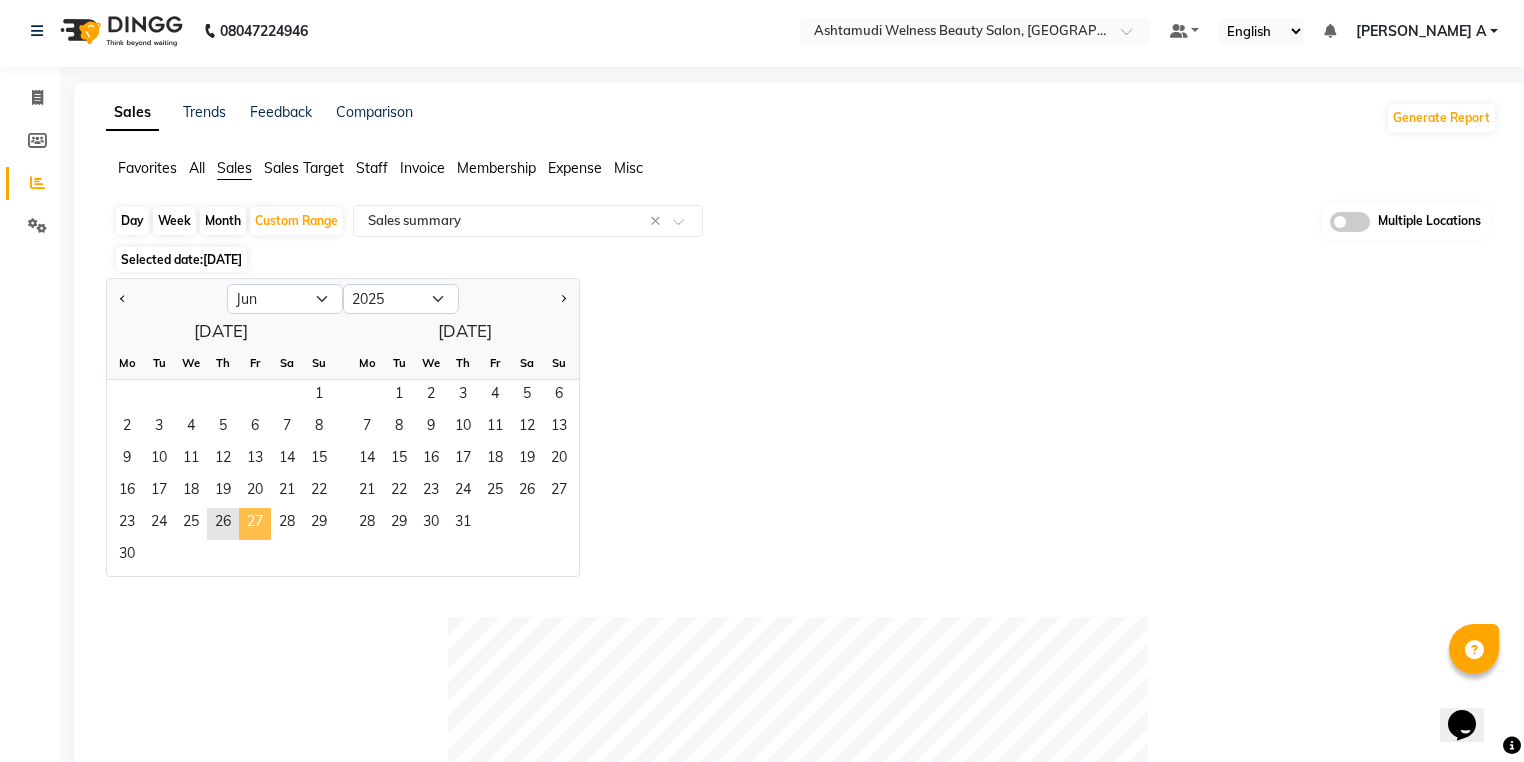click on "27" 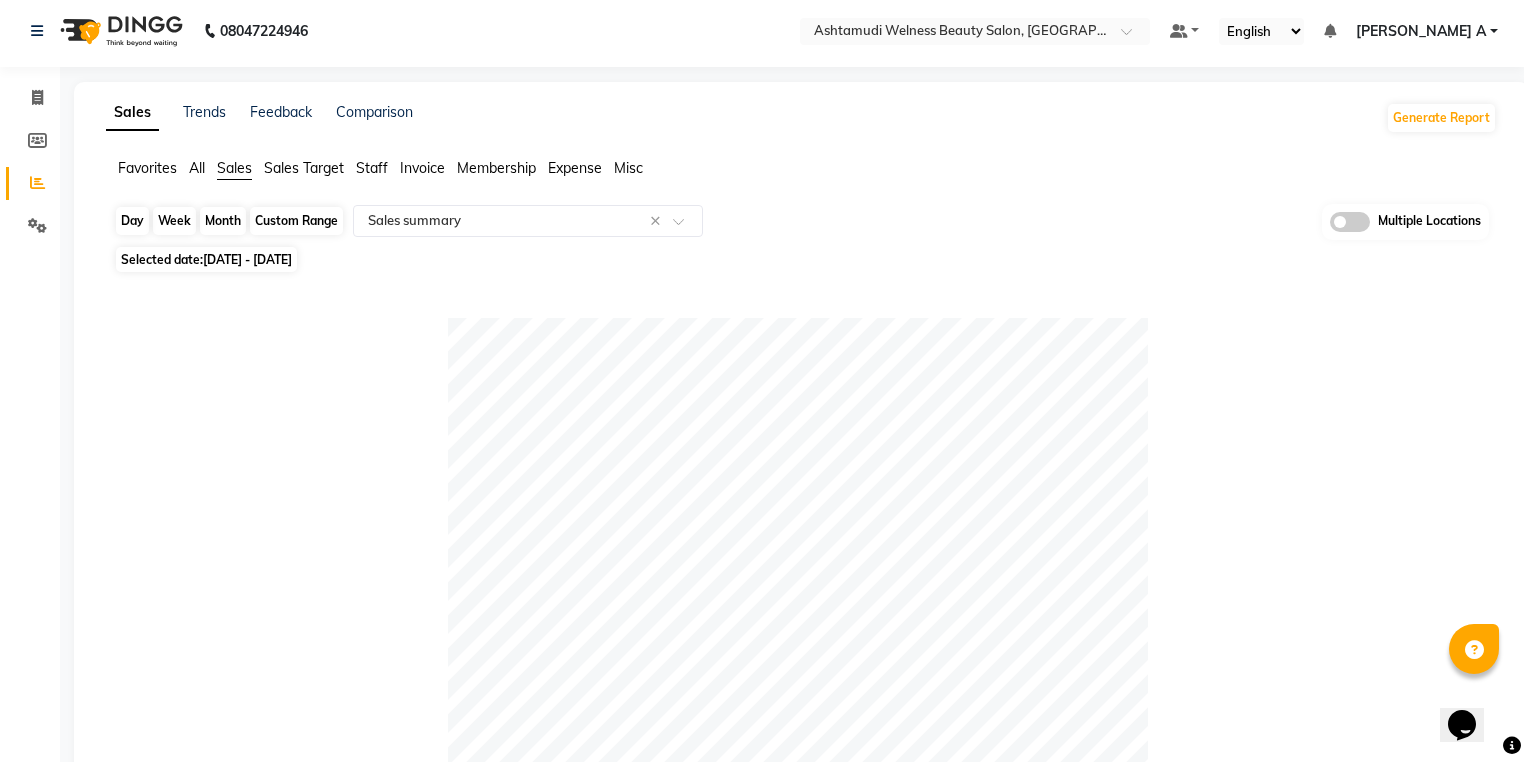click on "Custom Range" 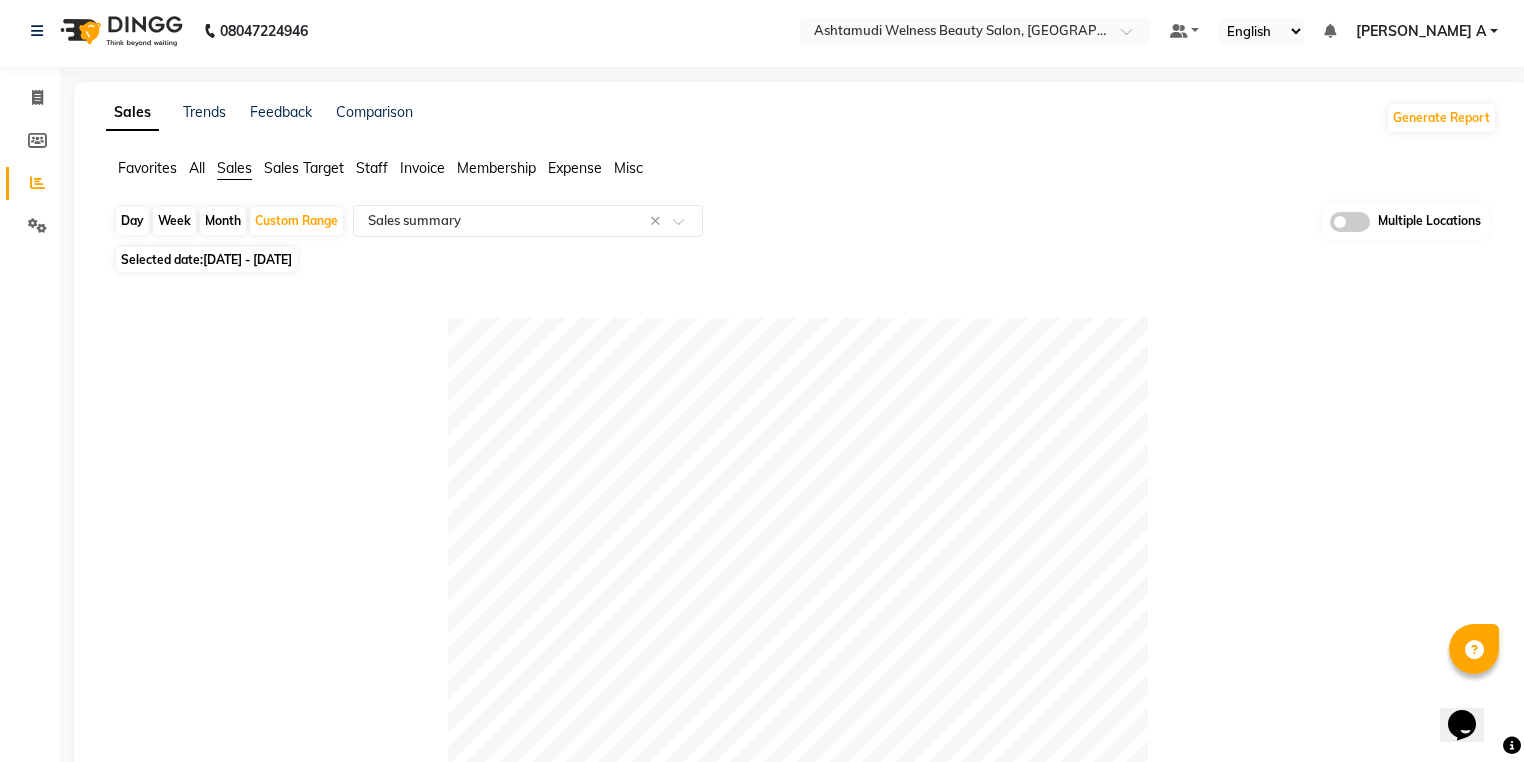 select on "6" 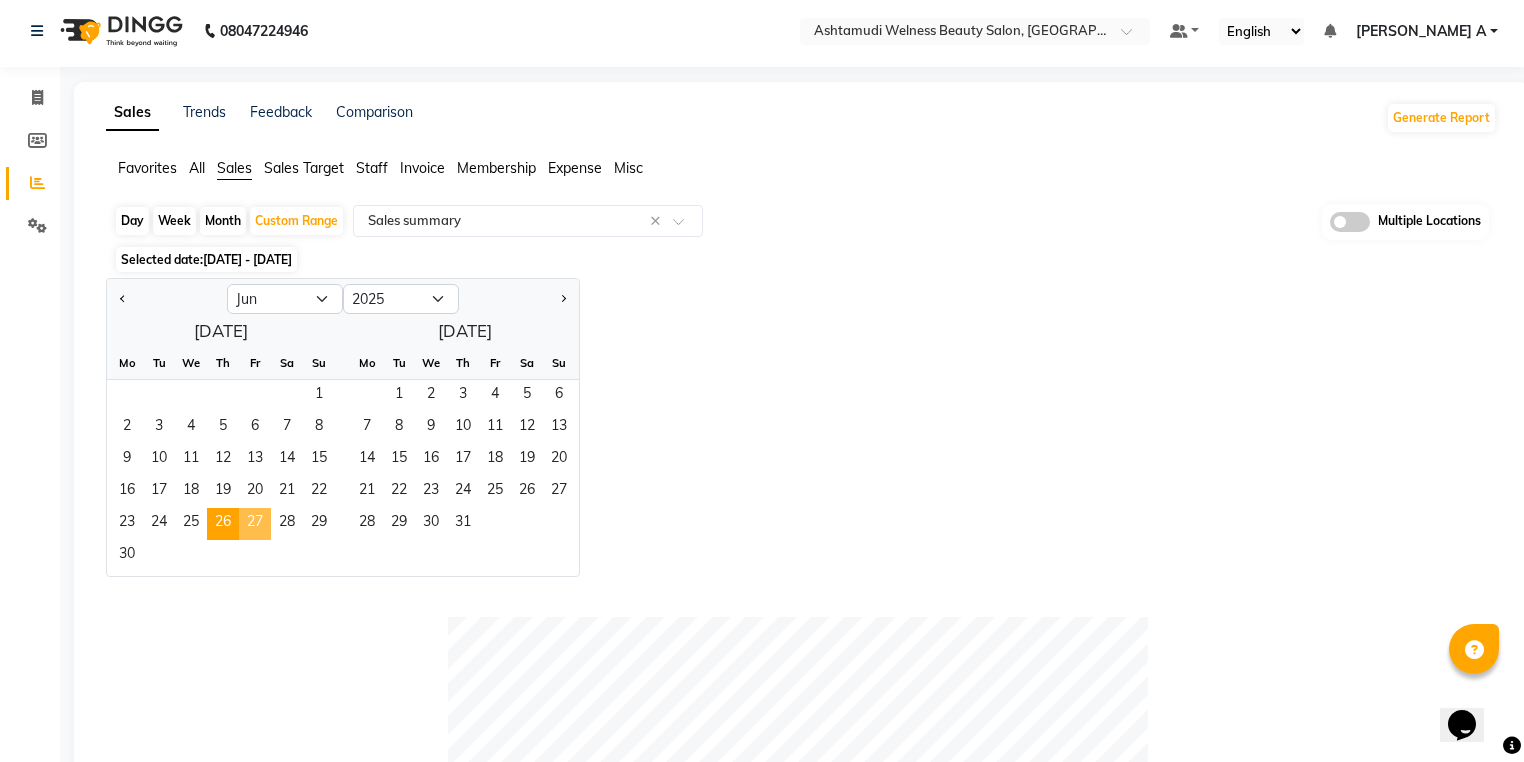 click on "27" 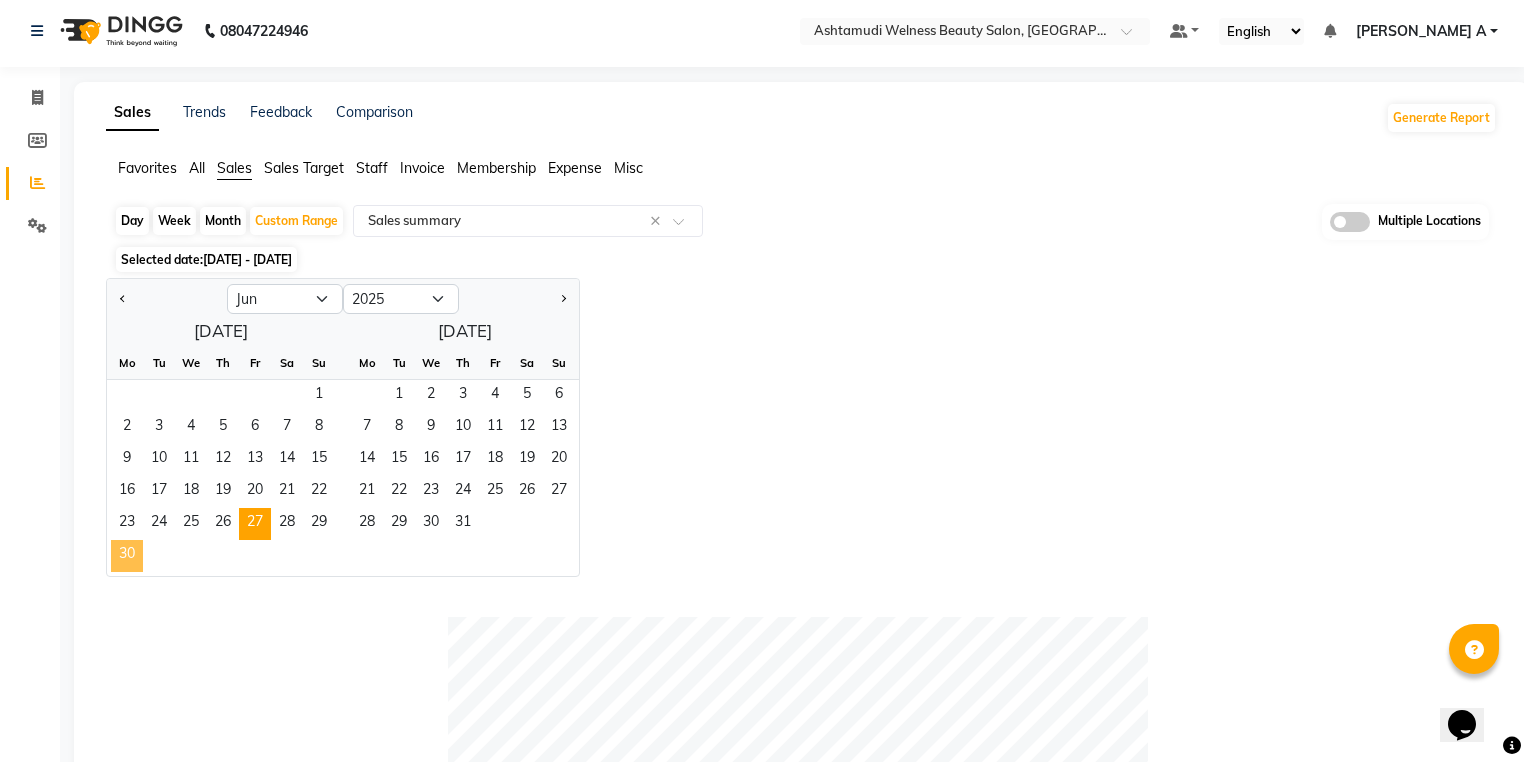 click on "30" 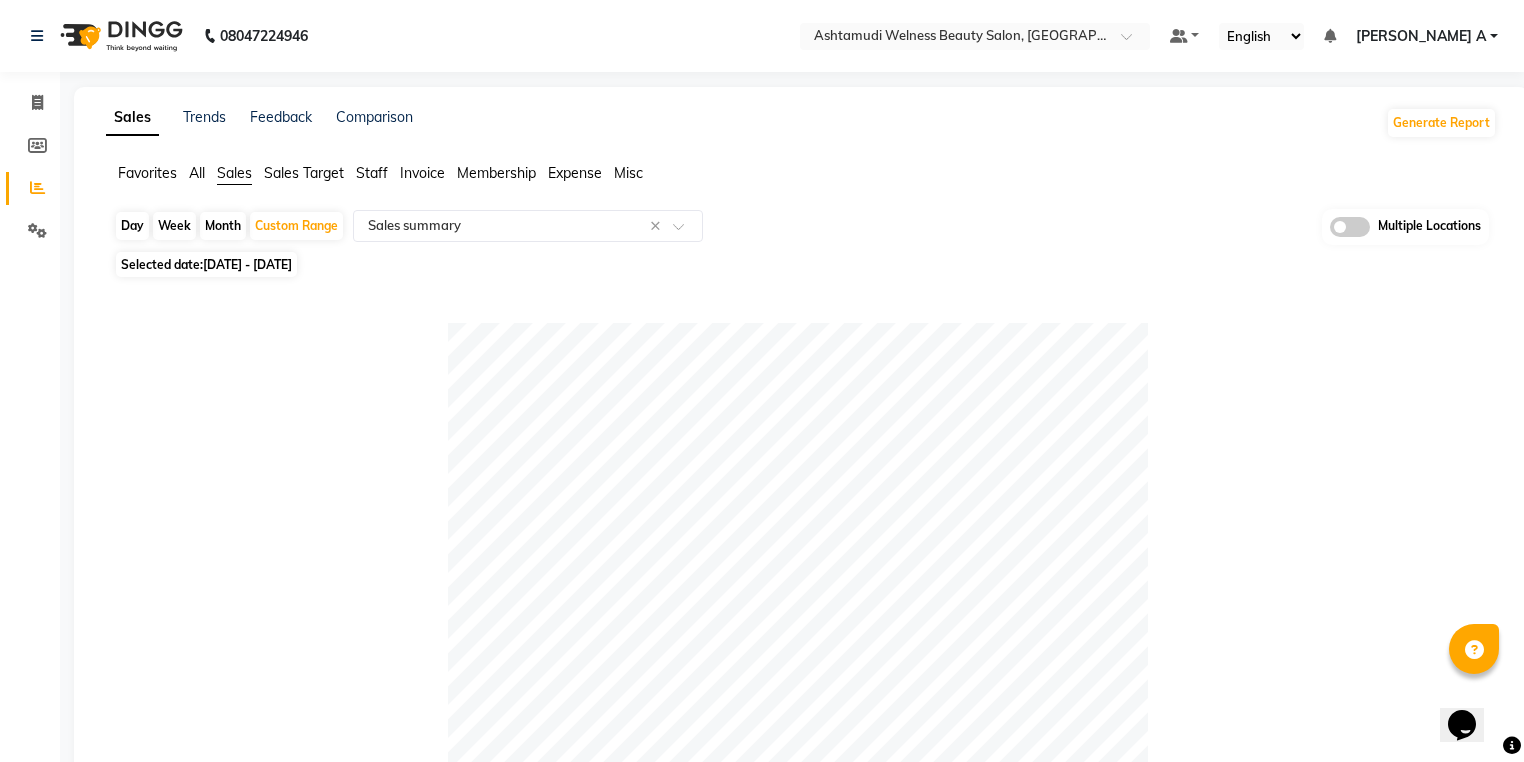 scroll, scrollTop: 0, scrollLeft: 0, axis: both 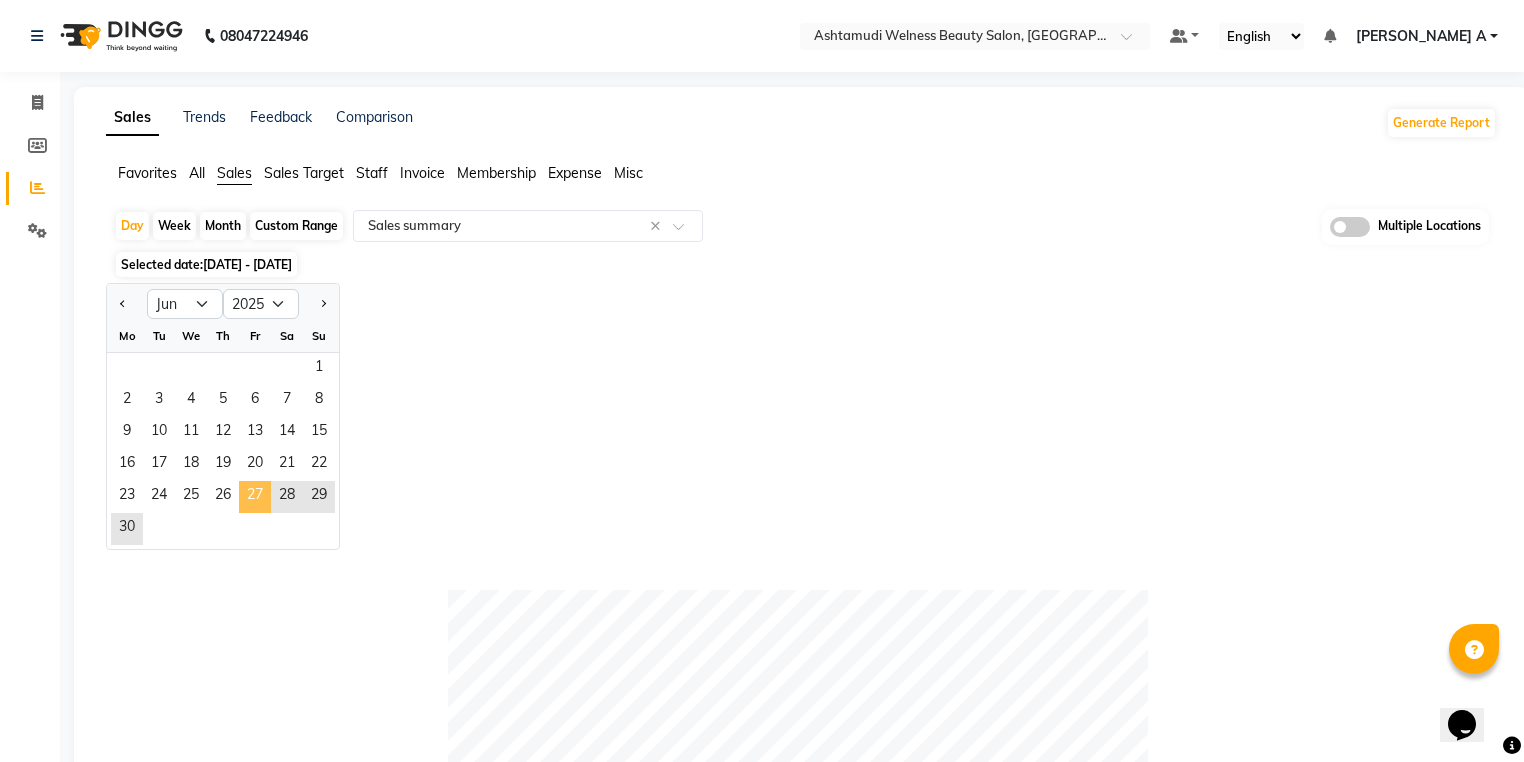 click on "27" 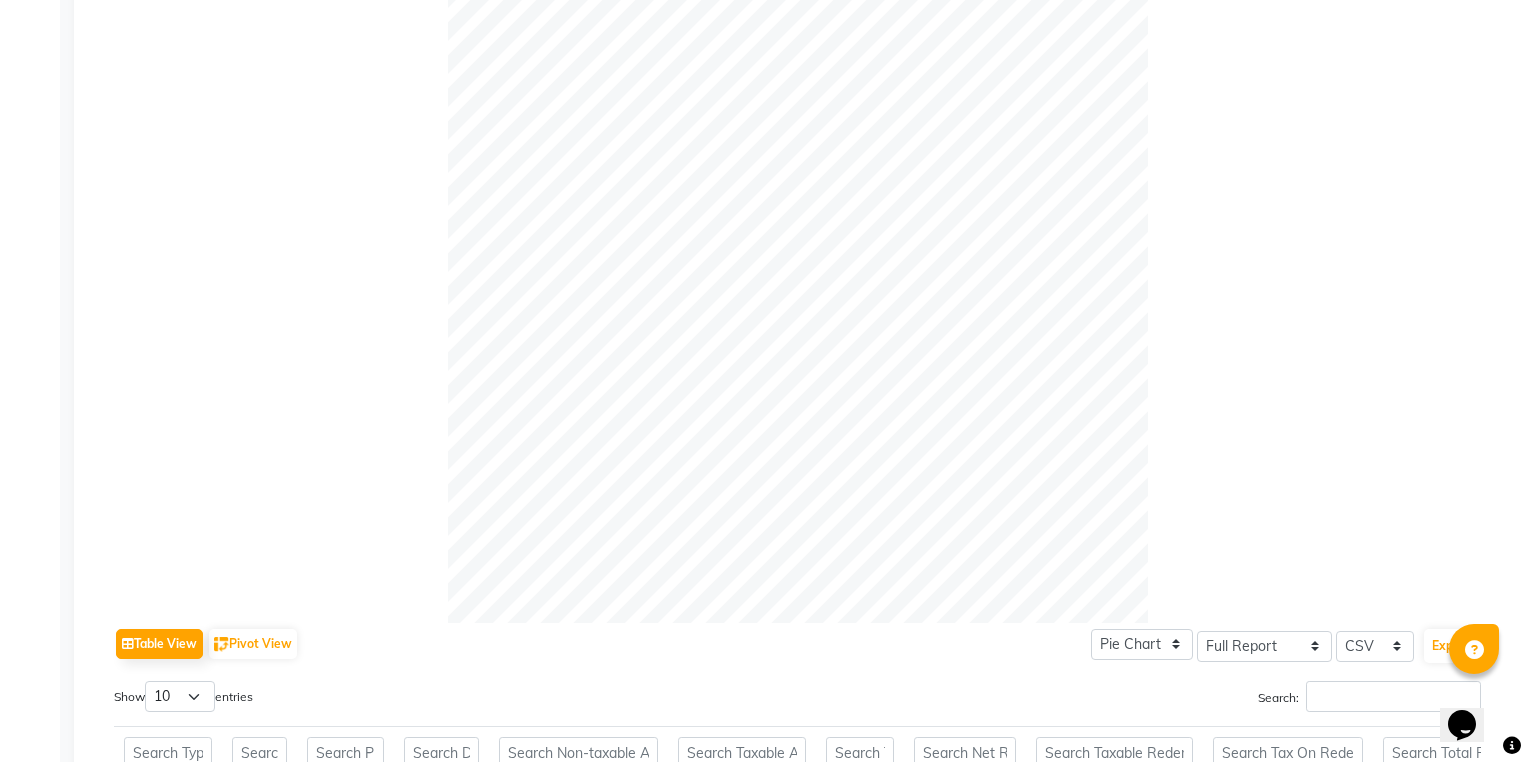 scroll, scrollTop: 0, scrollLeft: 0, axis: both 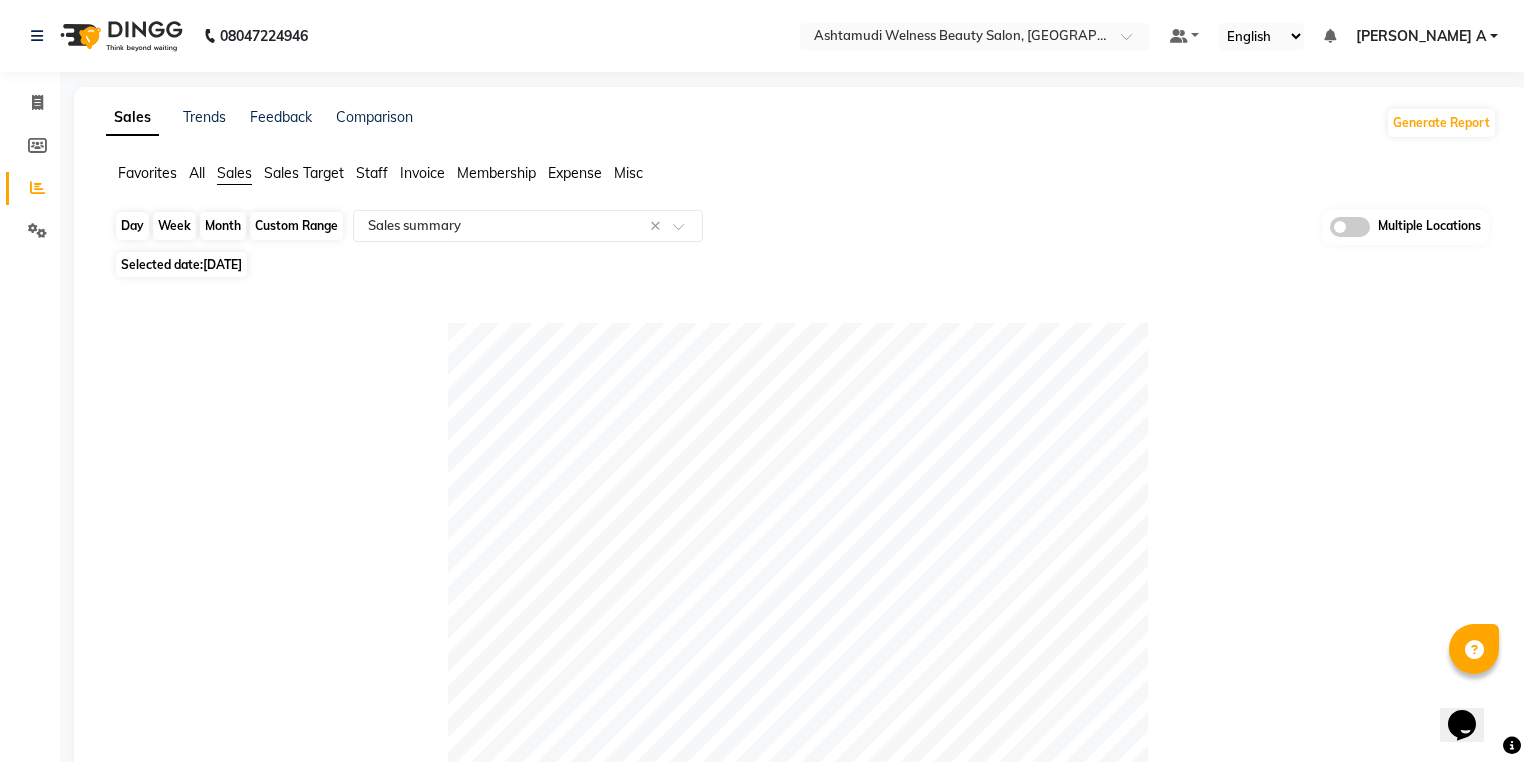 click on "Day" 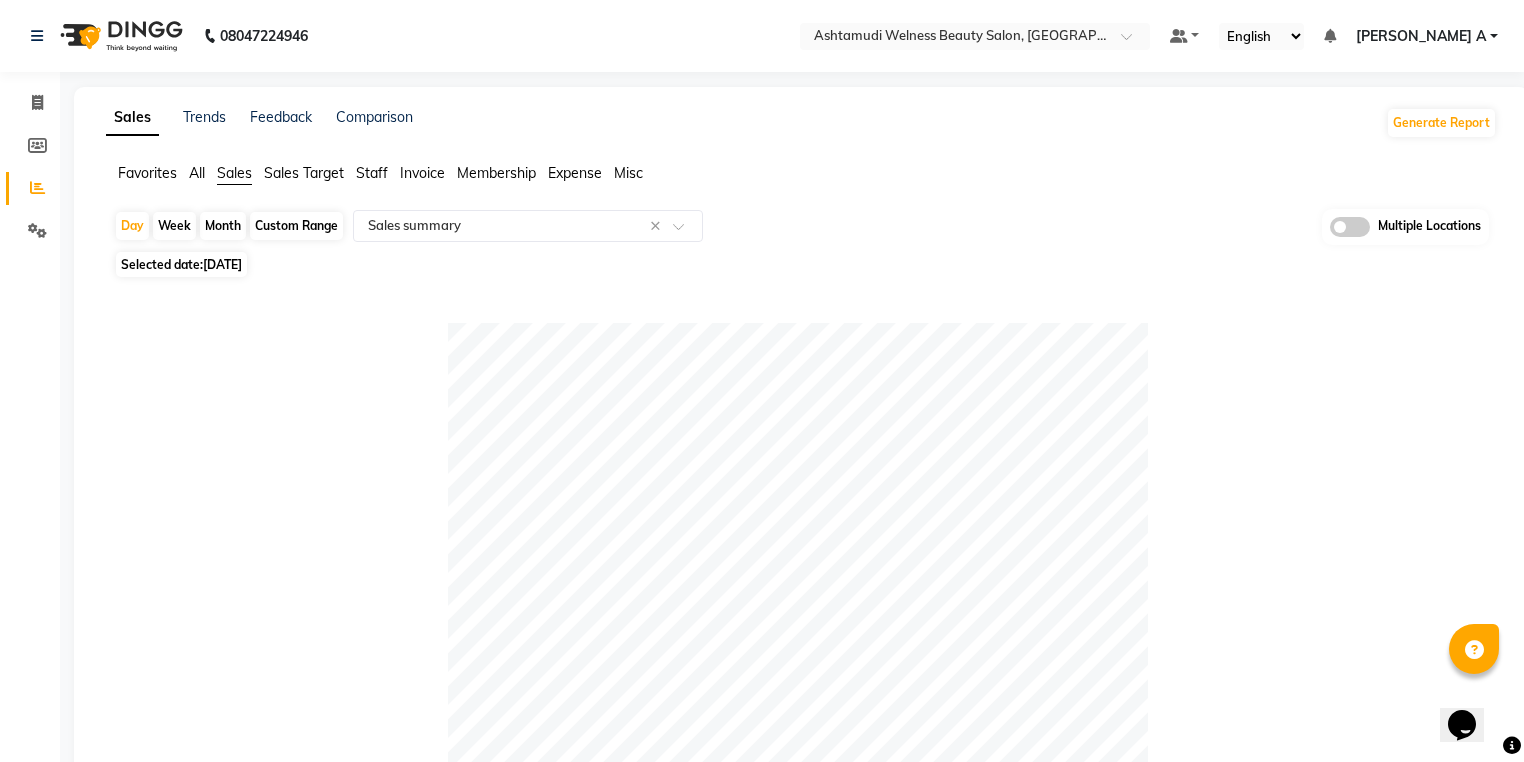 select on "6" 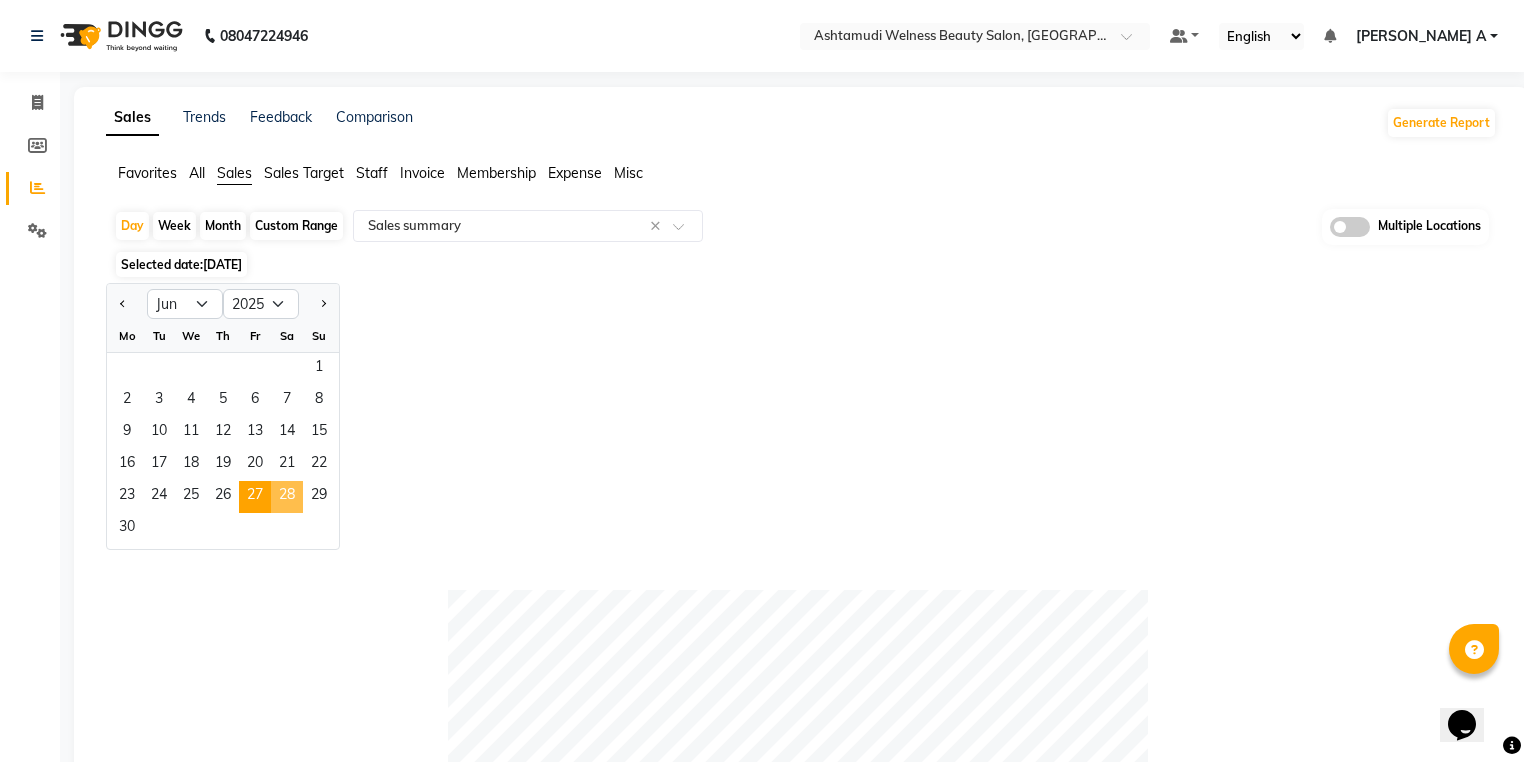 click on "28" 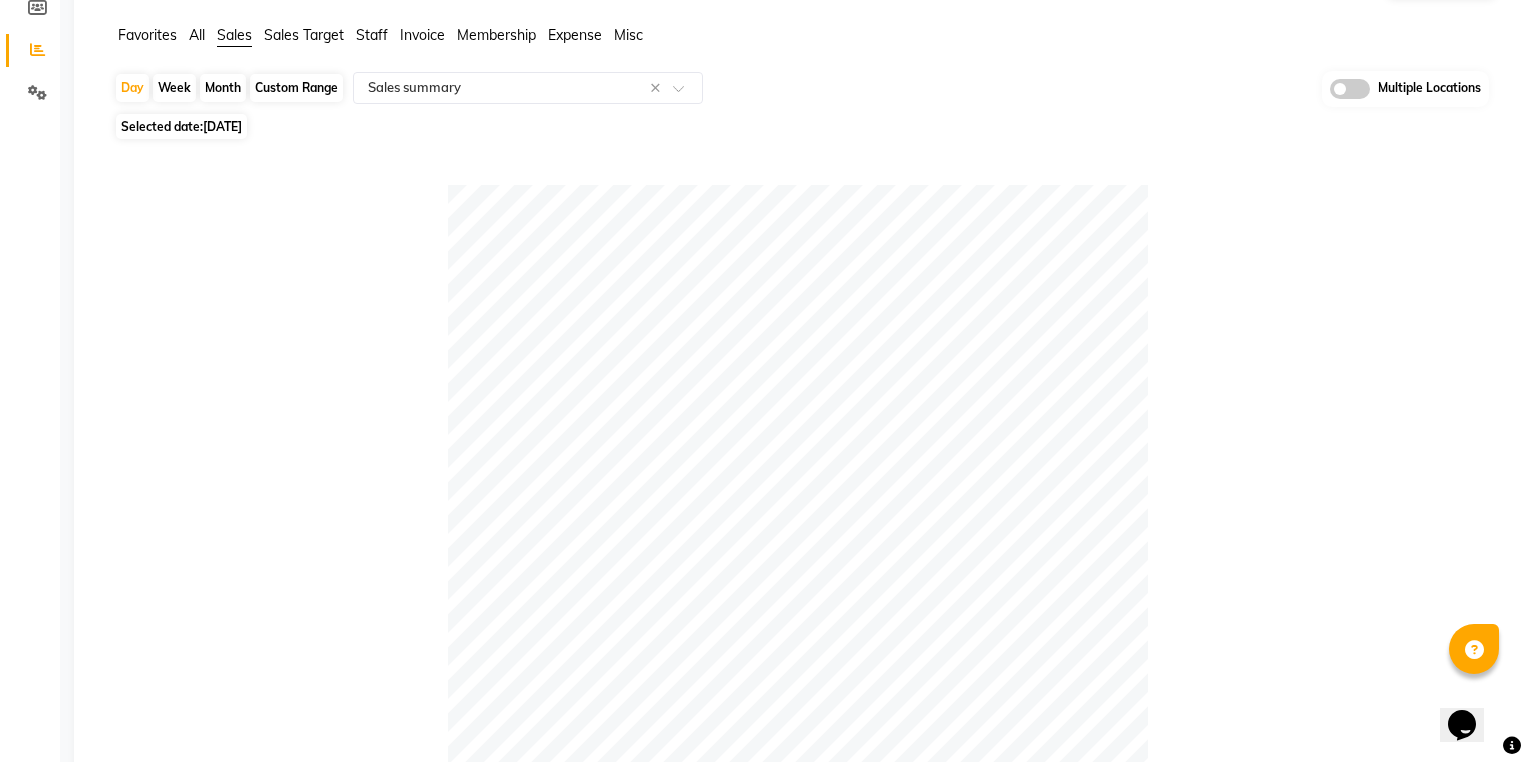 scroll, scrollTop: 0, scrollLeft: 0, axis: both 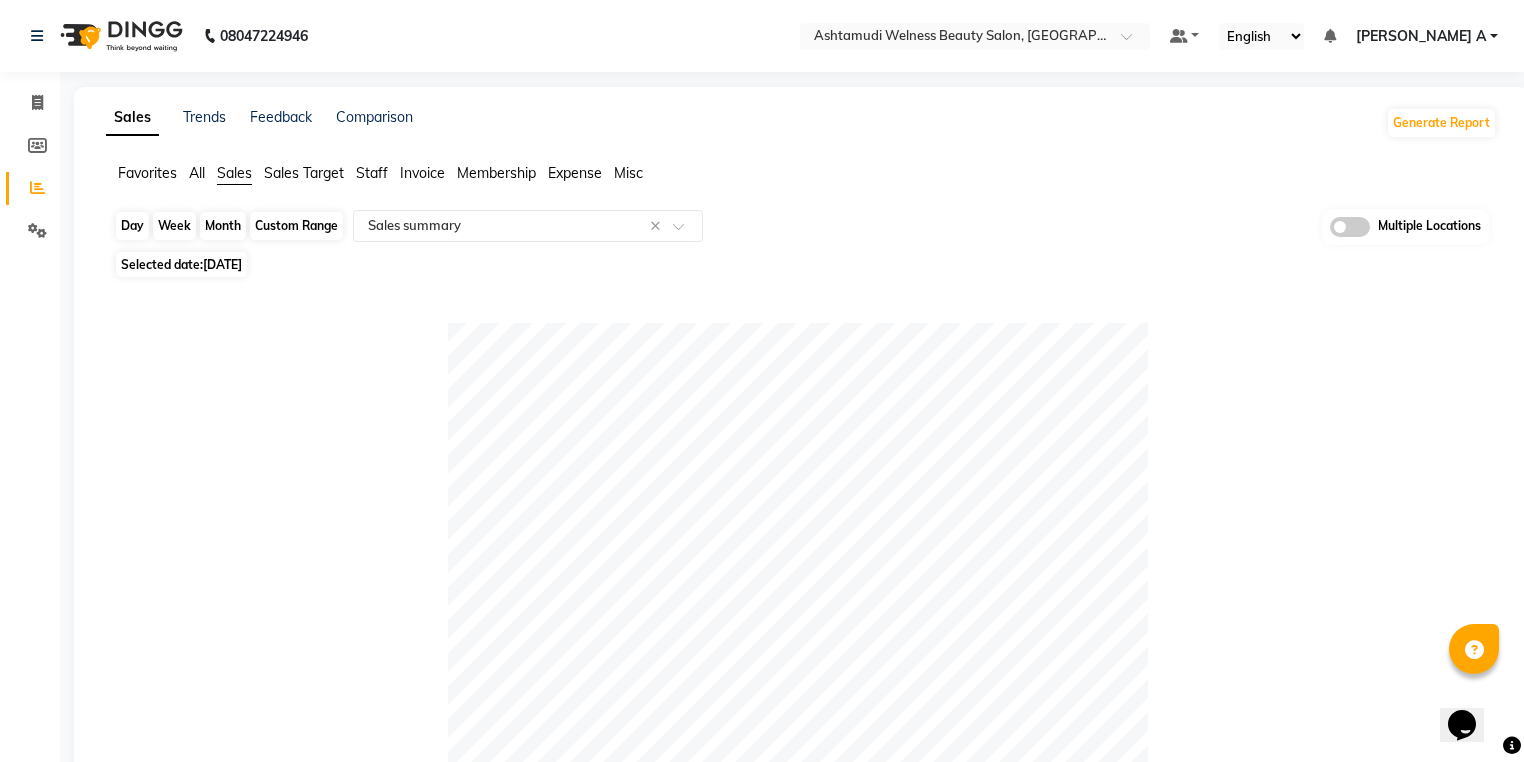 click on "Day" 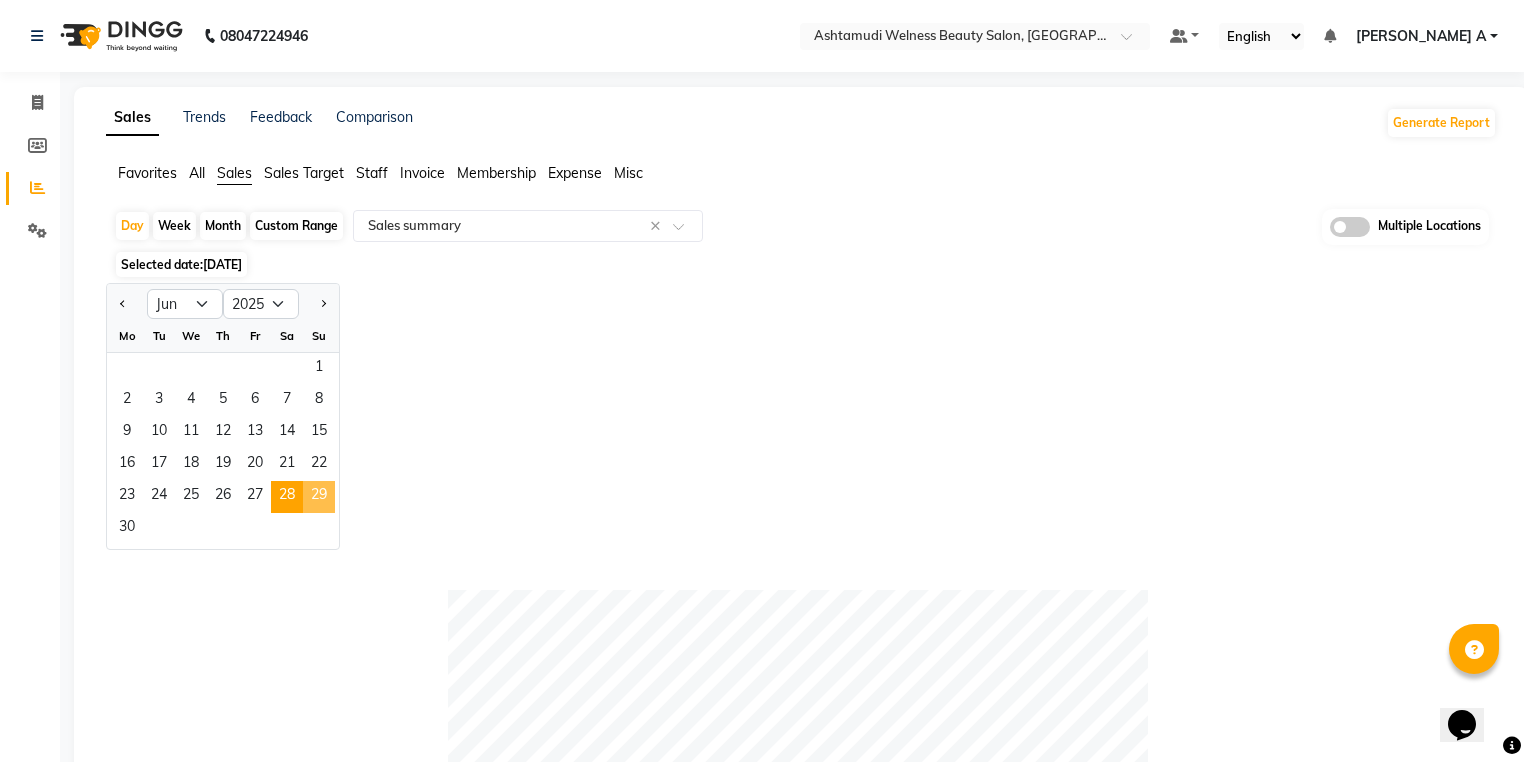 click on "29" 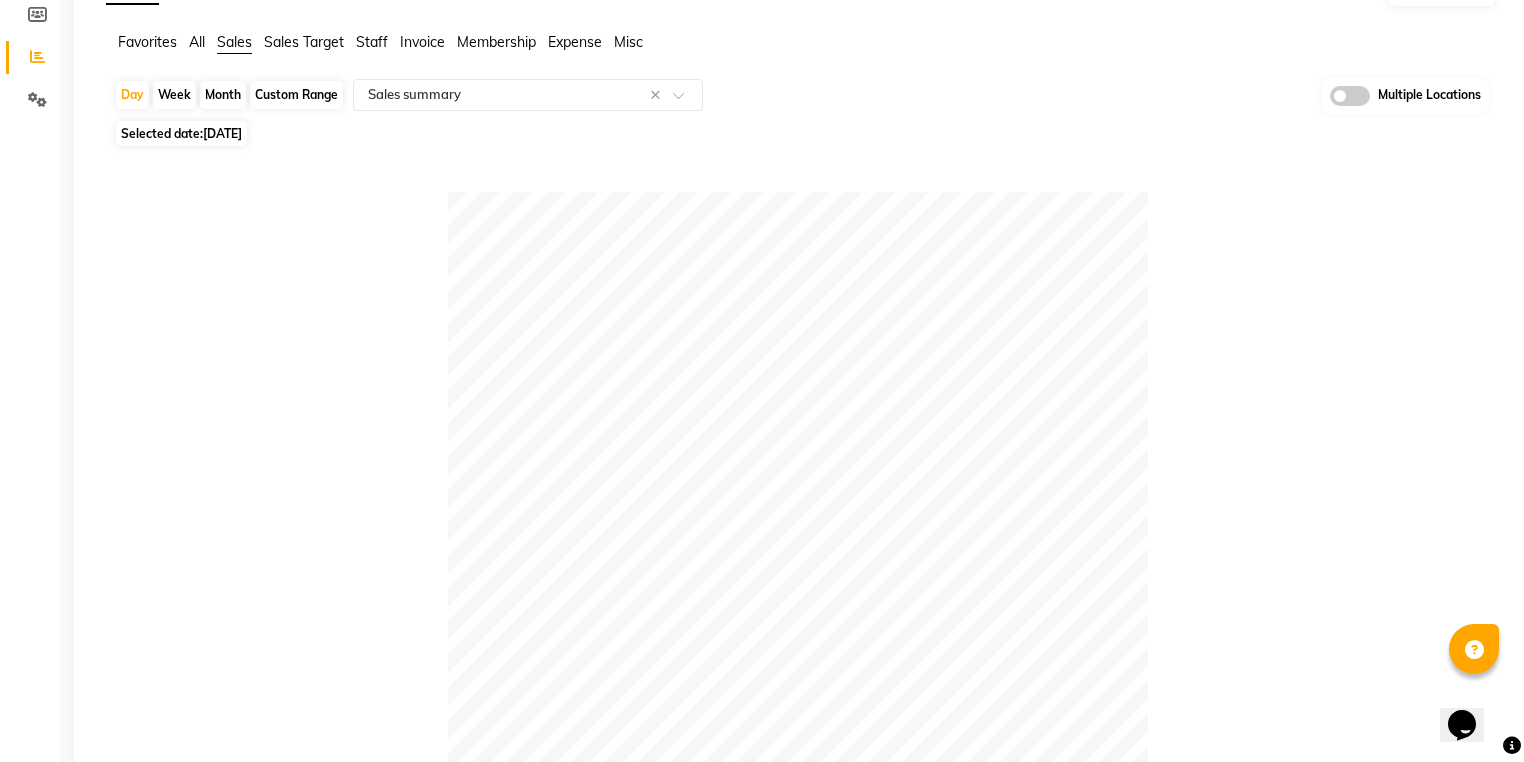 scroll, scrollTop: 0, scrollLeft: 0, axis: both 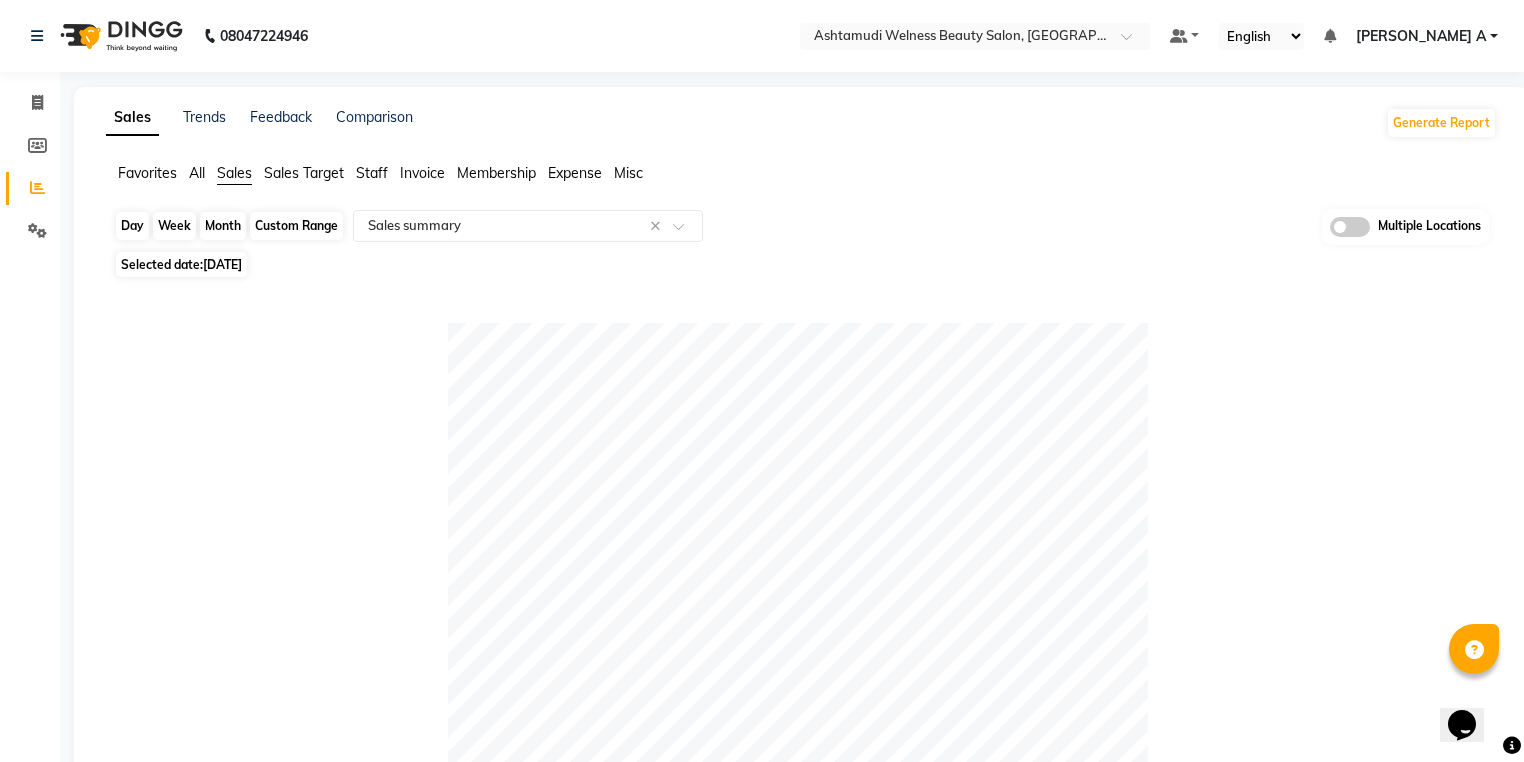 click on "Day" 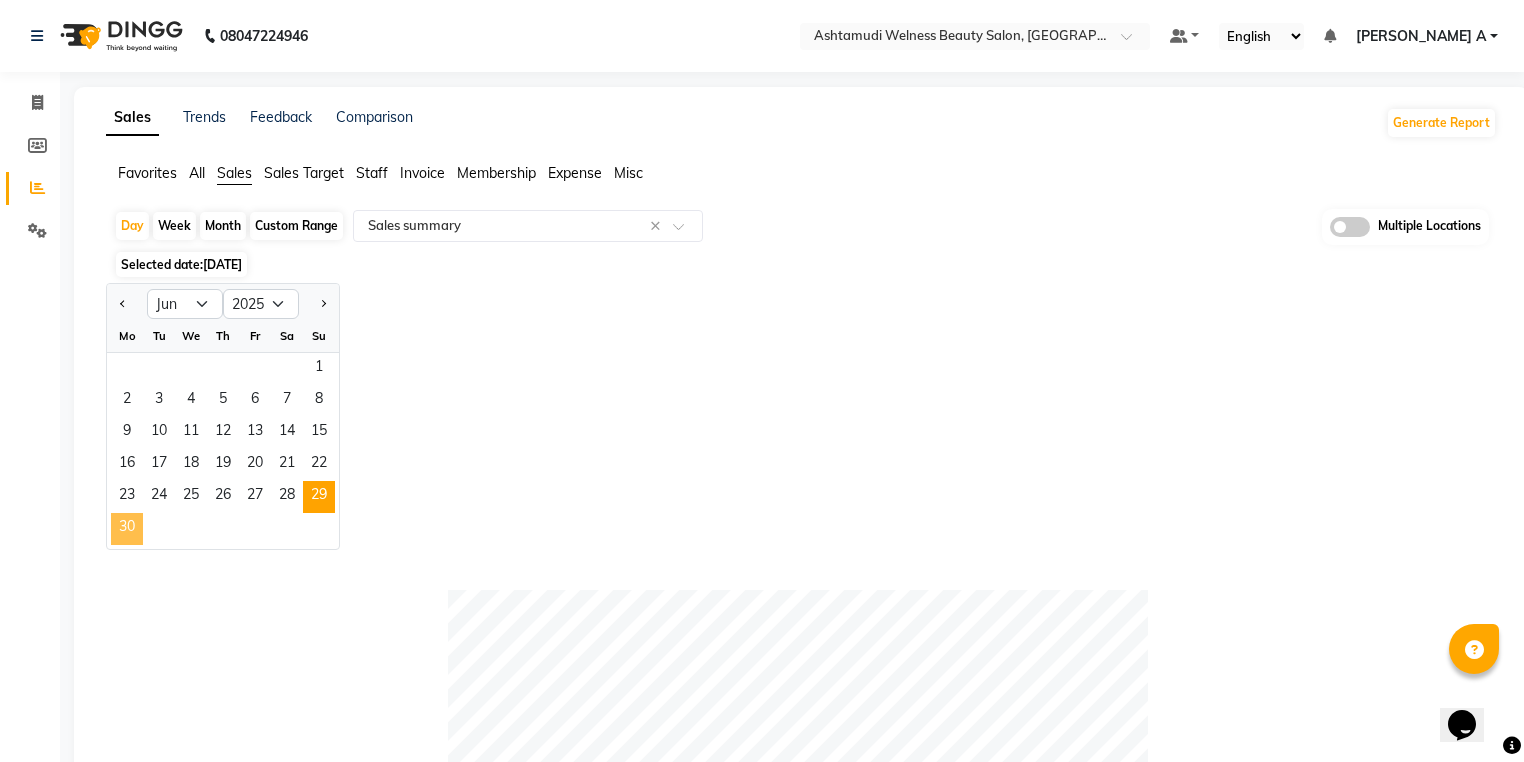 click on "30" 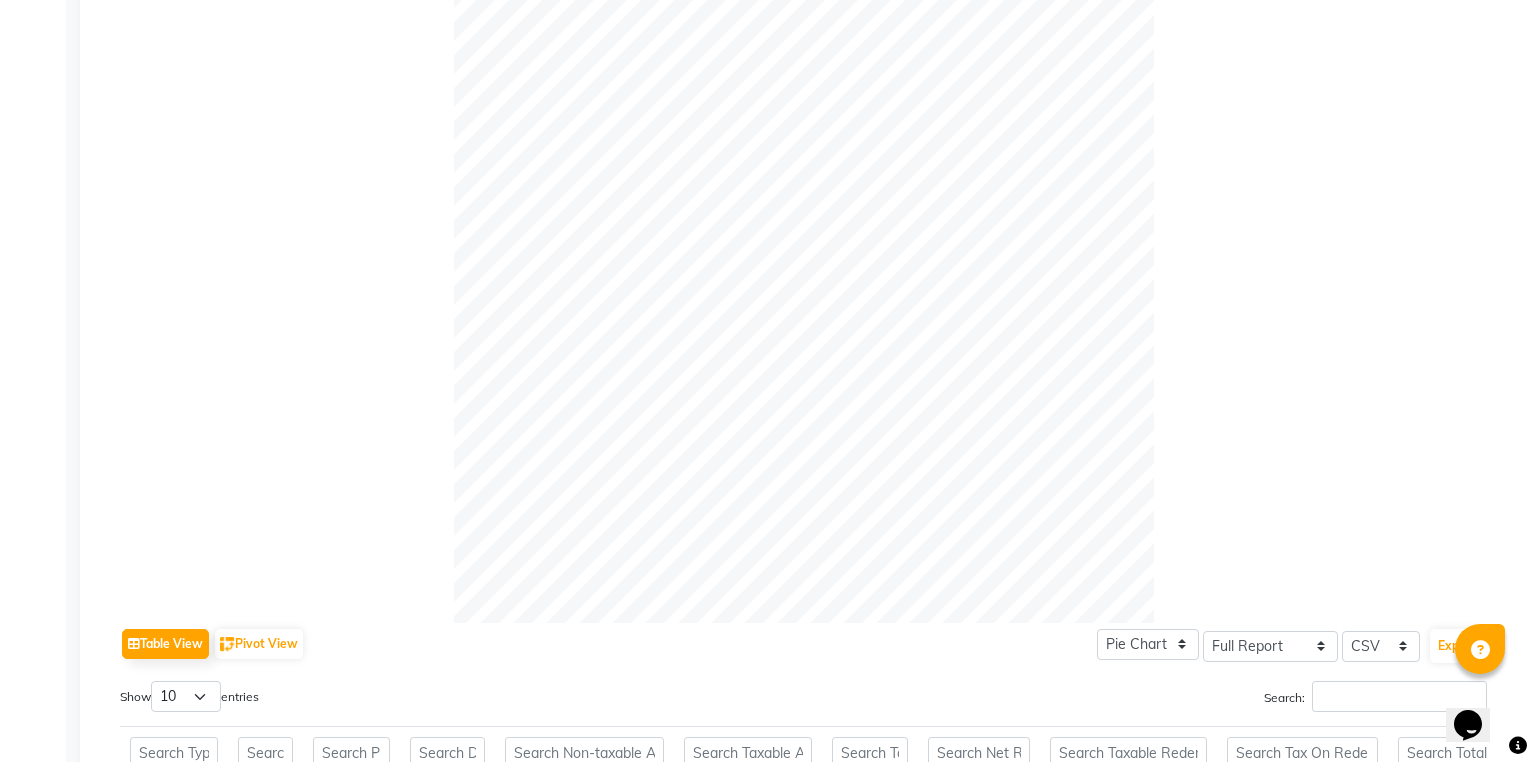 scroll, scrollTop: 0, scrollLeft: 0, axis: both 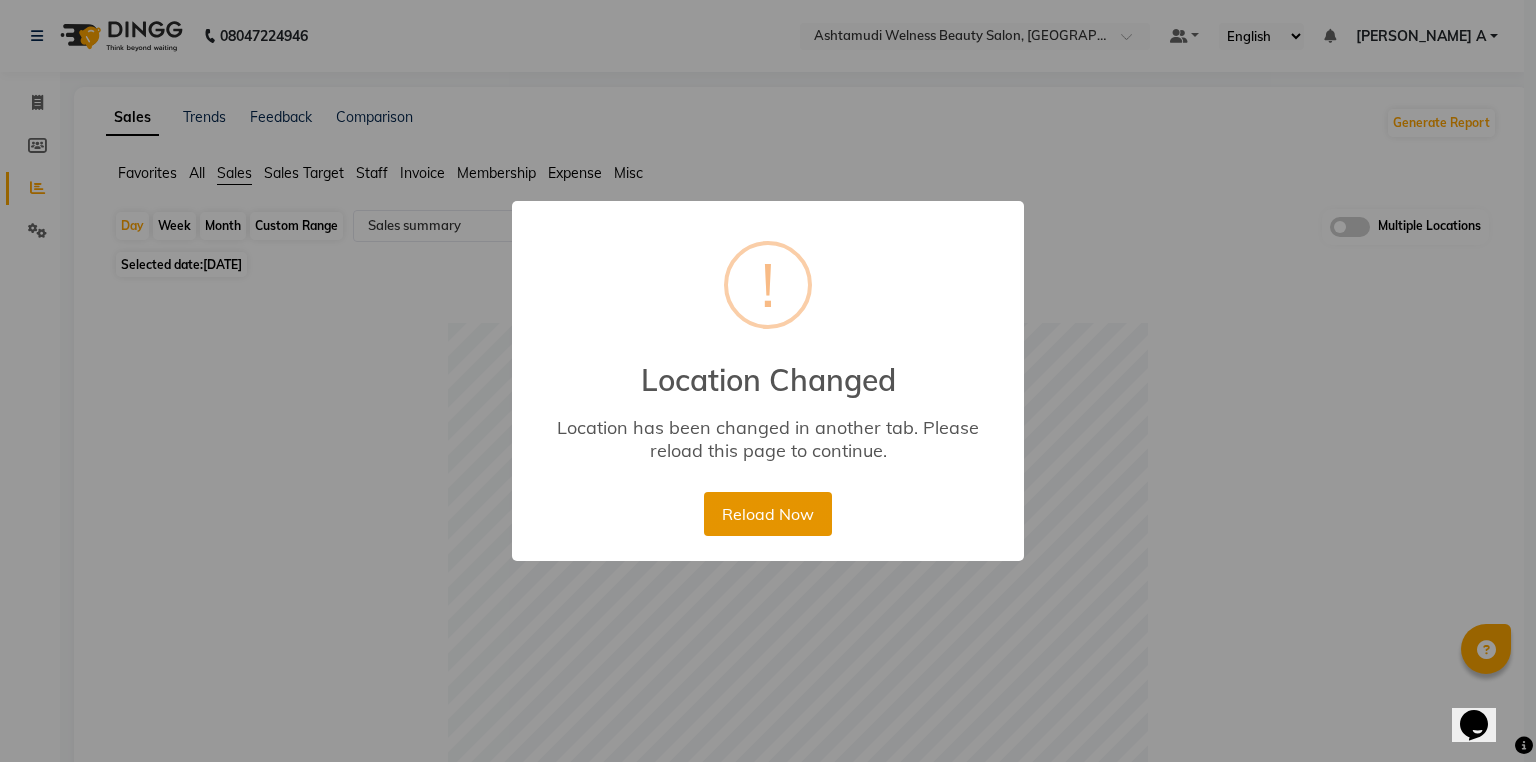 drag, startPoint x: 728, startPoint y: 518, endPoint x: 712, endPoint y: 520, distance: 16.124516 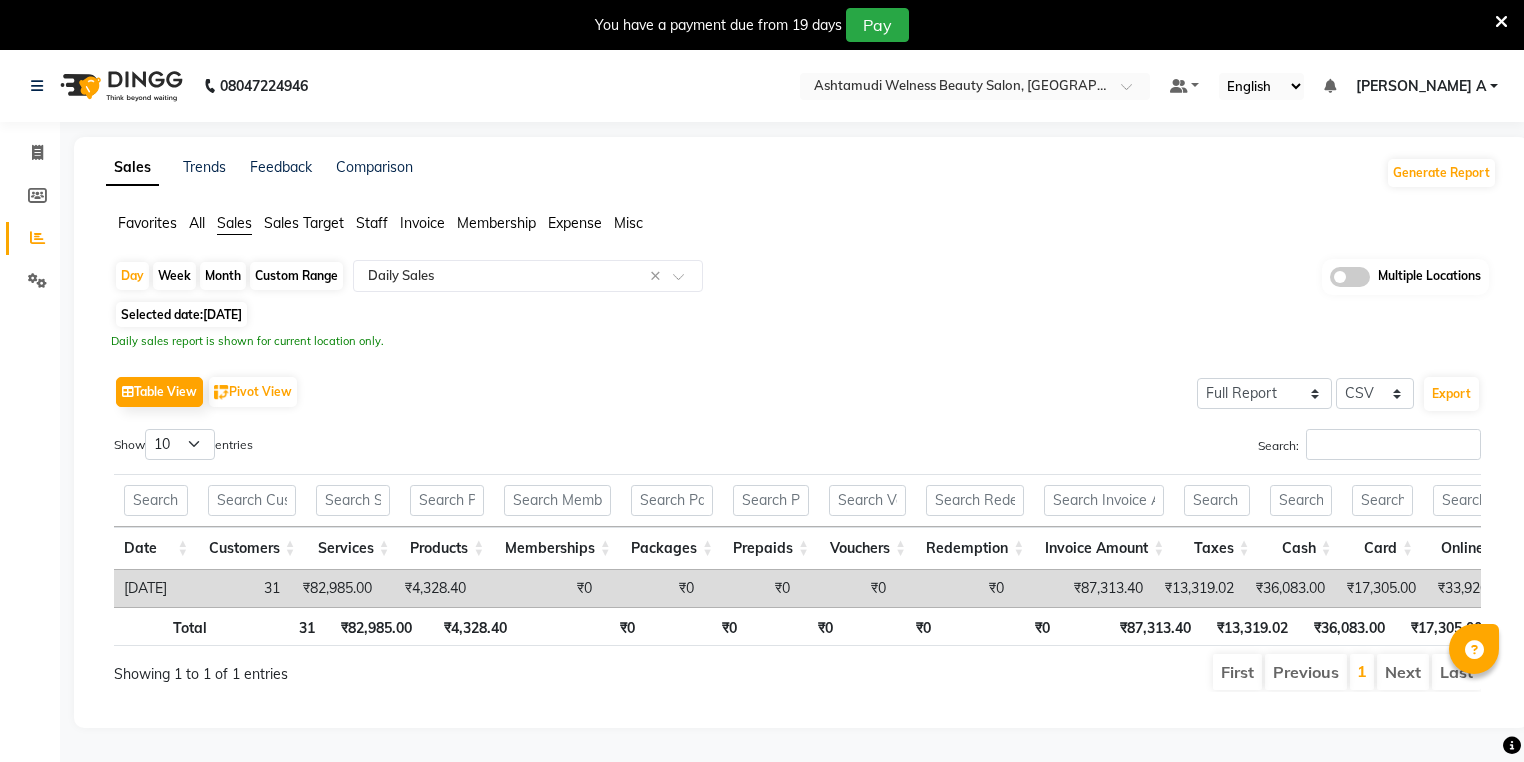 select on "full_report" 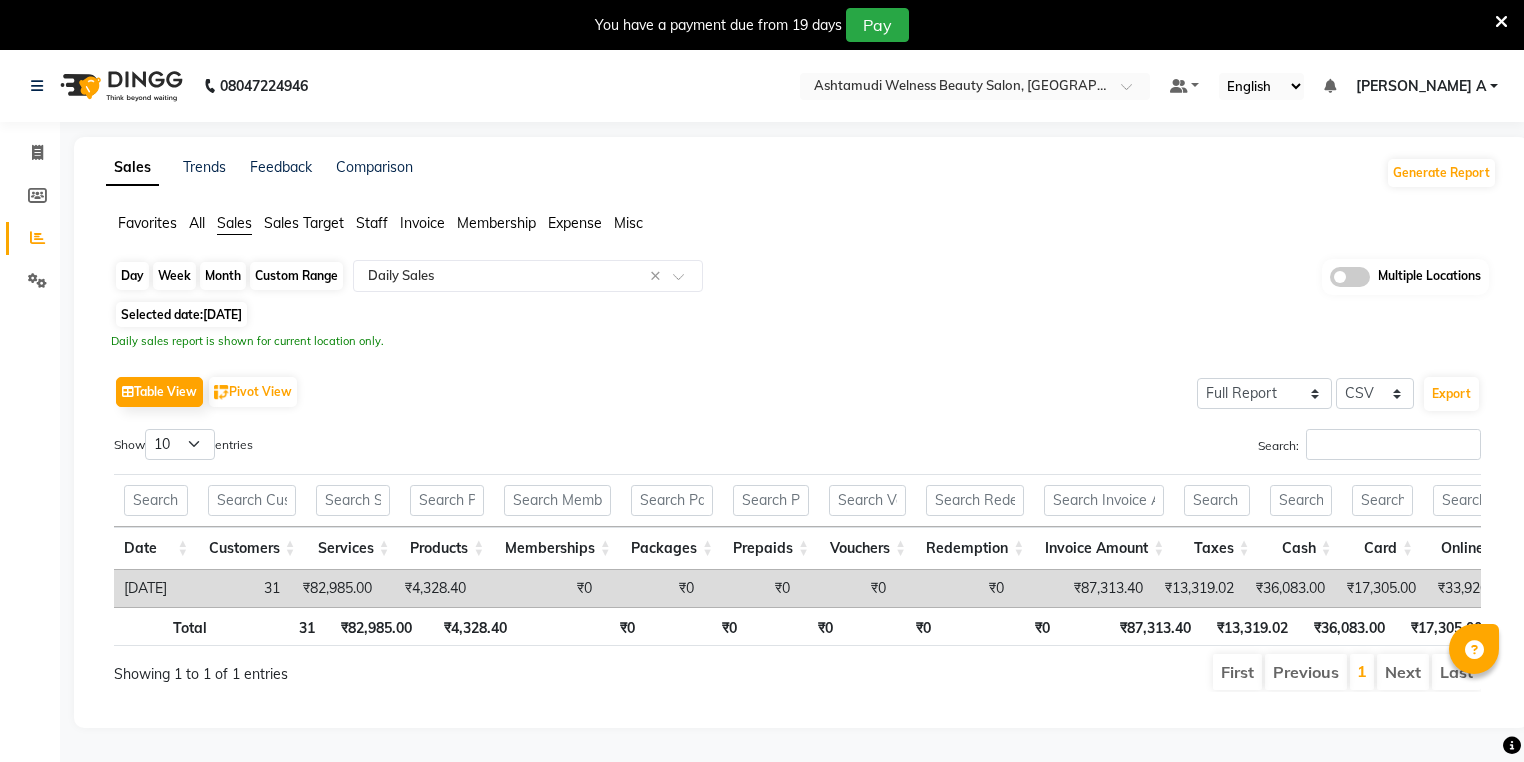 scroll, scrollTop: 0, scrollLeft: 0, axis: both 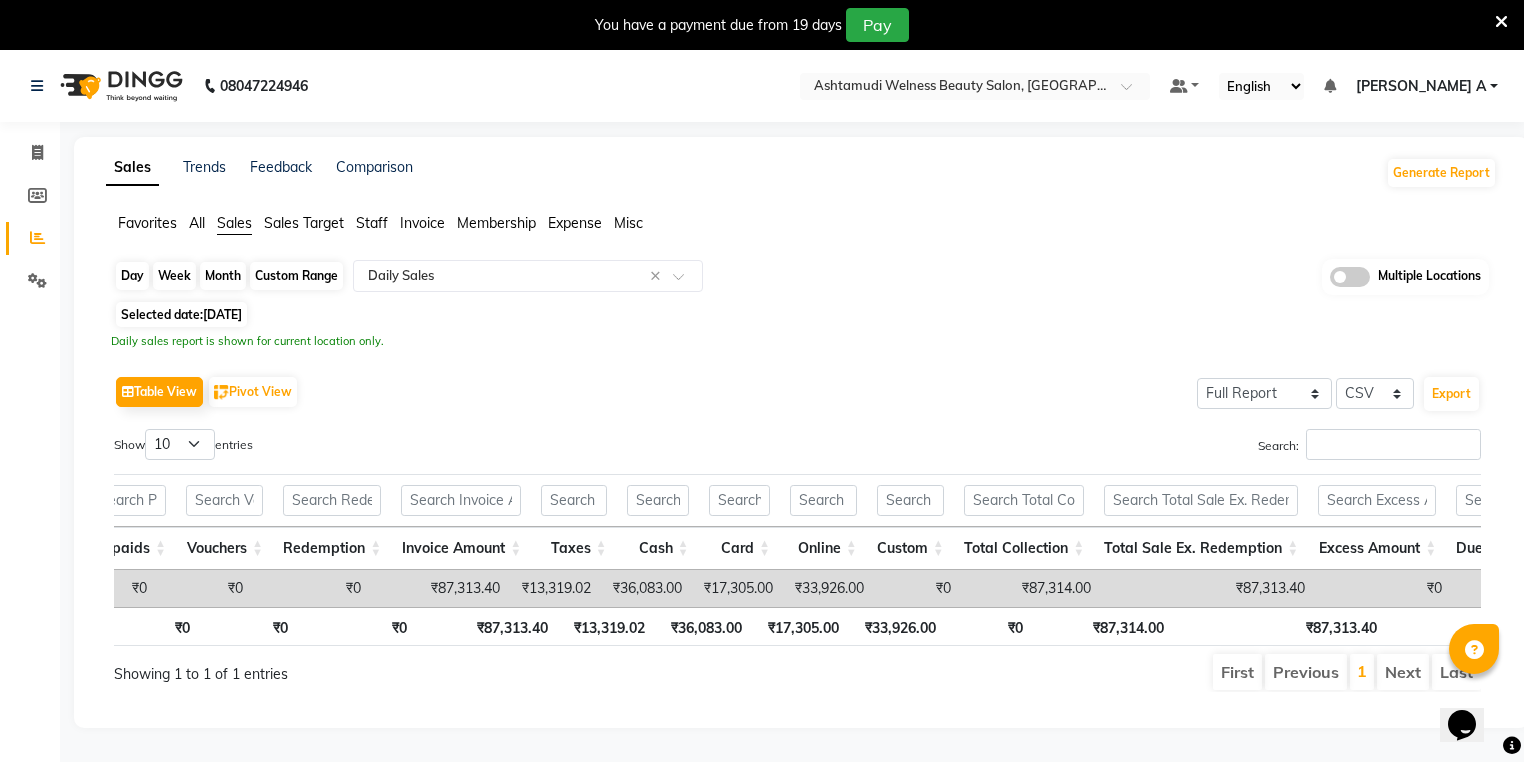 click on "Day" 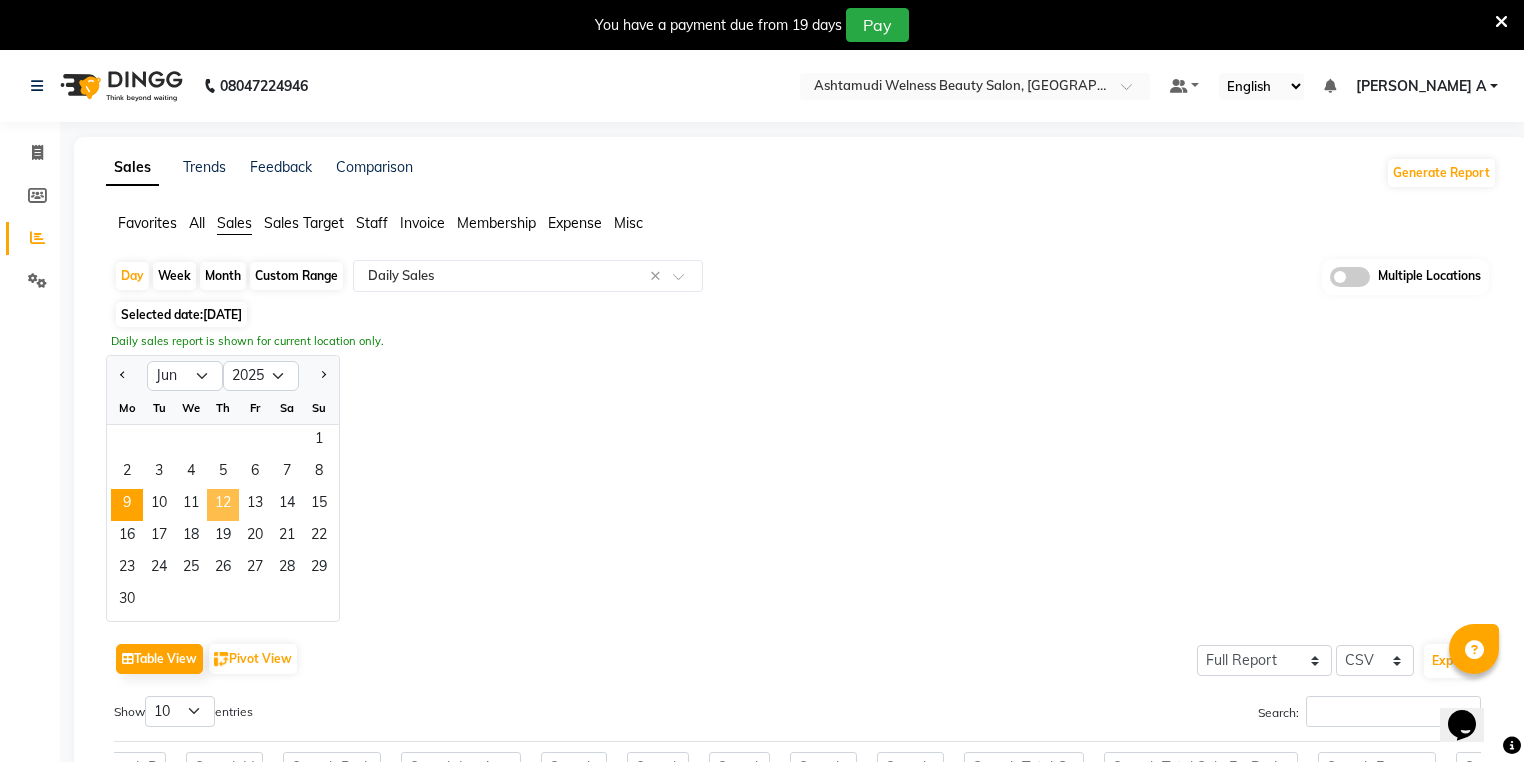 click on "12" 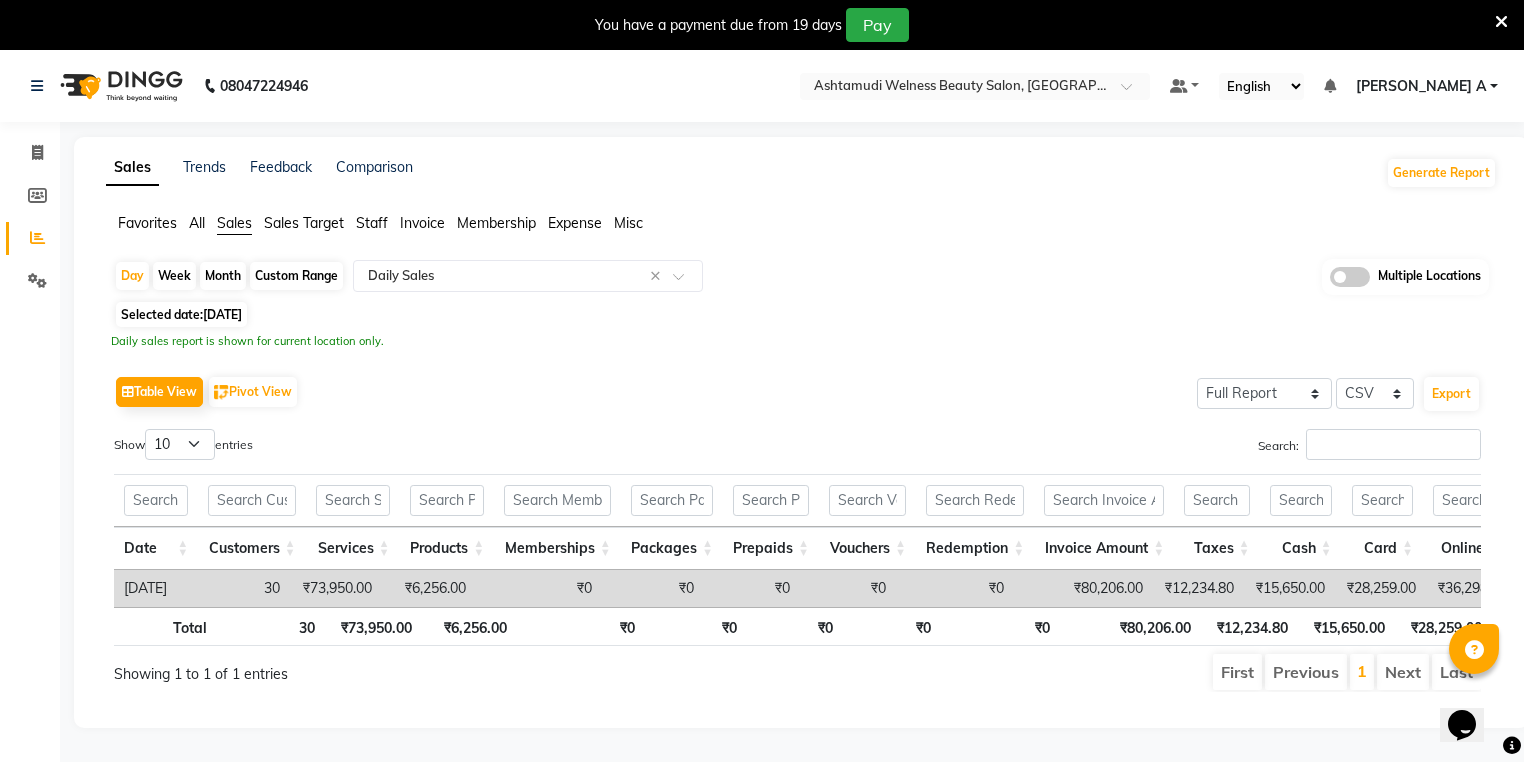scroll, scrollTop: 0, scrollLeft: 36, axis: horizontal 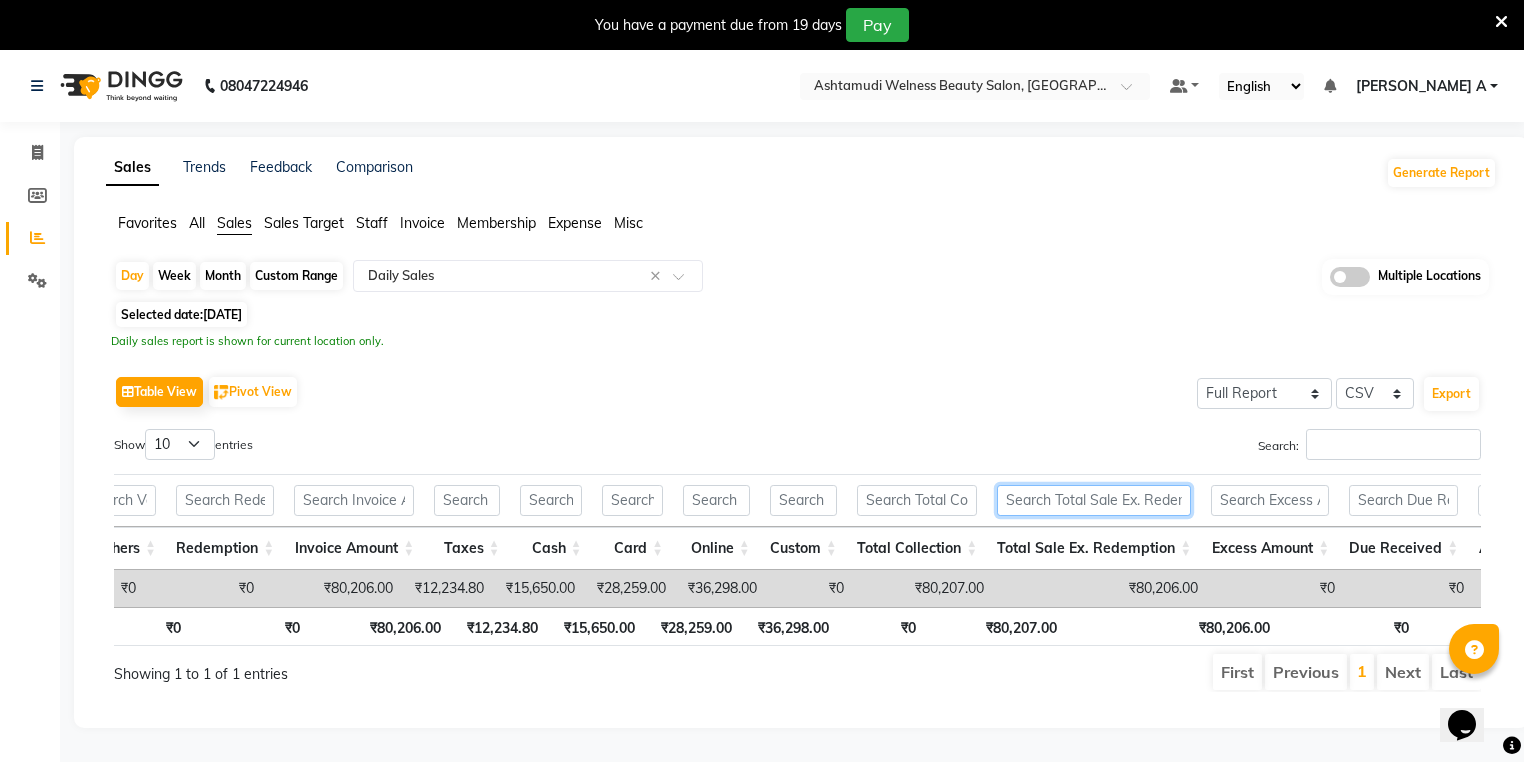 click at bounding box center [1094, 500] 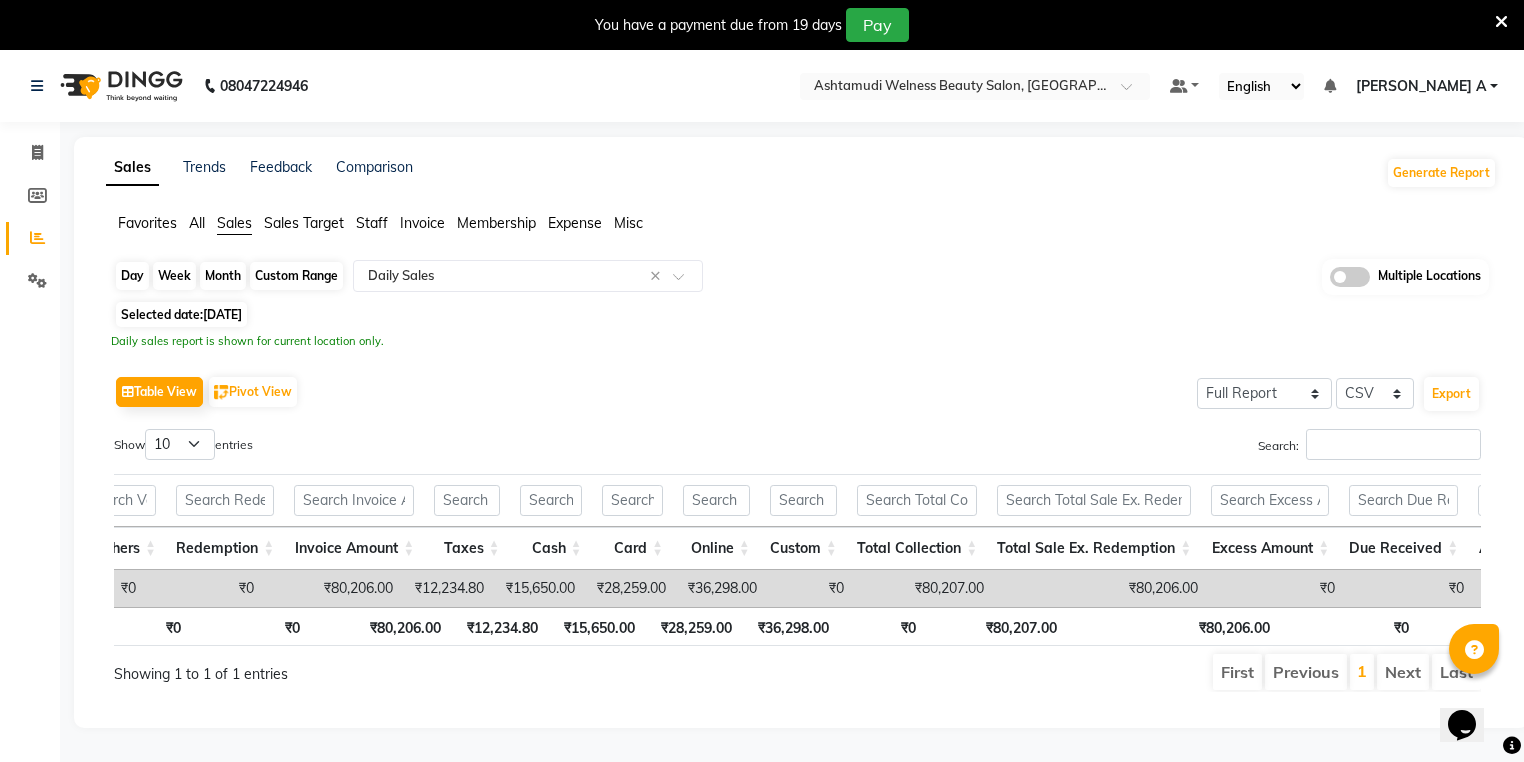 click on "Day" 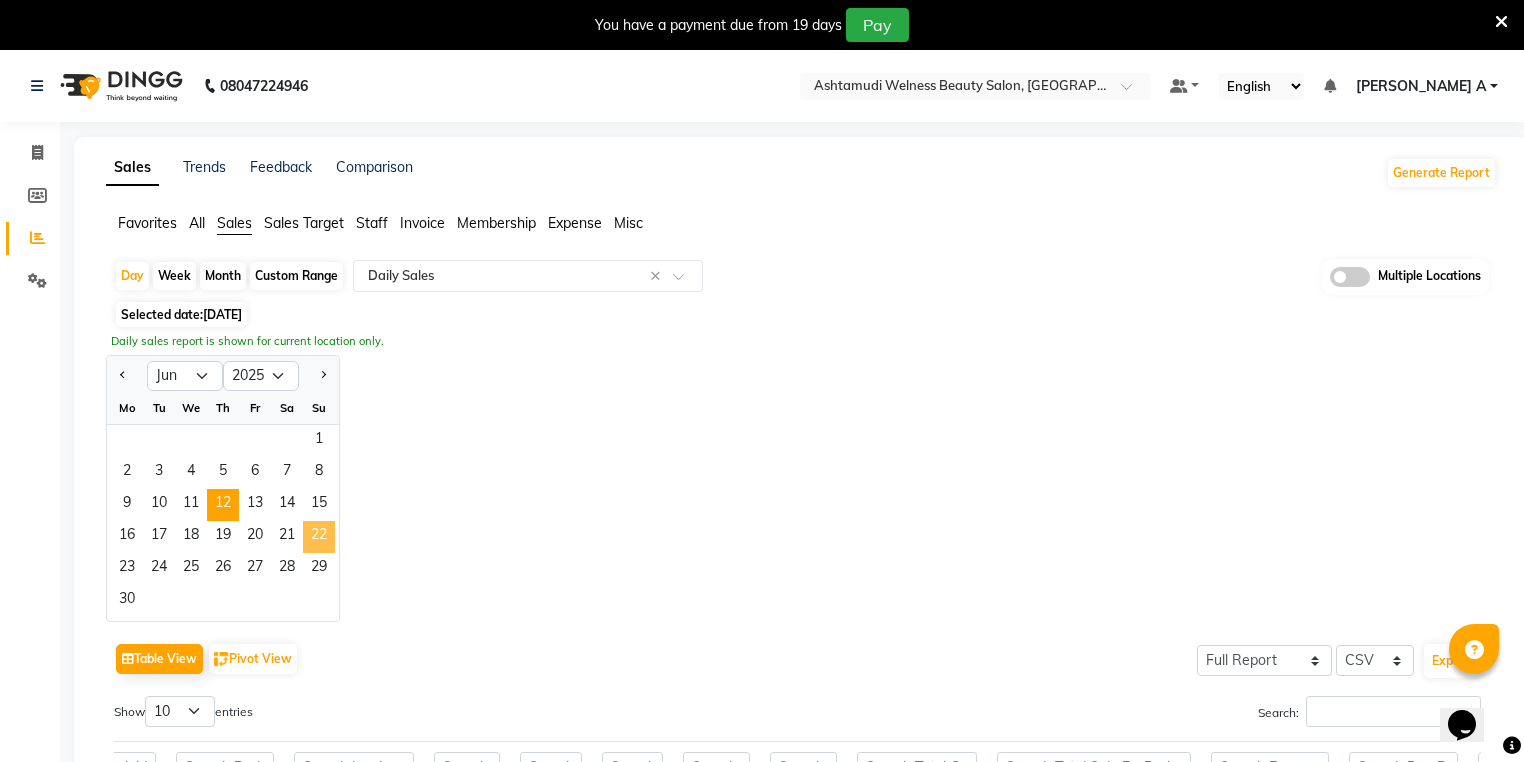 click on "22" 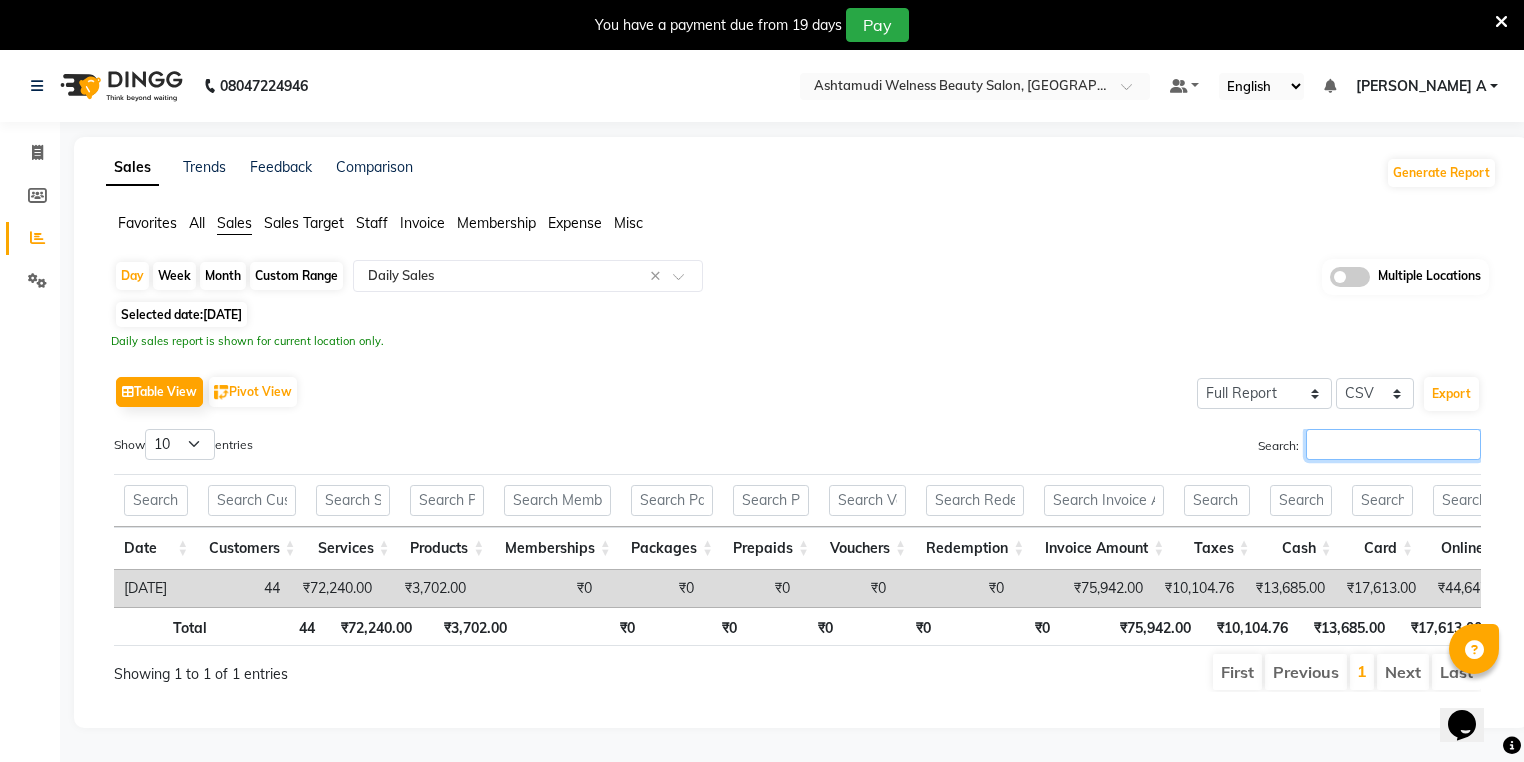 click on "Search:" at bounding box center (1393, 444) 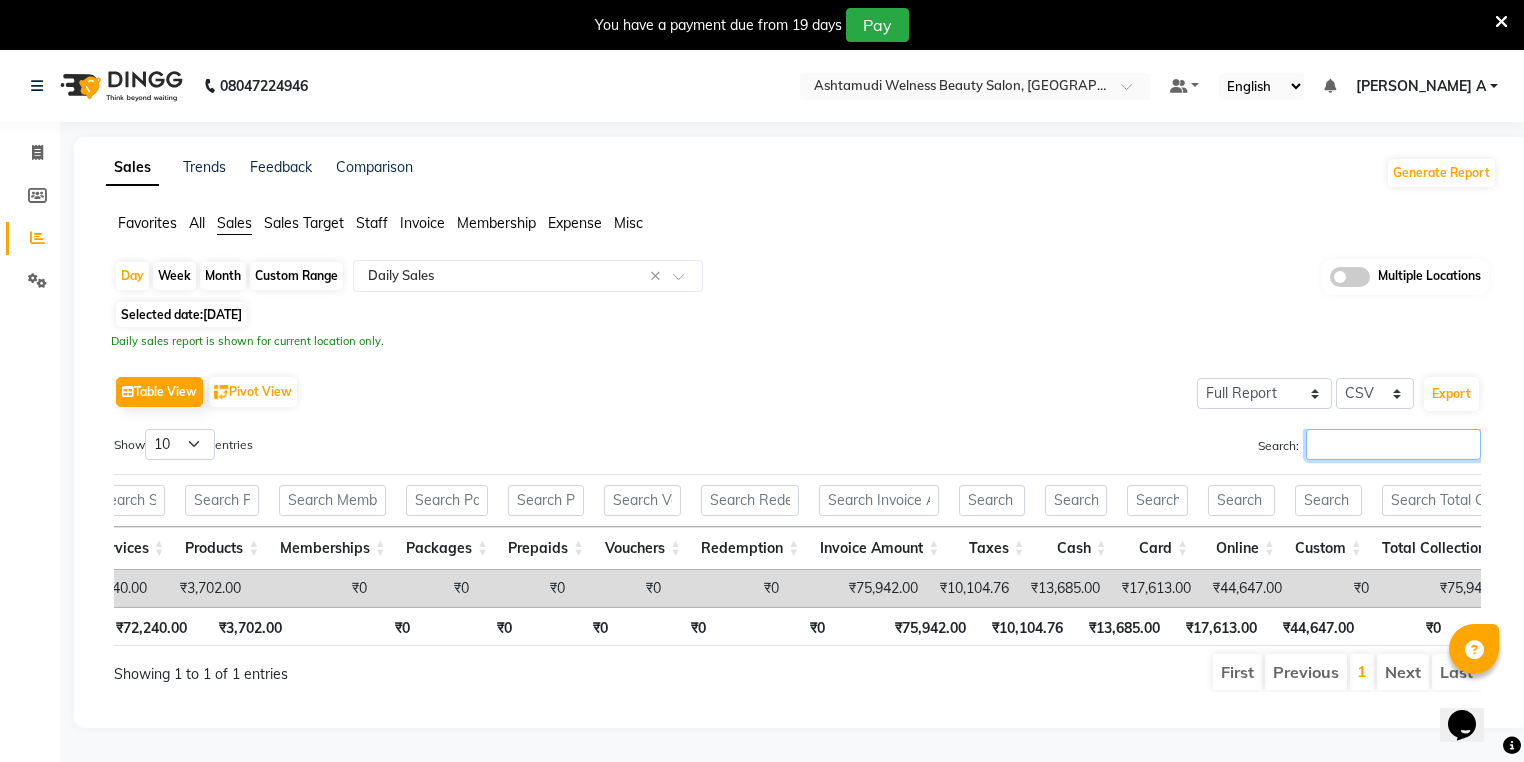 scroll, scrollTop: 0, scrollLeft: 440, axis: horizontal 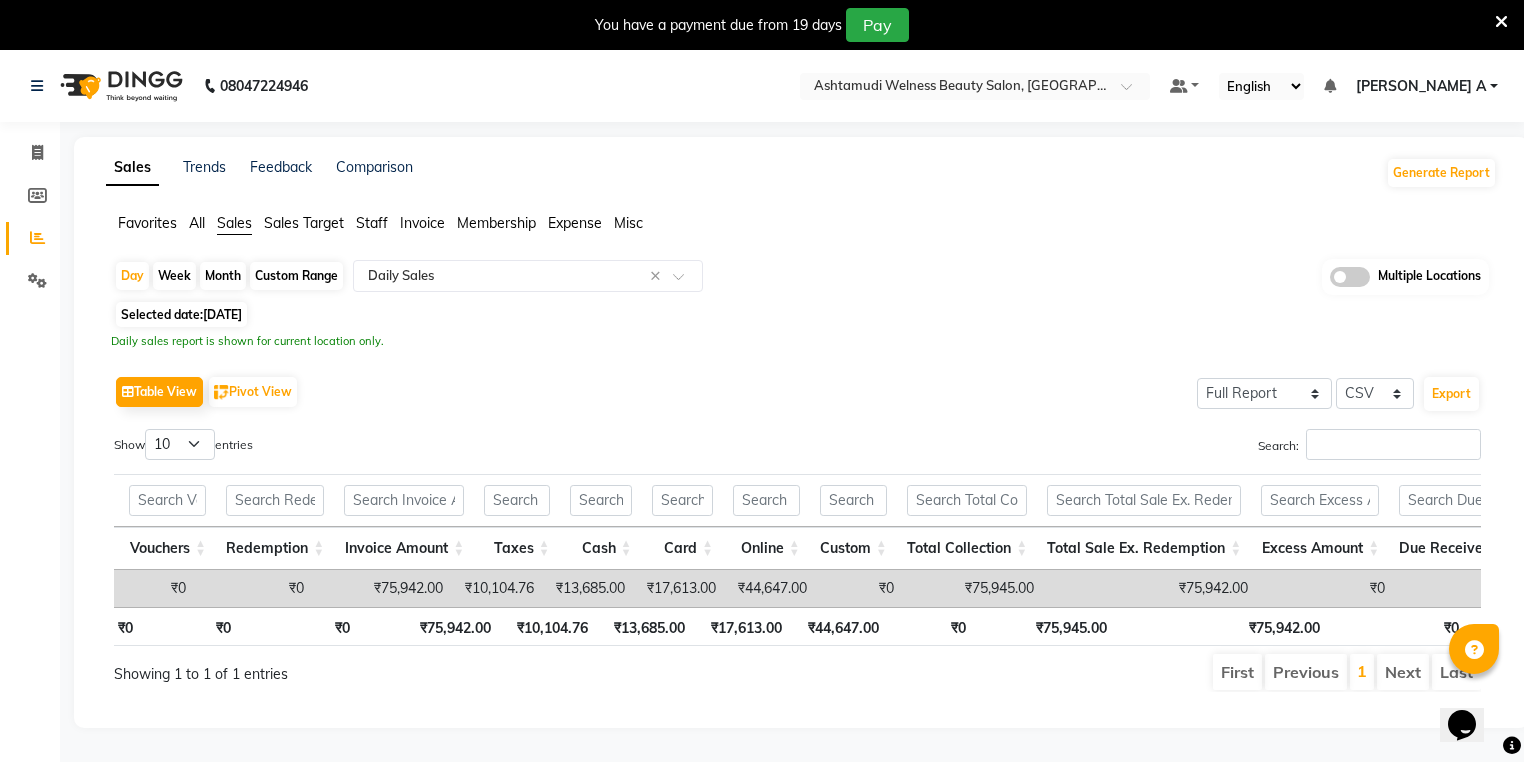 click on "Invoice" 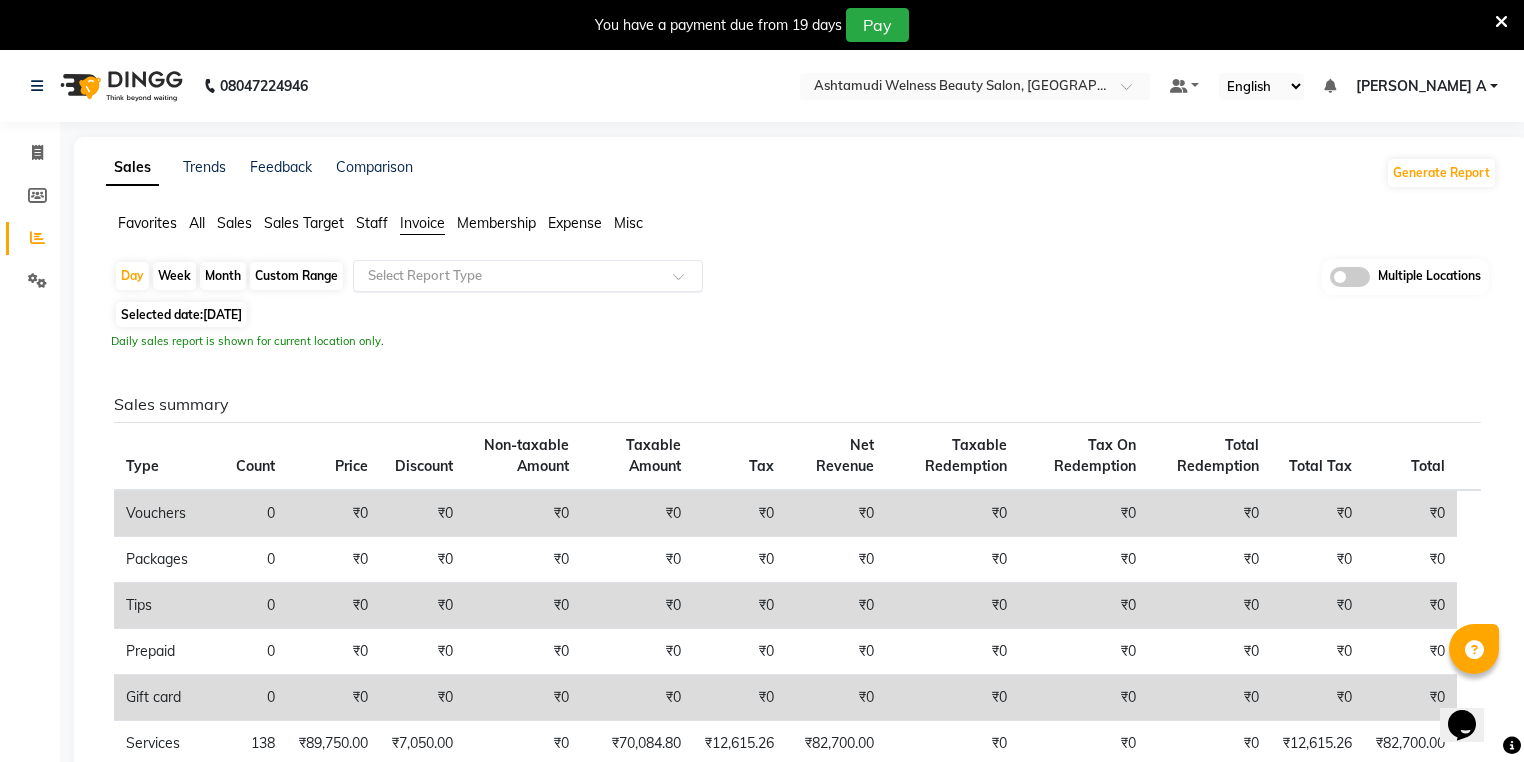 click 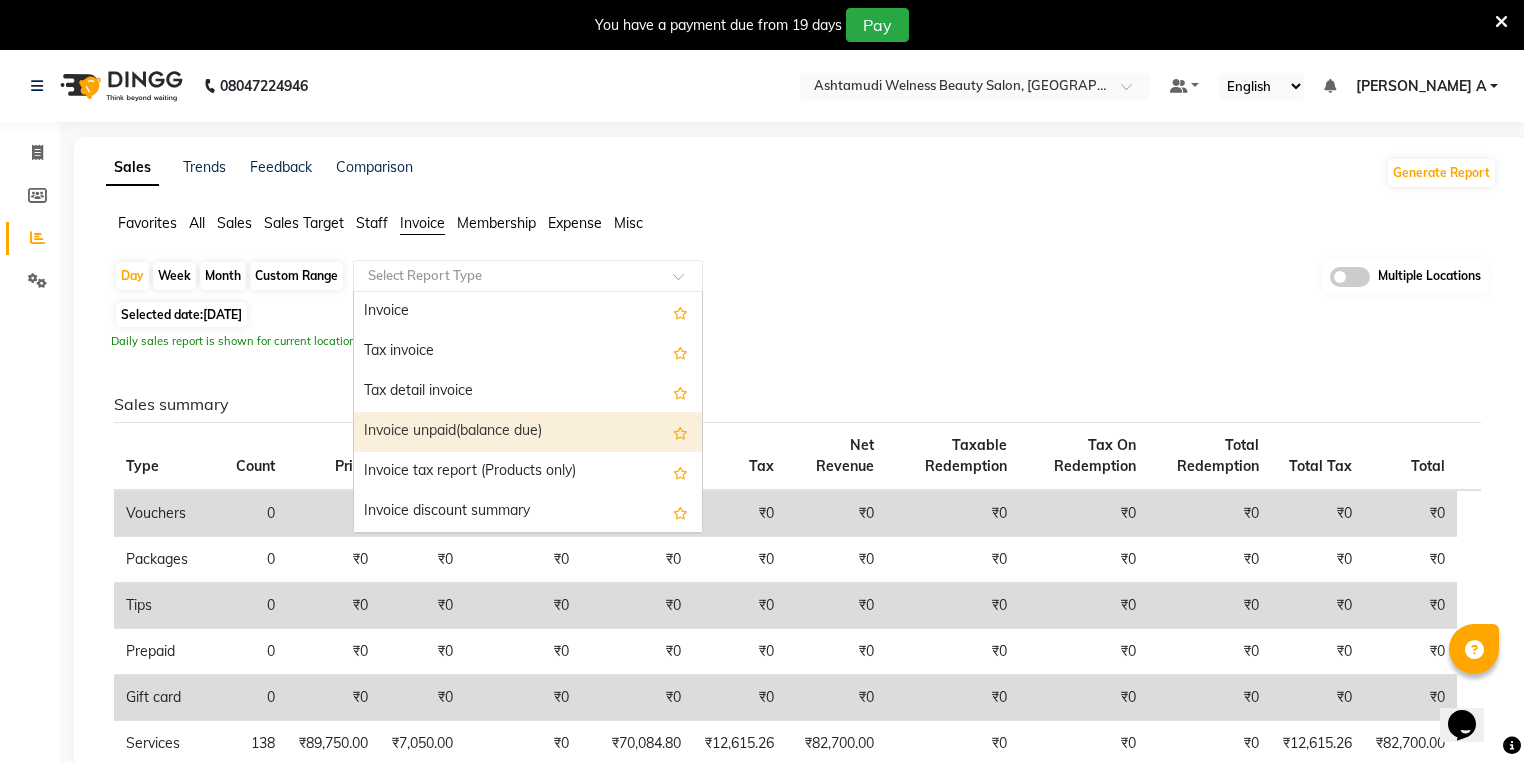click on "Invoice unpaid(balance due)" at bounding box center [528, 432] 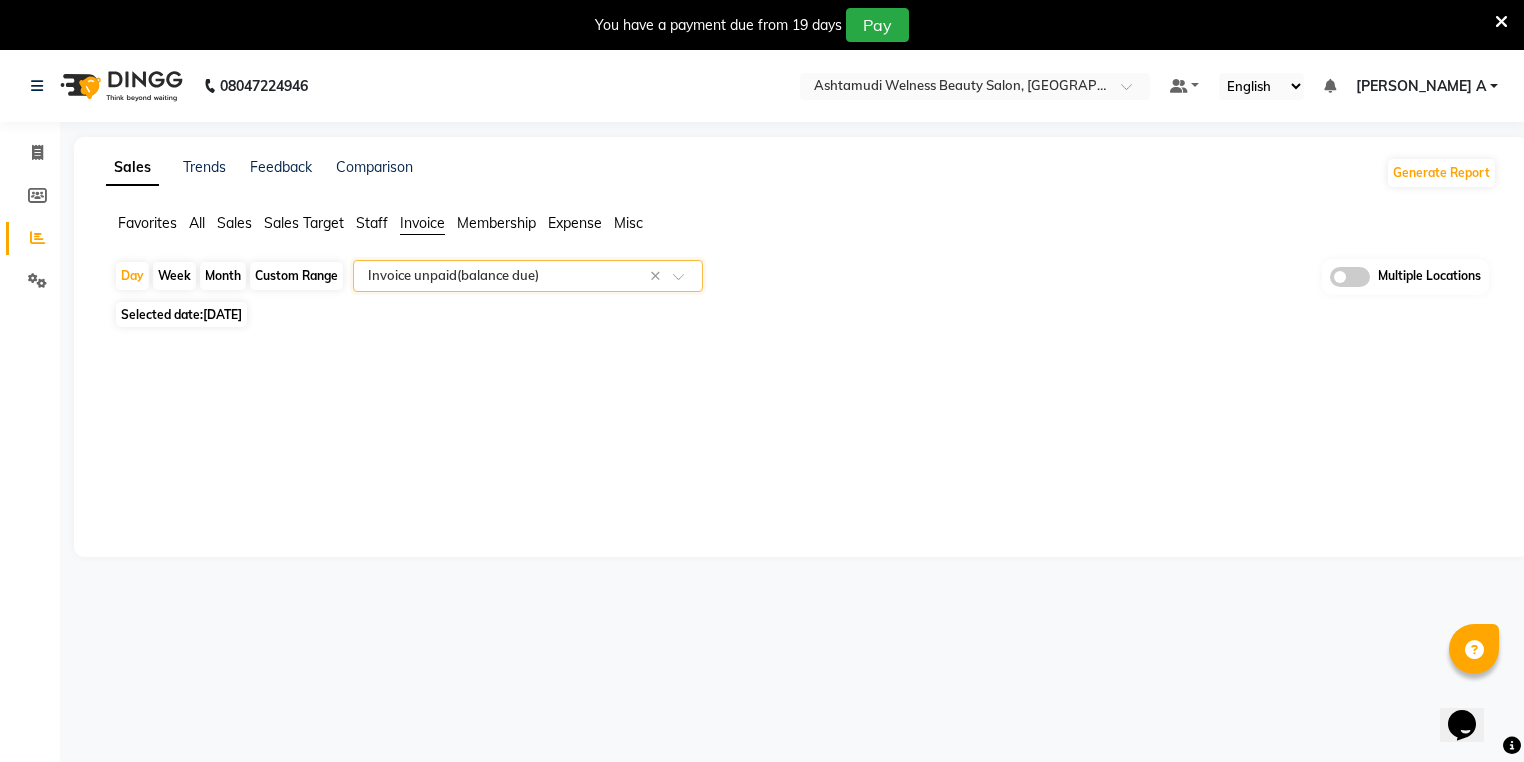 click 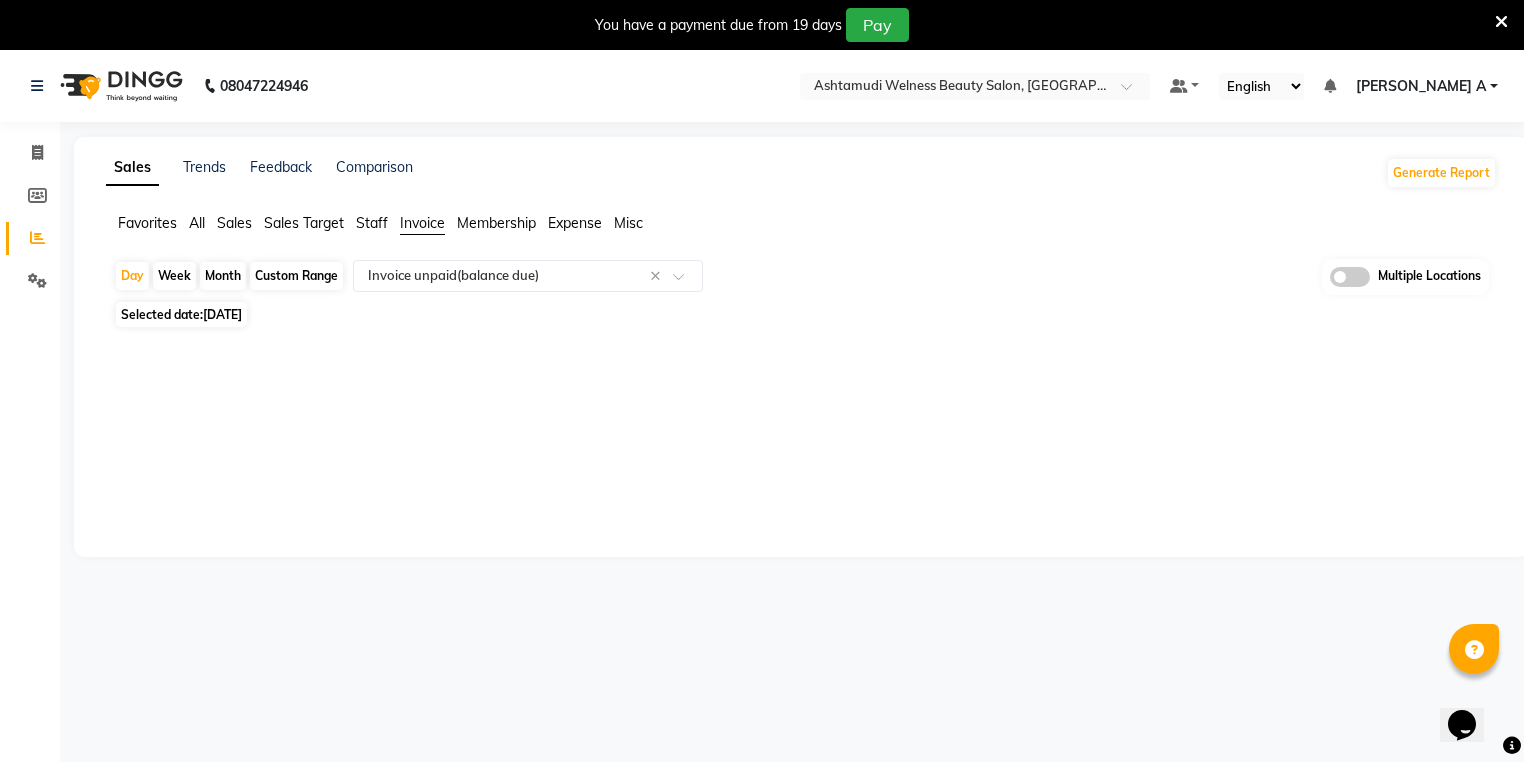 click on "Sales" 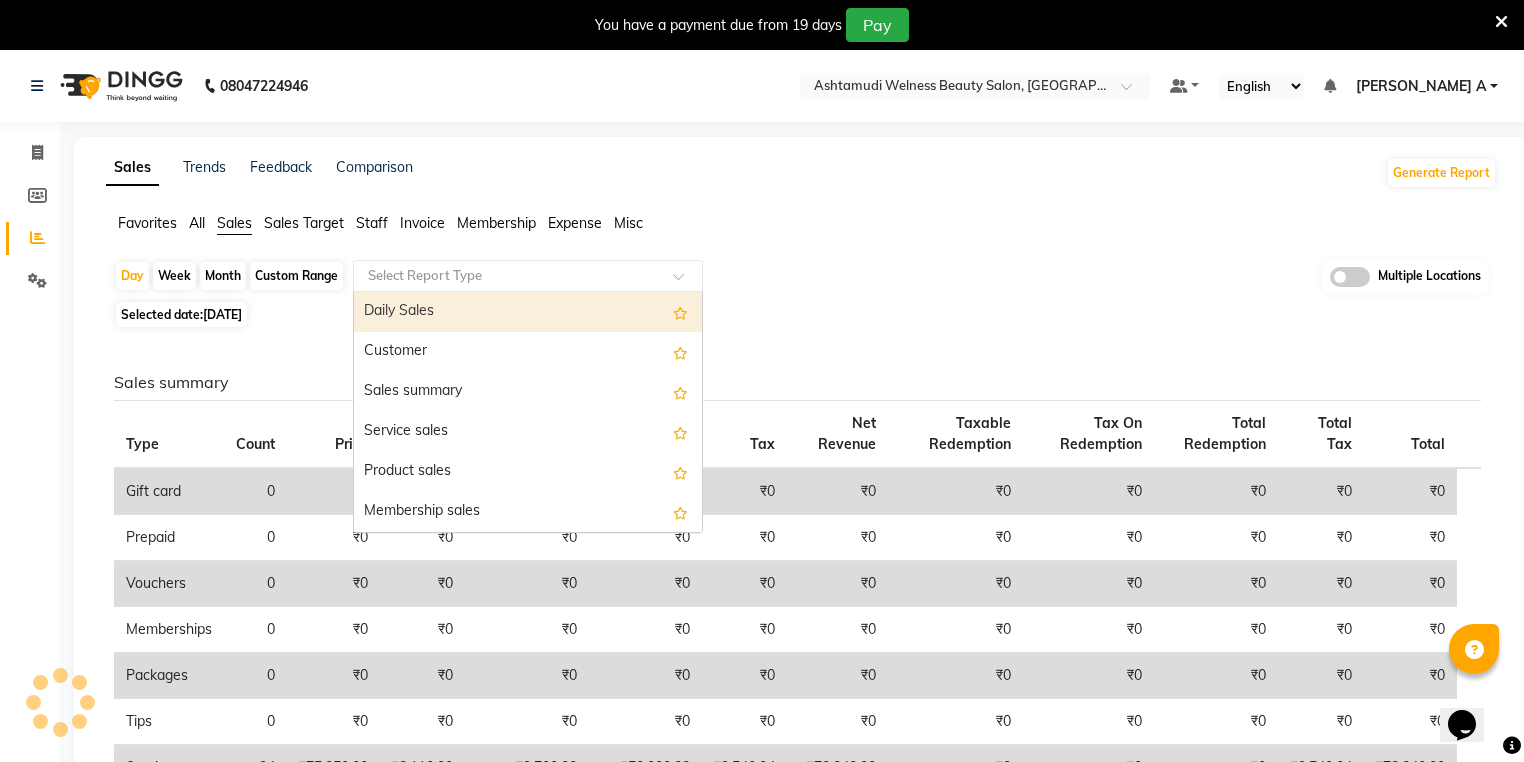 click 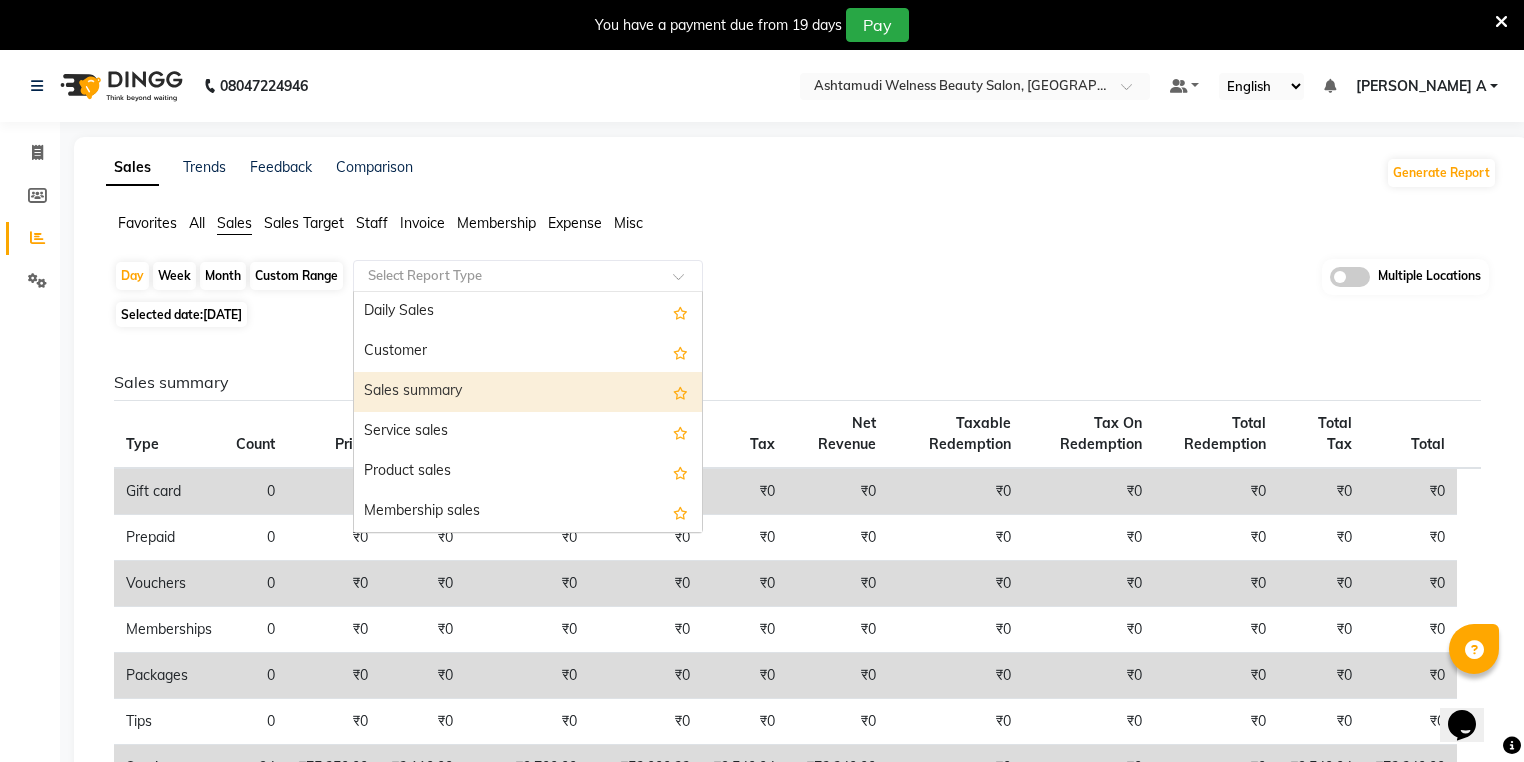 click on "Sales summary" at bounding box center (528, 392) 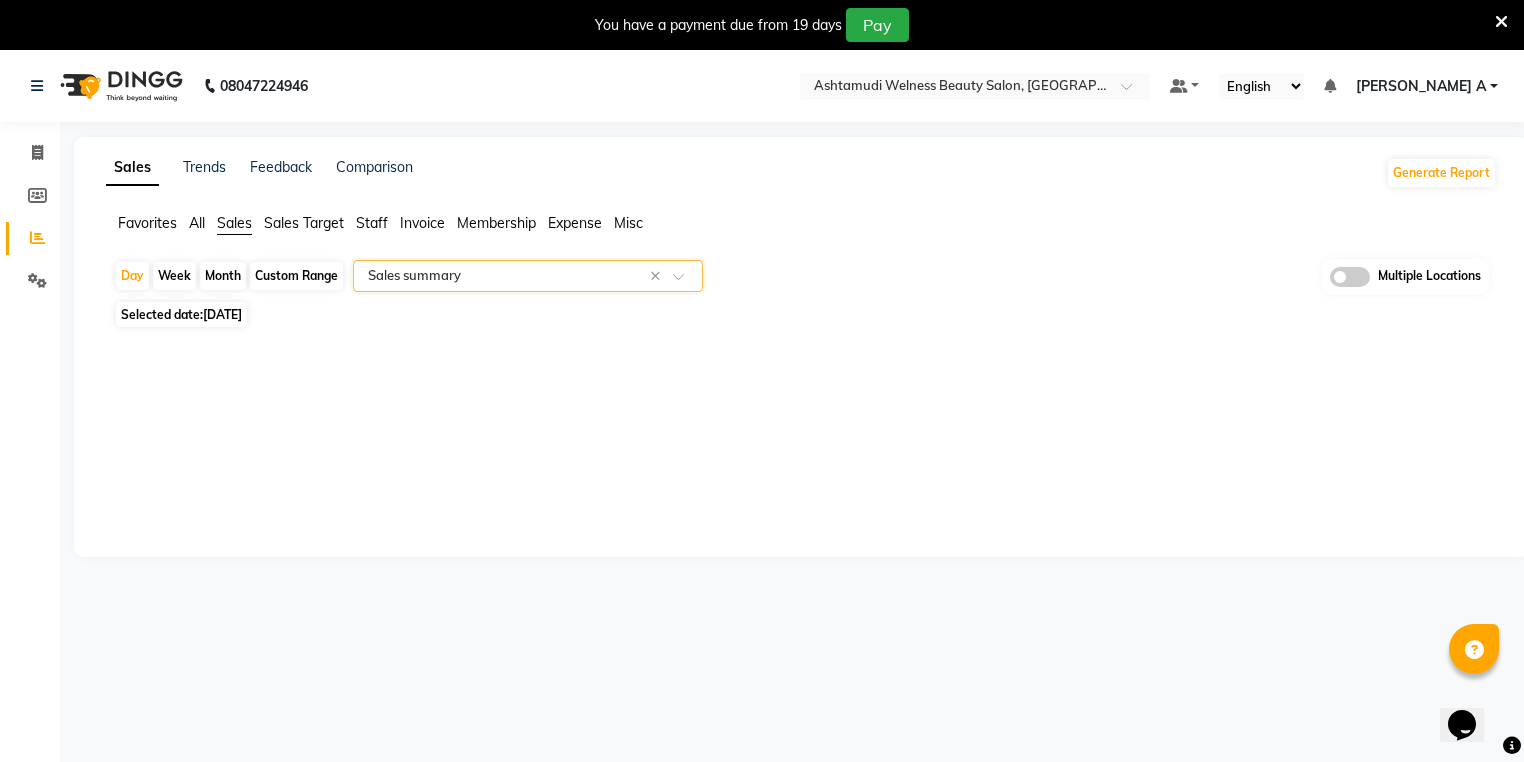 select on "full_report" 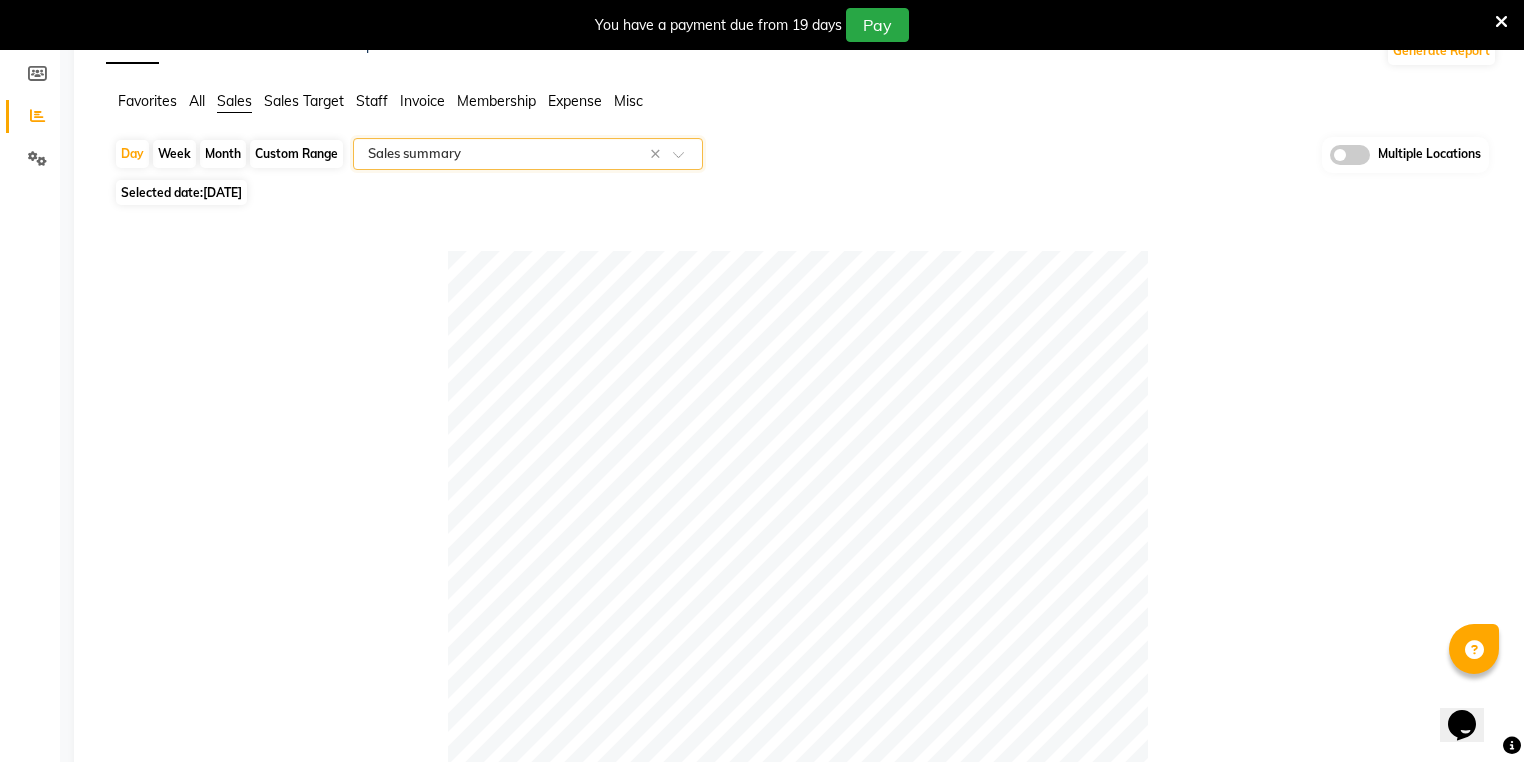 scroll, scrollTop: 0, scrollLeft: 0, axis: both 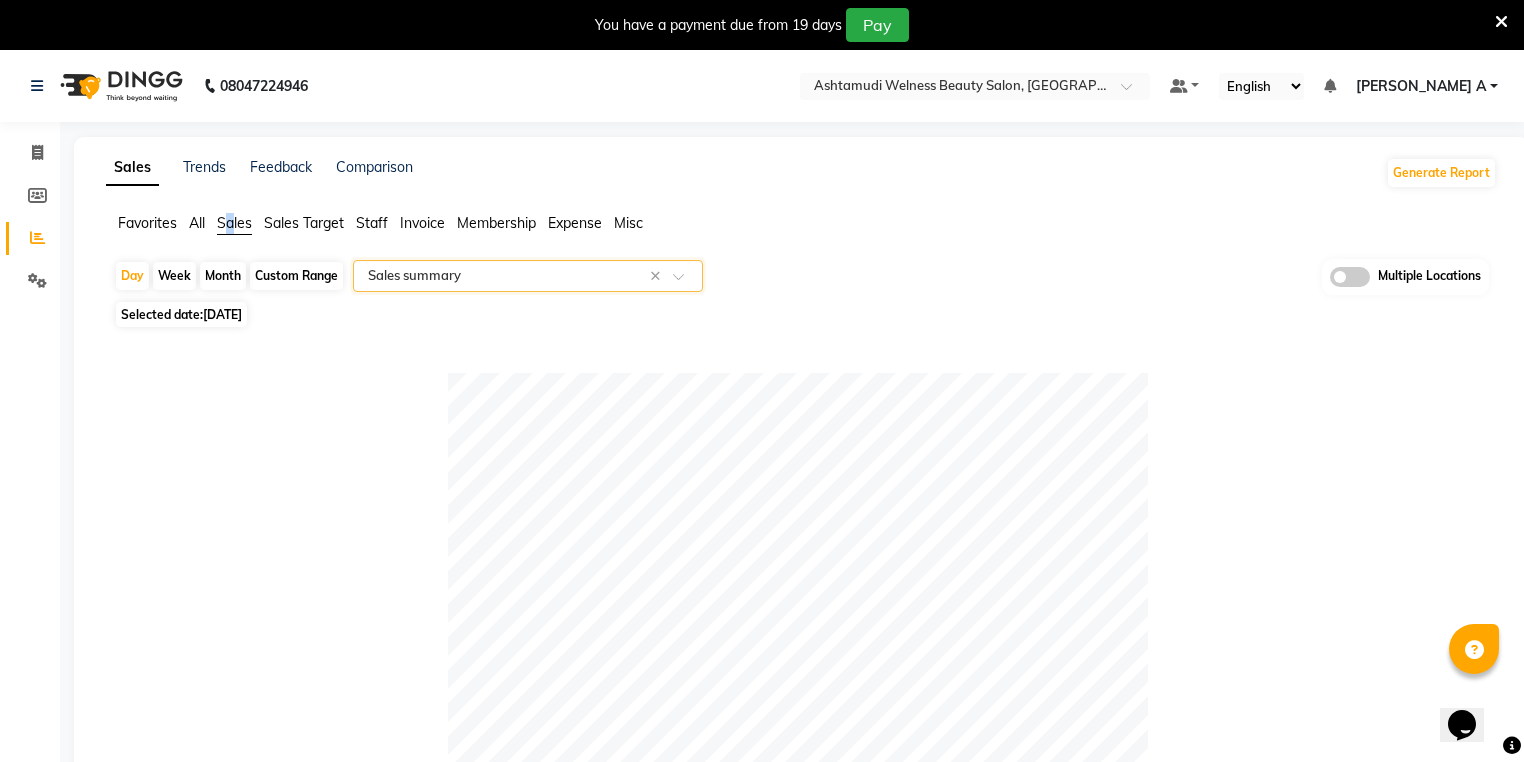 click on "Sales" 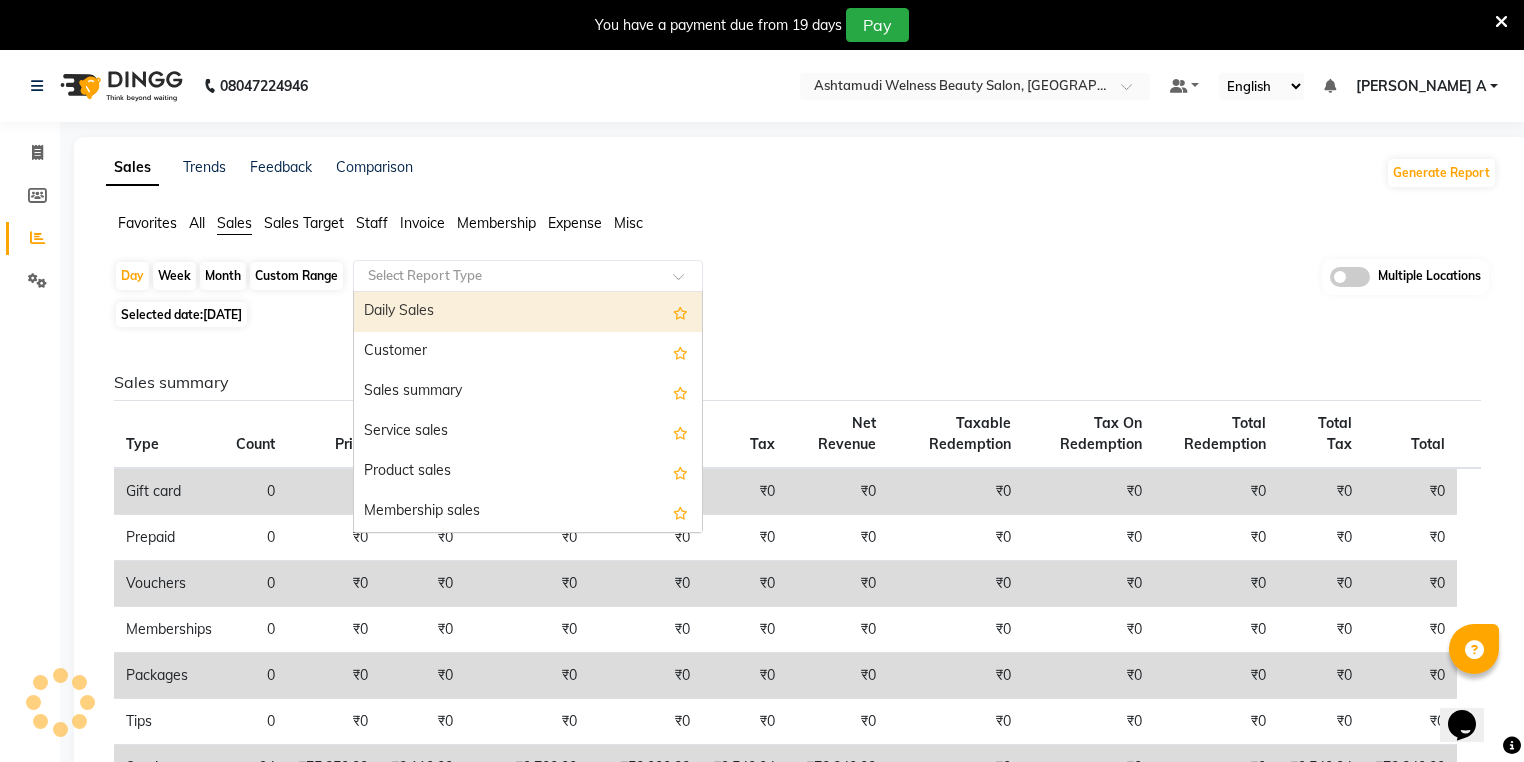 drag, startPoint x: 409, startPoint y: 269, endPoint x: 416, endPoint y: 287, distance: 19.313208 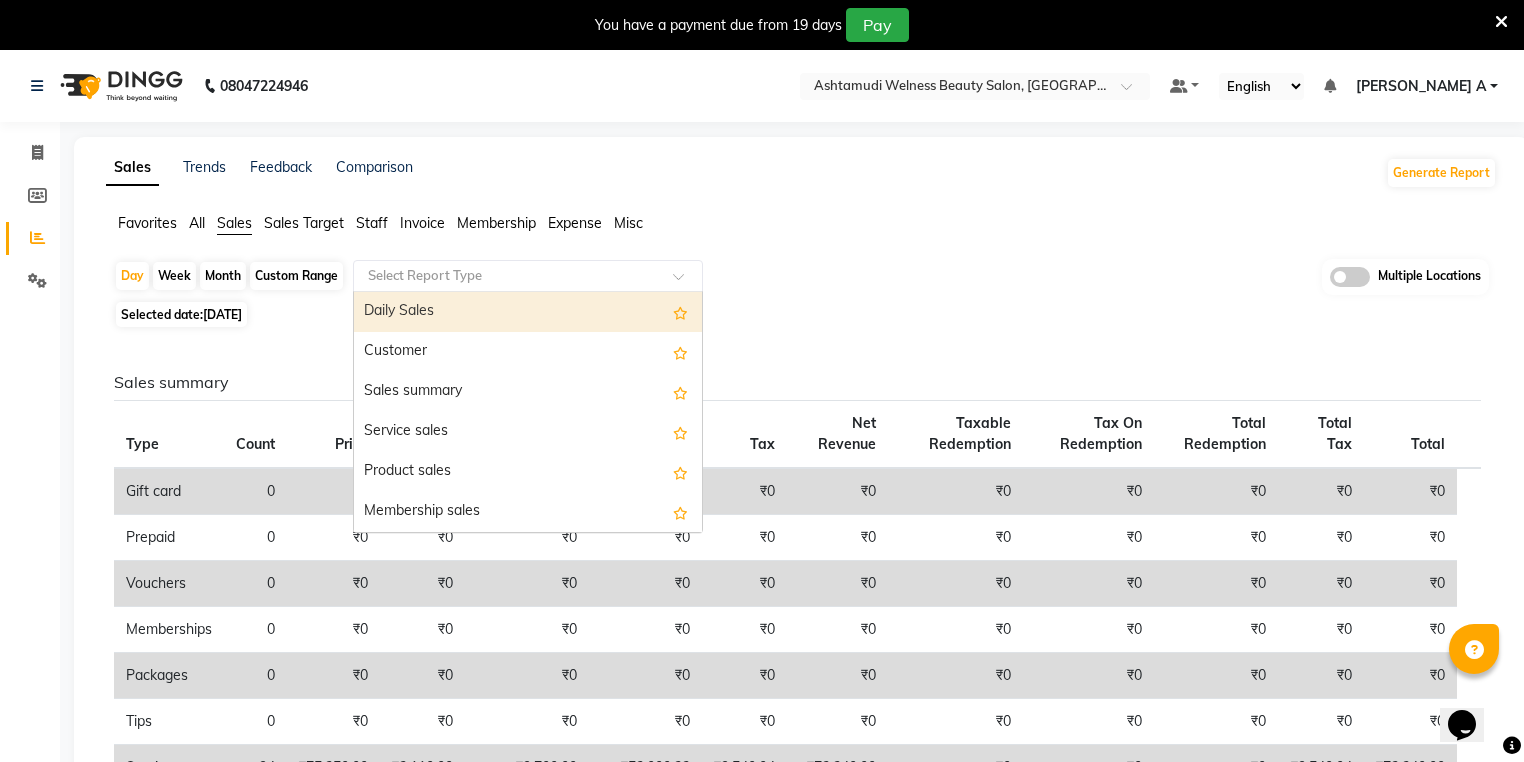 click on "Daily Sales" at bounding box center [528, 312] 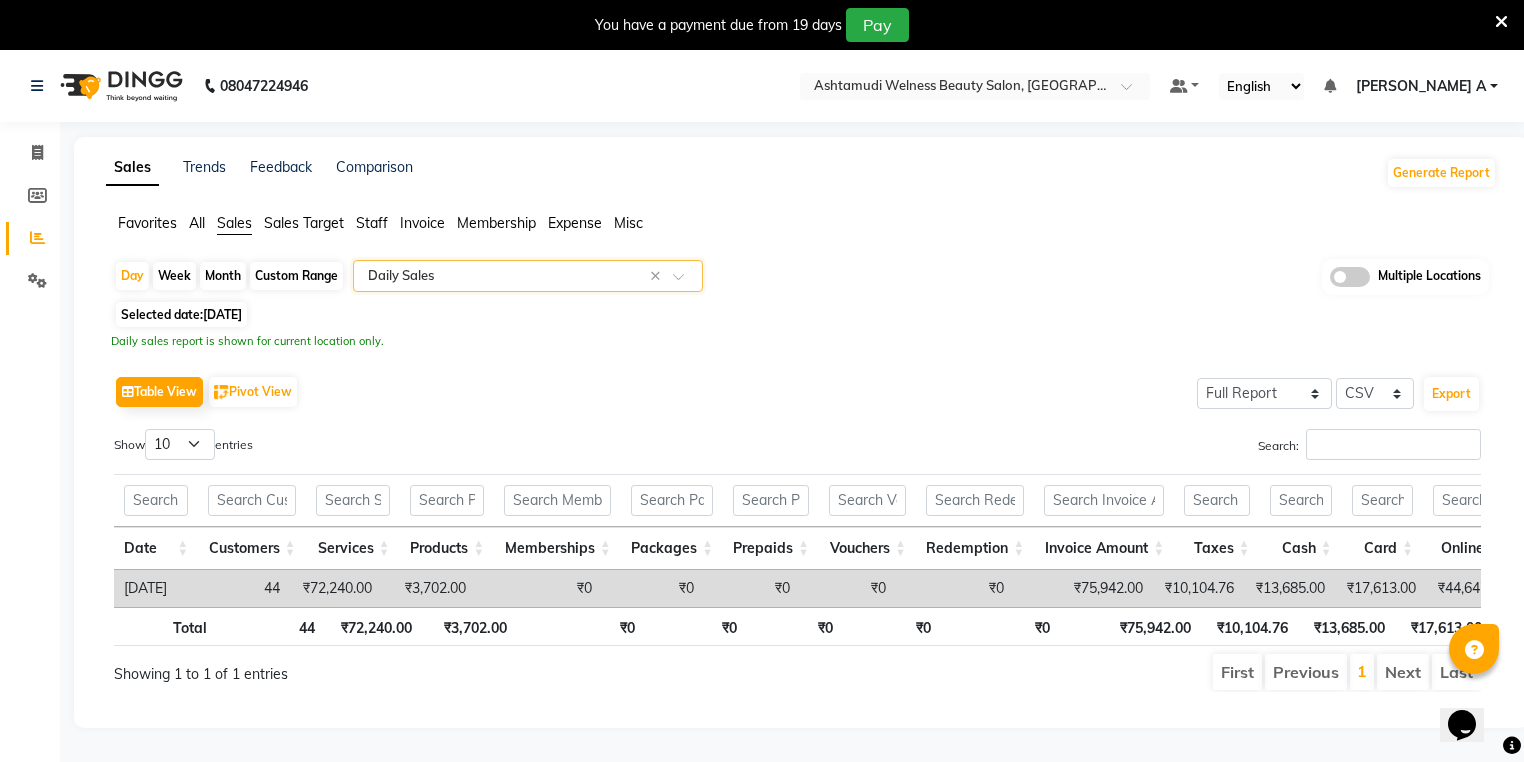 scroll, scrollTop: 0, scrollLeft: 284, axis: horizontal 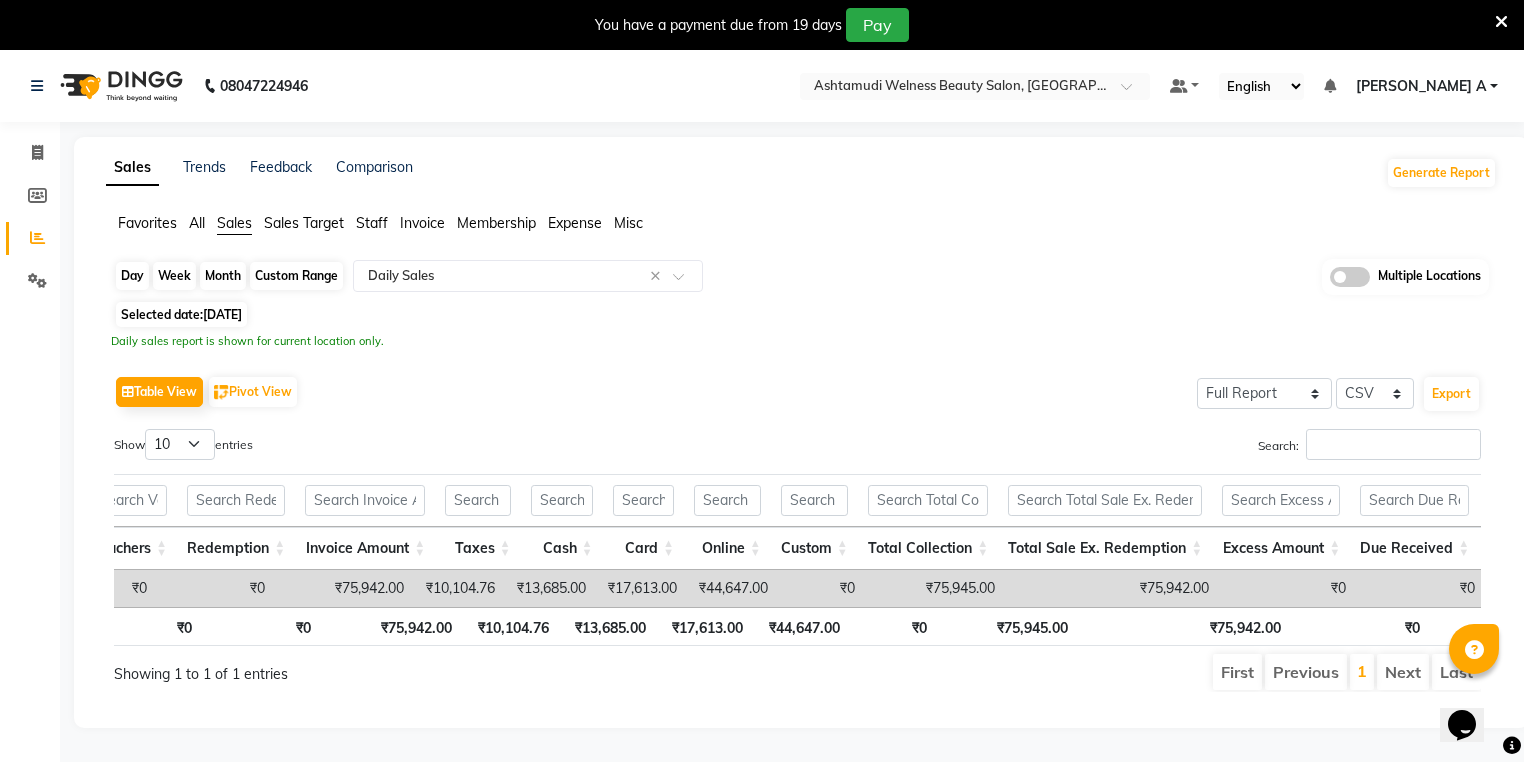 click on "Day" 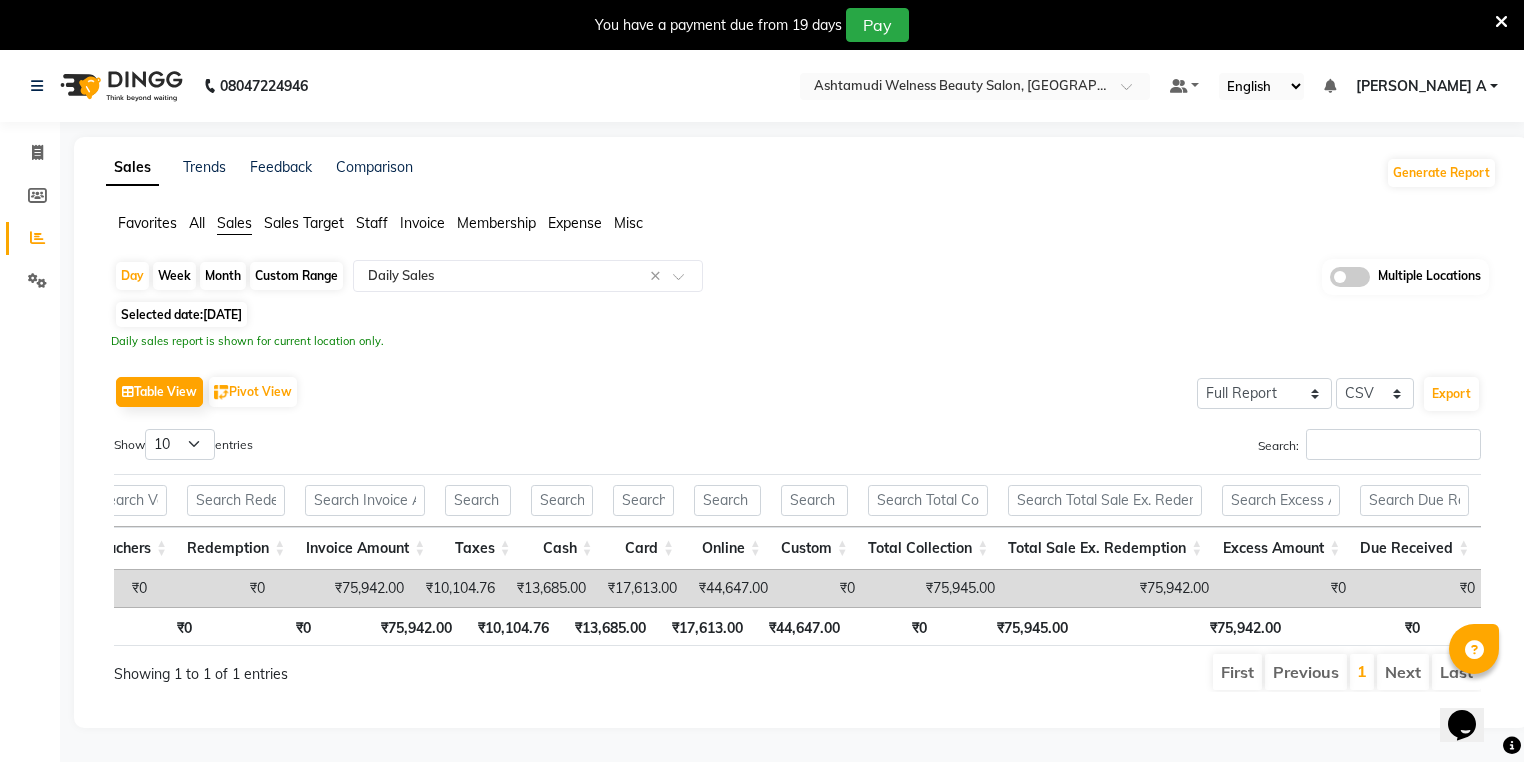 select on "6" 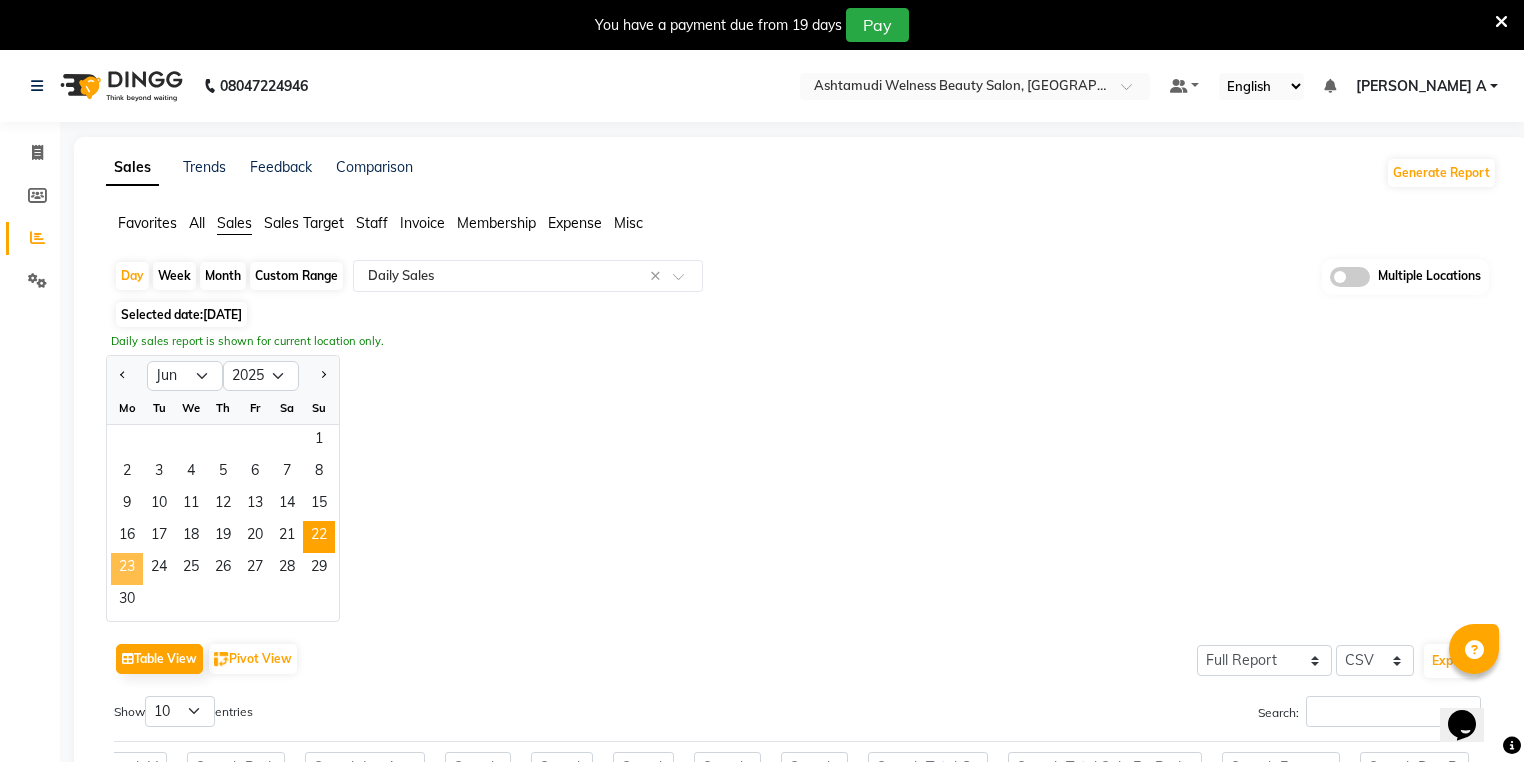 click on "23" 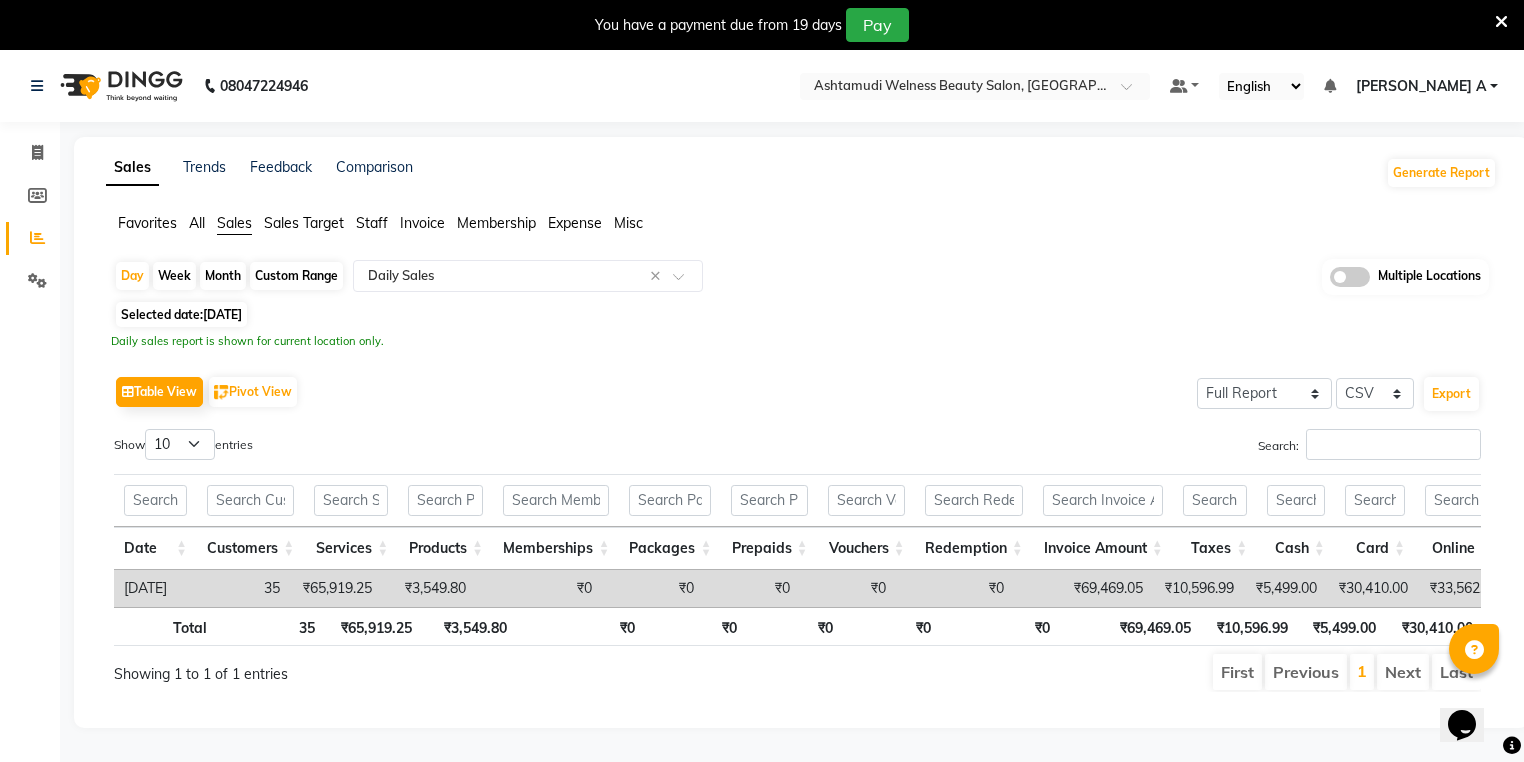 scroll, scrollTop: 0, scrollLeft: 54, axis: horizontal 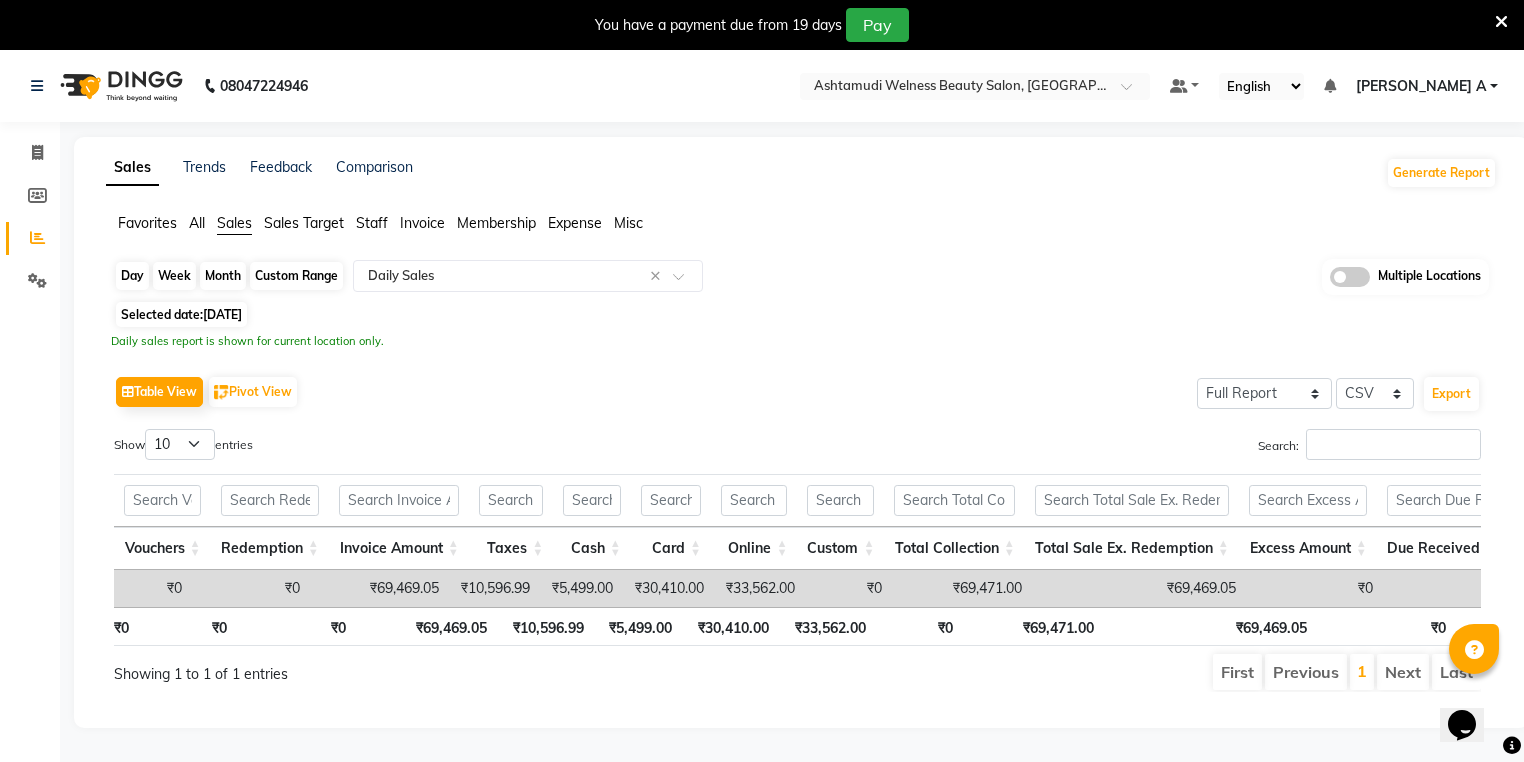 click on "Day" 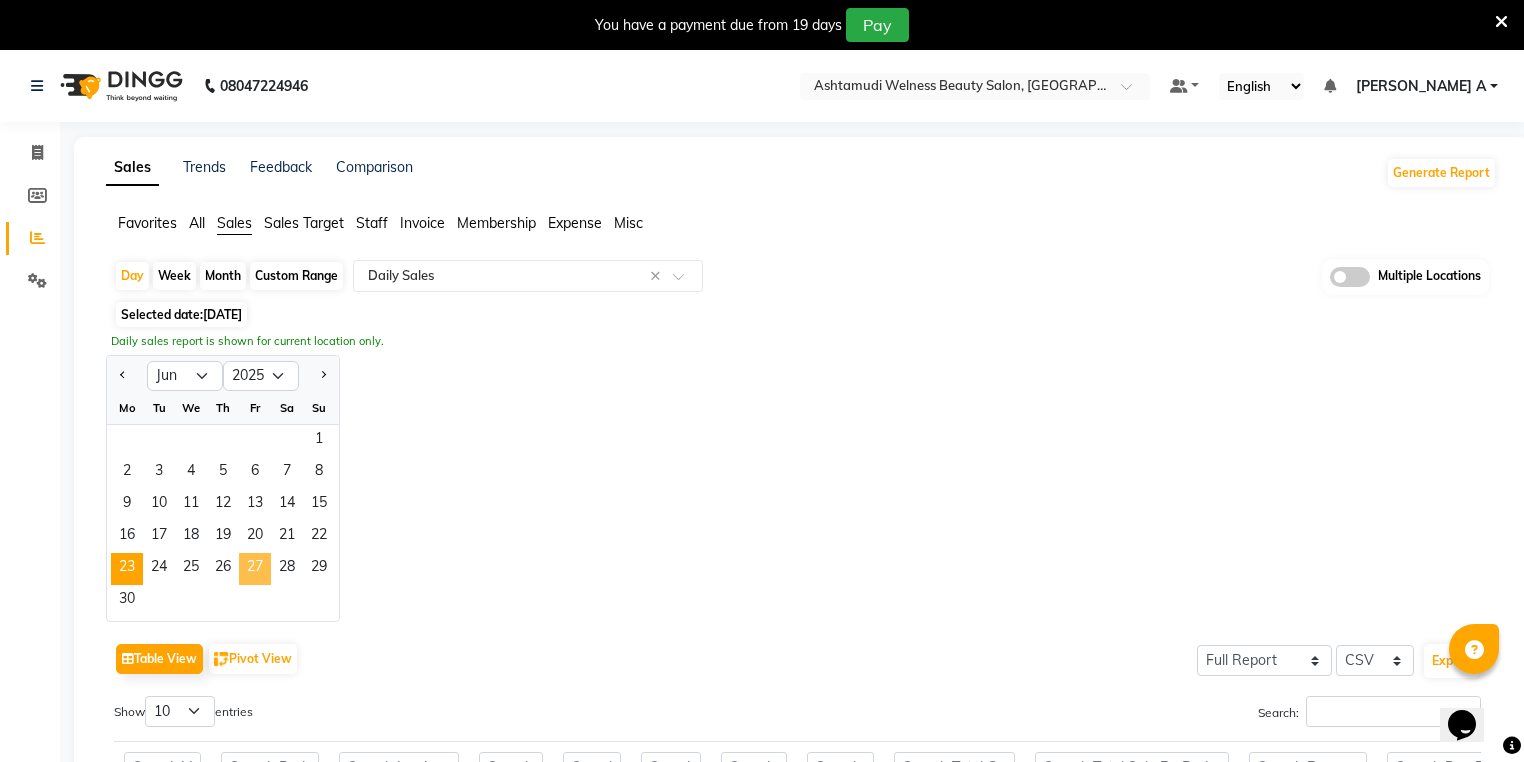 click on "27" 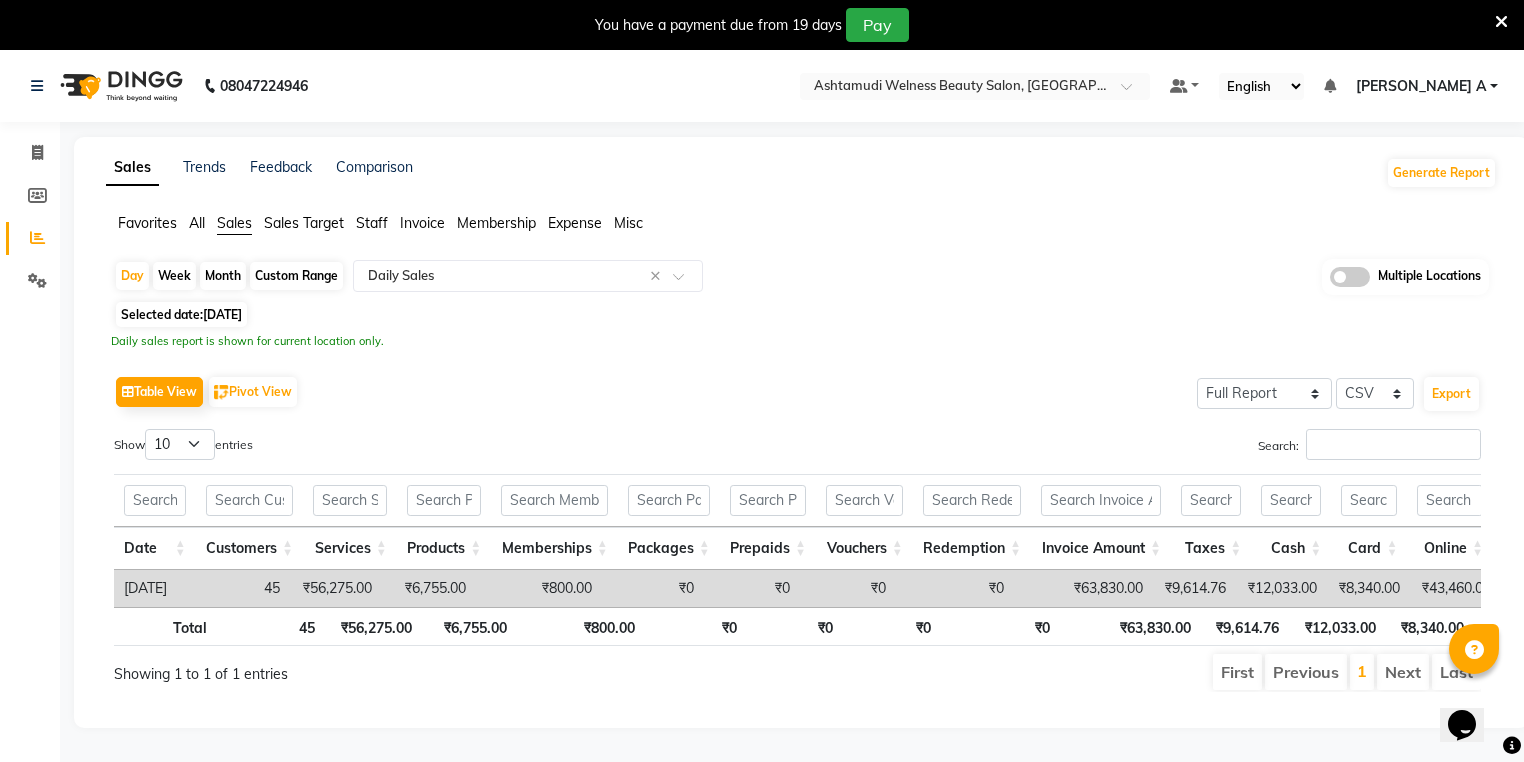 scroll, scrollTop: 0, scrollLeft: 93, axis: horizontal 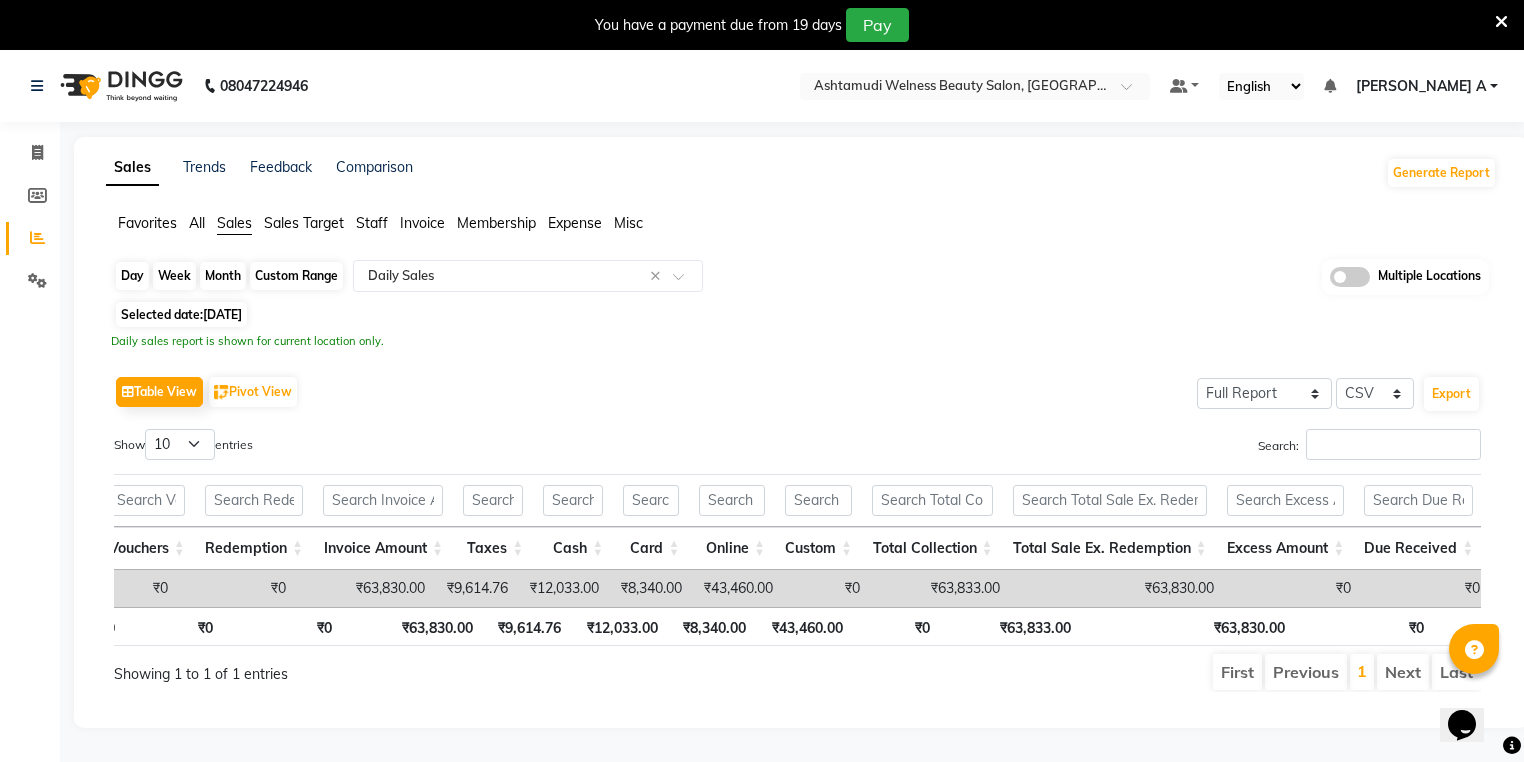 click on "Day" 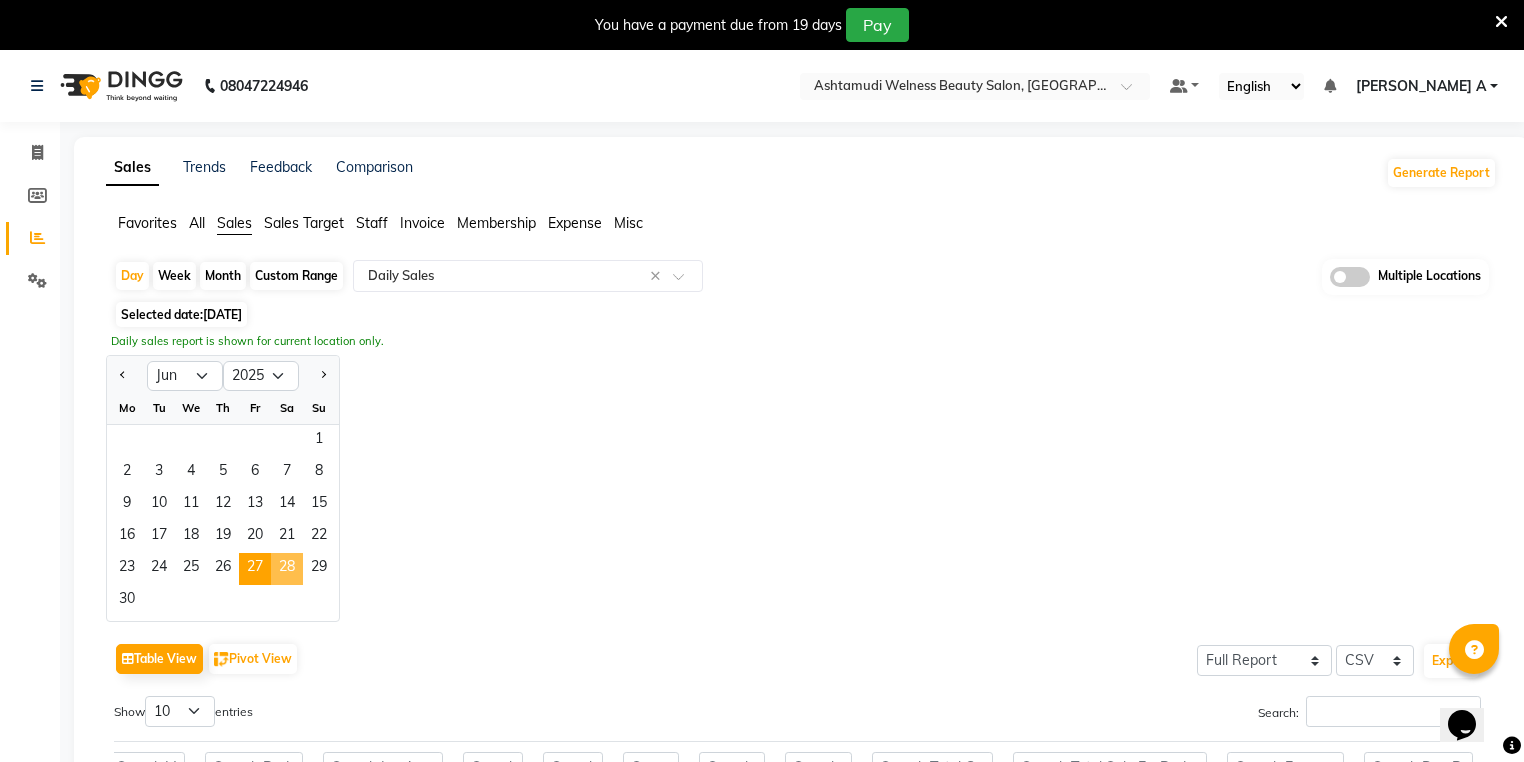 drag, startPoint x: 293, startPoint y: 571, endPoint x: 525, endPoint y: 0, distance: 616.3319 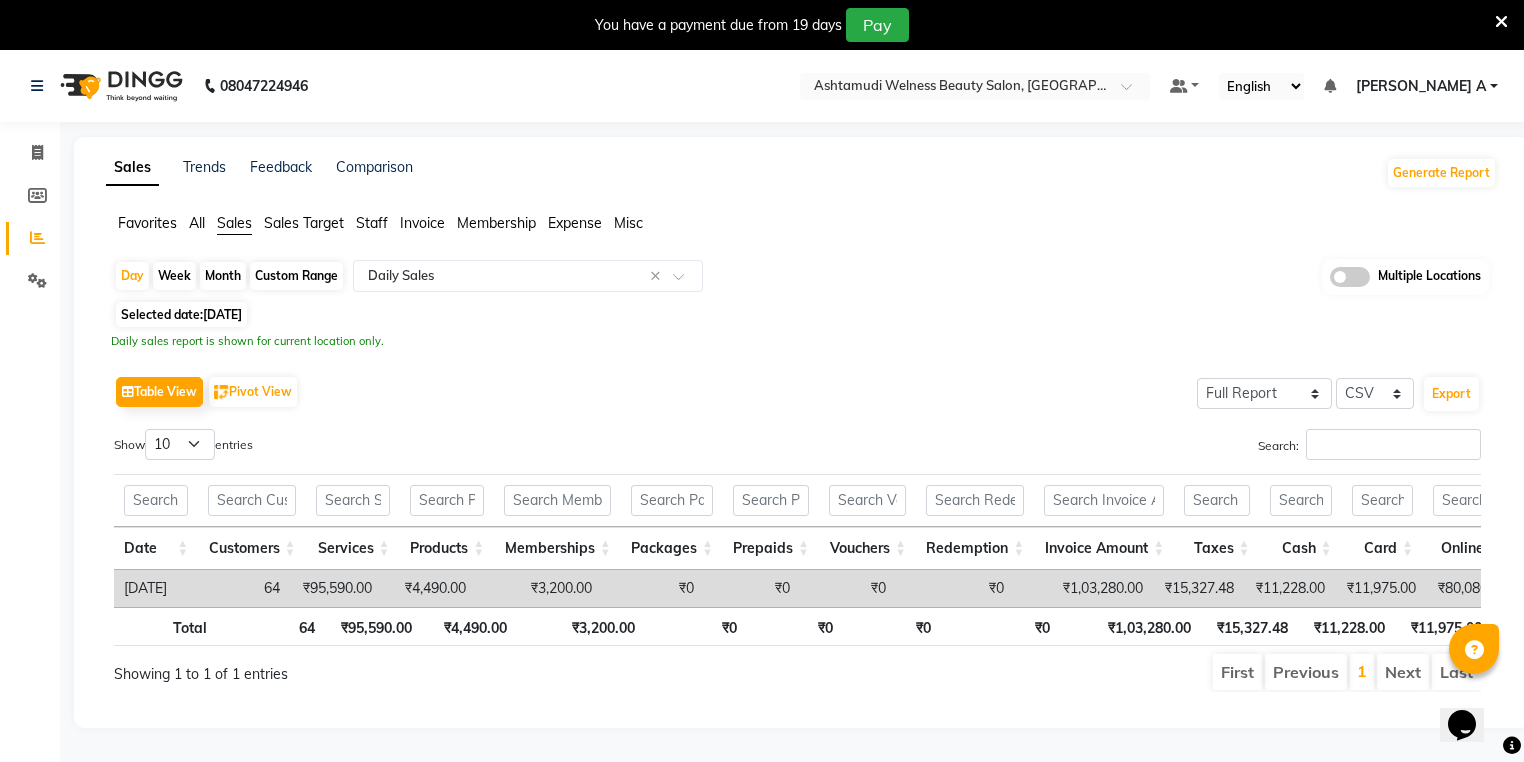 scroll, scrollTop: 0, scrollLeft: 104, axis: horizontal 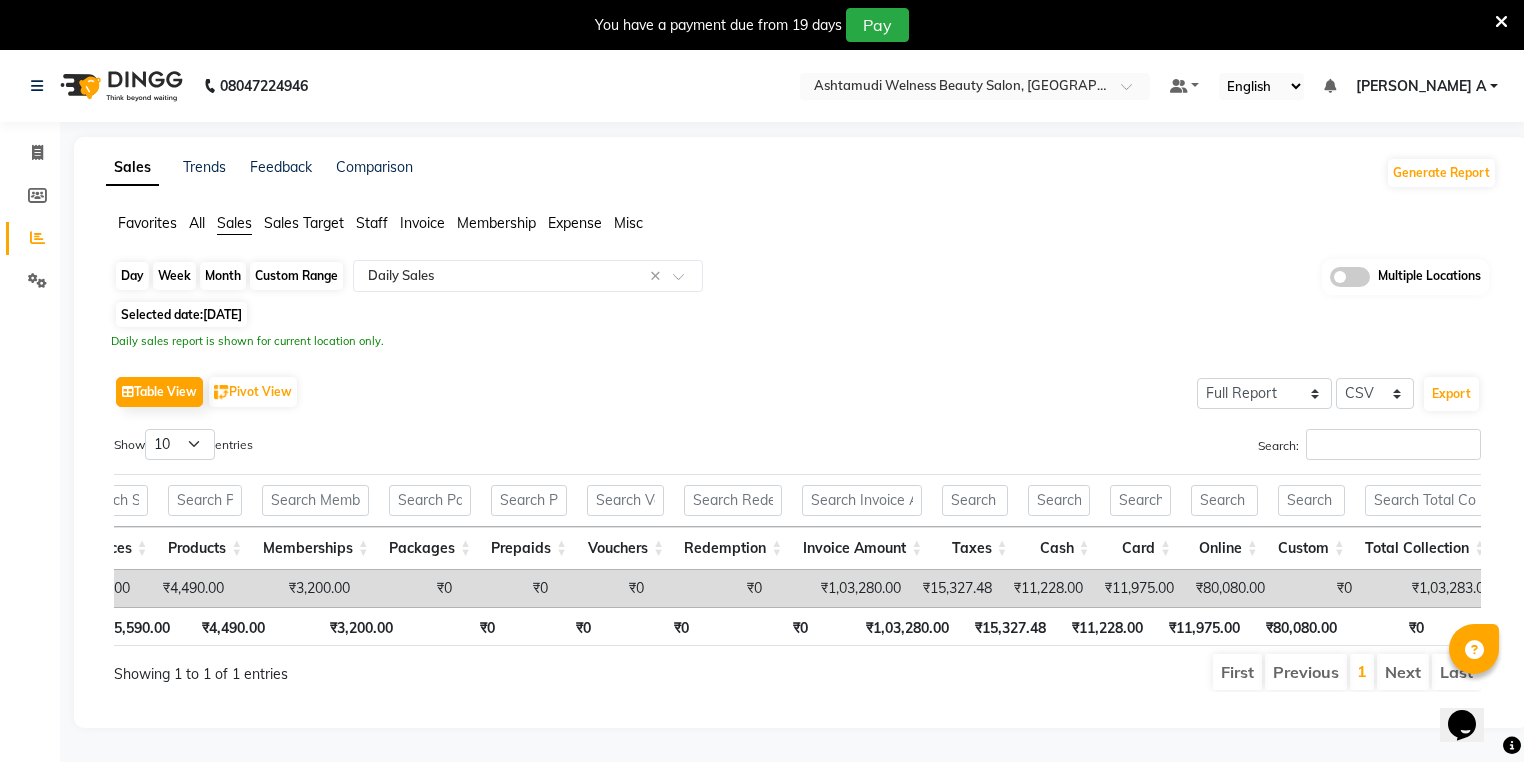 click on "Day" 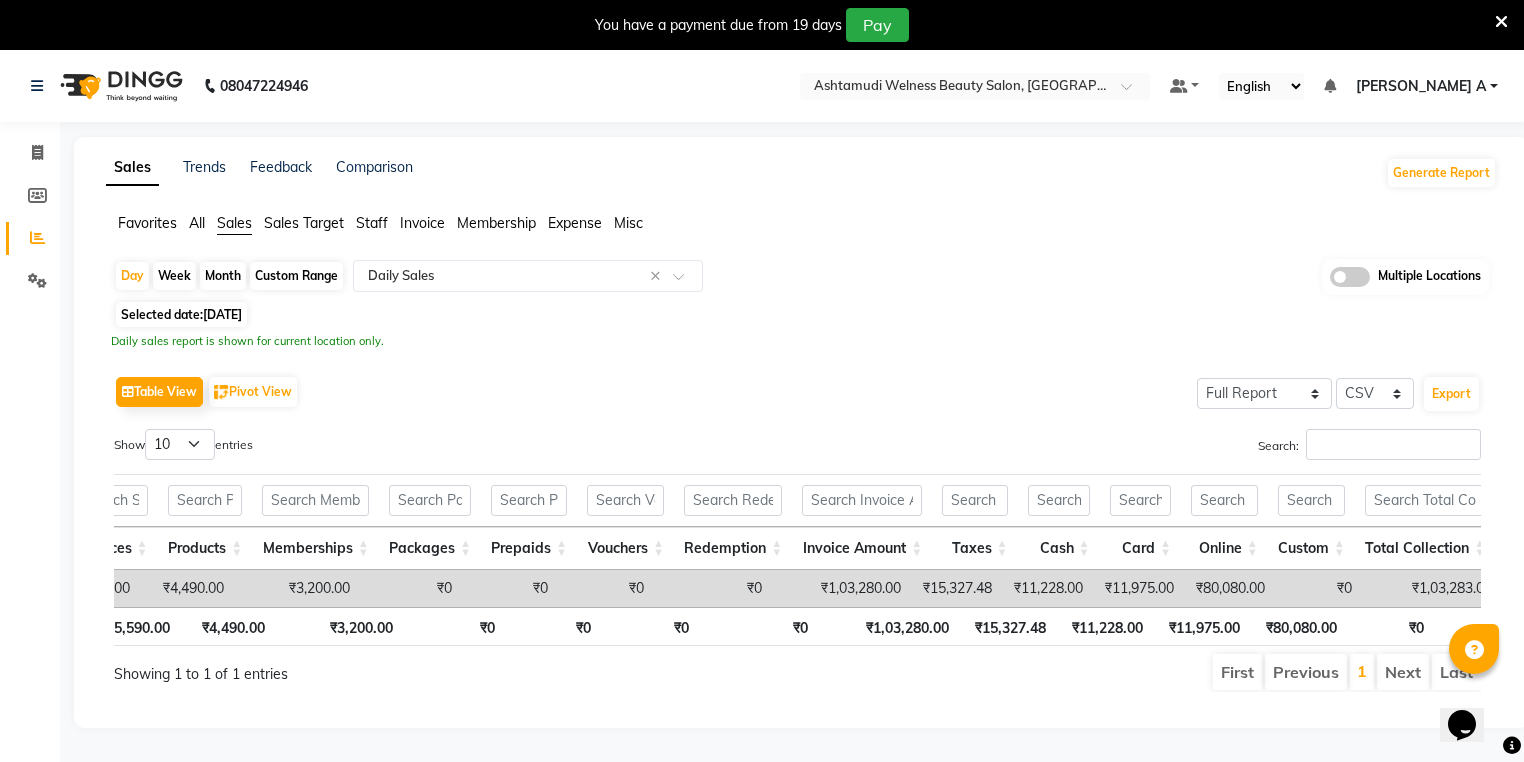 select on "6" 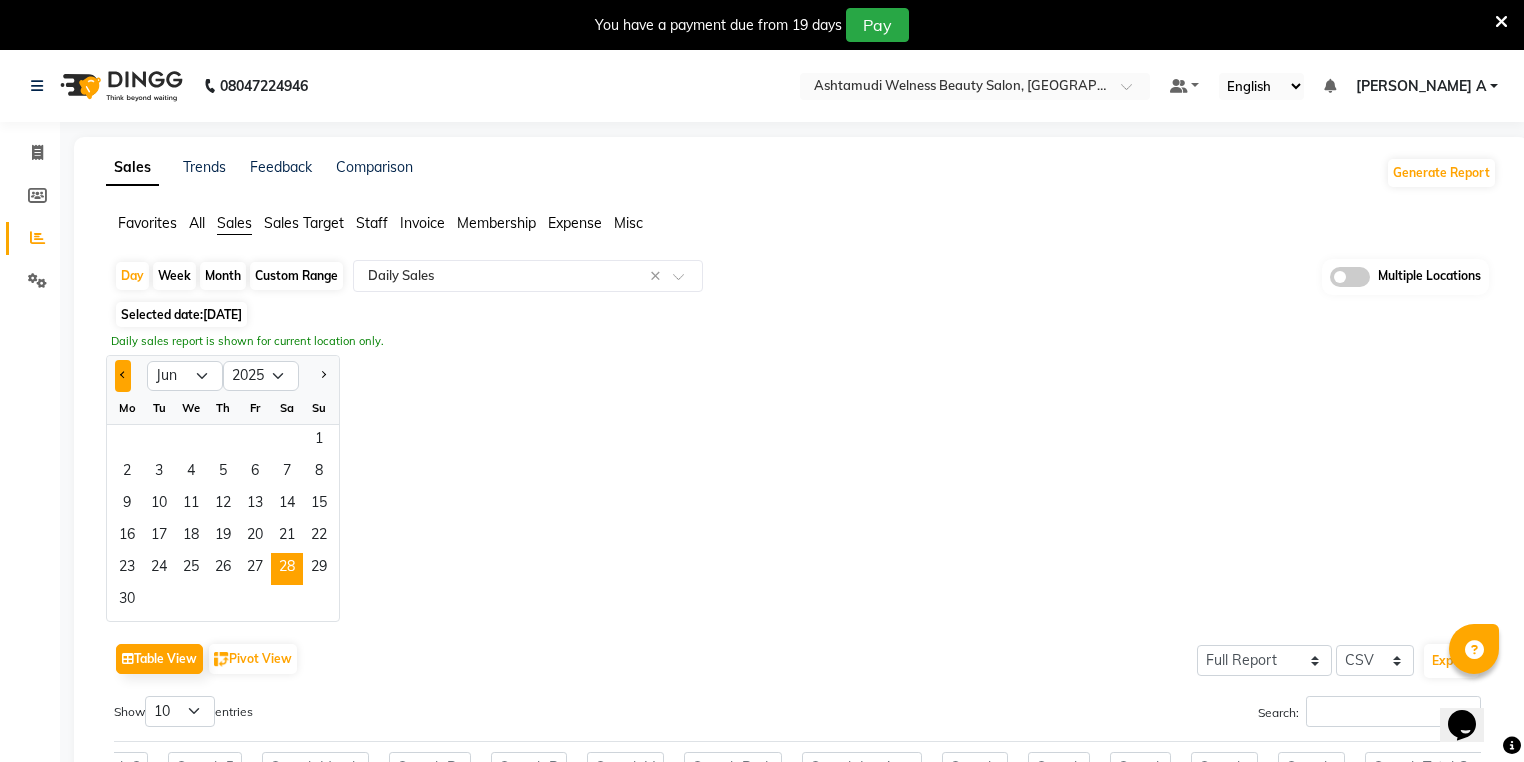 click 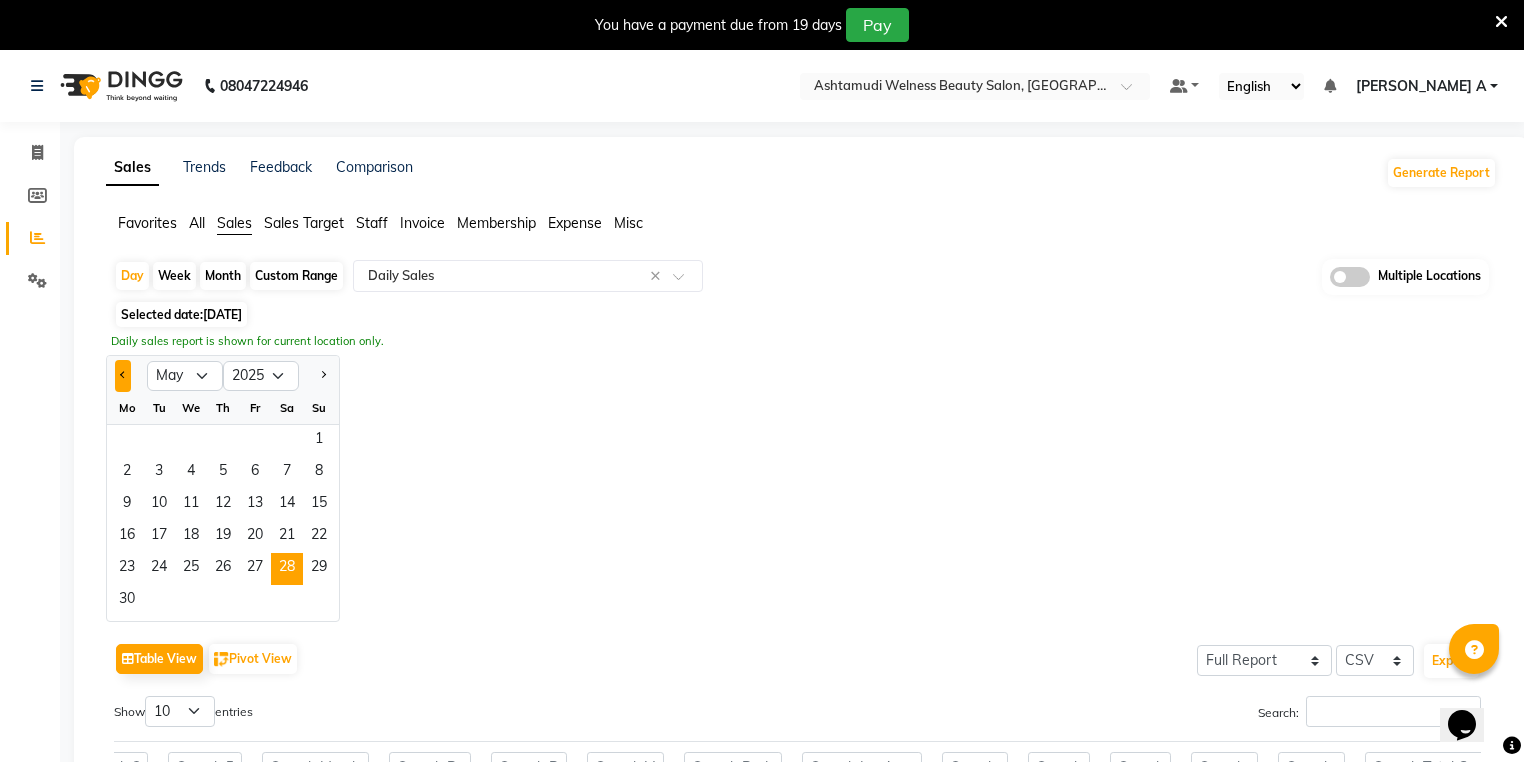 click 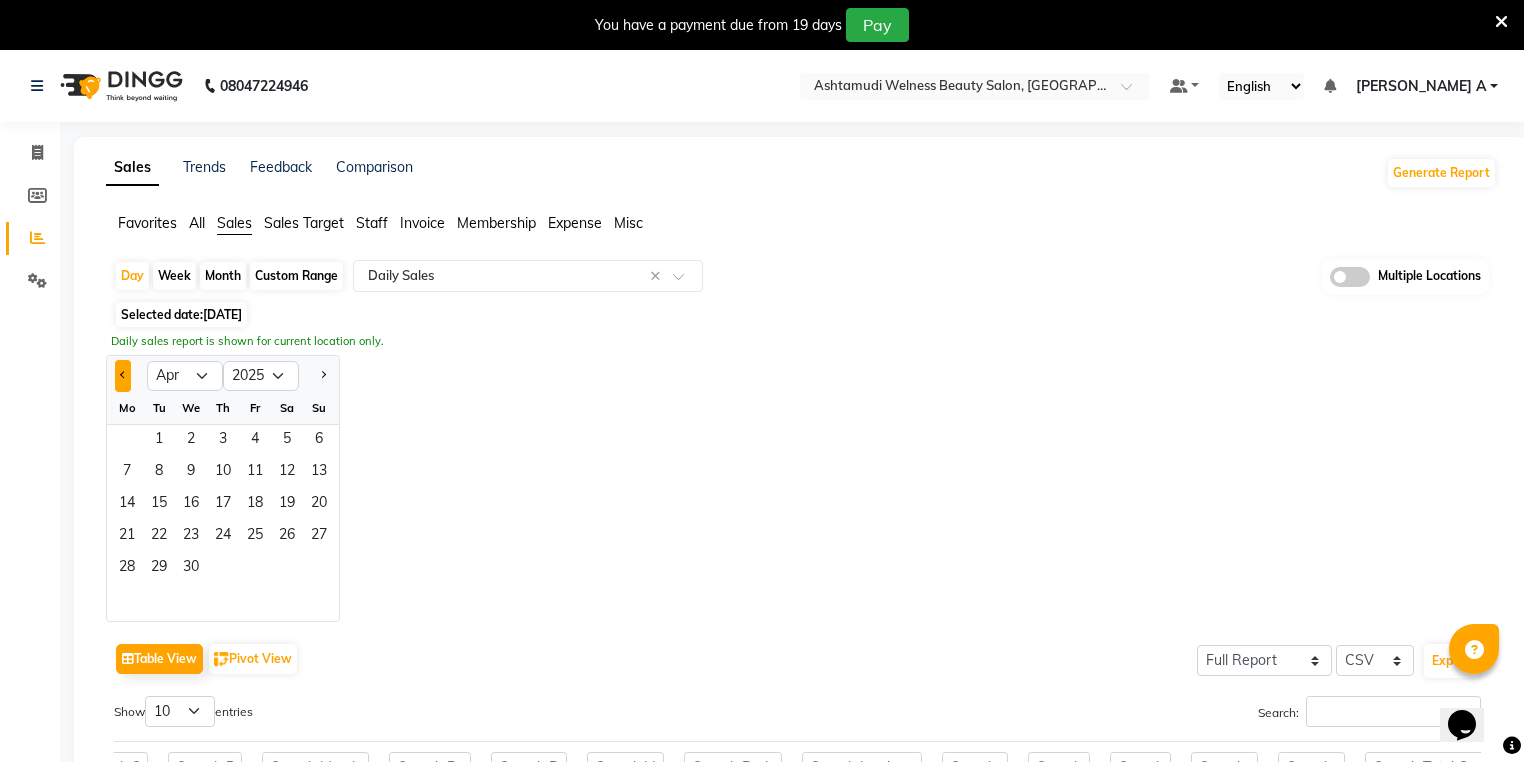 click 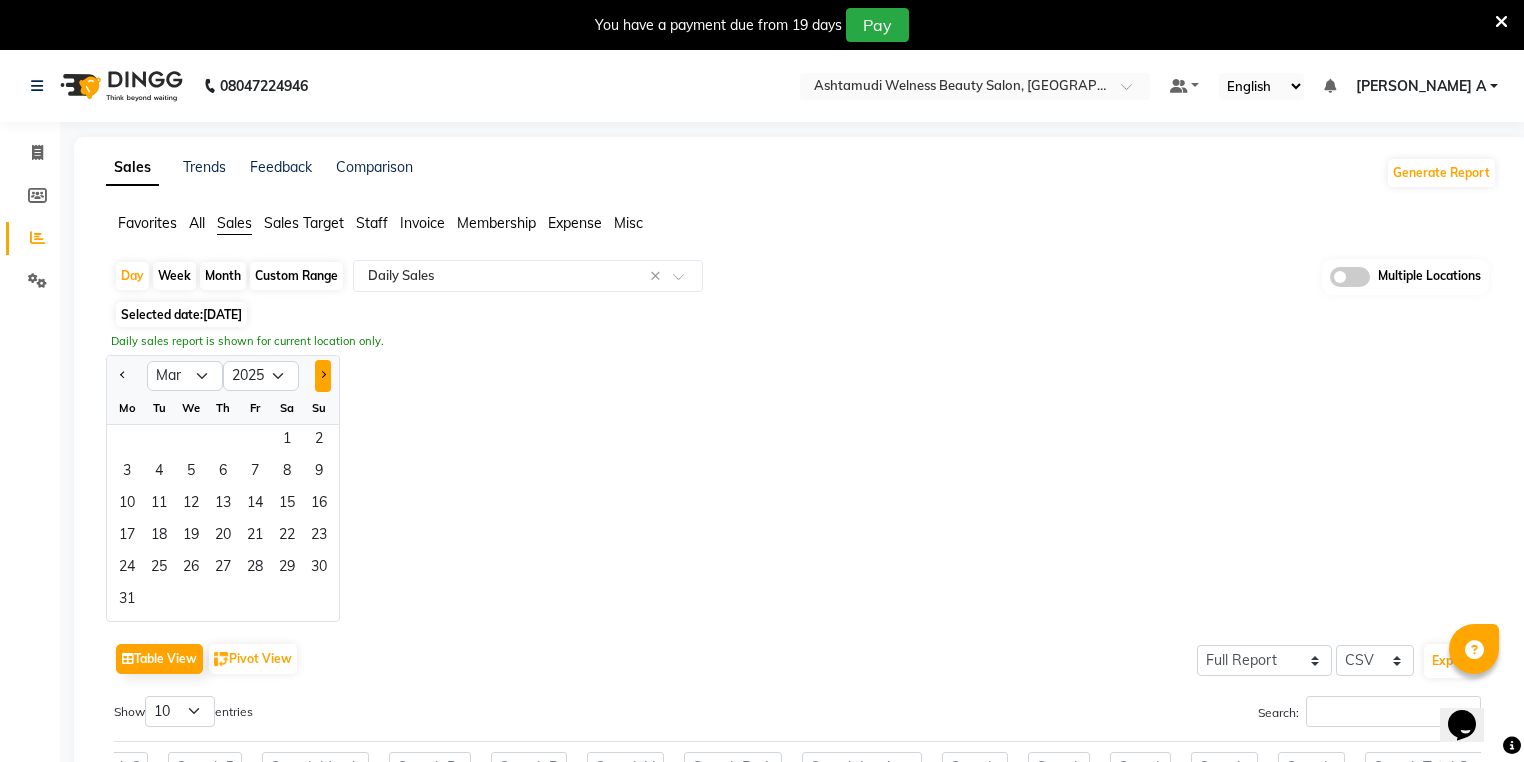 click 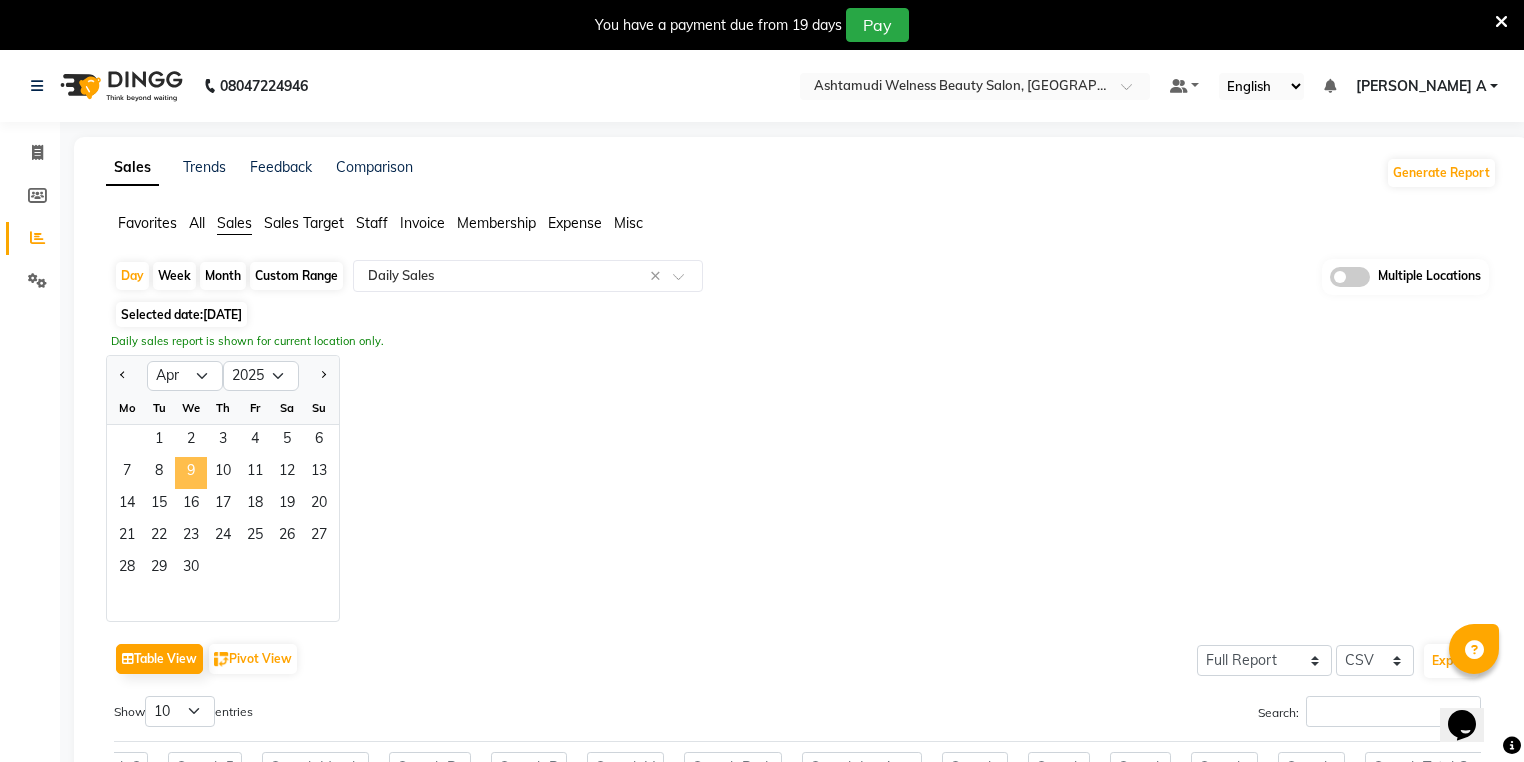 click on "9" 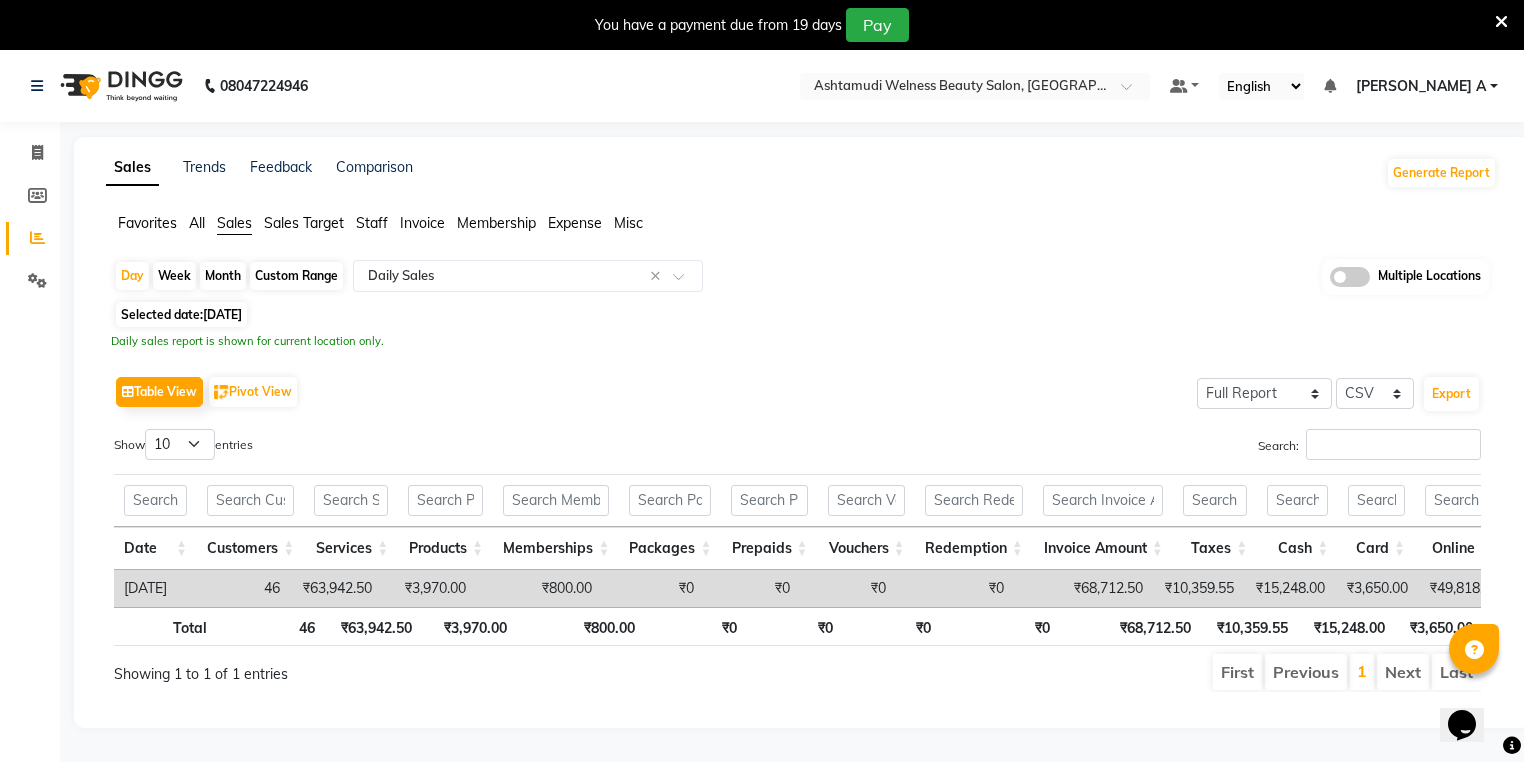 scroll, scrollTop: 0, scrollLeft: 401, axis: horizontal 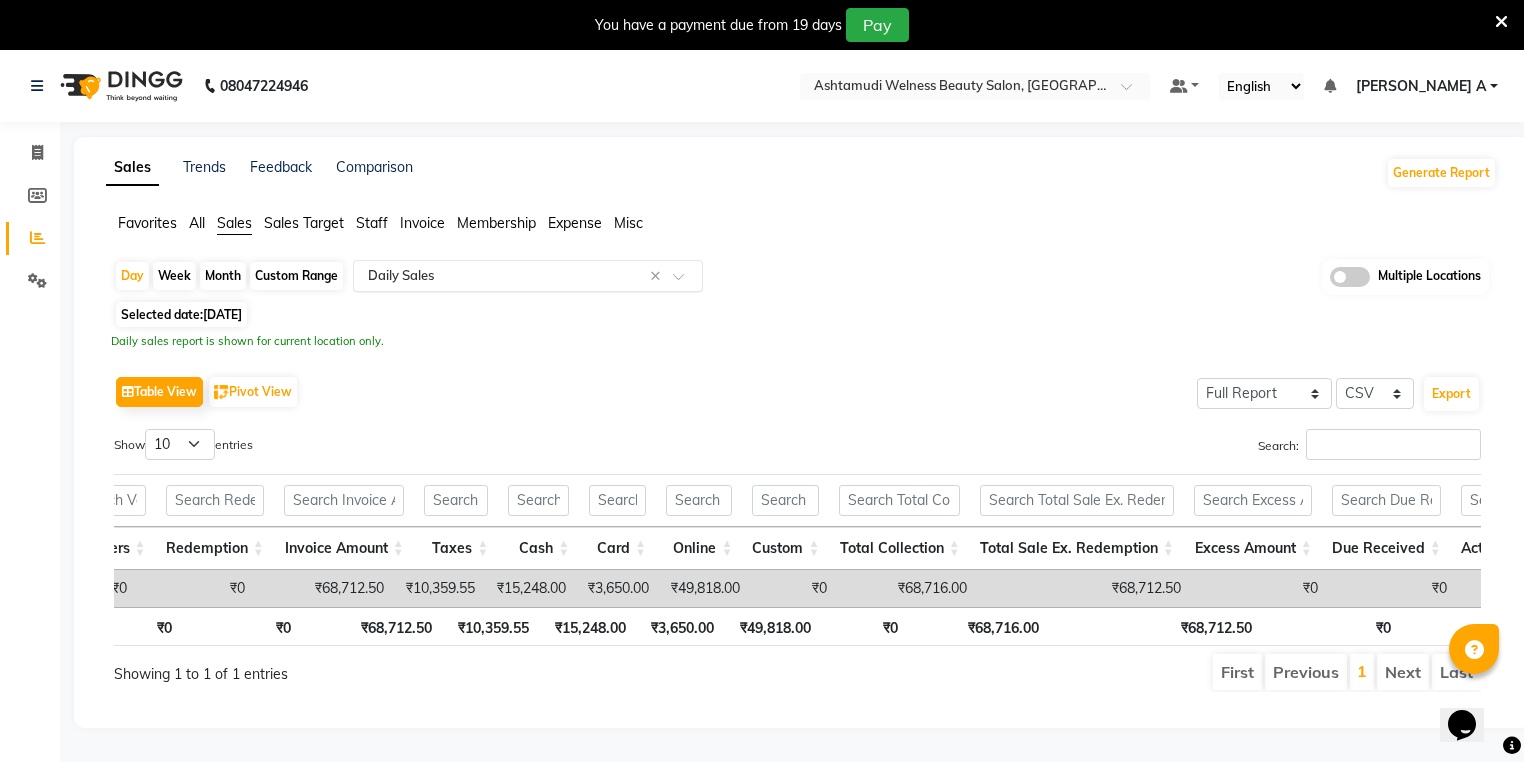 click on "Select Report Type × Daily Sales ×" 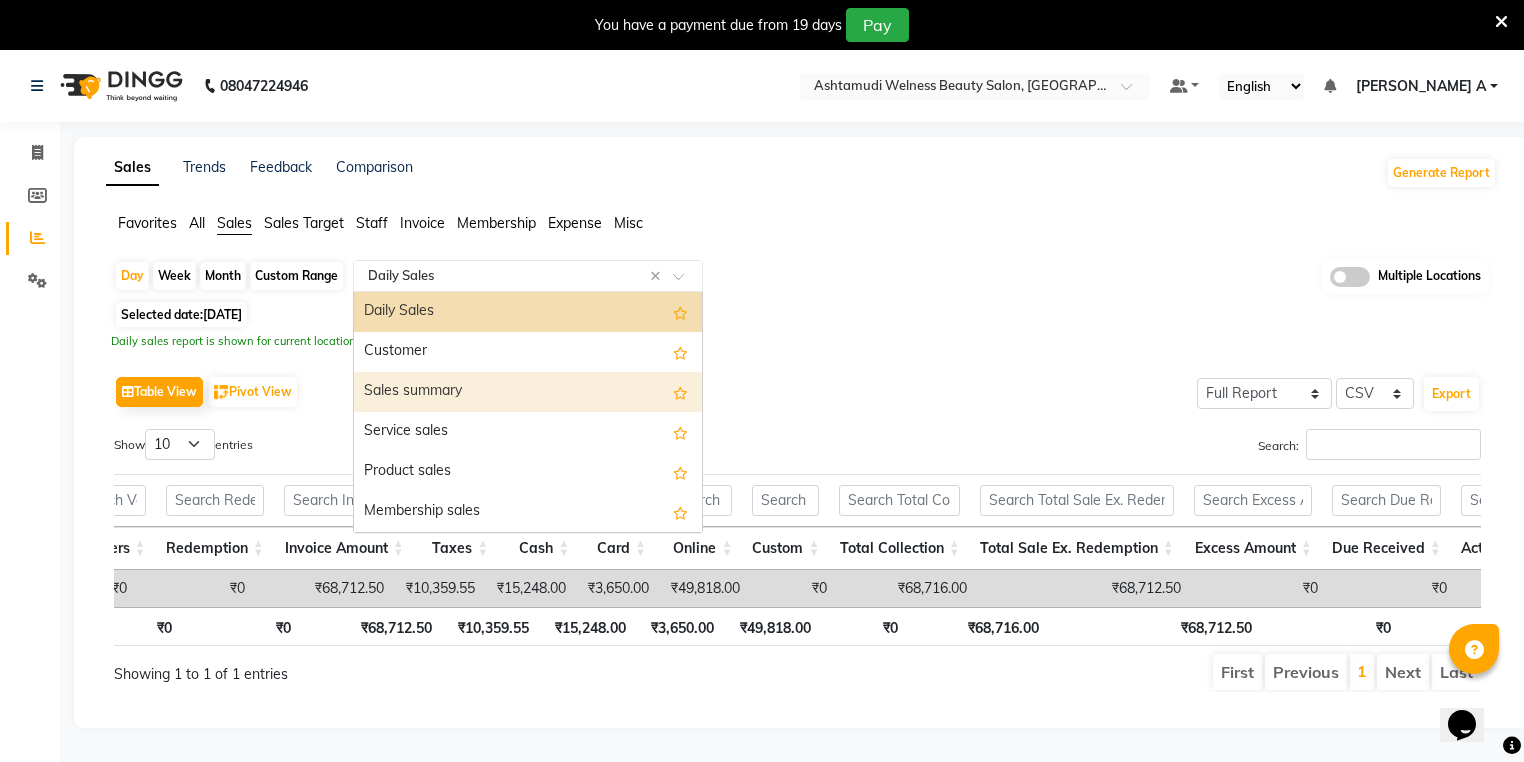 click on "Sales summary" at bounding box center [528, 392] 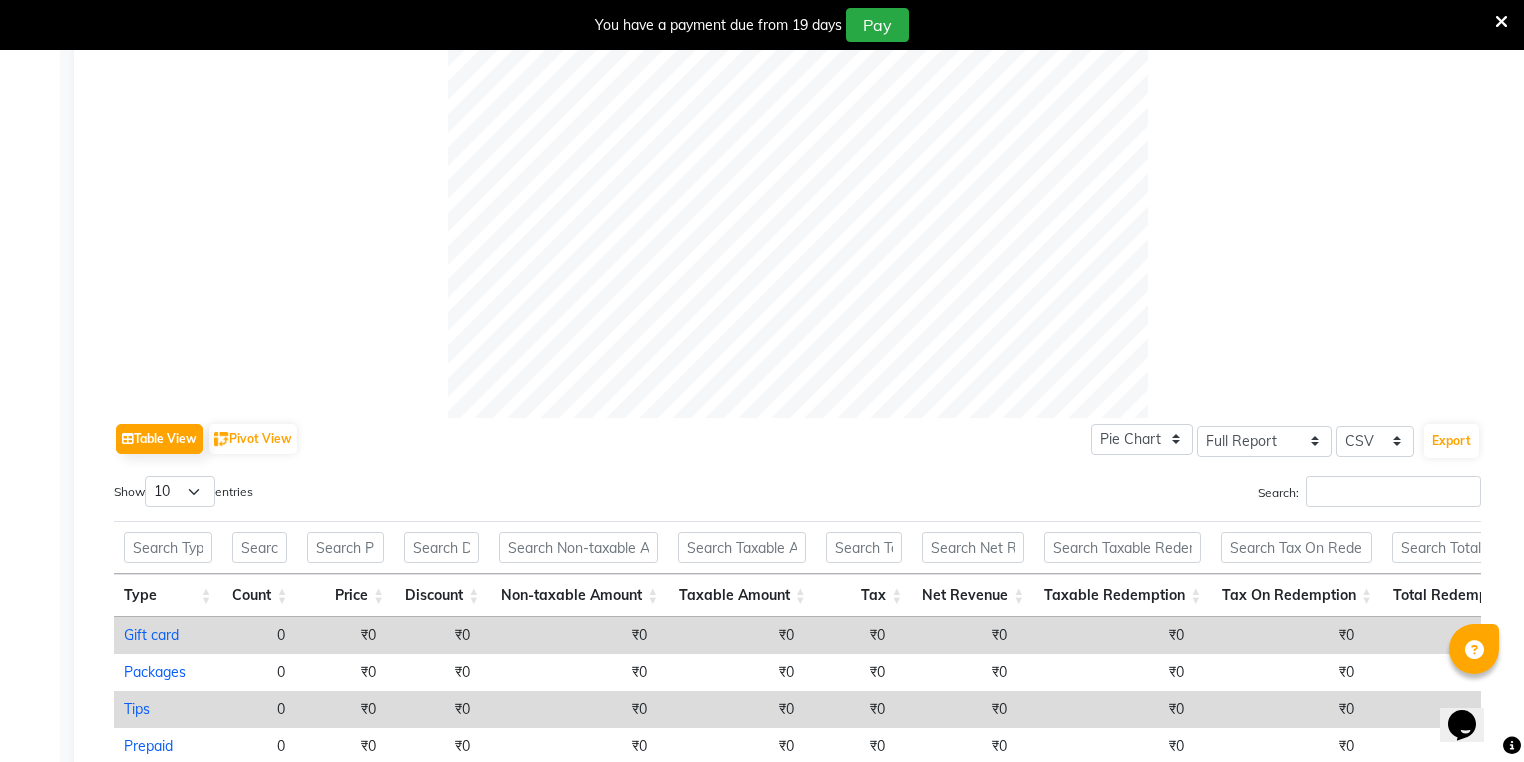 scroll, scrollTop: 930, scrollLeft: 0, axis: vertical 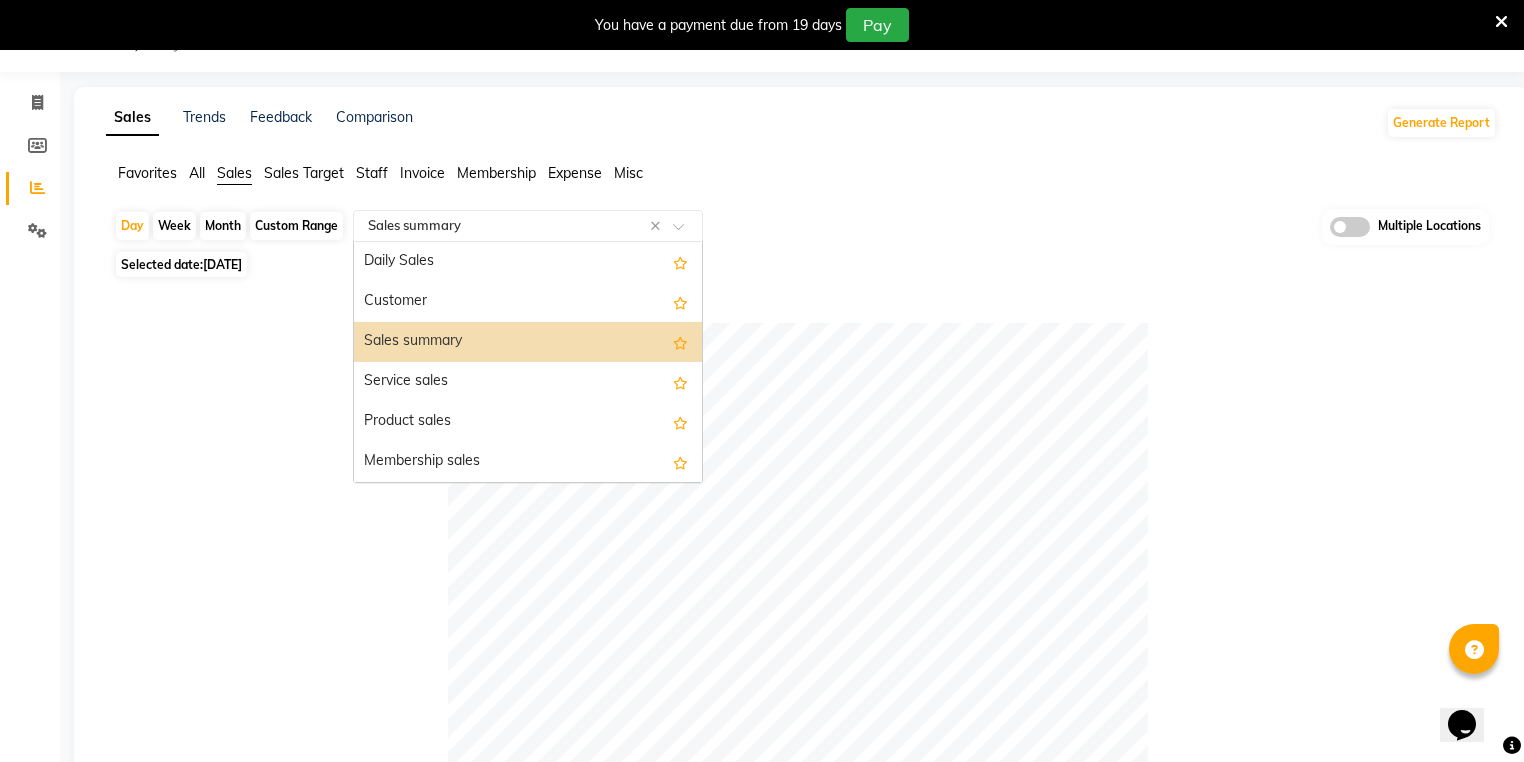 drag, startPoint x: 416, startPoint y: 214, endPoint x: 406, endPoint y: 263, distance: 50.01 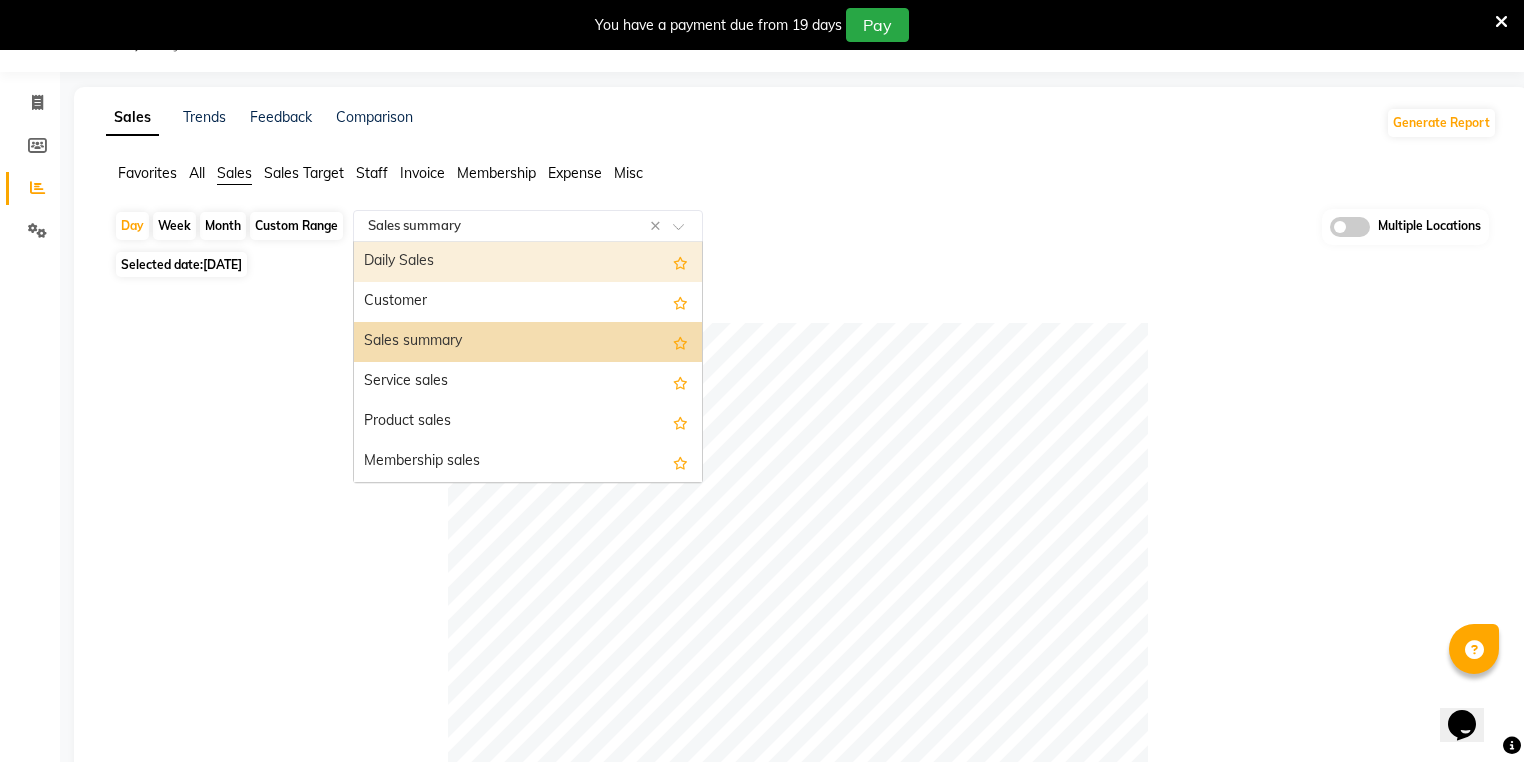 click on "Daily Sales" at bounding box center (528, 262) 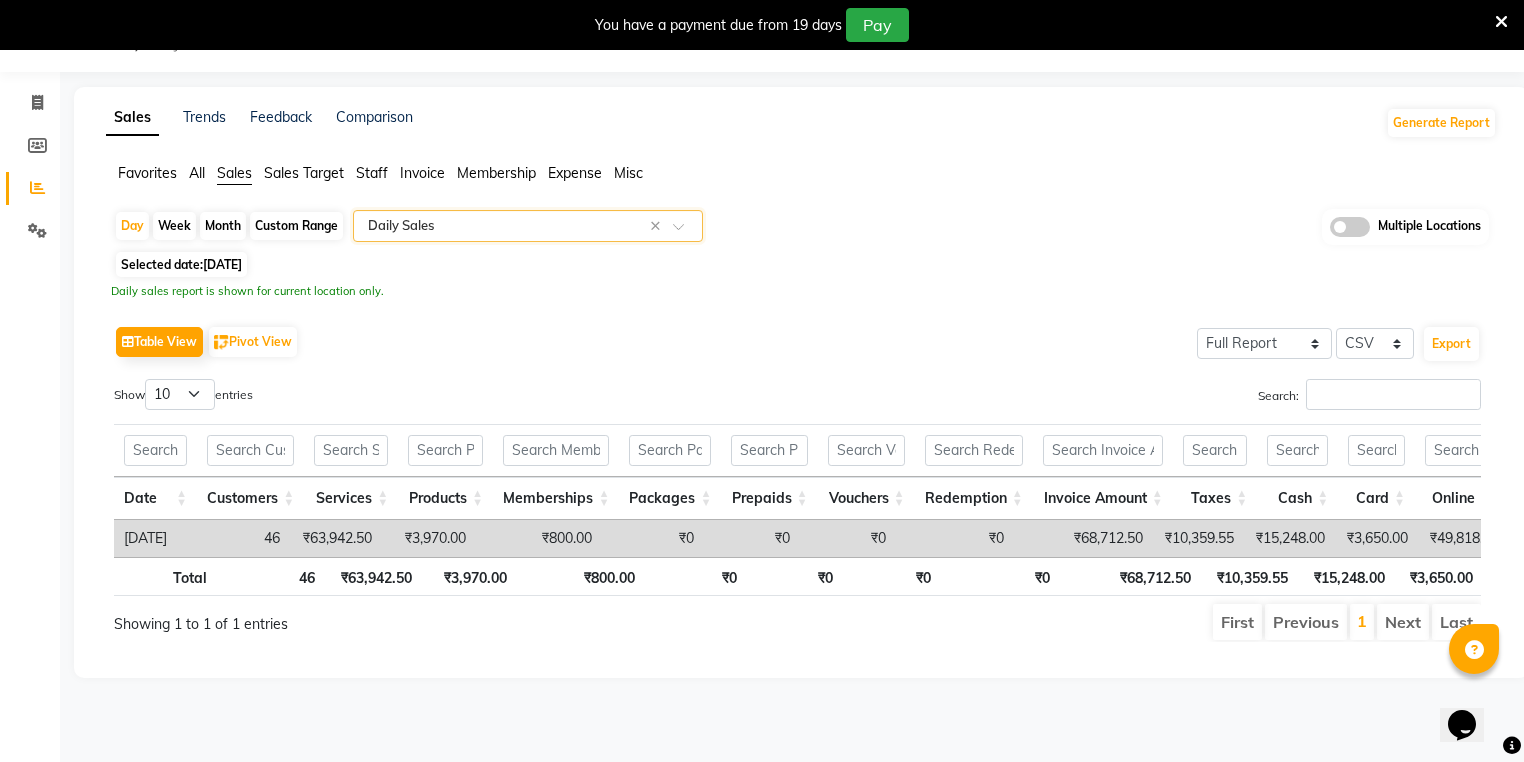 click on "Sales Trends Feedback Comparison Generate Report Favorites All Sales Sales Target Staff Invoice Membership Expense Misc  Day   Week   Month   Custom Range  Select Report Type × Daily Sales × Multiple Locations Selected date:  09-04-2025   Daily sales report is shown for current location only.   Table View   Pivot View  Select Full Report Filtered Report Select CSV PDF  Export  Show  10 25 50 100  entries Search: Date Customers Services Products Memberships Packages Prepaids Vouchers Redemption Invoice Amount Taxes Cash Card Online Custom Total Collection Total Sale Ex. Redemption Excess Amount Due Received Actual Due Due As On Today Expense Cash Expense Online Total Sale Ex. Expenses Opening Cash Closing / Petty Cash Added To Wallet Invoice Refund Advance Refund Date Customers Services Products Memberships Packages Prepaids Vouchers Redemption Invoice Amount Taxes Cash Card Online Custom Total Collection Total Sale Ex. Redemption Excess Amount Due Received Actual Due Due As On Today Expense Cash Total 46" 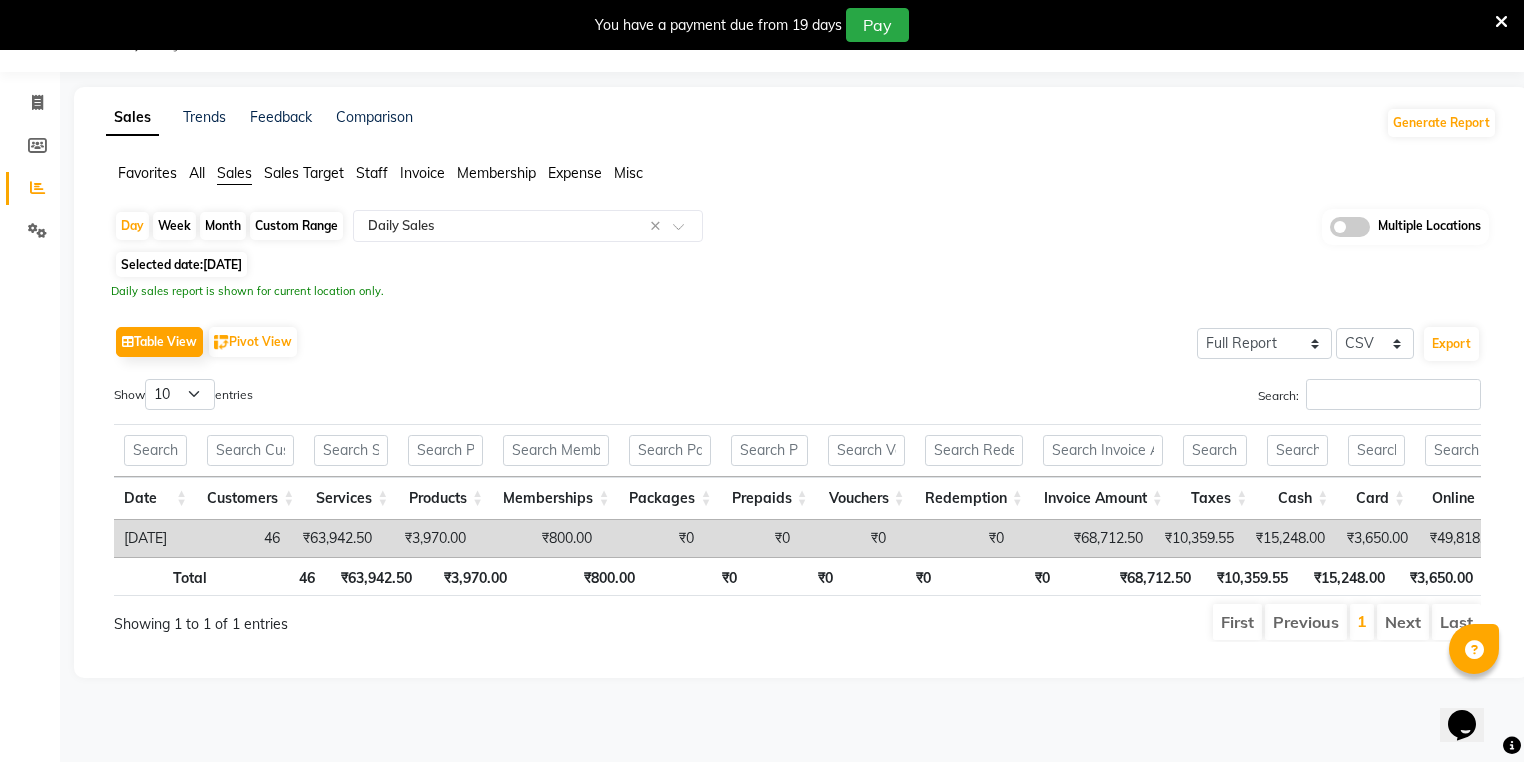 click on "Invoice" 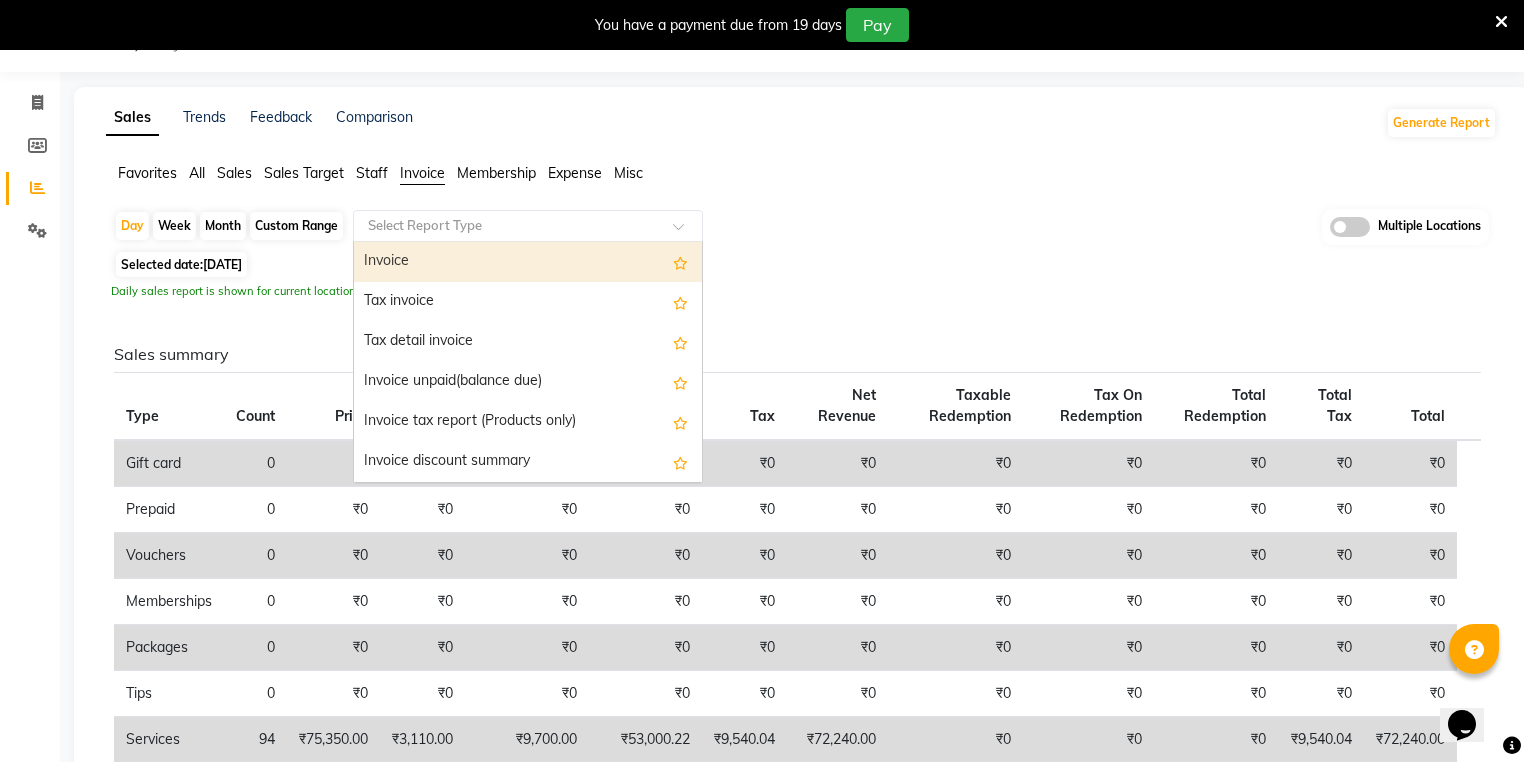 click on "Select Report Type" 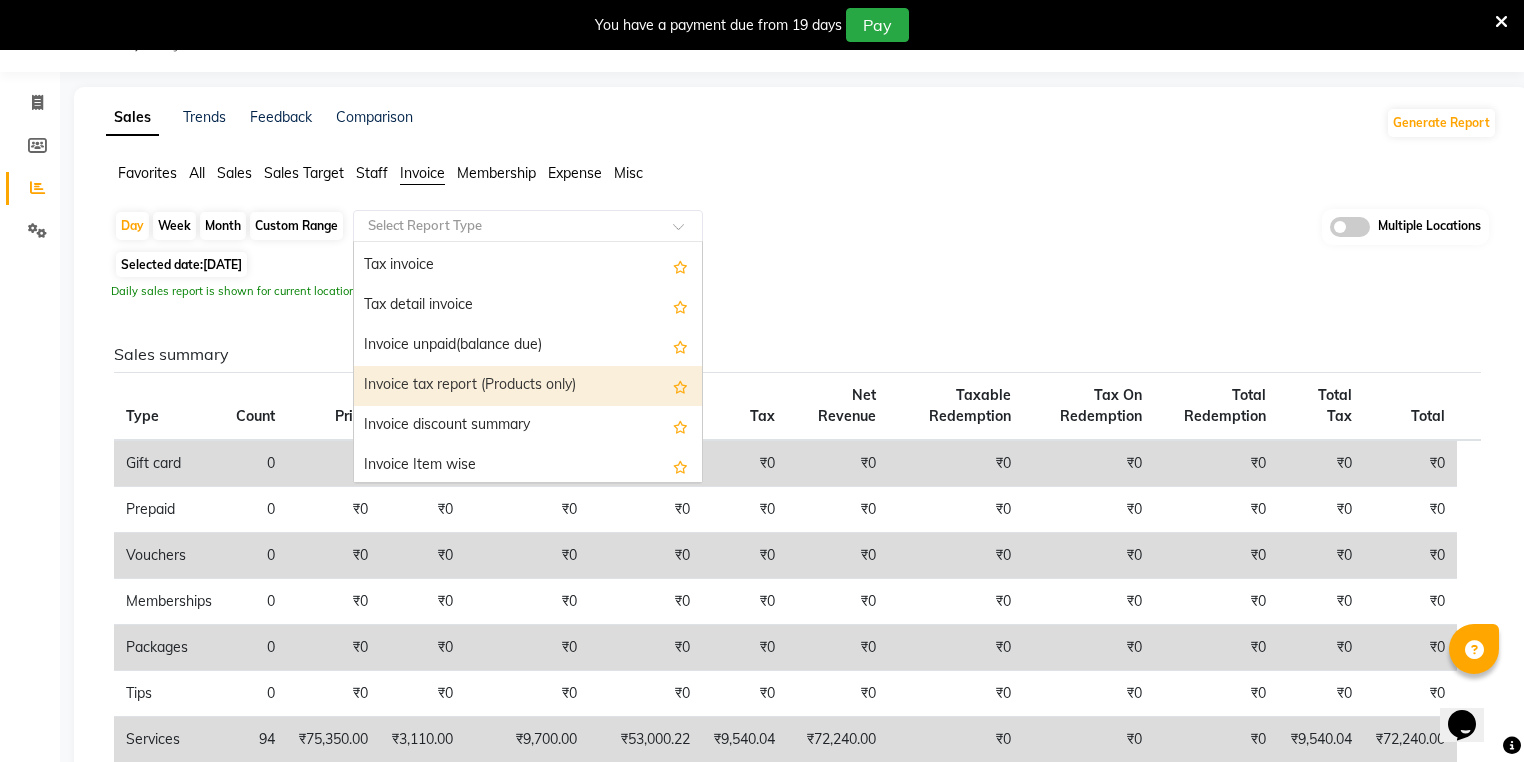 scroll, scrollTop: 80, scrollLeft: 0, axis: vertical 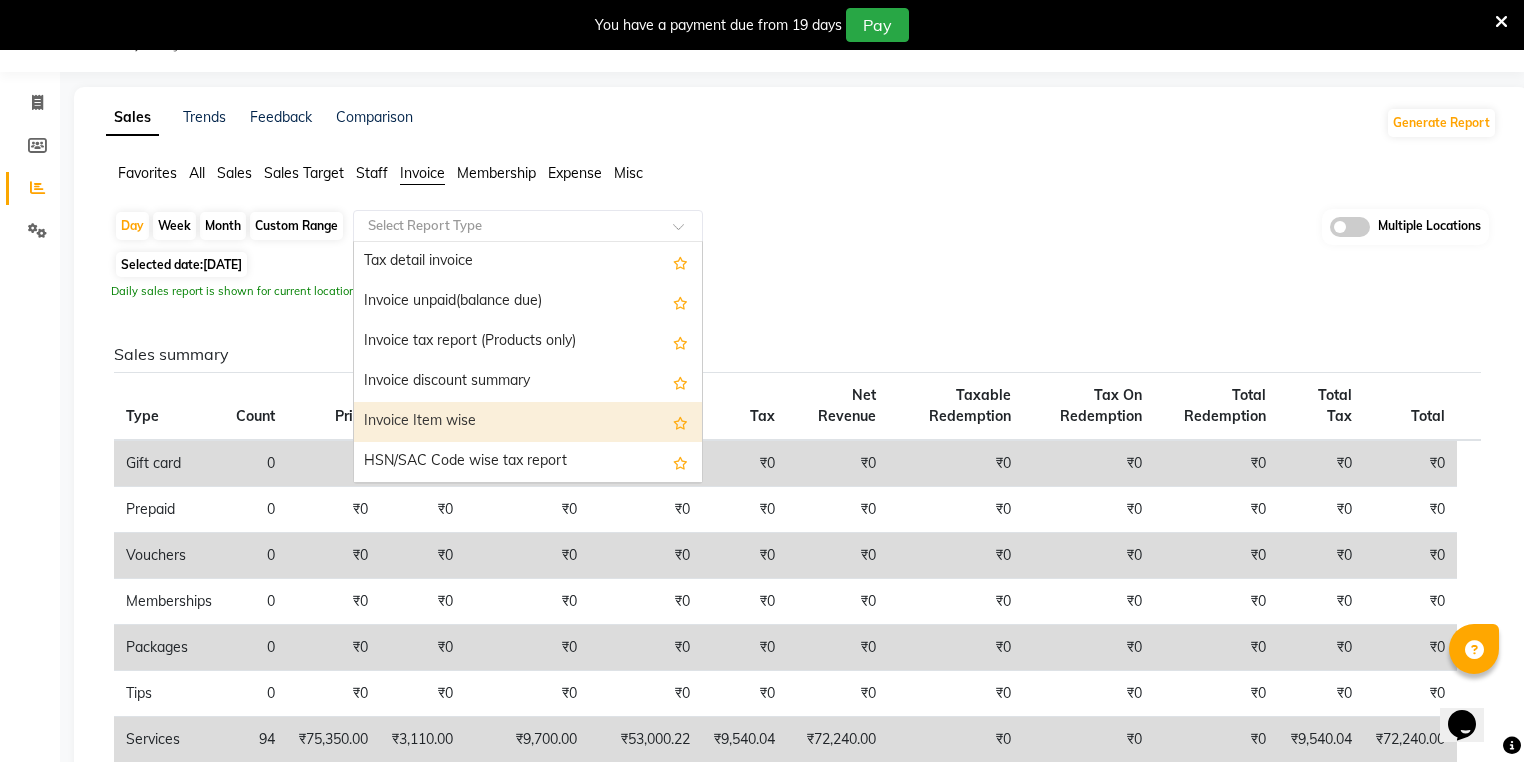 click on "Invoice Item wise" at bounding box center (528, 422) 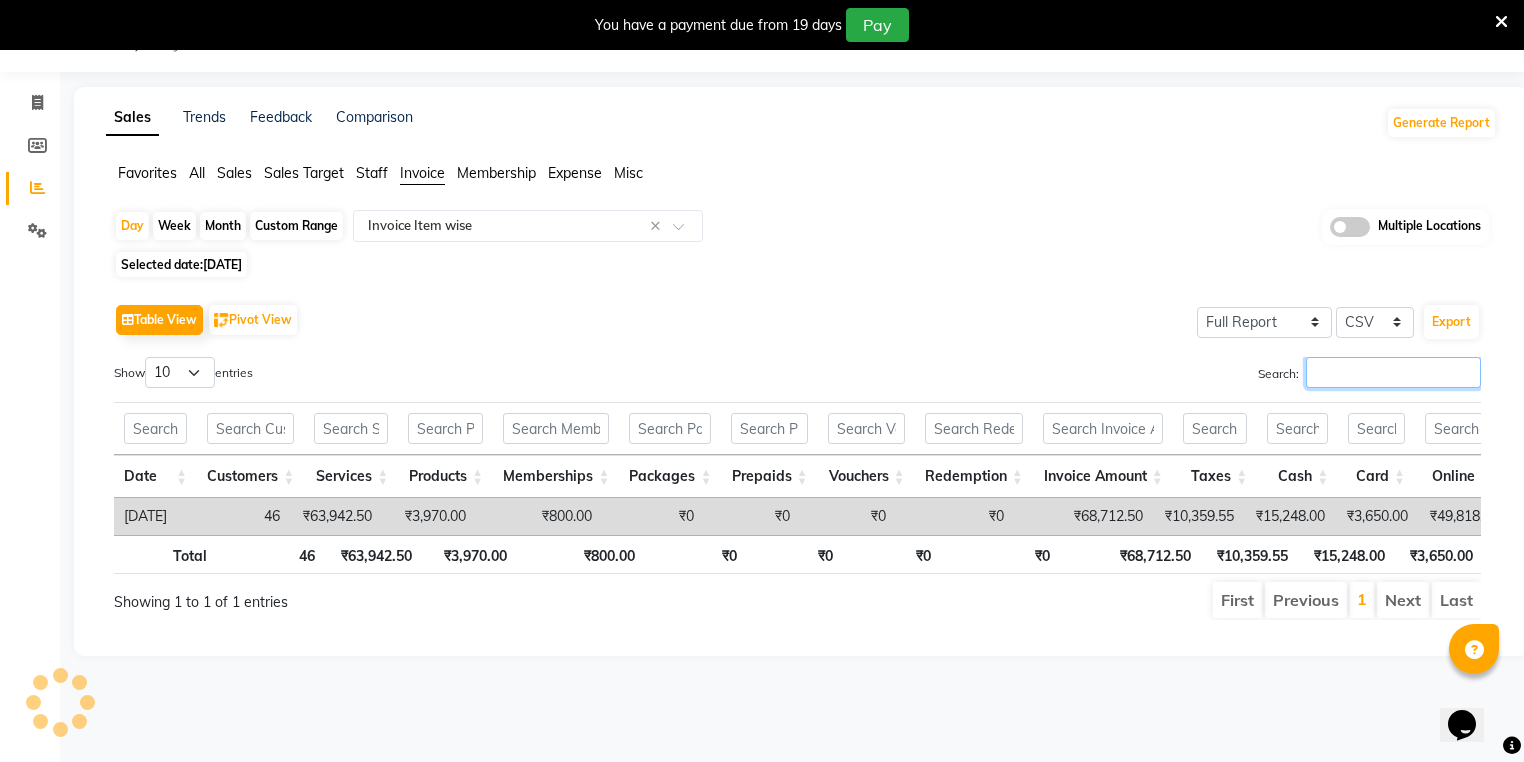 click on "Search:" at bounding box center [1393, 372] 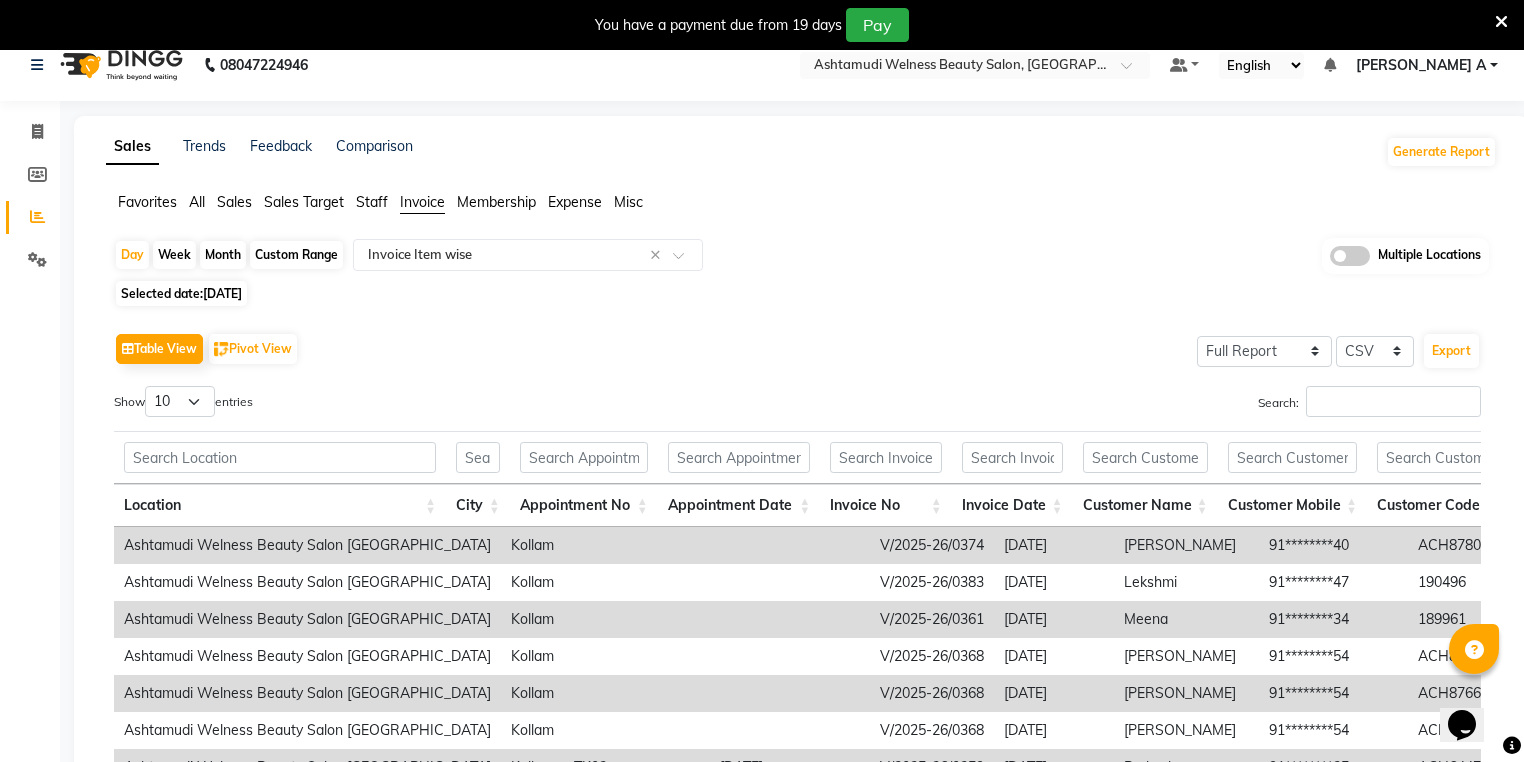 scroll, scrollTop: 8, scrollLeft: 0, axis: vertical 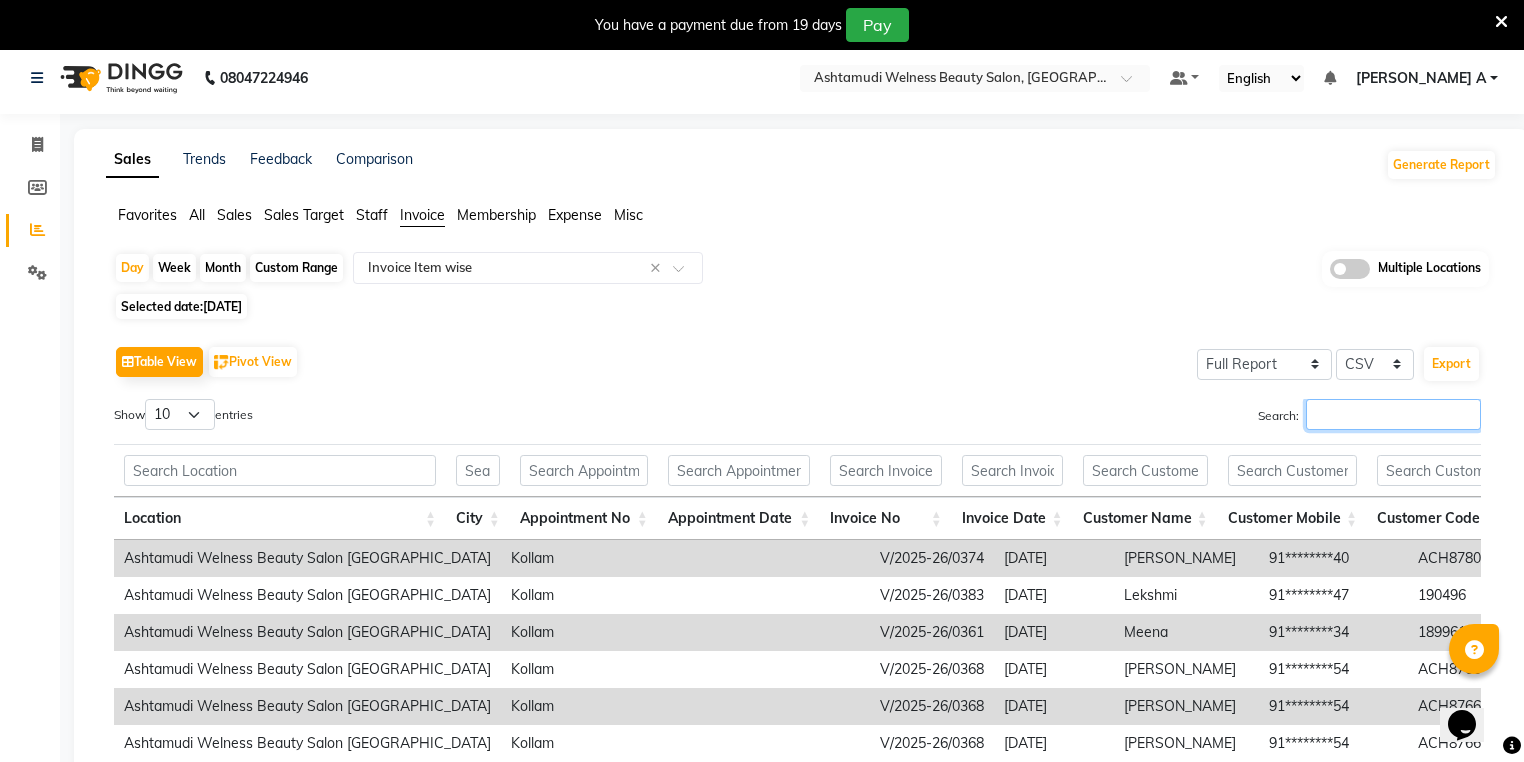 click on "Search:" at bounding box center [1393, 414] 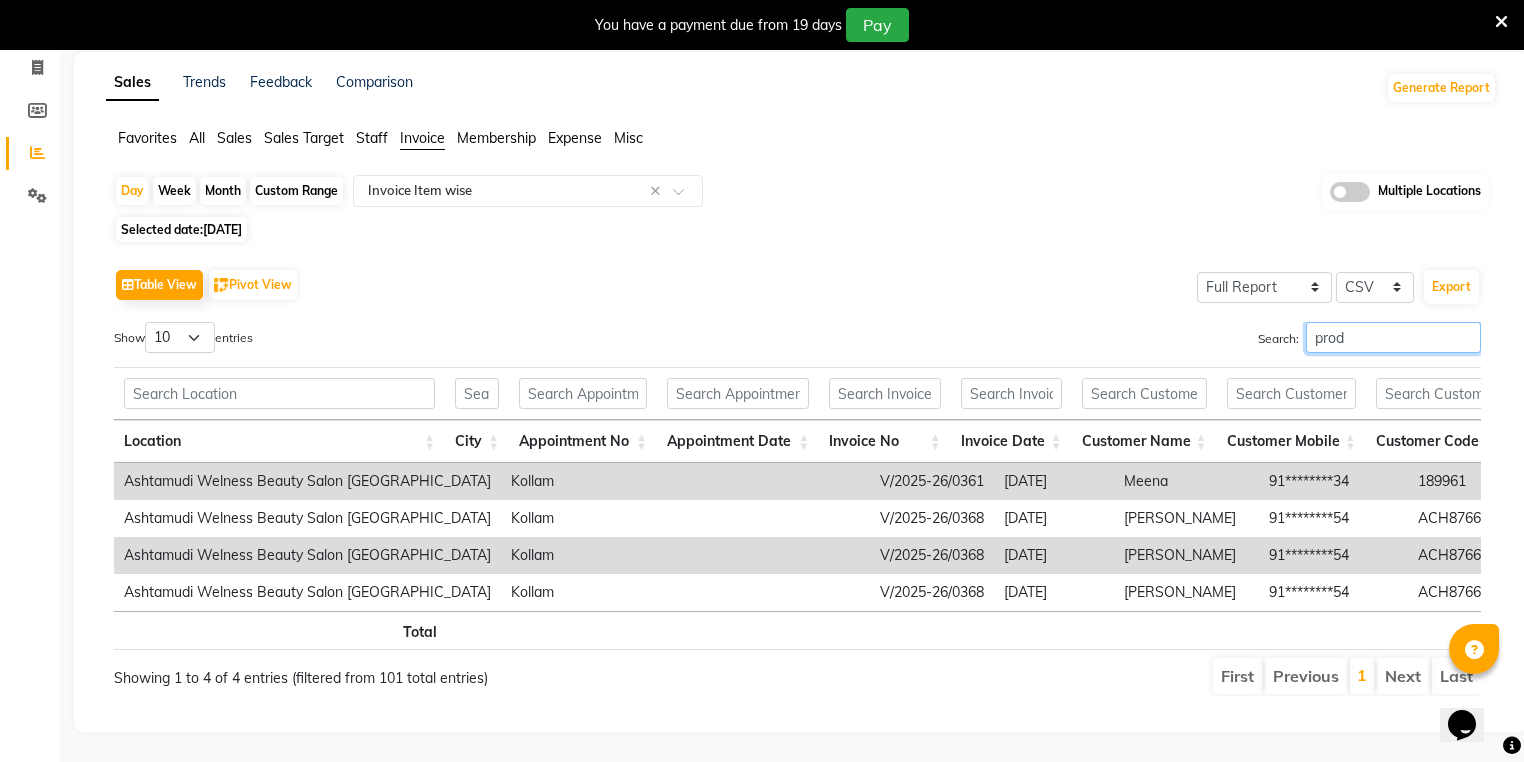 scroll, scrollTop: 106, scrollLeft: 0, axis: vertical 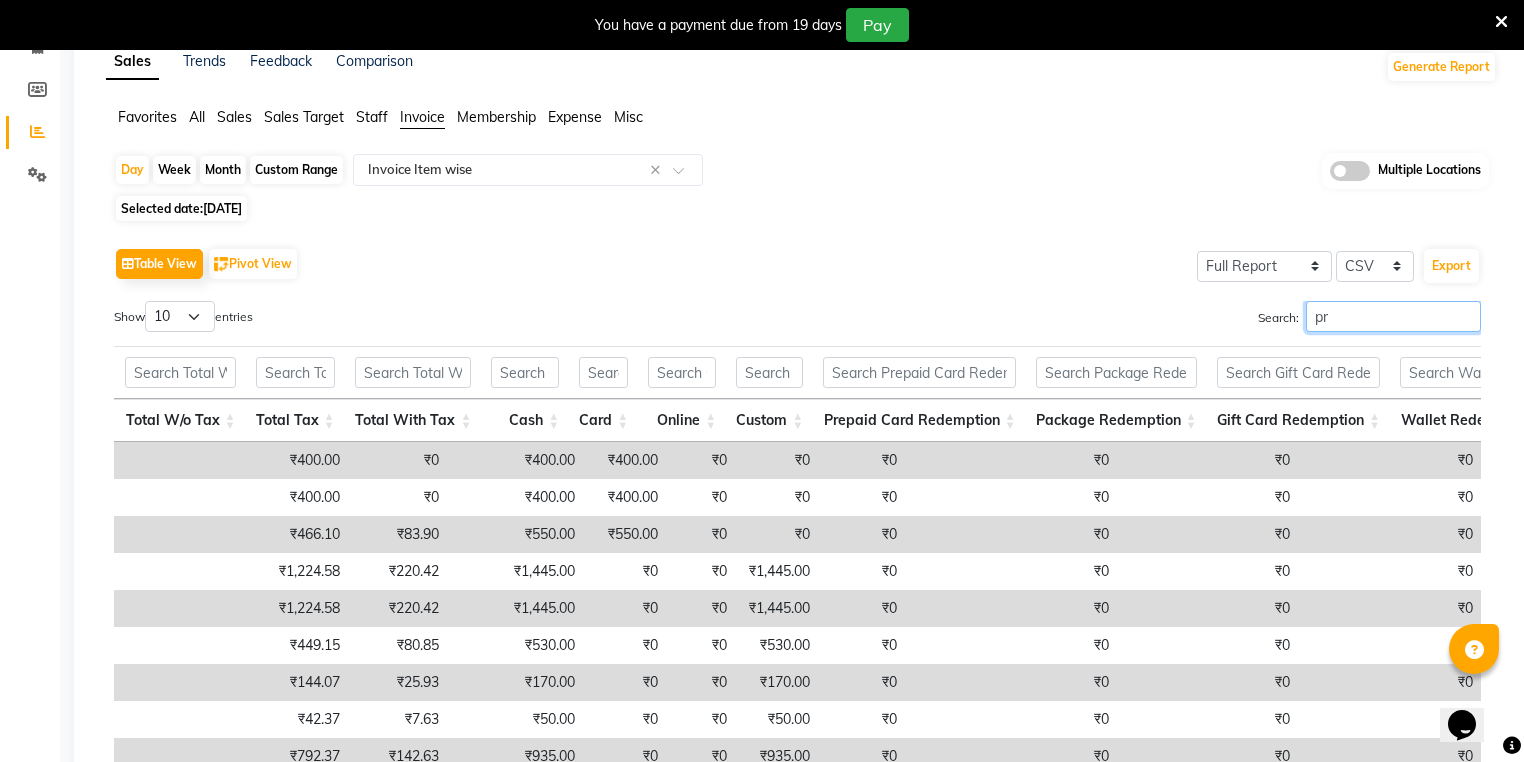 type on "p" 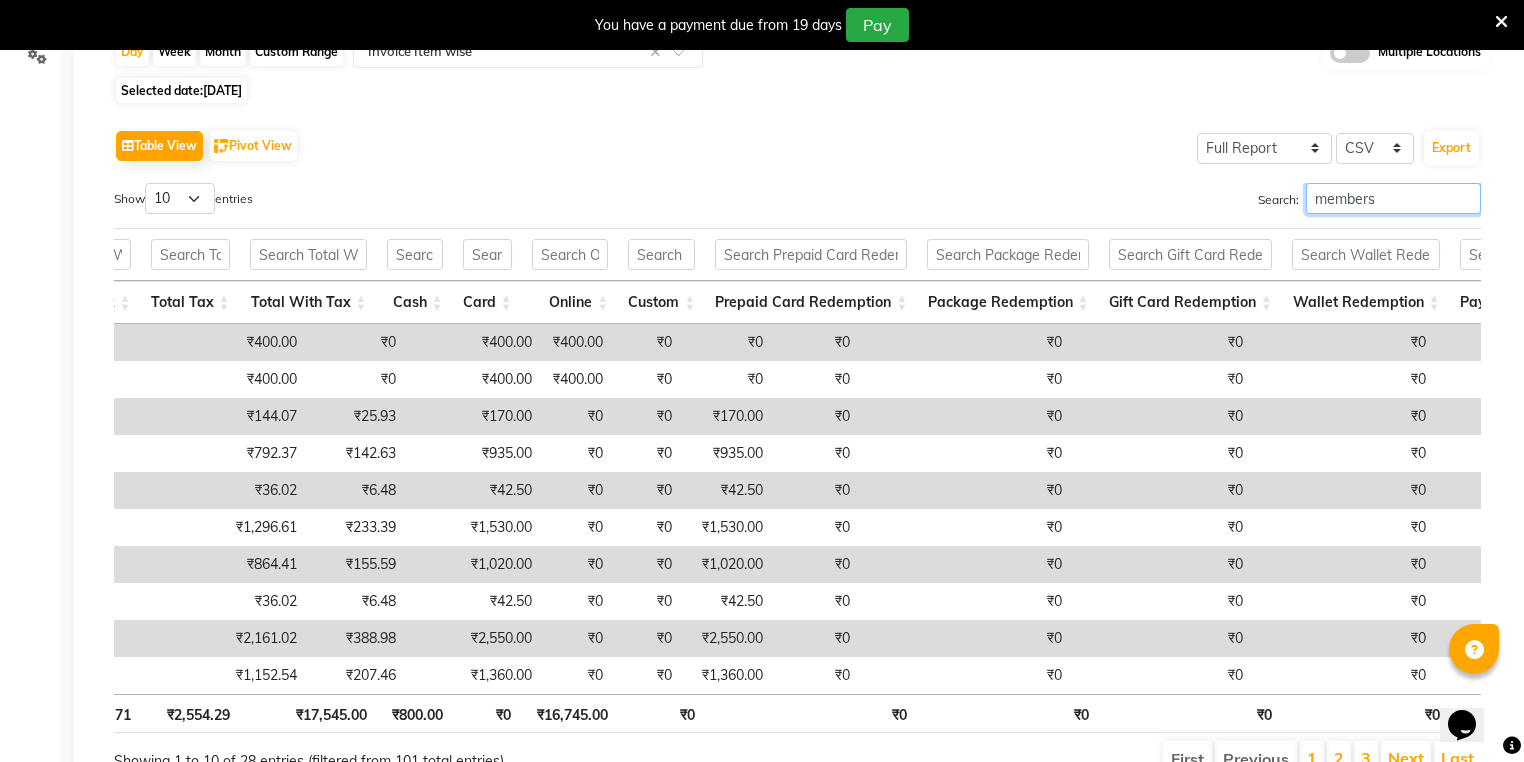 scroll, scrollTop: 328, scrollLeft: 0, axis: vertical 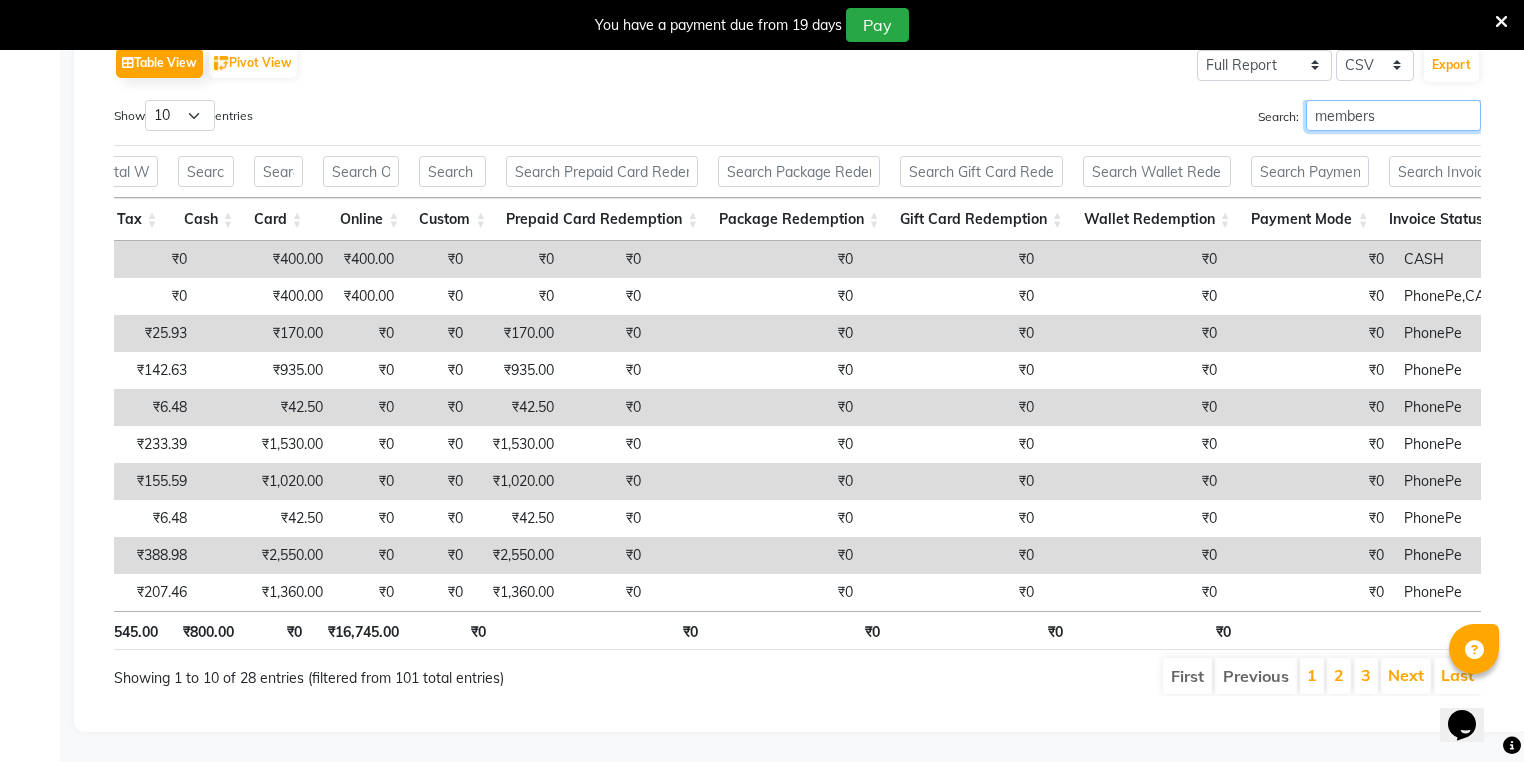 type on "members" 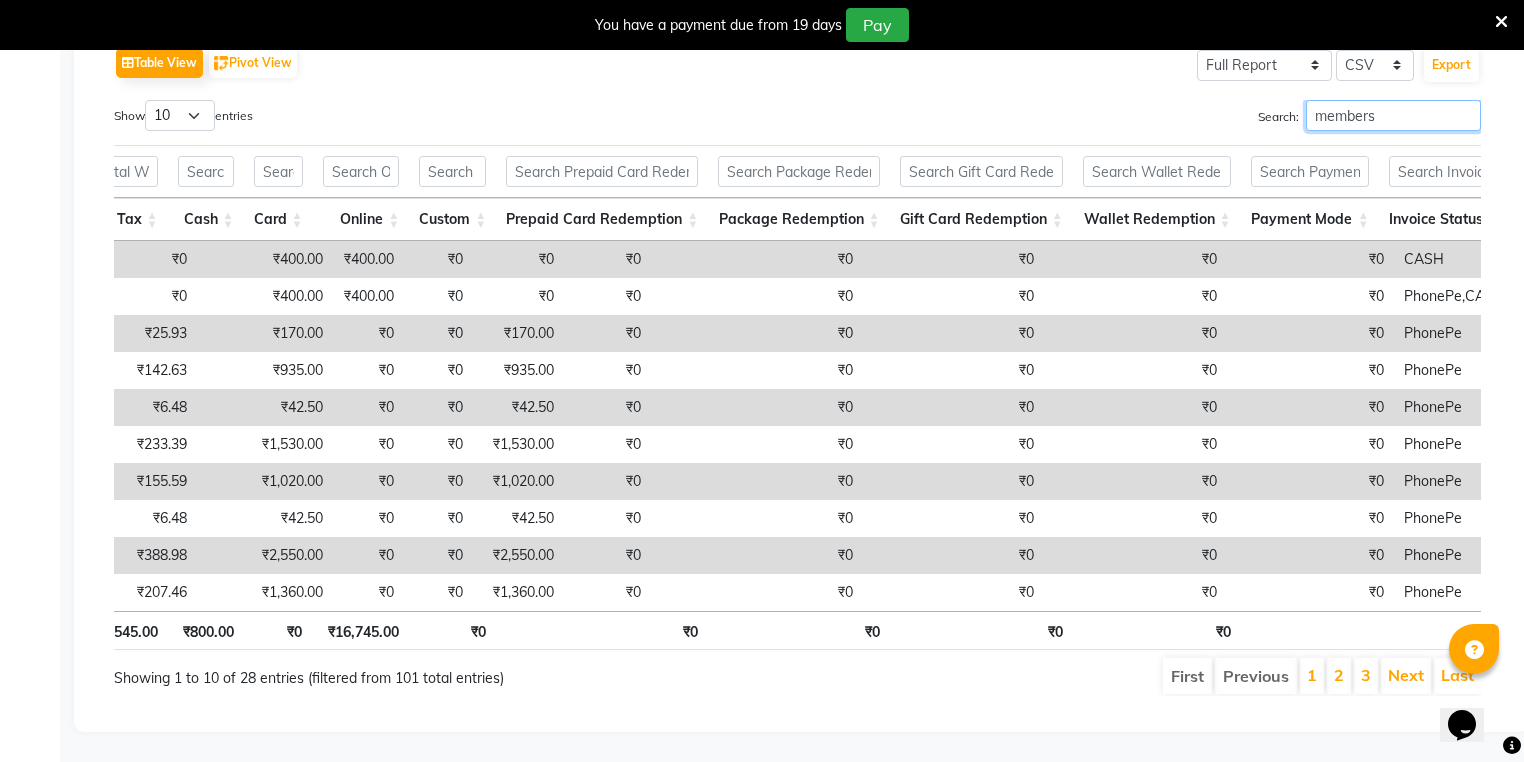scroll, scrollTop: 0, scrollLeft: 0, axis: both 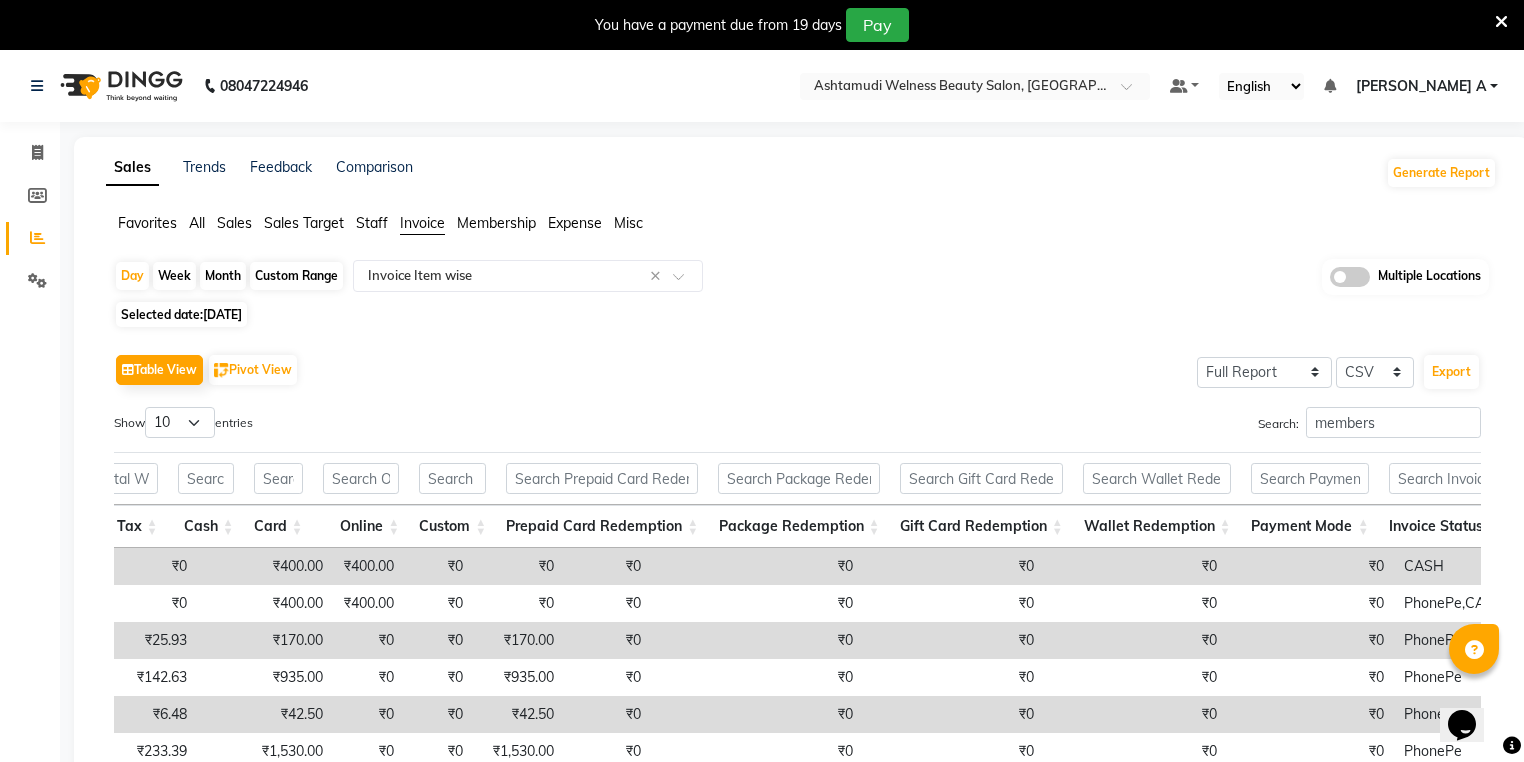 drag, startPoint x: 234, startPoint y: 222, endPoint x: 254, endPoint y: 231, distance: 21.931713 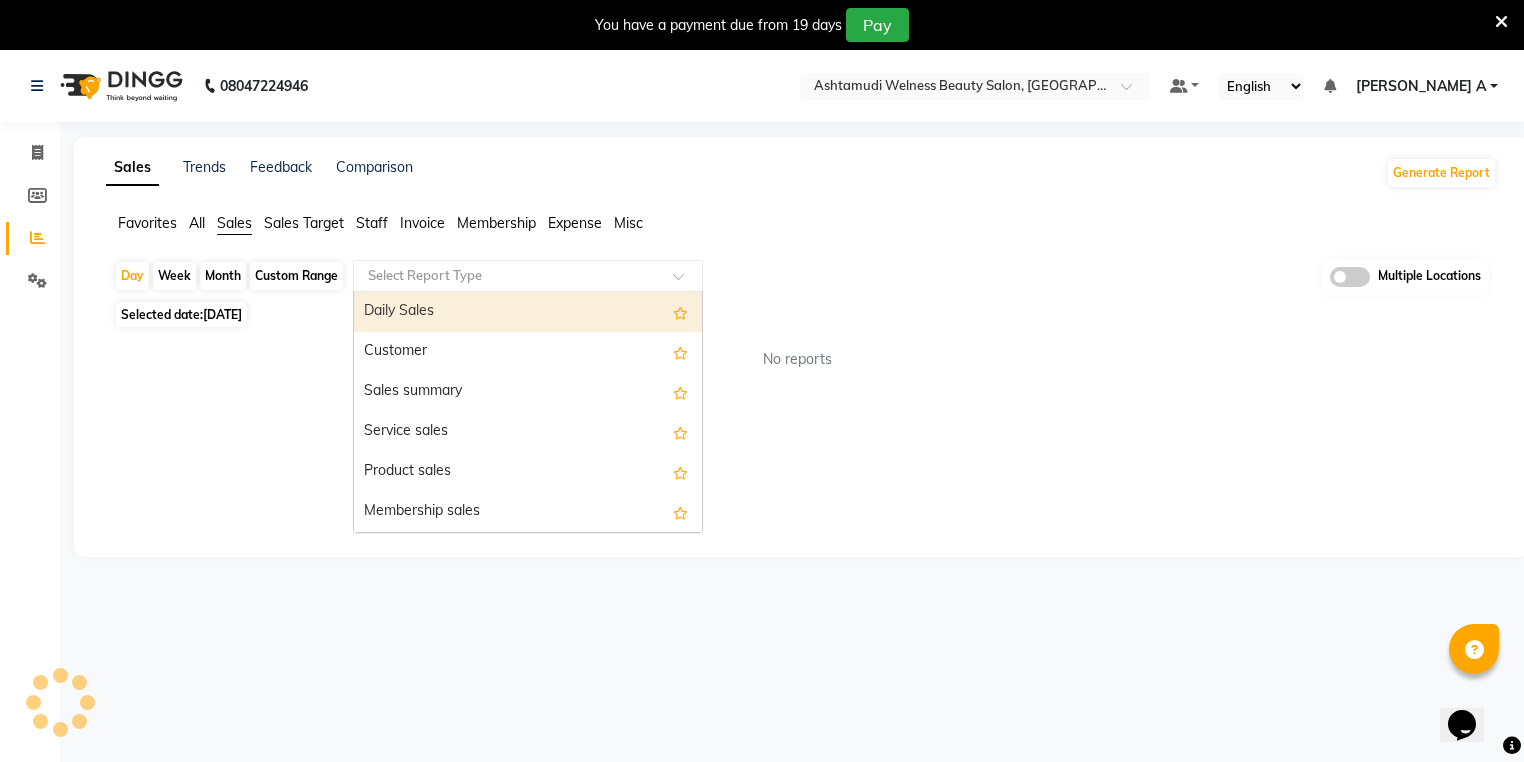 click on "Select Report Type" 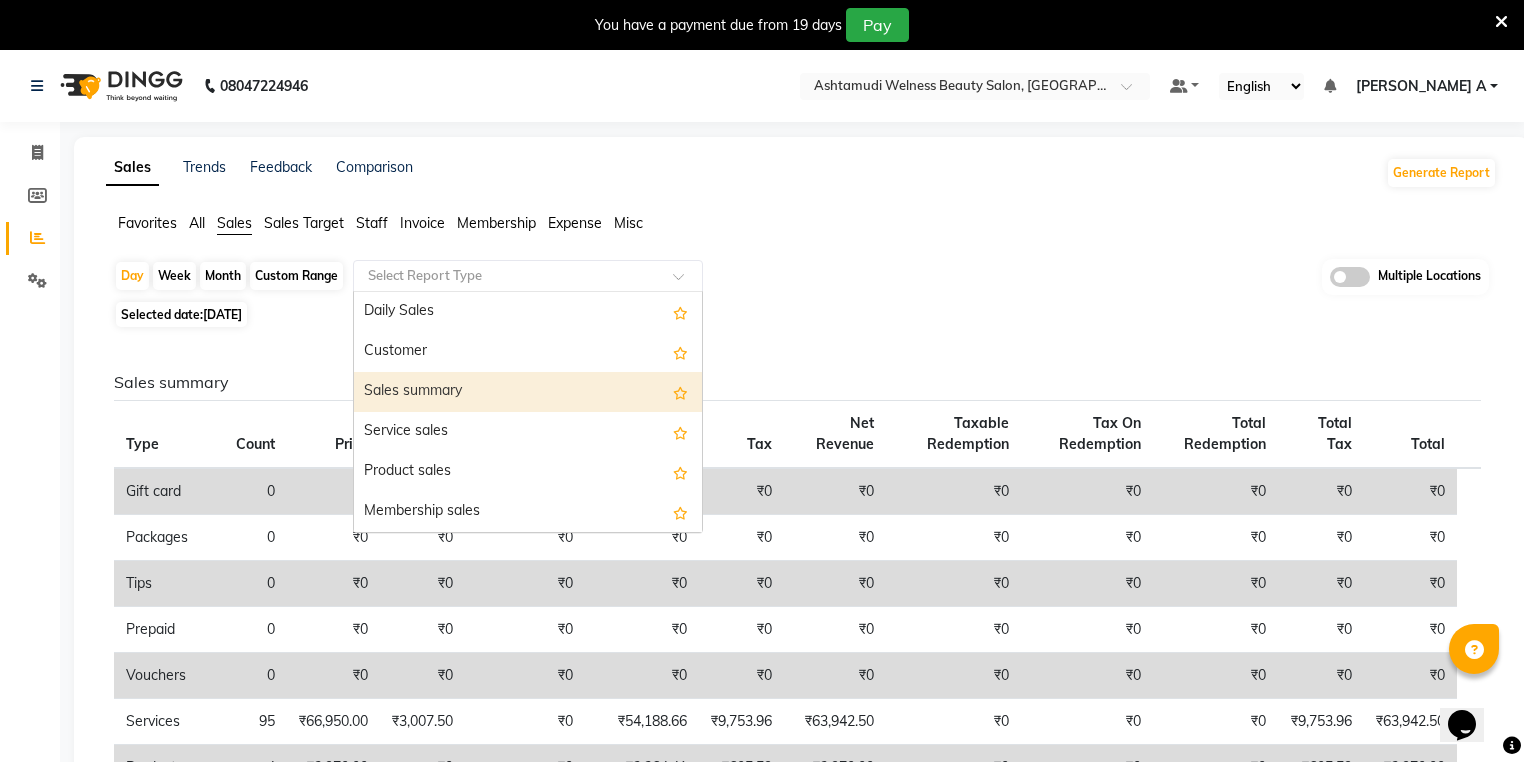 click on "Sales summary" at bounding box center (528, 392) 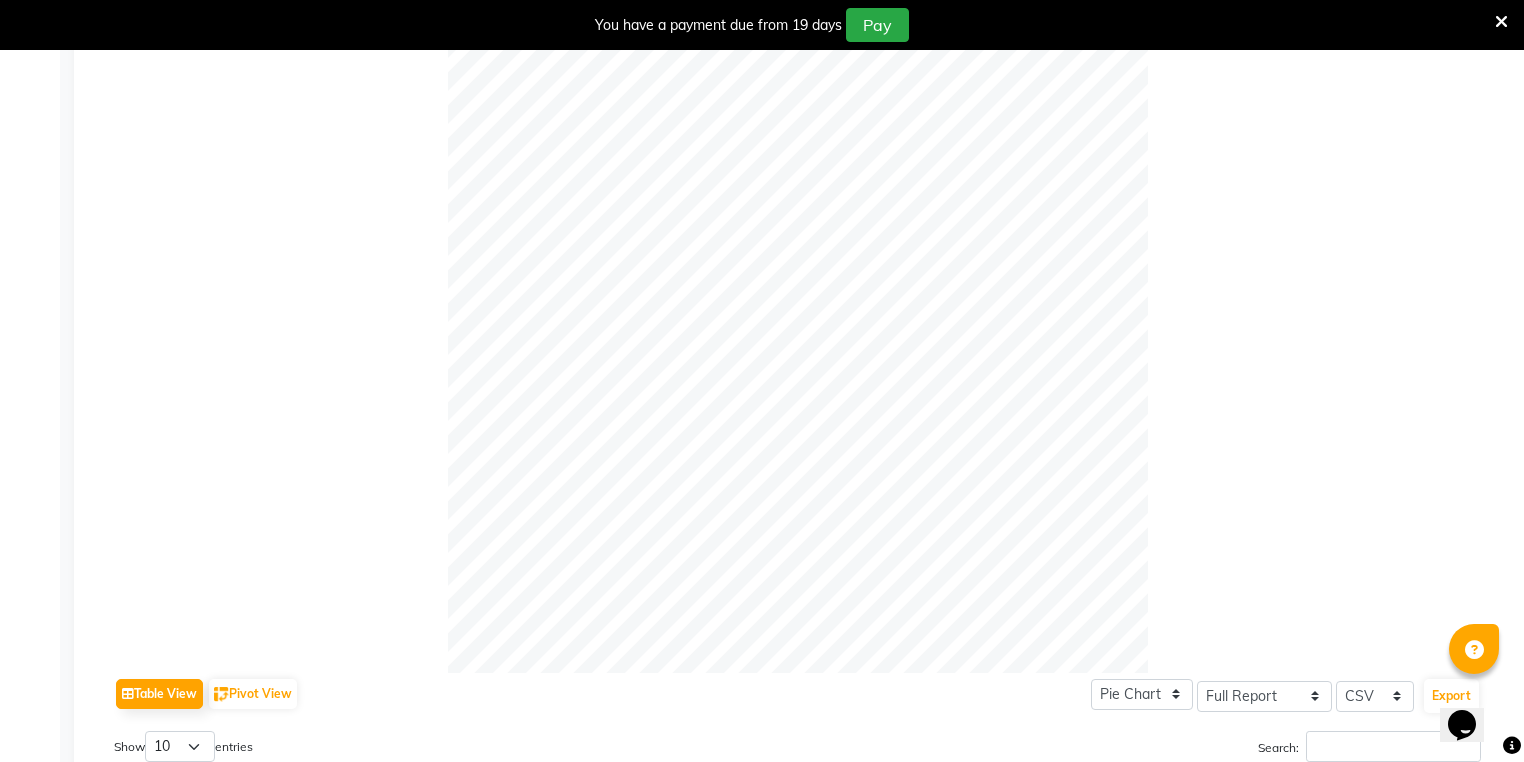 scroll, scrollTop: 960, scrollLeft: 0, axis: vertical 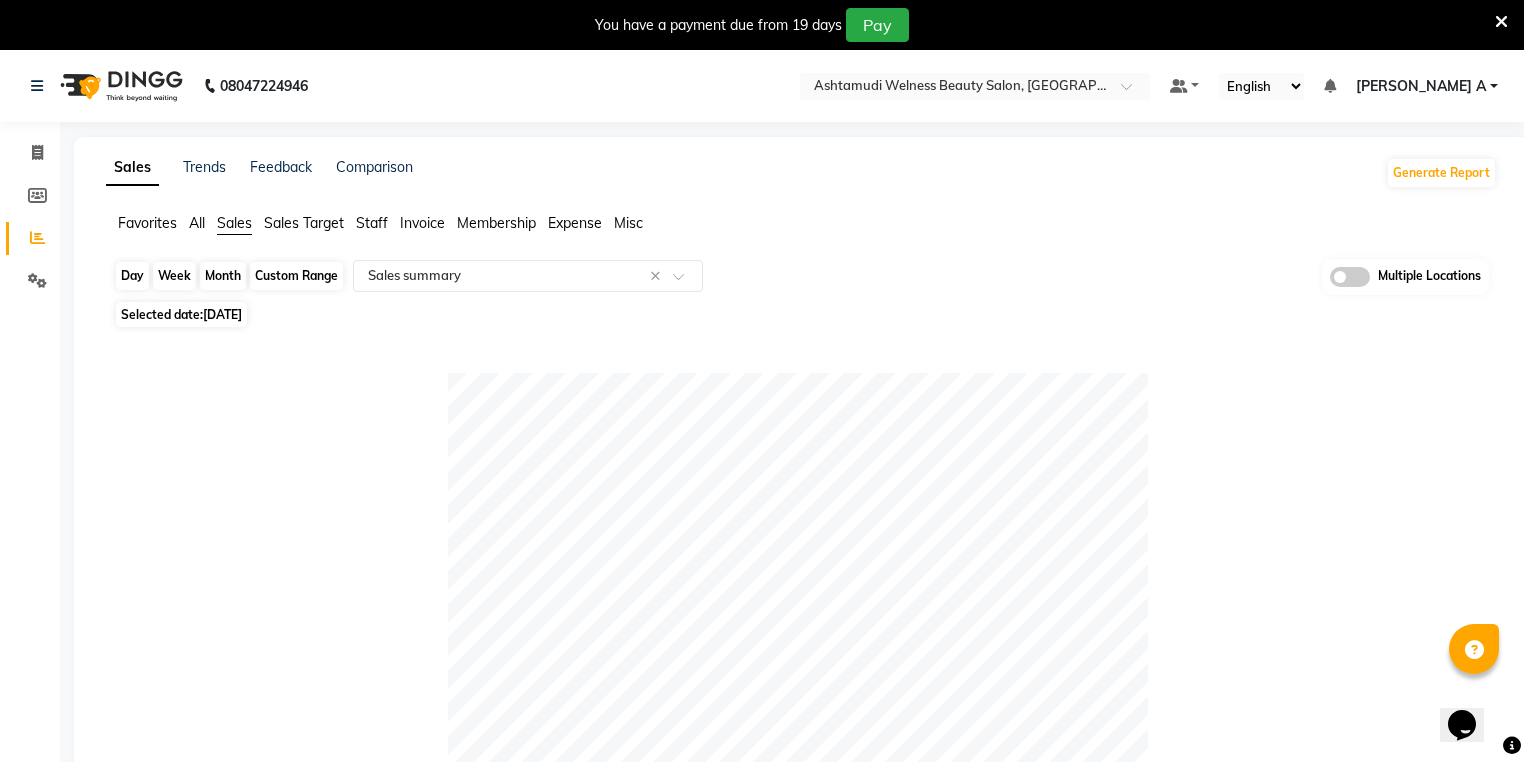 click on "Day" 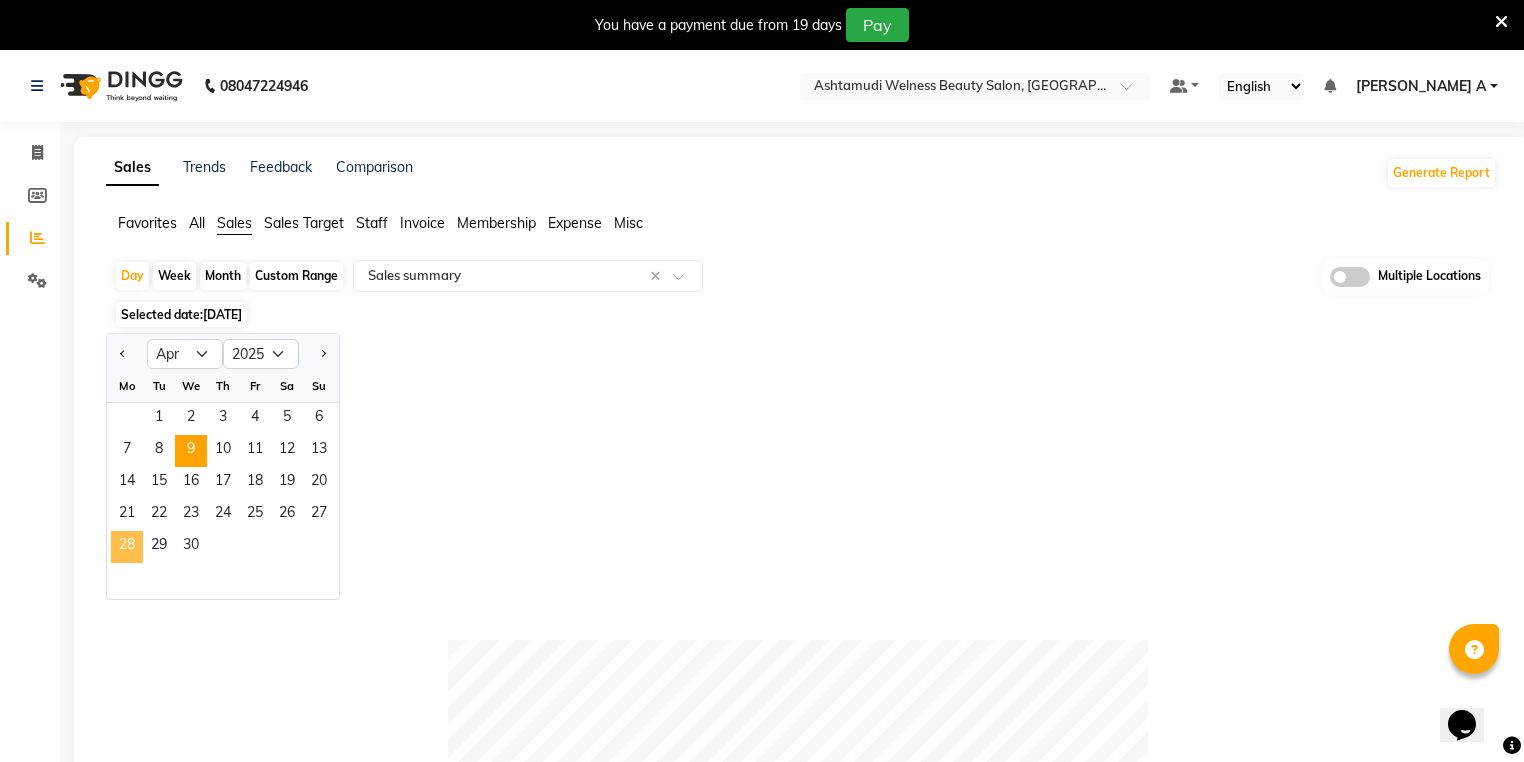 click on "28" 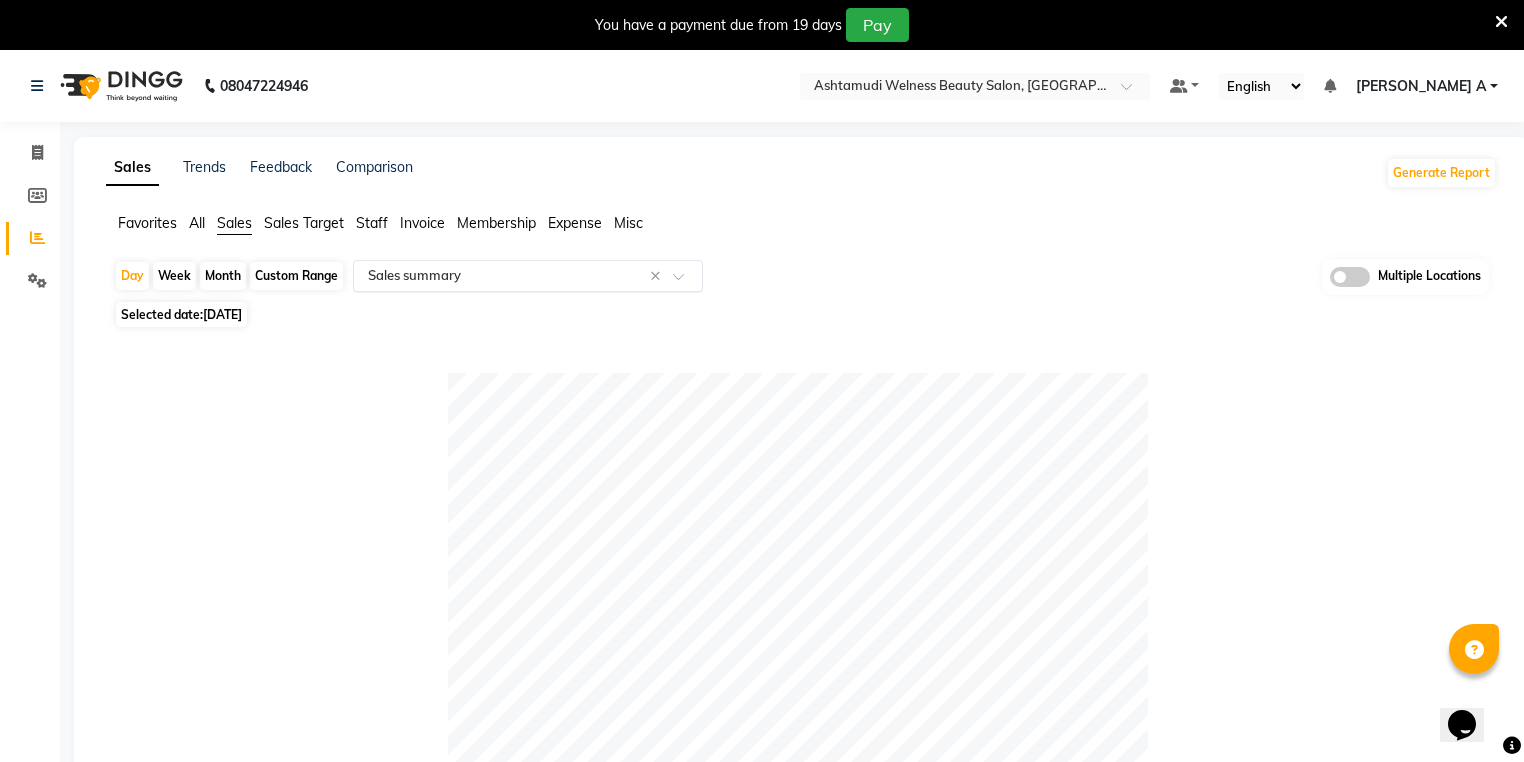 click 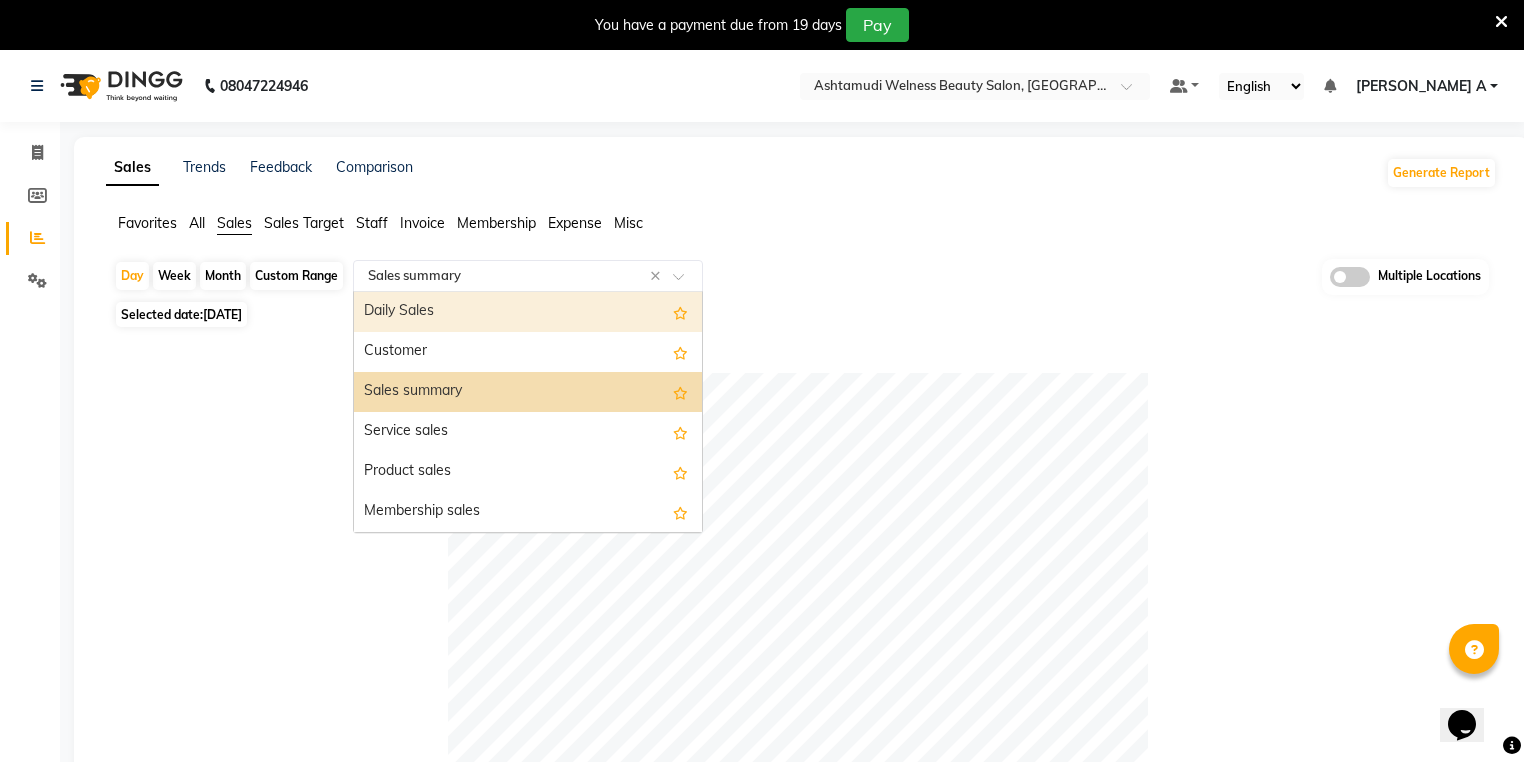 click on "Daily Sales" at bounding box center (528, 312) 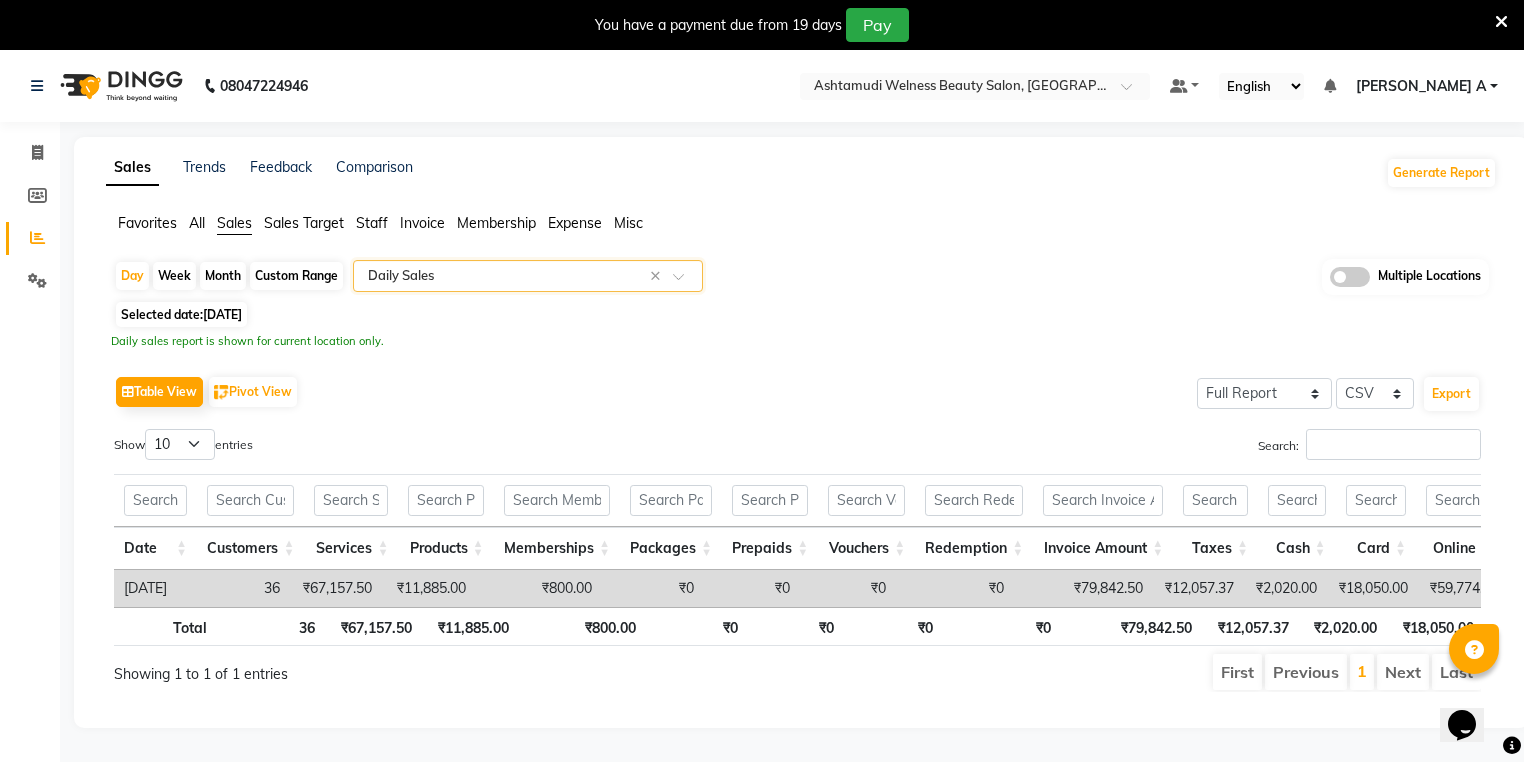 scroll, scrollTop: 0, scrollLeft: 284, axis: horizontal 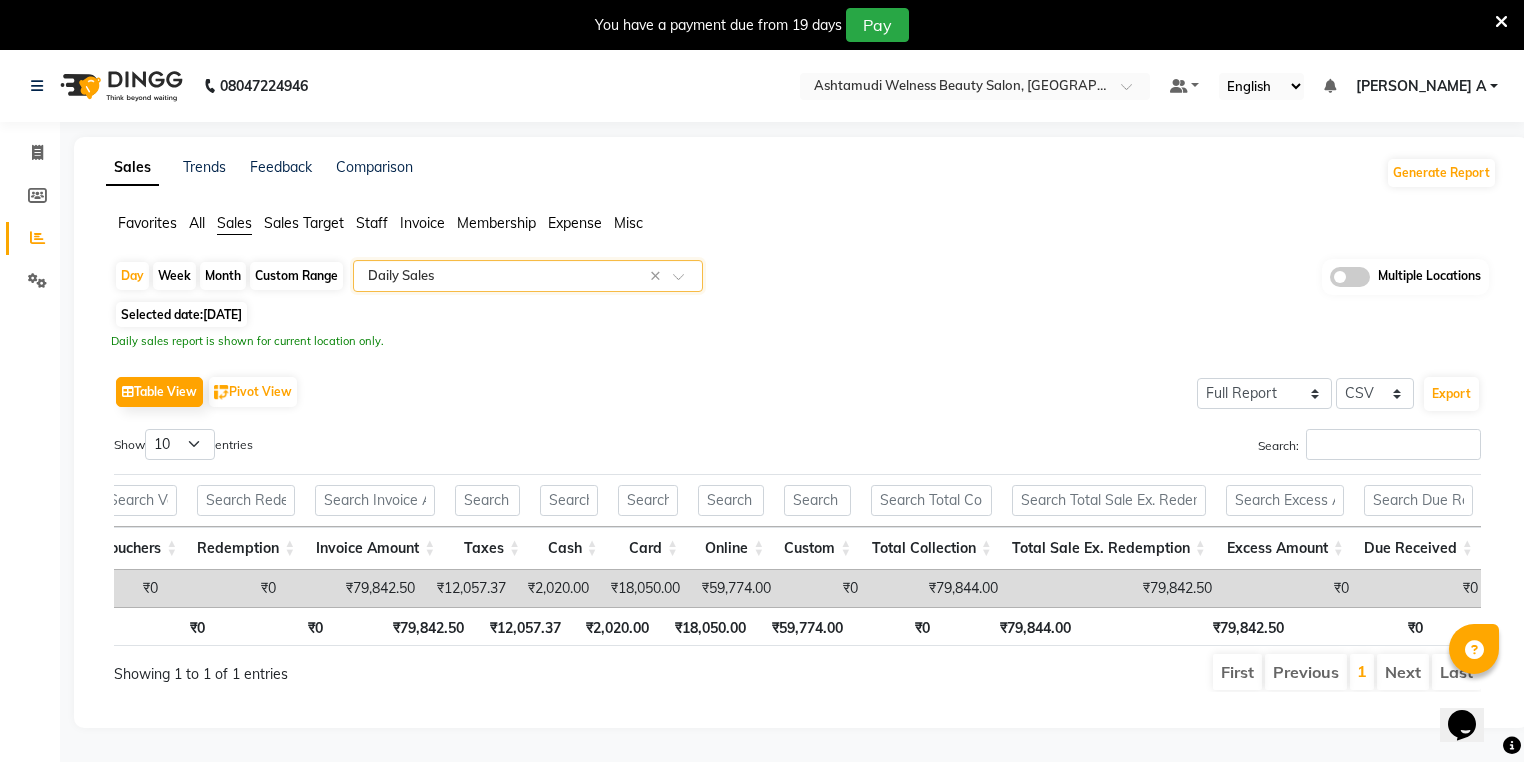 click 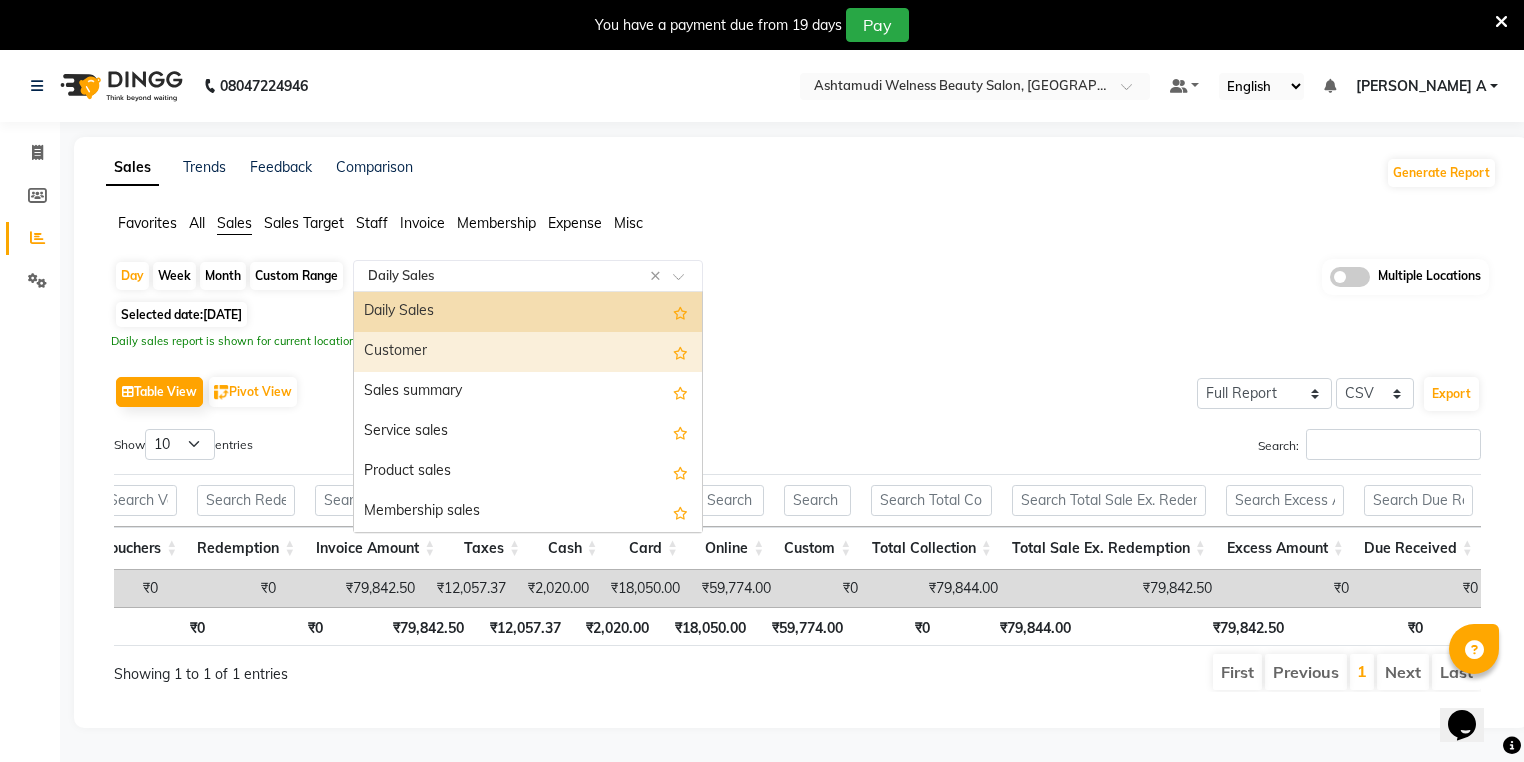 click on "Sales summary" at bounding box center [528, 392] 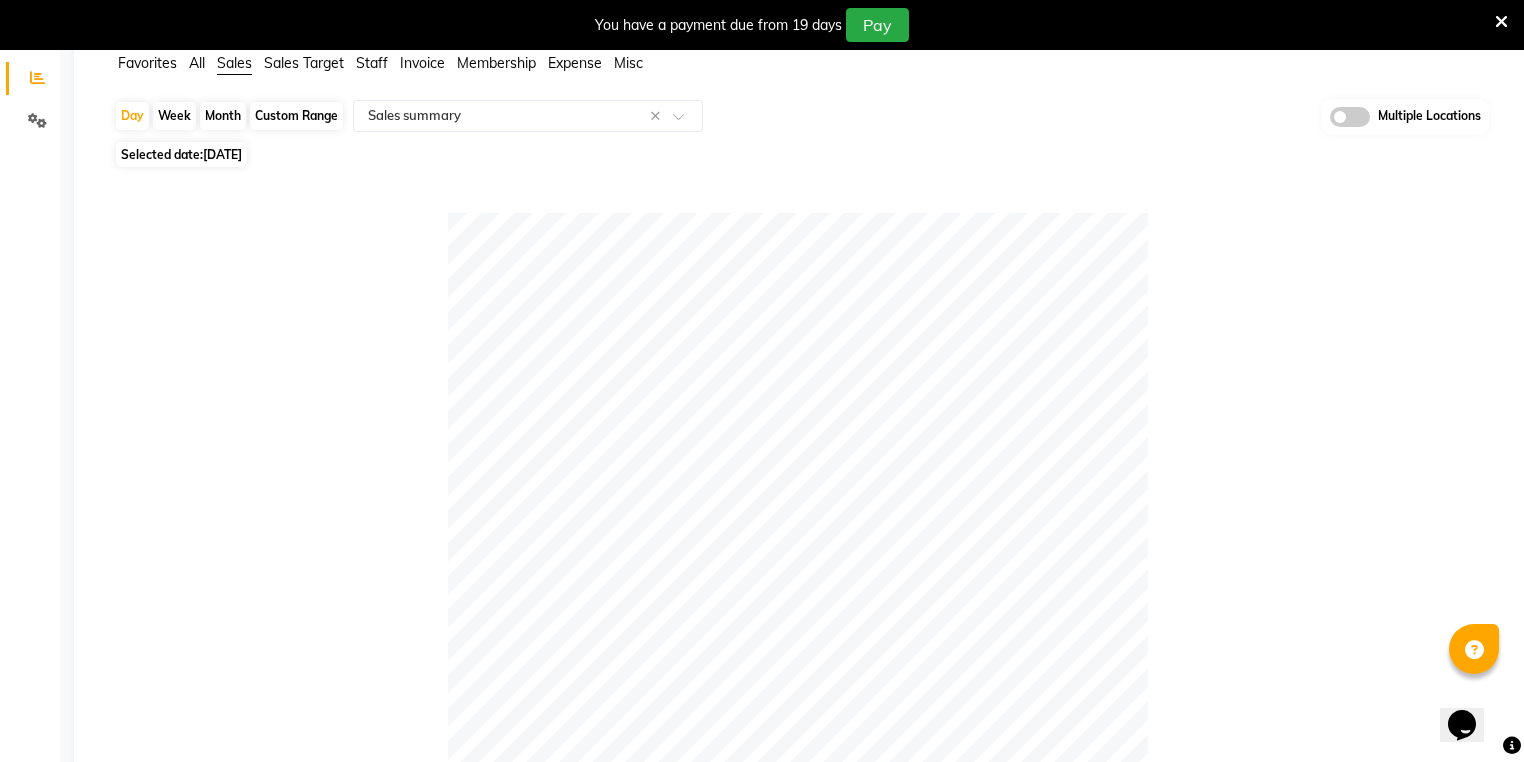 scroll, scrollTop: 0, scrollLeft: 0, axis: both 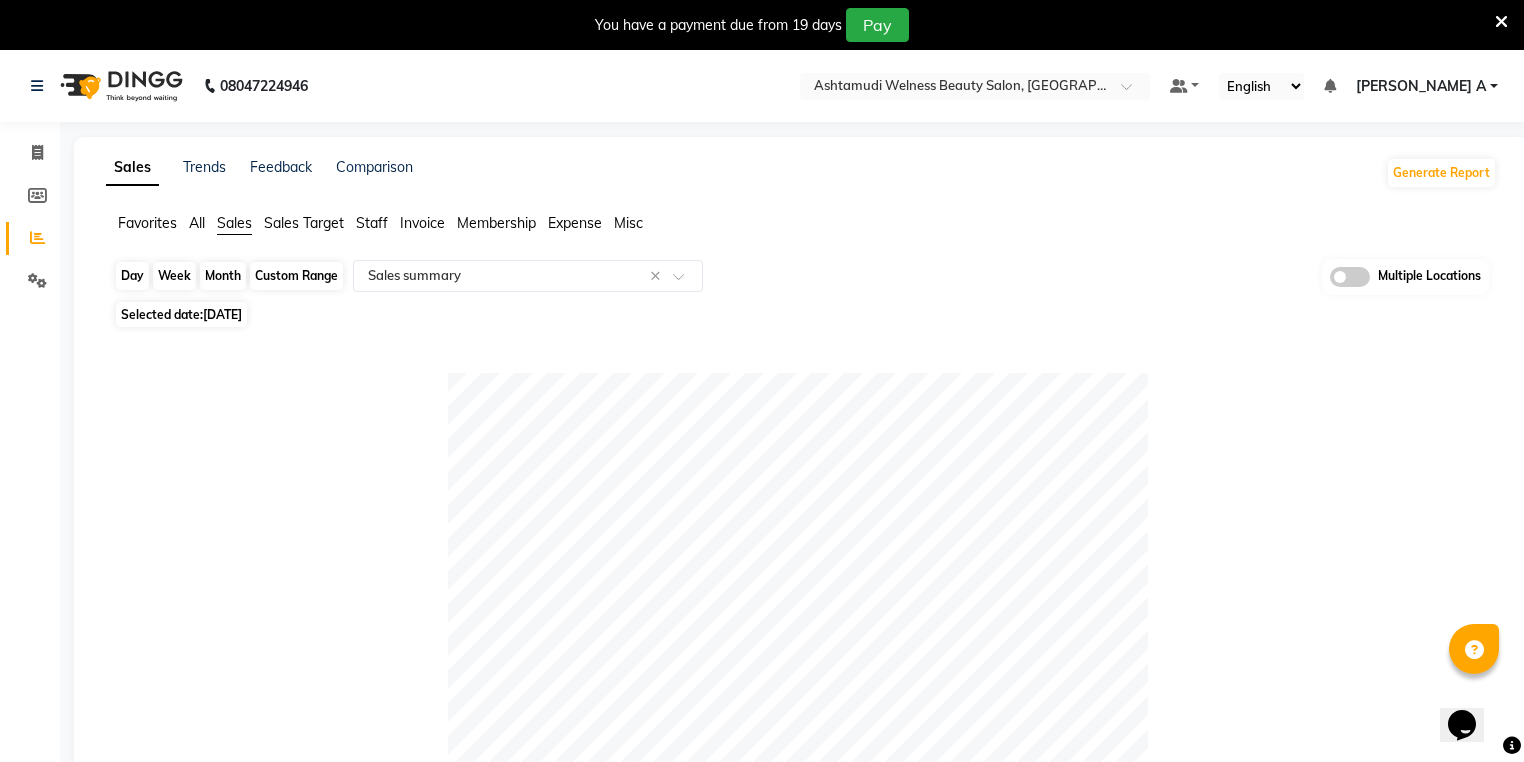click on "Day" 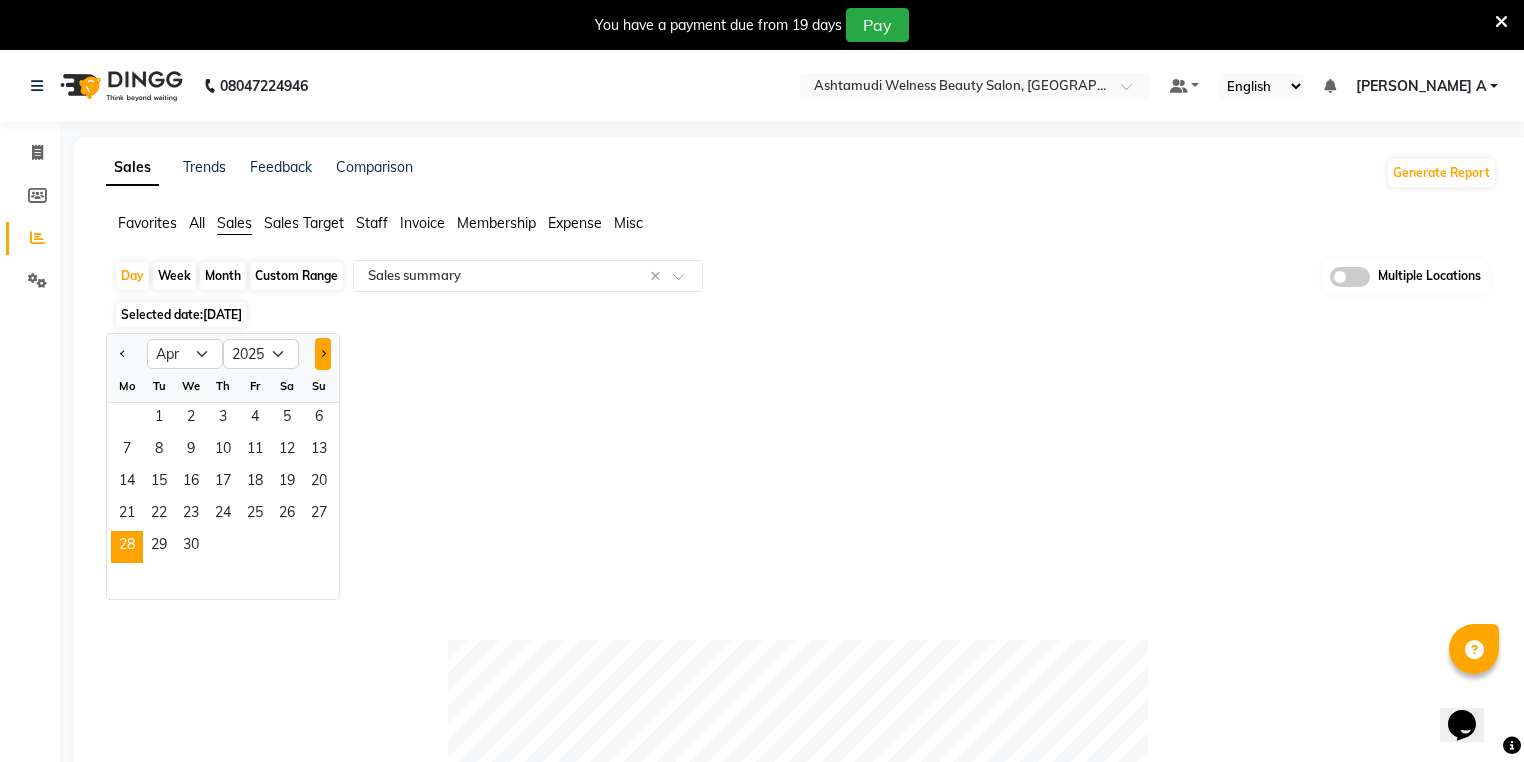 click 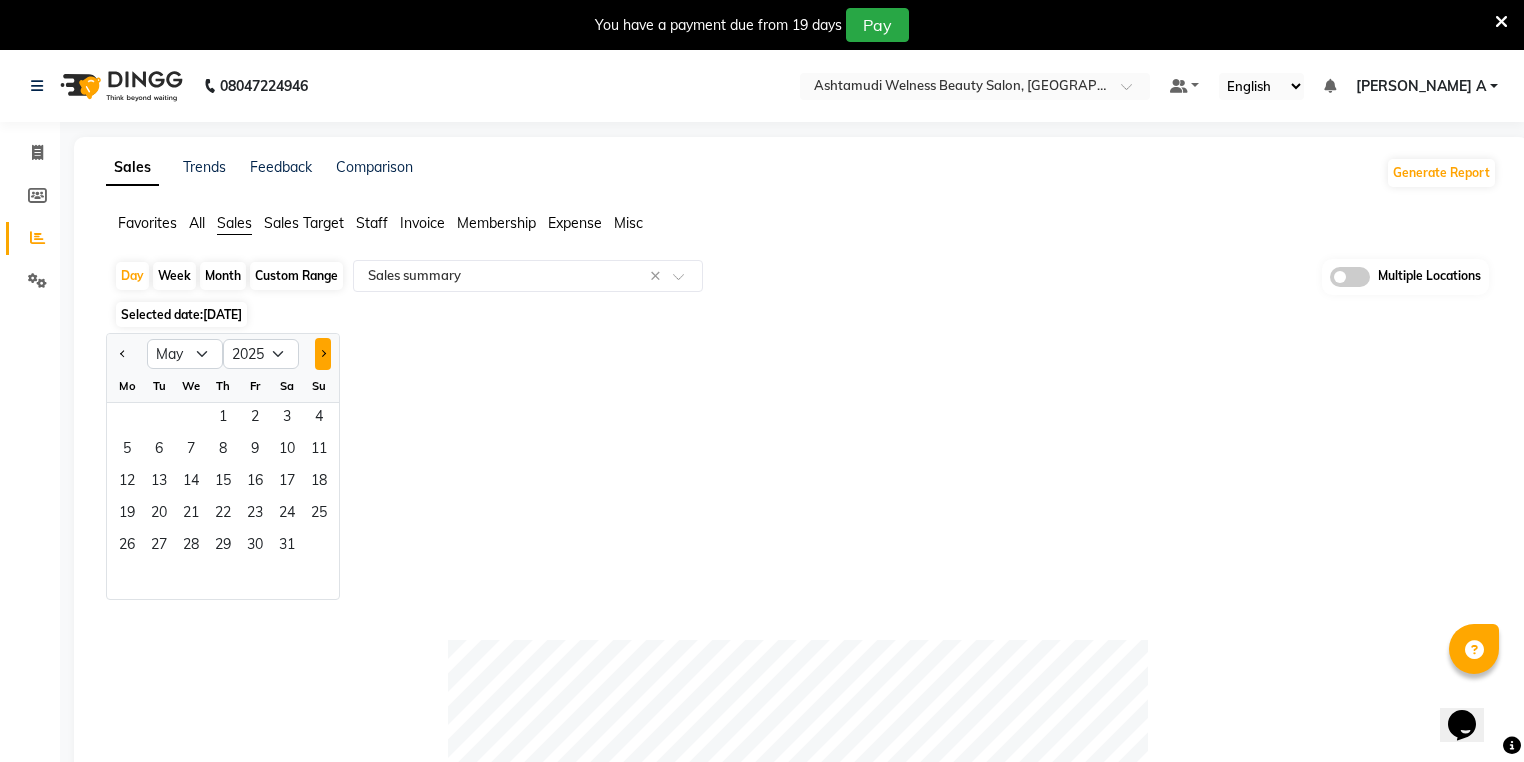 click 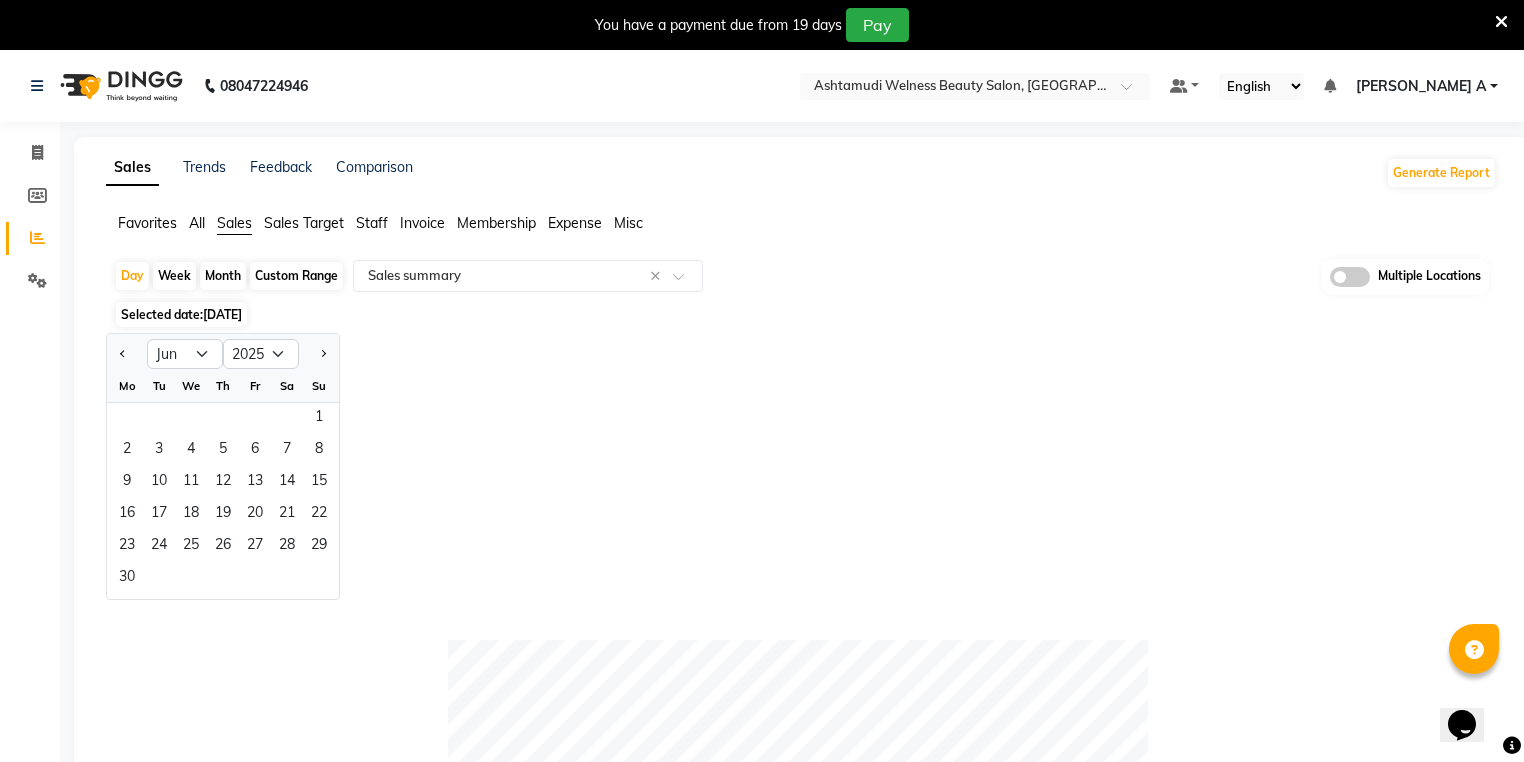 click on "Jan Feb Mar Apr May Jun Jul Aug Sep Oct Nov Dec 2015 2016 2017 2018 2019 2020 2021 2022 2023 2024 2025 2026 2027 2028 2029 2030 2031 2032 2033 2034 2035 Mo Tu We Th Fr Sa Su  1   2   3   4   5   6   7   8   9   10   11   12   13   14   15   16   17   18   19   20   21   22   23   24   25   26   27   28   29   30" 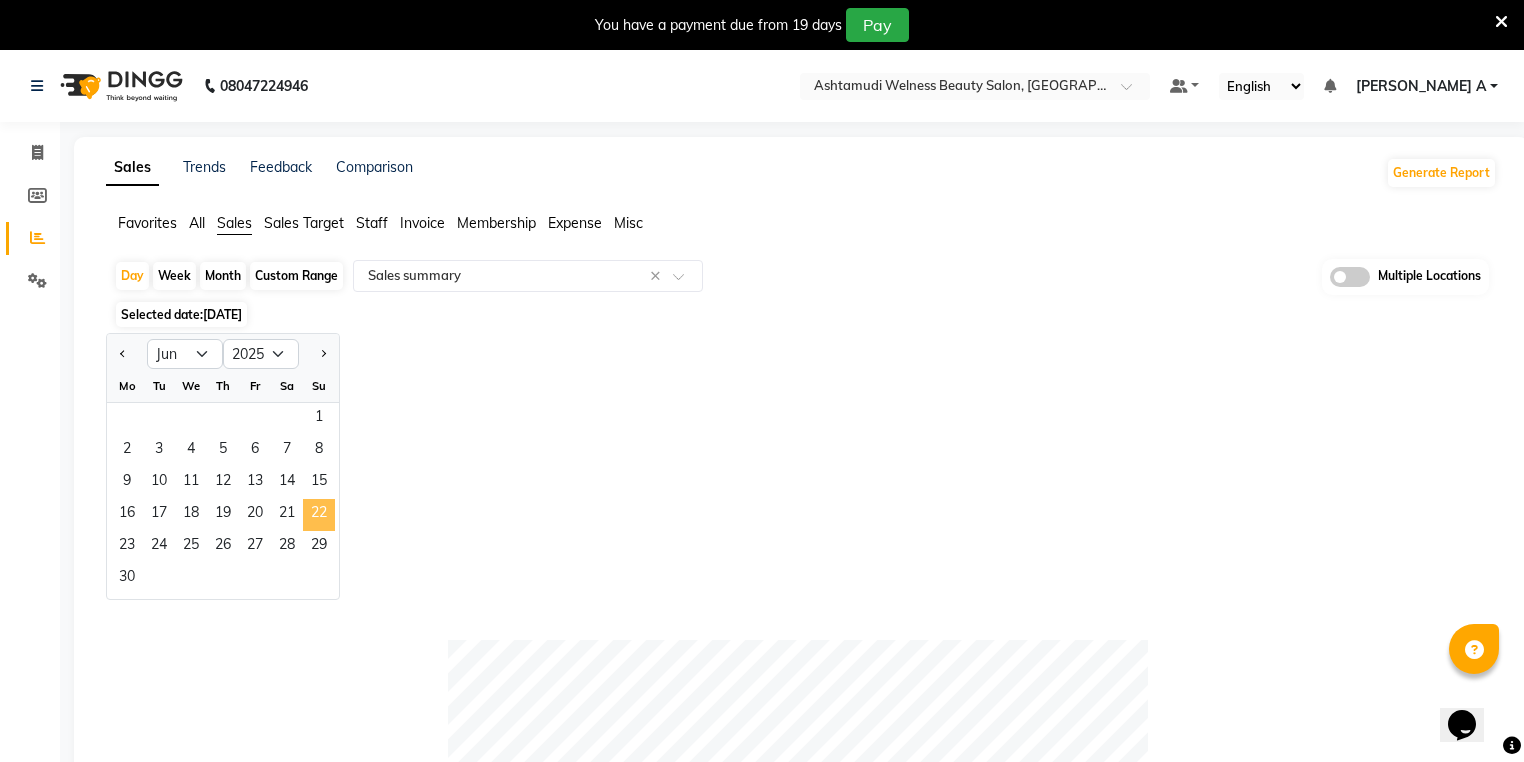 click on "22" 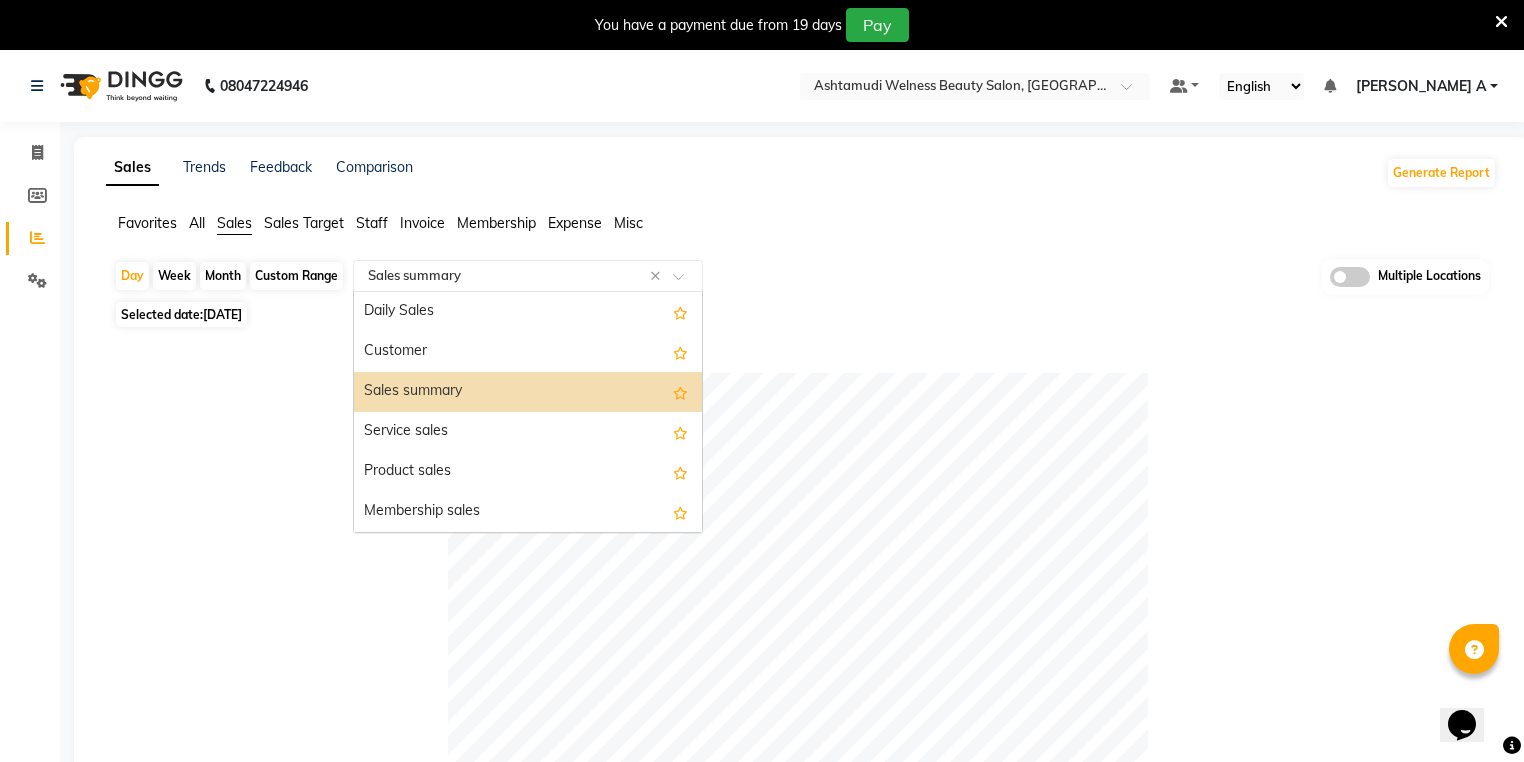 drag, startPoint x: 379, startPoint y: 276, endPoint x: 388, endPoint y: 296, distance: 21.931713 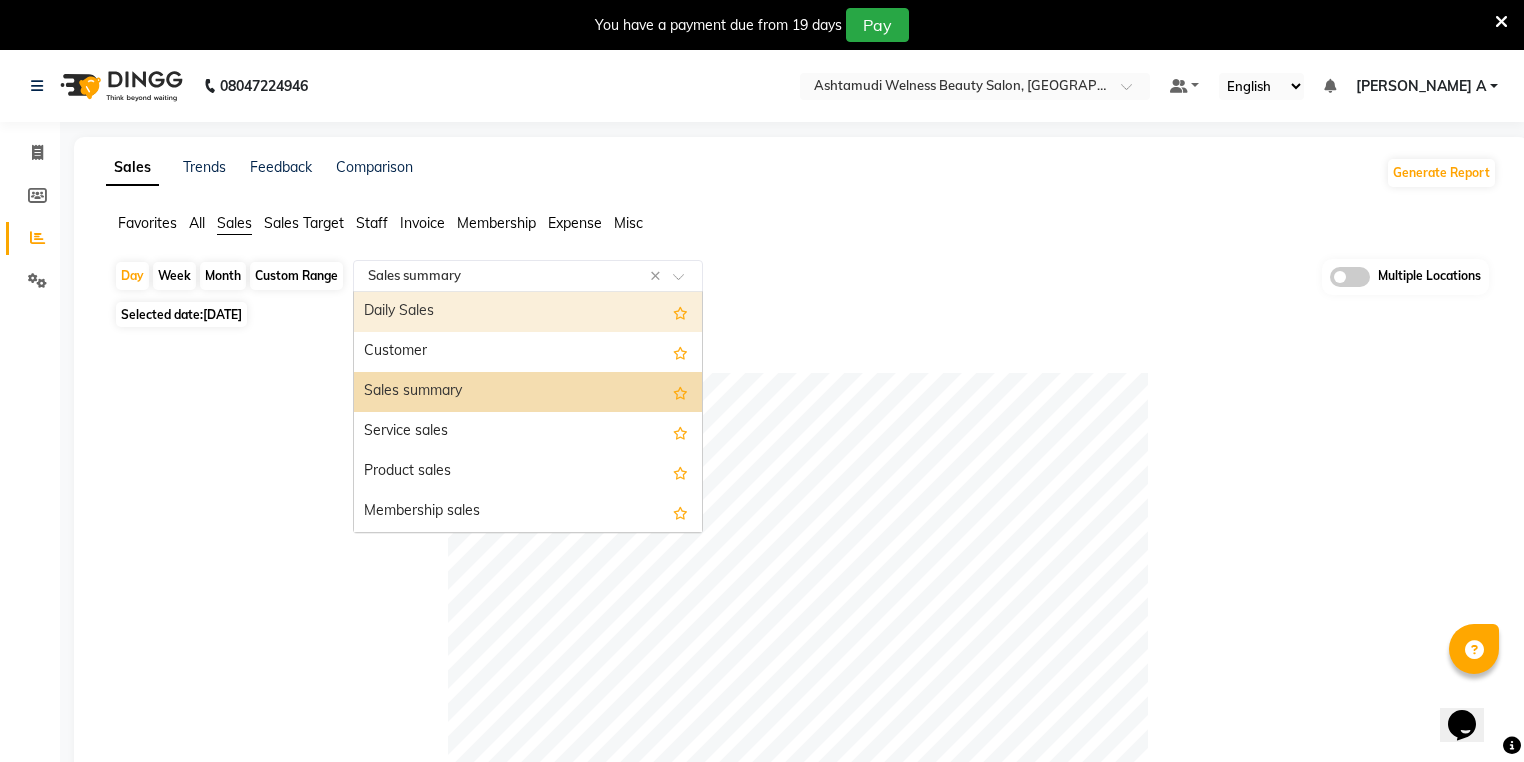 click on "Daily Sales" at bounding box center (528, 312) 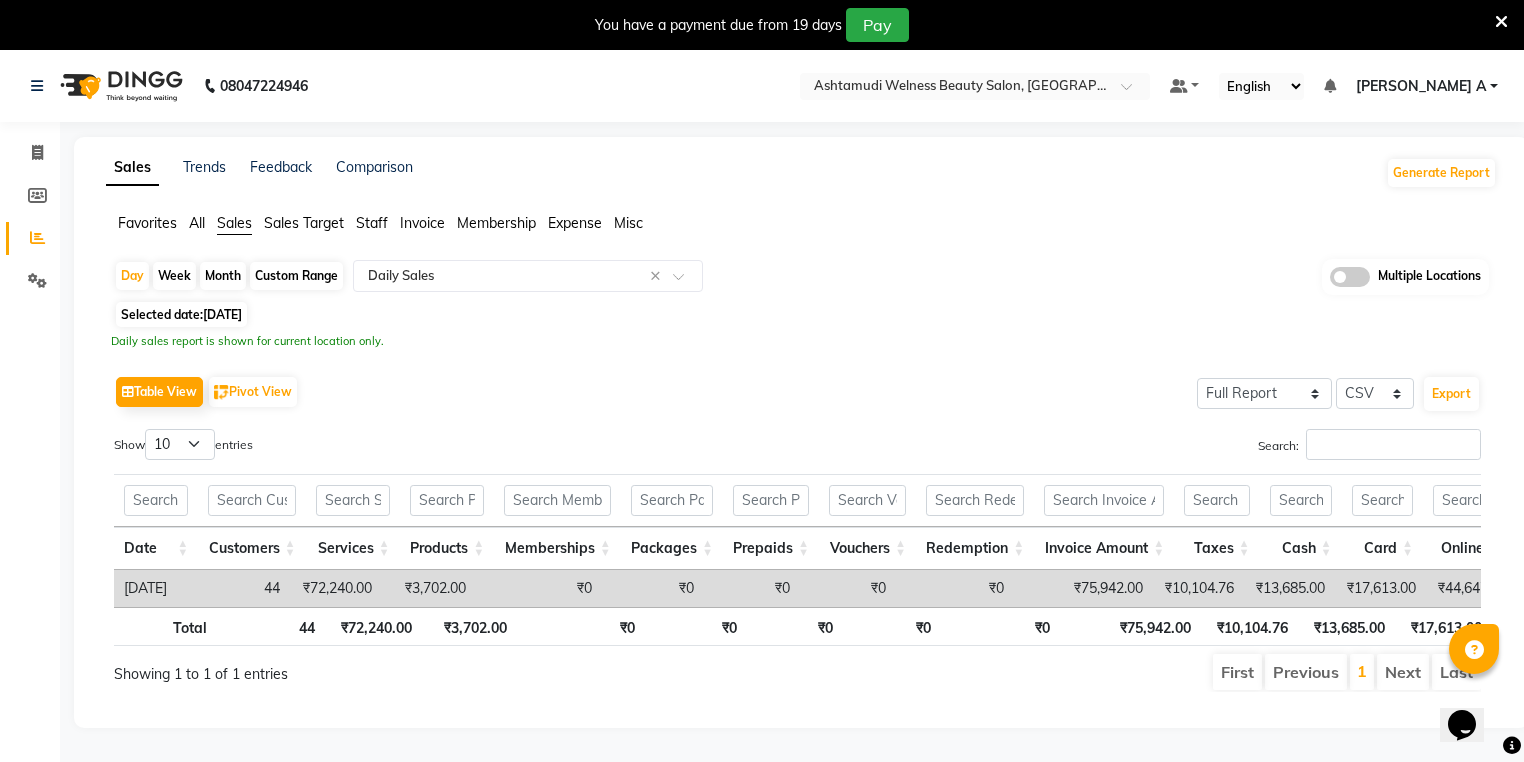 click on "Date Customers Services Products Memberships Packages Prepaids Vouchers Redemption Invoice Amount Taxes Cash Card Online Custom Total Collection Total Sale Ex. Redemption Excess Amount Due Received Actual Due Due As On Today Expense Cash Expense Online Total Sale Ex. Expenses Opening Cash Closing / Petty Cash Added To Wallet Invoice Refund Advance Refund" at bounding box center [797, 519] 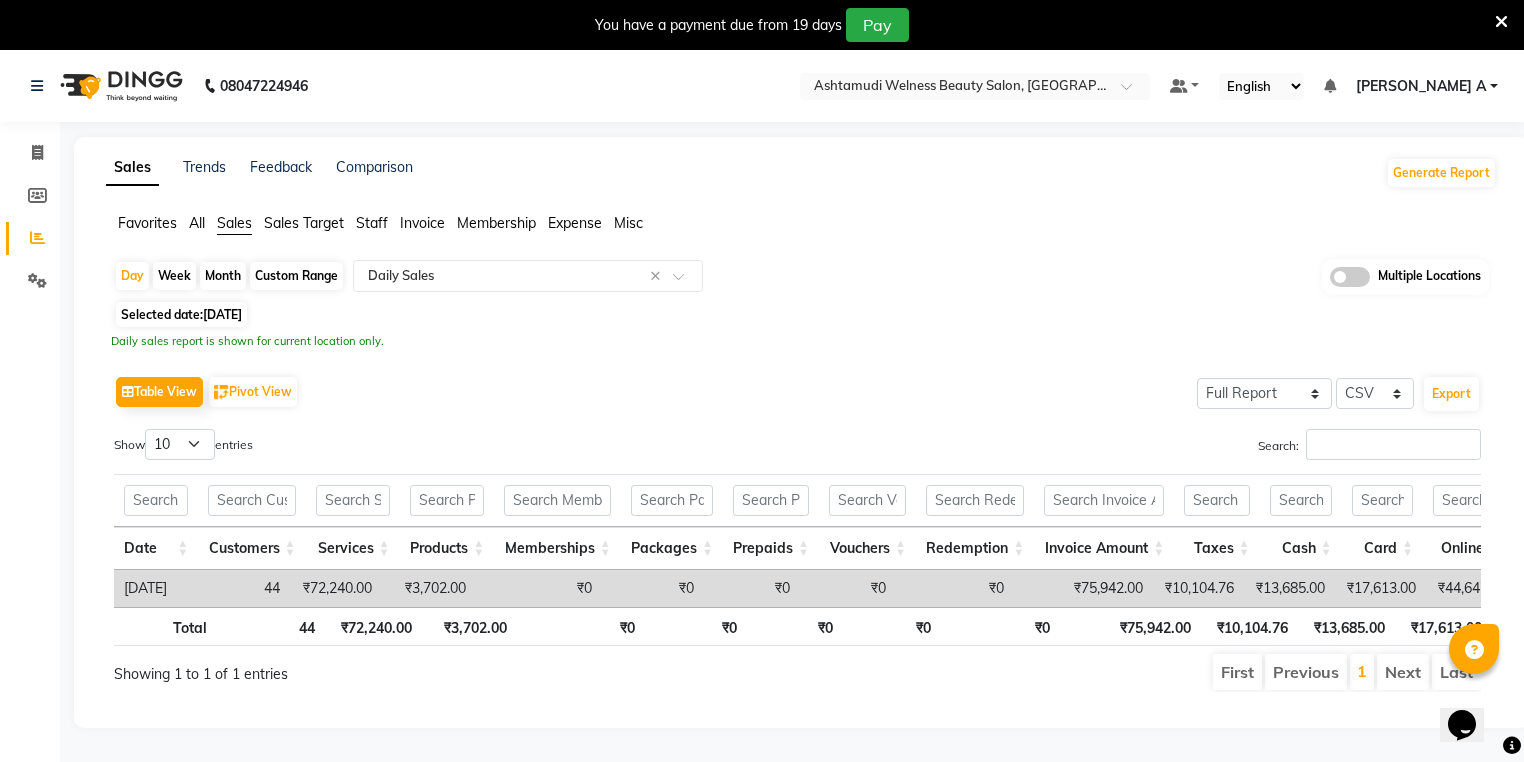 scroll, scrollTop: 0, scrollLeft: 39, axis: horizontal 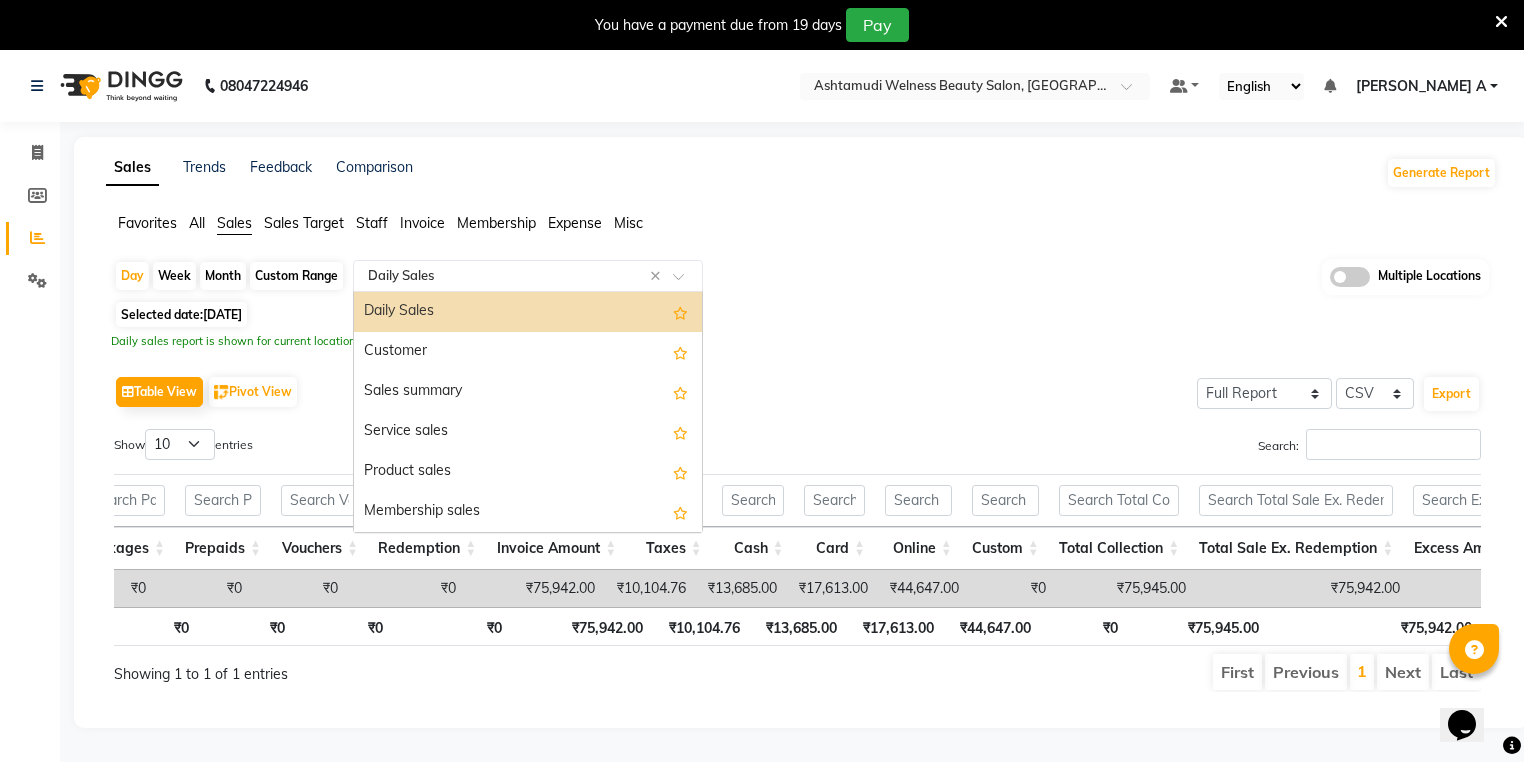 click 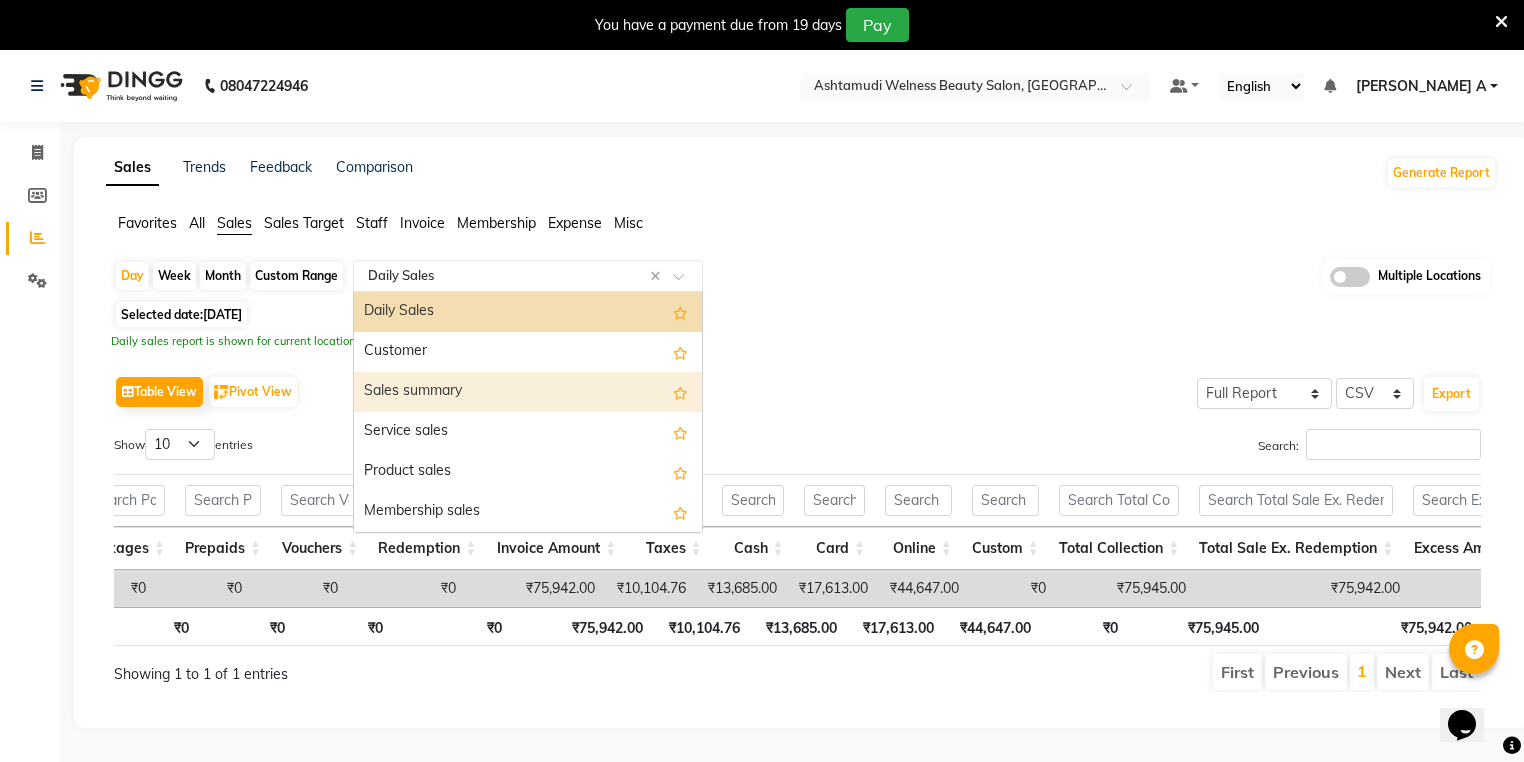 click on "Sales summary" at bounding box center [528, 392] 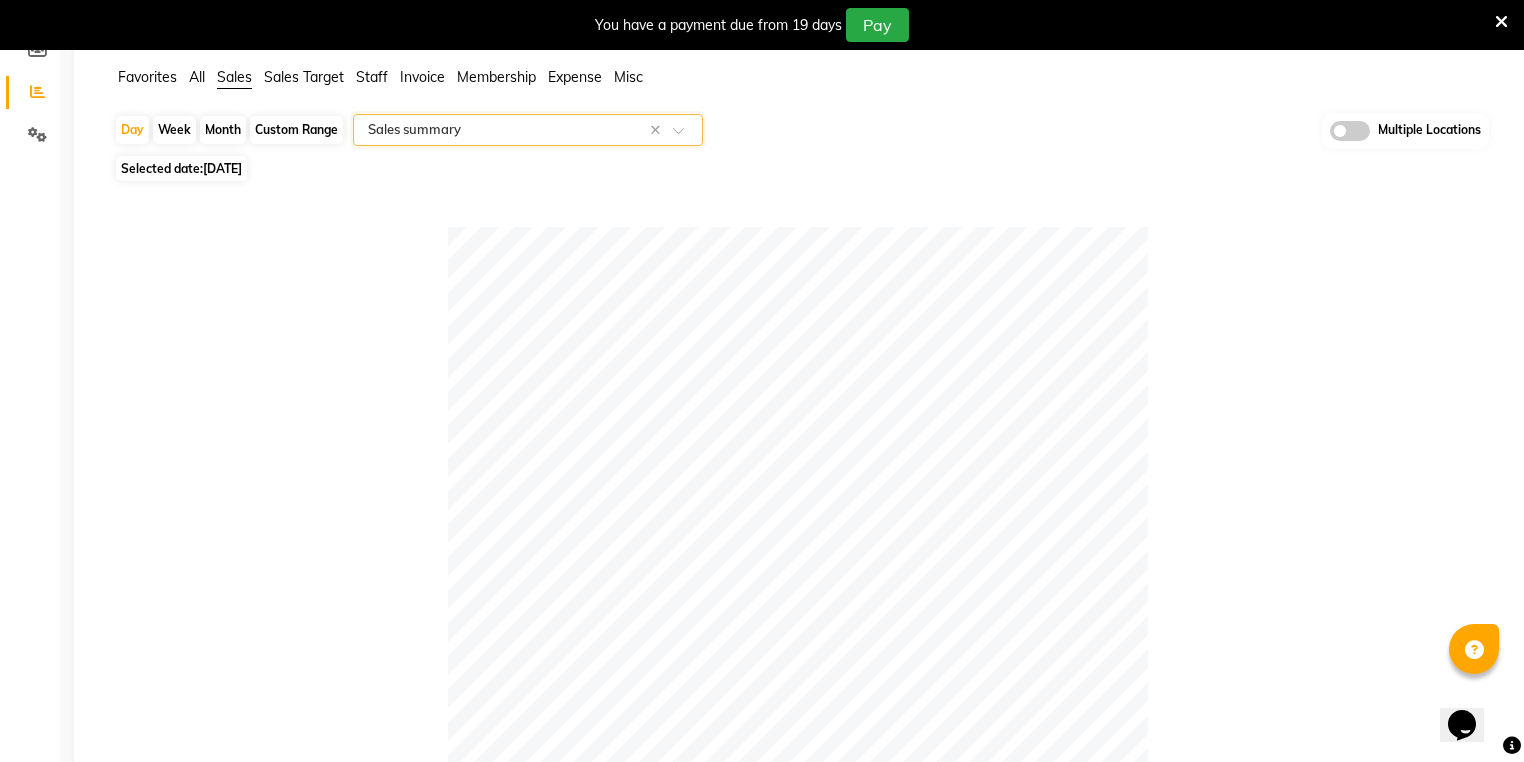 scroll, scrollTop: 0, scrollLeft: 0, axis: both 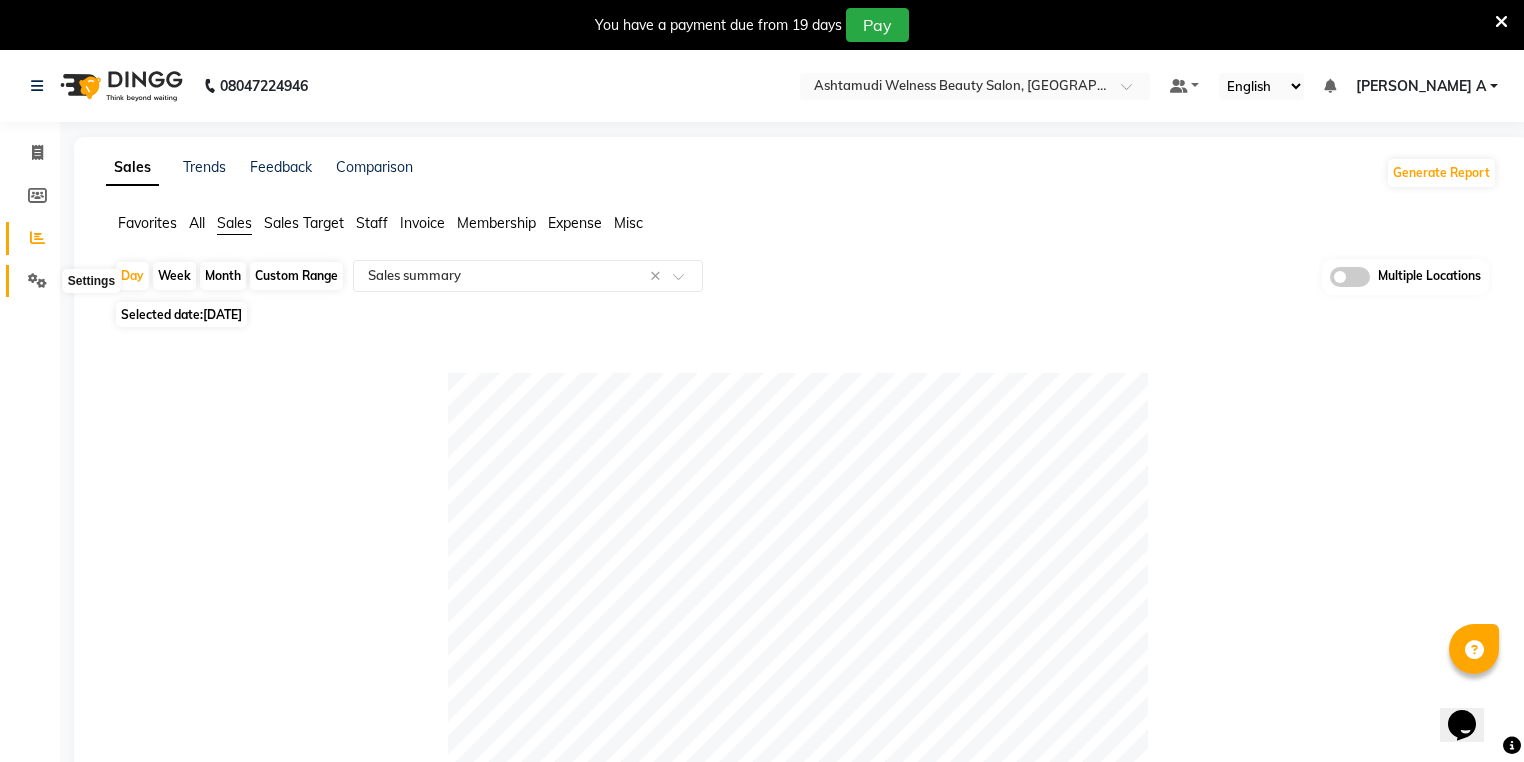 click 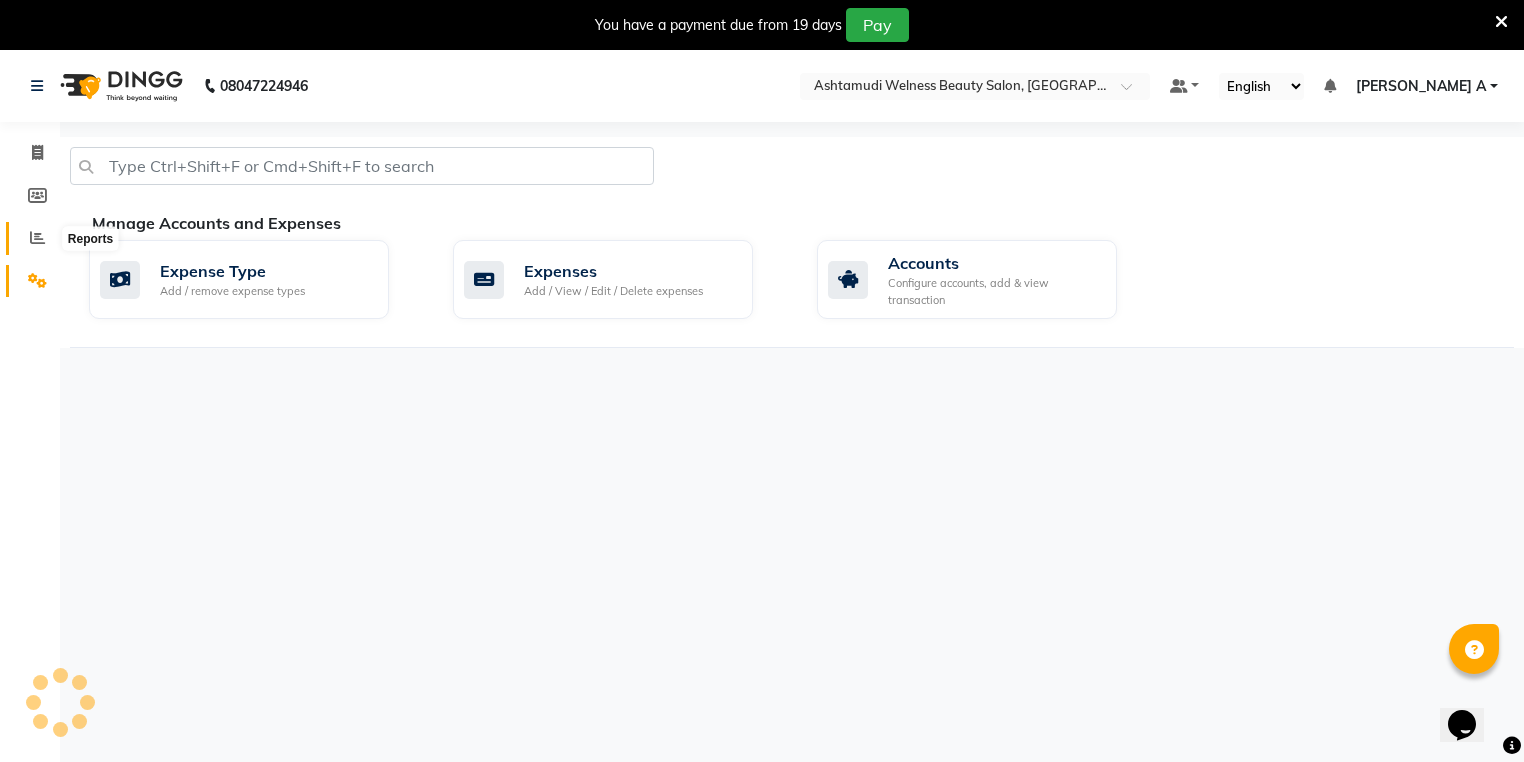 click 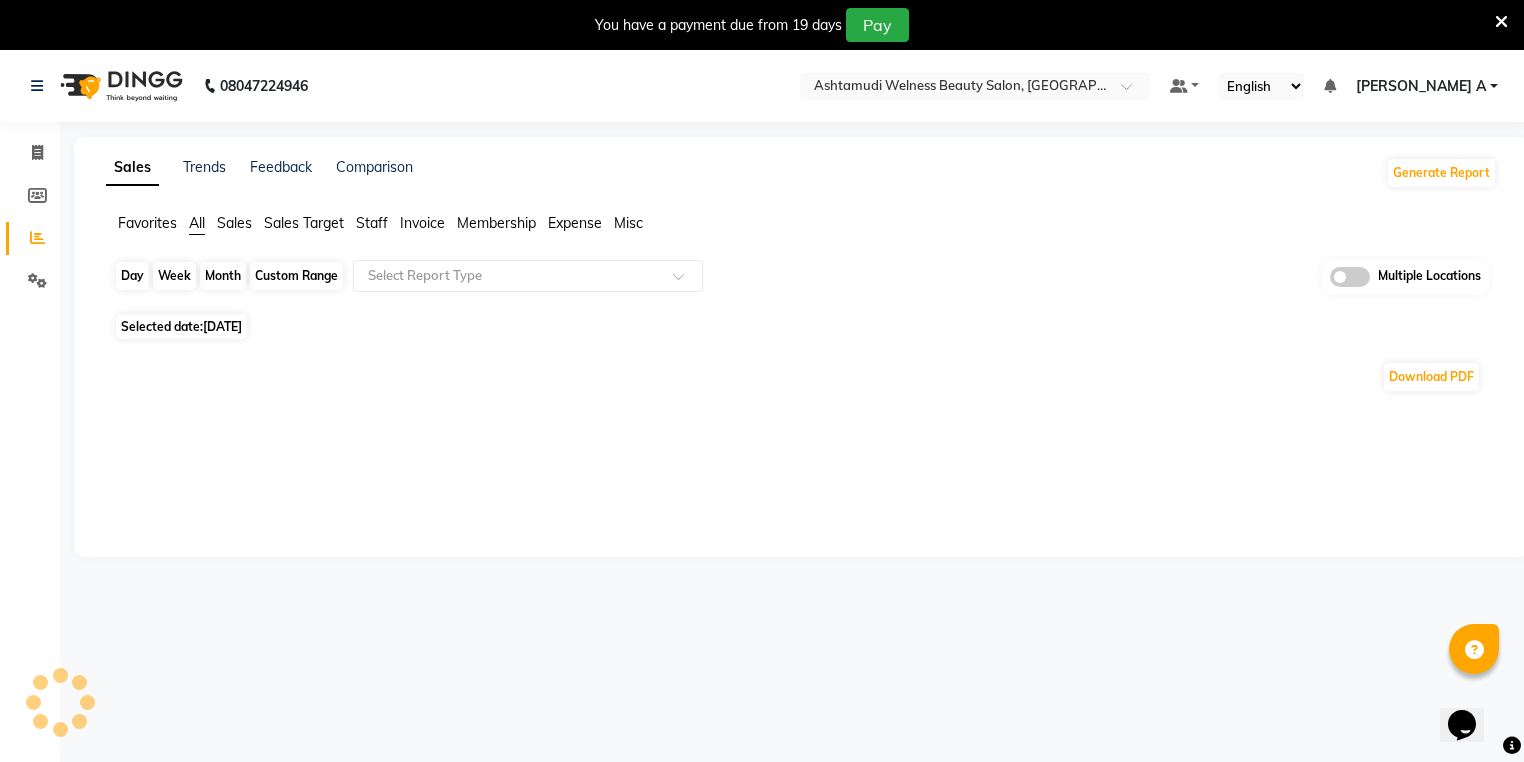 click on "Day" 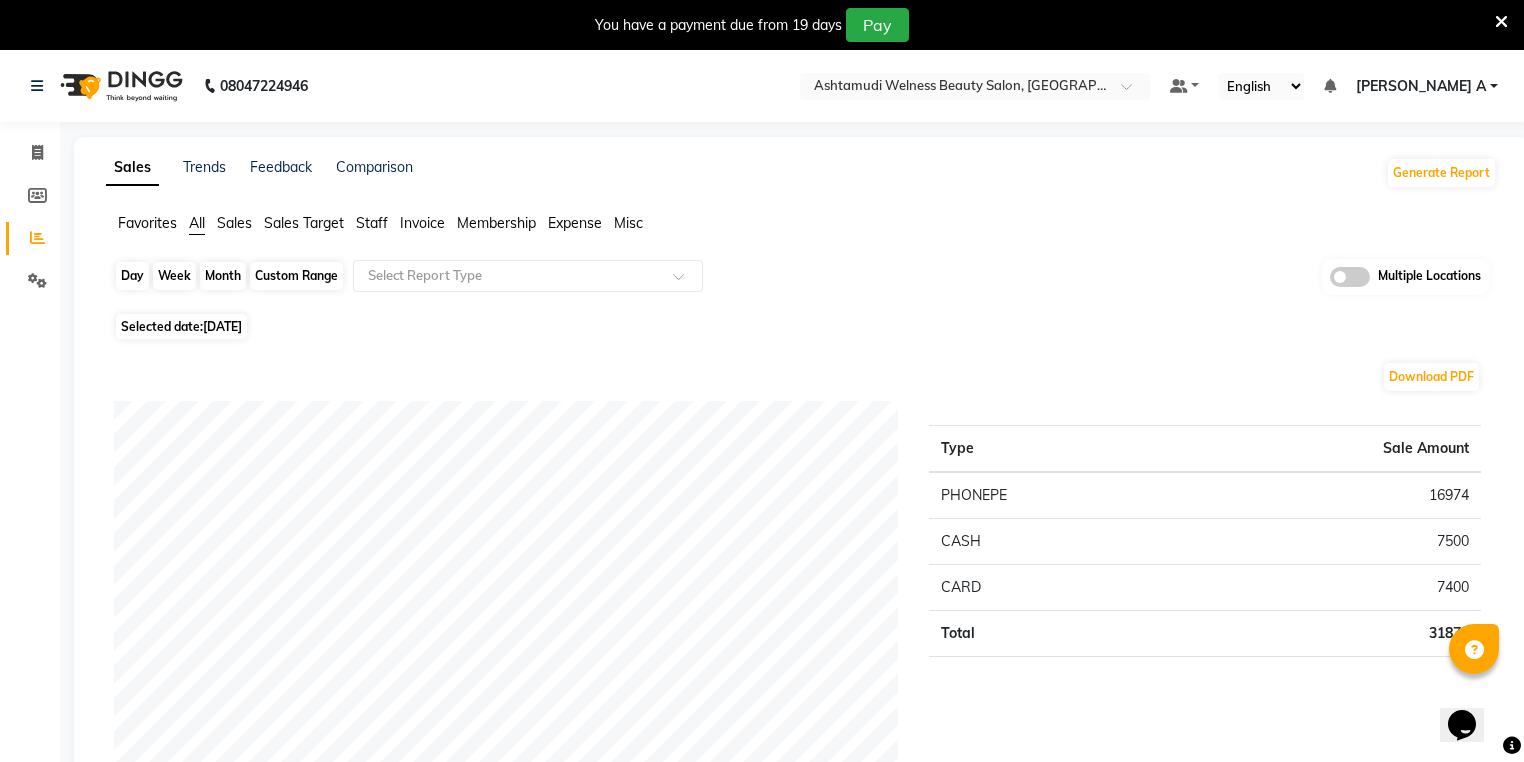 click on "Day" 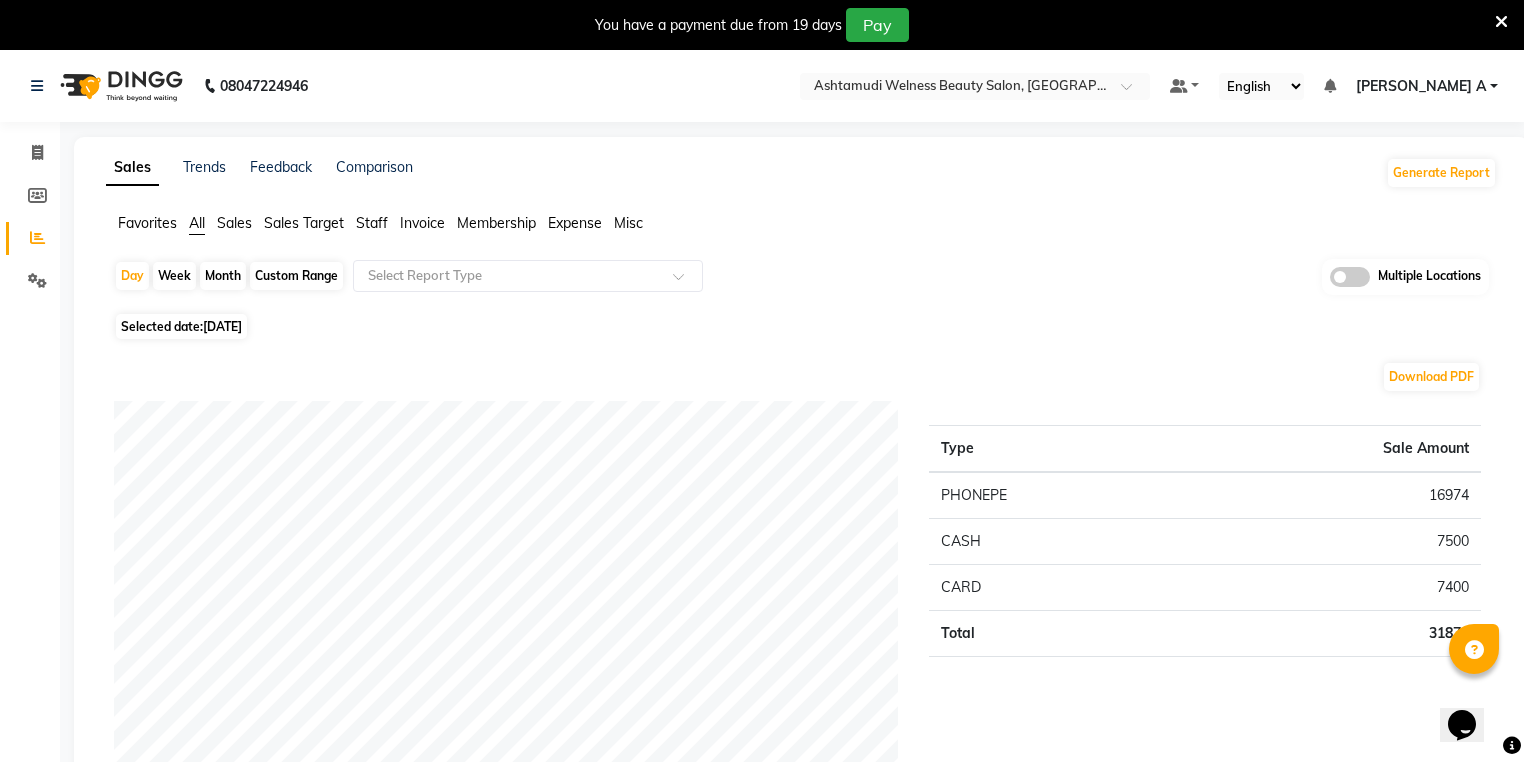 select on "7" 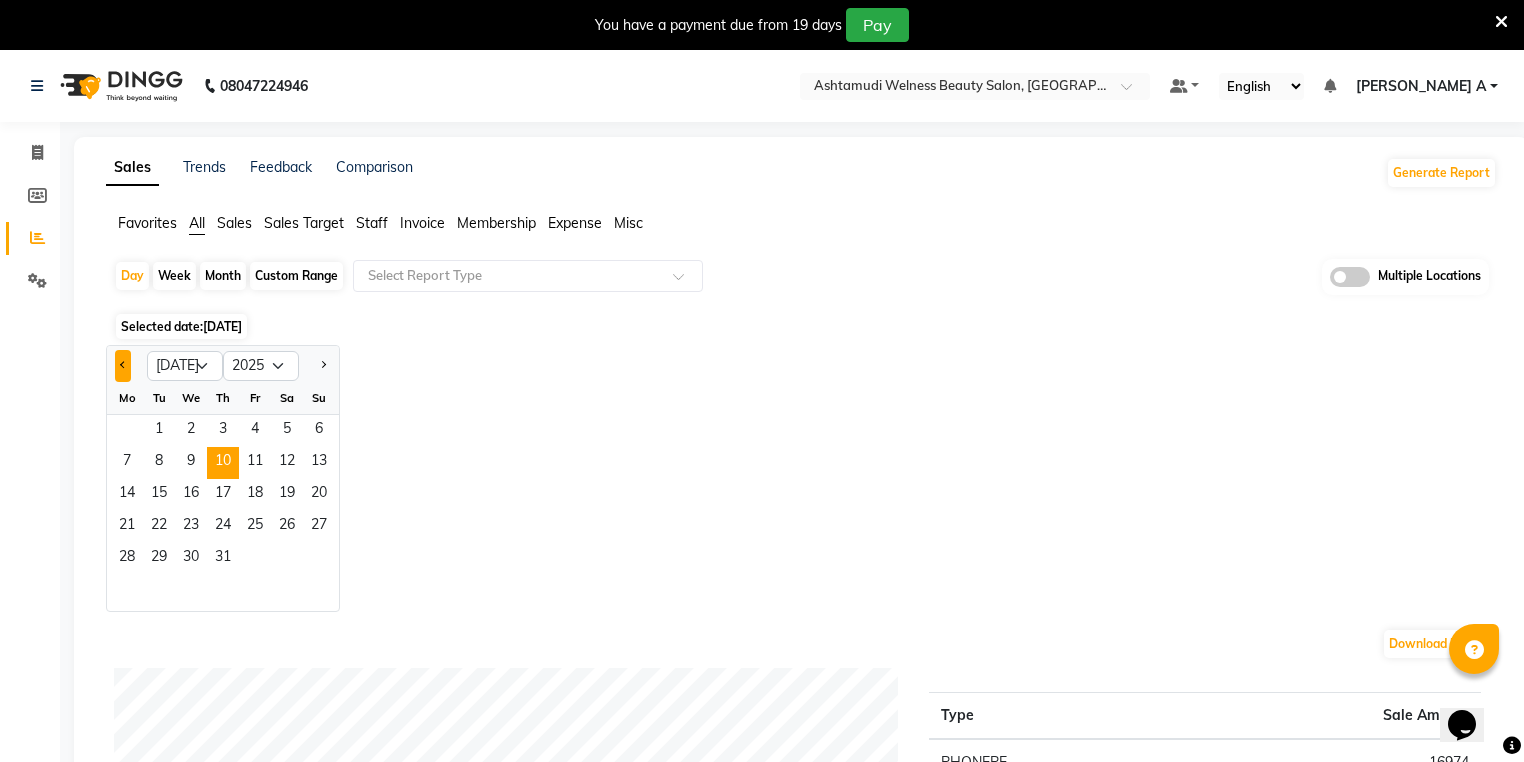 click 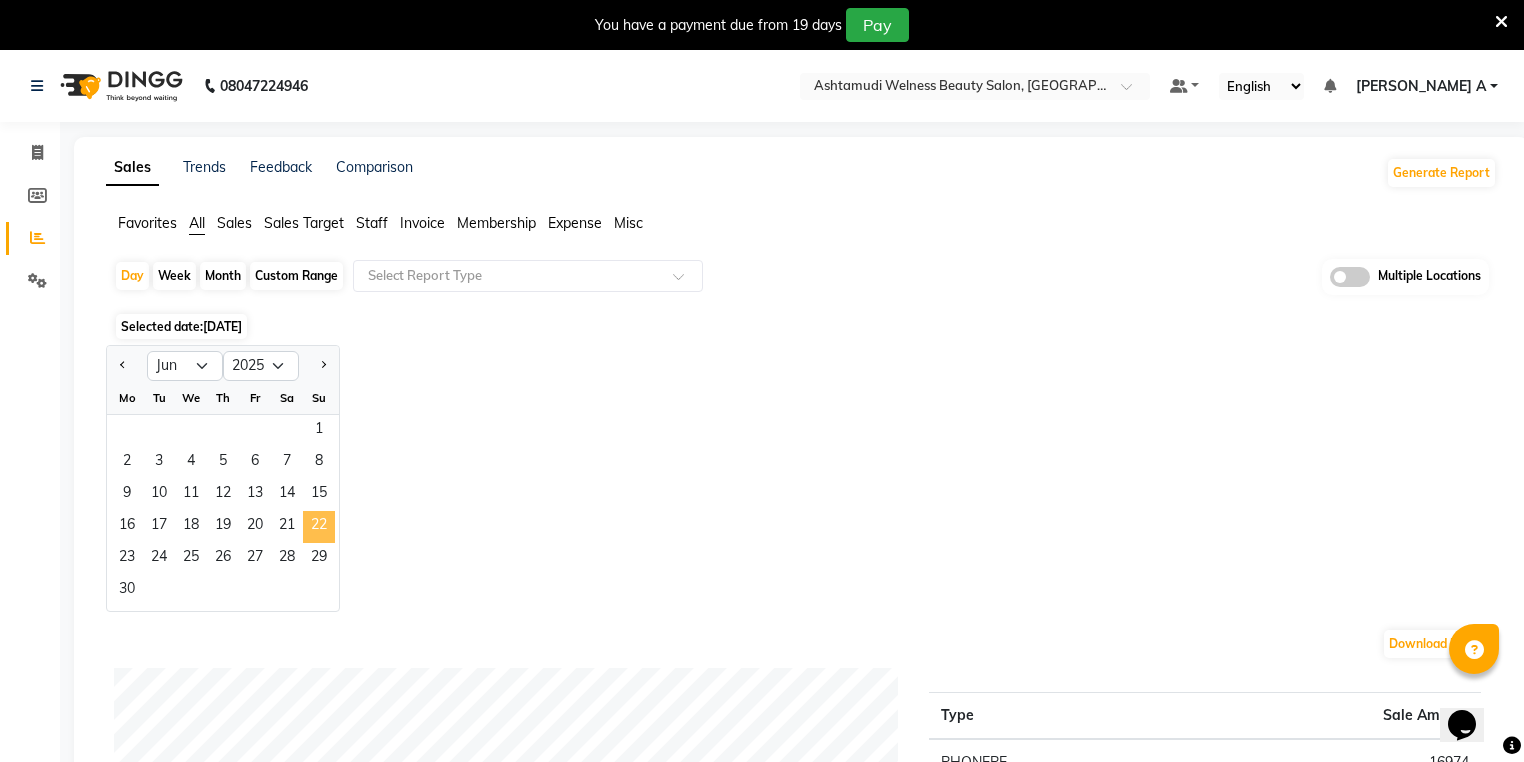 click on "22" 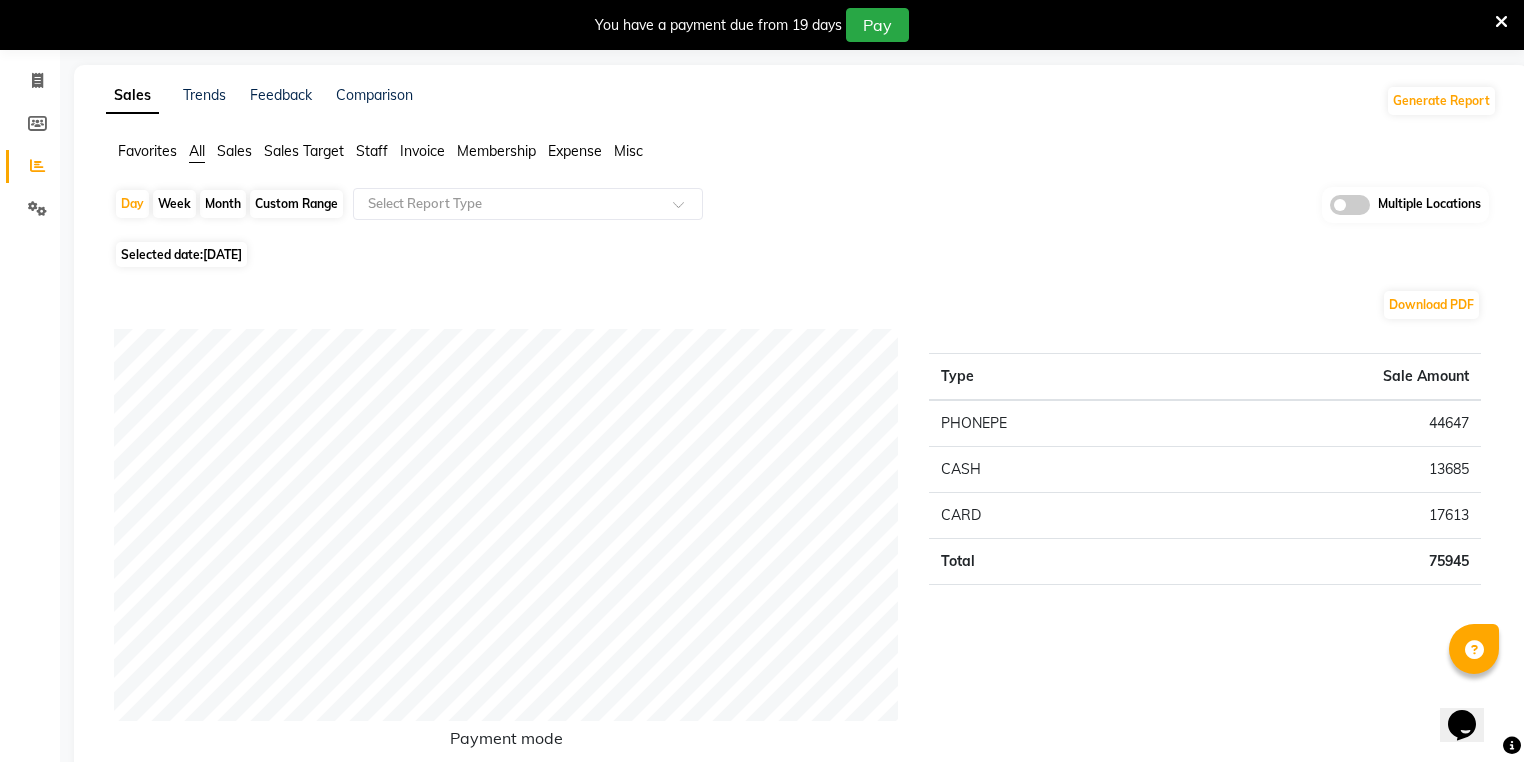 scroll, scrollTop: 0, scrollLeft: 0, axis: both 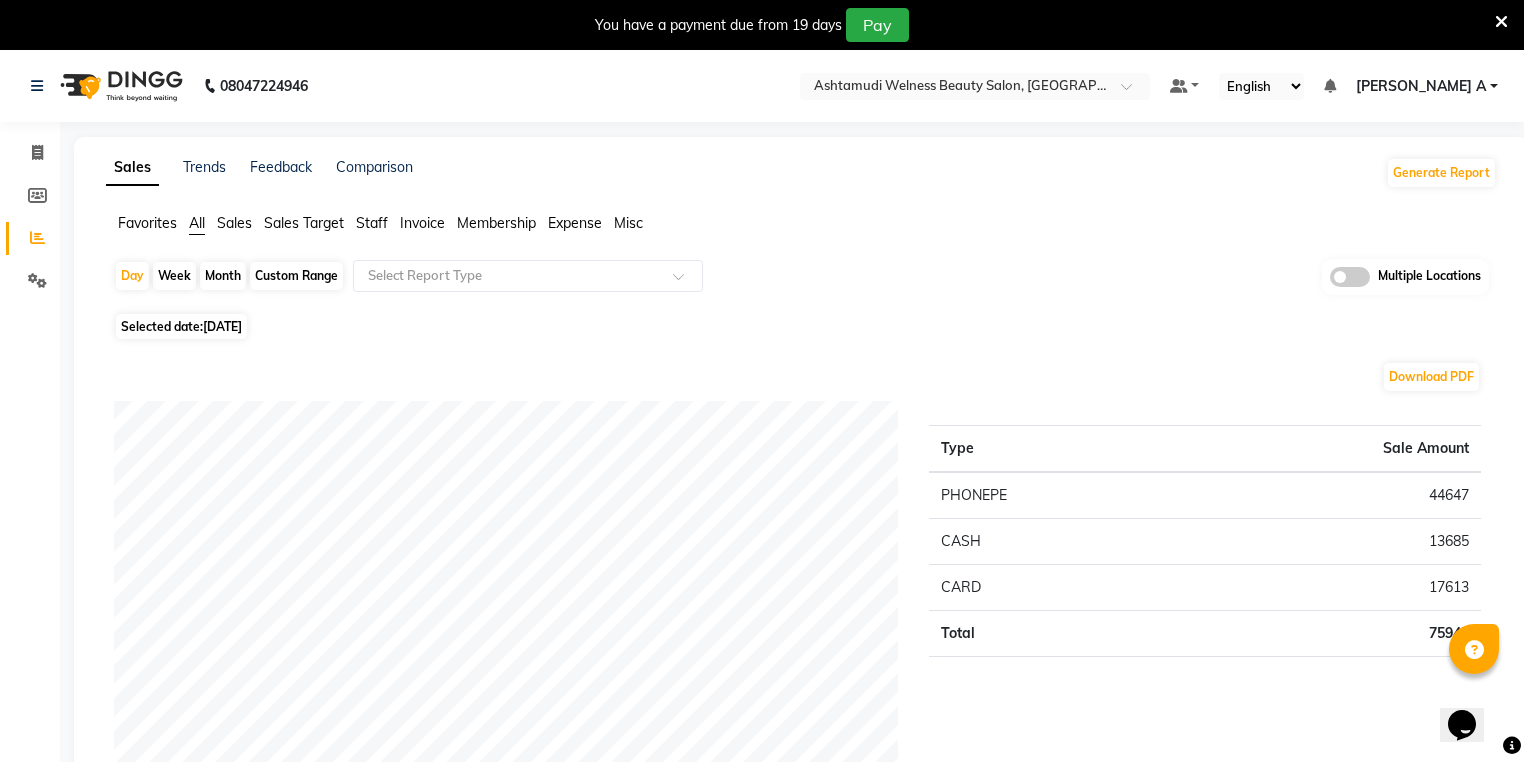 click on "Favorites All Sales Sales Target Staff Invoice Membership Expense Misc" 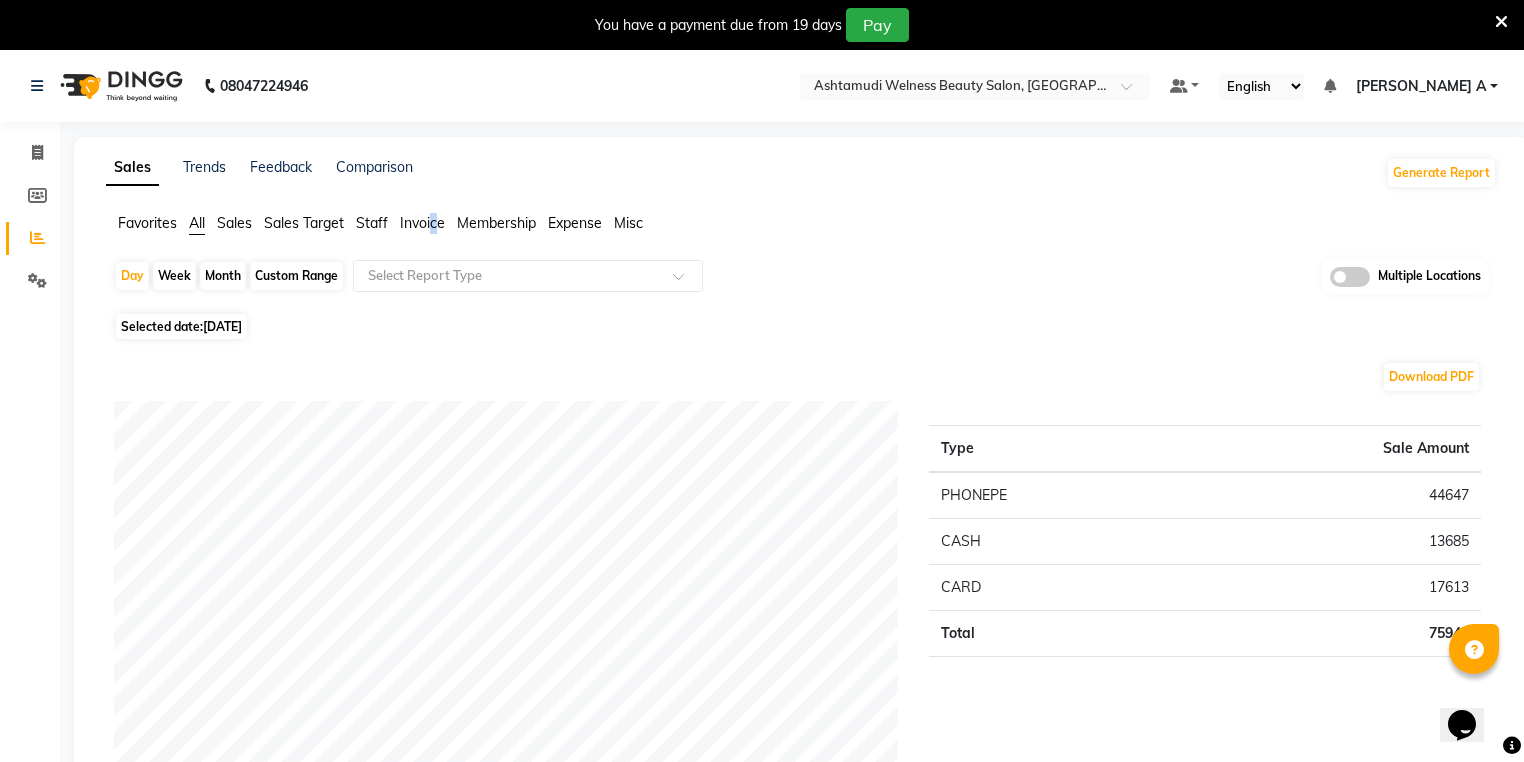 click on "Invoice" 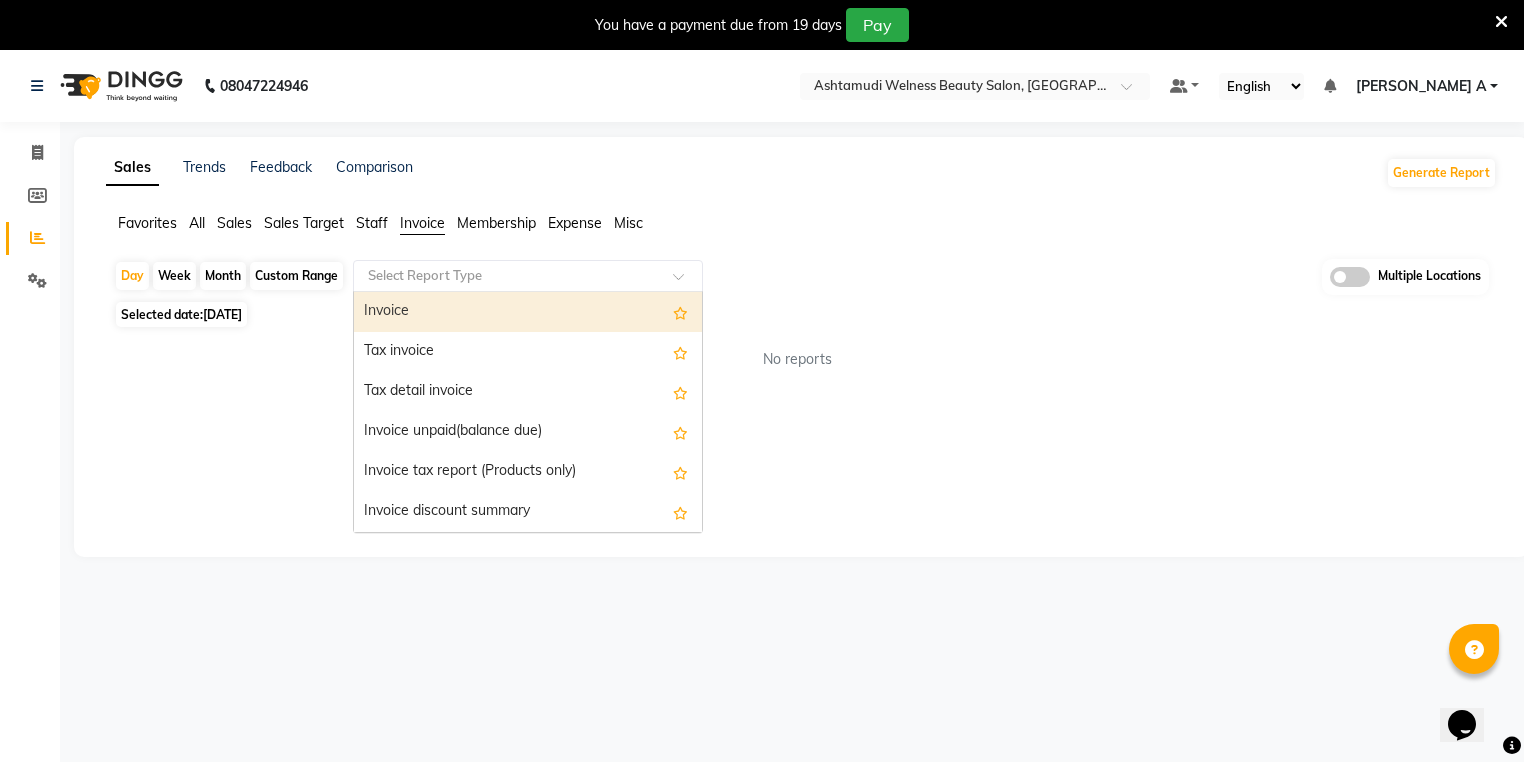 click 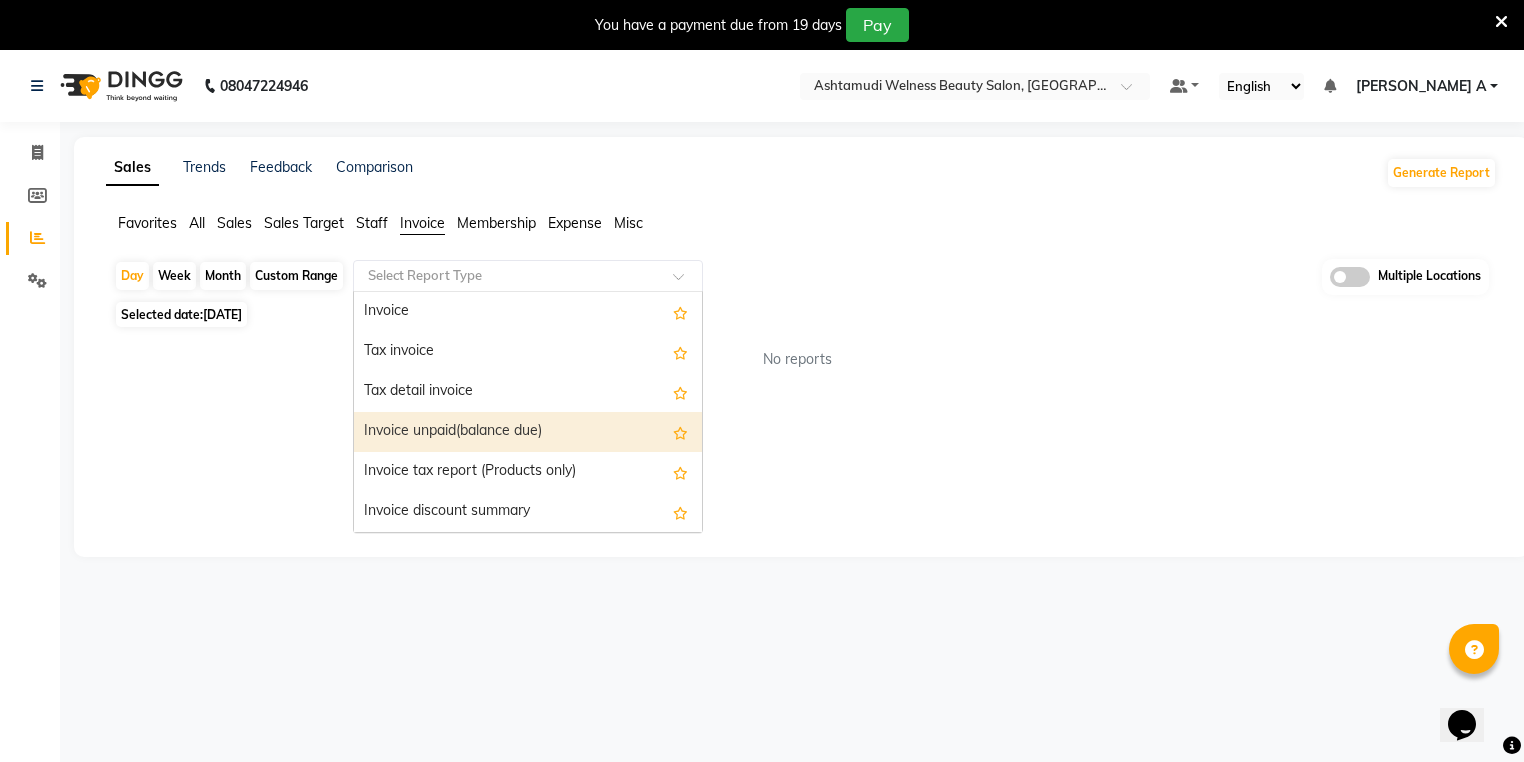 drag, startPoint x: 466, startPoint y: 444, endPoint x: 469, endPoint y: 464, distance: 20.22375 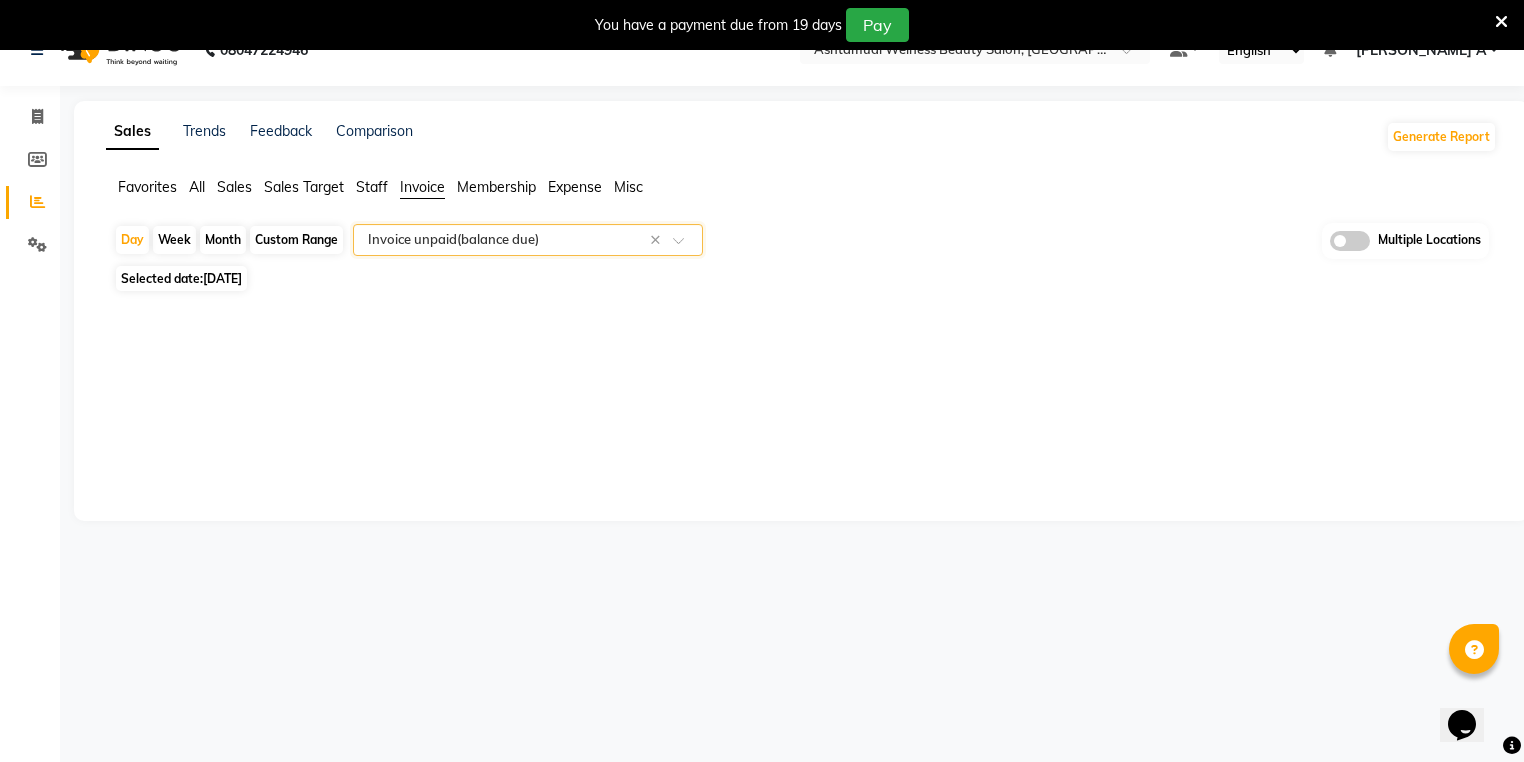 scroll, scrollTop: 50, scrollLeft: 0, axis: vertical 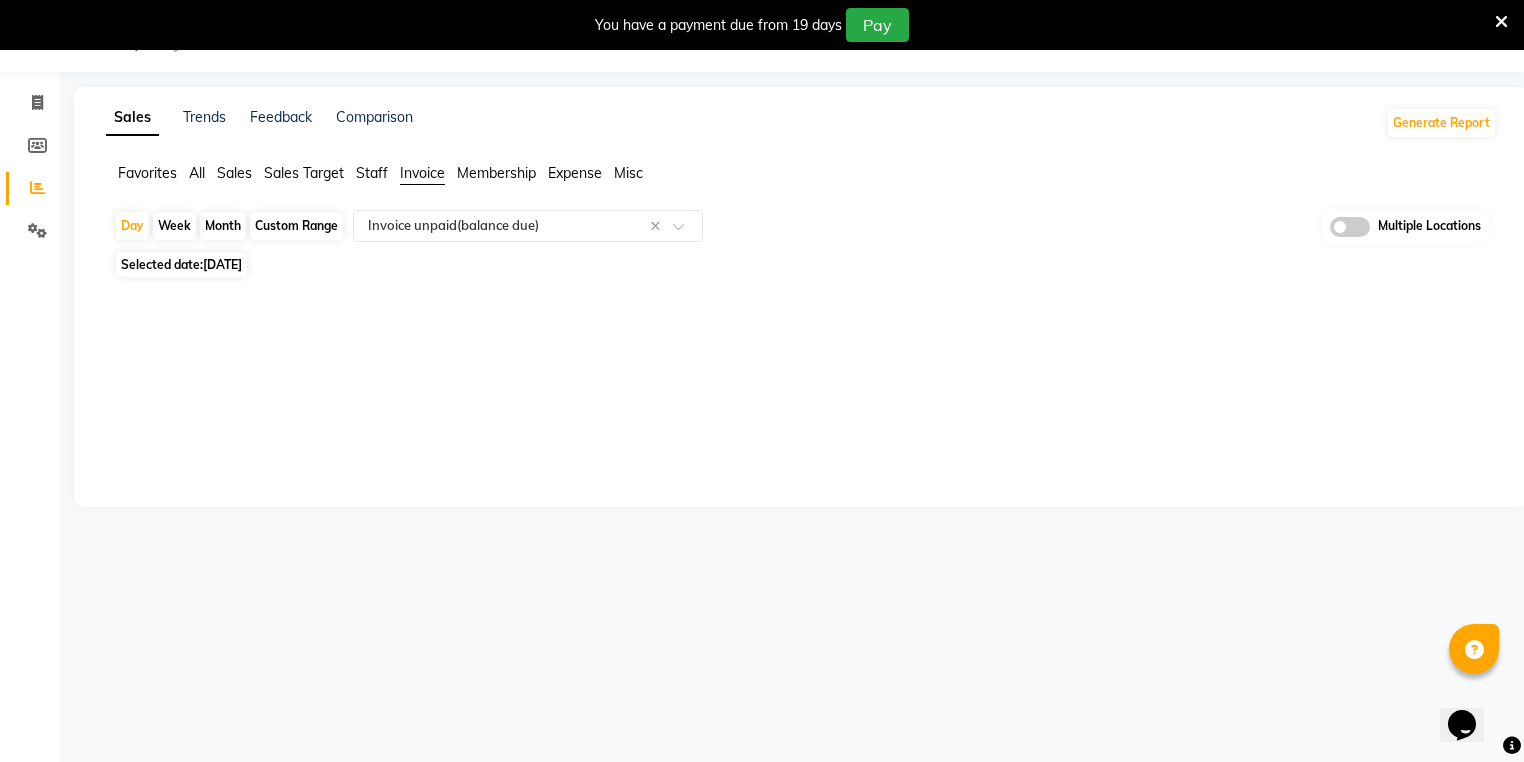 click on "Sales Trends Feedback Comparison Generate Report Favorites All Sales Sales Target Staff Invoice Membership Expense Misc  Day   Week   Month   Custom Range  Select Report Type × Invoice unpaid(balance due) × Multiple Locations Selected date:  22-06-2025  ★ Mark as Favorite  Choose how you'd like to save "" report to favorites  Save to Personal Favorites:   Only you can see this report in your favorites tab. Share with Organization:   Everyone in your organization can see this report in their favorites tab.  Save to Favorites" 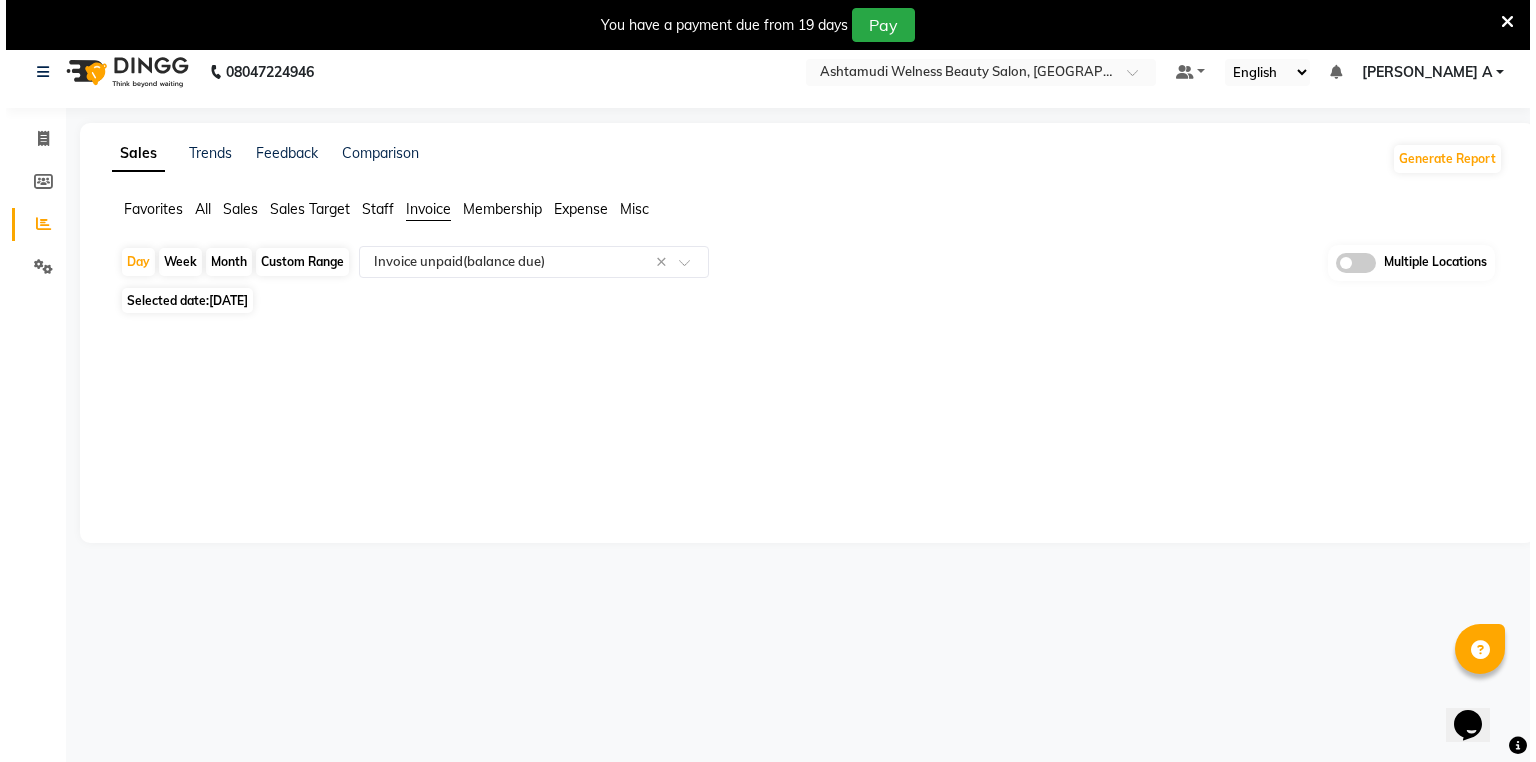 scroll, scrollTop: 0, scrollLeft: 0, axis: both 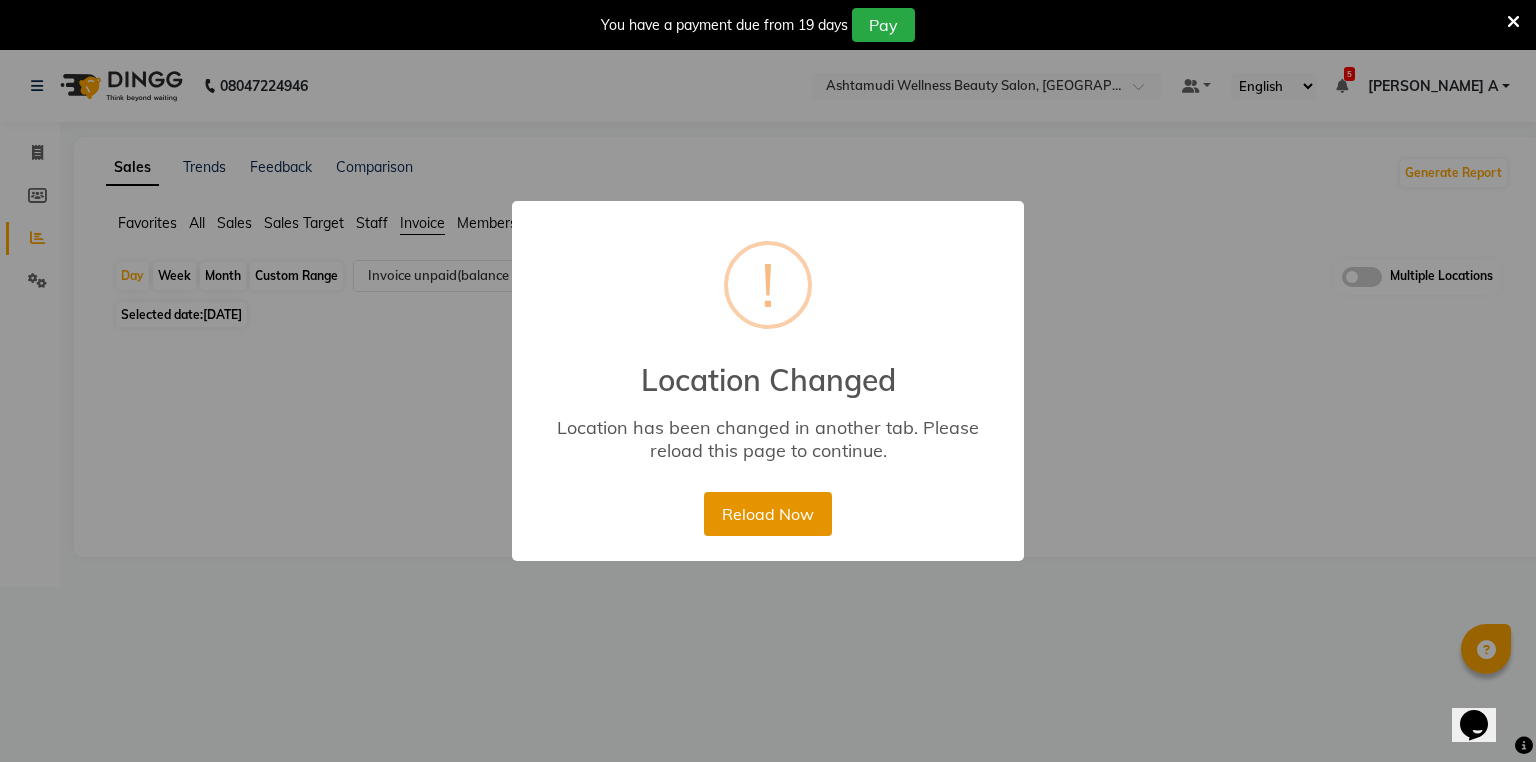 click on "Reload Now" at bounding box center (767, 514) 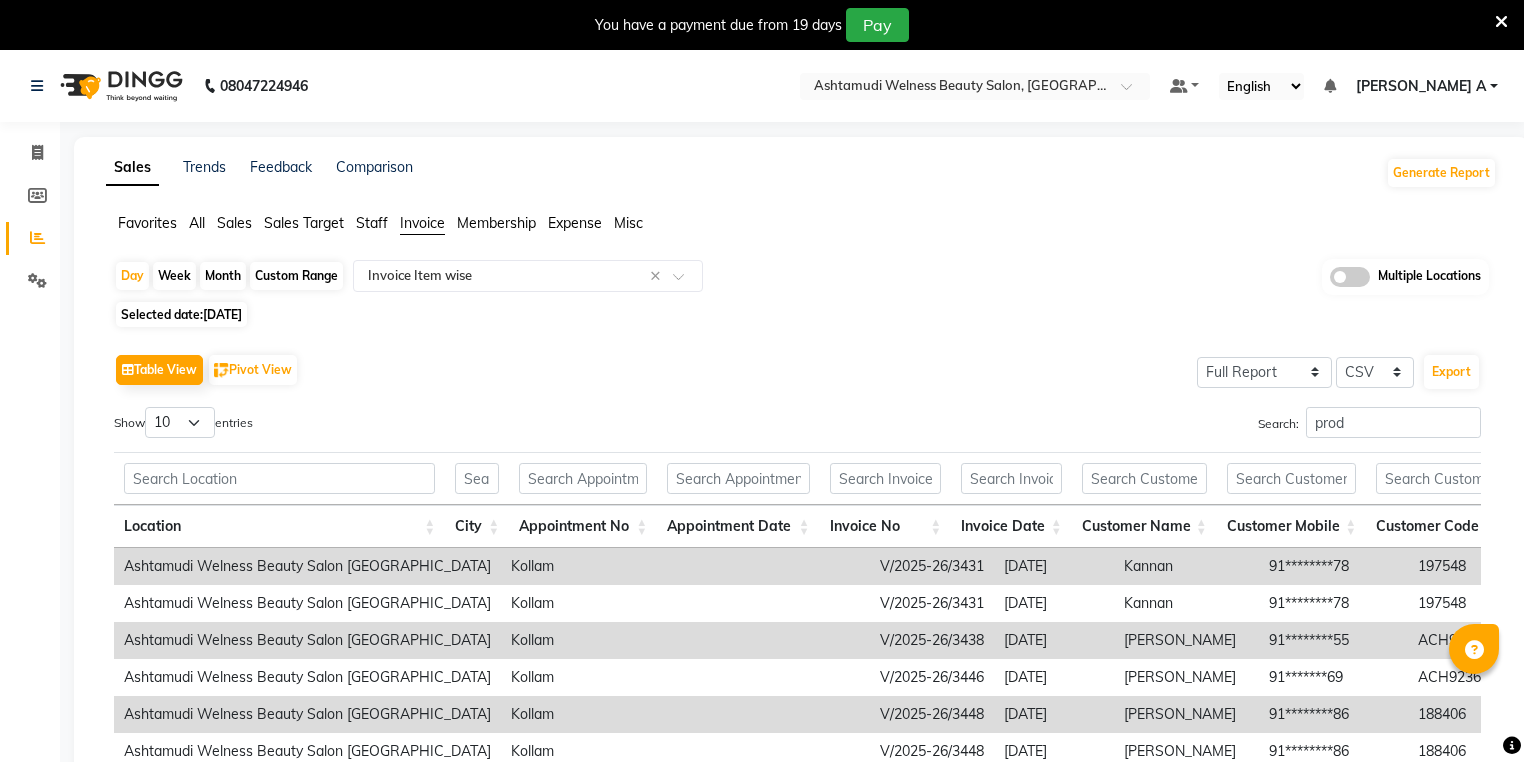 select on "full_report" 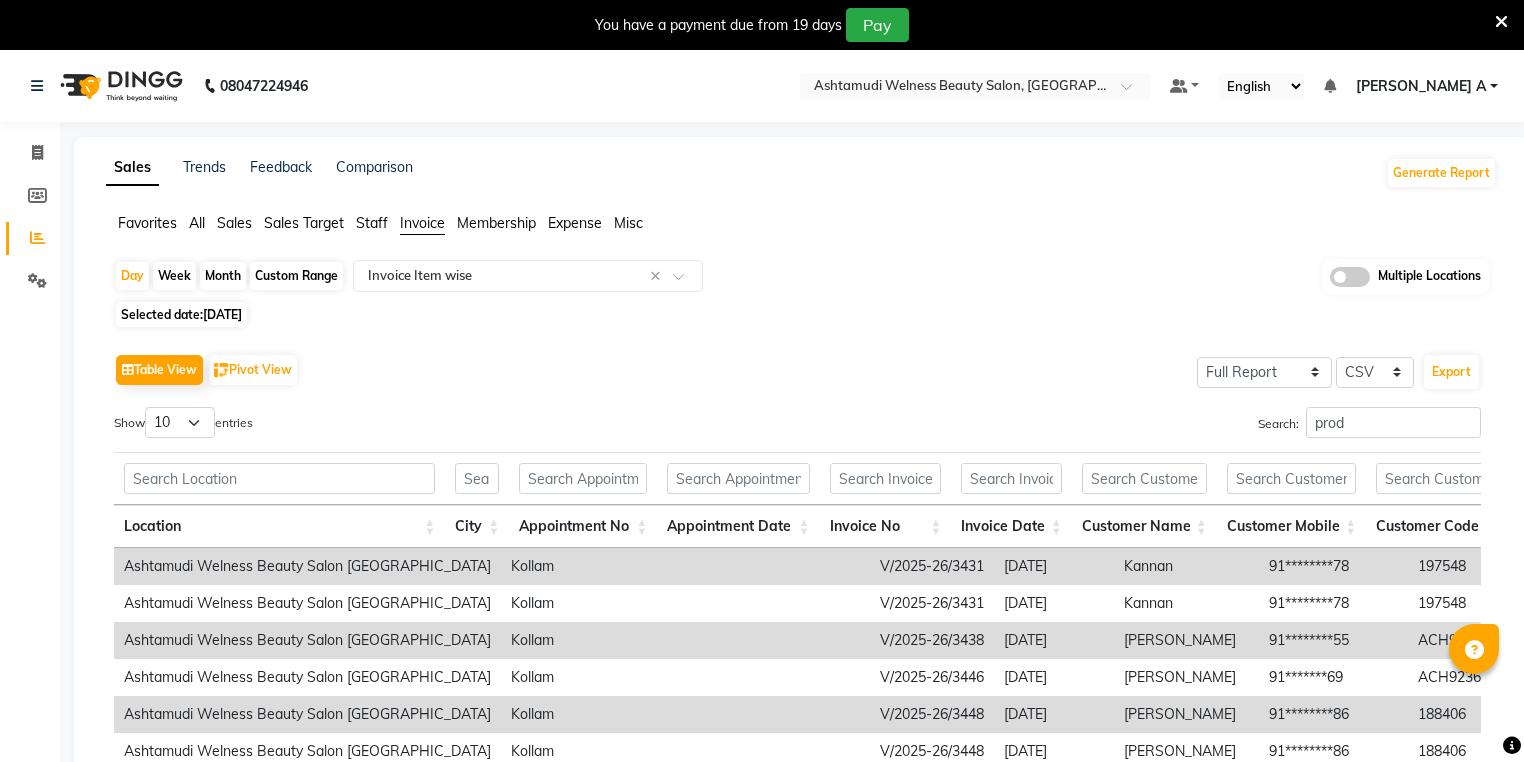 scroll, scrollTop: 180, scrollLeft: 0, axis: vertical 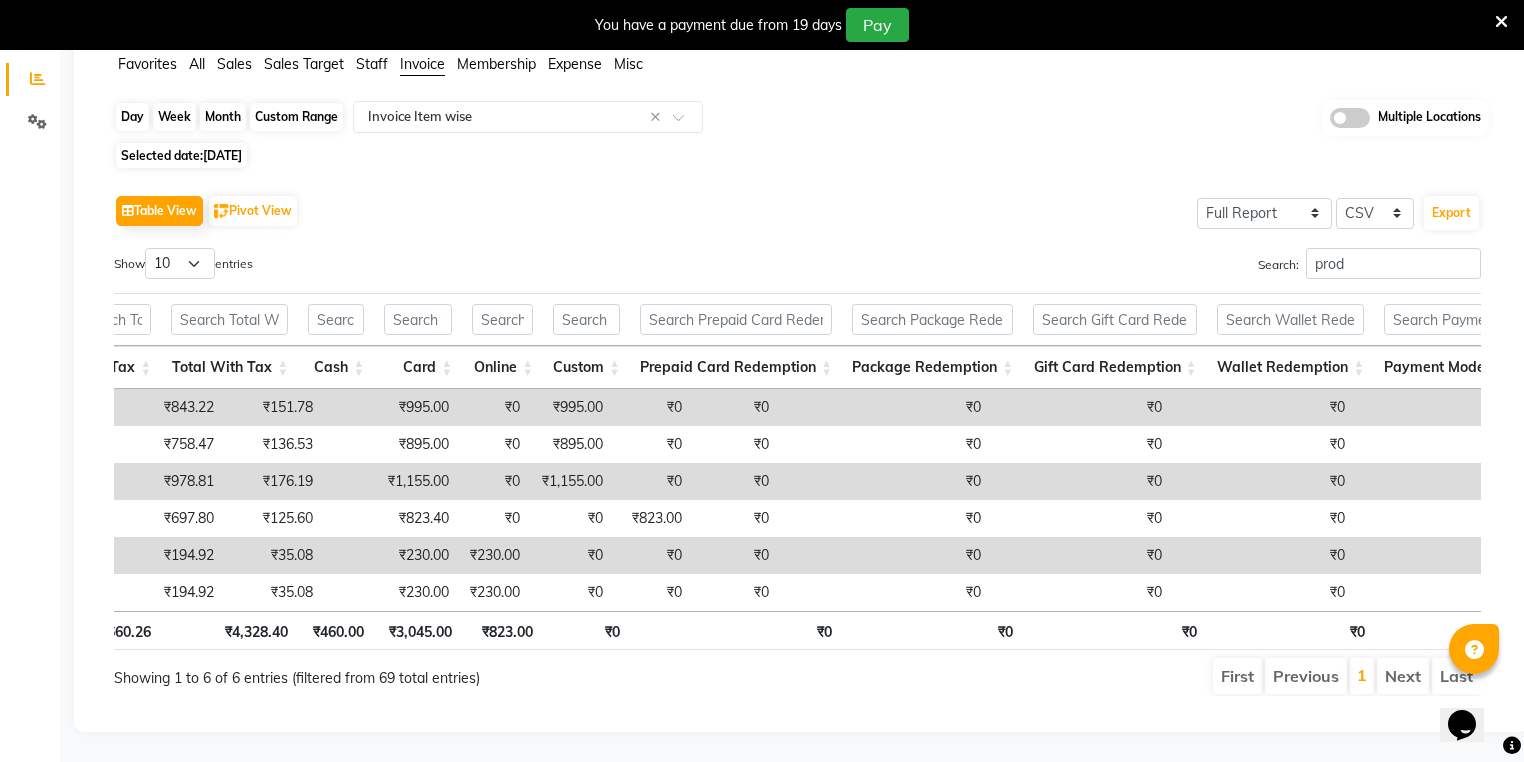 click on "Day" 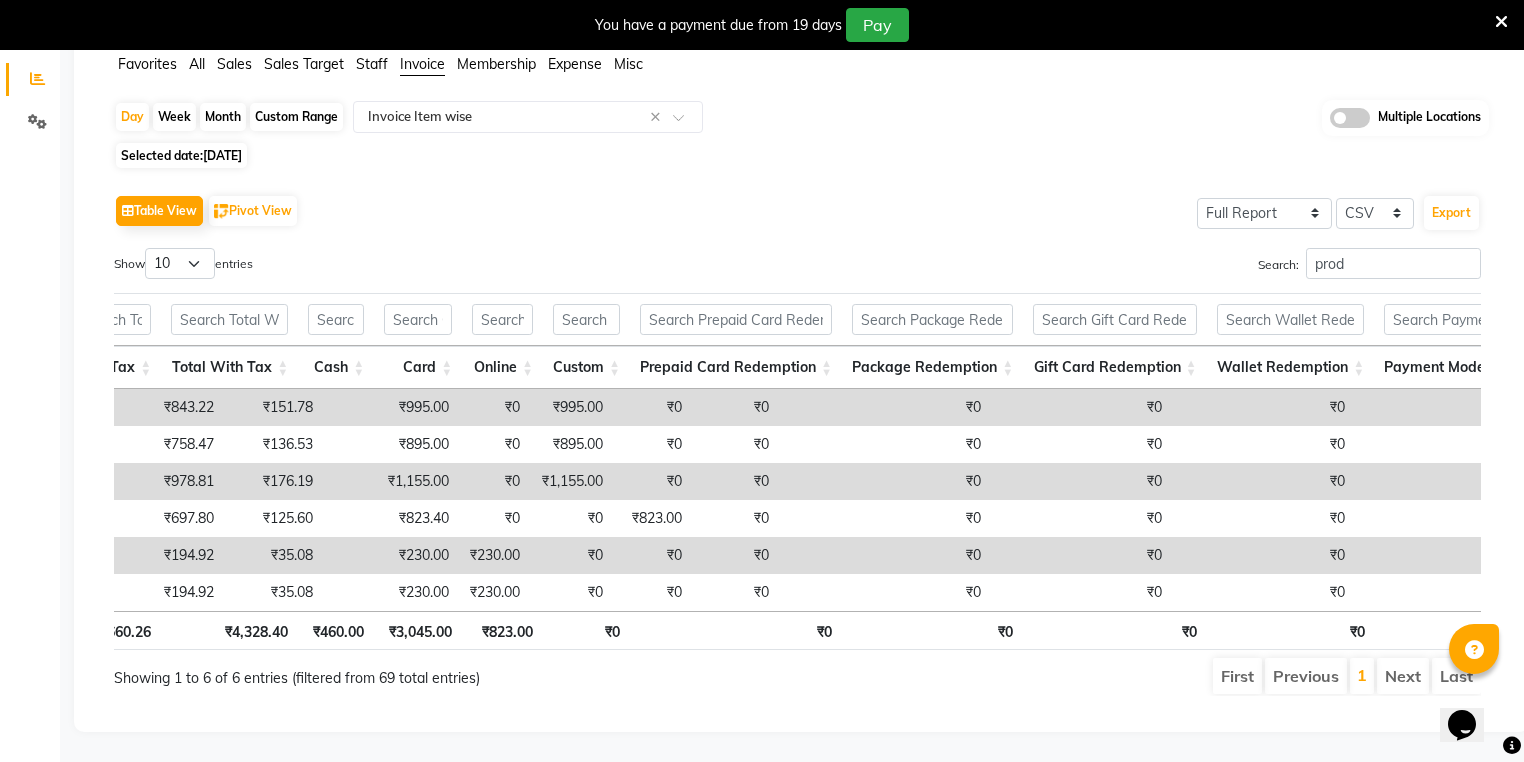 select on "6" 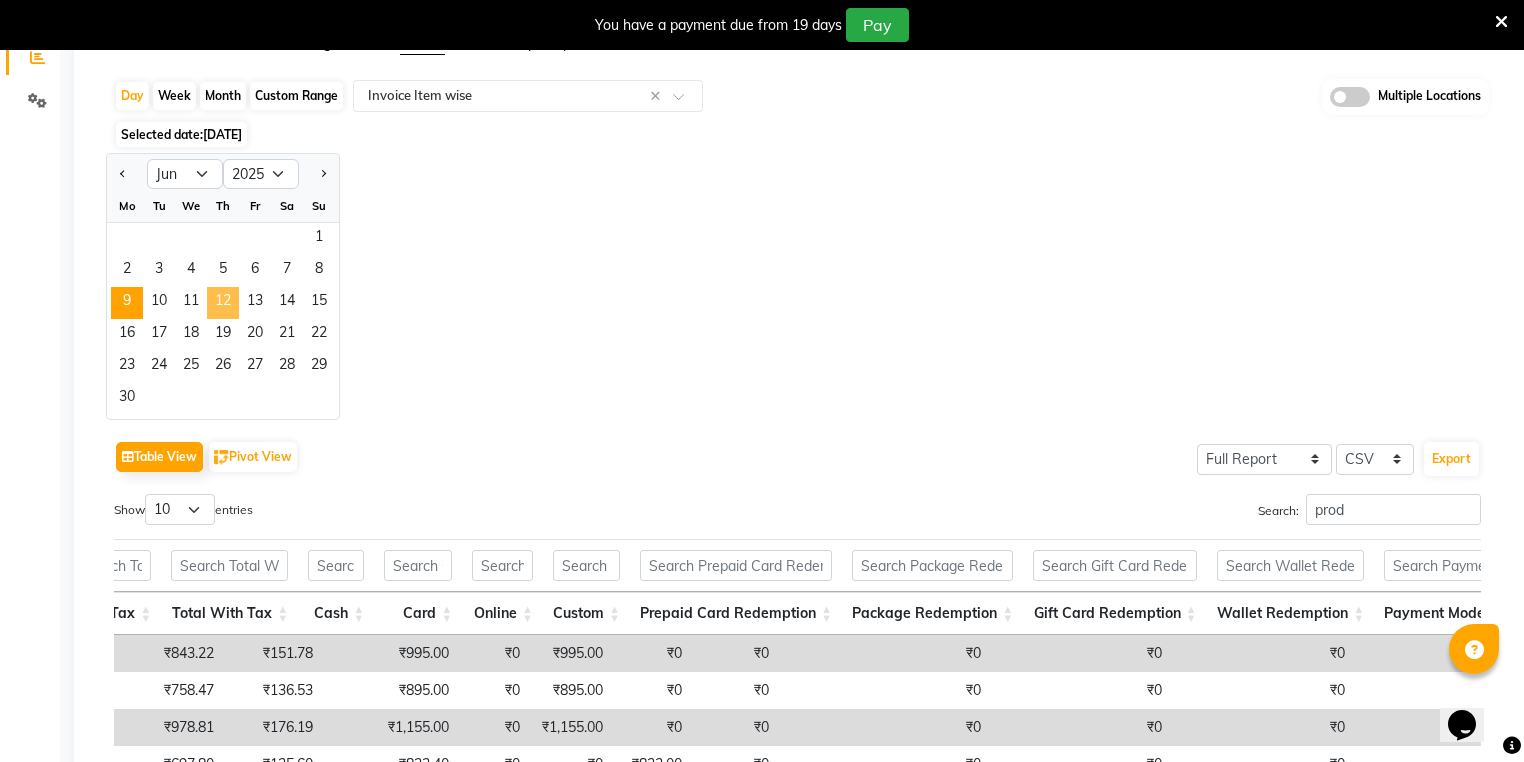 click on "12" 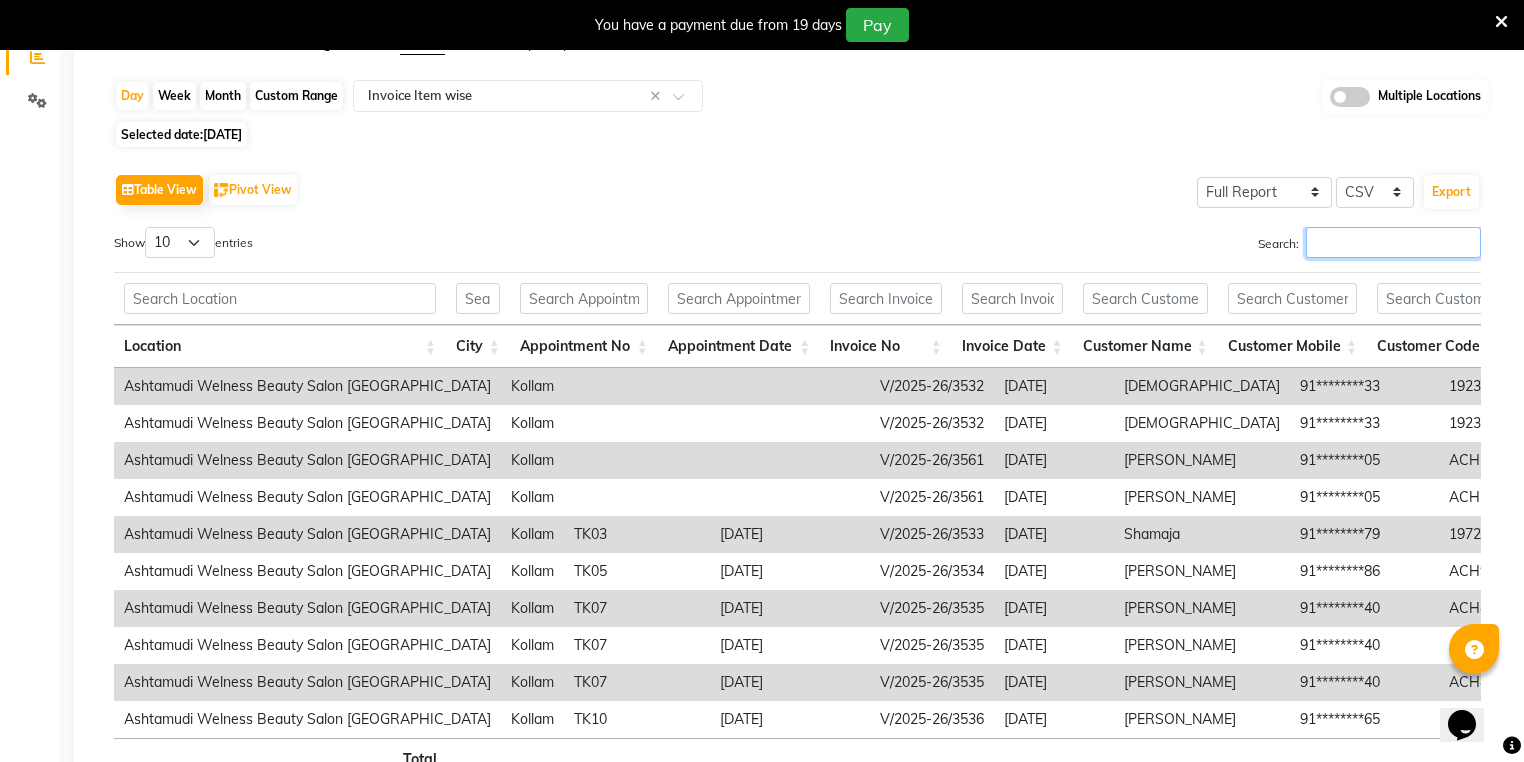 click on "Search:" at bounding box center (1393, 242) 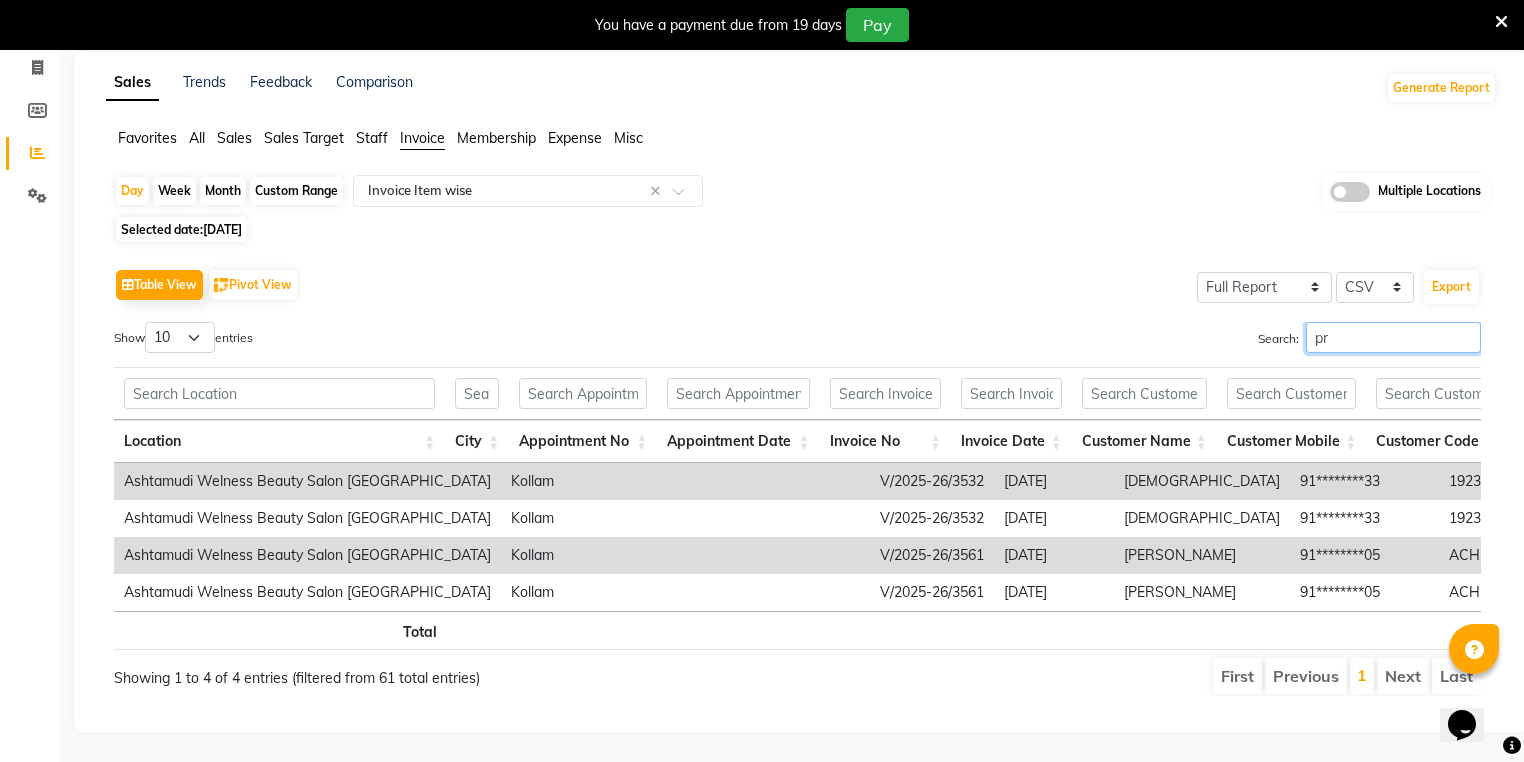 scroll, scrollTop: 106, scrollLeft: 0, axis: vertical 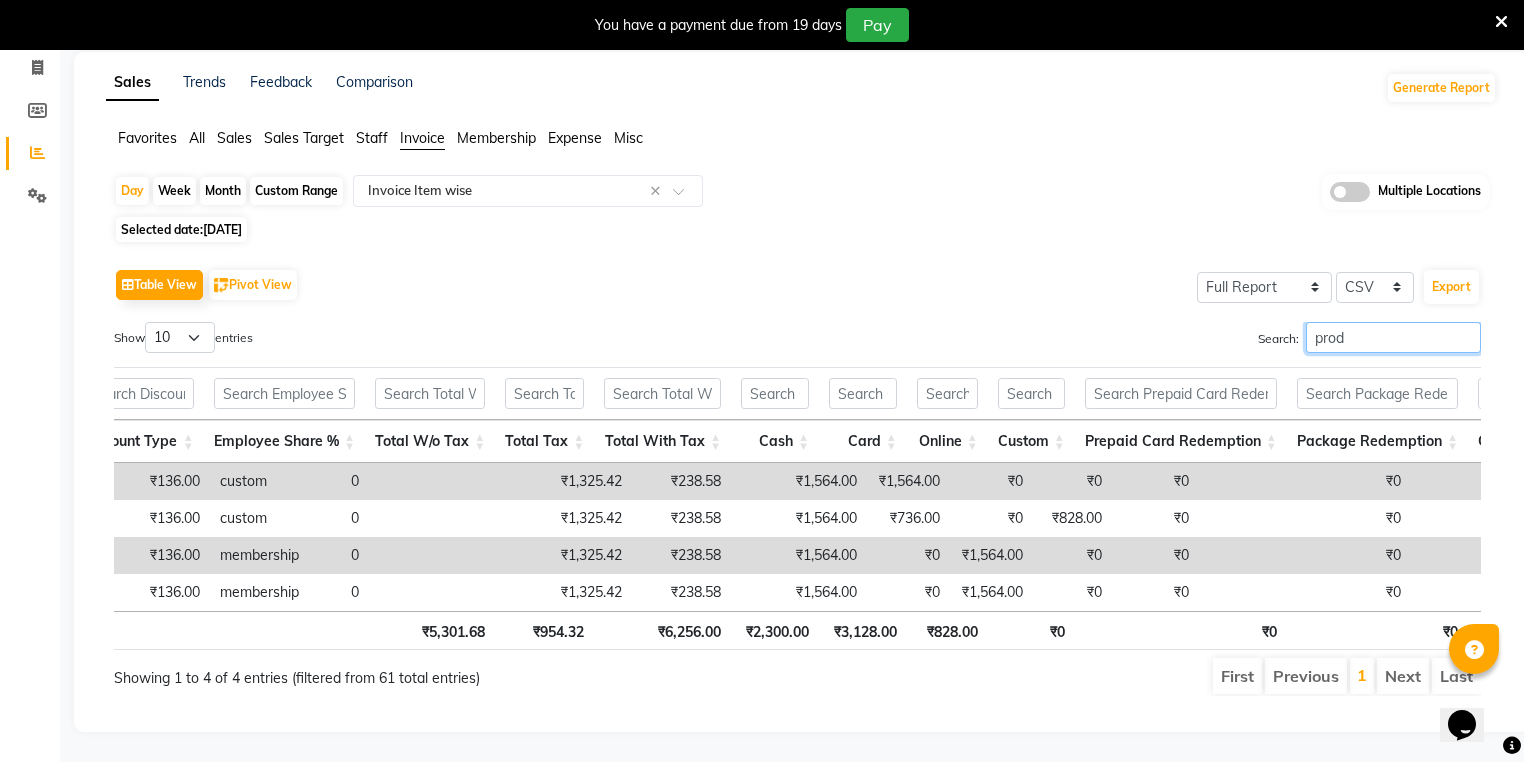 type on "prod" 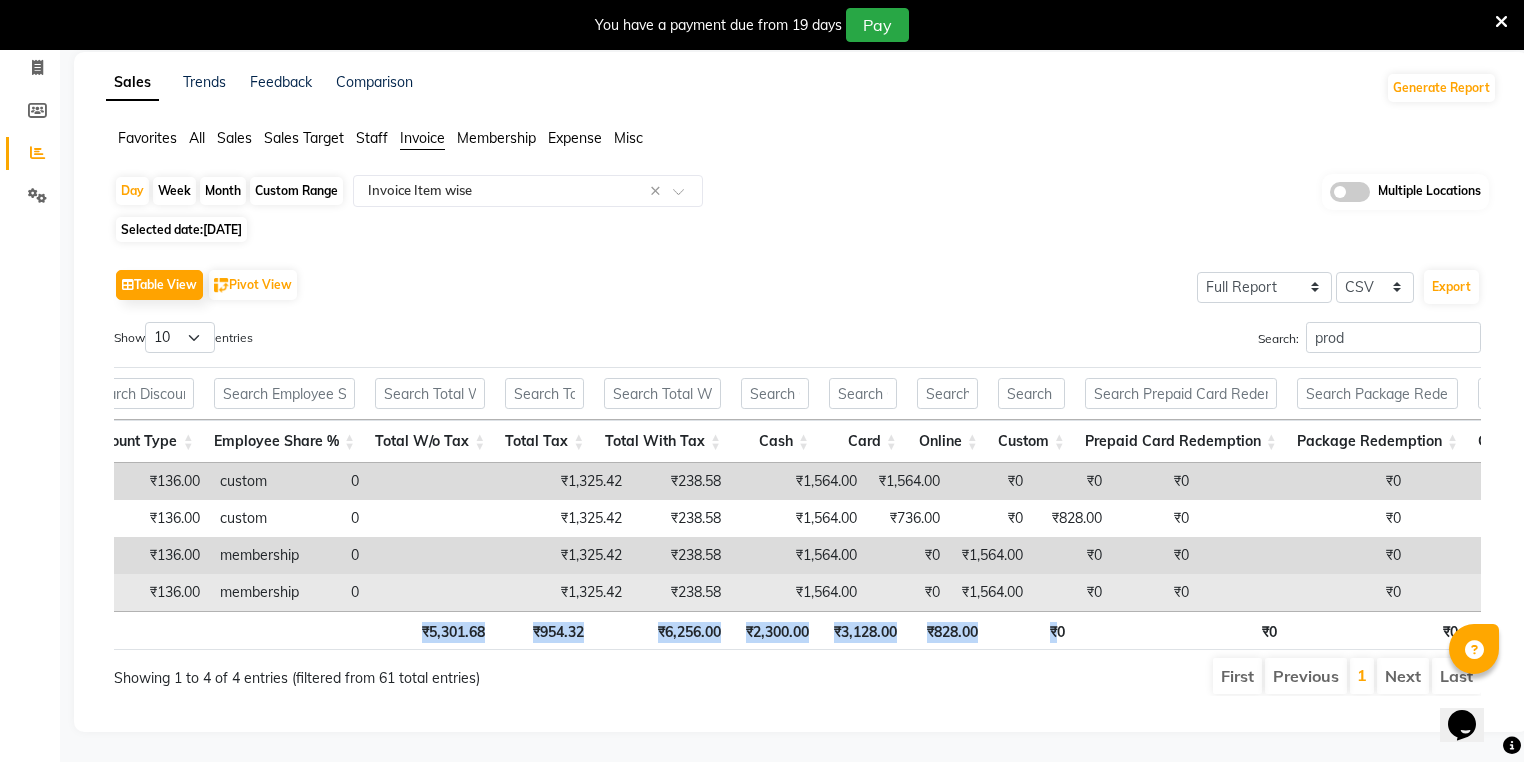 drag, startPoint x: 1057, startPoint y: 602, endPoint x: 1377, endPoint y: 564, distance: 322.24835 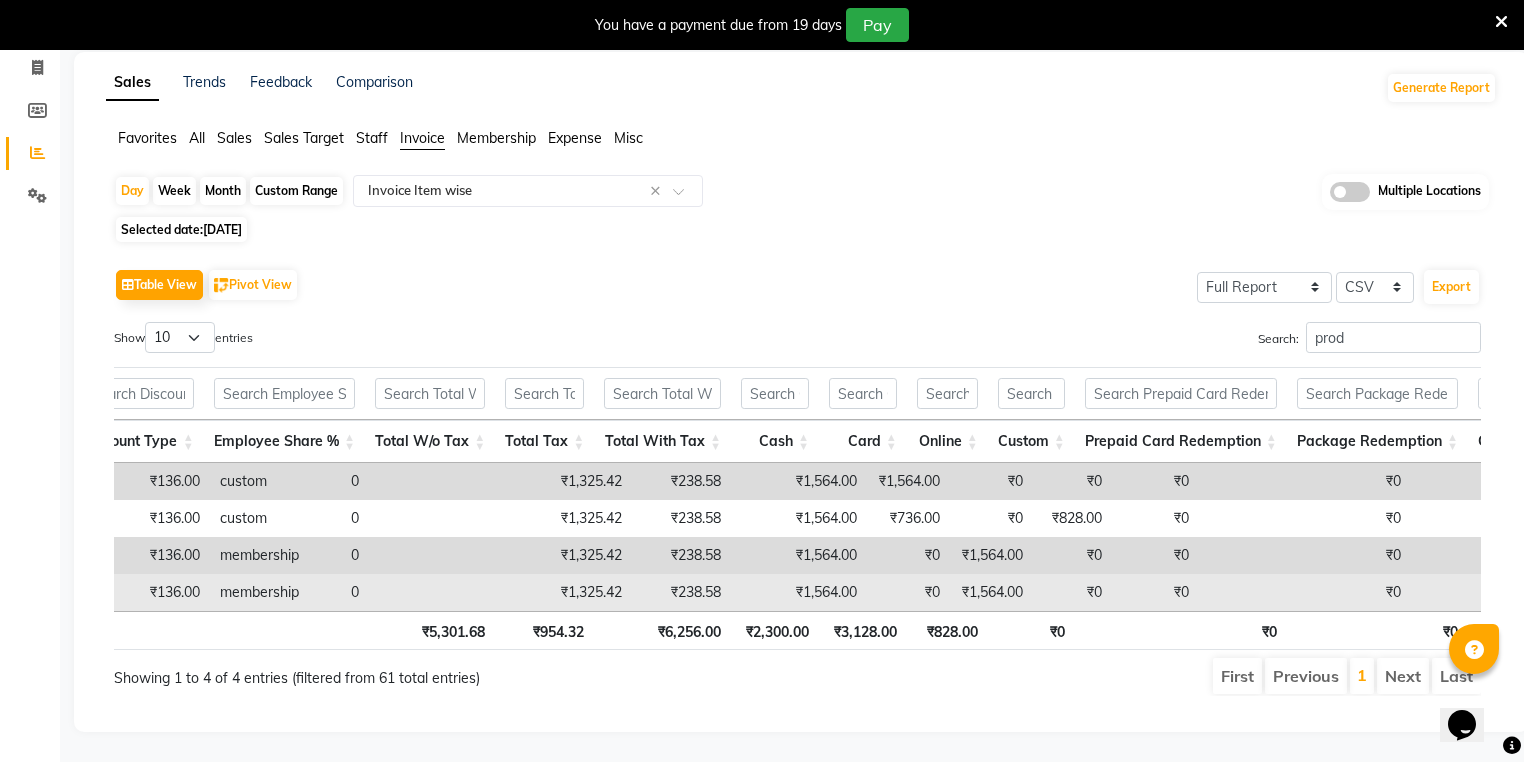 click on "₹0" at bounding box center [1305, 592] 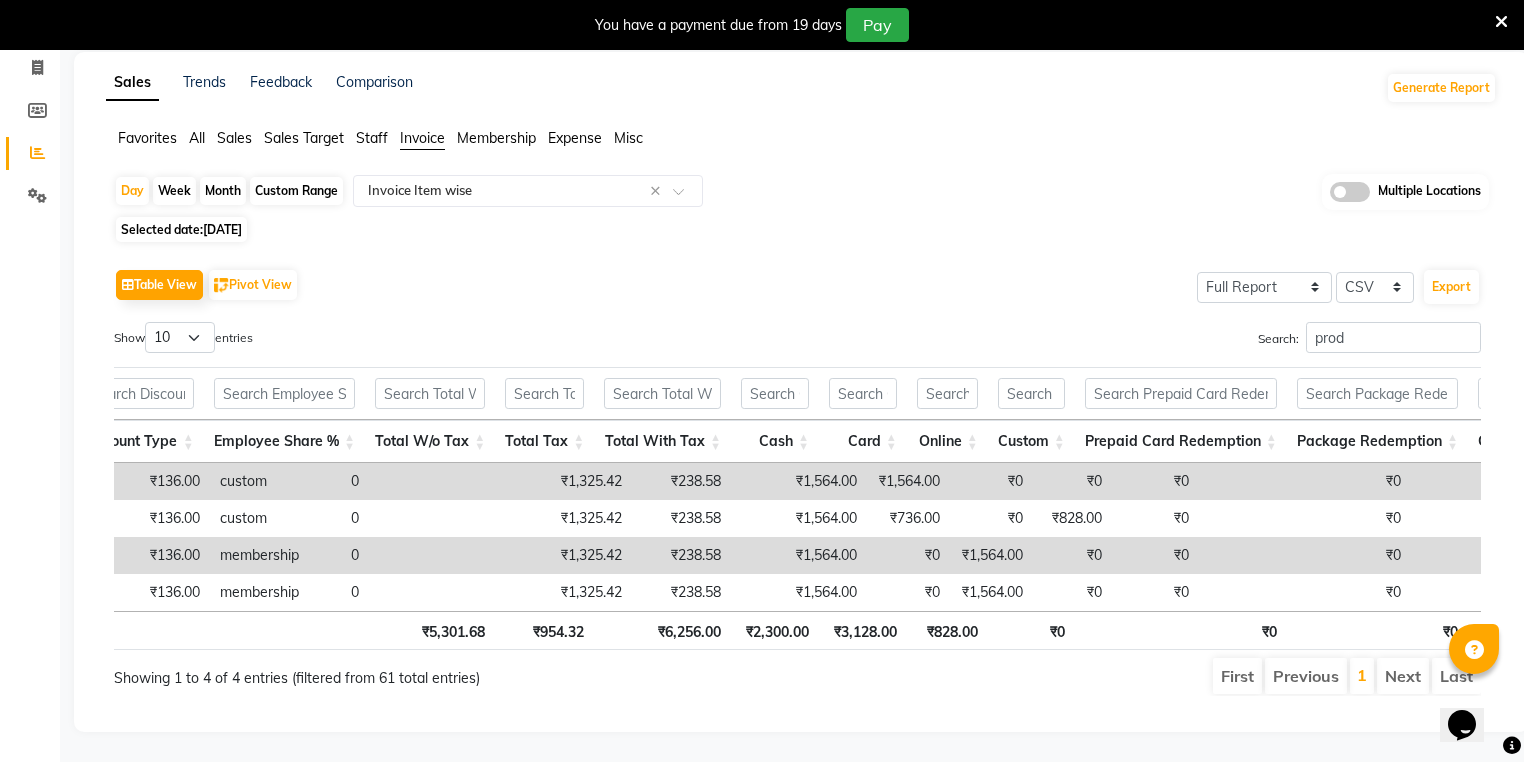 scroll, scrollTop: 0, scrollLeft: 4205, axis: horizontal 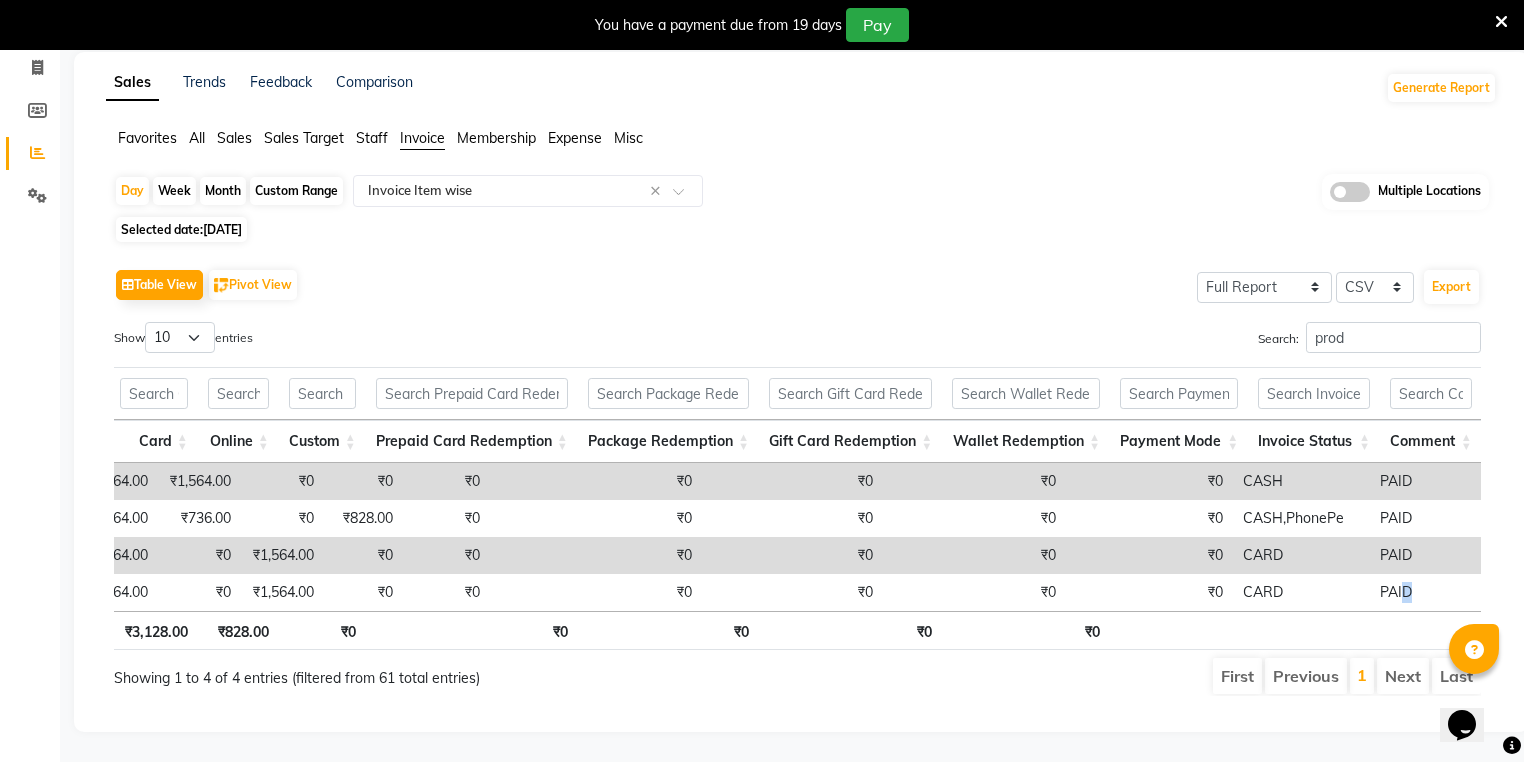 drag, startPoint x: 1284, startPoint y: 582, endPoint x: 1279, endPoint y: 594, distance: 13 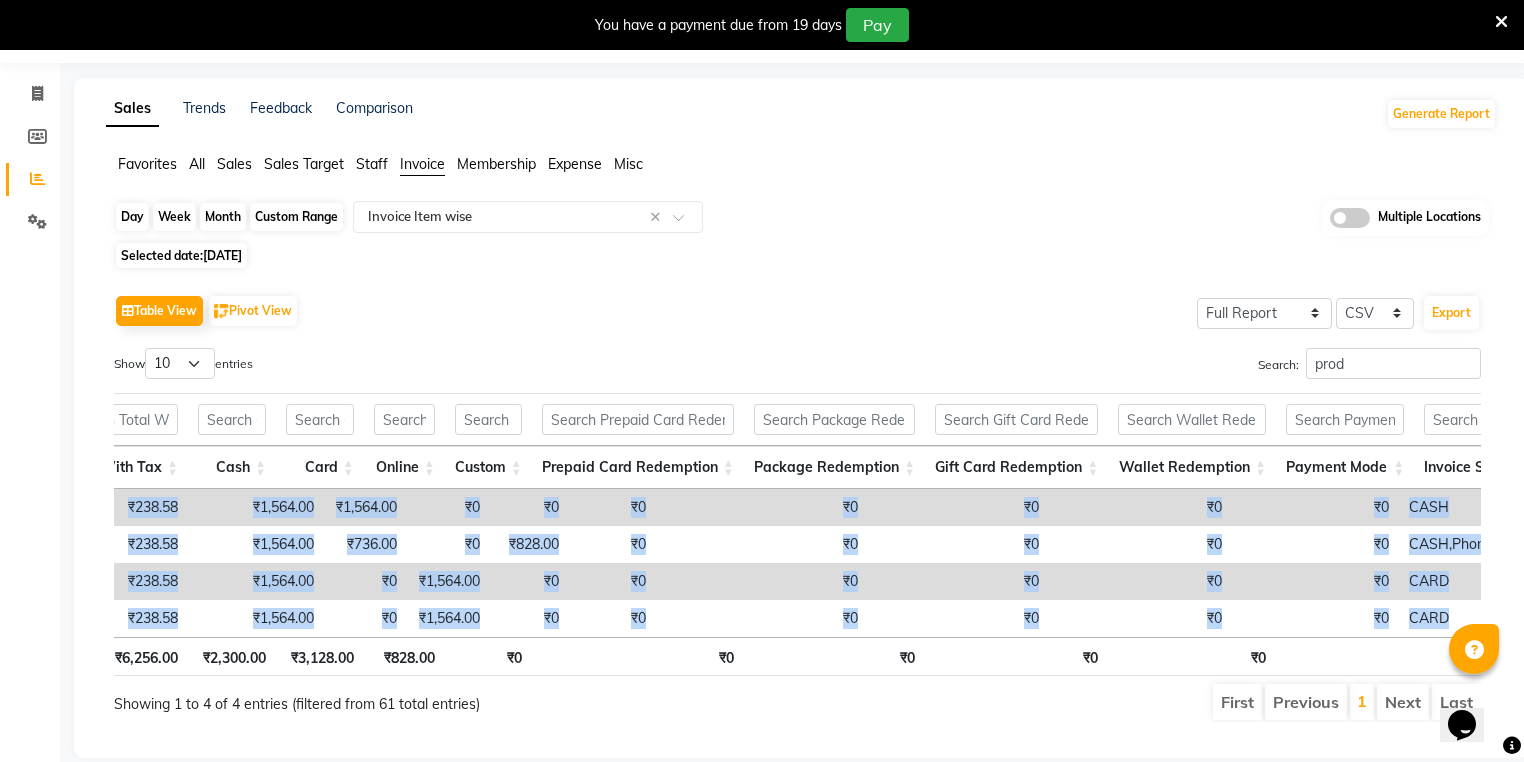 scroll, scrollTop: 0, scrollLeft: 0, axis: both 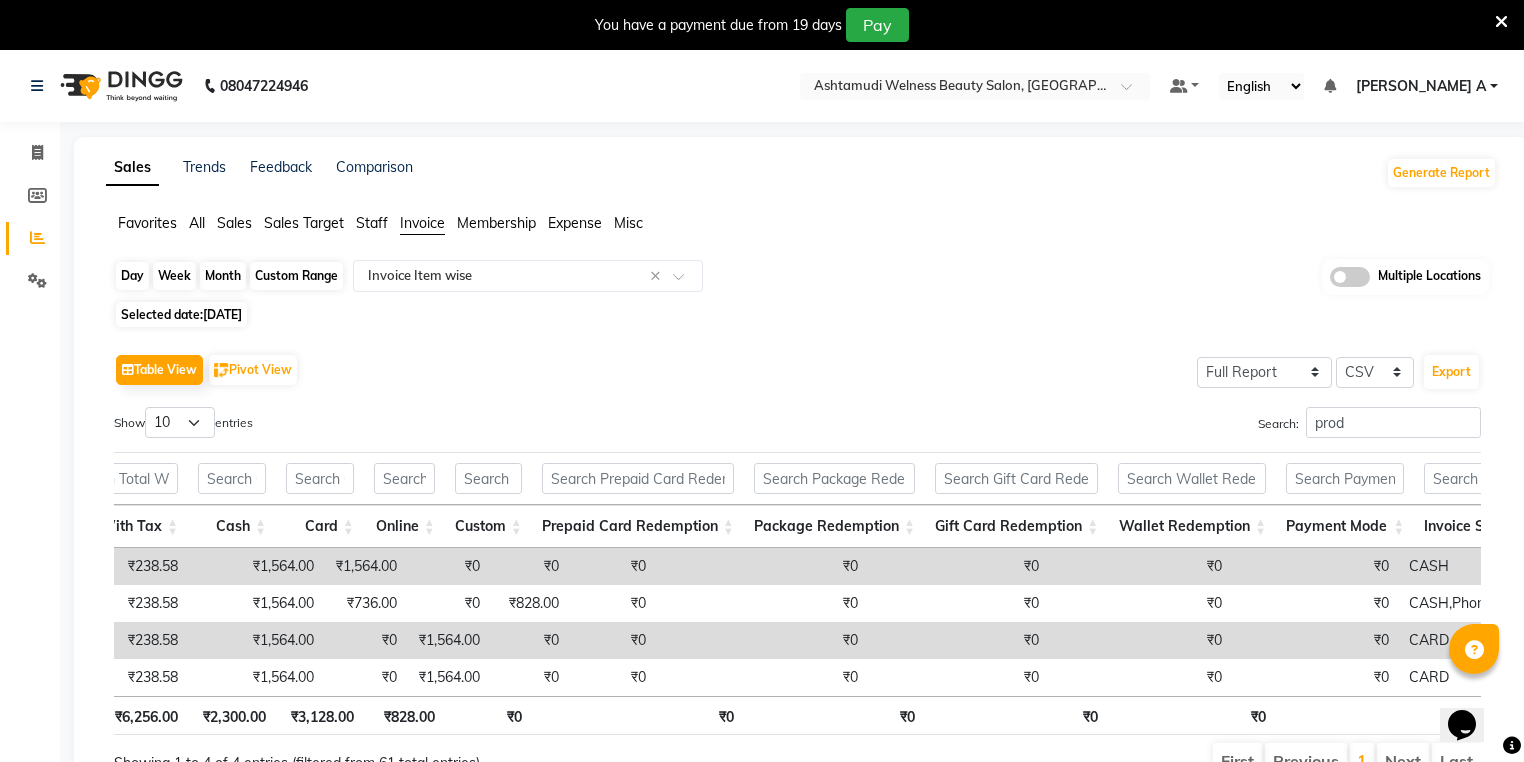 click on "Day" 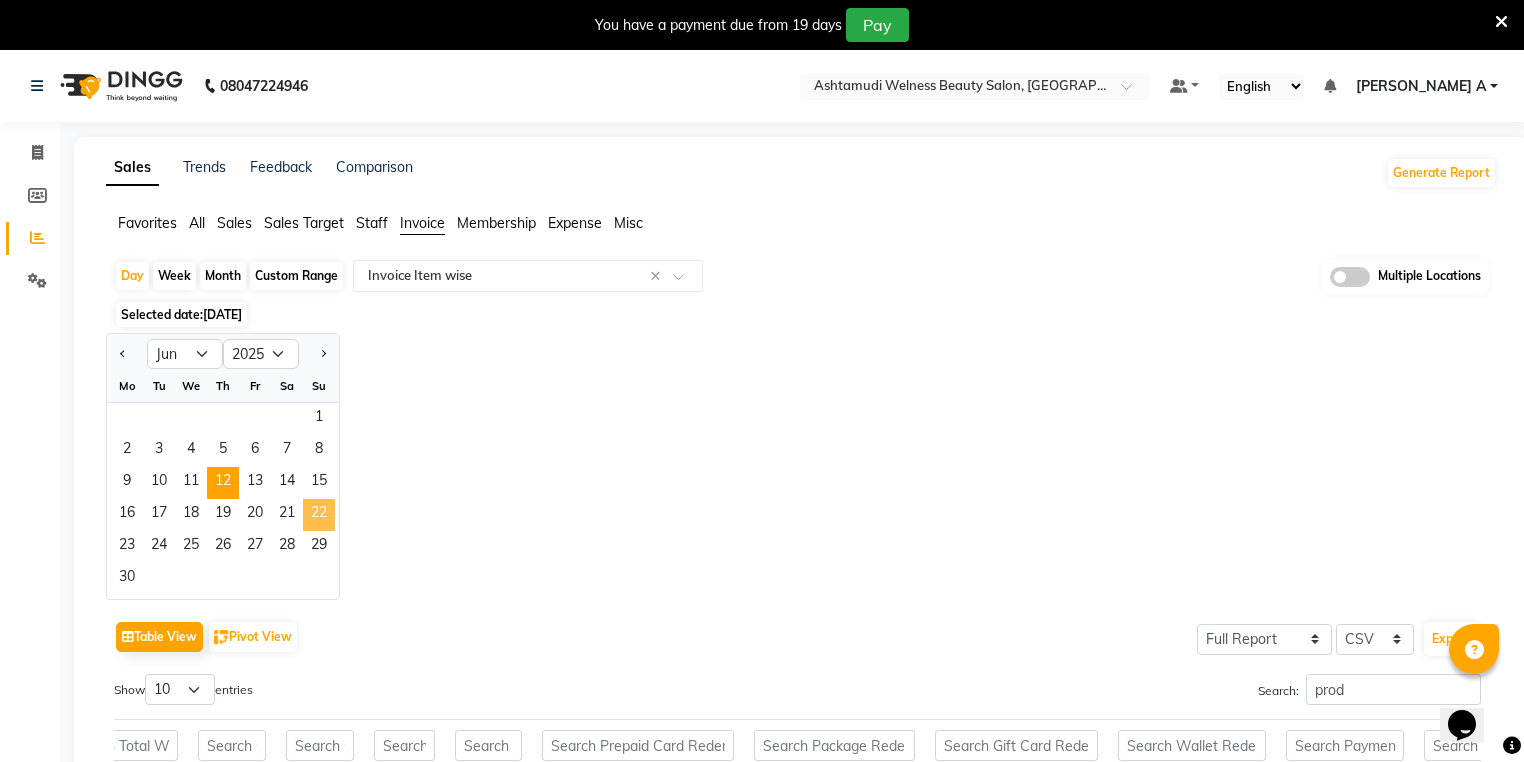 click on "22" 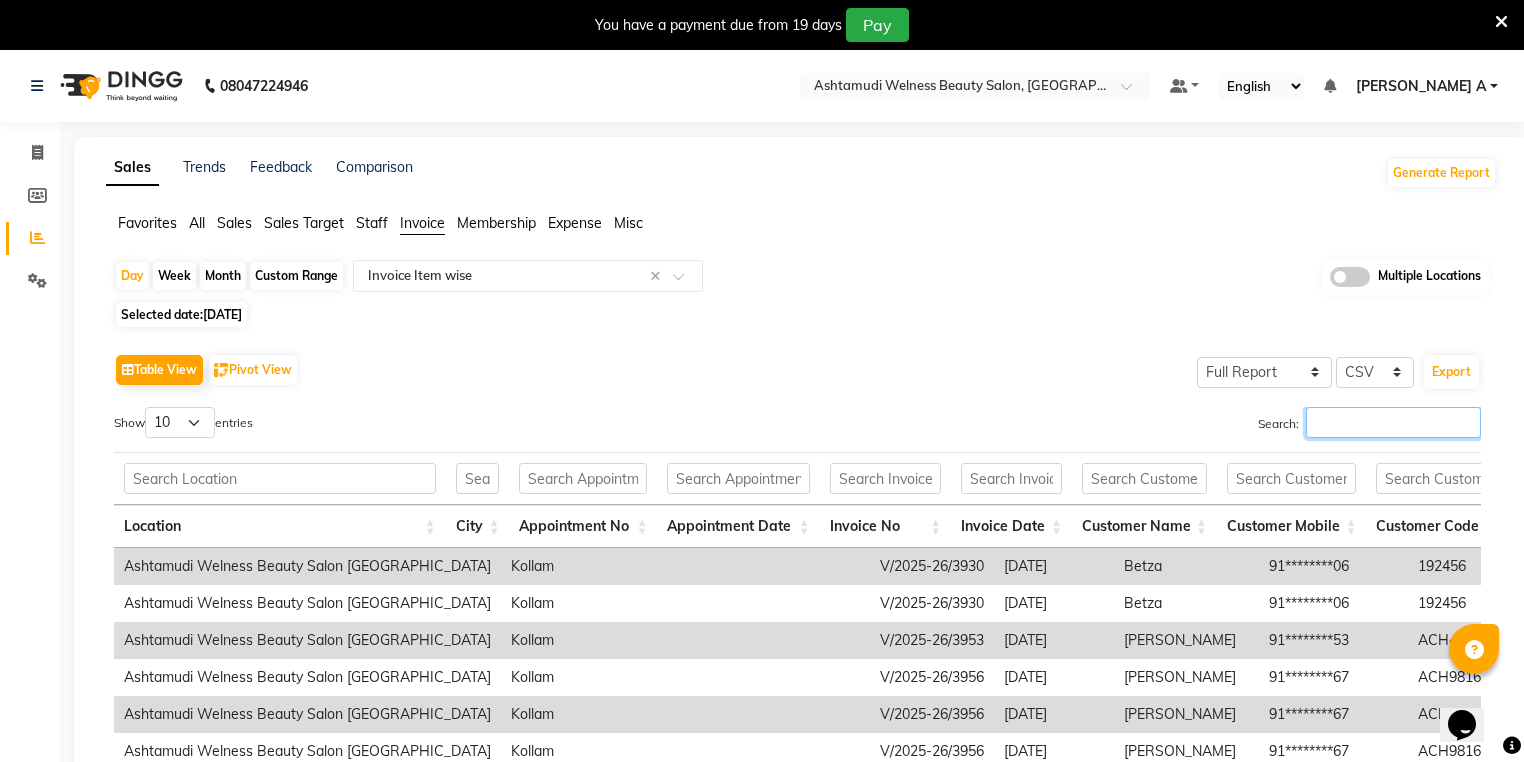 click on "Search:" at bounding box center (1393, 422) 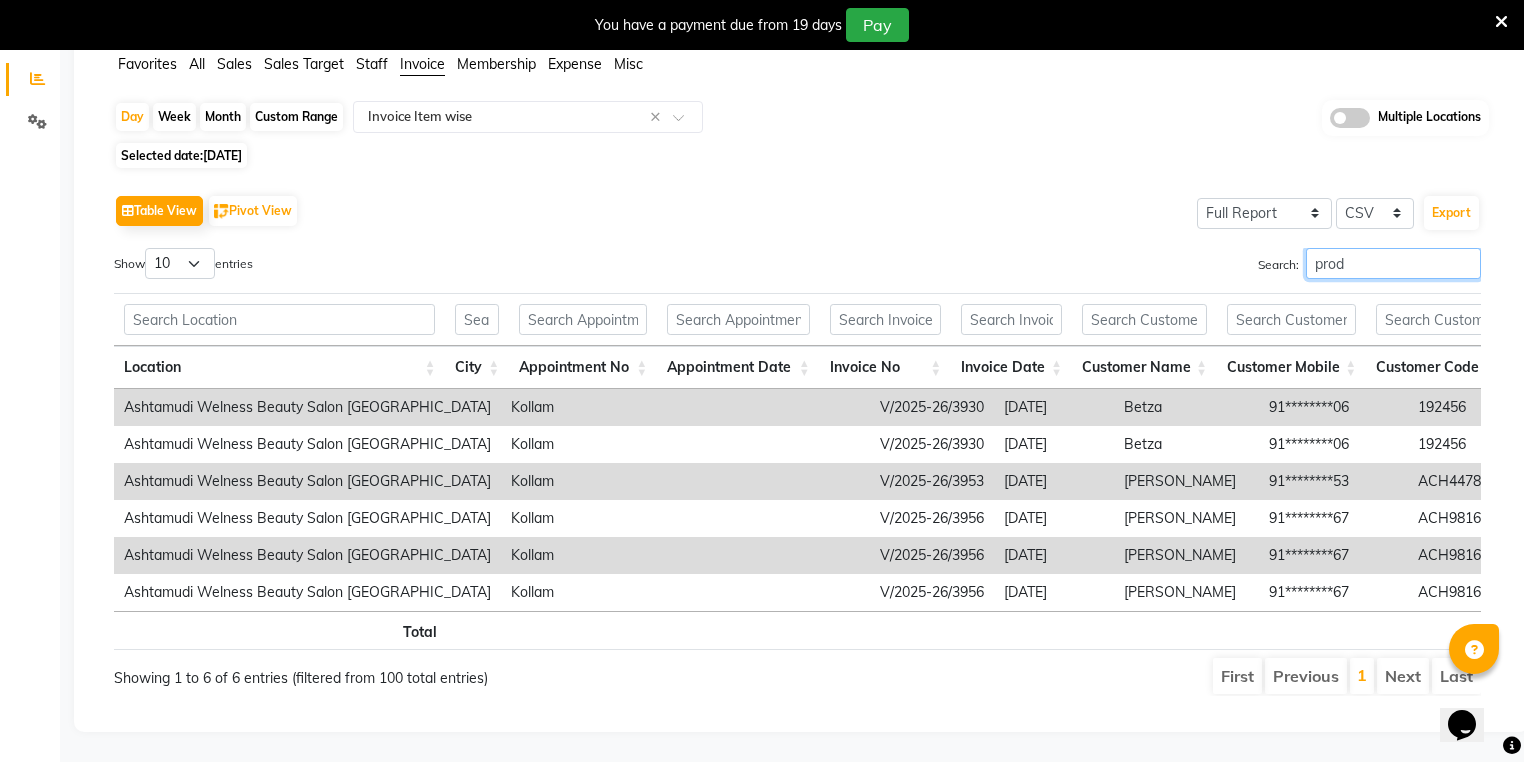 scroll, scrollTop: 180, scrollLeft: 0, axis: vertical 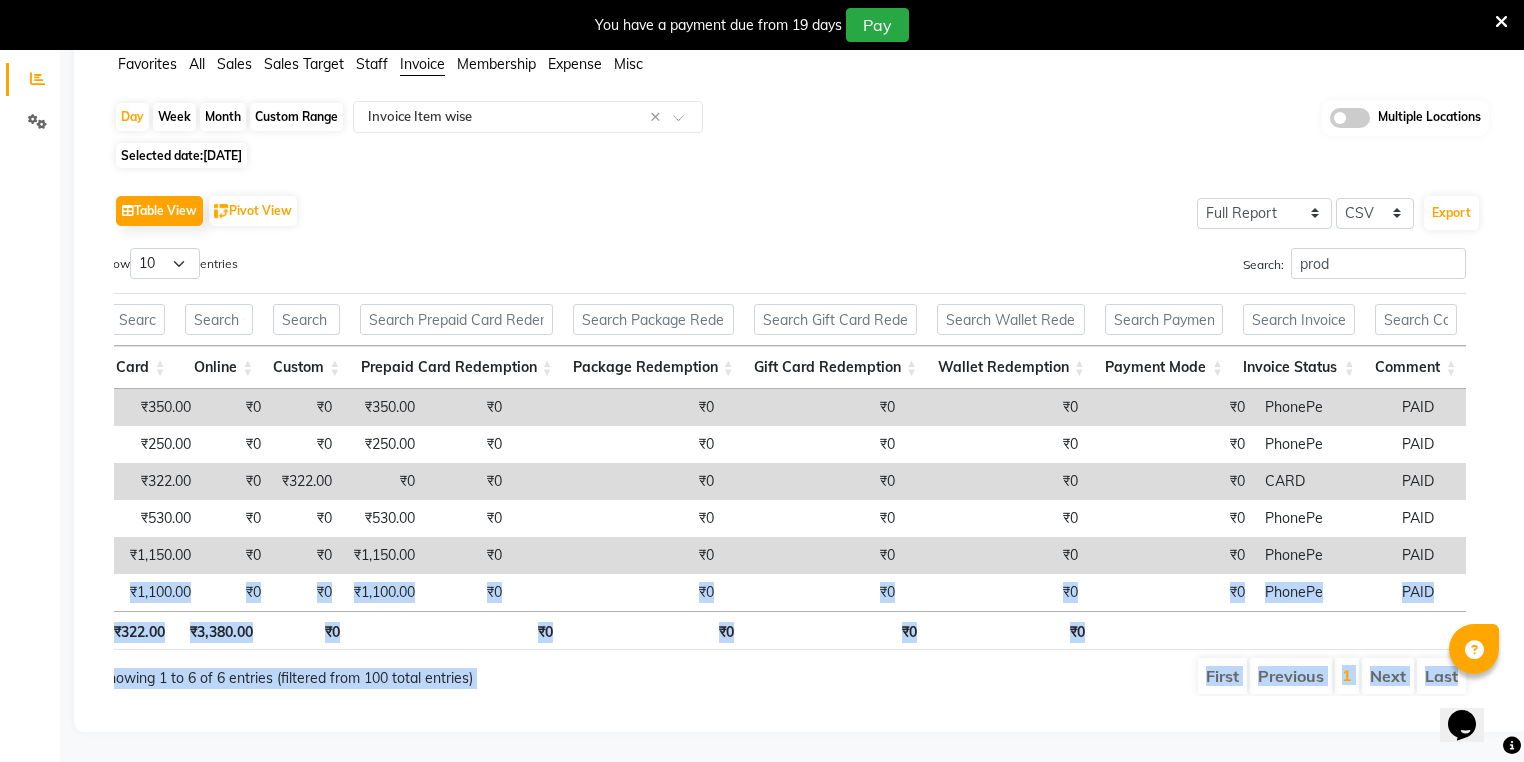 drag, startPoint x: 423, startPoint y: 588, endPoint x: 1535, endPoint y: 668, distance: 1114.874 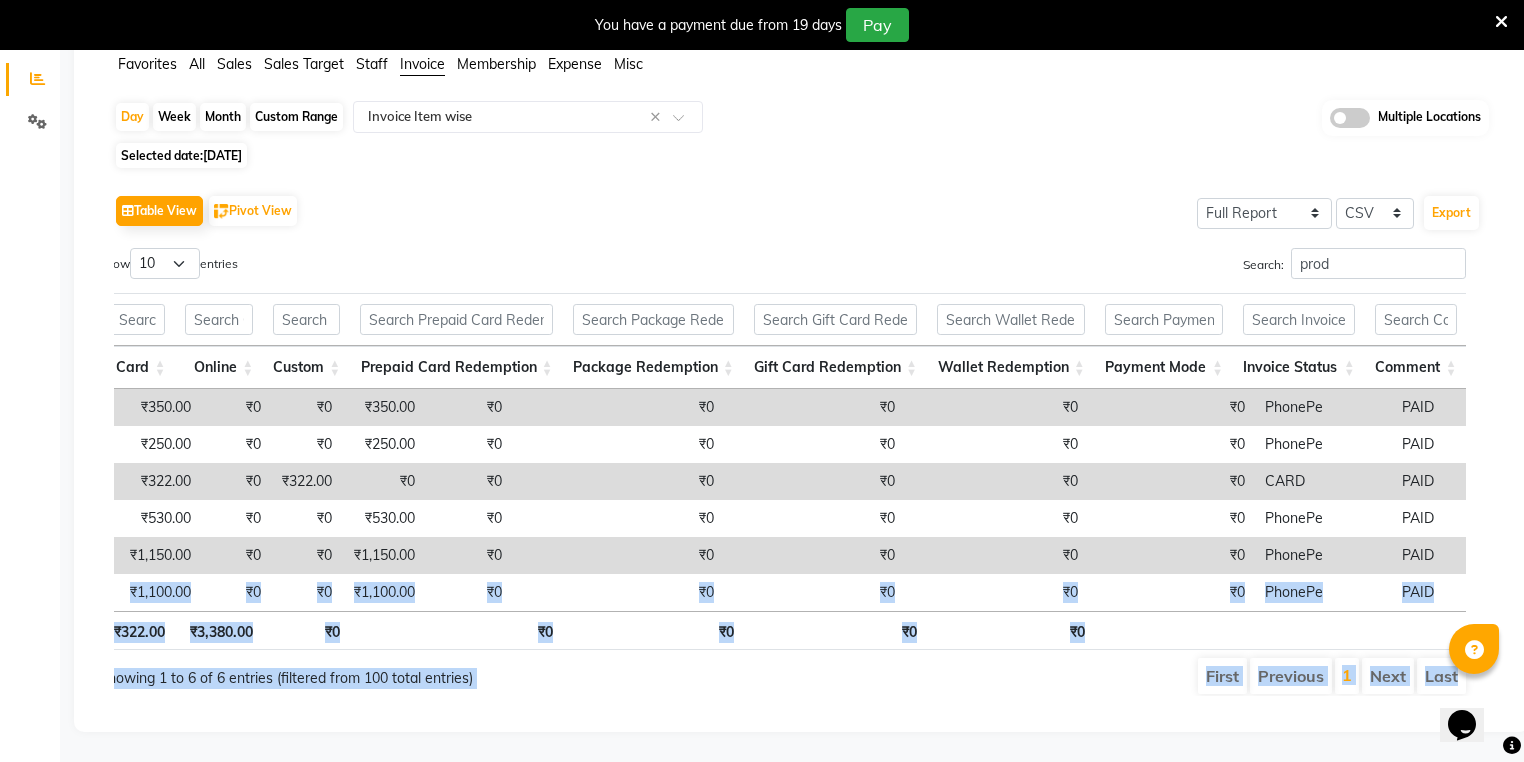 click on "08047224946 Select Location × Ashtamudi Welness Beauty Salon, [GEOGRAPHIC_DATA] Default Panel My Panel English ENGLISH Español العربية मराठी हिंदी ગુજરાતી தமிழ் 中文 Notifications nothing to show [PERSON_NAME] A Manage Profile Change Password Sign out  Version:3.15.4  ☀ Ashtamudi Wellness Beauty Salon, Kowdiar ☀ Ashtamudi Wellness Beauty Salon, GURUVAYUR ☀ Ashtamudi Wellness Beauty Salon, kazakoottam ☀ Ashtamudi Wellness Beauty Salon, Kottiyam ☀ Ashtamudi Wellness Beauty Salon, Kottarakkara ☀ Ashtamudi Wellness , Edappally, Cochin 1 ☀ Ashtamudi Wellness Beauty Salon, TRIVANDRUM ☀ Ashtamudi Wellness Beauty Salon, THIRUVALLA ☀ Ashtamudi Welness Beauty Salon, [GEOGRAPHIC_DATA] ☀ Ashtamudi Wellness Beauty Salon (HO), [GEOGRAPHIC_DATA] ☀ Ashtamudi Wellness Beauty Salon, [GEOGRAPHIC_DATA] ☀ Ashtamudi Wellness Beauty Salon, [GEOGRAPHIC_DATA] ☀ Ashtamudi Beauty Lounge, ATTINGAL ☀ Ashtamudi Wellness Beauty Salon, [GEOGRAPHIC_DATA]  Invoice  Members  Reports  Settings Segments All" at bounding box center [762, 222] 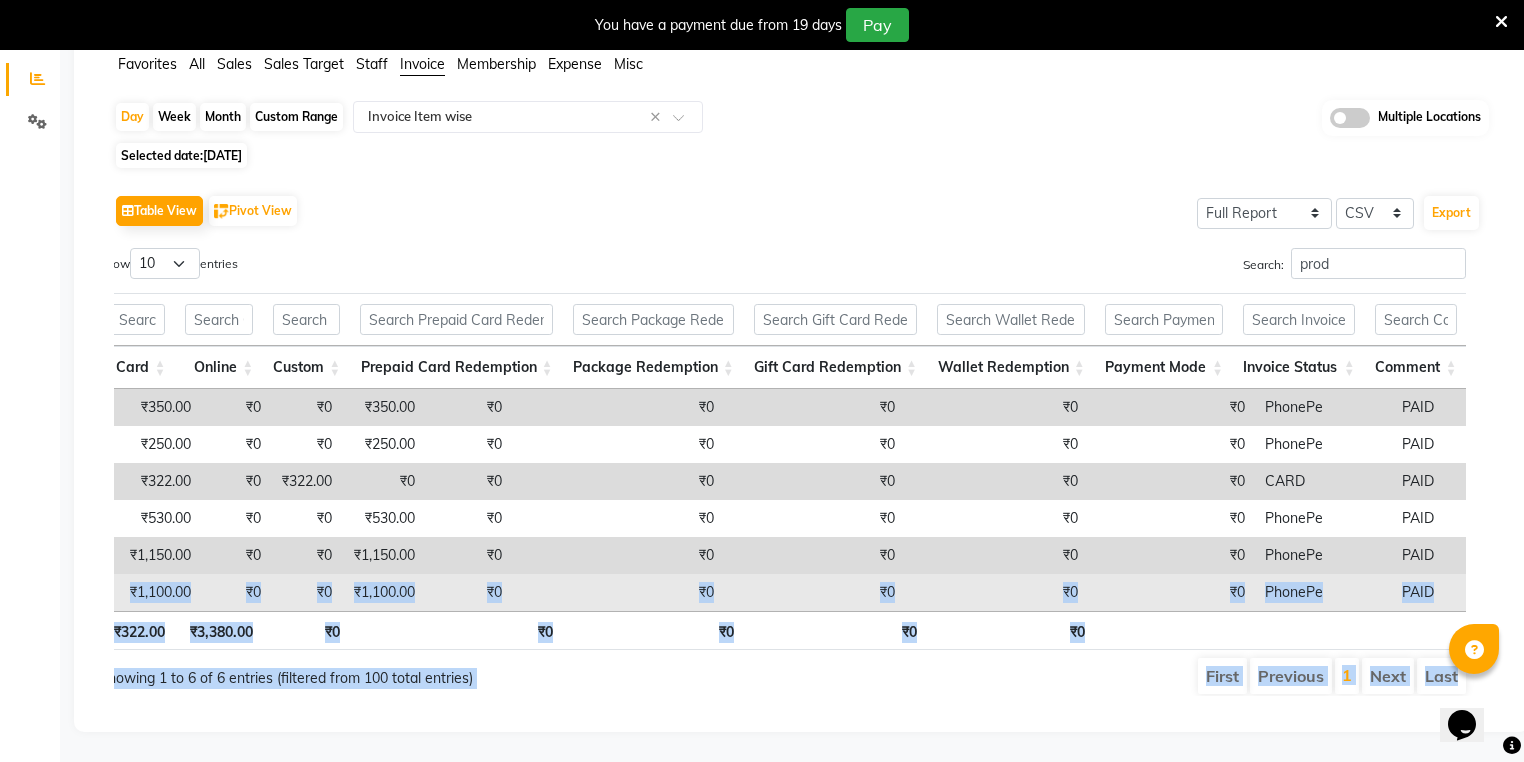 click at bounding box center [1572, 592] 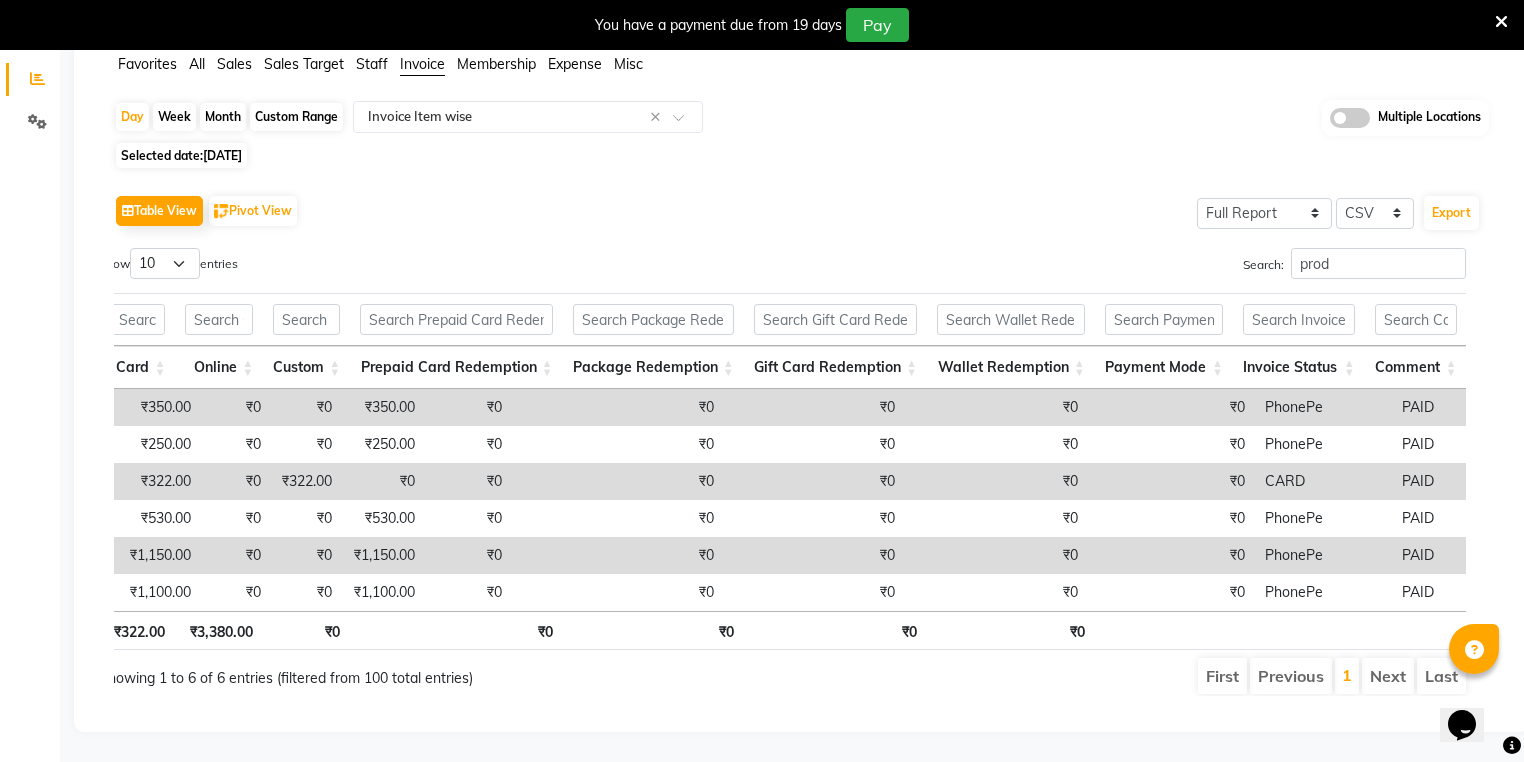 click on "PAID" at bounding box center [1457, 555] 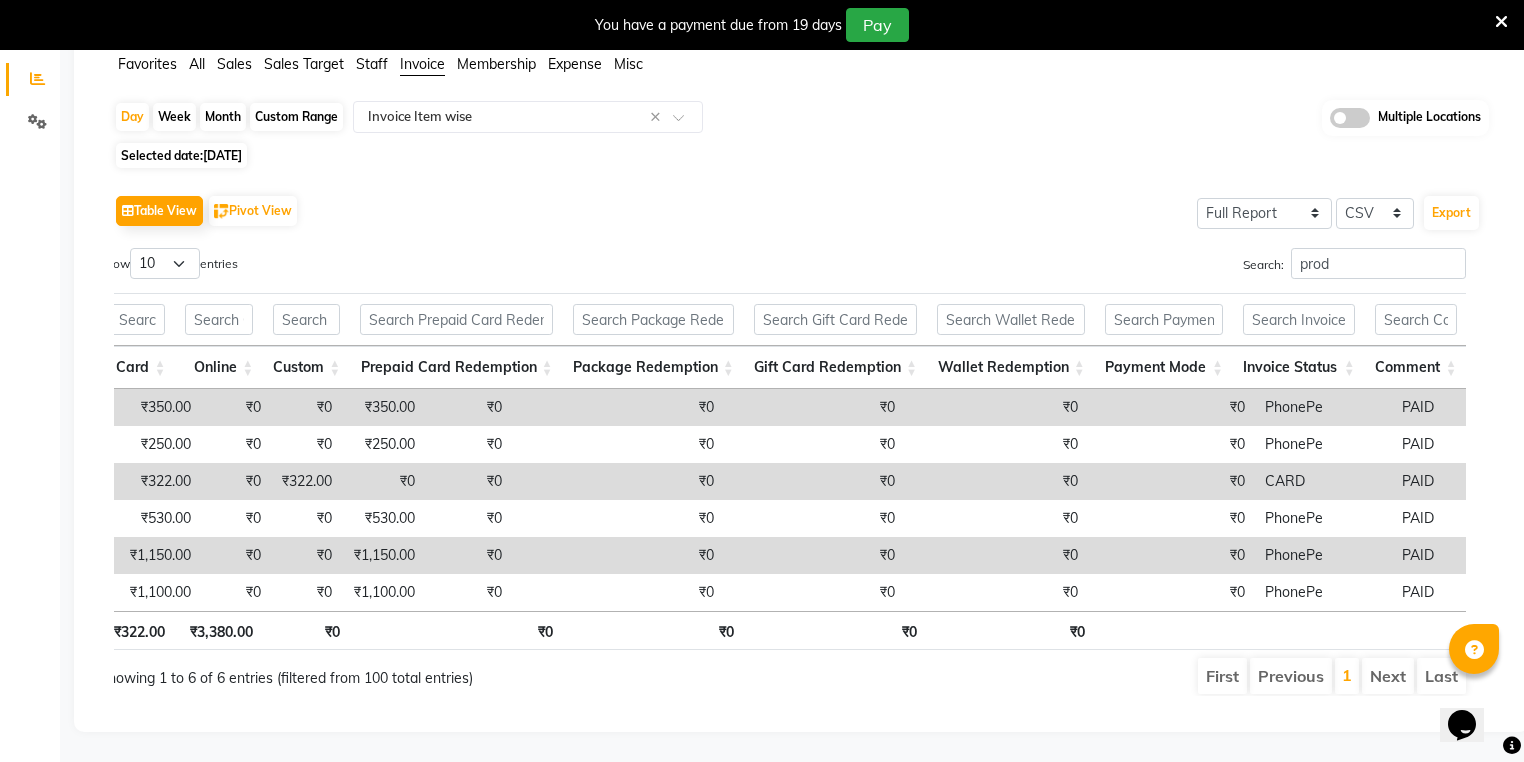 scroll, scrollTop: 0, scrollLeft: 4194, axis: horizontal 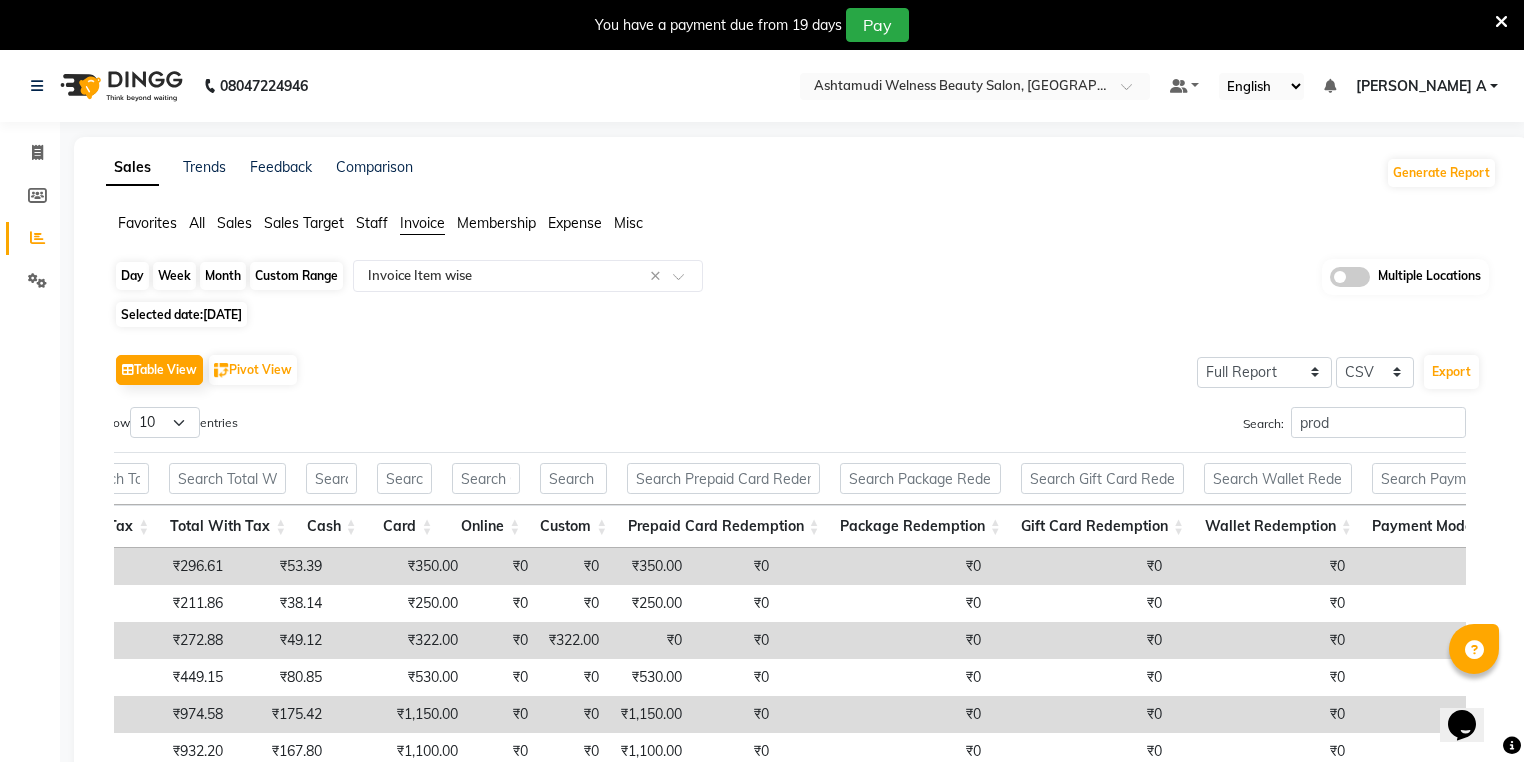 click on "Day" 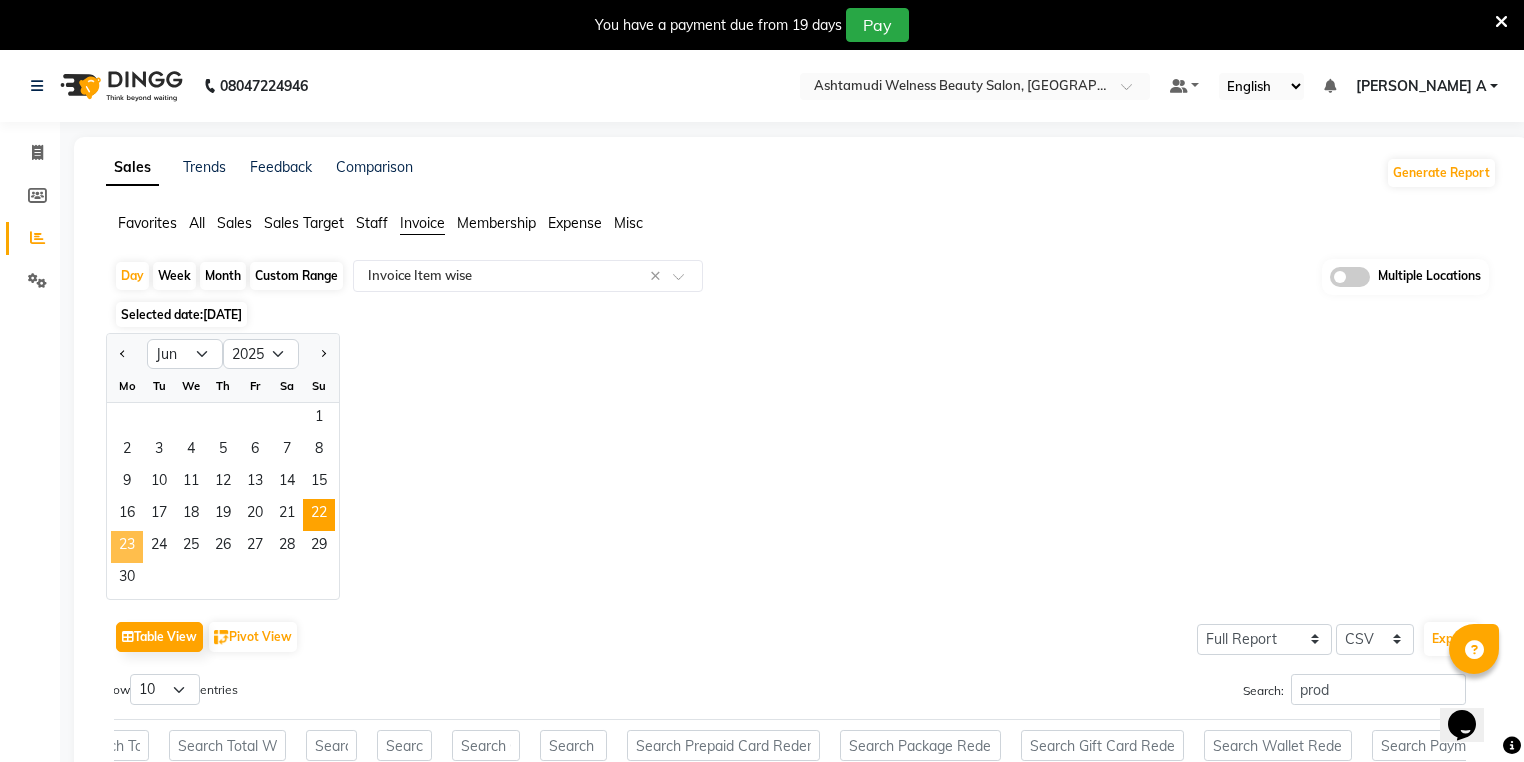 click on "23" 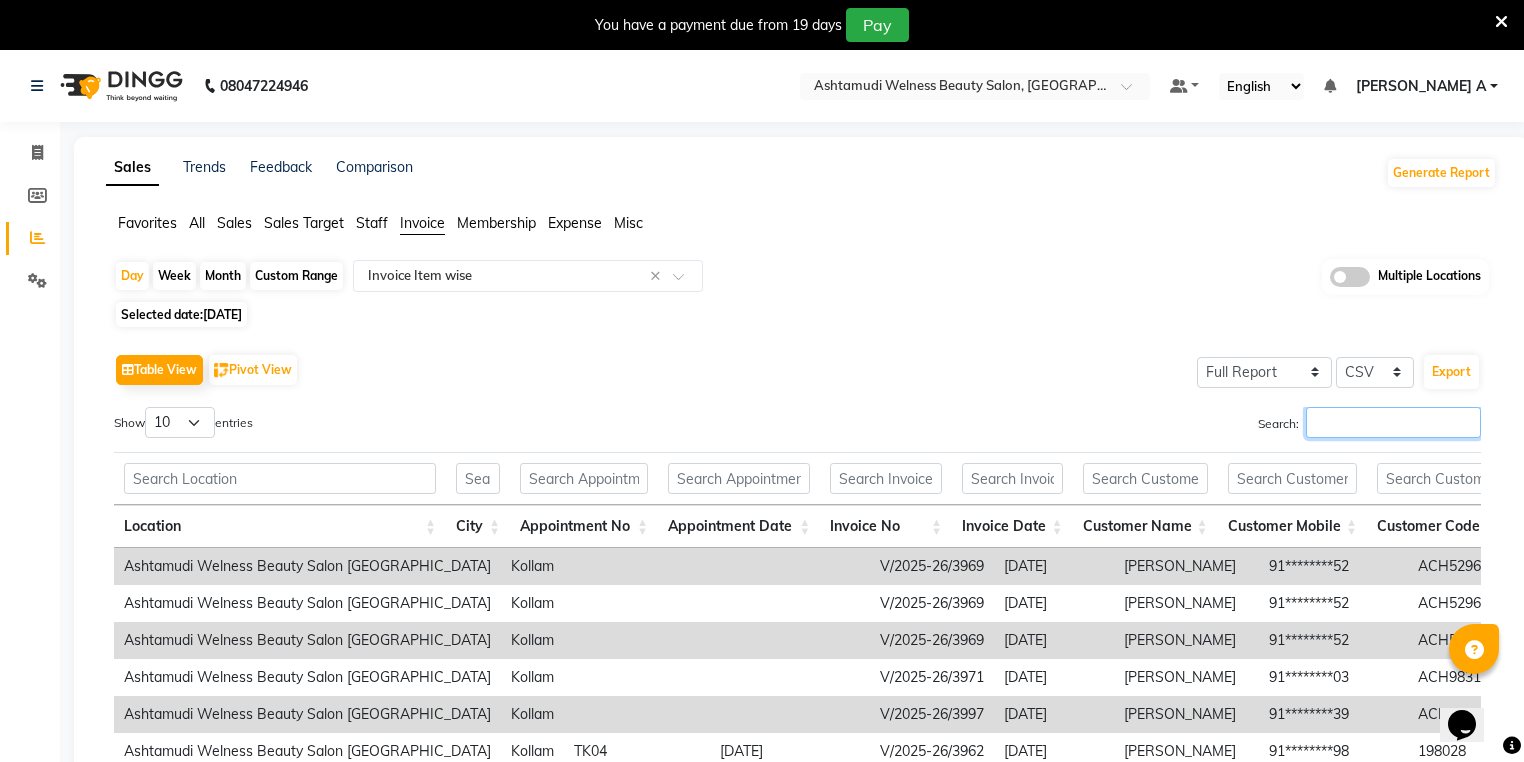 click on "Search:" at bounding box center (1393, 422) 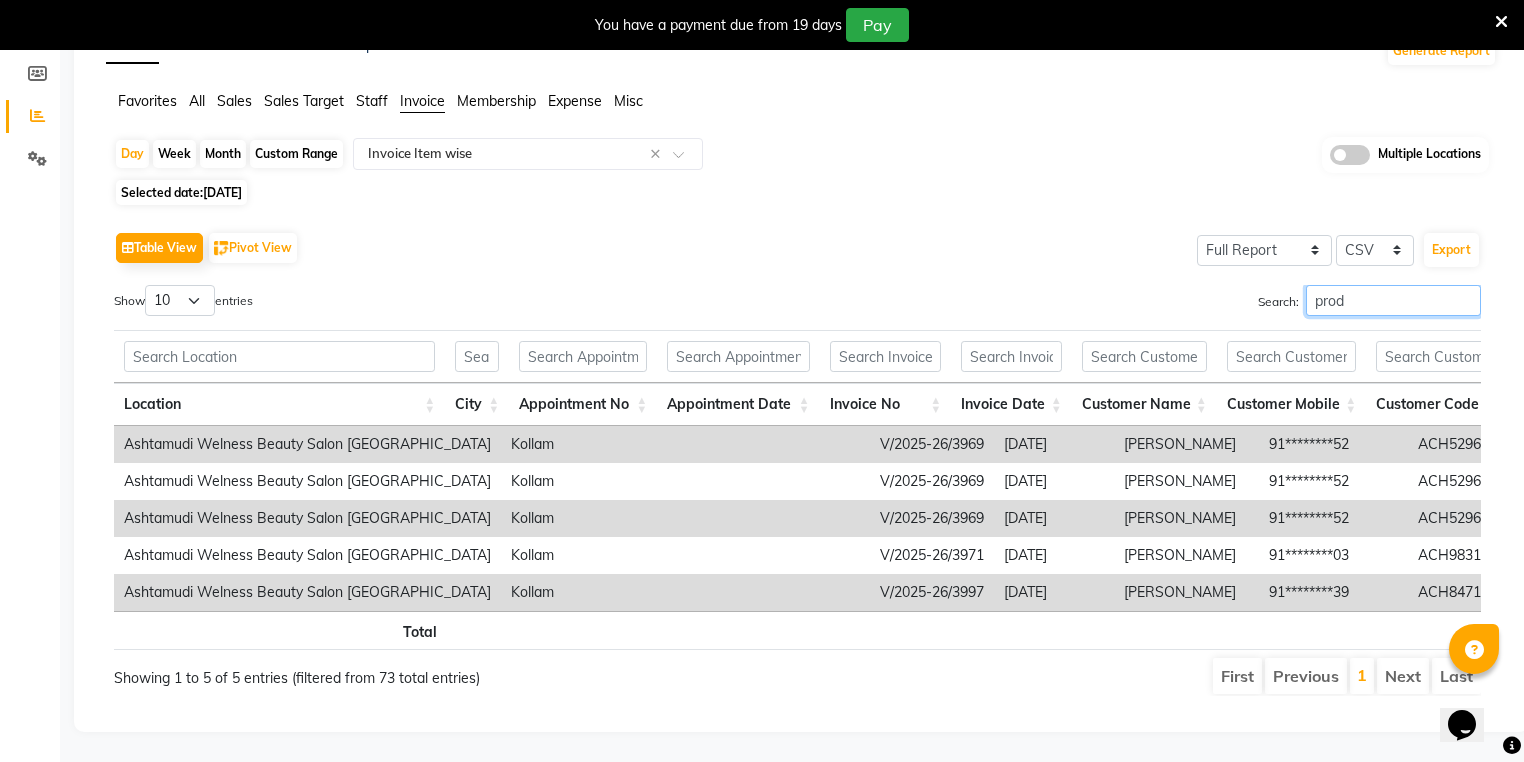 scroll, scrollTop: 143, scrollLeft: 0, axis: vertical 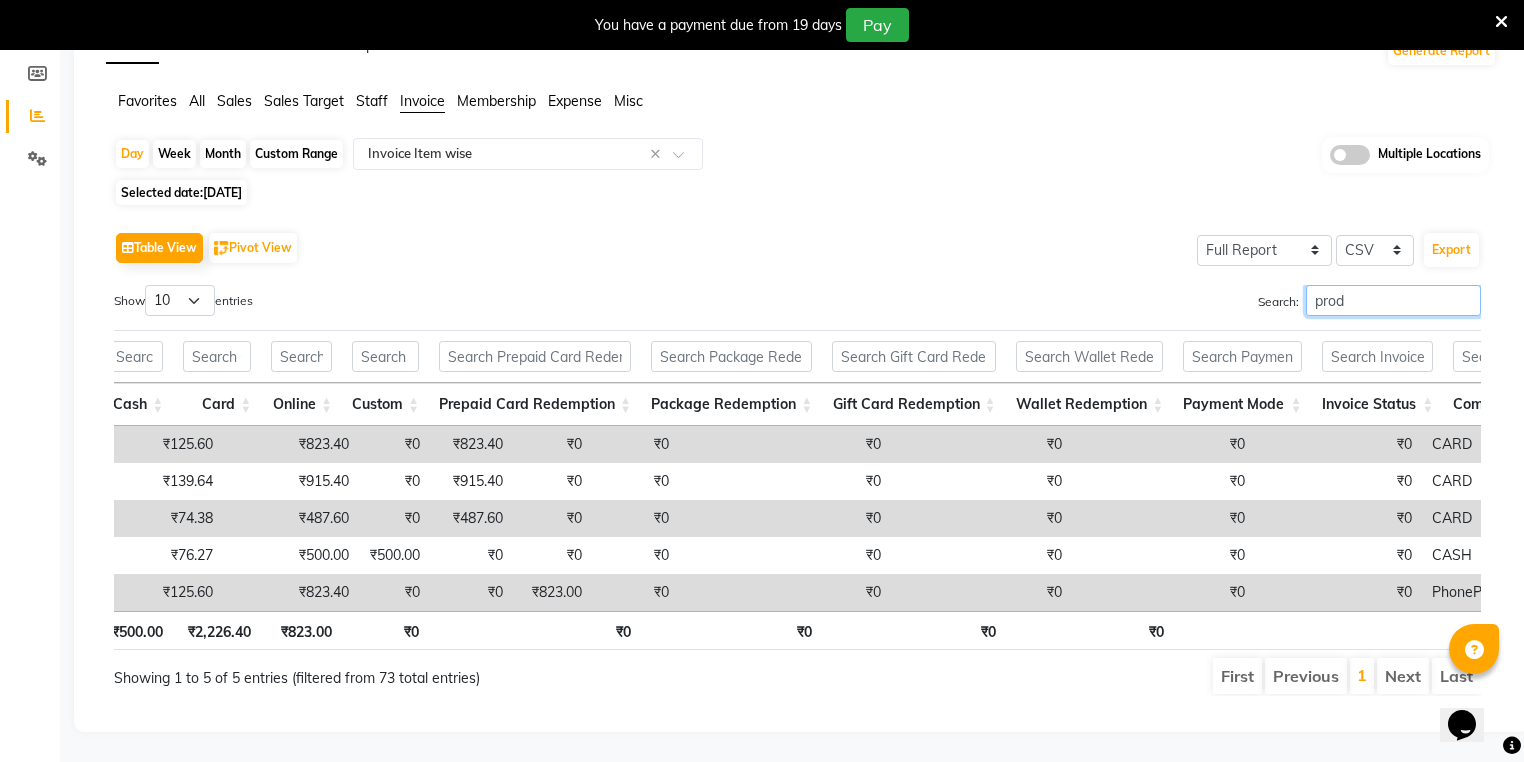 drag, startPoint x: 444, startPoint y: 596, endPoint x: 0, endPoint y: 2, distance: 741.60095 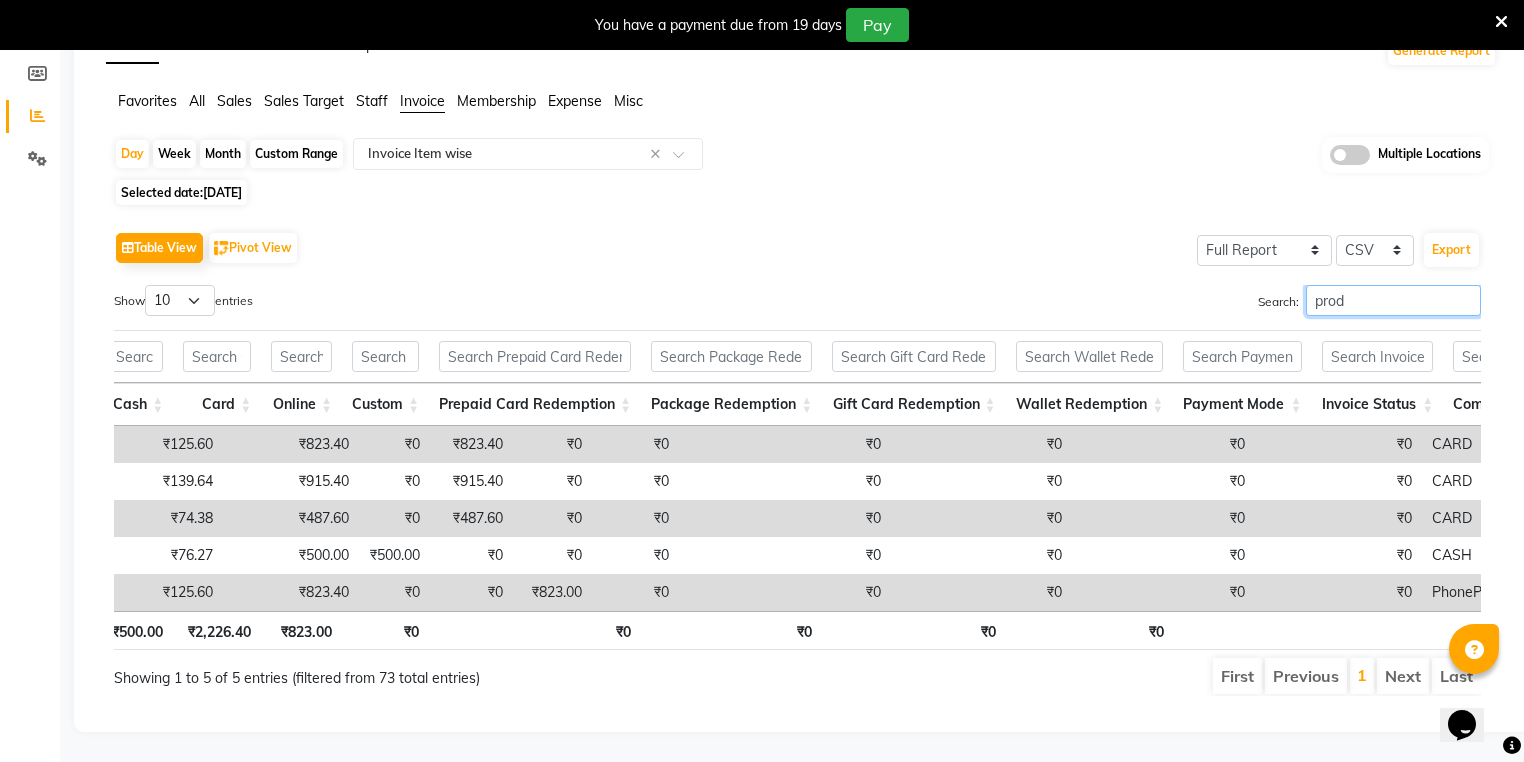 type on "prod" 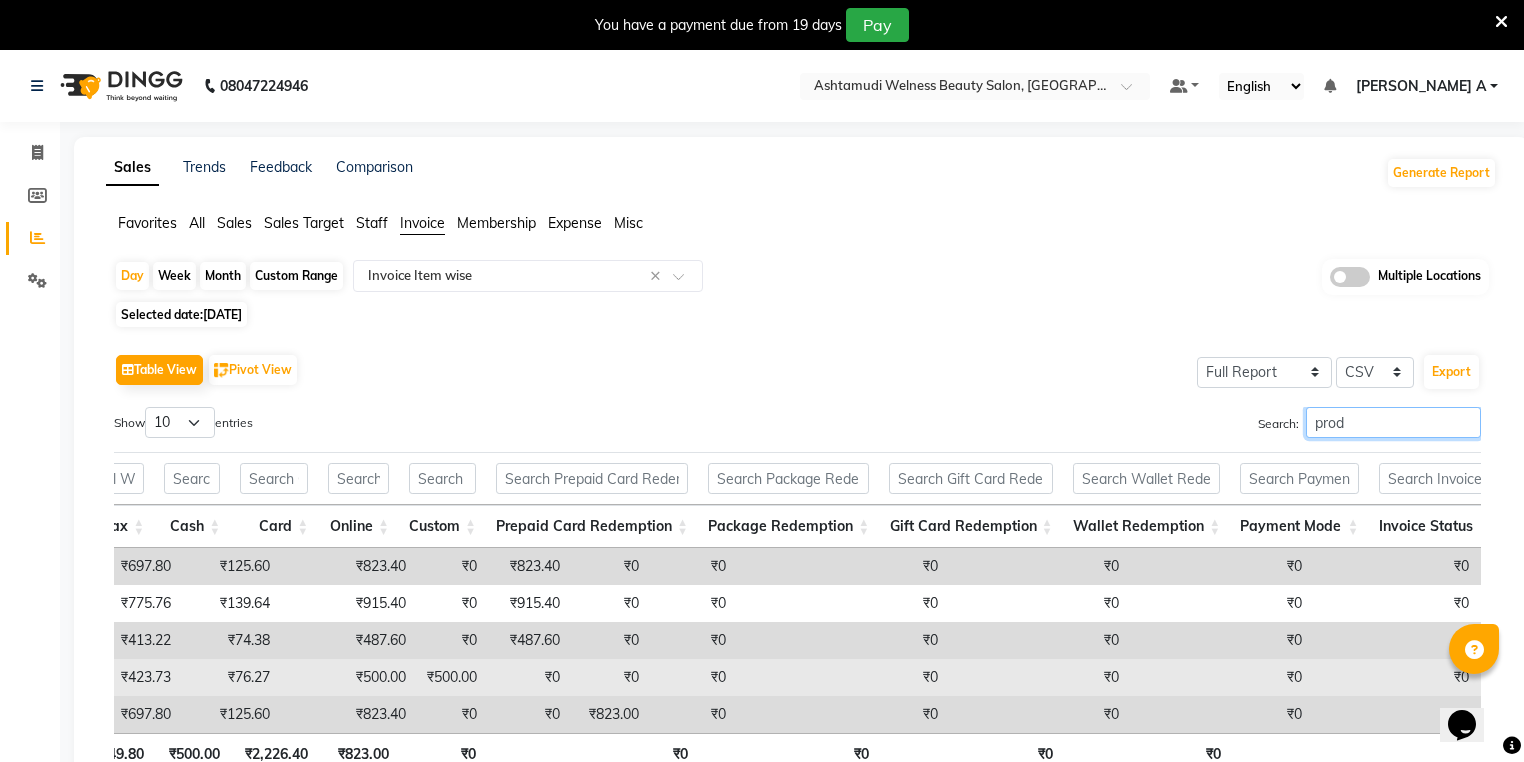 scroll, scrollTop: 0, scrollLeft: 0, axis: both 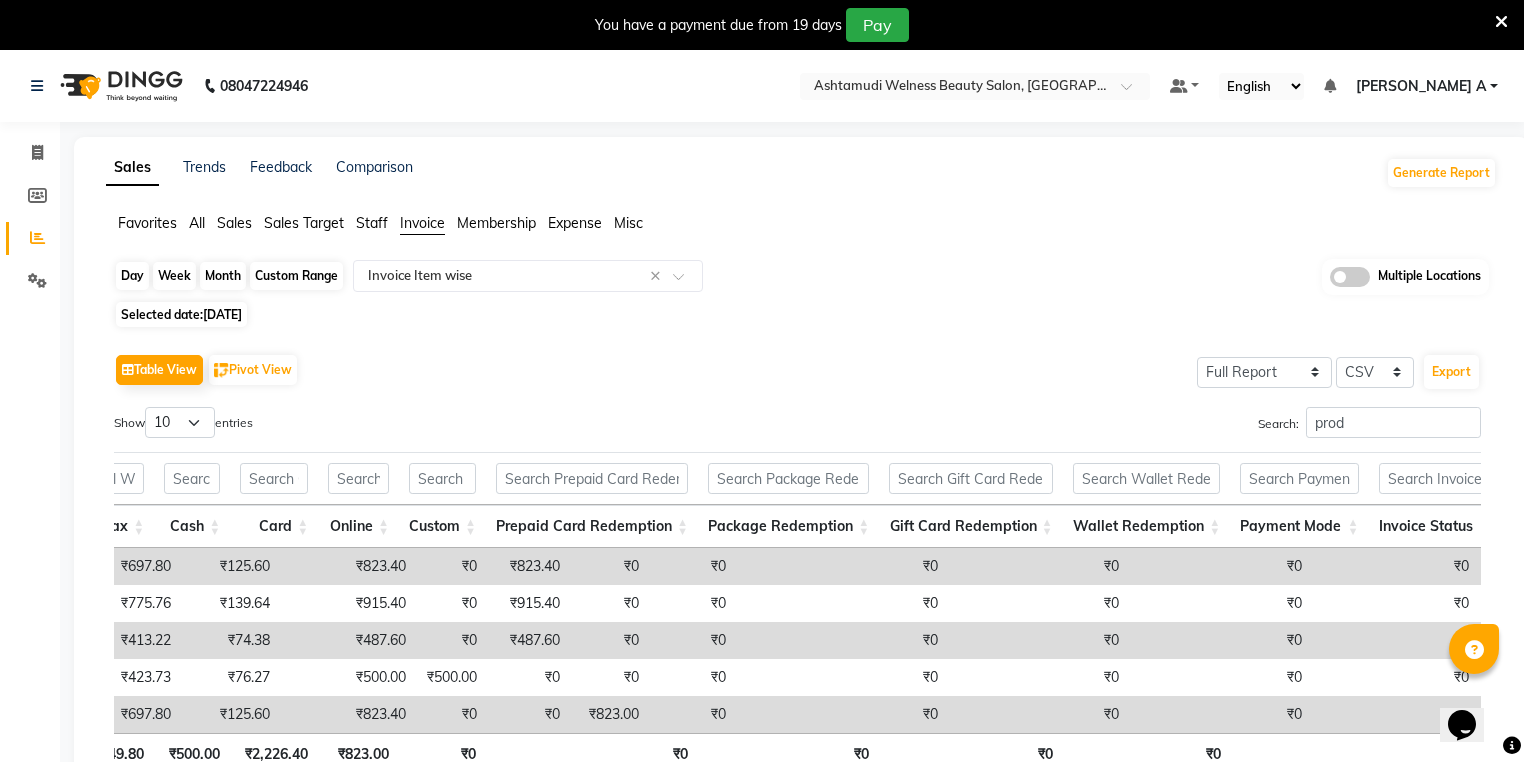 click on "Day" 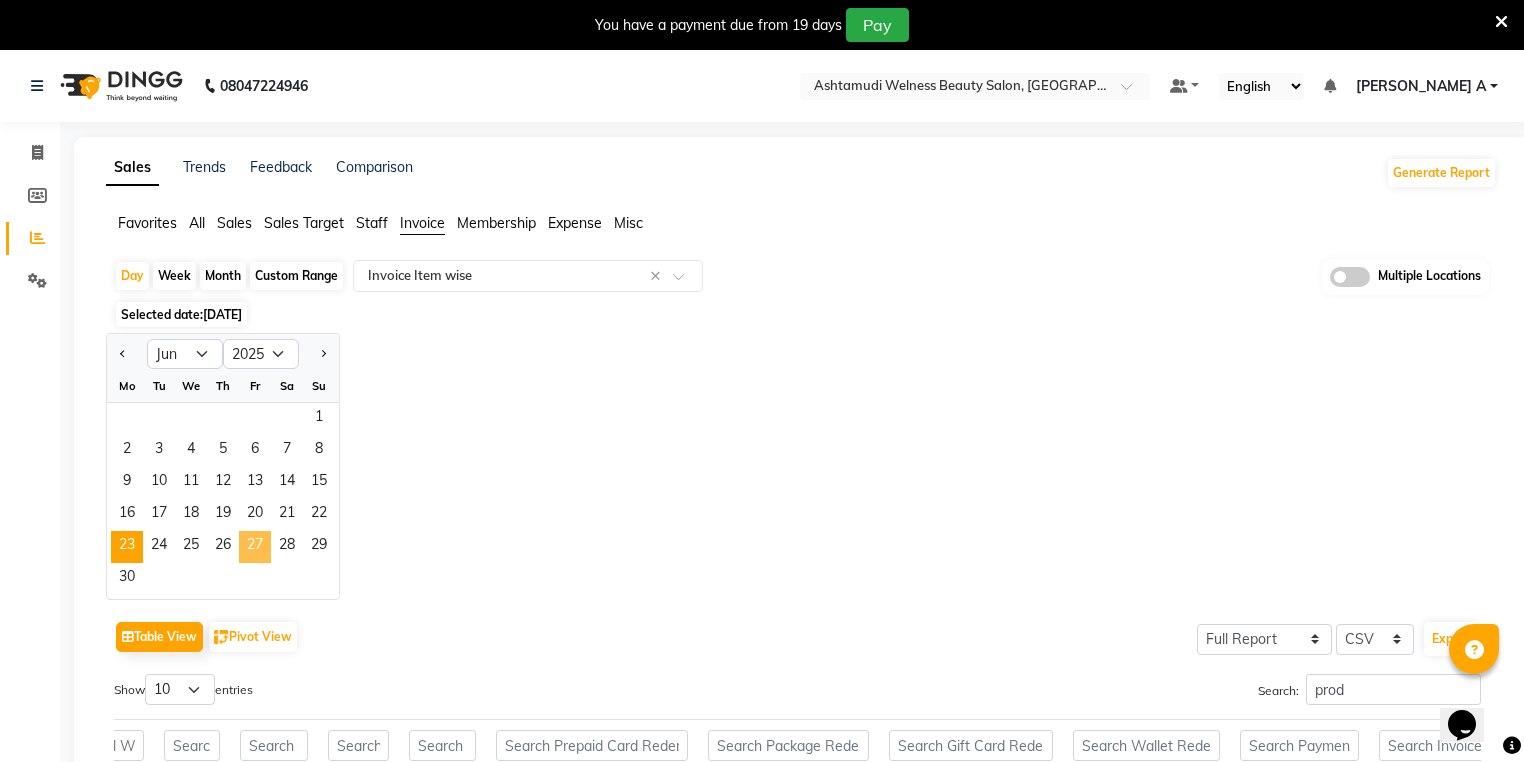 click on "27" 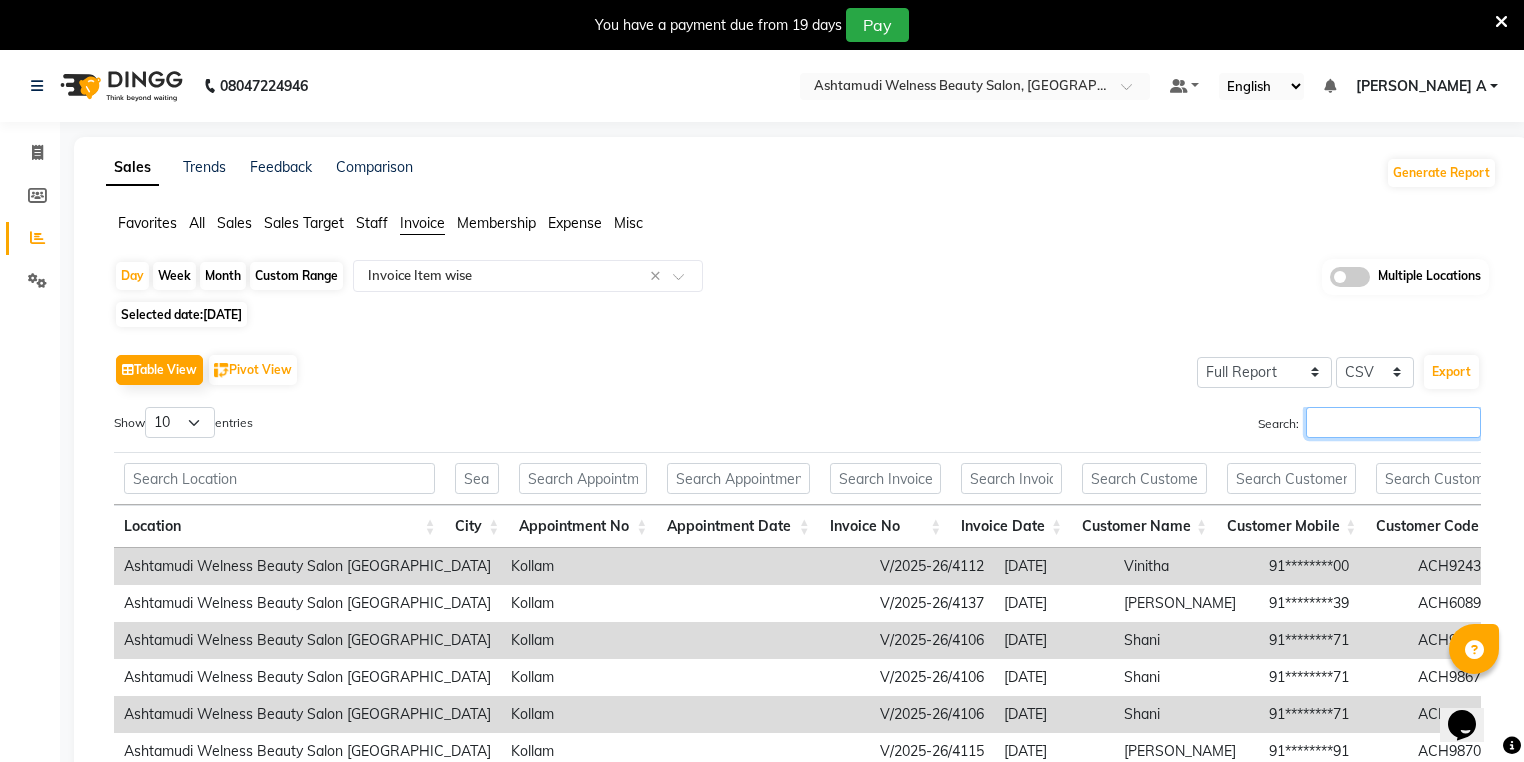 click on "Search:" at bounding box center (1393, 422) 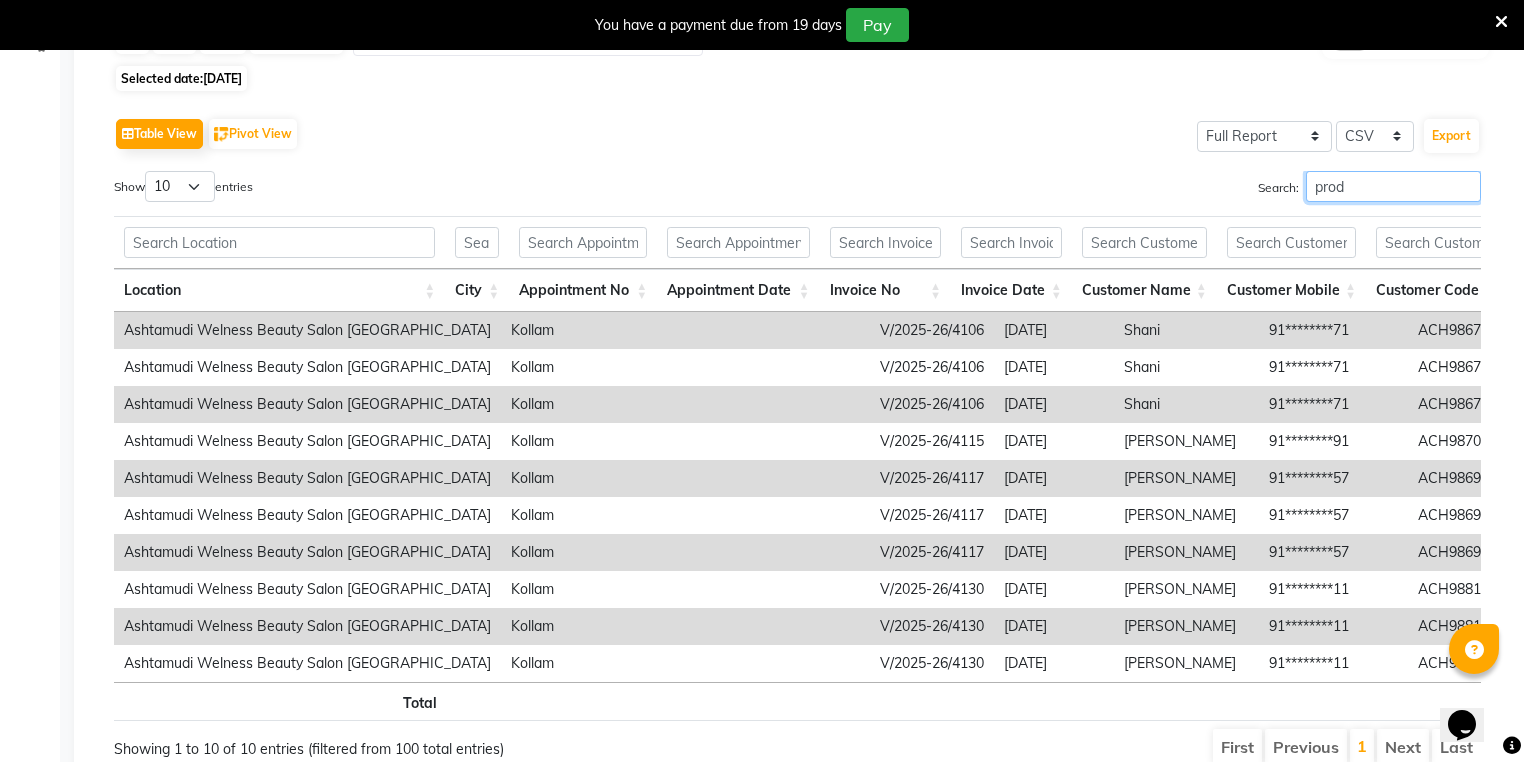 scroll, scrollTop: 328, scrollLeft: 0, axis: vertical 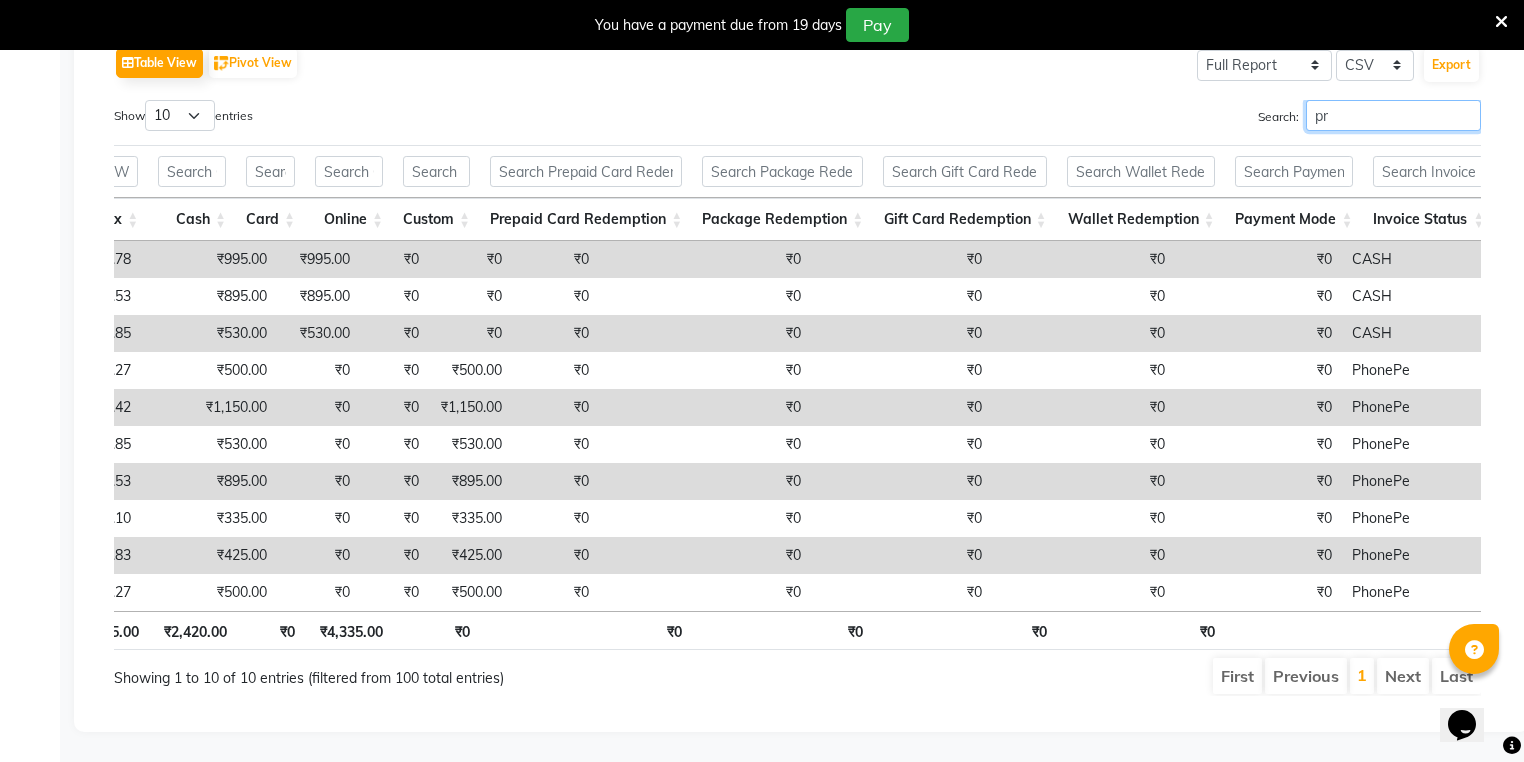 type on "p" 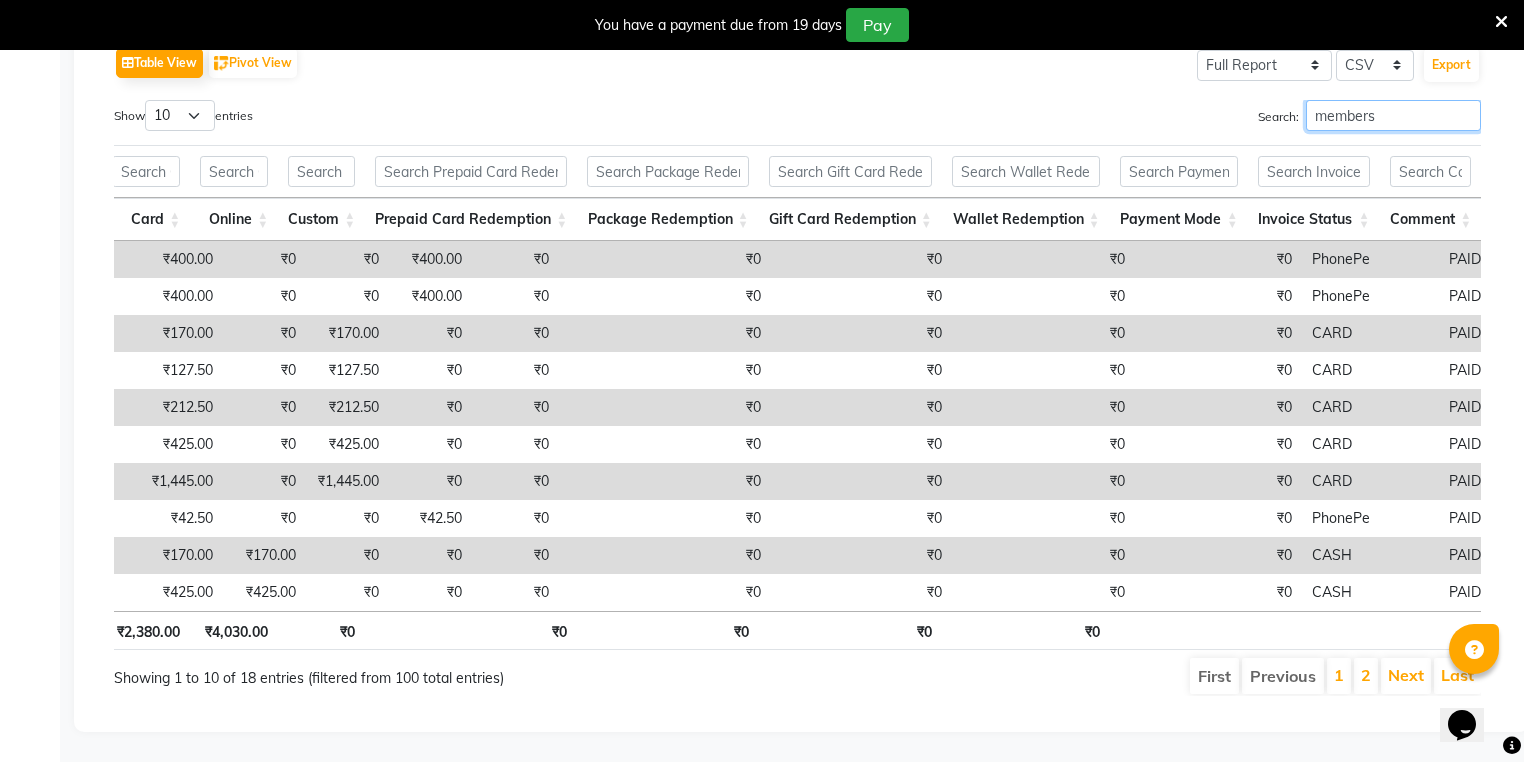 scroll, scrollTop: 0, scrollLeft: 4084, axis: horizontal 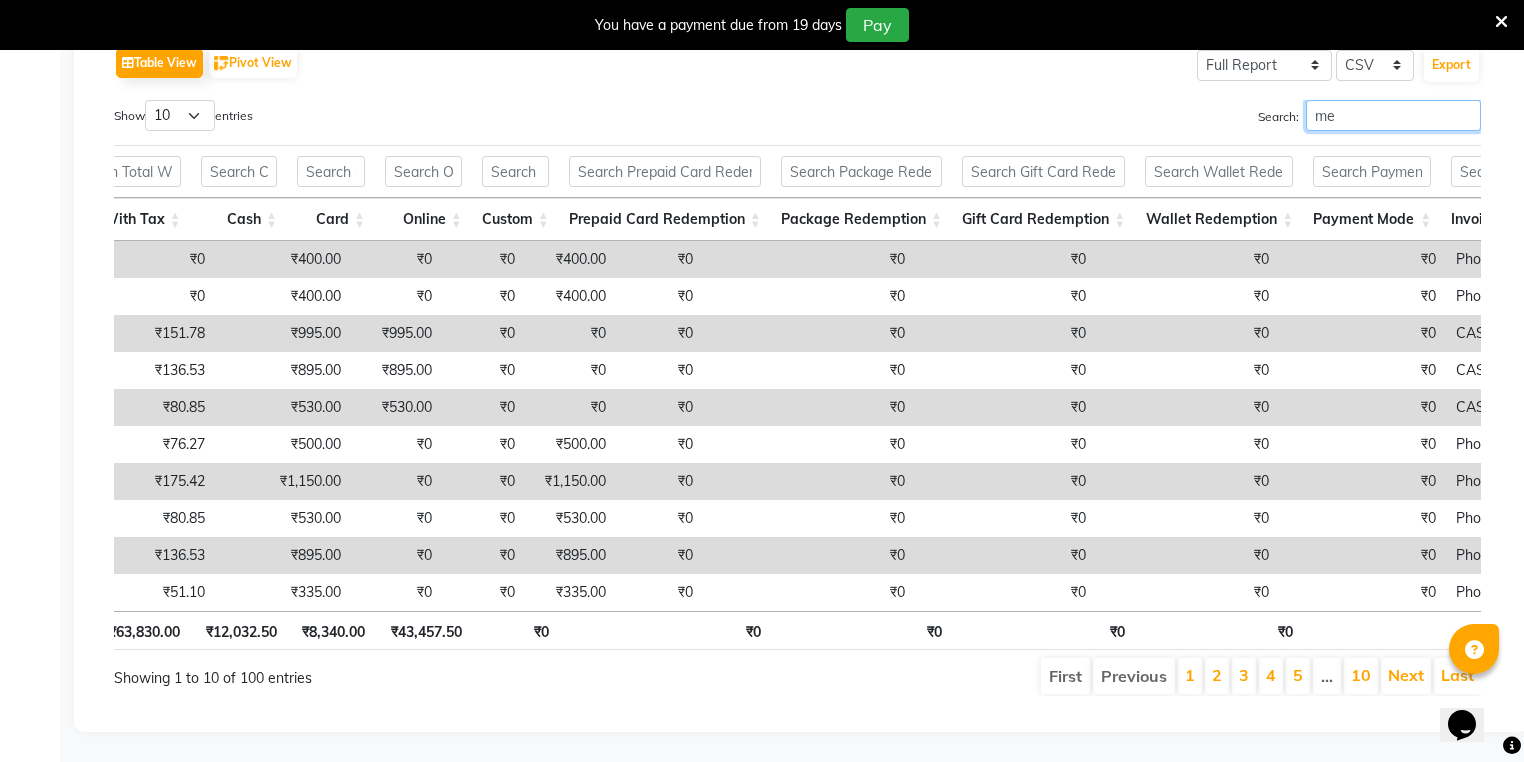 type on "m" 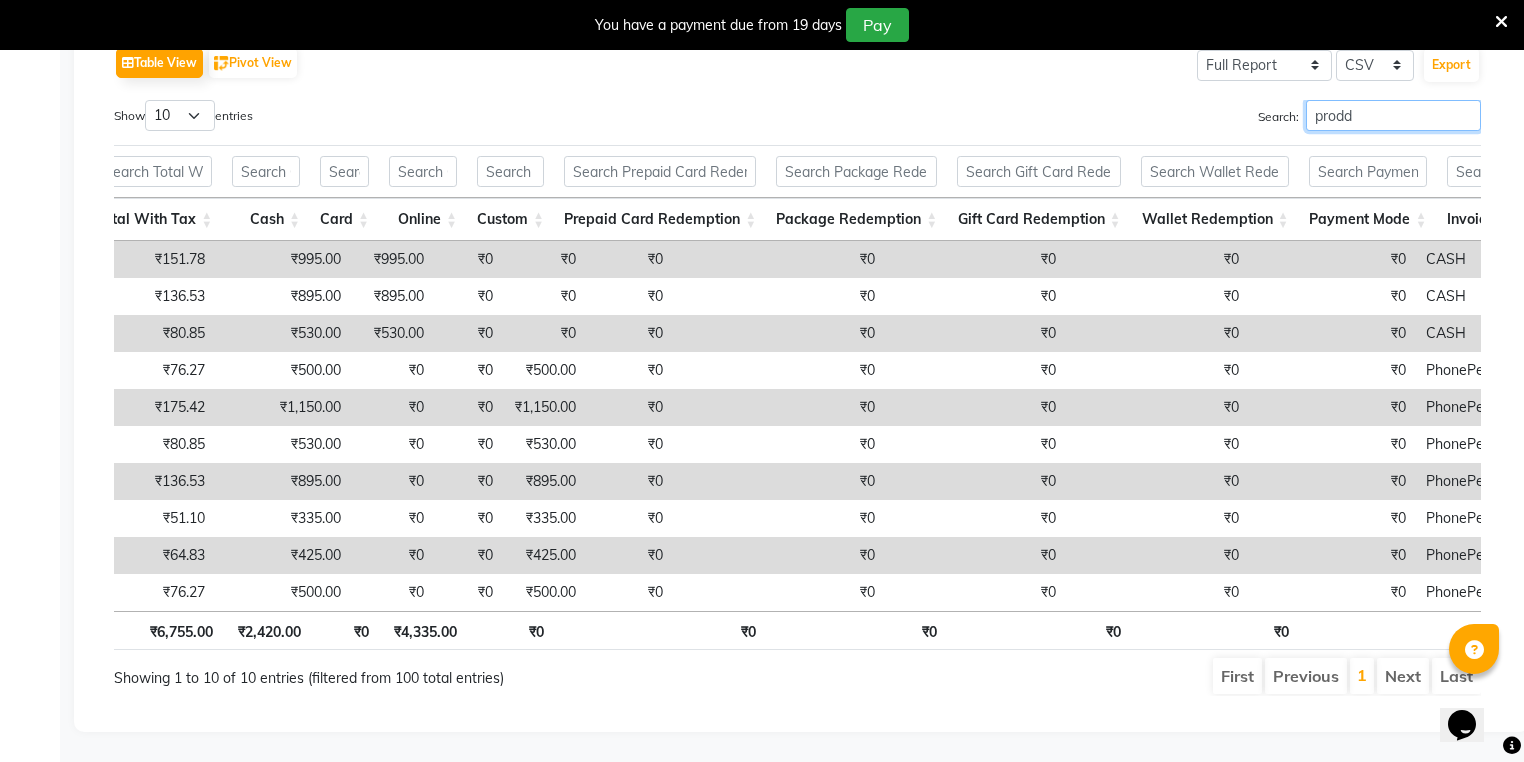 scroll, scrollTop: 50, scrollLeft: 0, axis: vertical 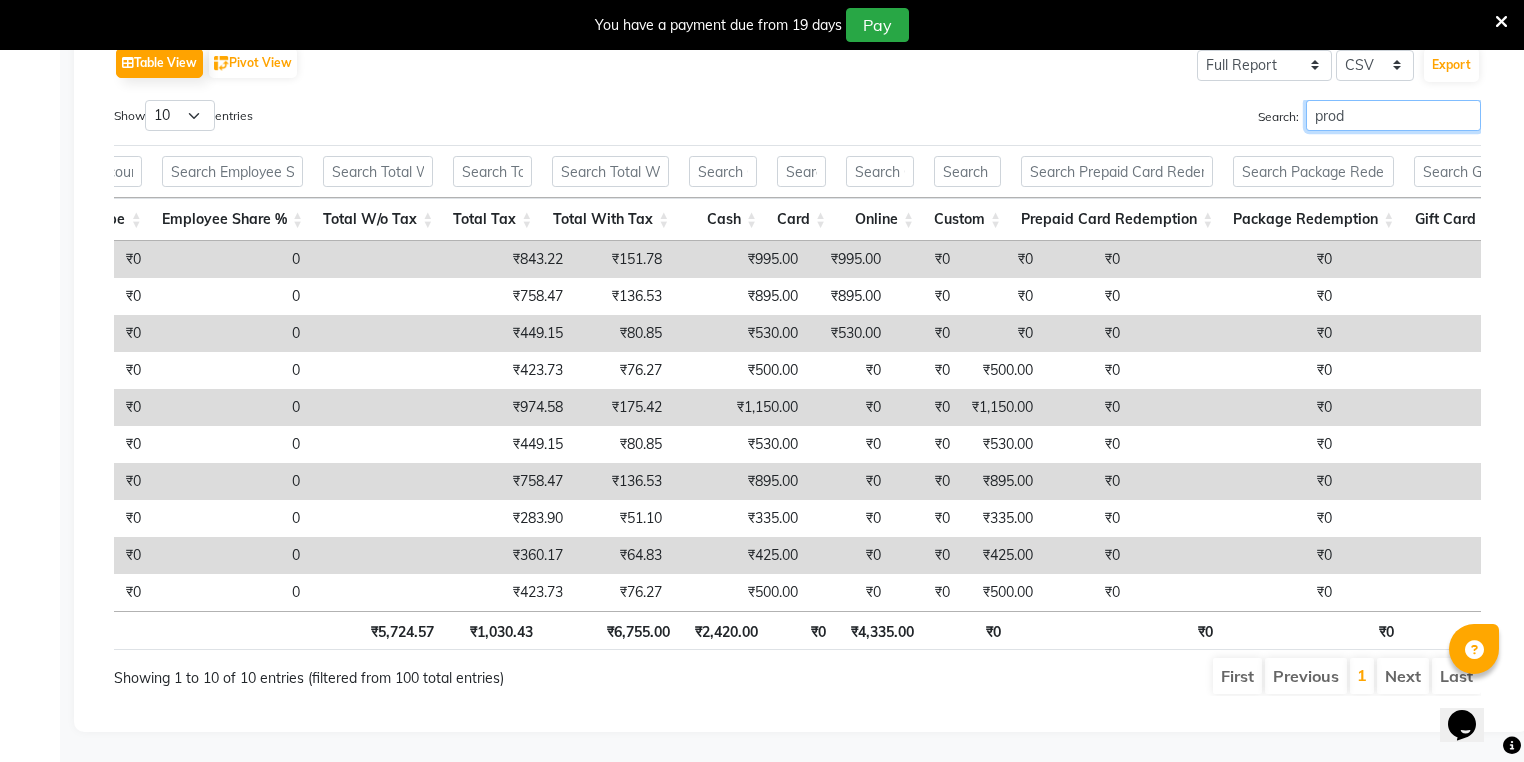 type on "prod" 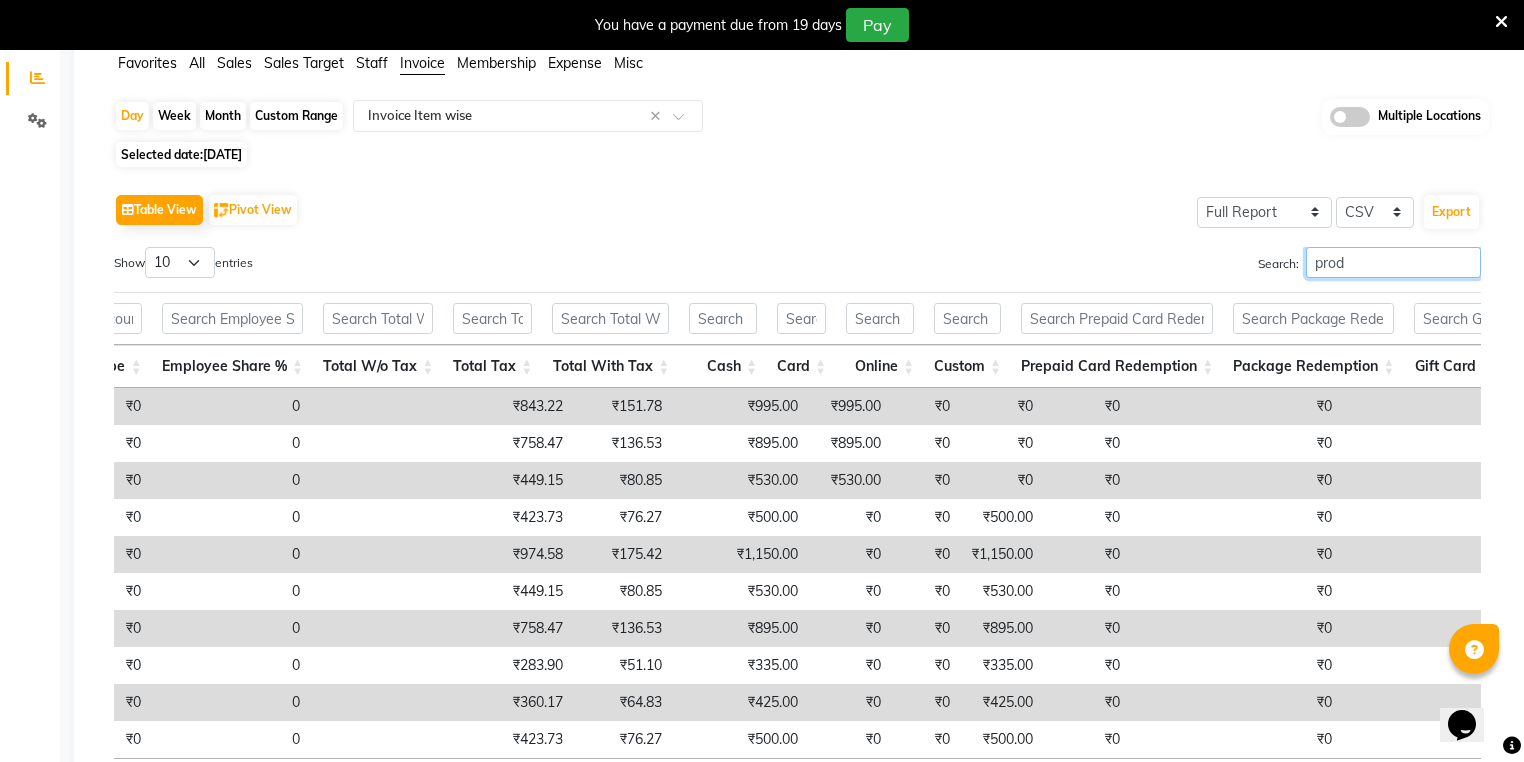 scroll, scrollTop: 0, scrollLeft: 0, axis: both 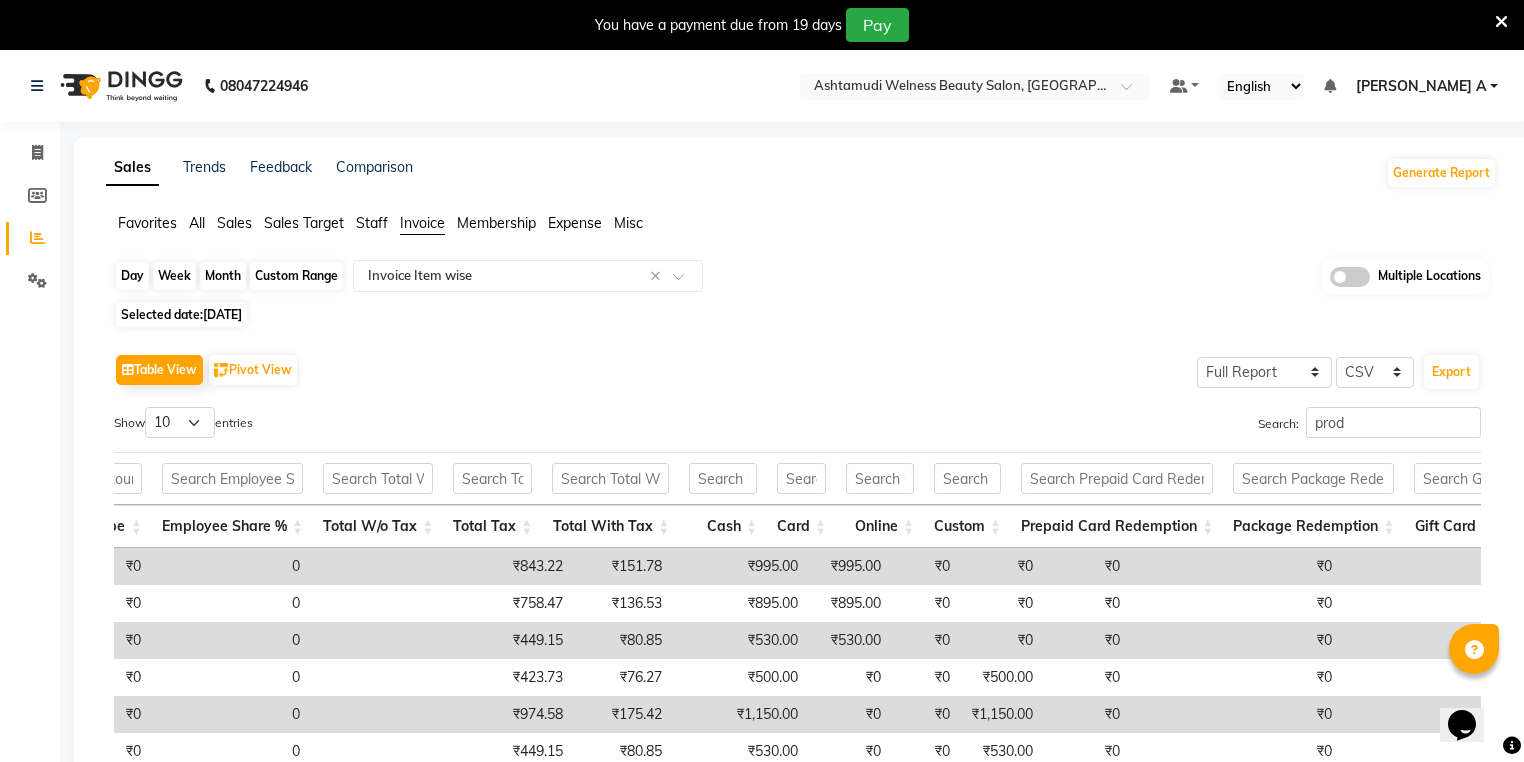 click on "Day" 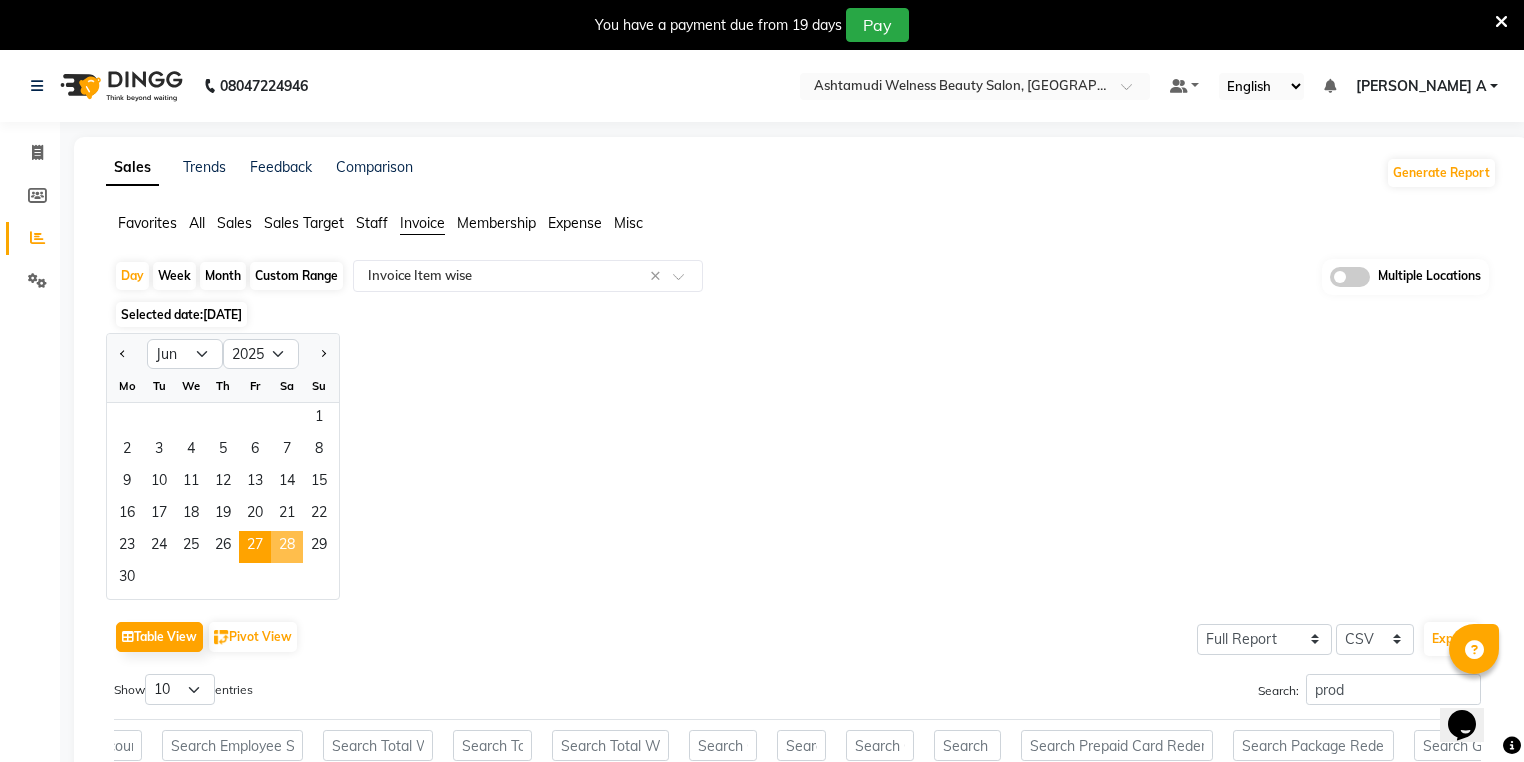 click on "28" 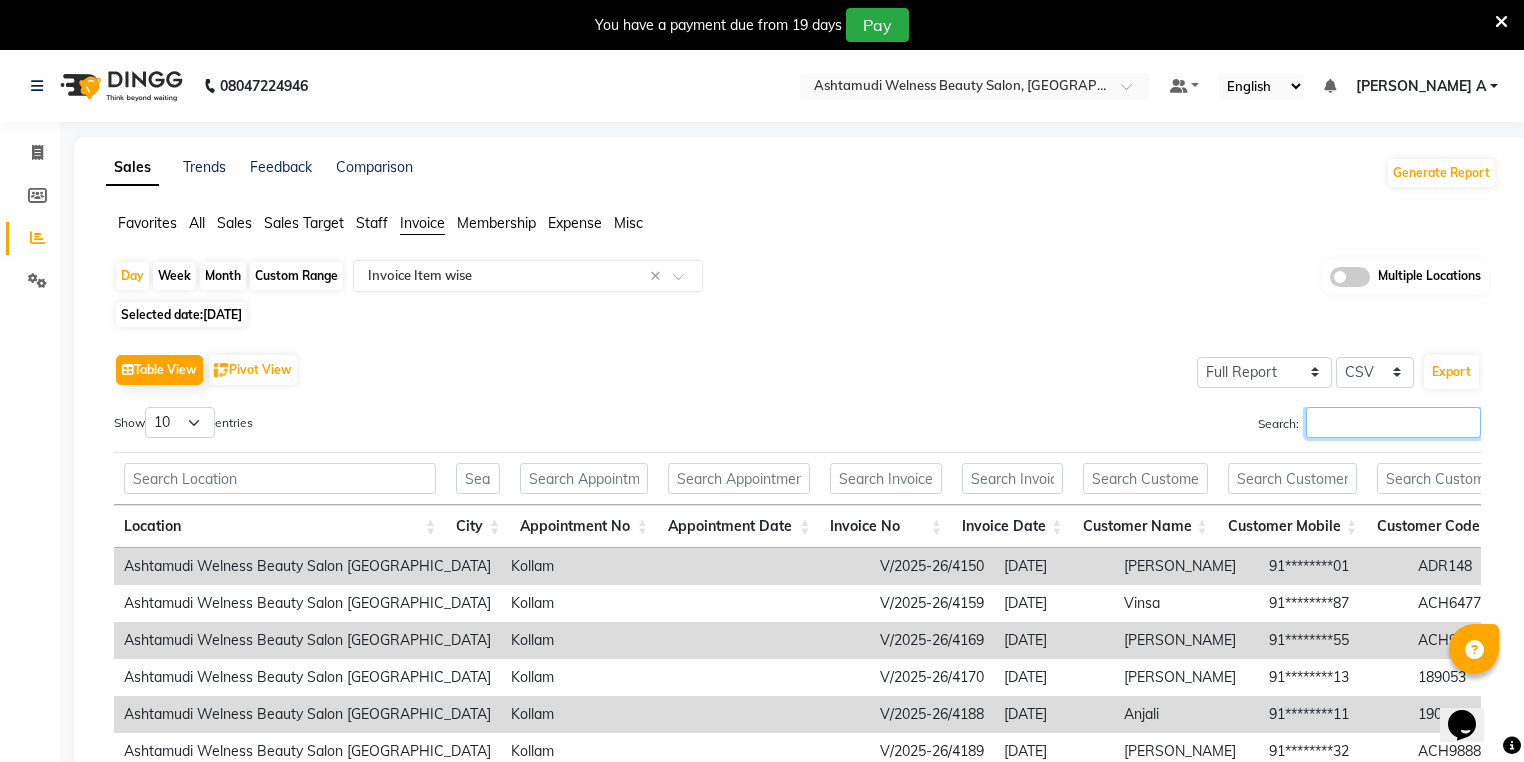 click on "Search:" at bounding box center (1393, 422) 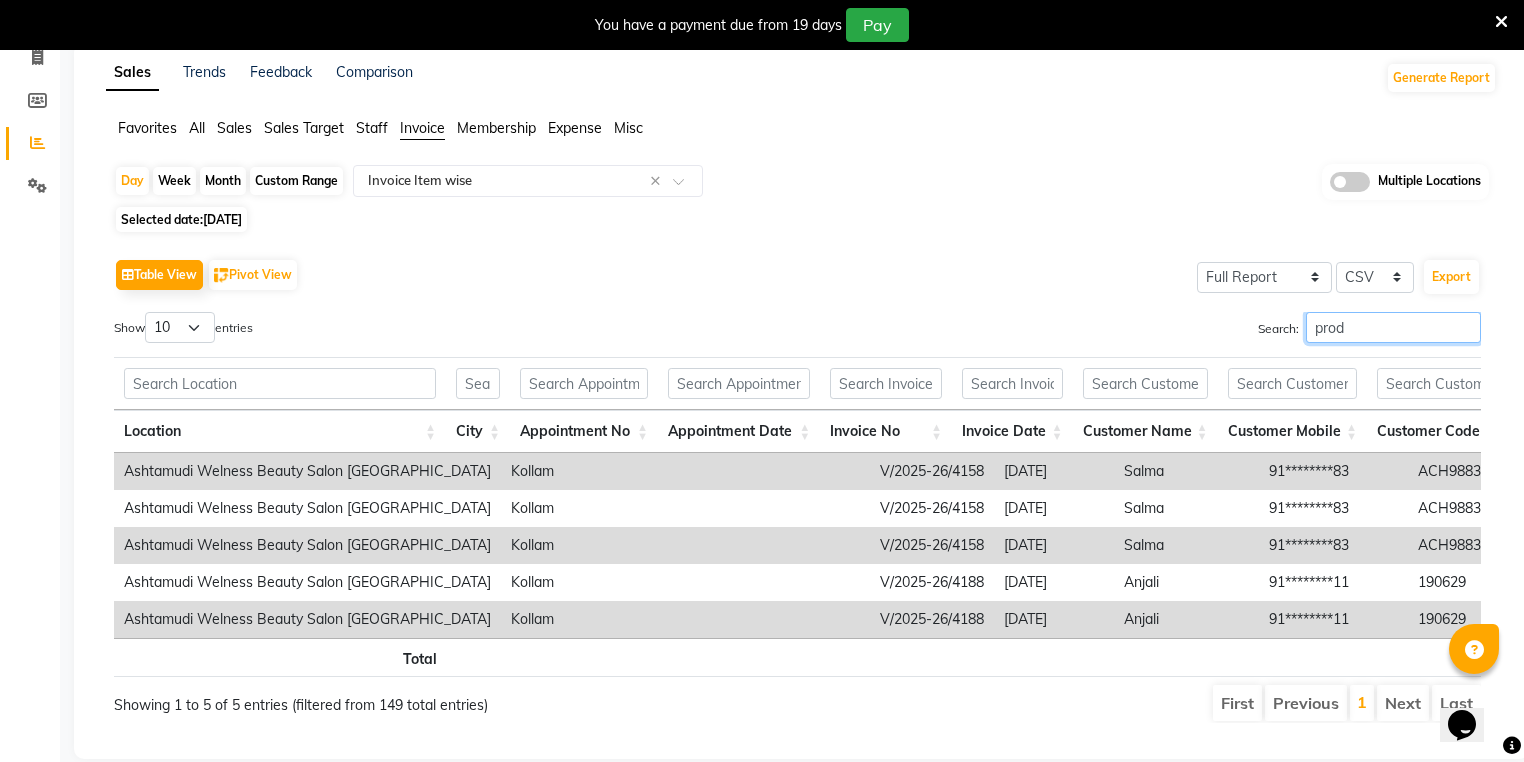 scroll, scrollTop: 143, scrollLeft: 0, axis: vertical 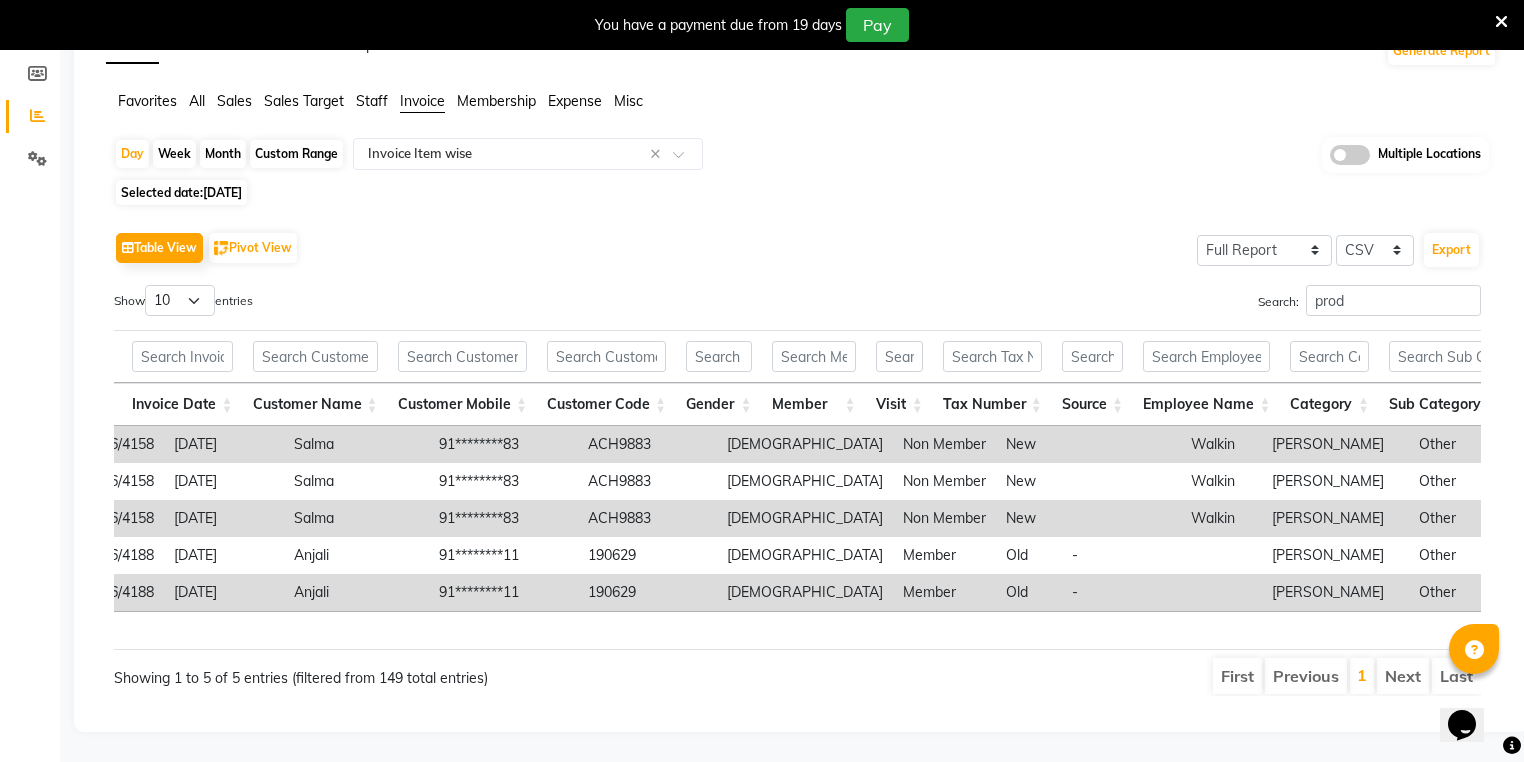 drag, startPoint x: 419, startPoint y: 587, endPoint x: 1535, endPoint y: 530, distance: 1117.4547 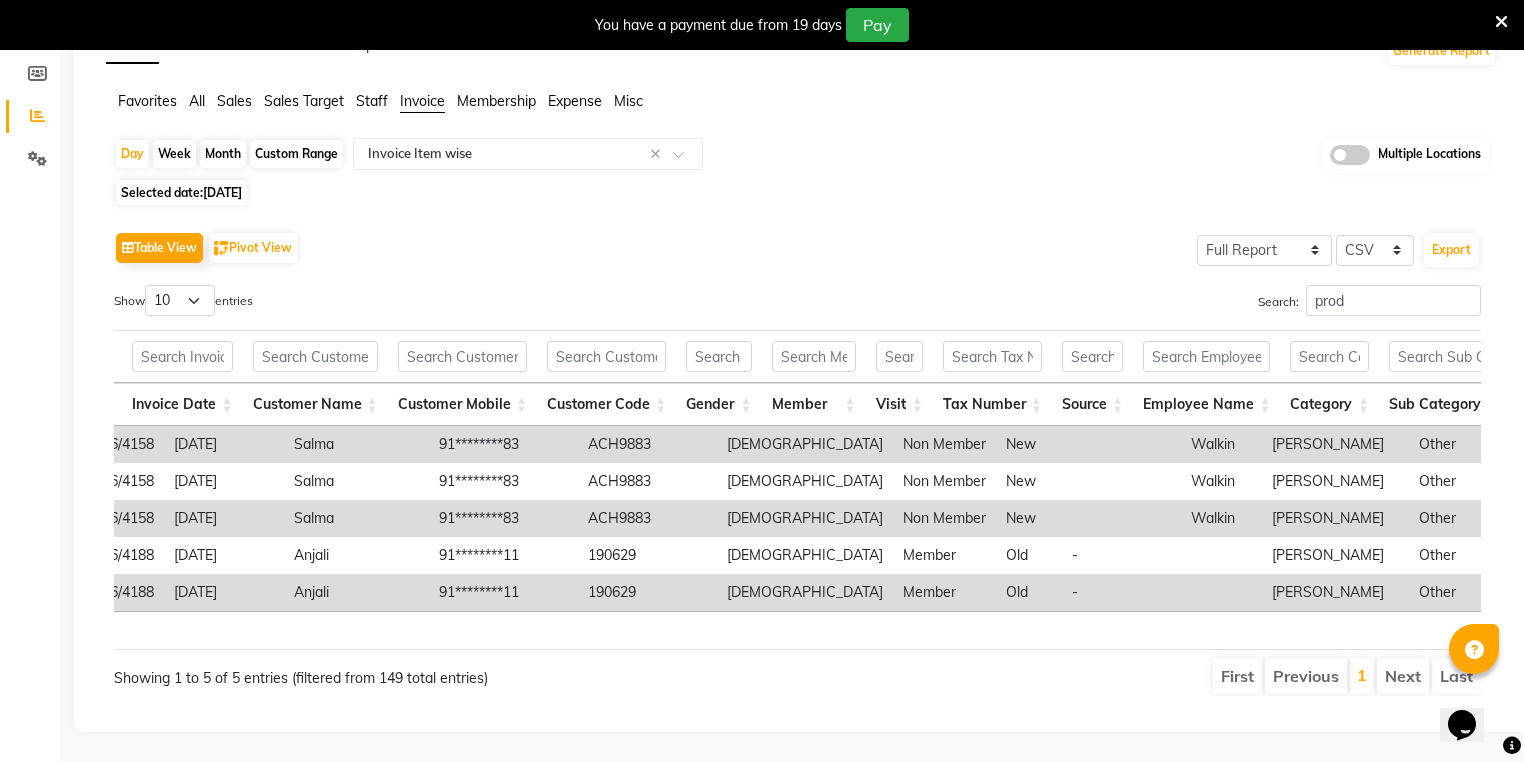 click on "08047224946 Select Location × Ashtamudi Welness Beauty Salon, [GEOGRAPHIC_DATA] Default Panel My Panel English ENGLISH Español العربية मराठी हिंदी ગુજરાતી தமிழ் 中文 Notifications nothing to show [PERSON_NAME] A Manage Profile Change Password Sign out  Version:3.15.4  ☀ Ashtamudi Wellness Beauty Salon, Kowdiar ☀ Ashtamudi Wellness Beauty Salon, GURUVAYUR ☀ Ashtamudi Wellness Beauty Salon, kazakoottam ☀ Ashtamudi Wellness Beauty Salon, Kottiyam ☀ Ashtamudi Wellness Beauty Salon, Kottarakkara ☀ Ashtamudi Wellness , Edappally, Cochin 1 ☀ Ashtamudi Wellness Beauty Salon, TRIVANDRUM ☀ Ashtamudi Wellness Beauty Salon, THIRUVALLA ☀ Ashtamudi Welness Beauty Salon, [GEOGRAPHIC_DATA] ☀ Ashtamudi Wellness Beauty Salon (HO), [GEOGRAPHIC_DATA] ☀ Ashtamudi Wellness Beauty Salon, [GEOGRAPHIC_DATA] ☀ Ashtamudi Wellness Beauty Salon, [GEOGRAPHIC_DATA] ☀ Ashtamudi Beauty Lounge, ATTINGAL ☀ Ashtamudi Wellness Beauty Salon, [GEOGRAPHIC_DATA]  Invoice  Members  Reports  Settings Segments All" at bounding box center (762, 259) 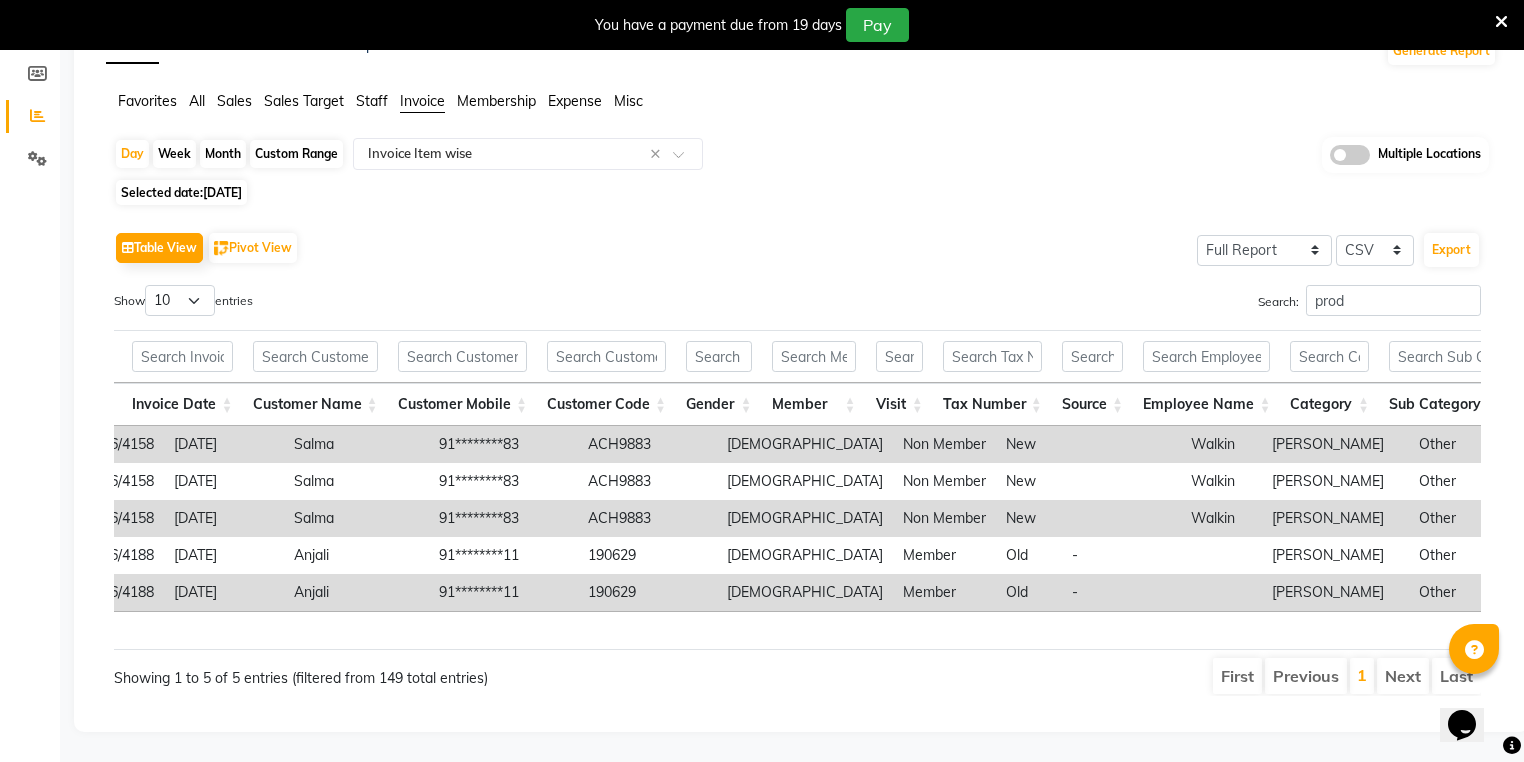 scroll, scrollTop: 0, scrollLeft: 972, axis: horizontal 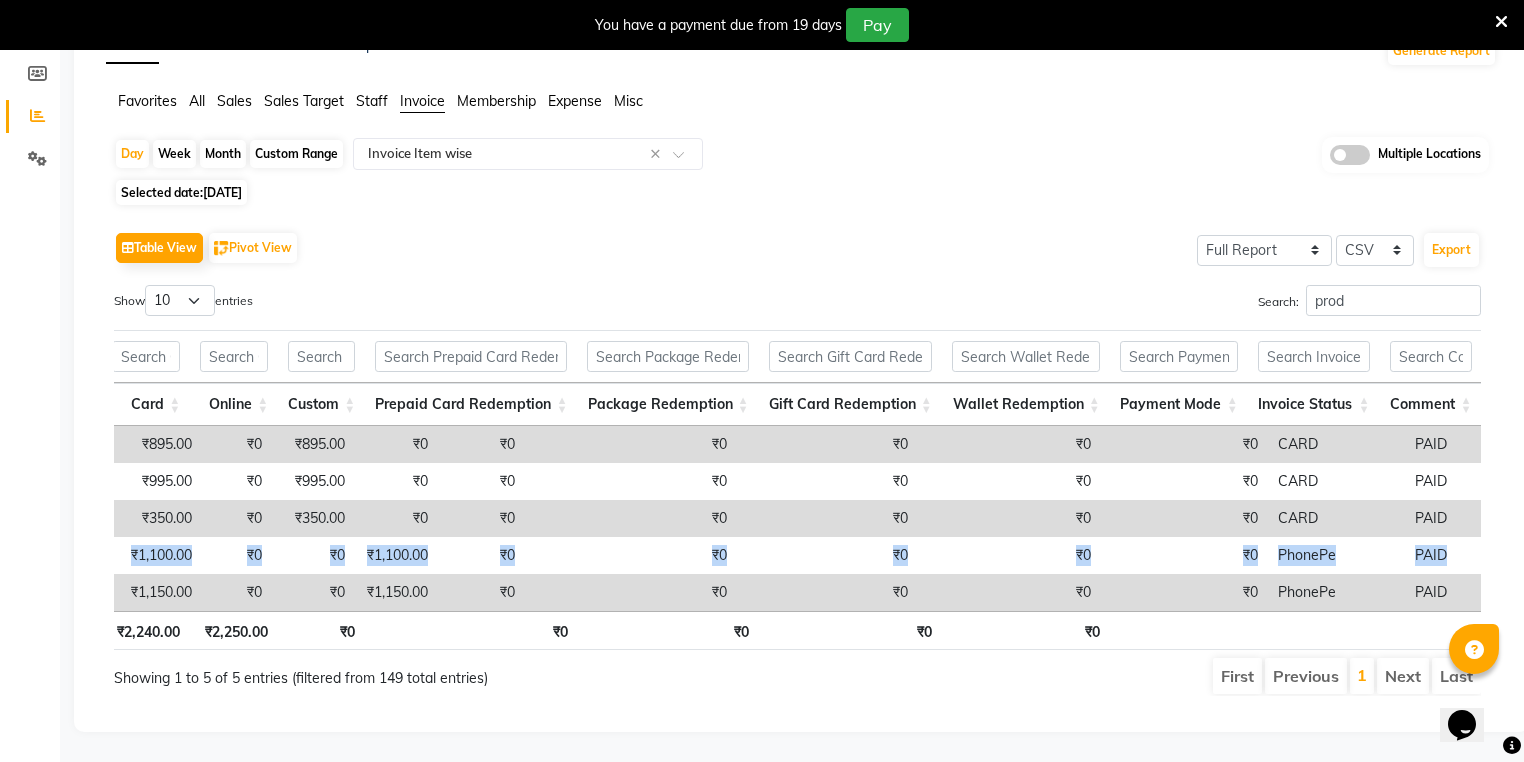 click on "Day   Week   Month   Custom Range  Select Report Type × Invoice Item wise × Multiple Locations Selected date:  28-06-2025   Table View   Pivot View  Select Full Report Filtered Report Select CSV PDF  Export  Show  10 25 50 100  entries Search: prod Location City Appointment No Appointment Date Invoice No Invoice Date Customer Name Customer Mobile Customer Code Gender Member Visit Tax Number Source Employee Name Category Sub Category Item Type Item Code Item Name Hsn/sac Code Service Time Quantity Unit Price Item Price Discount Discount Type Employee Share % Total W/o Tax Total Tax Total With Tax Cash Card Online Custom Prepaid Card Redemption Package Redemption Gift Card Redemption Wallet Redemption Payment Mode Invoice Status Comment Location City Appointment No Appointment Date Invoice No Invoice Date Customer Name Customer Mobile Customer Code Gender Member Visit Tax Number Source Employee Name Category Sub Category Item Type Item Code Item Name Hsn/sac Code Service Time Quantity Unit Price Item Price" 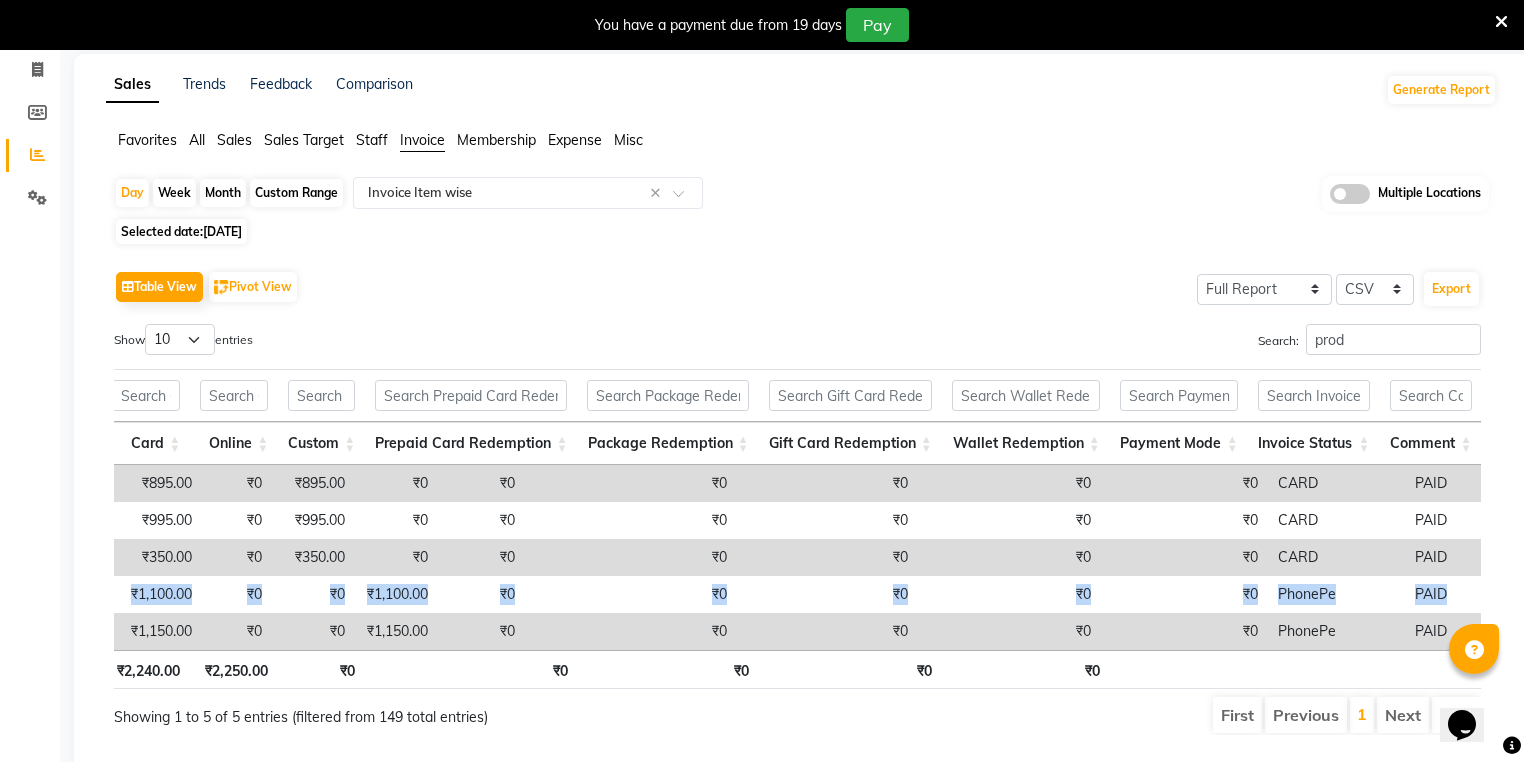 scroll, scrollTop: 0, scrollLeft: 0, axis: both 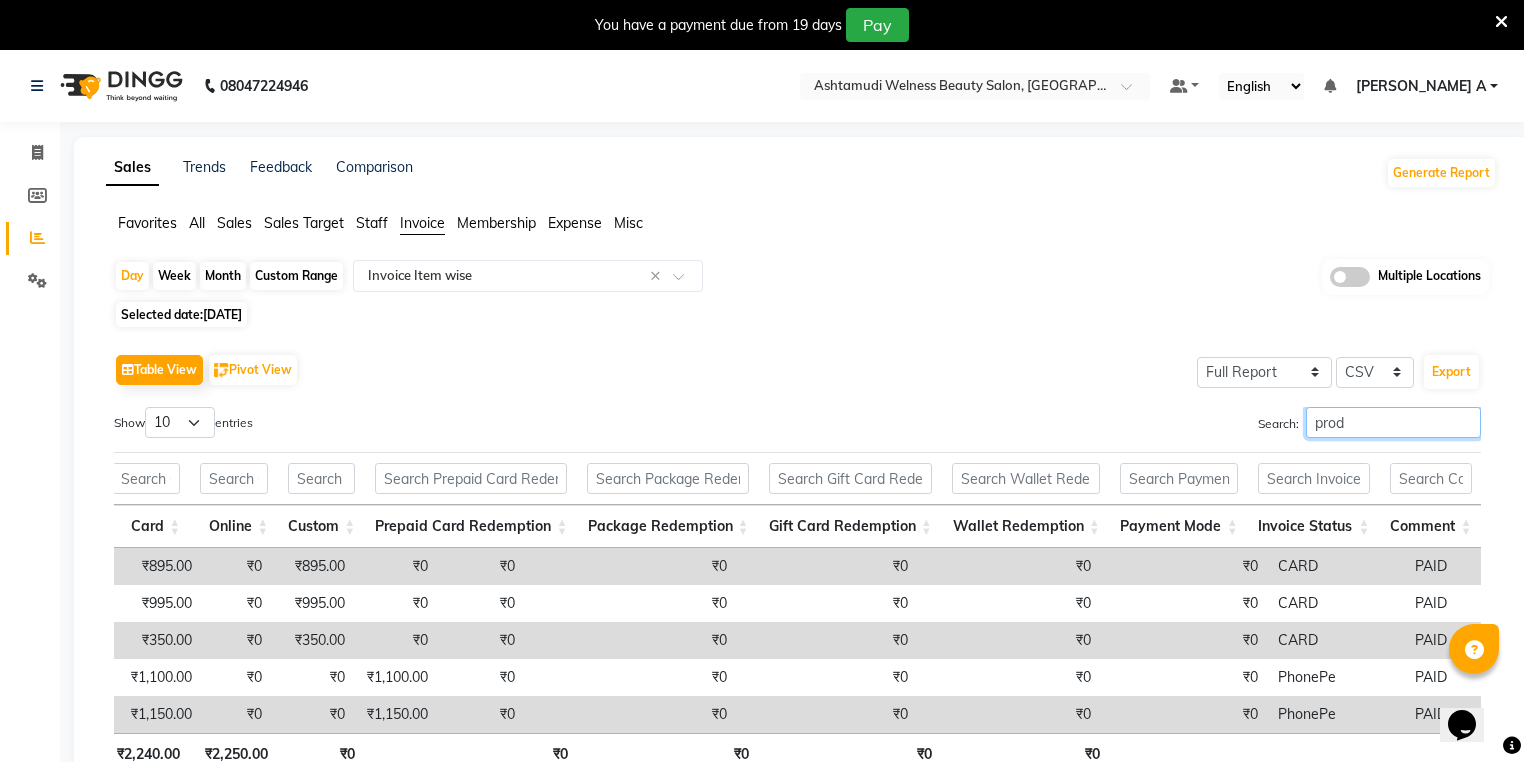 click on "prod" at bounding box center [1393, 422] 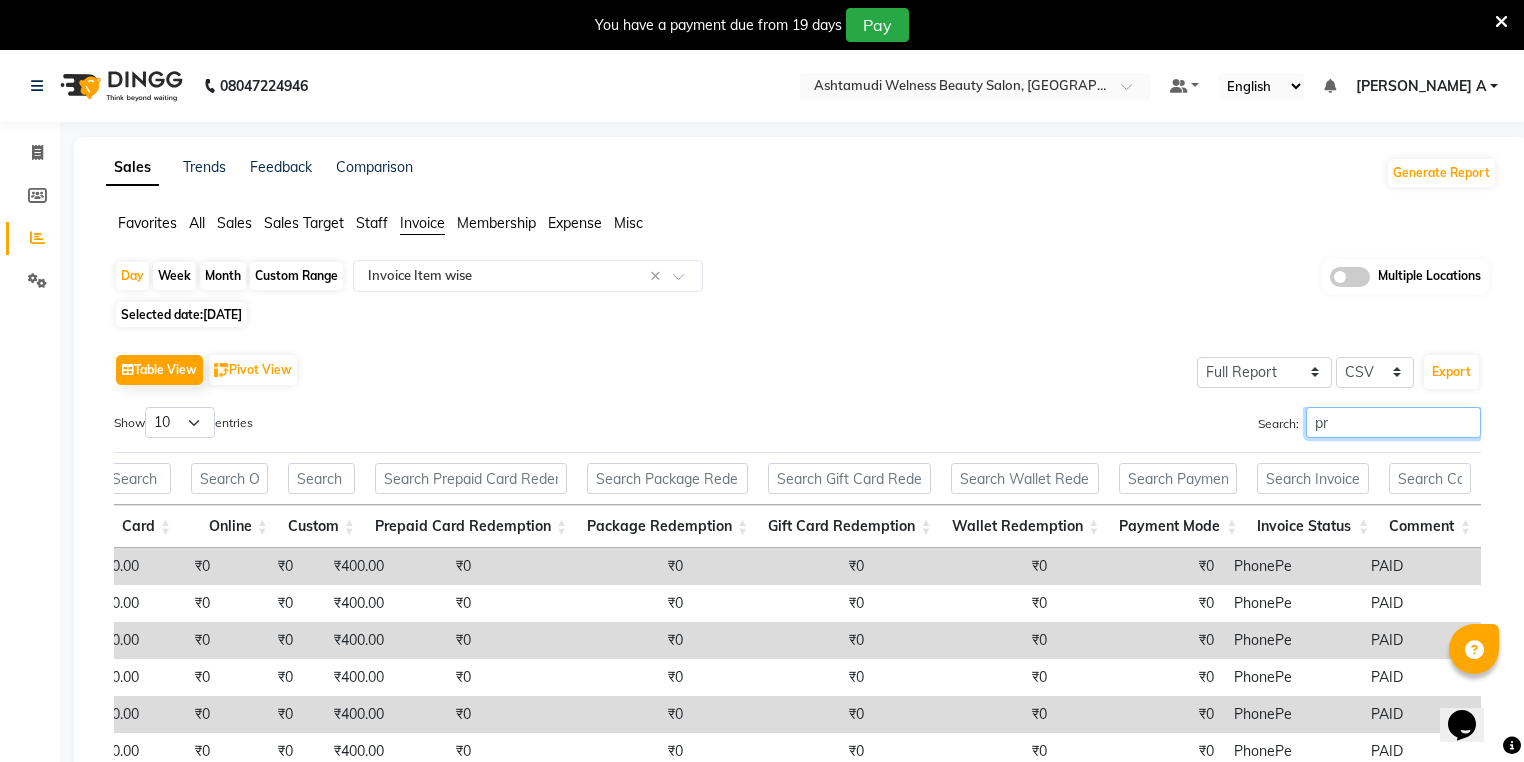 type on "p" 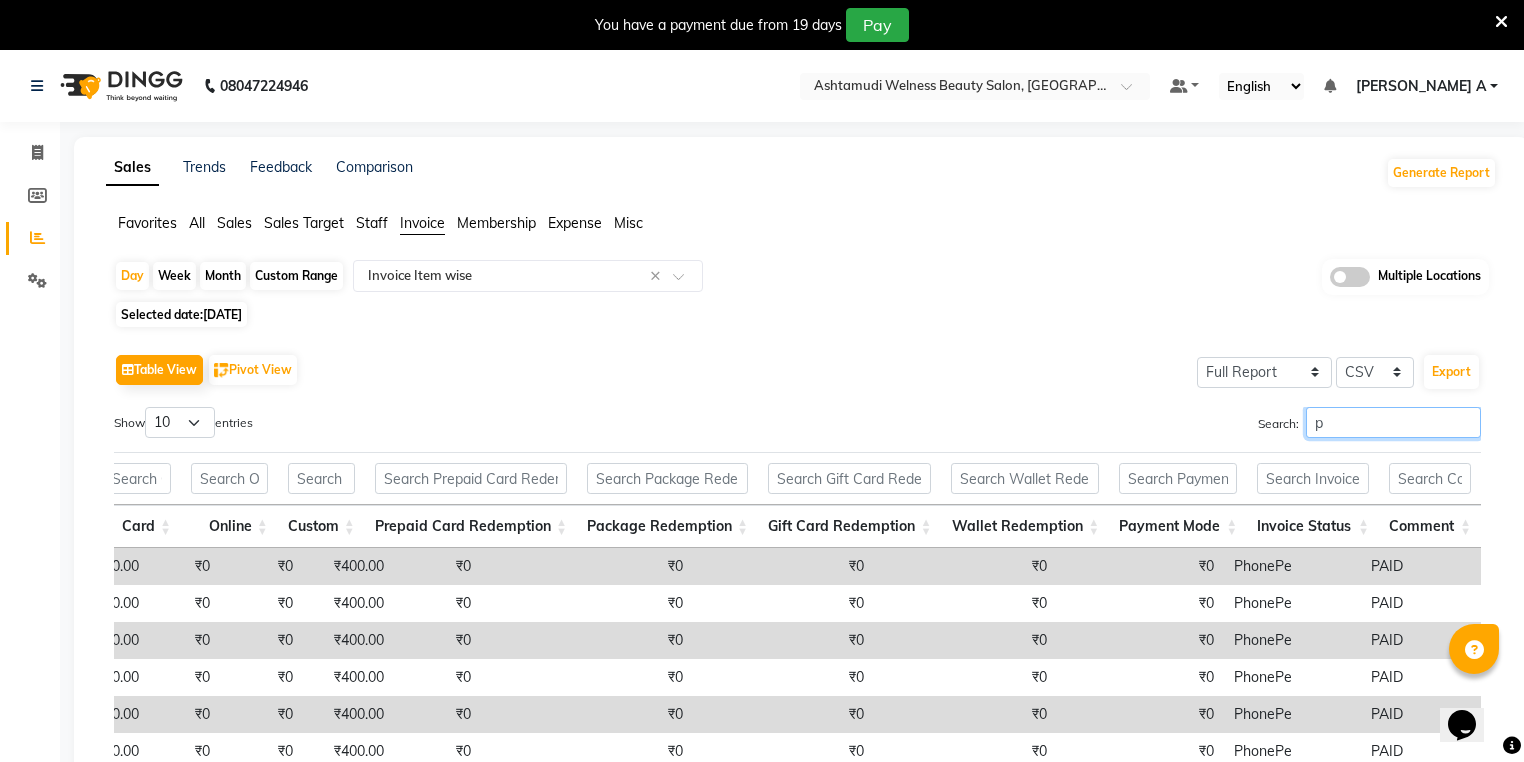 scroll, scrollTop: 0, scrollLeft: 4244, axis: horizontal 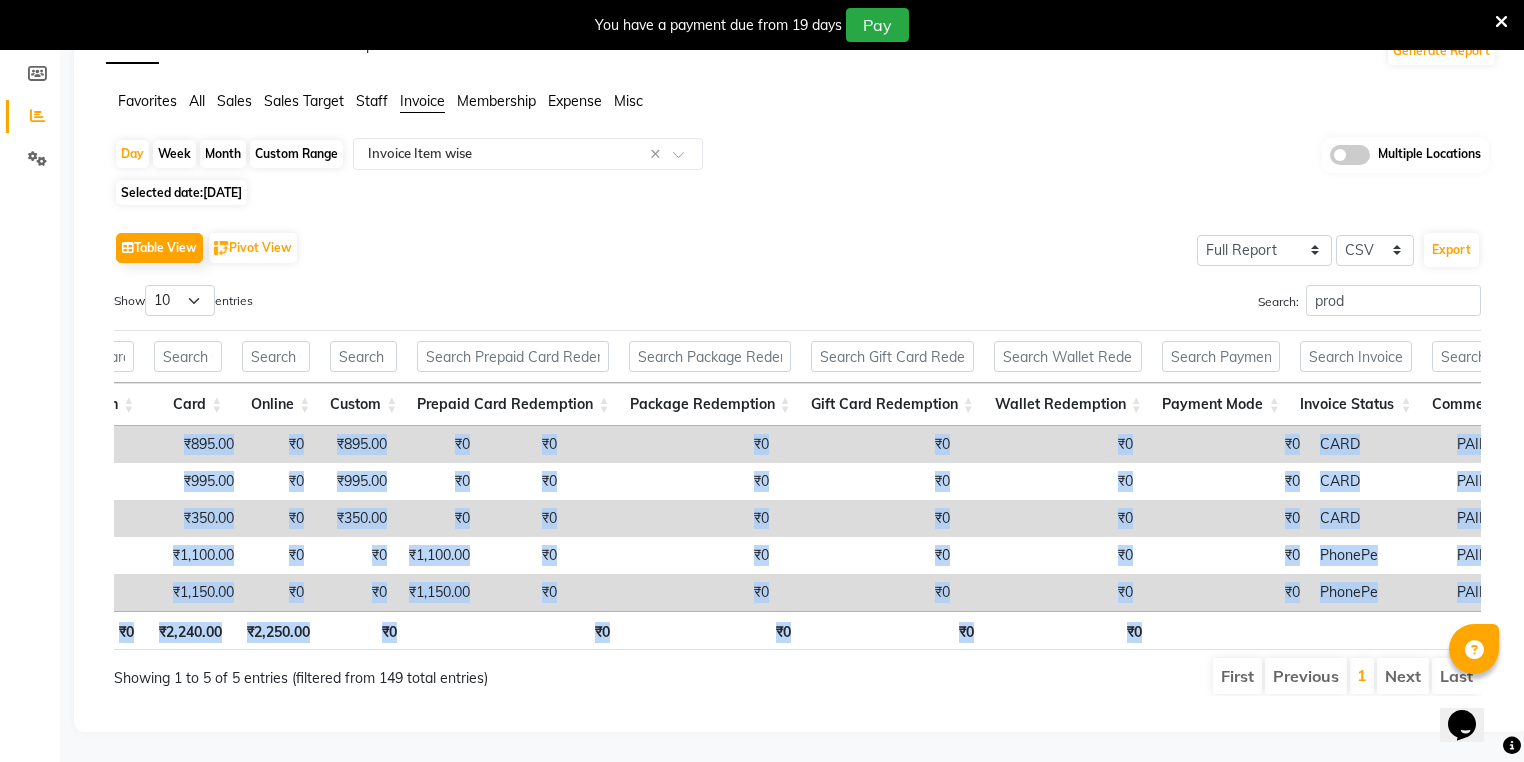 drag, startPoint x: 1173, startPoint y: 600, endPoint x: 1164, endPoint y: 581, distance: 21.023796 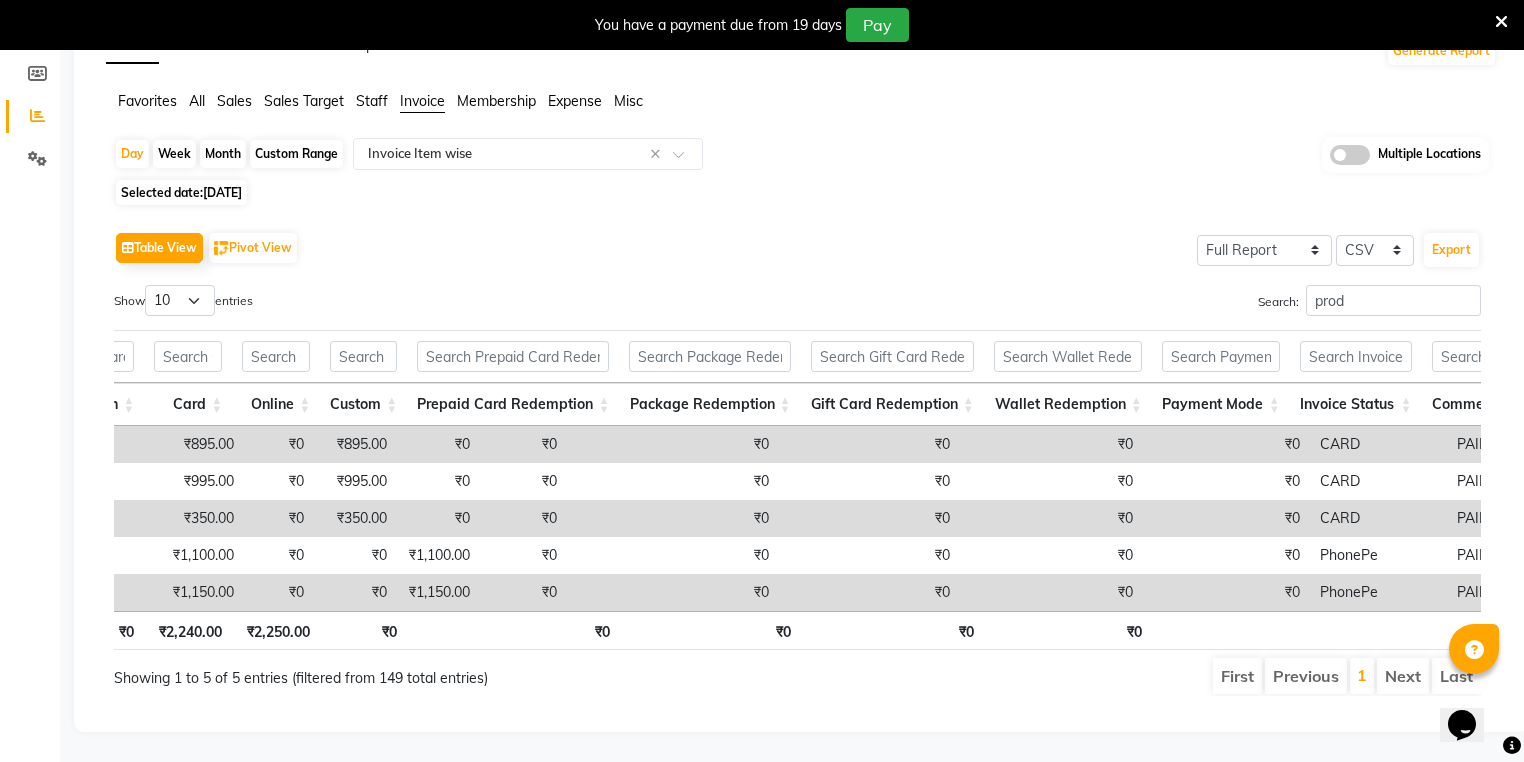 click on "₹0" at bounding box center (1226, 592) 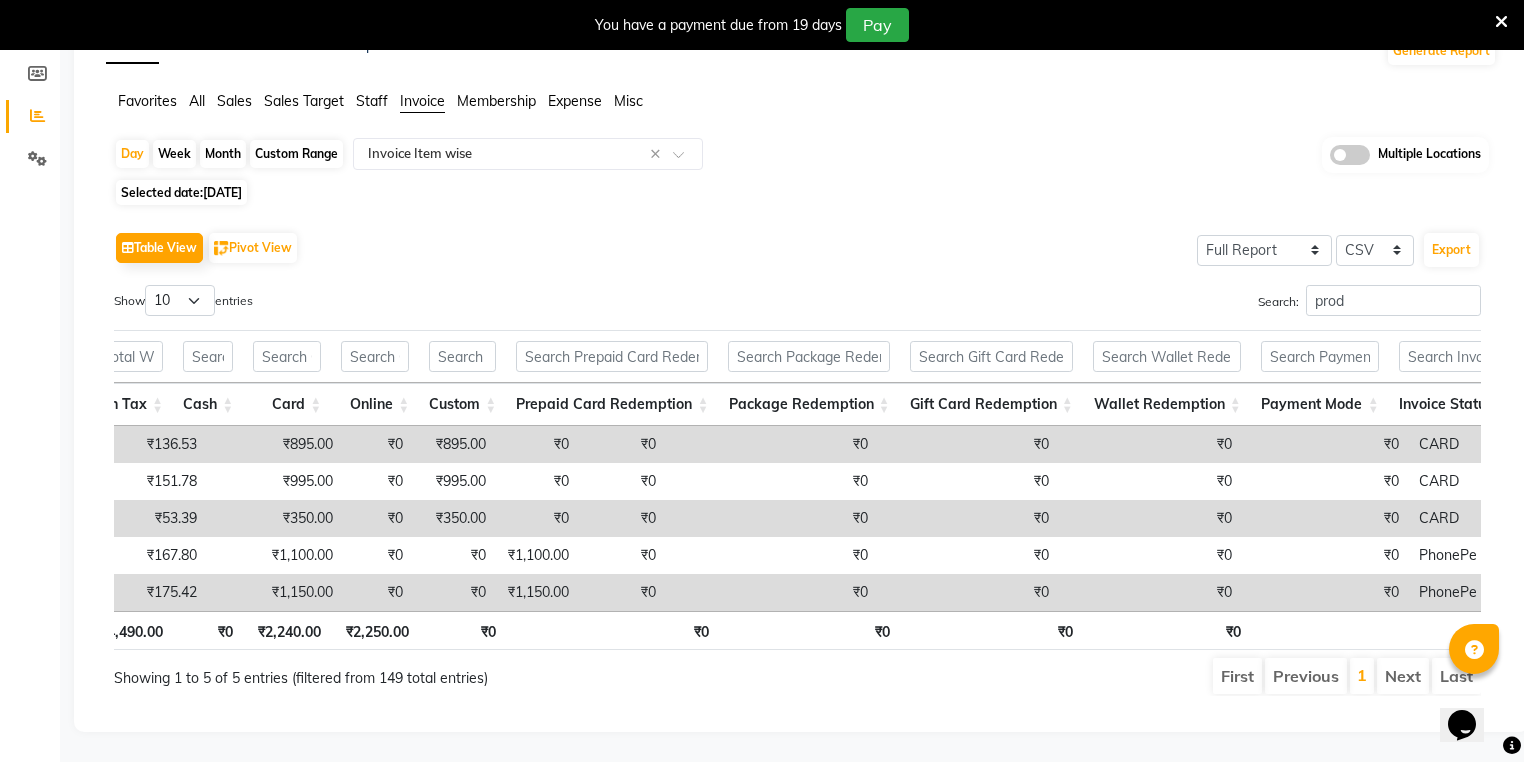 scroll, scrollTop: 0, scrollLeft: 4132, axis: horizontal 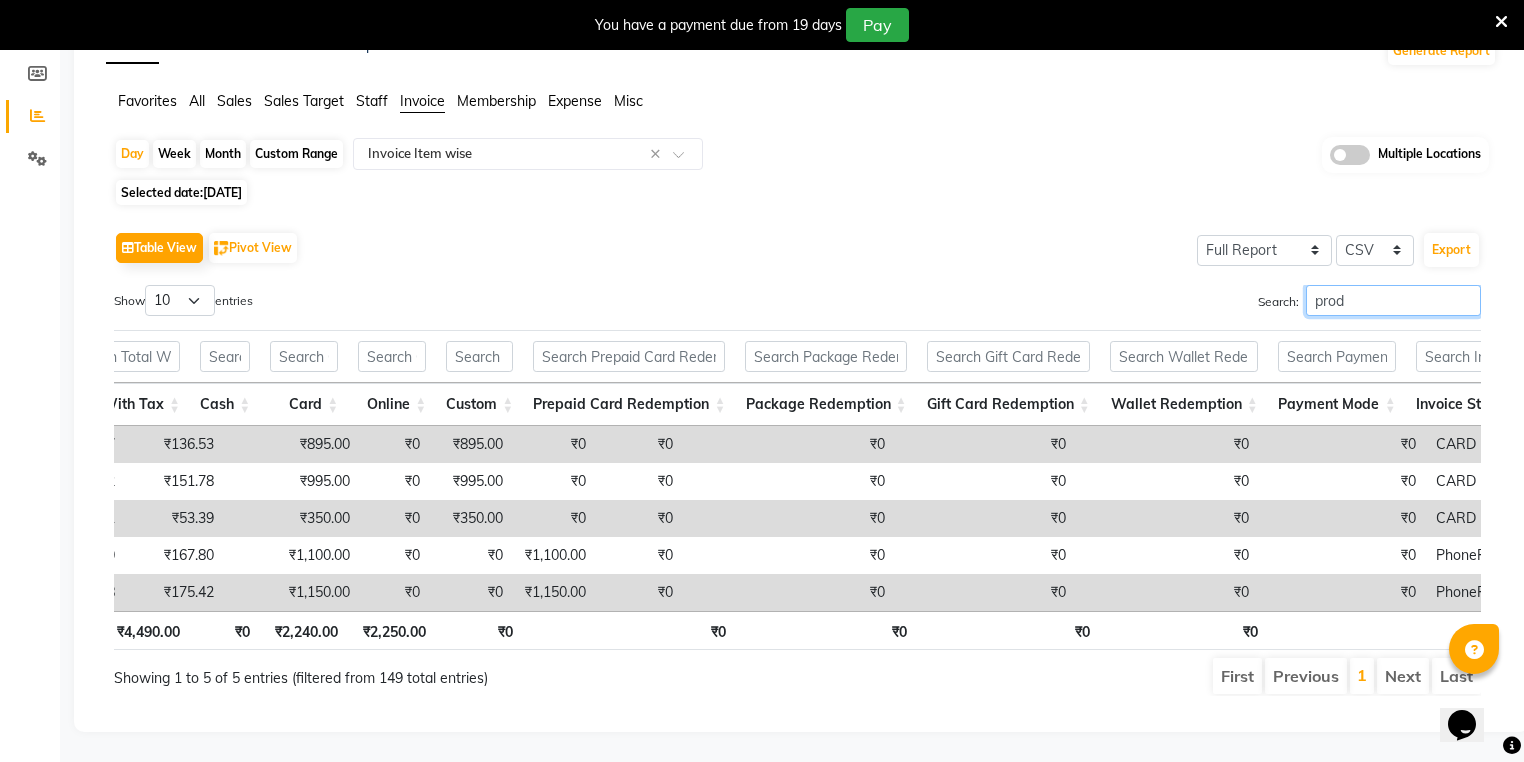 click on "prod" at bounding box center [1393, 300] 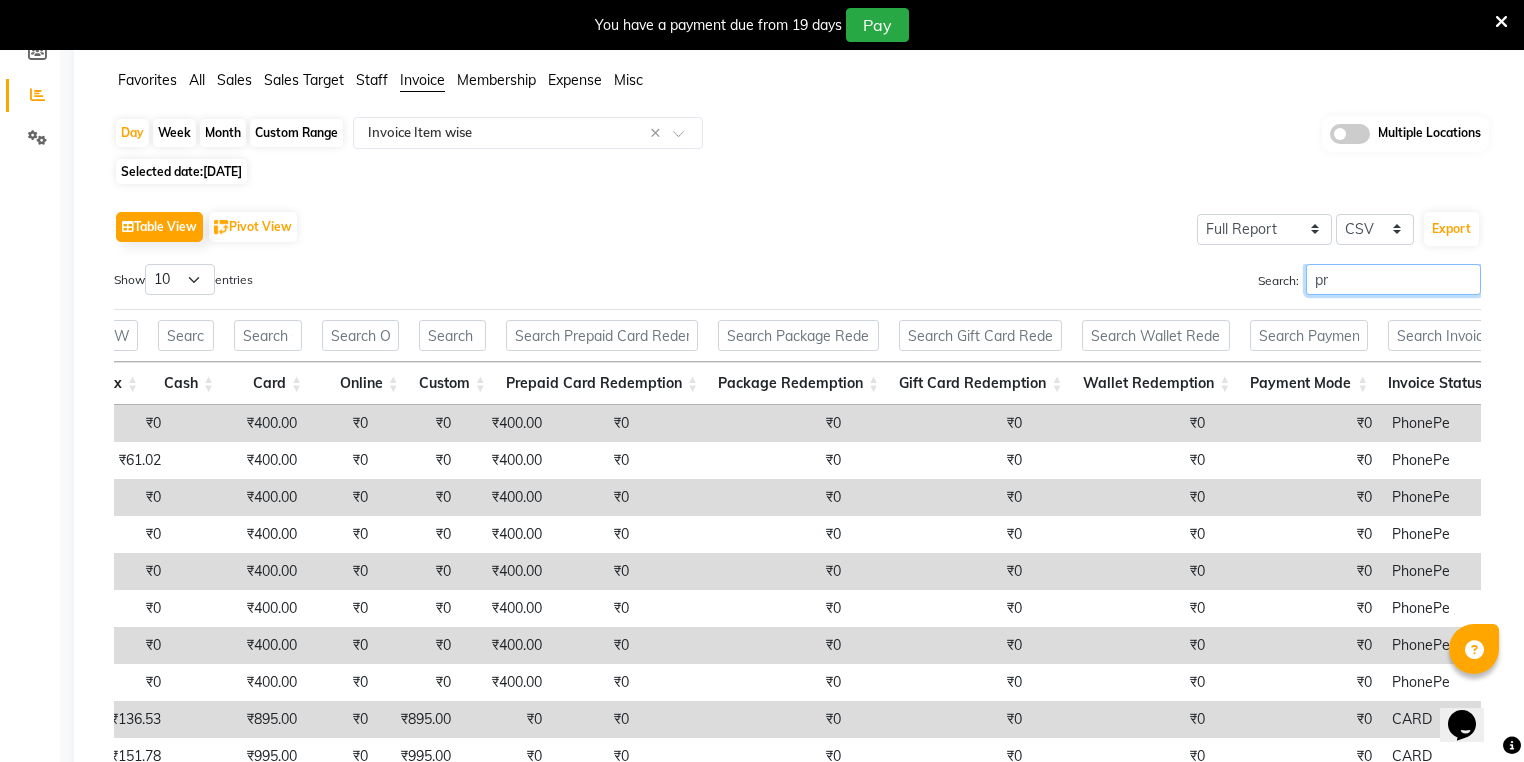 type on "p" 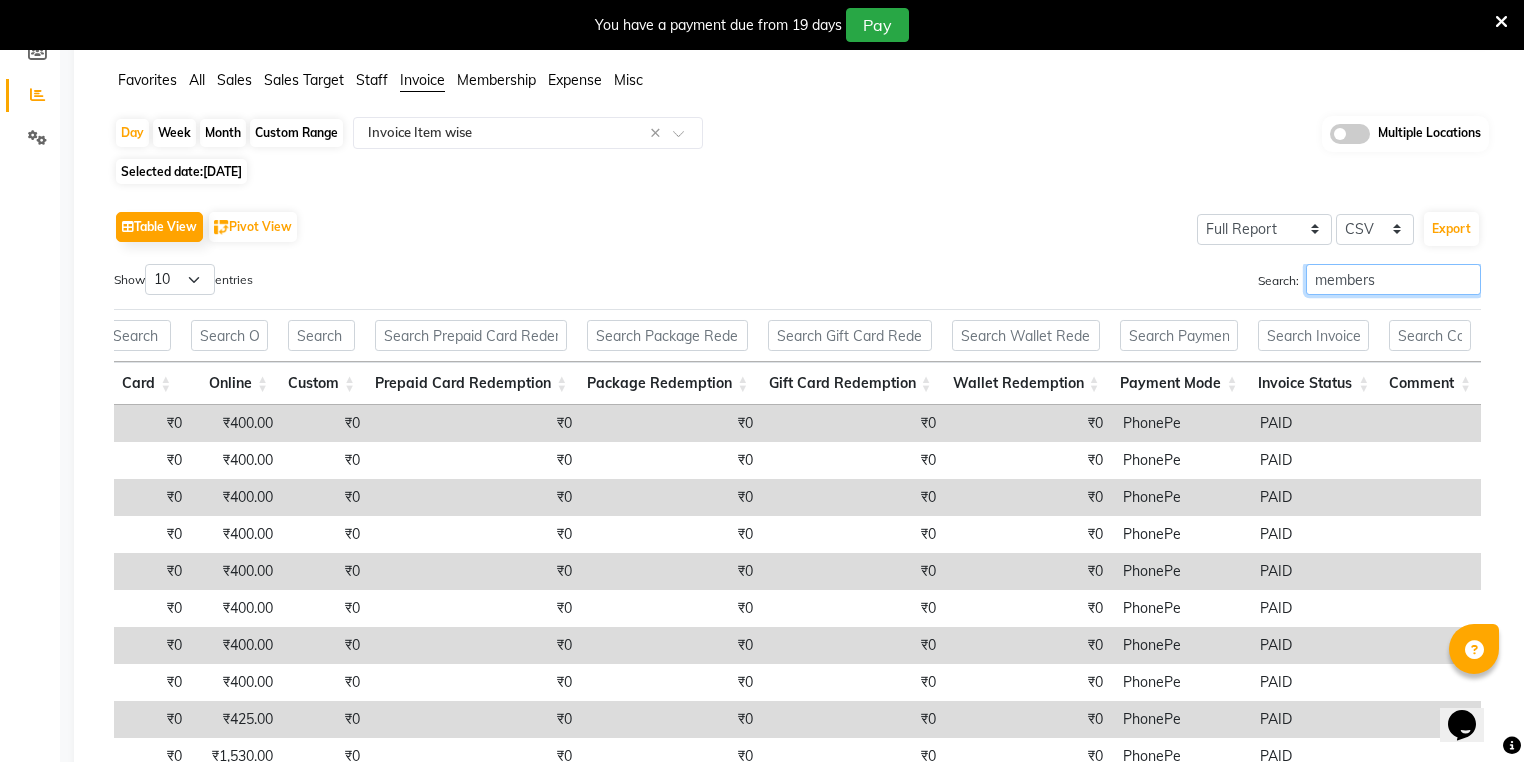 scroll, scrollTop: 0, scrollLeft: 3995, axis: horizontal 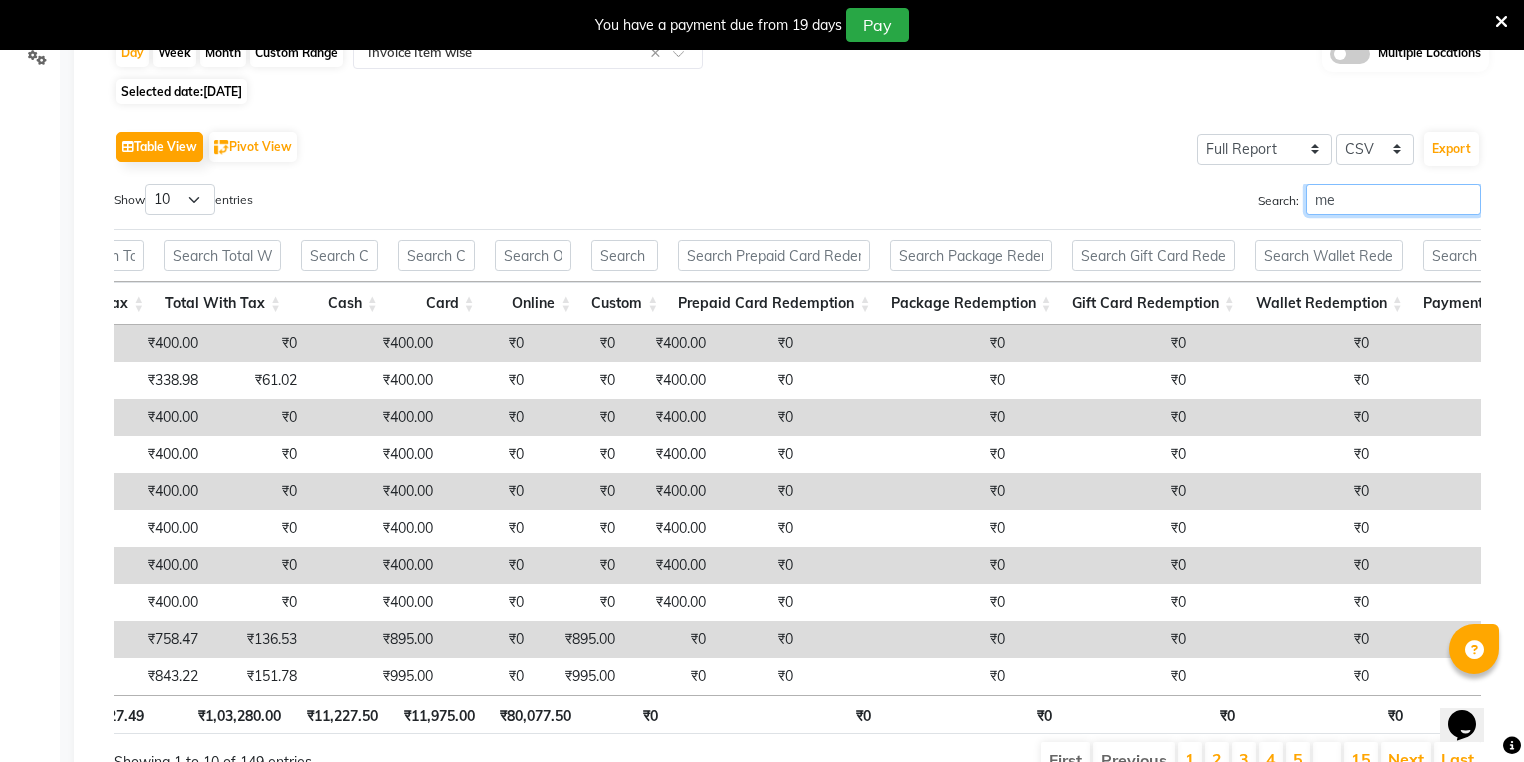 type on "m" 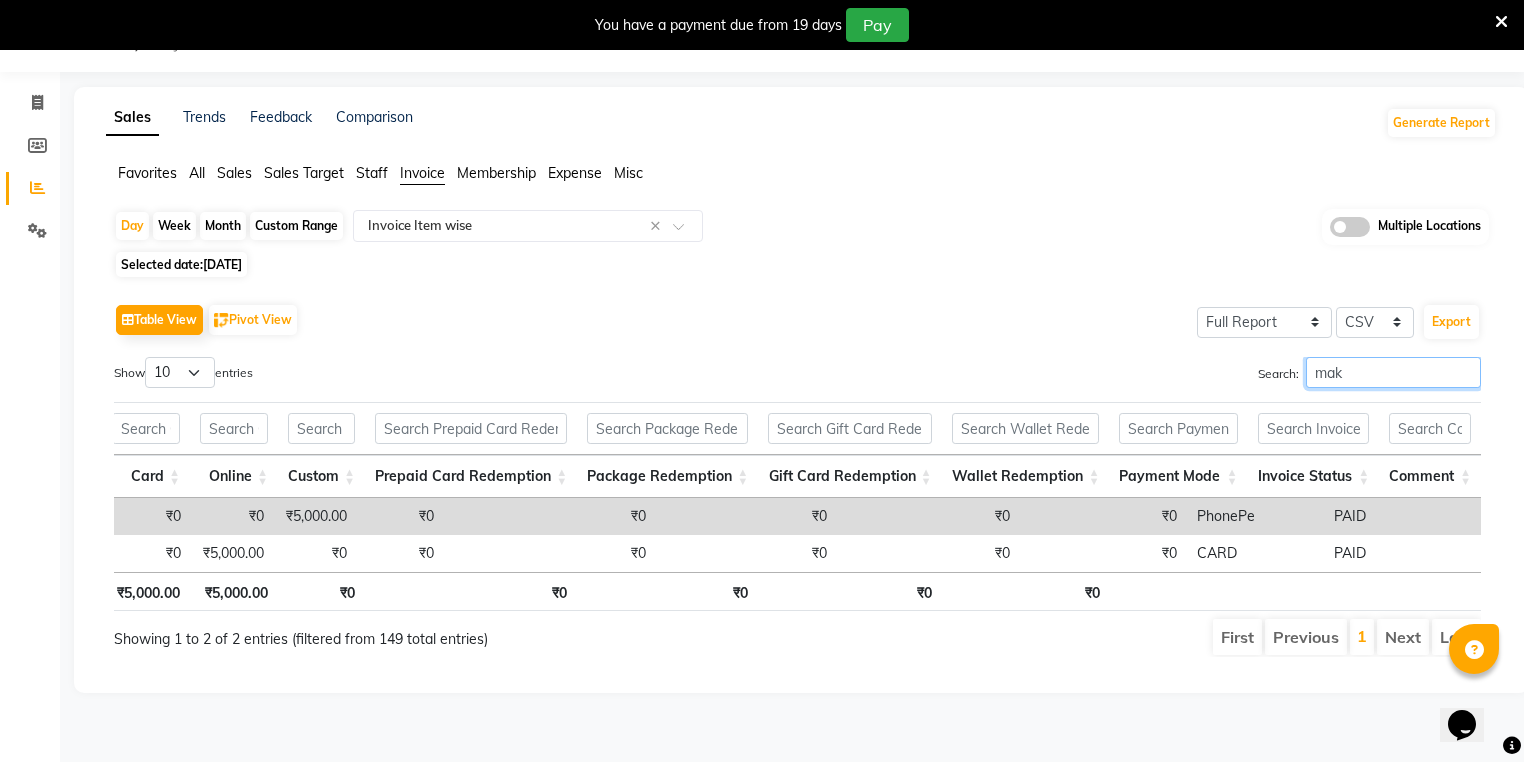 scroll, scrollTop: 50, scrollLeft: 0, axis: vertical 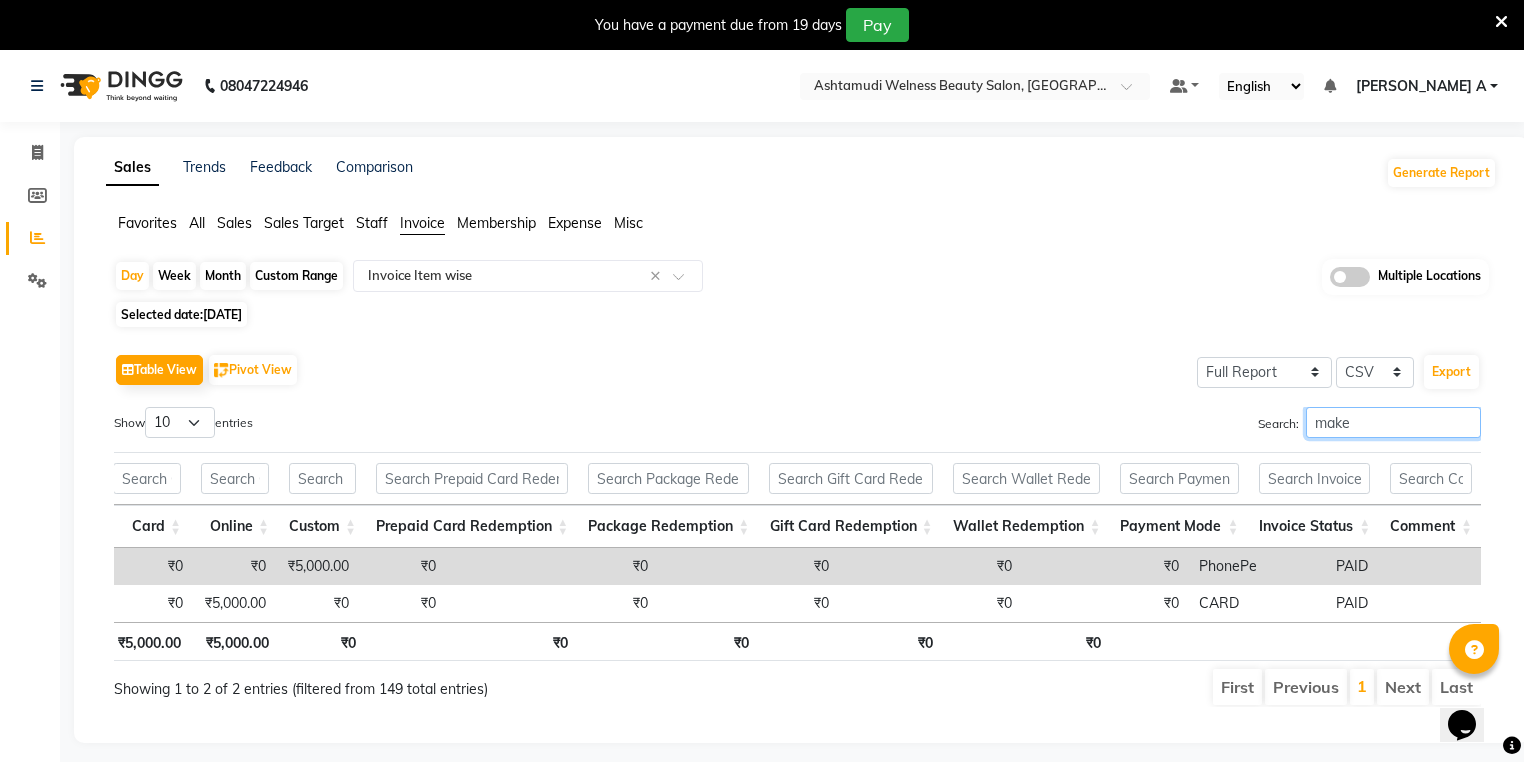 type on "make" 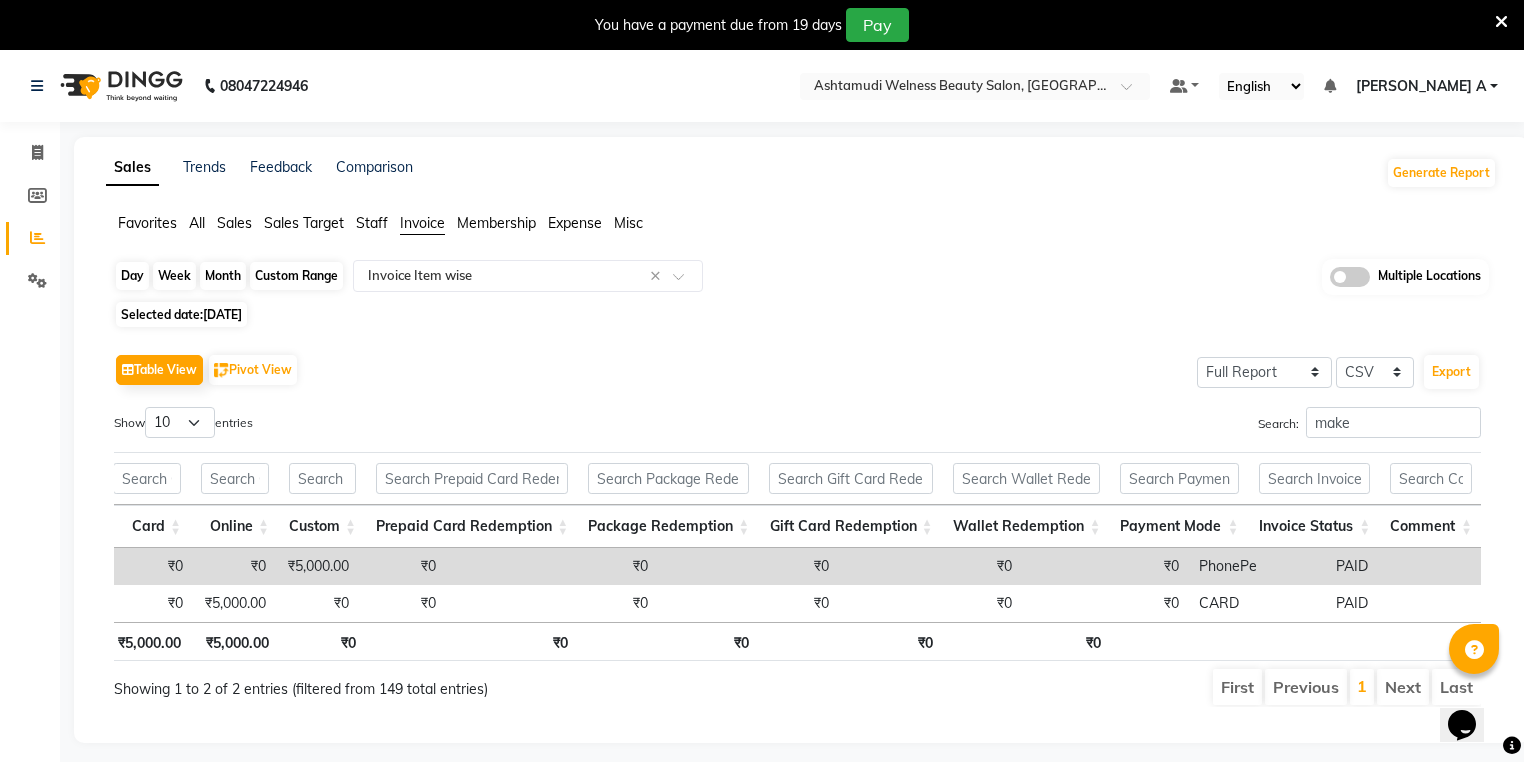 click on "Day" 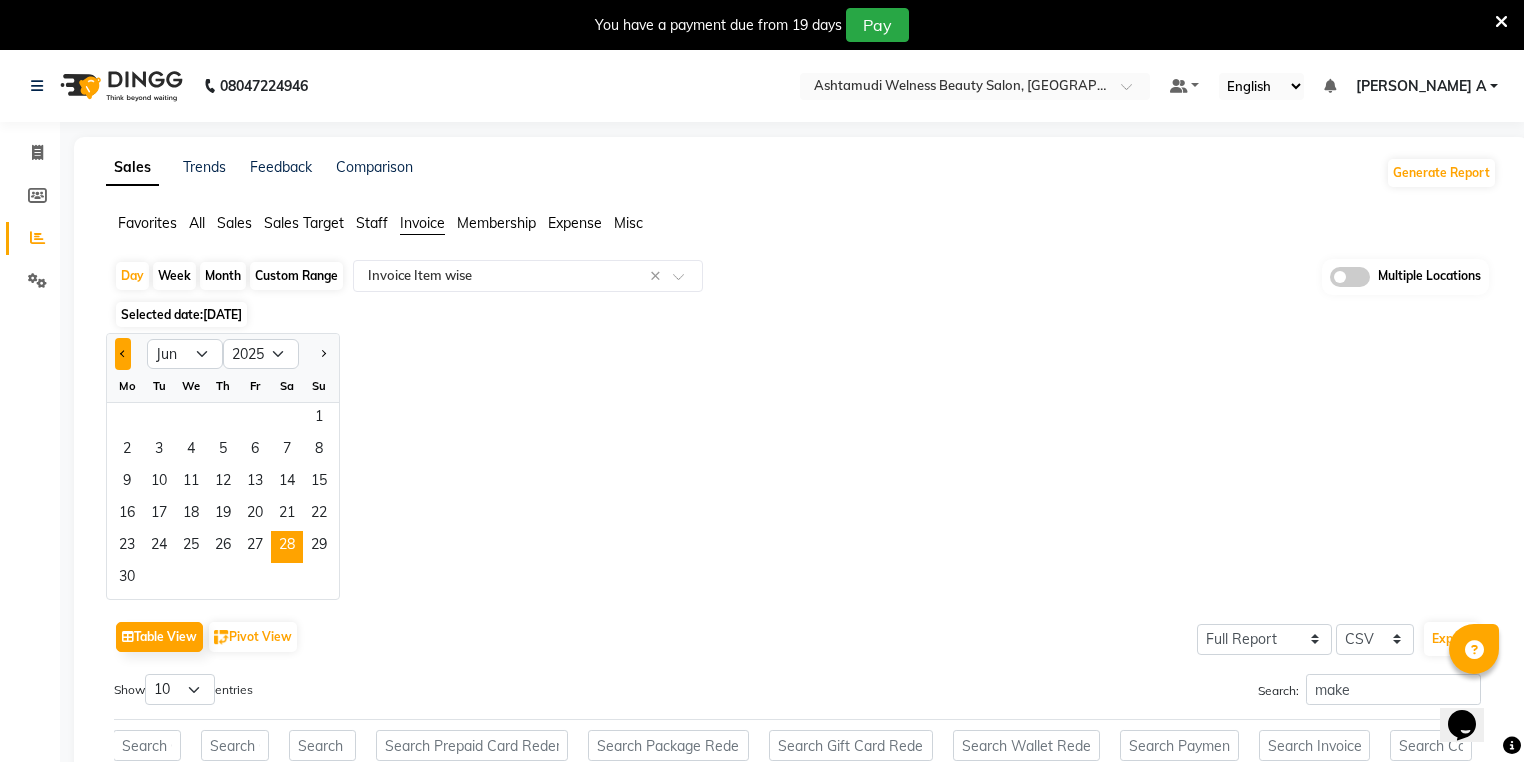 click 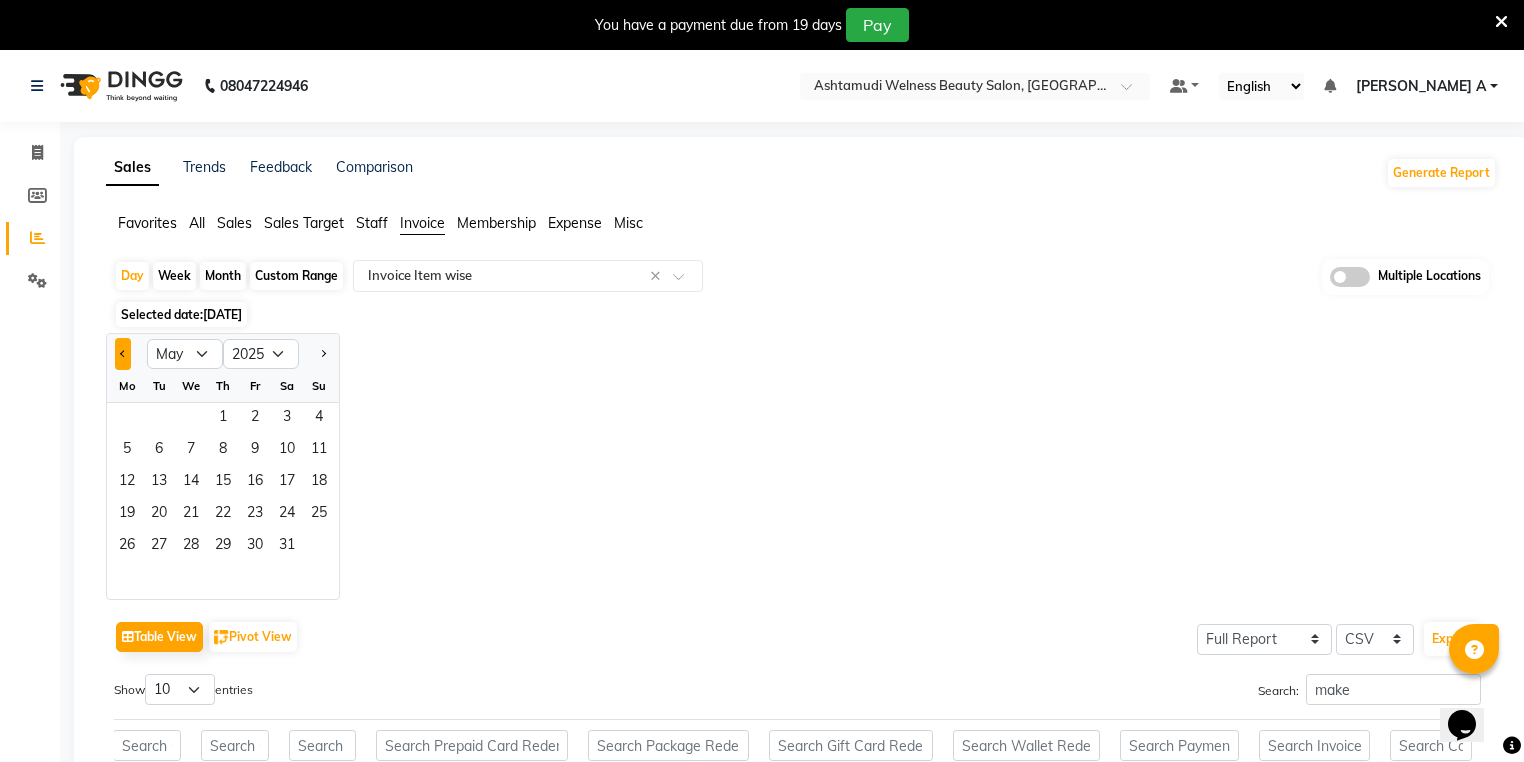 click 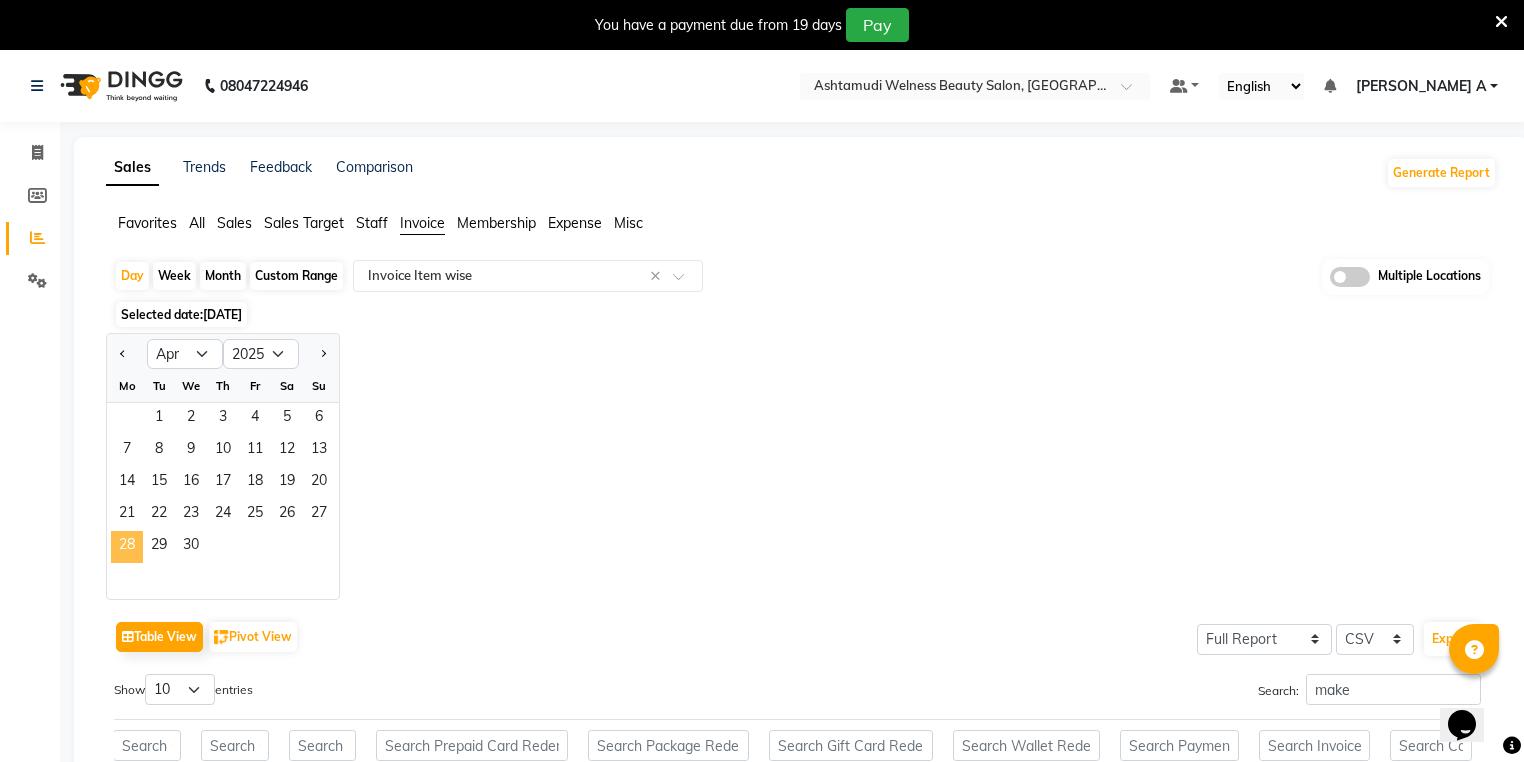 click on "28" 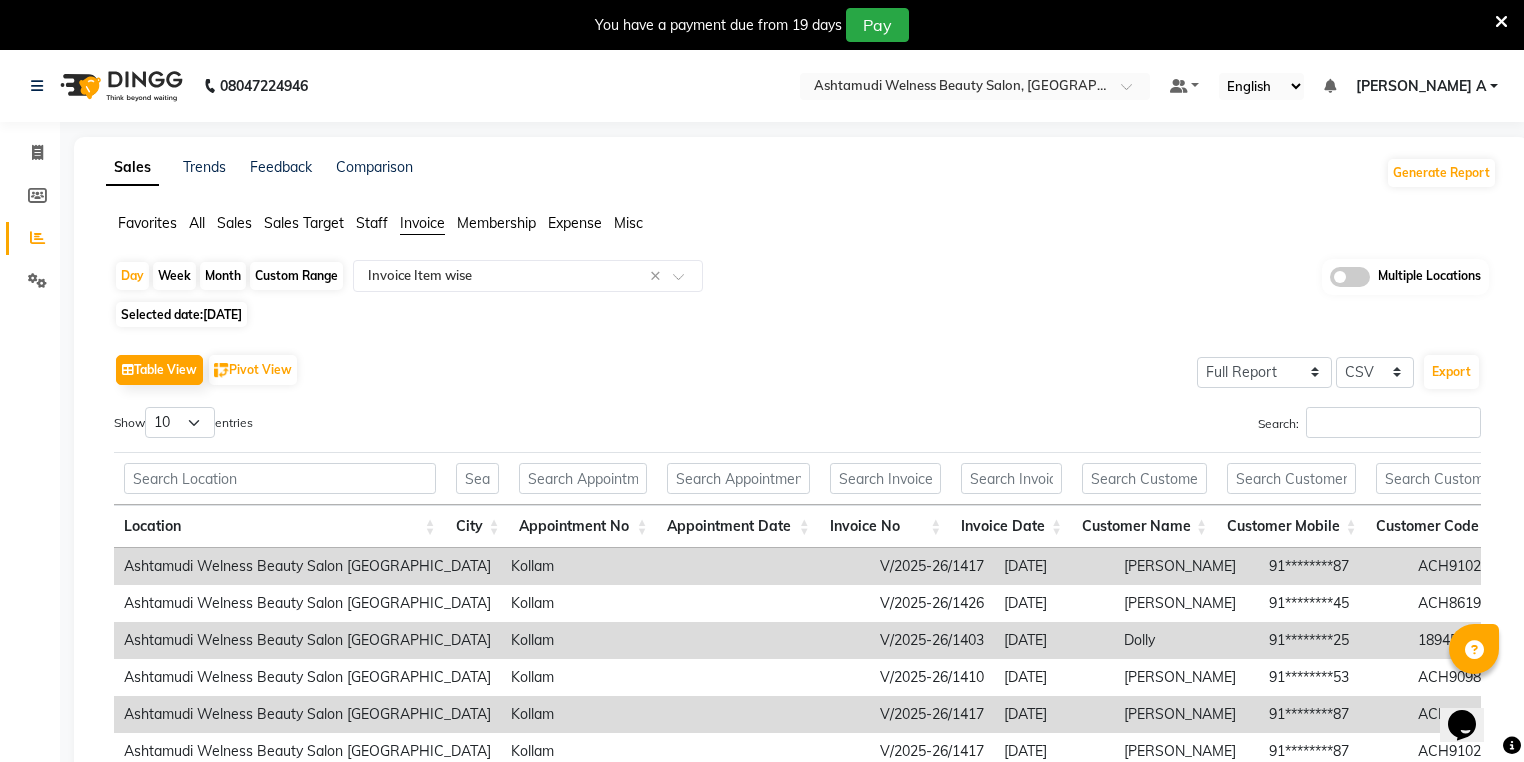 click on "Search:" at bounding box center (1147, 426) 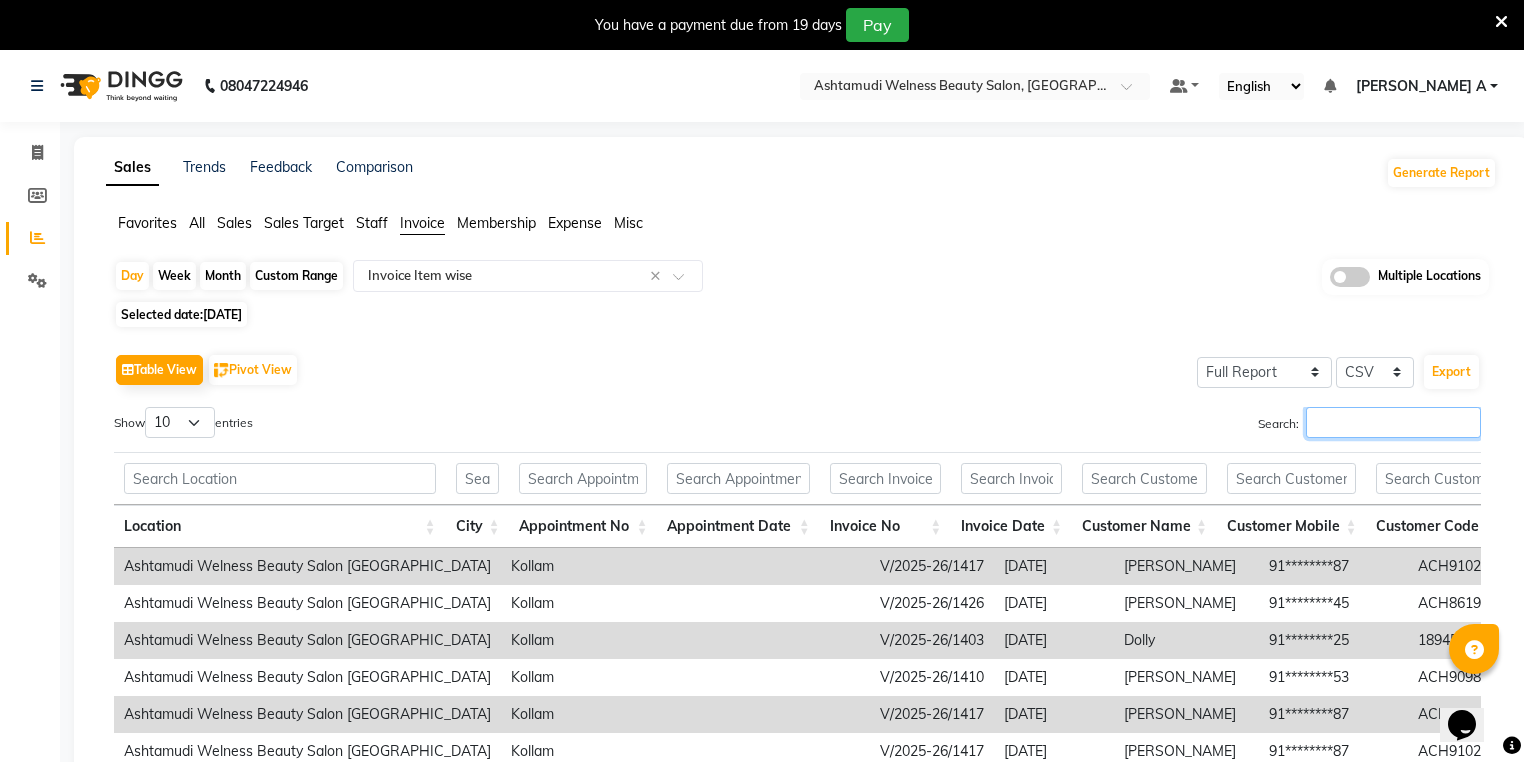 click on "Search:" at bounding box center [1393, 422] 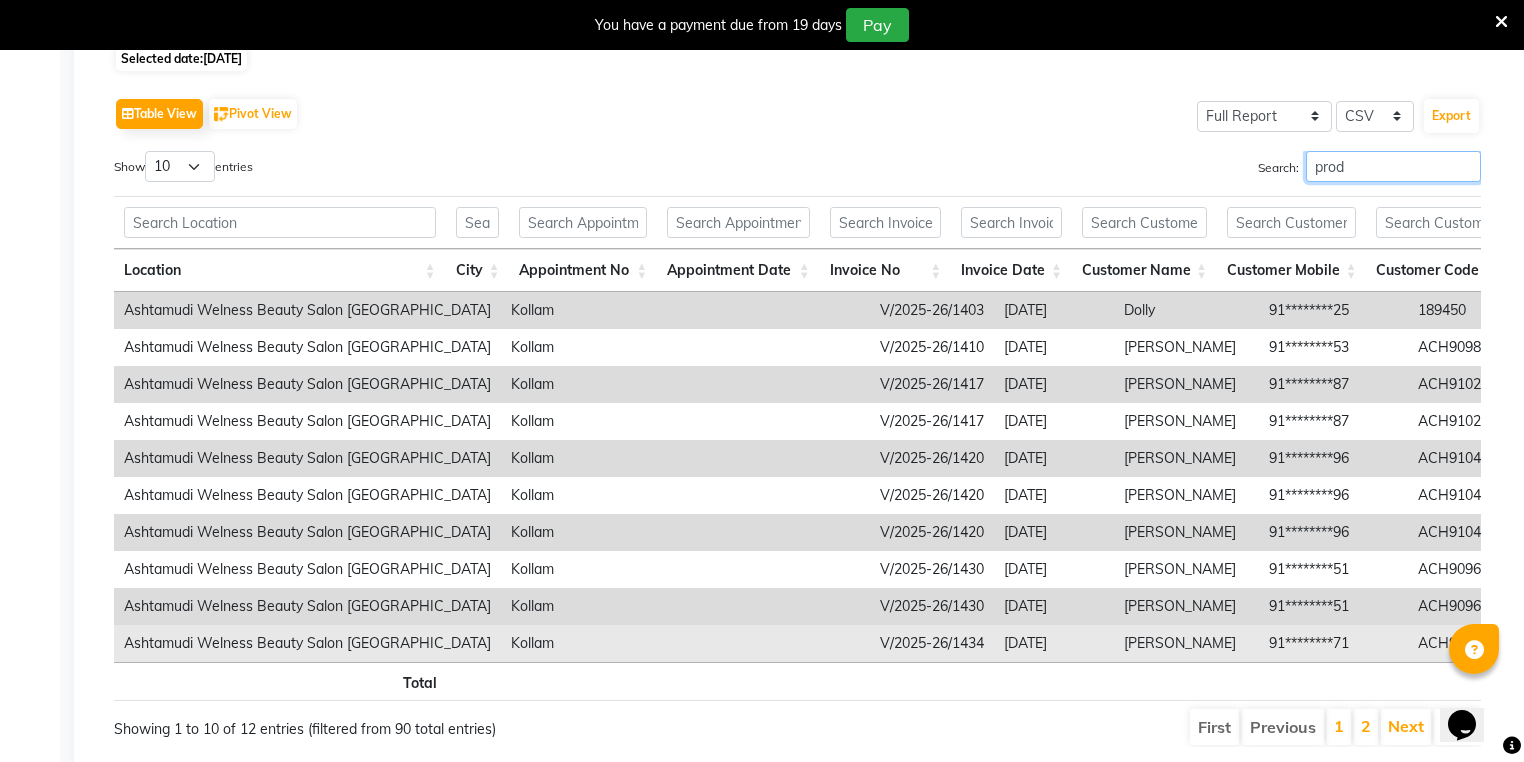 scroll, scrollTop: 328, scrollLeft: 0, axis: vertical 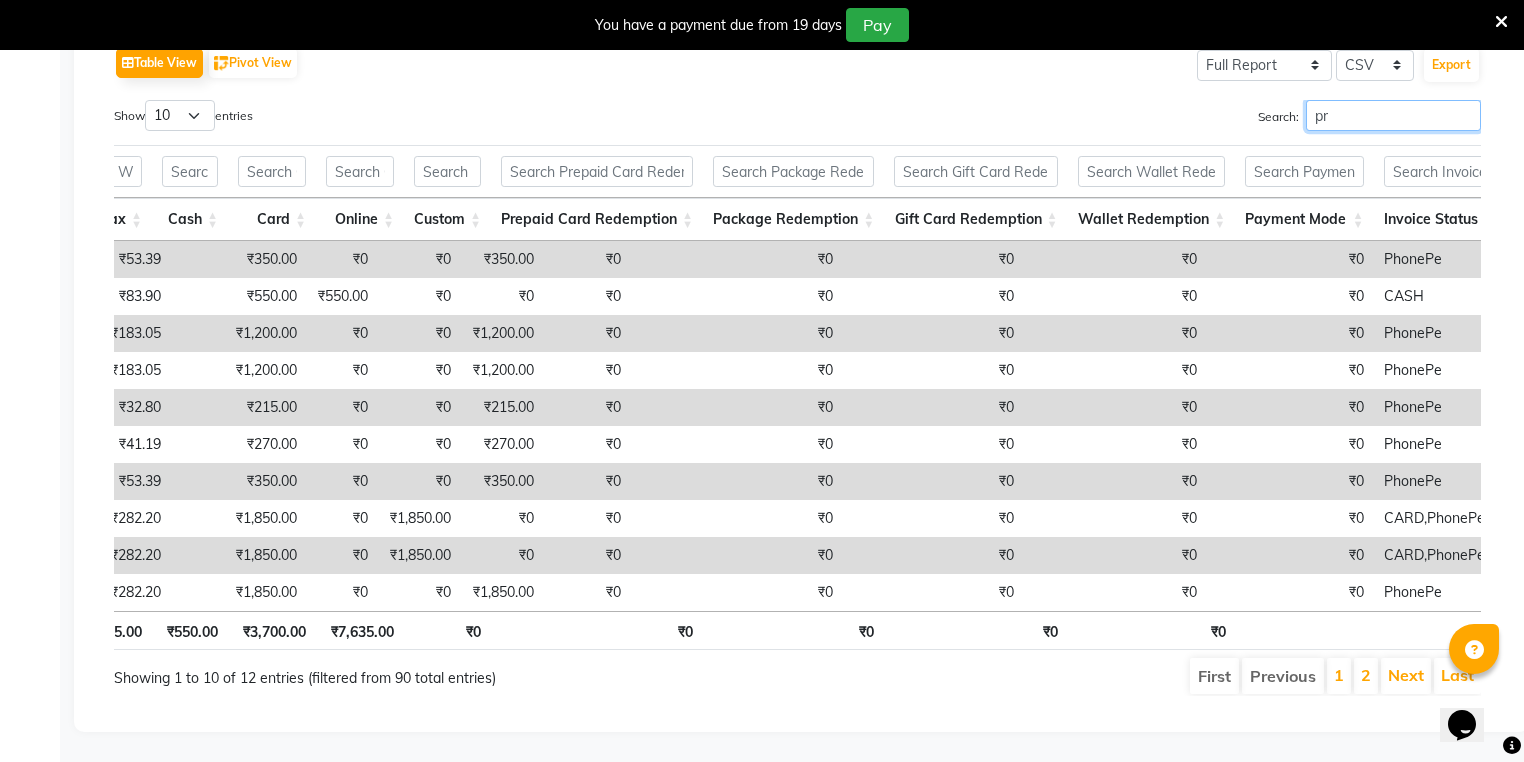 type on "p" 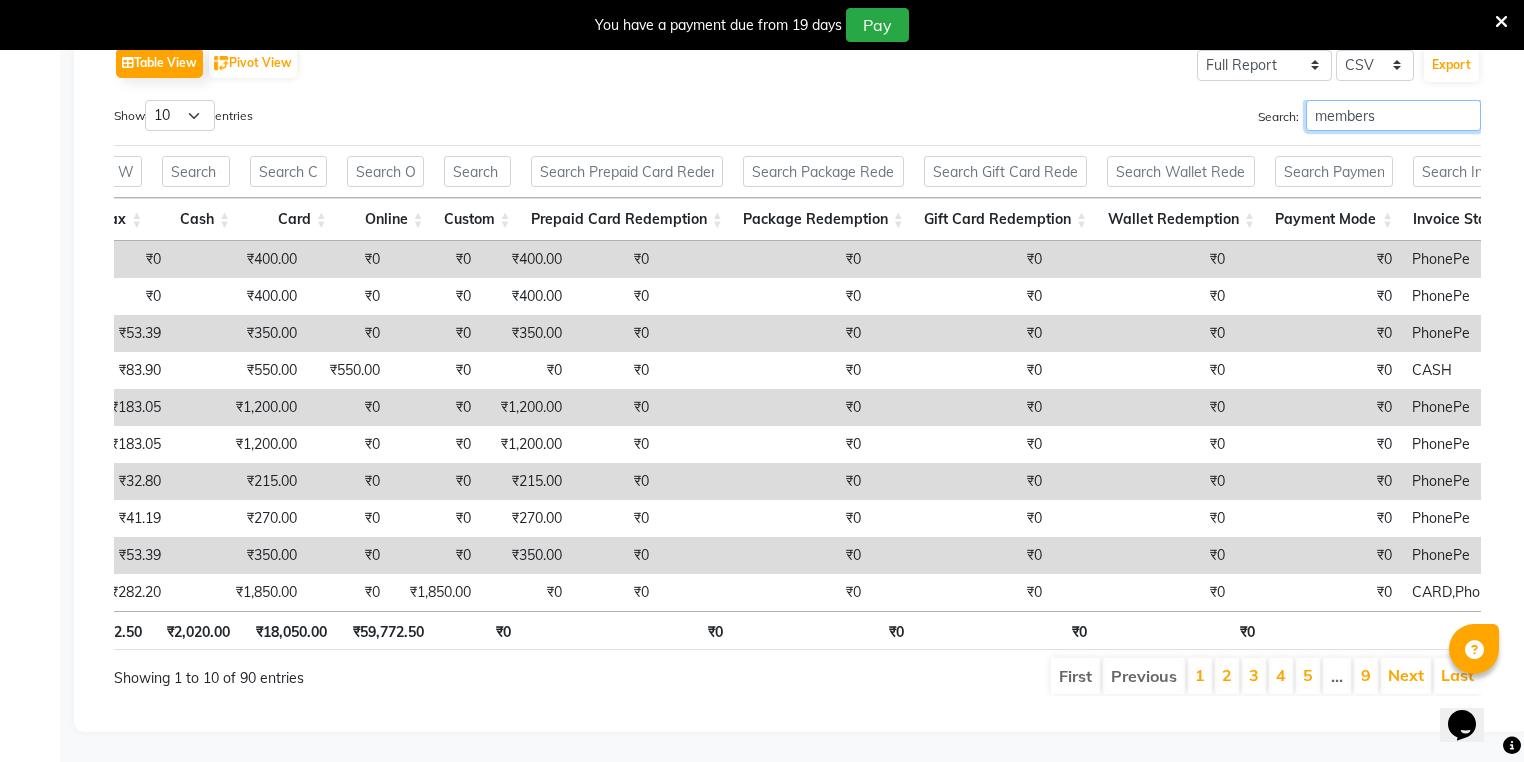 scroll, scrollTop: 0, scrollLeft: 4157, axis: horizontal 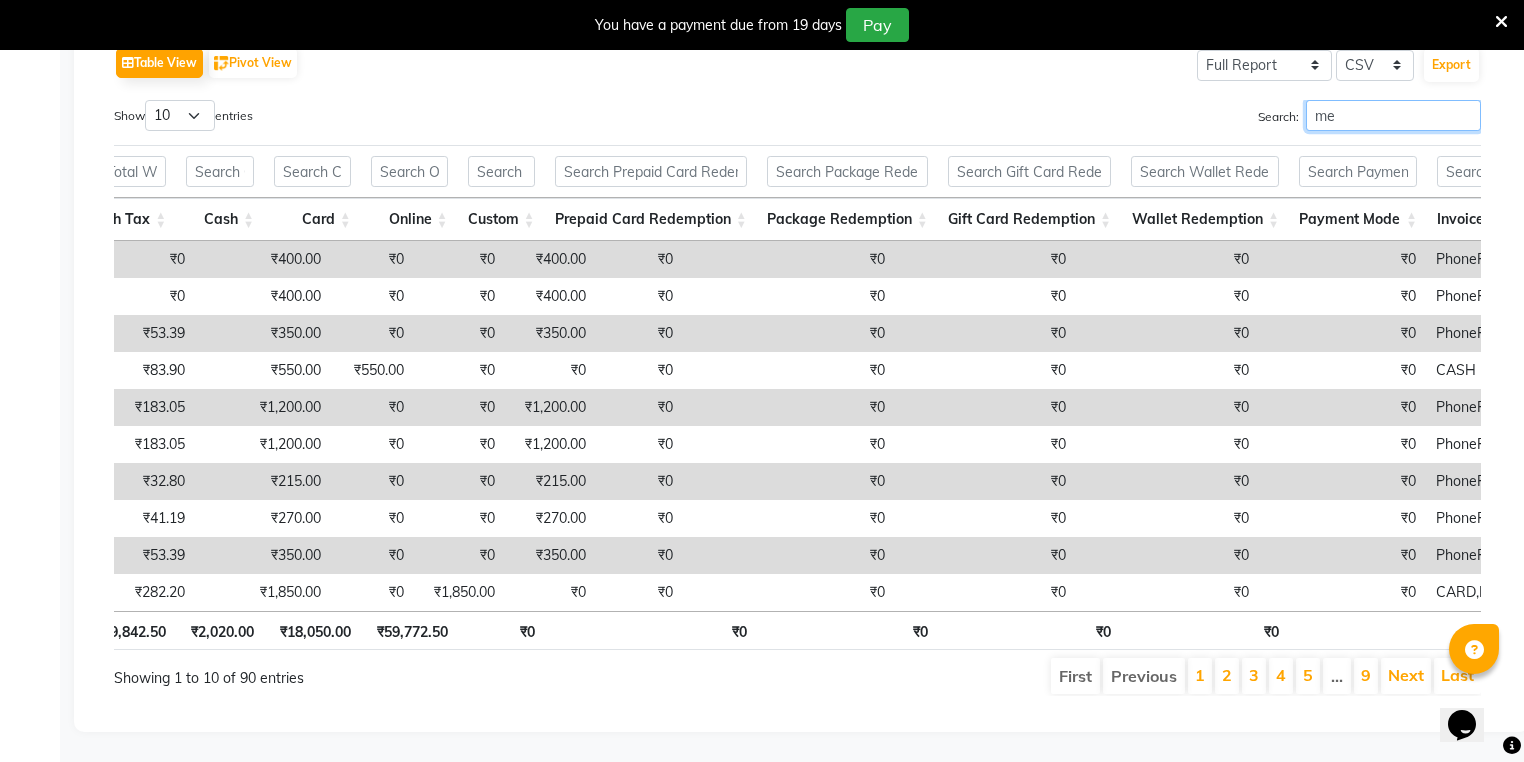 type on "m" 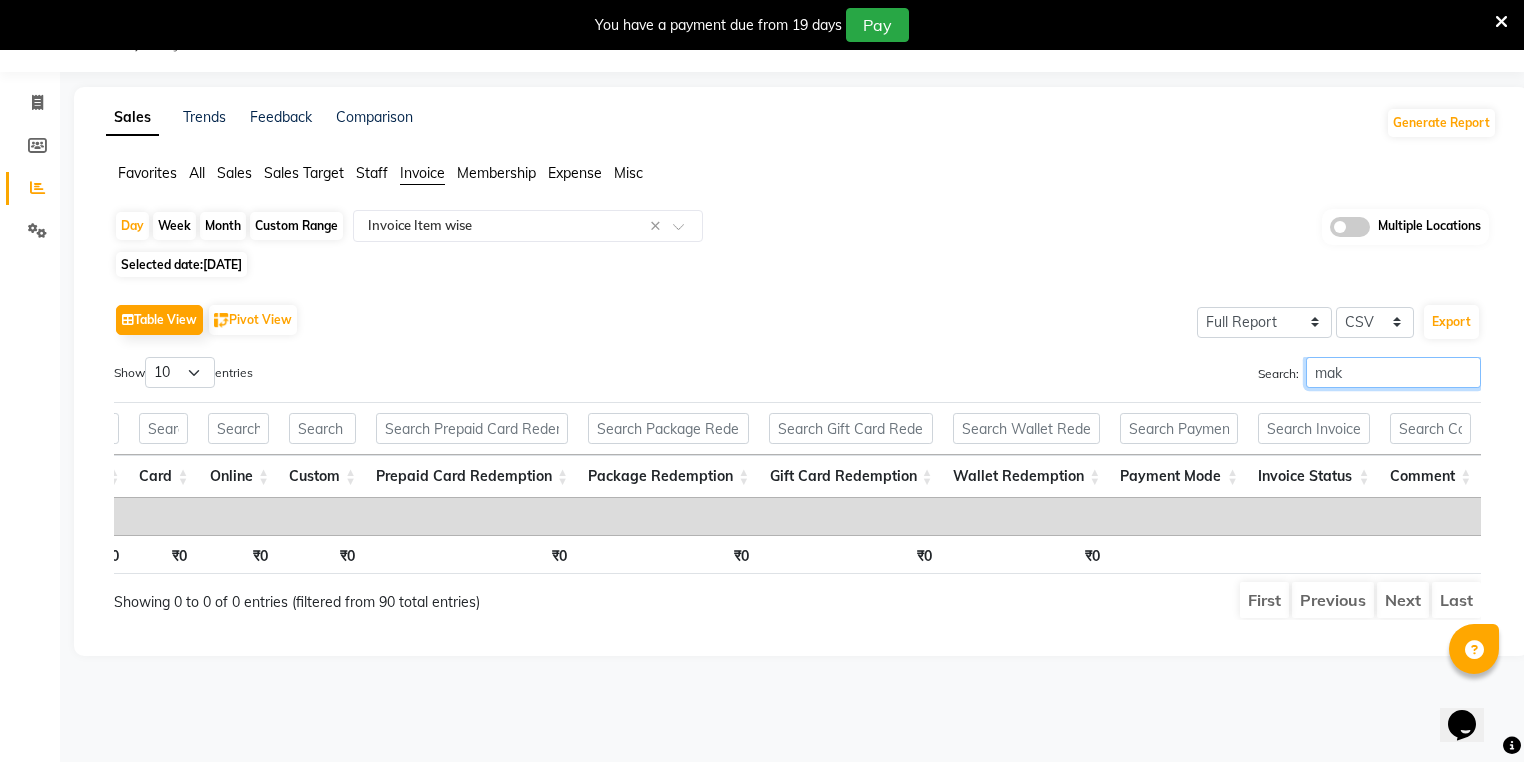 scroll, scrollTop: 50, scrollLeft: 0, axis: vertical 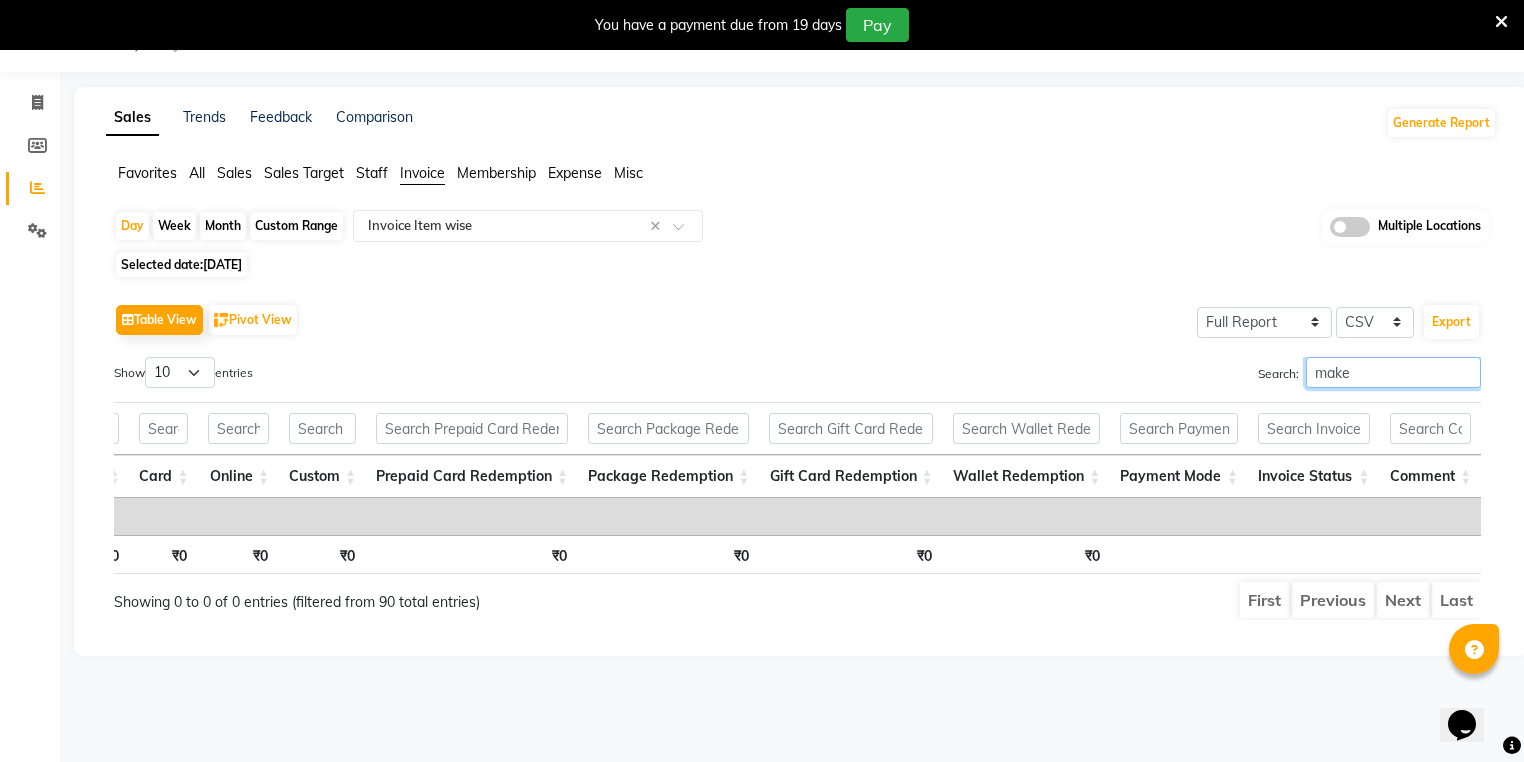 type on "make" 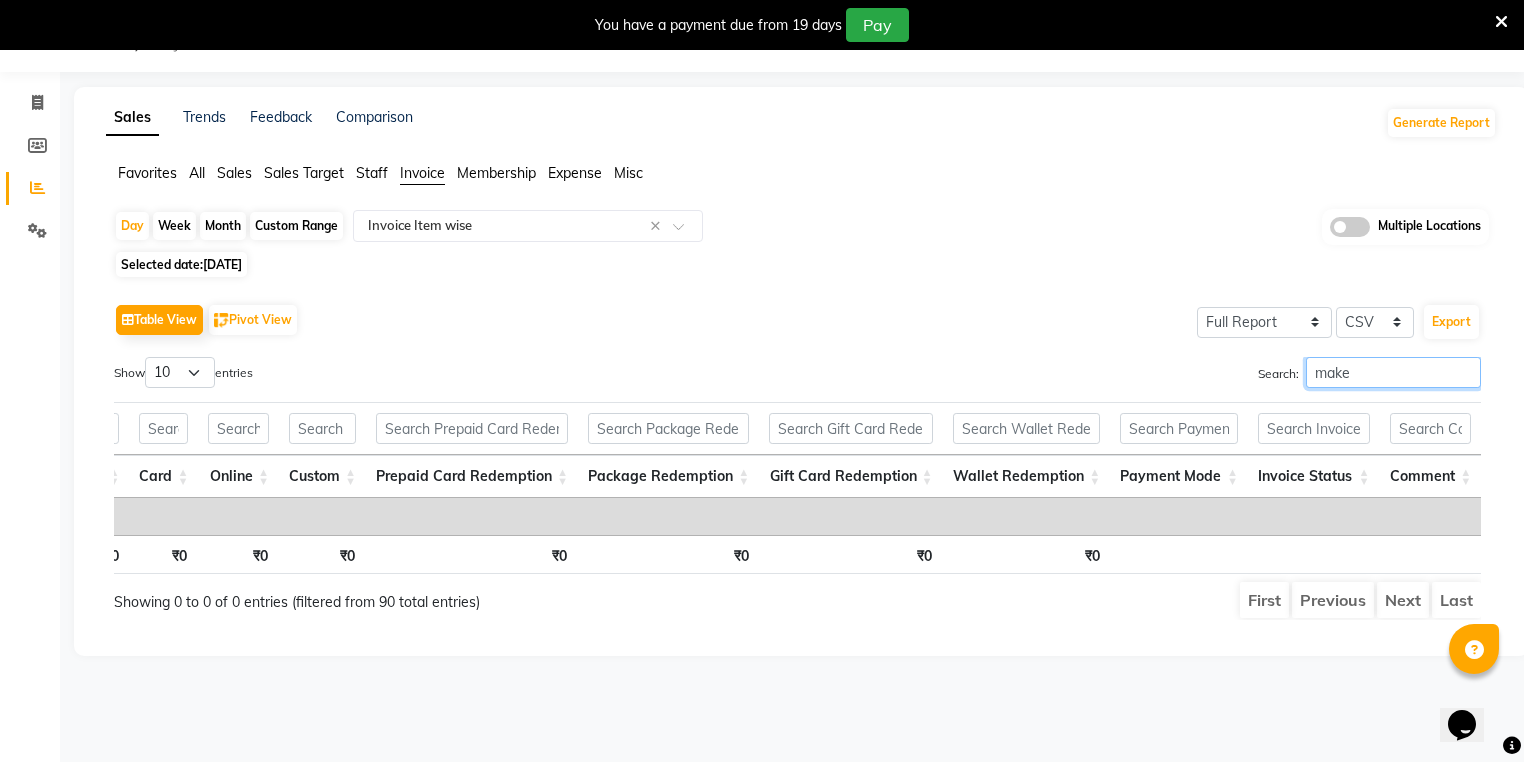 scroll, scrollTop: 0, scrollLeft: 0, axis: both 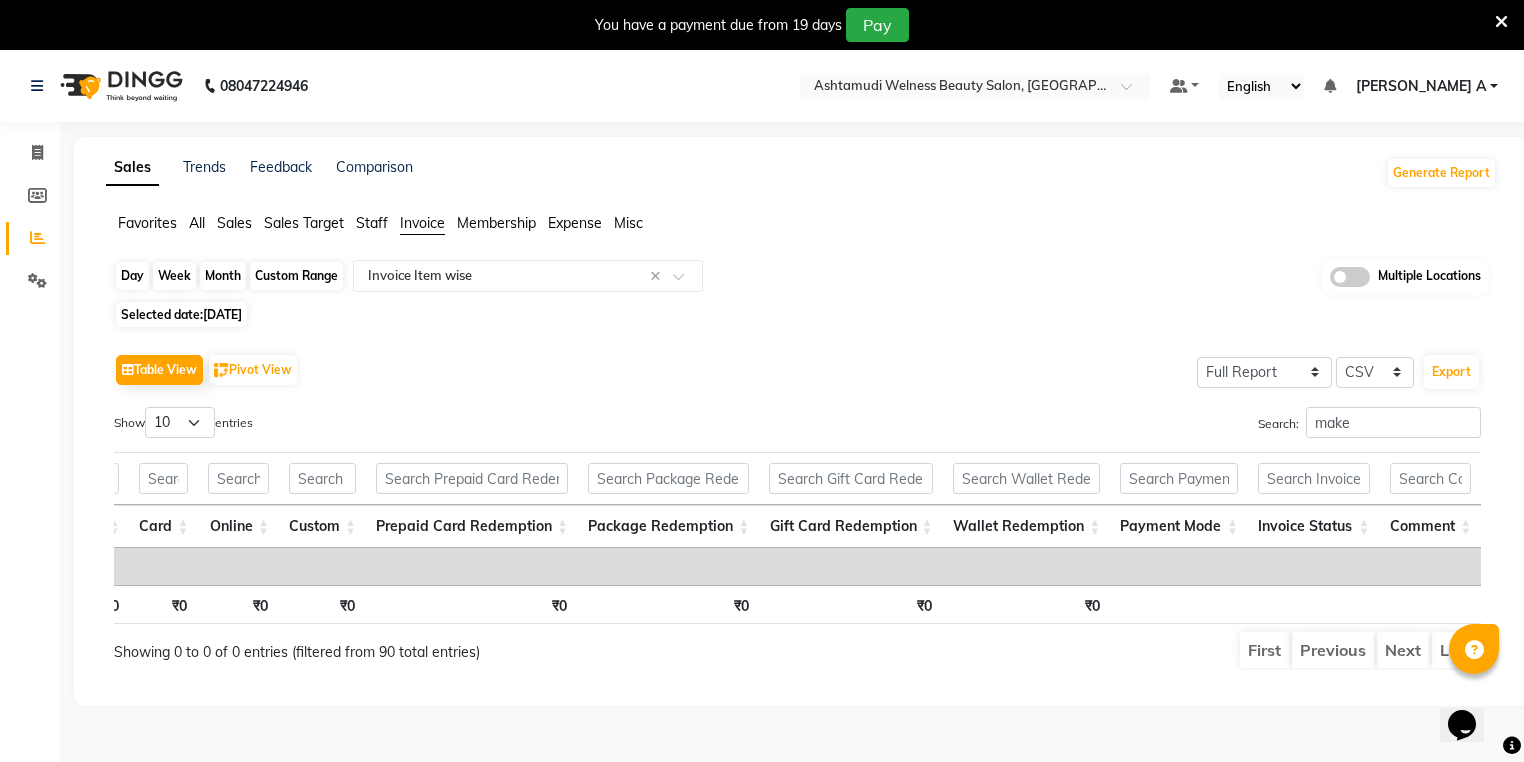 click on "Day" 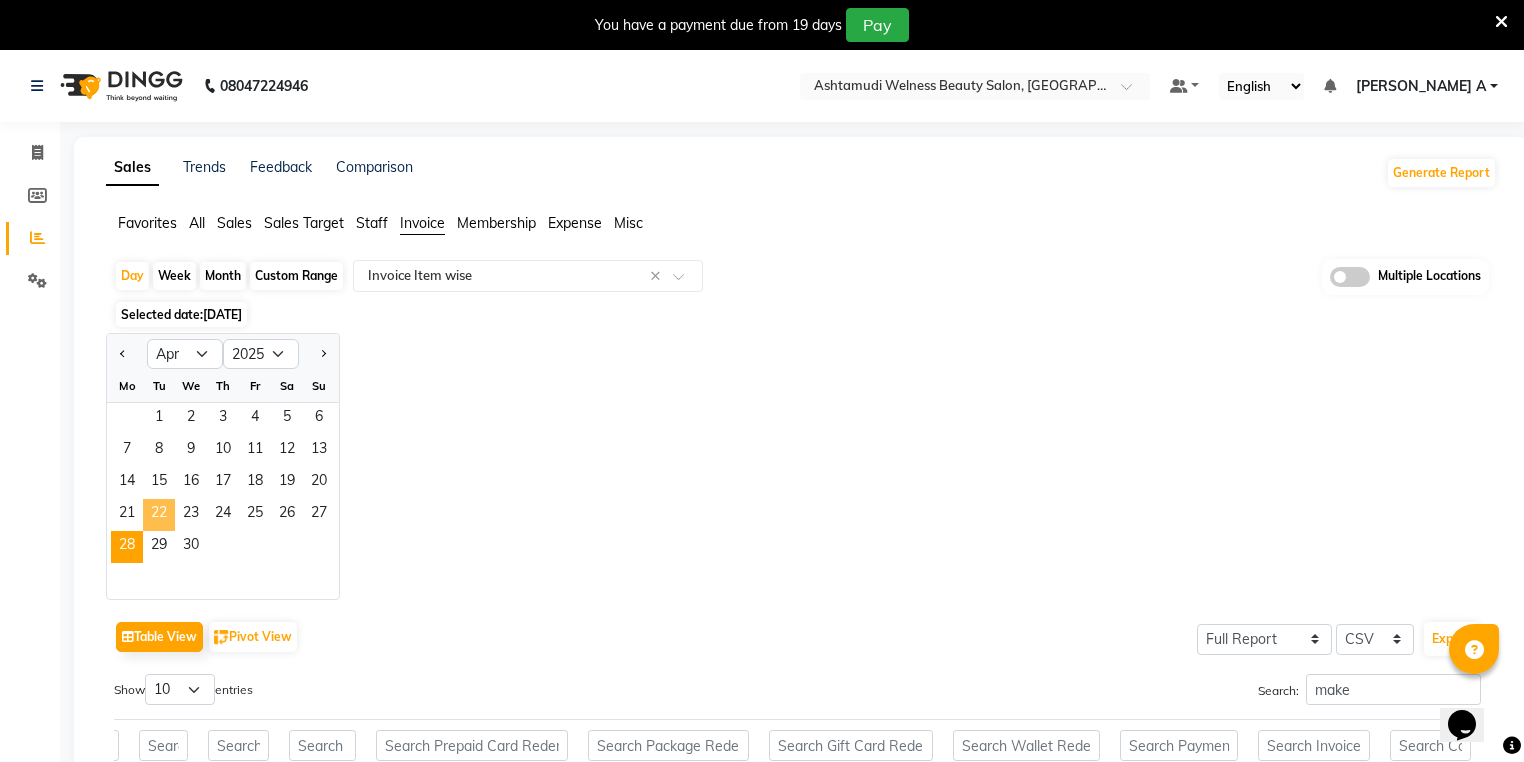 click on "22" 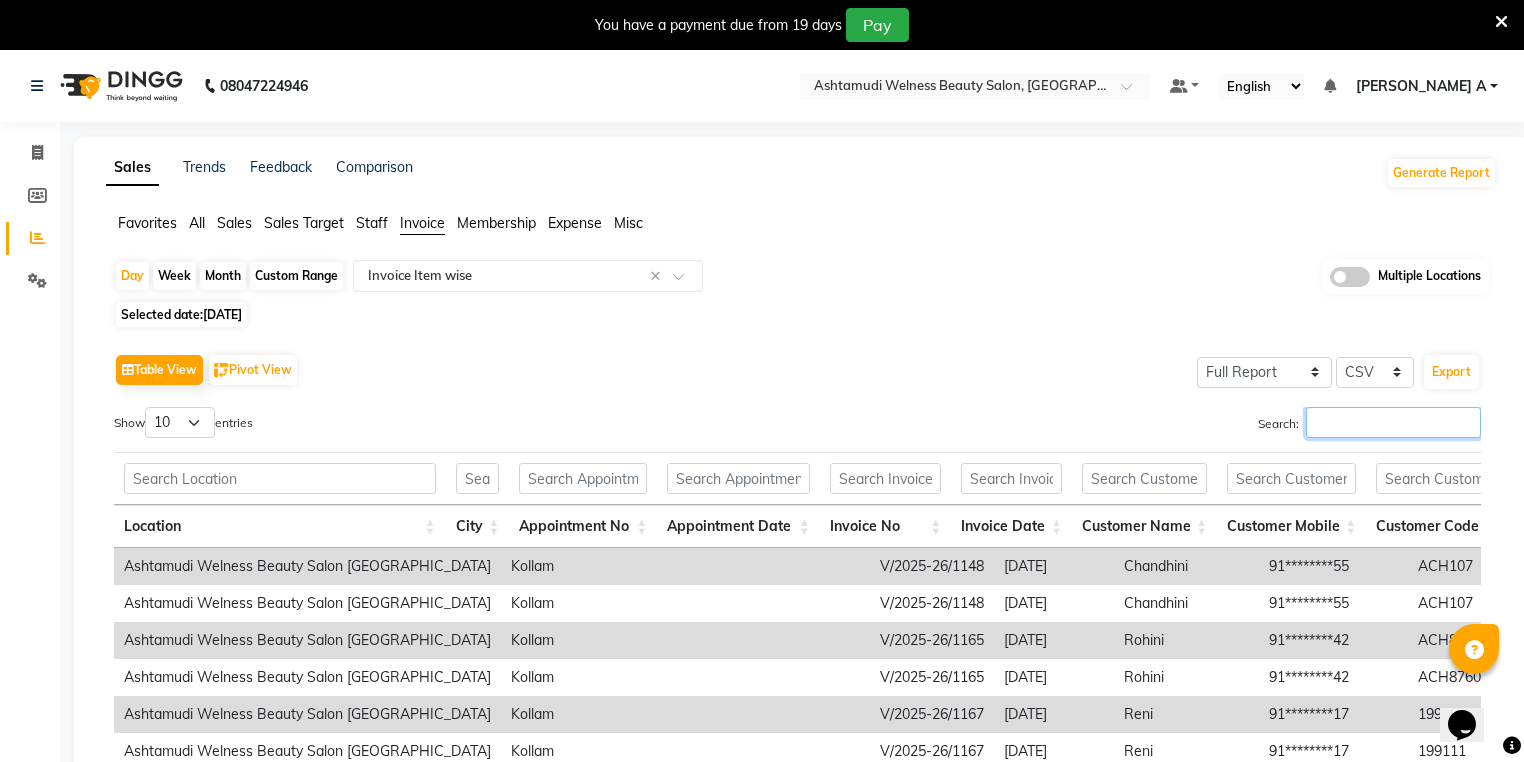 click on "Search:" at bounding box center [1393, 422] 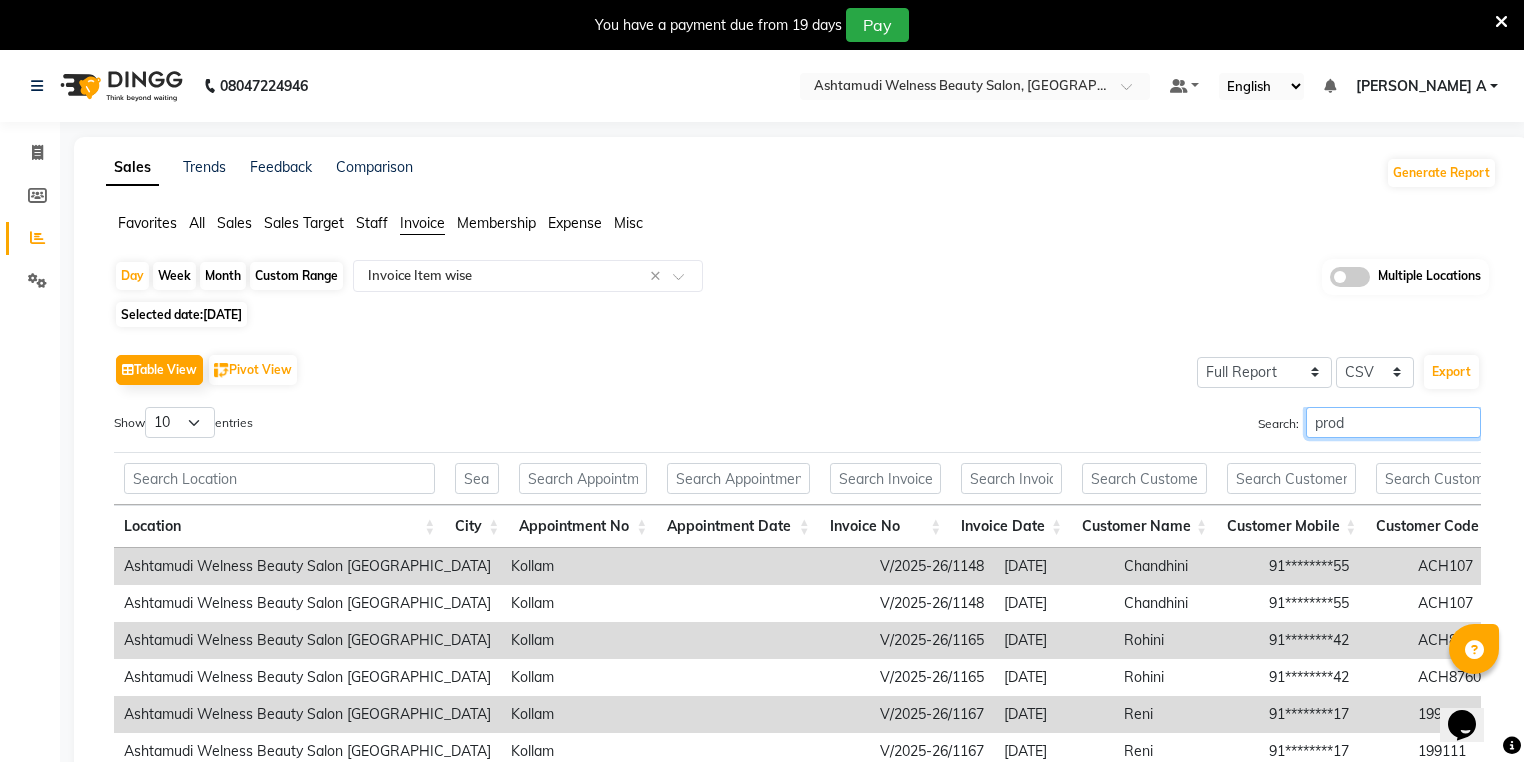 type on "prod" 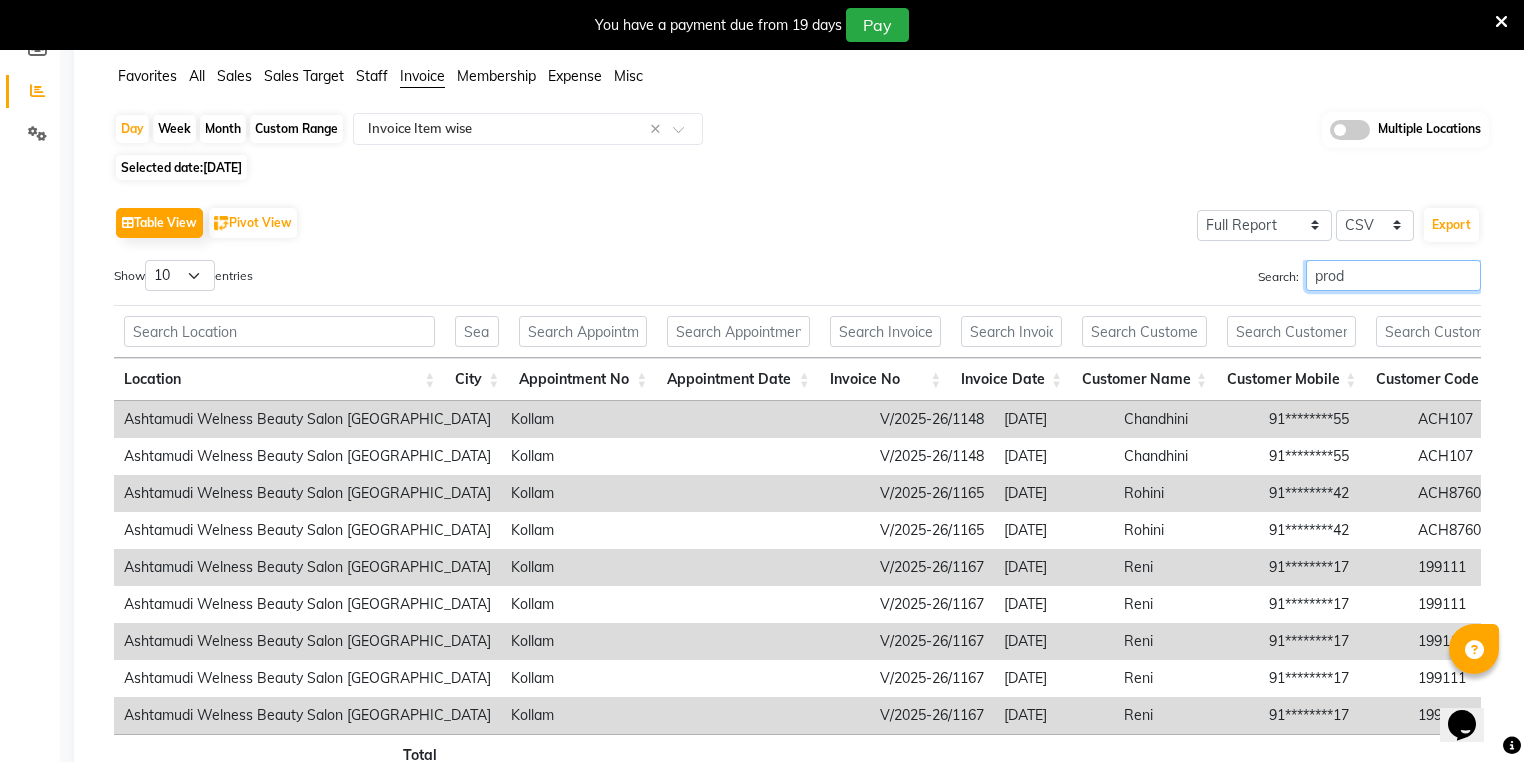 scroll, scrollTop: 240, scrollLeft: 0, axis: vertical 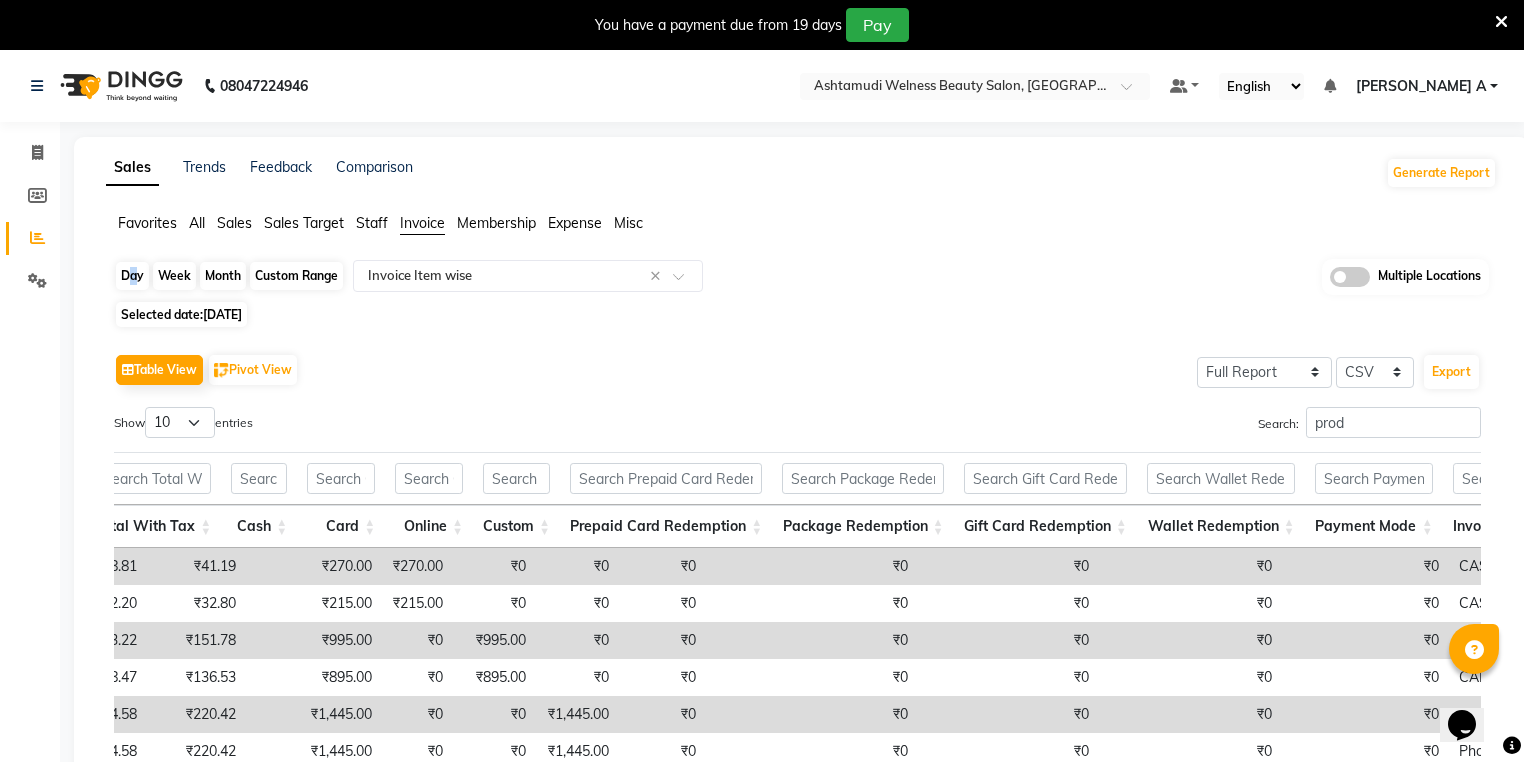 click on "Day" 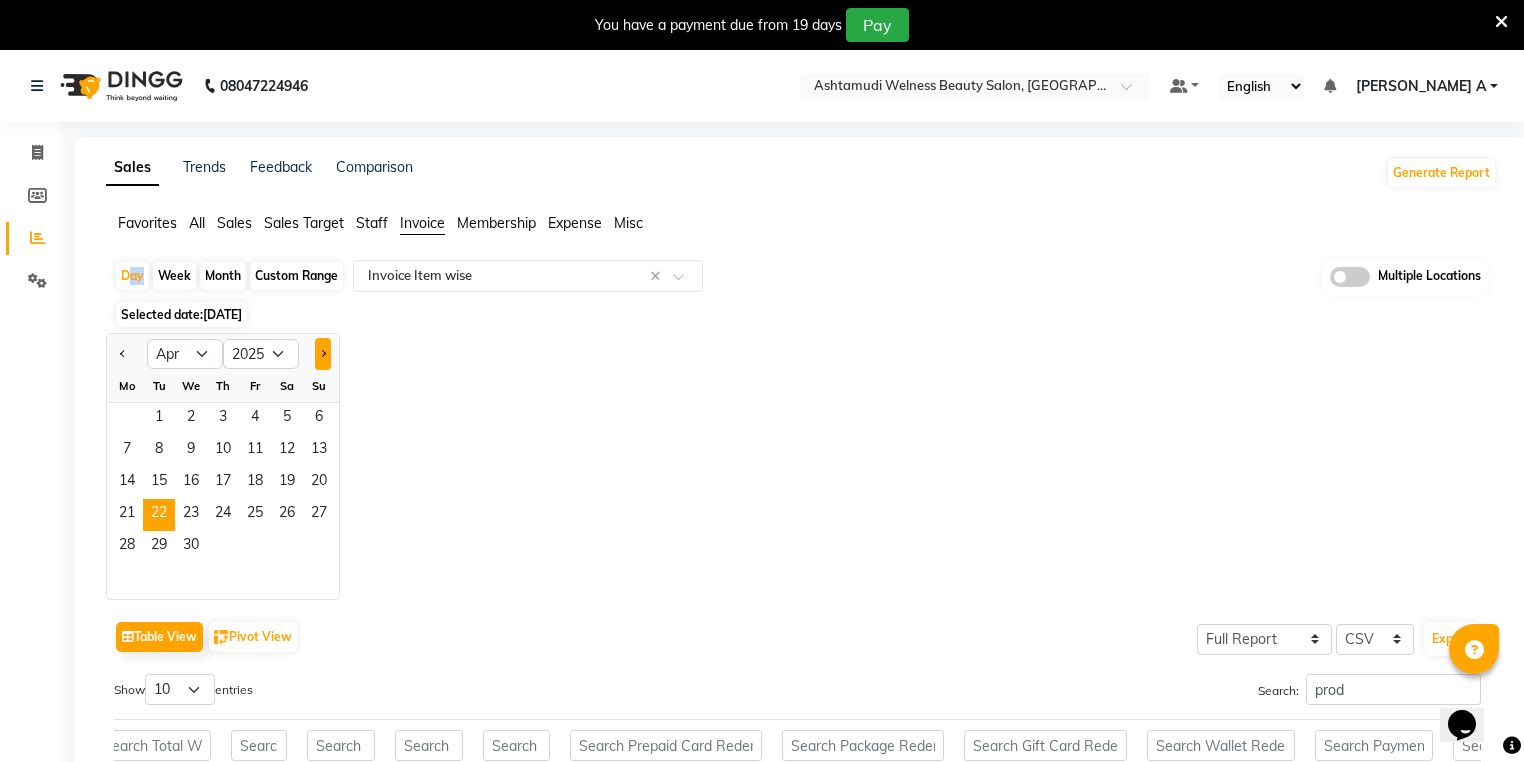 click 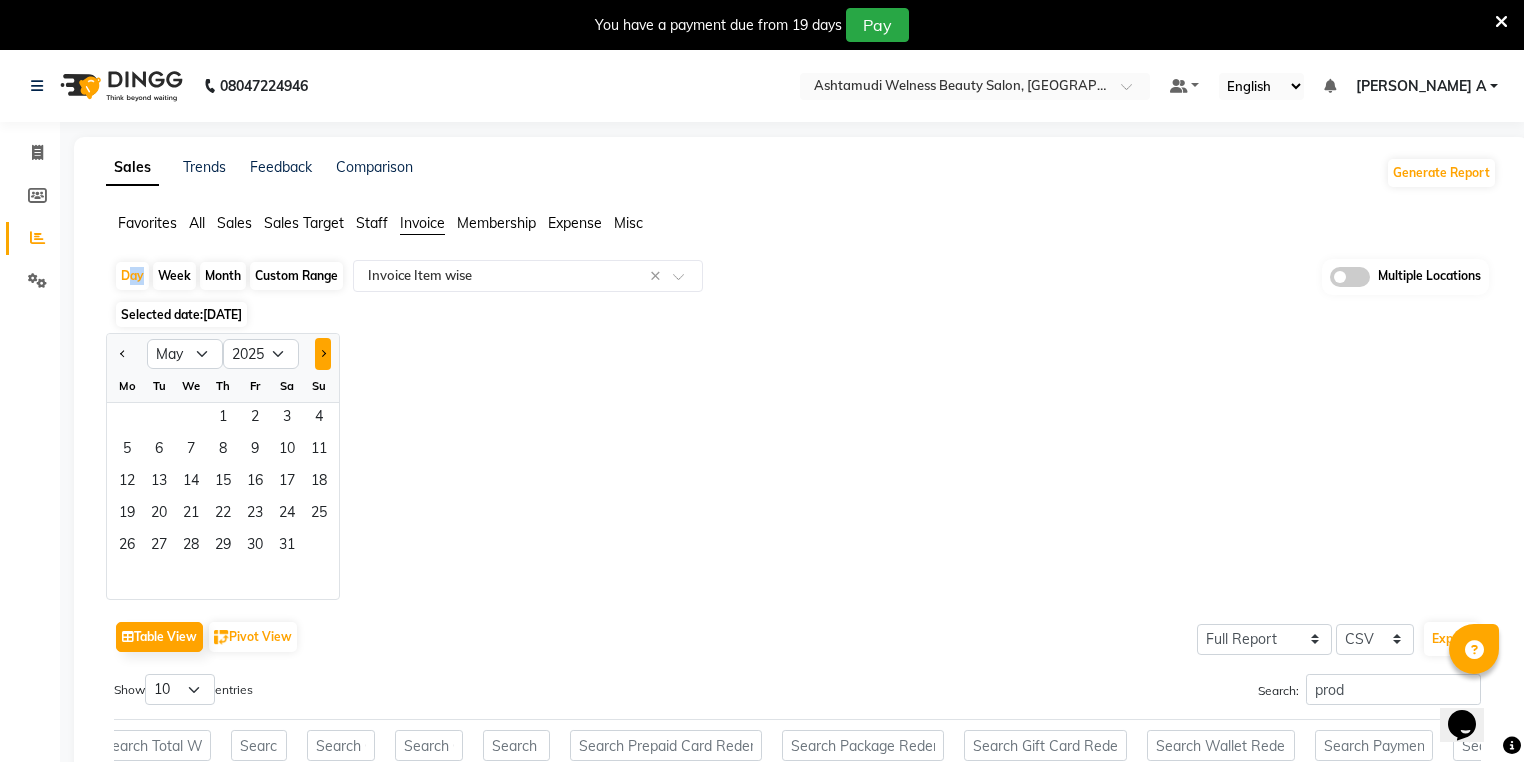 click 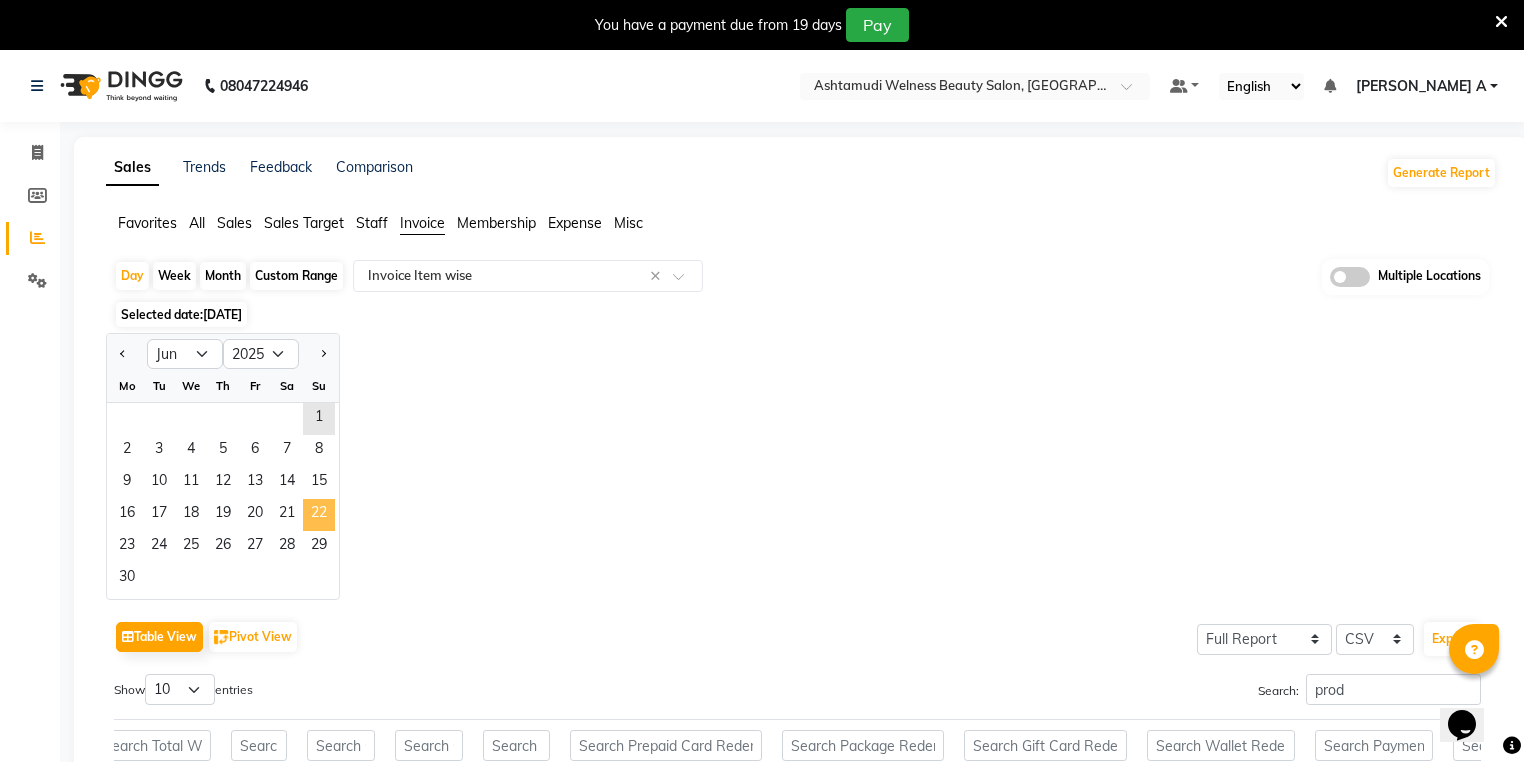 click on "22" 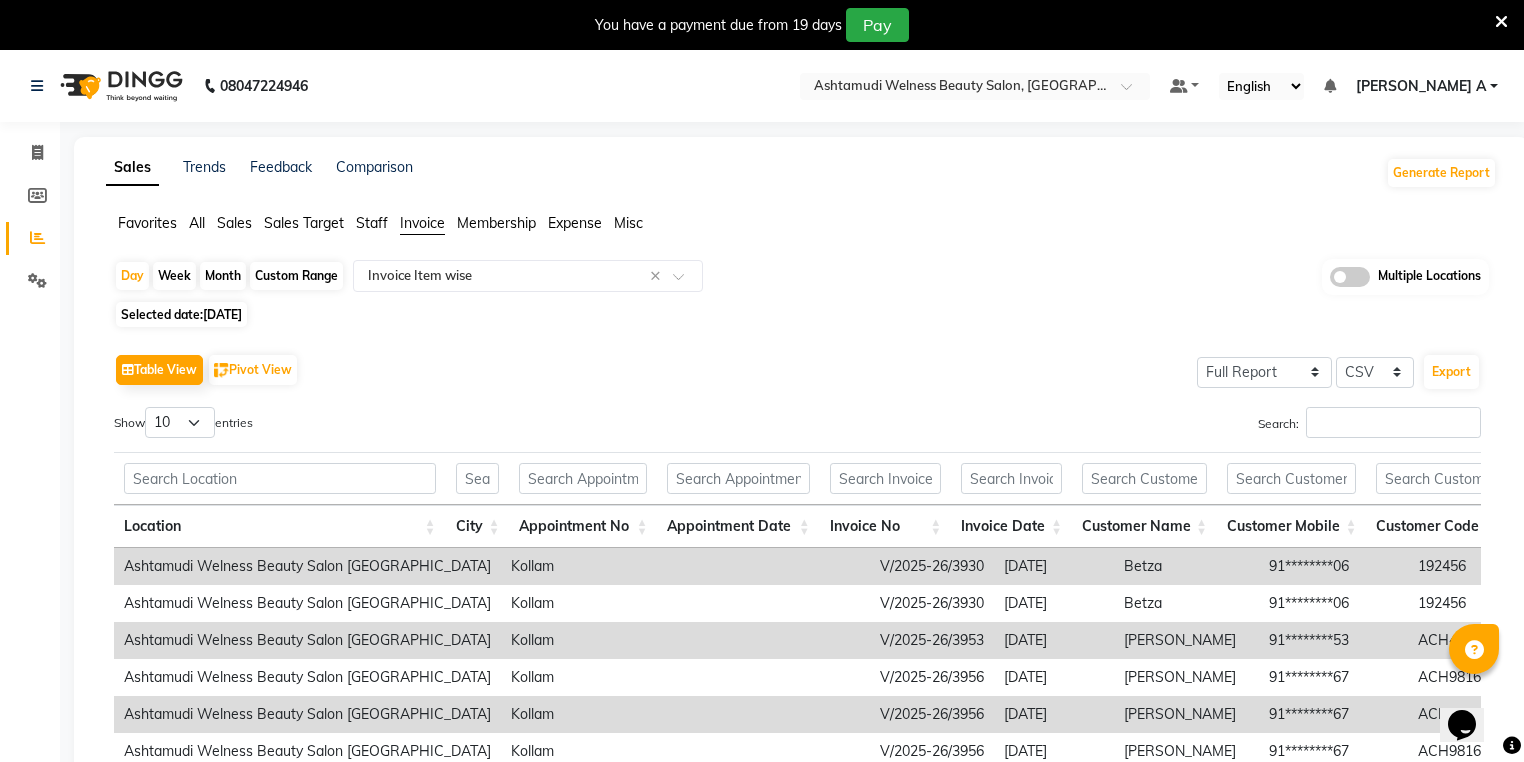 click on "Table View   Pivot View  Select Full Report Filtered Report Select CSV PDF  Export  Show  10 25 50 100  entries Search: Location City Appointment No Appointment Date Invoice No Invoice Date Customer Name Customer Mobile Customer Code Gender Member Visit Tax Number Source Employee Name Category Sub Category Item Type Item Code Item Name Hsn/sac Code Service Time Quantity Unit Price Item Price Discount Discount Type Employee Share % Total W/o Tax Total Tax Total With Tax Cash Card Online Custom Prepaid Card Redemption Package Redemption Gift Card Redemption Wallet Redemption Payment Mode Invoice Status Comment Location City Appointment No Appointment Date Invoice No Invoice Date Customer Name Customer Mobile Customer Code Gender Member Visit Tax Number Source Employee Name Category Sub Category Item Type Item Code Item Name Hsn/sac Code Service Time Quantity Unit Price Item Price Discount Discount Type Employee Share % Total W/o Tax Total Tax Total With Tax Cash Card Online Custom Prepaid Card Redemption 100" 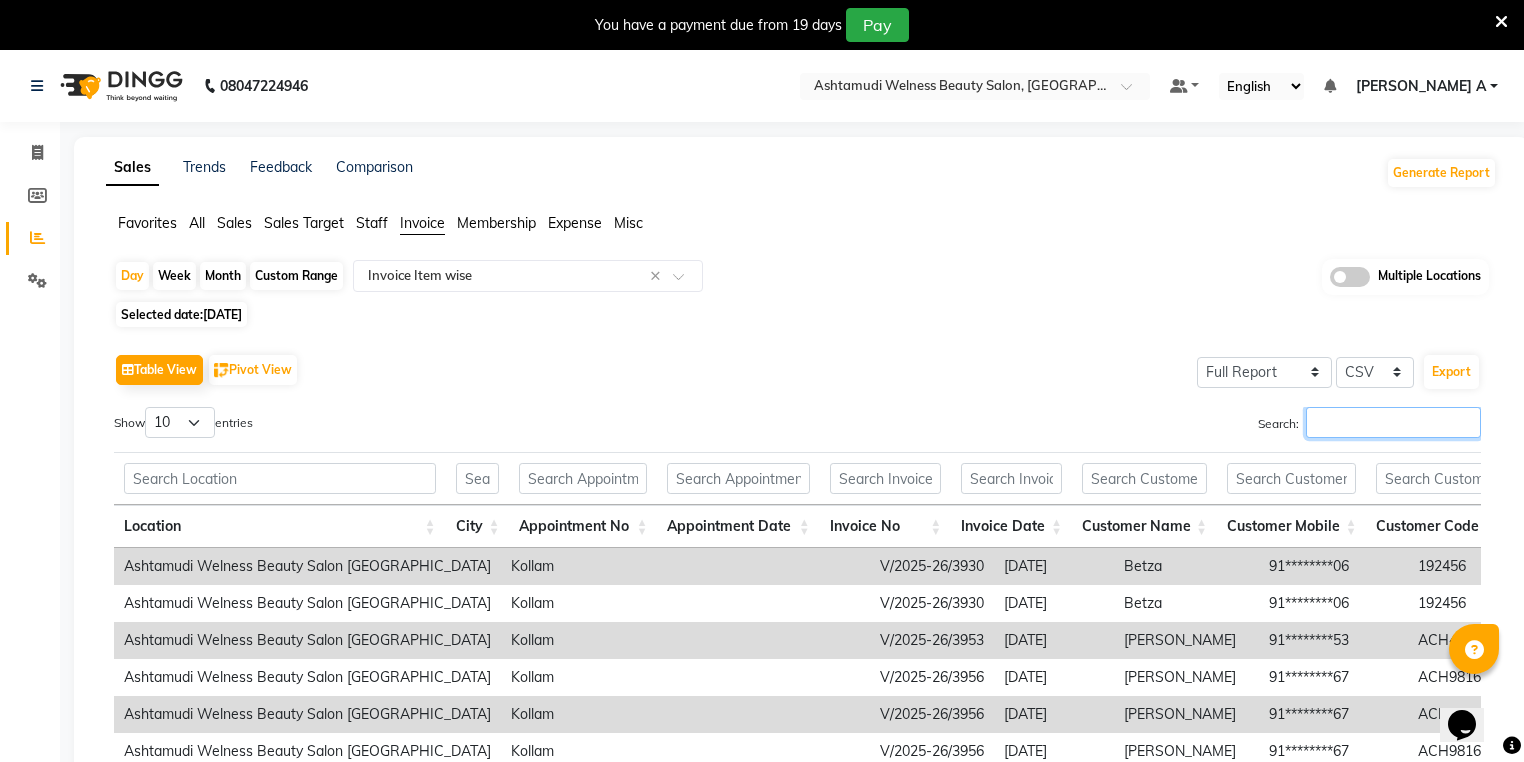 click on "Search:" at bounding box center [1393, 422] 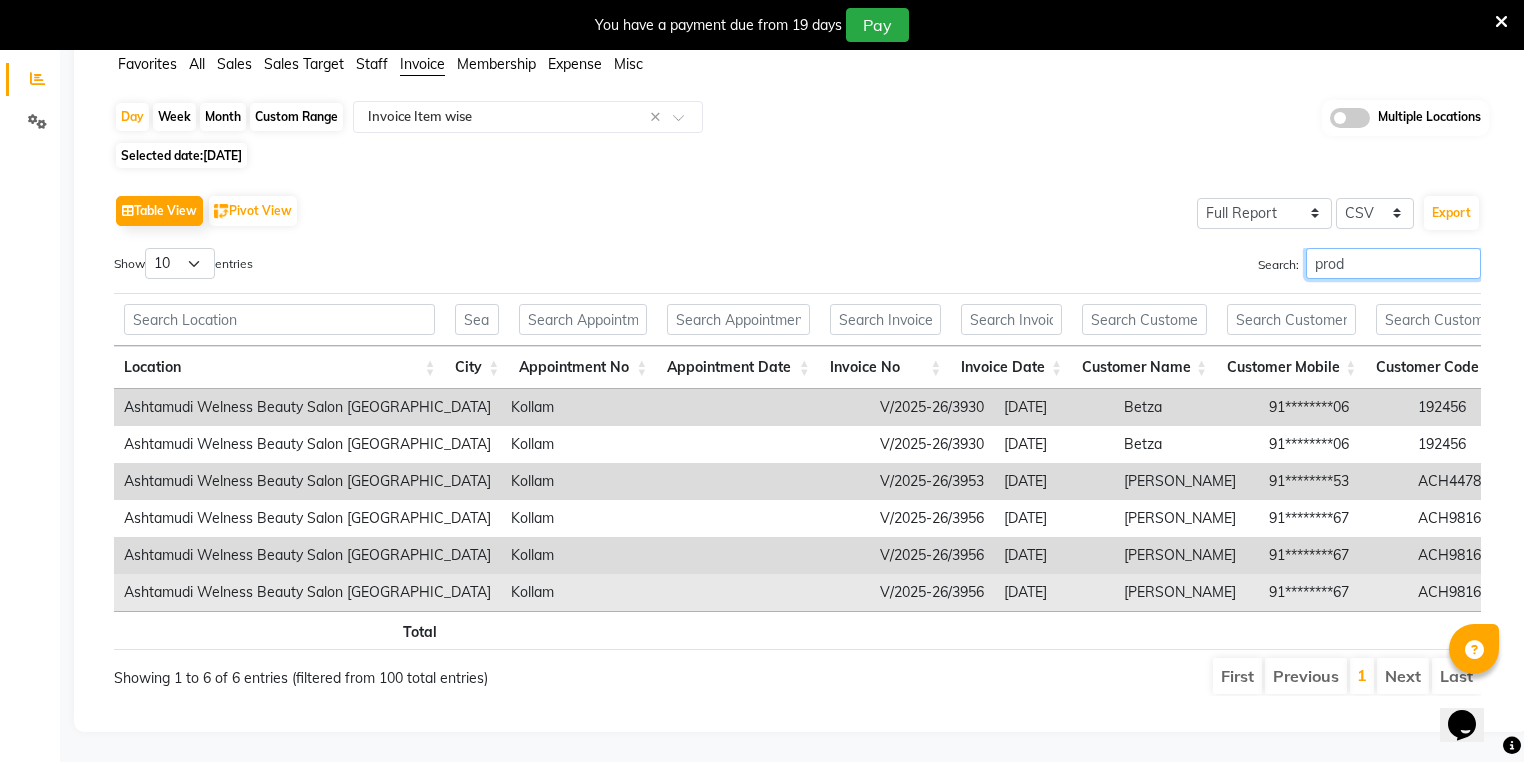 scroll, scrollTop: 180, scrollLeft: 0, axis: vertical 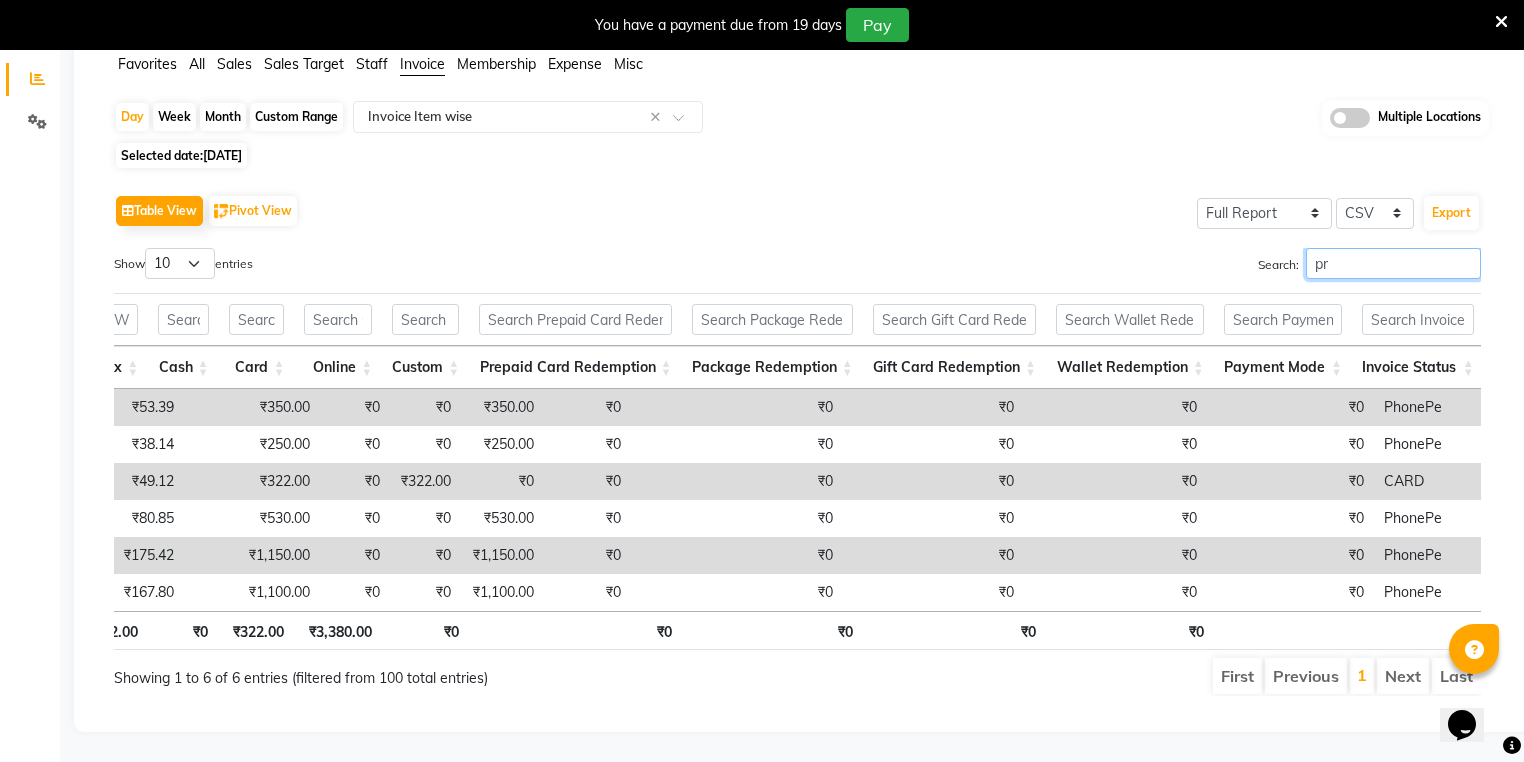type on "p" 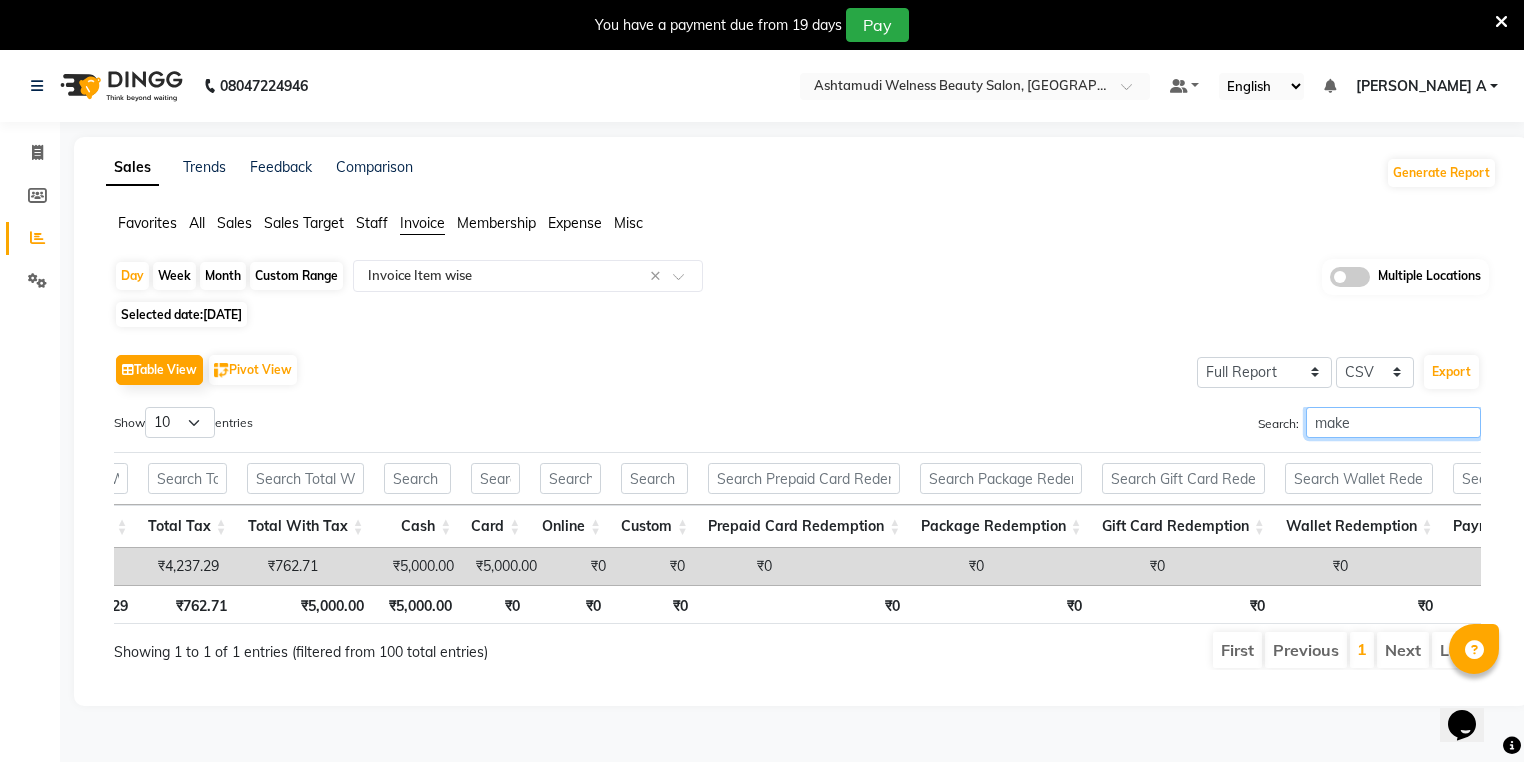 type on "make" 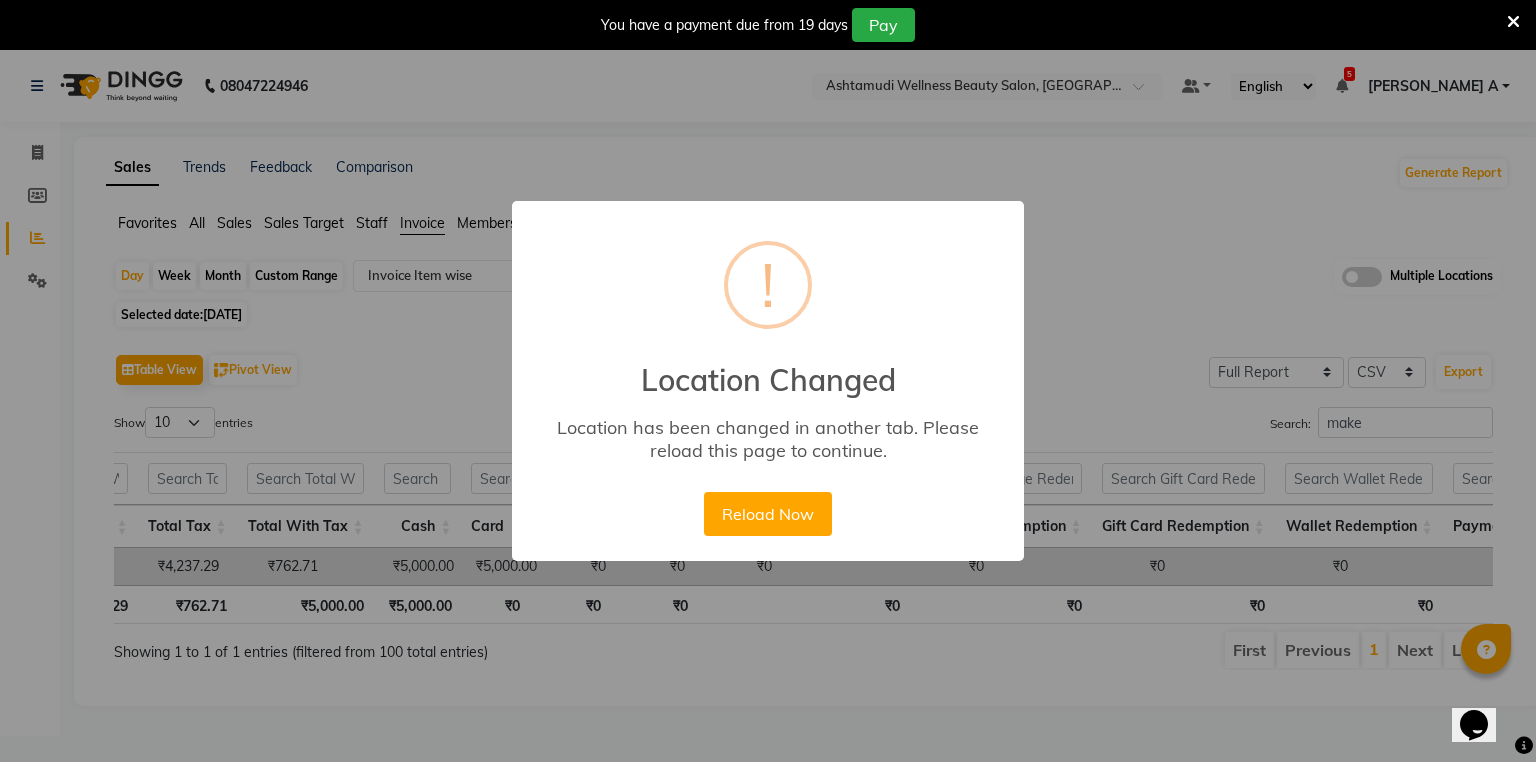 drag, startPoint x: 782, startPoint y: 506, endPoint x: 773, endPoint y: 4, distance: 502.08066 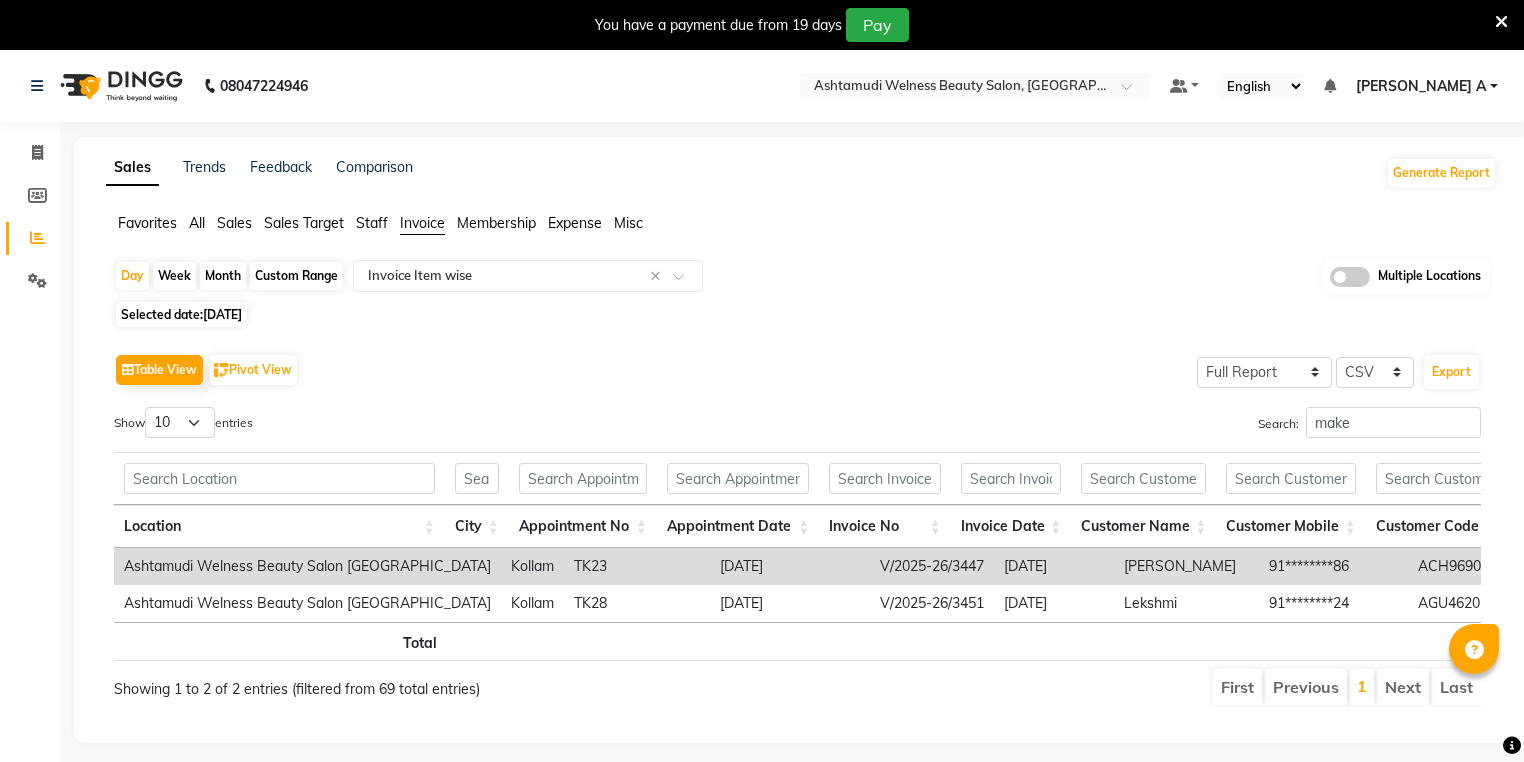 select on "full_report" 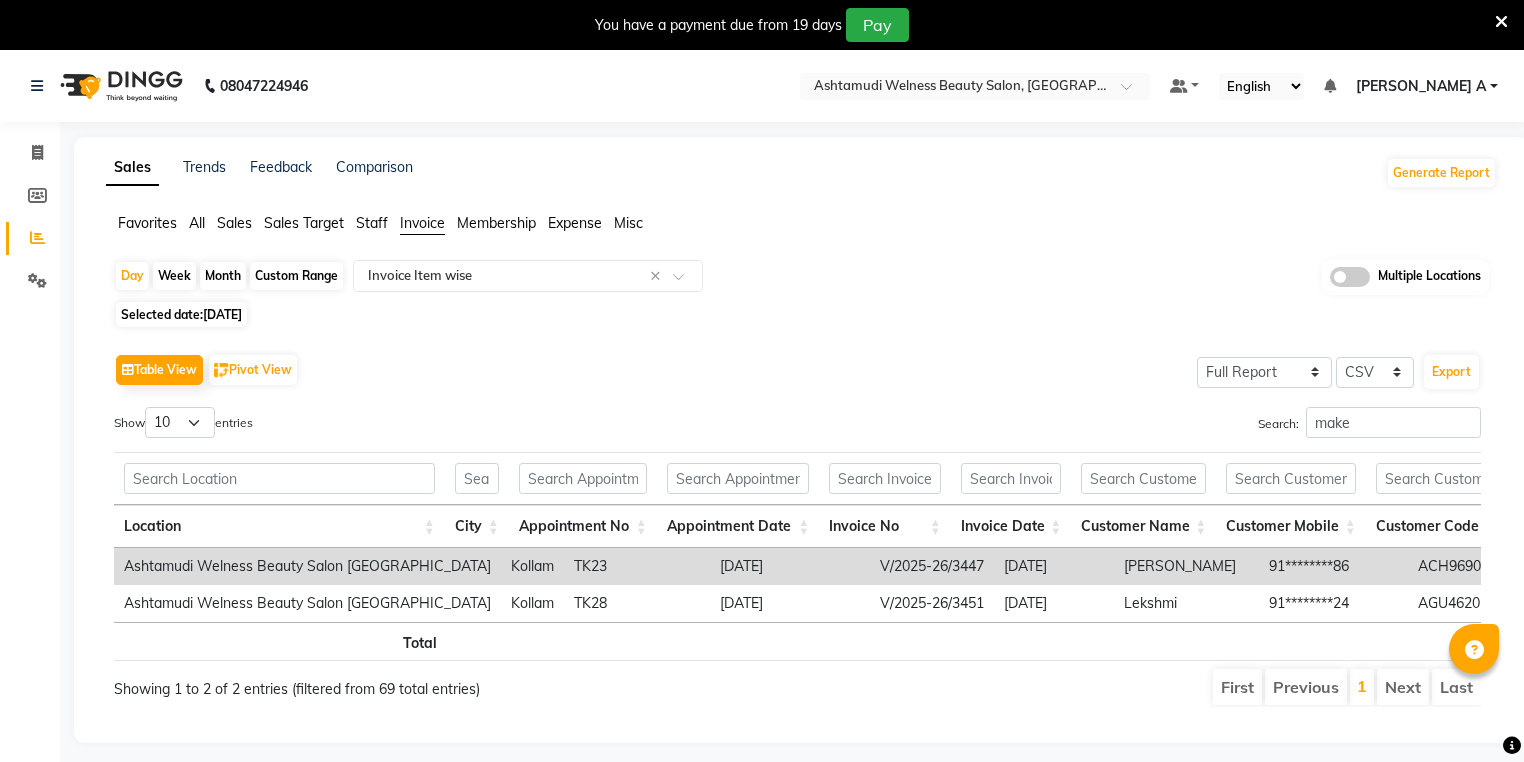 scroll, scrollTop: 50, scrollLeft: 0, axis: vertical 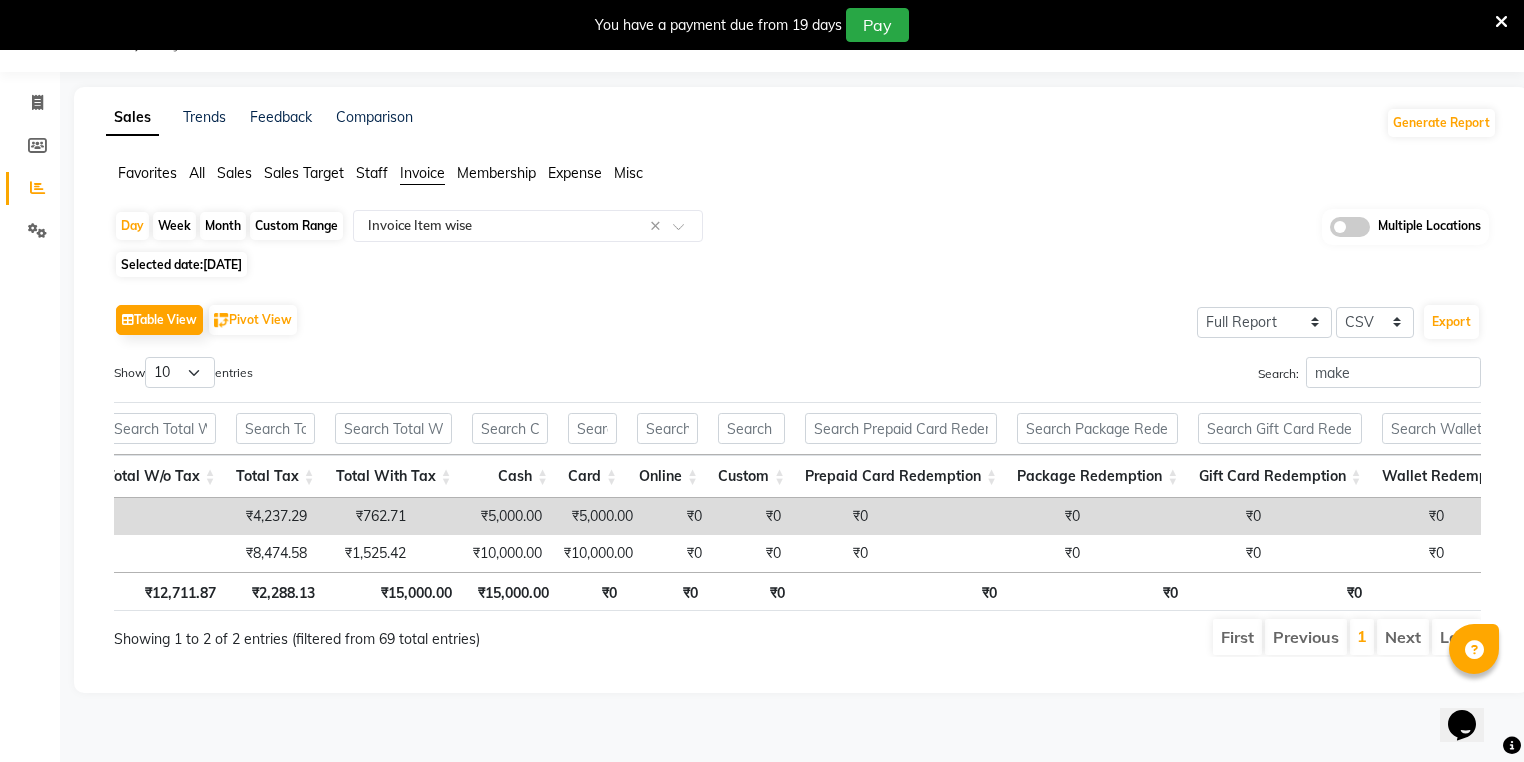 click on "make" at bounding box center (1393, 372) 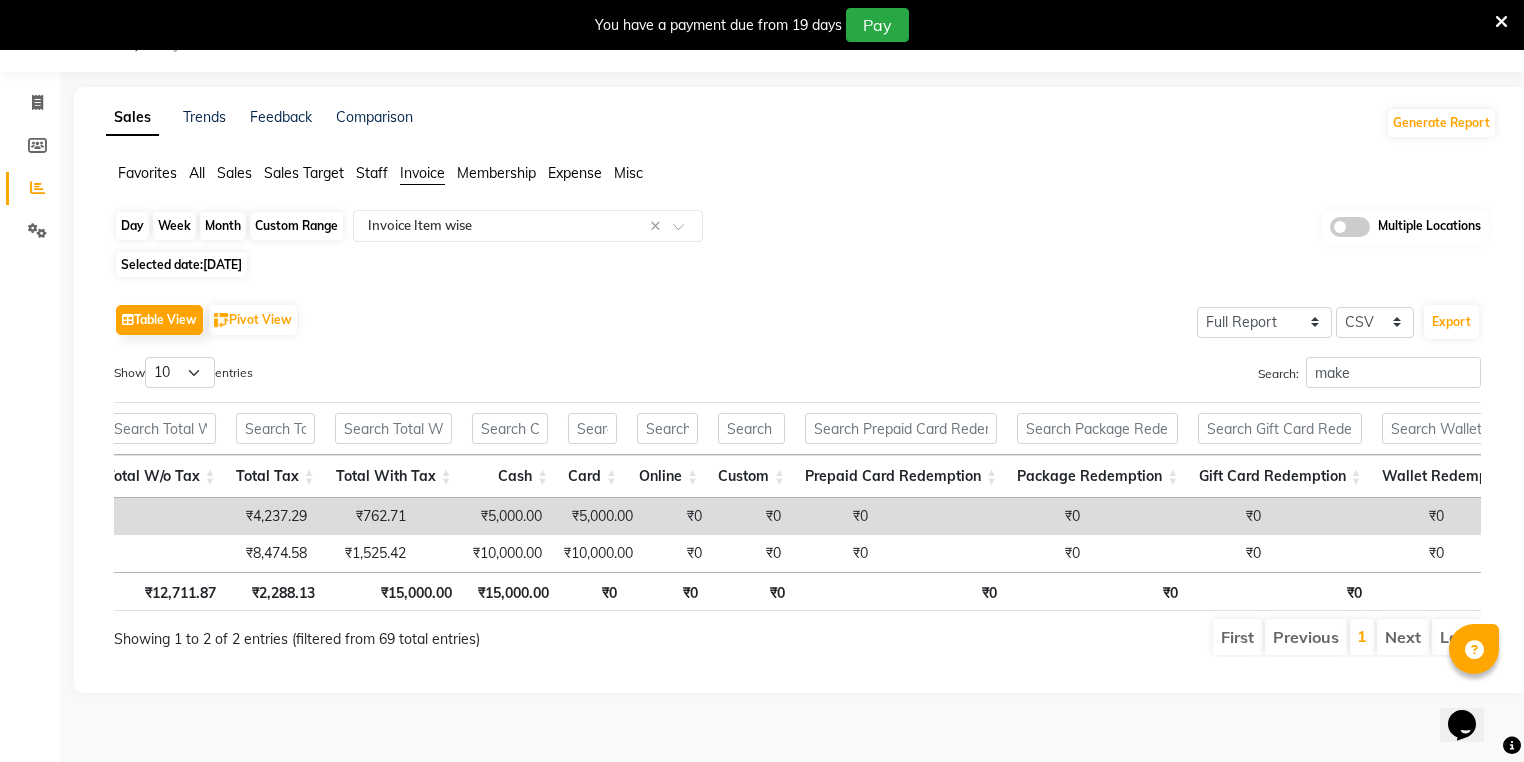 click on "Day" 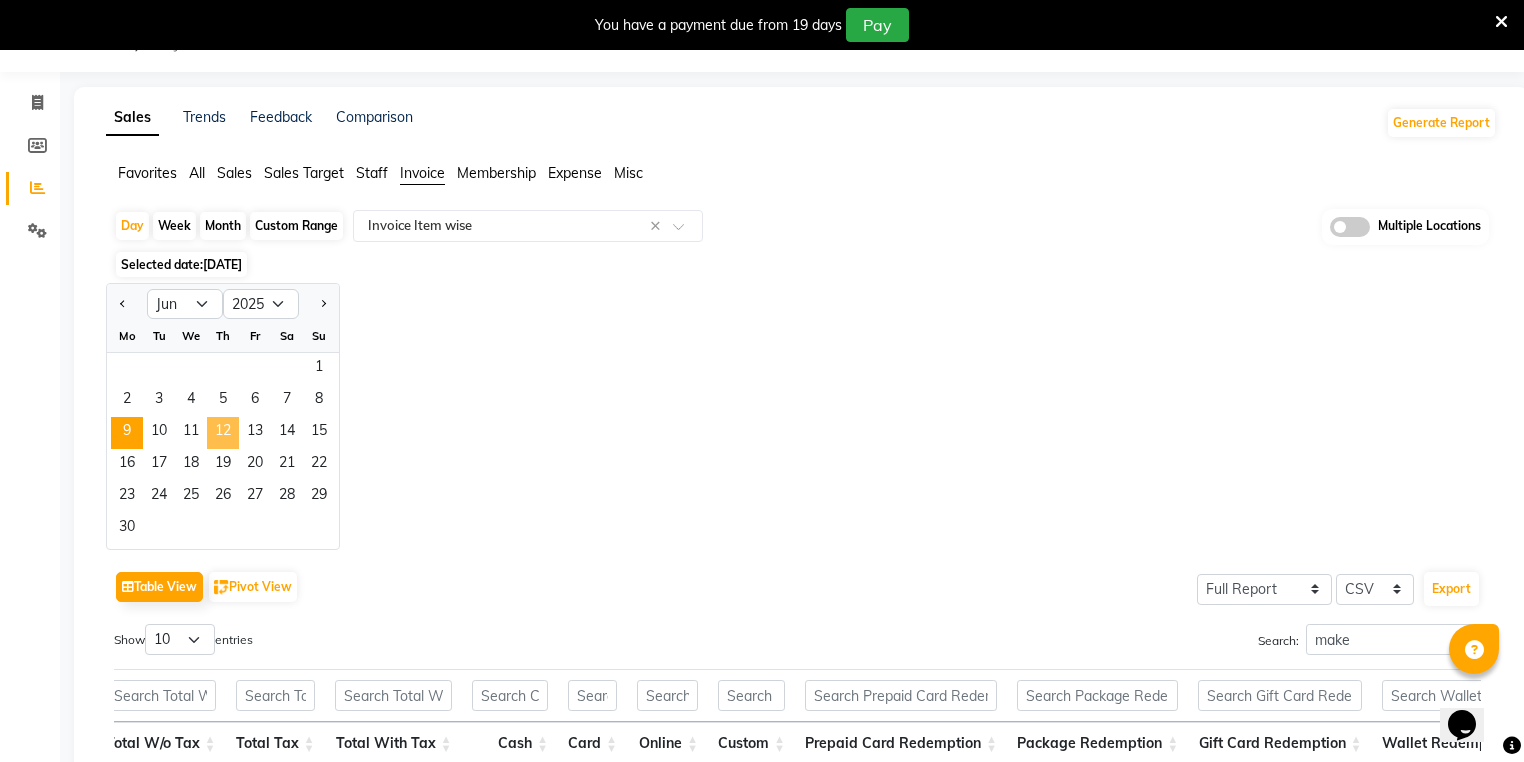 click on "12" 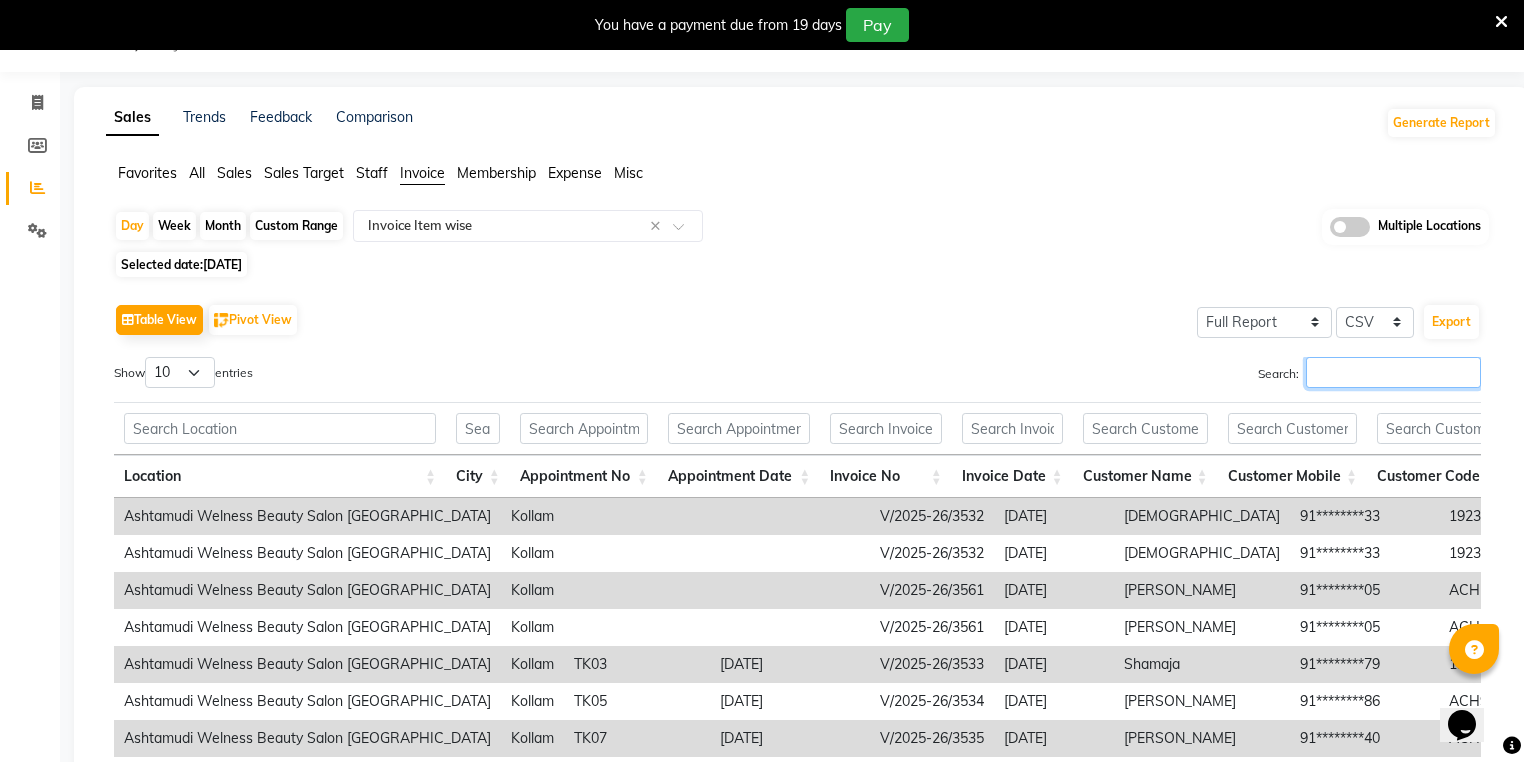 click on "Search:" at bounding box center (1393, 372) 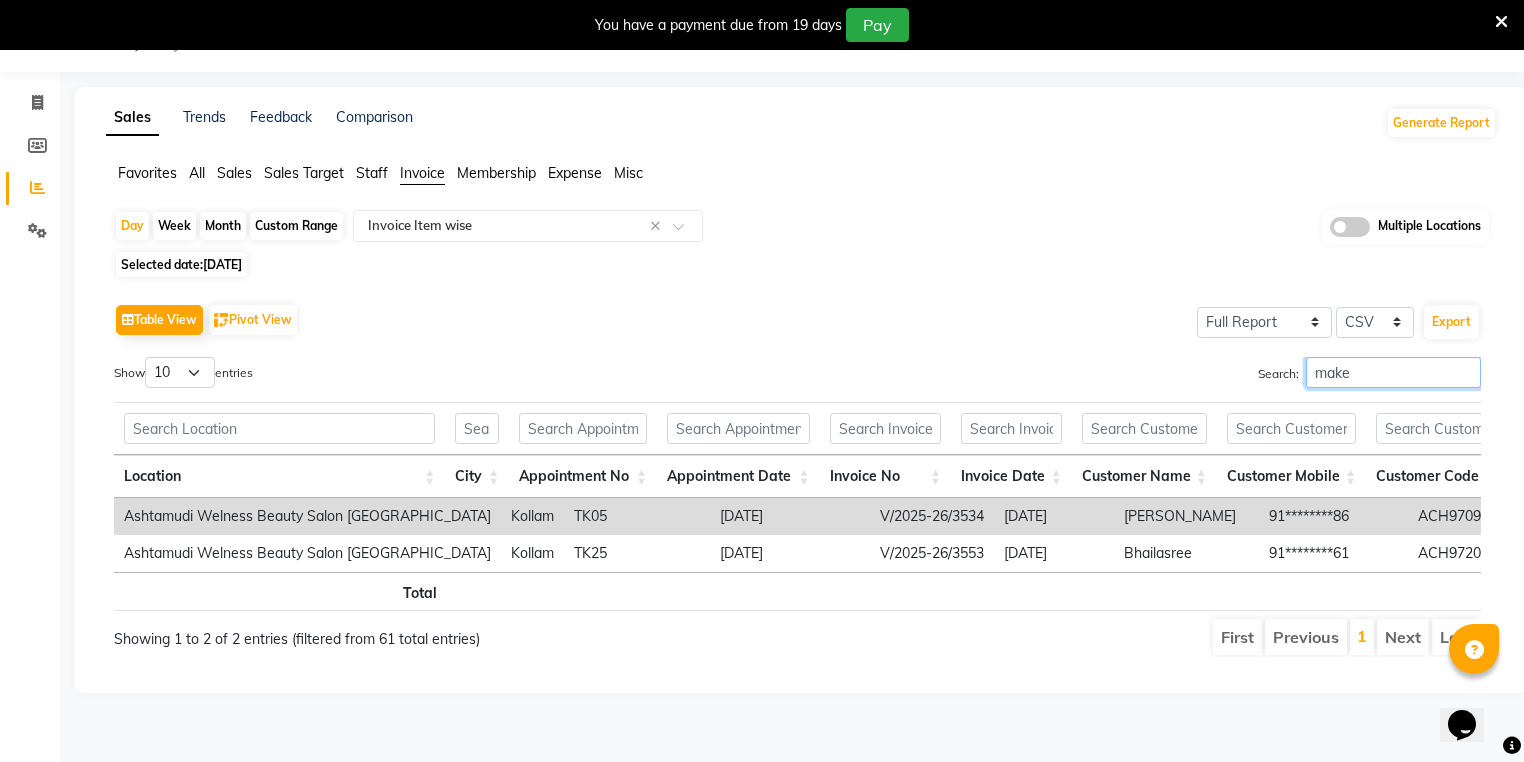 scroll, scrollTop: 0, scrollLeft: 3776, axis: horizontal 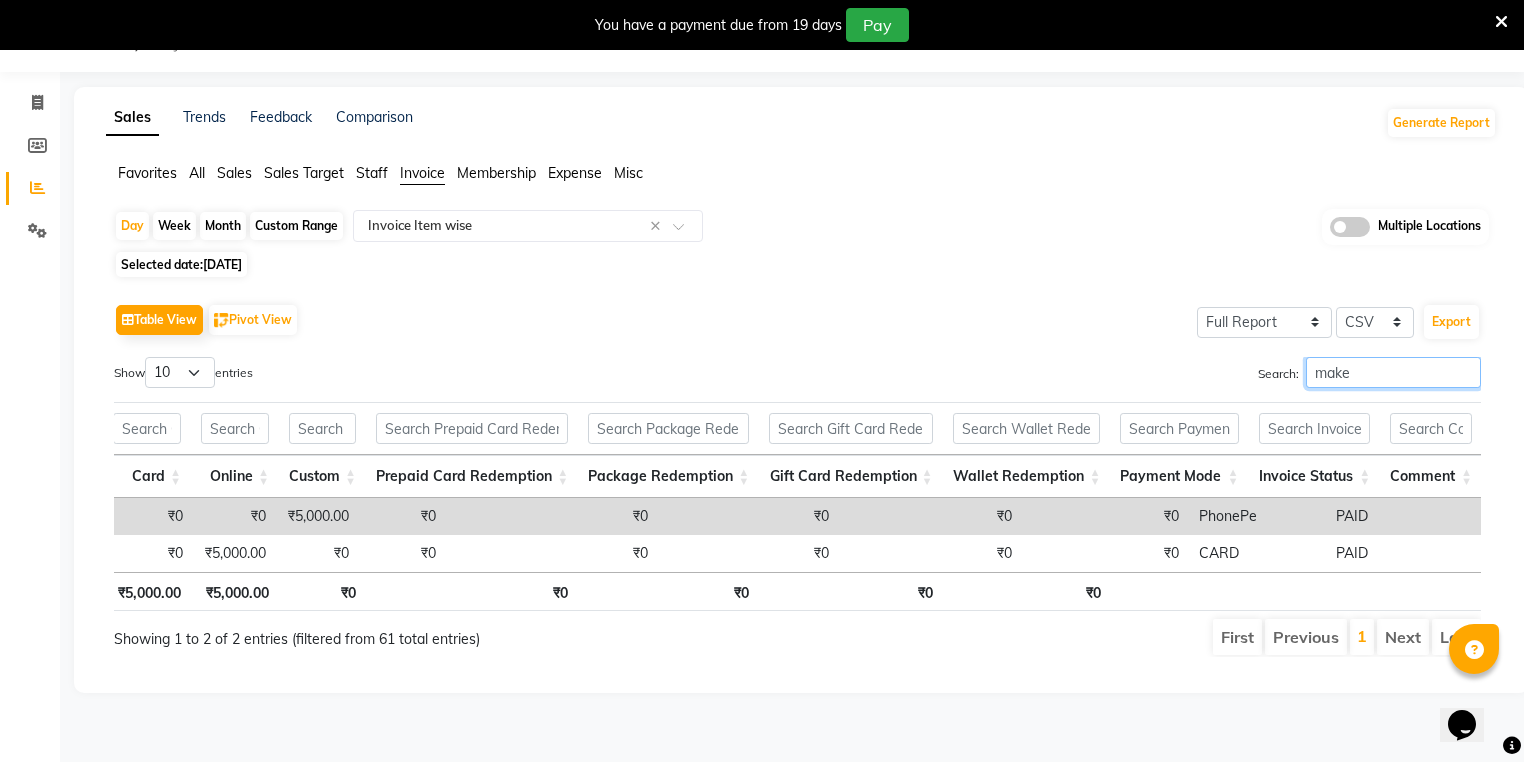 type on "make" 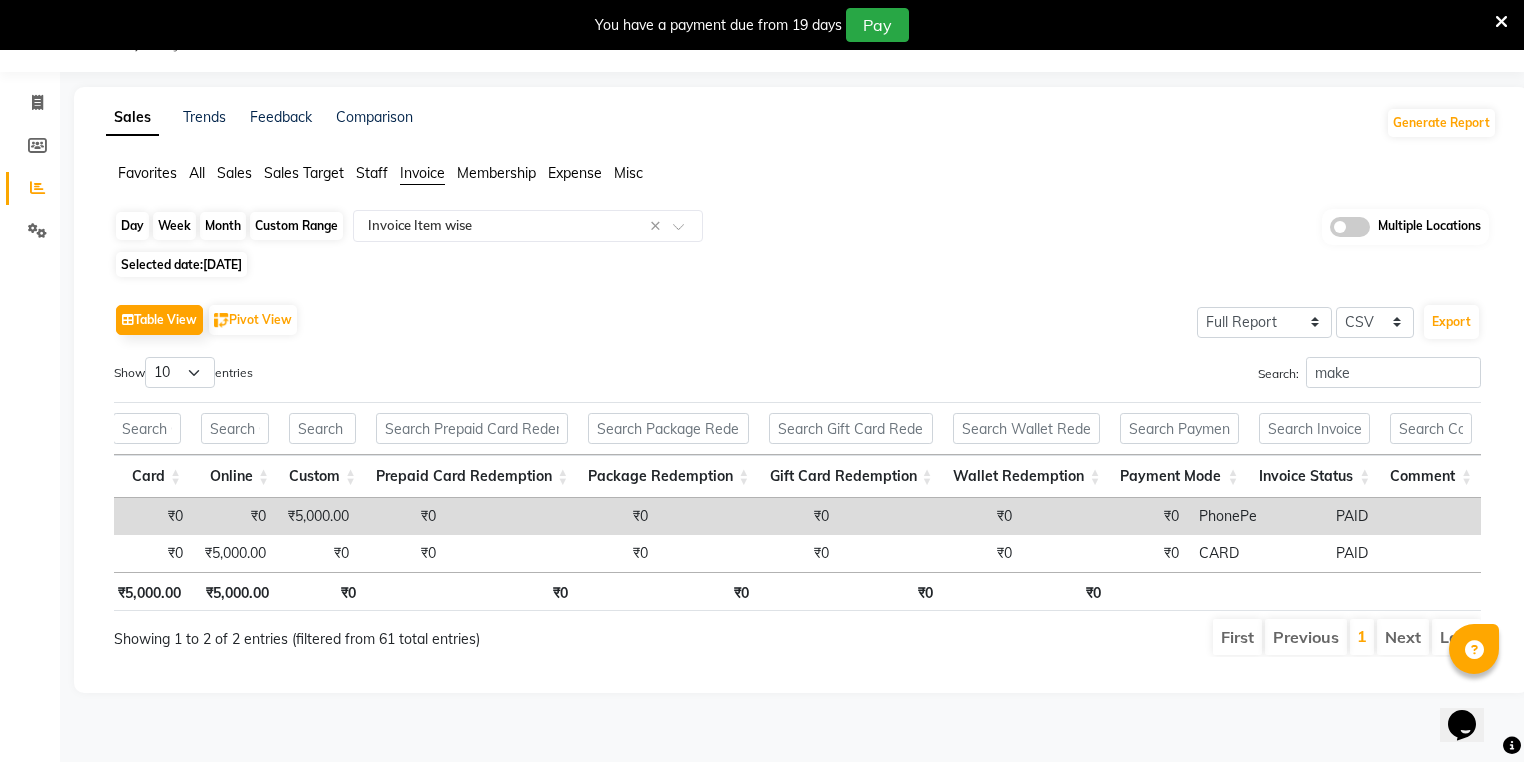 click on "Day" 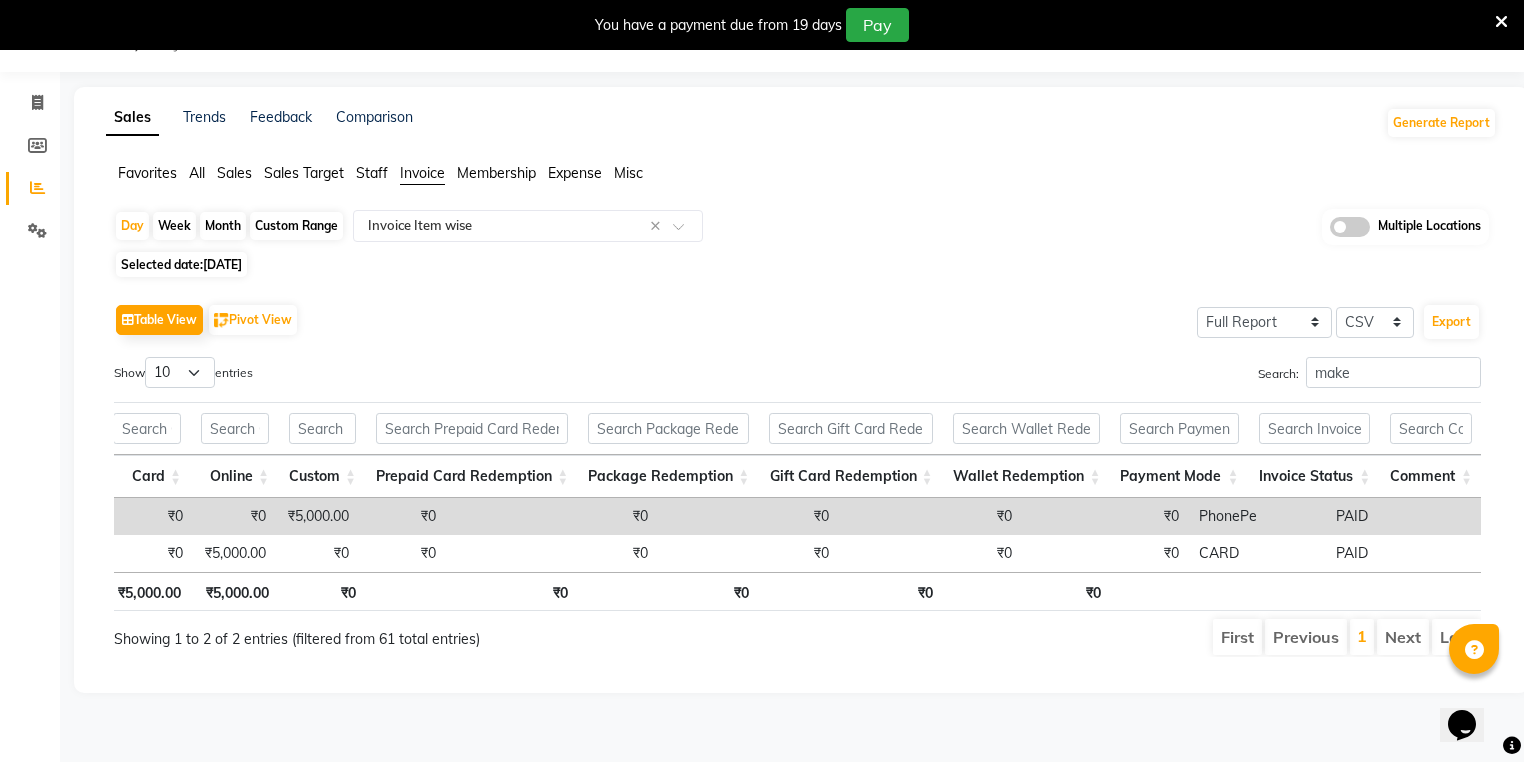 select on "6" 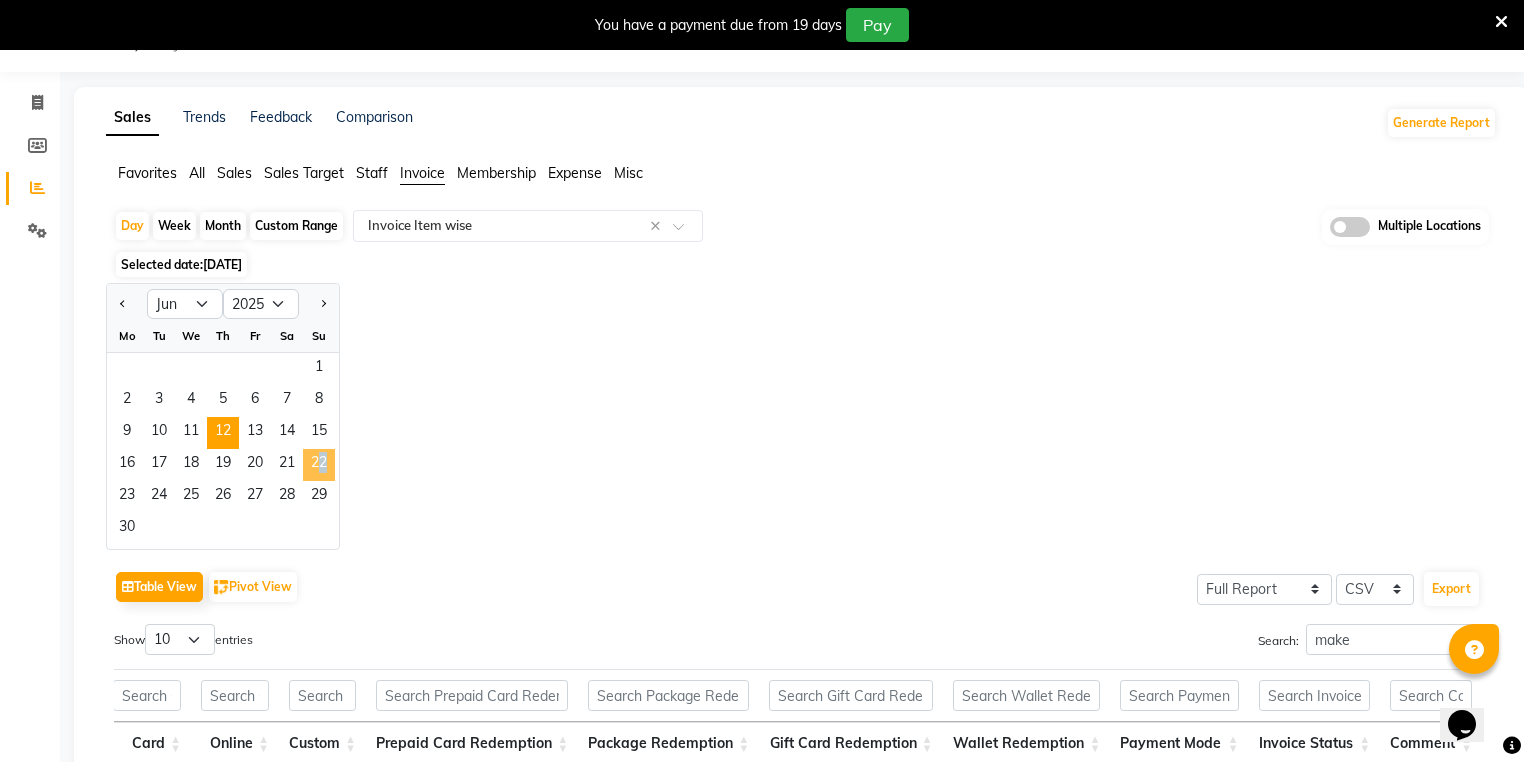 drag, startPoint x: 314, startPoint y: 468, endPoint x: 483, endPoint y: 348, distance: 207.27036 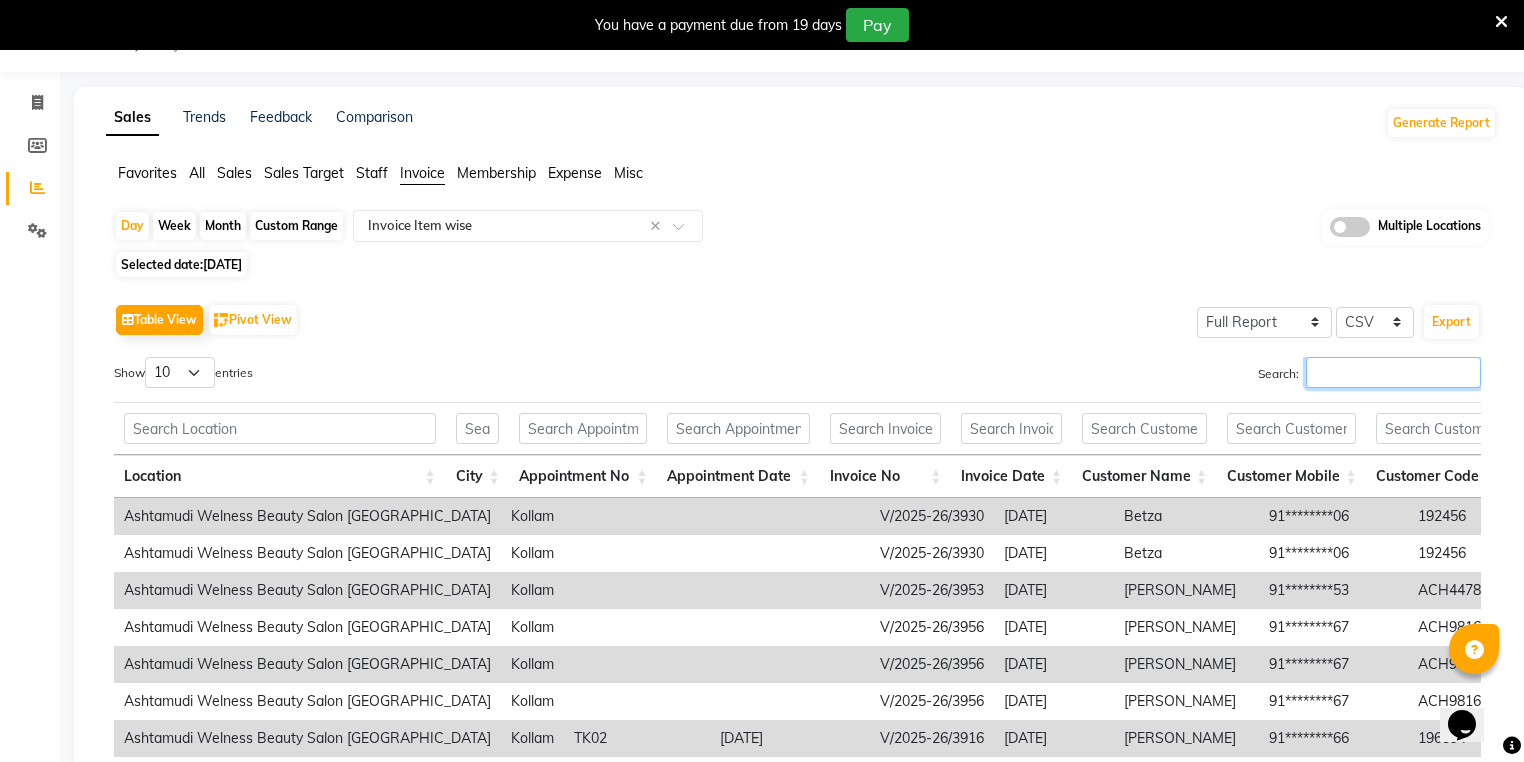 click on "Search:" at bounding box center [1393, 372] 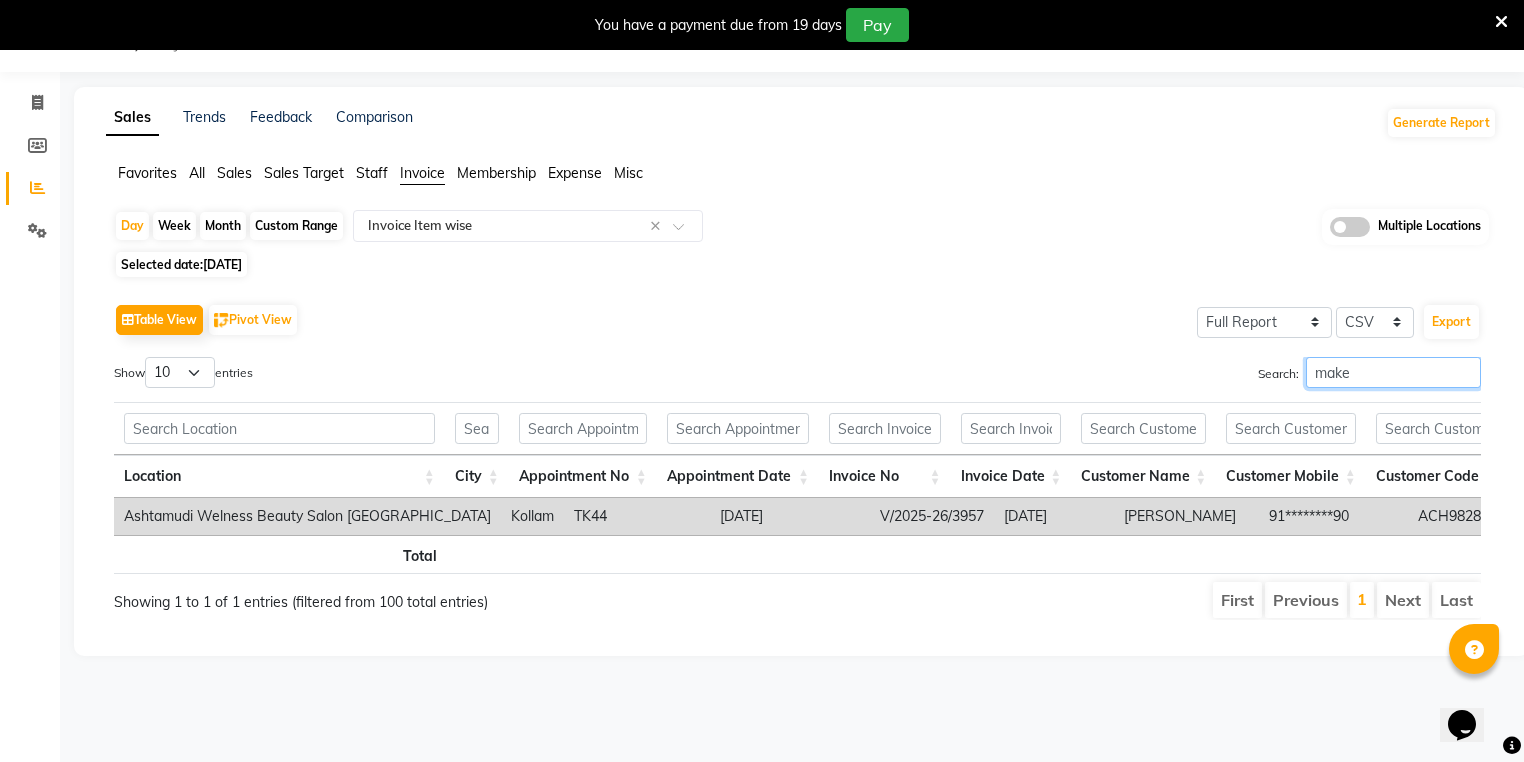 type on "make" 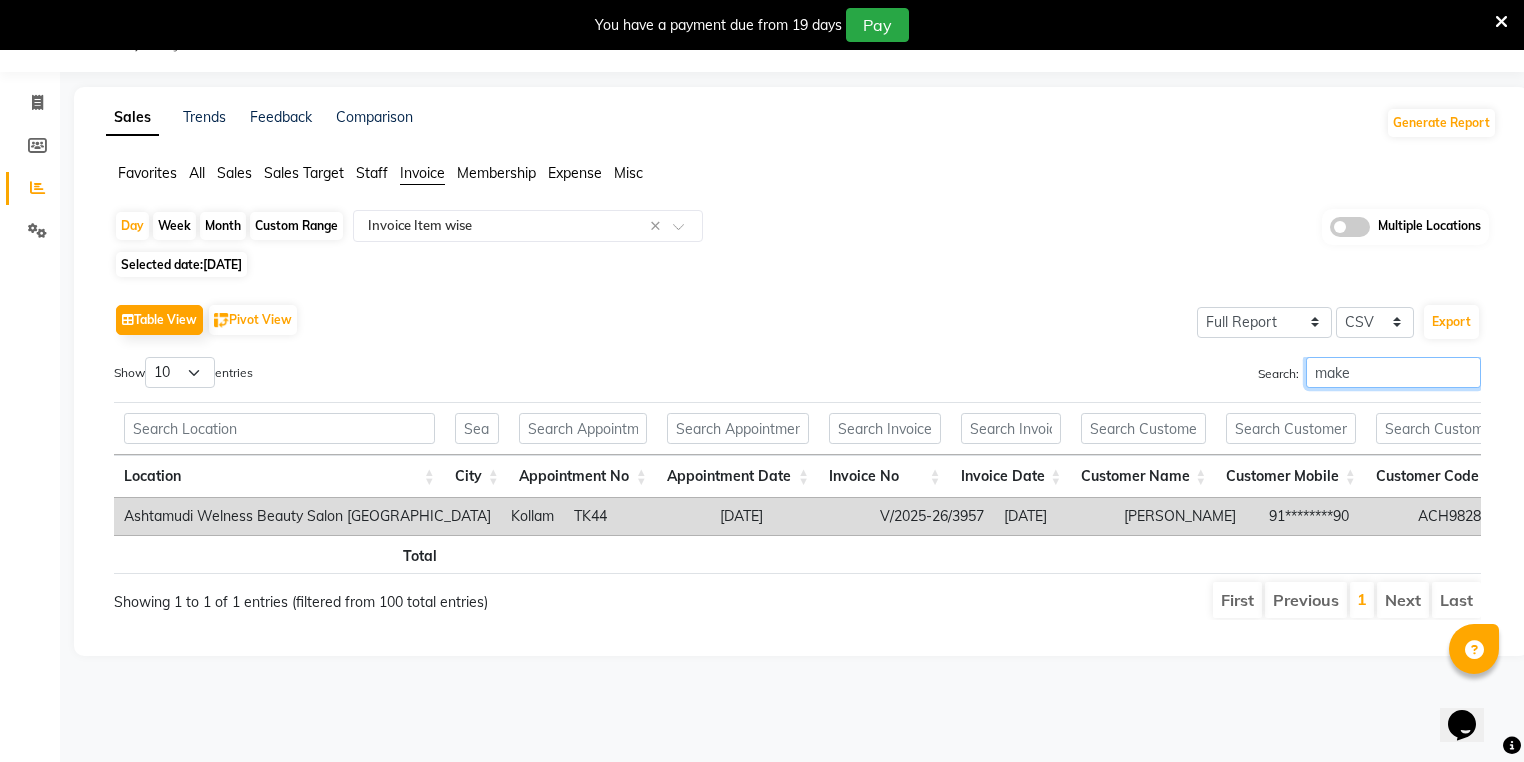scroll, scrollTop: 0, scrollLeft: 585, axis: horizontal 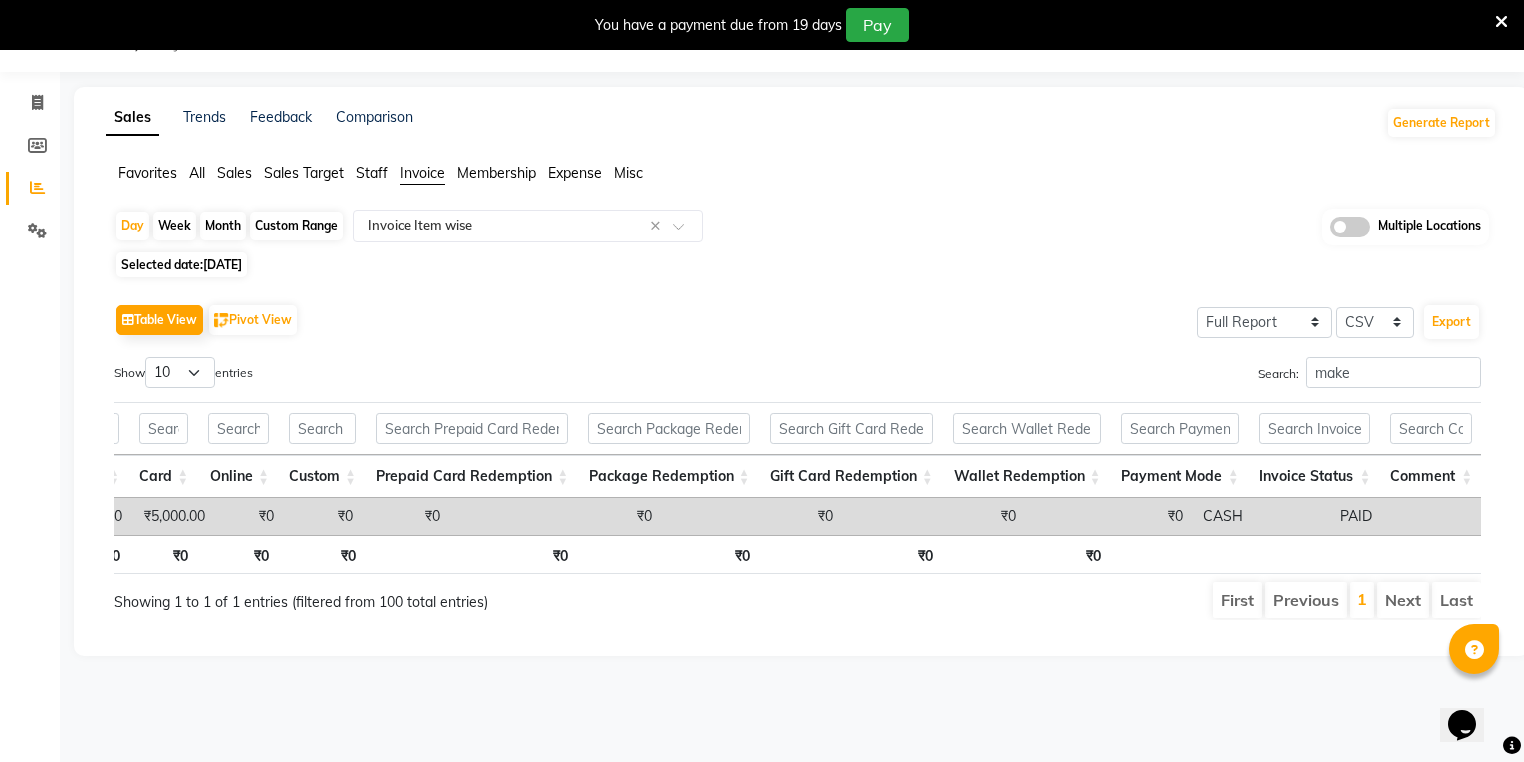 click on "Table View   Pivot View  Select Full Report Filtered Report Select CSV PDF  Export  Show  10 25 50 100  entries Search: make Location City Appointment No Appointment Date Invoice No Invoice Date Customer Name Customer Mobile Customer Code Gender Member Visit Tax Number Source Employee Name Category Sub Category Item Type Item Code Item Name Hsn/sac Code Service Time Quantity Unit Price Item Price Discount Discount Type Employee Share % Total W/o Tax Total Tax Total With Tax Cash Card Online Custom Prepaid Card Redemption Package Redemption Gift Card Redemption Wallet Redemption Payment Mode Invoice Status Comment Location City Appointment No Appointment Date Invoice No Invoice Date Customer Name Customer Mobile Customer Code Gender Member Visit Tax Number Source Employee Name Category Sub Category Item Type Item Code Item Name Hsn/sac Code Service Time Quantity Unit Price Item Price Discount Discount Type Employee Share % Total W/o Tax Total Tax Total With Tax Cash Card Online Custom Package Redemption 1 -" 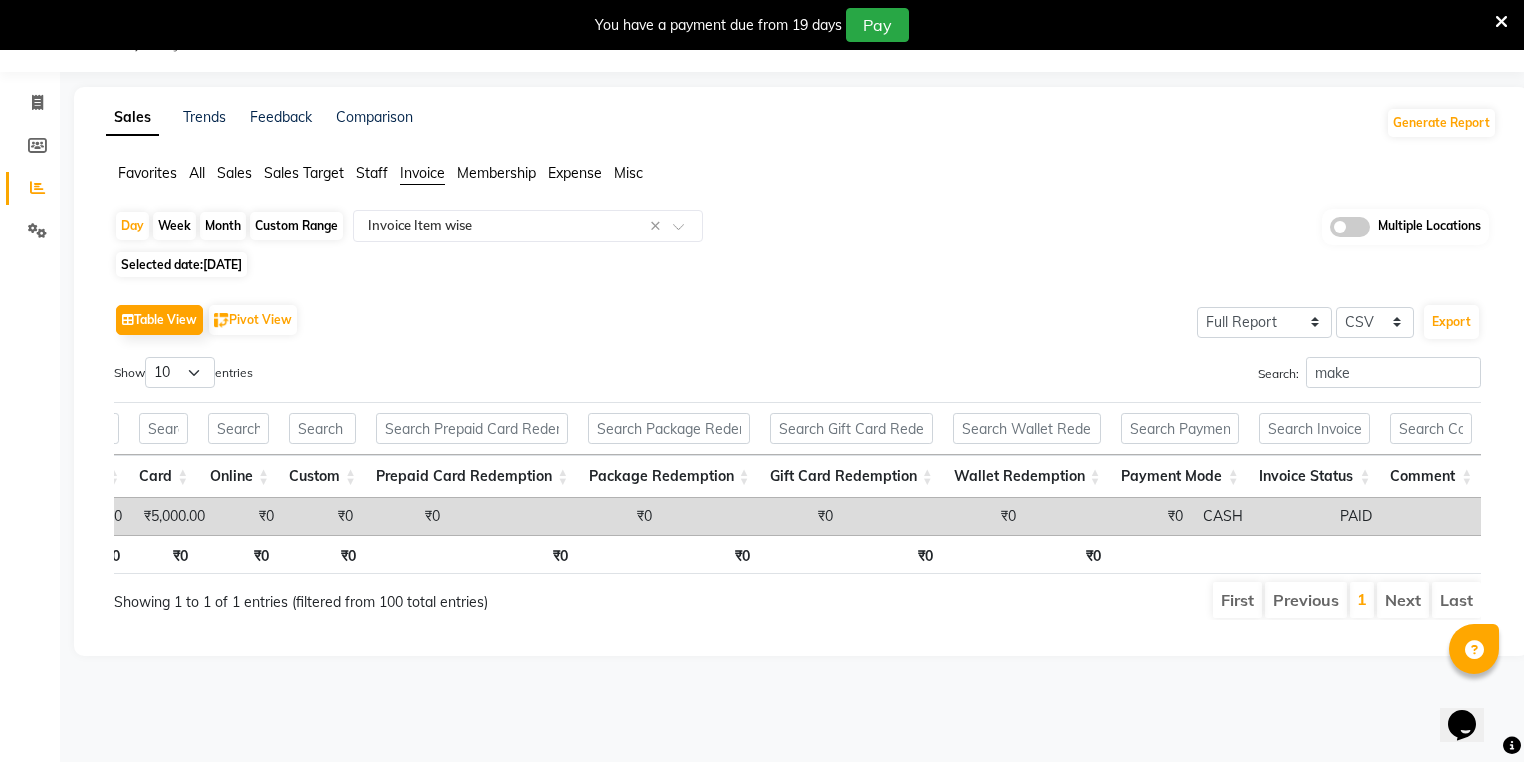 scroll, scrollTop: 0, scrollLeft: 3872, axis: horizontal 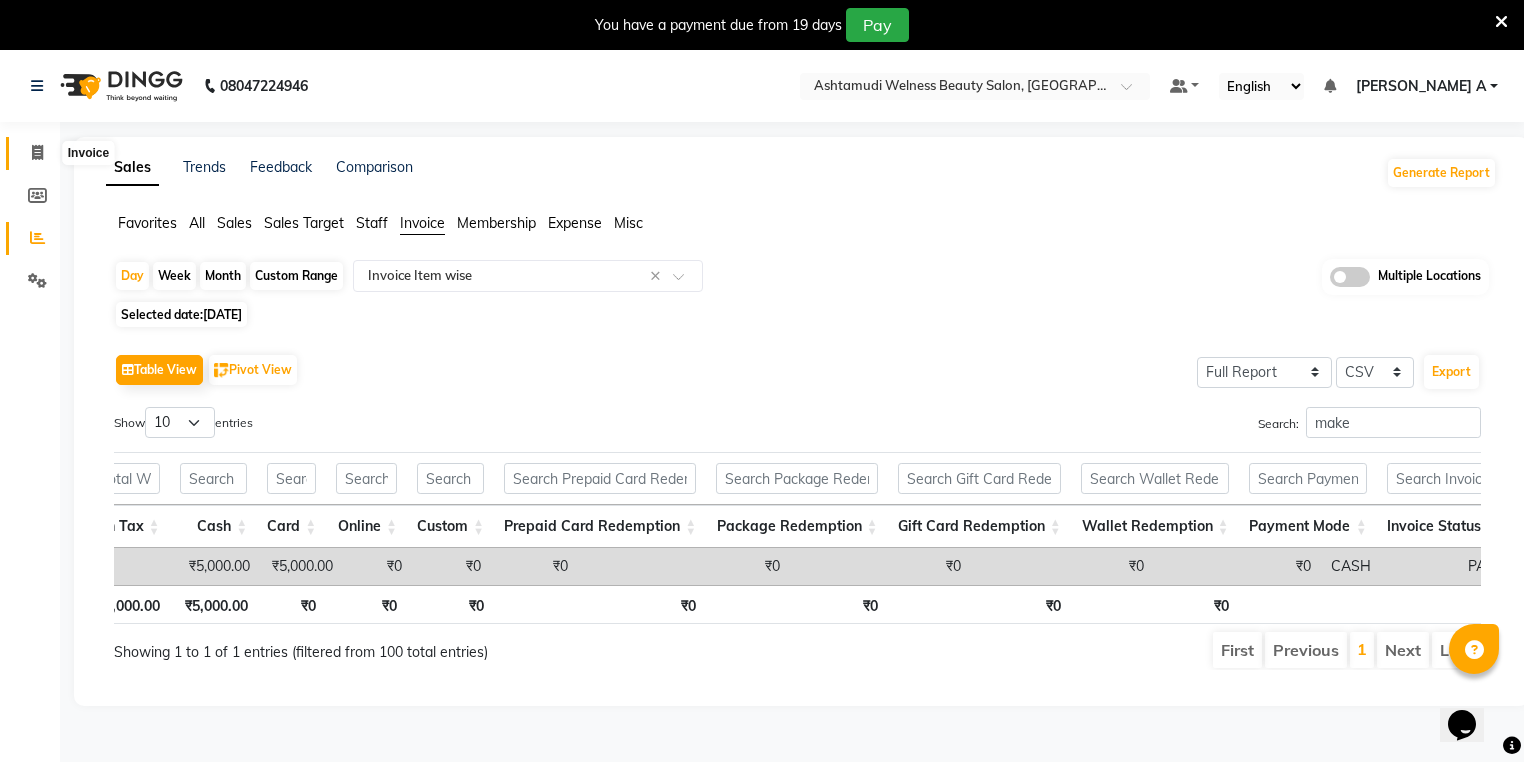 click 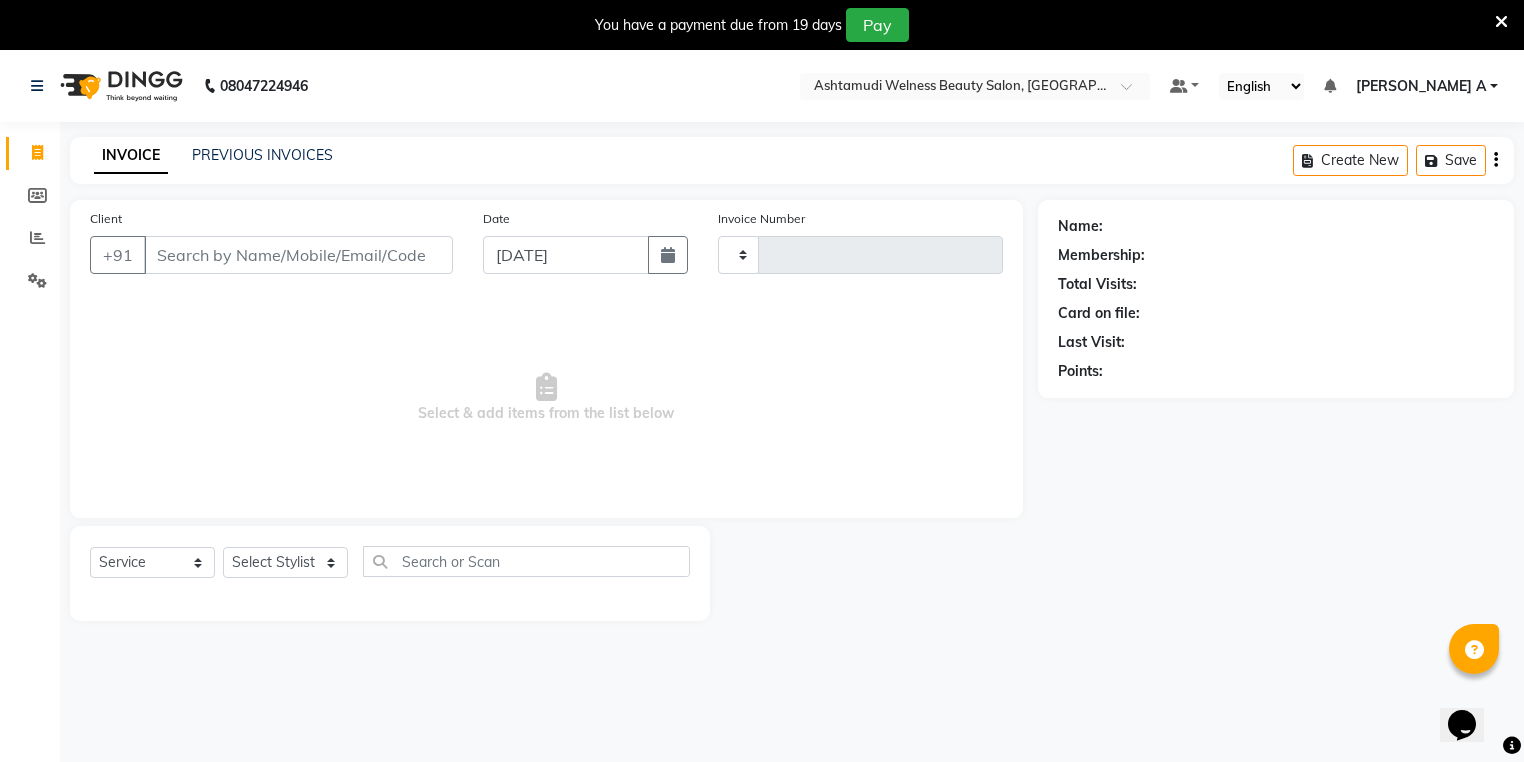 type on "4668" 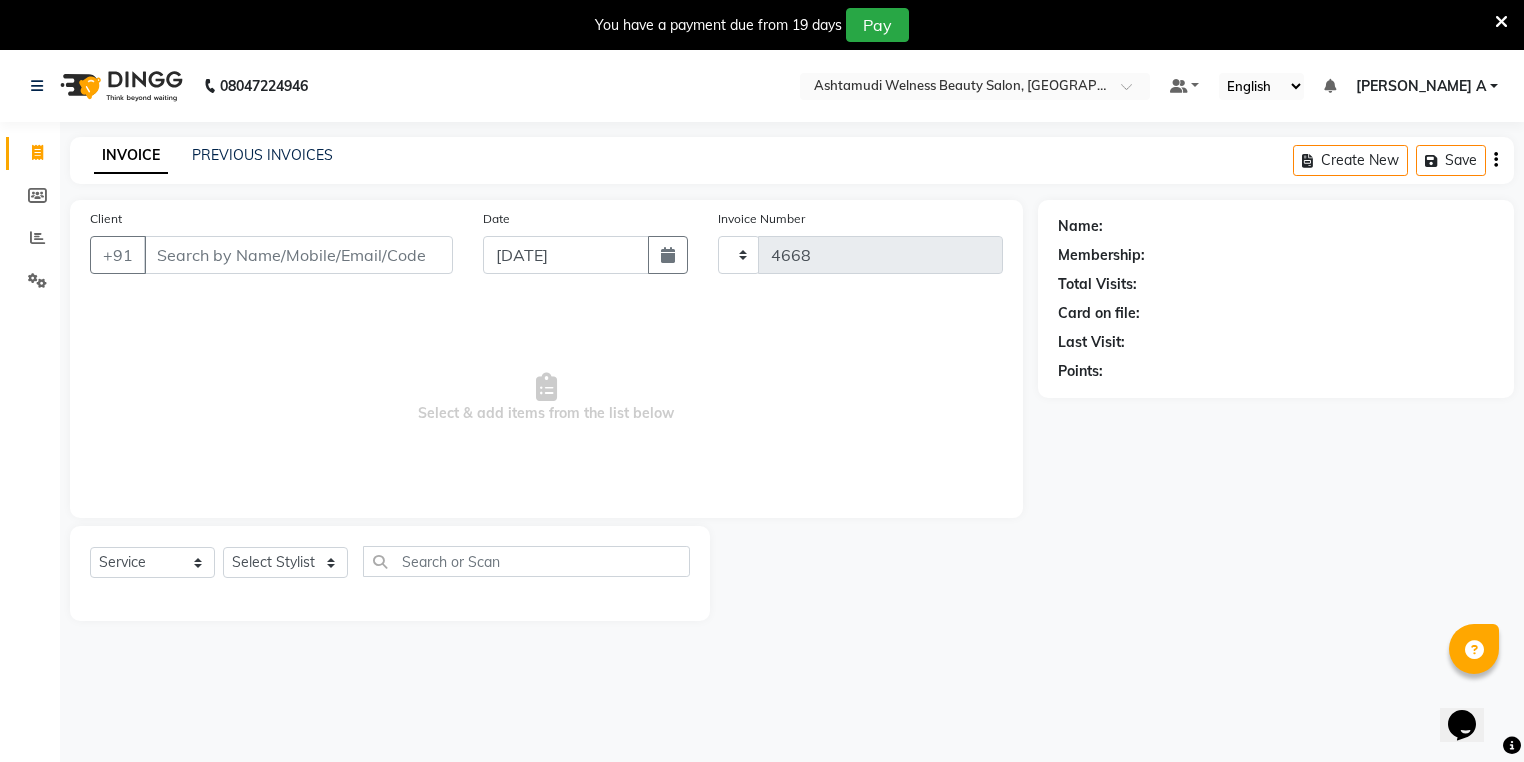 select on "4529" 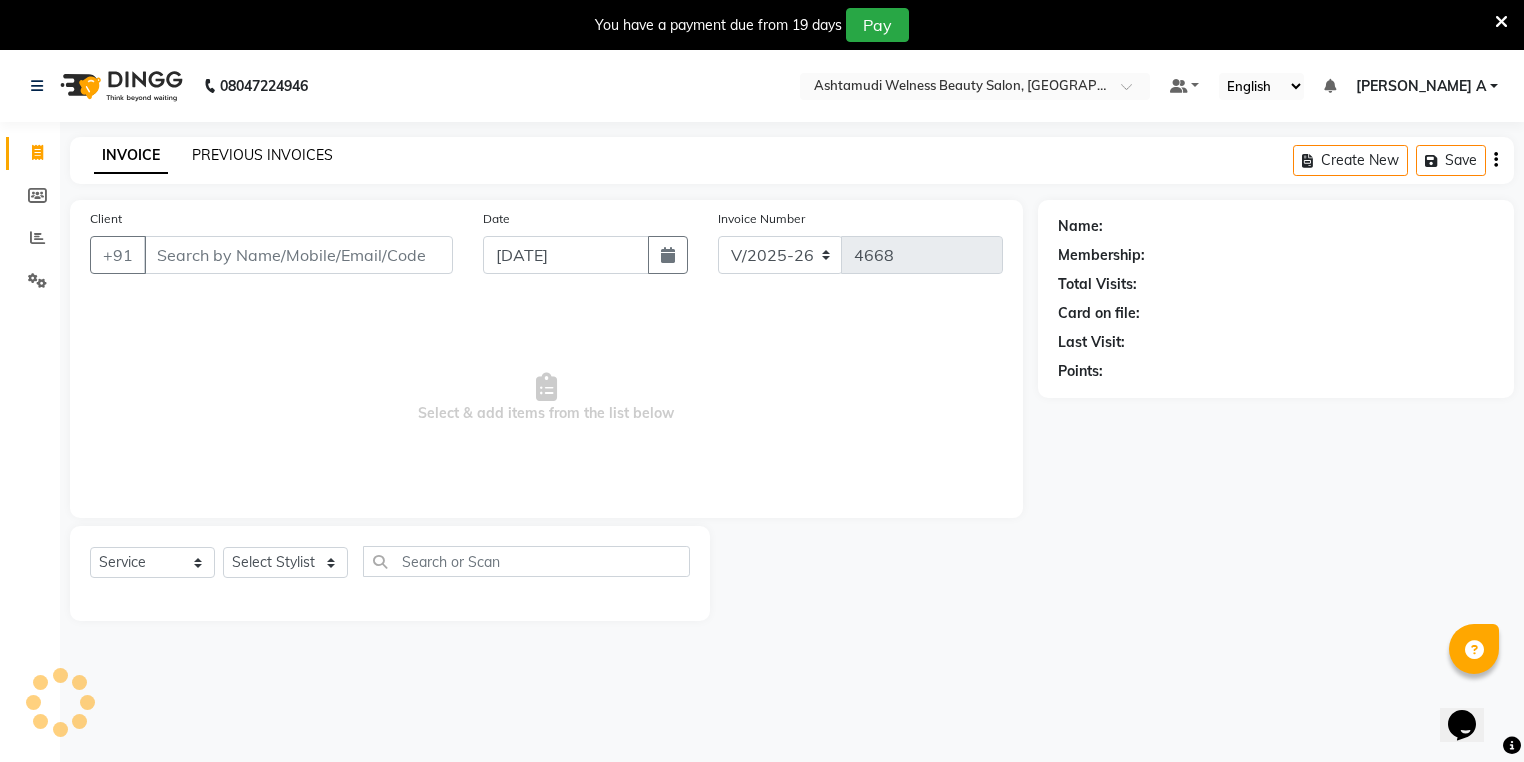 click on "PREVIOUS INVOICES" 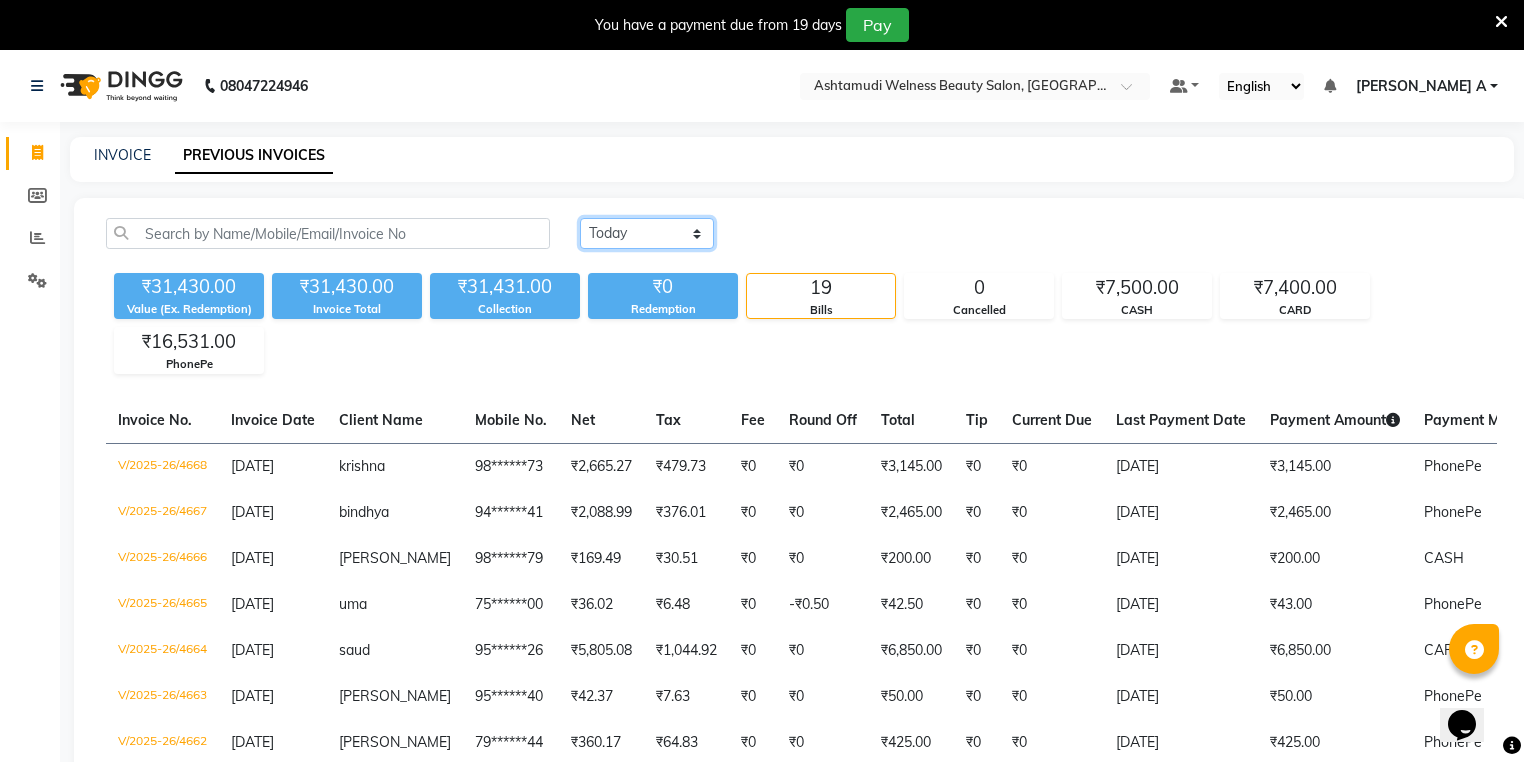 click on "[DATE] [DATE] Custom Range" 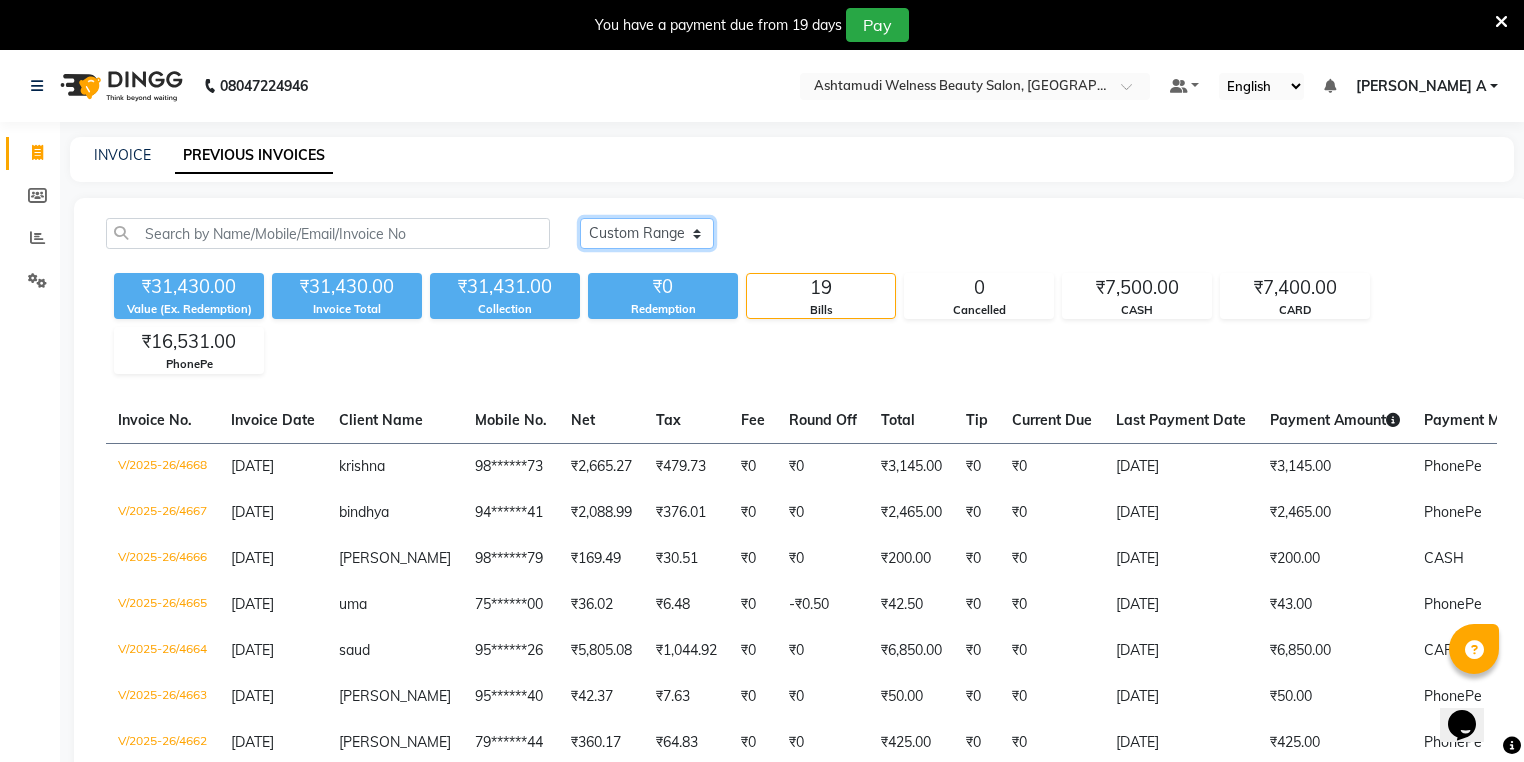 click on "[DATE] [DATE] Custom Range" 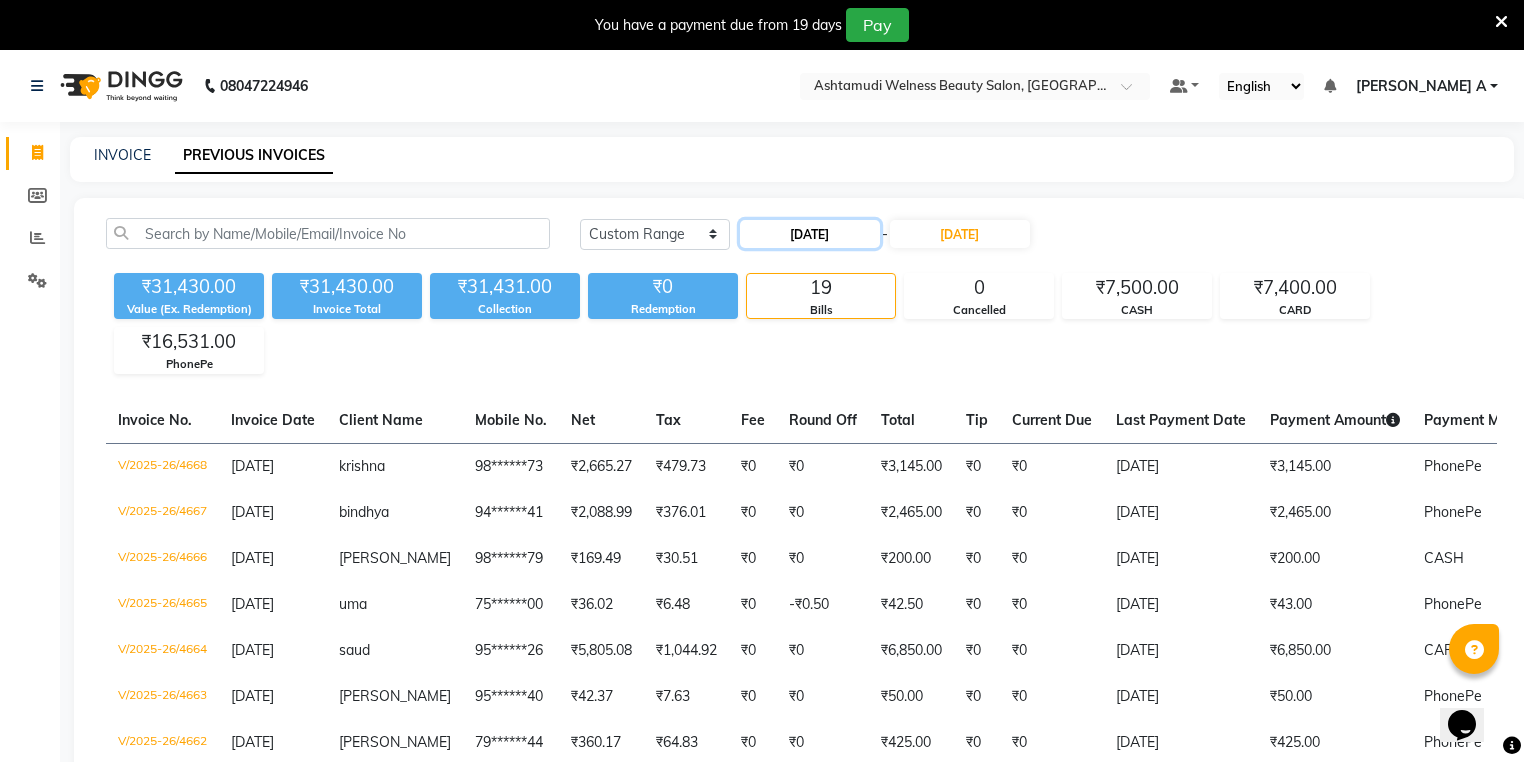 click on "[DATE]" 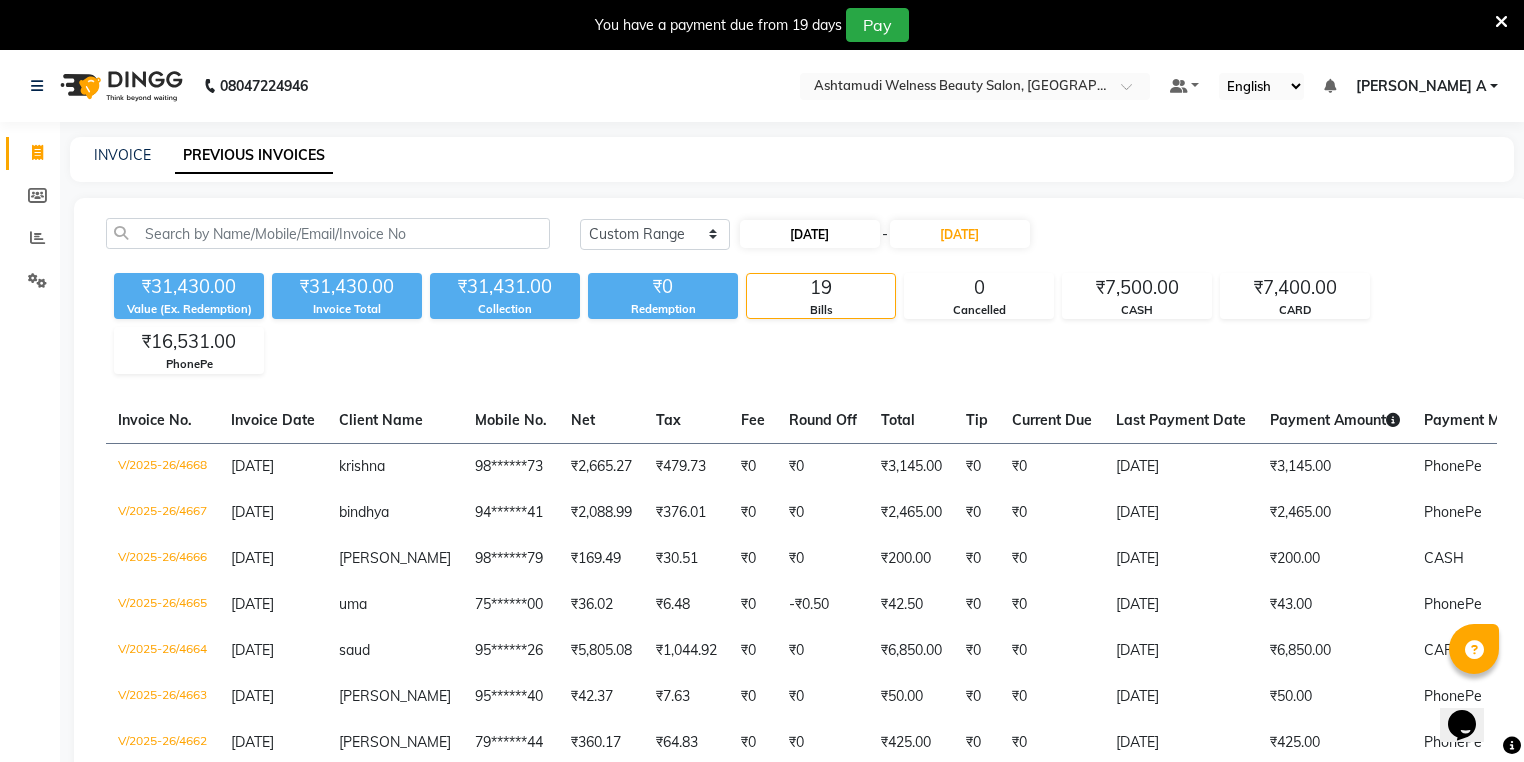 select on "7" 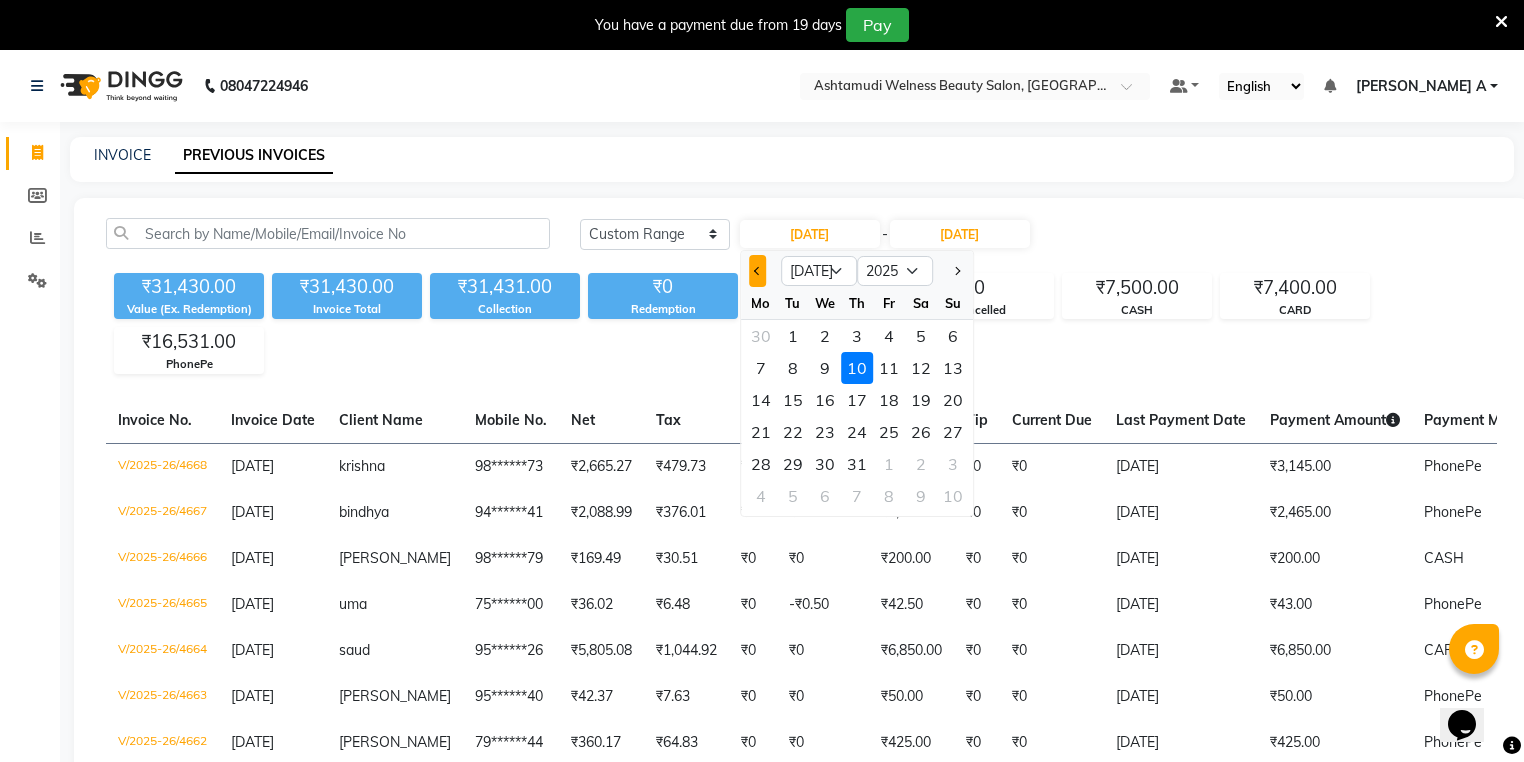 click 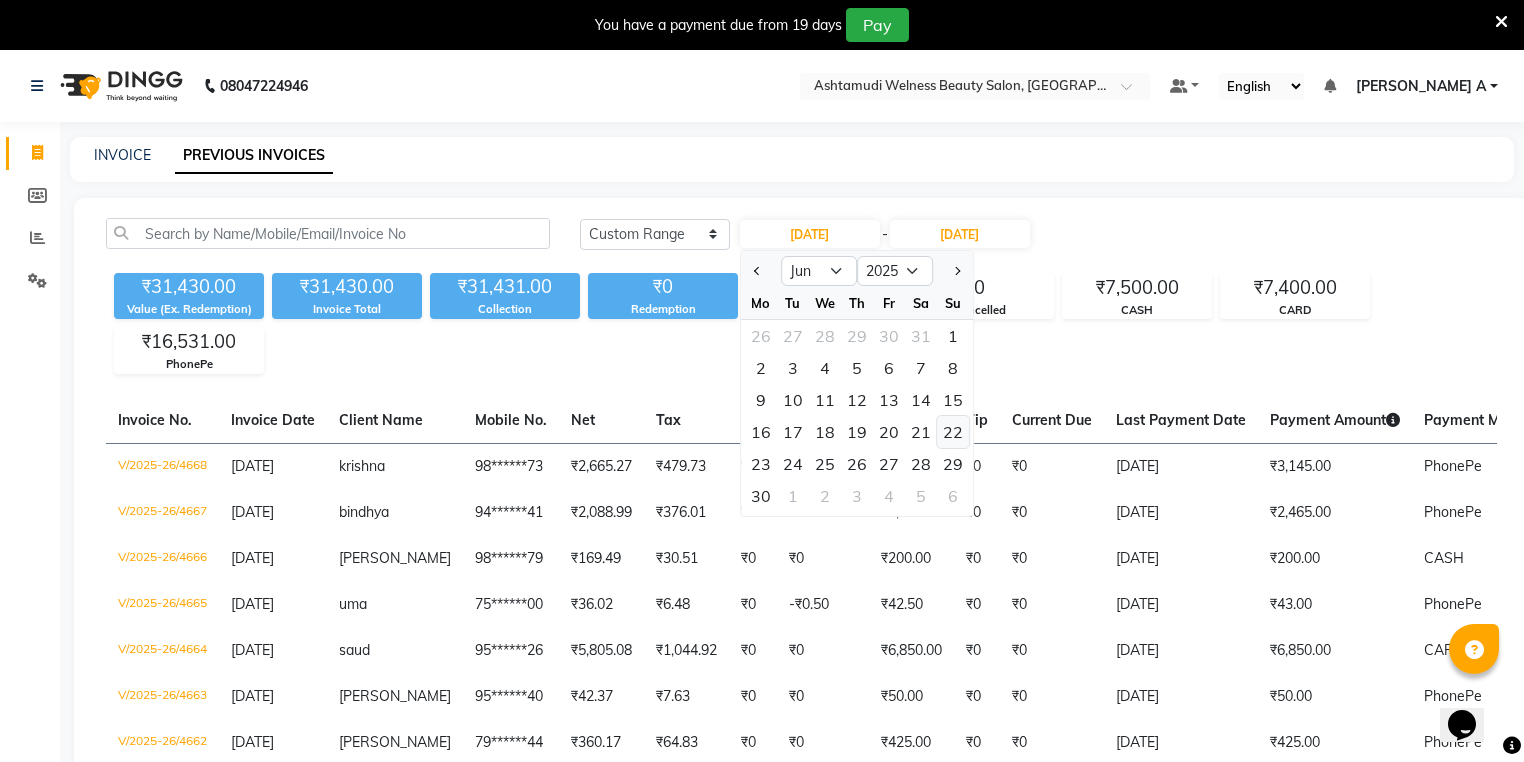 click on "22" 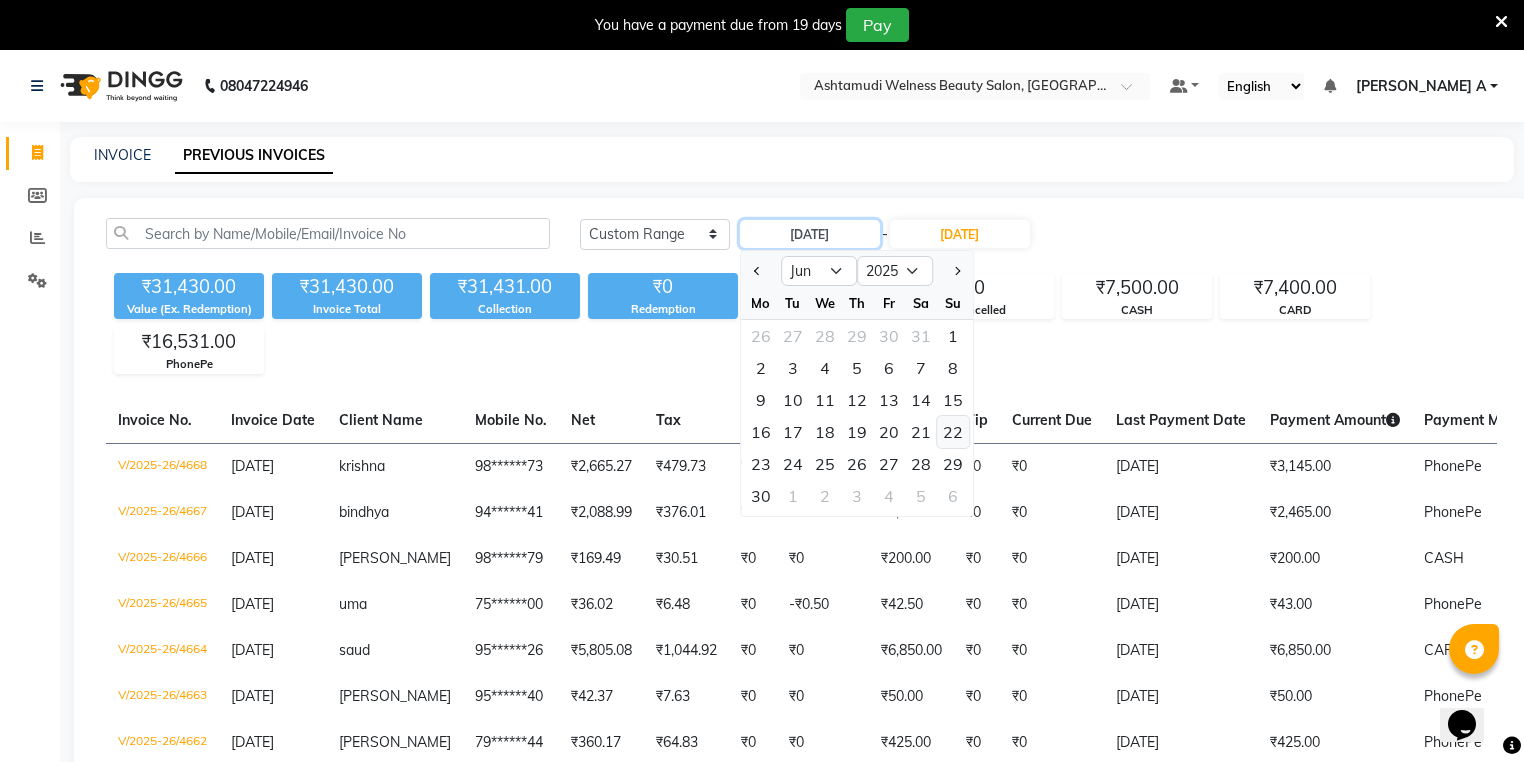 type on "[DATE]" 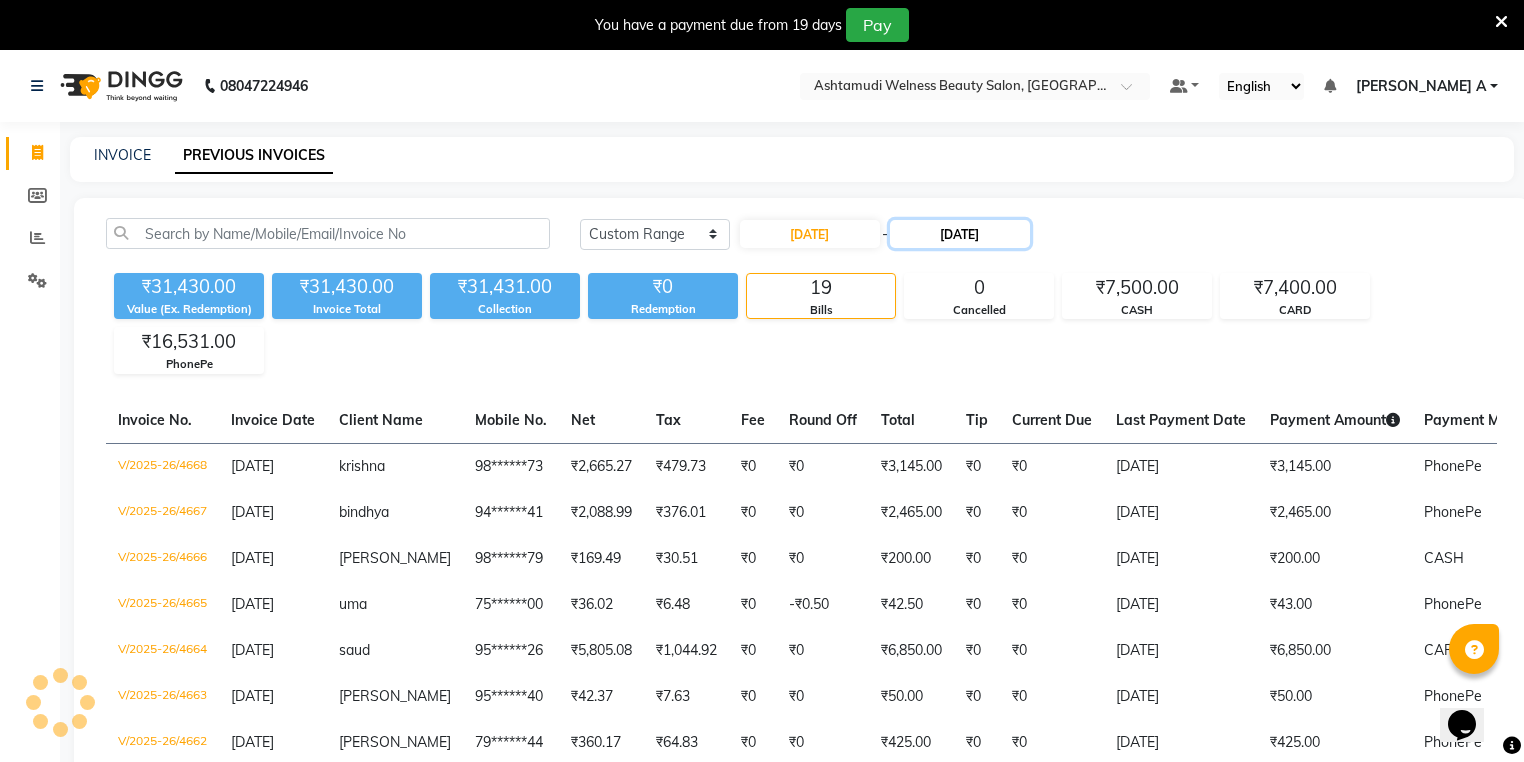 click on "[DATE]" 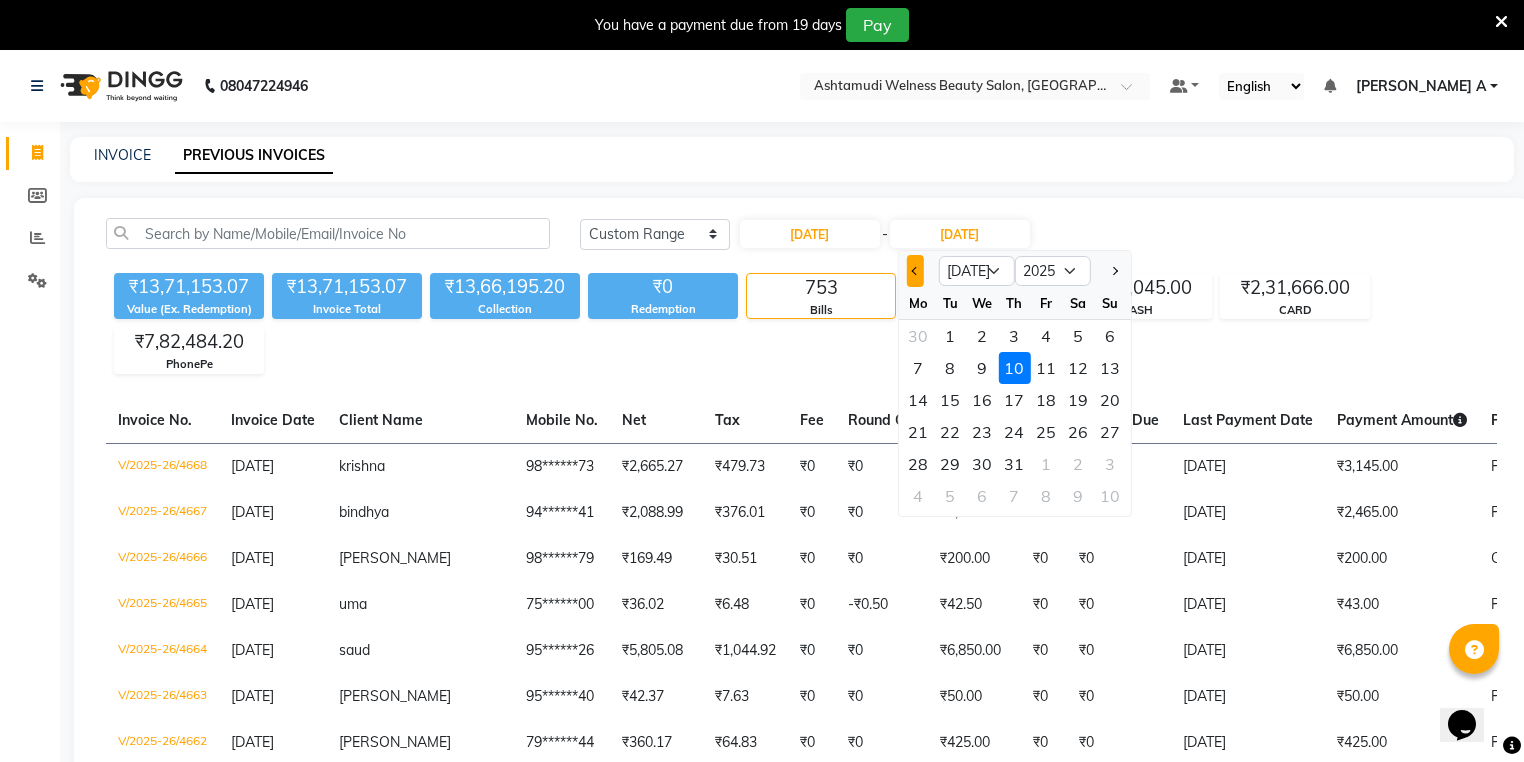 click 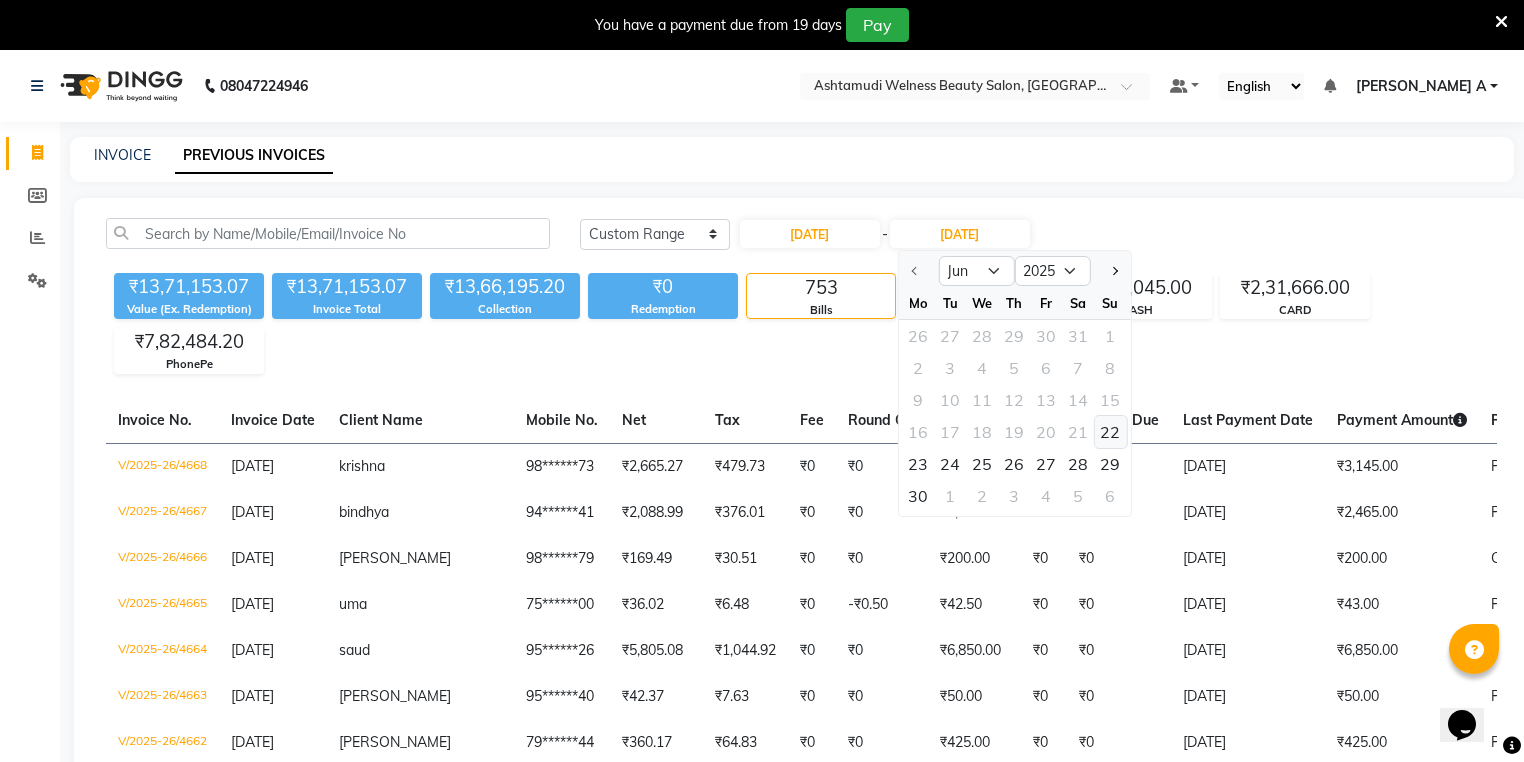 click on "22" 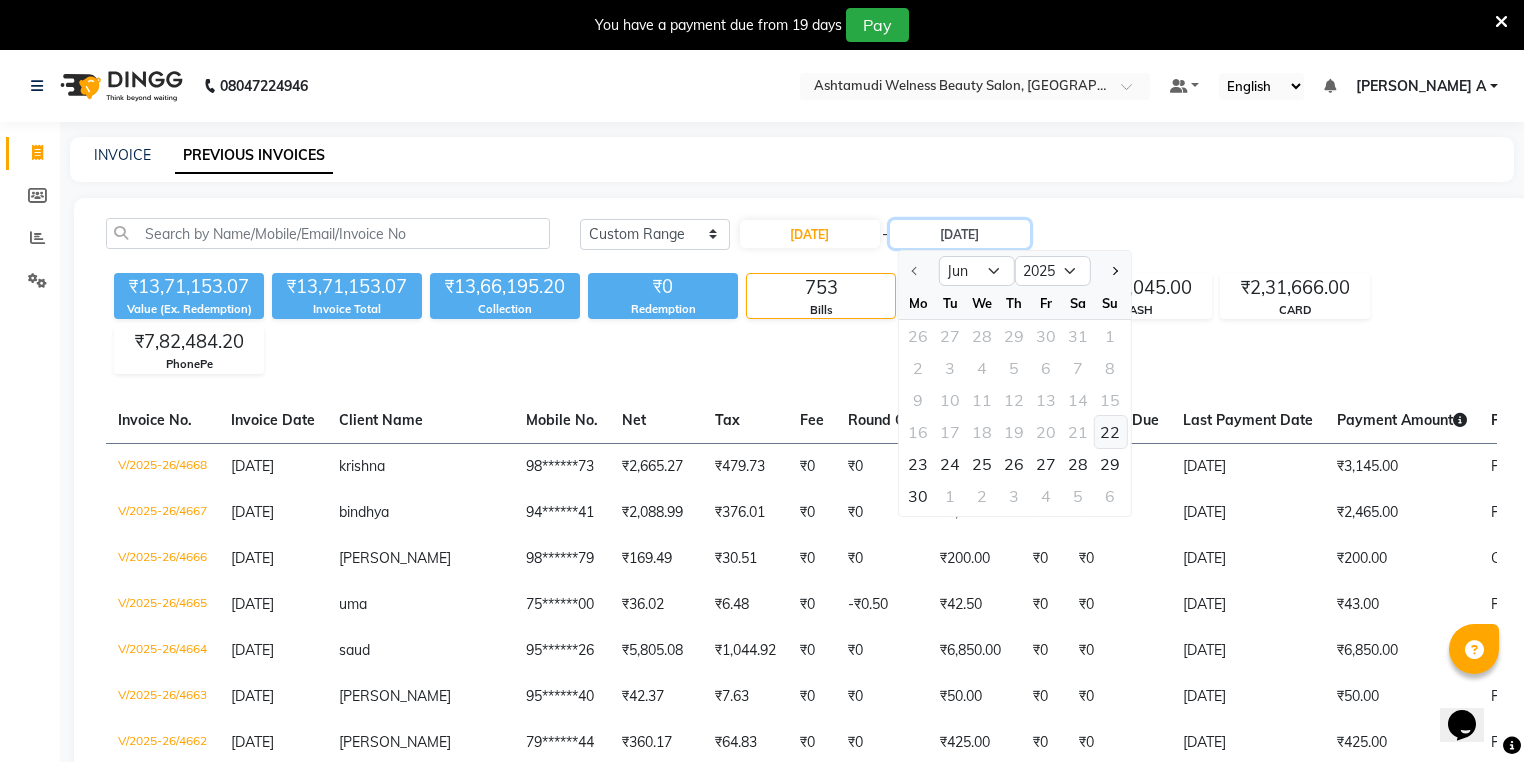type on "[DATE]" 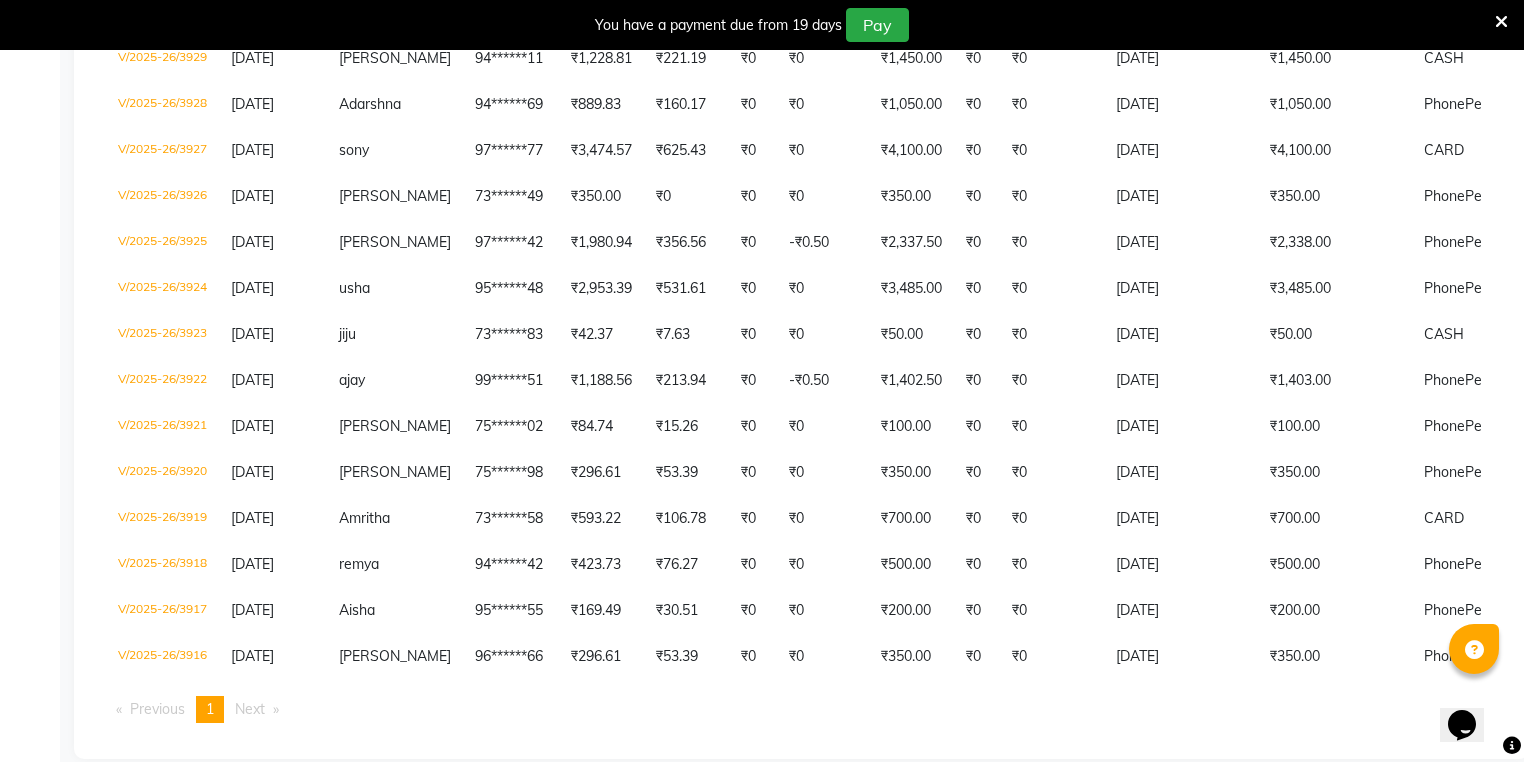 scroll, scrollTop: 1926, scrollLeft: 0, axis: vertical 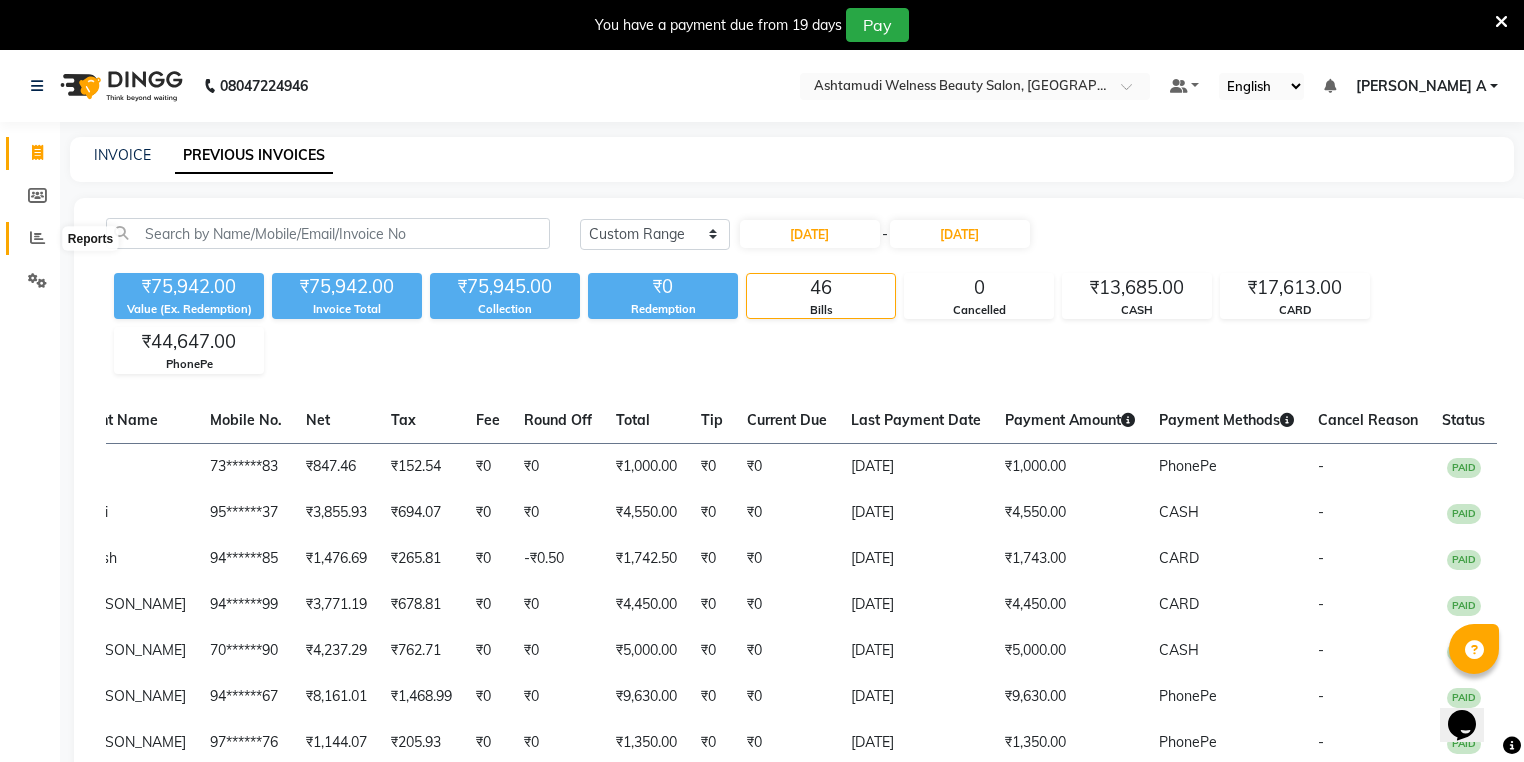 click 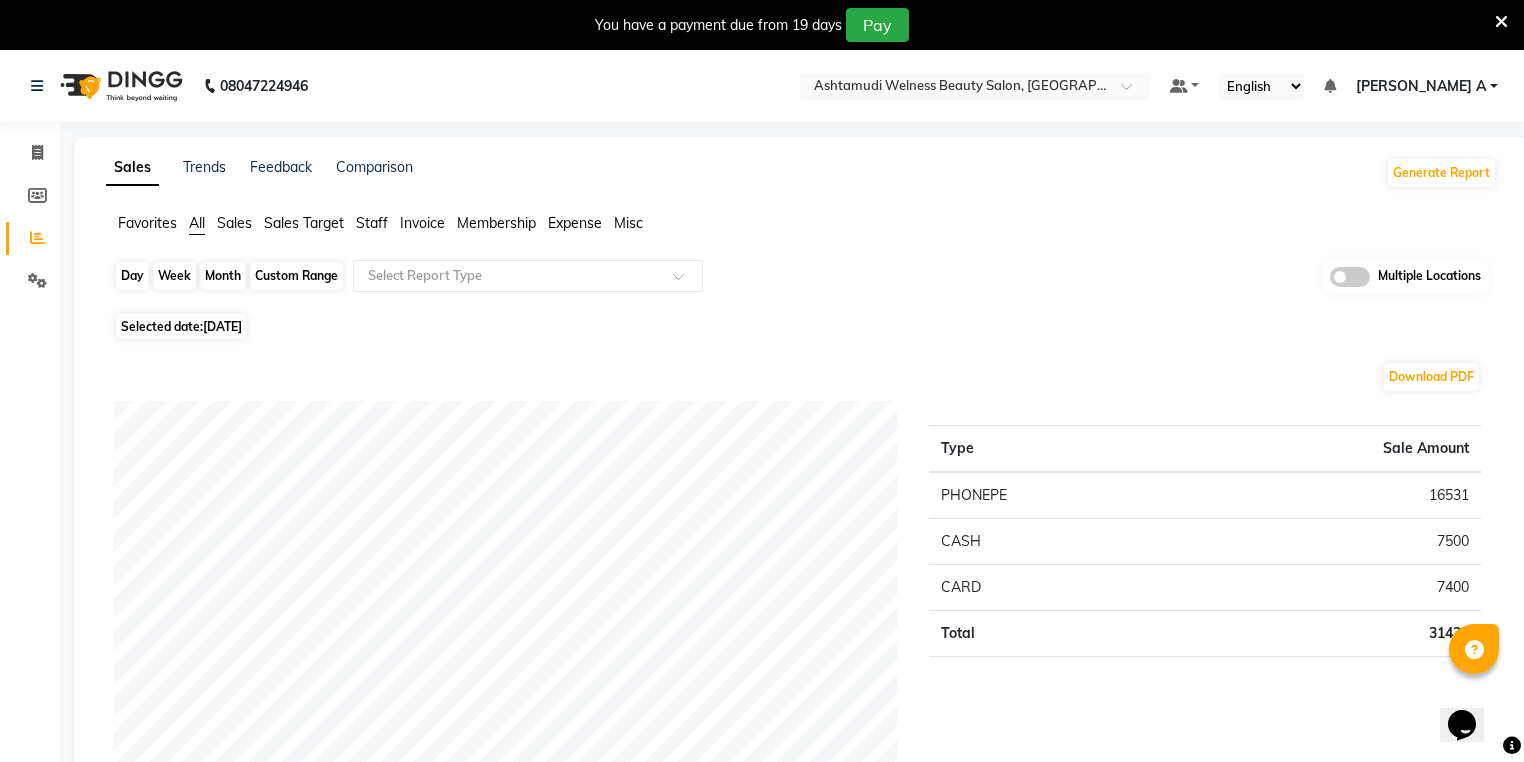 click on "Day" 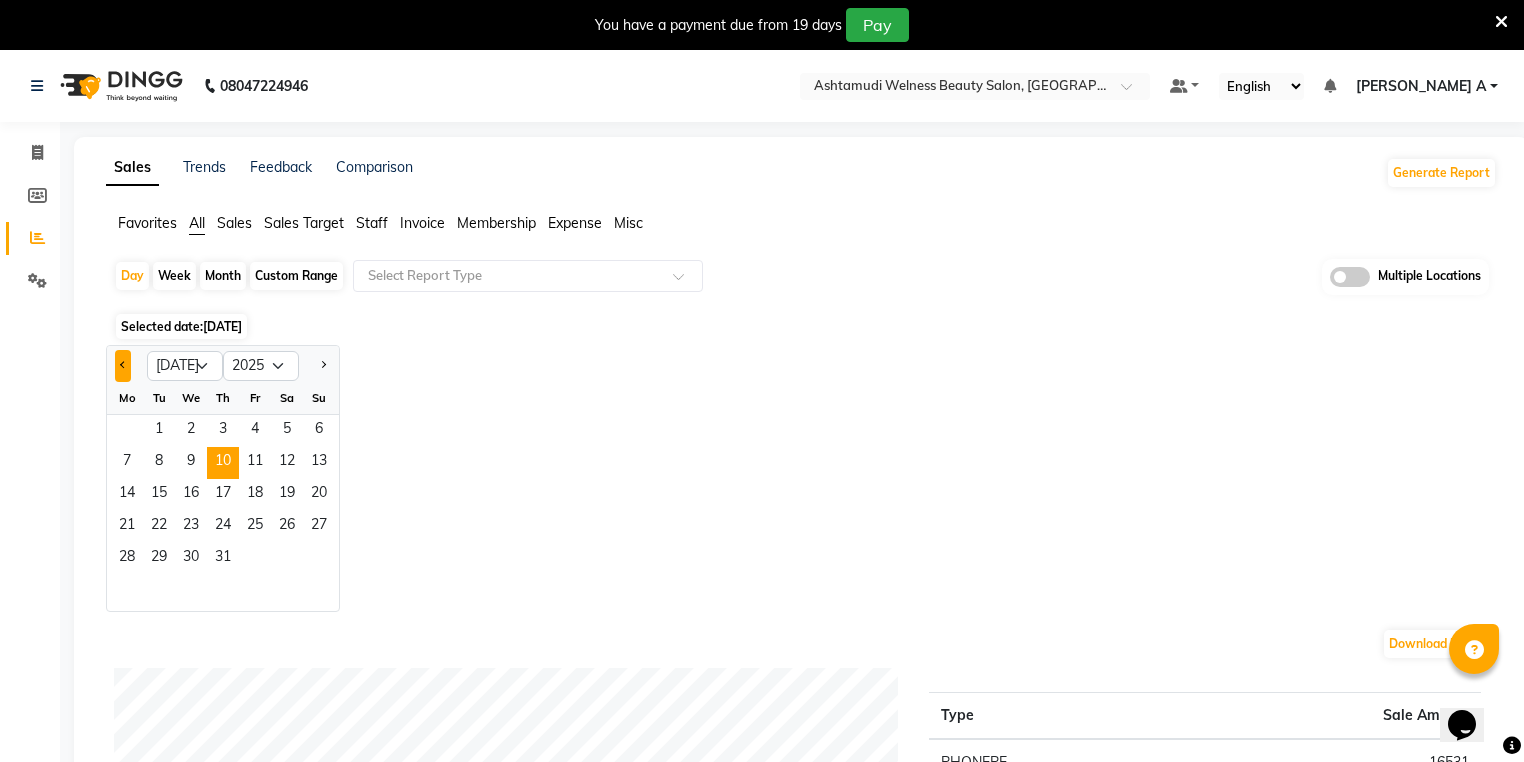 click 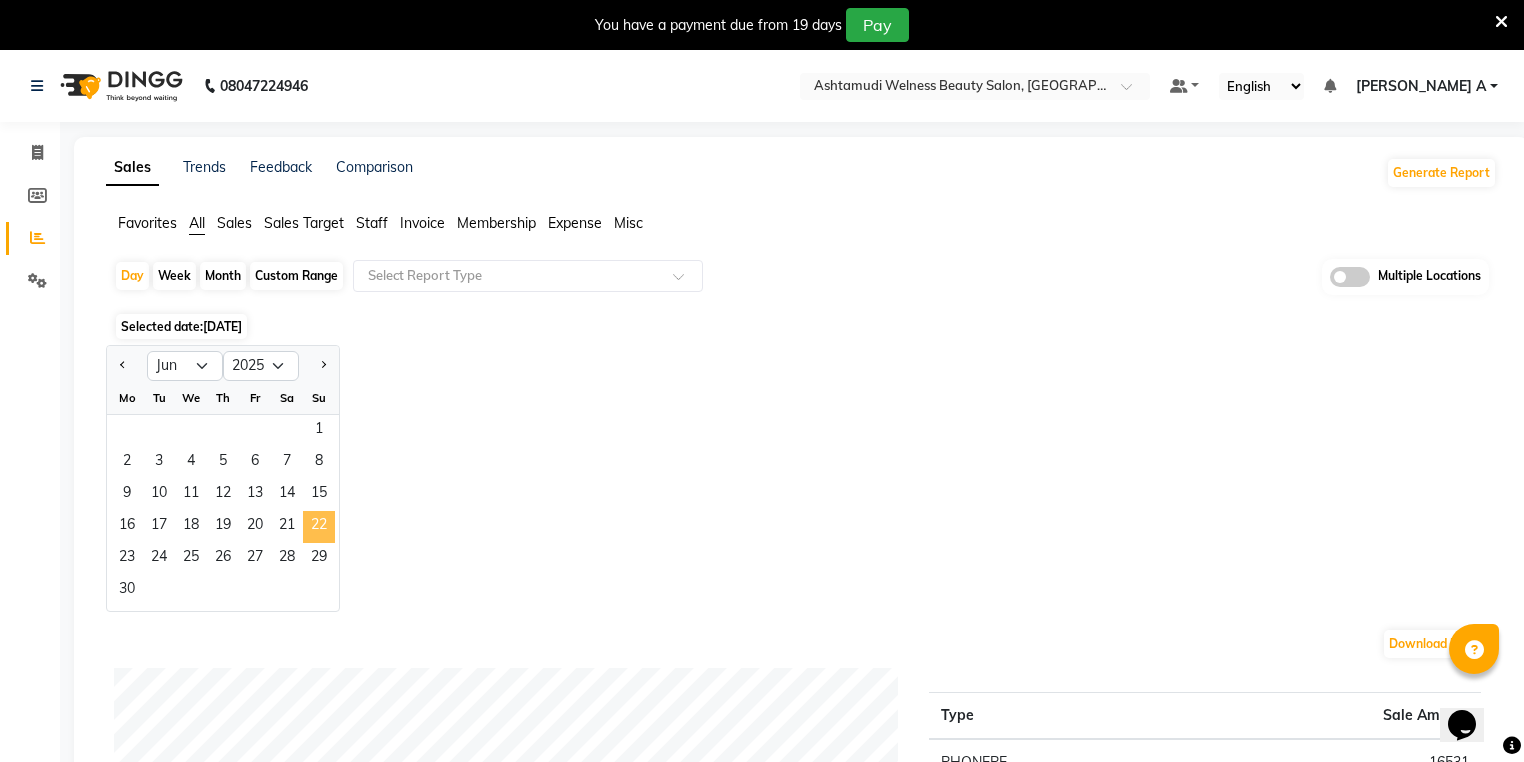 click on "22" 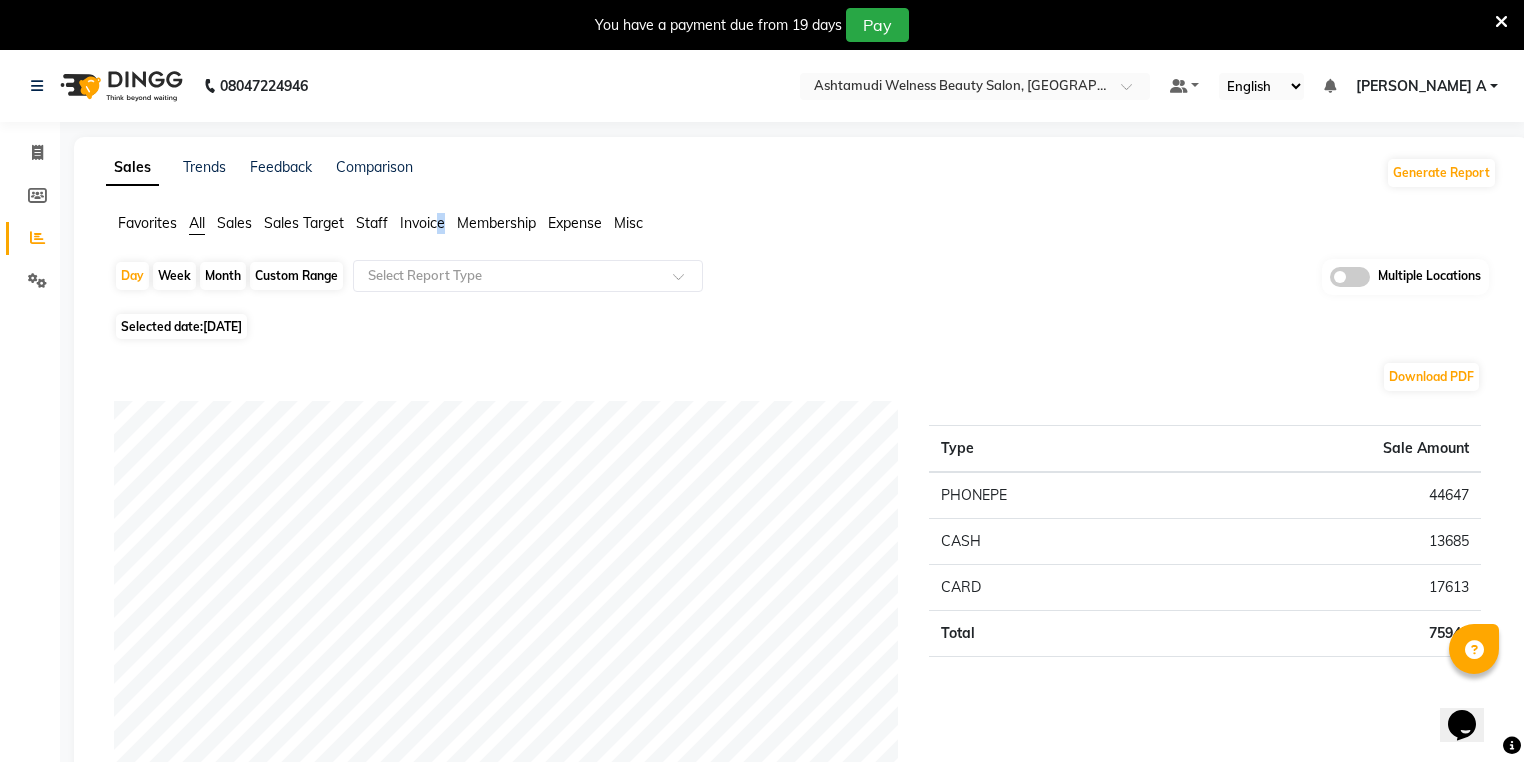 click on "Invoice" 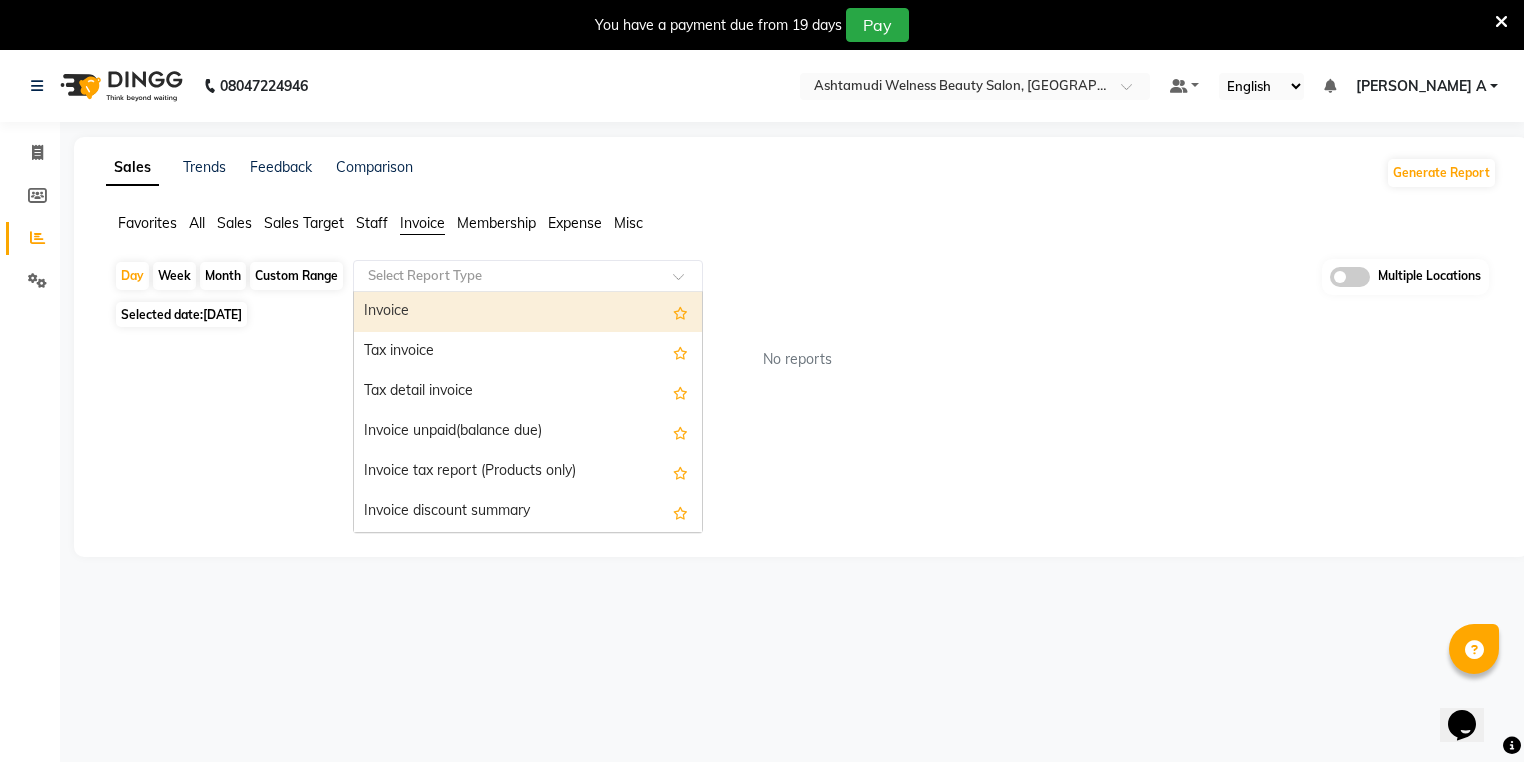 click 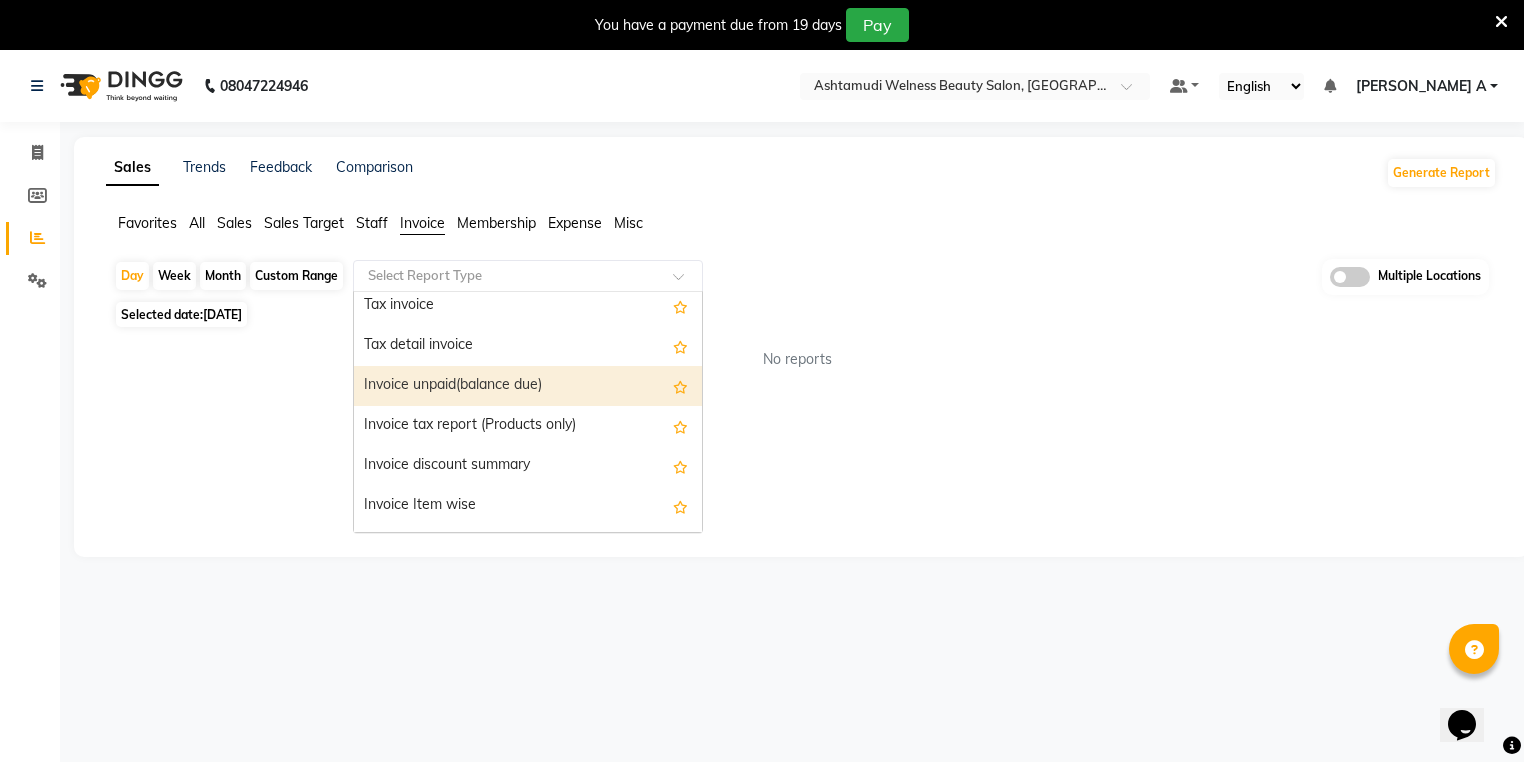 scroll, scrollTop: 80, scrollLeft: 0, axis: vertical 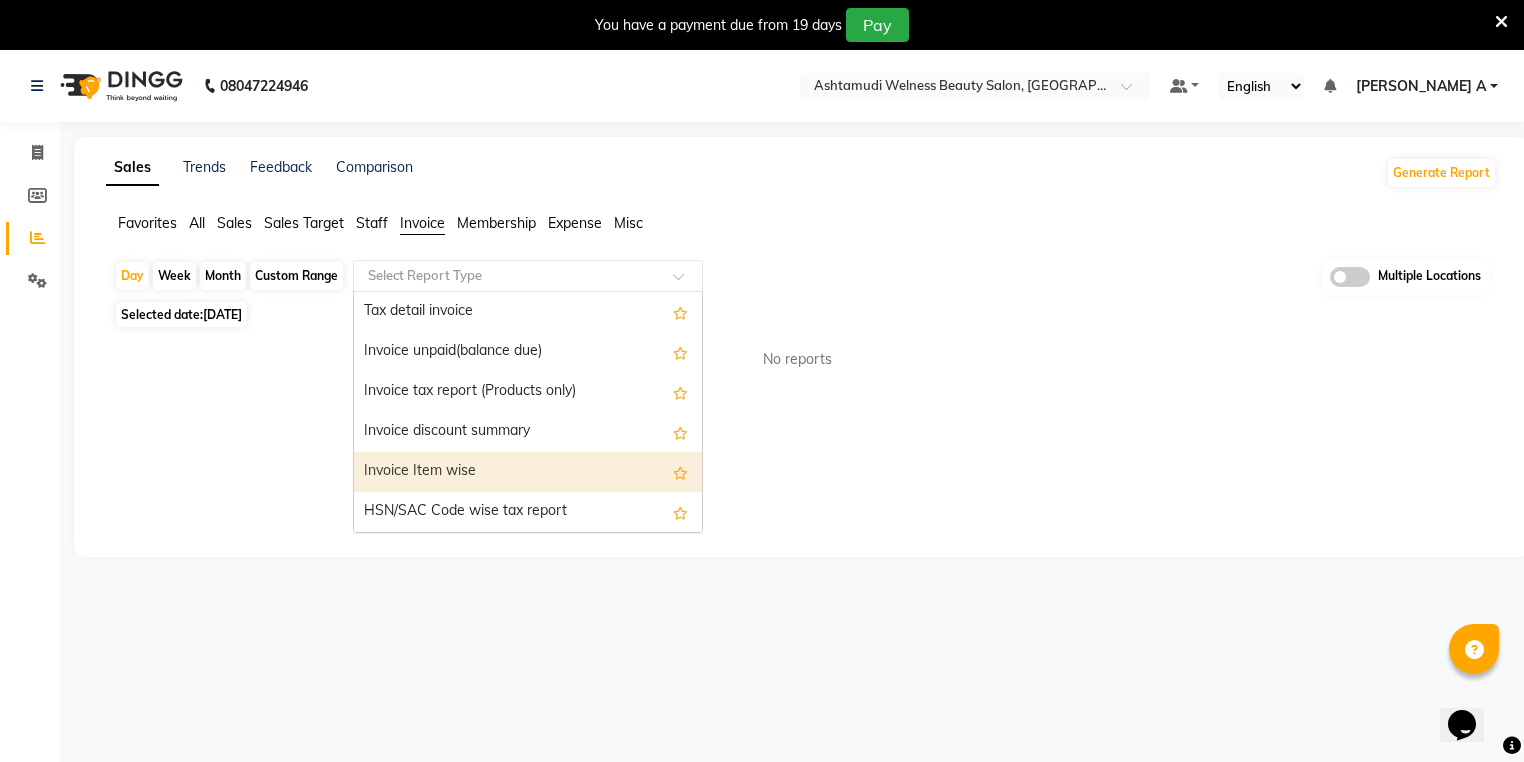 click on "Invoice Item wise" at bounding box center (528, 472) 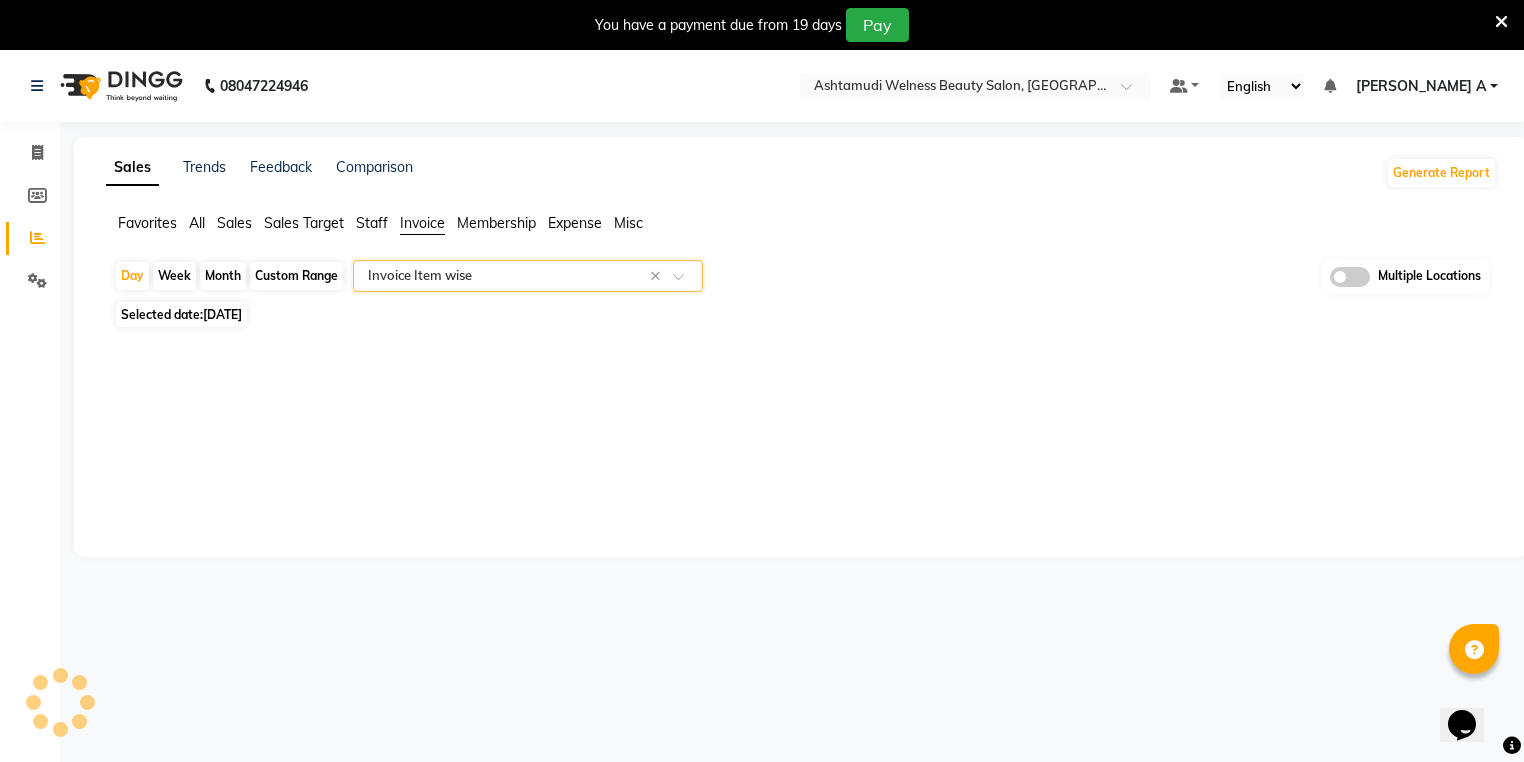 select on "full_report" 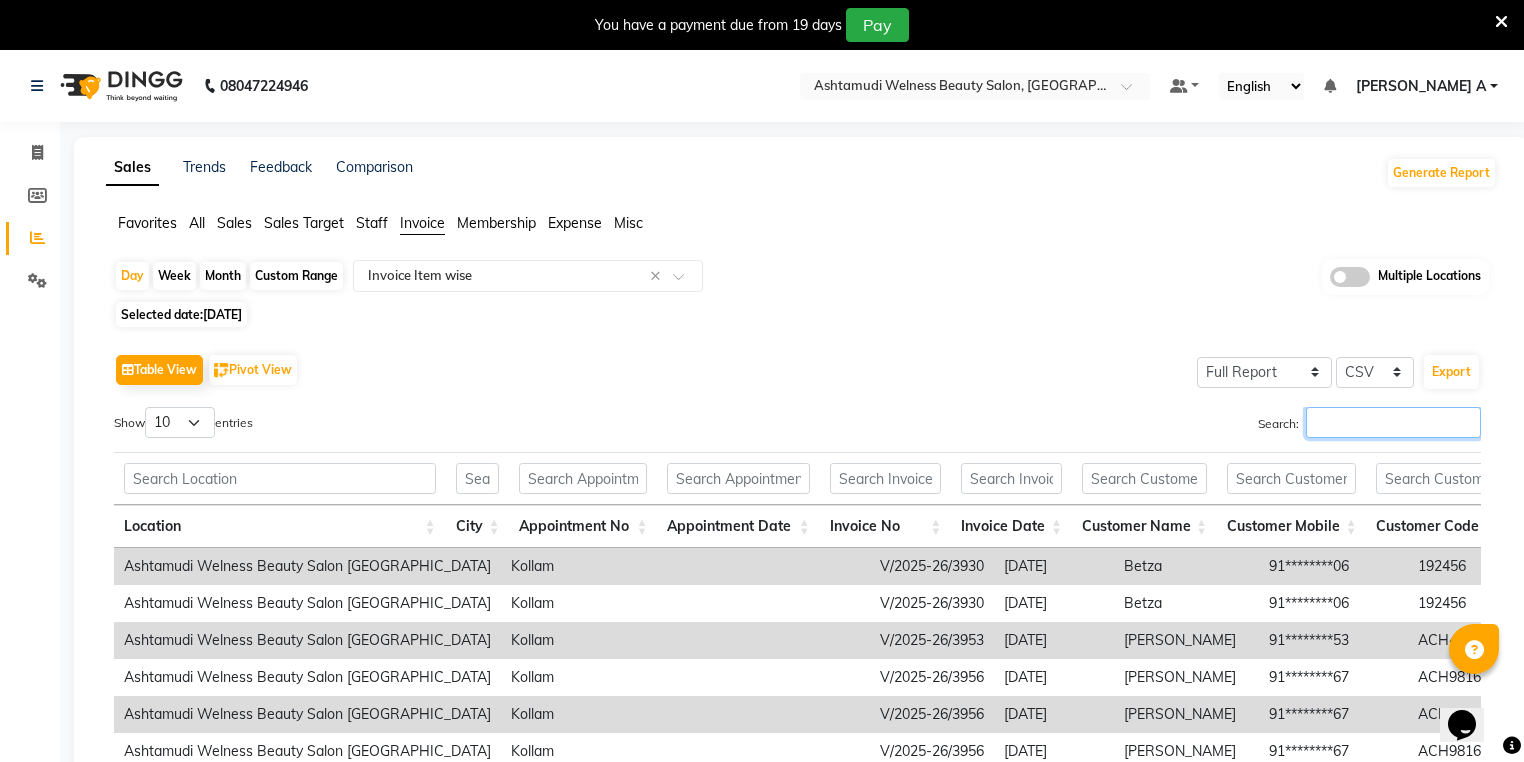 click on "Search:" at bounding box center [1393, 422] 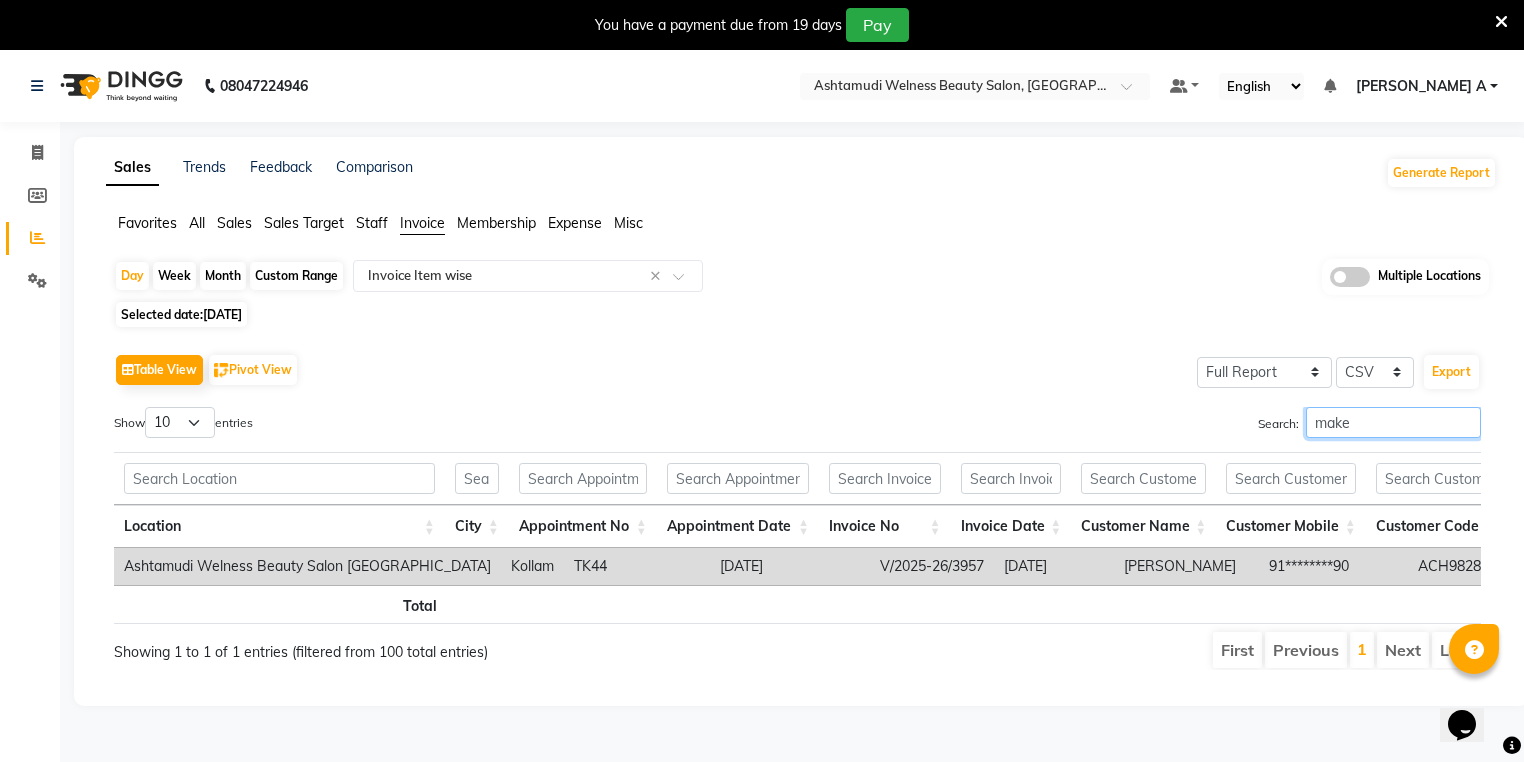 scroll, scrollTop: 0, scrollLeft: 1629, axis: horizontal 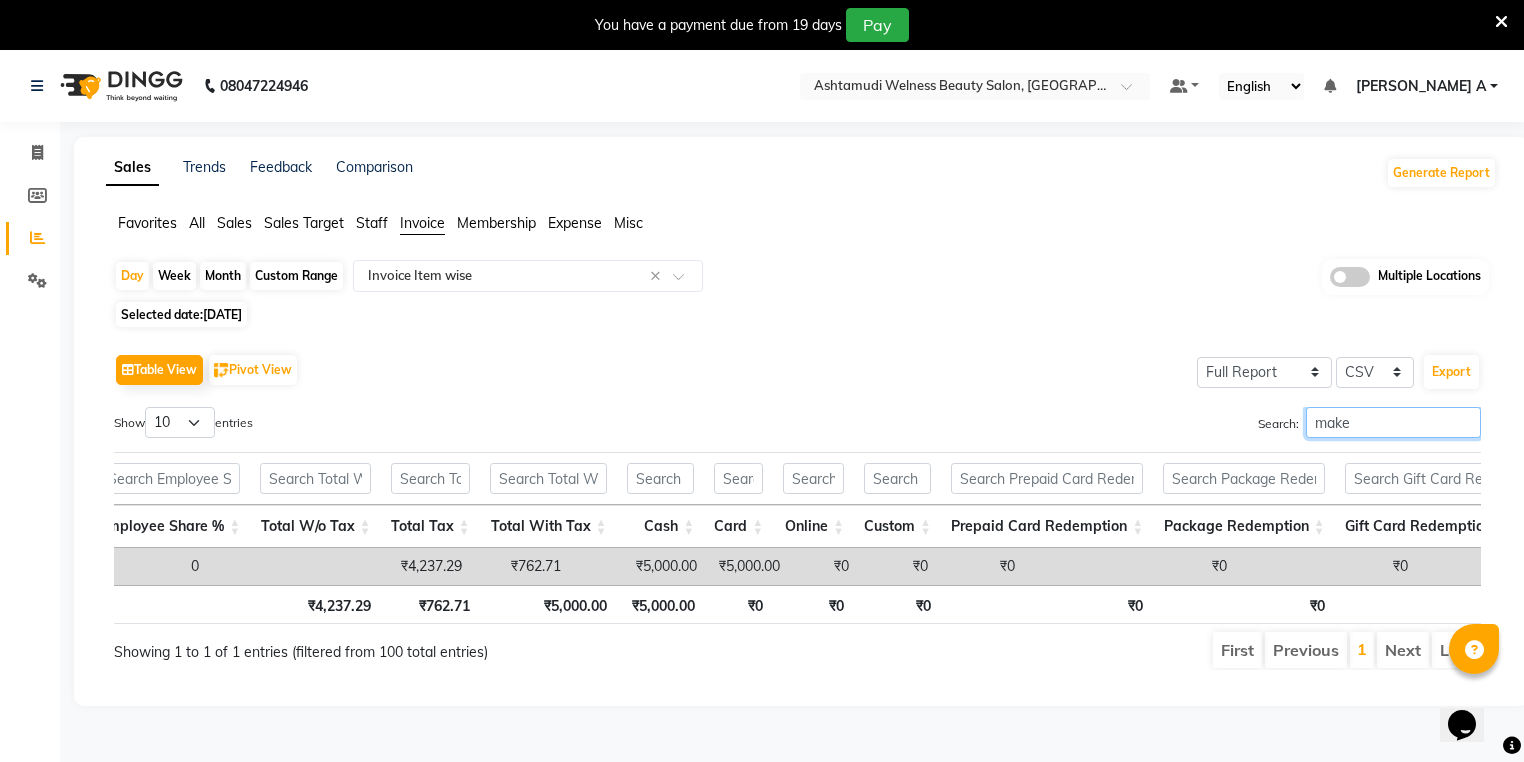 type on "make" 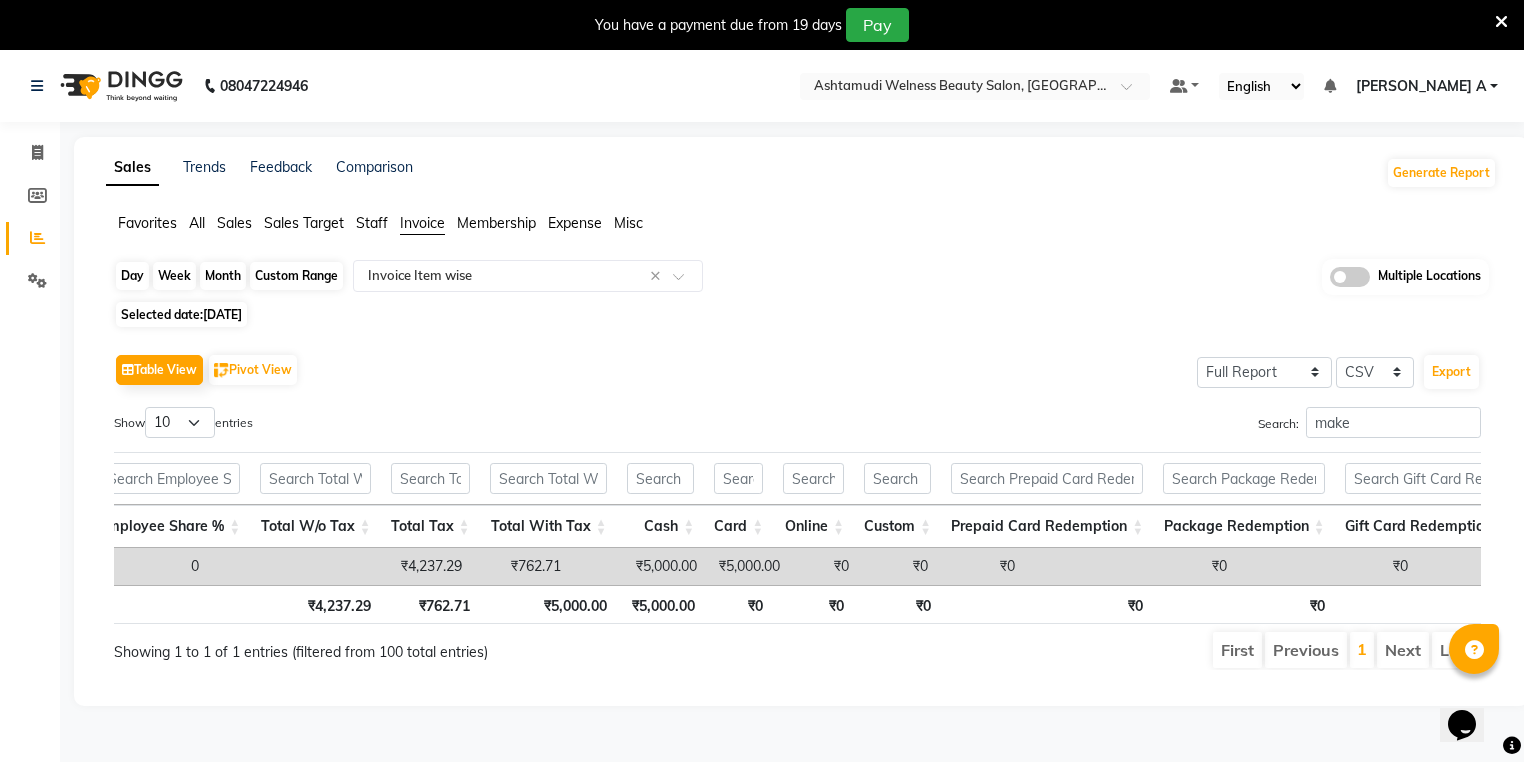 click on "Day" 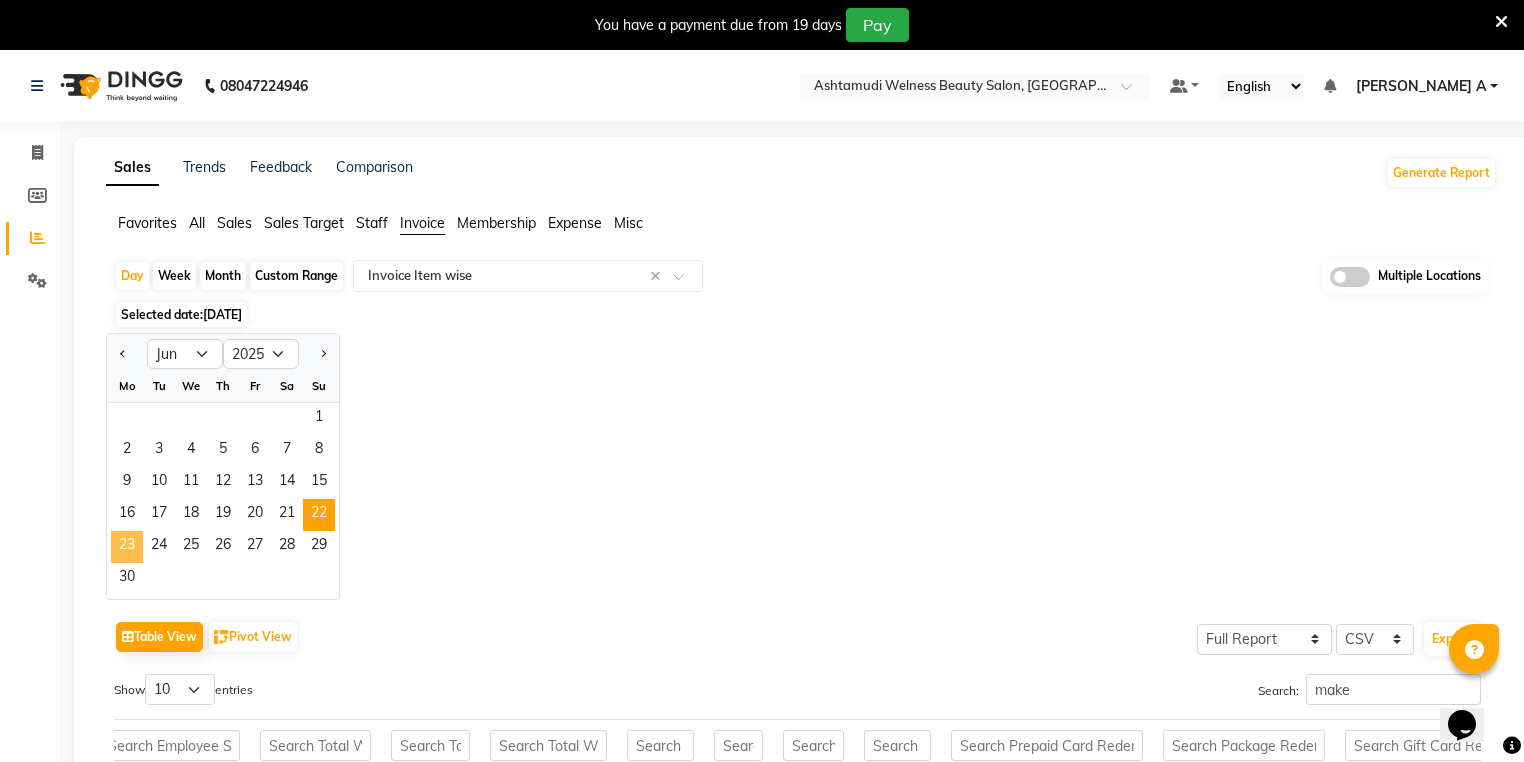 click on "23" 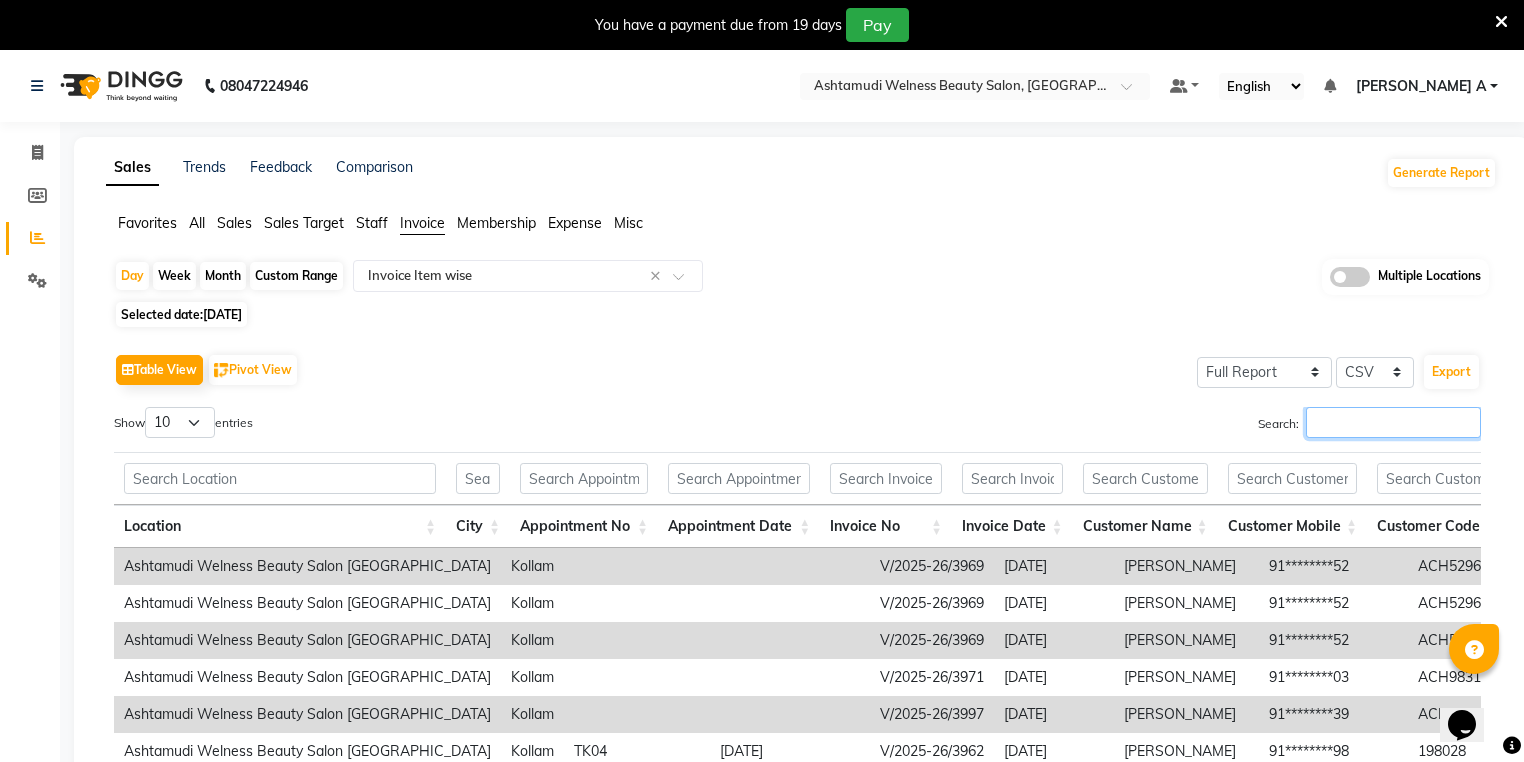 click on "Search:" at bounding box center [1393, 422] 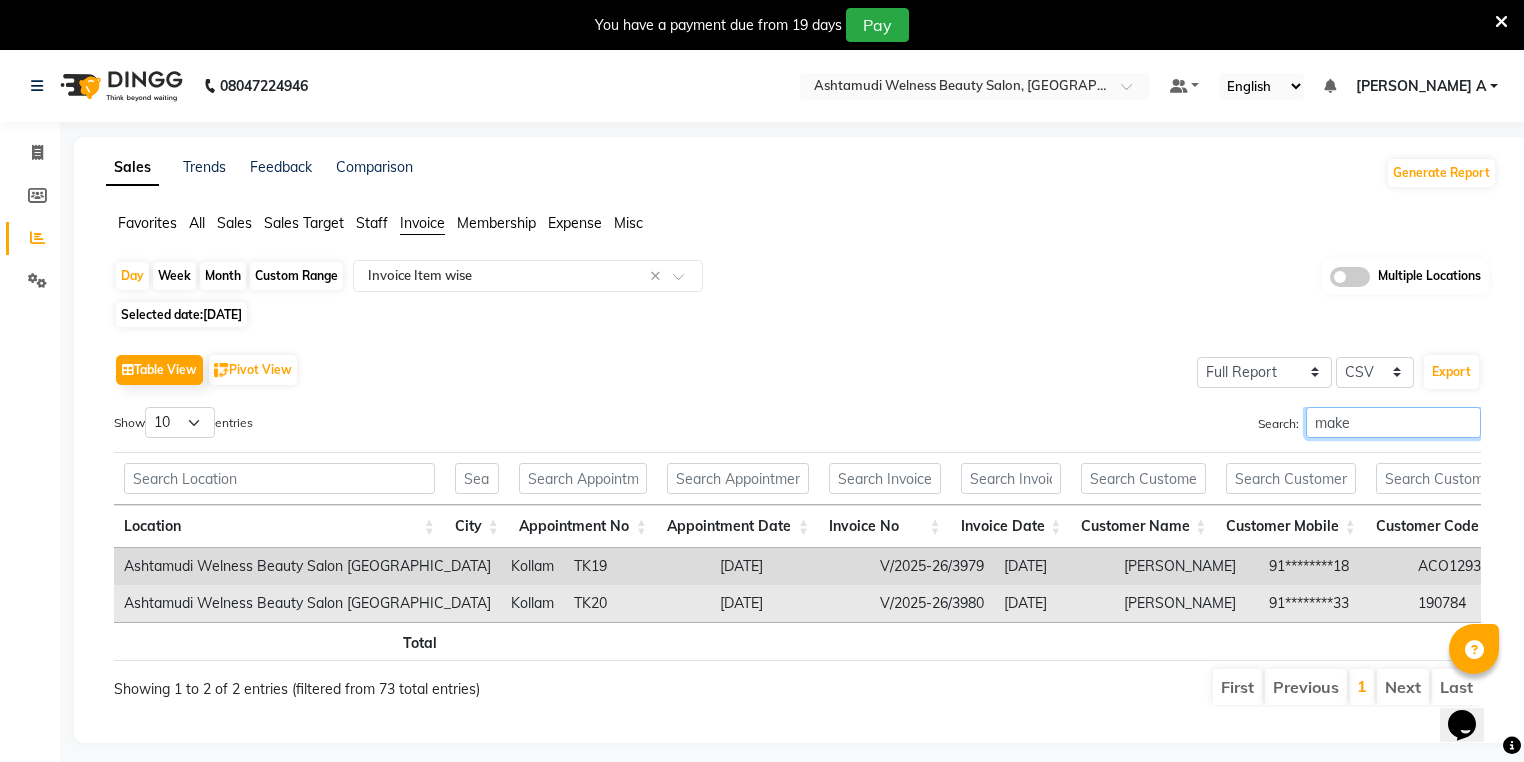 type on "make" 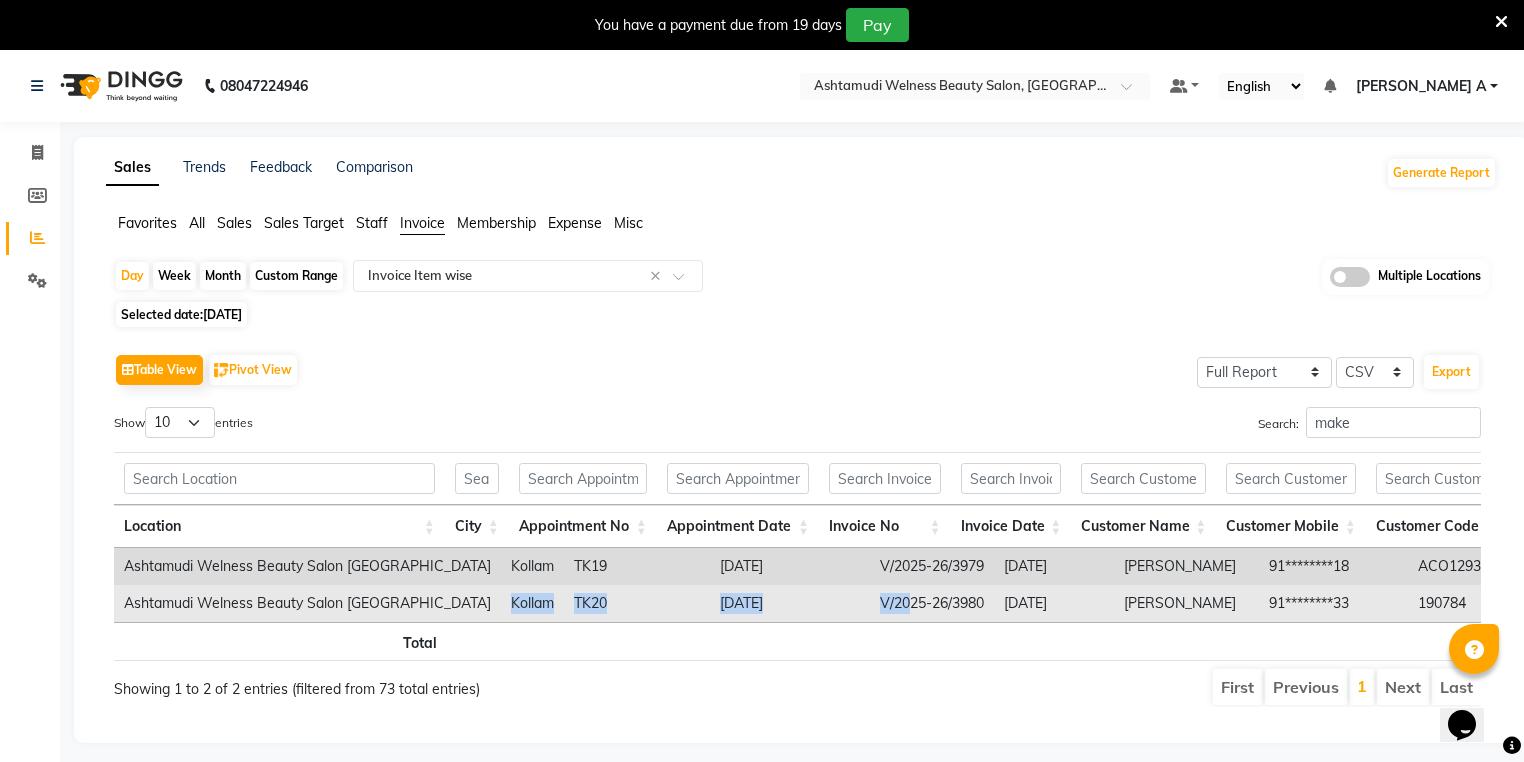 scroll, scrollTop: 0, scrollLeft: 579, axis: horizontal 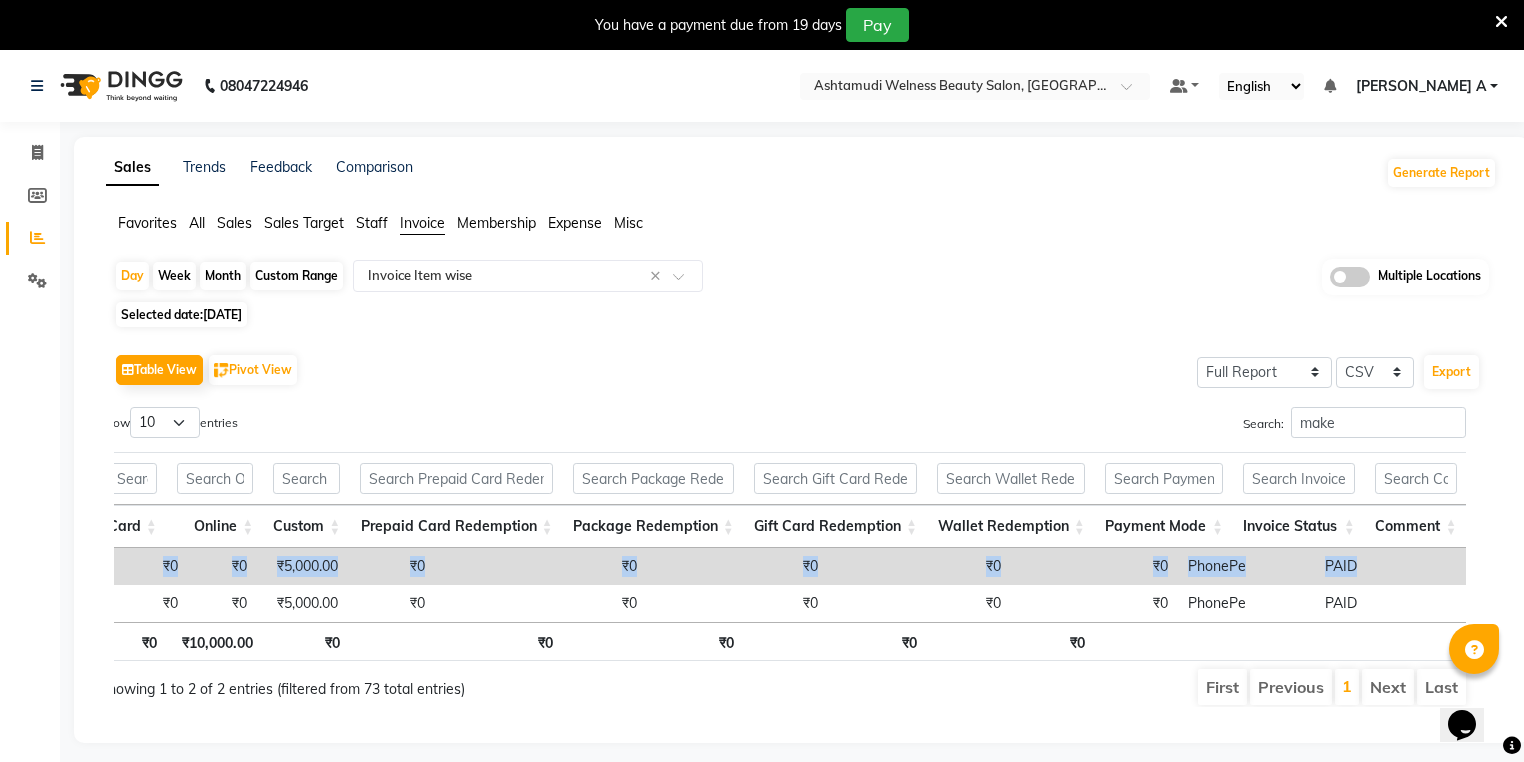drag, startPoint x: 560, startPoint y: 613, endPoint x: 1535, endPoint y: 584, distance: 975.4312 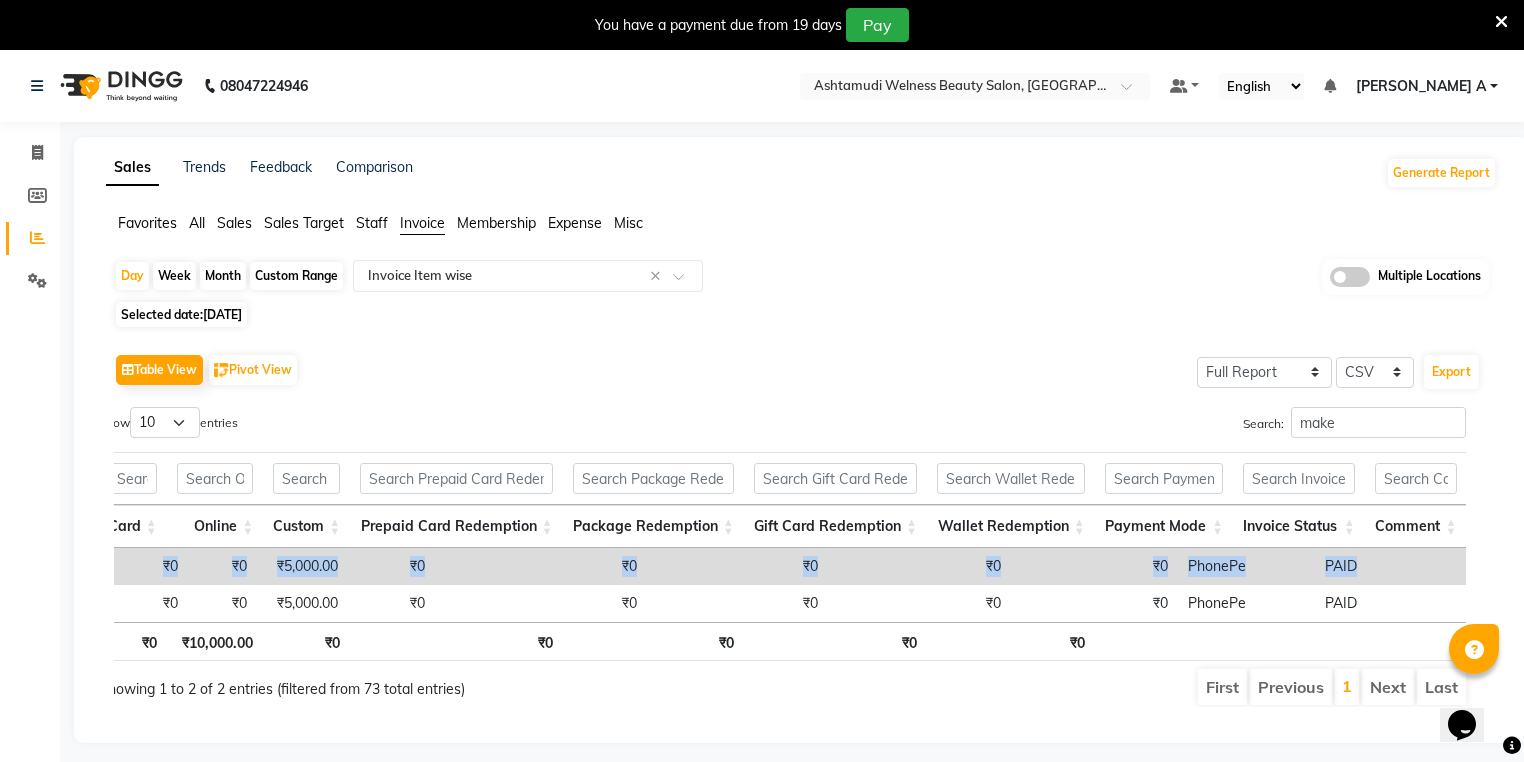 click on "08047224946 Select Location × Ashtamudi Welness Beauty Salon, Chinnakkada Default Panel My Panel English ENGLISH Español العربية मराठी हिंदी ગુજરાતી தமிழ் 中文 Notifications nothing to show ATHIRA A Manage Profile Change Password Sign out  Version:3.15.4  ☀ Ashtamudi Wellness Beauty Salon, Kowdiar ☀ Ashtamudi Wellness Beauty Salon, GURUVAYUR ☀ Ashtamudi Wellness Beauty Salon, kazakoottam ☀ Ashtamudi Wellness Beauty Salon, Kottiyam ☀ Ashtamudi Wellness Beauty Salon, Kottarakkara ☀ Ashtamudi Wellness , Edappally, Cochin 1 ☀ Ashtamudi Wellness Beauty Salon, TRIVANDRUM ☀ Ashtamudi Wellness Beauty Salon, THIRUVALLA ☀ Ashtamudi Welness Beauty Salon, Chinnakkada ☀ Ashtamudi Wellness Beauty Salon (HO), Kottiyam ☀ Ashtamudi Wellness Beauty Salon, COCHIN ☀ Ashtamudi Wellness Beauty Salon, CALICUT ☀ Ashtamudi Beauty Lounge, ATTINGAL ☀ Ashtamudi Wellness Beauty Salon, Alappuzha  Invoice  Members  Reports  Settings Segments All" at bounding box center (762, 381) 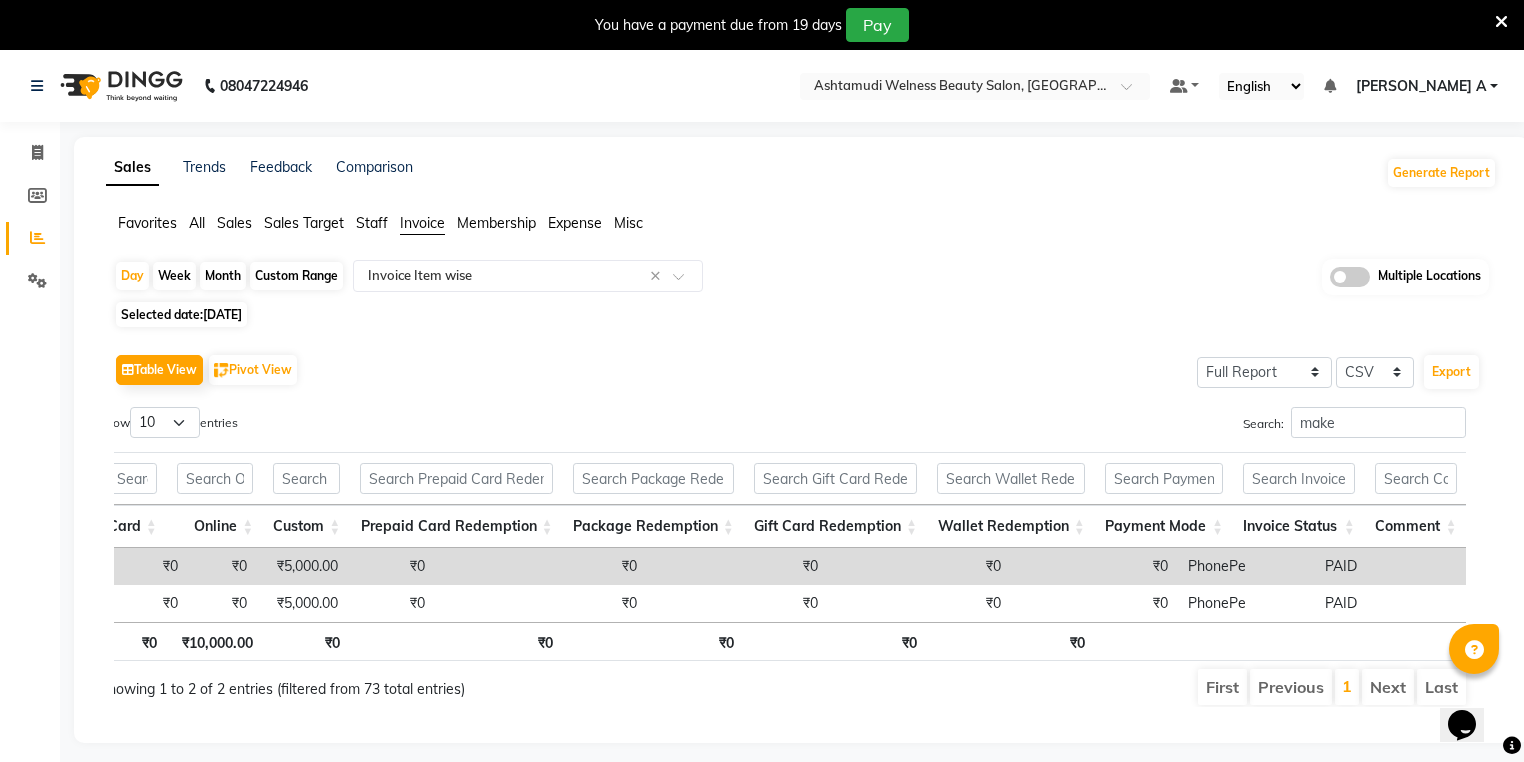 click on "Favorites All Sales Sales Target Staff Invoice Membership Expense Misc" 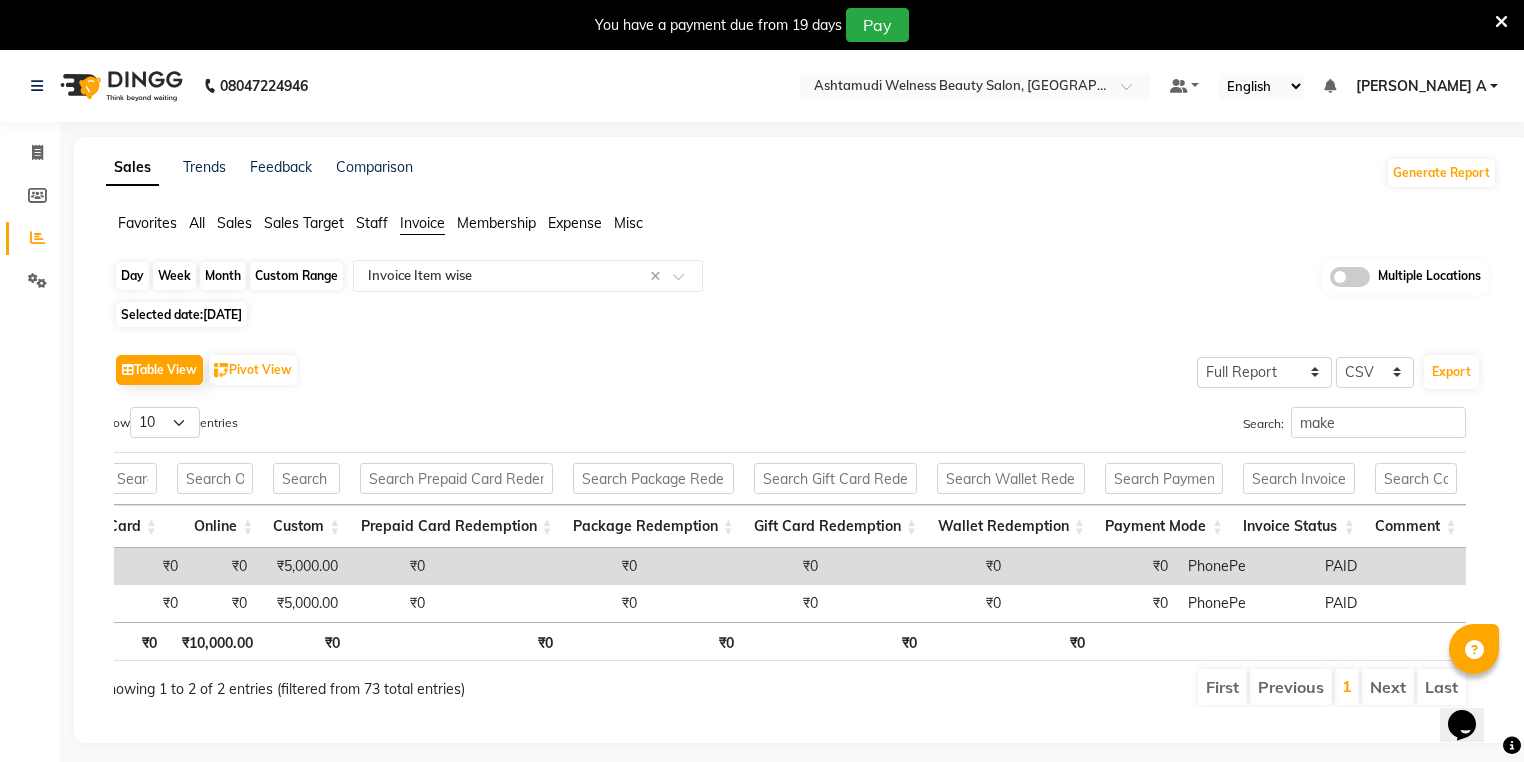 click on "Day" 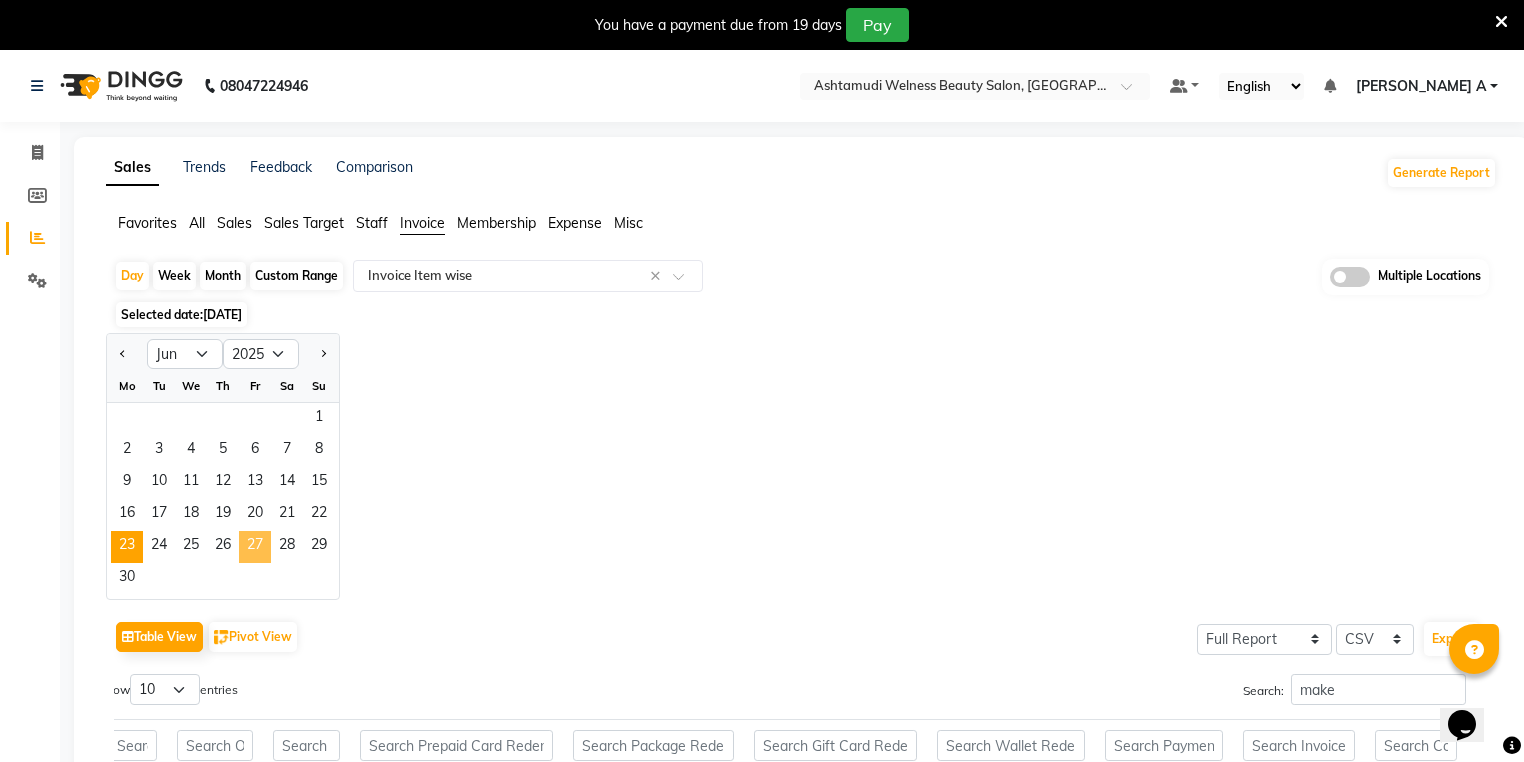 click on "27" 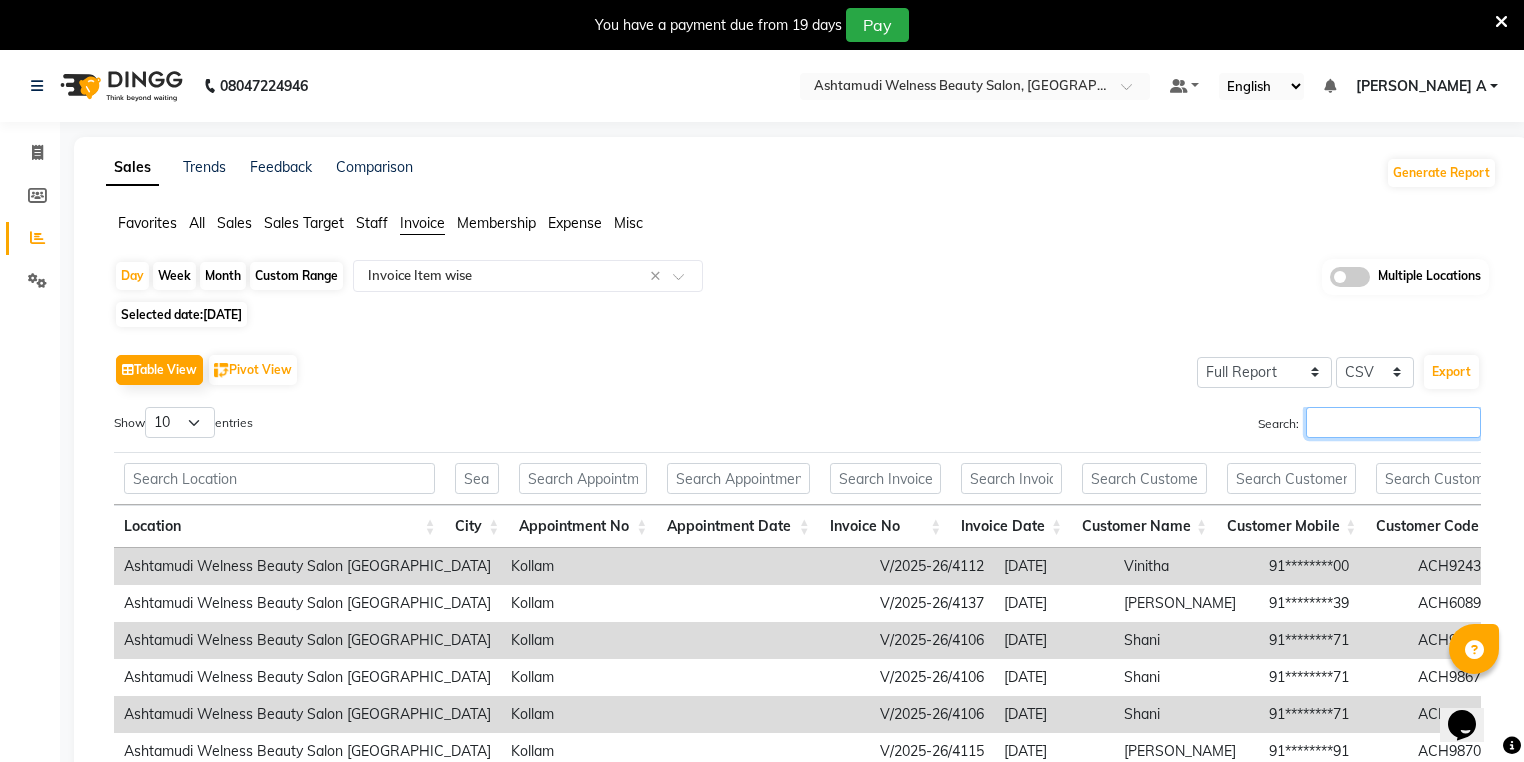 click on "Search:" at bounding box center (1393, 422) 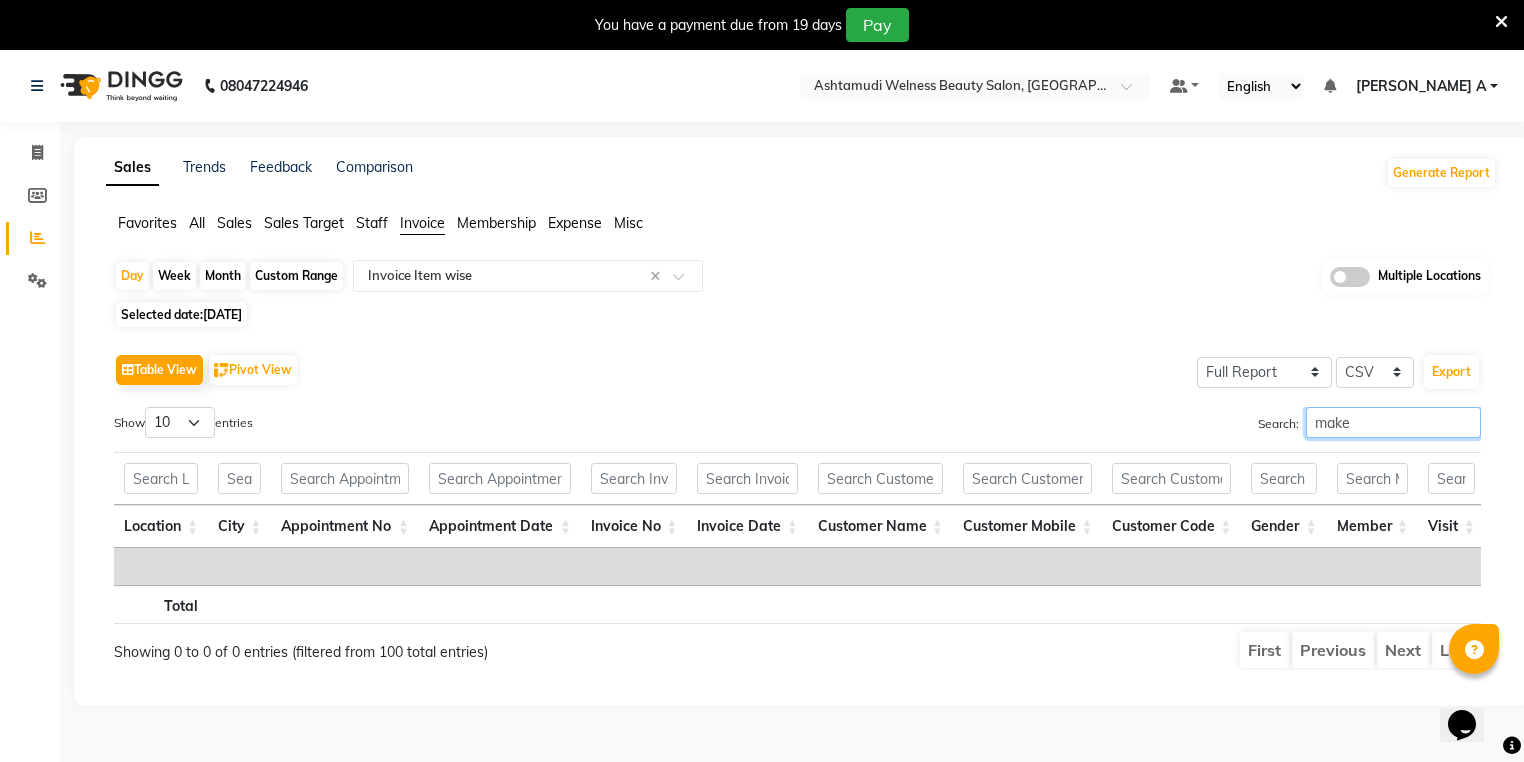 type on "make" 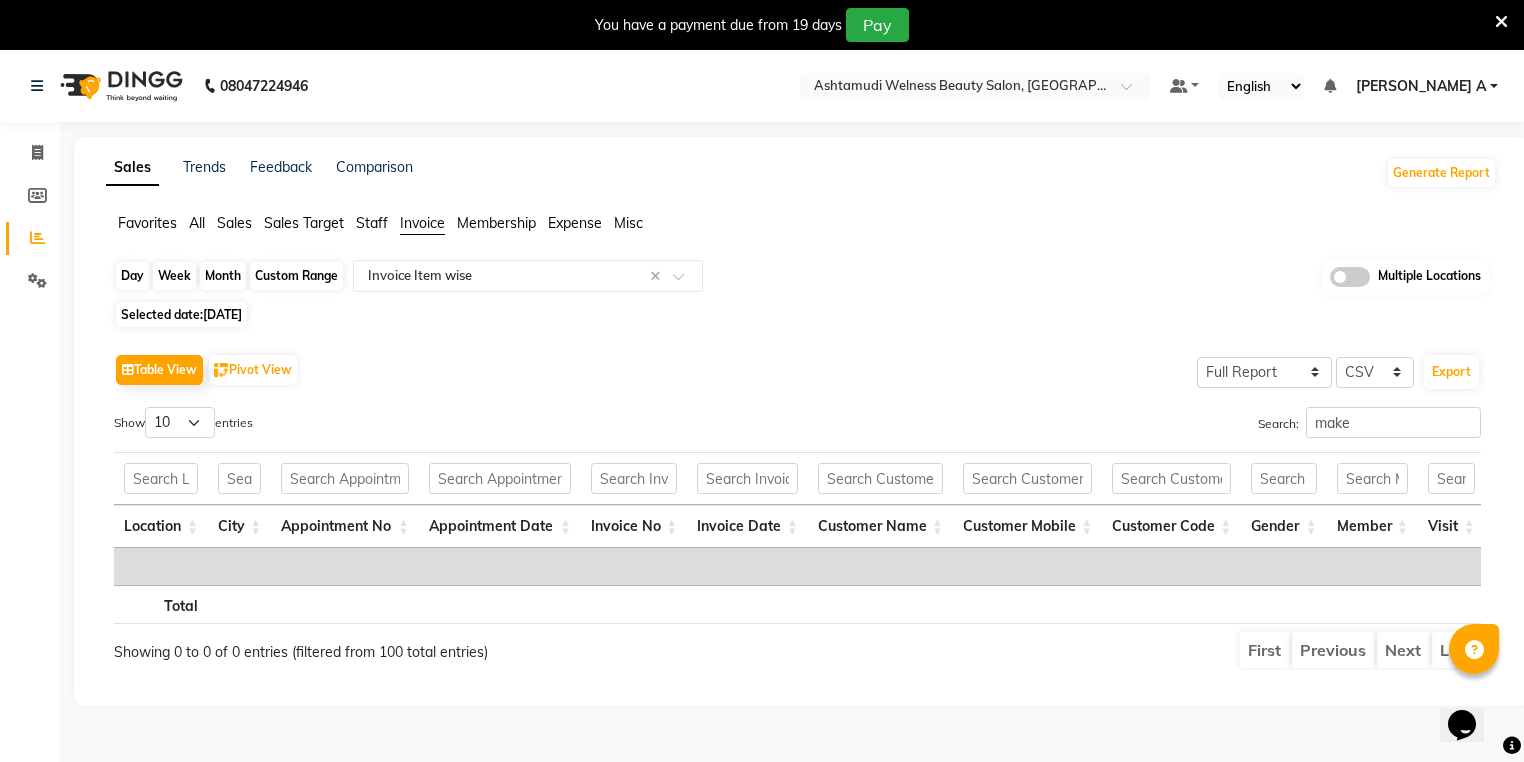 click on "Day" 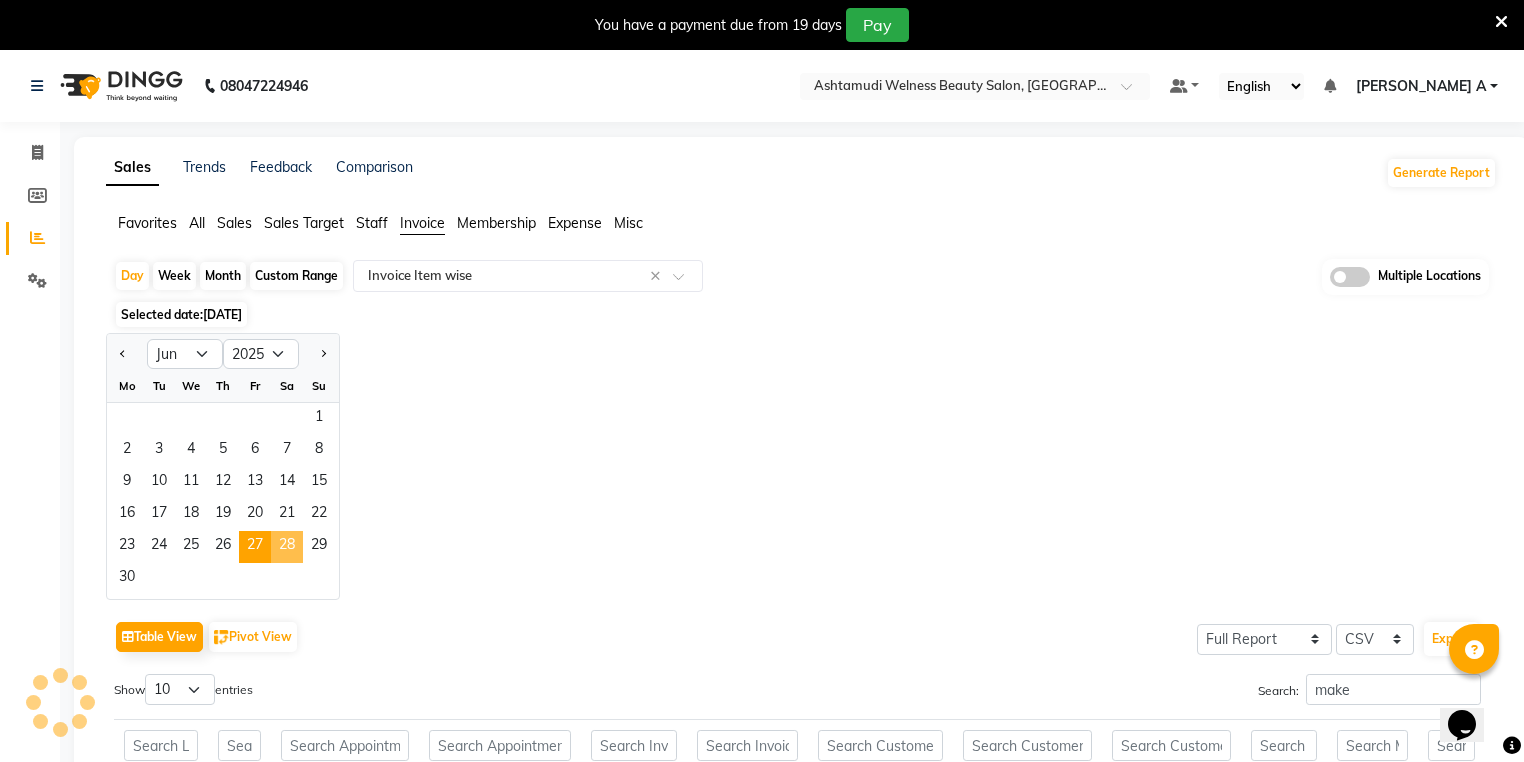 click on "28" 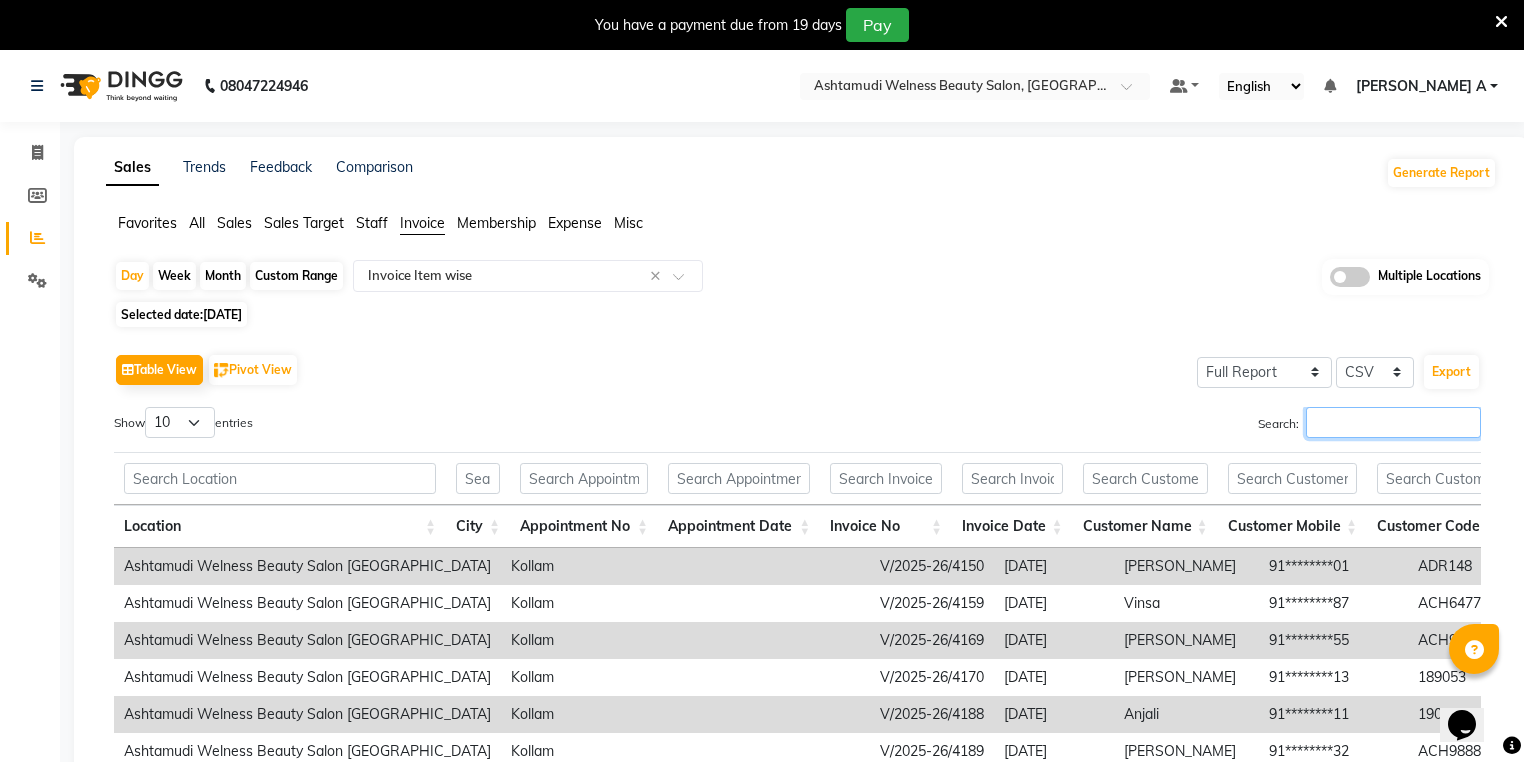 click on "Search:" at bounding box center (1393, 422) 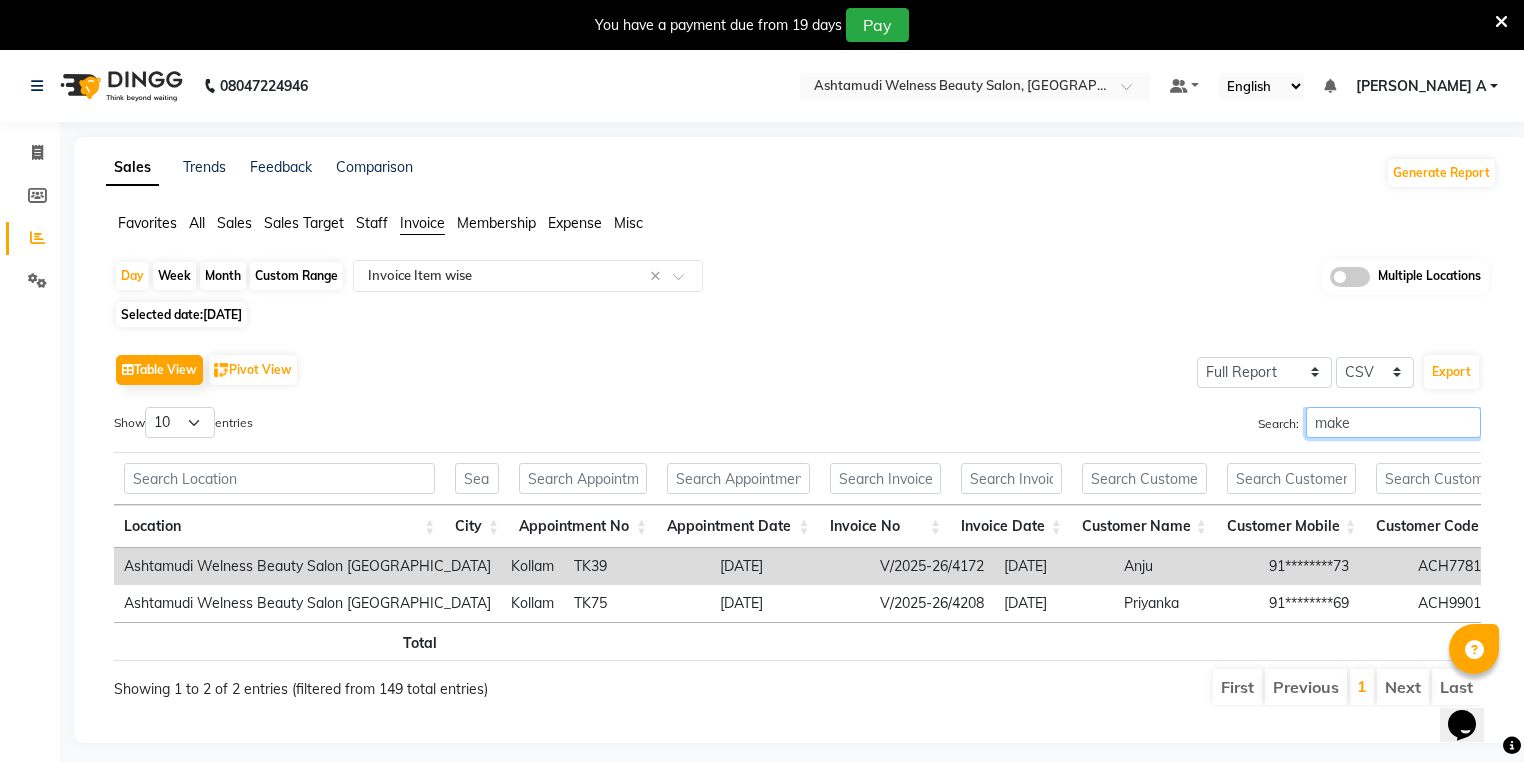 scroll, scrollTop: 0, scrollLeft: 1276, axis: horizontal 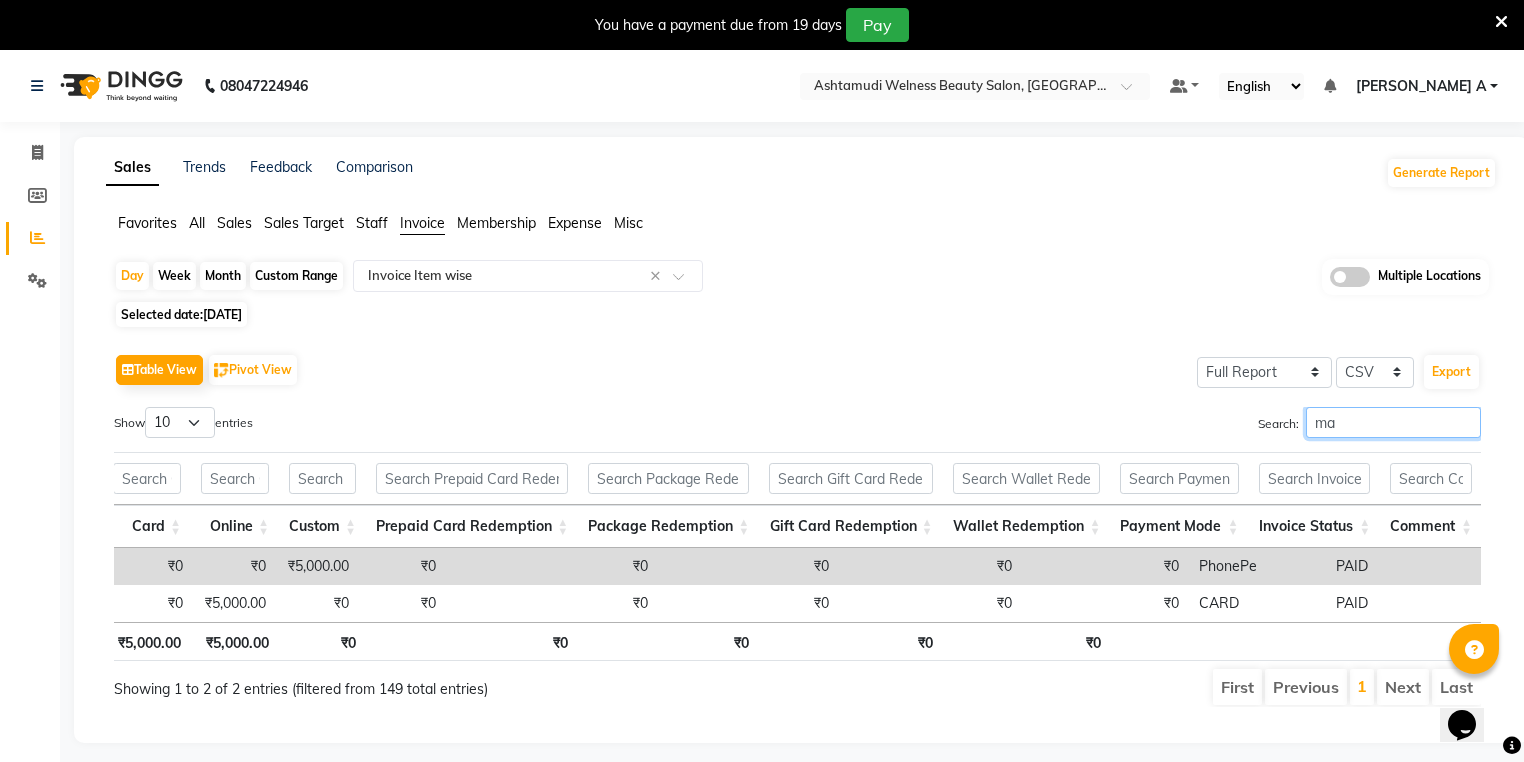 type on "m" 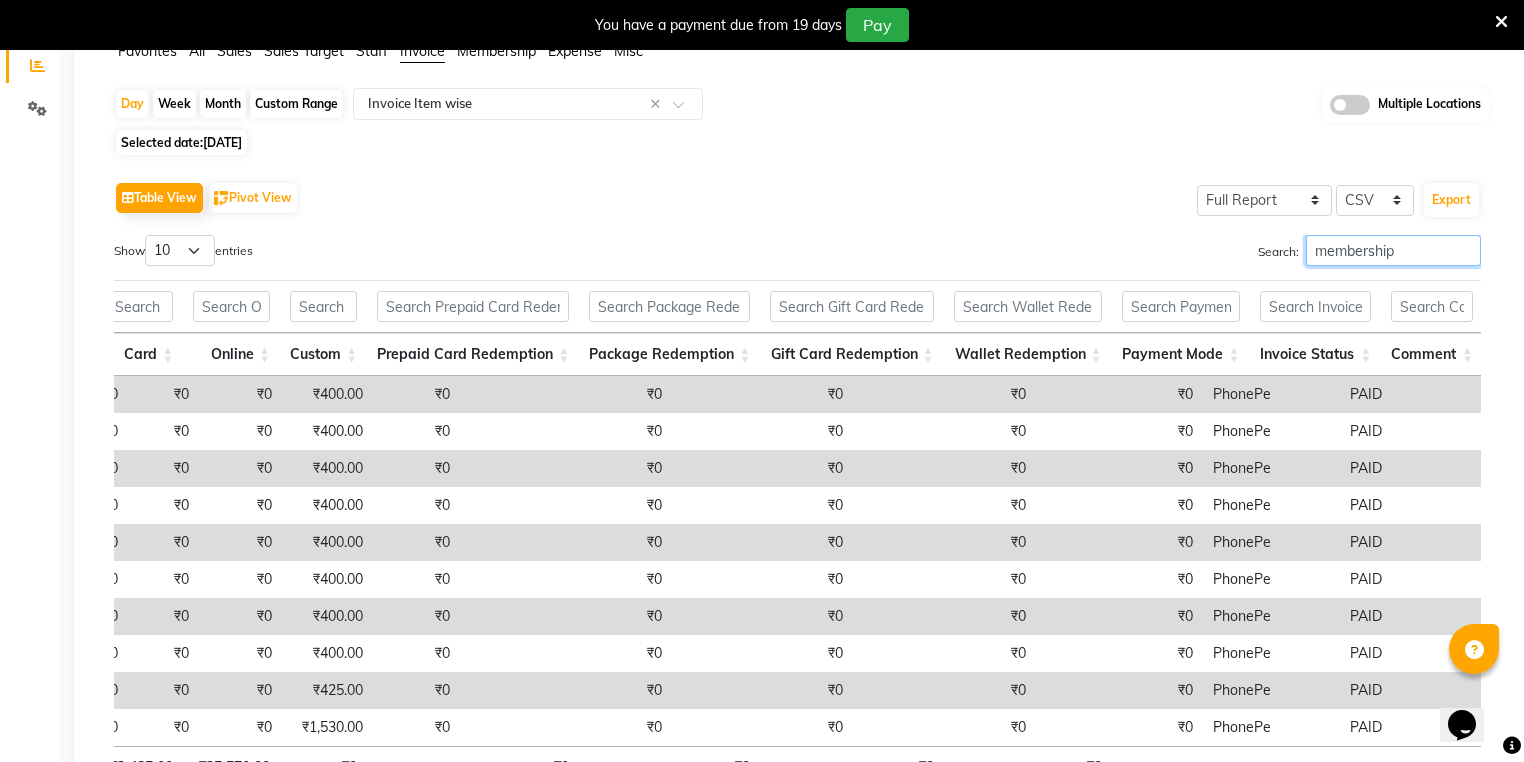 scroll, scrollTop: 0, scrollLeft: 0, axis: both 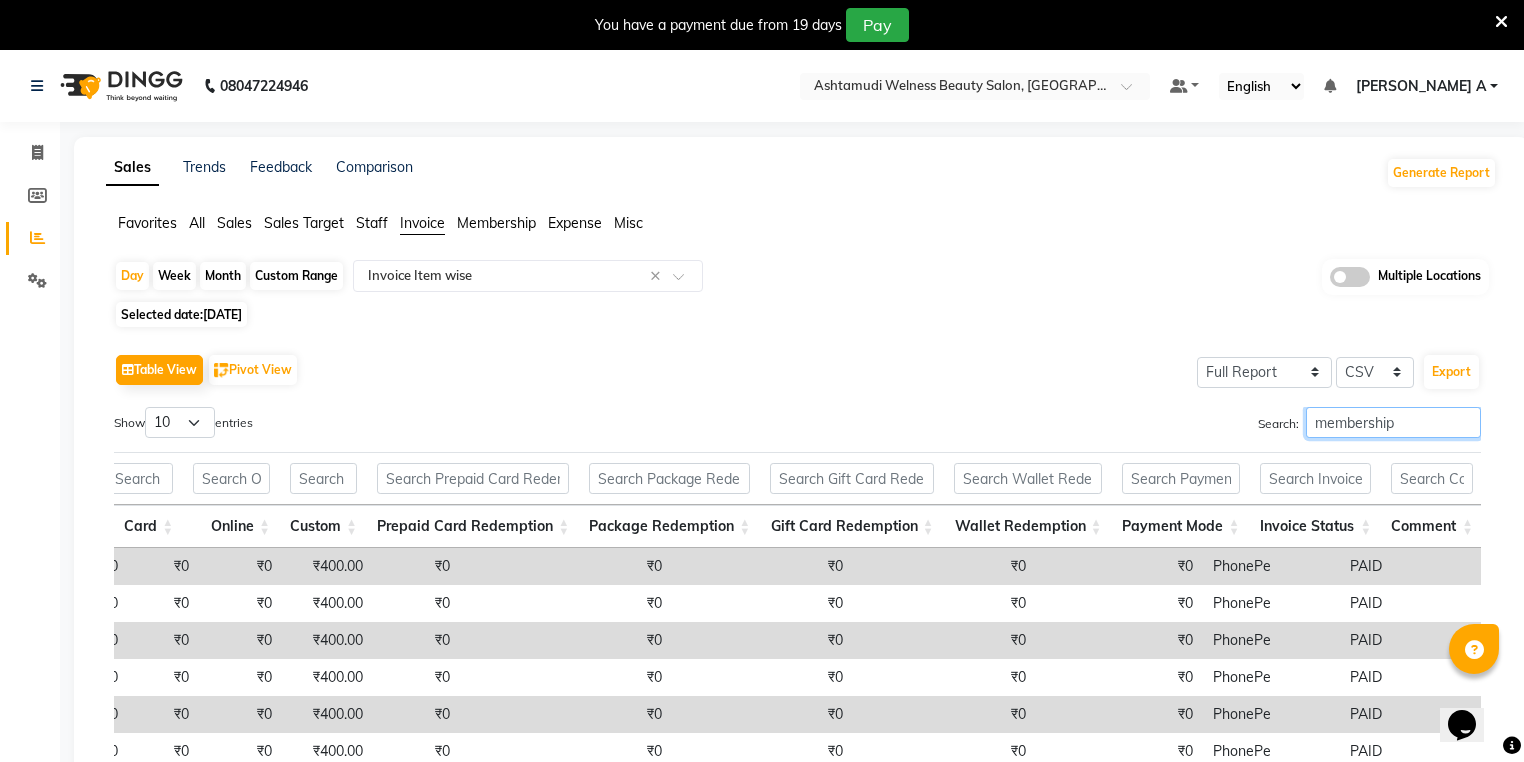 type on "membership" 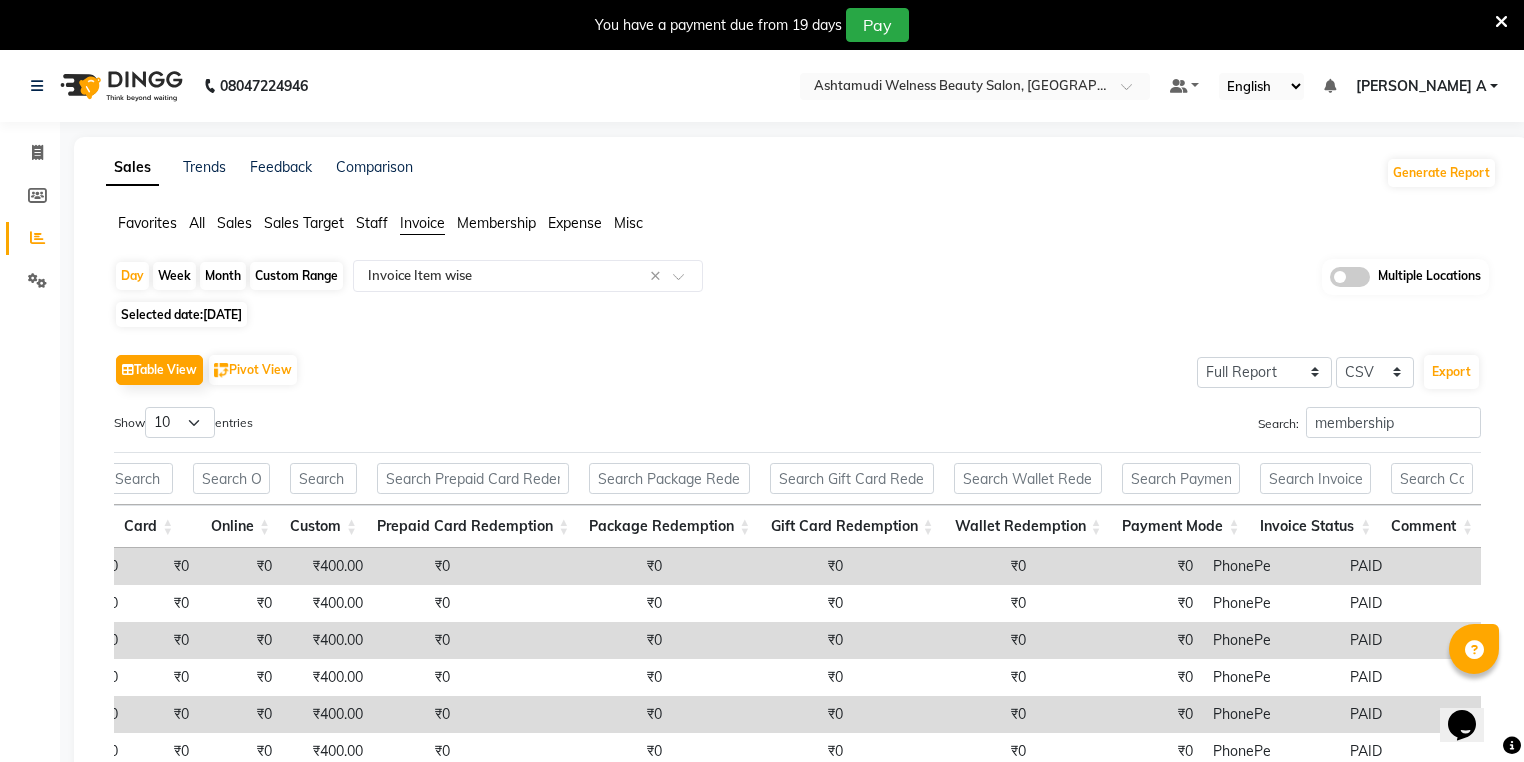 click on "Invoice" 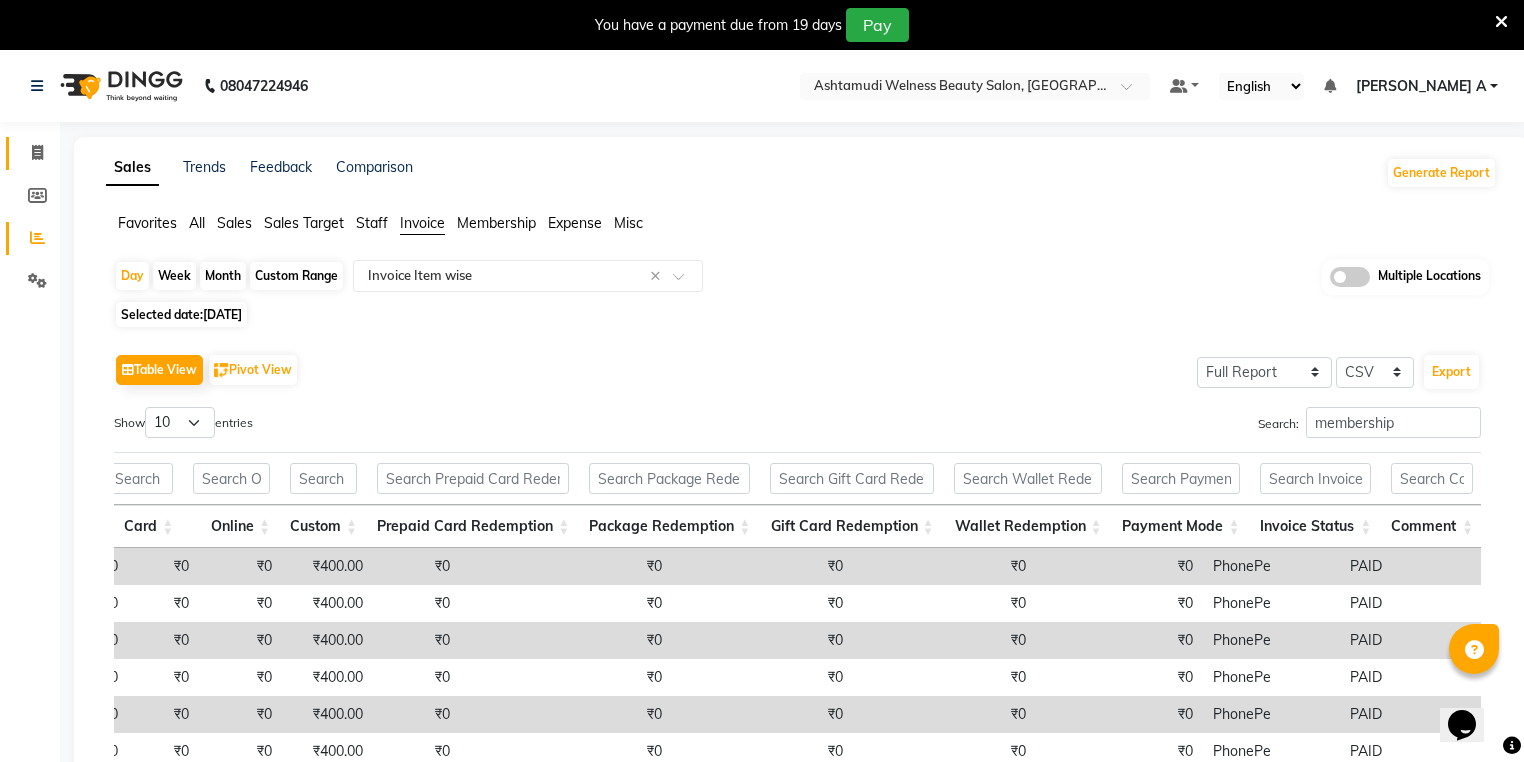 click on "Invoice" 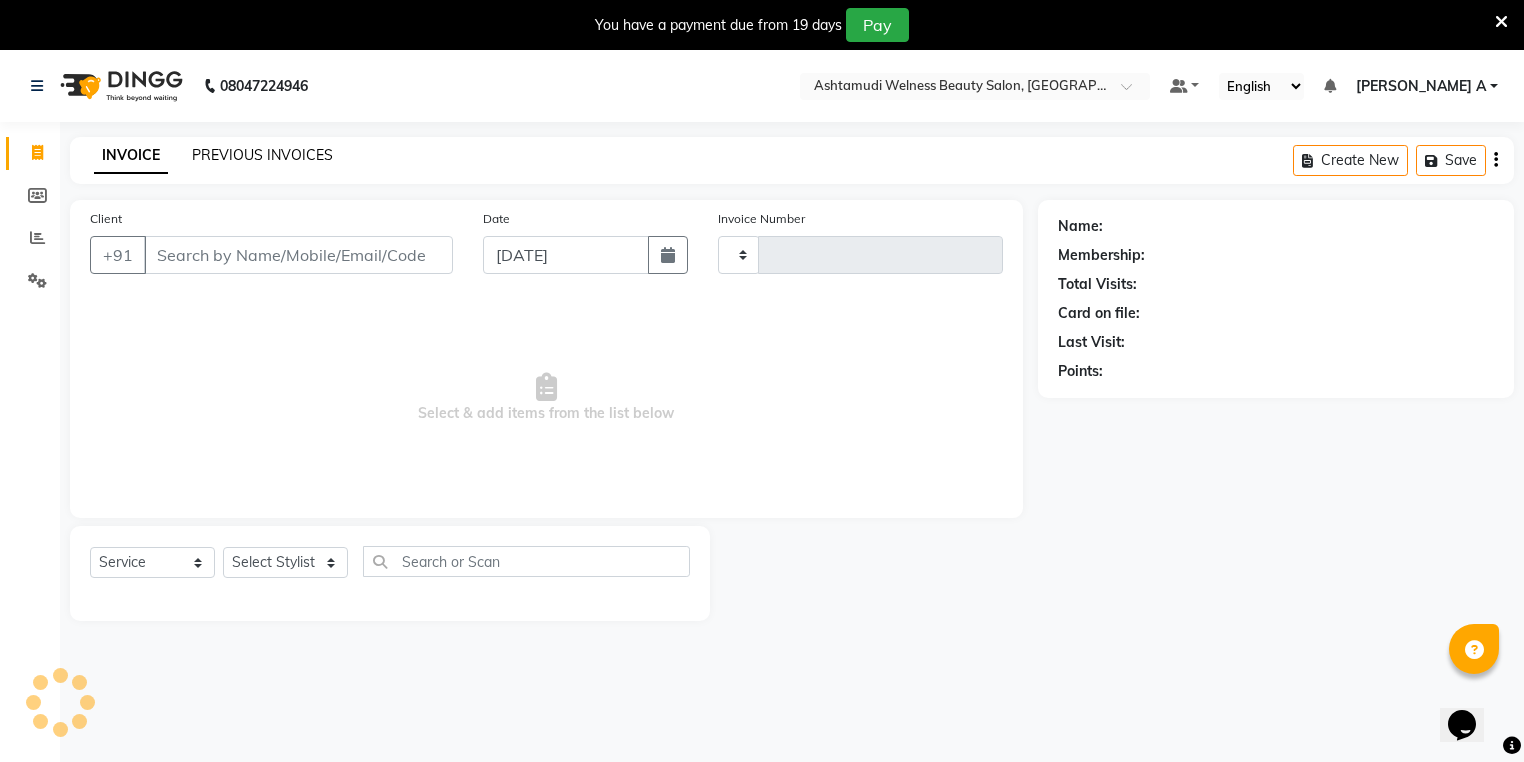 type on "4672" 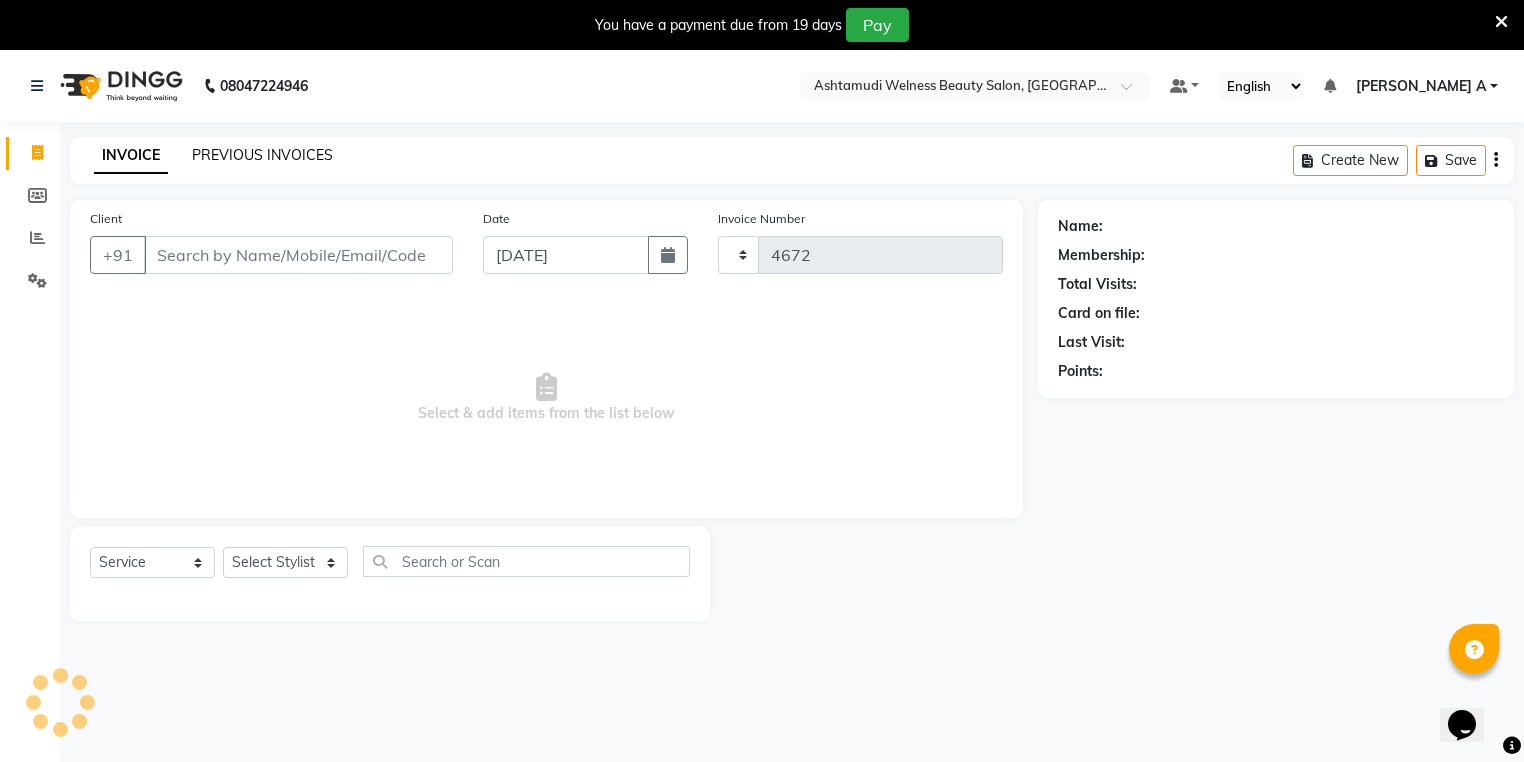 select on "4529" 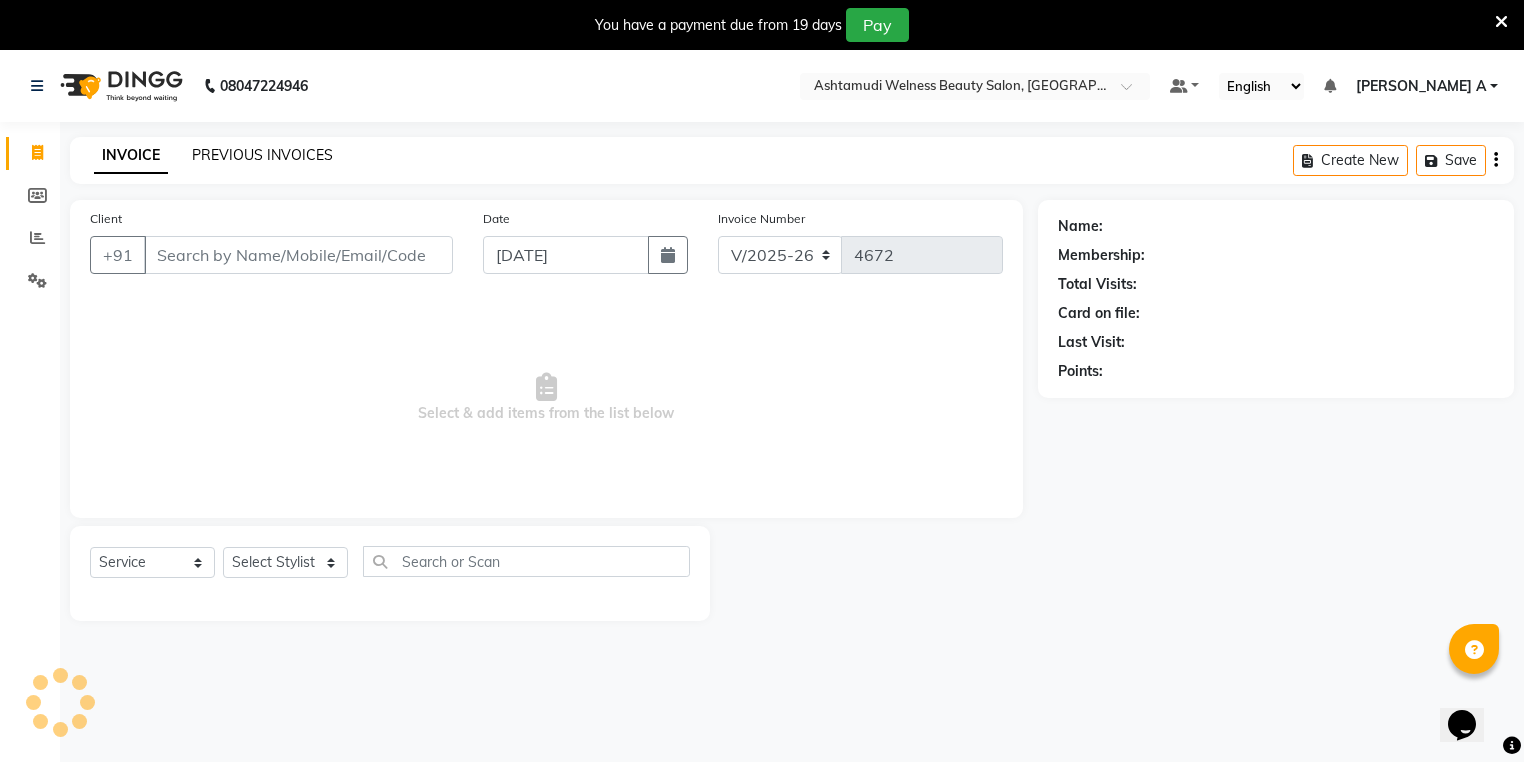 click on "PREVIOUS INVOICES" 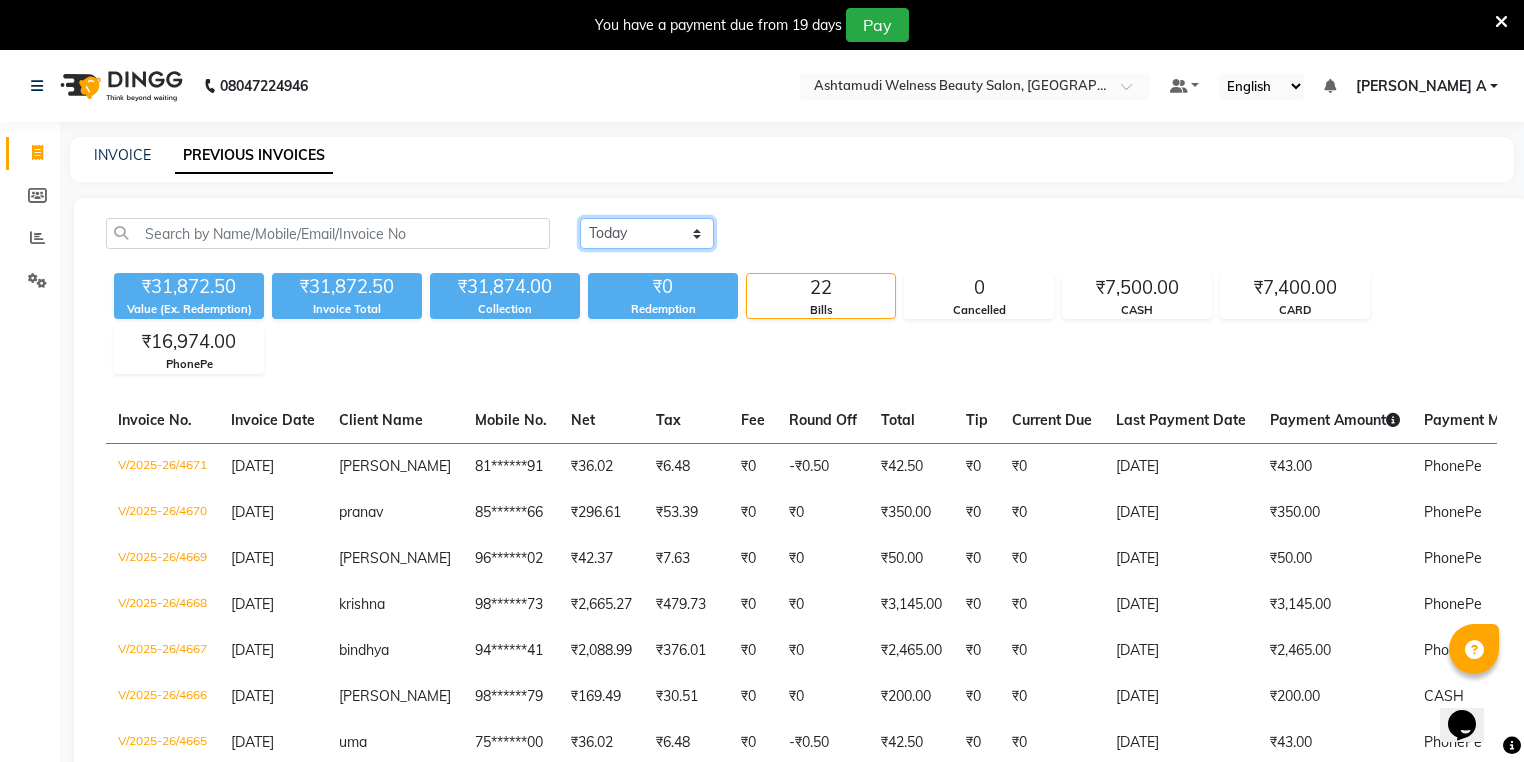 drag, startPoint x: 638, startPoint y: 238, endPoint x: 639, endPoint y: 248, distance: 10.049875 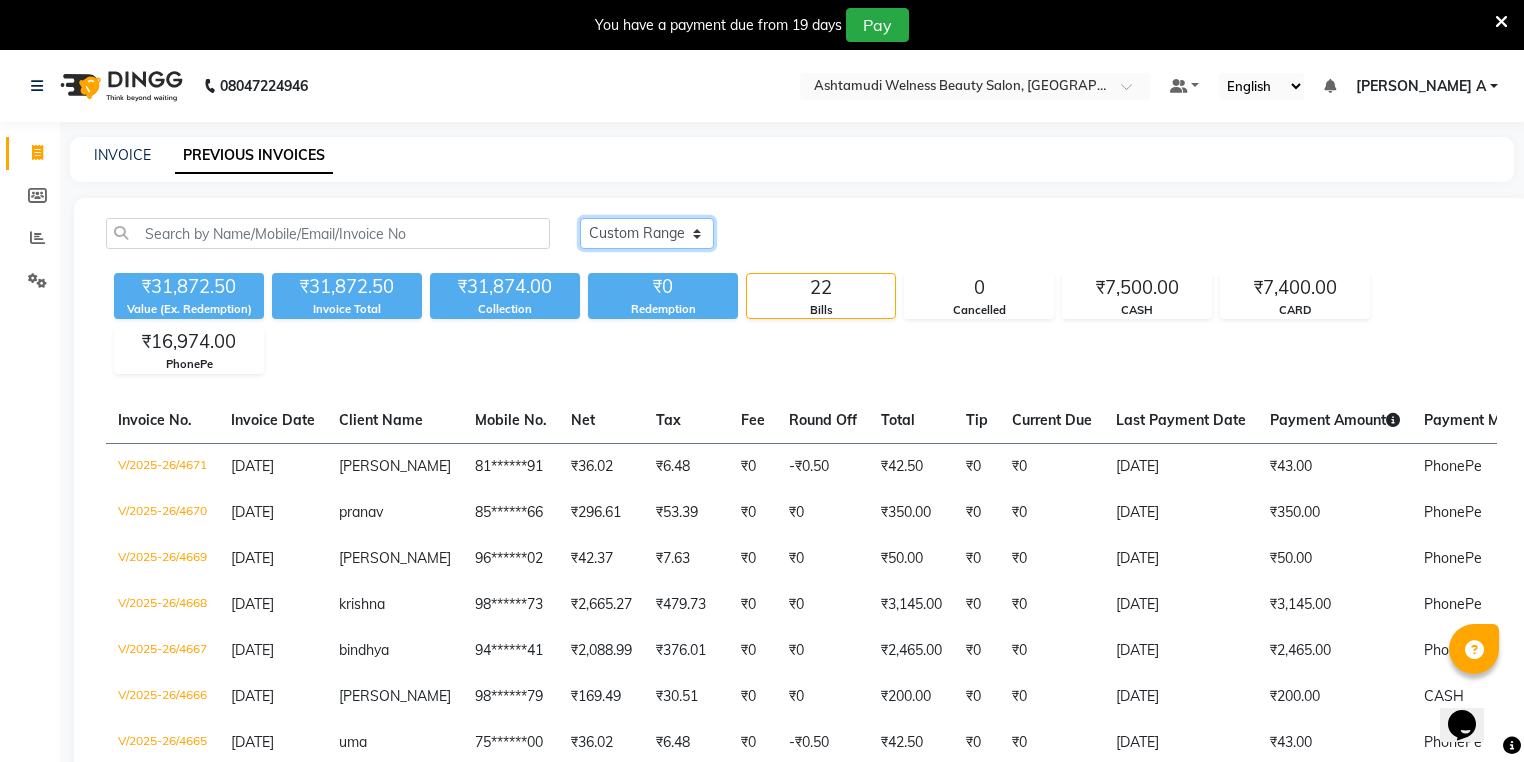 click on "Today Yesterday Custom Range" 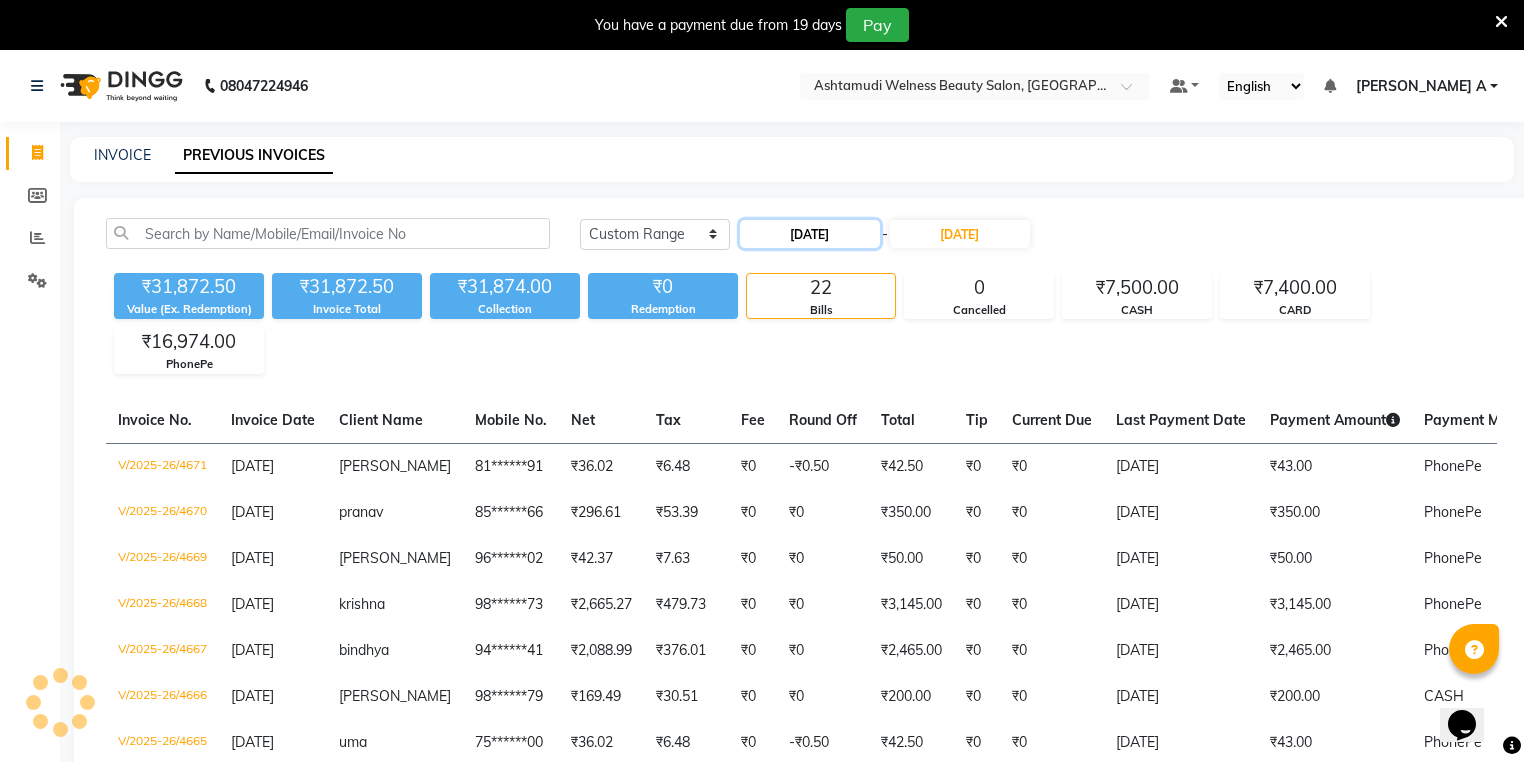click on "[DATE]" 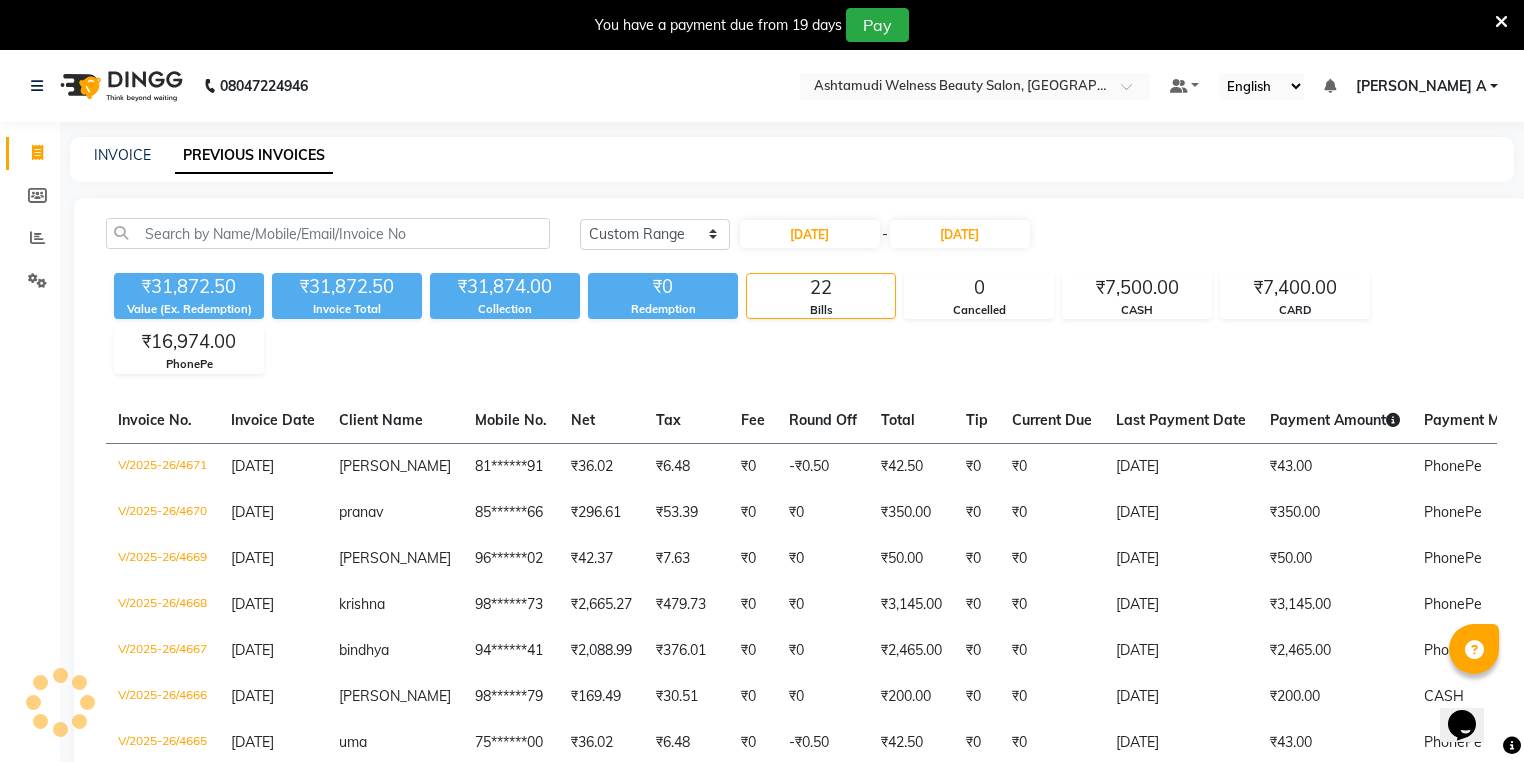 select on "7" 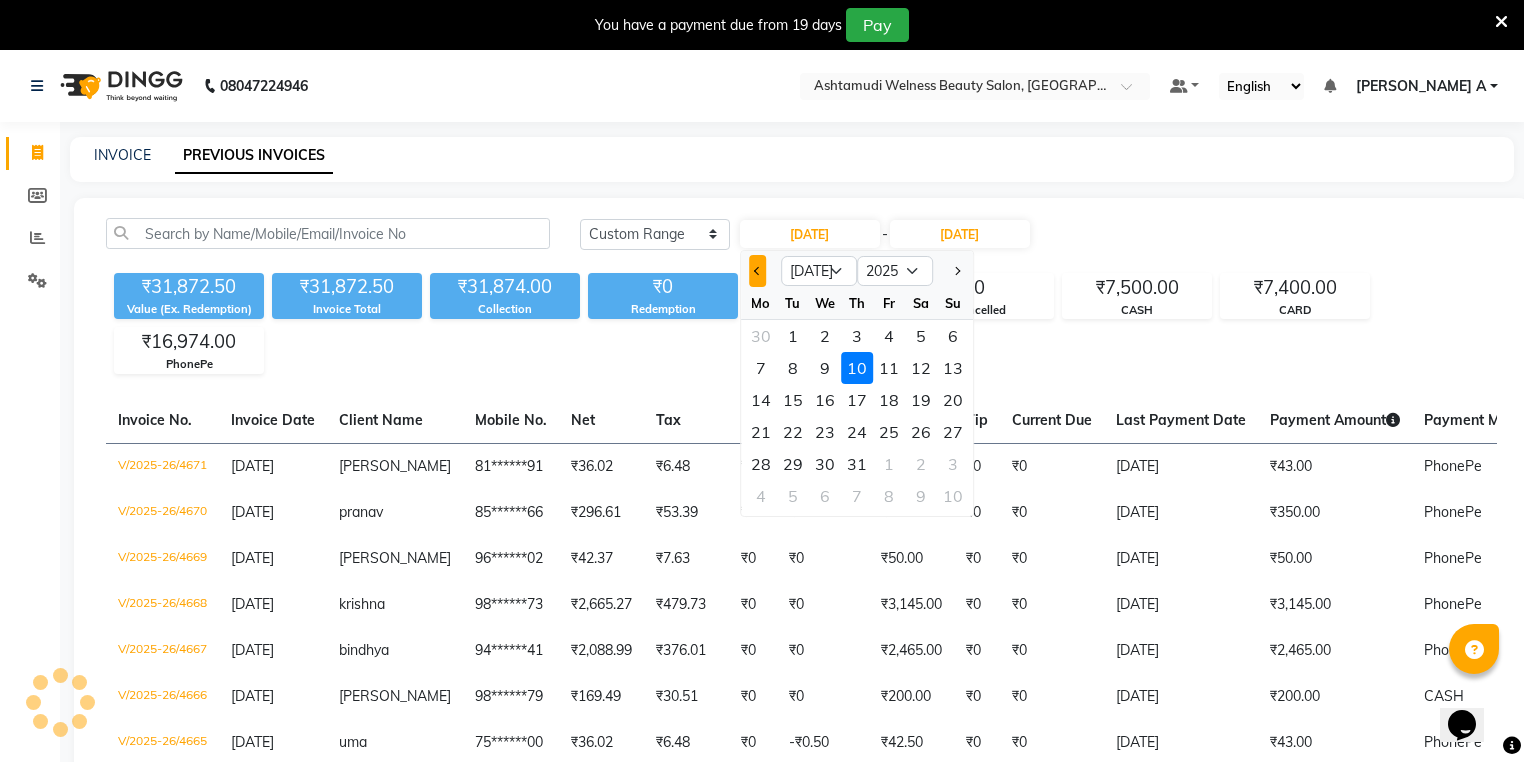 click 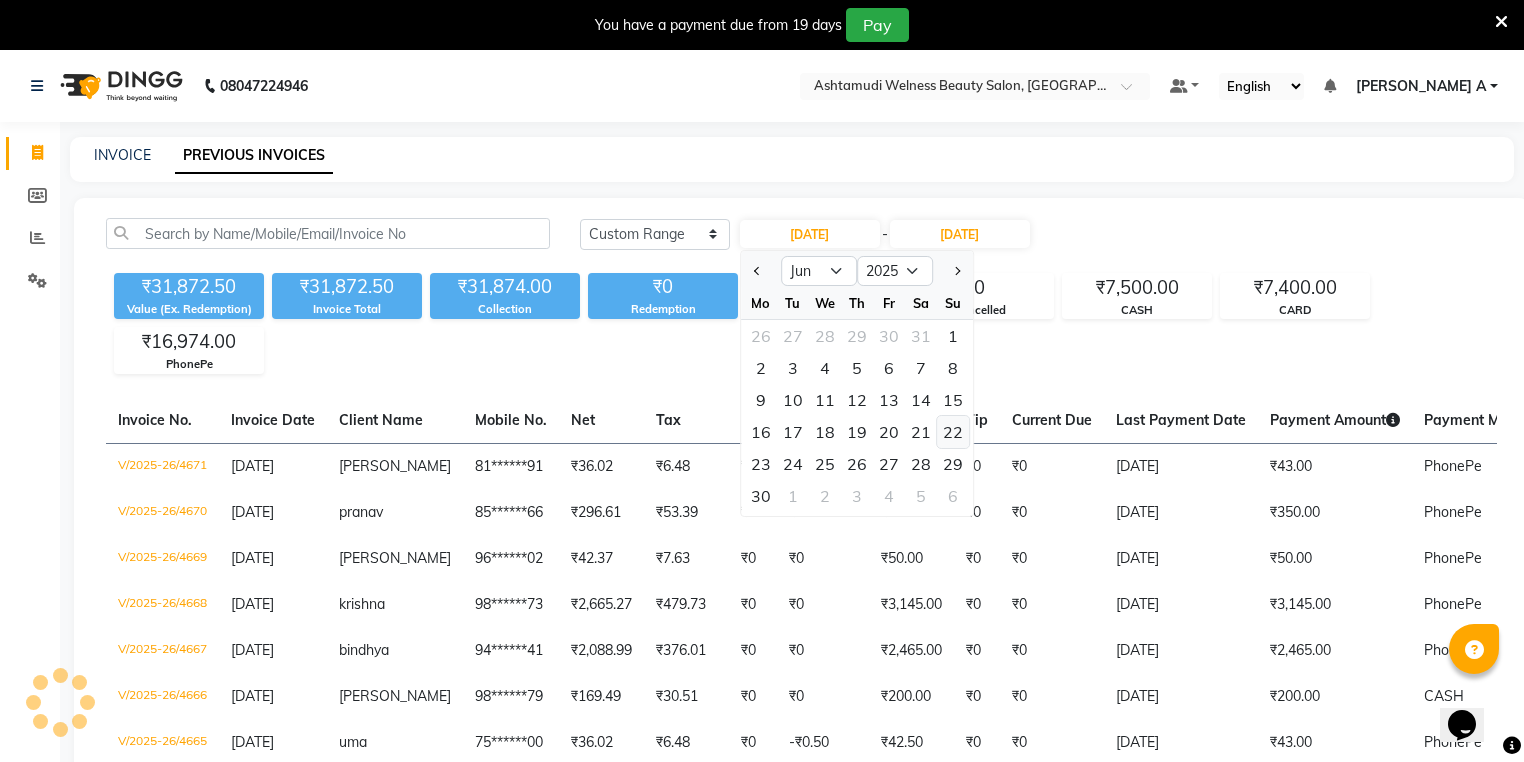 click on "22" 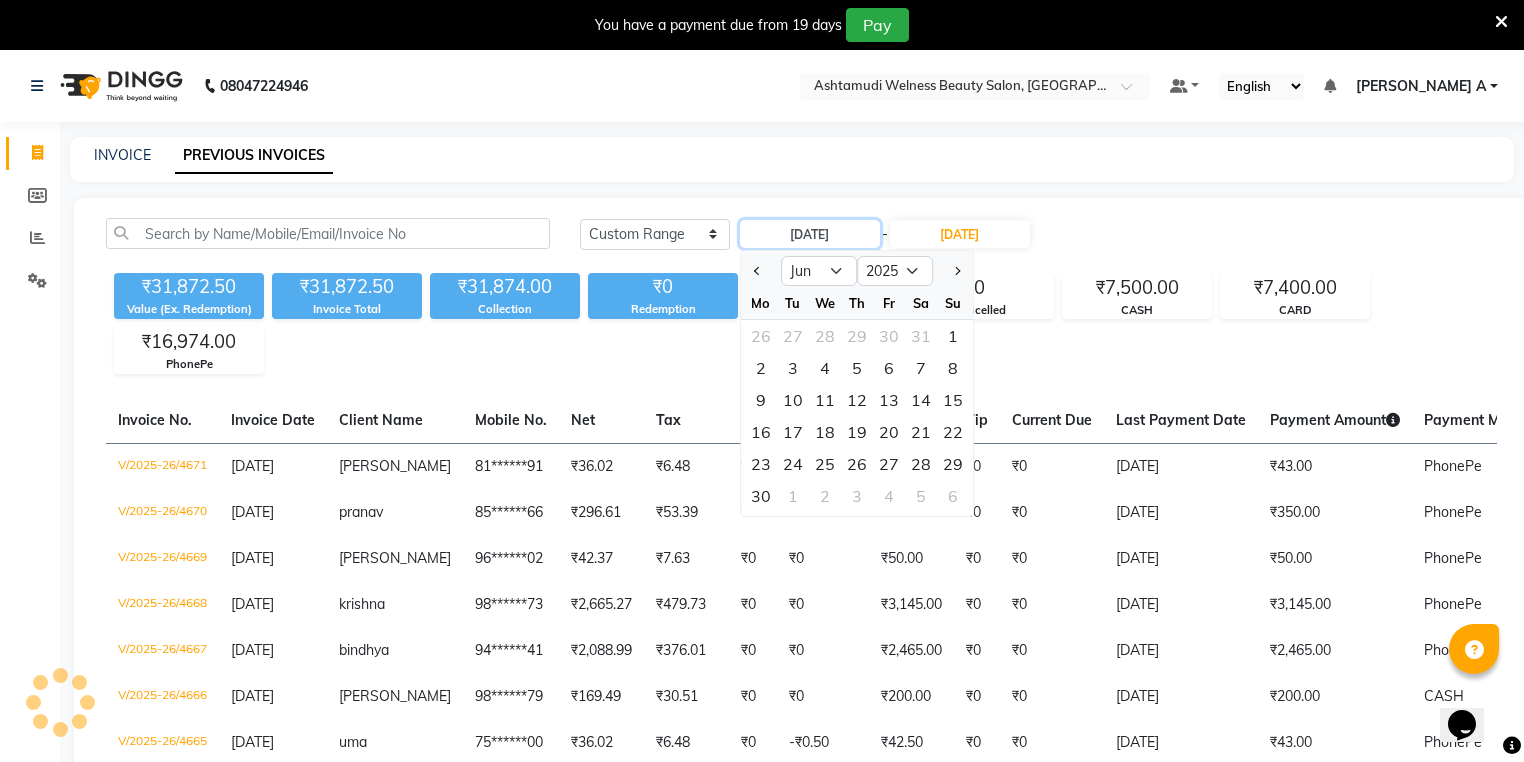 type on "22-06-2025" 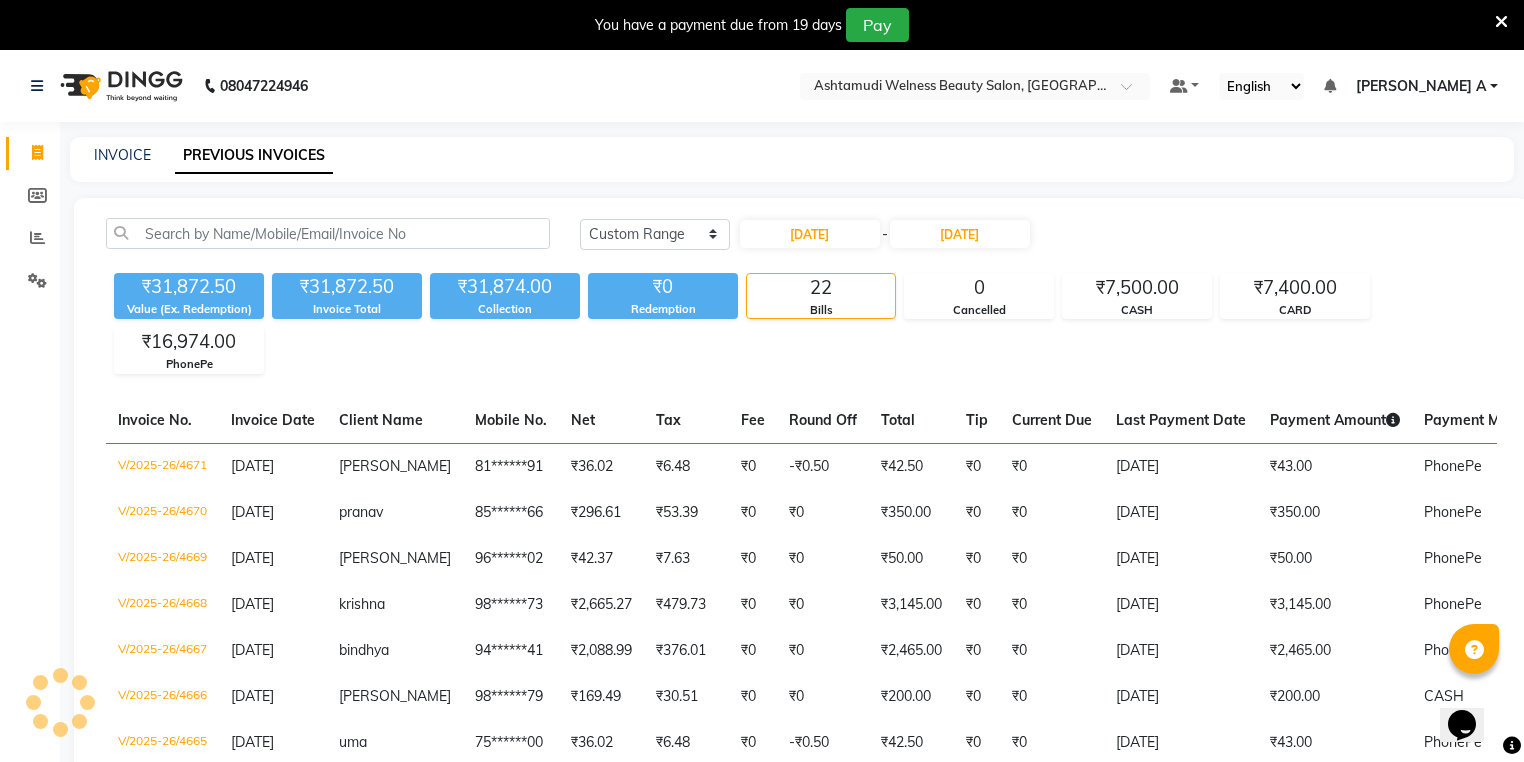 click on "Today Yesterday Custom Range 22-06-2025 - 10-07-2025 ₹31,872.50 Value (Ex. Redemption) ₹31,872.50 Invoice Total  ₹31,874.00 Collection ₹0 Redemption 22 Bills 0 Cancelled ₹7,500.00 CASH ₹7,400.00 CARD ₹16,974.00 PhonePe  Invoice No.   Invoice Date   Client Name   Mobile No.   Net   Tax   Fee   Round Off   Total   Tip   Current Due   Last Payment Date   Payment Amount   Payment Methods   Cancel Reason   Status   V/2025-26/4671  10-07-2025 varsha   81******91 ₹36.02 ₹6.48  ₹0  -₹0.50 ₹42.50 ₹0 ₹0 10-07-2025 ₹43.00  PhonePe - PAID  V/2025-26/4670  10-07-2025 pranav   85******66 ₹296.61 ₹53.39  ₹0  ₹0 ₹350.00 ₹0 ₹0 10-07-2025 ₹350.00  PhonePe - PAID  V/2025-26/4669  10-07-2025 jaseem   96******02 ₹42.37 ₹7.63  ₹0  ₹0 ₹50.00 ₹0 ₹0 10-07-2025 ₹50.00  PhonePe - PAID  V/2025-26/4668  10-07-2025 krishna   98******73 ₹2,665.27 ₹479.73  ₹0  ₹0 ₹3,145.00 ₹0 ₹0 10-07-2025 ₹3,145.00  PhonePe - PAID  V/2025-26/4667  10-07-2025 bindhya   94******41" 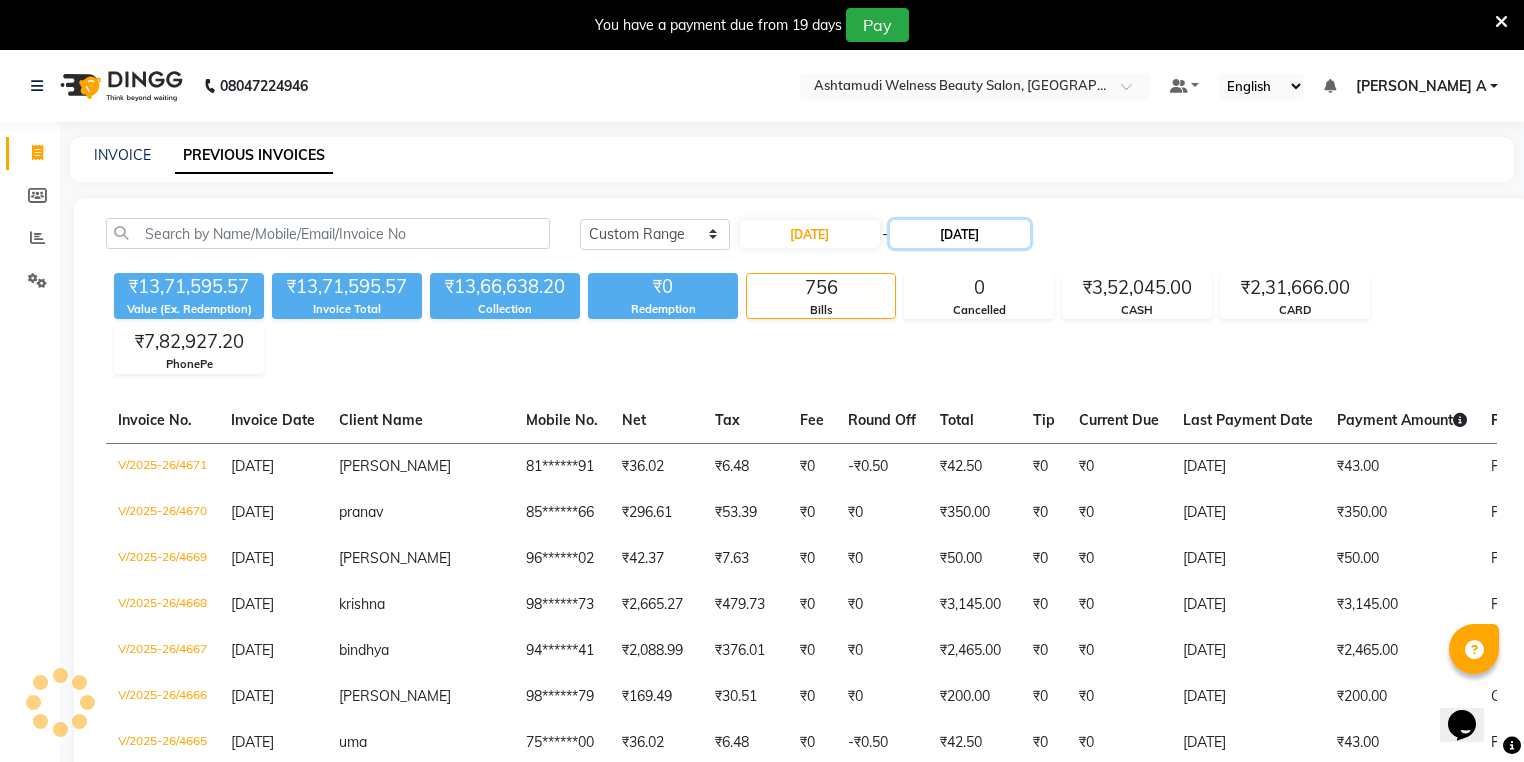 click on "[DATE]" 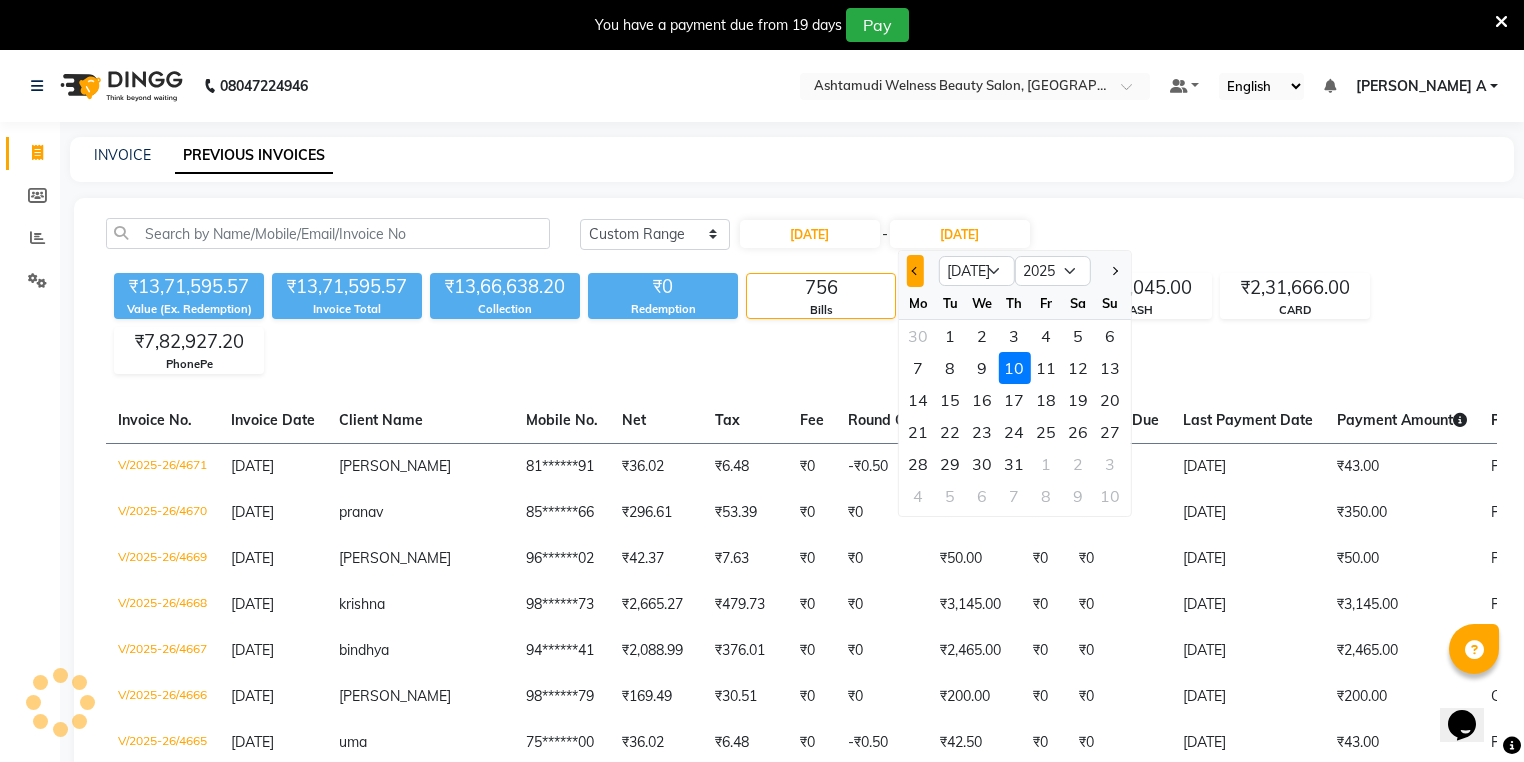 click 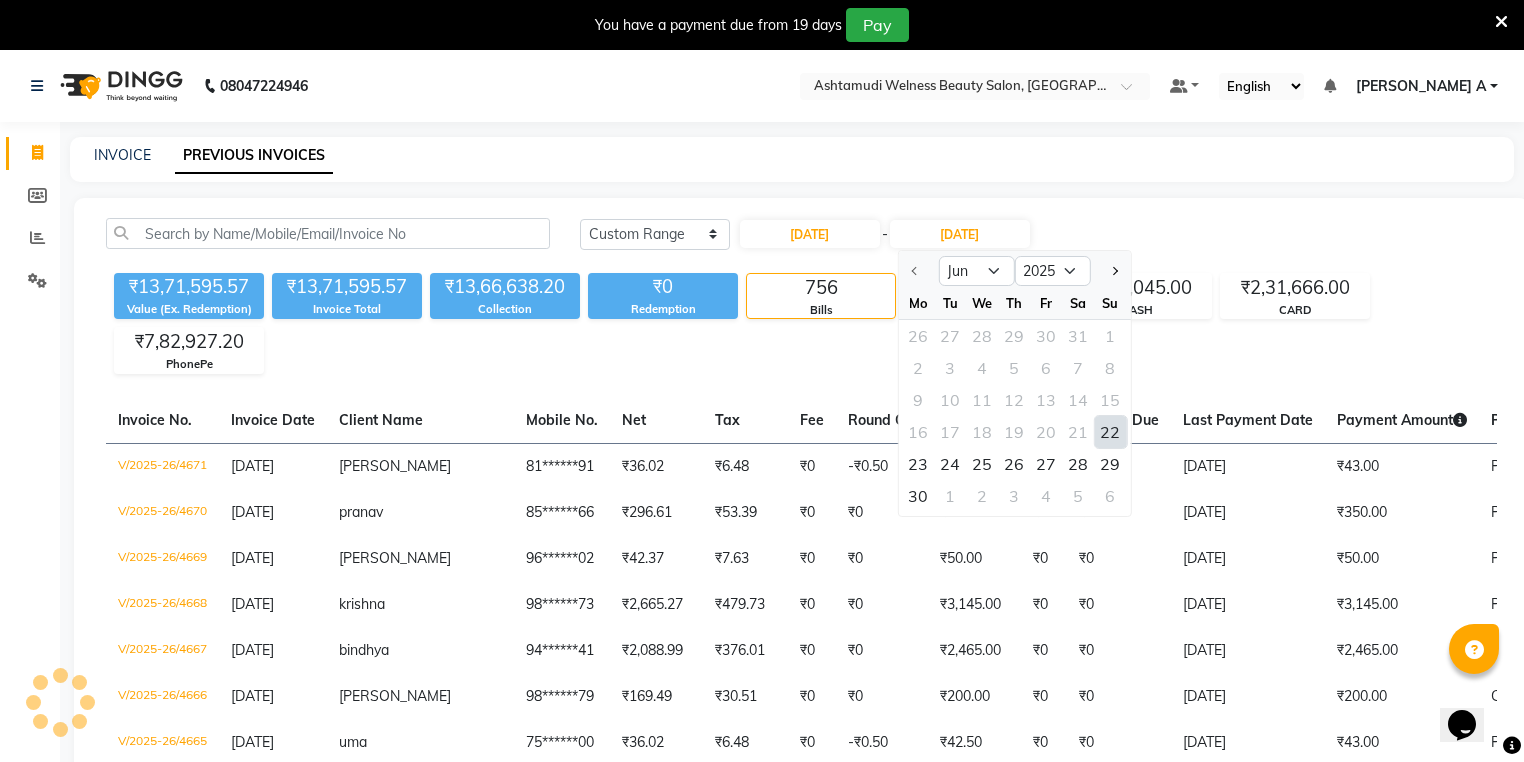 click on "22" 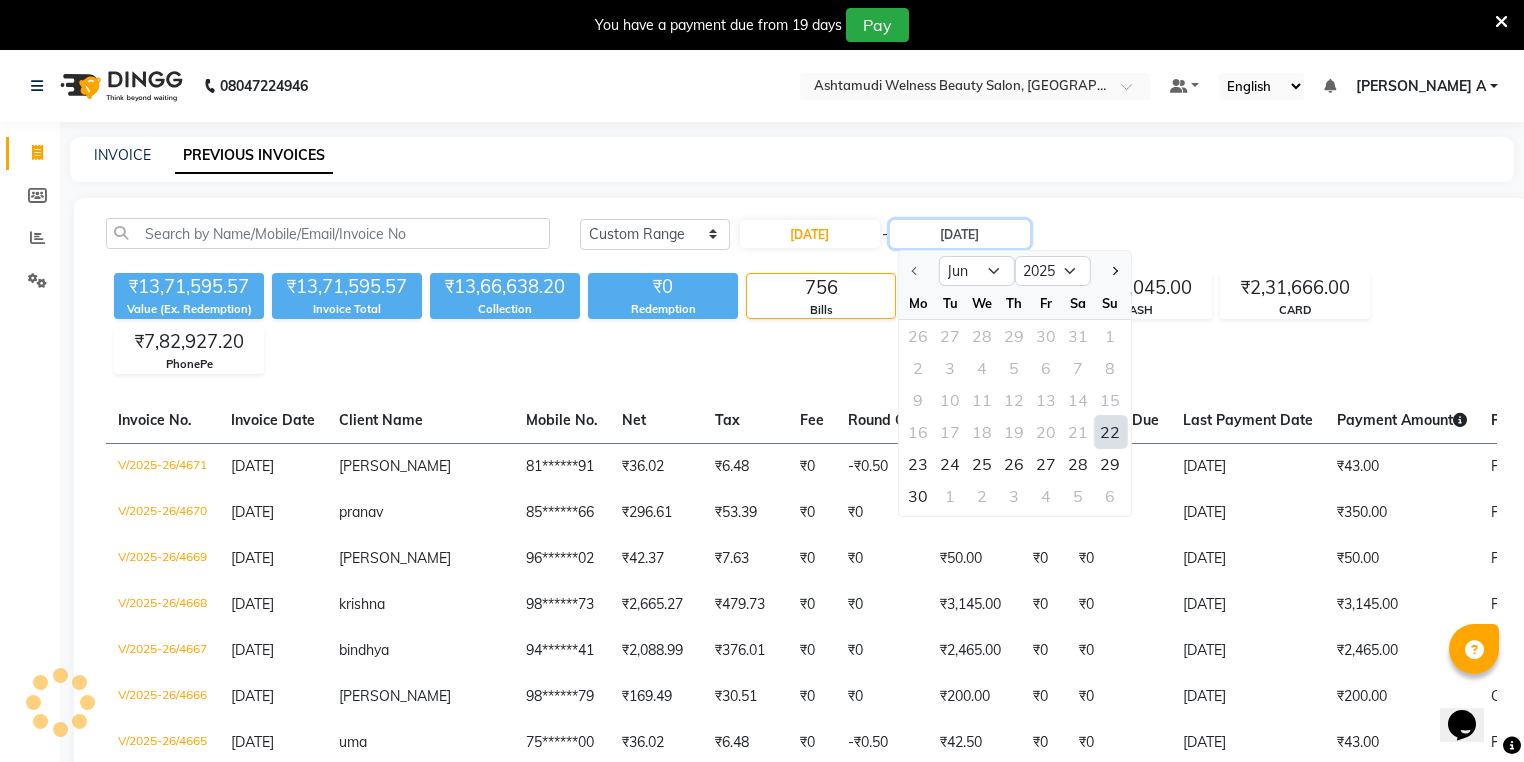 type on "22-06-2025" 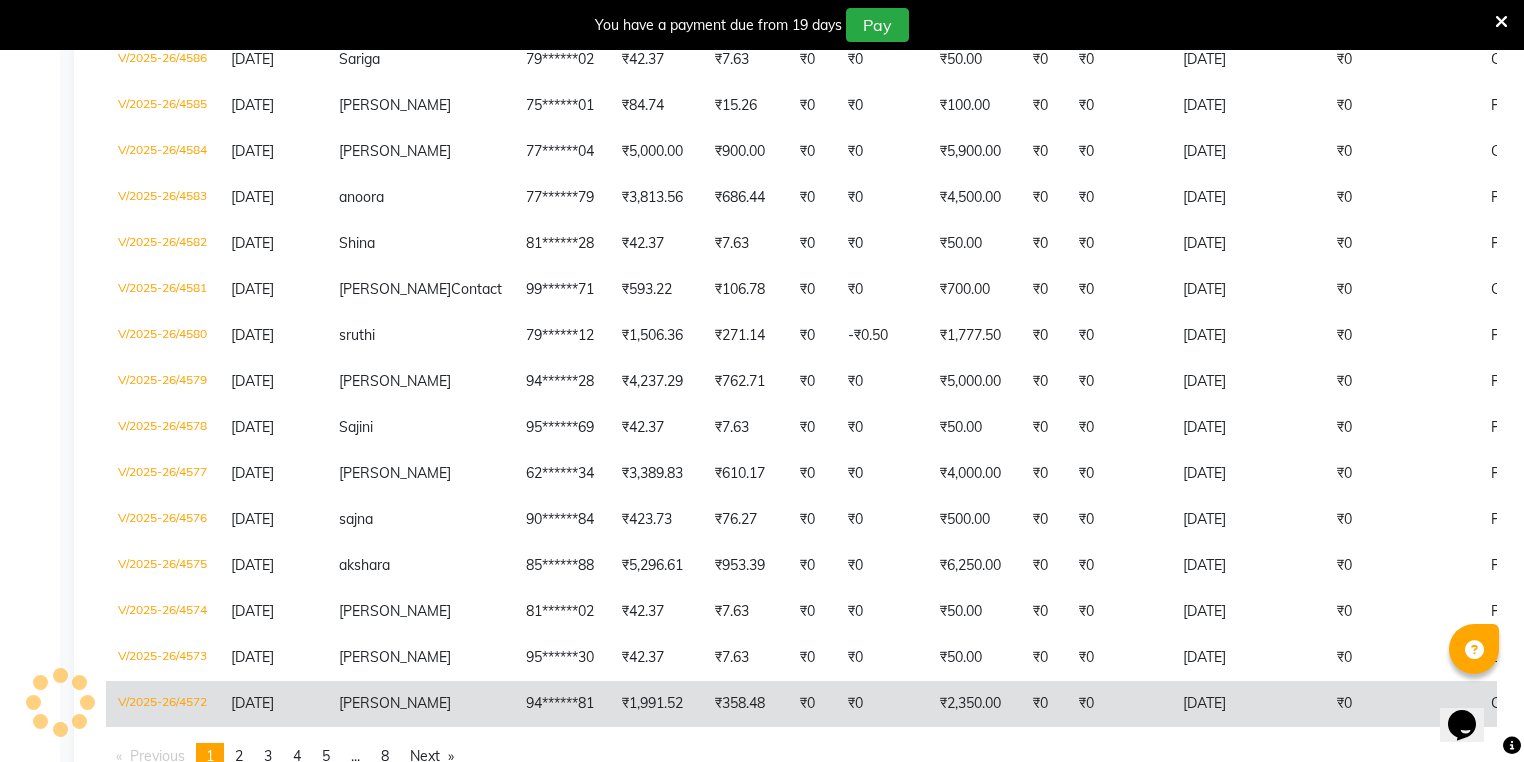 scroll, scrollTop: 4500, scrollLeft: 0, axis: vertical 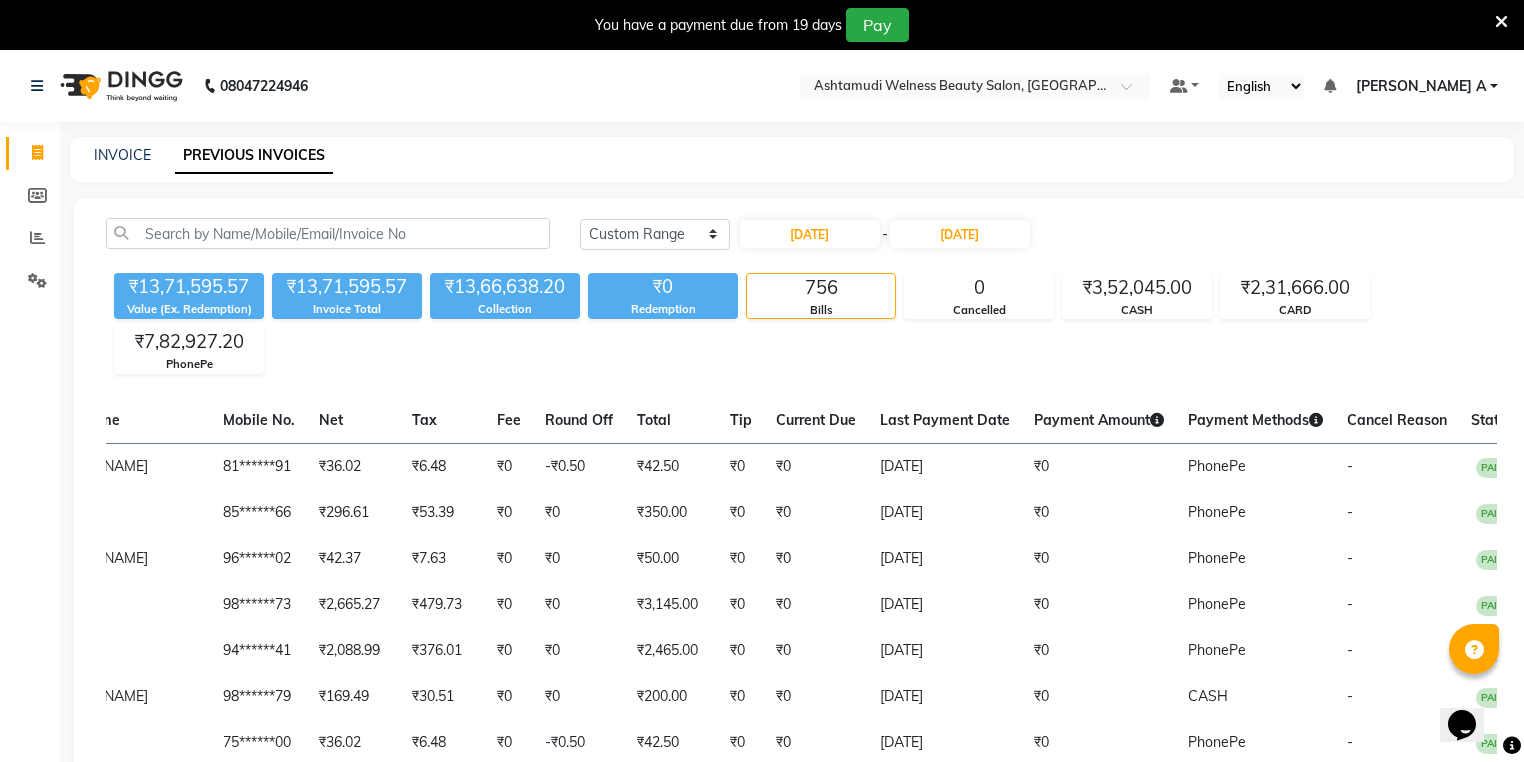 click on "22-06-2025 - 22-06-2025" 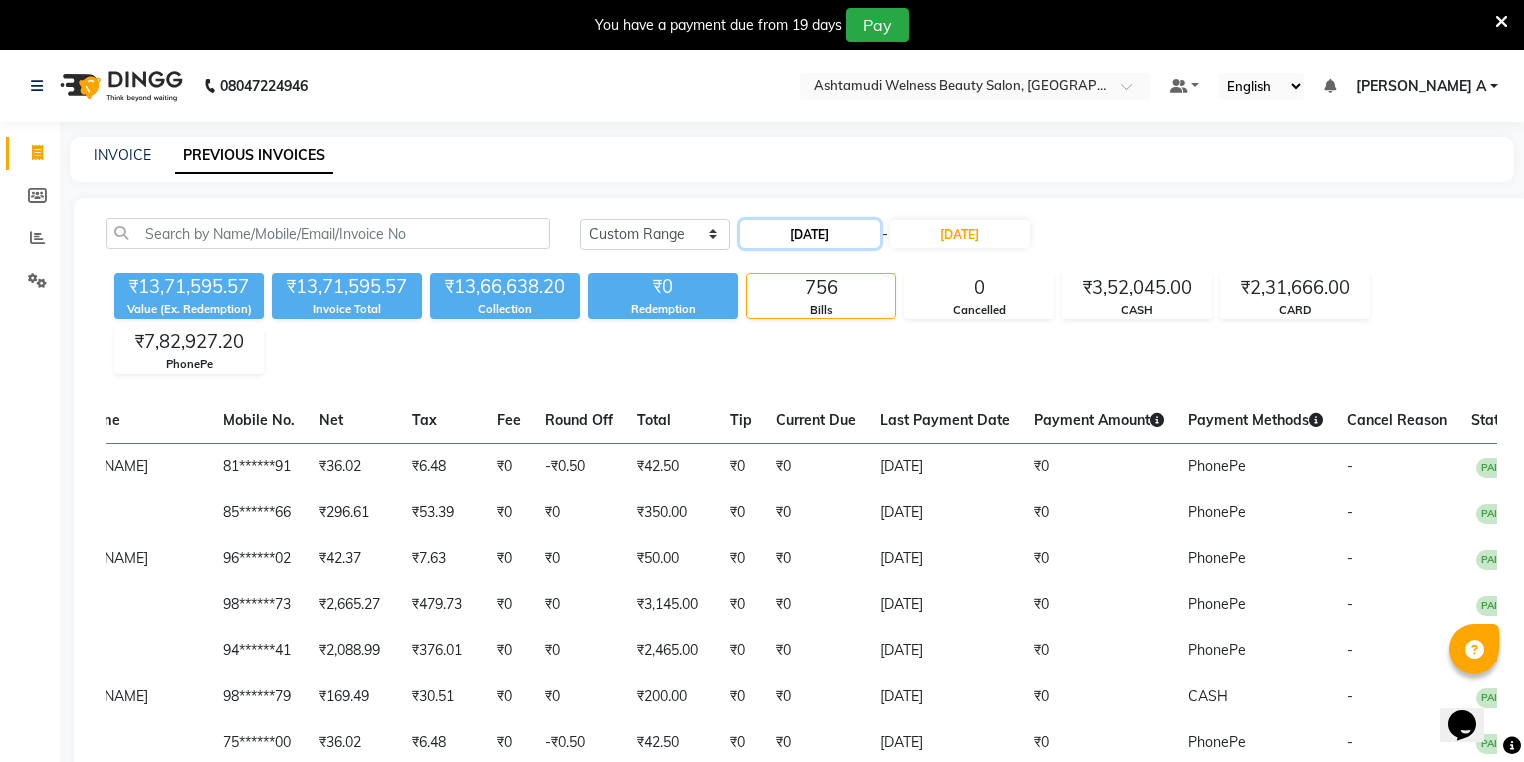 click on "22-06-2025" 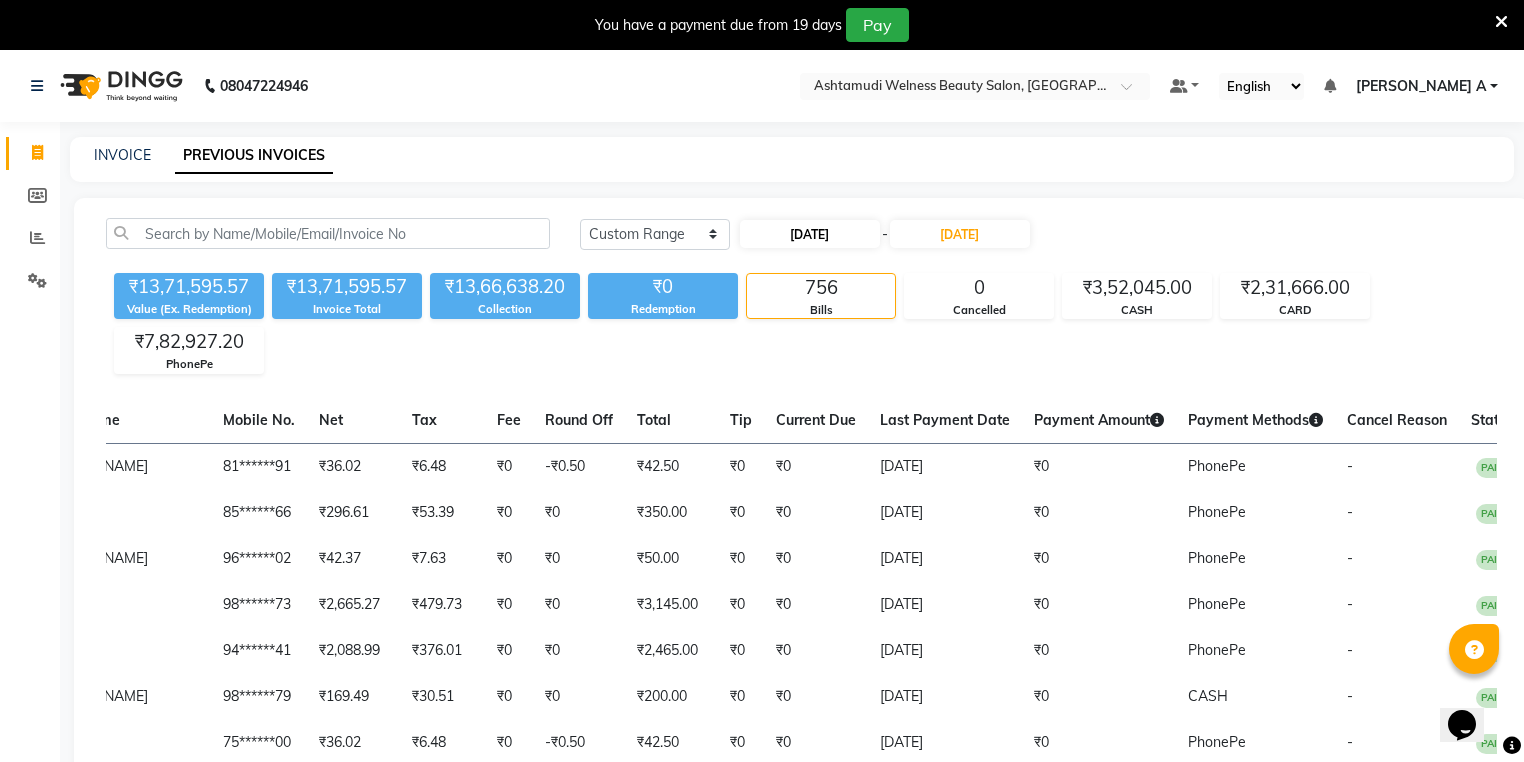select on "6" 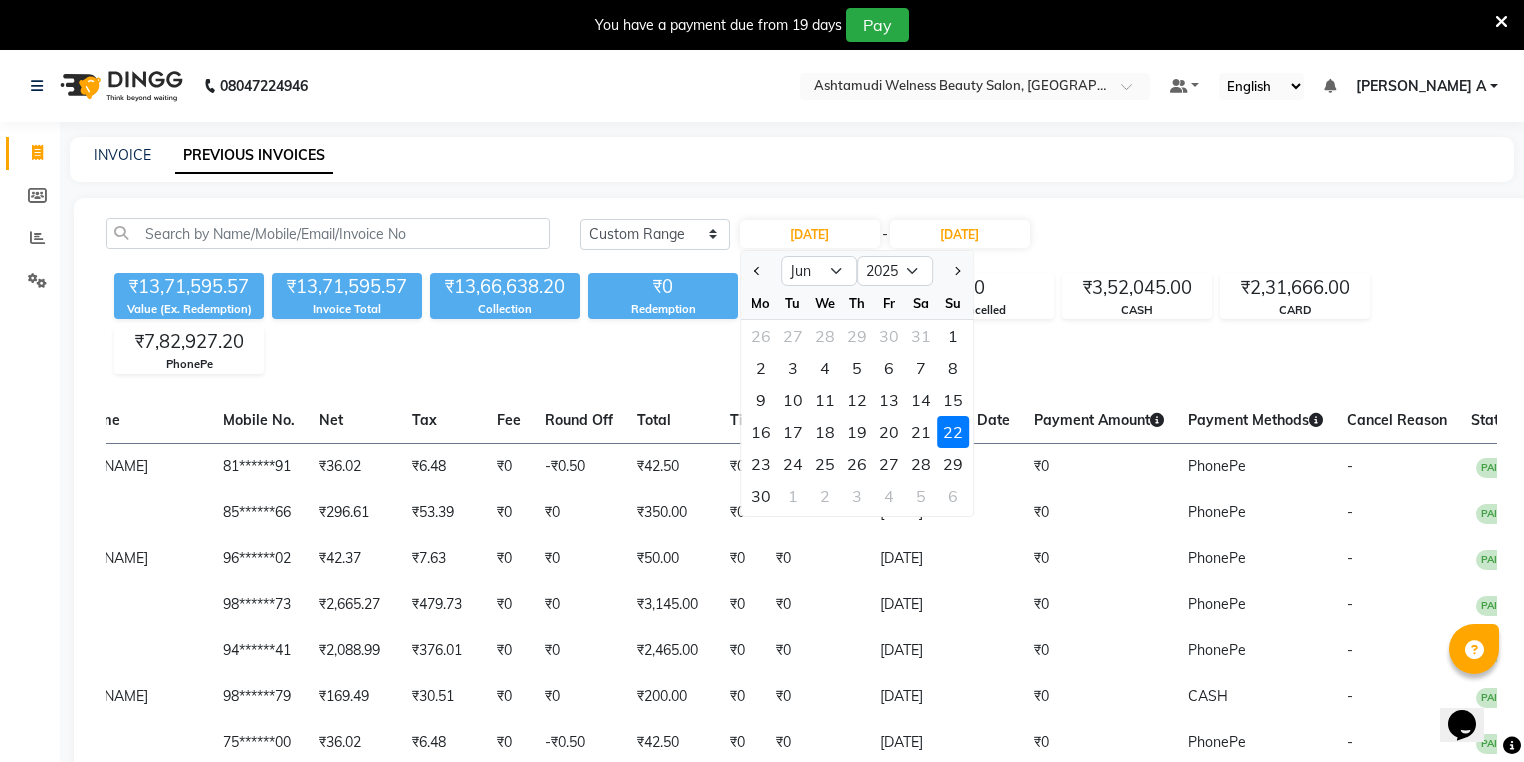 drag, startPoint x: 951, startPoint y: 427, endPoint x: 960, endPoint y: 258, distance: 169.23947 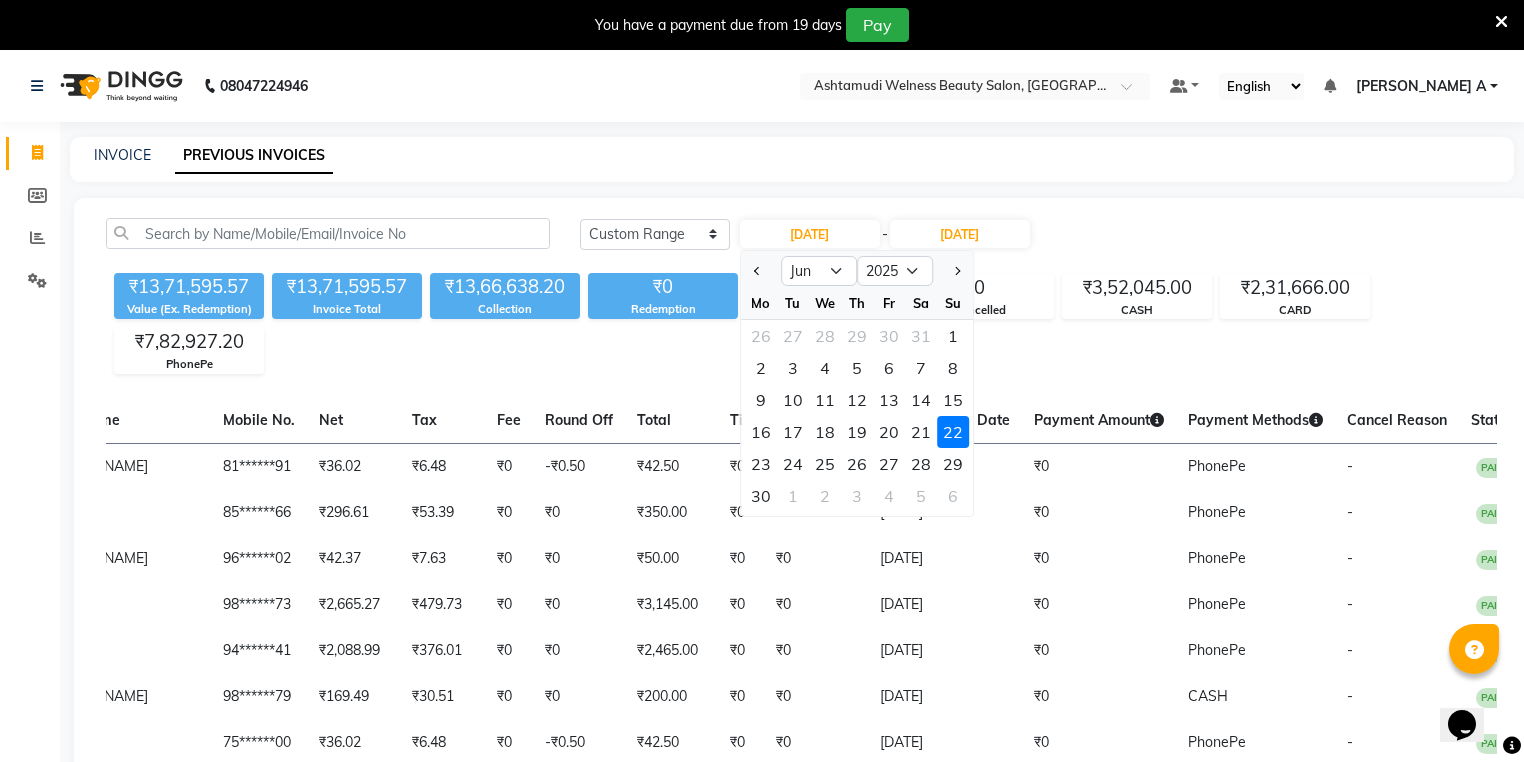 click on "22" 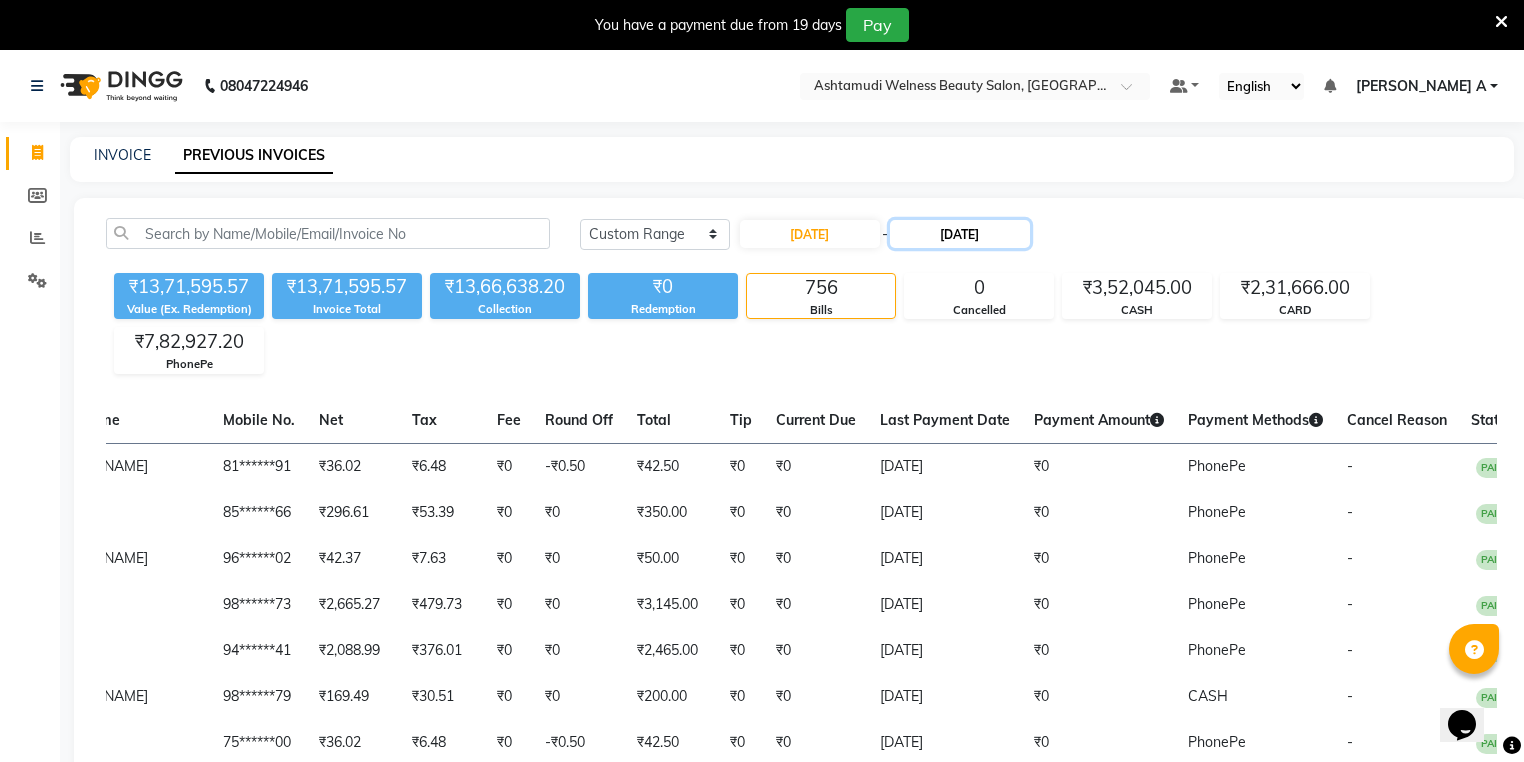 click on "22-06-2025" 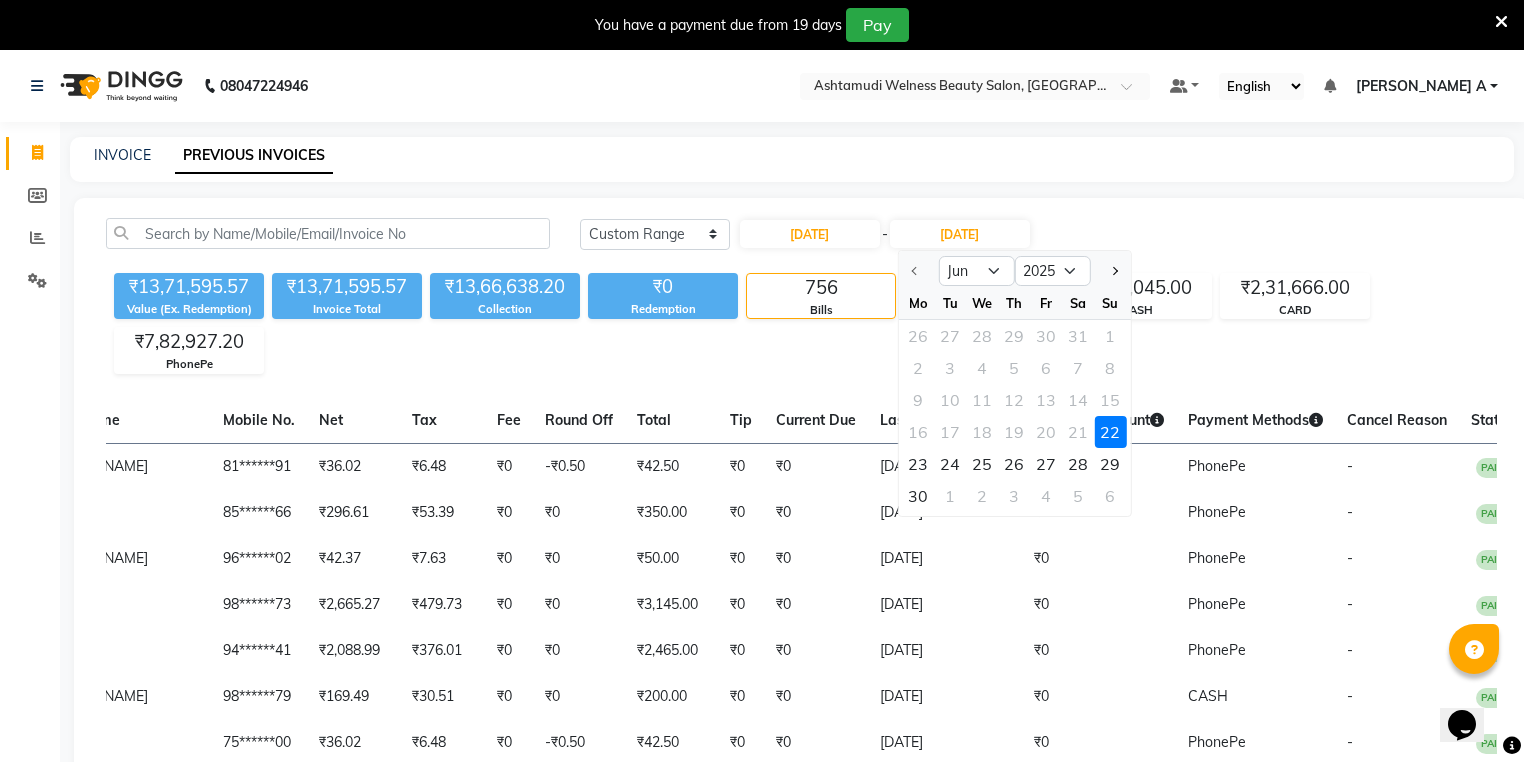 click on "22" 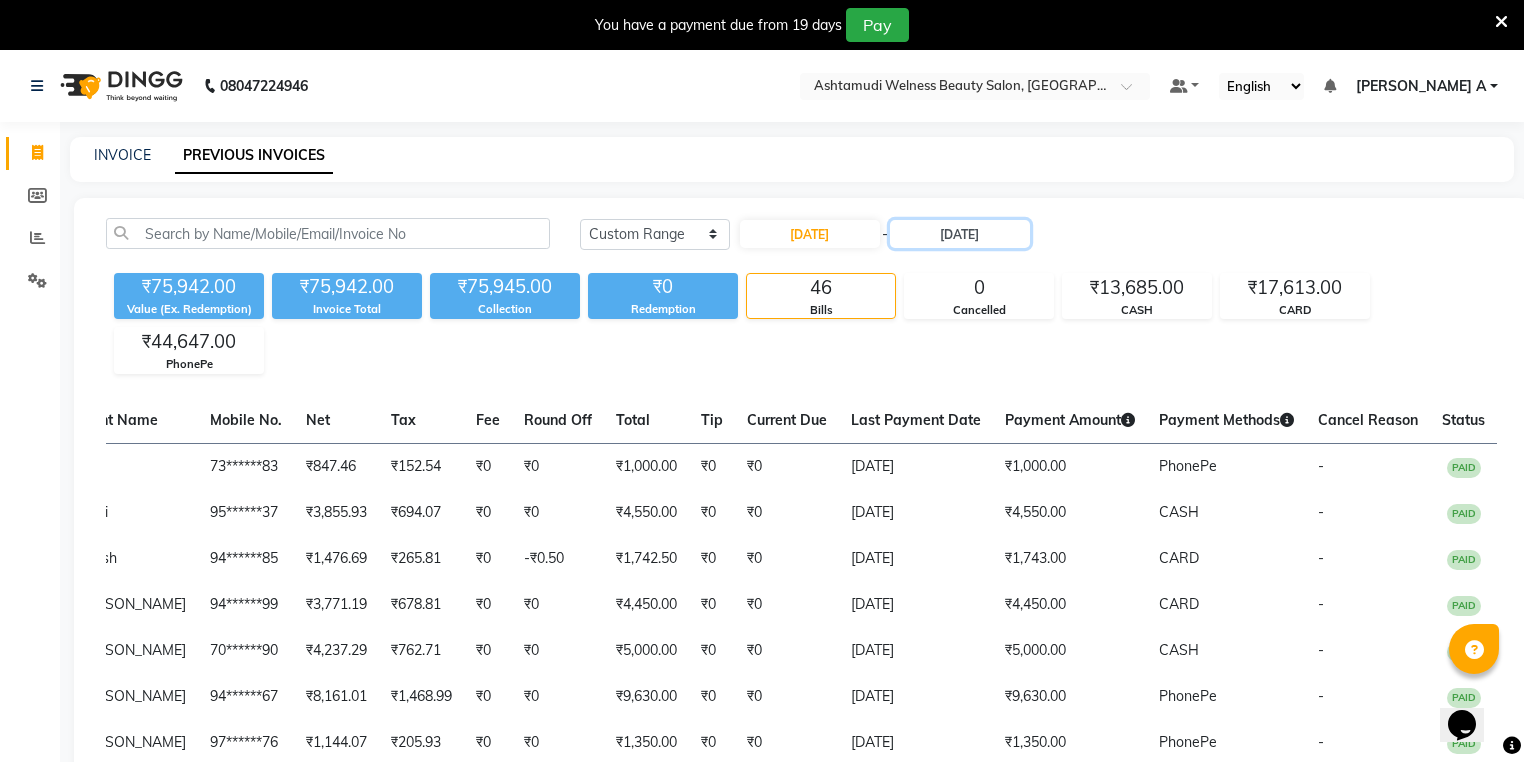 scroll, scrollTop: 0, scrollLeft: 279, axis: horizontal 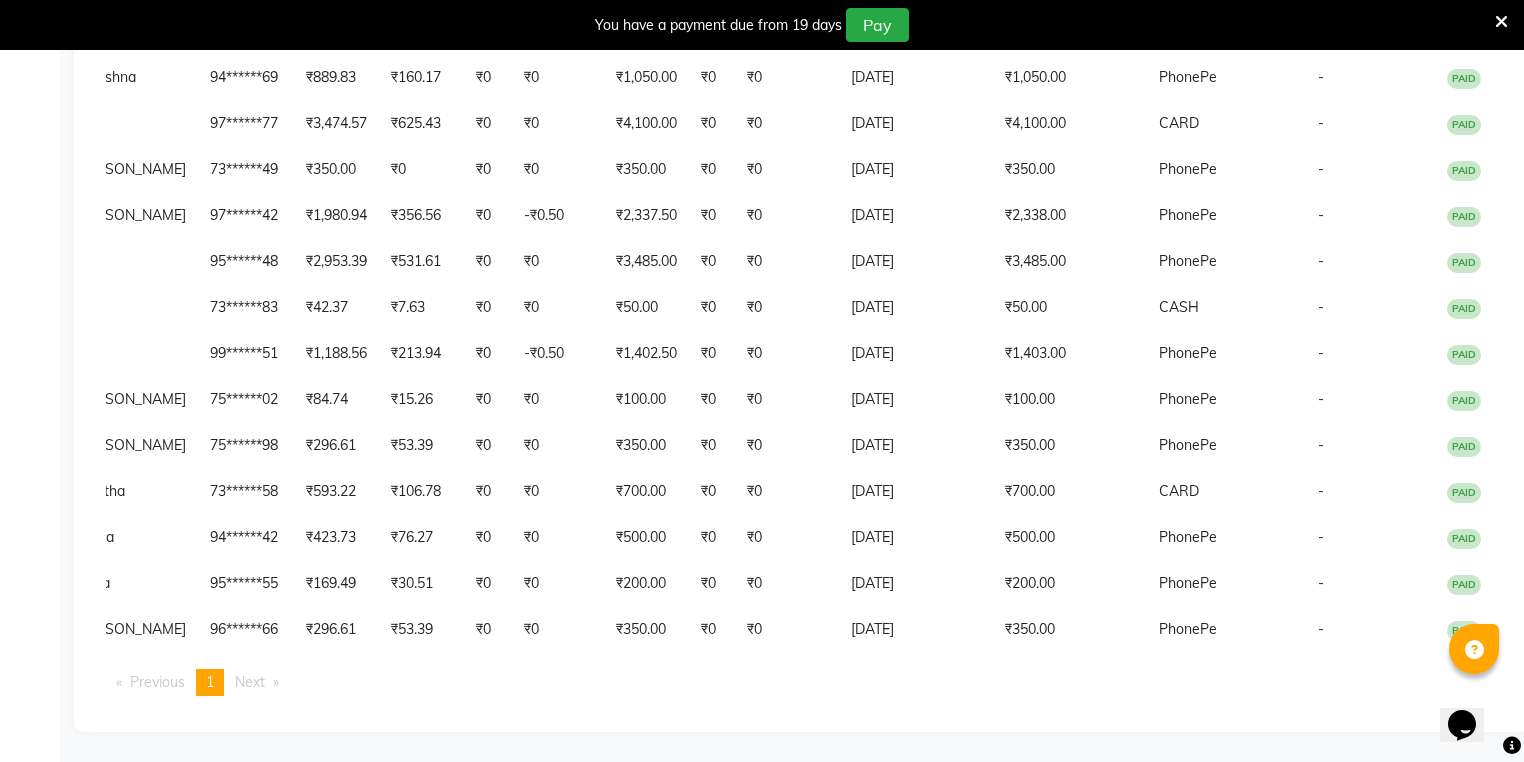 drag, startPoint x: 1232, startPoint y: 660, endPoint x: 1339, endPoint y: 655, distance: 107.11676 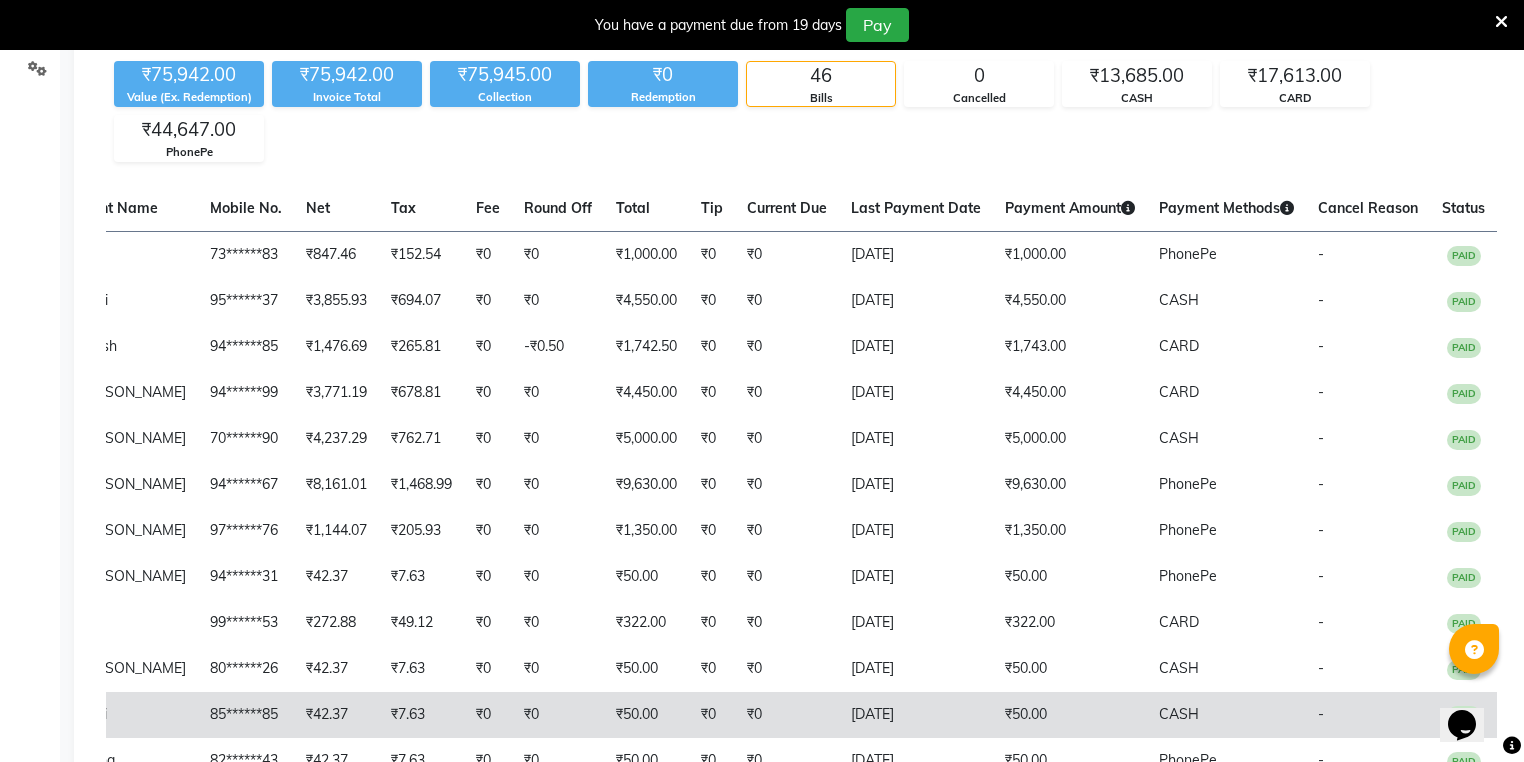 scroll, scrollTop: 166, scrollLeft: 0, axis: vertical 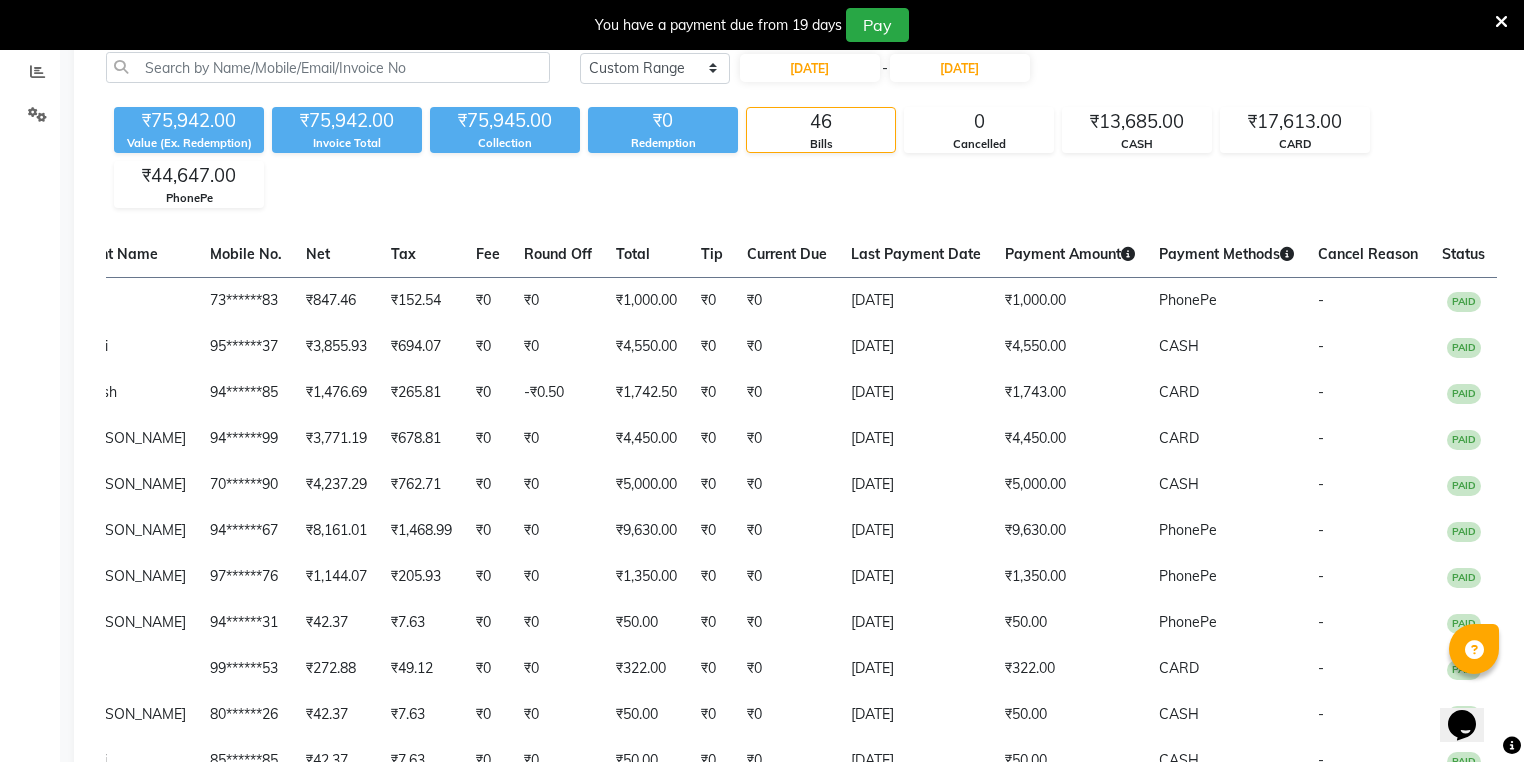 click on "₹75,942.00 Value (Ex. Redemption) ₹75,942.00 Invoice Total  ₹75,945.00 Collection ₹0 Redemption 46 Bills 0 Cancelled ₹13,685.00 CASH ₹17,613.00 CARD ₹44,647.00 PhonePe" 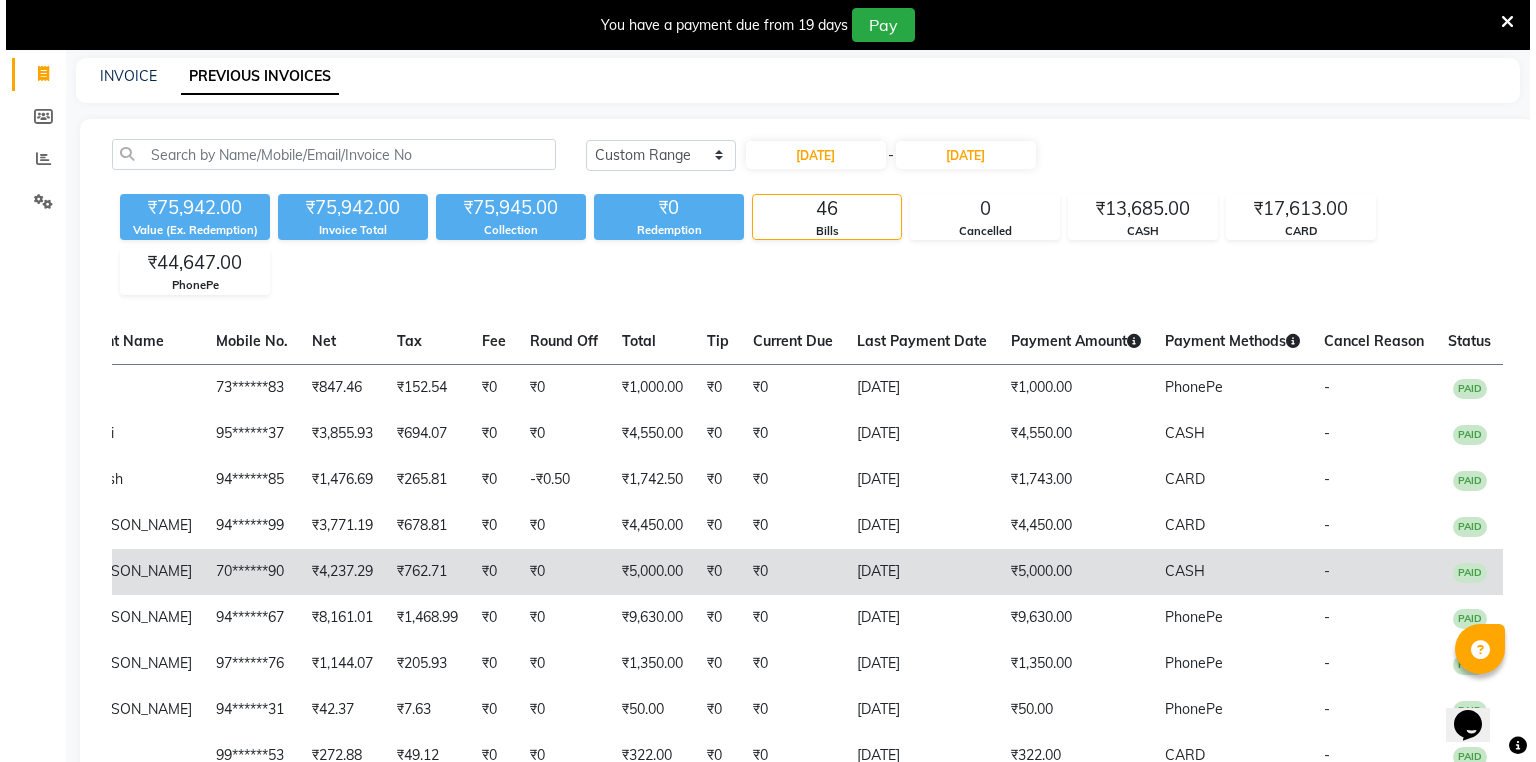 scroll, scrollTop: 0, scrollLeft: 0, axis: both 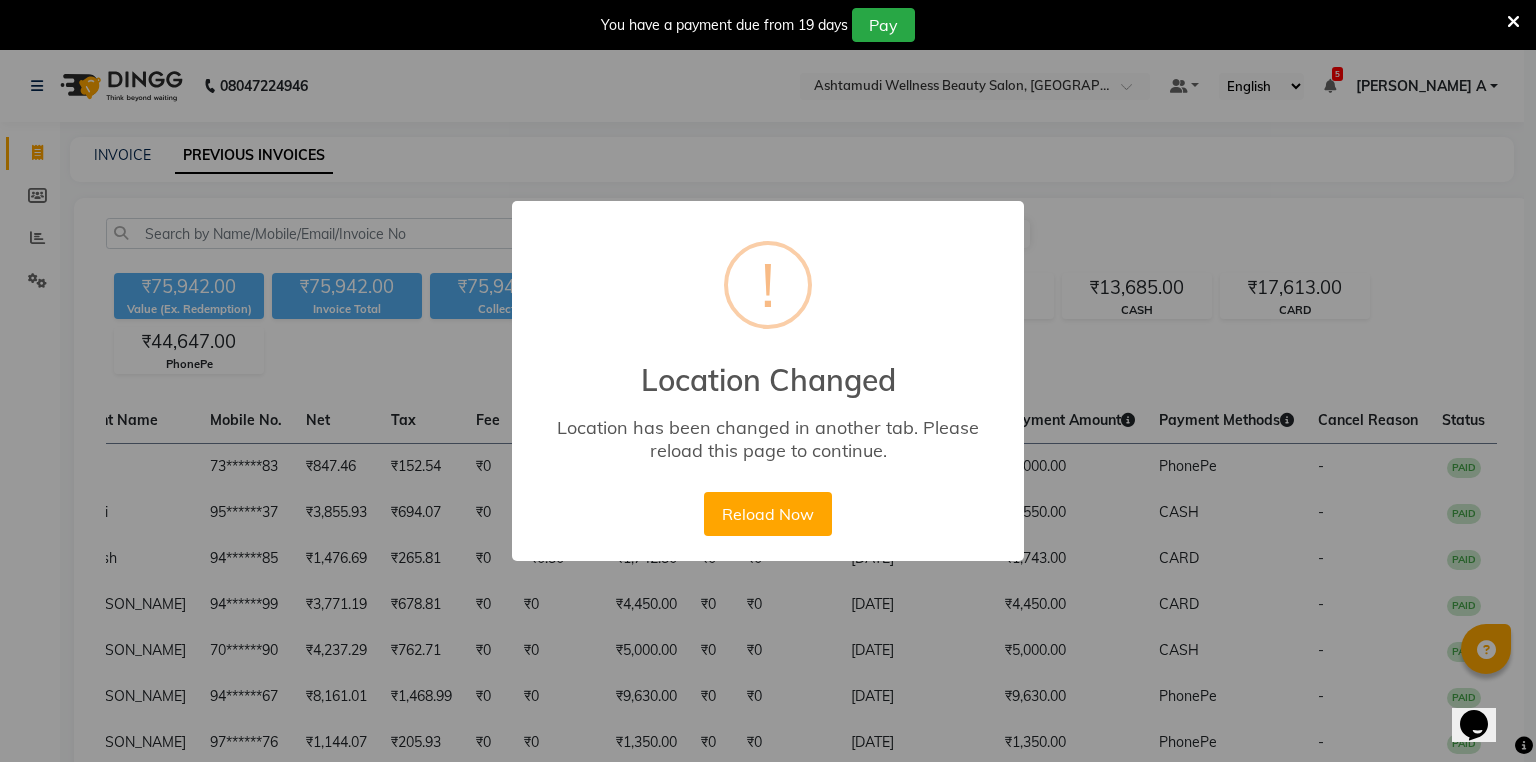 drag, startPoint x: 740, startPoint y: 533, endPoint x: 370, endPoint y: 12, distance: 639.0156 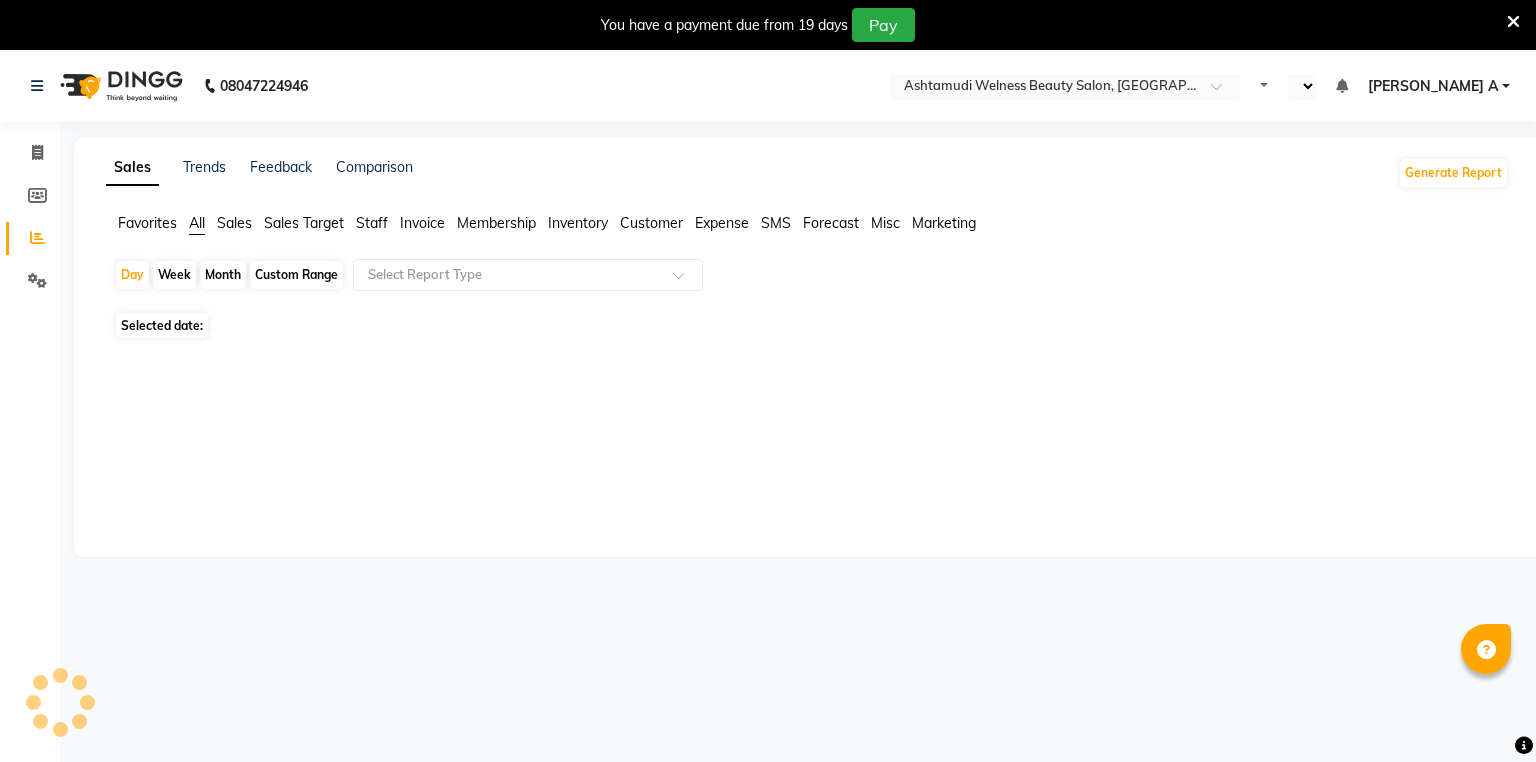 select on "en" 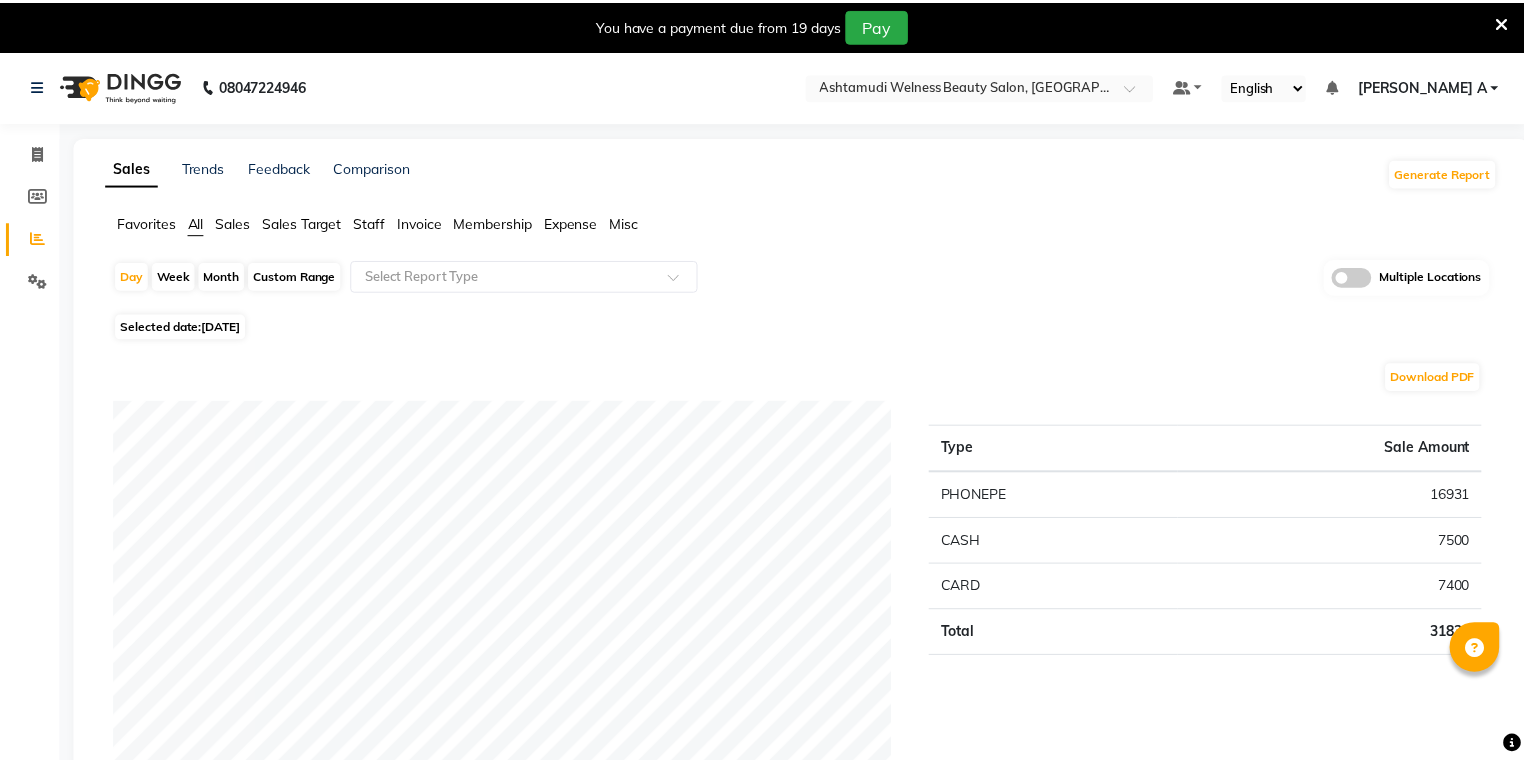 scroll, scrollTop: 0, scrollLeft: 0, axis: both 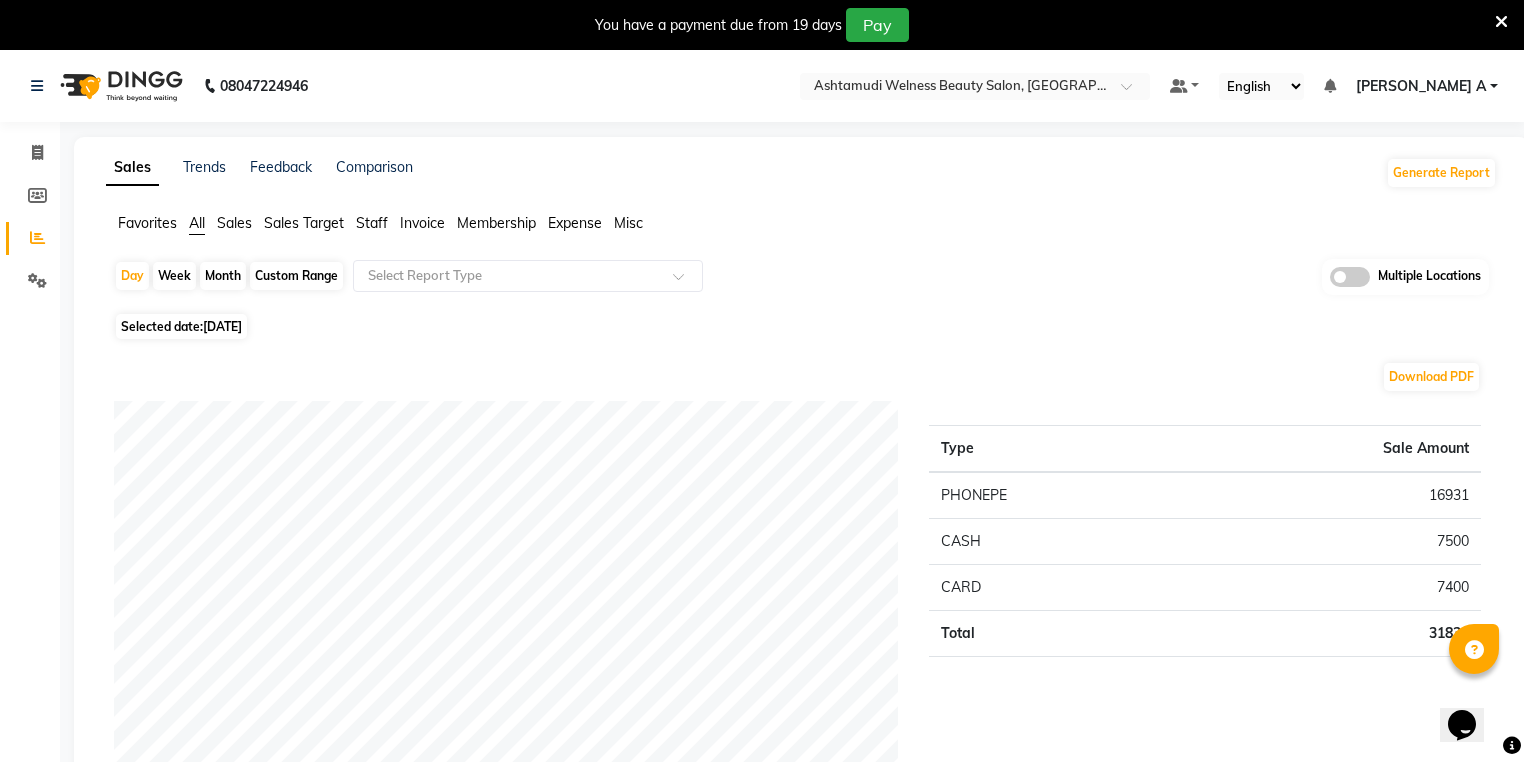 click on "Month" 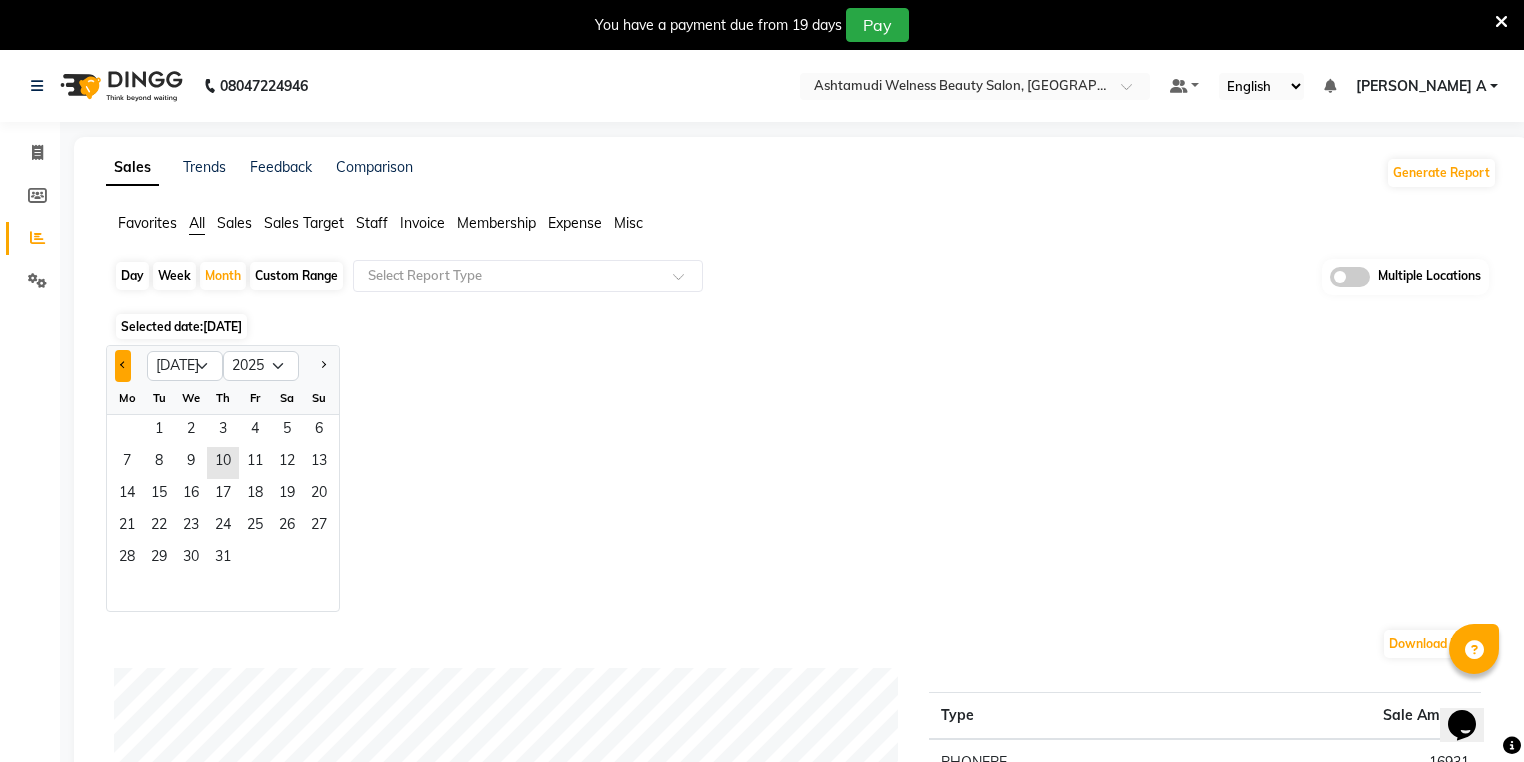 click 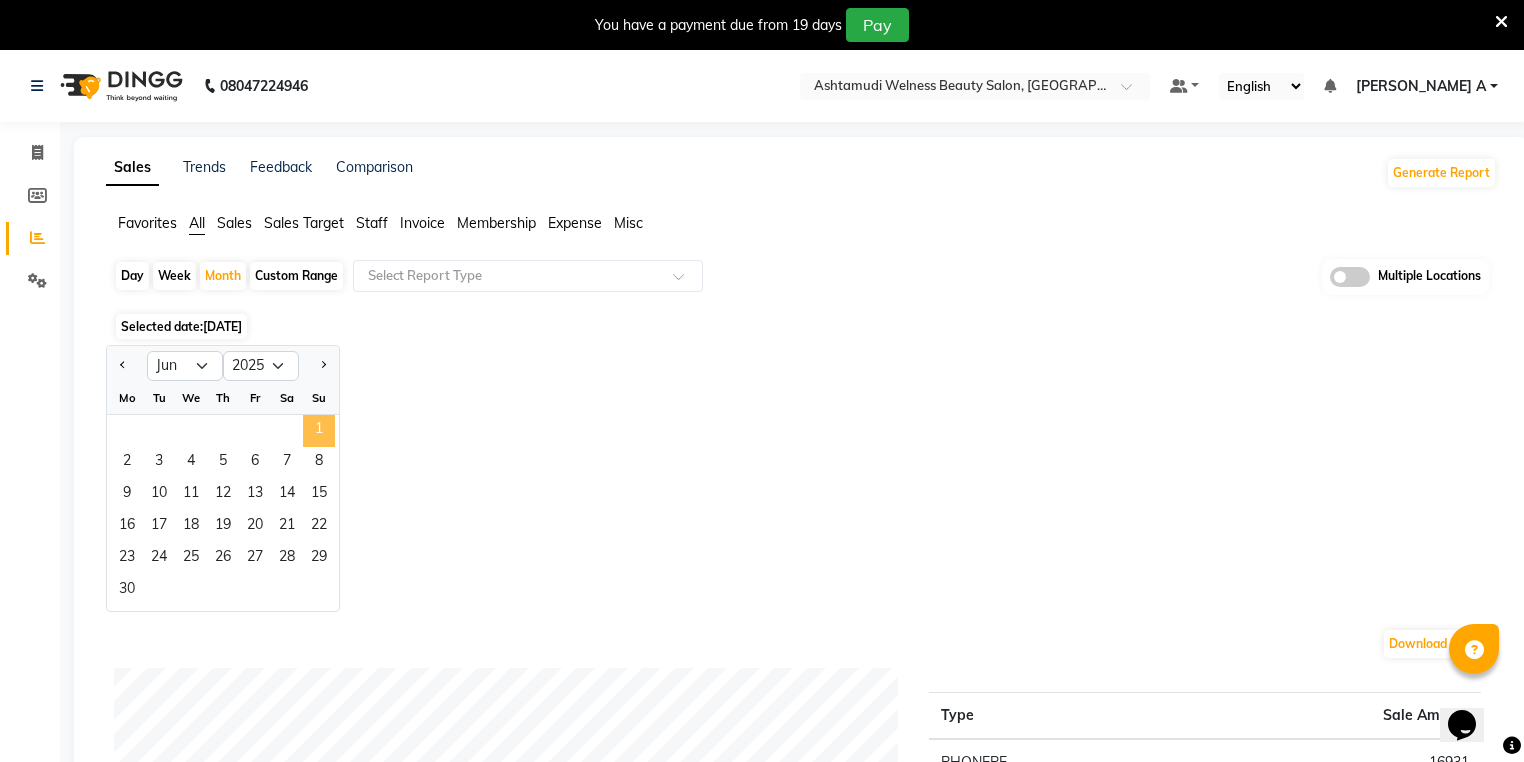 click on "1" 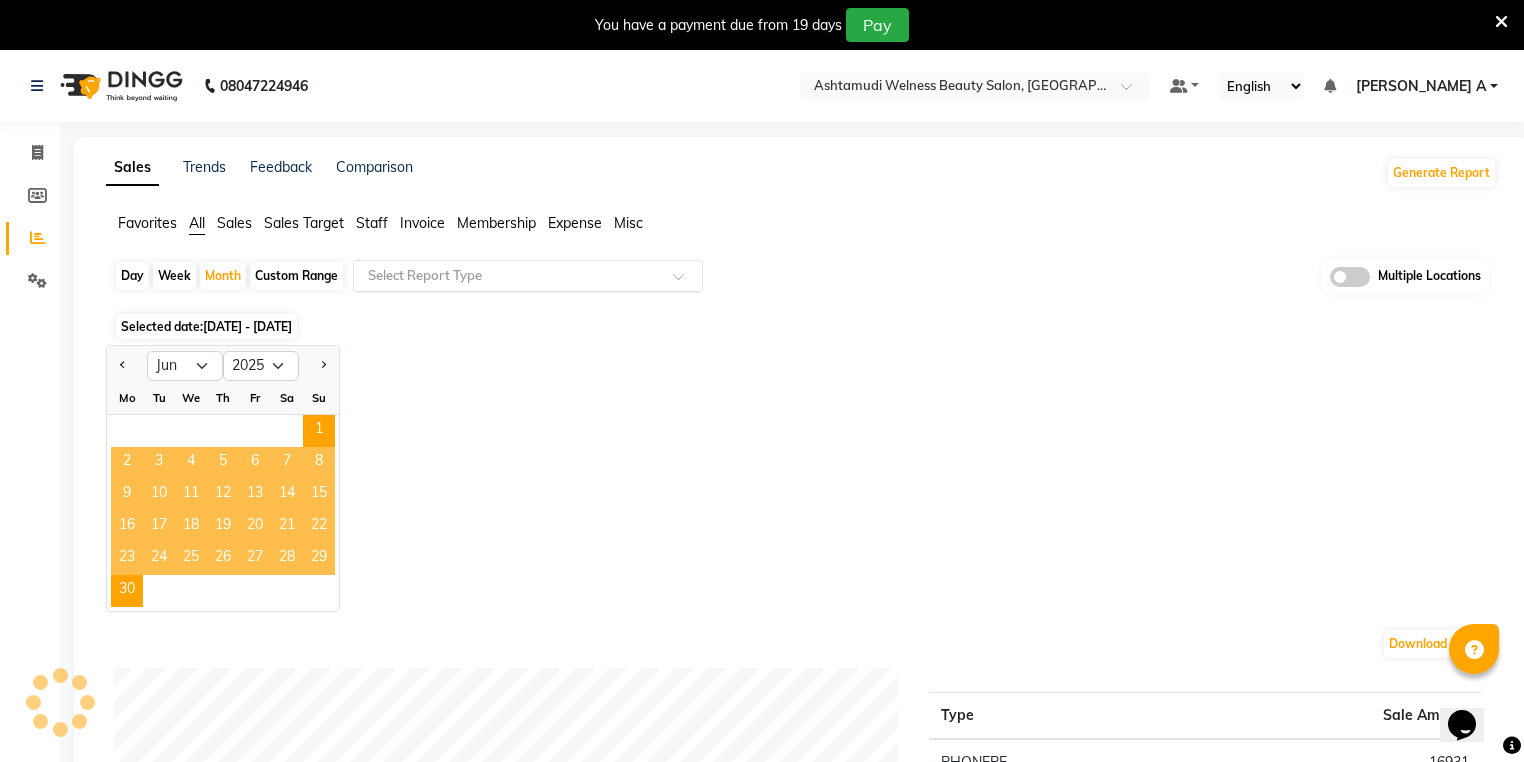 click 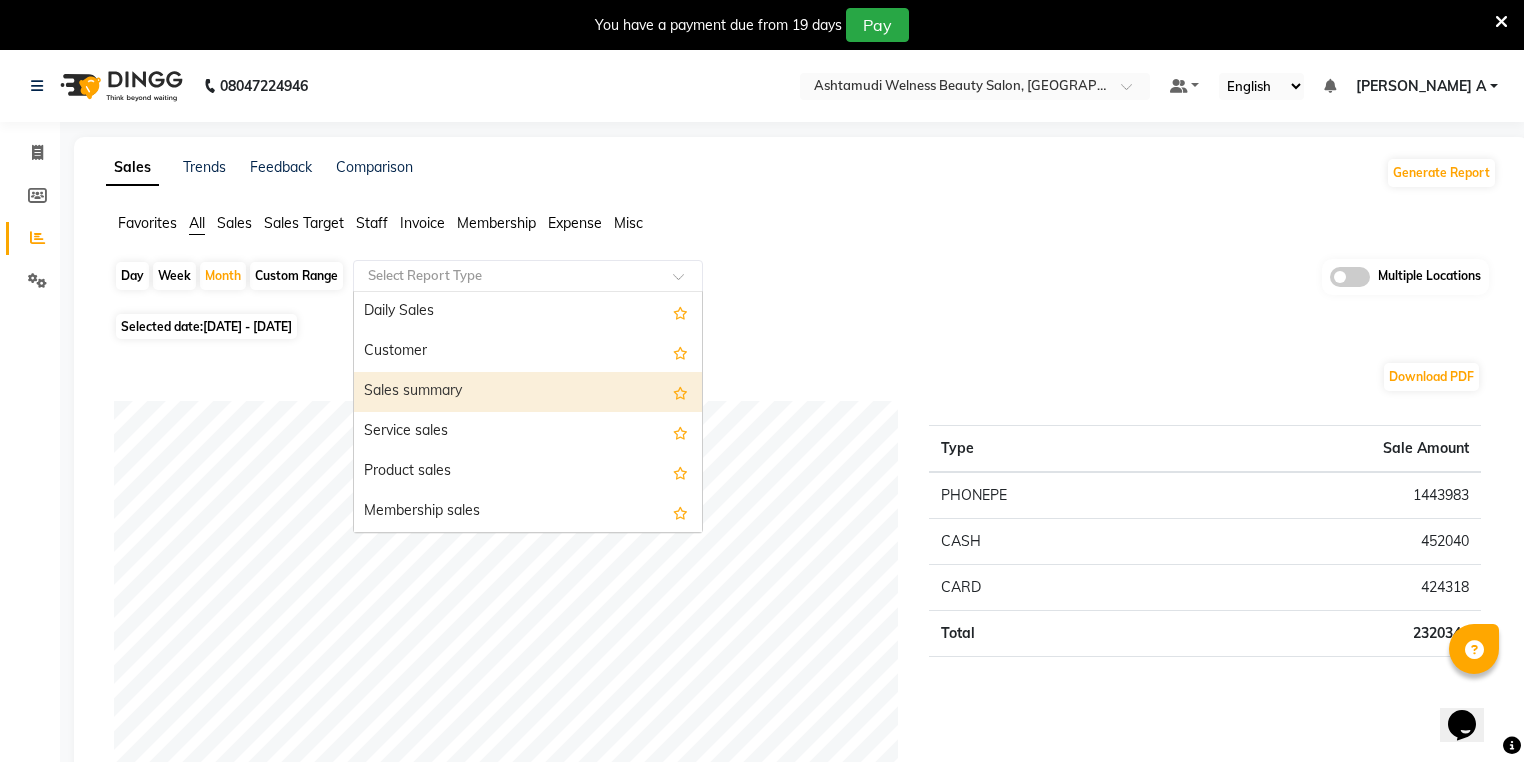 click on "Sales summary" at bounding box center (528, 392) 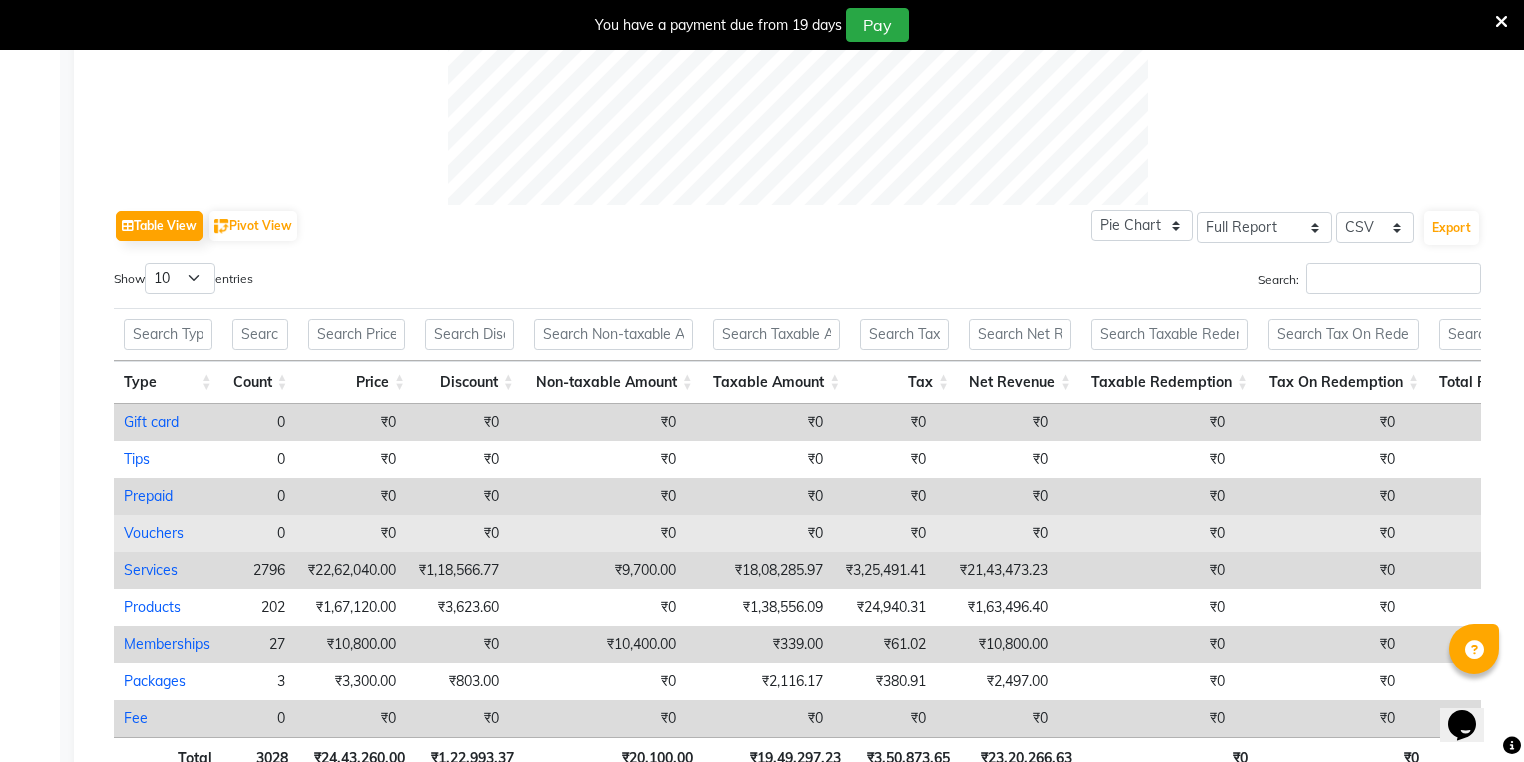 scroll, scrollTop: 1026, scrollLeft: 0, axis: vertical 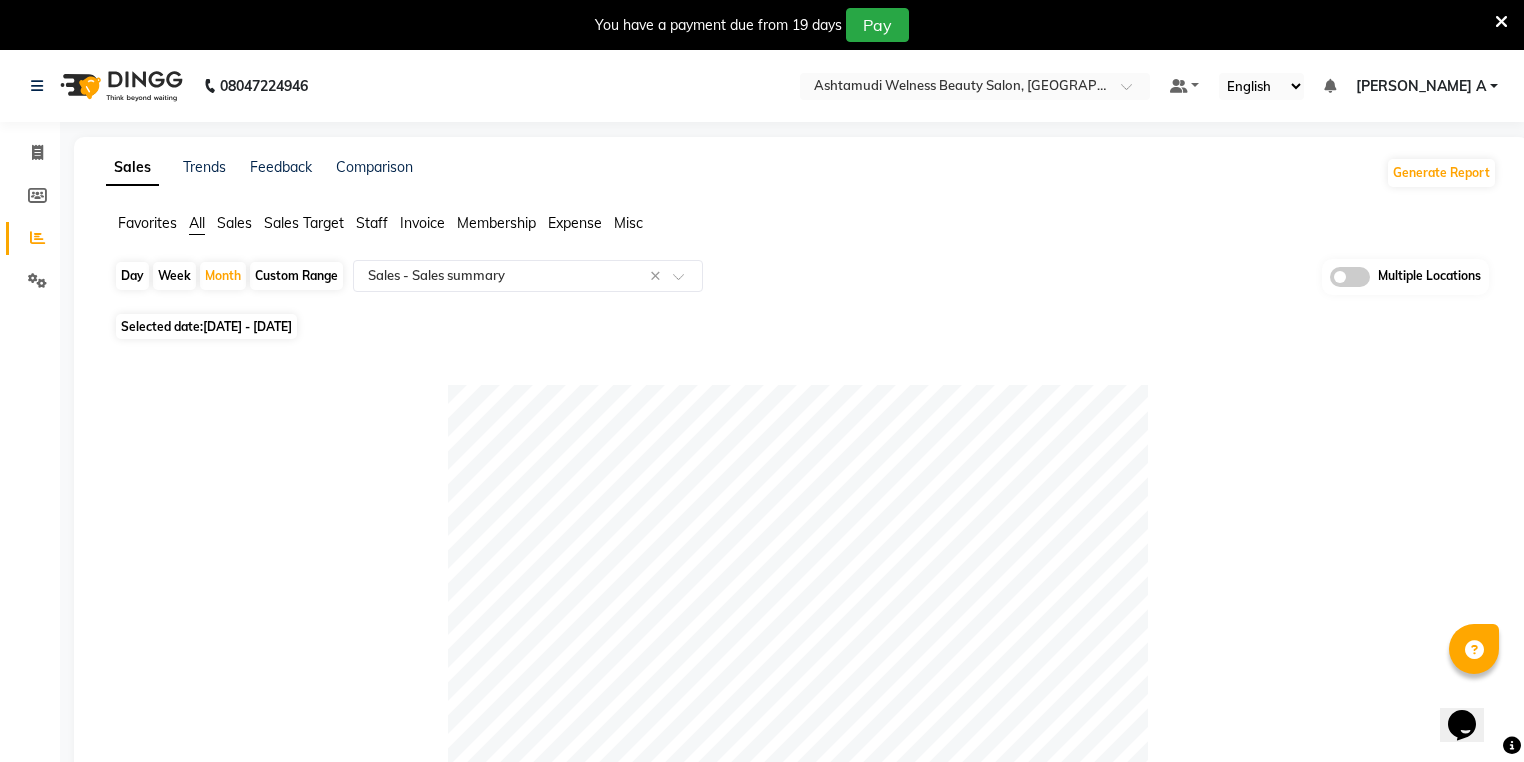 click 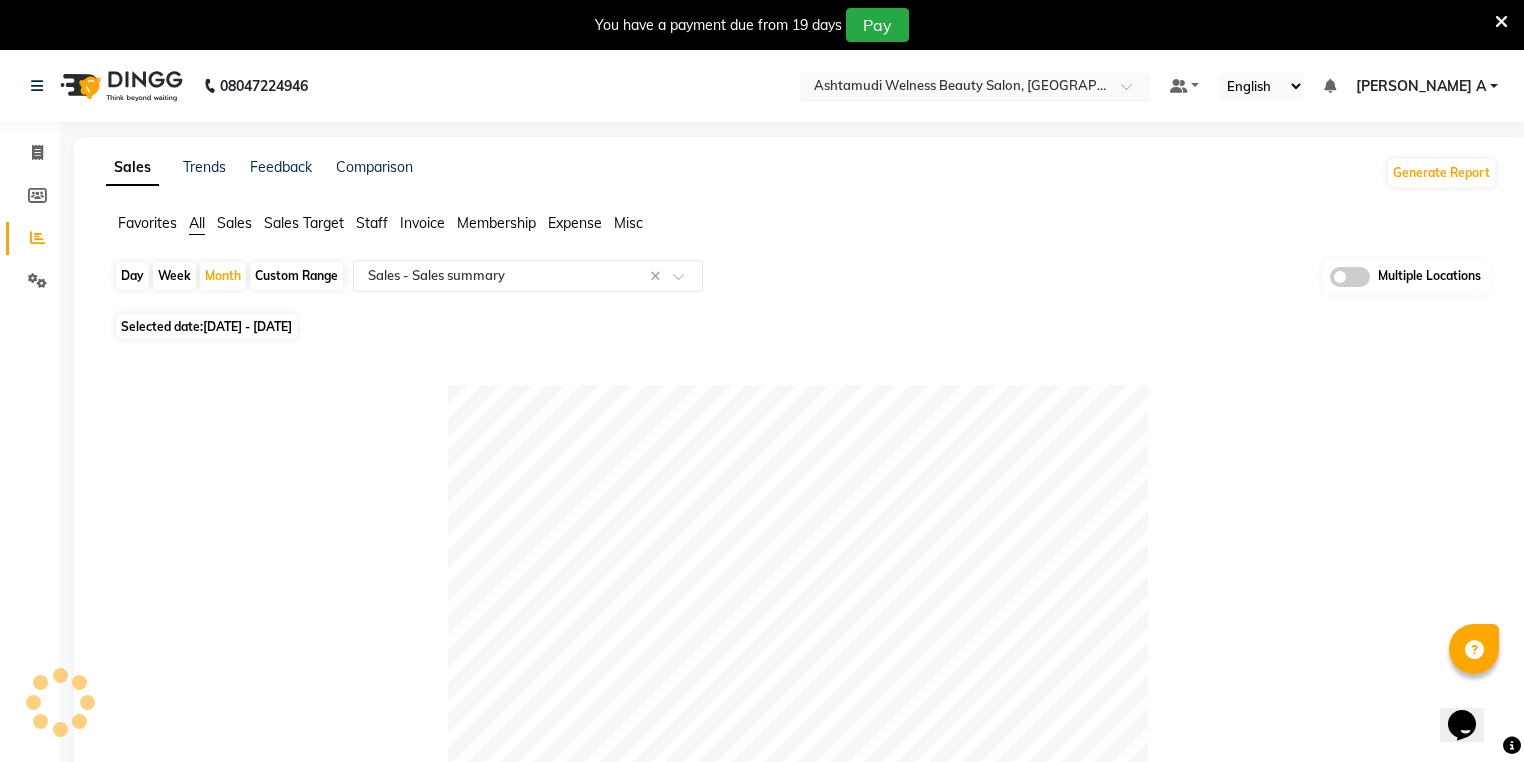 click at bounding box center (955, 88) 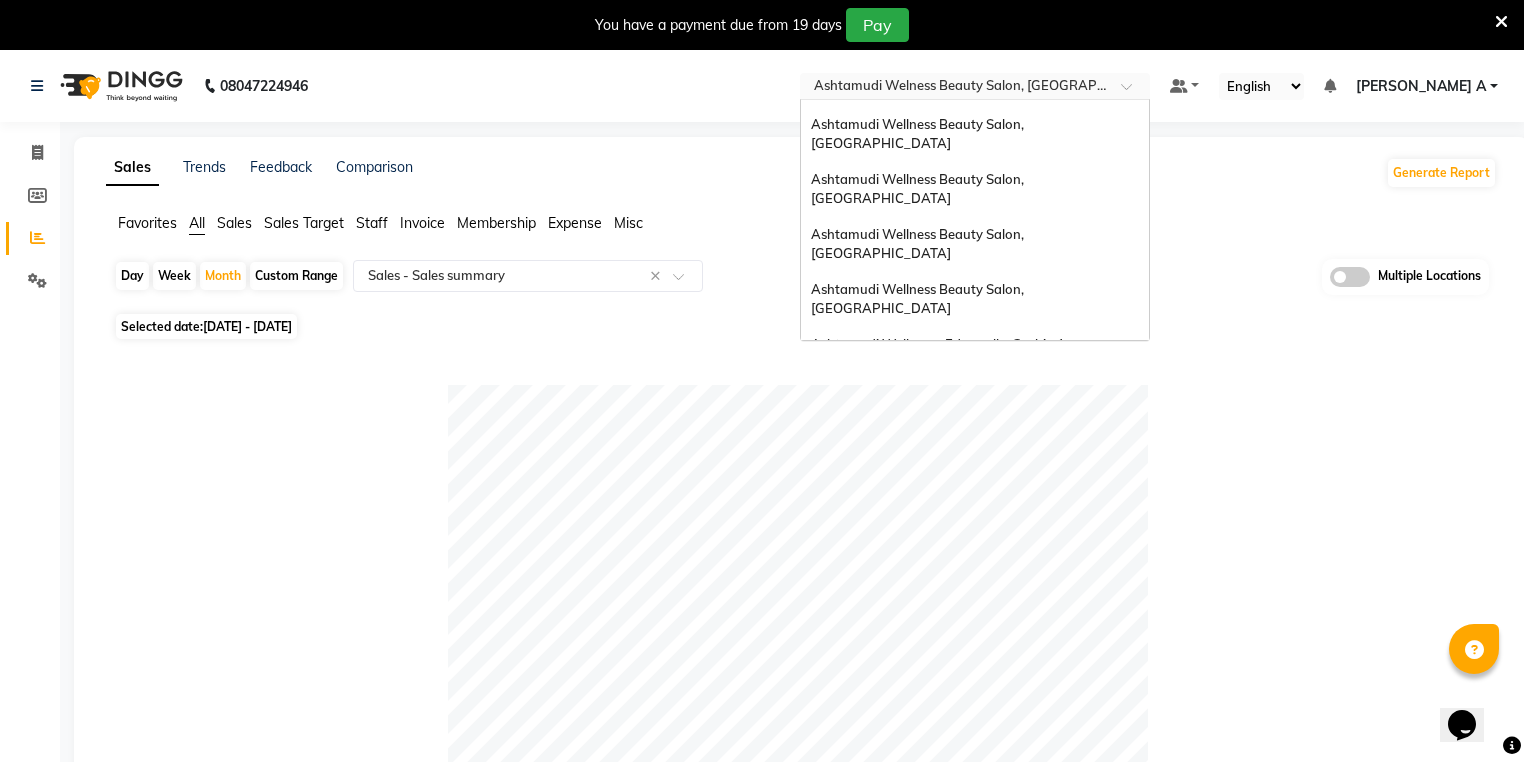 scroll, scrollTop: 0, scrollLeft: 0, axis: both 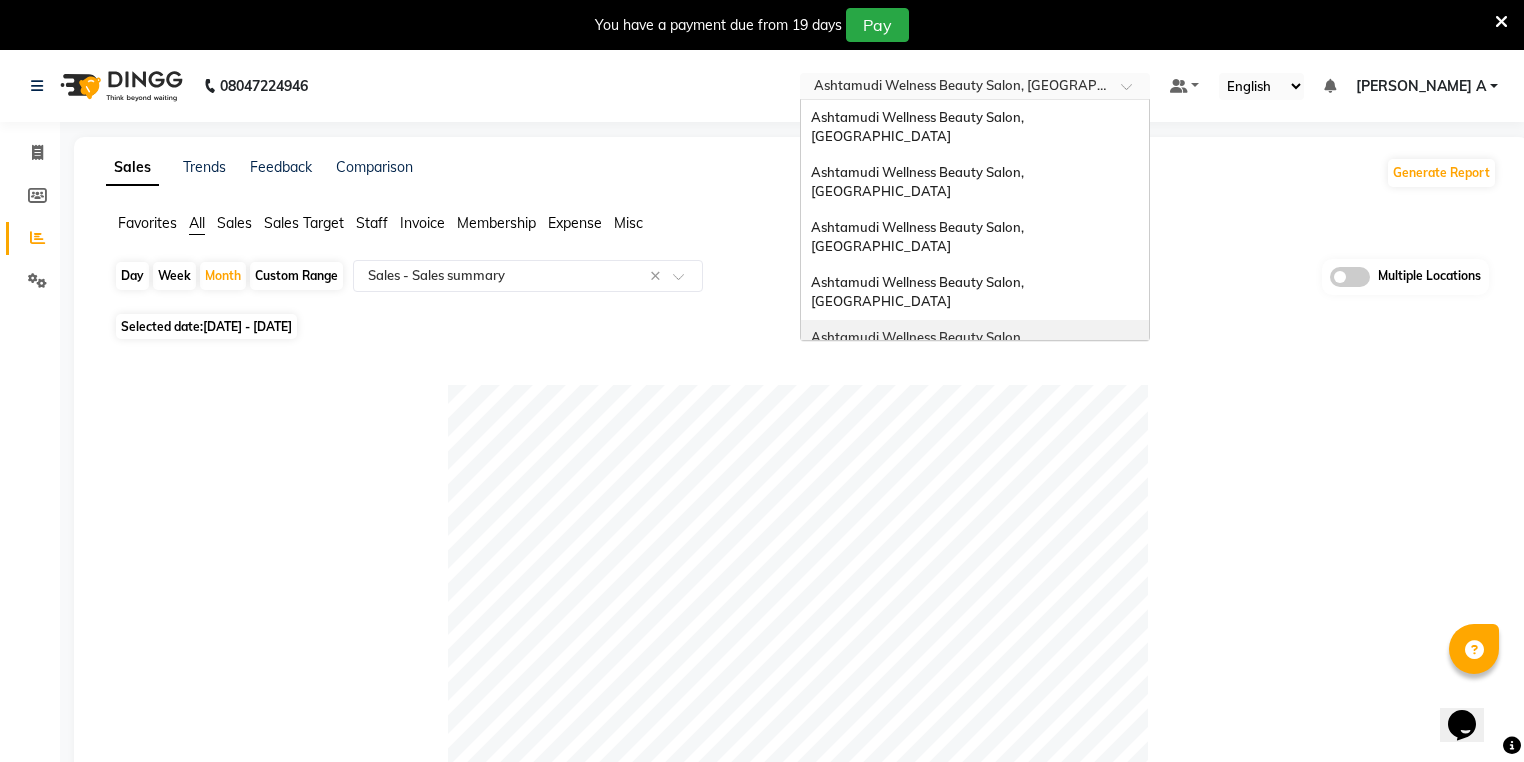 click on "Ashtamudi Wellness Beauty Salon, [GEOGRAPHIC_DATA]" at bounding box center (975, 347) 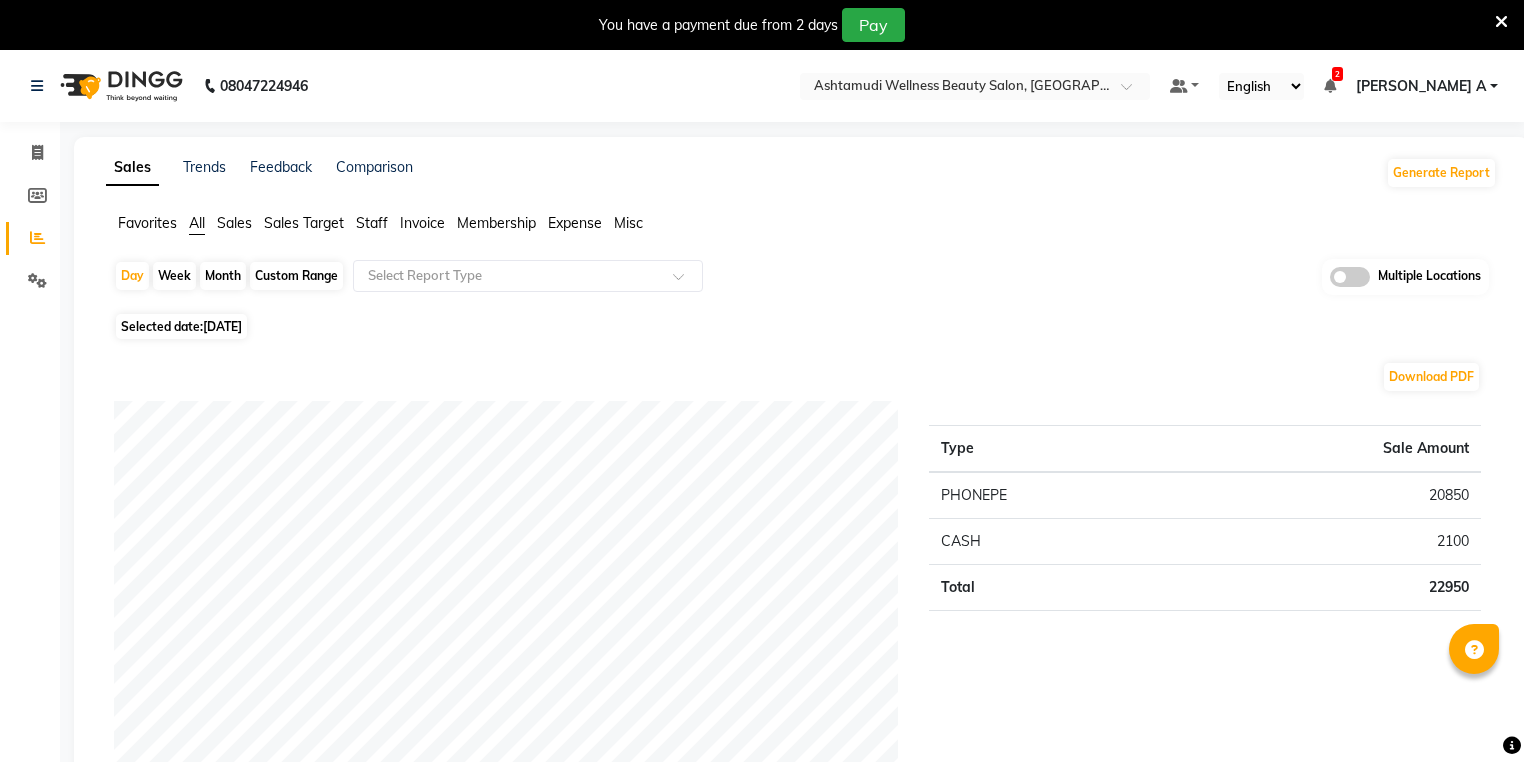 scroll, scrollTop: 0, scrollLeft: 0, axis: both 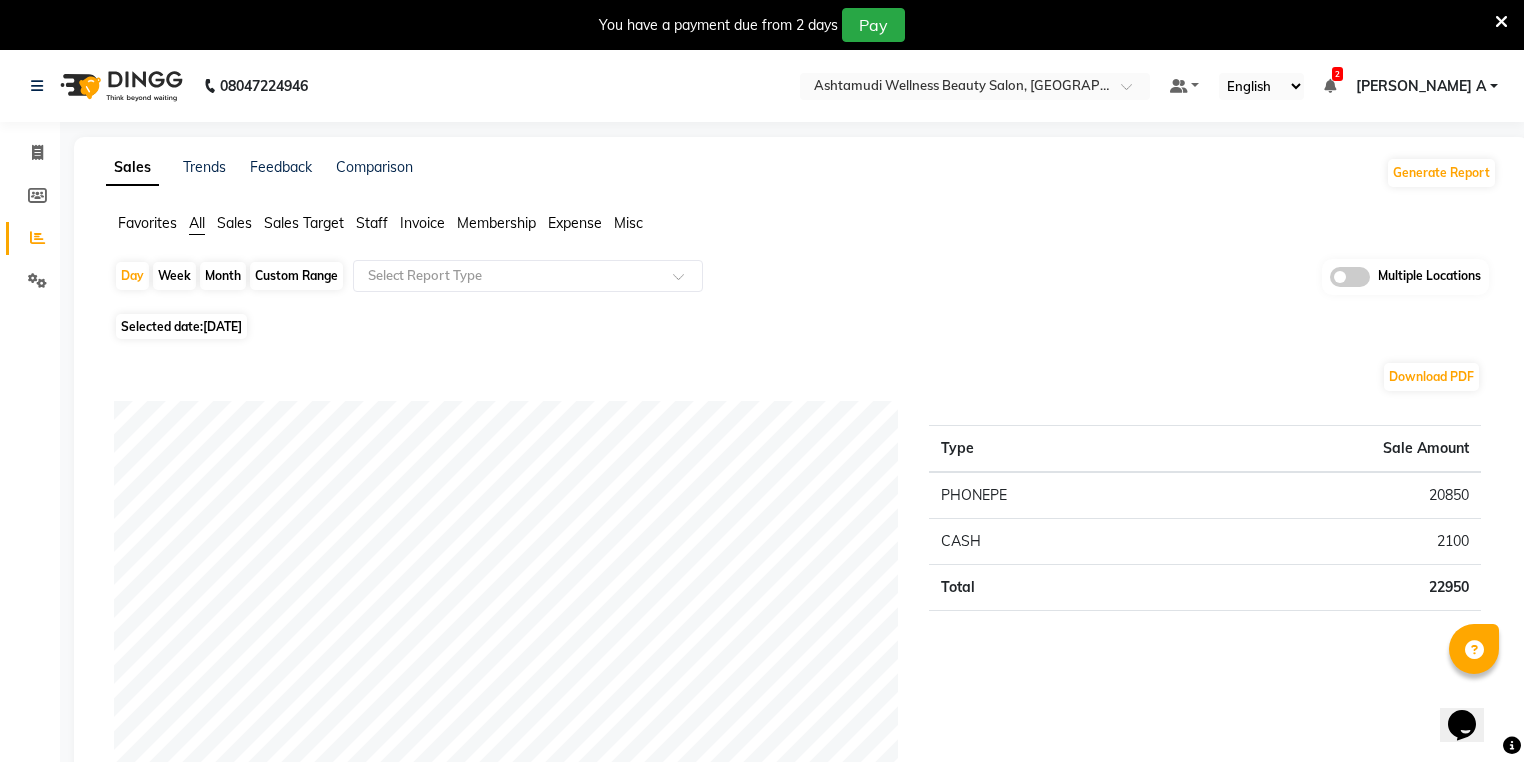 click on "Month" 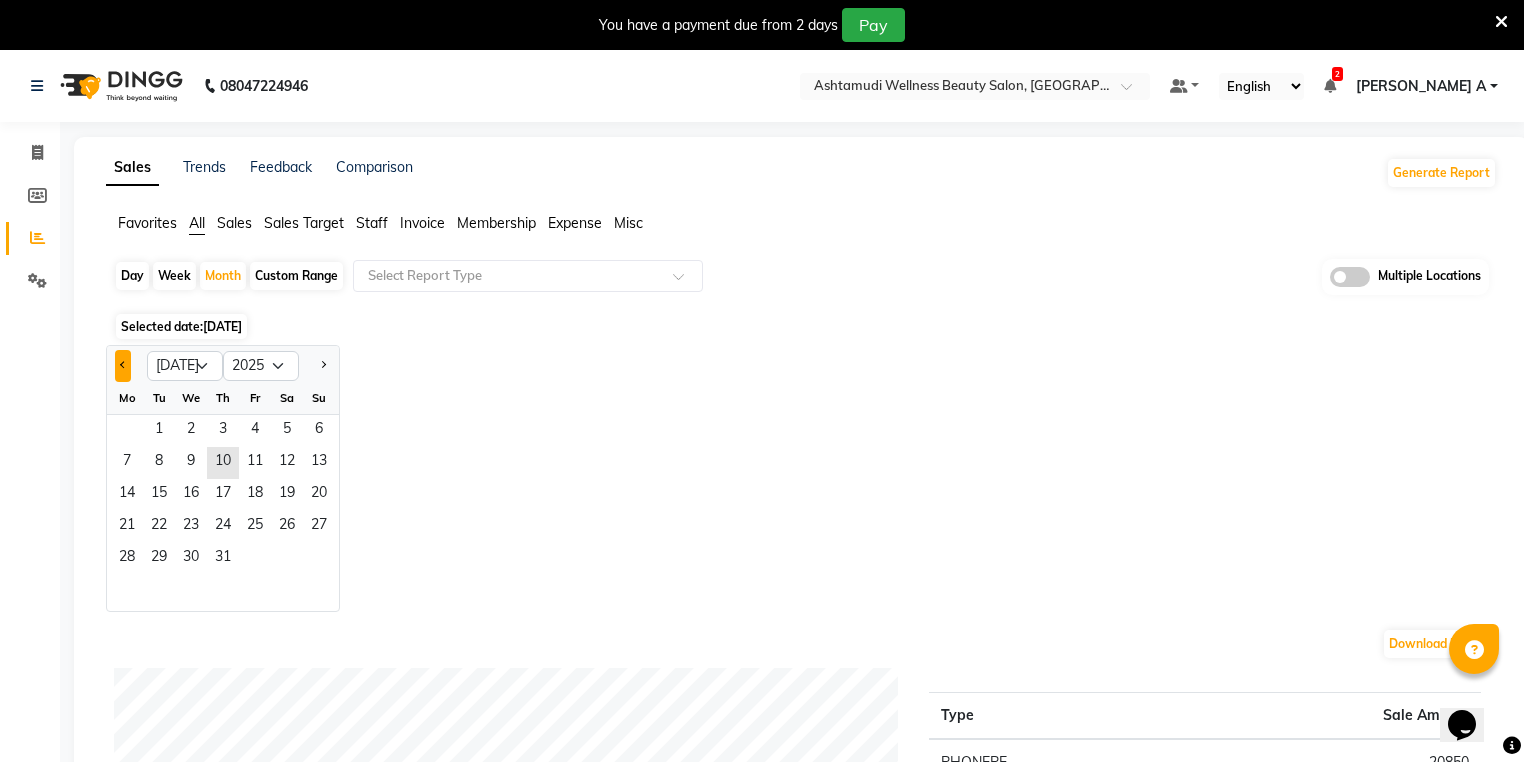 click 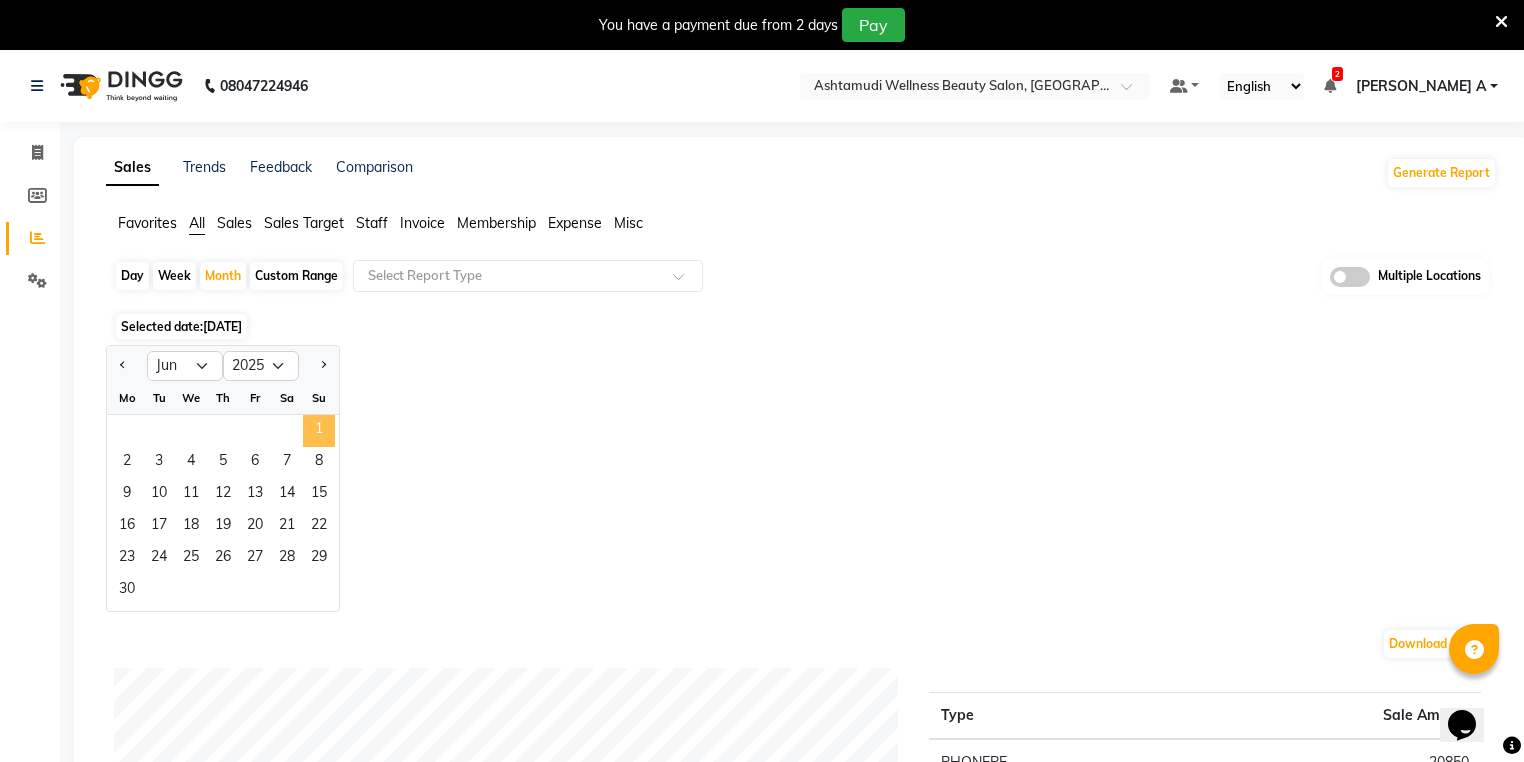 click on "1" 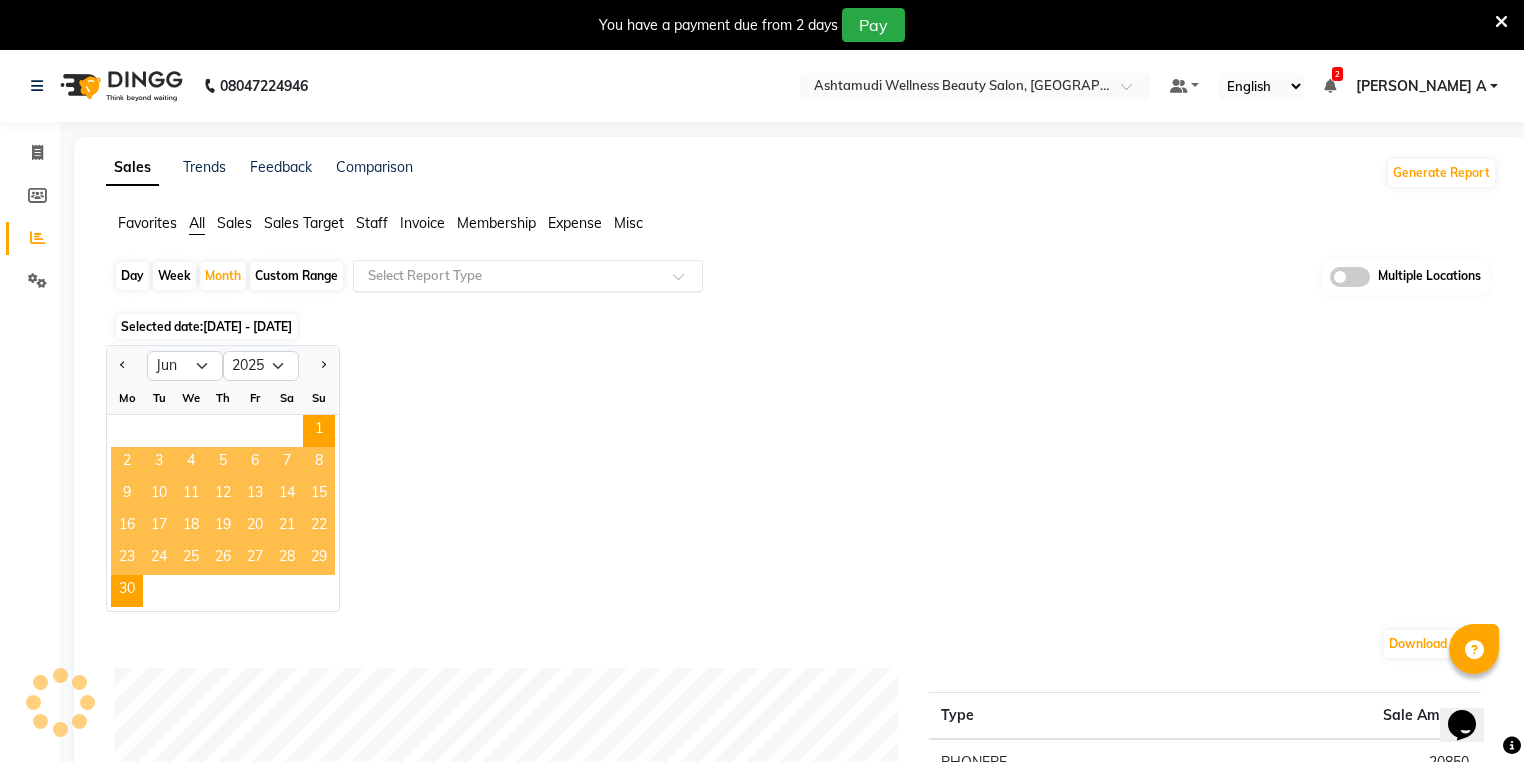 click 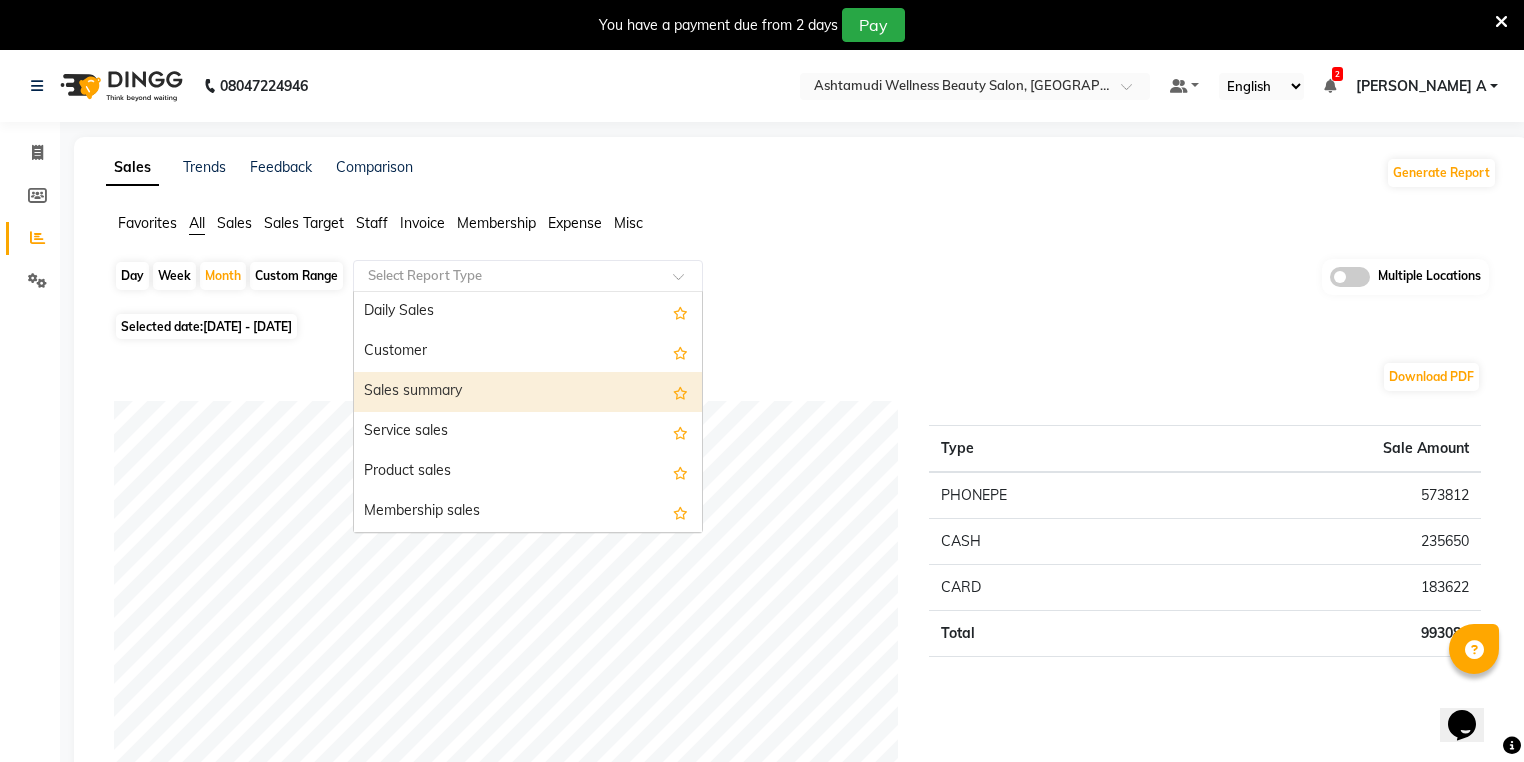 drag, startPoint x: 420, startPoint y: 388, endPoint x: 436, endPoint y: 362, distance: 30.528675 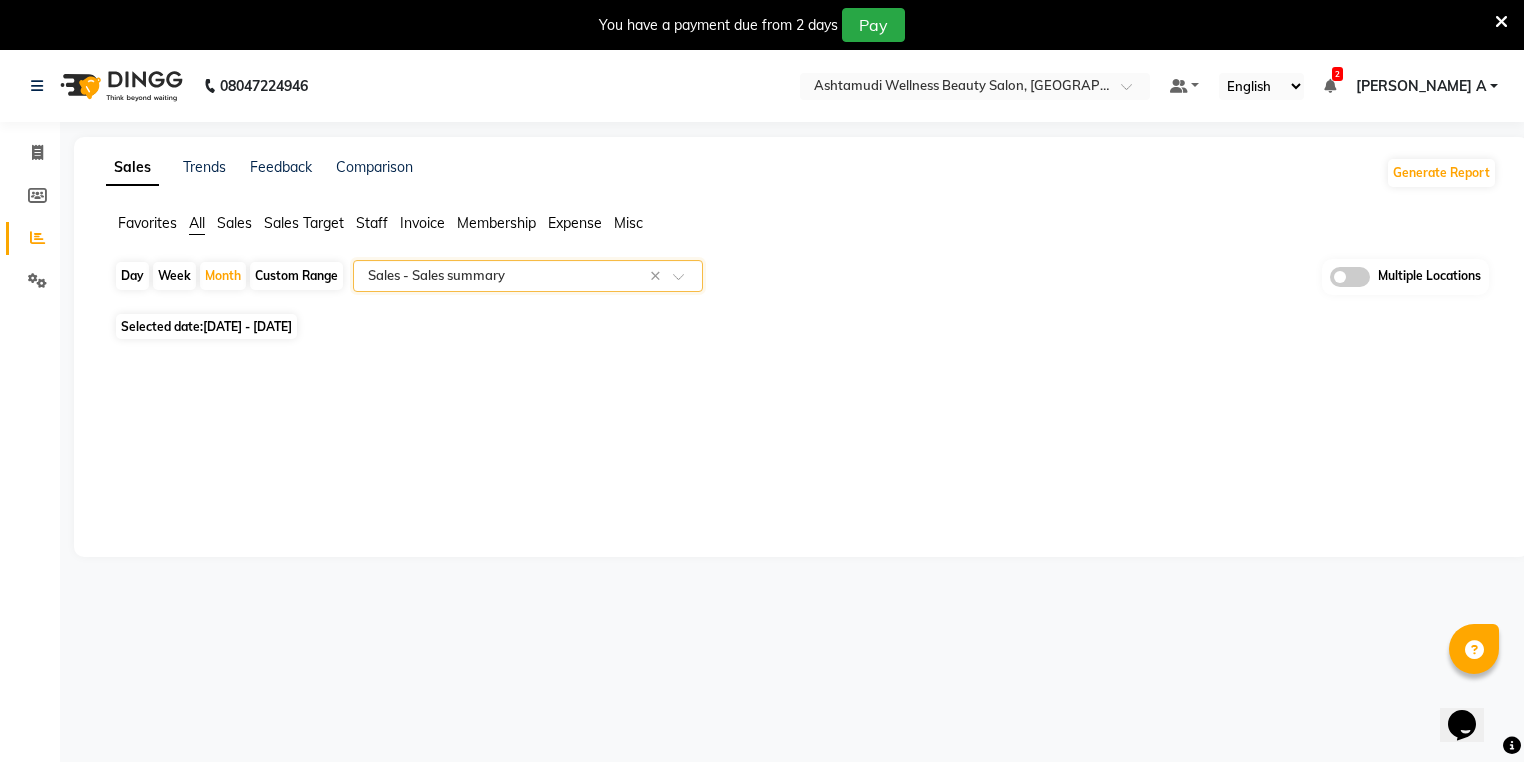 select on "full_report" 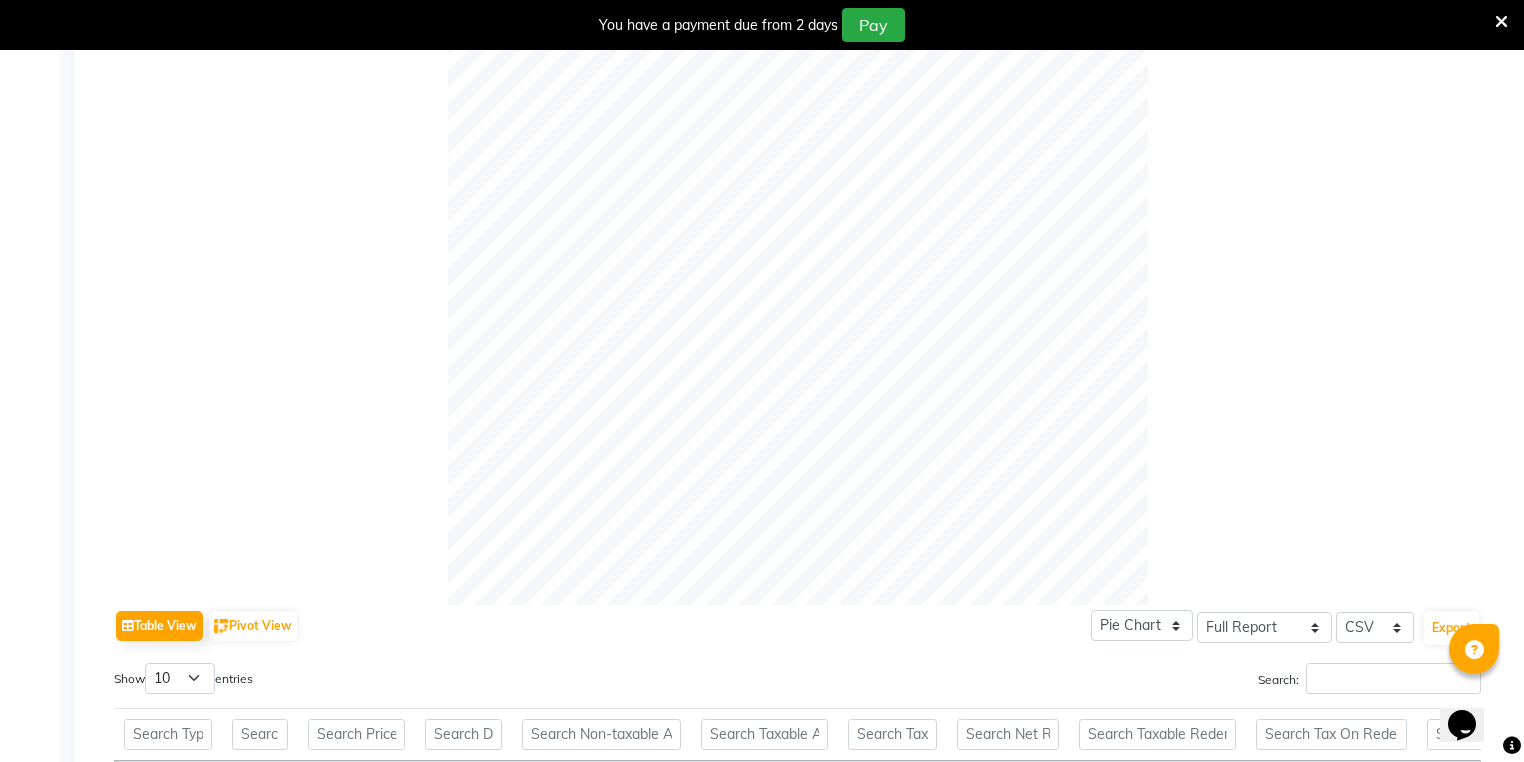 scroll, scrollTop: 960, scrollLeft: 0, axis: vertical 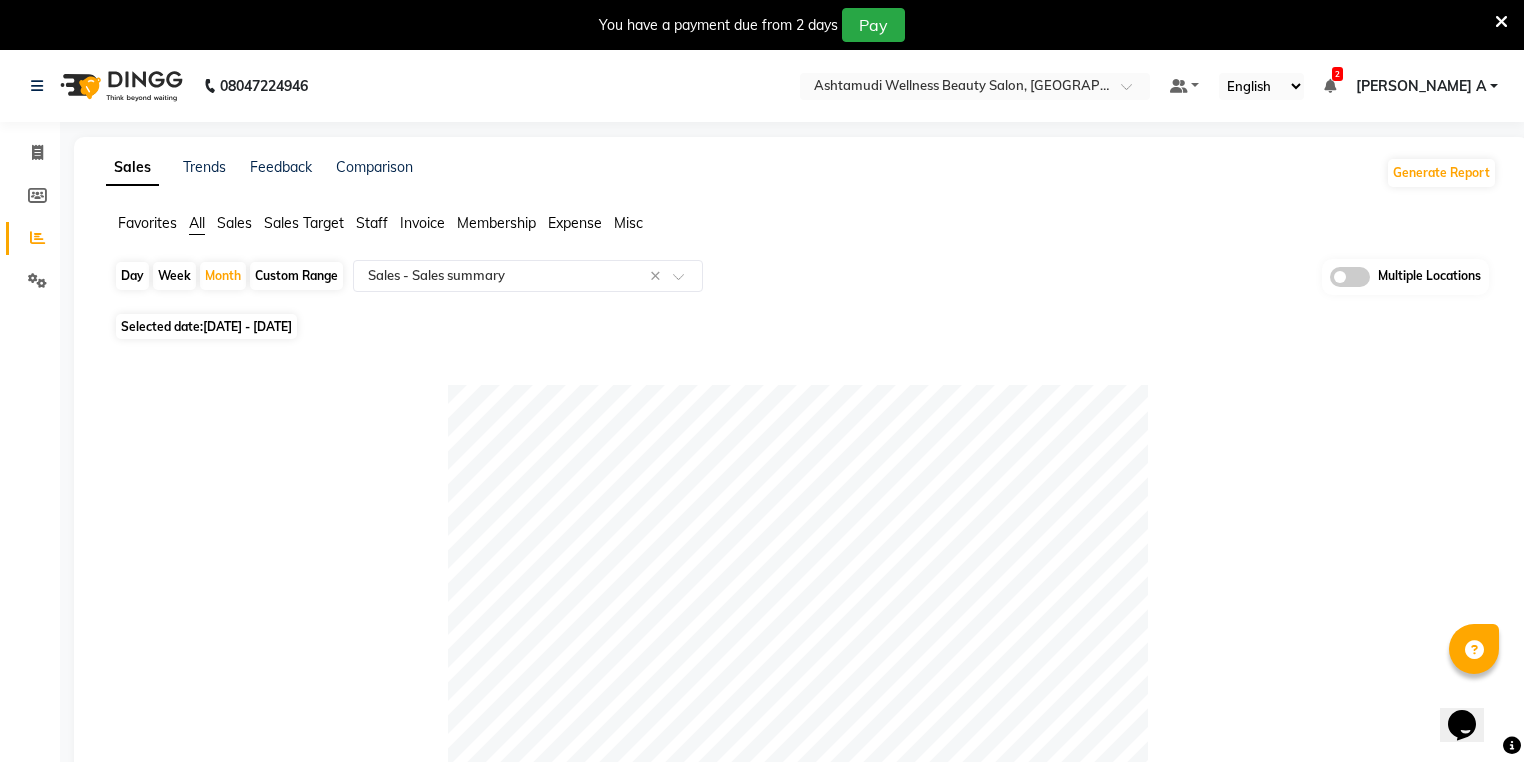 click on "Favorites All Sales Sales Target Staff Invoice Membership Expense Misc  Day   Week   Month   Custom Range  Select Report Type × Sales -  Sales summary × Multiple Locations Selected date:  [DATE] - [DATE]   Table View   Pivot View  Pie Chart Bar Chart Select Full Report Filtered Report Select CSV PDF  Export  Show  10 25 50 100  entries Search: Type Count Price Discount Non-taxable Amount Taxable Amount Tax Net Revenue Taxable Redemption Tax On Redemption Total Redemption Total Tax Total Type Count Price Discount Non-taxable Amount Taxable Amount Tax Net Revenue Taxable Redemption Tax On Redemption Total Redemption Total Tax Total Total 1178 ₹10,34,910.00 ₹38,835.64 ₹3,200.00 ₹8,41,422.85 ₹1,51,456.21 ₹9,96,074.36 ₹0 ₹0 ₹0 ₹1,51,456.21 ₹9,96,074.36 Gift card 0 ₹0 ₹0 ₹0 ₹0 ₹0 ₹0 ₹0 ₹0 ₹0 ₹0 ₹0 Tips 0 ₹0 ₹0 ₹0 ₹0 ₹0 ₹0 ₹0 ₹0 ₹0 ₹0 ₹0 Prepaid 0 ₹0 ₹0 ₹0 ₹0 ₹0 ₹0 ₹0 ₹0 ₹0 ₹0 ₹0 Vouchers 0 ₹0 ₹0 ₹0 ₹0 ₹0 55" 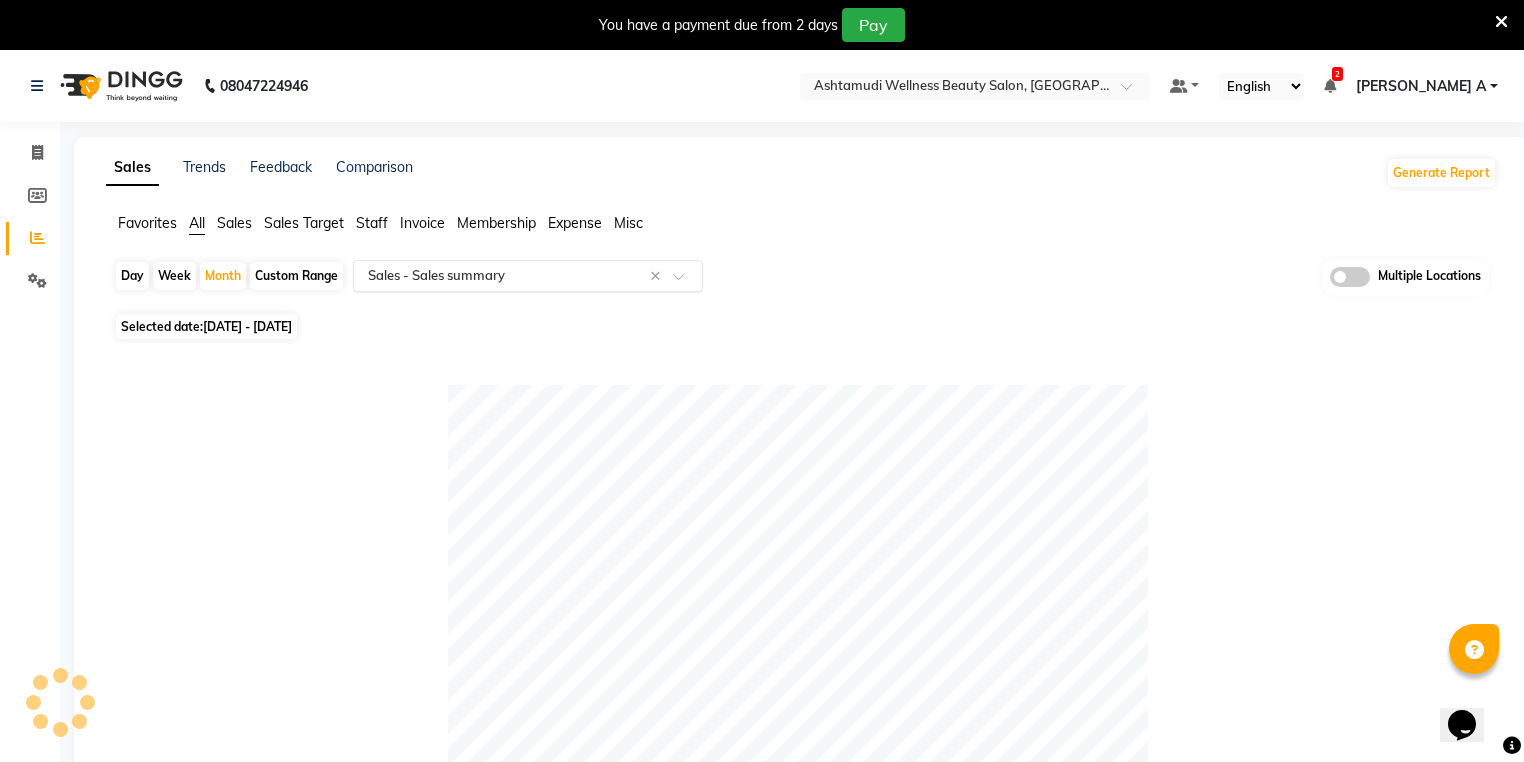 click on "Select Report Type × Sales -  Sales summary ×" 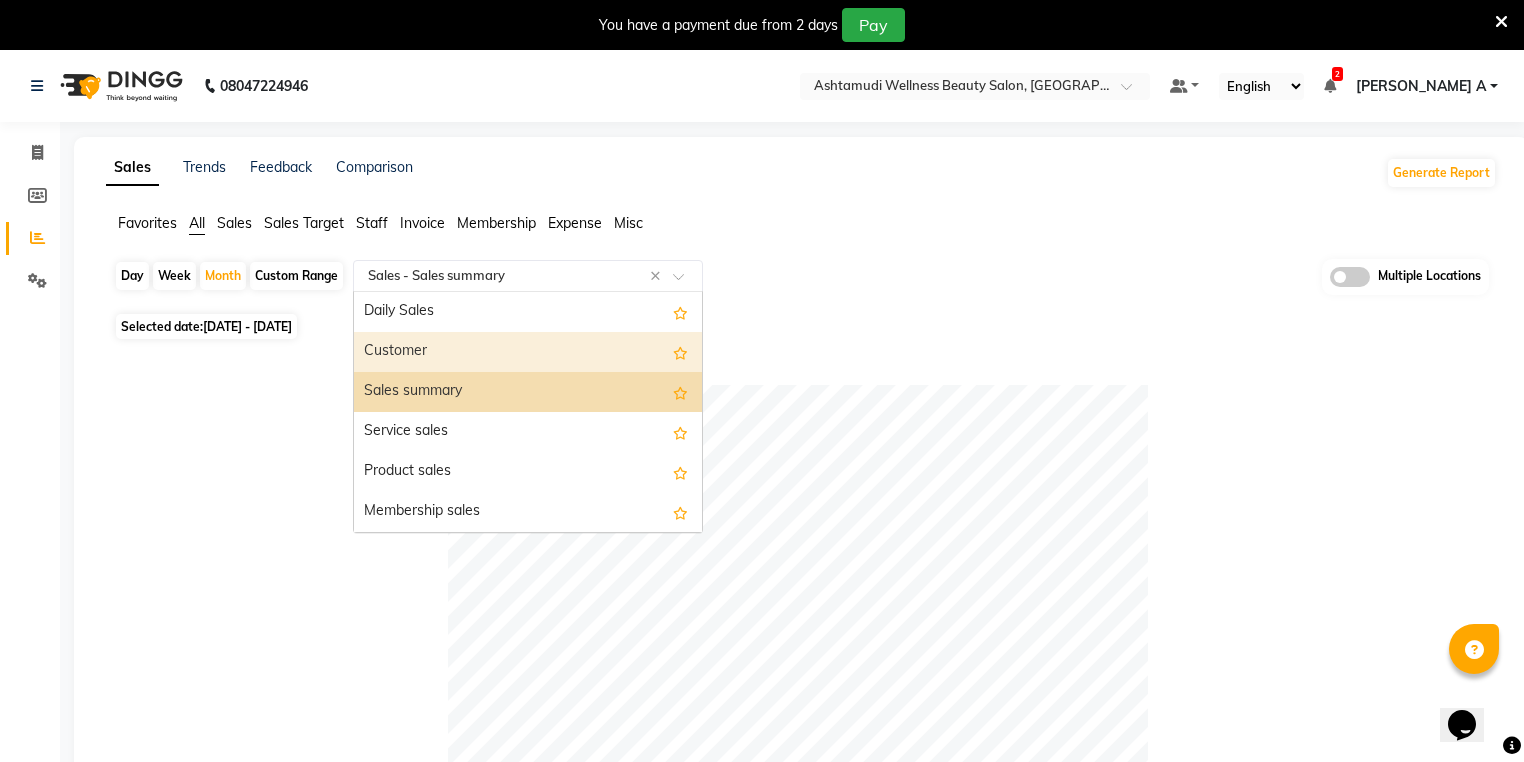 click 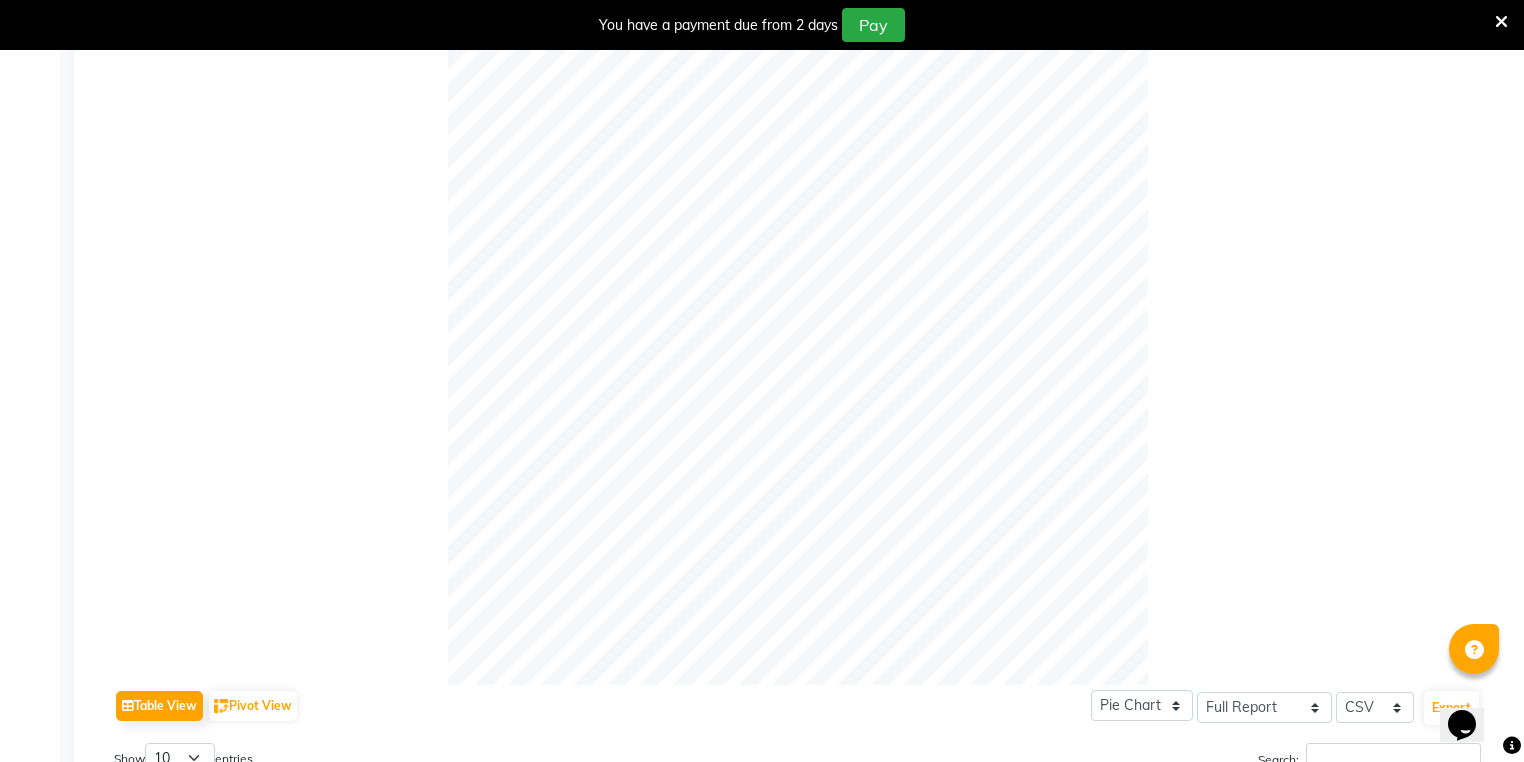scroll, scrollTop: 0, scrollLeft: 0, axis: both 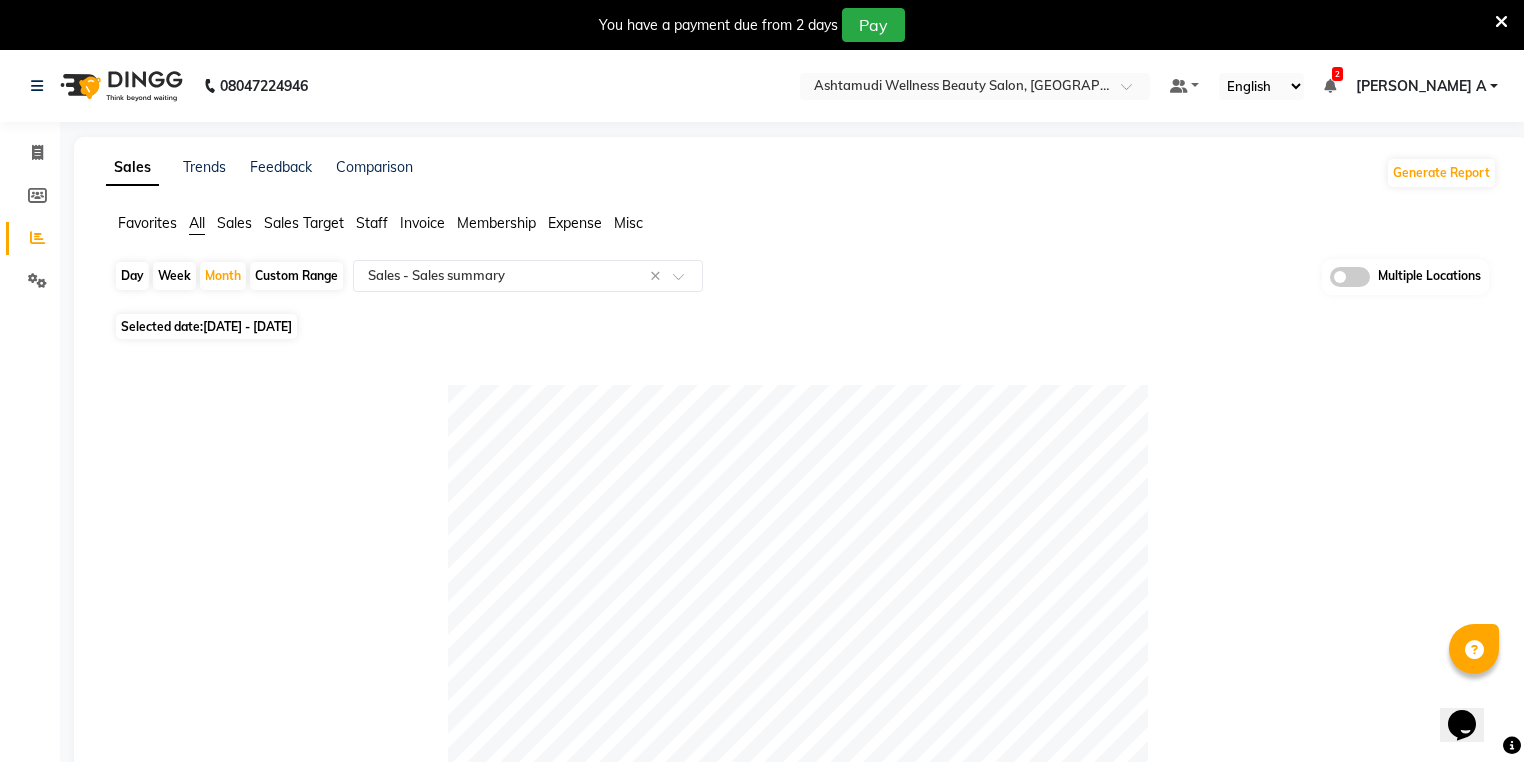 click on "Invoice" 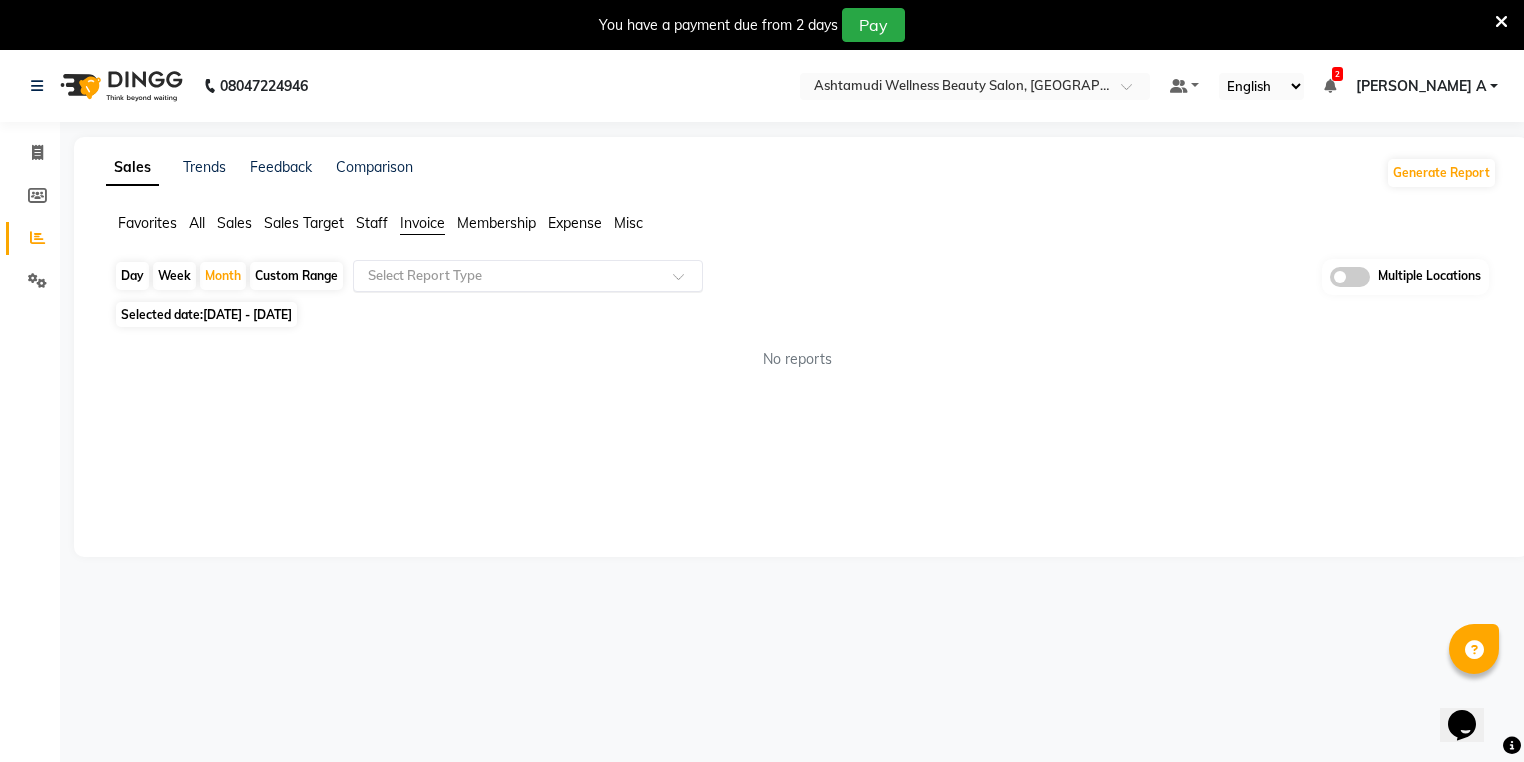 click 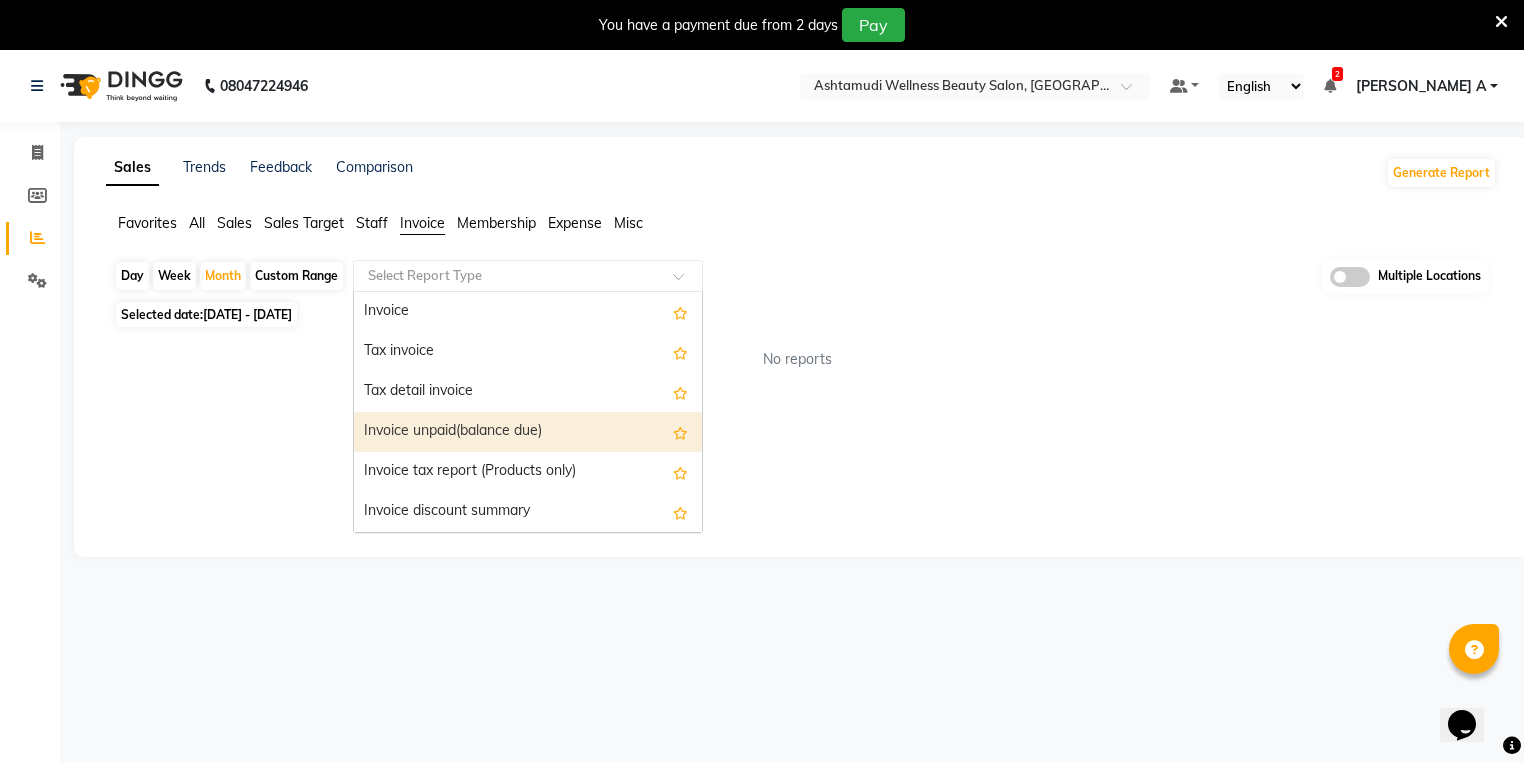 click on "Invoice unpaid(balance due)" at bounding box center (528, 432) 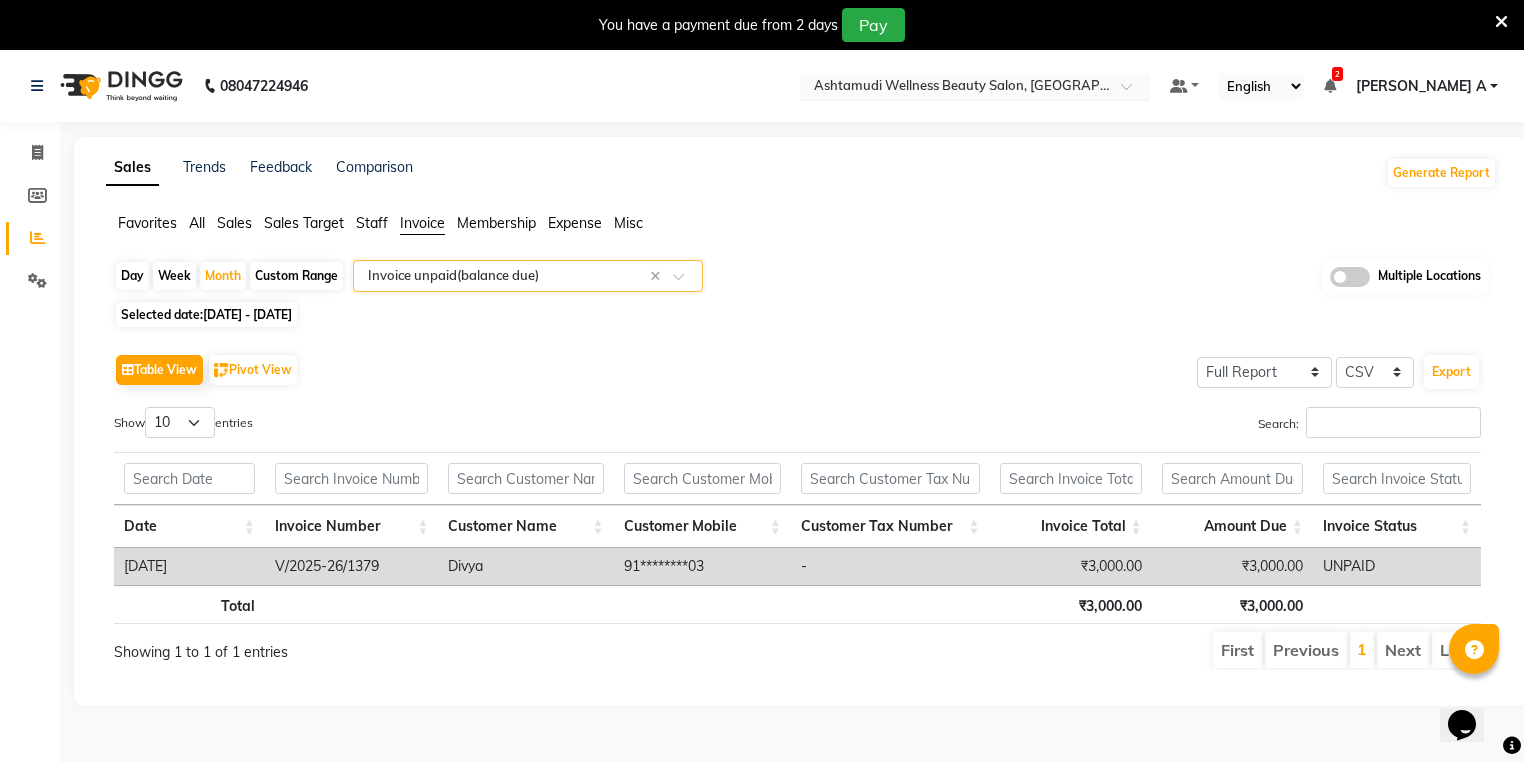 click at bounding box center [955, 88] 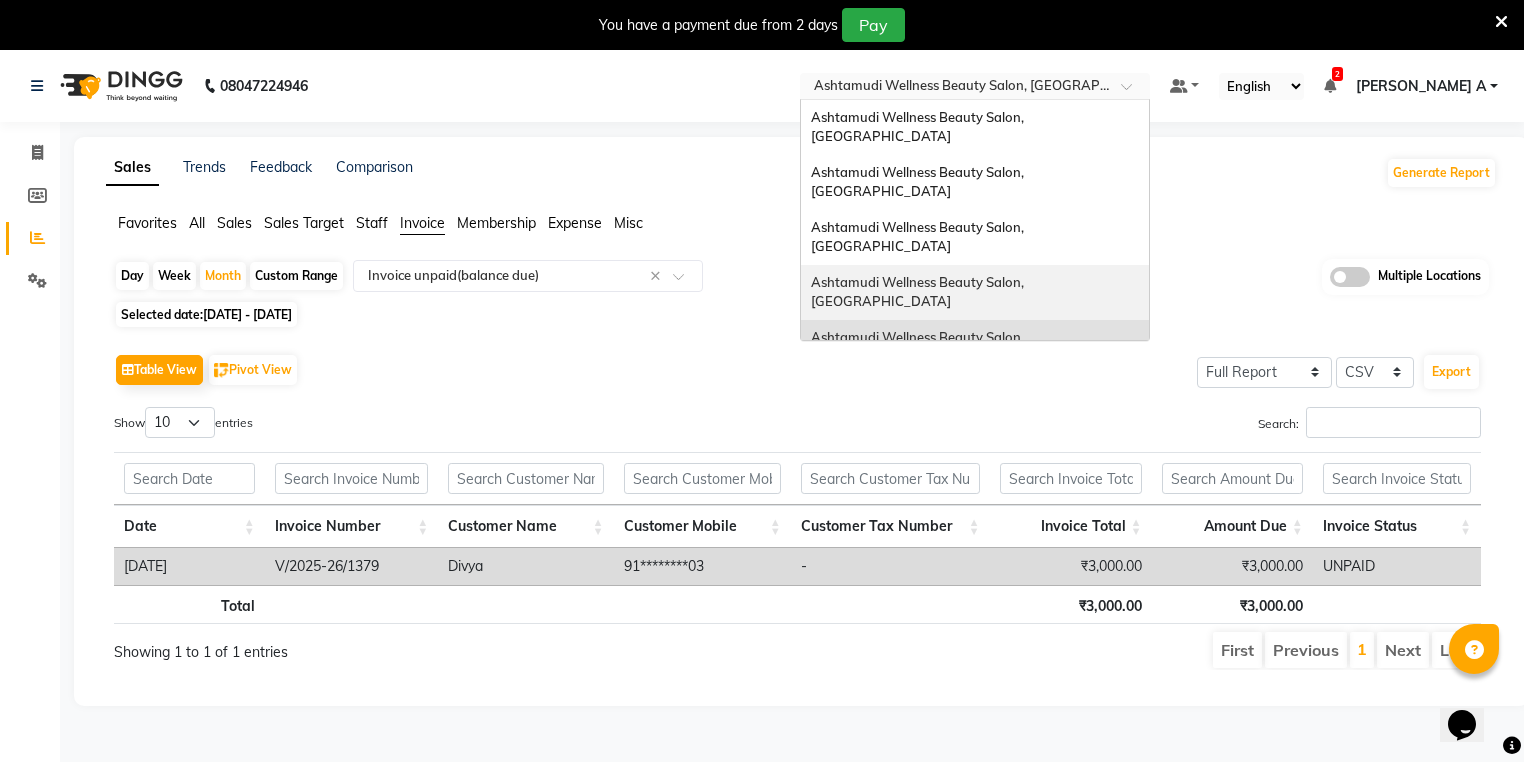 click on "Ashtamudi Wellness Beauty Salon, [GEOGRAPHIC_DATA]" at bounding box center (919, 292) 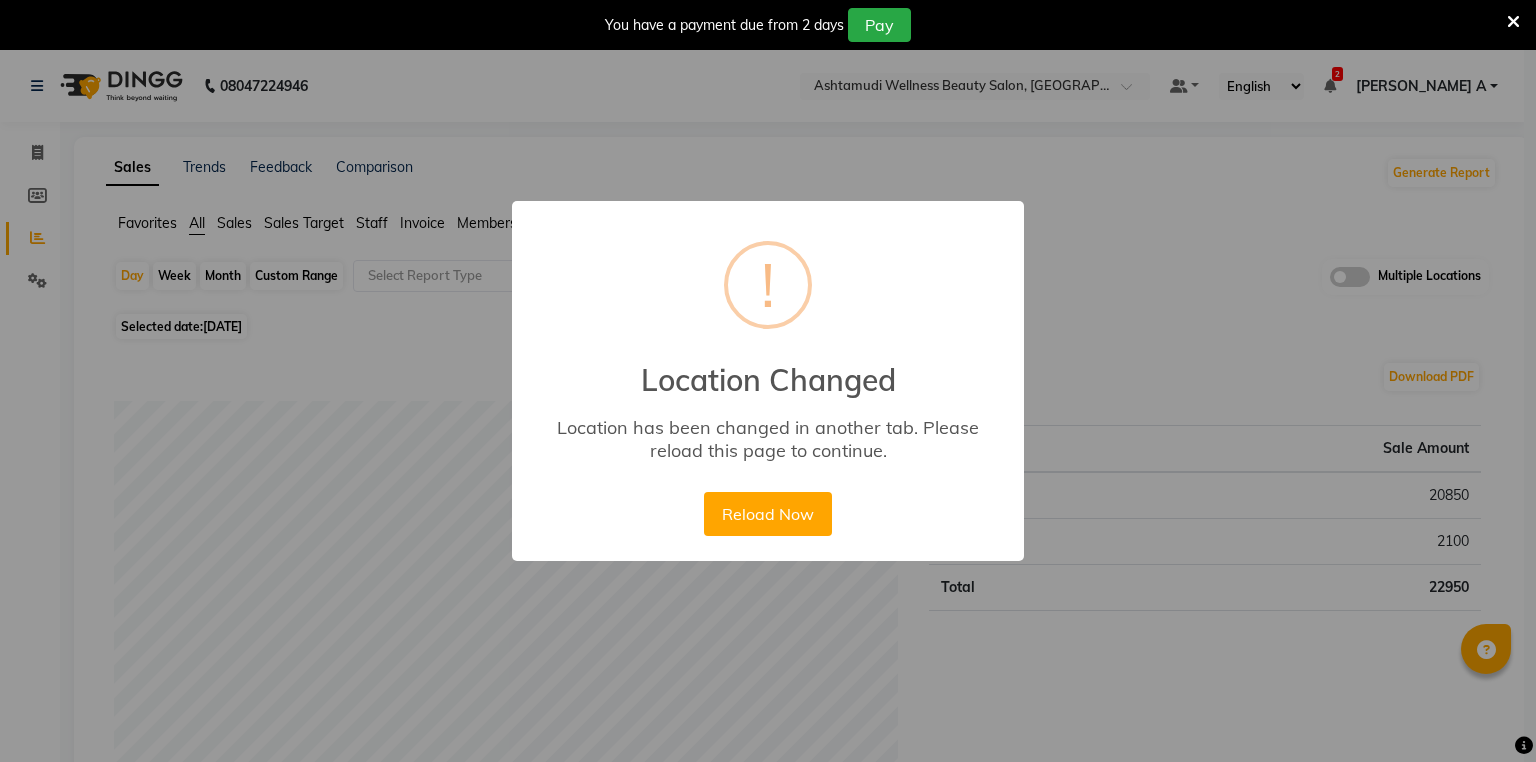 scroll, scrollTop: 0, scrollLeft: 0, axis: both 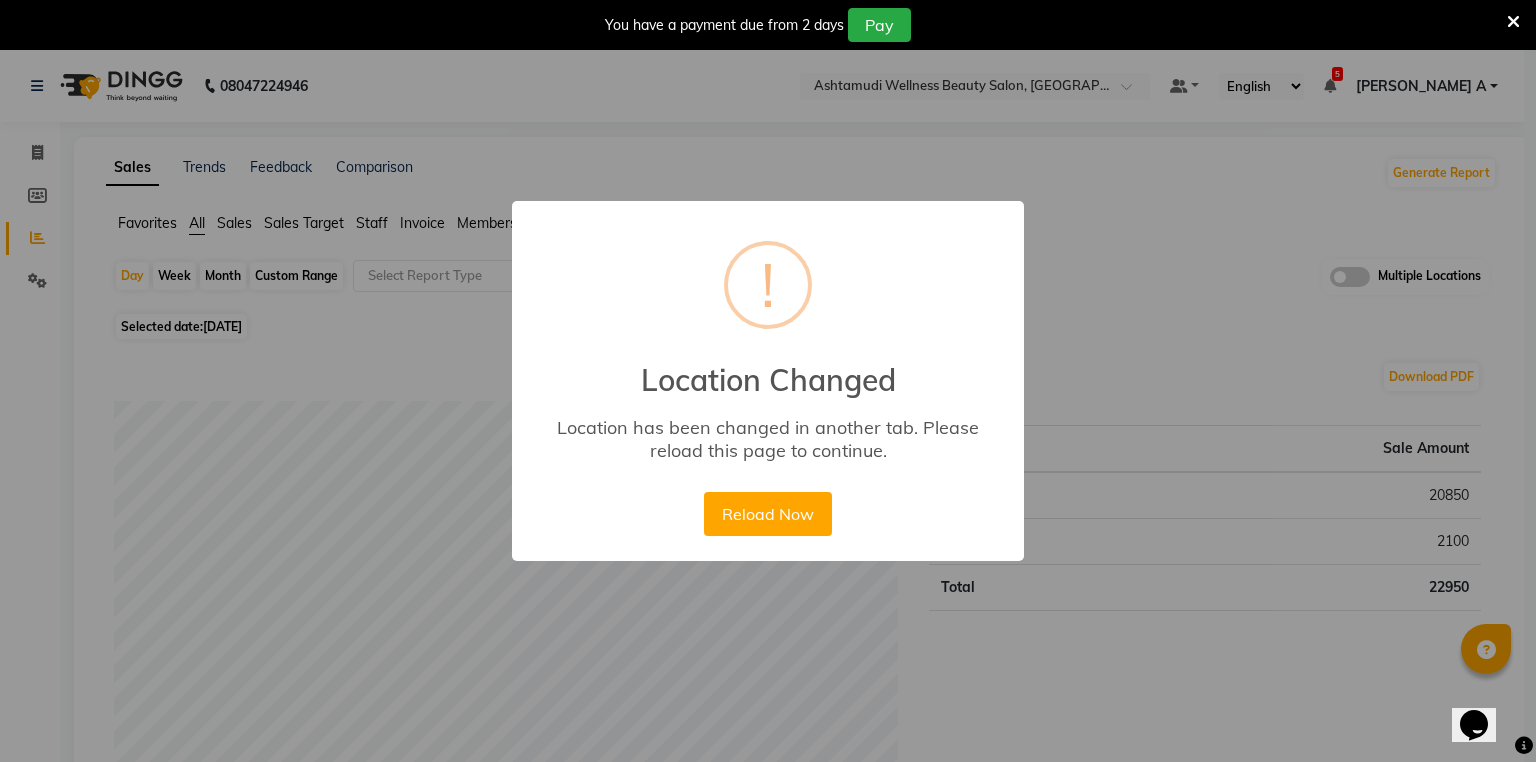 drag, startPoint x: 780, startPoint y: 508, endPoint x: 609, endPoint y: 13, distance: 523.7041 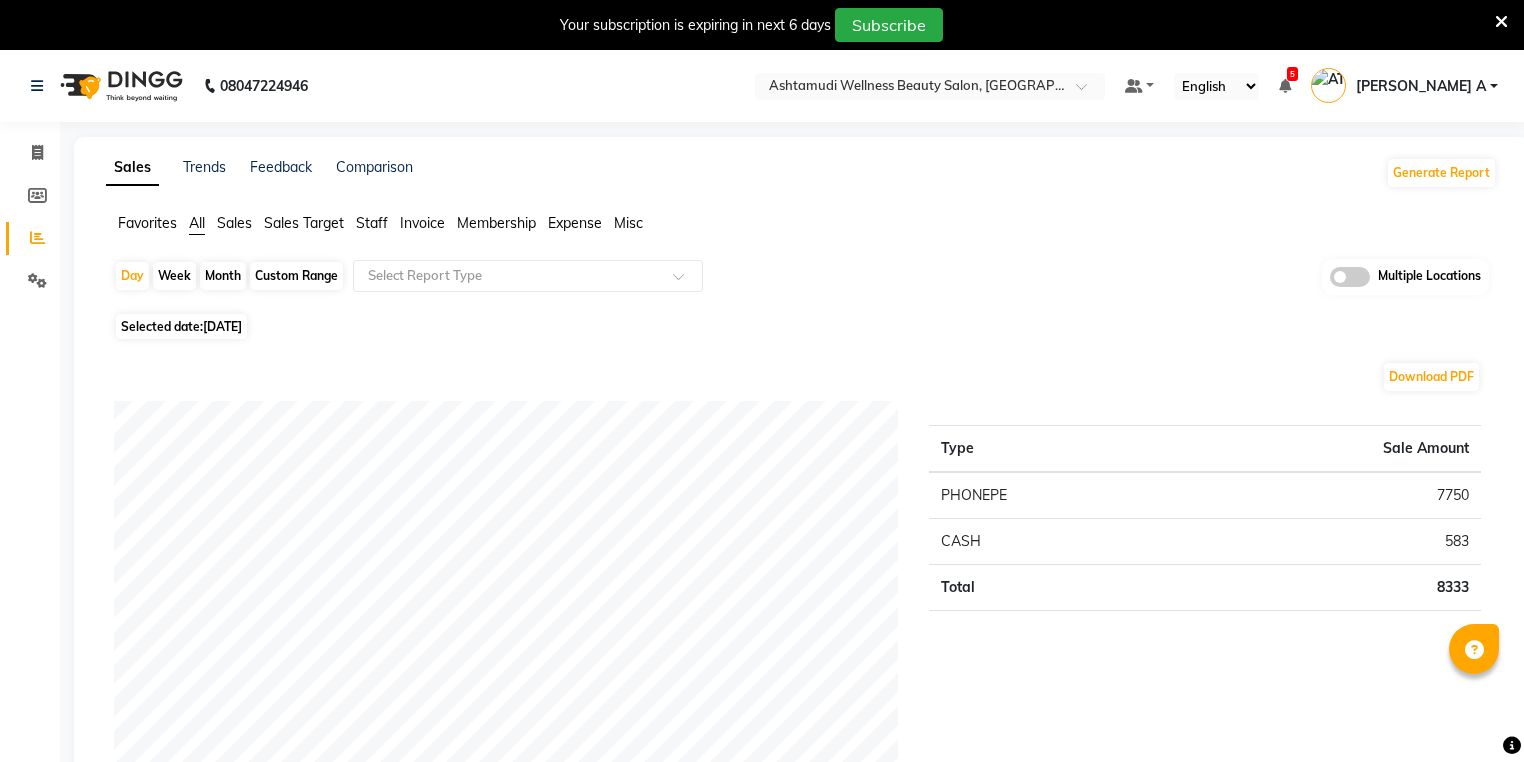 scroll, scrollTop: 0, scrollLeft: 0, axis: both 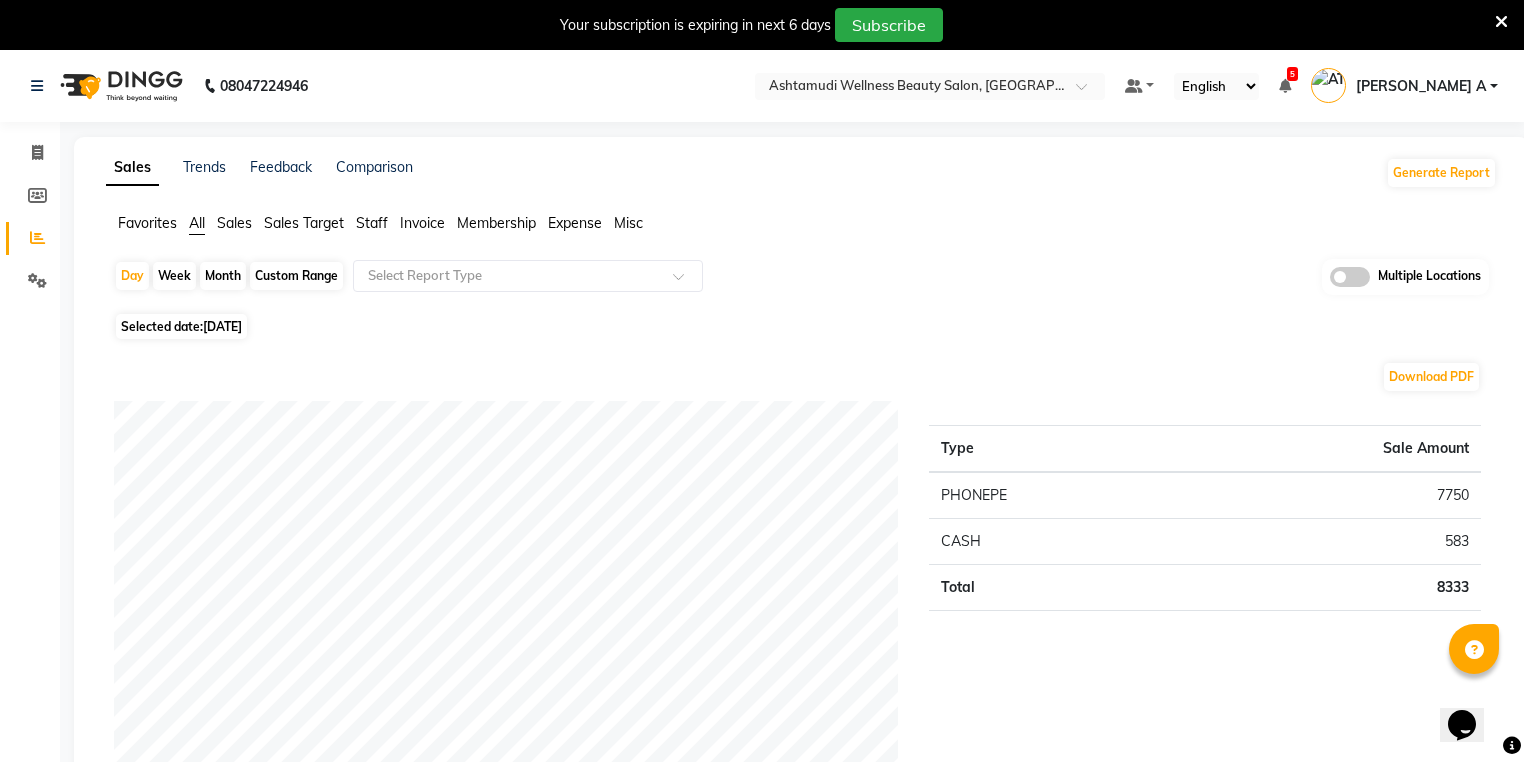 click on "Month" 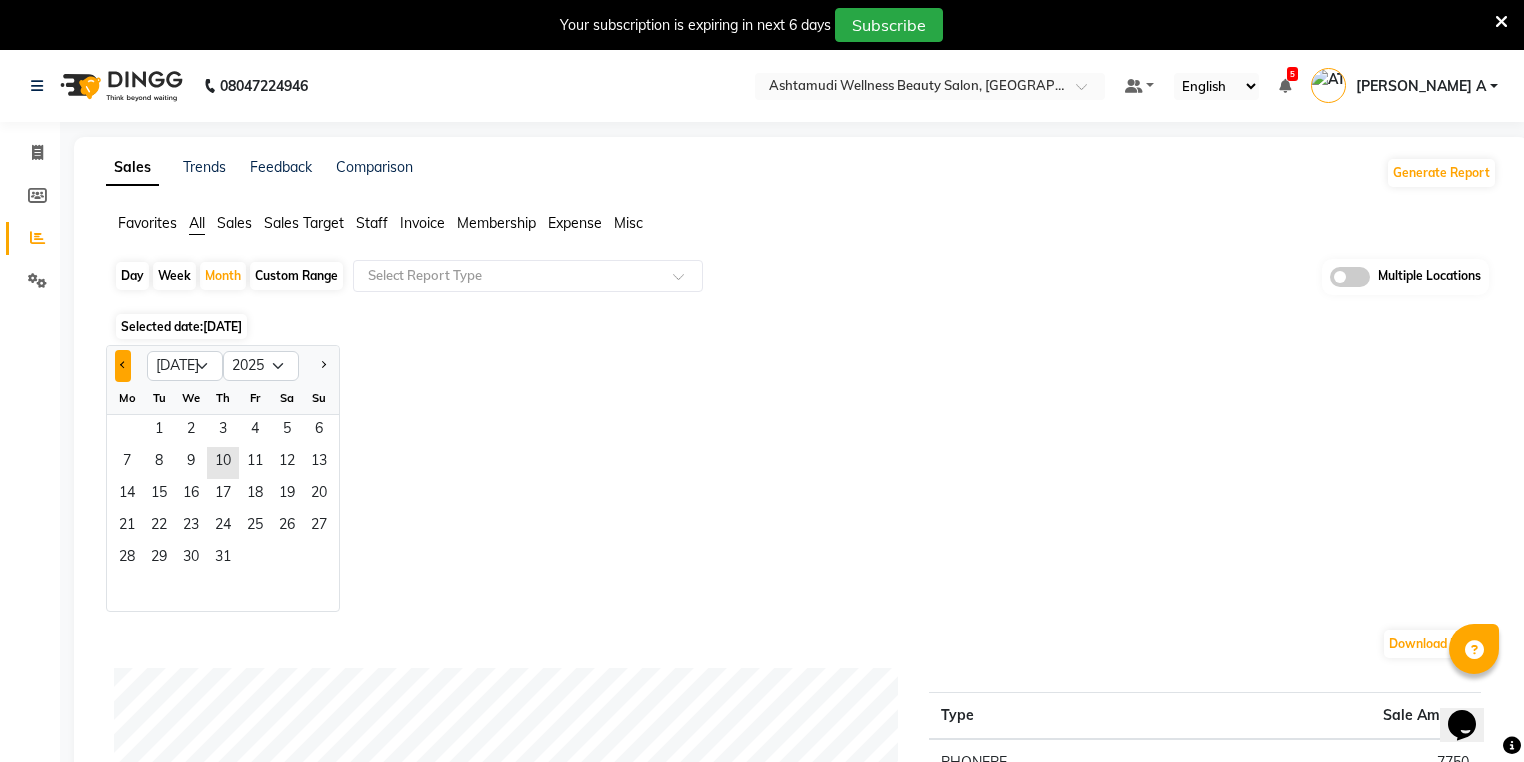 click 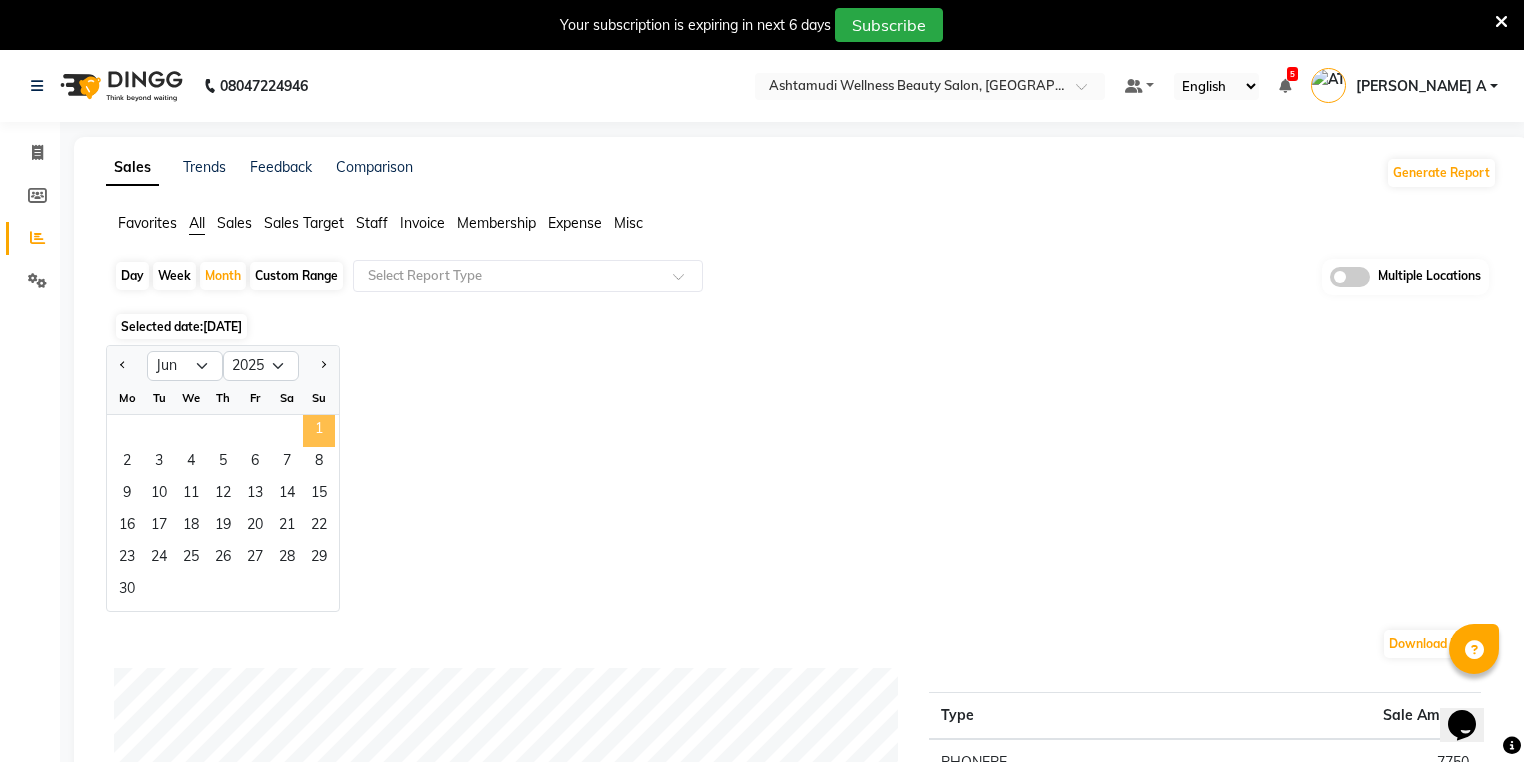 click on "1" 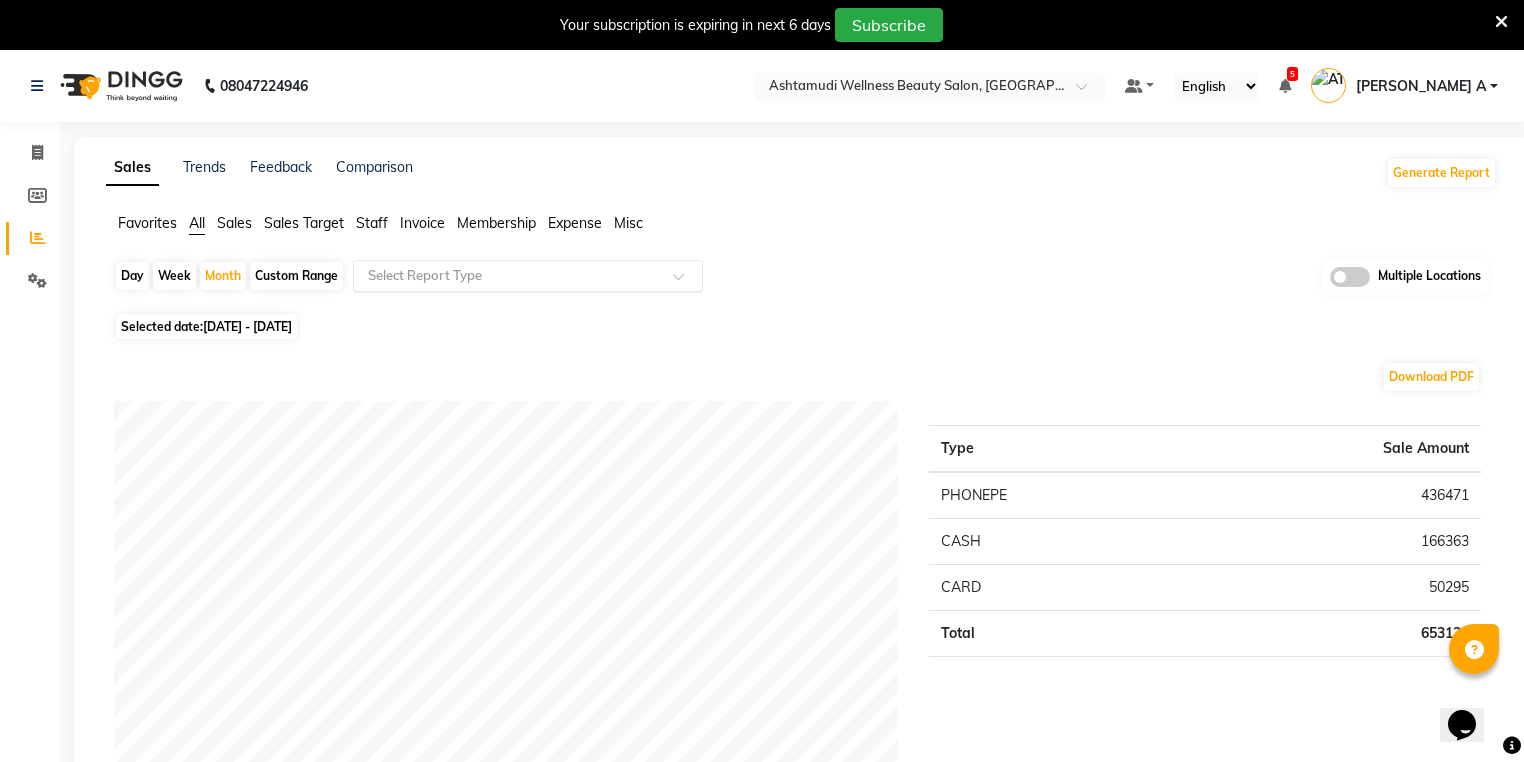 click on "Favorites All Sales Sales Target Staff Invoice Membership Expense Misc  Day   Week   Month   Custom Range  Select Report Type Multiple Locations Selected date:  [DATE] - [DATE]  Download PDF Payment mode Type Sale Amount PHONEPE 436471 CASH 166363 CARD 50295 Total 653129 Staff summary Type Sale Amount Rashmi 107086 Muneera 92599 [PERSON_NAME]  87756 [PERSON_NAME] 81479 [PERSON_NAME] M S 76962 [PERSON_NAME] 75575 Sona Sunil 54515 [PERSON_NAME]  22169 Vismaya 21935 Kottiyam Ashtamudi 17160 Others 15831 Total 653067 Sales summary Type Sale Amount Gift card 0 Packages 0 Tips 0 Prepaid 0 Vouchers 0 Services 573924 Products 61547 Memberships 17600 Fee 0 Total 653071 Expense by type Type Sale Amount Salary 38798 SERVICE REFUND 20166 GOKULAM CHITS 18750 SALARY ADVANCE 16000 MISCELLANEOUS EXPENSES 12495 REPAIRS MAINTENANCE 5907 Water Exp for Drinking 5605 SALON RENT 5000 ACCOMODATION EXPENSES 3510 FUEL FOR GENERATOR 2450 Others 12355 Total 141036 Service sales Type Sale Amount Anti-Dandruff Treatment With Spa 81527 53100 38822 34595" 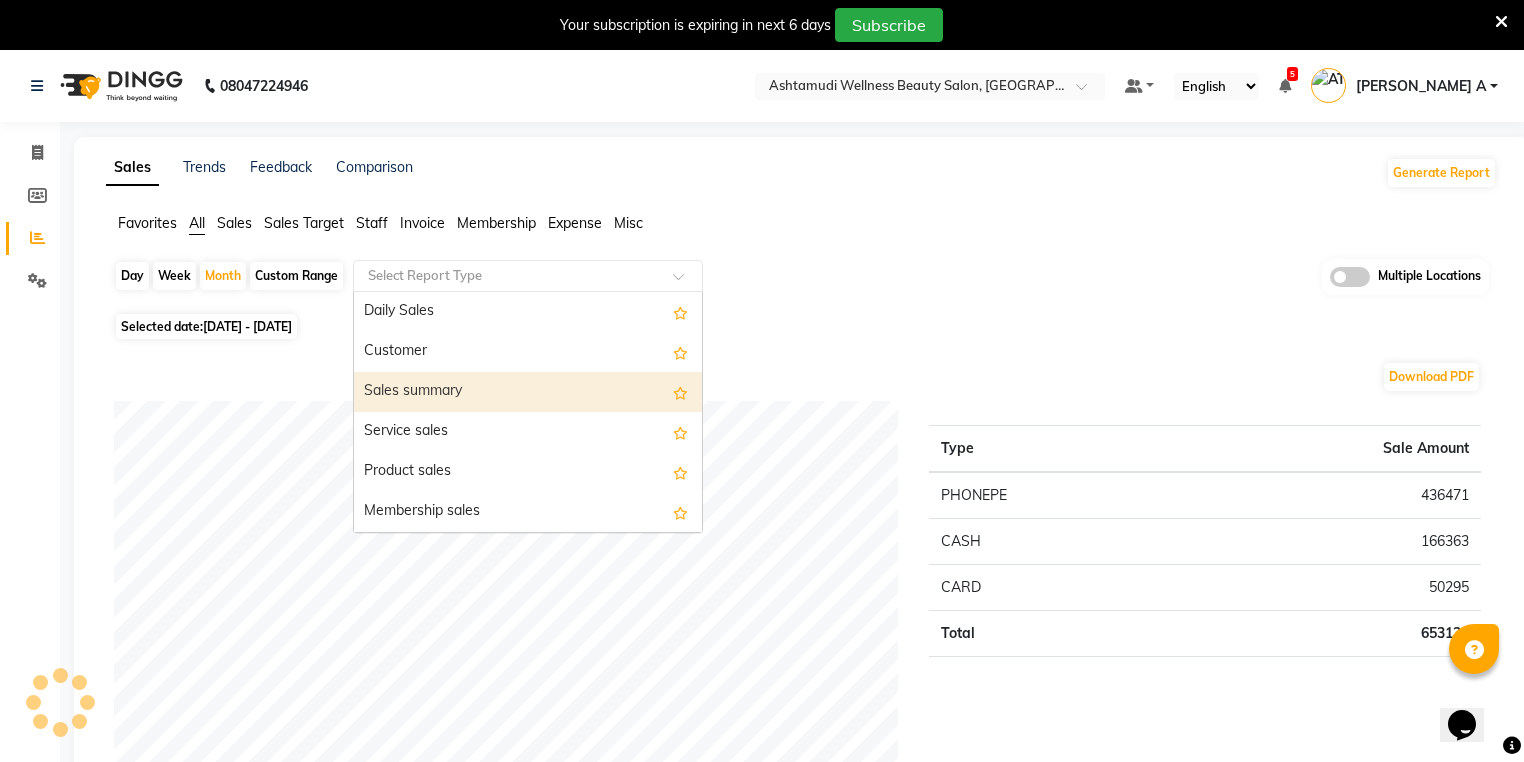 click on "Sales summary" at bounding box center [528, 392] 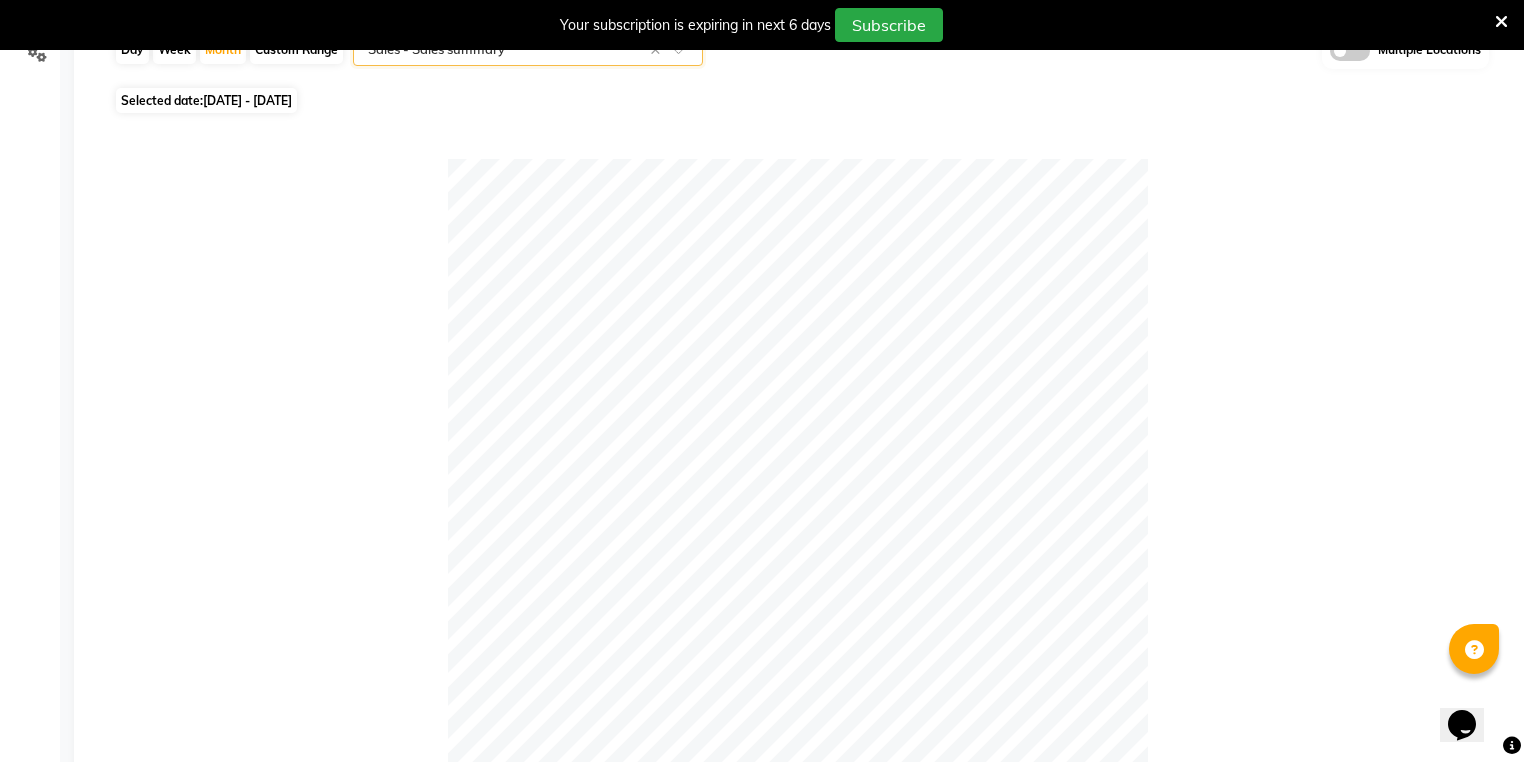 scroll, scrollTop: 240, scrollLeft: 0, axis: vertical 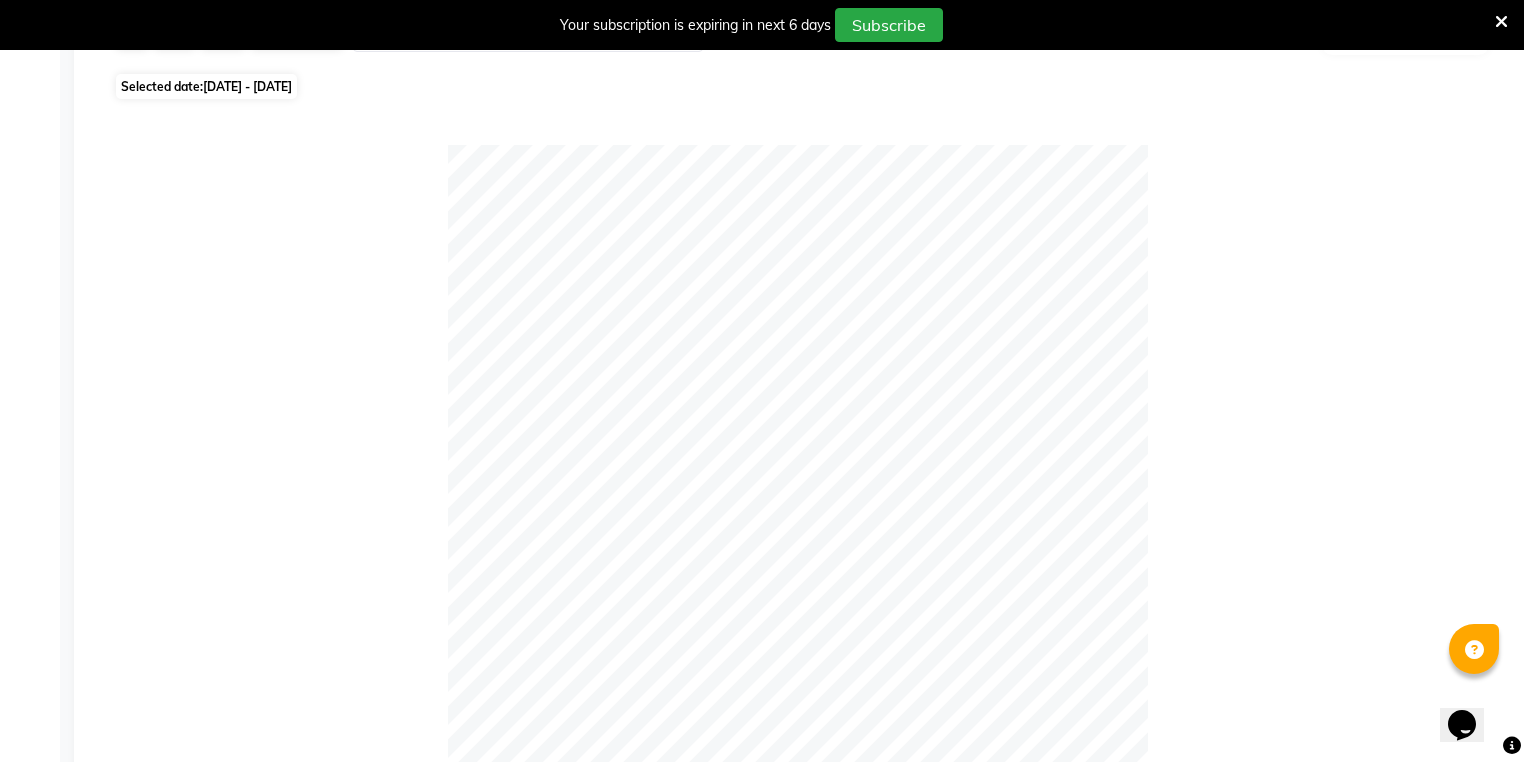 click 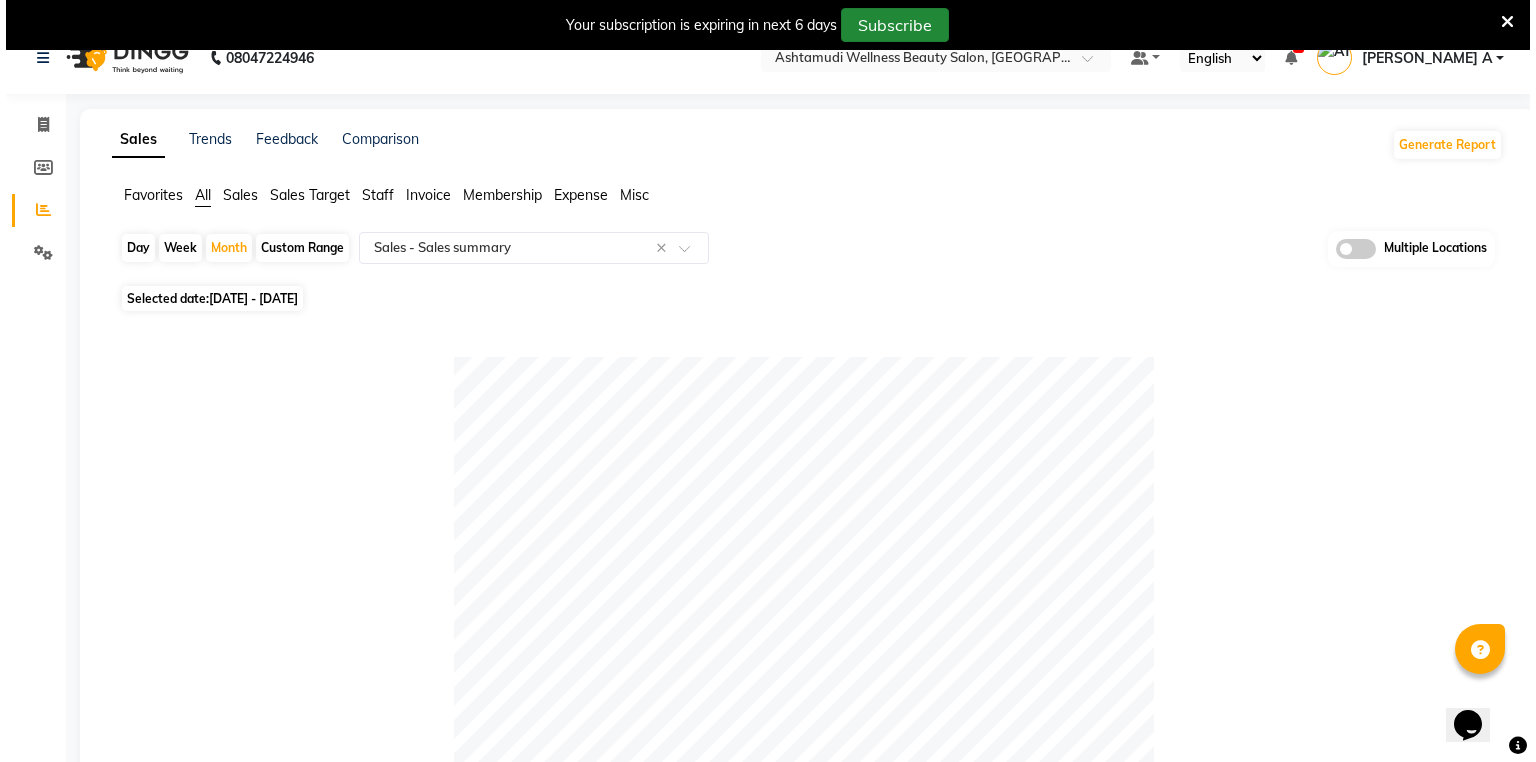 scroll, scrollTop: 0, scrollLeft: 0, axis: both 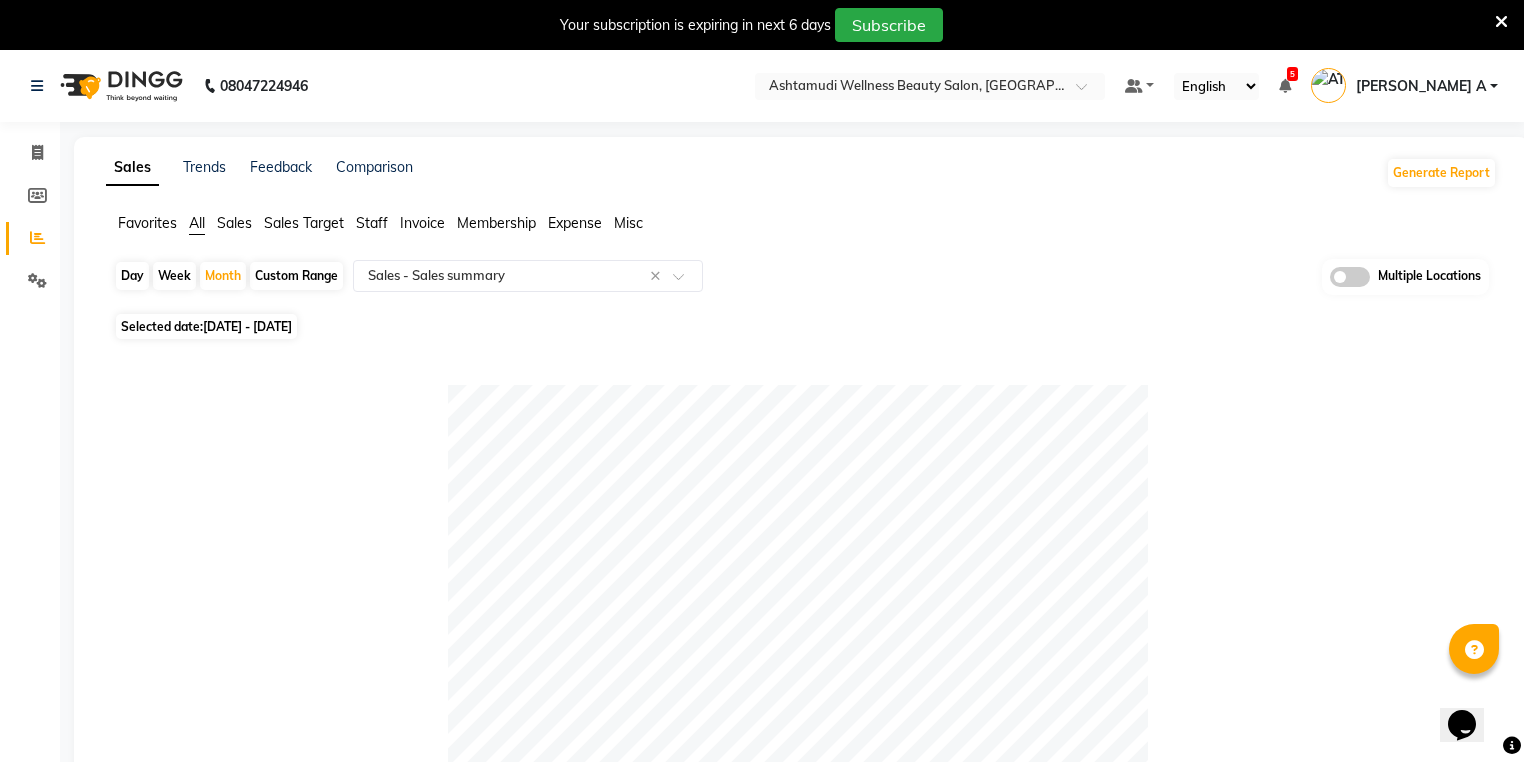 click on "Custom Range" 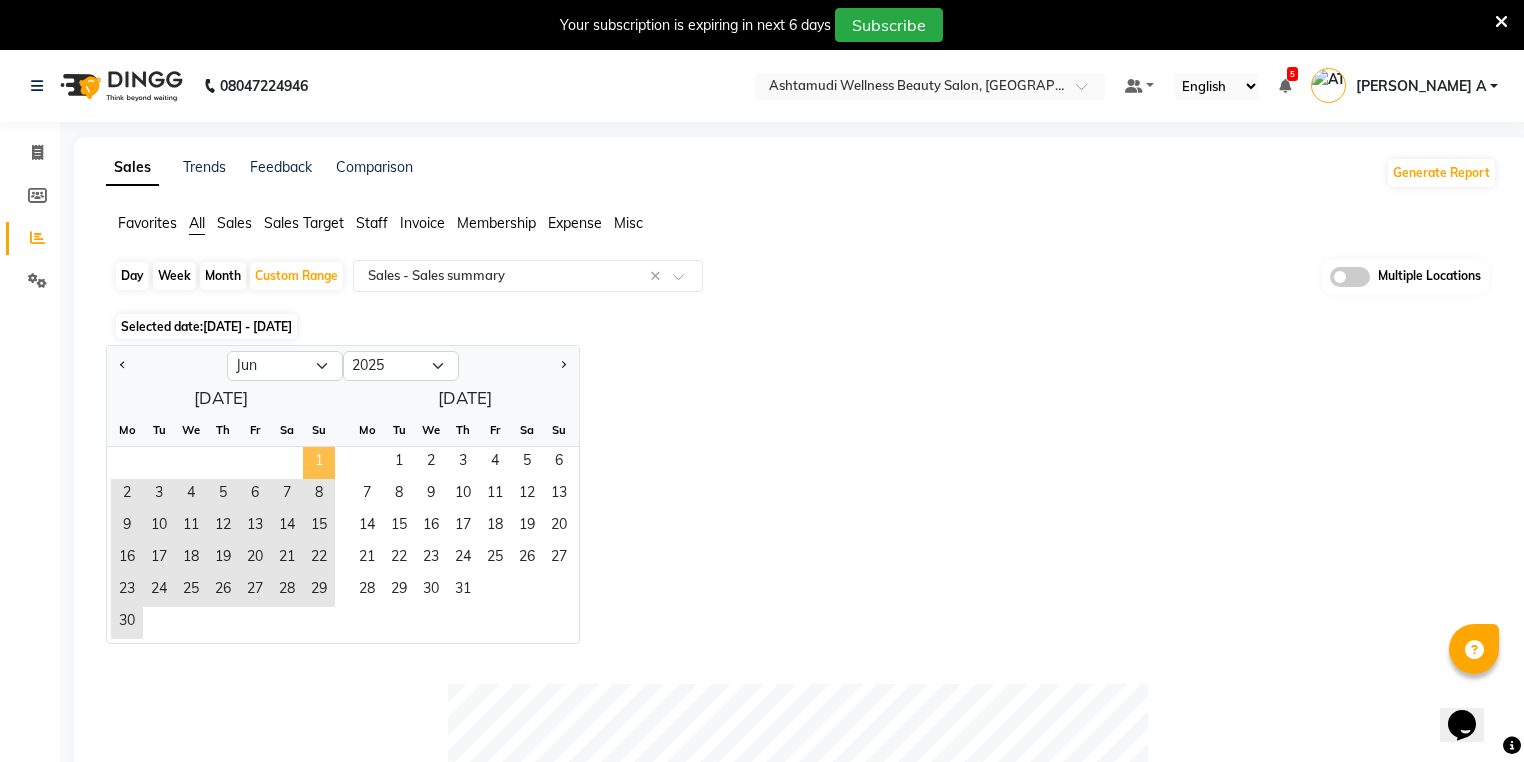 click on "1" 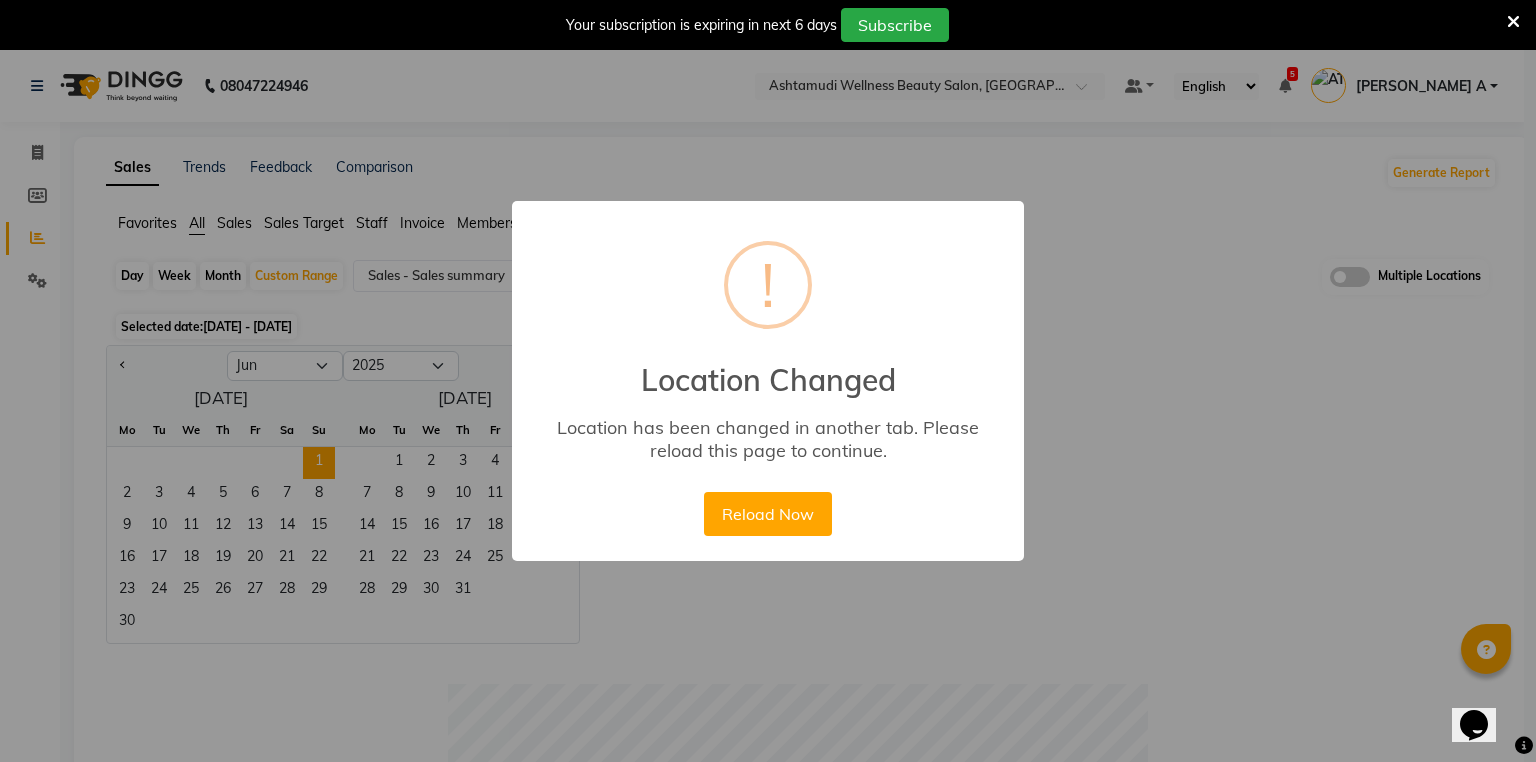 type 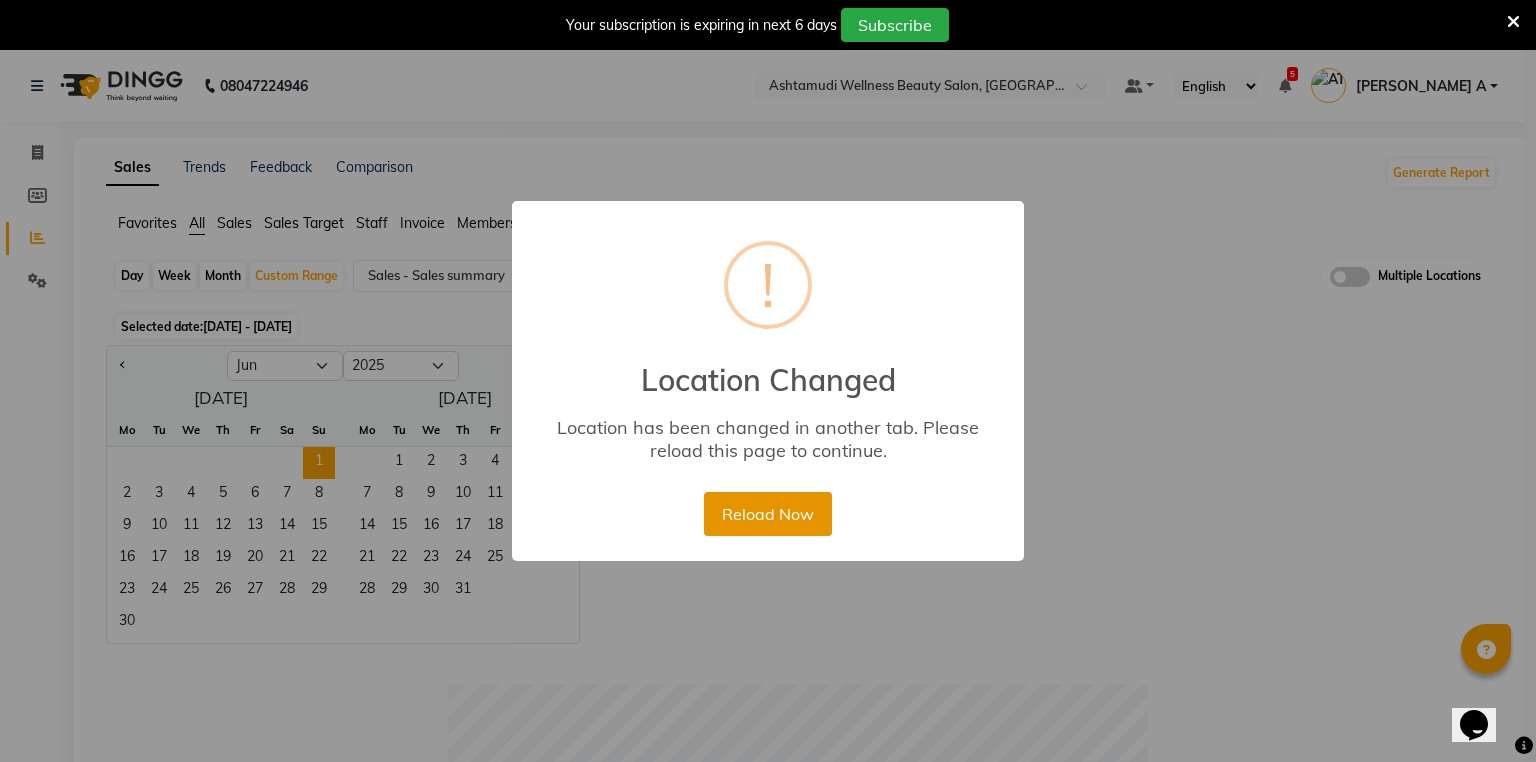 click on "Reload Now" at bounding box center (767, 514) 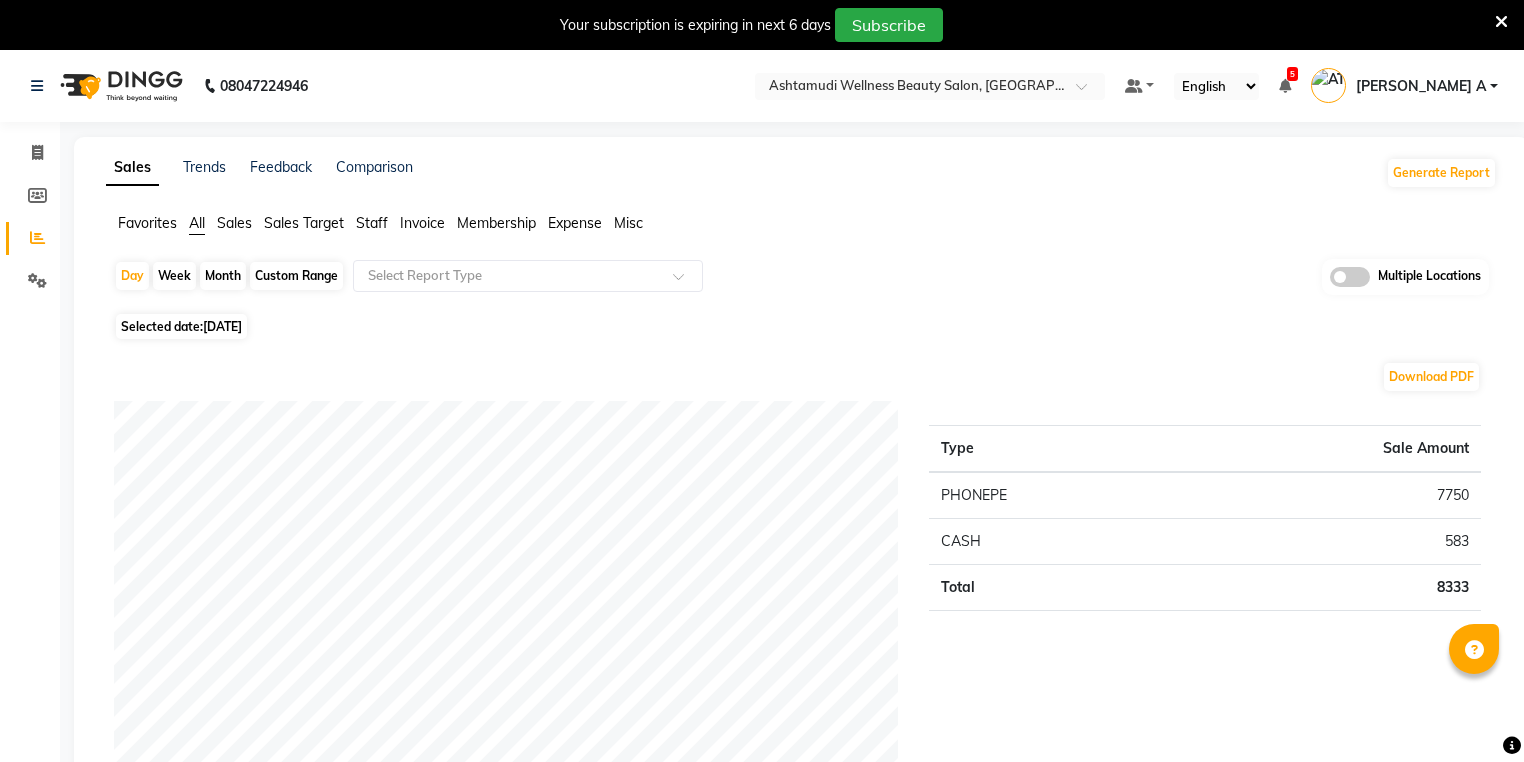 scroll, scrollTop: 0, scrollLeft: 0, axis: both 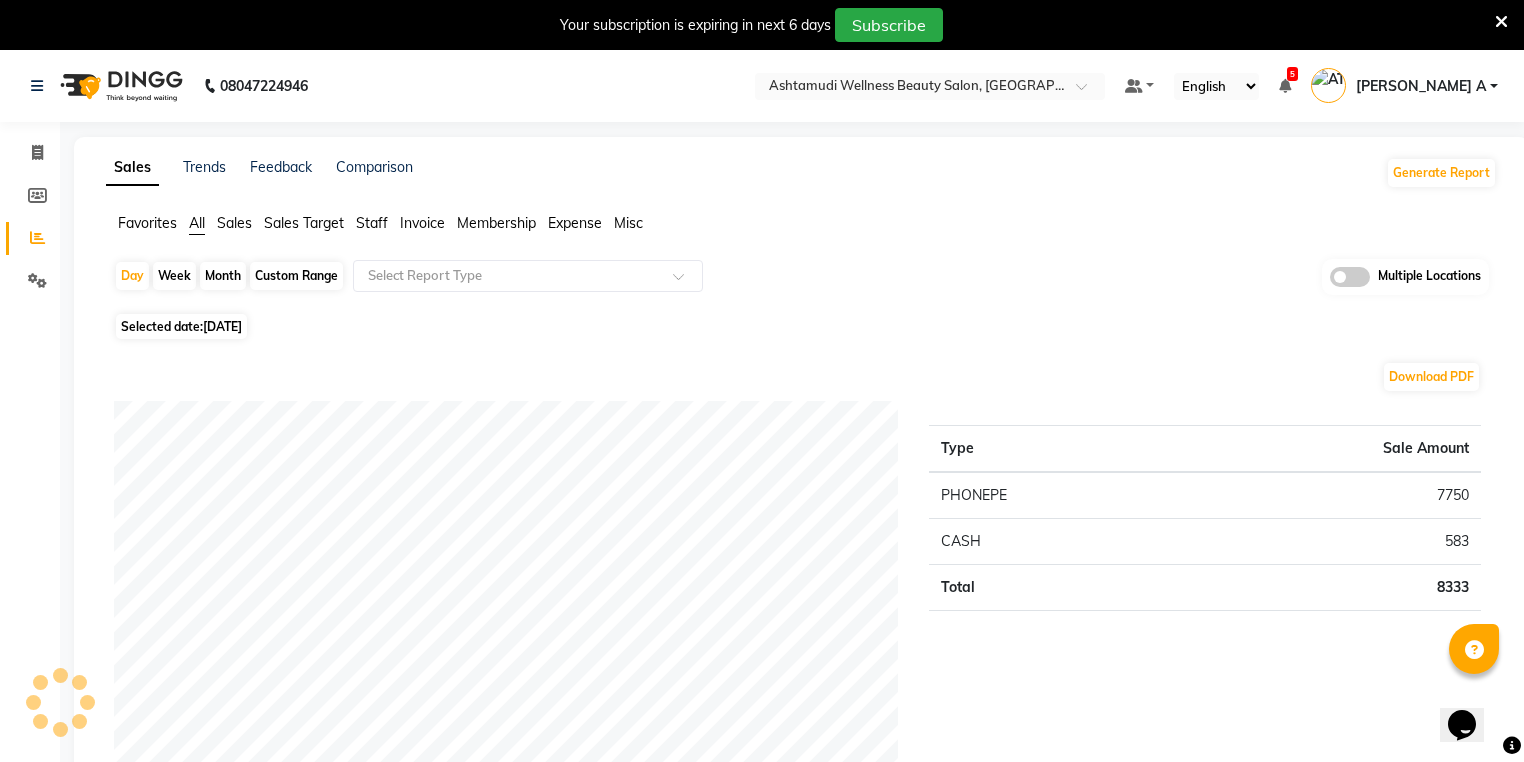 click at bounding box center (1501, 22) 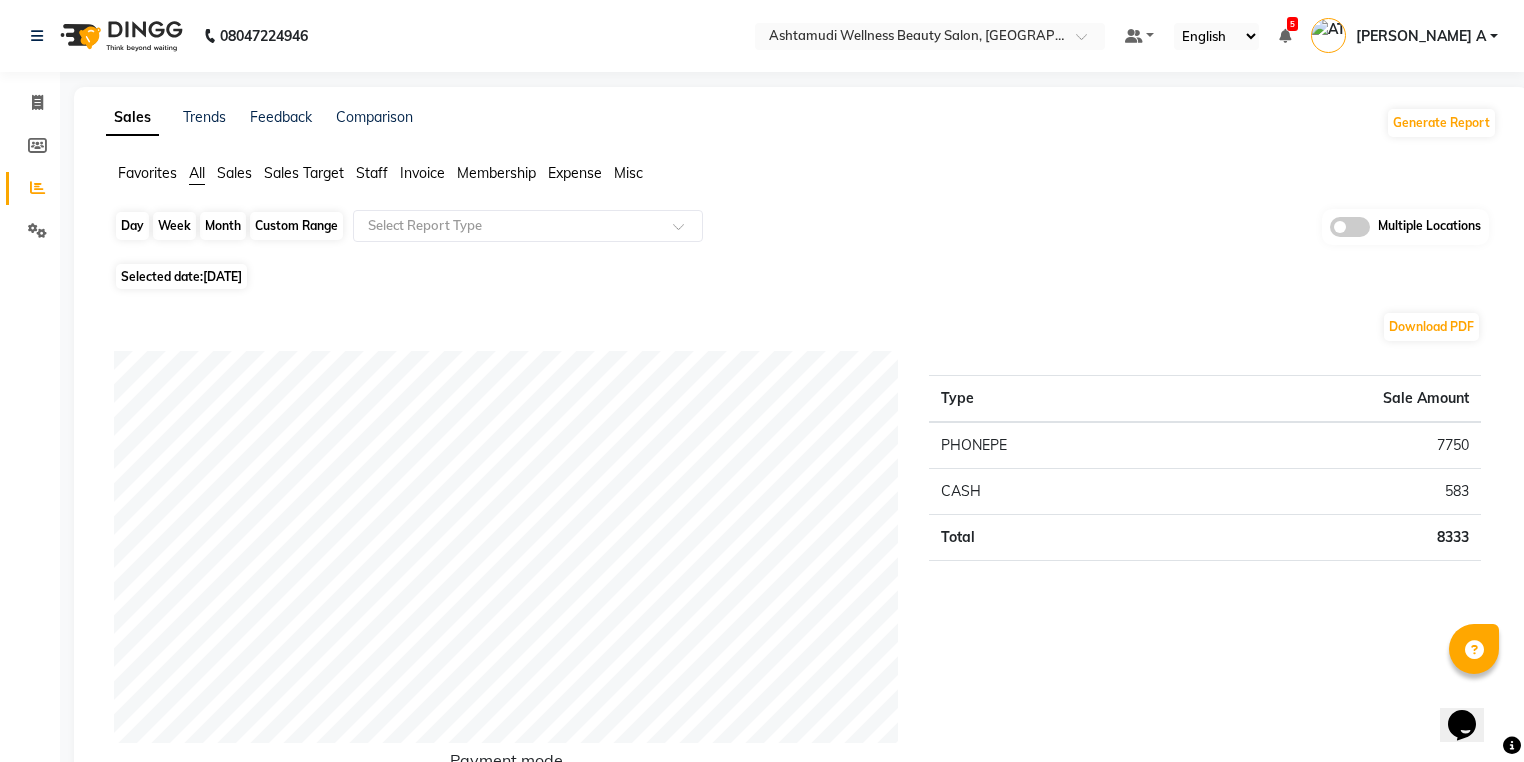 click on "Day" 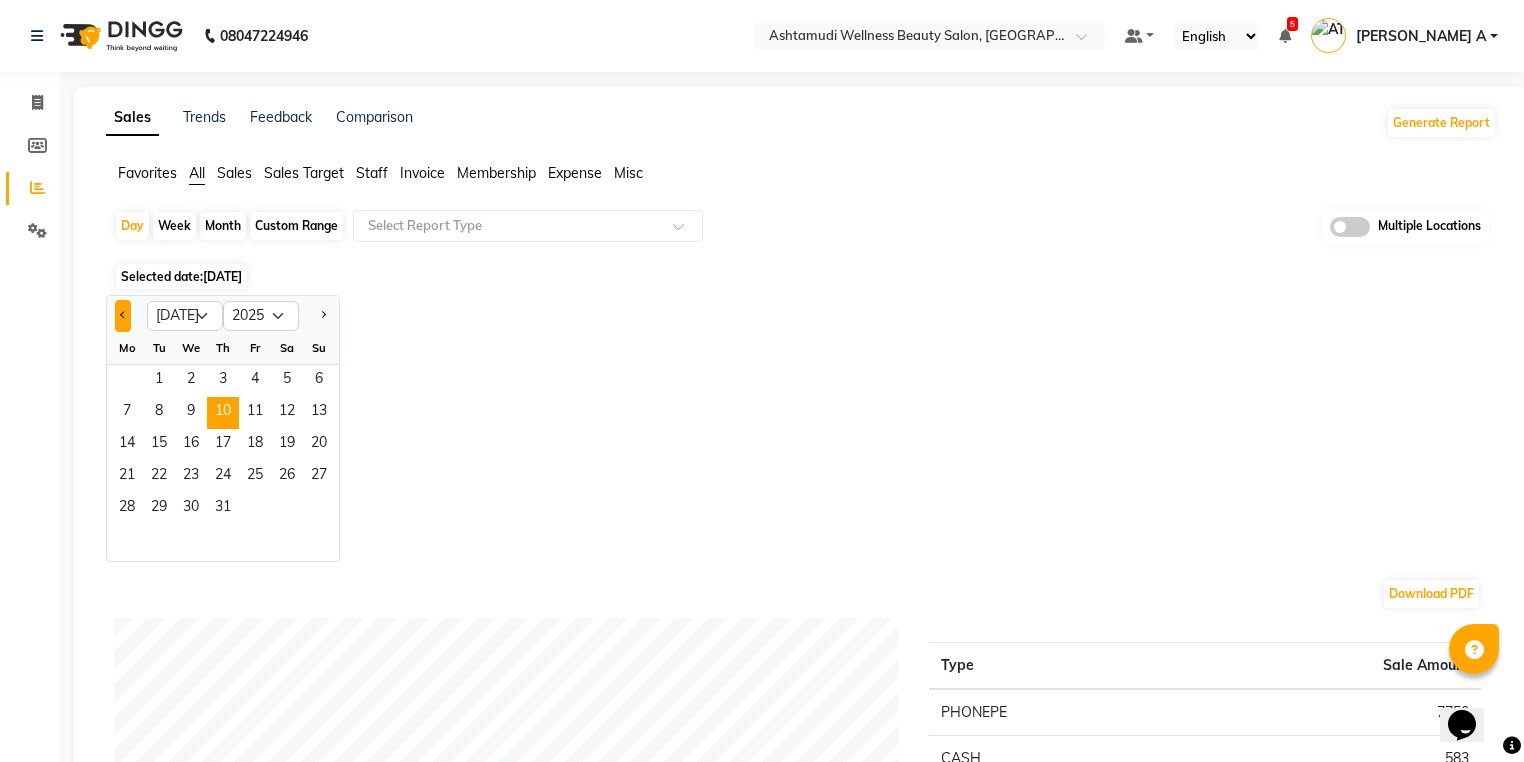 click 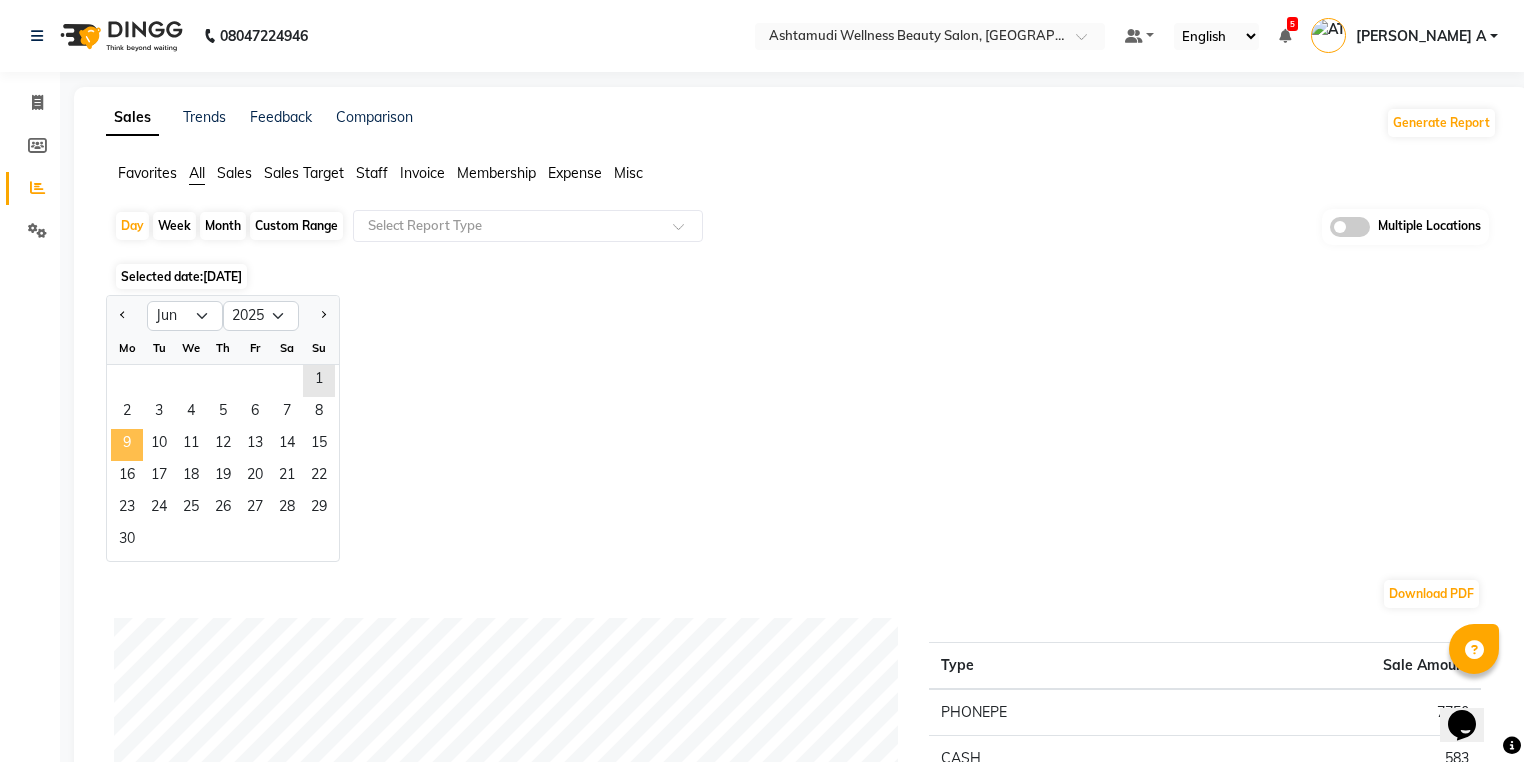 click on "9" 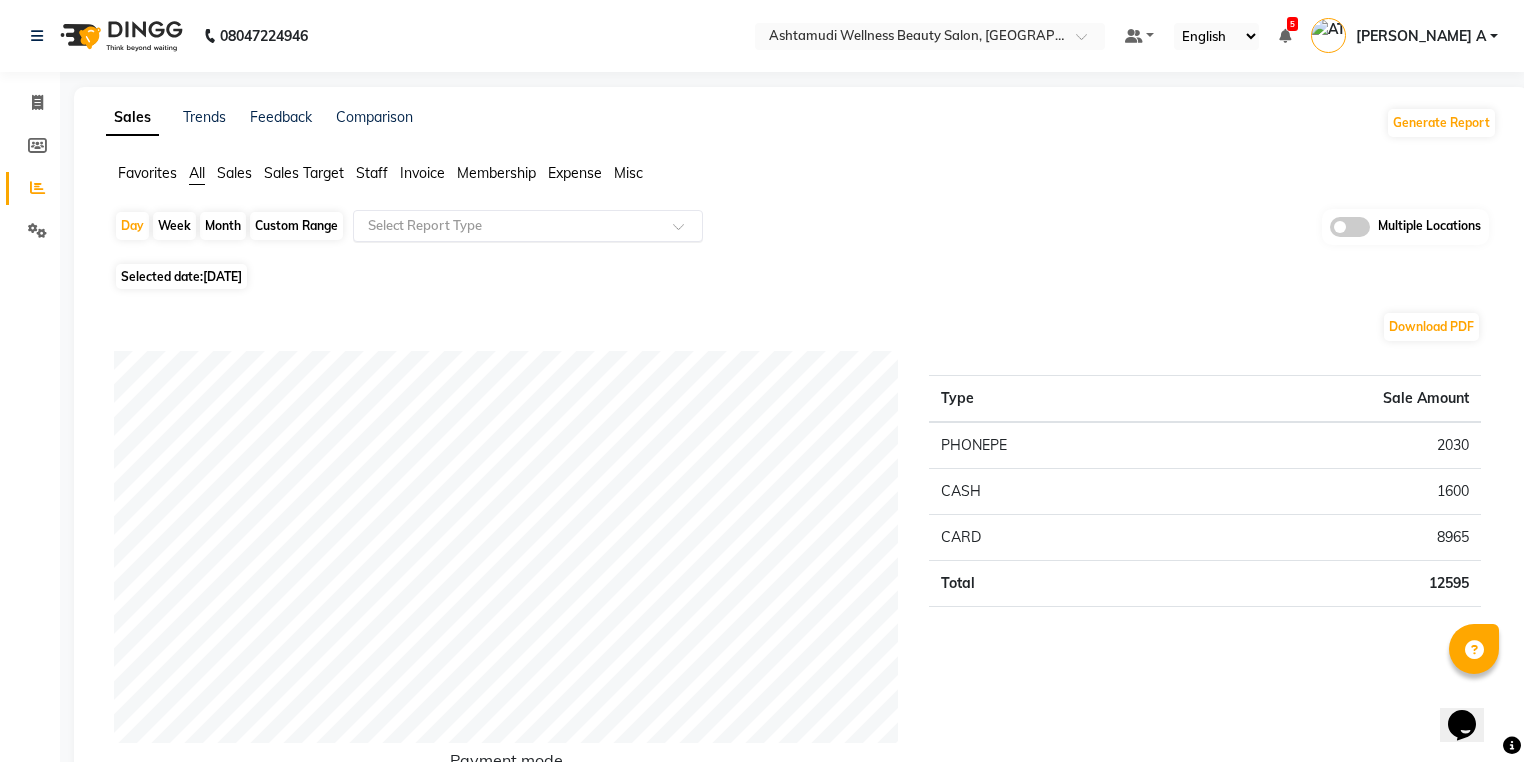 drag, startPoint x: 436, startPoint y: 225, endPoint x: 431, endPoint y: 236, distance: 12.083046 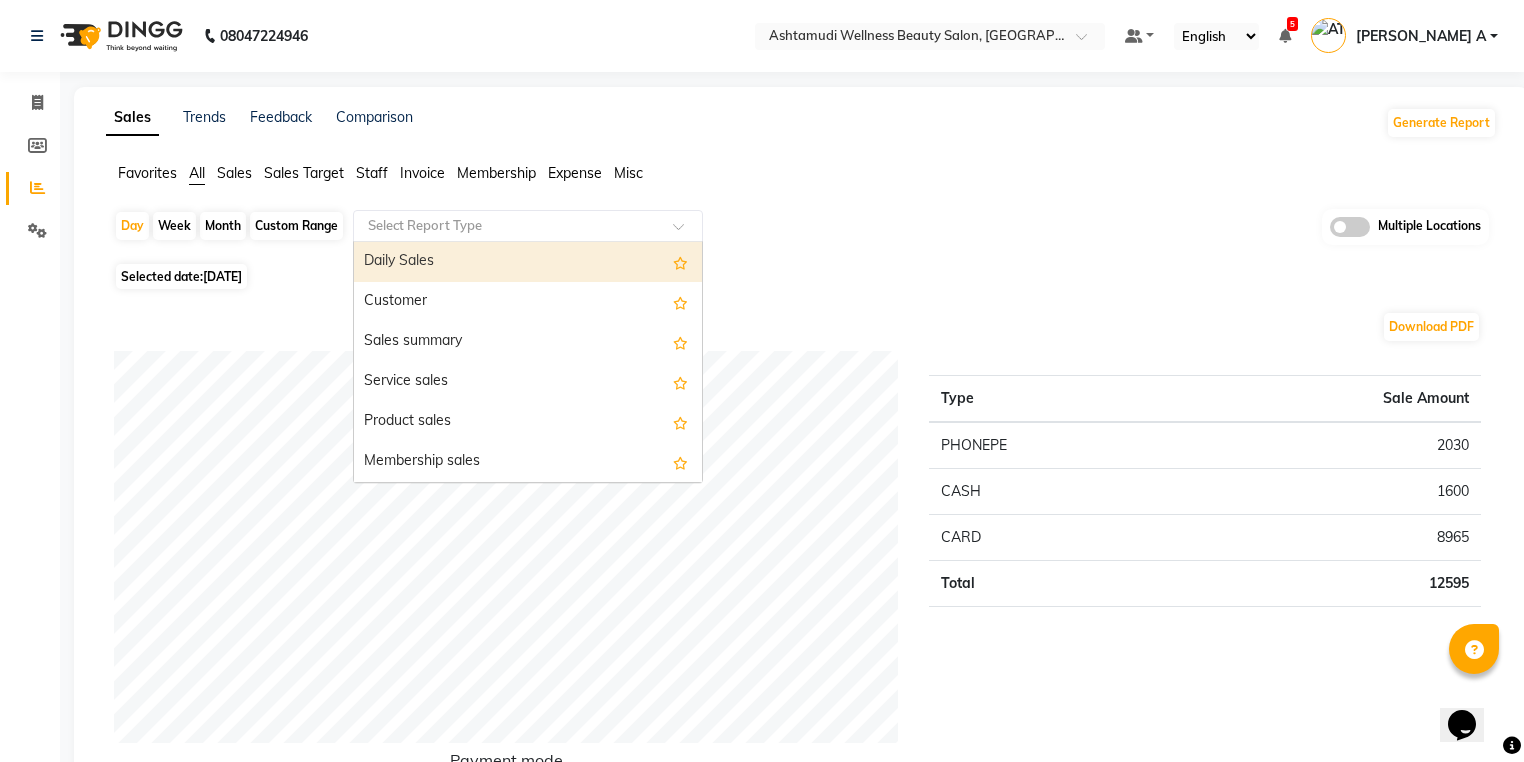 click on "Select Report Type" 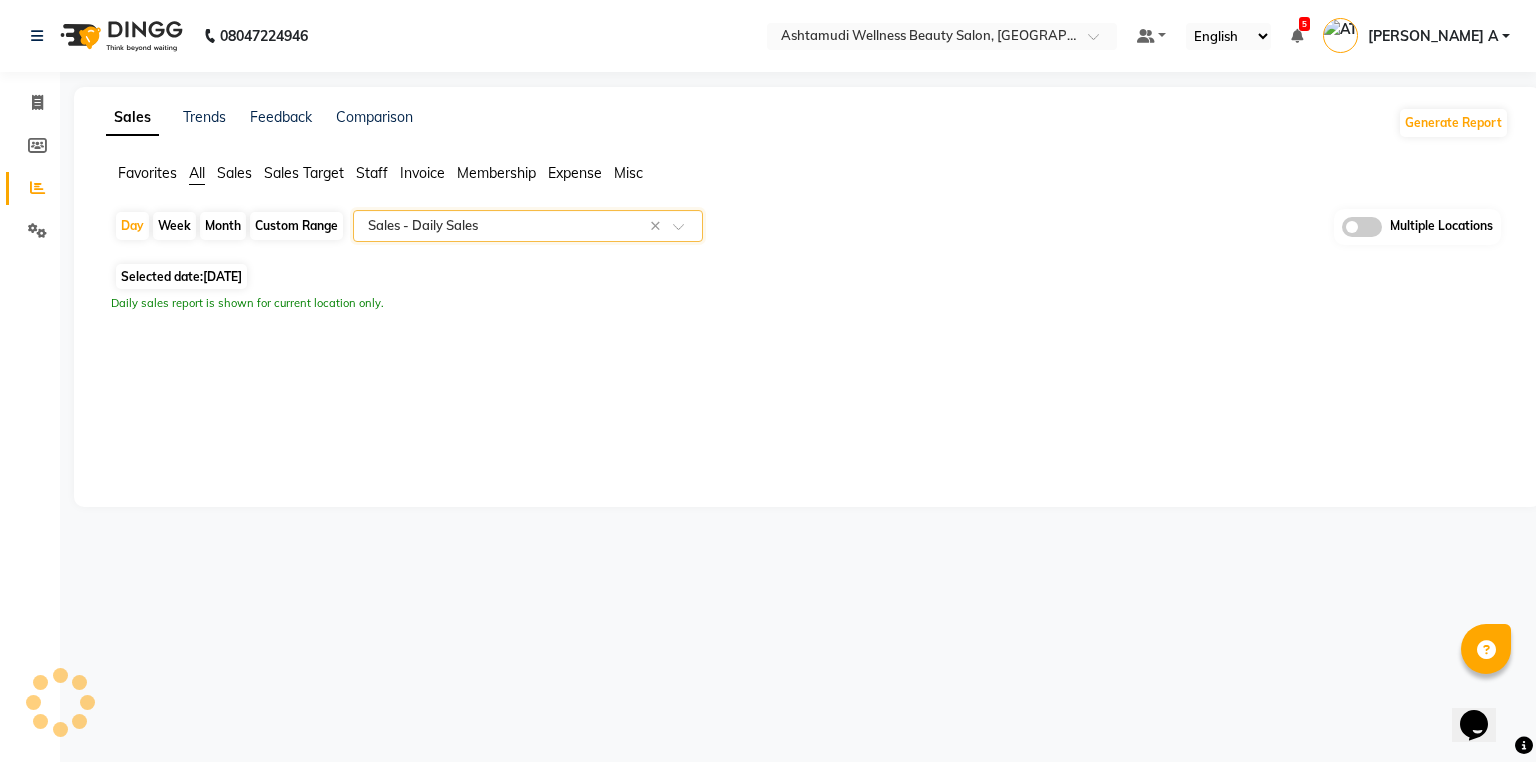 select on "full_report" 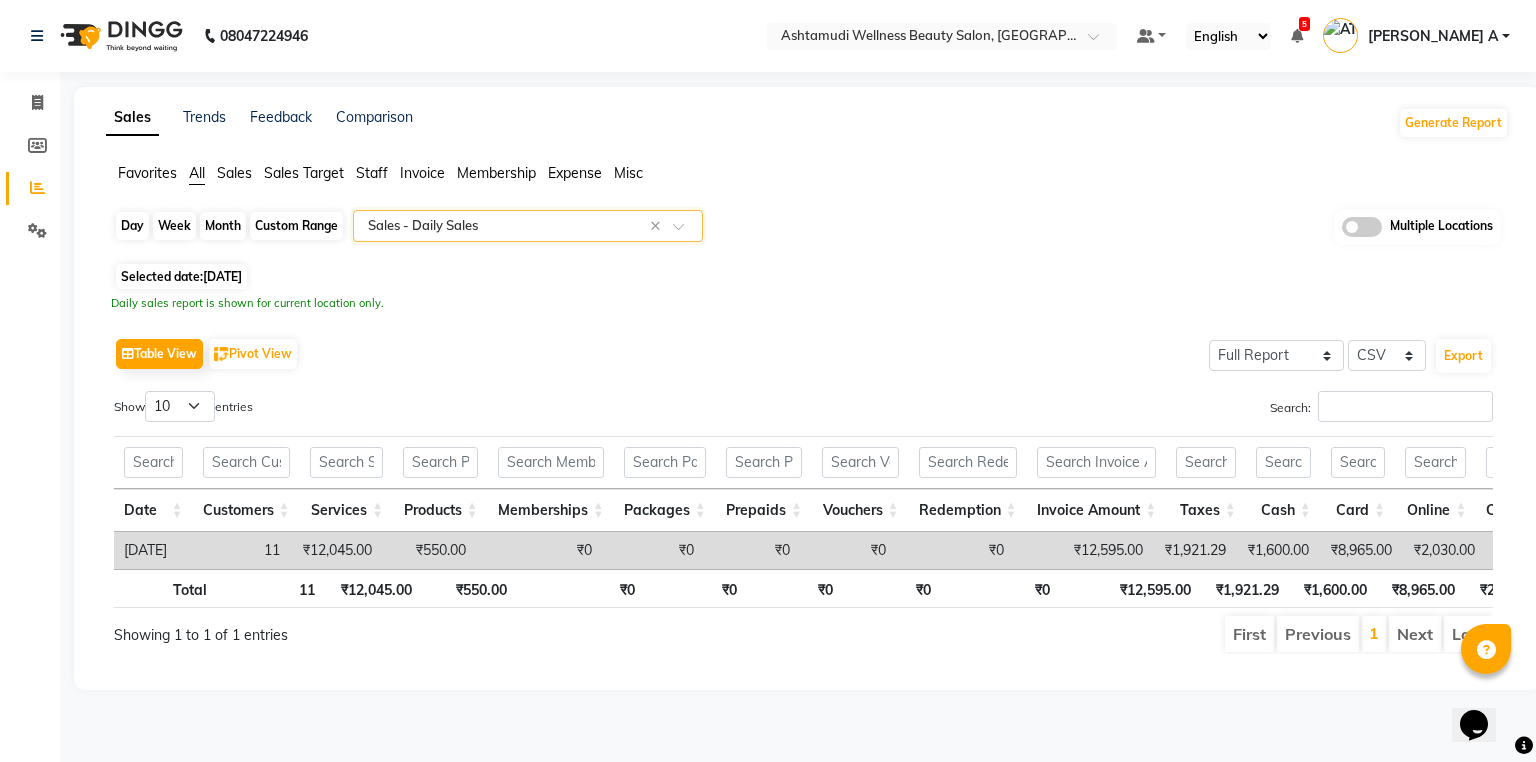 click on "Day" 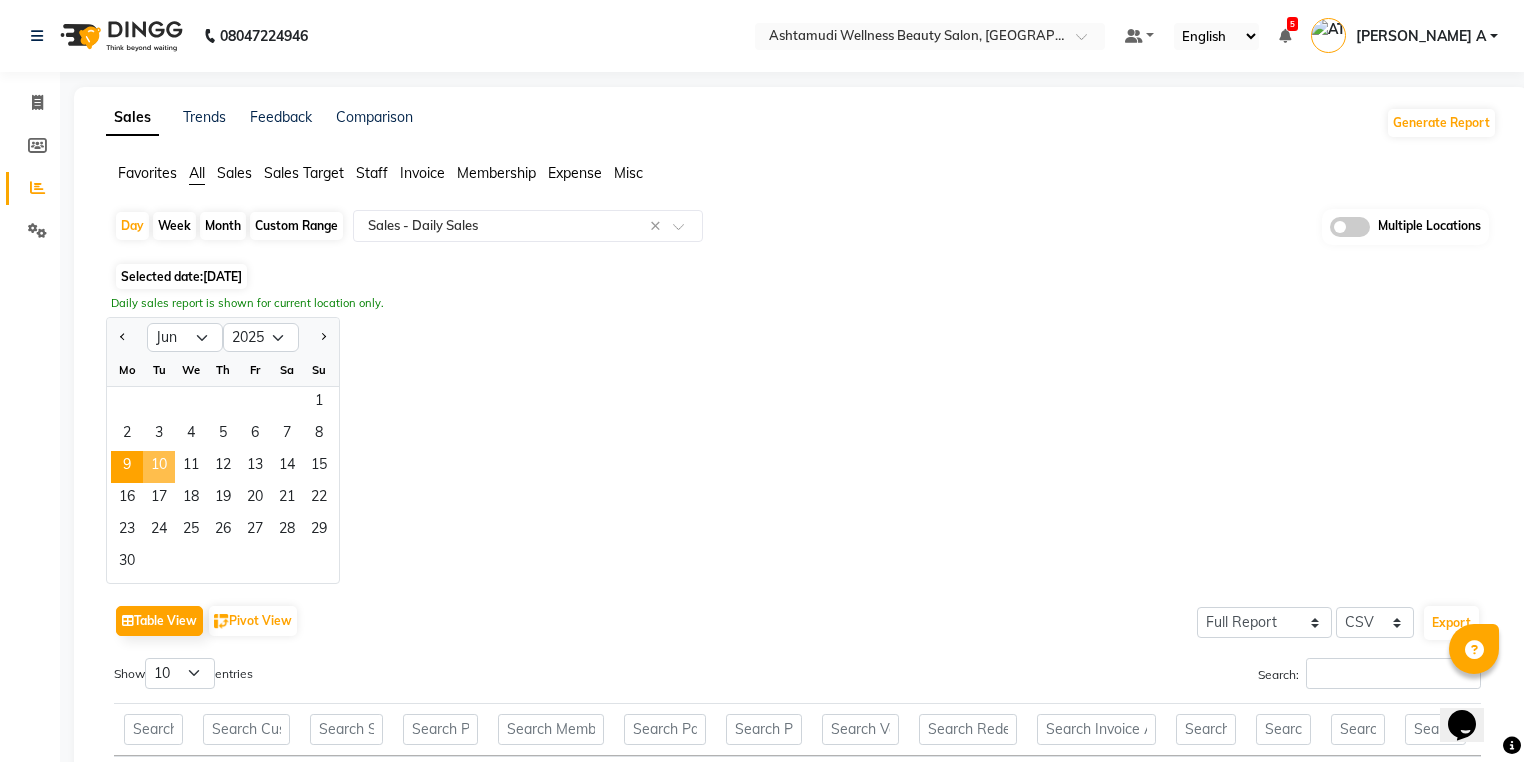 click on "10" 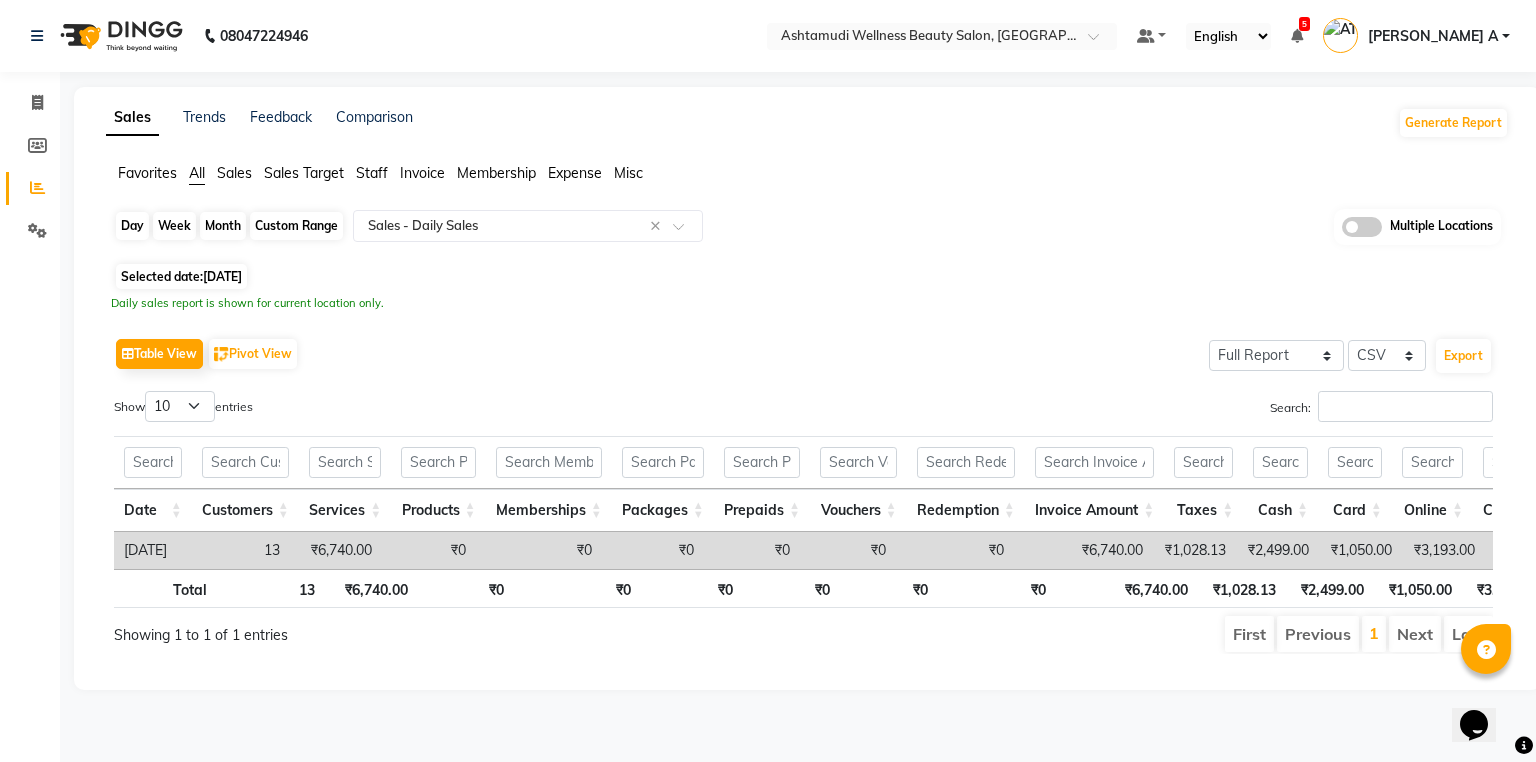 click on "Day" 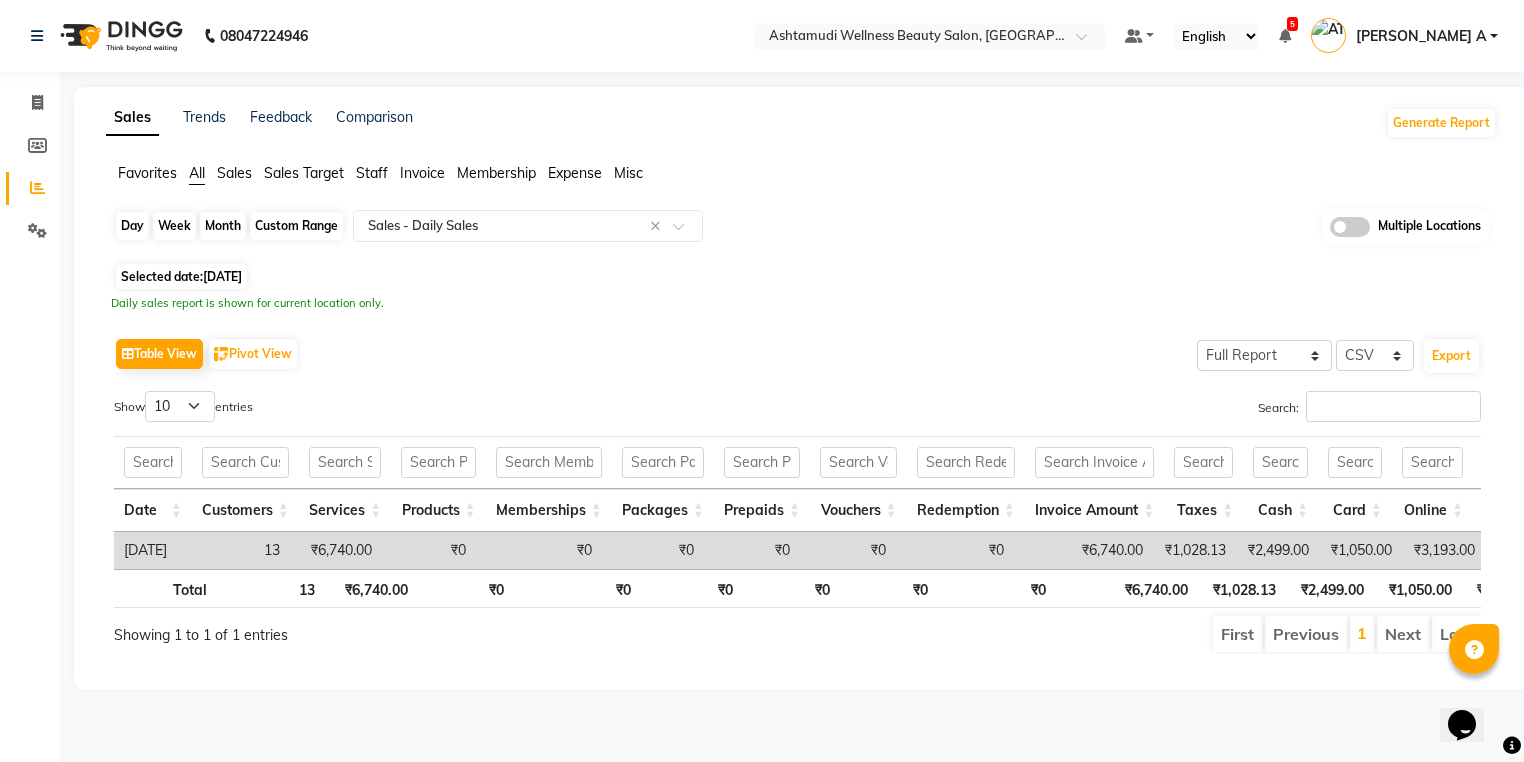 select on "6" 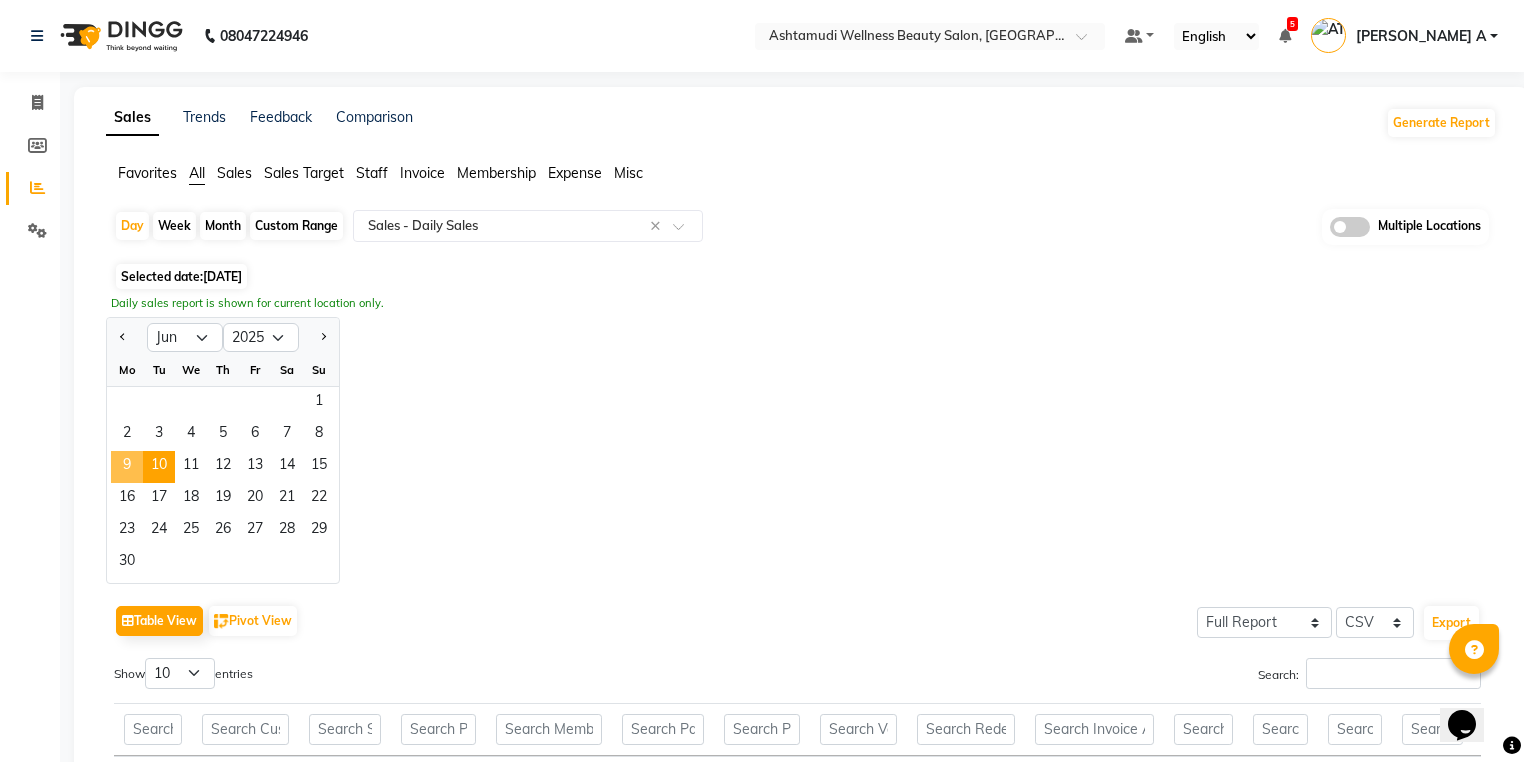 click on "9" 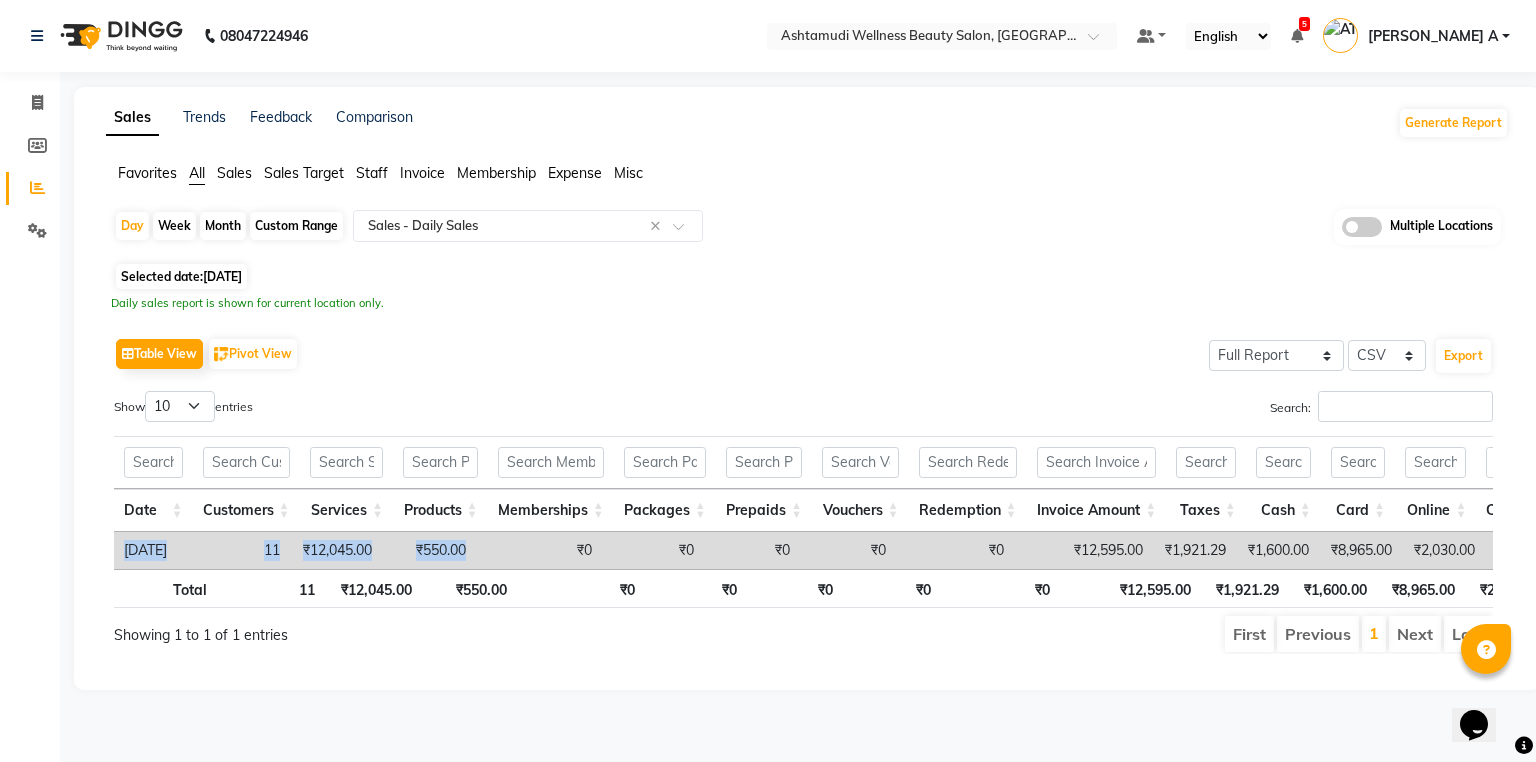 click on "Date Customers Services Products Memberships Packages Prepaids Vouchers Redemption Invoice Amount Taxes Cash Card Online Custom Total Collection Total Sale Ex. Redemption Excess Amount Due Received Actual Due Due As On Today Expense Cash Expense Online Total Sale Ex. Expenses Opening Cash Closing / Petty Cash Added To Wallet Invoice Refund Advance Refund Total 11 ₹12,045.00 ₹550.00 ₹0 ₹0 ₹0 ₹0 ₹0 ₹12,595.00 ₹1,921.29 ₹1,600.00 ₹8,965.00 ₹2,030.00 ₹0 ₹12,595.00 ₹12,595.00 ₹0 ₹0 ₹0 ₹0 ₹1,696.00 ₹0 ₹10,899.00 -₹10,068.00 ₹2,904.00 ₹0 ₹0 ₹0 2025-06-09 11 ₹12,045.00 ₹550.00 ₹0 ₹0 ₹0 ₹0 ₹0 ₹12,595.00 ₹1,921.29 ₹1,600.00 ₹8,965.00 ₹2,030.00 ₹0 ₹12,595.00 ₹12,595.00 ₹0 ₹0 ₹0 ₹0 ₹1,696.00 ₹0 ₹10,899.00 -₹10,068.00 ₹2,904.00 ₹0 ₹0 ₹0" at bounding box center (803, 550) 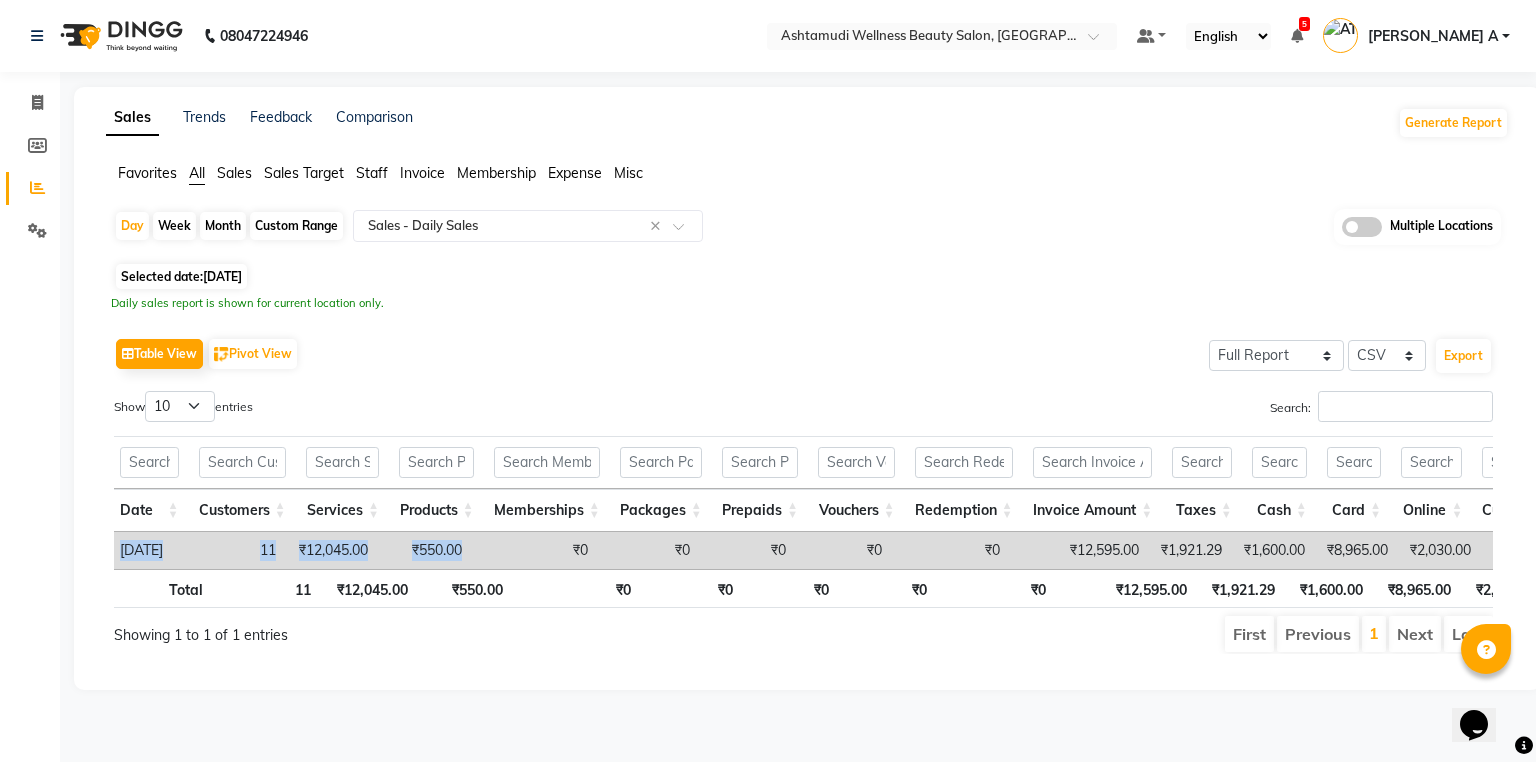 scroll, scrollTop: 0, scrollLeft: 401, axis: horizontal 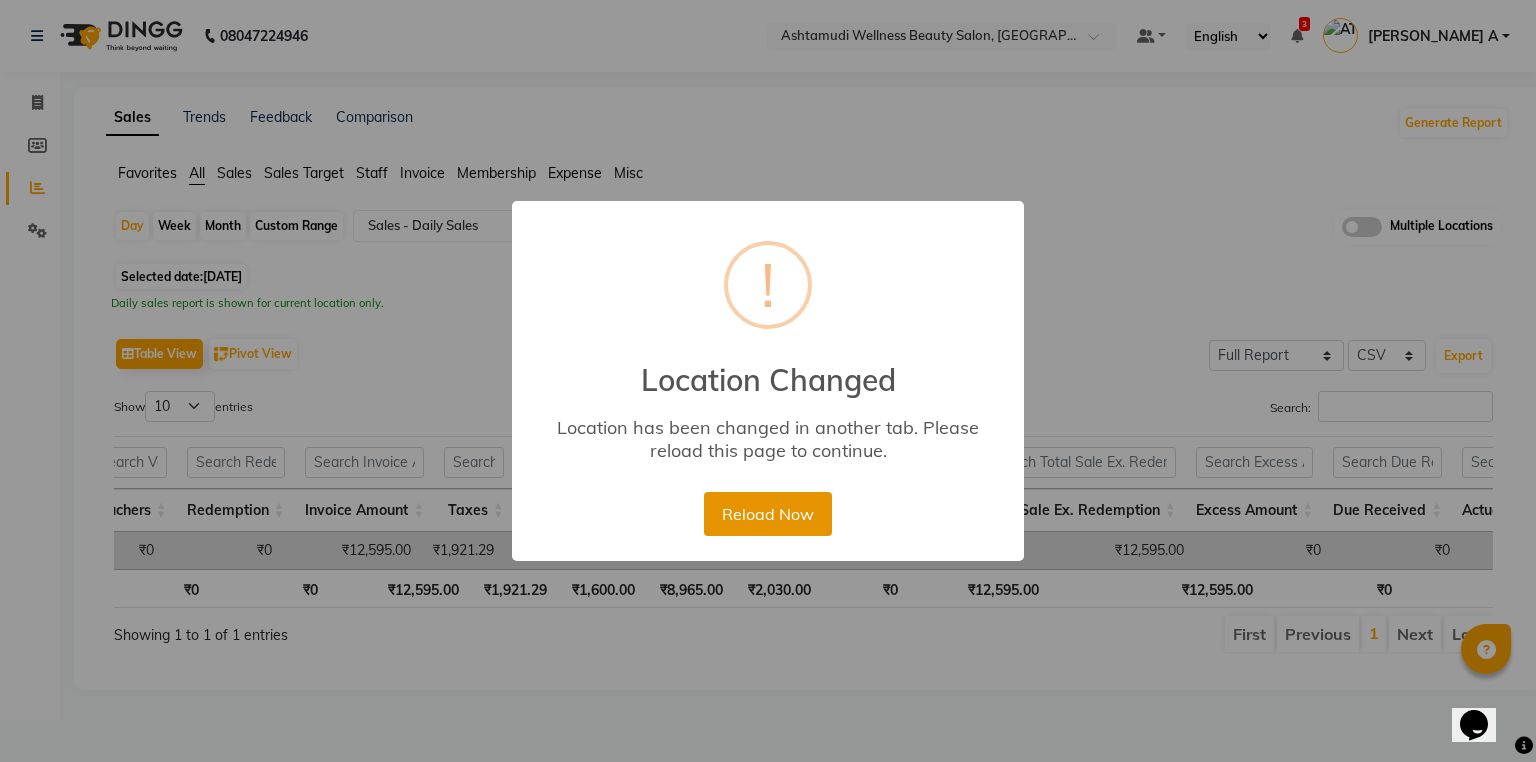 click on "Reload Now" at bounding box center [767, 514] 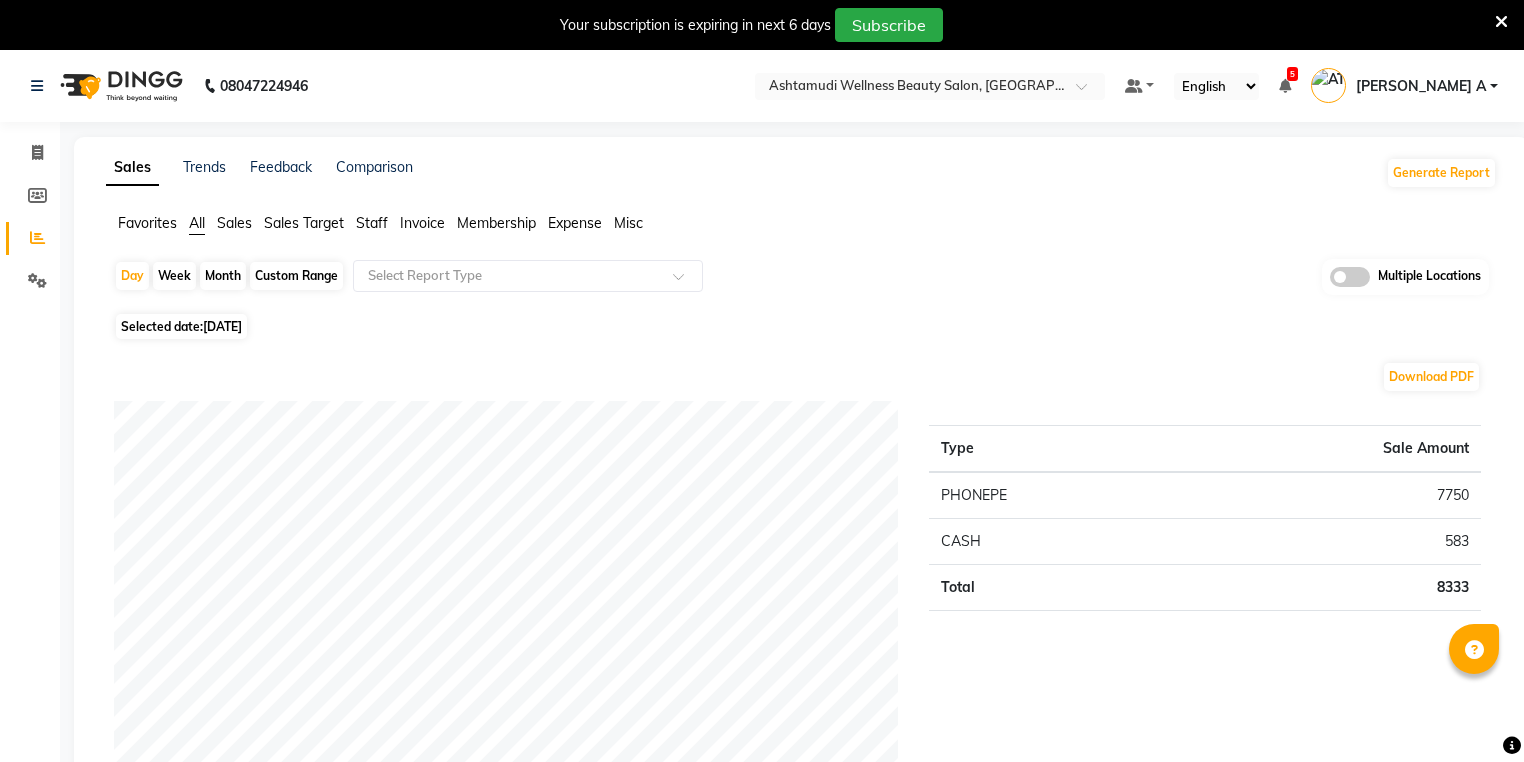 scroll, scrollTop: 0, scrollLeft: 0, axis: both 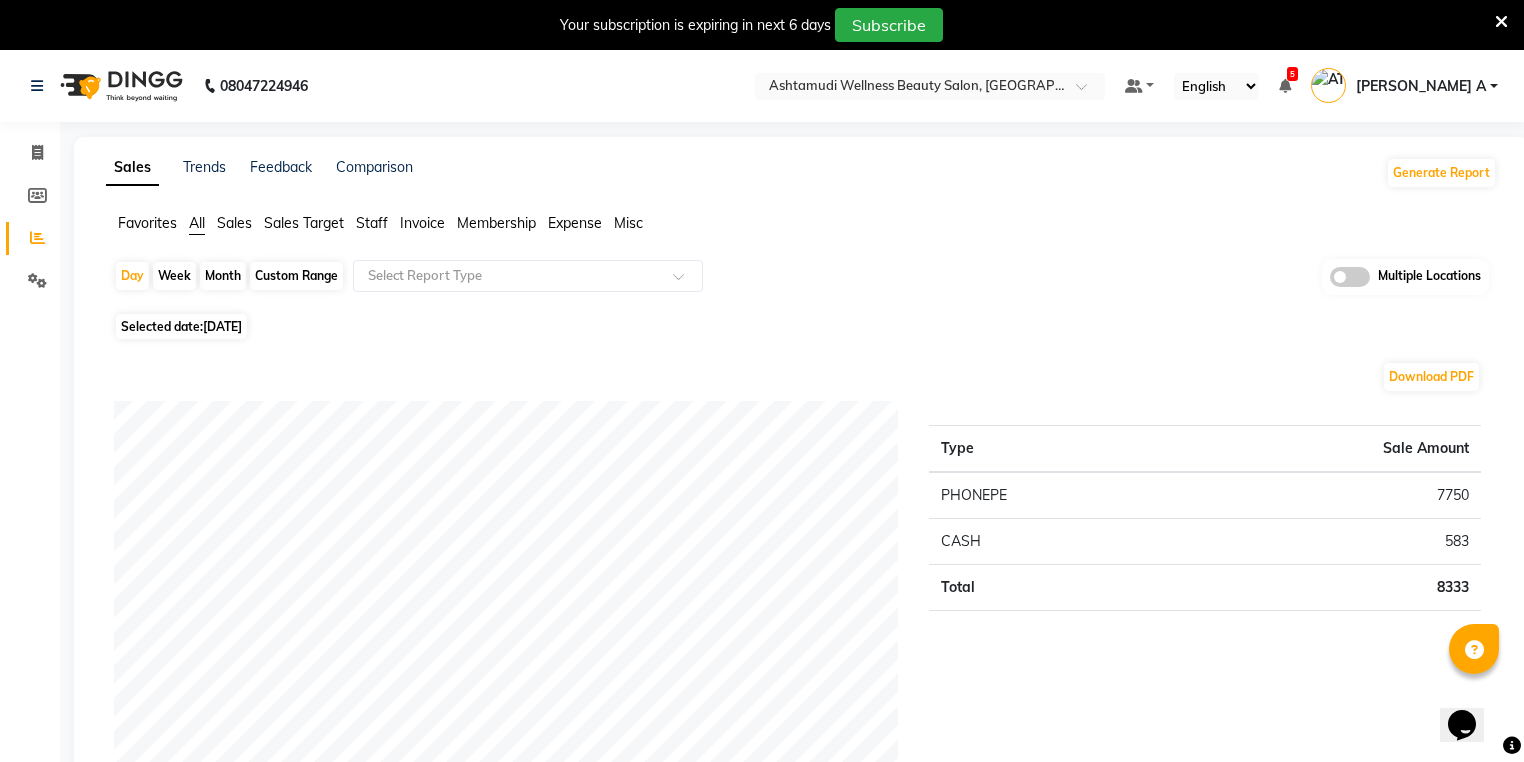click on "Sale Amount" 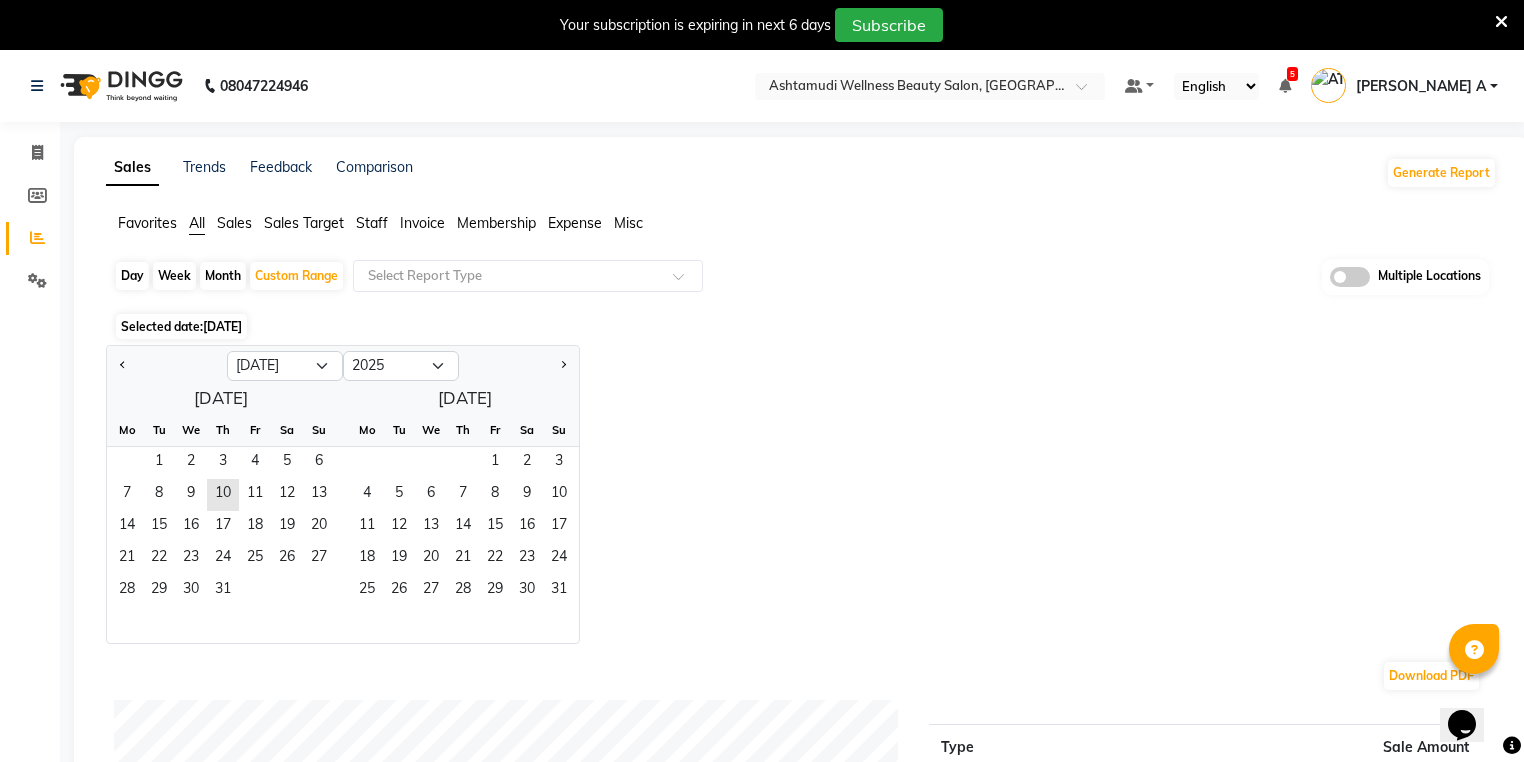 click 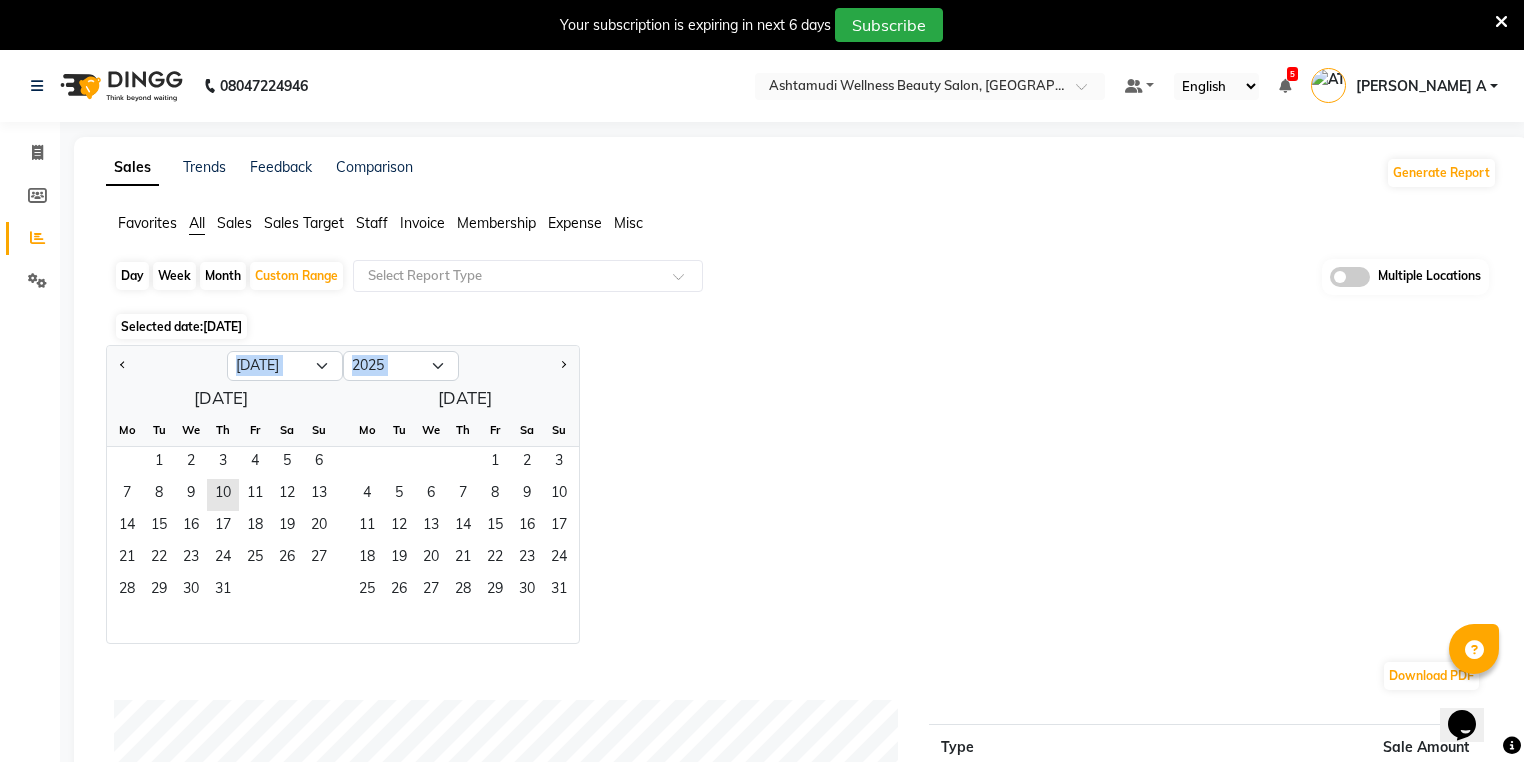 click 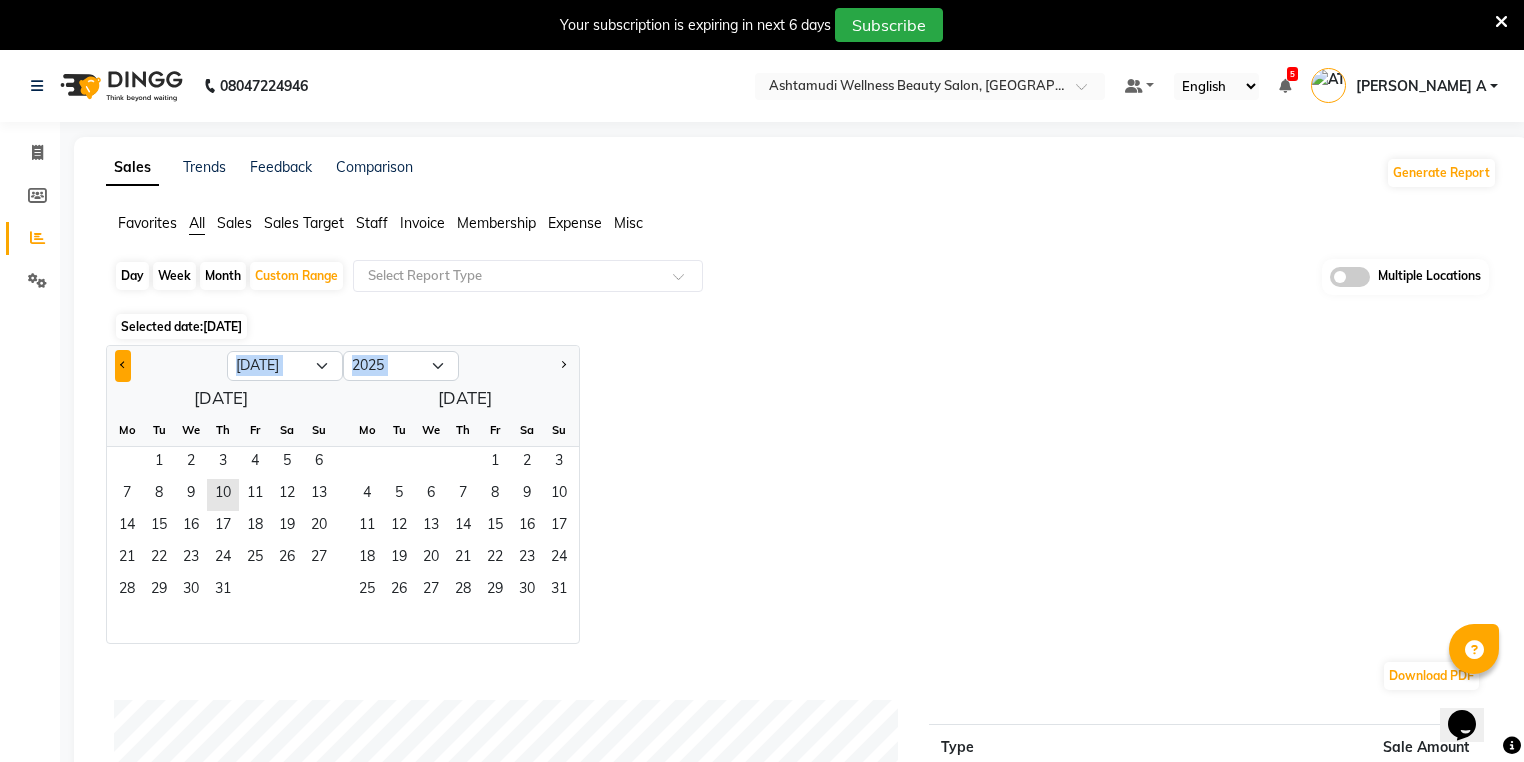 click 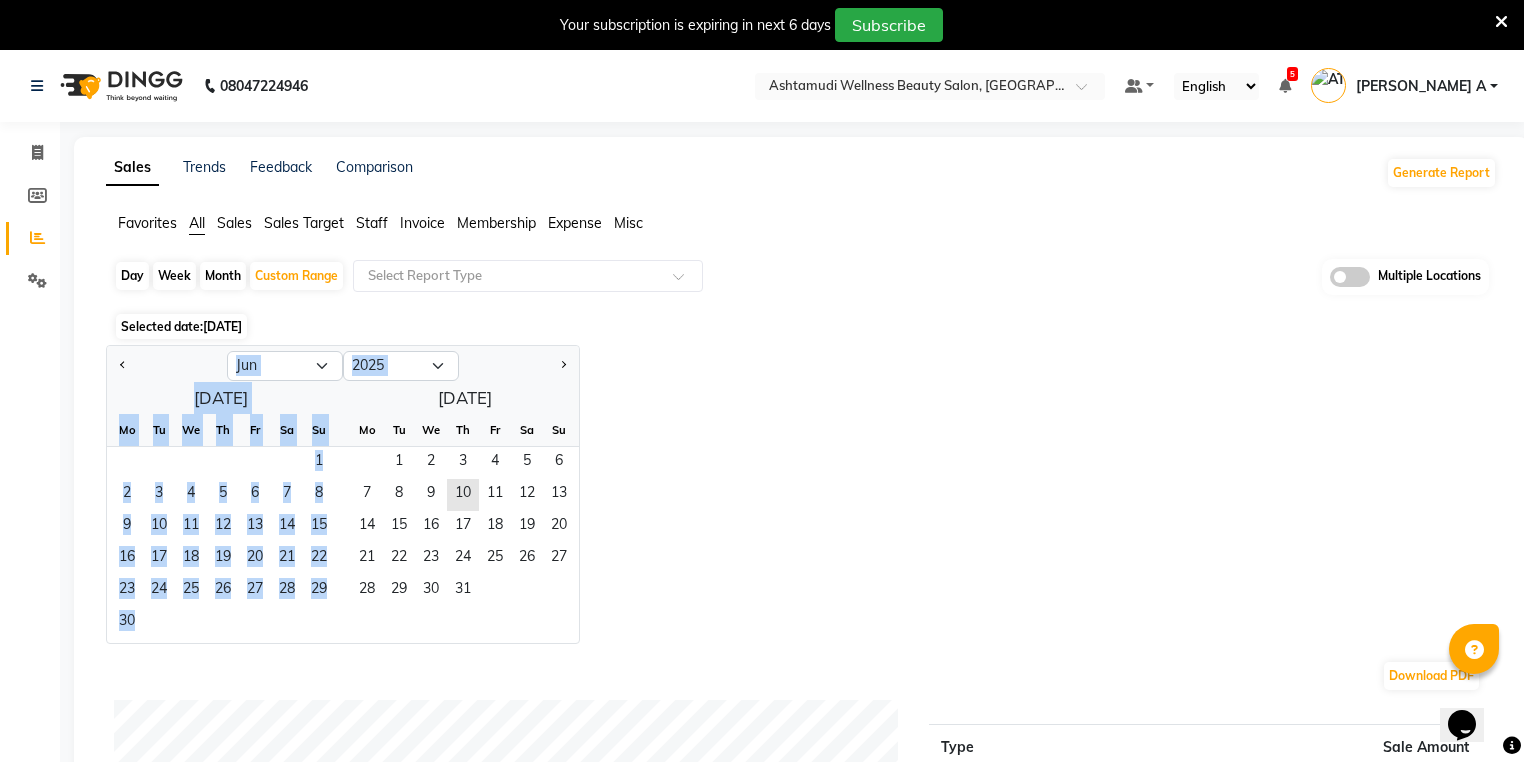 click on "1" 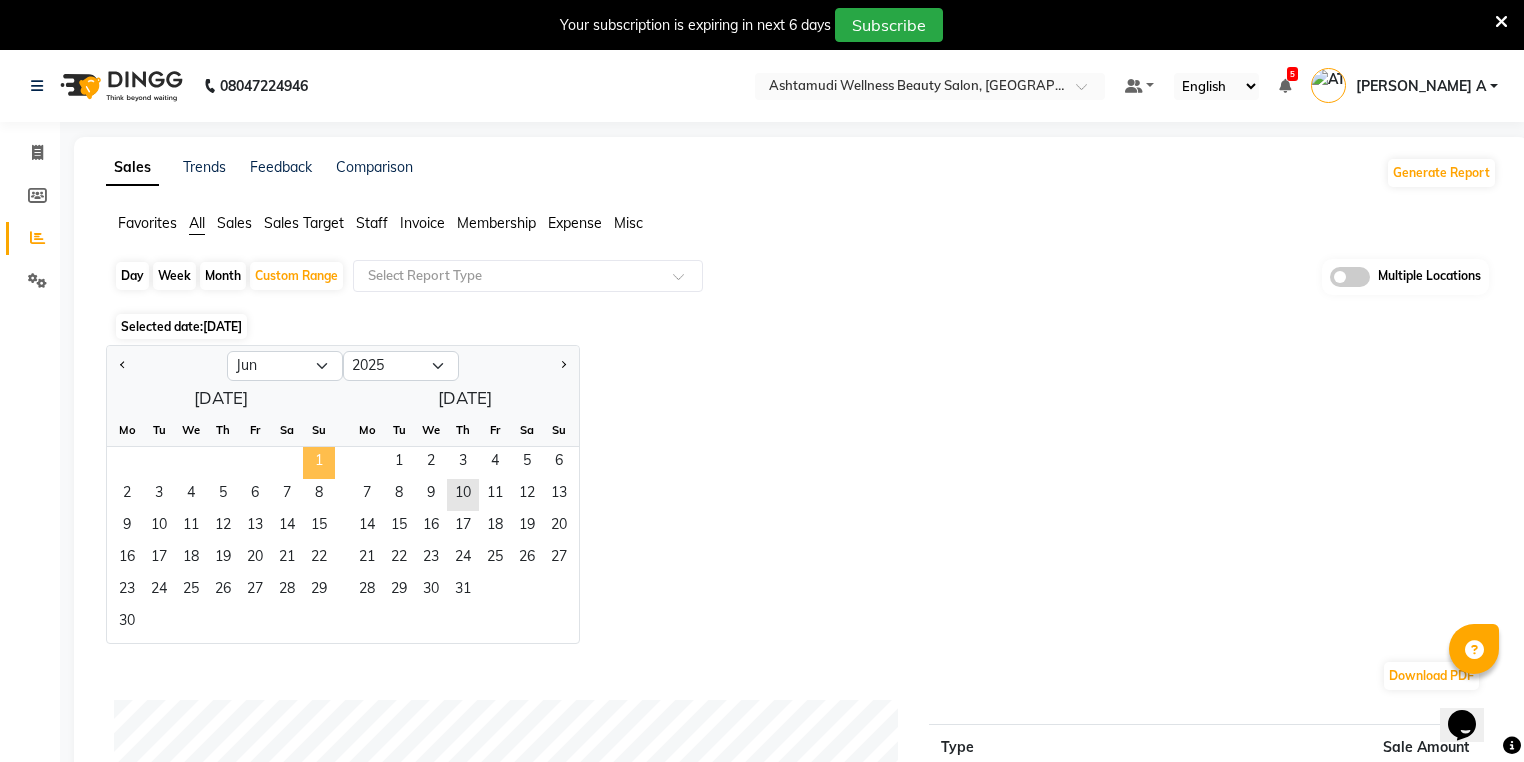 click on "1" 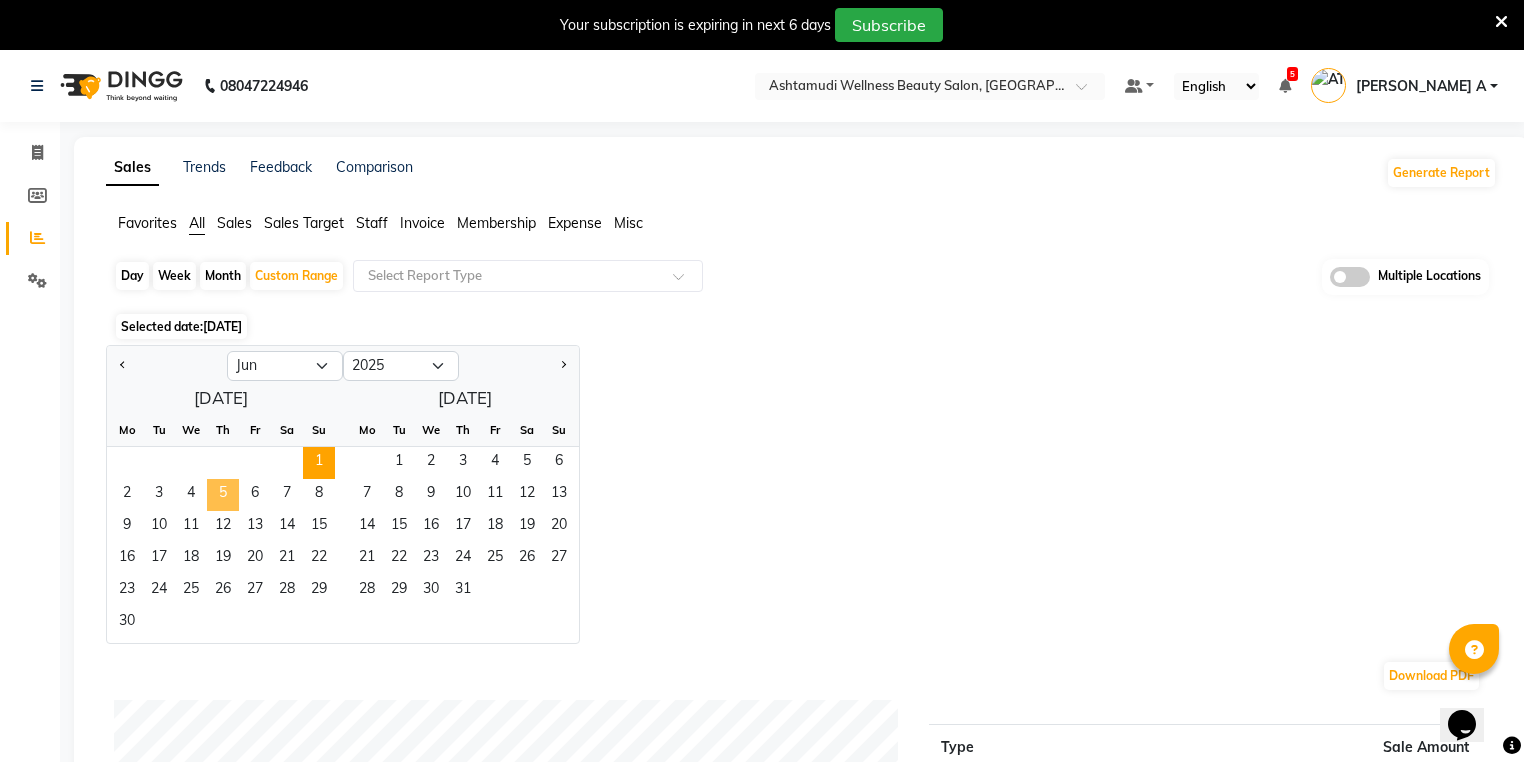 click on "5" 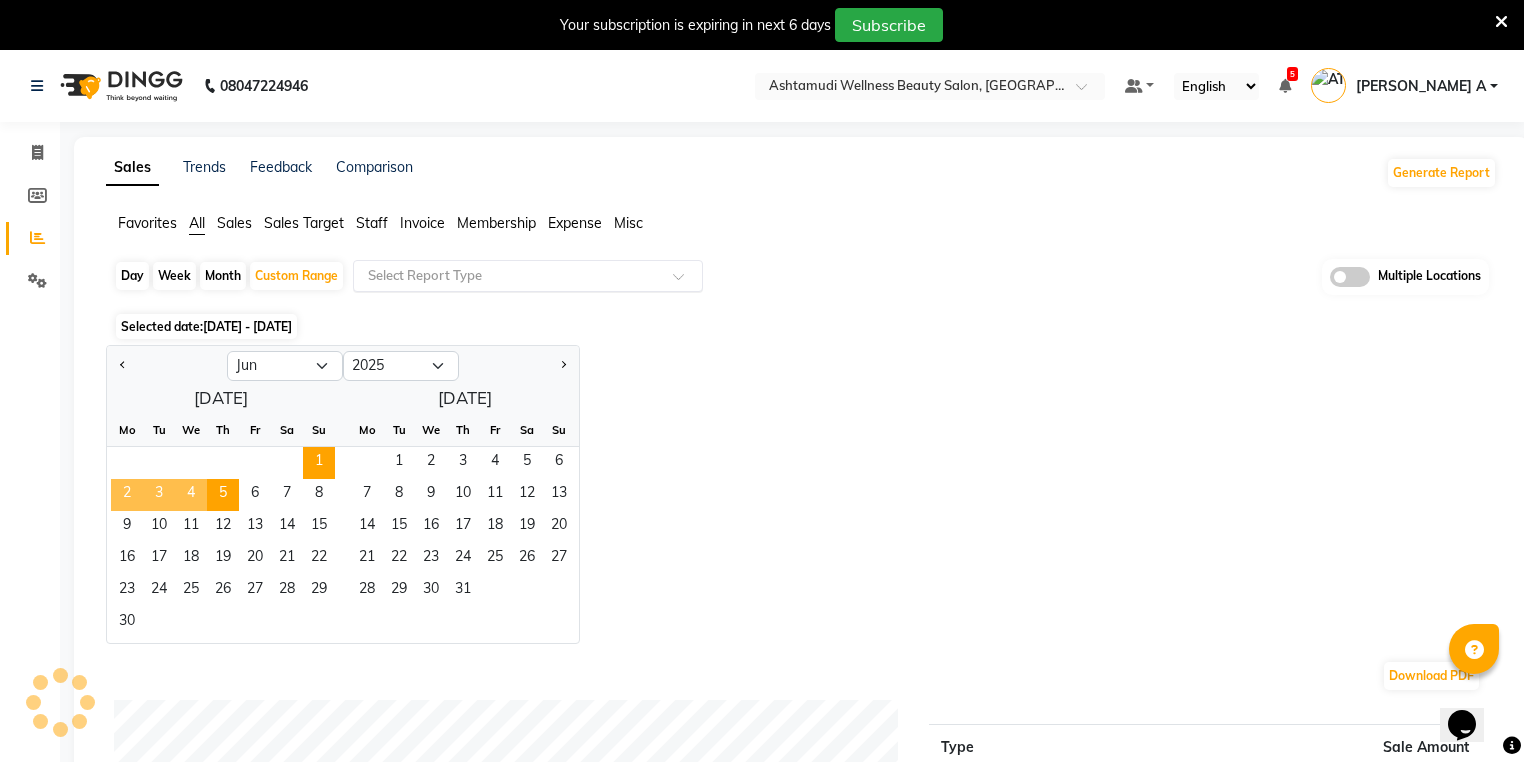 click on "Select Report Type" 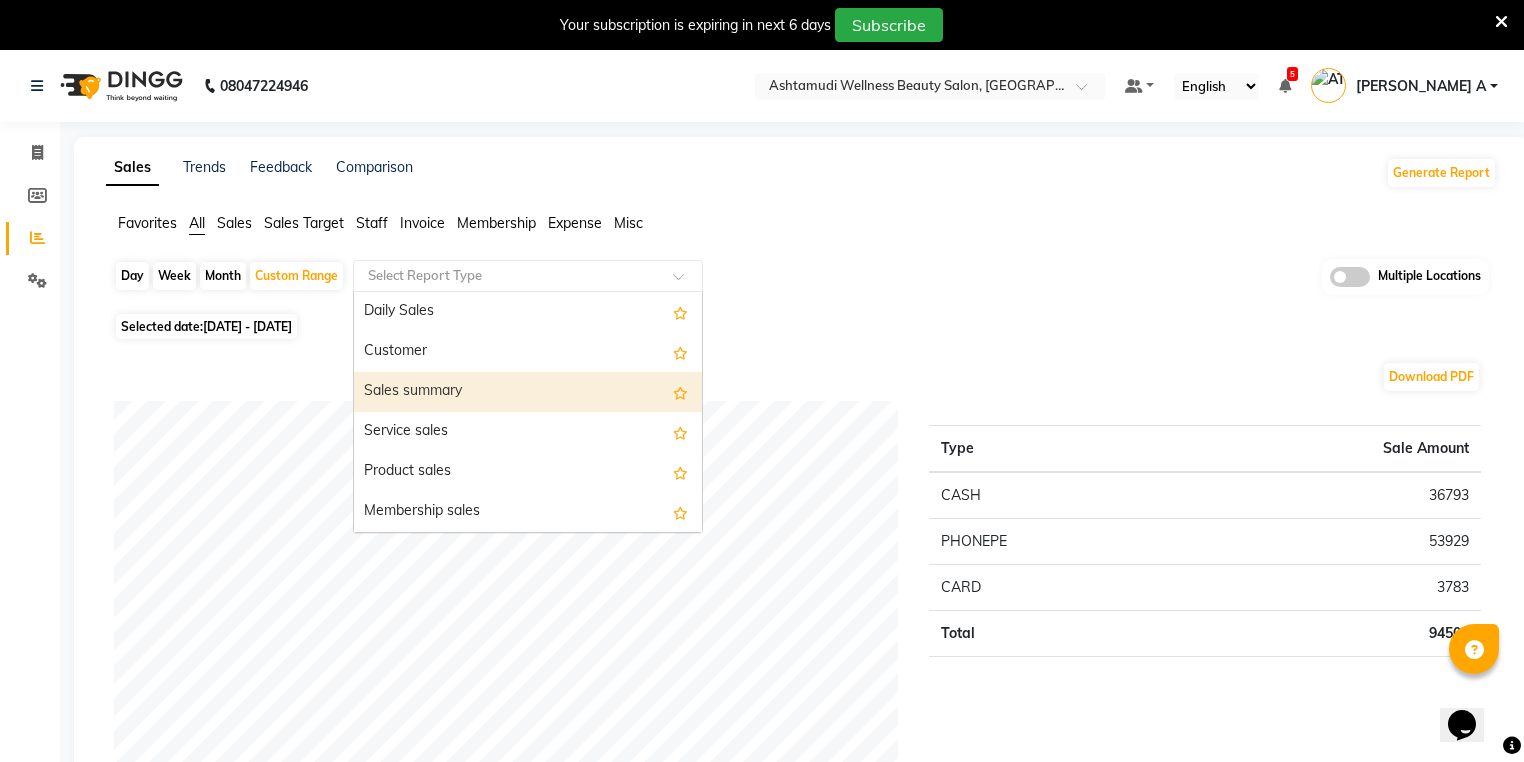 click on "Sales summary" at bounding box center [528, 392] 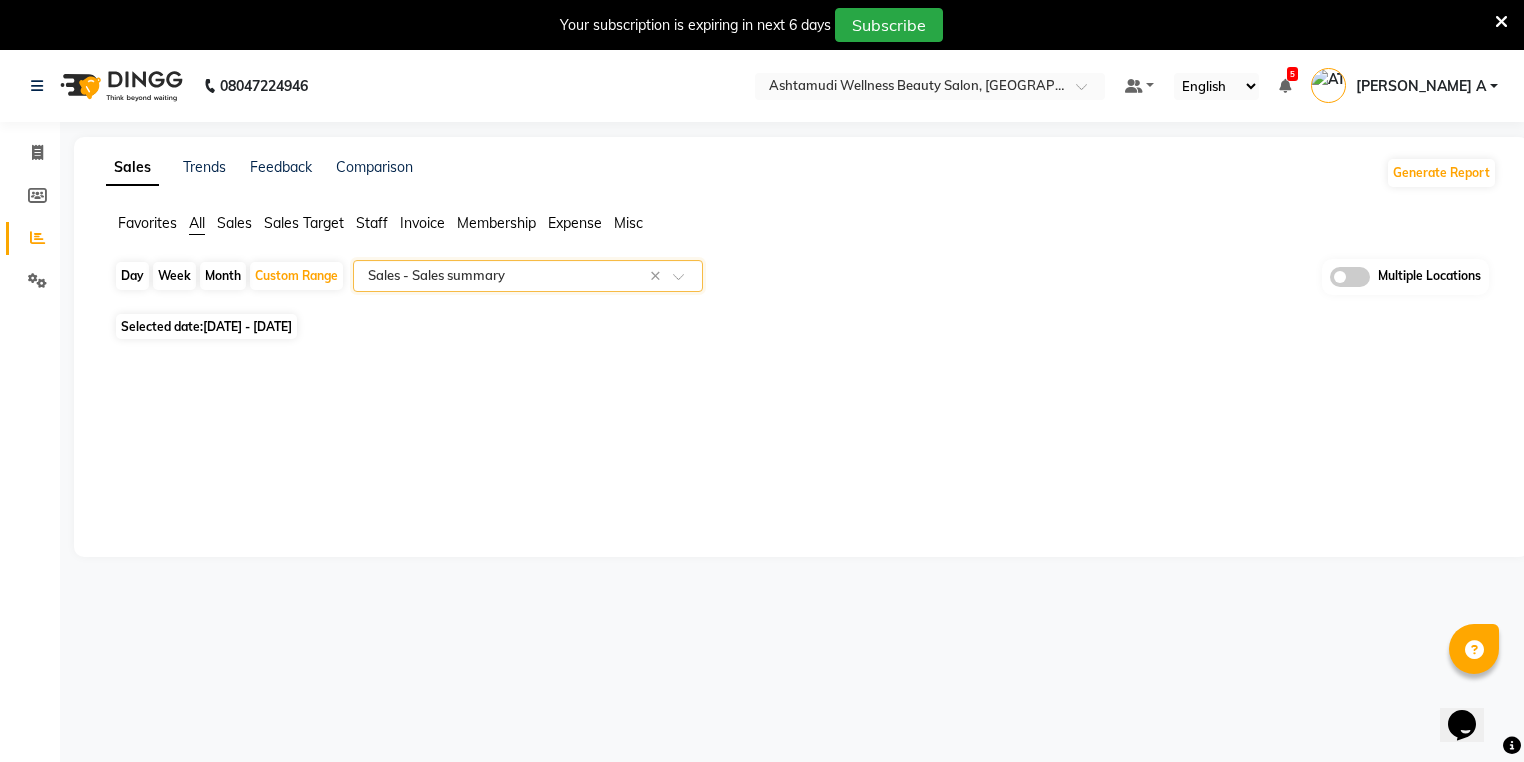 select on "full_report" 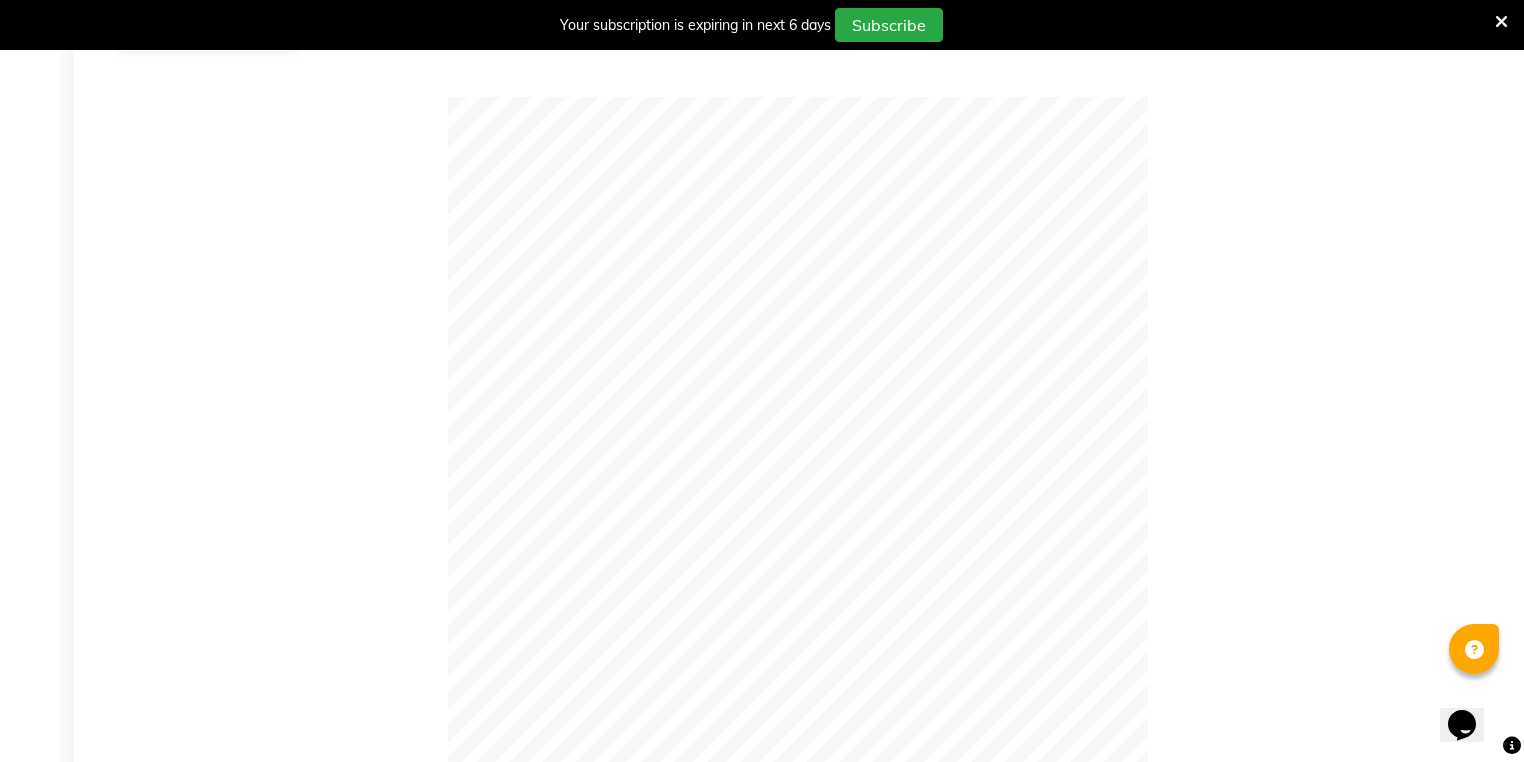 scroll, scrollTop: 0, scrollLeft: 0, axis: both 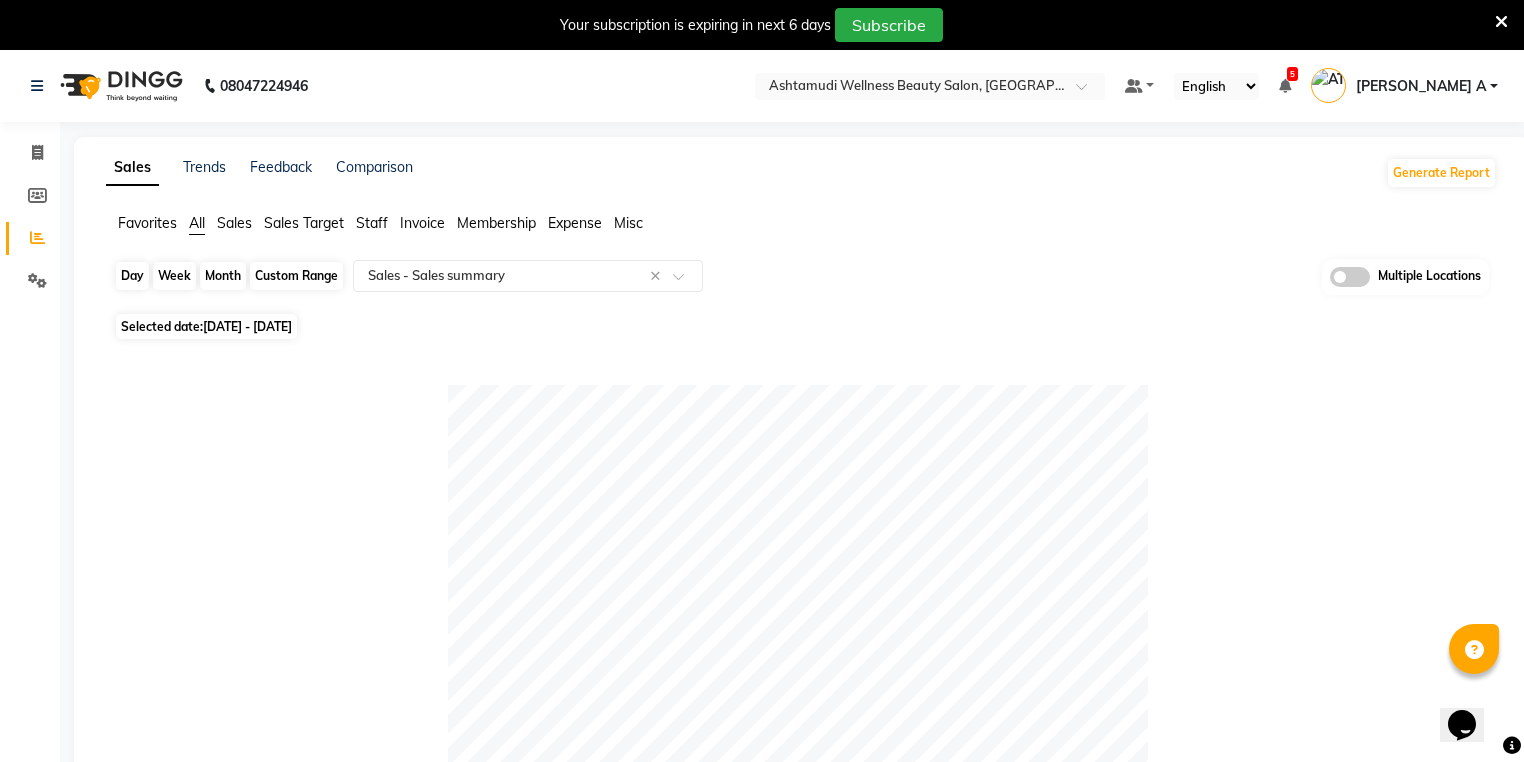 click on "Custom Range" 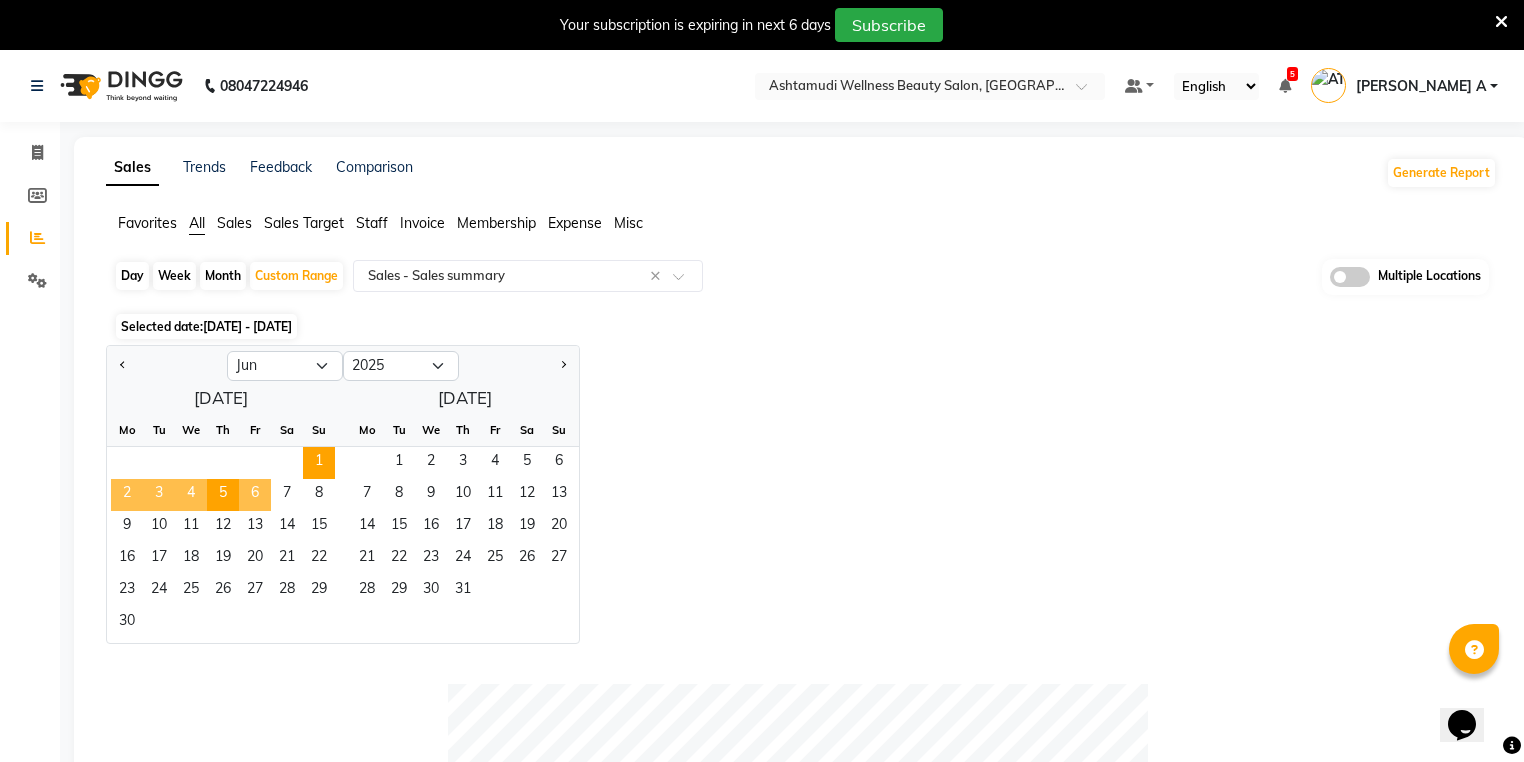 click on "6" 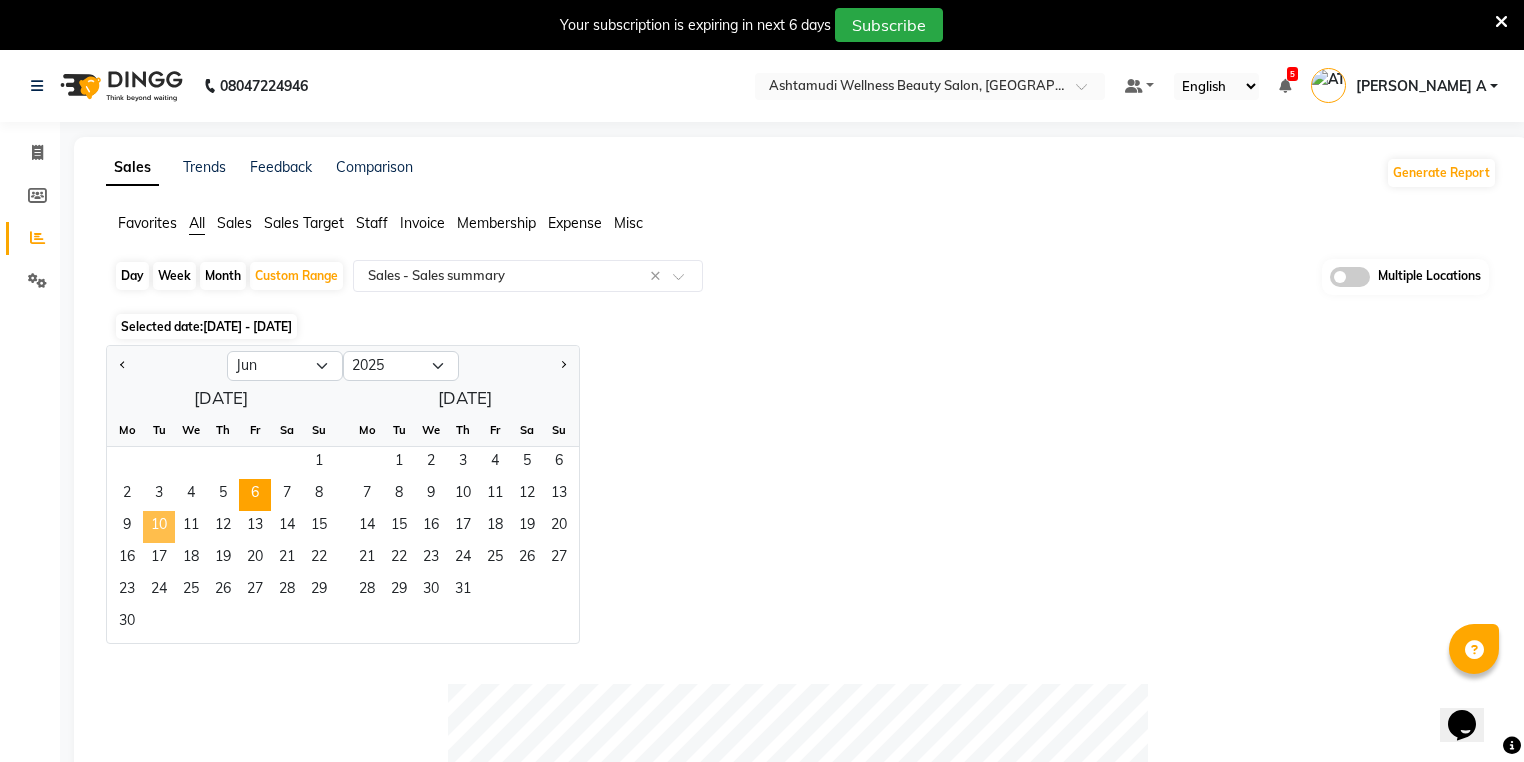 click on "10" 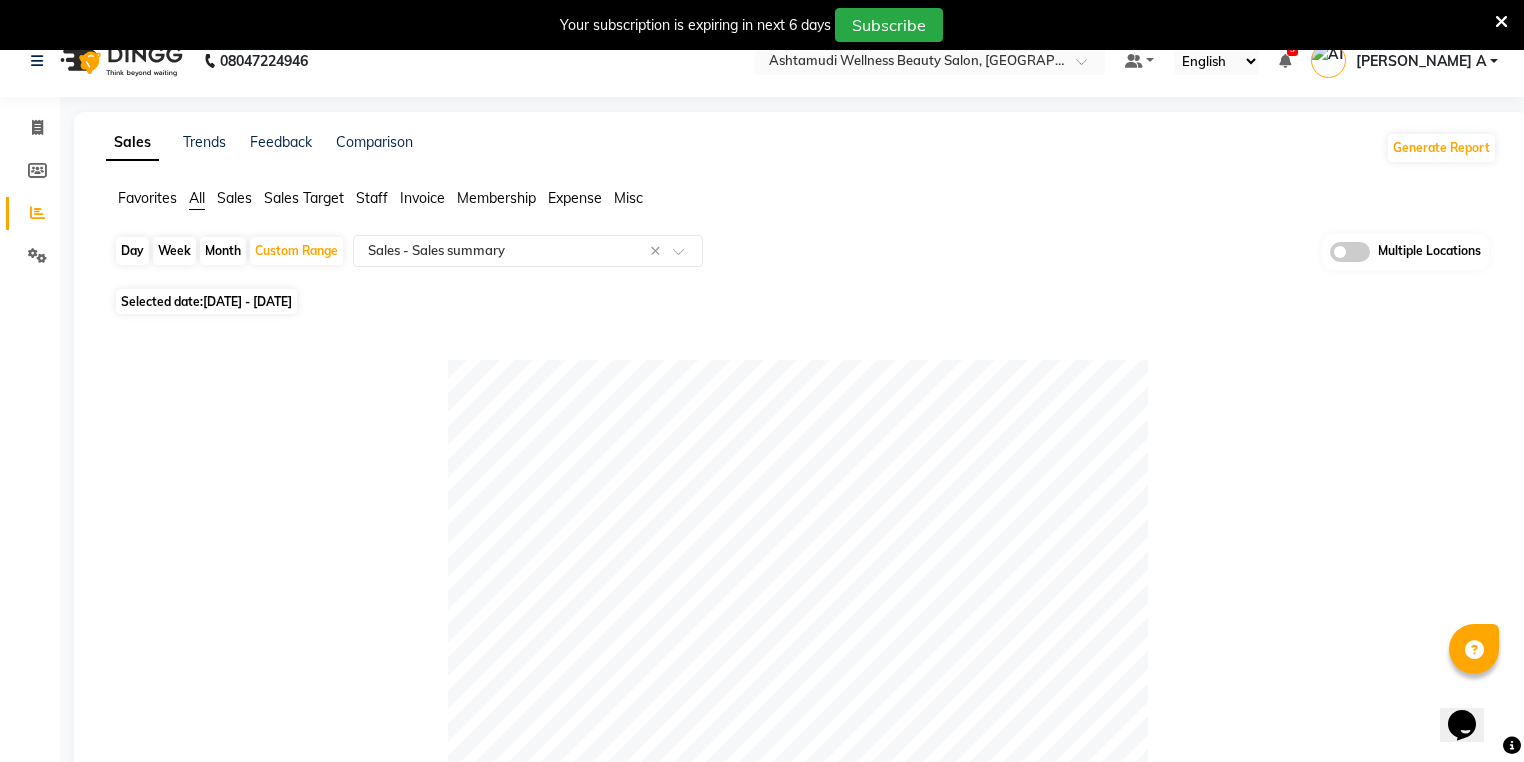 scroll, scrollTop: 0, scrollLeft: 0, axis: both 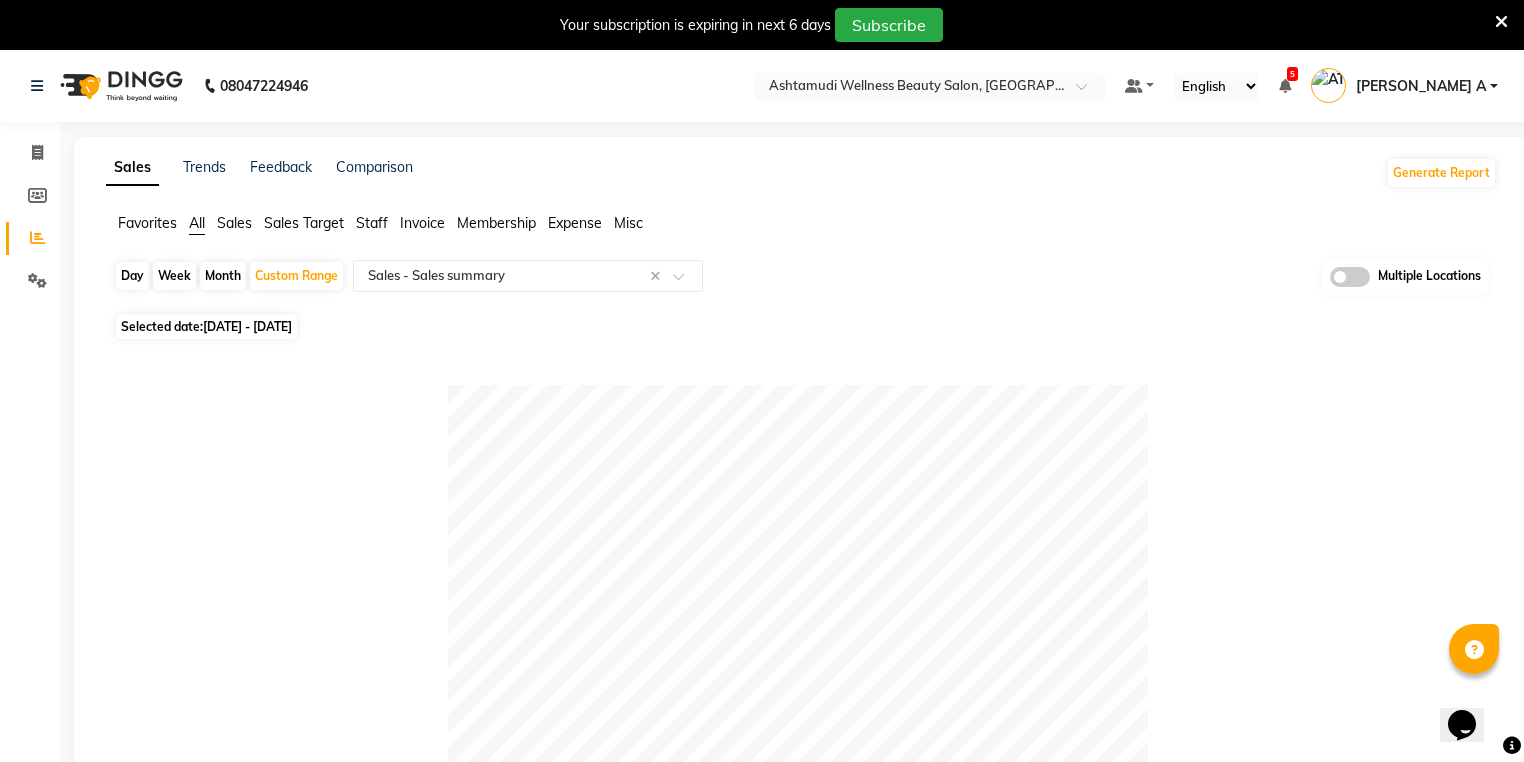 click on "Day" 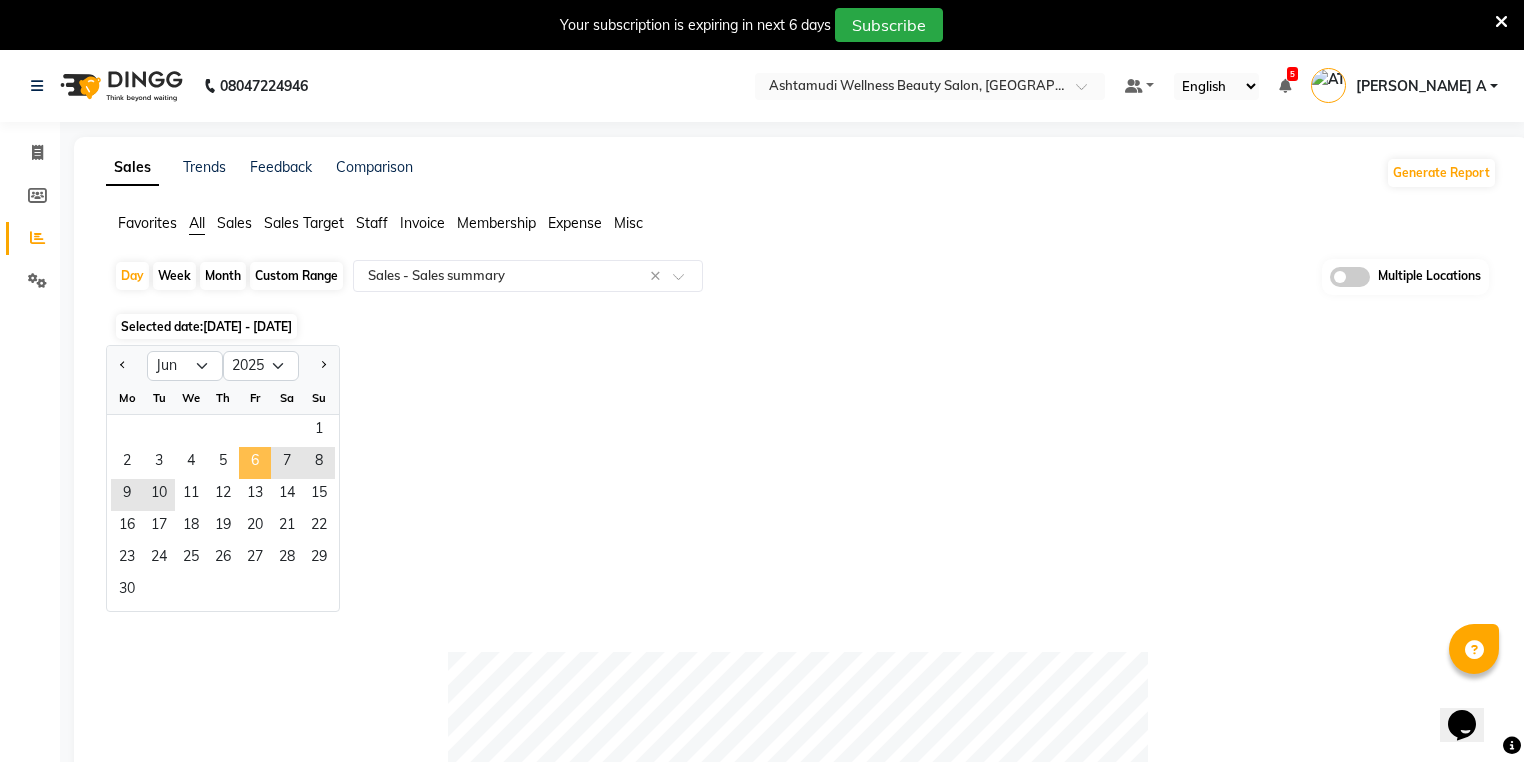 click on "6" 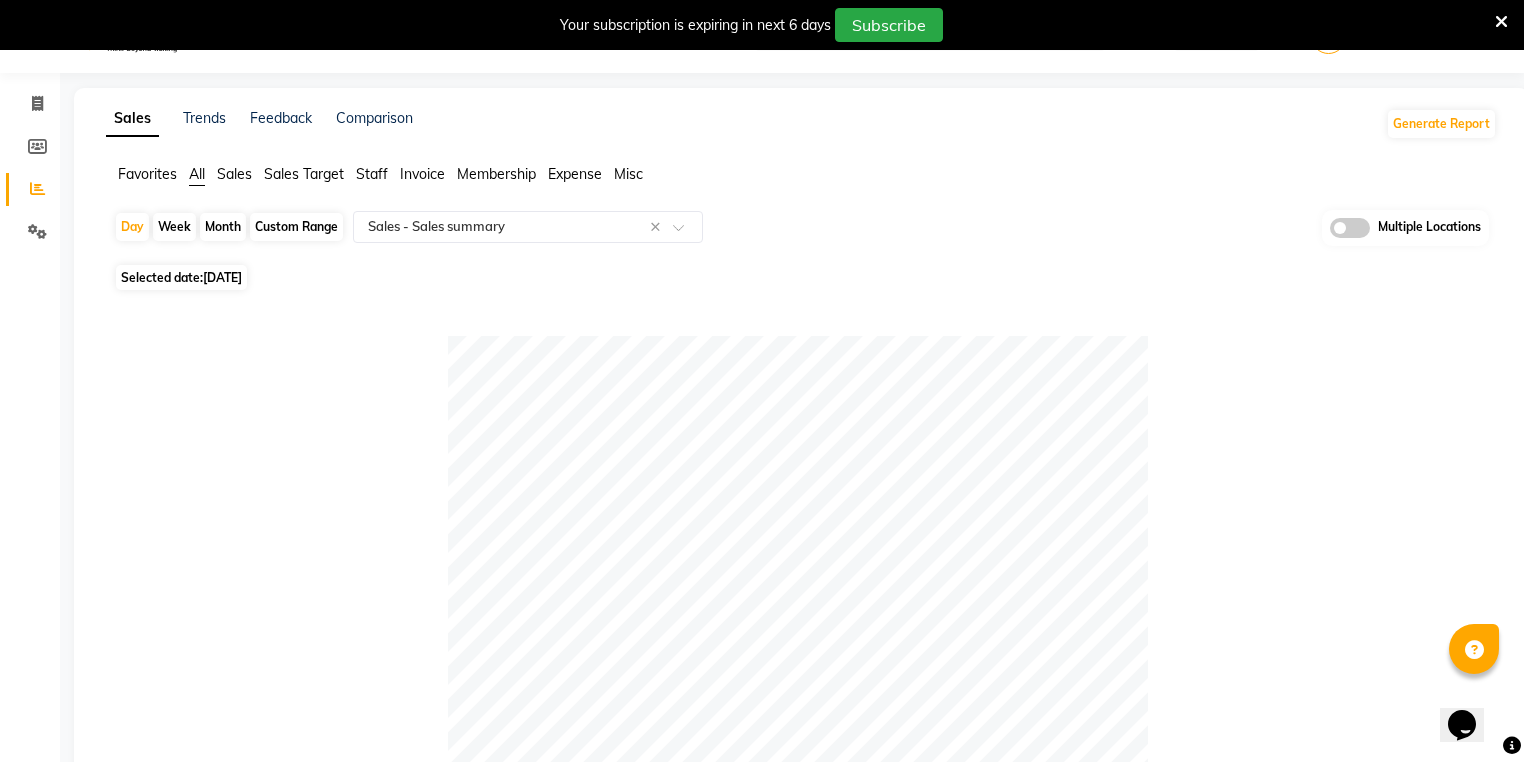 scroll, scrollTop: 0, scrollLeft: 0, axis: both 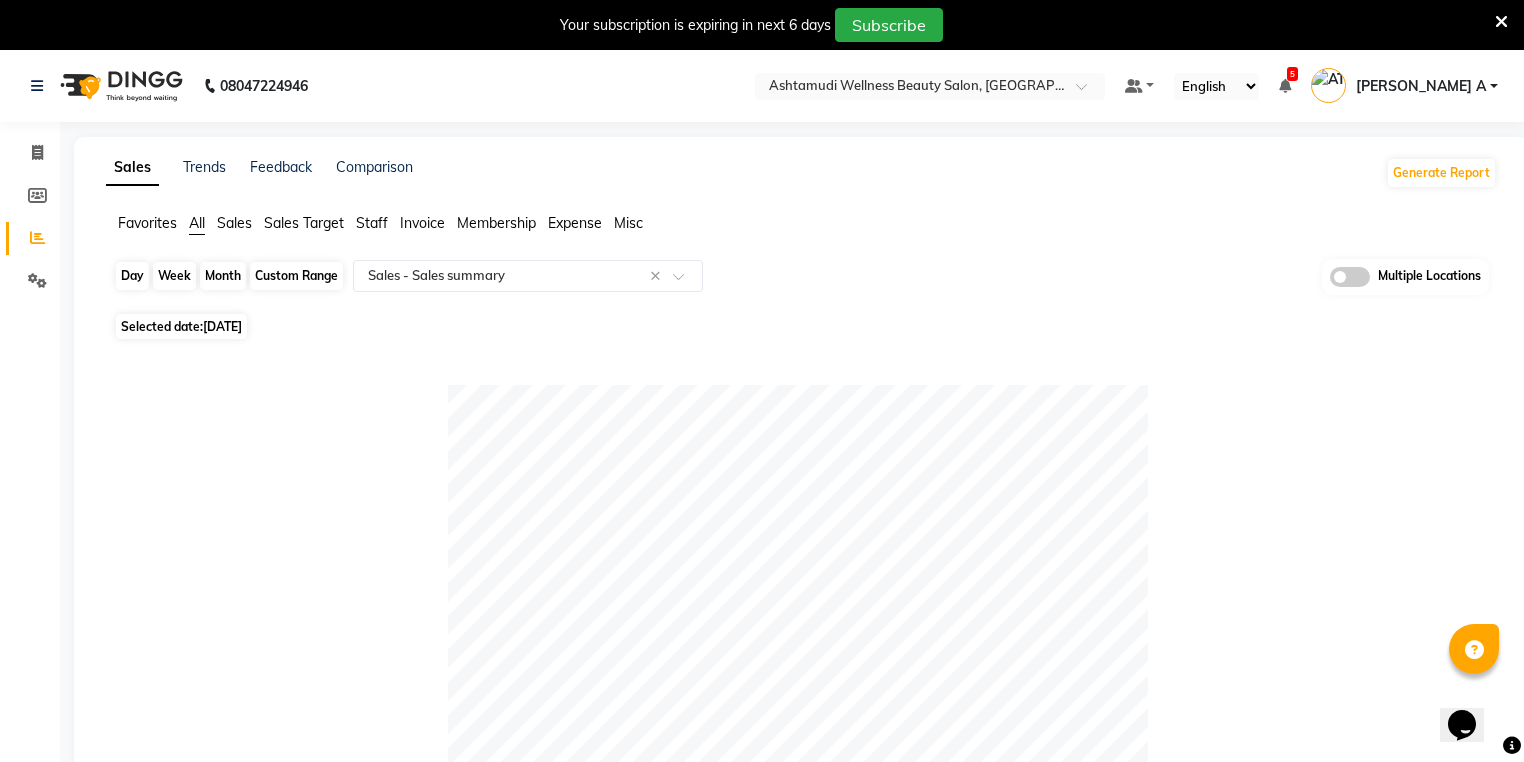 click on "Day" 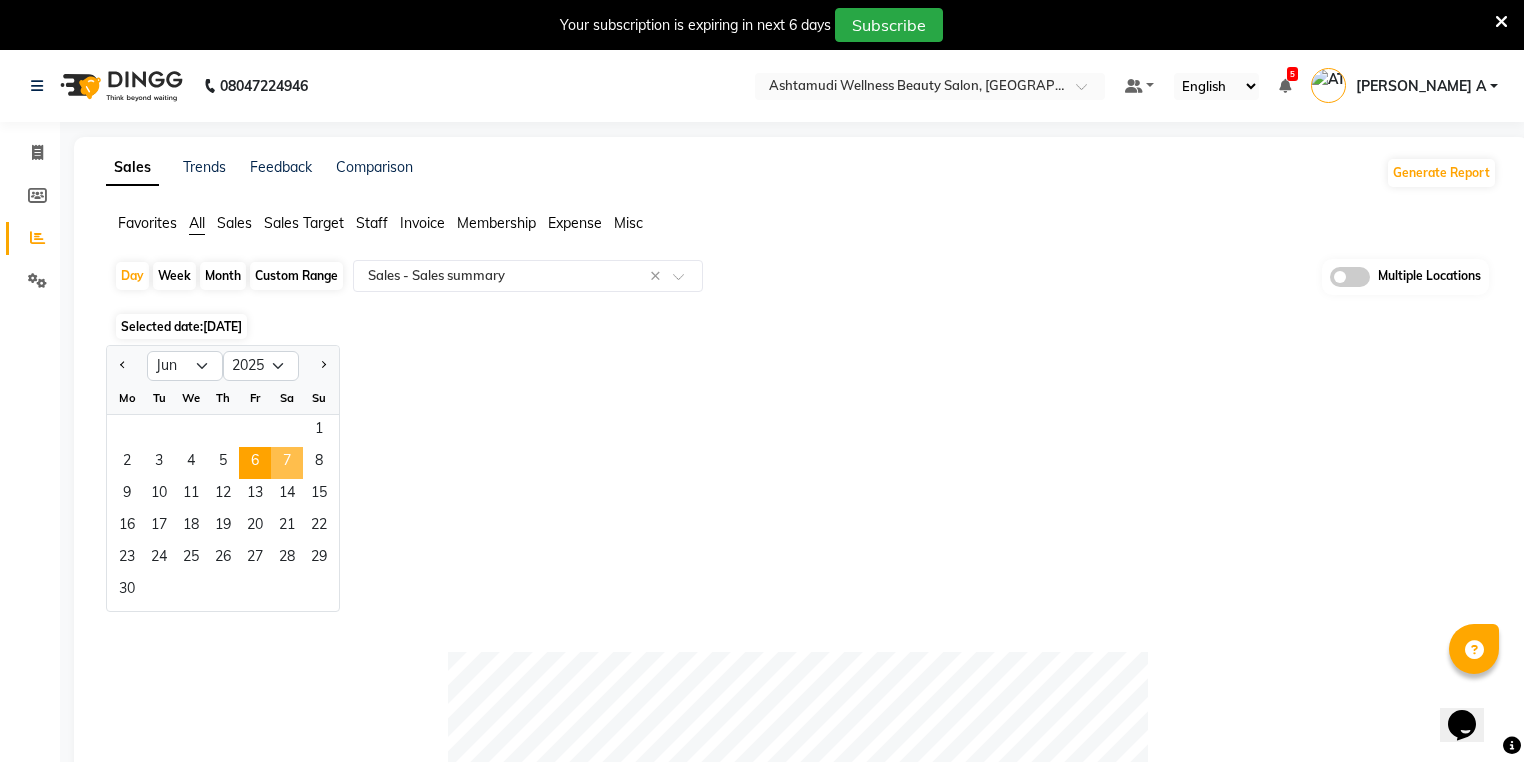 click on "7" 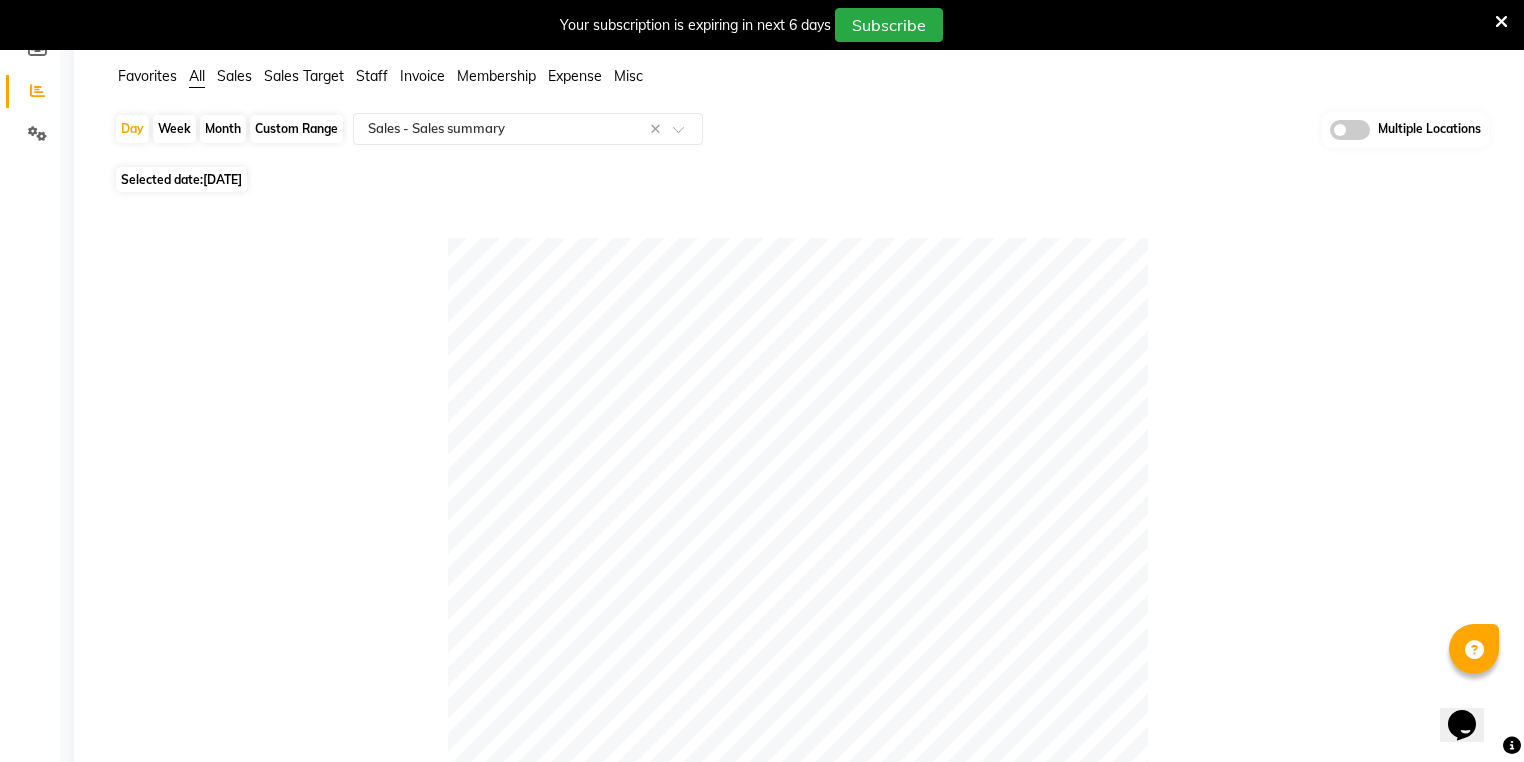 scroll, scrollTop: 0, scrollLeft: 0, axis: both 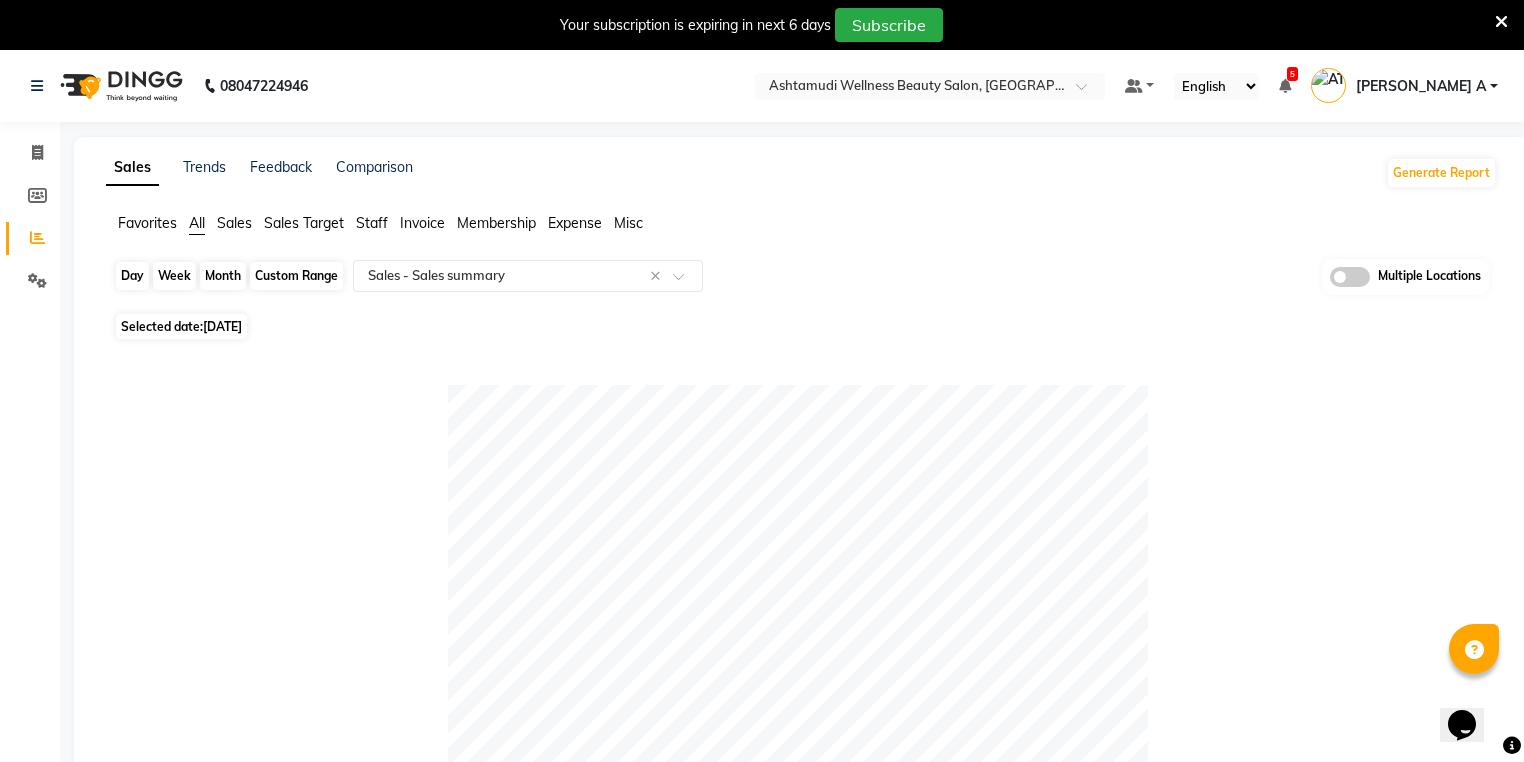 click on "Day" 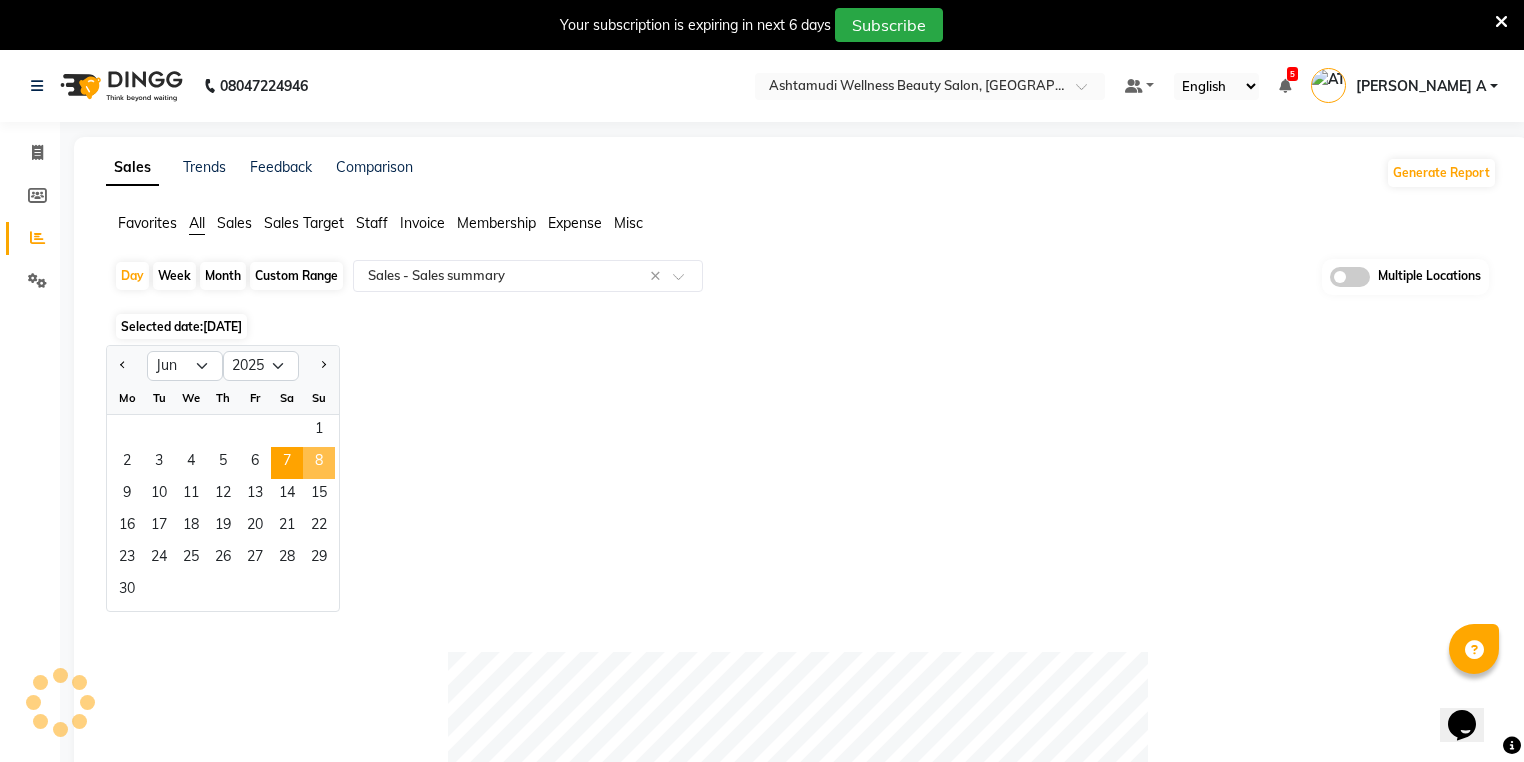 click on "8" 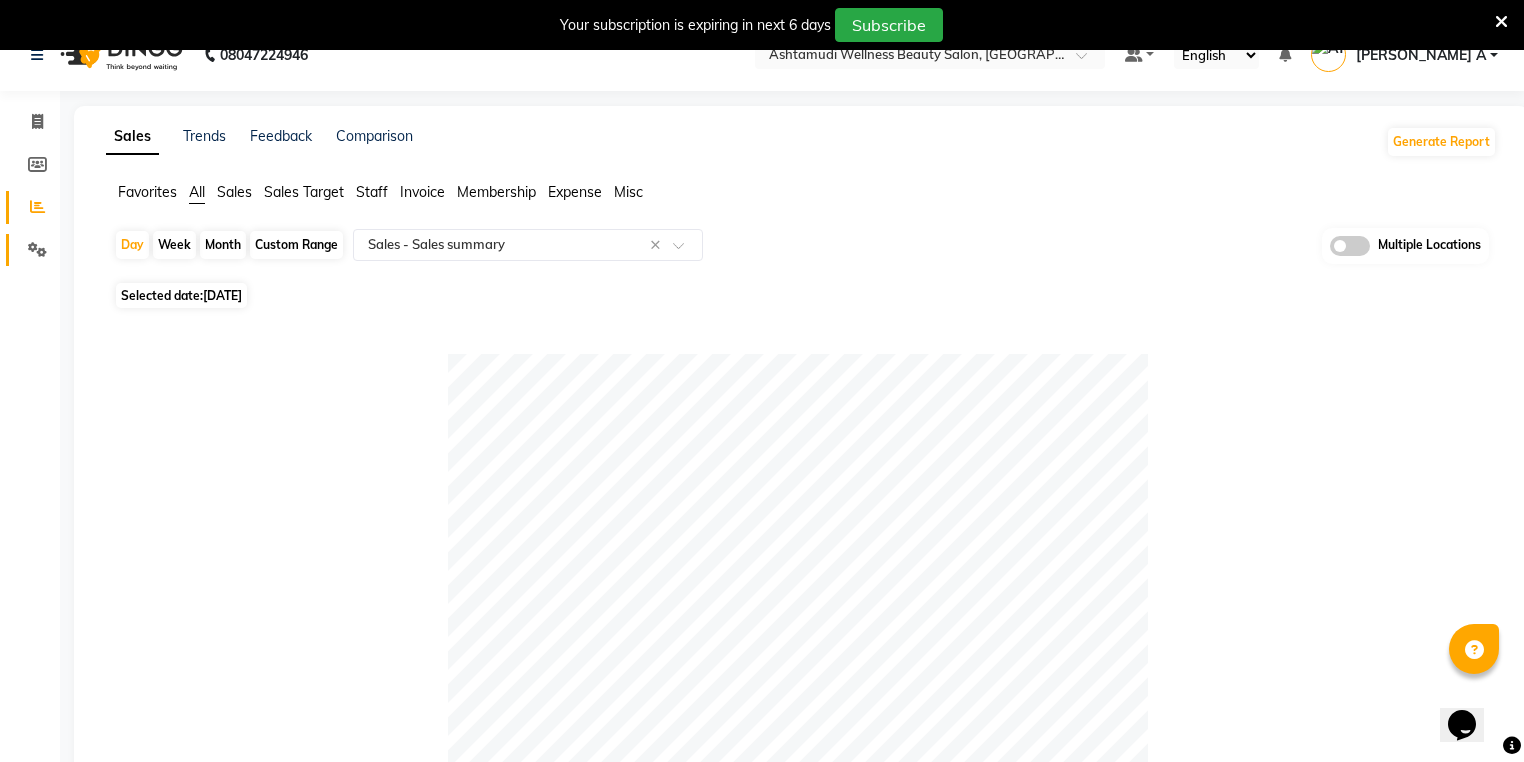 scroll, scrollTop: 0, scrollLeft: 0, axis: both 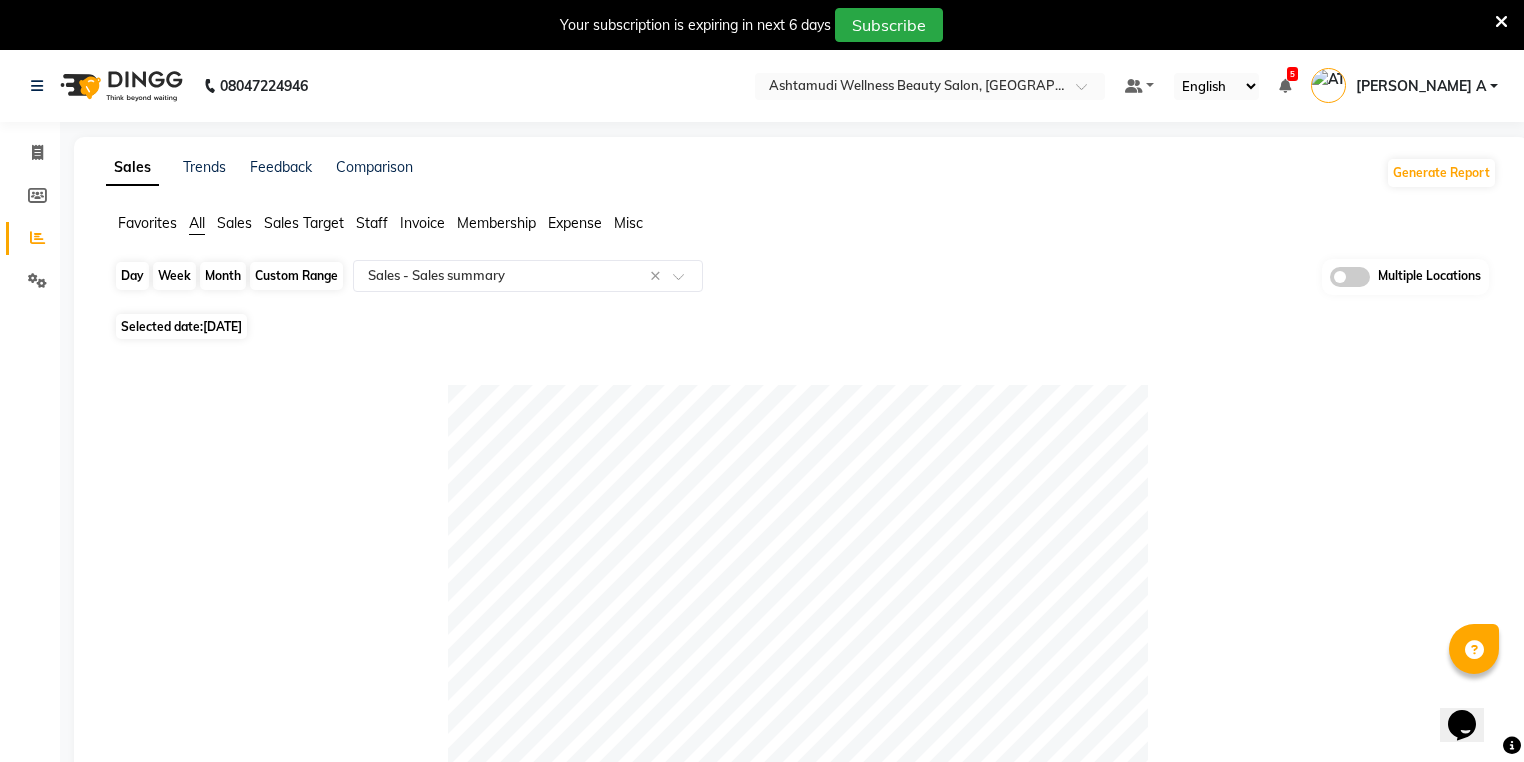click on "Day" 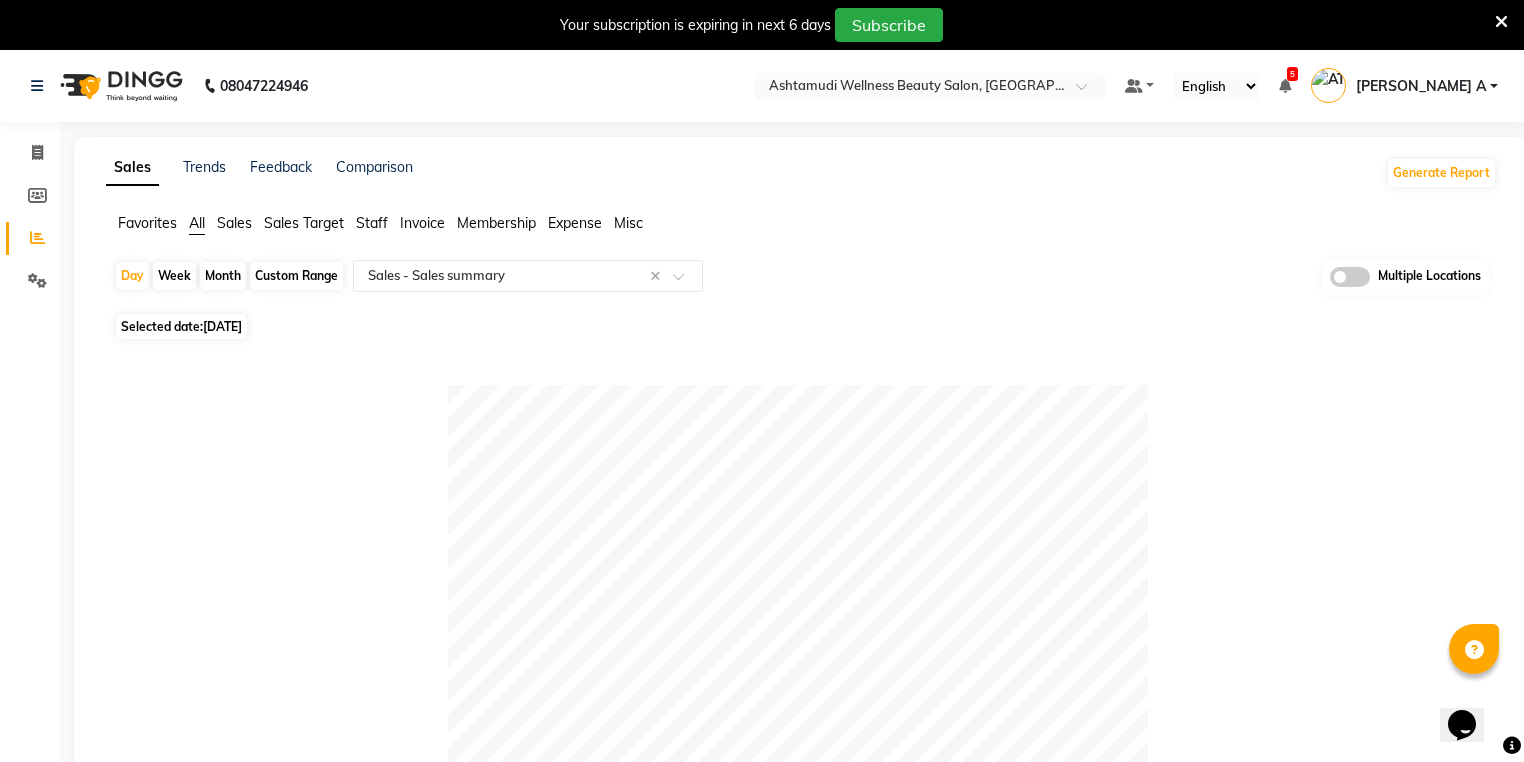 select on "6" 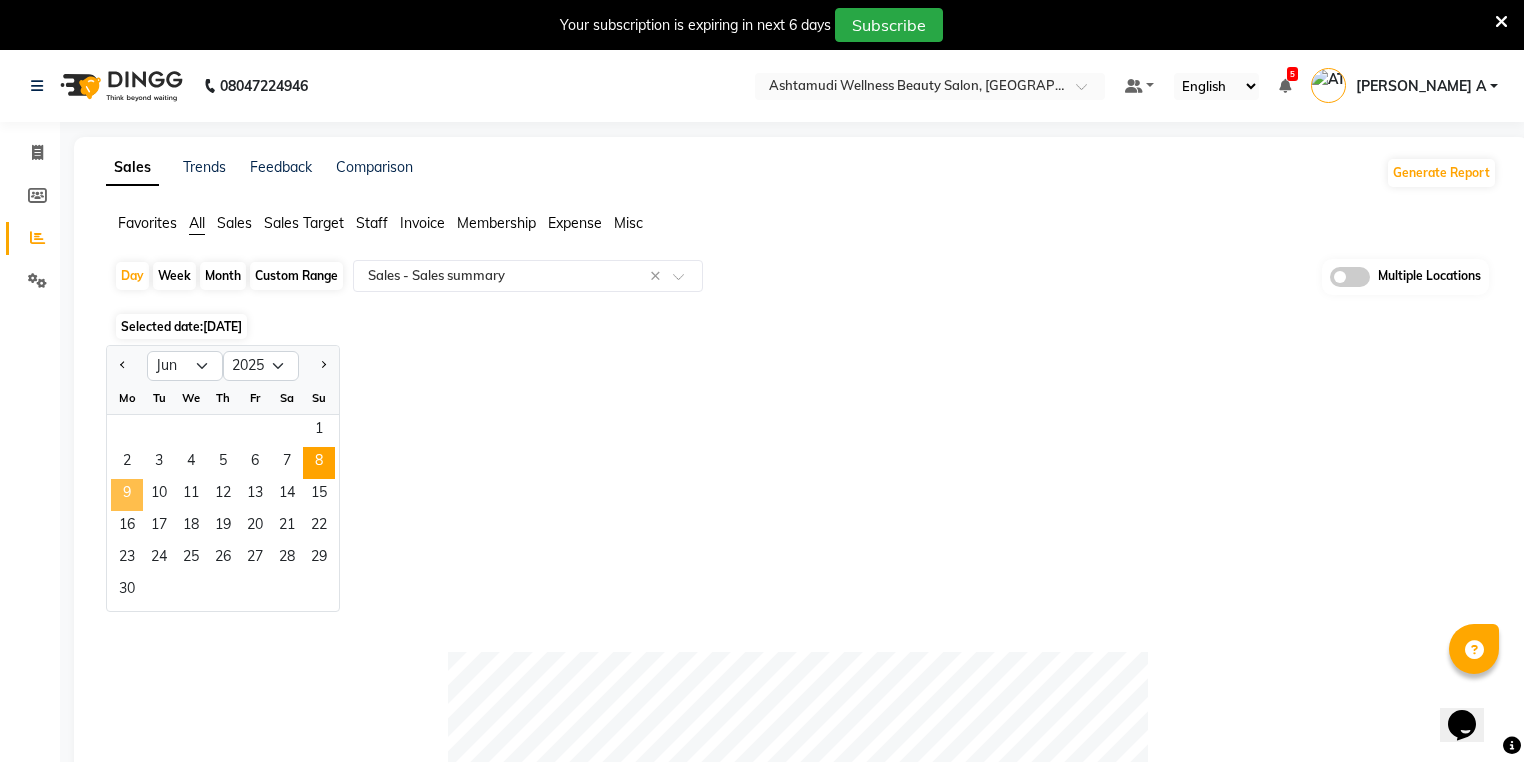 click on "9" 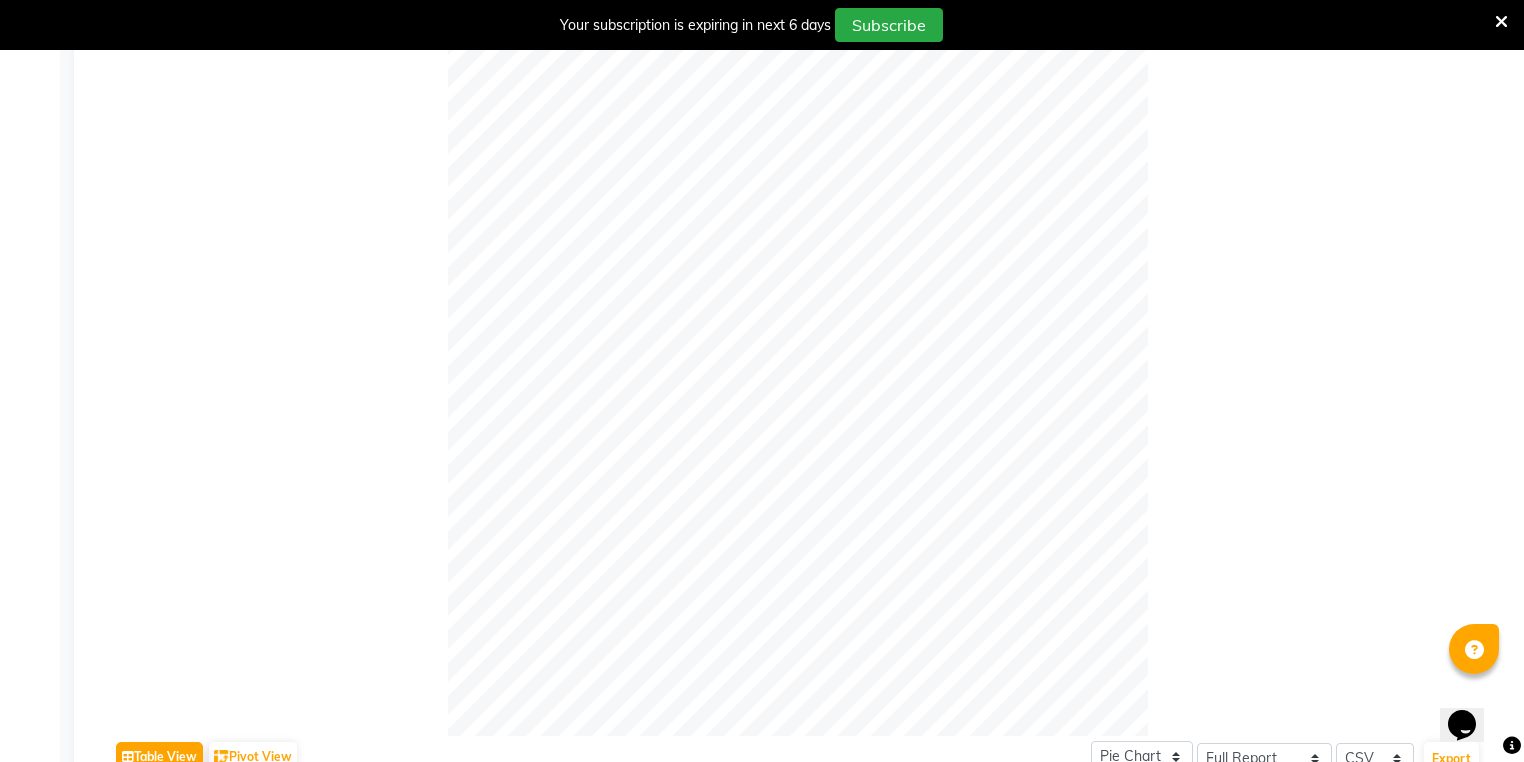 scroll, scrollTop: 0, scrollLeft: 0, axis: both 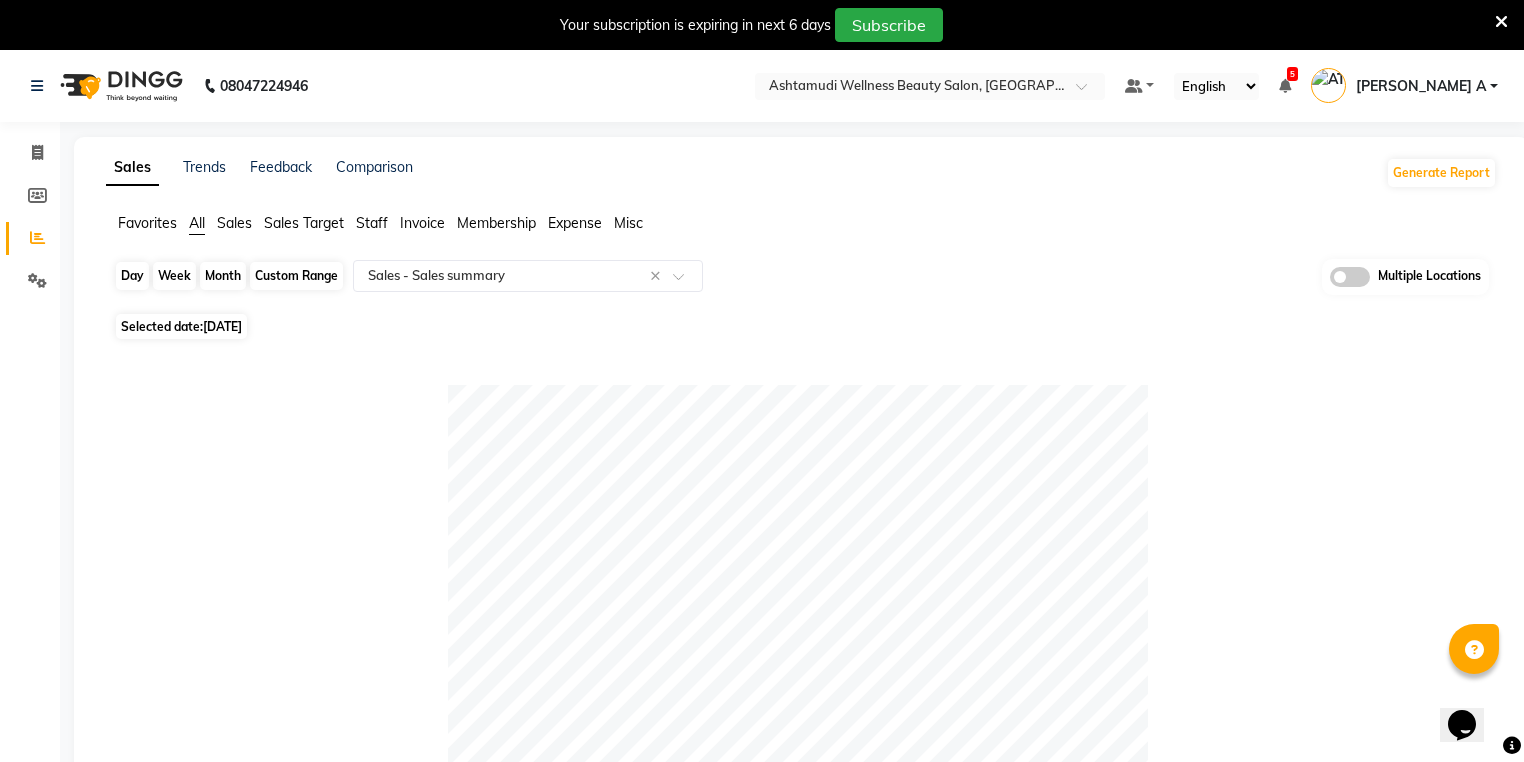 click on "Day" 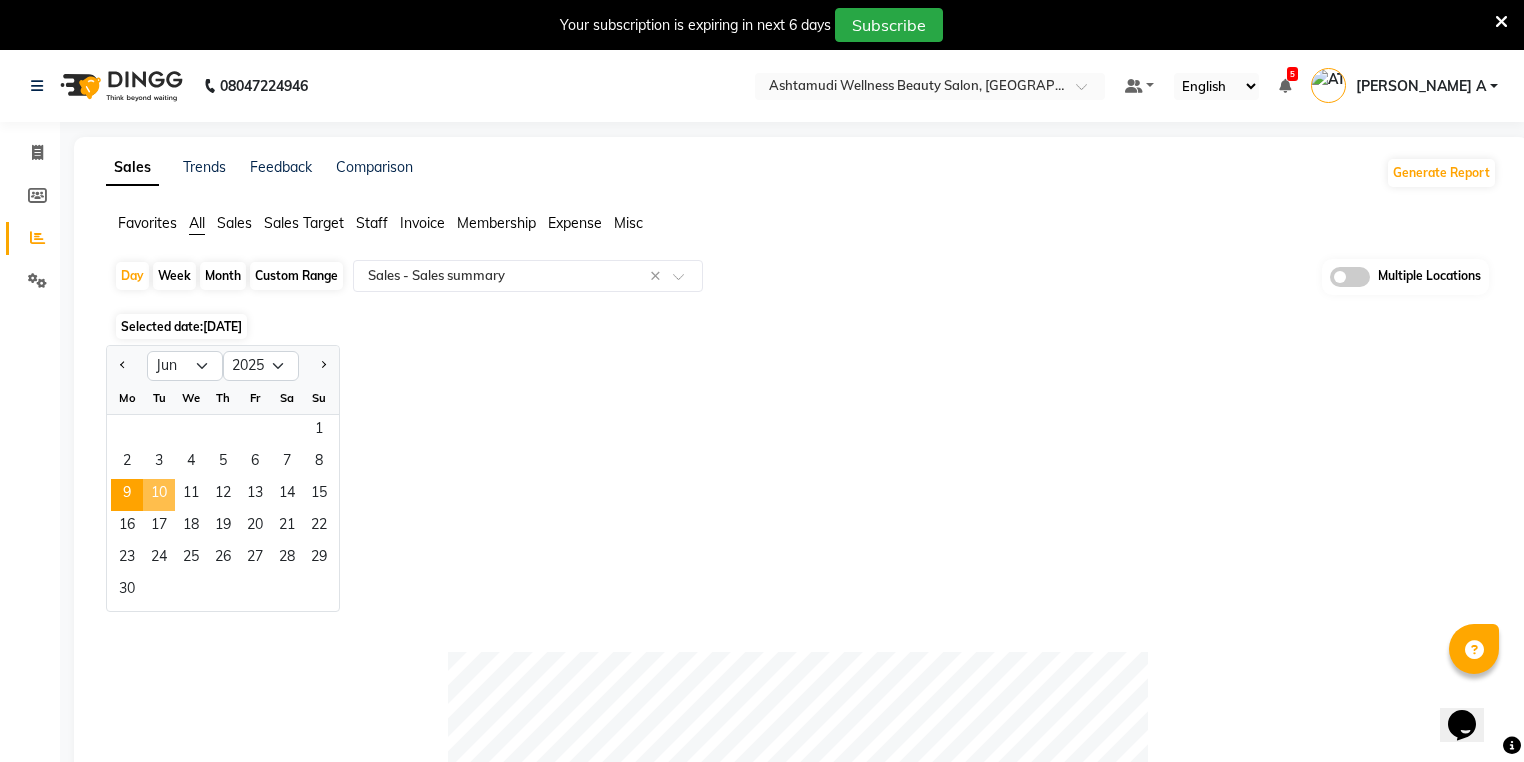 click on "10" 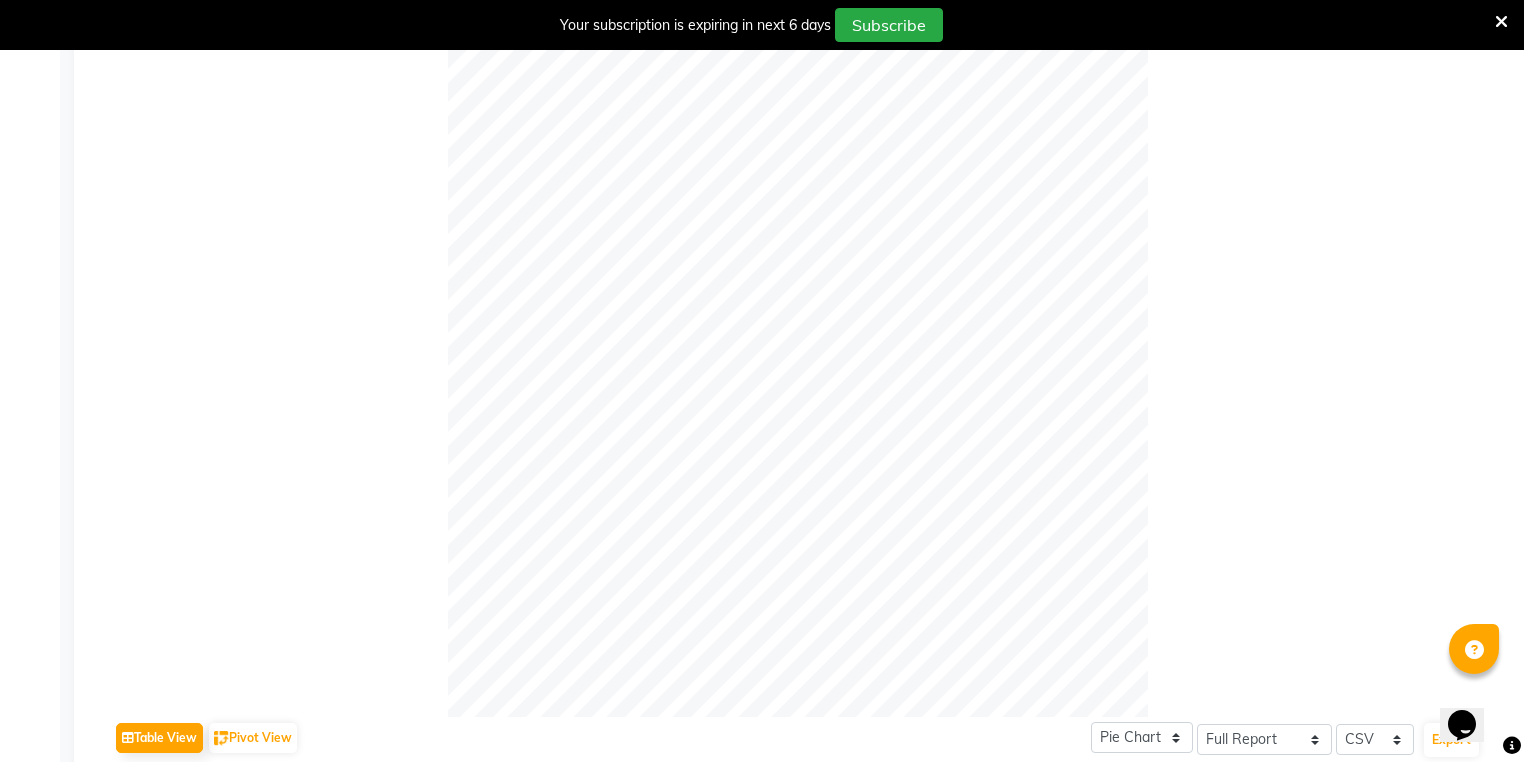 scroll, scrollTop: 80, scrollLeft: 0, axis: vertical 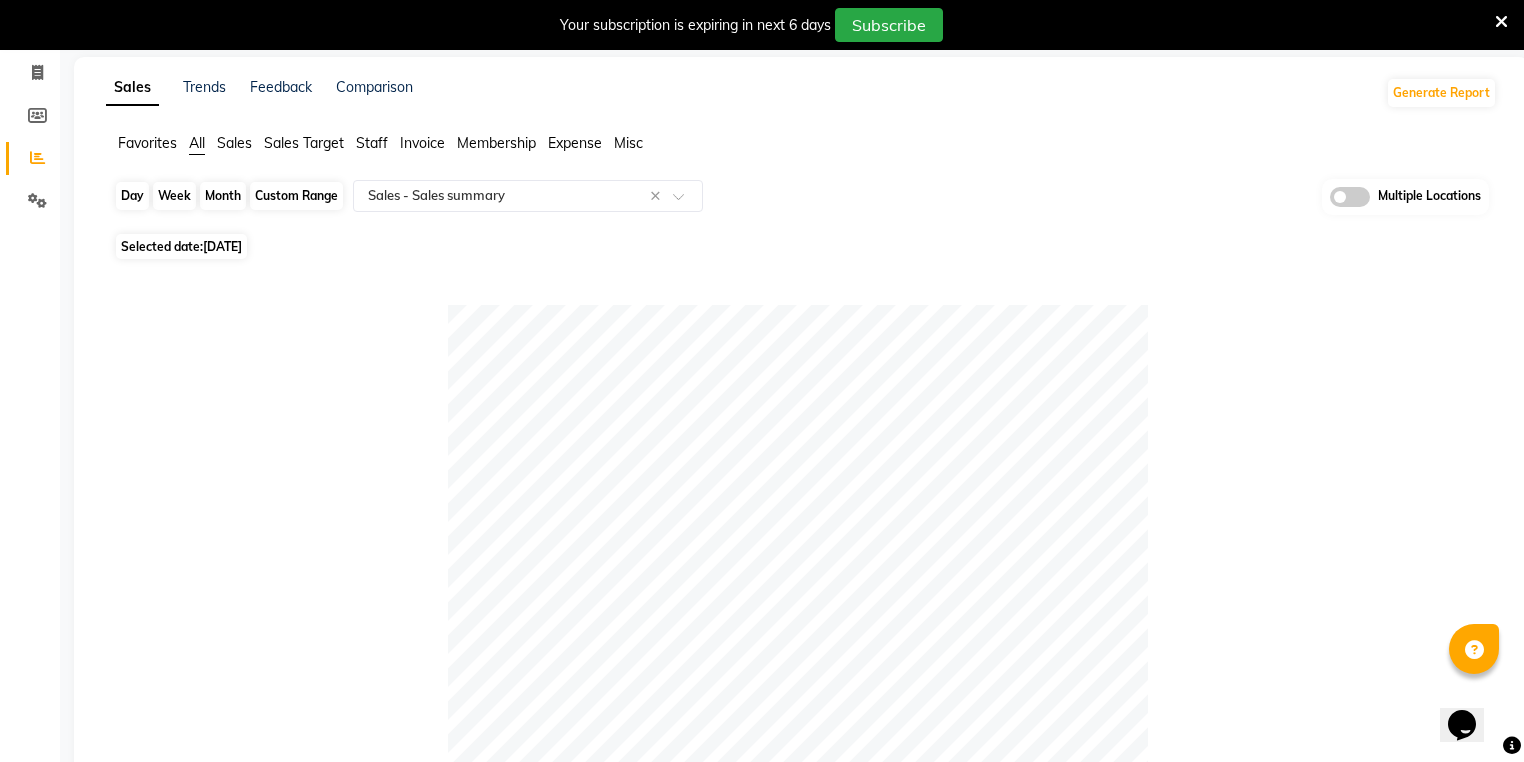click on "Day" 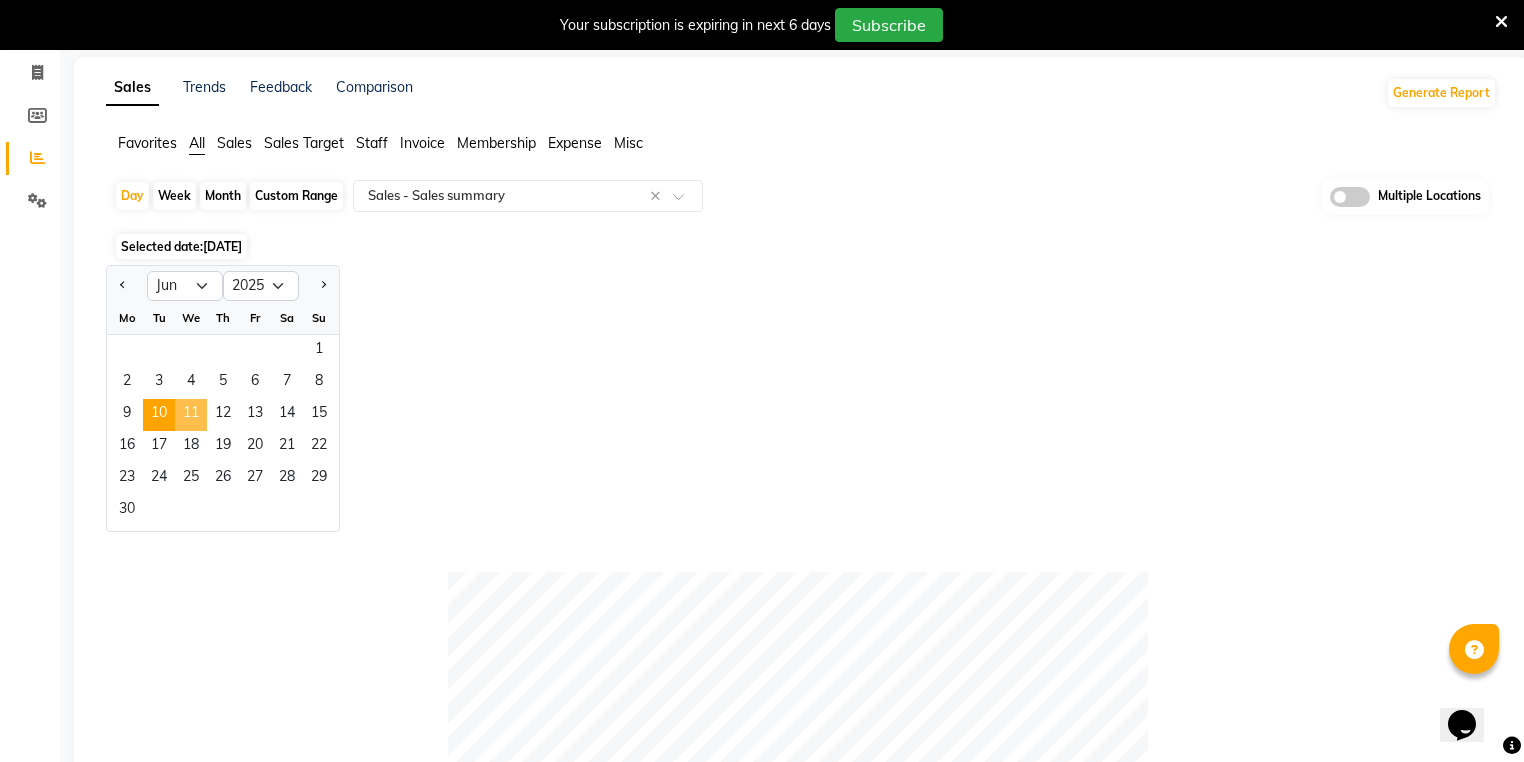 click on "11" 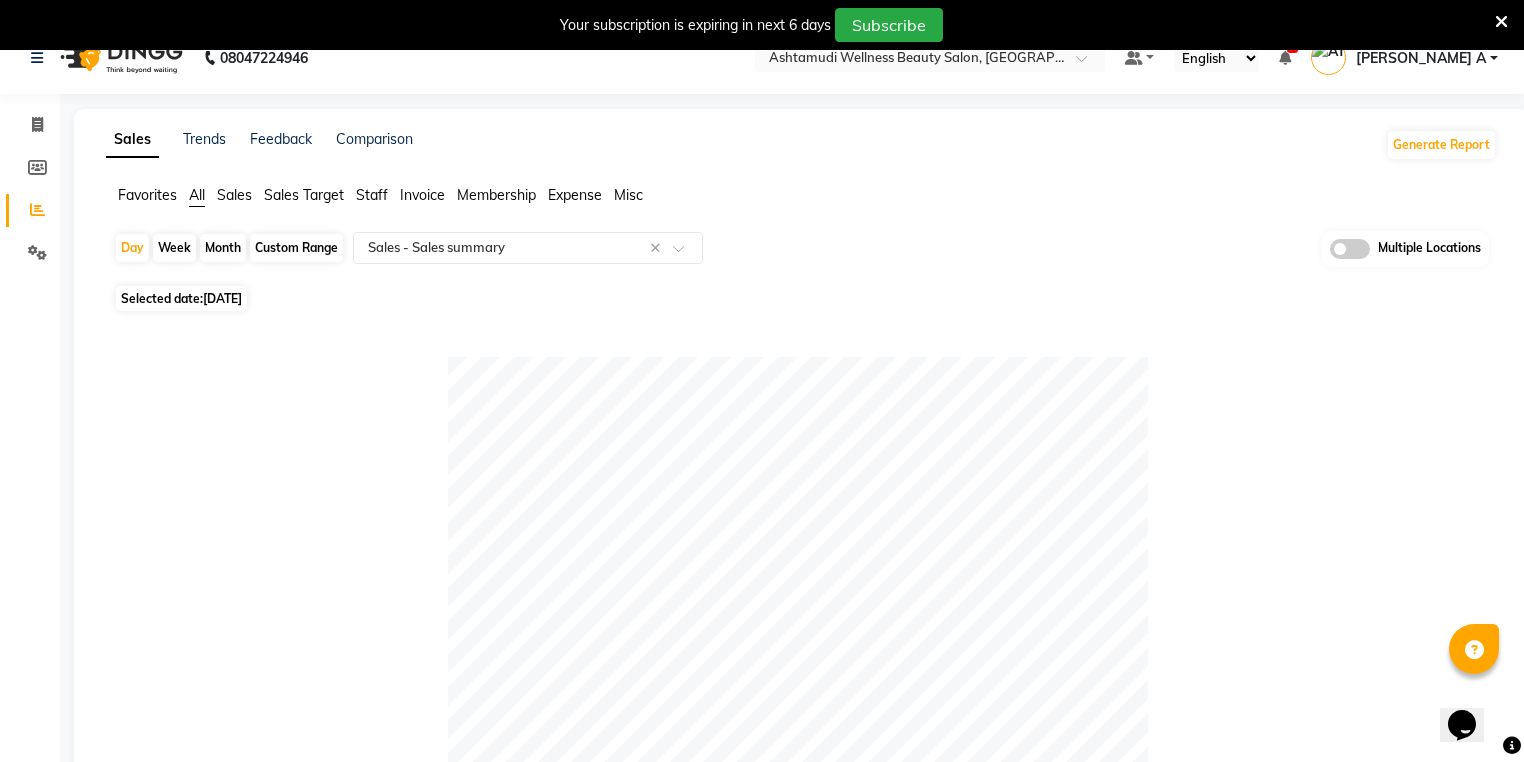 scroll, scrollTop: 0, scrollLeft: 0, axis: both 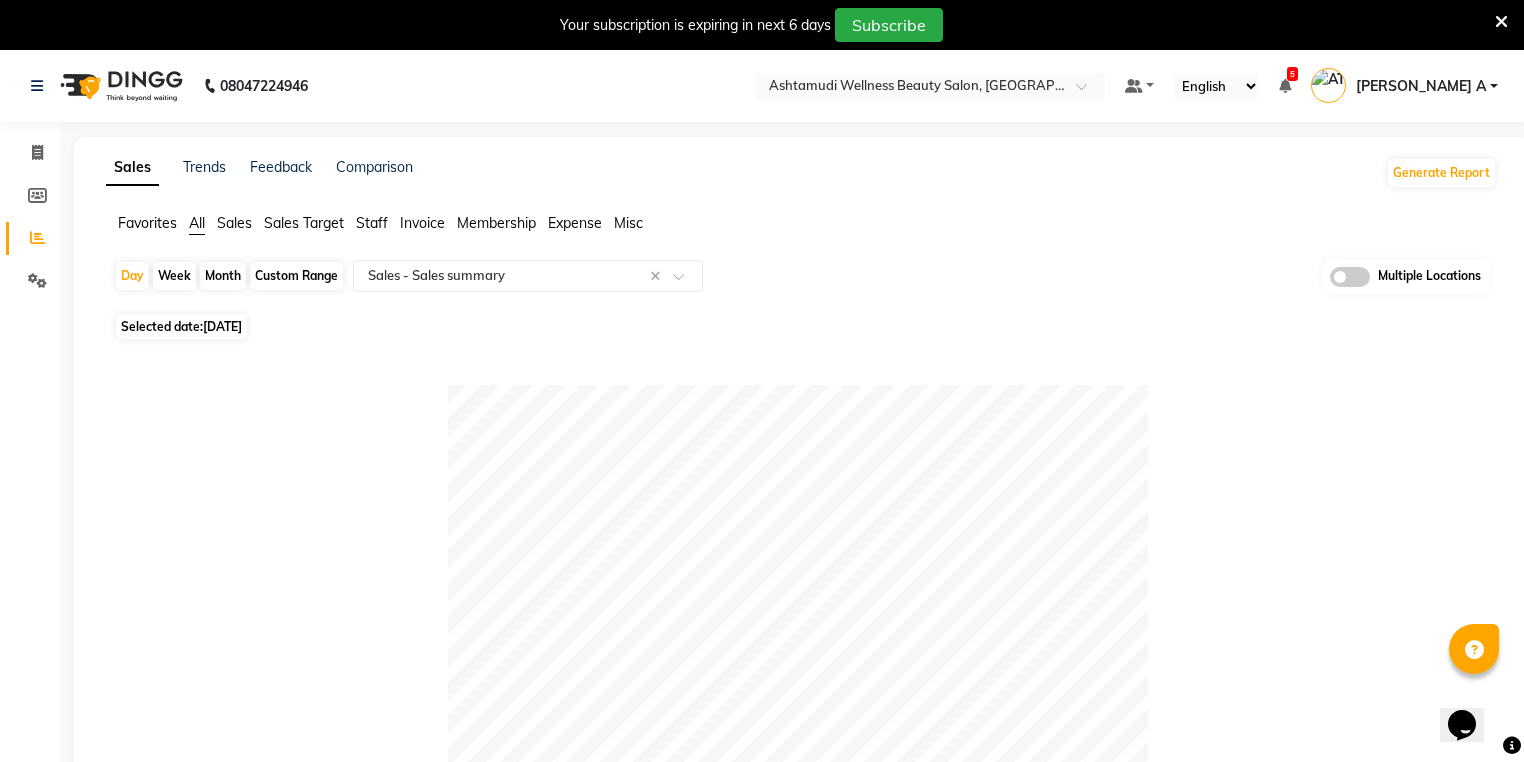 click on "Custom Range" 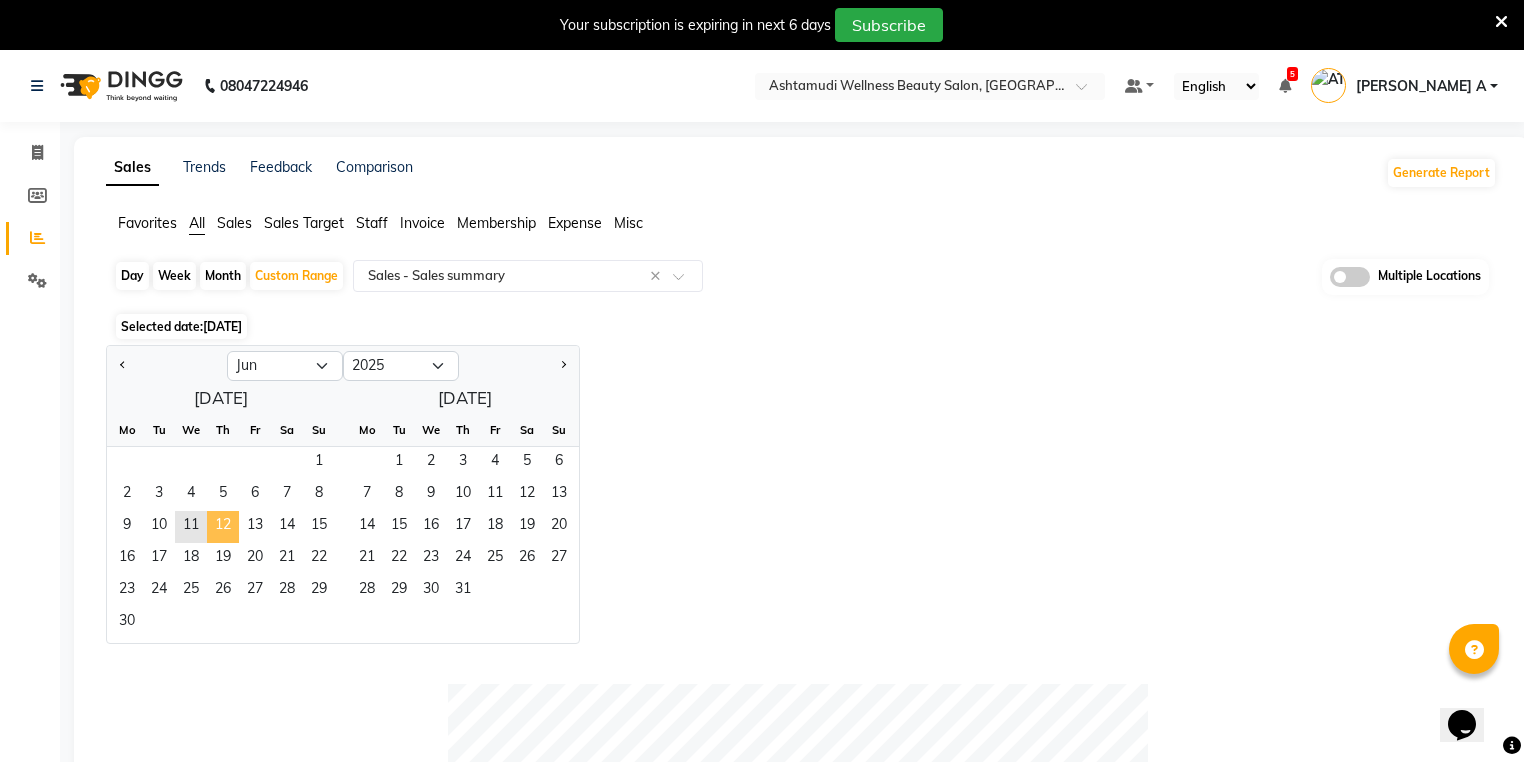 click on "12" 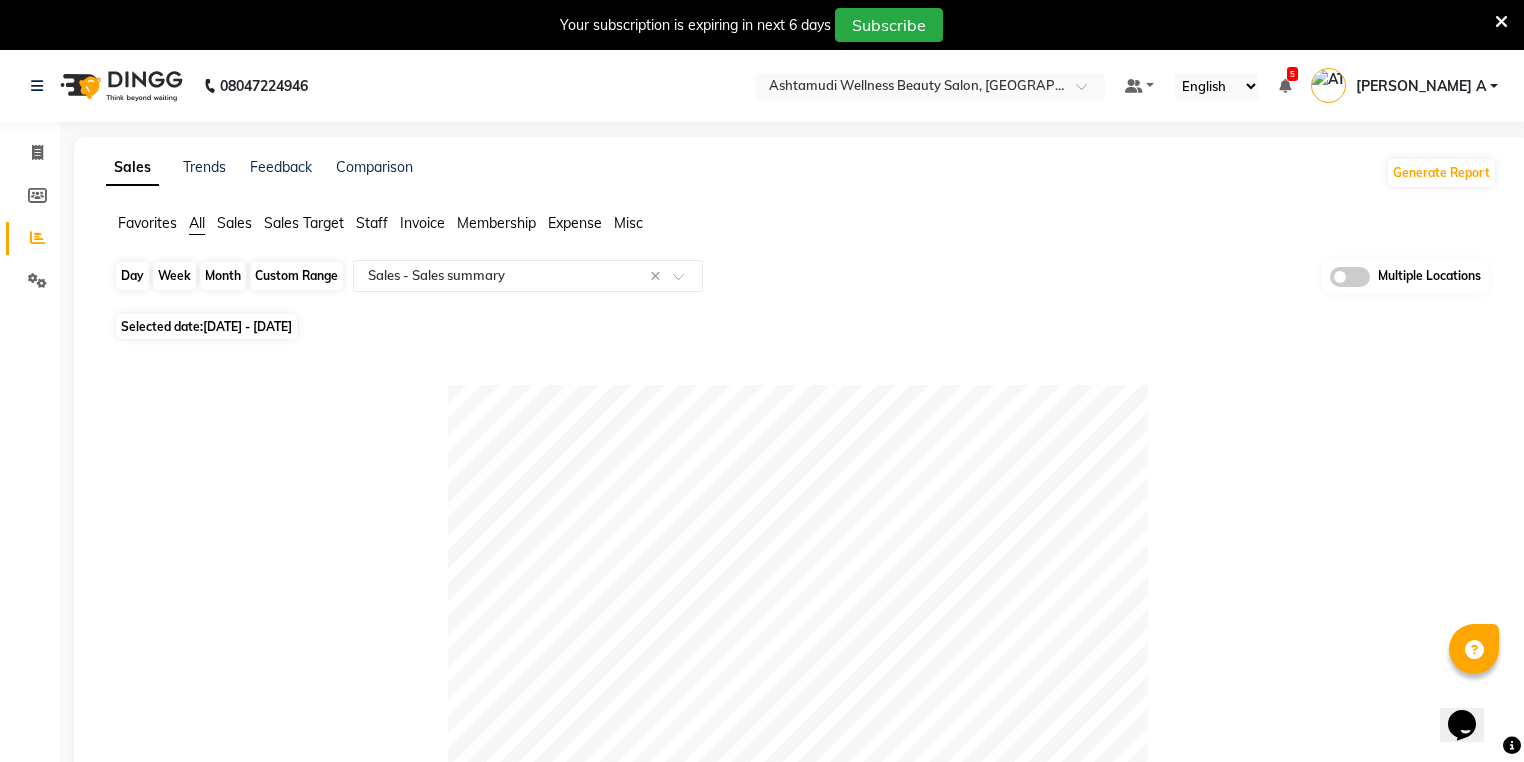 click on "Custom Range" 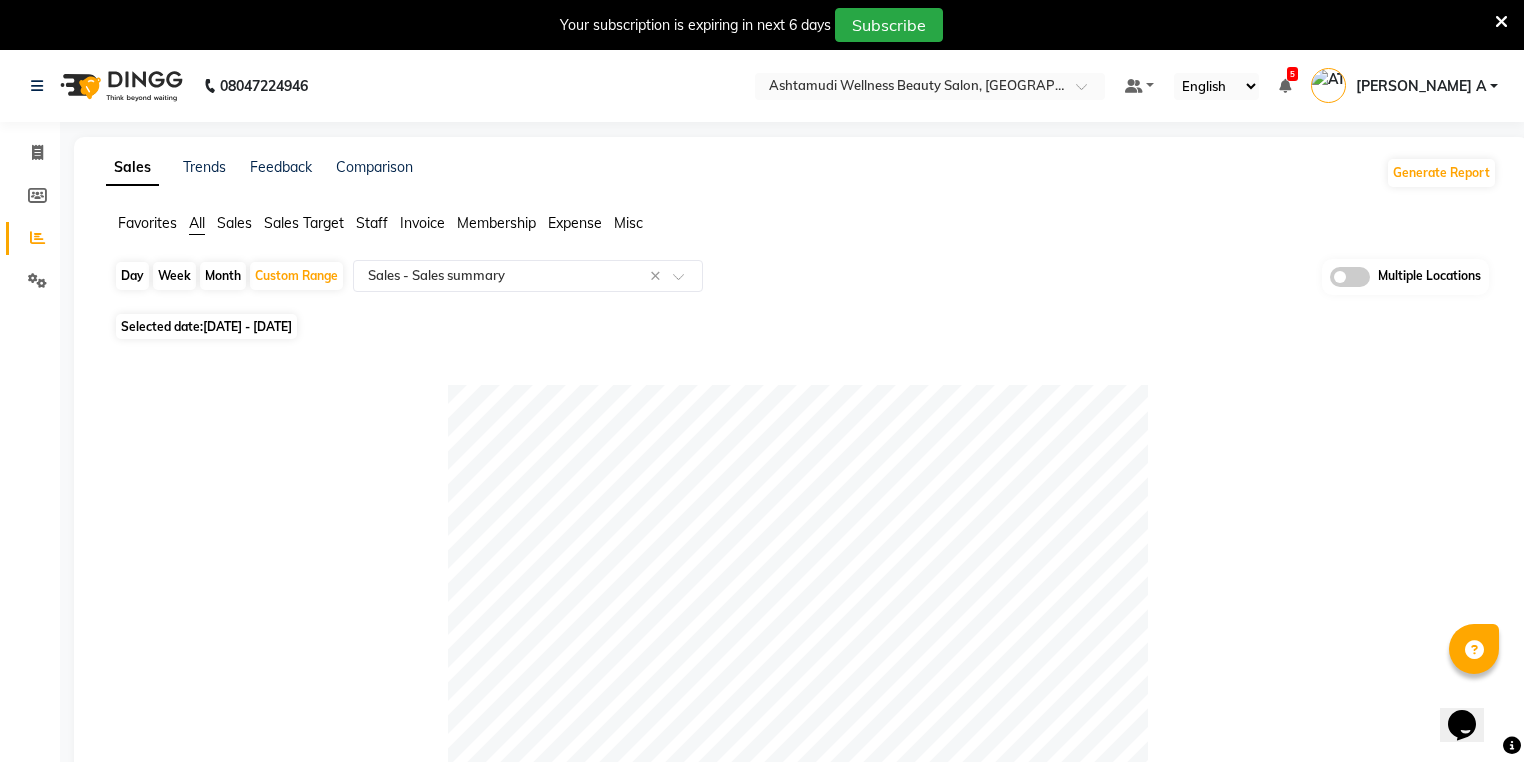 select on "6" 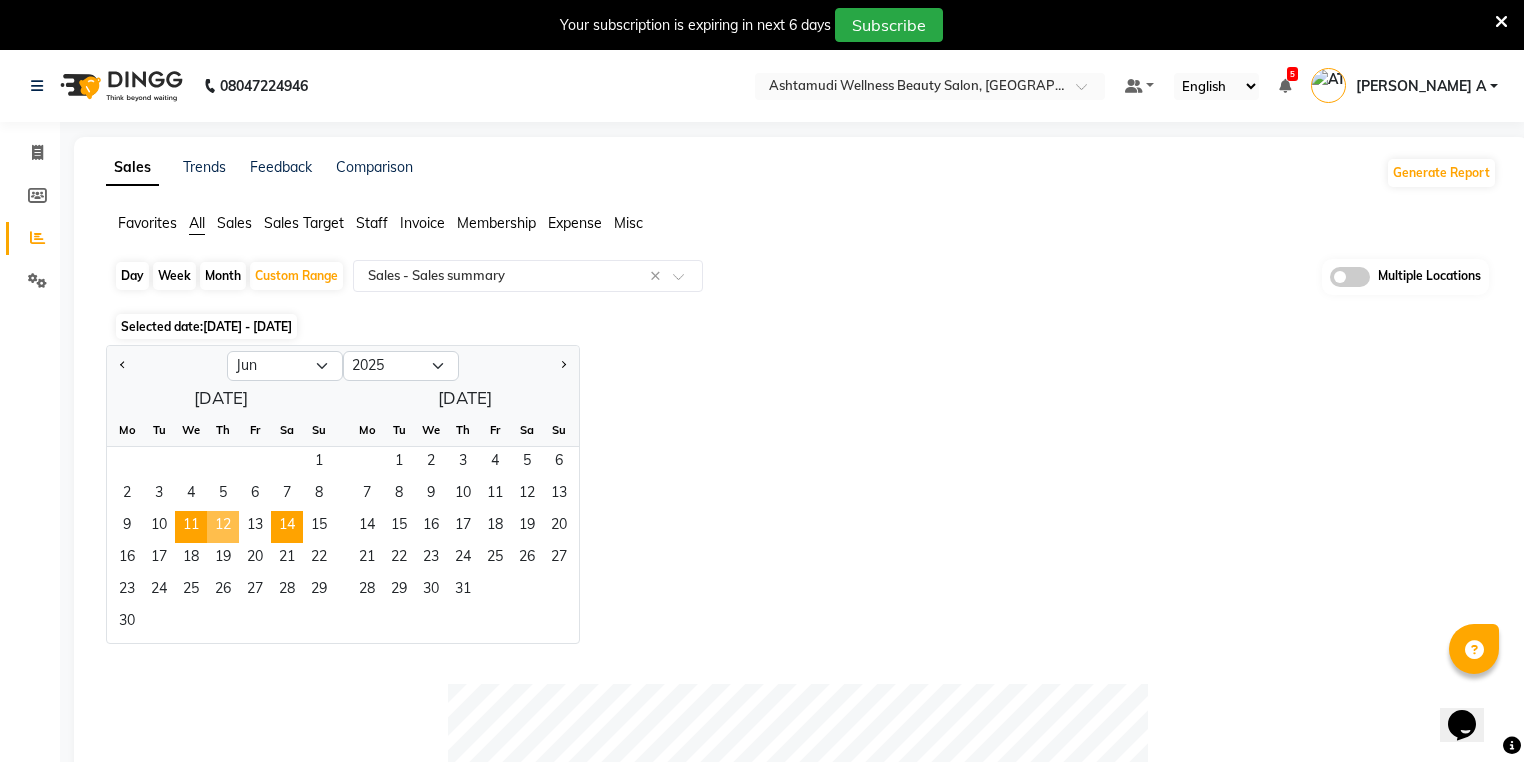 drag, startPoint x: 231, startPoint y: 520, endPoint x: 288, endPoint y: 524, distance: 57.14018 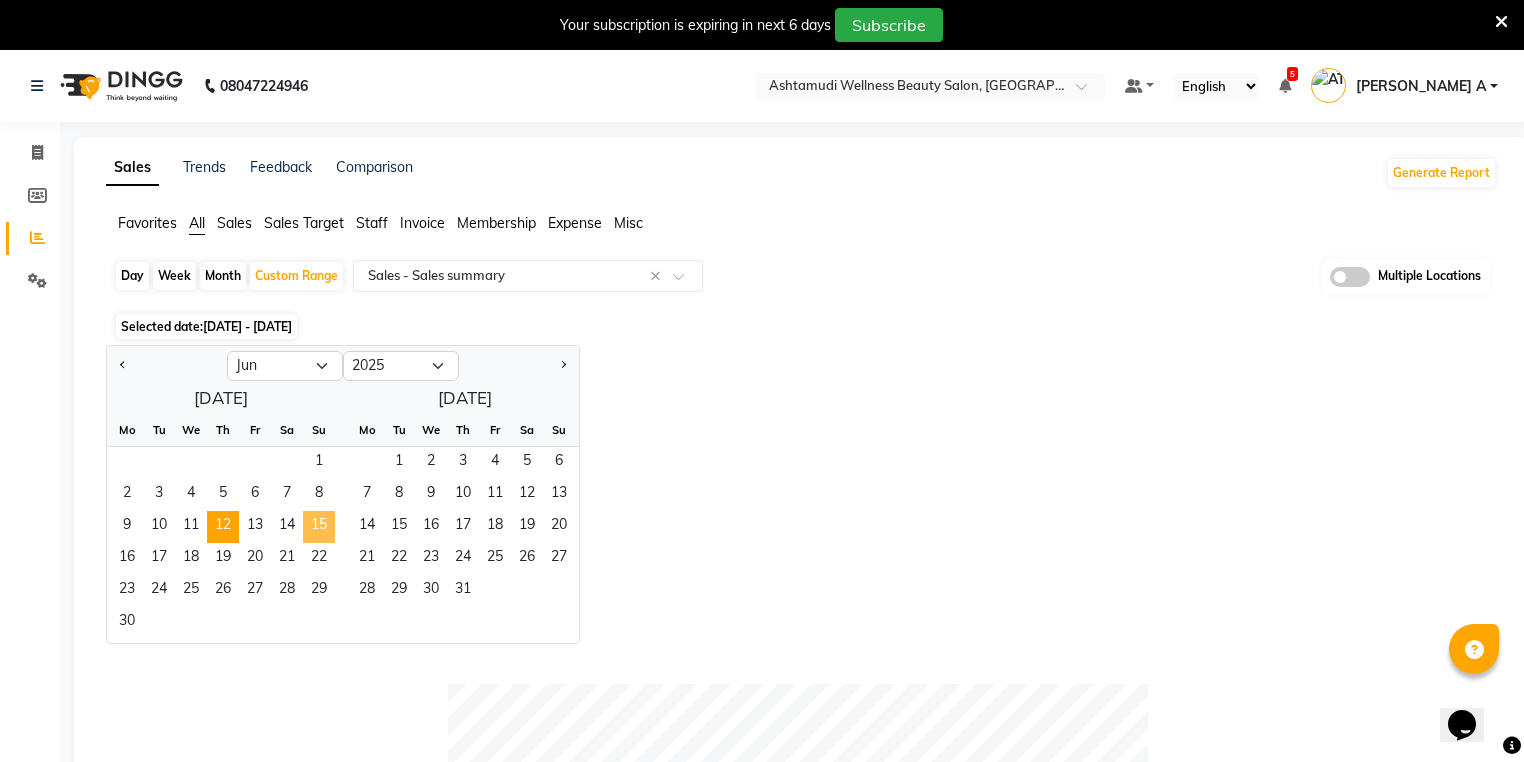 click on "15" 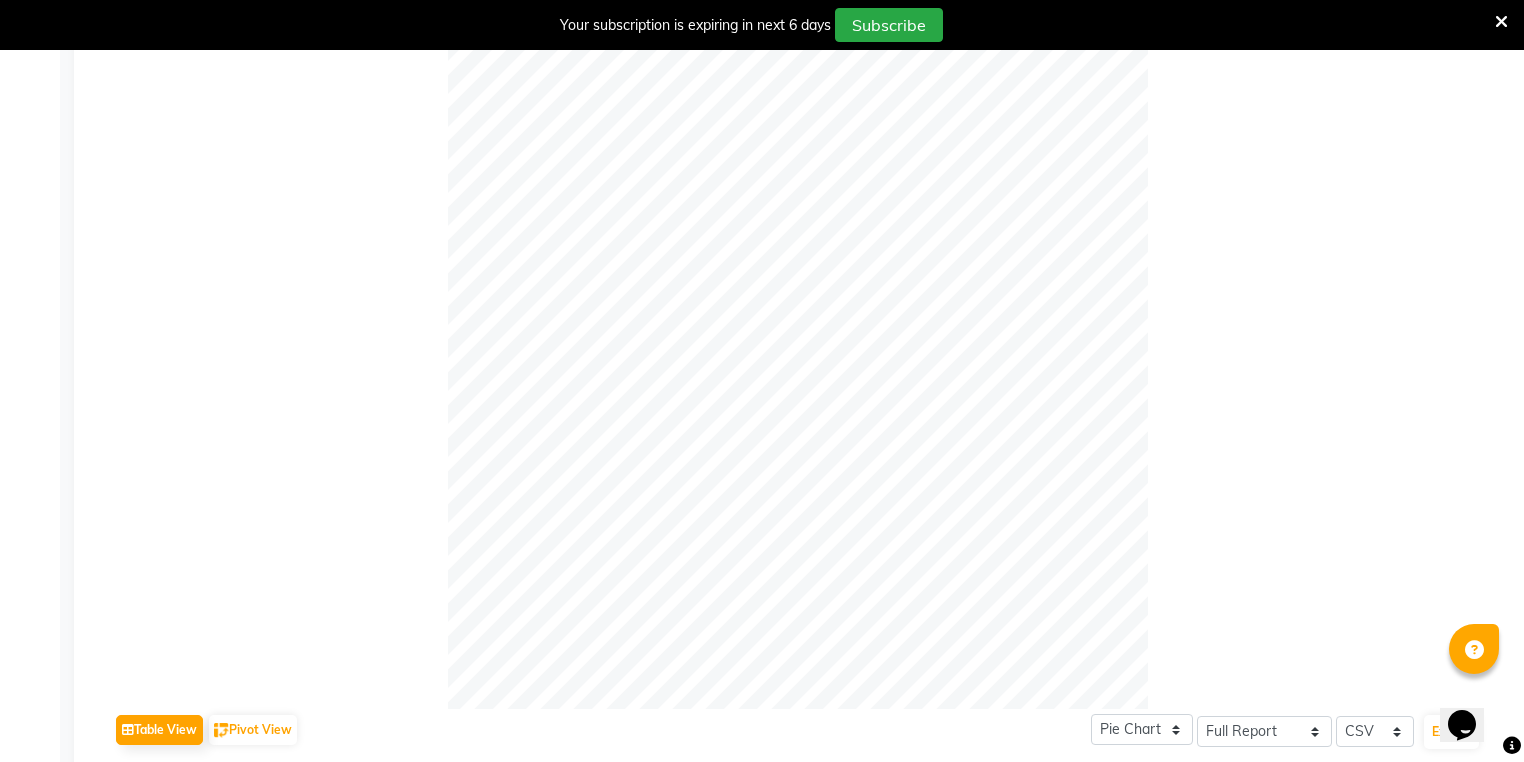 scroll, scrollTop: 80, scrollLeft: 0, axis: vertical 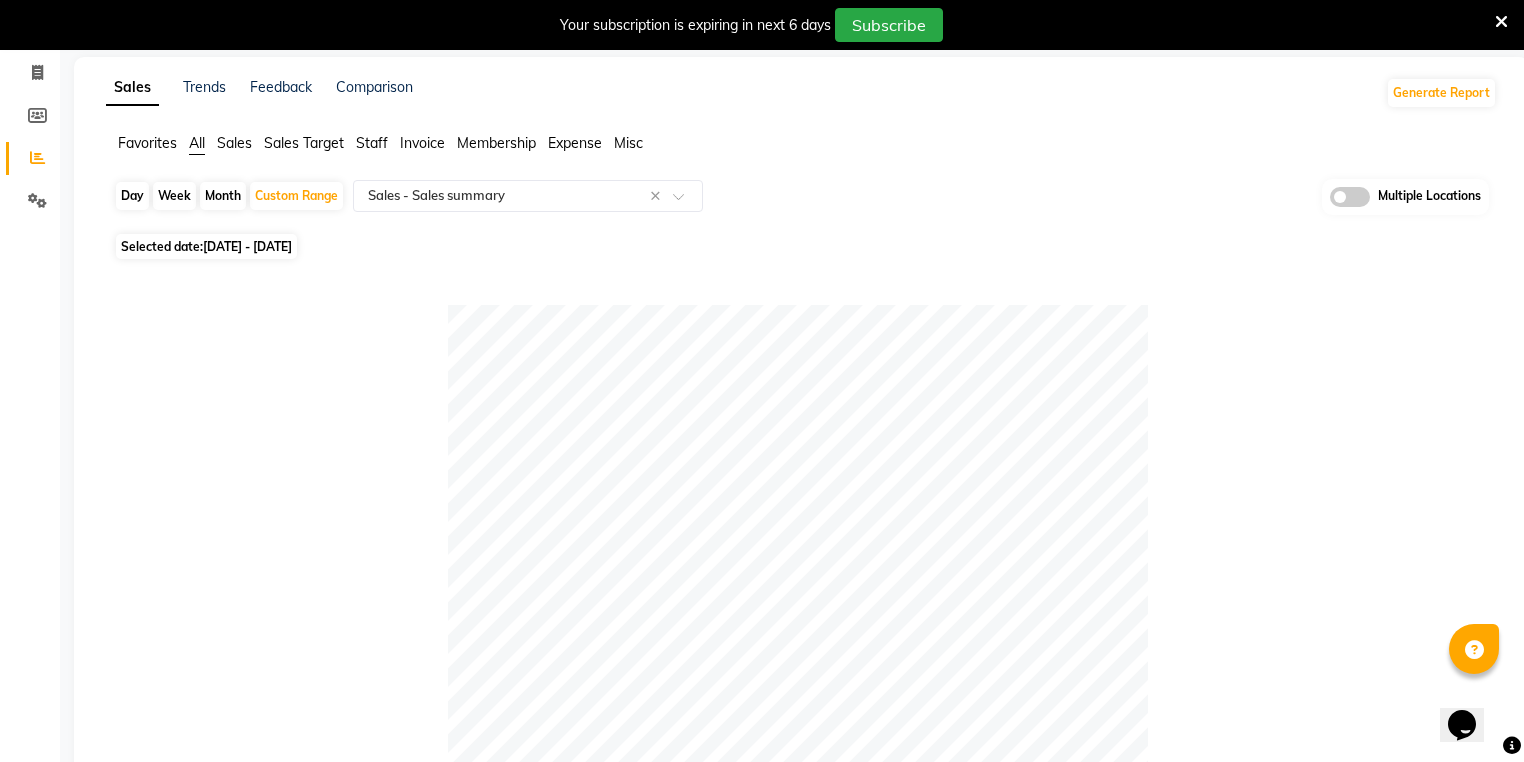 click on "Favorites All Sales Sales Target Staff Invoice Membership Expense Misc  Day   Week   Month   Custom Range  Select Report Type × Sales -  Sales summary × Multiple Locations Selected date:  12-06-2025 - 15-06-2025   Table View   Pivot View  Pie Chart Bar Chart Select Full Report Filtered Report Select CSV PDF  Export  Show  10 25 50 100  entries Search: Type Count Price Discount Non-taxable Amount Taxable Amount Tax Net Revenue Taxable Redemption Tax On Redemption Total Redemption Total Tax Total Type Count Price Discount Non-taxable Amount Taxable Amount Tax Net Revenue Taxable Redemption Tax On Redemption Total Redemption Total Tax Total Total 155 ₹78,825.00 ₹7,692.25 ₹2,000.00 ₹58,587.29 ₹10,545.70 ₹71,132.75 ₹0 ₹0 ₹0 ₹10,545.70 ₹71,132.75 Gift card 0 ₹0 ₹0 ₹0 ₹0 ₹0 ₹0 ₹0 ₹0 ₹0 ₹0 ₹0 Packages 0 ₹0 ₹0 ₹0 ₹0 ₹0 ₹0 ₹0 ₹0 ₹0 ₹0 ₹0 Tips 0 ₹0 ₹0 ₹0 ₹0 ₹0 ₹0 ₹0 ₹0 ₹0 ₹0 ₹0 Prepaid 0 ₹0 ₹0 ₹0 ₹0 ₹0 ₹0 ₹0 ₹0 0" 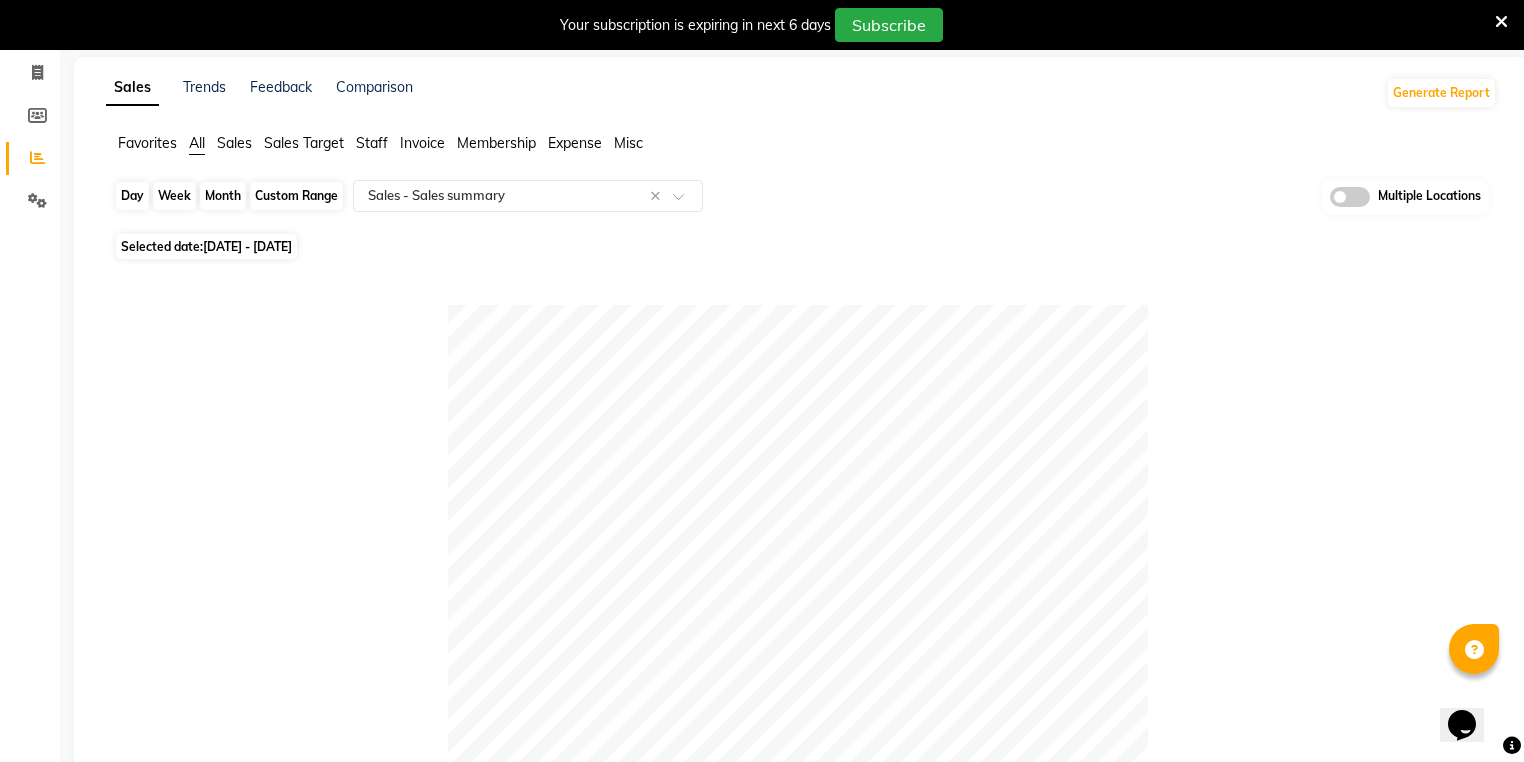 click on "Custom Range" 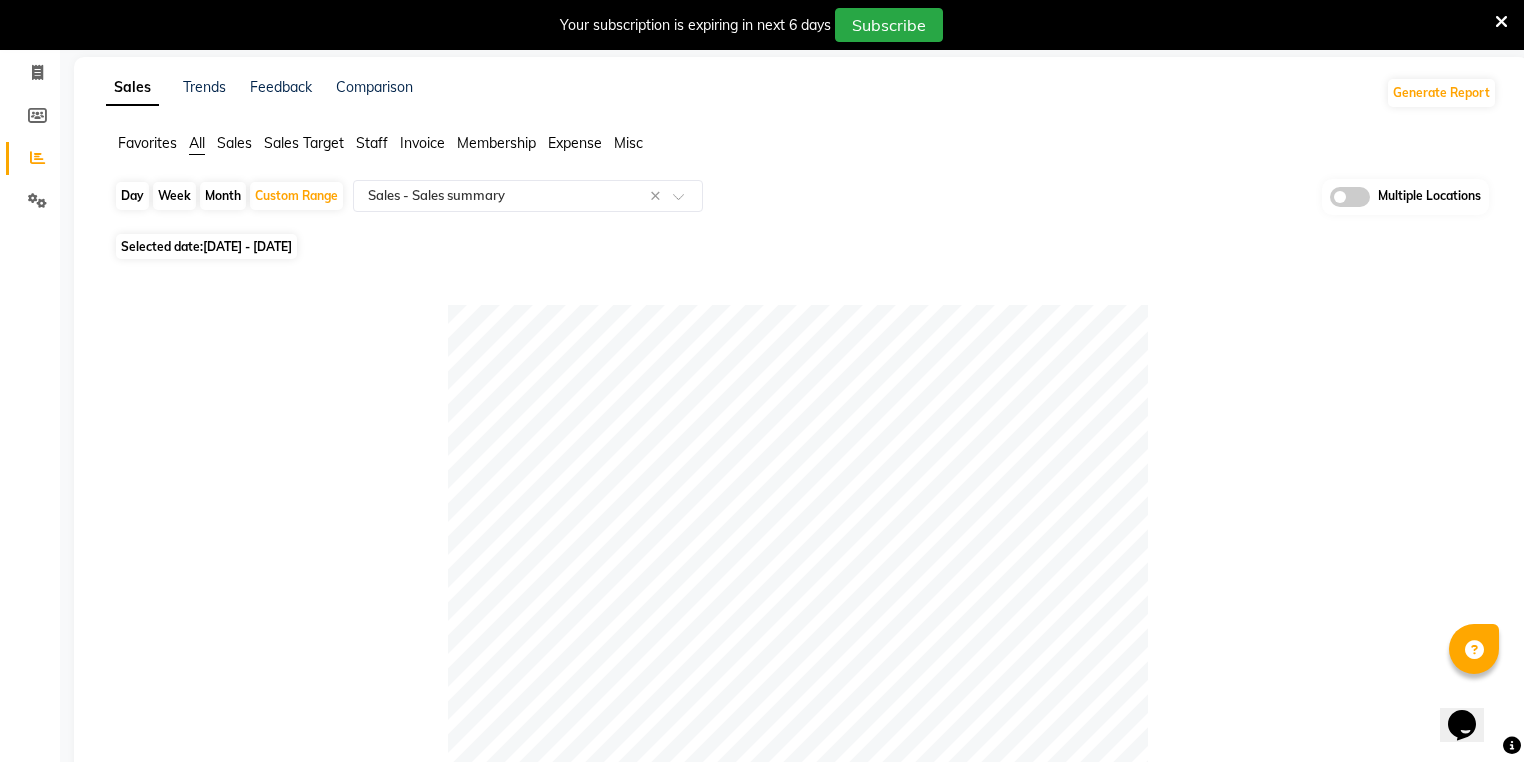 select on "6" 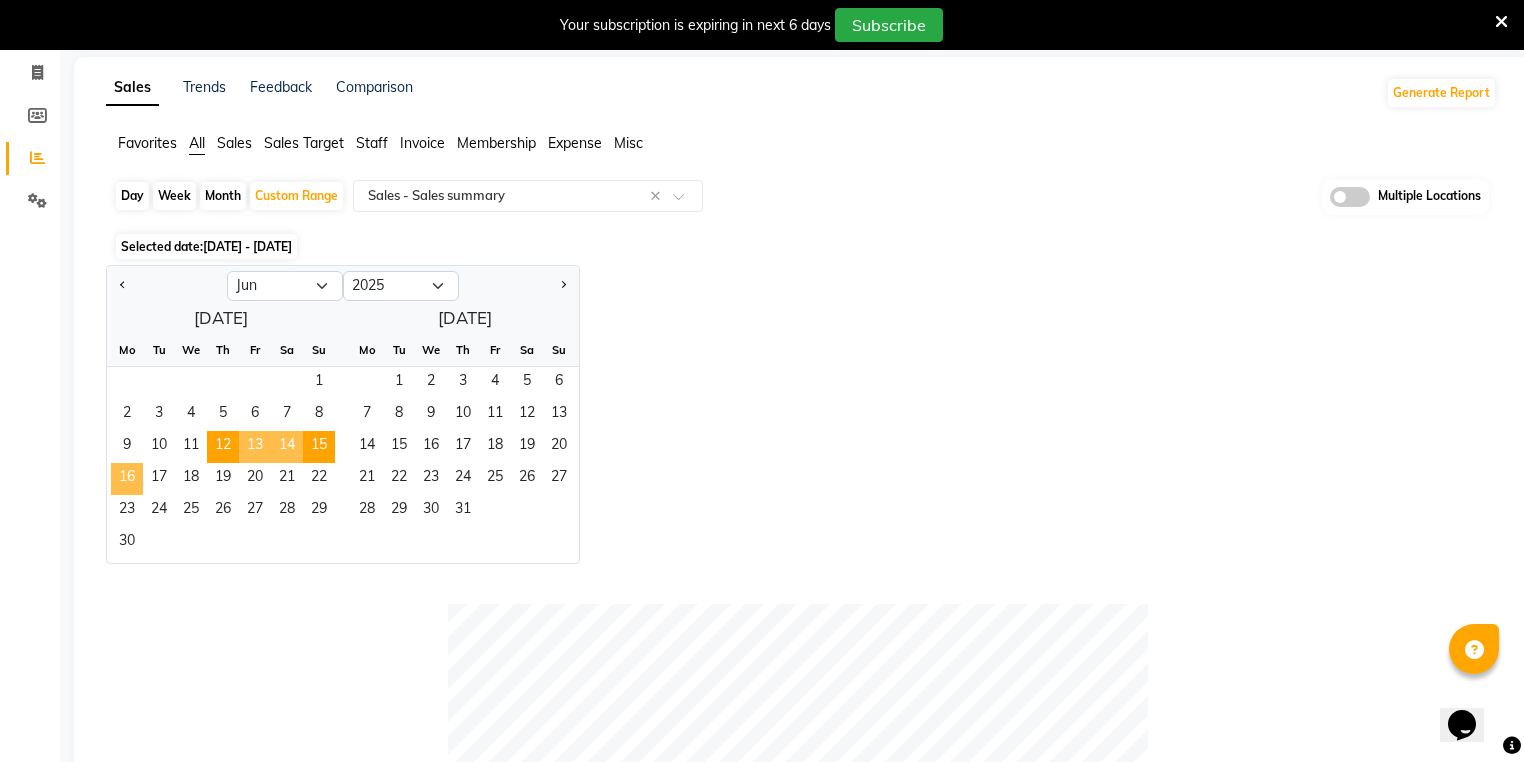 click on "16" 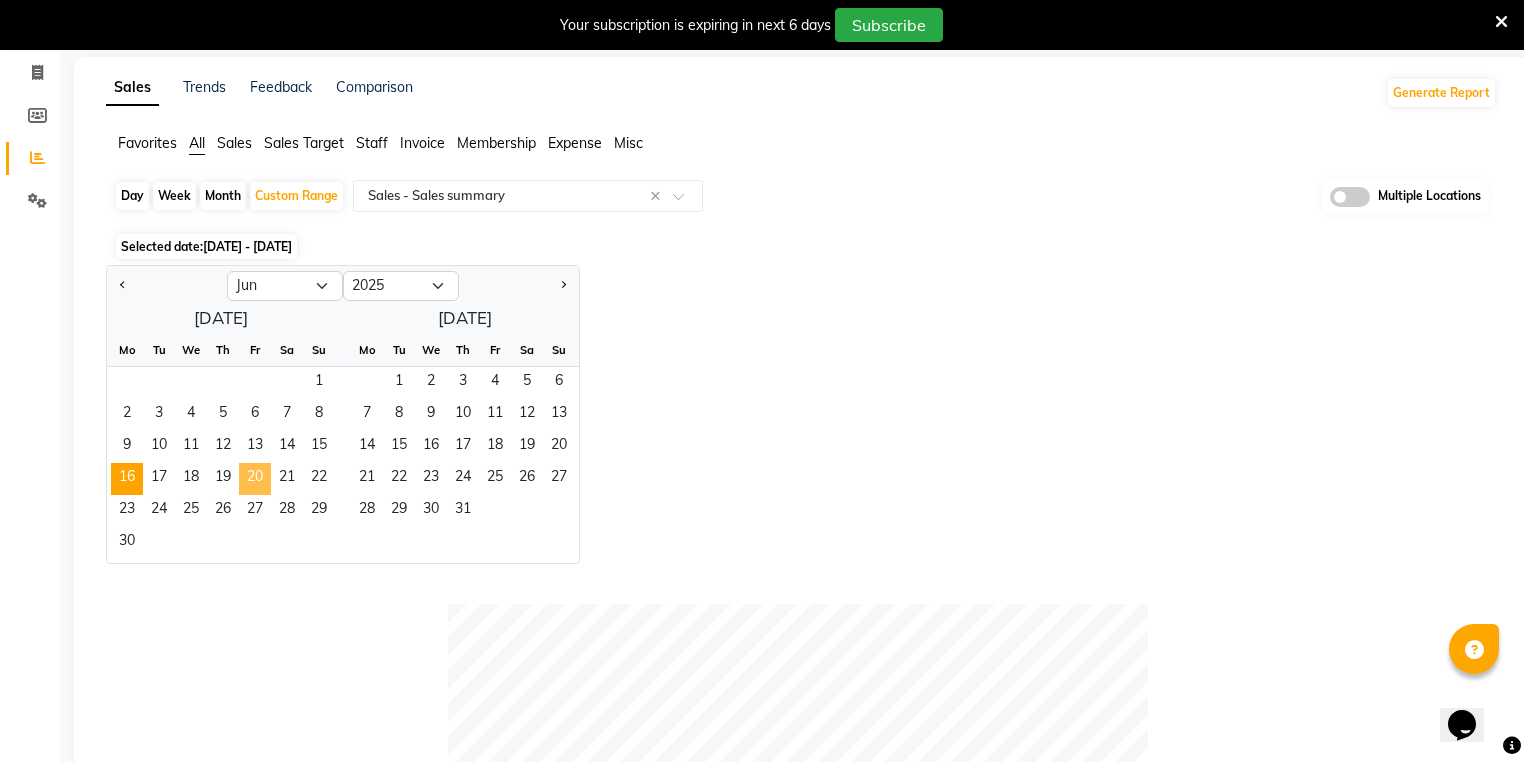 click on "20" 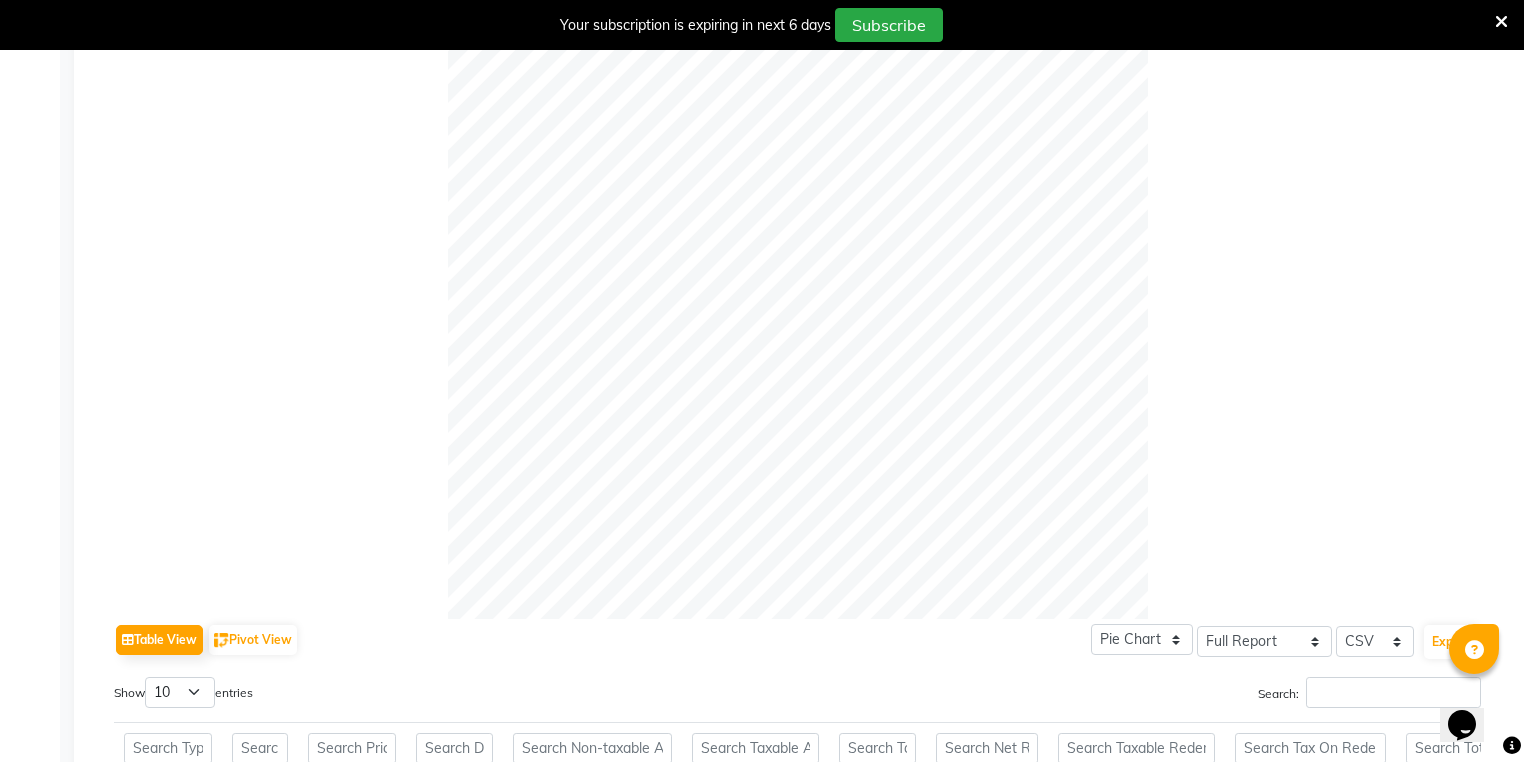 scroll, scrollTop: 0, scrollLeft: 0, axis: both 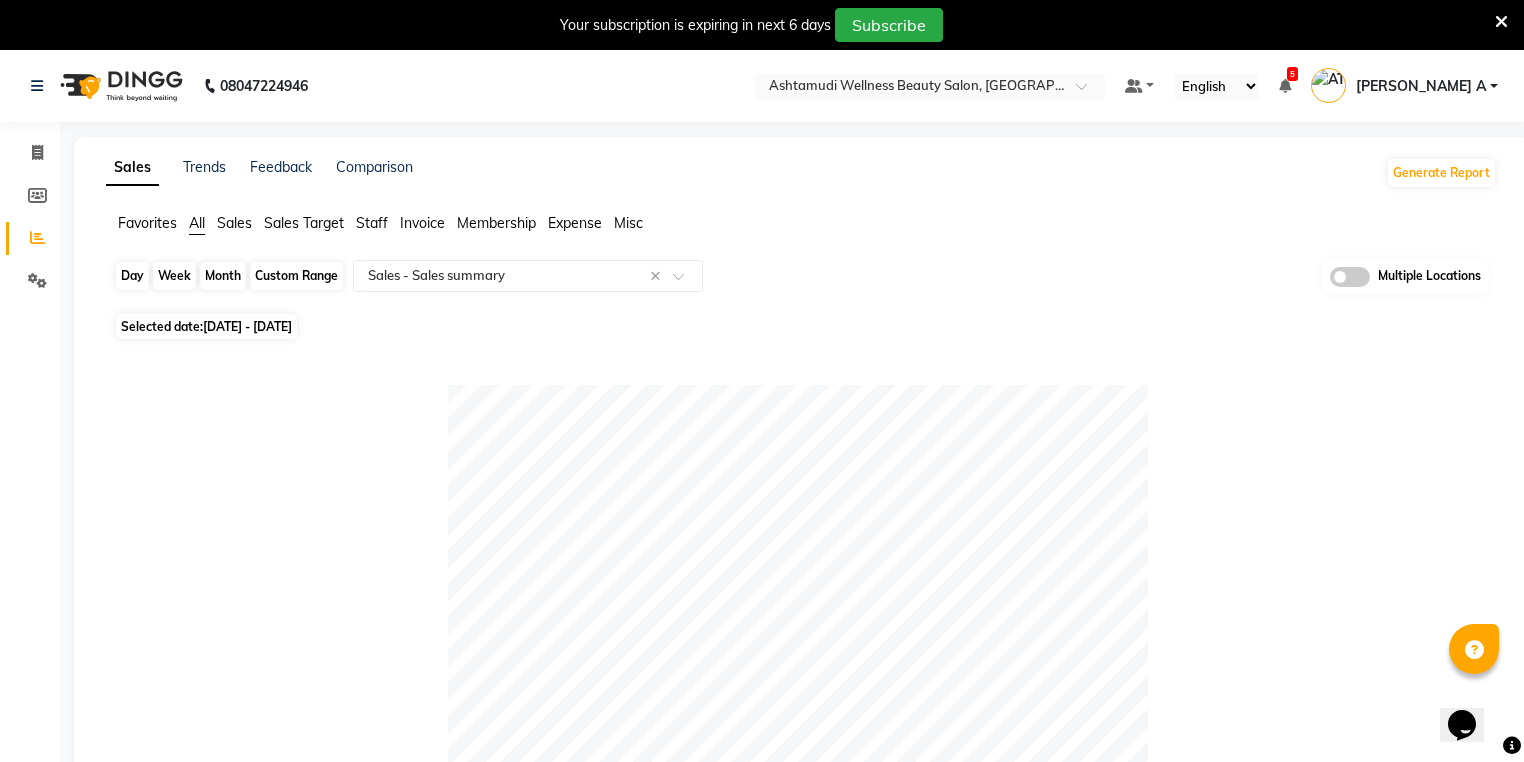 click on "Custom Range" 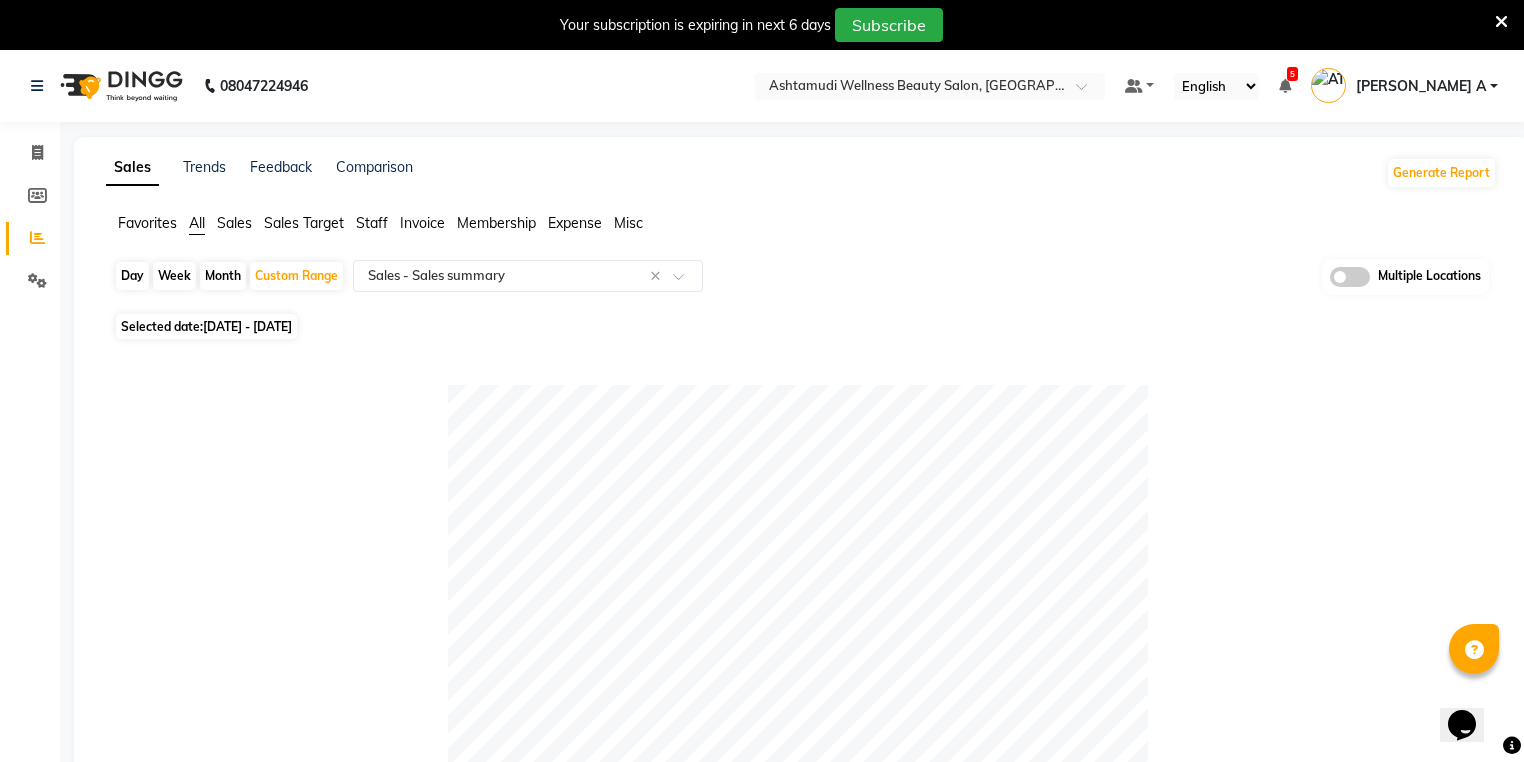 select on "6" 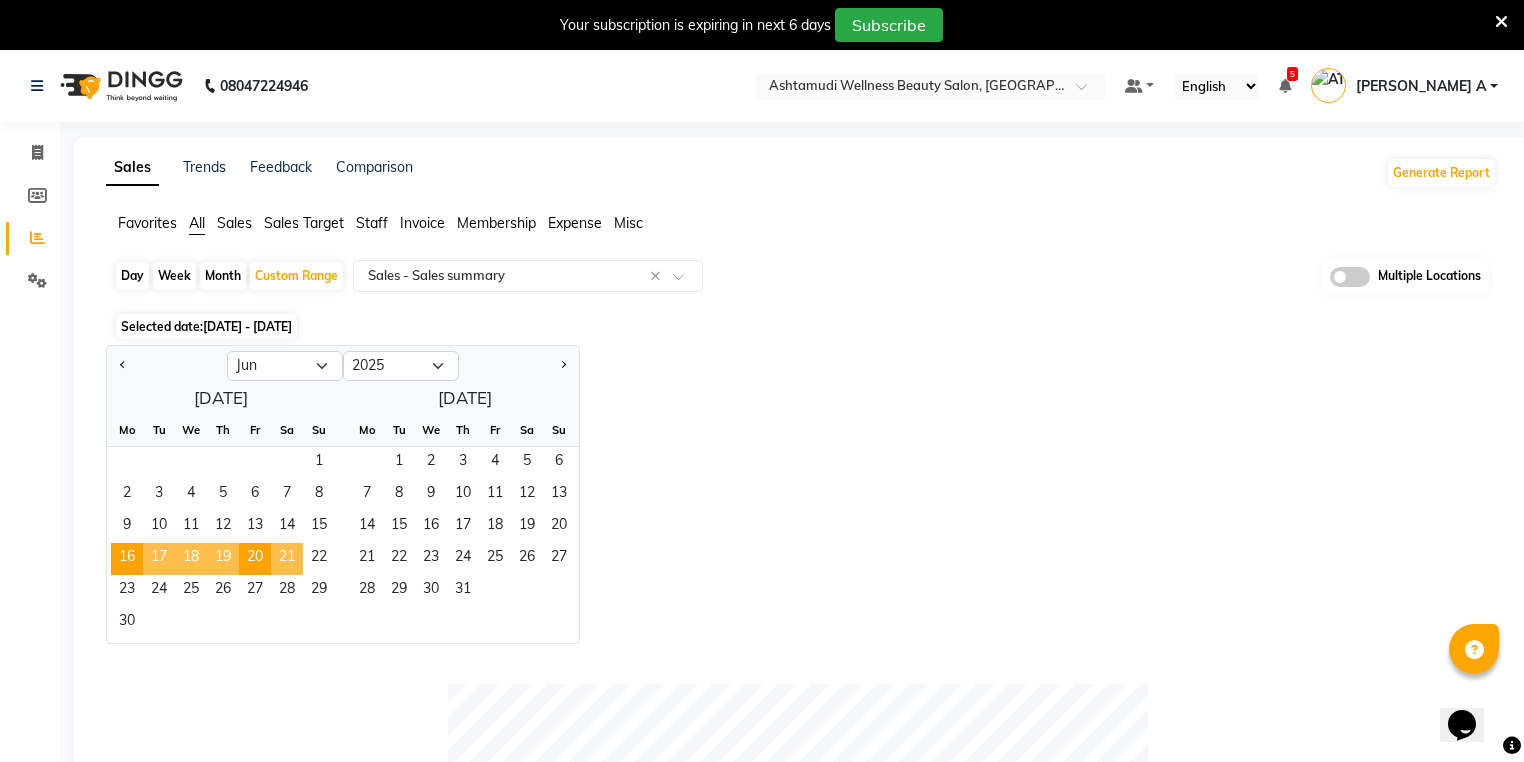 click on "21" 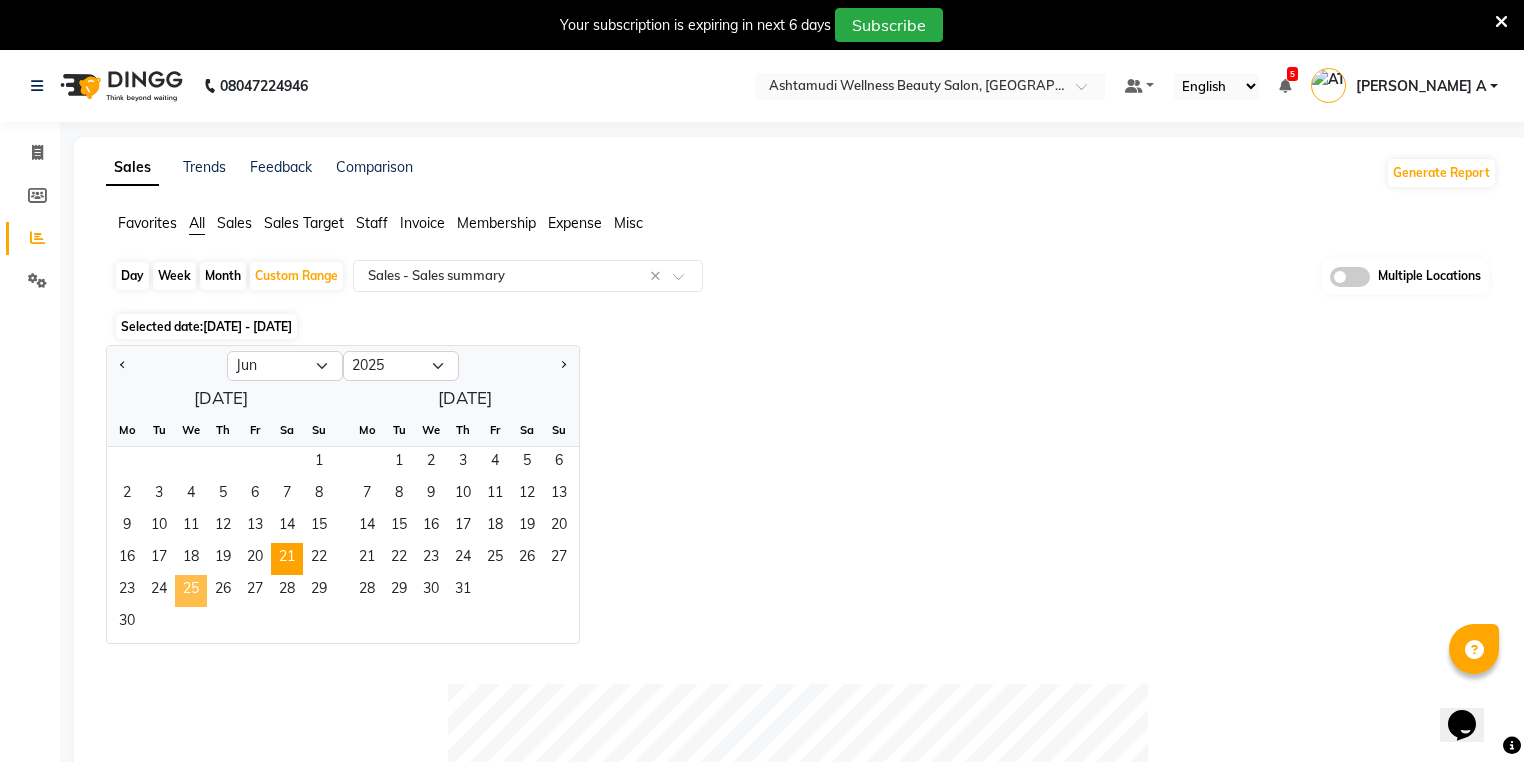 click on "25" 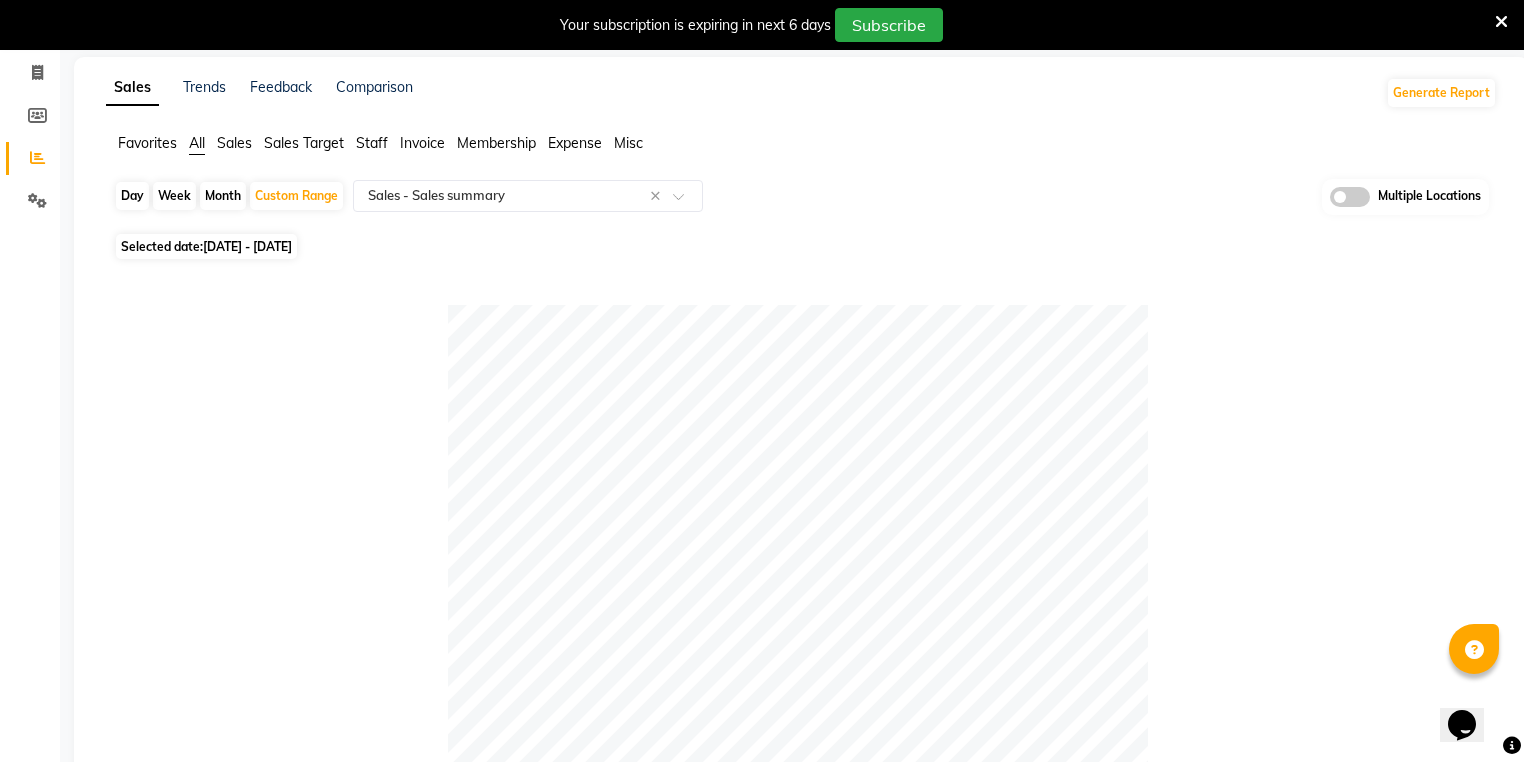 scroll, scrollTop: 0, scrollLeft: 0, axis: both 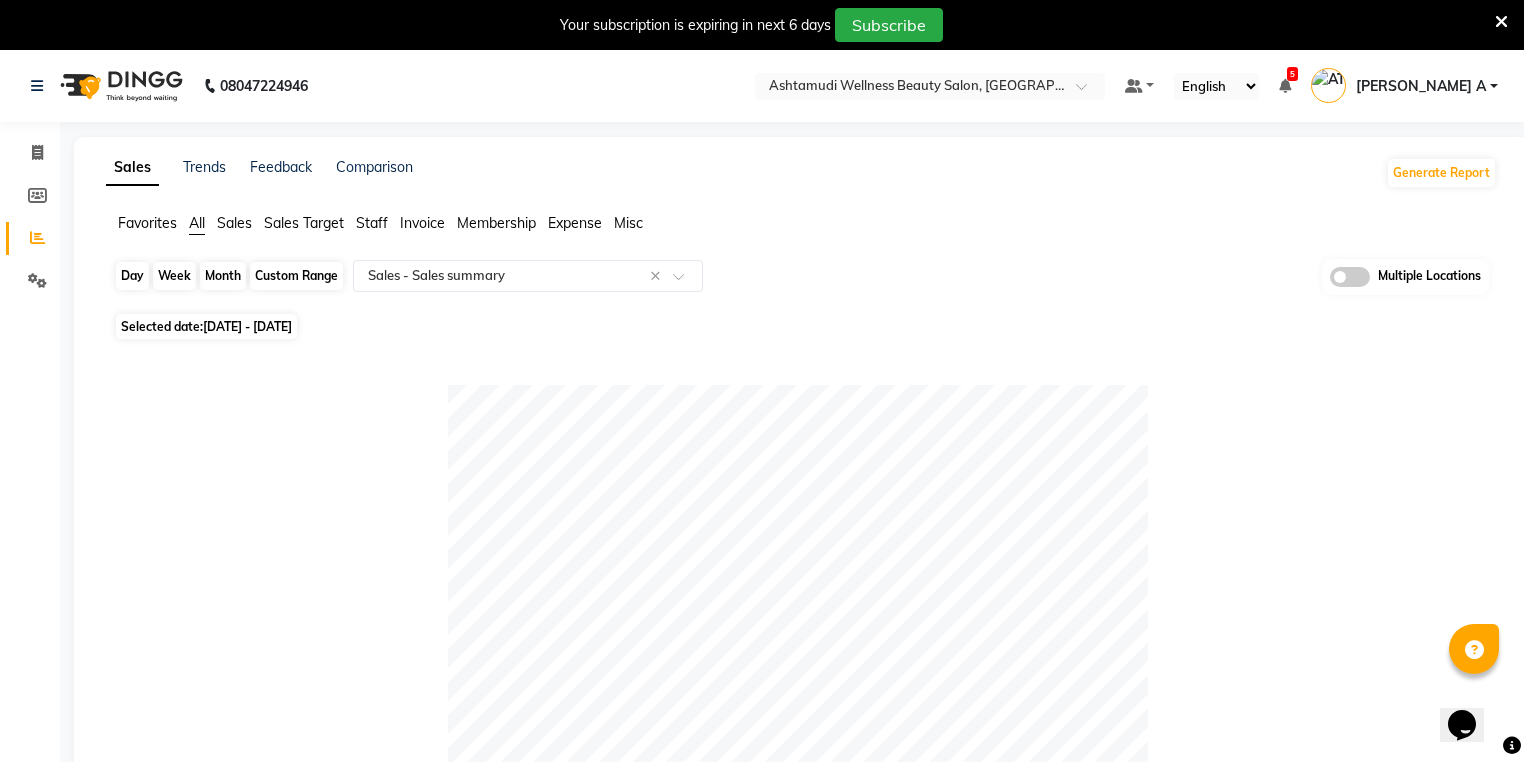 click on "Custom Range" 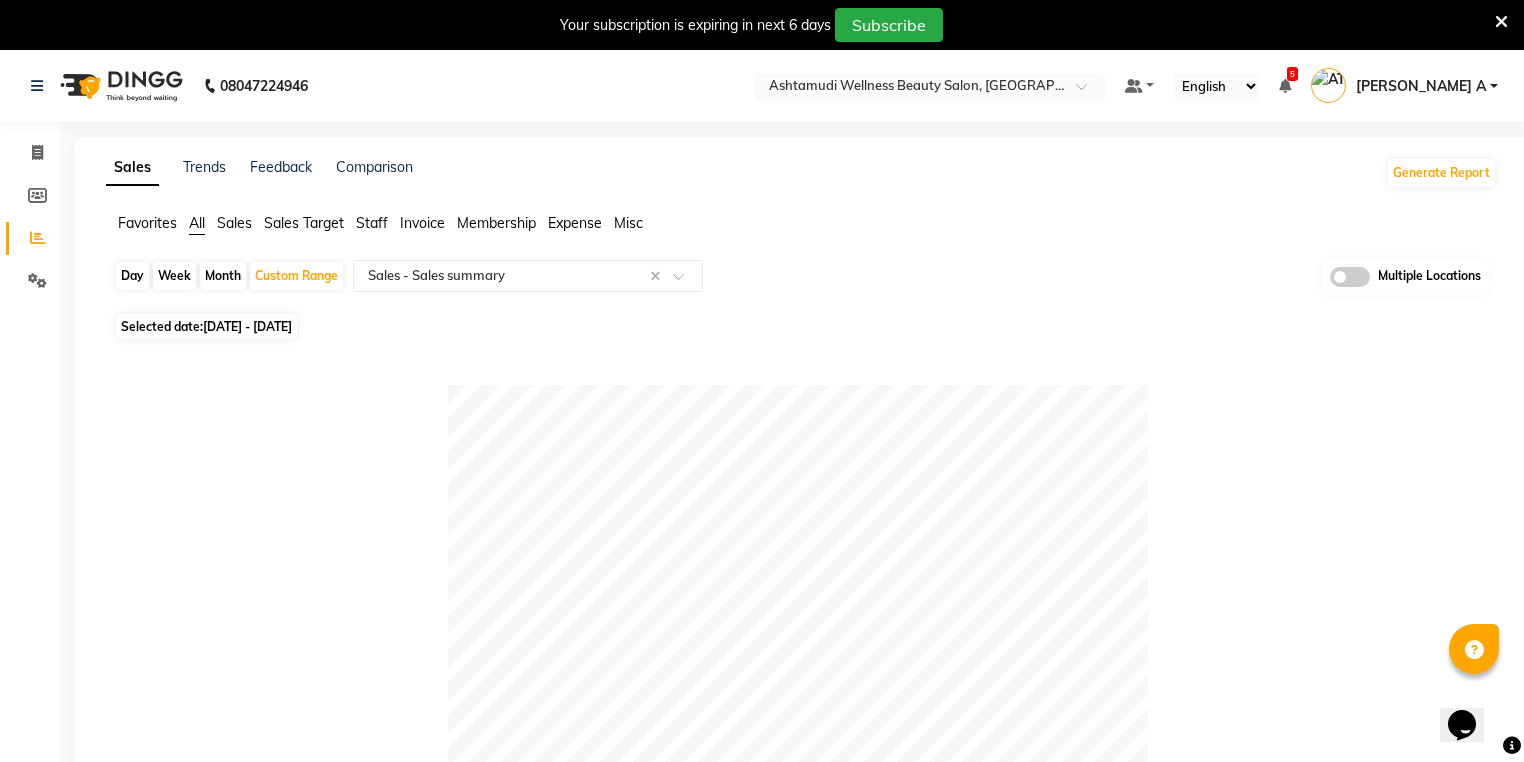 select on "6" 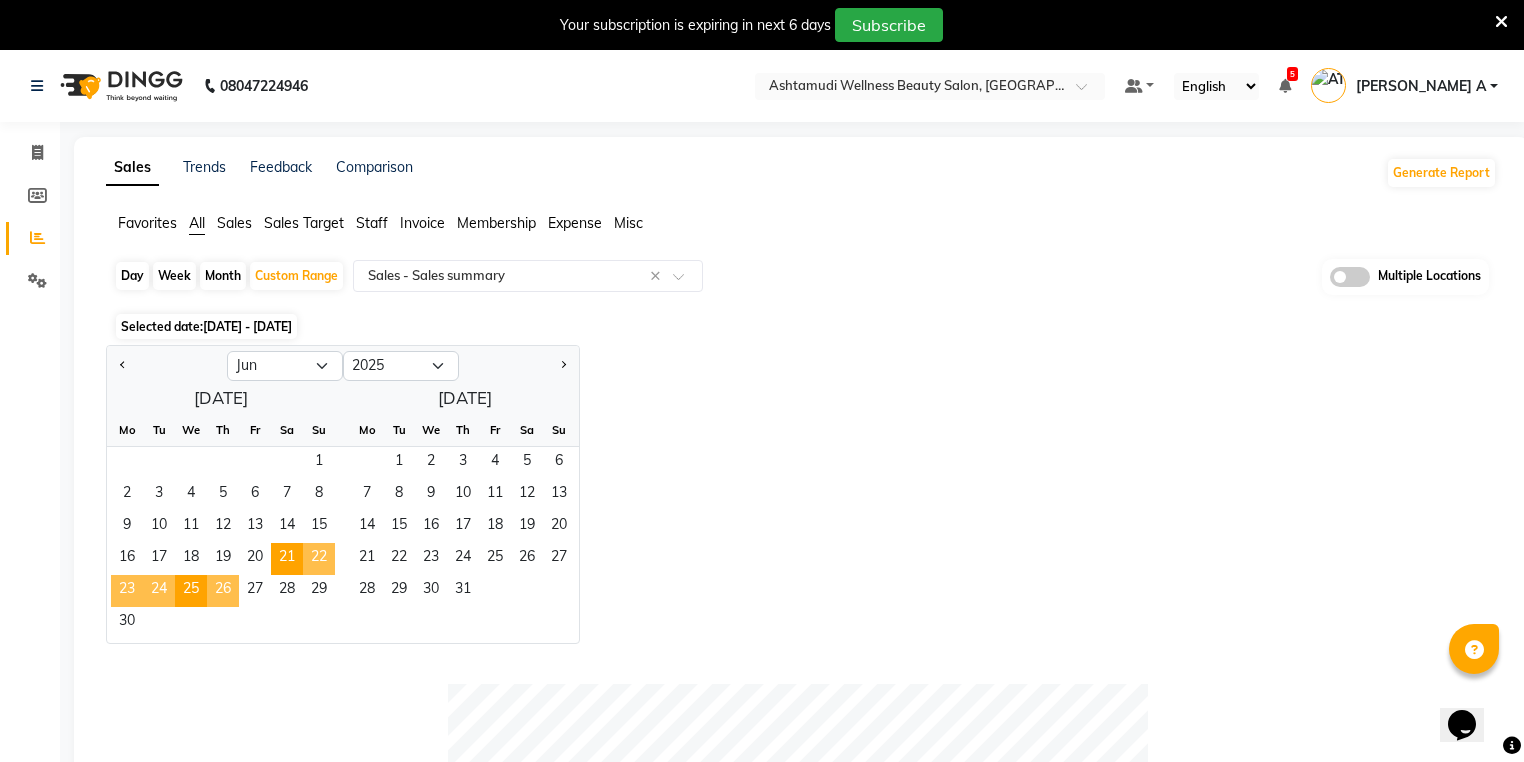drag, startPoint x: 222, startPoint y: 596, endPoint x: 160, endPoint y: 617, distance: 65.459915 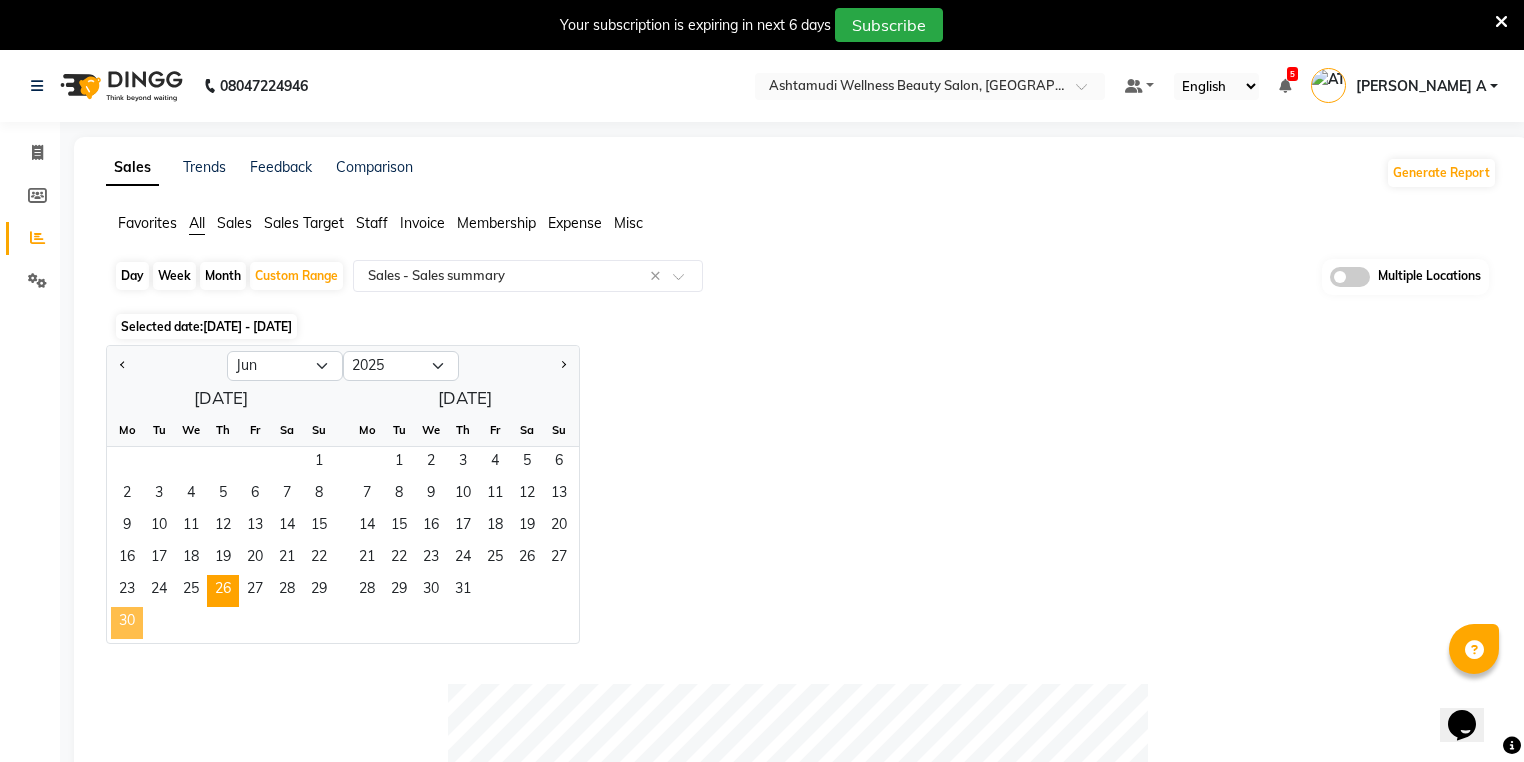 click on "30" 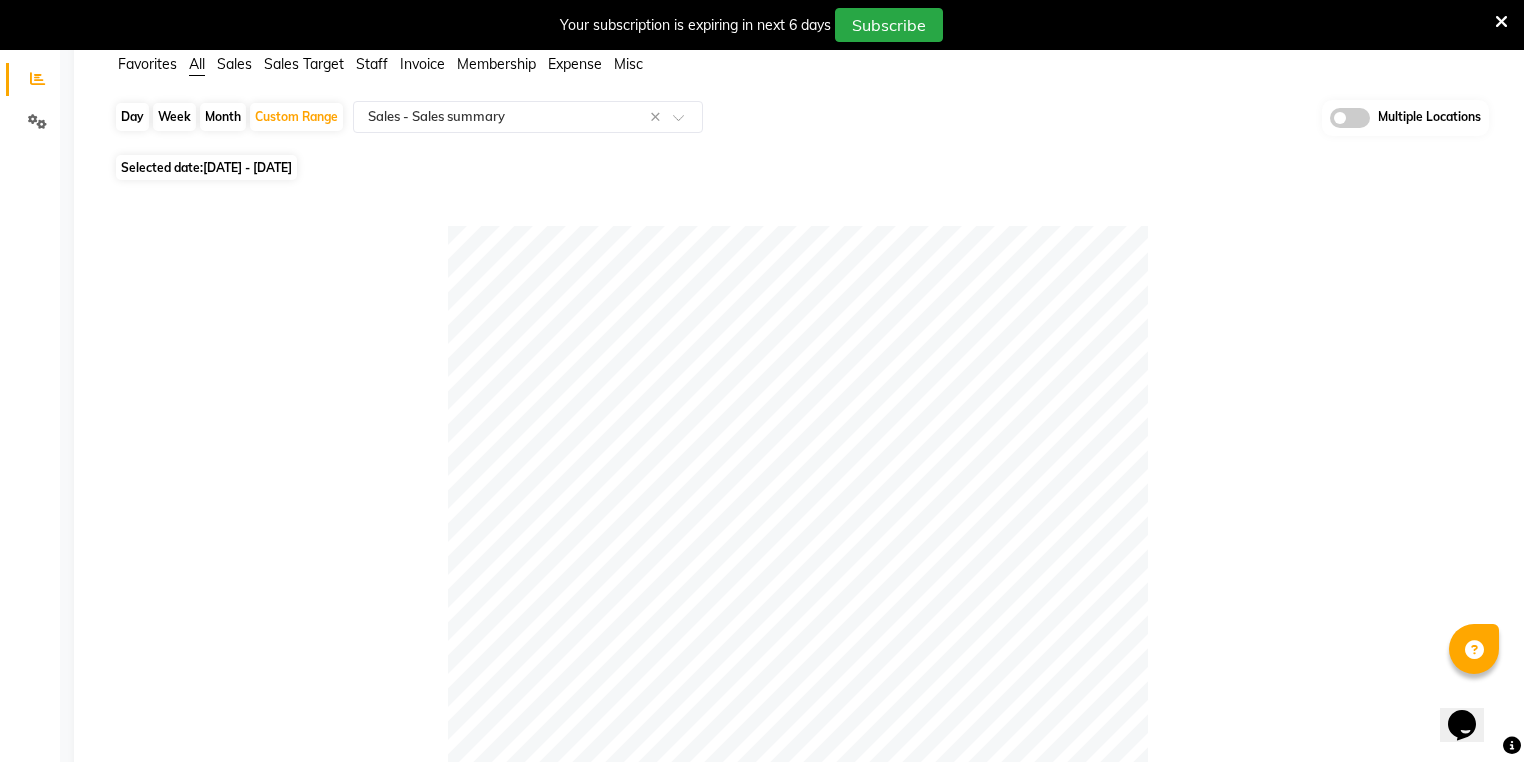 scroll, scrollTop: 0, scrollLeft: 0, axis: both 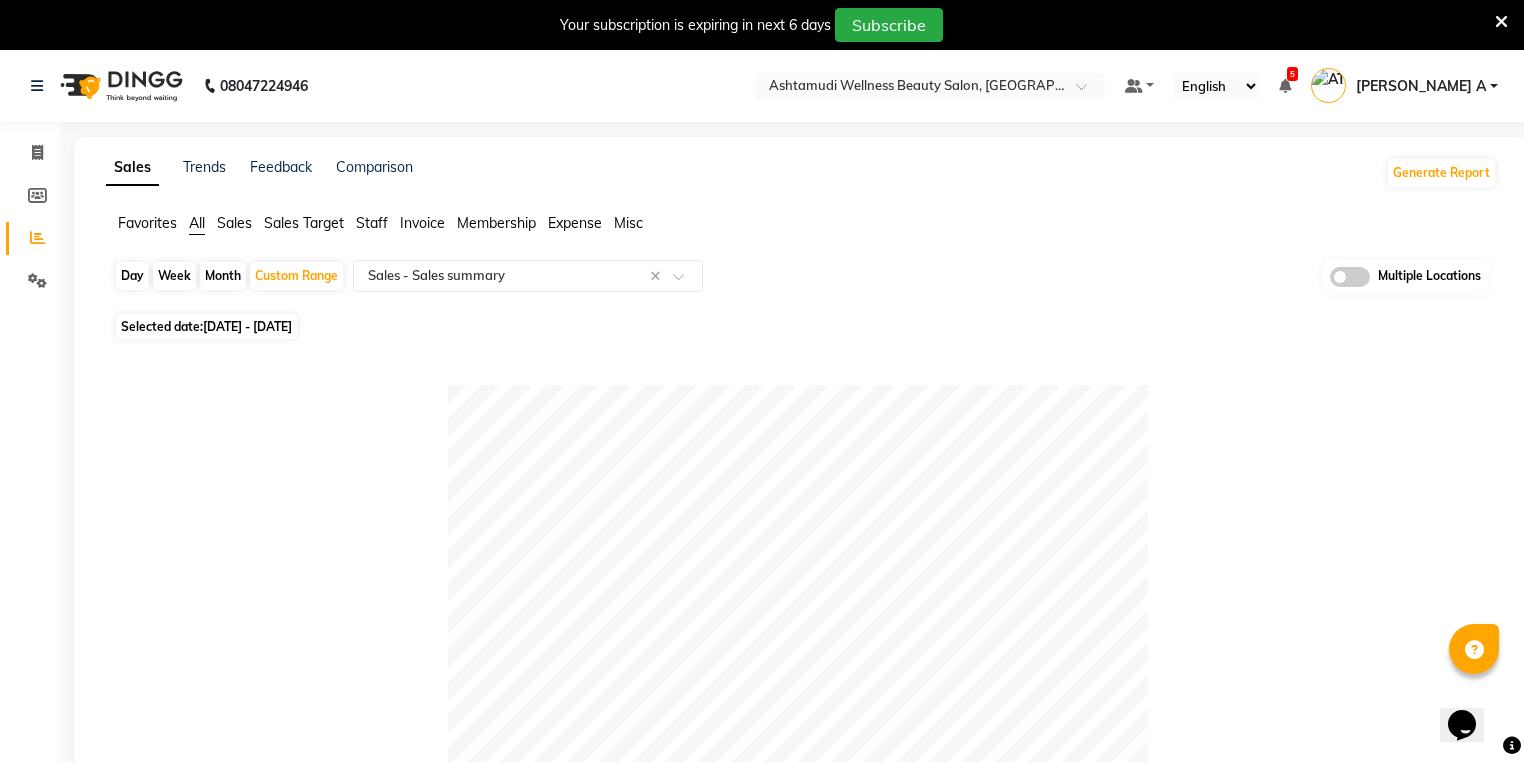 click on "Day" 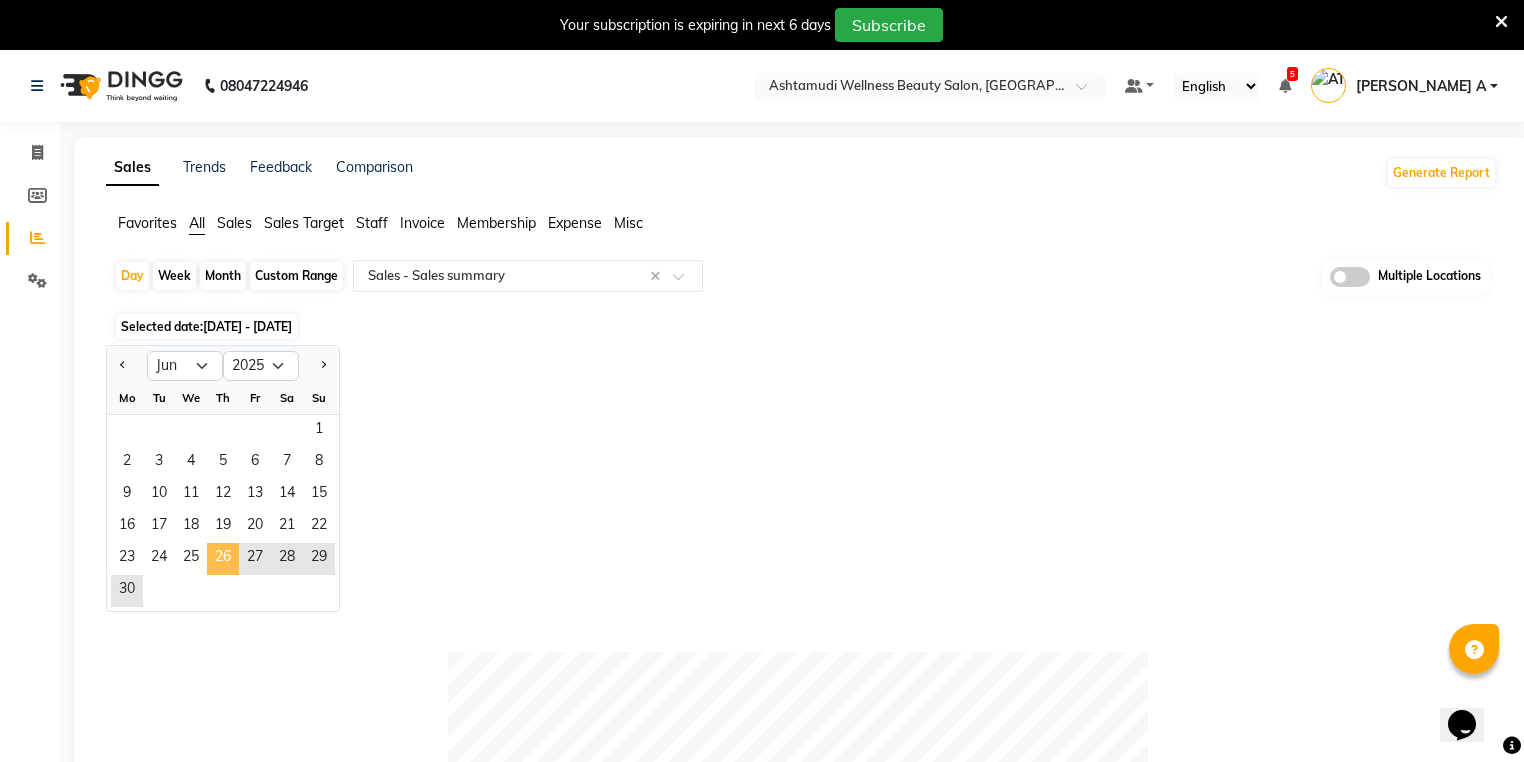 click on "26" 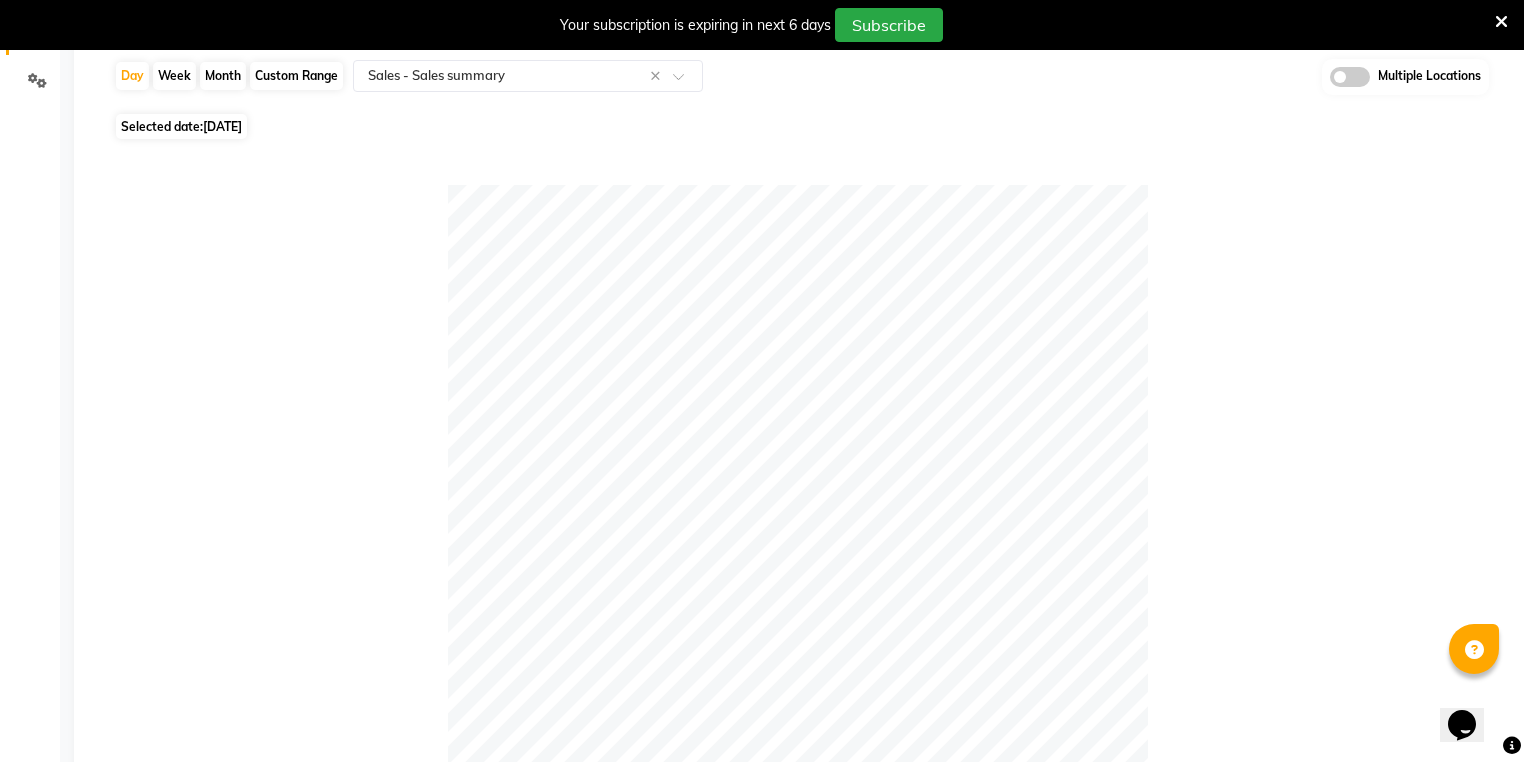 scroll, scrollTop: 0, scrollLeft: 0, axis: both 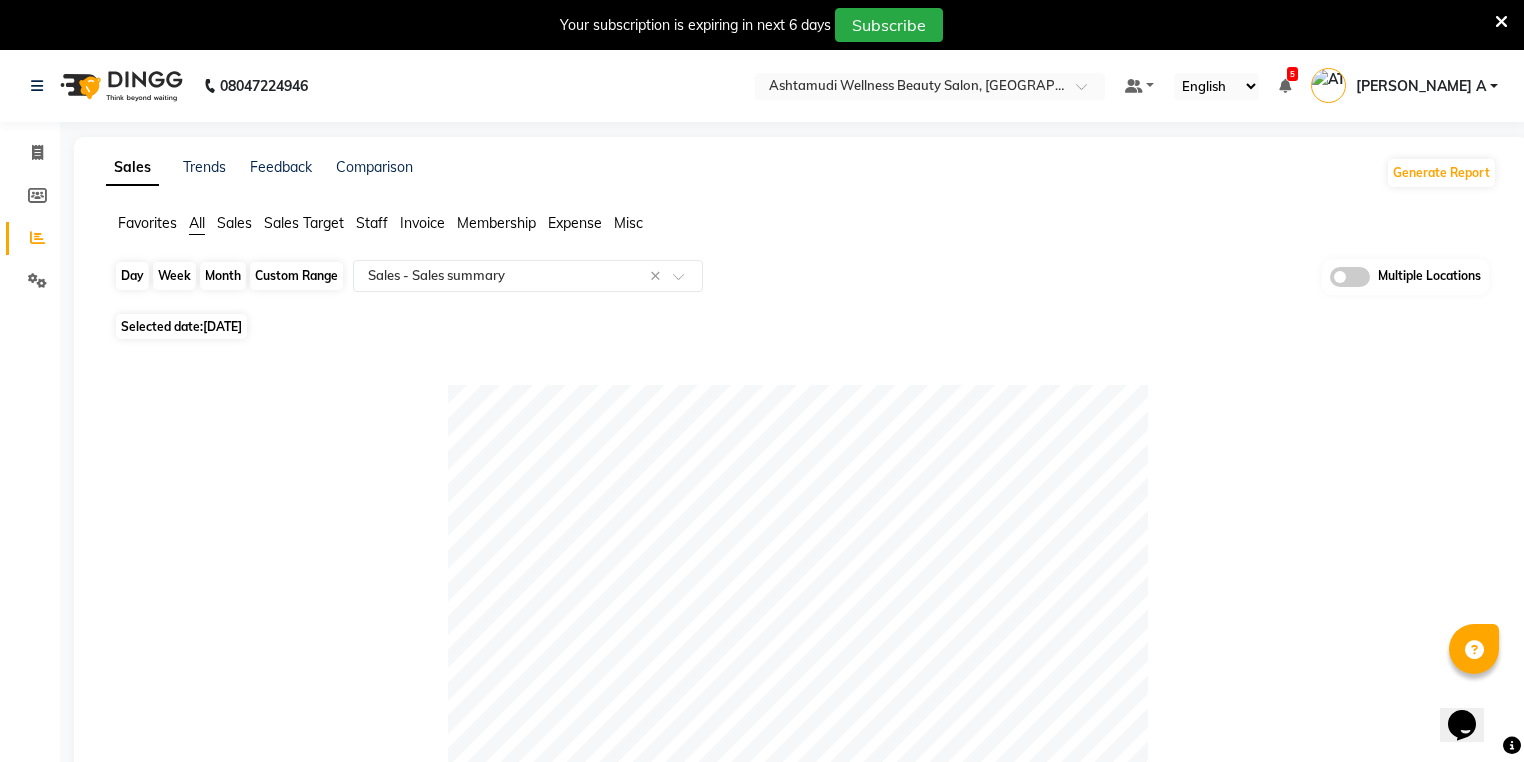 click on "Day" 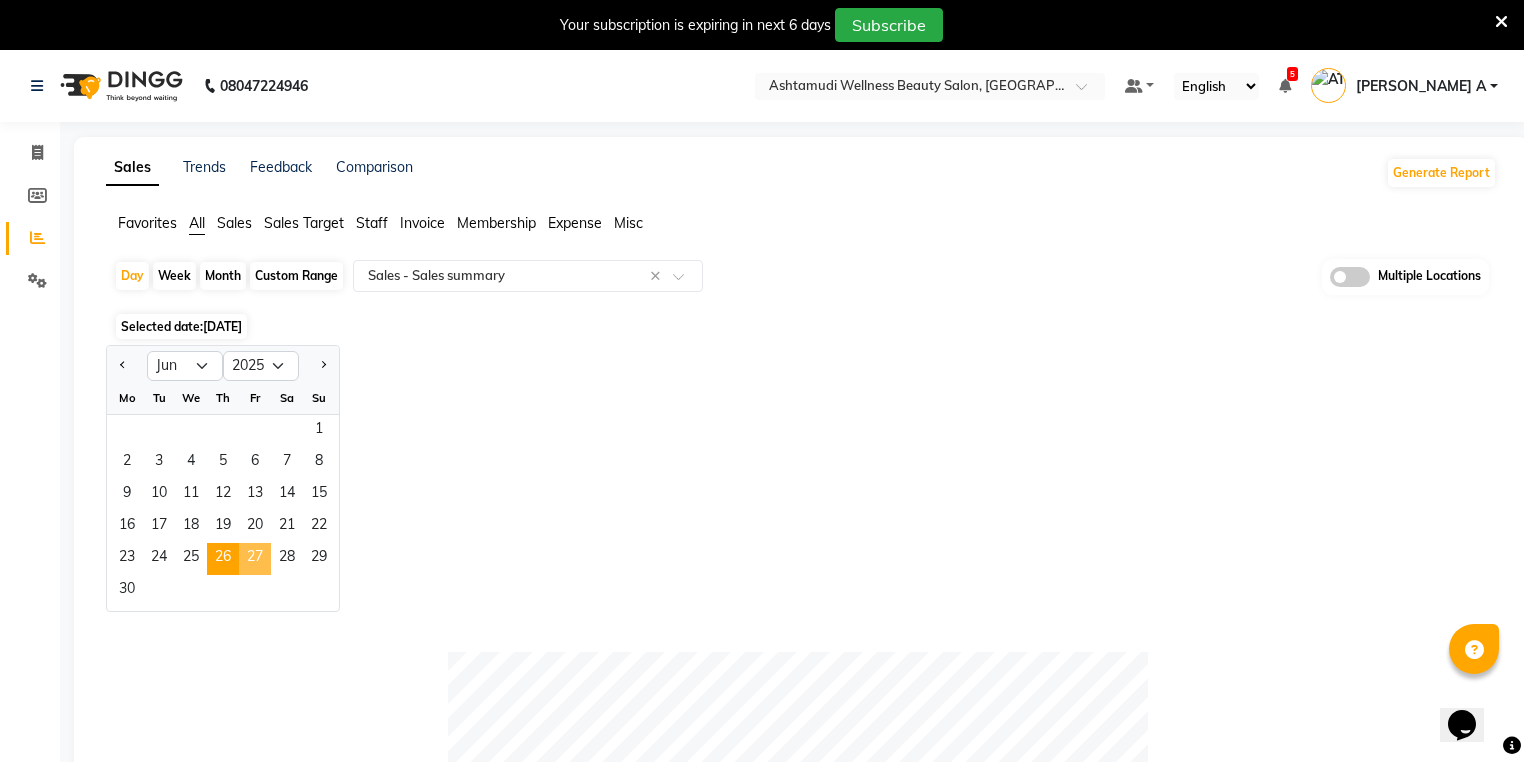 click on "27" 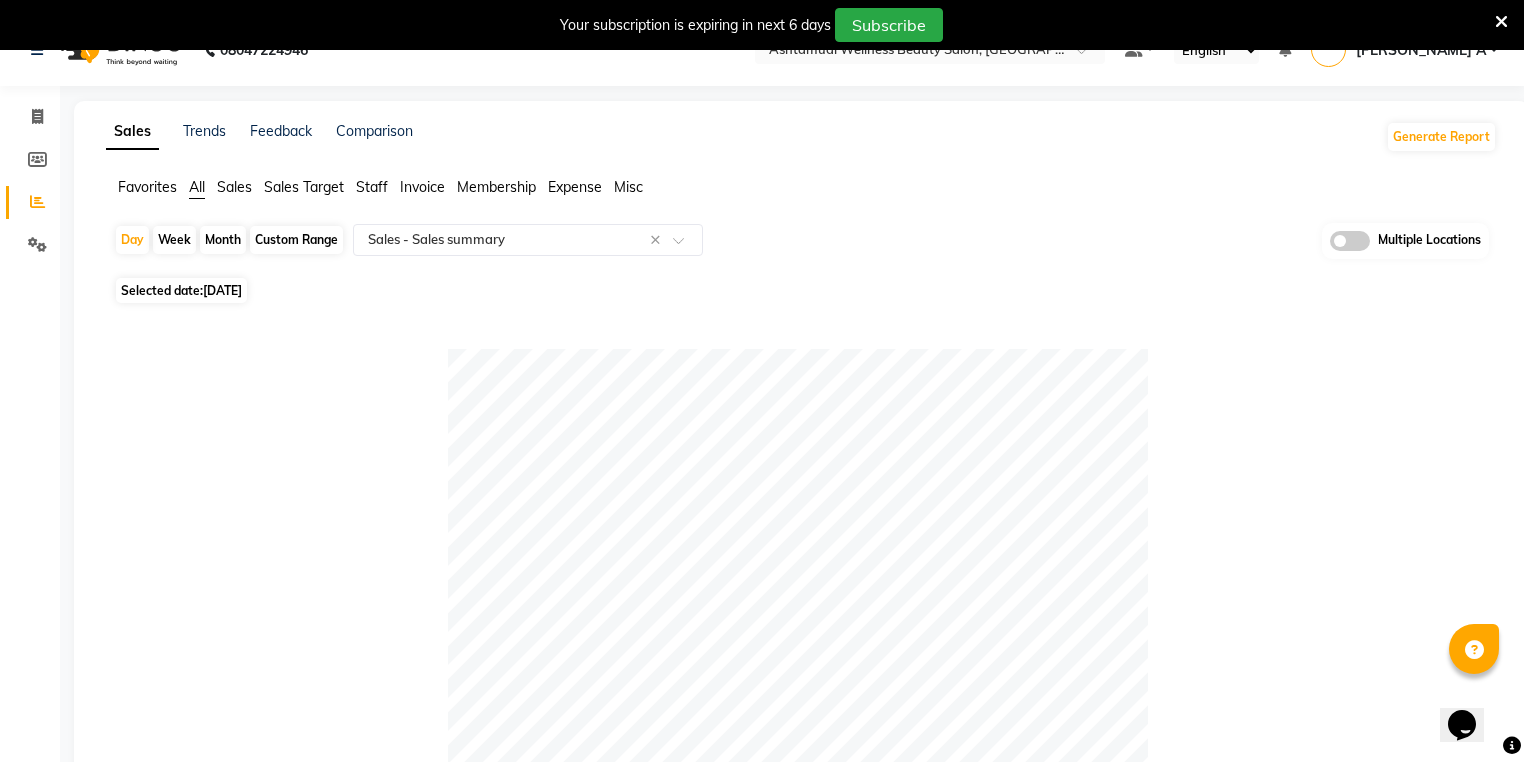 scroll, scrollTop: 0, scrollLeft: 0, axis: both 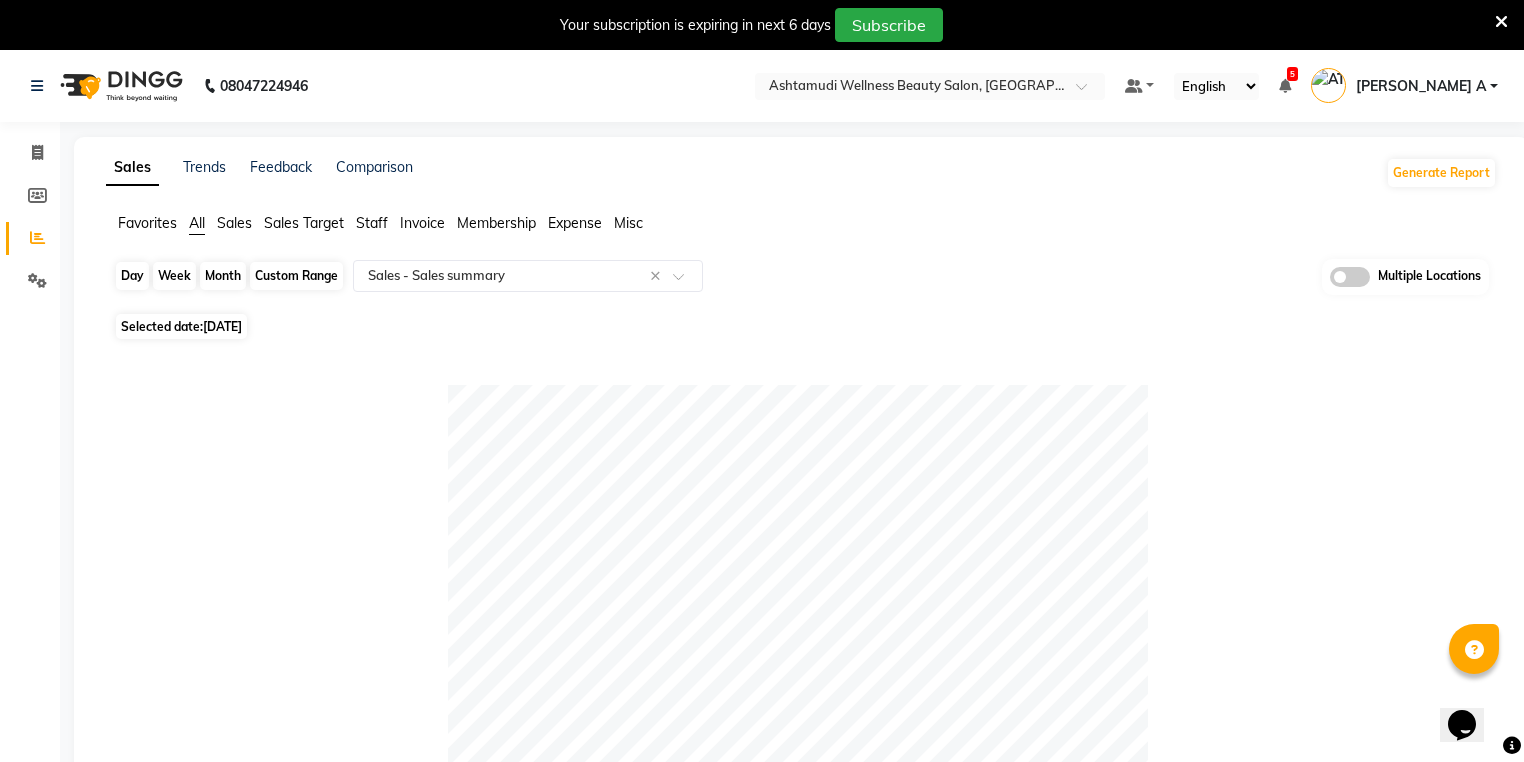 click on "Day" 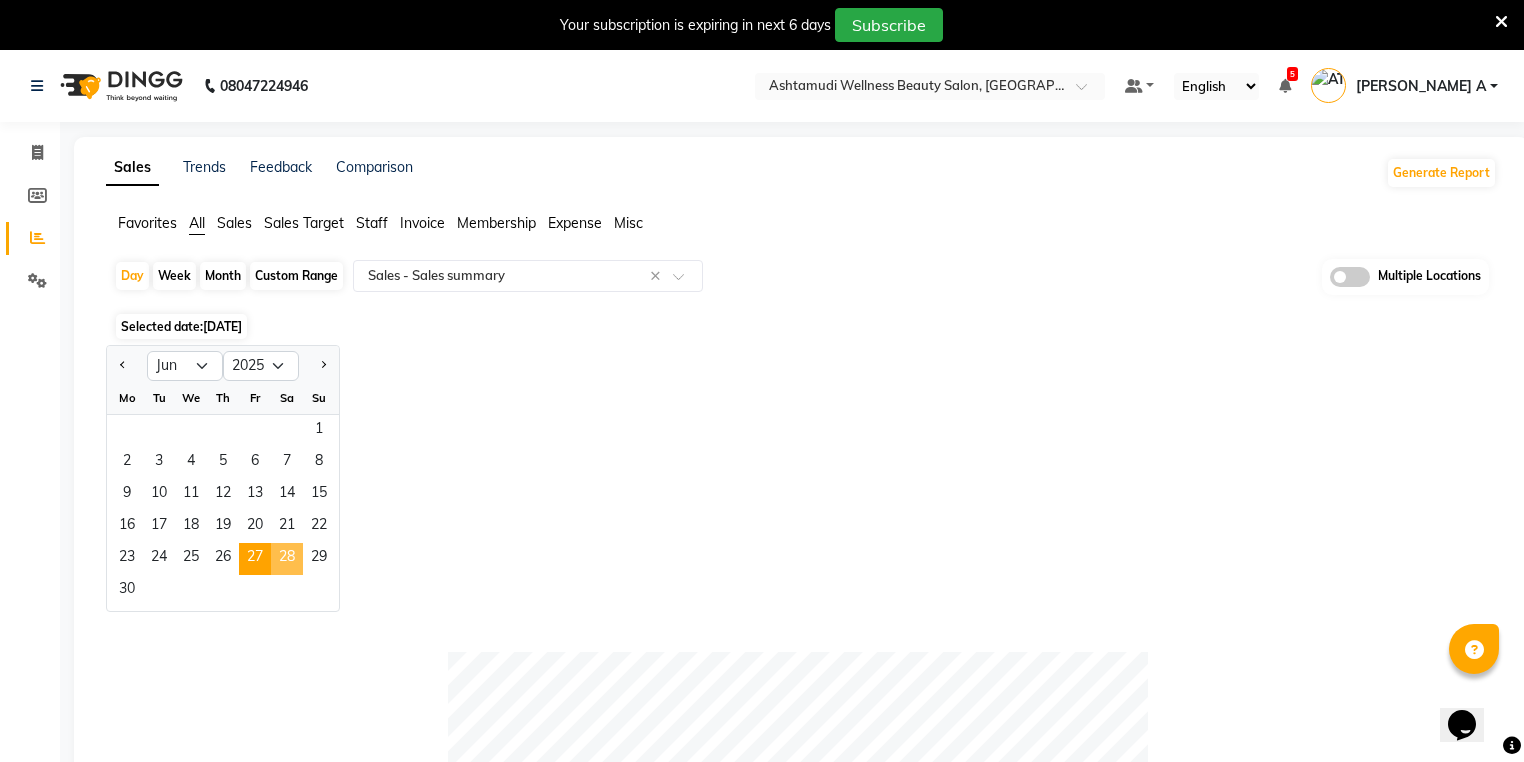 click on "28" 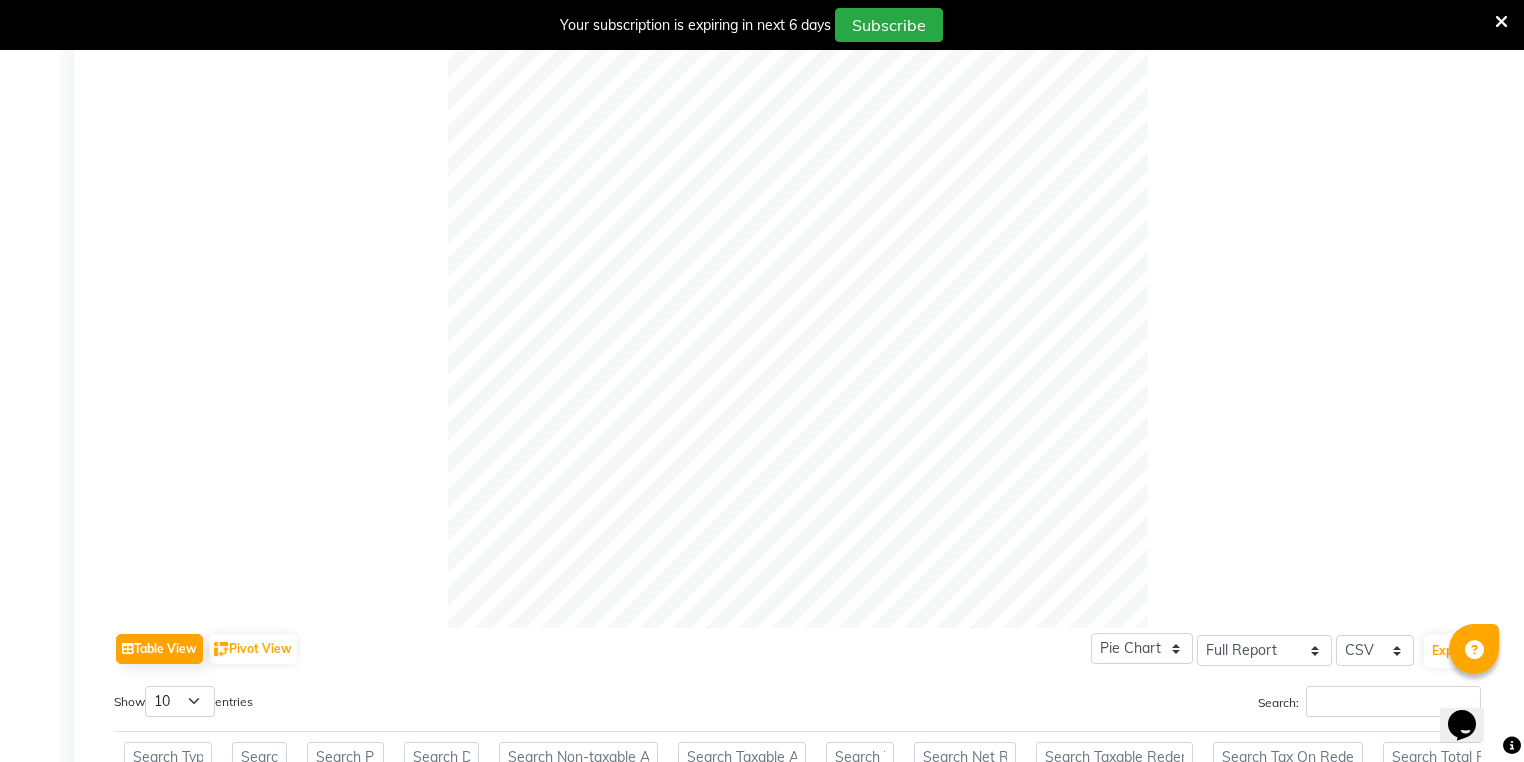 scroll, scrollTop: 0, scrollLeft: 0, axis: both 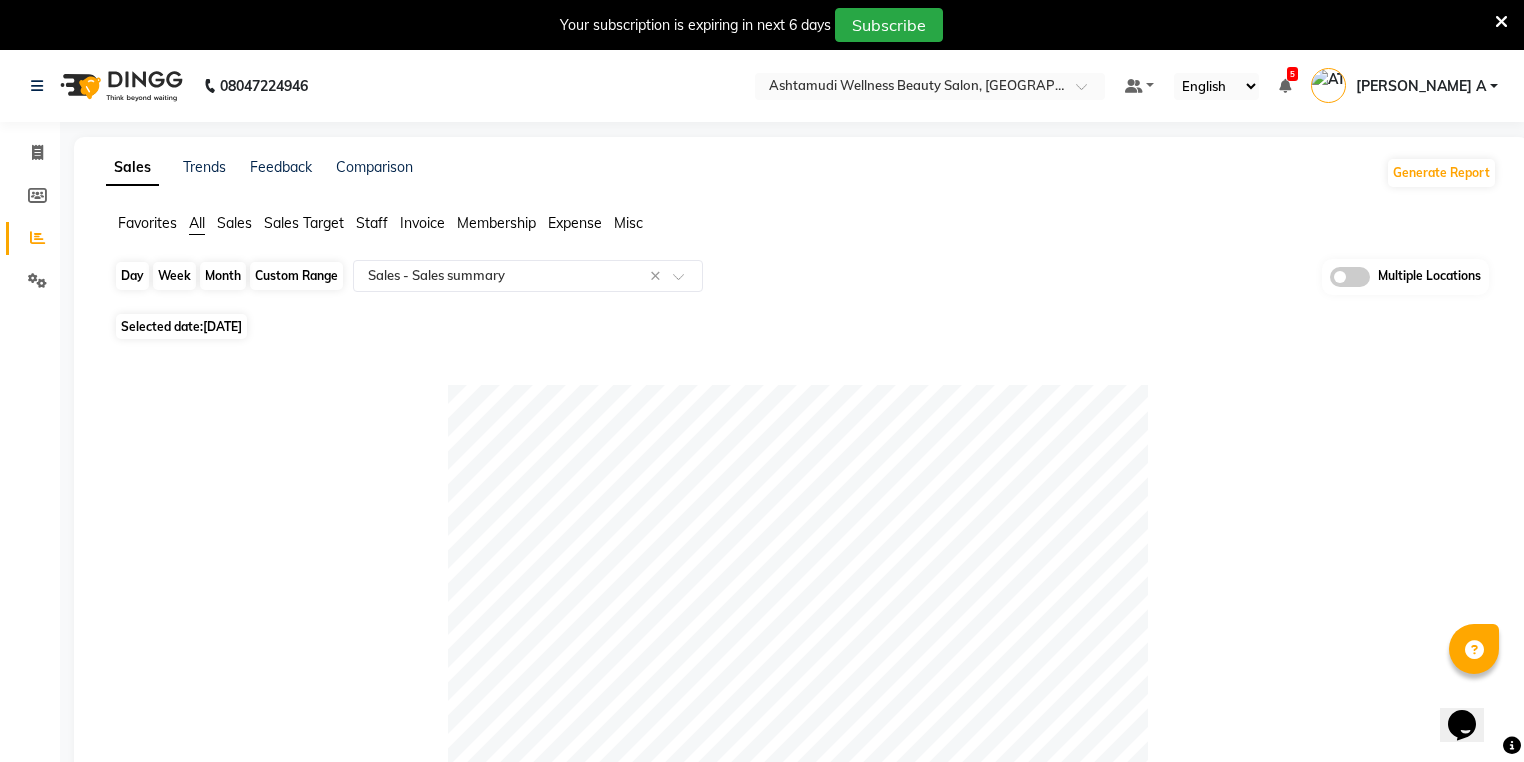 click on "Day" 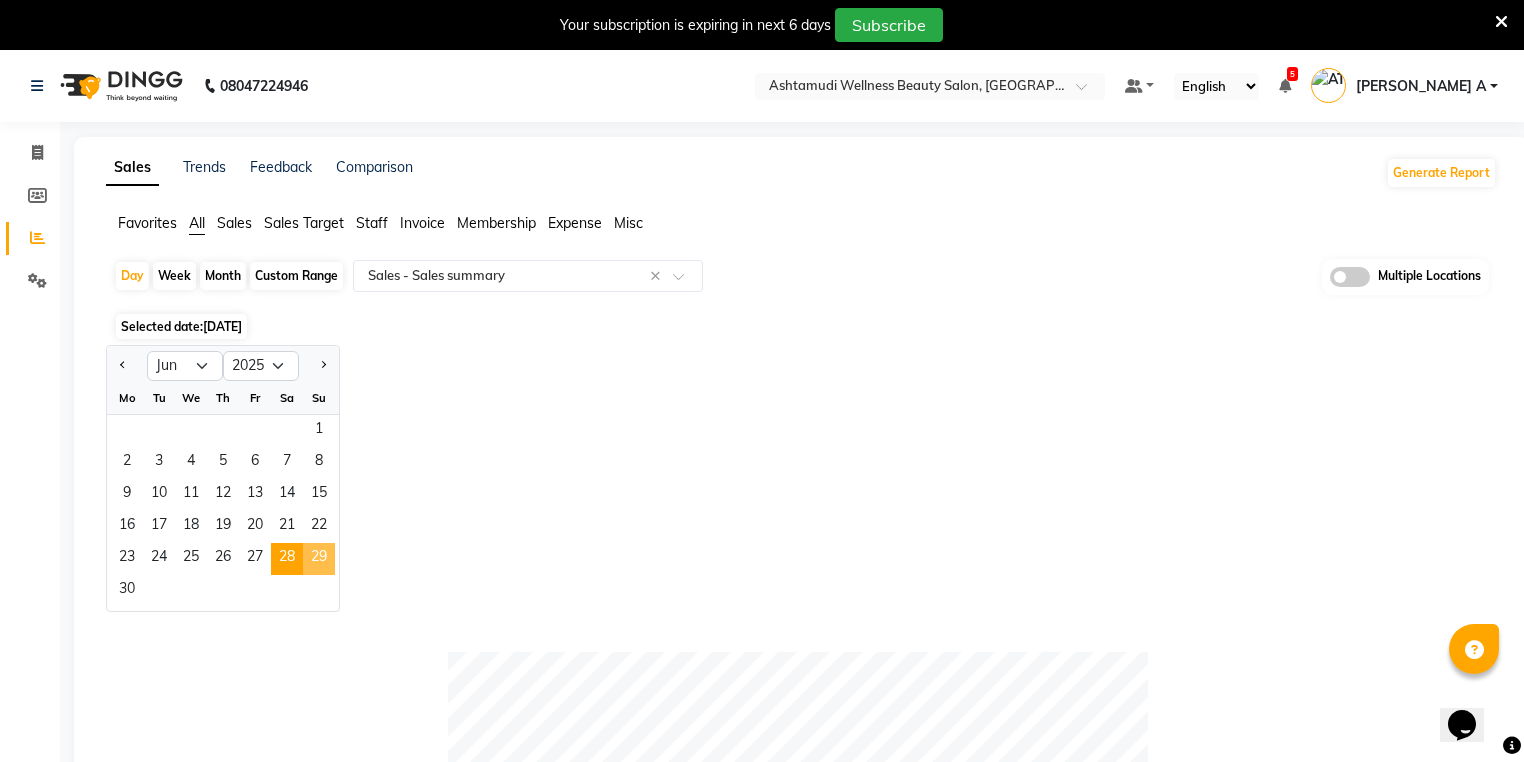 click on "29" 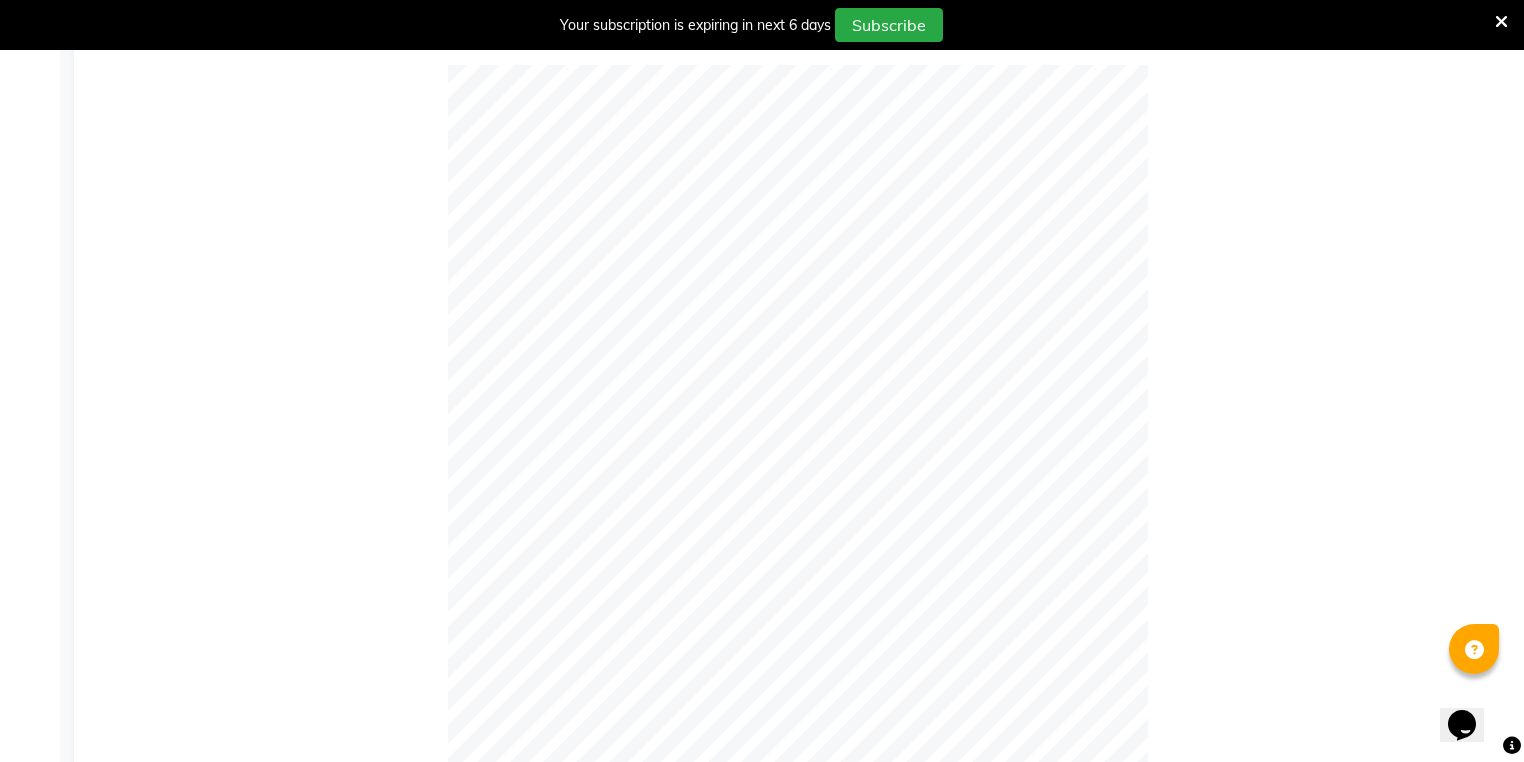 scroll, scrollTop: 66, scrollLeft: 0, axis: vertical 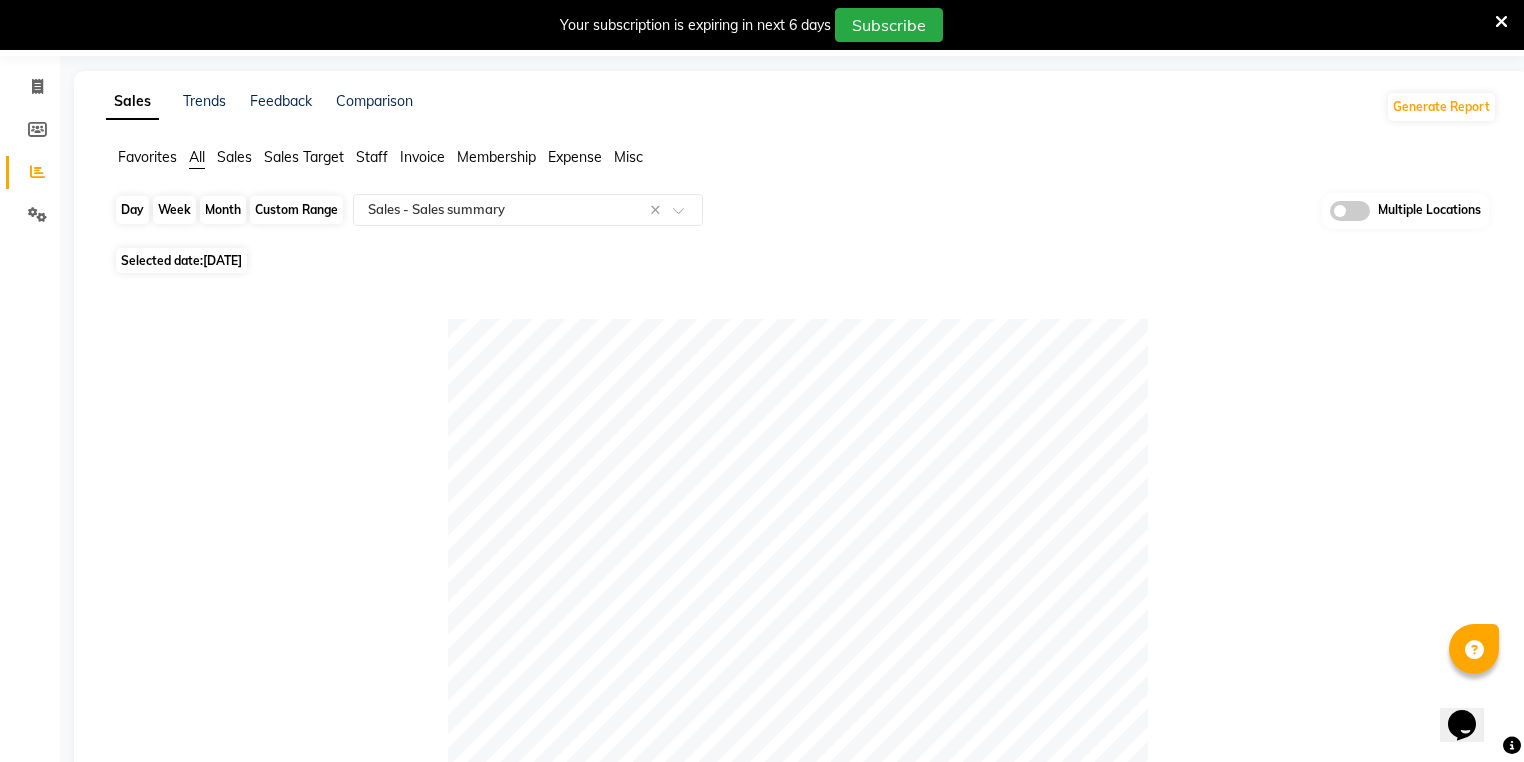 click on "Day" 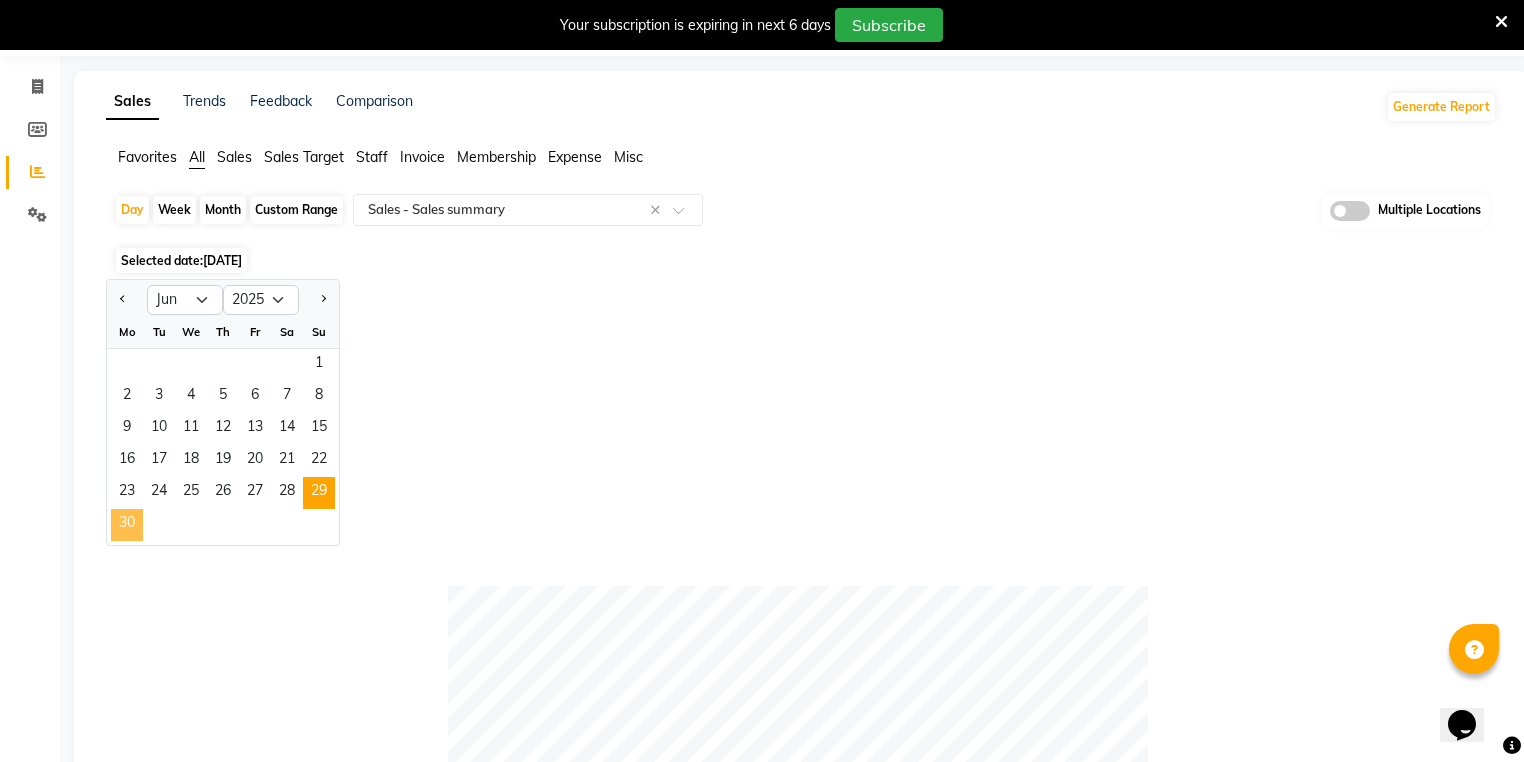 click on "30" 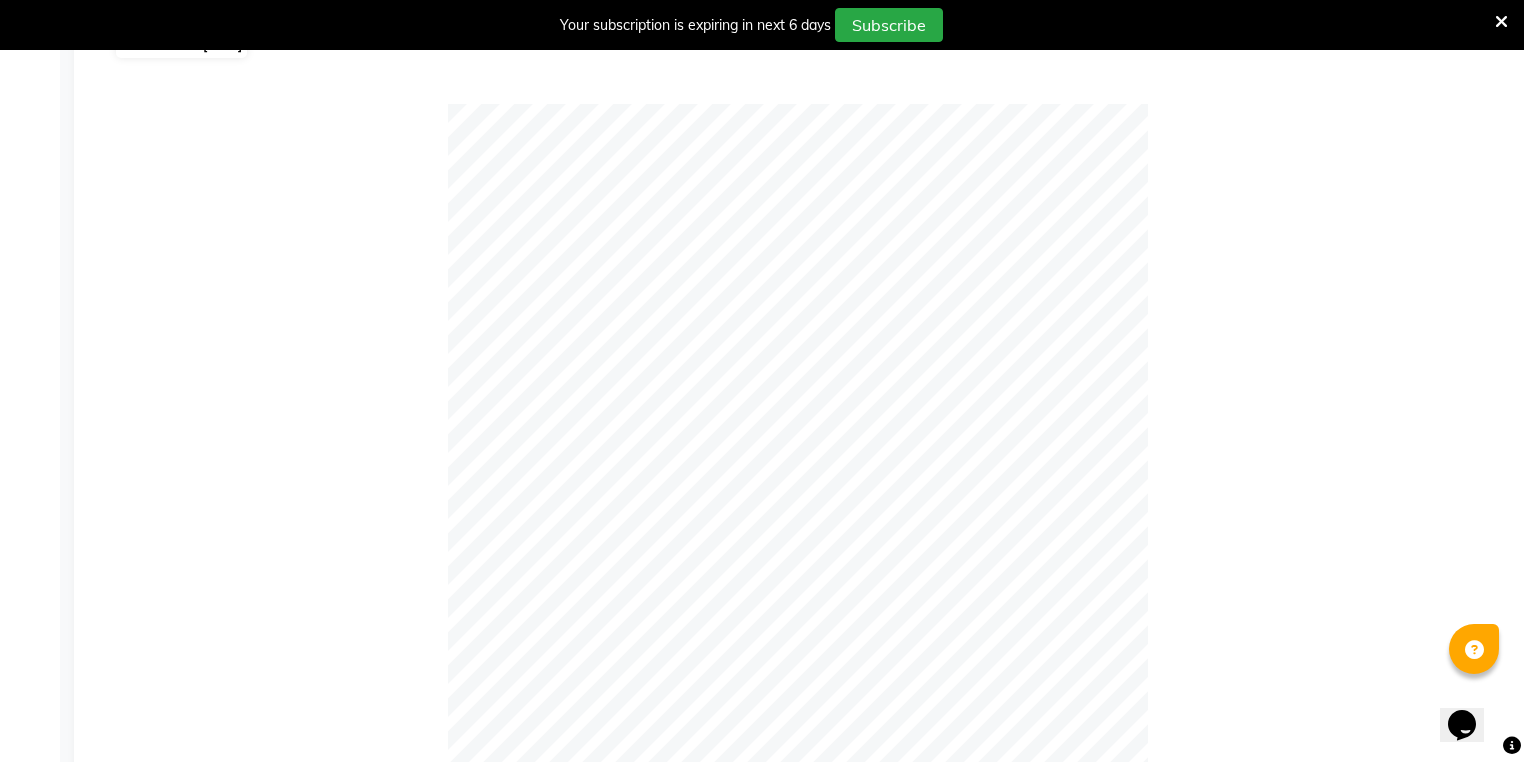 scroll, scrollTop: 0, scrollLeft: 0, axis: both 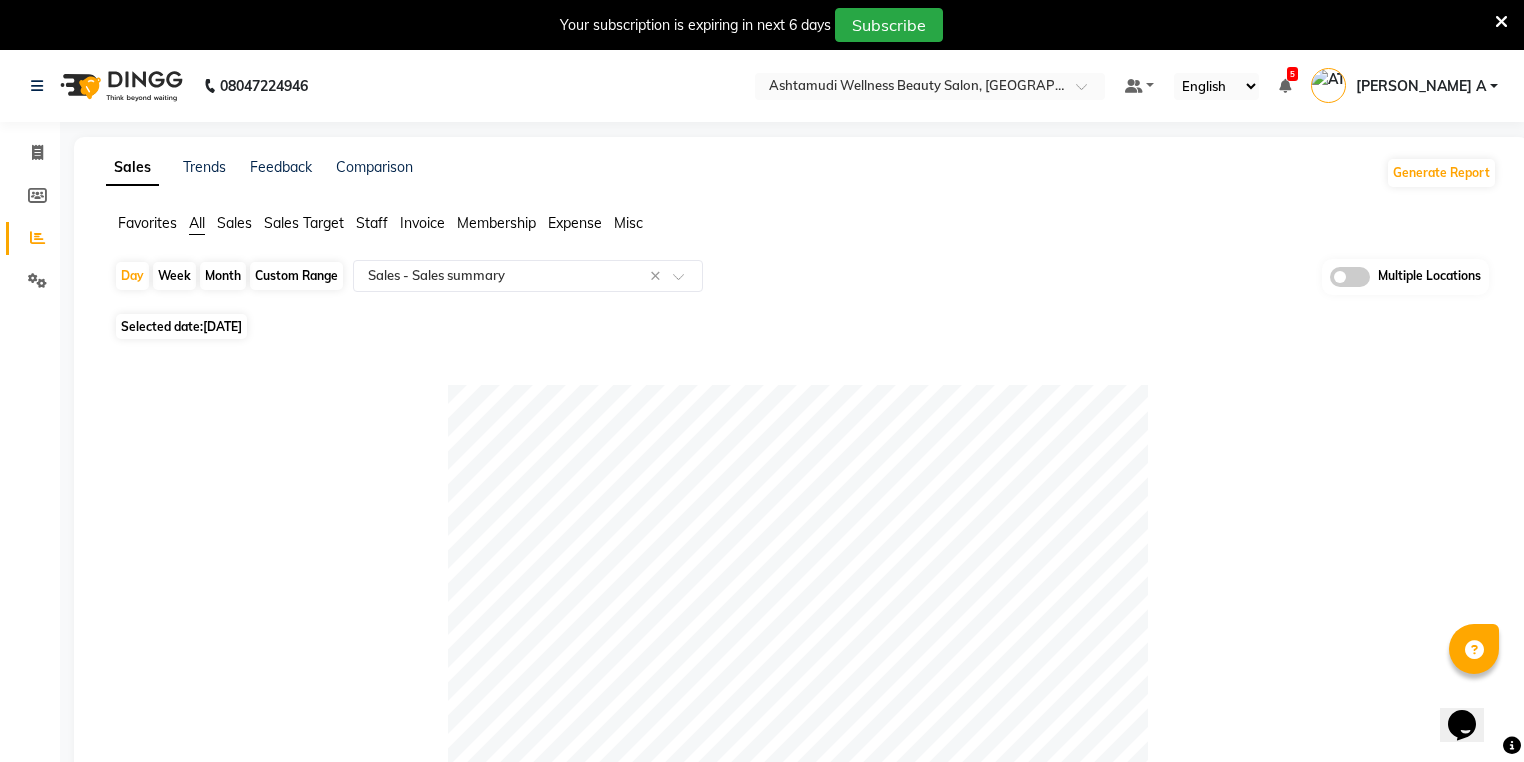 click on "Custom Range" 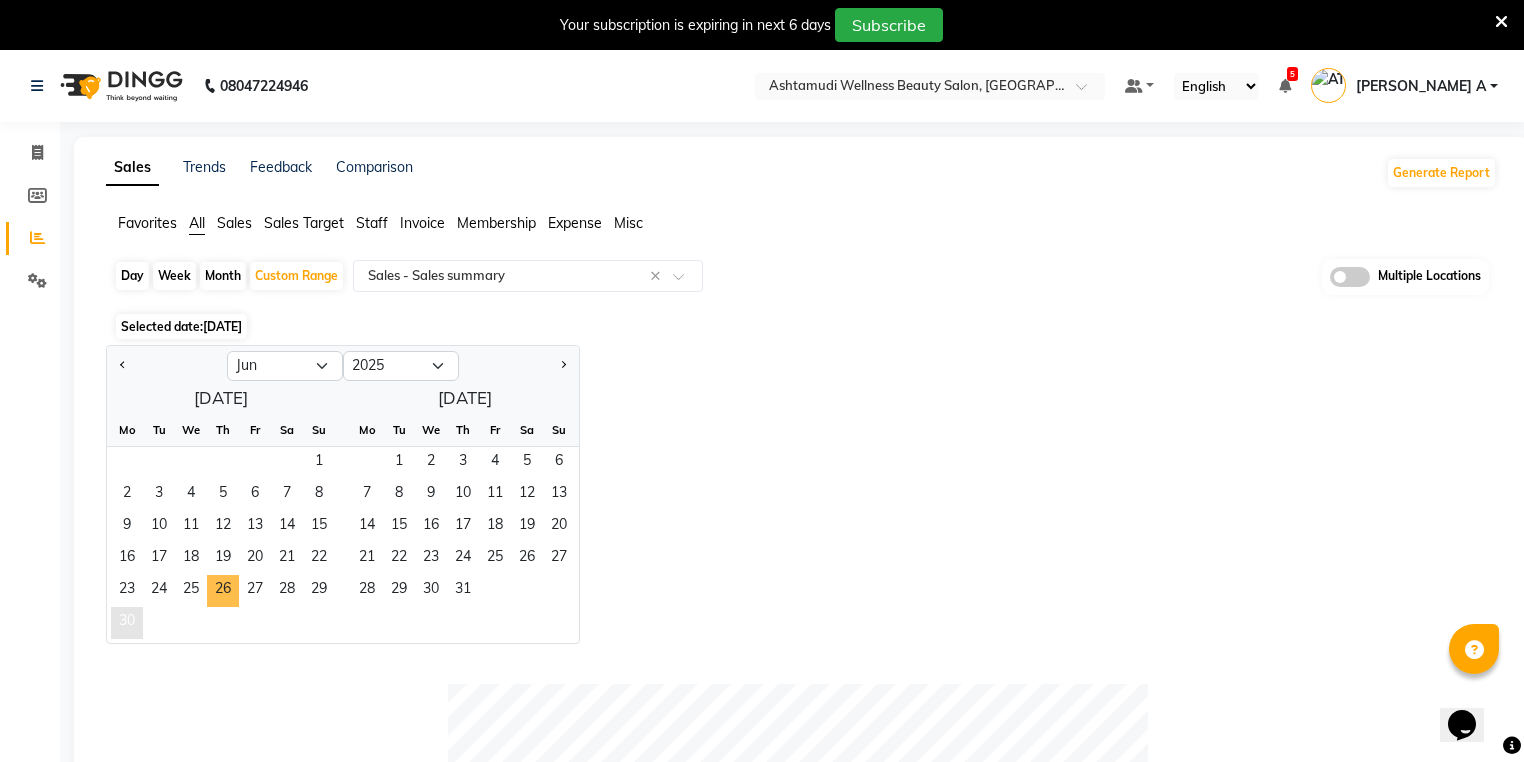 drag, startPoint x: 224, startPoint y: 598, endPoint x: 141, endPoint y: 616, distance: 84.92938 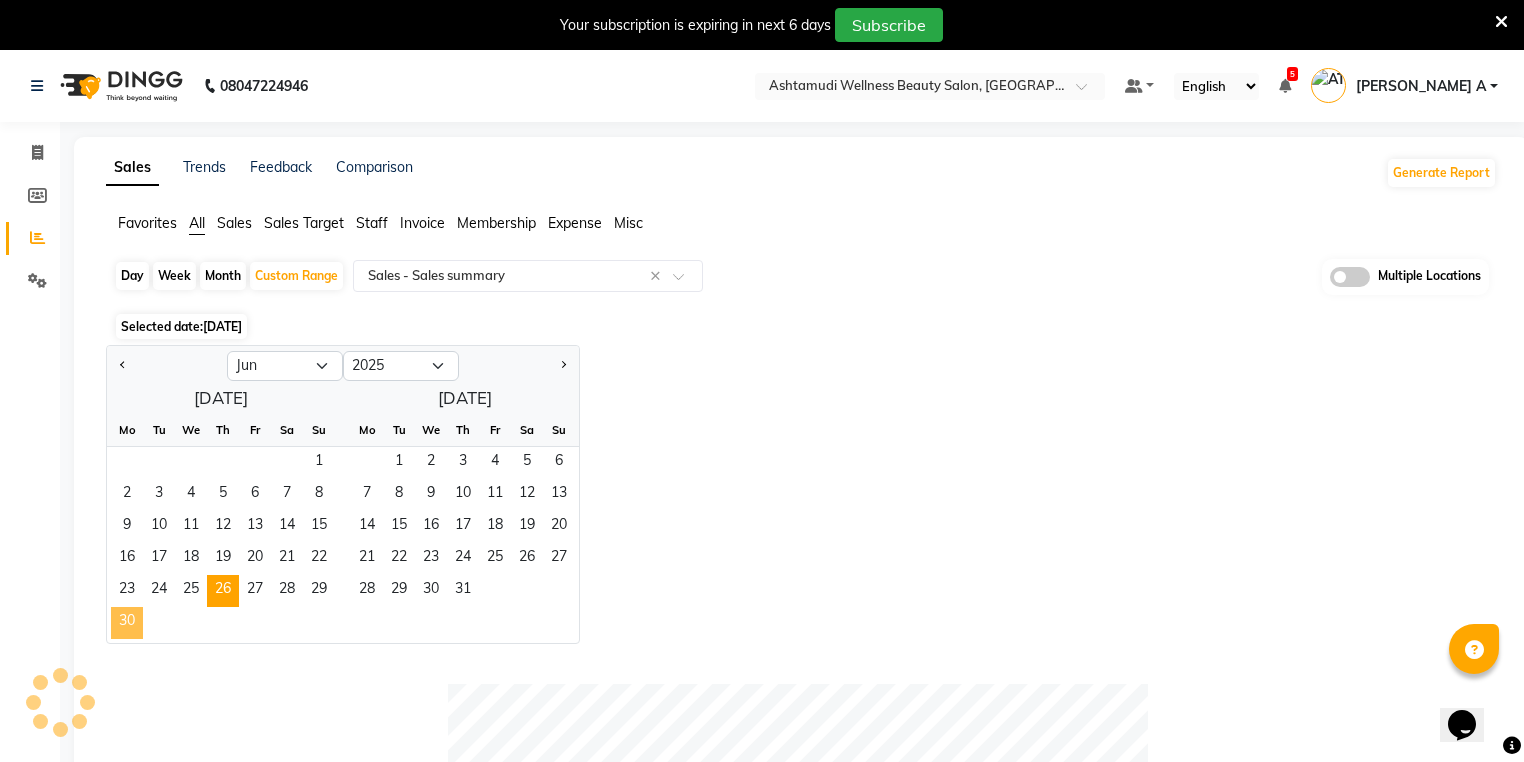 click on "30" 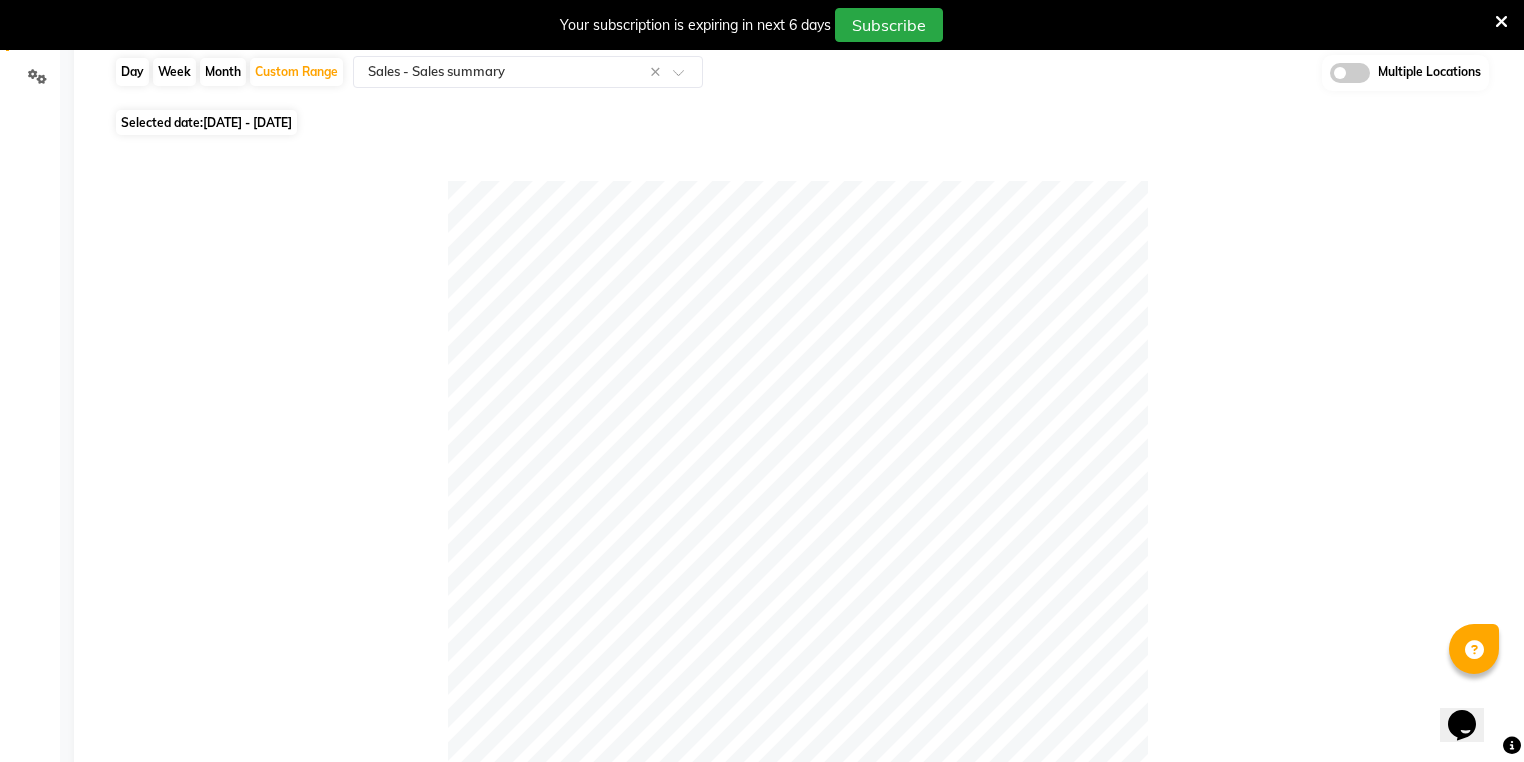 scroll, scrollTop: 0, scrollLeft: 0, axis: both 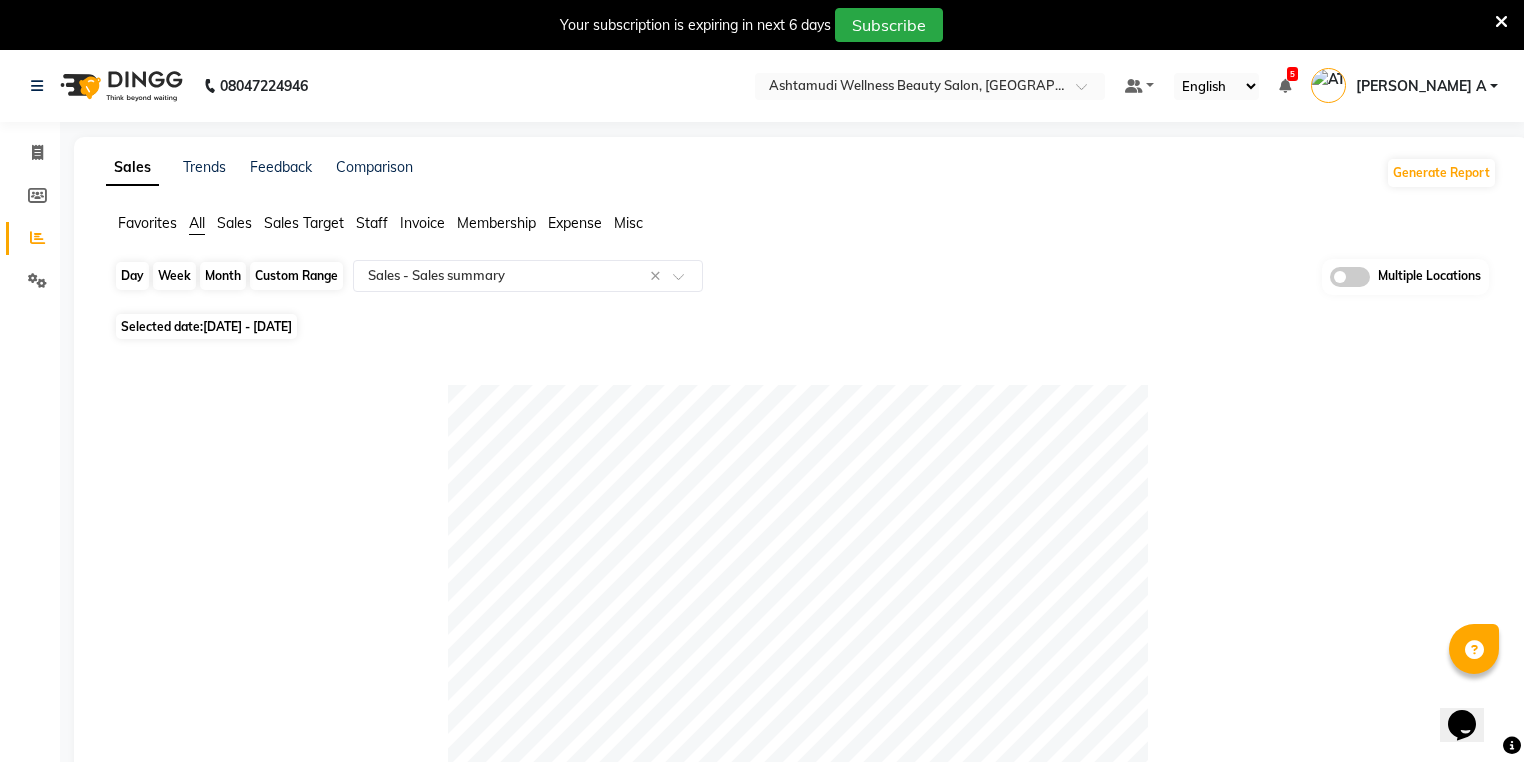 click on "Custom Range" 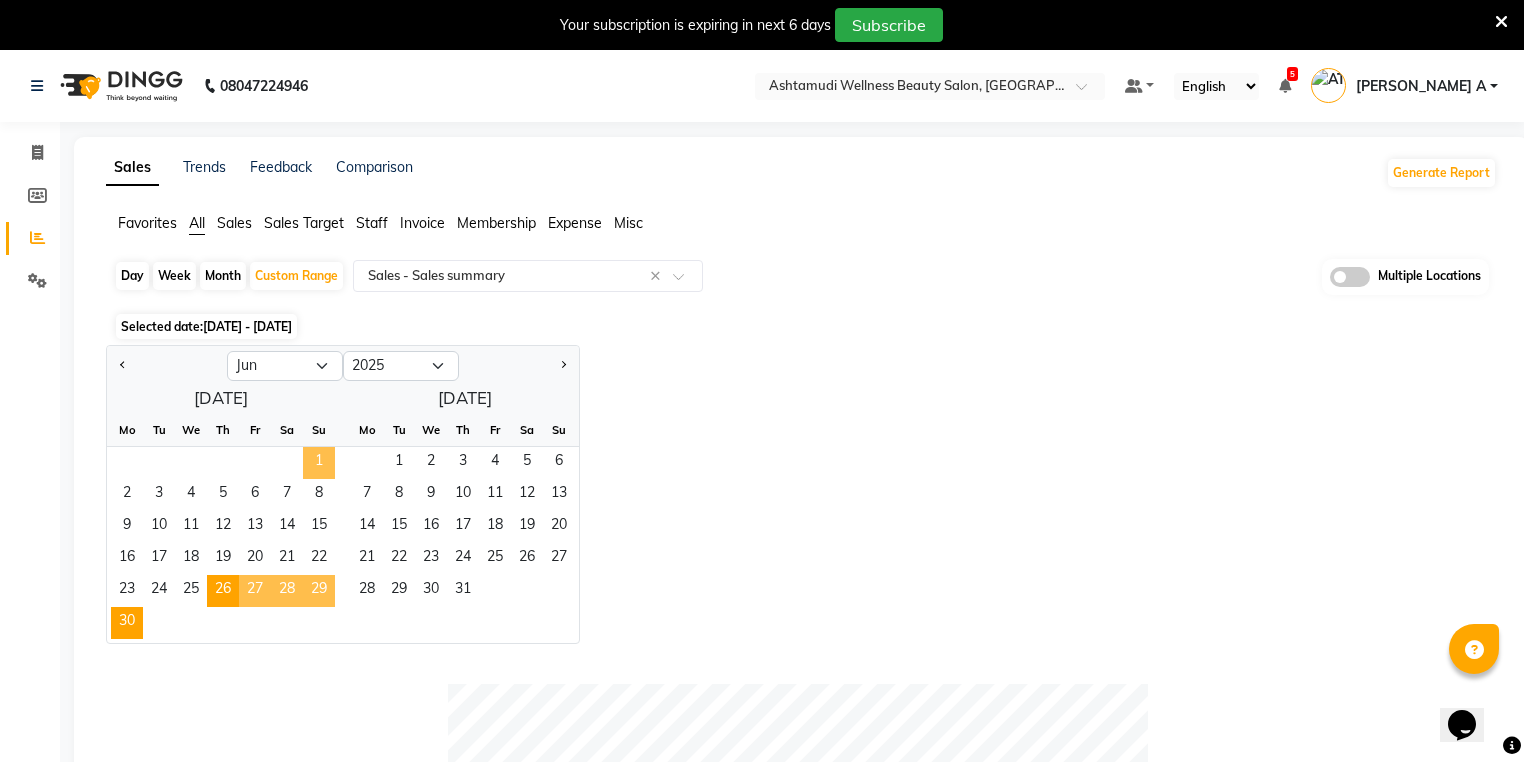 click on "1" 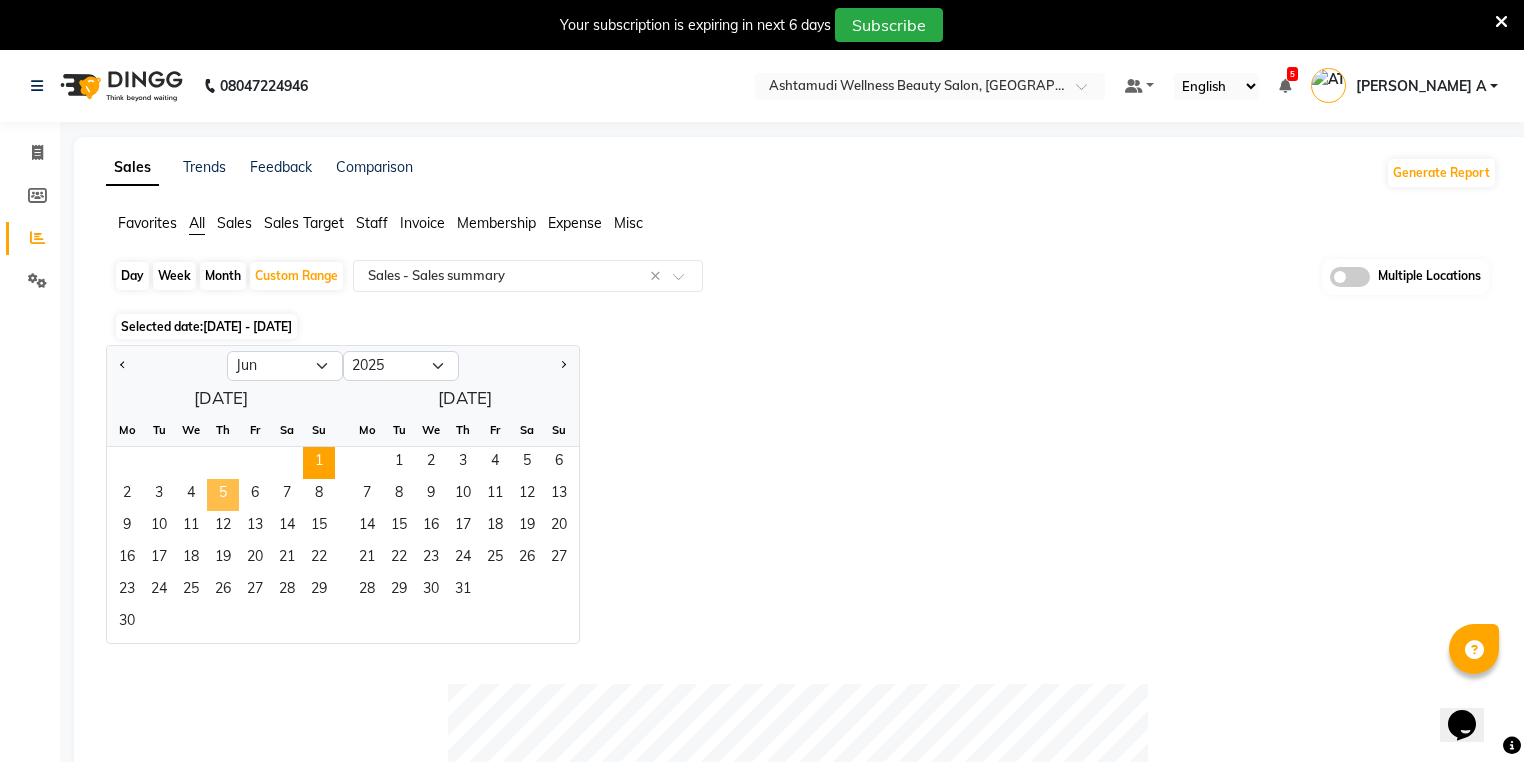 click on "5" 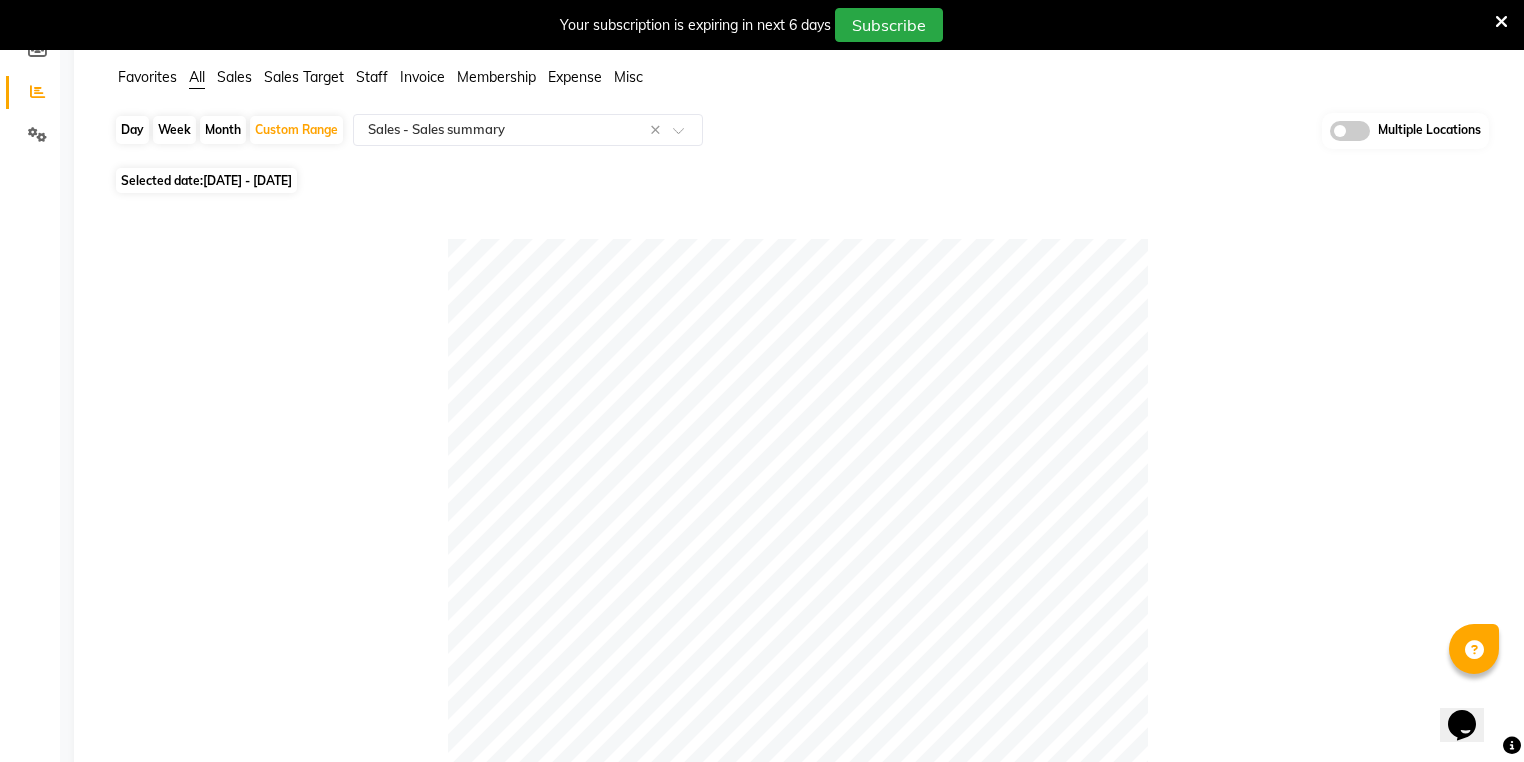 scroll, scrollTop: 0, scrollLeft: 0, axis: both 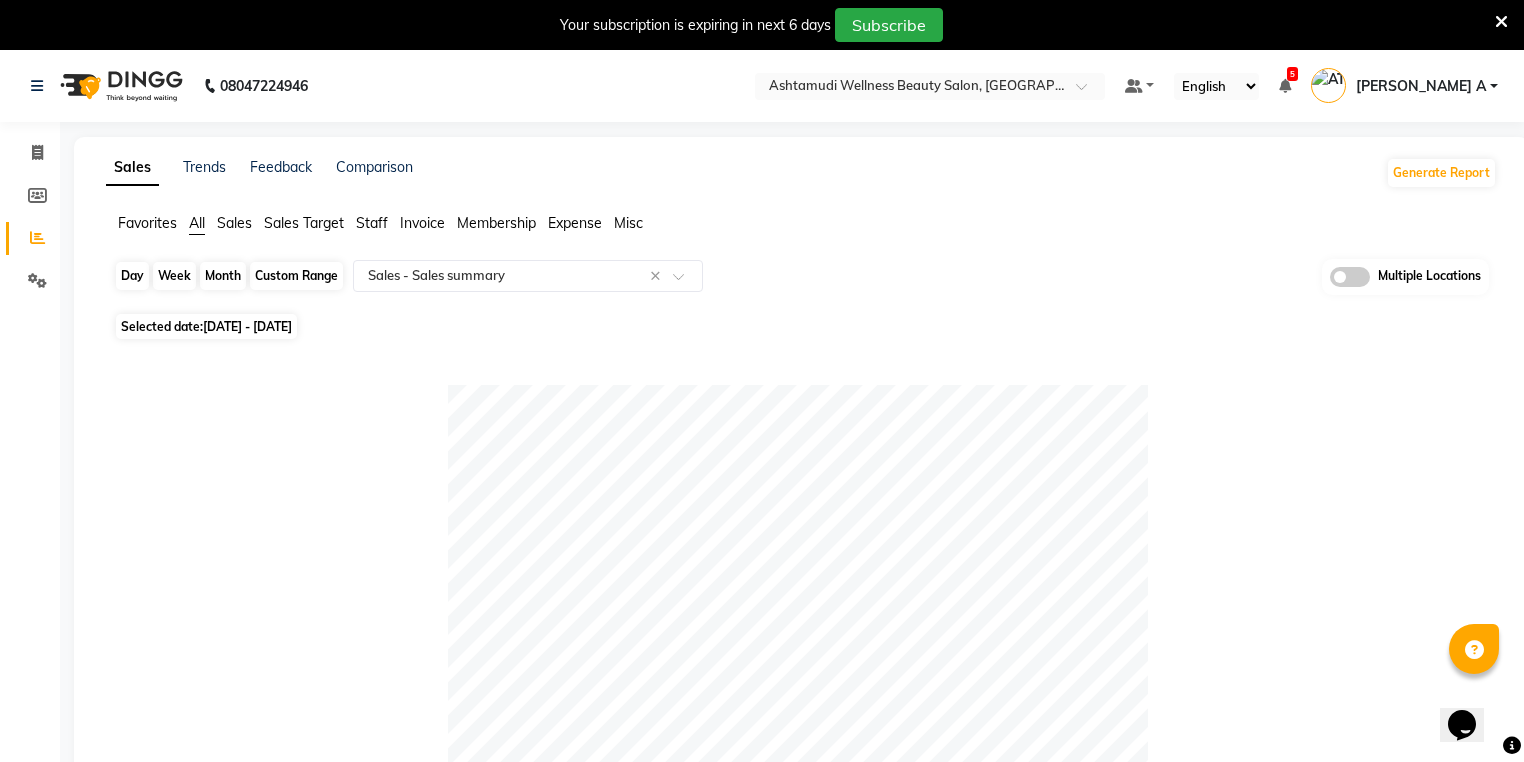 click on "Custom Range" 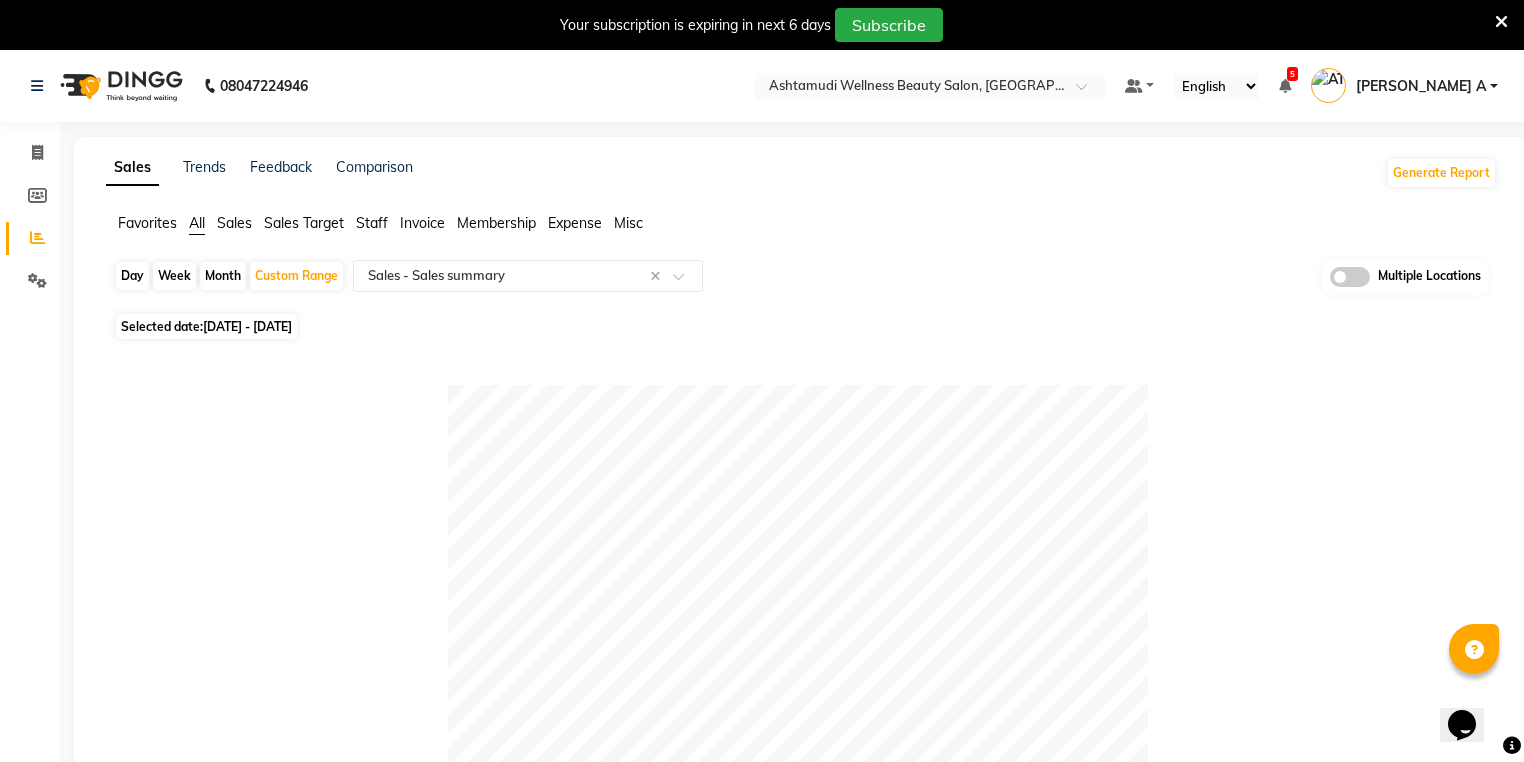 select on "6" 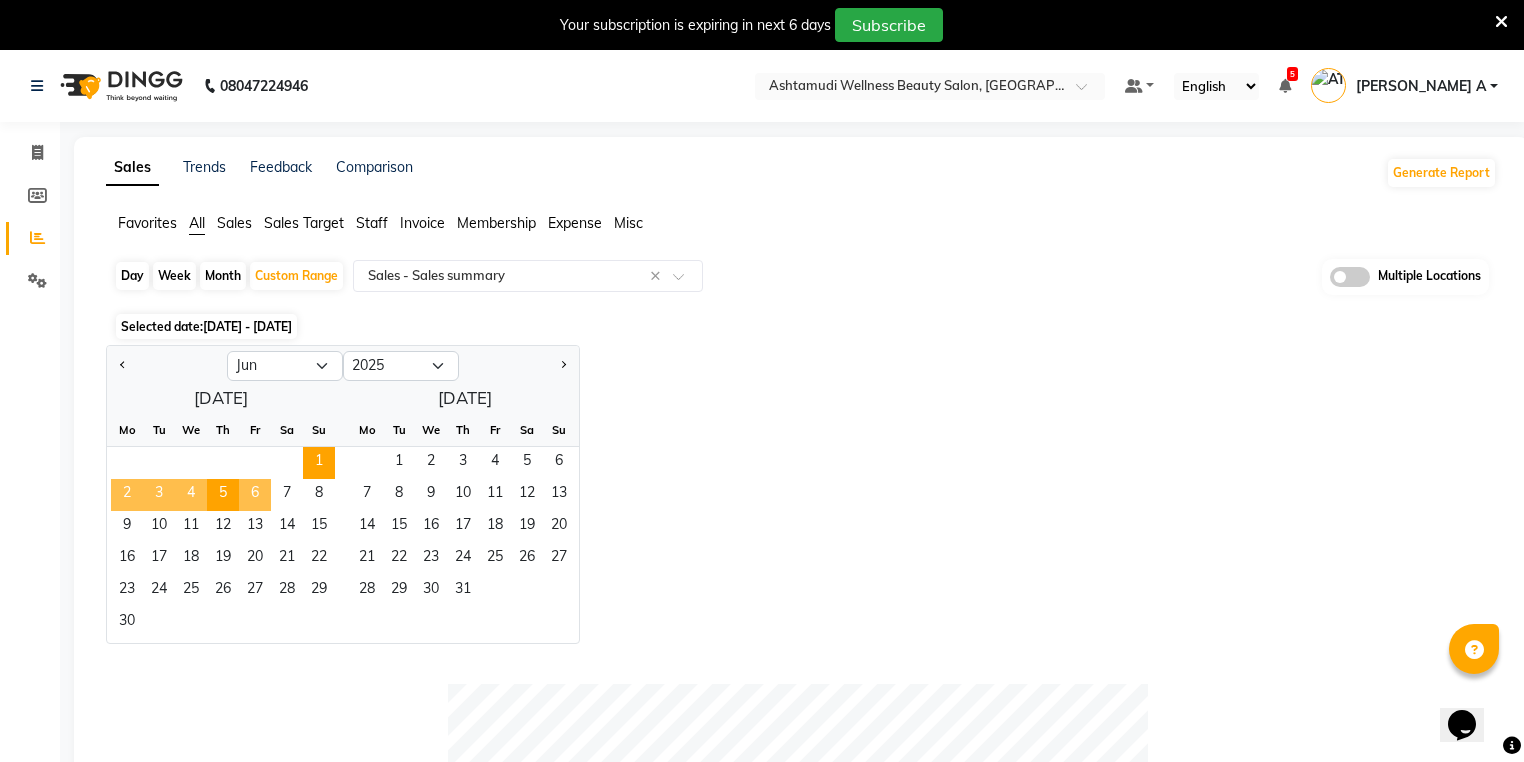 click on "6" 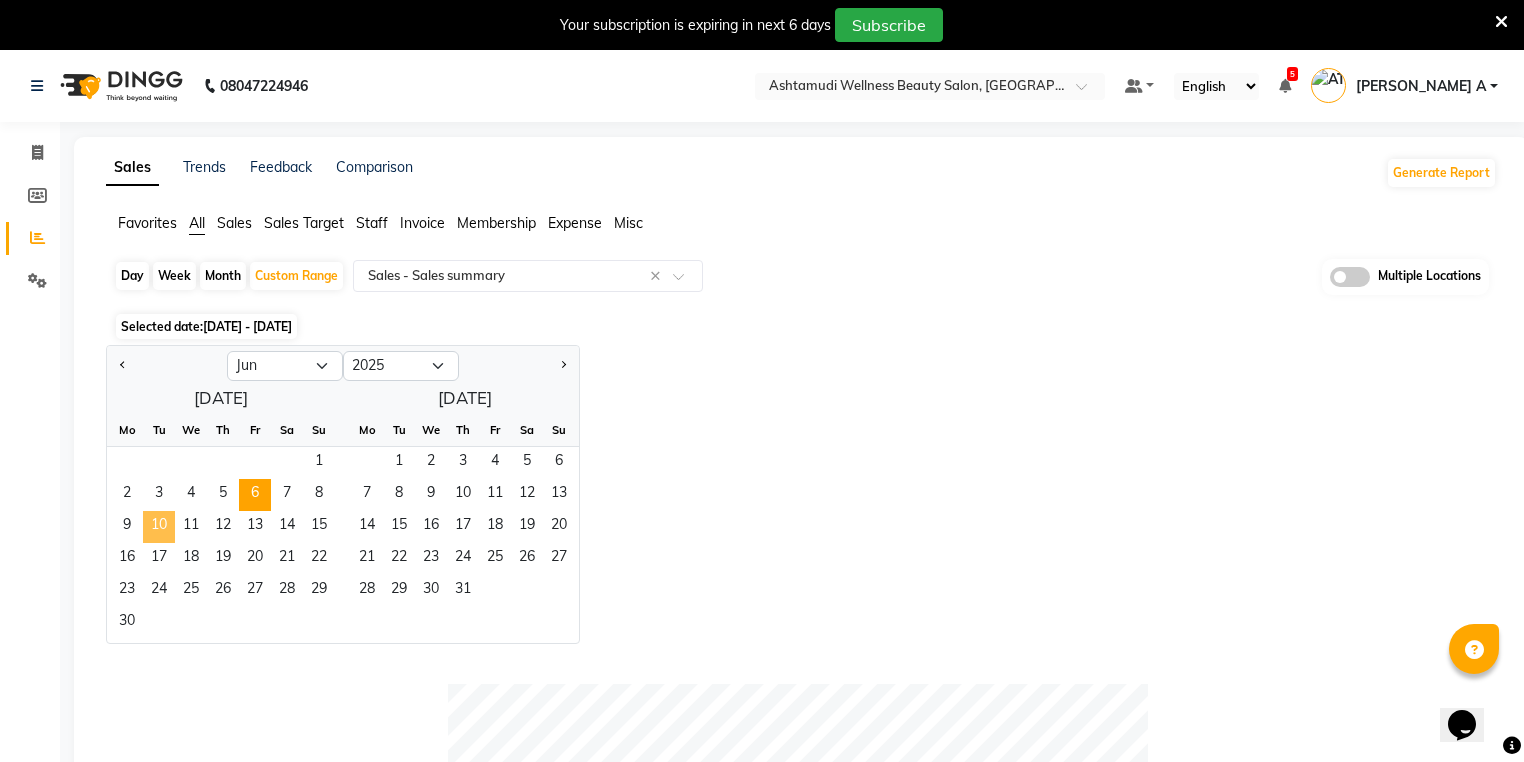 click on "10" 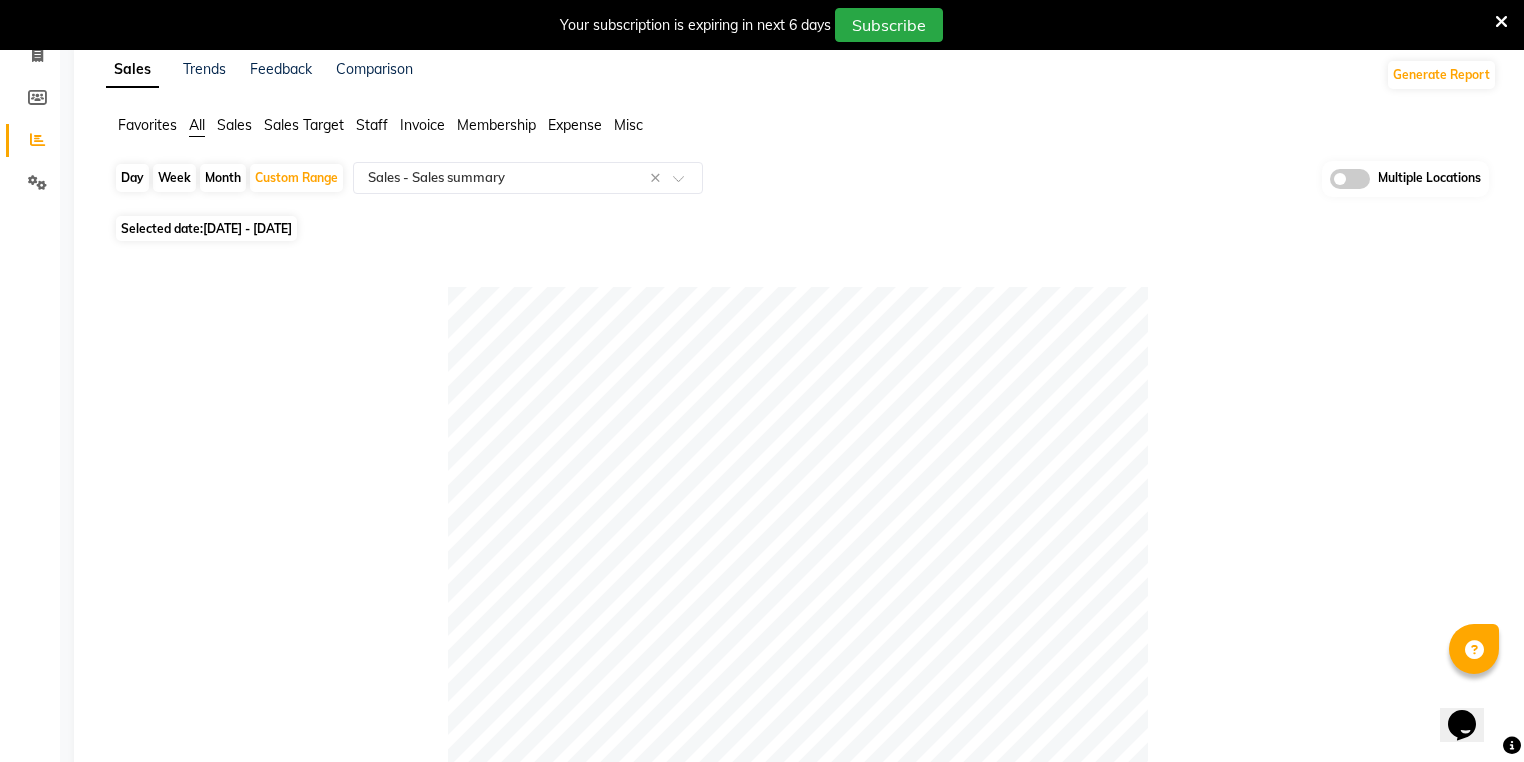 scroll, scrollTop: 0, scrollLeft: 0, axis: both 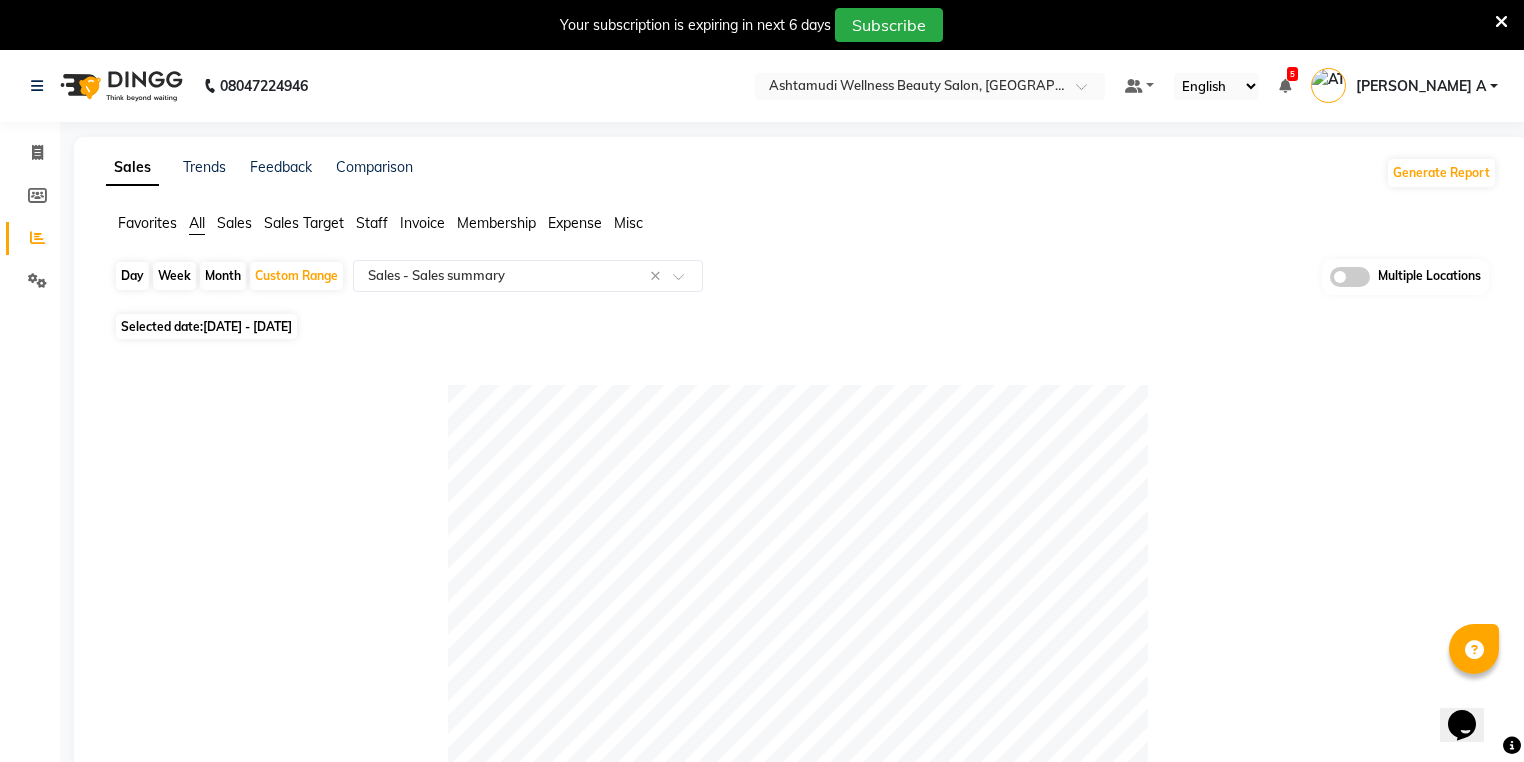 click on "Day" 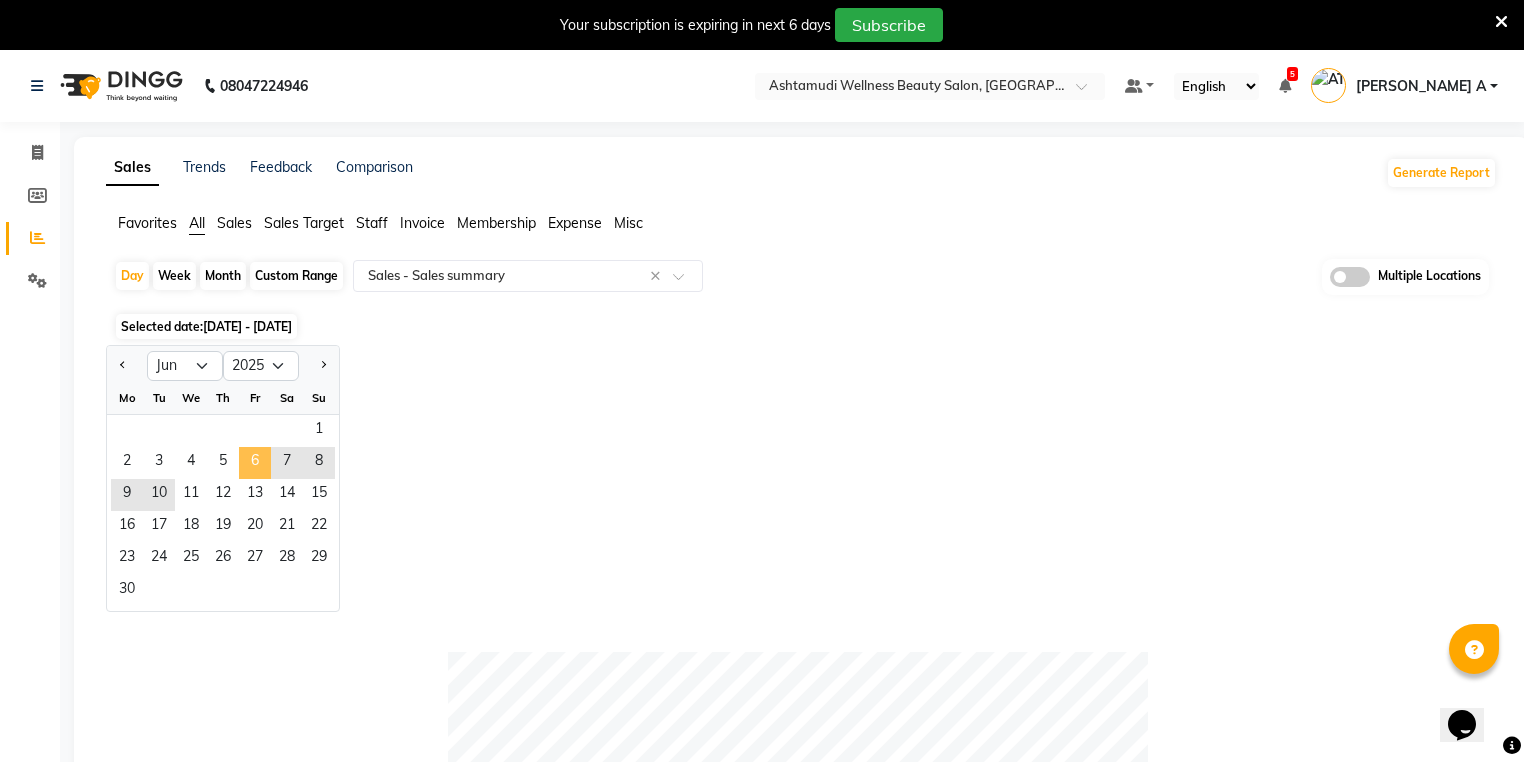 click on "6" 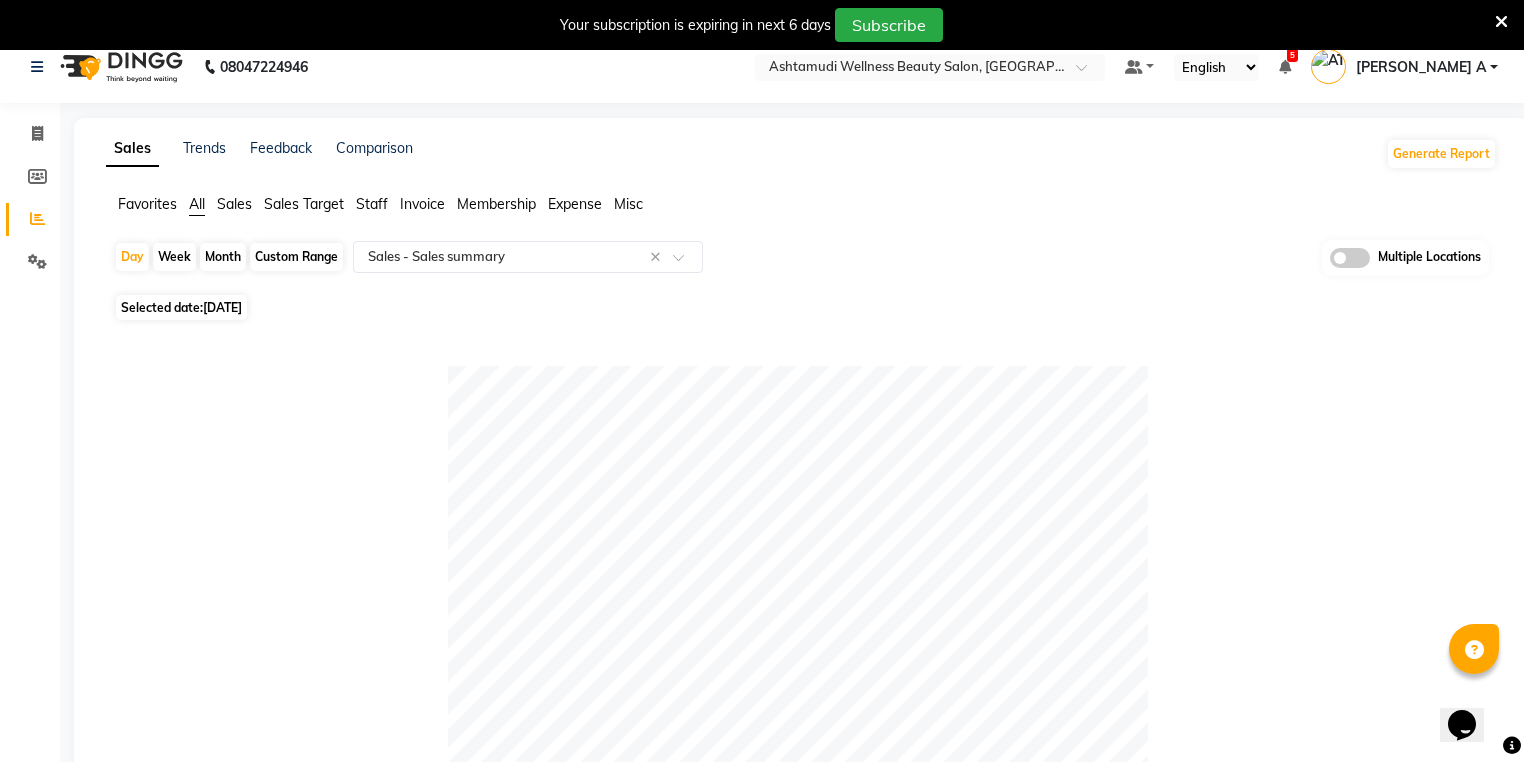 scroll, scrollTop: 0, scrollLeft: 0, axis: both 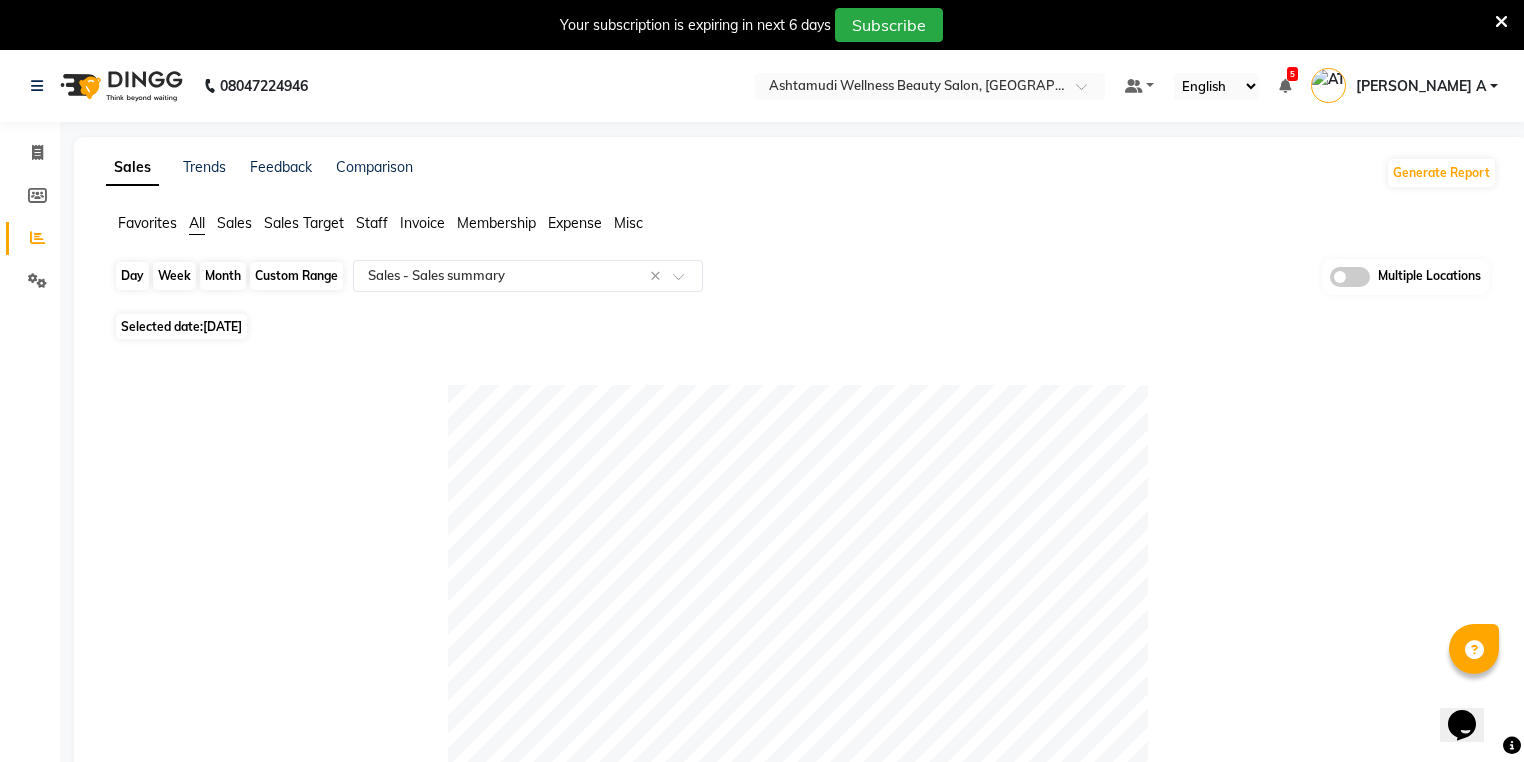 click on "Day" 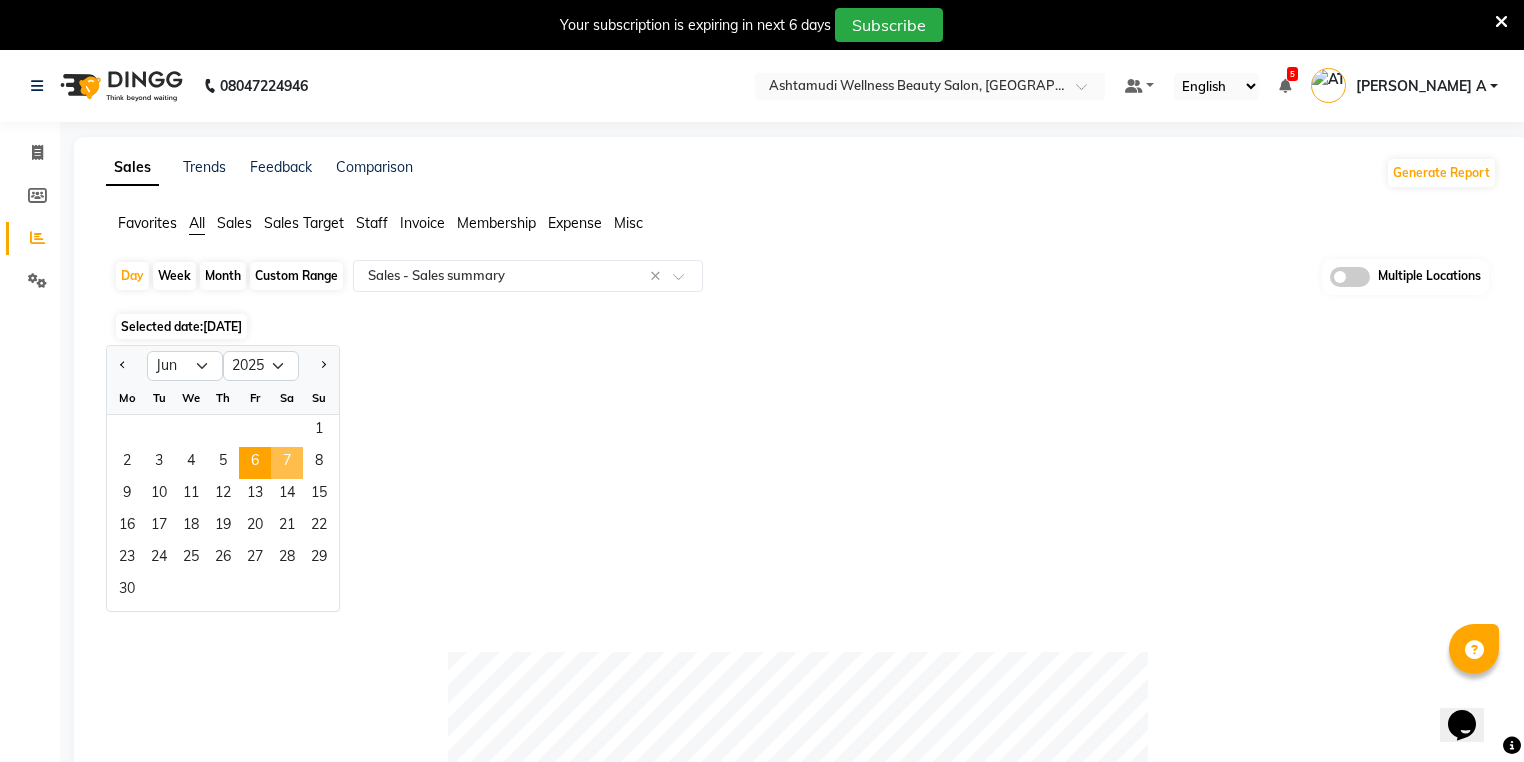click on "7" 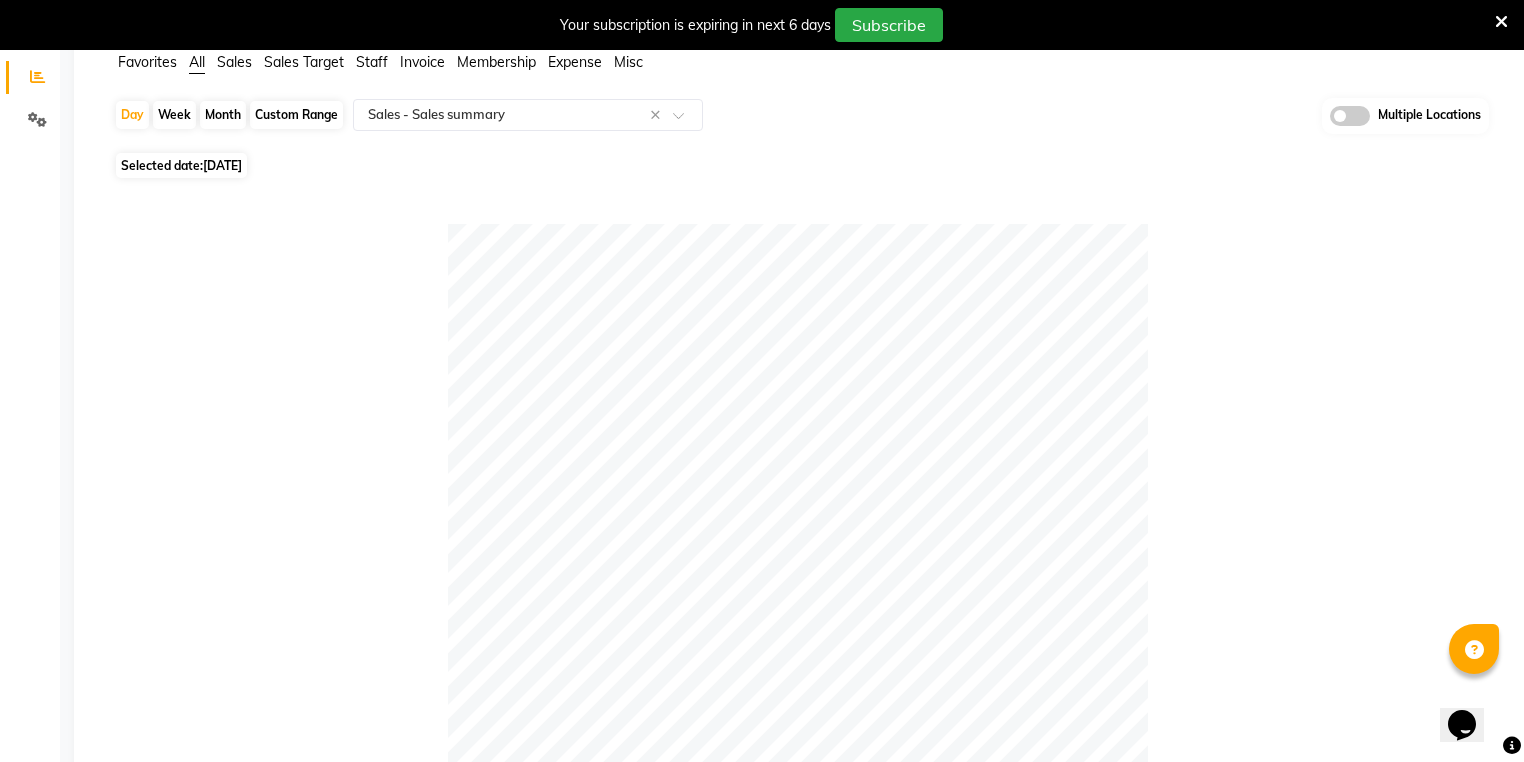 scroll, scrollTop: 0, scrollLeft: 0, axis: both 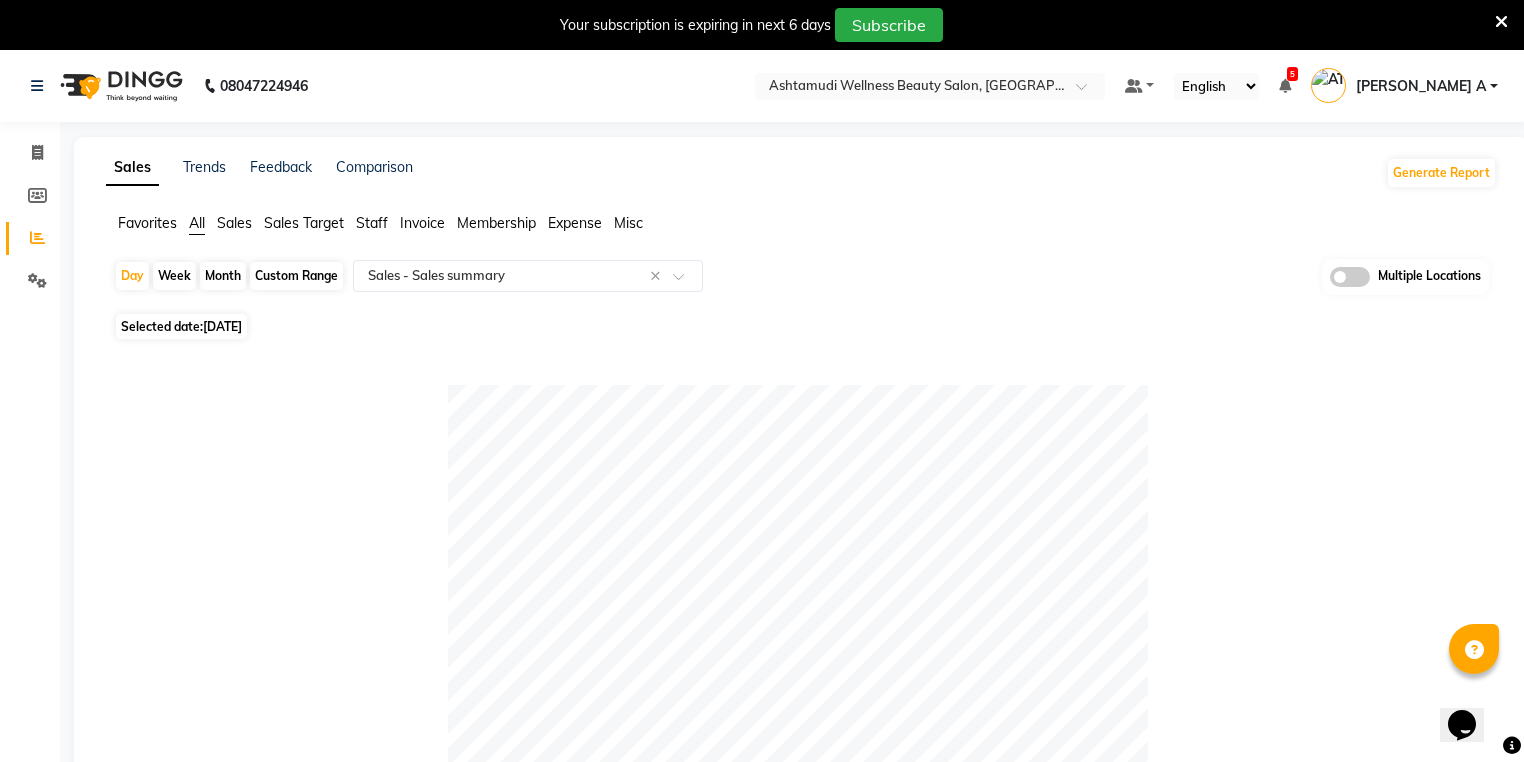 click on "Day   Week   Month   Custom Range  Select Report Type × Sales -  Sales summary × Multiple Locations" 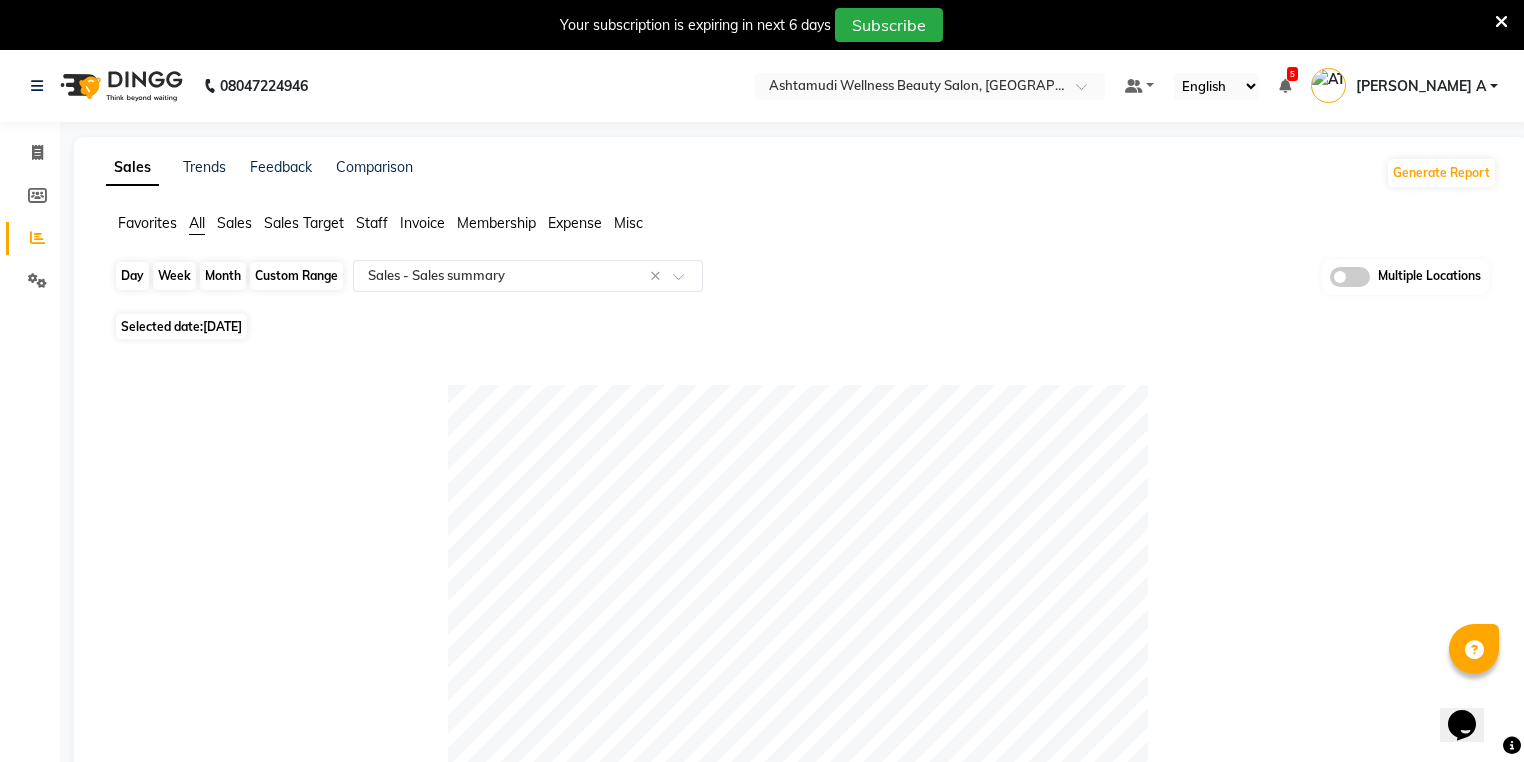 click on "Day" 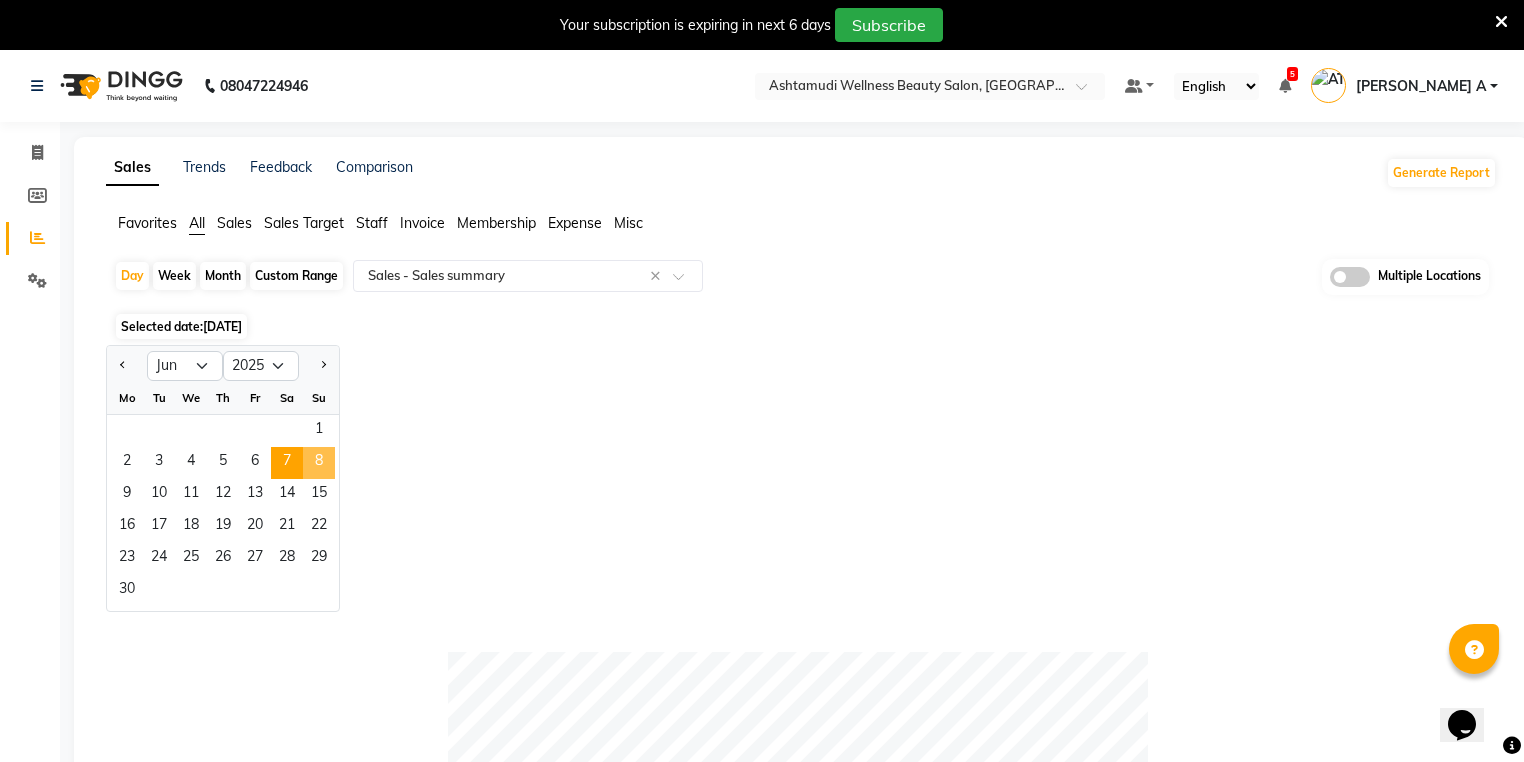 click on "8" 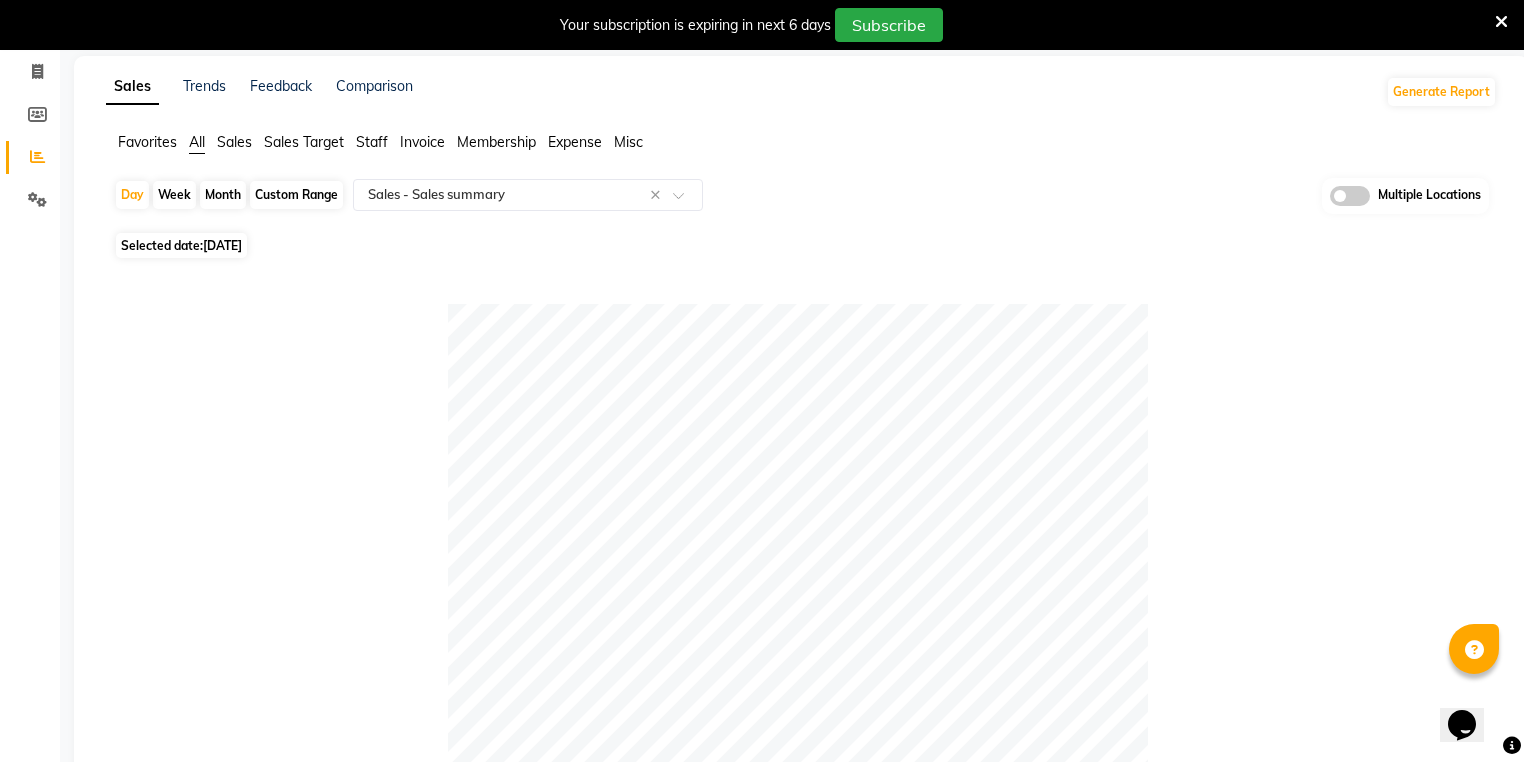scroll, scrollTop: 0, scrollLeft: 0, axis: both 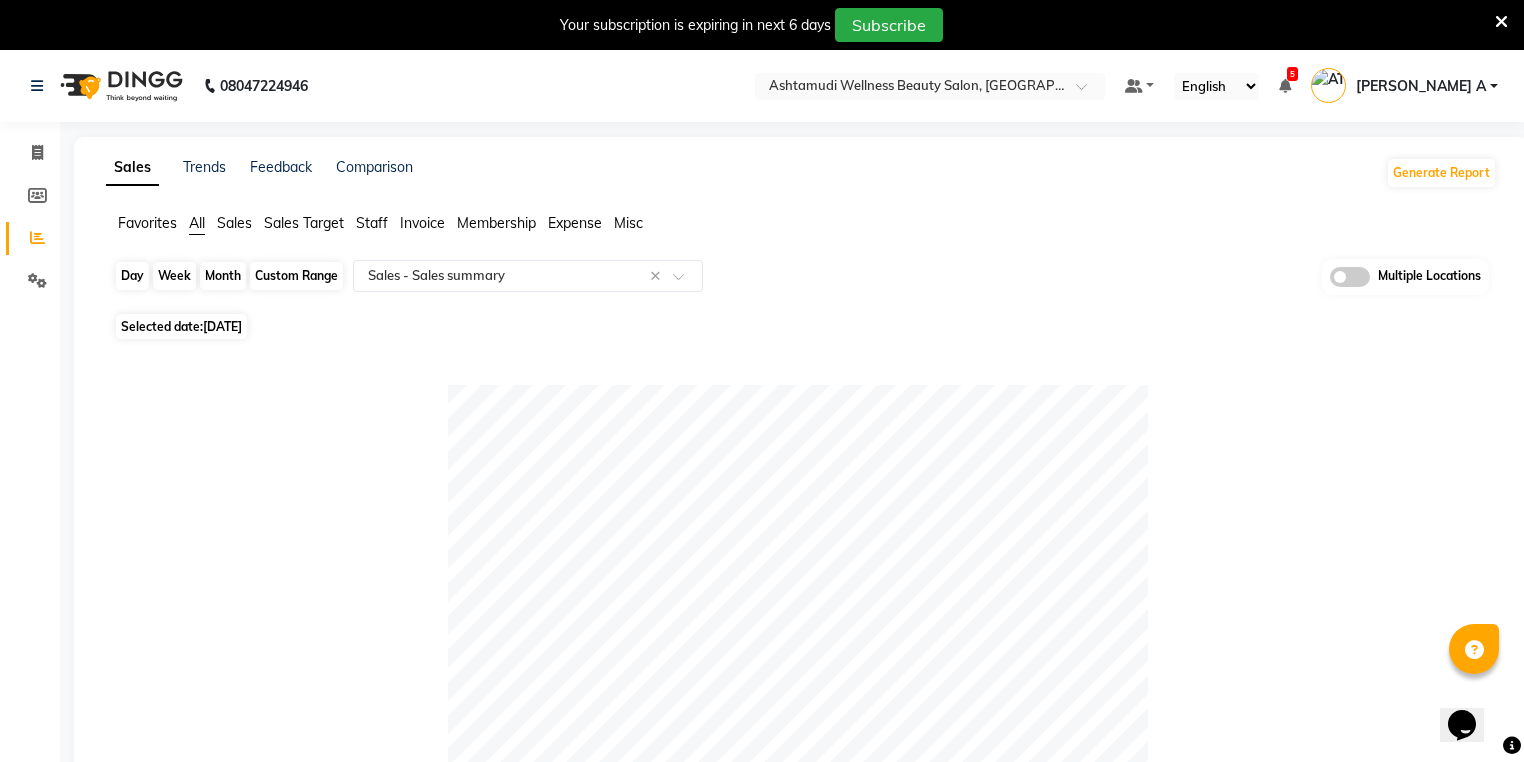 click on "Day" 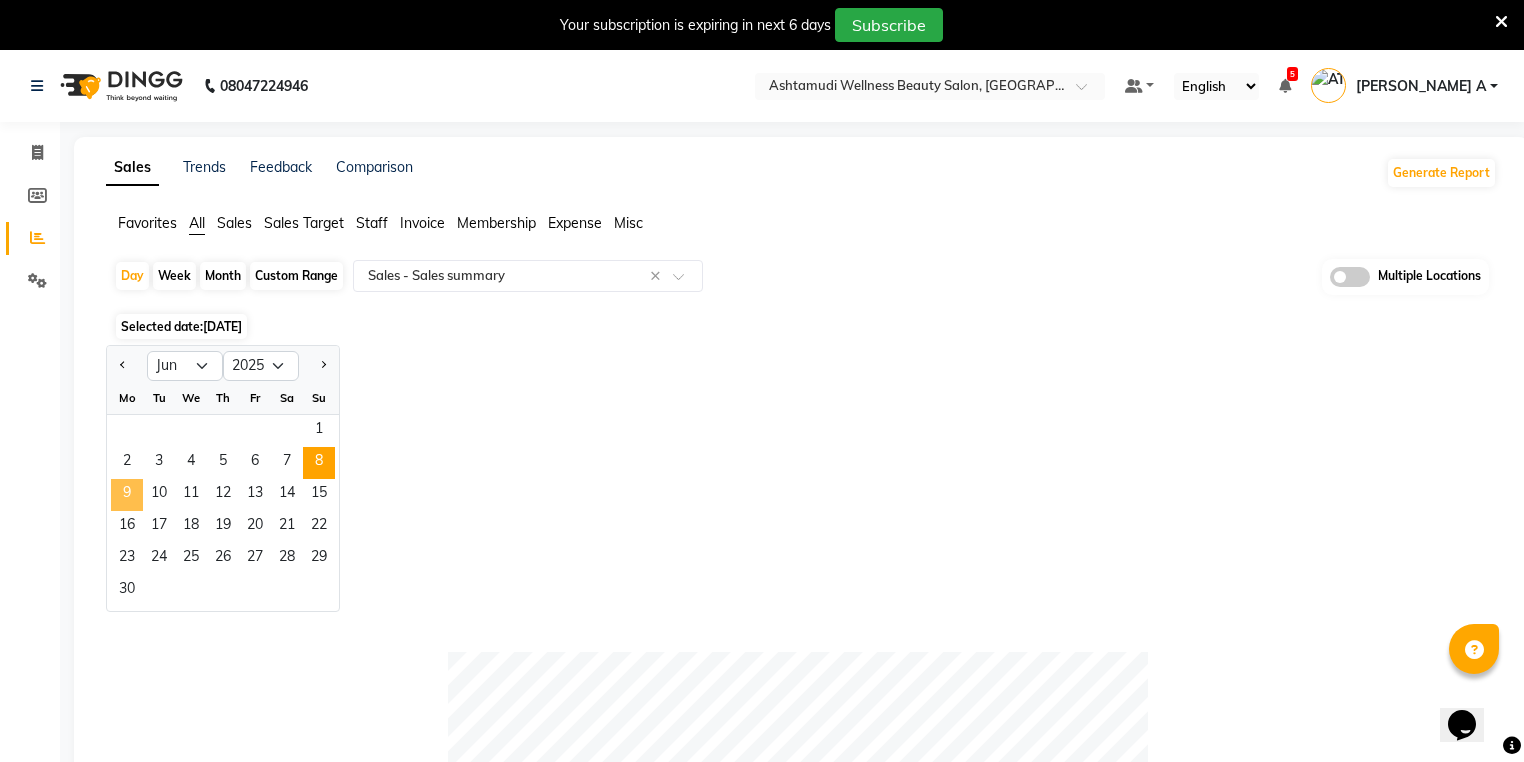 click on "9" 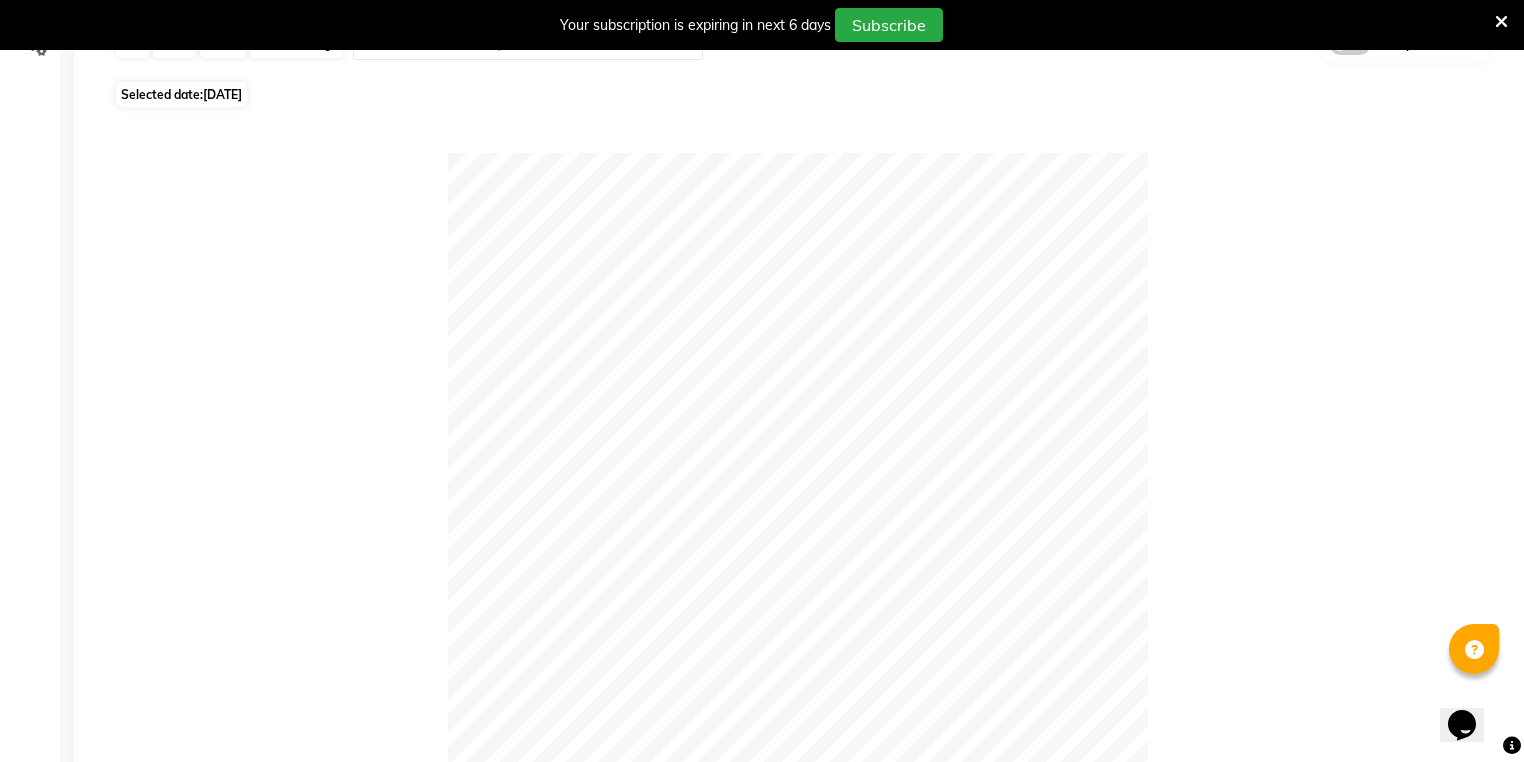 scroll, scrollTop: 0, scrollLeft: 0, axis: both 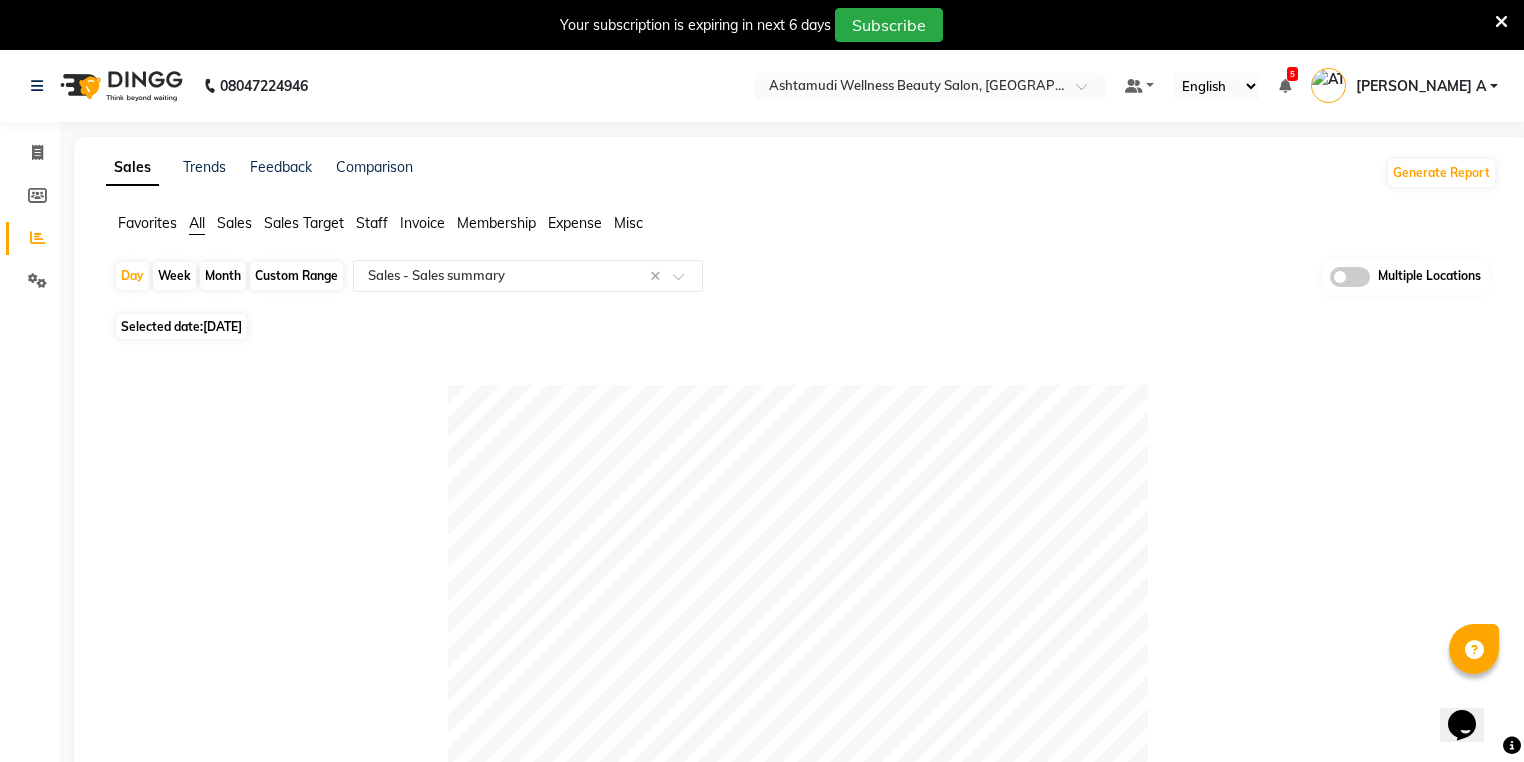 click on "Day   Week   Month   Custom Range  Select Report Type × Sales -  Sales summary × Multiple Locations" 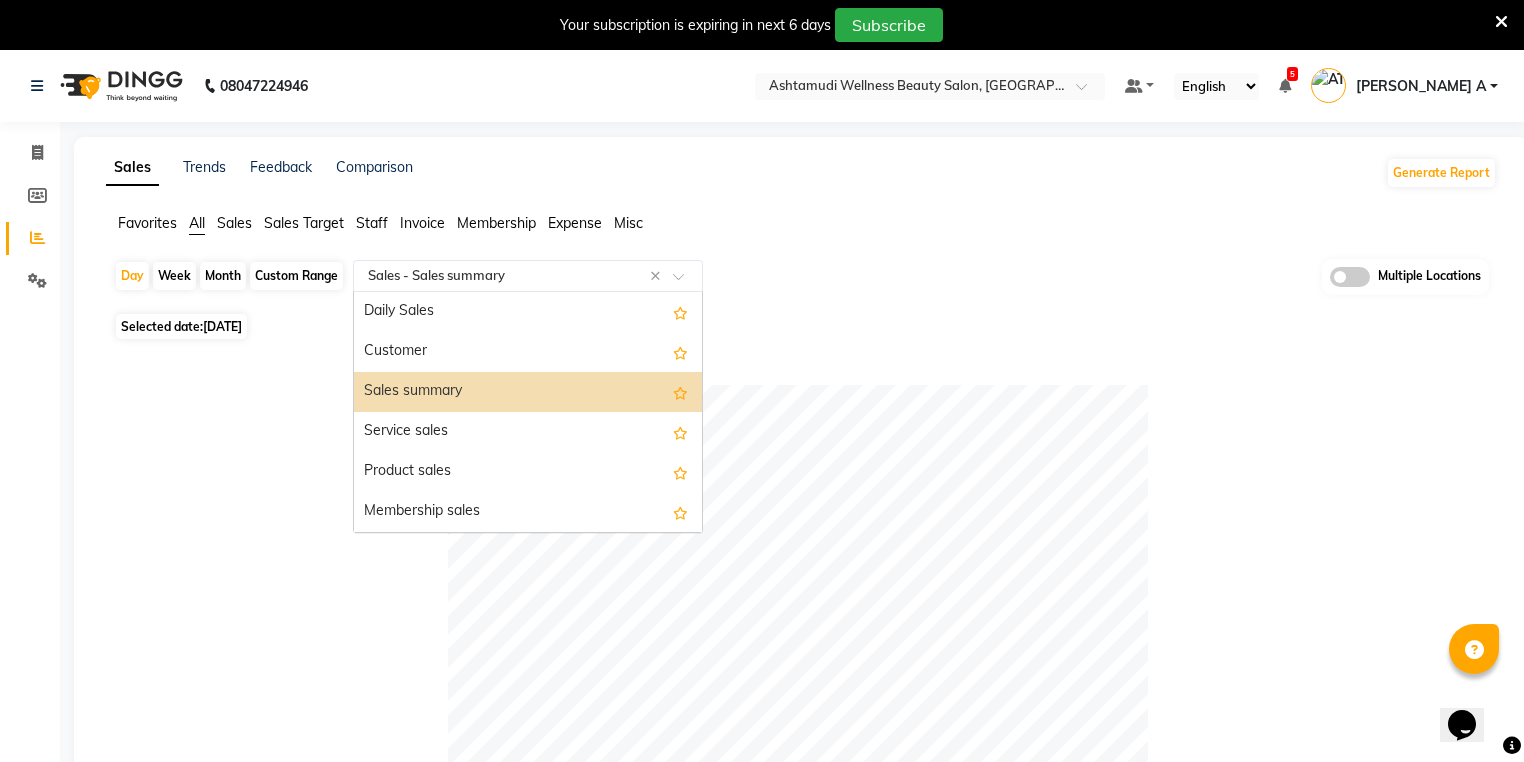 click on "Select Report Type × Sales -  Sales summary ×" 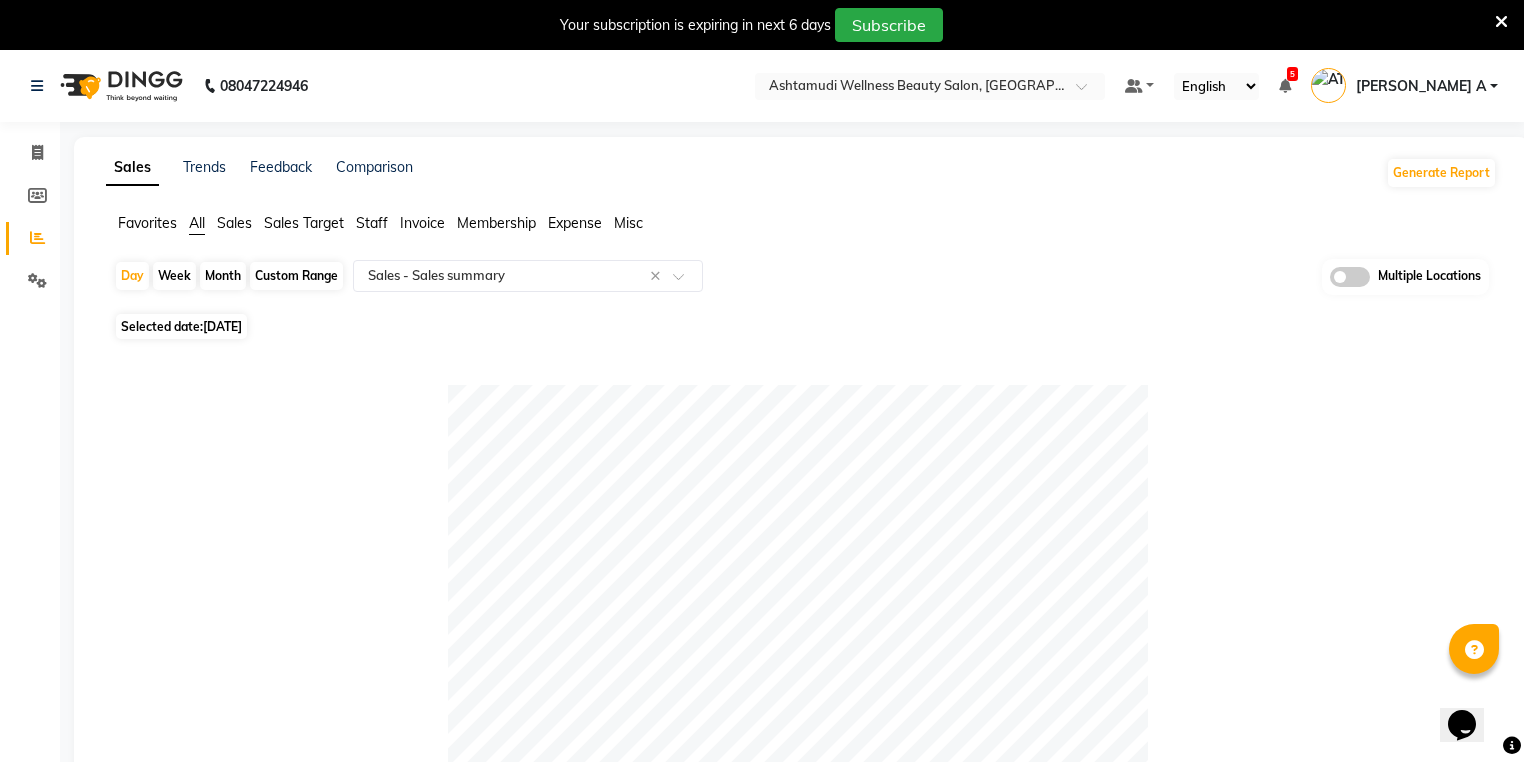 click on "Selected date:  09-06-2025" 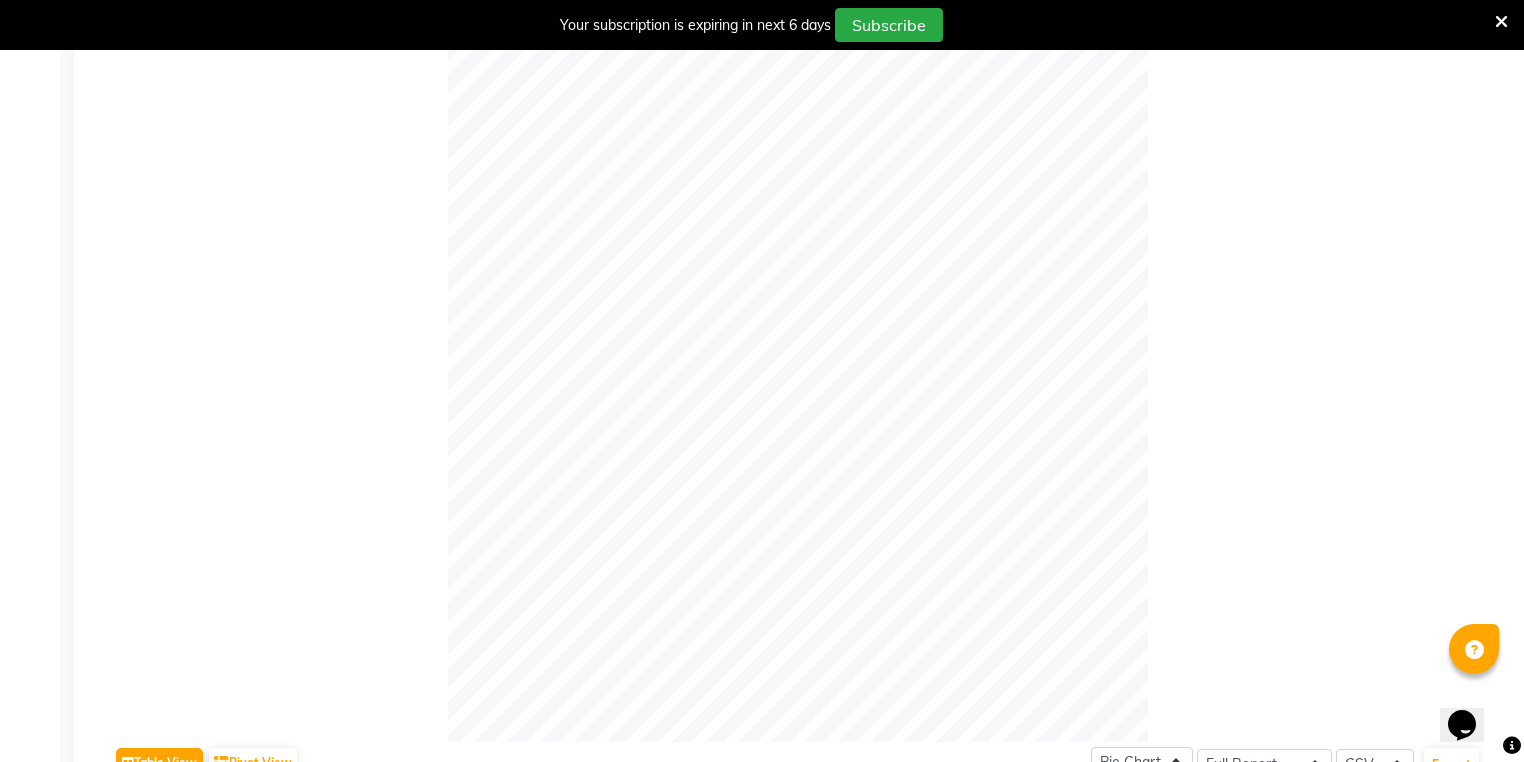 scroll, scrollTop: 146, scrollLeft: 0, axis: vertical 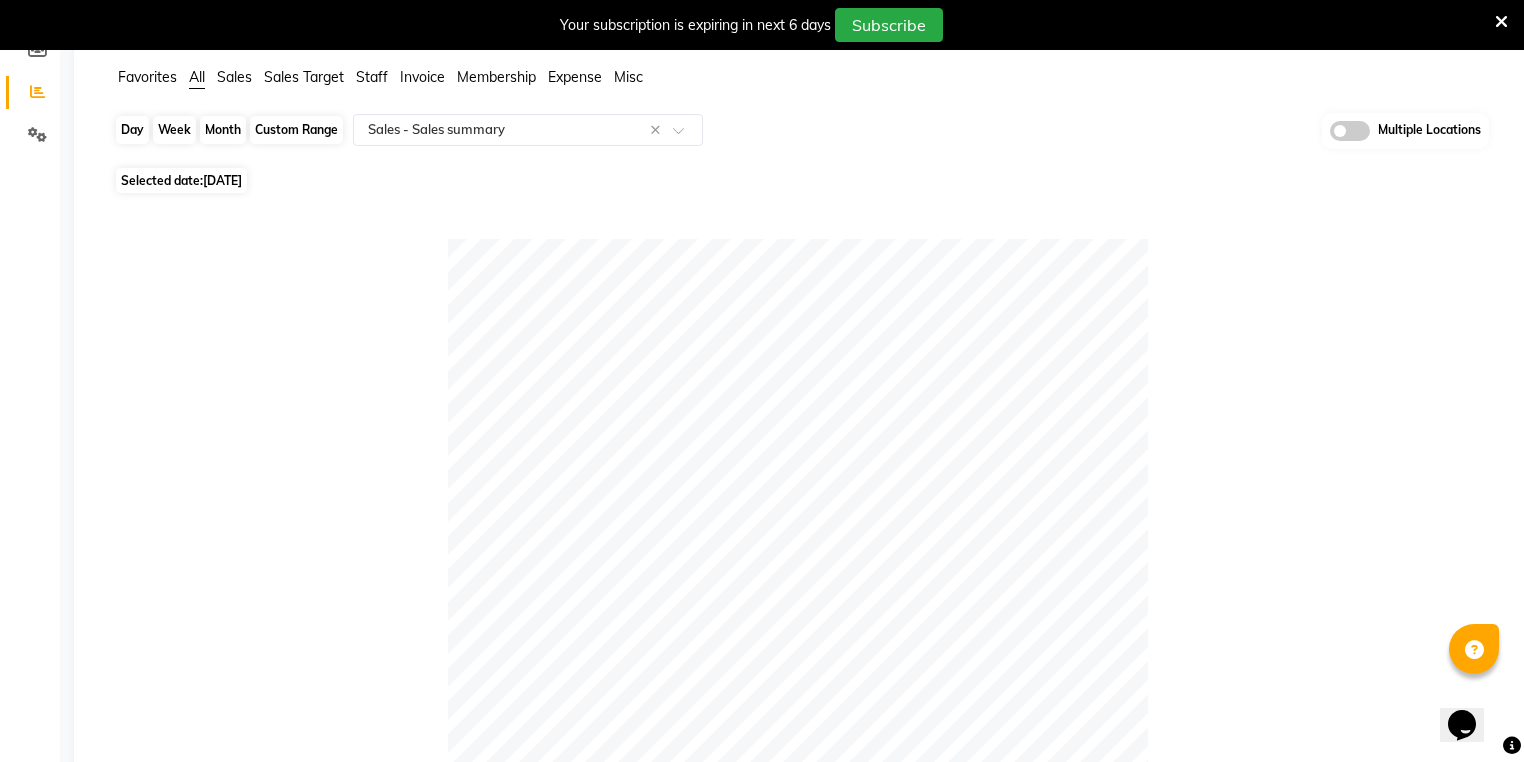 click on "Day" 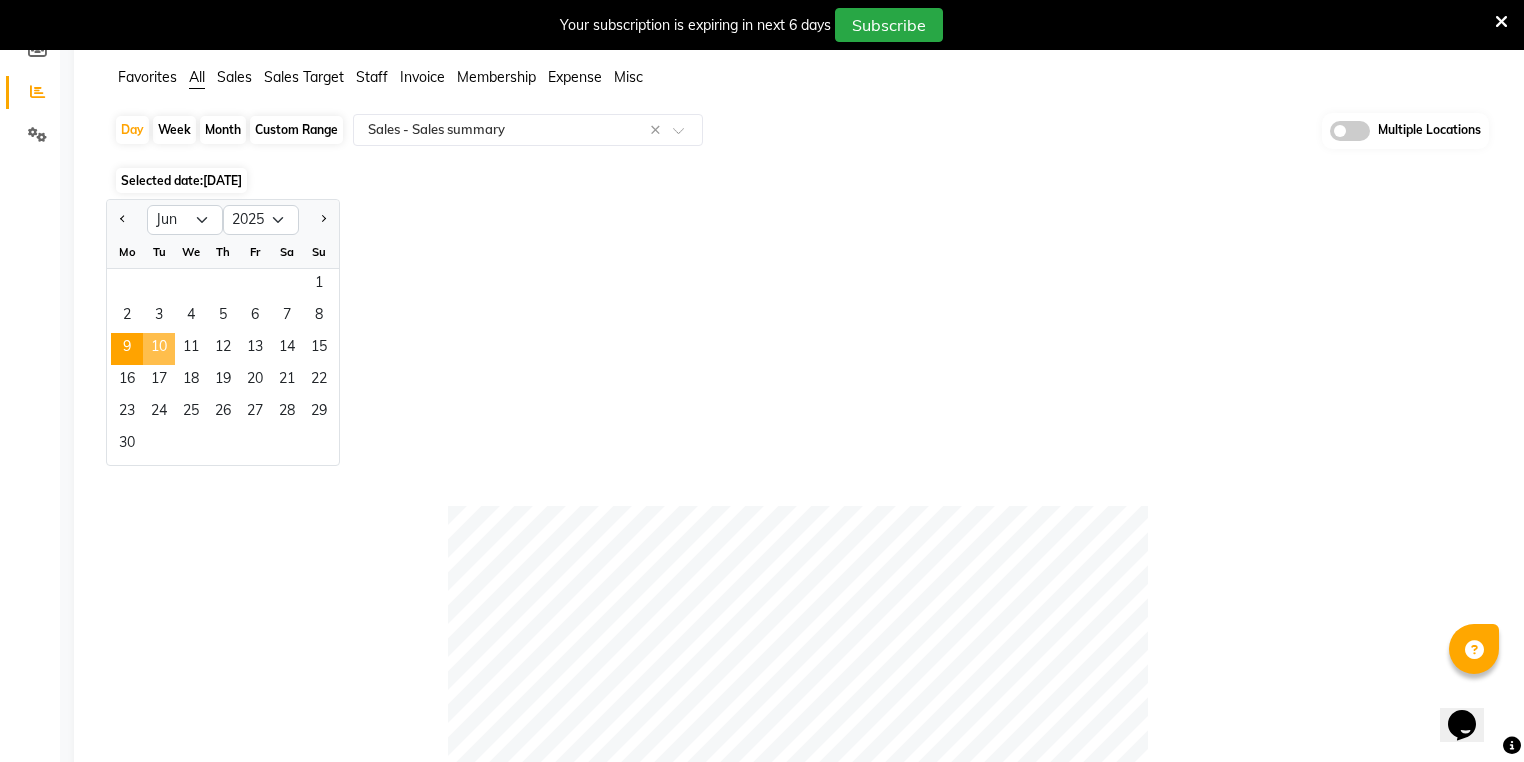 click on "10" 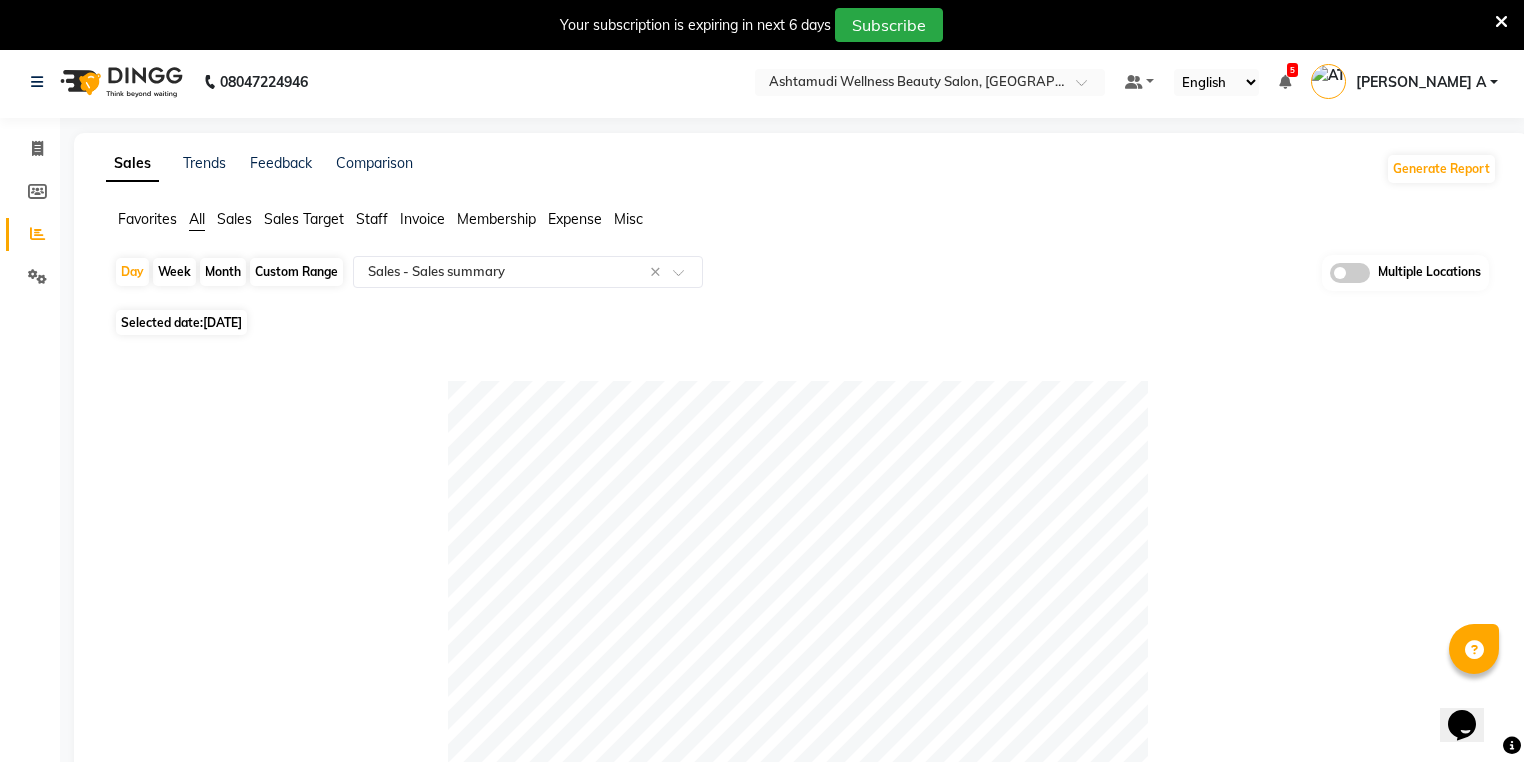 scroll, scrollTop: 0, scrollLeft: 0, axis: both 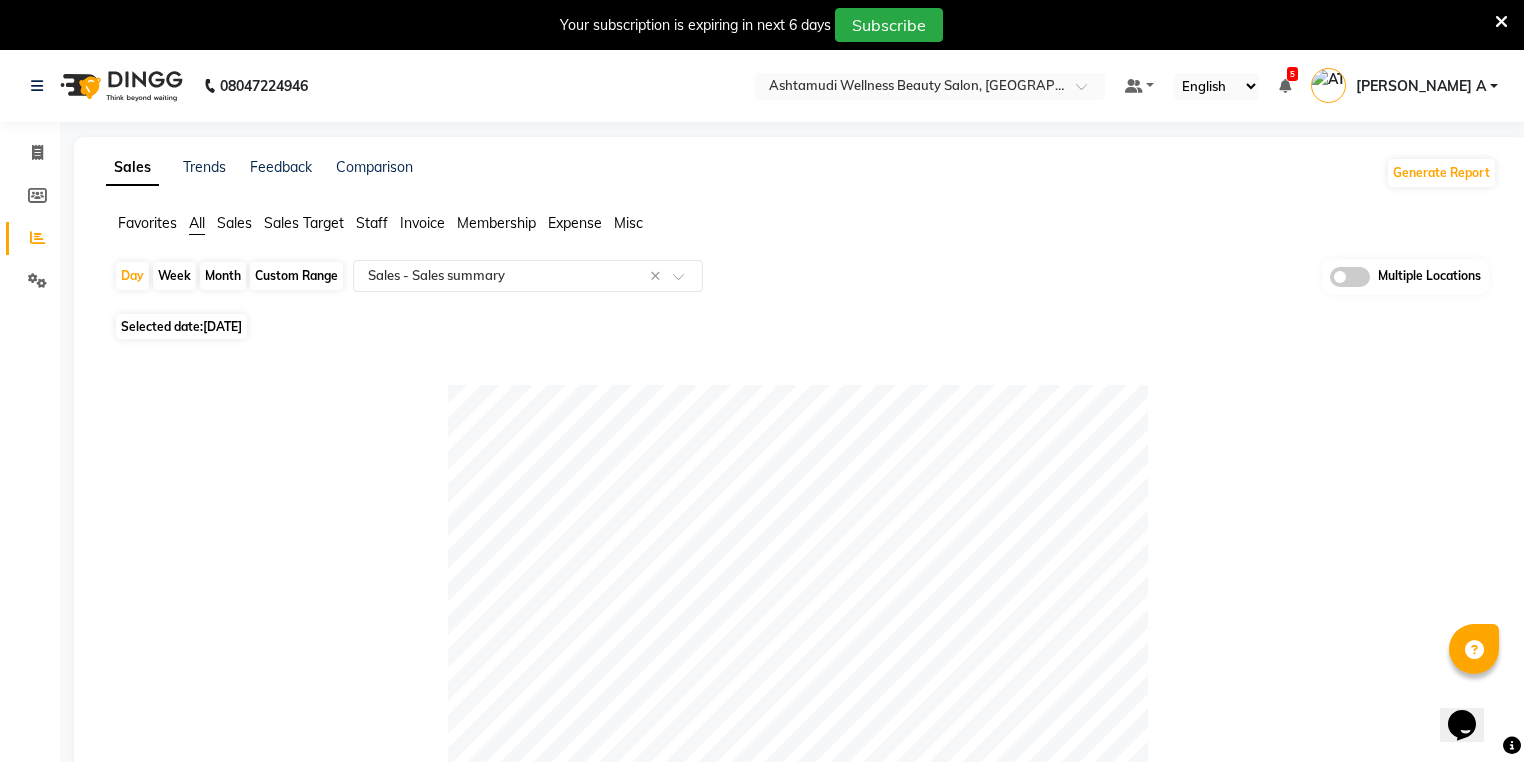 click on "Custom Range" 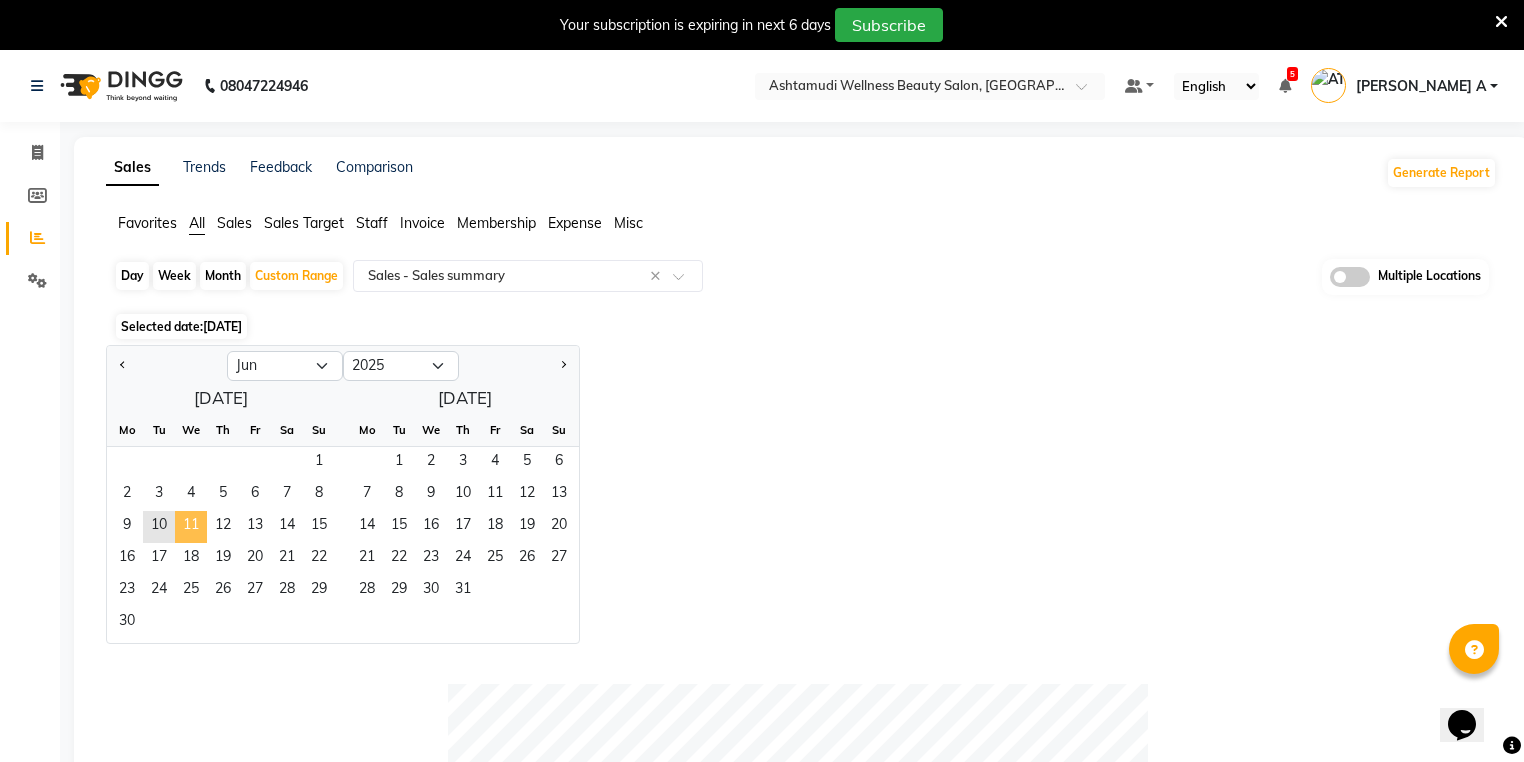 click on "11" 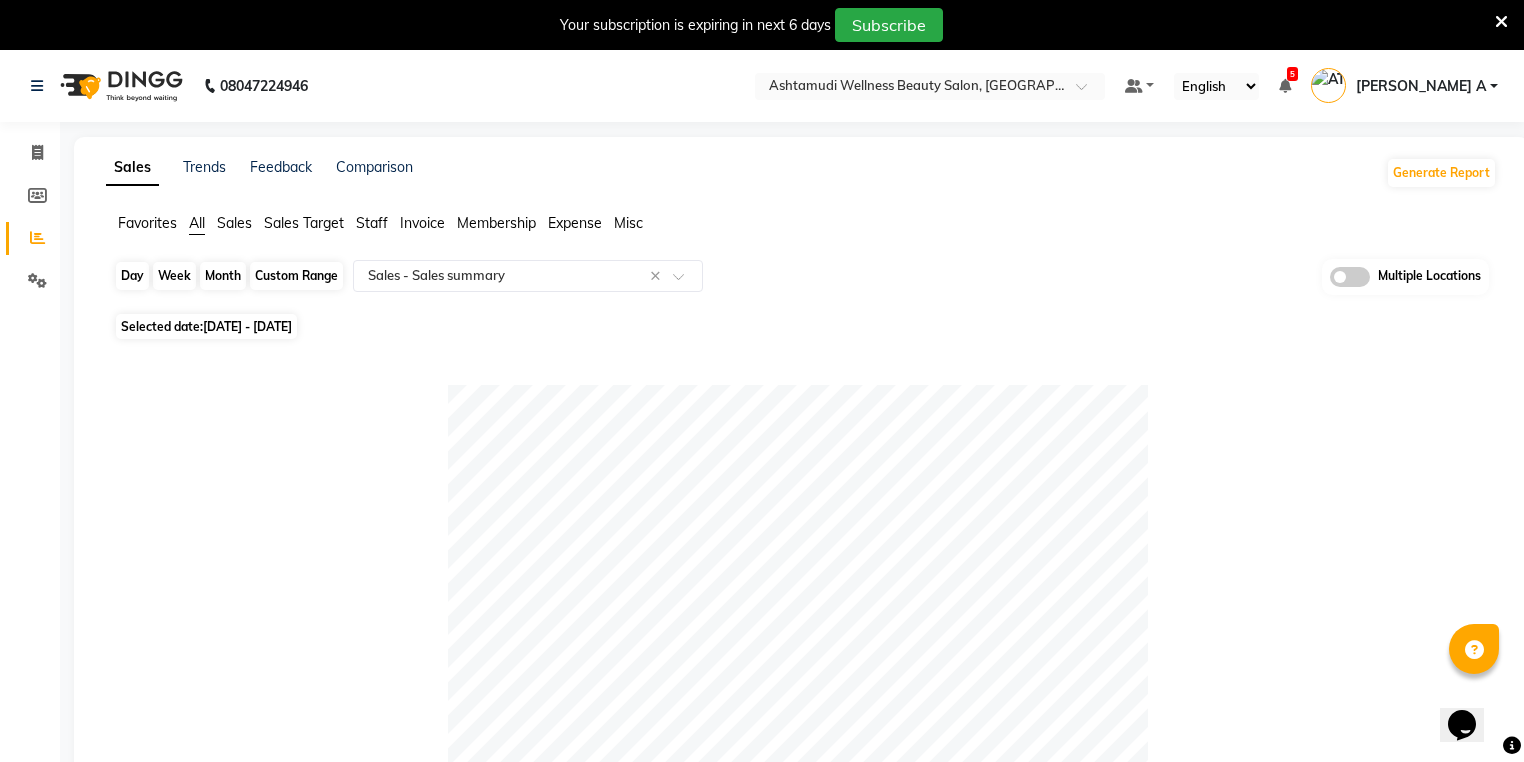 click on "Custom Range" 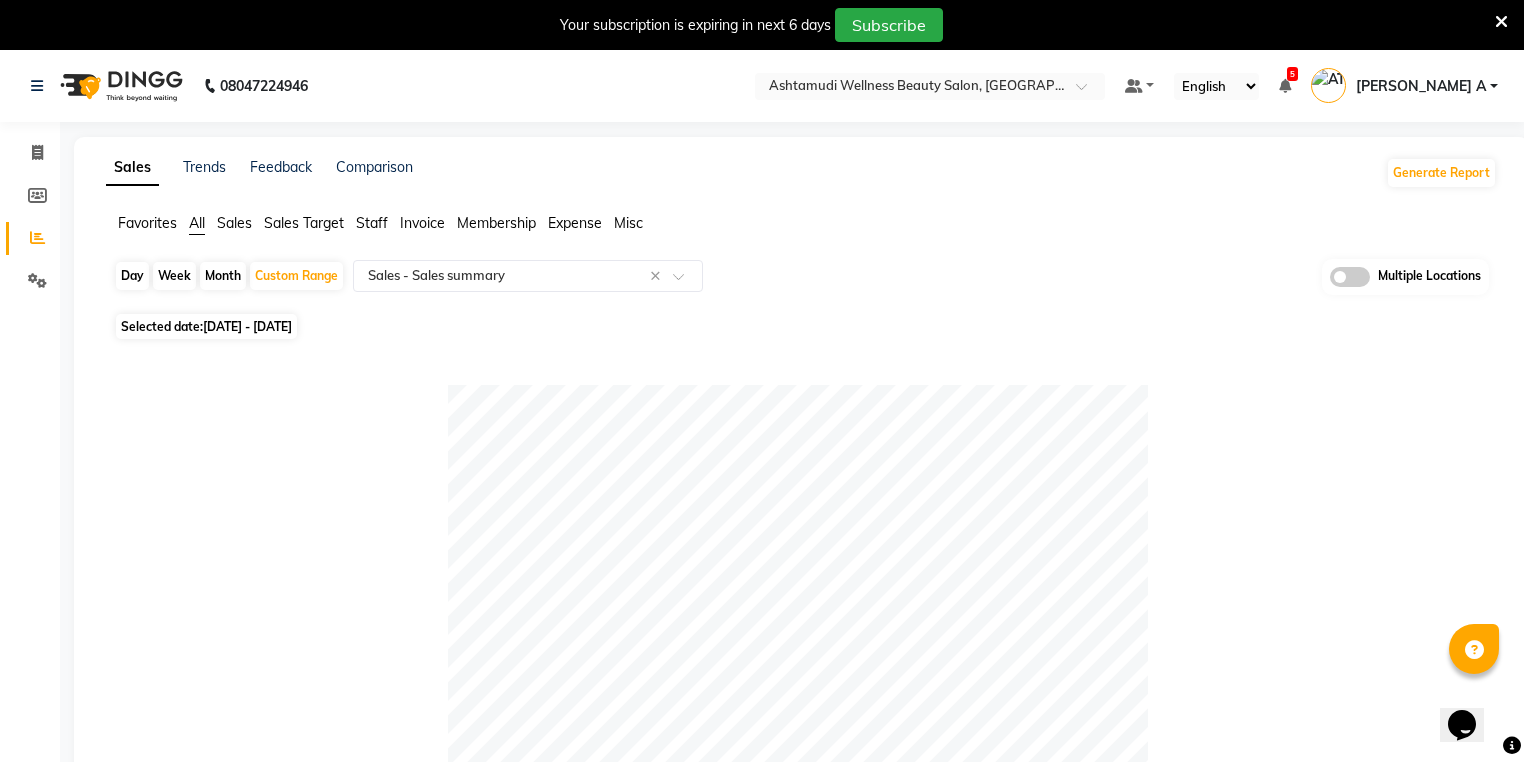 select on "6" 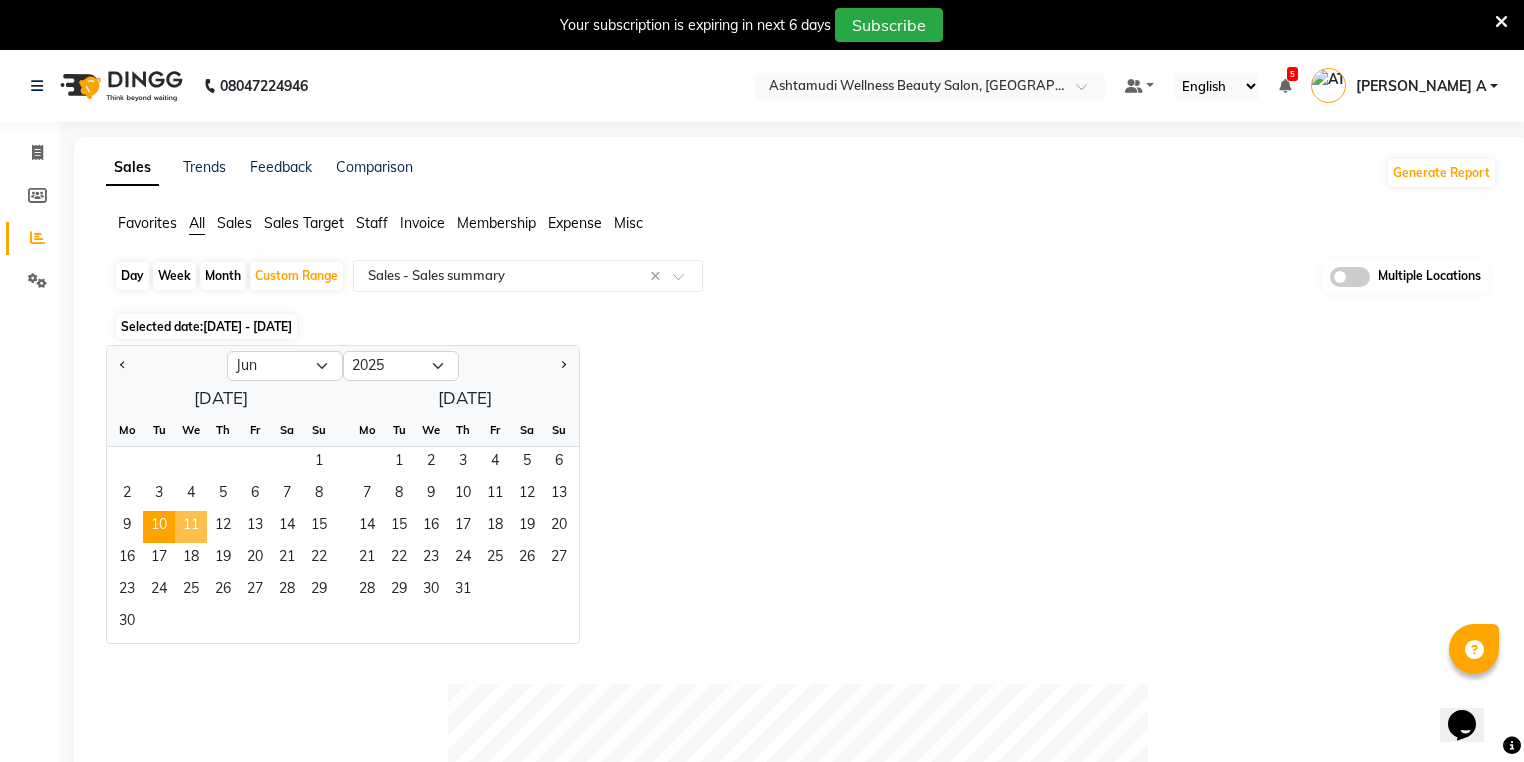 click on "11" 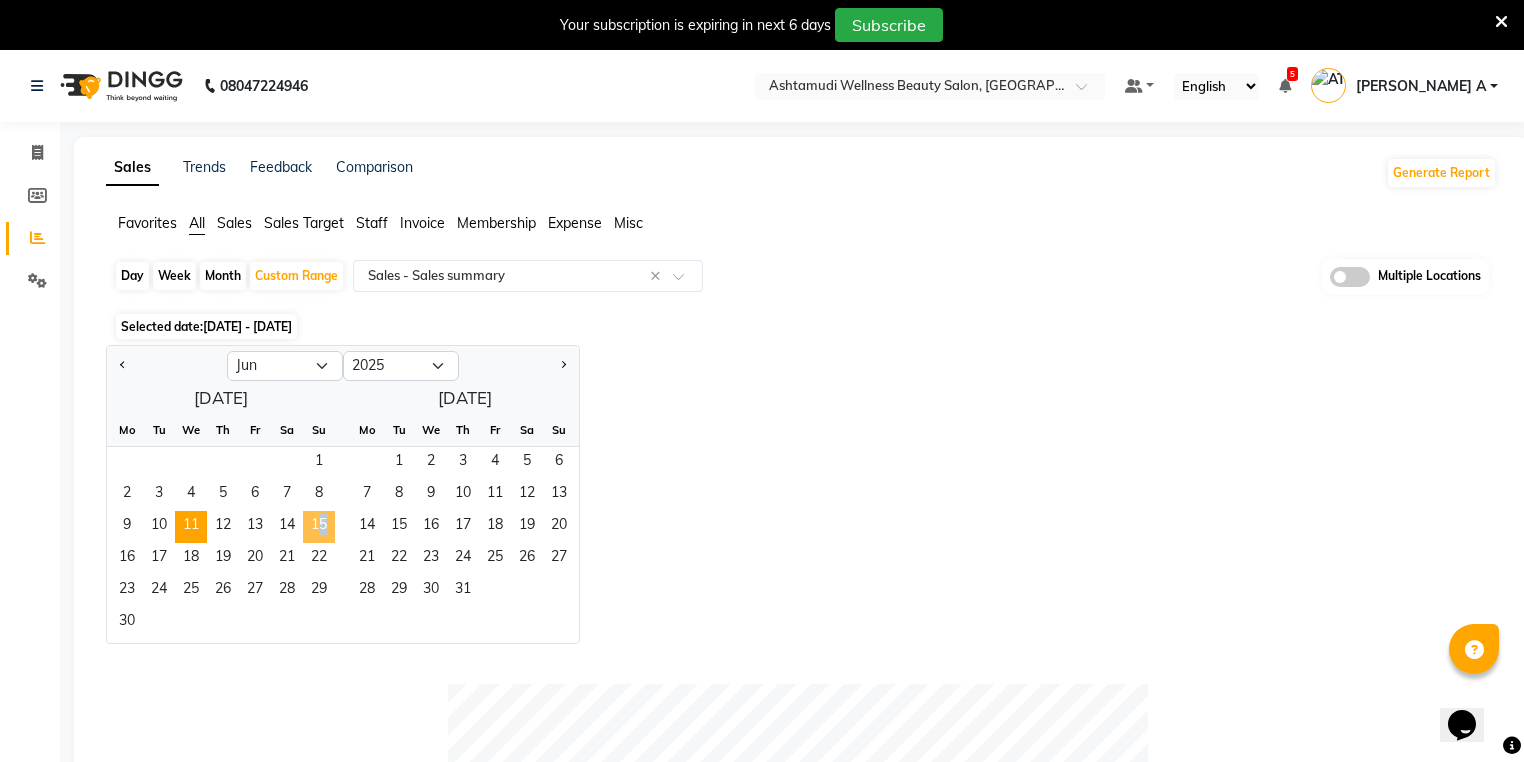 click on "15" 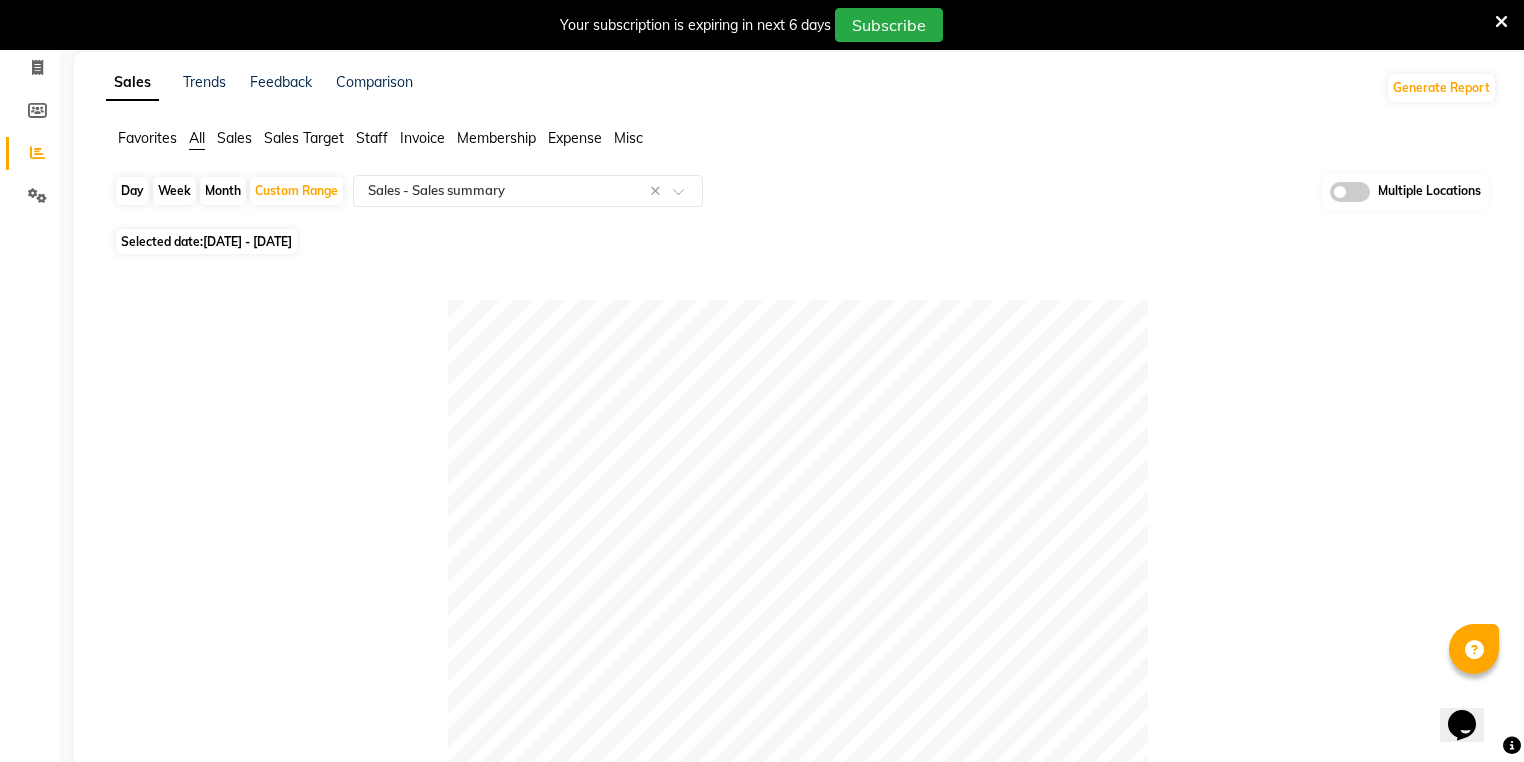 scroll, scrollTop: 0, scrollLeft: 0, axis: both 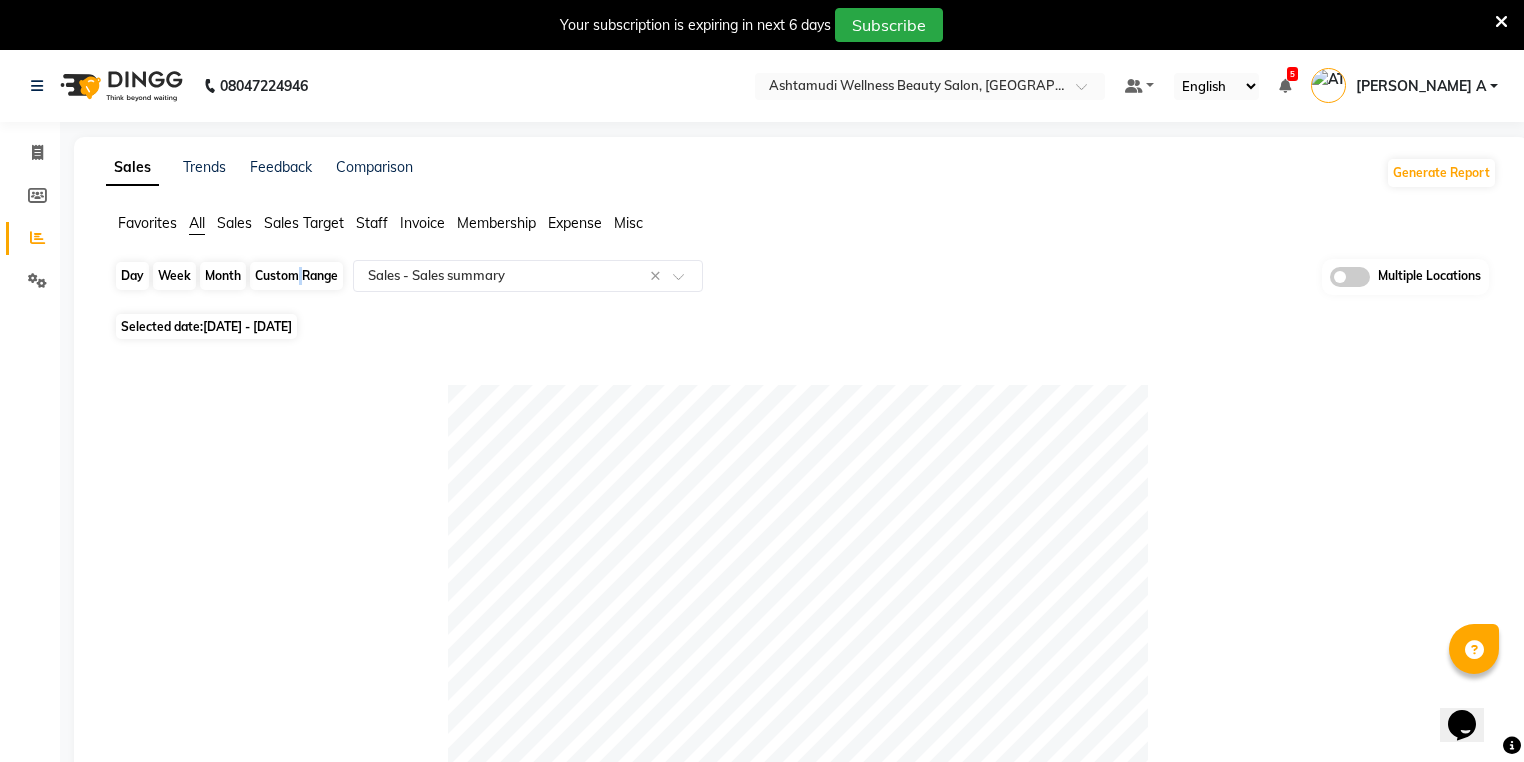 click on "Custom Range" 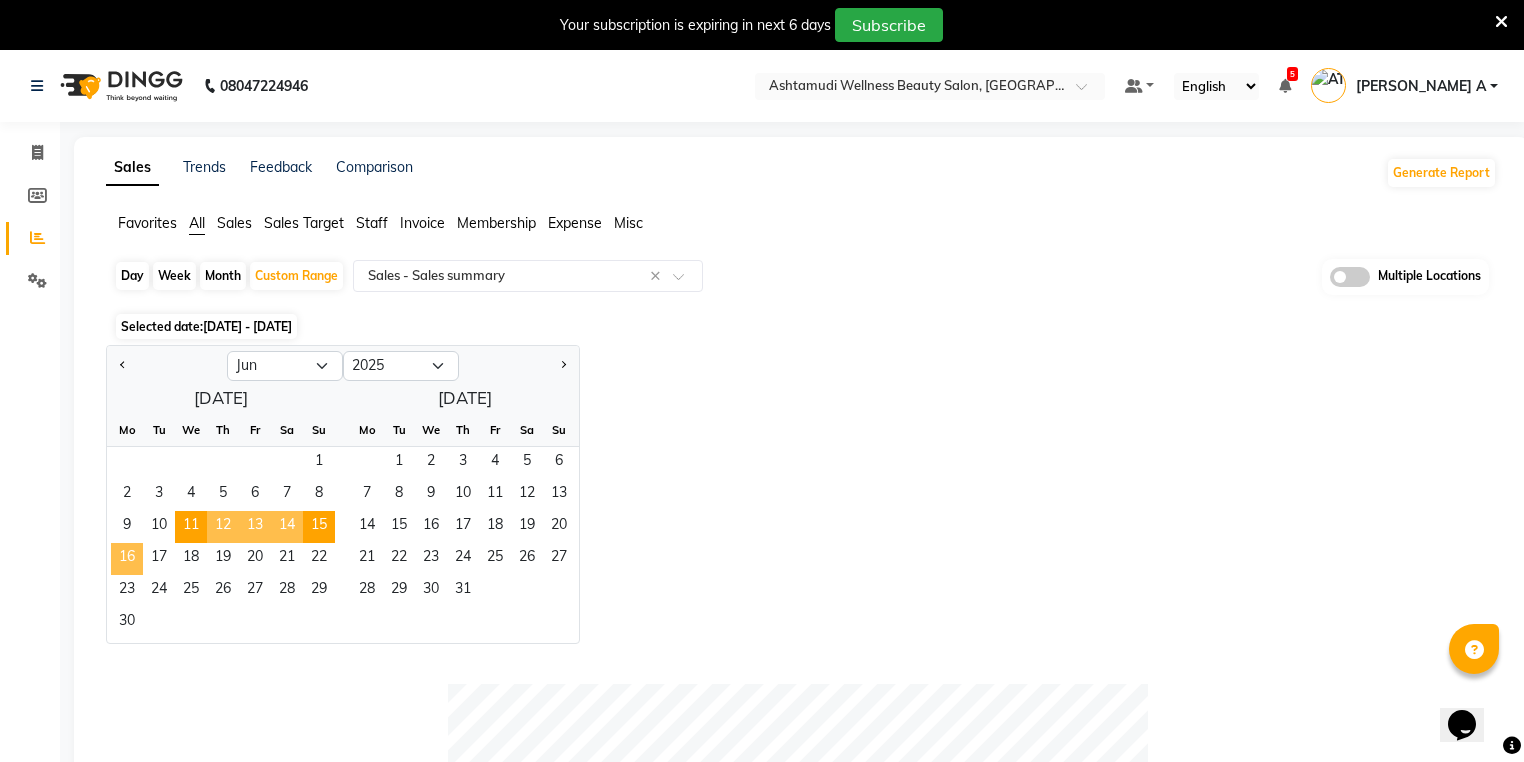click on "16" 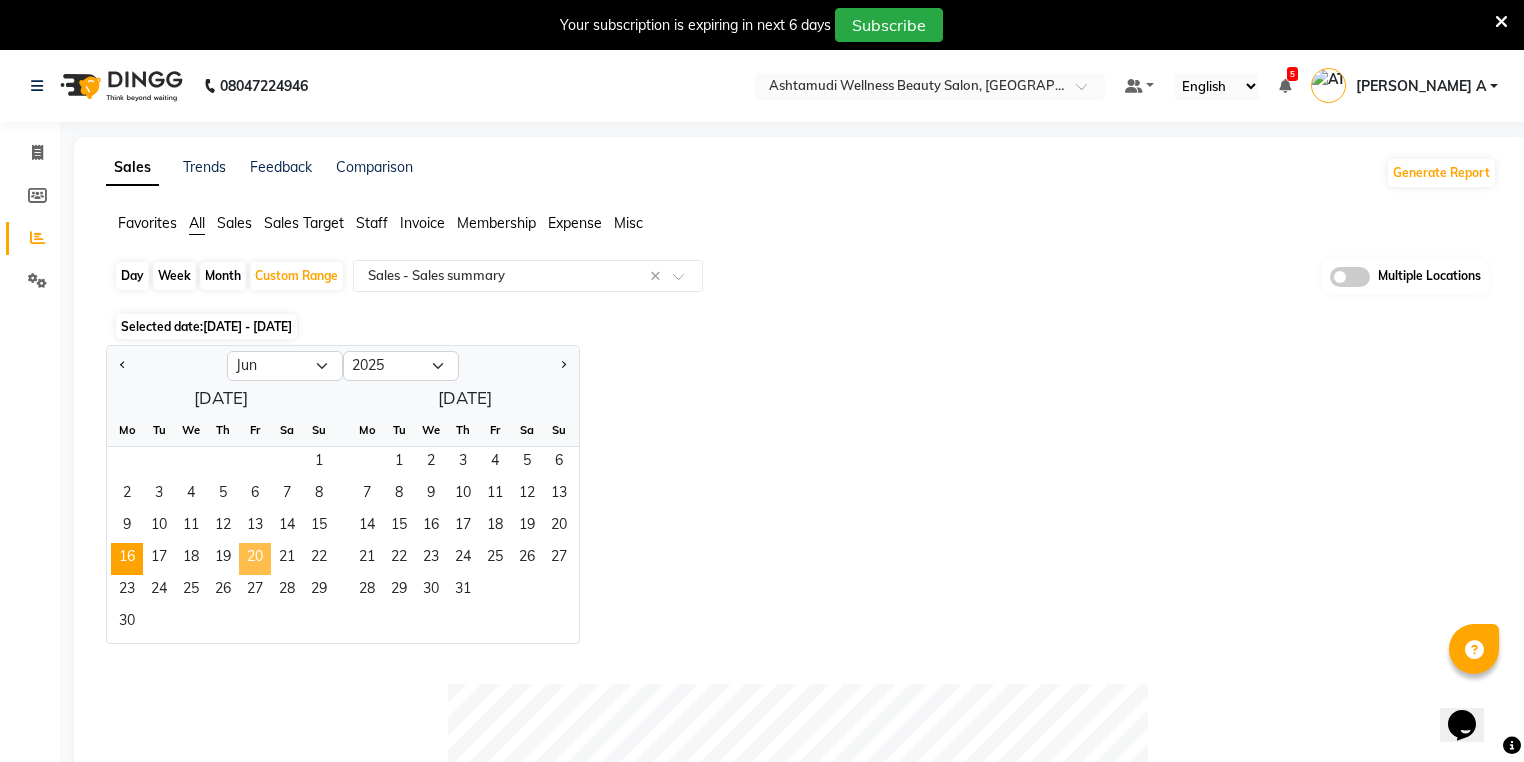 click on "20" 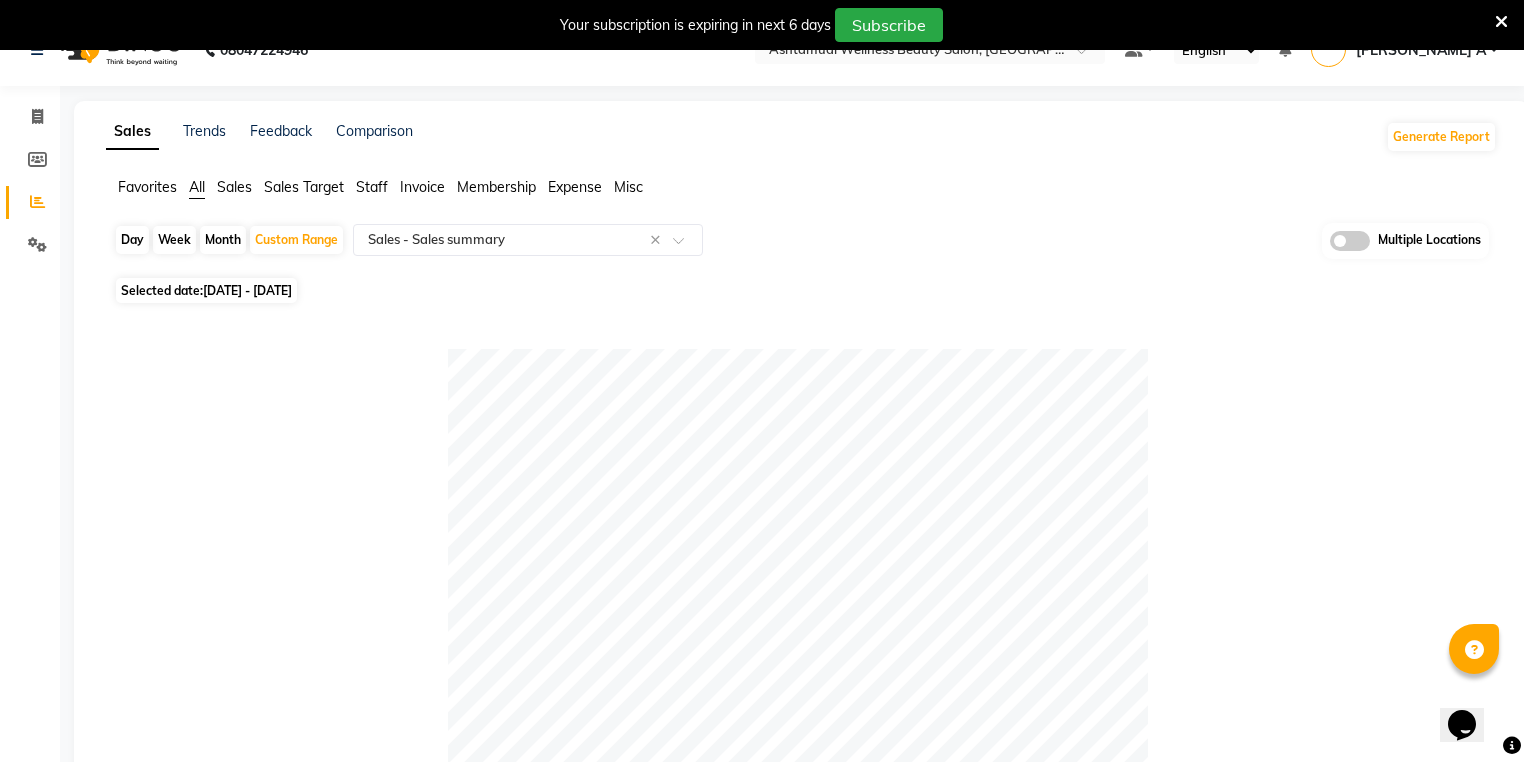 scroll, scrollTop: 0, scrollLeft: 0, axis: both 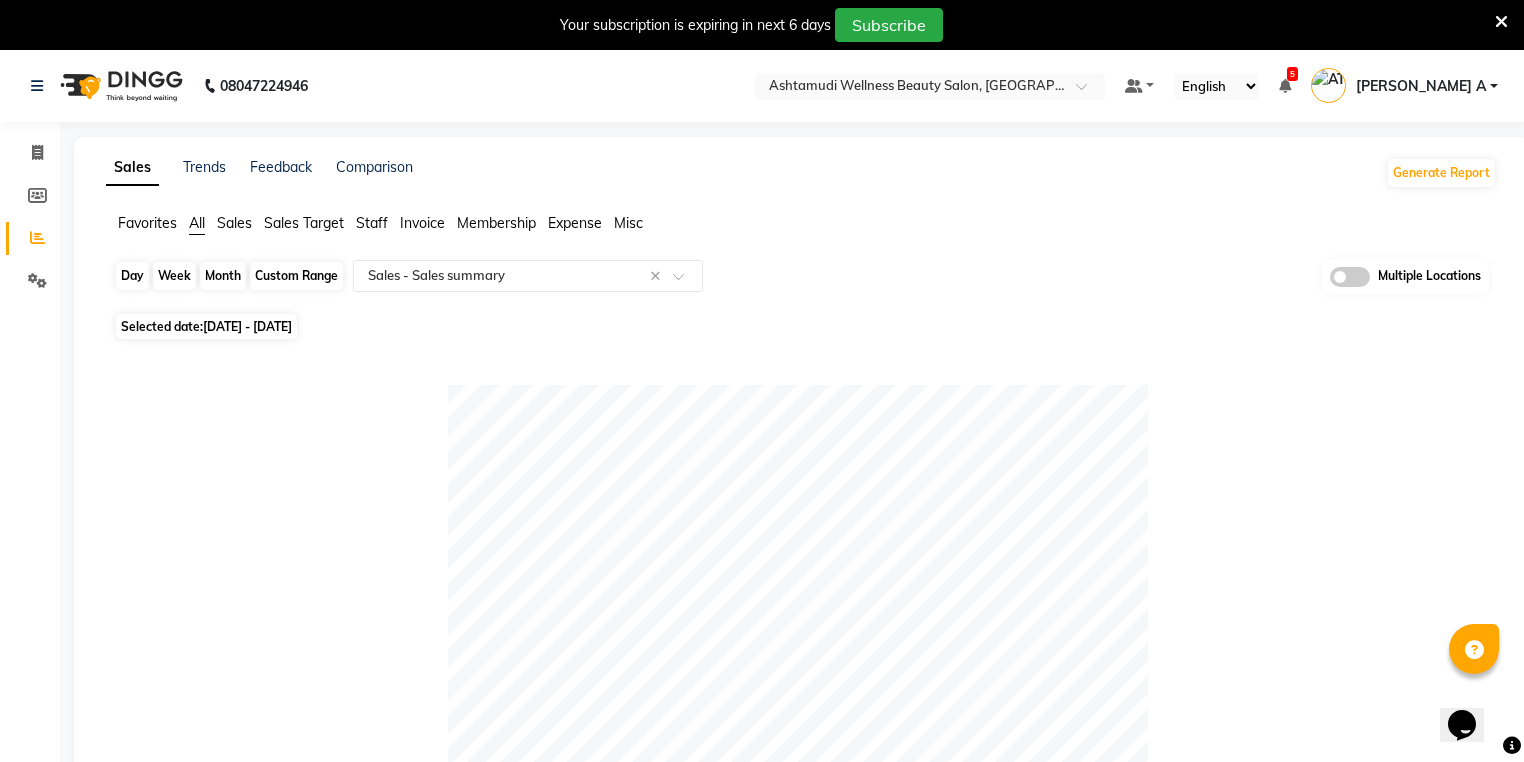 click on "Custom Range" 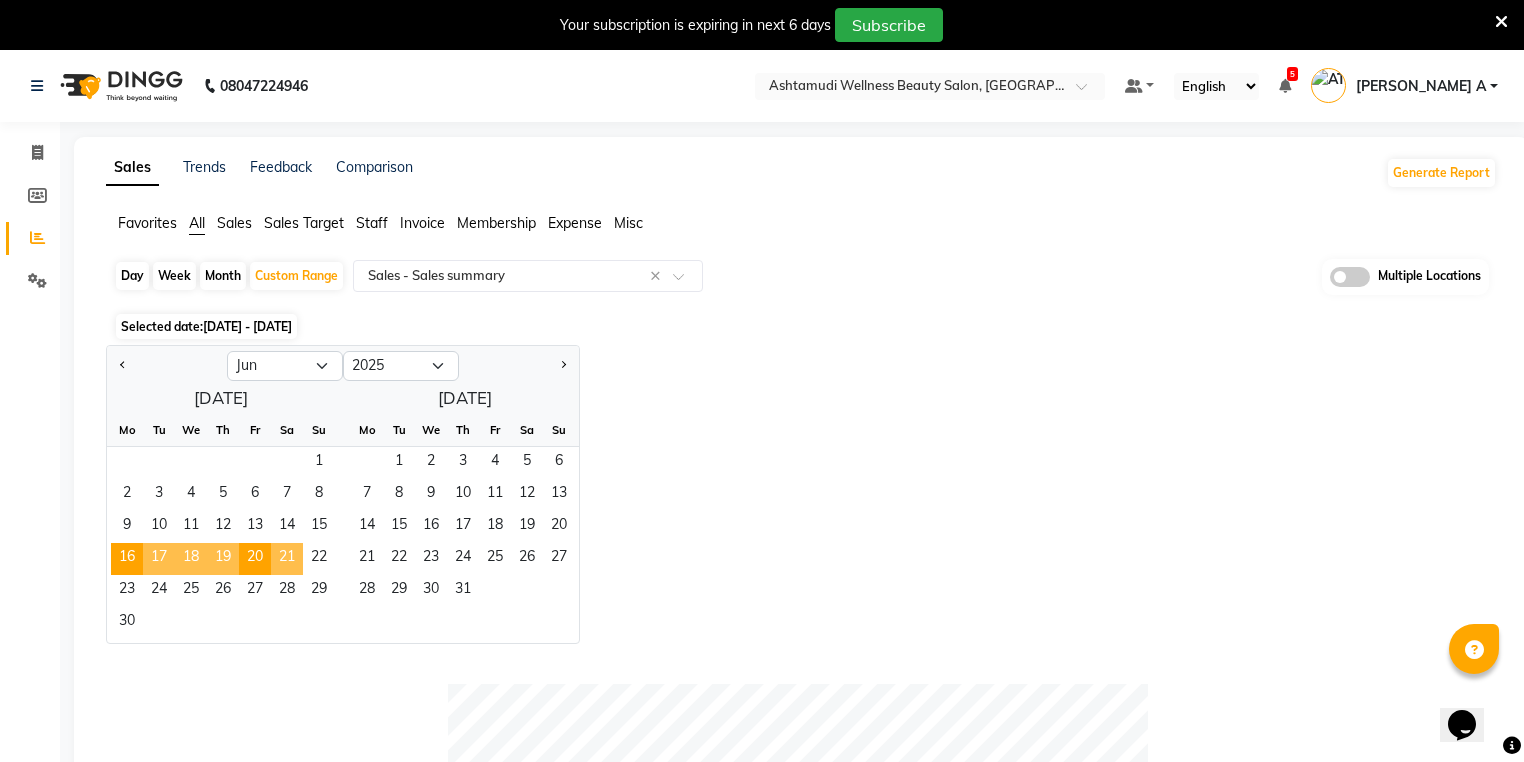 click on "21" 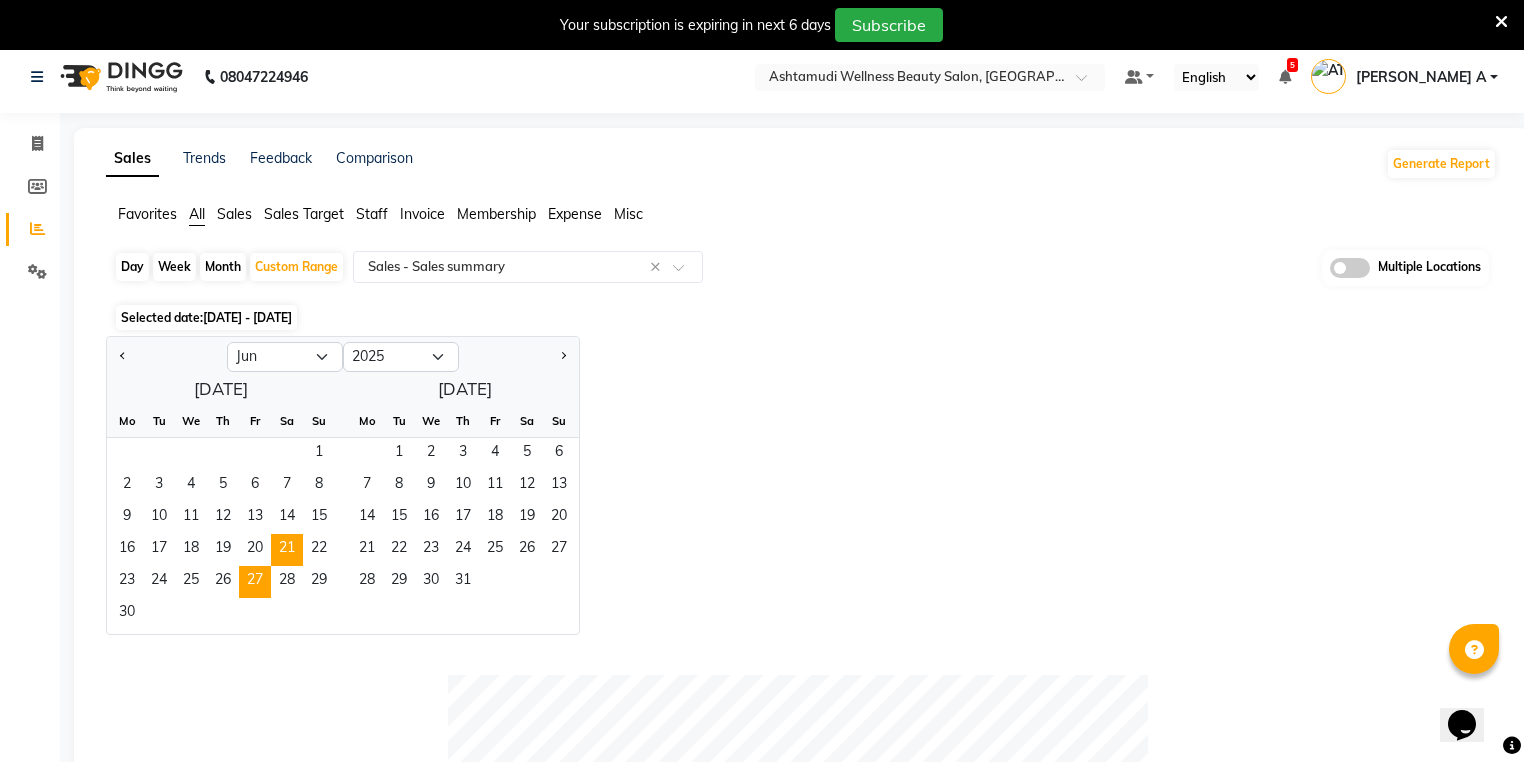 scroll, scrollTop: 0, scrollLeft: 0, axis: both 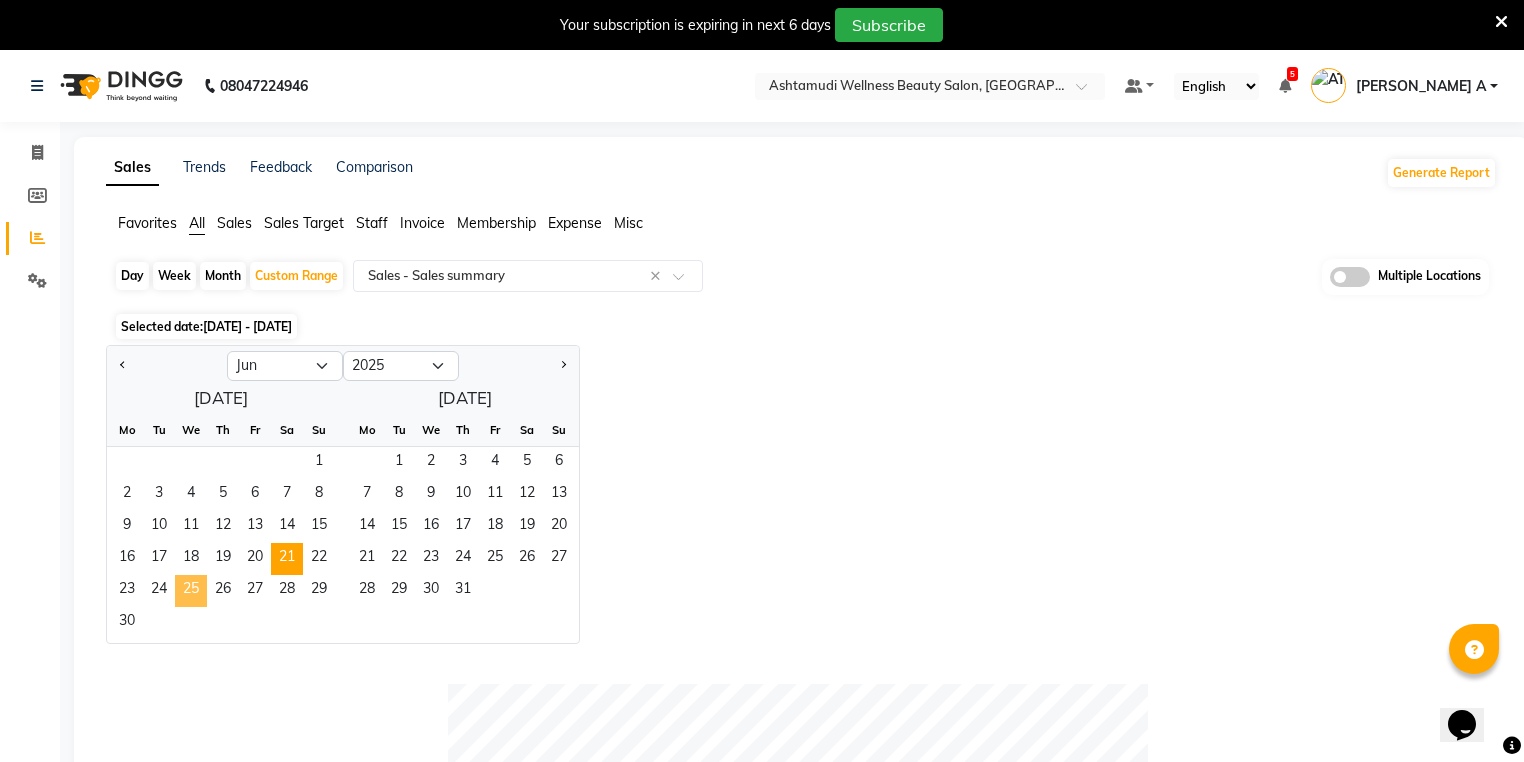 click on "25" 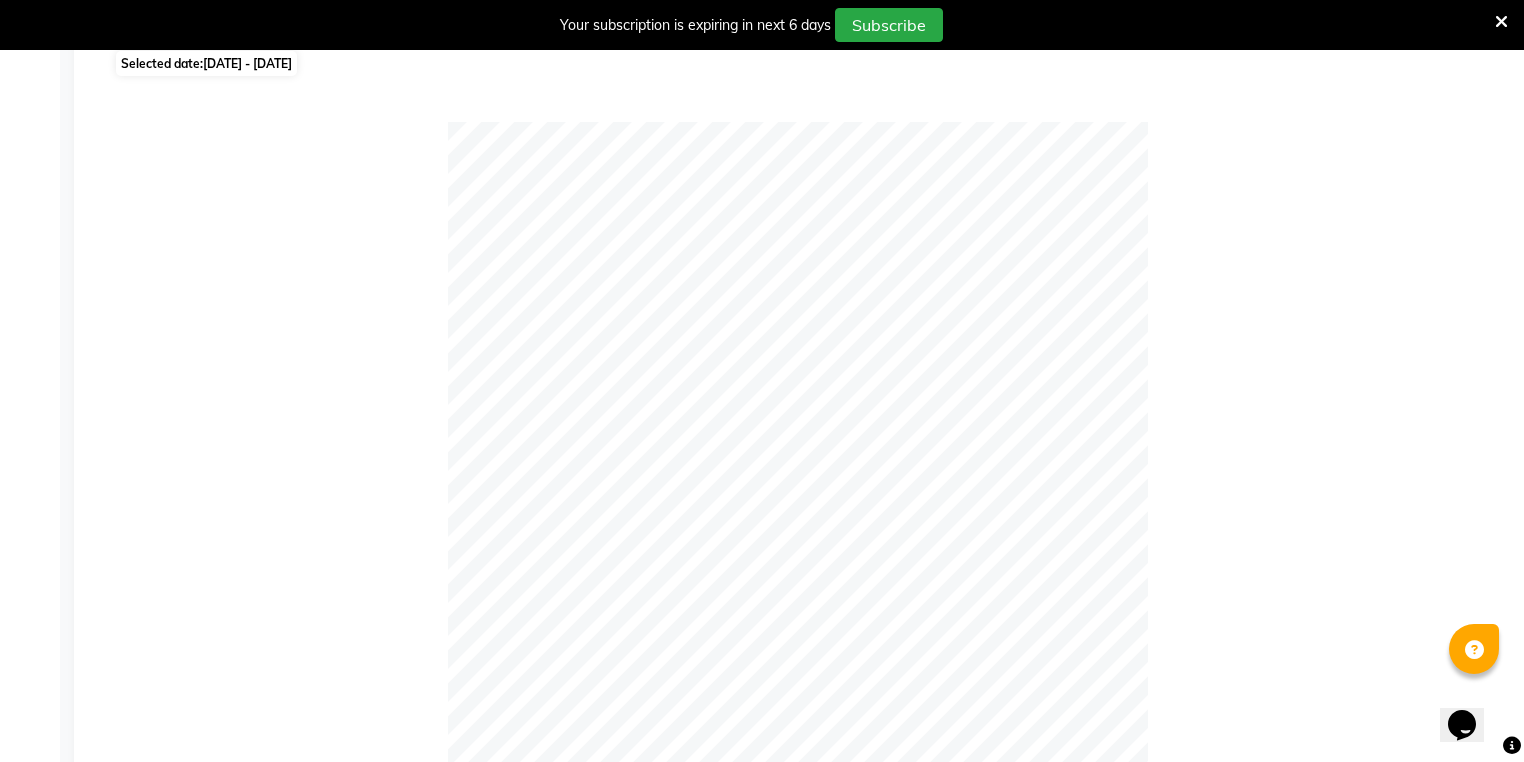 scroll, scrollTop: 0, scrollLeft: 0, axis: both 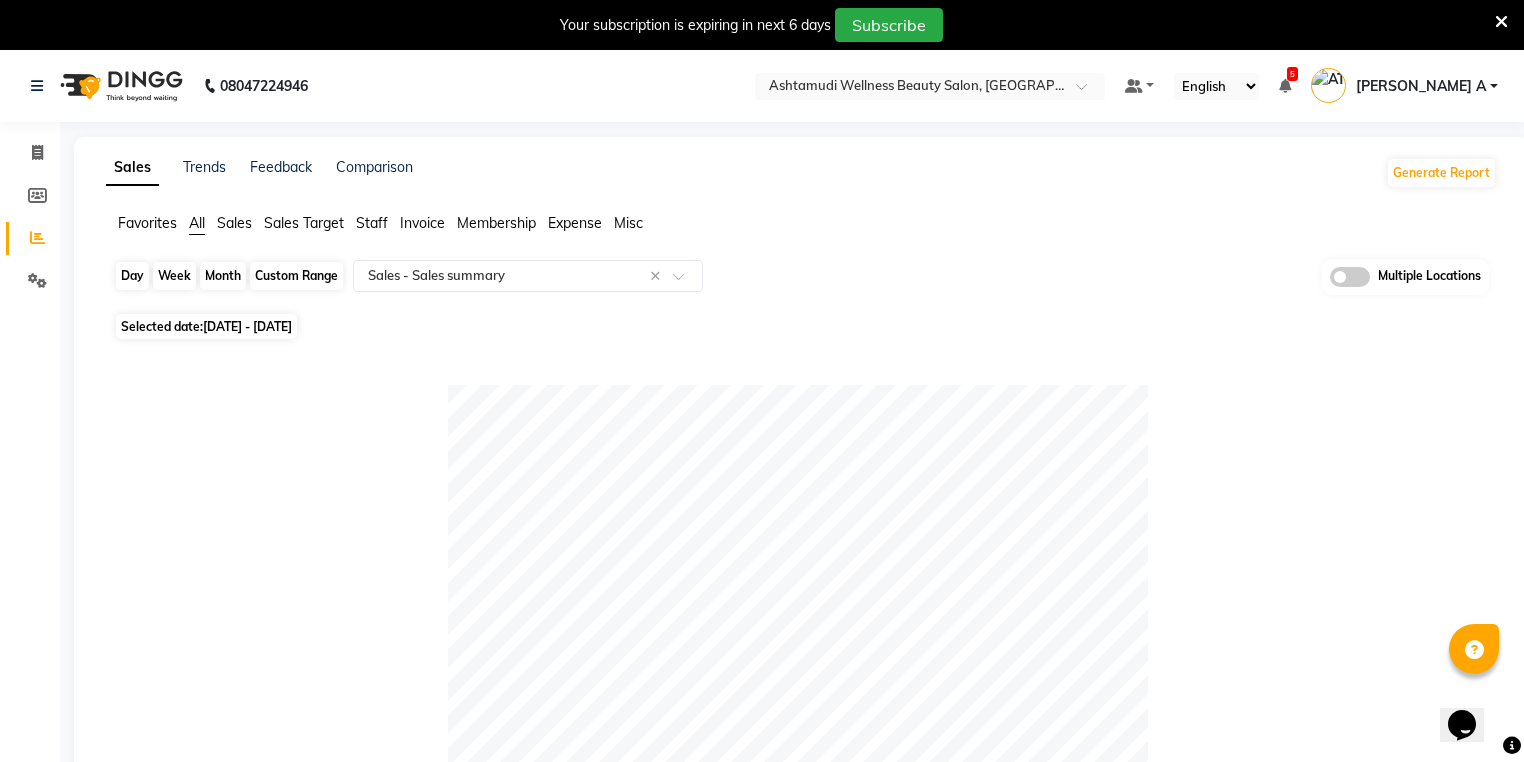 click on "Custom Range" 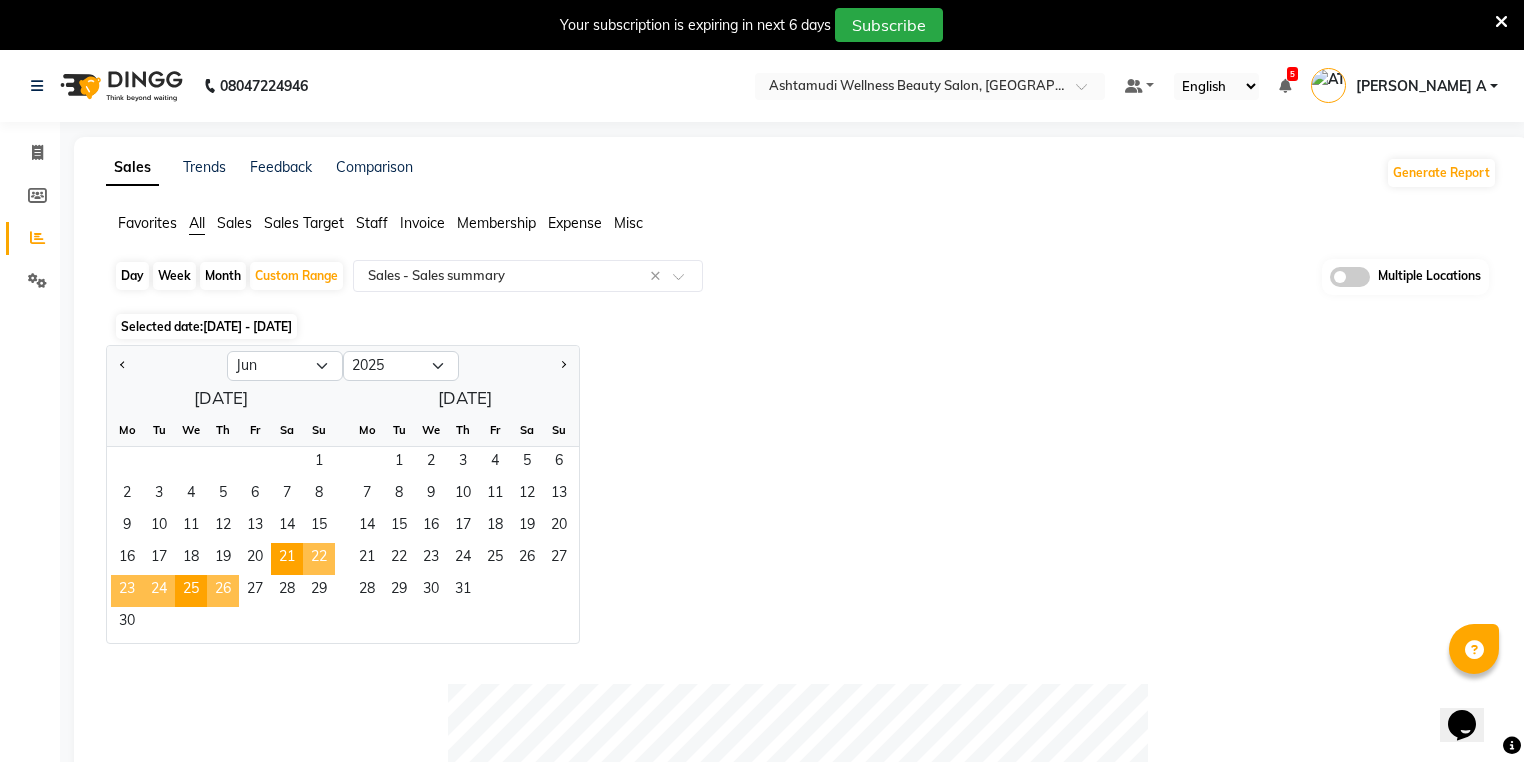 click on "26" 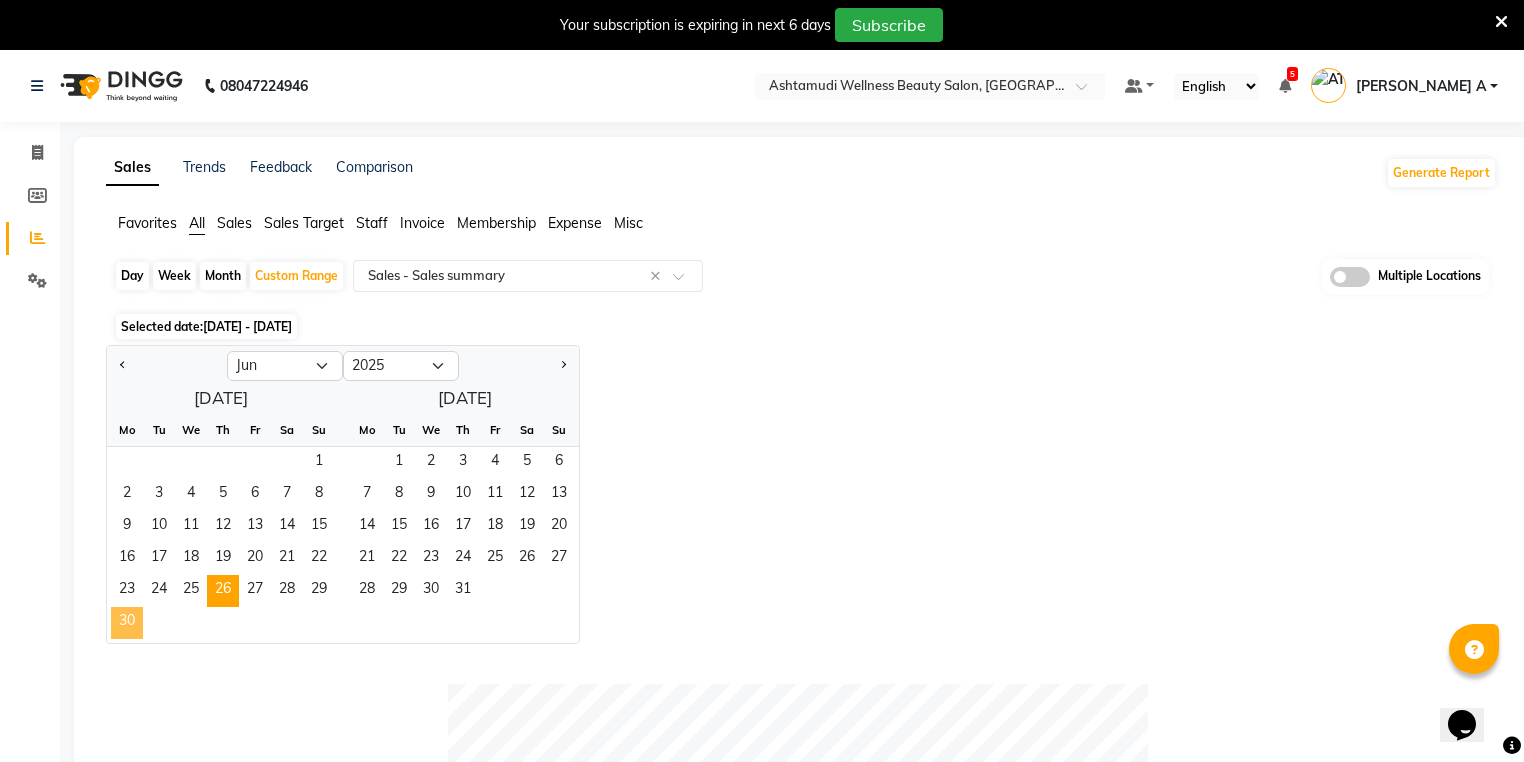click on "30" 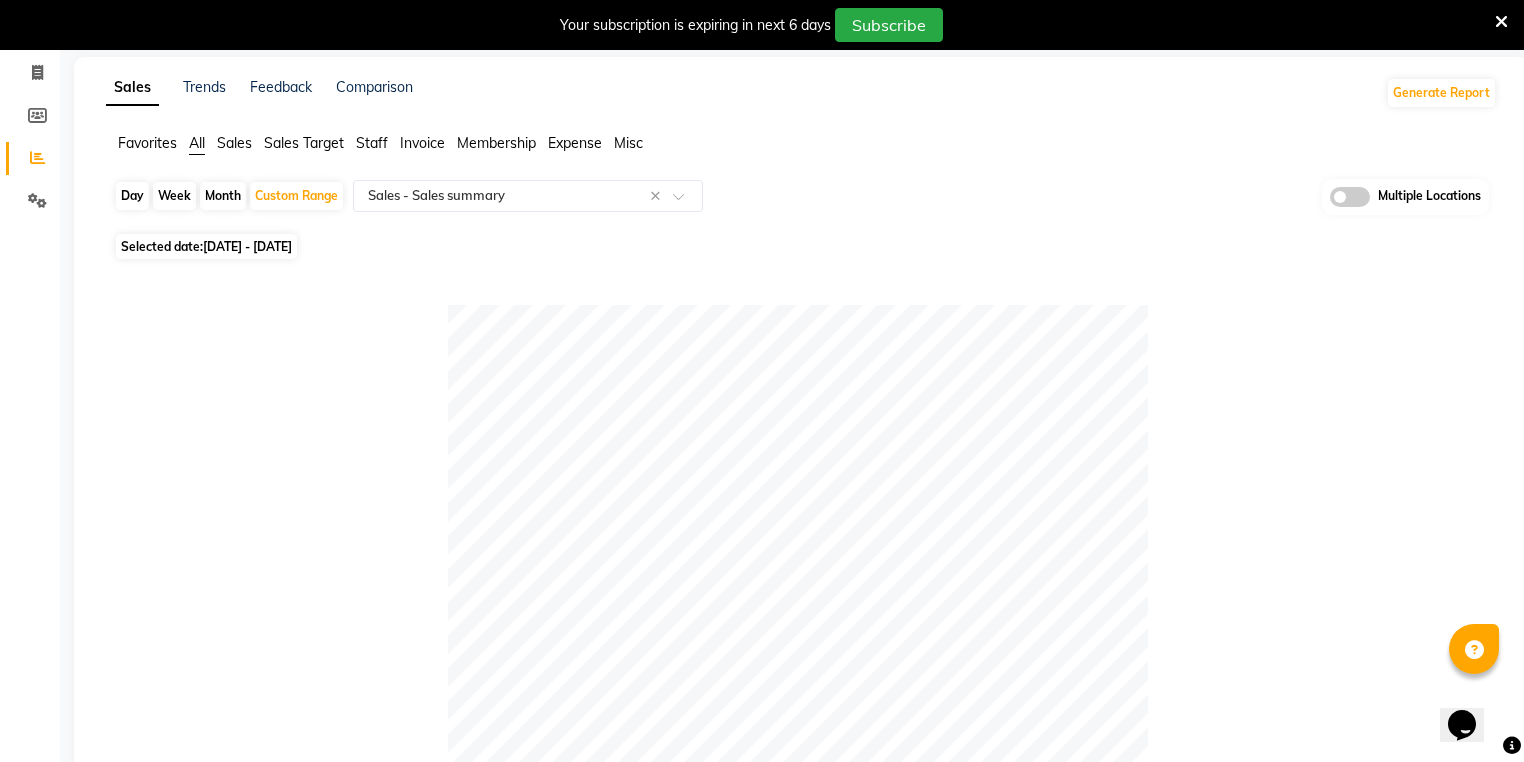 scroll, scrollTop: 0, scrollLeft: 0, axis: both 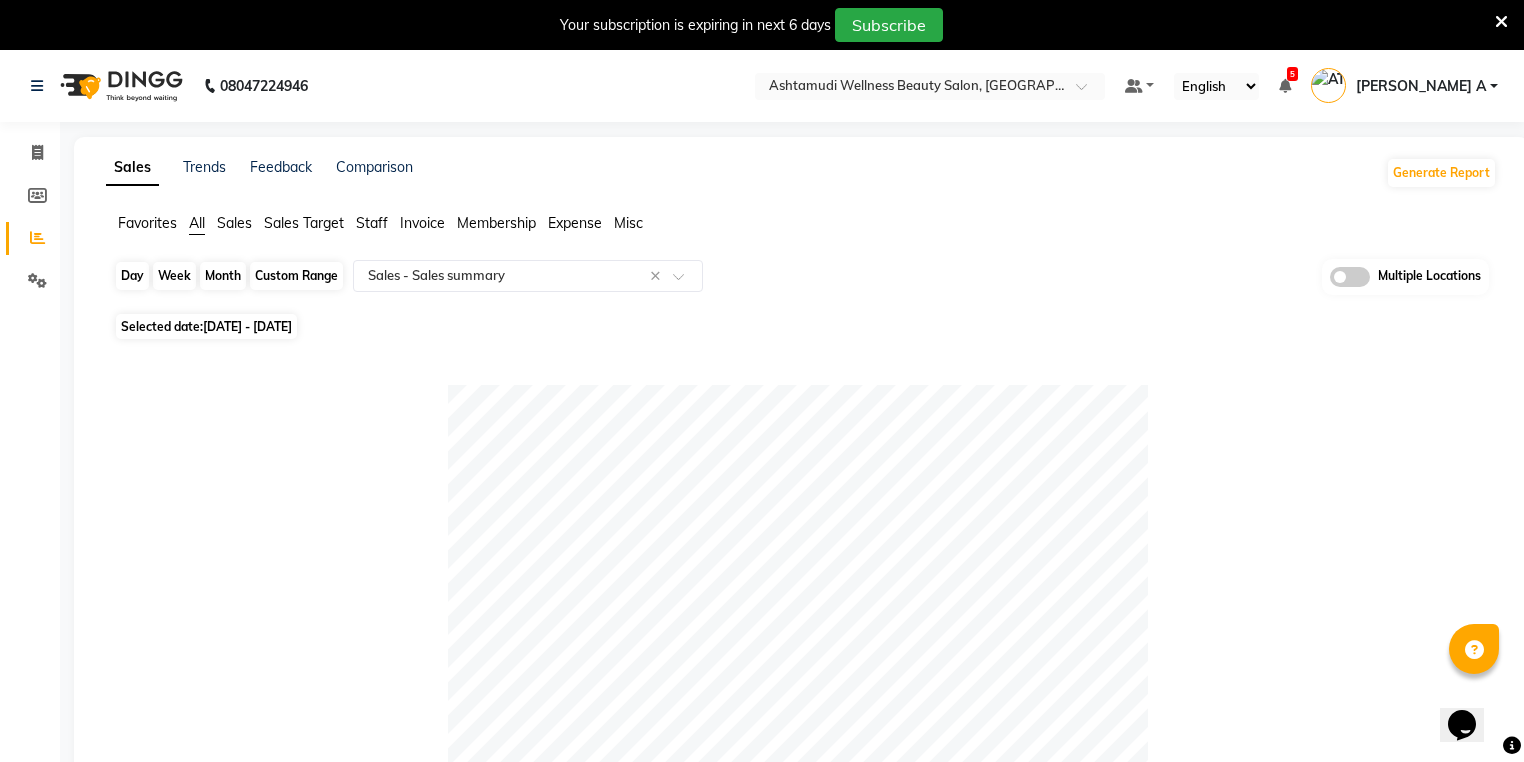 click on "Custom Range" 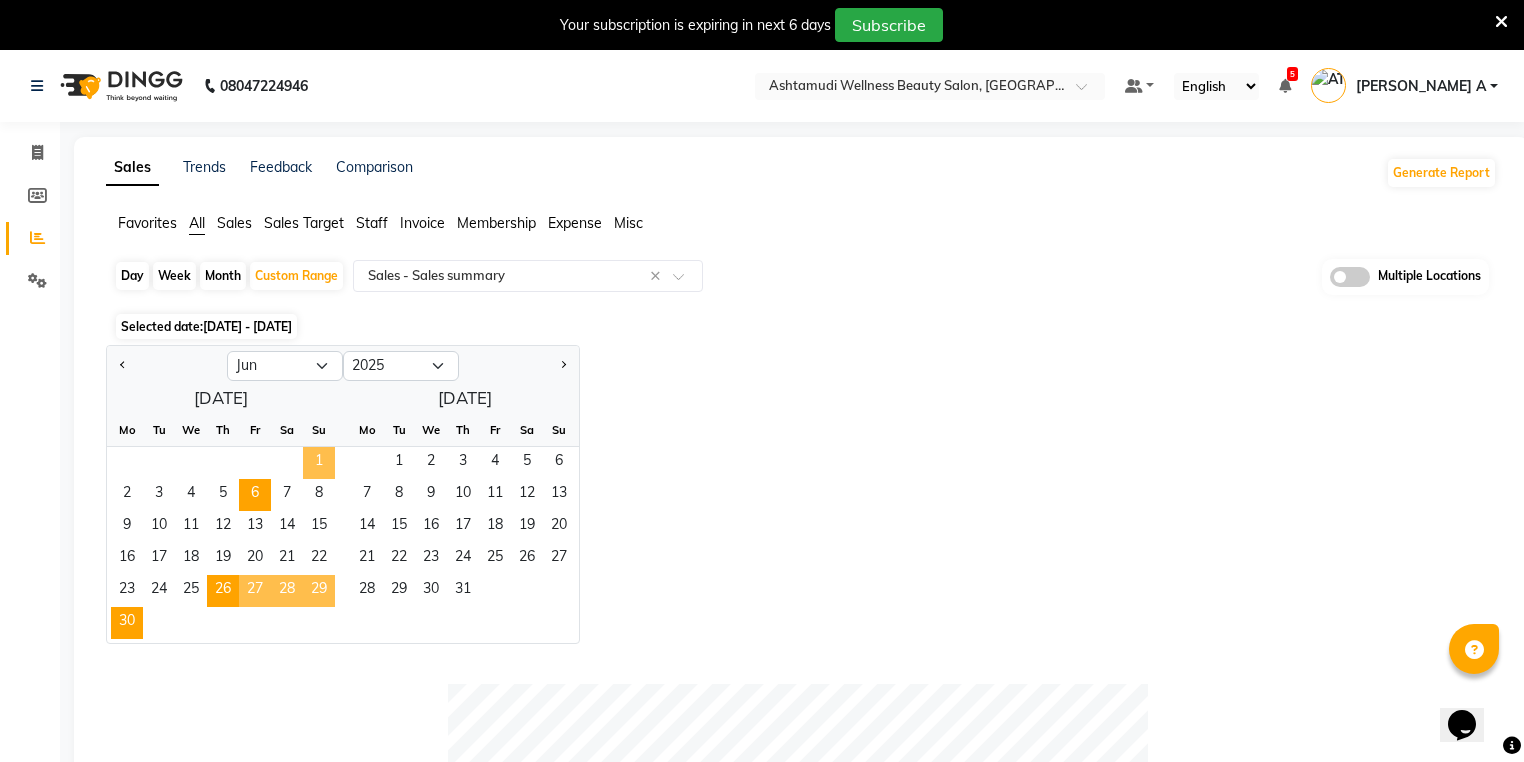 click on "1" 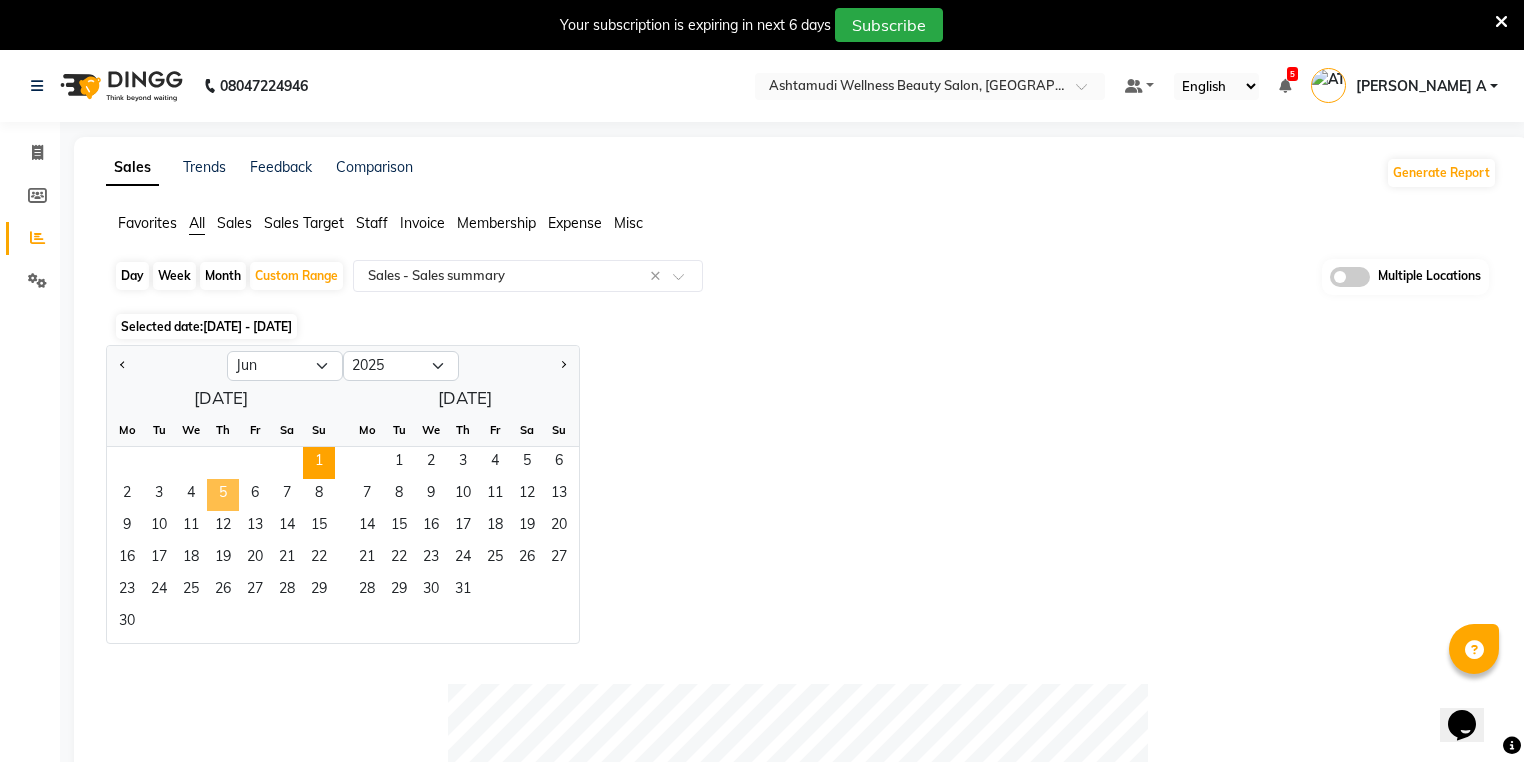click on "5" 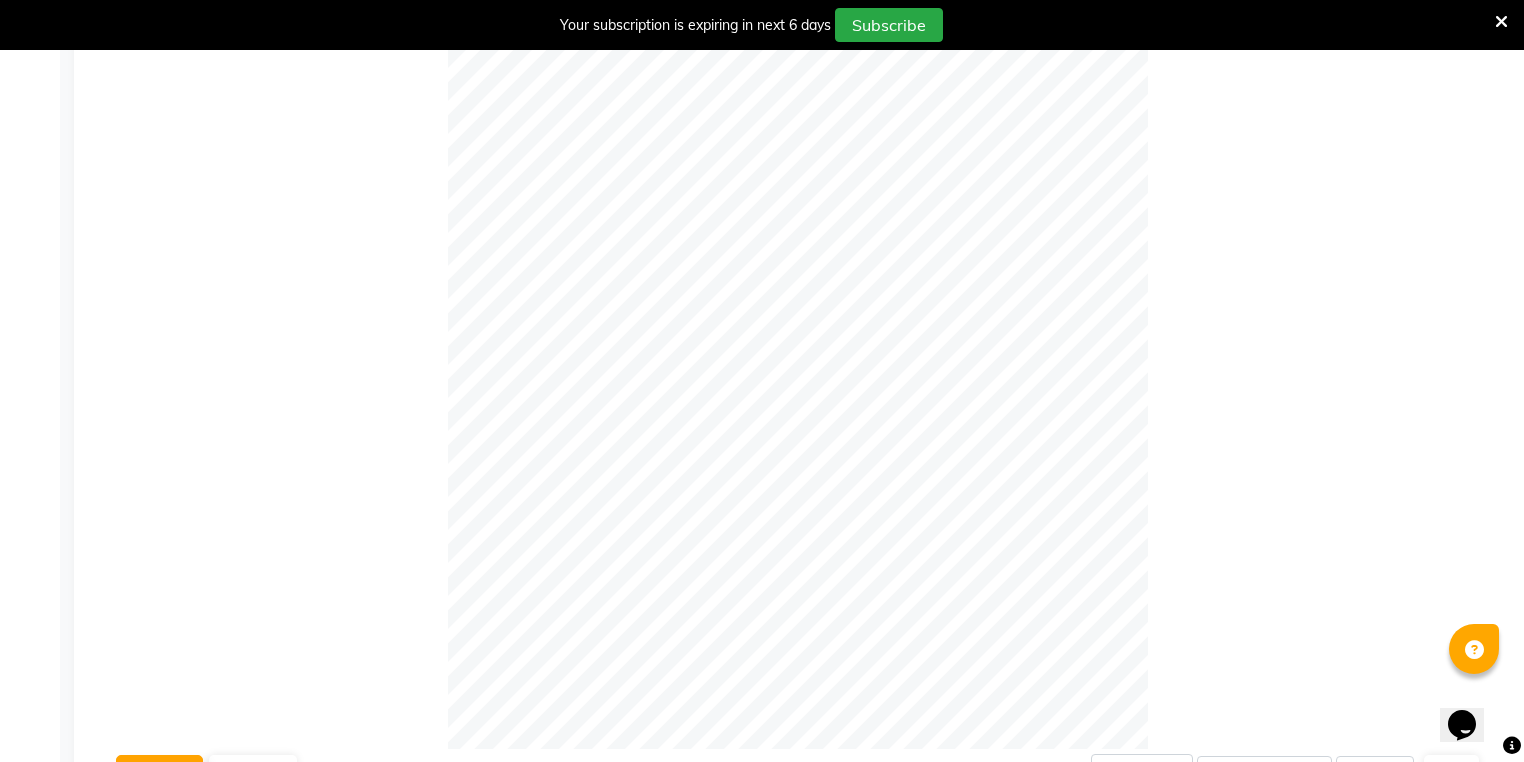 scroll, scrollTop: 0, scrollLeft: 0, axis: both 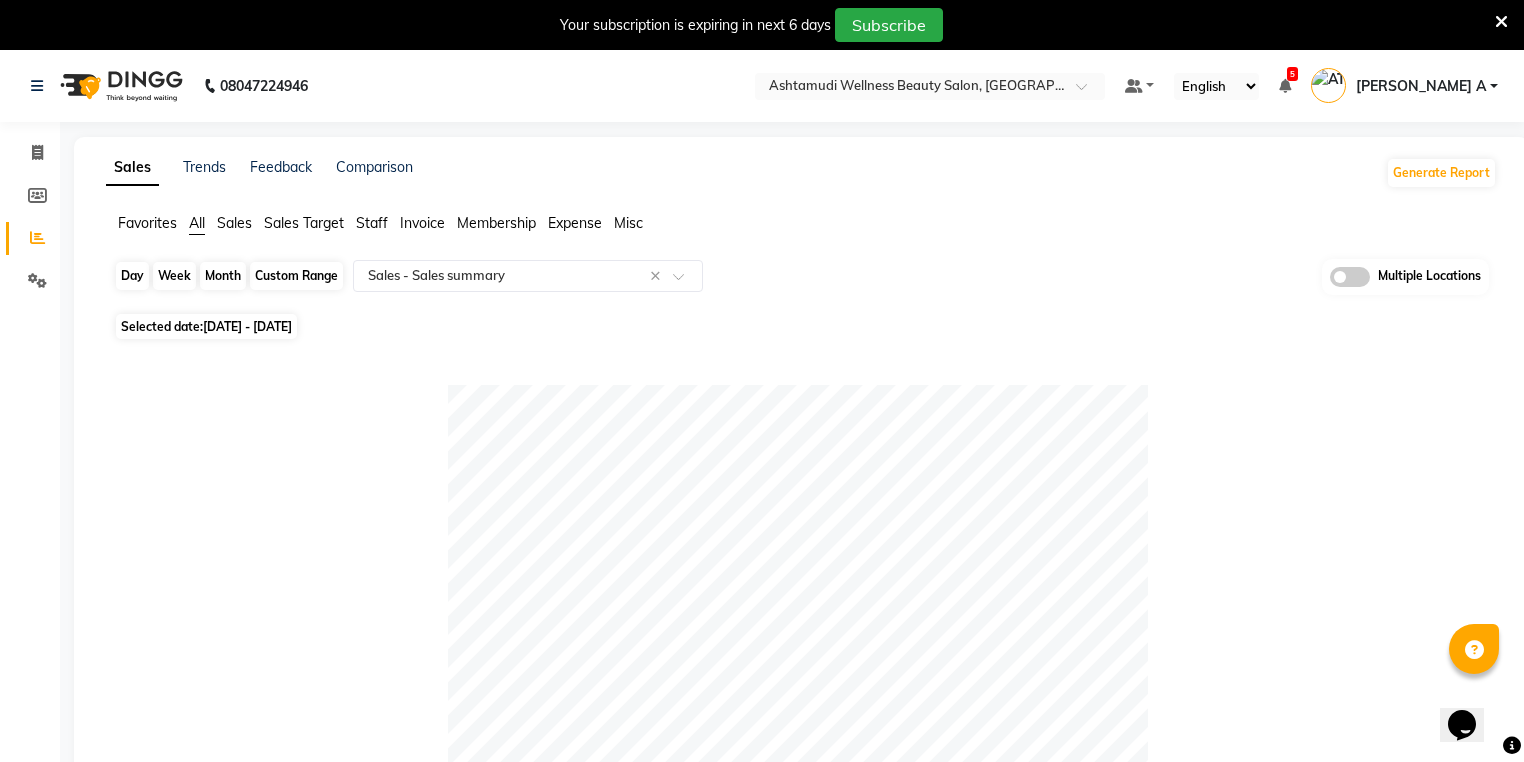 click on "Custom Range" 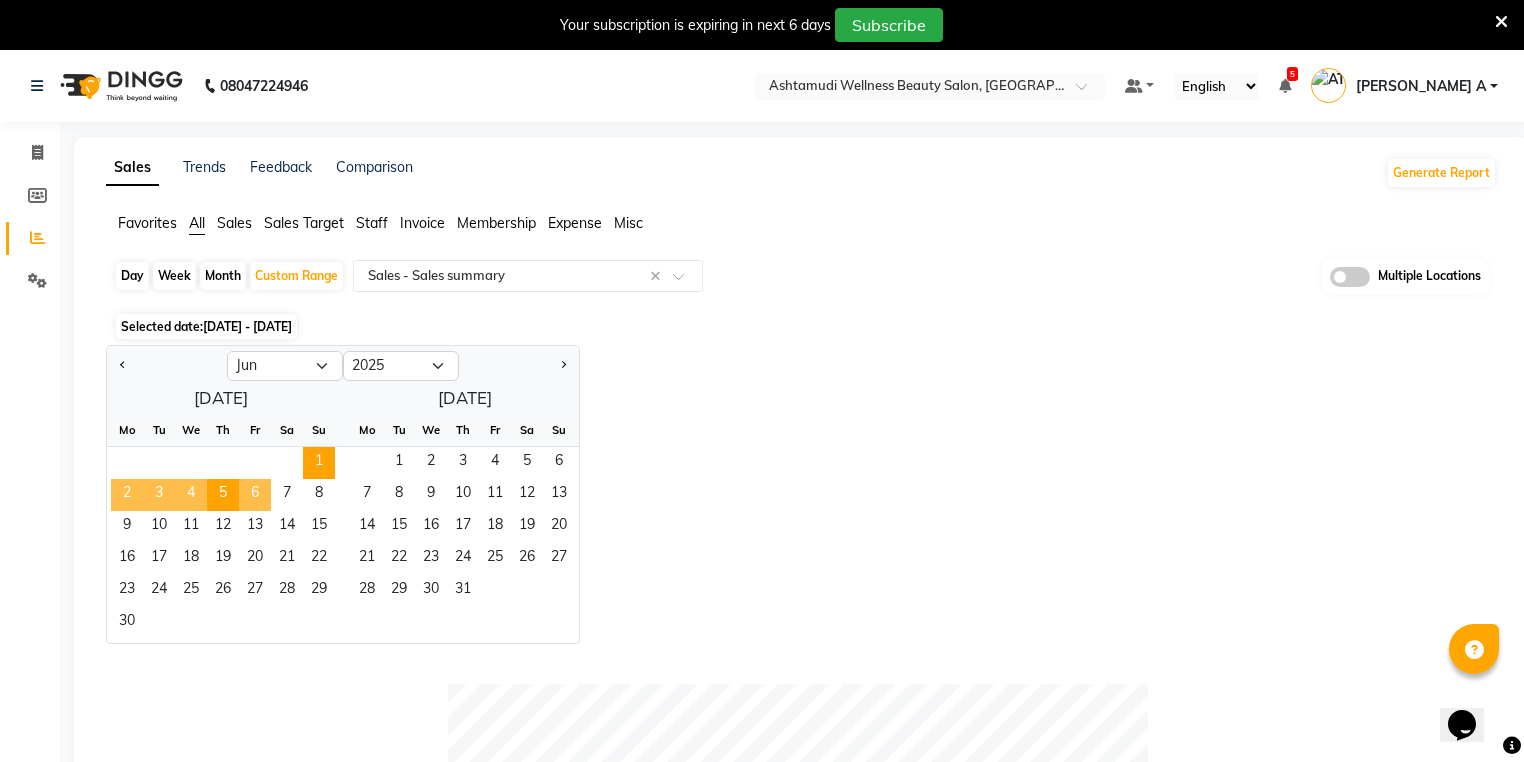 click on "6" 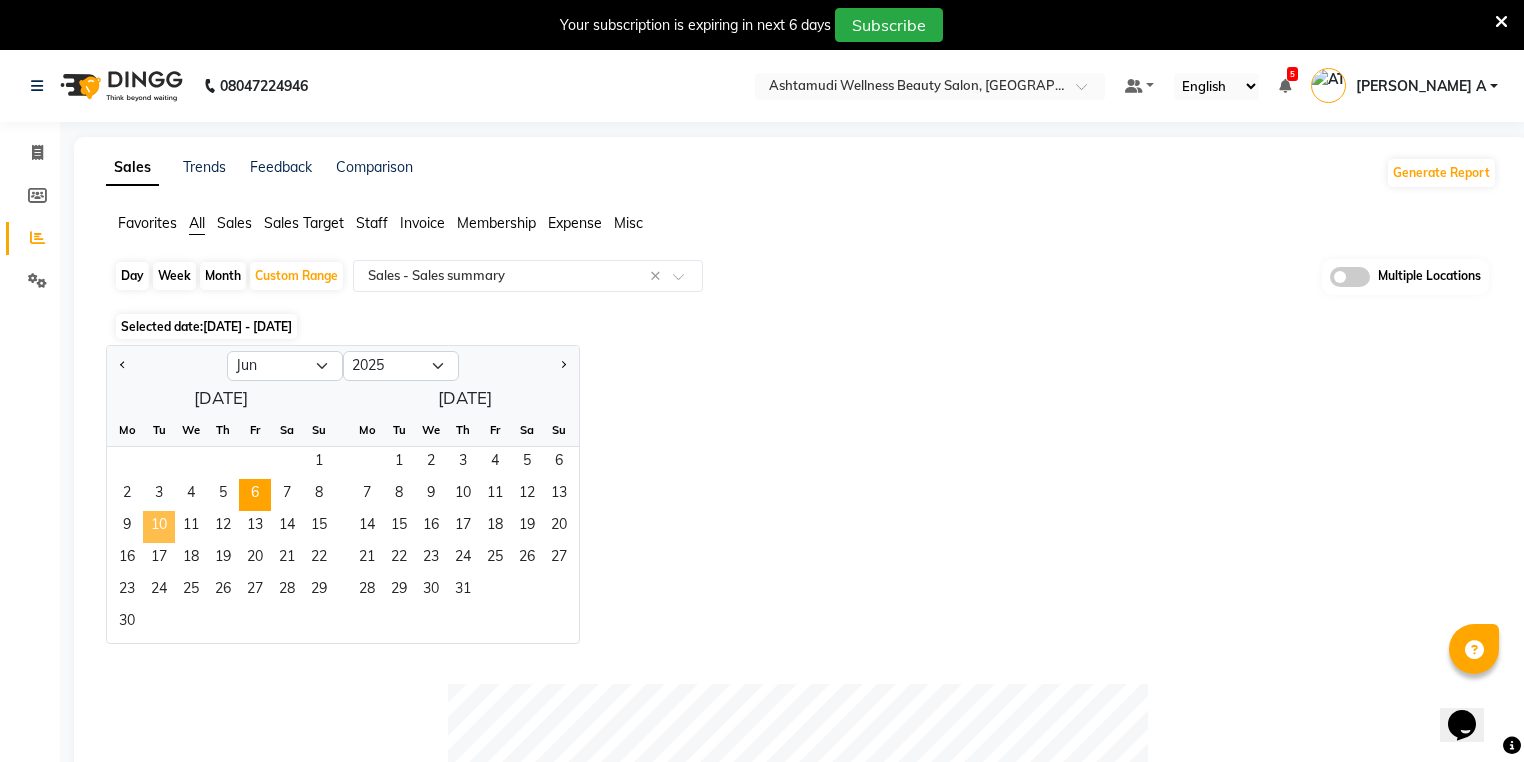 click on "10" 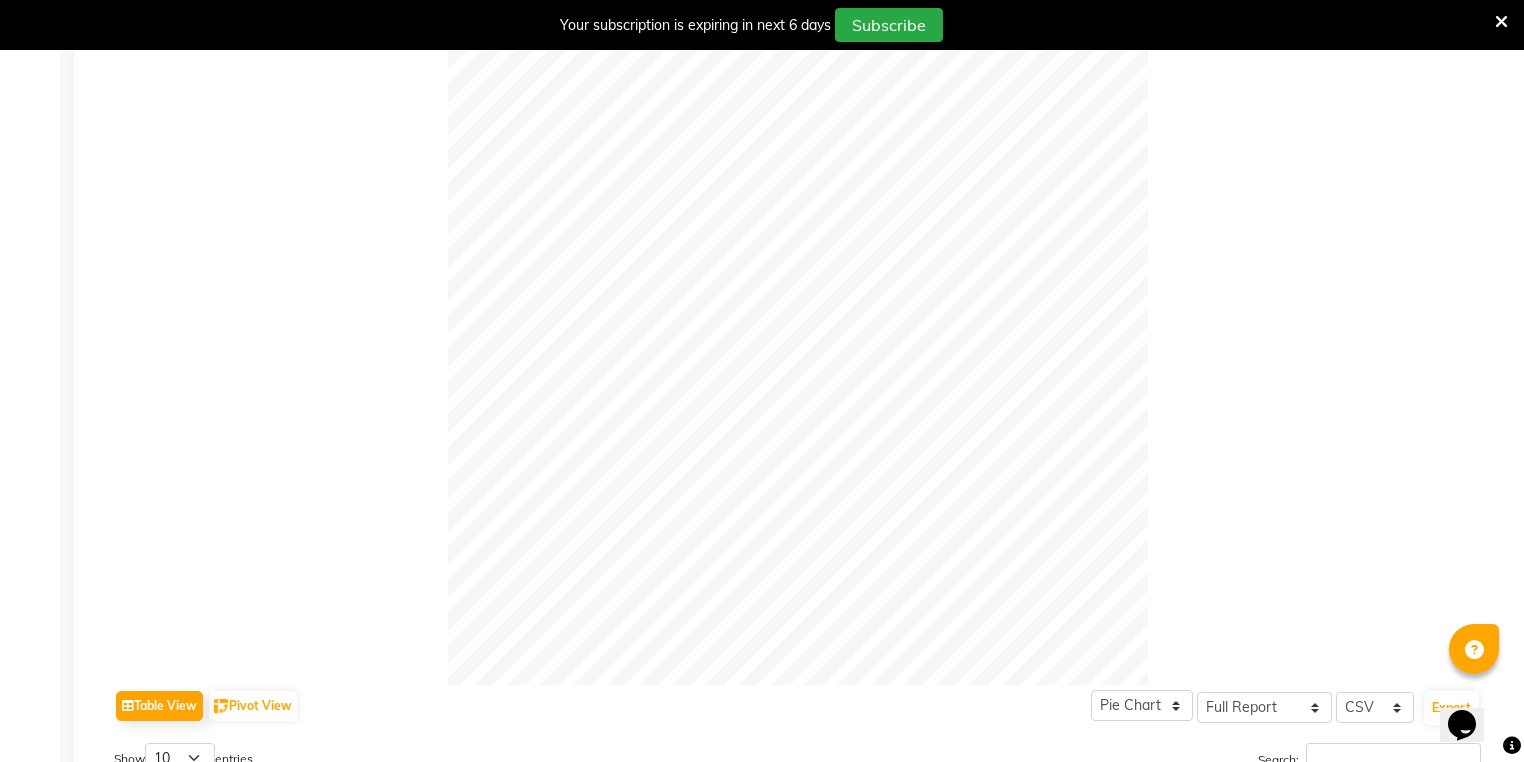 scroll, scrollTop: 0, scrollLeft: 0, axis: both 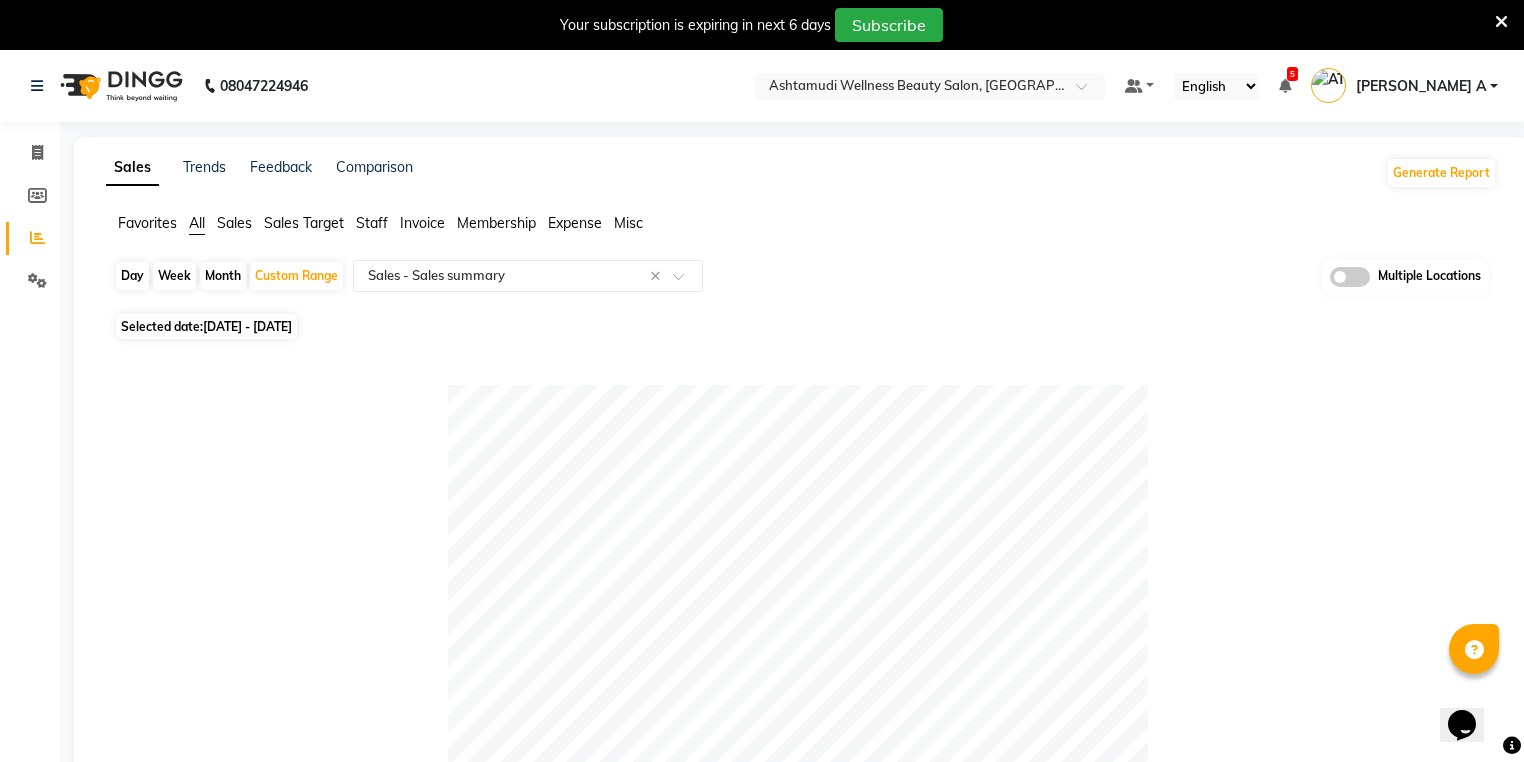 click on "Day   Week   Month   Custom Range  Select Report Type × Sales -  Sales summary × Multiple Locations" 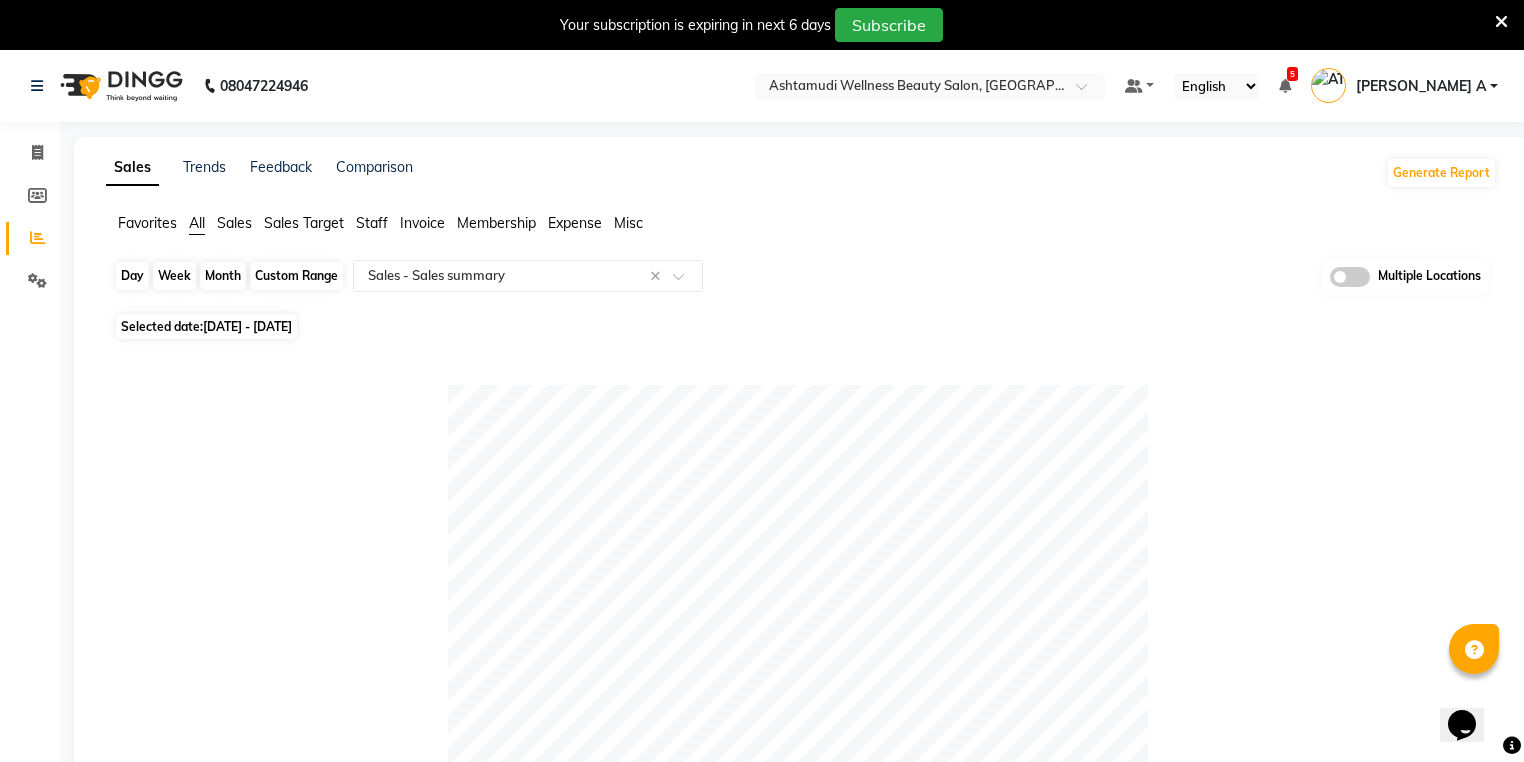 click on "Custom Range" 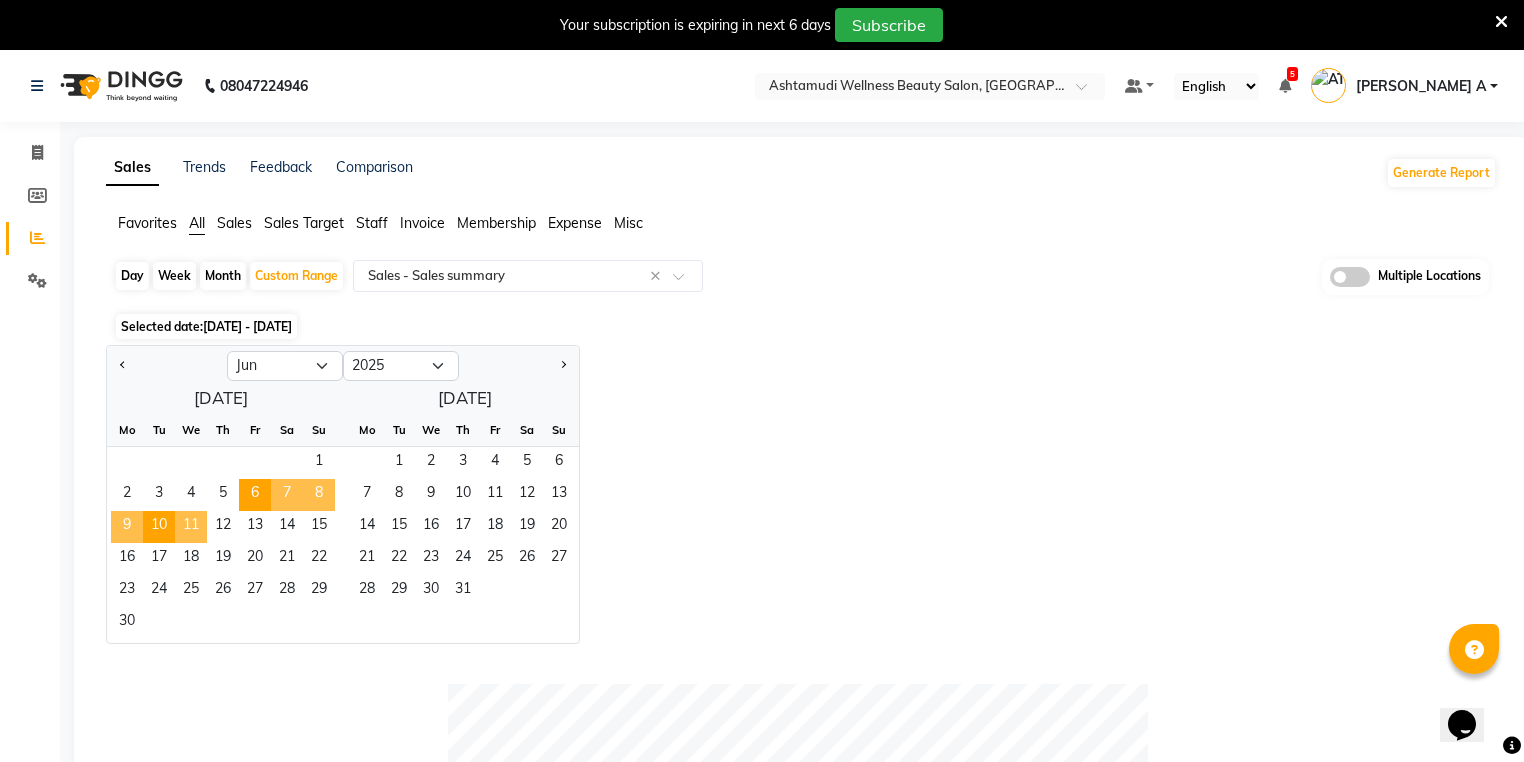 click on "11" 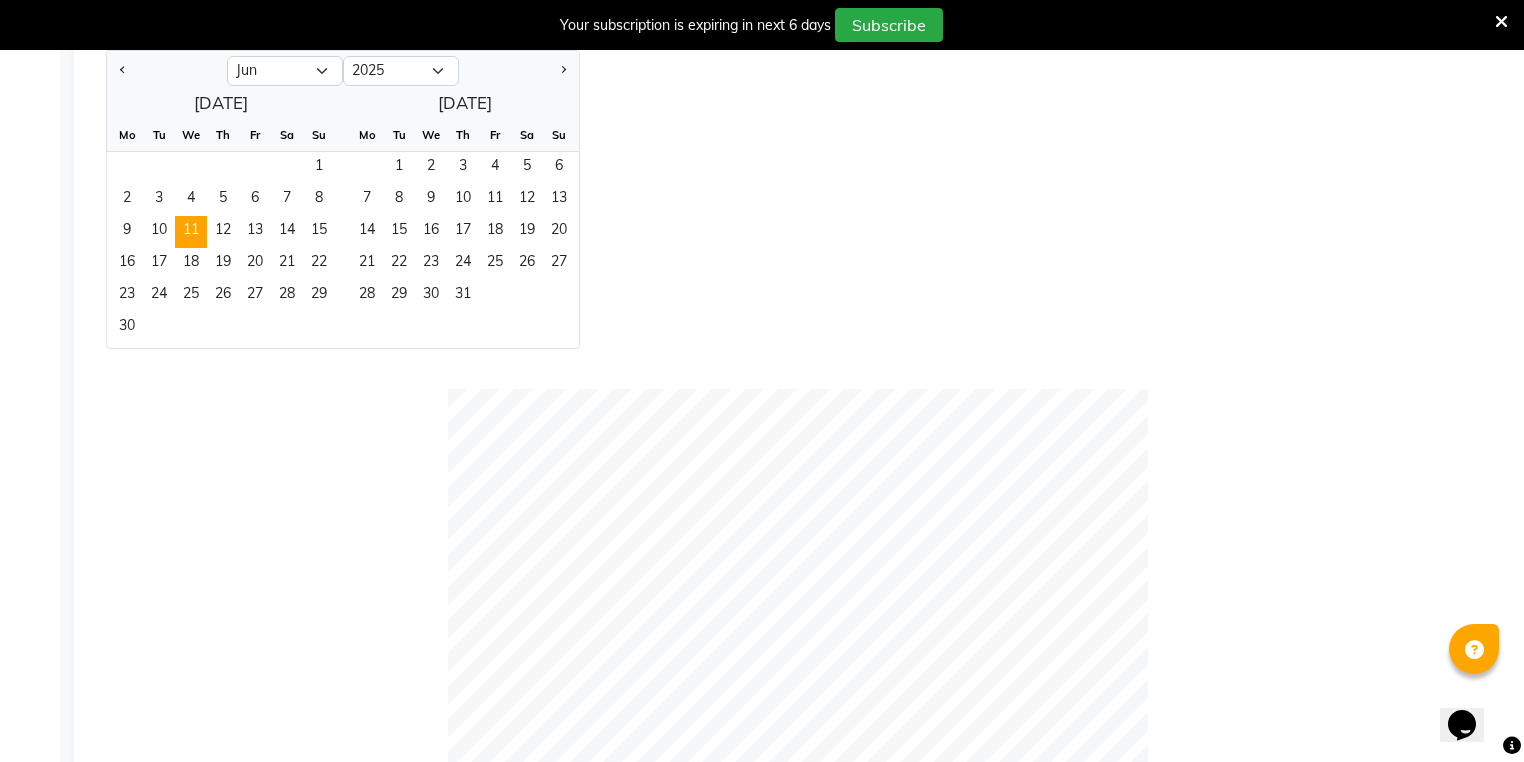 scroll, scrollTop: 160, scrollLeft: 0, axis: vertical 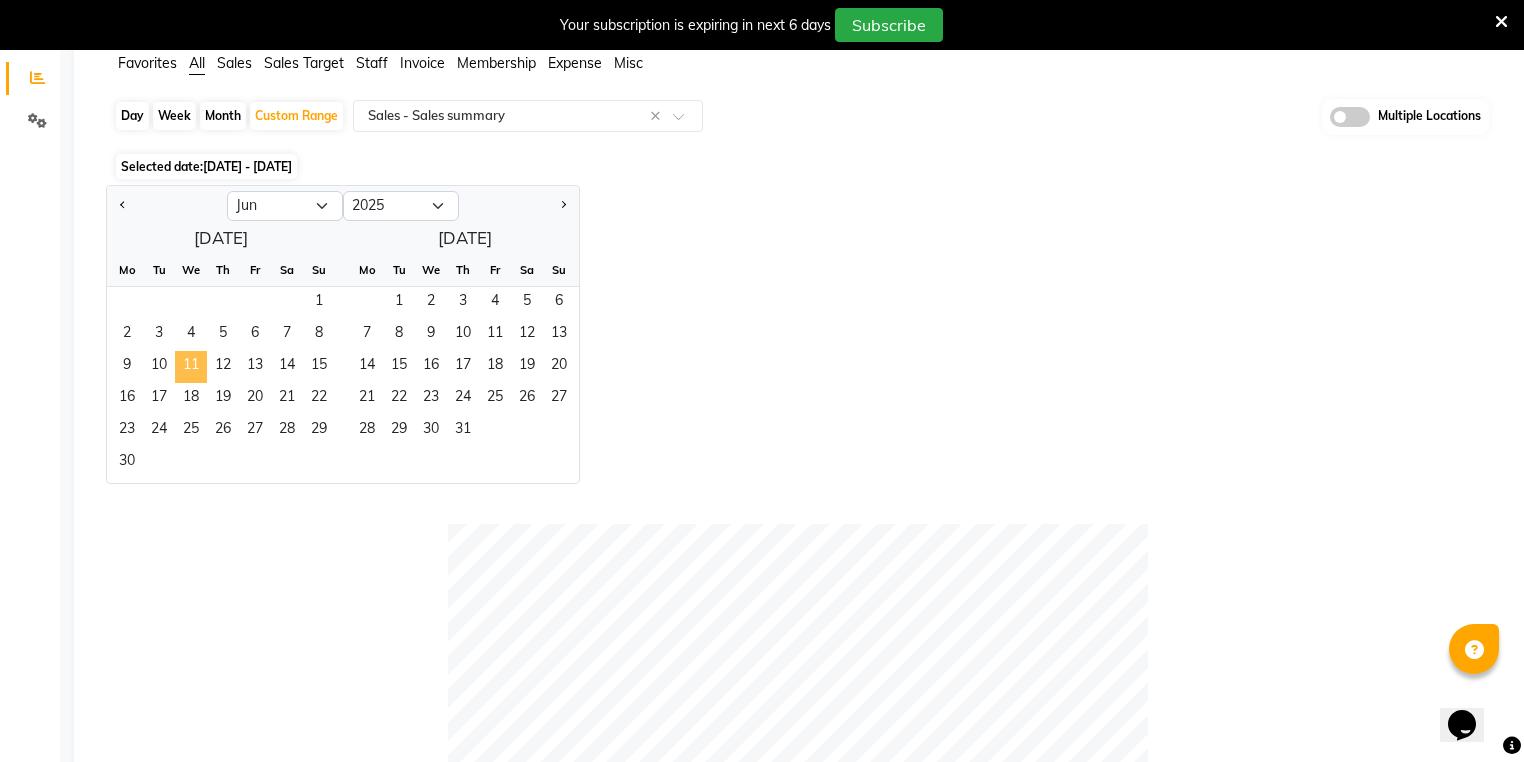 click on "11" 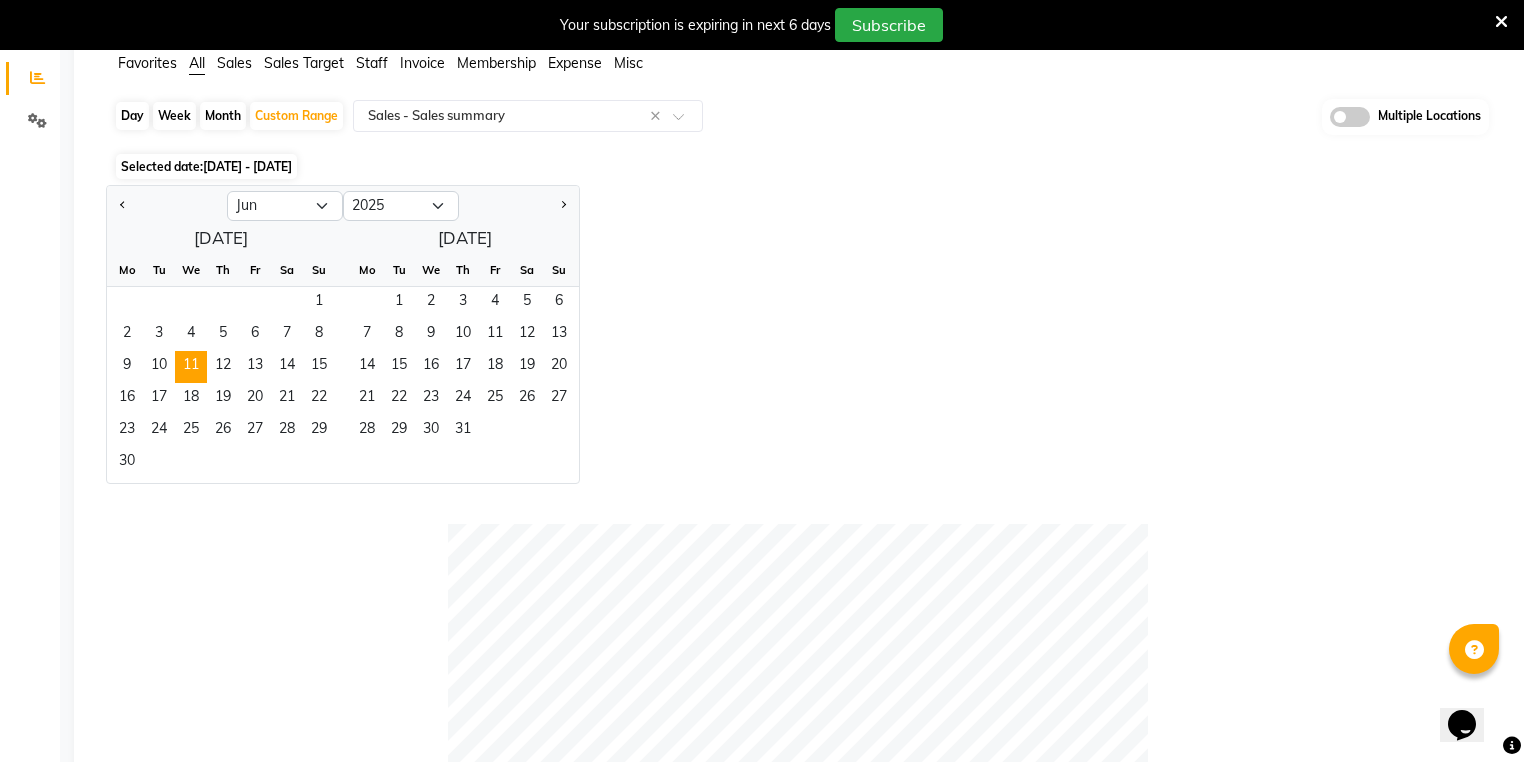 click on "Day" 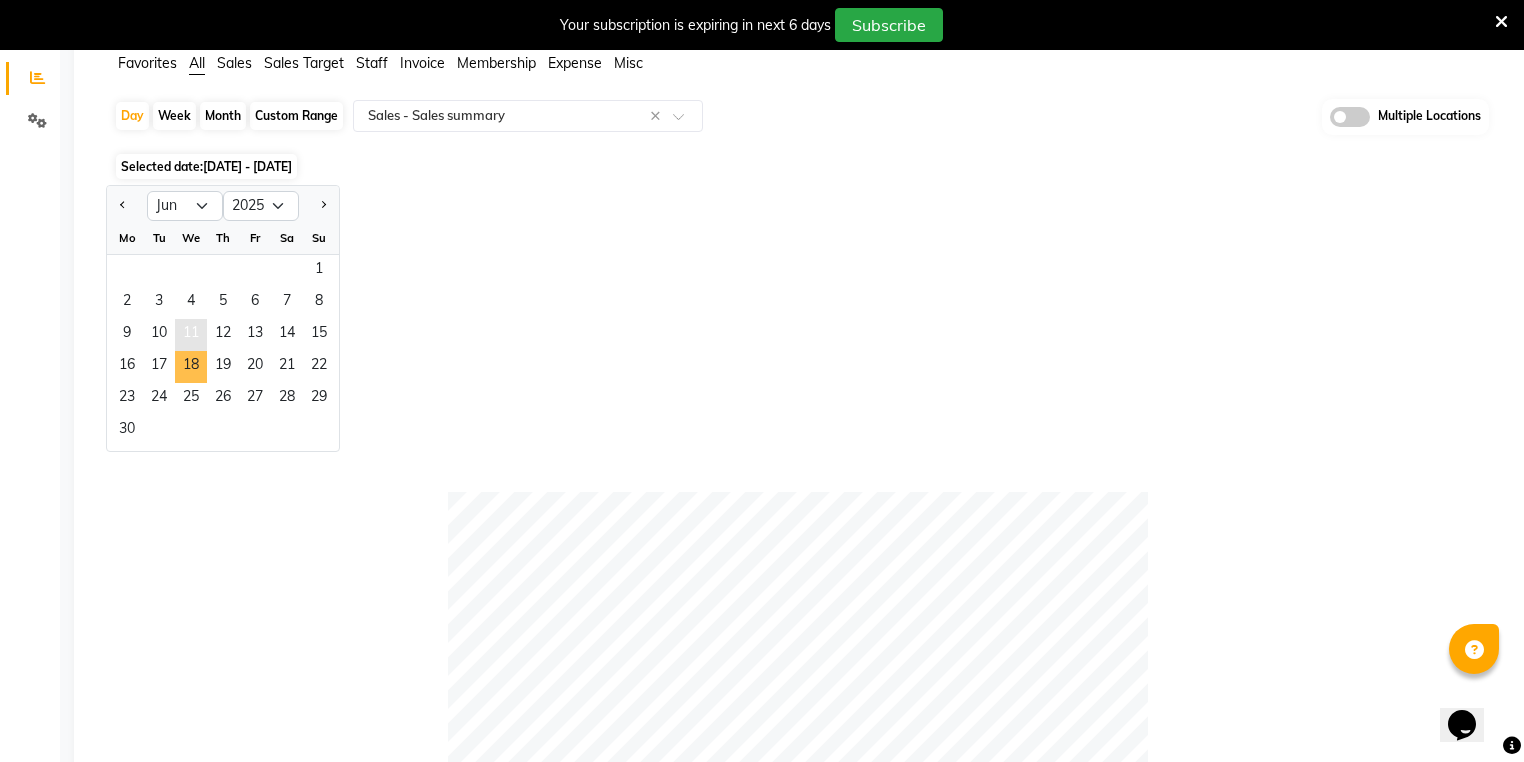 click on "11" 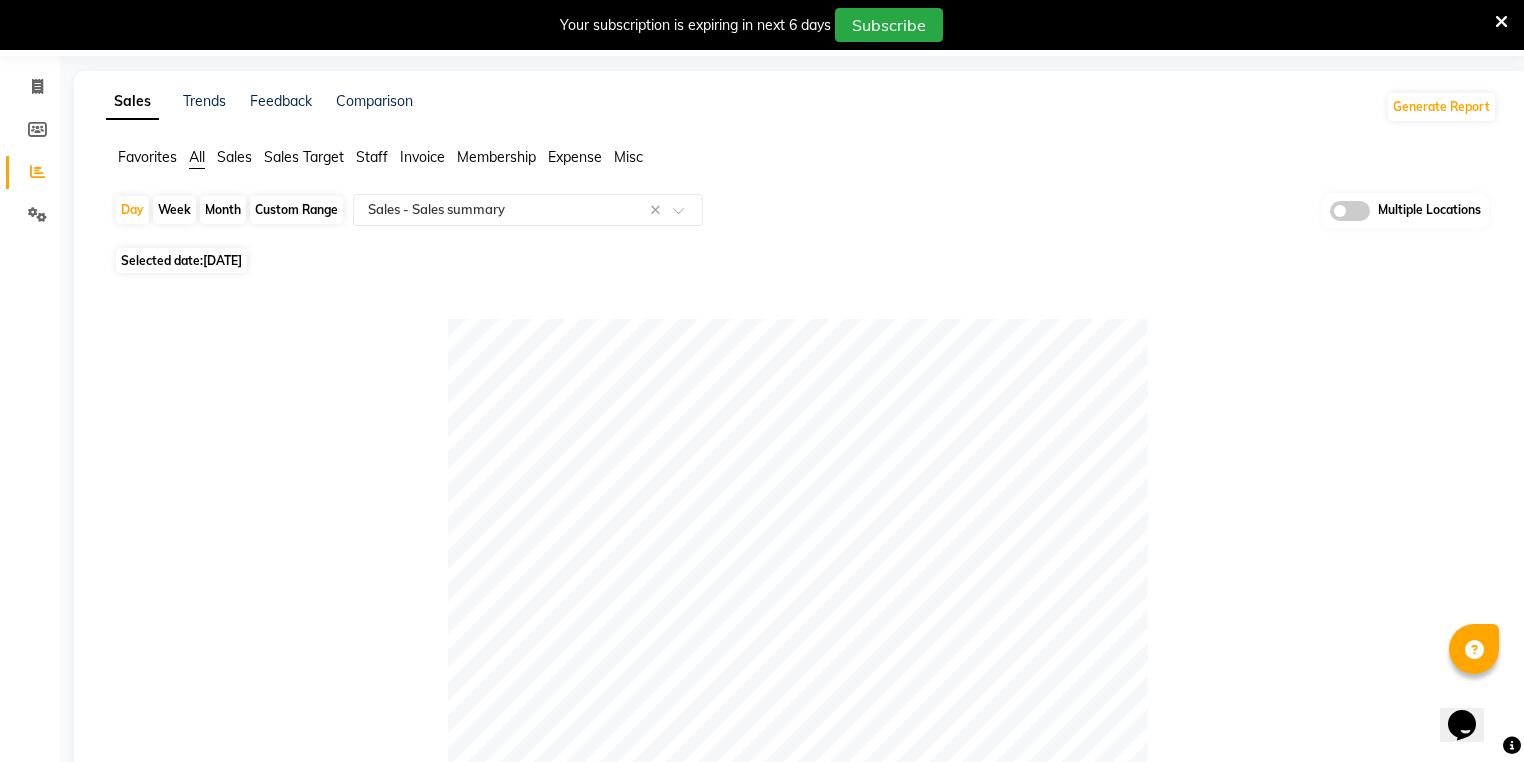 scroll, scrollTop: 0, scrollLeft: 0, axis: both 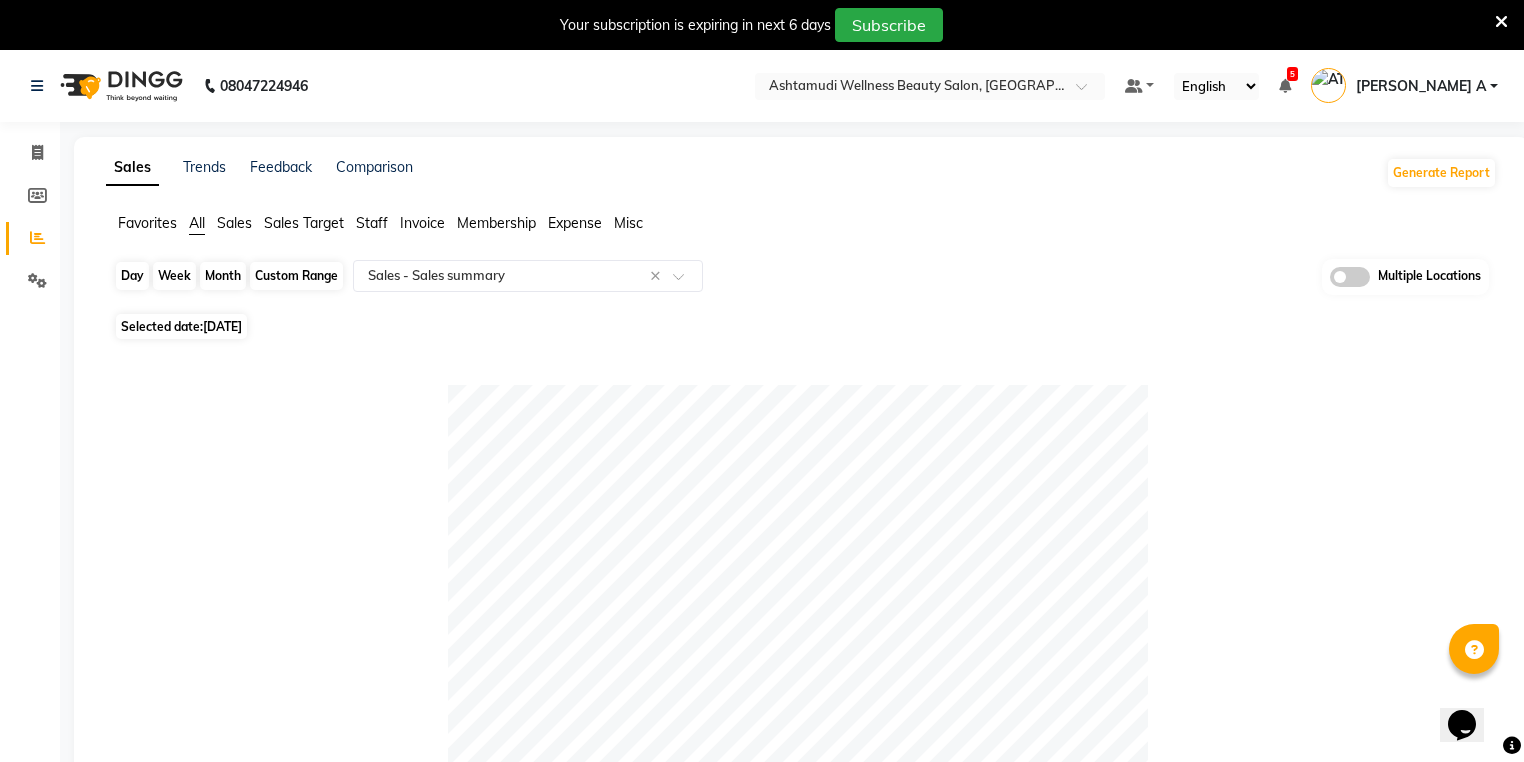 click on "Day" 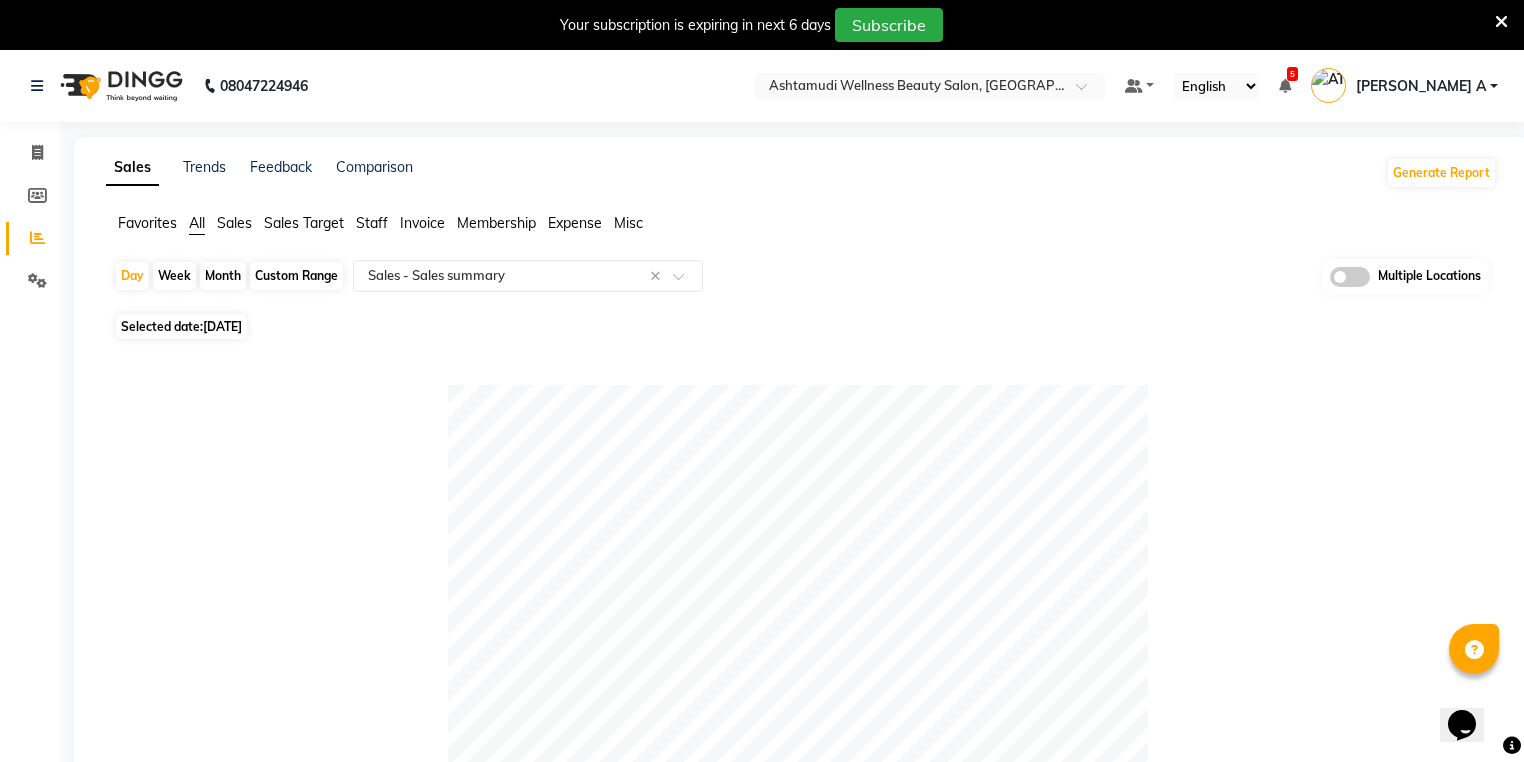 select on "6" 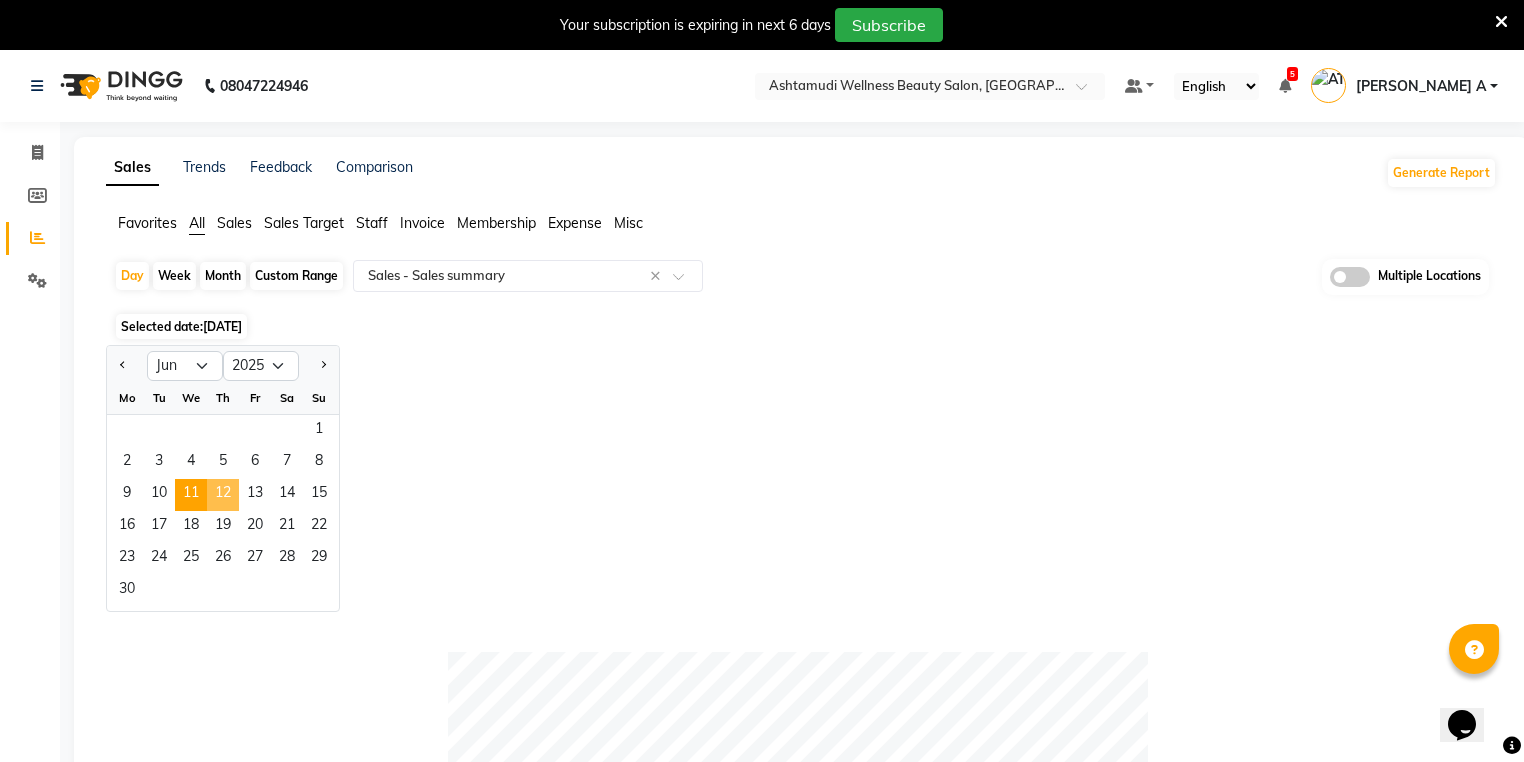 click on "12" 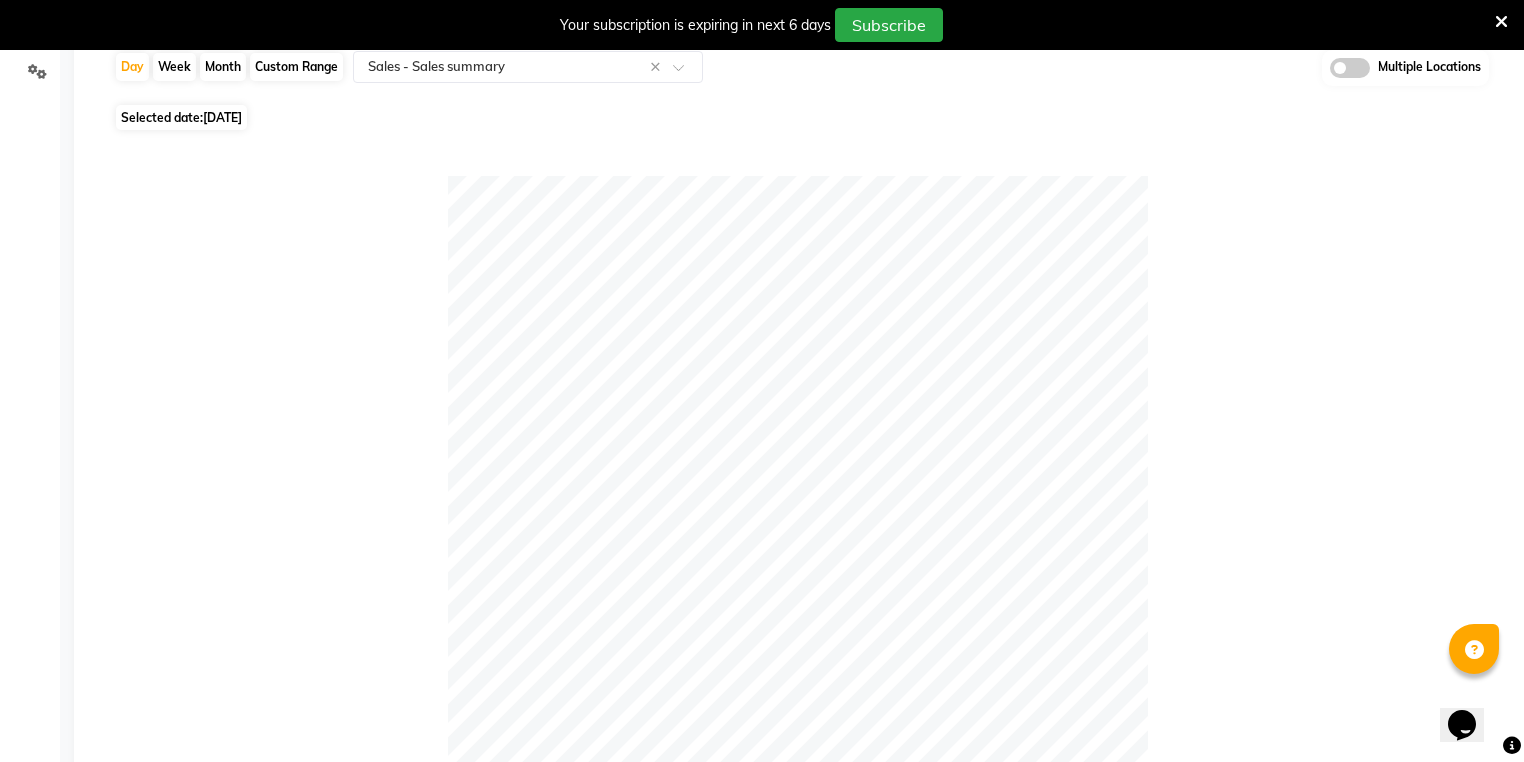 scroll, scrollTop: 0, scrollLeft: 0, axis: both 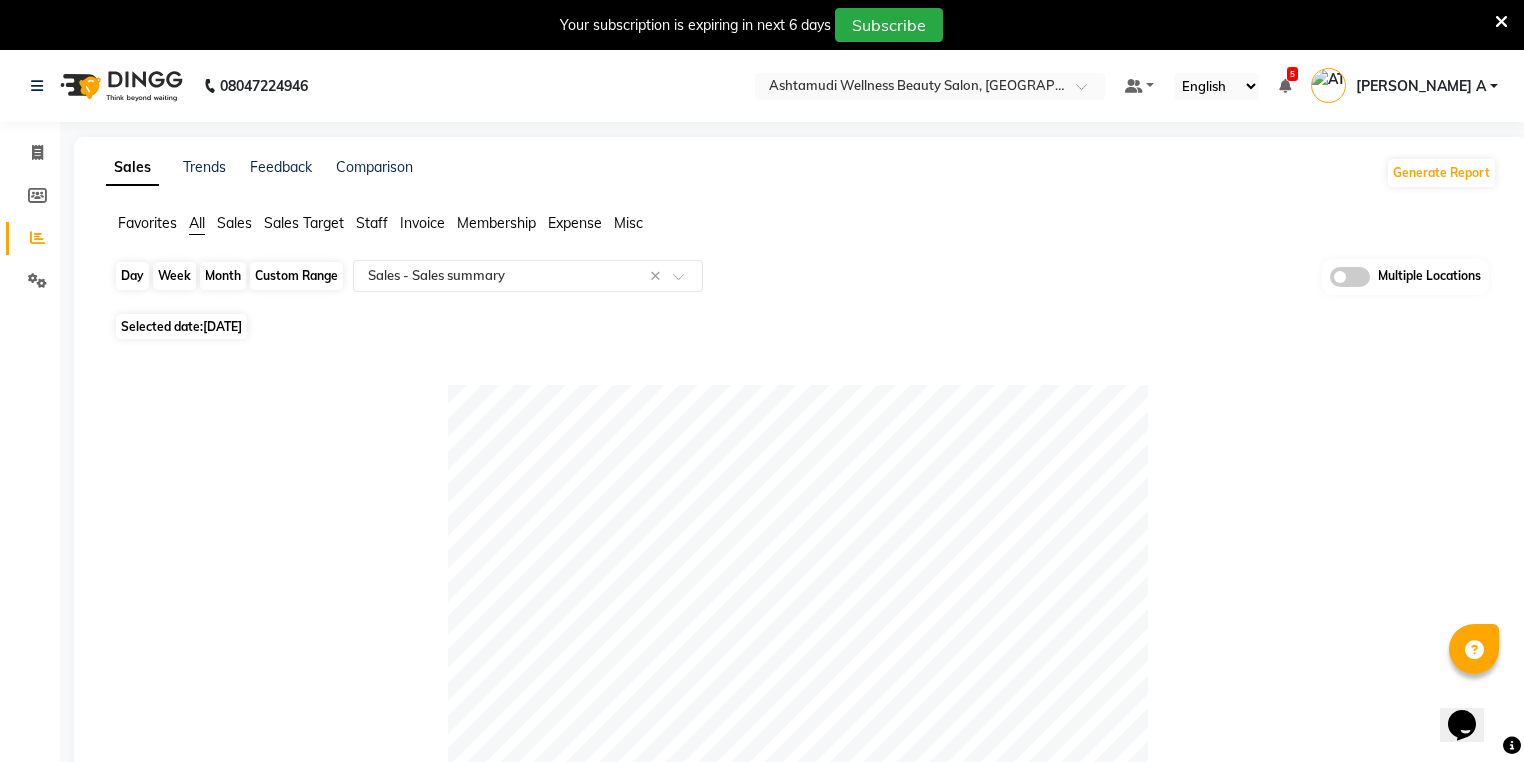 click on "Day" 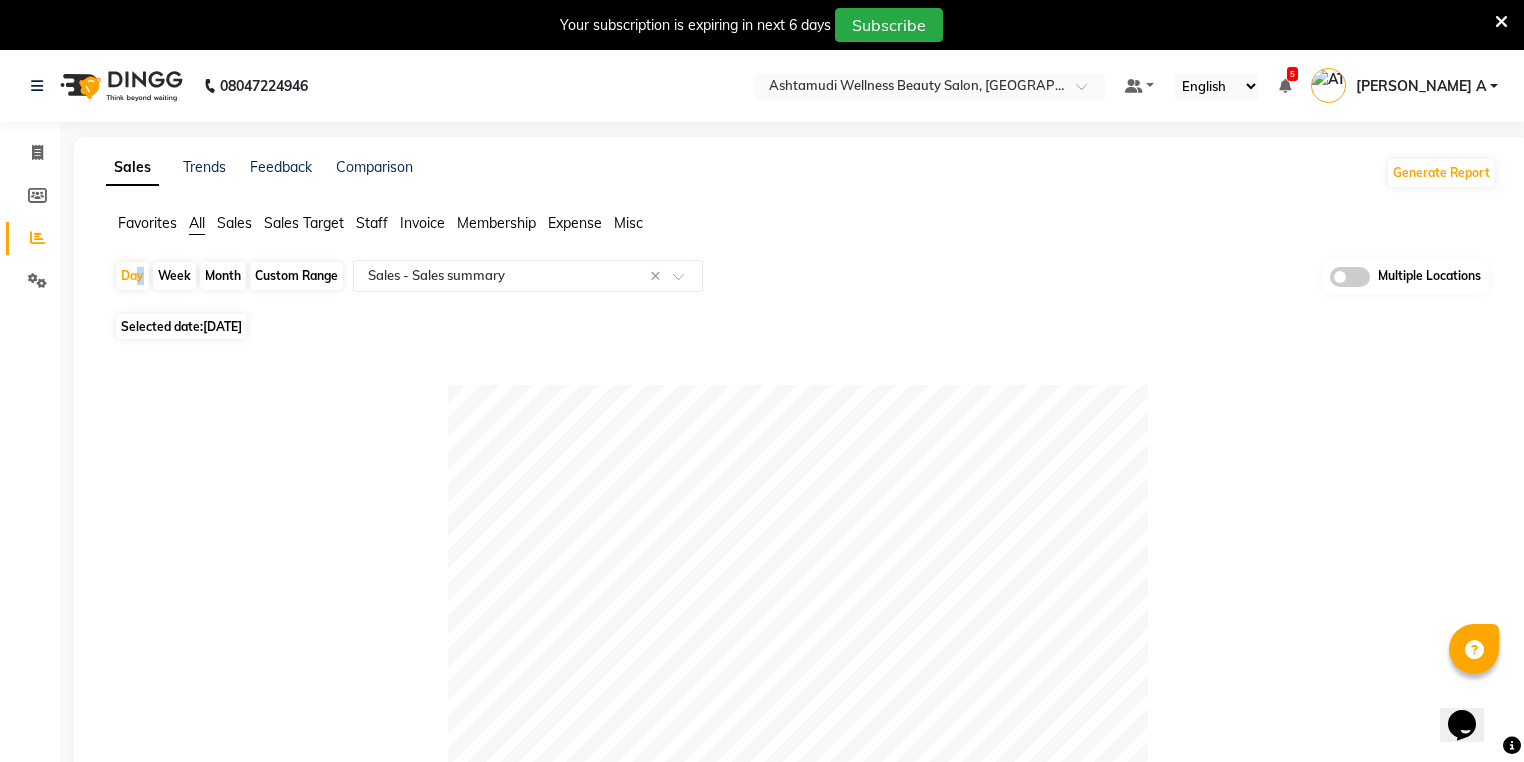 select on "6" 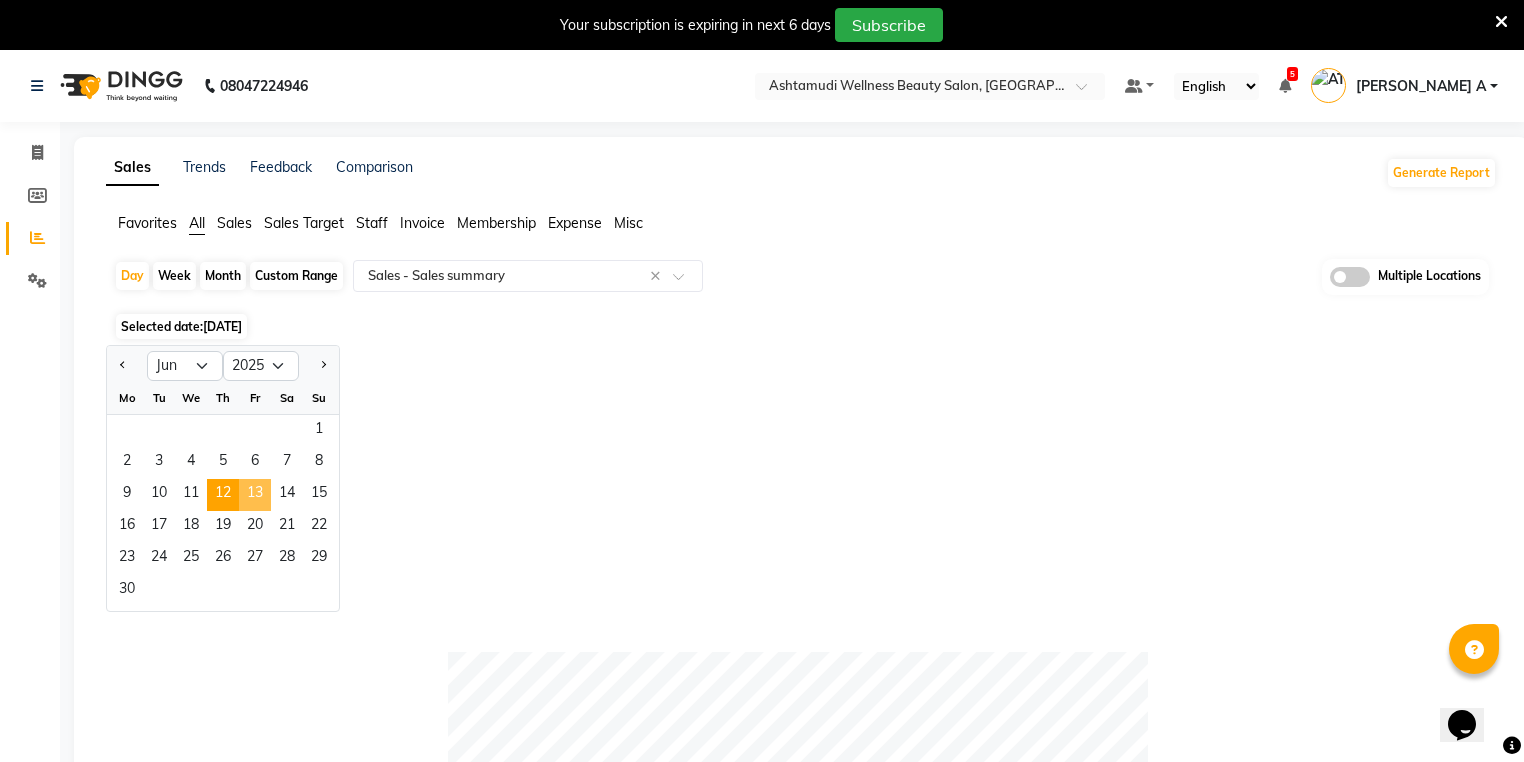 drag, startPoint x: 250, startPoint y: 504, endPoint x: 235, endPoint y: 496, distance: 17 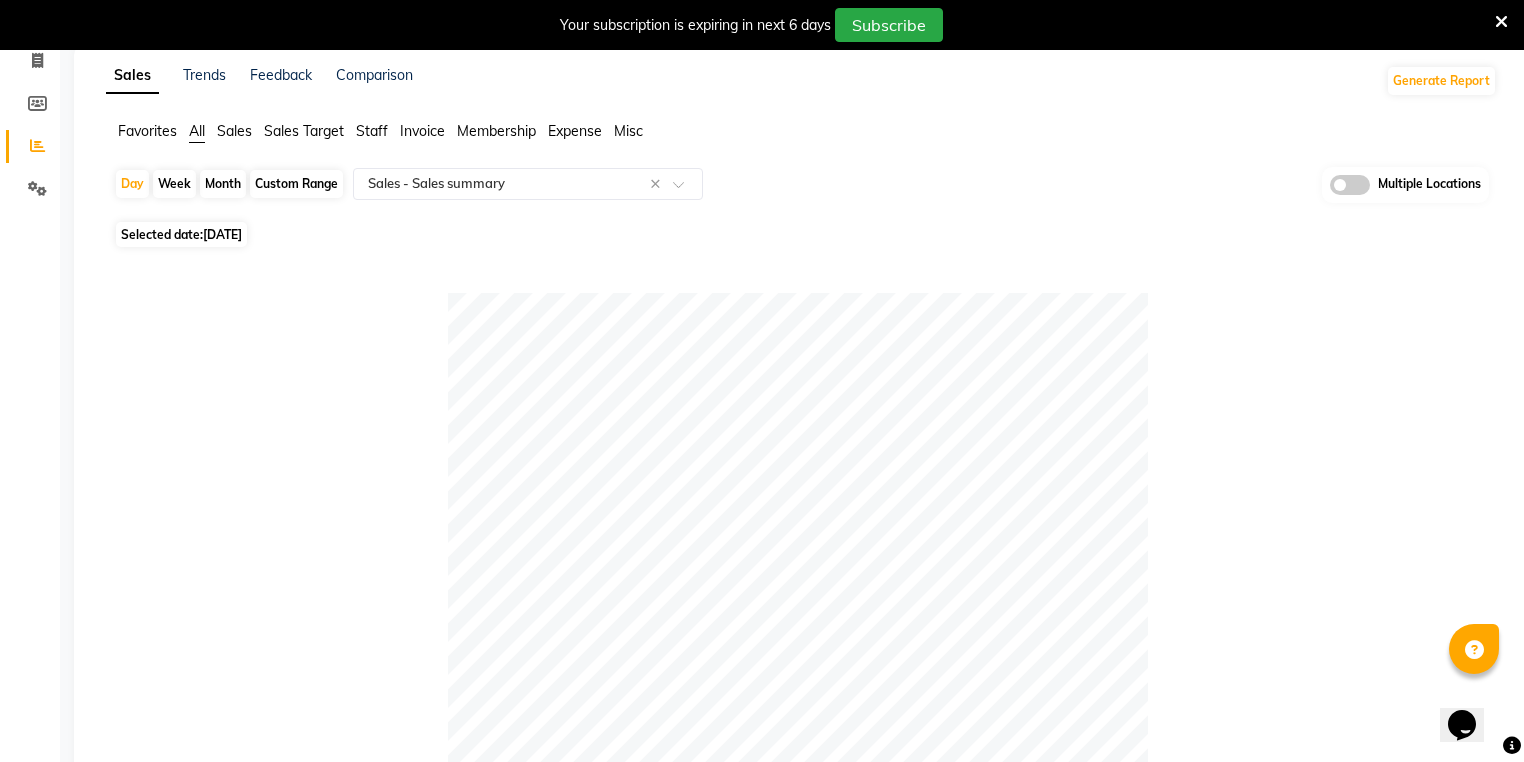 scroll, scrollTop: 0, scrollLeft: 0, axis: both 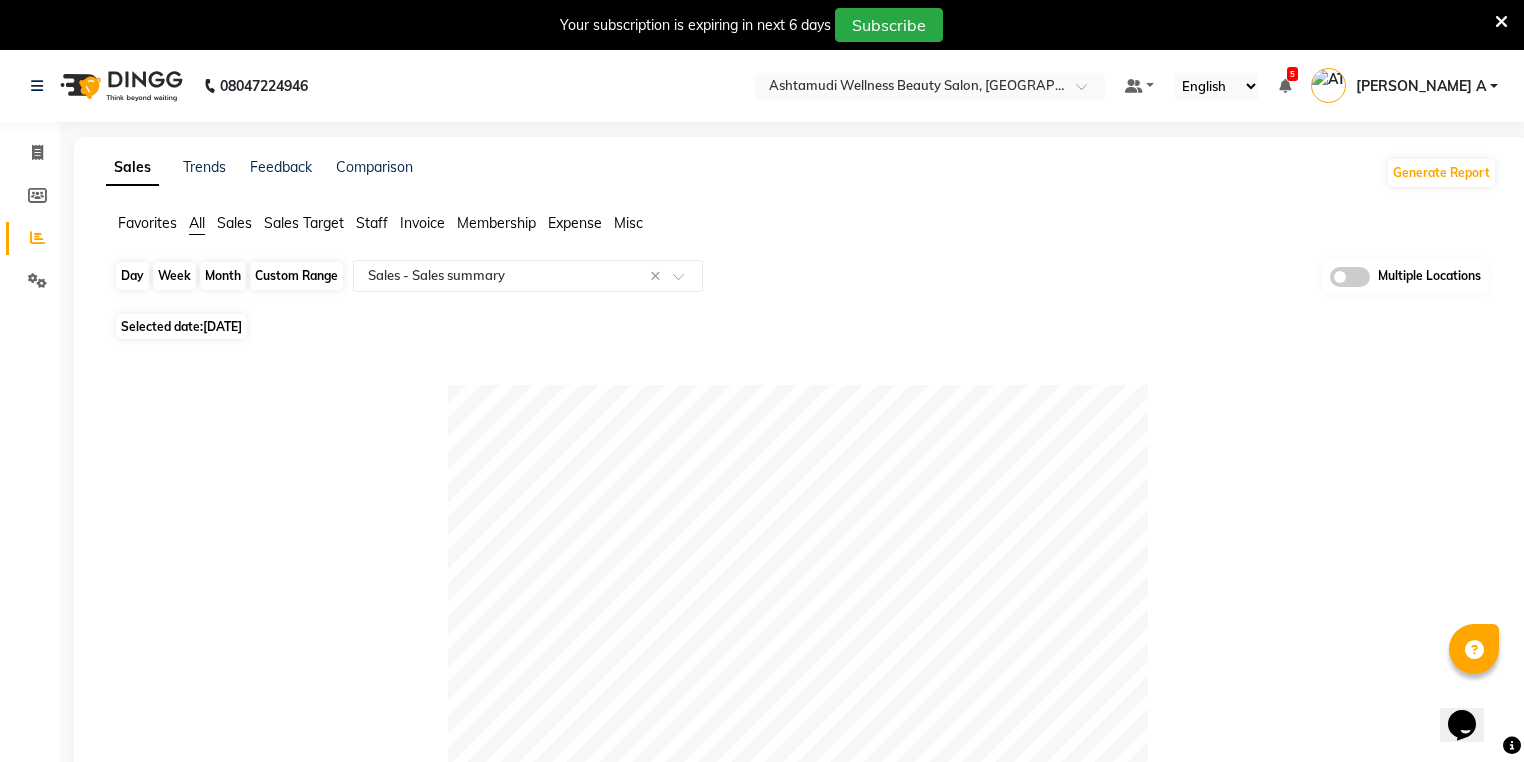 click on "Day" 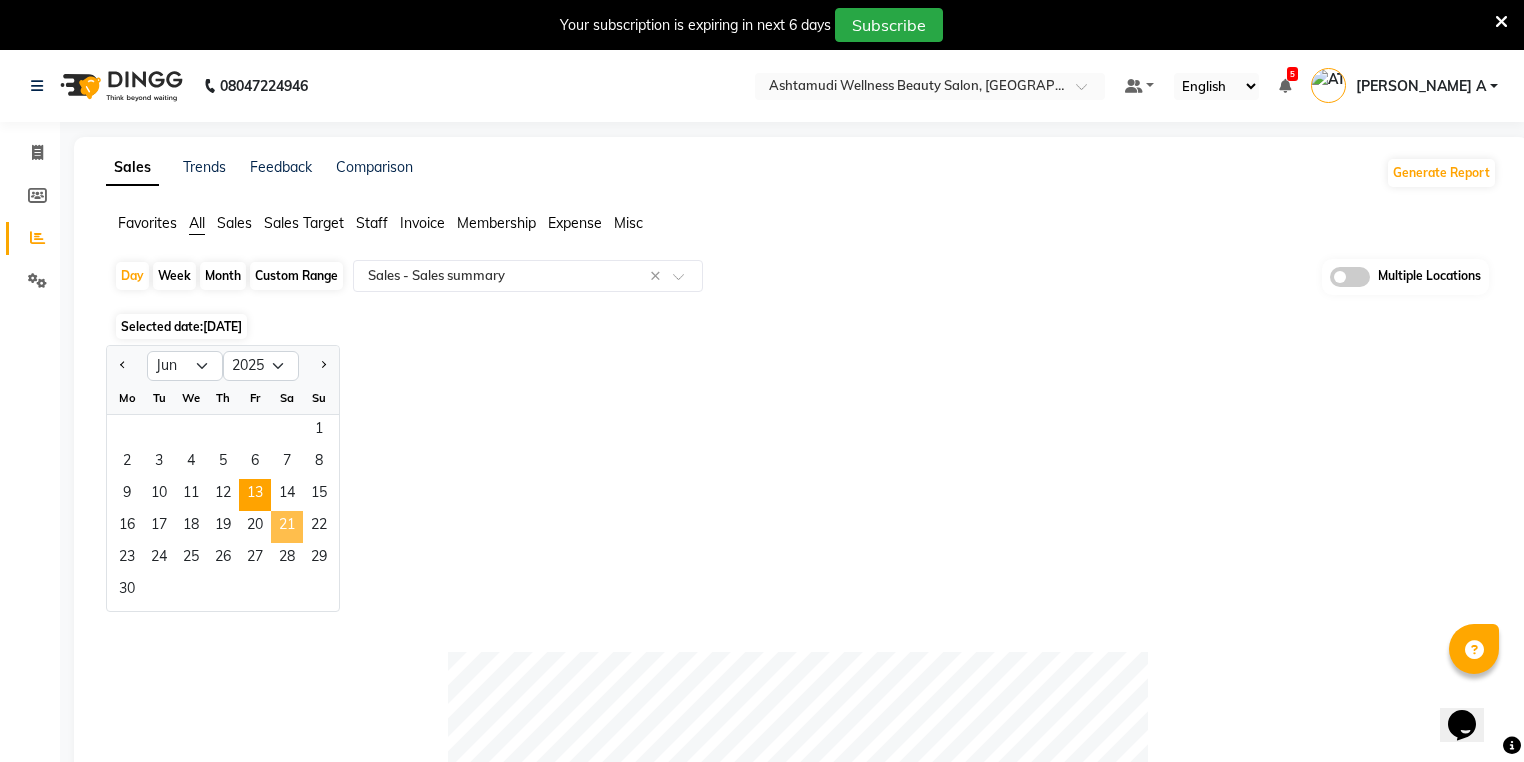click on "21" 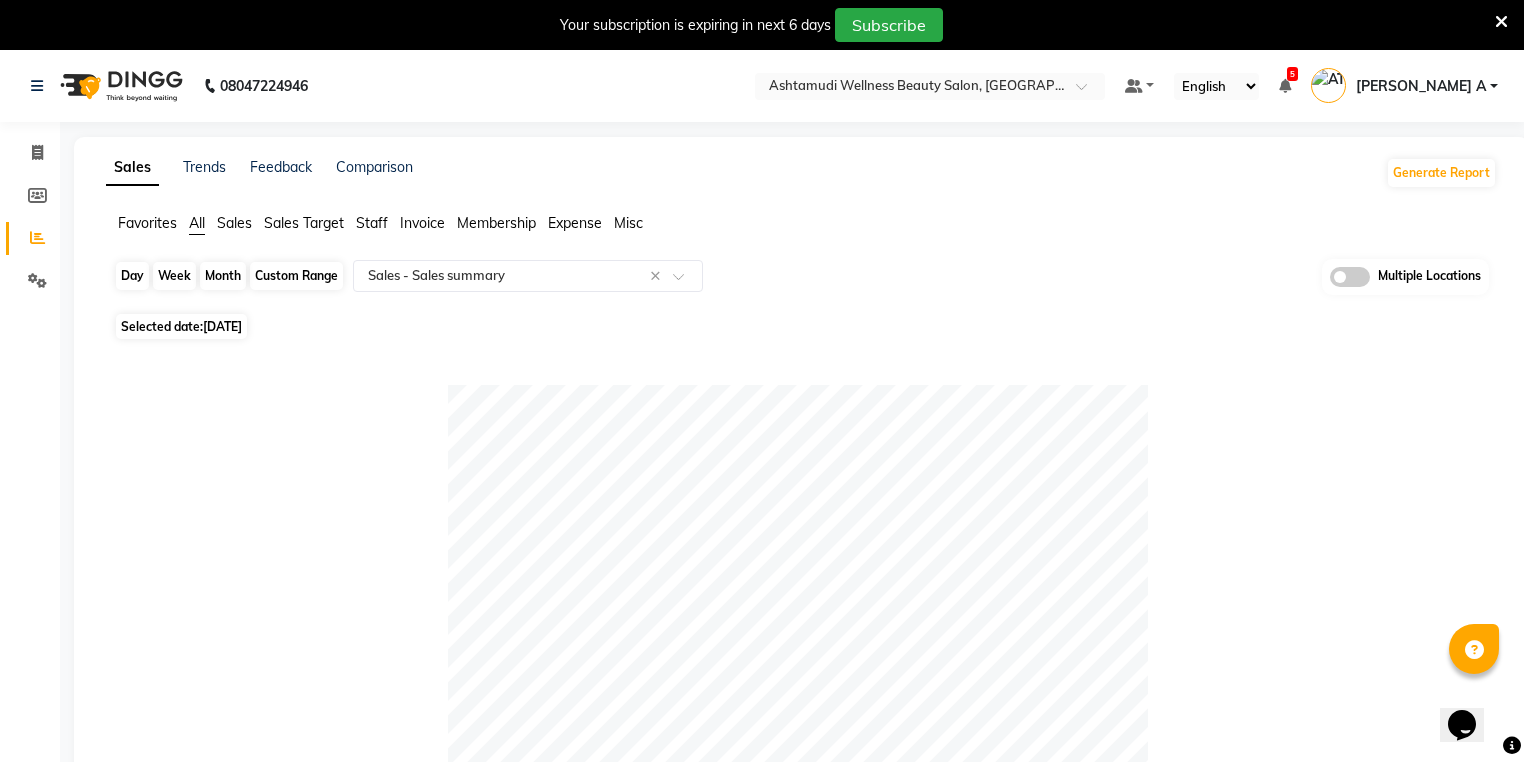 click on "Day" 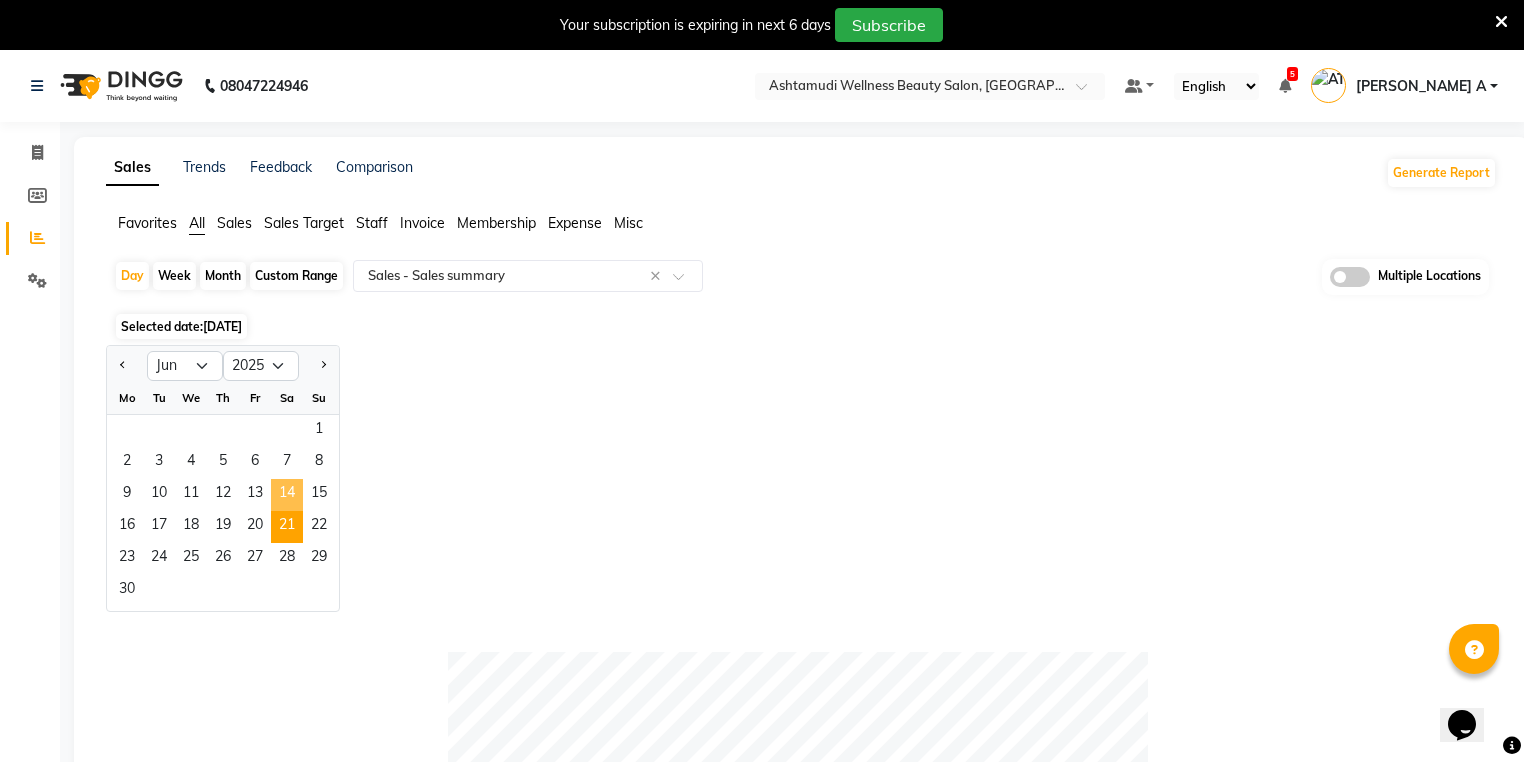 click on "14" 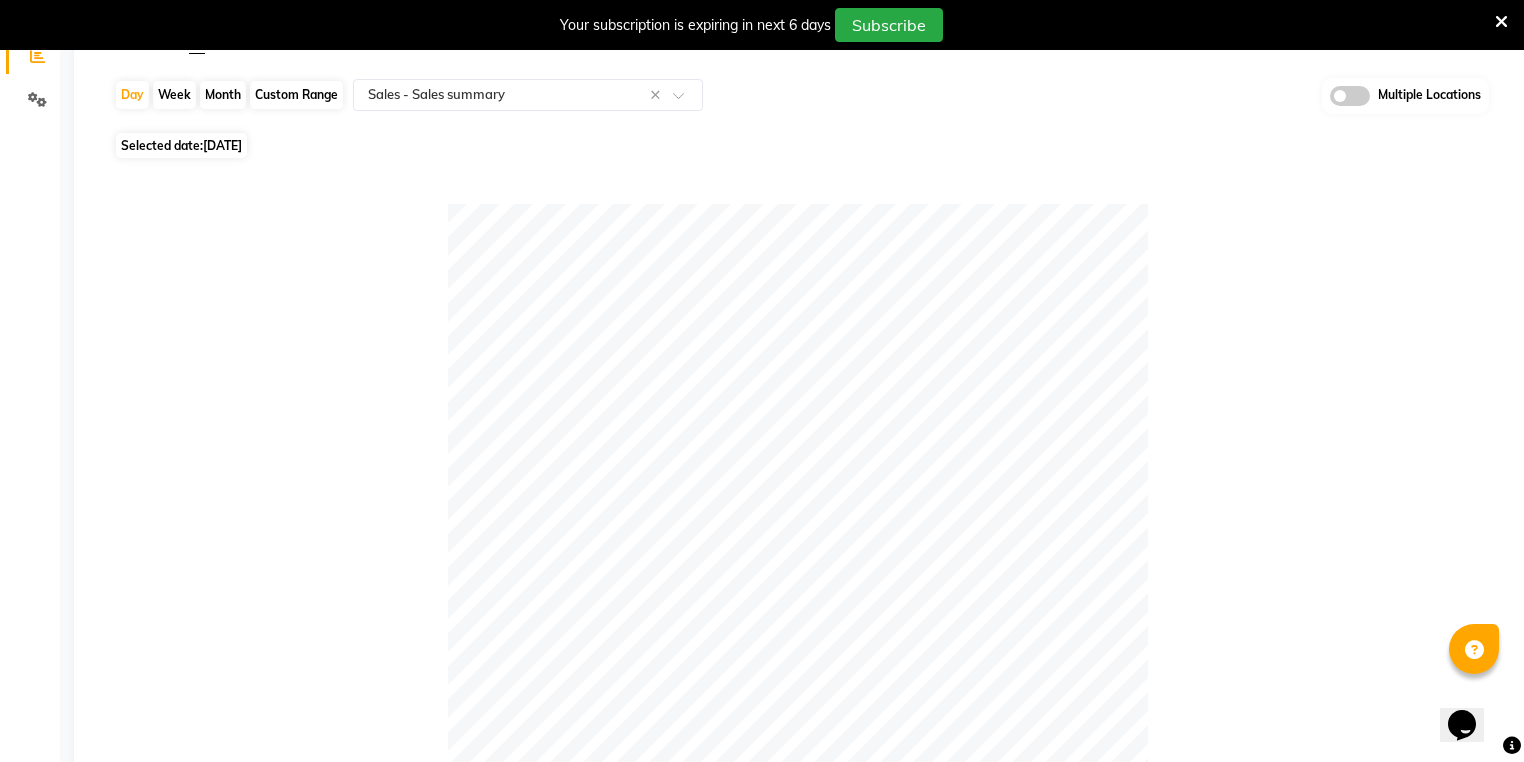 scroll, scrollTop: 0, scrollLeft: 0, axis: both 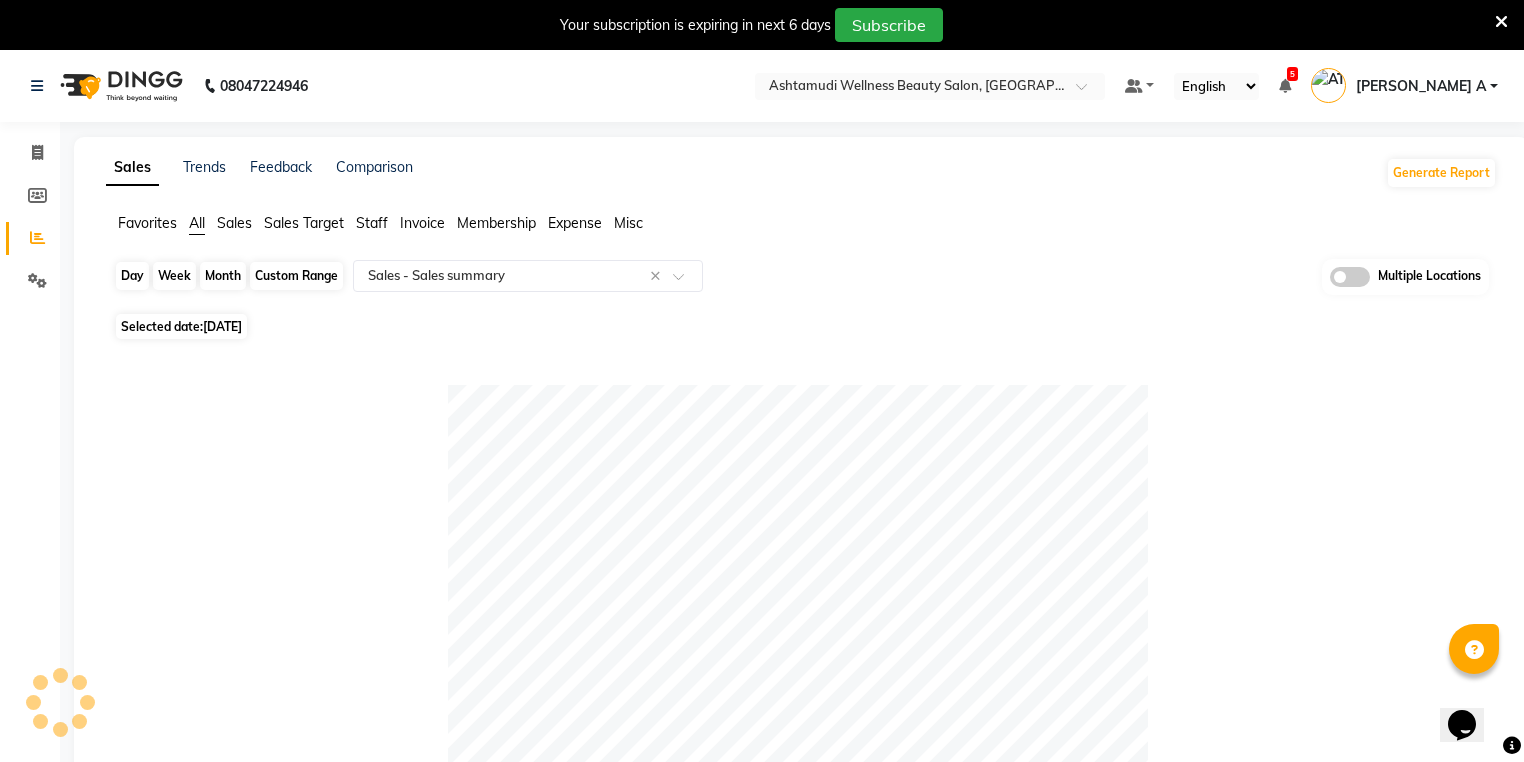 click on "Day" 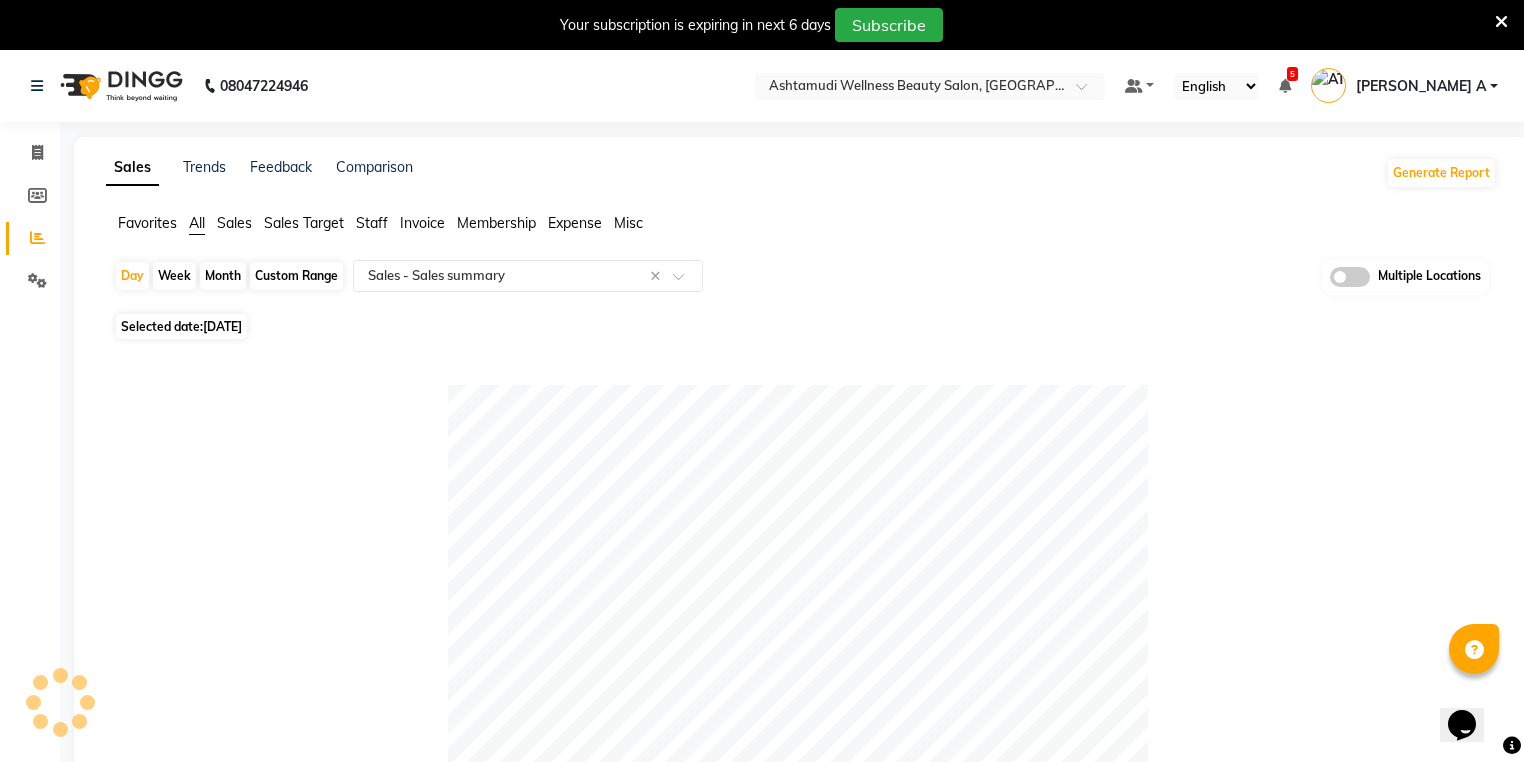 select on "6" 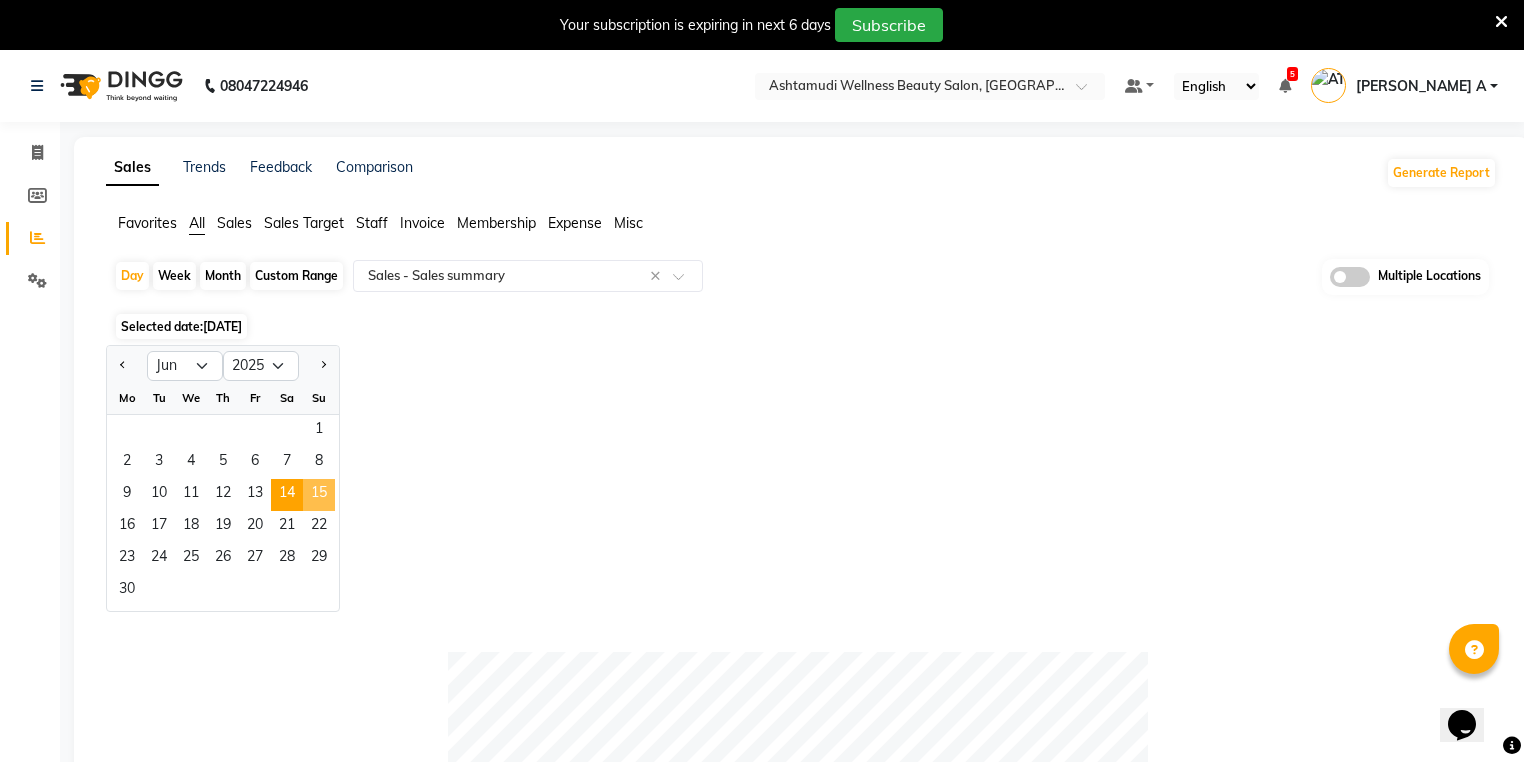 drag, startPoint x: 324, startPoint y: 489, endPoint x: 312, endPoint y: 485, distance: 12.649111 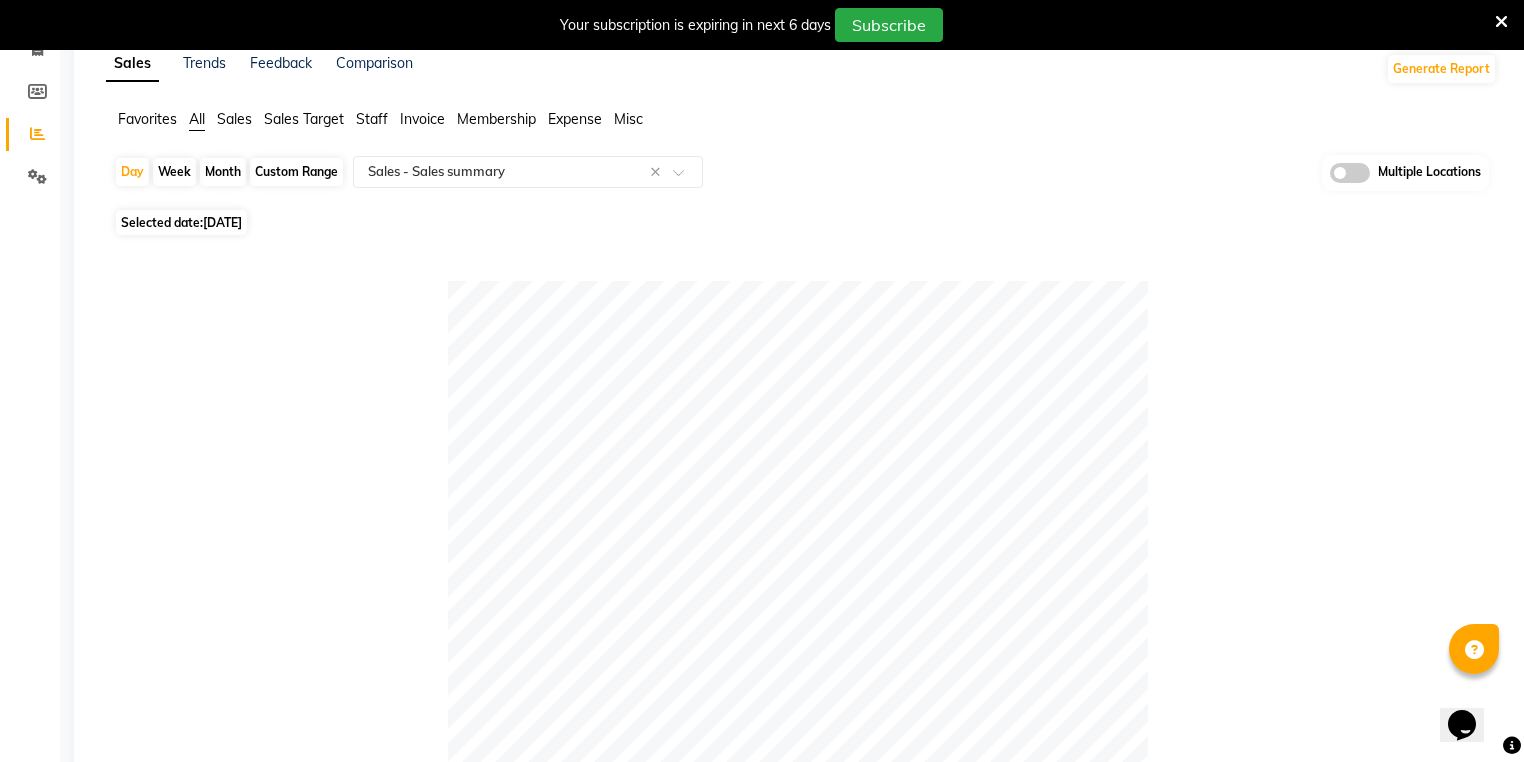 scroll, scrollTop: 0, scrollLeft: 0, axis: both 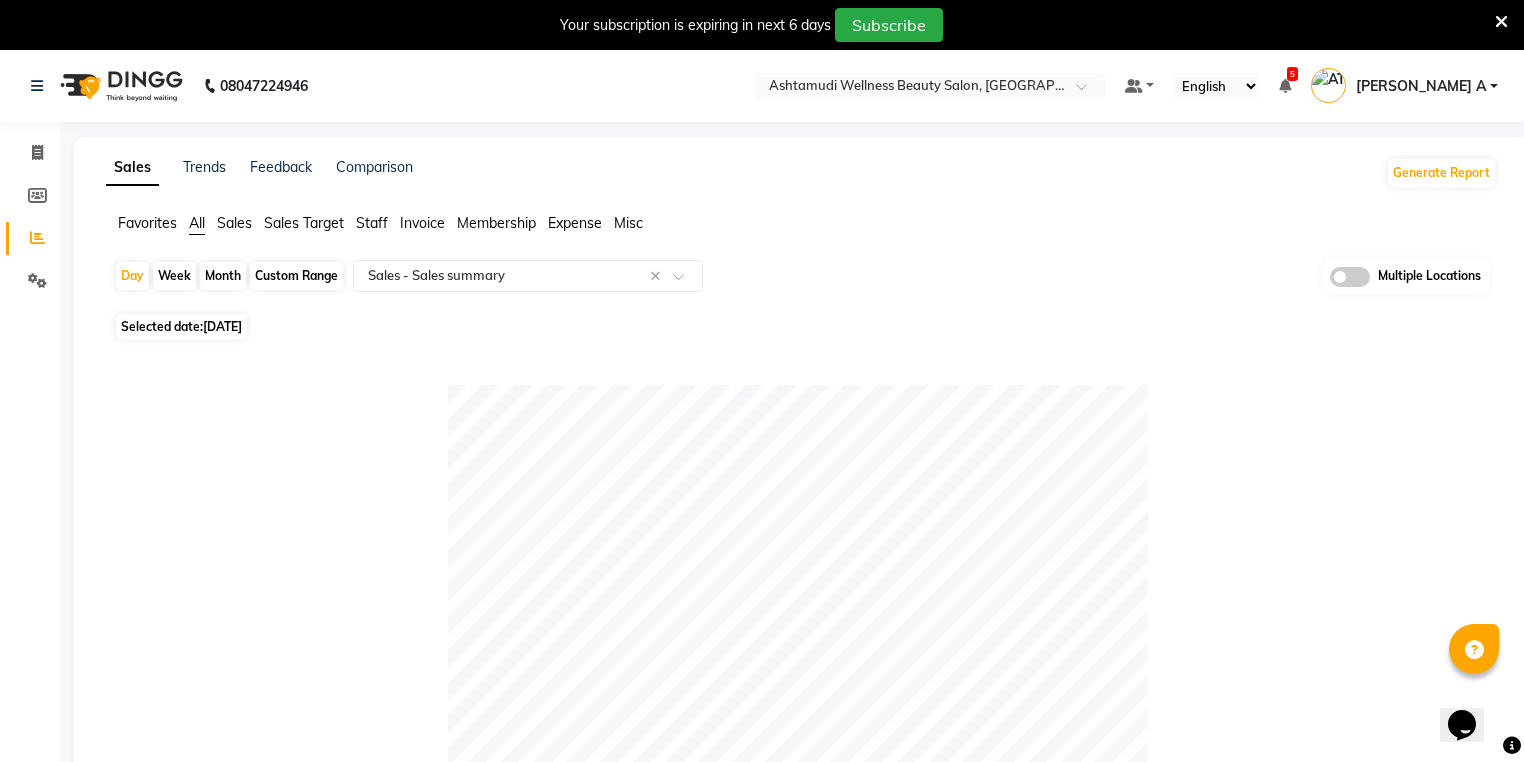 click on "Custom Range" 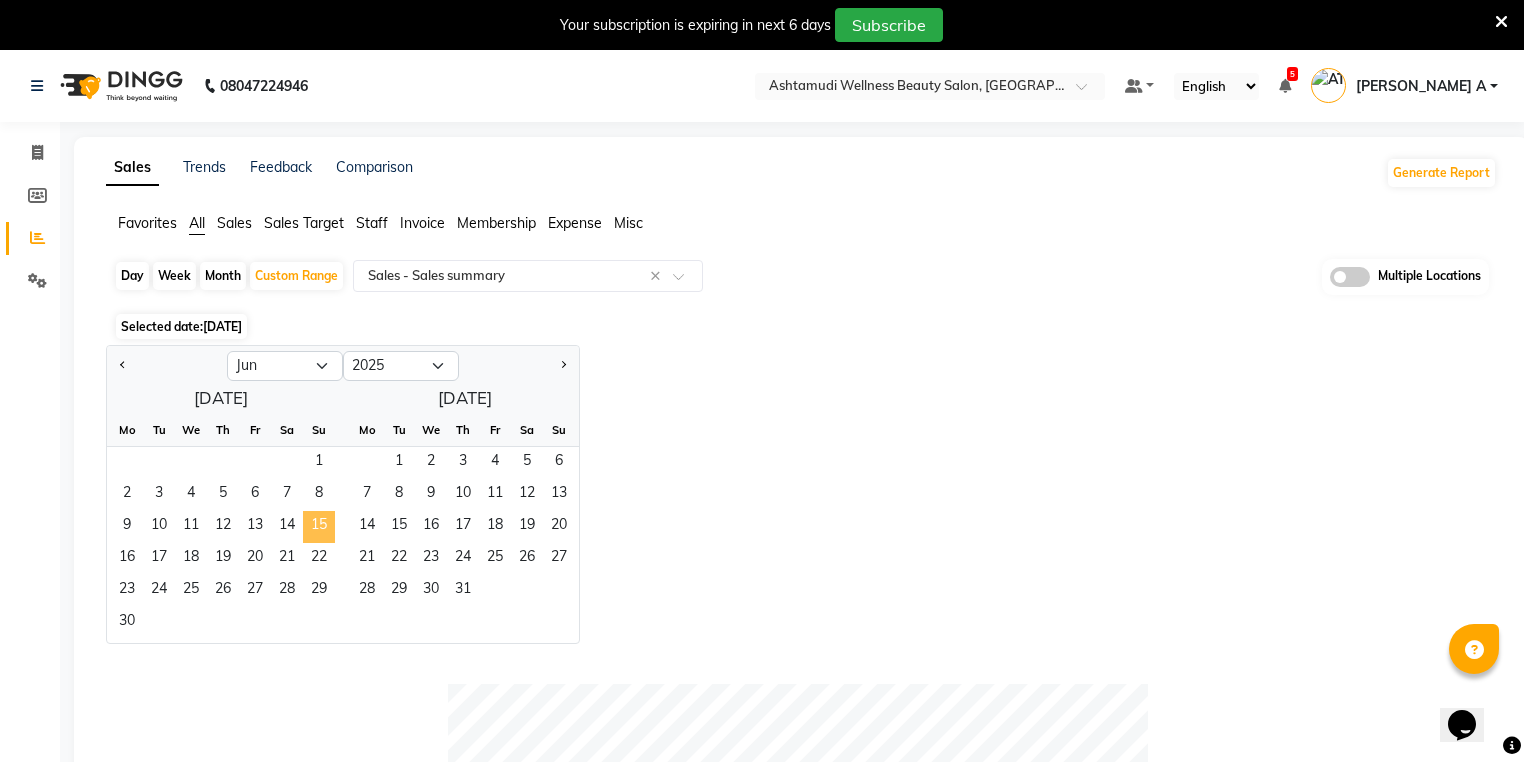 click on "15" 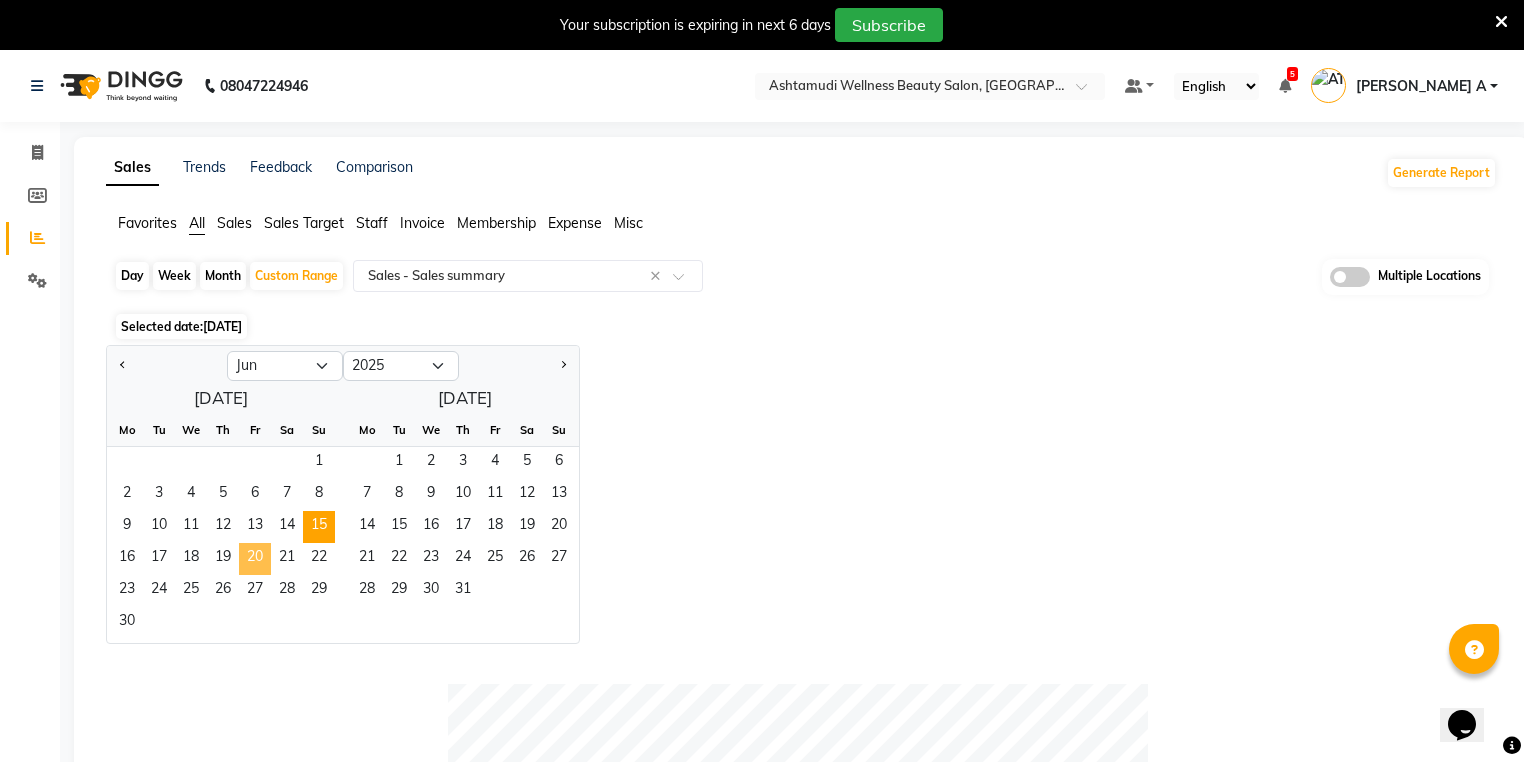click on "20" 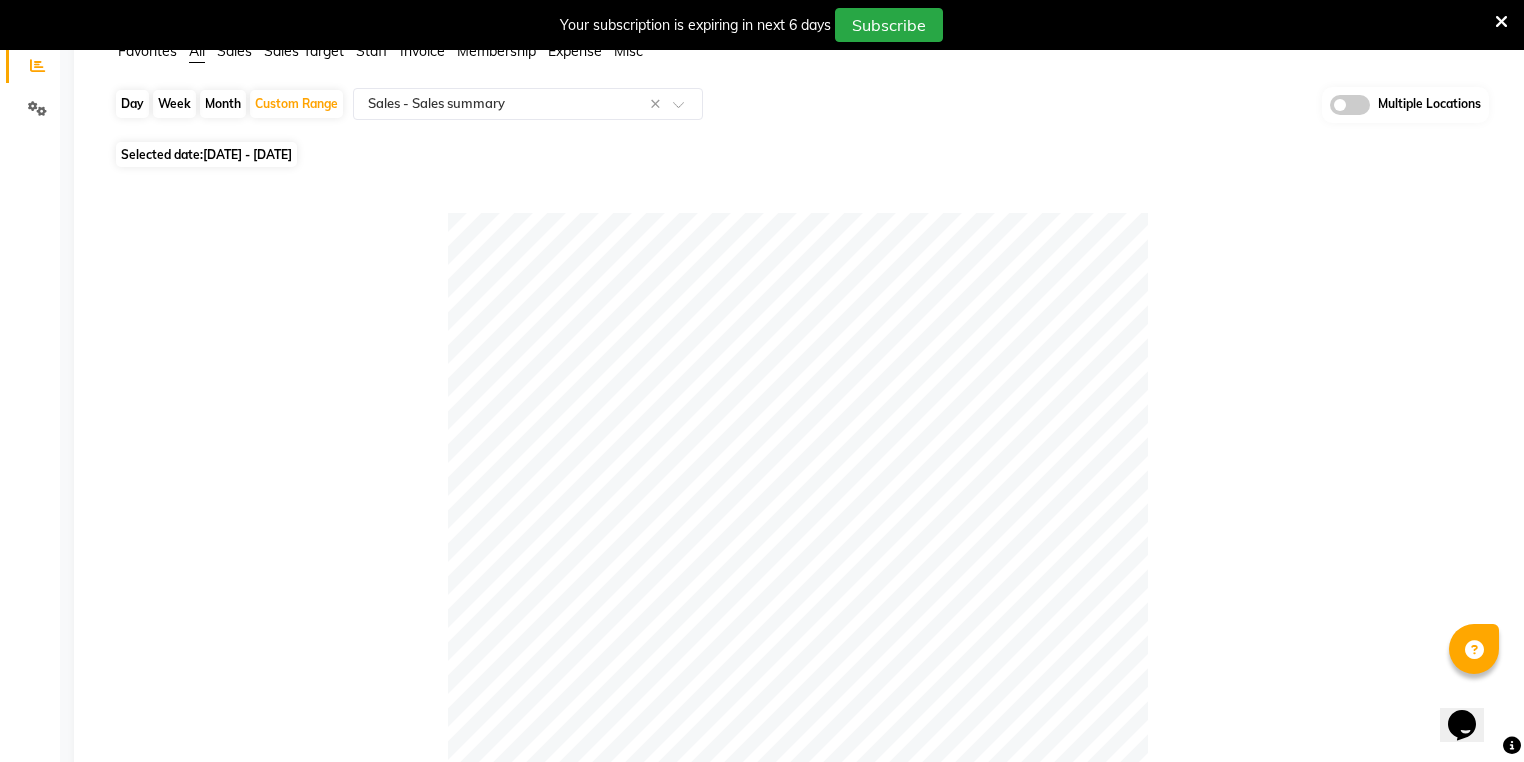 scroll, scrollTop: 80, scrollLeft: 0, axis: vertical 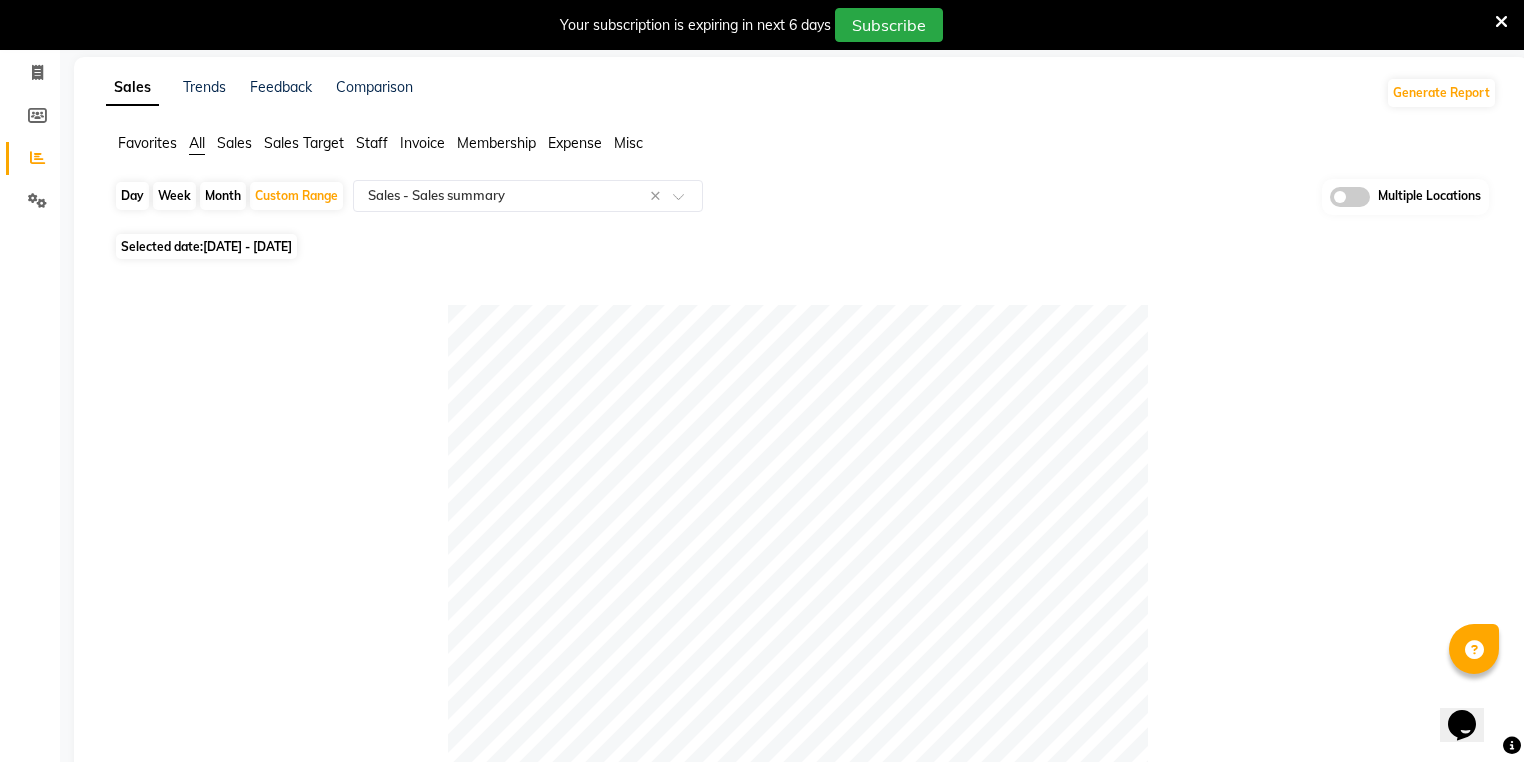 click at bounding box center [1501, 22] 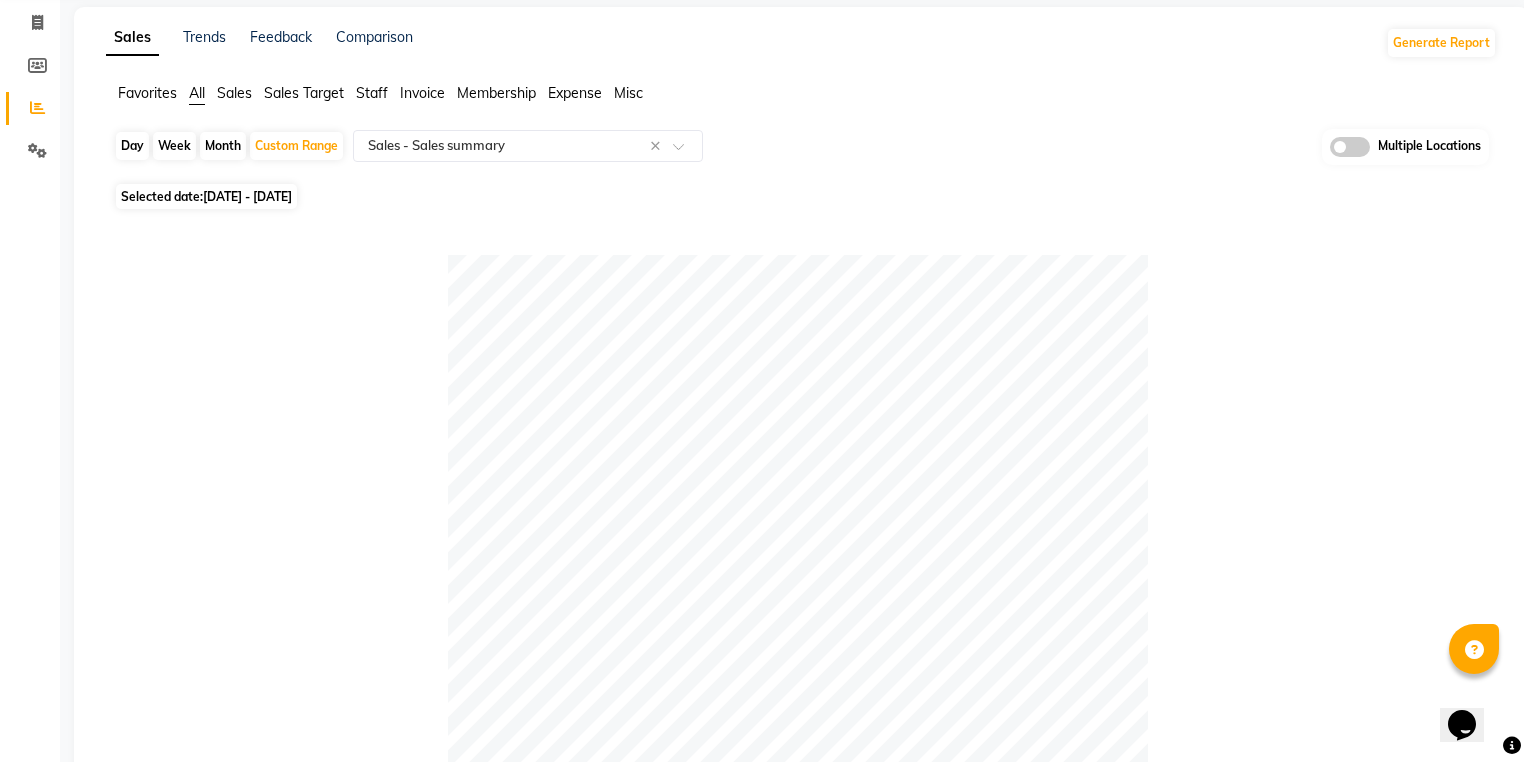 scroll, scrollTop: 0, scrollLeft: 0, axis: both 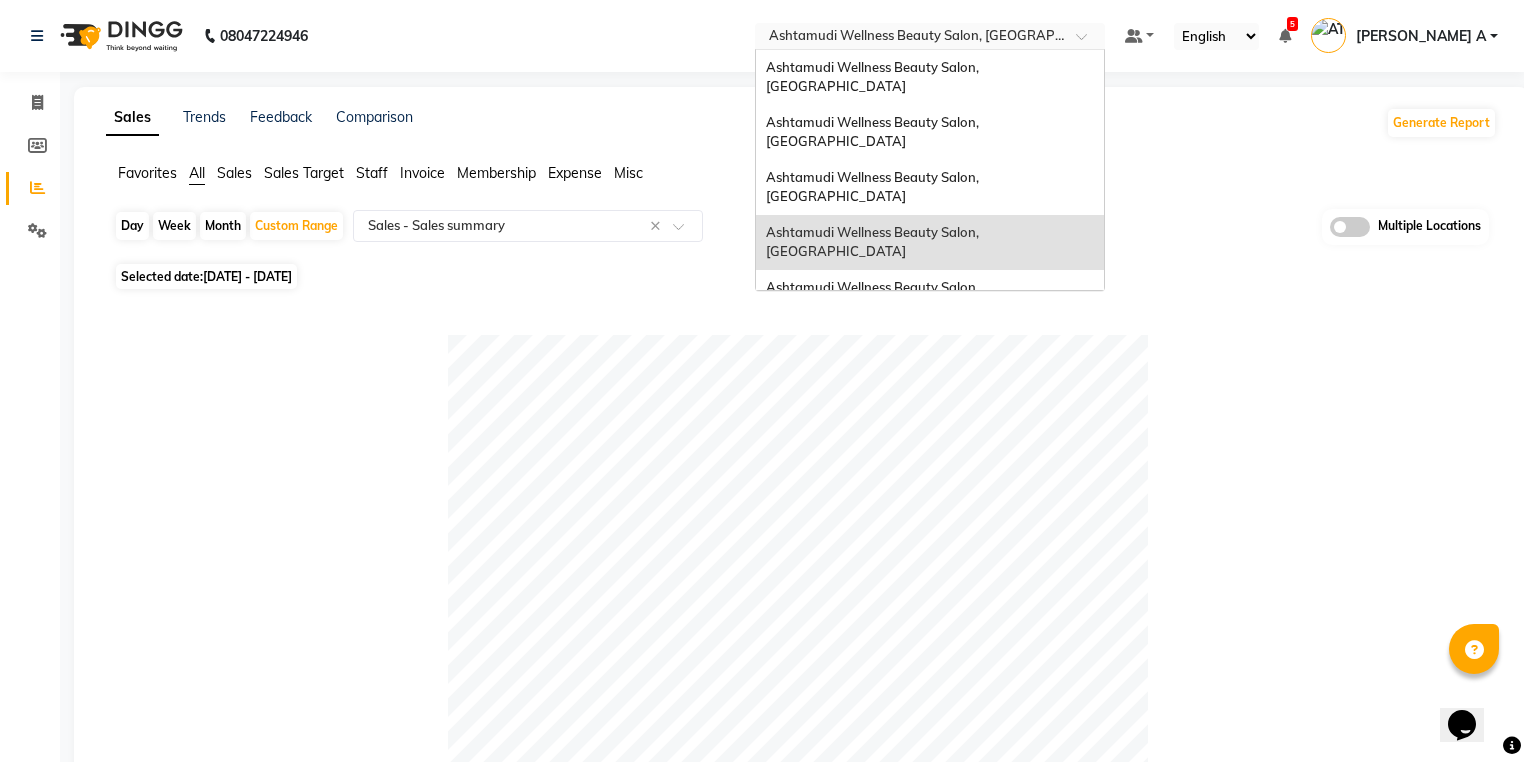 click at bounding box center (910, 38) 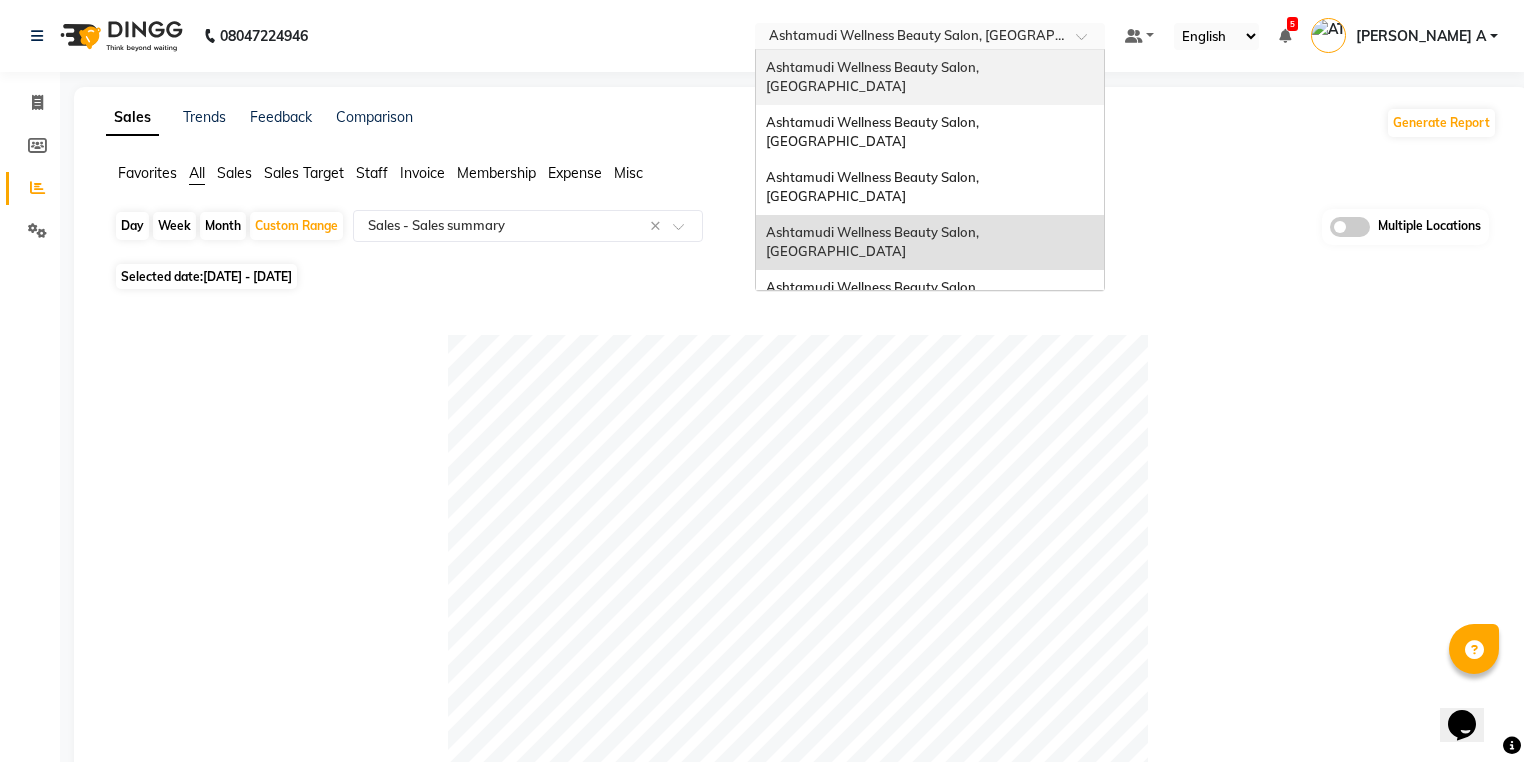 click on "Ashtamudi Wellness Beauty Salon, Kowdiar" at bounding box center (874, 77) 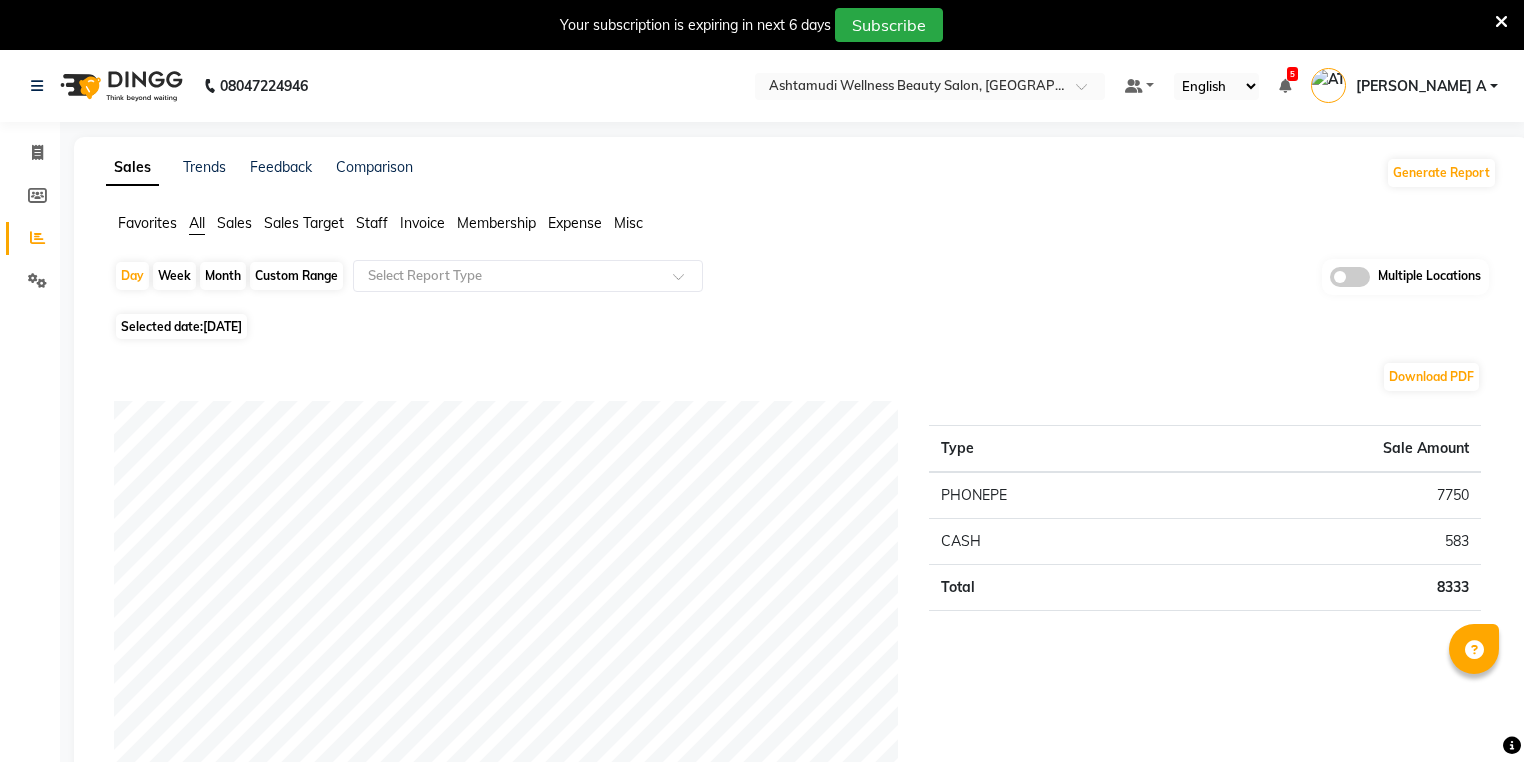 scroll, scrollTop: 0, scrollLeft: 0, axis: both 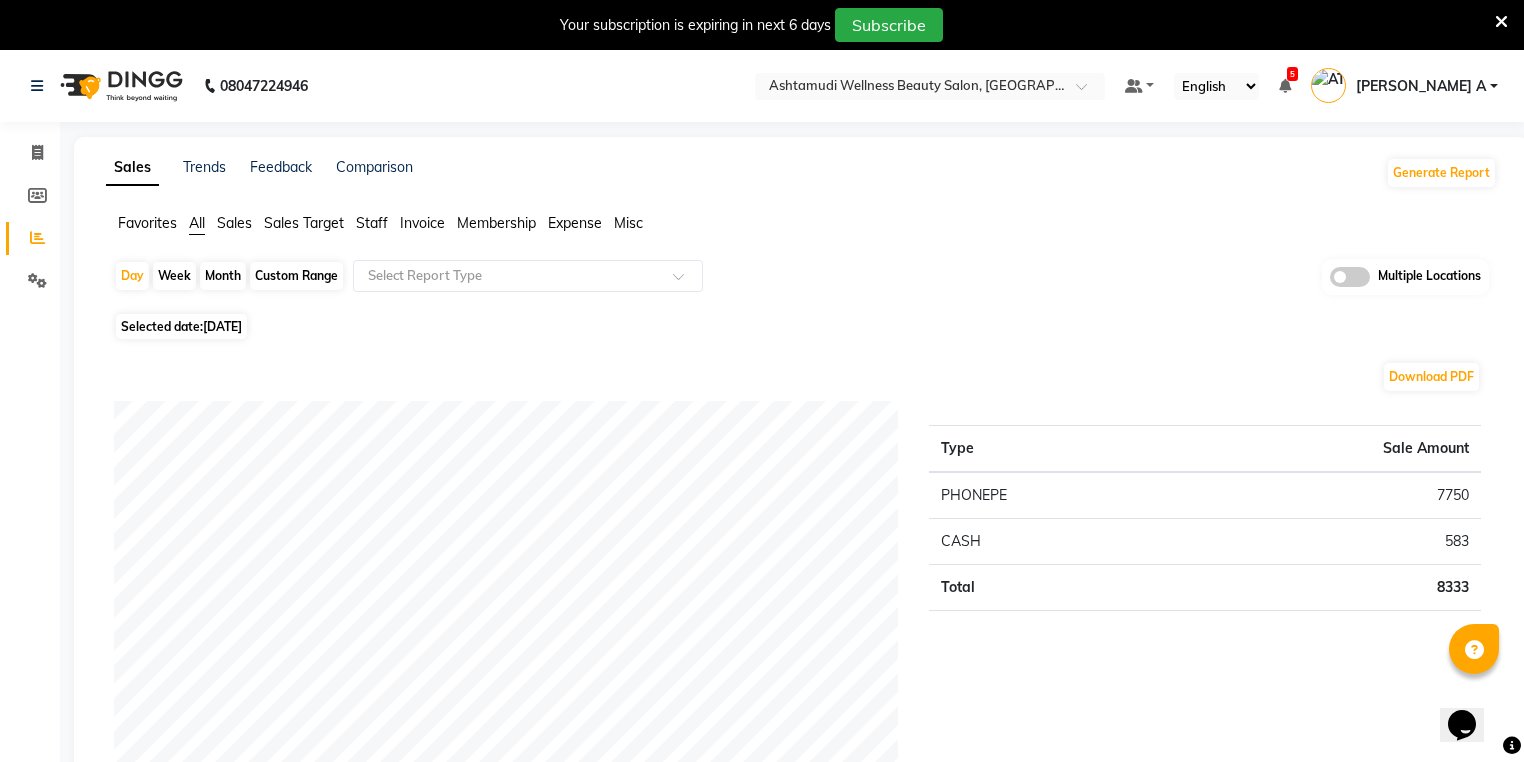 click at bounding box center [1501, 21] 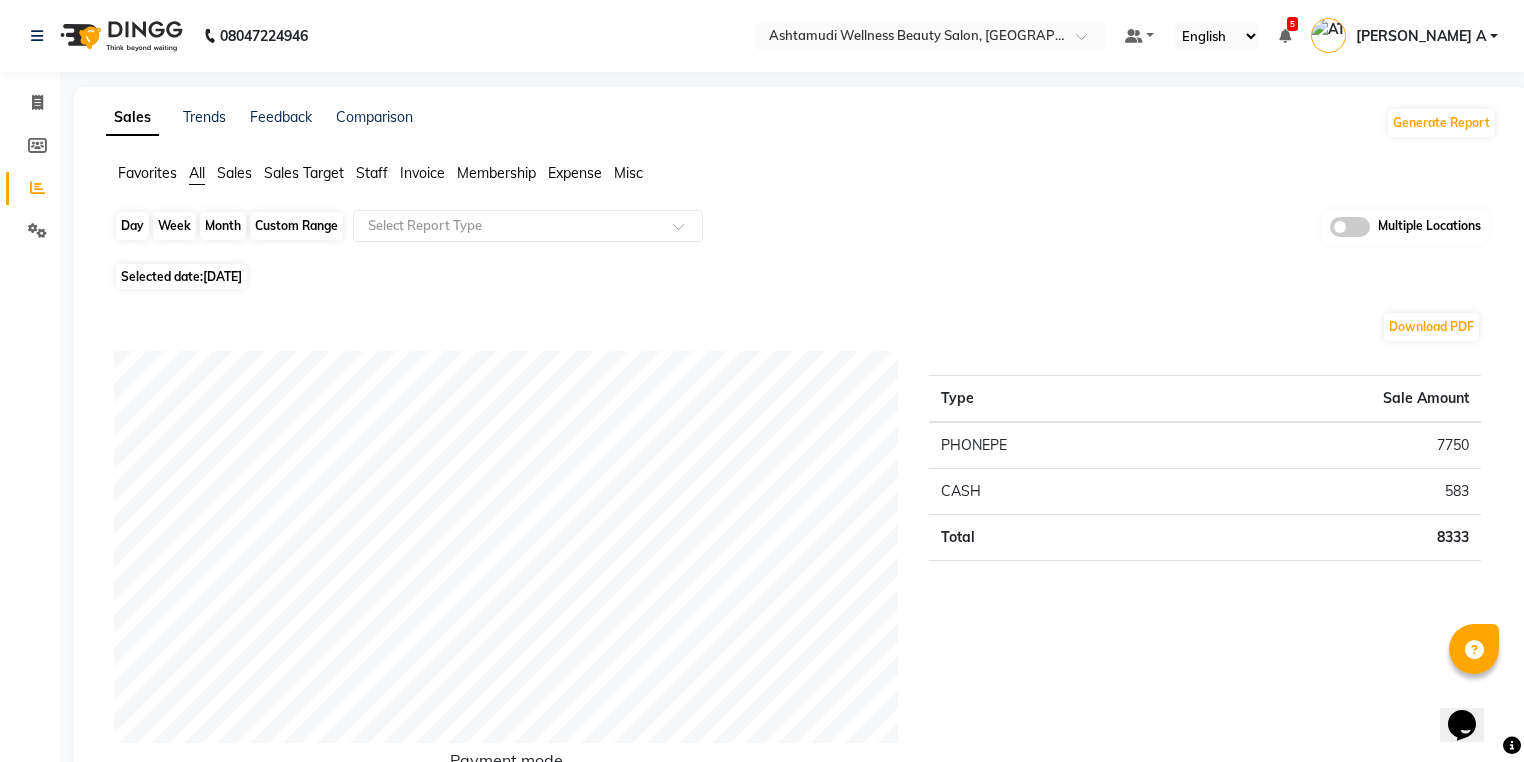 click on "Day" 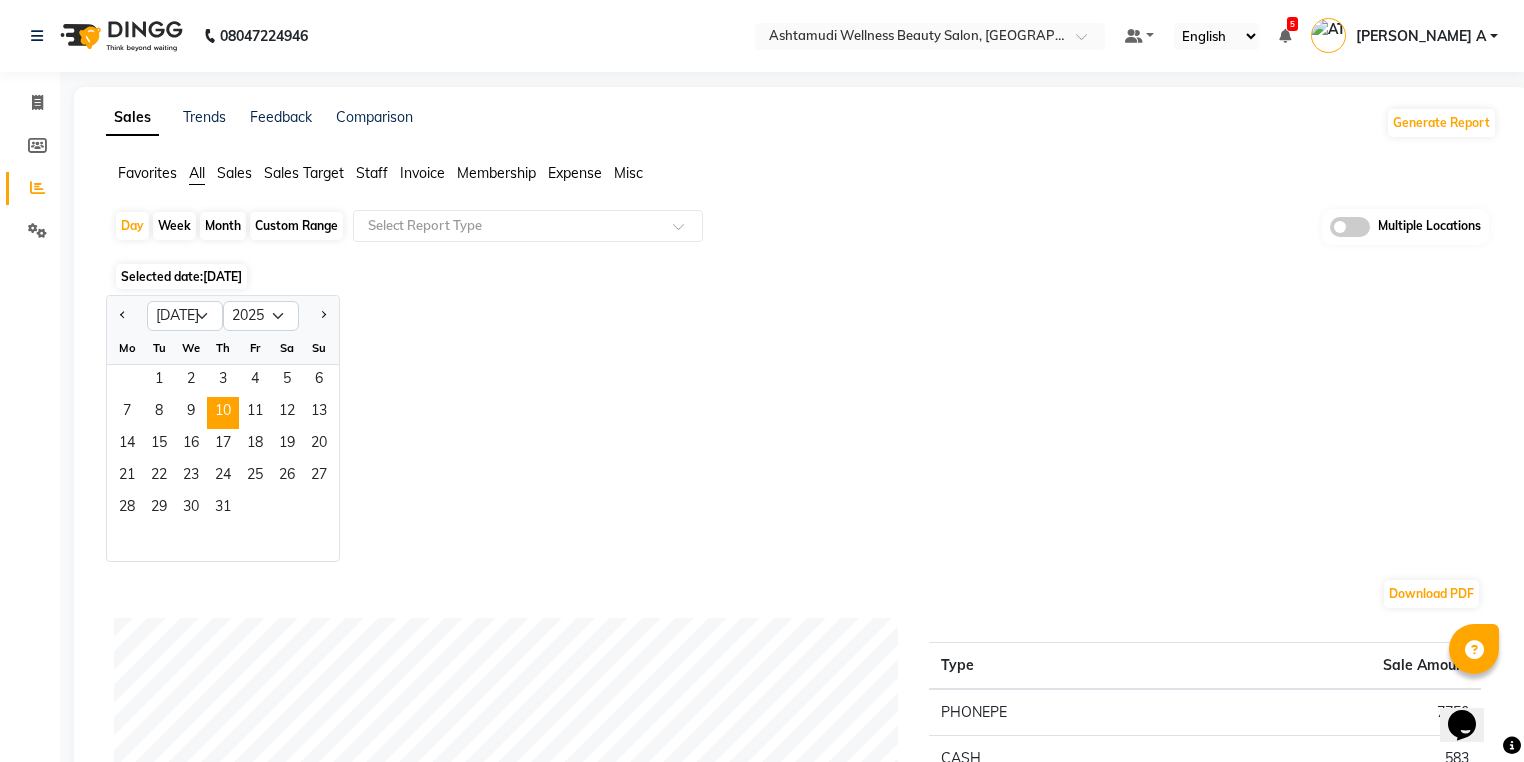 click 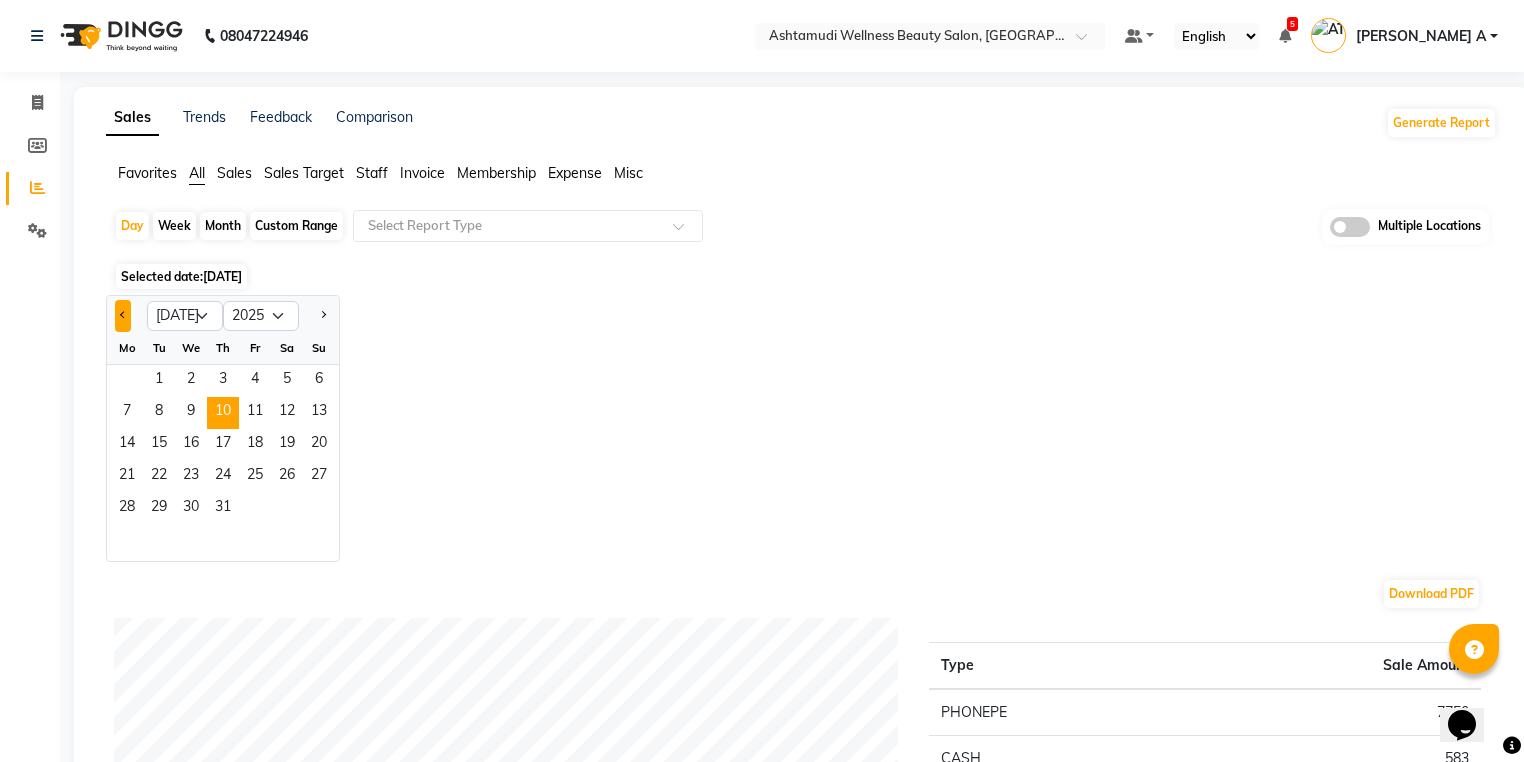 click 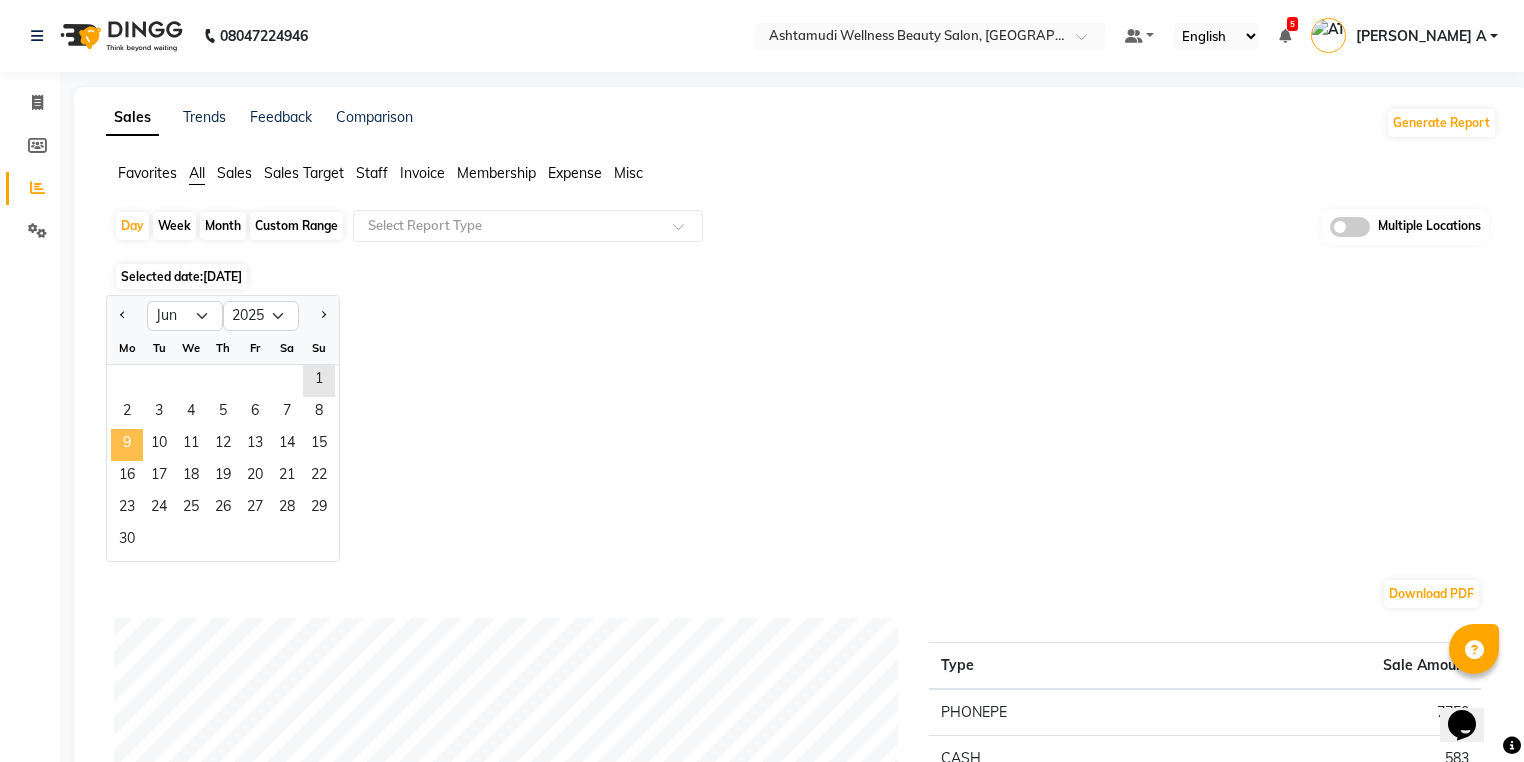 click on "9" 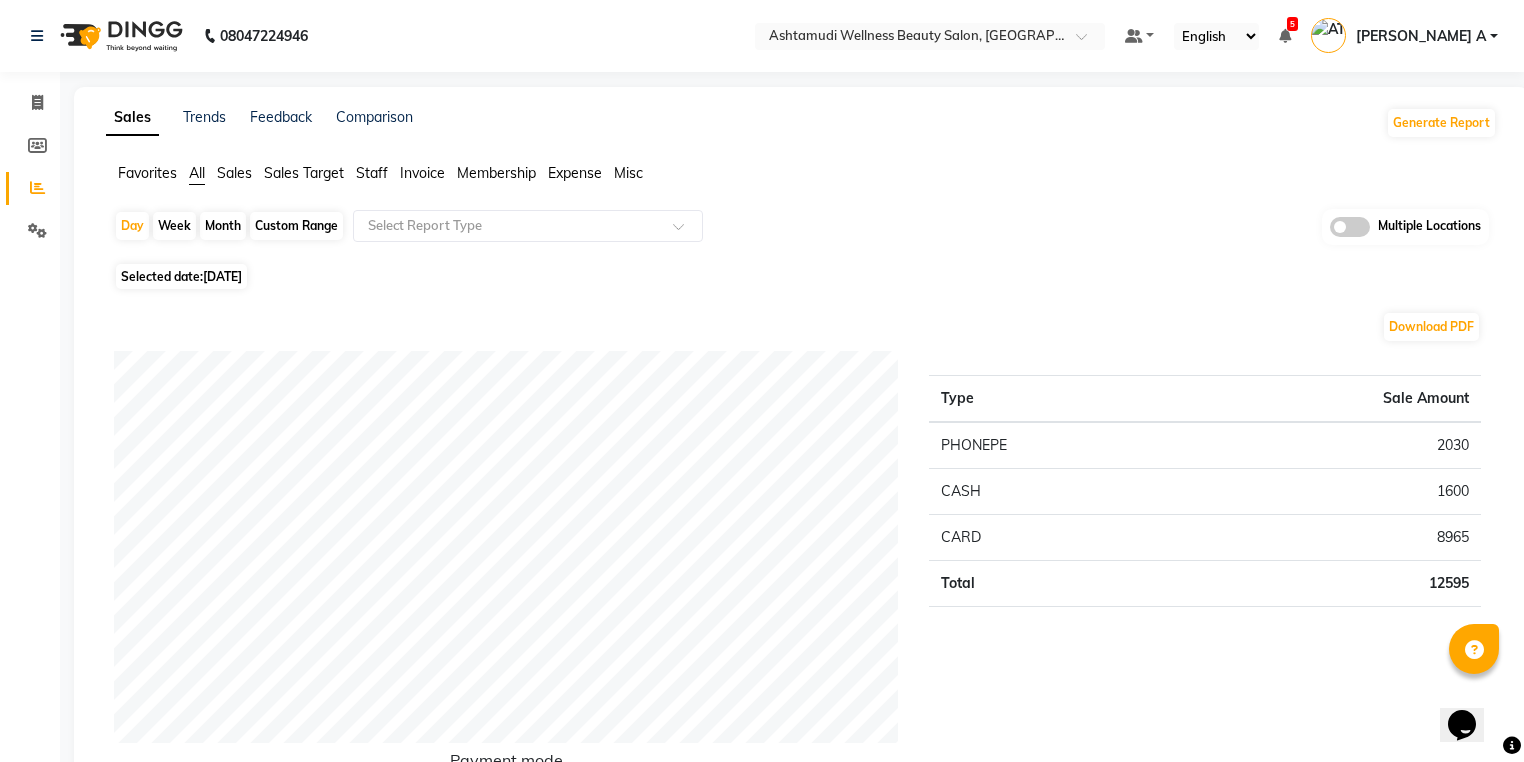 click on "Invoice" 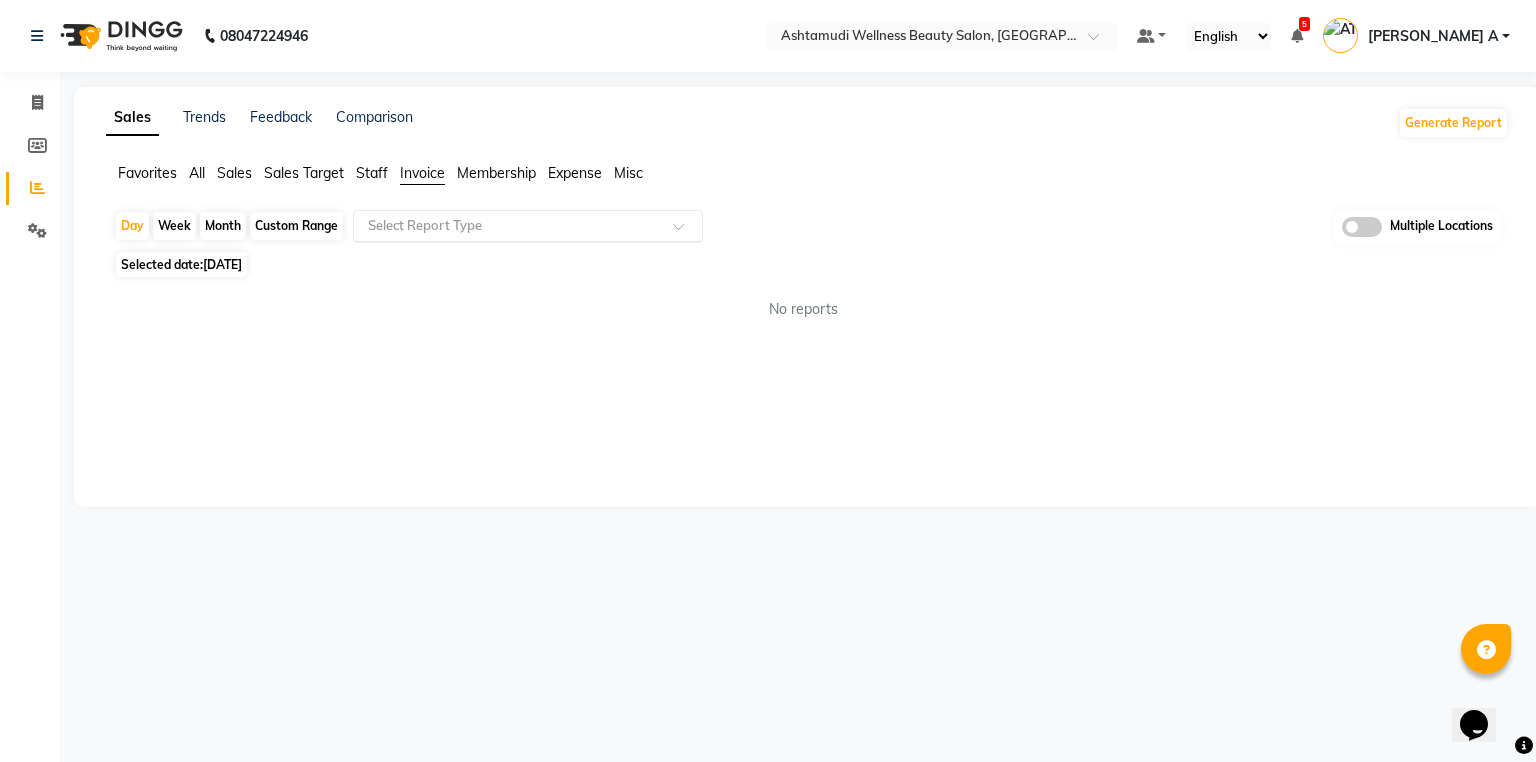 click 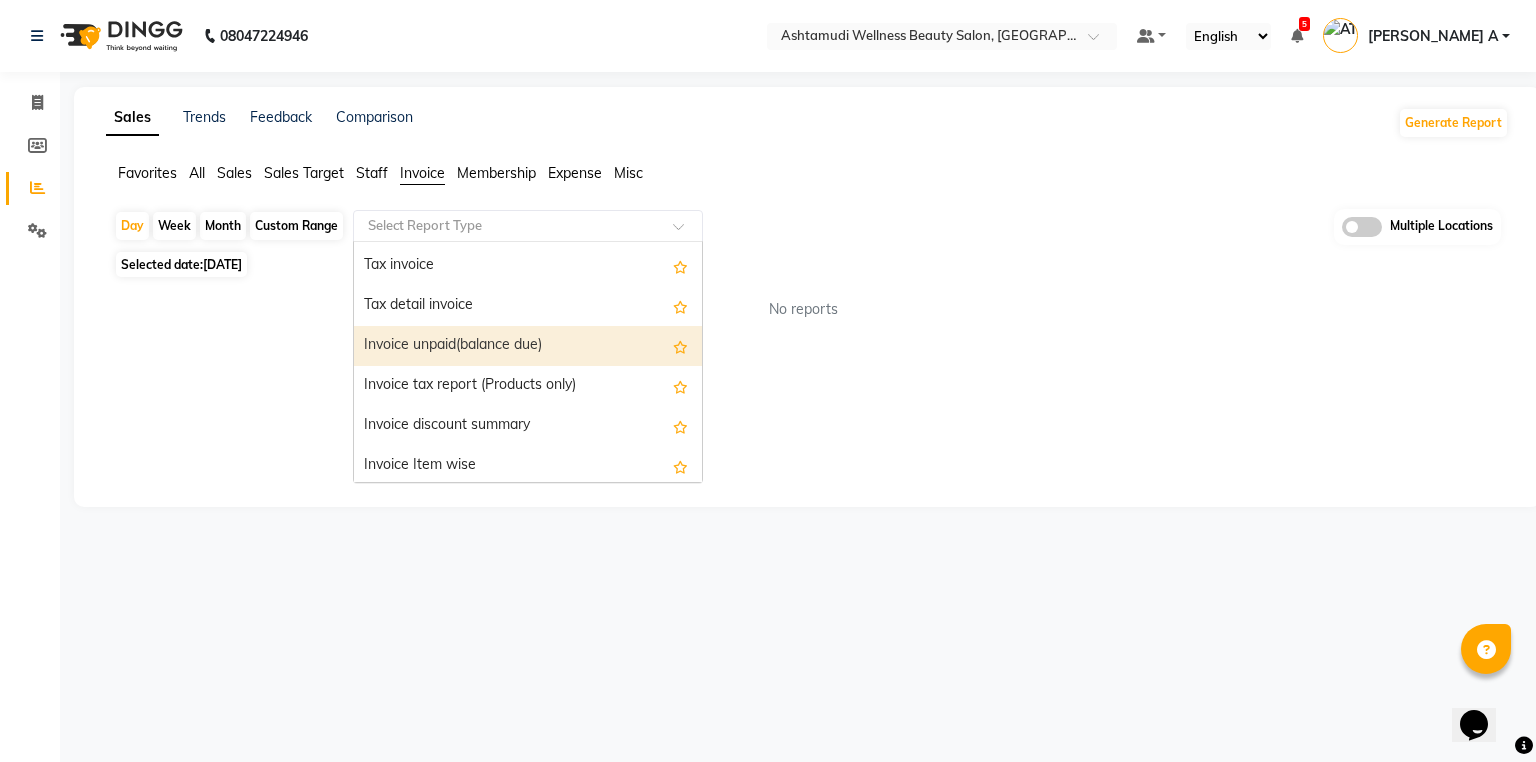 scroll, scrollTop: 80, scrollLeft: 0, axis: vertical 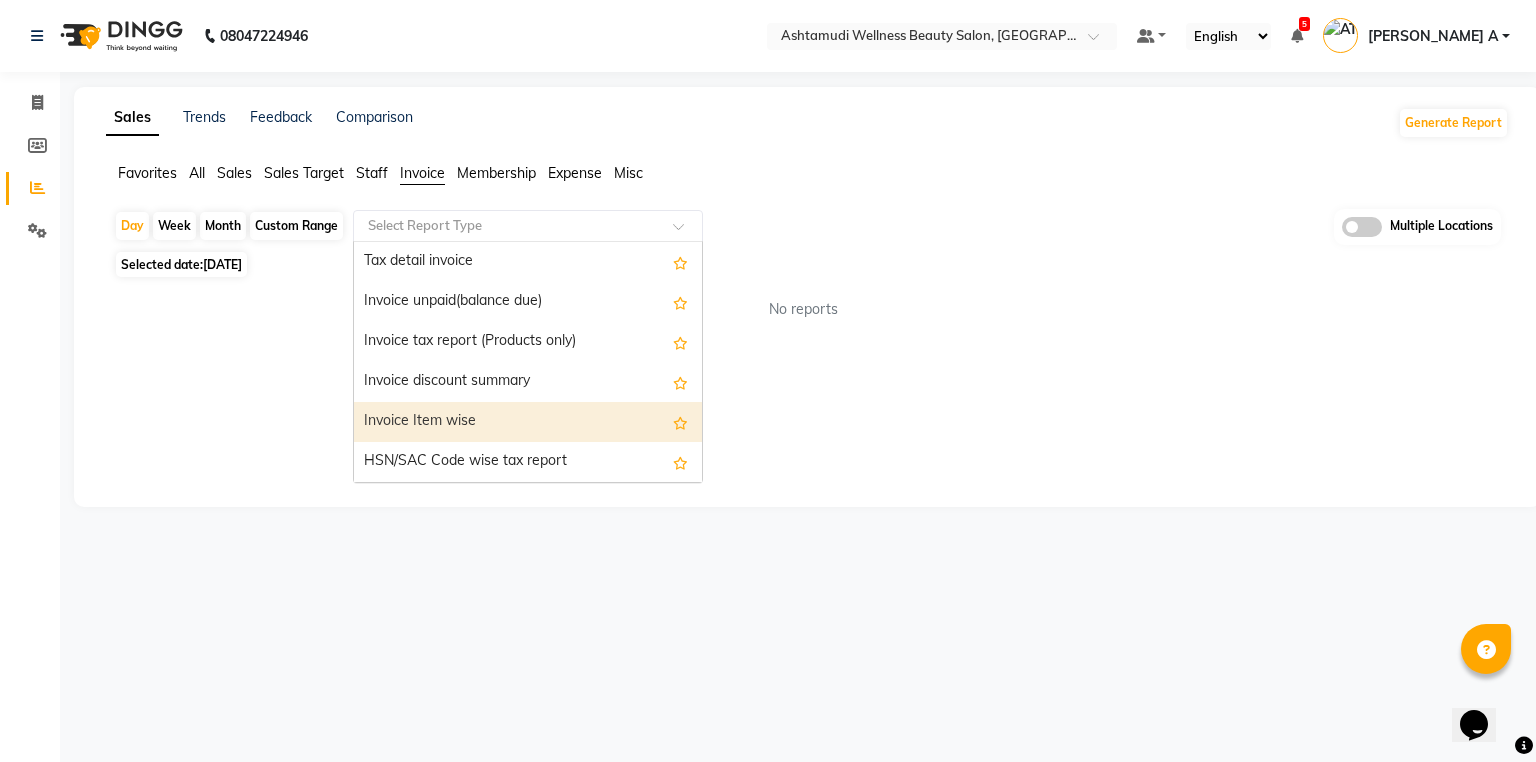click on "Invoice Item wise" at bounding box center (528, 422) 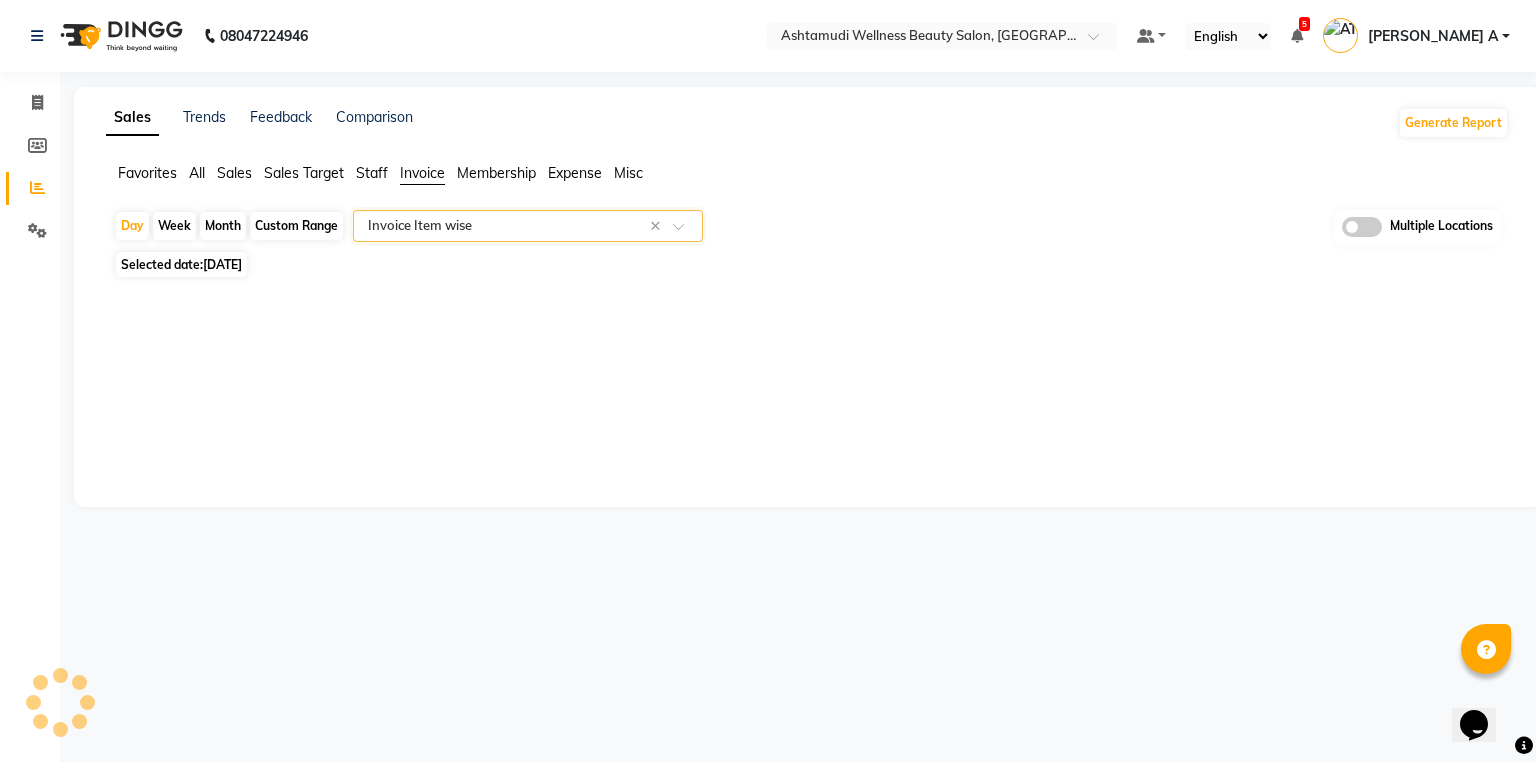 select on "full_report" 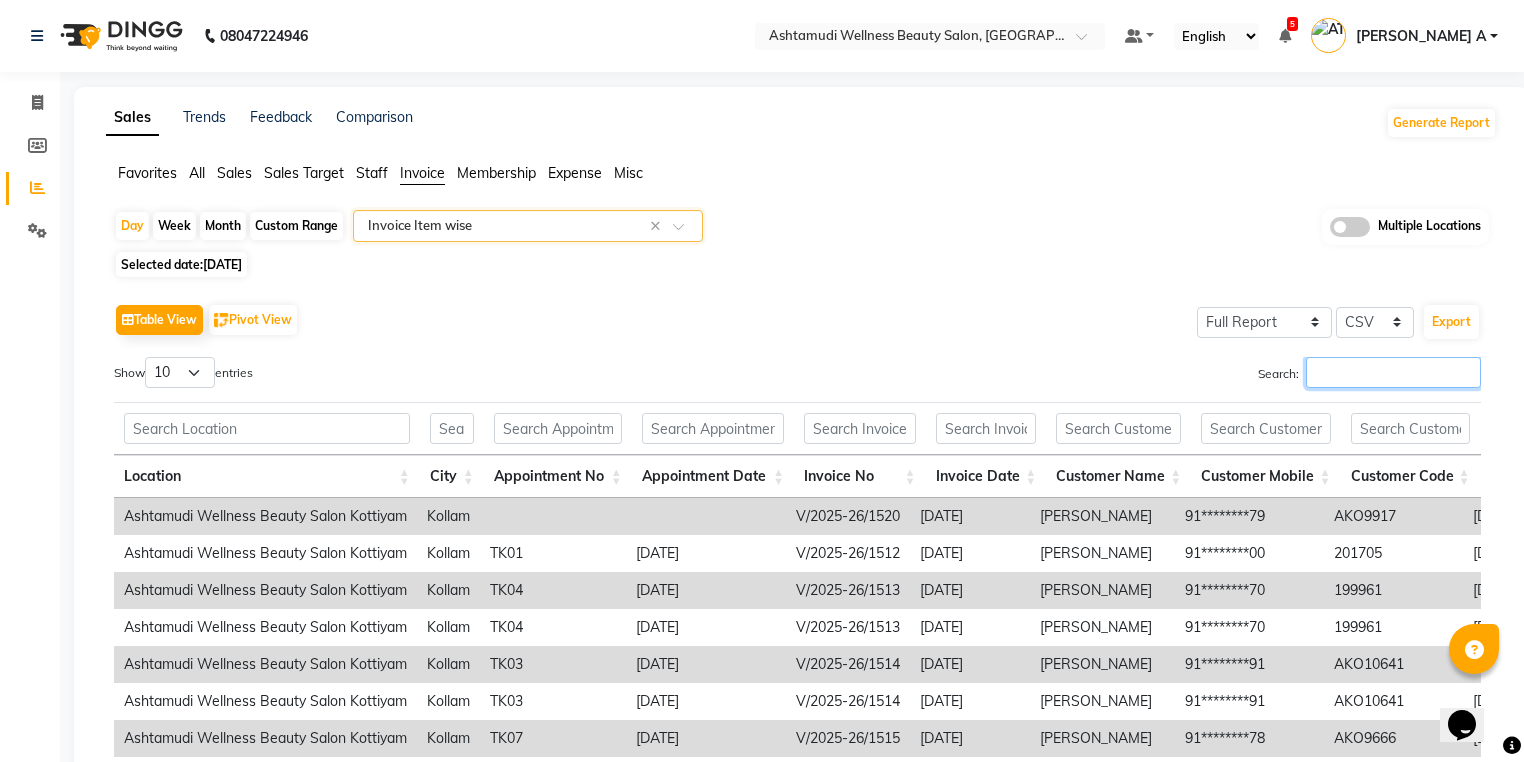 click on "Search:" at bounding box center (1393, 372) 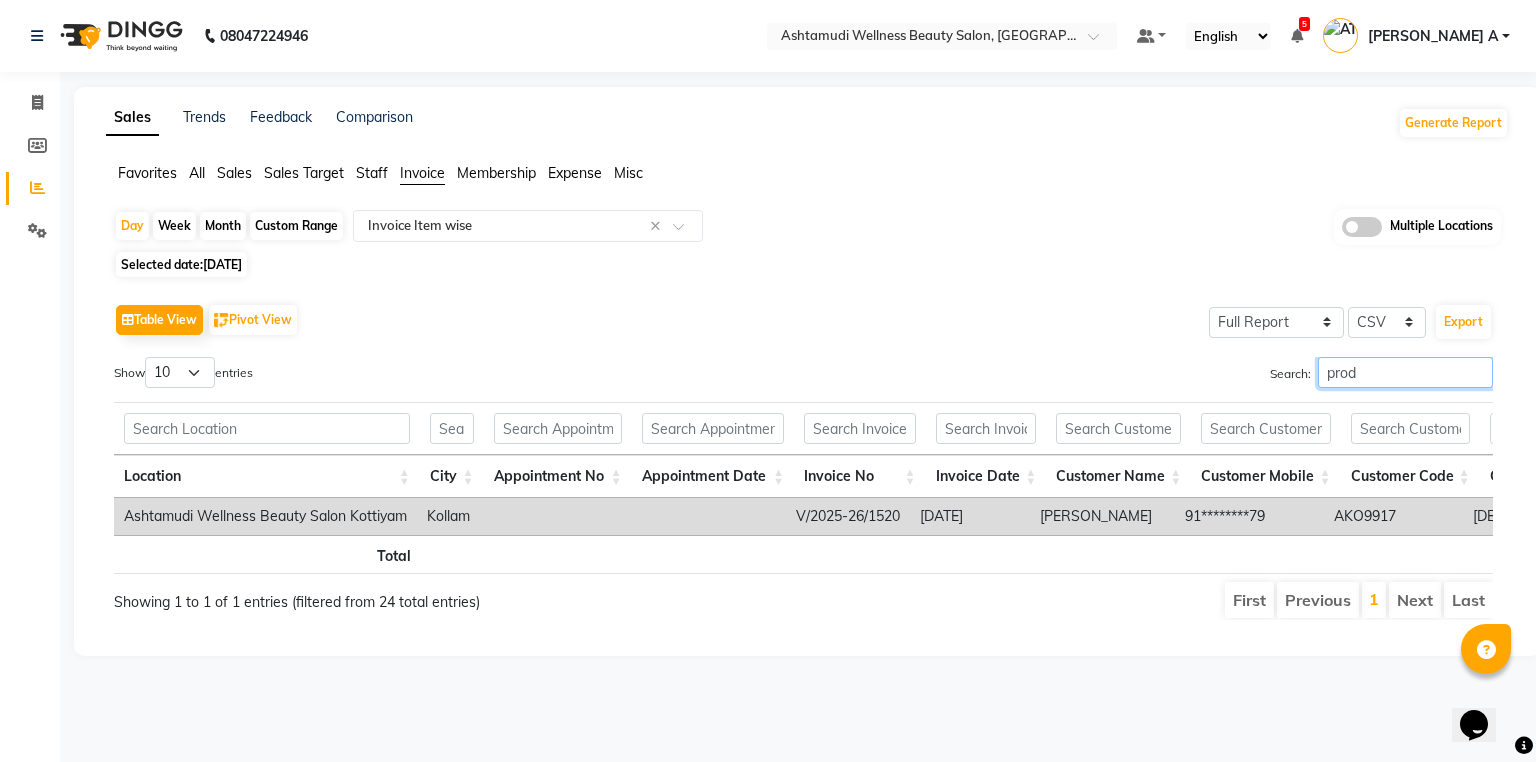 scroll, scrollTop: 0, scrollLeft: 274, axis: horizontal 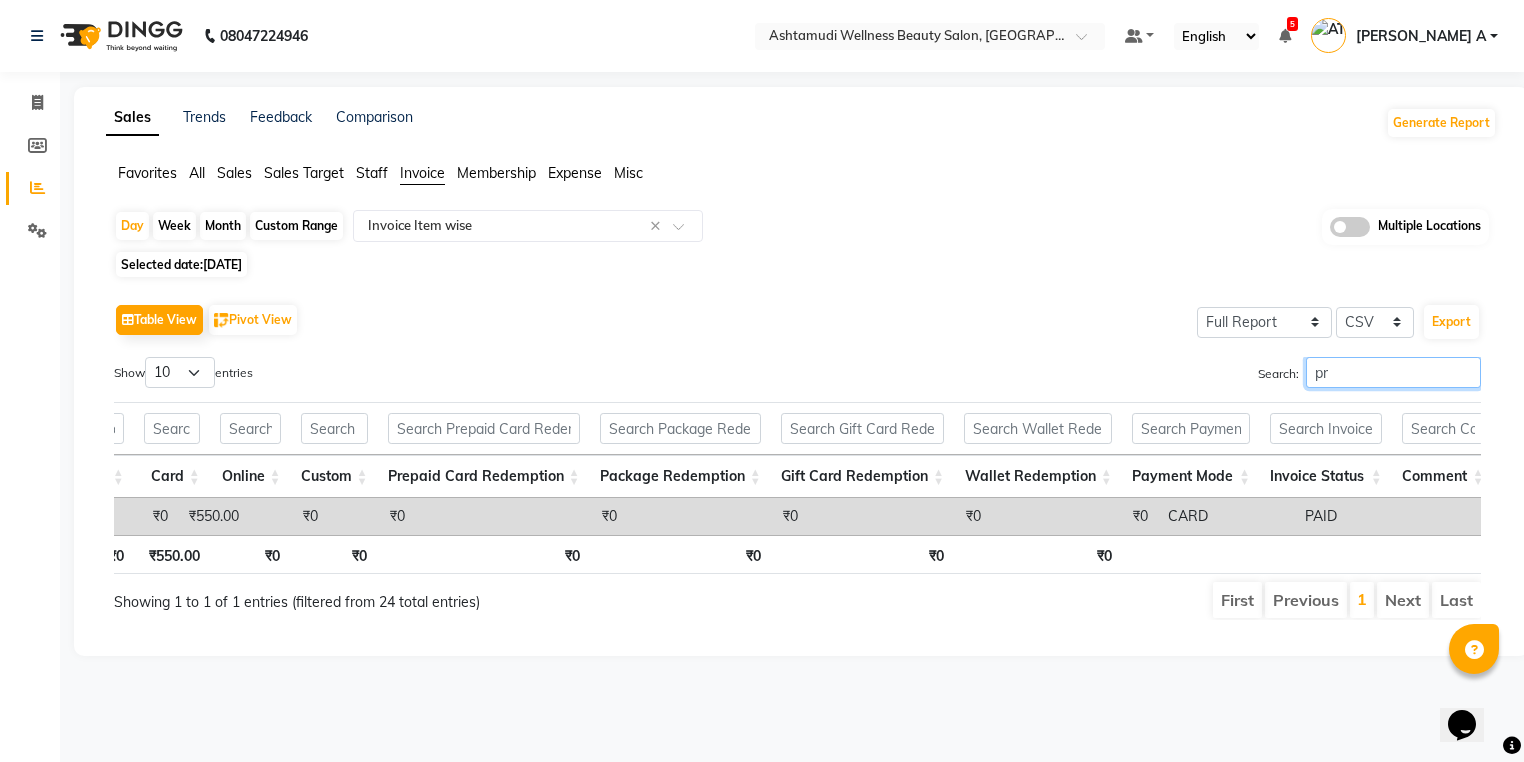 type on "p" 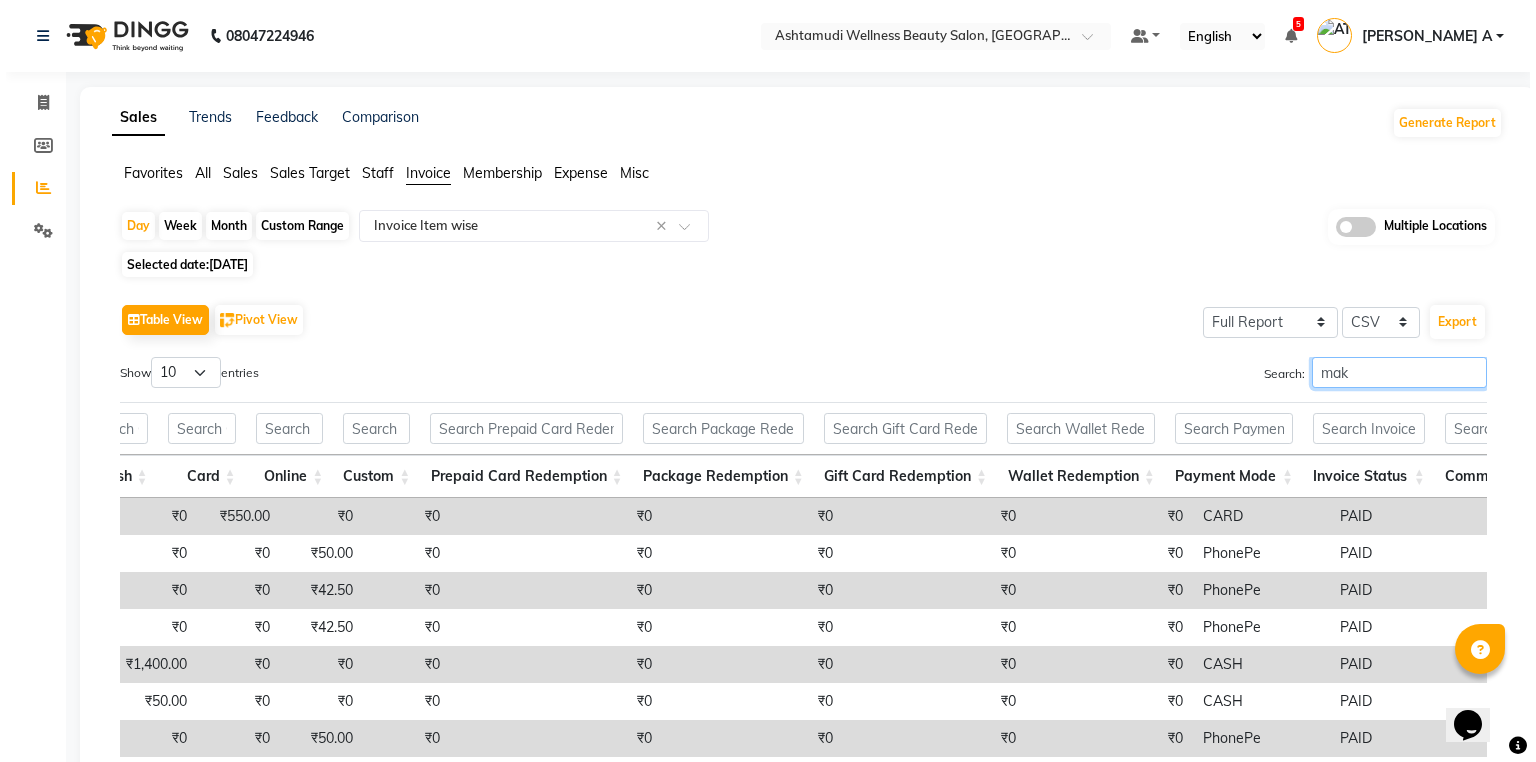scroll, scrollTop: 0, scrollLeft: 3615, axis: horizontal 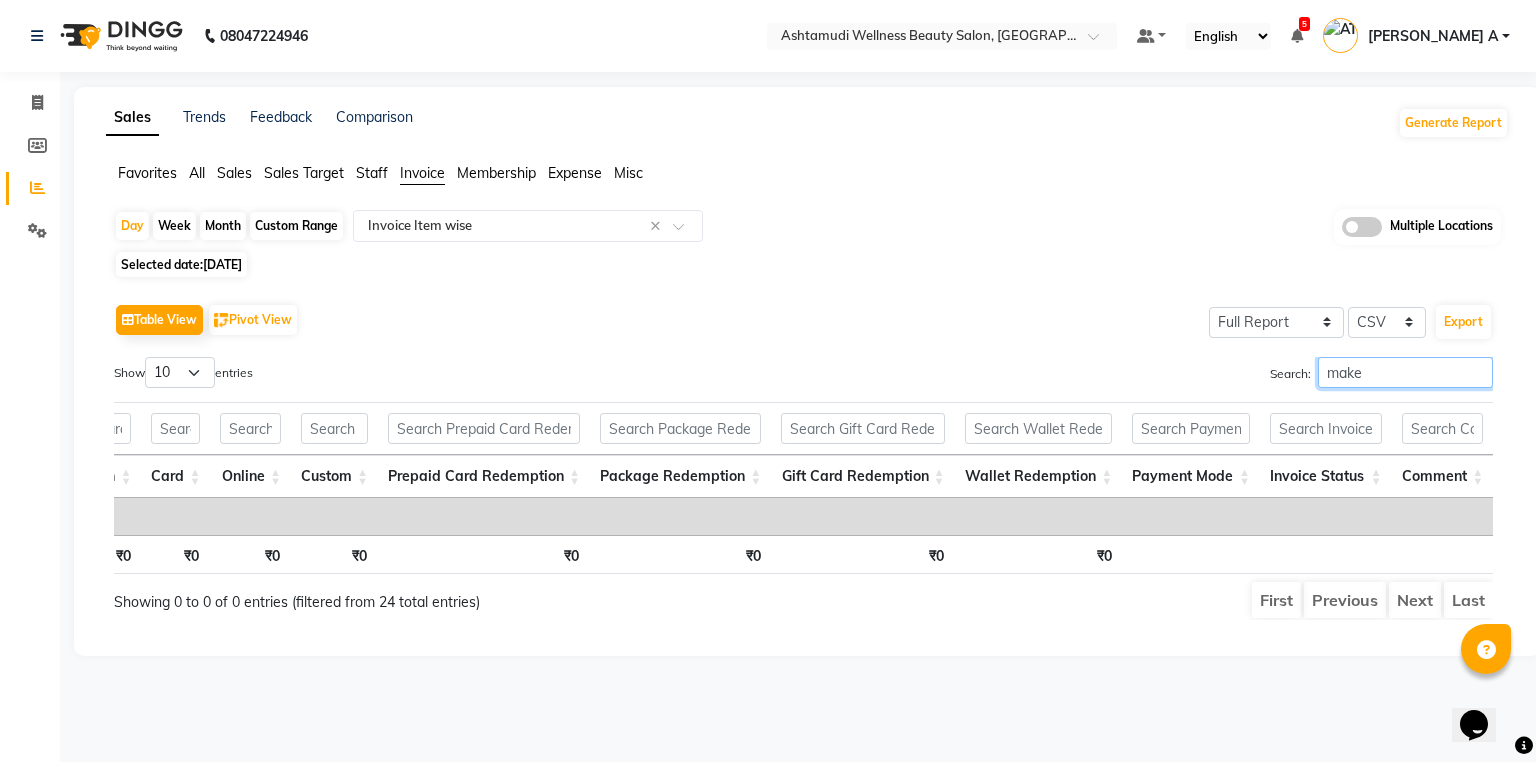 type on "make" 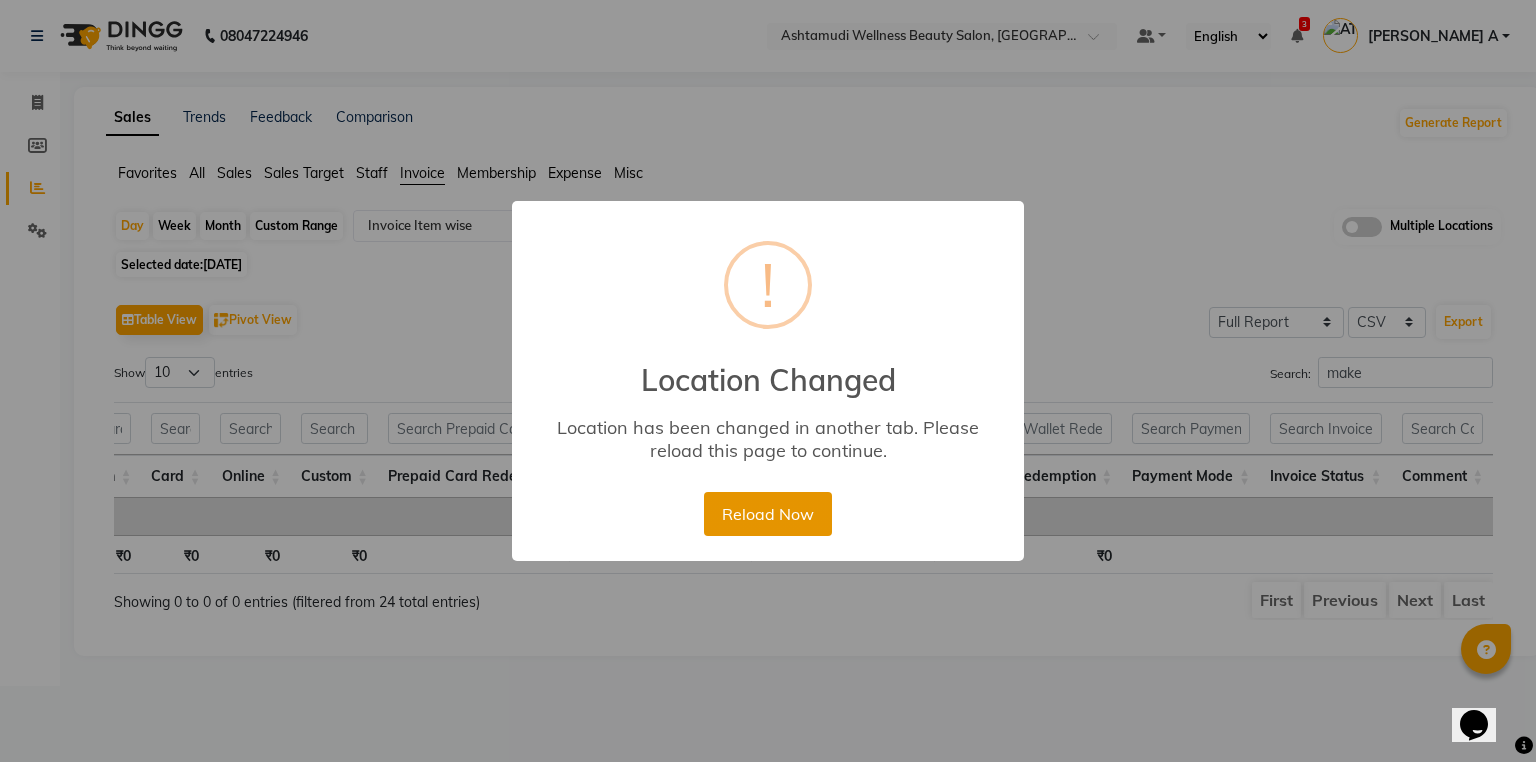 click on "Reload Now" at bounding box center [767, 514] 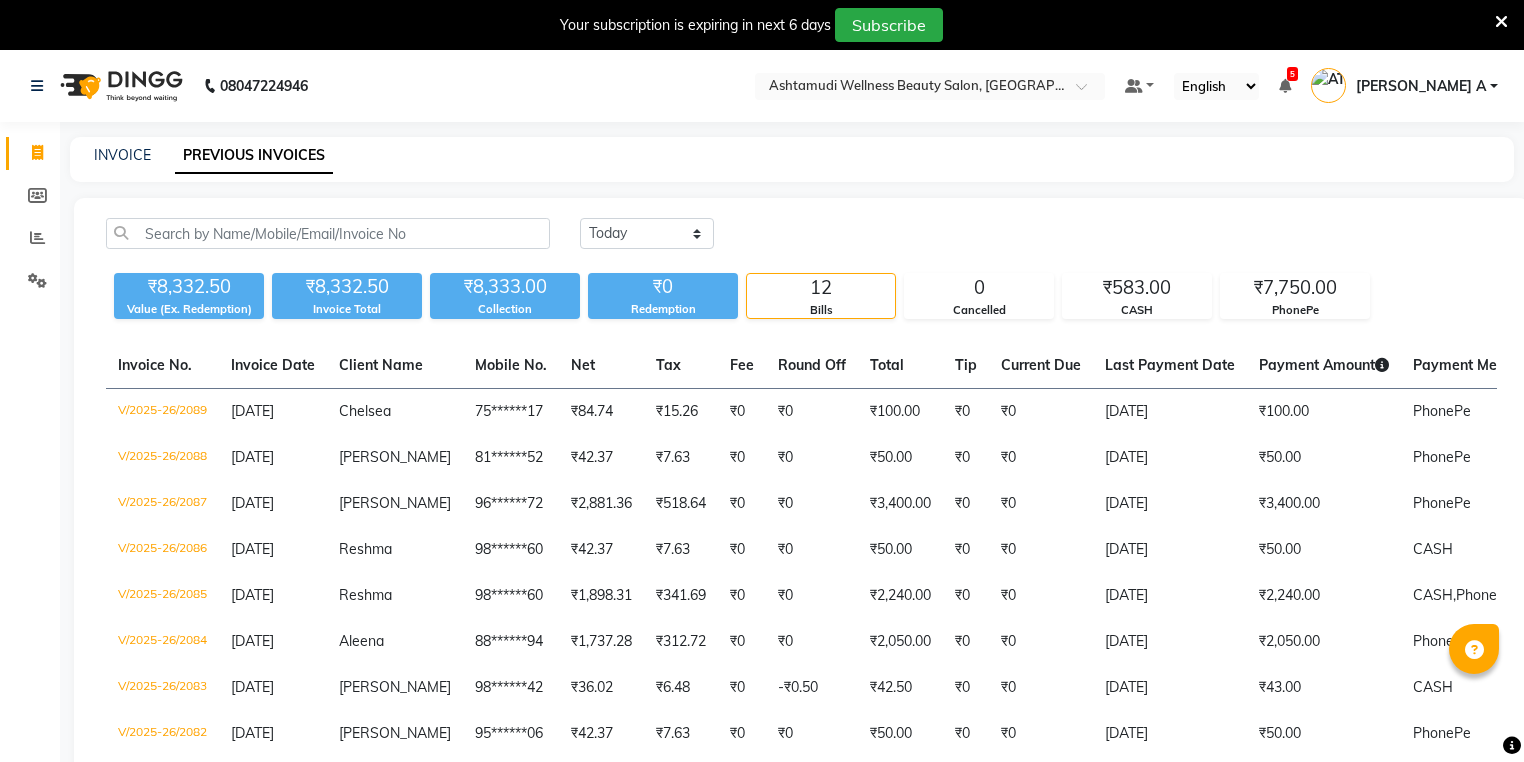 scroll, scrollTop: 0, scrollLeft: 0, axis: both 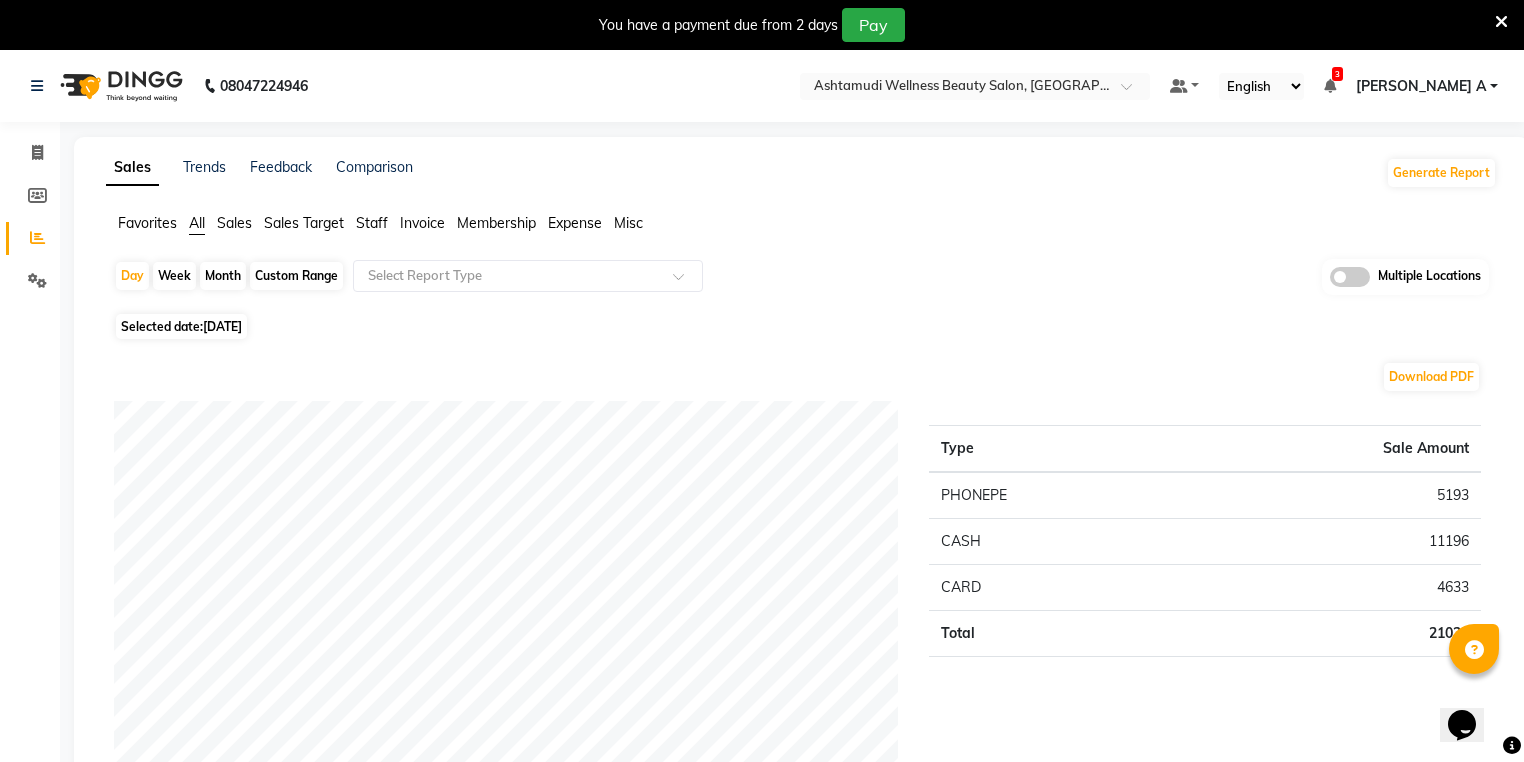 click on "Custom Range" 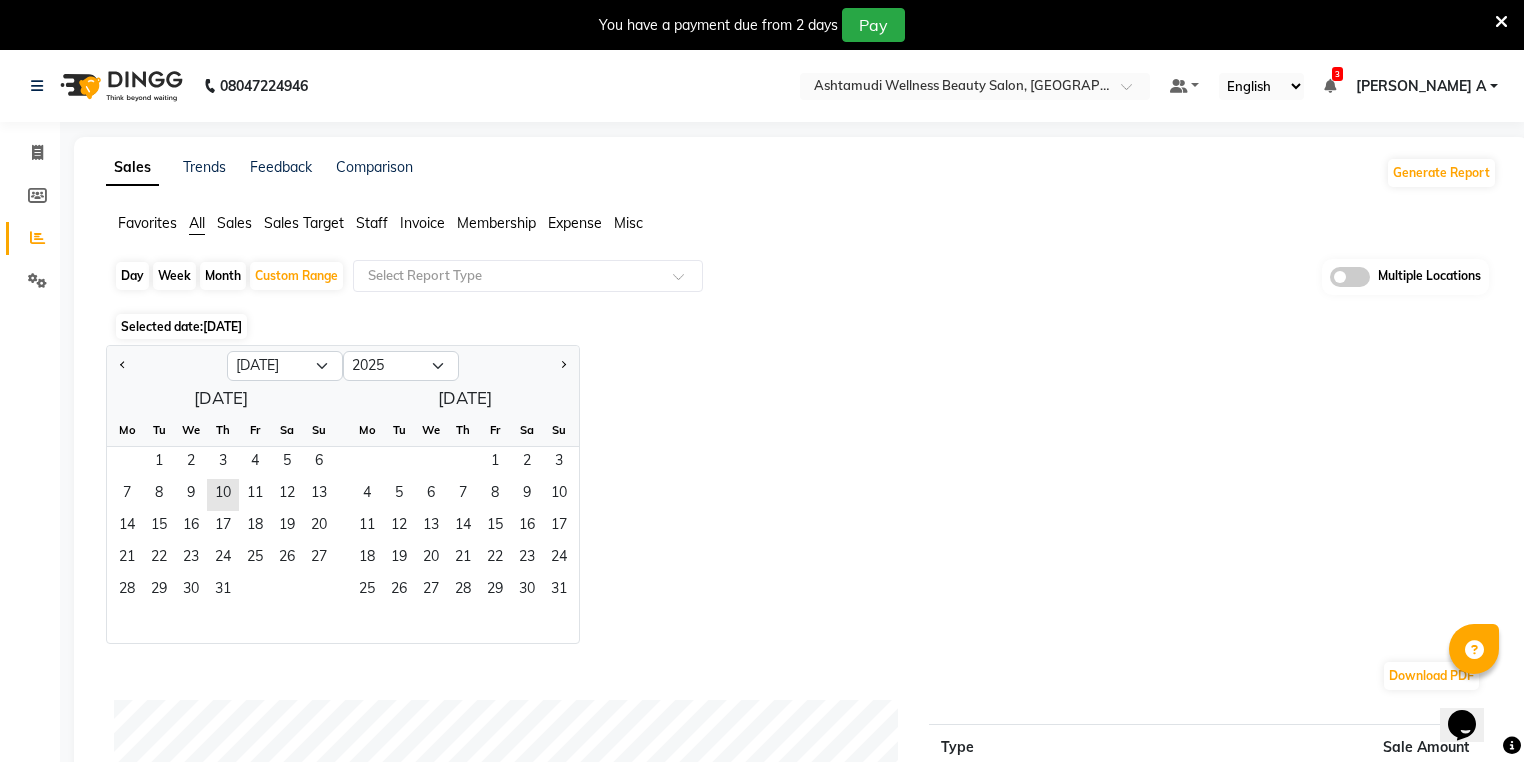 click 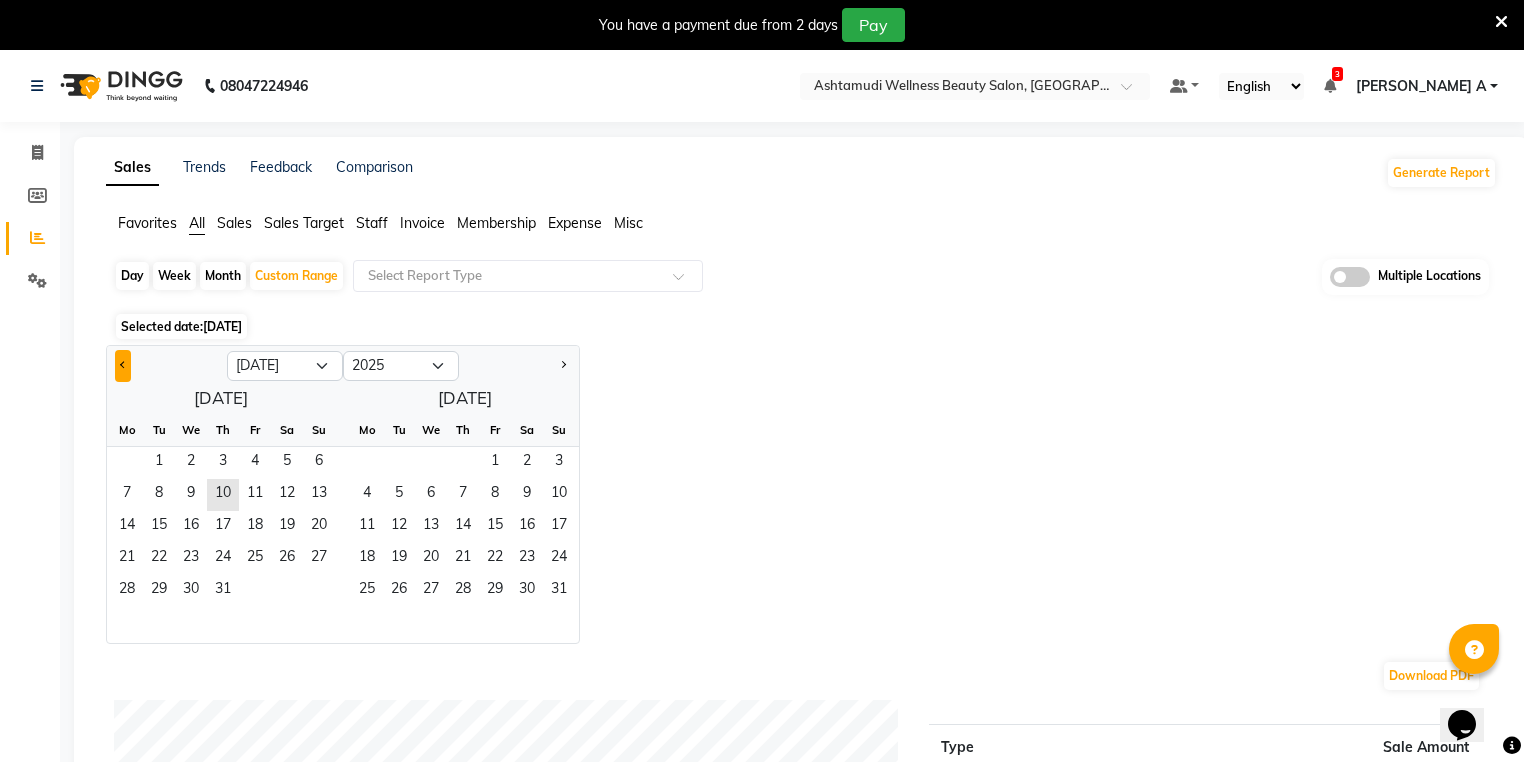 click 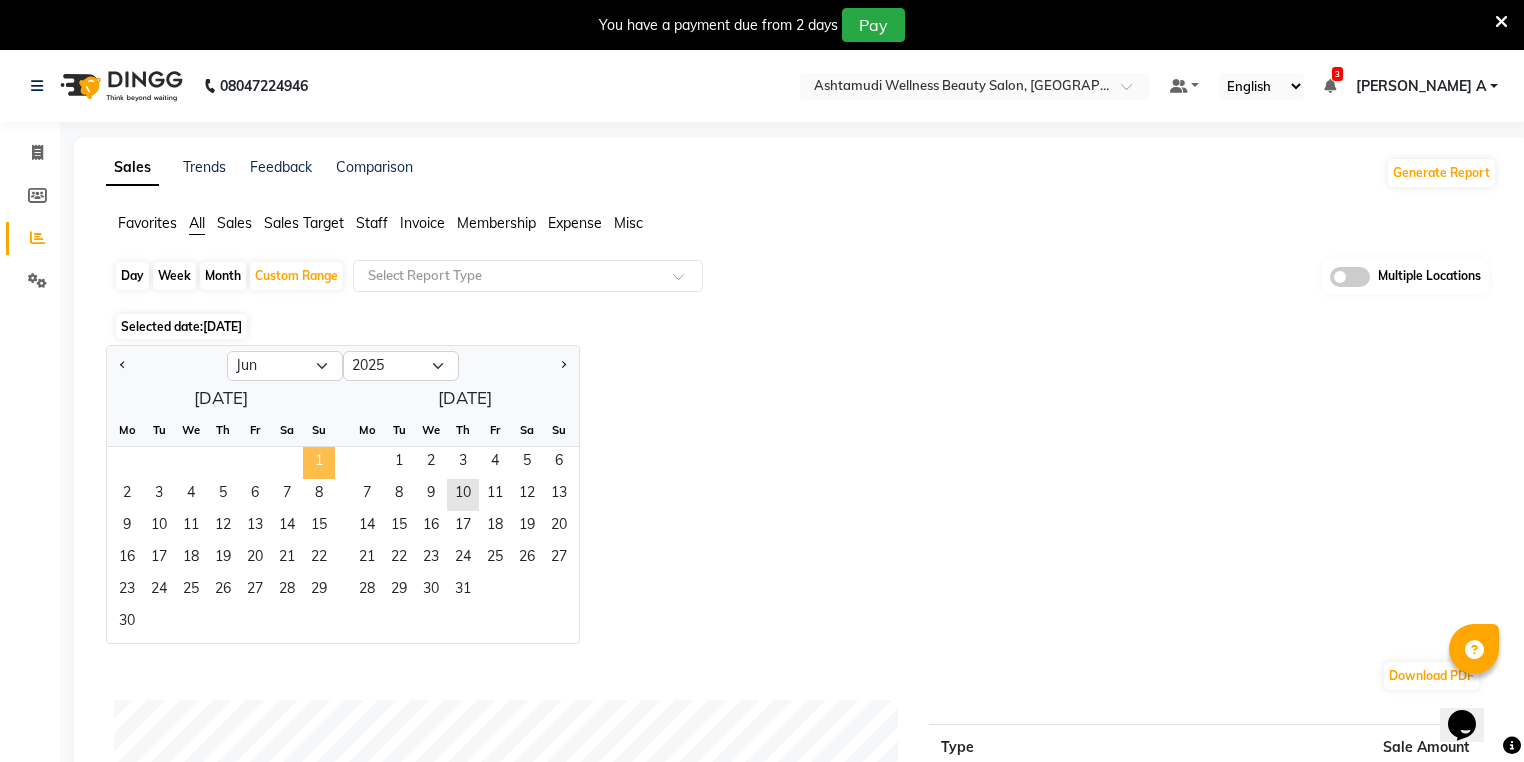 click on "1" 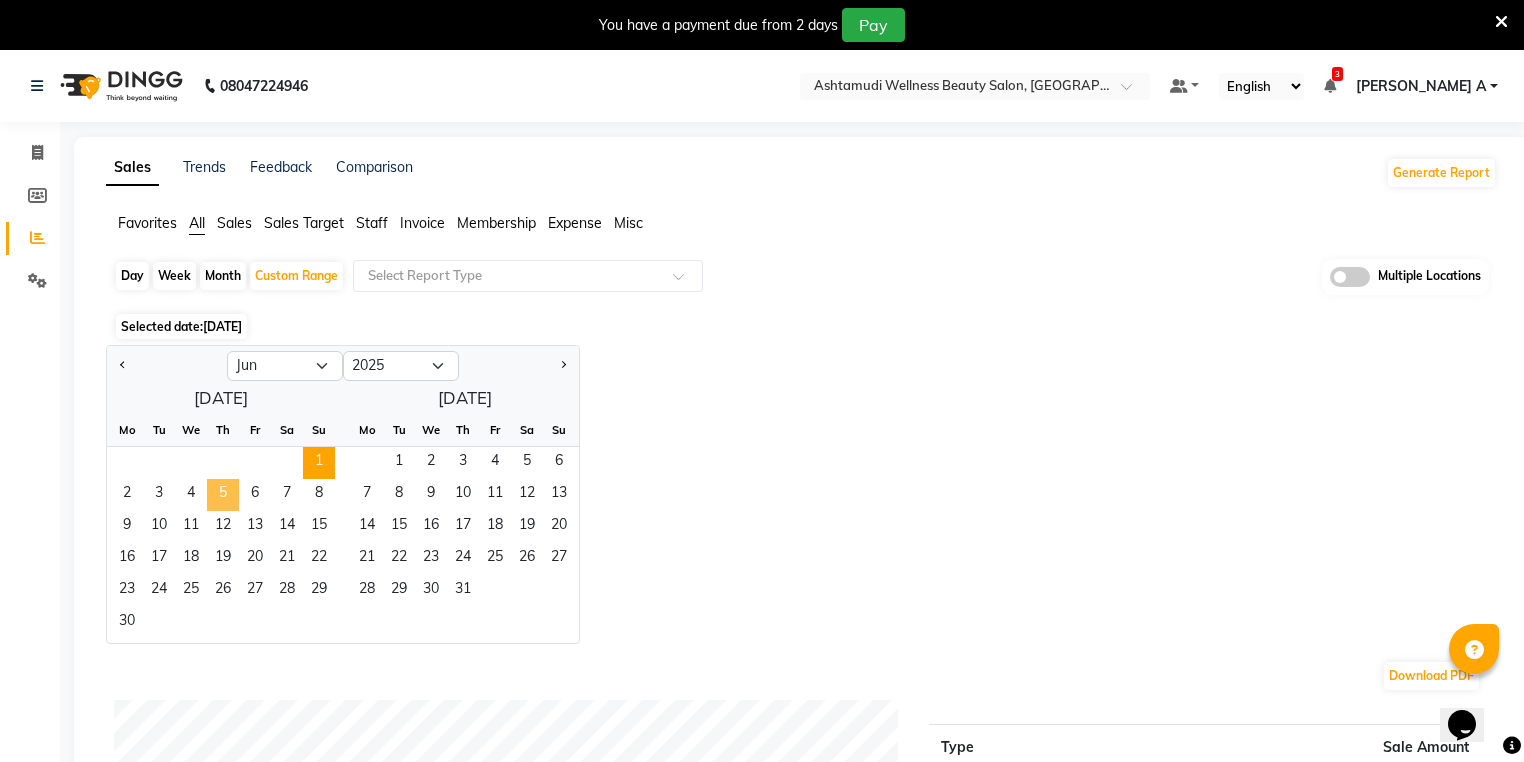 click on "5" 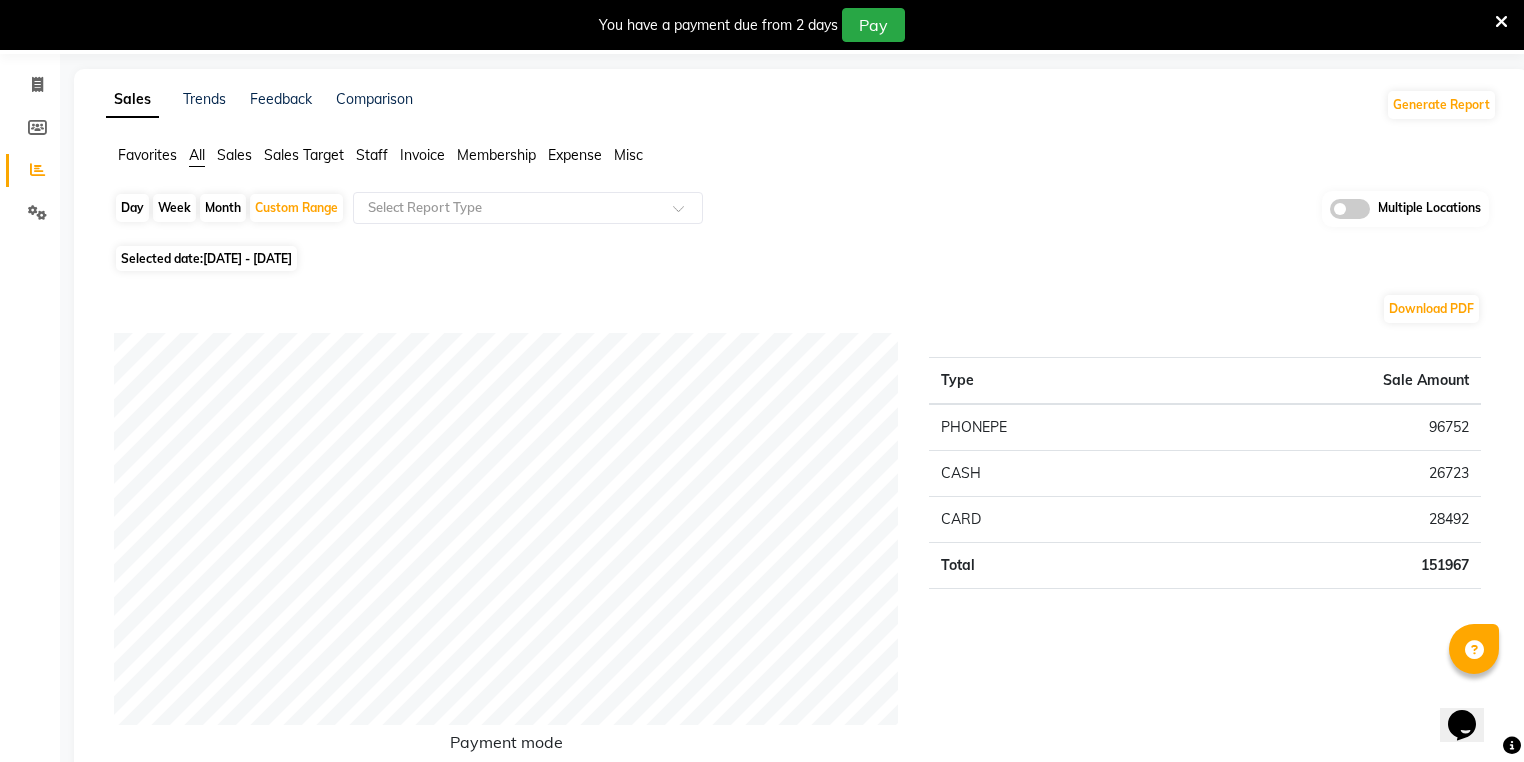 scroll, scrollTop: 0, scrollLeft: 0, axis: both 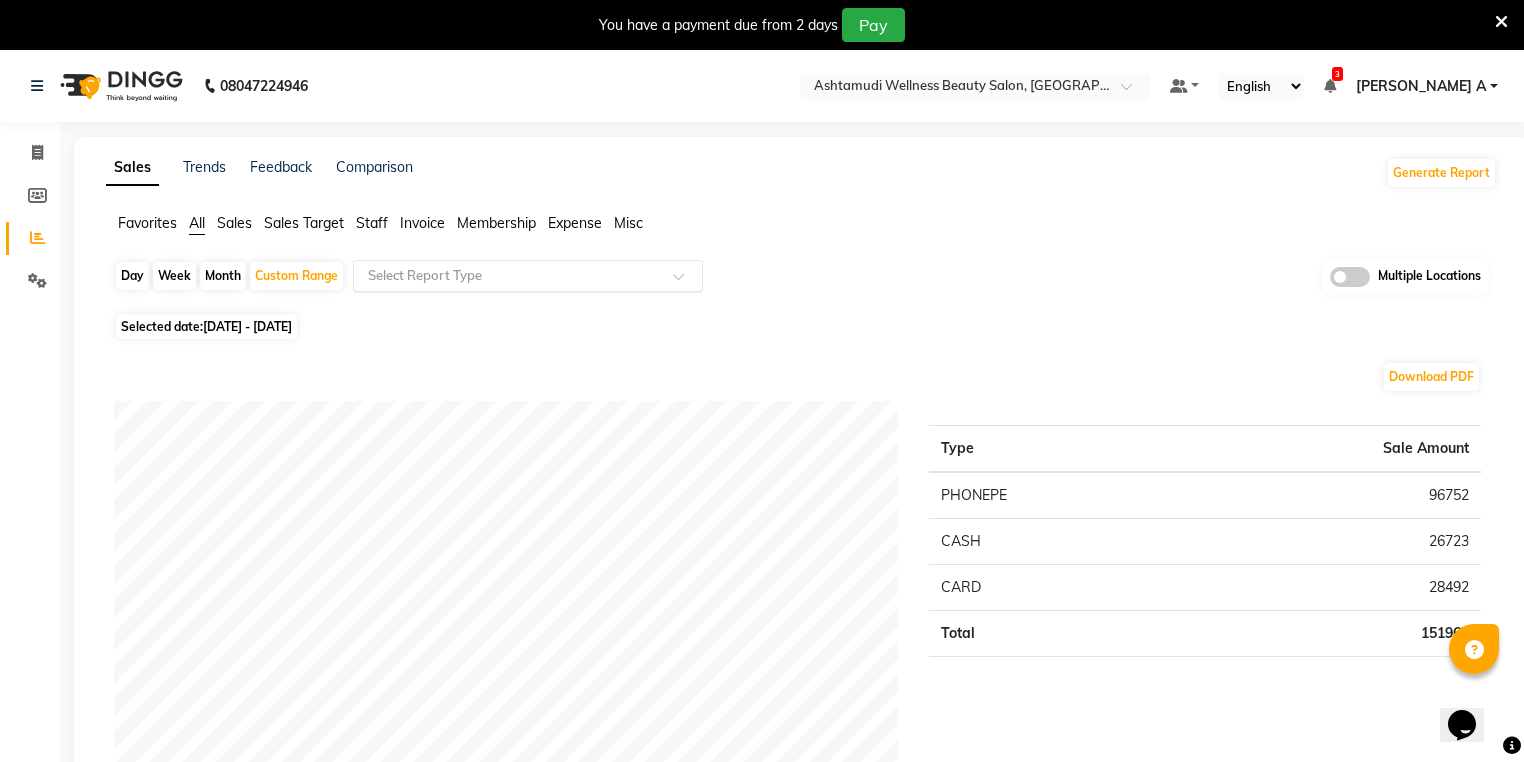 click 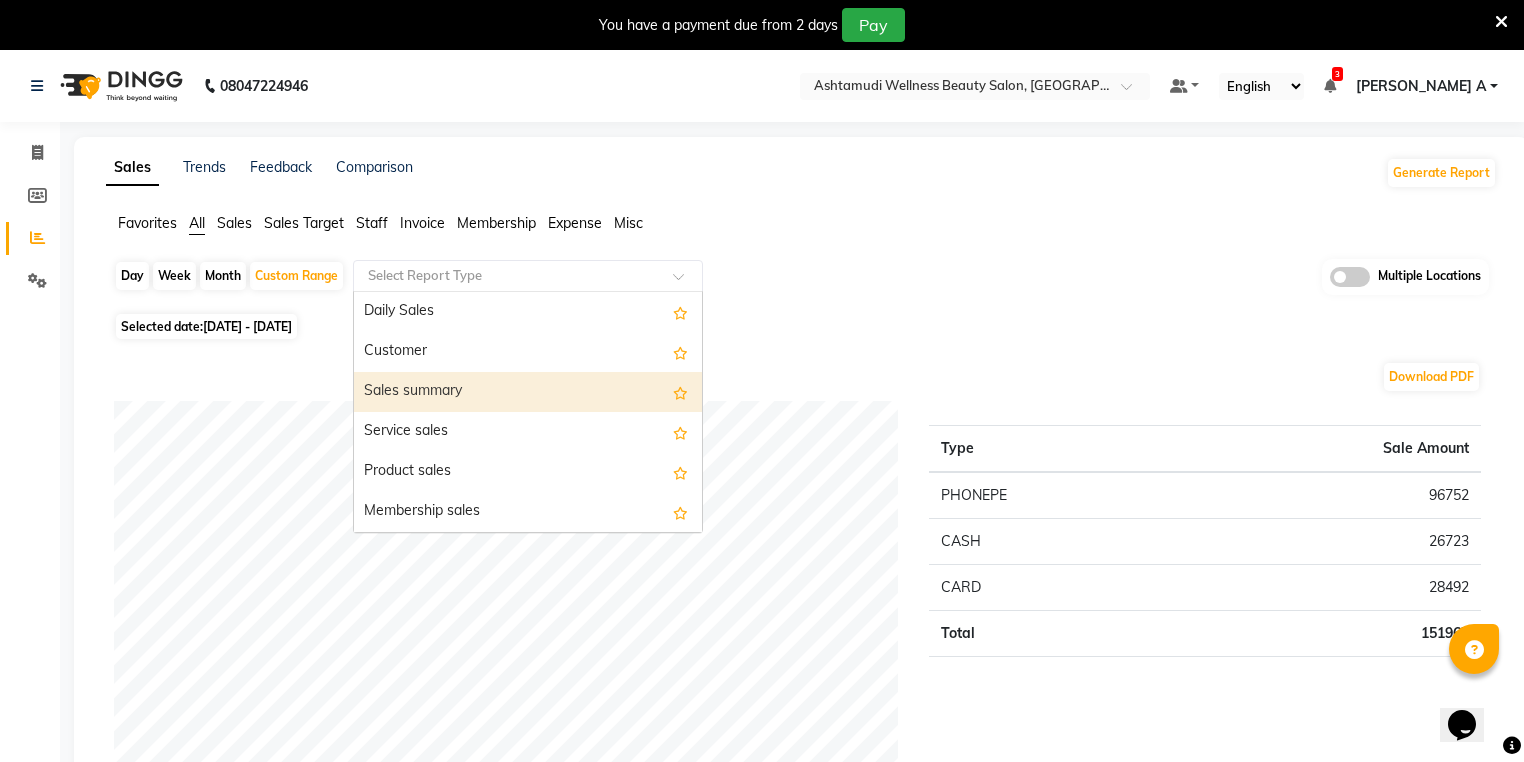 click on "Sales summary" at bounding box center (528, 392) 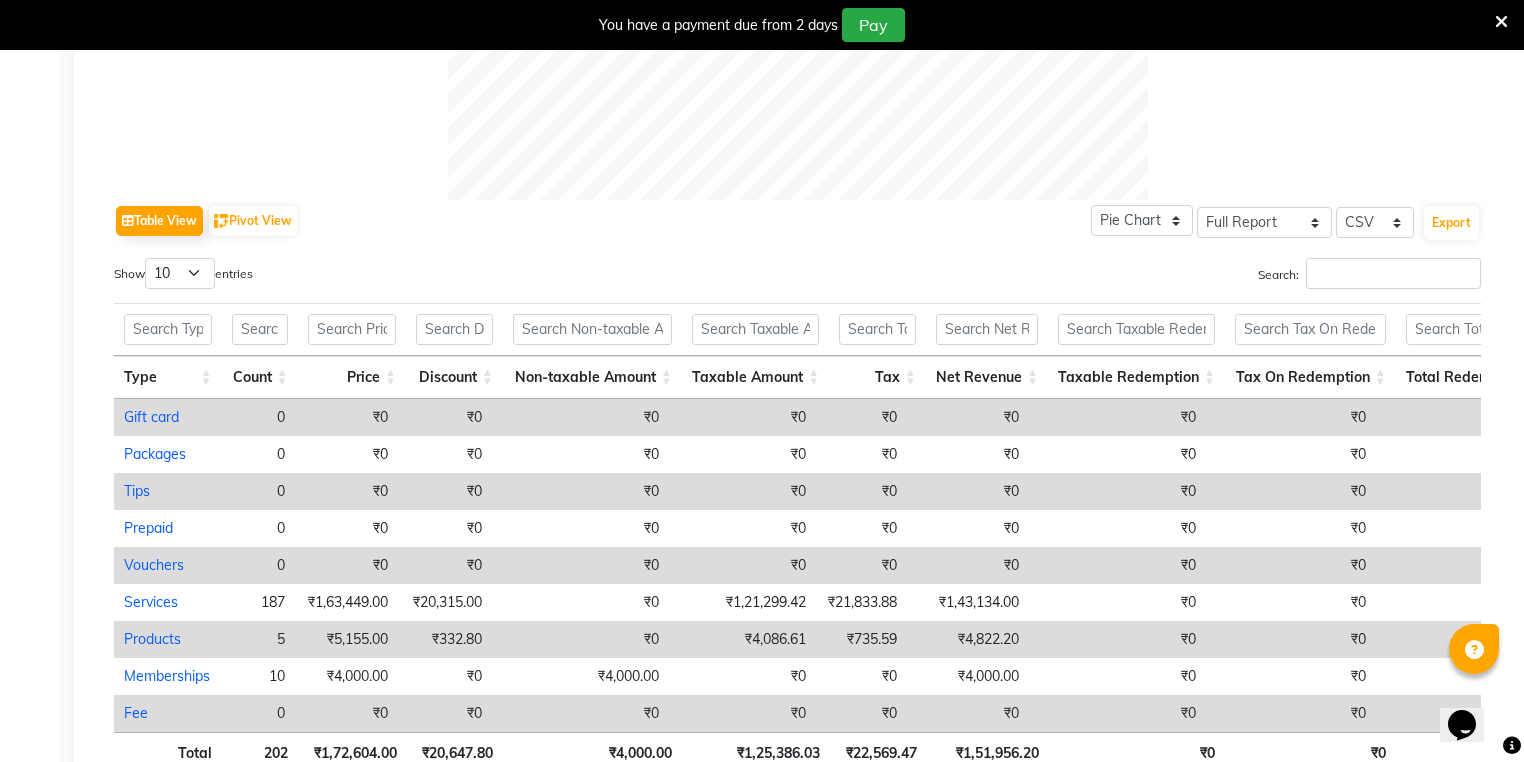 scroll, scrollTop: 1026, scrollLeft: 0, axis: vertical 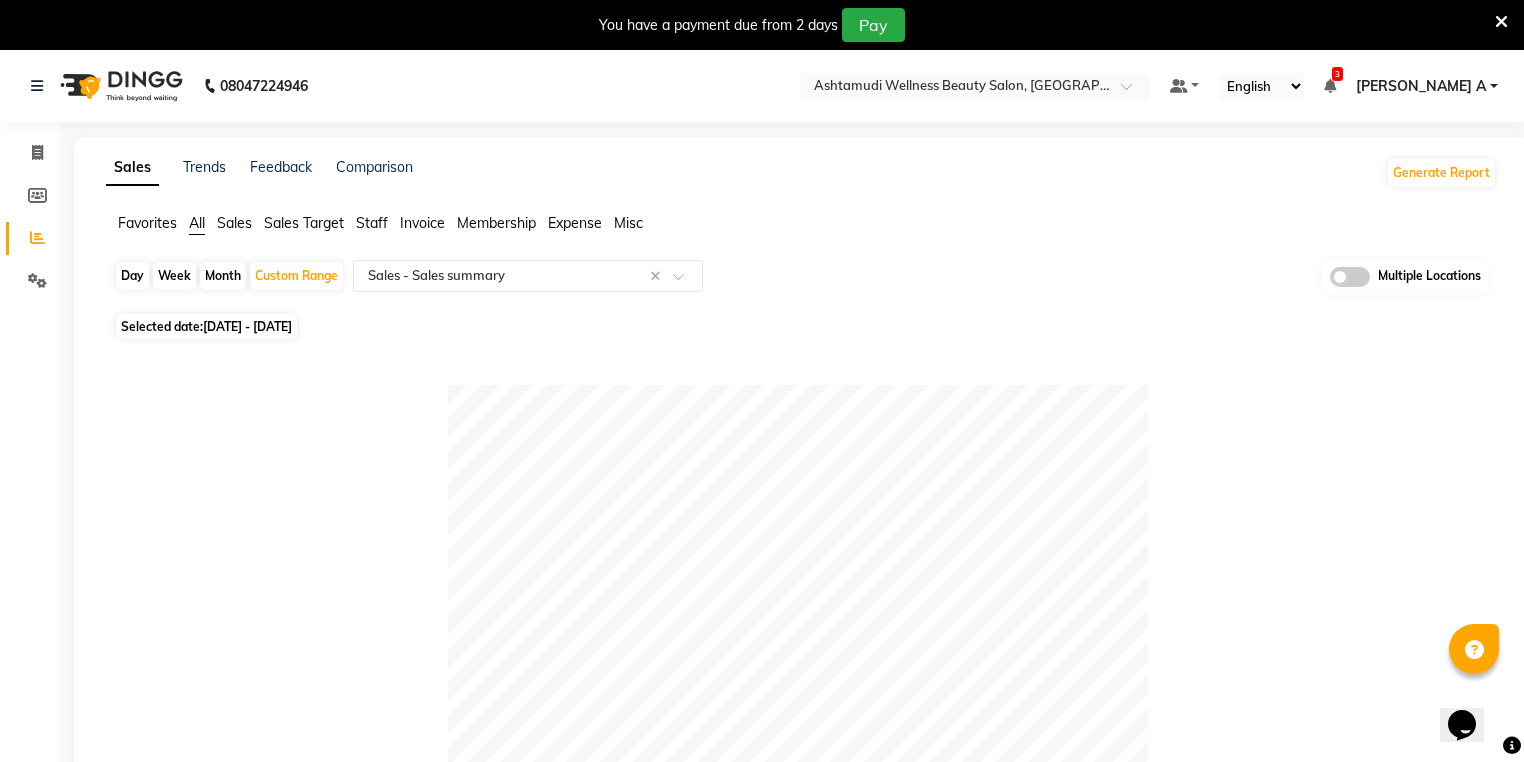 click on "Day" 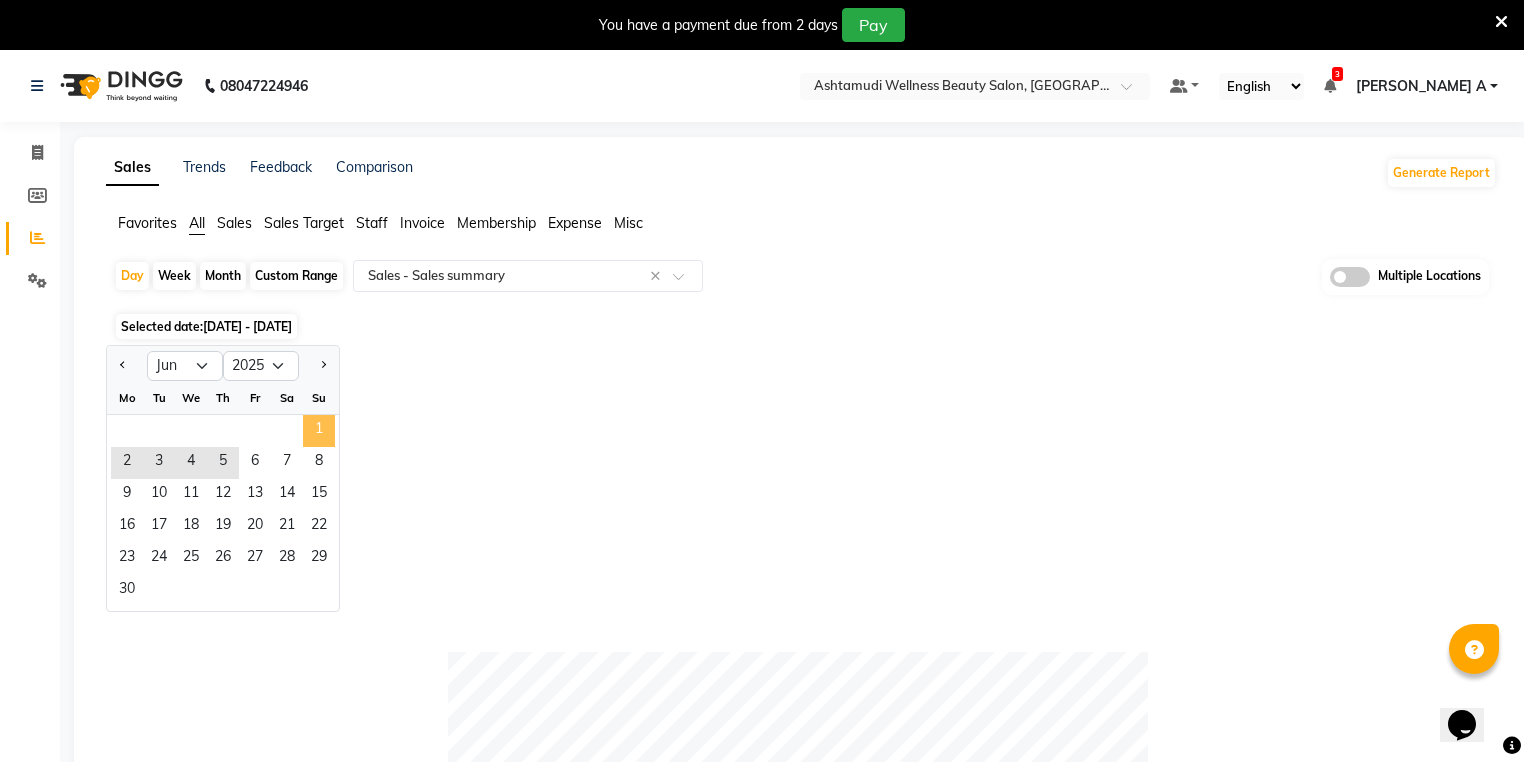 click on "1" 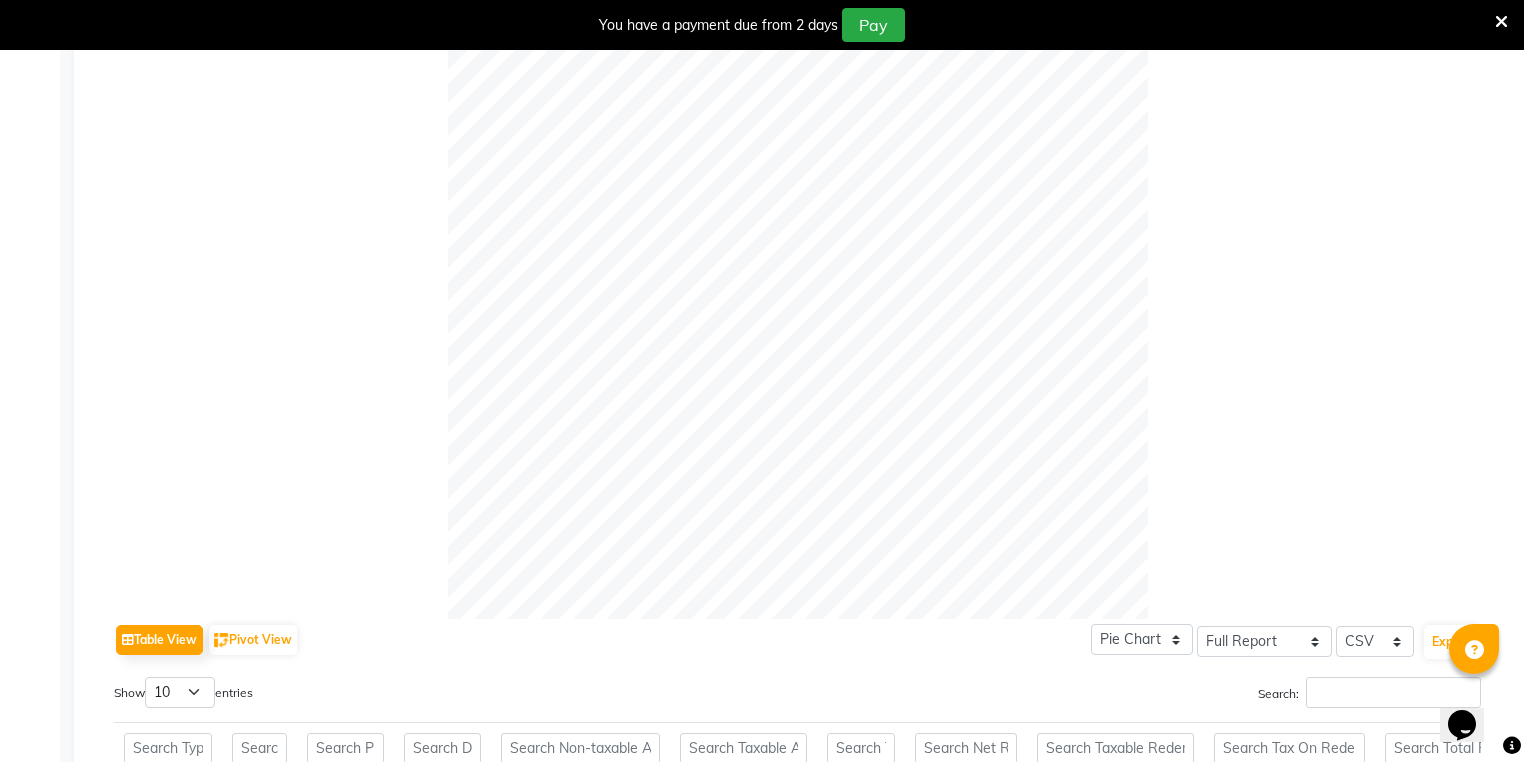 scroll, scrollTop: 0, scrollLeft: 0, axis: both 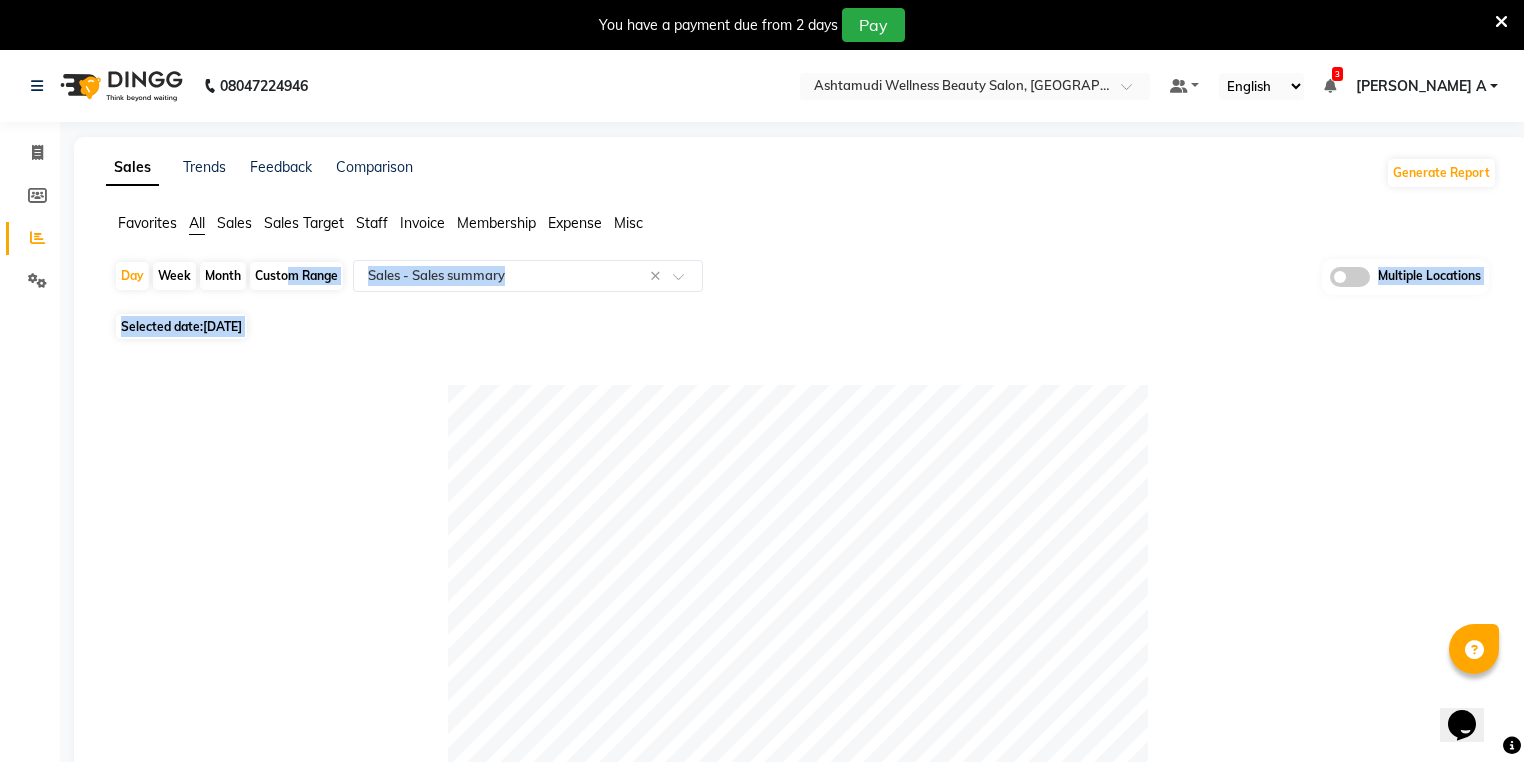 drag, startPoint x: 279, startPoint y: 275, endPoint x: 480, endPoint y: 352, distance: 215.24405 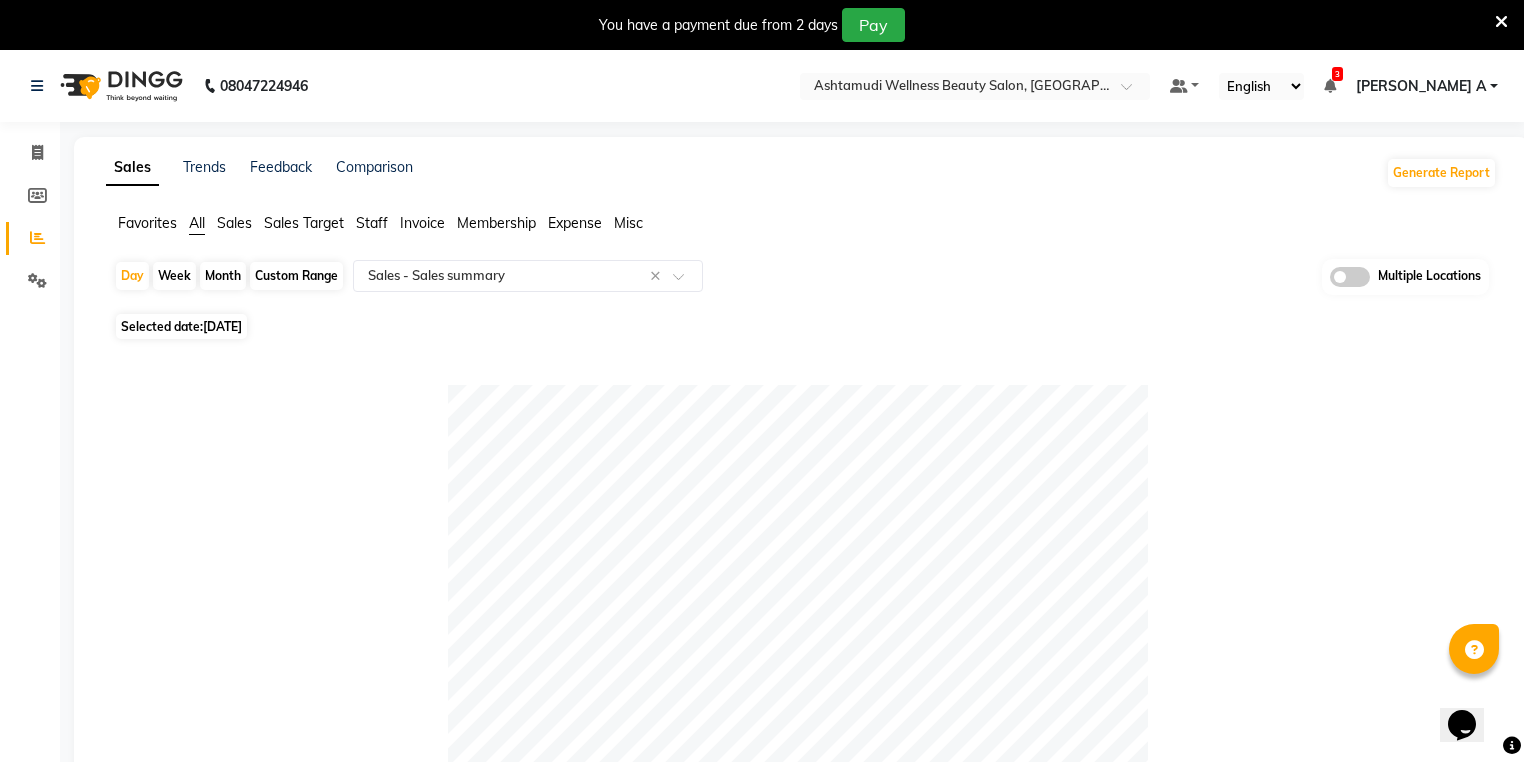click on "Custom Range" 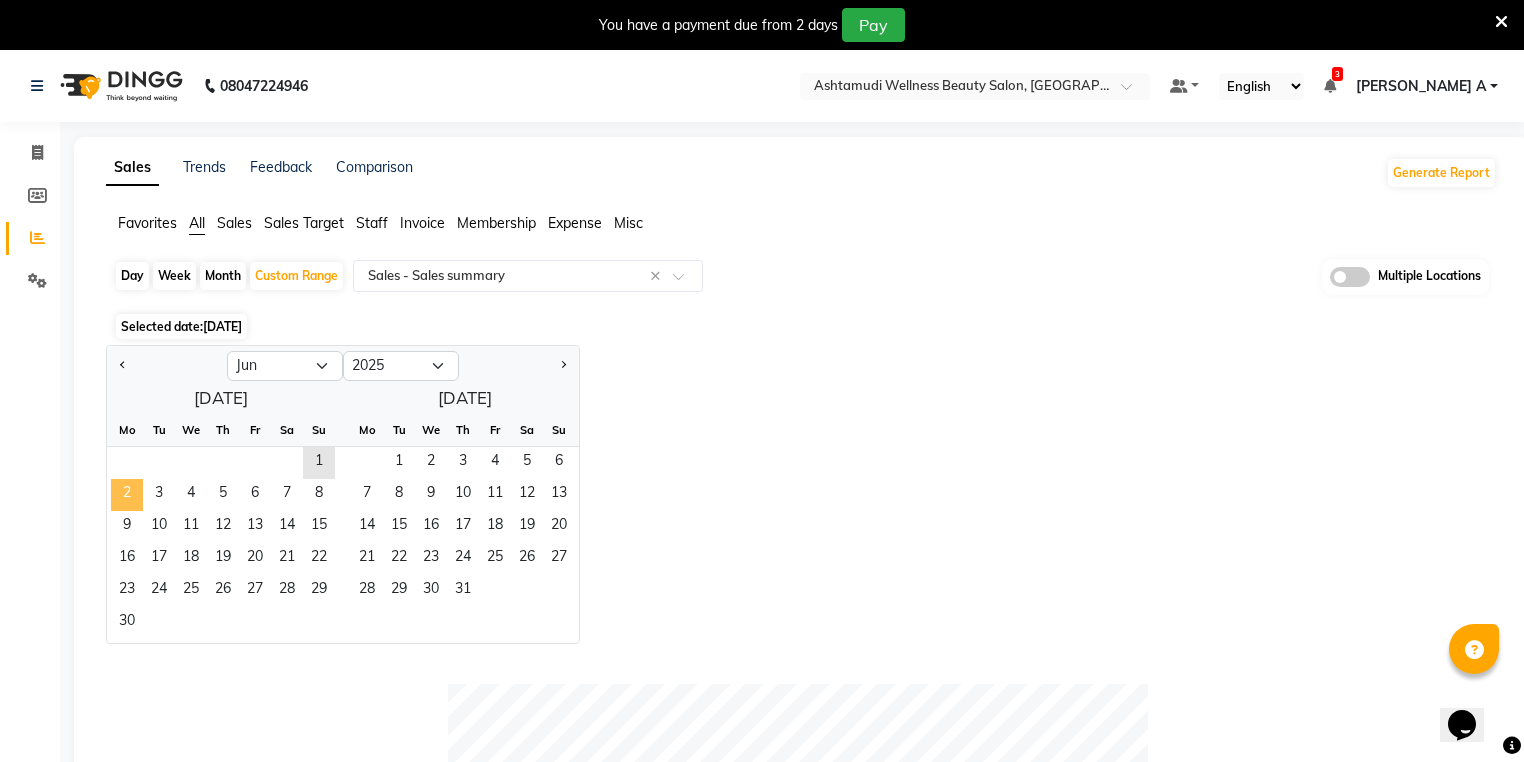 click on "2" 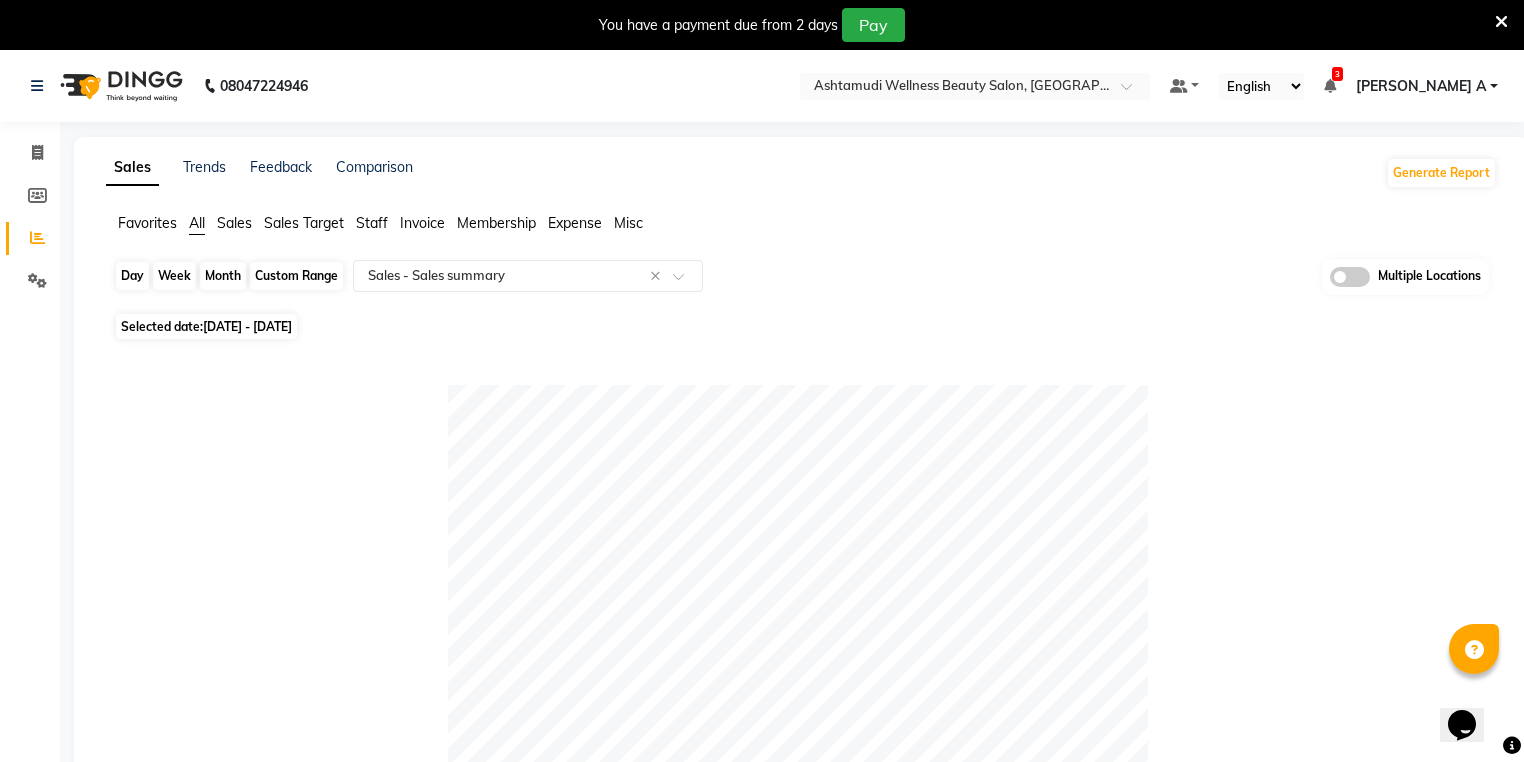 click on "Custom Range" 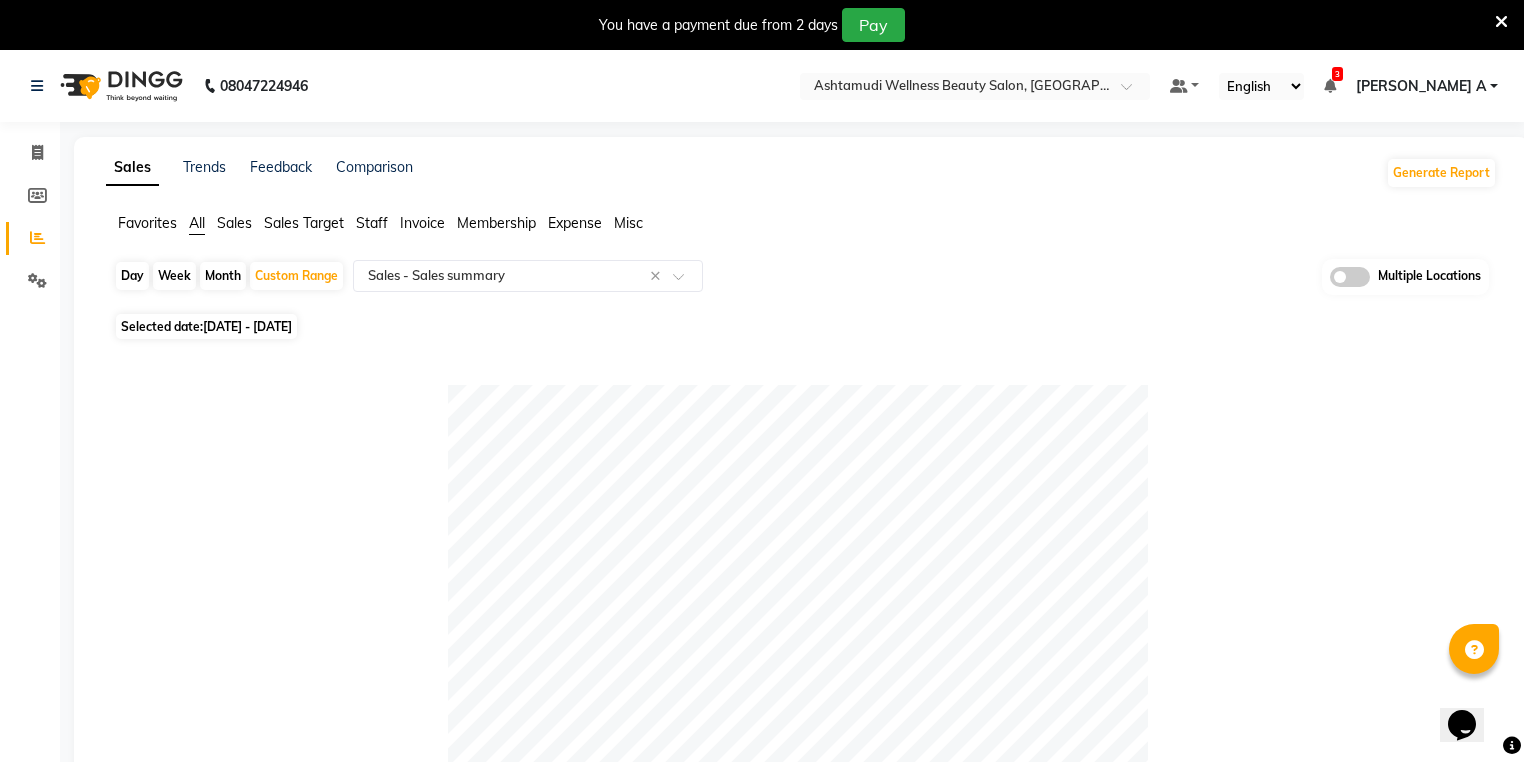 select on "6" 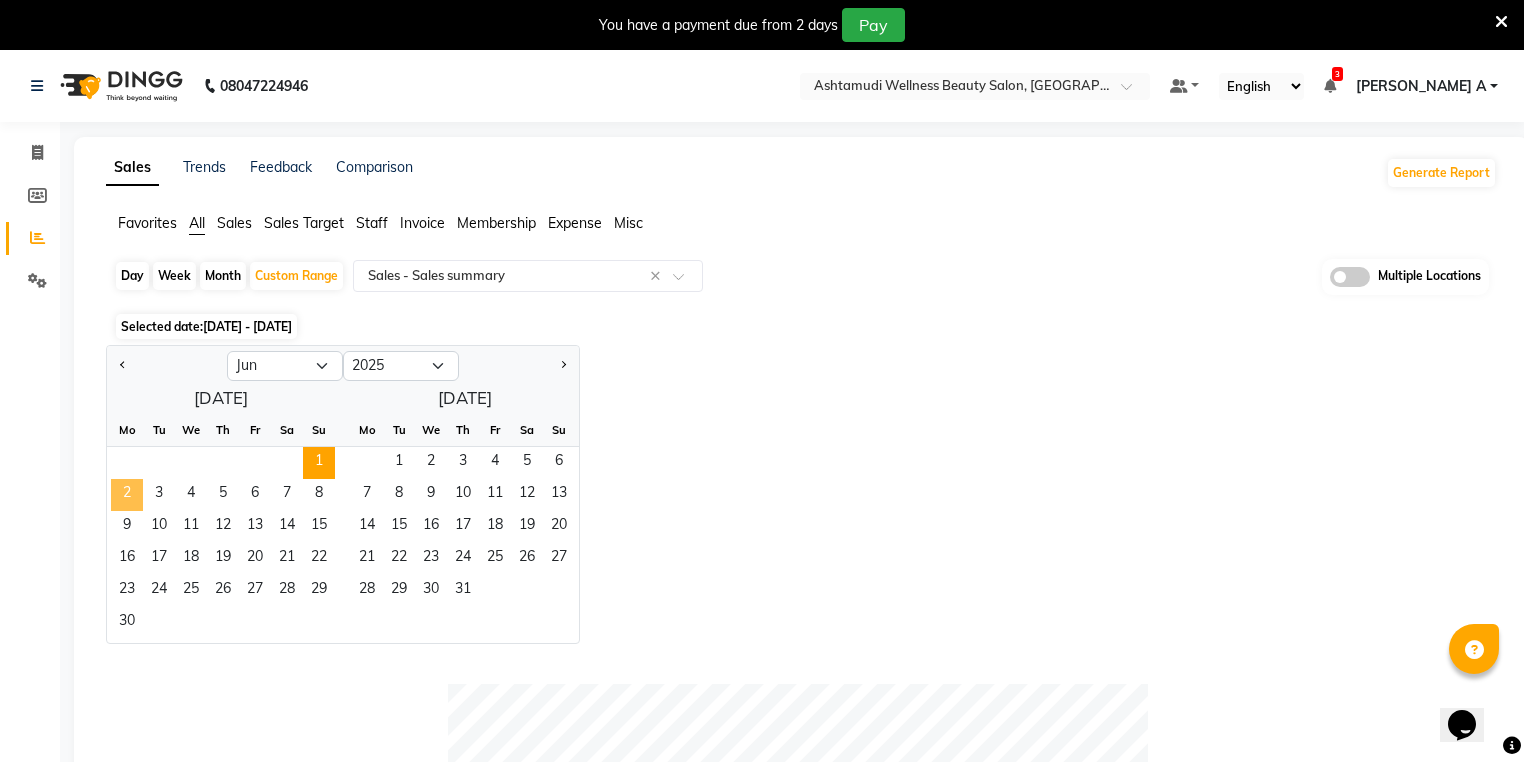 click on "2" 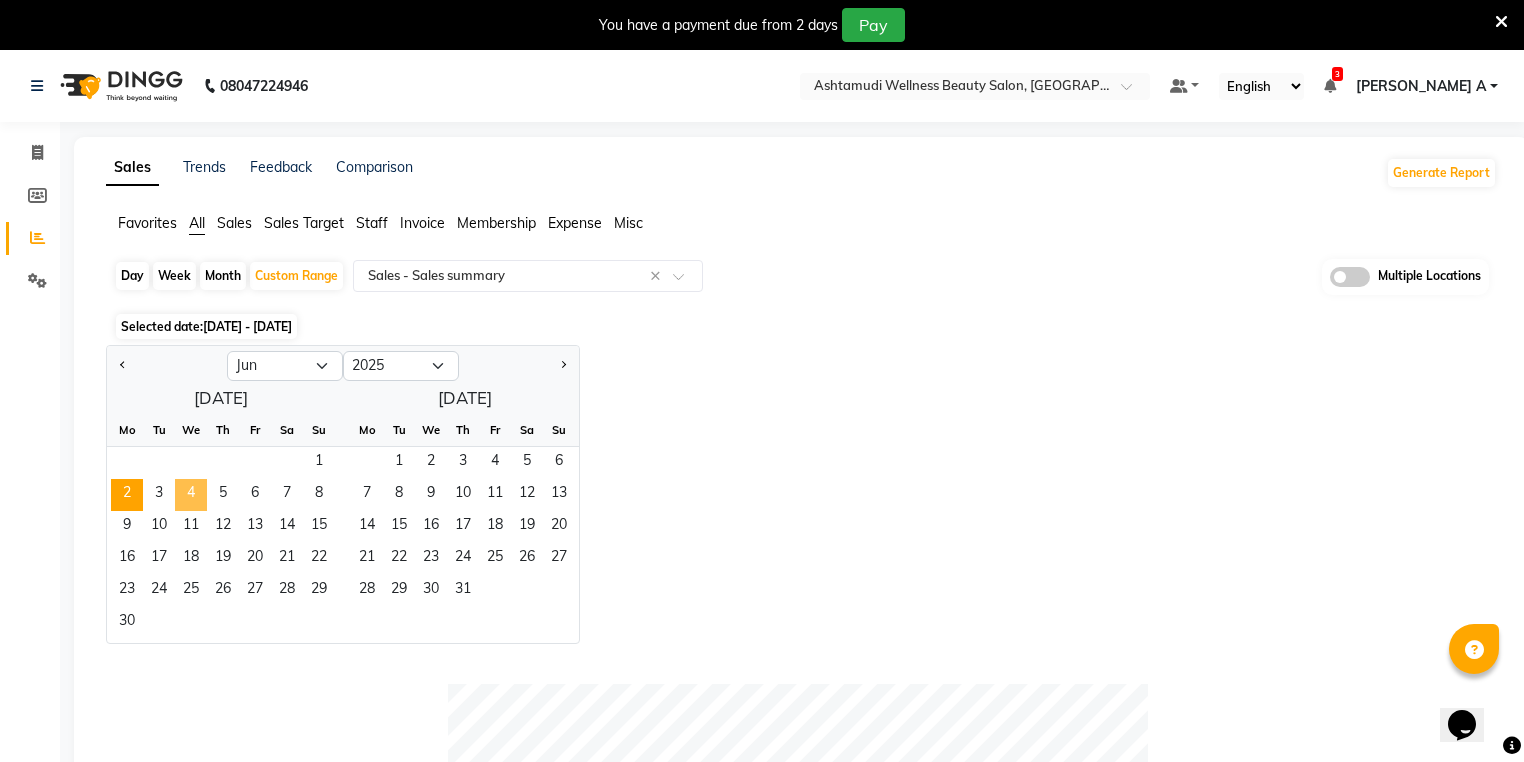 click on "4" 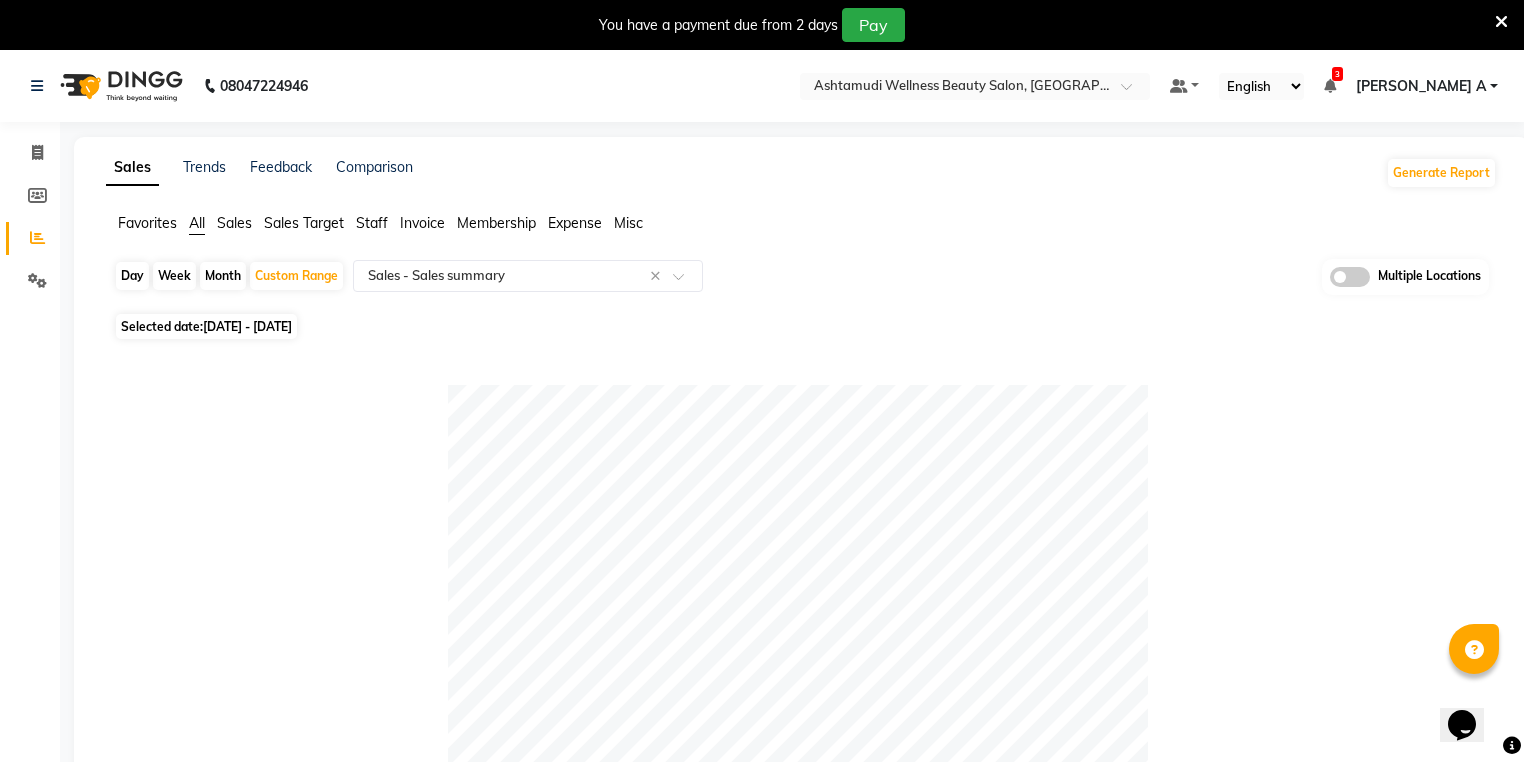 click 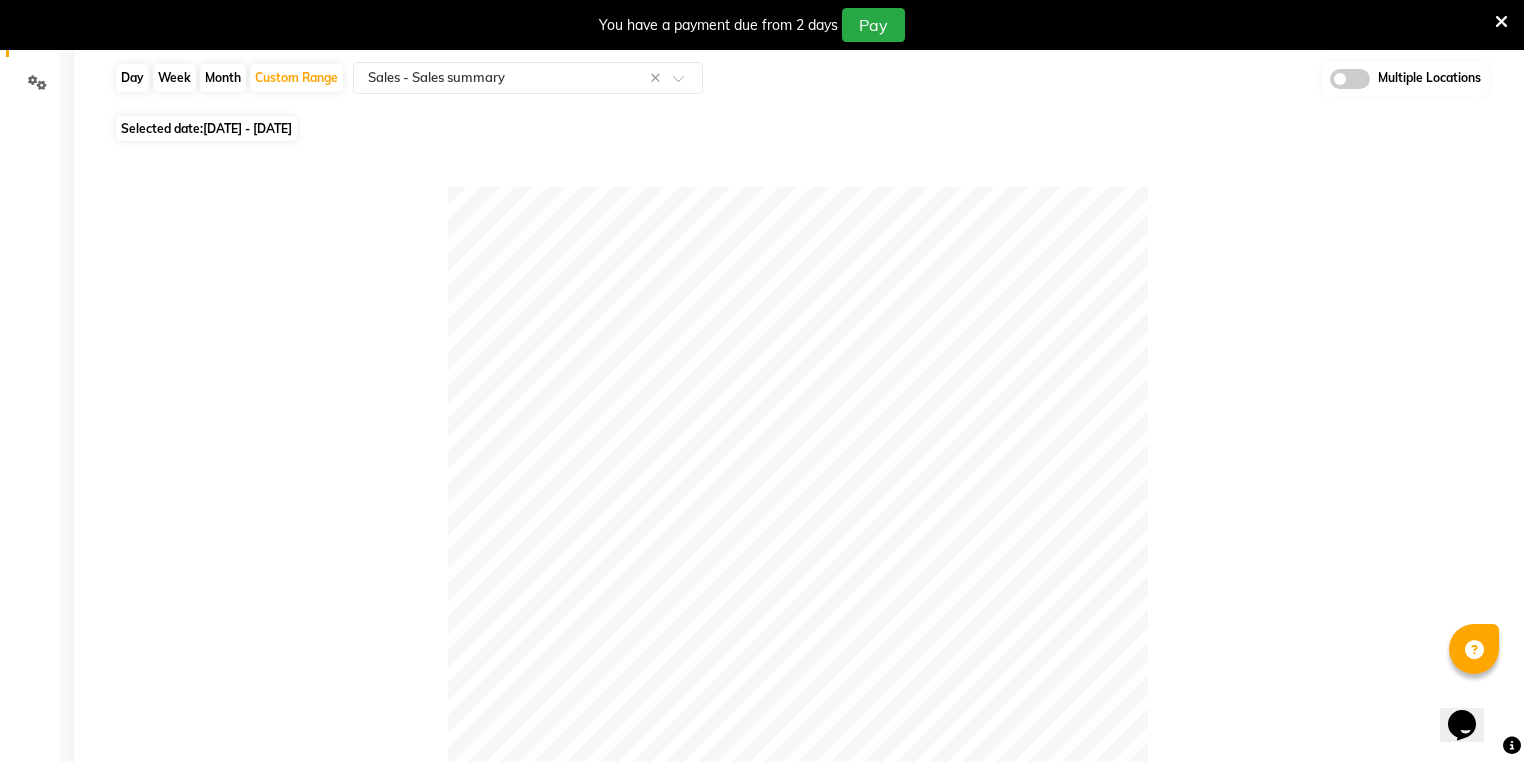 scroll, scrollTop: 0, scrollLeft: 0, axis: both 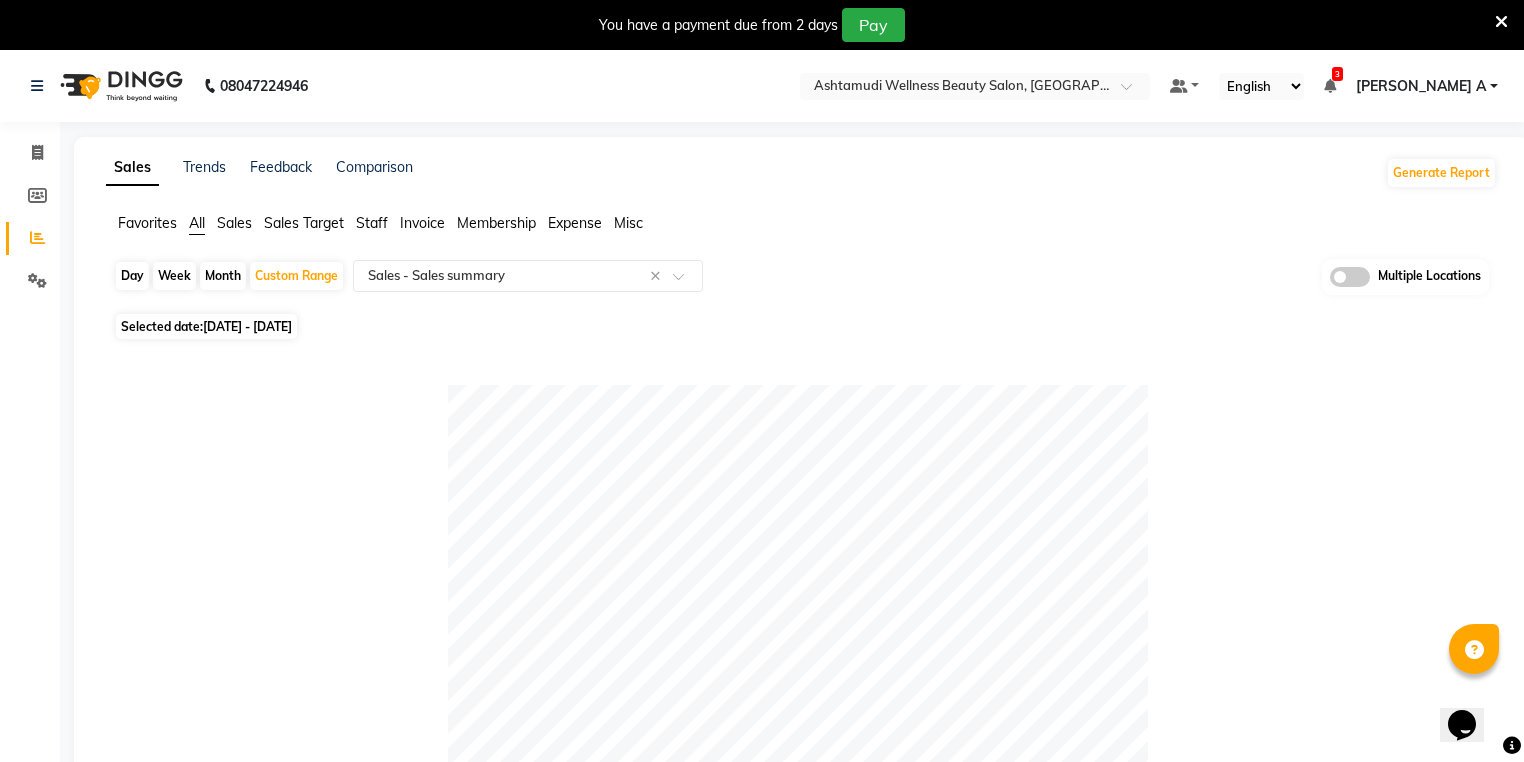 click on "Day" 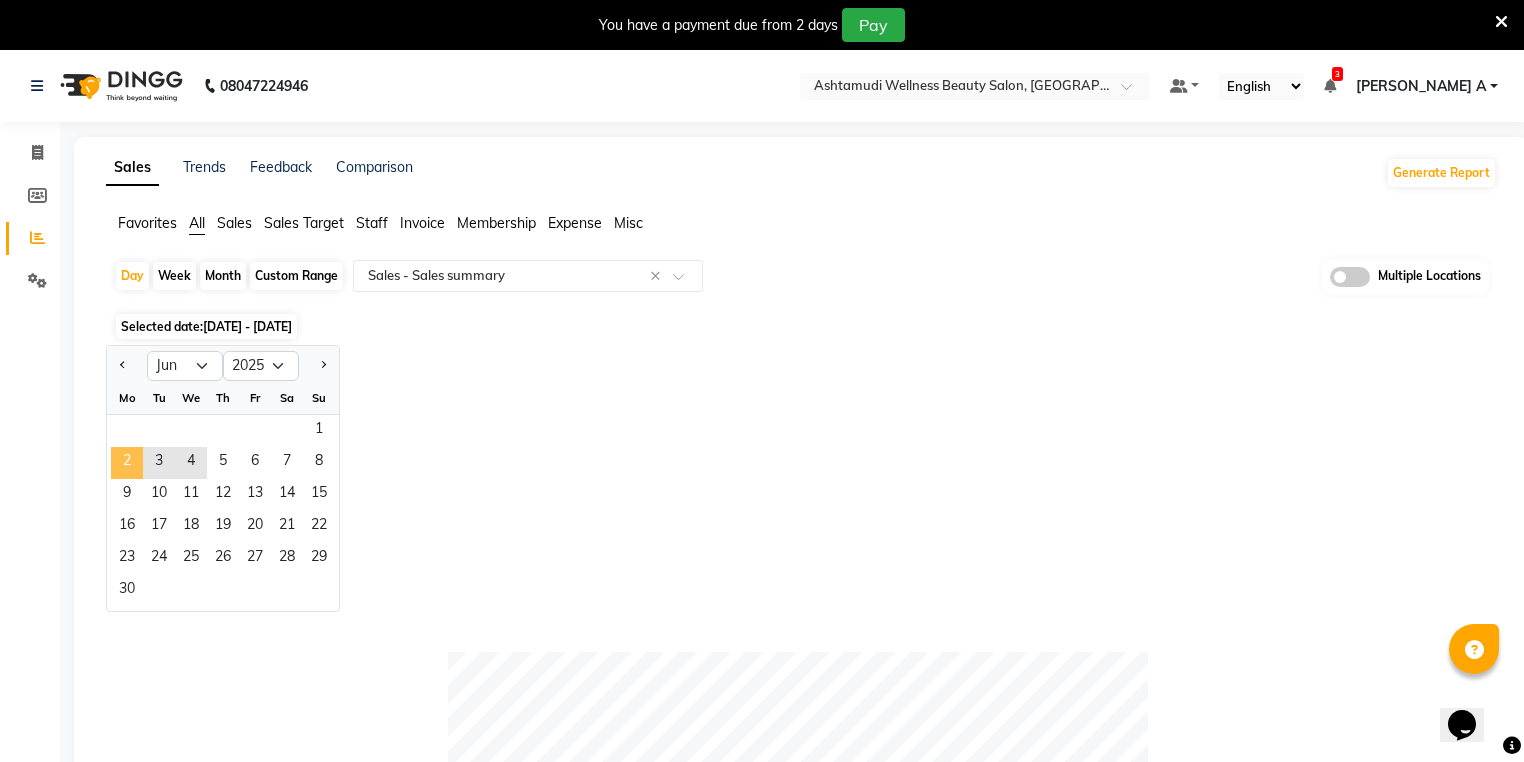 click on "2" 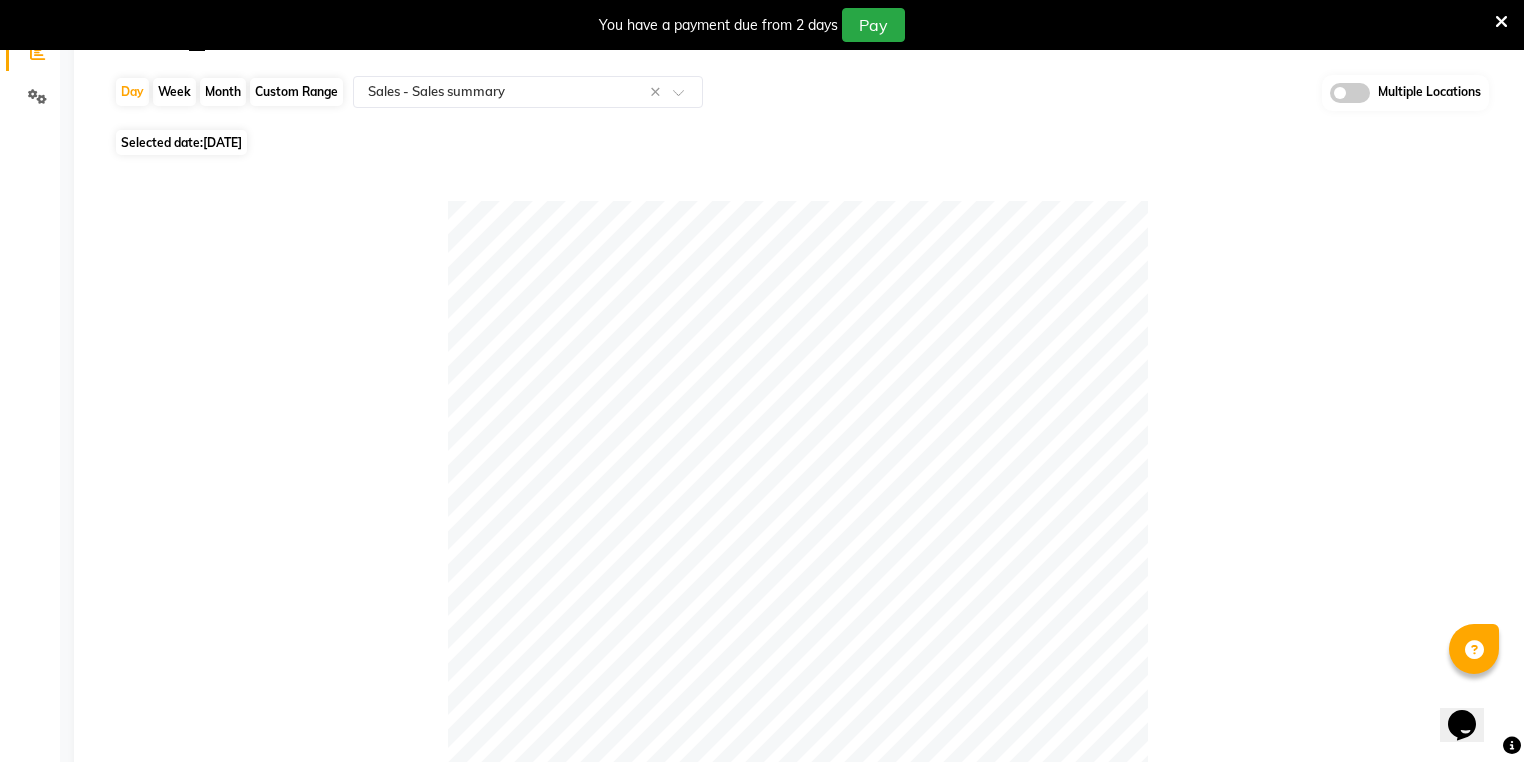 scroll, scrollTop: 0, scrollLeft: 0, axis: both 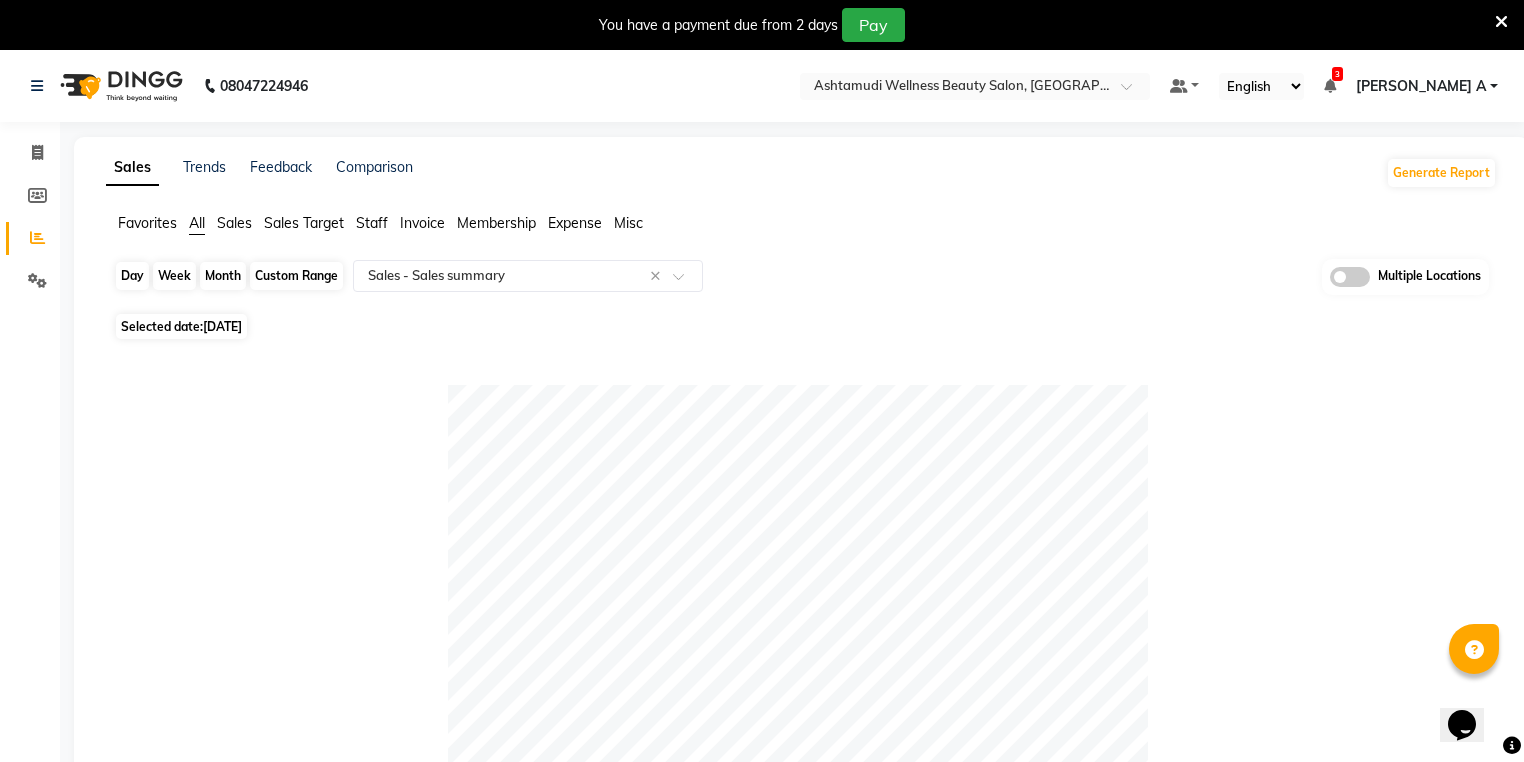 click on "Day" 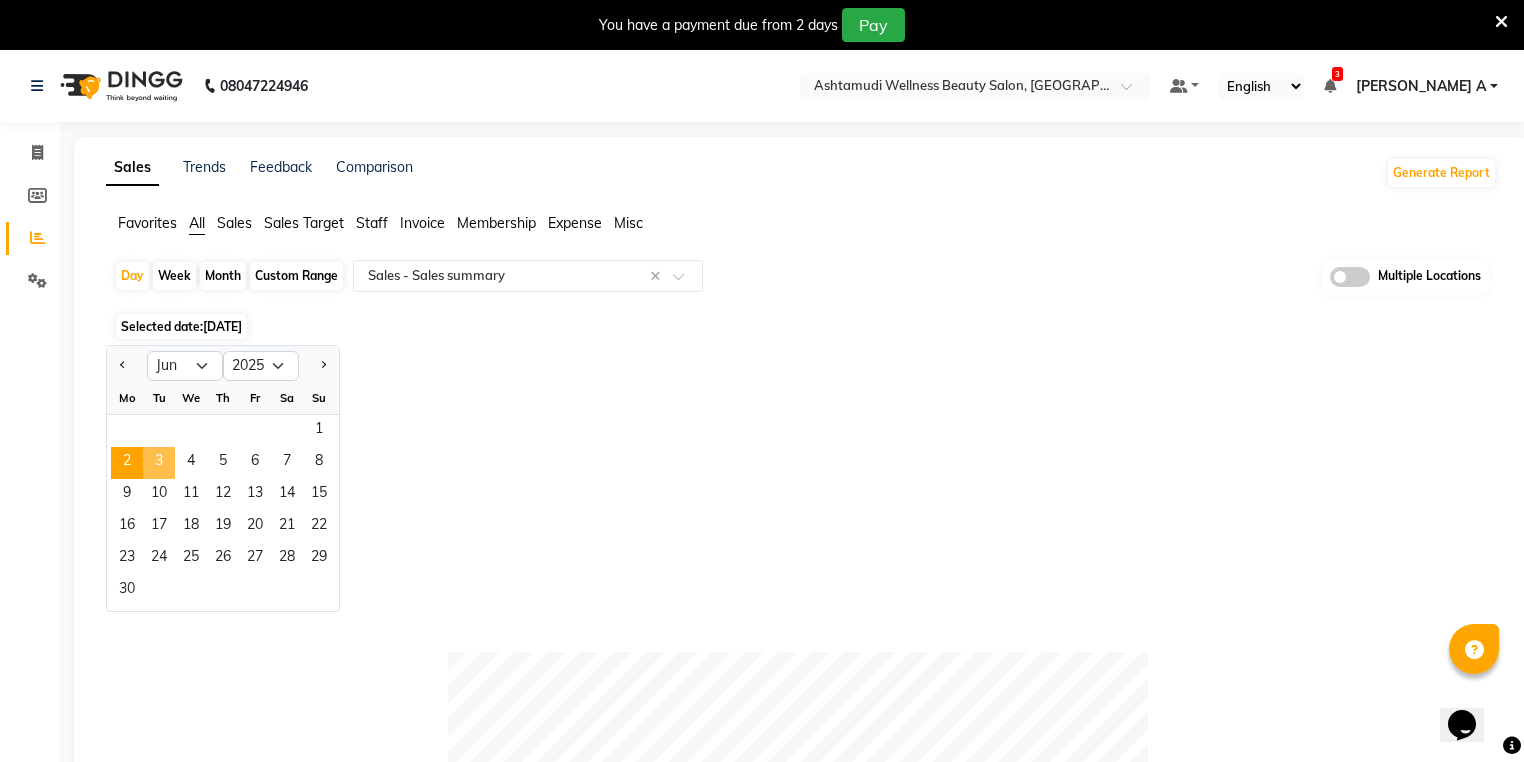 click on "3" 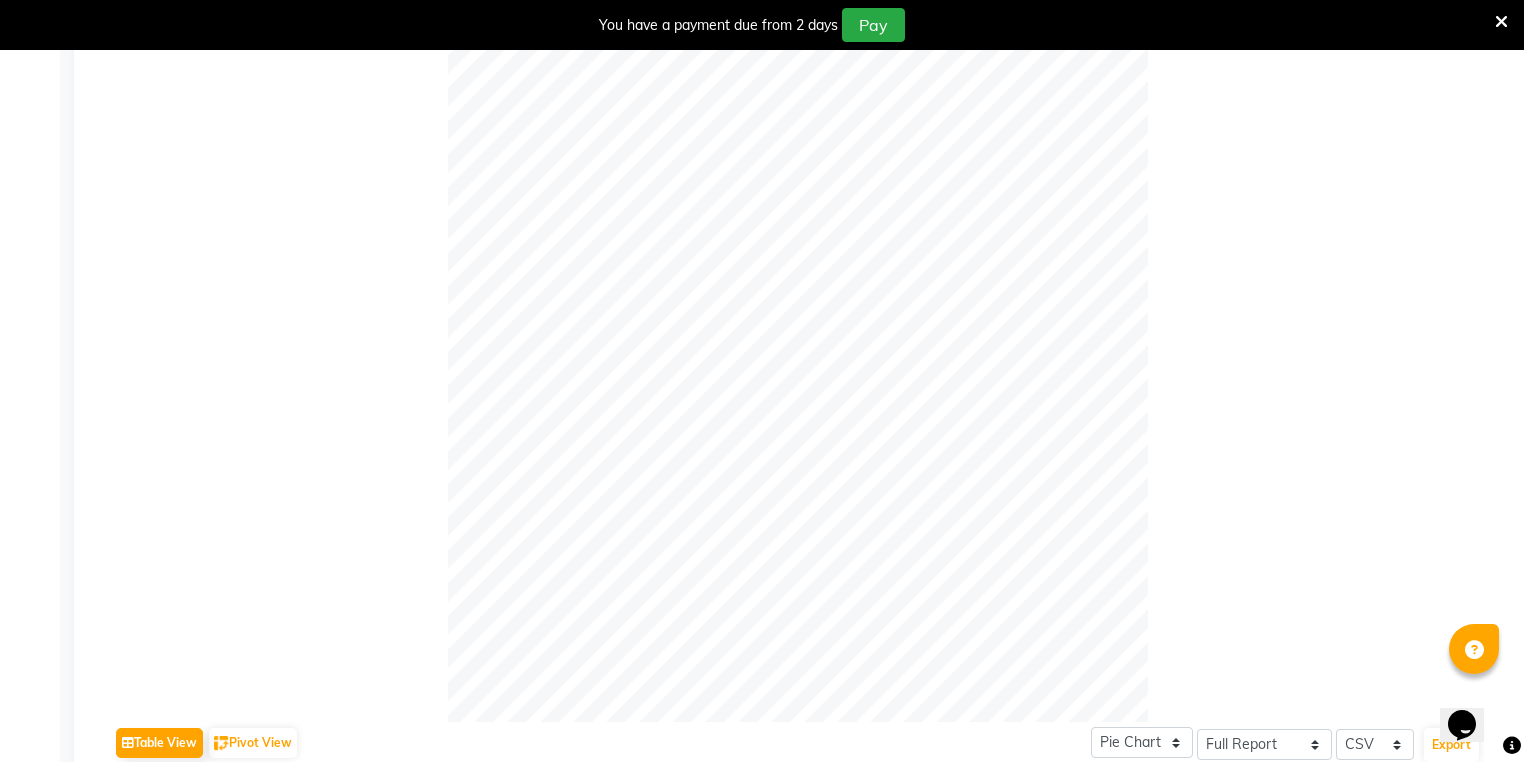 scroll, scrollTop: 0, scrollLeft: 0, axis: both 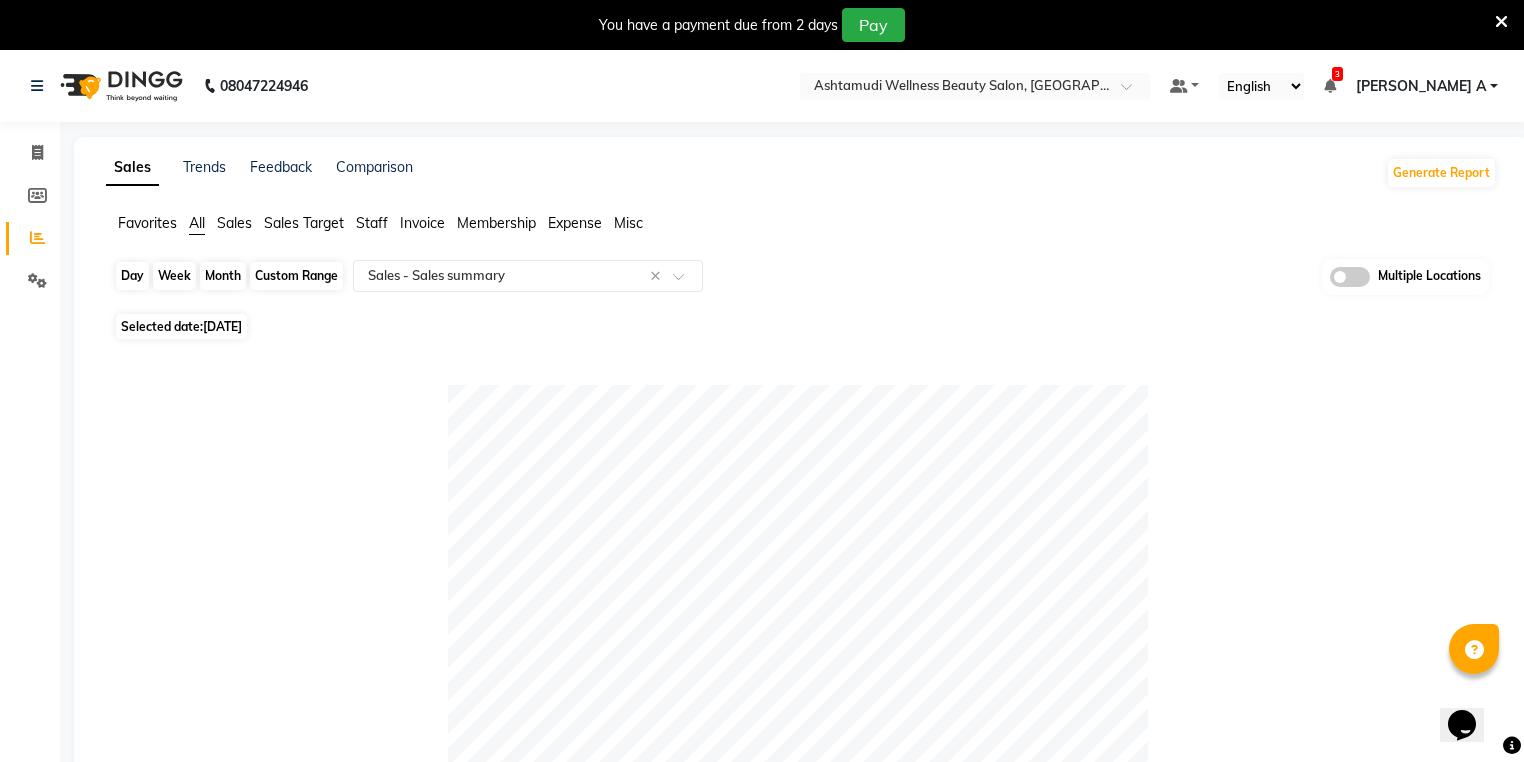 click on "Day" 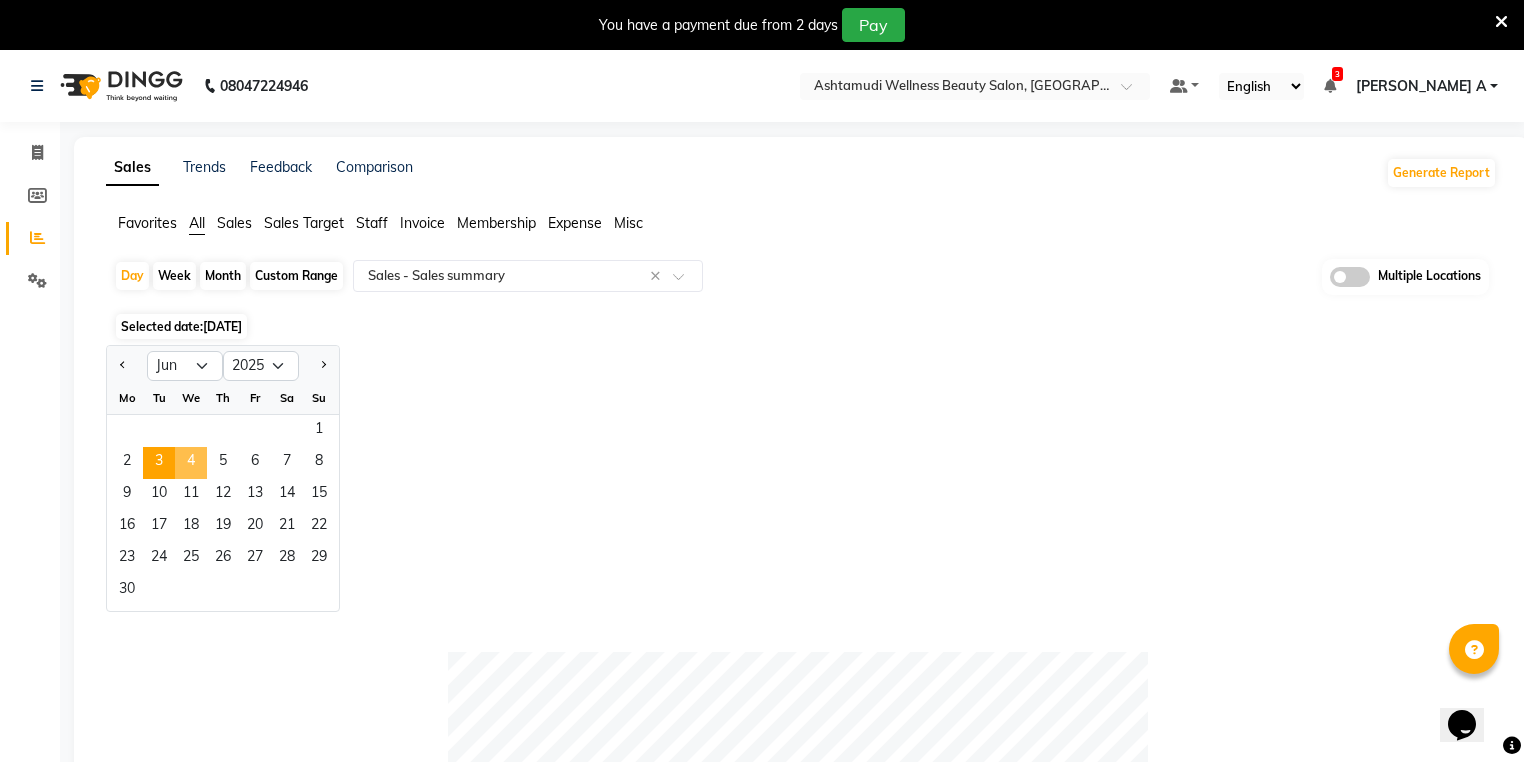click on "4" 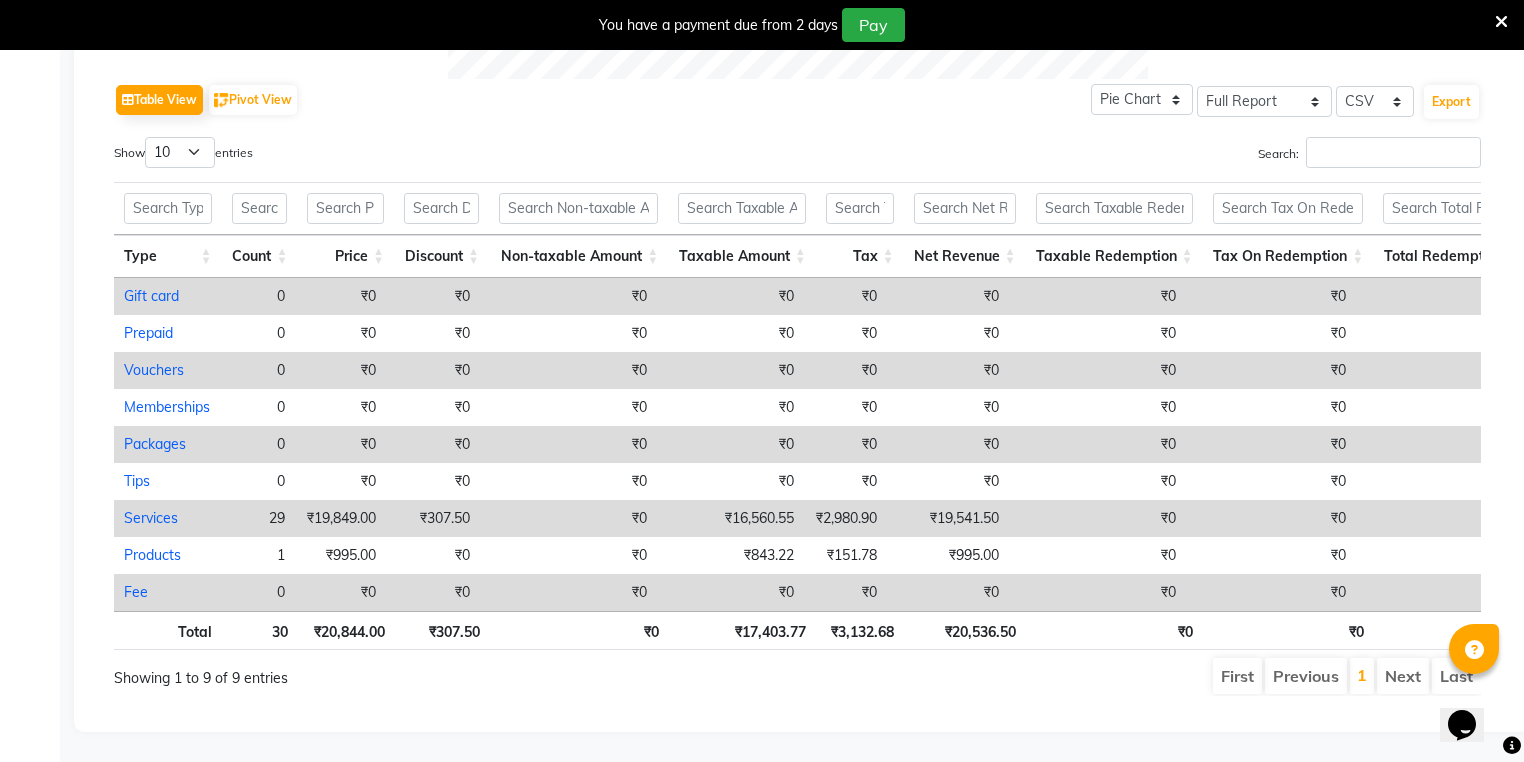 scroll, scrollTop: 1026, scrollLeft: 0, axis: vertical 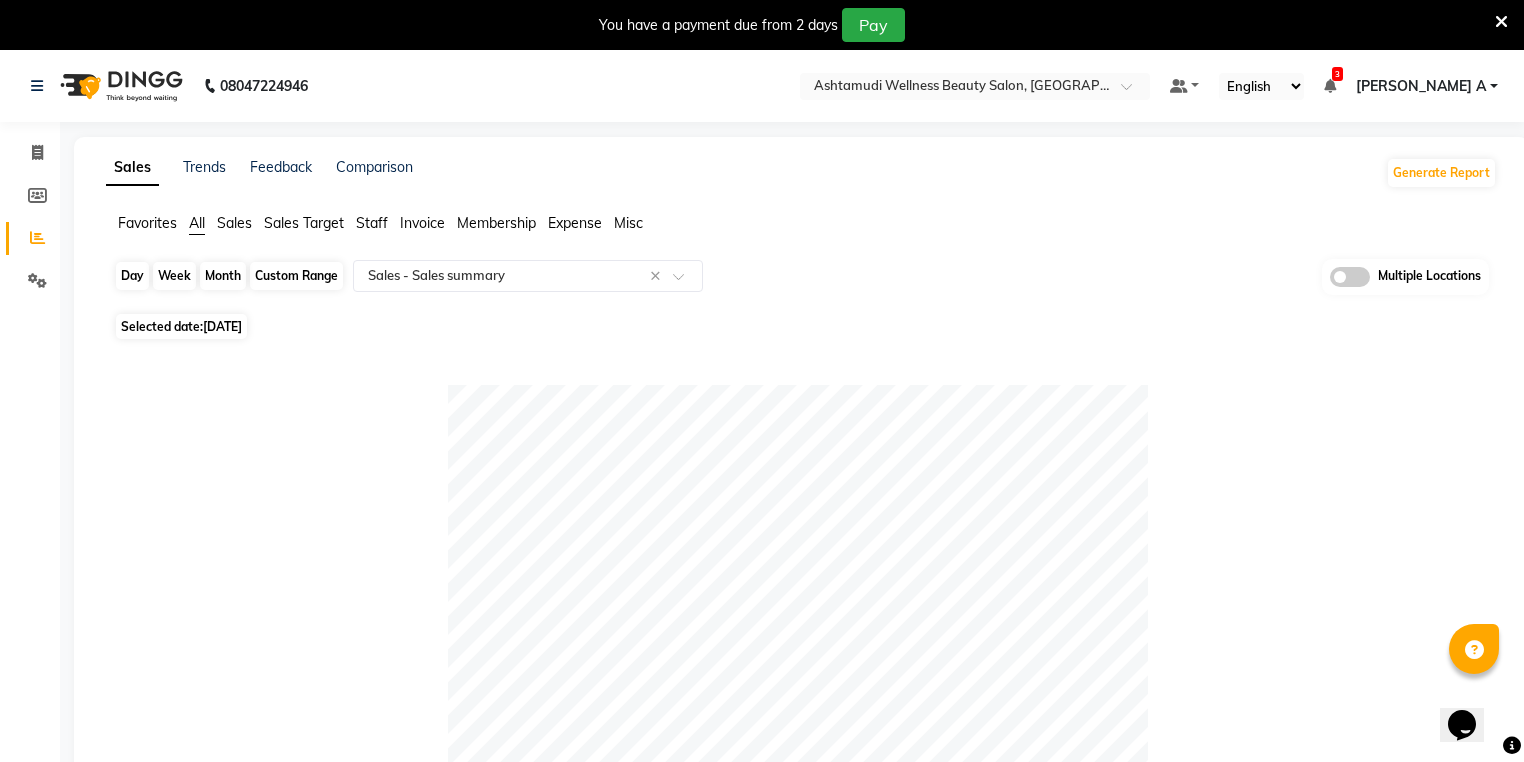 click on "Day" 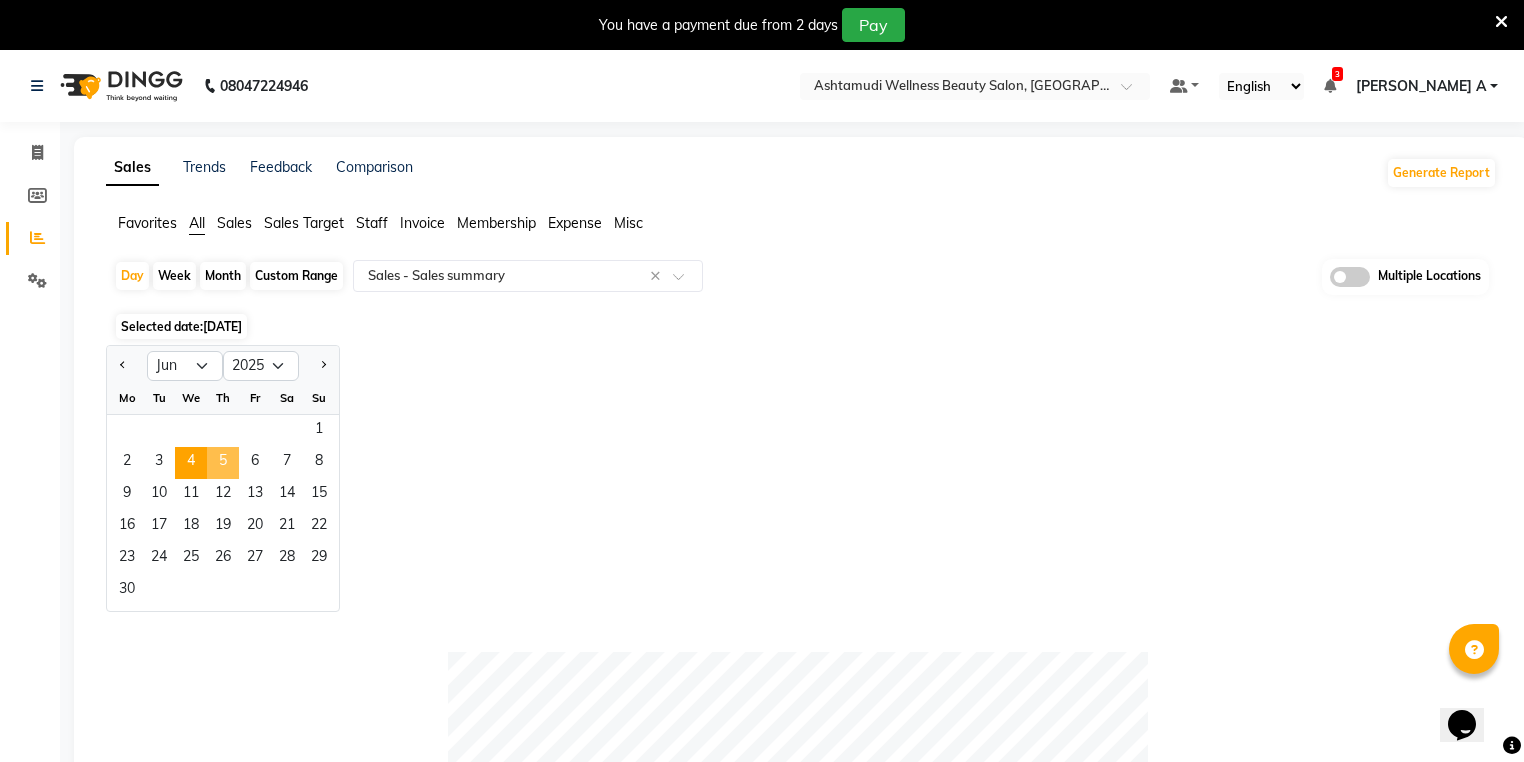 click on "5" 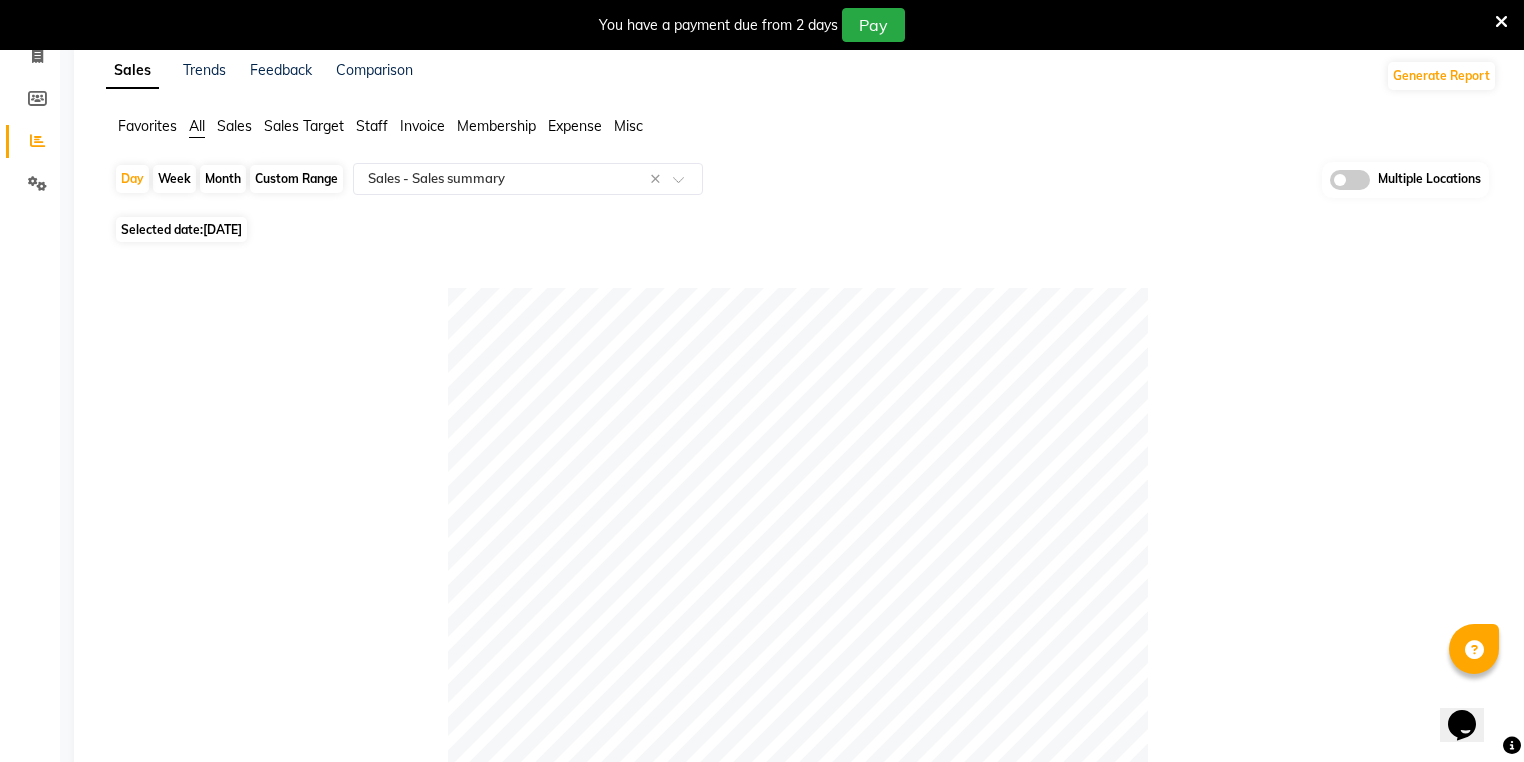scroll, scrollTop: 0, scrollLeft: 0, axis: both 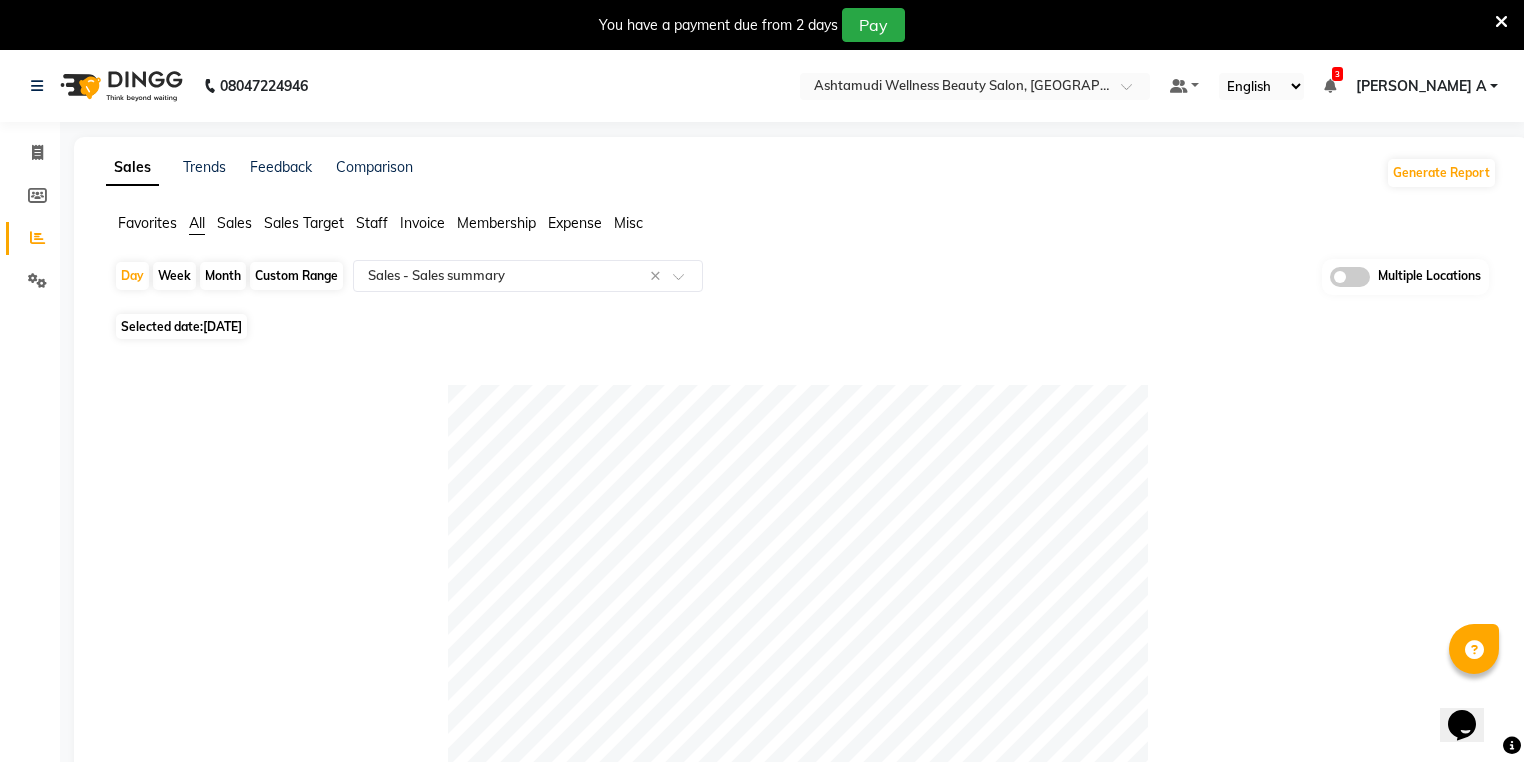 click on "Custom Range" 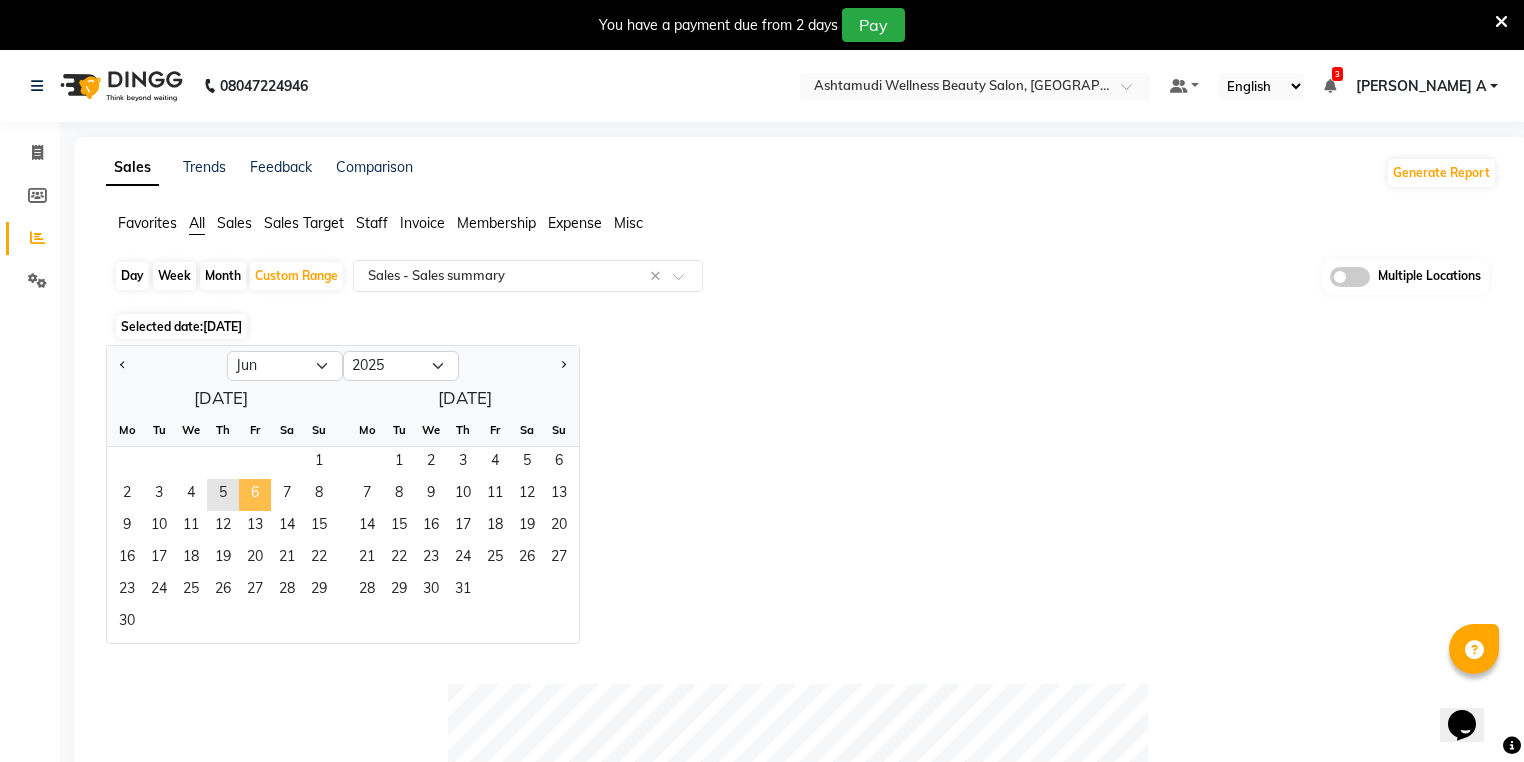 click on "6" 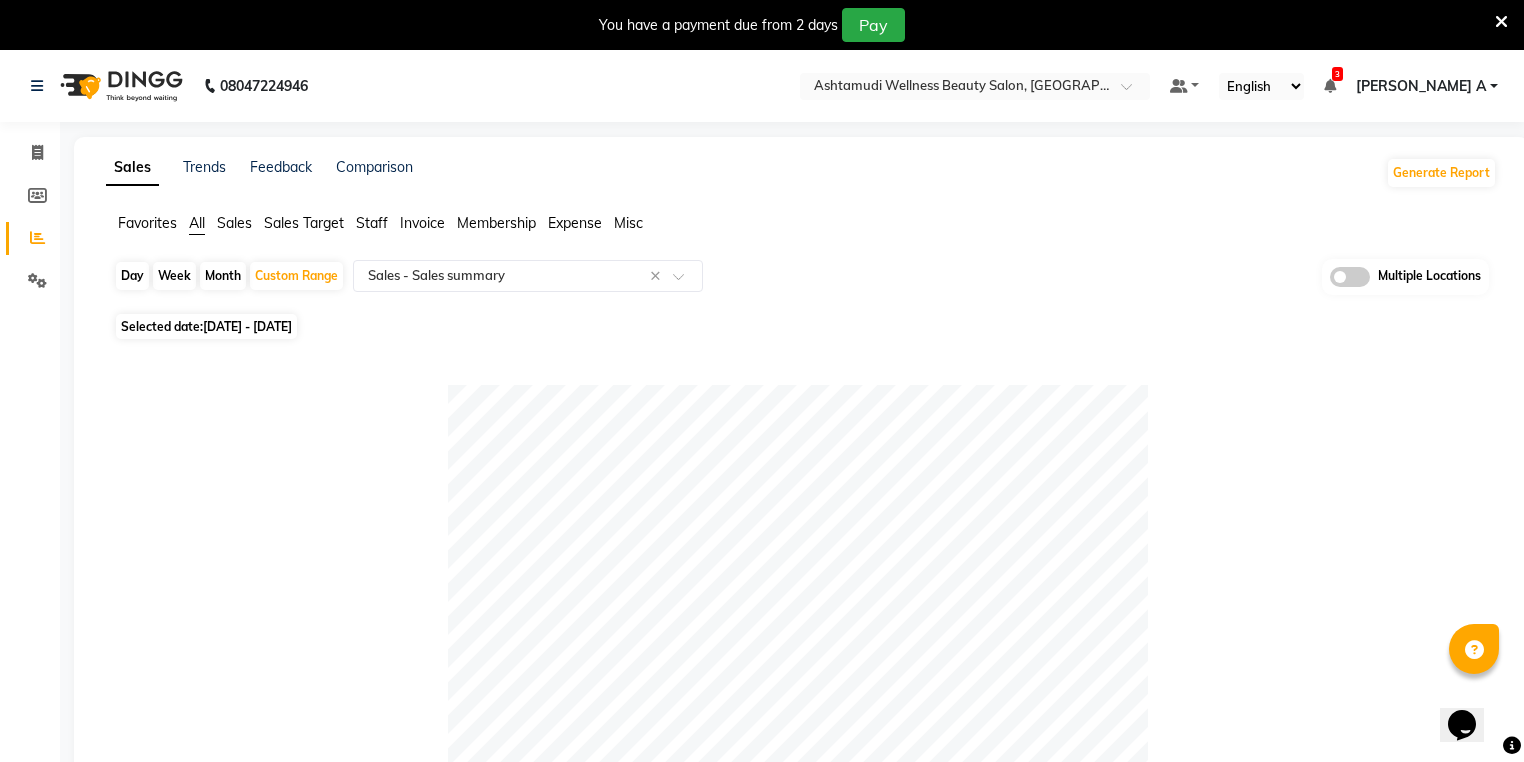 drag, startPoint x: 304, startPoint y: 277, endPoint x: 302, endPoint y: 293, distance: 16.124516 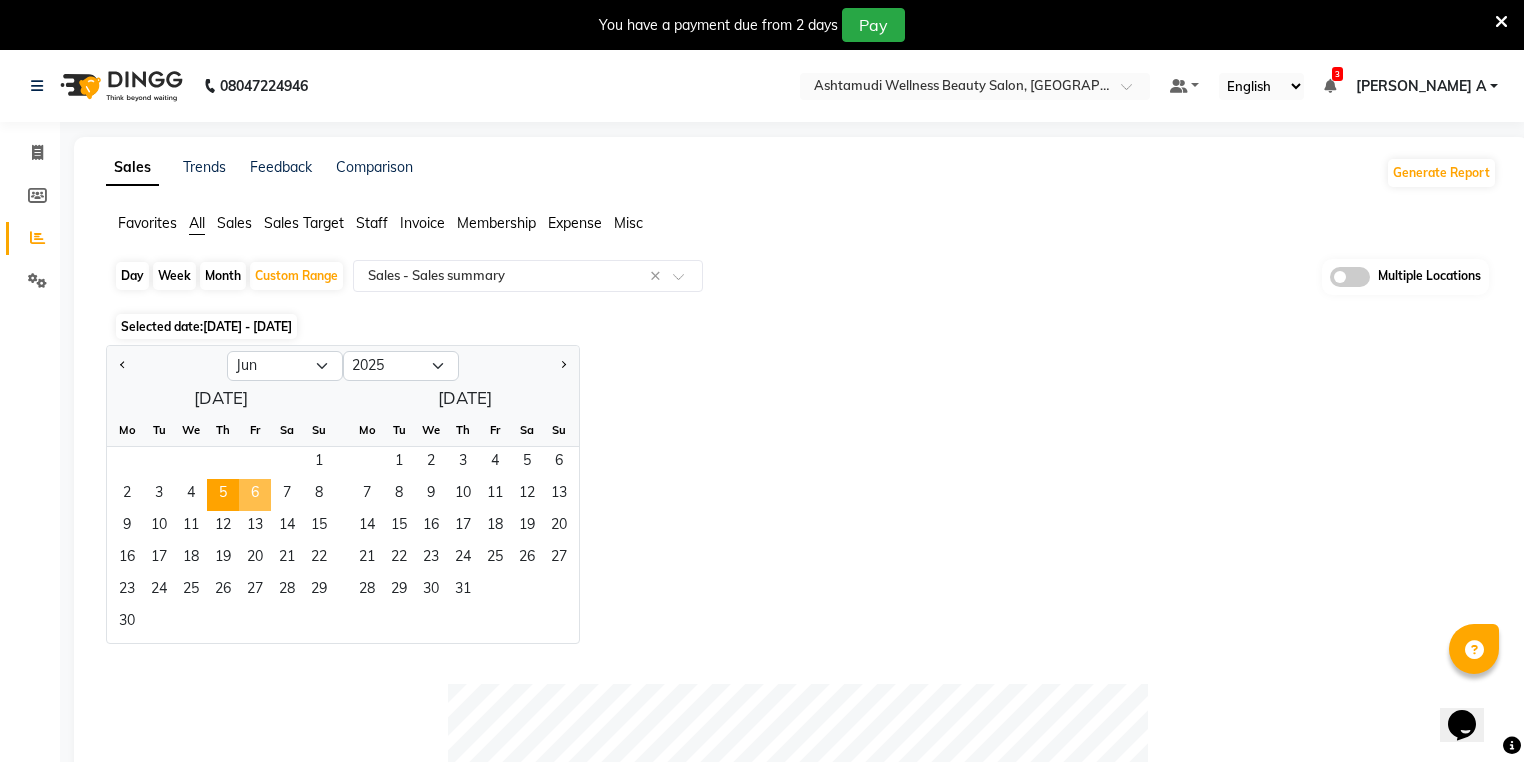 click on "6" 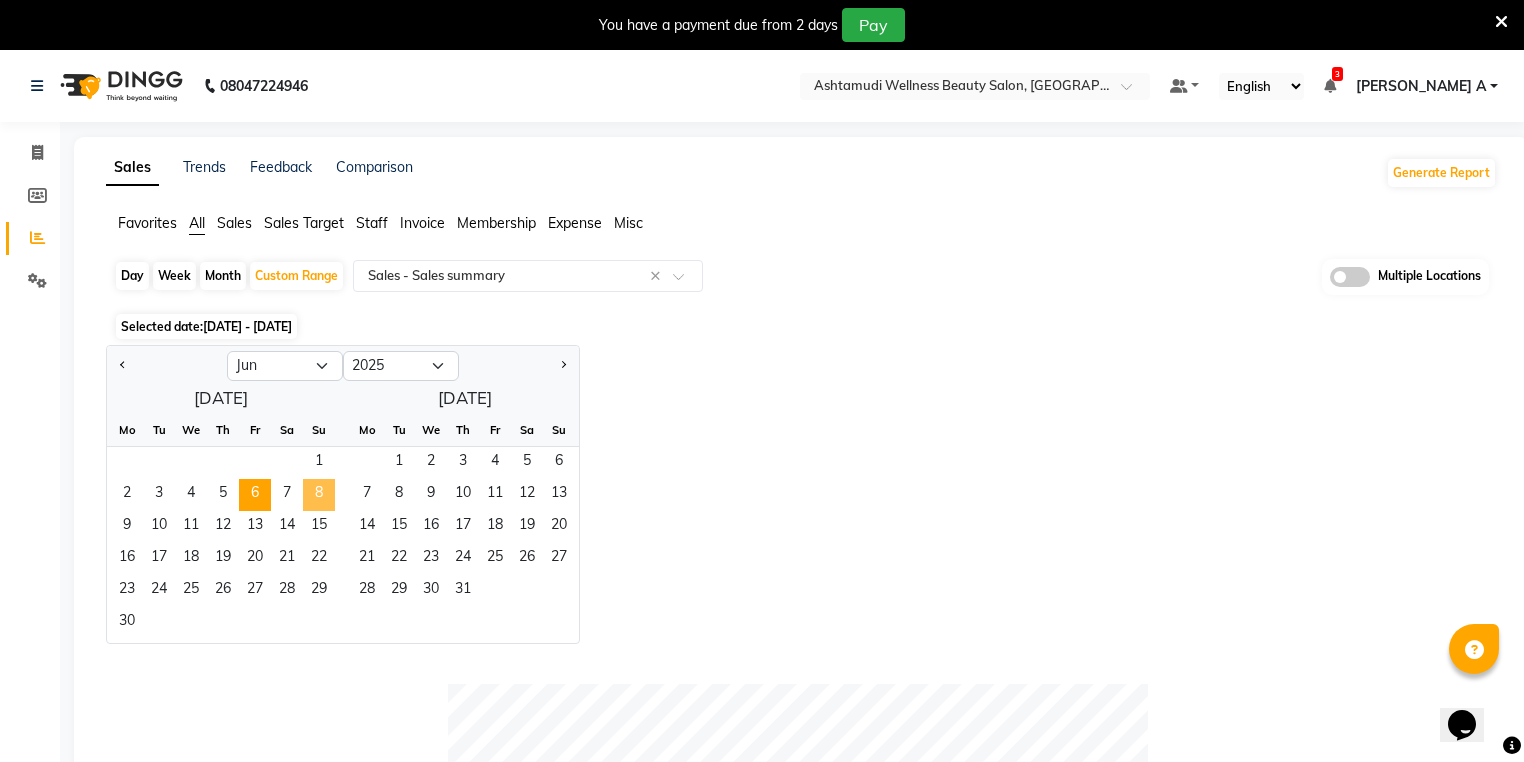 click on "8" 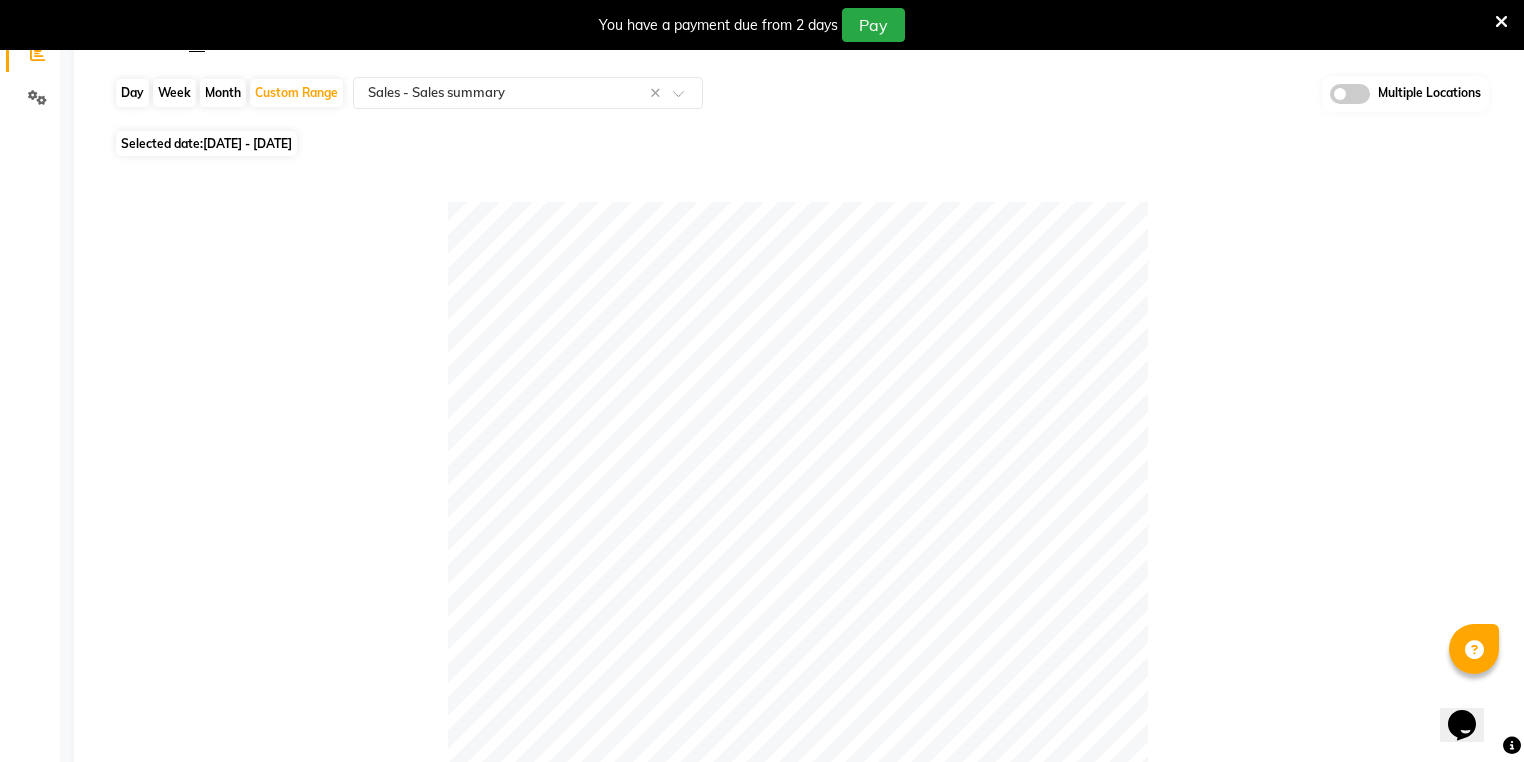 scroll, scrollTop: 0, scrollLeft: 0, axis: both 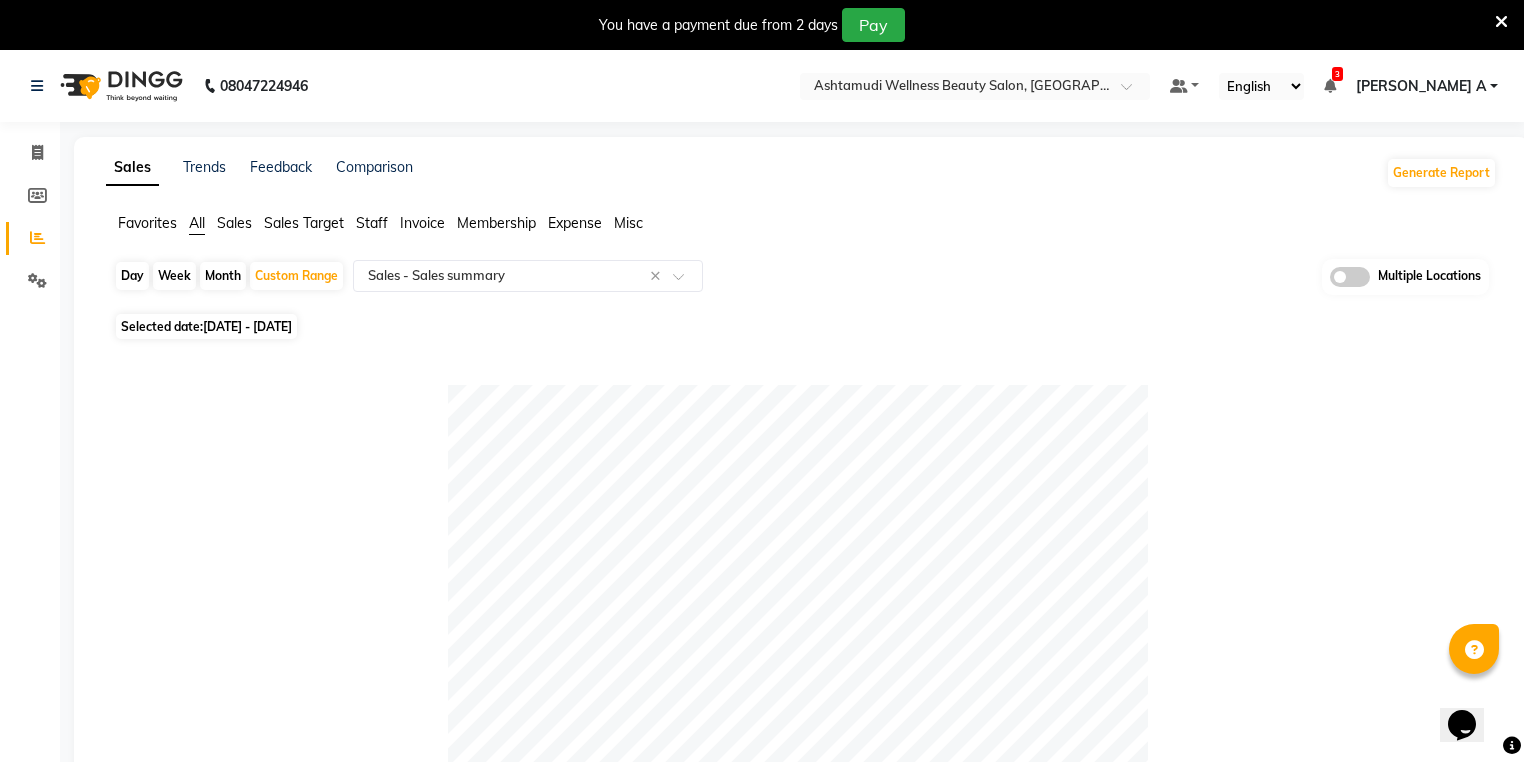 click on "Favorites All Sales Sales Target Staff Invoice Membership Expense Misc  Day   Week   Month   Custom Range  Select Report Type × Sales -  Sales summary × Multiple Locations Selected date:  06-06-2025 - 08-06-2025   Table View   Pivot View  Pie Chart Bar Chart Select Full Report Filtered Report Select CSV PDF  Export  Show  10 25 50 100  entries Search: Type Count Price Discount Non-taxable Amount Taxable Amount Tax Net Revenue Taxable Redemption Tax On Redemption Total Redemption Total Tax Total Type Count Price Discount Non-taxable Amount Taxable Amount Tax Net Revenue Taxable Redemption Tax On Redemption Total Redemption Total Tax Total Total 159 ₹1,58,940.00 ₹13,438.50 ₹1,600.00 ₹1,21,950.01 ₹21,951.00 ₹1,45,501.50 ₹0 ₹0 ₹0 ₹21,951.00 ₹1,45,501.50 Gift card 0 ₹0 ₹0 ₹0 ₹0 ₹0 ₹0 ₹0 ₹0 ₹0 ₹0 ₹0 Tips 0 ₹0 ₹0 ₹0 ₹0 ₹0 ₹0 ₹0 ₹0 ₹0 ₹0 ₹0 Prepaid 0 ₹0 ₹0 ₹0 ₹0 ₹0 ₹0 ₹0 ₹0 ₹0 ₹0 ₹0 Vouchers 0 ₹0 ₹0 ₹0 ₹0 ₹0 ₹0 149" 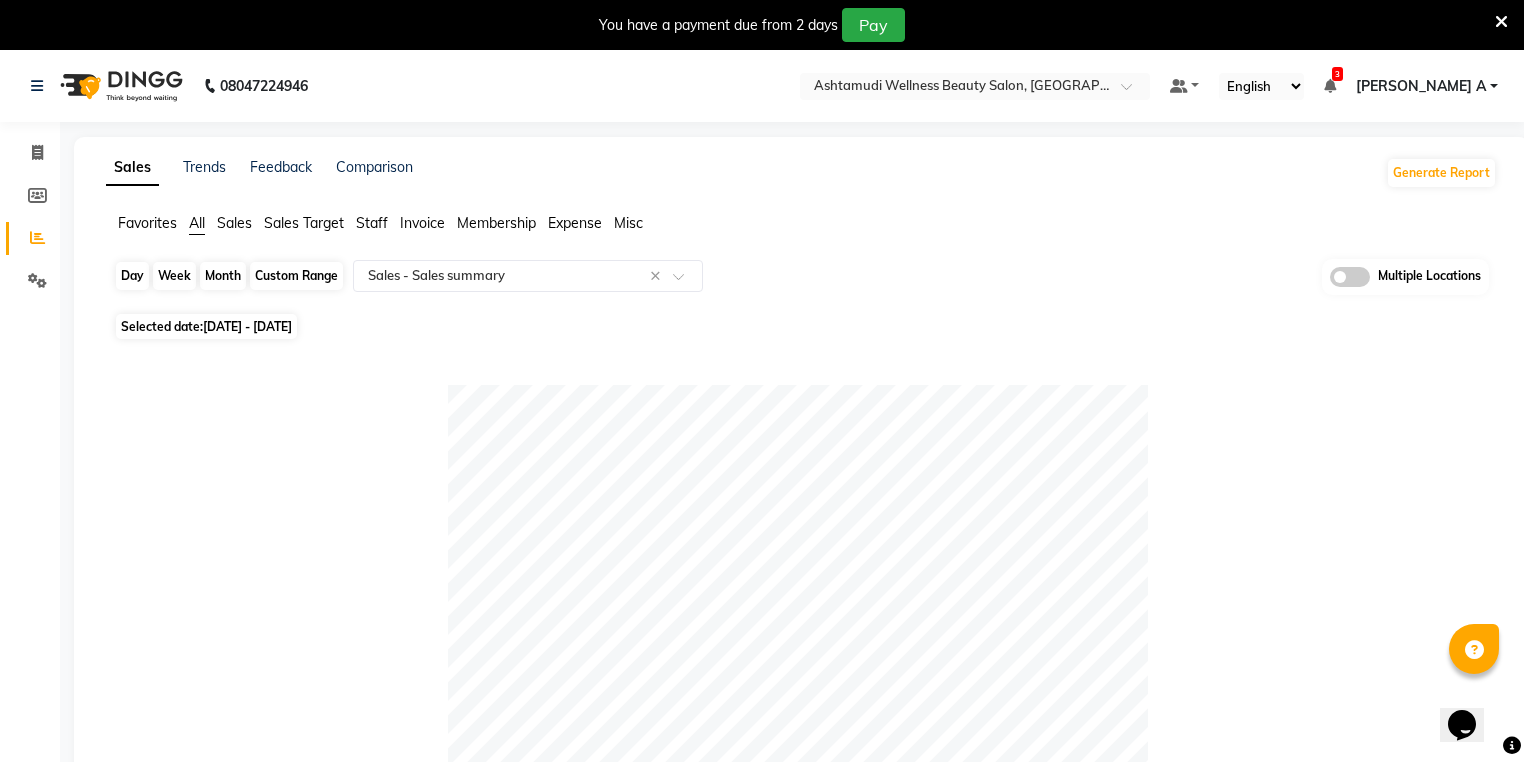 click on "Custom Range" 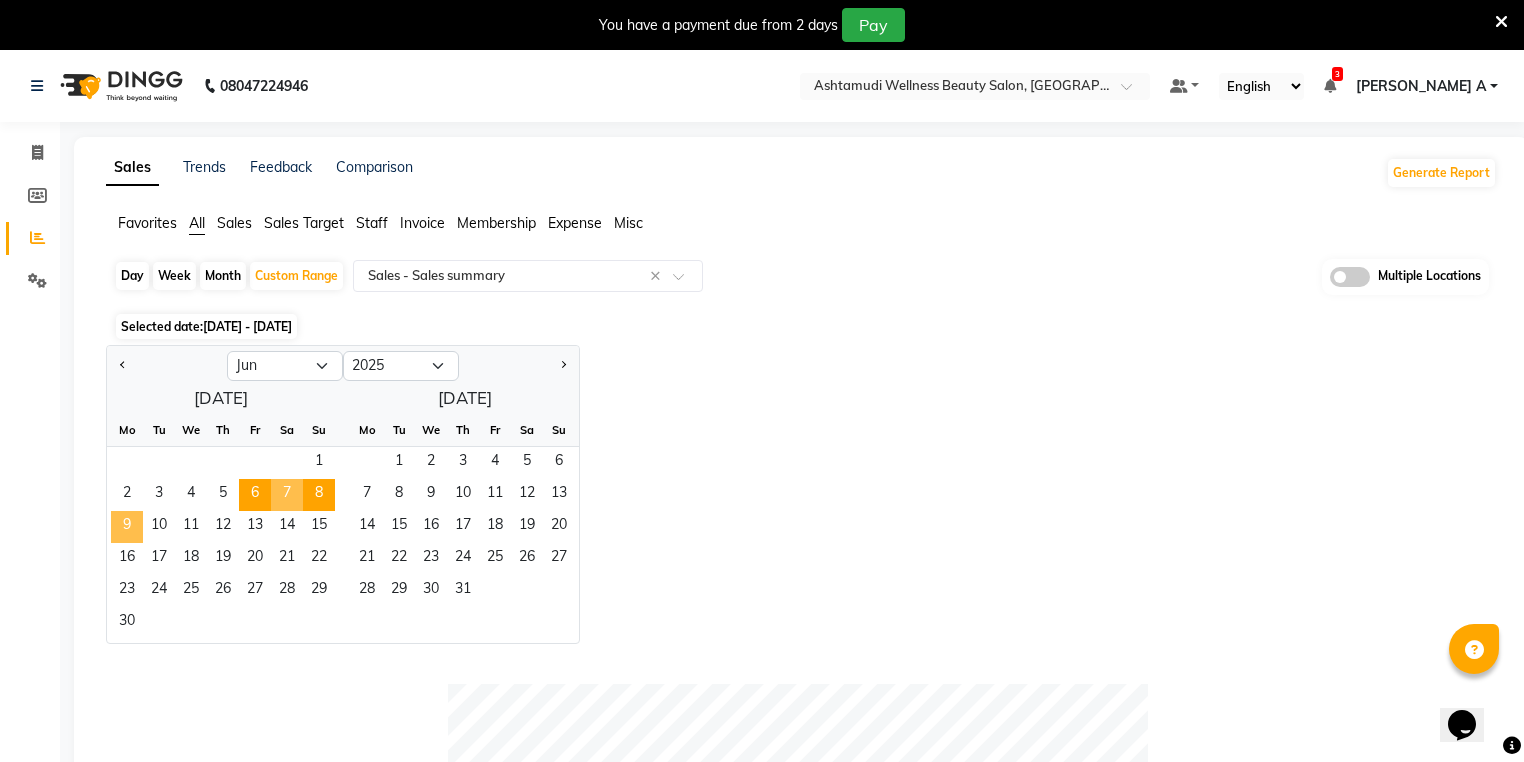 click on "9" 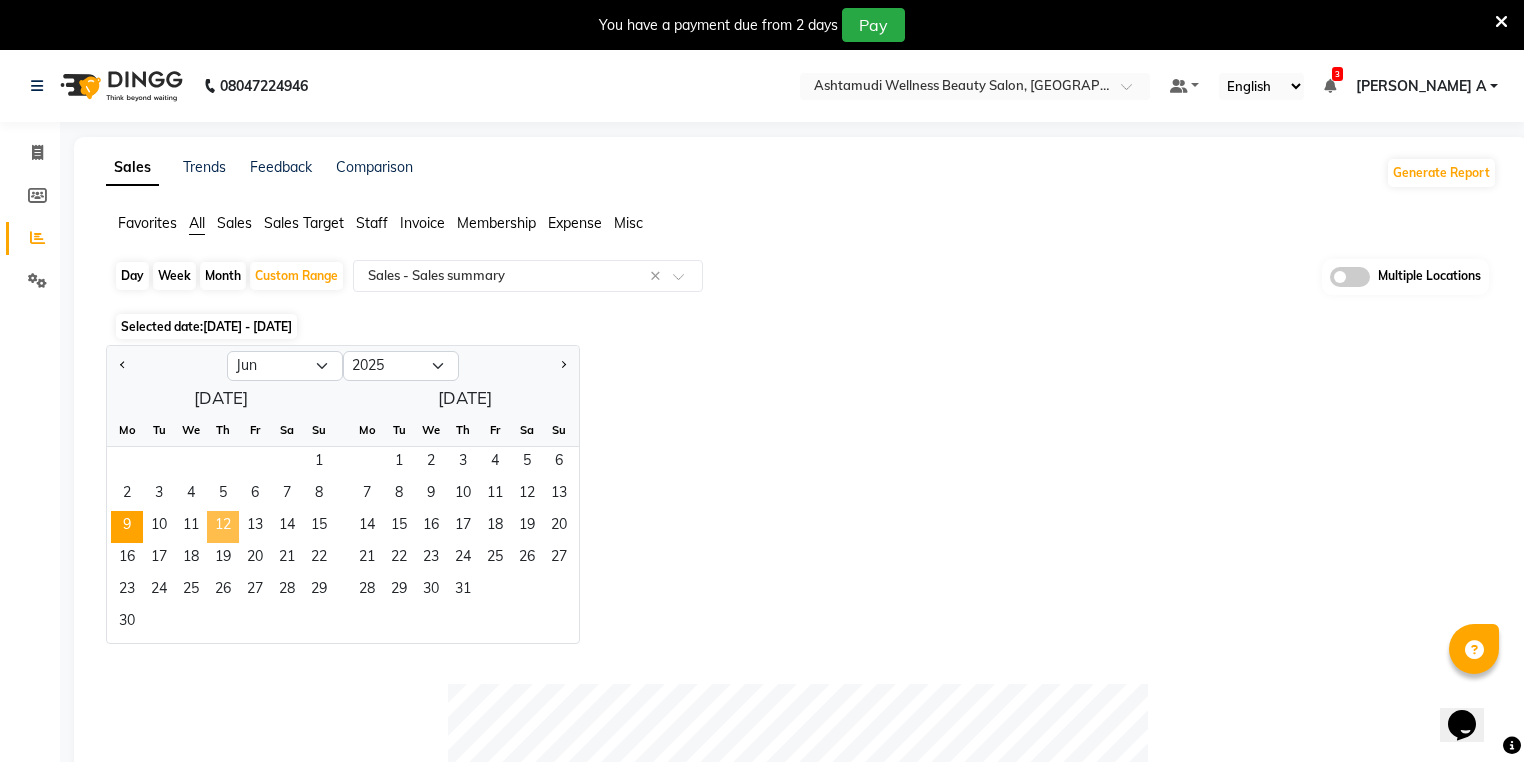 click on "12" 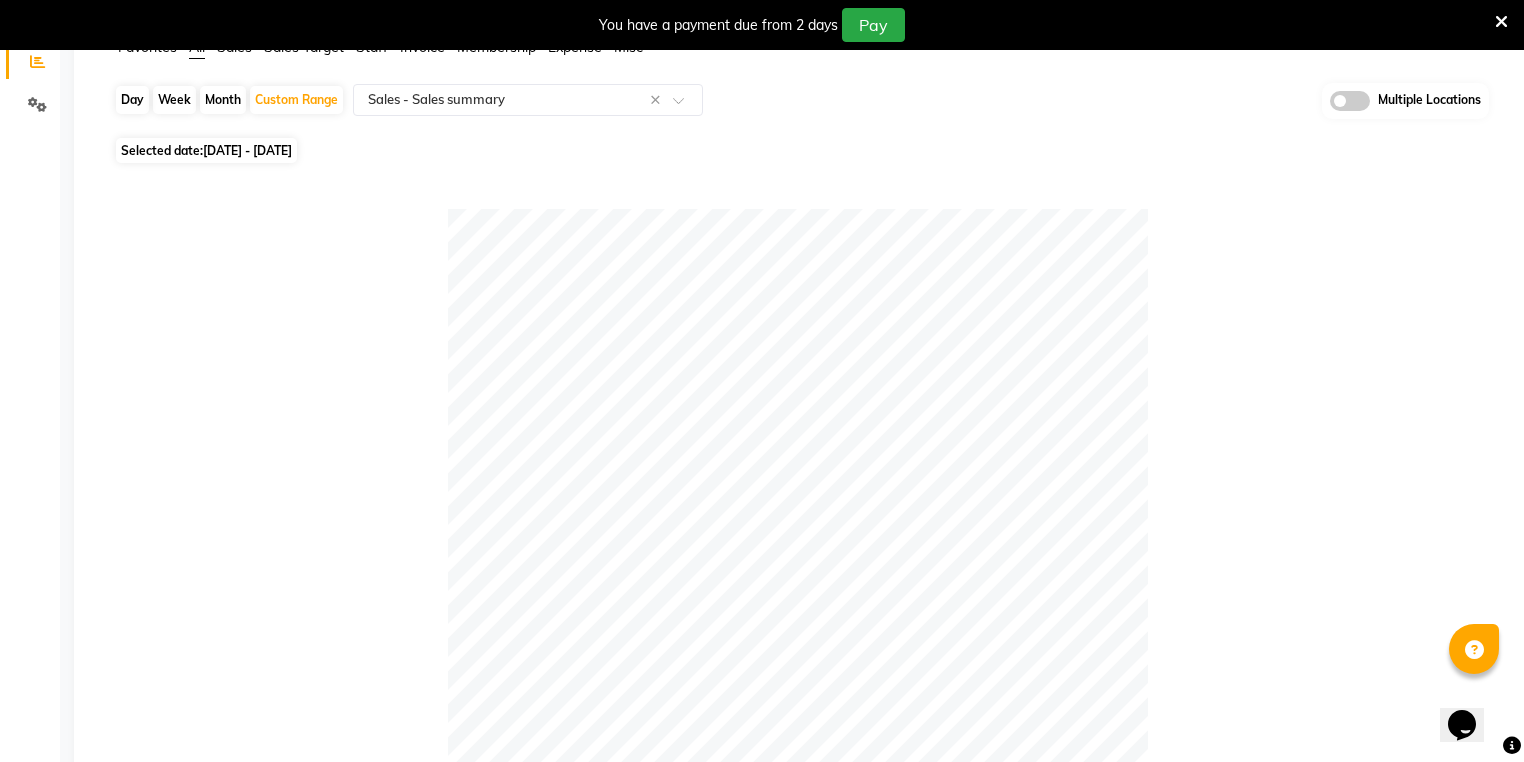 scroll, scrollTop: 0, scrollLeft: 0, axis: both 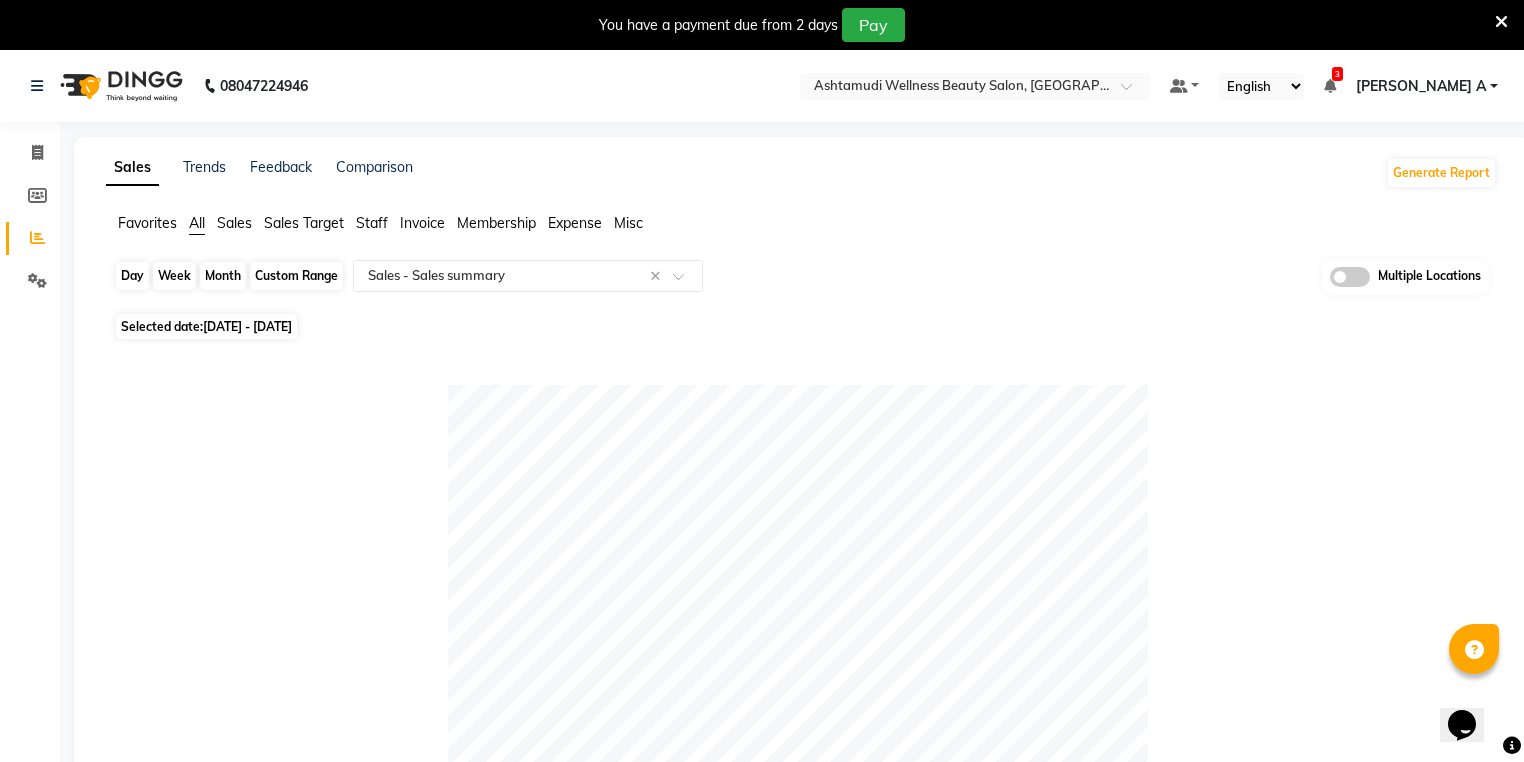 click on "Custom Range" 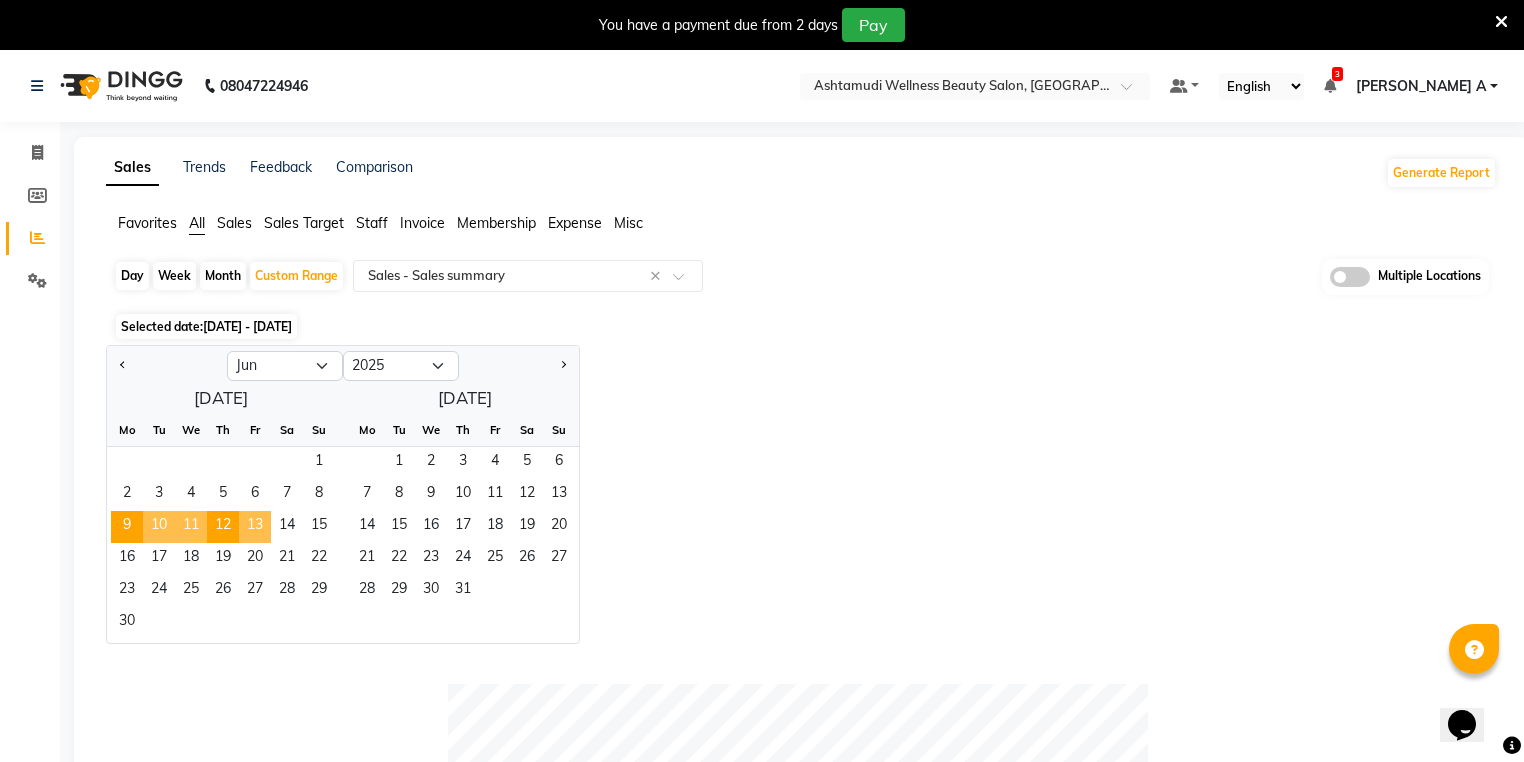 click on "13" 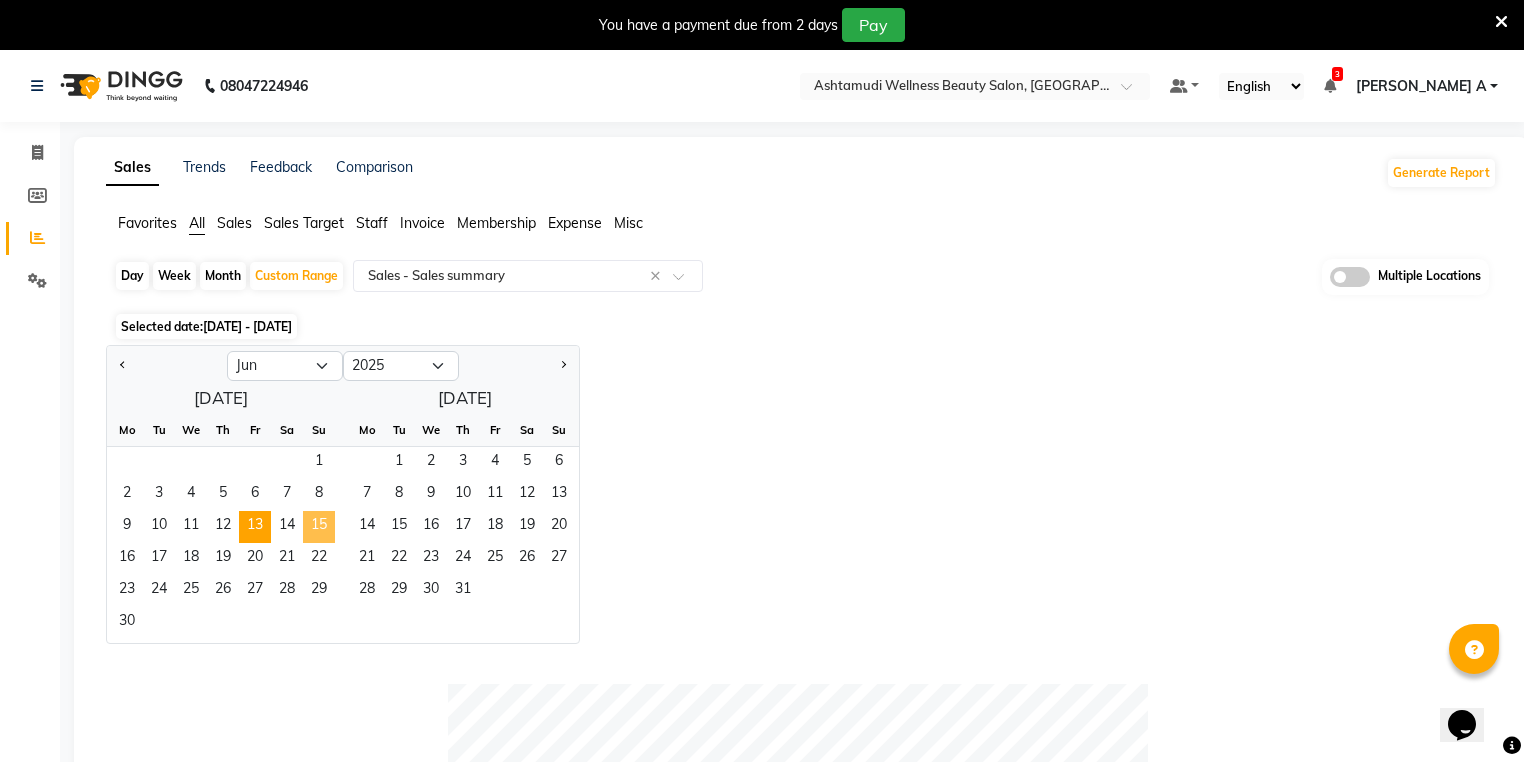 click on "15" 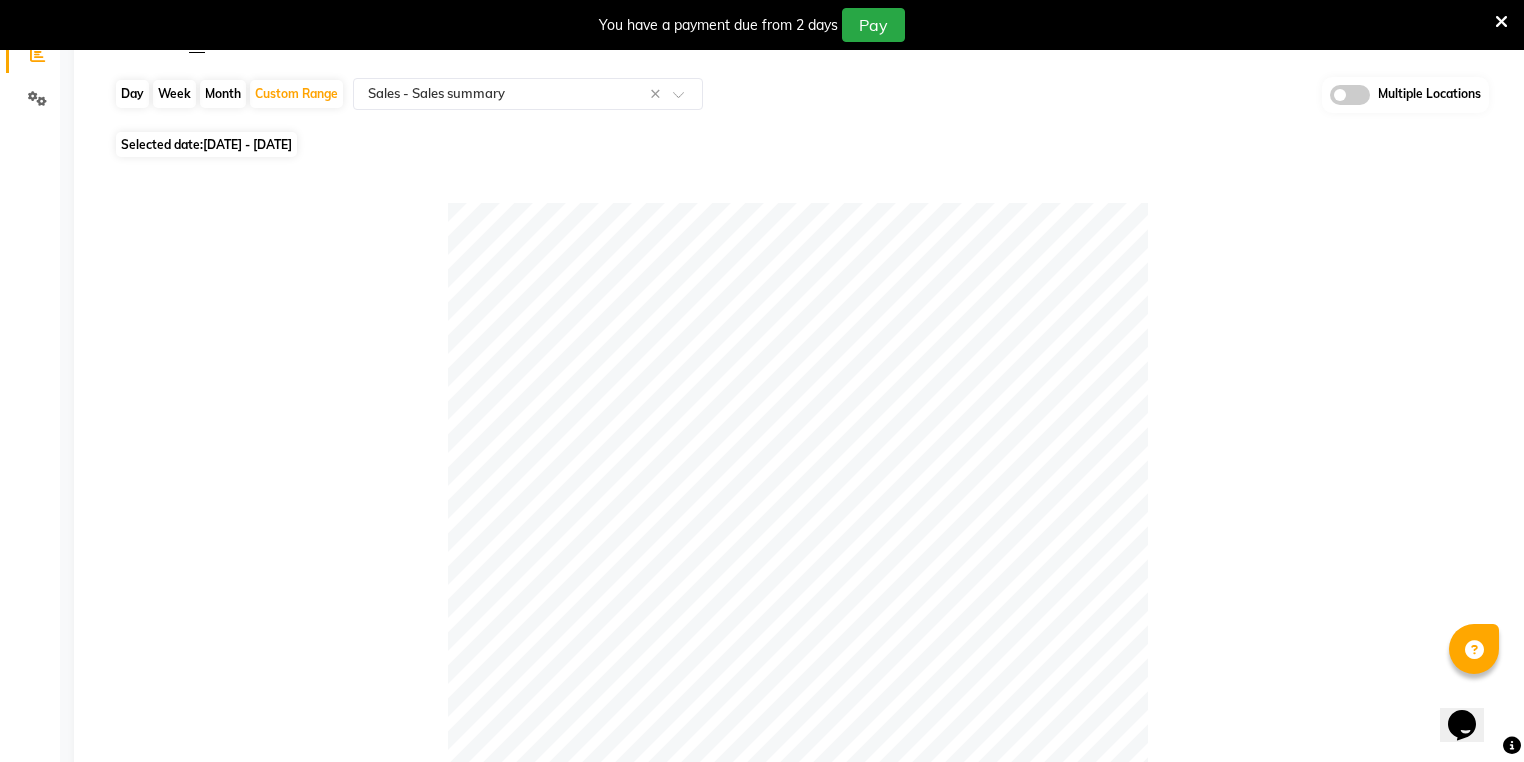 scroll, scrollTop: 0, scrollLeft: 0, axis: both 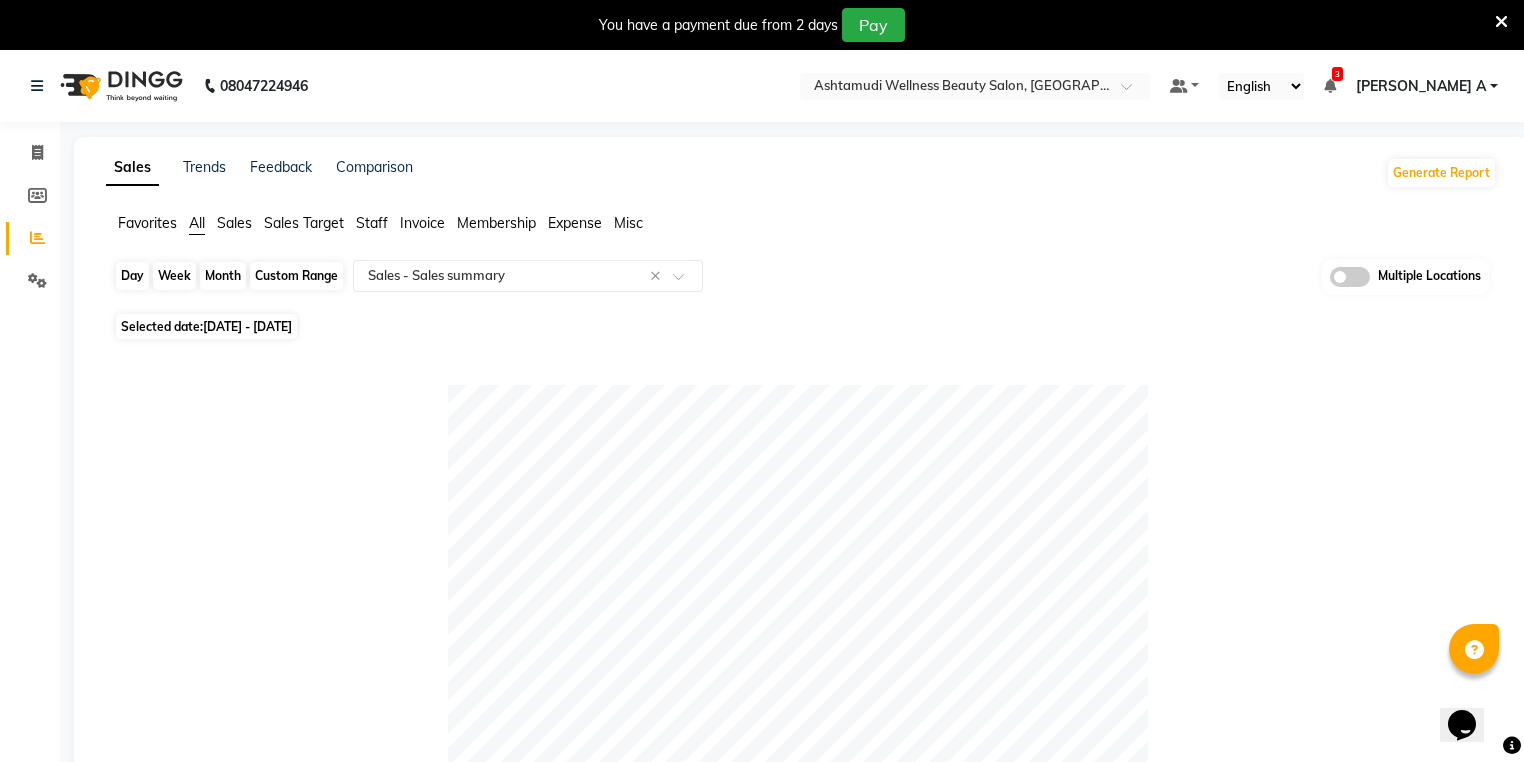 click on "Custom Range" 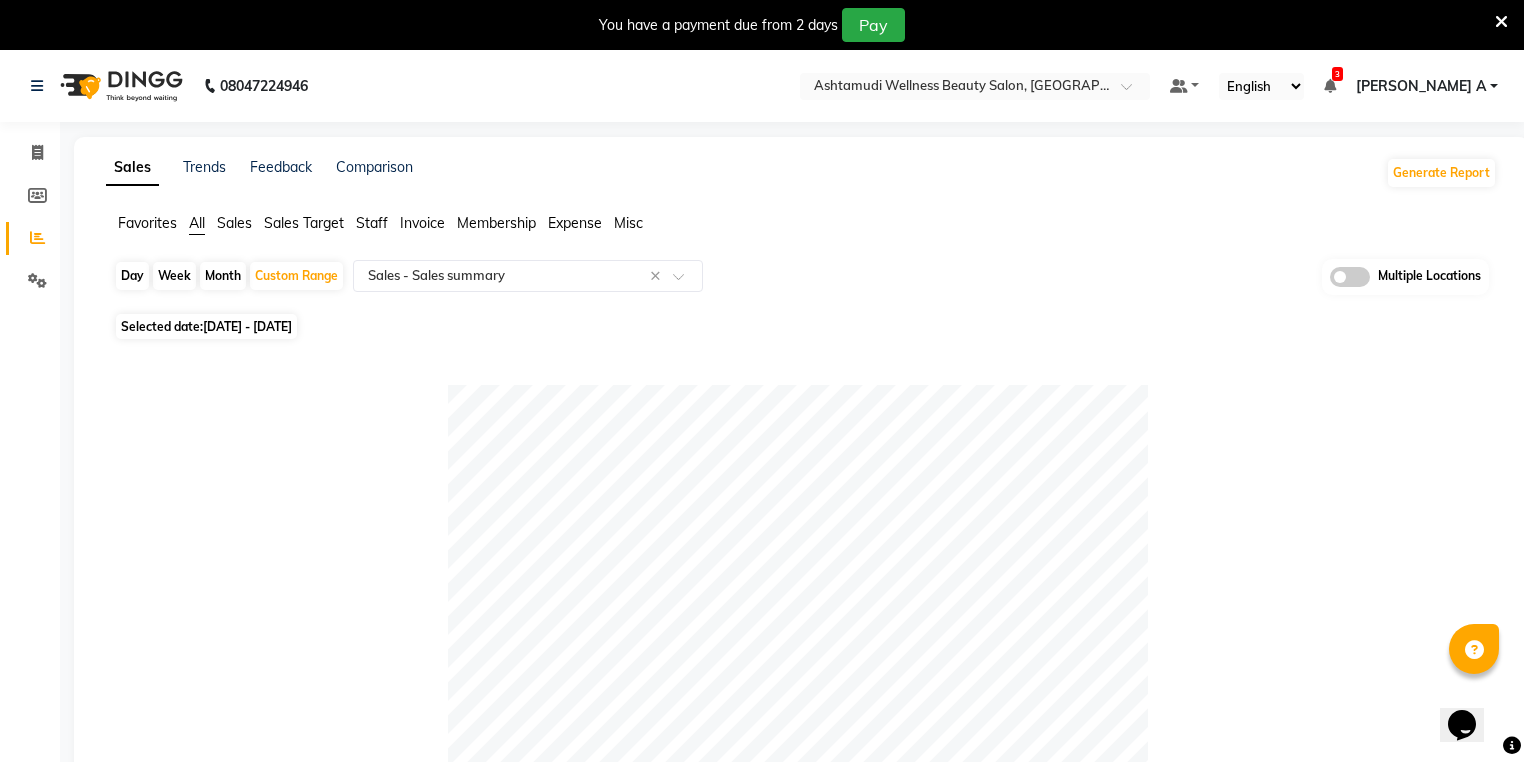 select on "6" 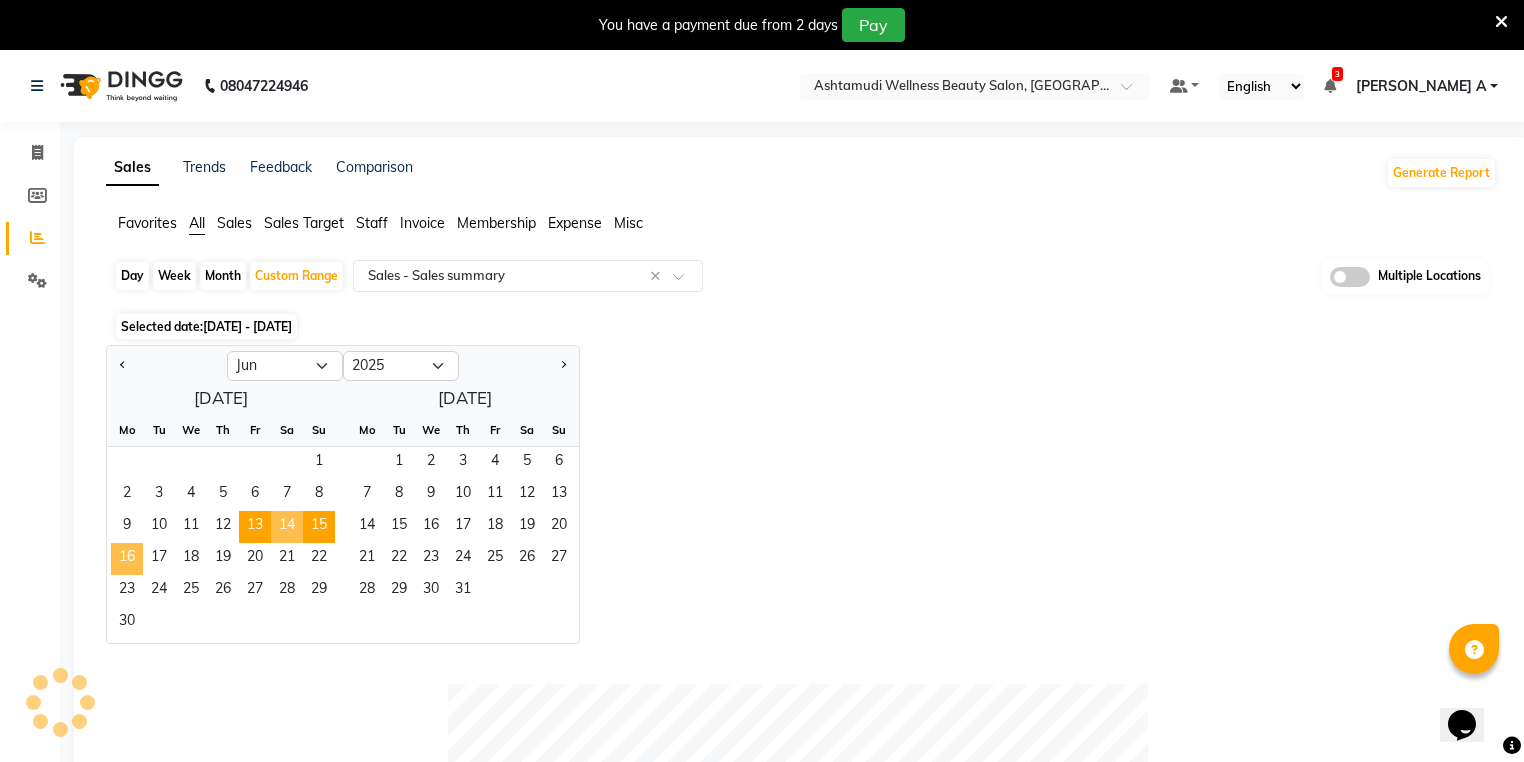 click on "16" 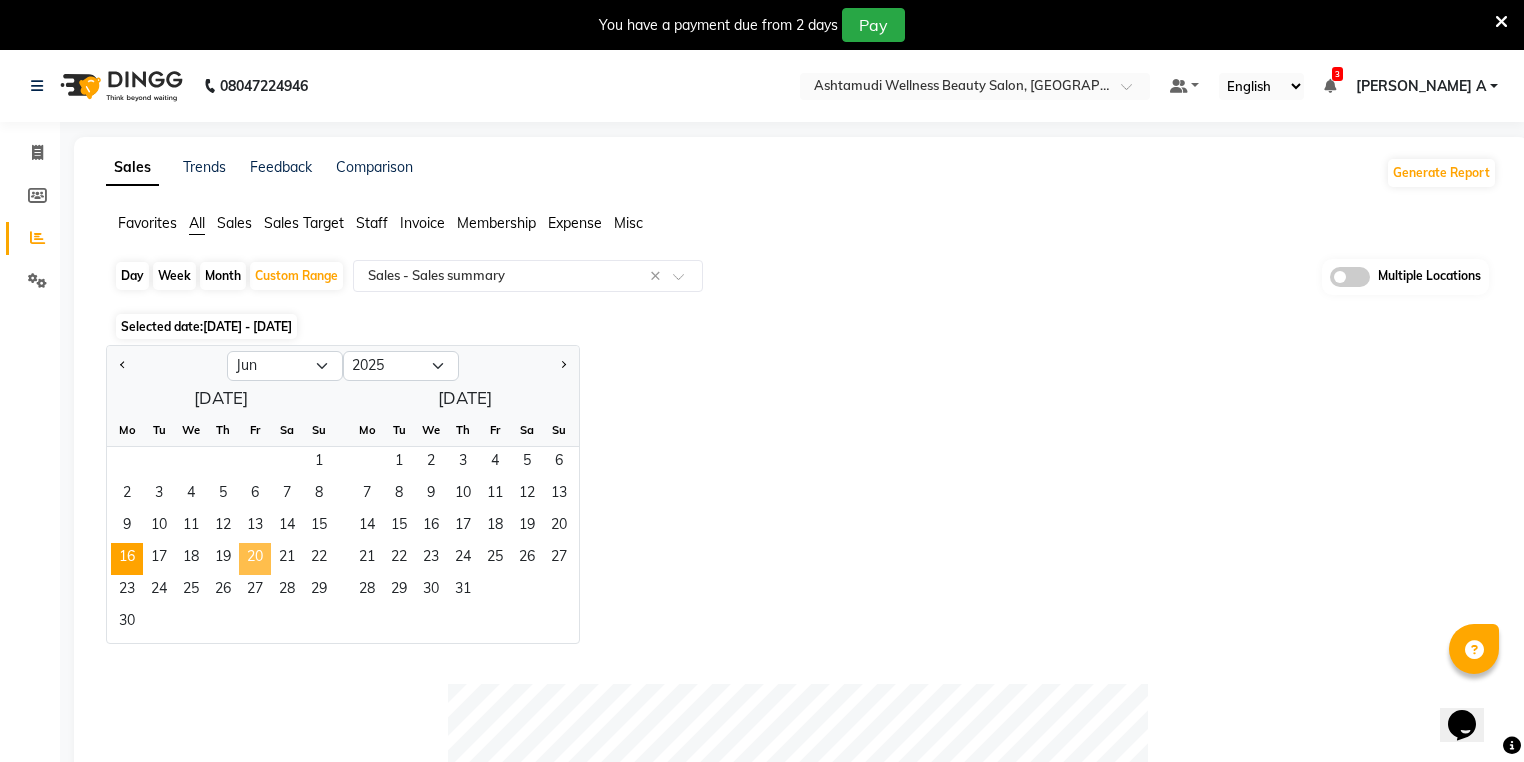 click on "20" 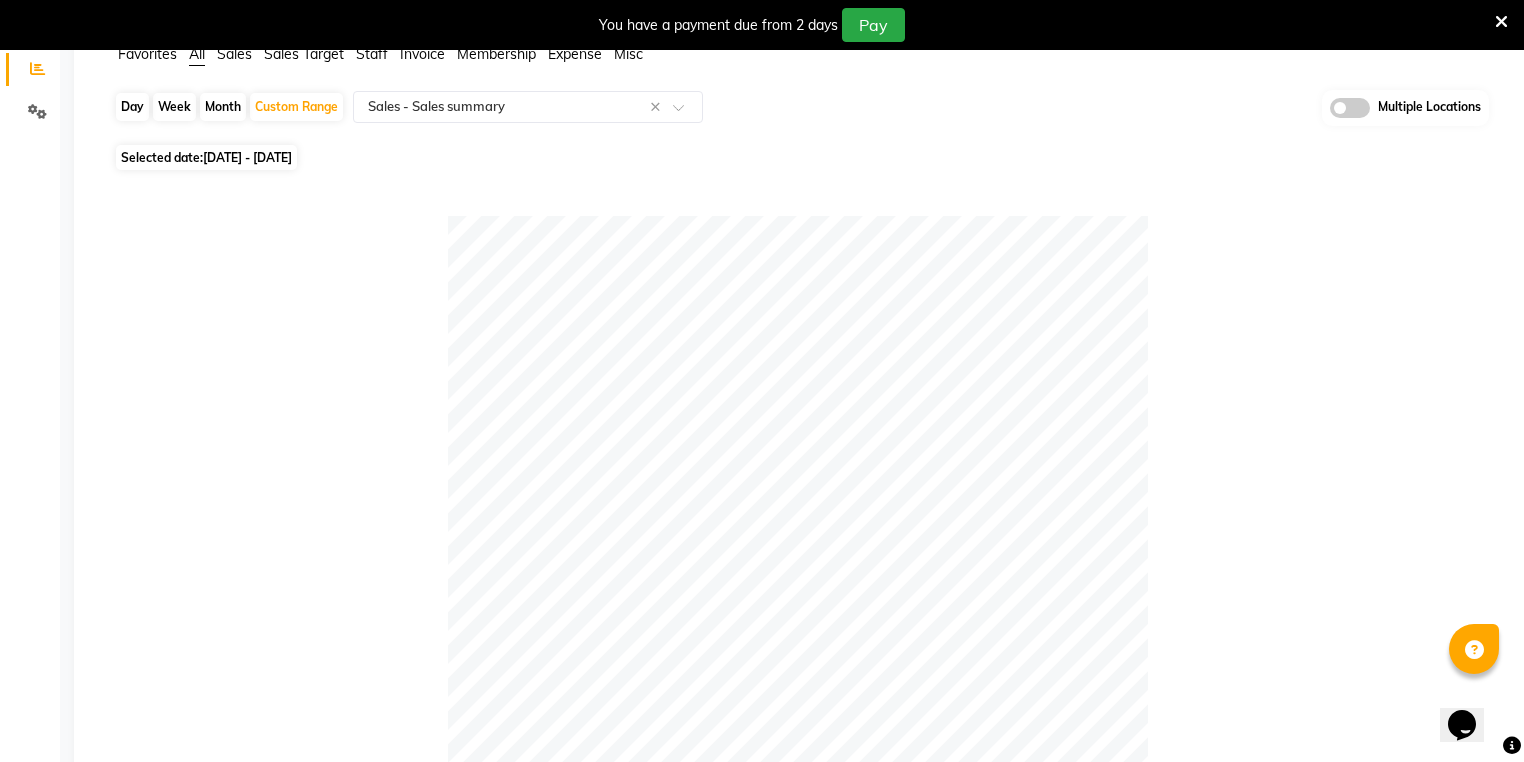 scroll, scrollTop: 0, scrollLeft: 0, axis: both 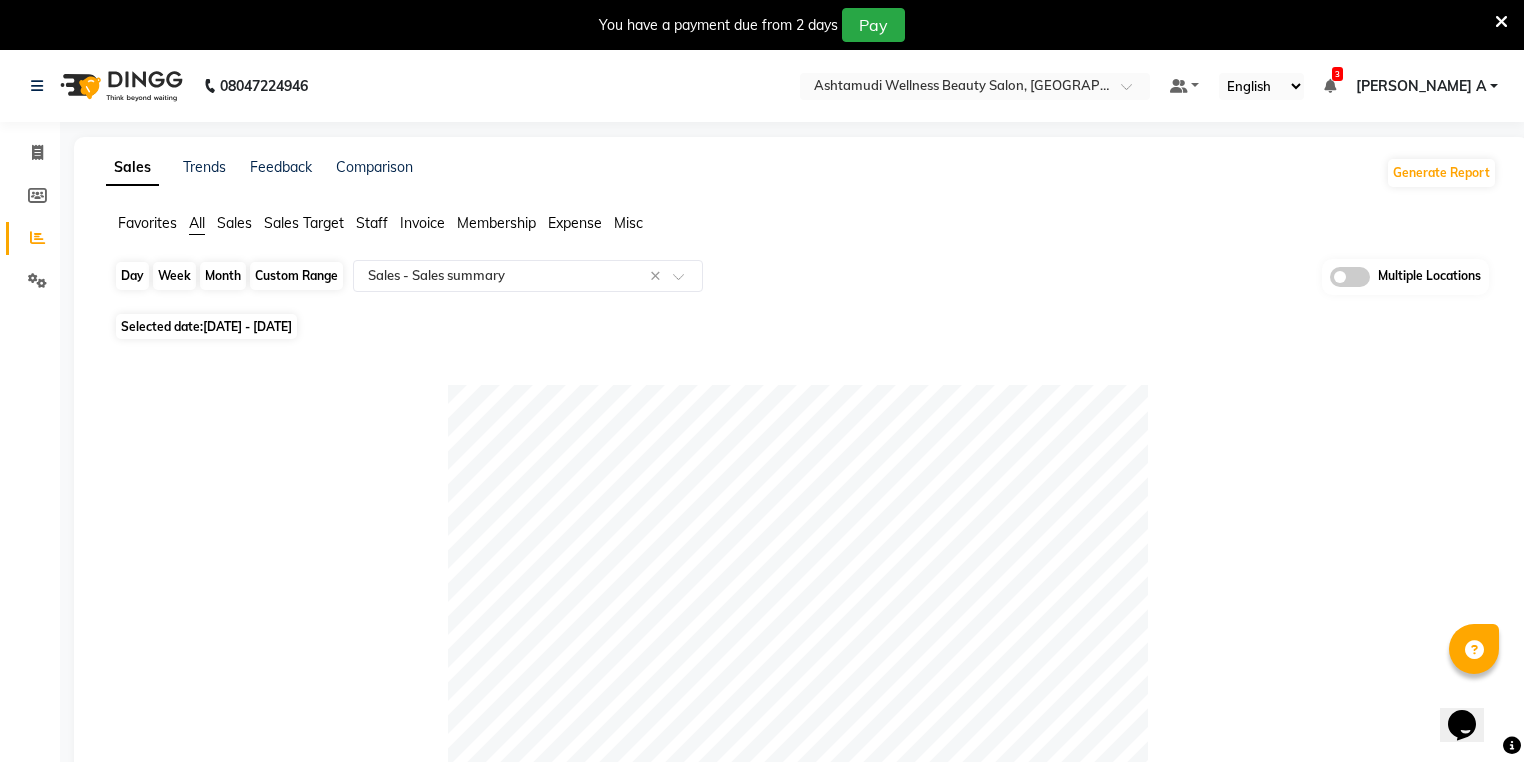 click on "Custom Range" 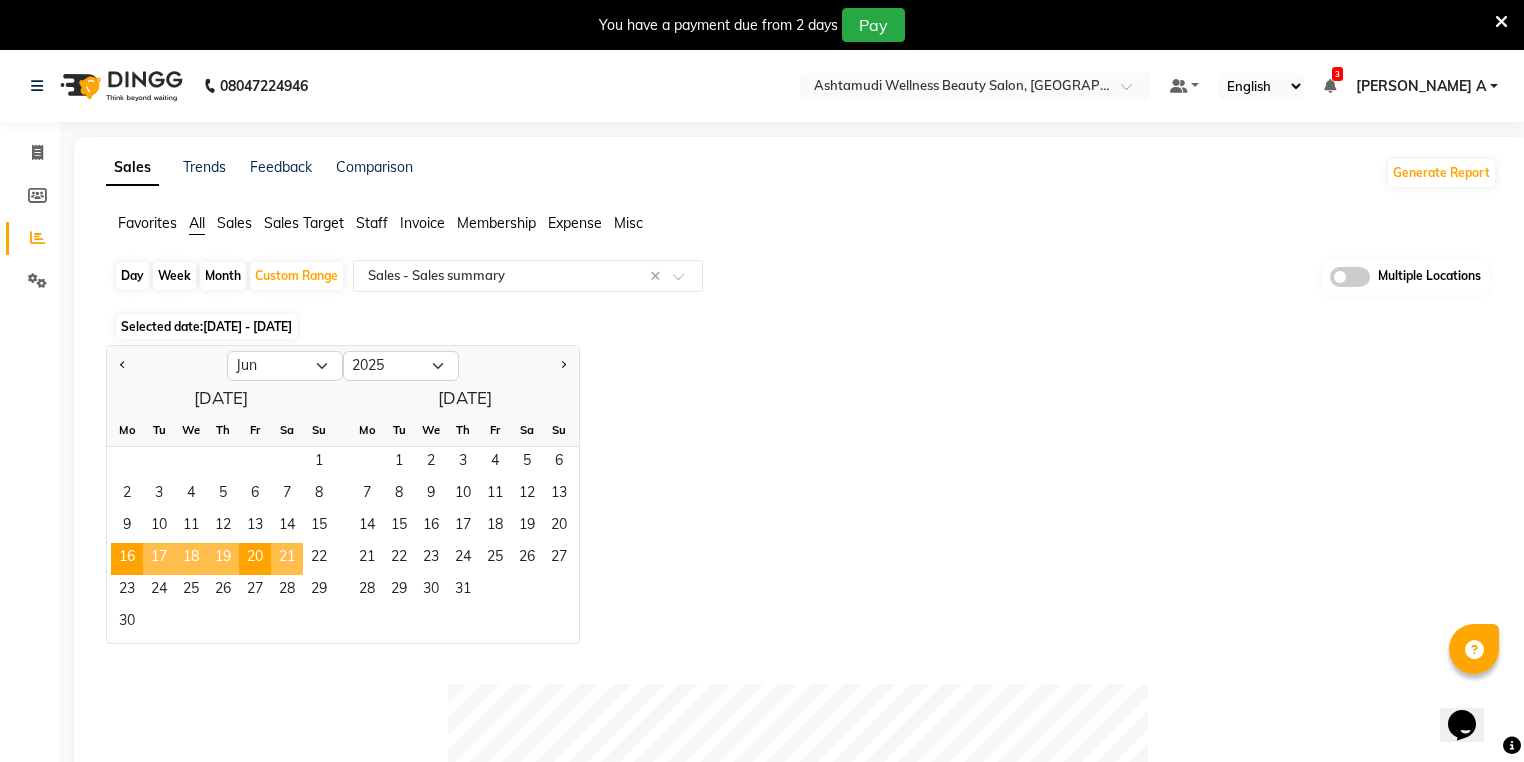 click on "21" 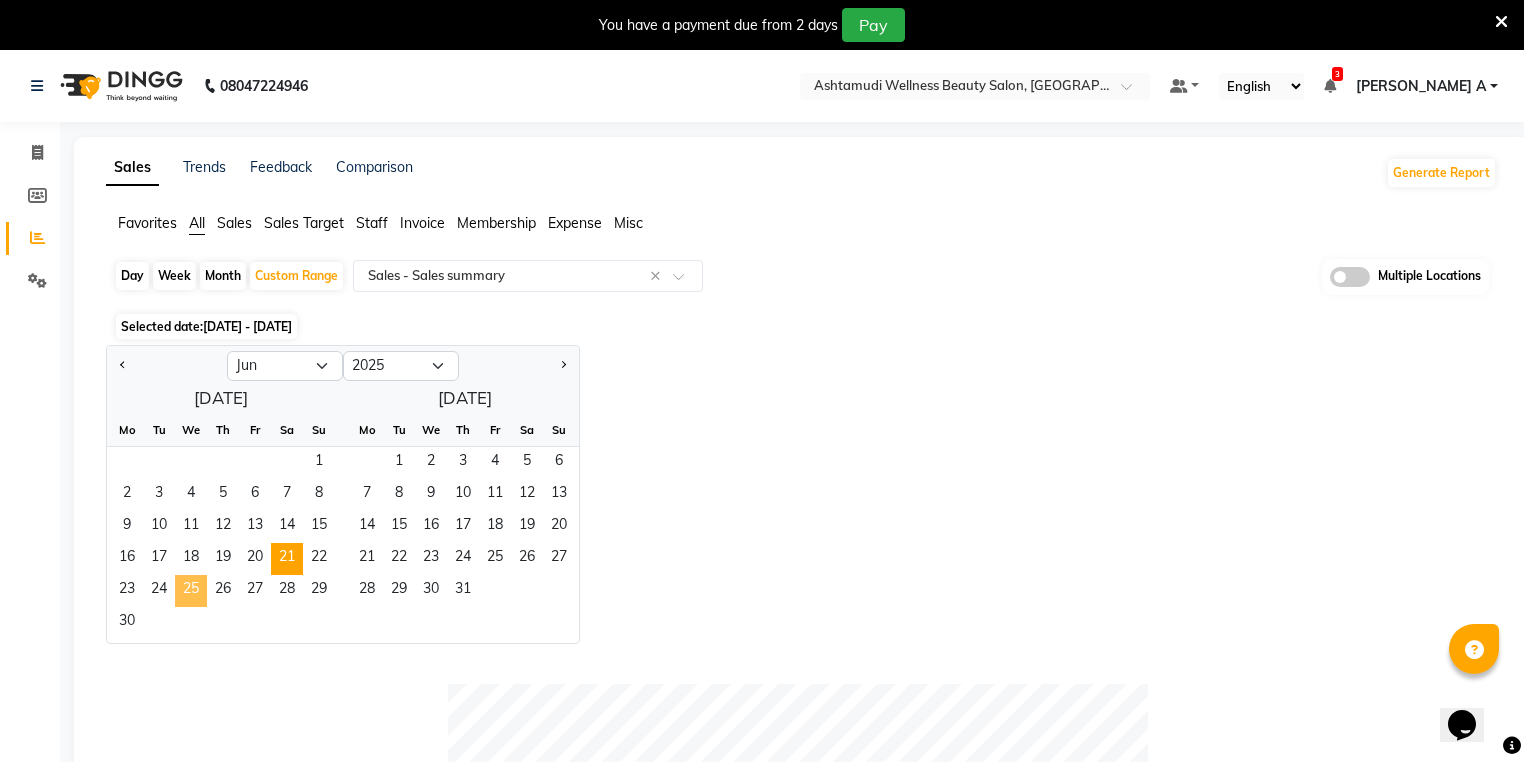 click on "25" 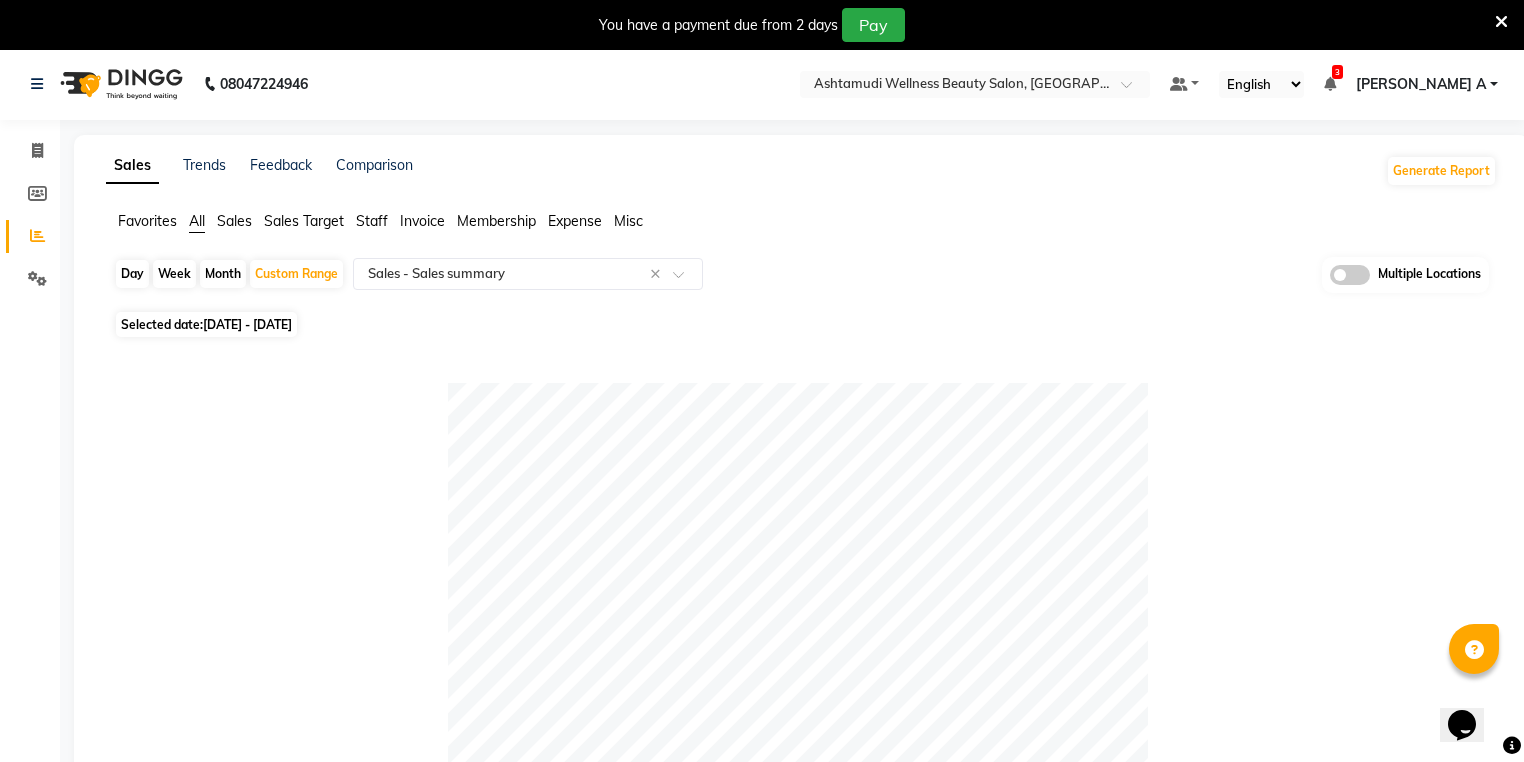scroll, scrollTop: 0, scrollLeft: 0, axis: both 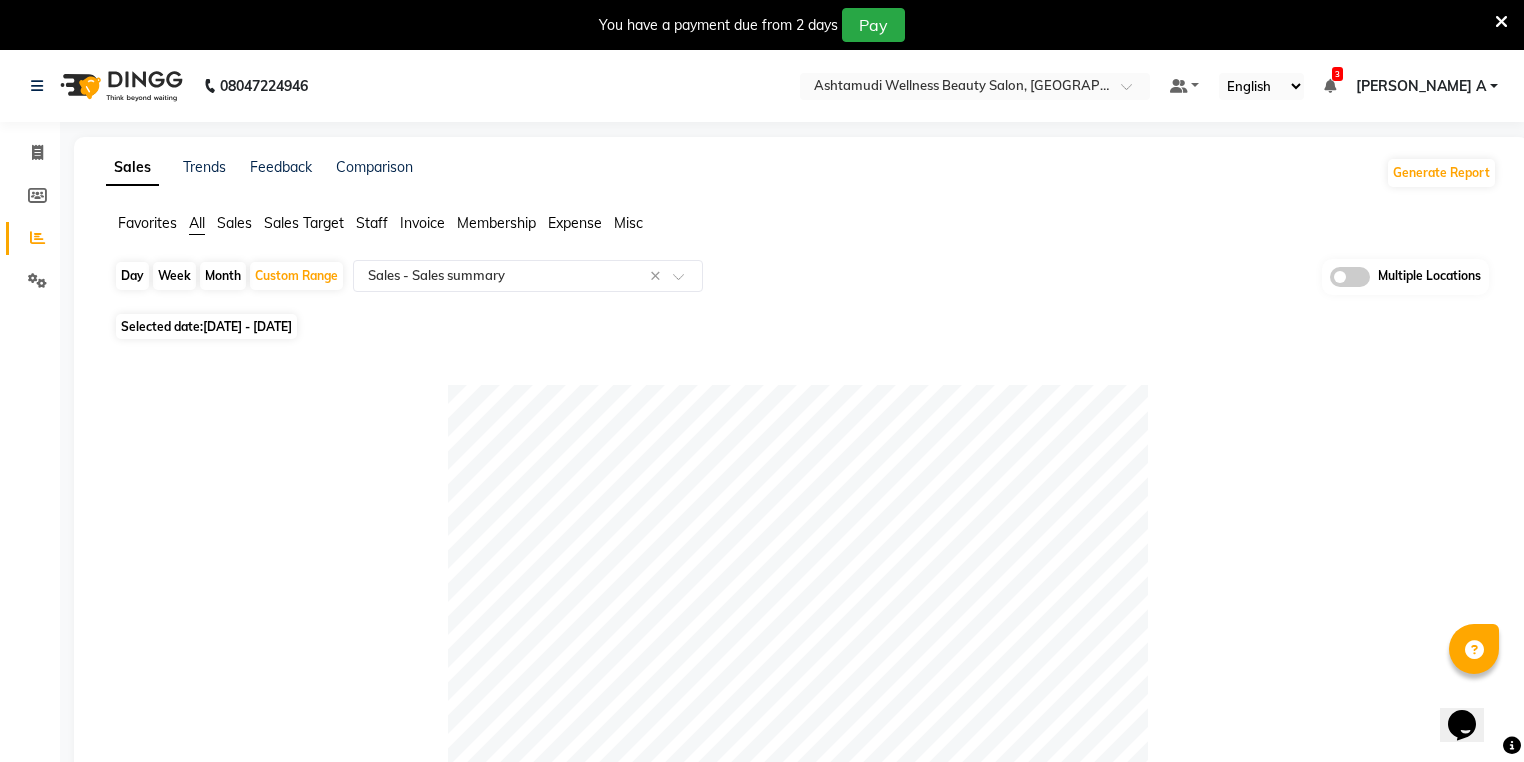click on "Day" 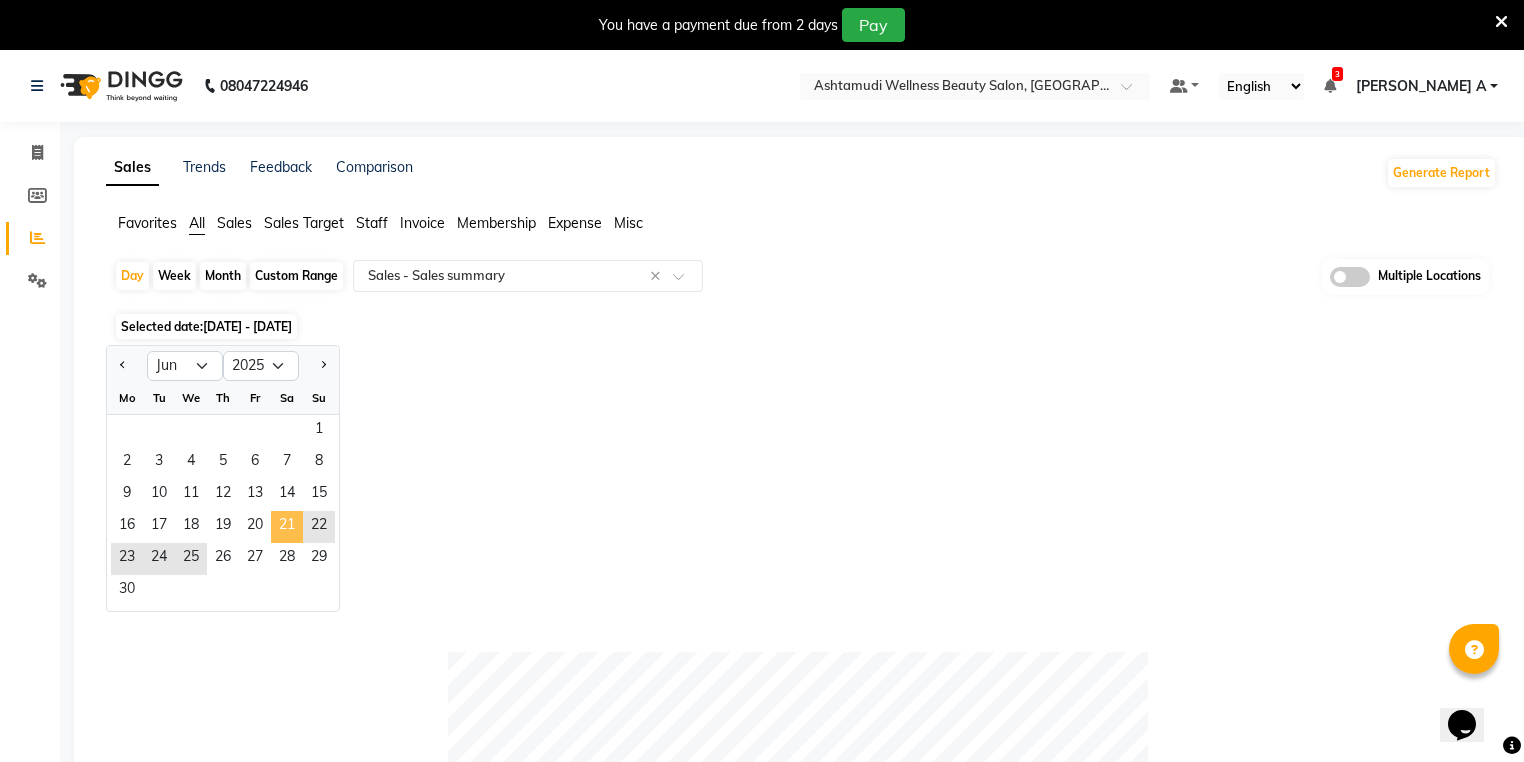 click on "21" 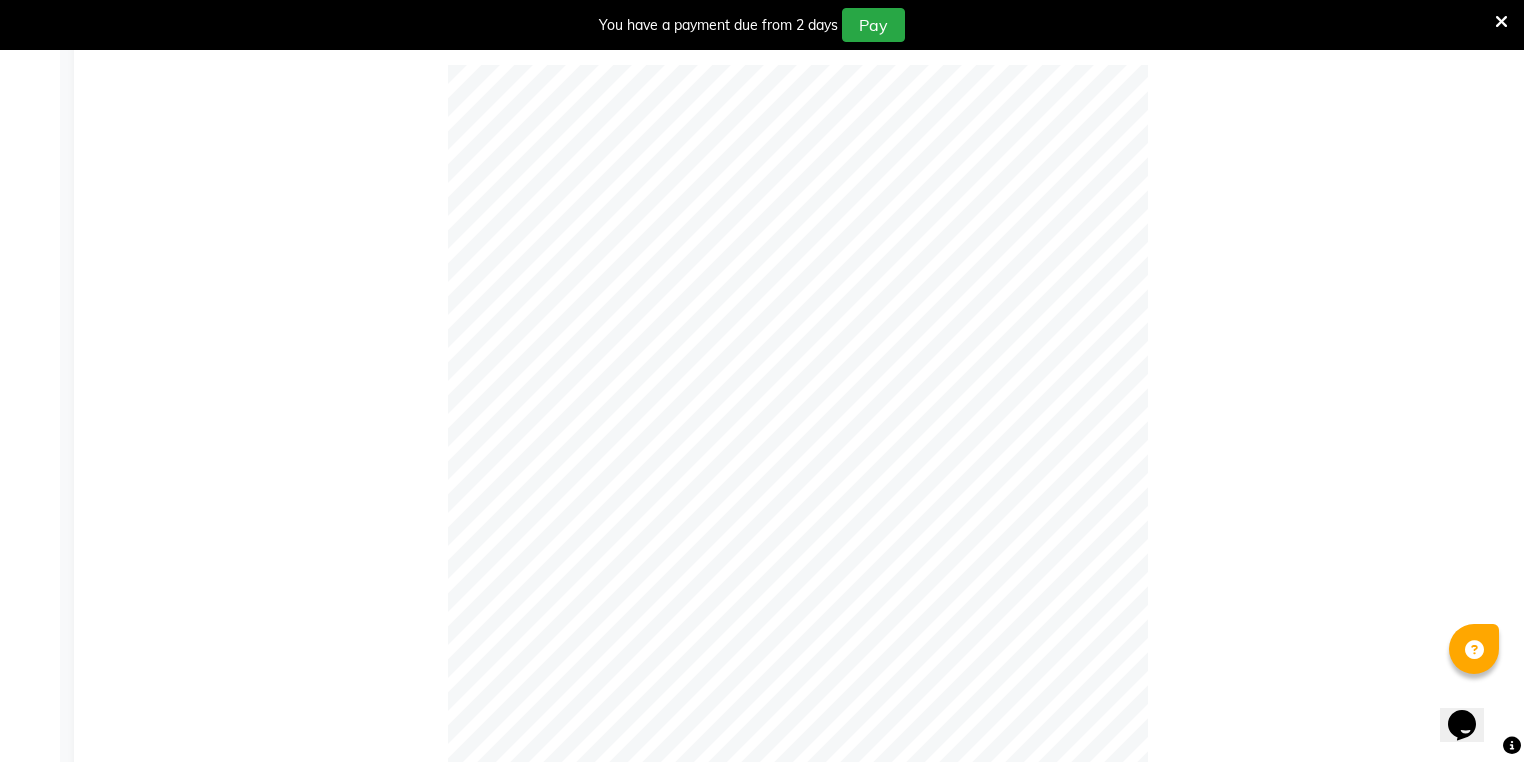 scroll, scrollTop: 0, scrollLeft: 0, axis: both 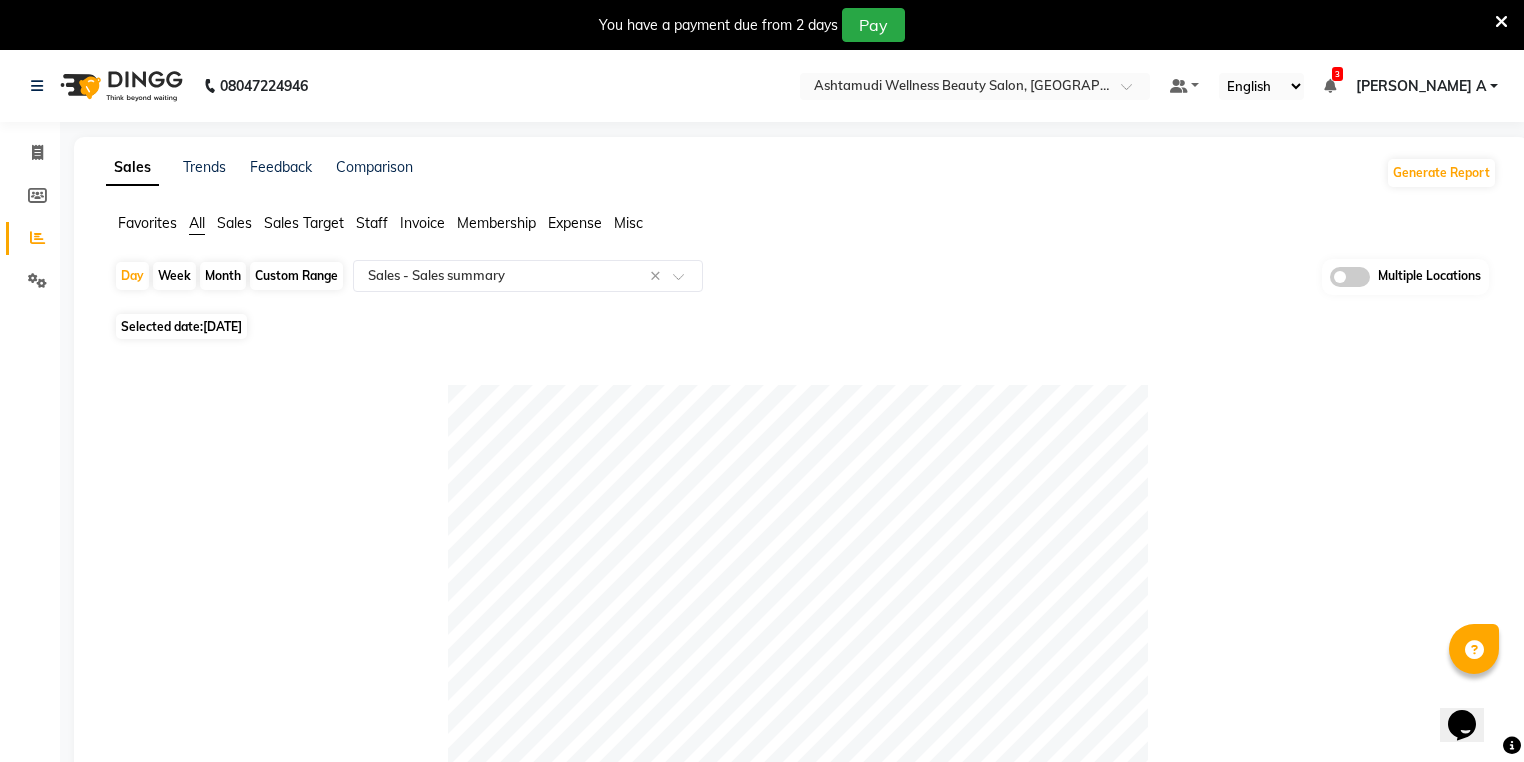 click on "Custom Range" 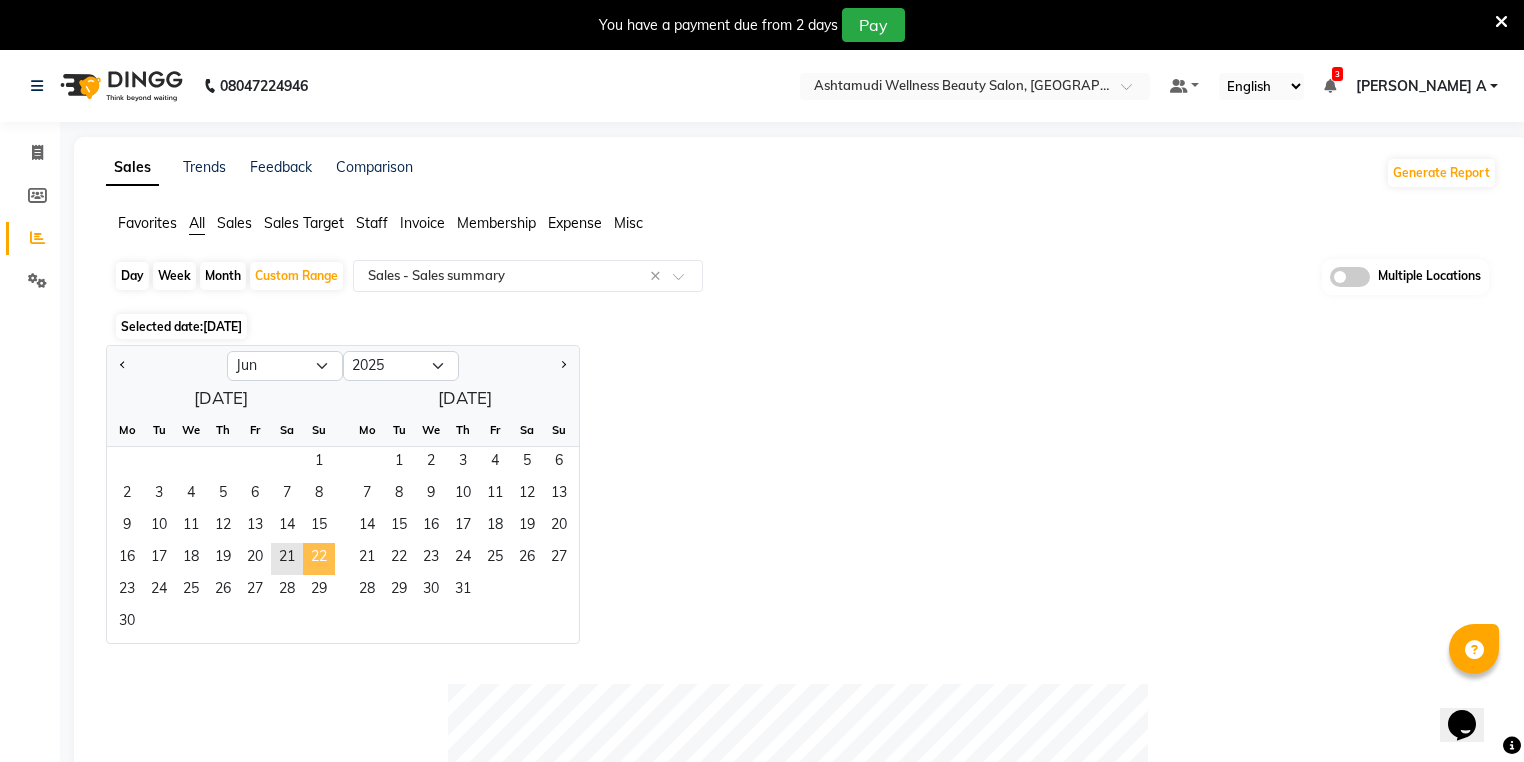 click on "22" 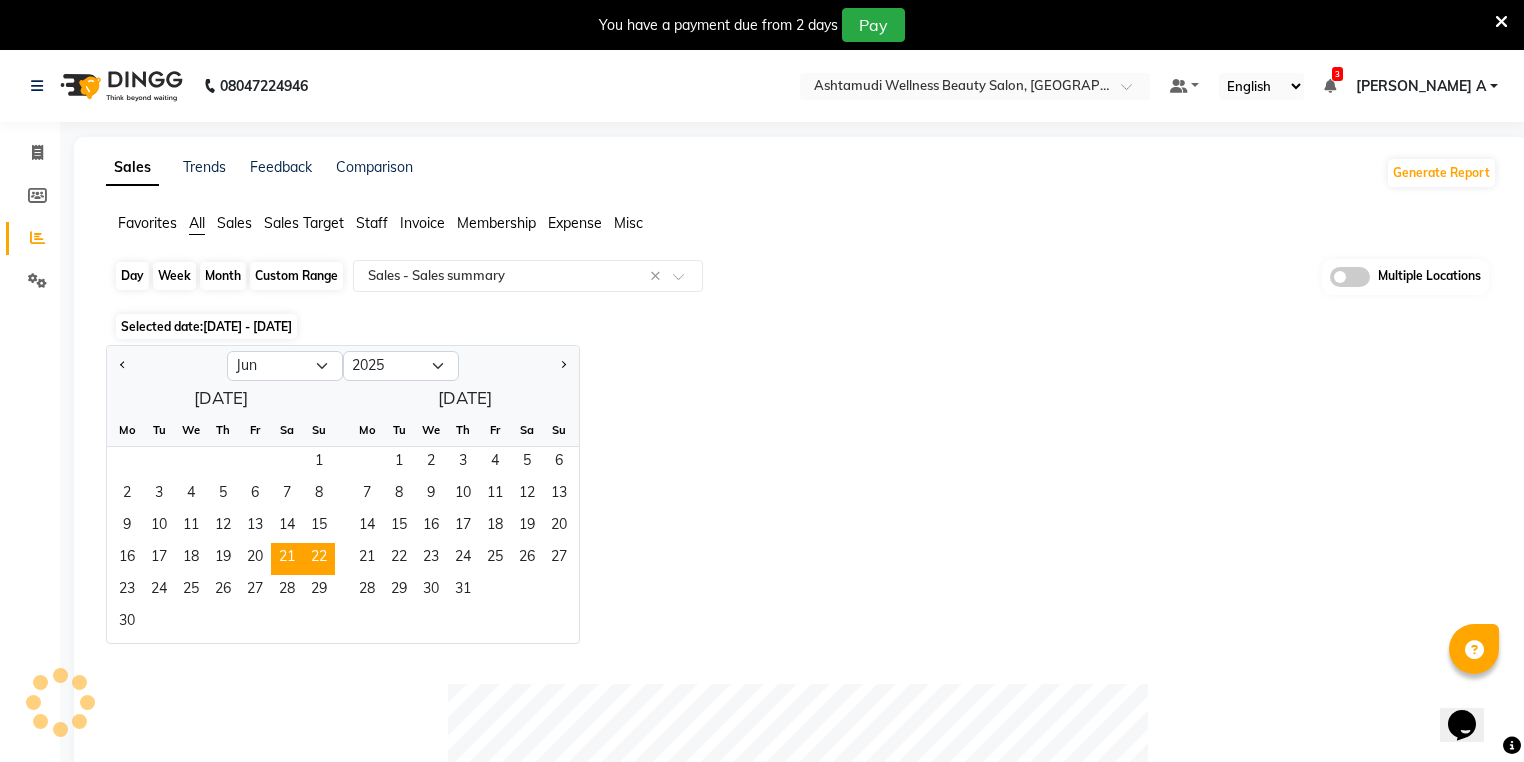 click on "Custom Range" 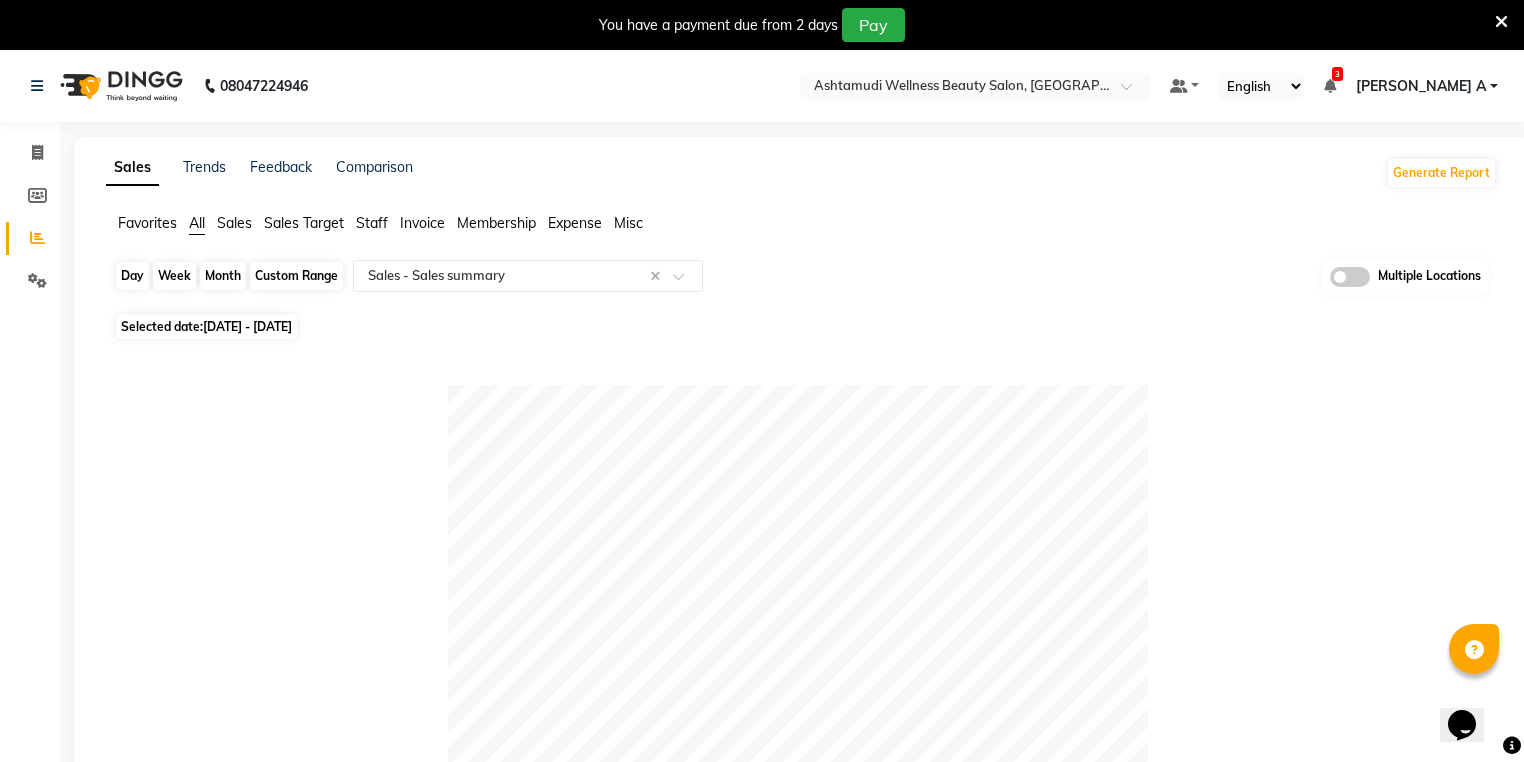 click on "Custom Range" 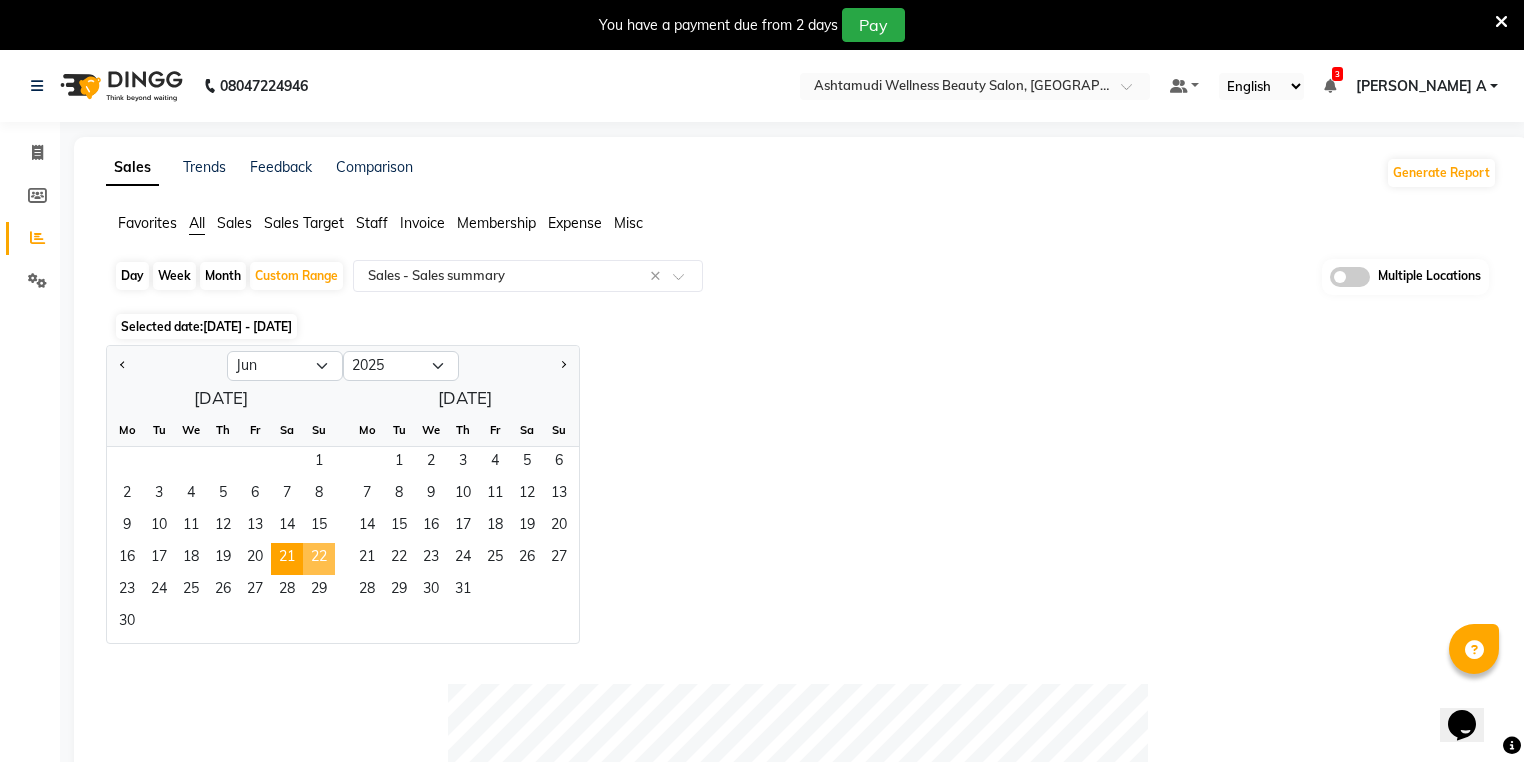 click on "22" 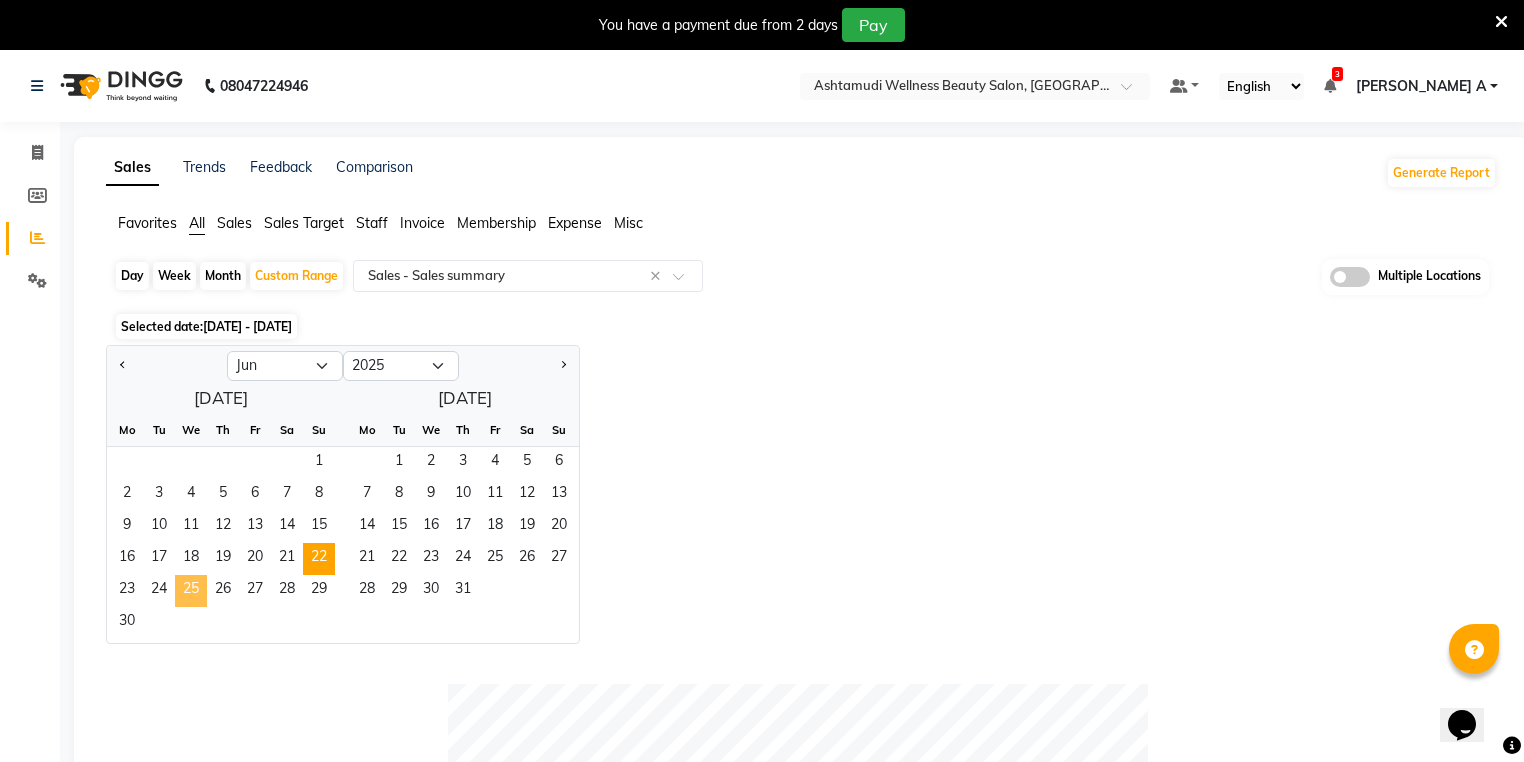 click on "25" 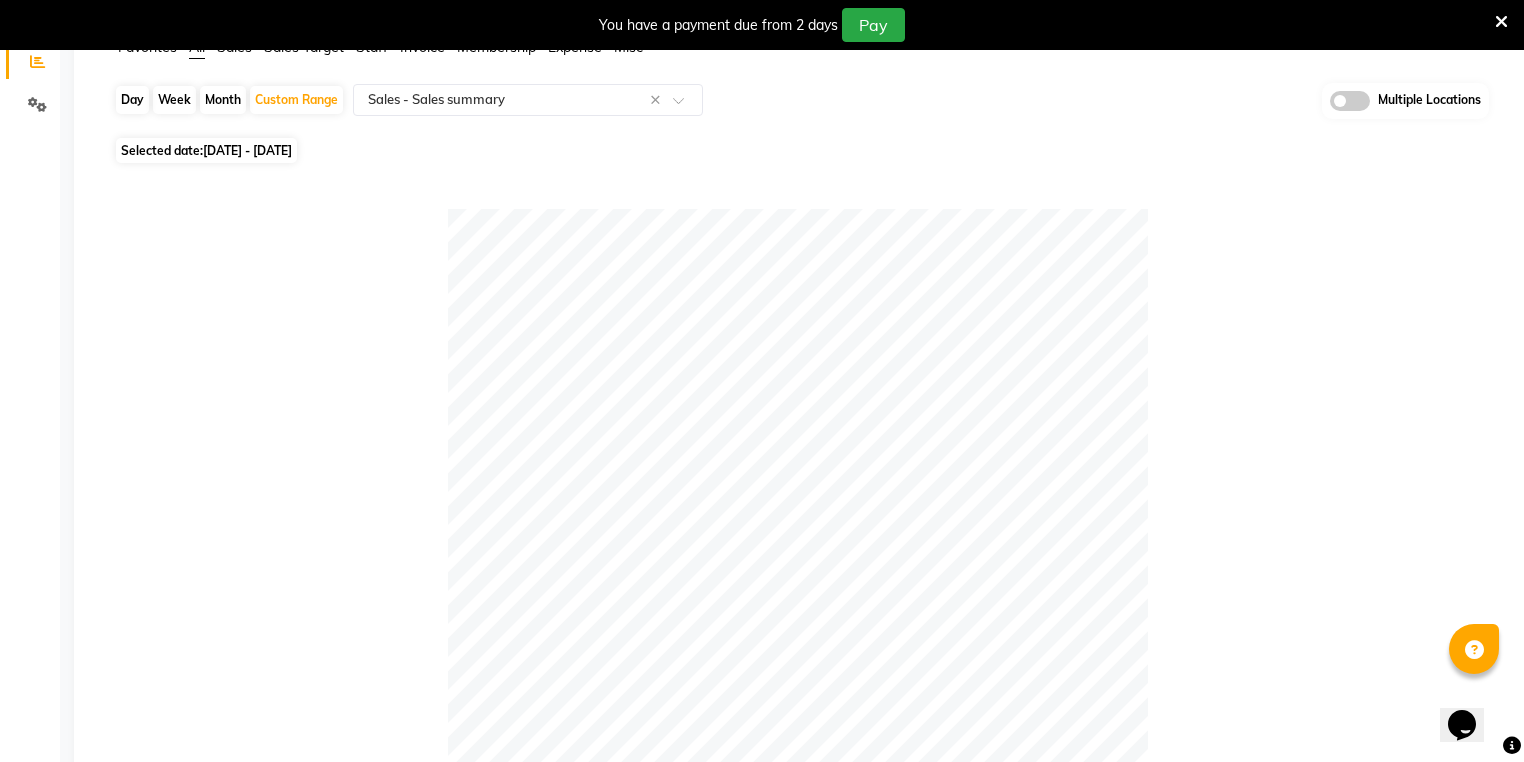 scroll, scrollTop: 0, scrollLeft: 0, axis: both 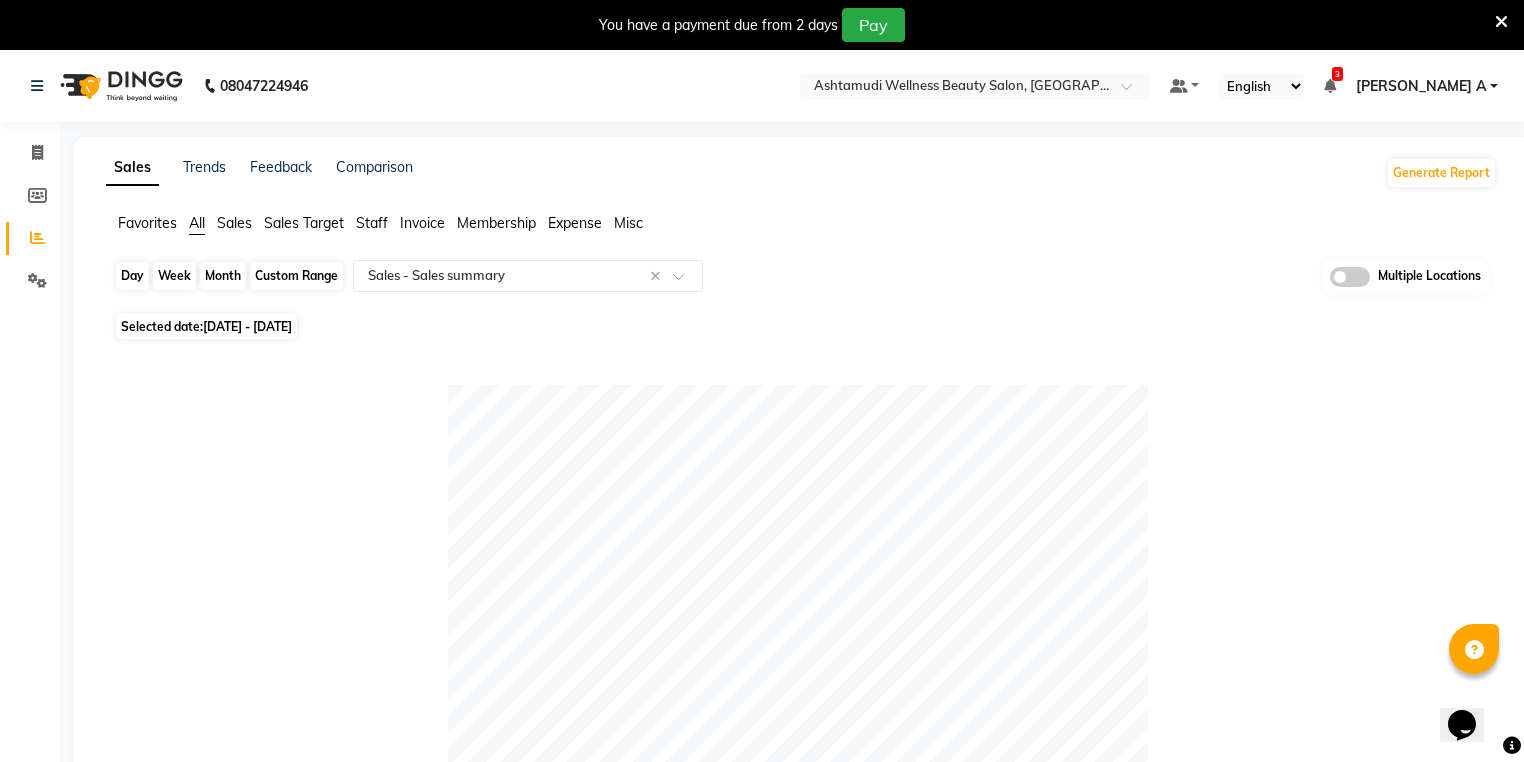 click on "Custom Range" 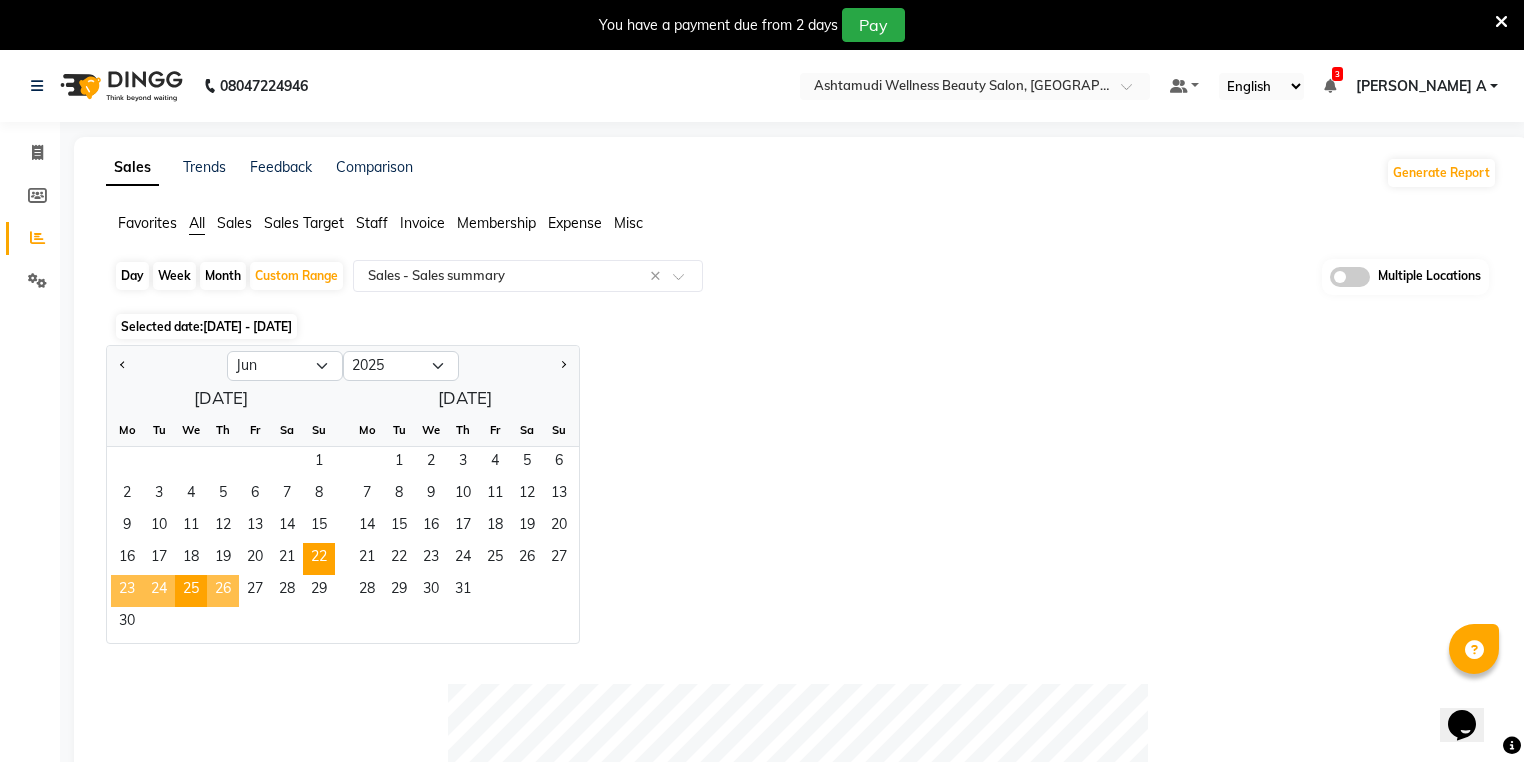 click on "26" 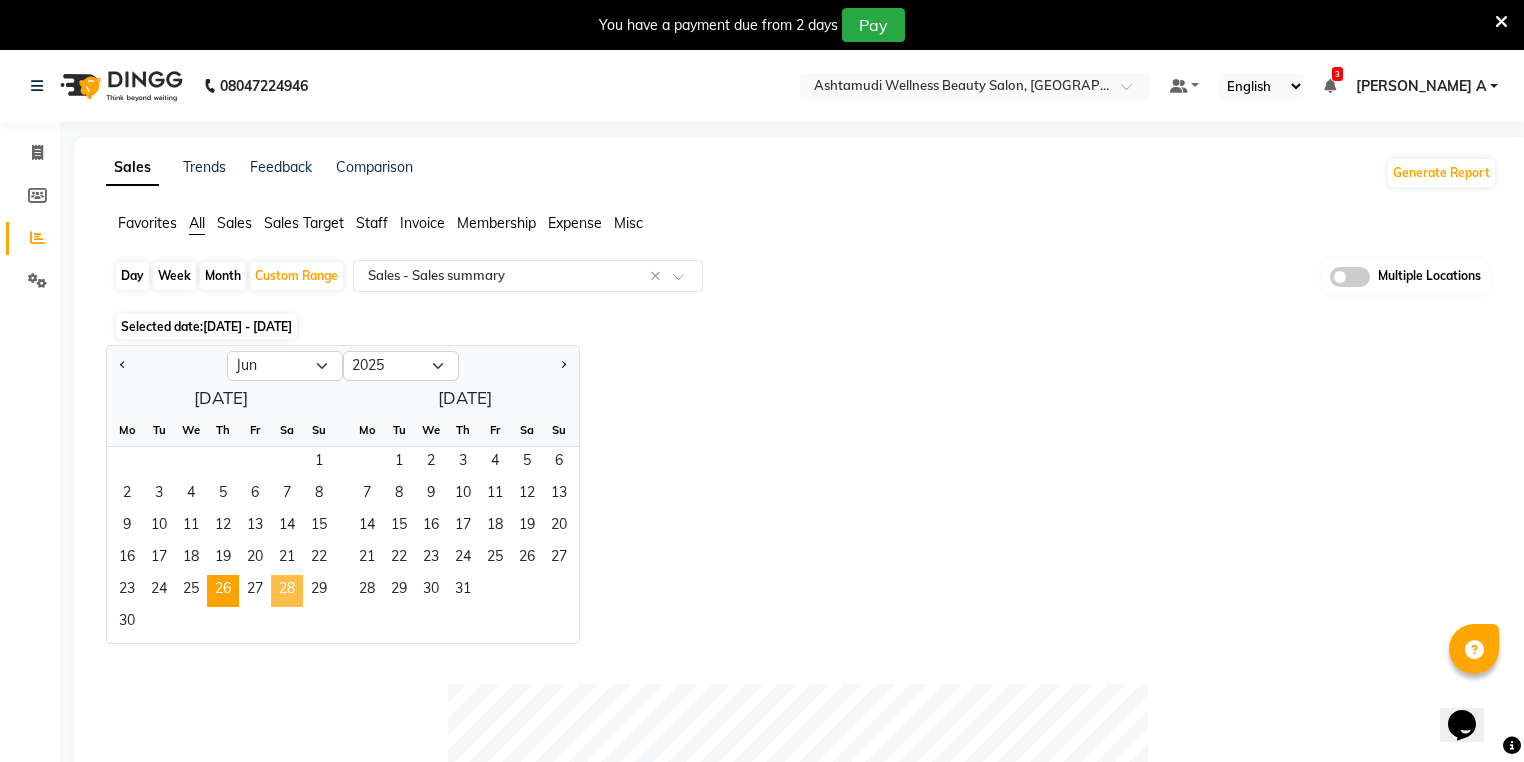 click on "28" 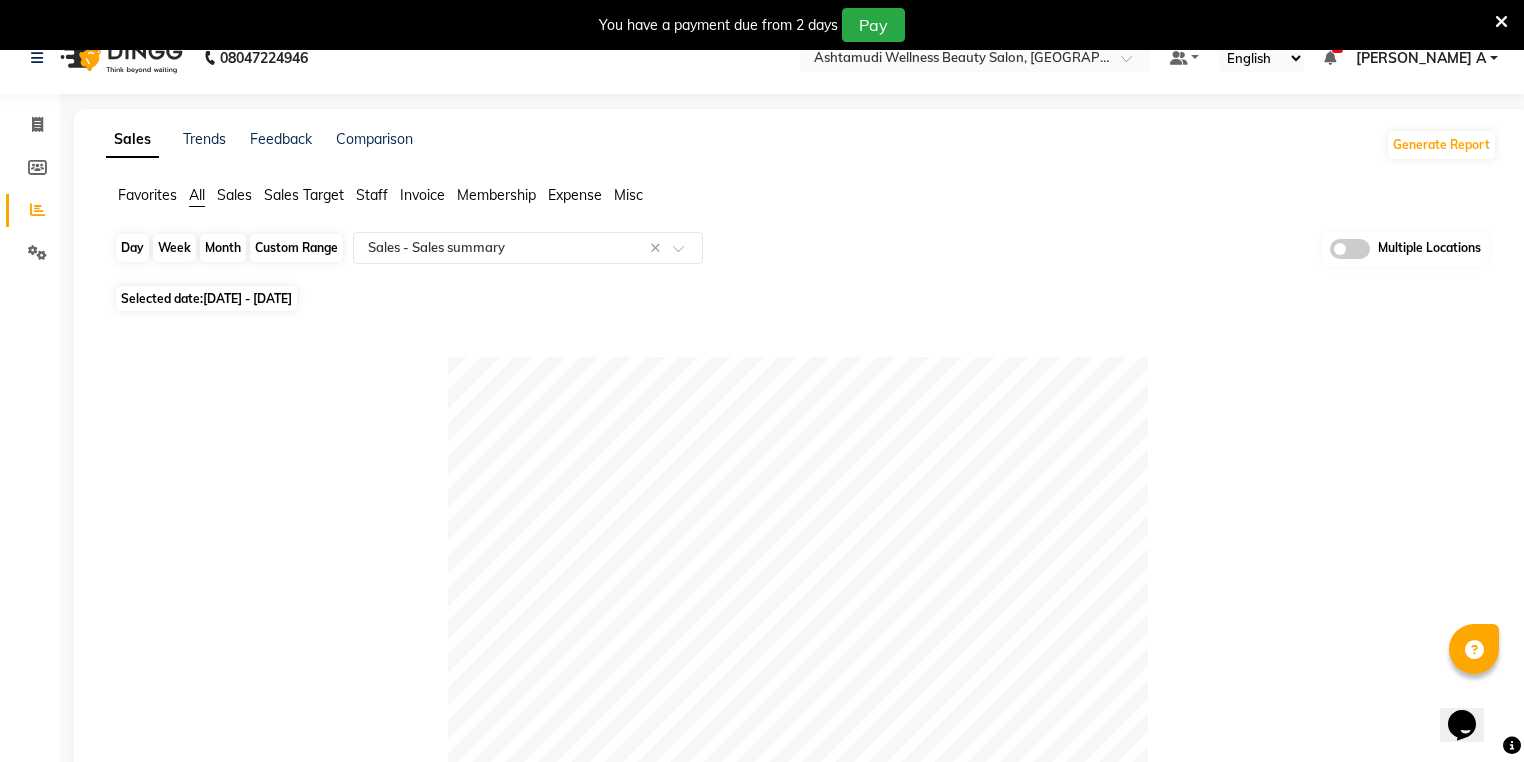 scroll, scrollTop: 0, scrollLeft: 0, axis: both 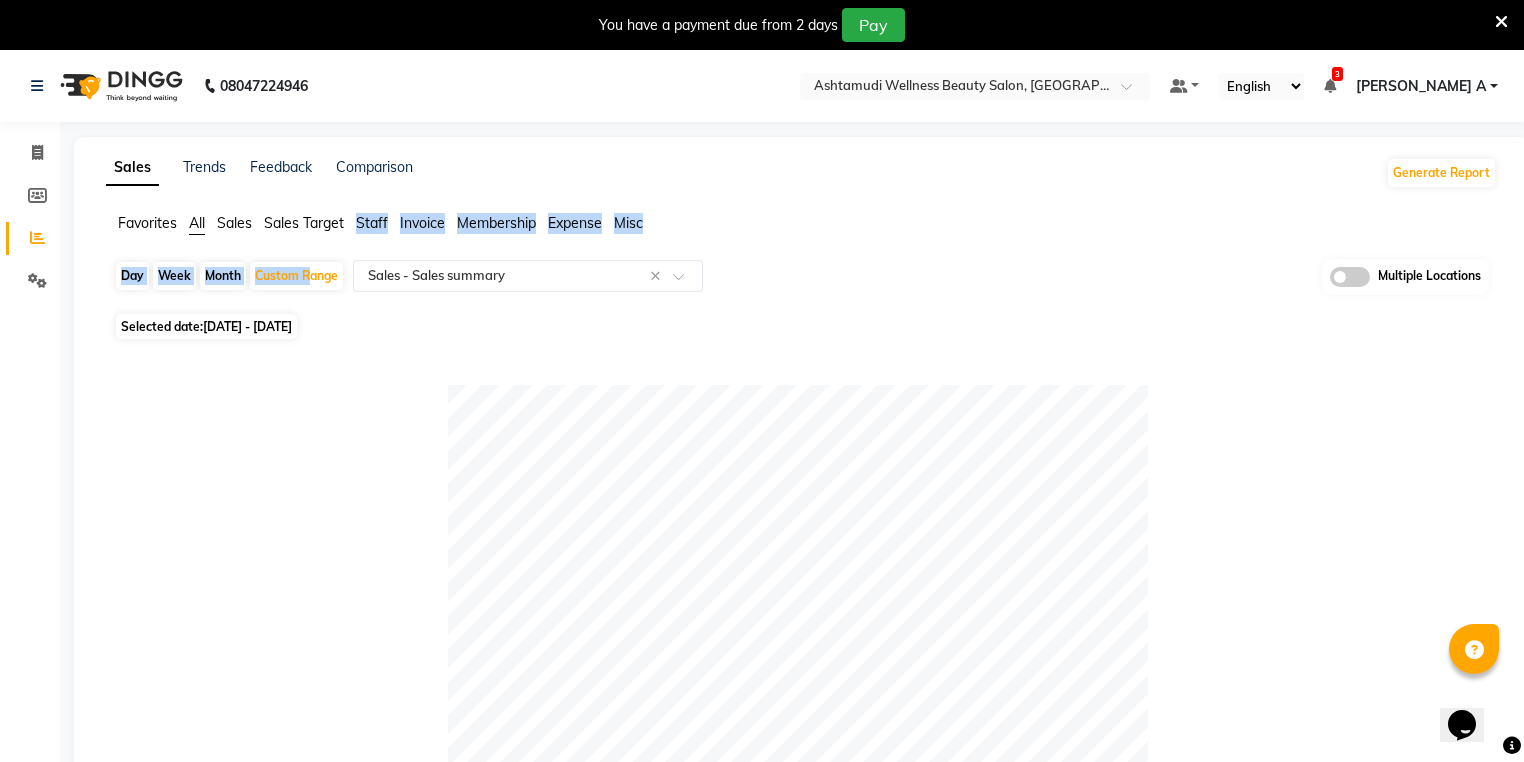 click on "Favorites All Sales Sales Target Staff Invoice Membership Expense Misc  Day   Week   Month   Custom Range  Select Report Type × Sales -  Sales summary × Multiple Locations Selected date:  26-06-2025 - 28-06-2025   Table View   Pivot View  Pie Chart Bar Chart Select Full Report Filtered Report Select CSV PDF  Export  Show  10 25 50 100  entries Search: Type Count Price Discount Non-taxable Amount Taxable Amount Tax Net Revenue Taxable Redemption Tax On Redemption Total Redemption Total Tax Total Type Count Price Discount Non-taxable Amount Taxable Amount Tax Net Revenue Taxable Redemption Tax On Redemption Total Redemption Total Tax Total Total 117 ₹1,06,890.00 ₹13,364.00 ₹2,800.00 ₹76,885.92 ₹13,839.46 ₹93,526.00 ₹0 ₹0 ₹0 ₹13,839.46 ₹93,526.00 Gift card 0 ₹0 ₹0 ₹0 ₹0 ₹0 ₹0 ₹0 ₹0 ₹0 ₹0 ₹0 Tips 0 ₹0 ₹0 ₹0 ₹0 ₹0 ₹0 ₹0 ₹0 ₹0 ₹0 ₹0 Prepaid 0 ₹0 ₹0 ₹0 ₹0 ₹0 ₹0 ₹0 ₹0 ₹0 ₹0 ₹0 Vouchers 0 ₹0 ₹0 ₹0 ₹0 ₹0 ₹0 ₹0 ₹0" 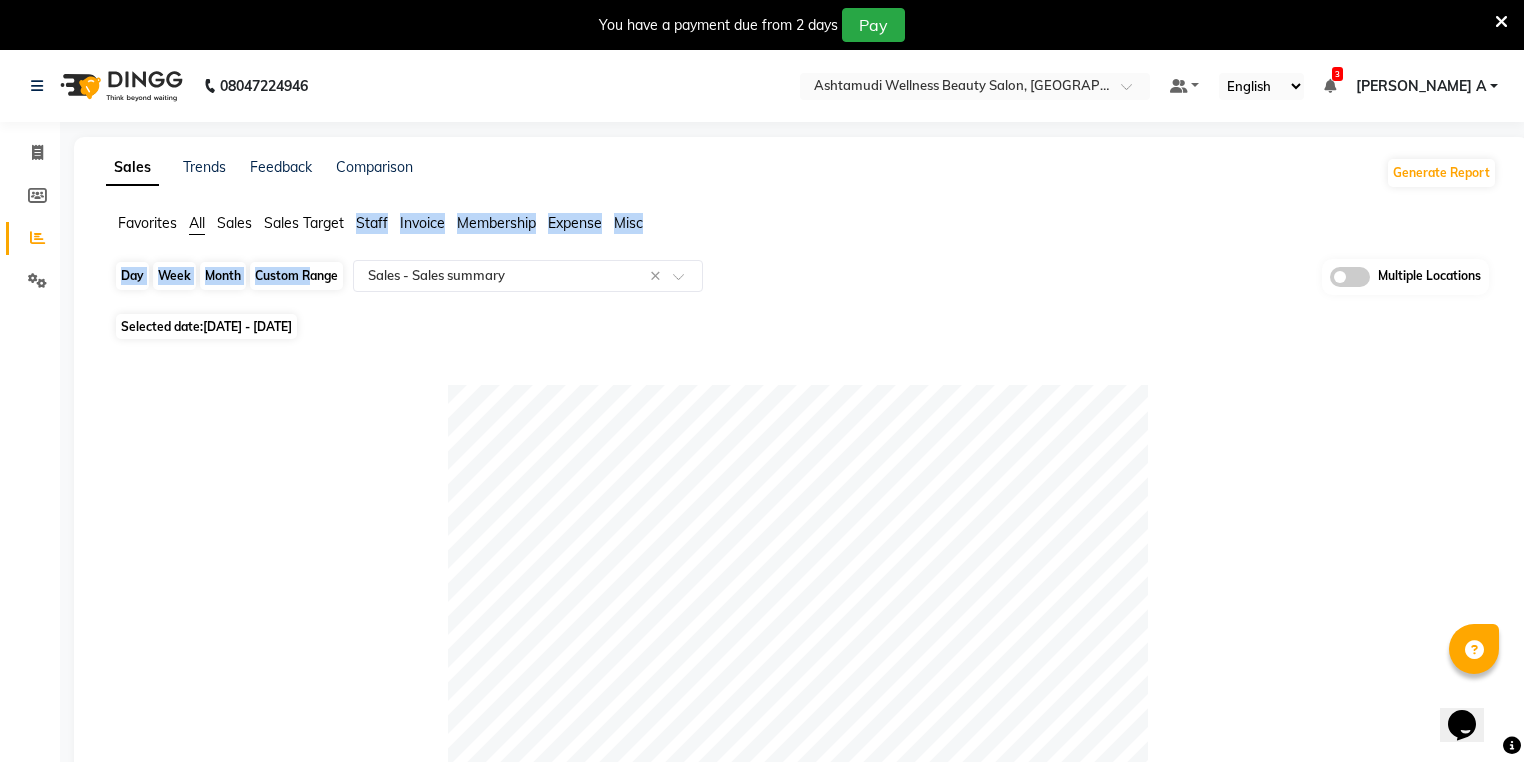 click on "Custom Range" 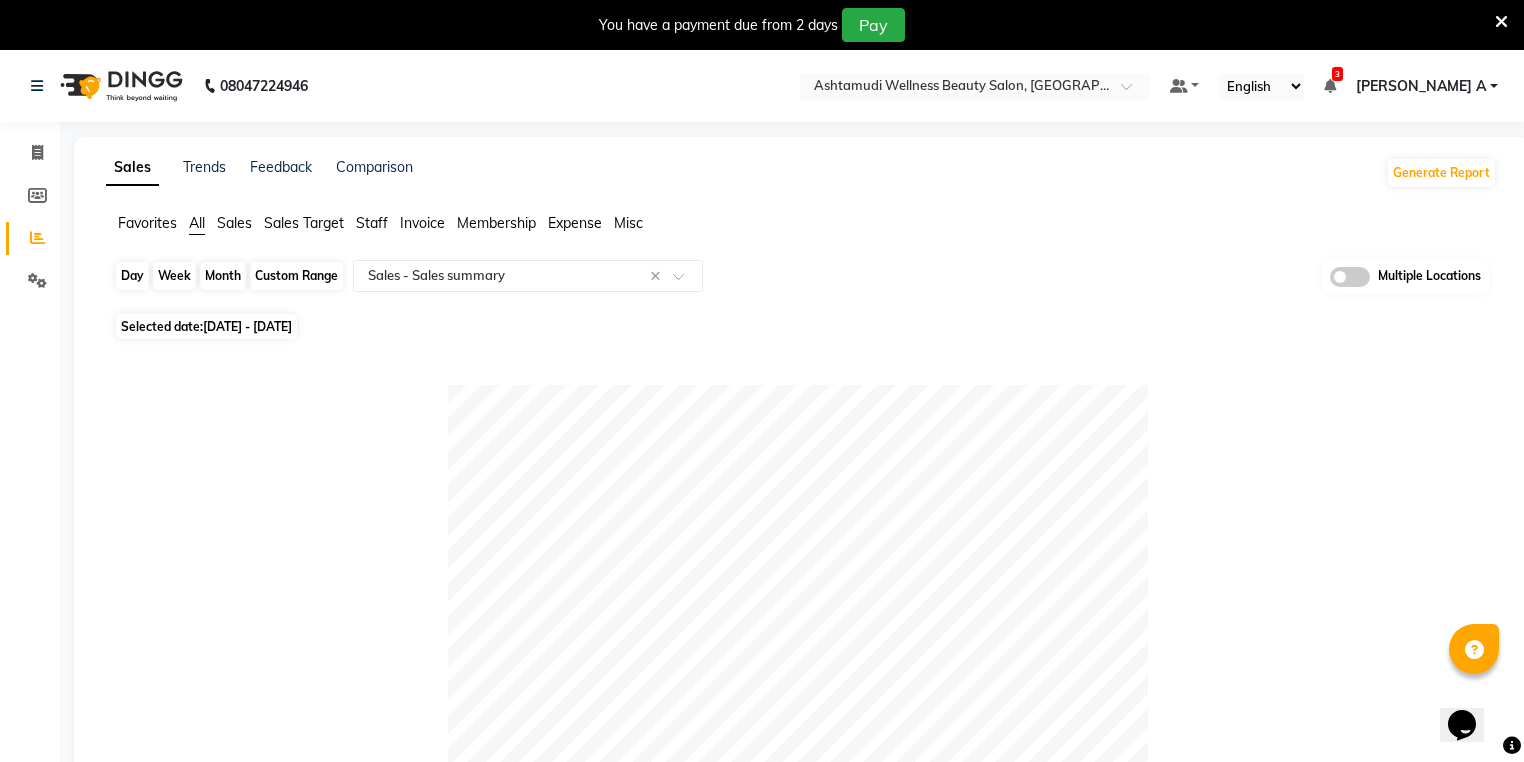 select on "6" 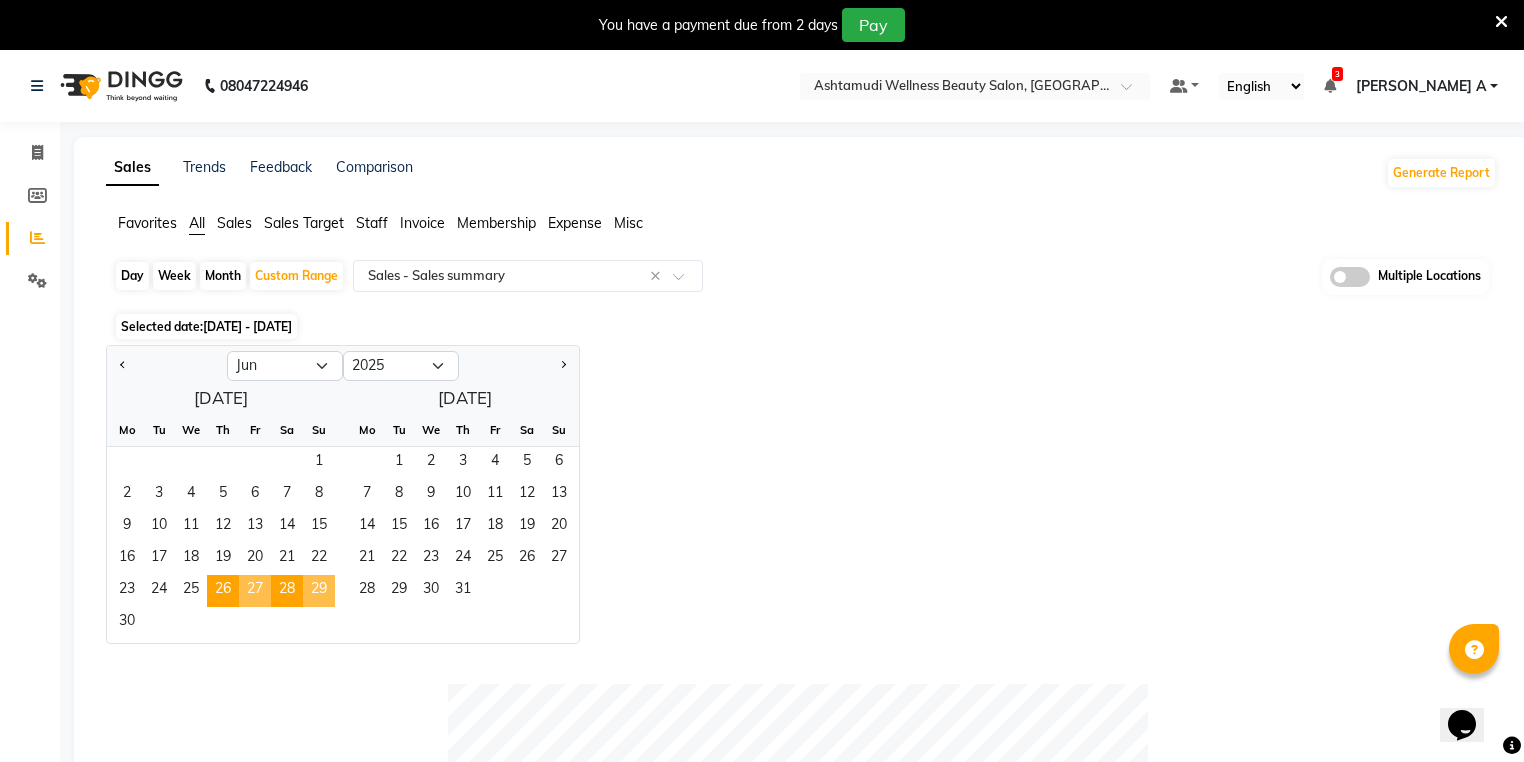 click on "29" 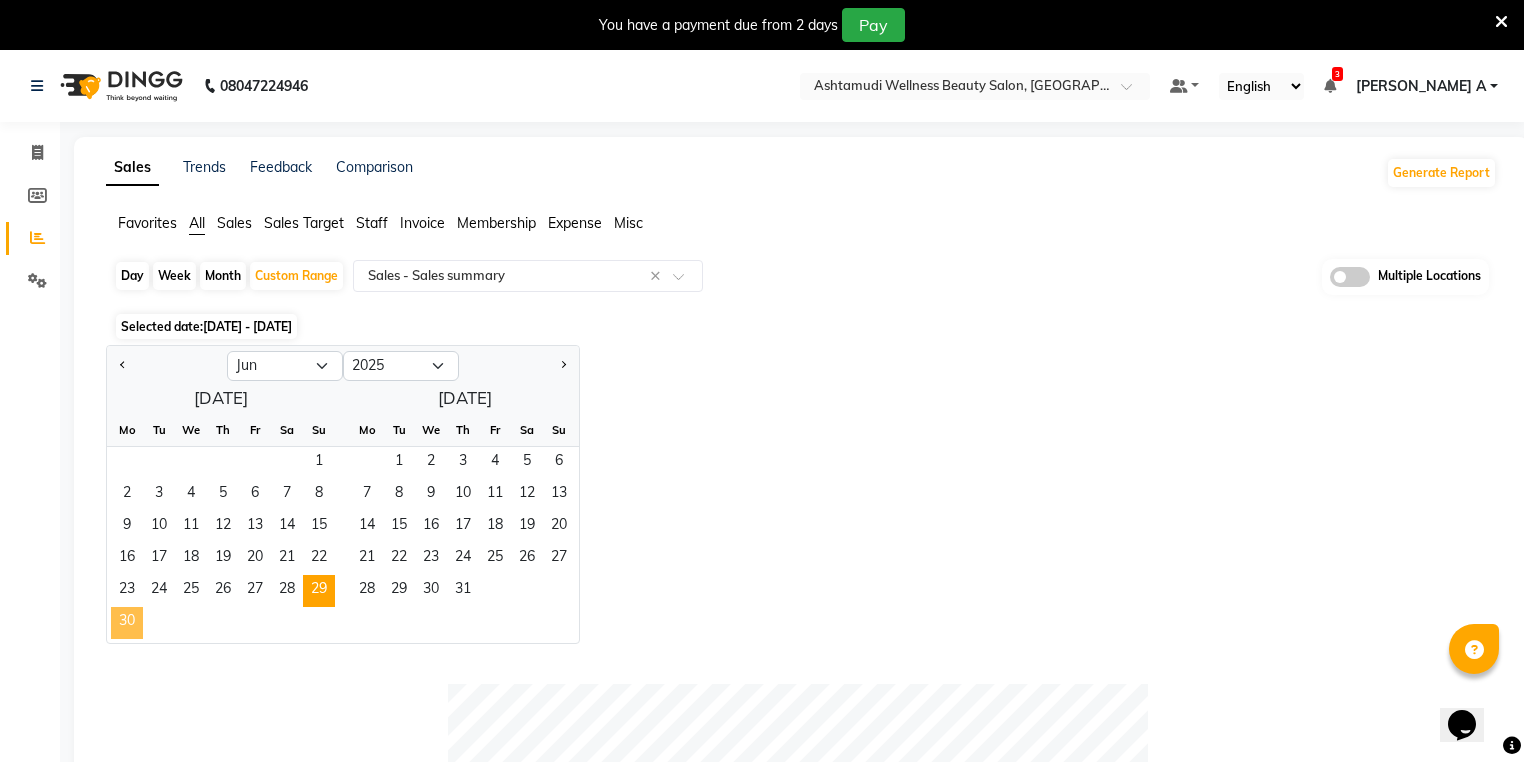 click on "30" 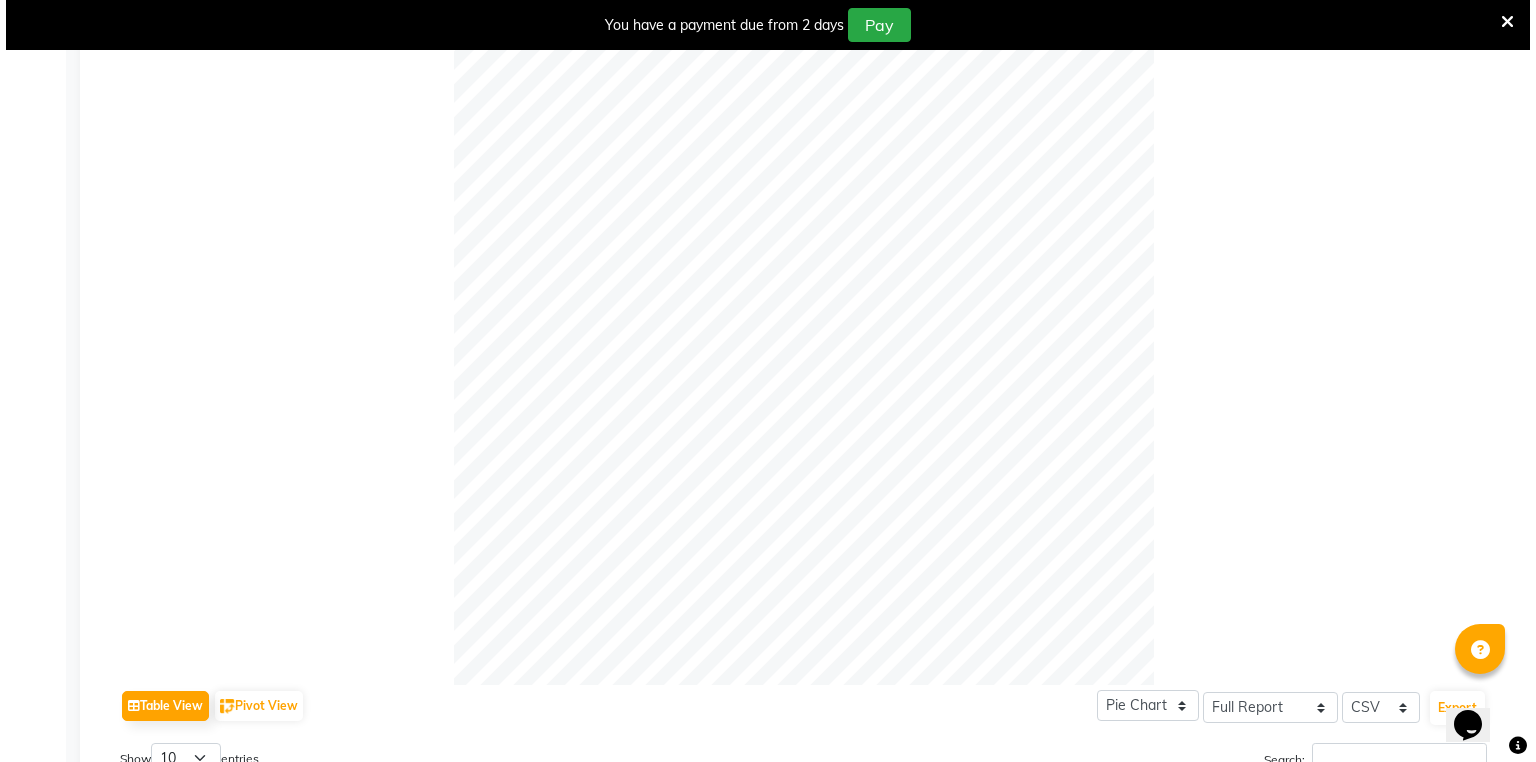 scroll, scrollTop: 0, scrollLeft: 0, axis: both 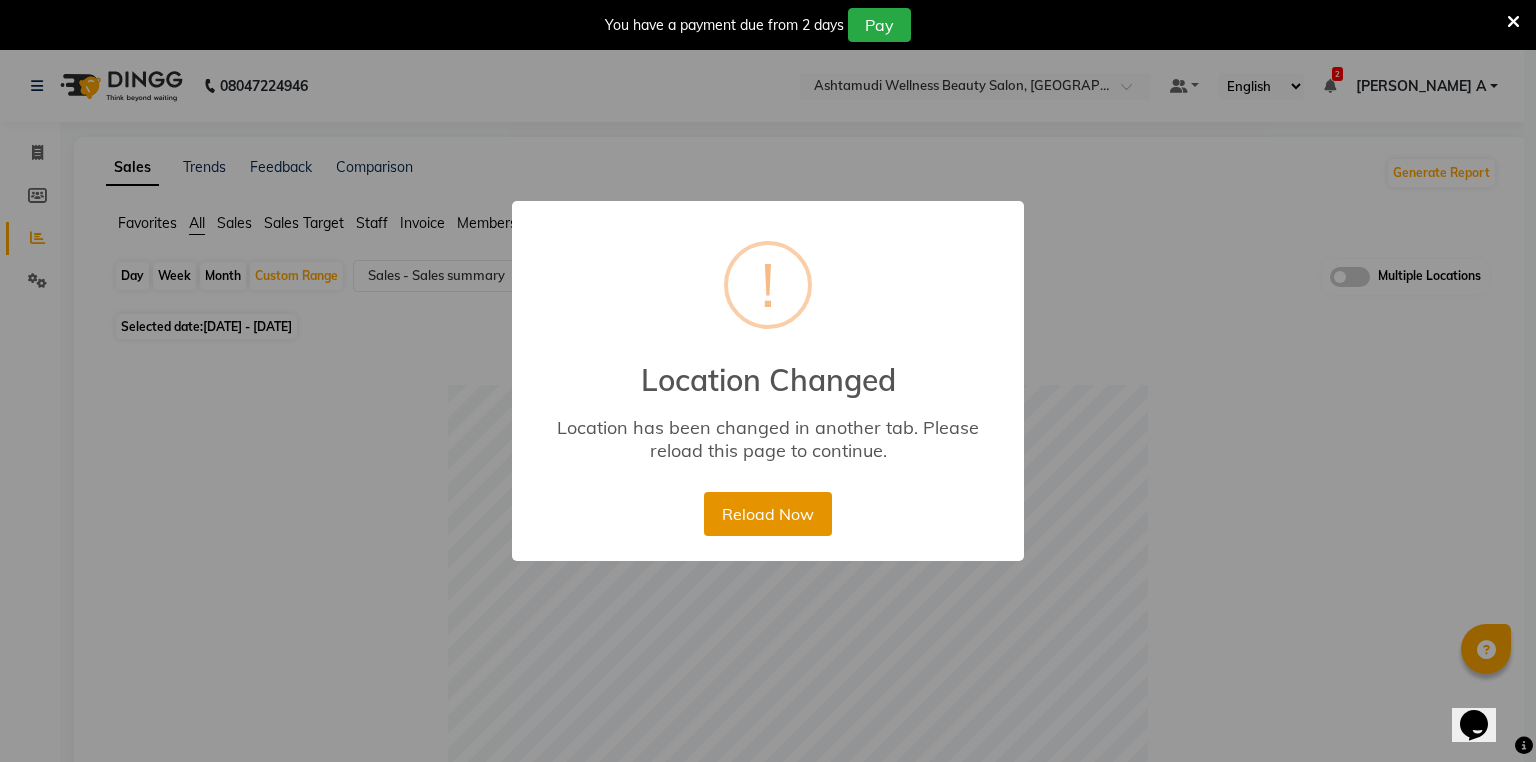 click on "Reload Now" at bounding box center (767, 514) 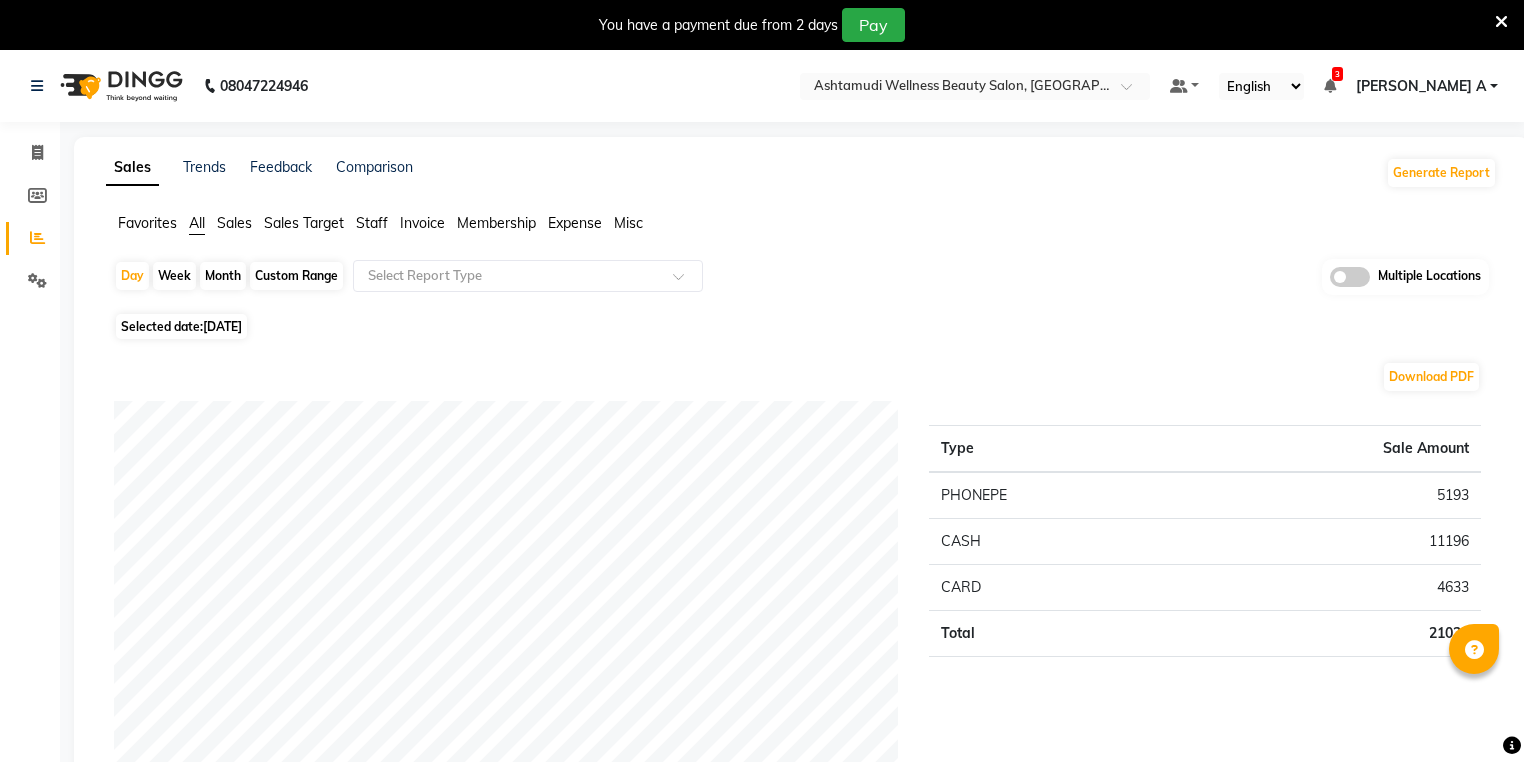 scroll, scrollTop: 0, scrollLeft: 0, axis: both 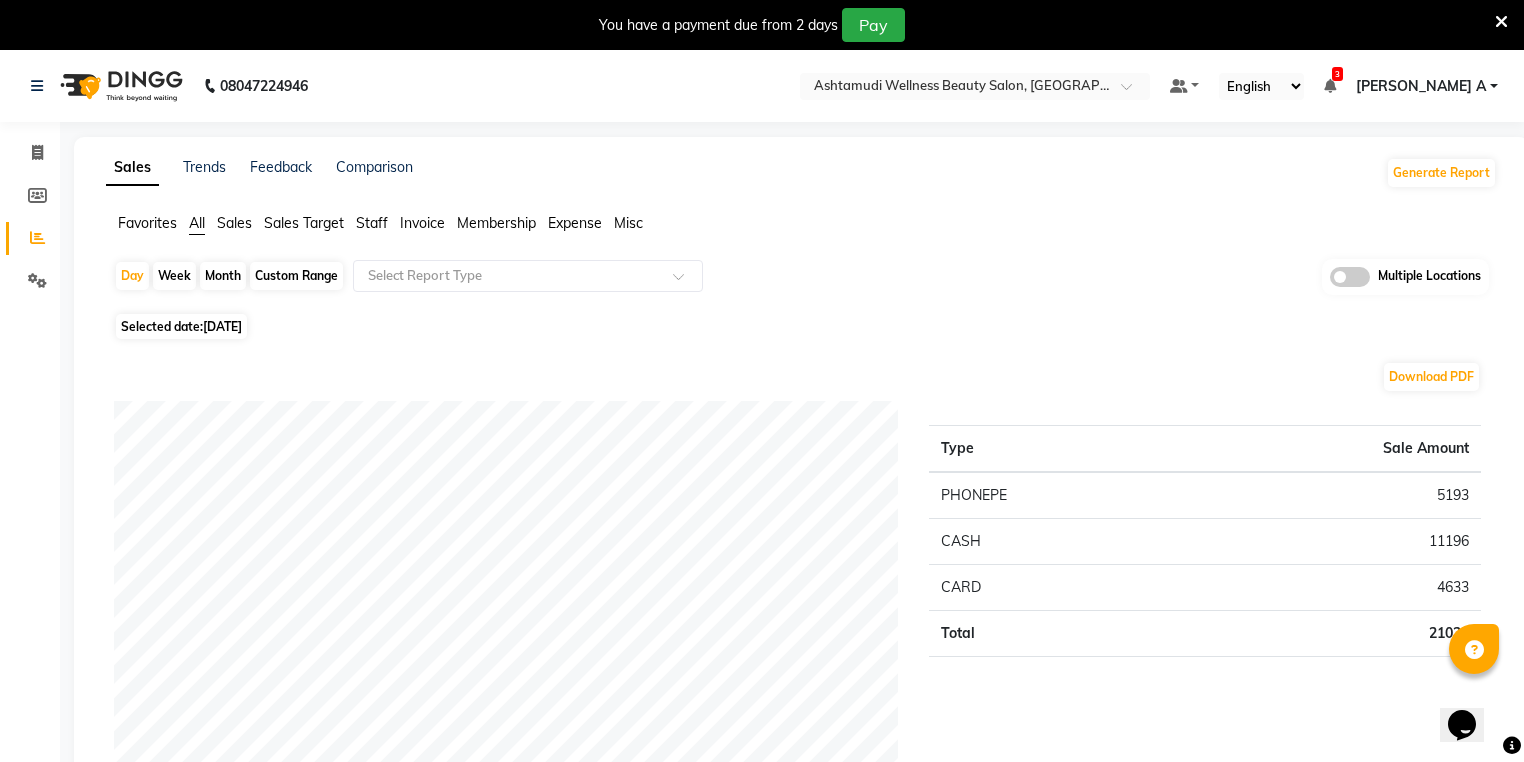 click on "Month" 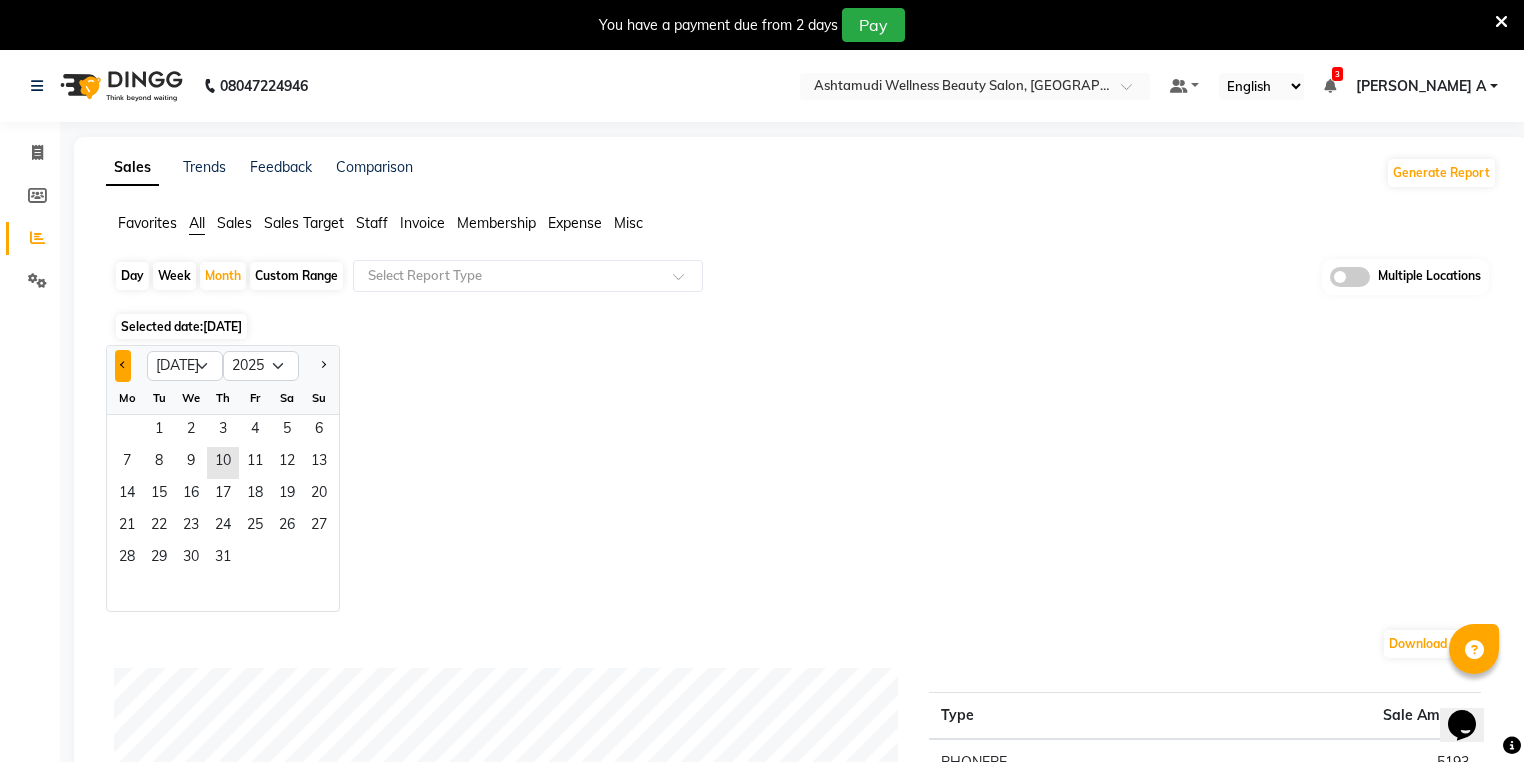 click 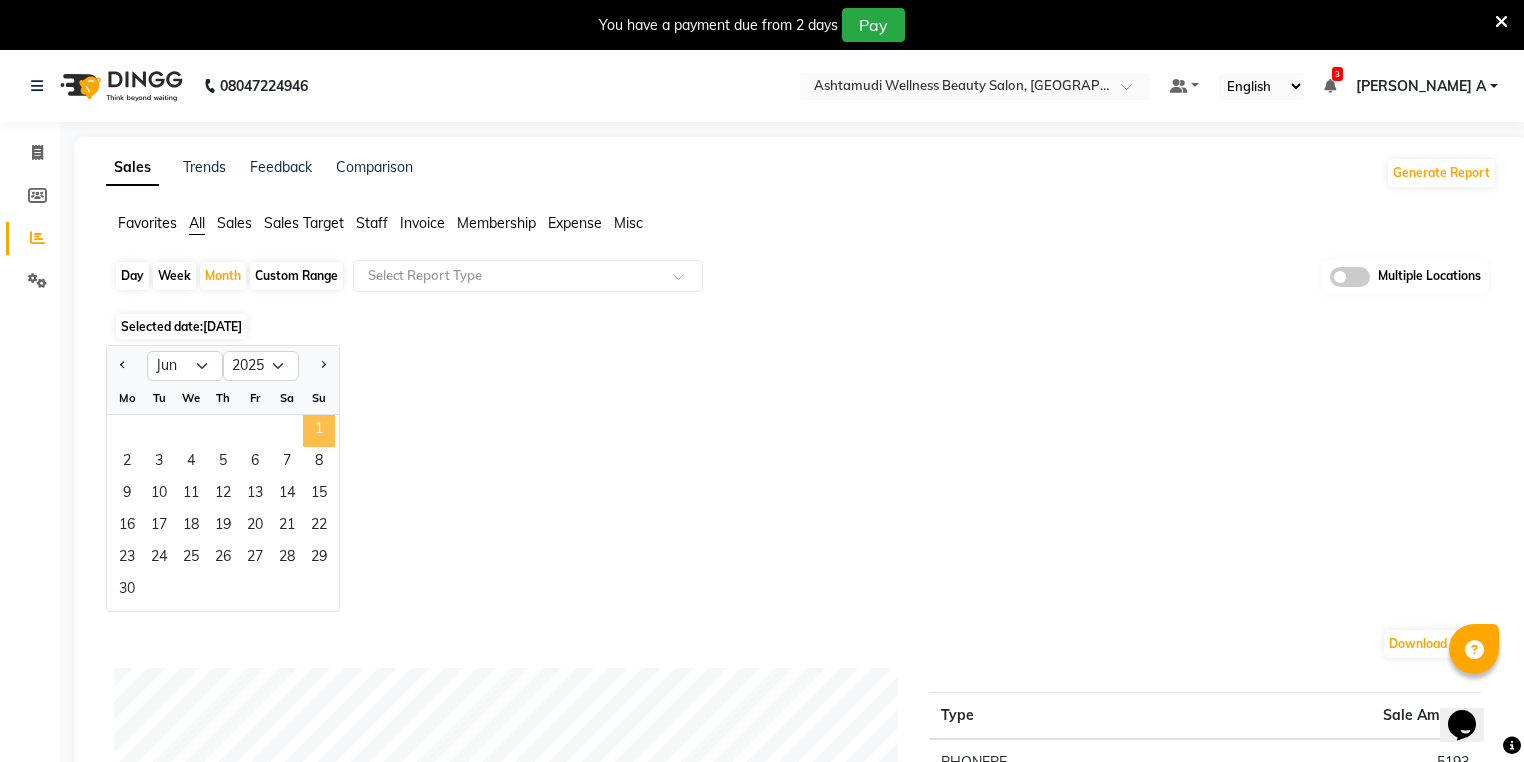 click on "1" 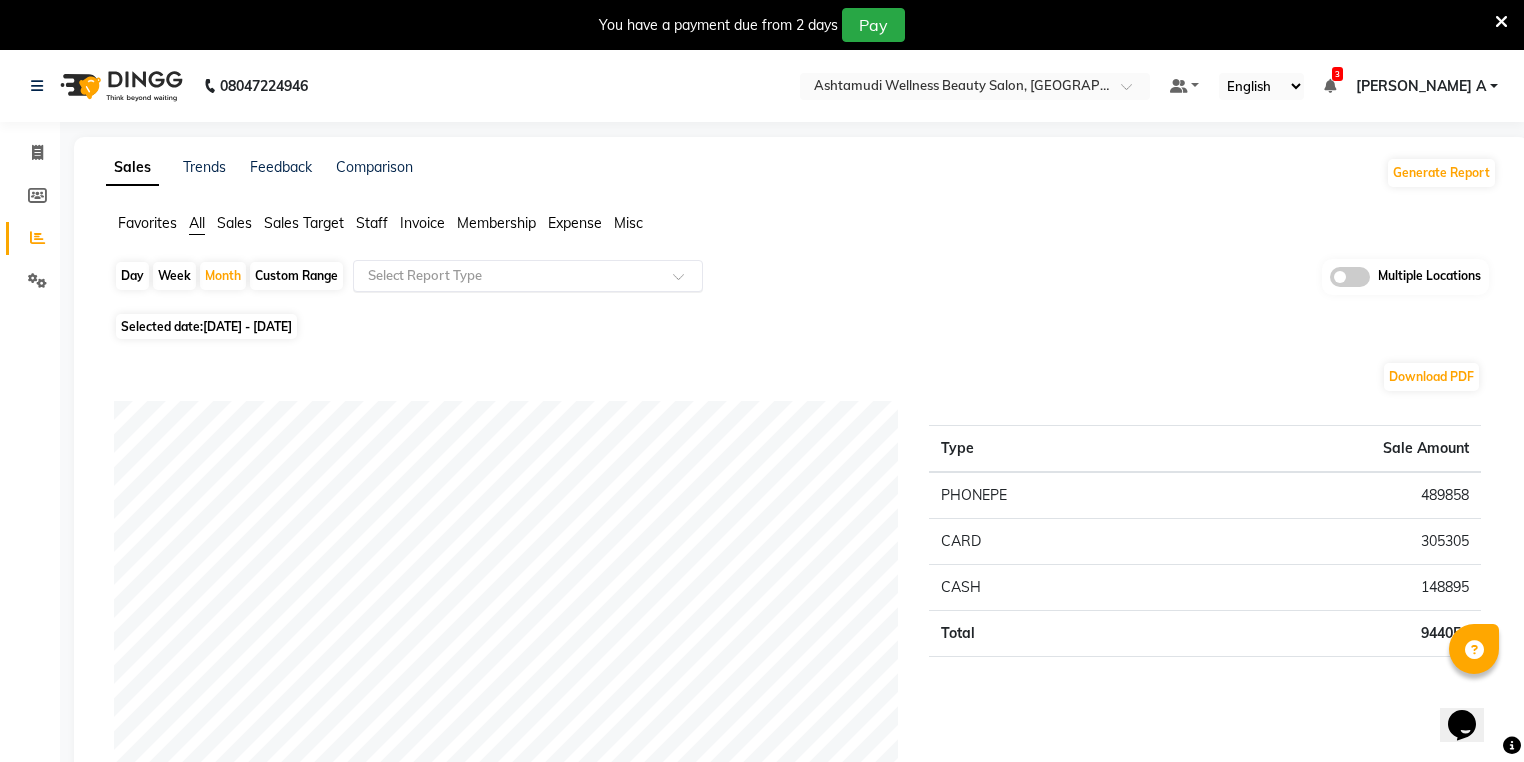click 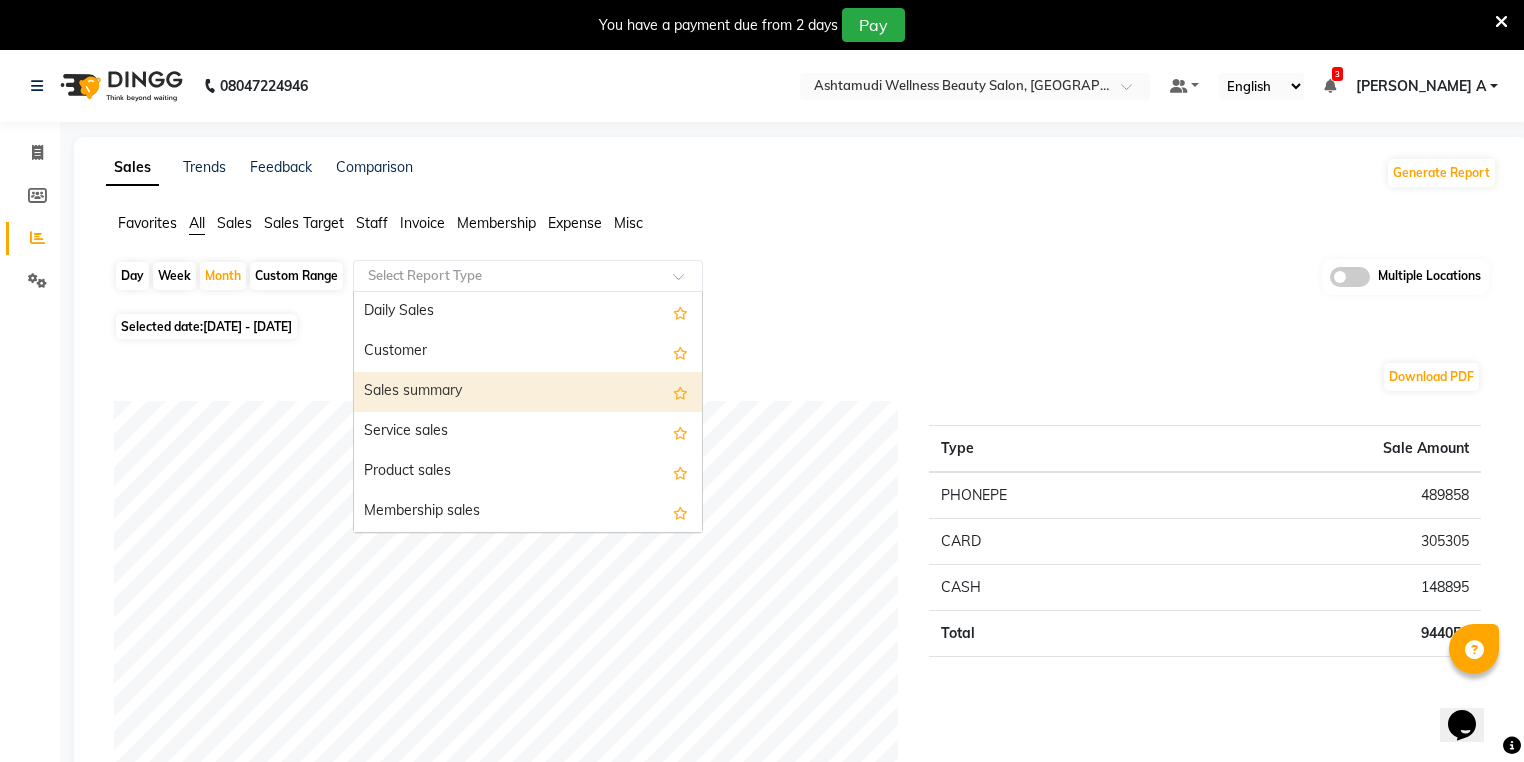 click on "Sales summary" at bounding box center (528, 392) 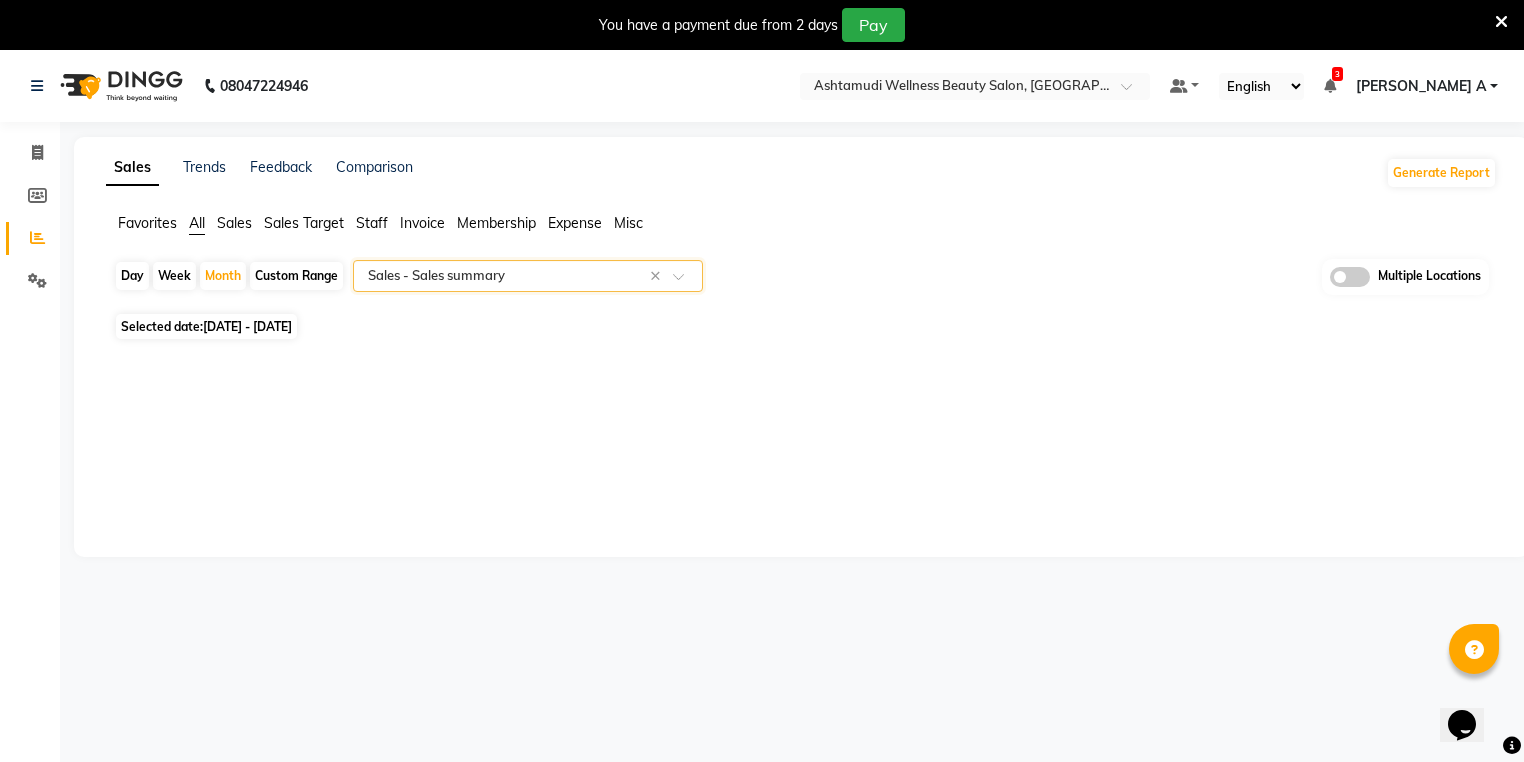 select on "full_report" 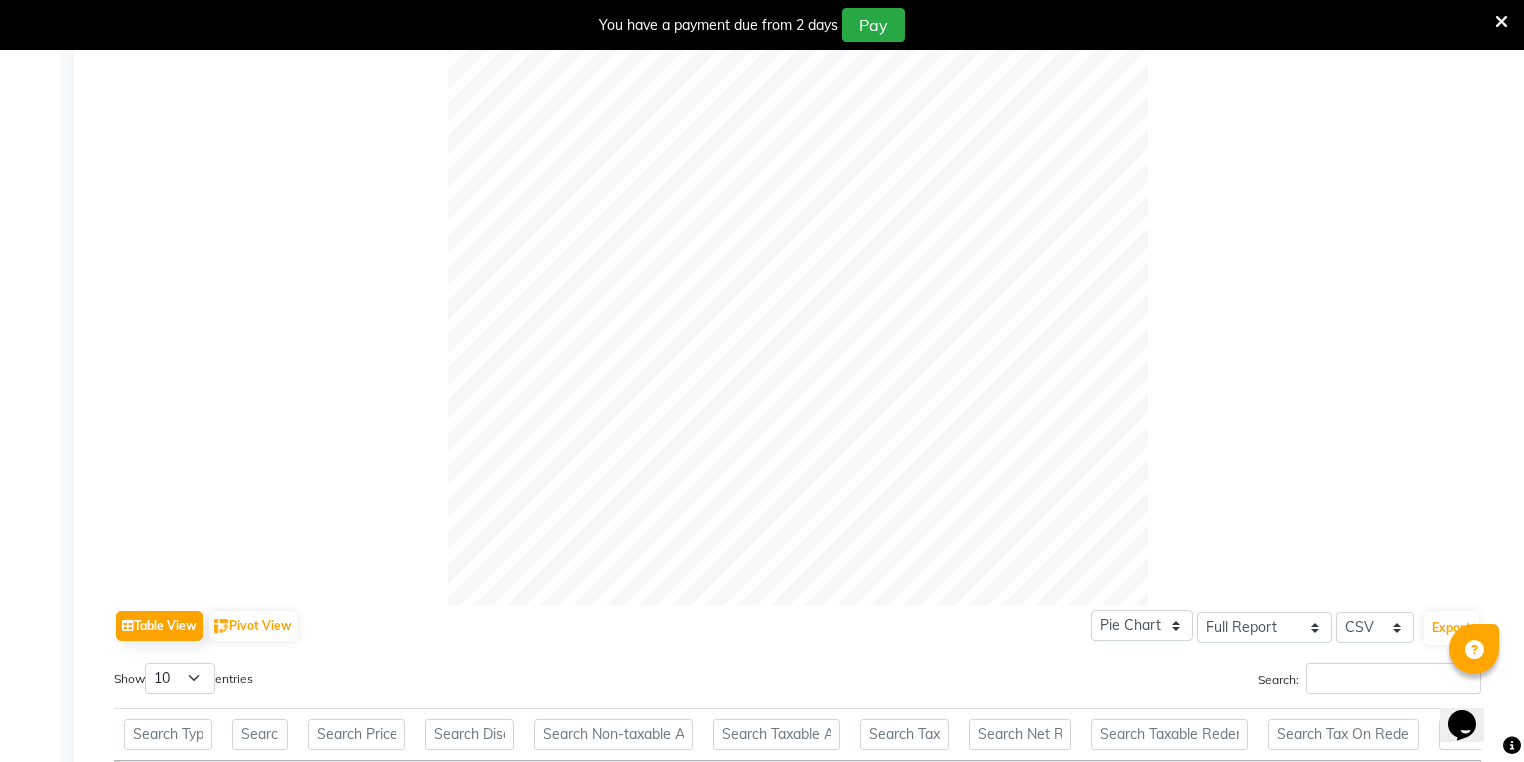 scroll, scrollTop: 1026, scrollLeft: 0, axis: vertical 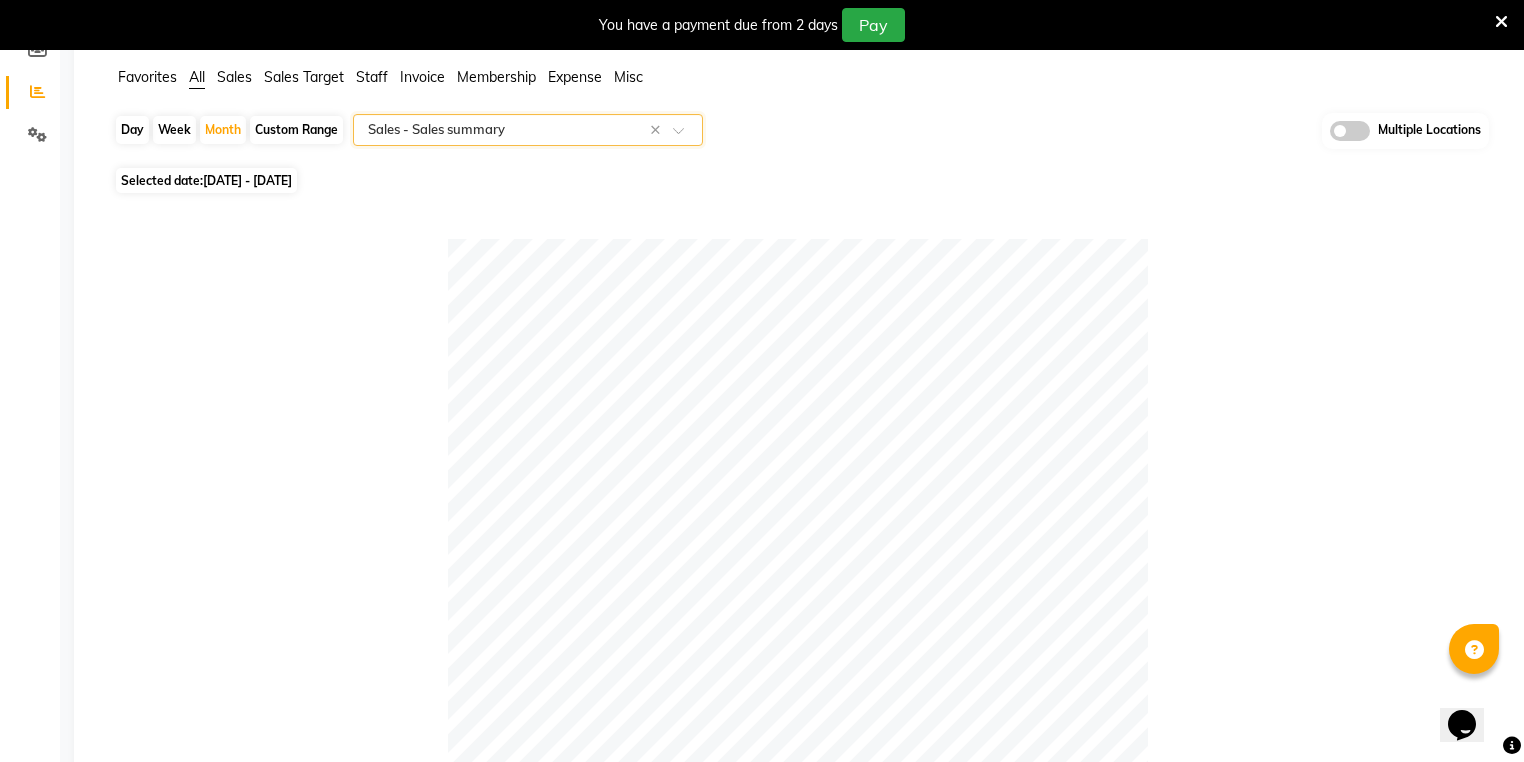 click at bounding box center [1501, 22] 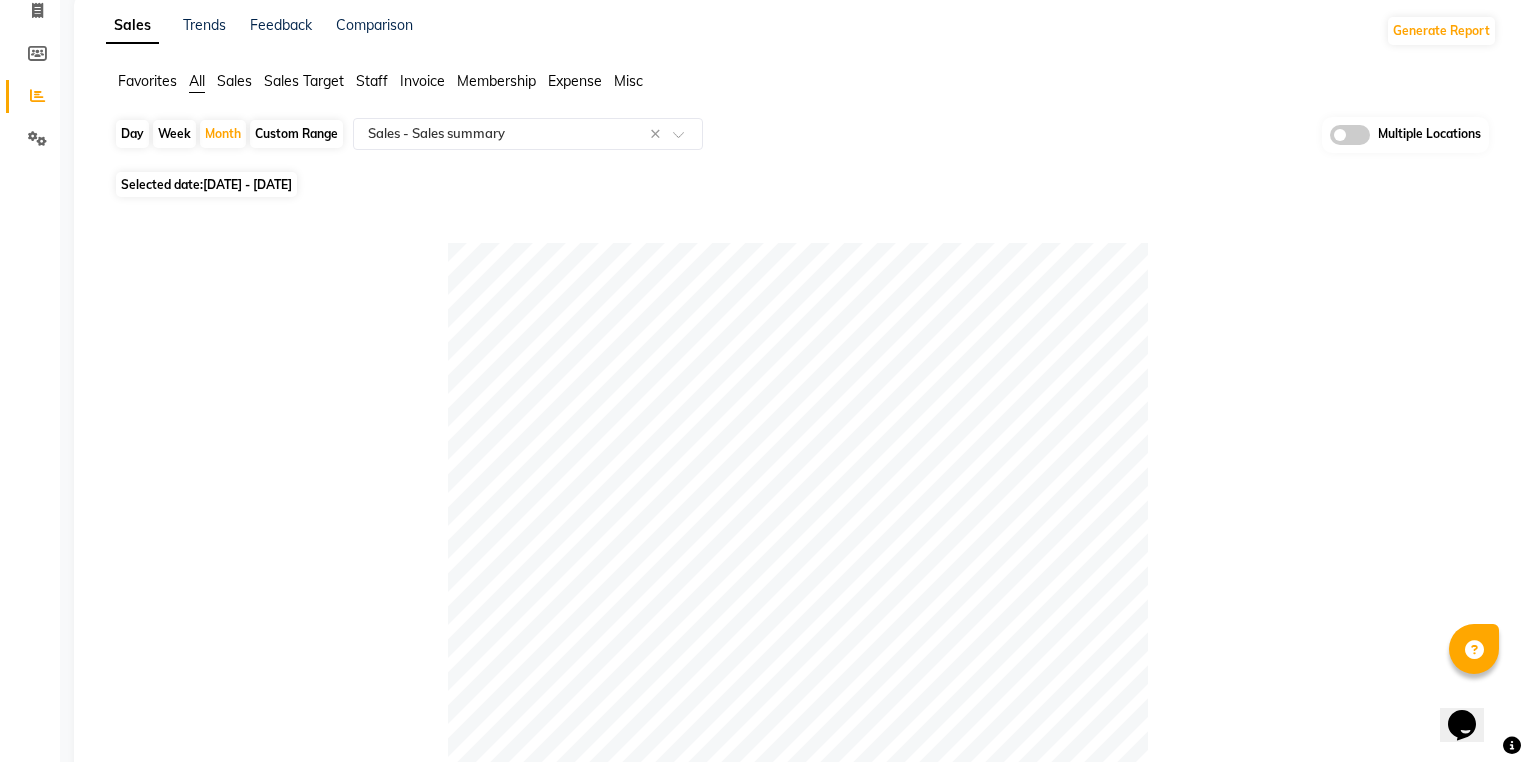 scroll, scrollTop: 0, scrollLeft: 0, axis: both 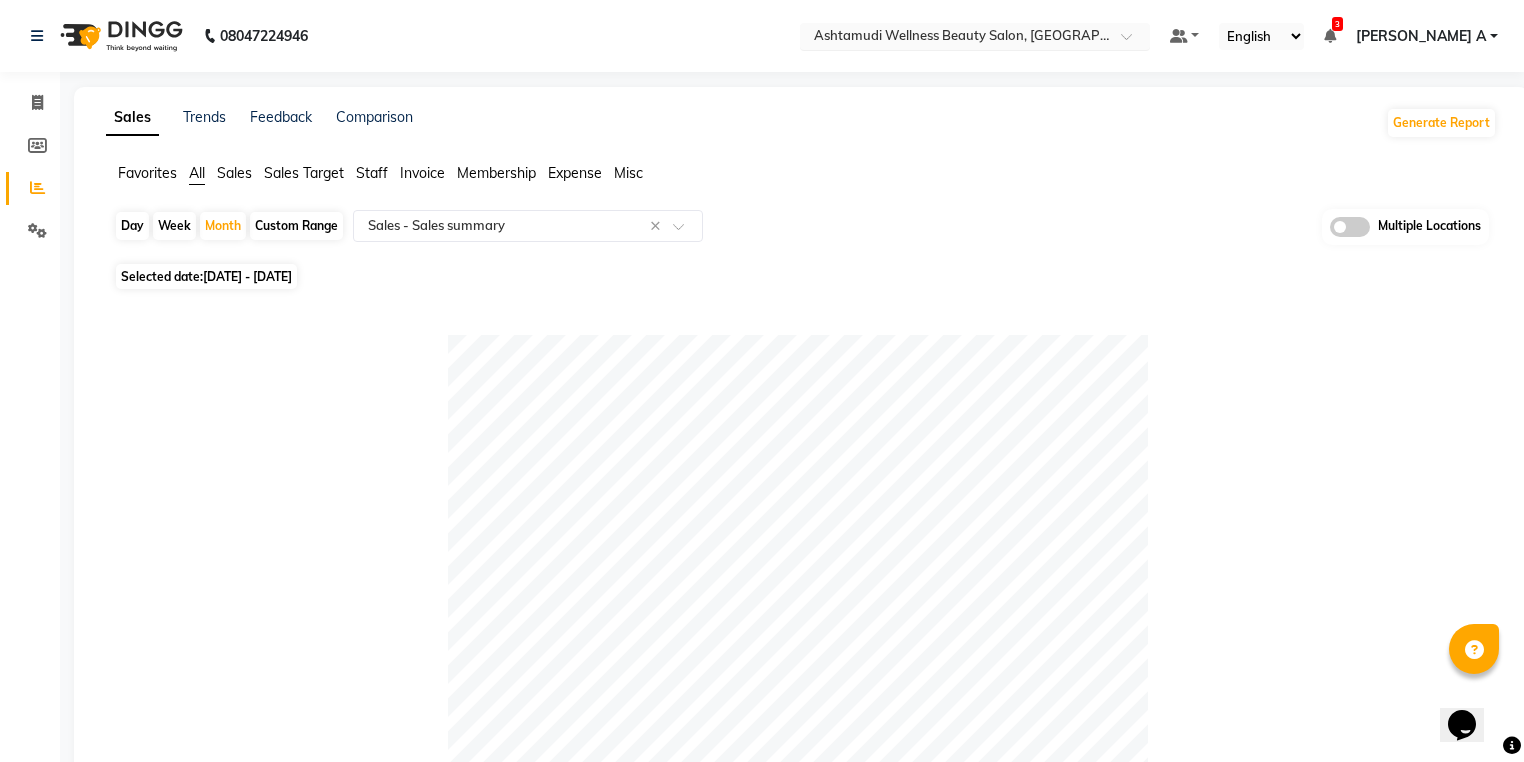 click at bounding box center (955, 38) 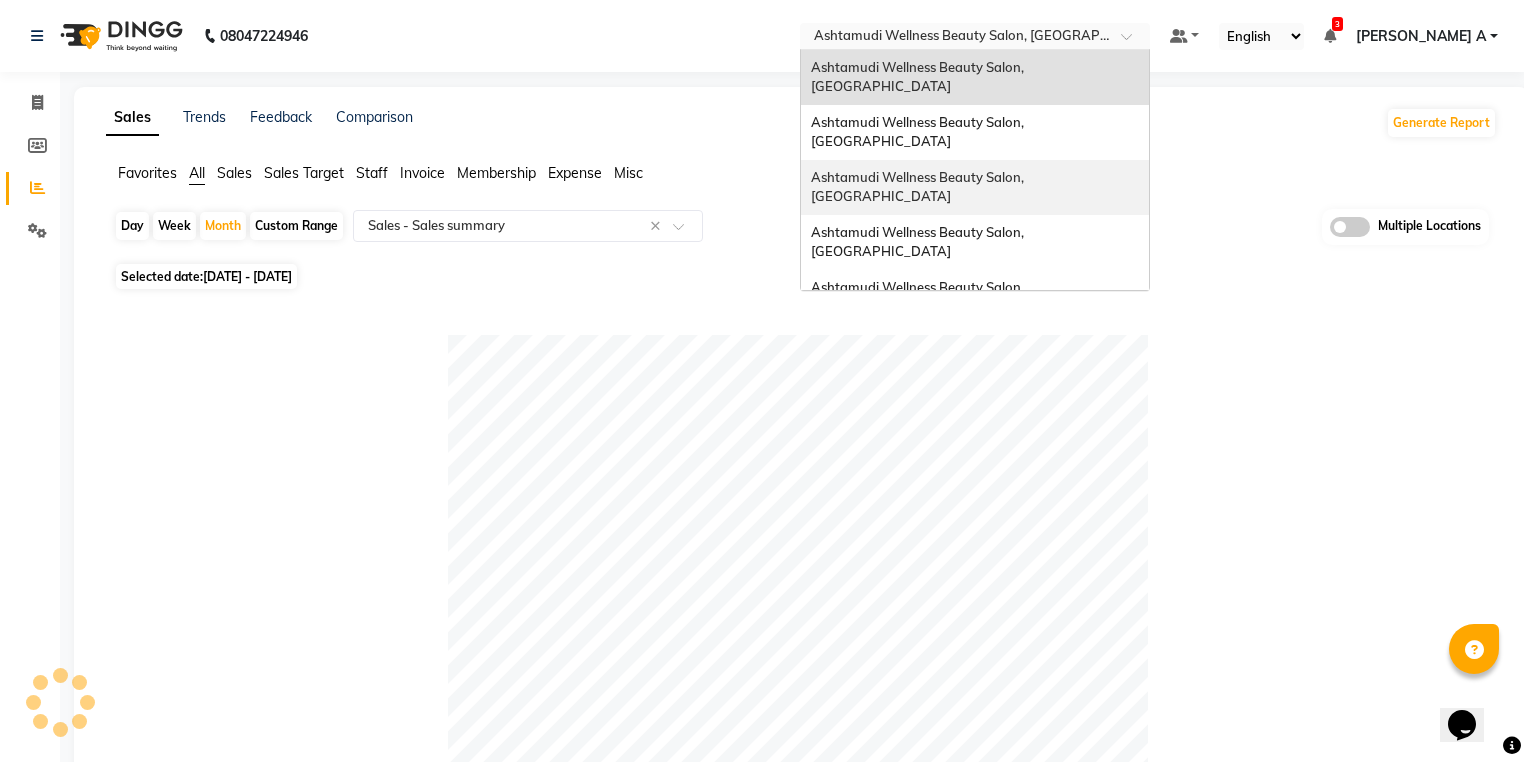 scroll, scrollTop: 80, scrollLeft: 0, axis: vertical 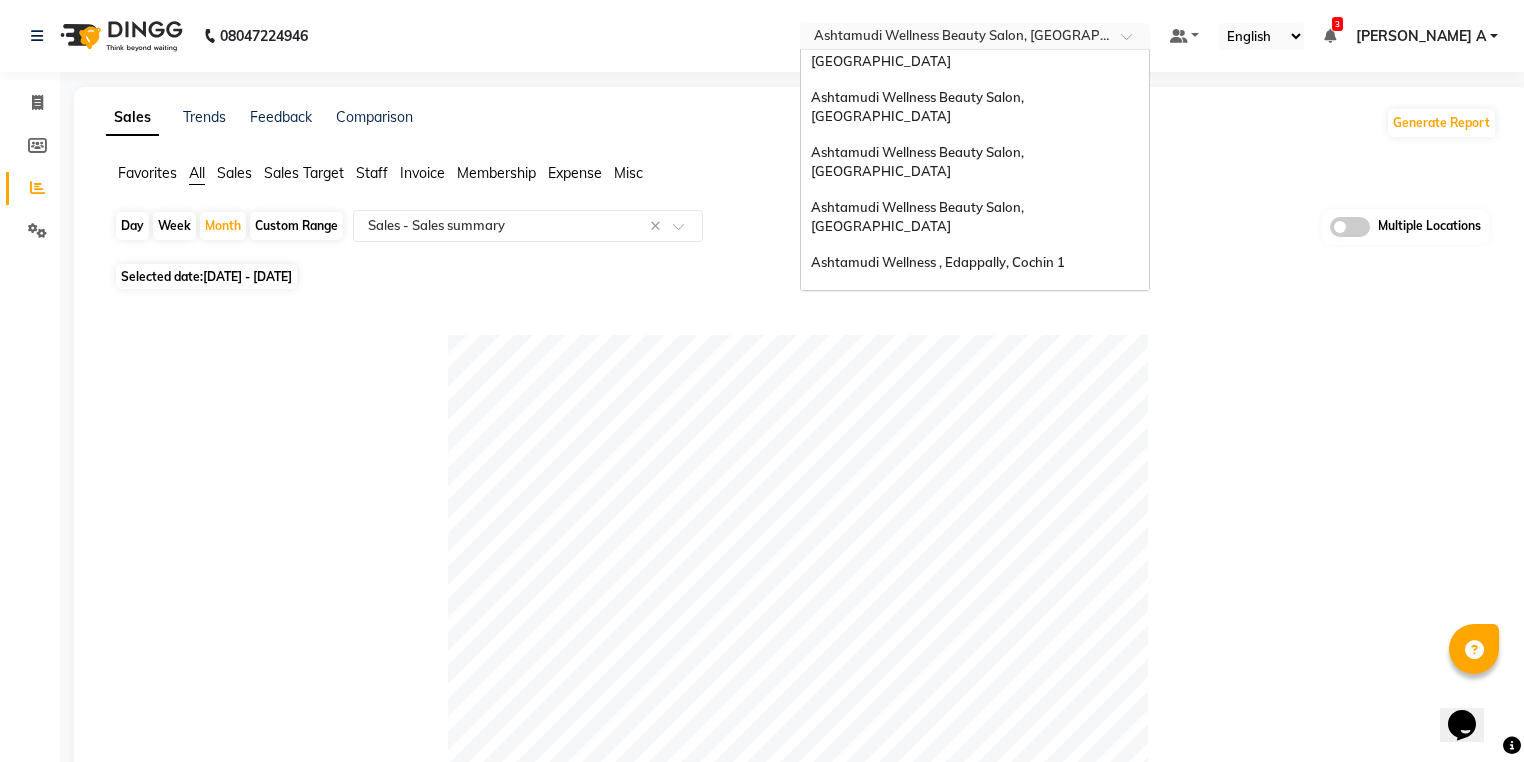 click on "Ashtamudi Wellness Beauty Salon, [GEOGRAPHIC_DATA]" at bounding box center (919, 343) 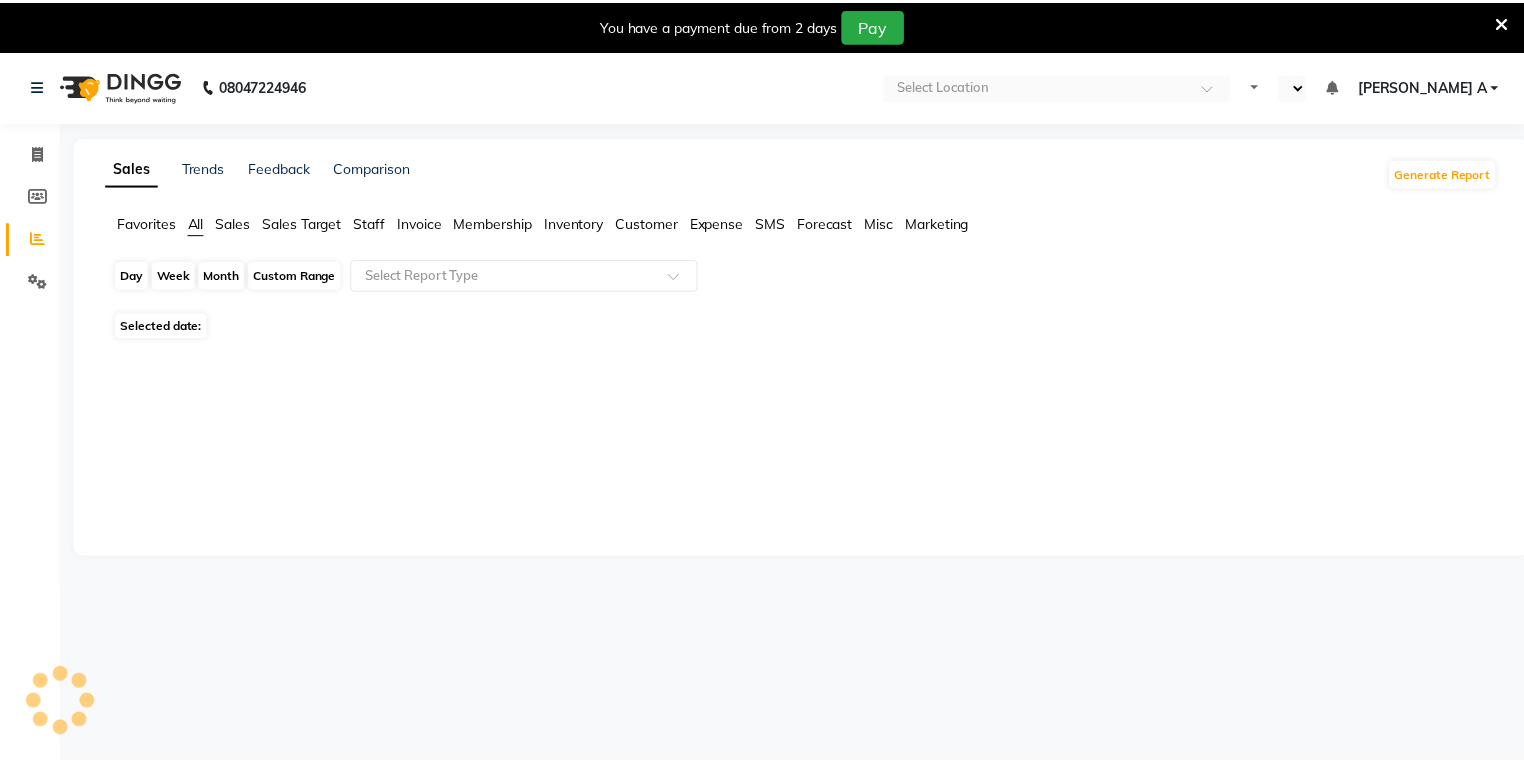 scroll, scrollTop: 0, scrollLeft: 0, axis: both 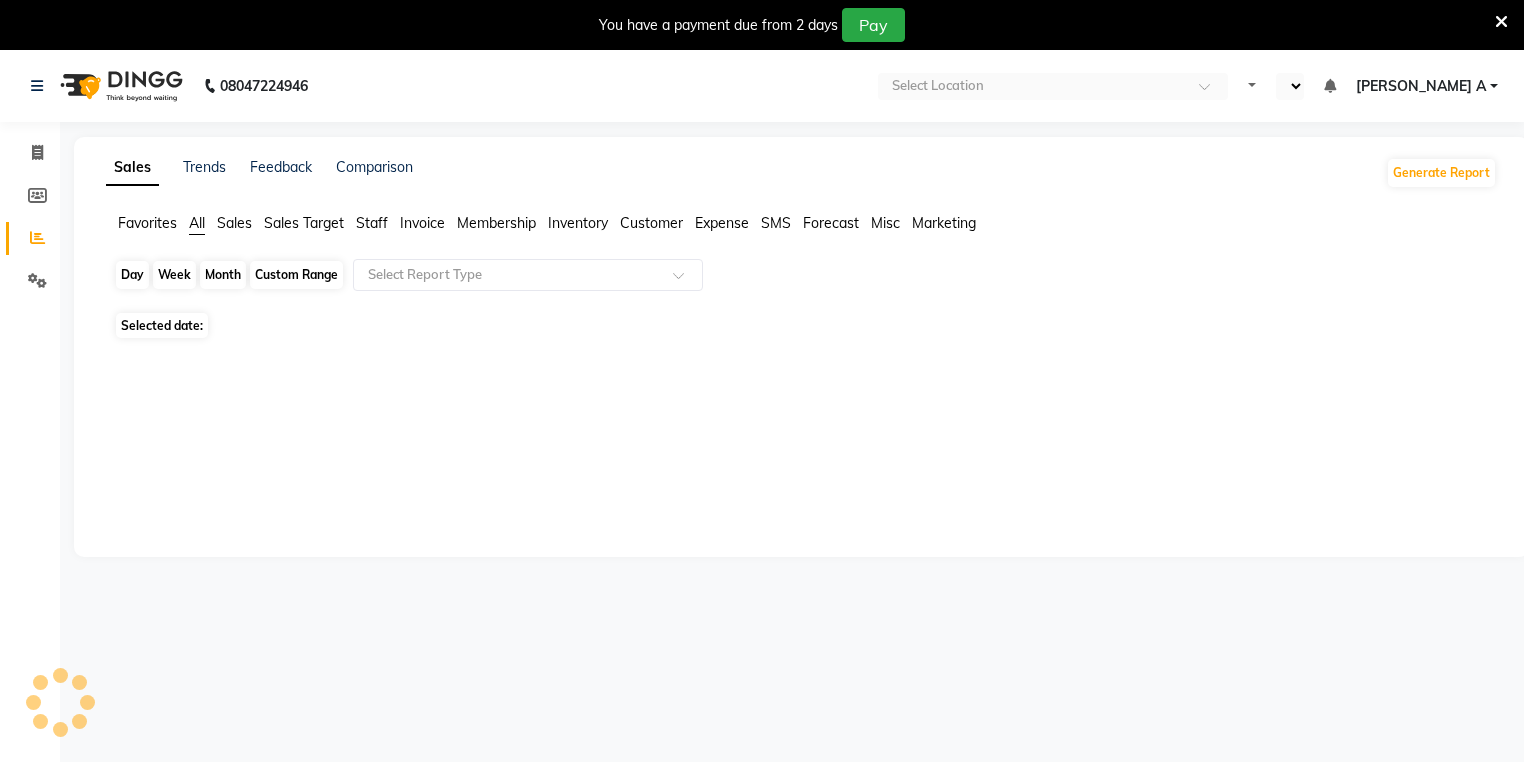 select on "en" 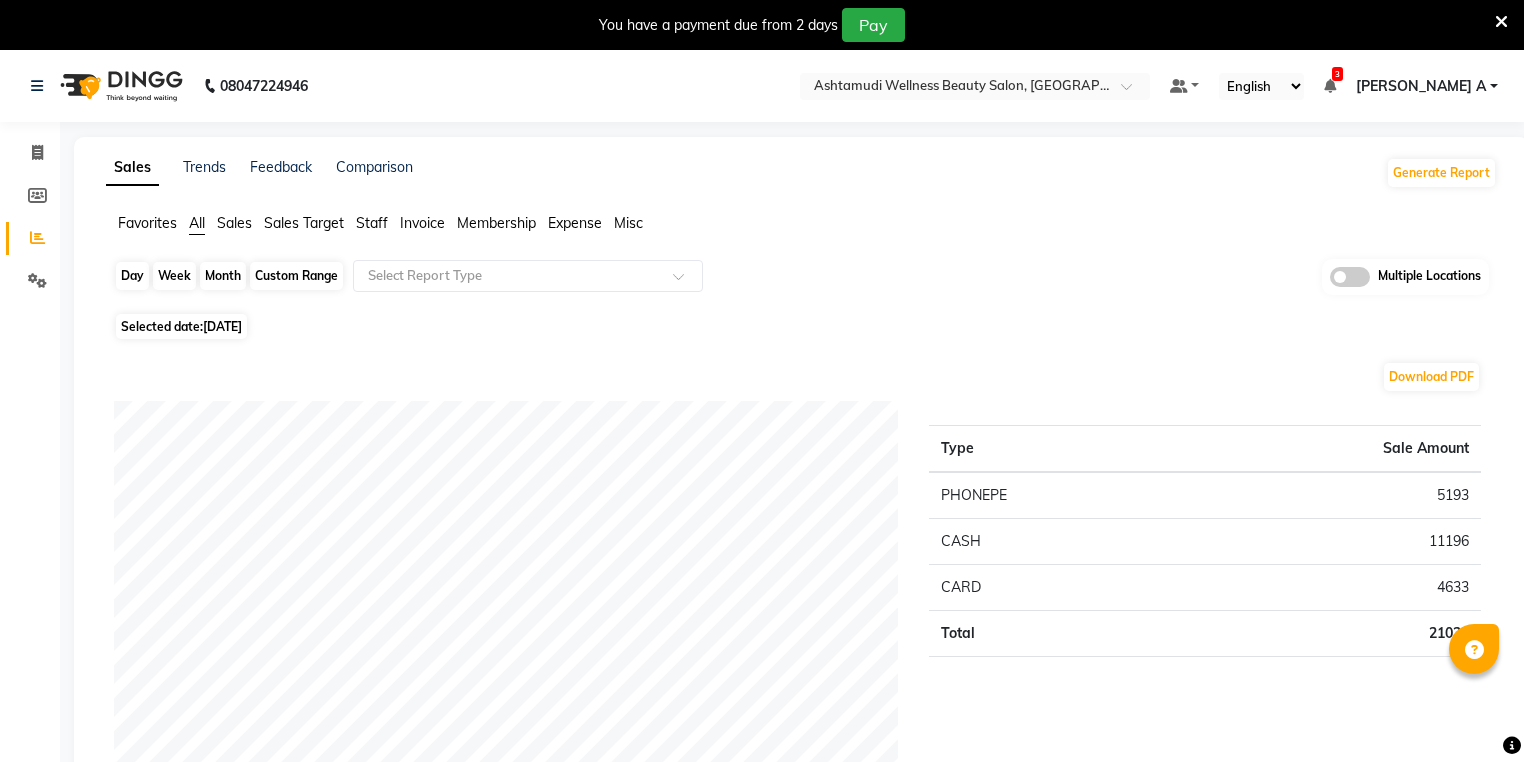 click on "Day" 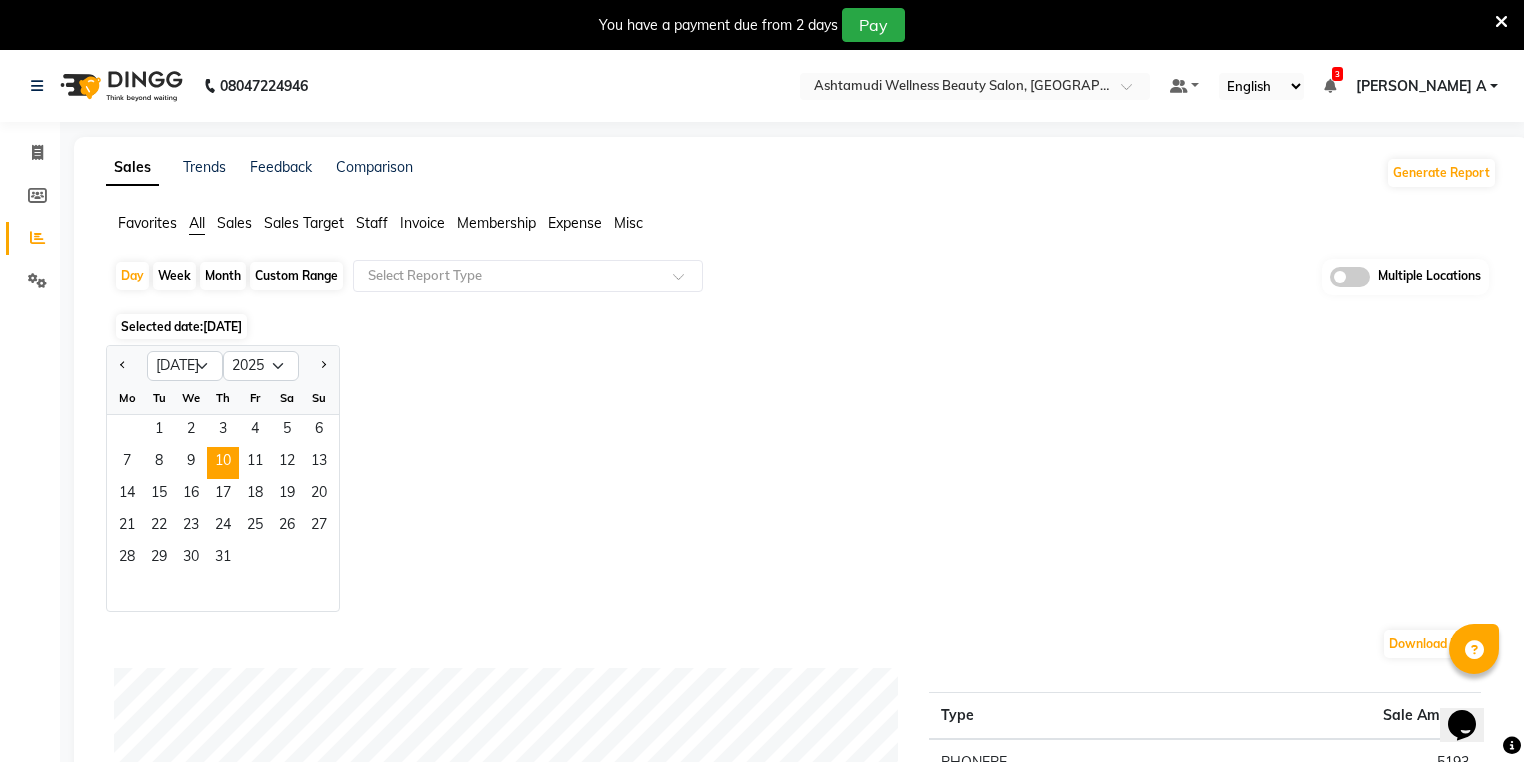 scroll, scrollTop: 0, scrollLeft: 0, axis: both 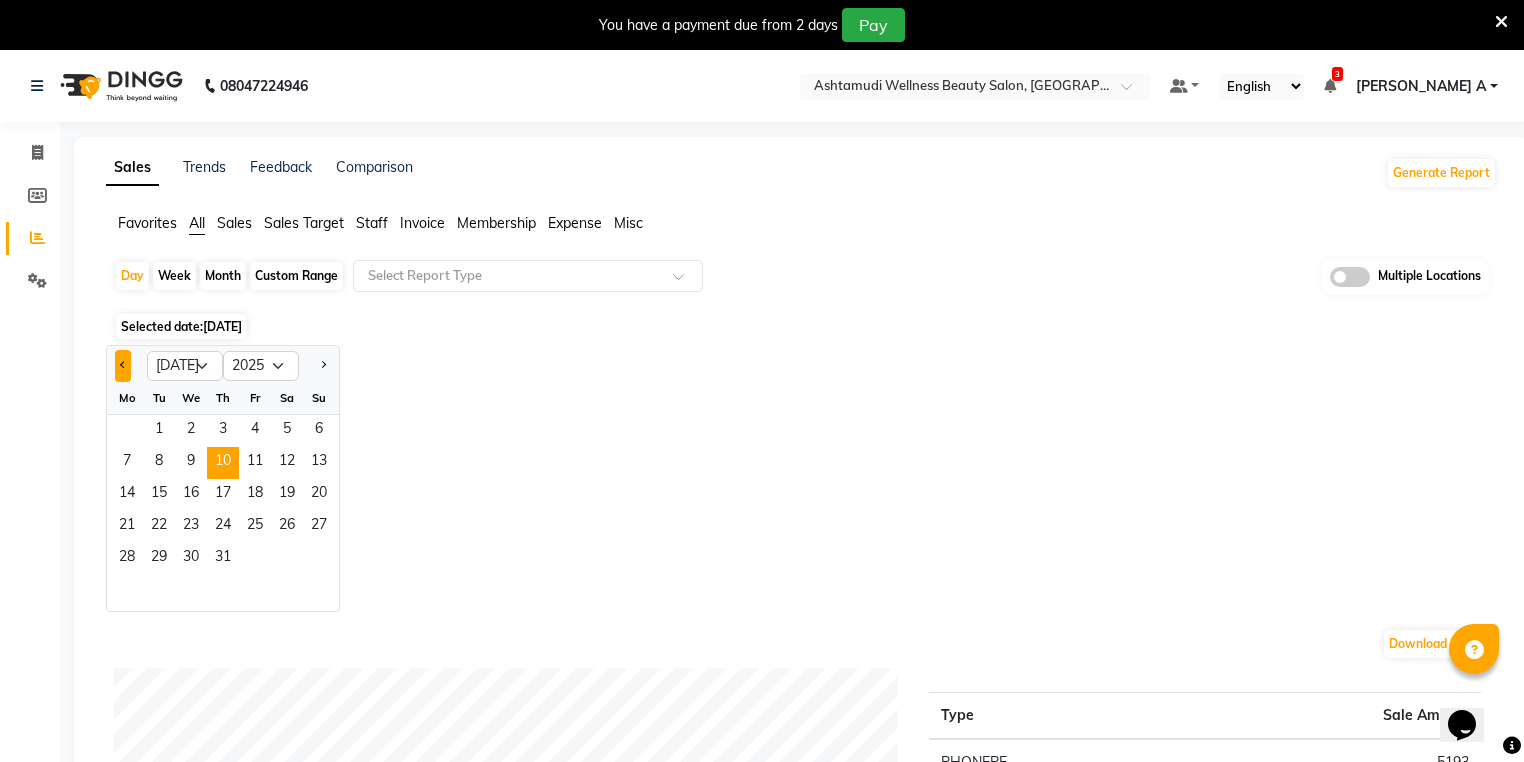 click 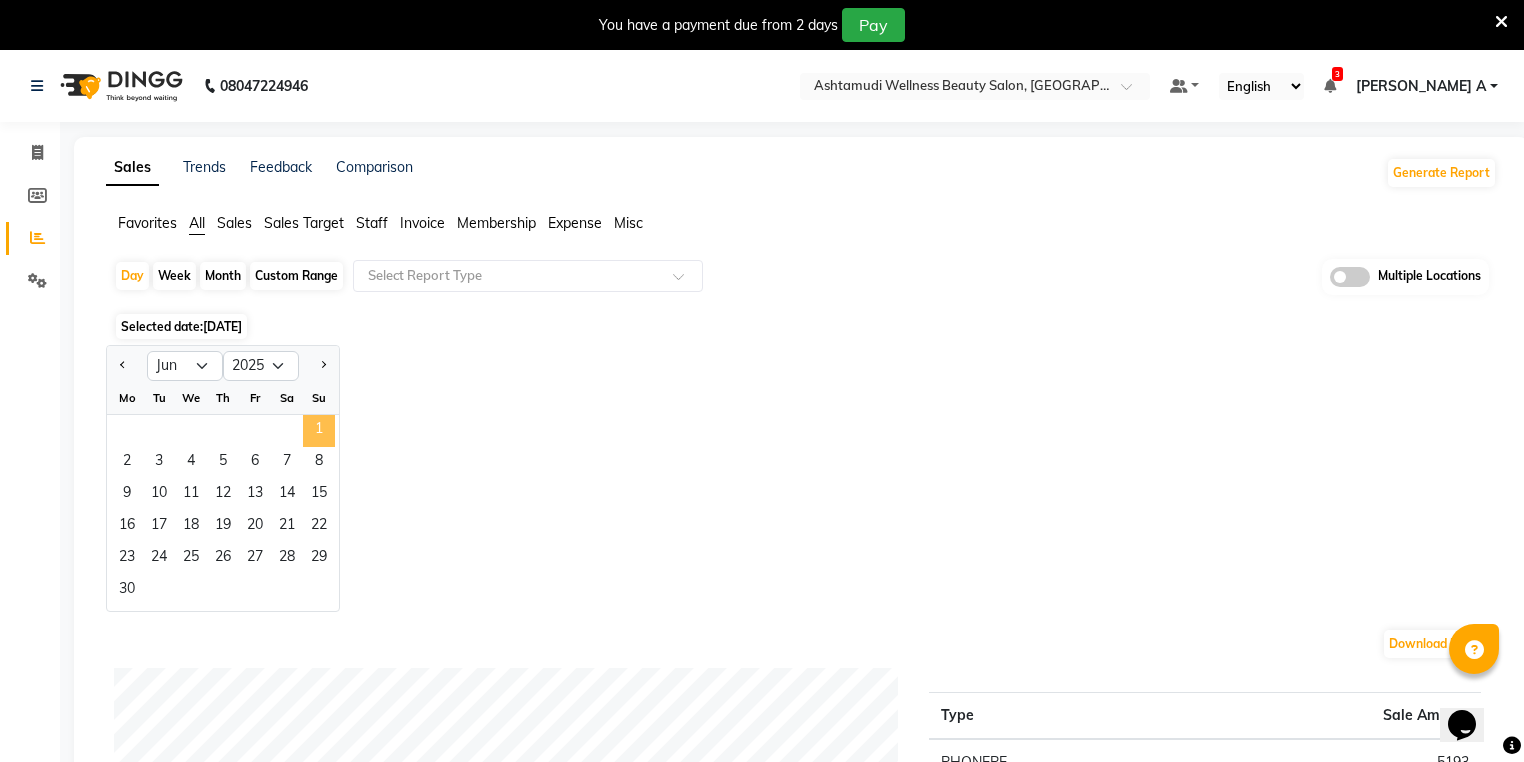 click on "1" 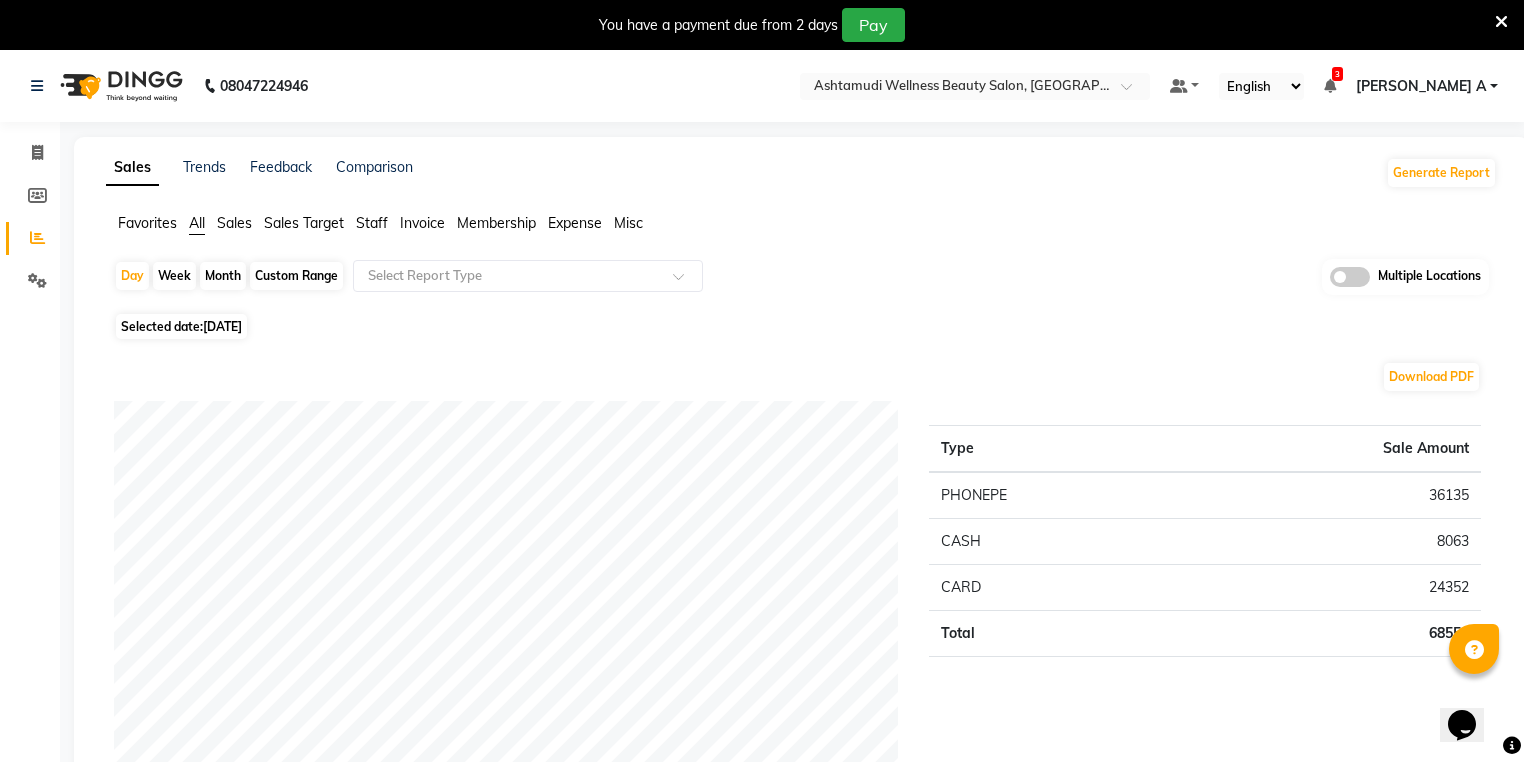 click on "Day   Week   Month   Custom Range  Select Report Type Multiple Locations" 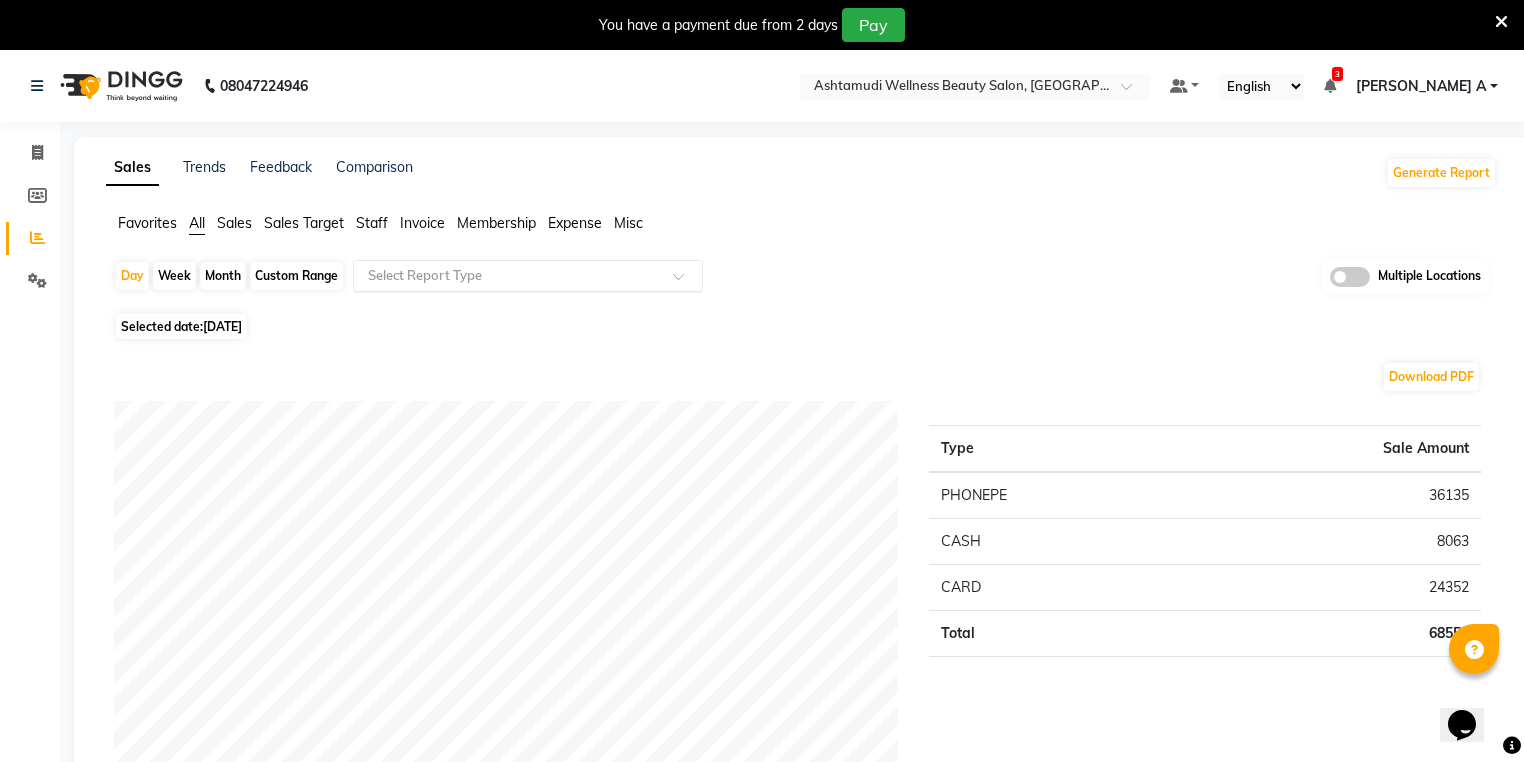 click on "Select Report Type" 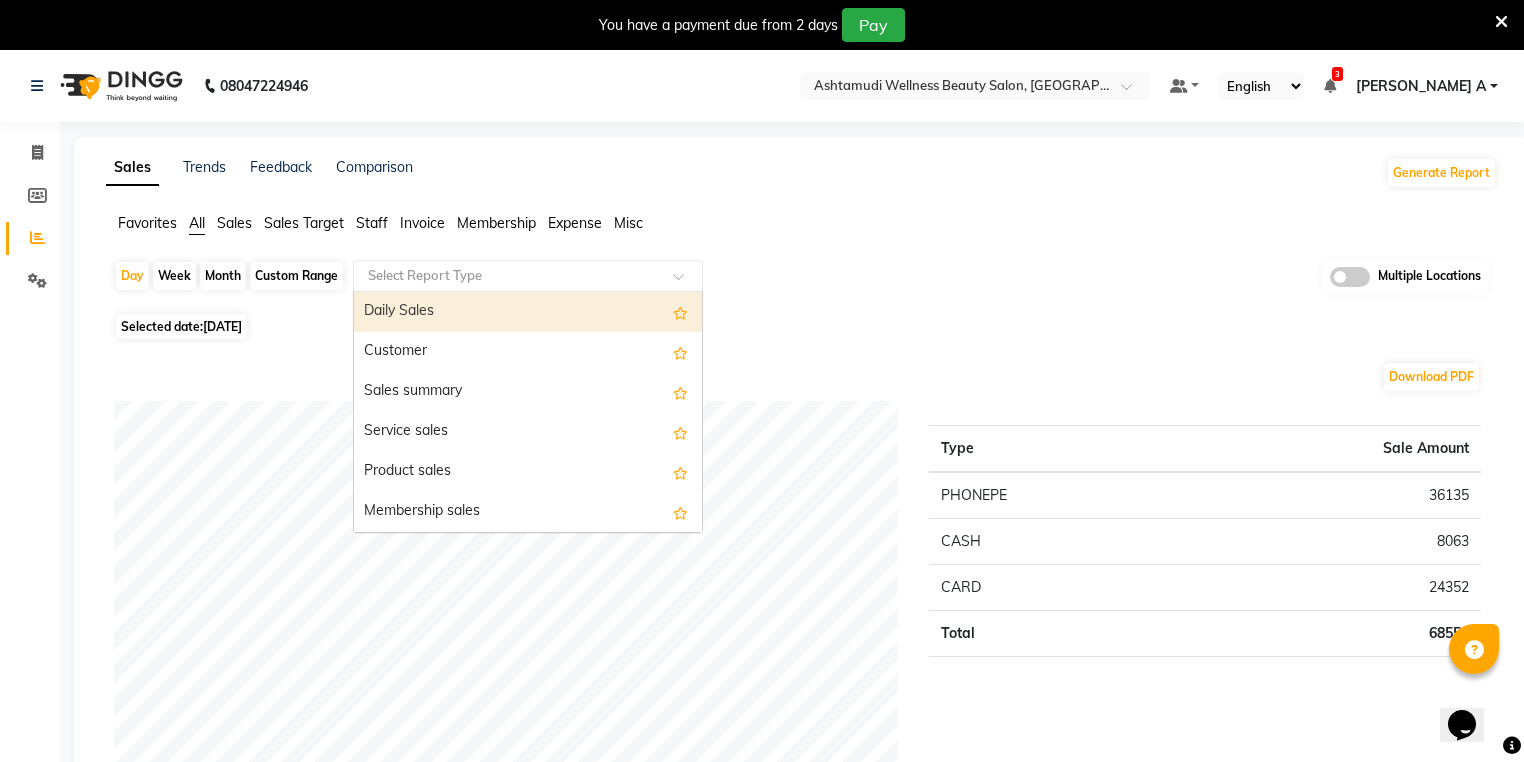 click on "Daily Sales" at bounding box center (528, 312) 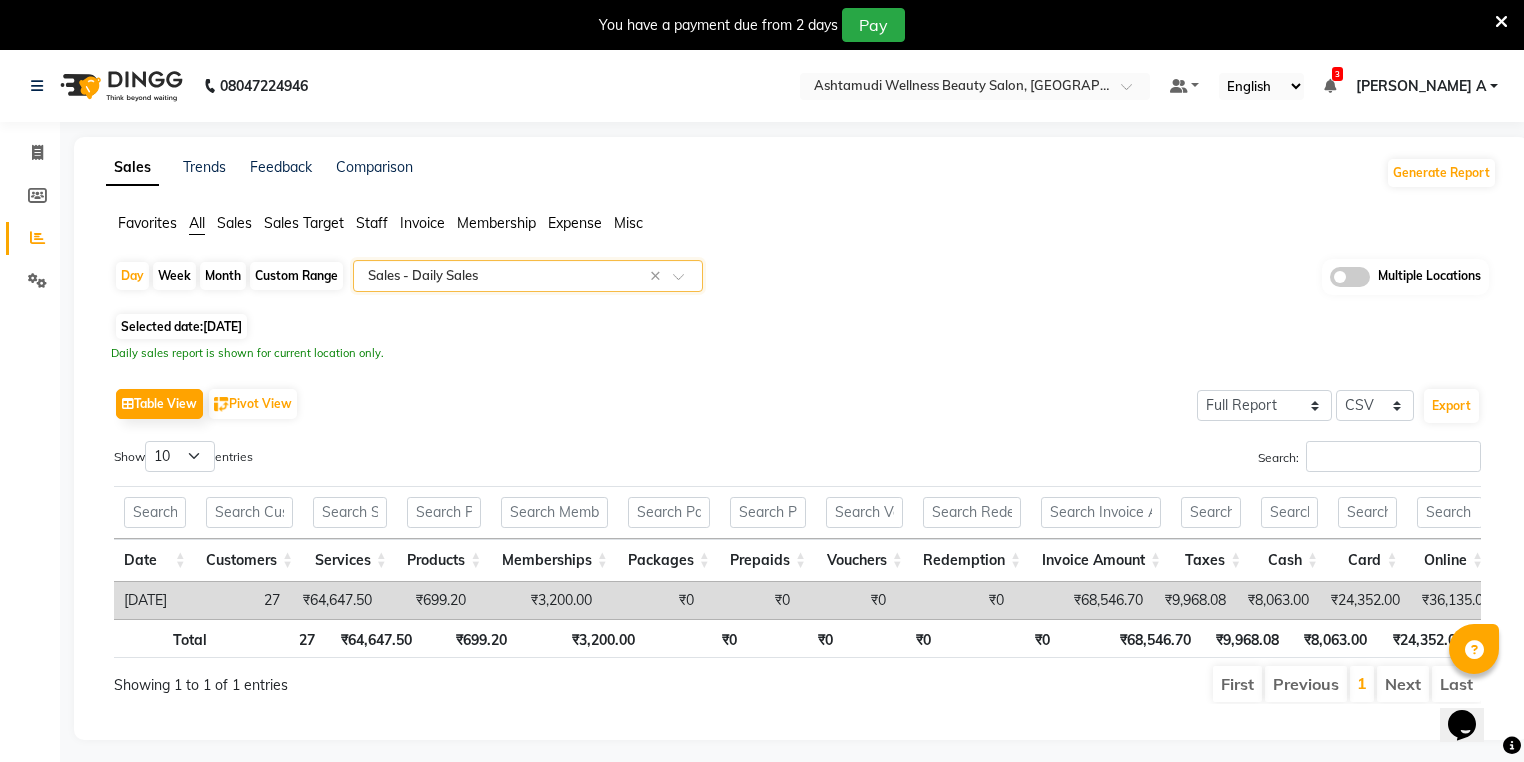 scroll, scrollTop: 0, scrollLeft: 196, axis: horizontal 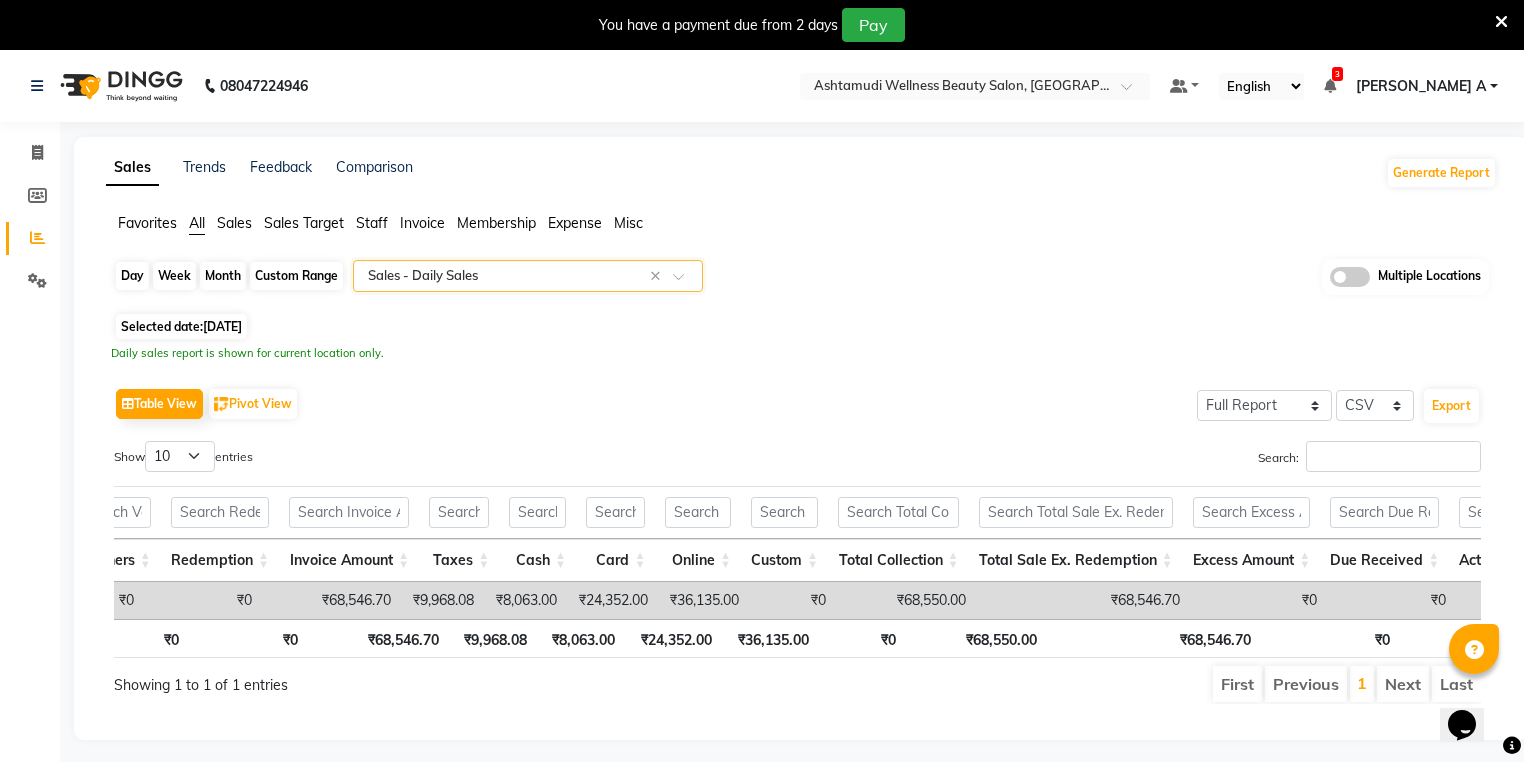 click on "Day" 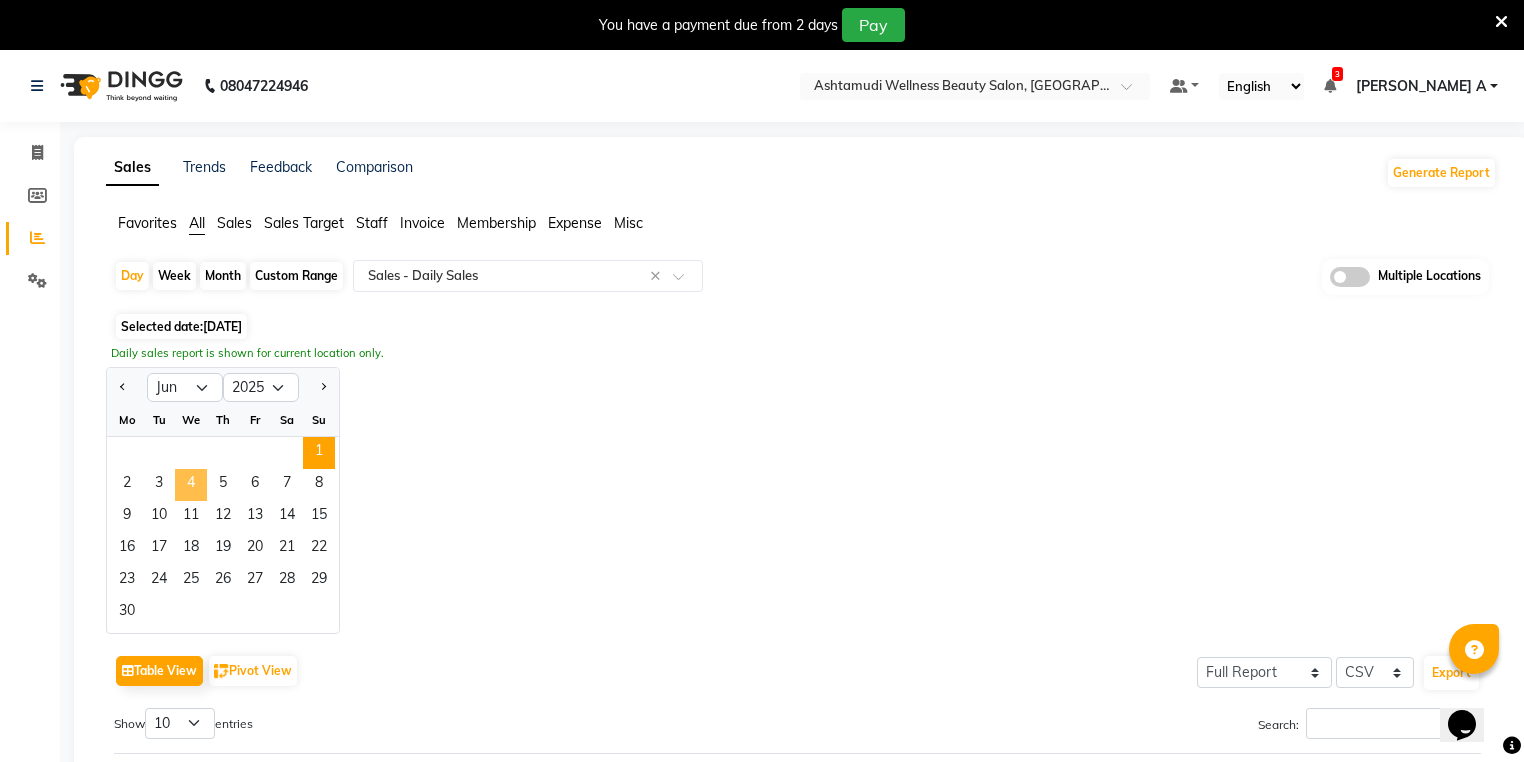 click on "4" 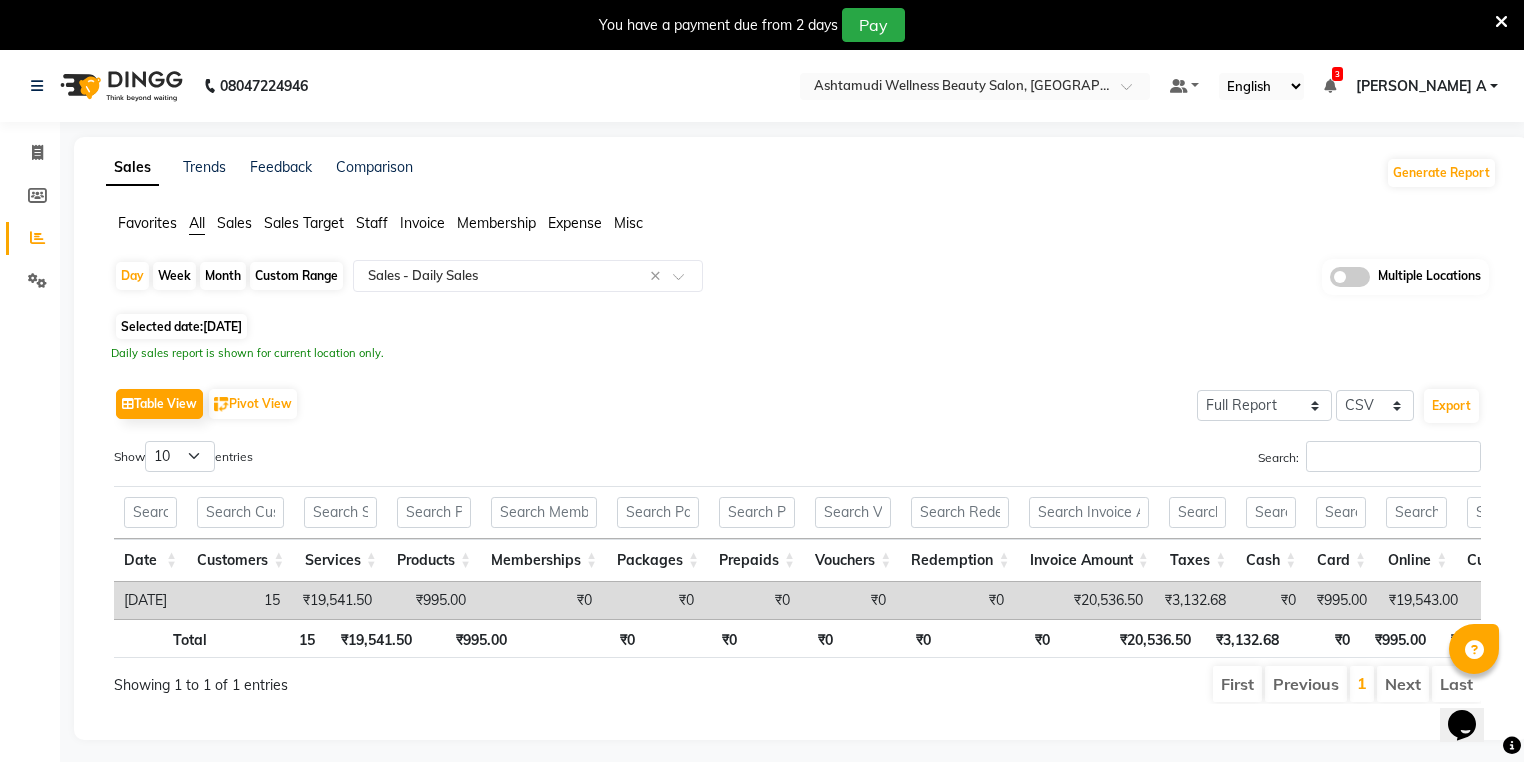 scroll, scrollTop: 0, scrollLeft: 84, axis: horizontal 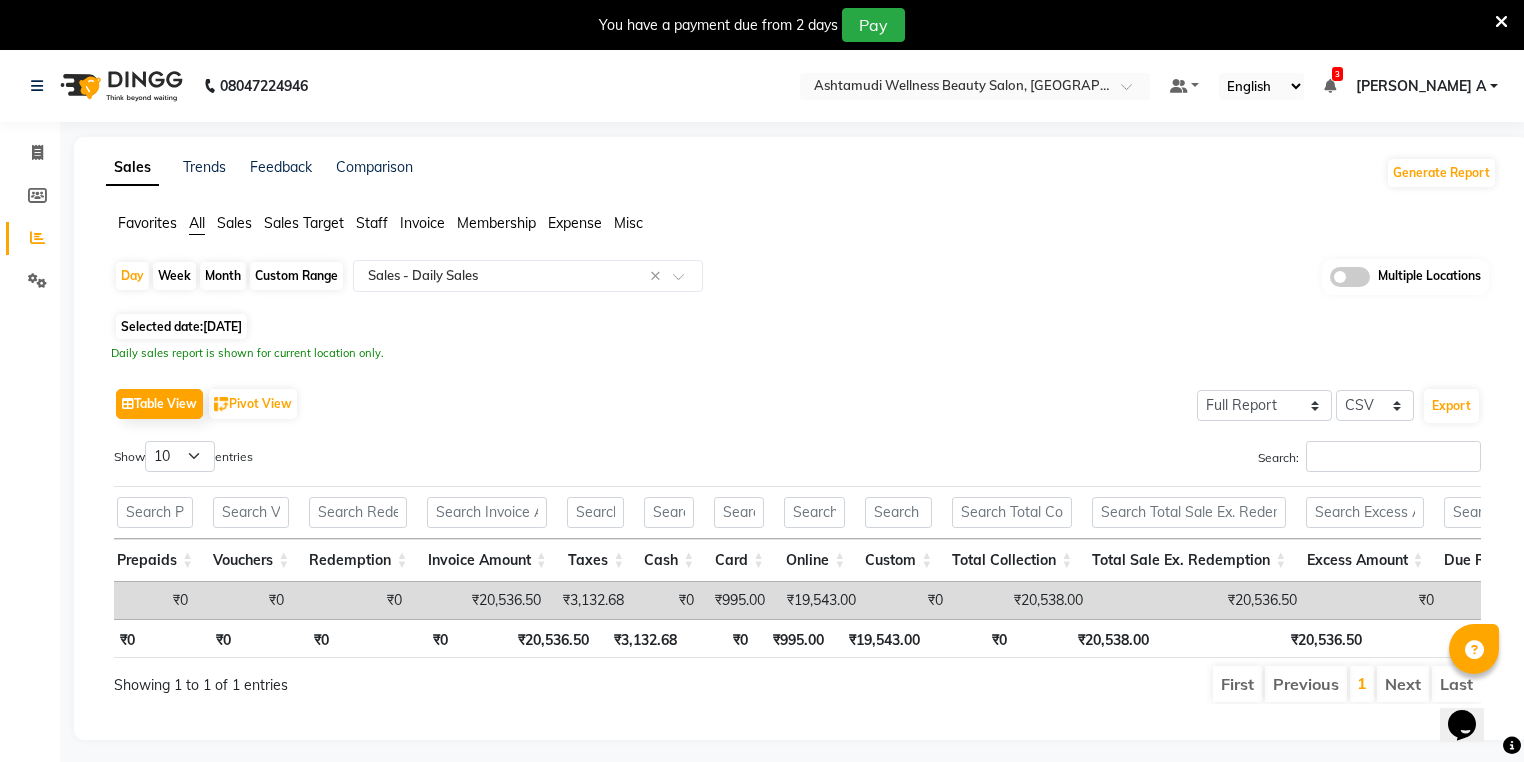 click on "₹0" at bounding box center [722, 638] 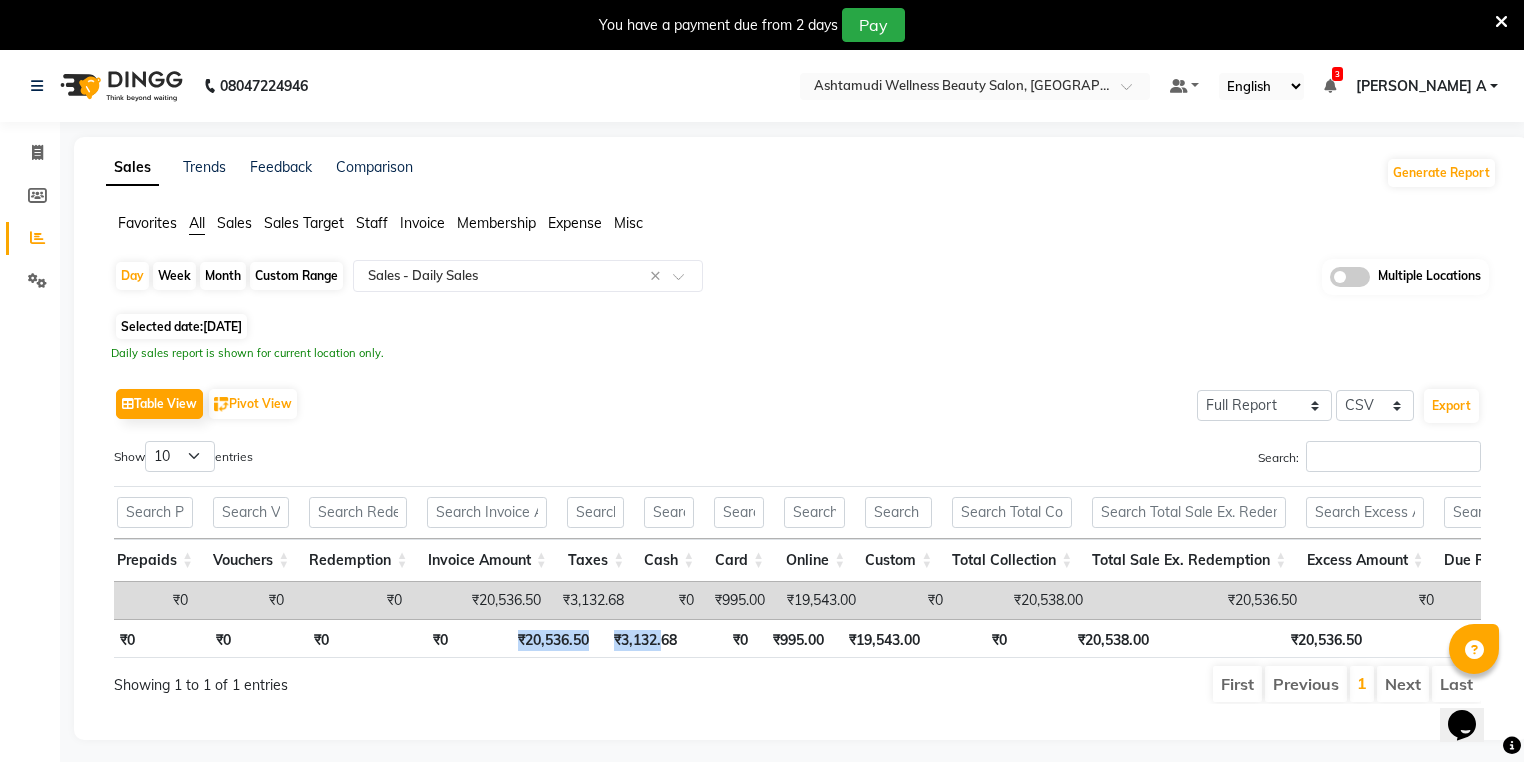 drag, startPoint x: 655, startPoint y: 629, endPoint x: 486, endPoint y: 569, distance: 179.33488 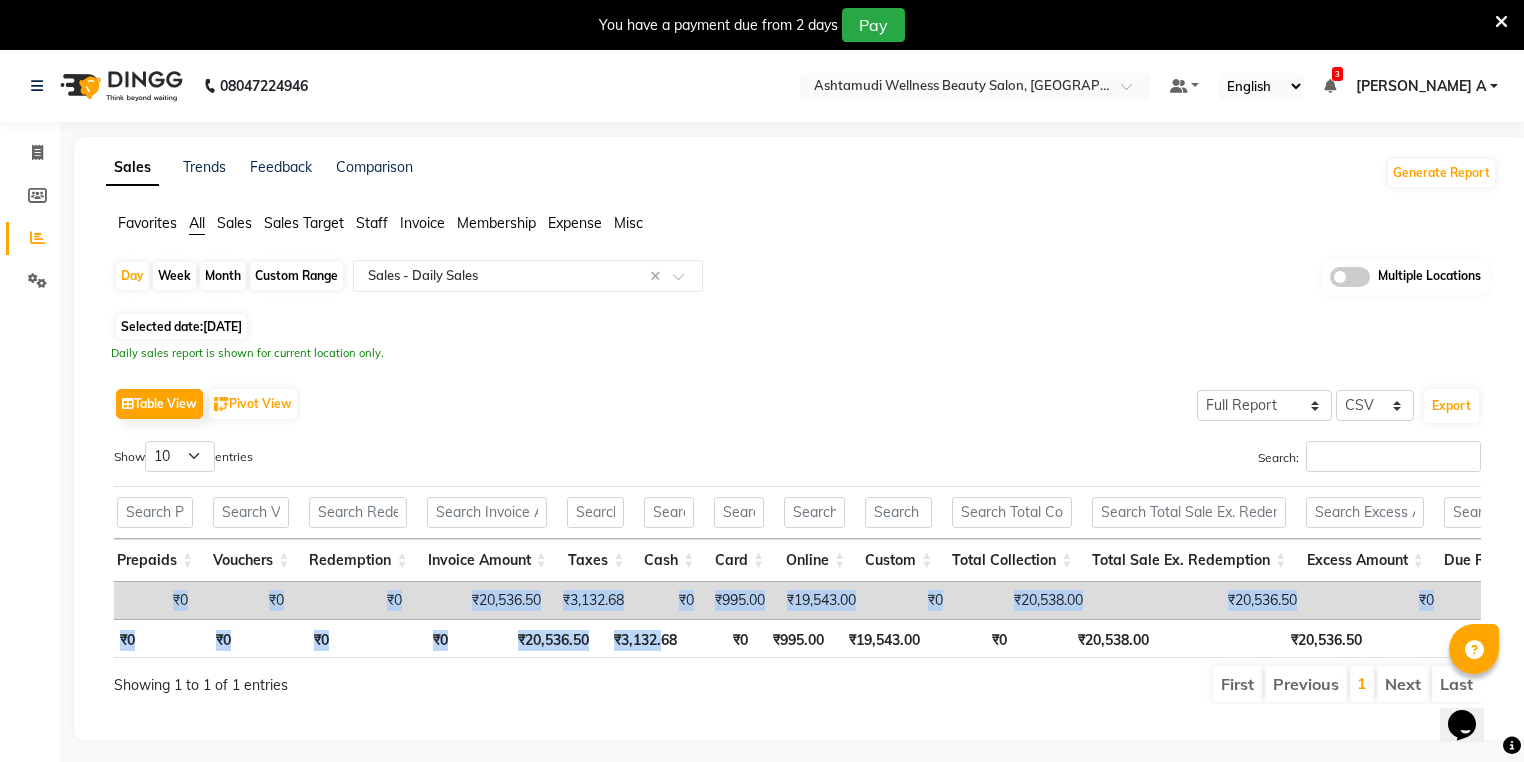 click on "Invoice Amount" at bounding box center [486, 560] 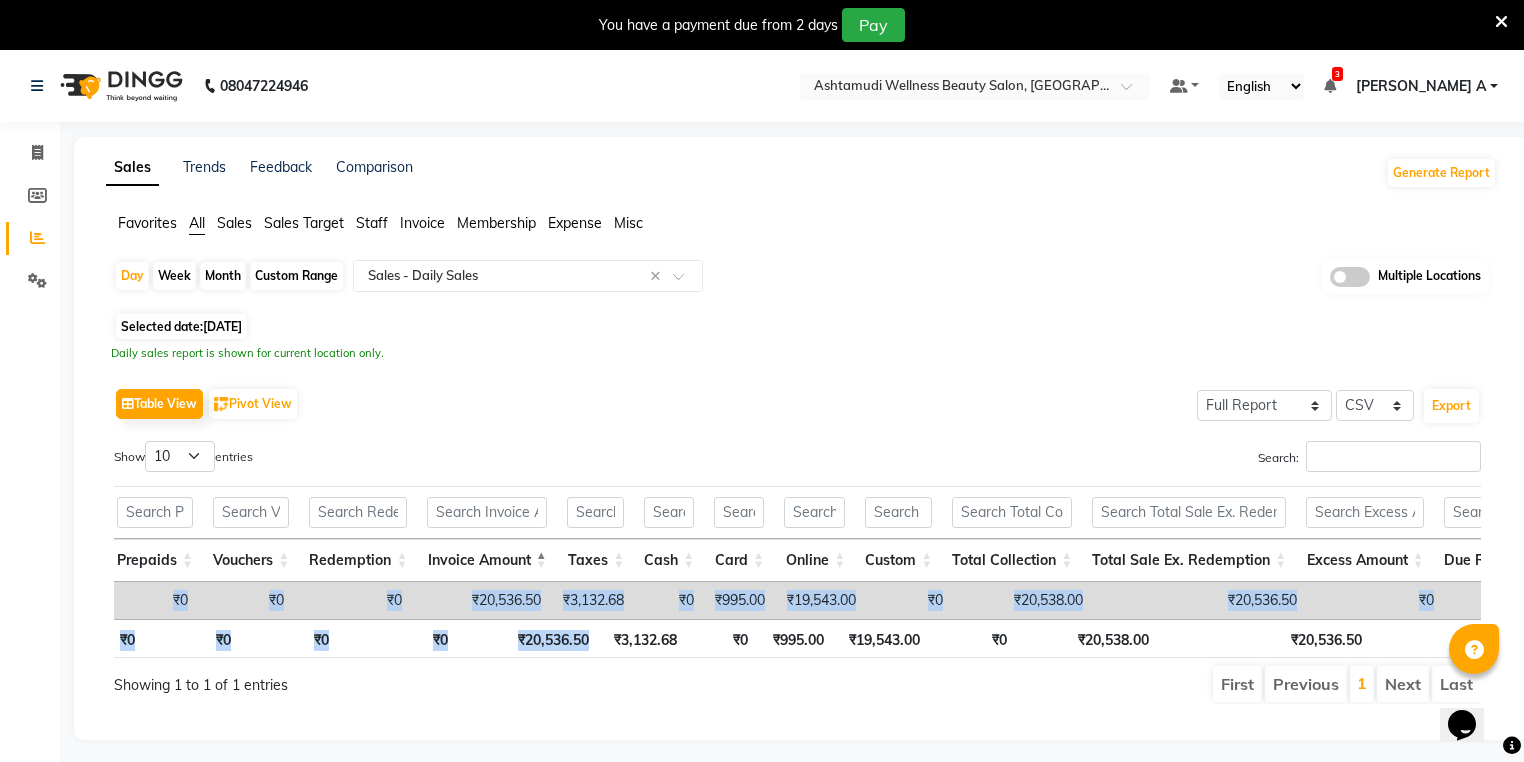click on "₹20,536.50" at bounding box center (481, 600) 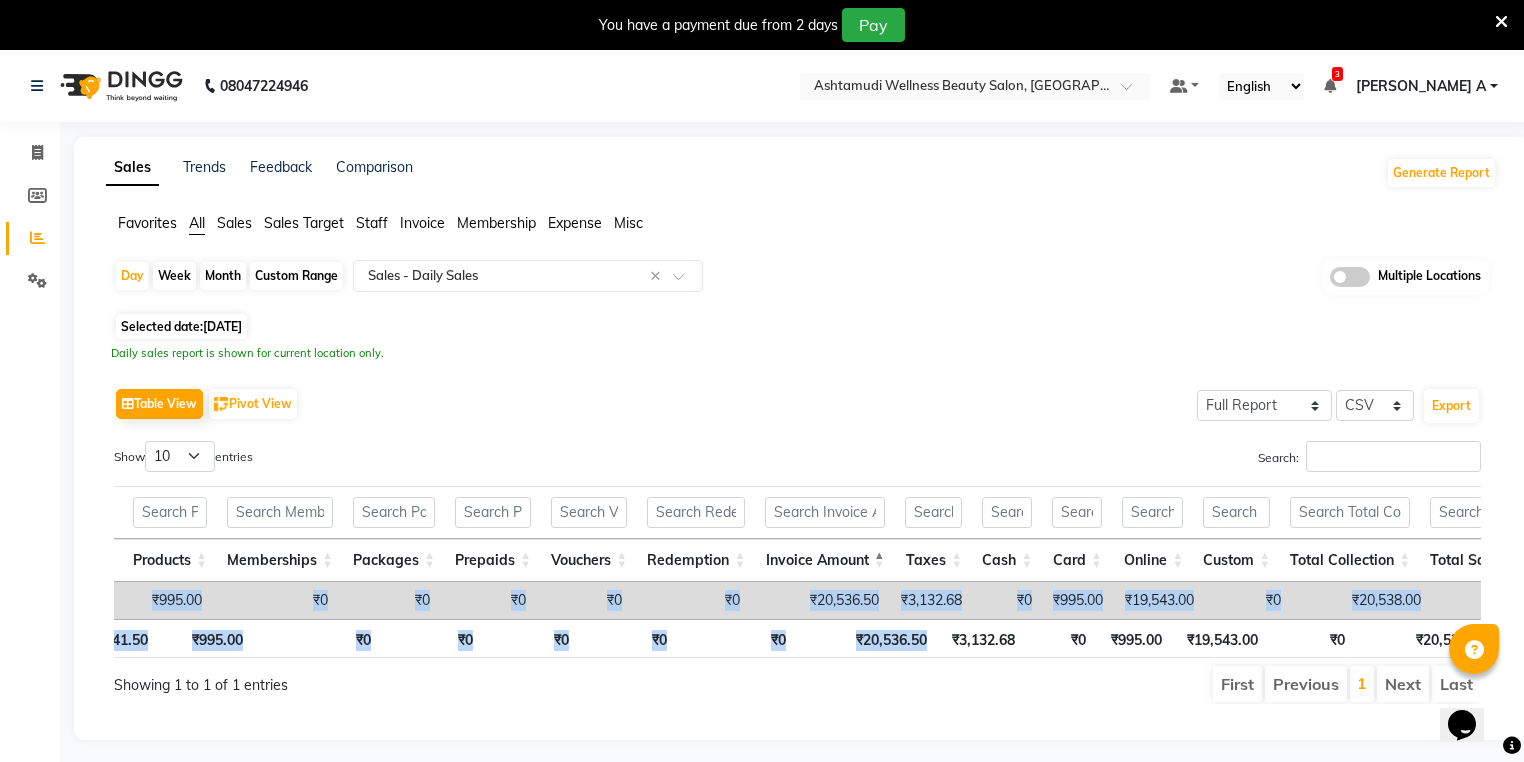 scroll, scrollTop: 0, scrollLeft: 247, axis: horizontal 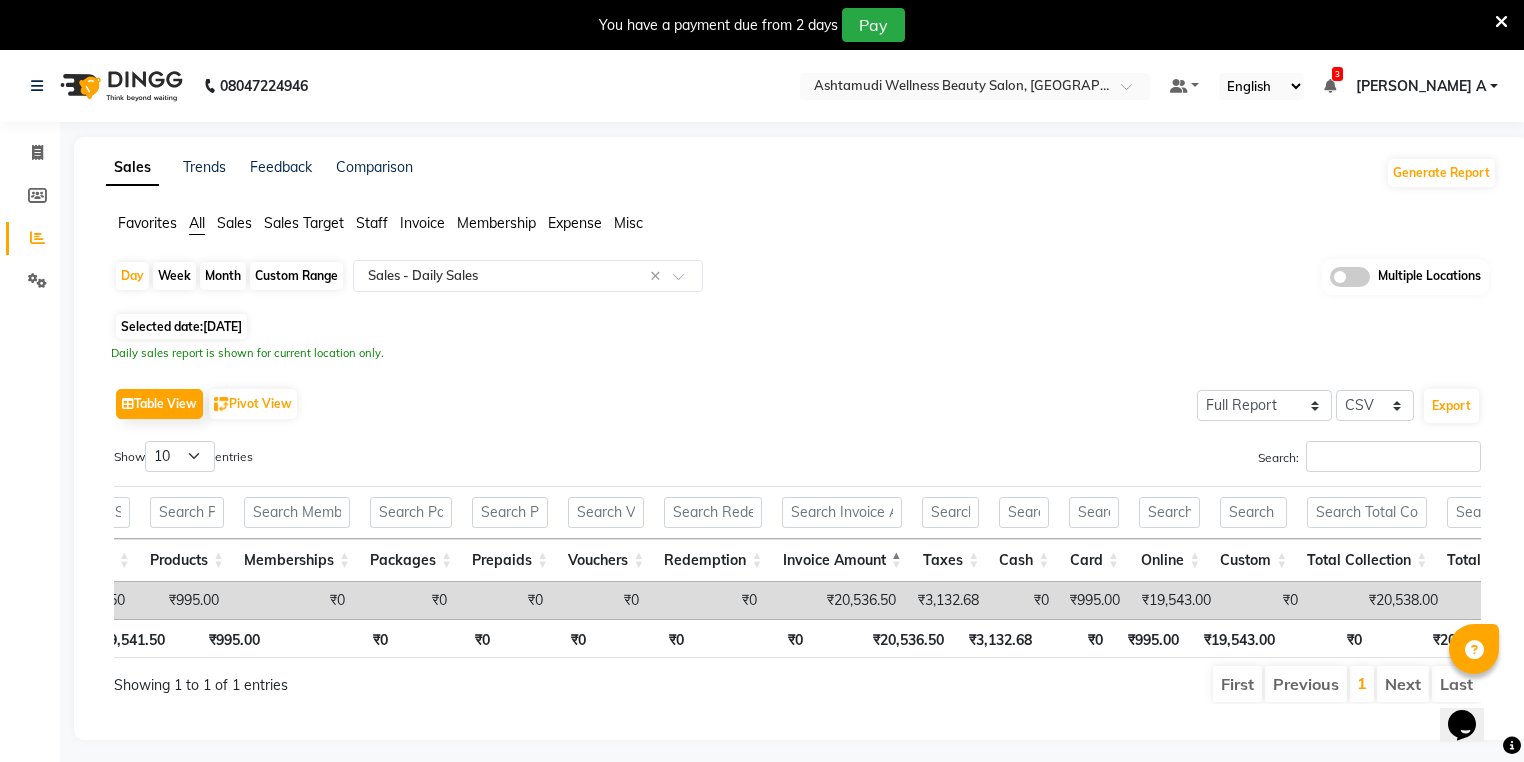 click on "Table View   Pivot View  Select Full Report Filtered Report Select CSV PDF  Export  Show  10 25 50 100  entries Search: Date Customers Services Products Memberships Packages Prepaids Vouchers Redemption Invoice Amount Taxes Cash Card Online Custom Total Collection Total Sale Ex. Redemption Excess Amount Due Received Actual Due Due As On Today Expense Cash Expense Online Total Sale Ex. Expenses Opening Cash Closing / Petty Cash Added To Wallet Invoice Refund Advance Refund Date Customers Services Products Memberships Packages Prepaids Vouchers Redemption Invoice Amount Taxes Cash Card Online Custom Total Collection Total Sale Ex. Redemption Excess Amount Due Received Actual Due Due As On Today Expense Cash Expense Online Total Sale Ex. Expenses Opening Cash Closing / Petty Cash Added To Wallet Invoice Refund Advance Refund Total 15 ₹19,541.50 ₹995.00 ₹0 ₹0 ₹0 ₹0 ₹0 ₹20,536.50 ₹3,132.68 ₹0 ₹995.00 ₹19,543.00 ₹0 ₹20,538.00 ₹20,536.50 ₹0 ₹0 ₹0 ₹0 ₹1,829.00 ₹0 ₹0 ₹0" 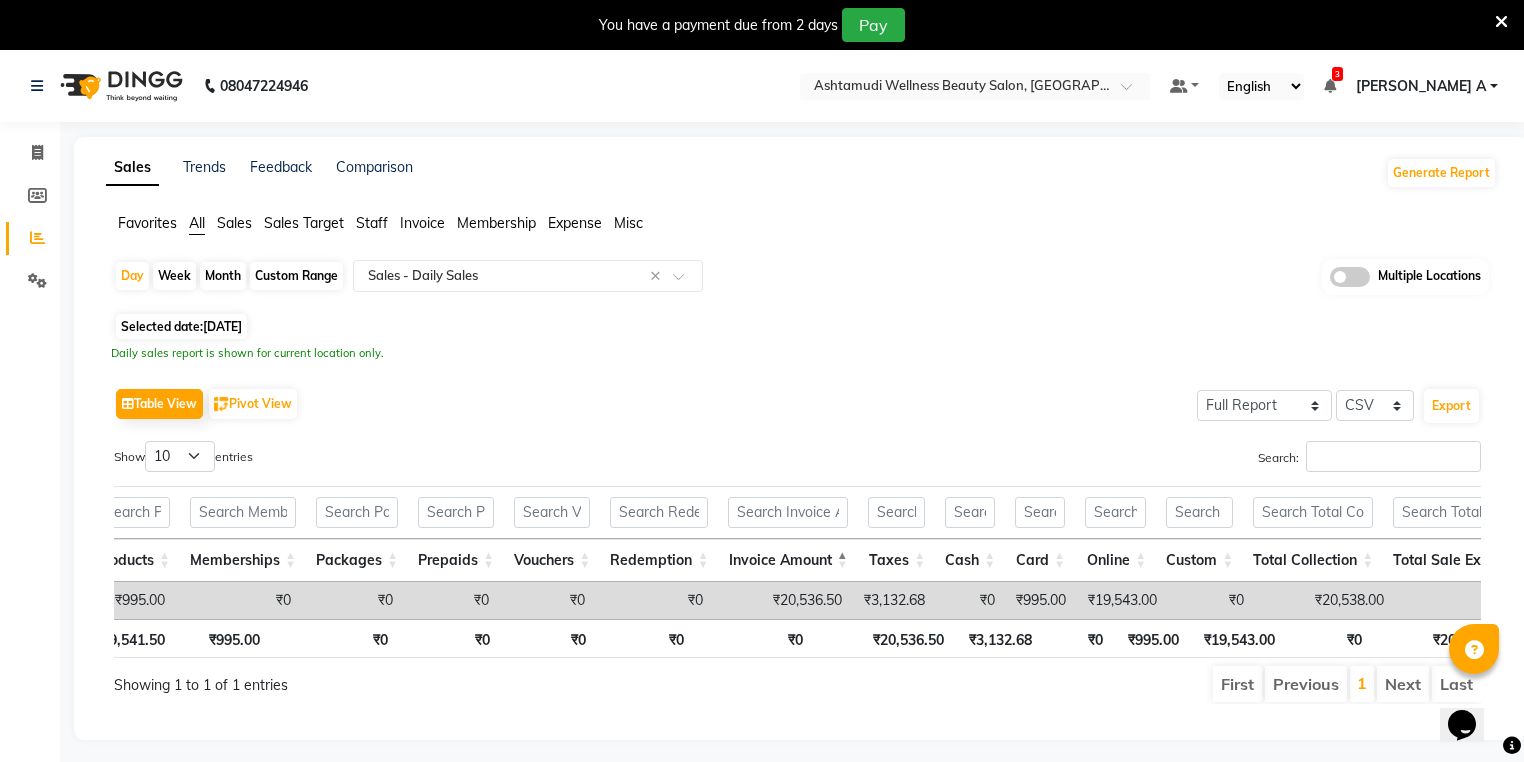 scroll, scrollTop: 0, scrollLeft: 727, axis: horizontal 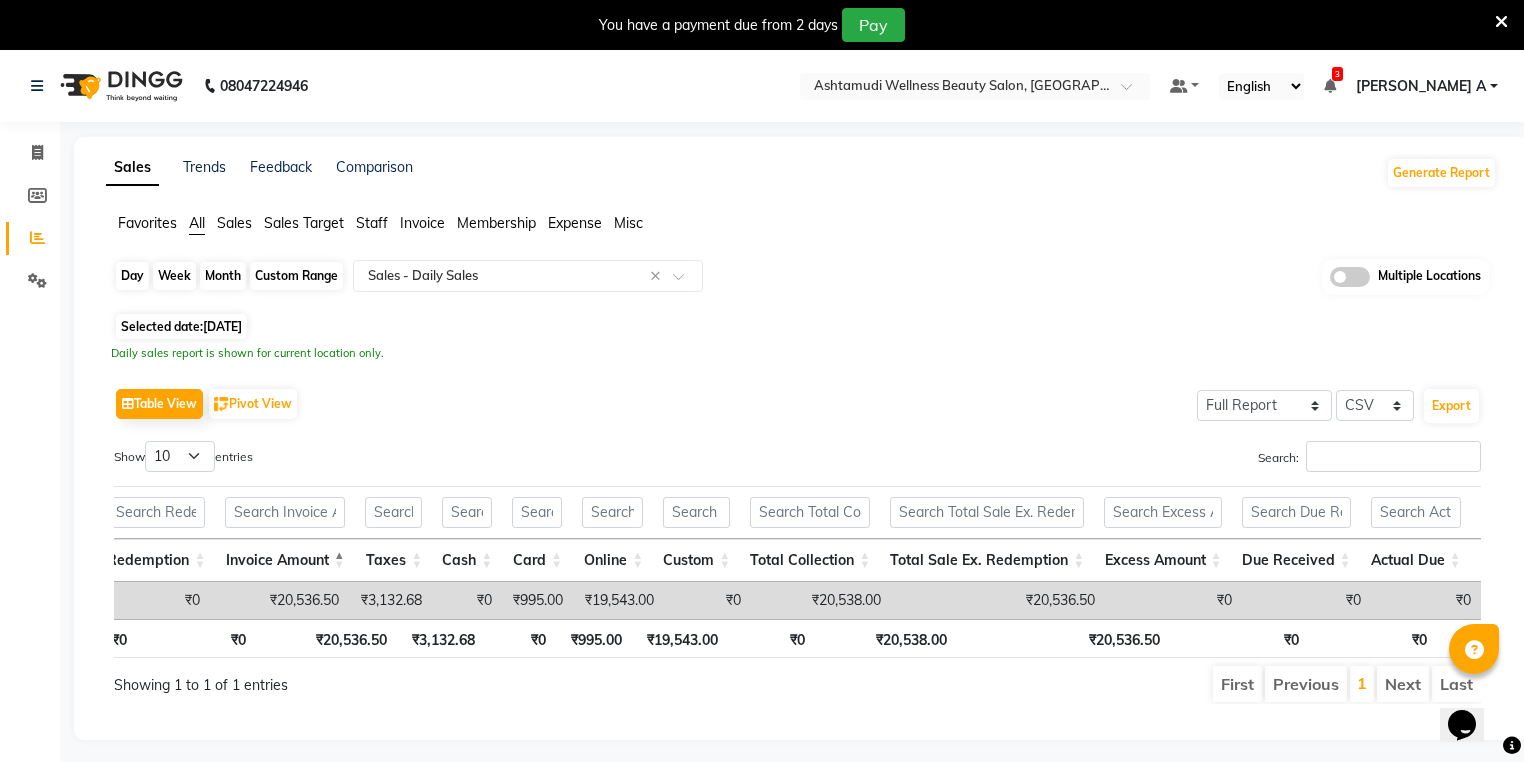 click on "Day" 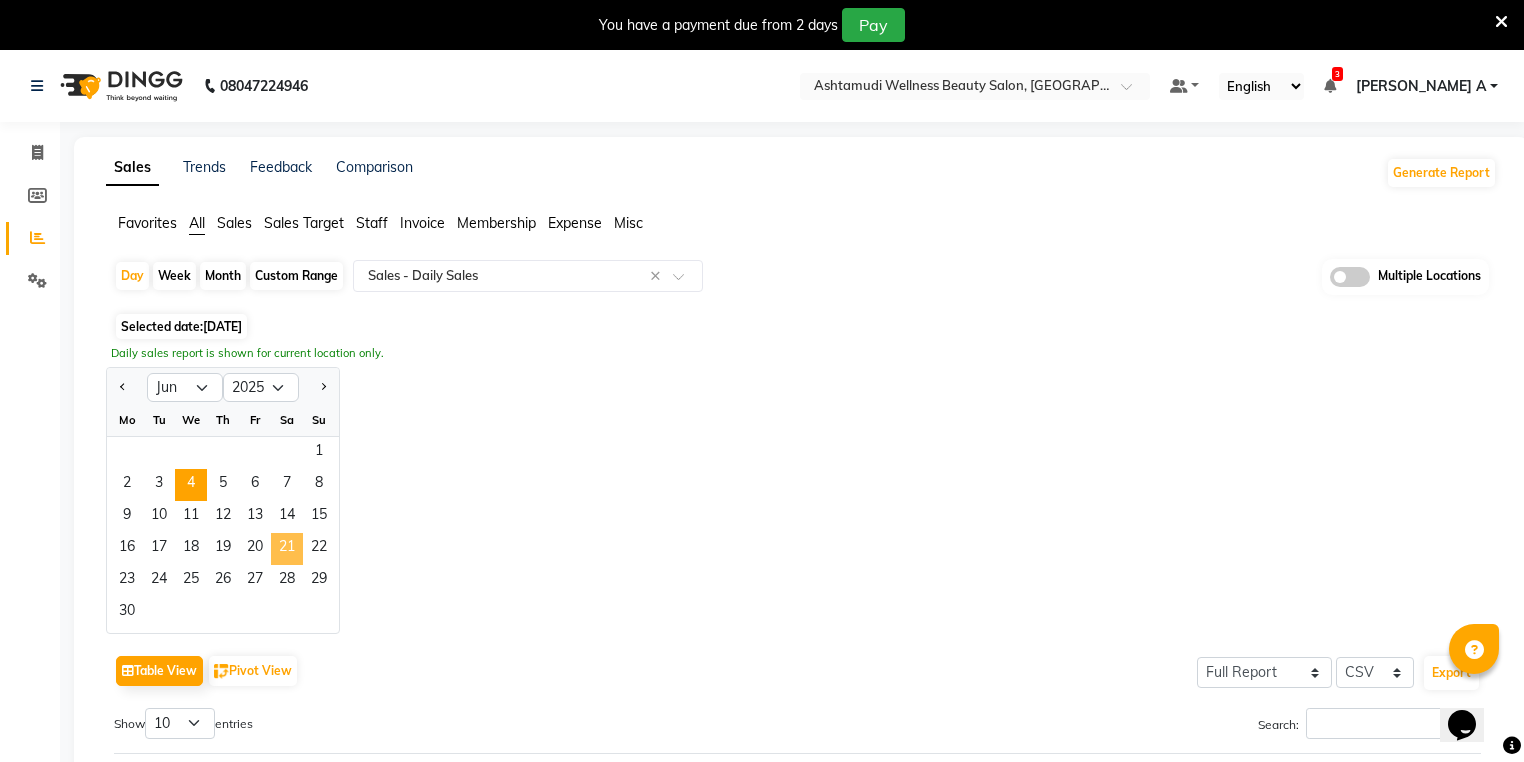 click on "21" 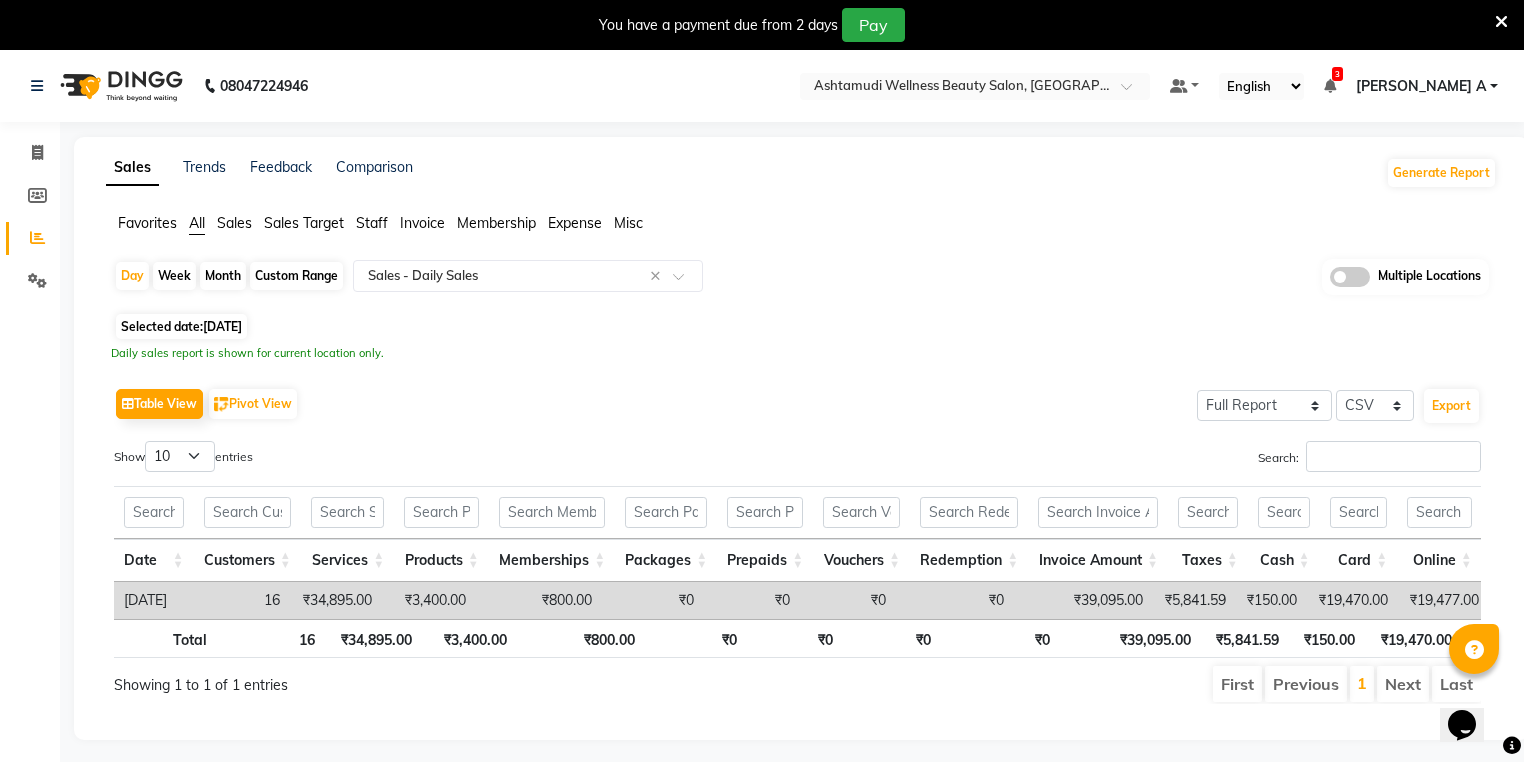 scroll, scrollTop: 0, scrollLeft: 249, axis: horizontal 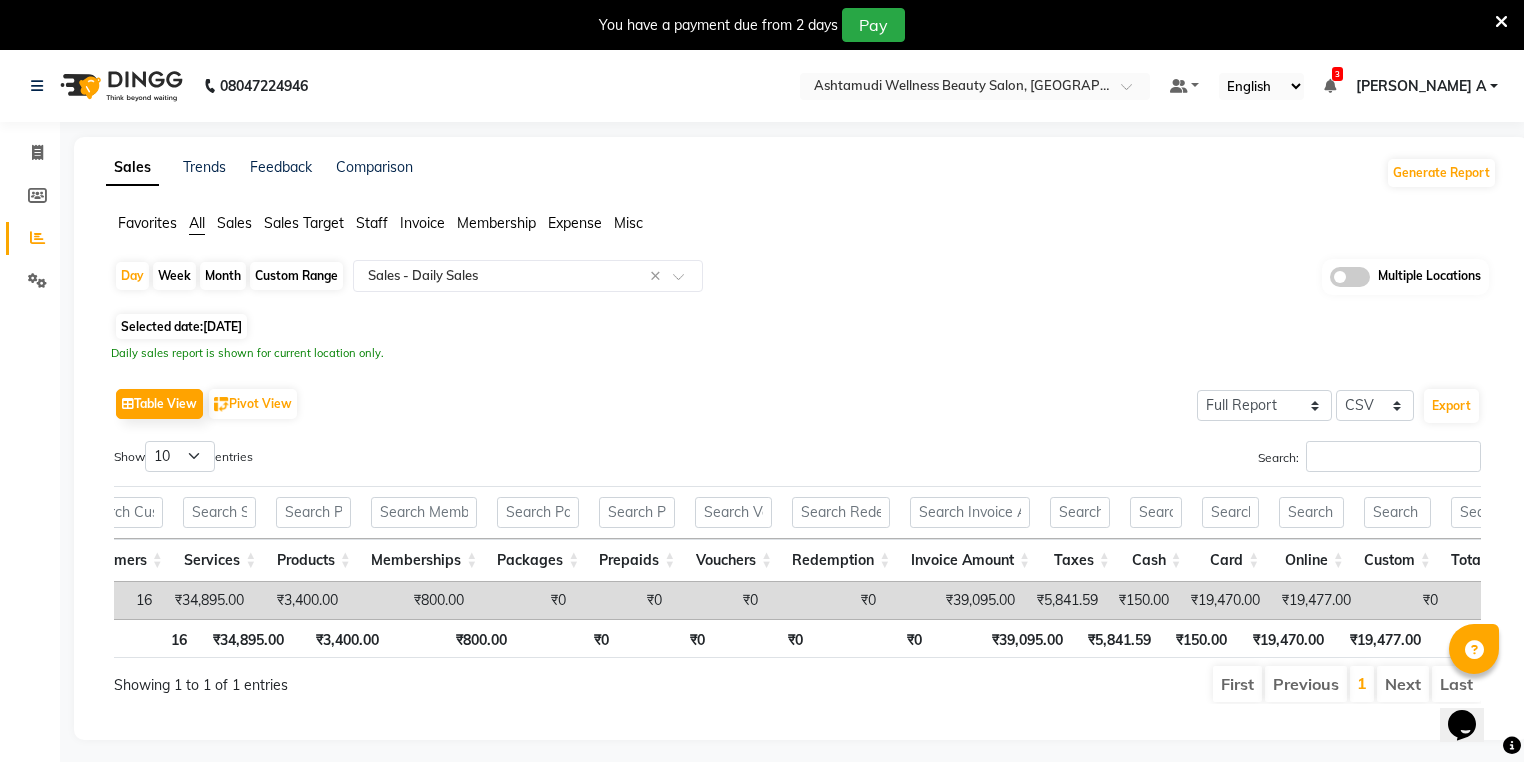 drag, startPoint x: 669, startPoint y: 628, endPoint x: 812, endPoint y: 623, distance: 143.08739 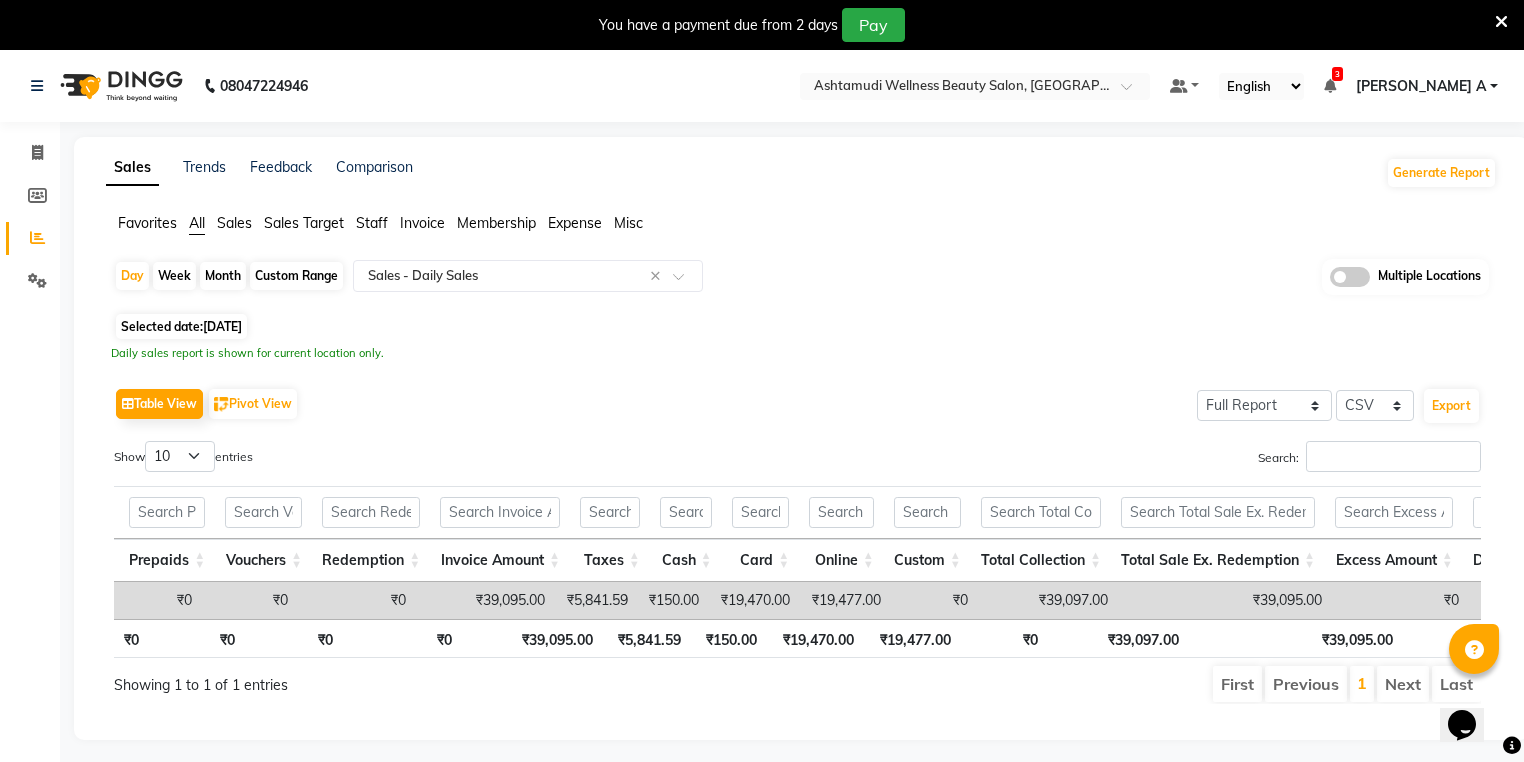 scroll, scrollTop: 0, scrollLeft: 750, axis: horizontal 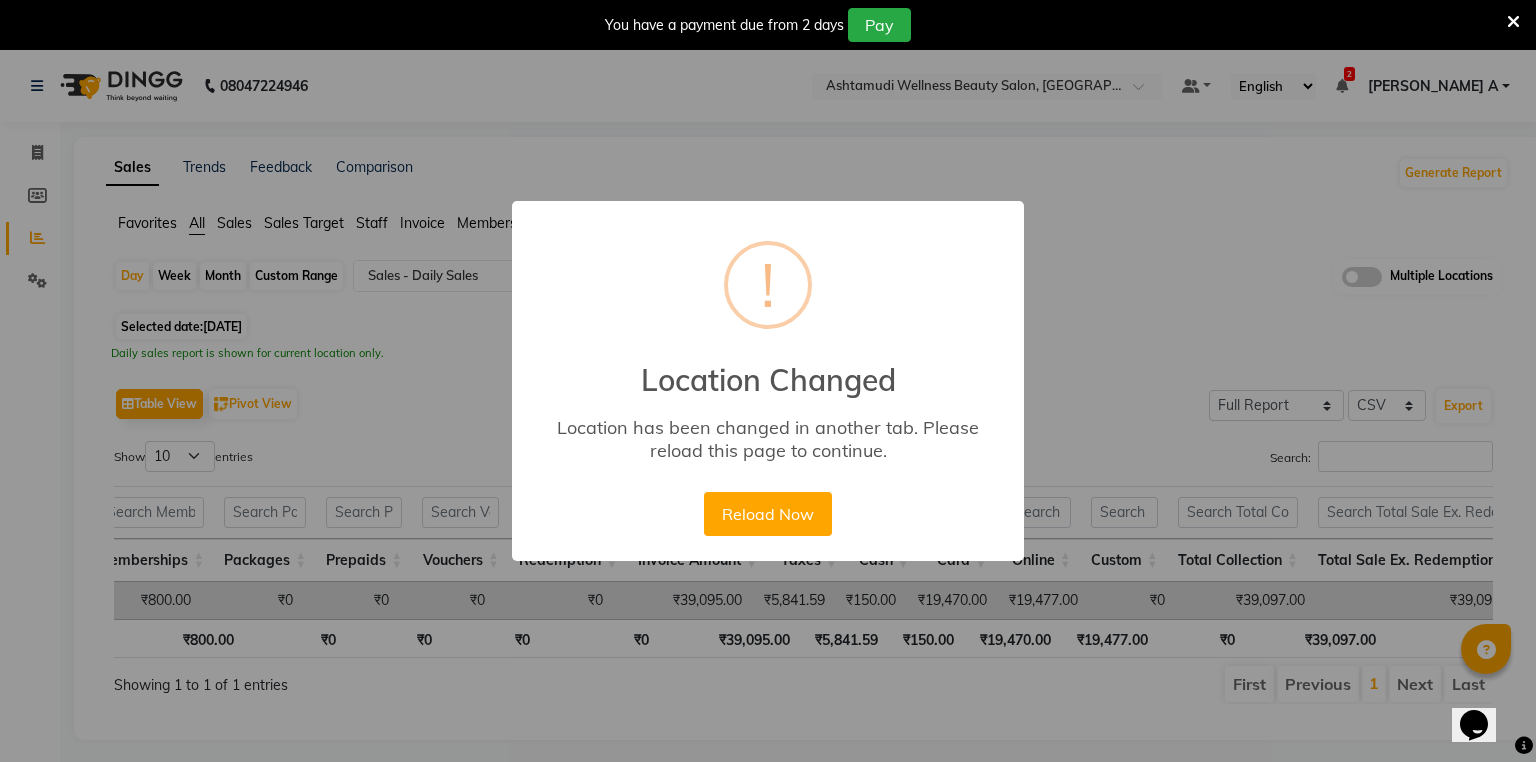 click on "× ! Location Changed Location has been changed in another tab. Please reload this page to continue. Reload Now No Cancel" at bounding box center [768, 381] 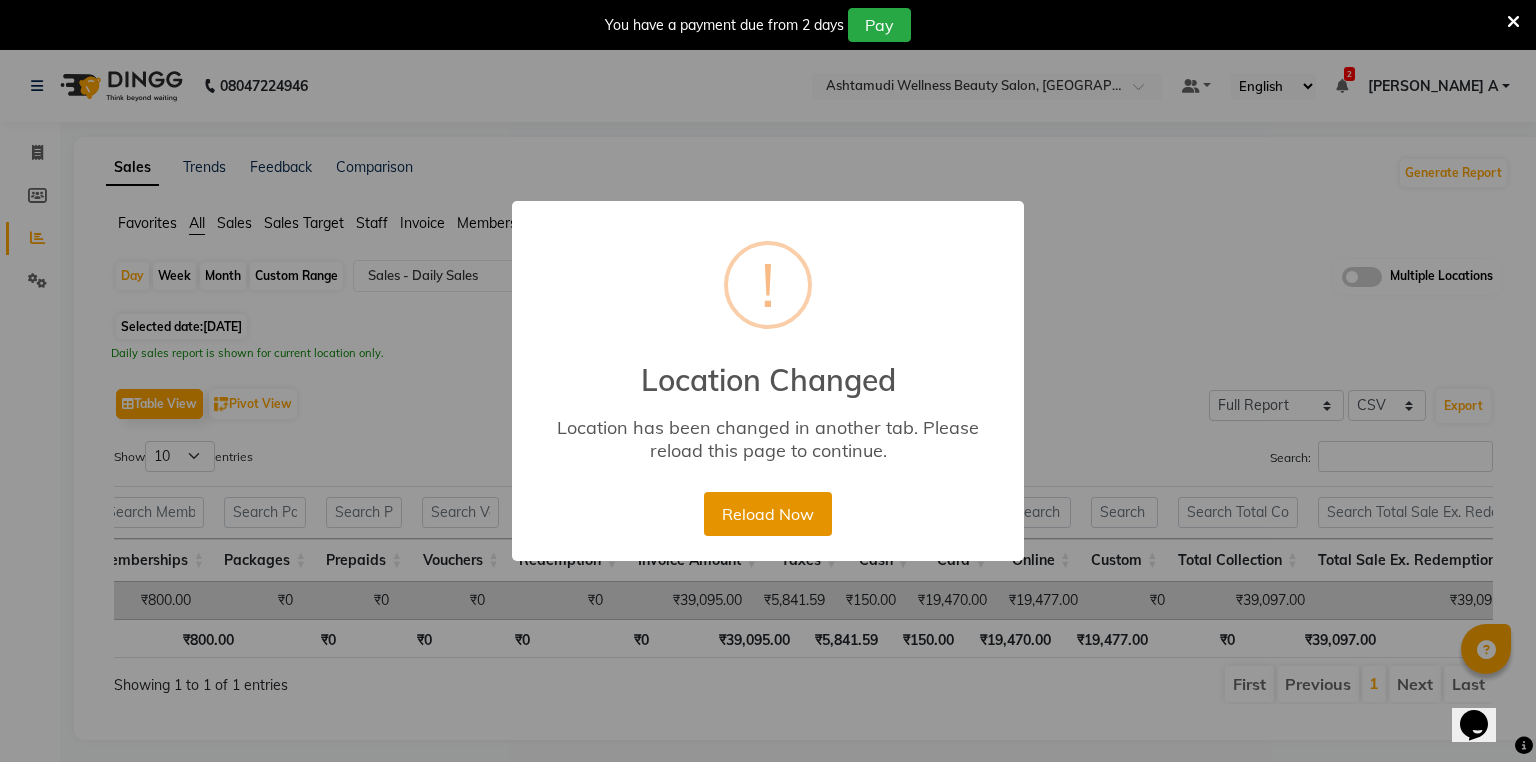 click on "Reload Now" at bounding box center (767, 514) 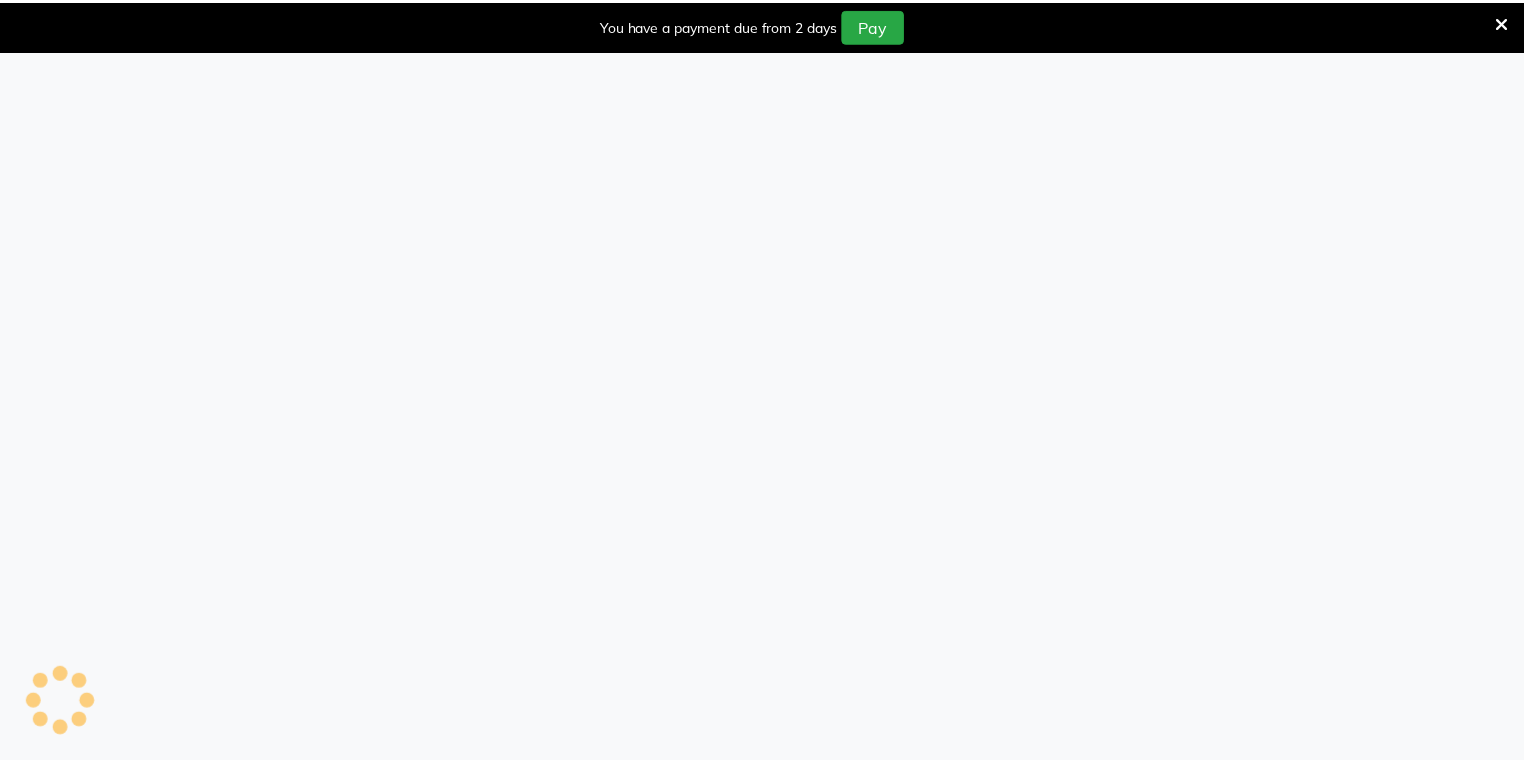 scroll, scrollTop: 0, scrollLeft: 0, axis: both 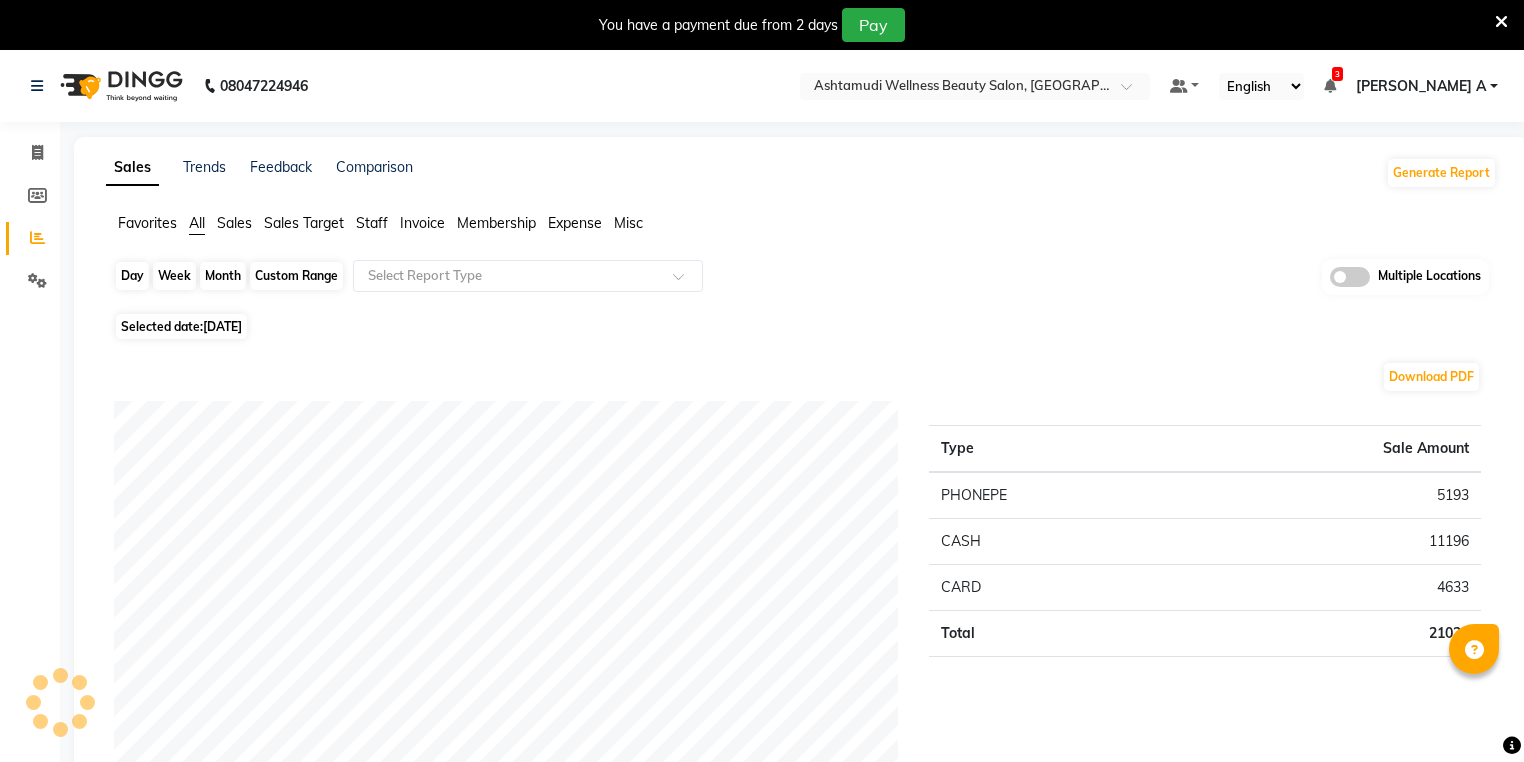 click on "Day" 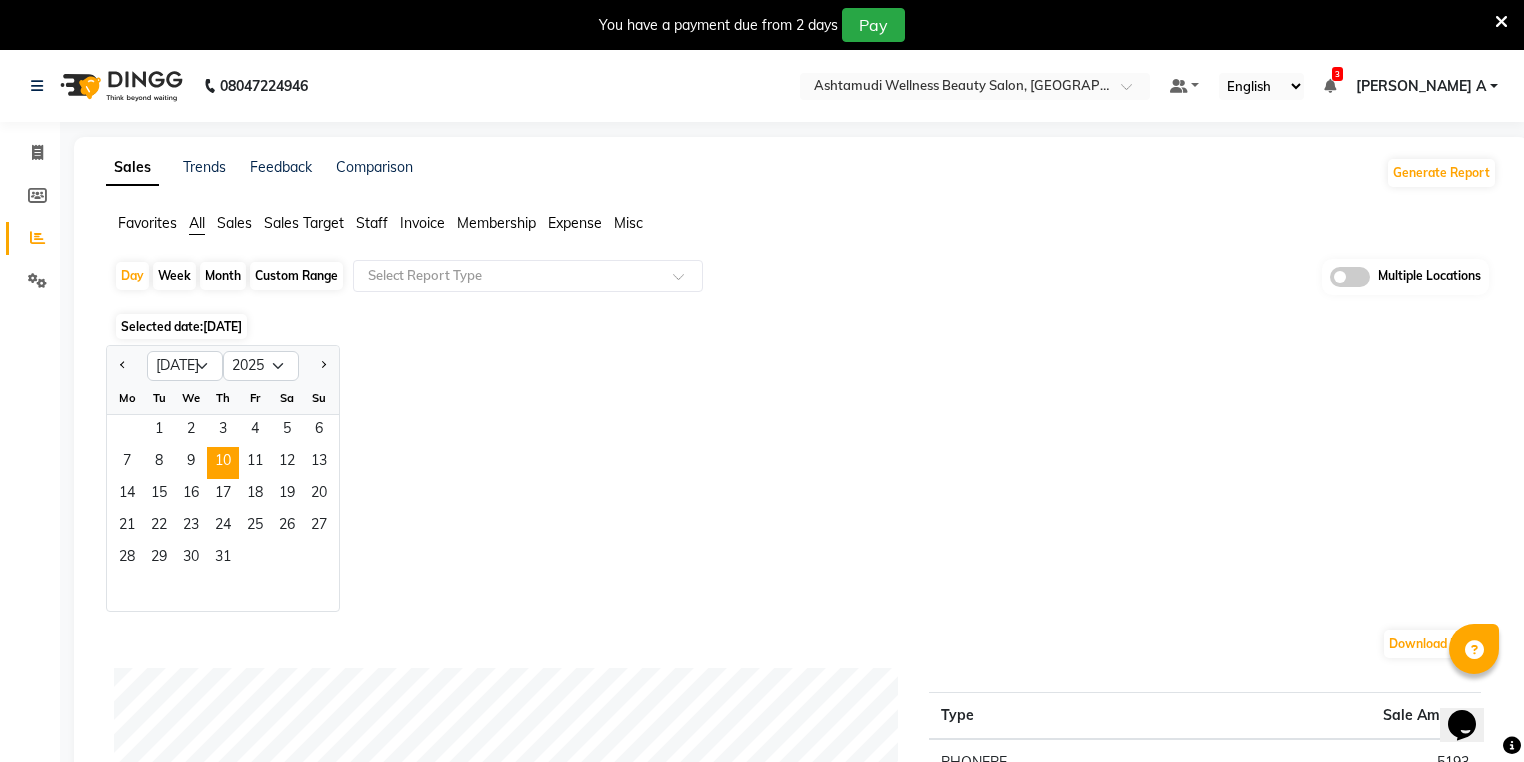 scroll, scrollTop: 0, scrollLeft: 0, axis: both 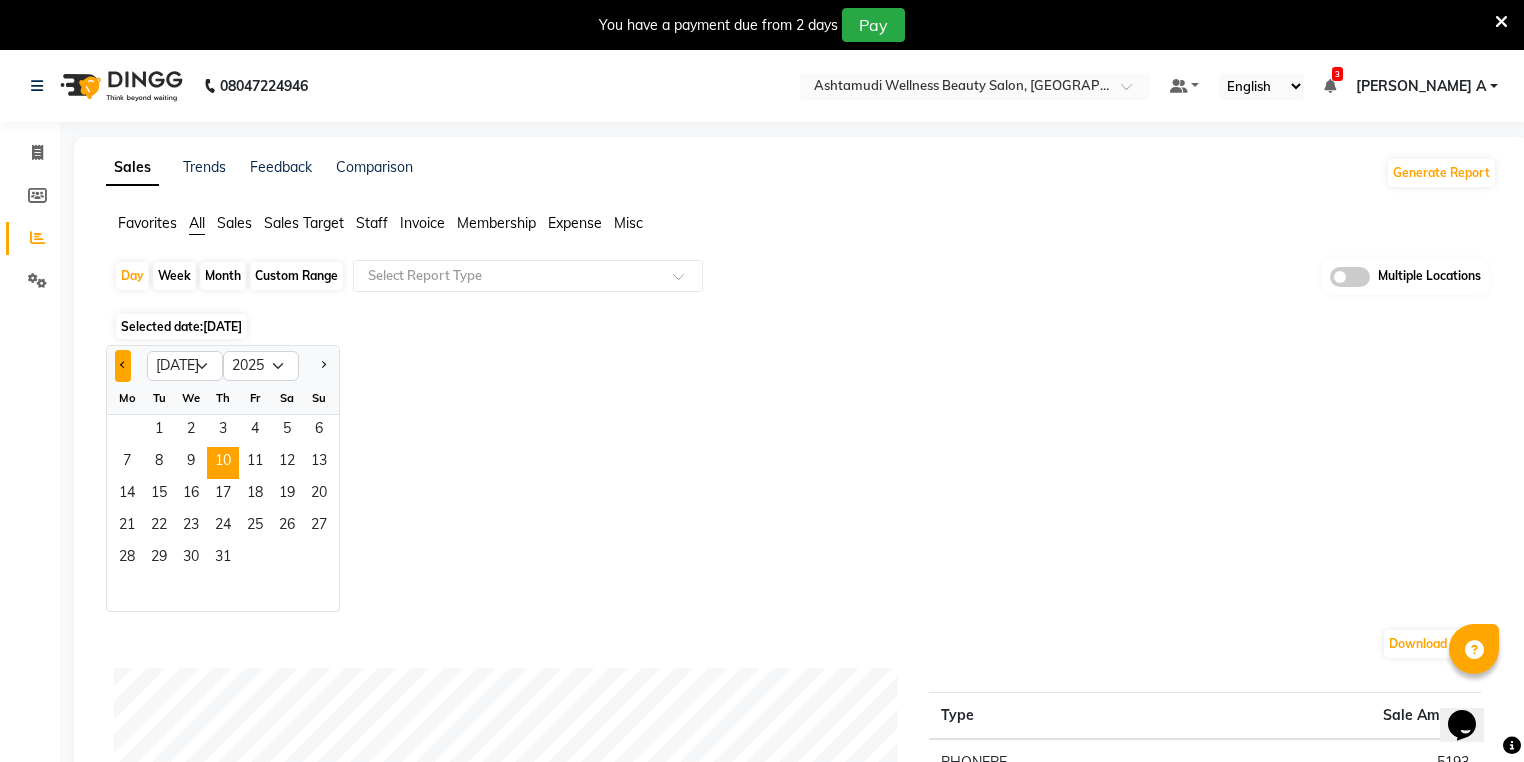 click 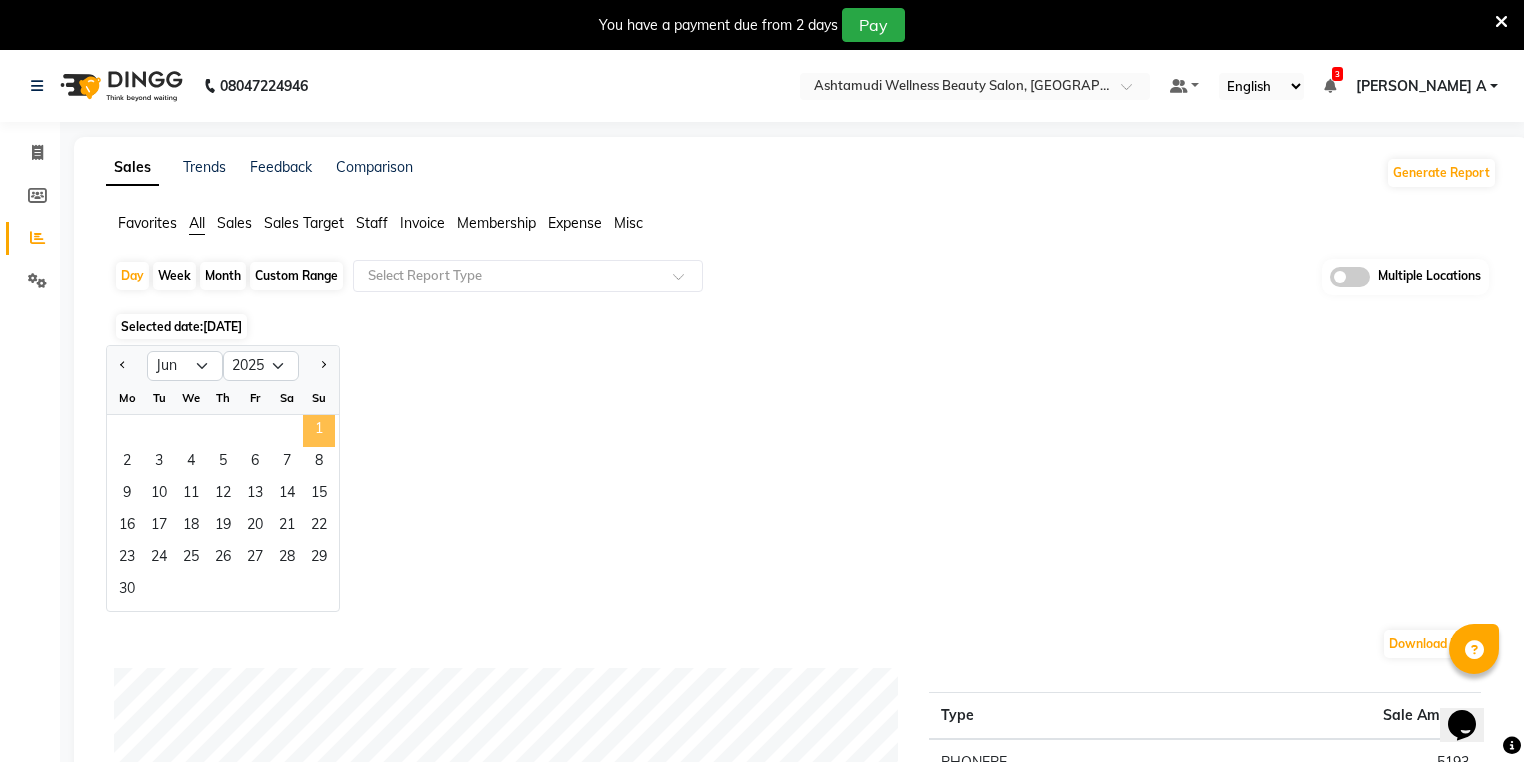 click on "1" 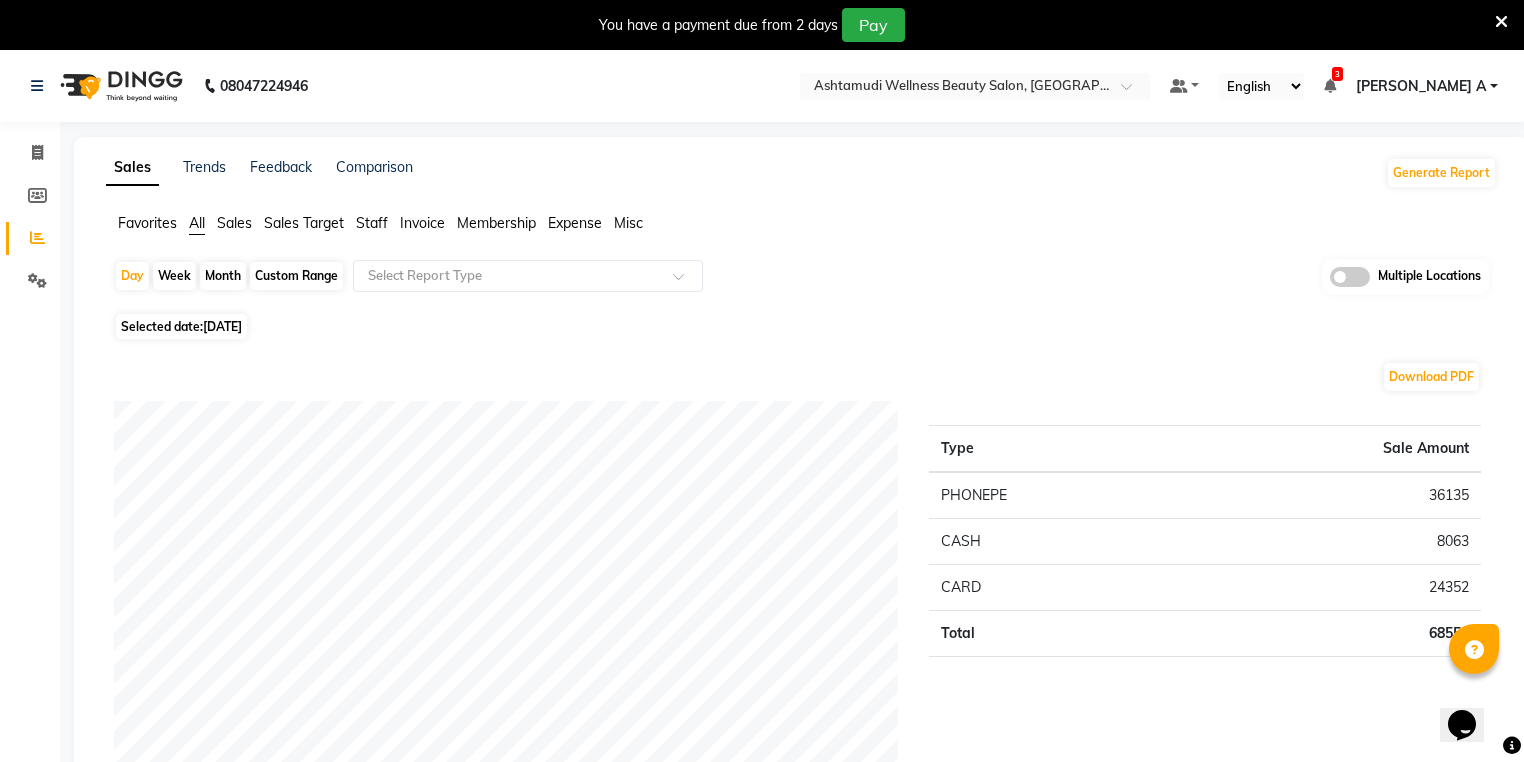 click on "Invoice" 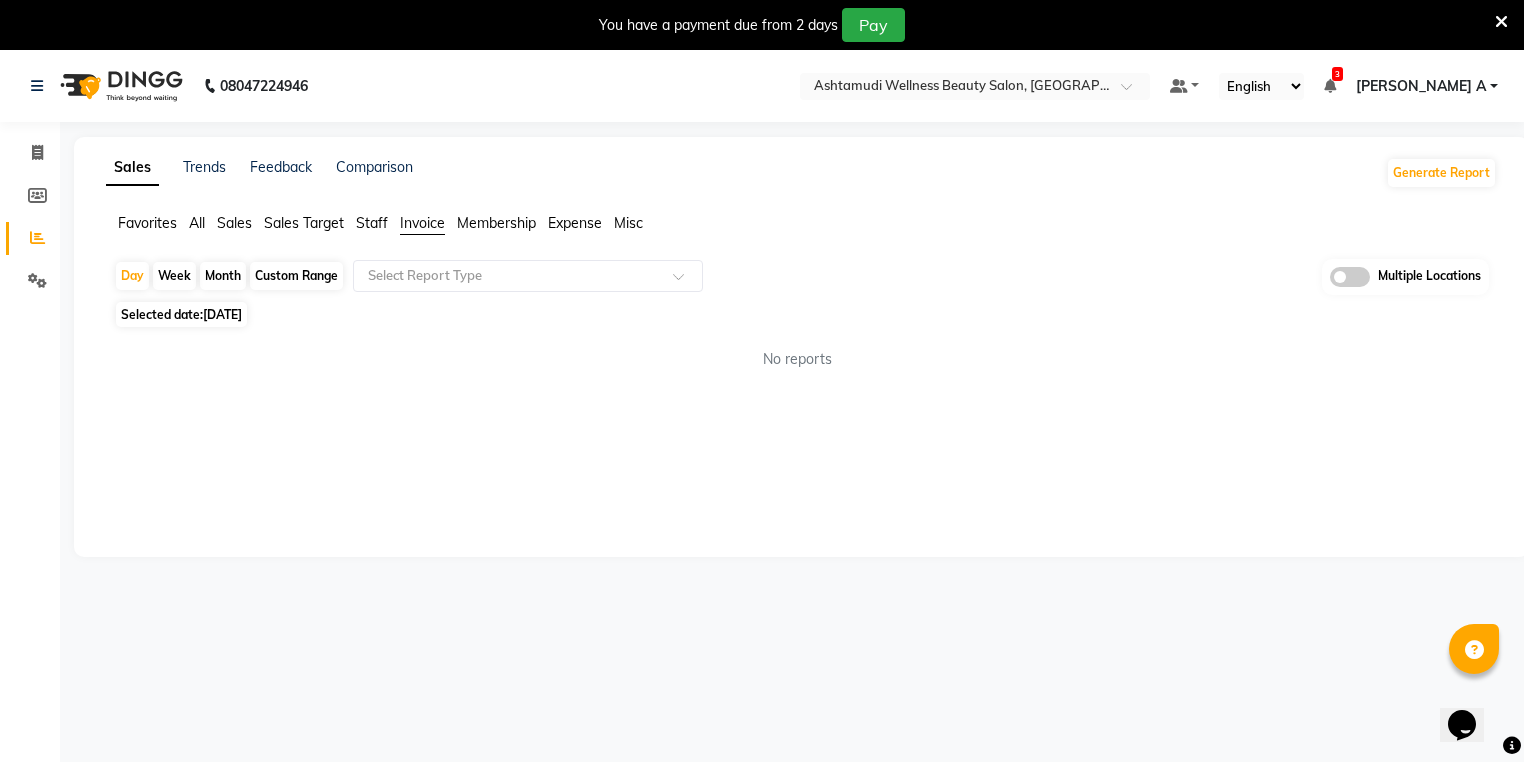 click on "Select Report Type" 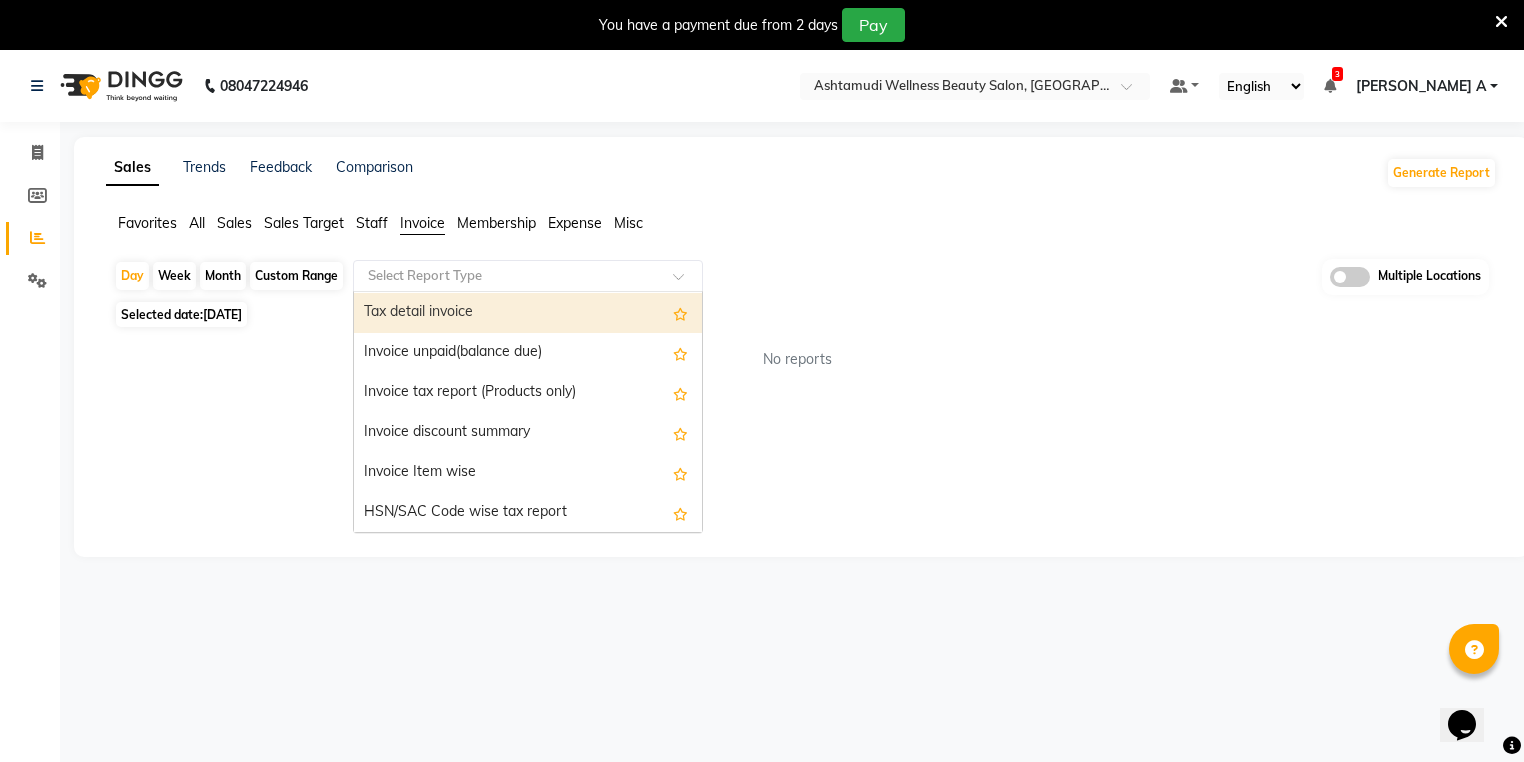 scroll, scrollTop: 80, scrollLeft: 0, axis: vertical 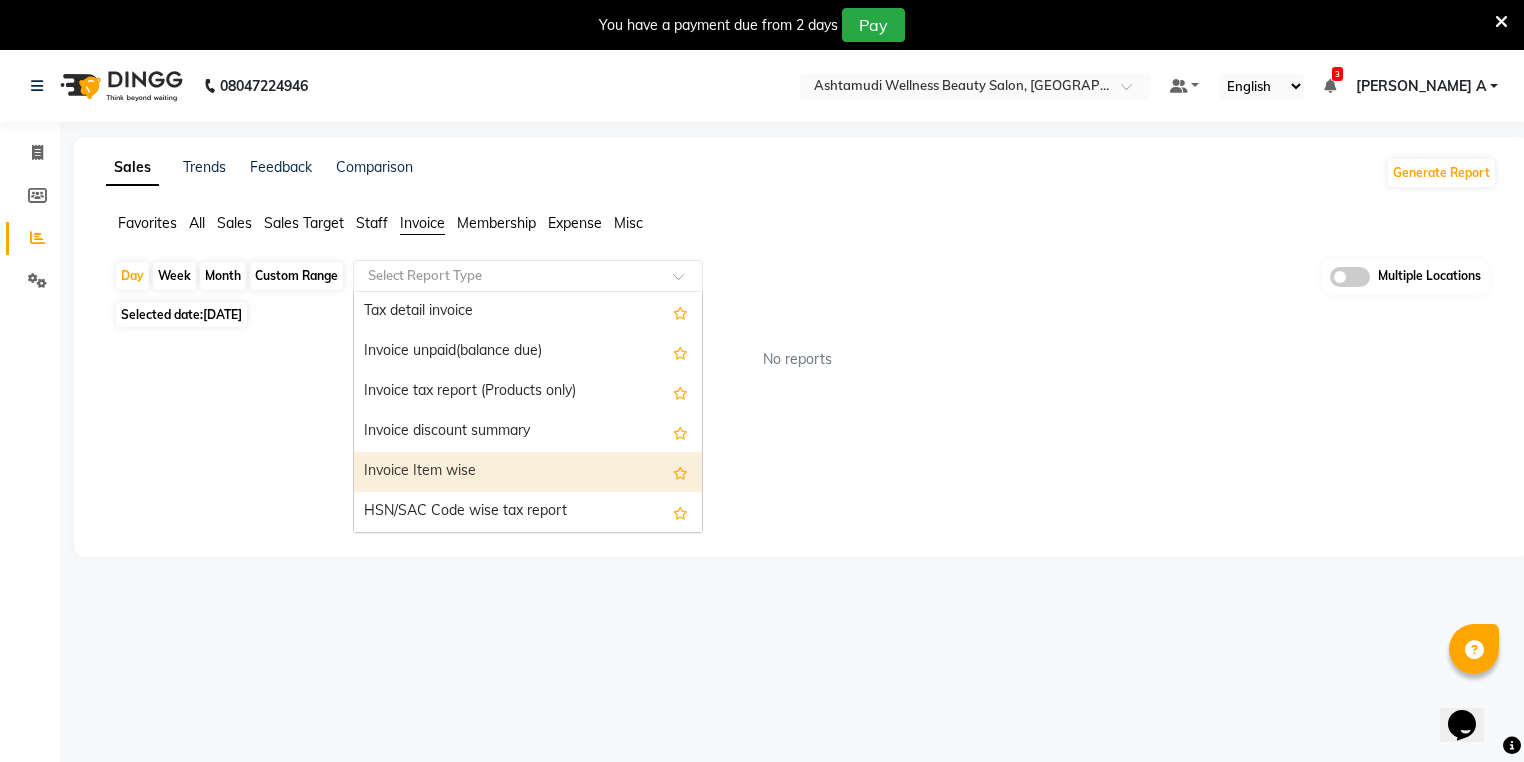 click on "Invoice Item wise" at bounding box center (528, 472) 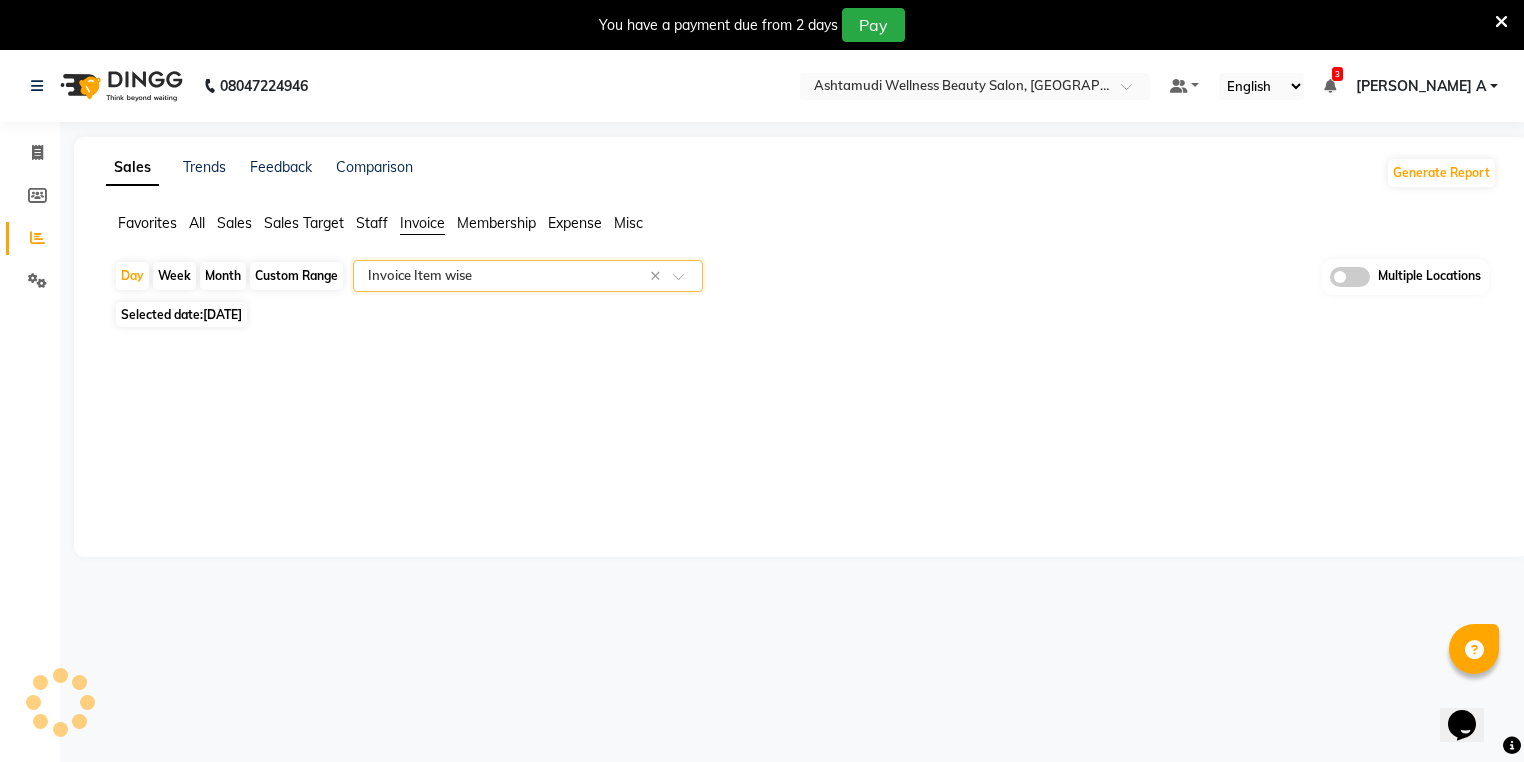 select on "full_report" 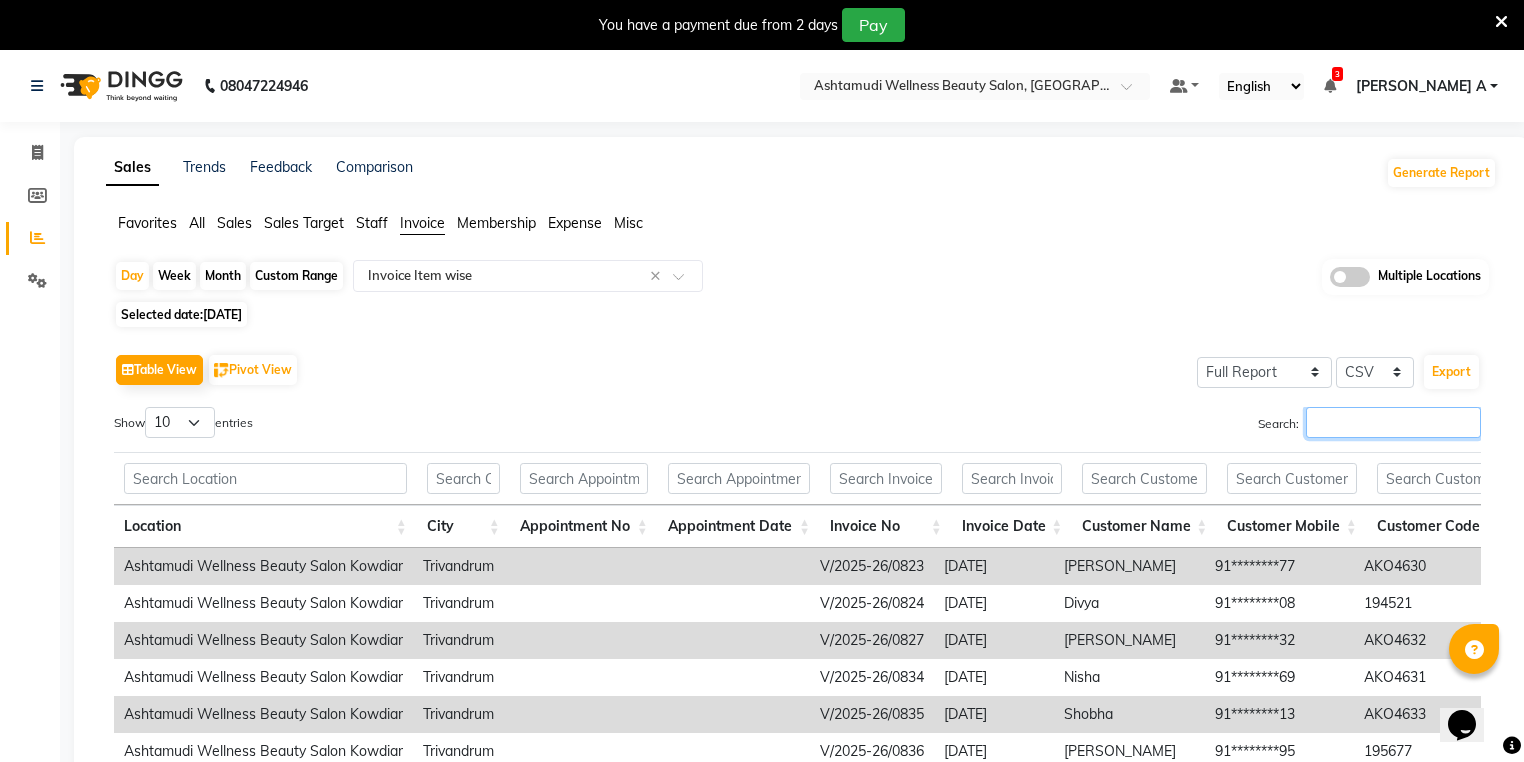 click on "Search:" at bounding box center (1393, 422) 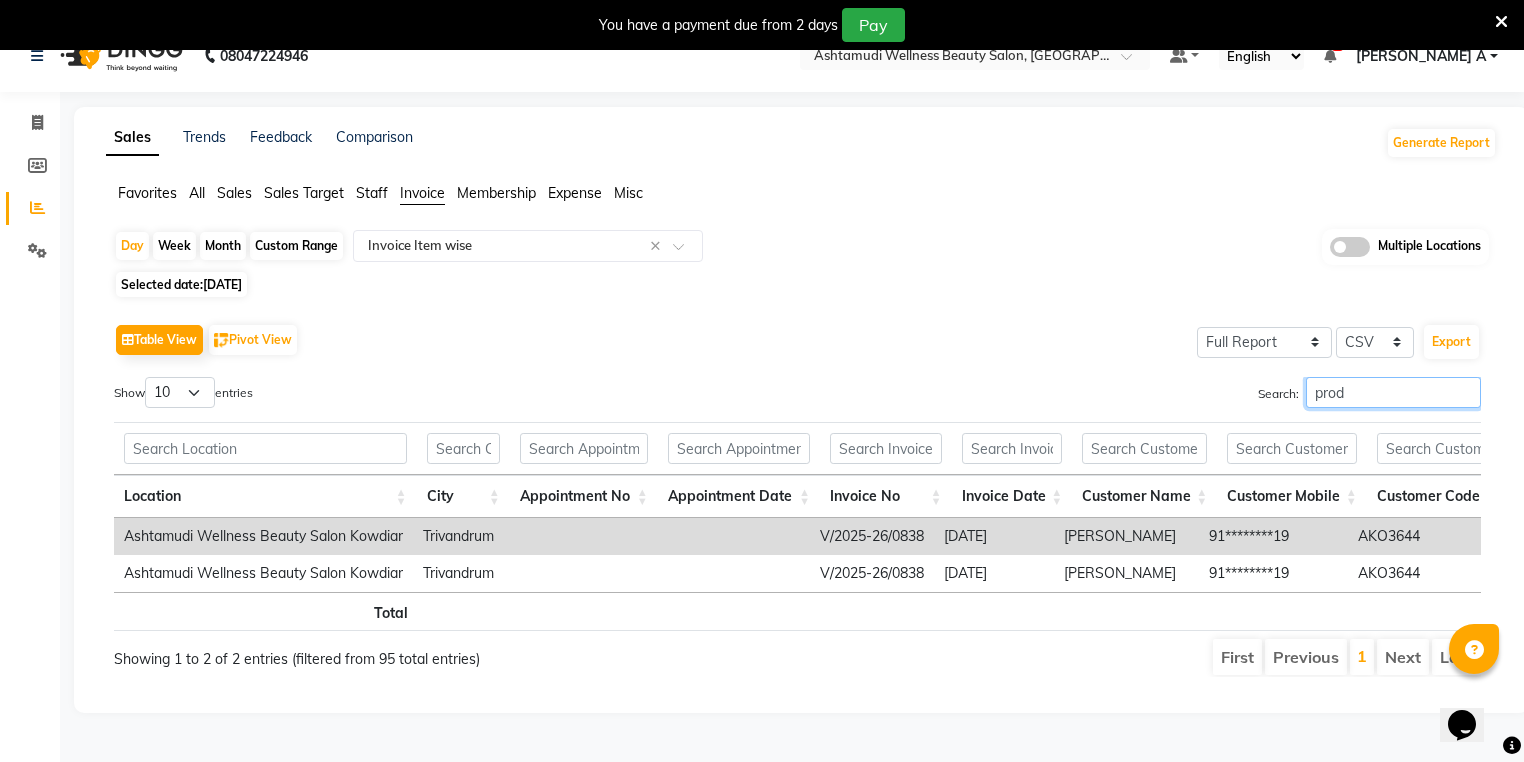 scroll, scrollTop: 50, scrollLeft: 0, axis: vertical 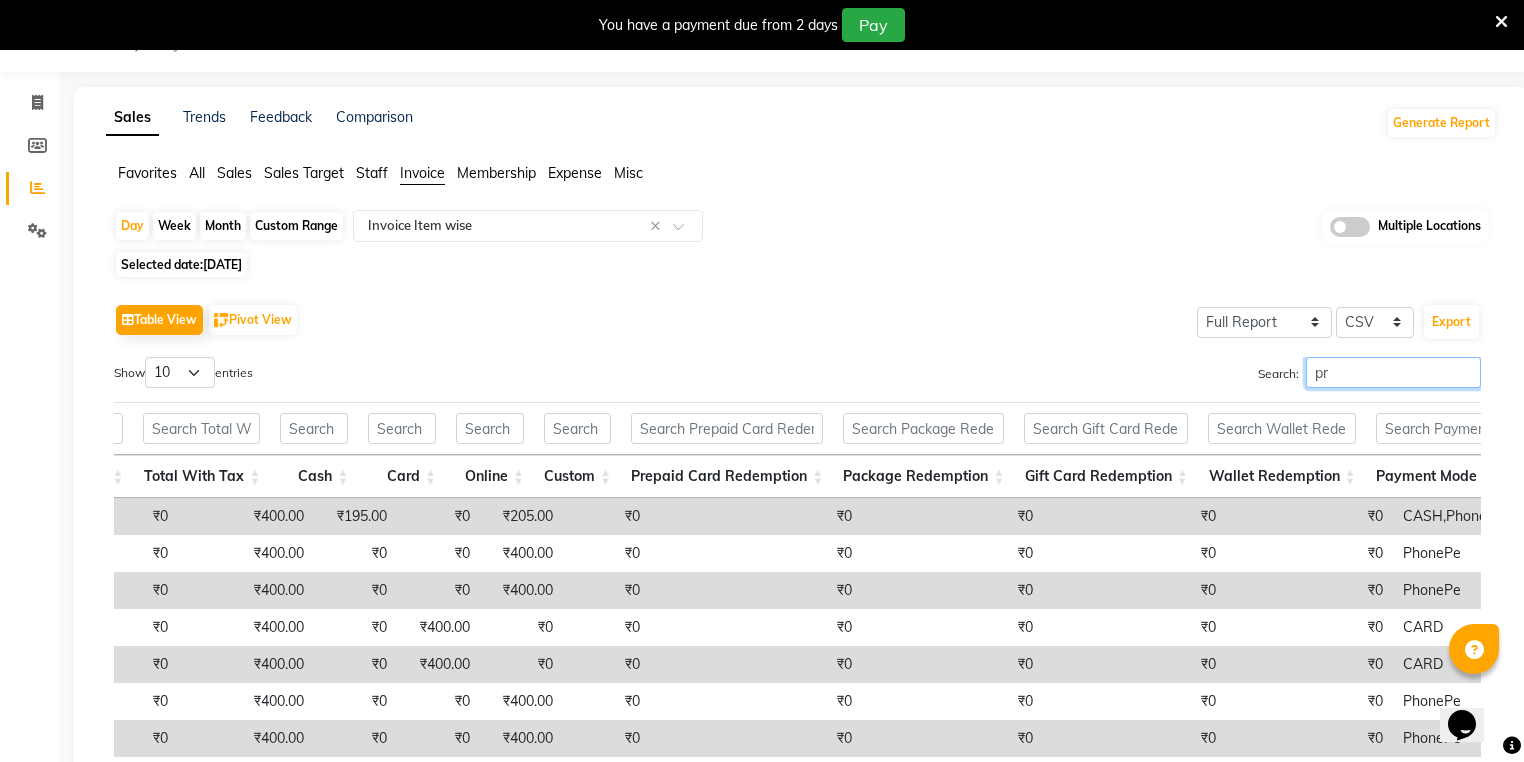 type on "p" 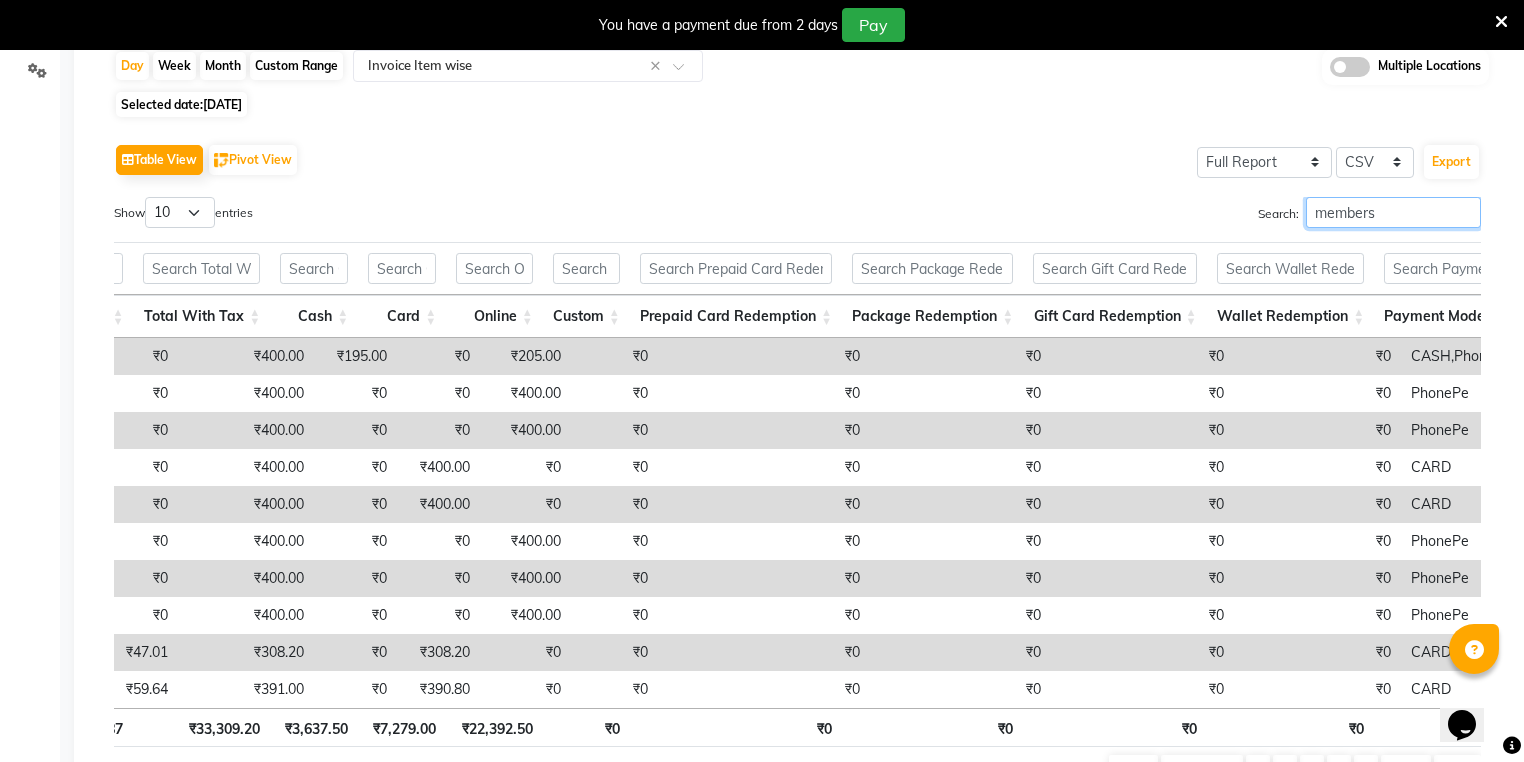 type on "members" 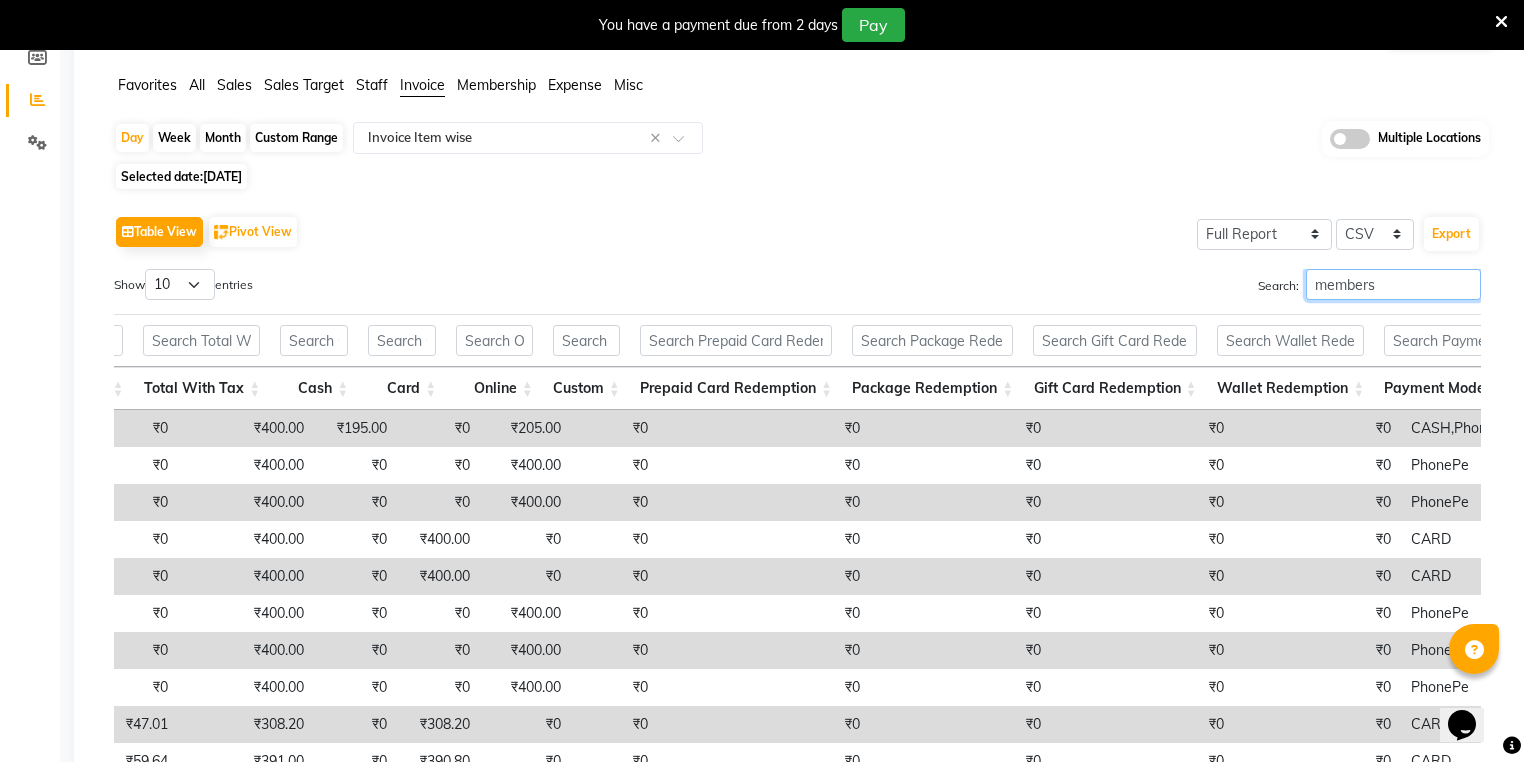 scroll, scrollTop: 50, scrollLeft: 0, axis: vertical 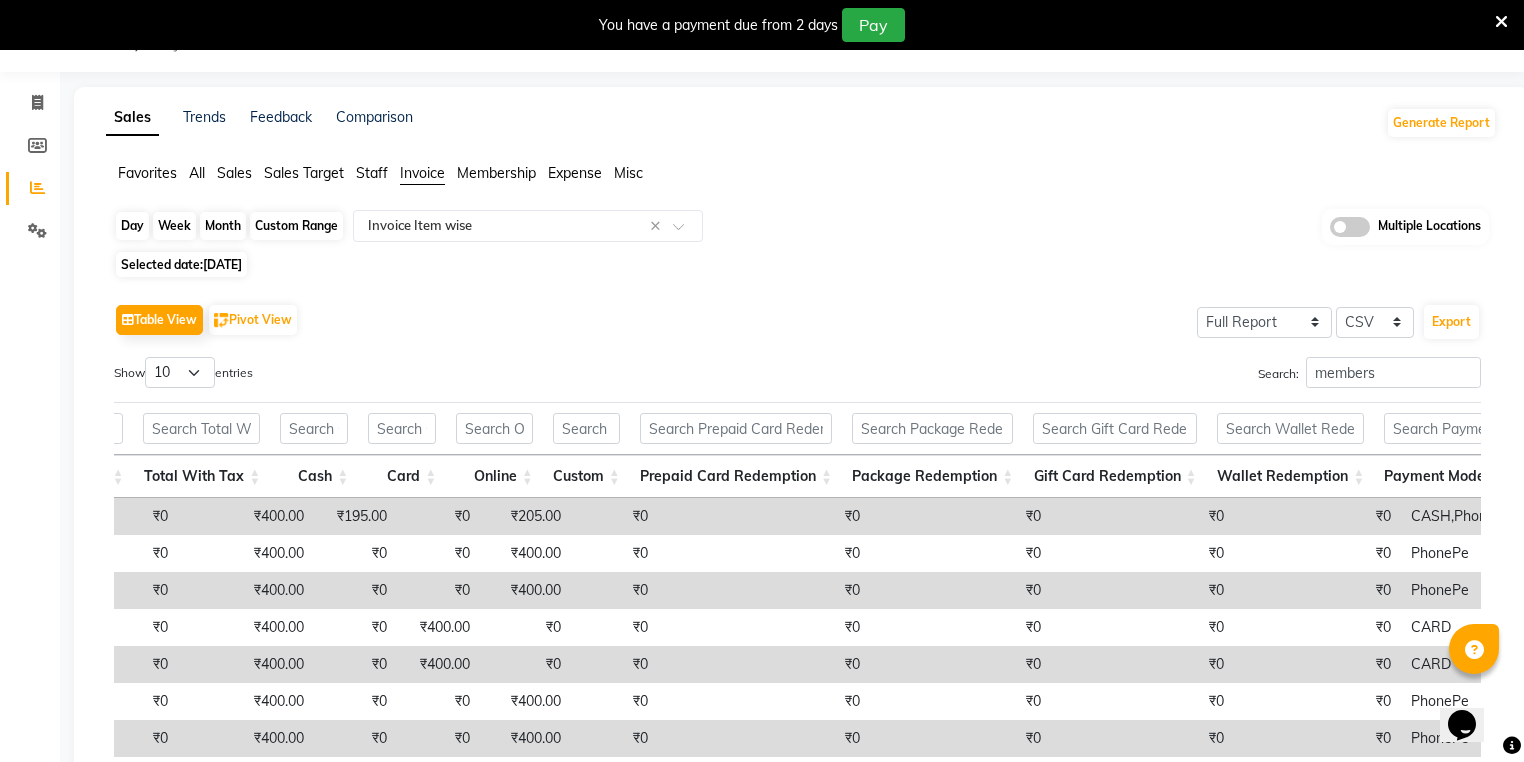 click on "Day" 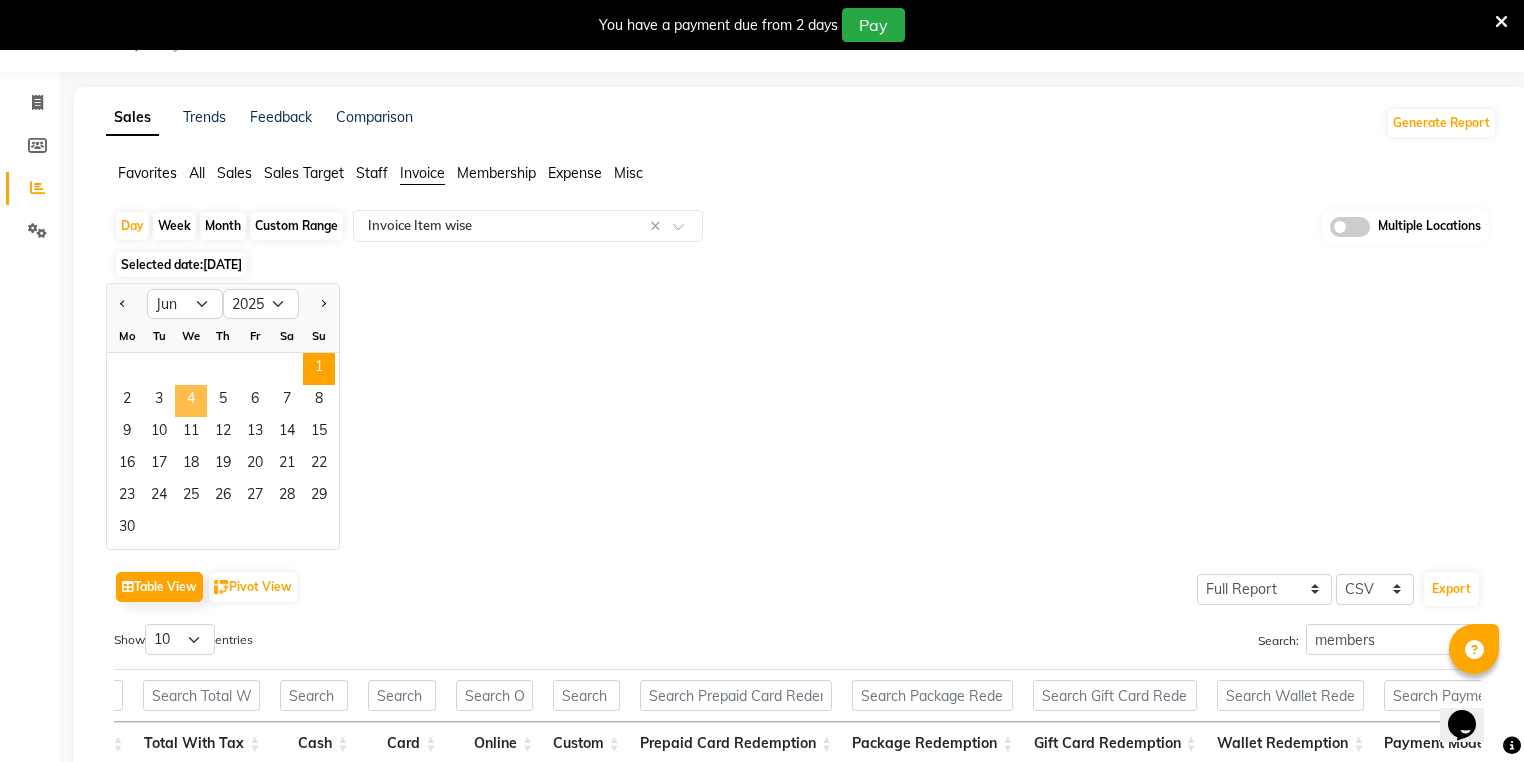 click on "4" 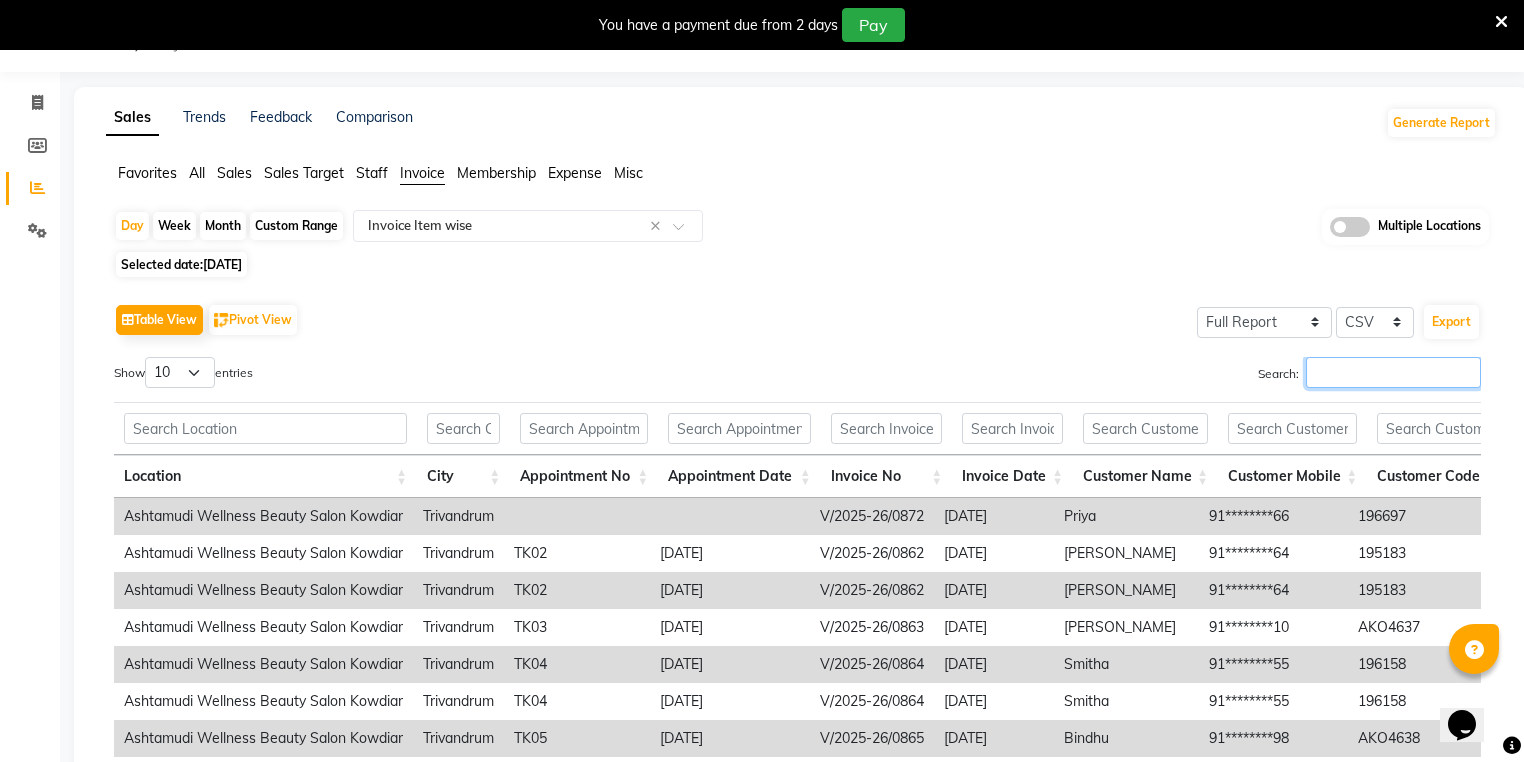click on "Search:" at bounding box center [1393, 372] 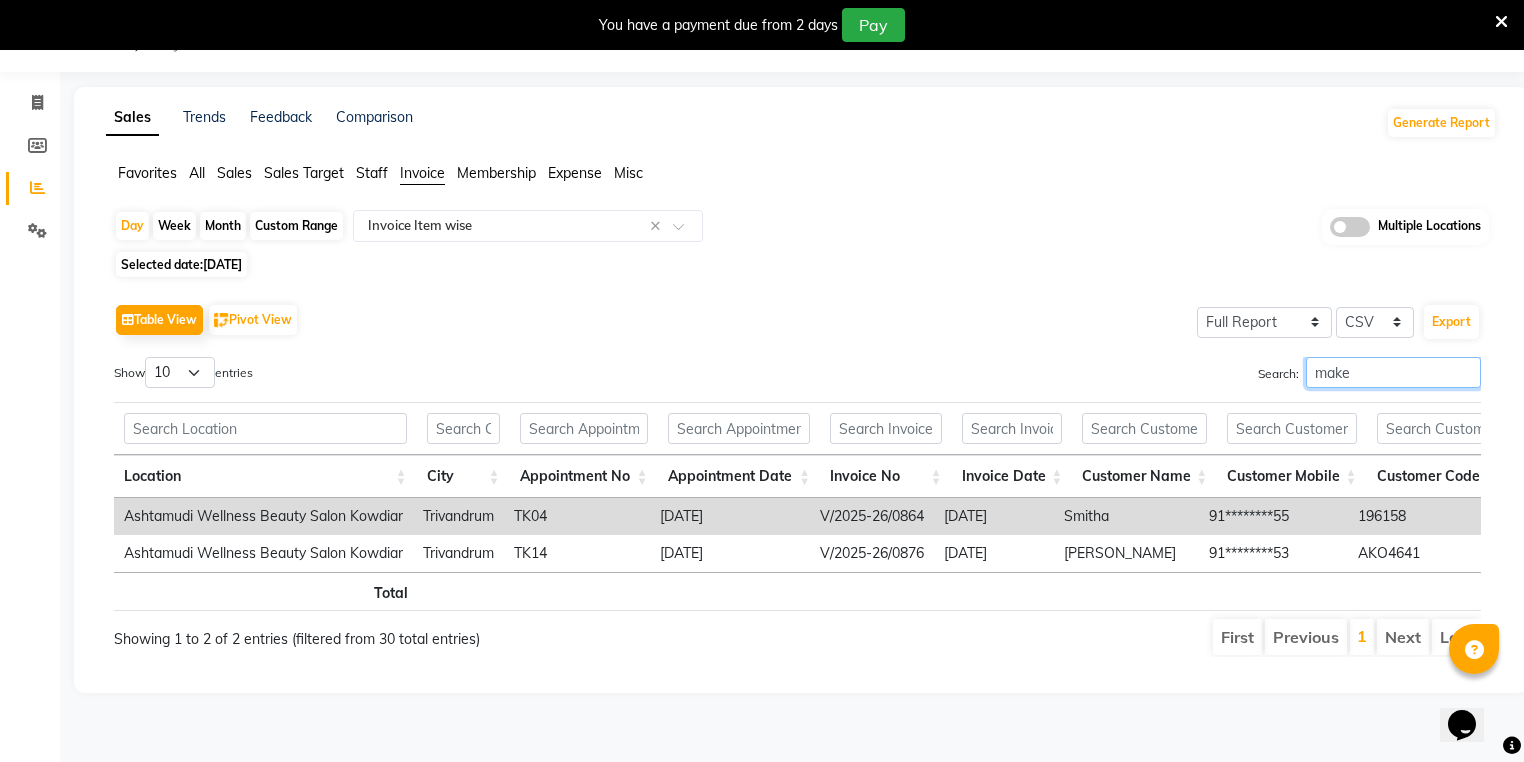 scroll, scrollTop: 0, scrollLeft: 2975, axis: horizontal 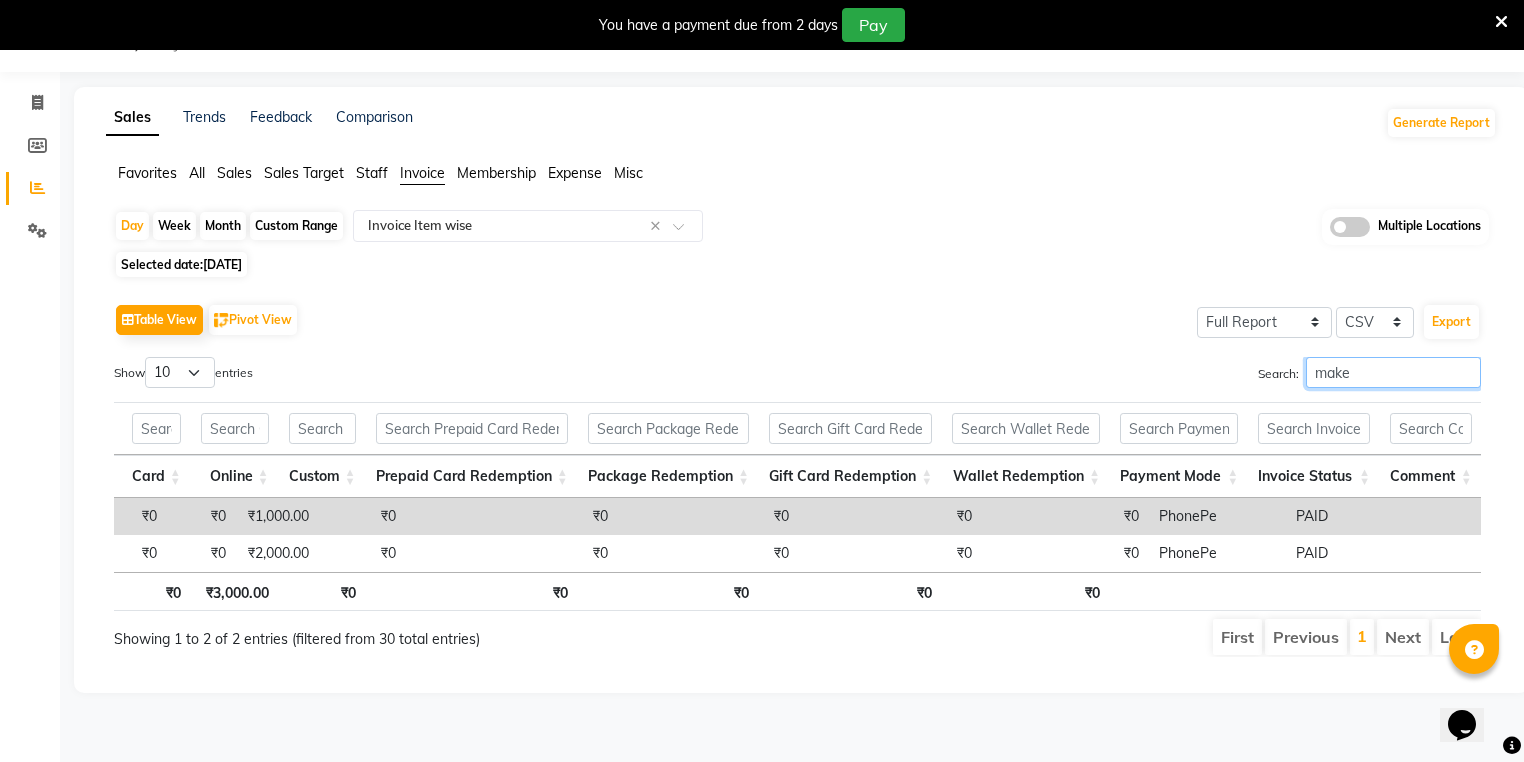type on "make" 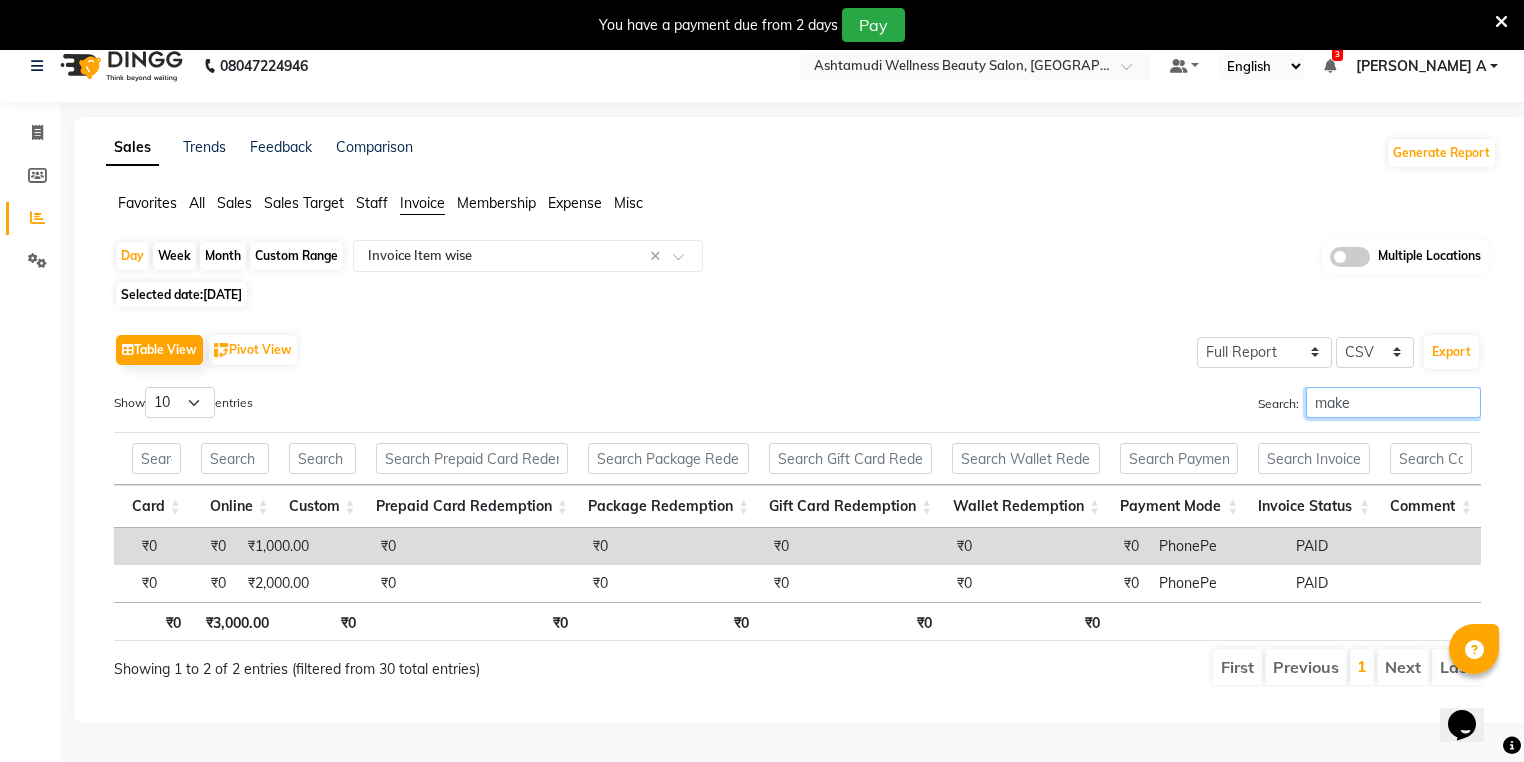 scroll, scrollTop: 0, scrollLeft: 0, axis: both 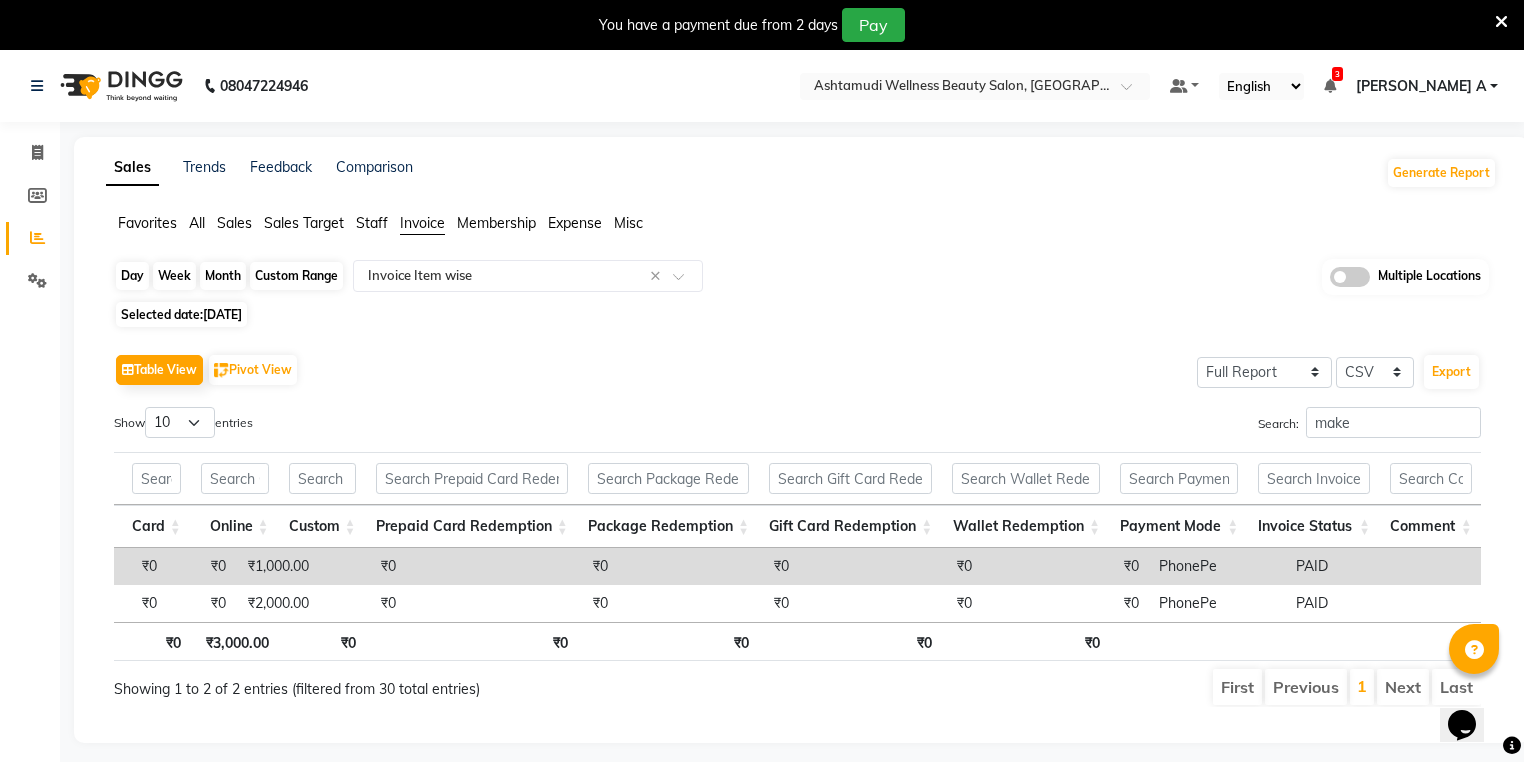 click on "Day" 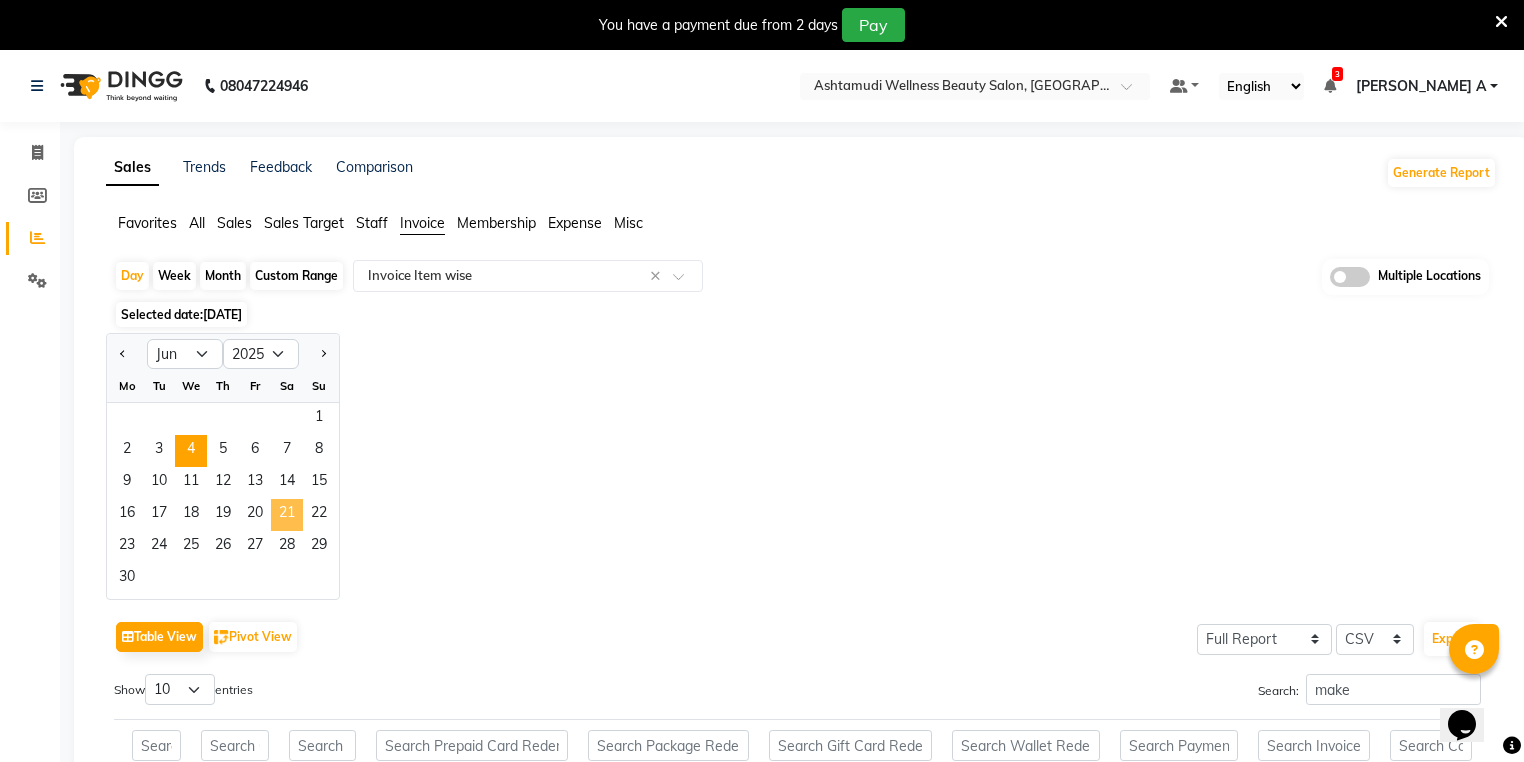 click on "21" 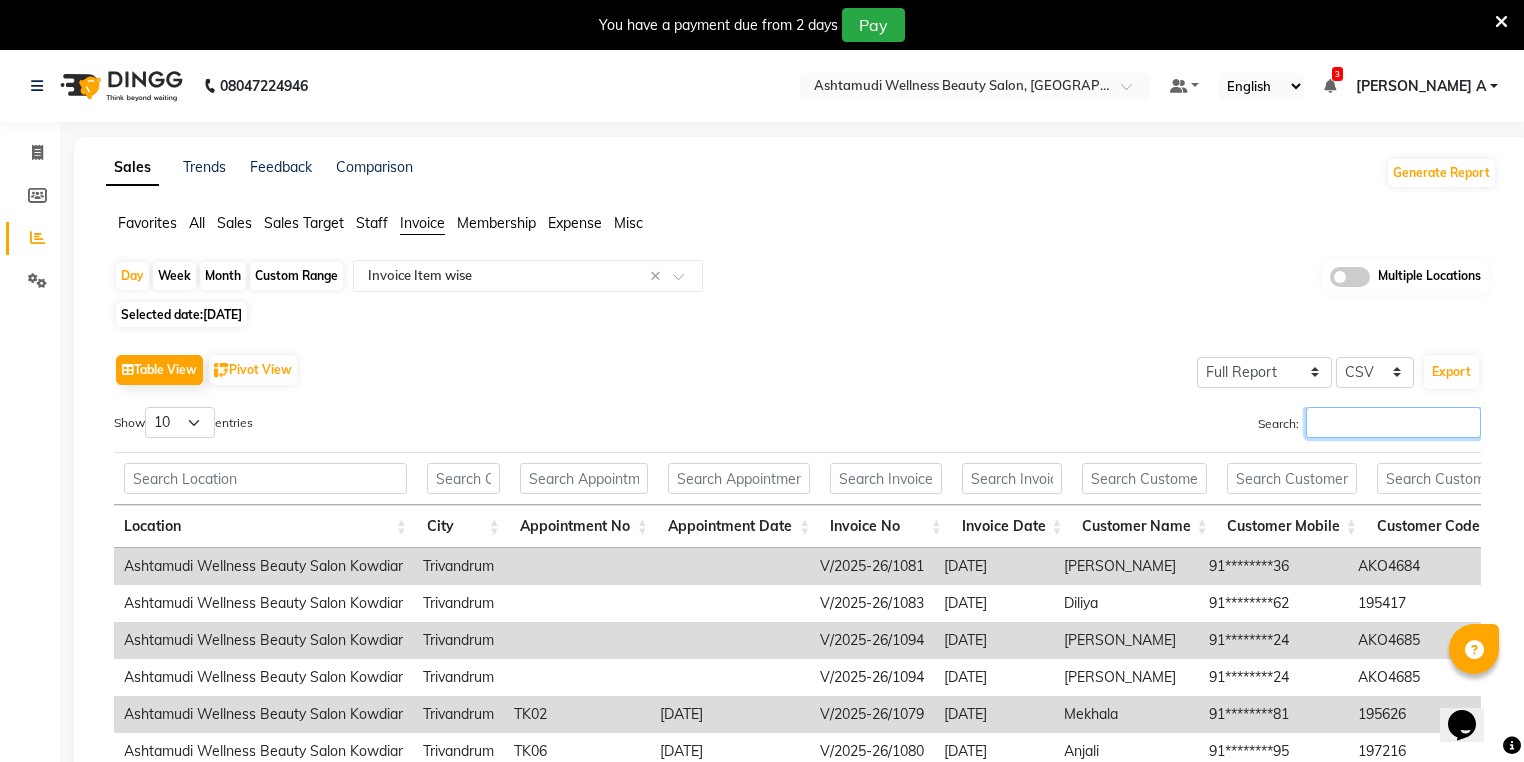 click on "Search:" at bounding box center [1393, 422] 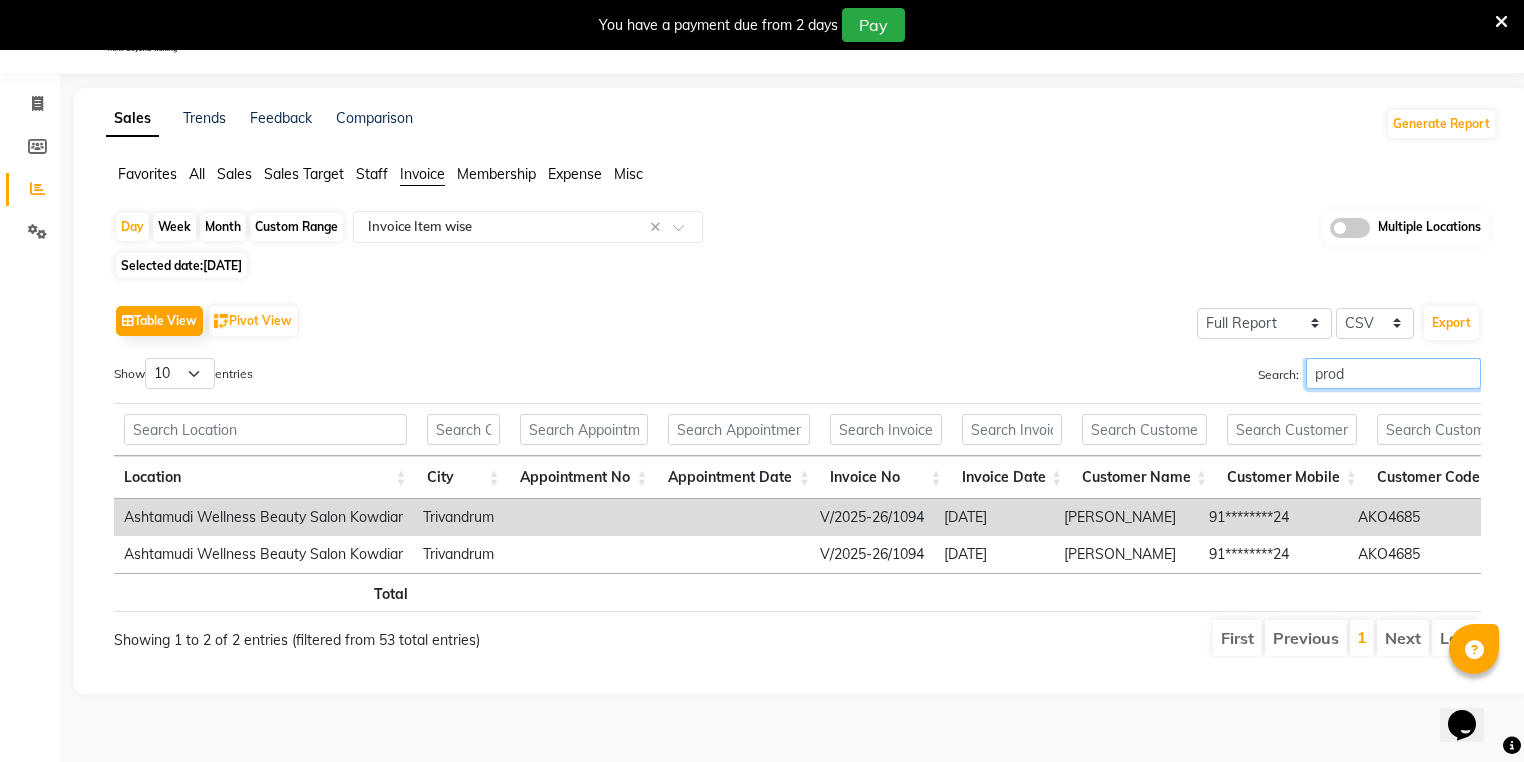 scroll, scrollTop: 50, scrollLeft: 0, axis: vertical 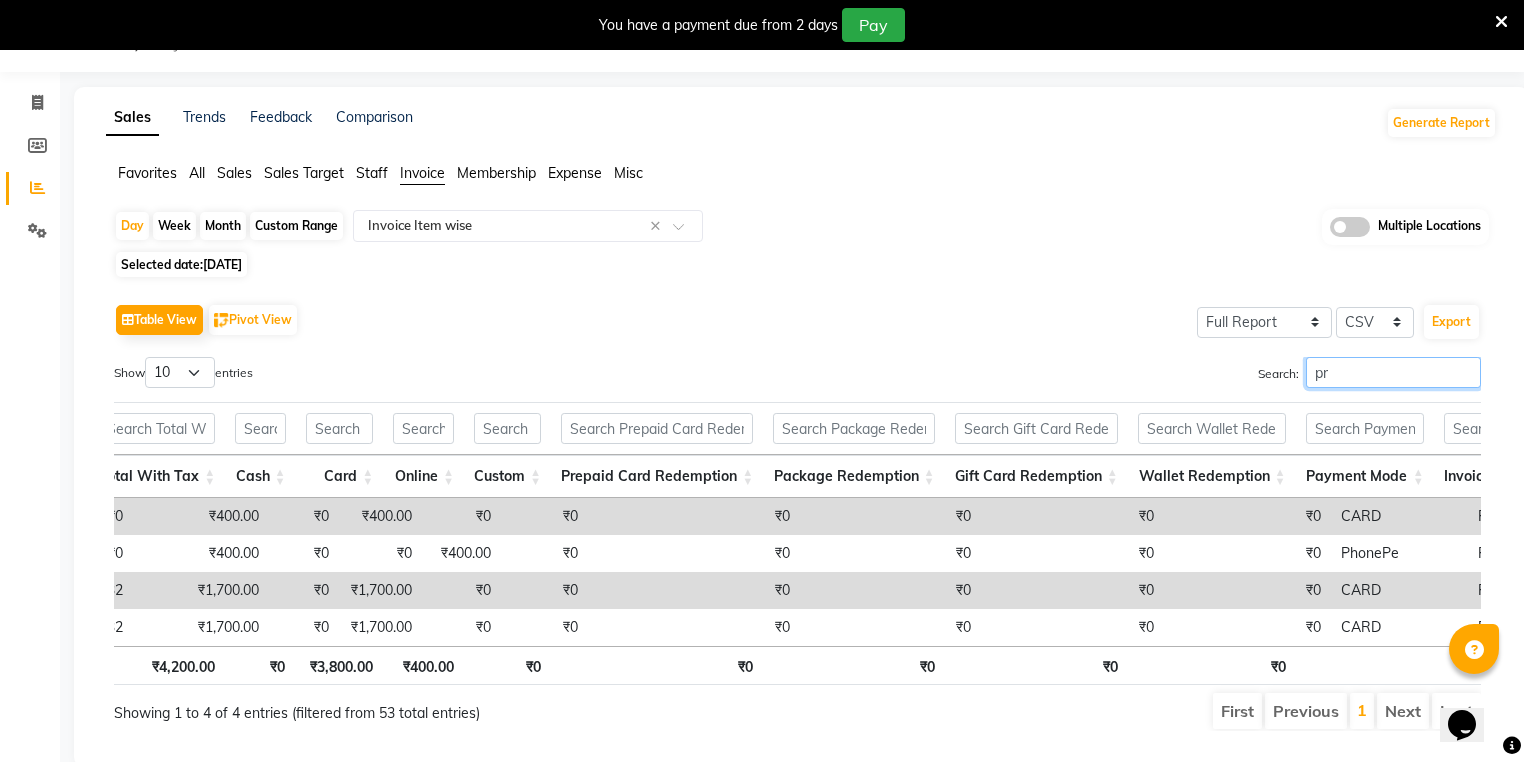 type on "p" 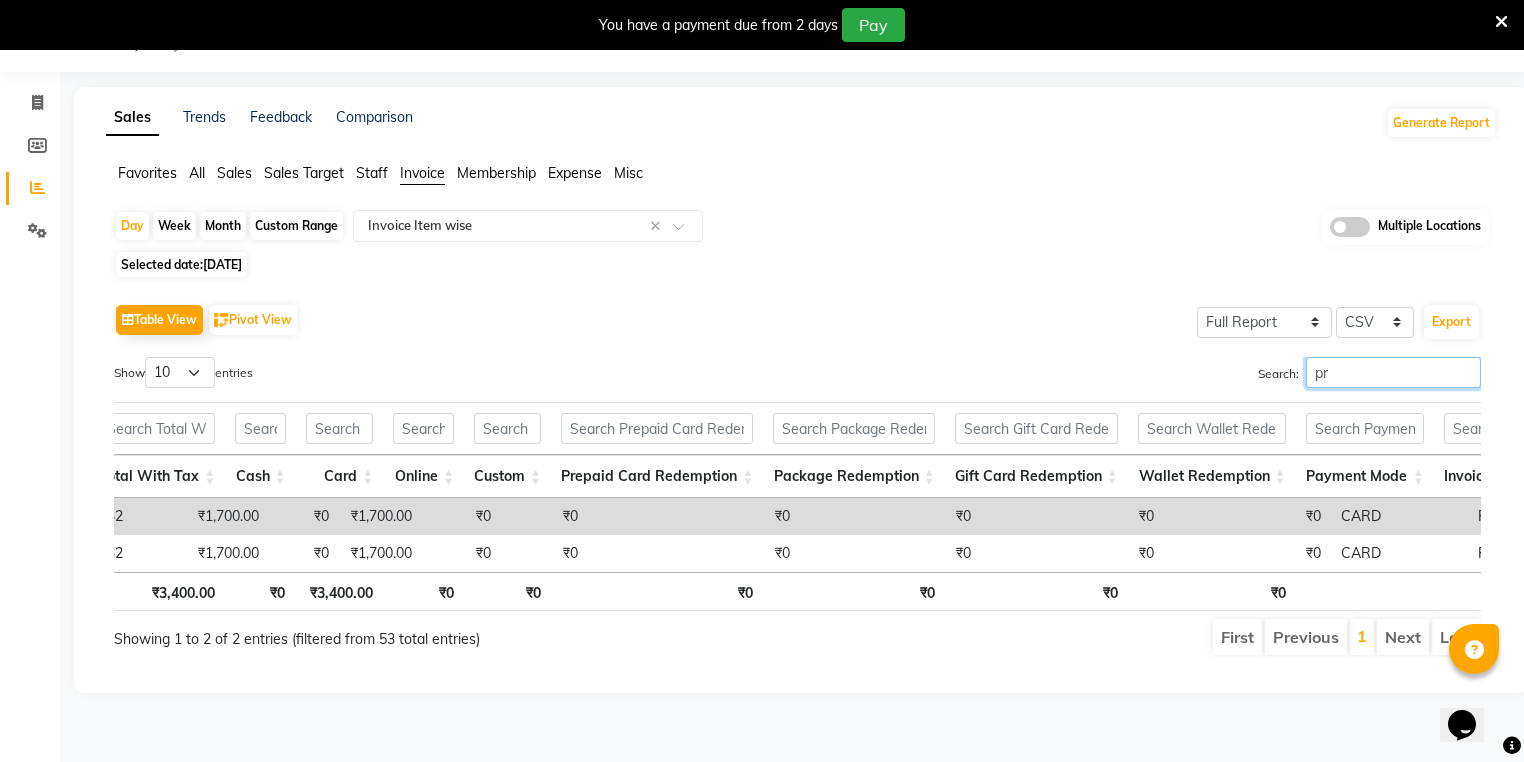 type on "p" 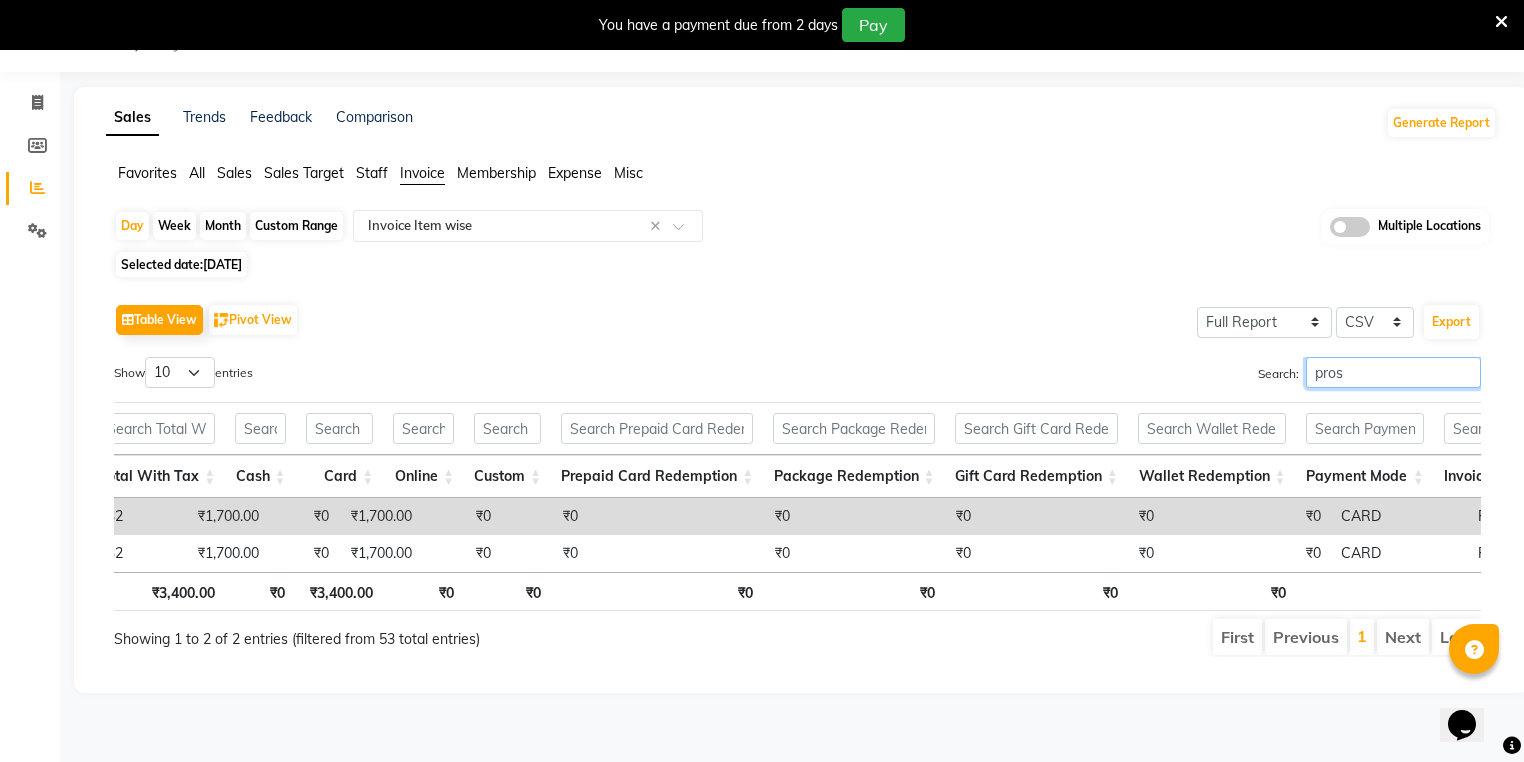 scroll, scrollTop: 0, scrollLeft: 3627, axis: horizontal 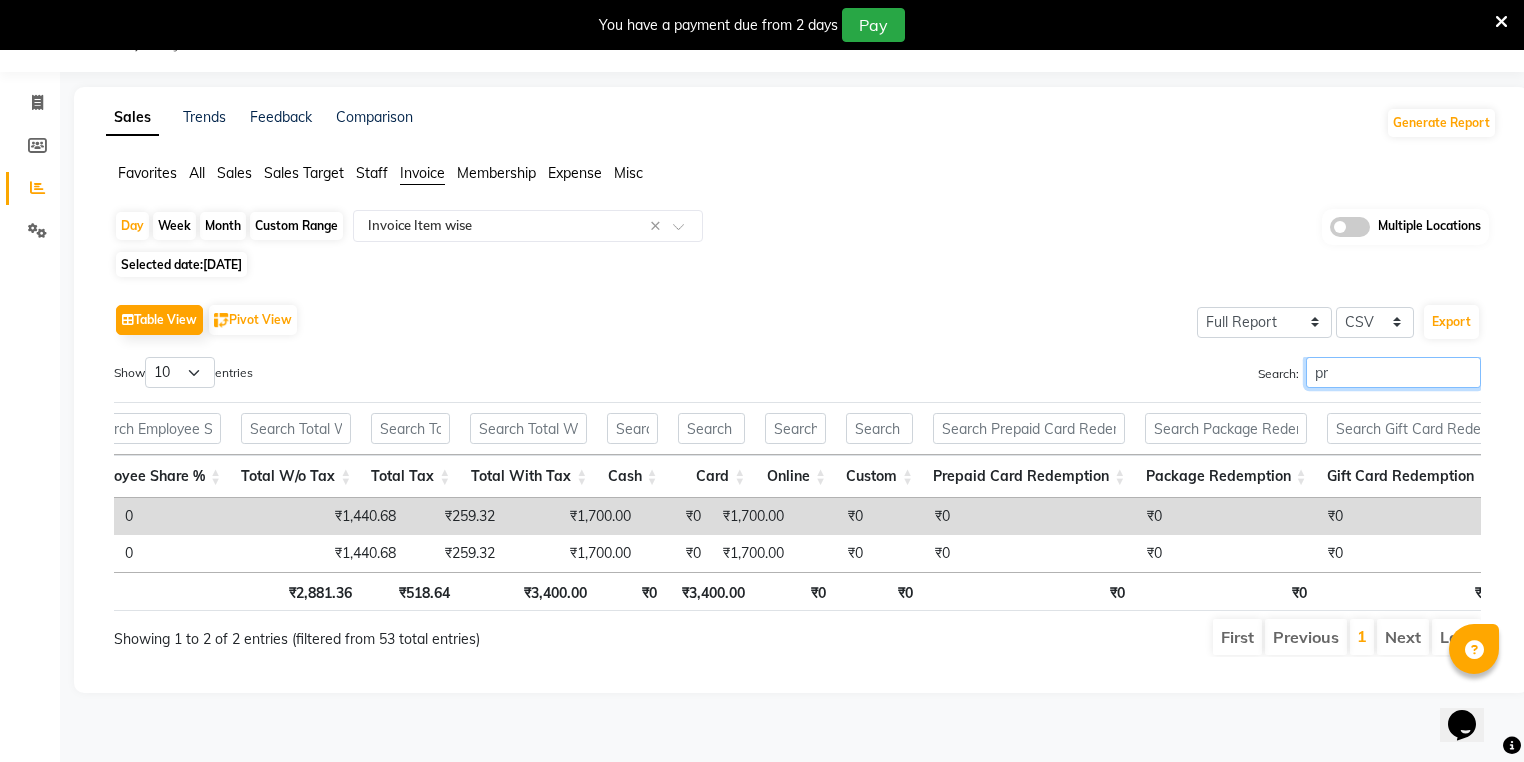 type on "p" 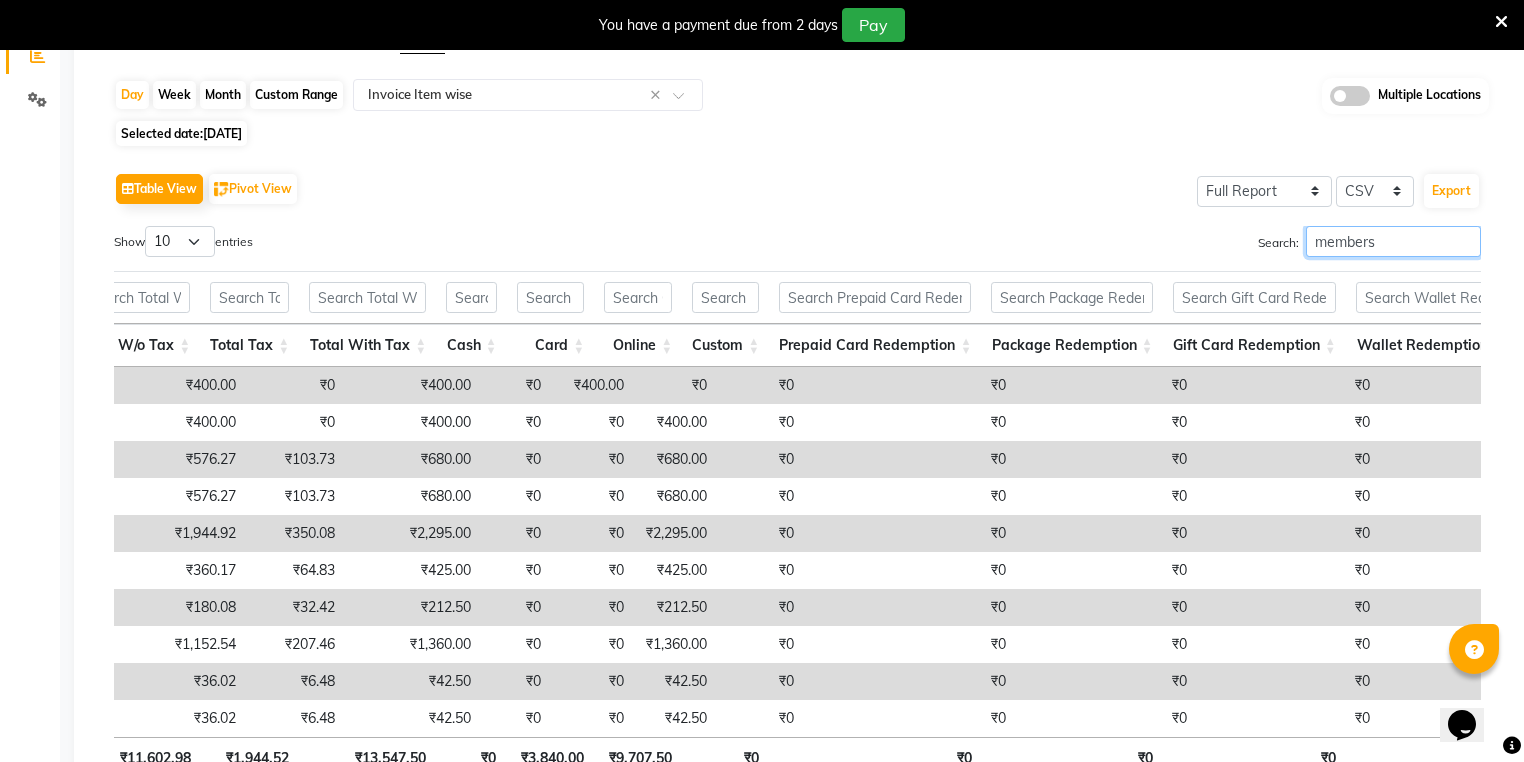 scroll, scrollTop: 328, scrollLeft: 0, axis: vertical 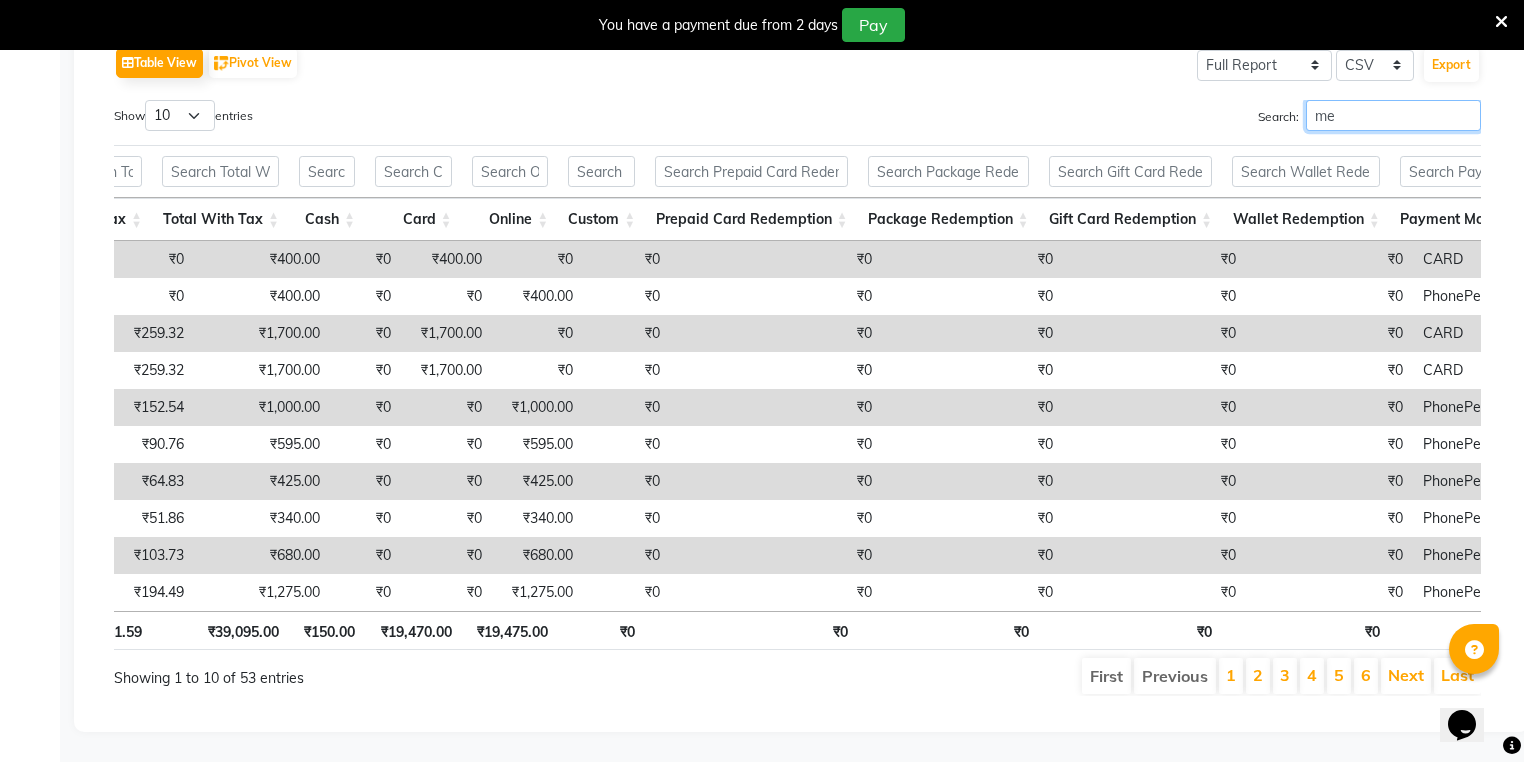 type on "m" 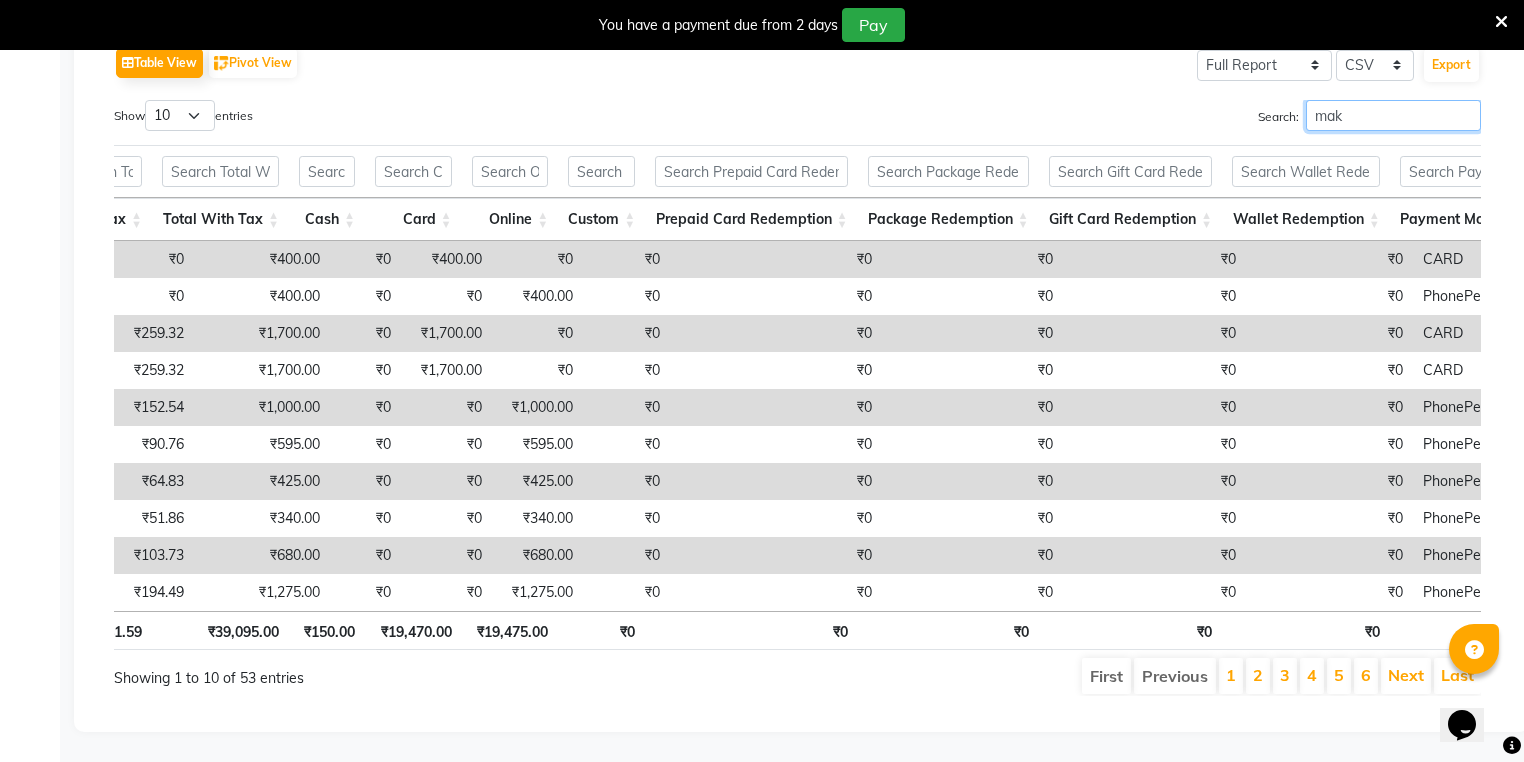 scroll, scrollTop: 50, scrollLeft: 0, axis: vertical 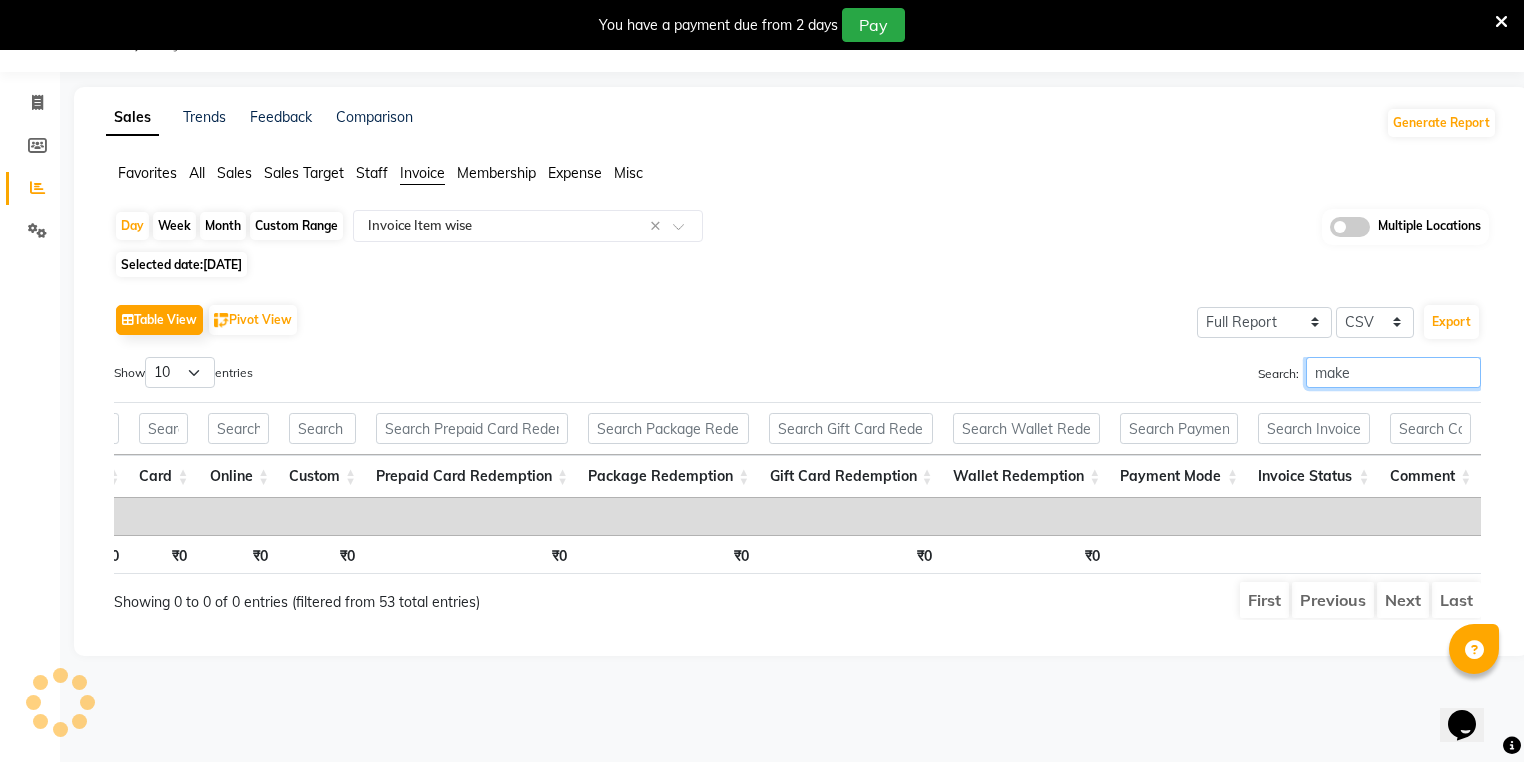type on "make" 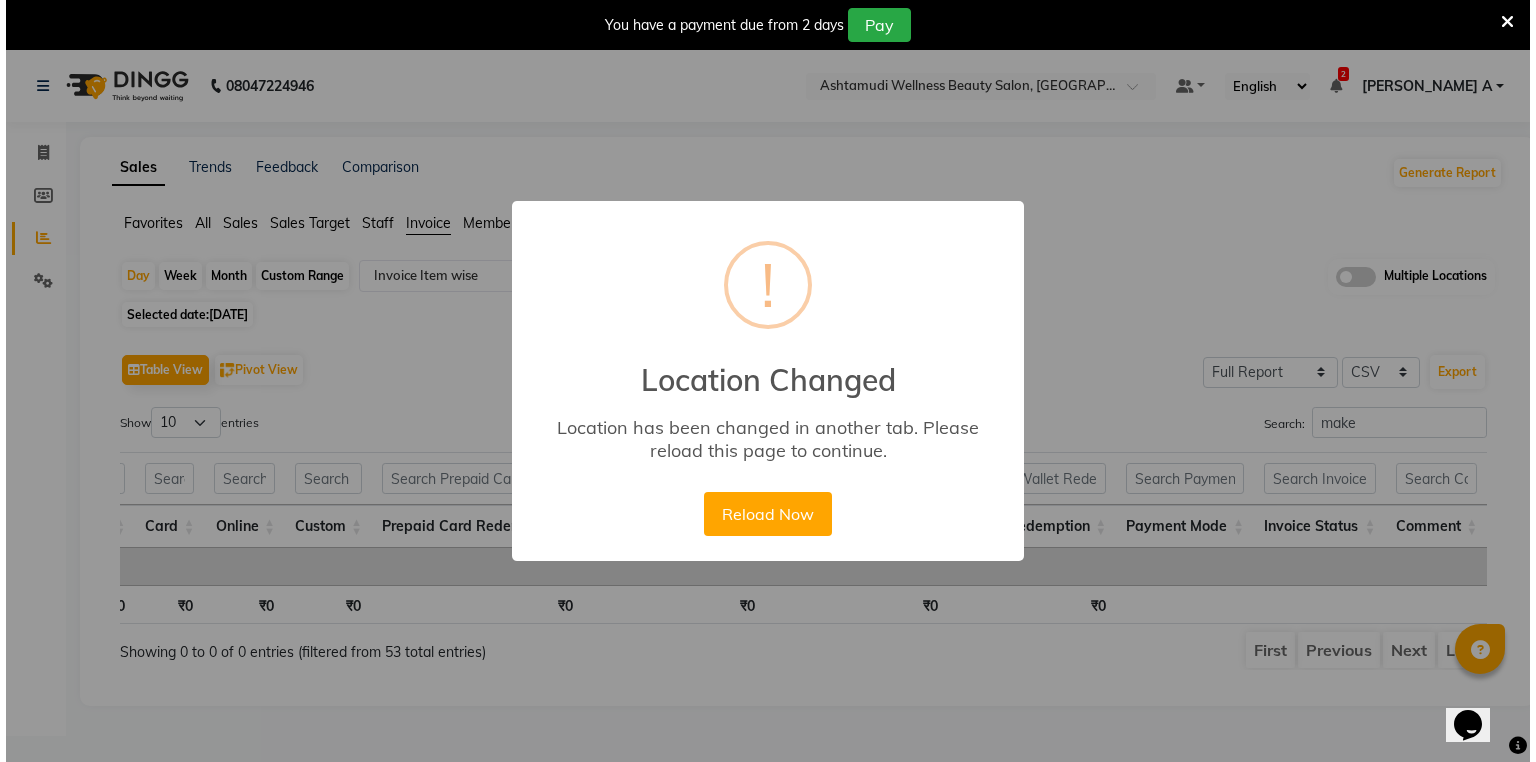 scroll, scrollTop: 0, scrollLeft: 0, axis: both 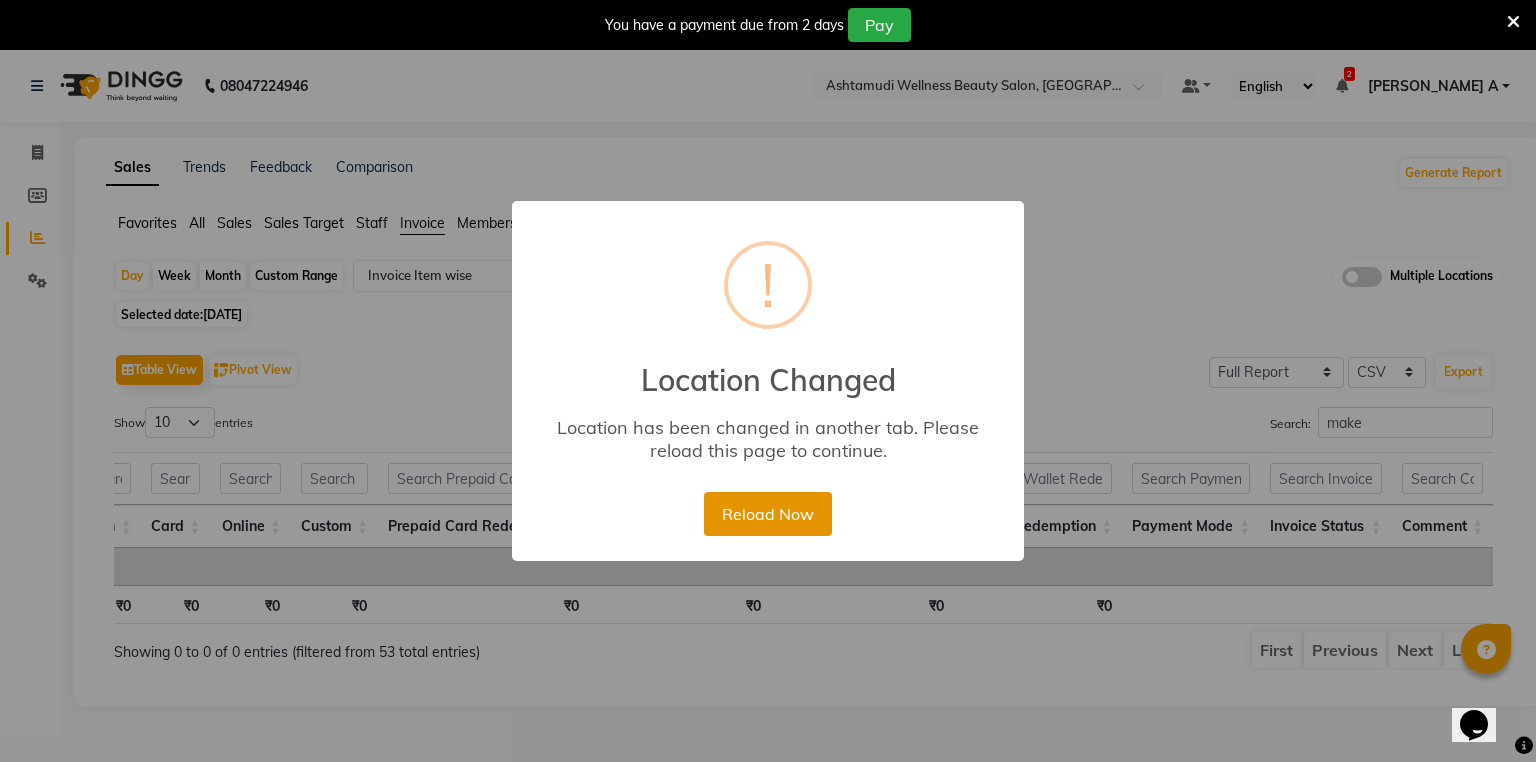 click on "Reload Now" at bounding box center [767, 514] 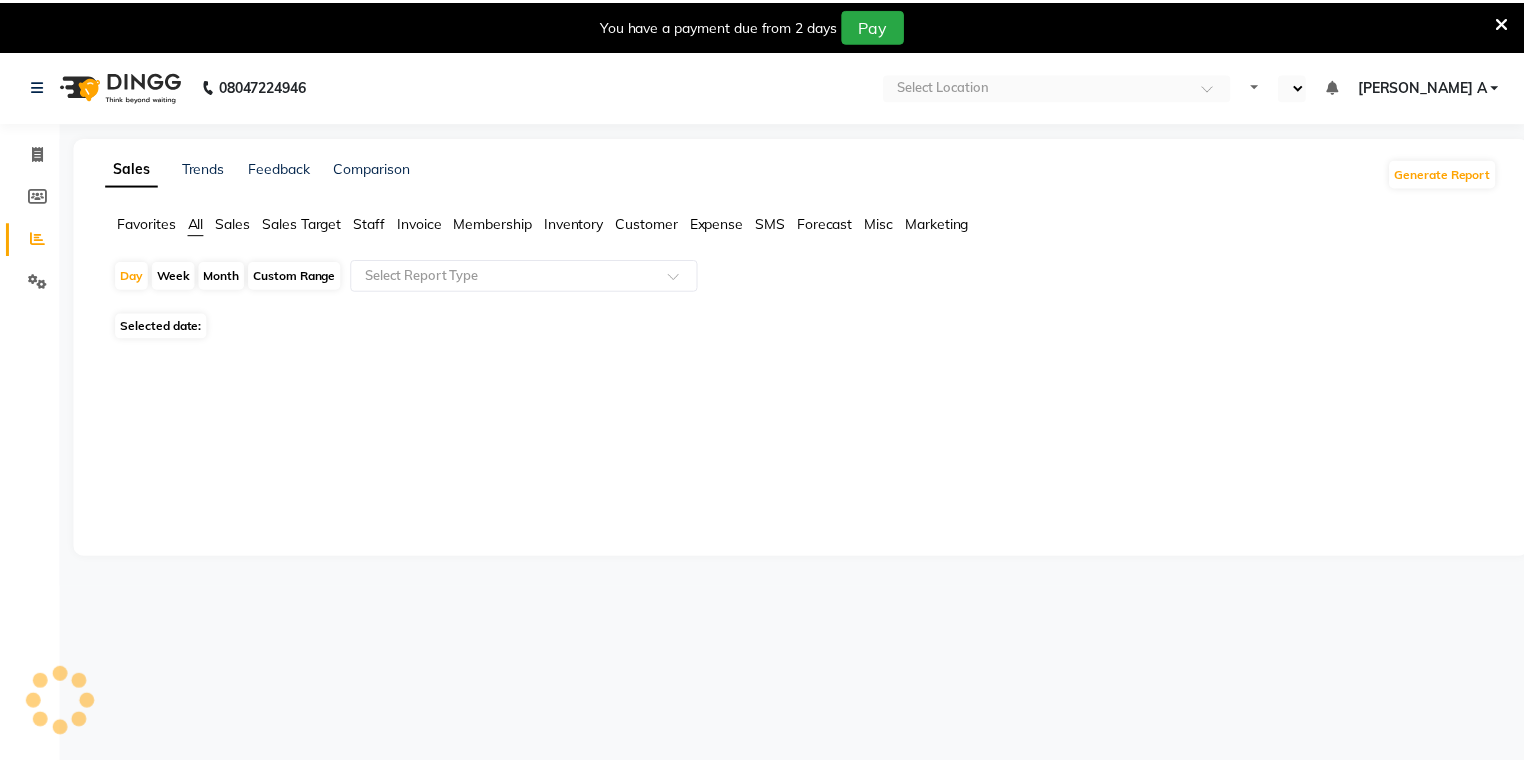 scroll, scrollTop: 0, scrollLeft: 0, axis: both 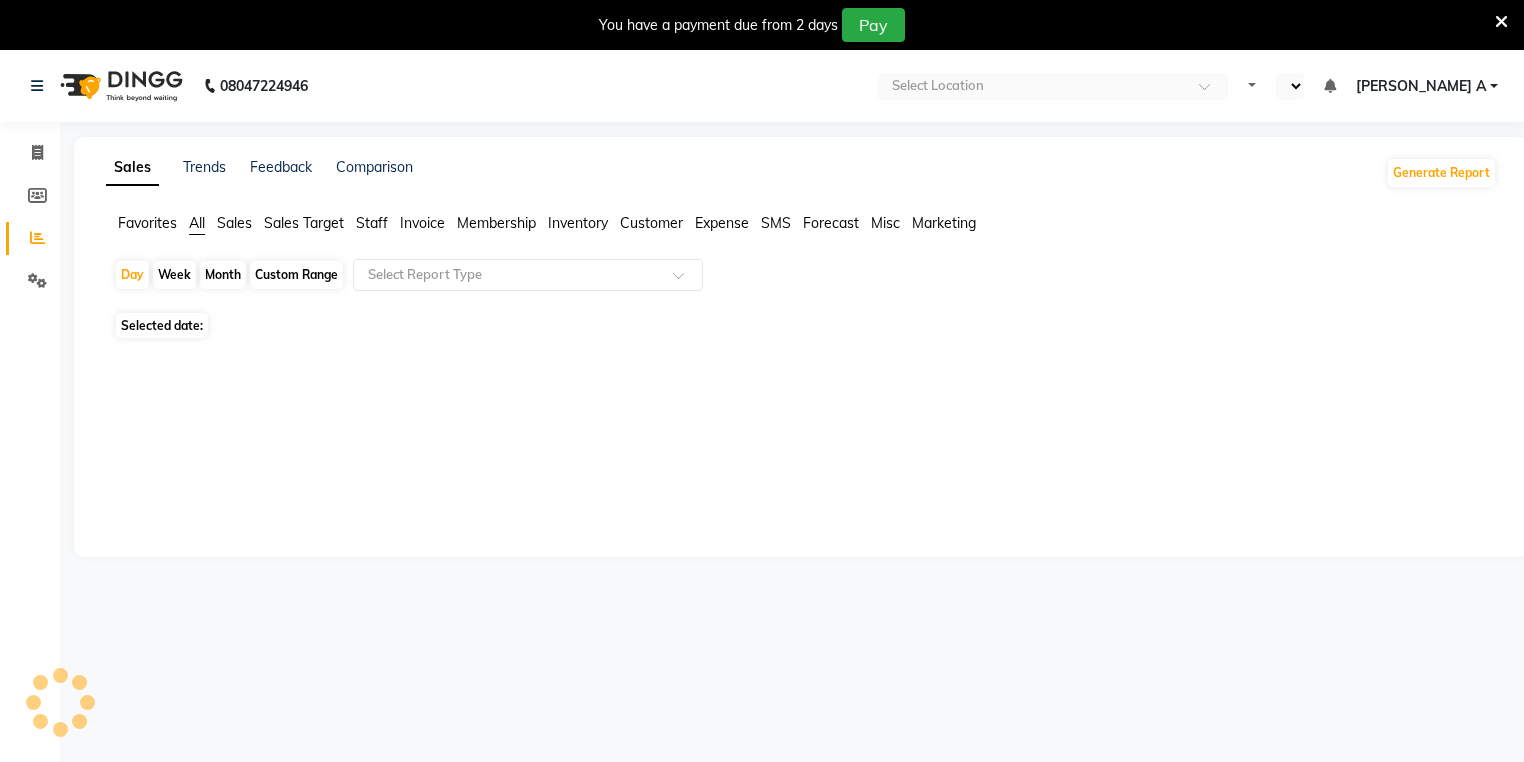 select on "en" 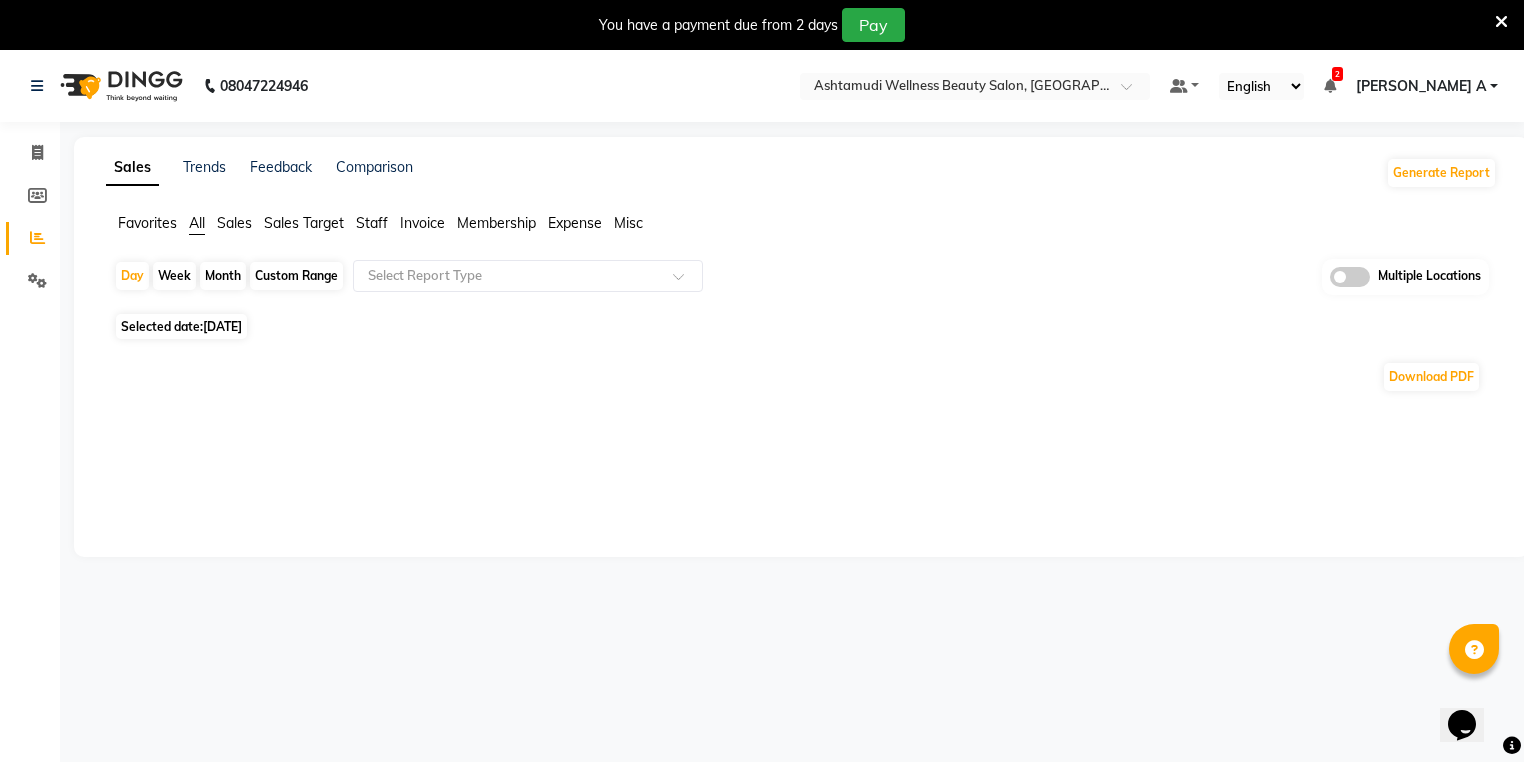 scroll, scrollTop: 0, scrollLeft: 0, axis: both 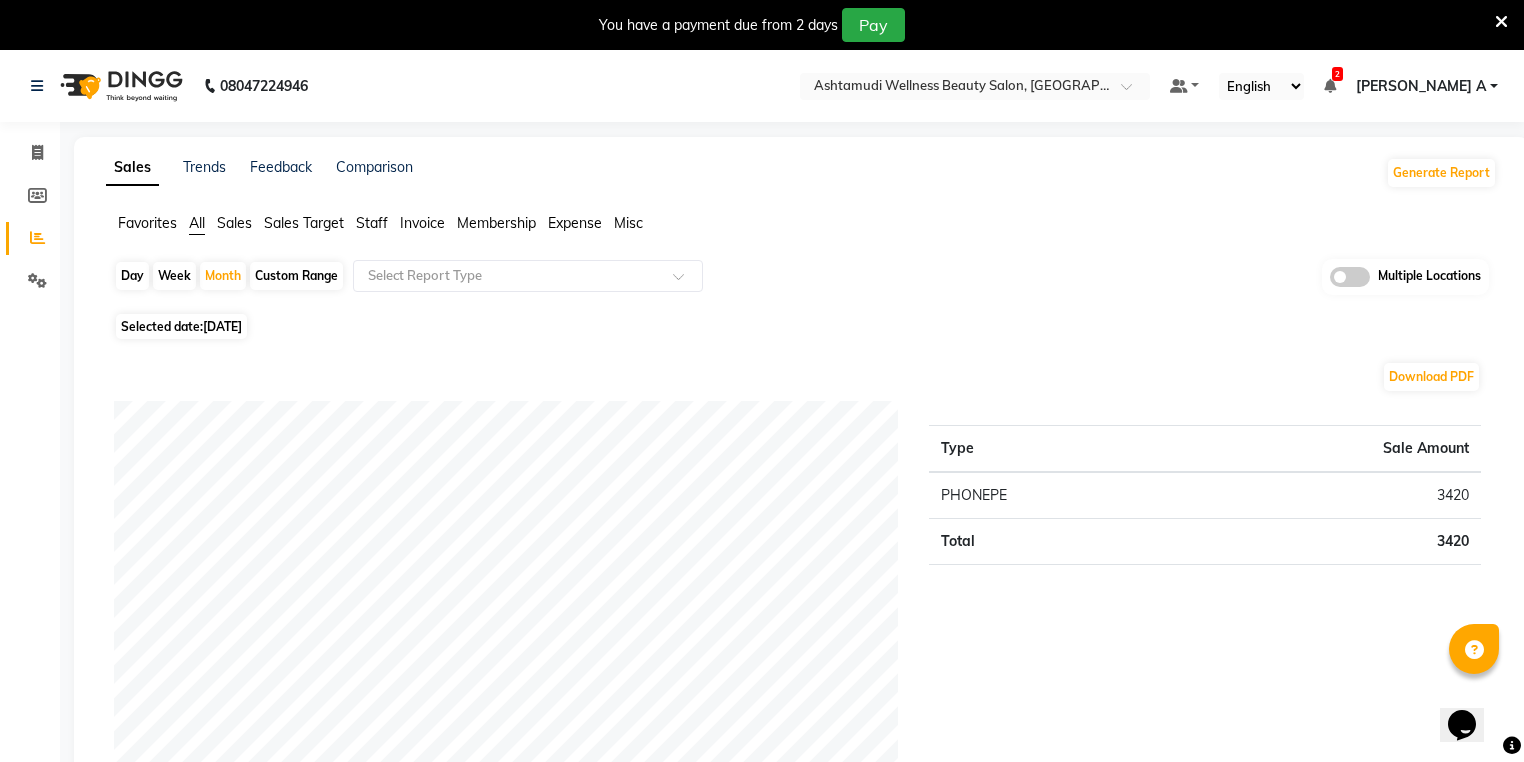 click on "Download PDF" 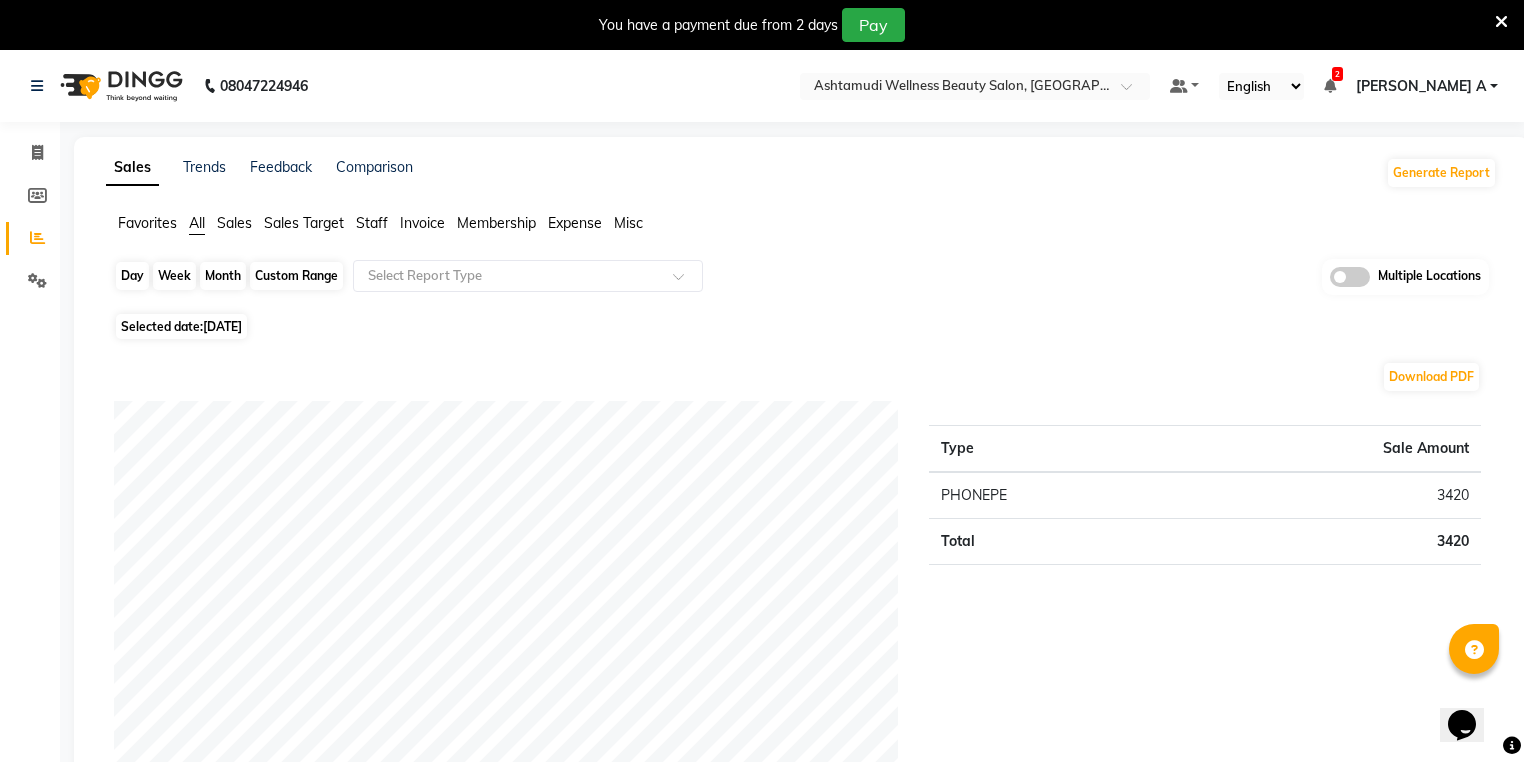 drag, startPoint x: 216, startPoint y: 258, endPoint x: 212, endPoint y: 272, distance: 14.56022 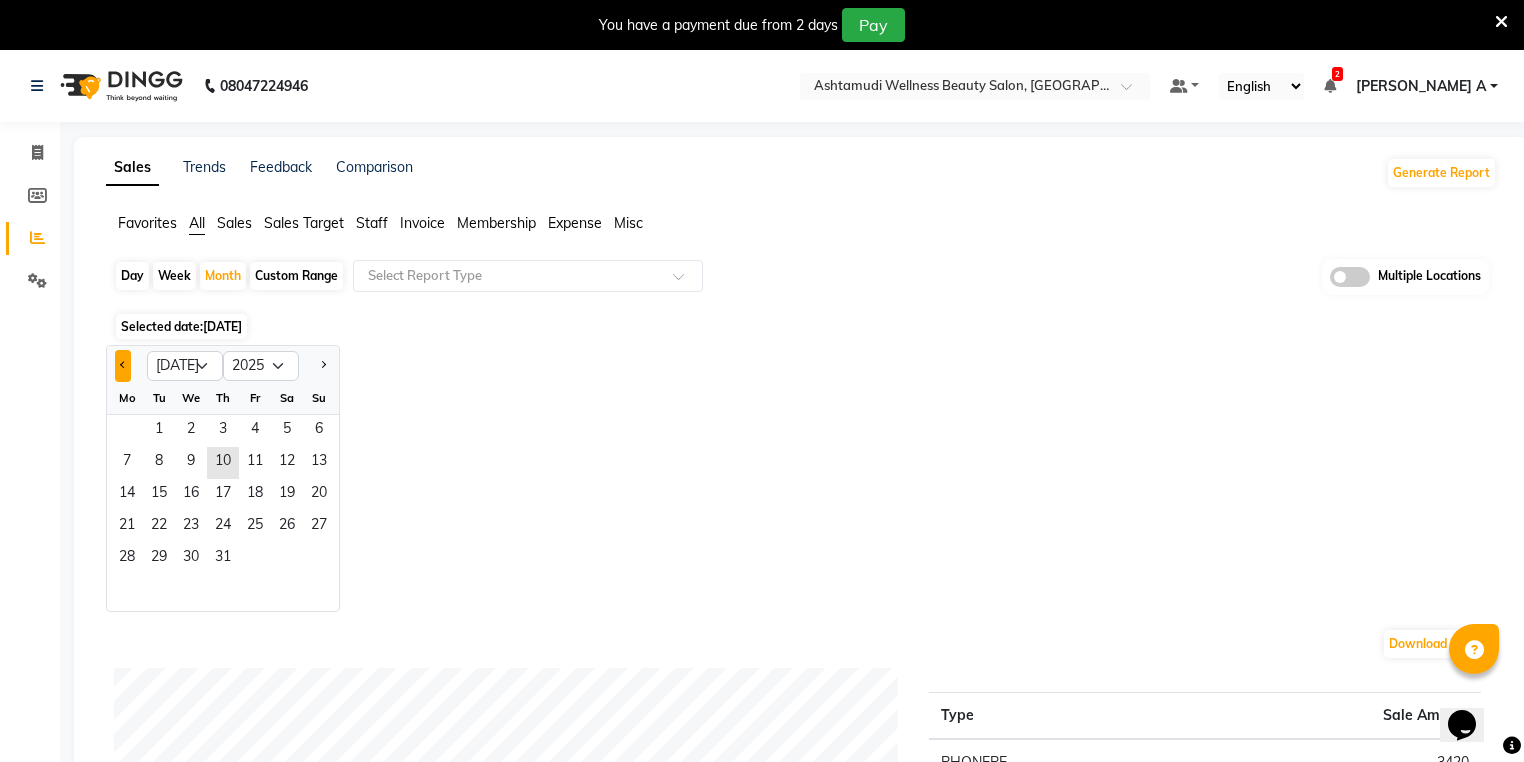 click 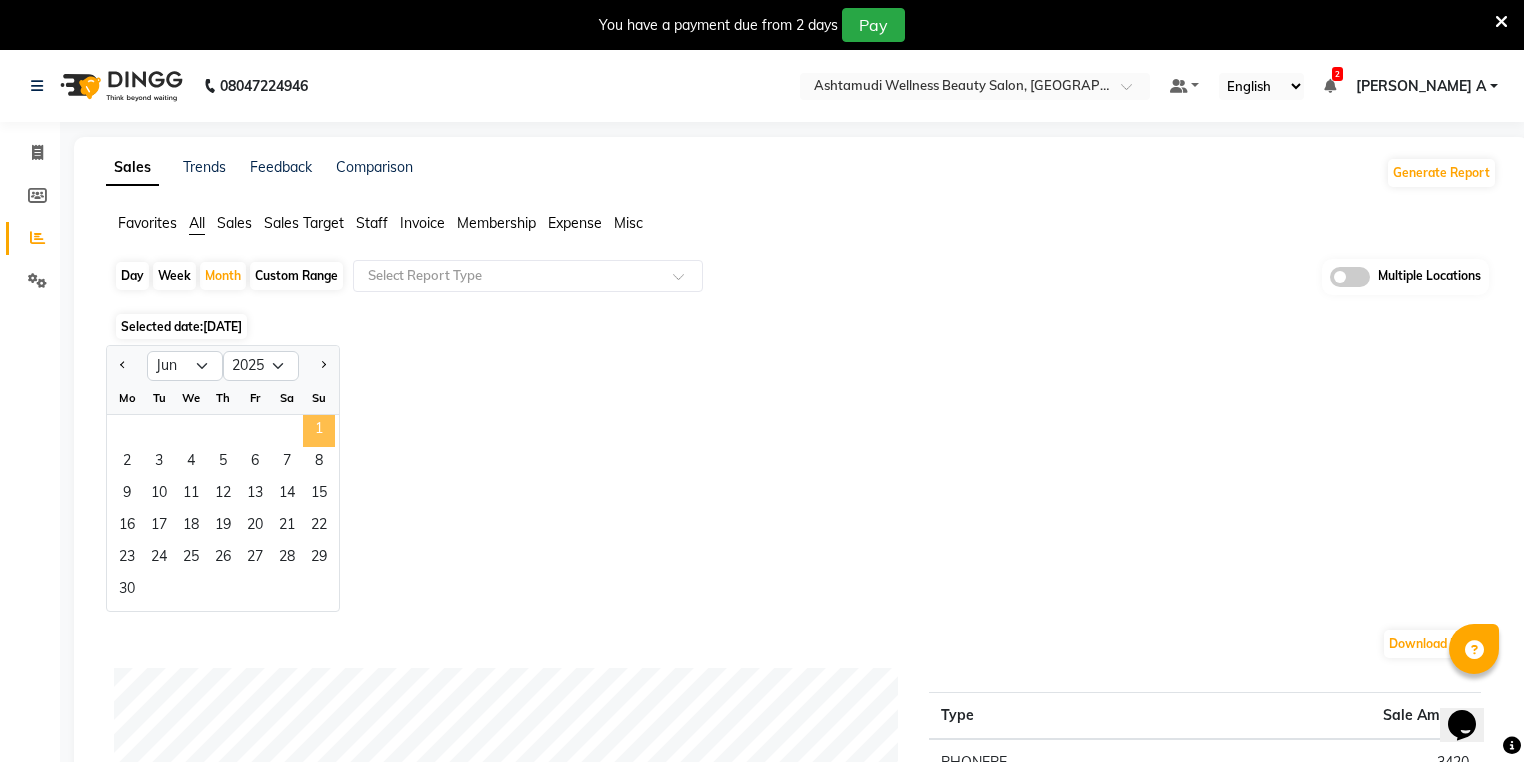 click on "1" 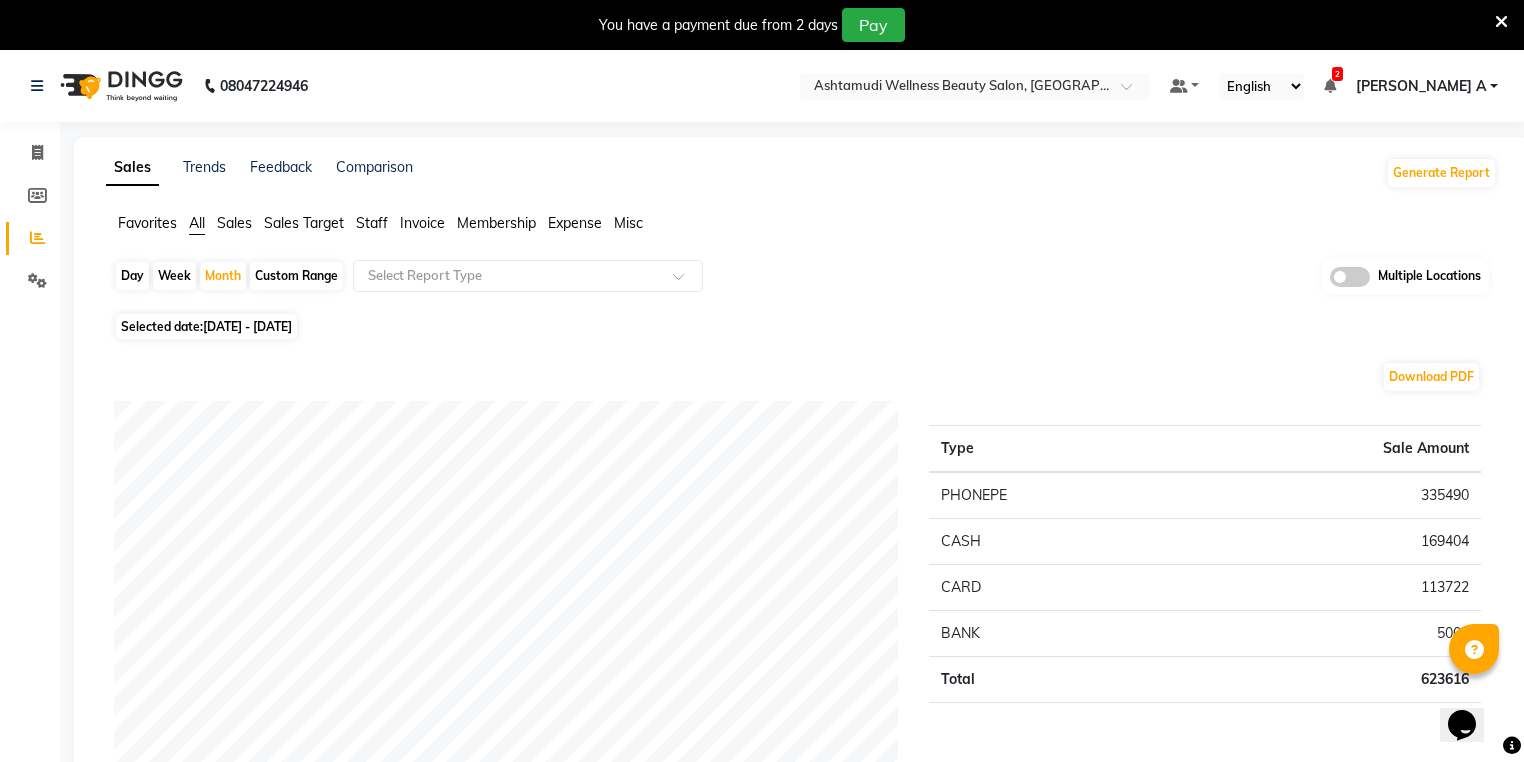 click on "Invoice" 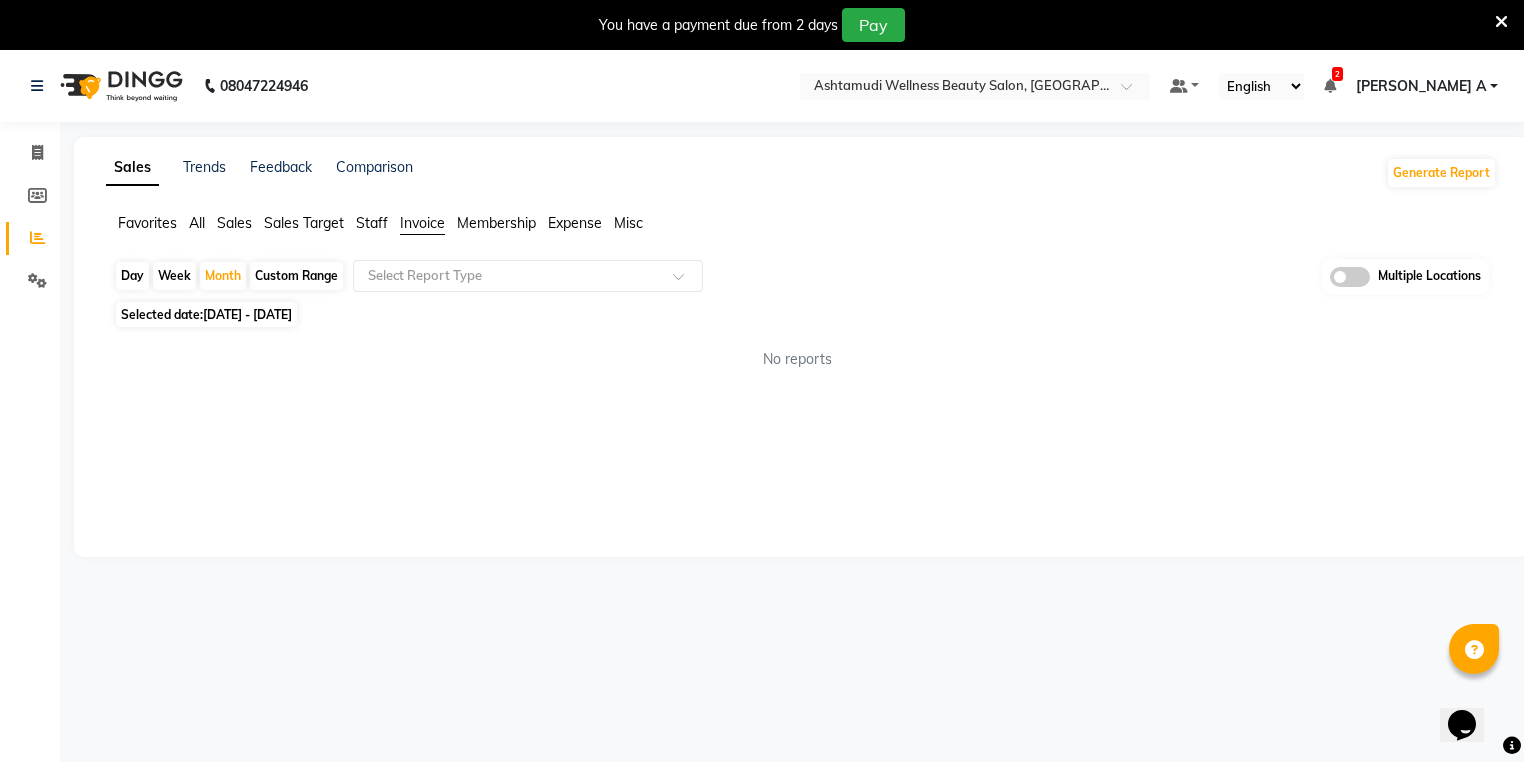 click 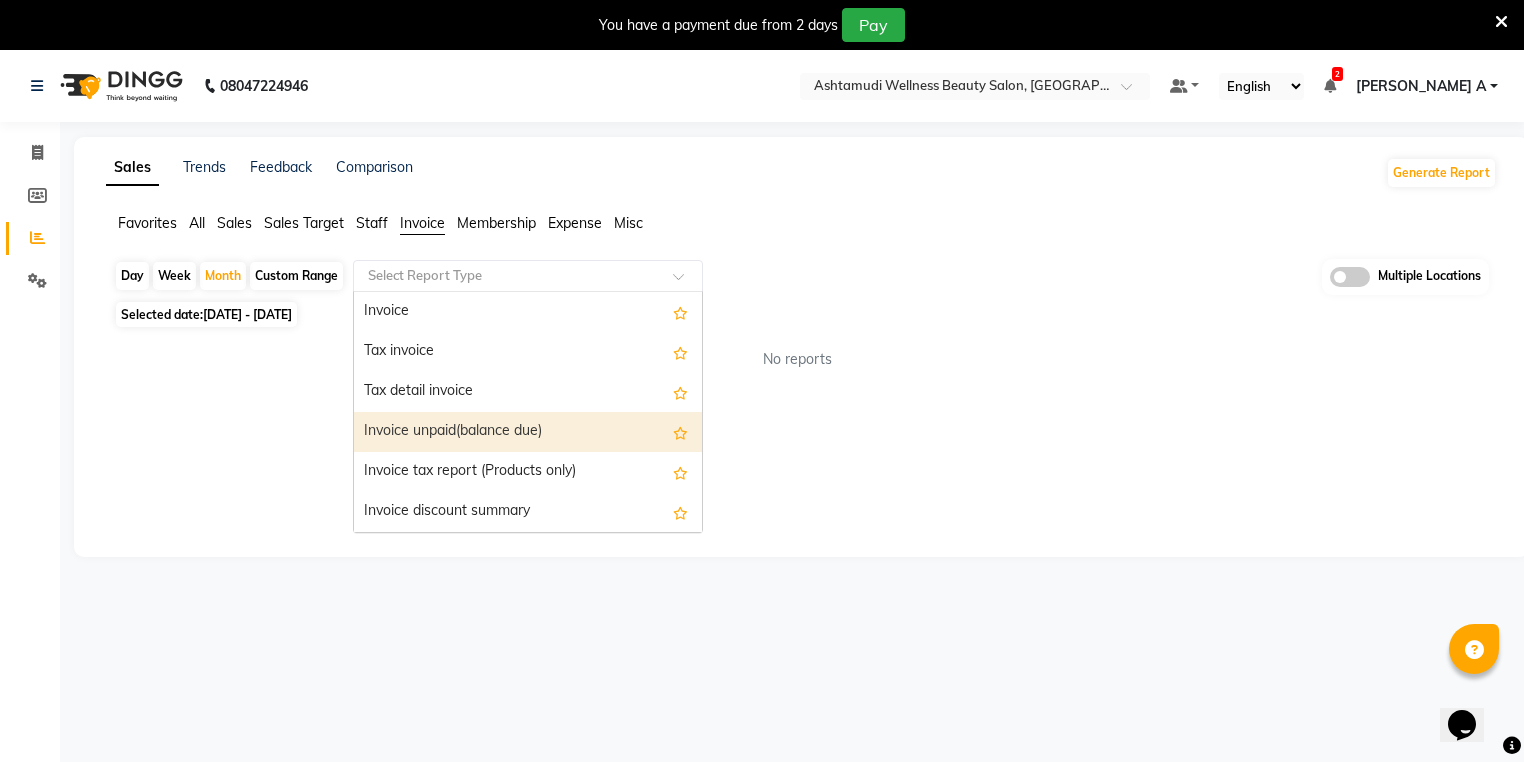 click on "Invoice unpaid(balance due)" at bounding box center (528, 432) 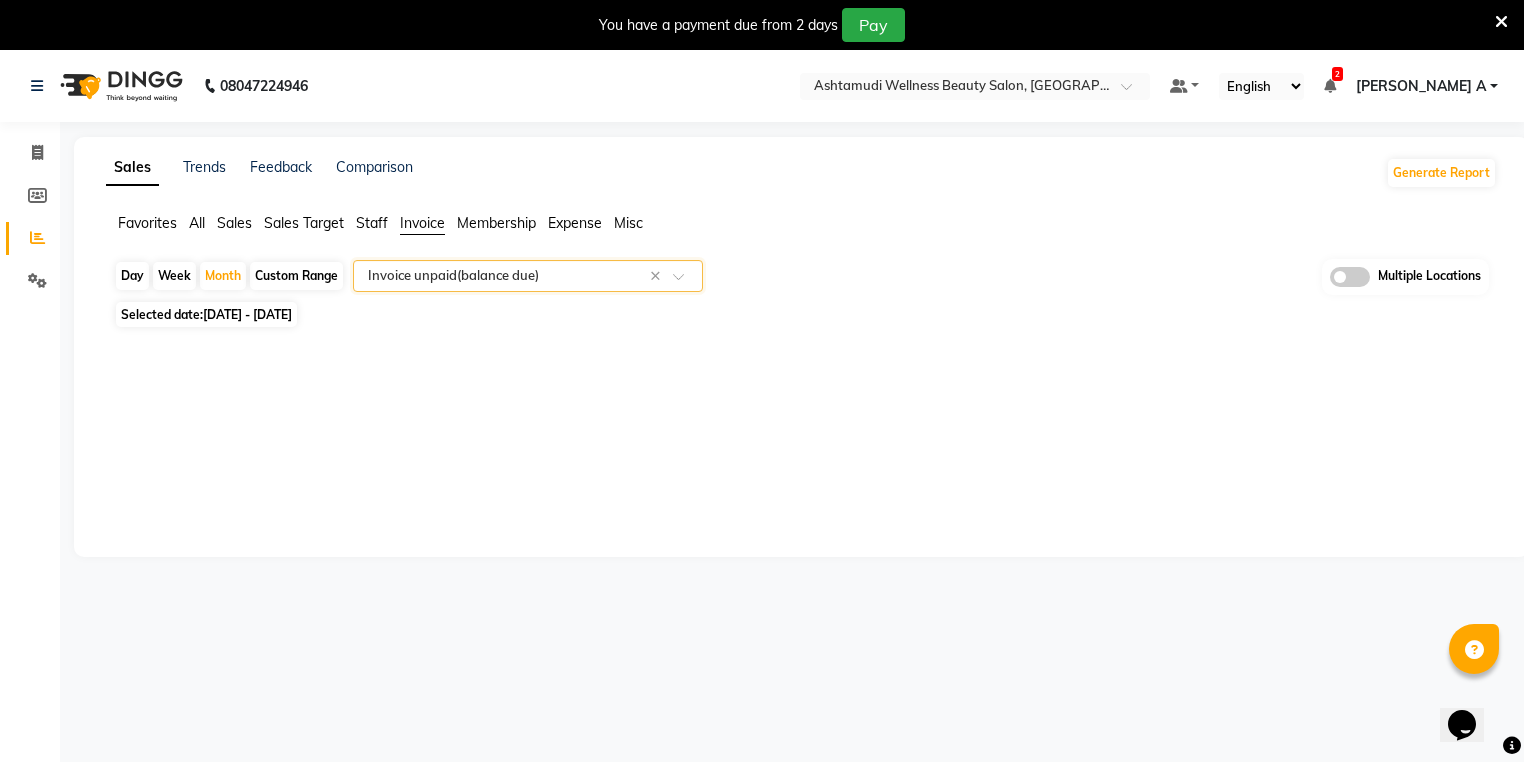 click on "Favorites All Sales Sales Target Staff Invoice Membership Expense Misc  Day   Week   Month   Custom Range  Select Report Type × Invoice unpaid(balance due) × Multiple Locations Selected date:  01-06-2025 - 30-06-2025  ★ Mark as Favorite  Choose how you'd like to save "" report to favorites  Save to Personal Favorites:   Only you can see this report in your favorites tab. Share with Organization:   Everyone in your organization can see this report in their favorites tab.  Save to Favorites" 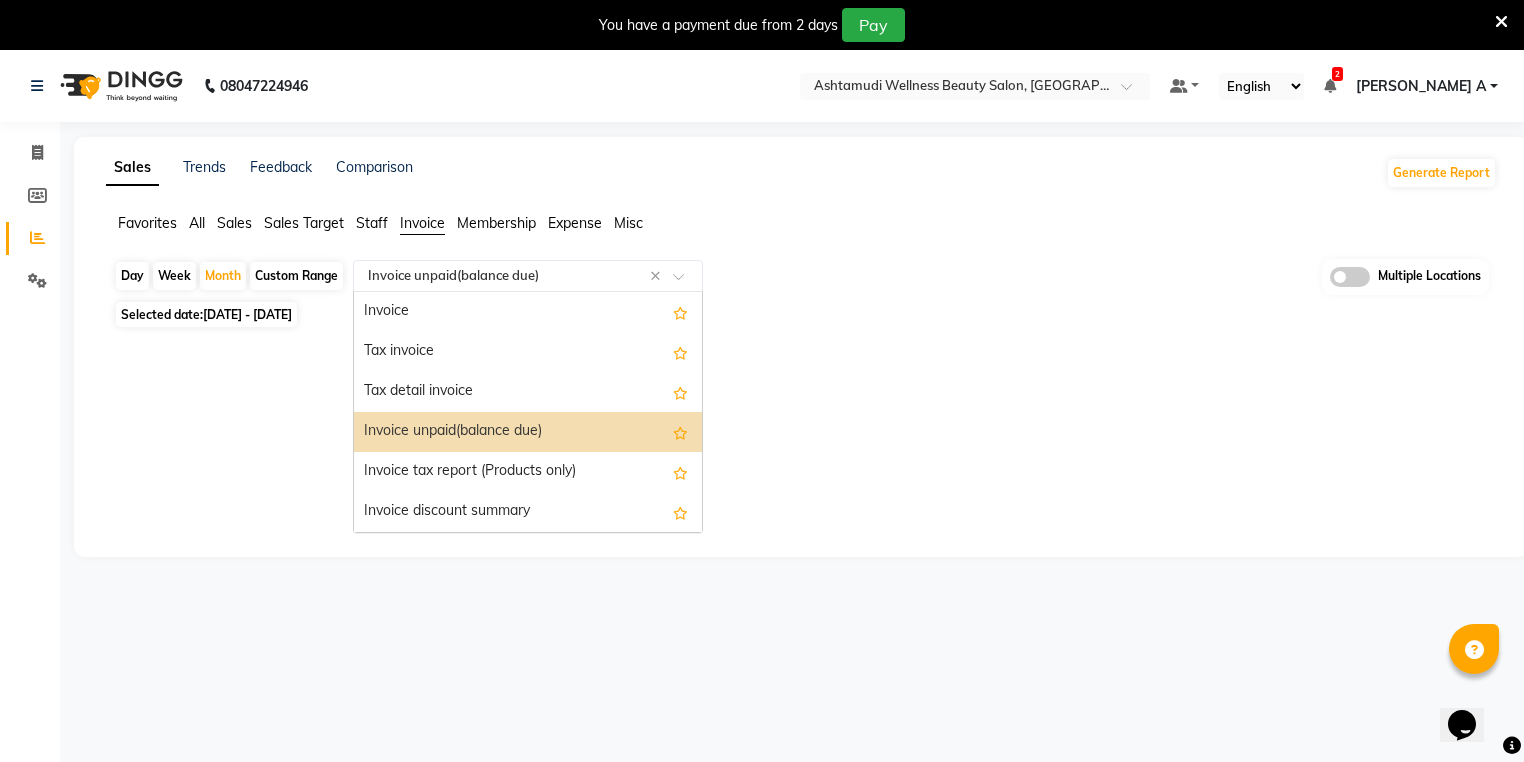 click on "Select Report Type × Invoice unpaid(balance due) ×" 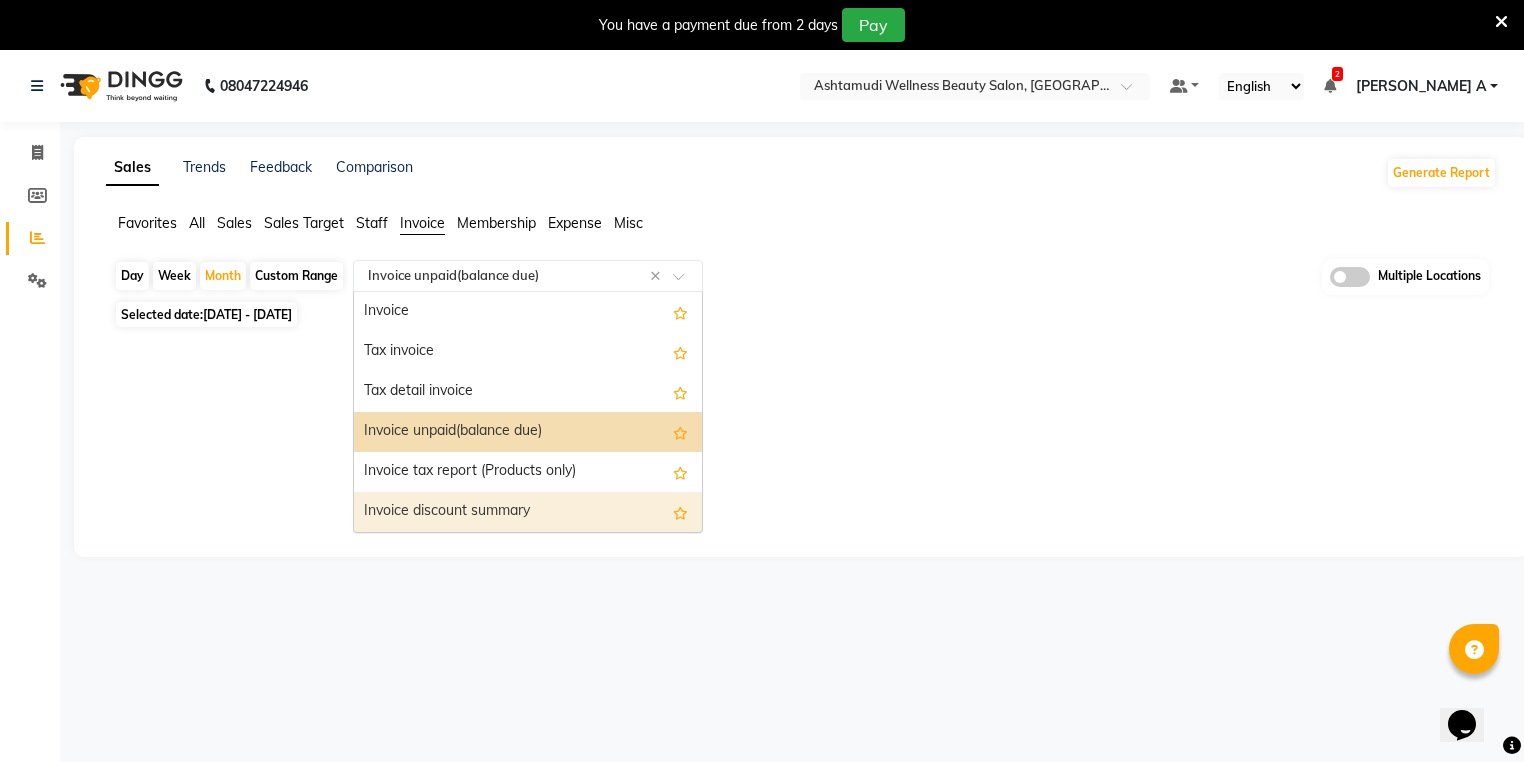 click on "Invoice discount summary" at bounding box center (528, 512) 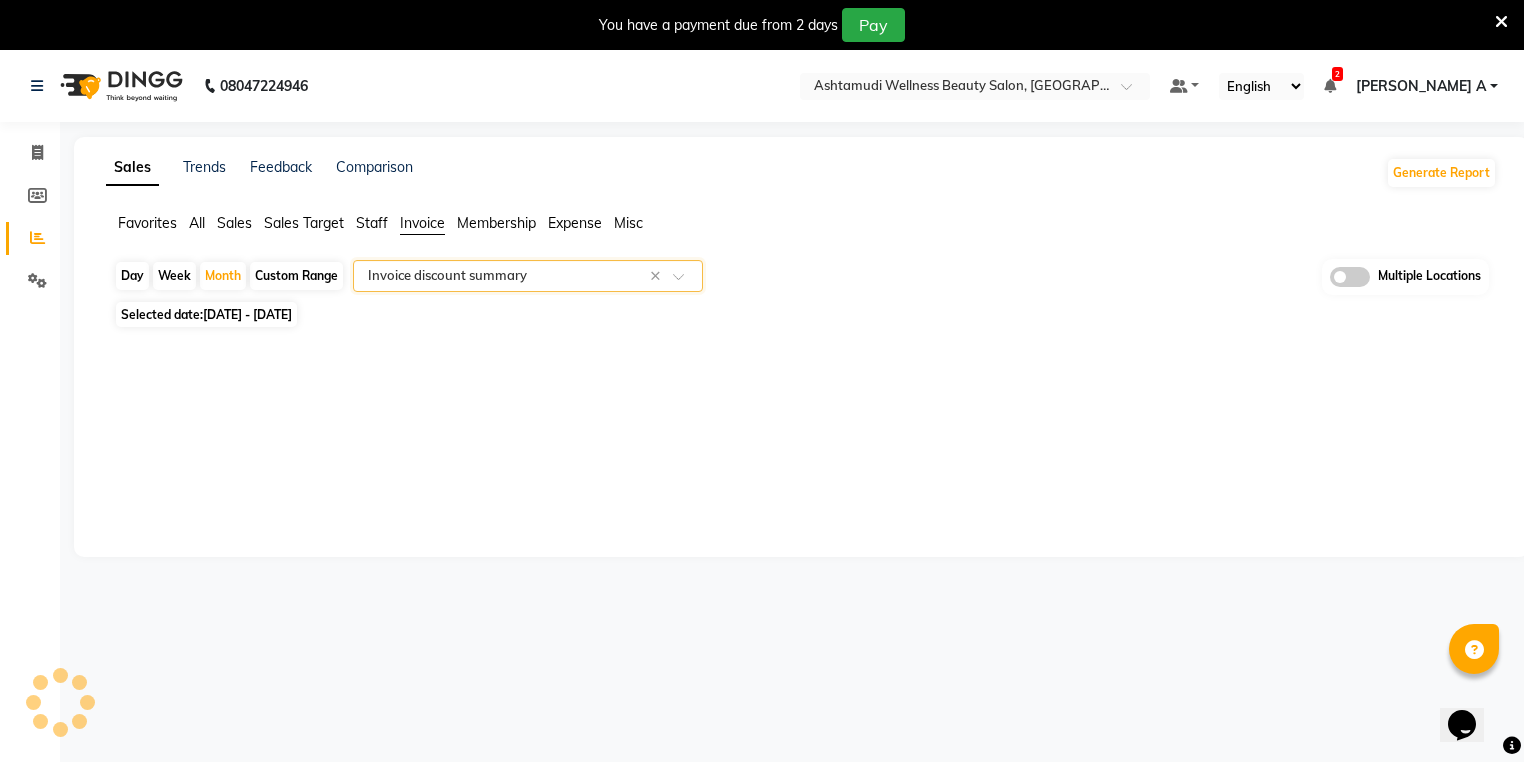 select on "full_report" 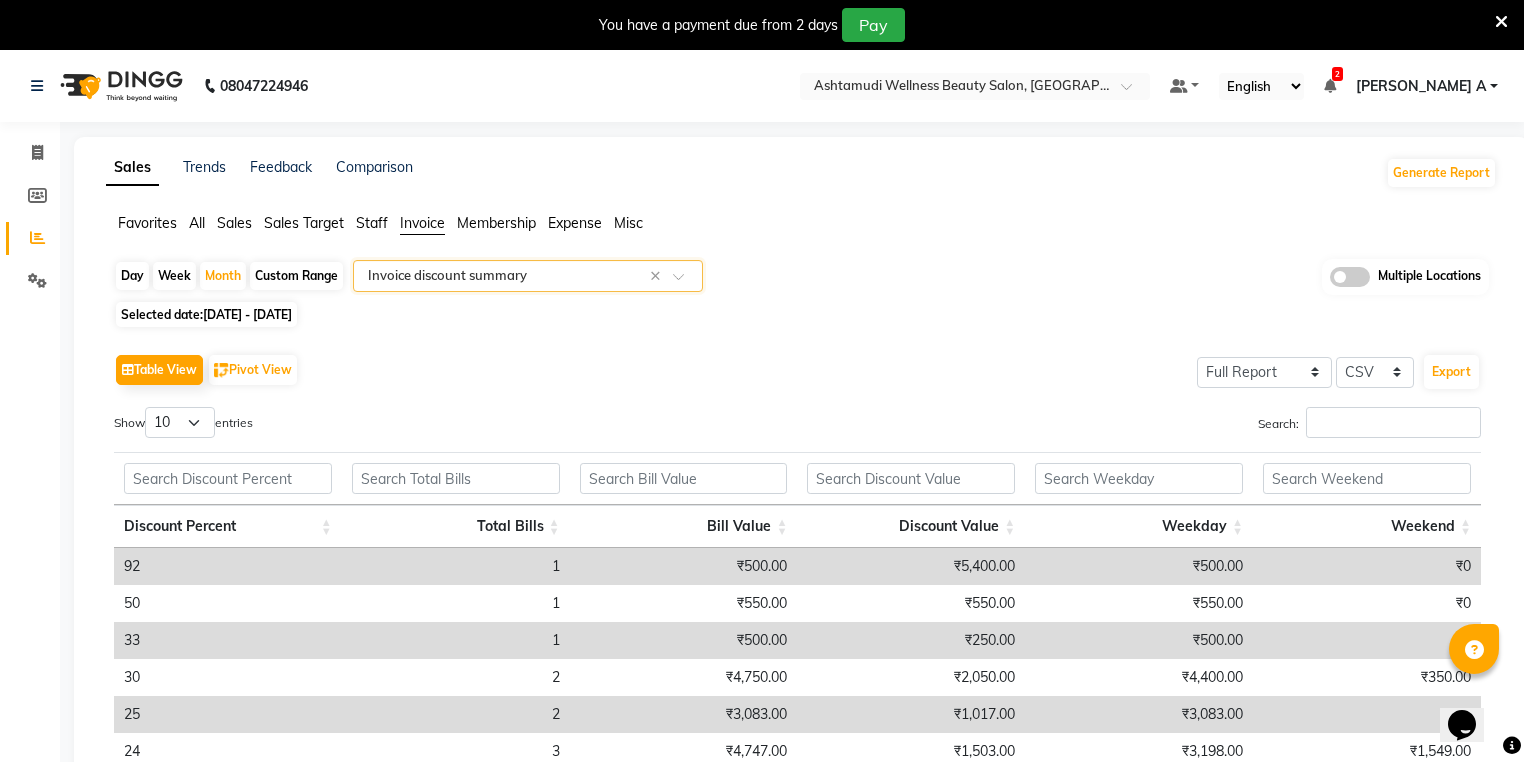 click on "Sales" 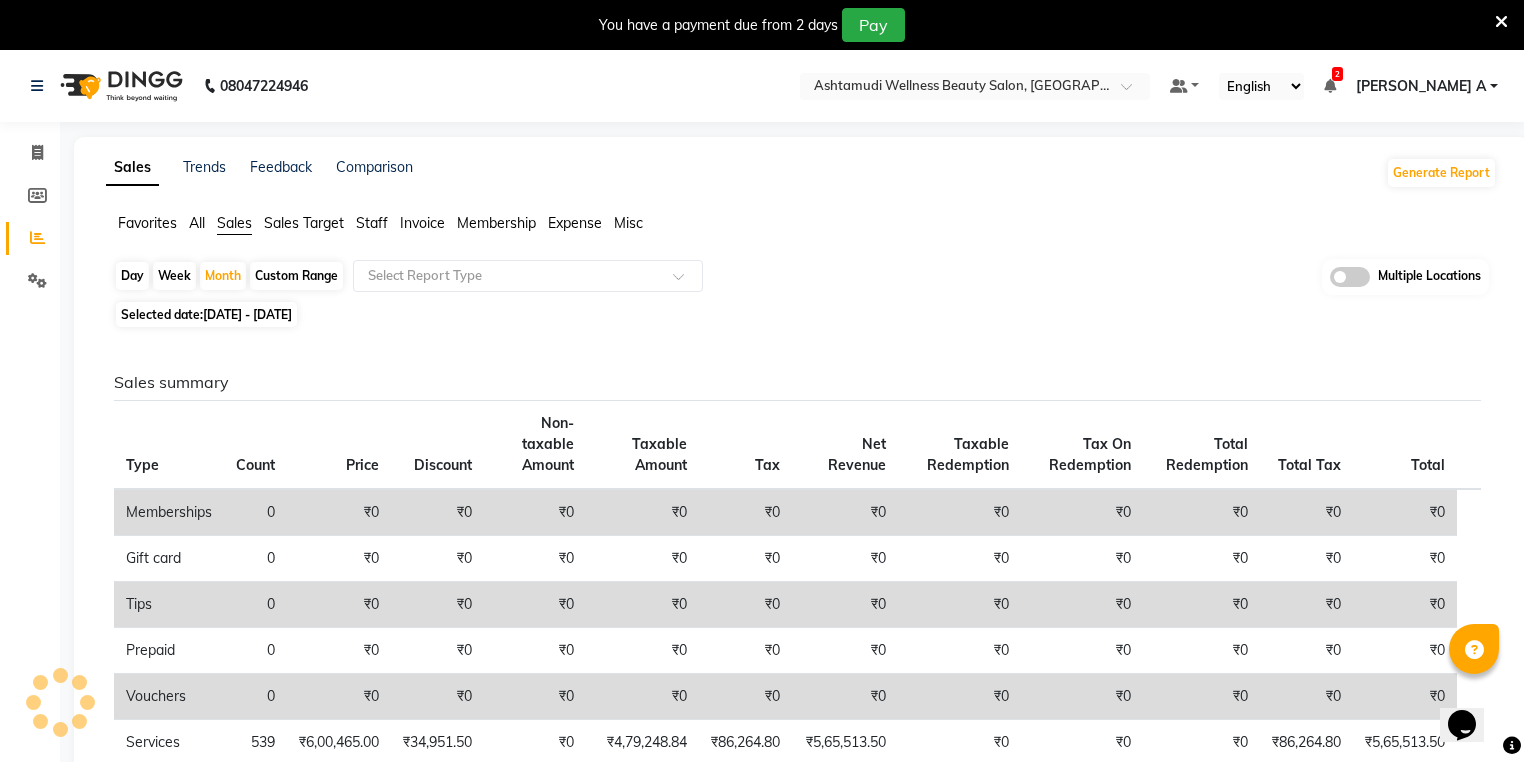 click on "Favorites All Sales Sales Target Staff Invoice Membership Expense Misc  Day   Week   Month   Custom Range  Select Report Type Multiple Locations Selected date:  01-06-2025 - 30-06-2025  Sales summary Type Count Price Discount Non-taxable Amount Taxable Amount Tax Net Revenue Taxable Redemption Tax On Redemption Total Redemption Total Tax Total  Memberships 0 ₹0 ₹0 ₹0 ₹0 ₹0 ₹0 ₹0 ₹0 ₹0 ₹0 ₹0  Gift card 0 ₹0 ₹0 ₹0 ₹0 ₹0 ₹0 ₹0 ₹0 ₹0 ₹0 ₹0  Tips 0 ₹0 ₹0 ₹0 ₹0 ₹0 ₹0 ₹0 ₹0 ₹0 ₹0 ₹0  Prepaid 0 ₹0 ₹0 ₹0 ₹0 ₹0 ₹0 ₹0 ₹0 ₹0 ₹0 ₹0  Vouchers 0 ₹0 ₹0 ₹0 ₹0 ₹0 ₹0 ₹0 ₹0 ₹0 ₹0 ₹0  Services 539 ₹6,00,465.00 ₹34,951.50 ₹0 ₹4,79,248.84 ₹86,264.80 ₹5,65,513.50 ₹0 ₹0 ₹0 ₹86,264.80 ₹5,65,513.50  Products 40 ₹44,340.00 ₹258.20 ₹0 ₹37,357.45 ₹6,724.35 ₹44,081.80 ₹0 ₹0 ₹0 ₹6,724.35 ₹44,081.80  Packages 9 ₹18,600.00 ₹4,509.00 ₹0 ₹11,941.65 ₹2,149.50 ₹14,091.00 ₹0 ₹0 0" 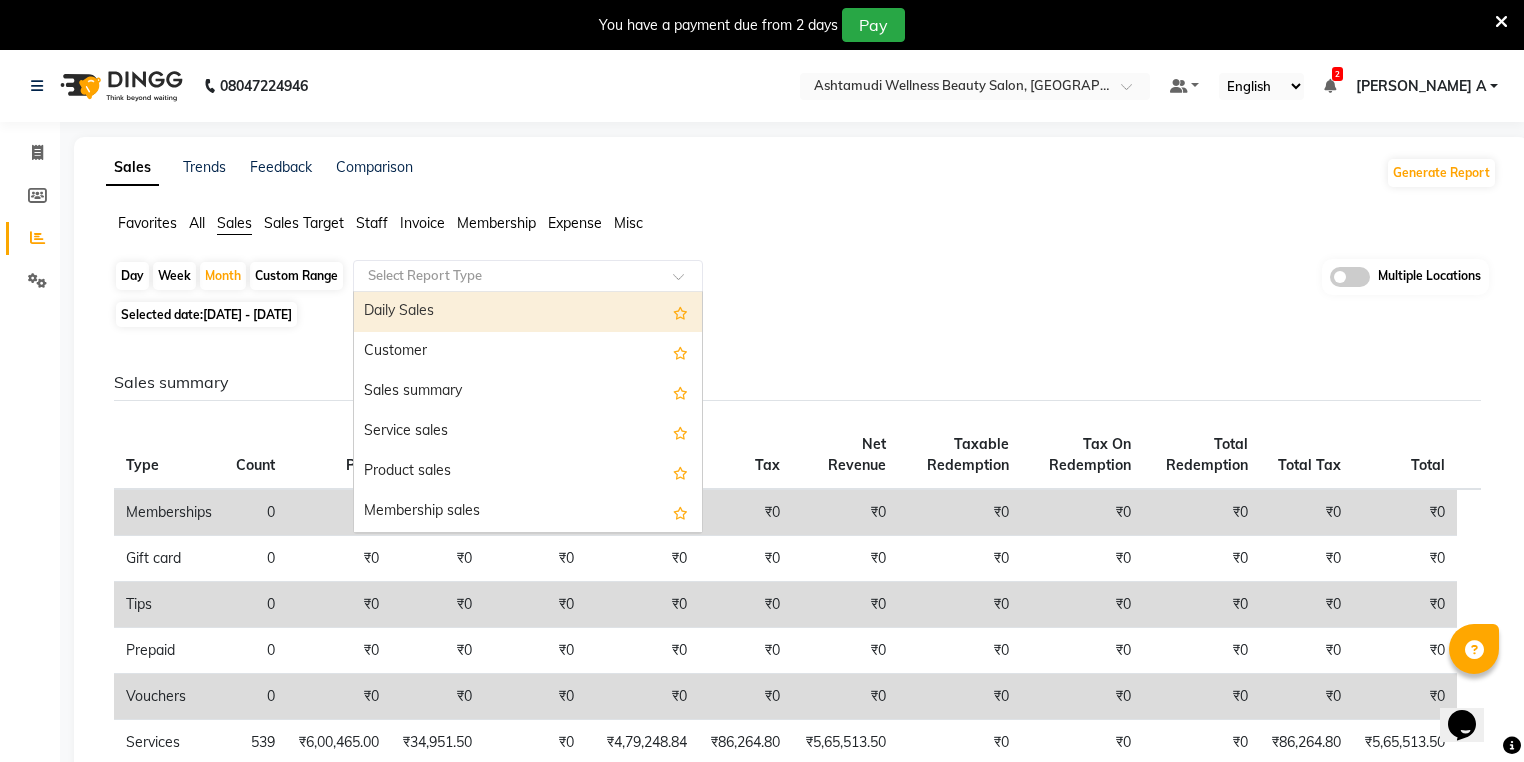 click 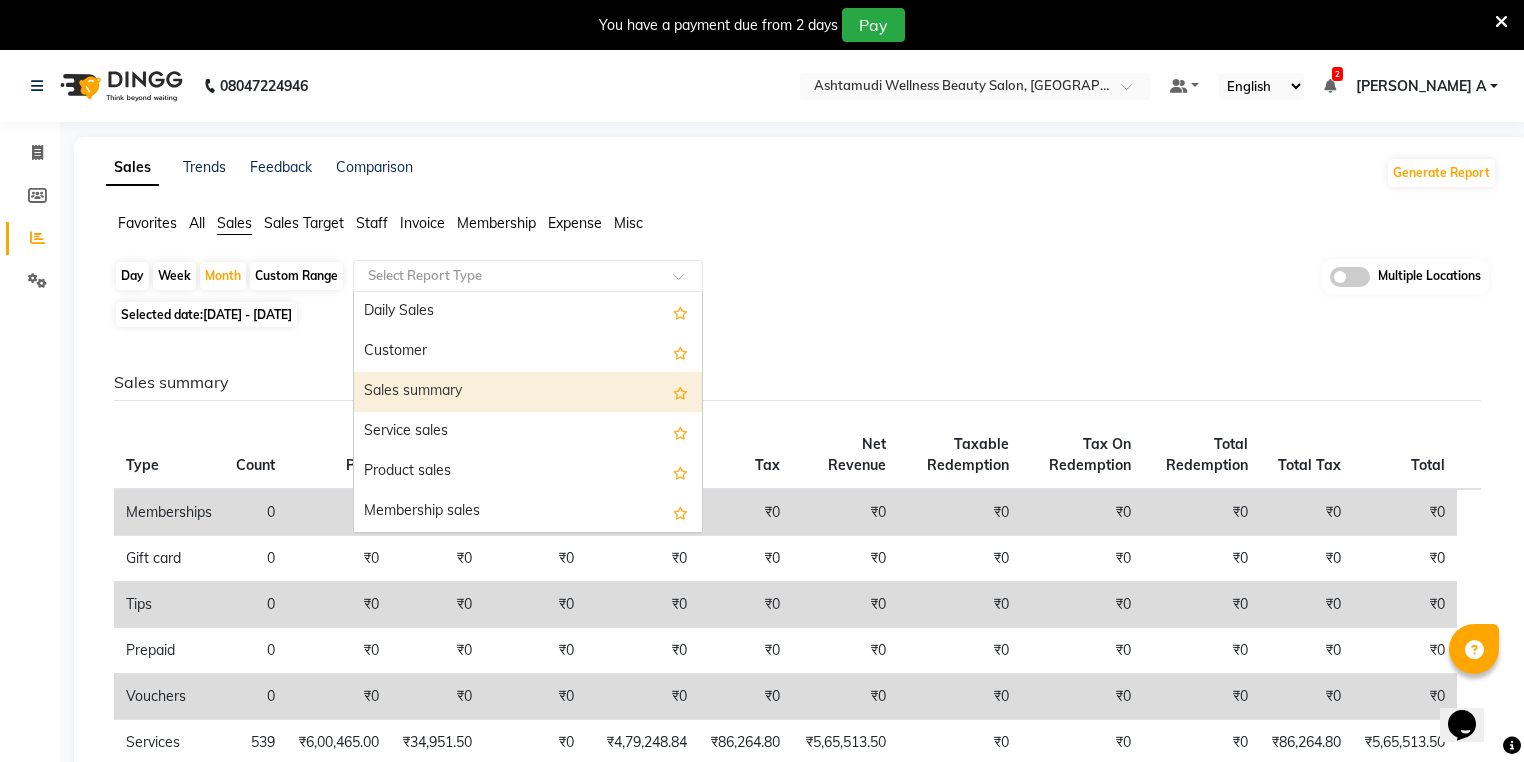 drag, startPoint x: 425, startPoint y: 365, endPoint x: 427, endPoint y: 387, distance: 22.090721 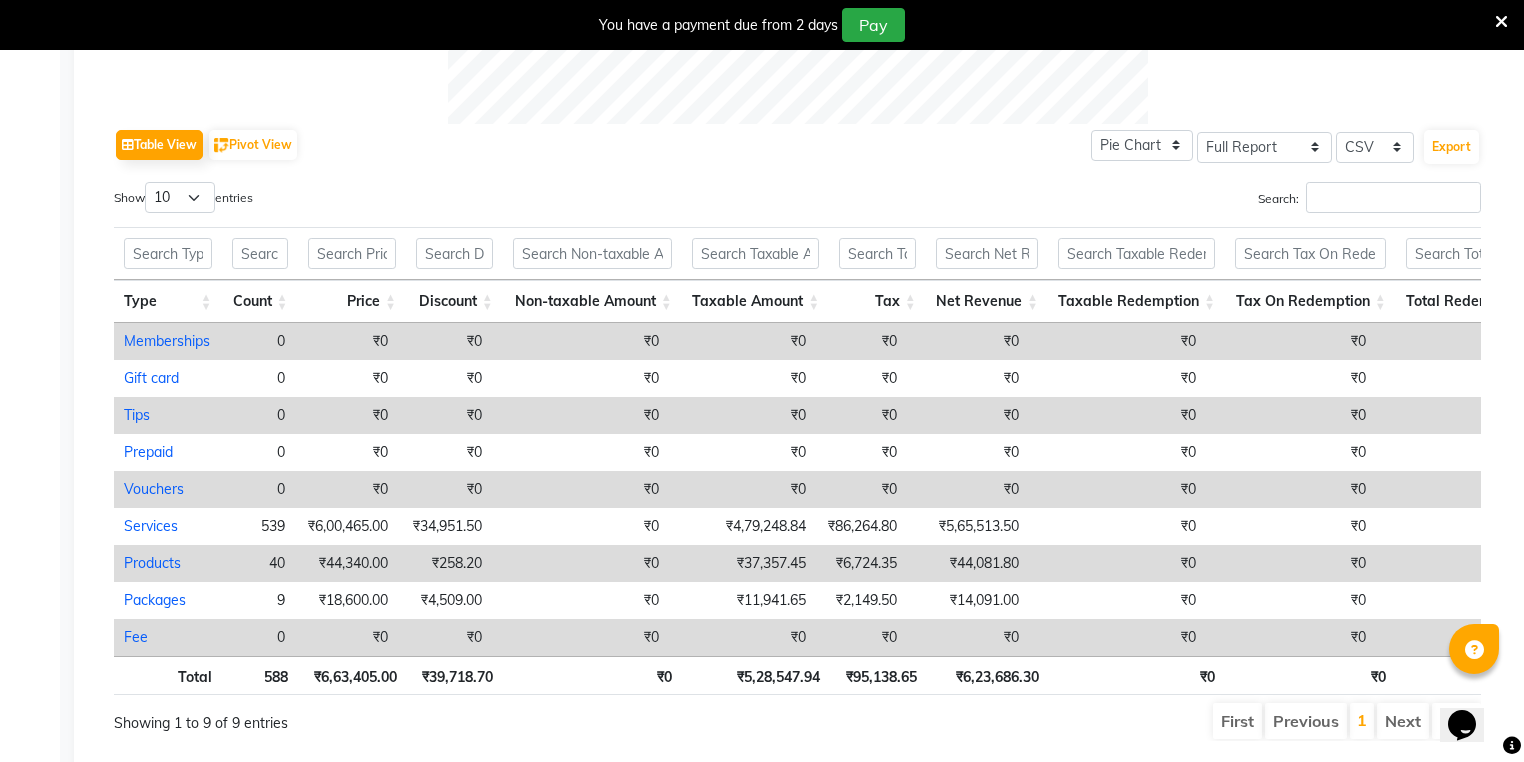 scroll, scrollTop: 1015, scrollLeft: 0, axis: vertical 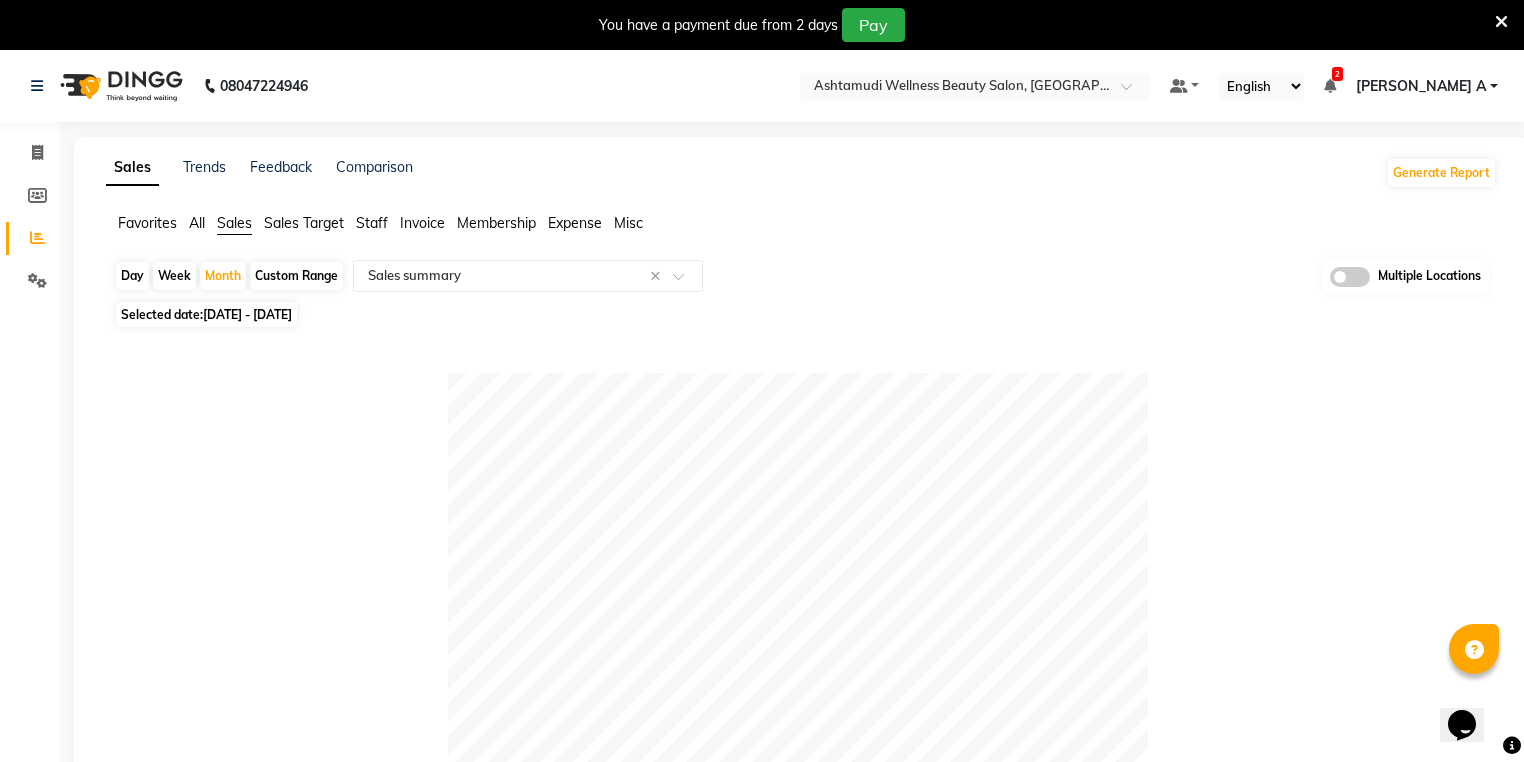 click on "You have a payment due from 2 days   Pay" at bounding box center (762, 25) 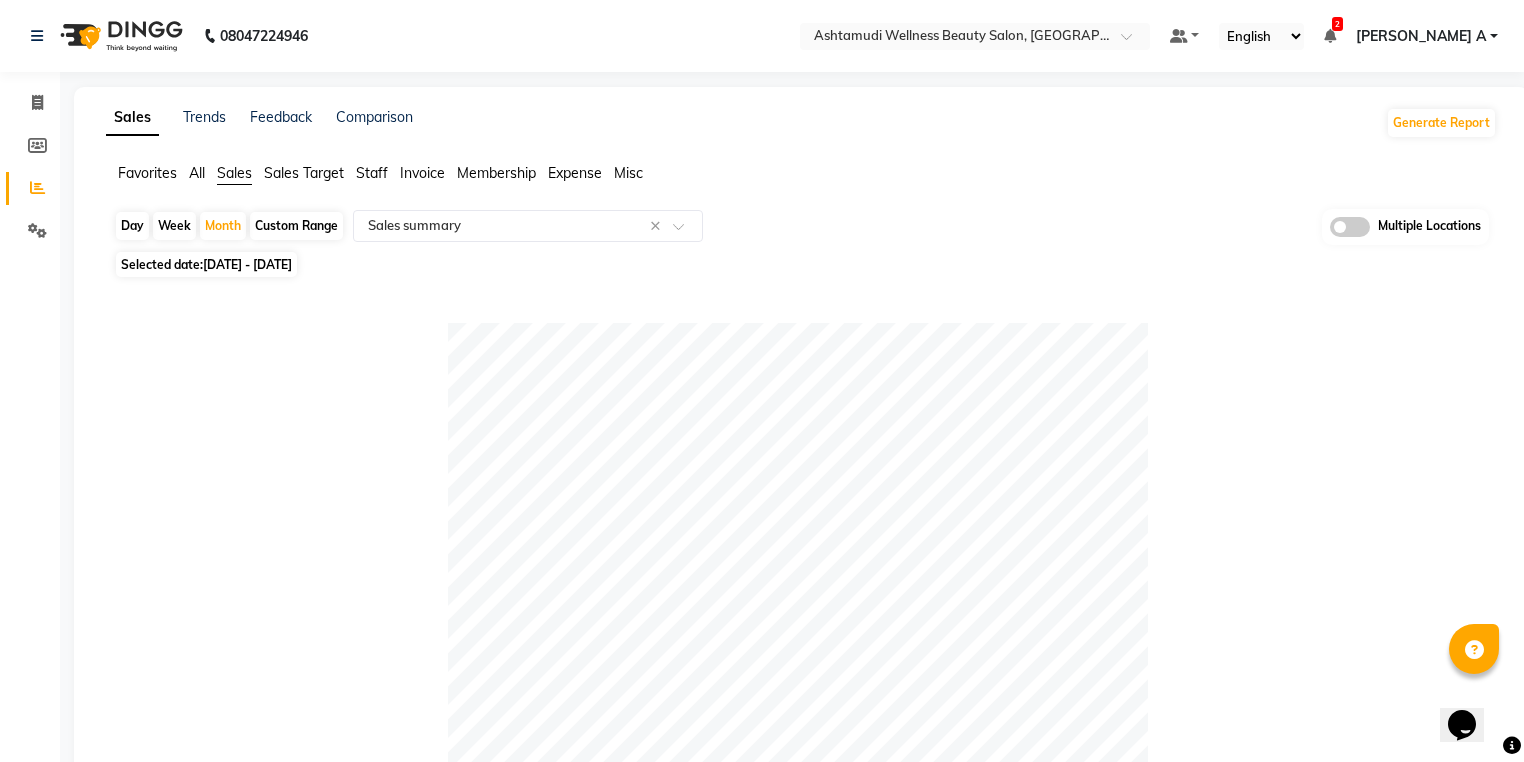 click on "Invoice" 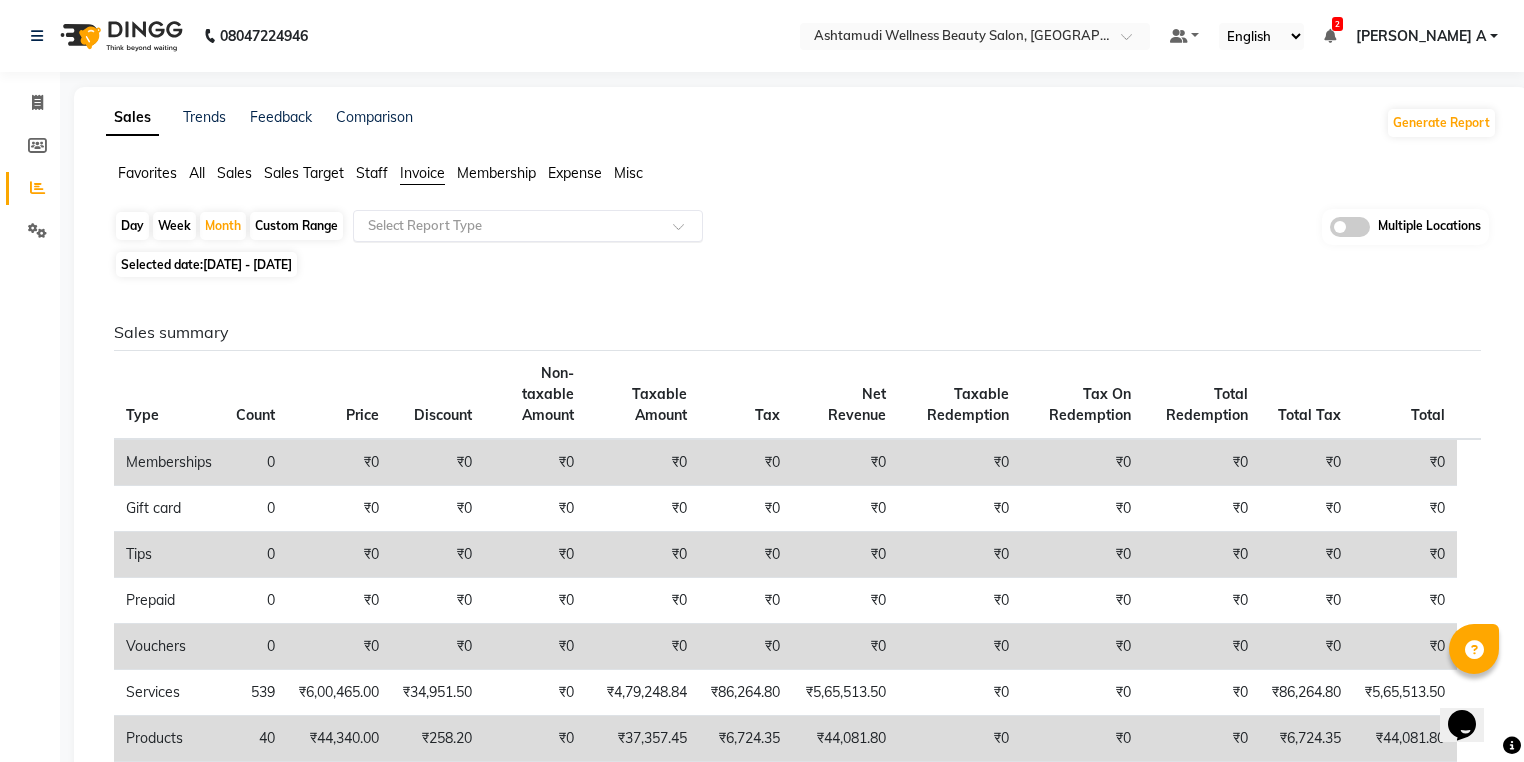 click 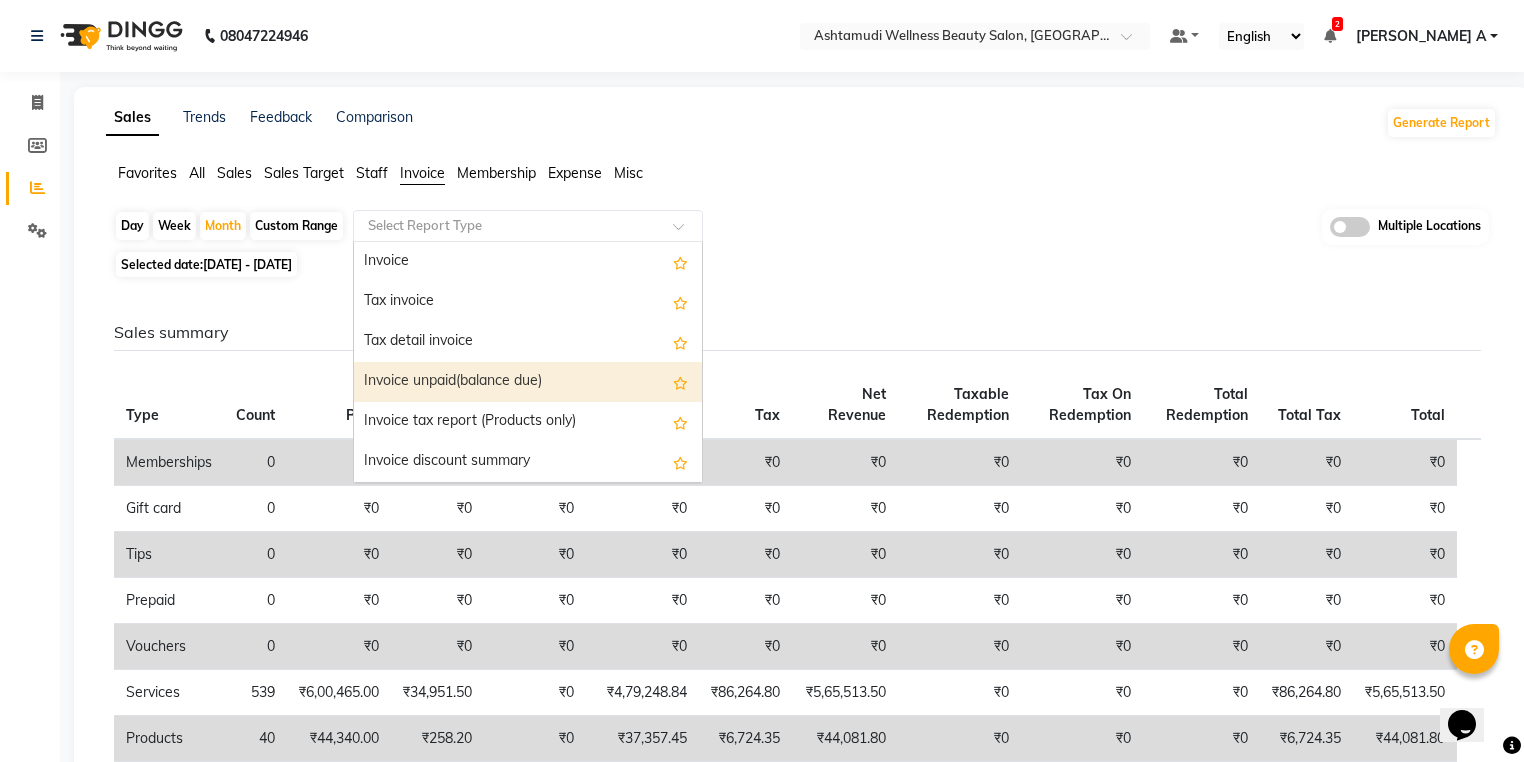 click on "Invoice unpaid(balance due)" at bounding box center (528, 382) 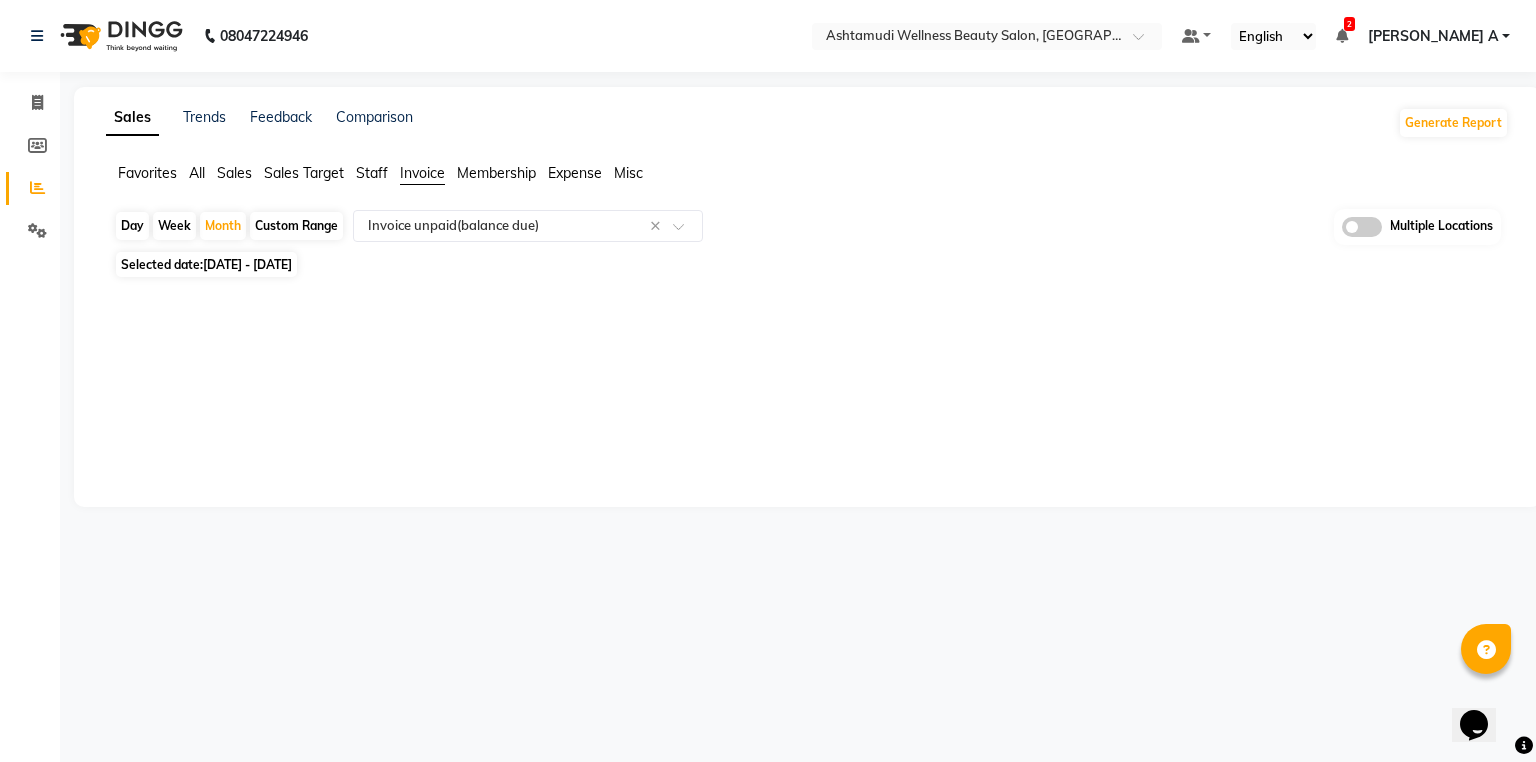 click on "Sales" 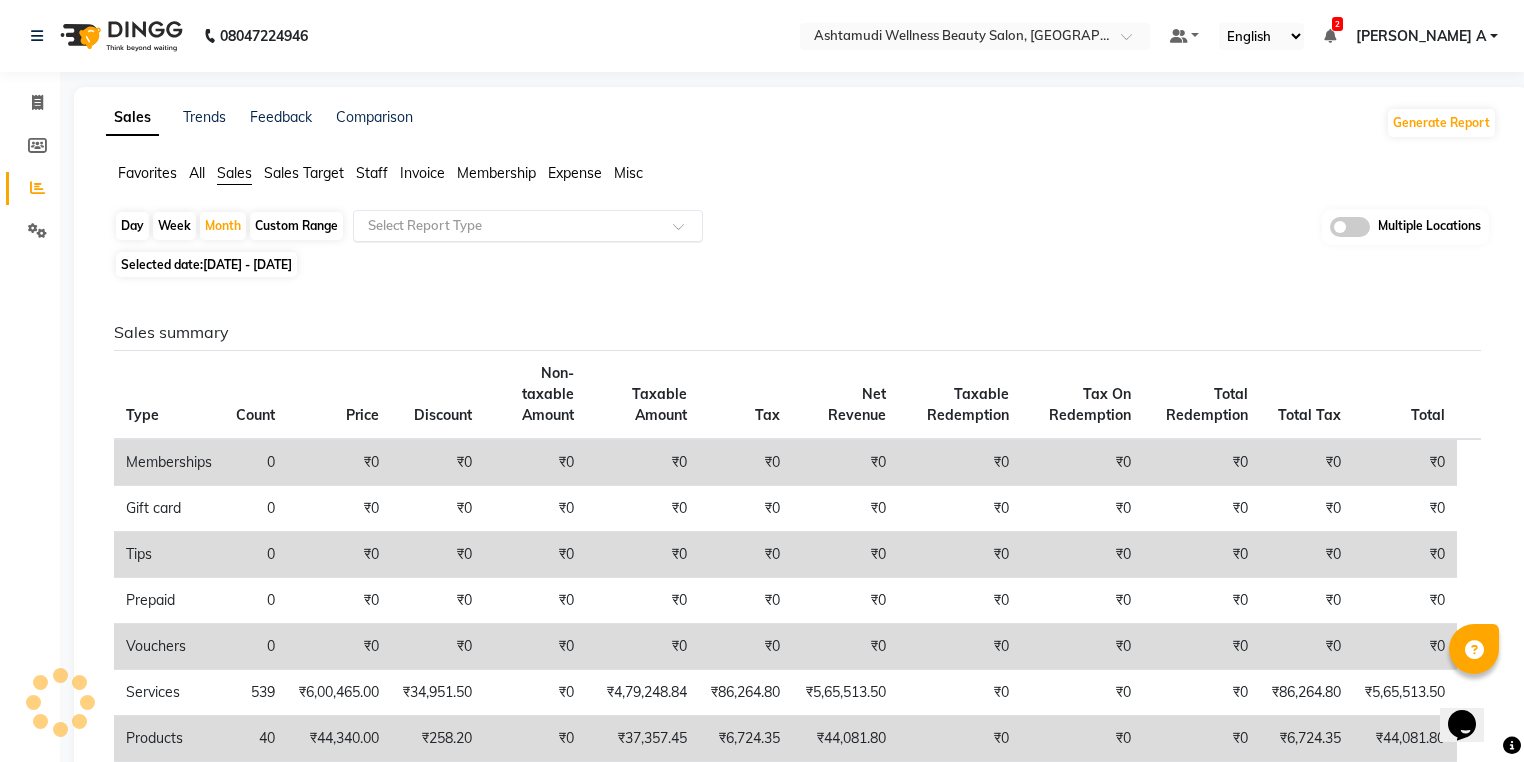 click 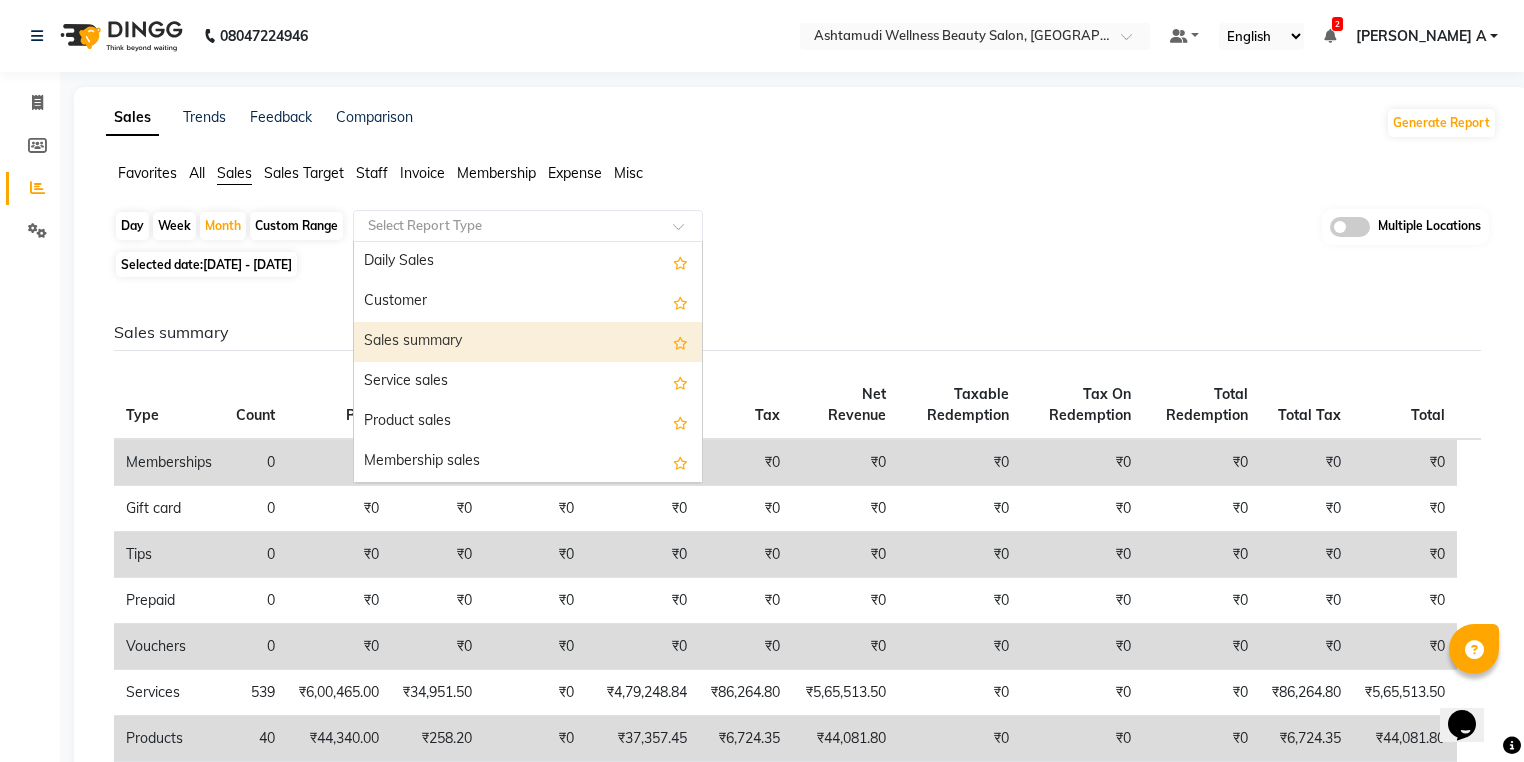 click on "Sales summary" at bounding box center [528, 342] 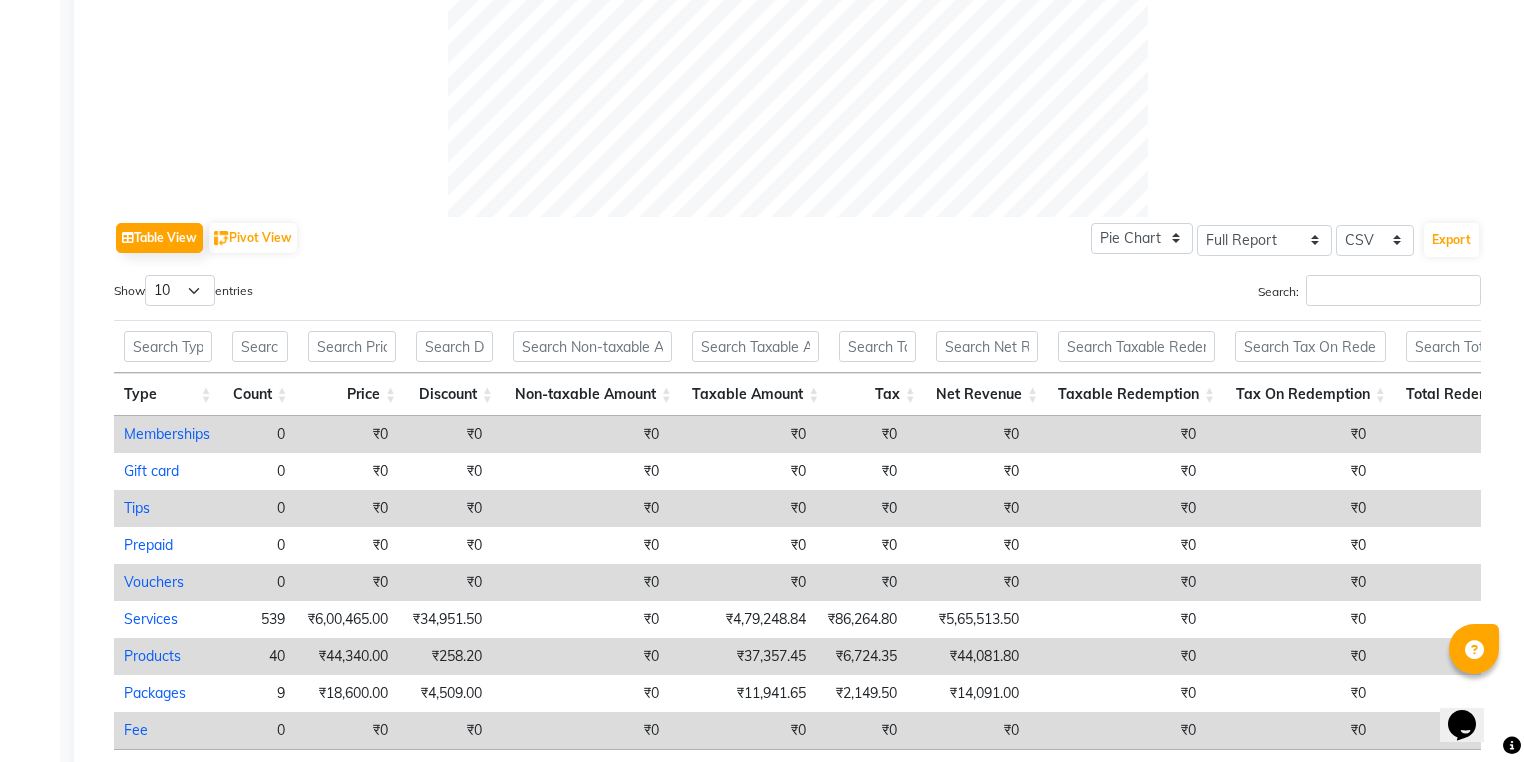 scroll, scrollTop: 965, scrollLeft: 0, axis: vertical 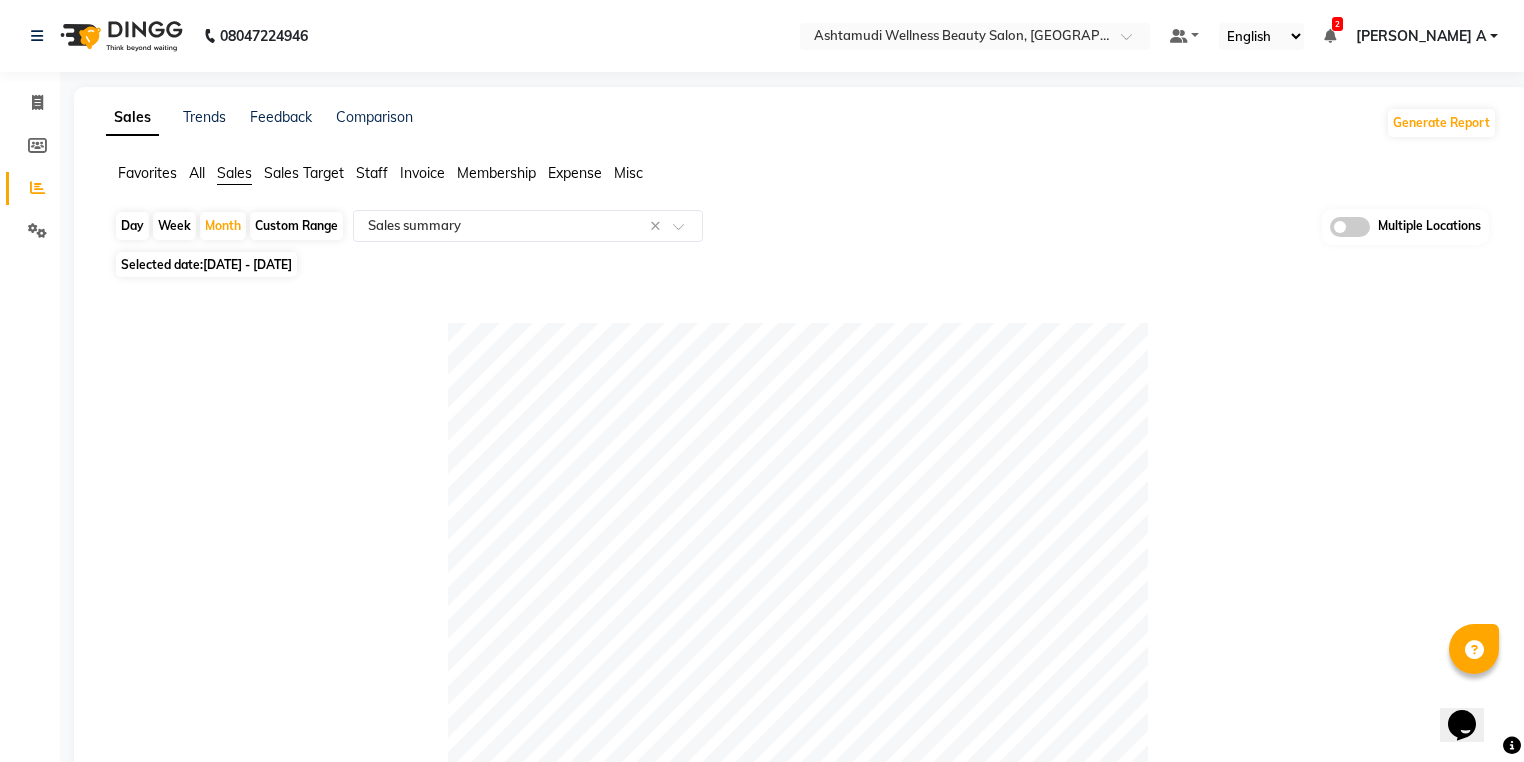 click 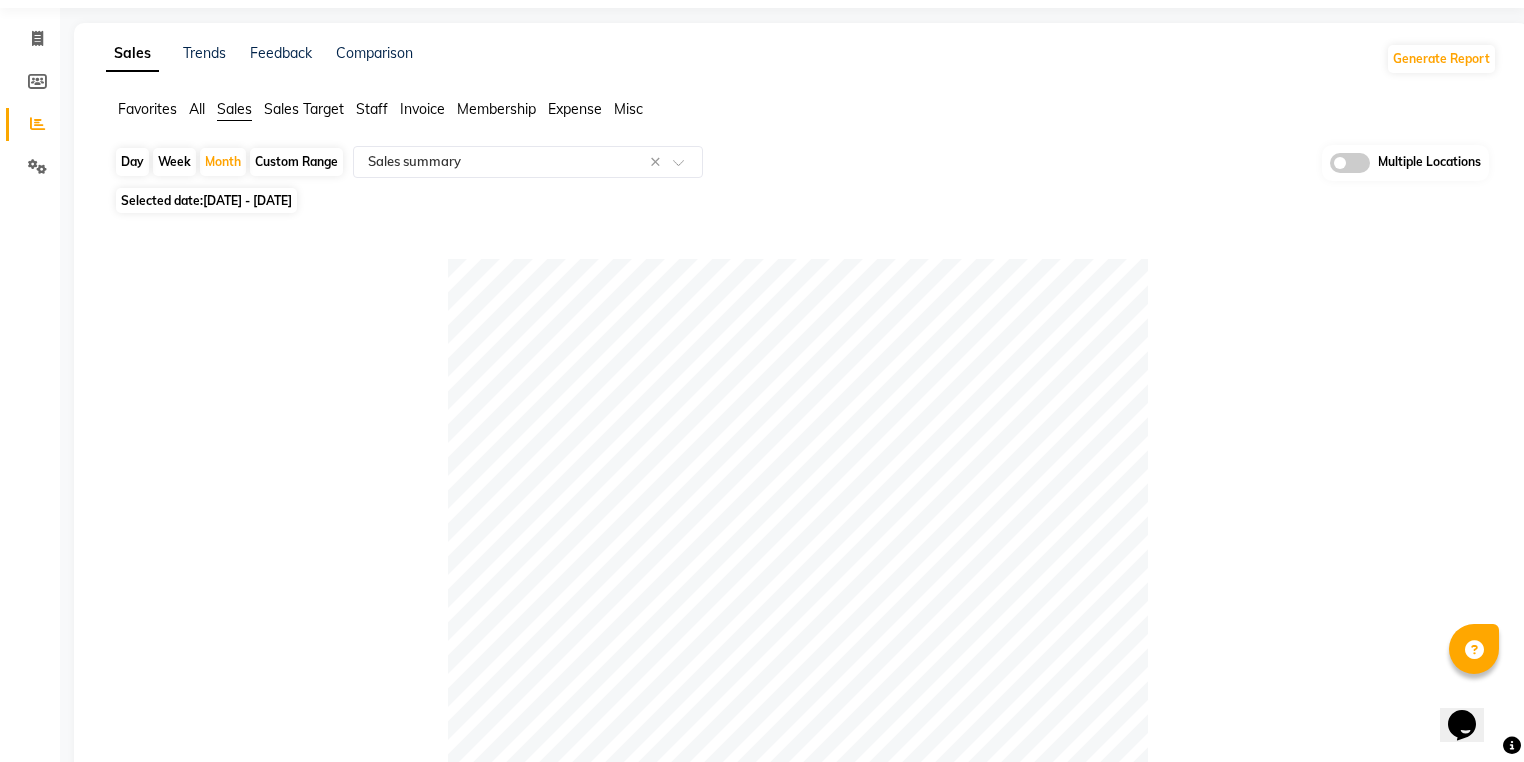 scroll, scrollTop: 0, scrollLeft: 0, axis: both 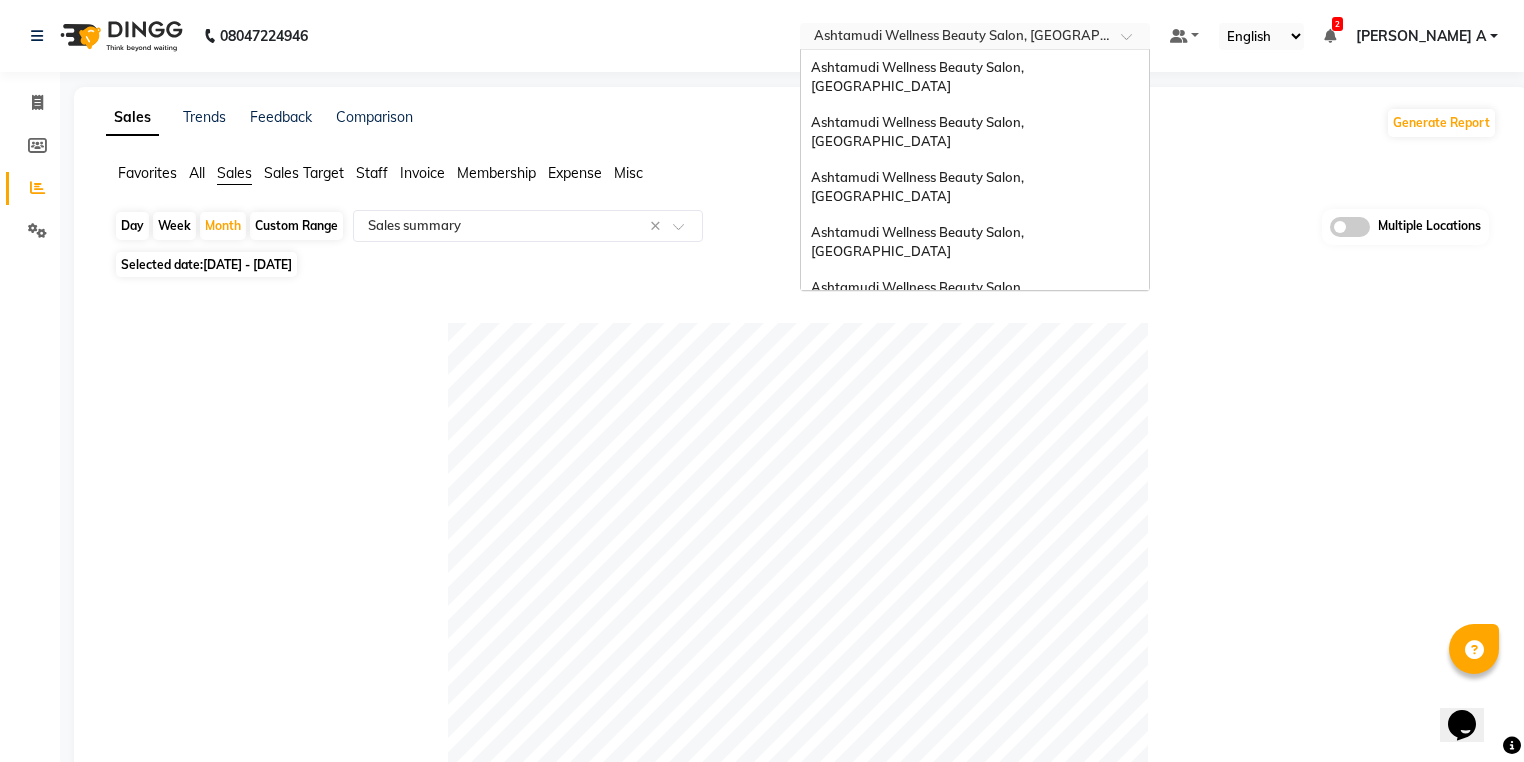 click at bounding box center (955, 38) 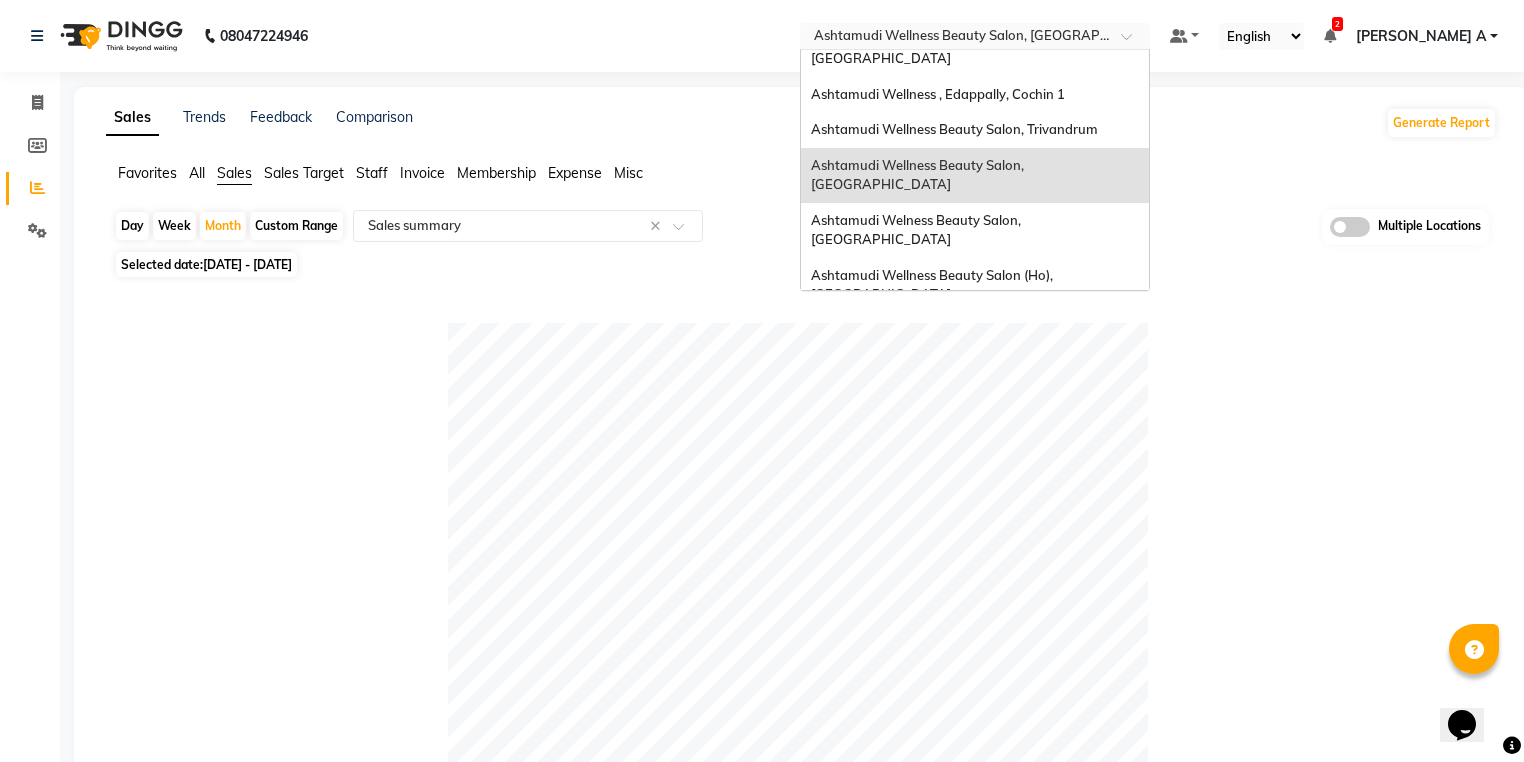 click on "Ashtamudi Beauty Lounge, [GEOGRAPHIC_DATA]" at bounding box center [966, 440] 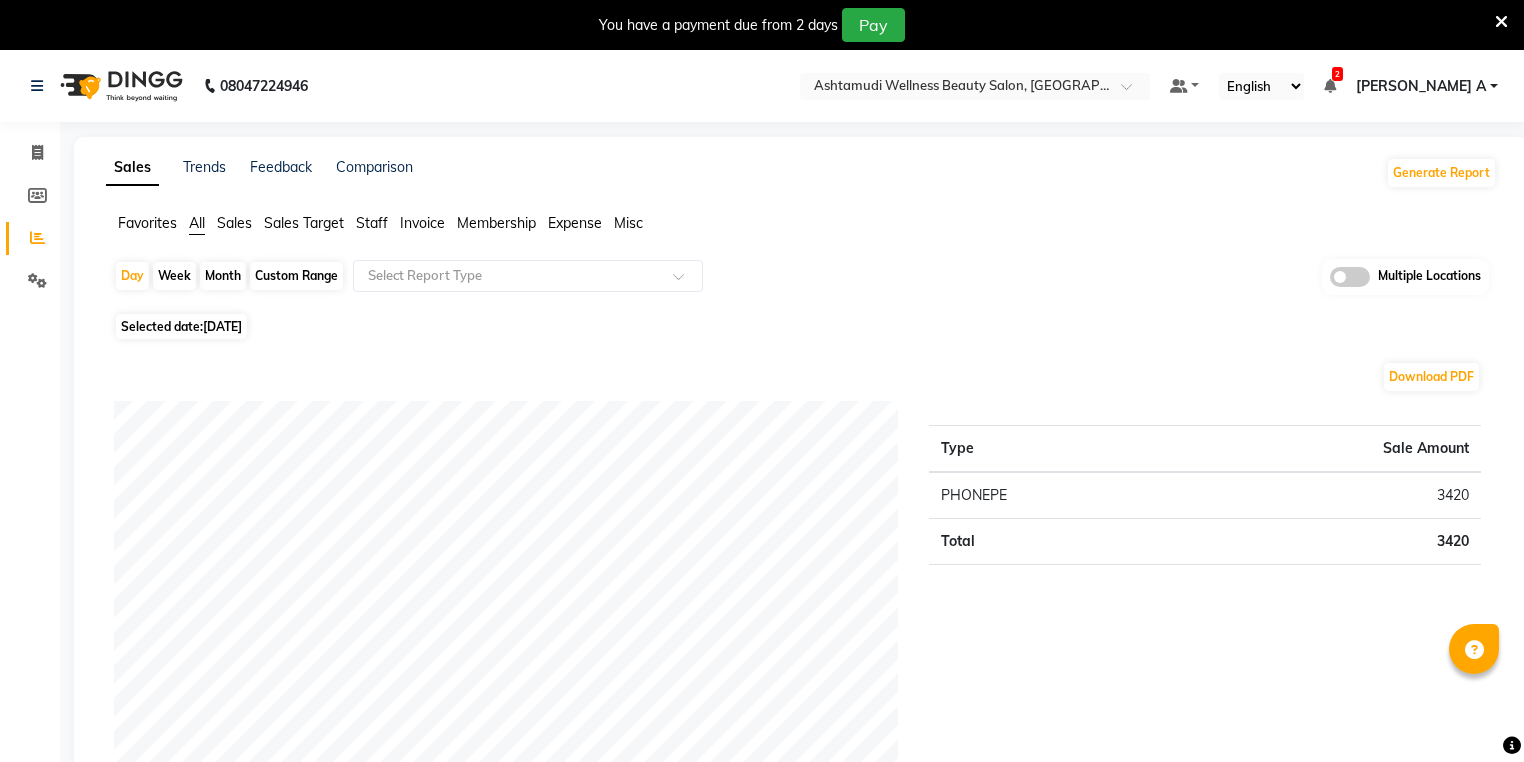 scroll, scrollTop: 0, scrollLeft: 0, axis: both 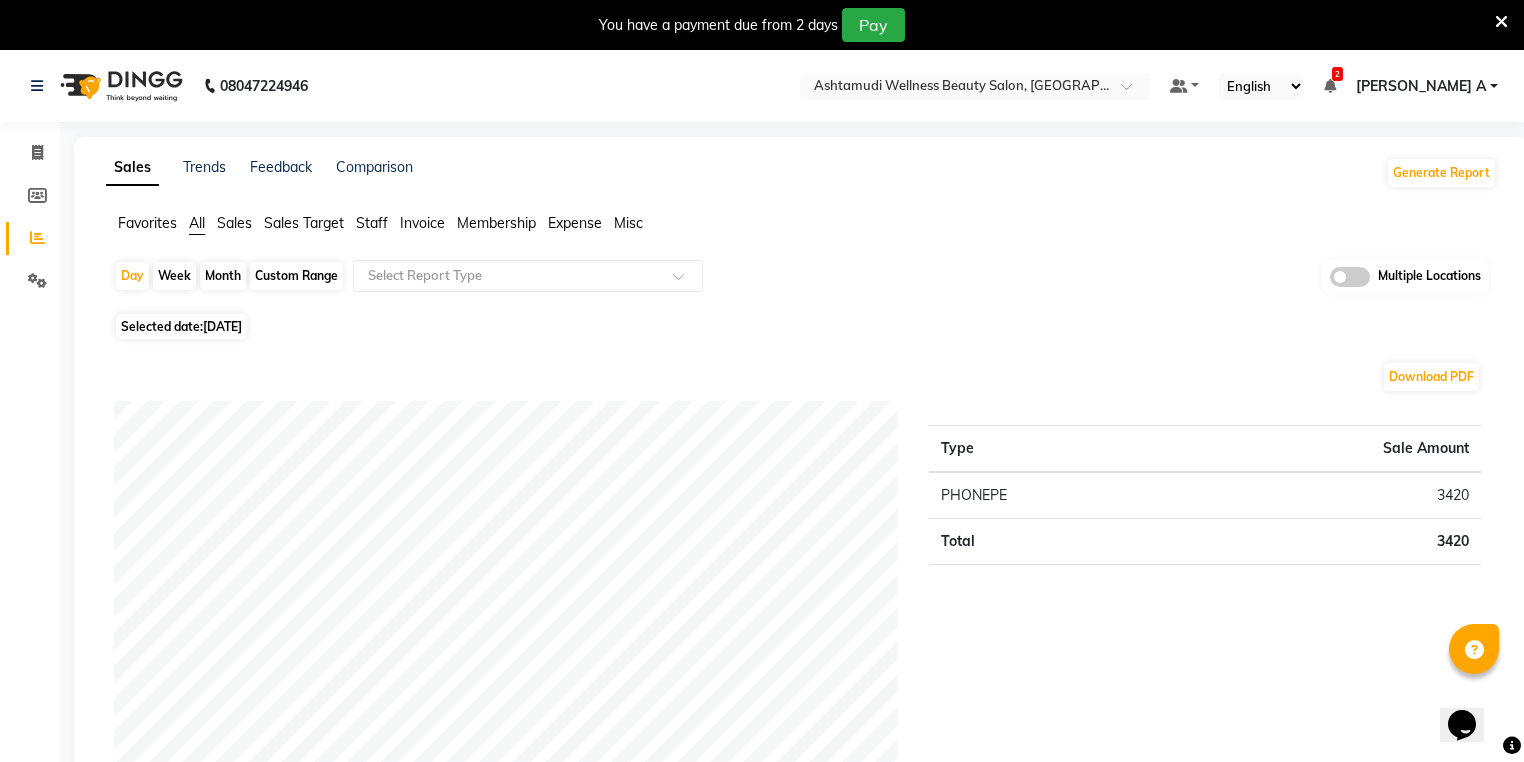 click at bounding box center [1501, 22] 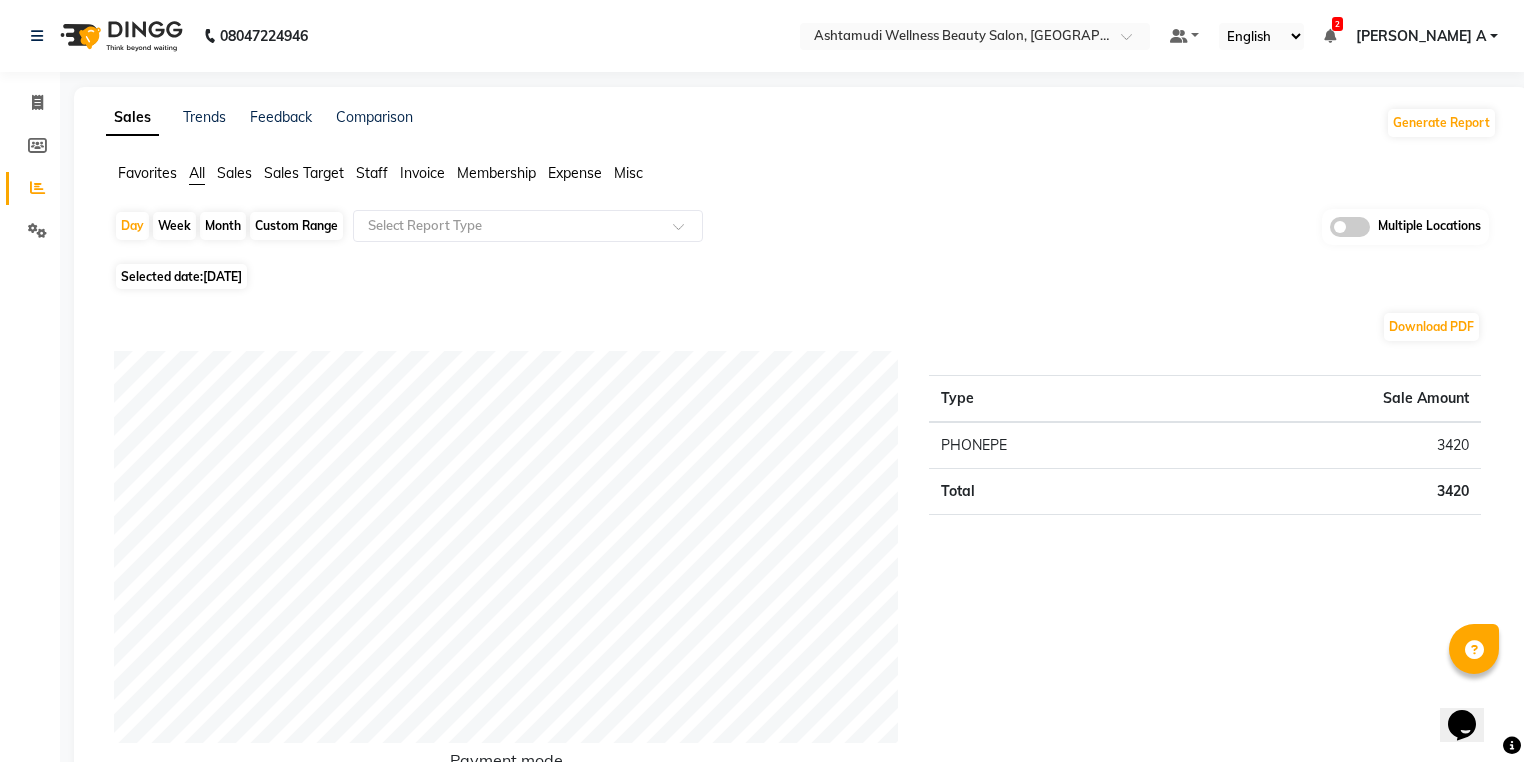 click on "Custom Range" 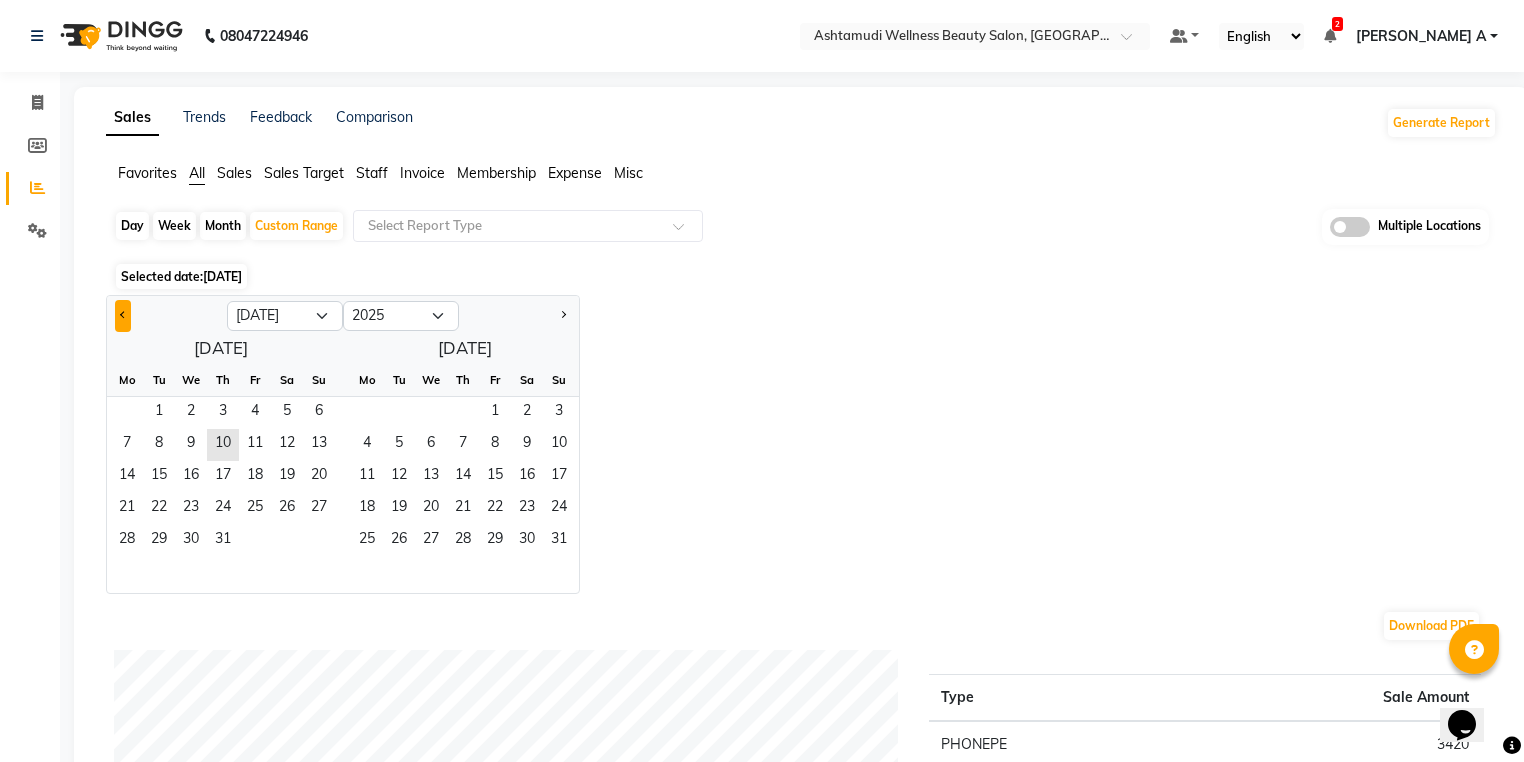 click 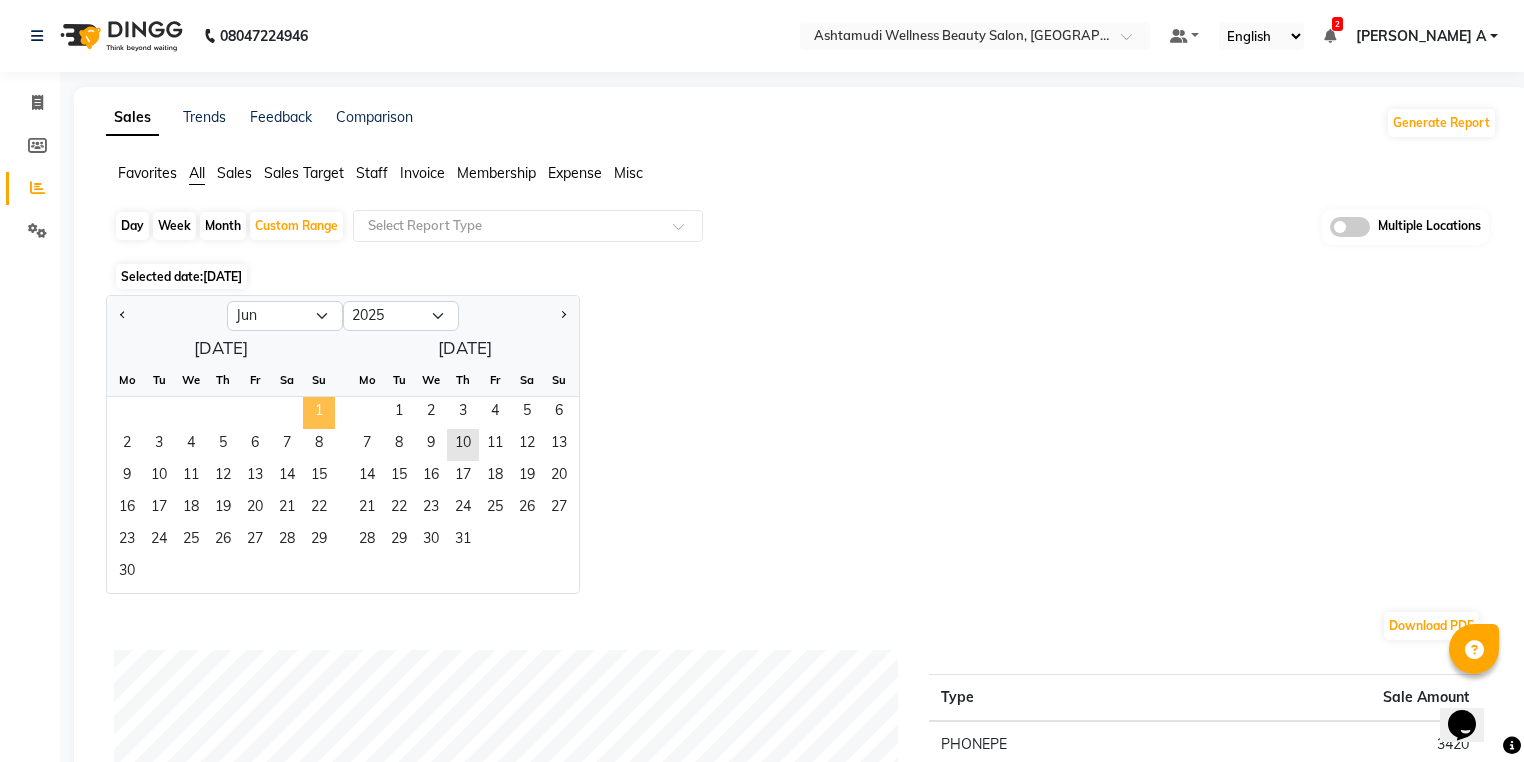 click on "1" 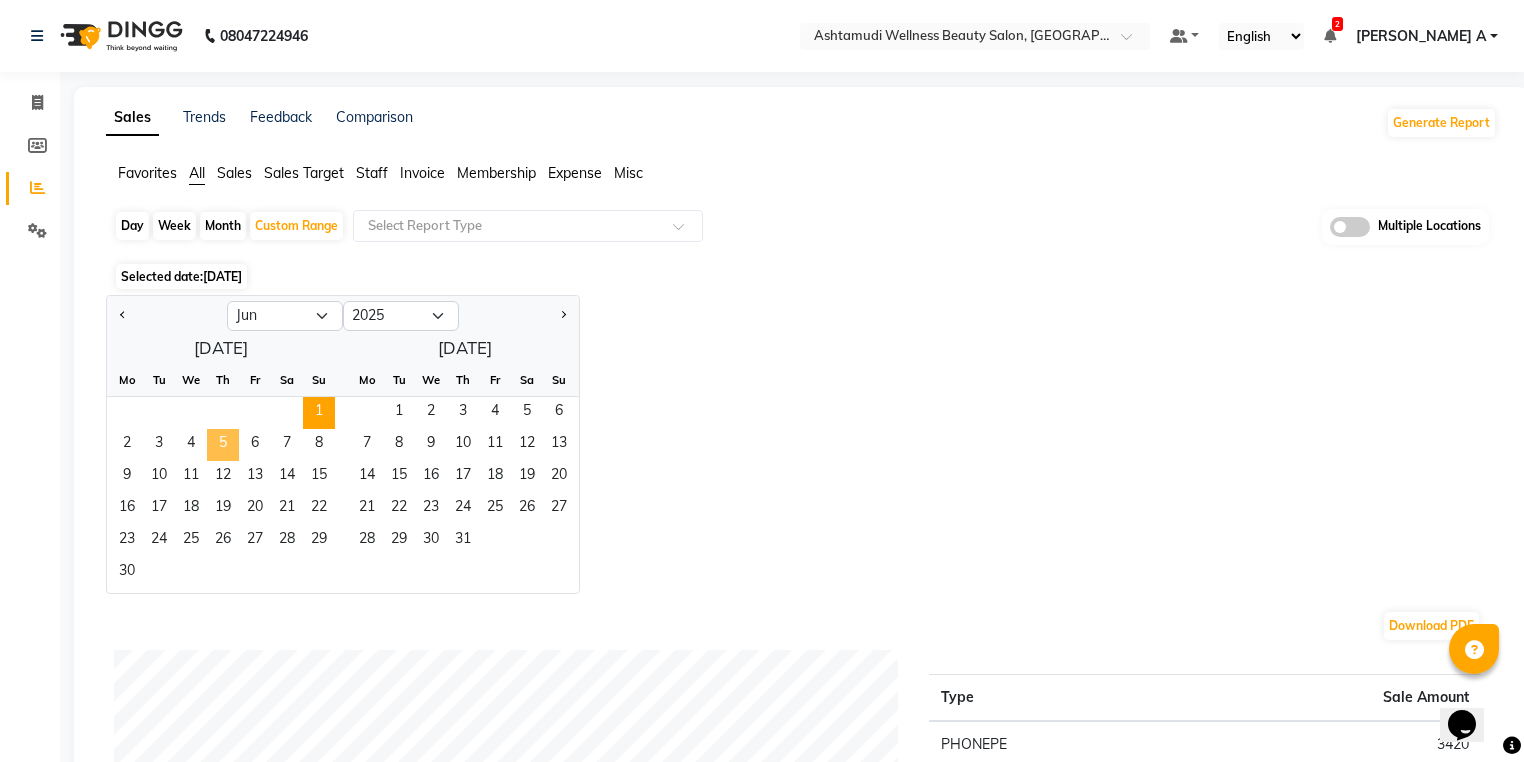 click on "5" 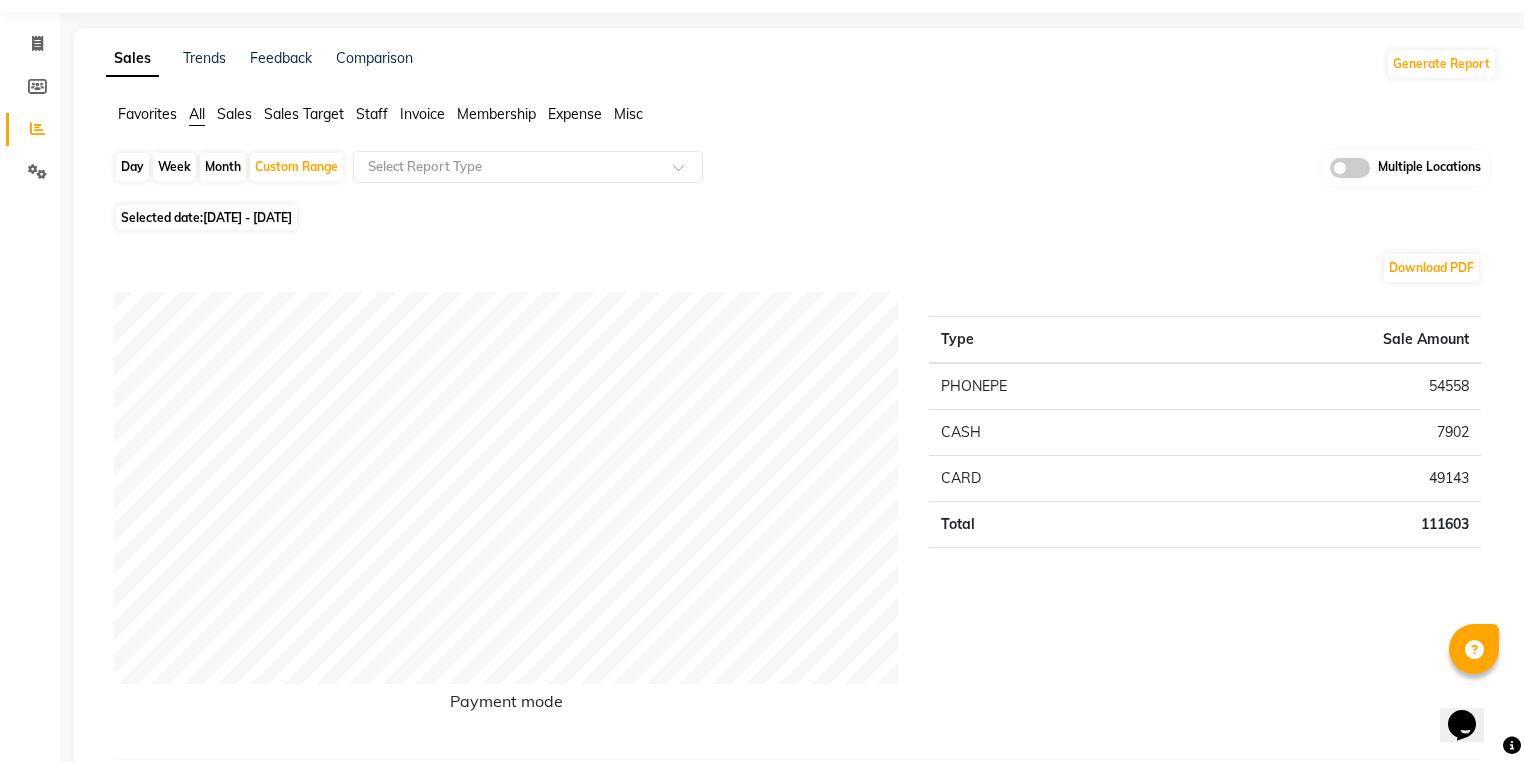 scroll, scrollTop: 0, scrollLeft: 0, axis: both 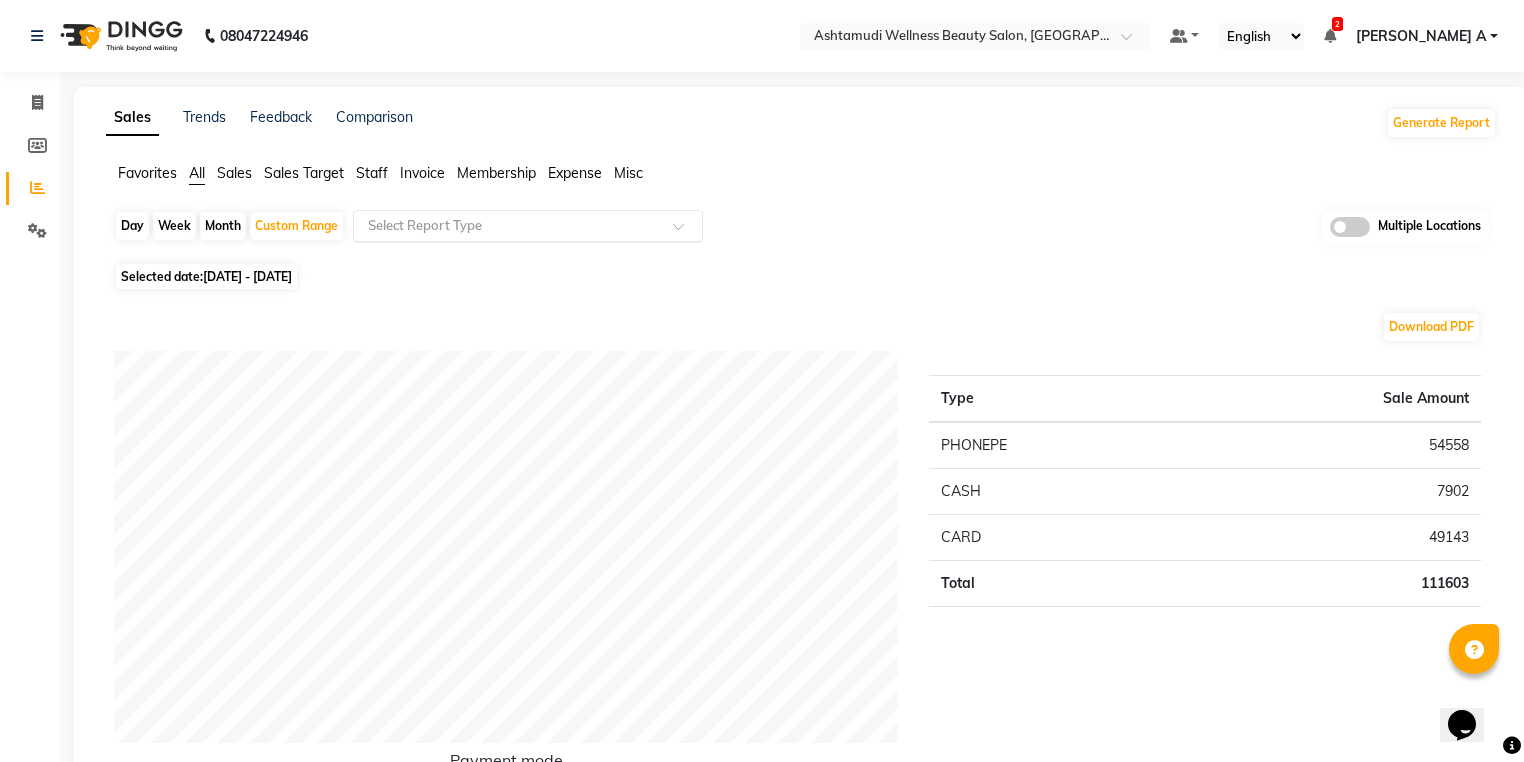 click 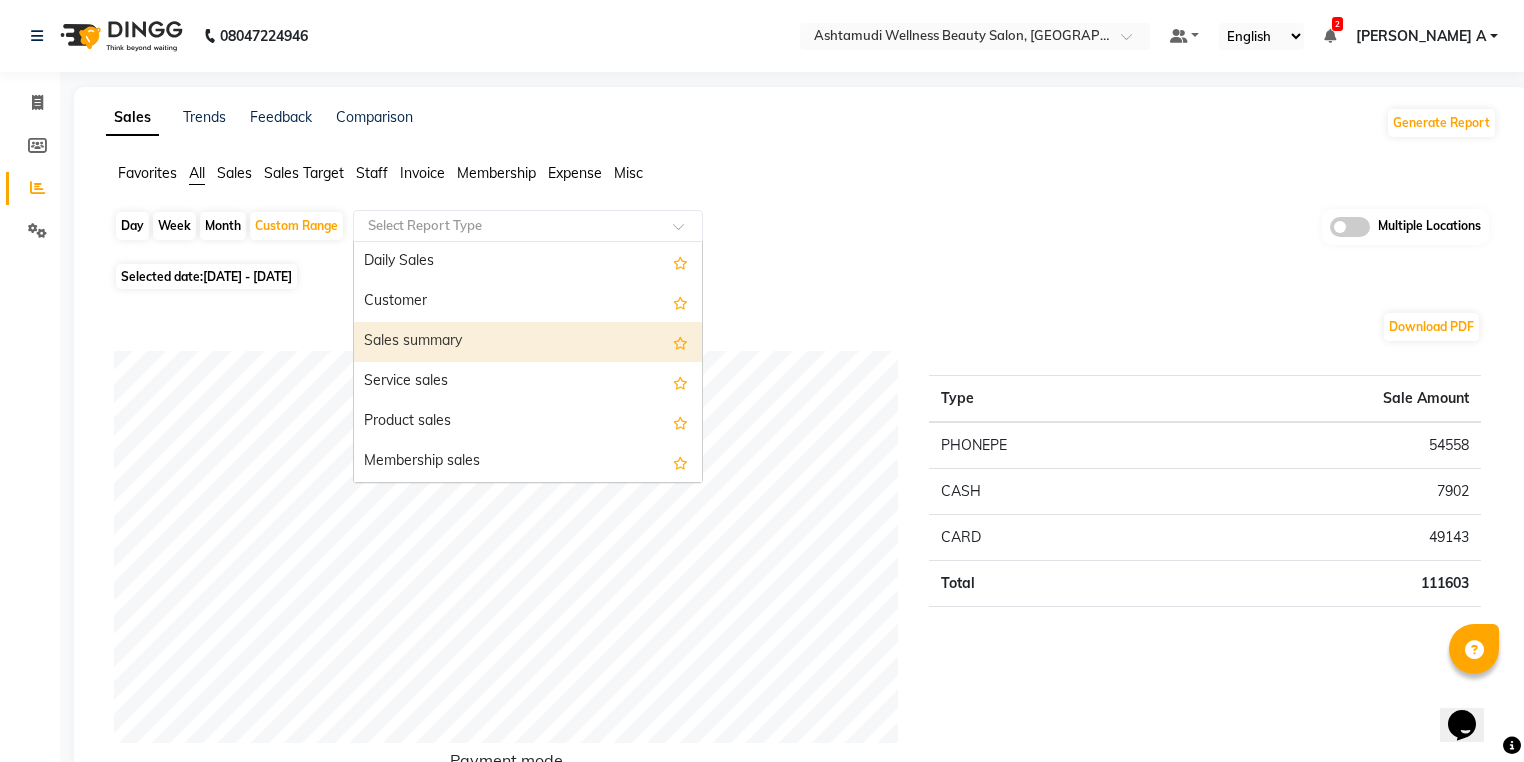 click on "Sales summary" at bounding box center (528, 342) 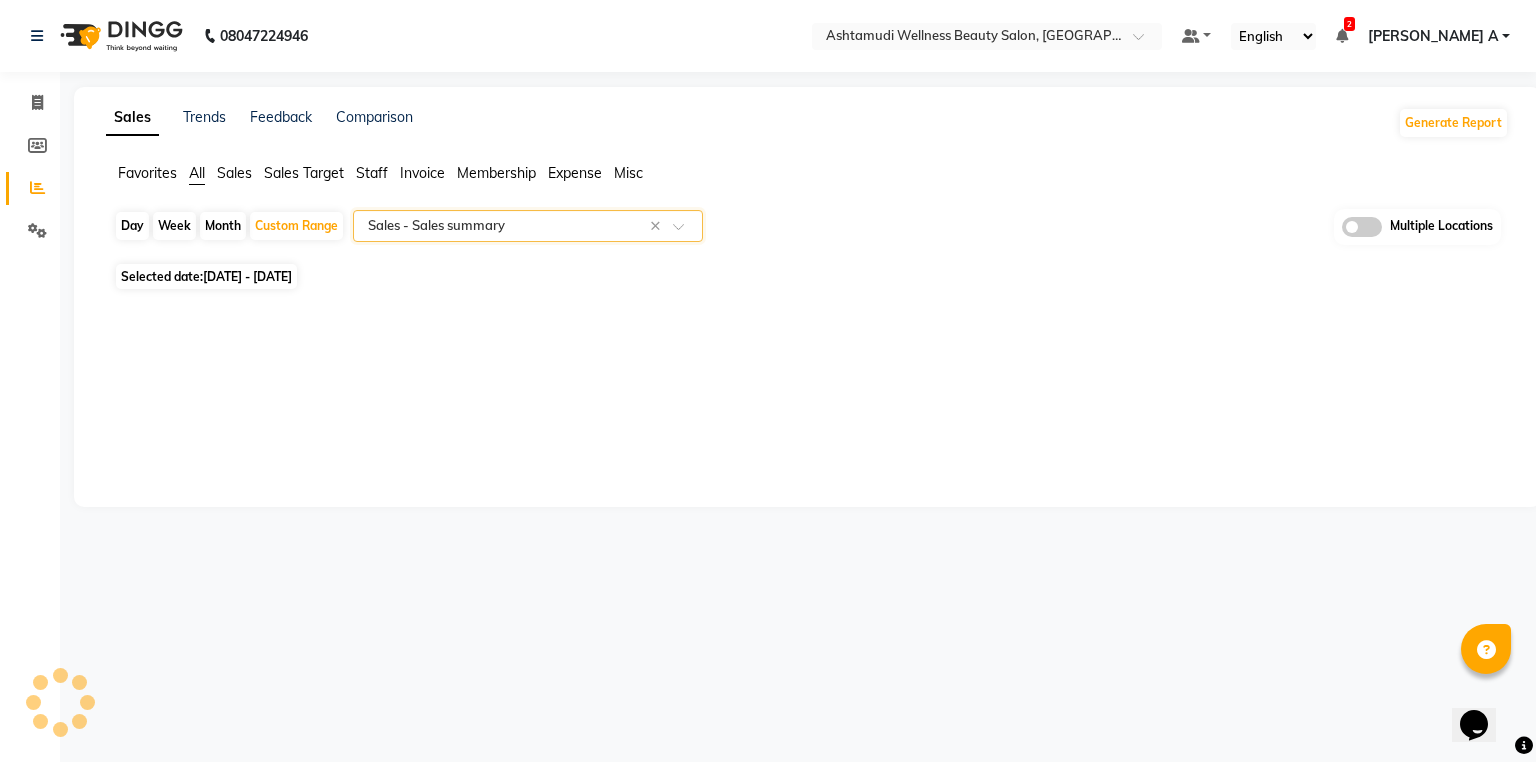 select on "full_report" 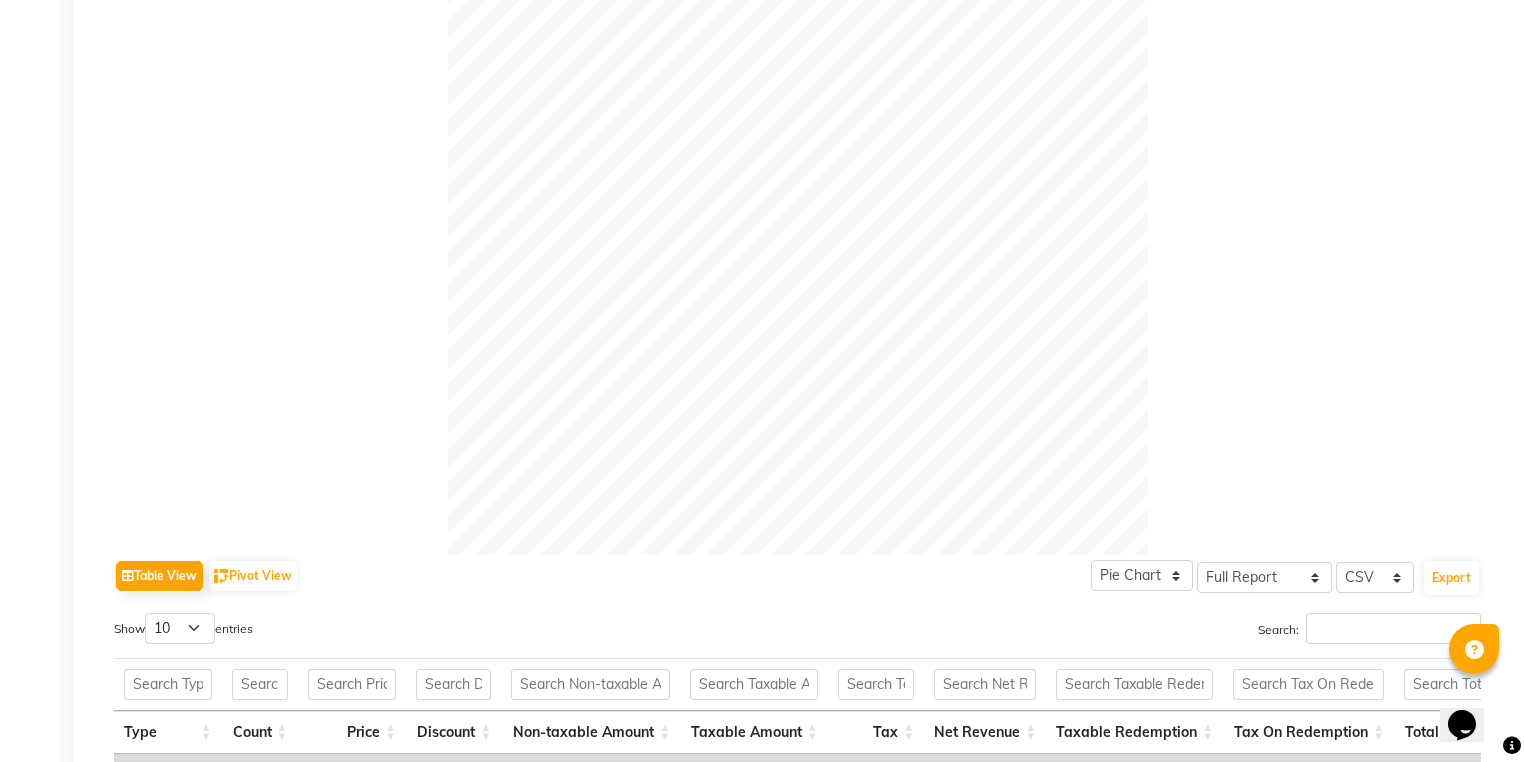 scroll, scrollTop: 976, scrollLeft: 0, axis: vertical 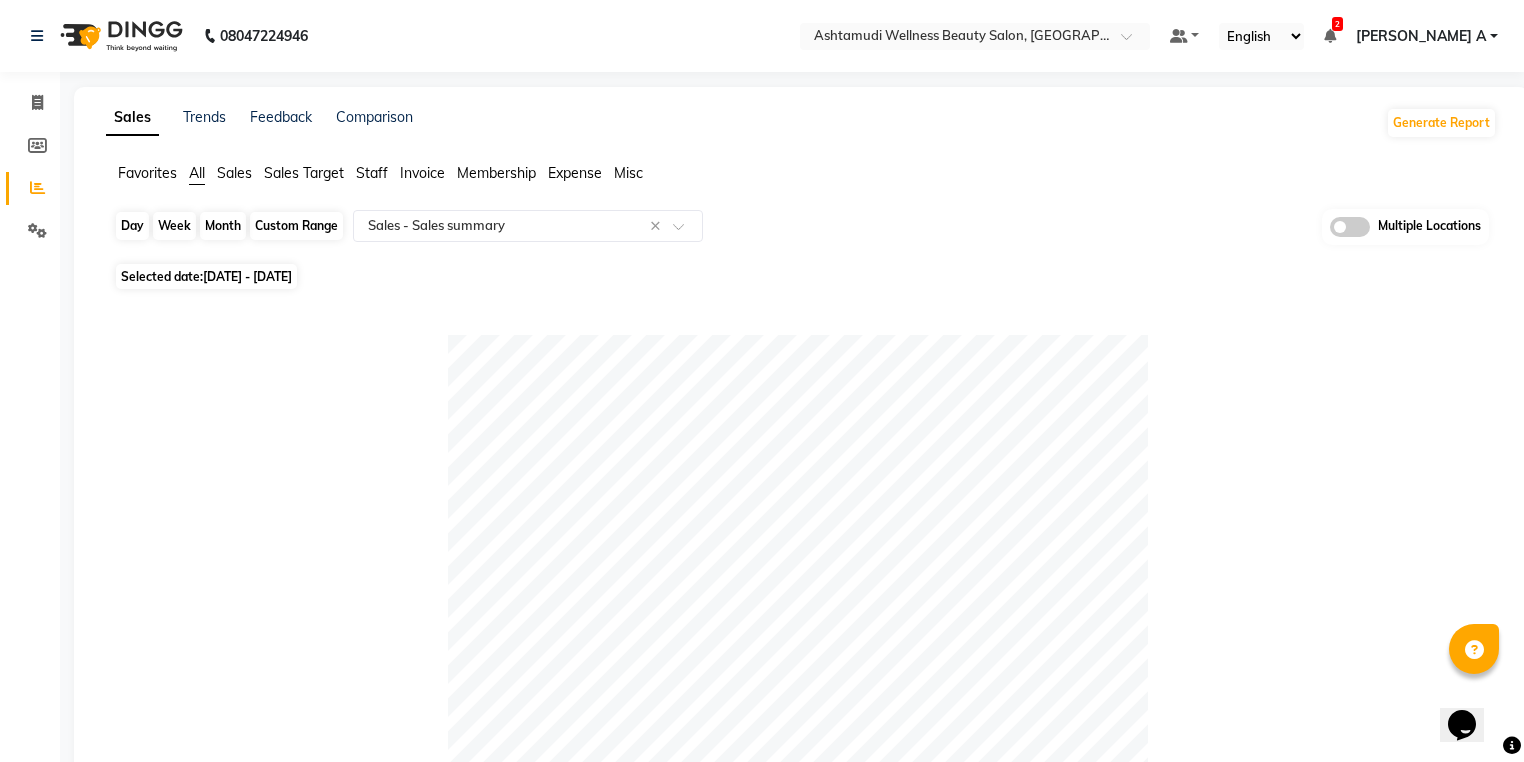 click on "Custom Range" 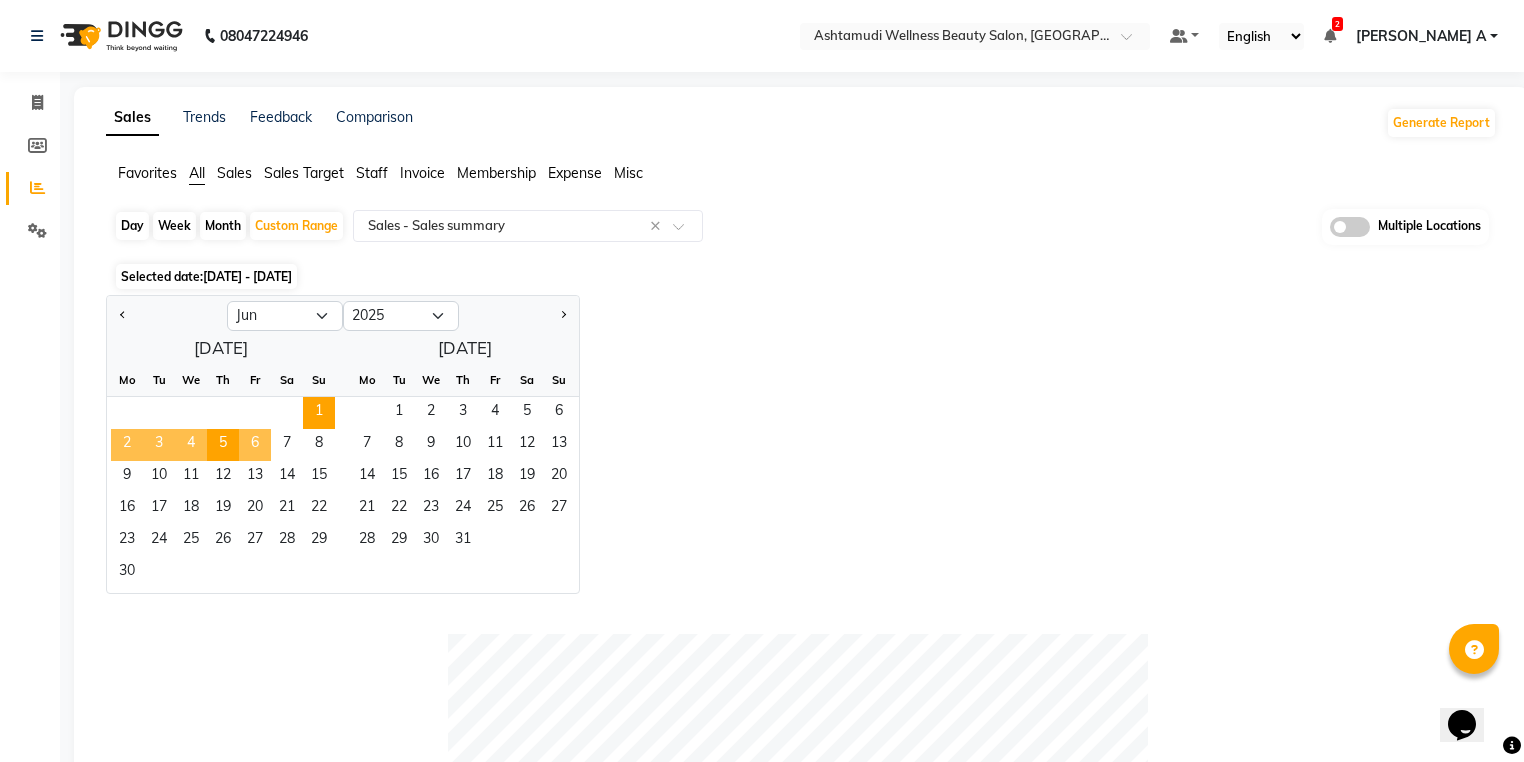 click on "6" 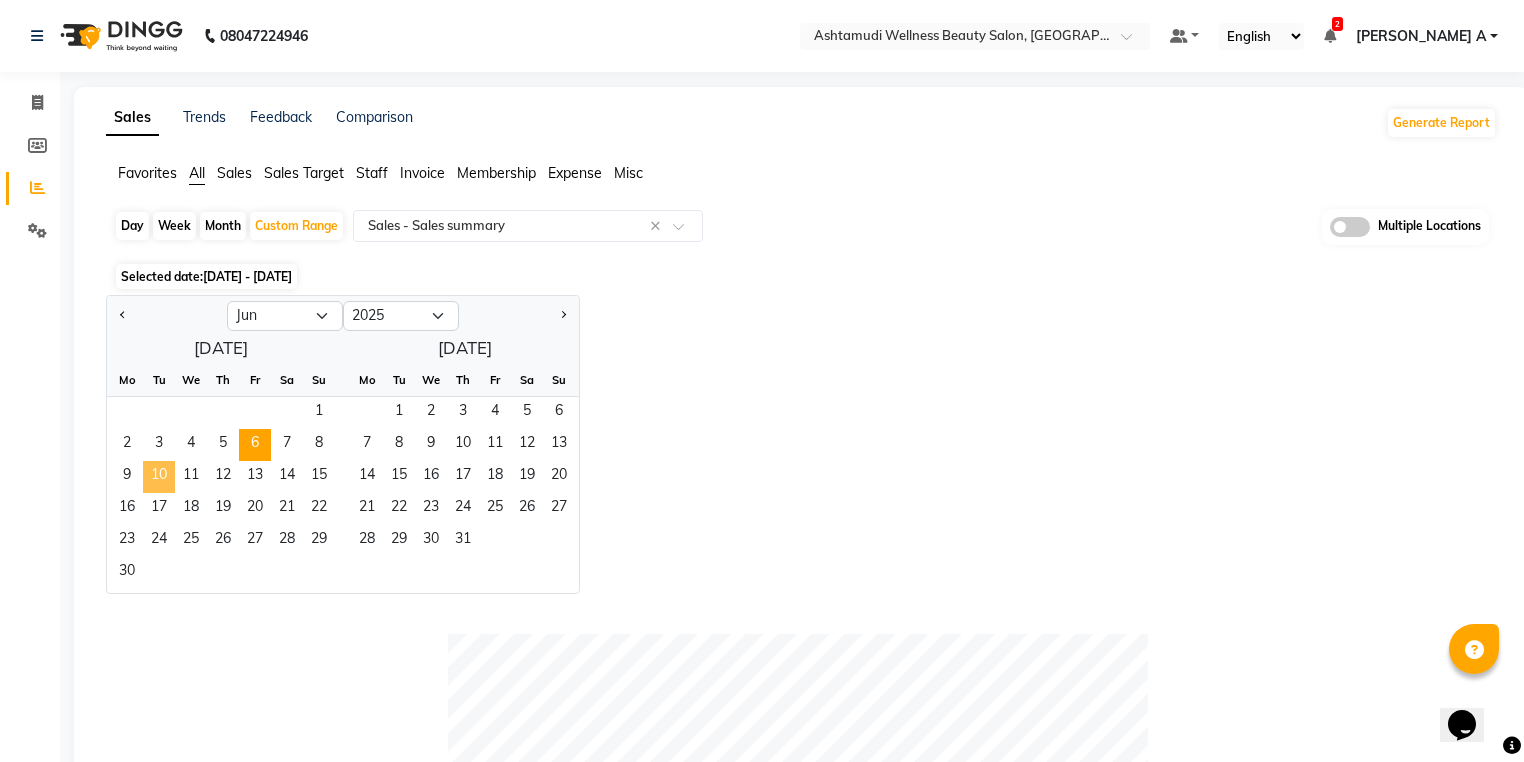 click on "10" 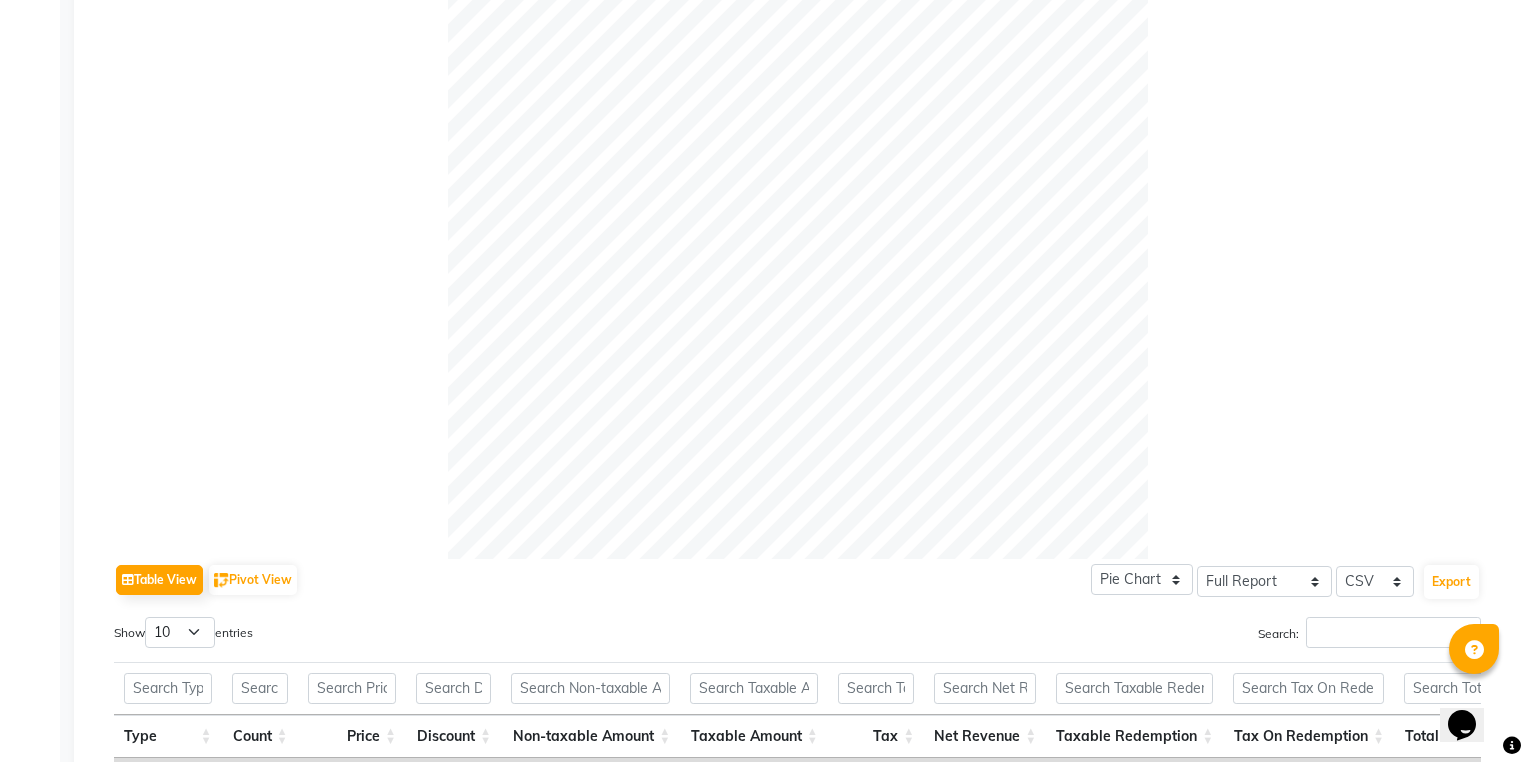 scroll, scrollTop: 0, scrollLeft: 0, axis: both 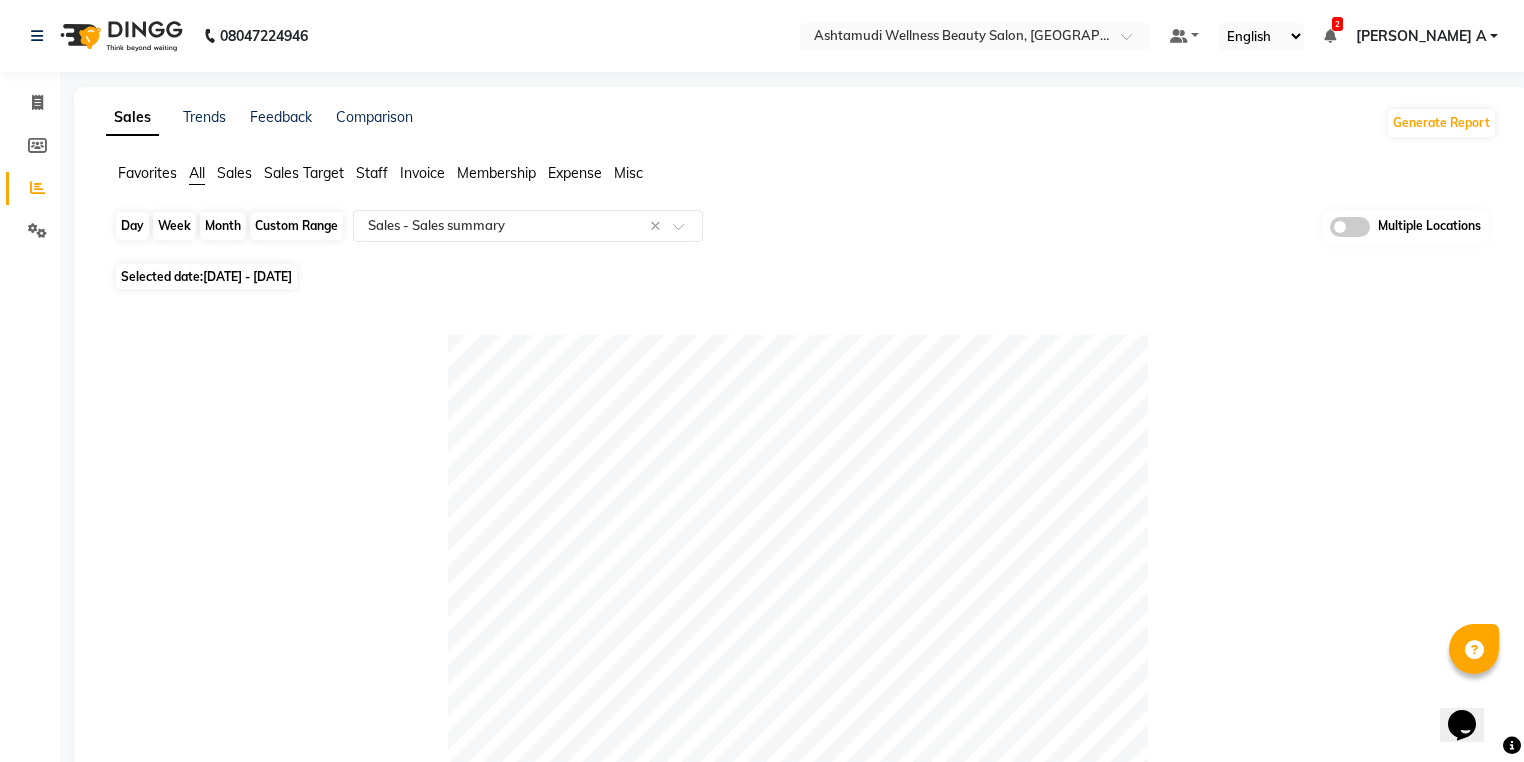 click on "Custom Range" 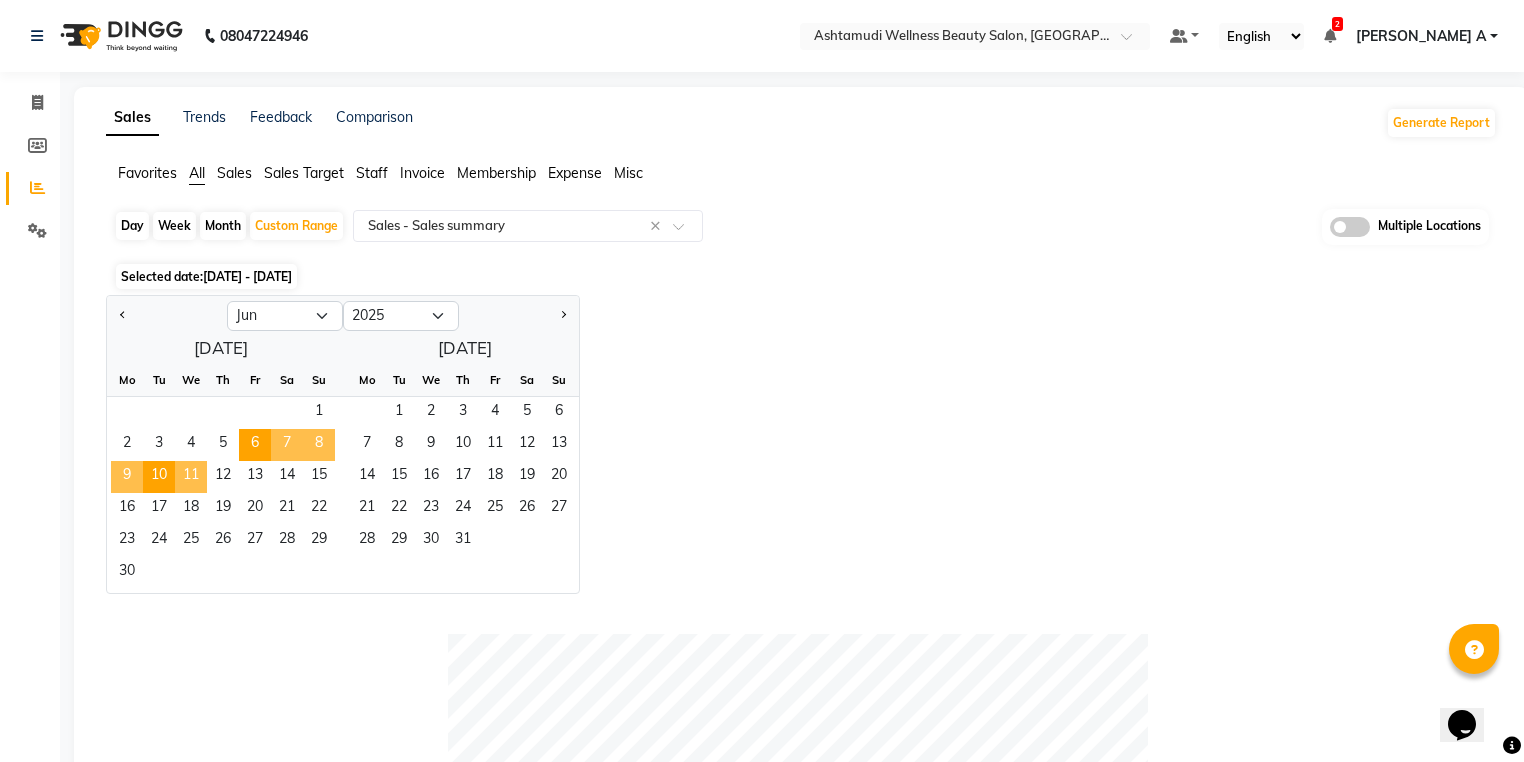 click on "11" 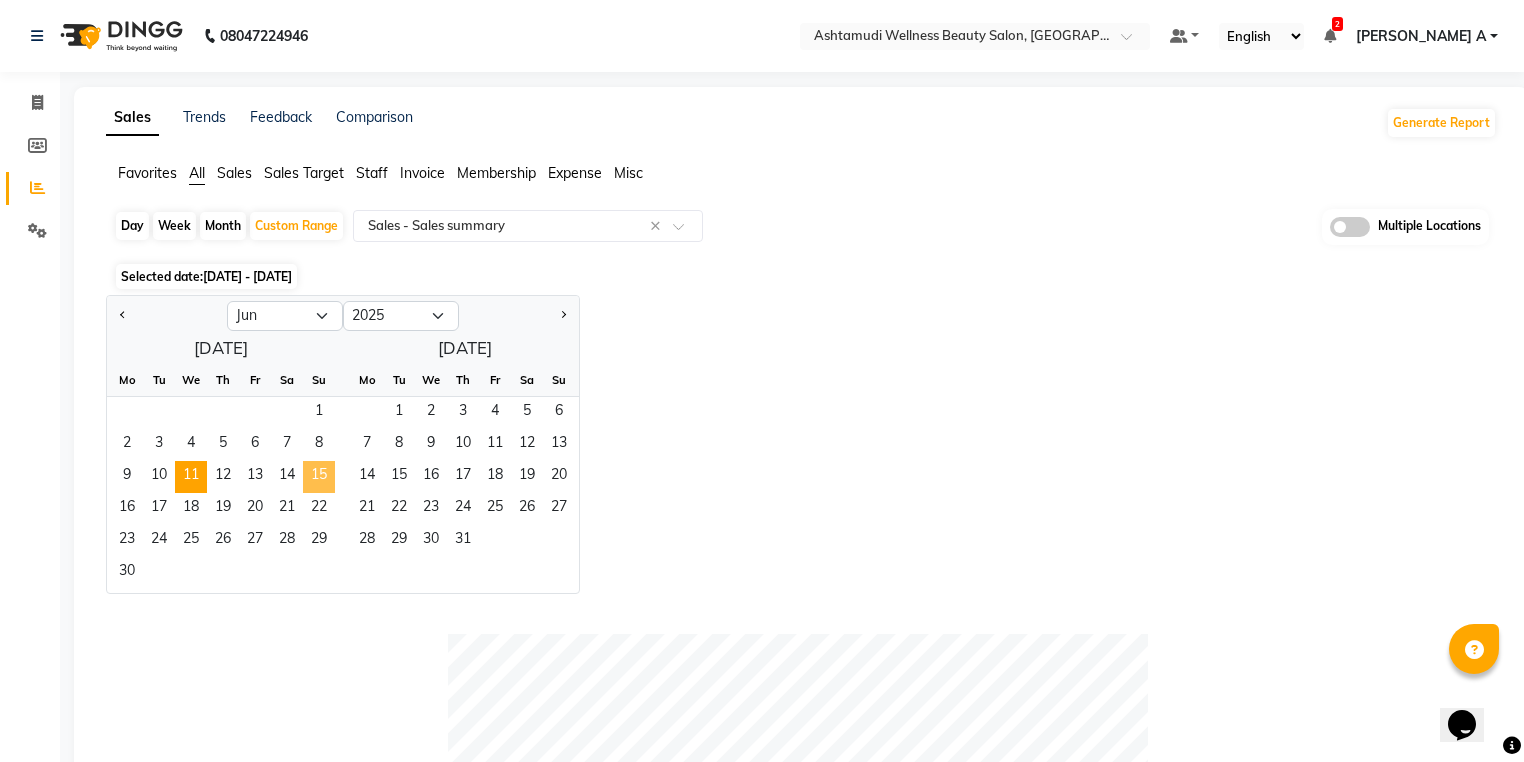click on "15" 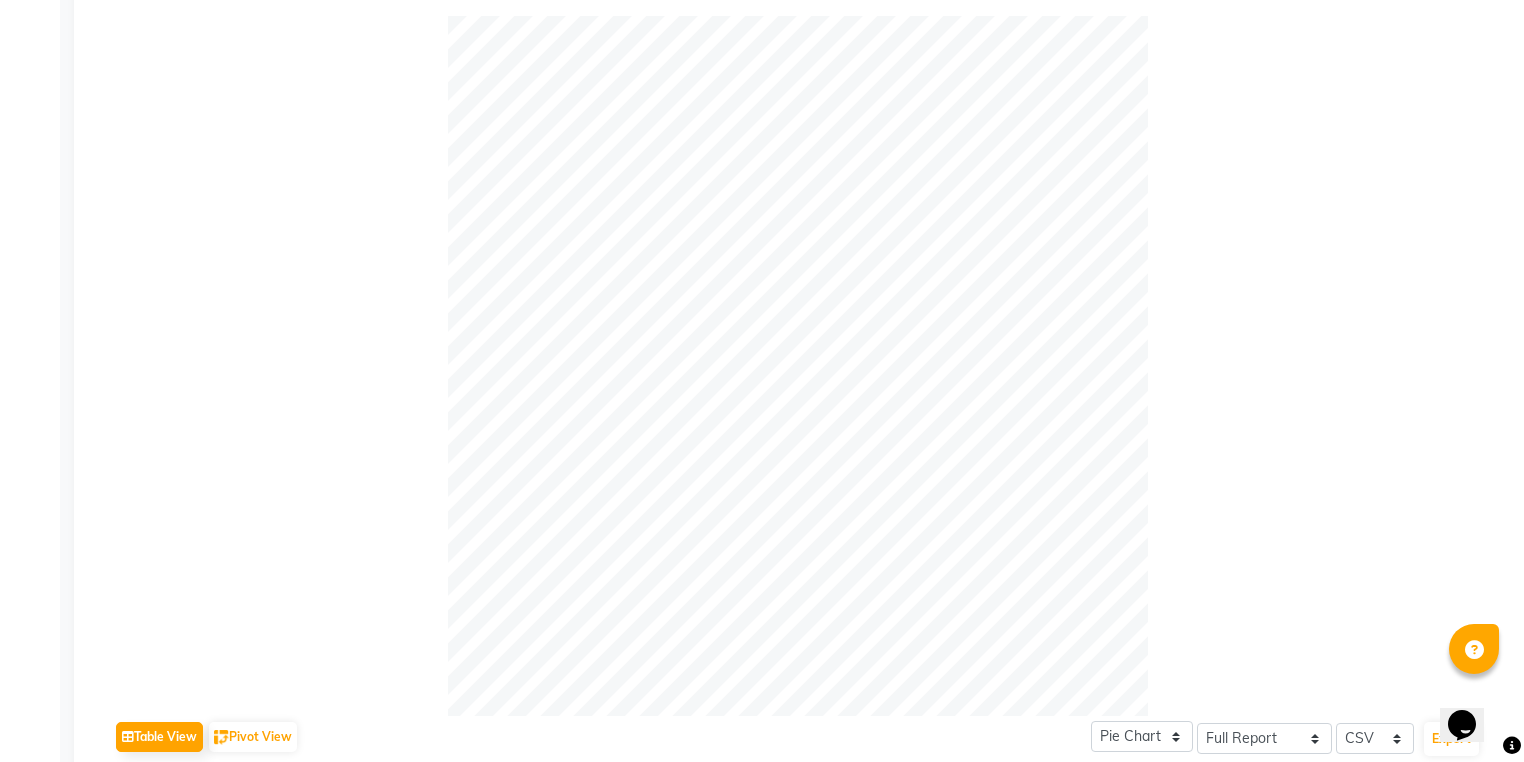 scroll, scrollTop: 0, scrollLeft: 0, axis: both 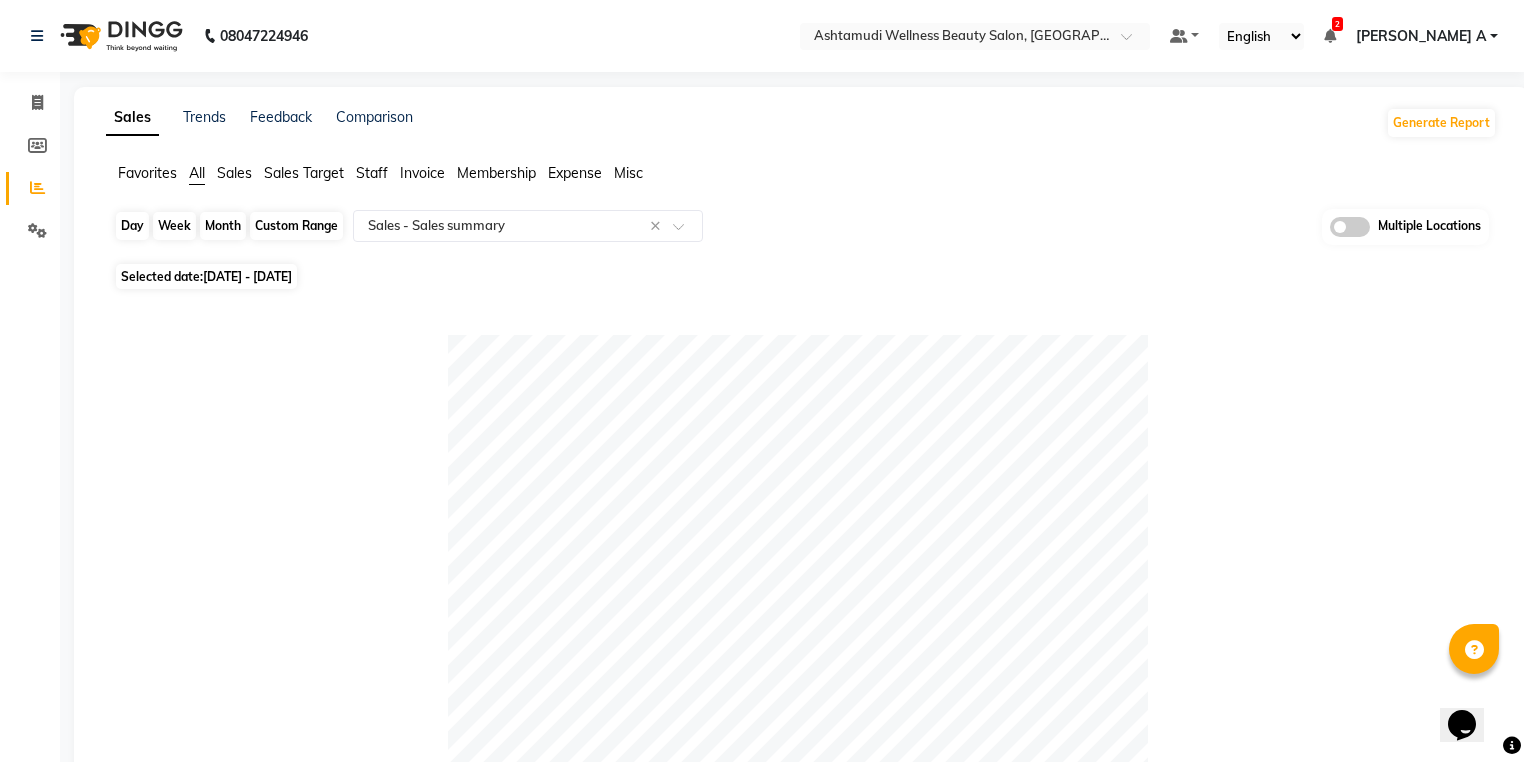 click on "Custom Range" 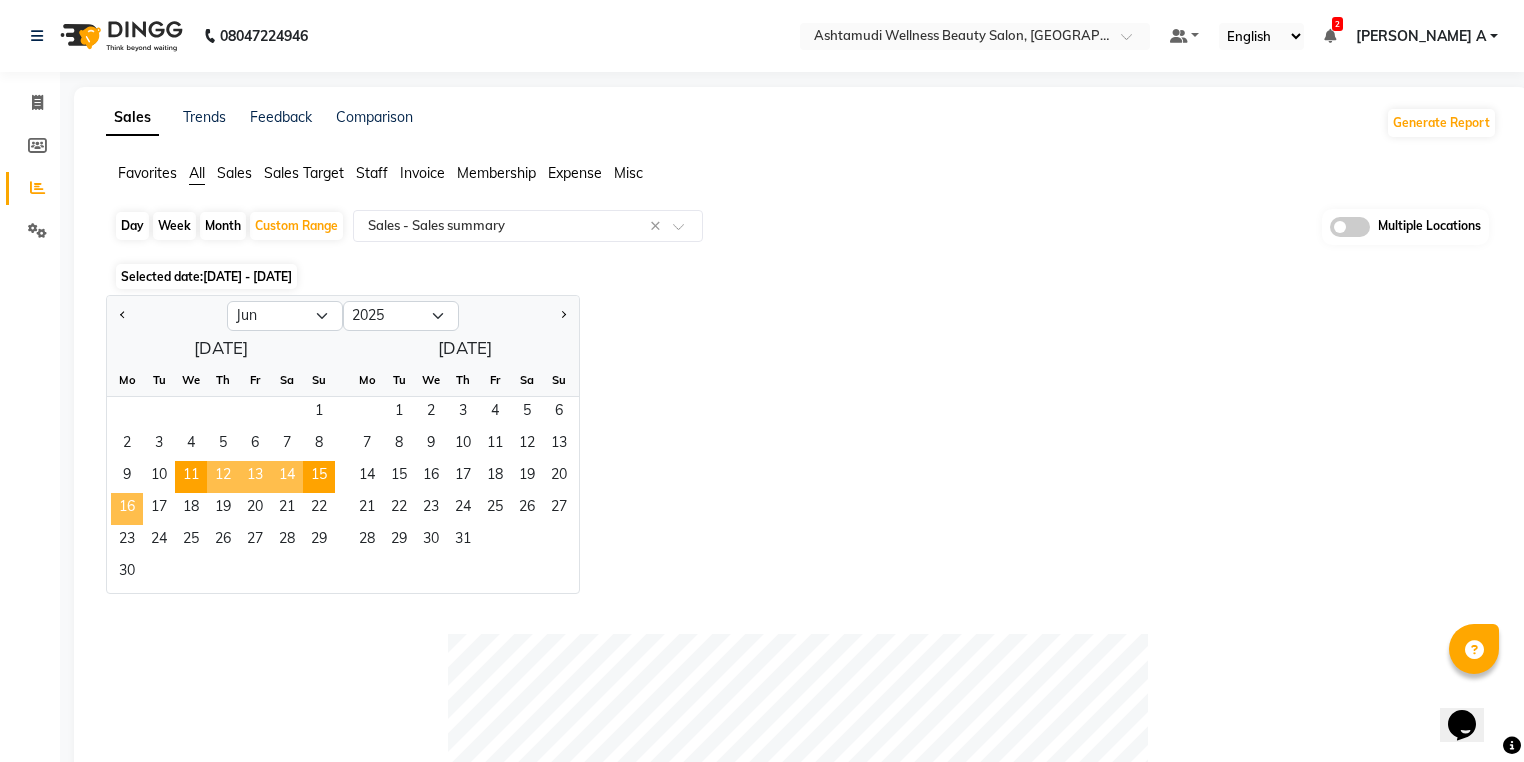 click on "16" 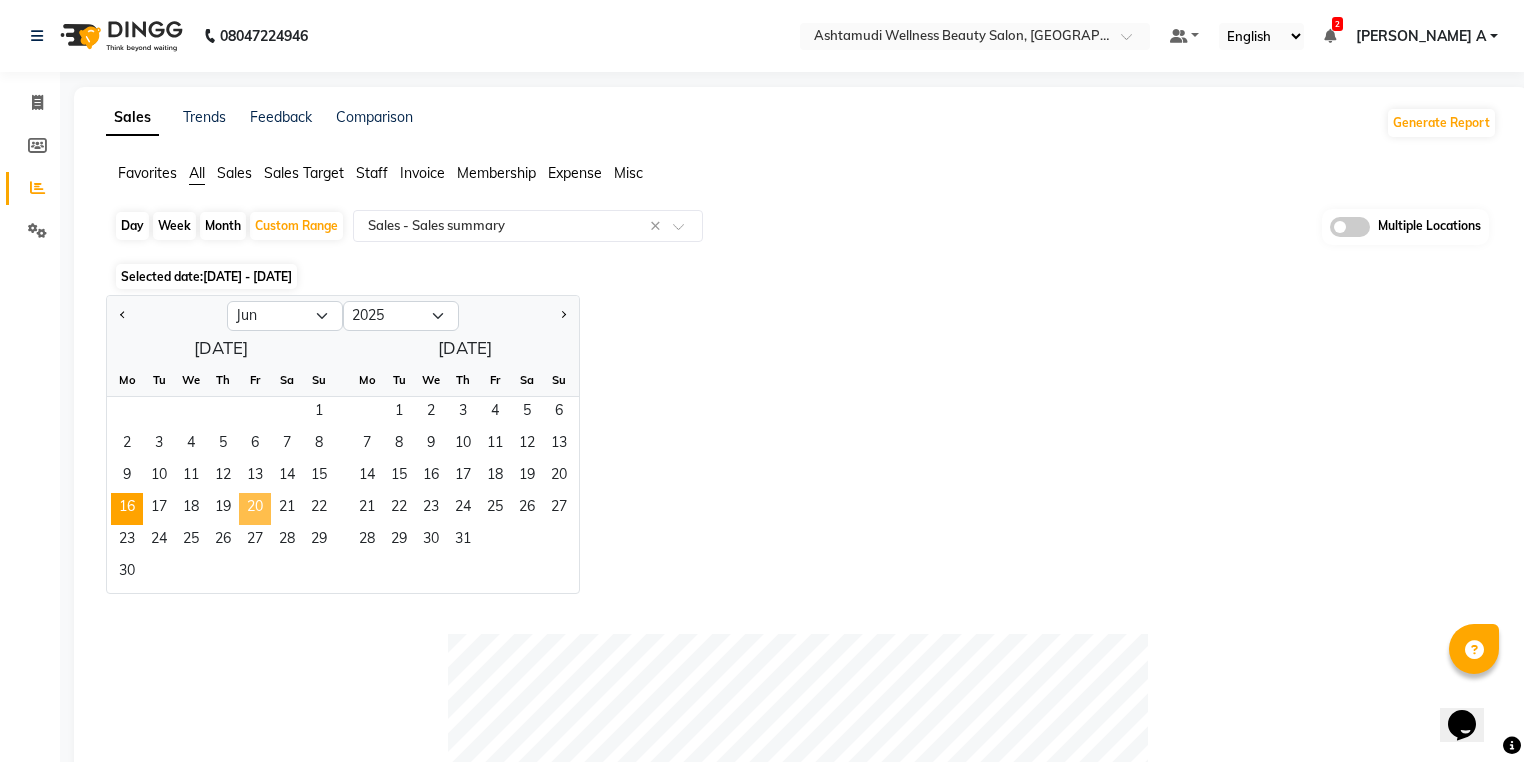 click on "20" 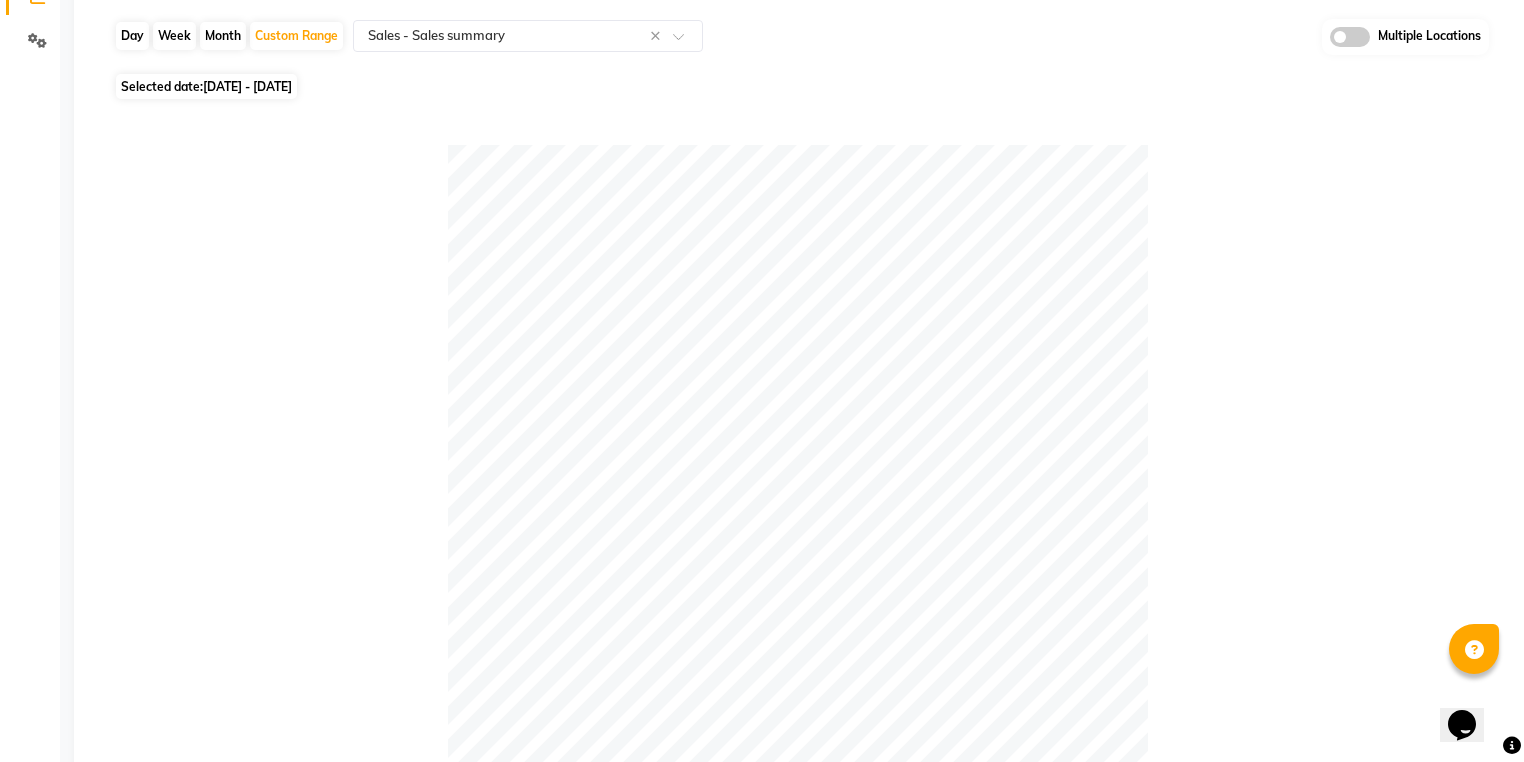 scroll, scrollTop: 0, scrollLeft: 0, axis: both 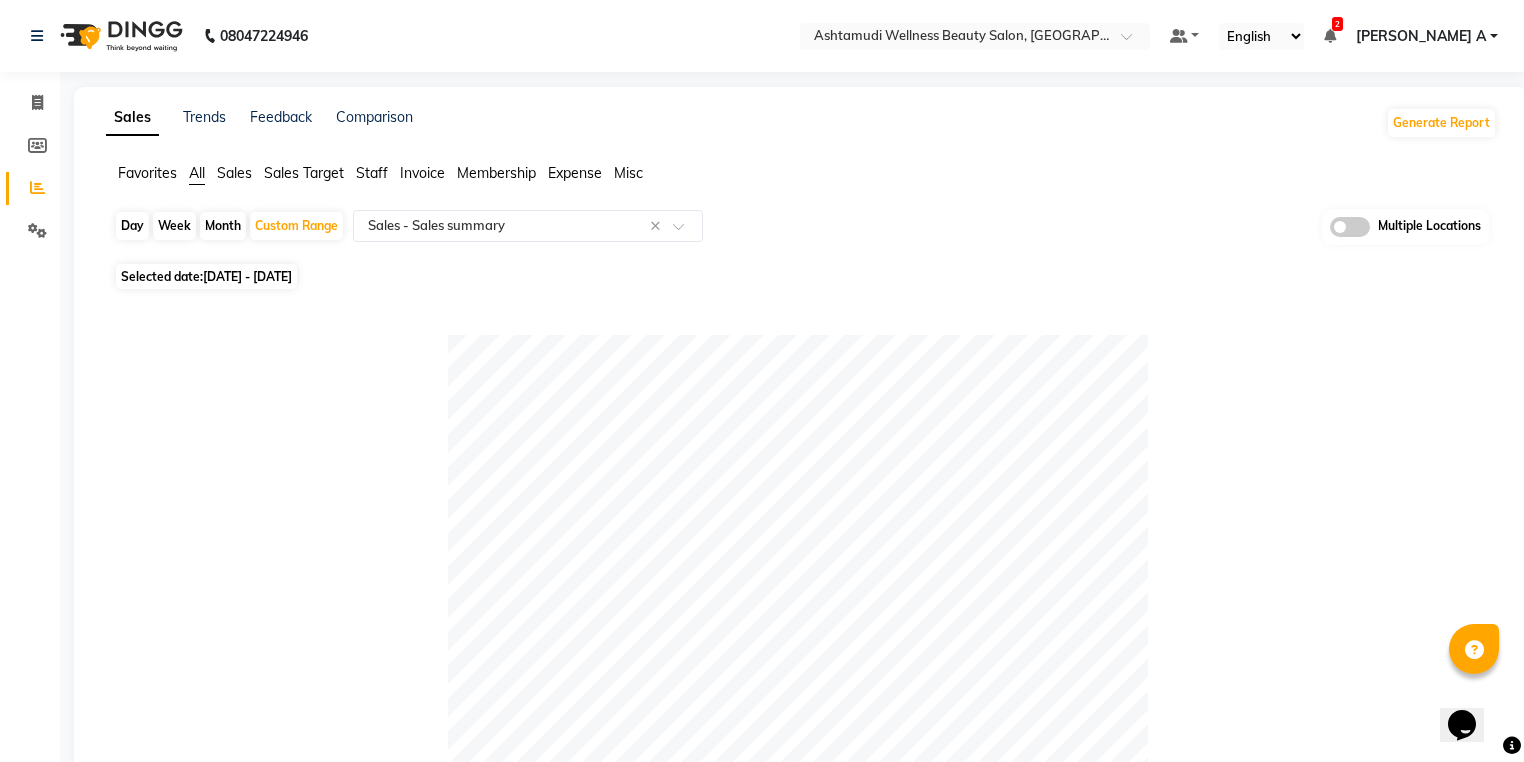 click on "Day" 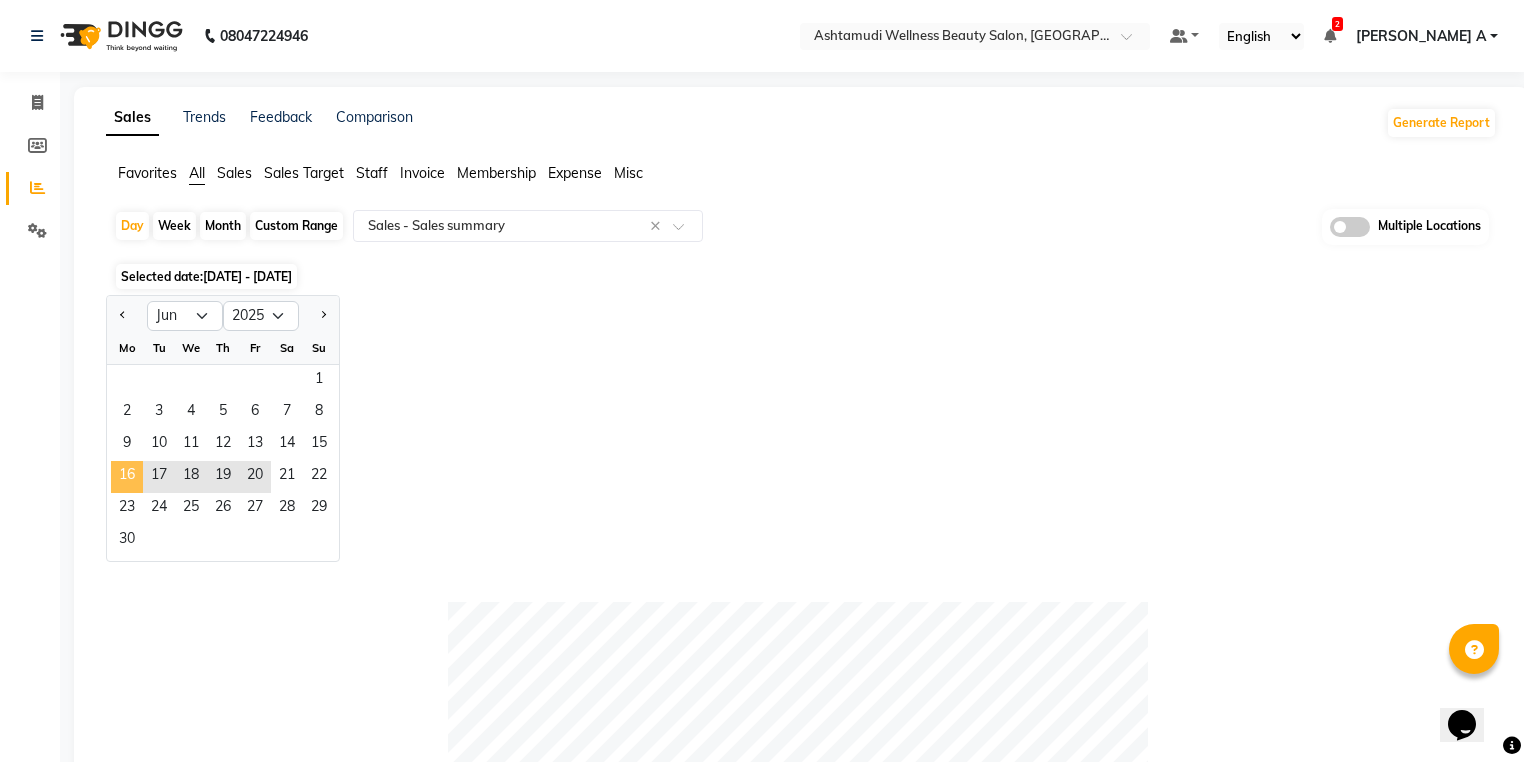 click on "16" 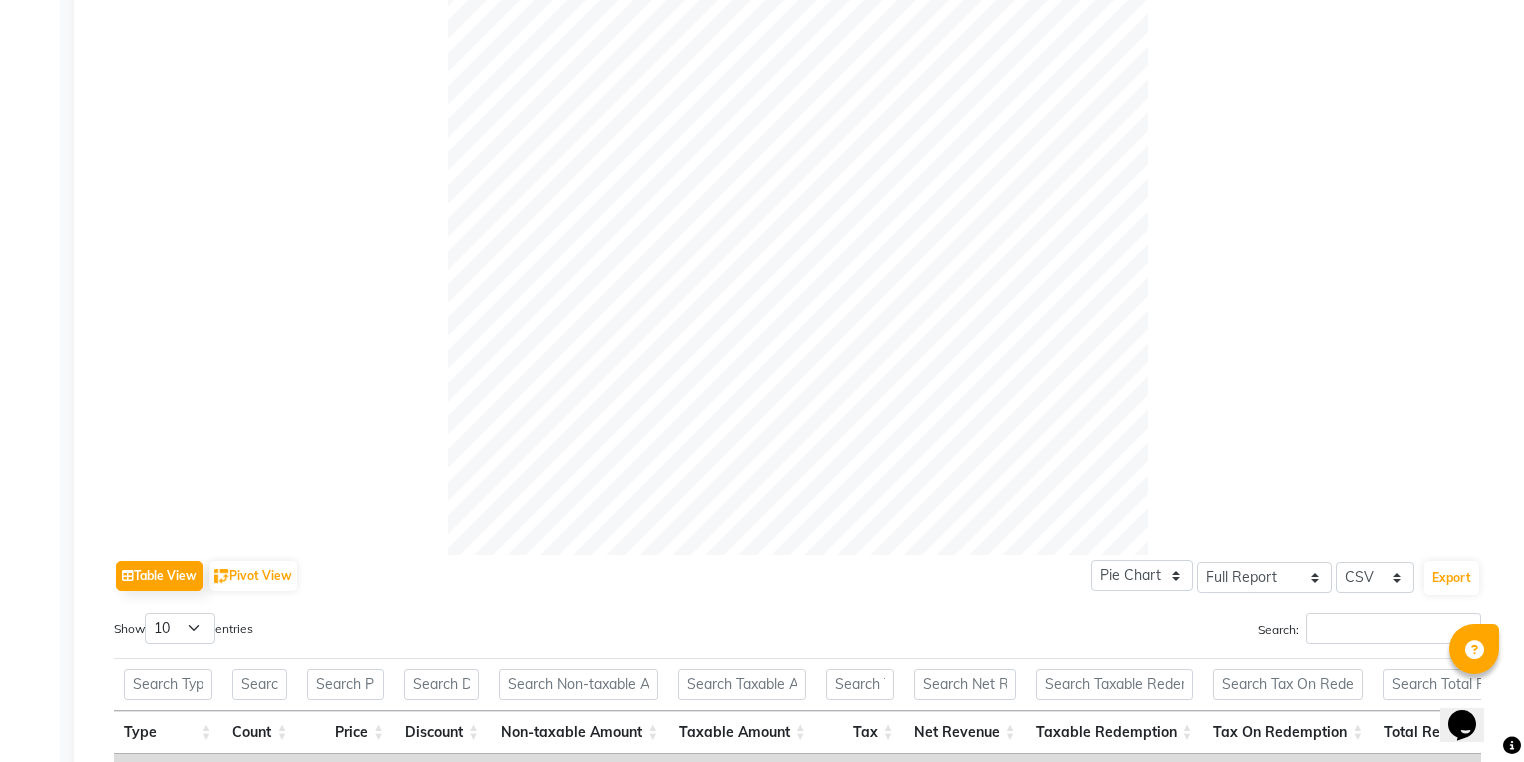 scroll, scrollTop: 0, scrollLeft: 0, axis: both 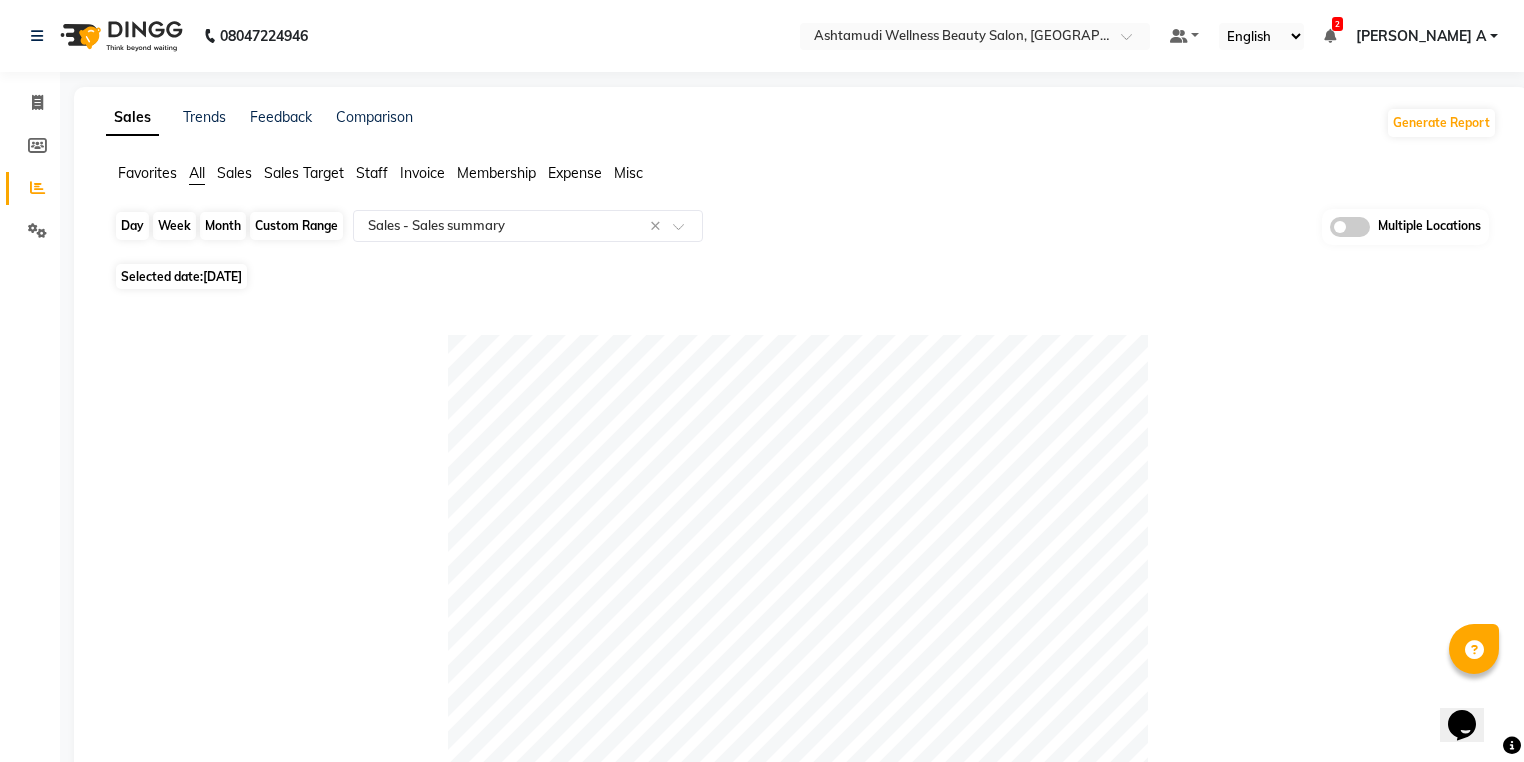 click on "Day" 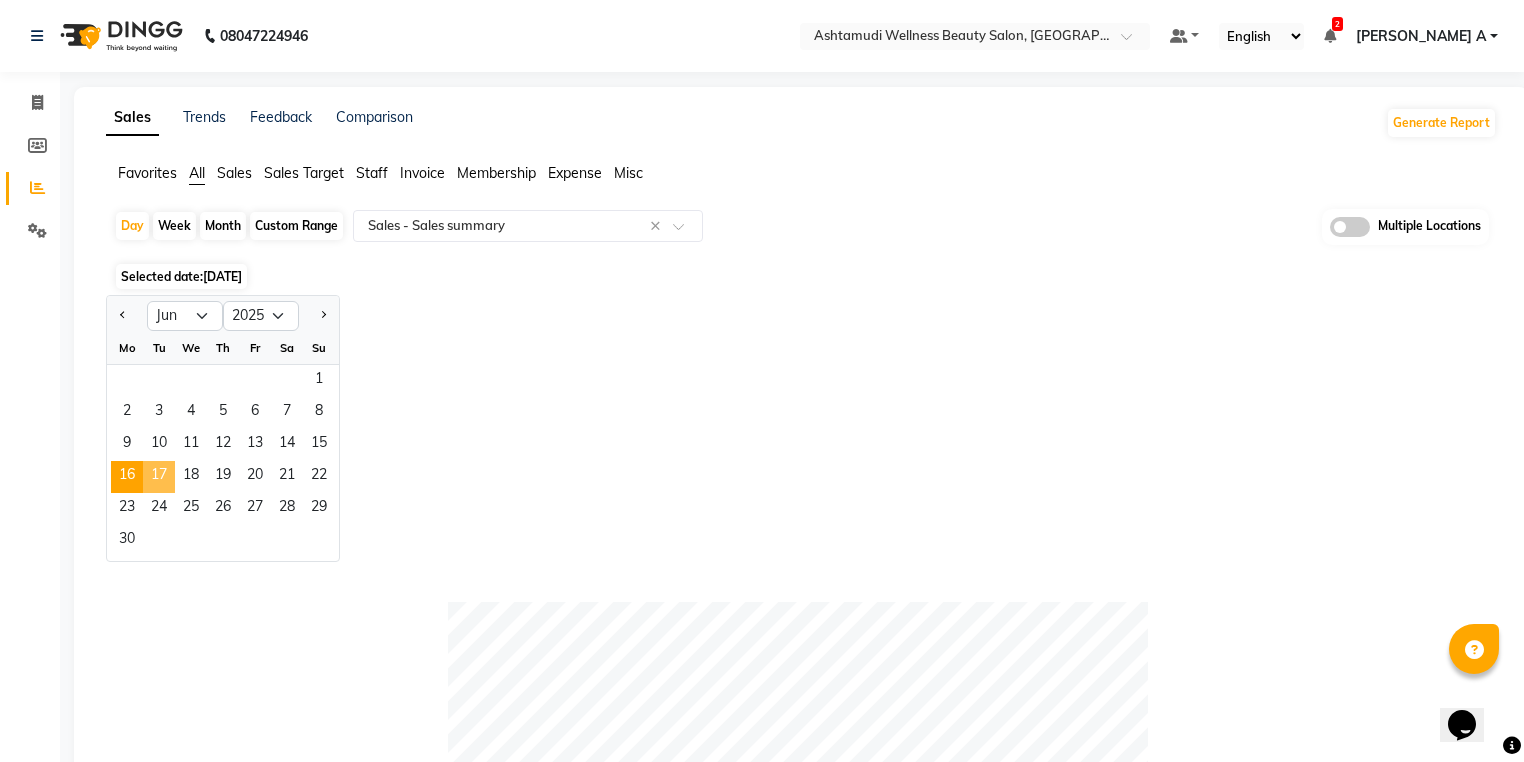 click on "17" 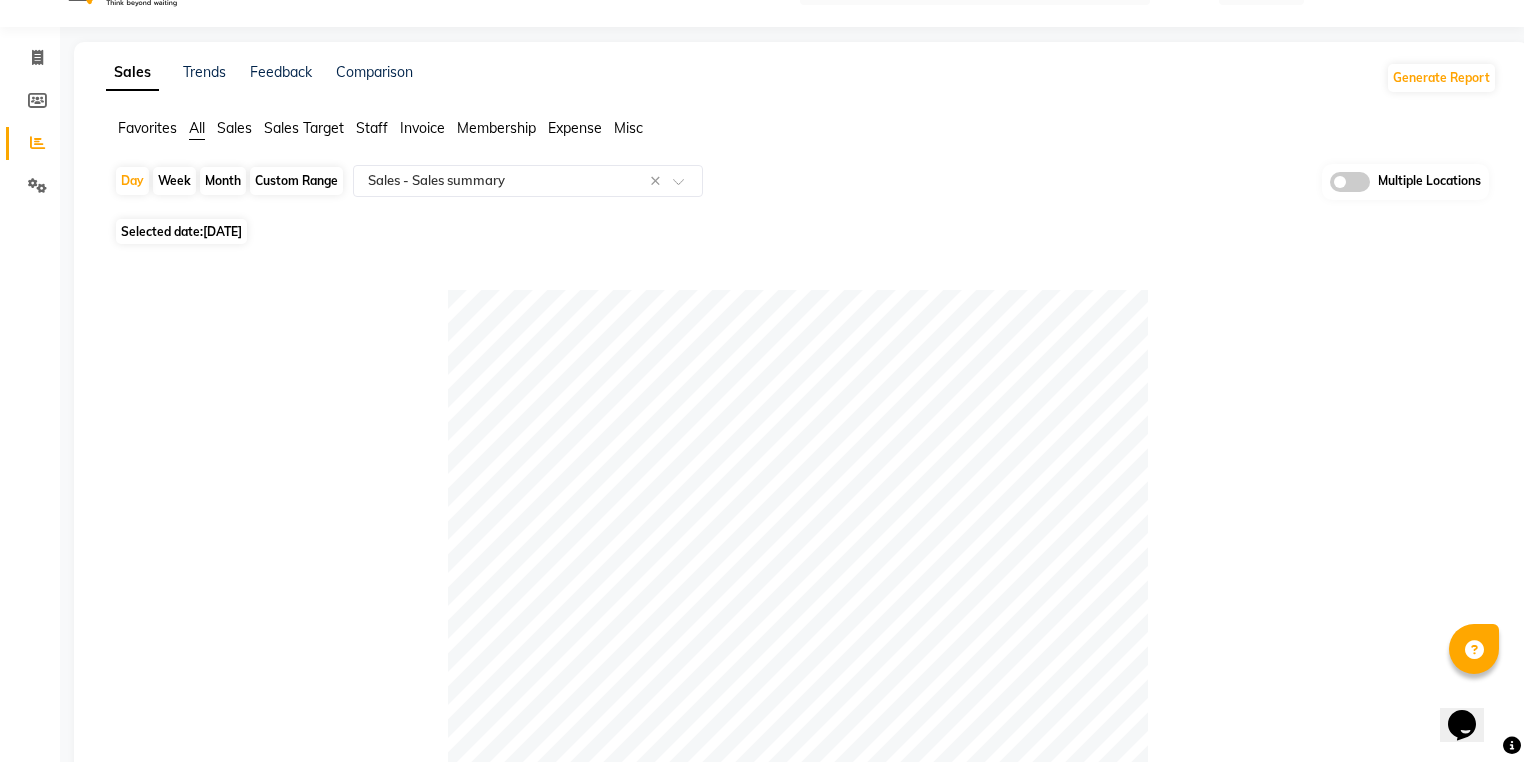 scroll, scrollTop: 0, scrollLeft: 0, axis: both 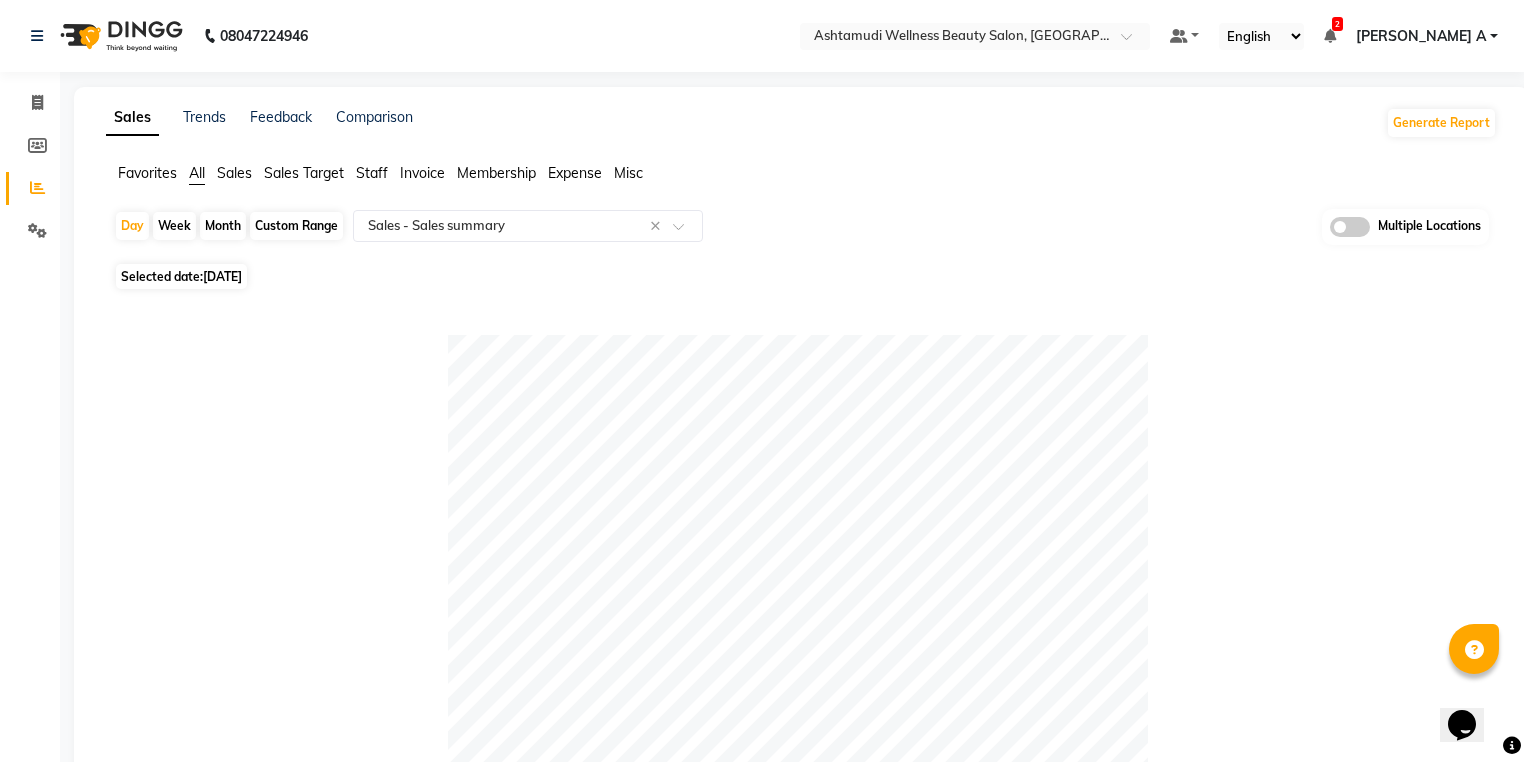 click on "Custom Range" 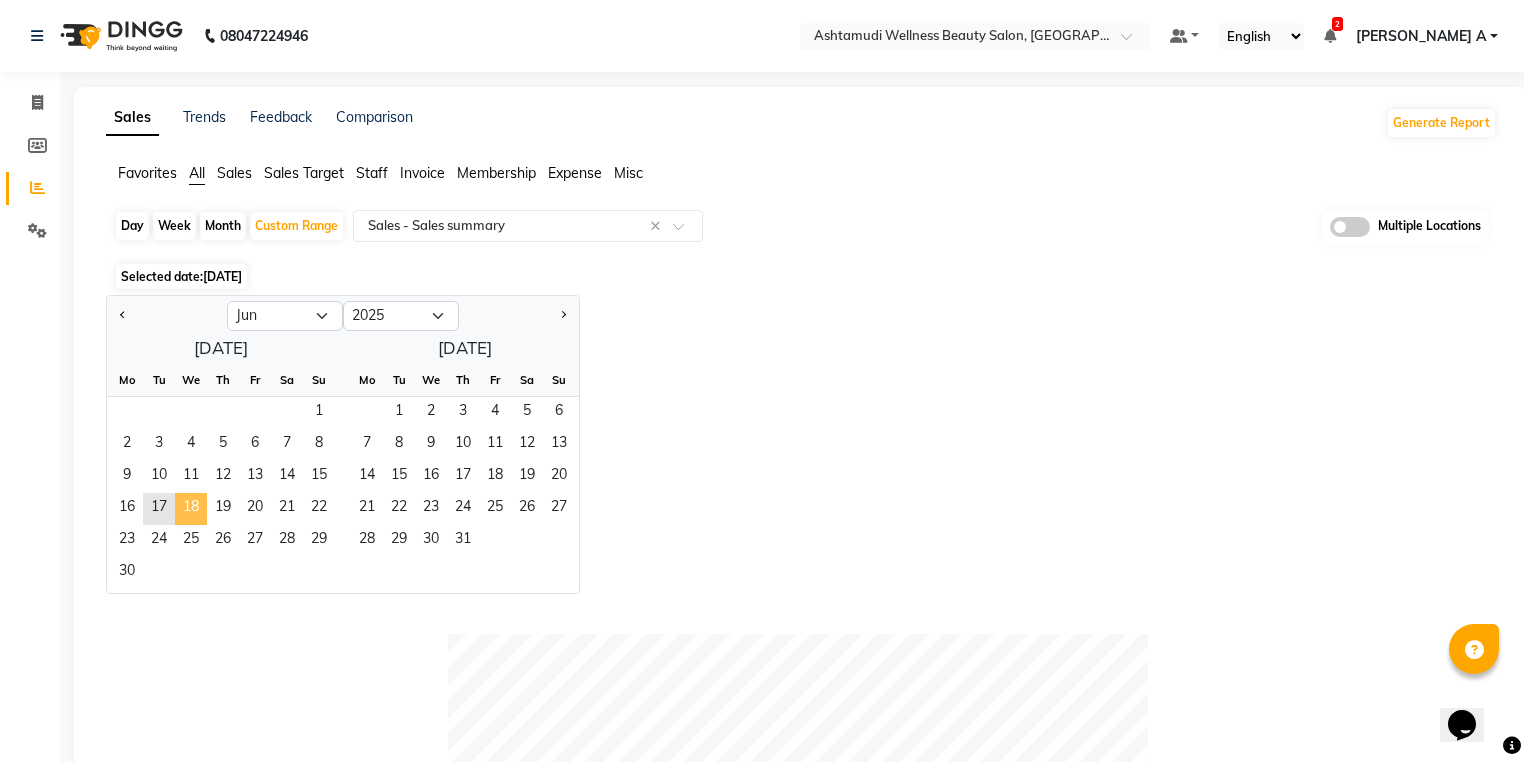 click on "18" 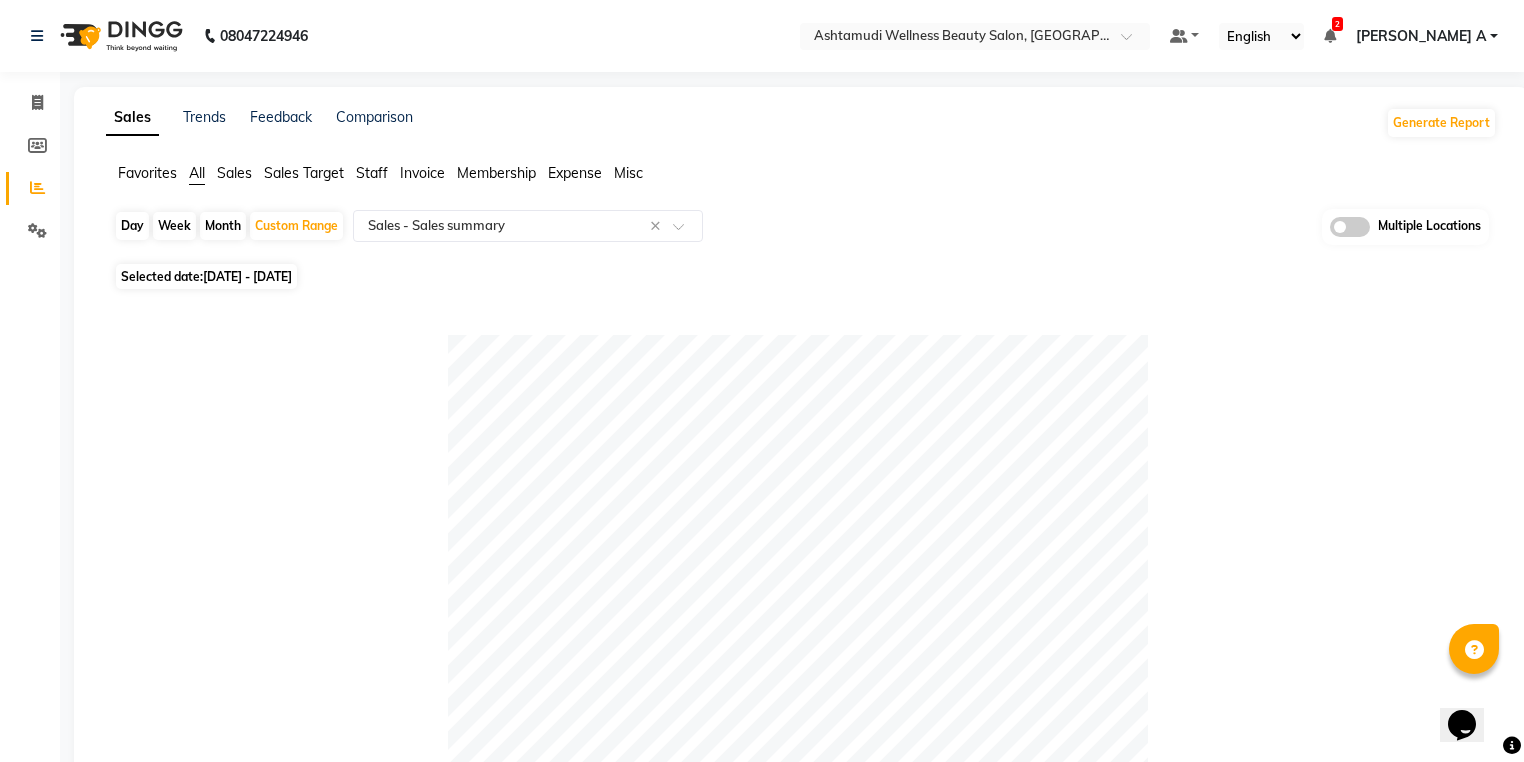 click on "Day   Week   Month   Custom Range  Select Report Type × Sales -  Sales summary × Multiple Locations" 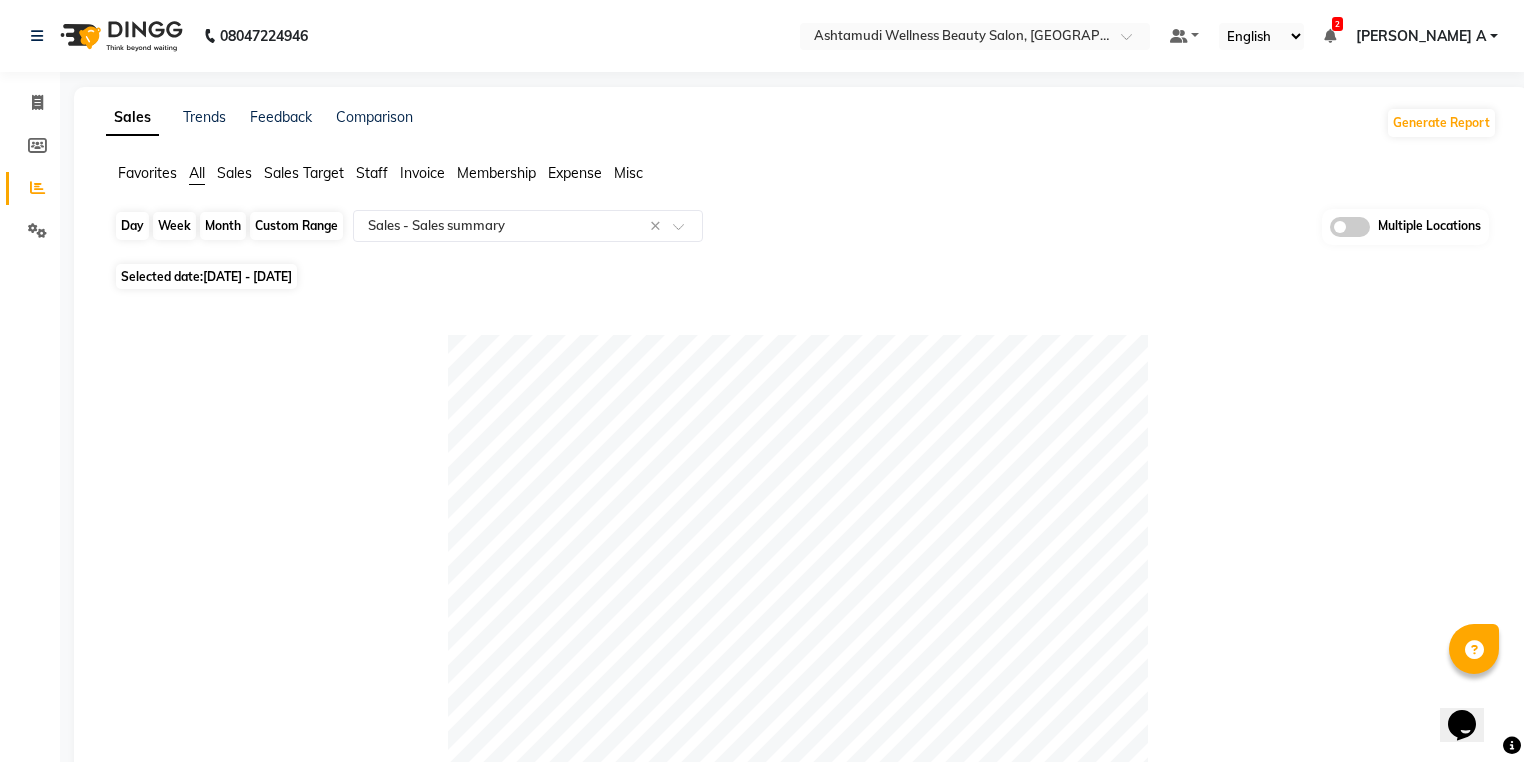 click on "Custom Range" 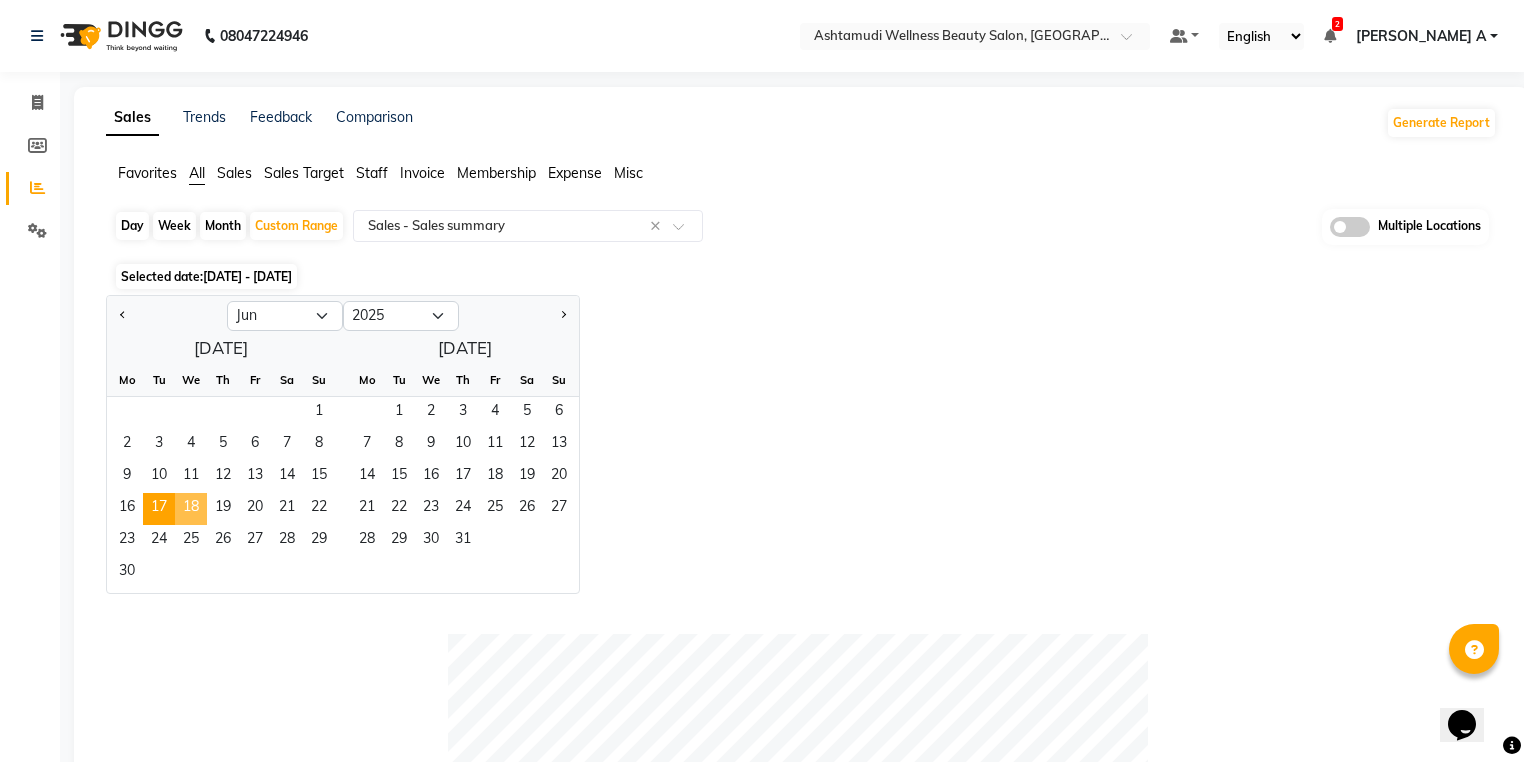 click on "18" 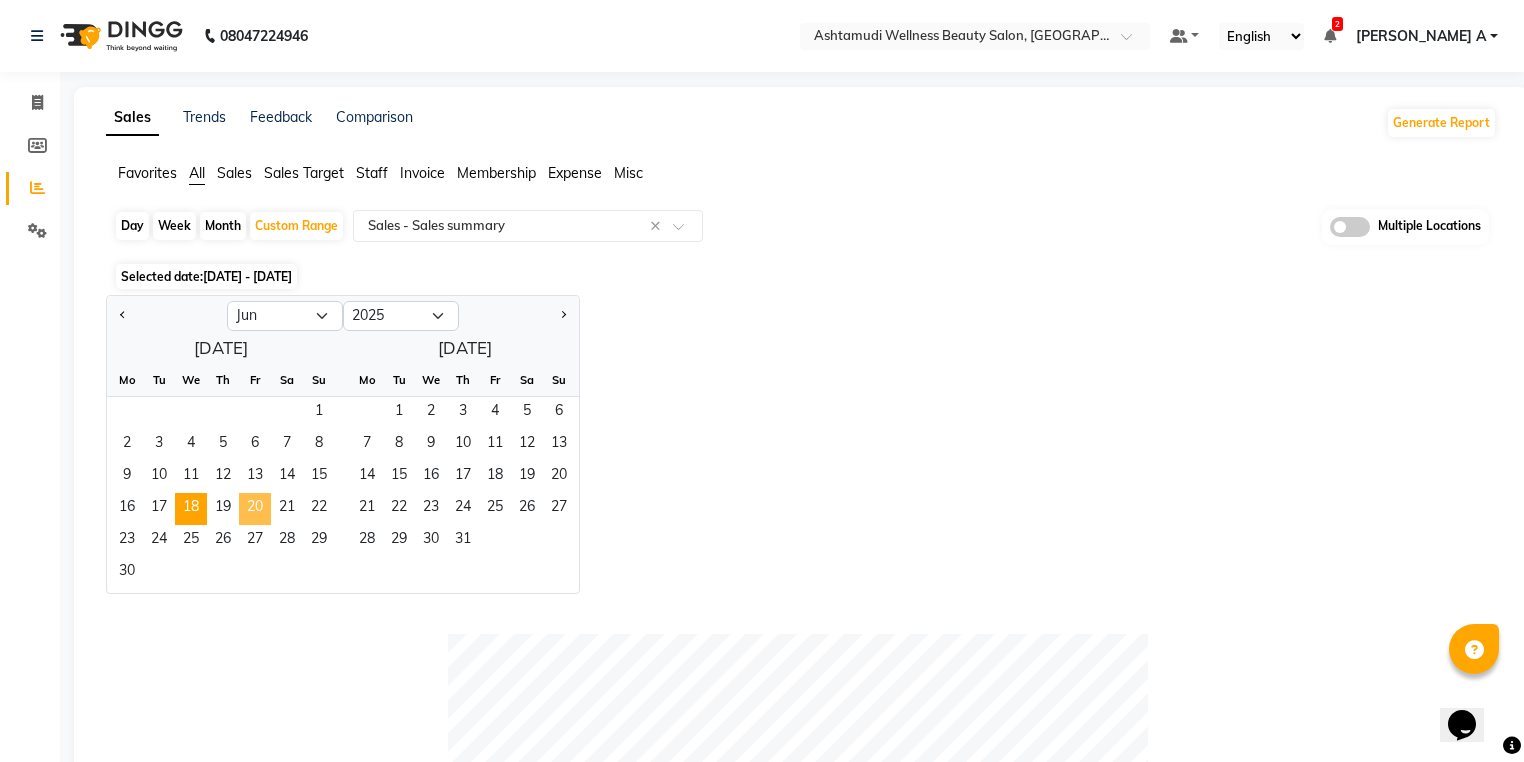 click on "20" 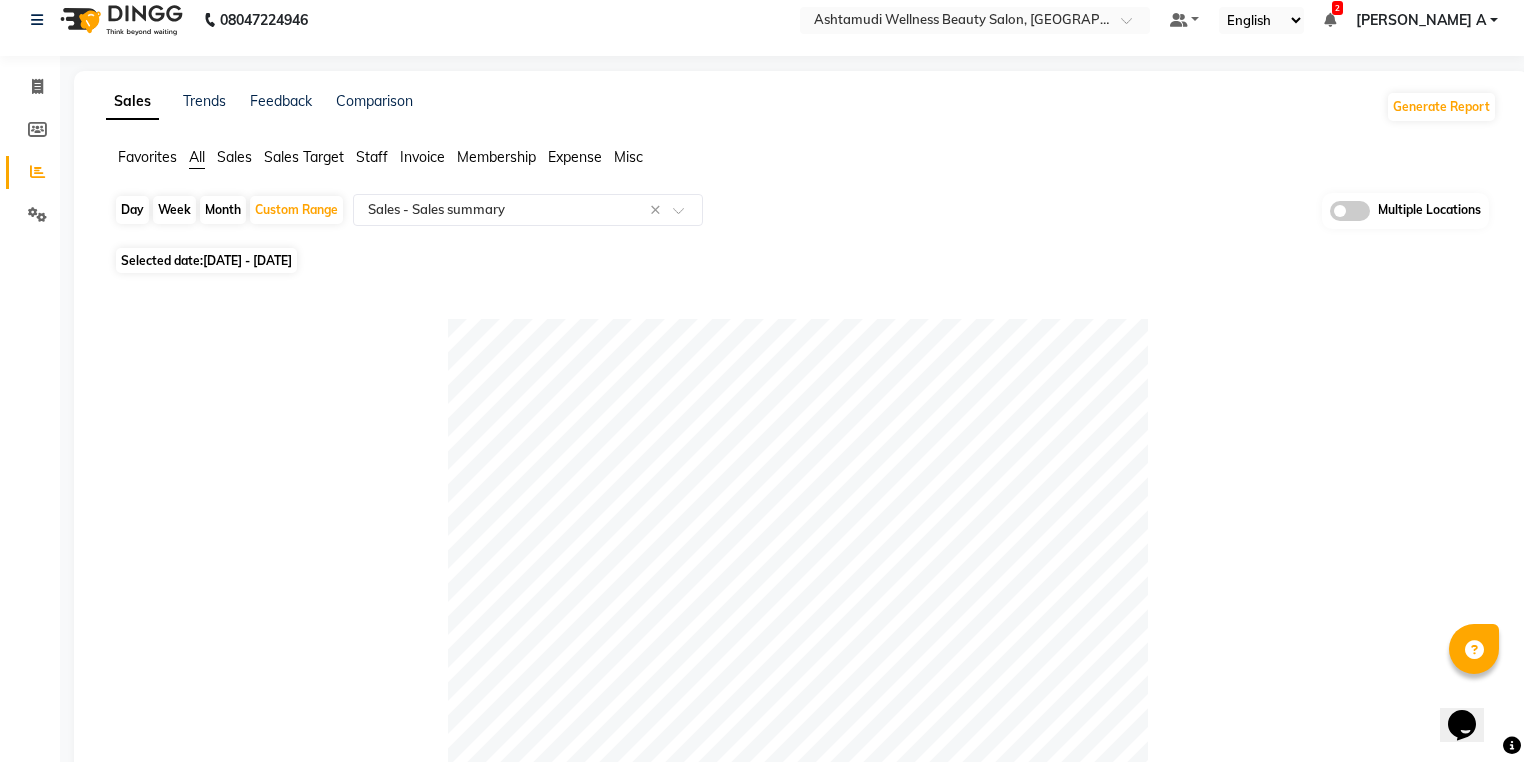 scroll, scrollTop: 0, scrollLeft: 0, axis: both 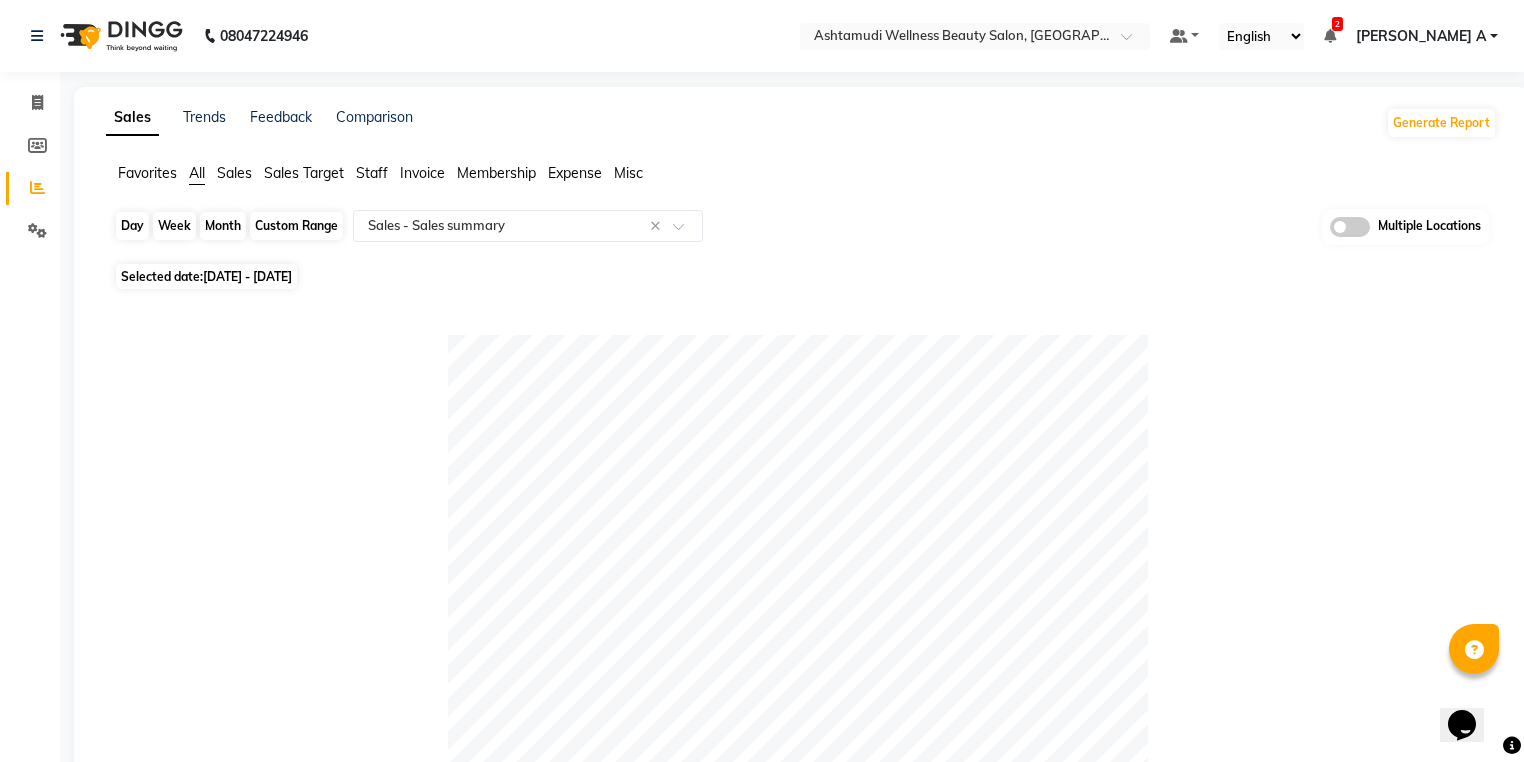 click on "Custom Range" 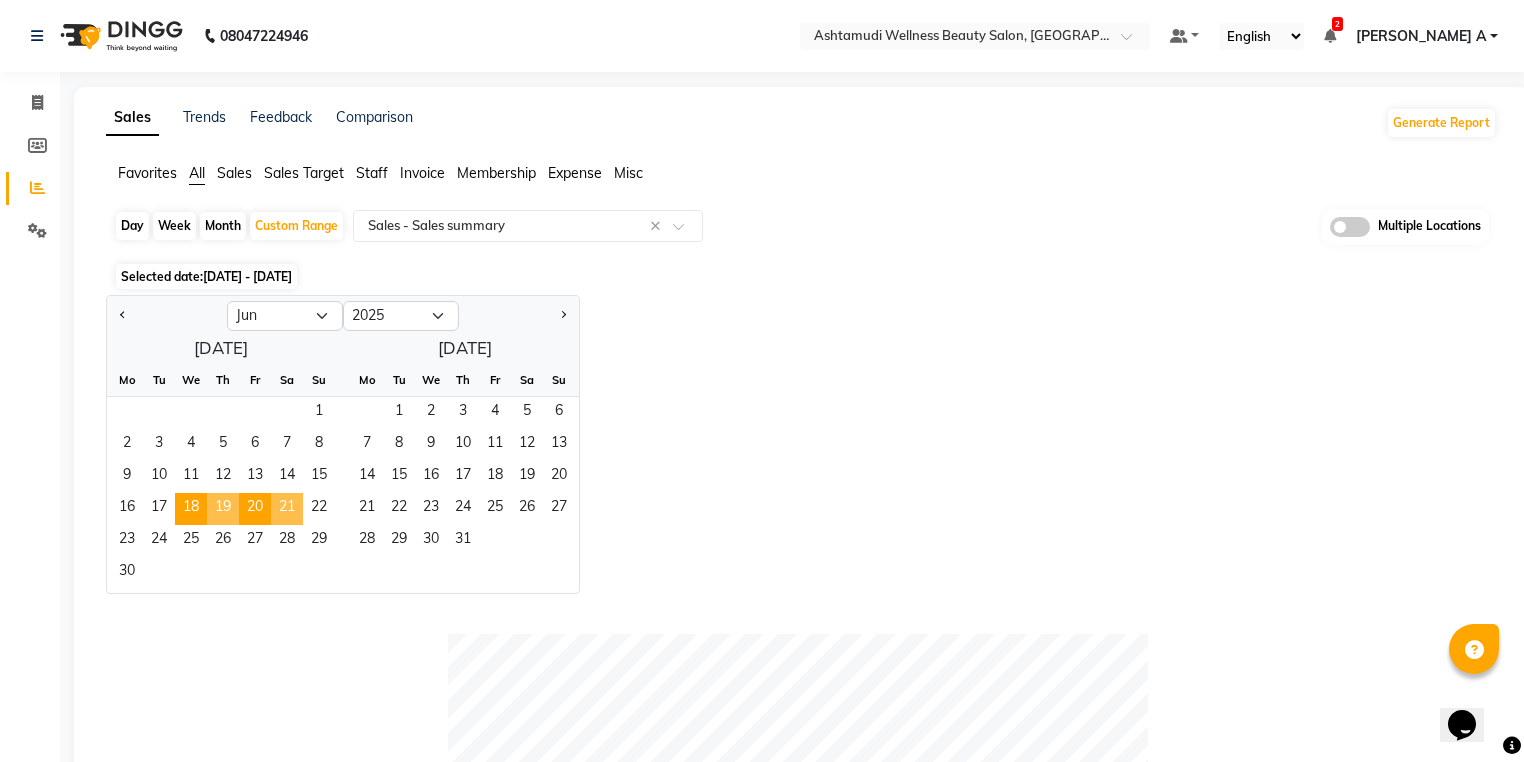 click on "21" 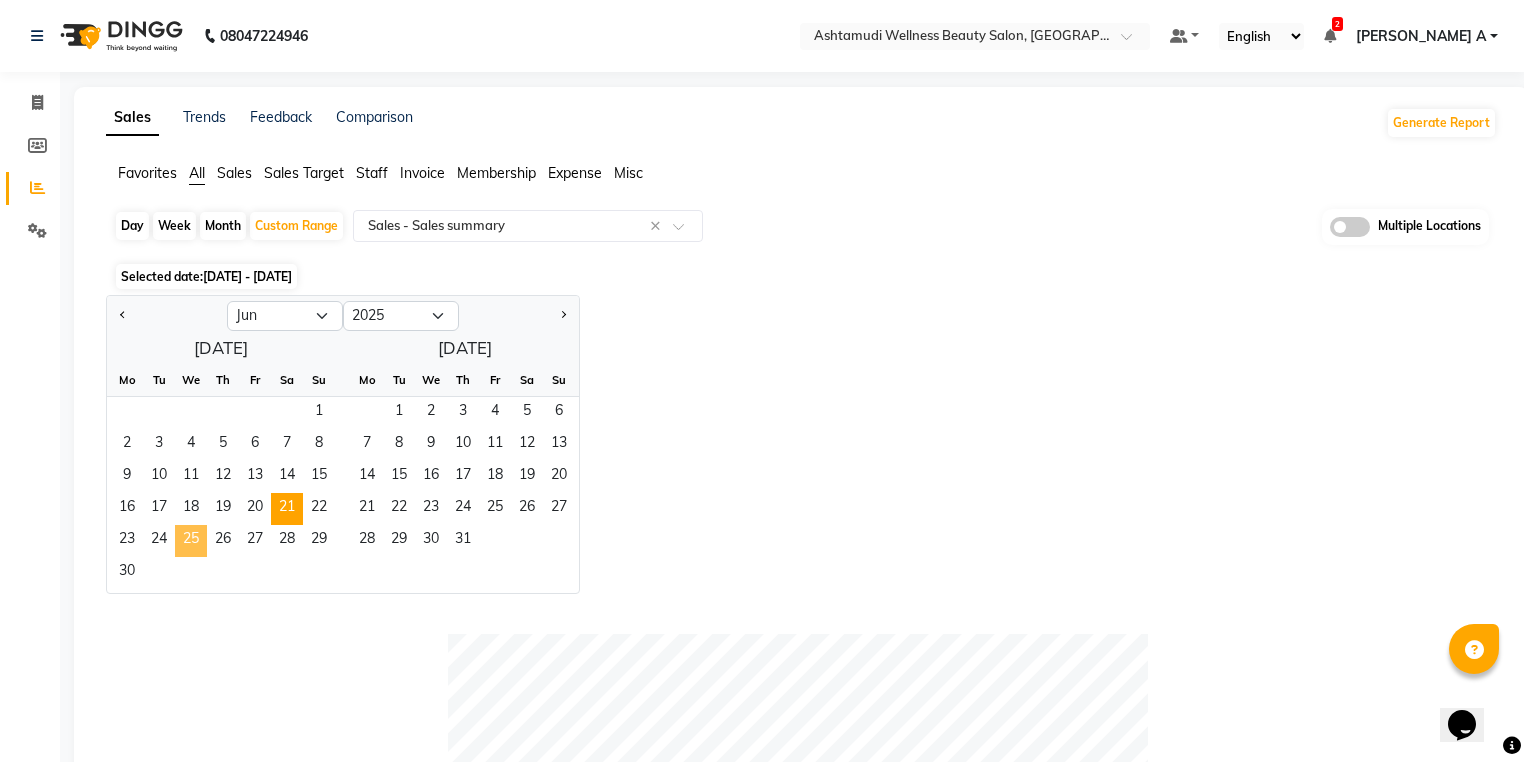 click on "25" 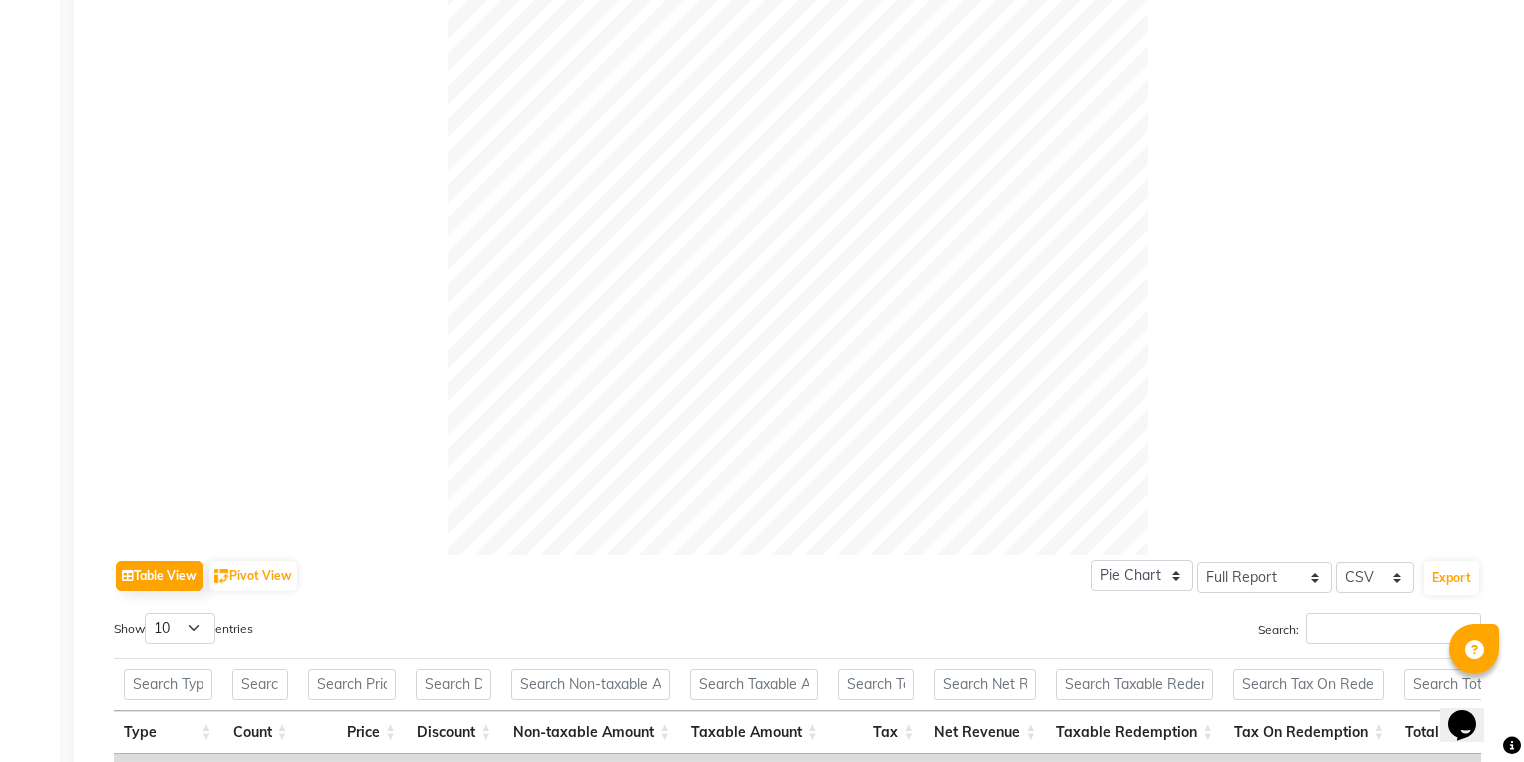scroll, scrollTop: 0, scrollLeft: 0, axis: both 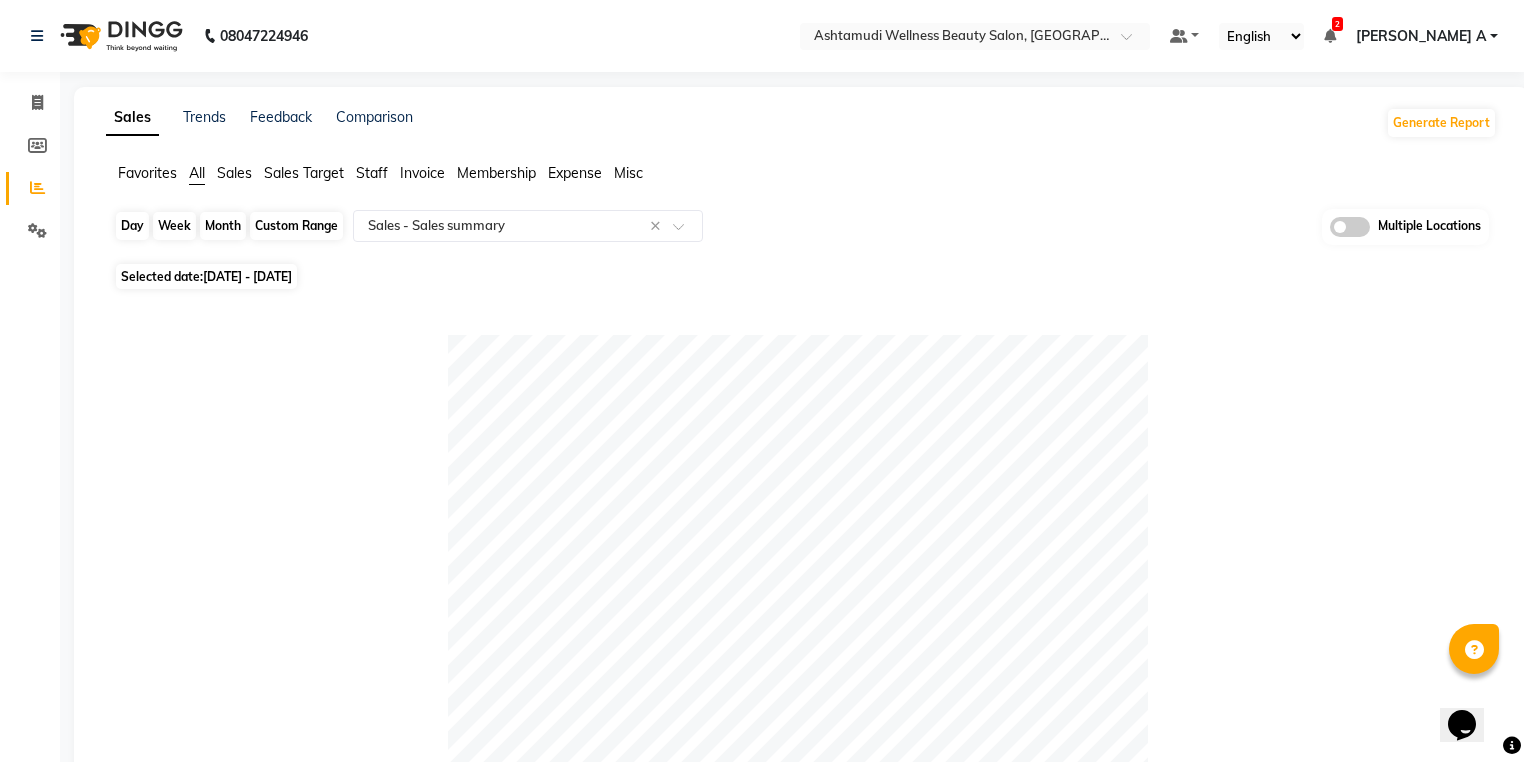 click on "Custom Range" 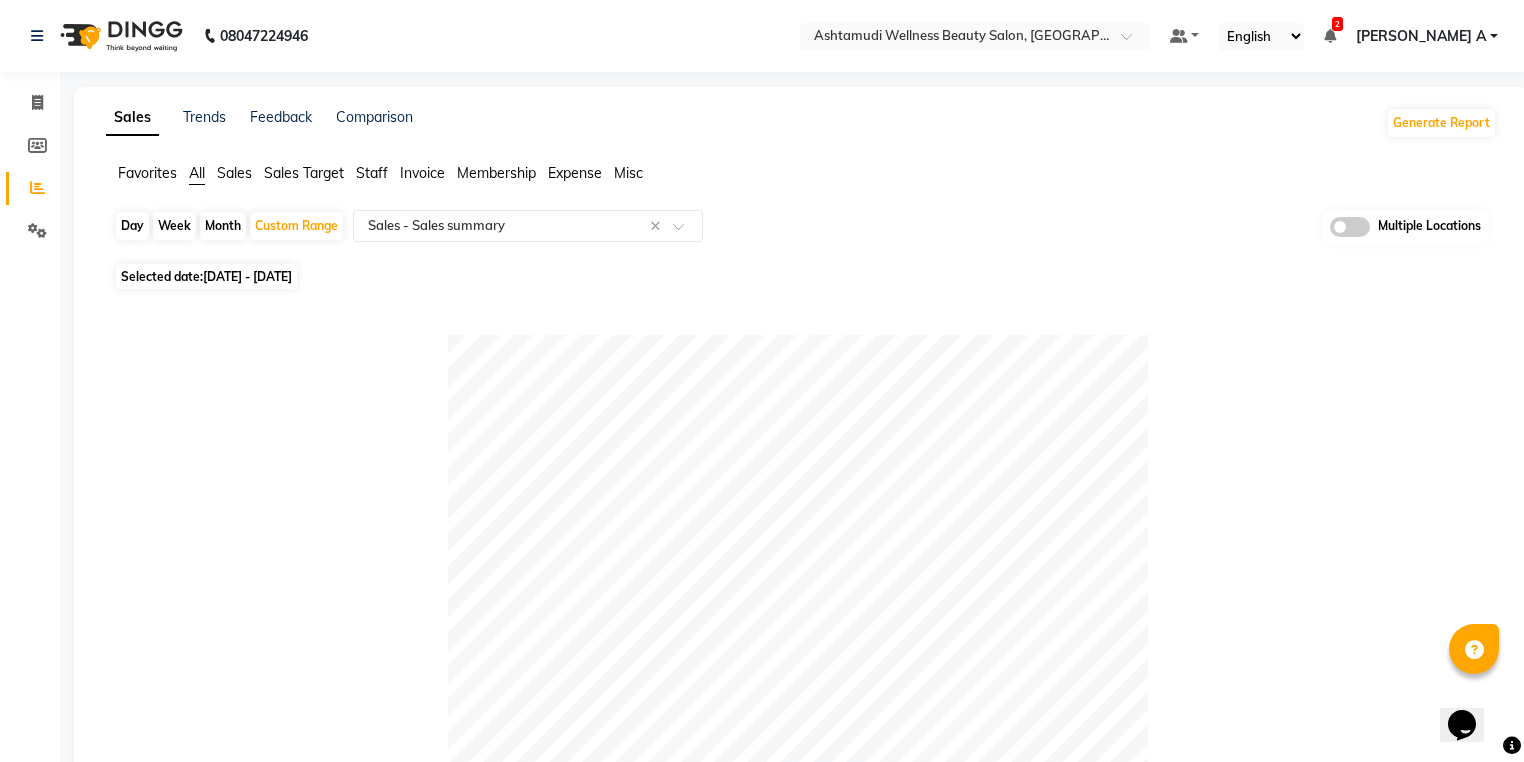 select on "6" 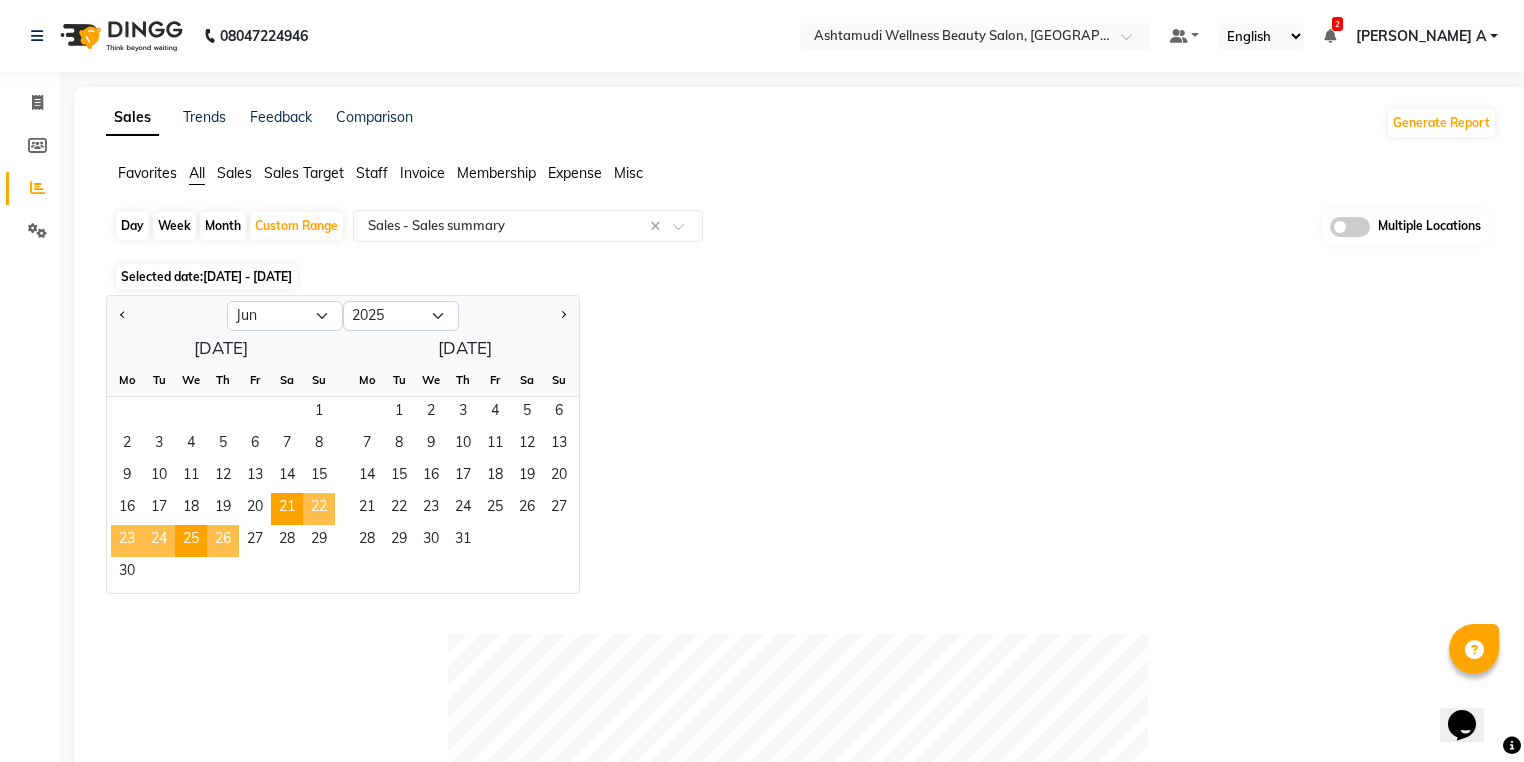 click on "26" 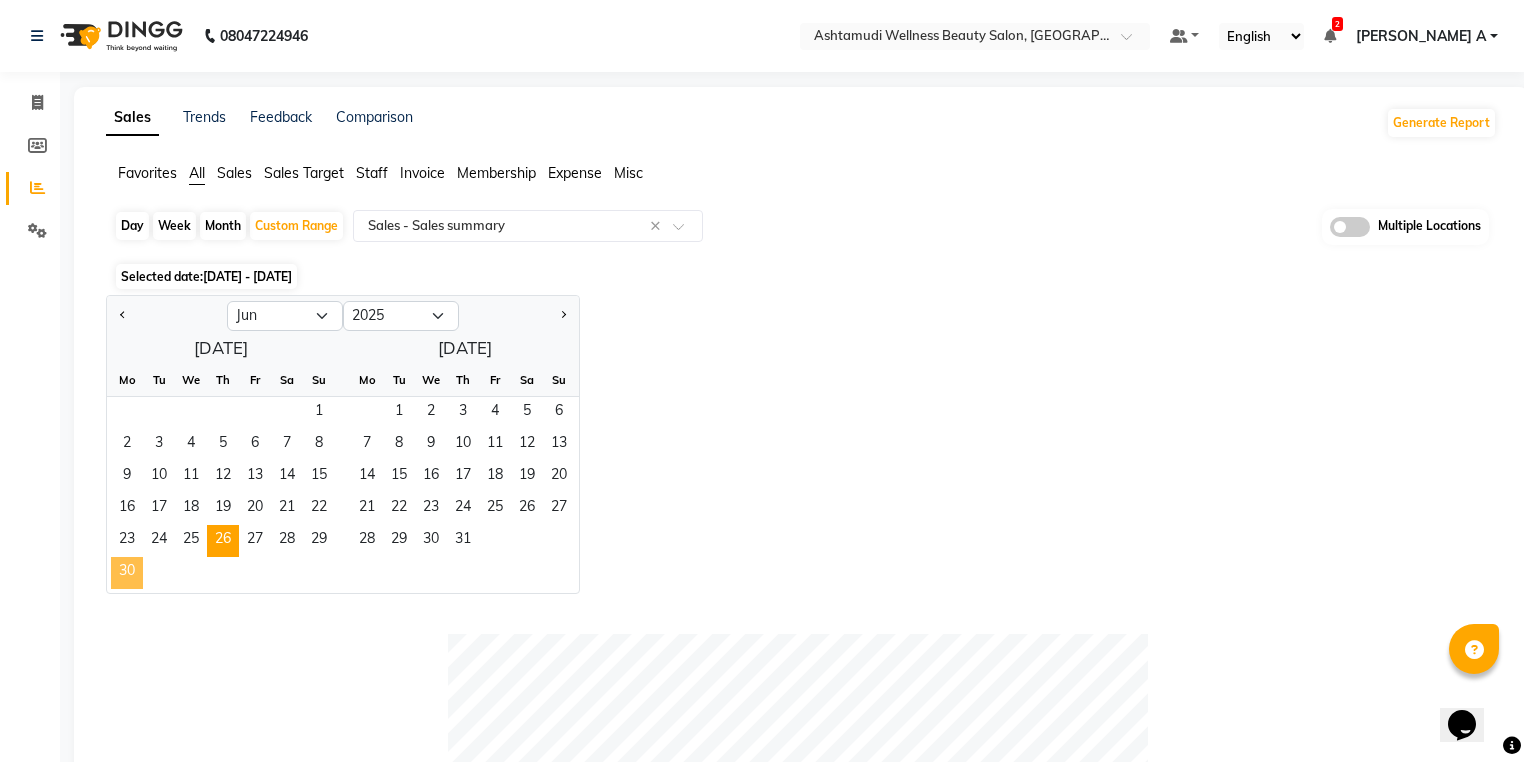 click on "30" 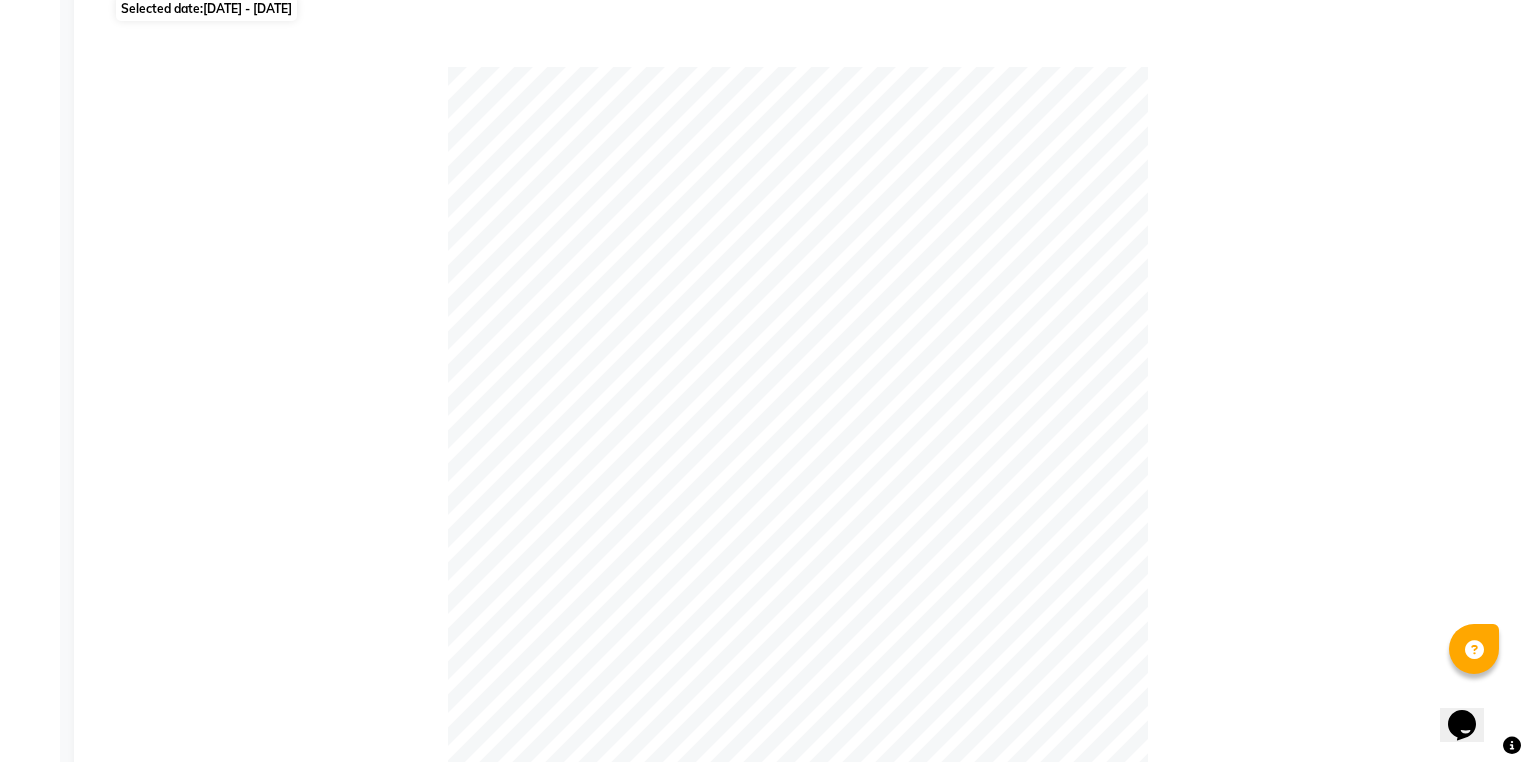 scroll, scrollTop: 0, scrollLeft: 0, axis: both 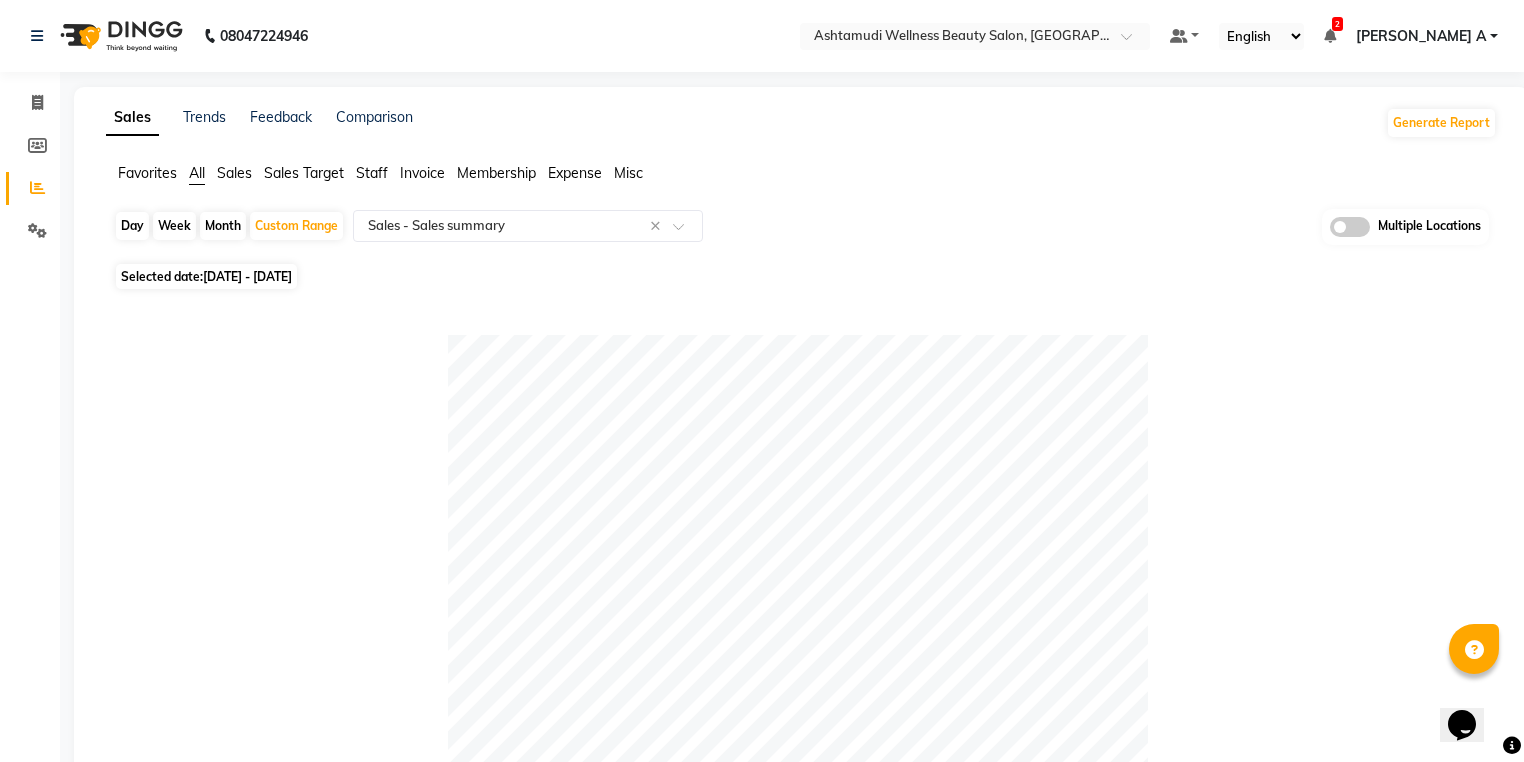click on "Day" 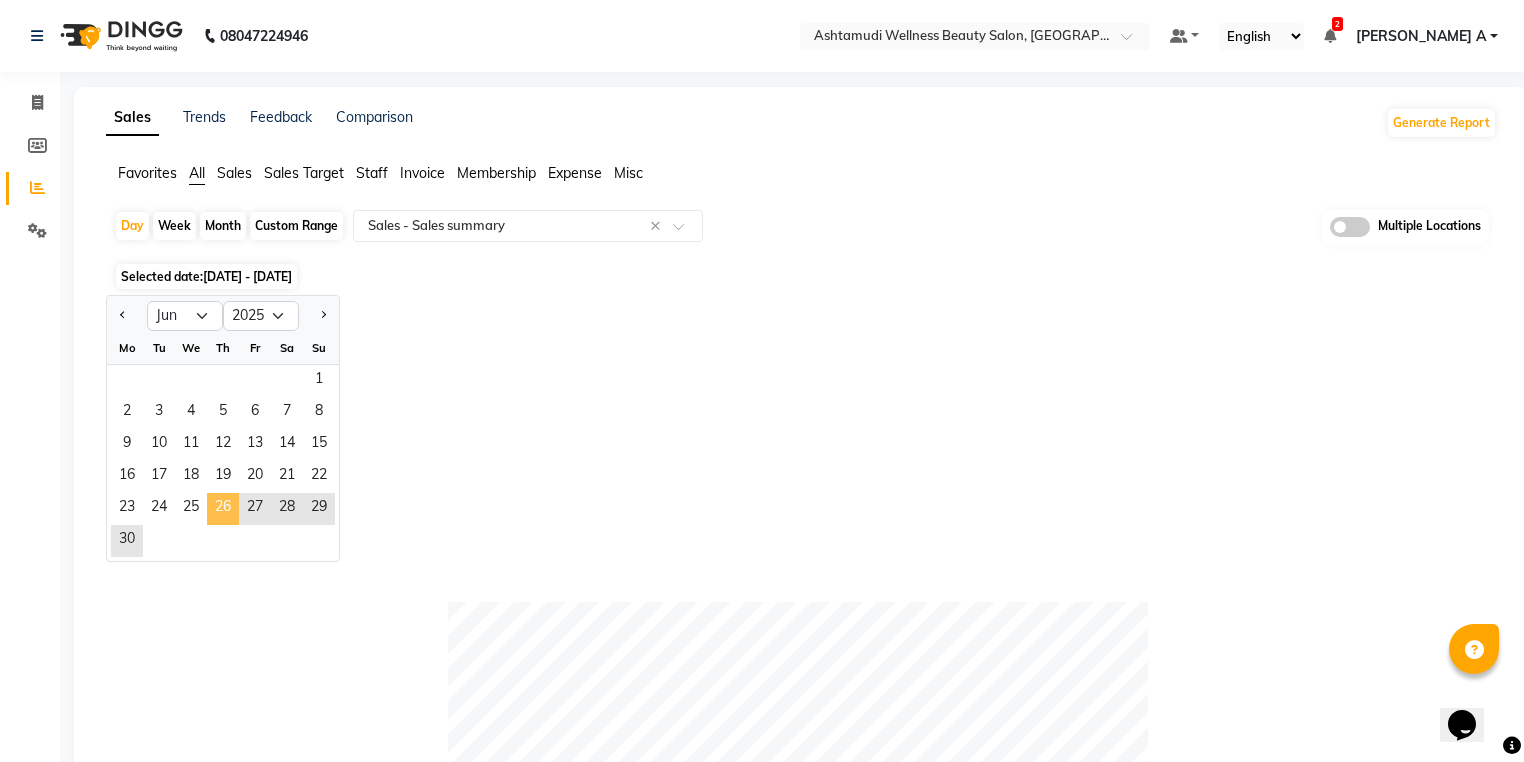 click on "26" 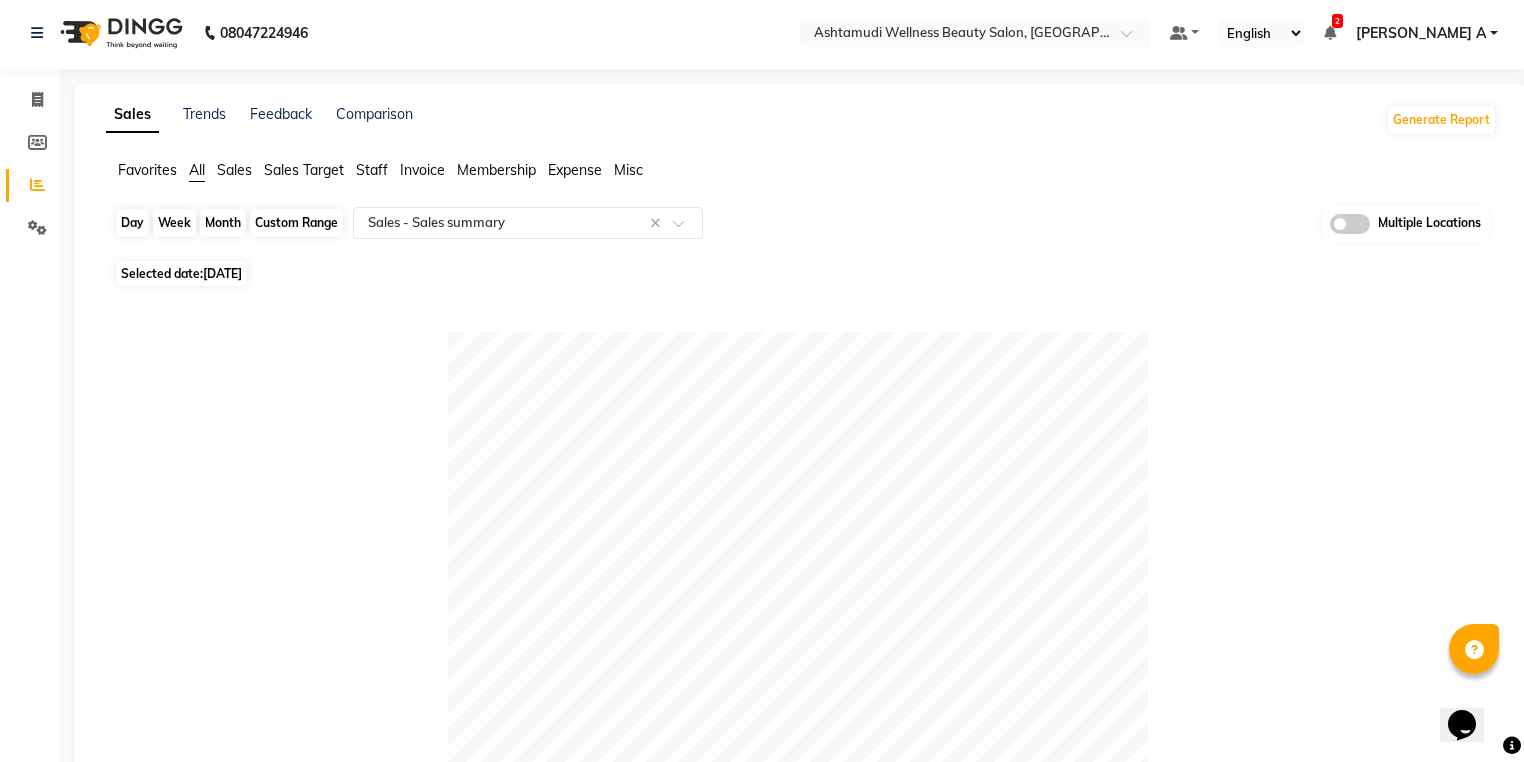 scroll, scrollTop: 0, scrollLeft: 0, axis: both 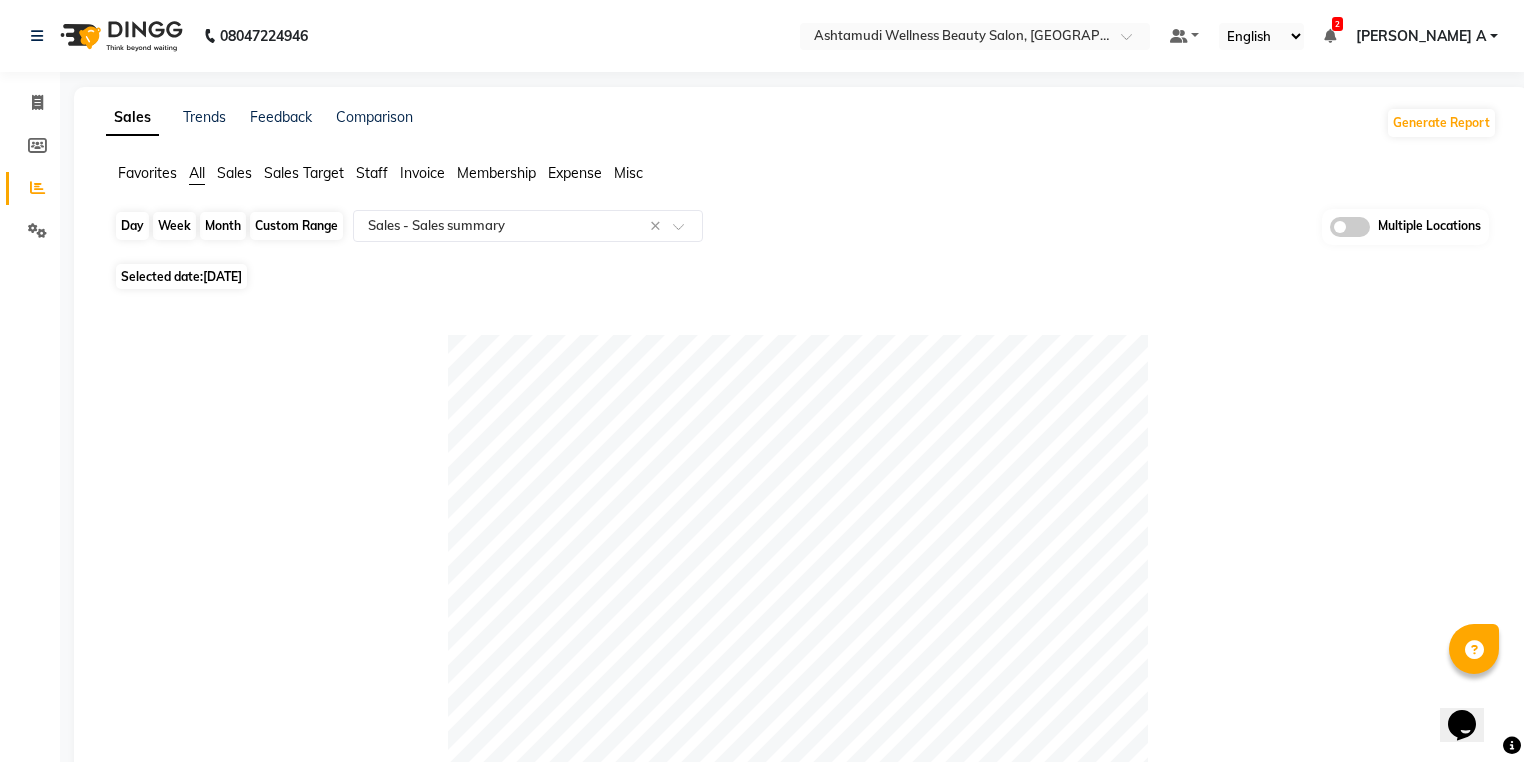 click on "Day" 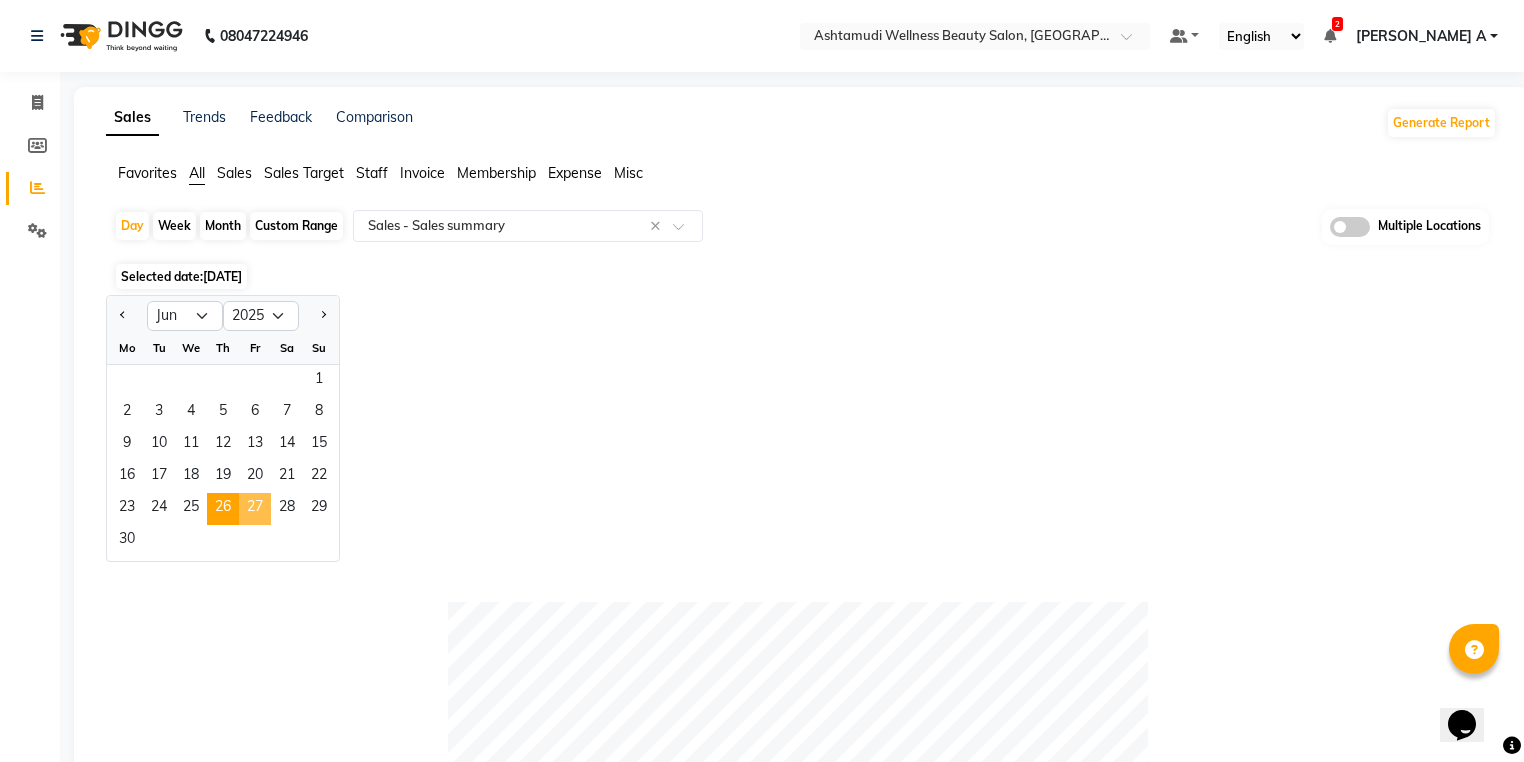 click on "27" 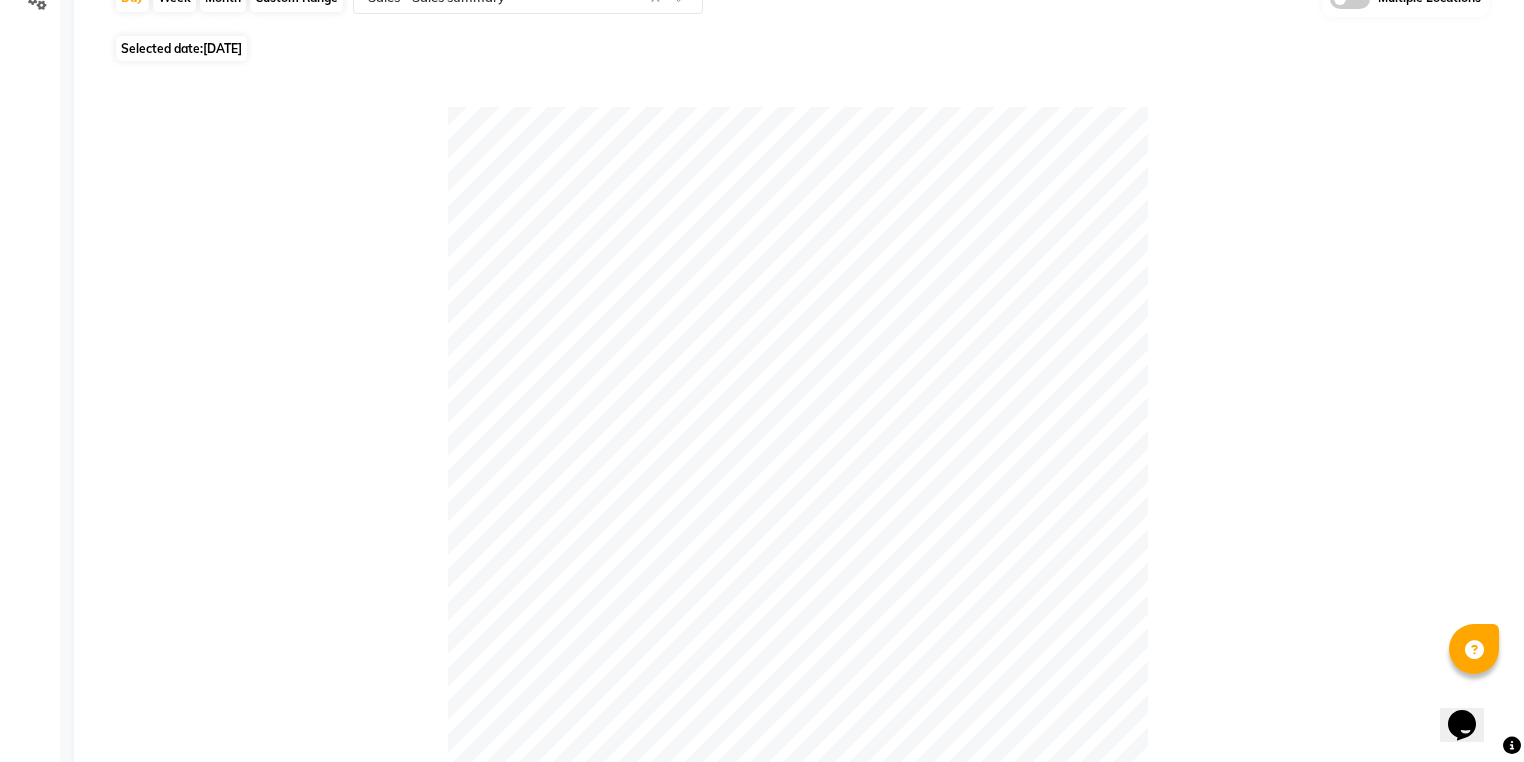 scroll, scrollTop: 0, scrollLeft: 0, axis: both 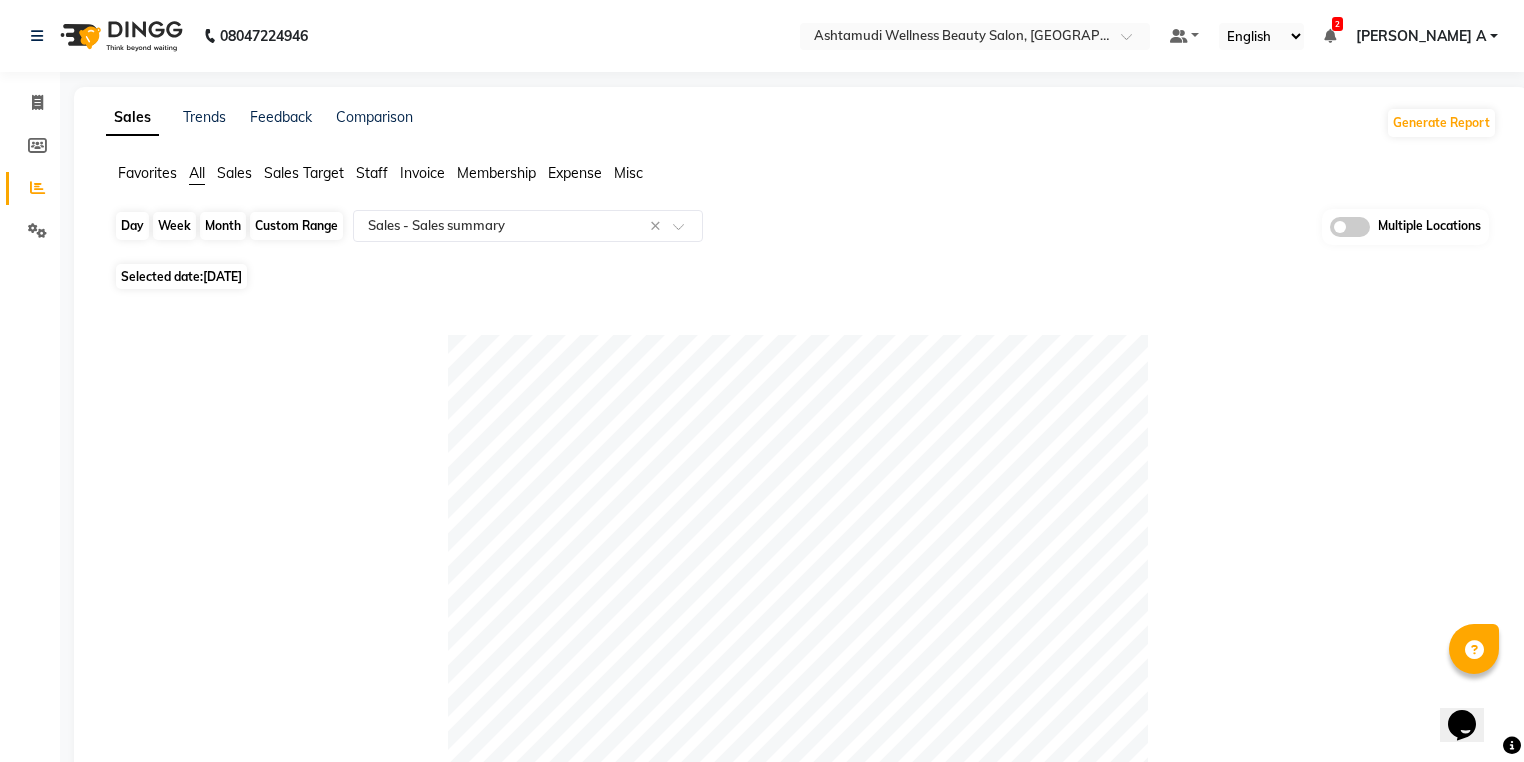 click on "Day" 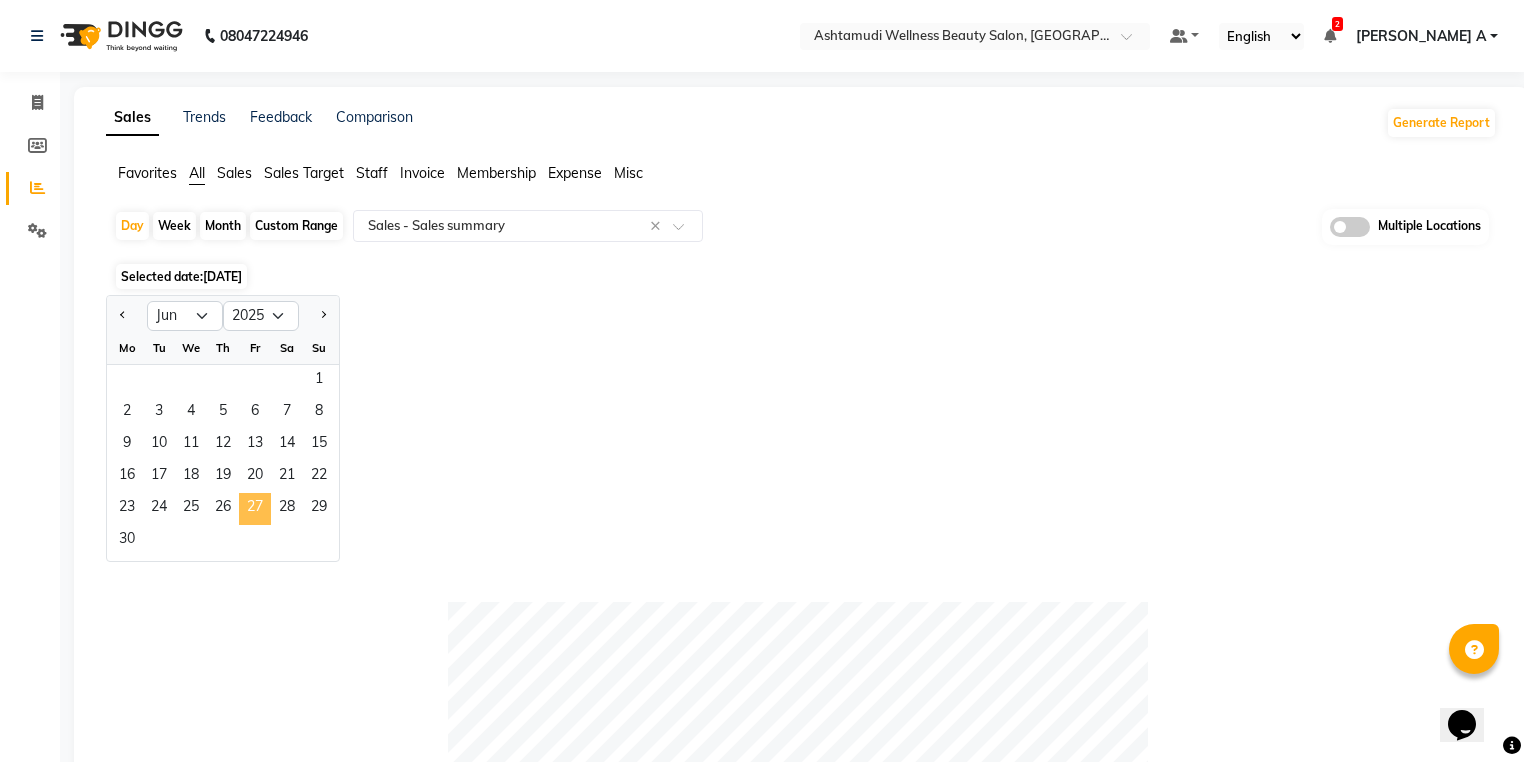 click on "27" 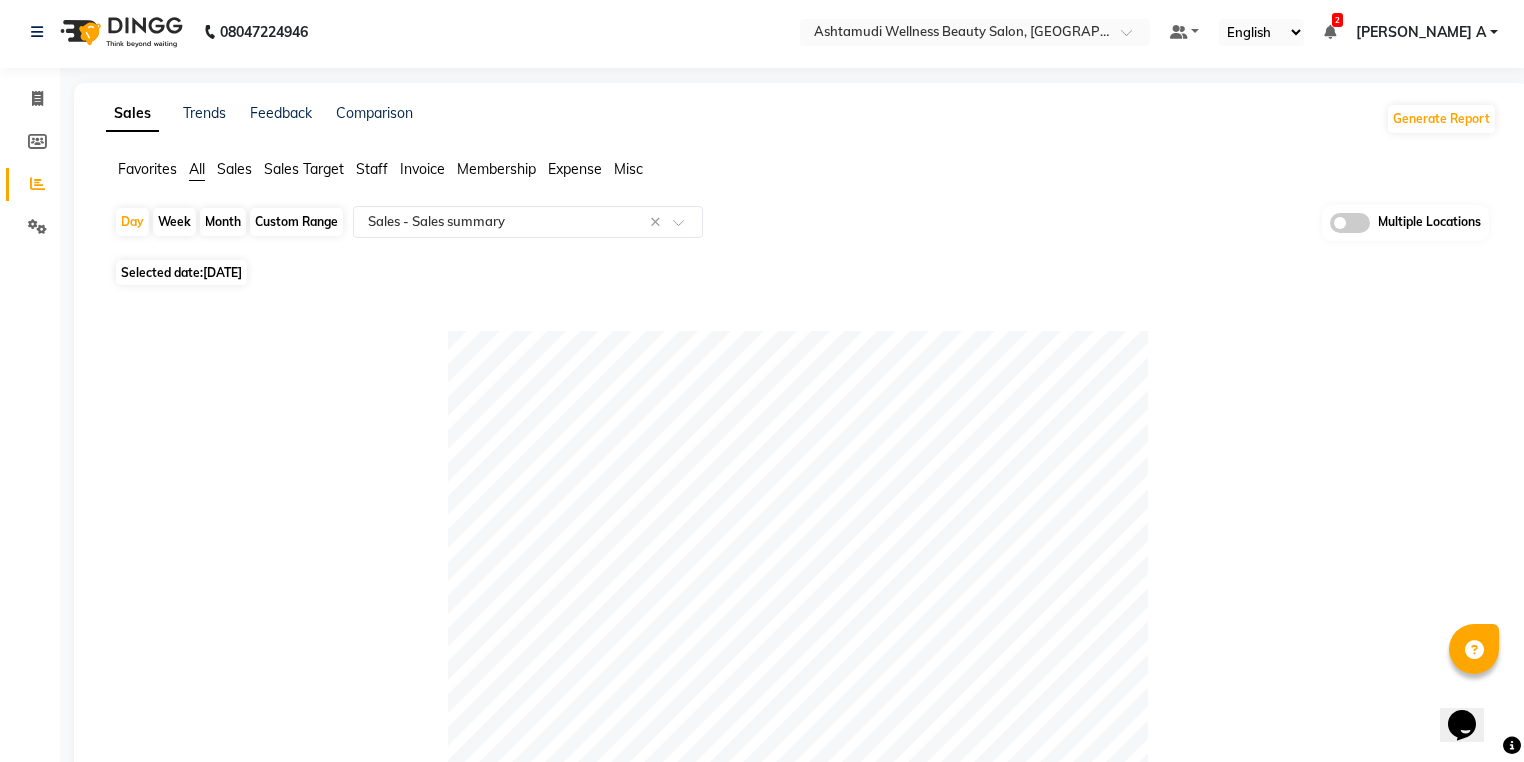 scroll, scrollTop: 0, scrollLeft: 0, axis: both 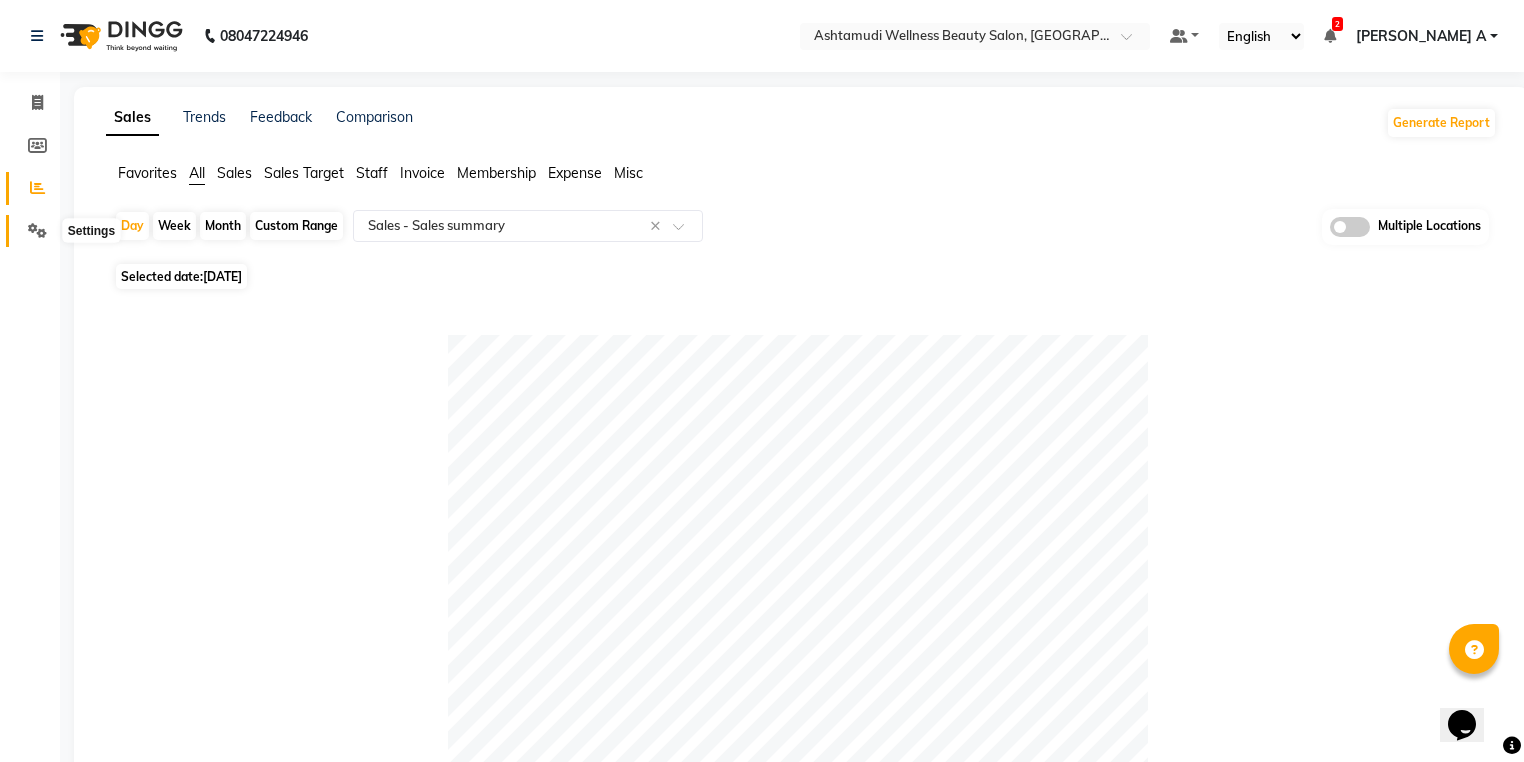 click 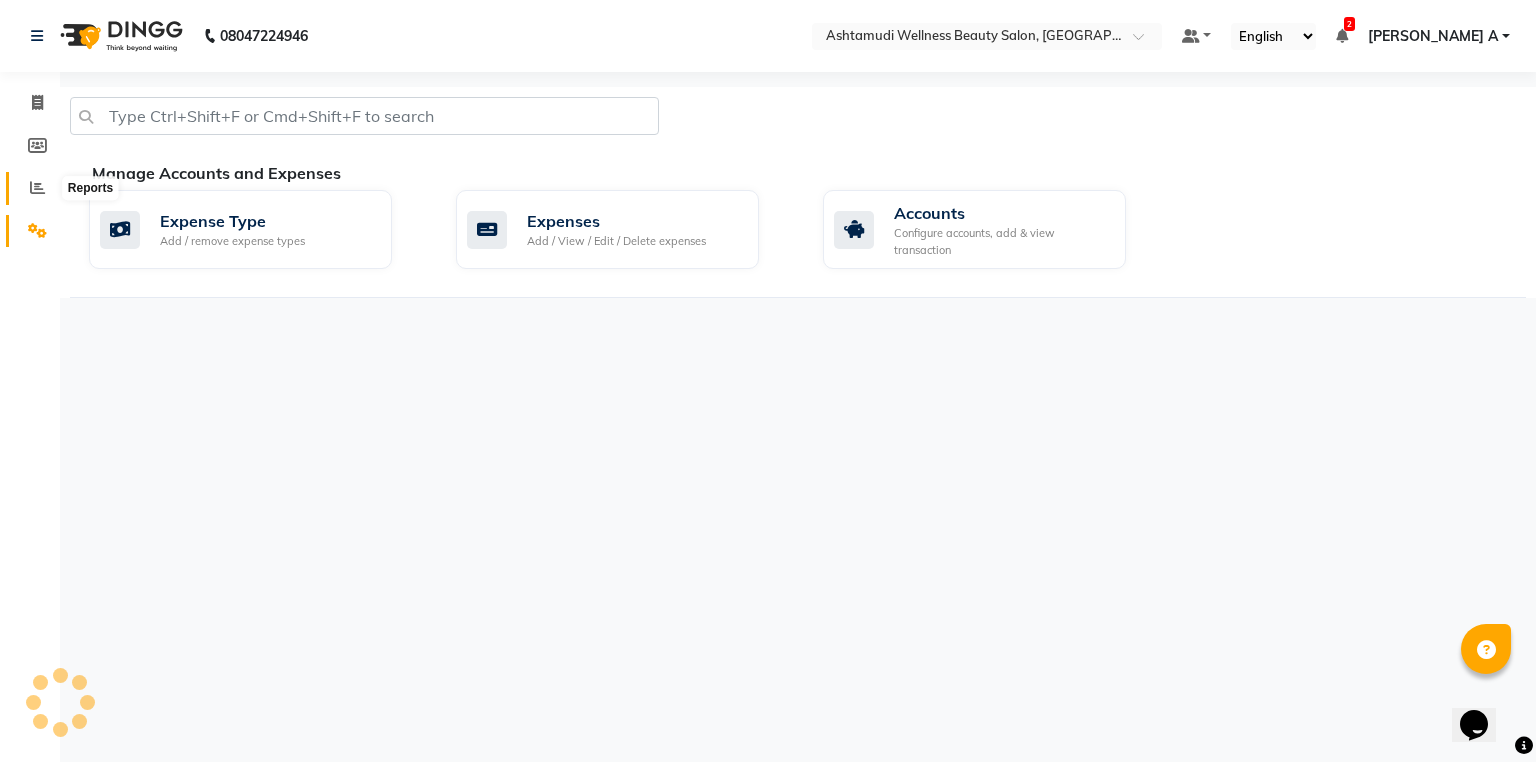 click 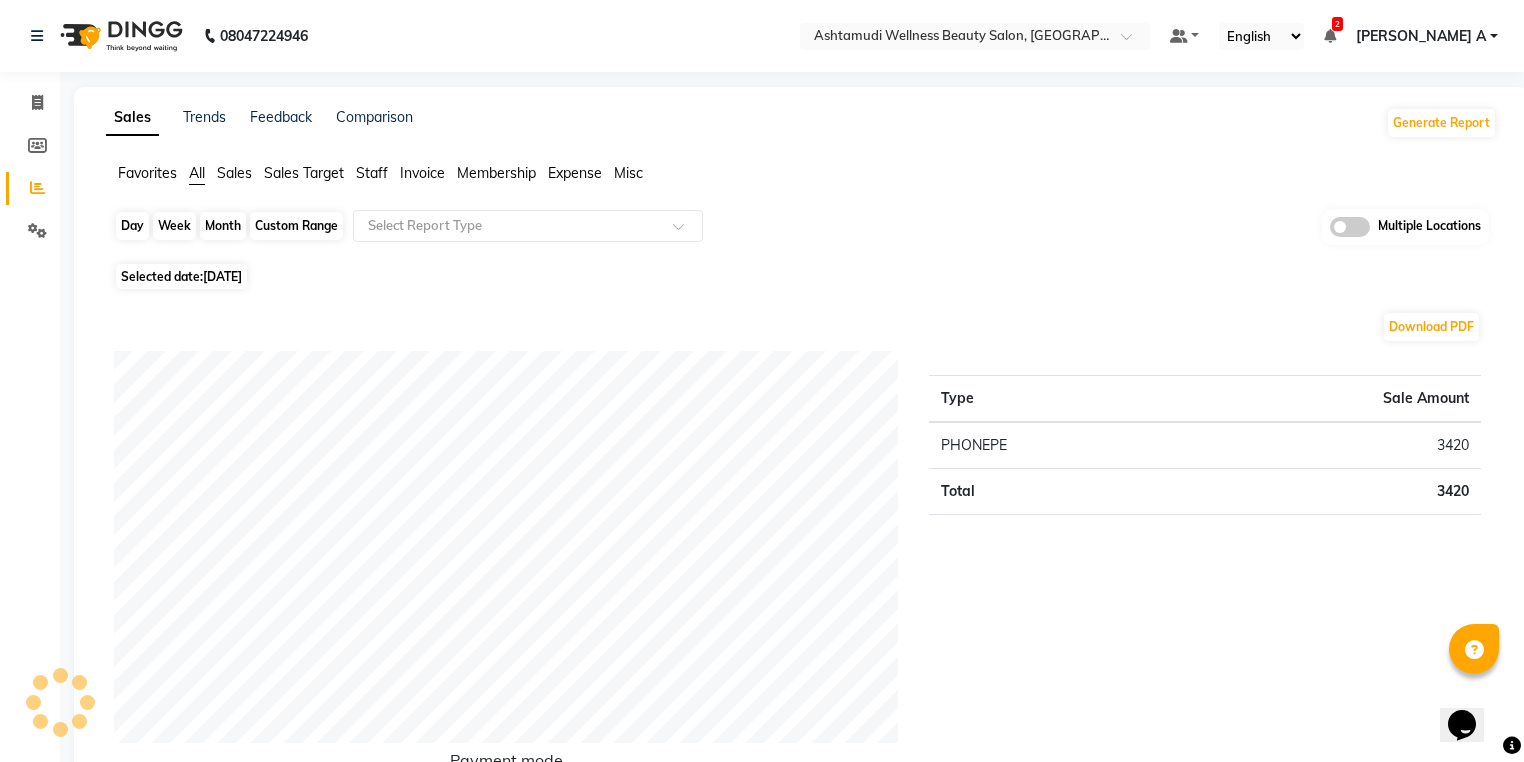 click on "Day" 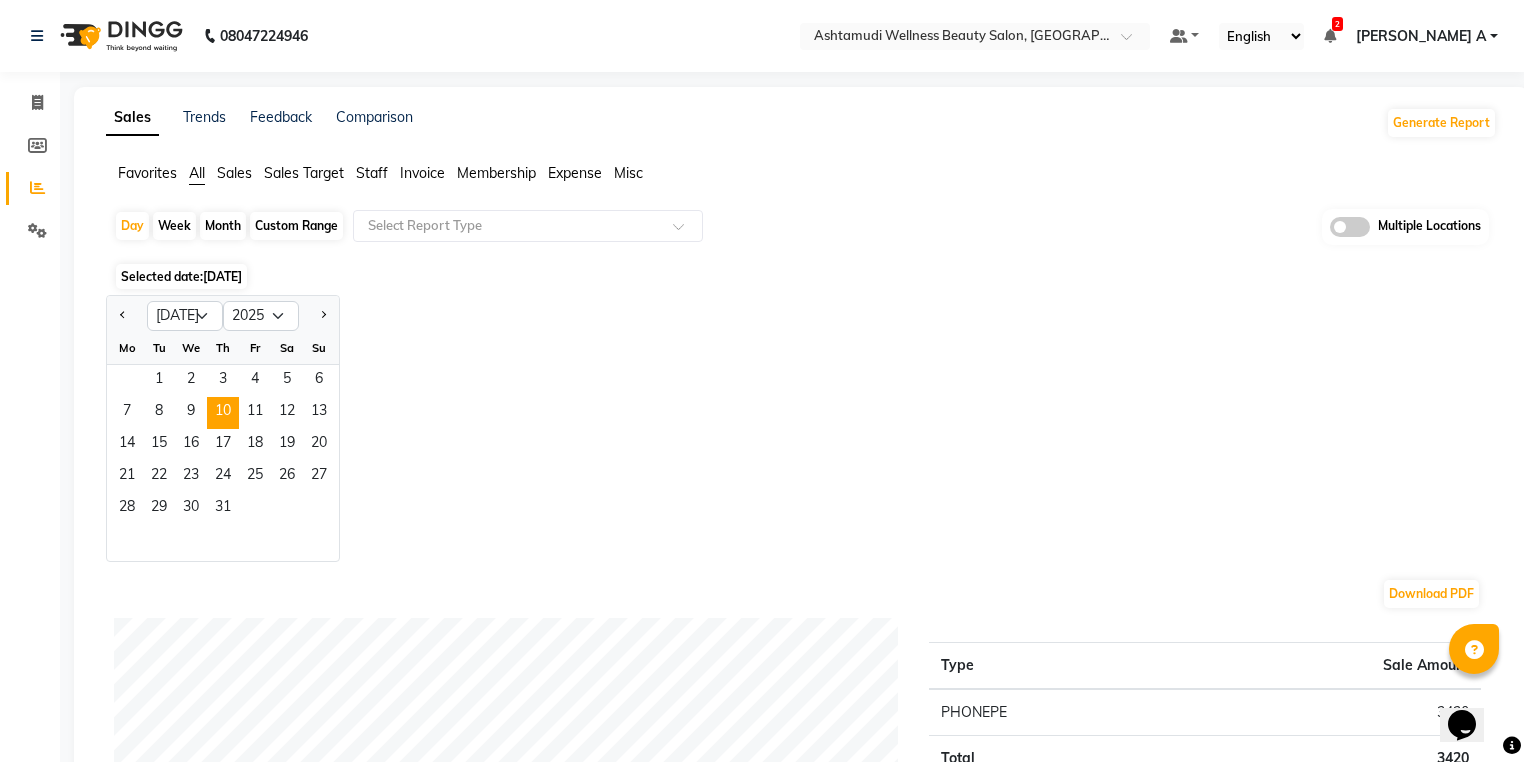 click on "Mo" 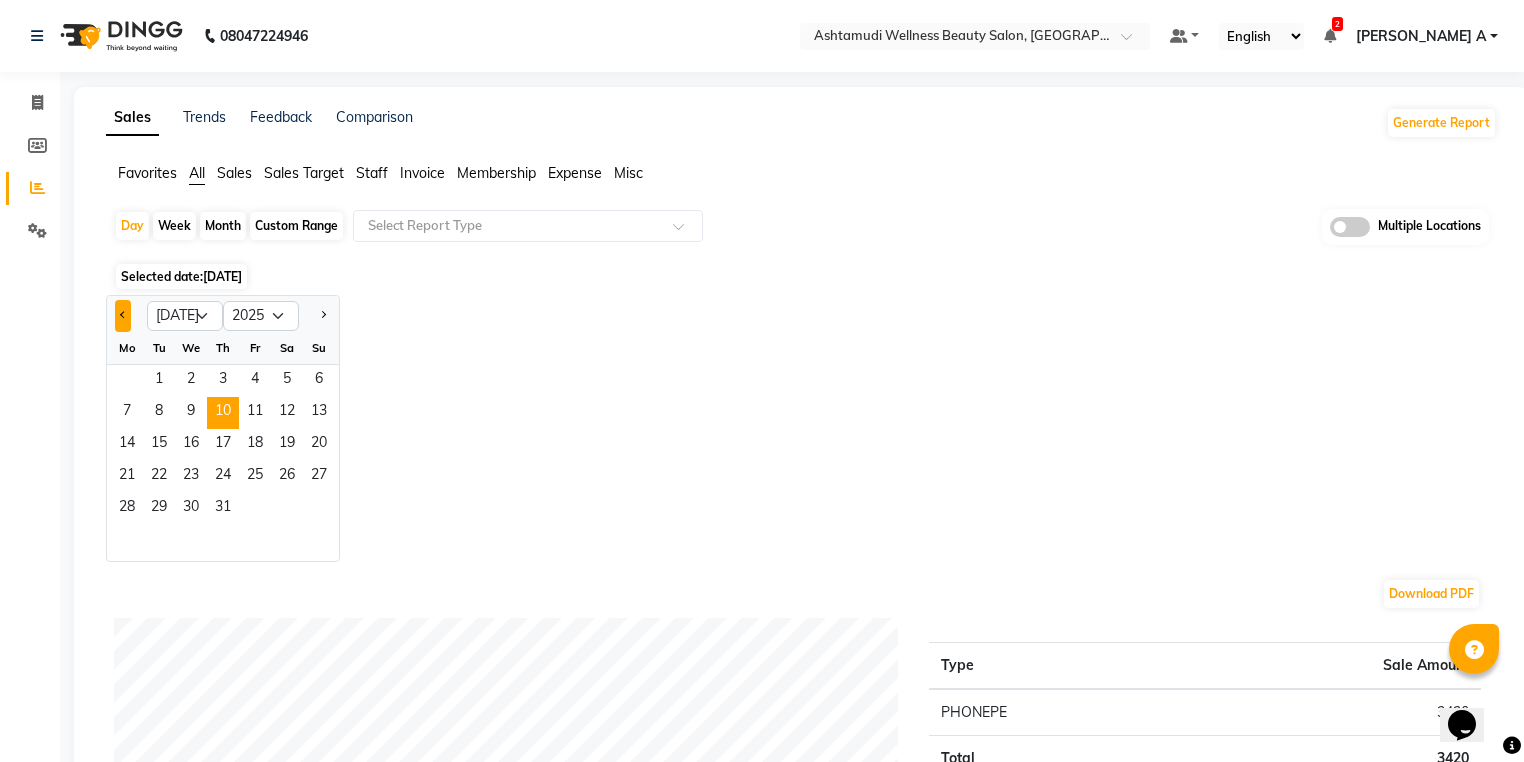 click 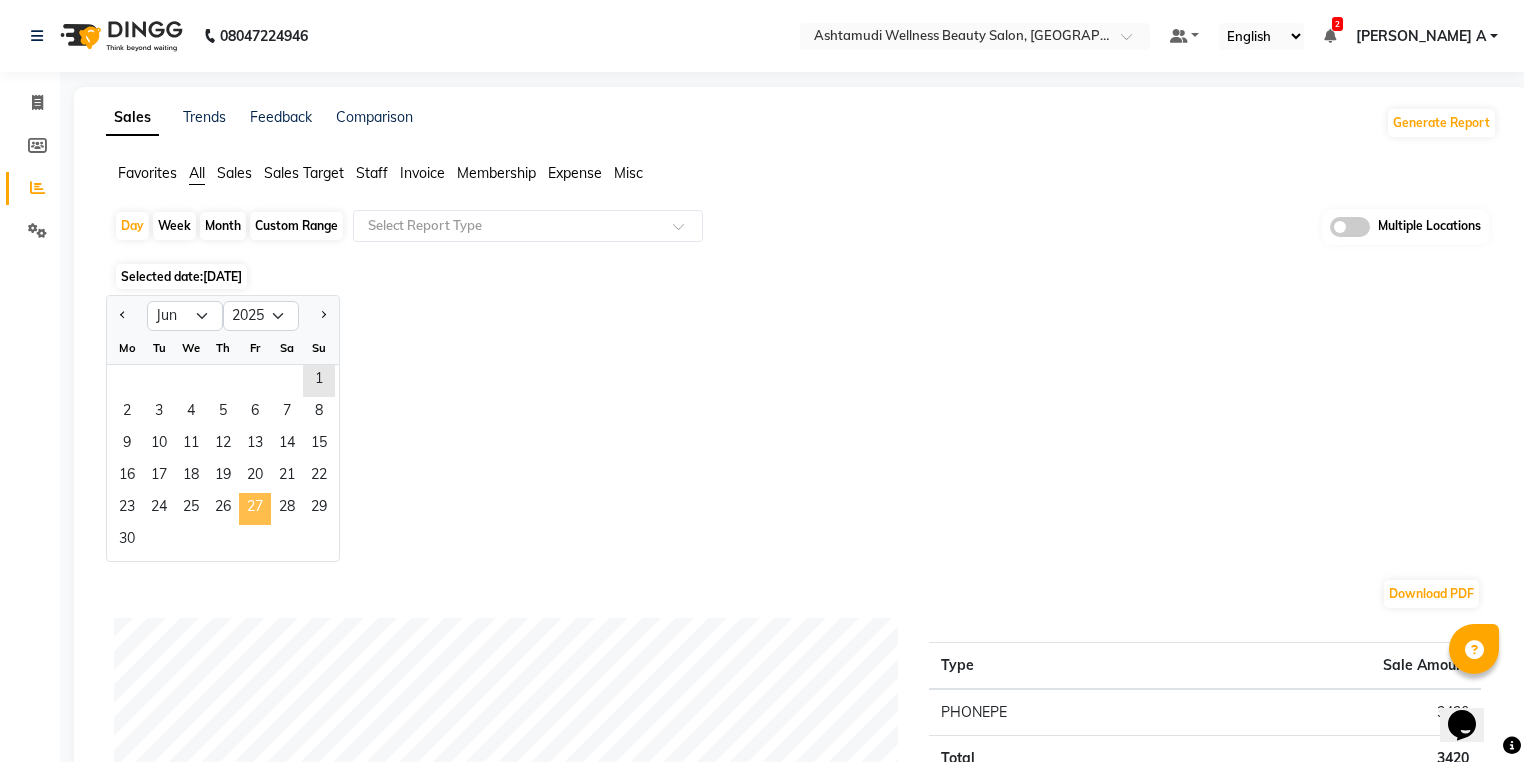 click on "27" 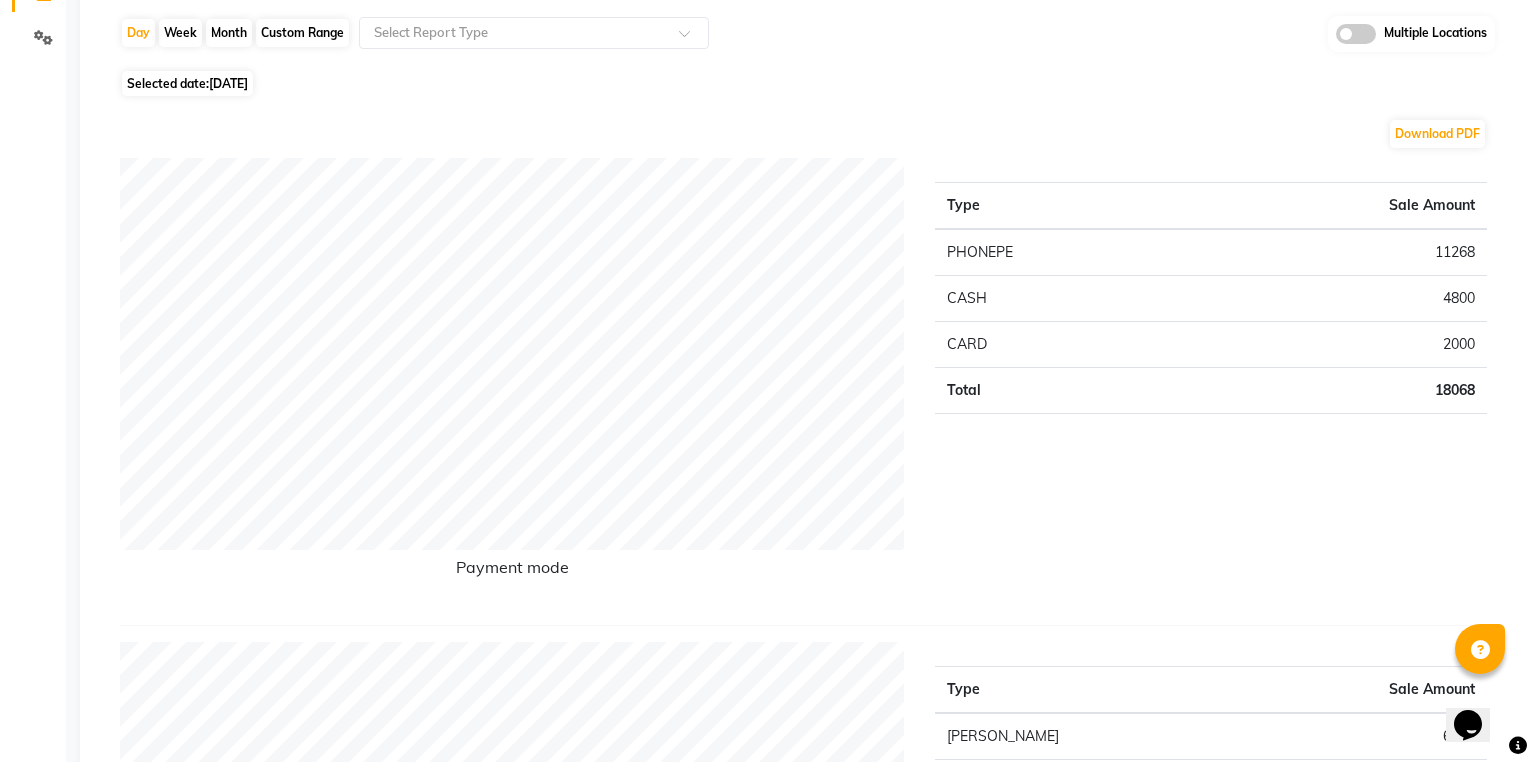 scroll, scrollTop: 0, scrollLeft: 0, axis: both 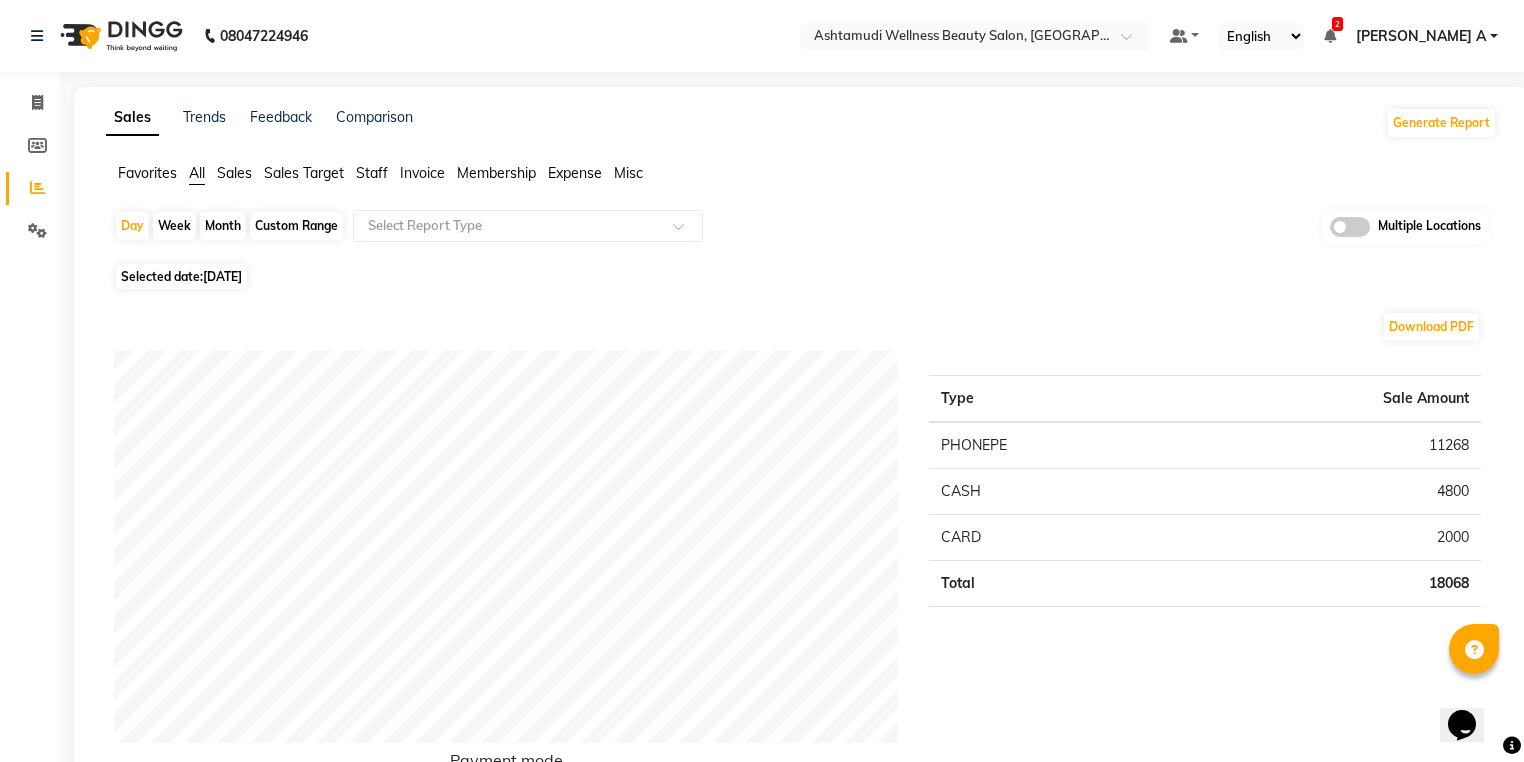 click on "Invoice" 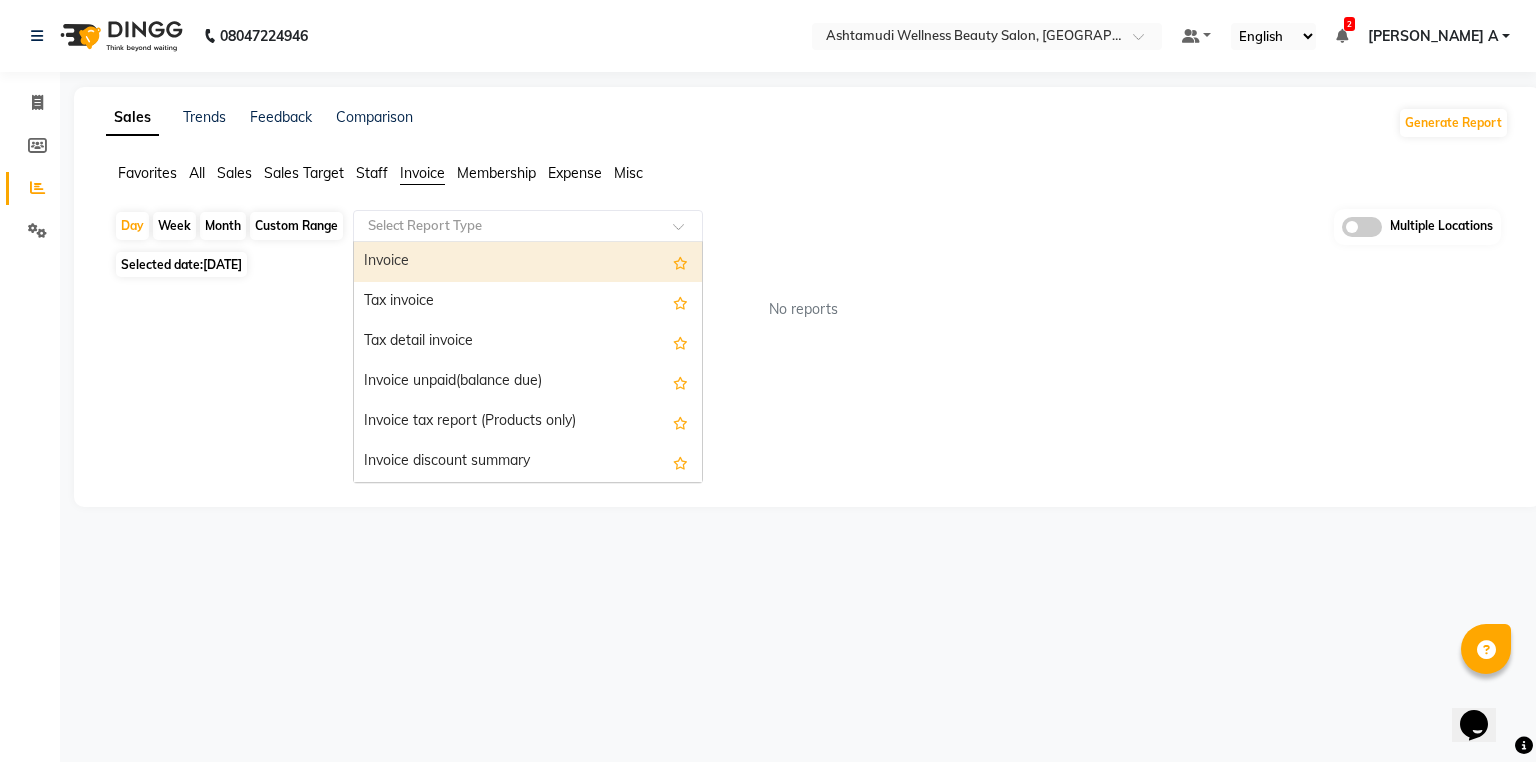click 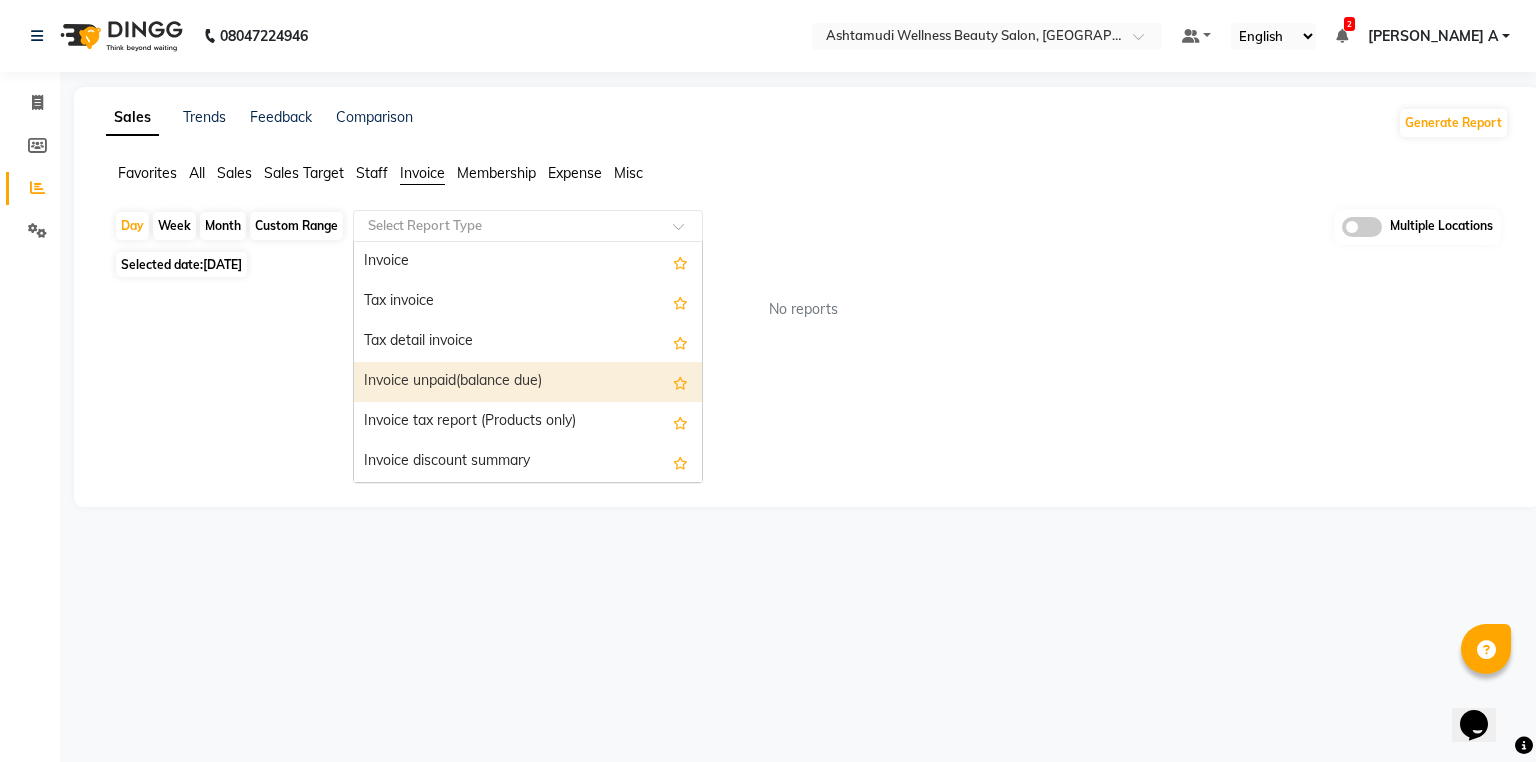 click on "Invoice unpaid(balance due)" at bounding box center [528, 382] 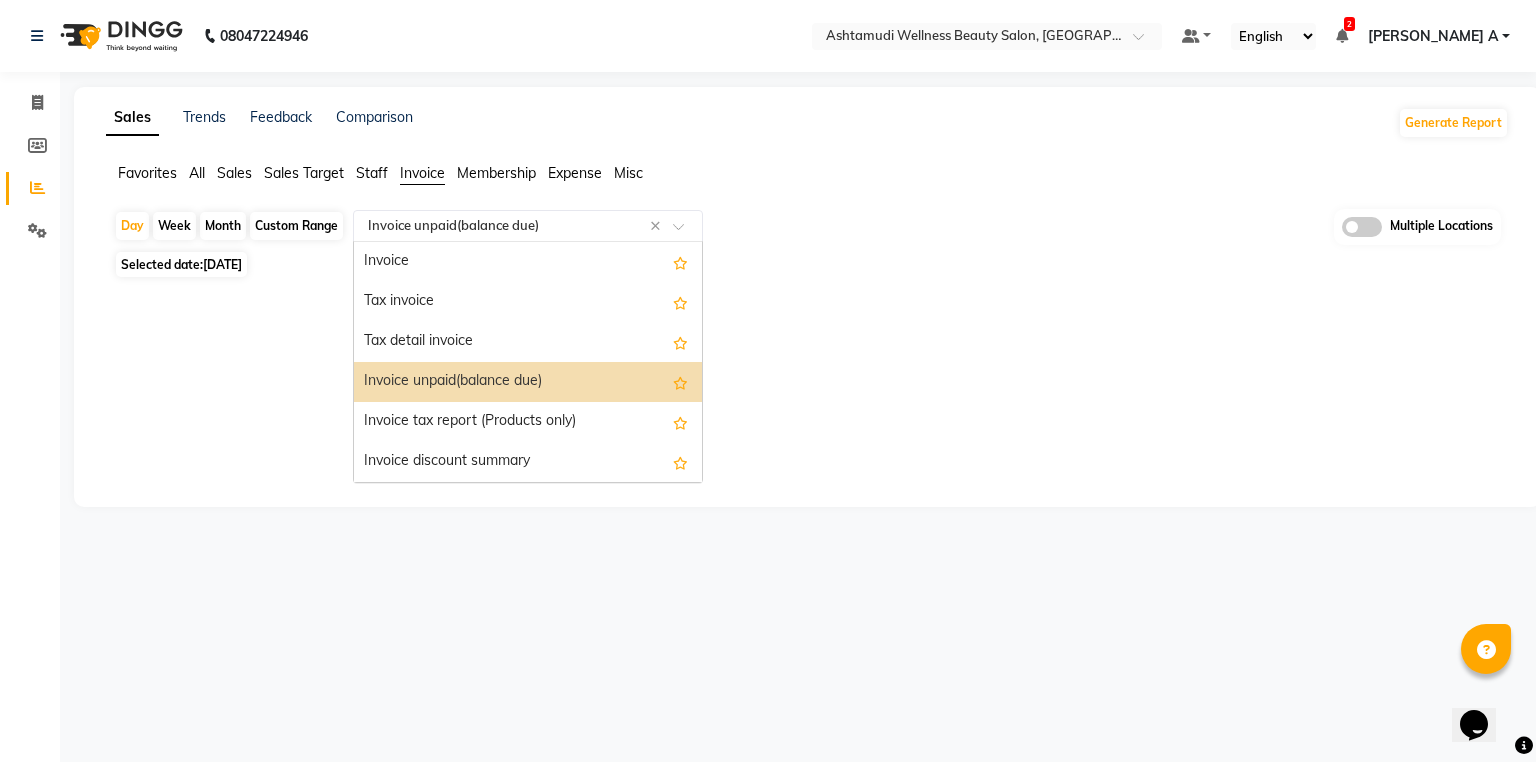 click on "Select Report Type × Invoice unpaid(balance due) ×" 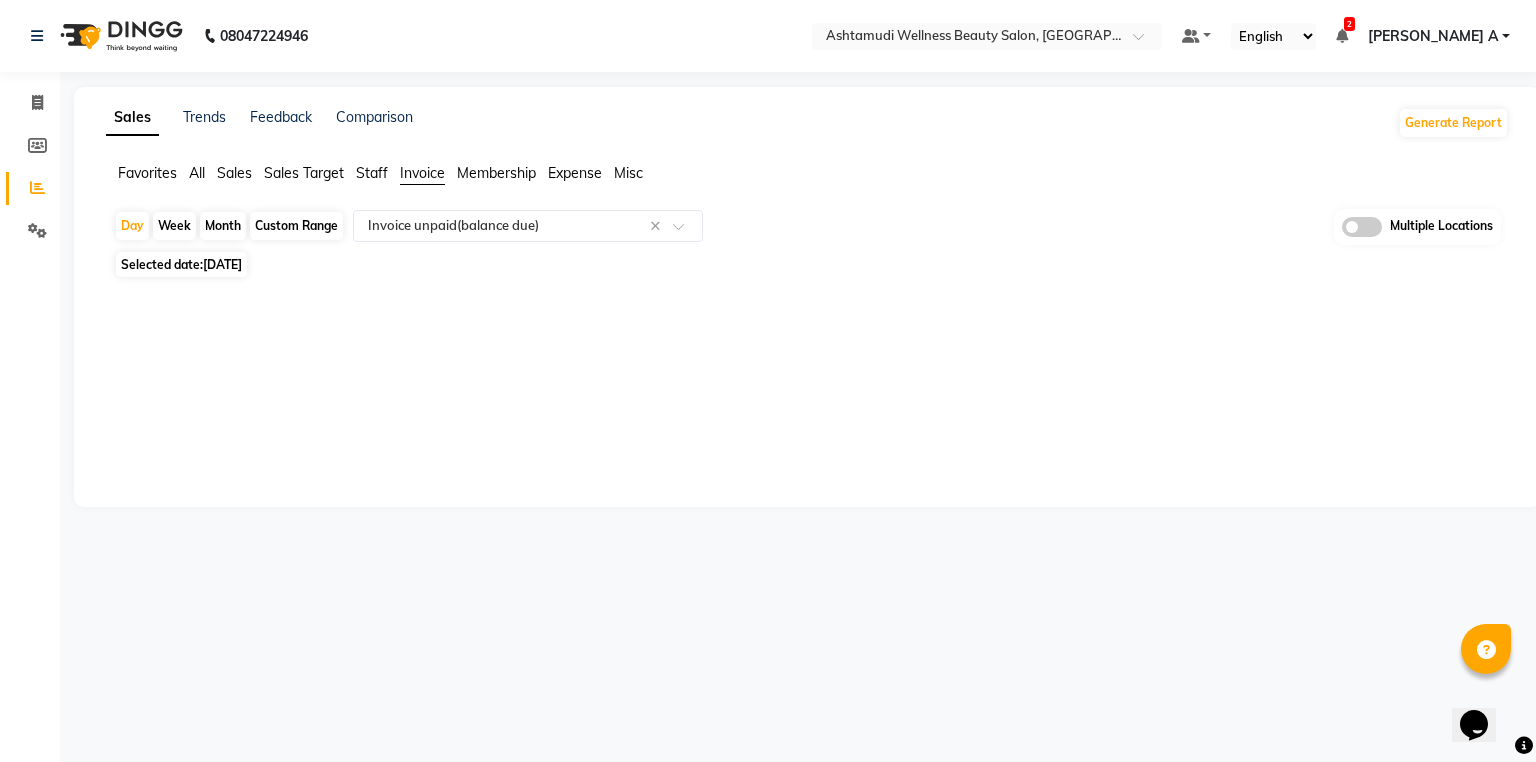 click on "Sales" 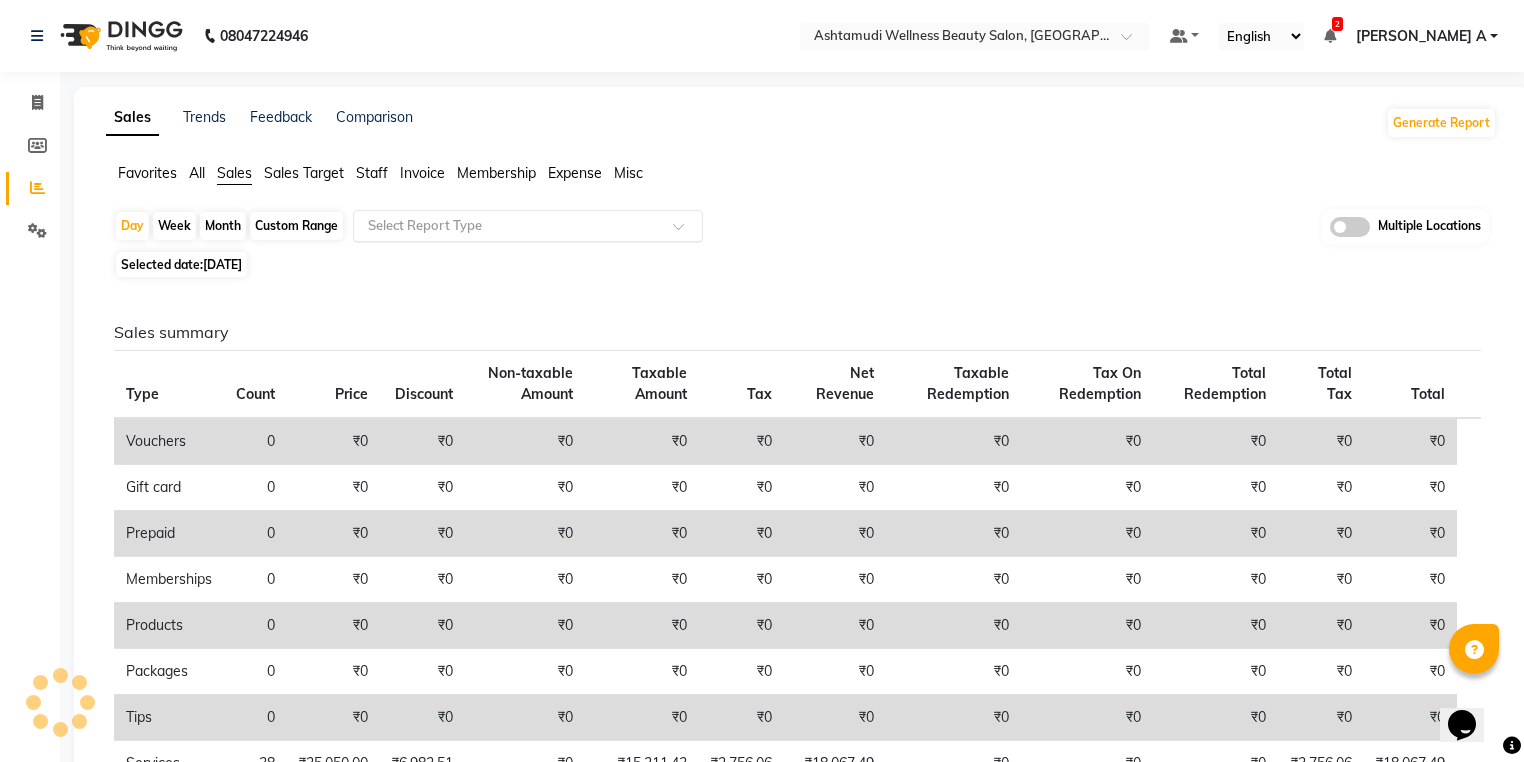 click on "Select Report Type" 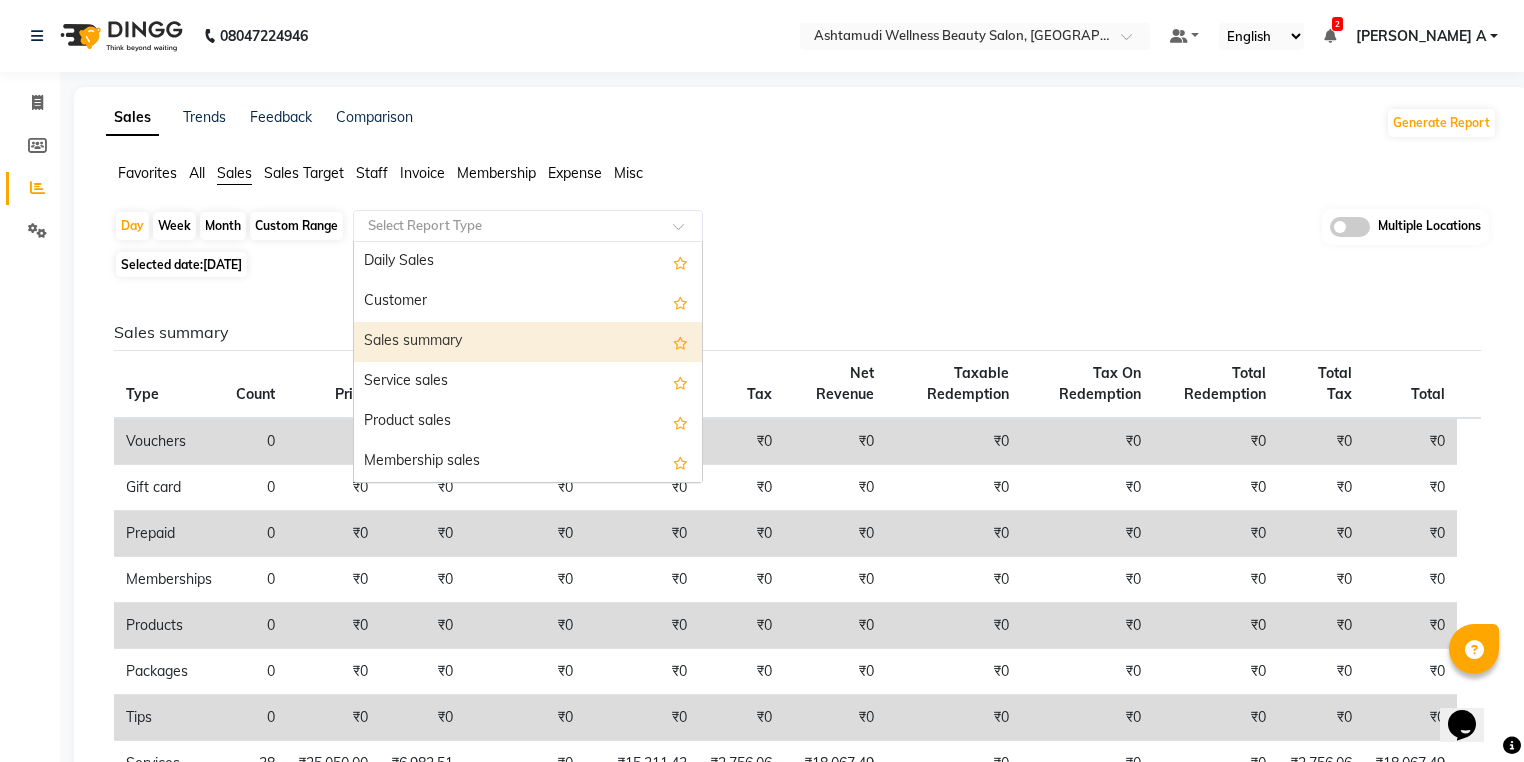 click on "Sales summary" at bounding box center (528, 342) 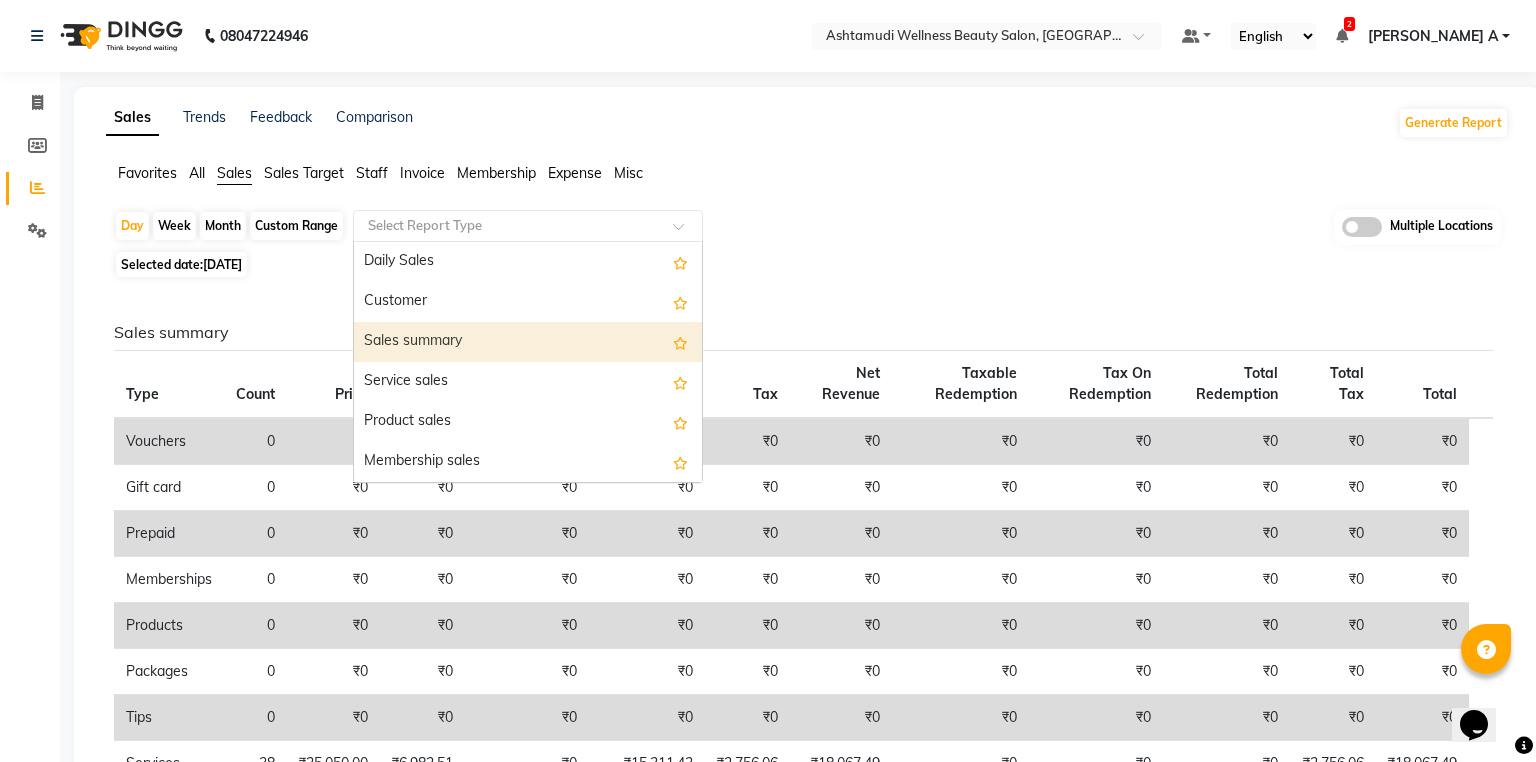 select on "full_report" 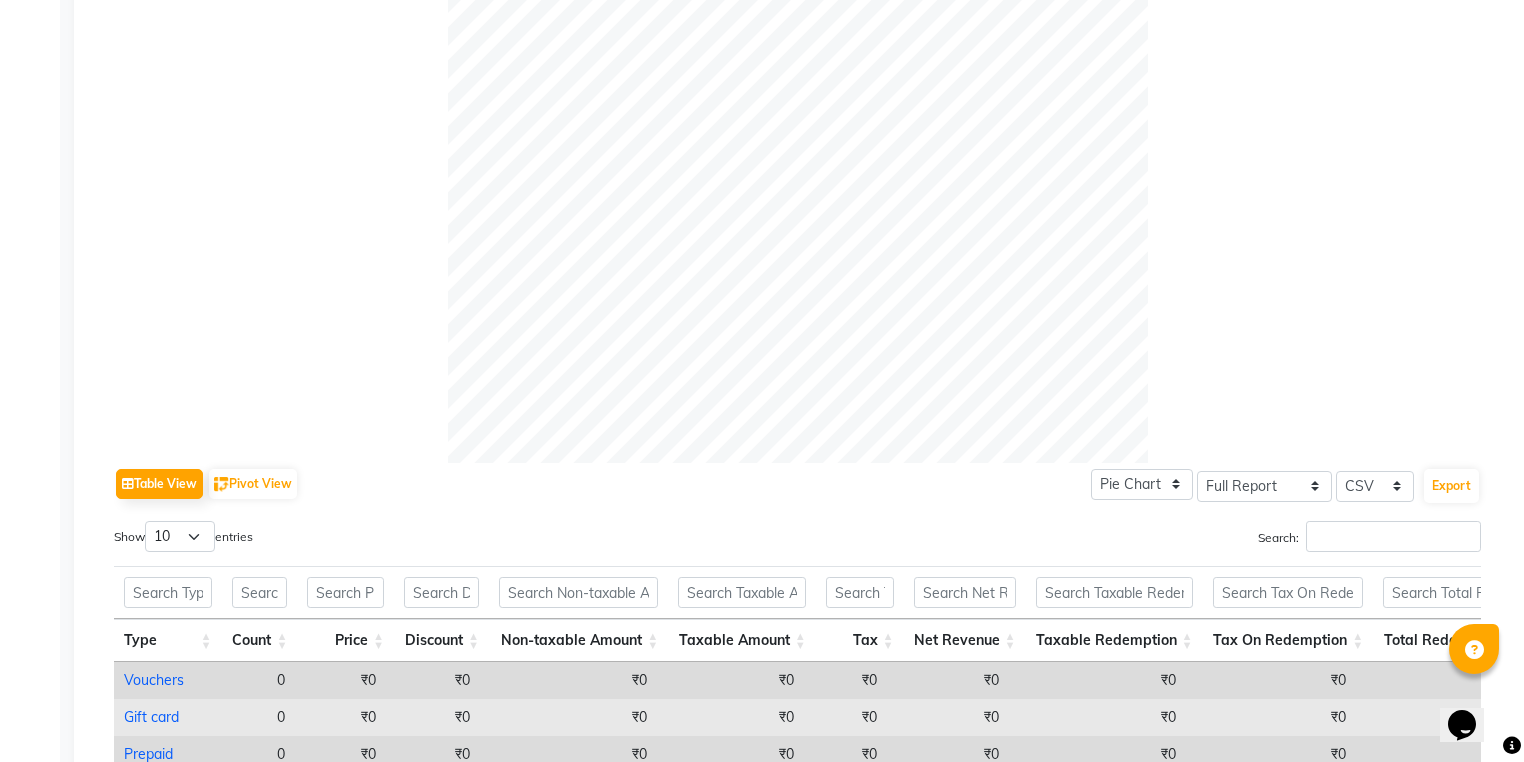 scroll, scrollTop: 965, scrollLeft: 0, axis: vertical 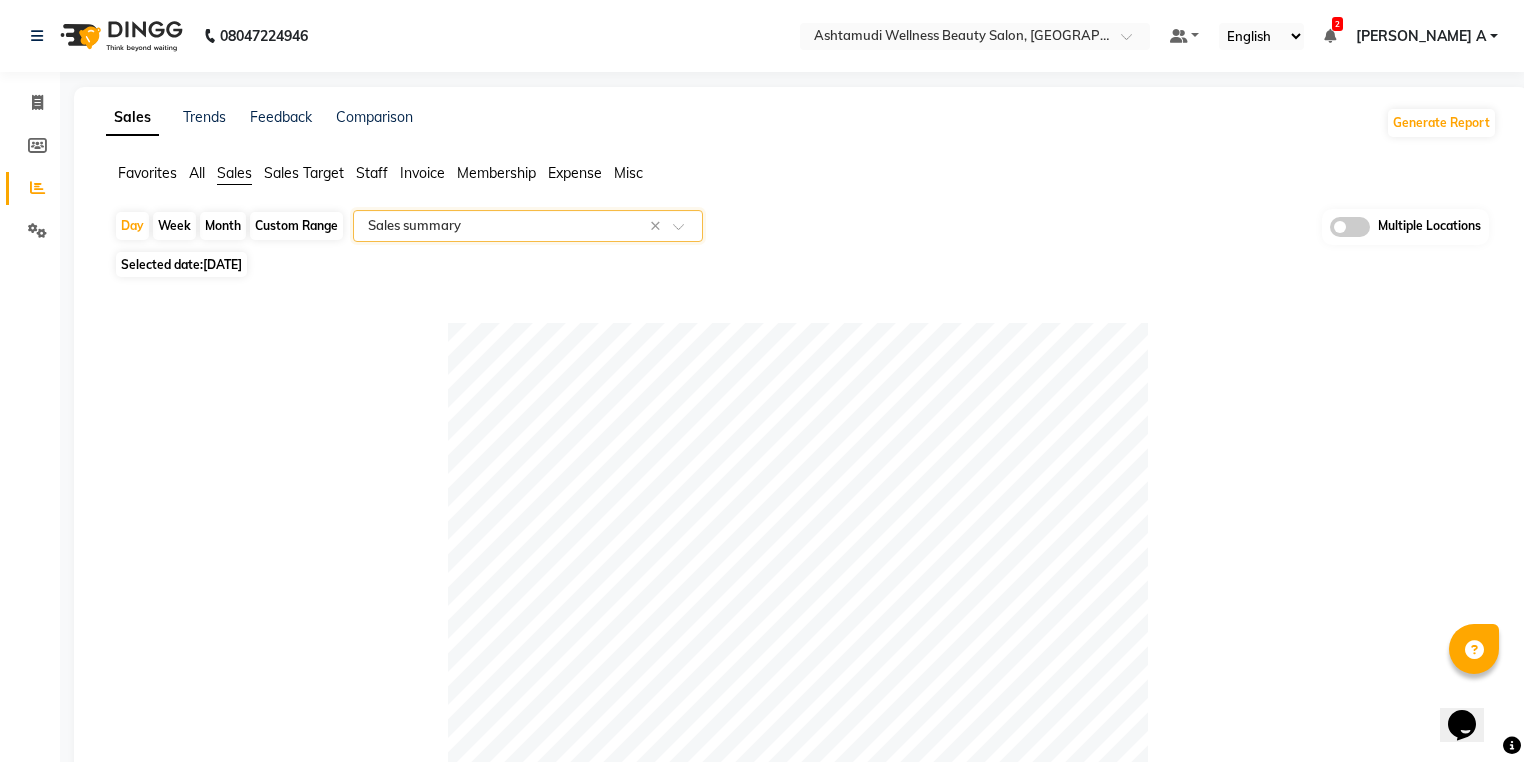 click on "Custom Range" 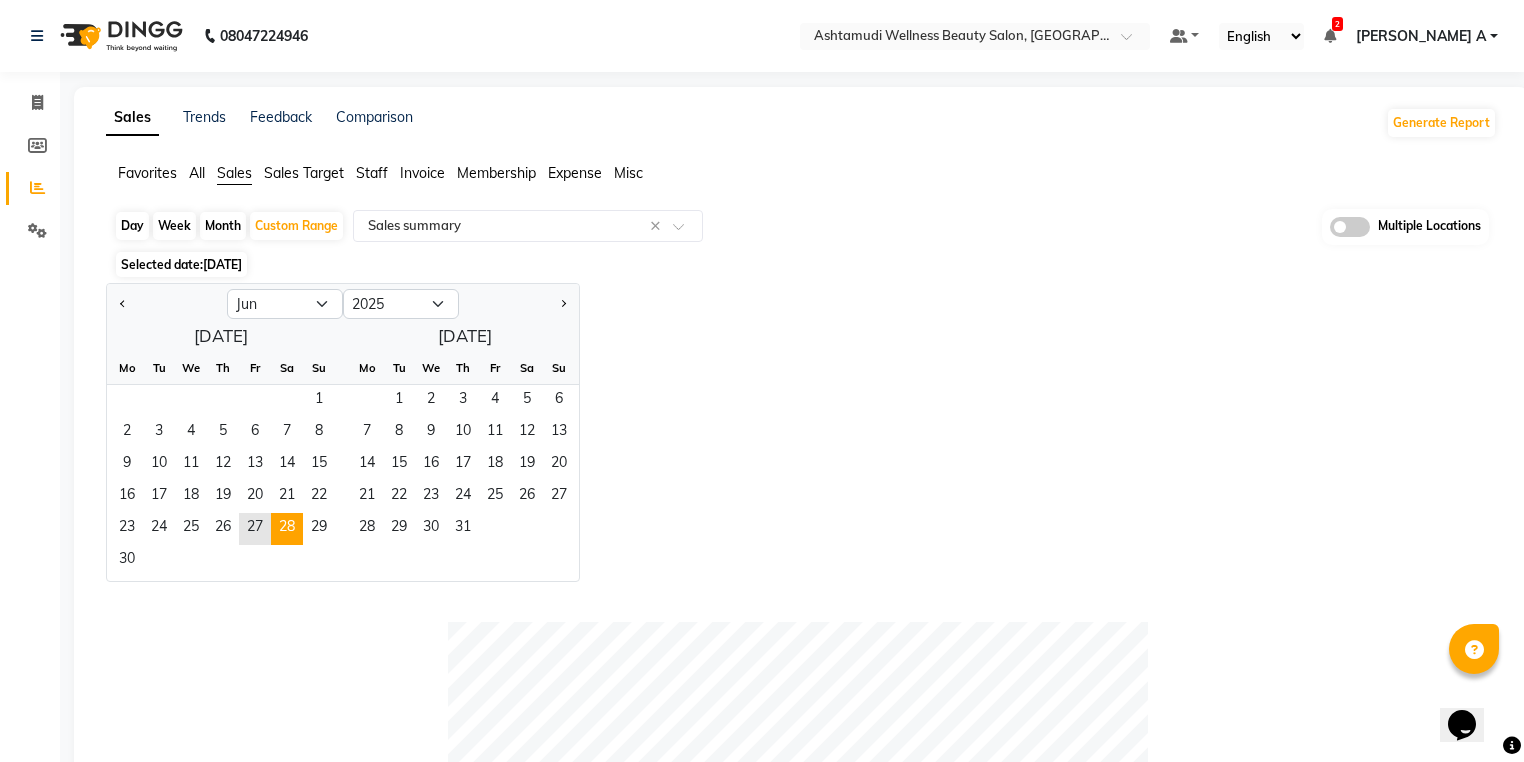 click on "30" 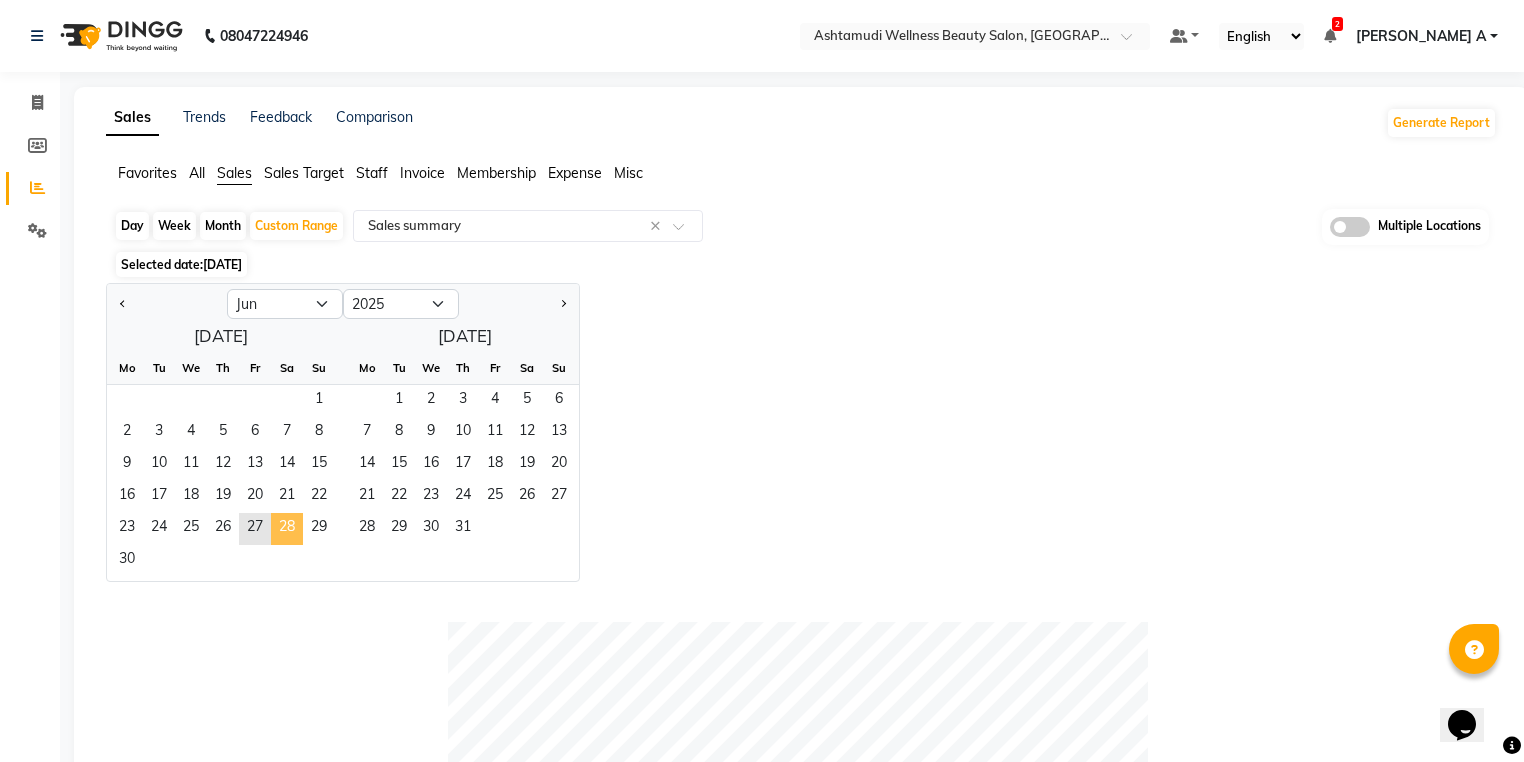click on "28" 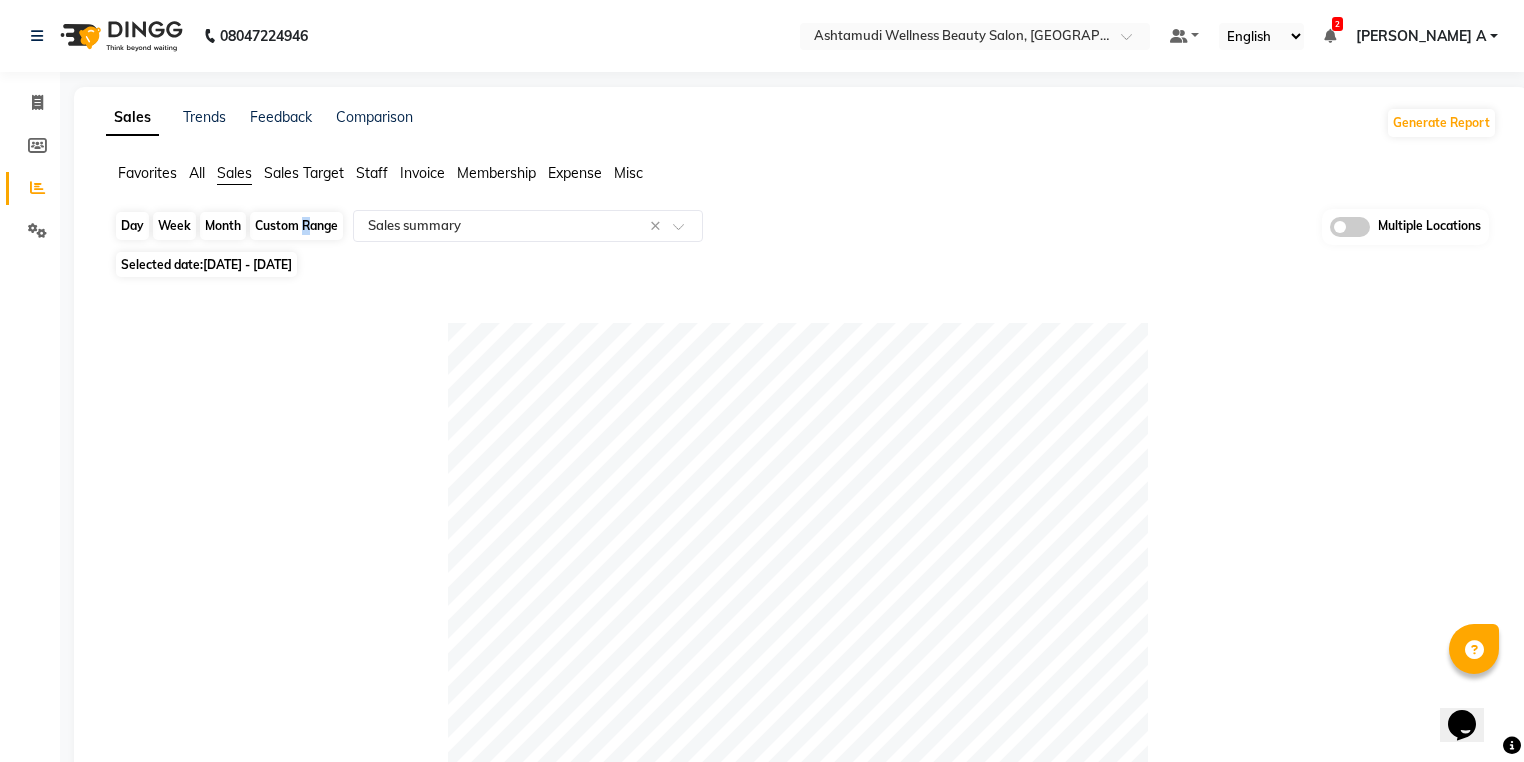click on "Custom Range" 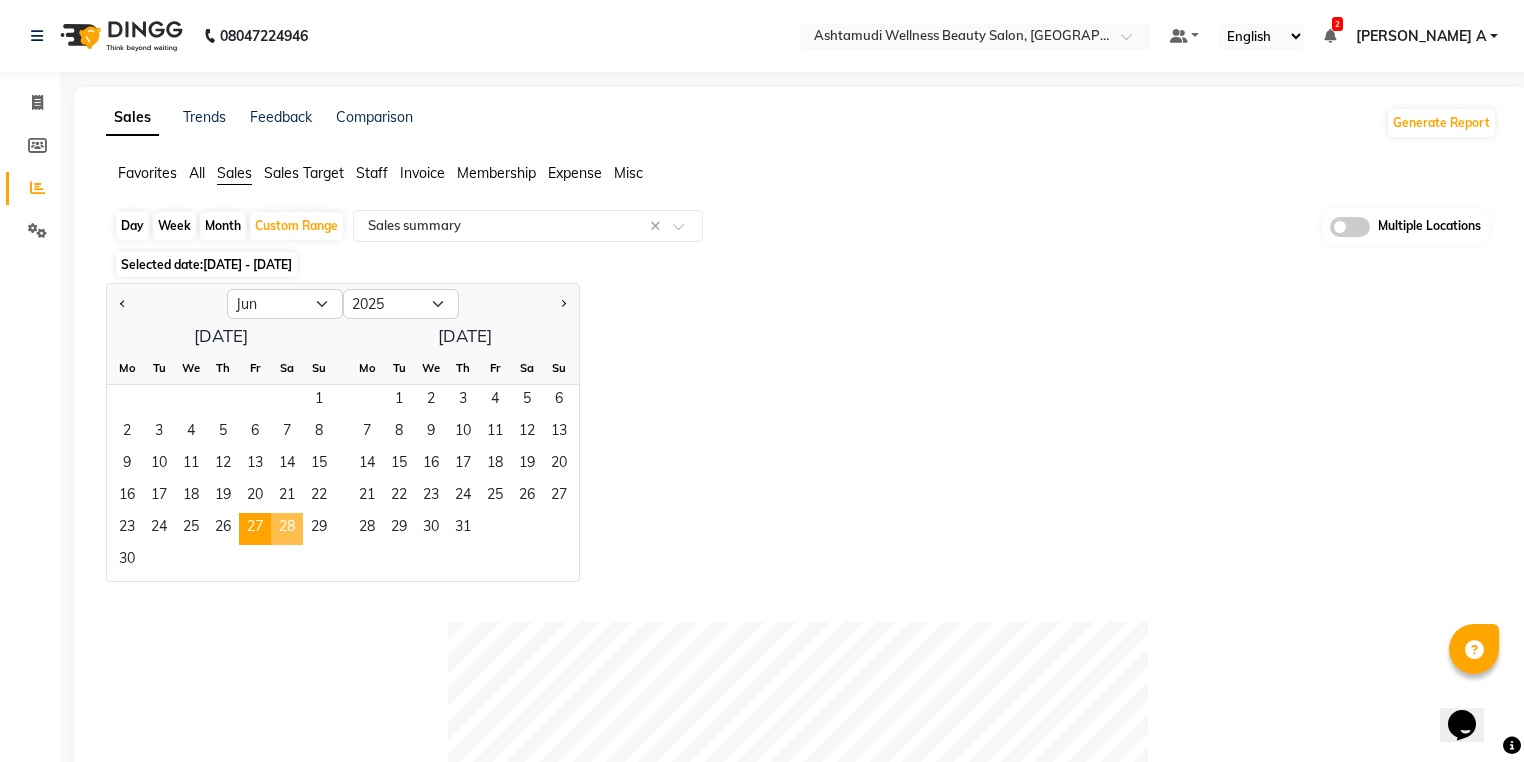drag, startPoint x: 283, startPoint y: 536, endPoint x: 184, endPoint y: 552, distance: 100.28459 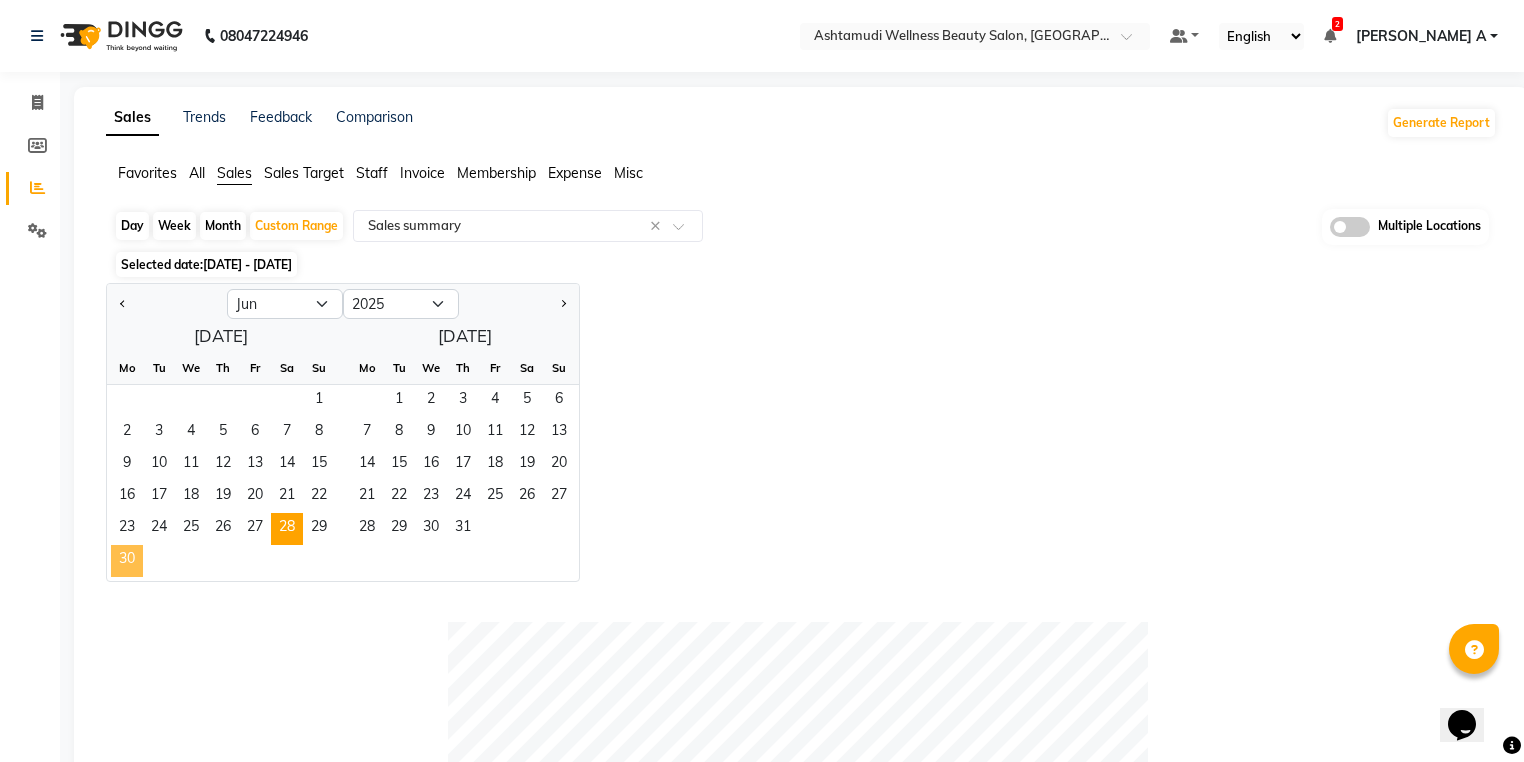 click on "30" 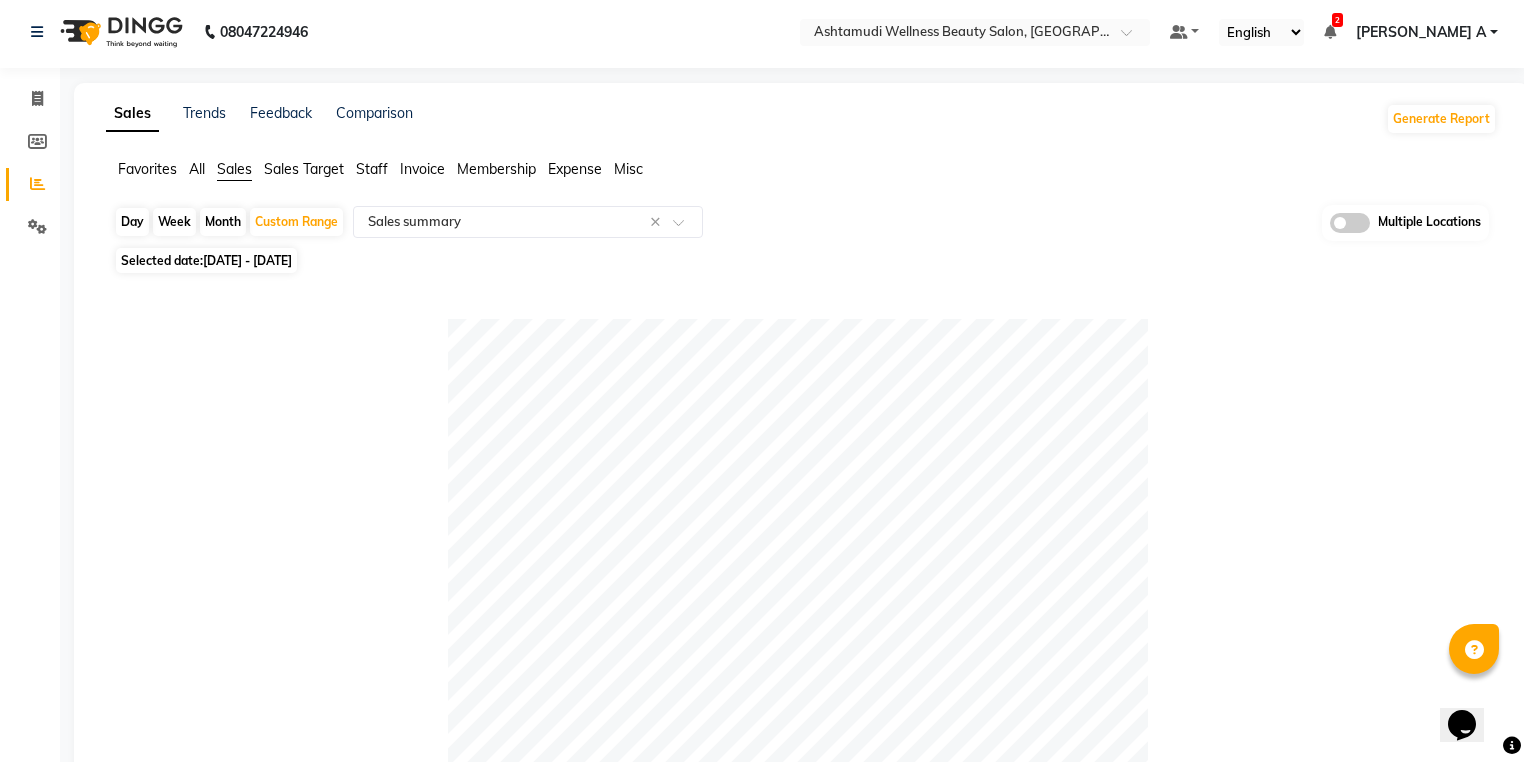 scroll, scrollTop: 0, scrollLeft: 0, axis: both 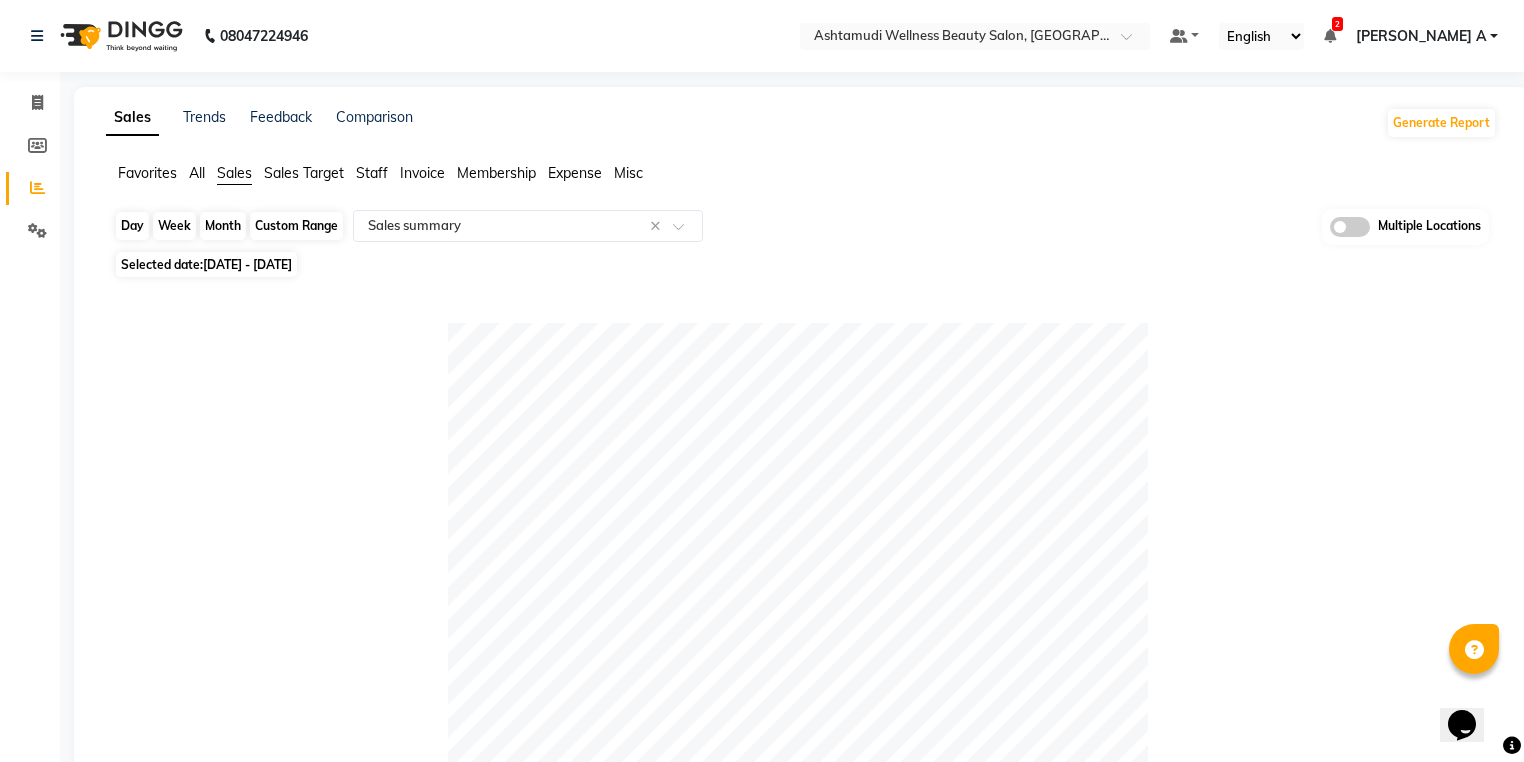 click on "Custom Range" 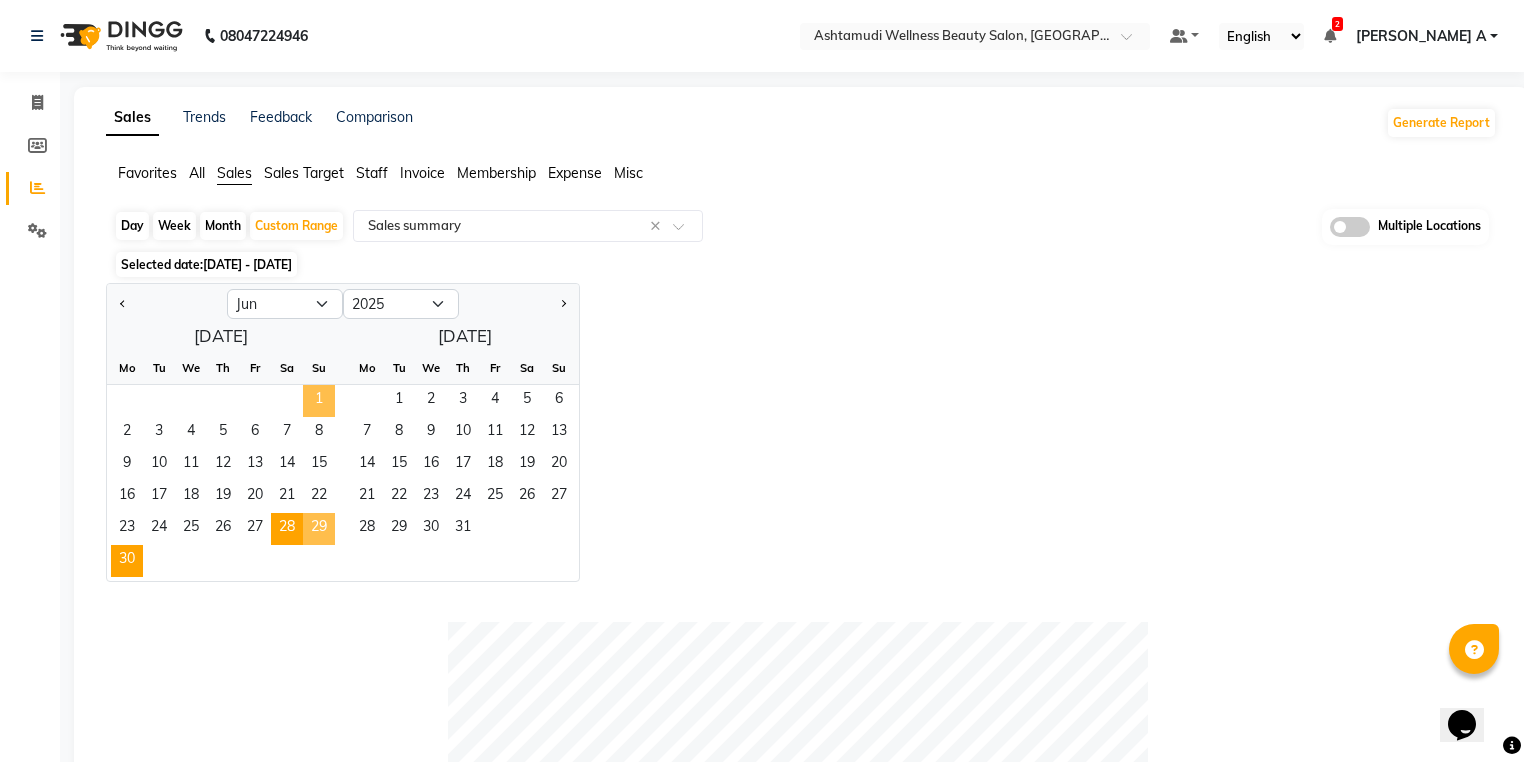 click on "1" 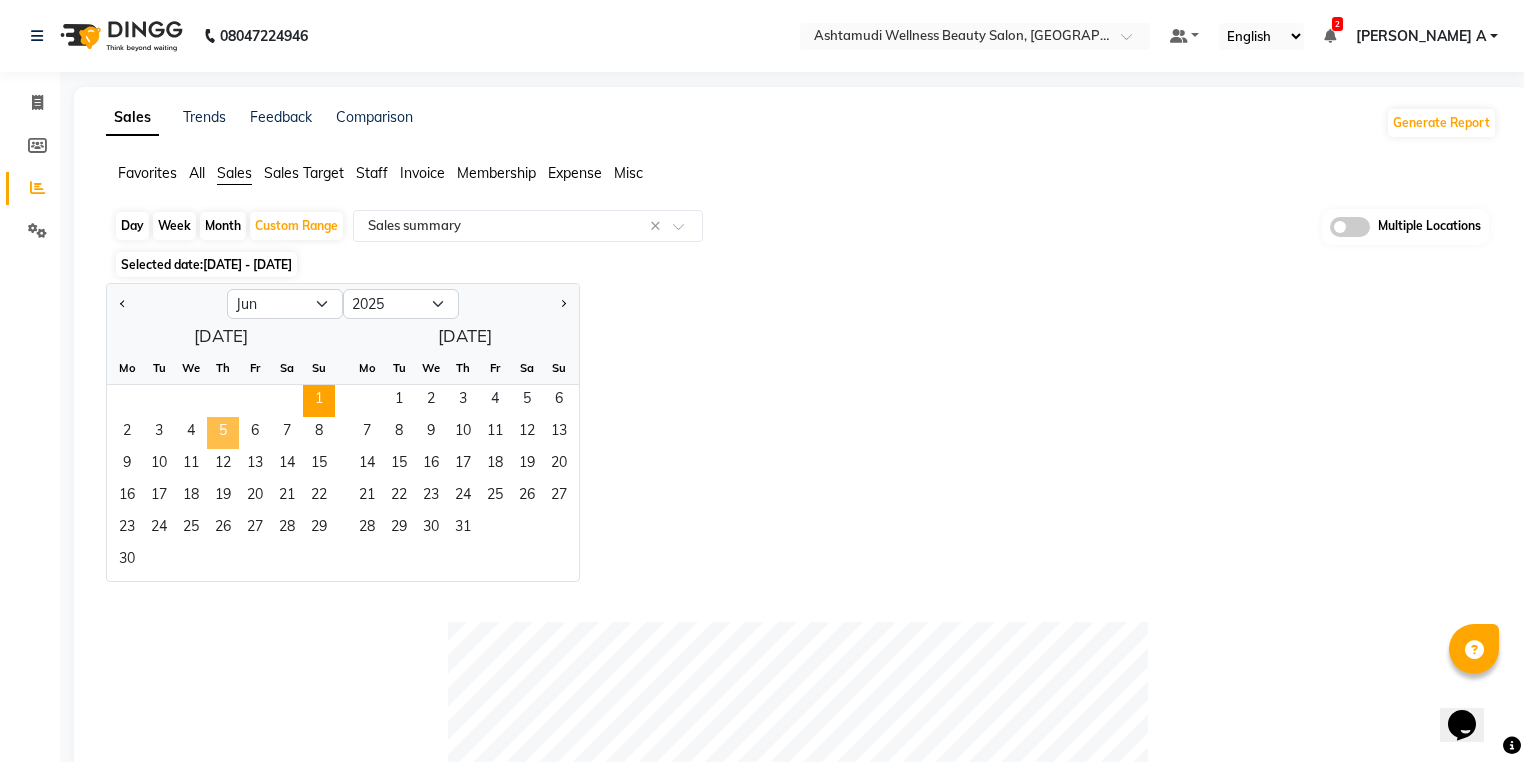 click on "5" 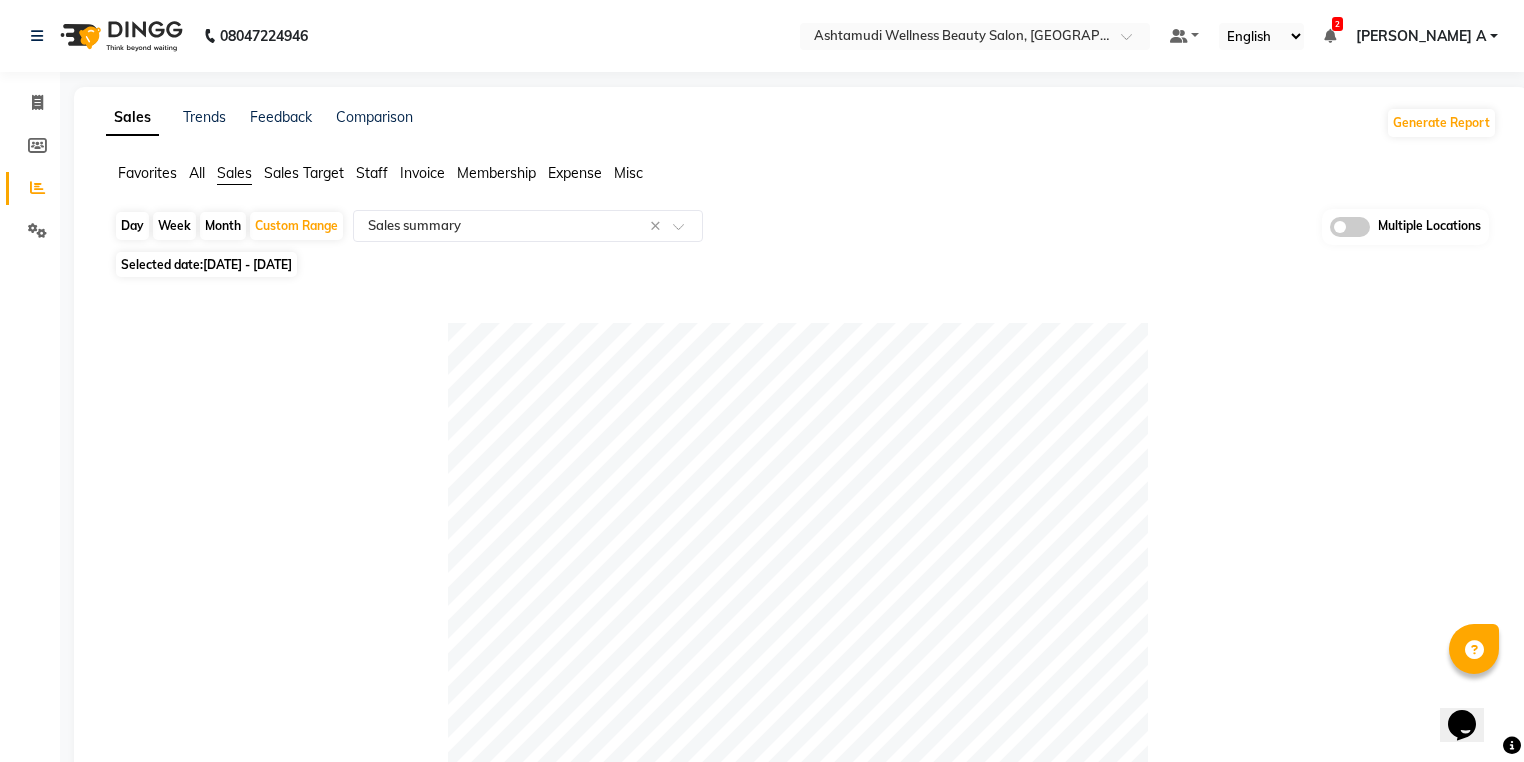 click 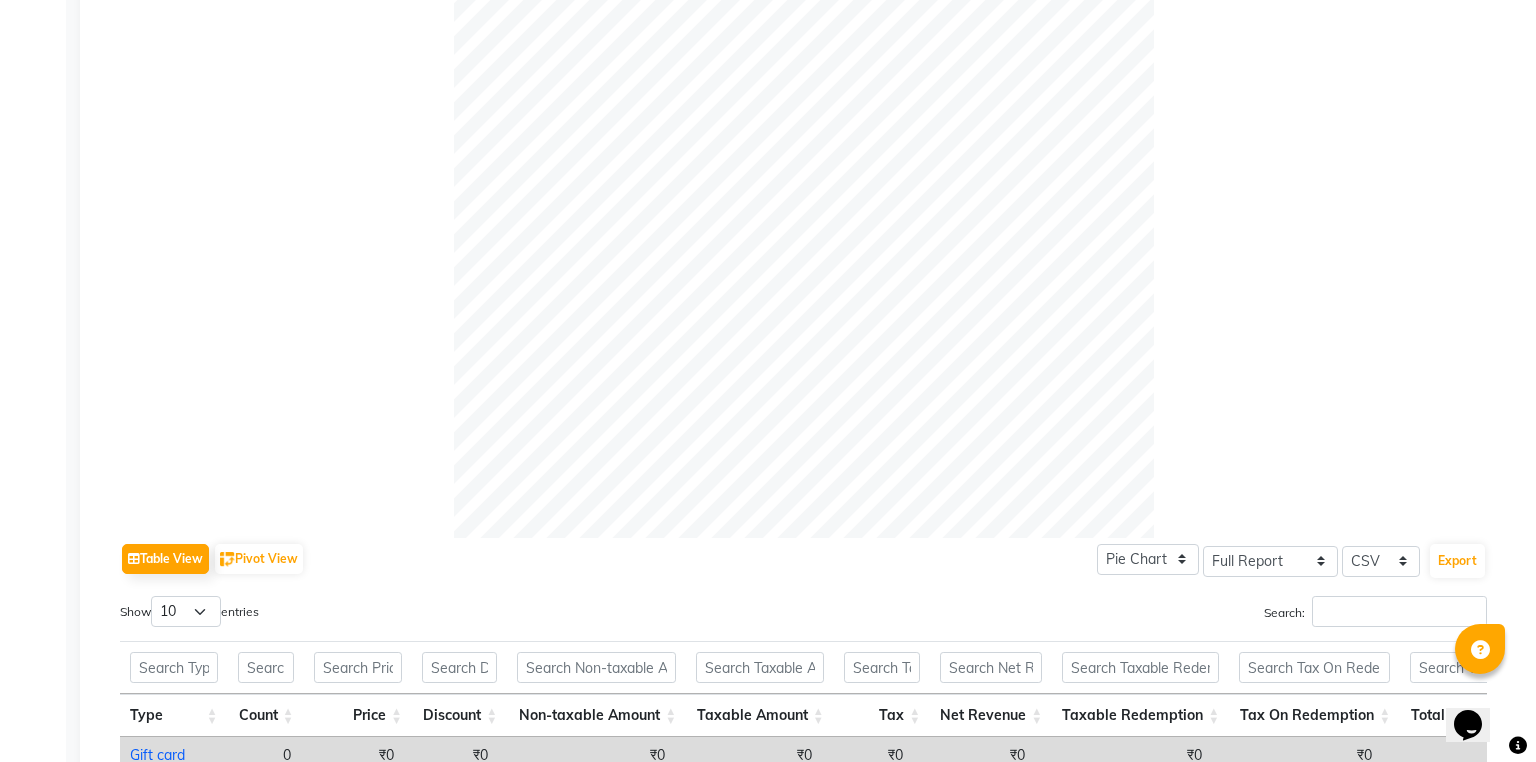 scroll, scrollTop: 165, scrollLeft: 0, axis: vertical 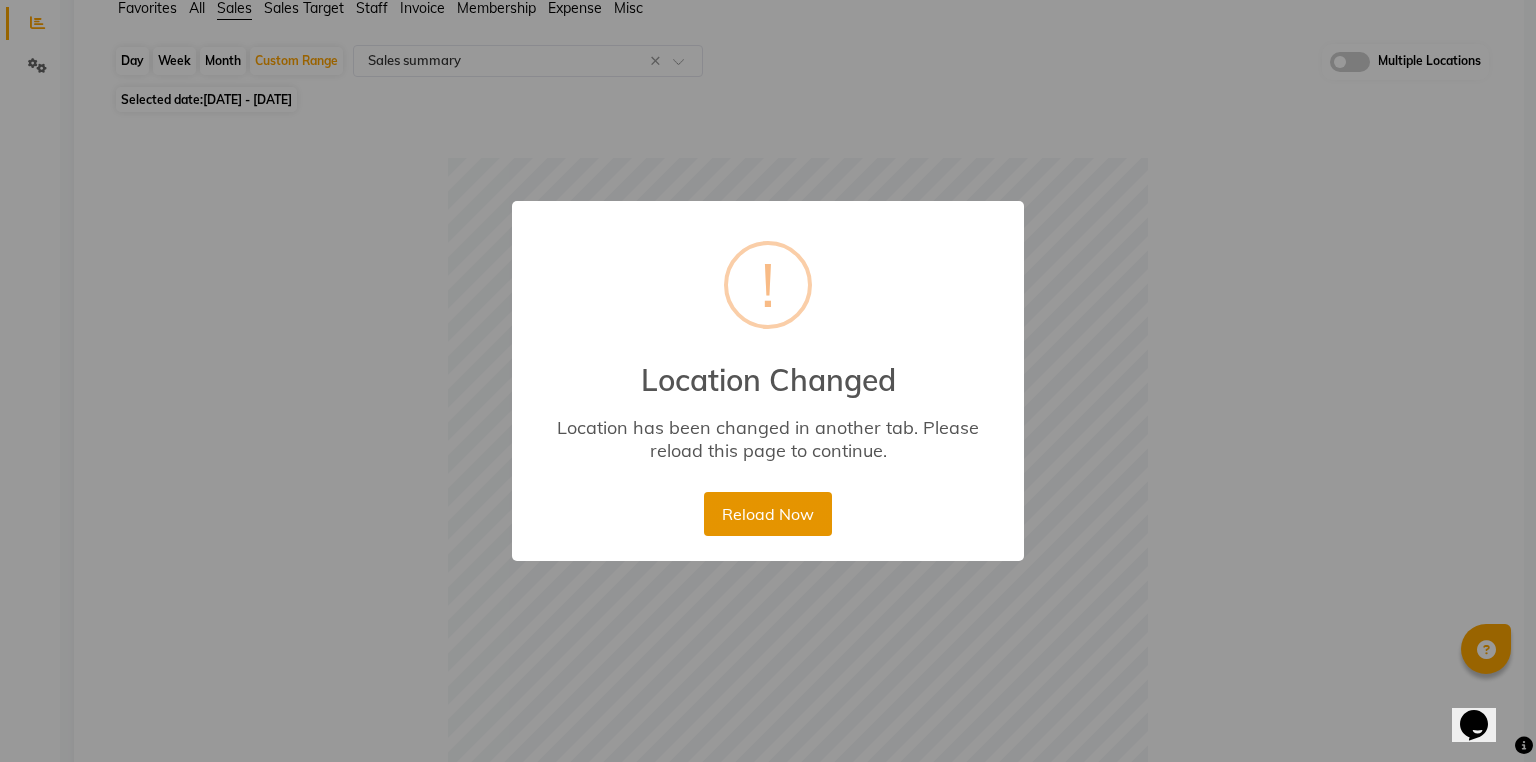 click on "Reload Now" at bounding box center [767, 514] 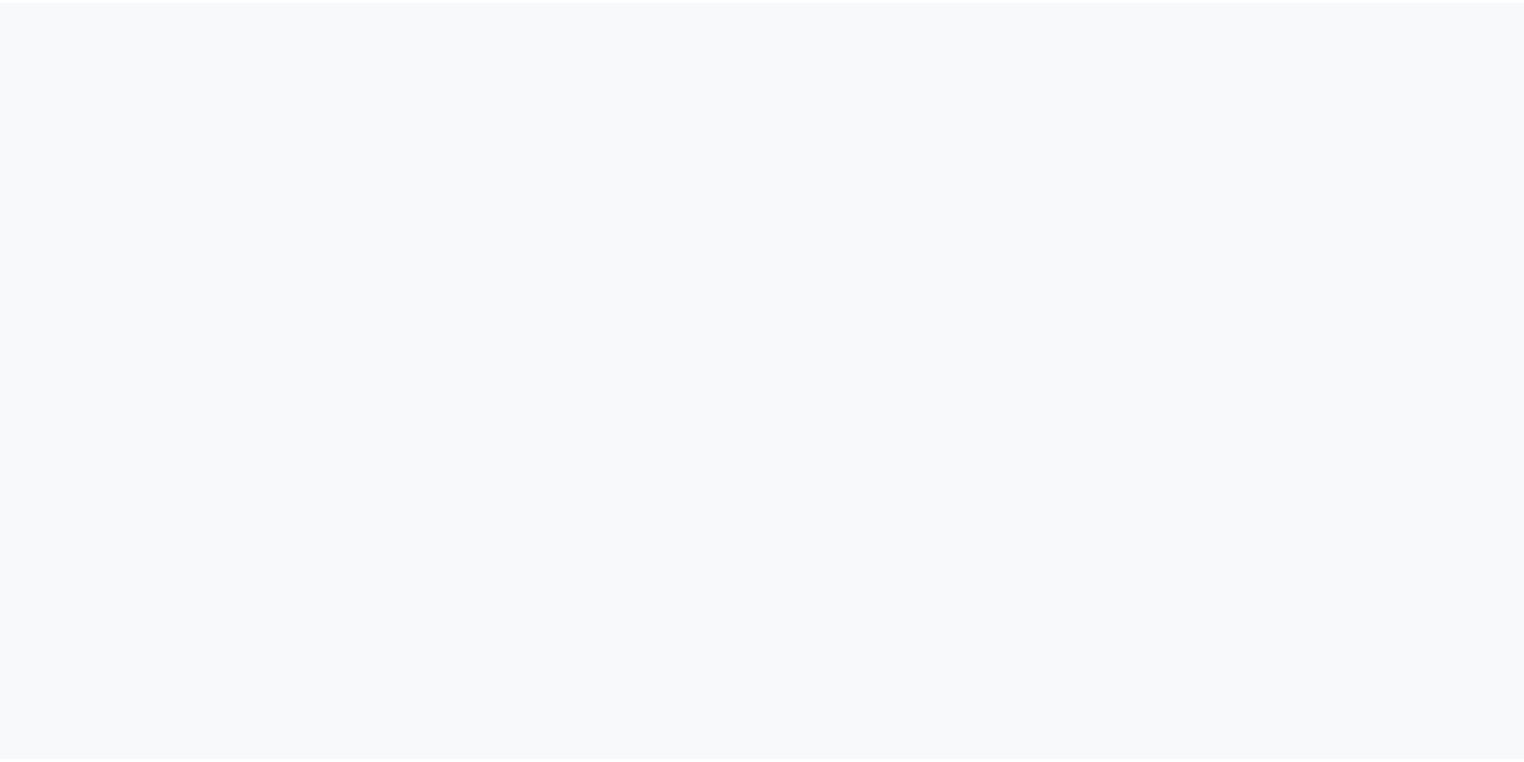scroll, scrollTop: 0, scrollLeft: 0, axis: both 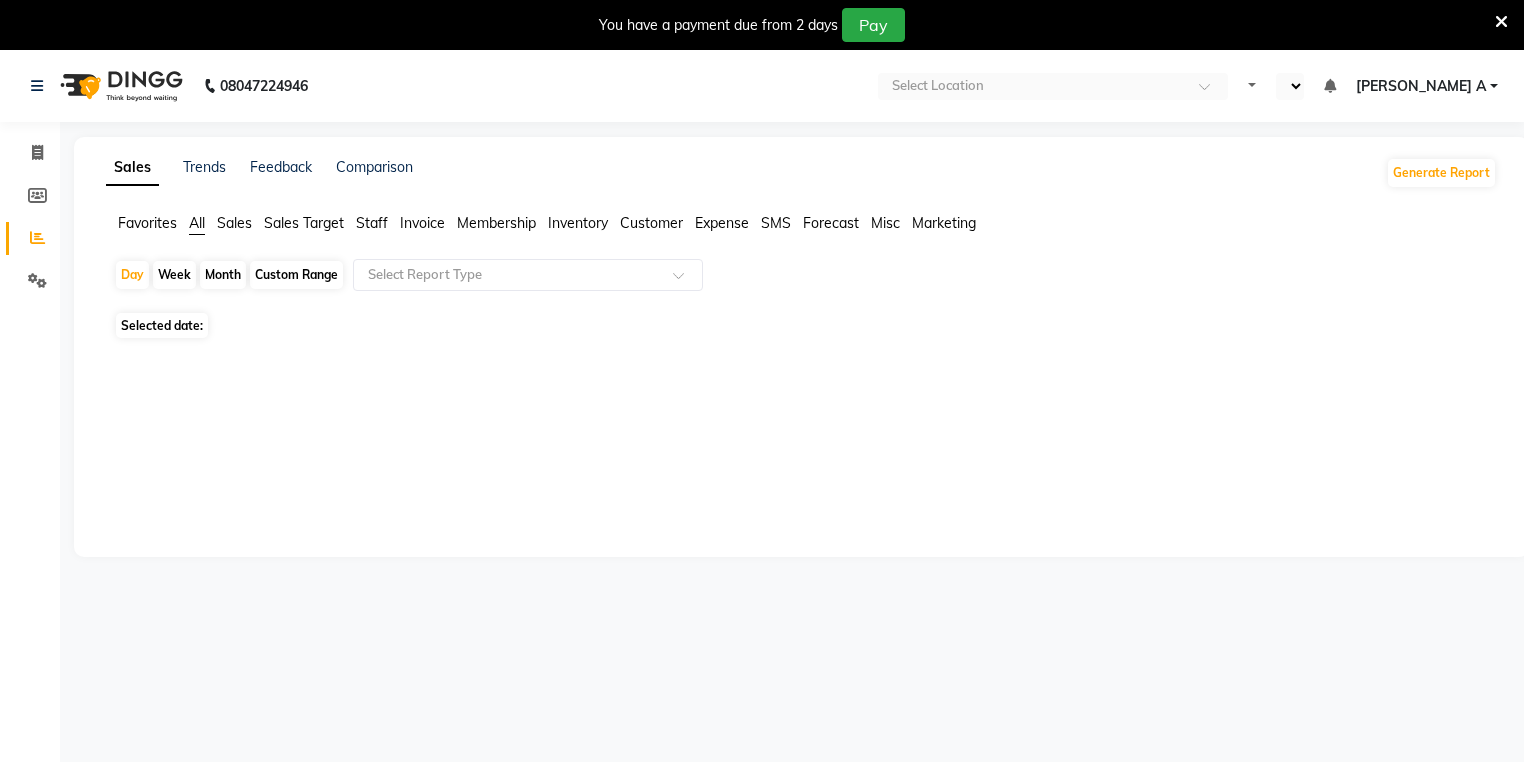 select on "en" 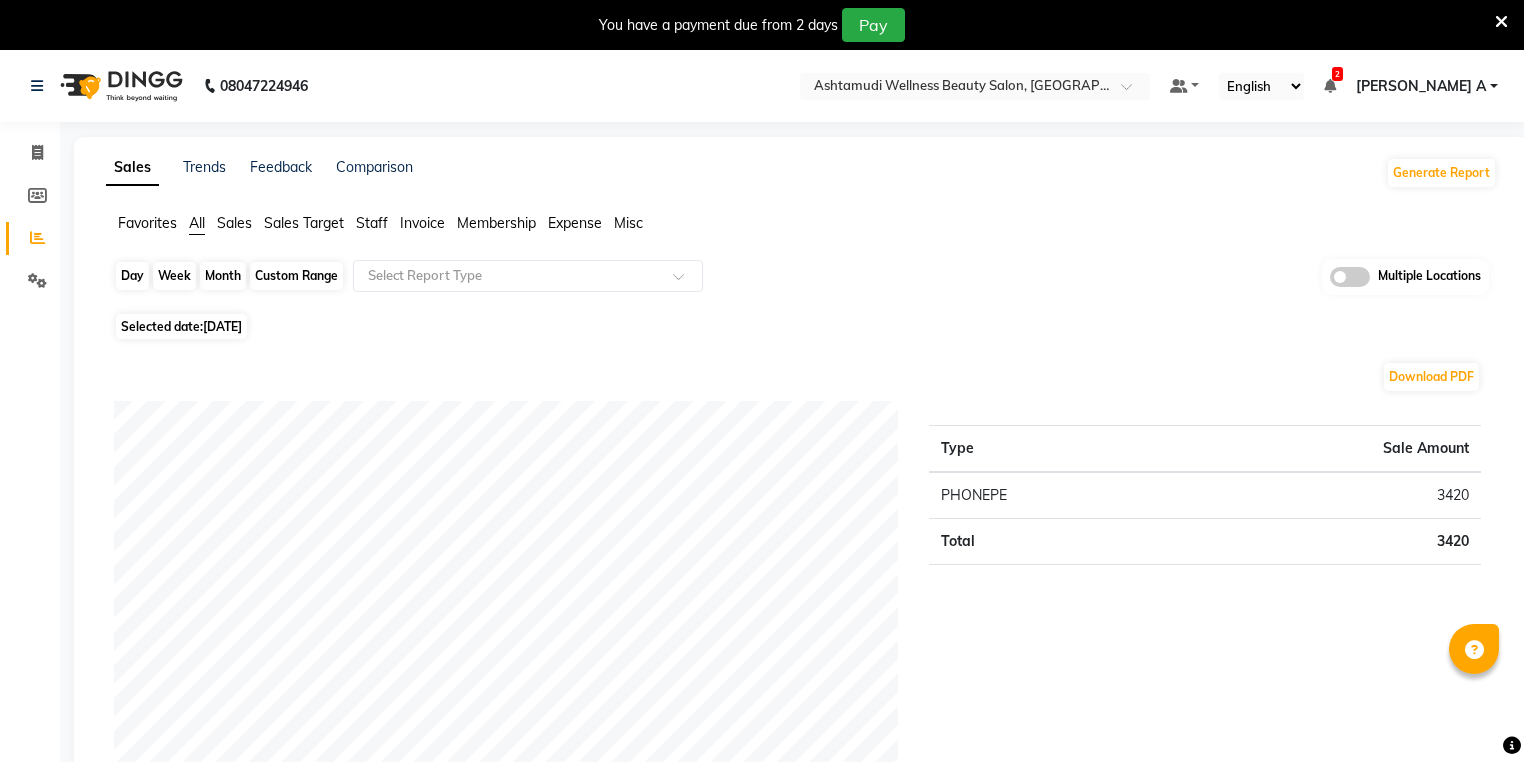 click on "Day" 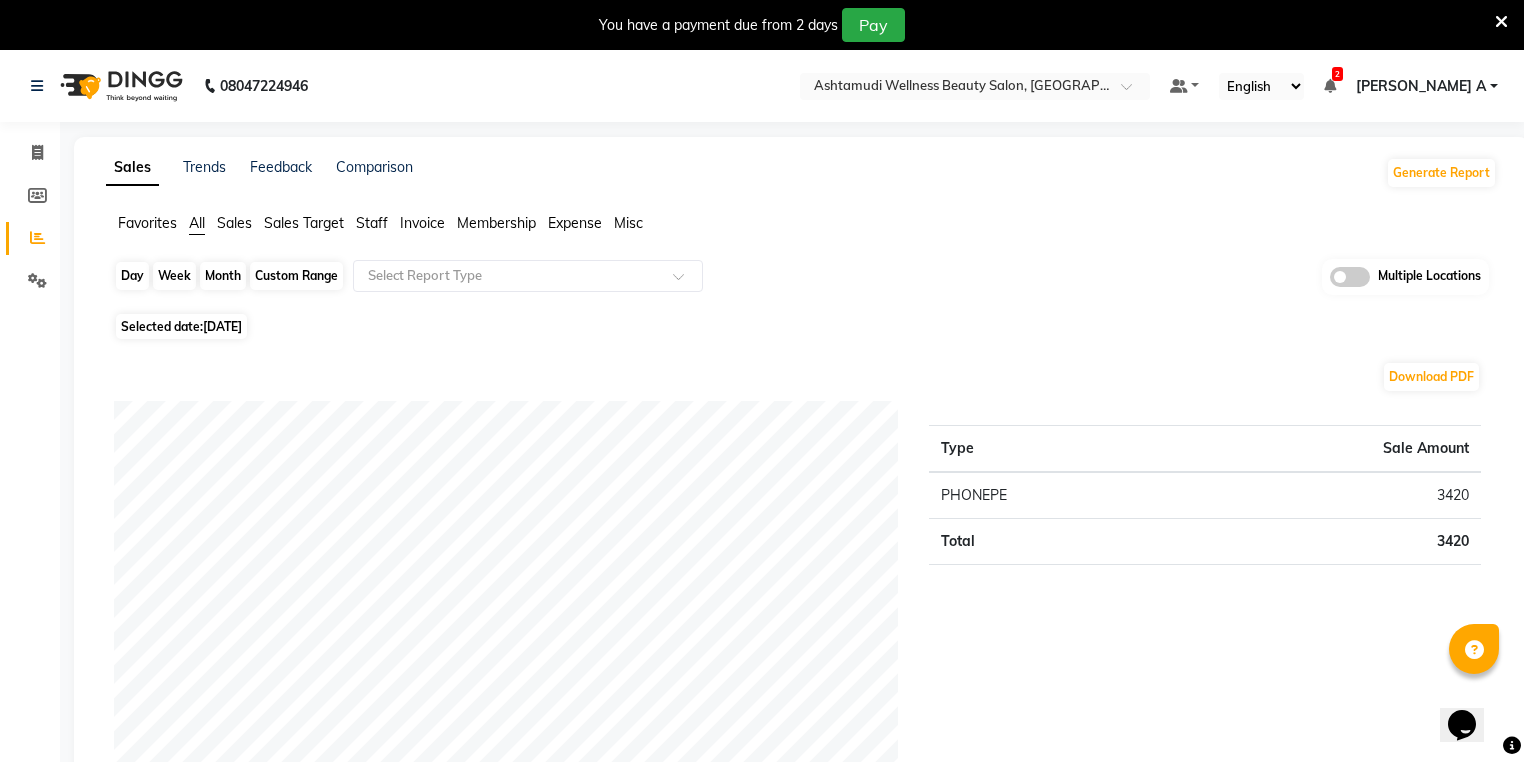 scroll, scrollTop: 0, scrollLeft: 0, axis: both 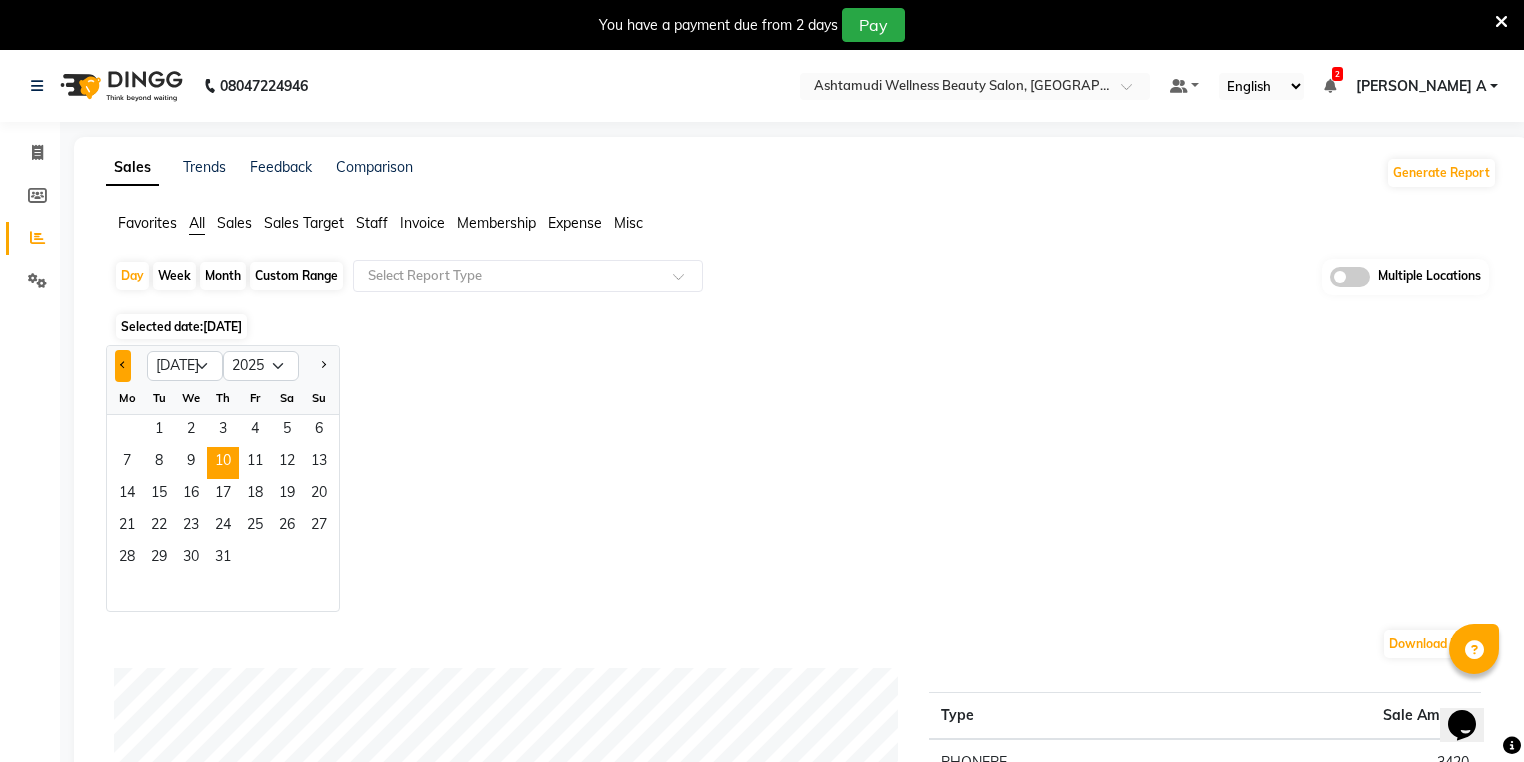 click 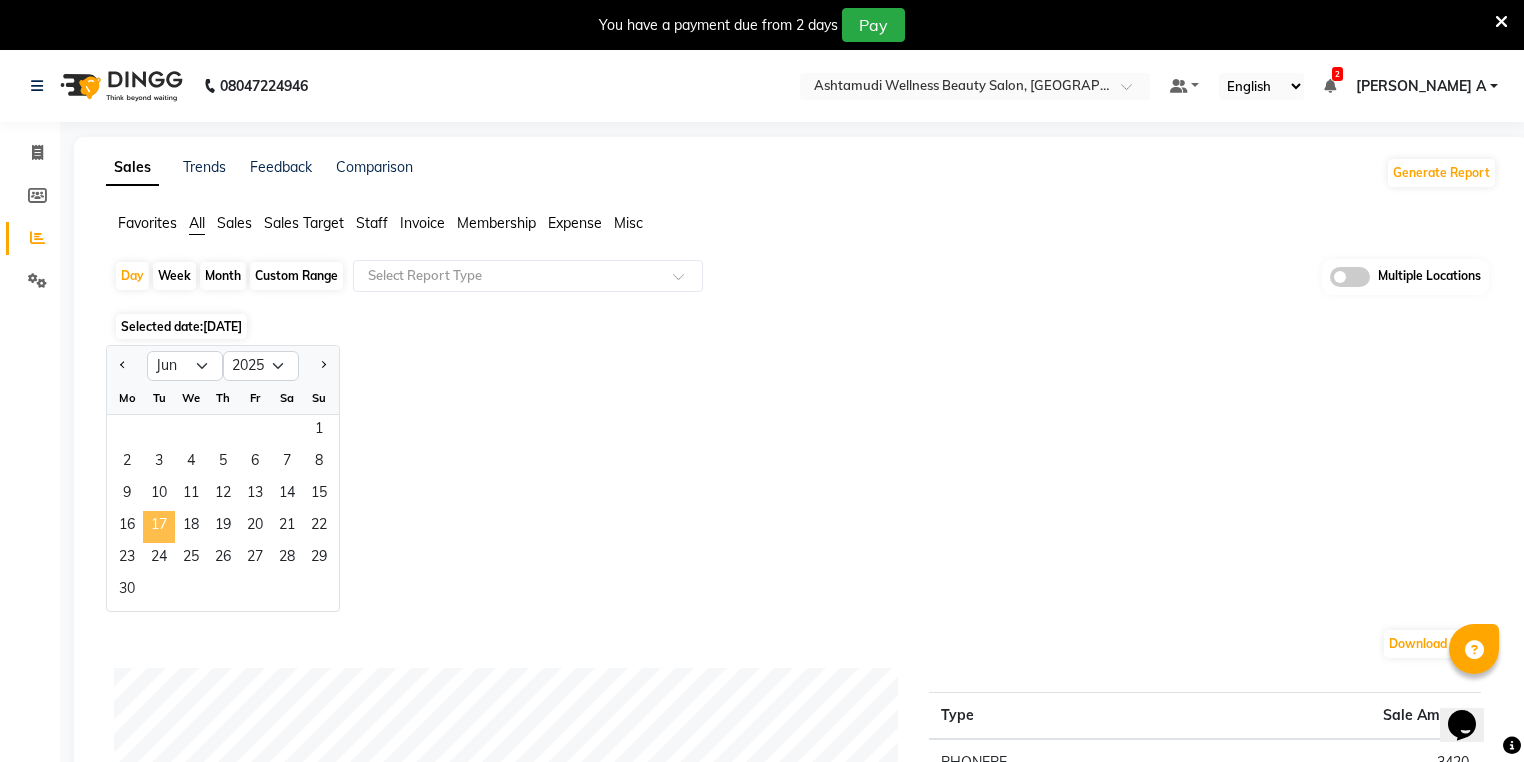 click on "17" 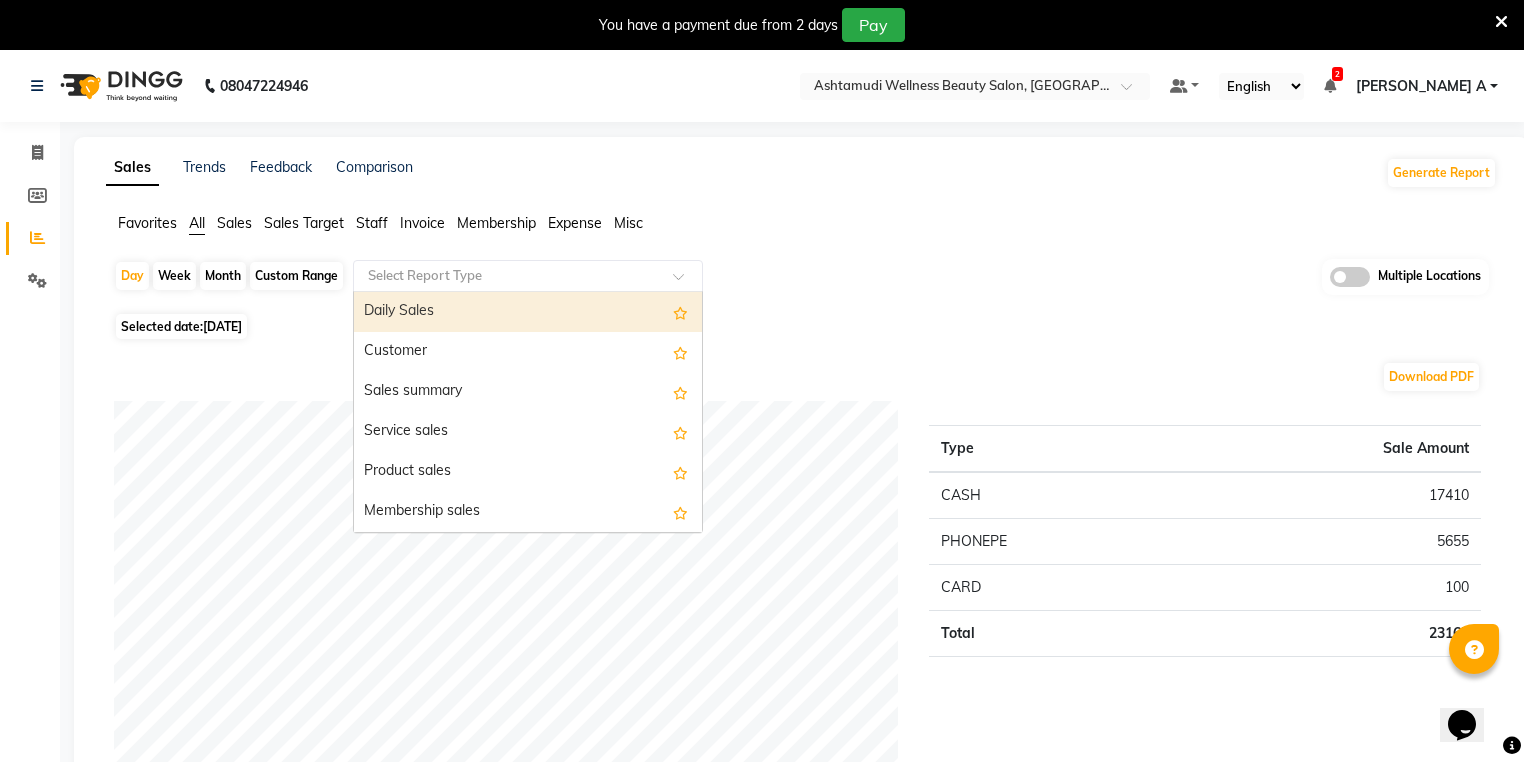 drag, startPoint x: 460, startPoint y: 274, endPoint x: 431, endPoint y: 305, distance: 42.44997 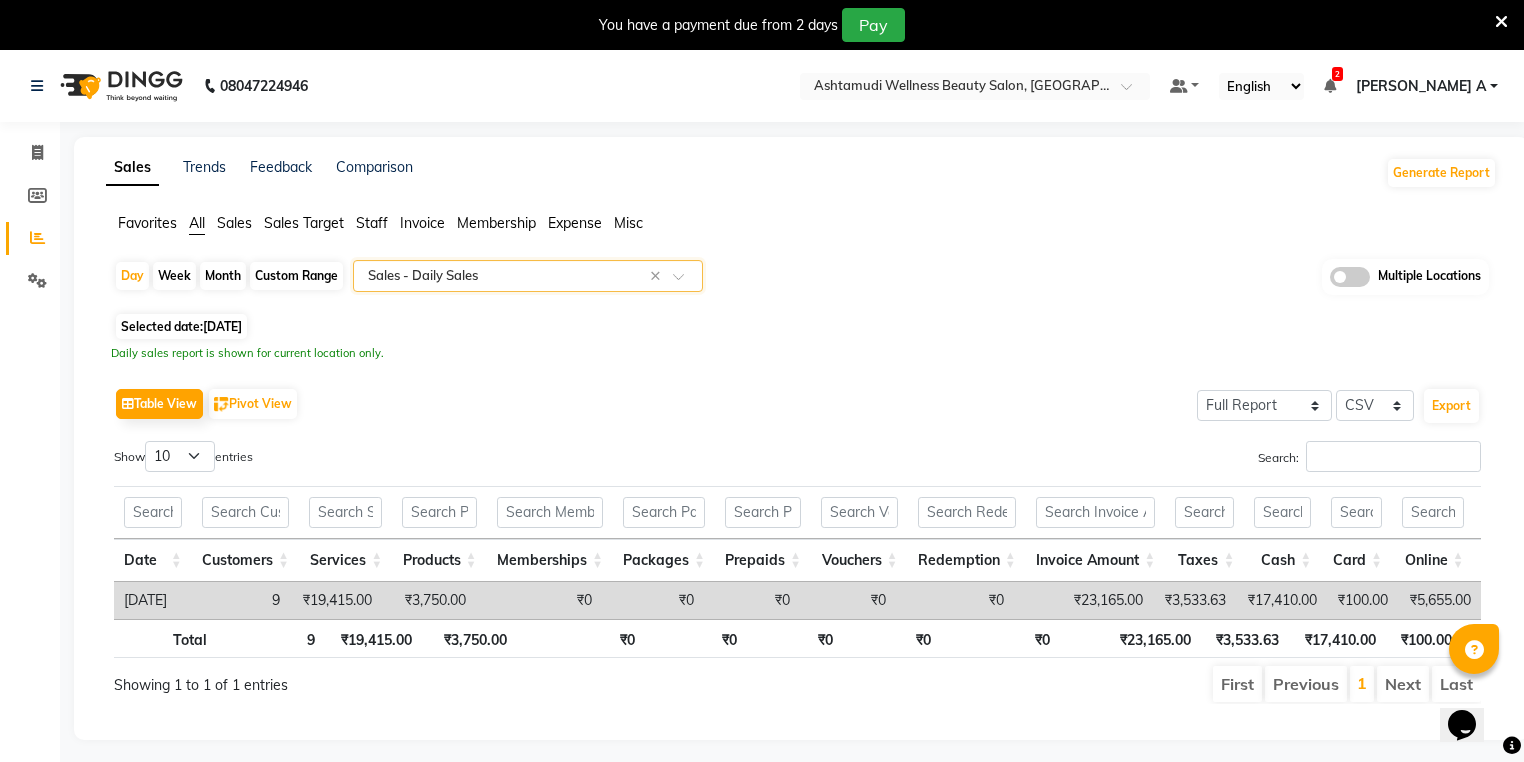 scroll, scrollTop: 0, scrollLeft: 363, axis: horizontal 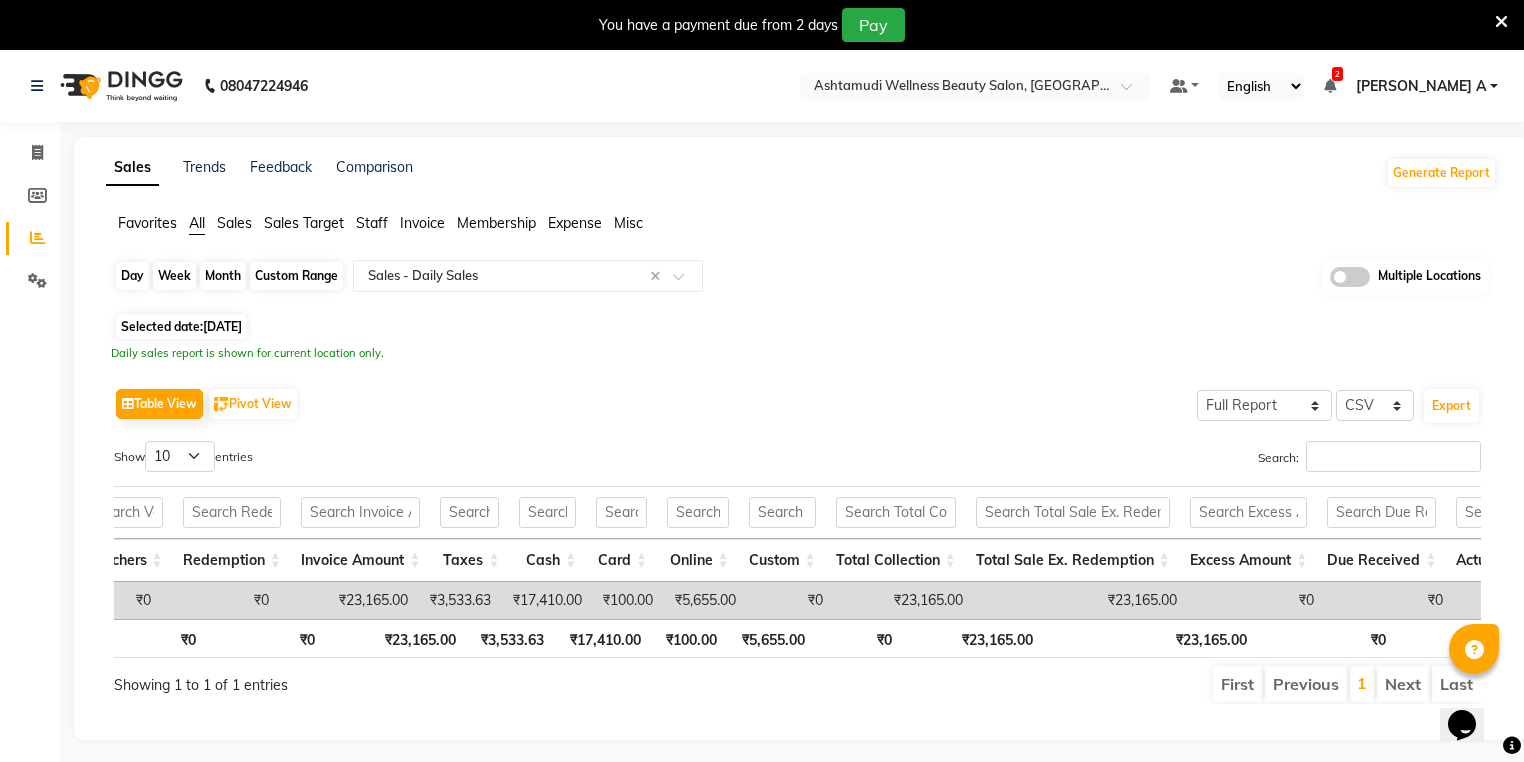click on "Day" 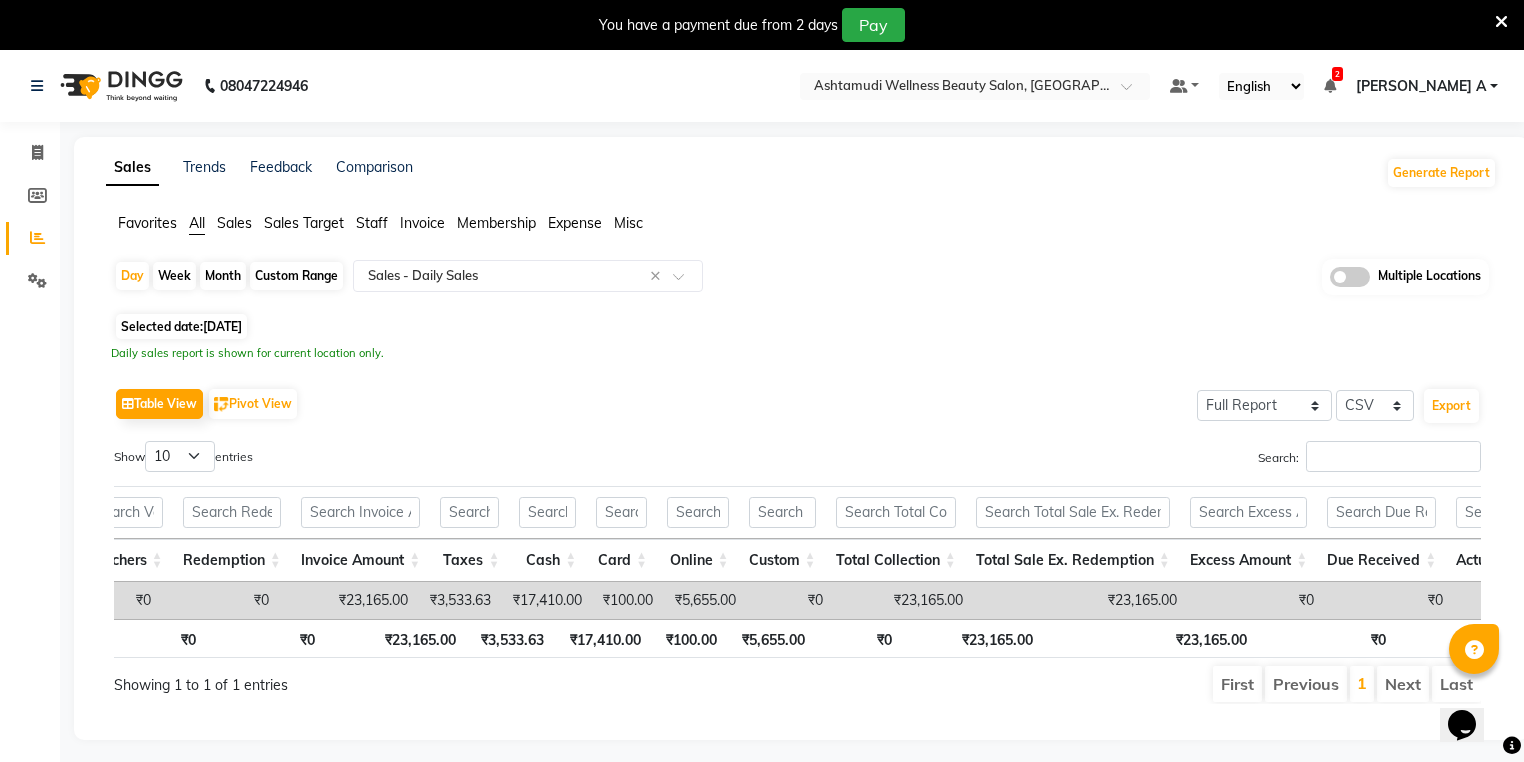 select on "6" 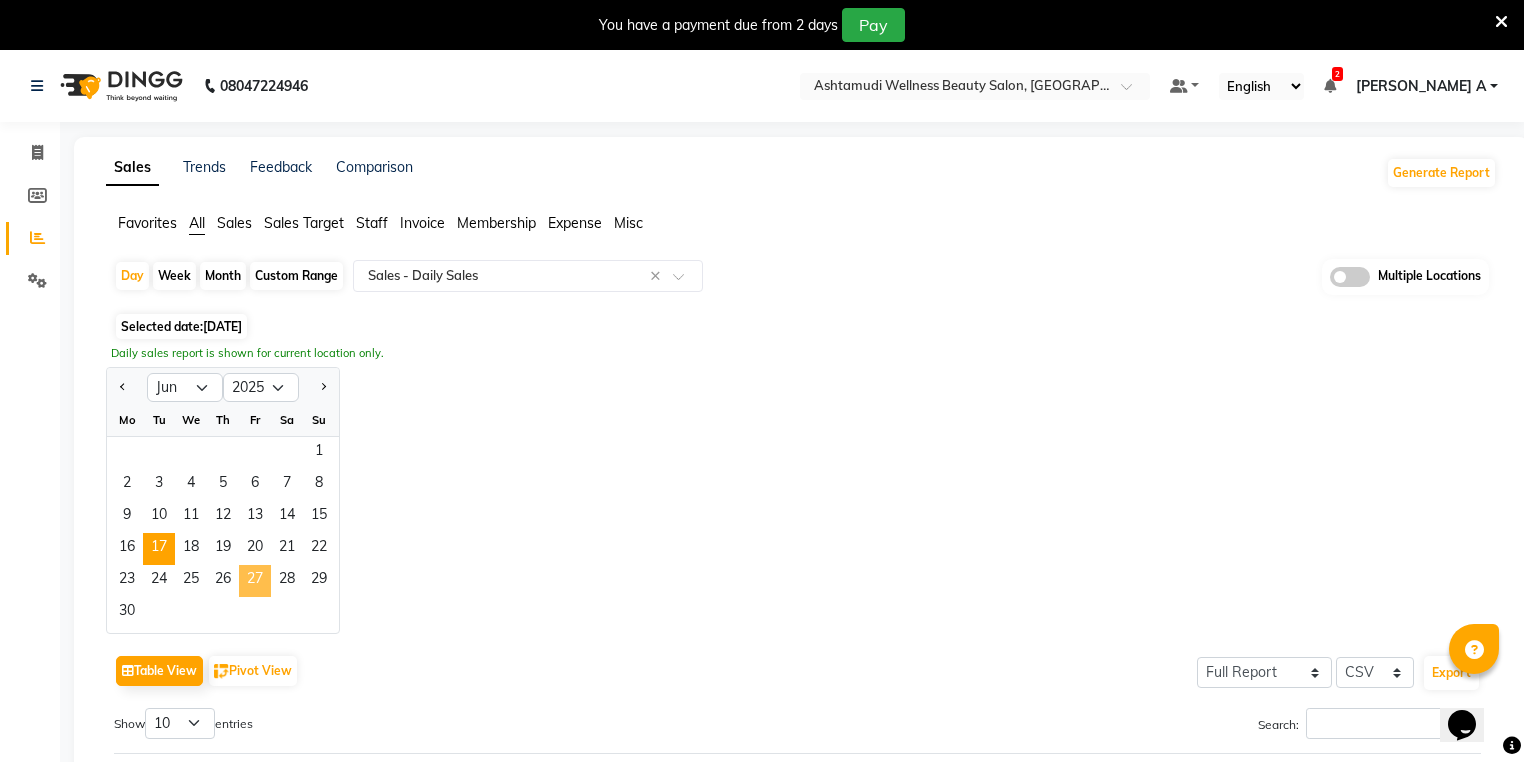 click on "27" 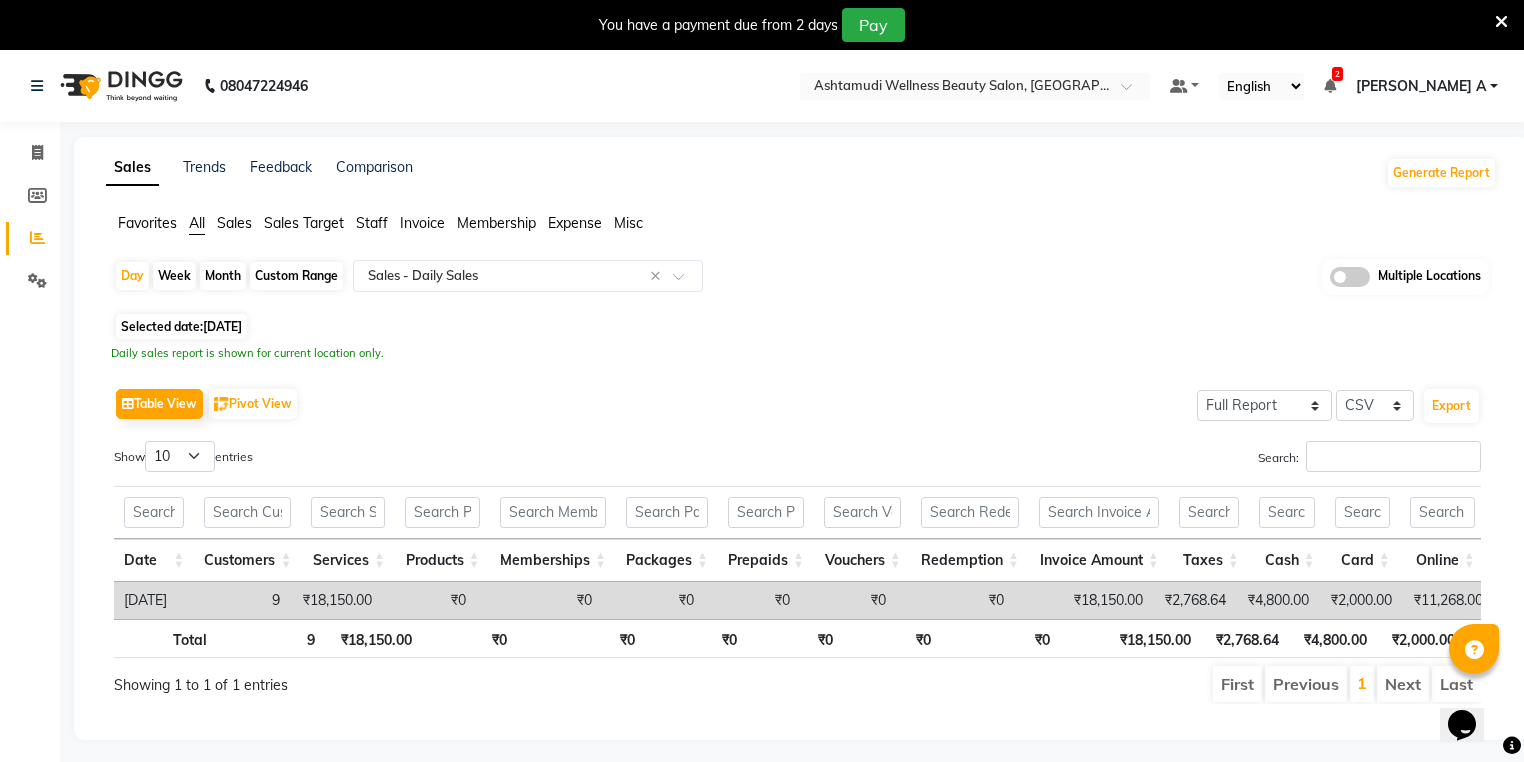scroll, scrollTop: 0, scrollLeft: 236, axis: horizontal 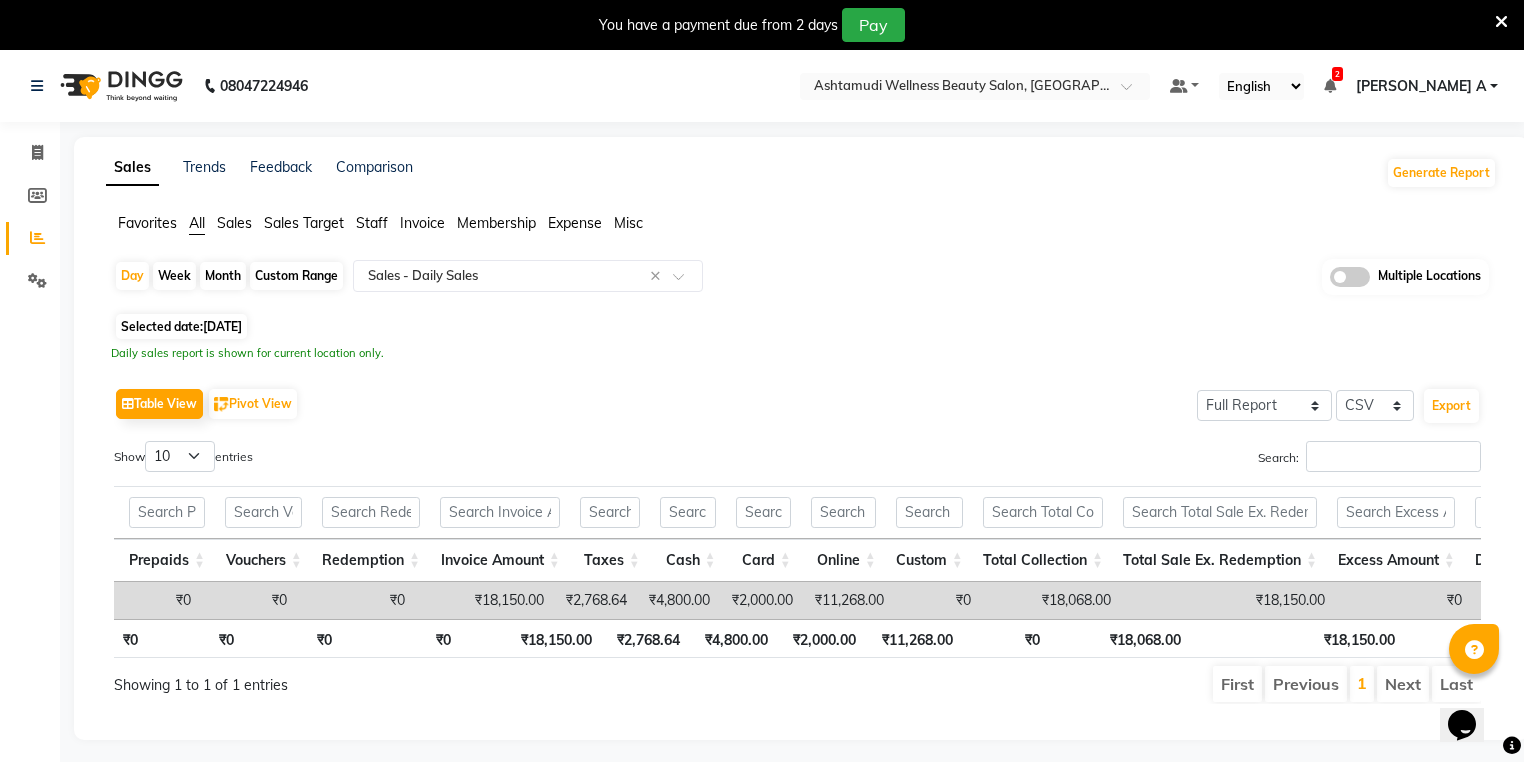 click on "Invoice" 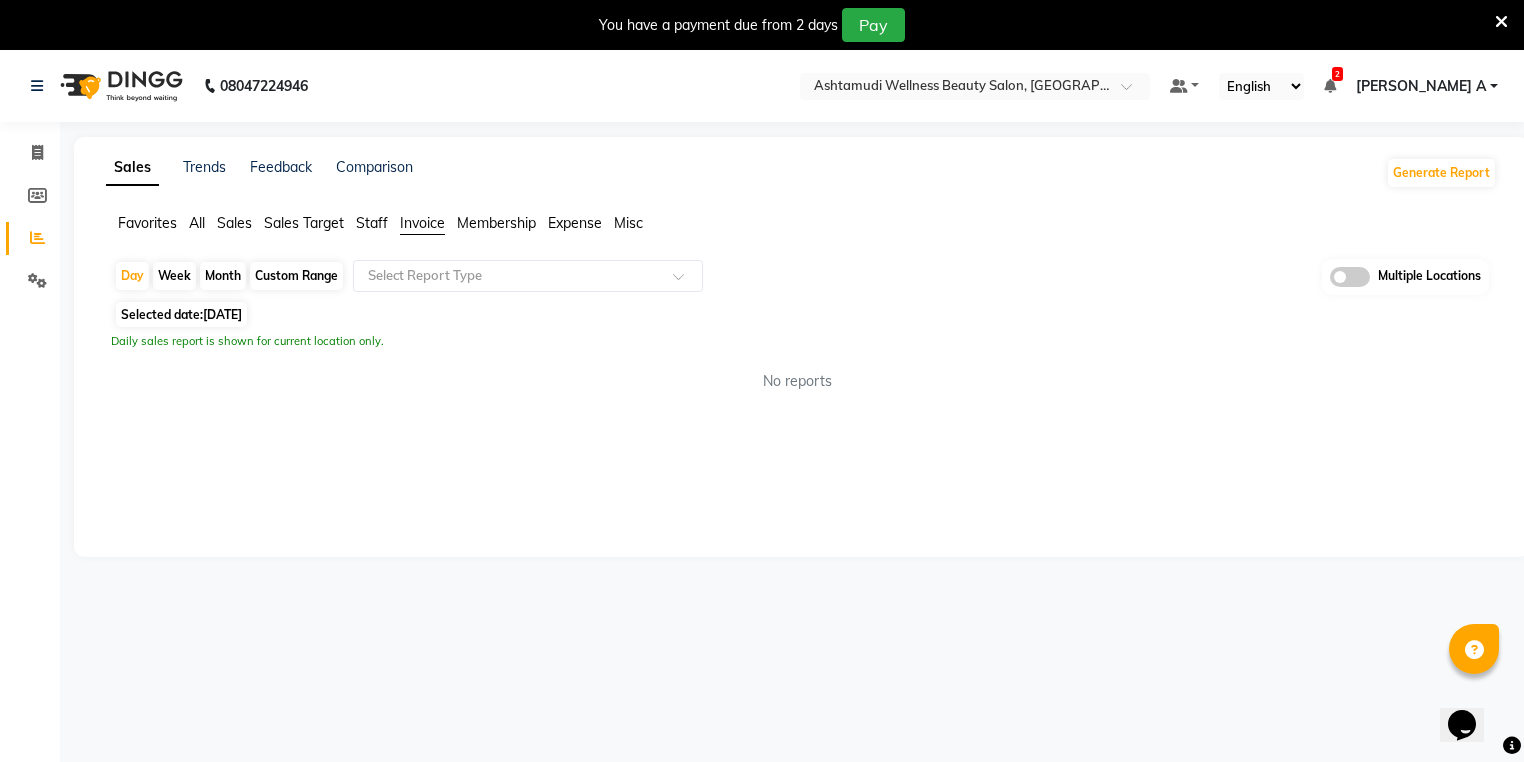 click on "Select Report Type" 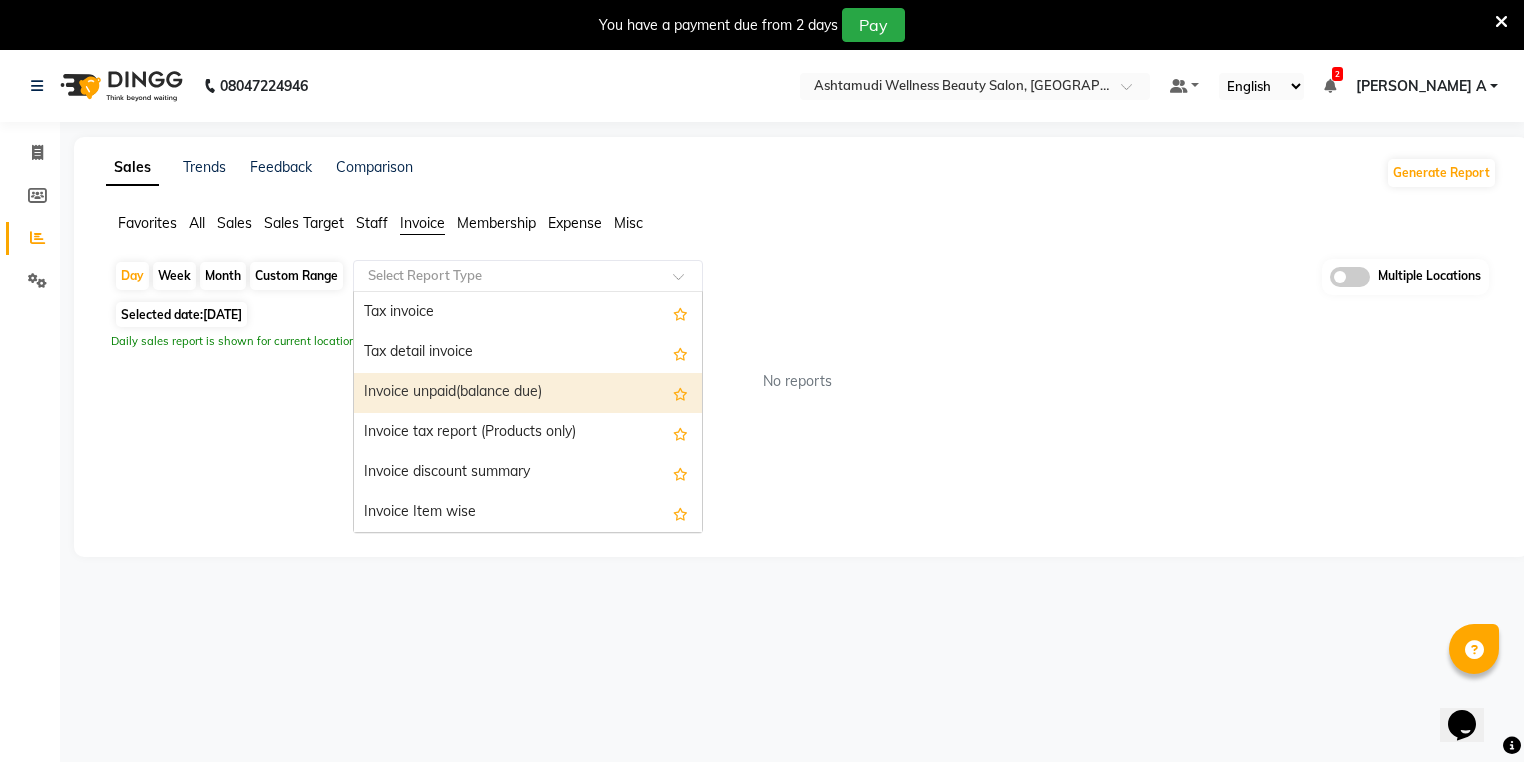 scroll, scrollTop: 80, scrollLeft: 0, axis: vertical 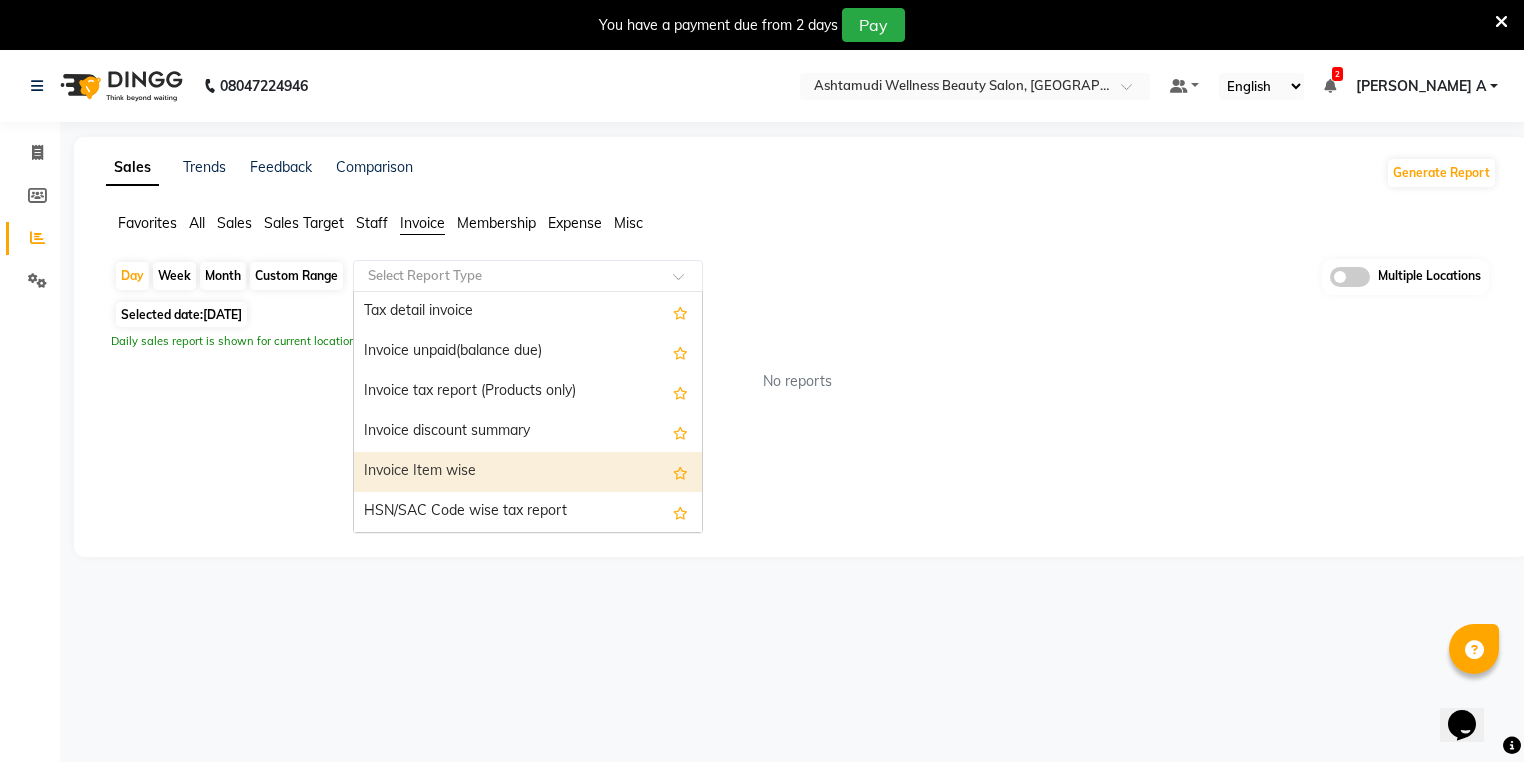 click on "Invoice Item wise" at bounding box center (528, 472) 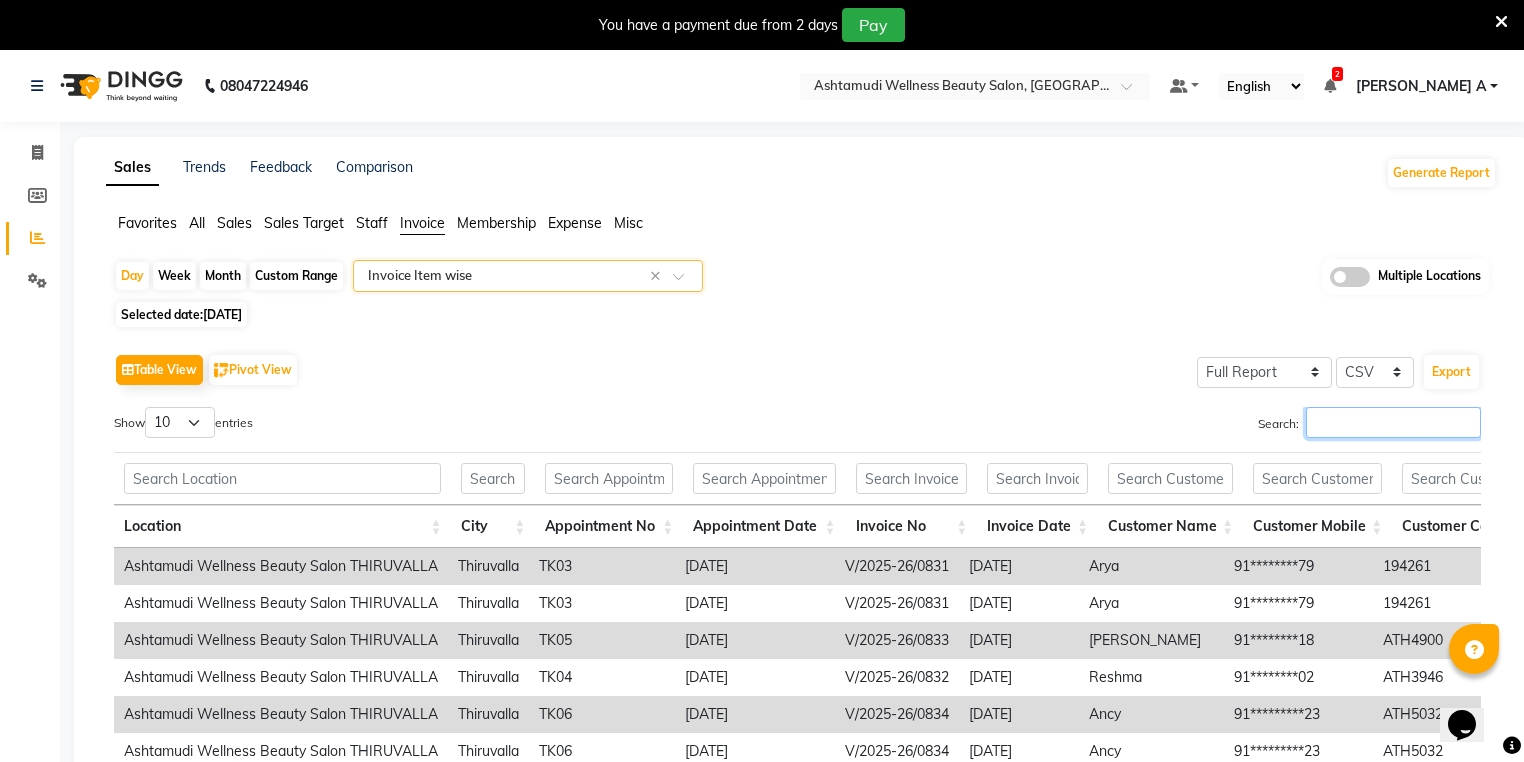 click on "Search:" at bounding box center [1393, 422] 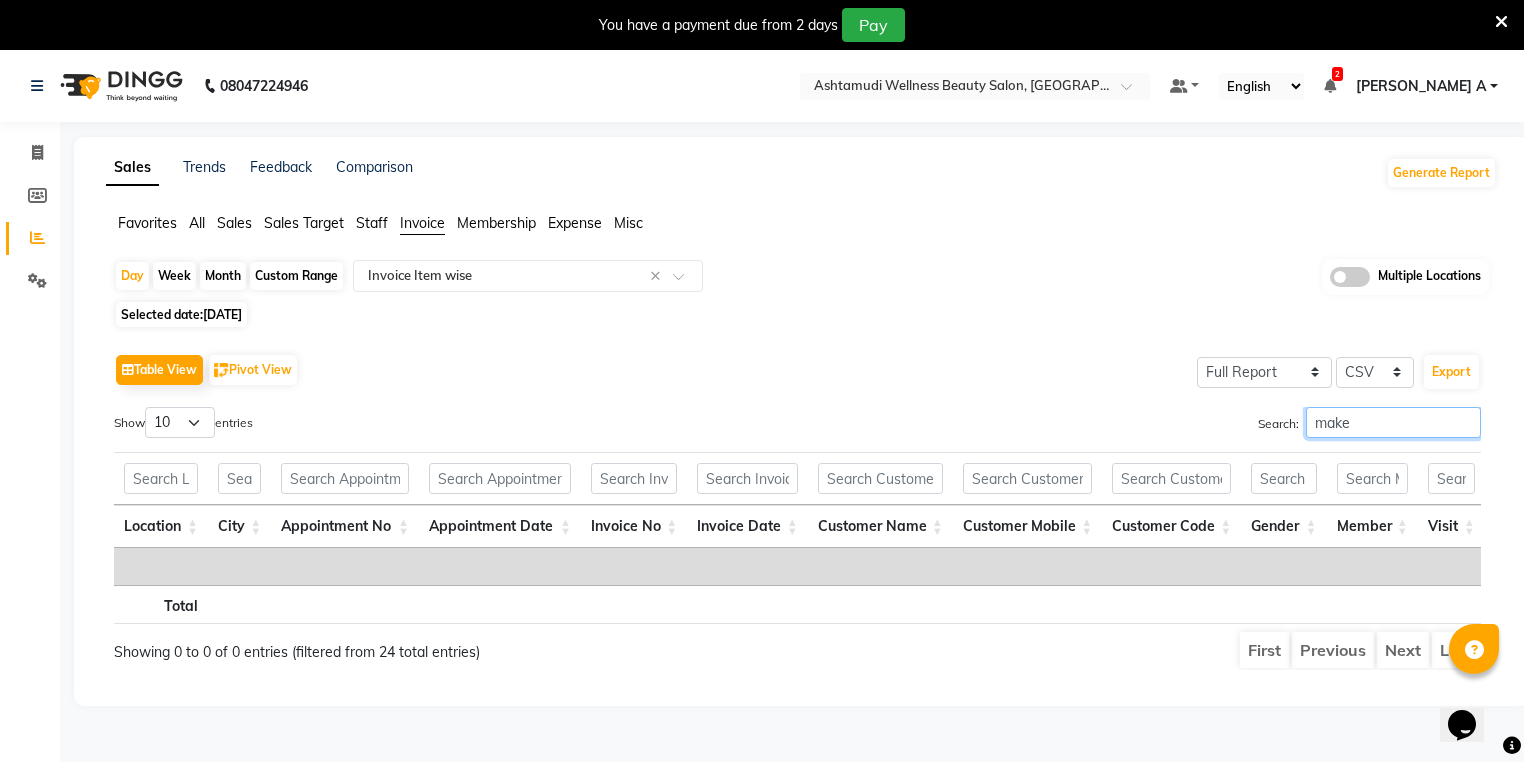 type on "make" 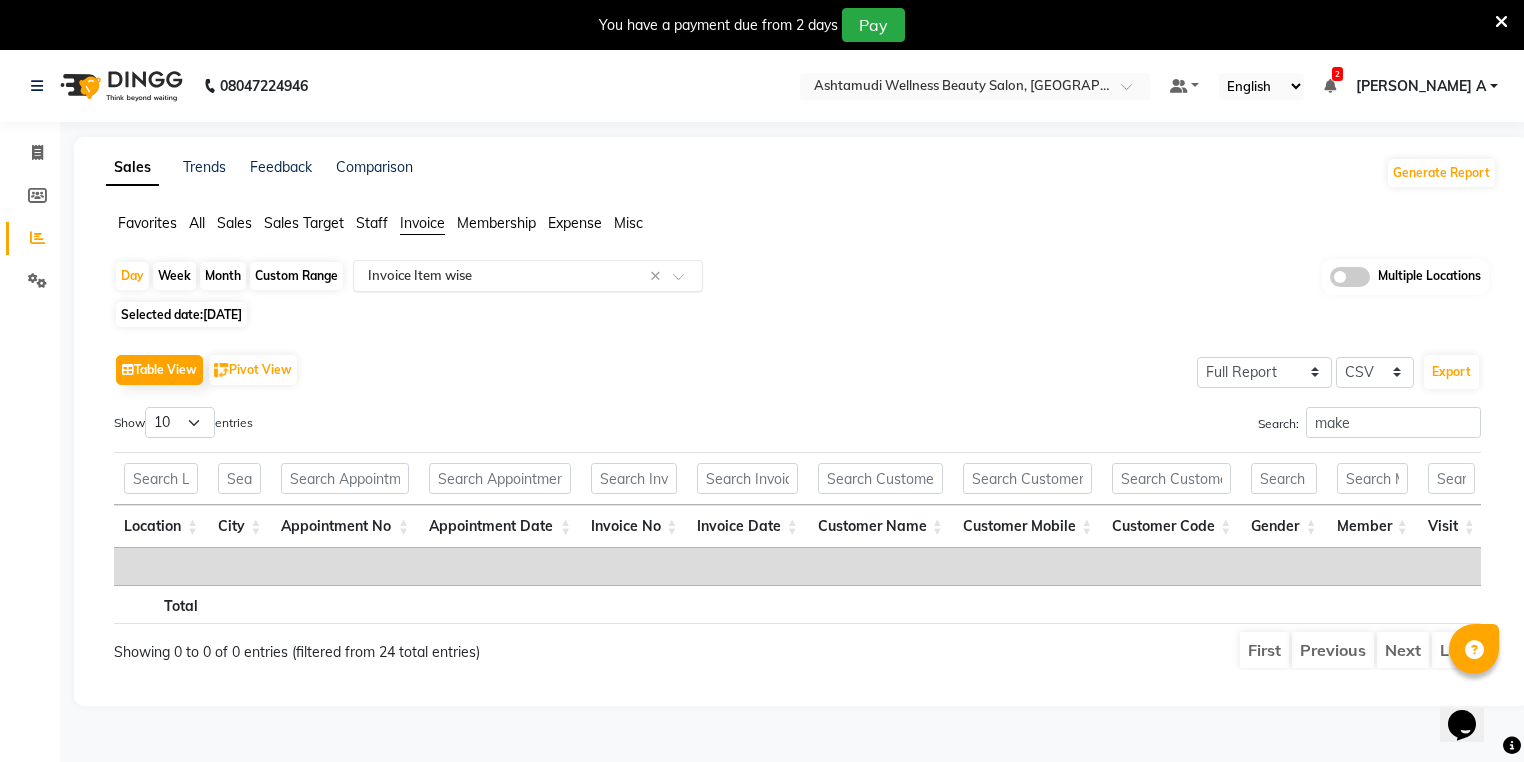 drag, startPoint x: 238, startPoint y: 222, endPoint x: 410, endPoint y: 265, distance: 177.29355 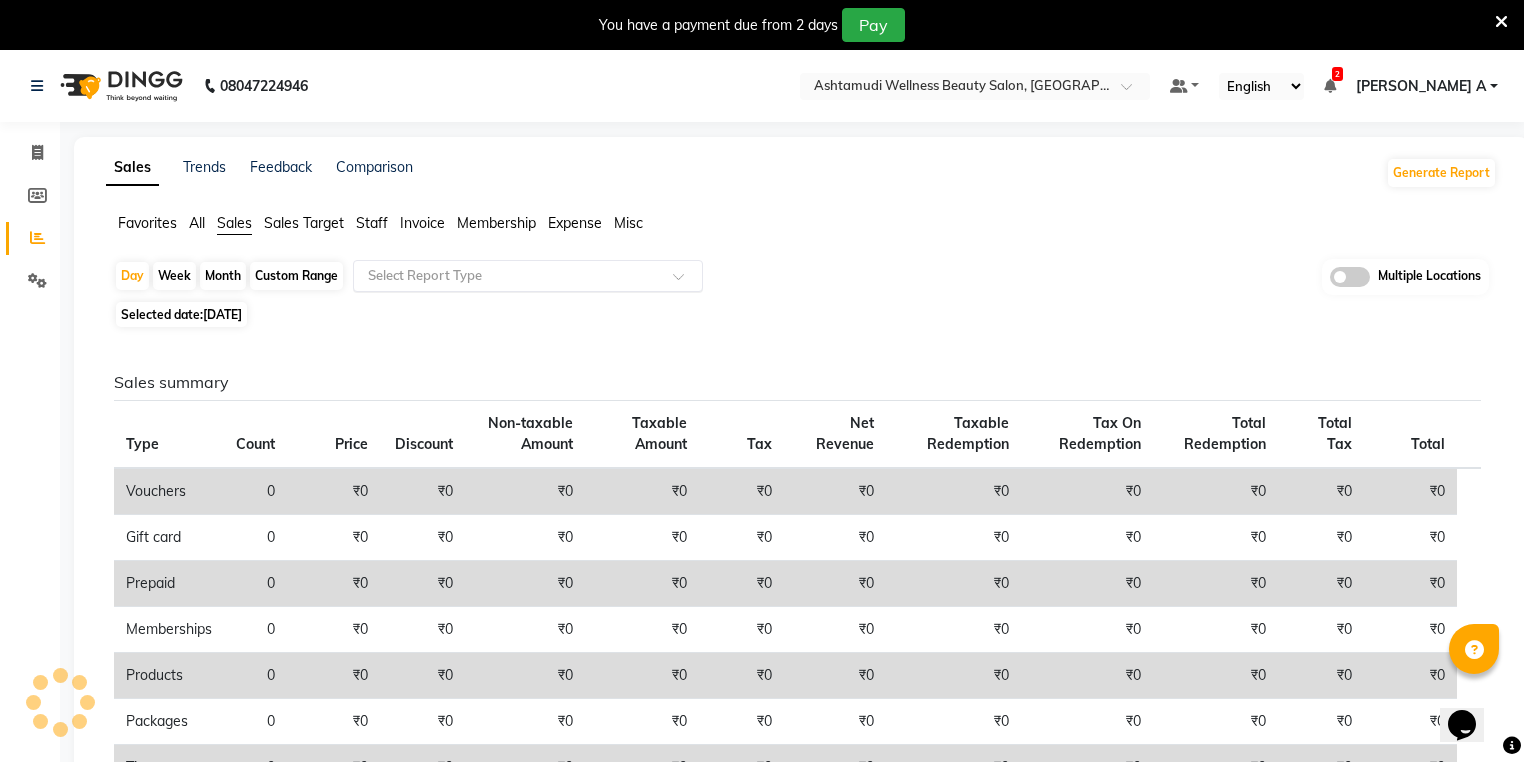 click 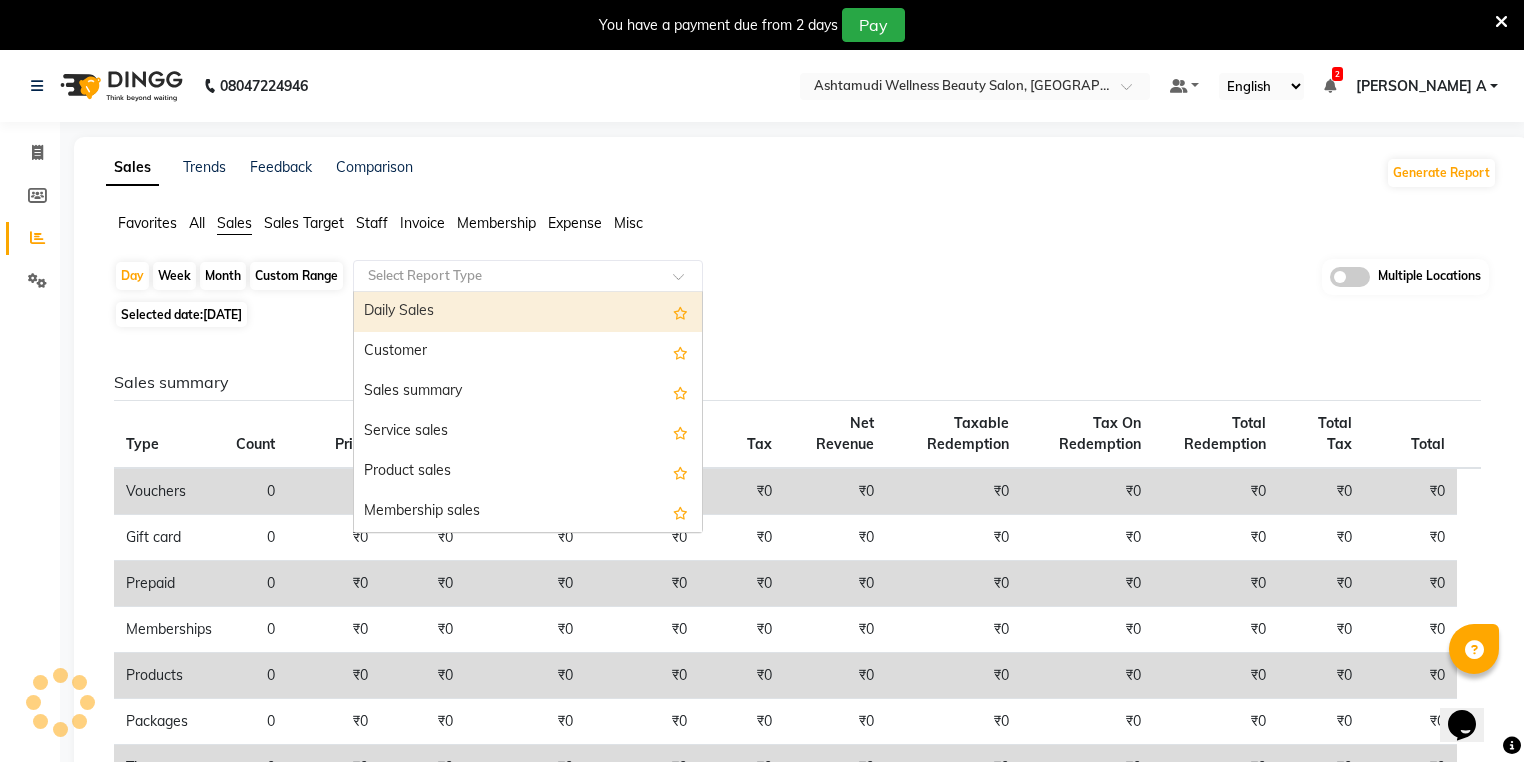 click on "Daily Sales" at bounding box center (528, 312) 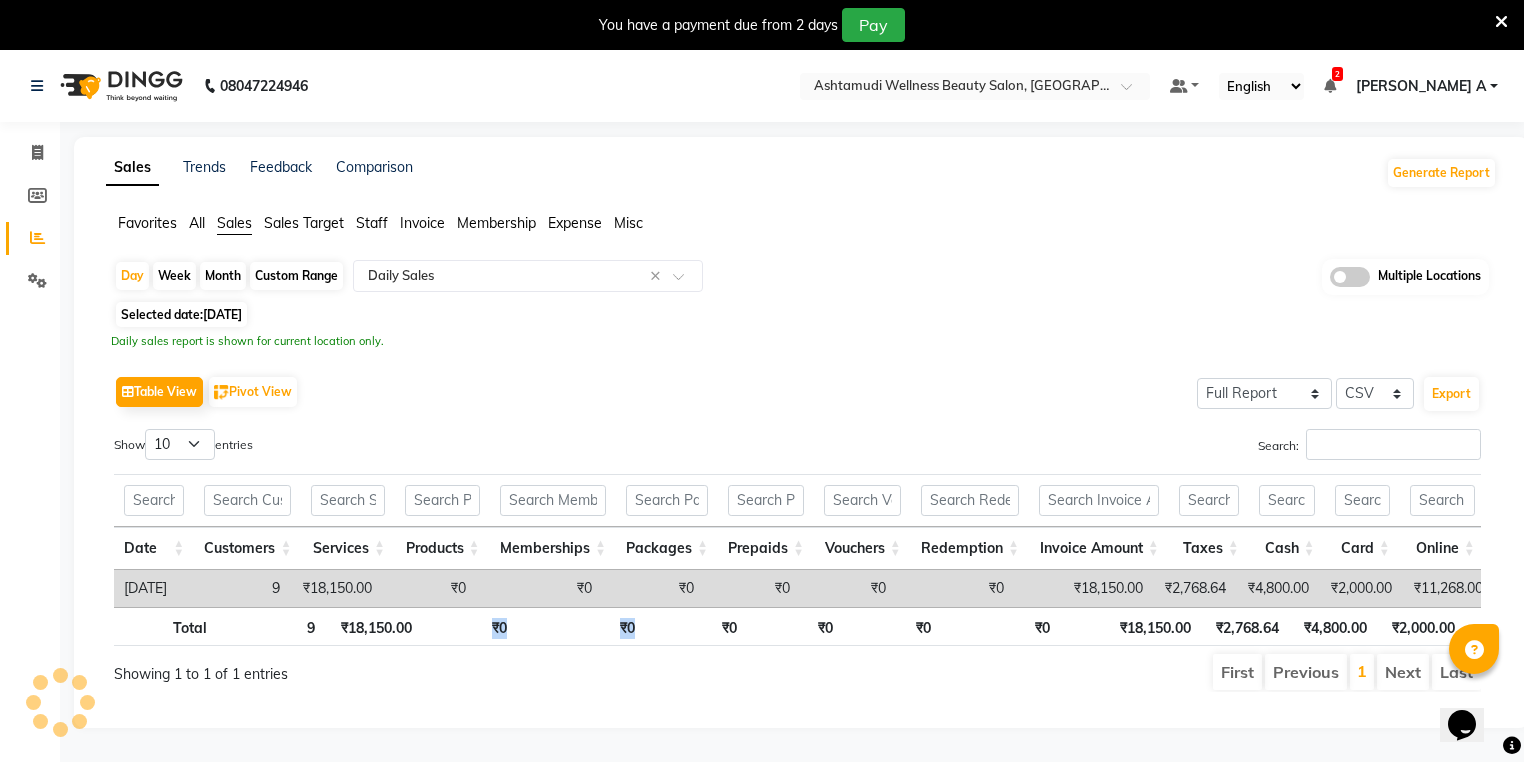 drag, startPoint x: 501, startPoint y: 616, endPoint x: 673, endPoint y: 627, distance: 172.35138 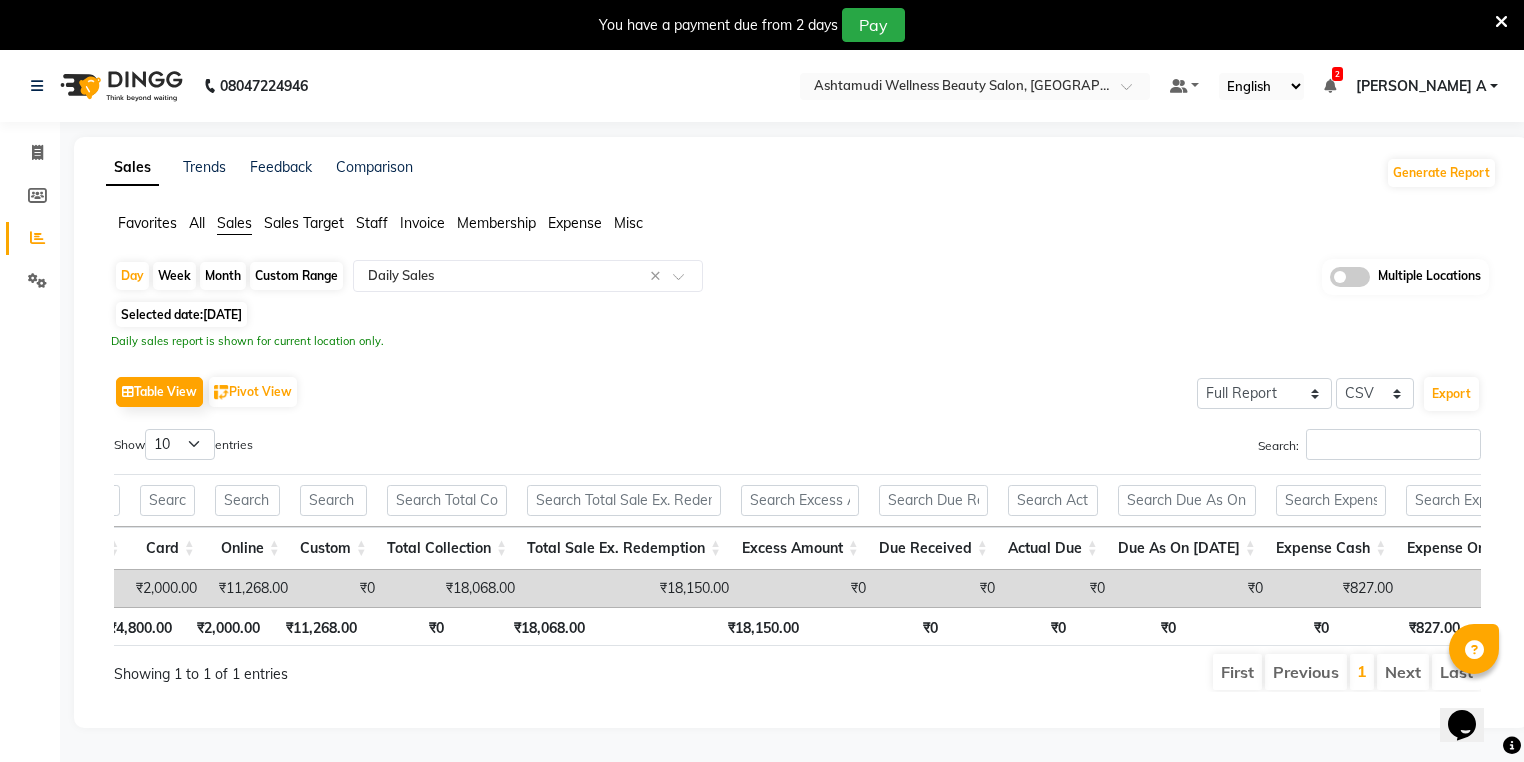 scroll, scrollTop: 0, scrollLeft: 815, axis: horizontal 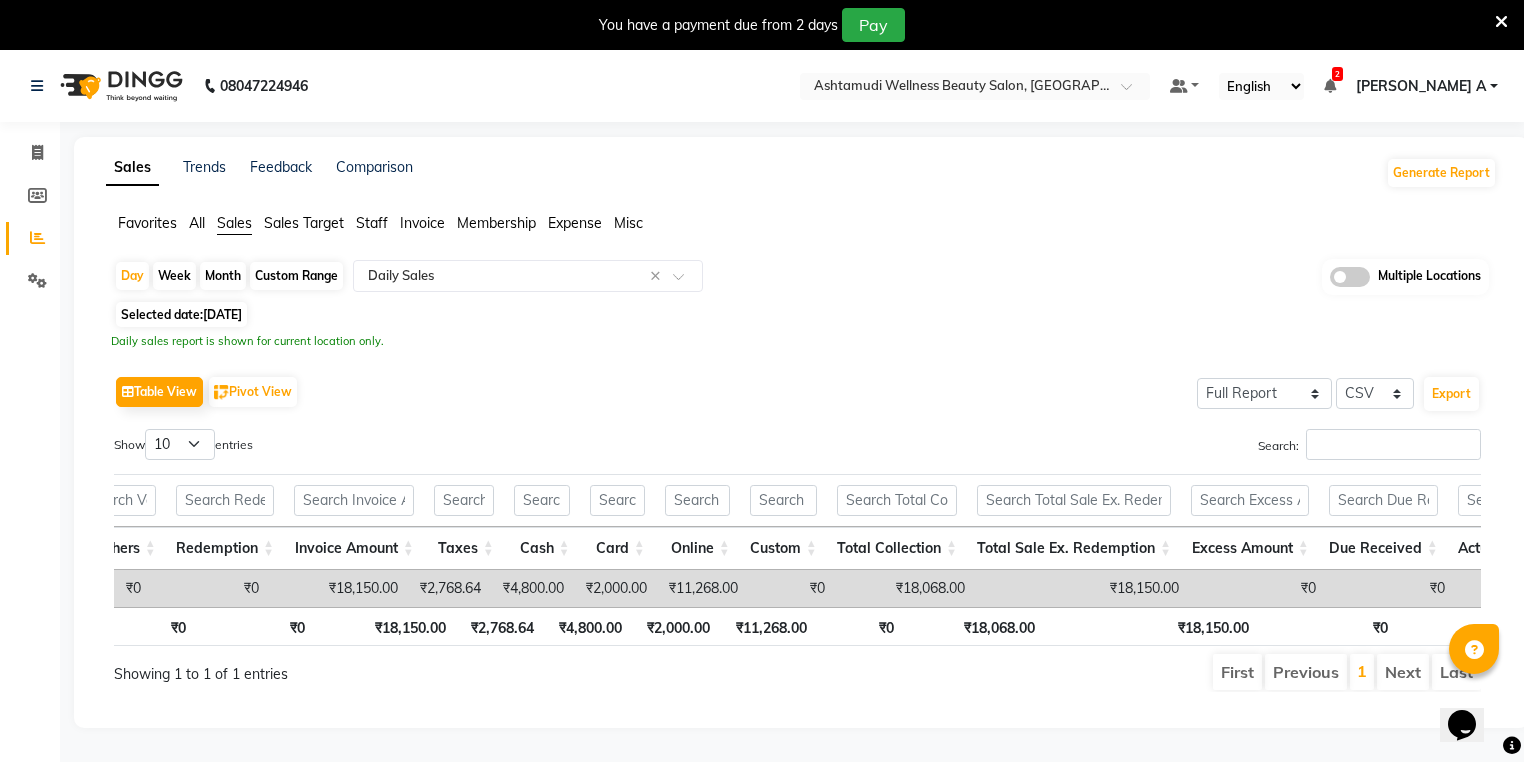 click on "Selected date:  27-06-2025" 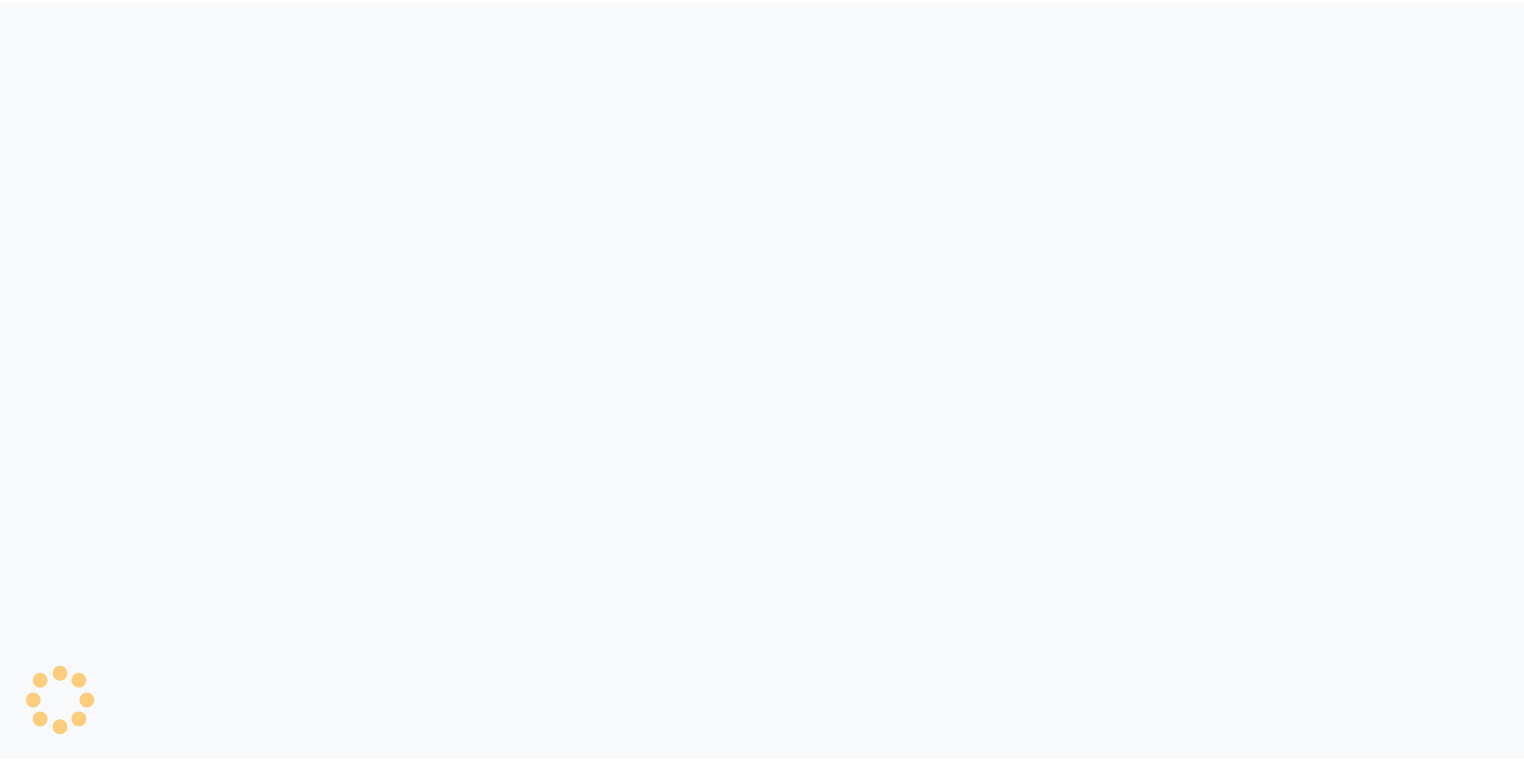 scroll, scrollTop: 0, scrollLeft: 0, axis: both 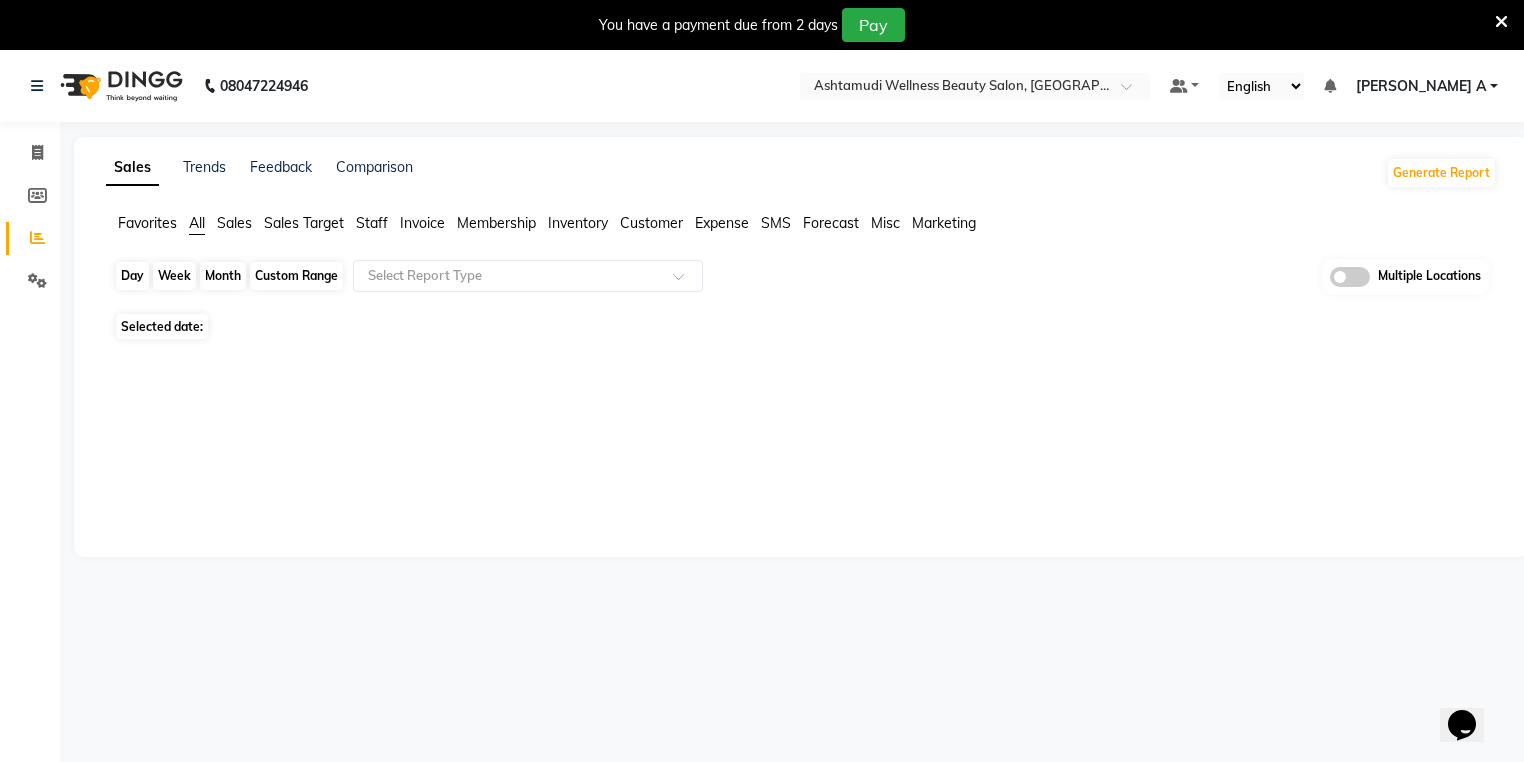 click on "Day" 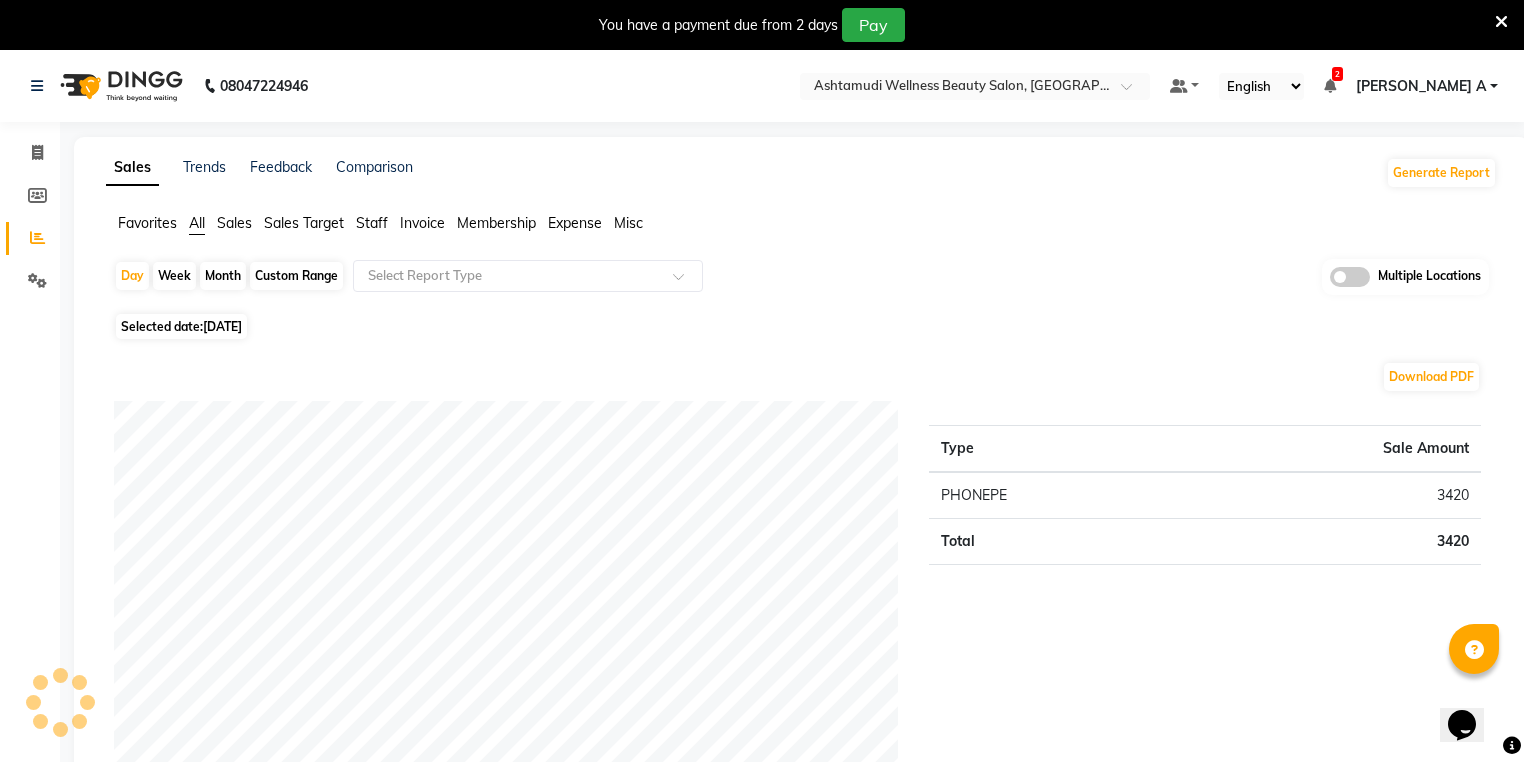 click on "Download PDF" 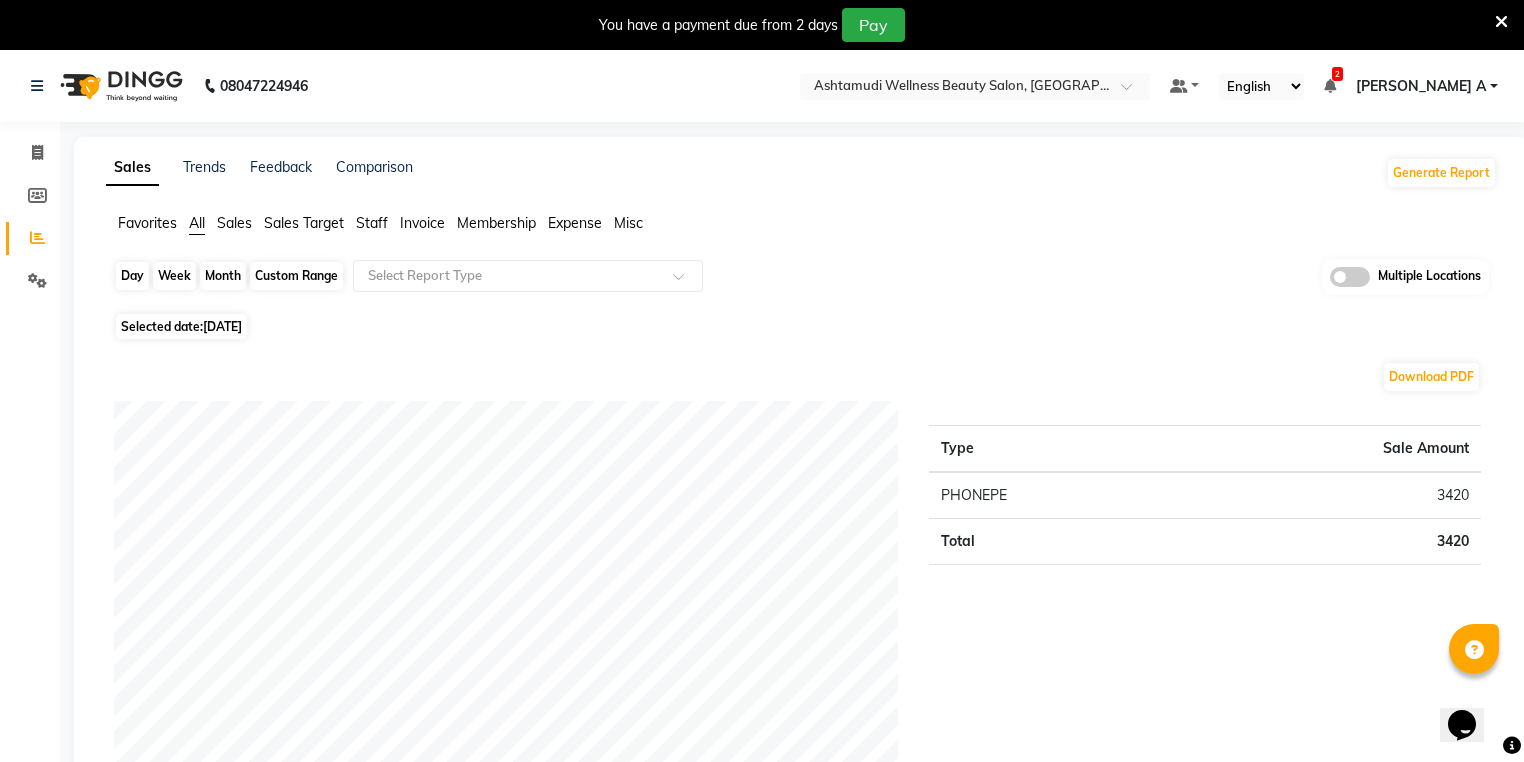click on "Day" 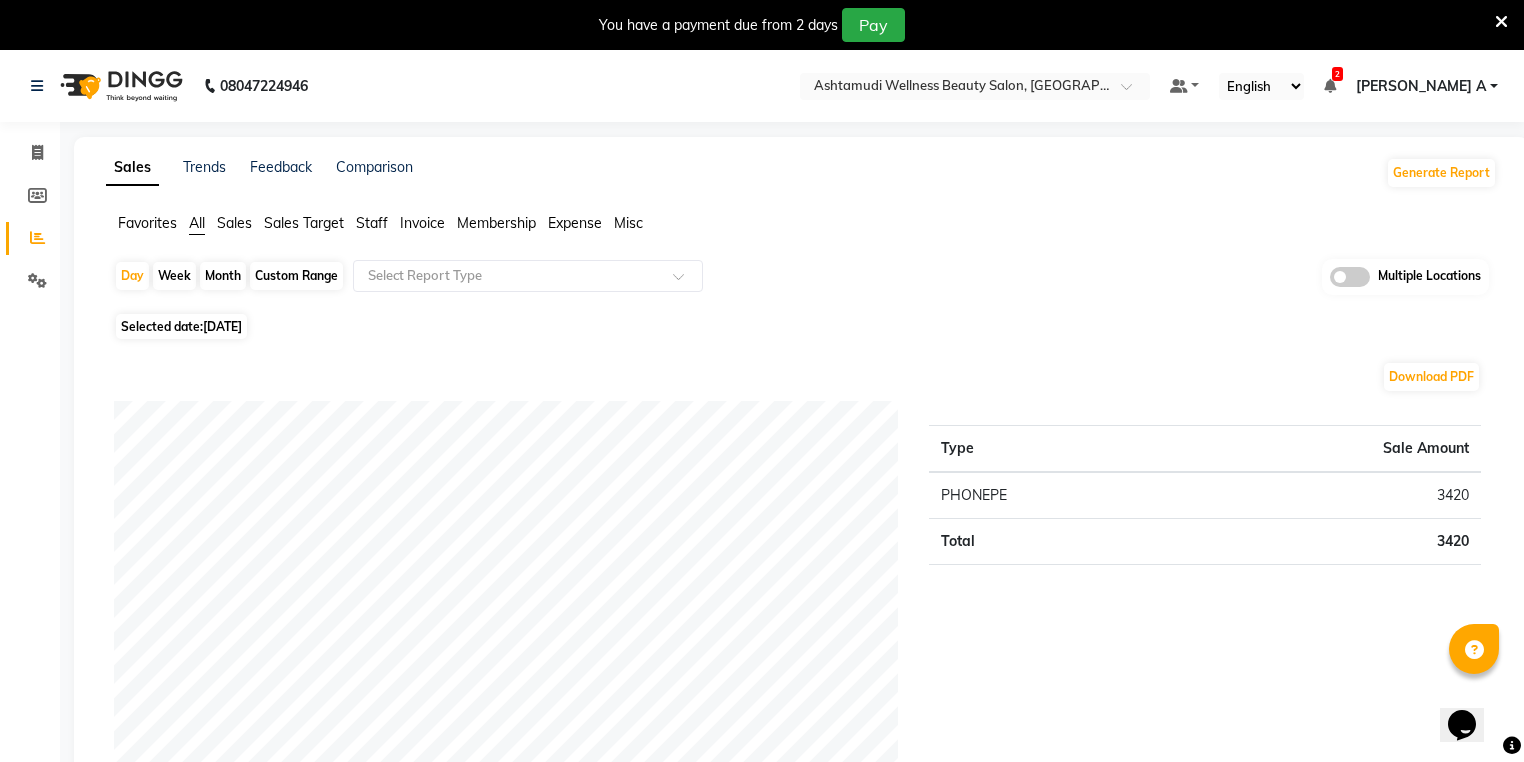 select on "7" 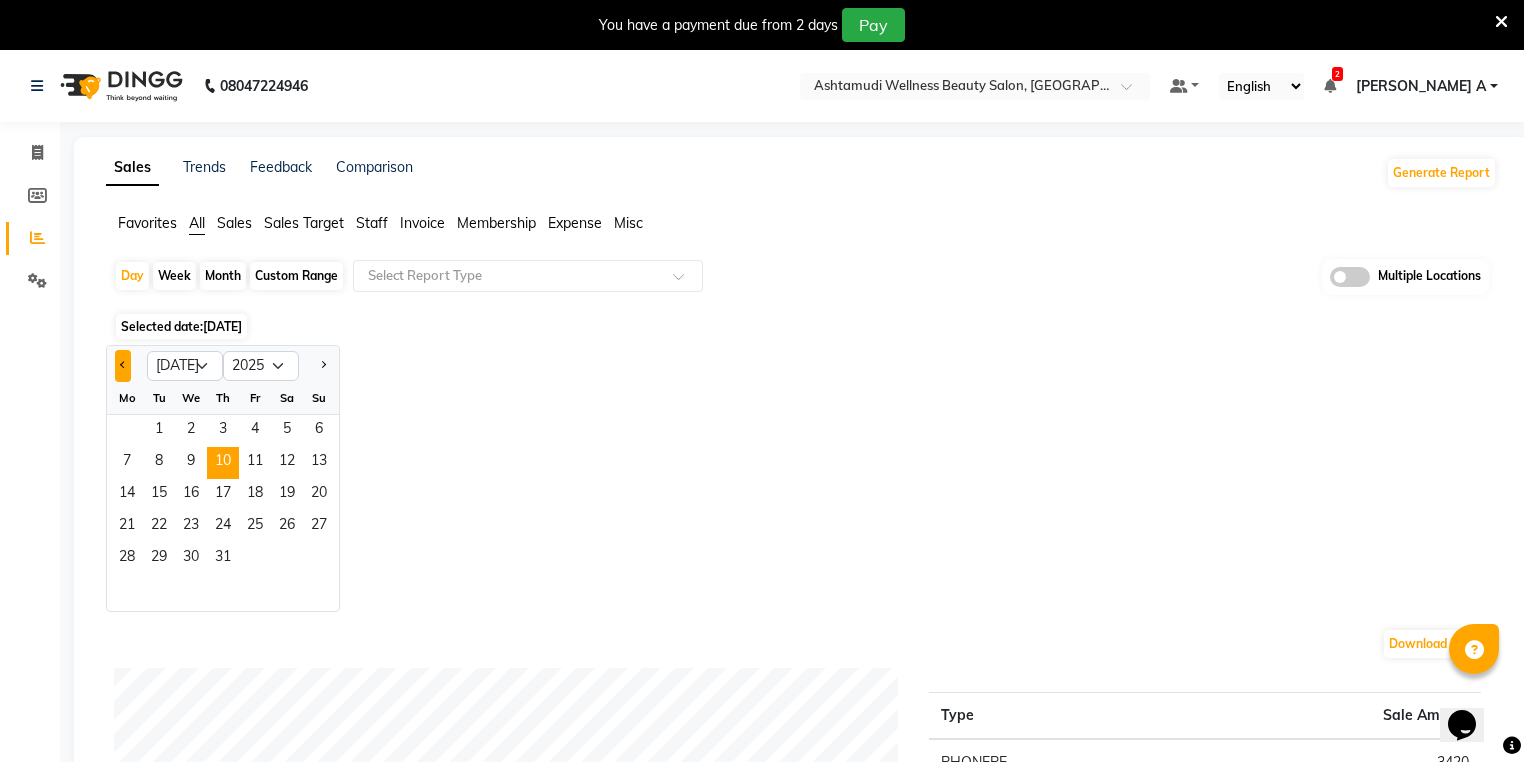click 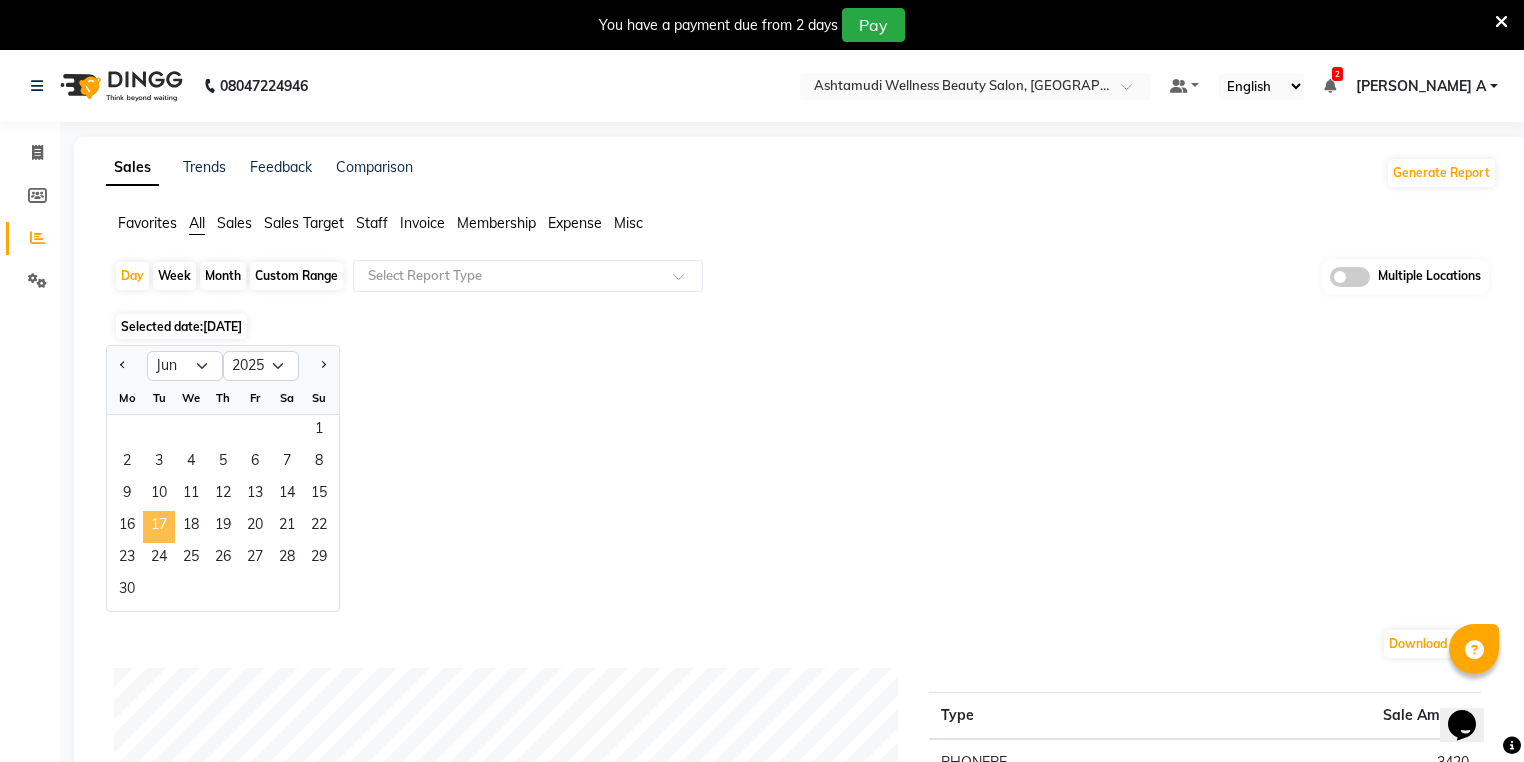 click on "17" 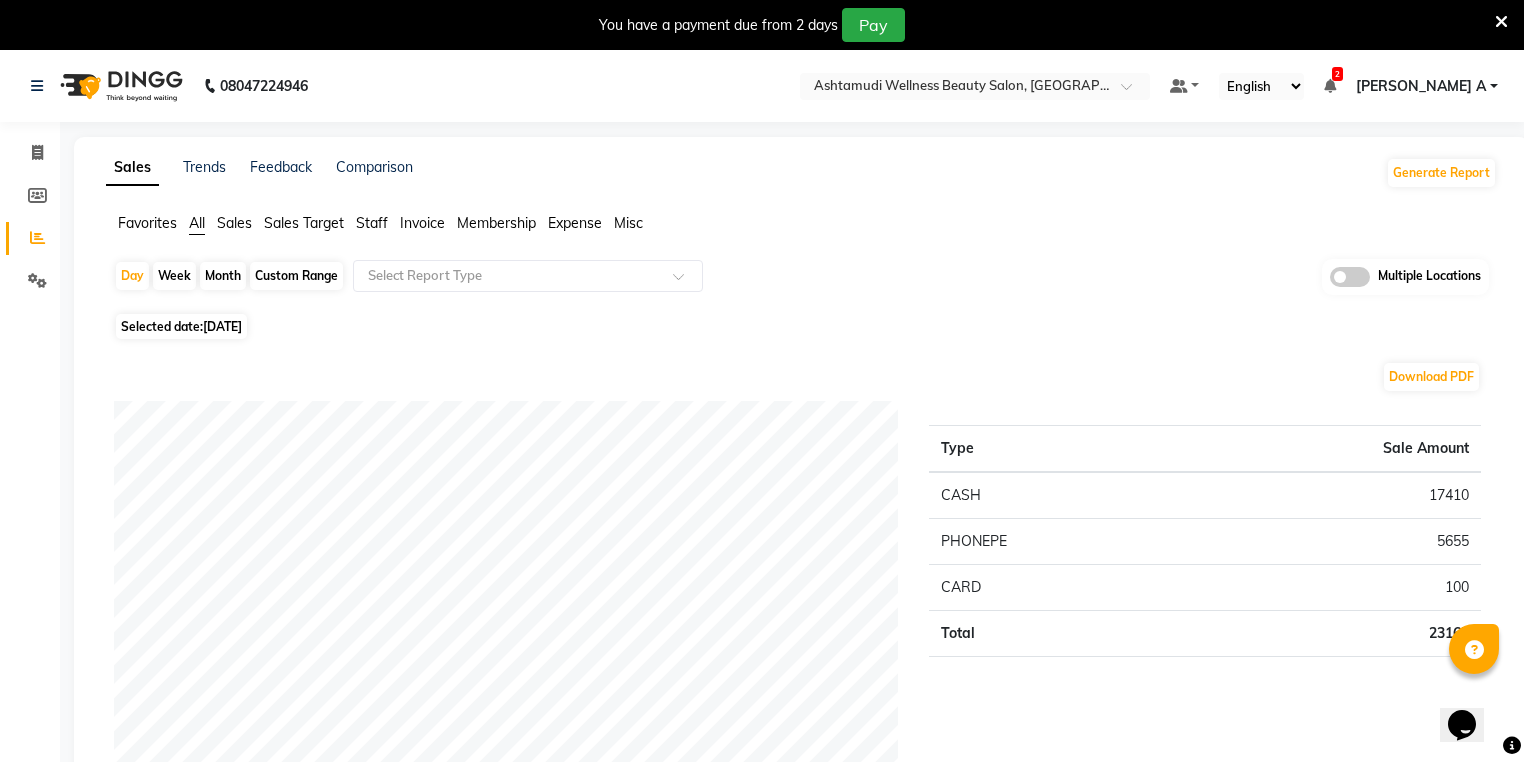 click on "Invoice" 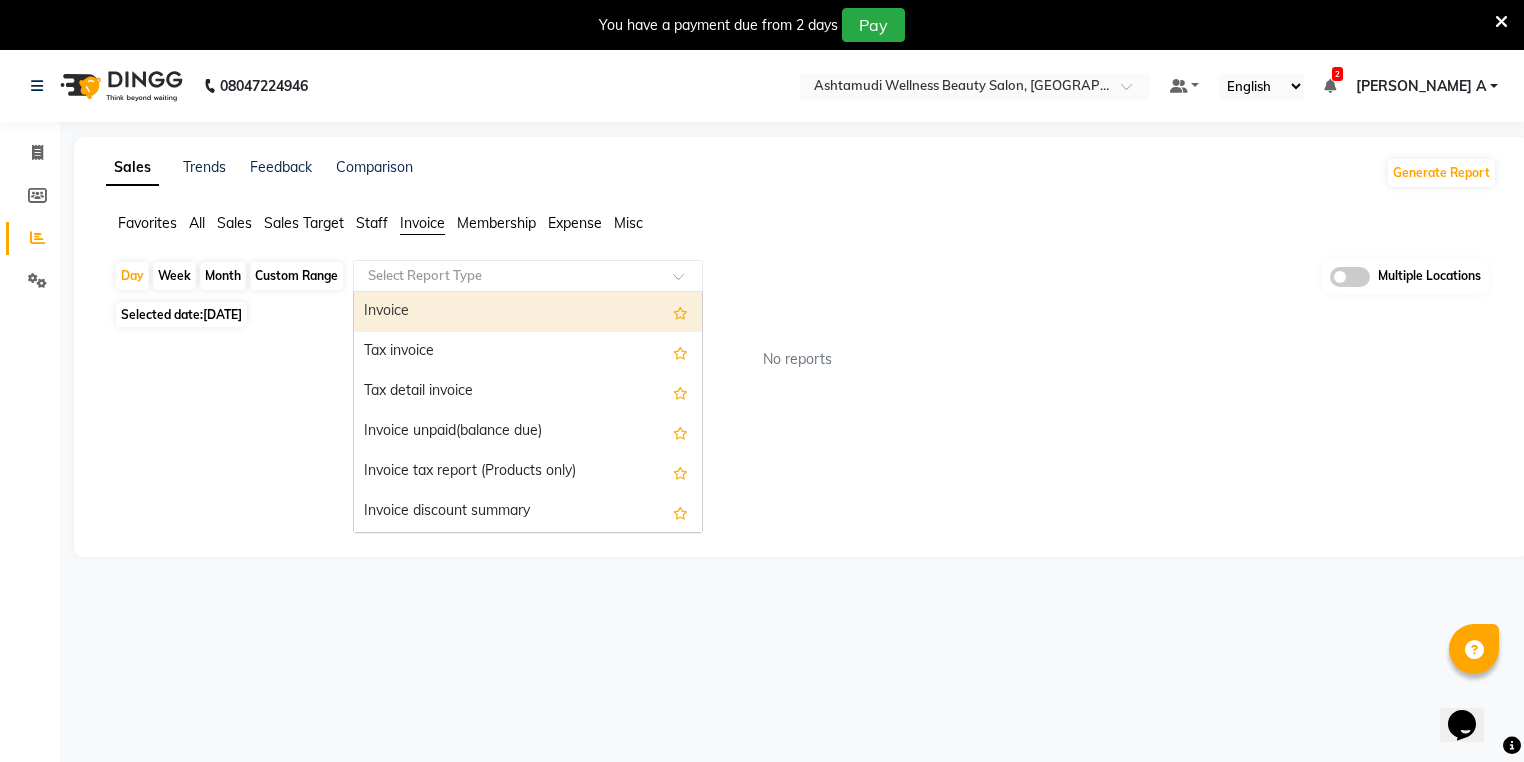 click 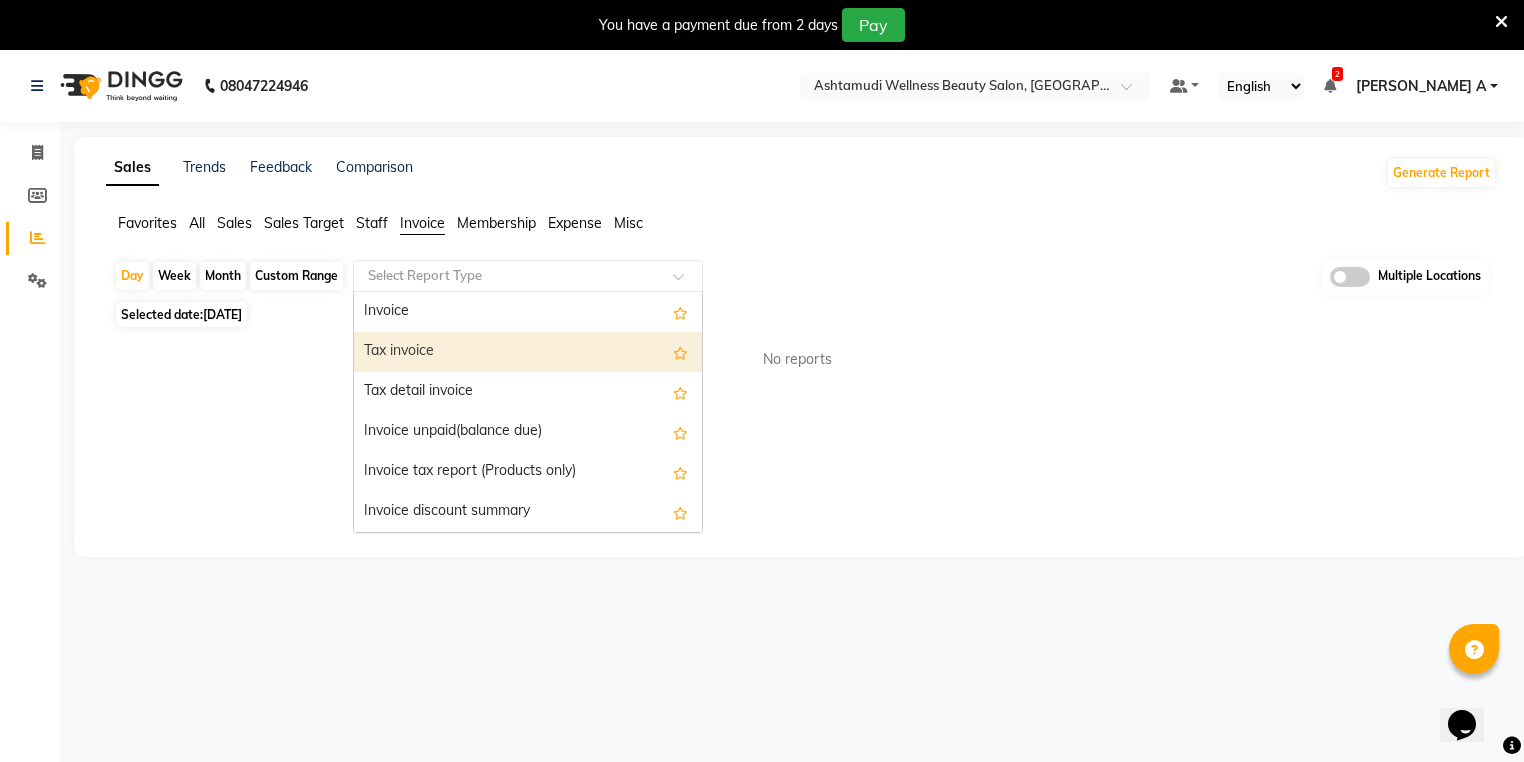 scroll, scrollTop: 80, scrollLeft: 0, axis: vertical 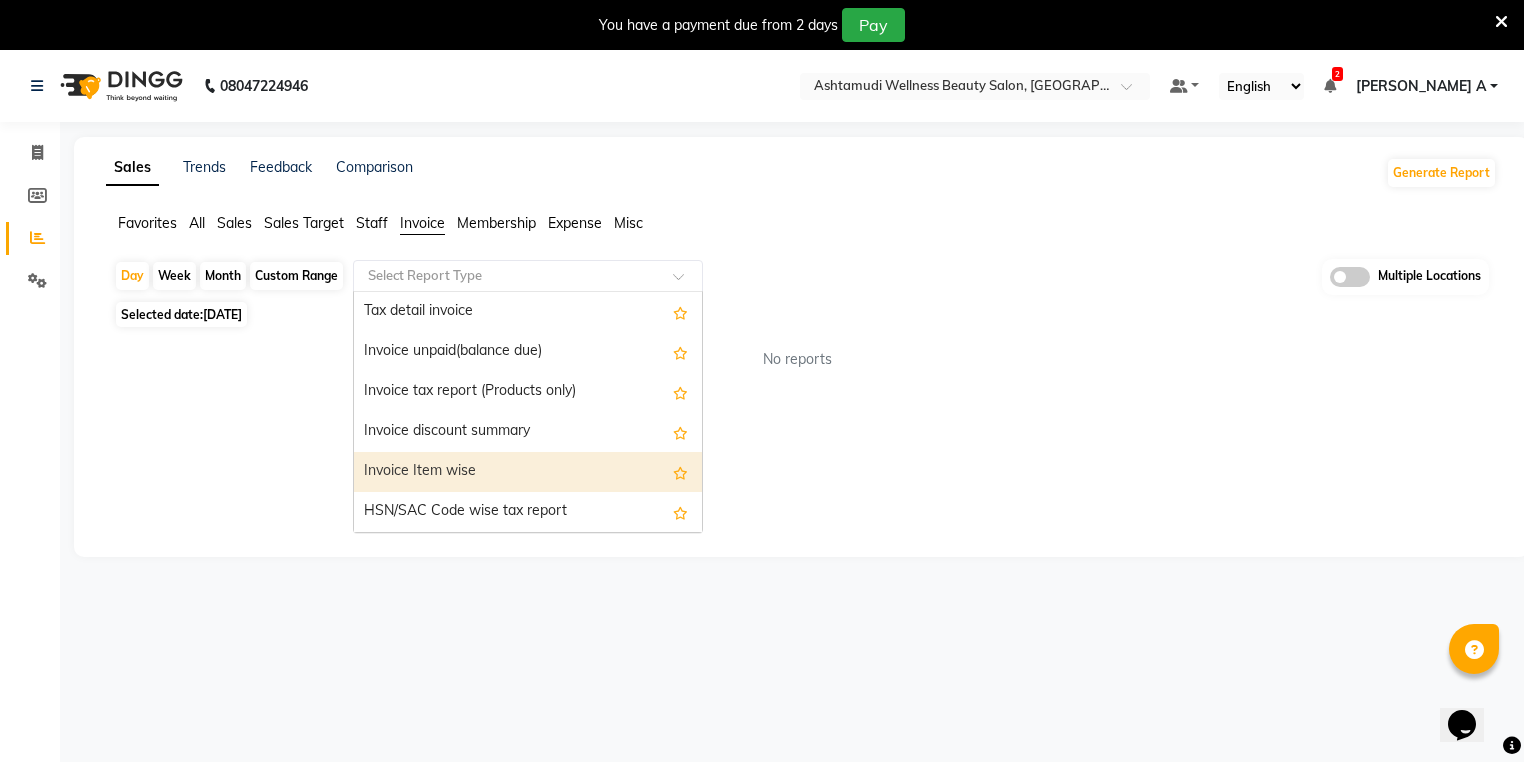 click on "Invoice Item wise" at bounding box center [528, 472] 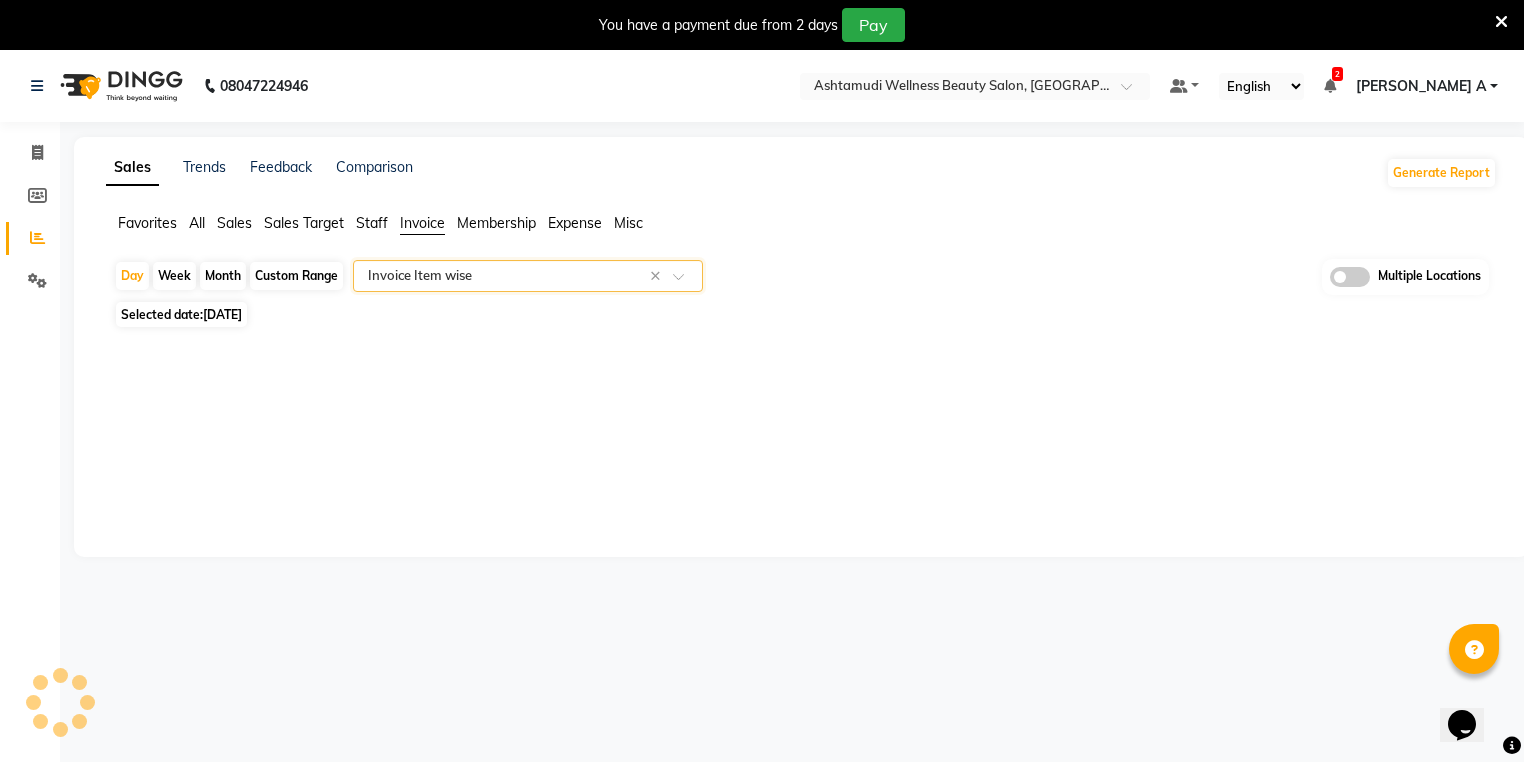 select on "full_report" 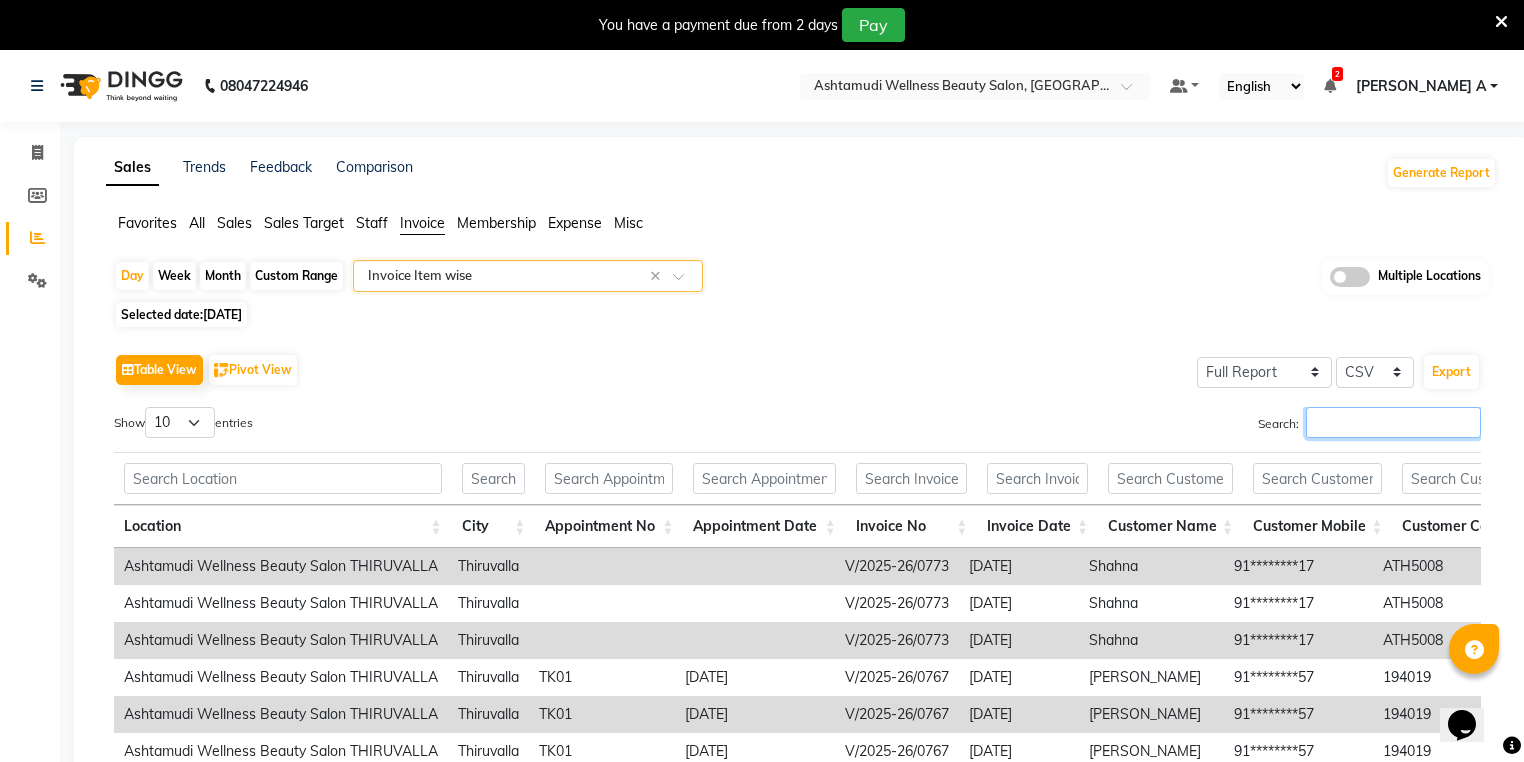 click on "Search:" at bounding box center [1393, 422] 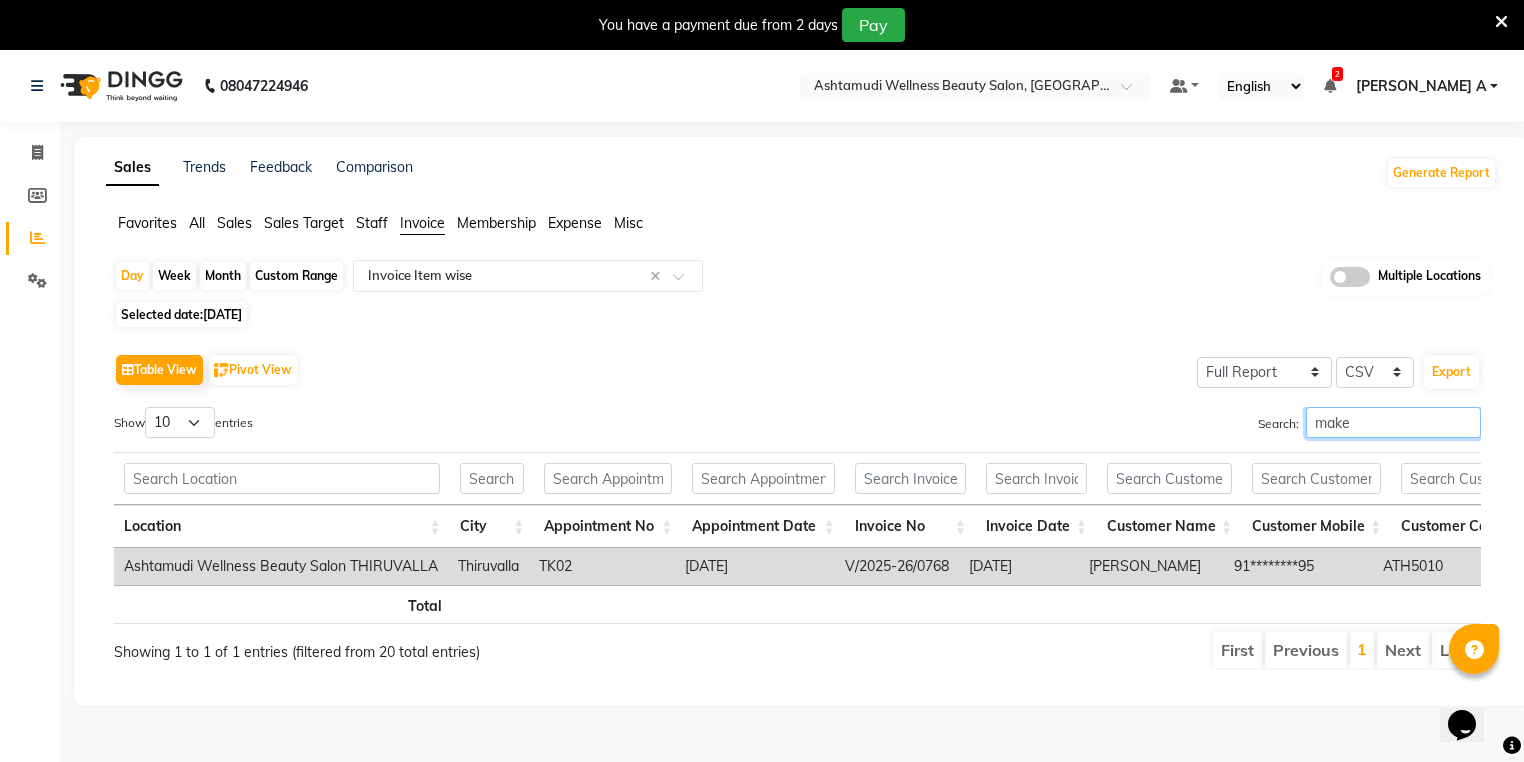 scroll, scrollTop: 0, scrollLeft: 868, axis: horizontal 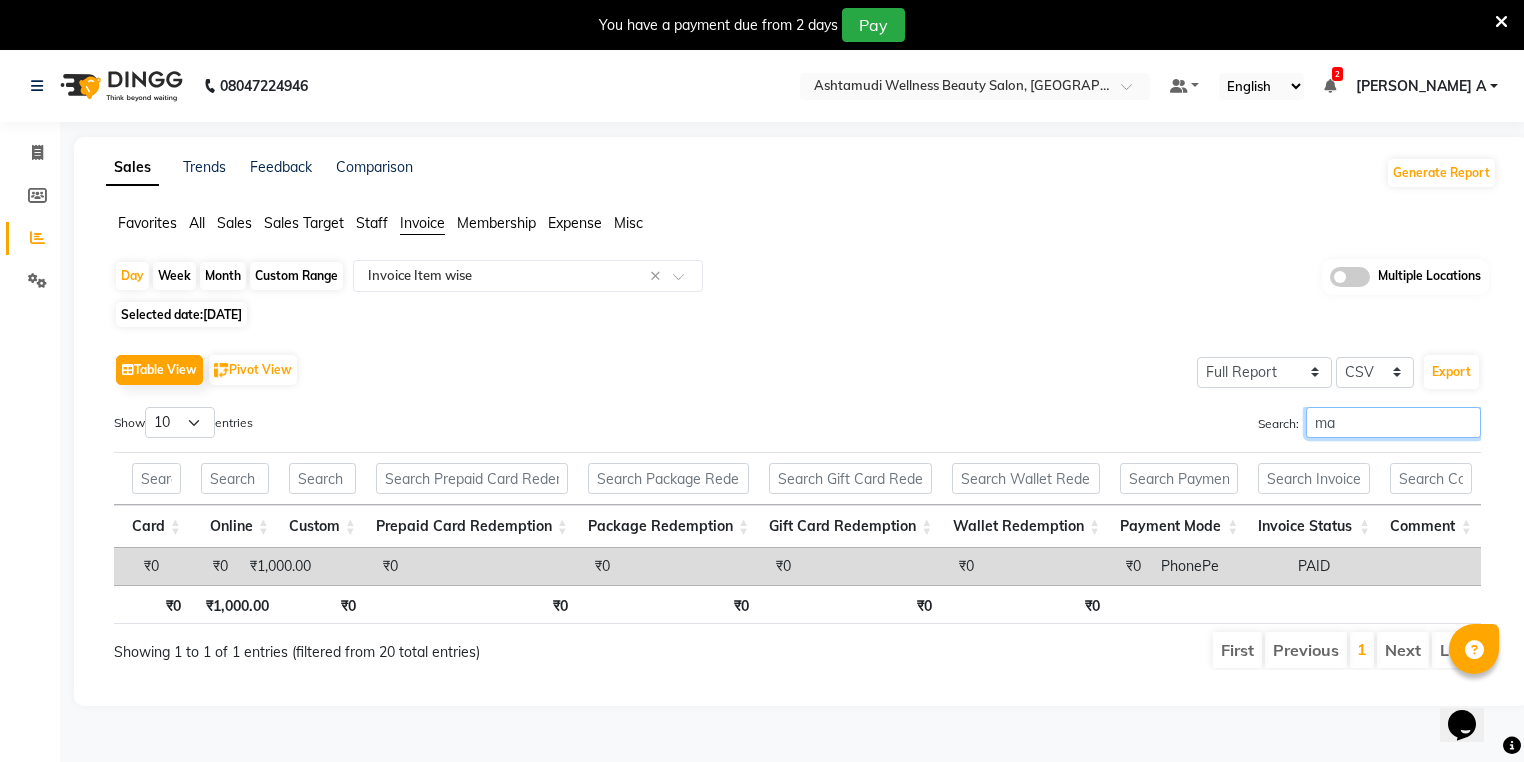 type on "m" 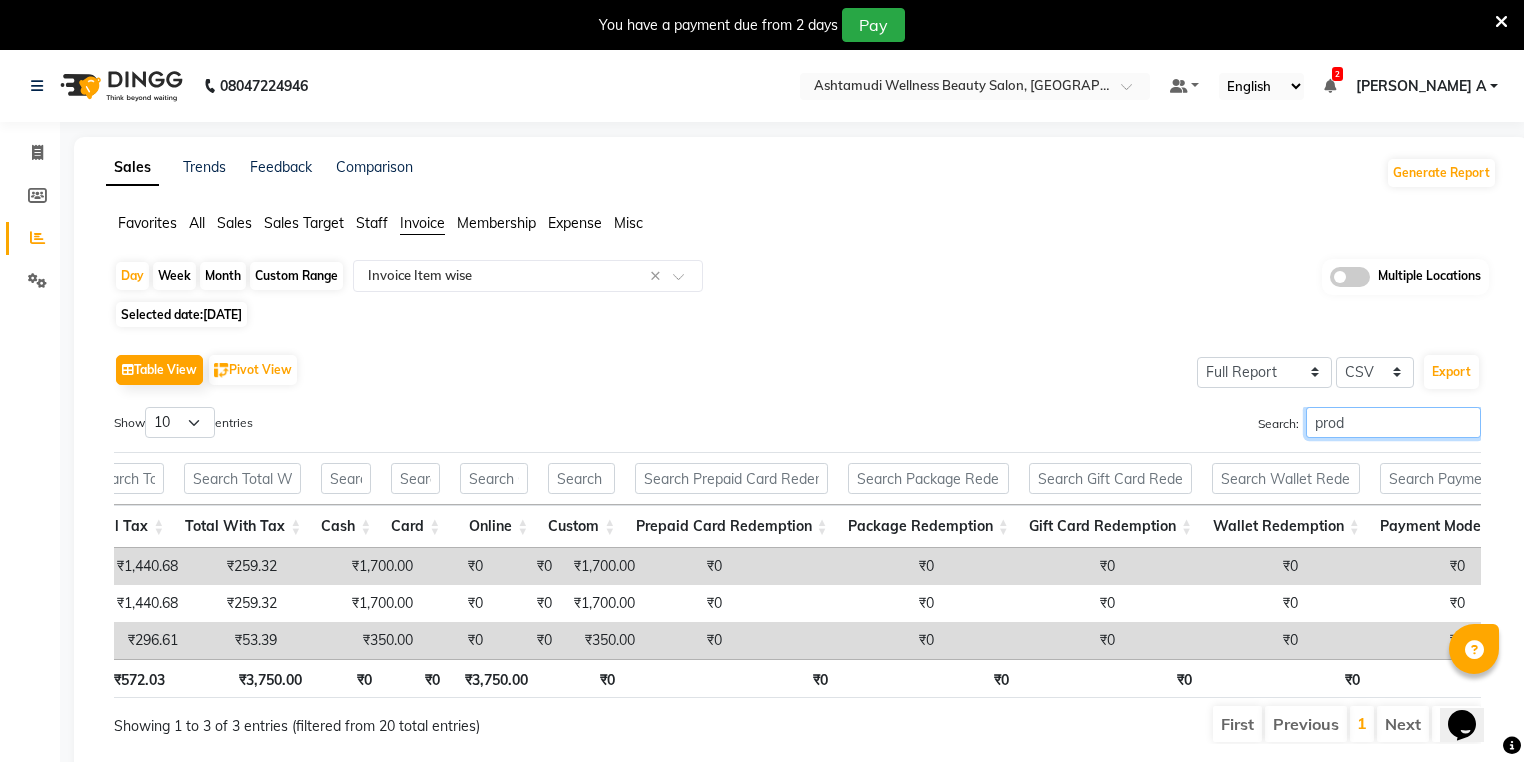 type on "prod" 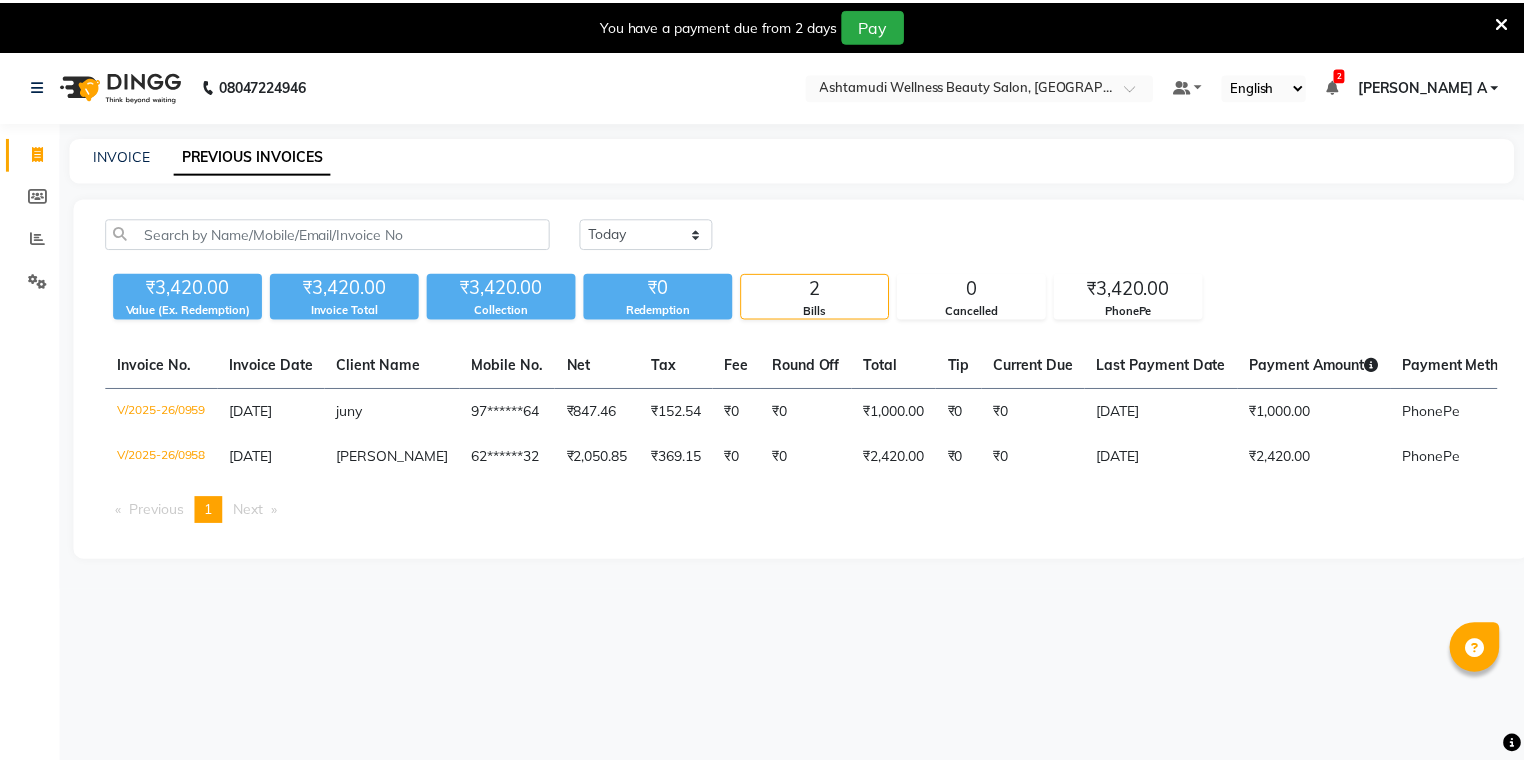 scroll, scrollTop: 0, scrollLeft: 0, axis: both 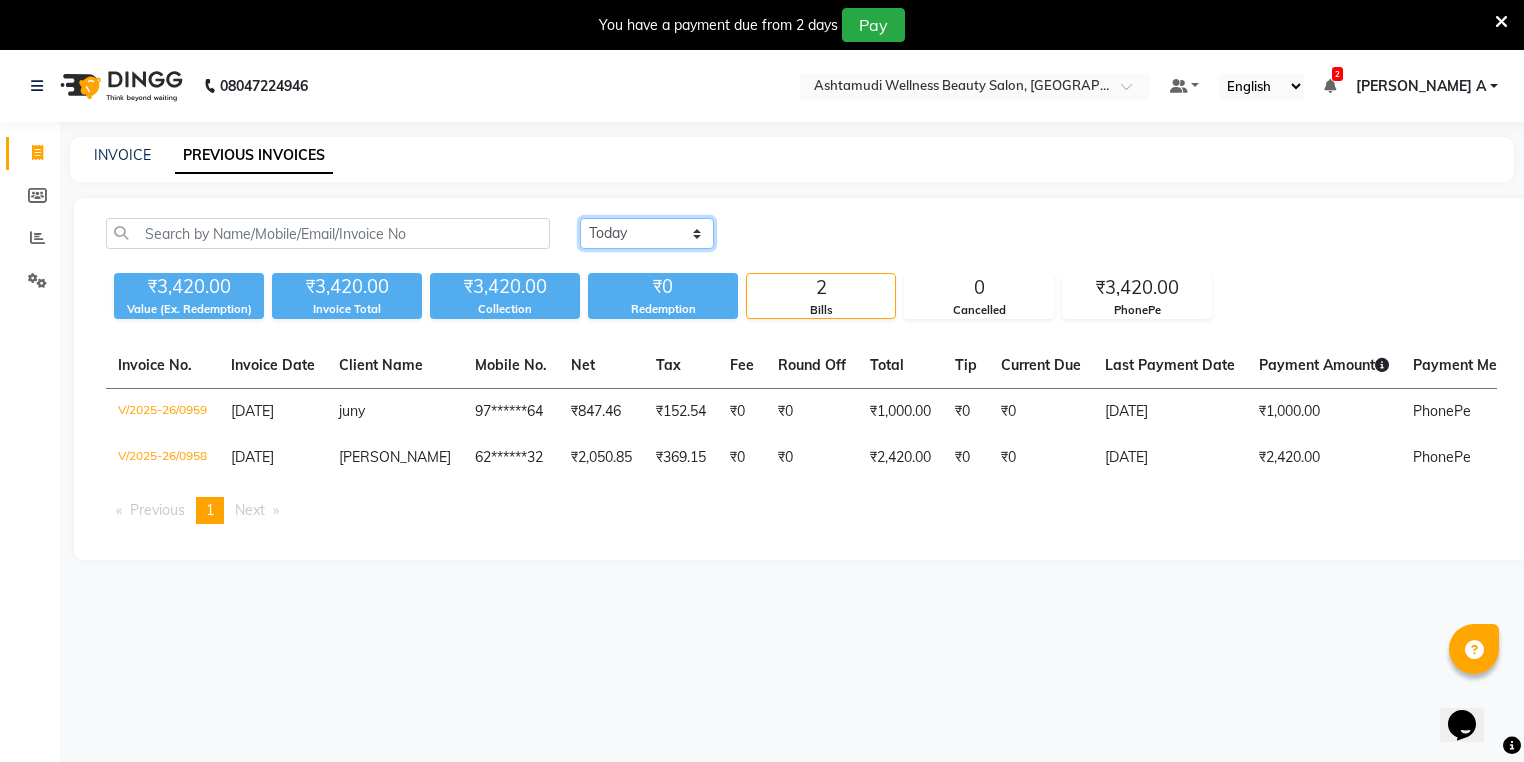 click on "[DATE] [DATE] Custom Range" 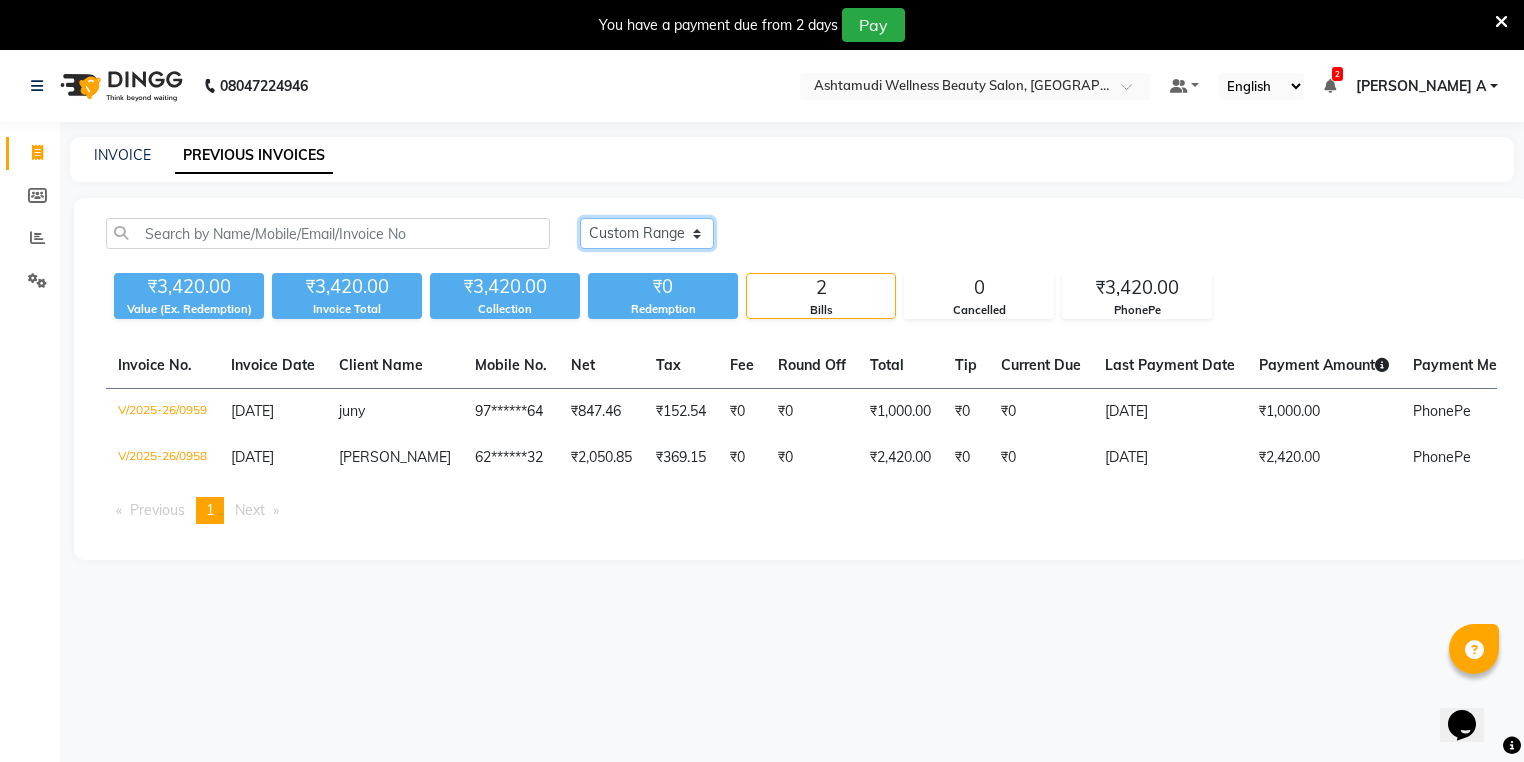 click on "[DATE] [DATE] Custom Range" 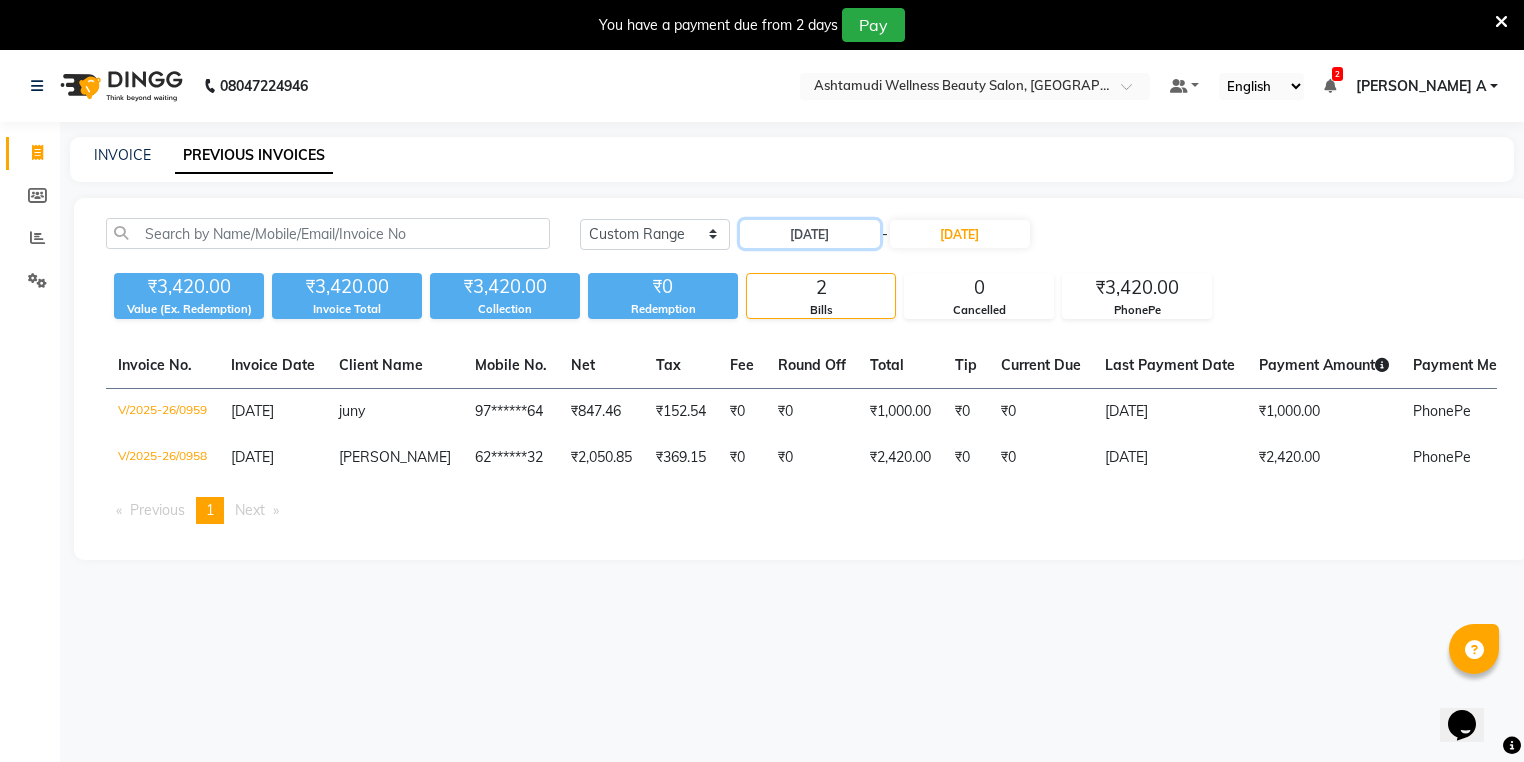 drag, startPoint x: 792, startPoint y: 227, endPoint x: 765, endPoint y: 248, distance: 34.20526 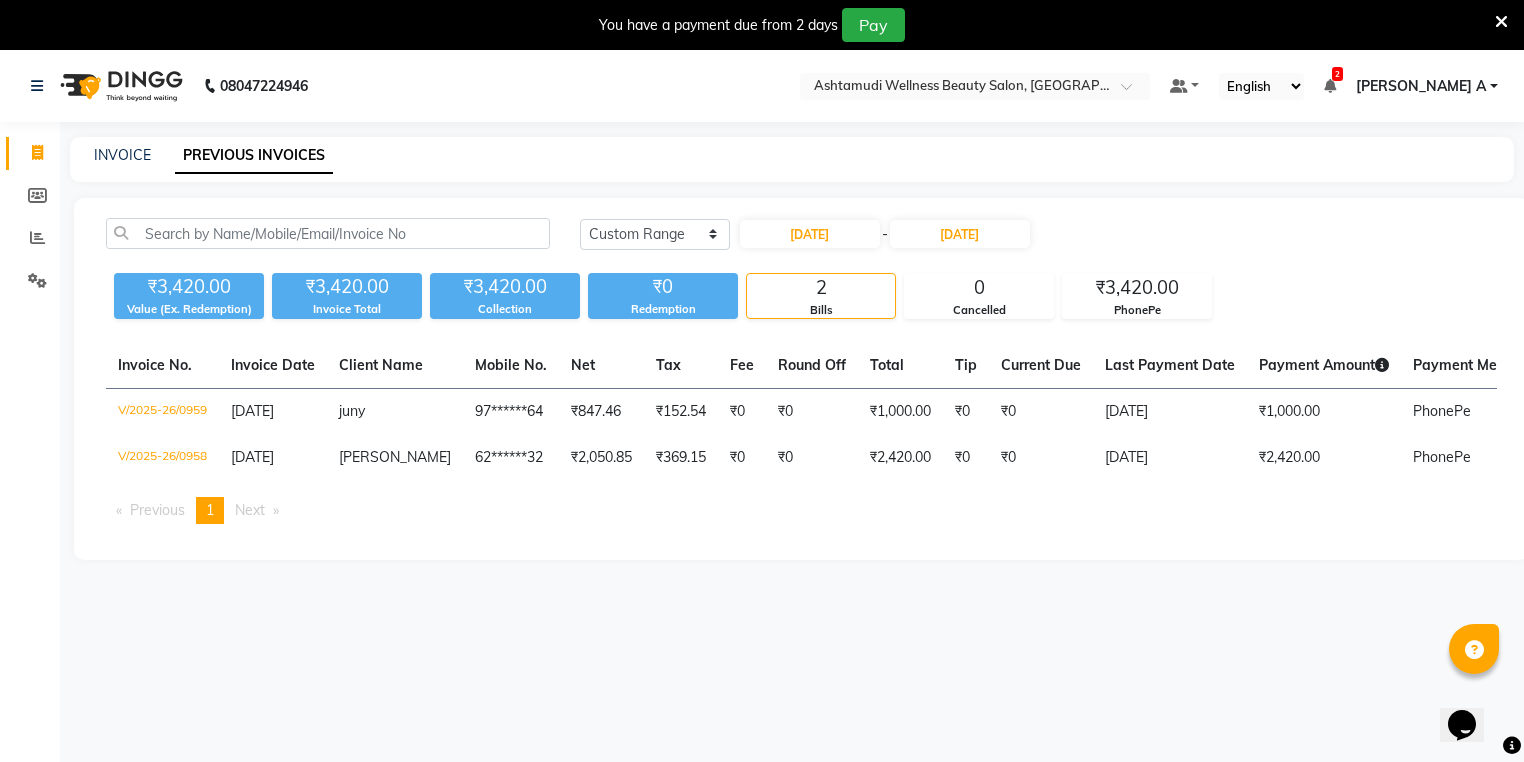 select on "7" 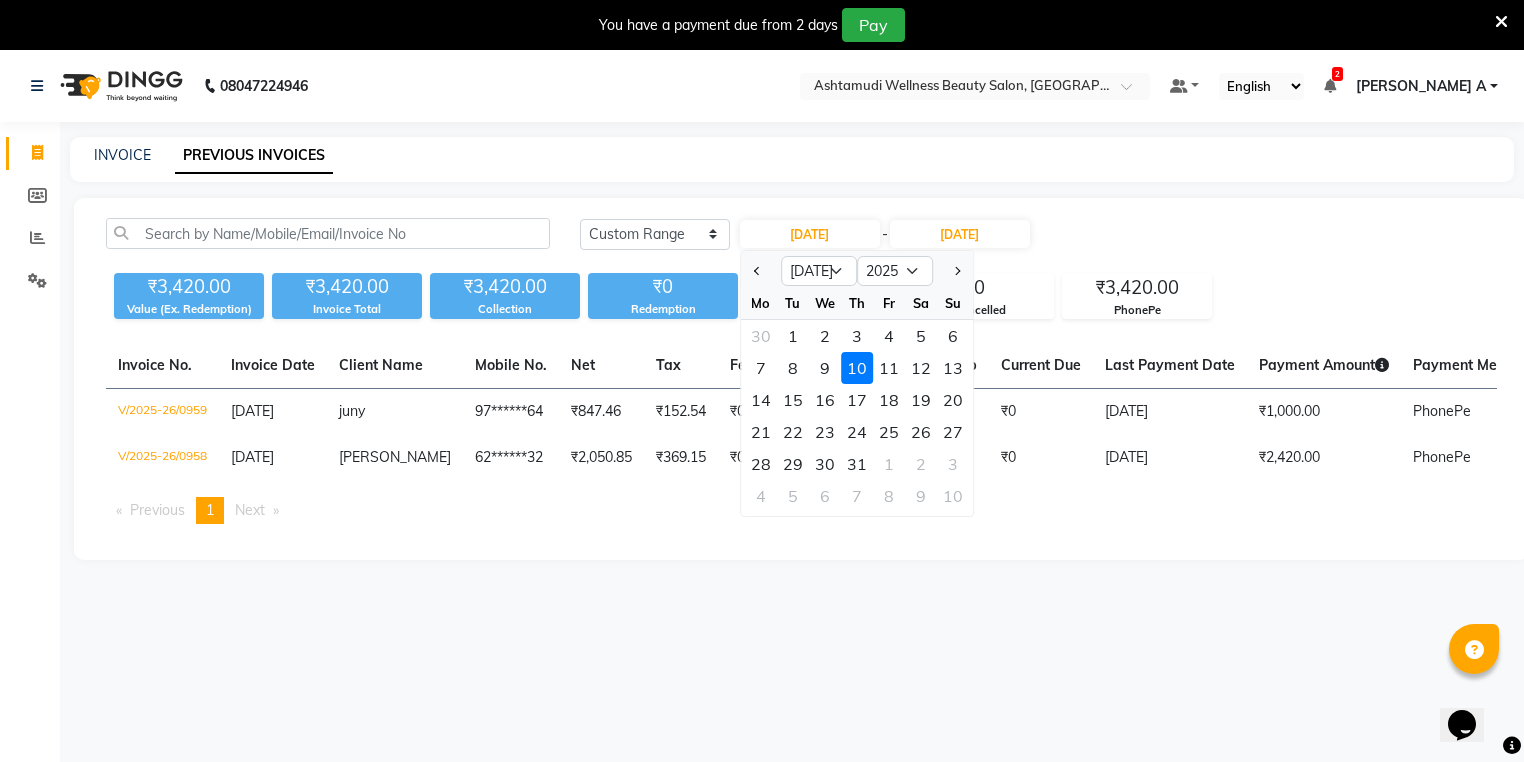 click on "Jan Feb Mar Apr May Jun [DATE] Aug Sep Oct Nov [DATE] 2016 2017 2018 2019 2020 2021 2022 2023 2024 2025 2026 2027 2028 2029 2030 2031 2032 2033 2034 2035" 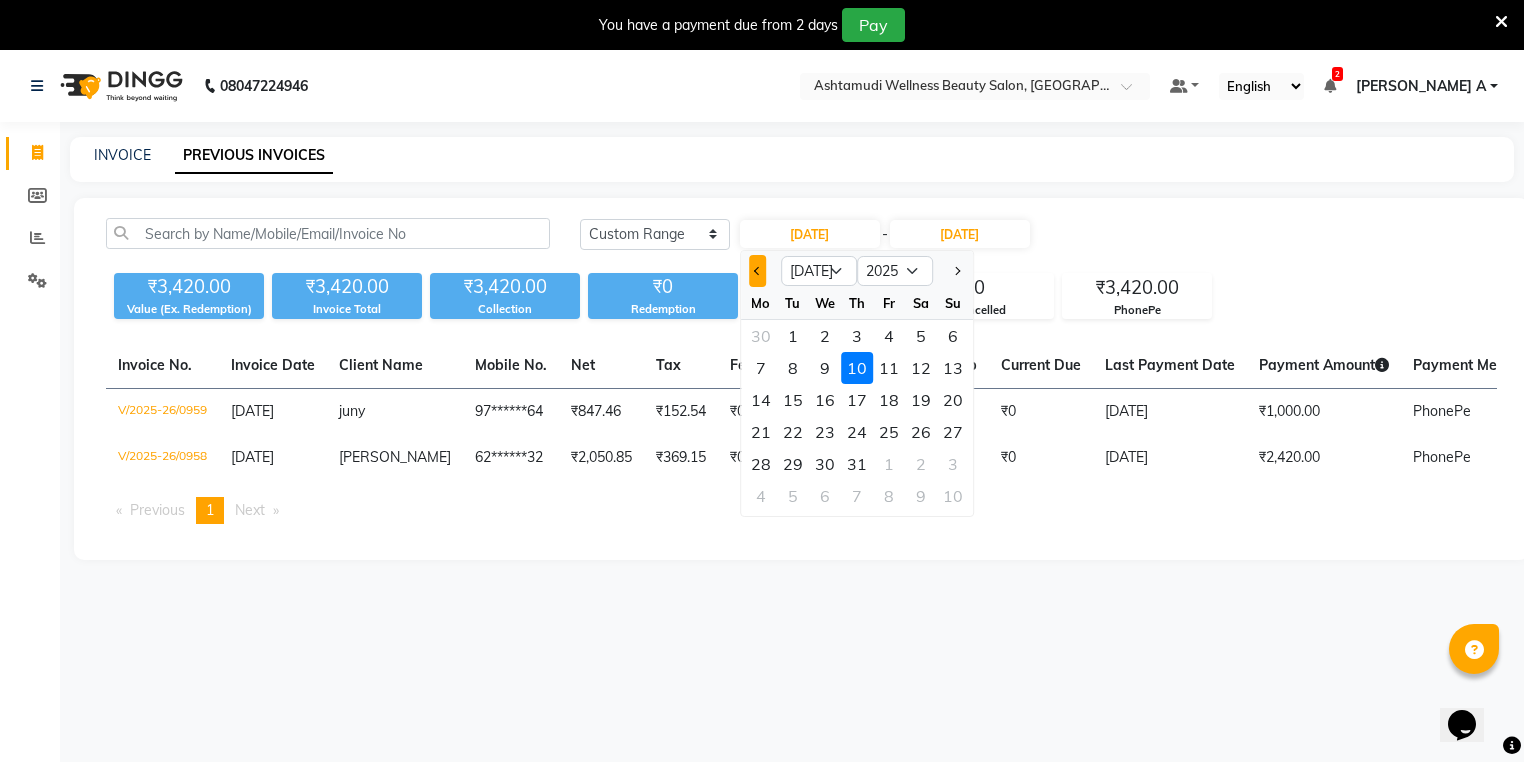 click 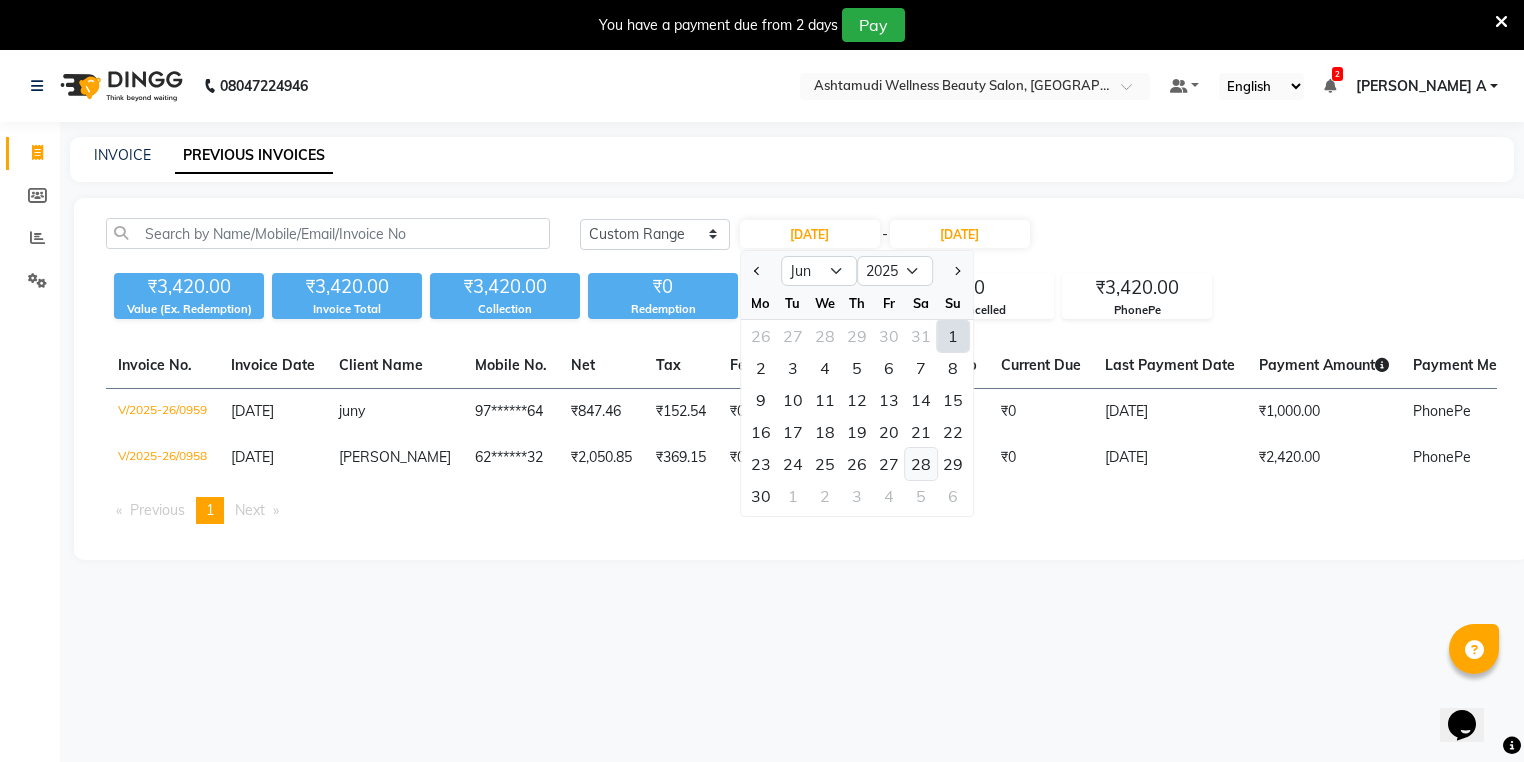 click on "28" 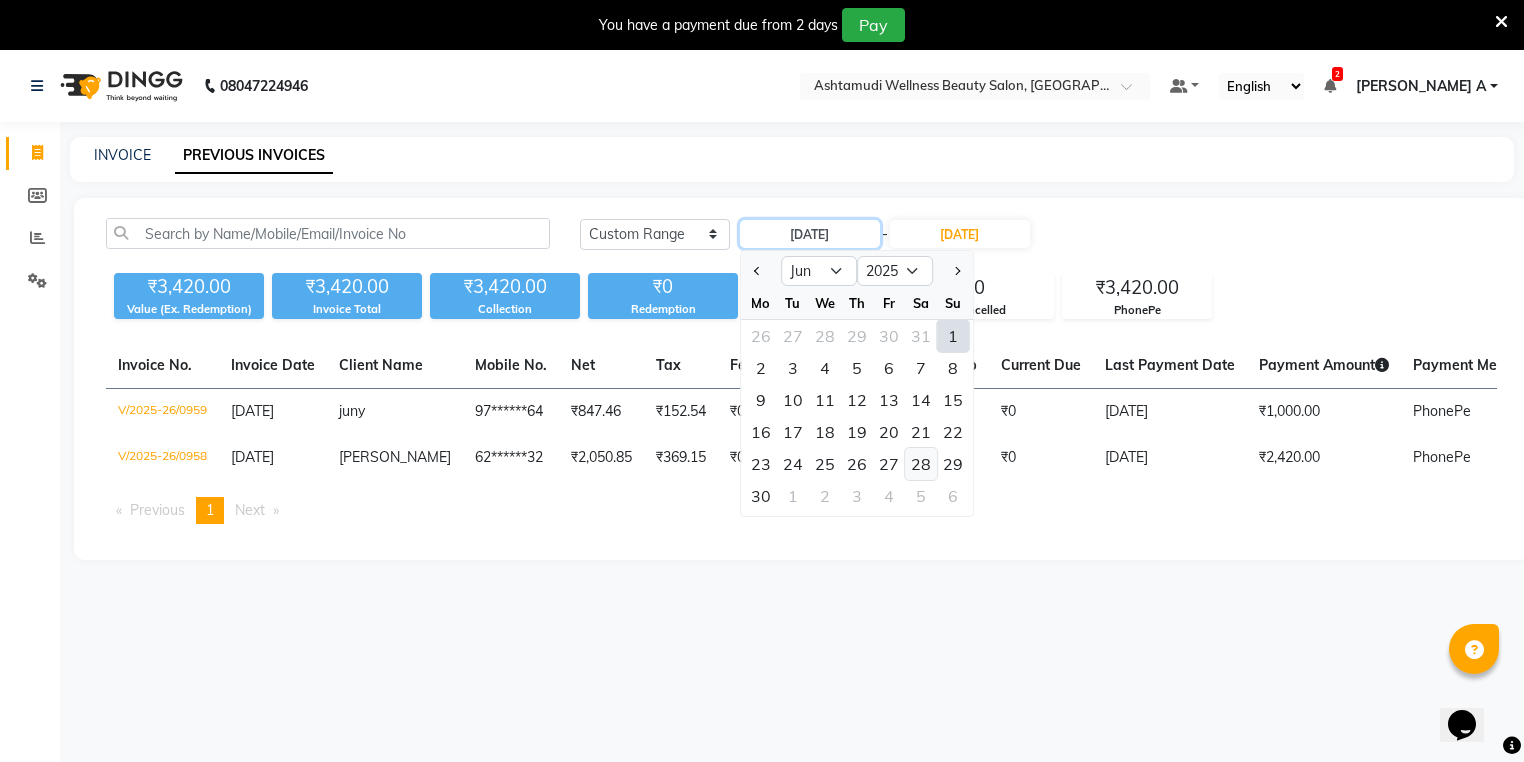 type on "[DATE]" 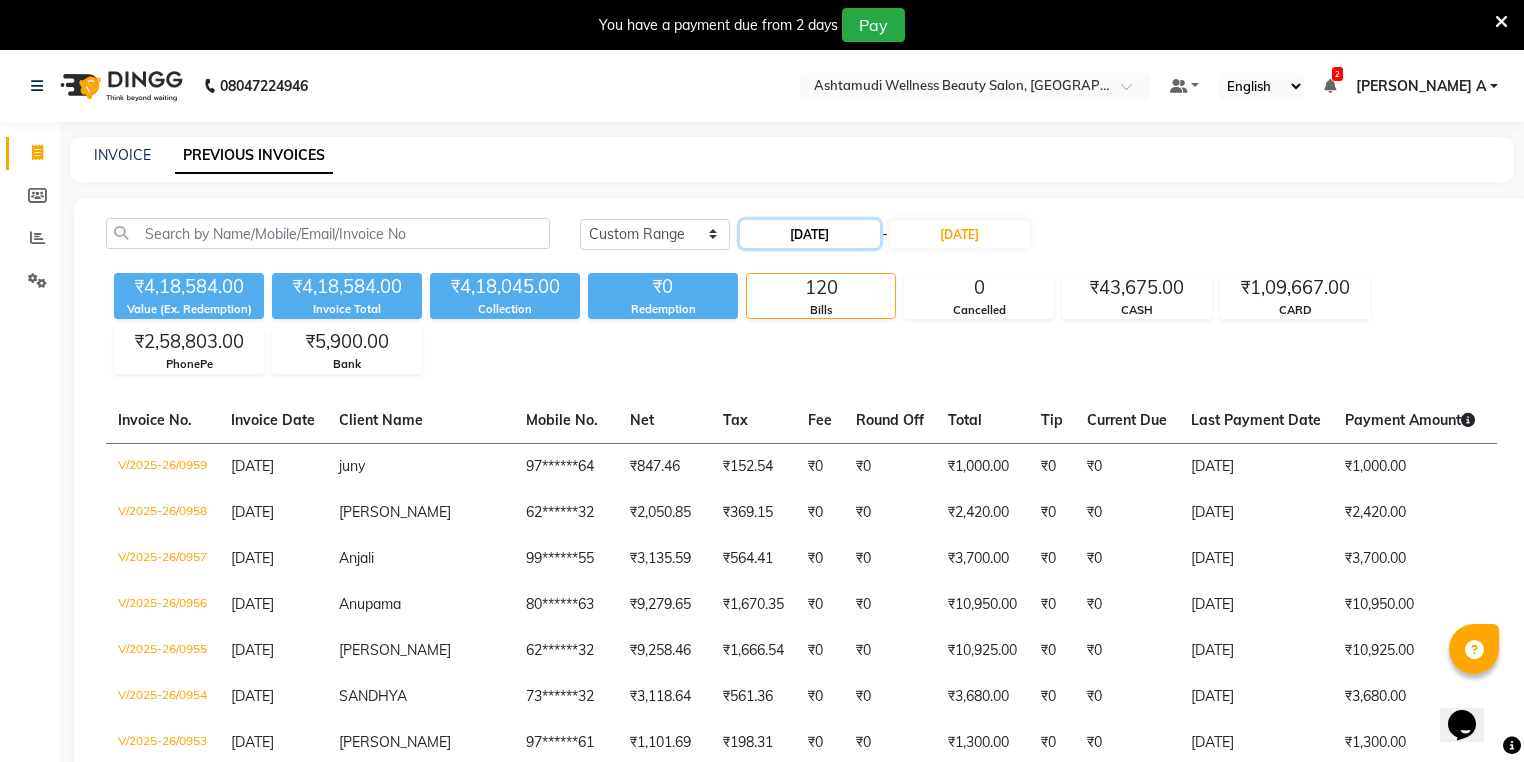 click on "[DATE]" 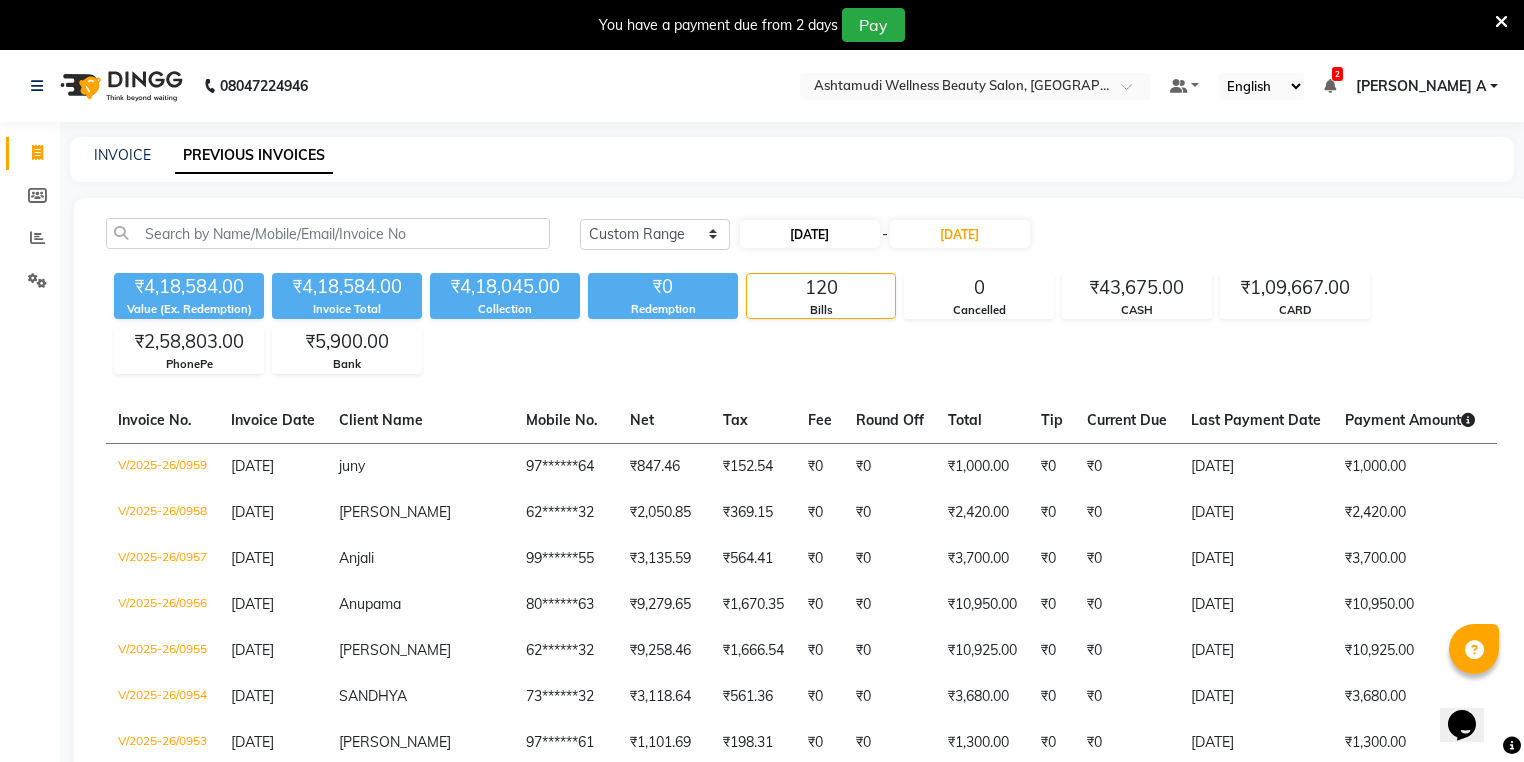 select on "6" 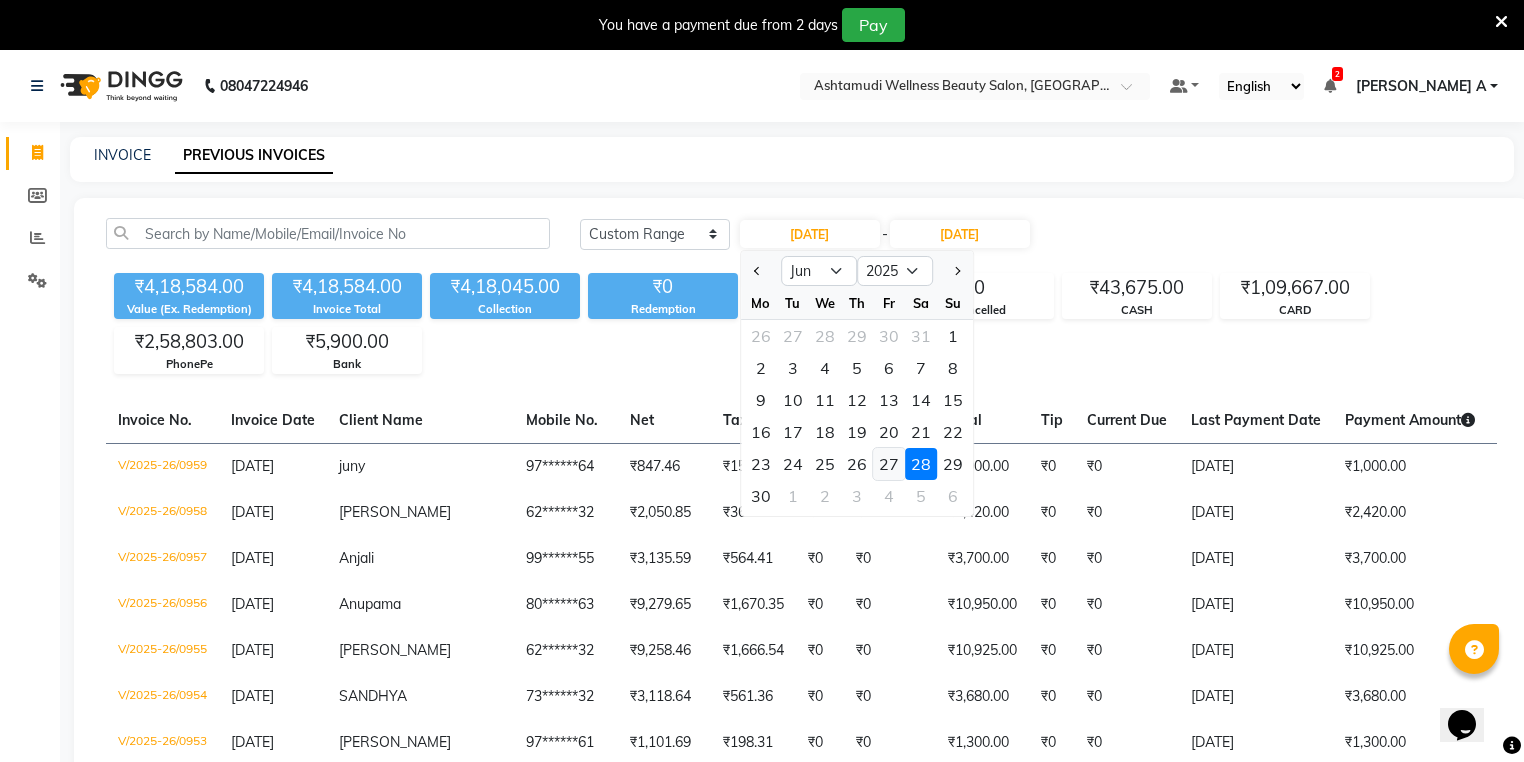 click on "27" 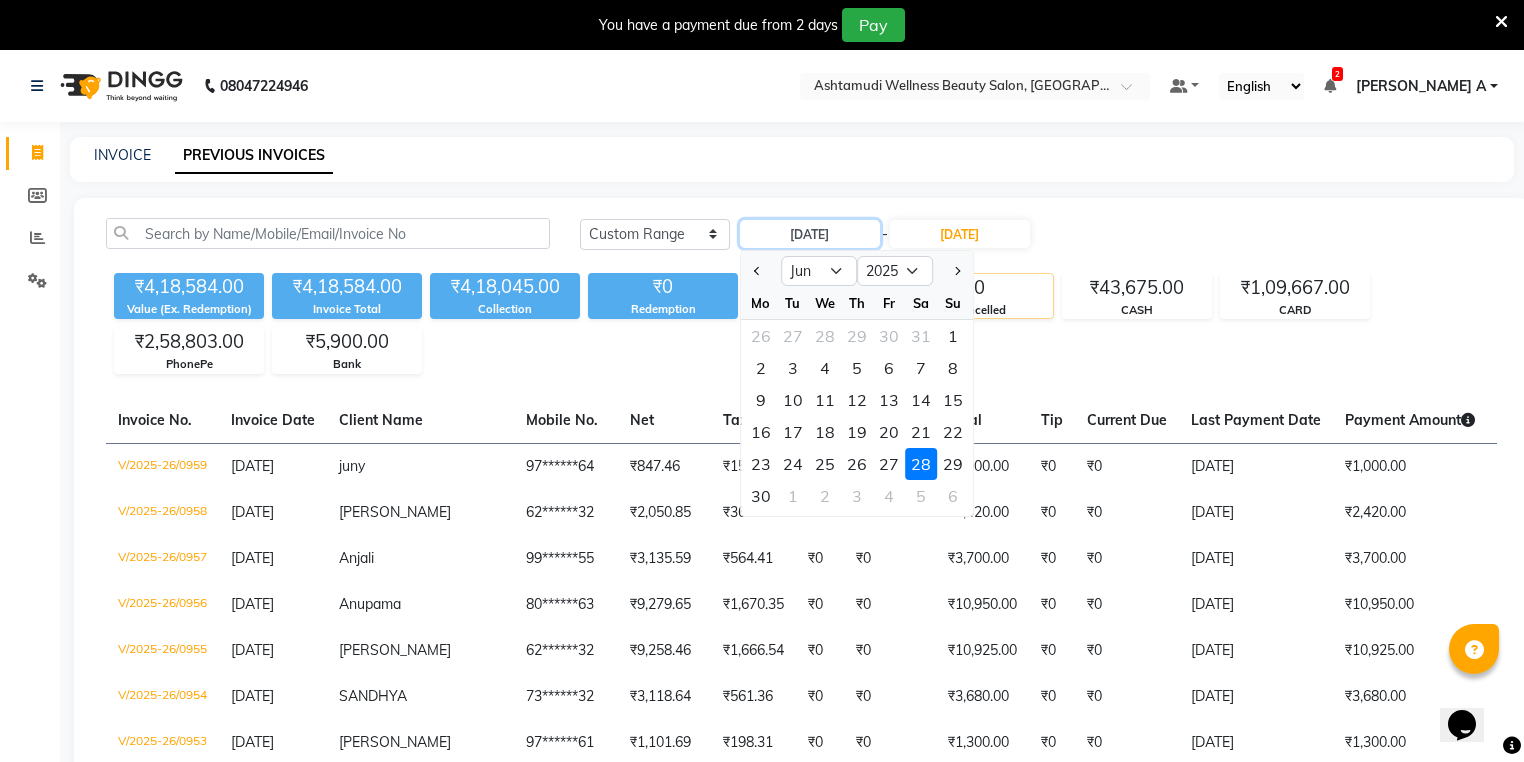 type on "[DATE]" 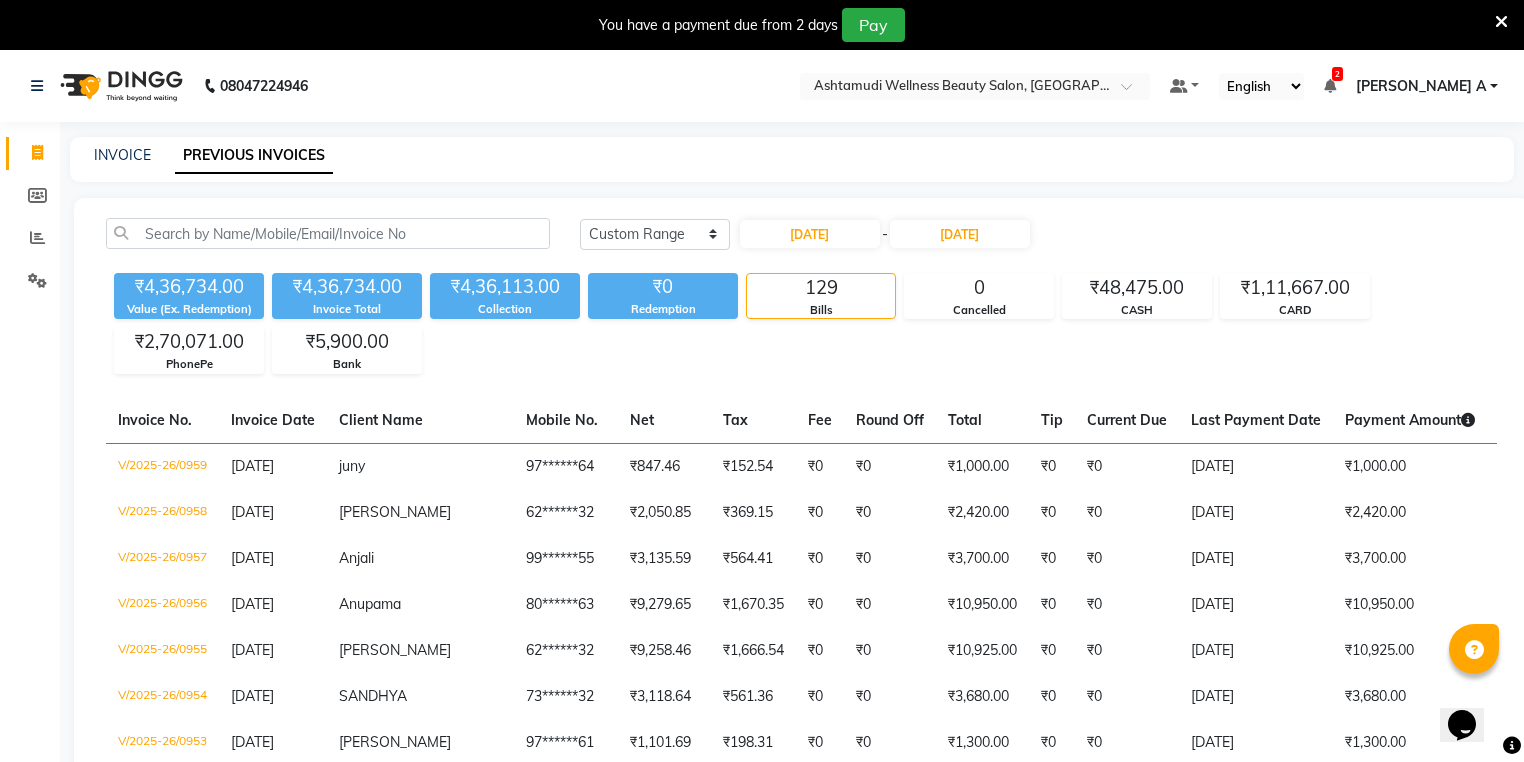 click on "[DATE] [DATE] Custom Range [DATE] - [DATE]" 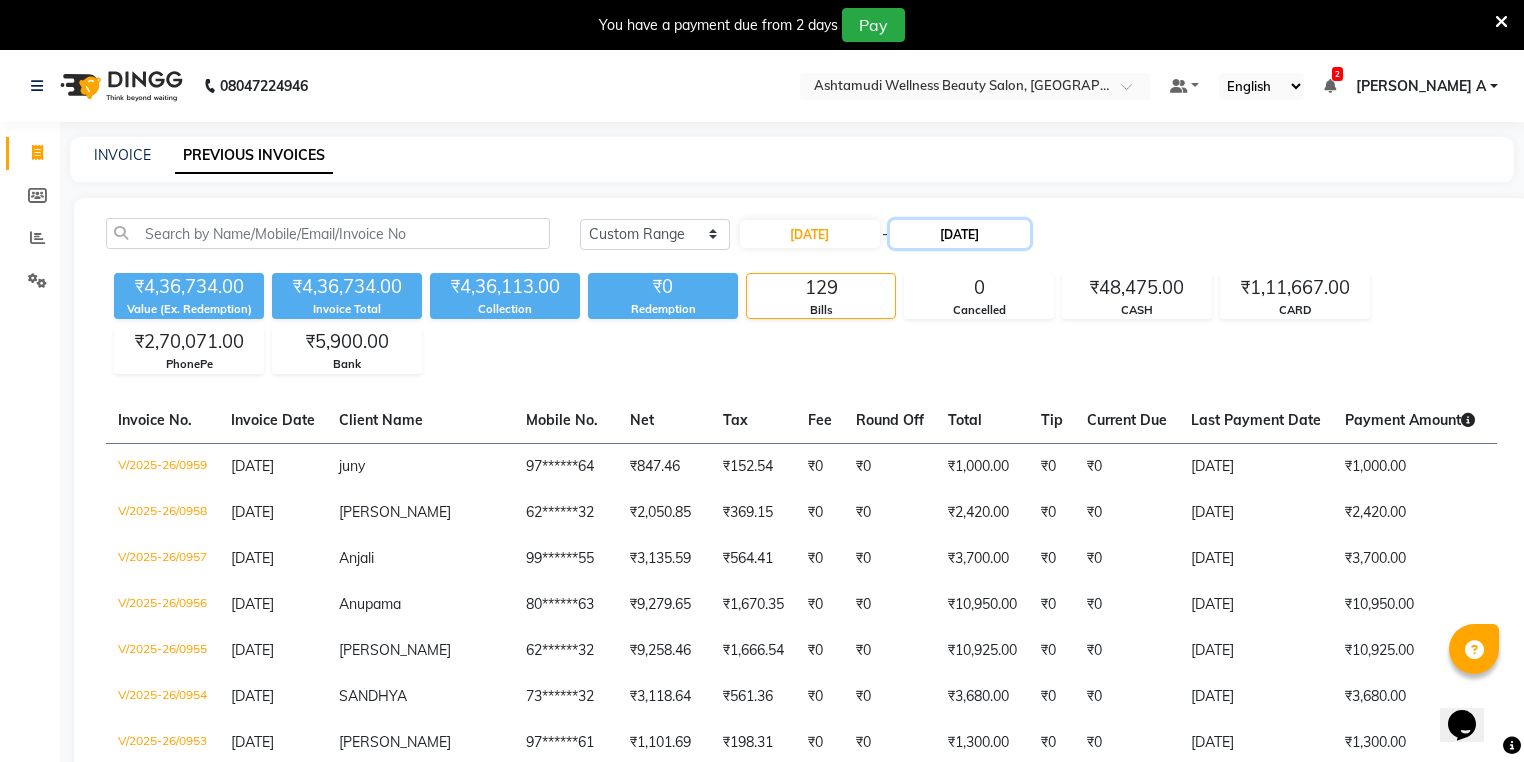click on "[DATE]" 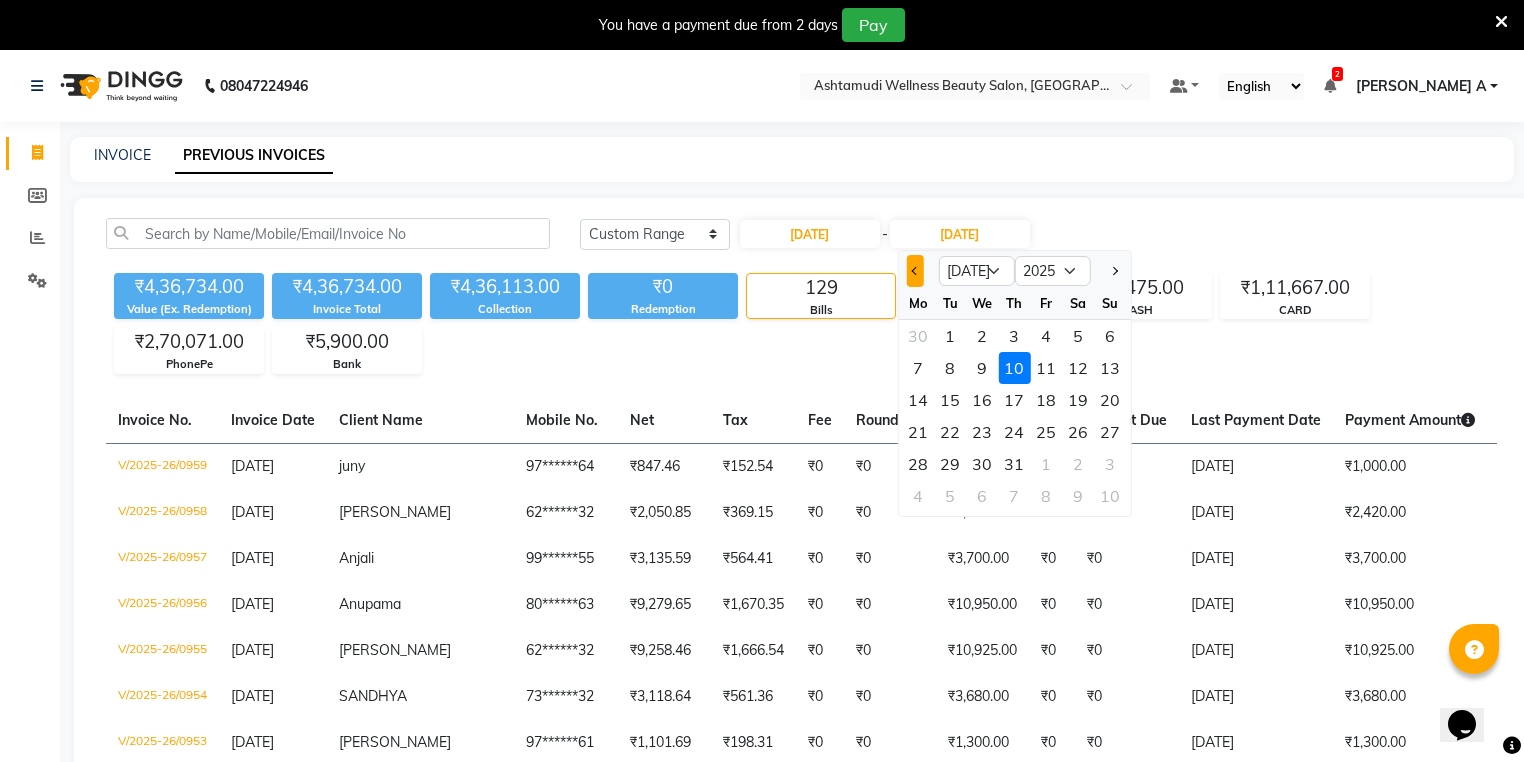 click 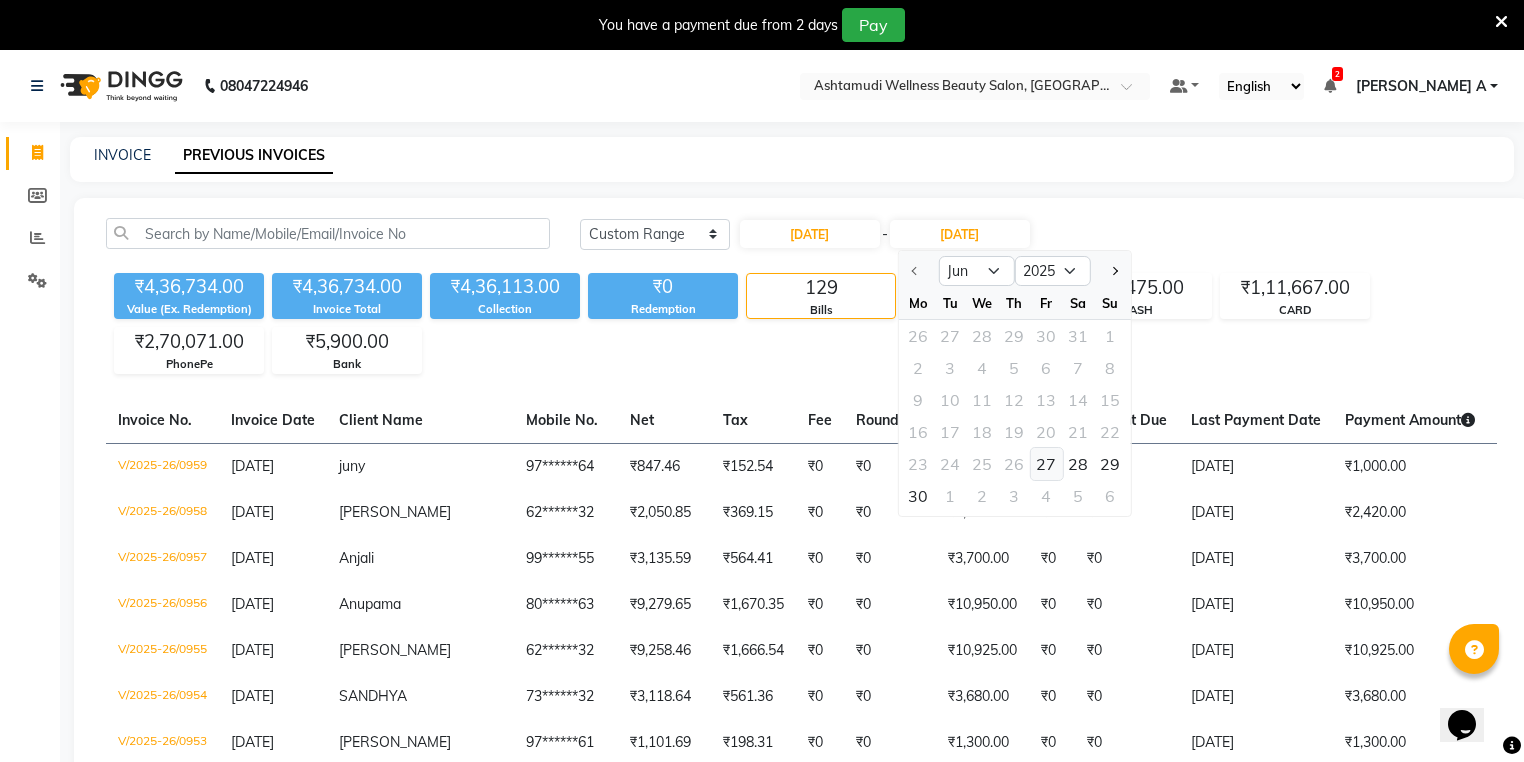 click on "27" 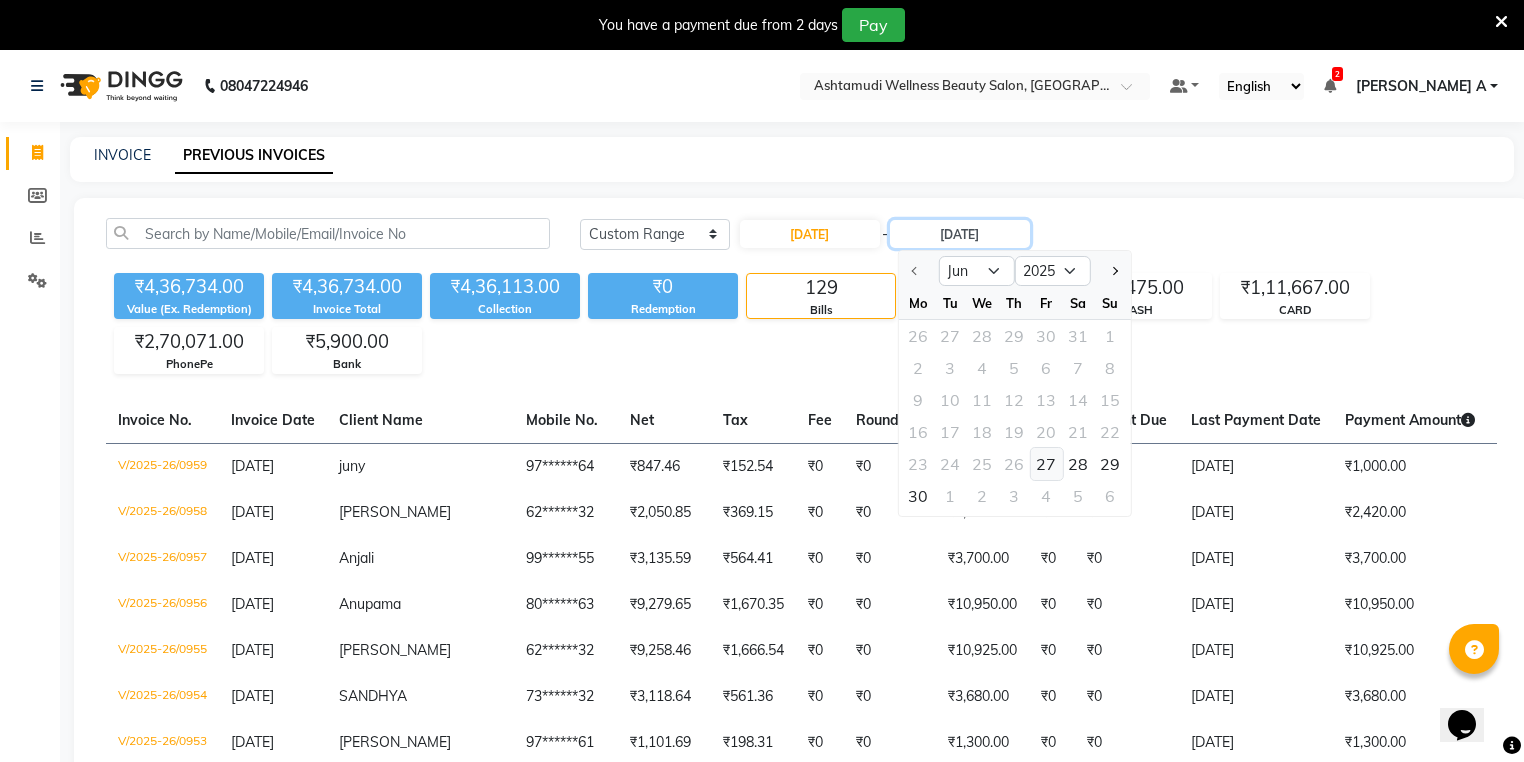 type on "[DATE]" 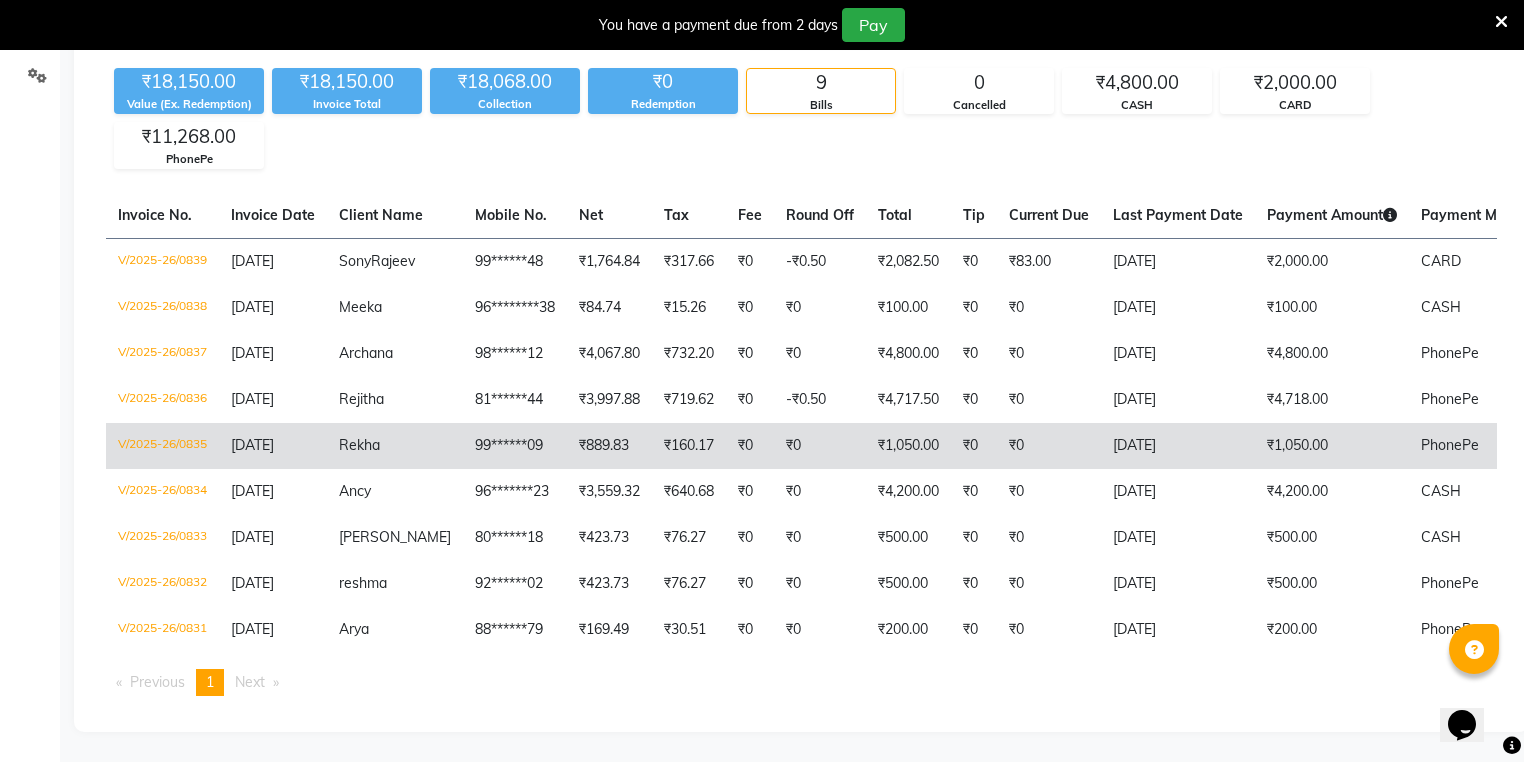scroll, scrollTop: 236, scrollLeft: 0, axis: vertical 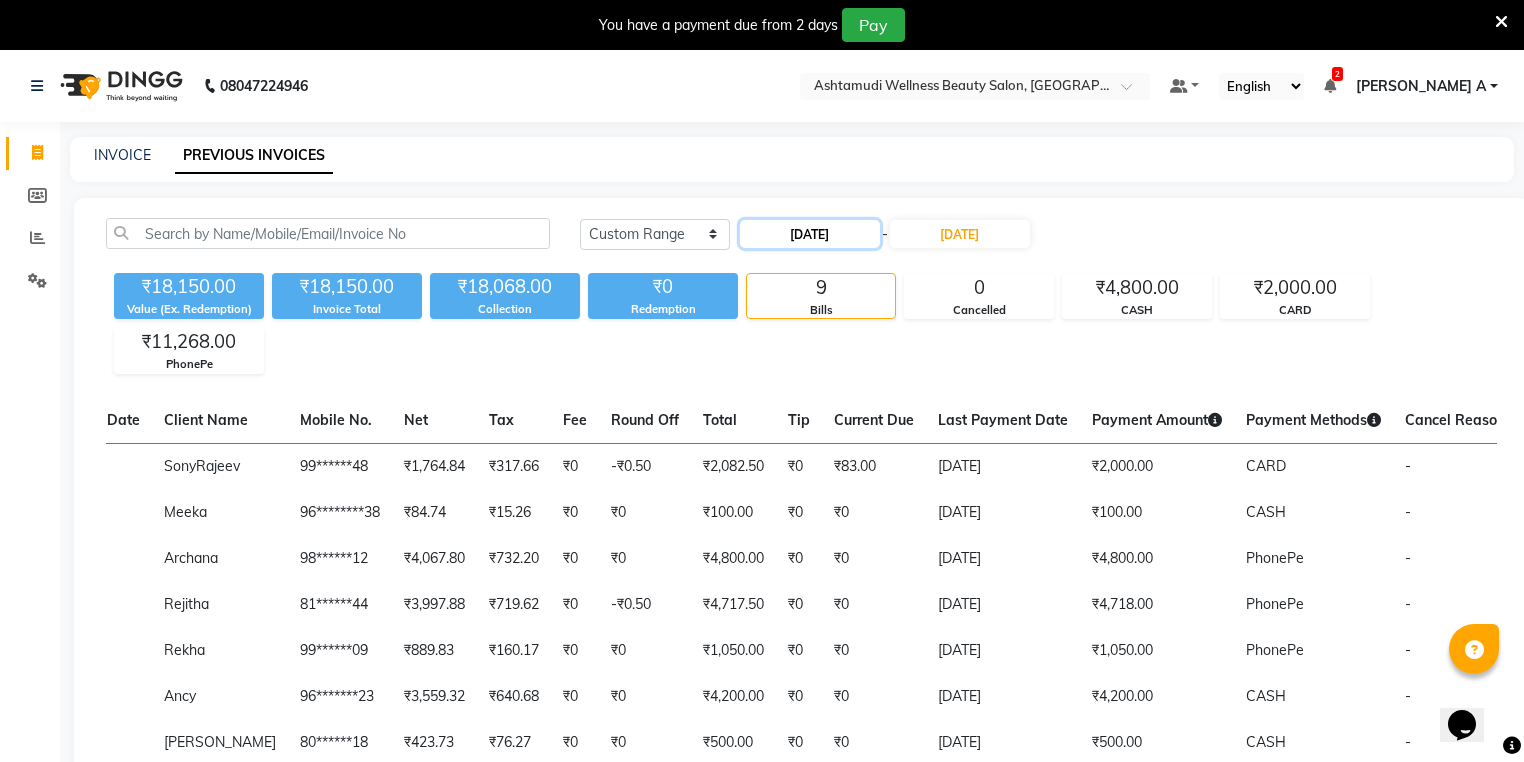 click on "[DATE]" 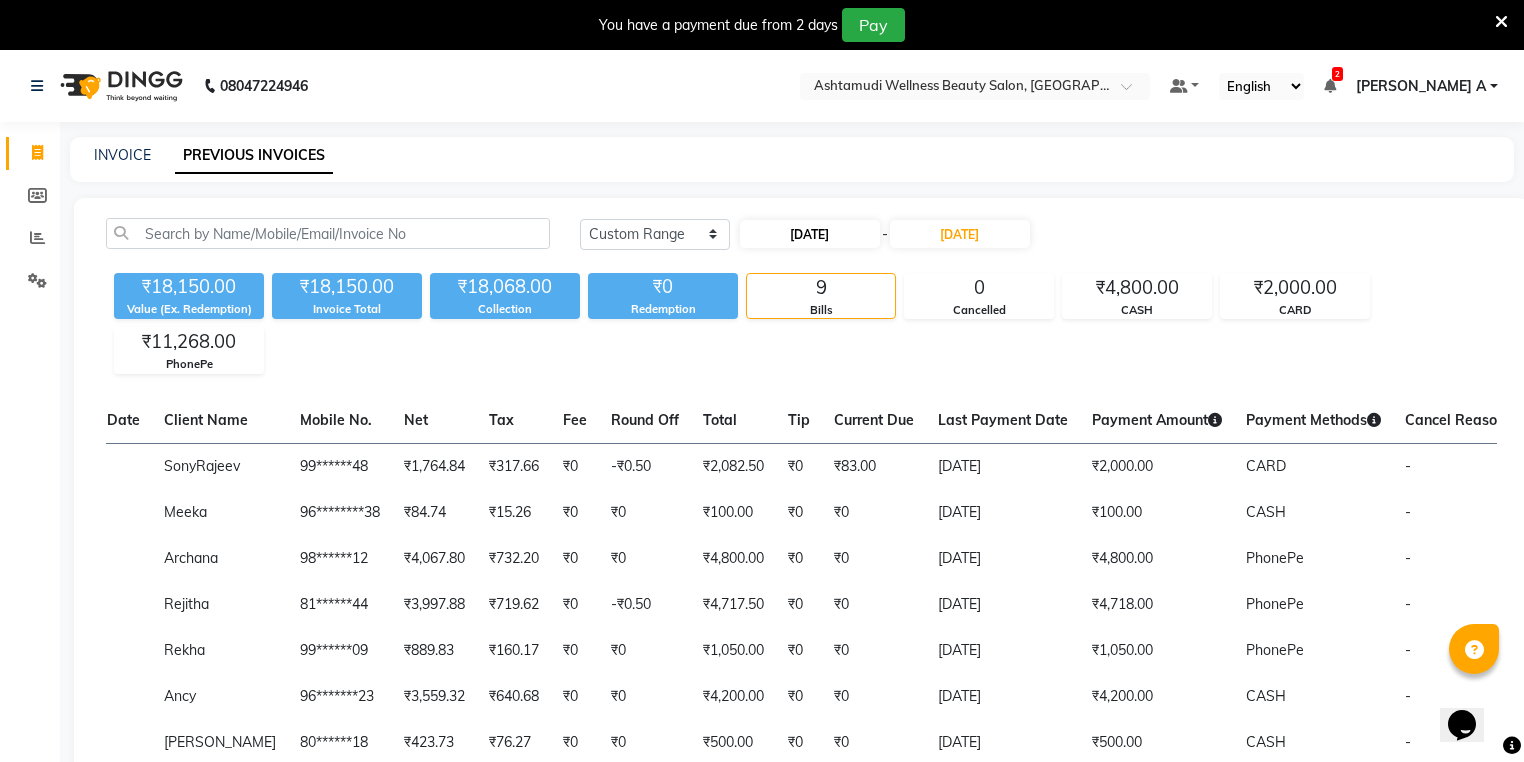 select on "6" 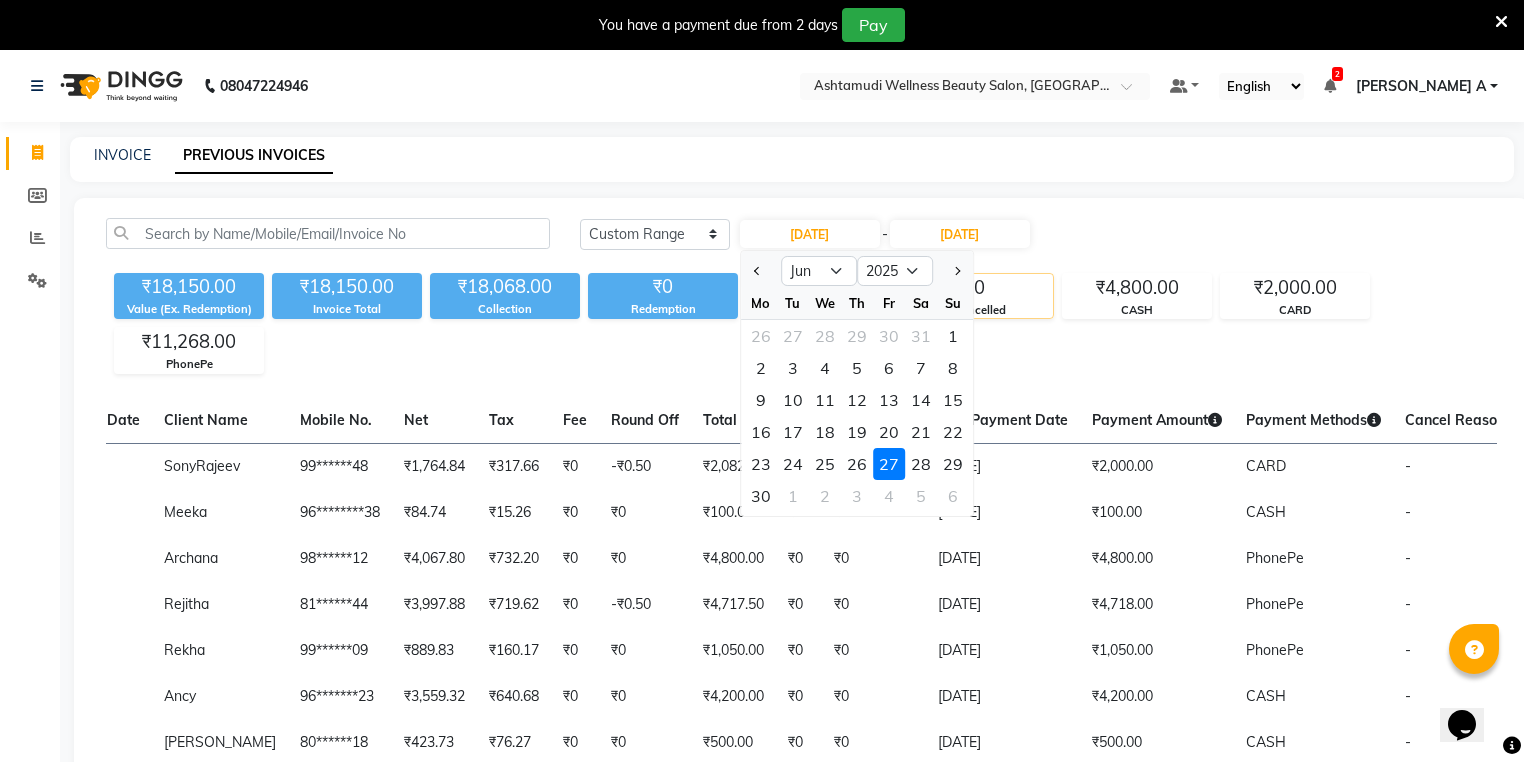 drag, startPoint x: 882, startPoint y: 462, endPoint x: 925, endPoint y: 272, distance: 194.80502 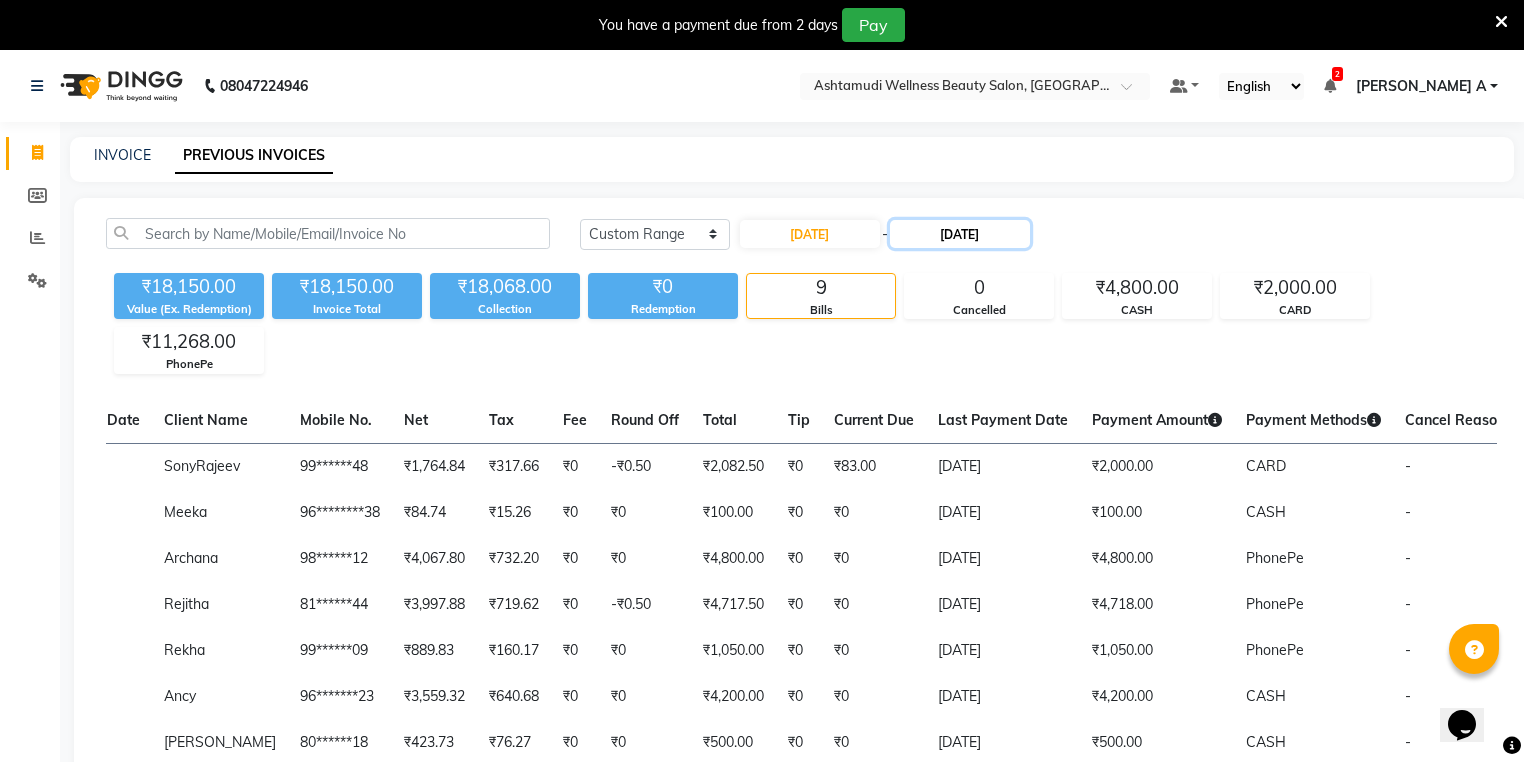 click on "[DATE]" 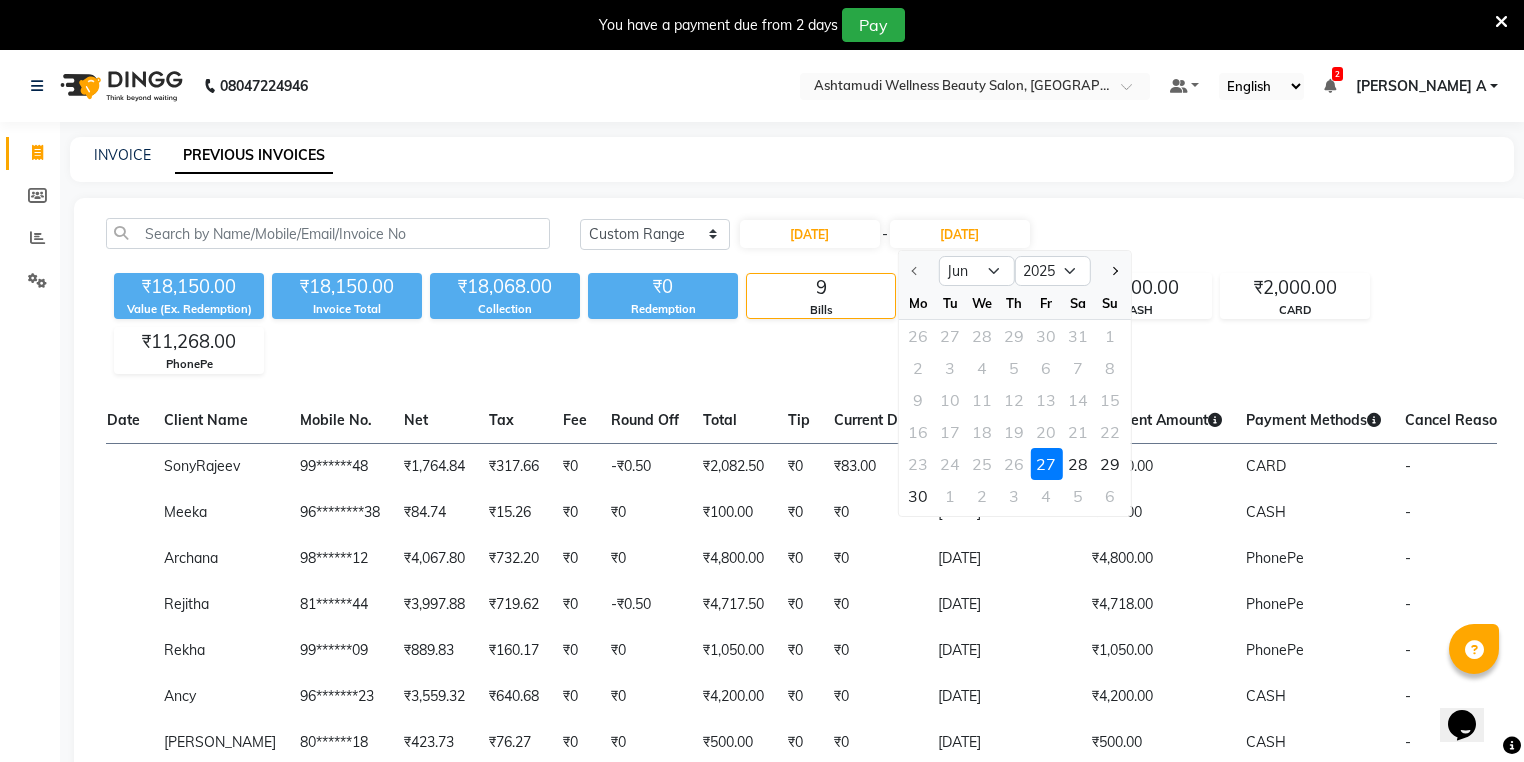 click on "27" 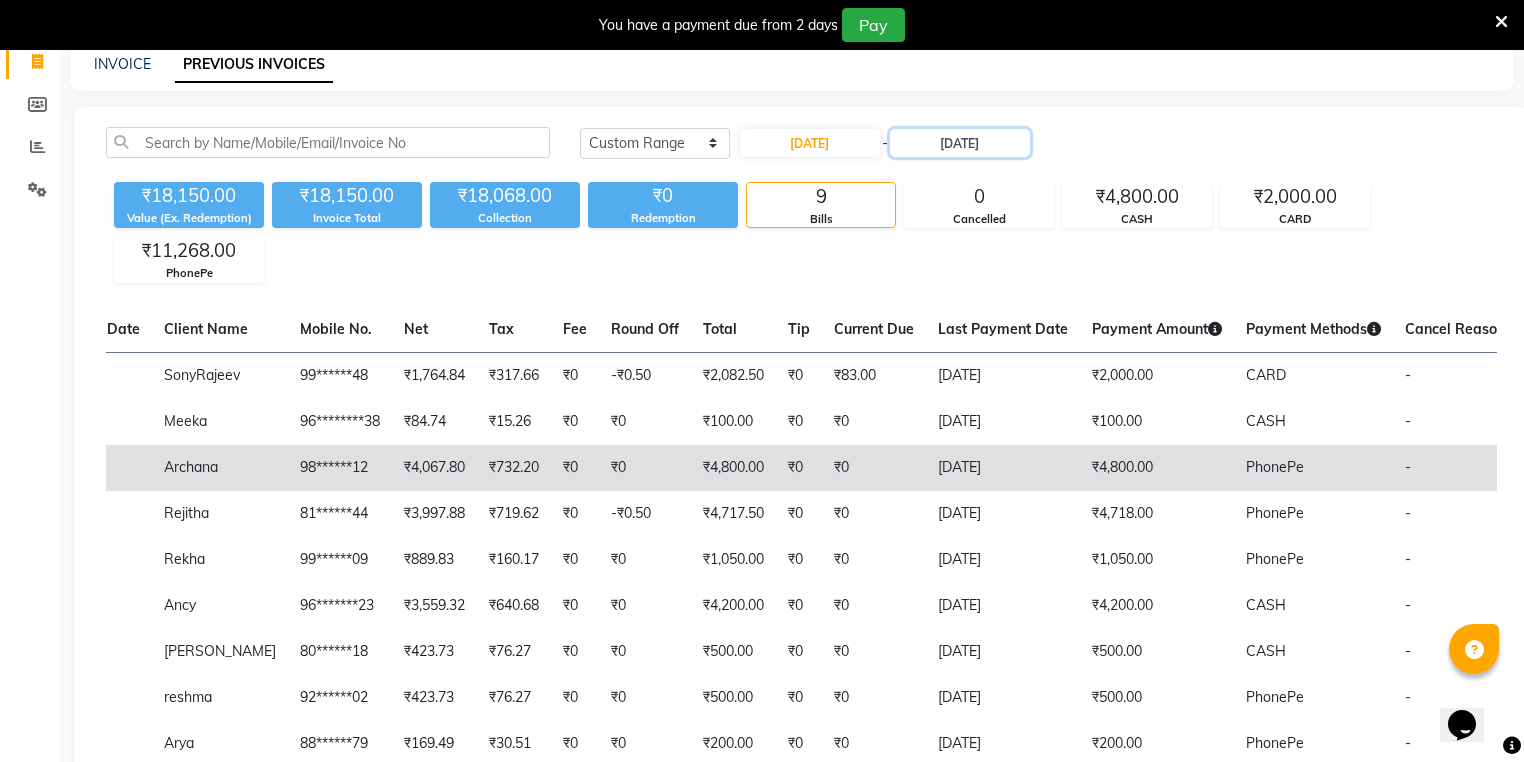 scroll, scrollTop: 236, scrollLeft: 0, axis: vertical 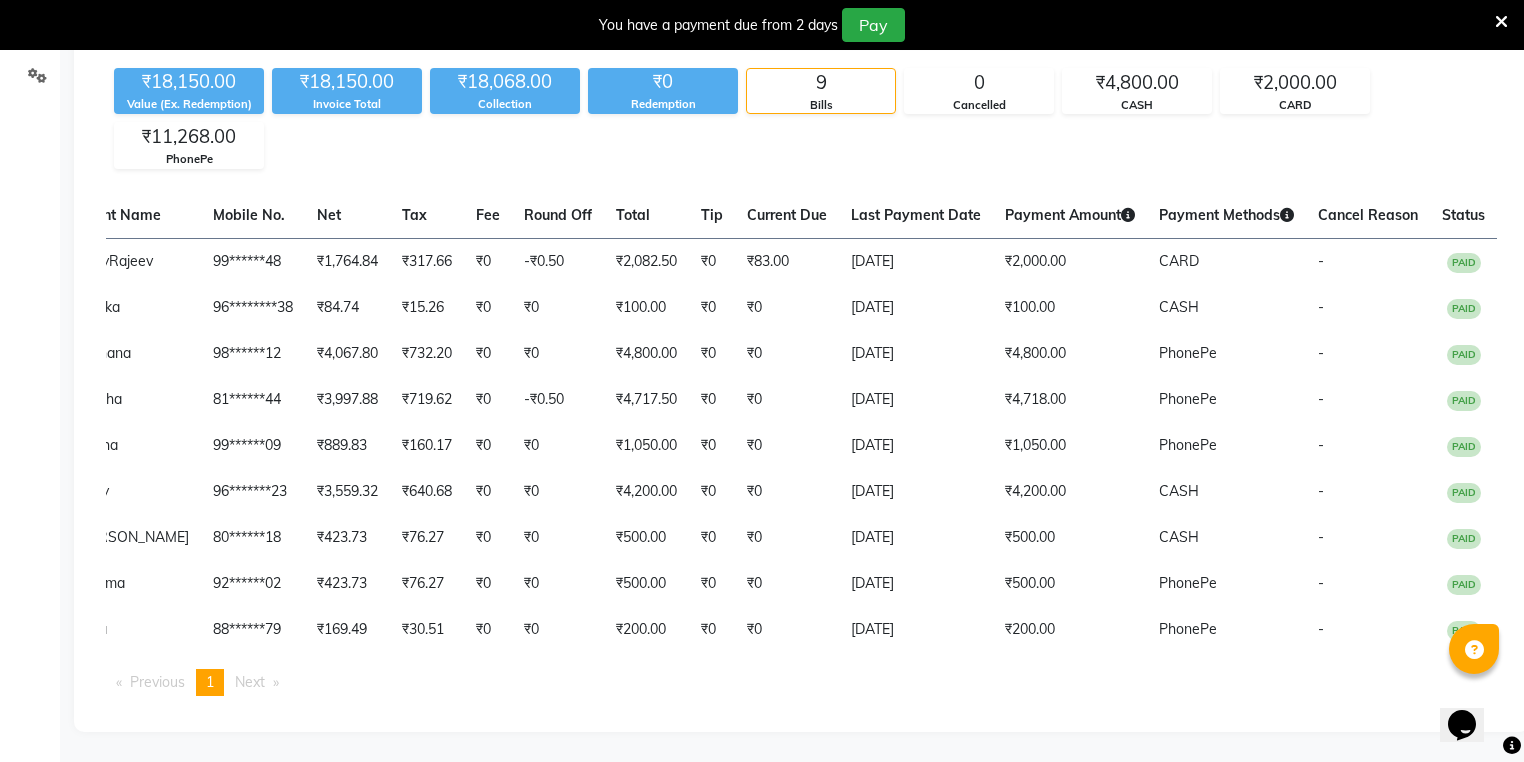 click on "Invoice No.   Invoice Date   Client Name   Mobile No.   Net   Tax   Fee   Round Off   Total   Tip   Current Due   Last Payment Date   Payment Amount   Payment Methods   Cancel Reason   Status   V/2025-26/0839  27-06-2025 Sony  Rajeev 99******48 ₹1,764.84 ₹317.66  ₹0  -₹0.50 ₹2,082.50 ₹0 ₹83.00 27-06-2025 ₹2,000.00  CARD - PAID  V/2025-26/0838  27-06-2025 Meeka   96********38 ₹84.74 ₹15.26  ₹0  ₹0 ₹100.00 ₹0 ₹0 27-06-2025 ₹100.00  CASH - PAID  V/2025-26/0837  27-06-2025 Archana   98******12 ₹4,067.80 ₹732.20  ₹0  ₹0 ₹4,800.00 ₹0 ₹0 27-06-2025 ₹4,800.00  PhonePe - PAID  V/2025-26/0836  27-06-2025 Rejitha   81******44 ₹3,997.88 ₹719.62  ₹0  -₹0.50 ₹4,717.50 ₹0 ₹0 27-06-2025 ₹4,718.00  PhonePe - PAID  V/2025-26/0835  27-06-2025 Rekha   99******09 ₹889.83 ₹160.17  ₹0  ₹0 ₹1,050.00 ₹0 ₹0 27-06-2025 ₹1,050.00  PhonePe - PAID  V/2025-26/0834  27-06-2025 Ancy   96*******23 ₹3,559.32 ₹640.68  ₹0  ₹0 ₹4,200.00 ₹0 ₹0 27-06-2025" 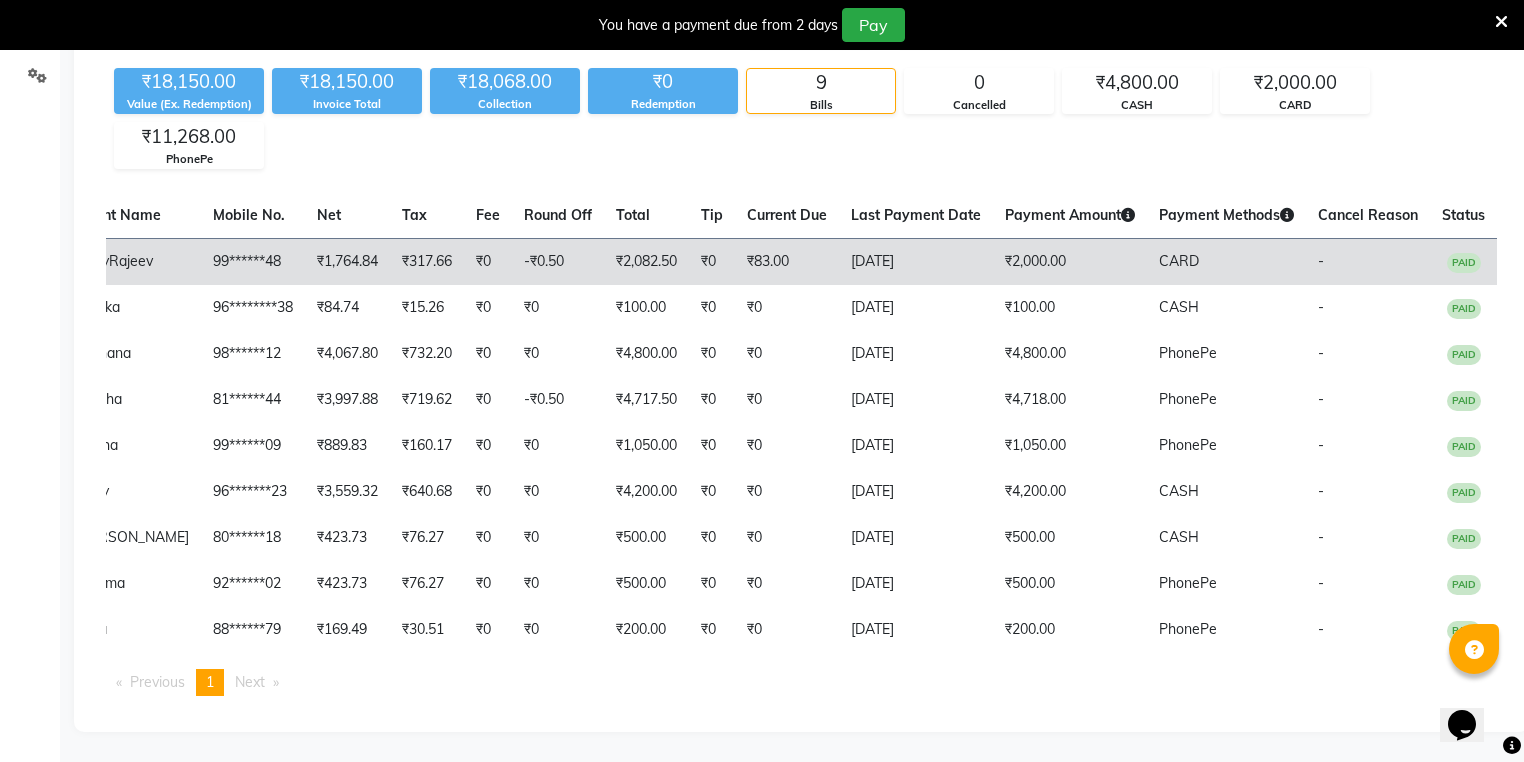 click on "₹1,764.84" 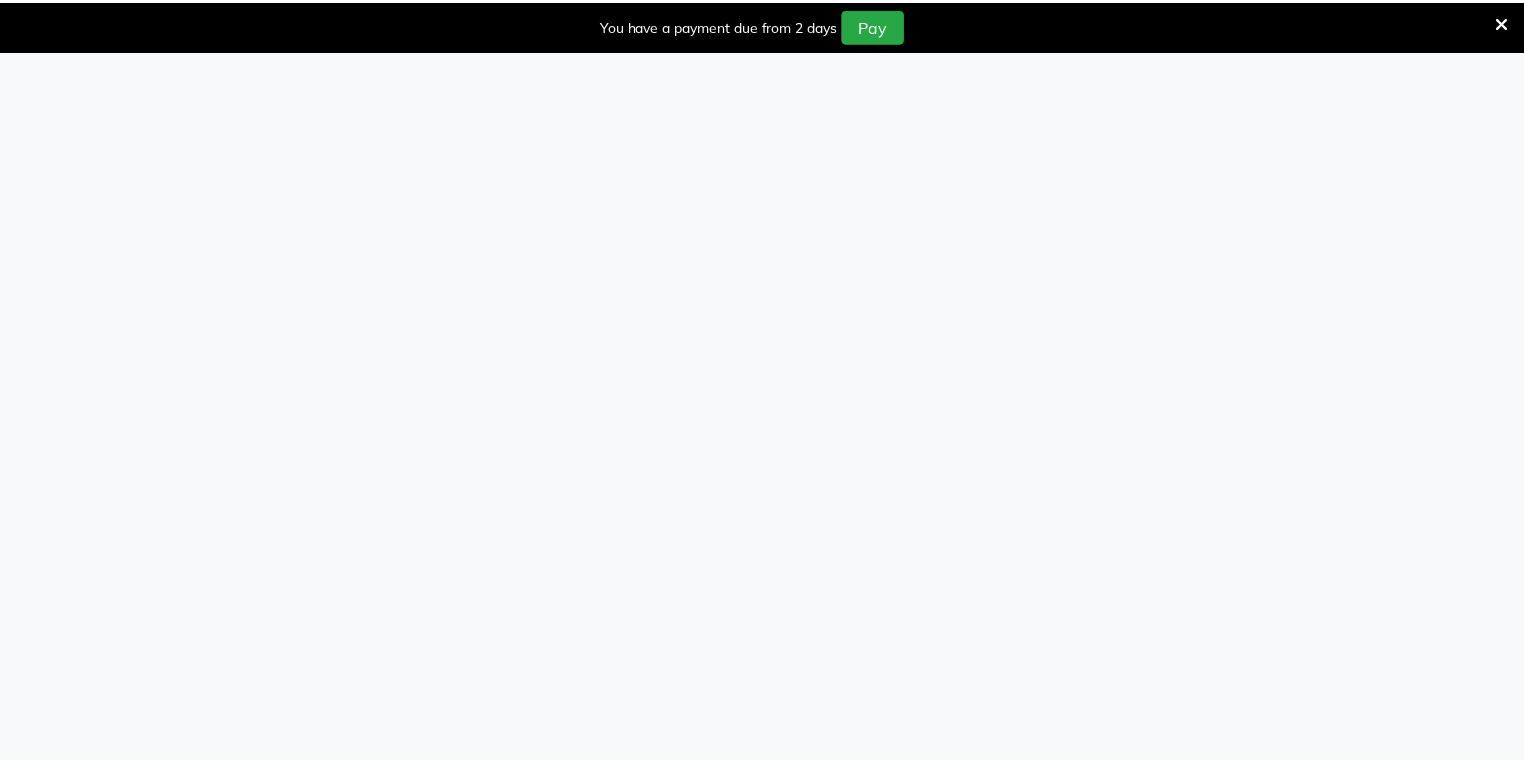 scroll, scrollTop: 0, scrollLeft: 0, axis: both 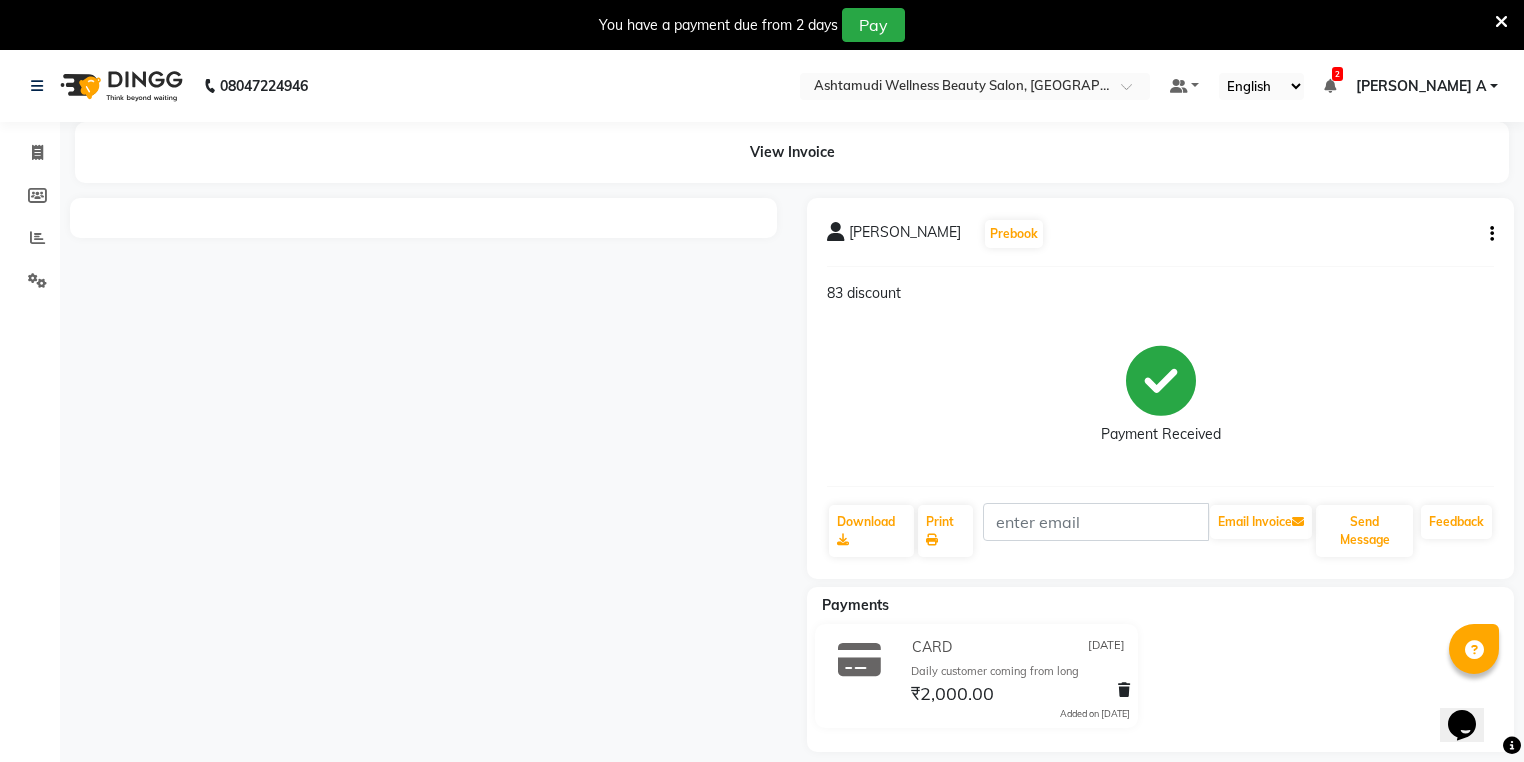 click 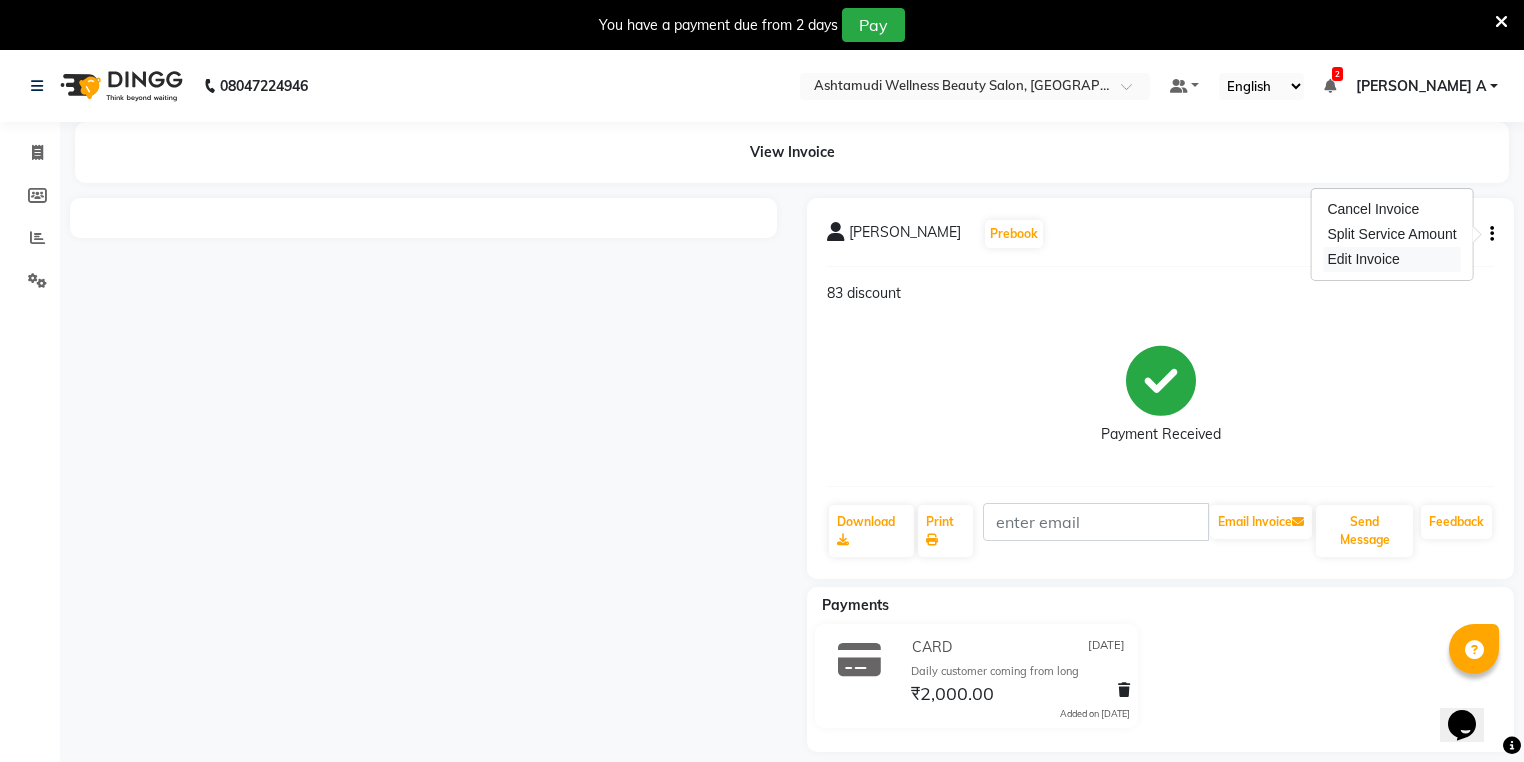 click on "Edit Invoice" at bounding box center (1391, 259) 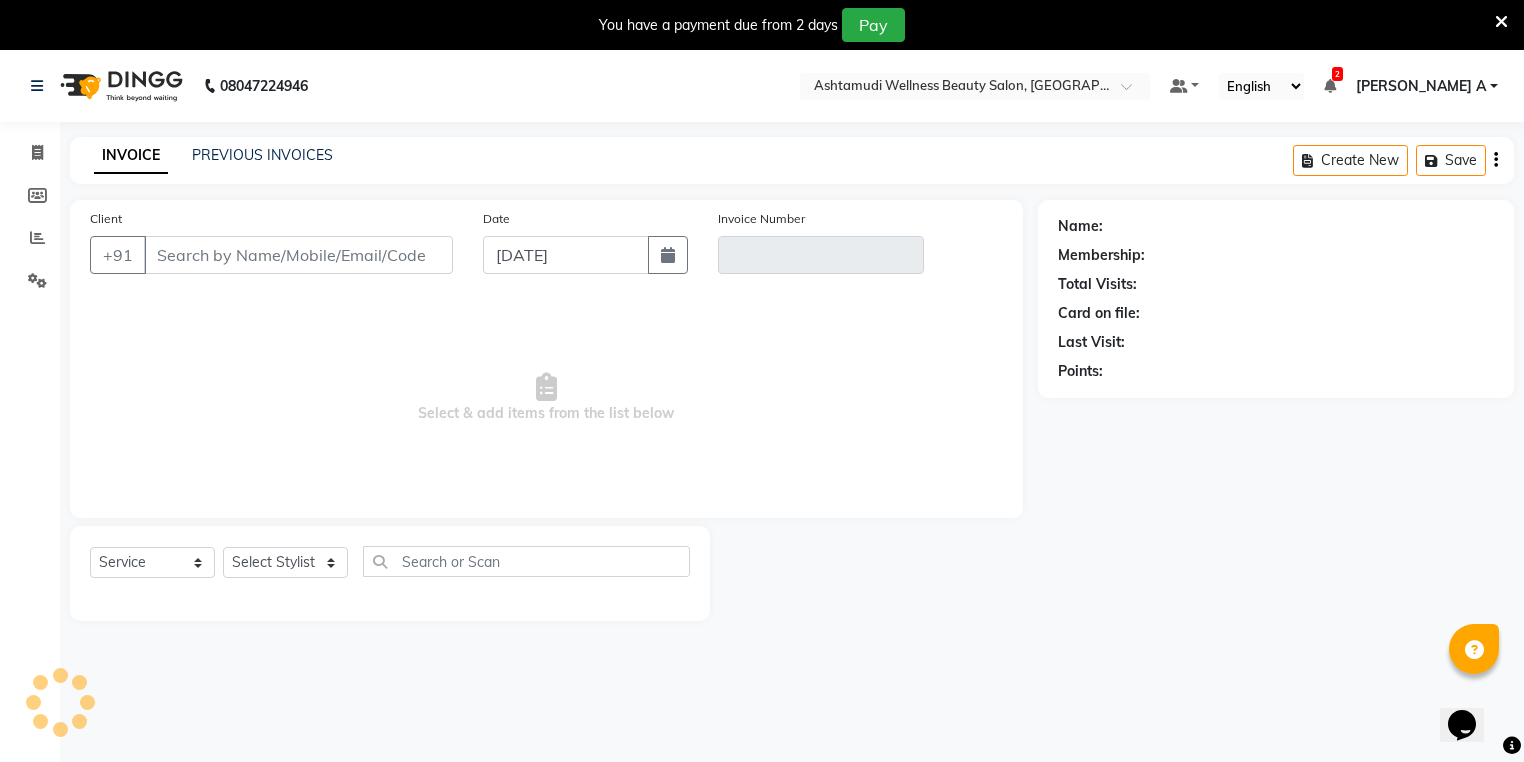scroll, scrollTop: 50, scrollLeft: 0, axis: vertical 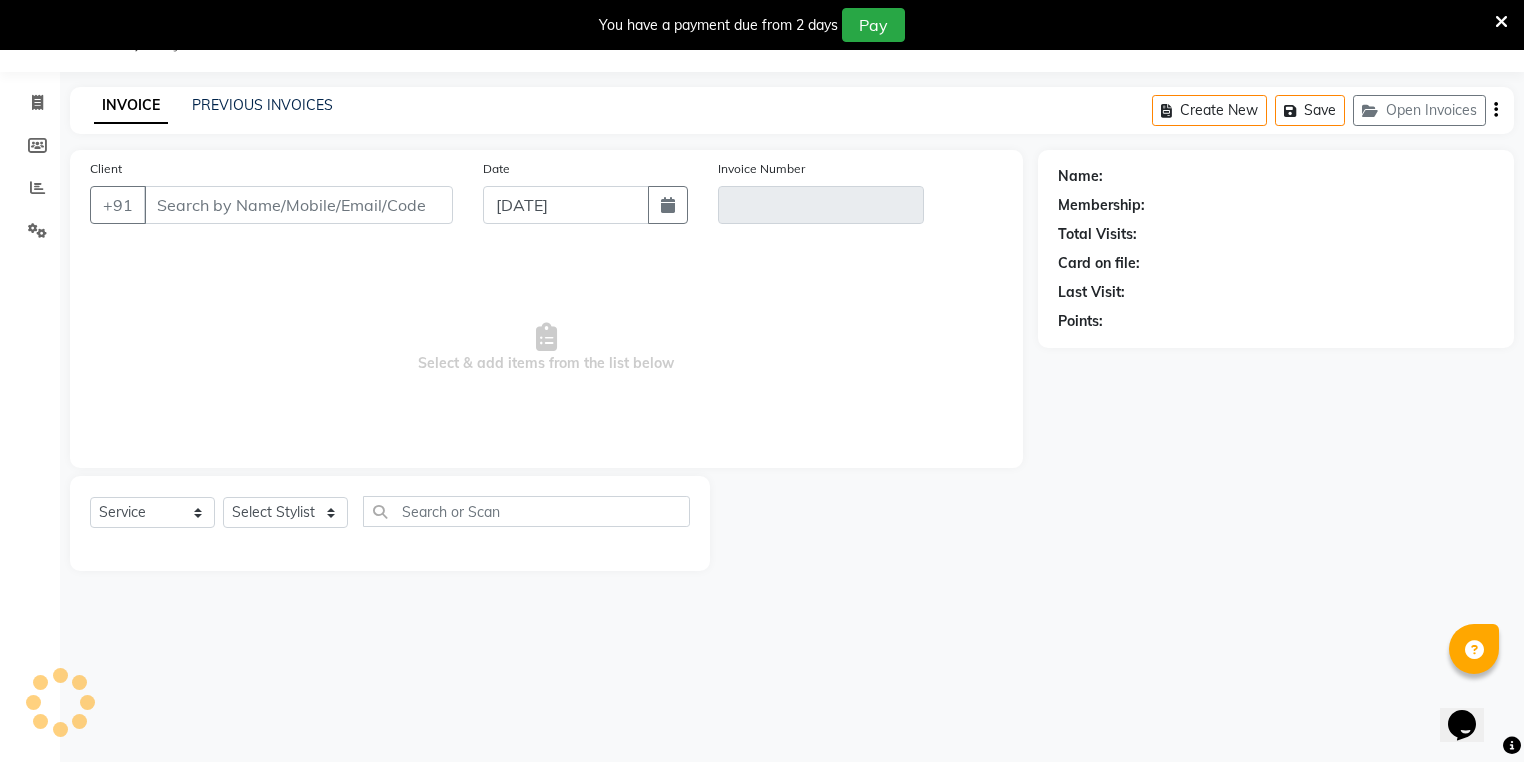 type on "99******48" 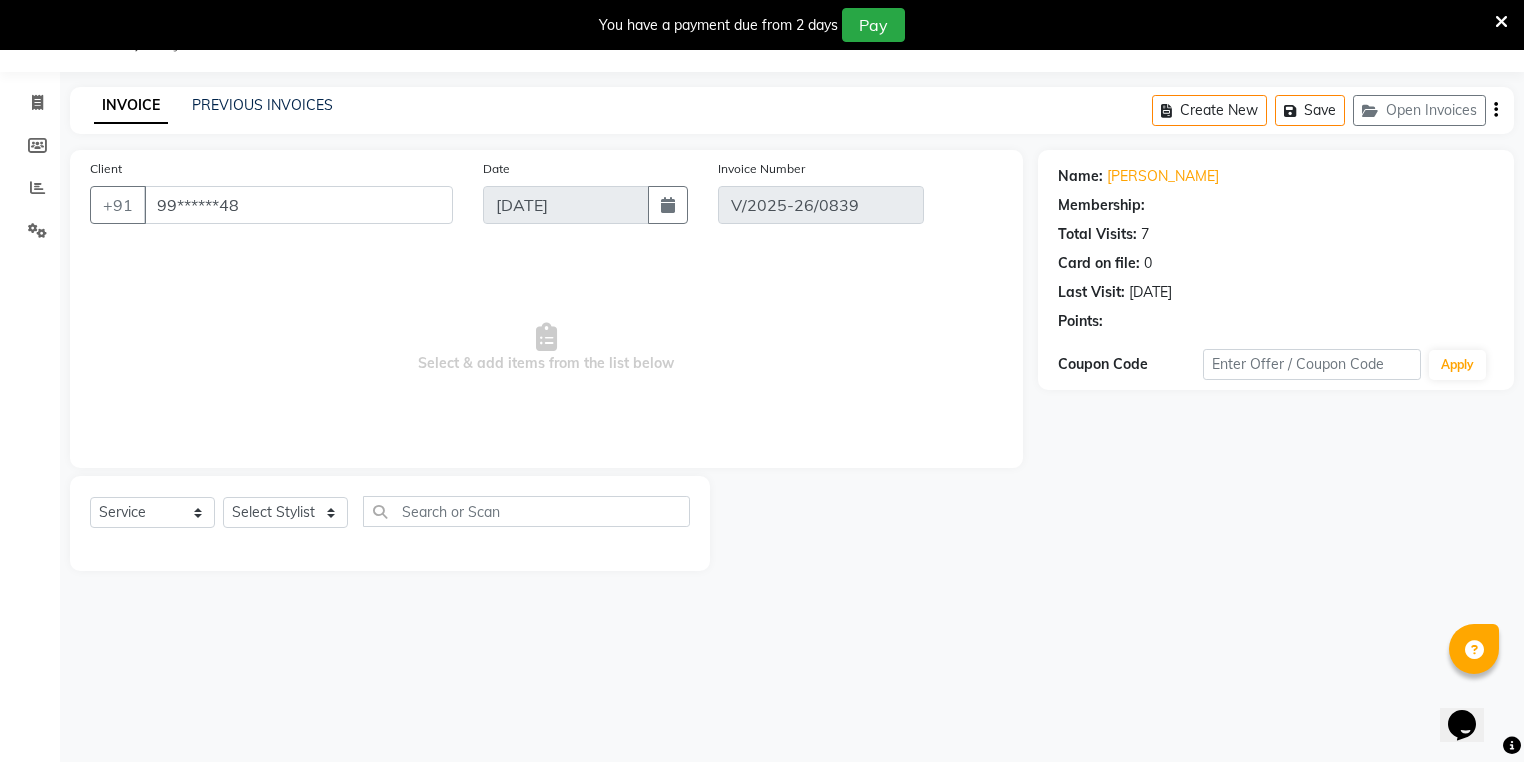 type on "[DATE]" 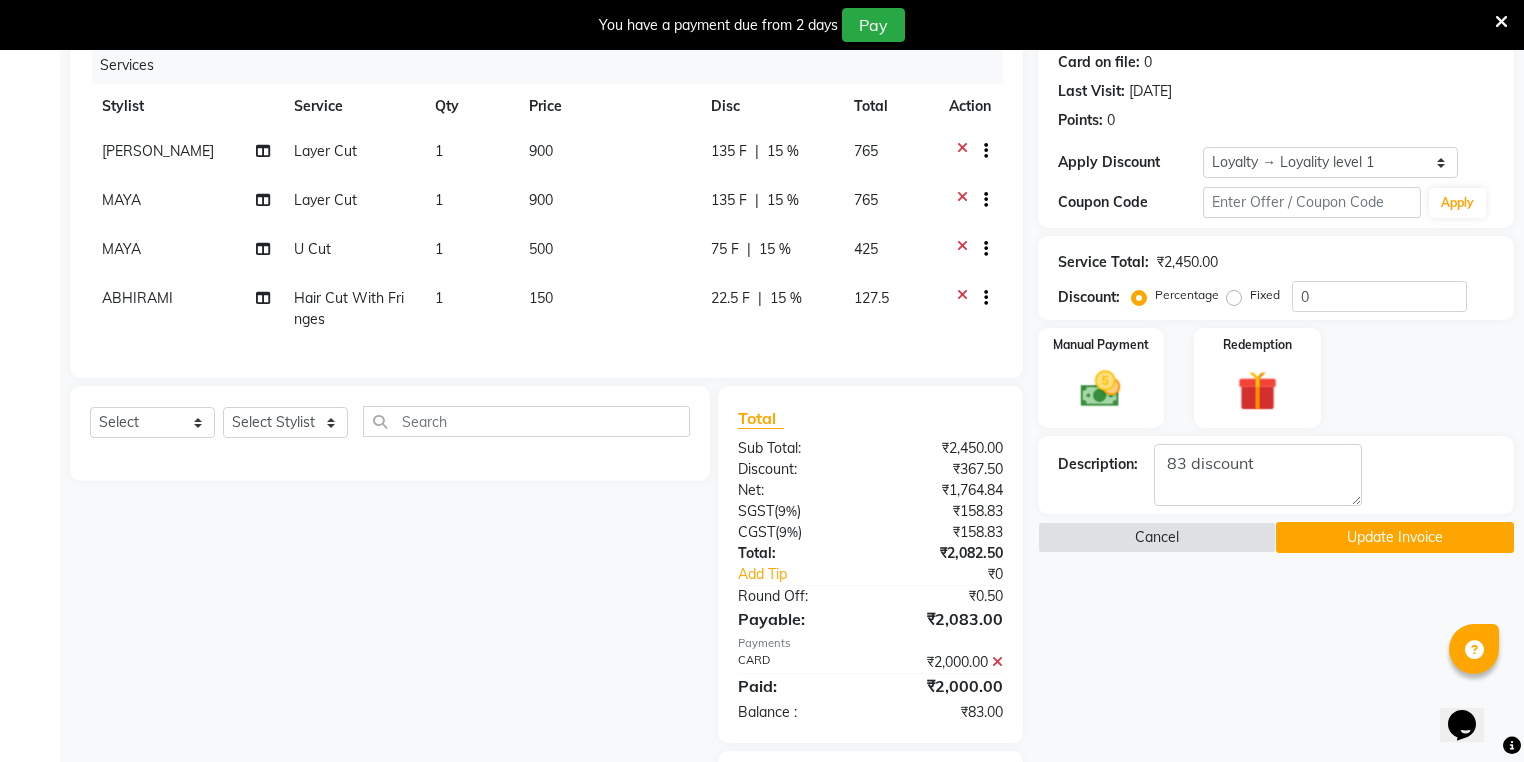scroll, scrollTop: 214, scrollLeft: 0, axis: vertical 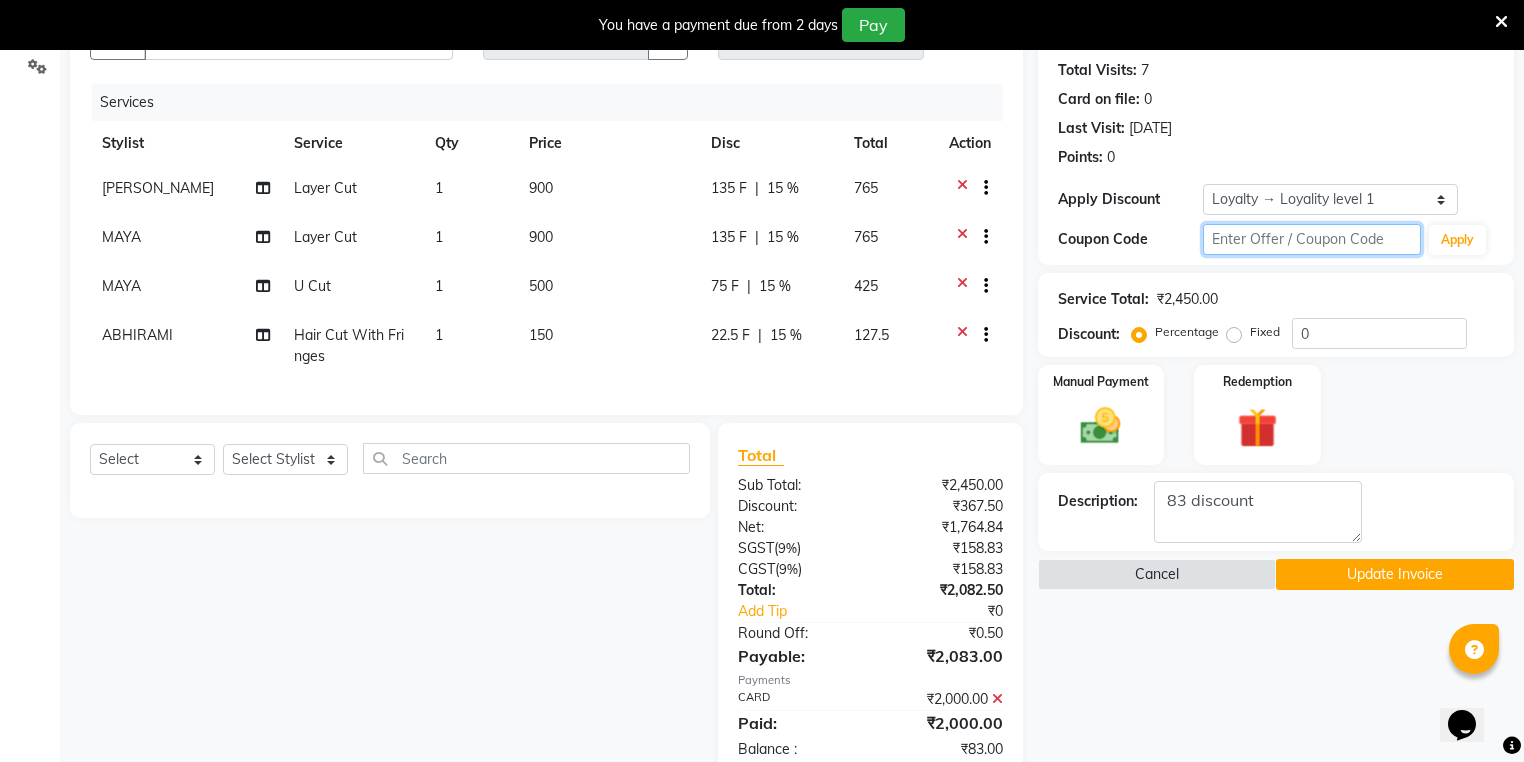 click 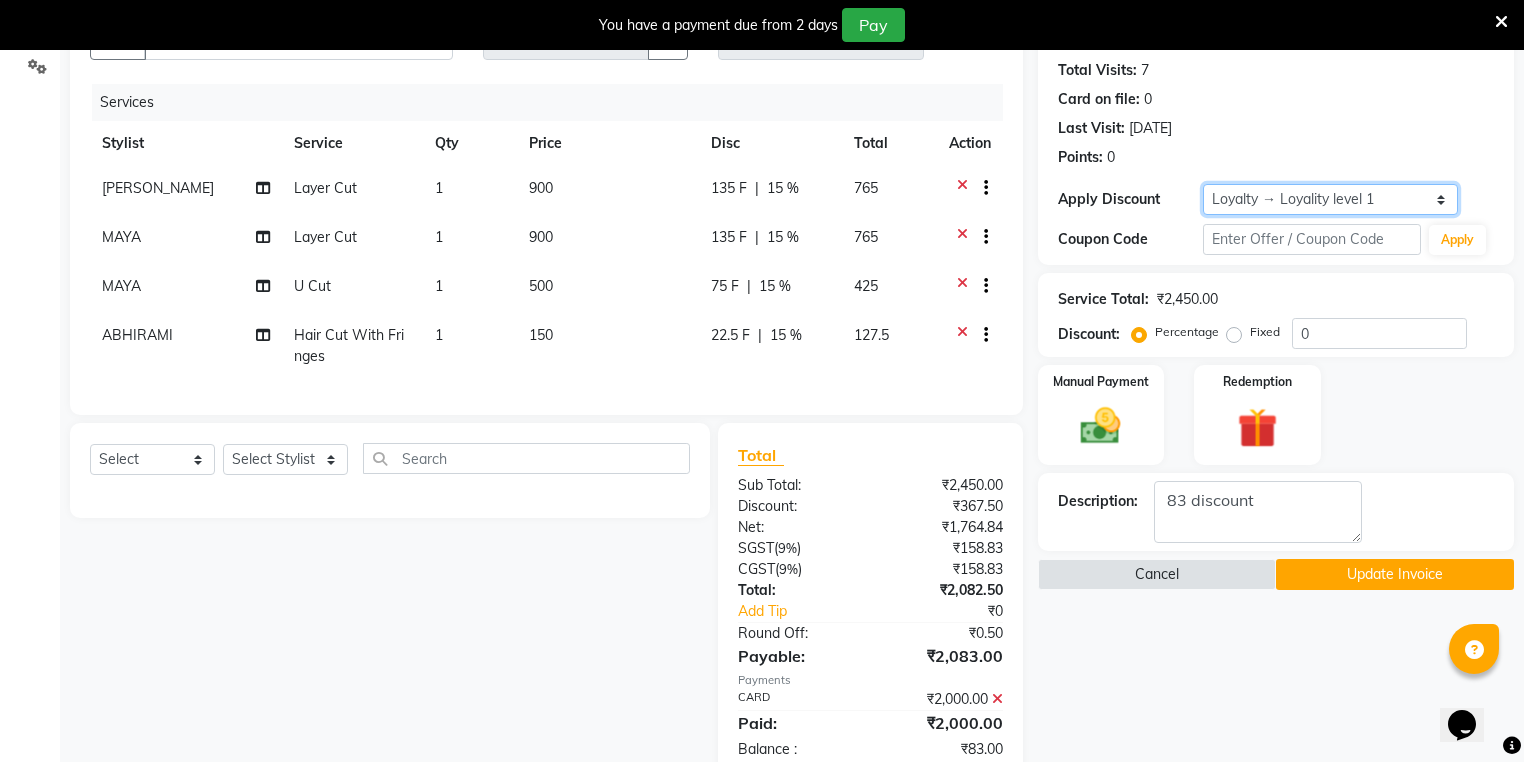 click on "Select  Loyalty → Loyality level 1" 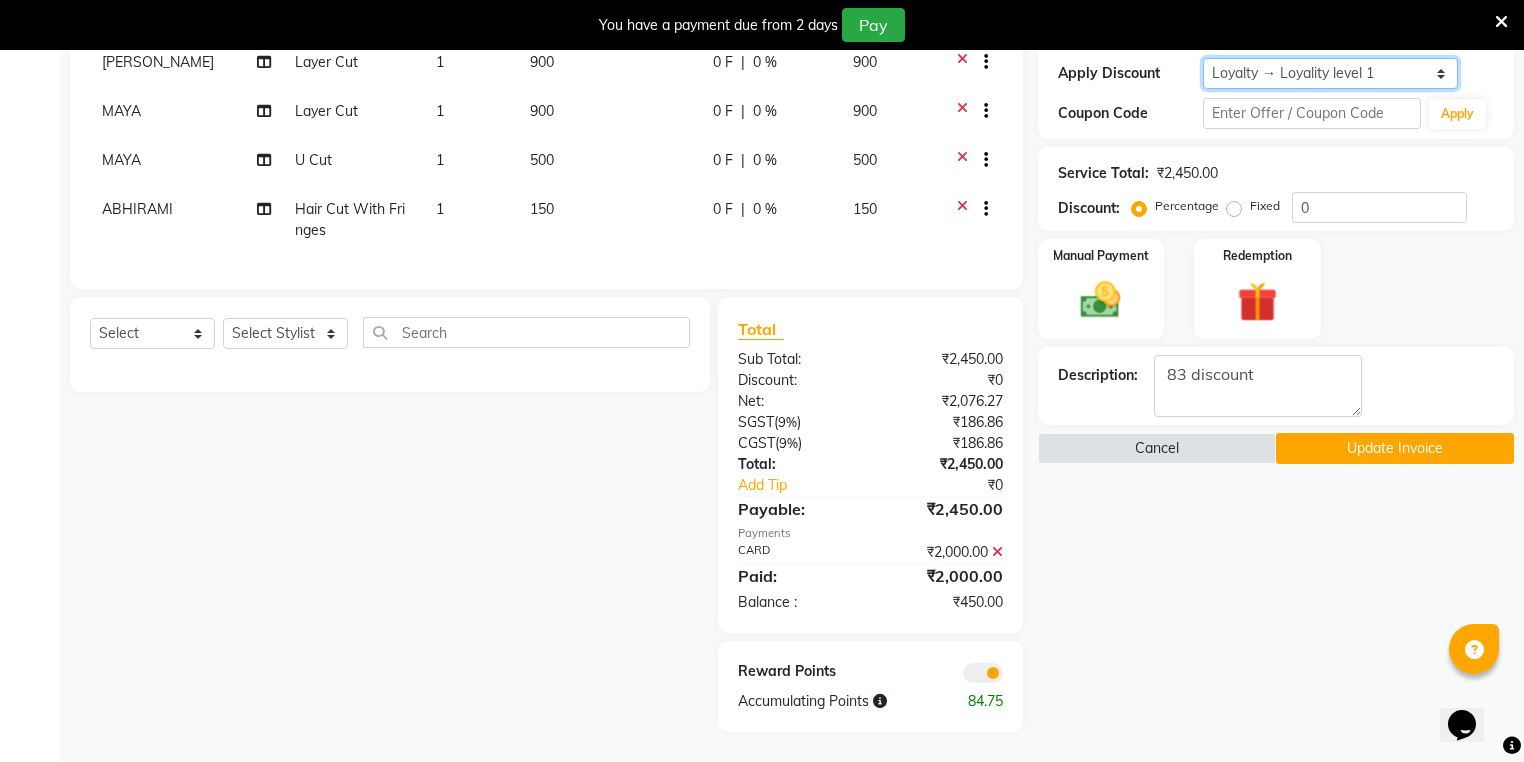 scroll, scrollTop: 353, scrollLeft: 0, axis: vertical 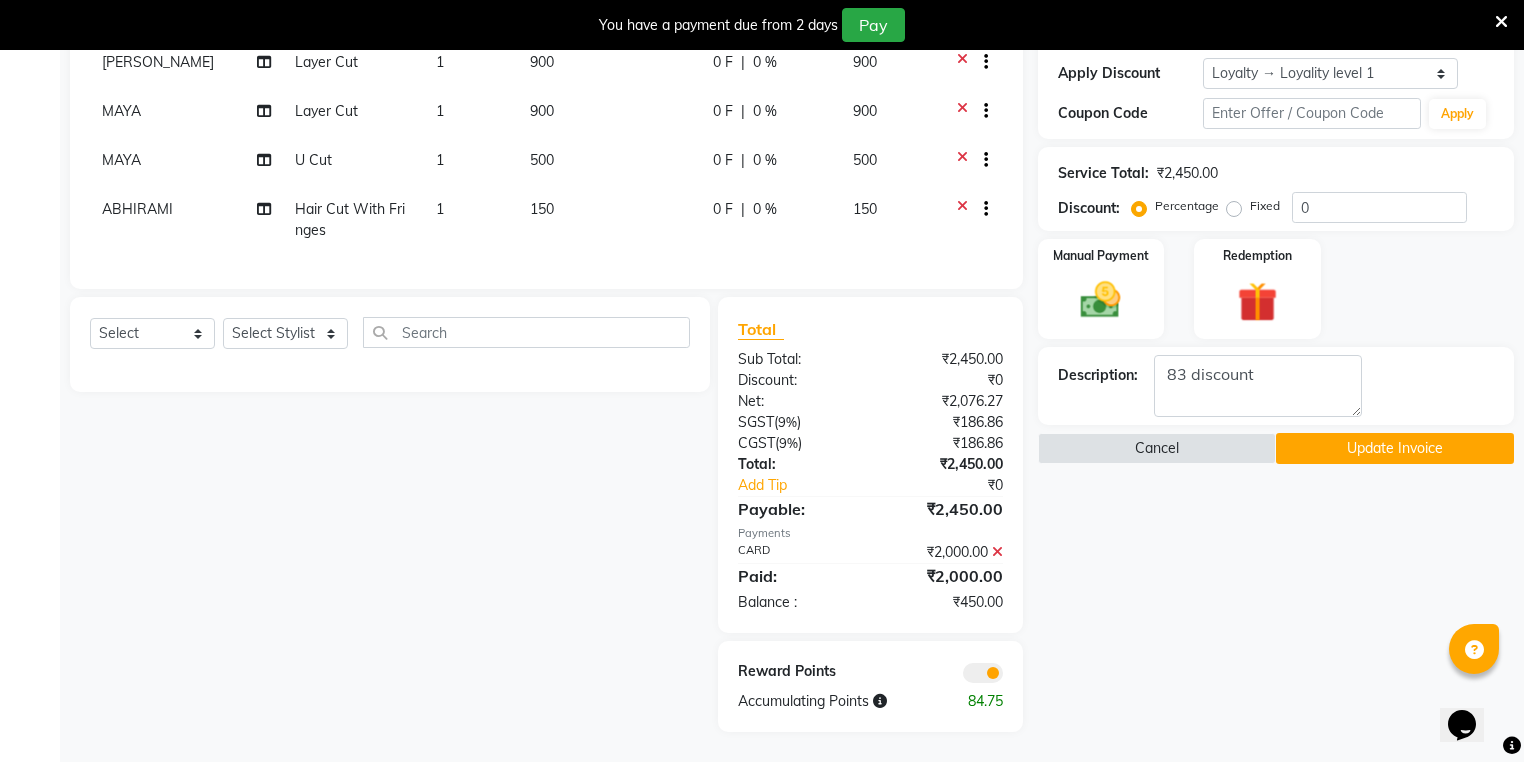 click on "₹2,000.00" 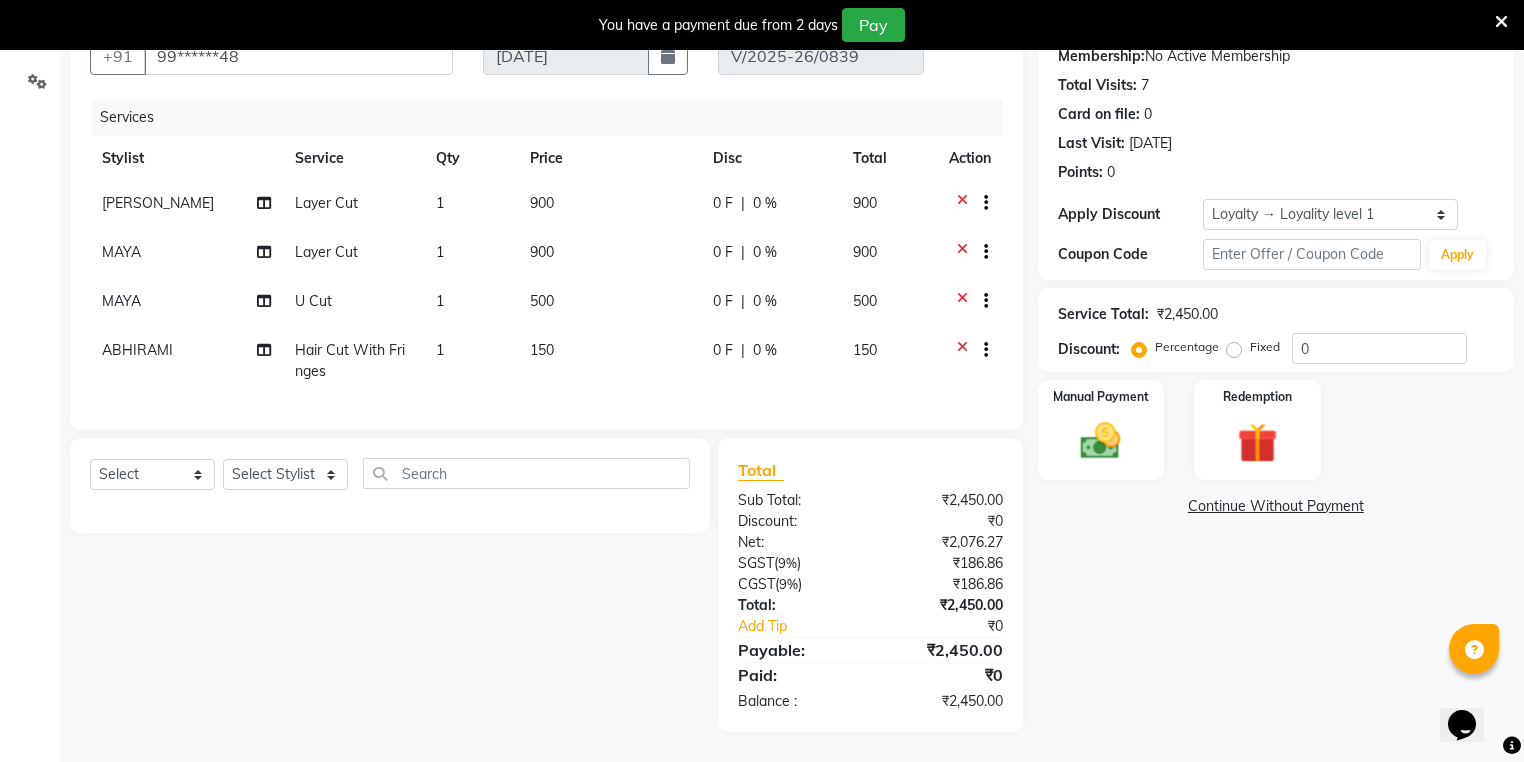 click on "Fixed" 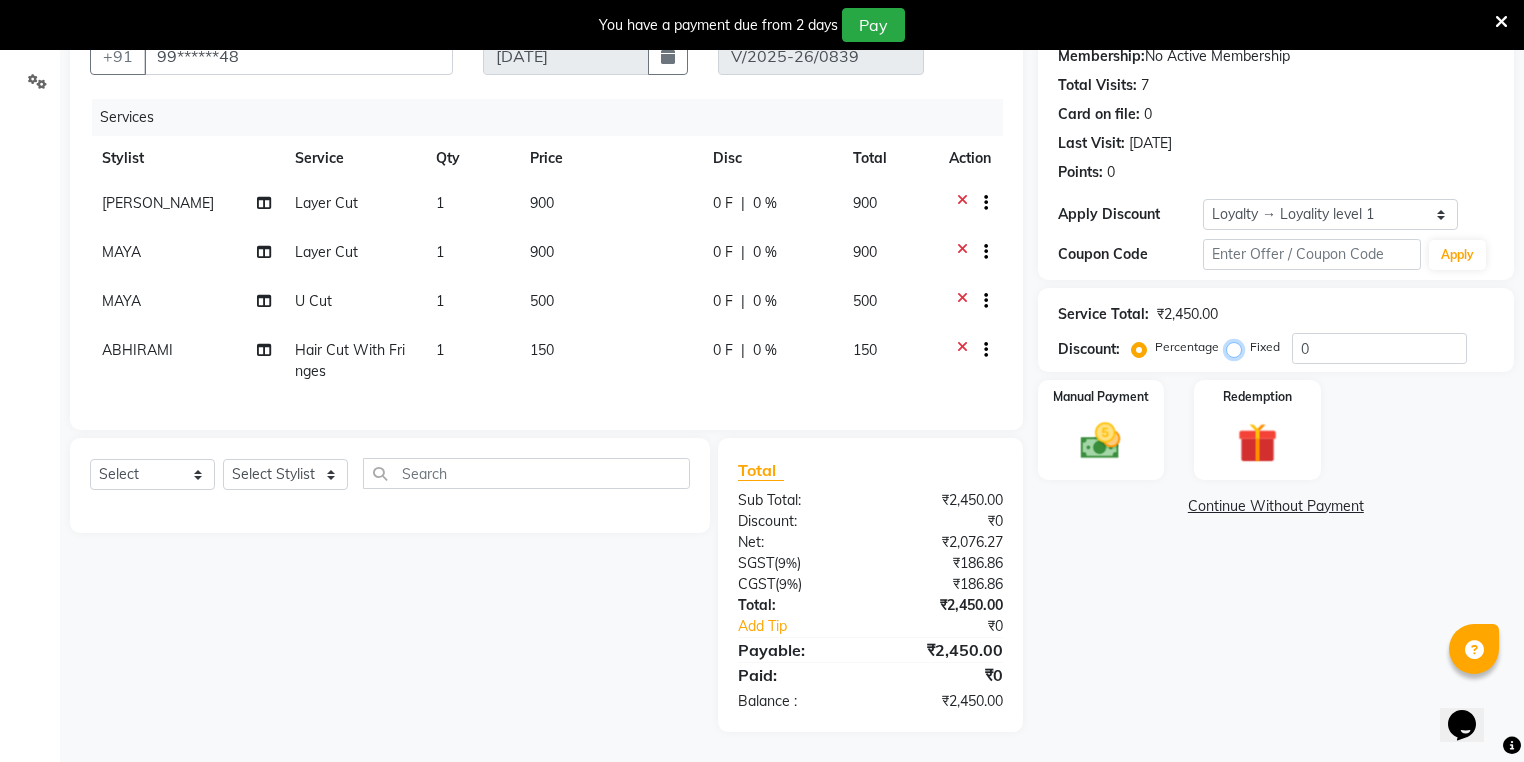 click on "Fixed" at bounding box center [1238, 347] 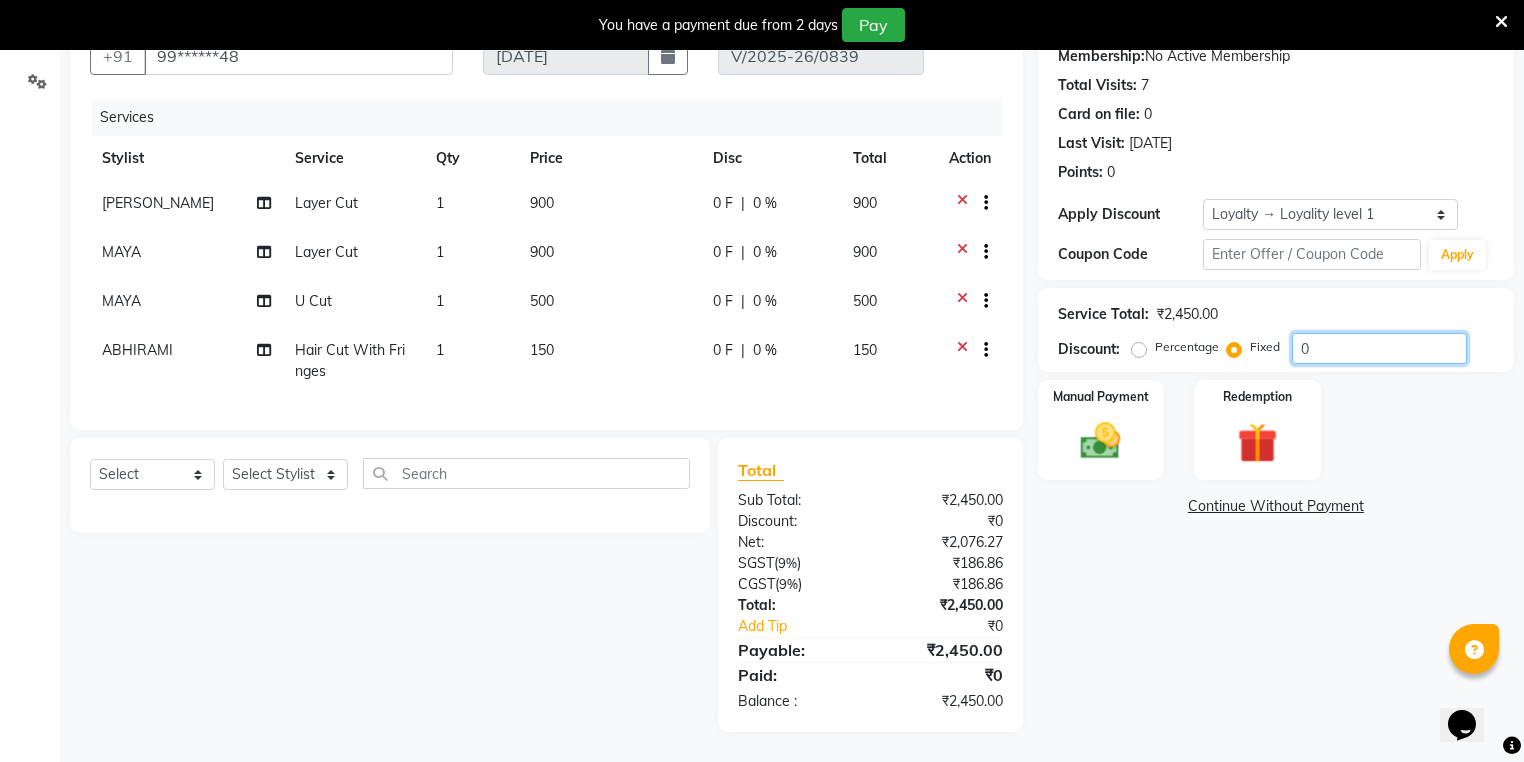 click on "0" 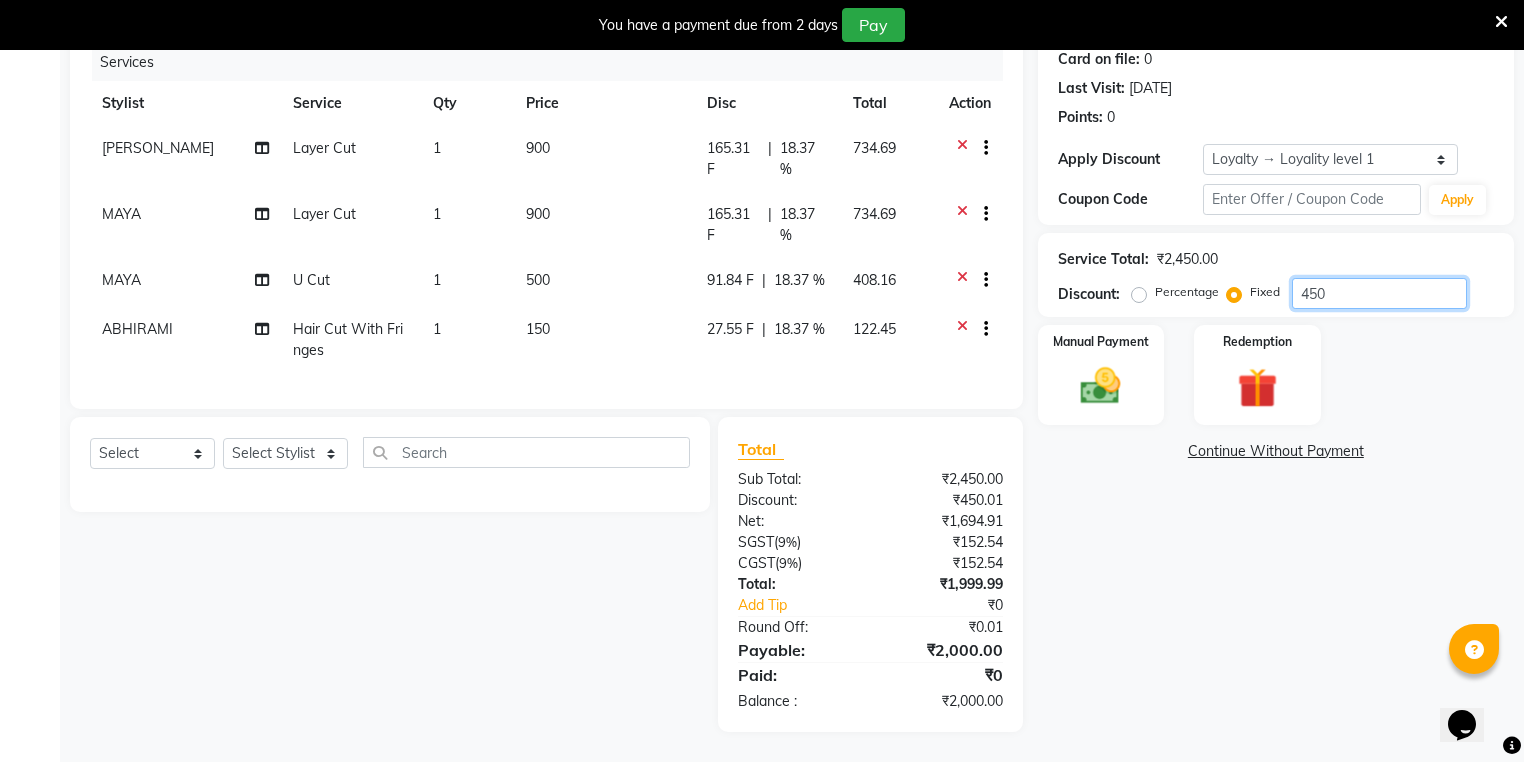 scroll, scrollTop: 283, scrollLeft: 0, axis: vertical 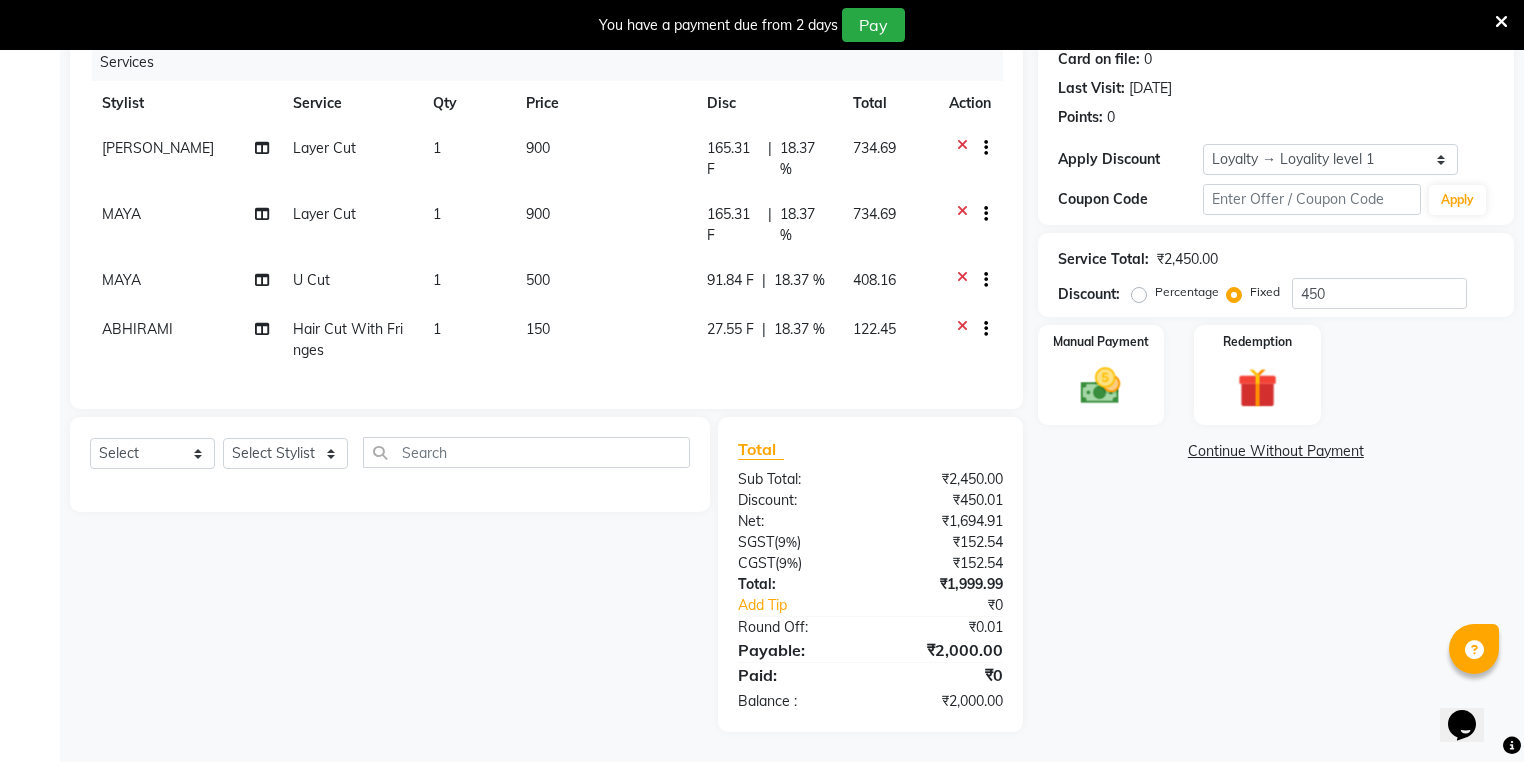 click on "Continue Without Payment" 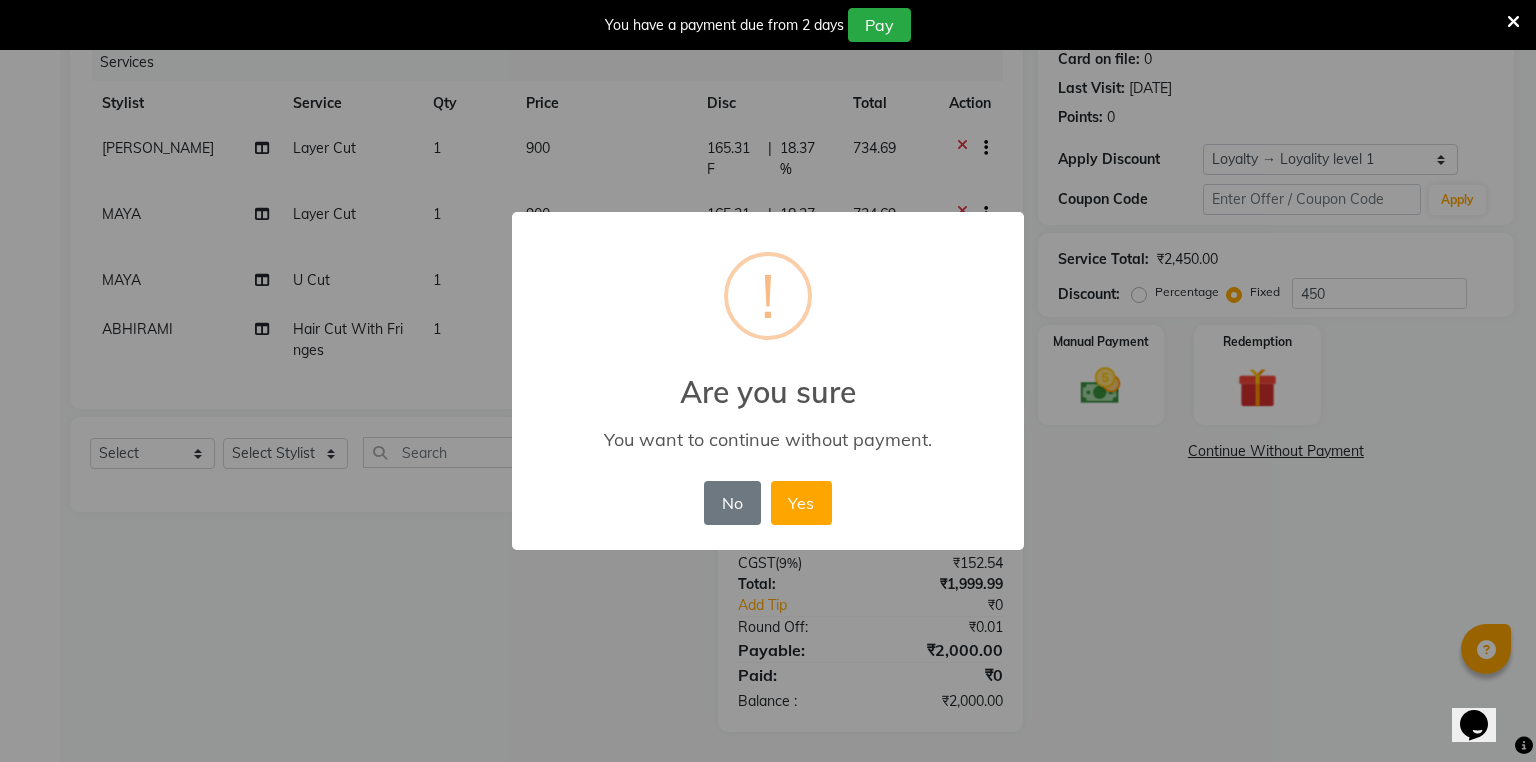 click on "× ! Are you sure You want to continue without payment. No No Yes" at bounding box center [768, 381] 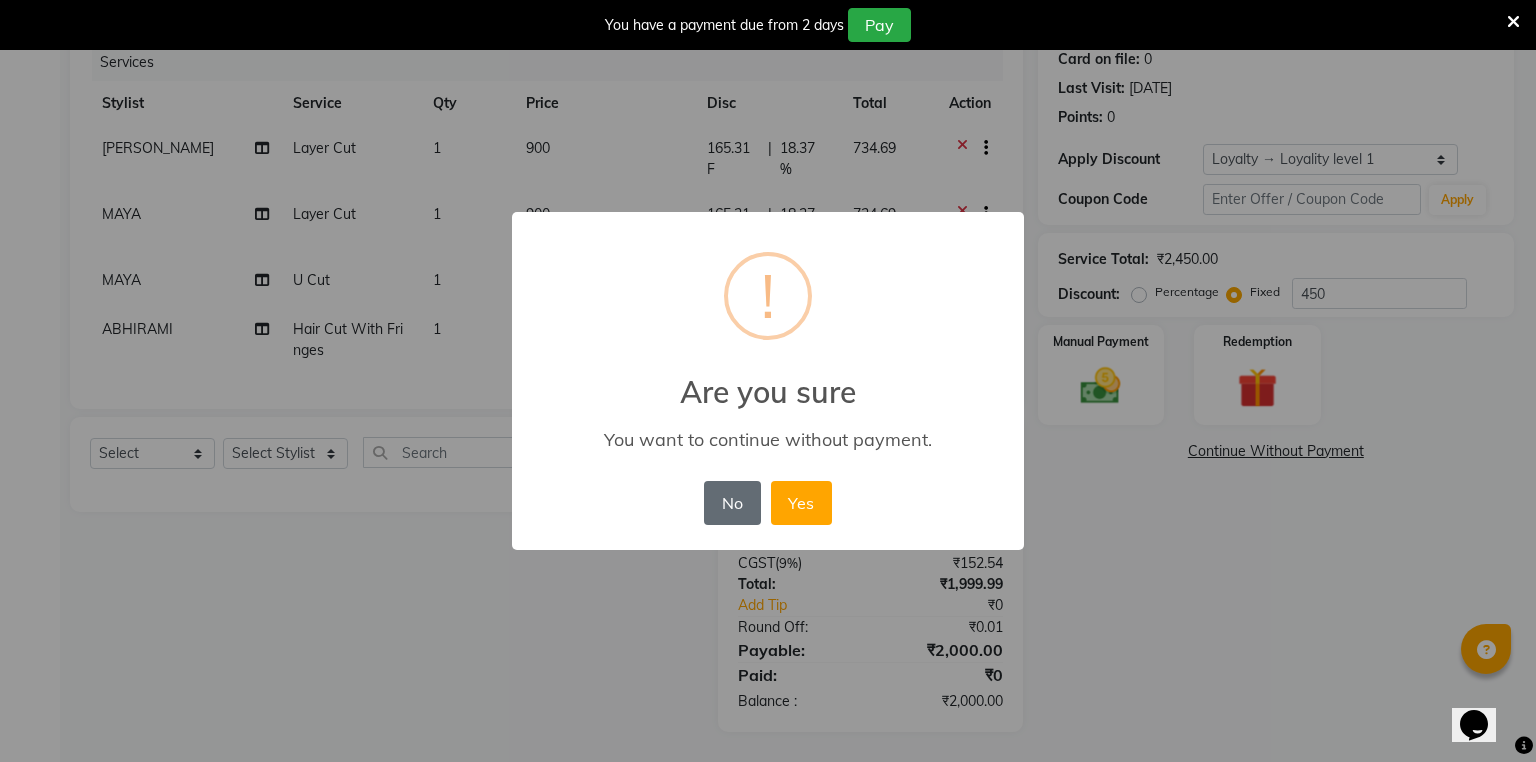 click on "No" at bounding box center [732, 503] 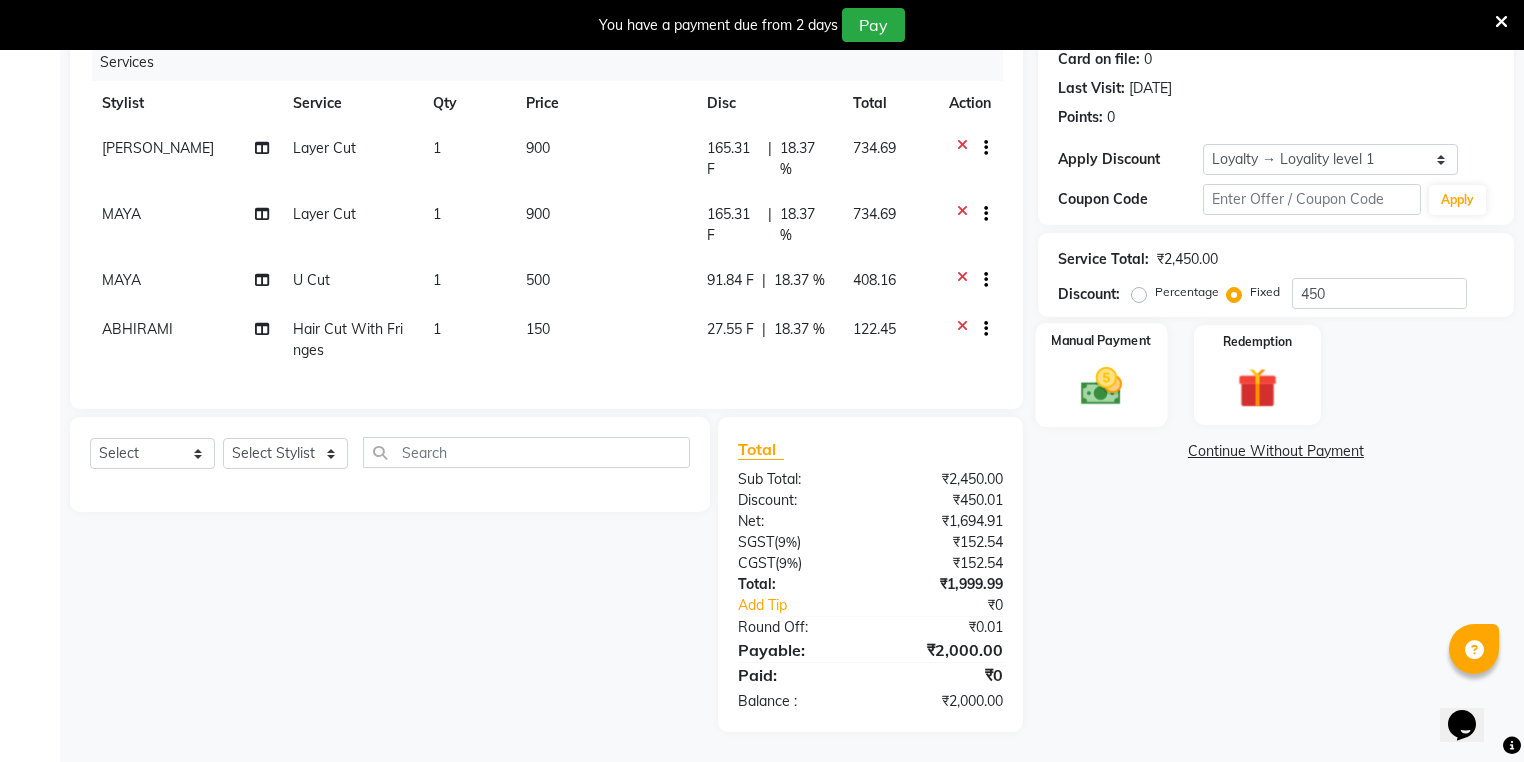 click on "Manual Payment" 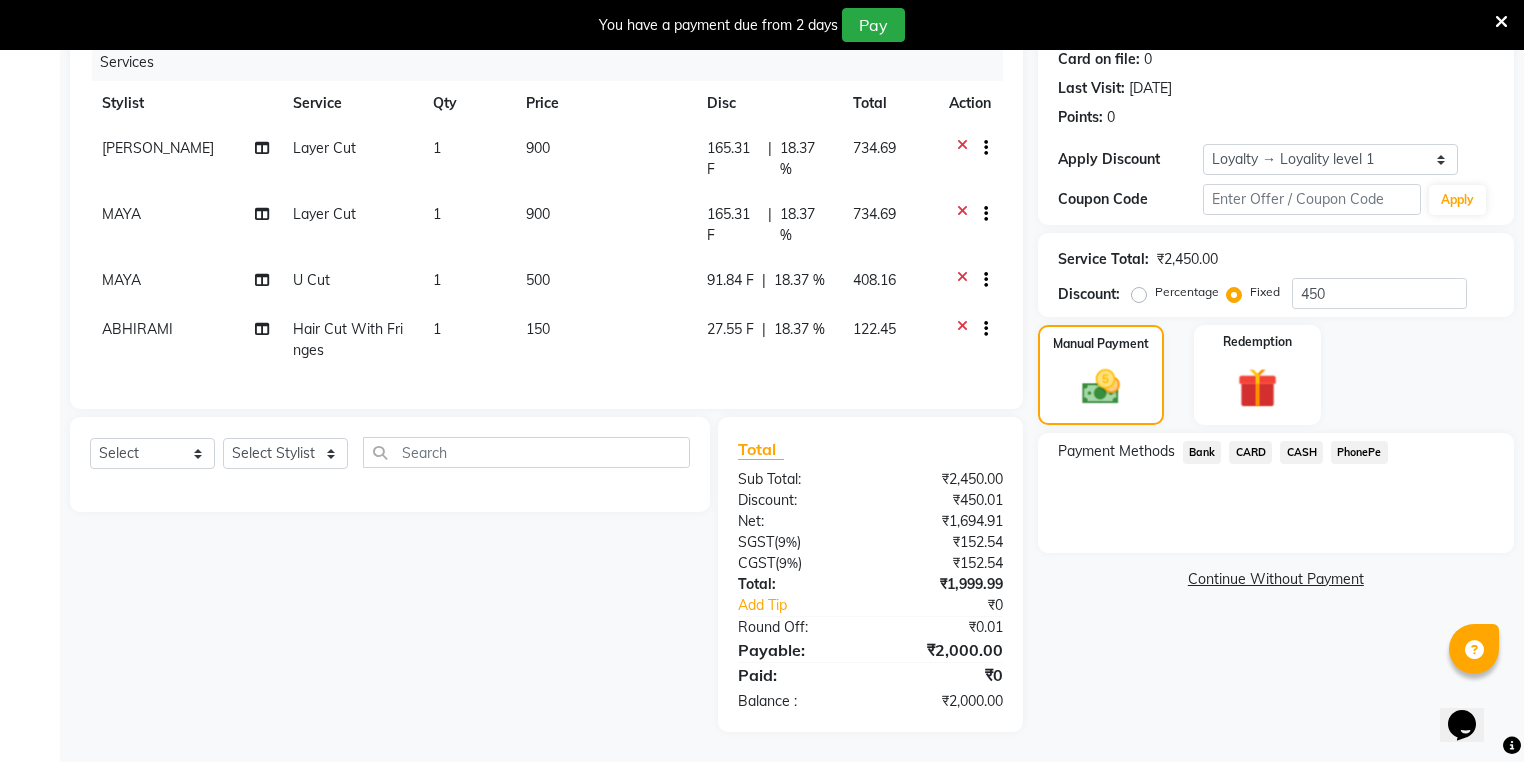 click on "CARD" 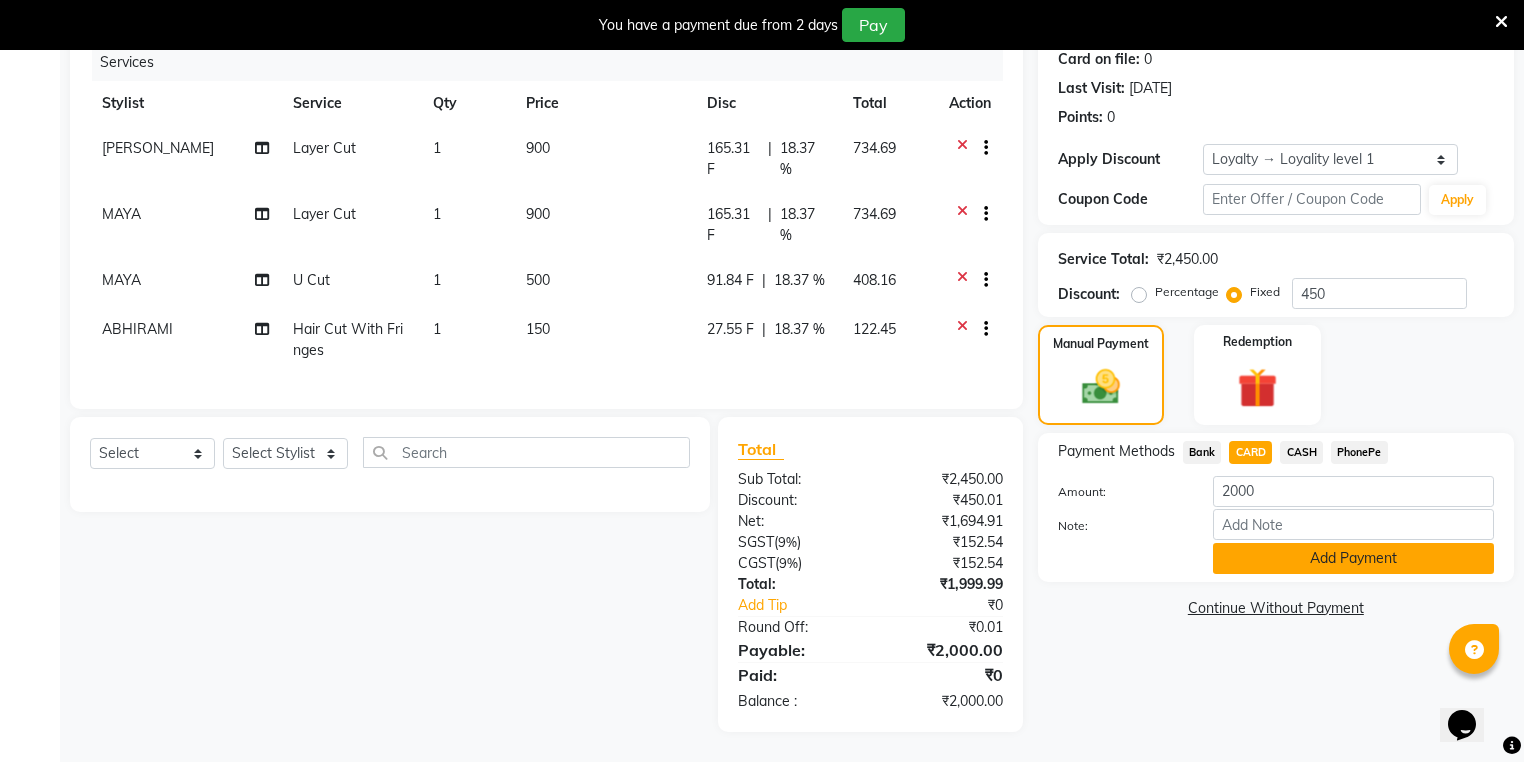 click on "Add Payment" 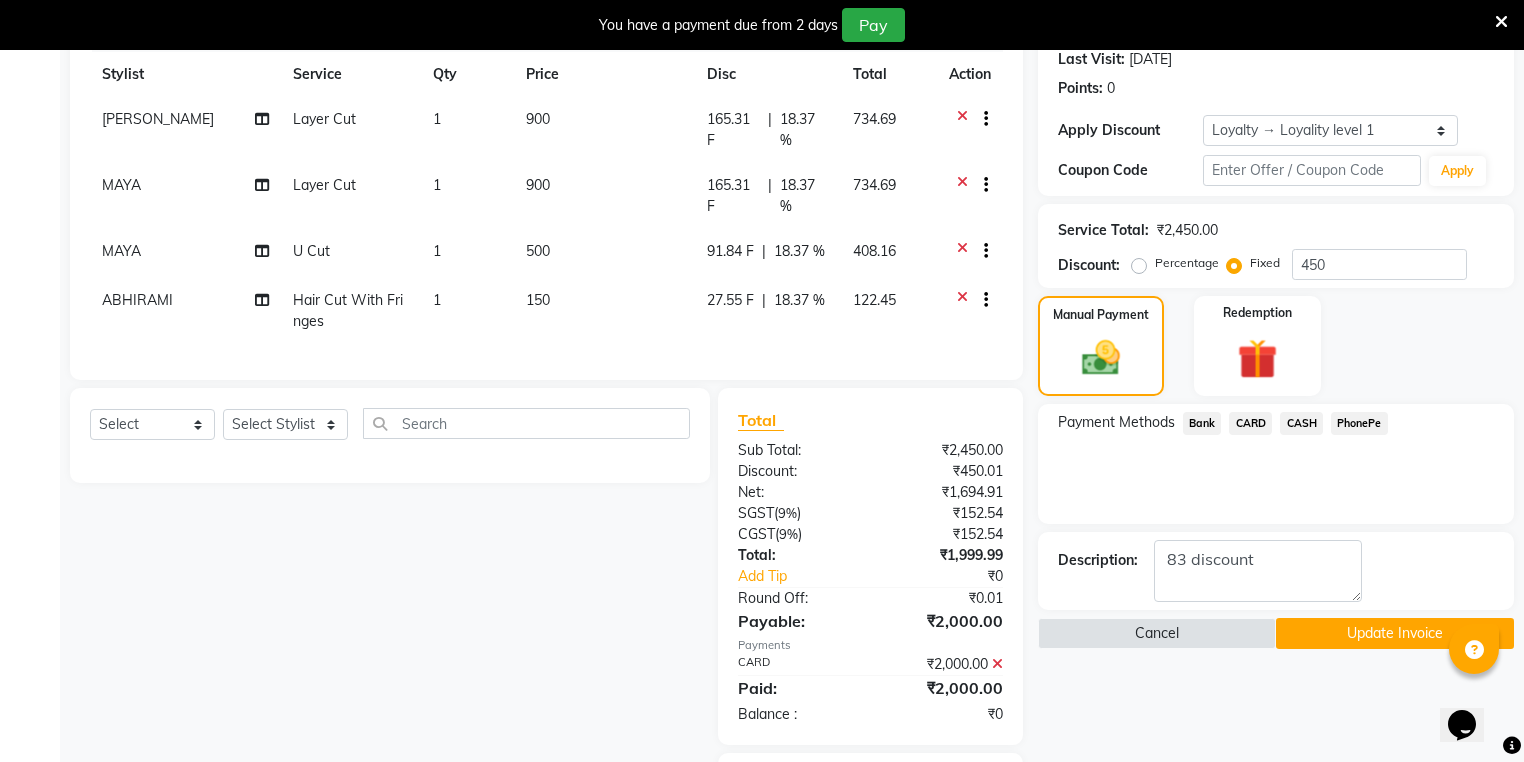 click on "Update Invoice" 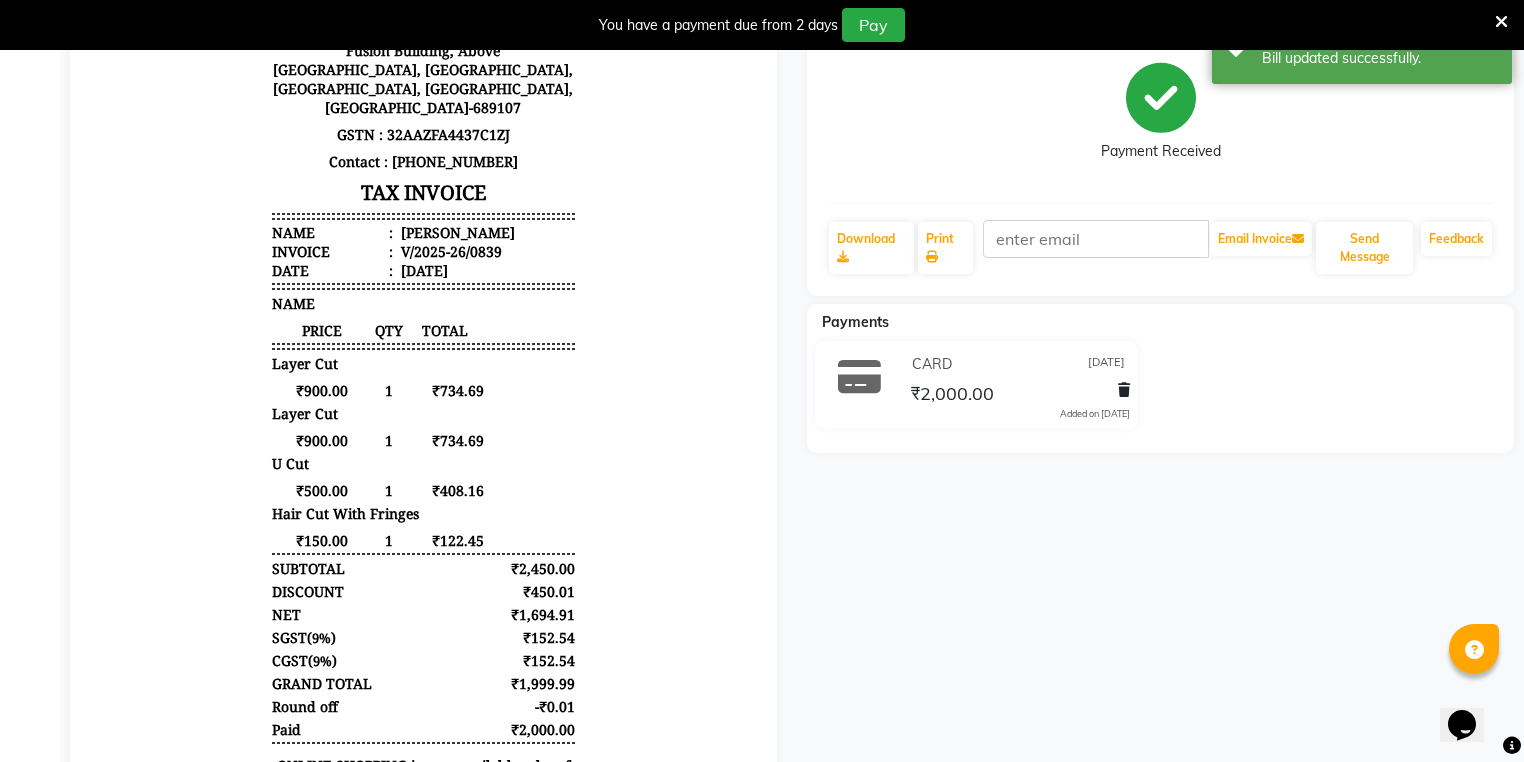 scroll, scrollTop: 0, scrollLeft: 0, axis: both 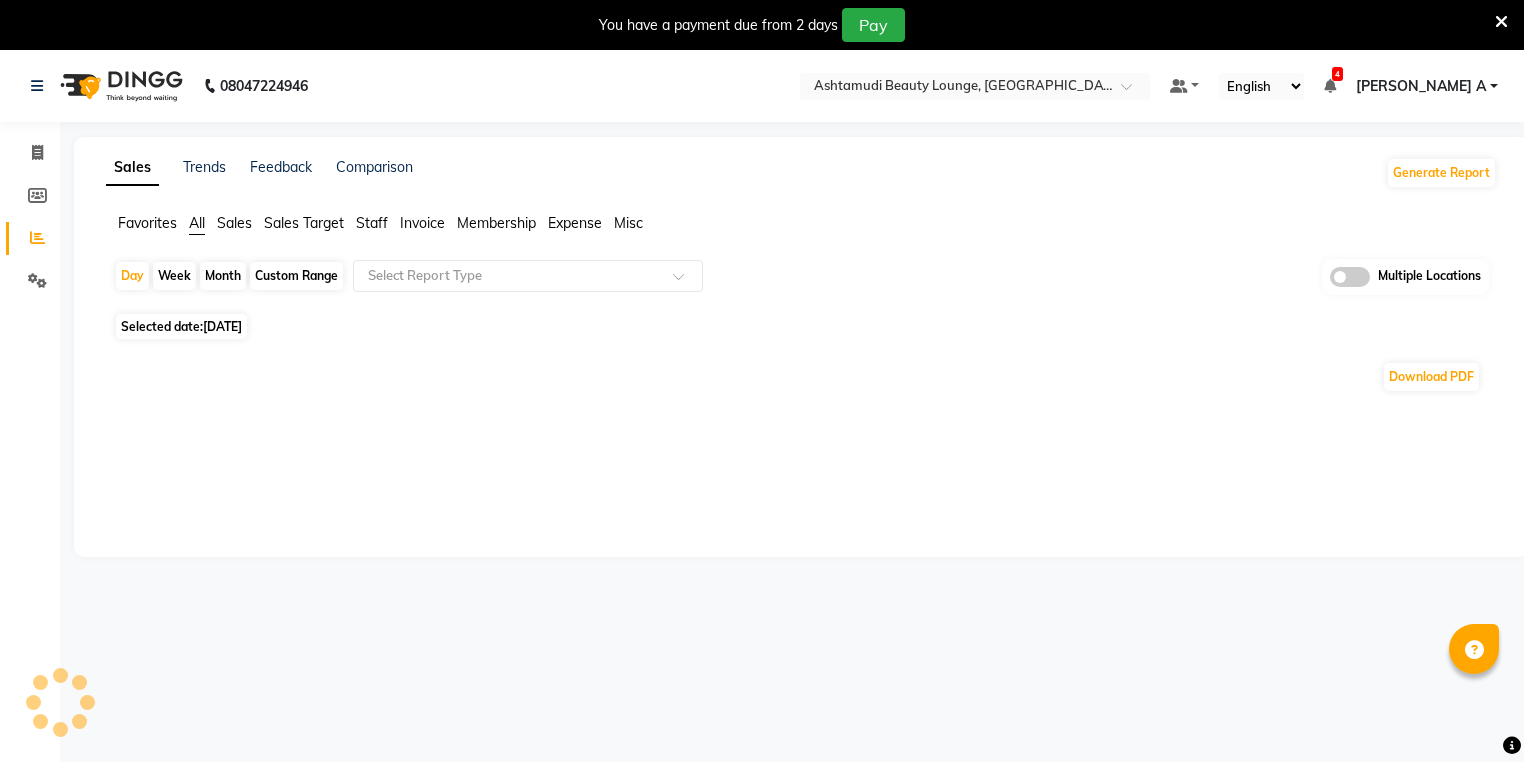 click on "Month" 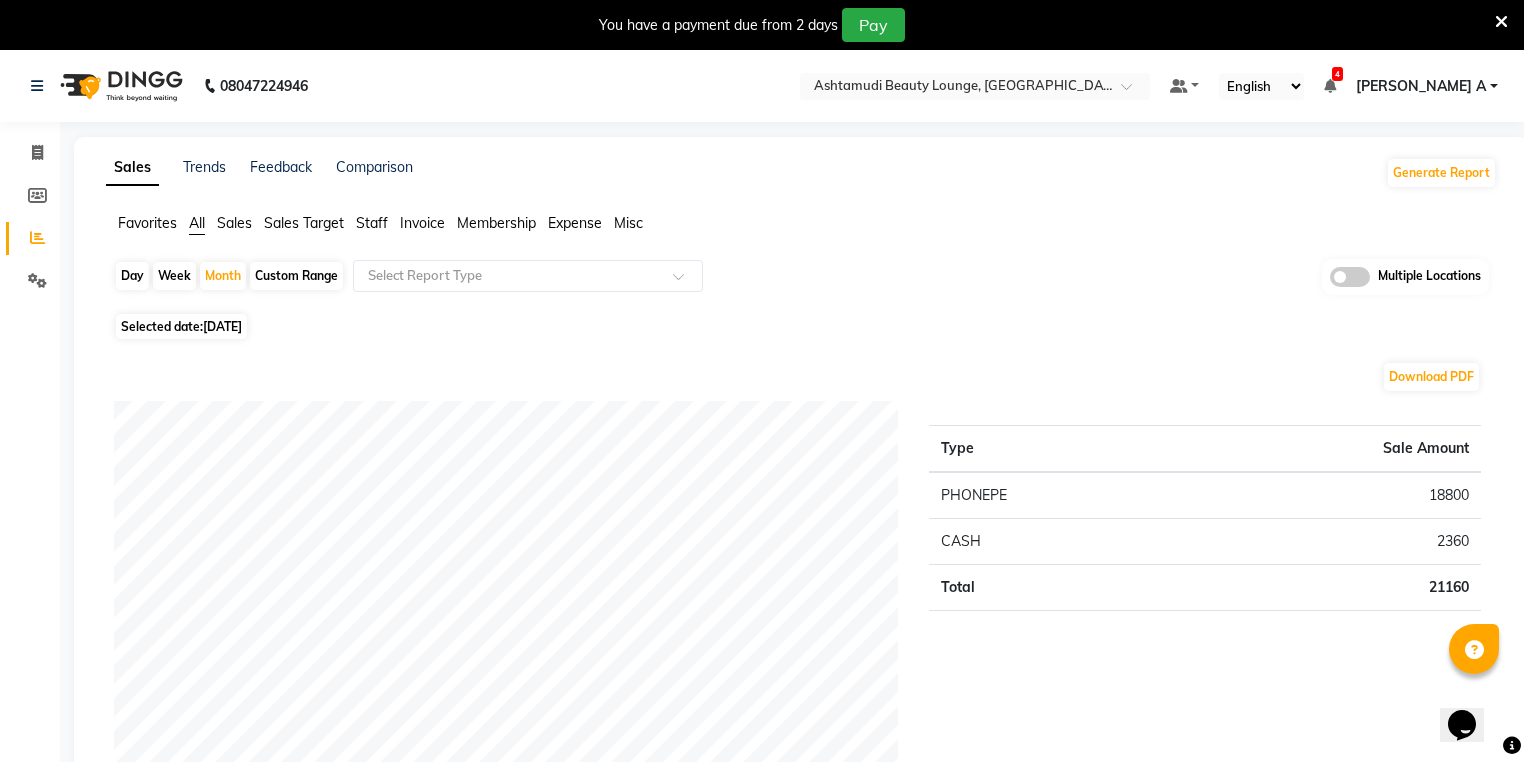 scroll, scrollTop: 0, scrollLeft: 0, axis: both 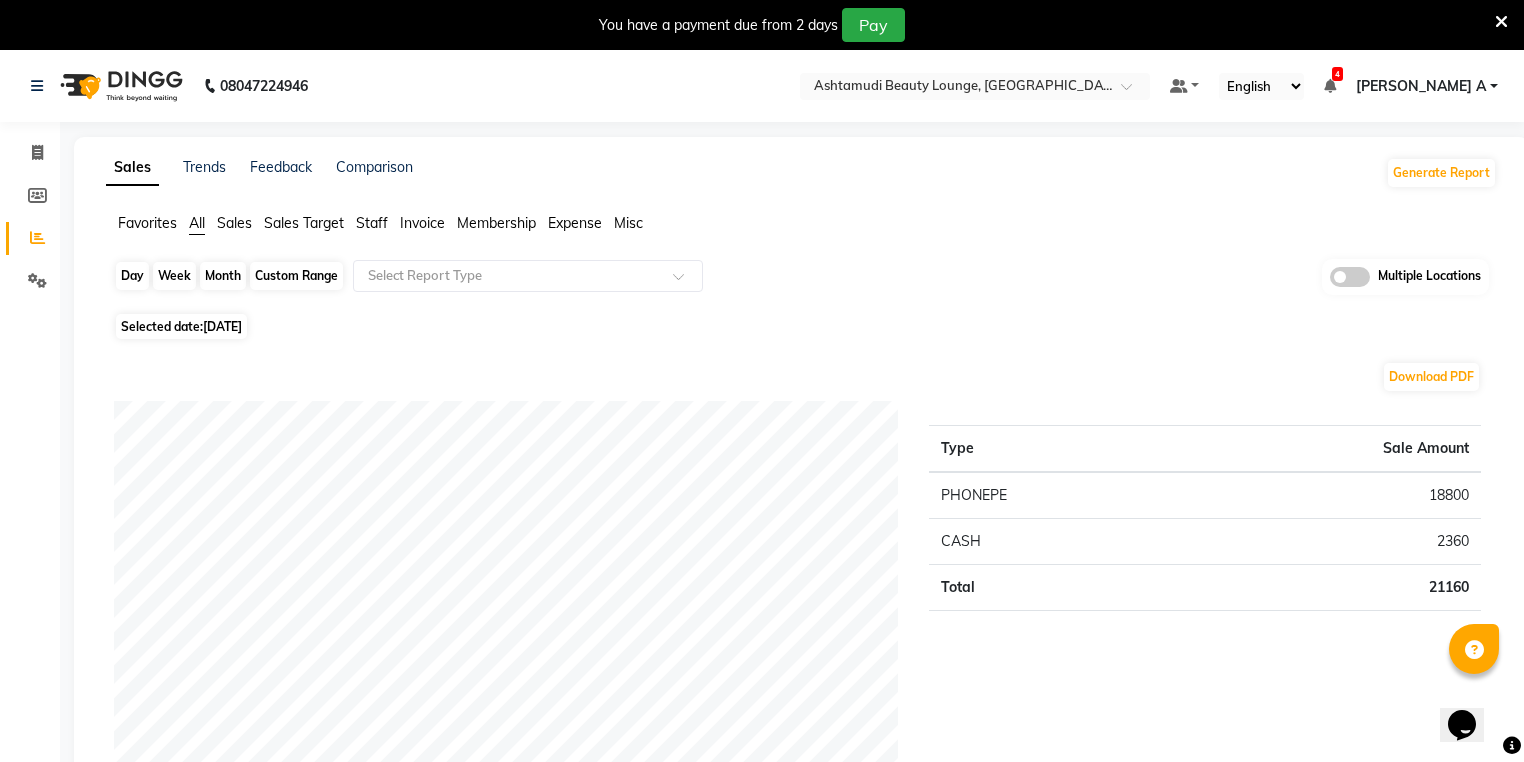 click on "Month" 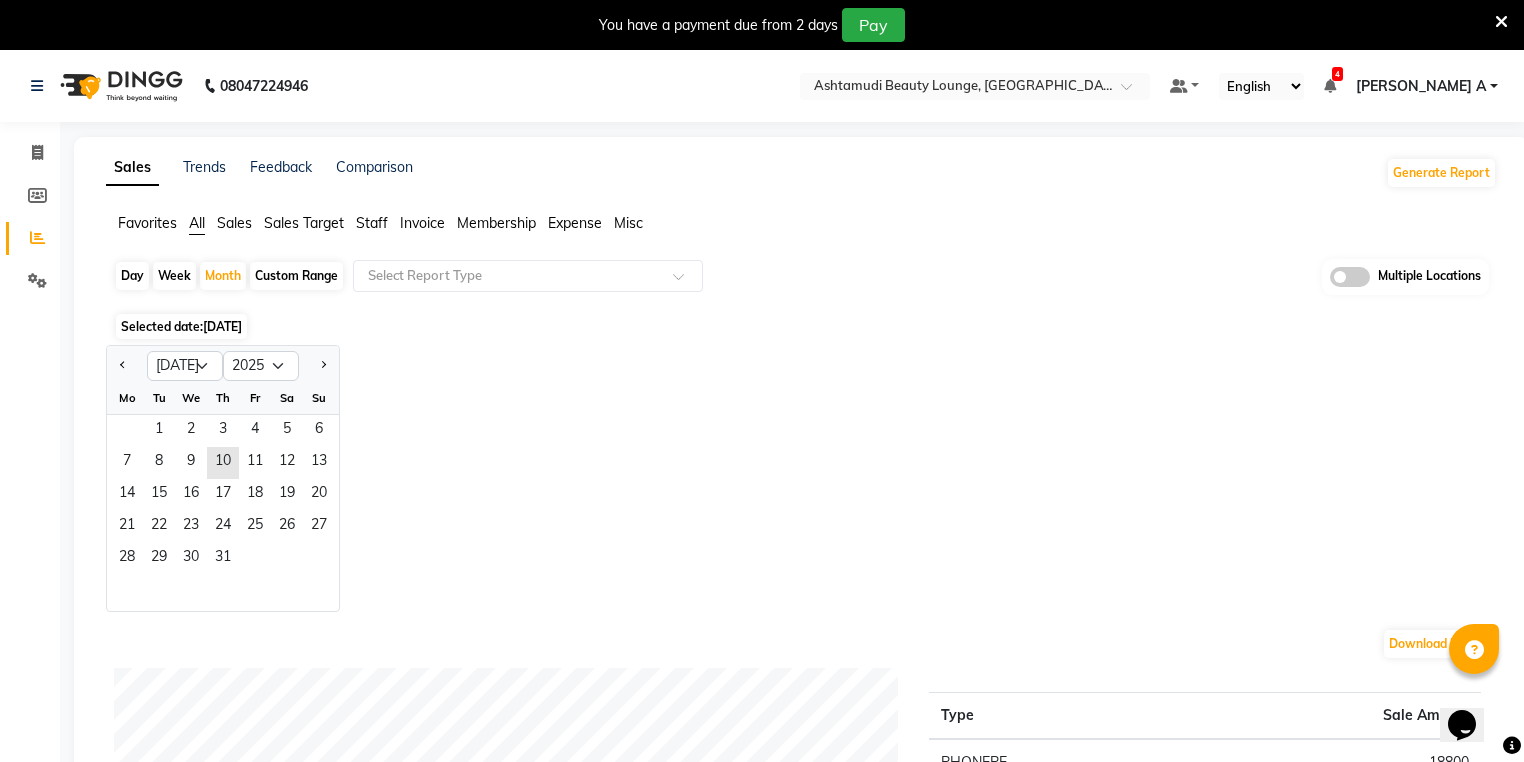 click 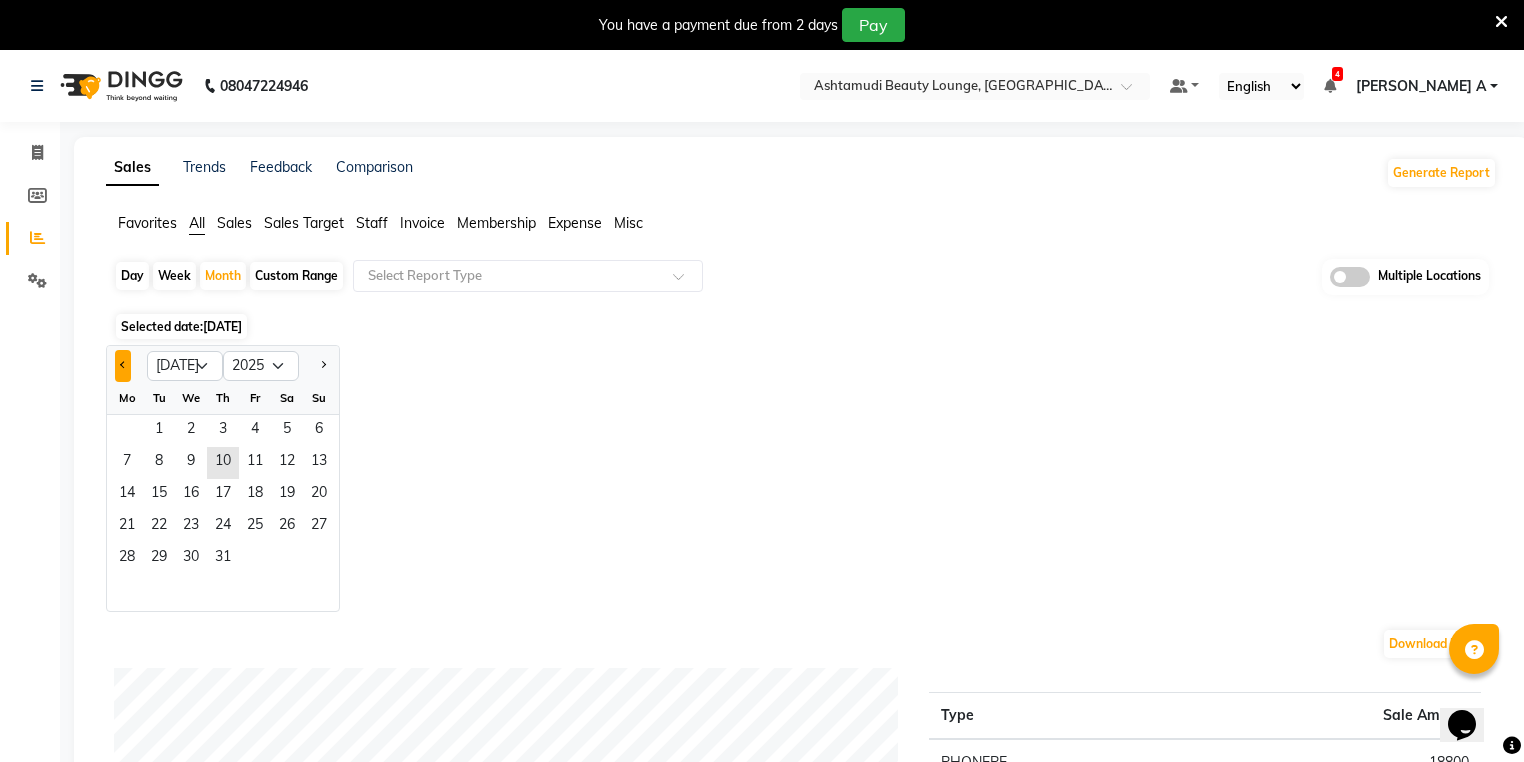 click 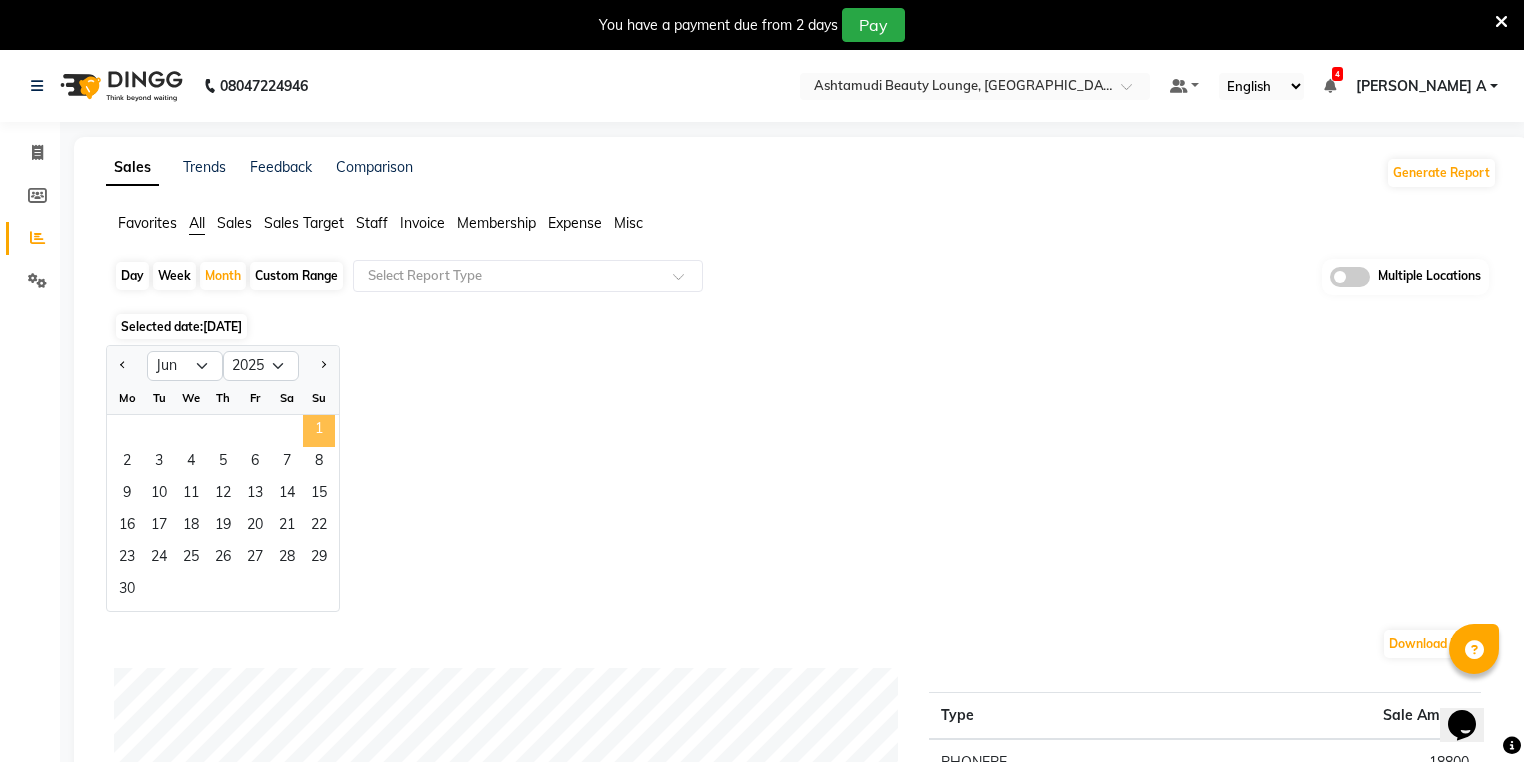 click on "1" 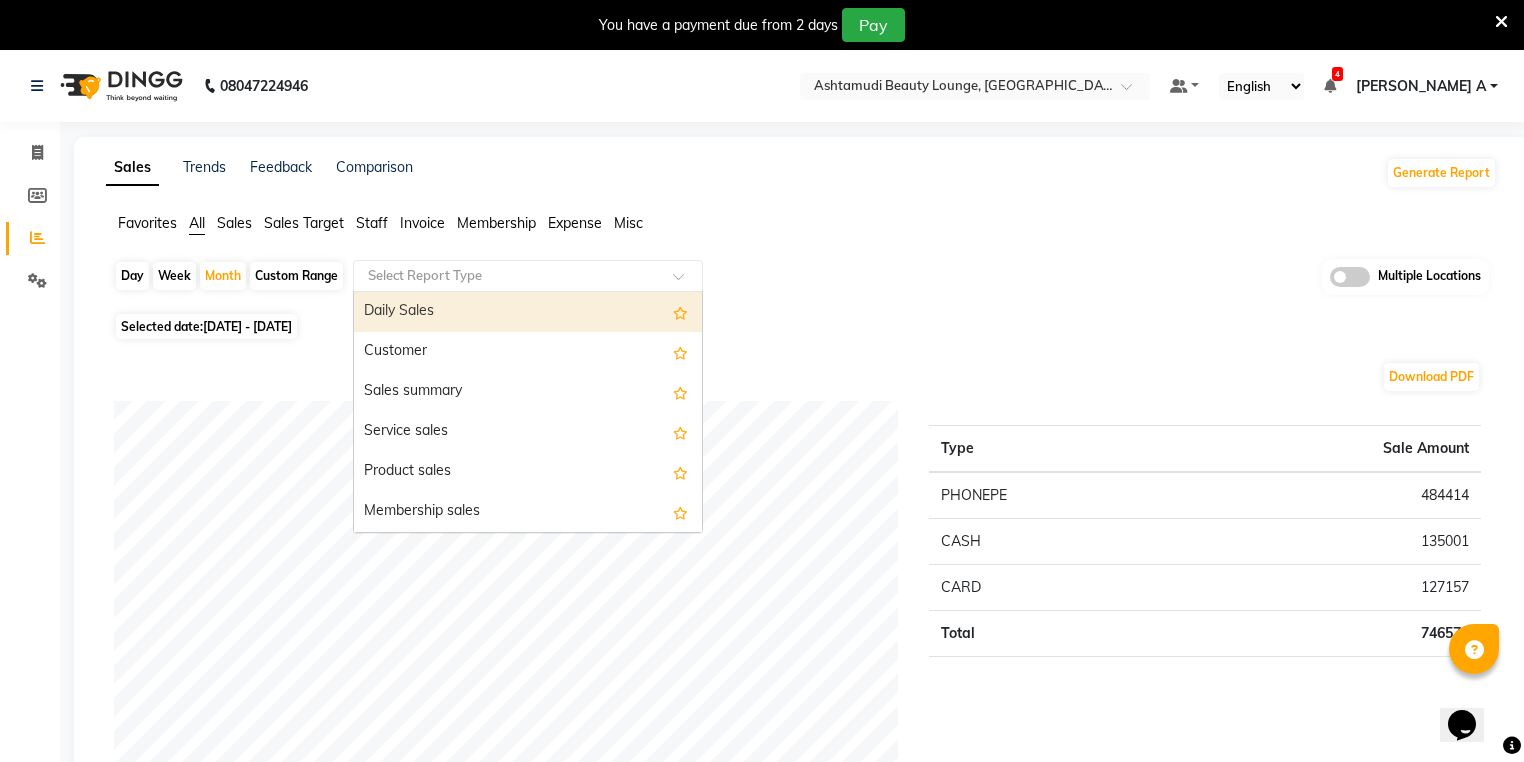 click 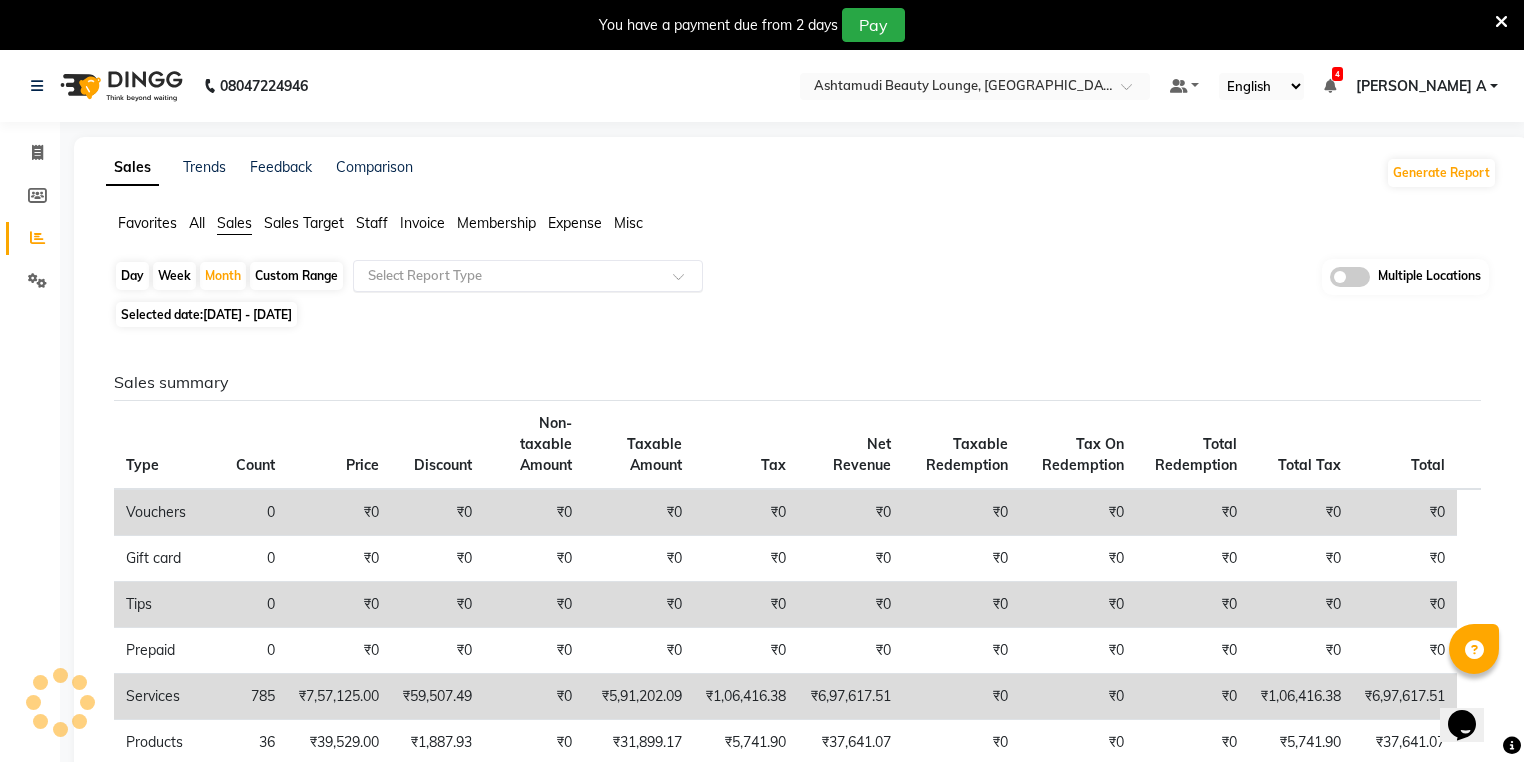 click 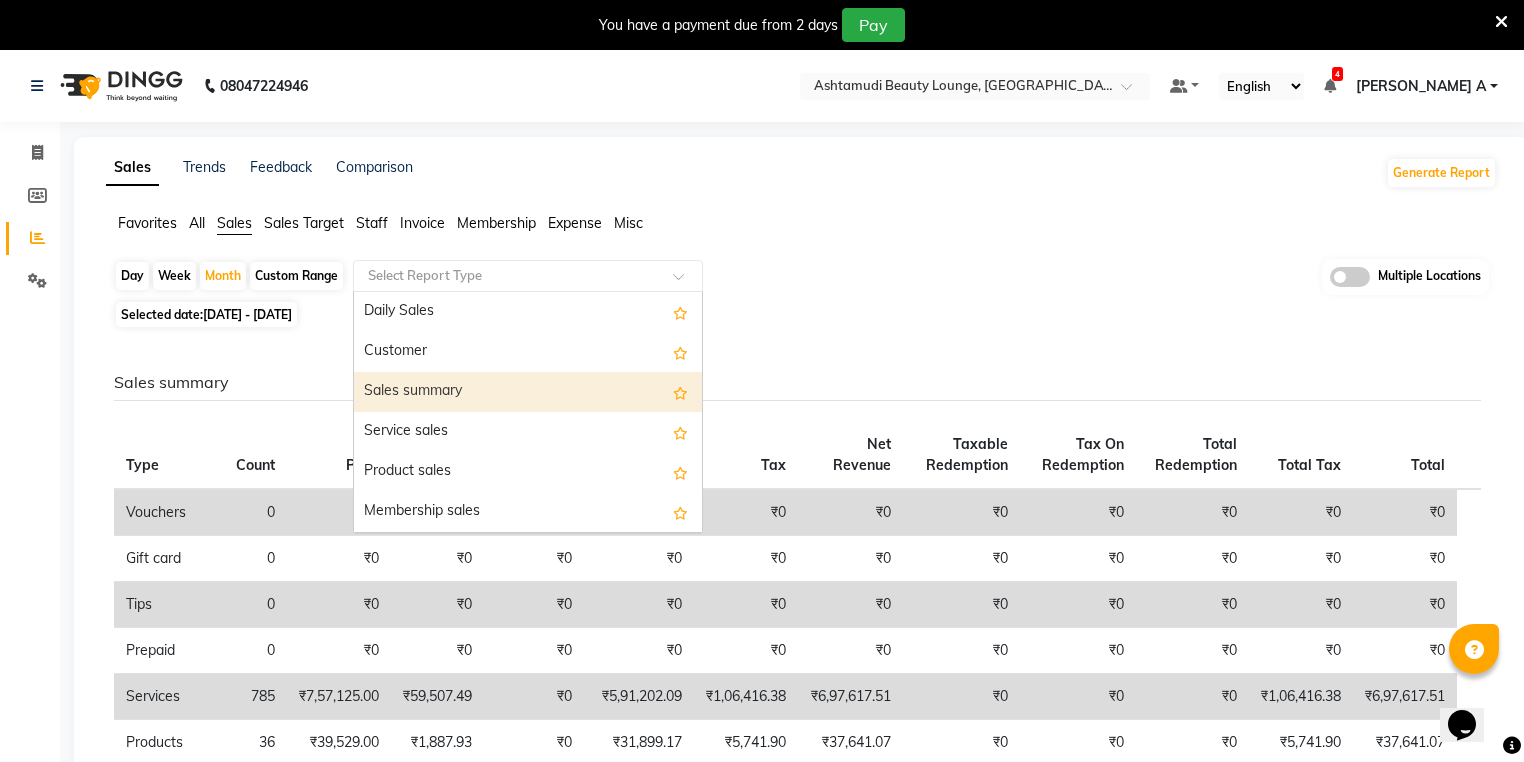 click on "Sales summary" at bounding box center (528, 392) 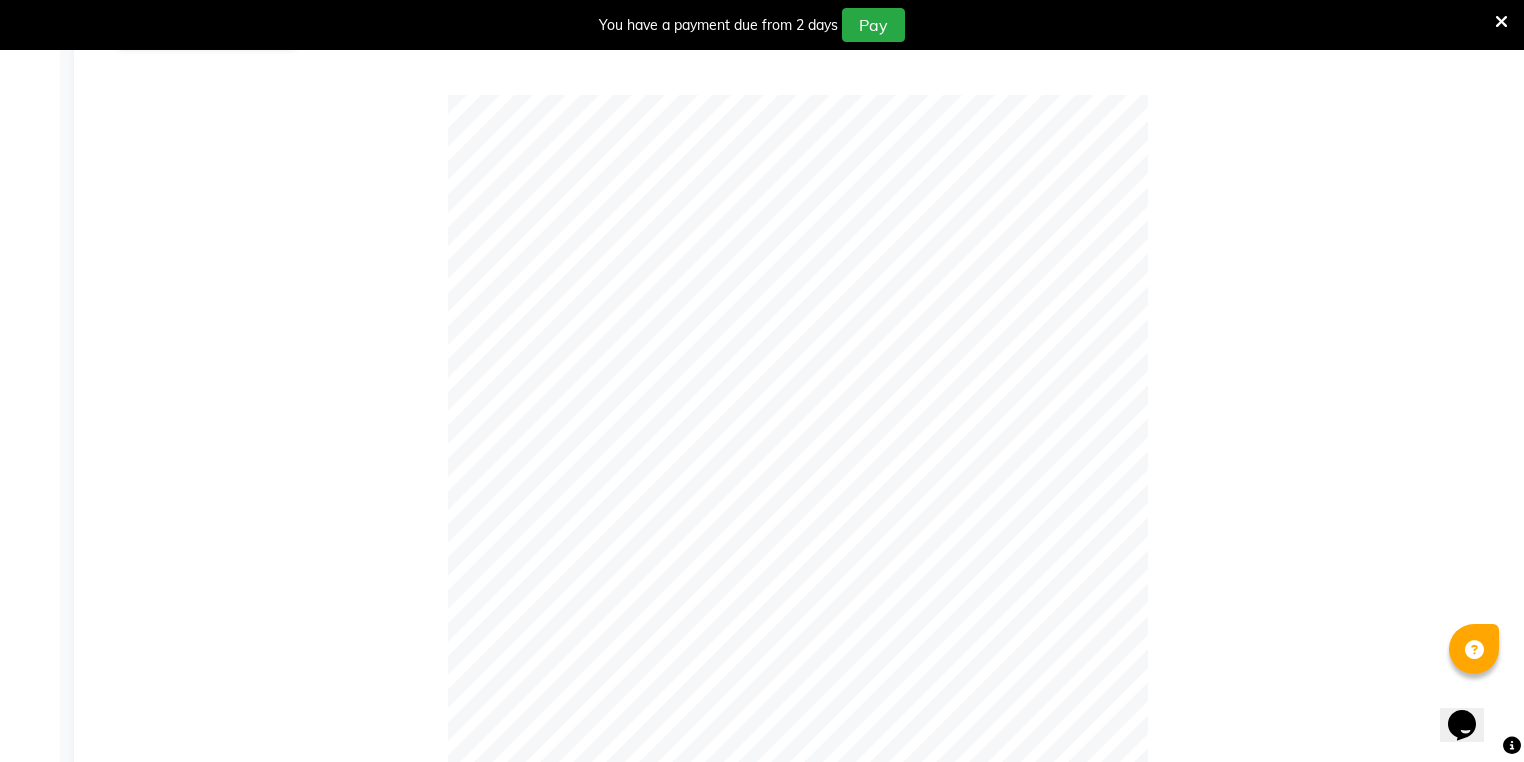 scroll, scrollTop: 55, scrollLeft: 0, axis: vertical 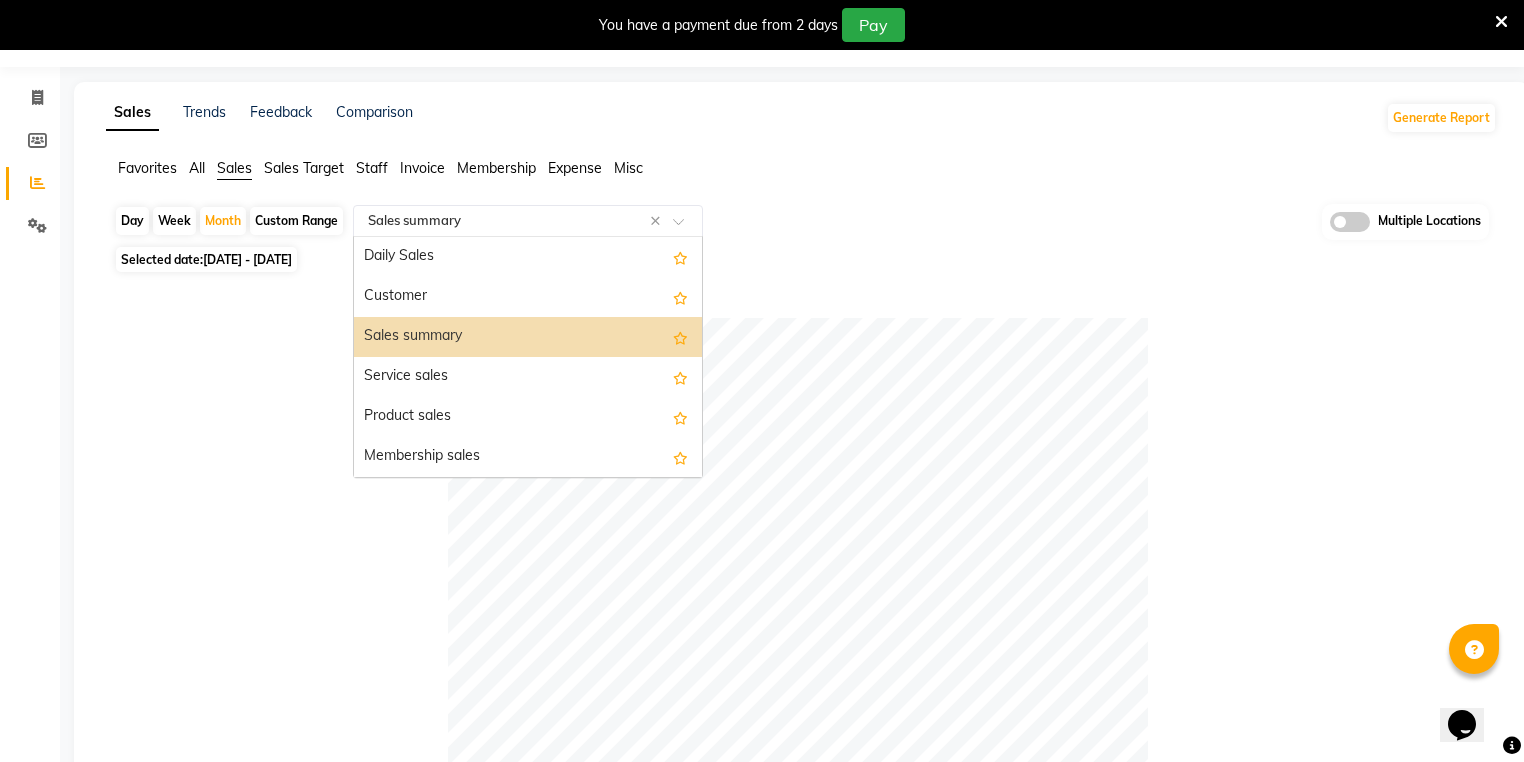 click 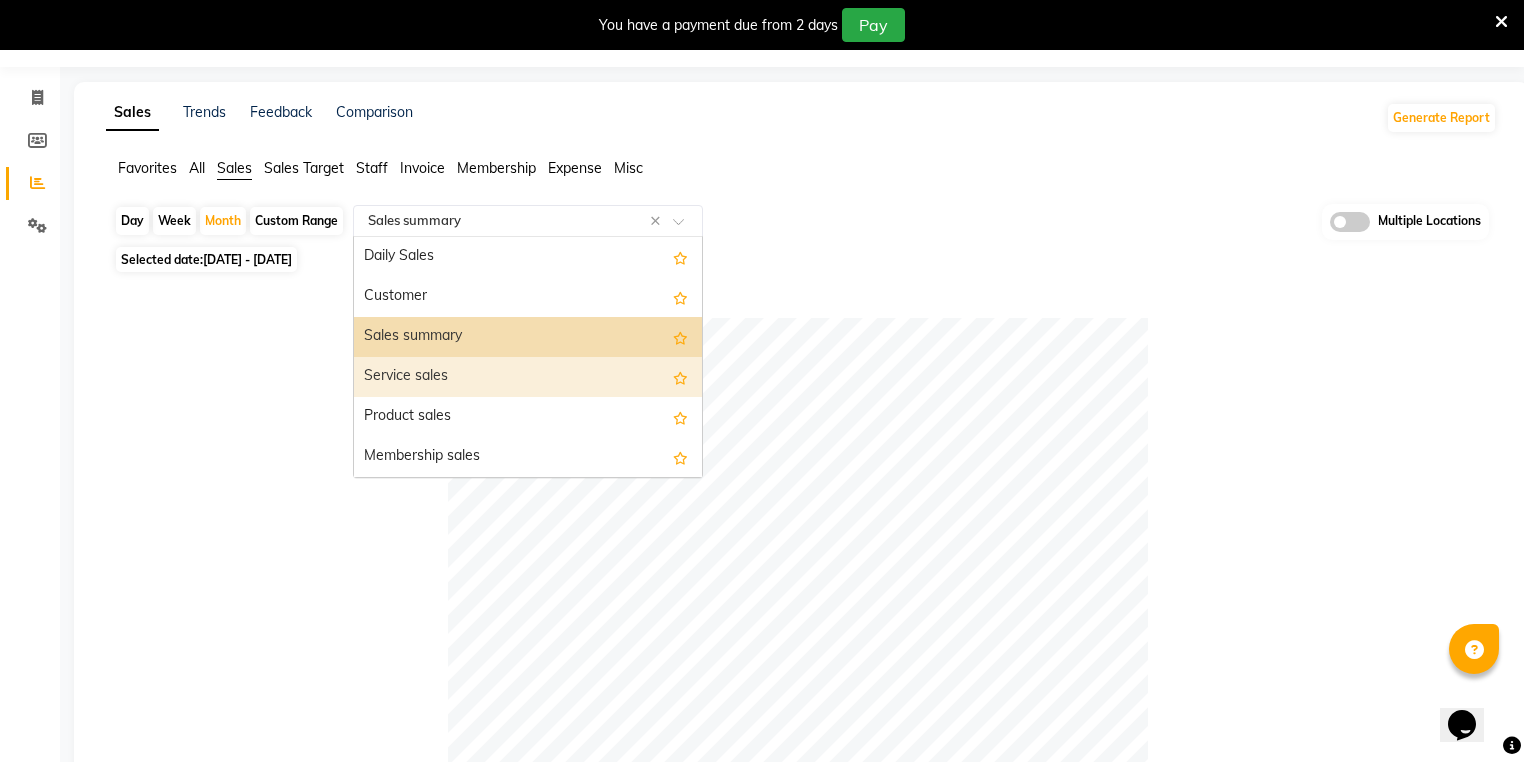 click on "Service sales" at bounding box center [528, 377] 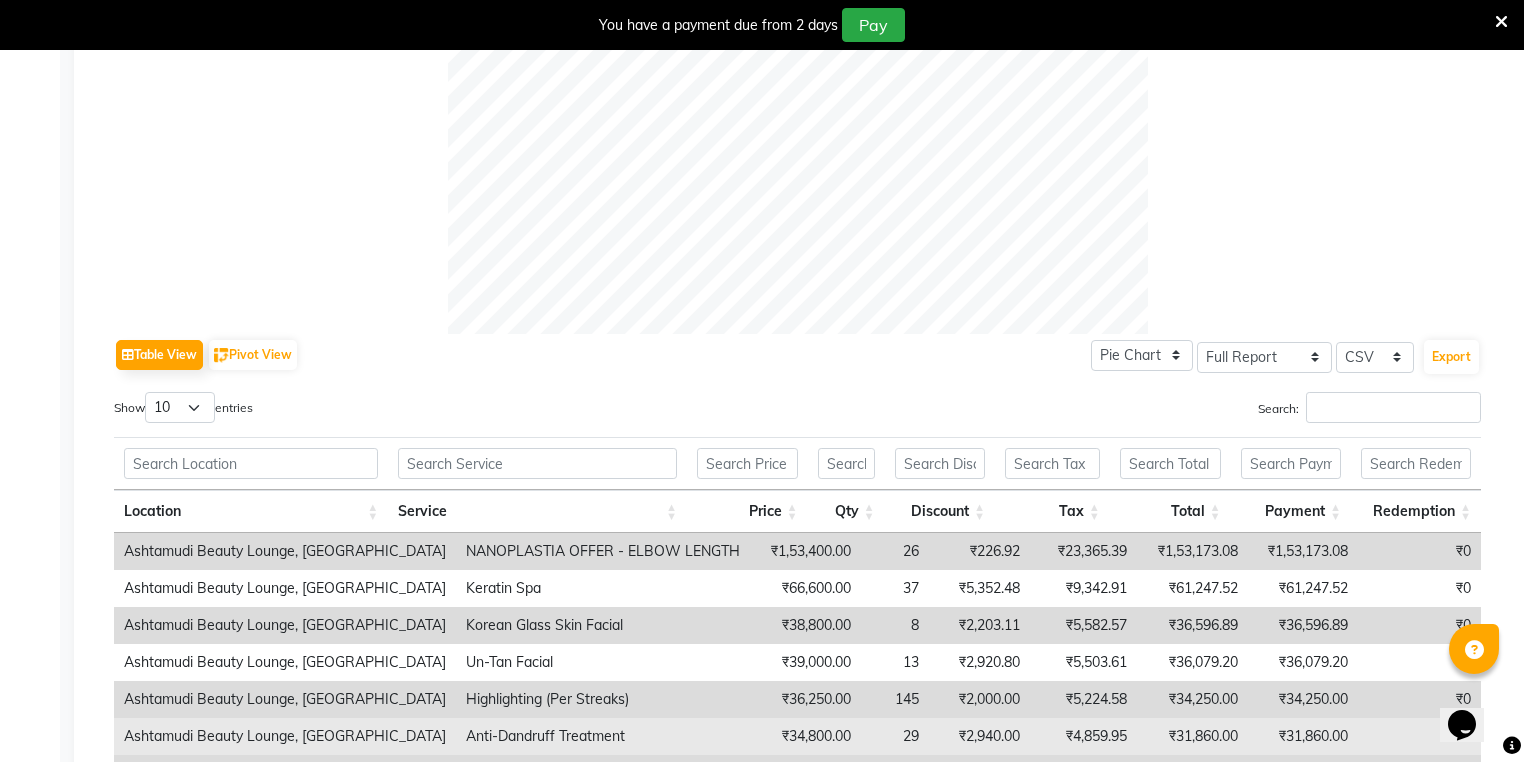 scroll, scrollTop: 1015, scrollLeft: 0, axis: vertical 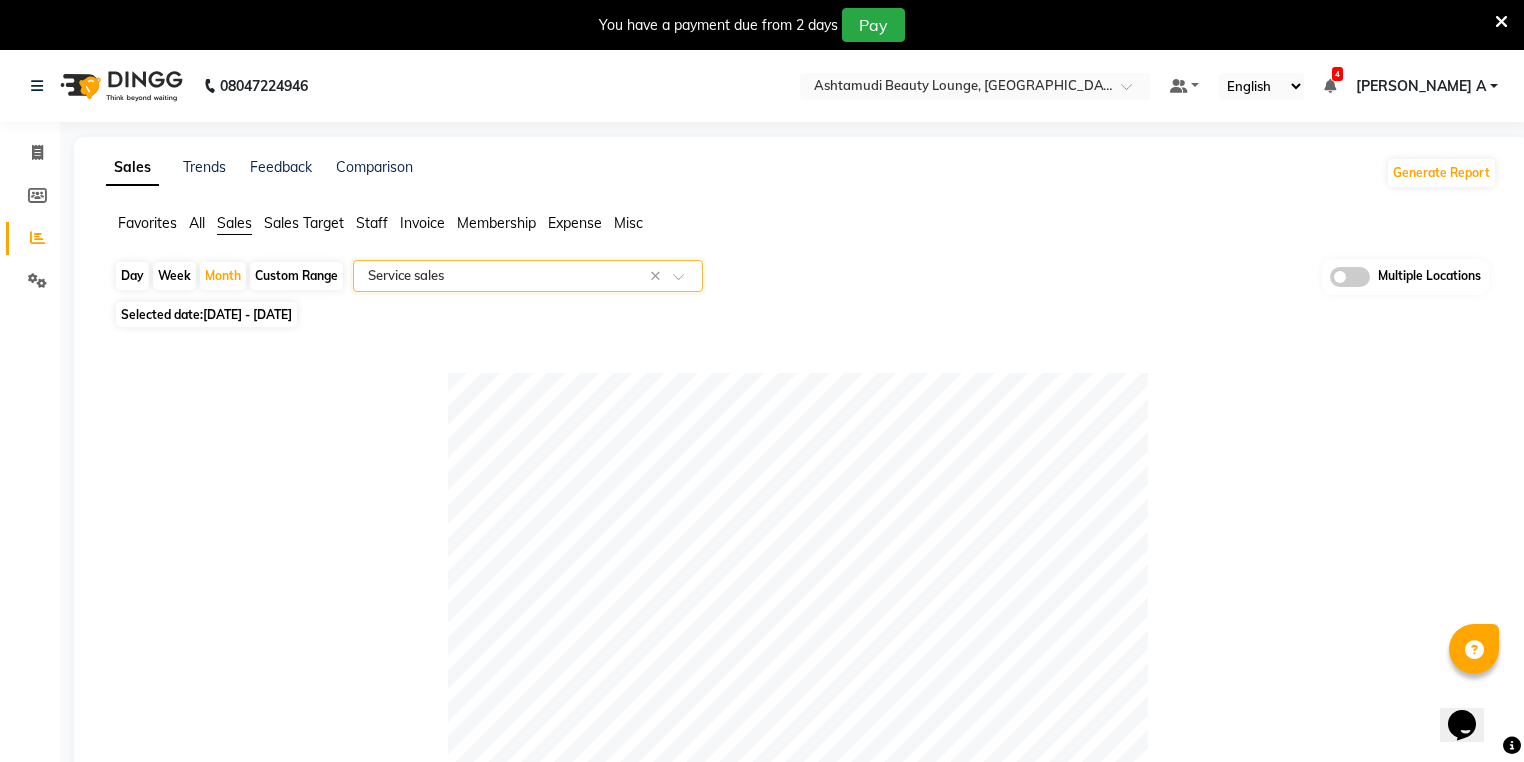 click on "08047224946 Select Location × Ashtamudi Beauty Lounge, Attingal Default Panel My Panel English ENGLISH Español العربية मराठी हिंदी ગુજરાતી தமிழ் 中文 4 Notifications nothing to show ATHIRA A Manage Profile Change Password Sign out  Version:3.15.4" 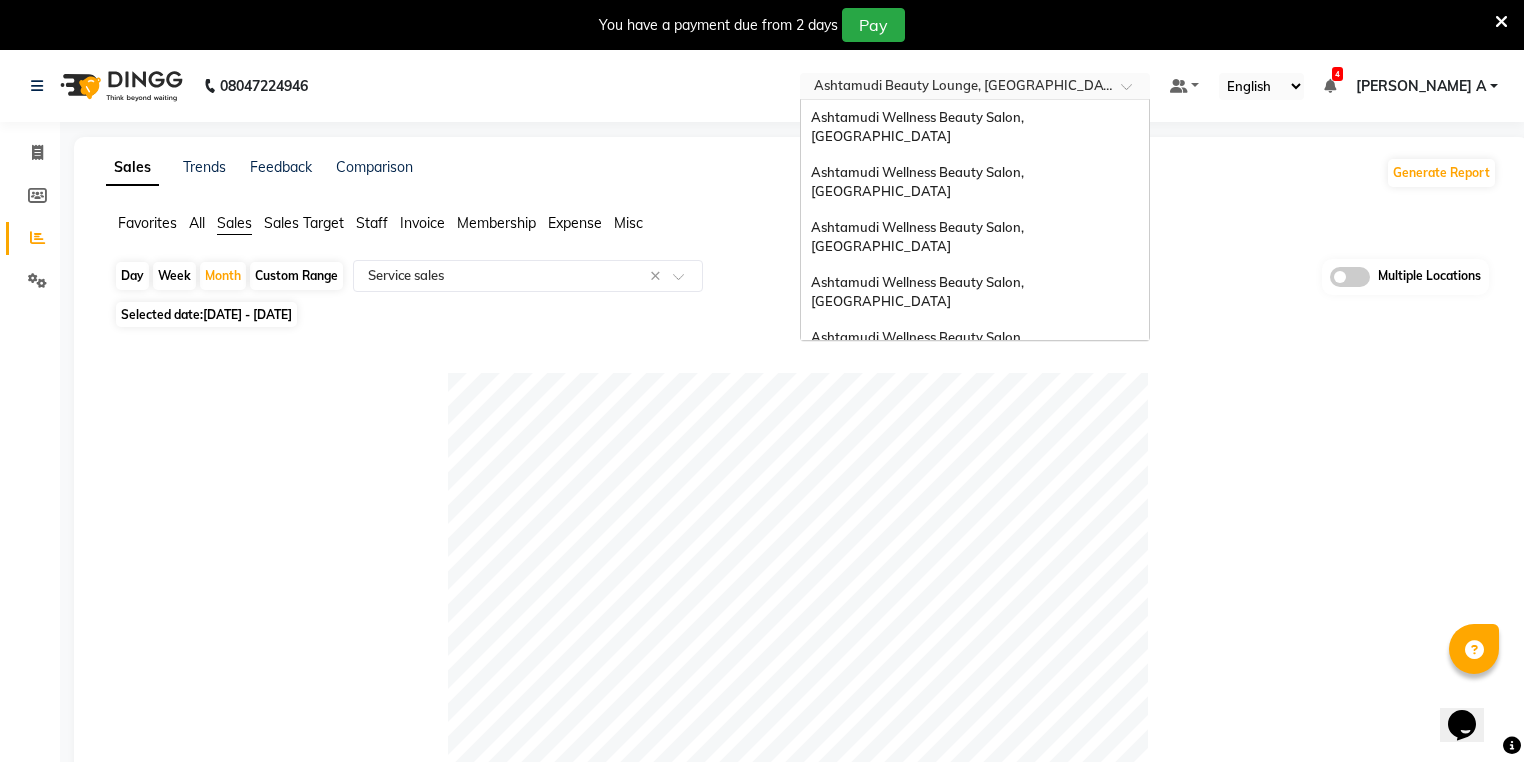 click on "Select Location × Ashtamudi Beauty Lounge, Attingal" at bounding box center [975, 86] 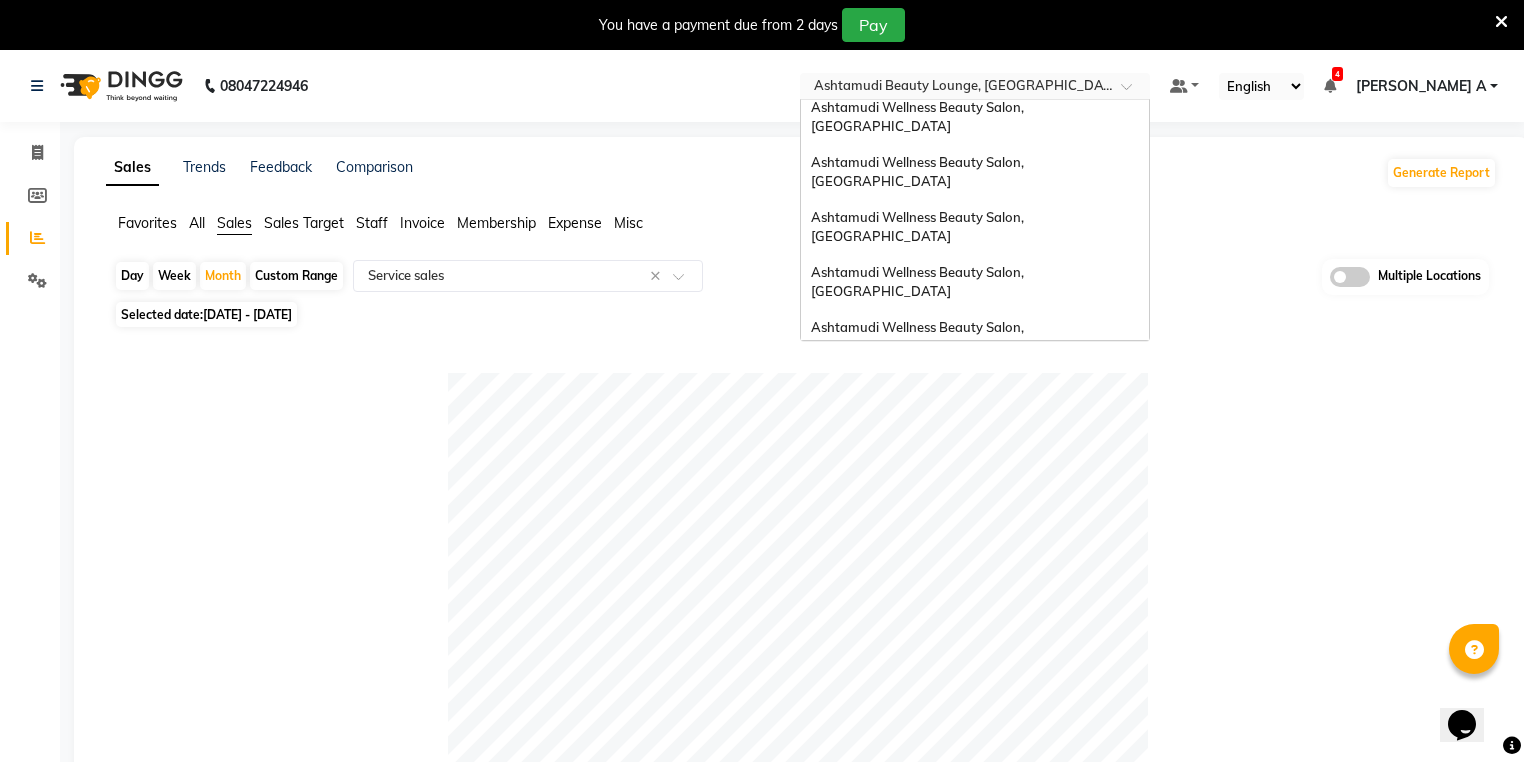 scroll, scrollTop: 0, scrollLeft: 0, axis: both 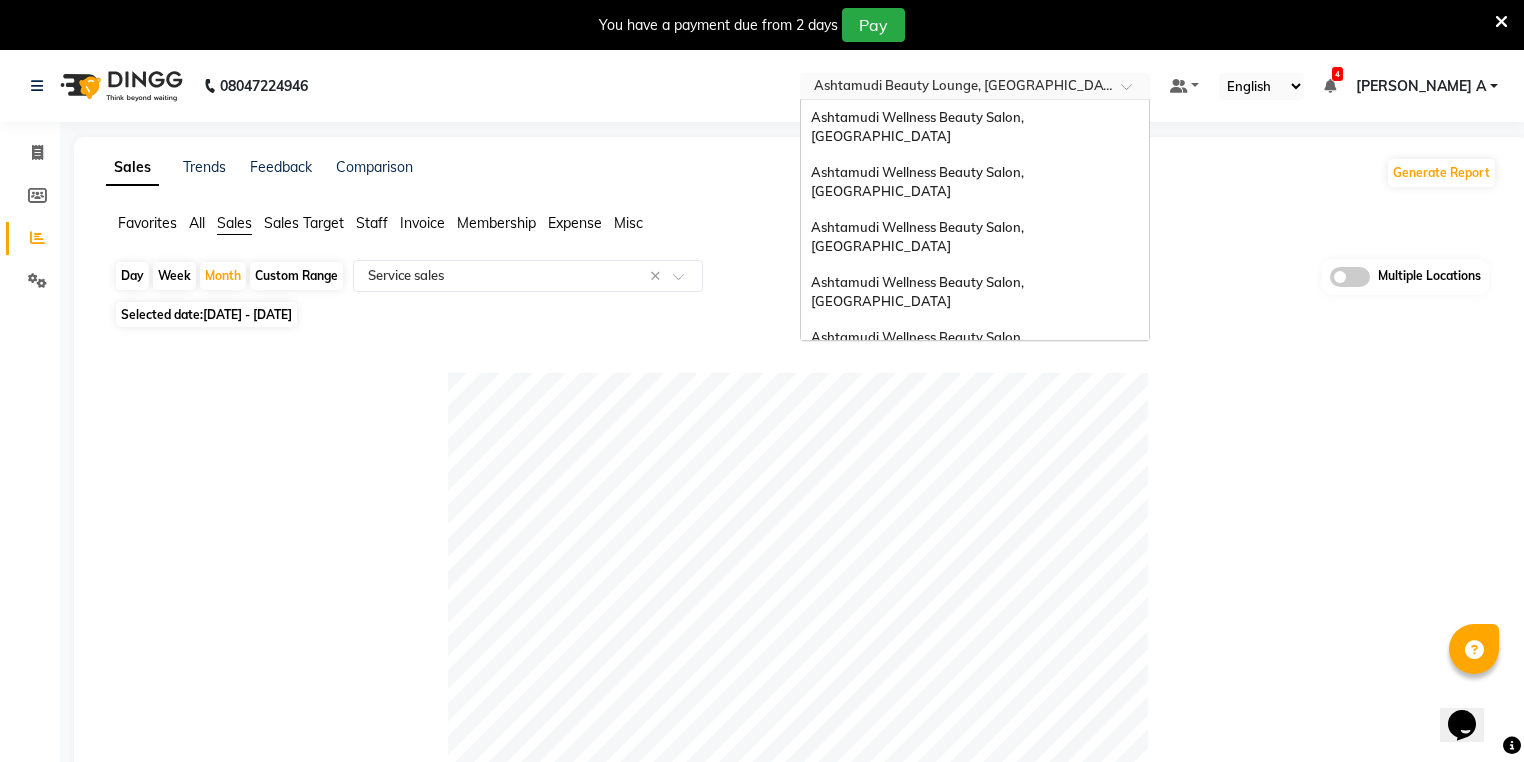 click on "Ashtamudi Wellness Beauty Salon, Trivandrum" at bounding box center [954, 427] 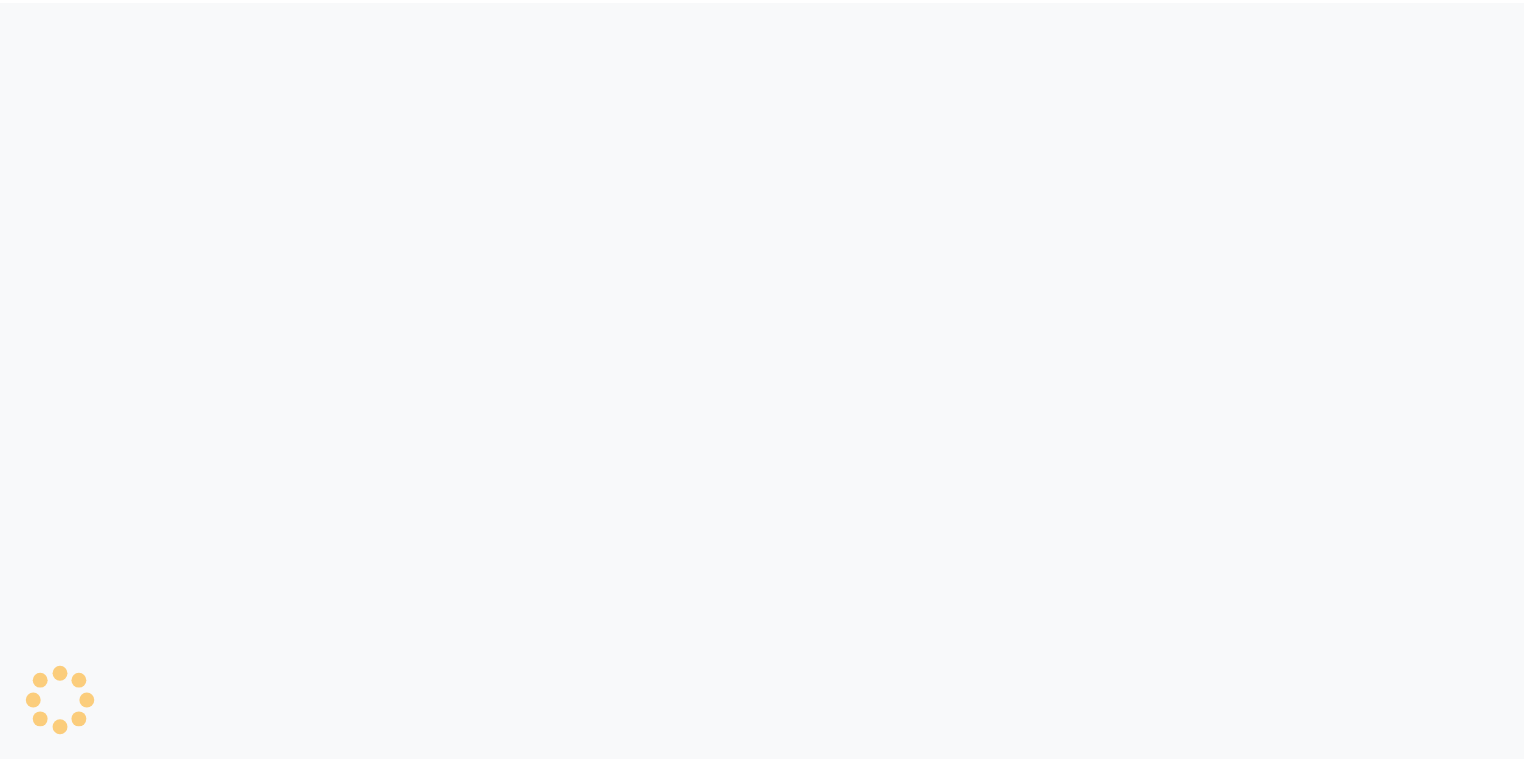 scroll, scrollTop: 0, scrollLeft: 0, axis: both 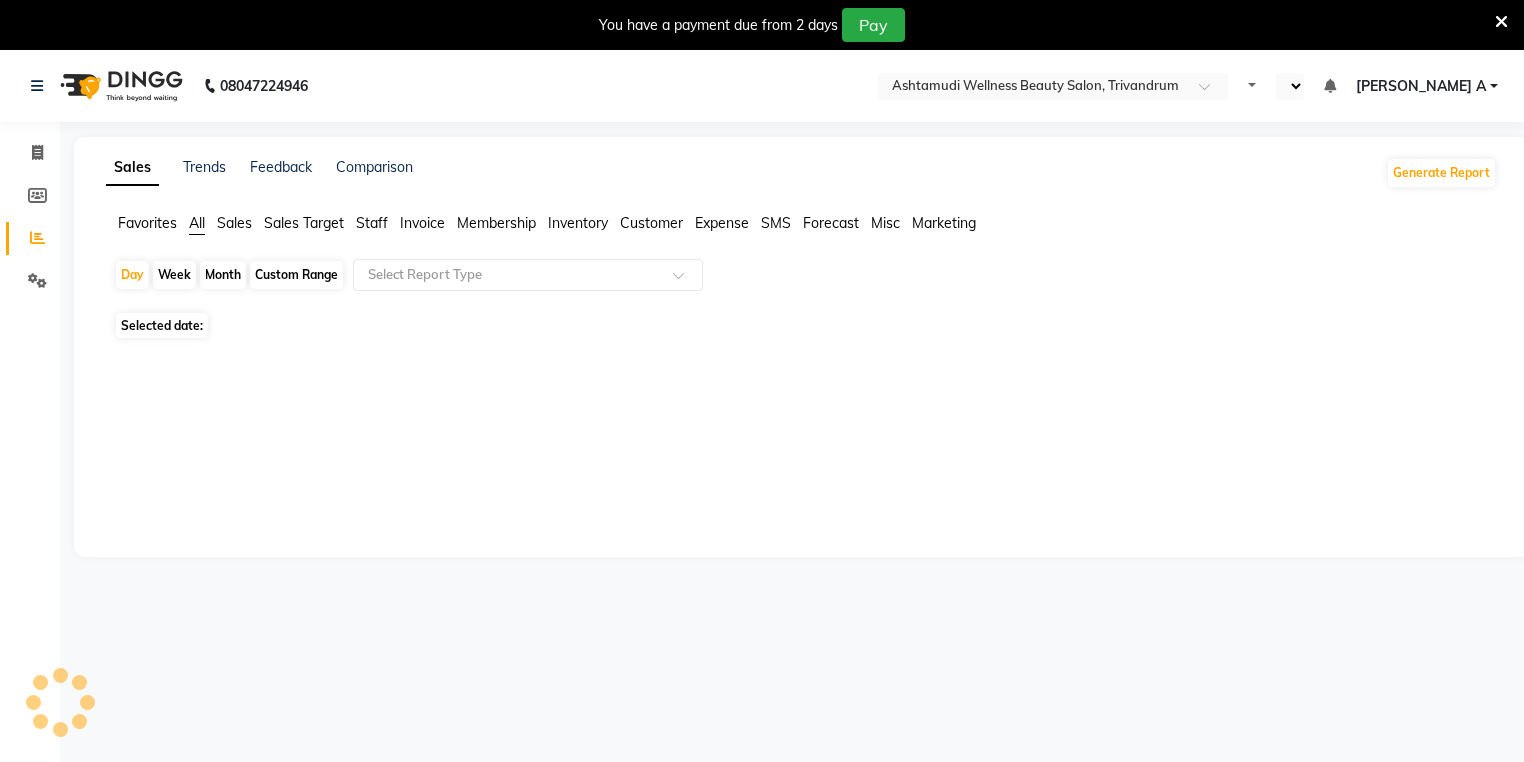 select on "en" 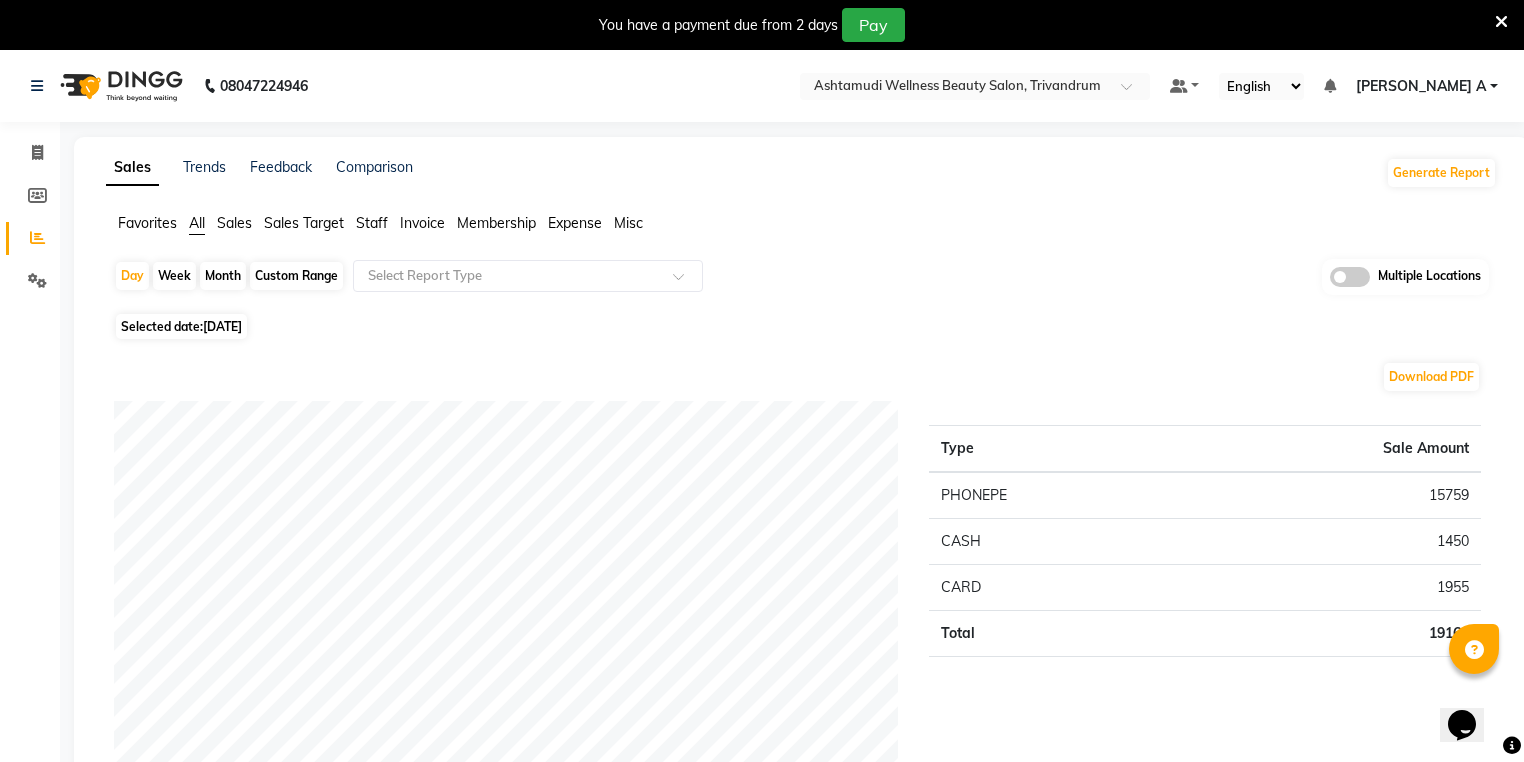 scroll, scrollTop: 0, scrollLeft: 0, axis: both 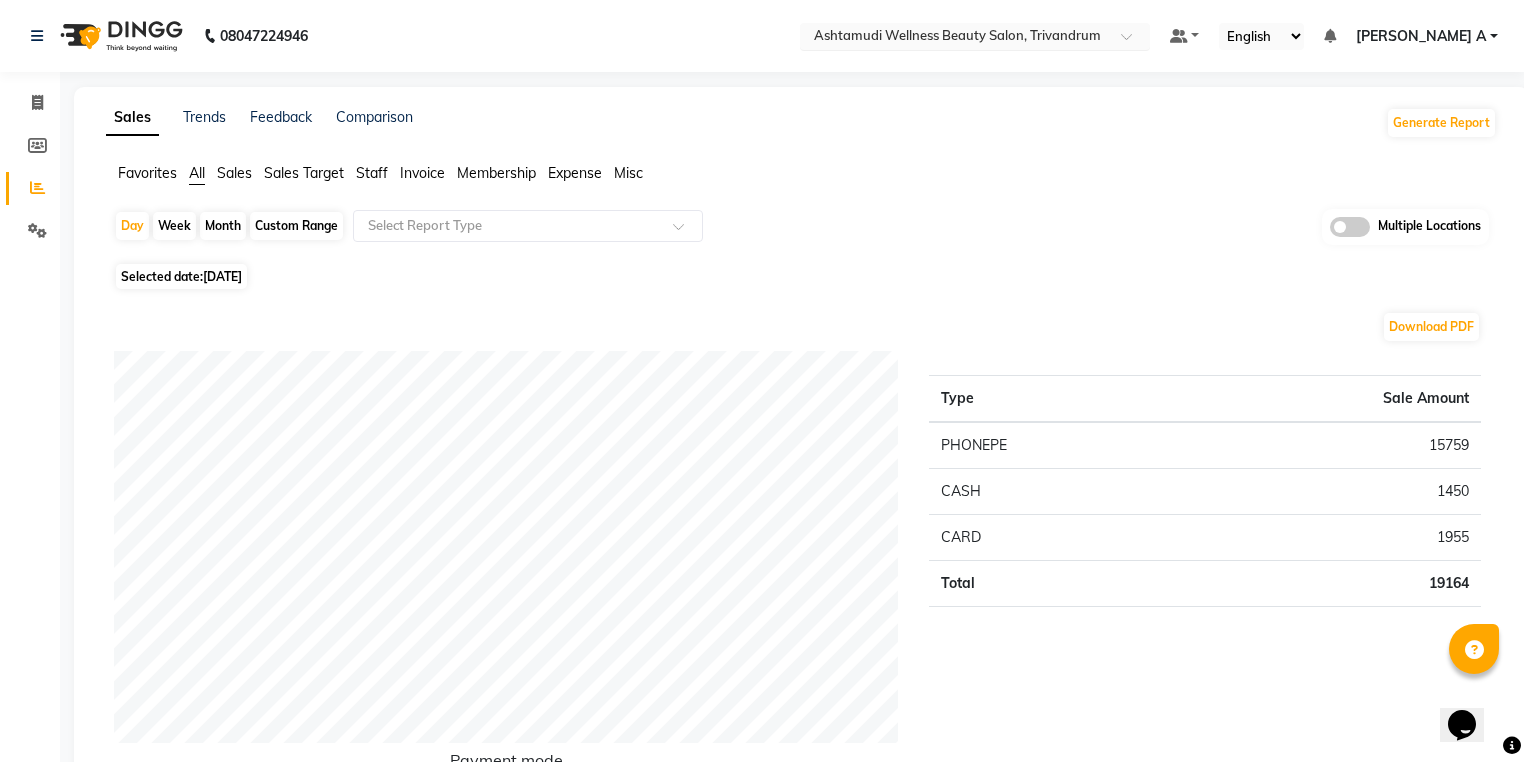 click at bounding box center (975, 38) 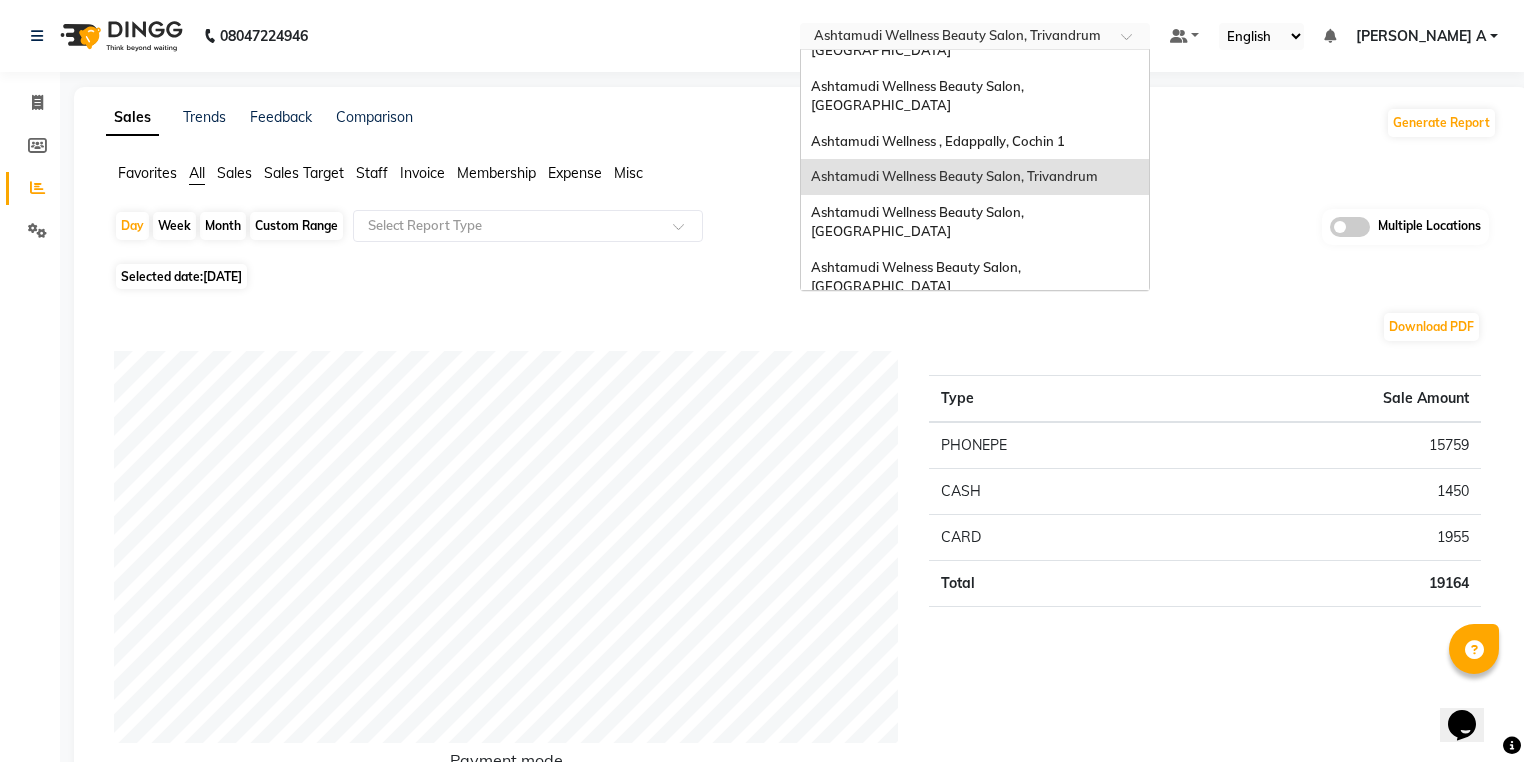 scroll, scrollTop: 0, scrollLeft: 0, axis: both 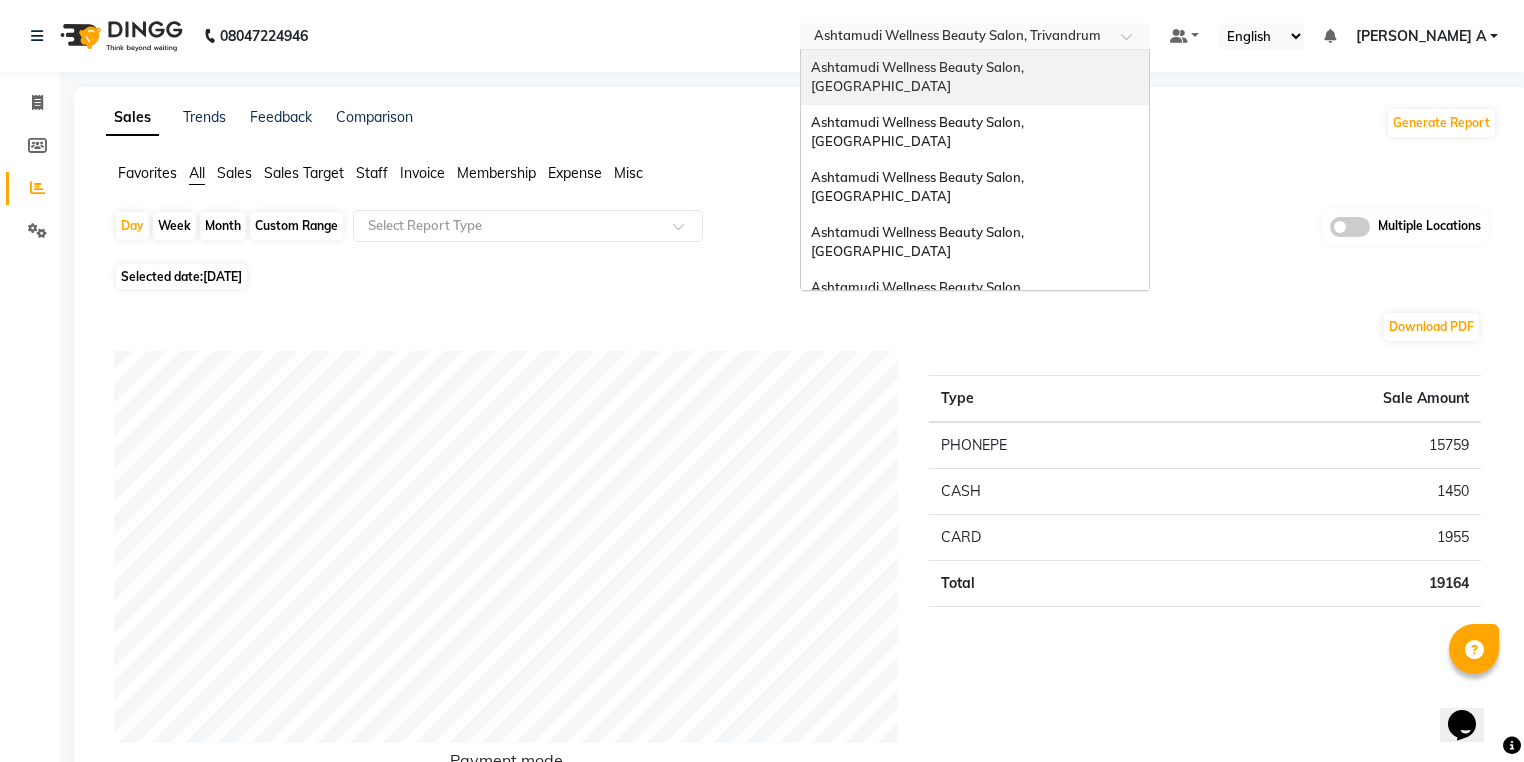 click on "Ashtamudi Wellness Beauty Salon, [GEOGRAPHIC_DATA]" at bounding box center (975, 77) 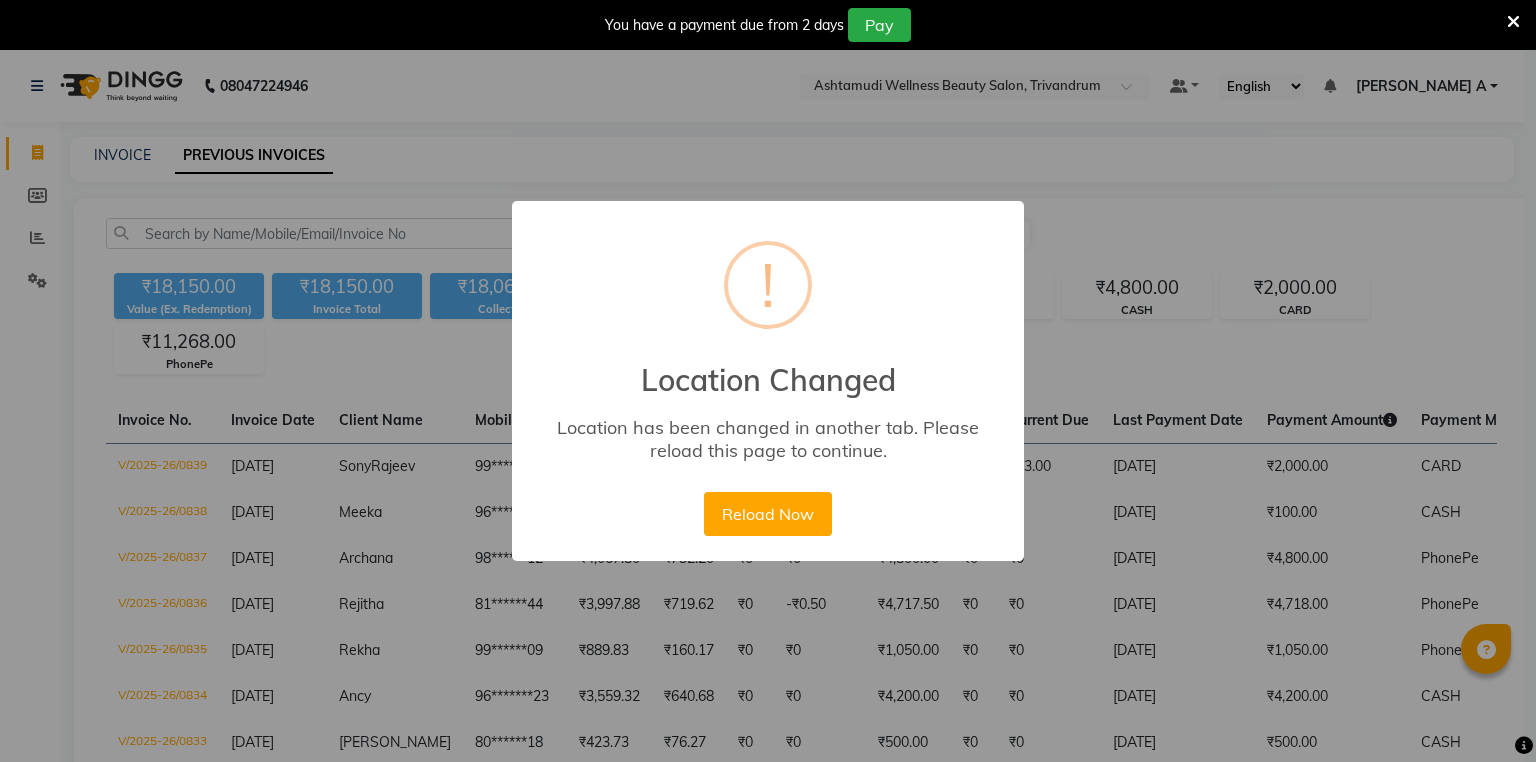 select on "range" 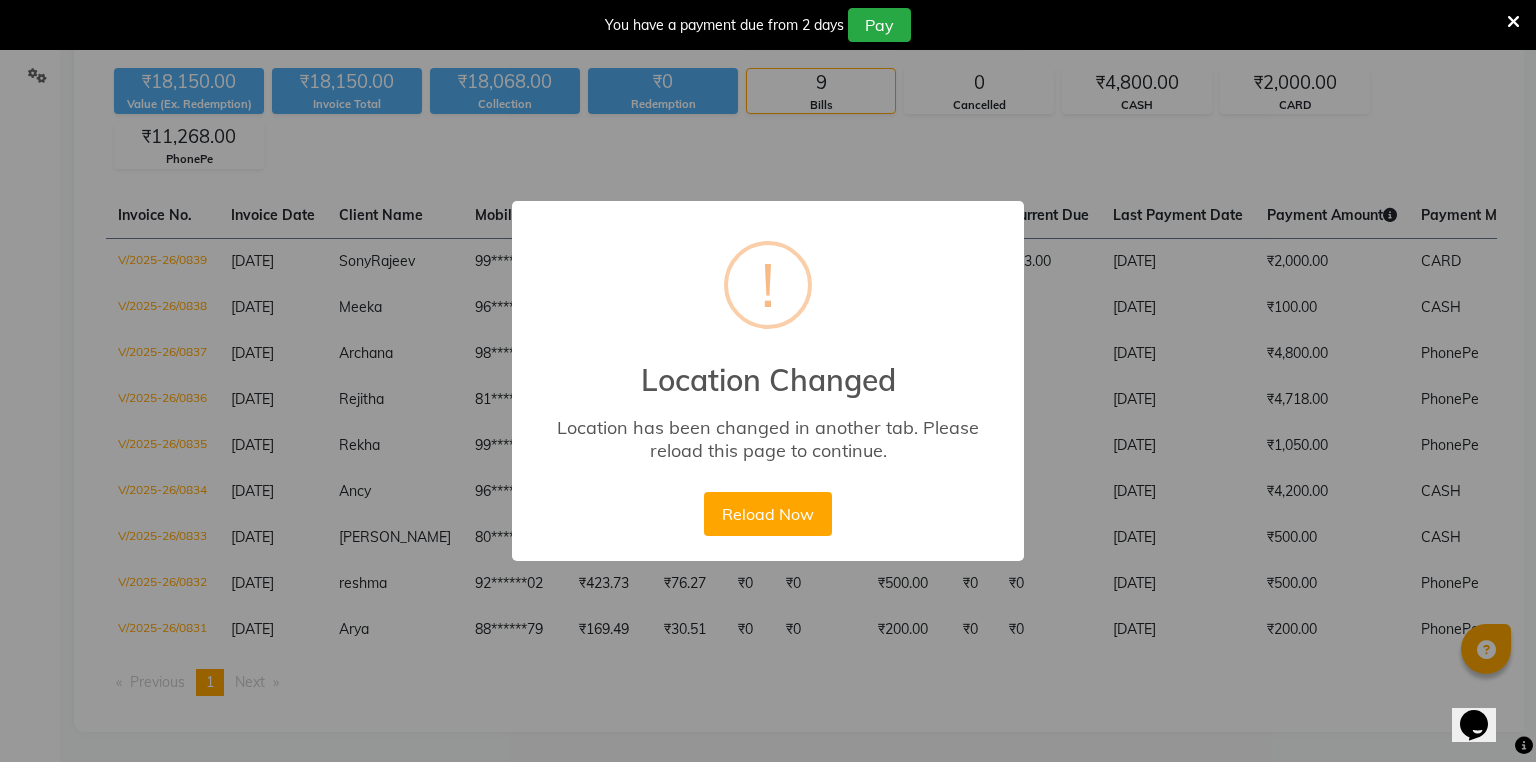 scroll, scrollTop: 0, scrollLeft: 0, axis: both 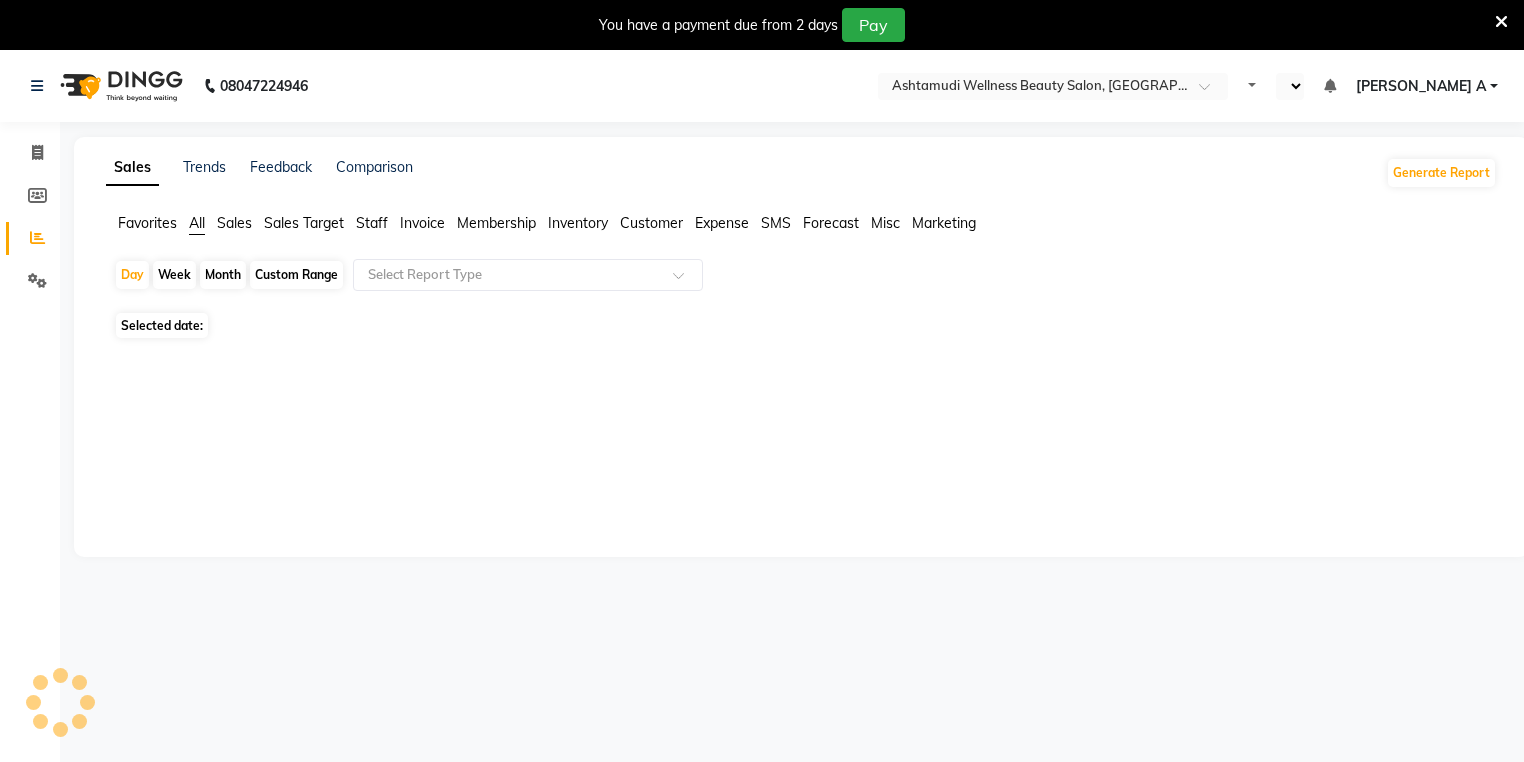 select on "en" 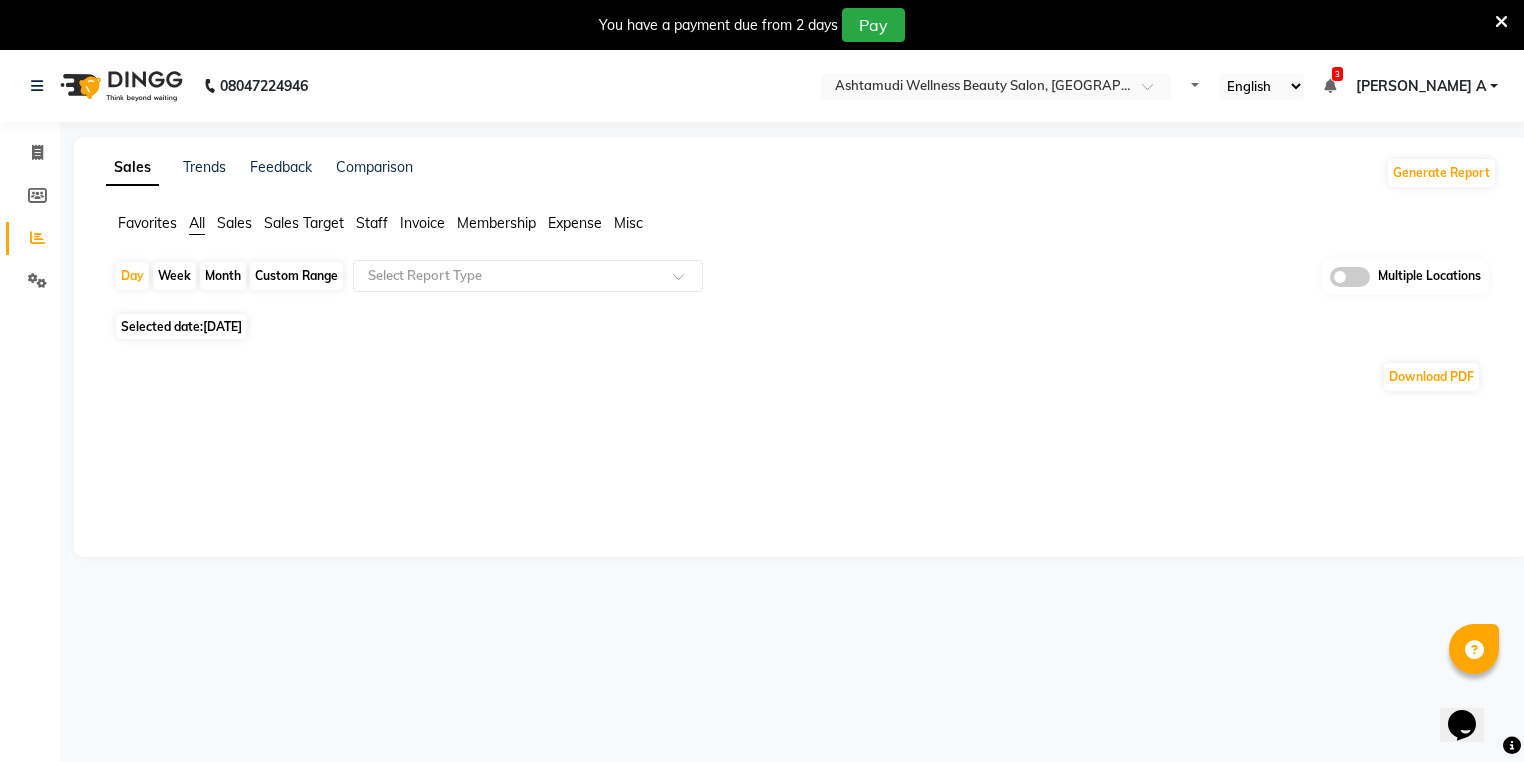 scroll, scrollTop: 0, scrollLeft: 0, axis: both 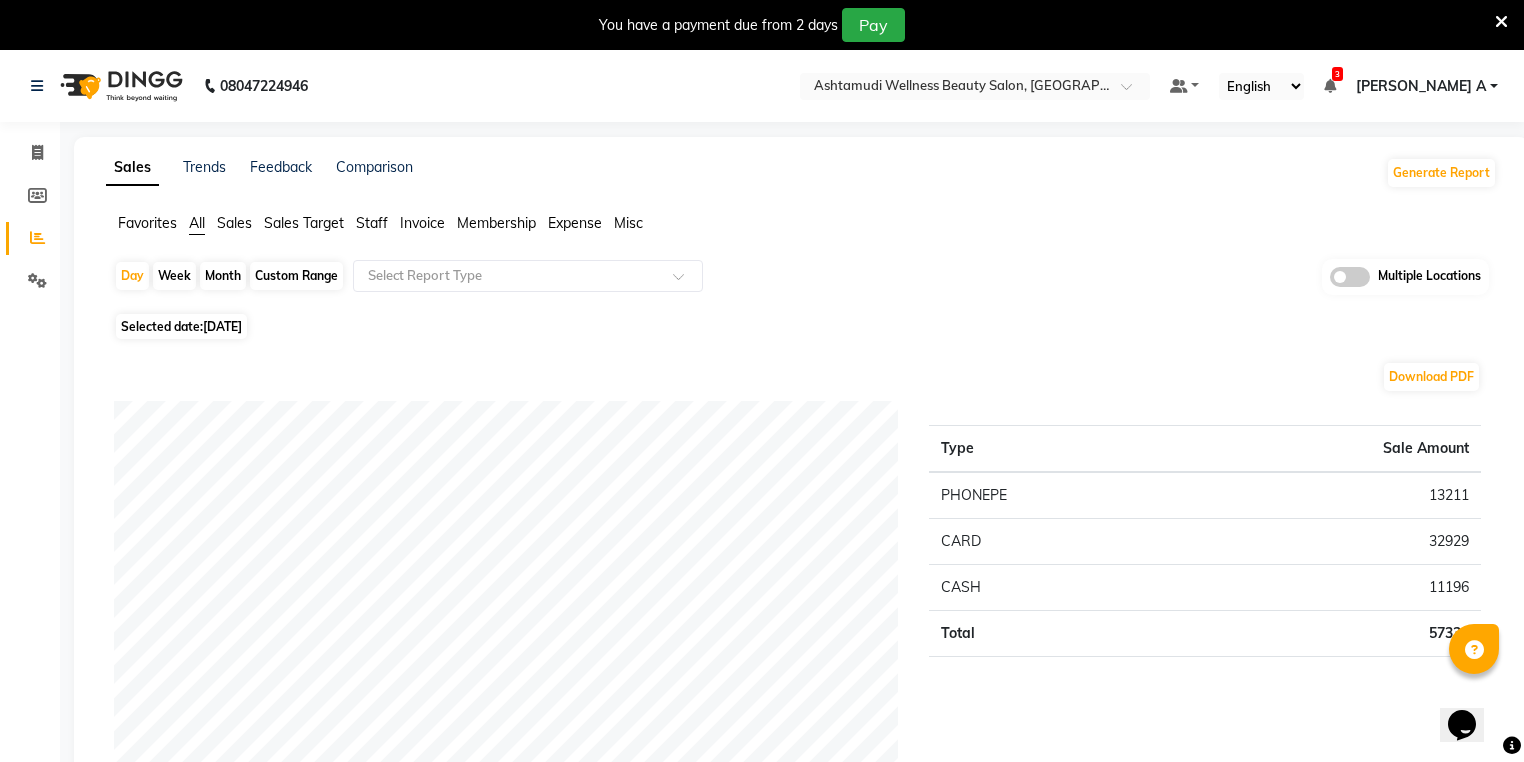 click at bounding box center (1501, 22) 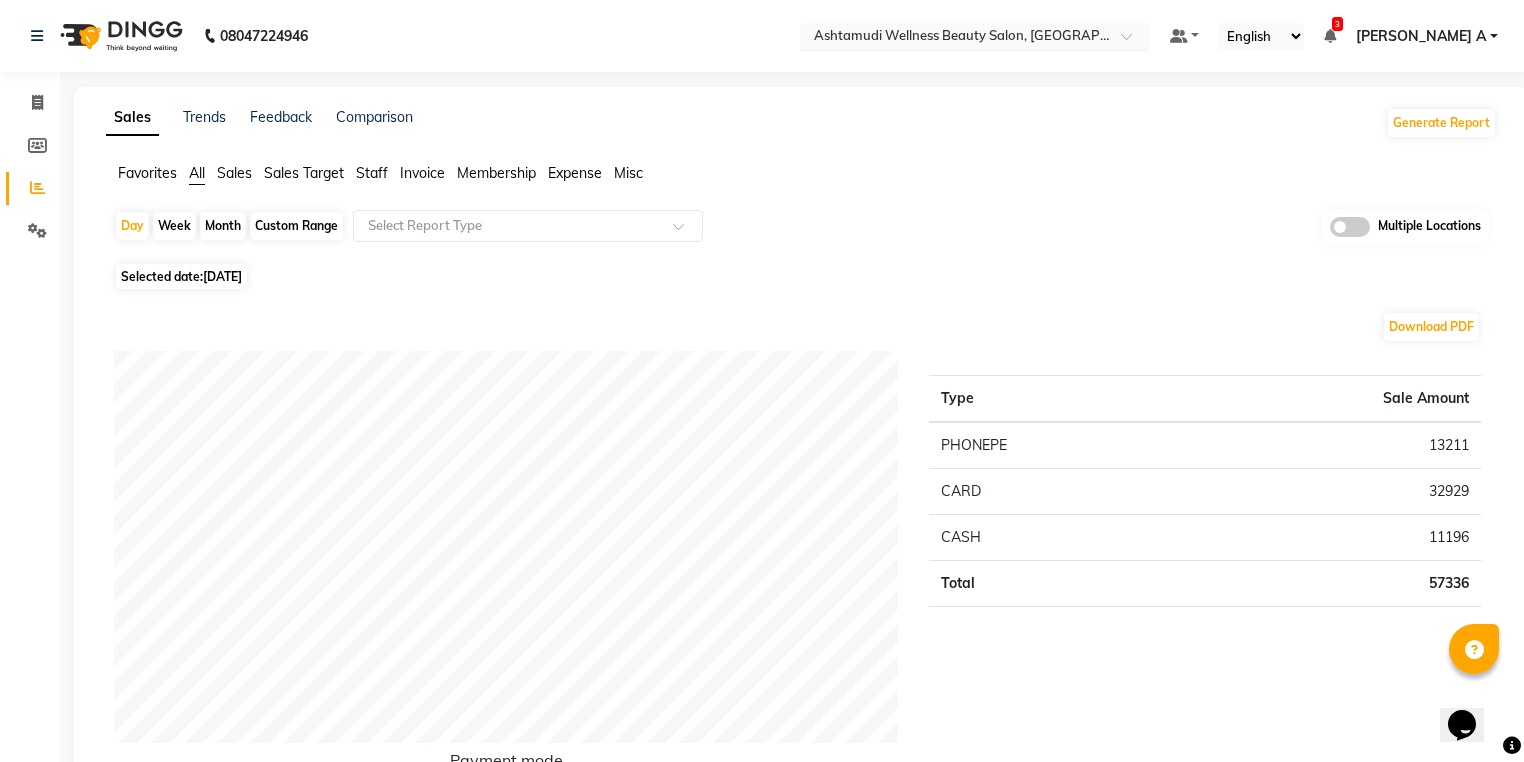 click at bounding box center [955, 38] 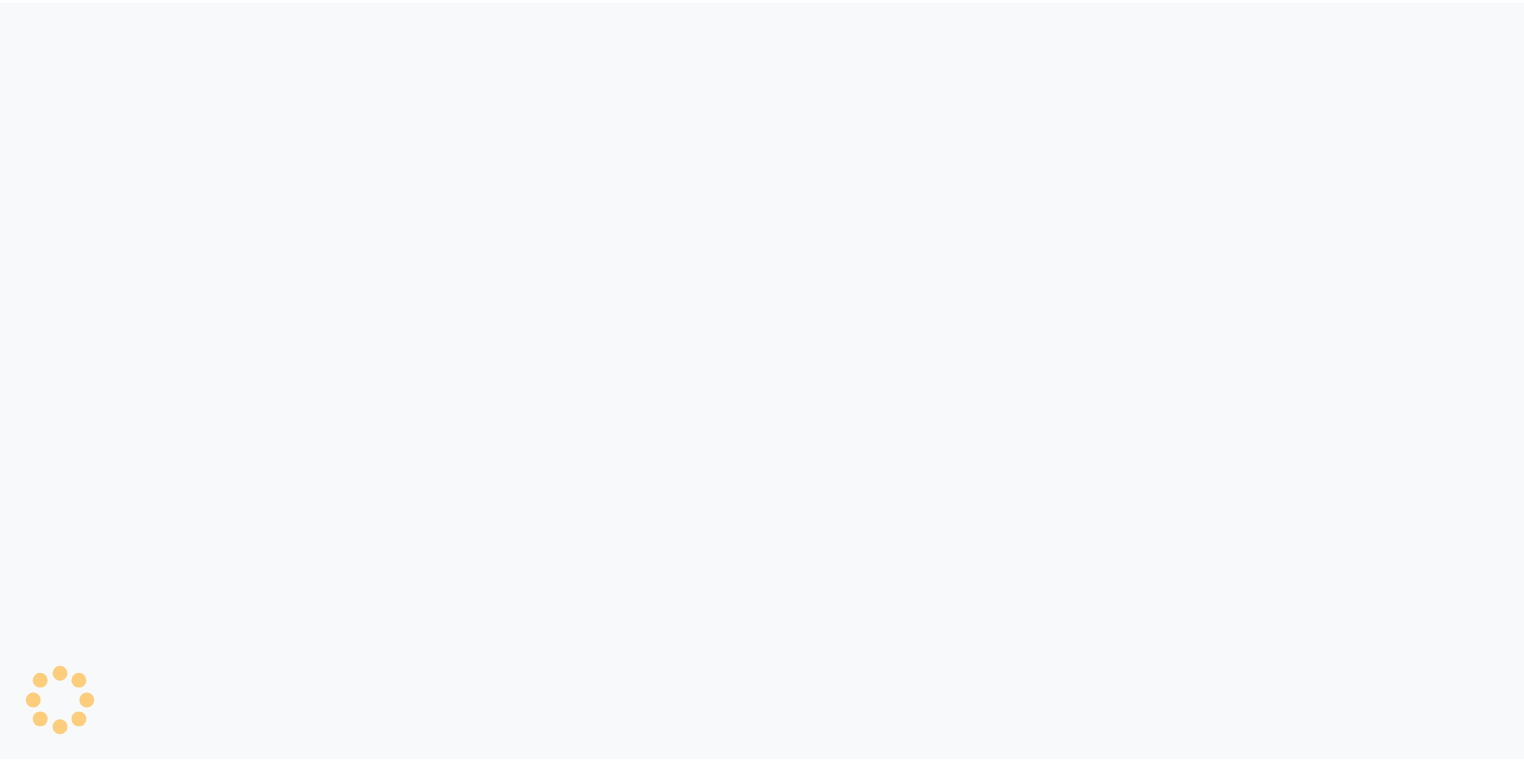 scroll, scrollTop: 0, scrollLeft: 0, axis: both 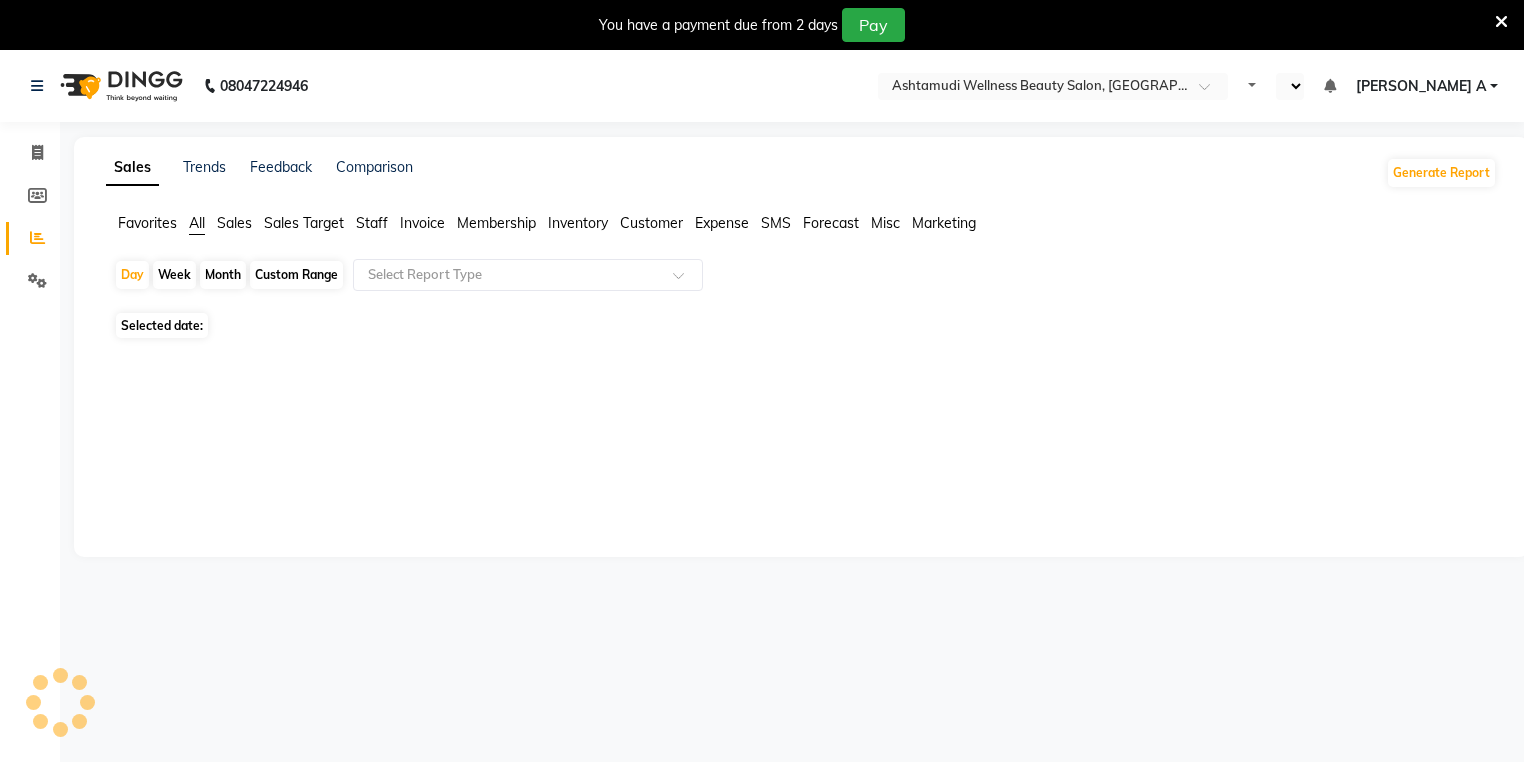 select on "en" 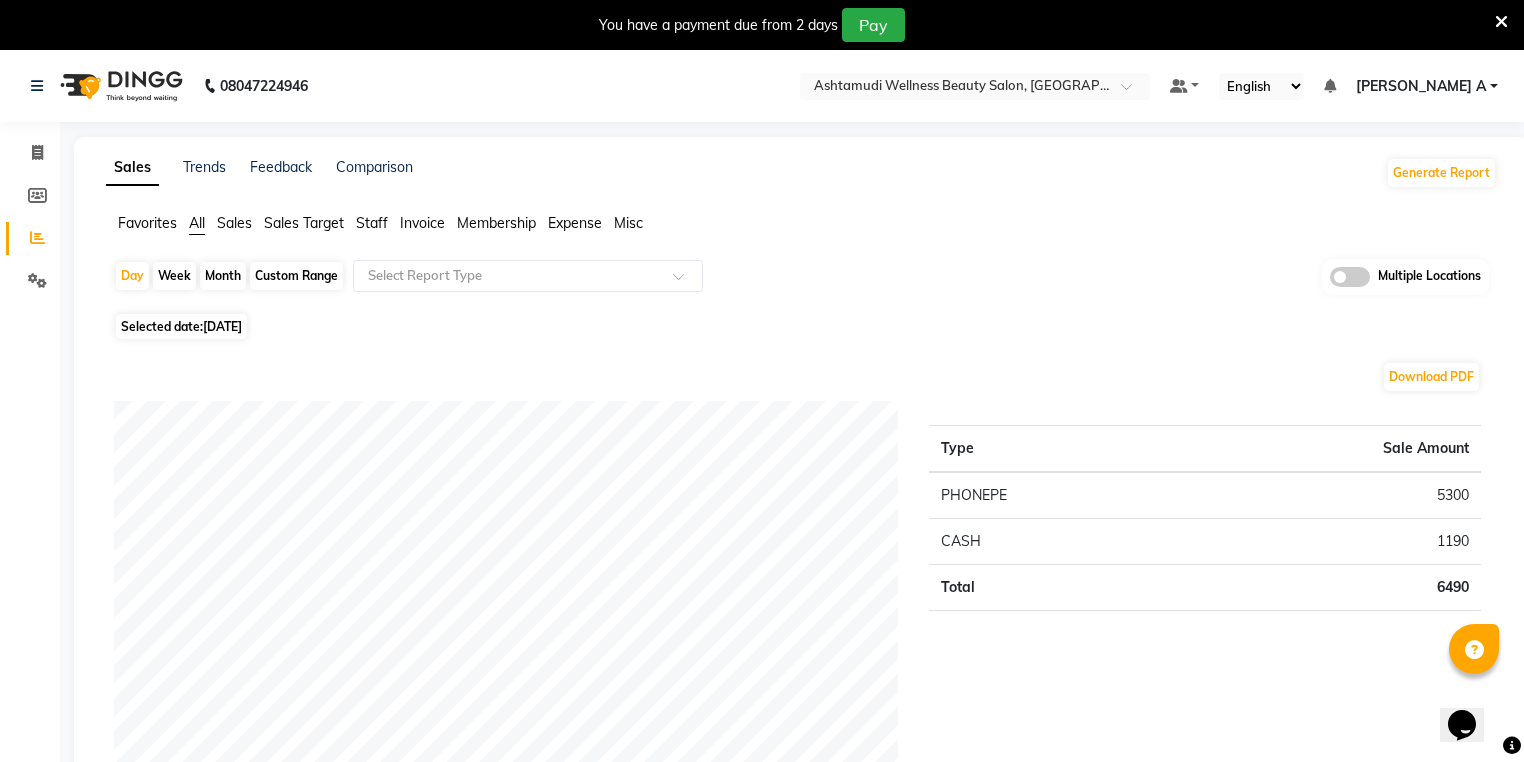 scroll, scrollTop: 0, scrollLeft: 0, axis: both 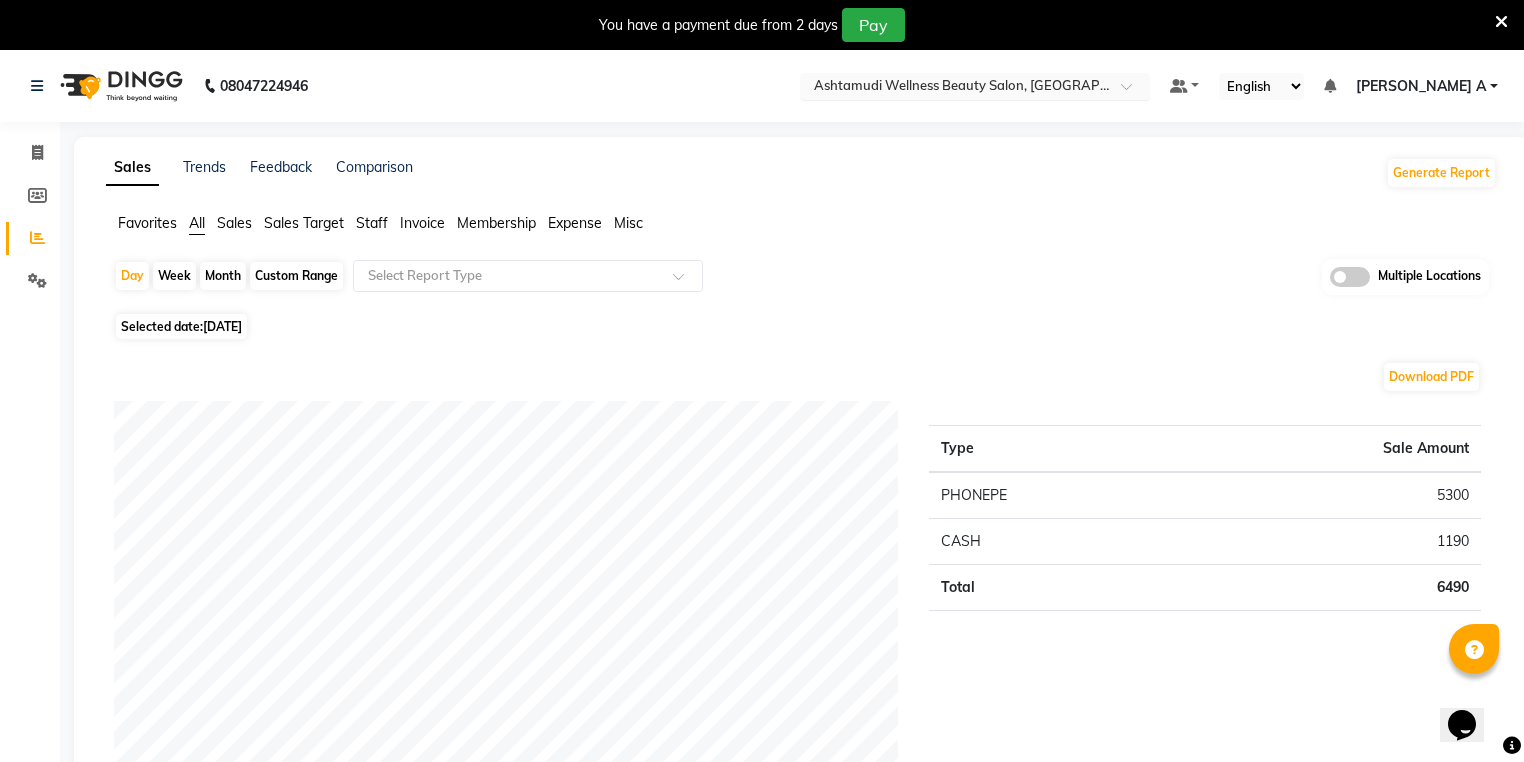 click on "Select Location × Ashtamudi Wellness Beauty Salon, [GEOGRAPHIC_DATA]" at bounding box center [975, 86] 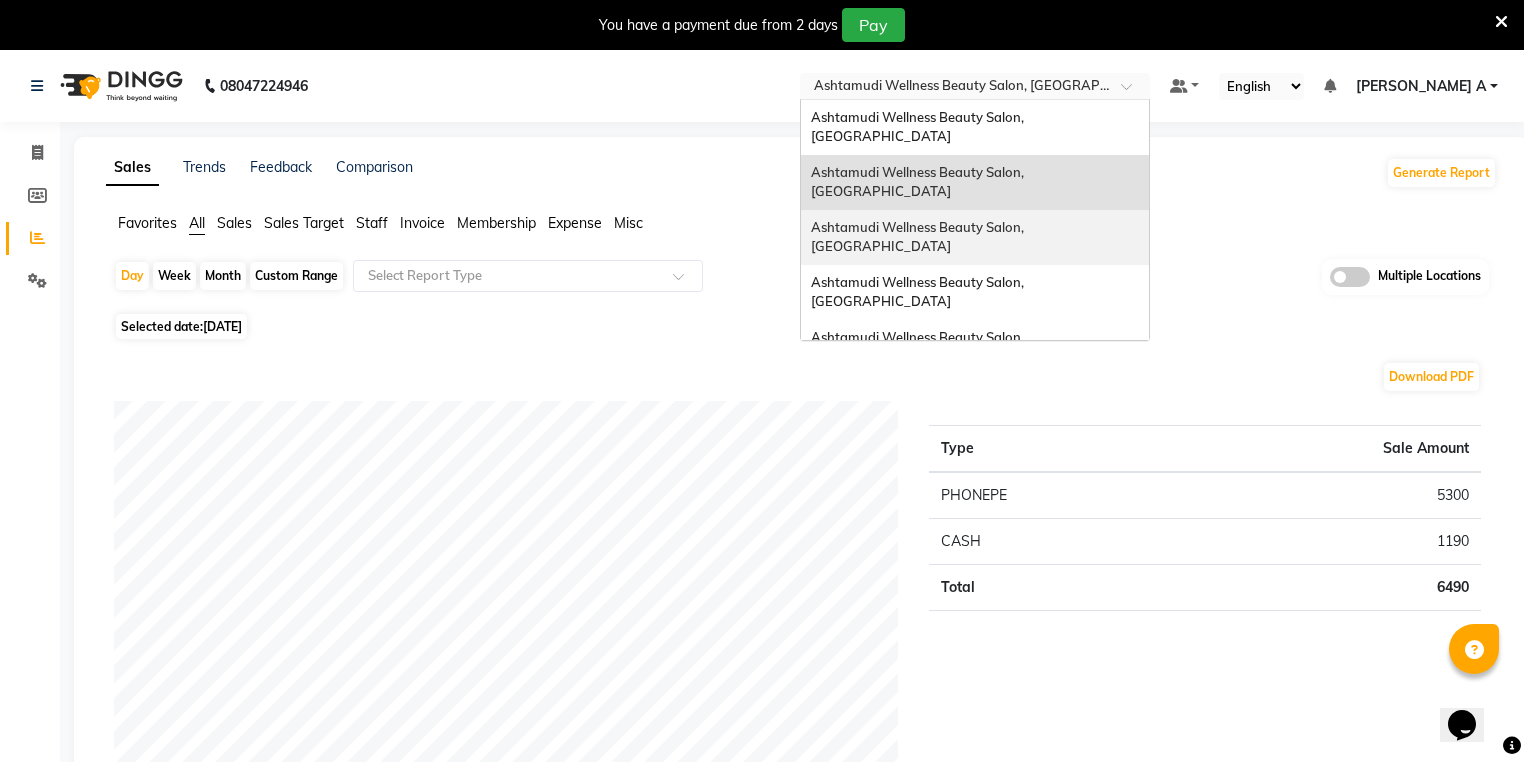 click on "Ashtamudi Wellness Beauty Salon, [GEOGRAPHIC_DATA]" at bounding box center (919, 237) 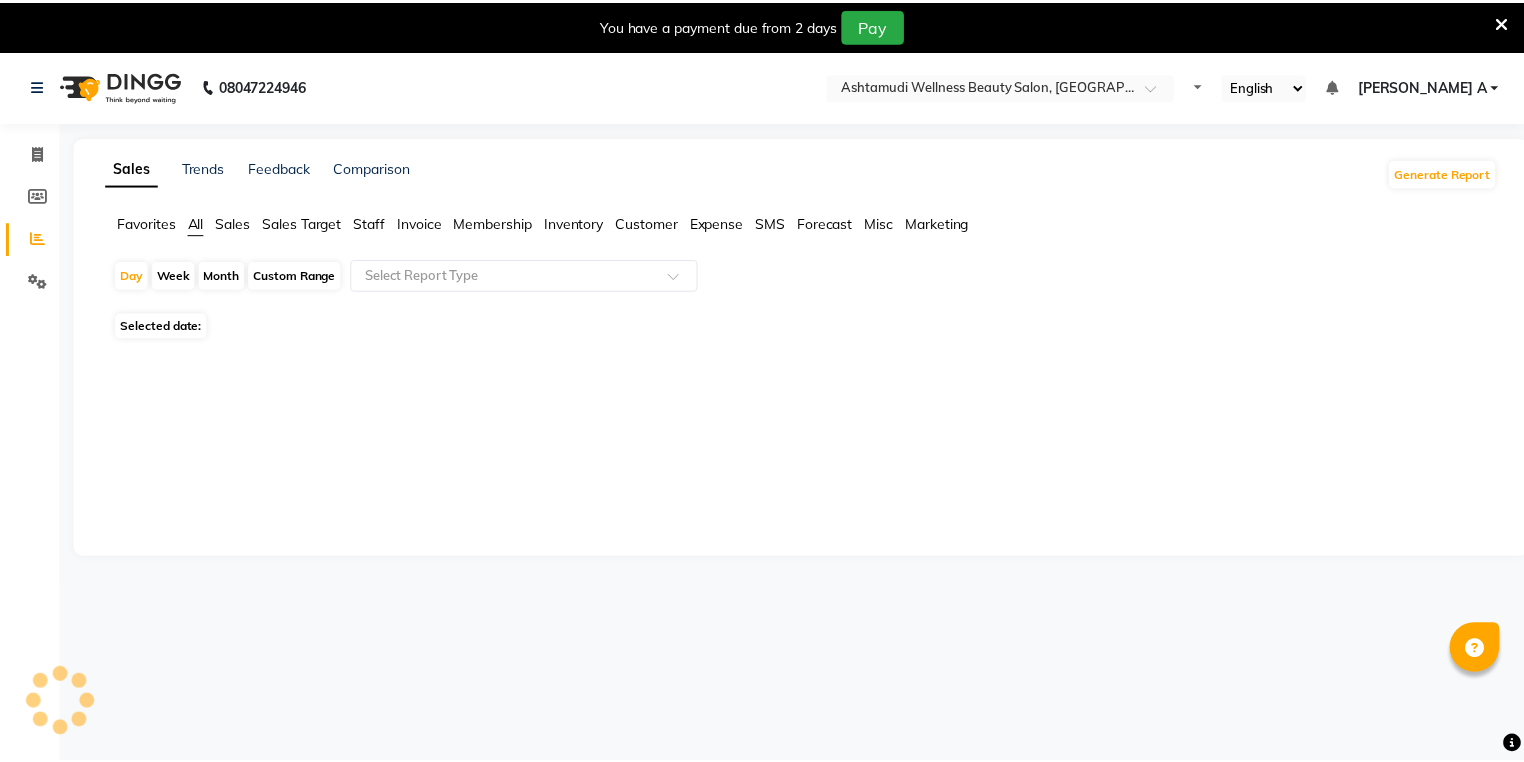 scroll, scrollTop: 0, scrollLeft: 0, axis: both 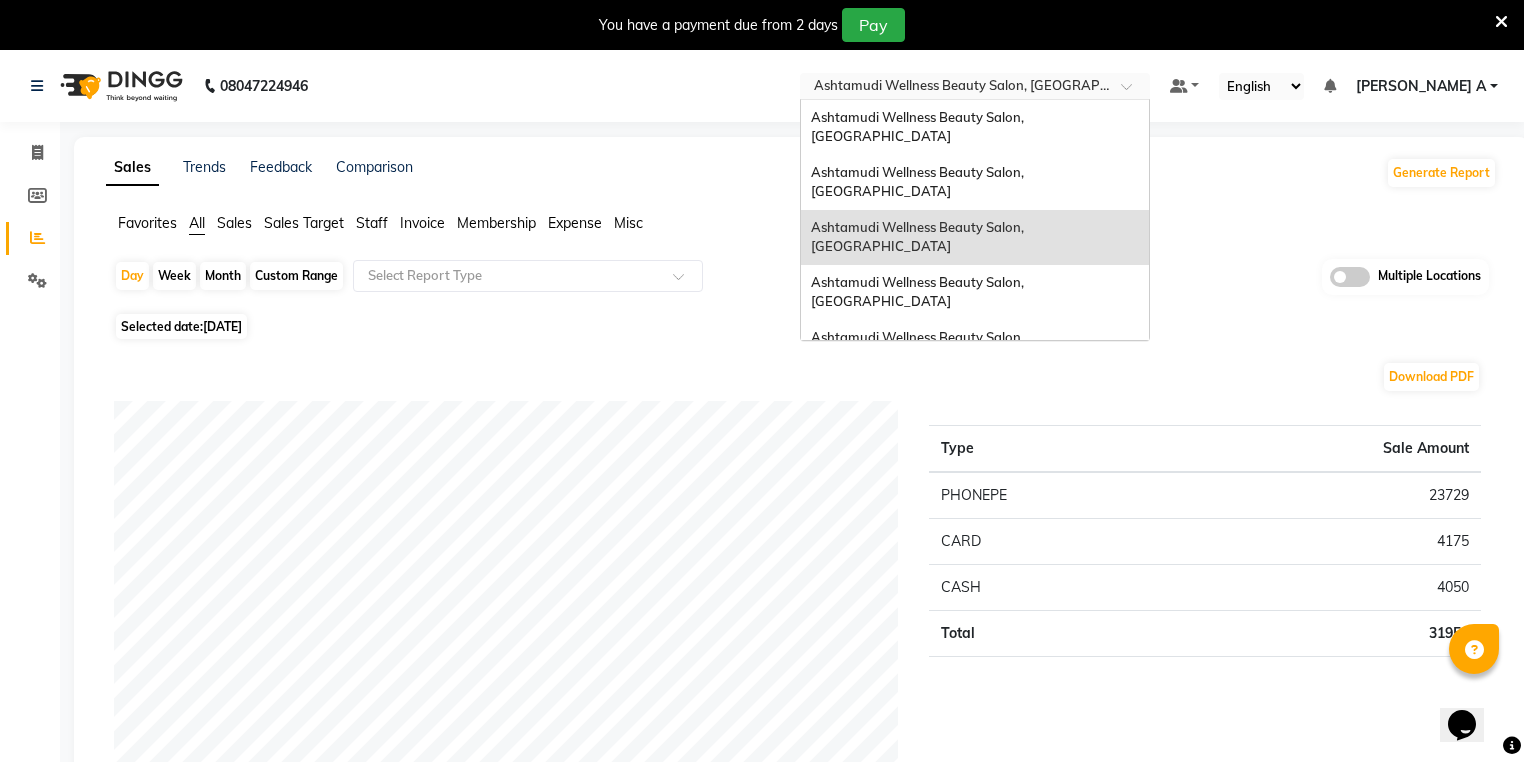 drag, startPoint x: 1124, startPoint y: 80, endPoint x: 1124, endPoint y: 94, distance: 14 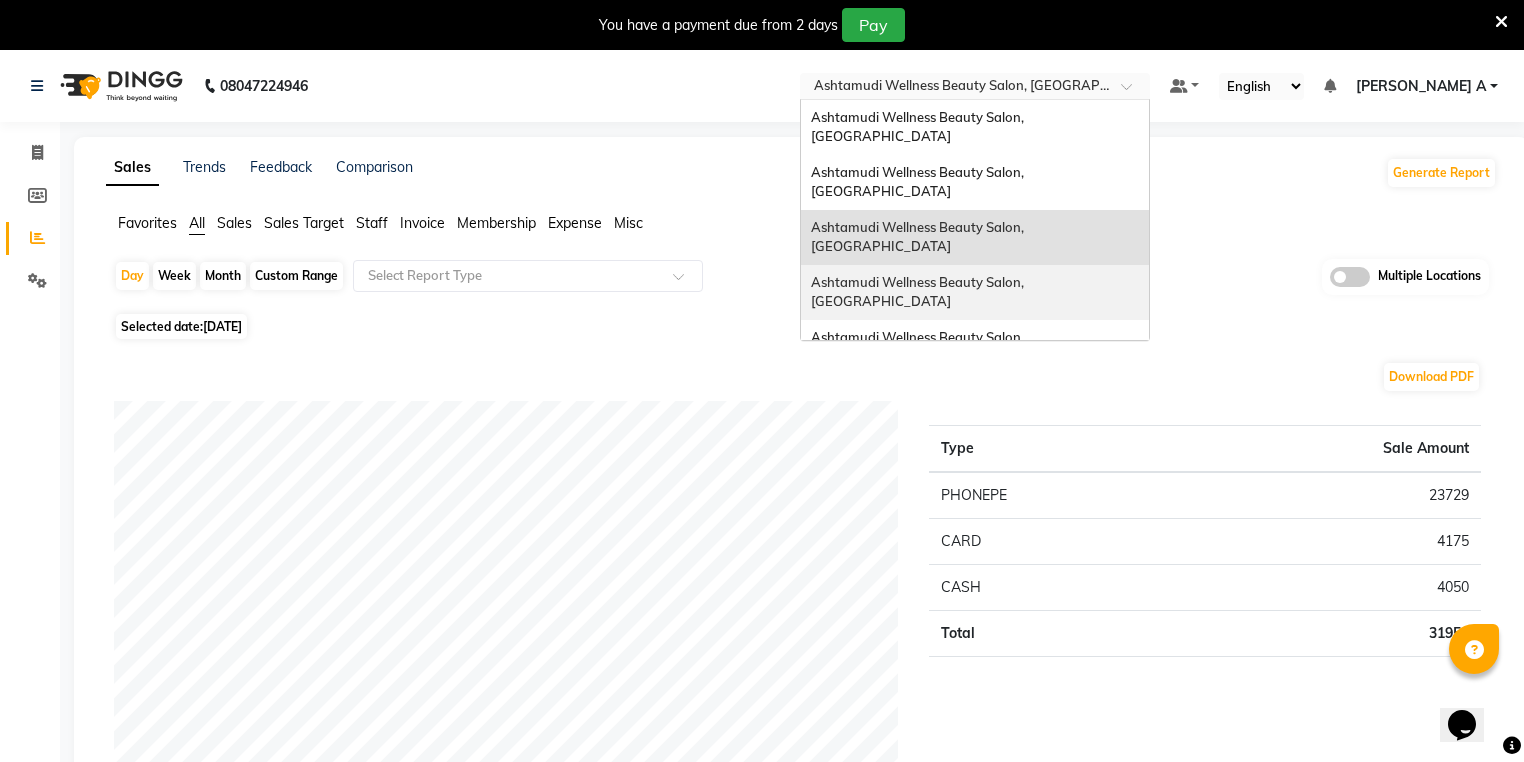 click on "Ashtamudi Wellness Beauty Salon, [GEOGRAPHIC_DATA]" at bounding box center [975, 292] 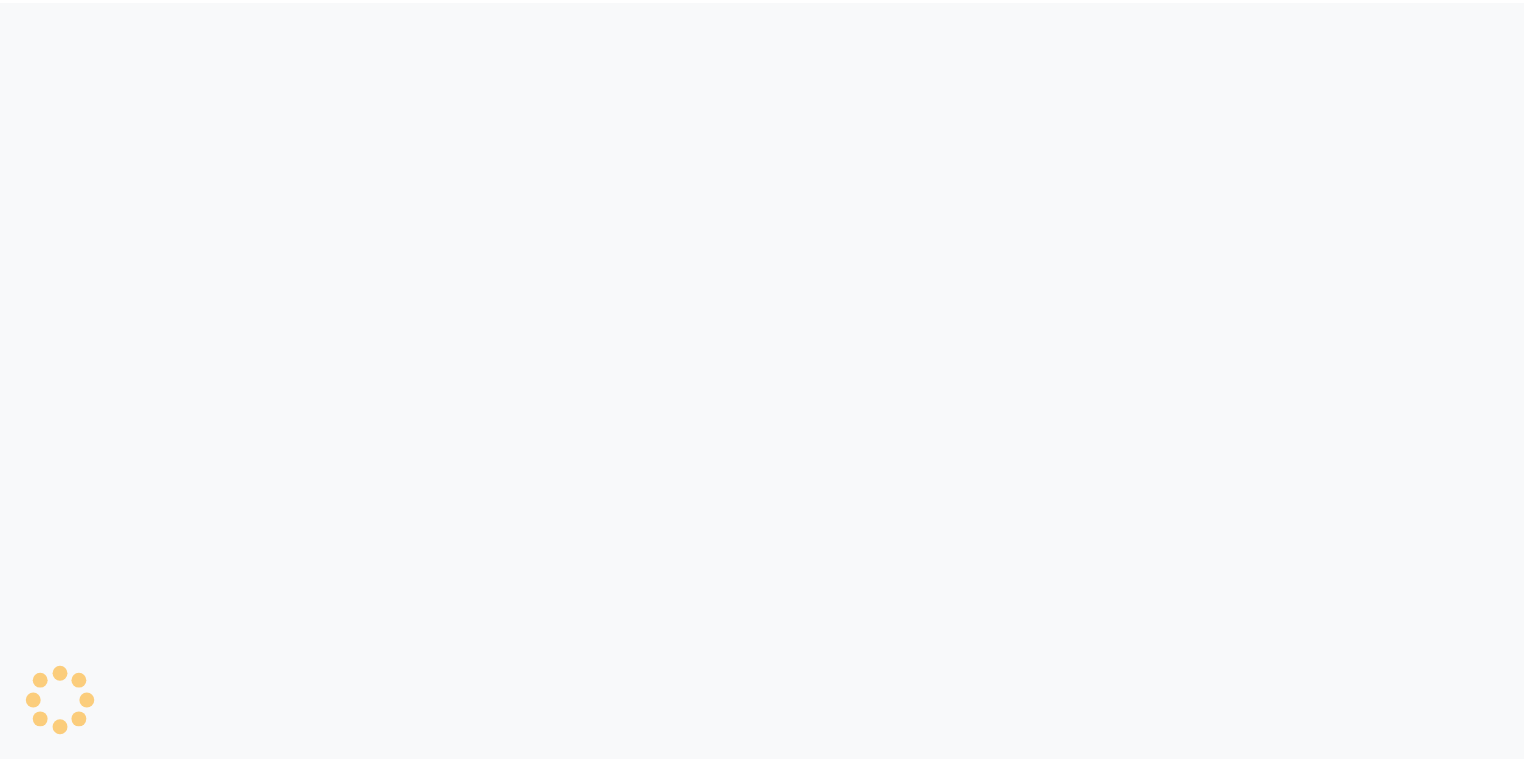 scroll, scrollTop: 0, scrollLeft: 0, axis: both 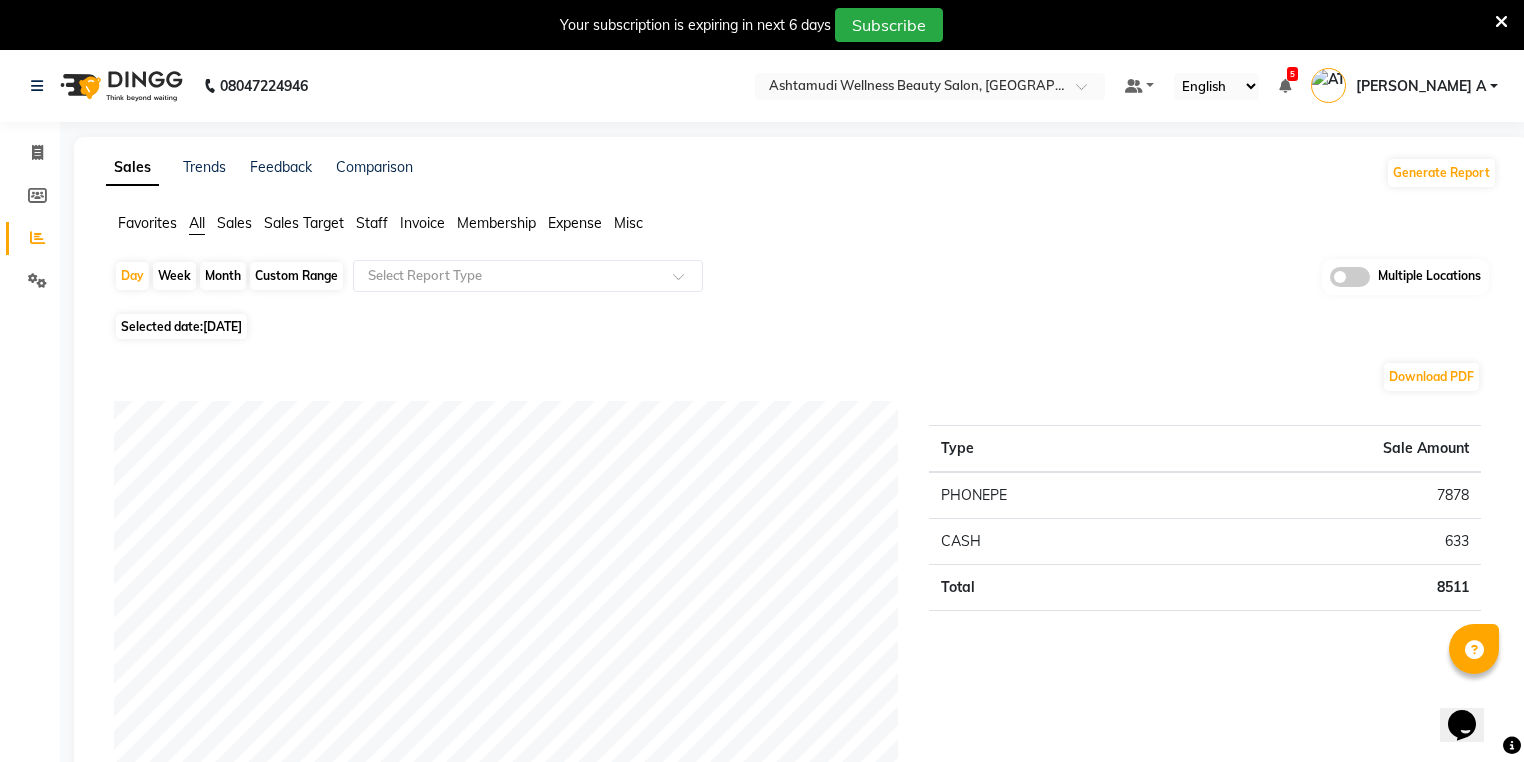 click at bounding box center [1501, 22] 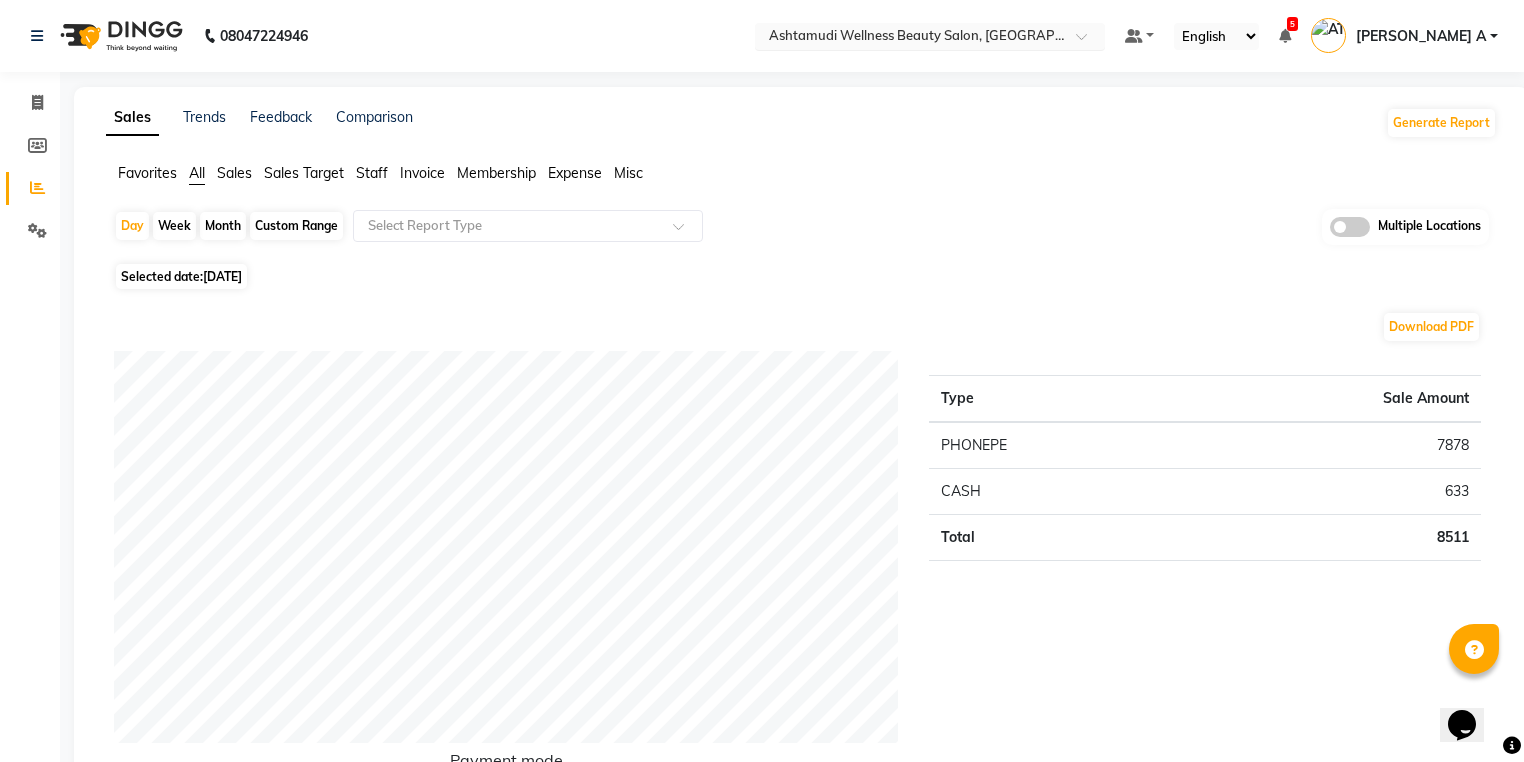 click at bounding box center [910, 38] 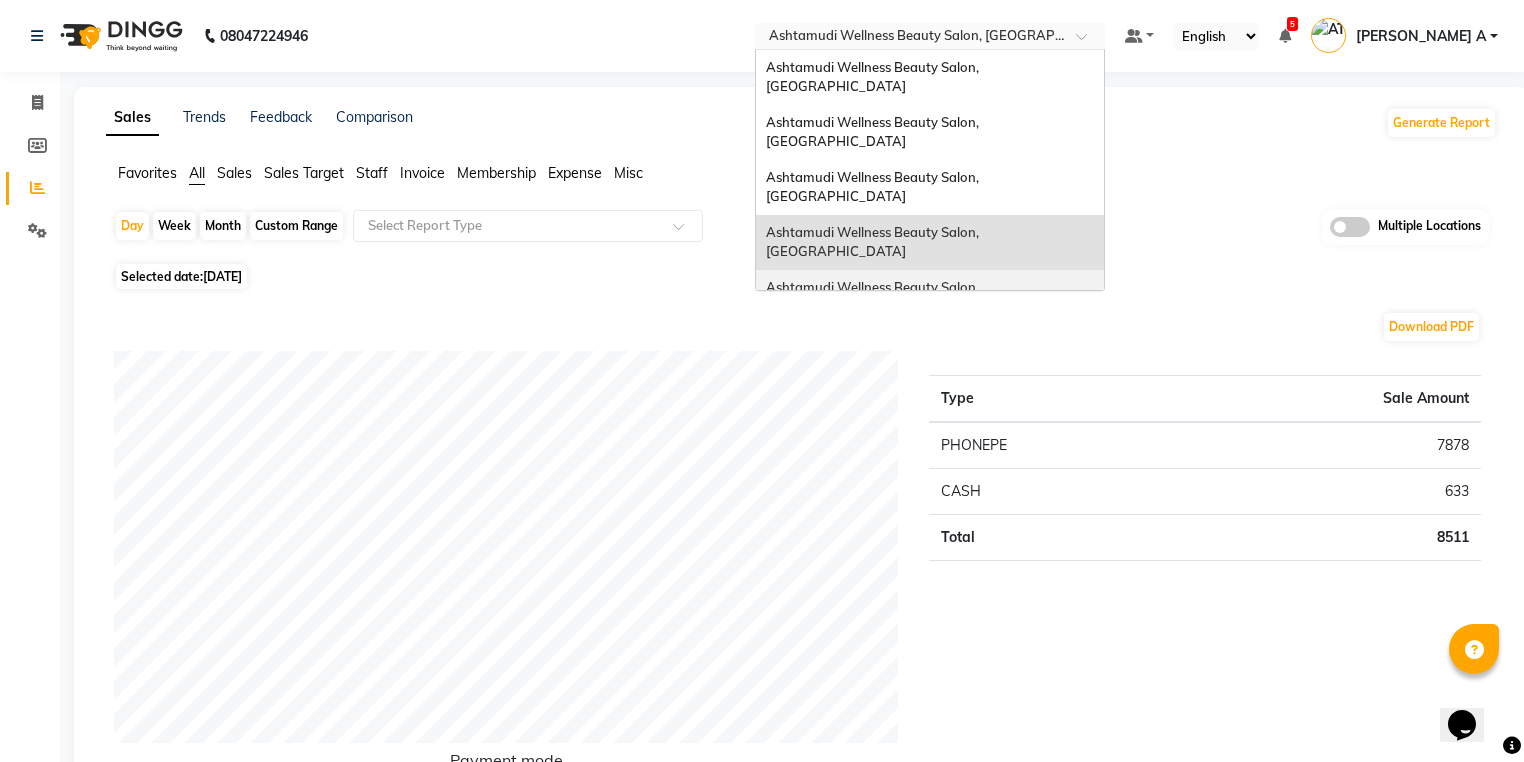 click on "Ashtamudi Wellness Beauty Salon, [GEOGRAPHIC_DATA]" at bounding box center [874, 297] 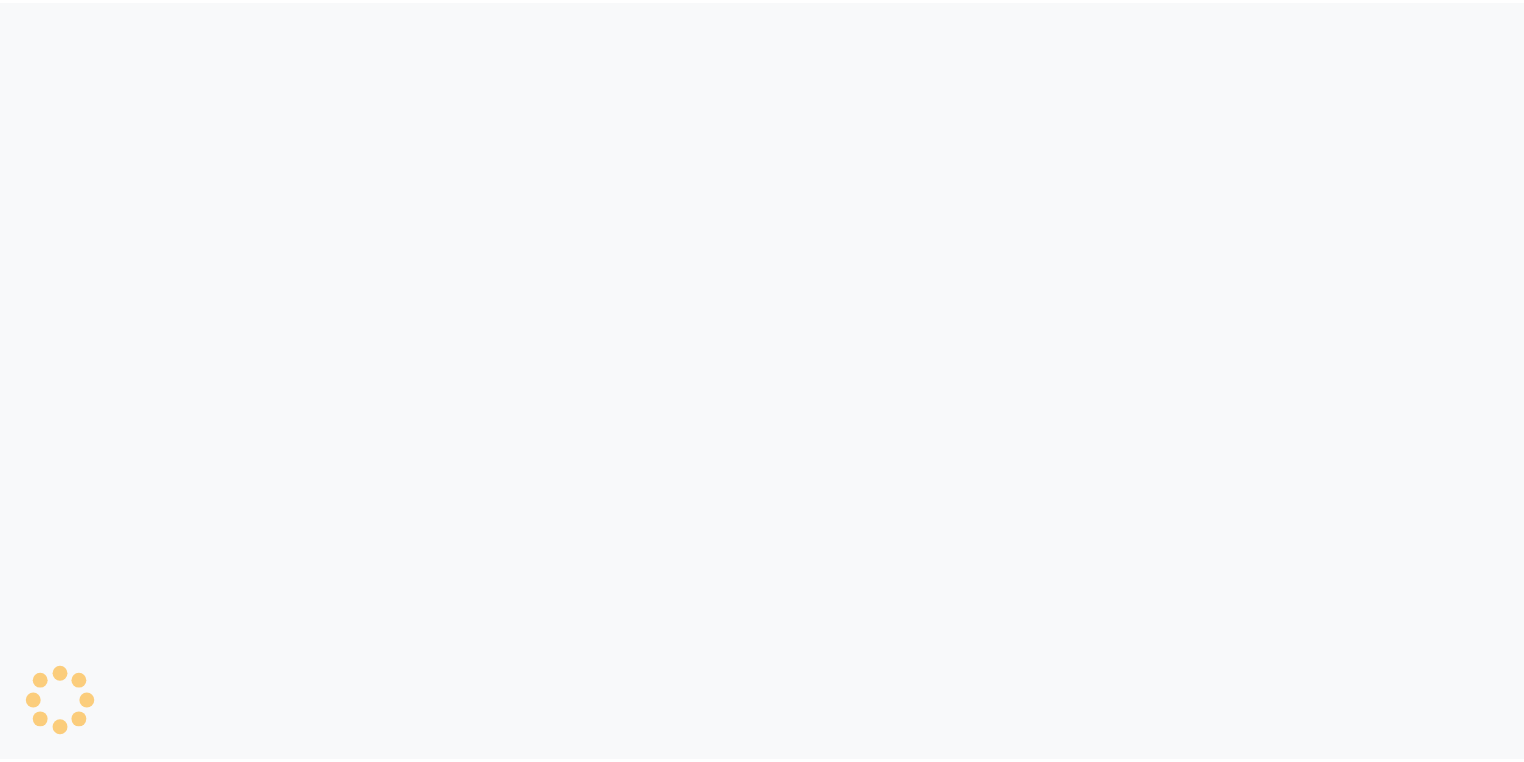 scroll, scrollTop: 0, scrollLeft: 0, axis: both 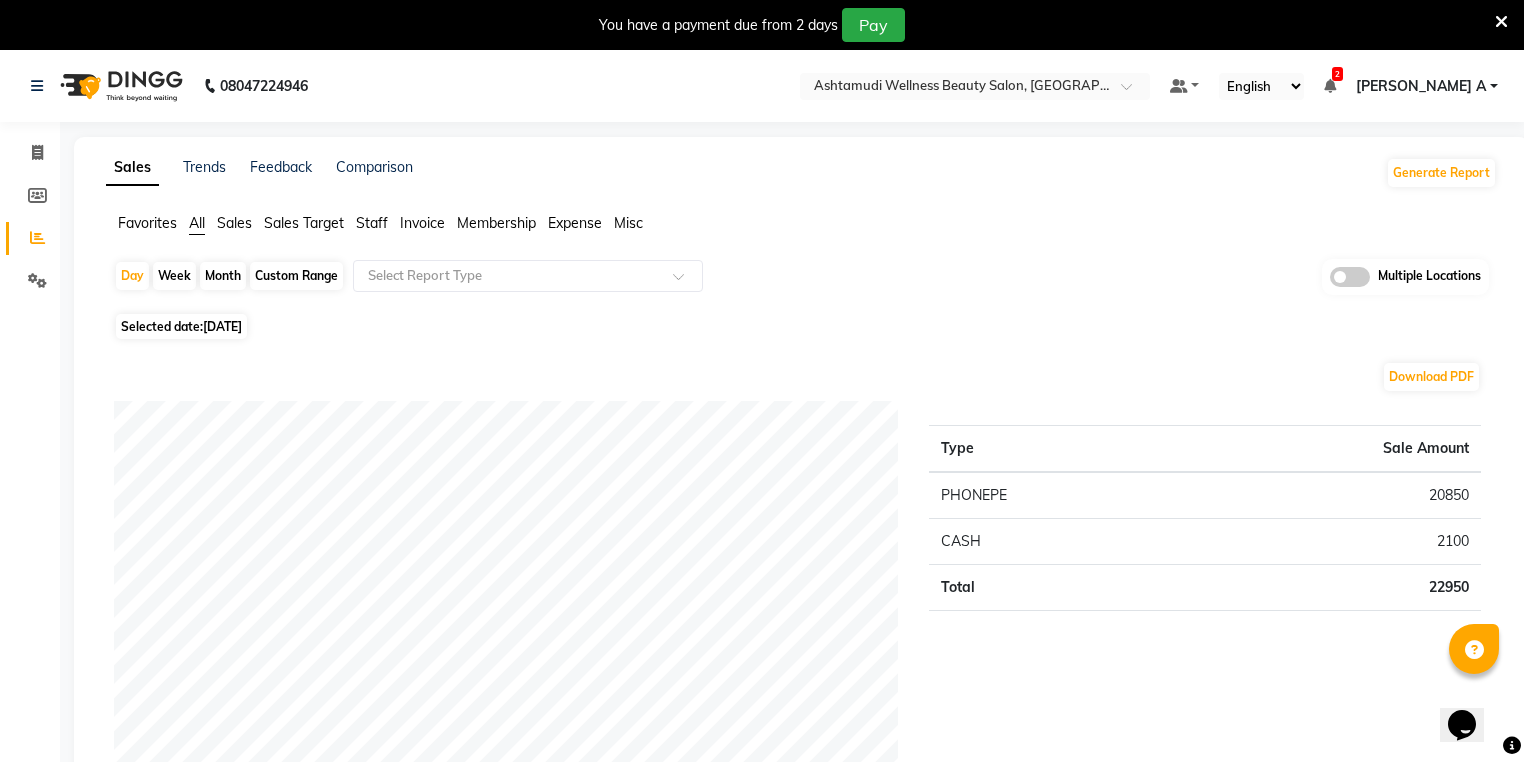 click at bounding box center (1501, 22) 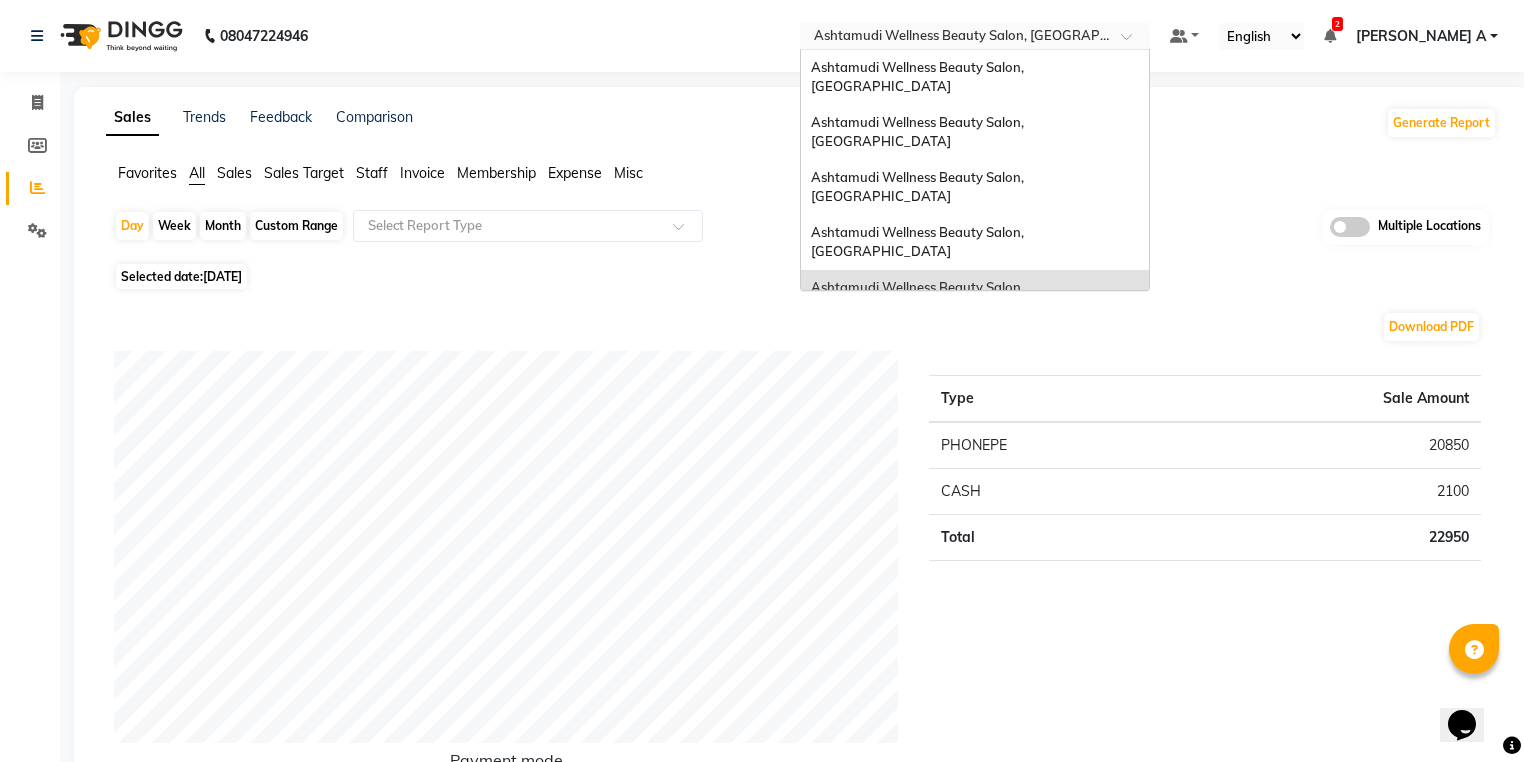 click at bounding box center (955, 38) 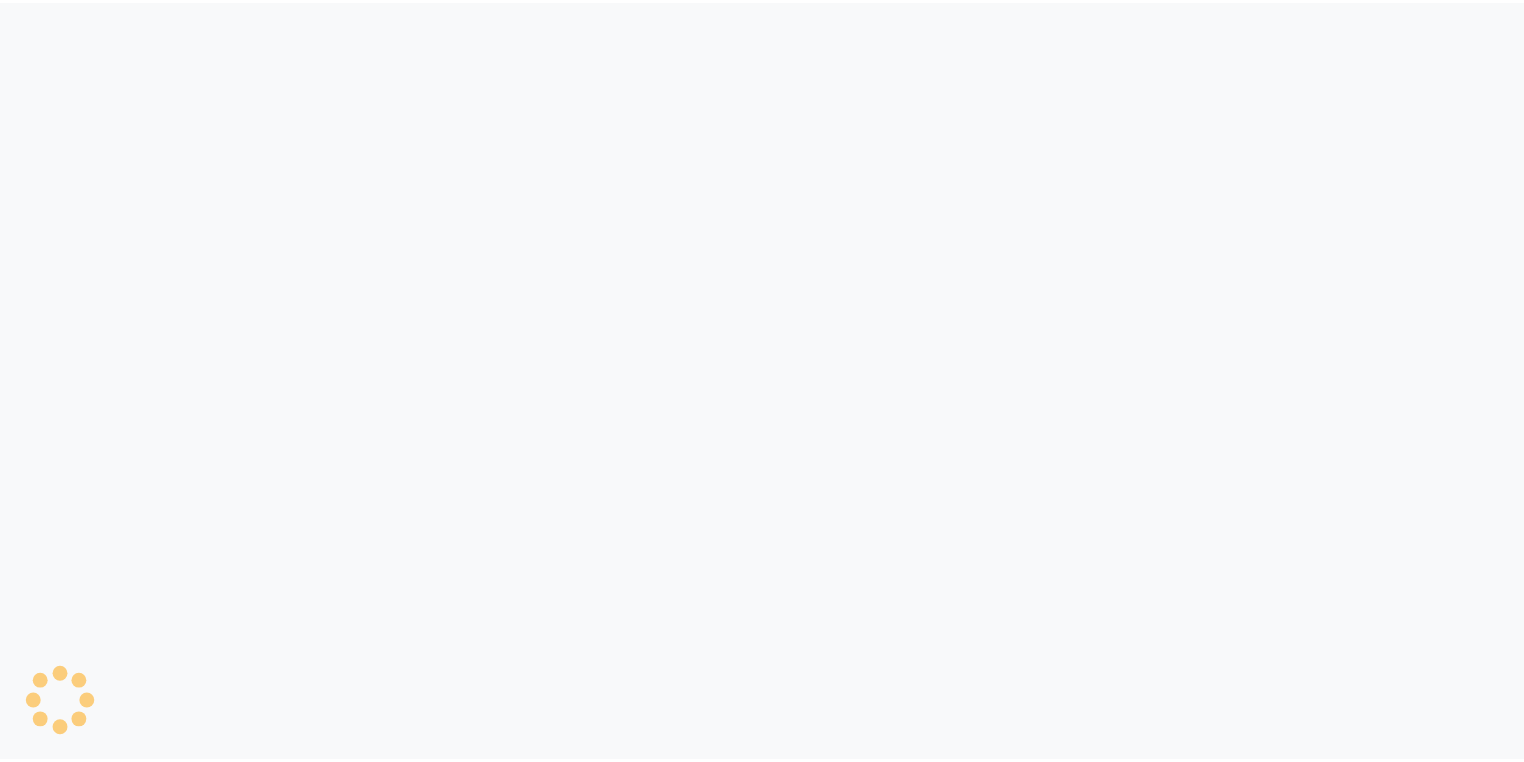 scroll, scrollTop: 0, scrollLeft: 0, axis: both 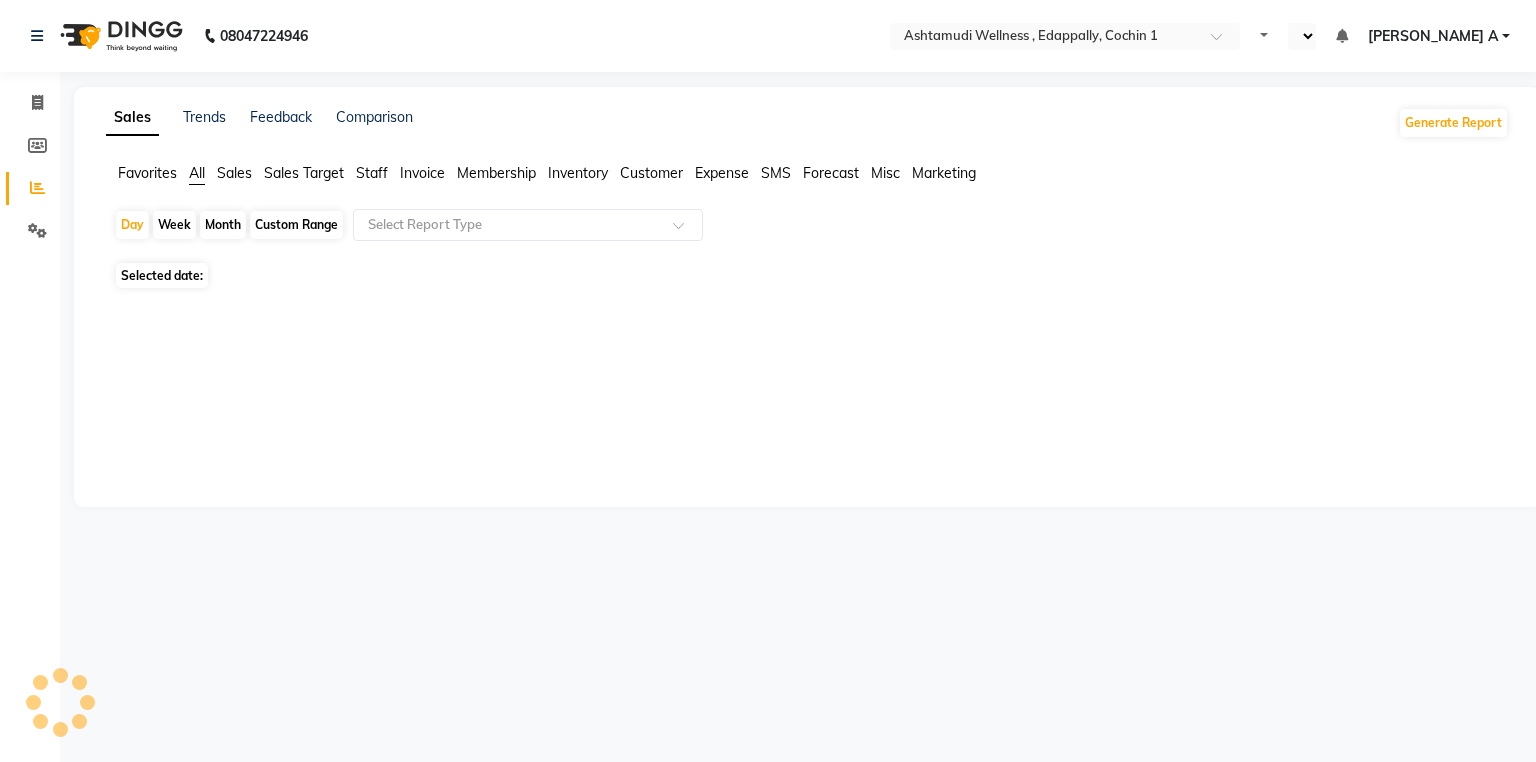 select on "en" 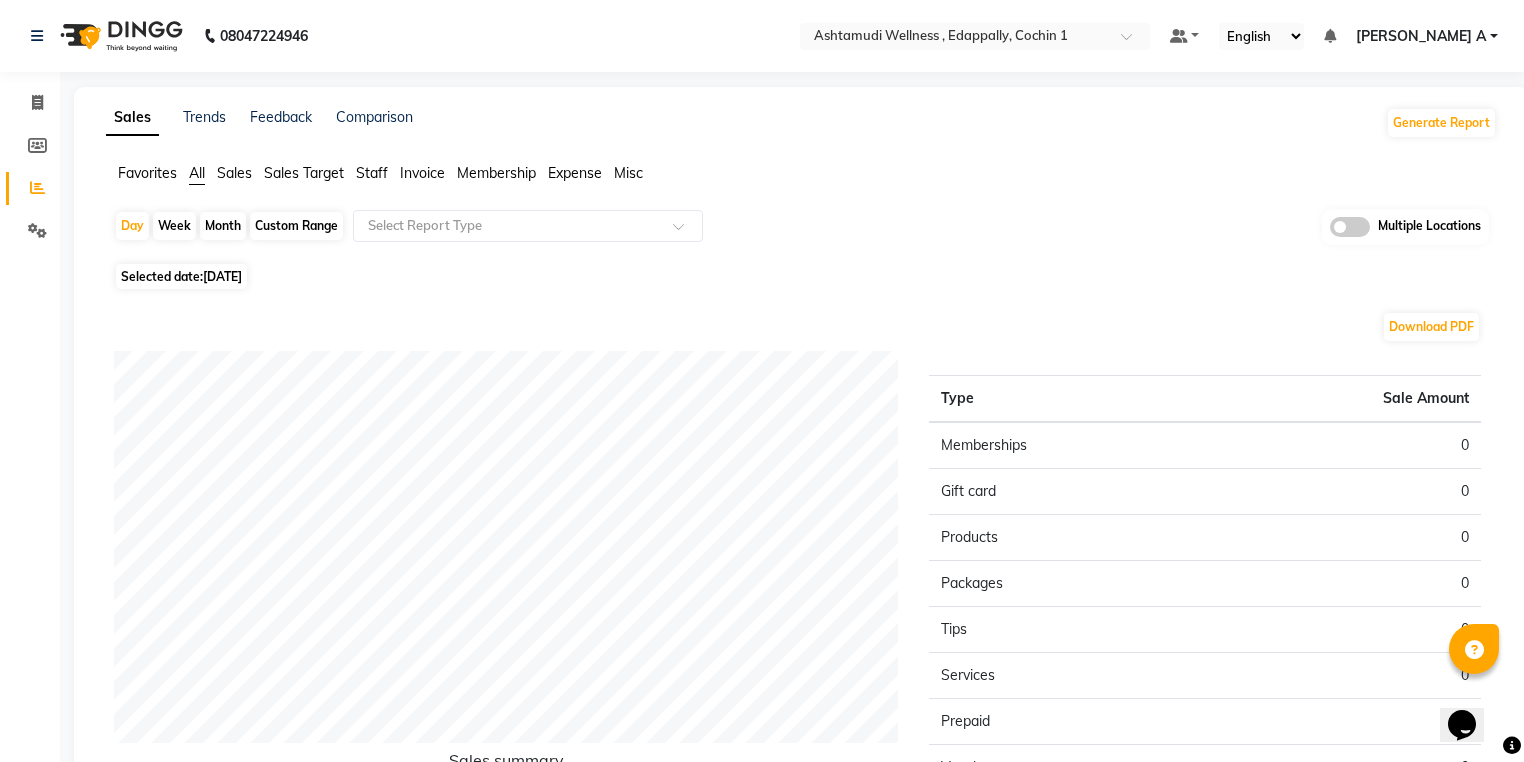 scroll, scrollTop: 0, scrollLeft: 0, axis: both 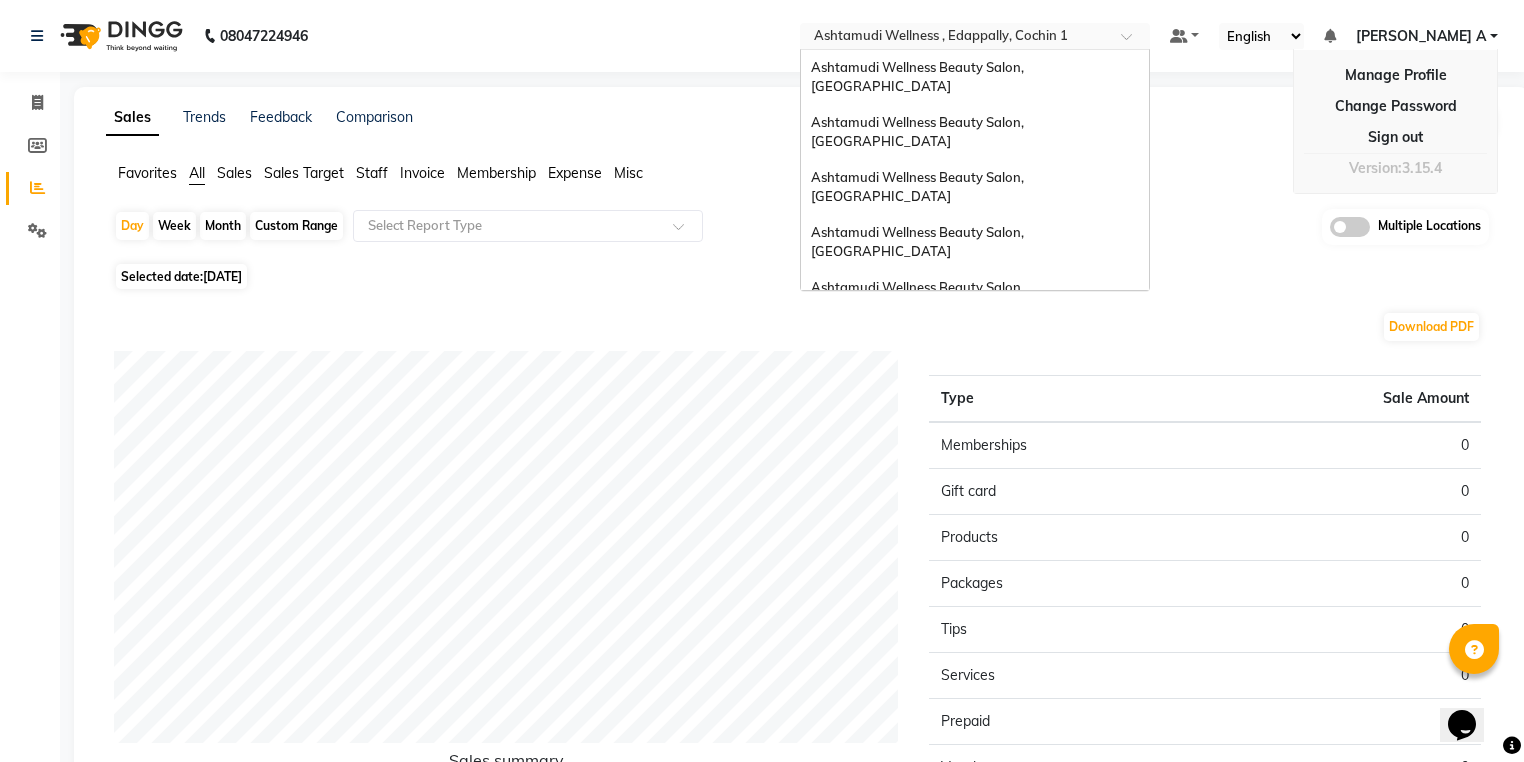 click on "Select Location × Ashtamudi Wellness , Edappally, Cochin 1" at bounding box center (975, 36) 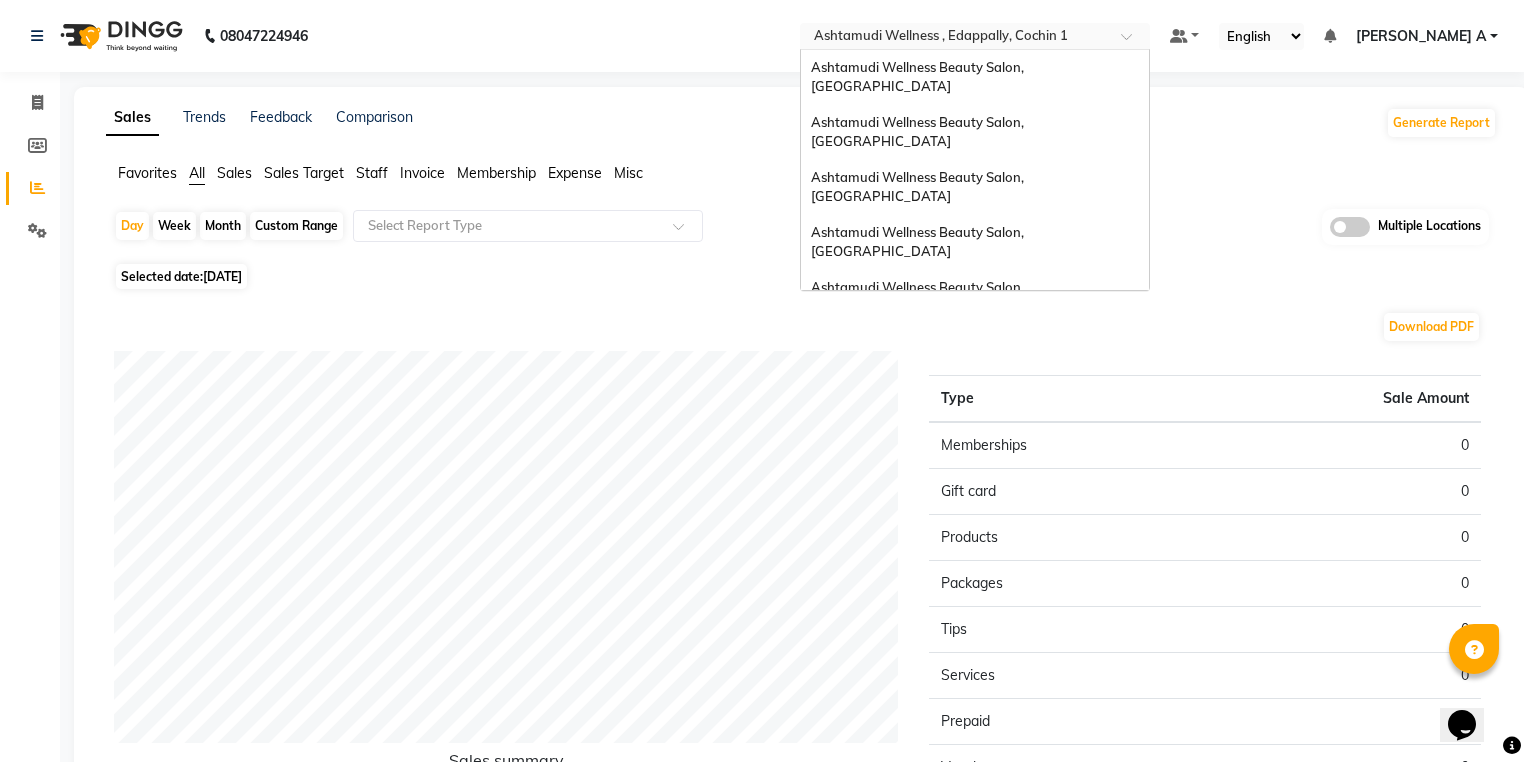 click on "Ashtamudi Wellness Beauty Salon, Trivandrum" at bounding box center (954, 377) 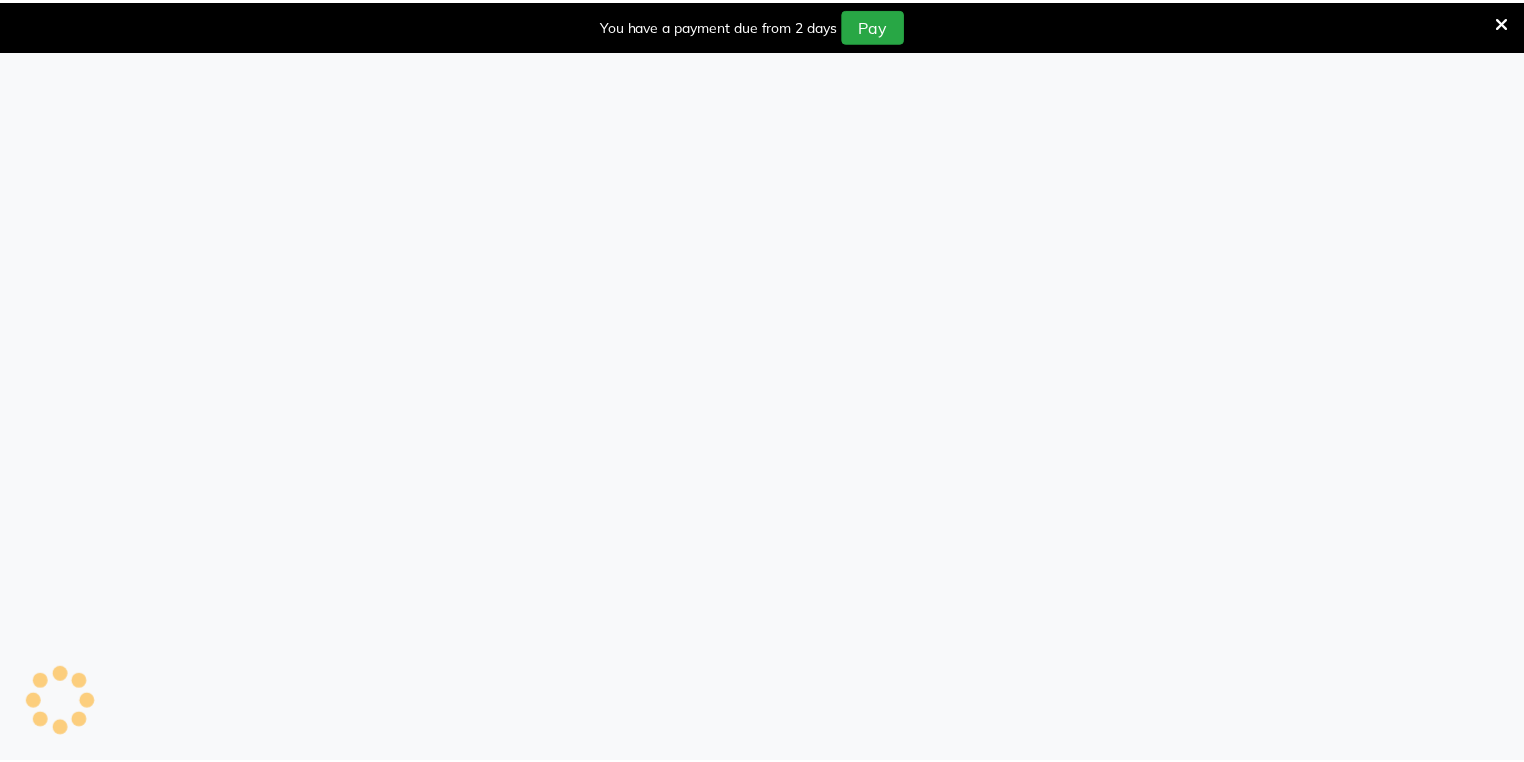 scroll, scrollTop: 0, scrollLeft: 0, axis: both 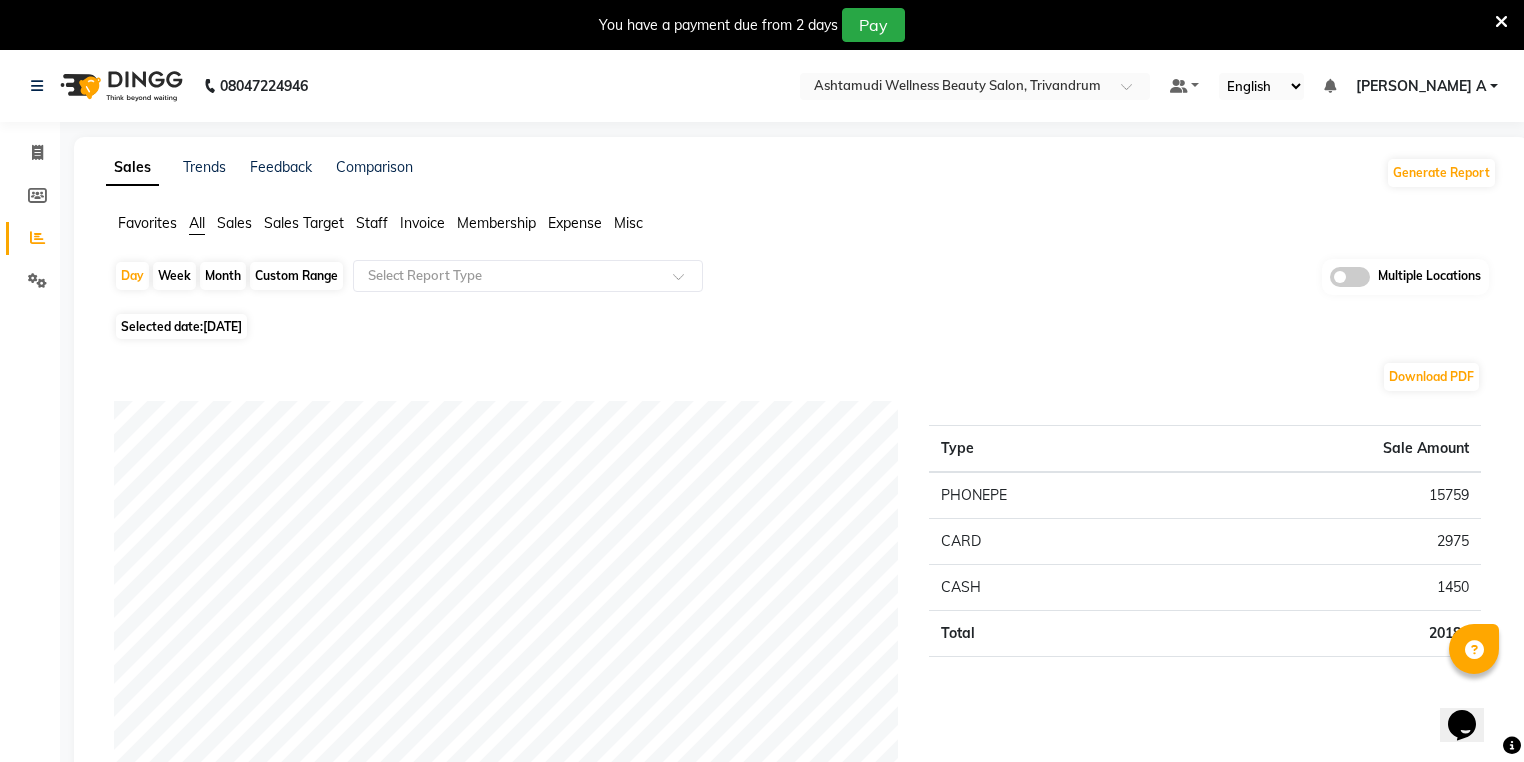 click at bounding box center (1501, 22) 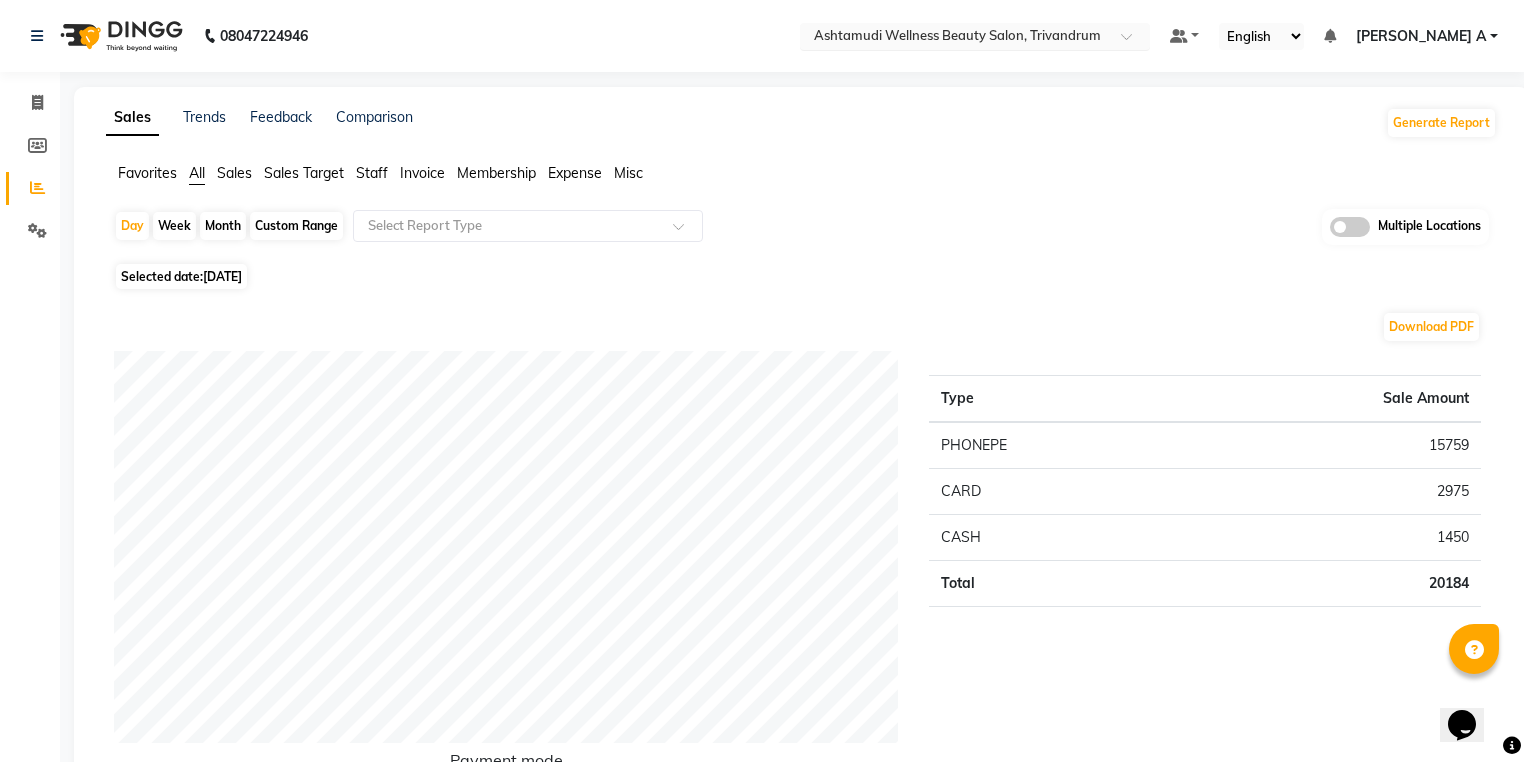 click at bounding box center (955, 38) 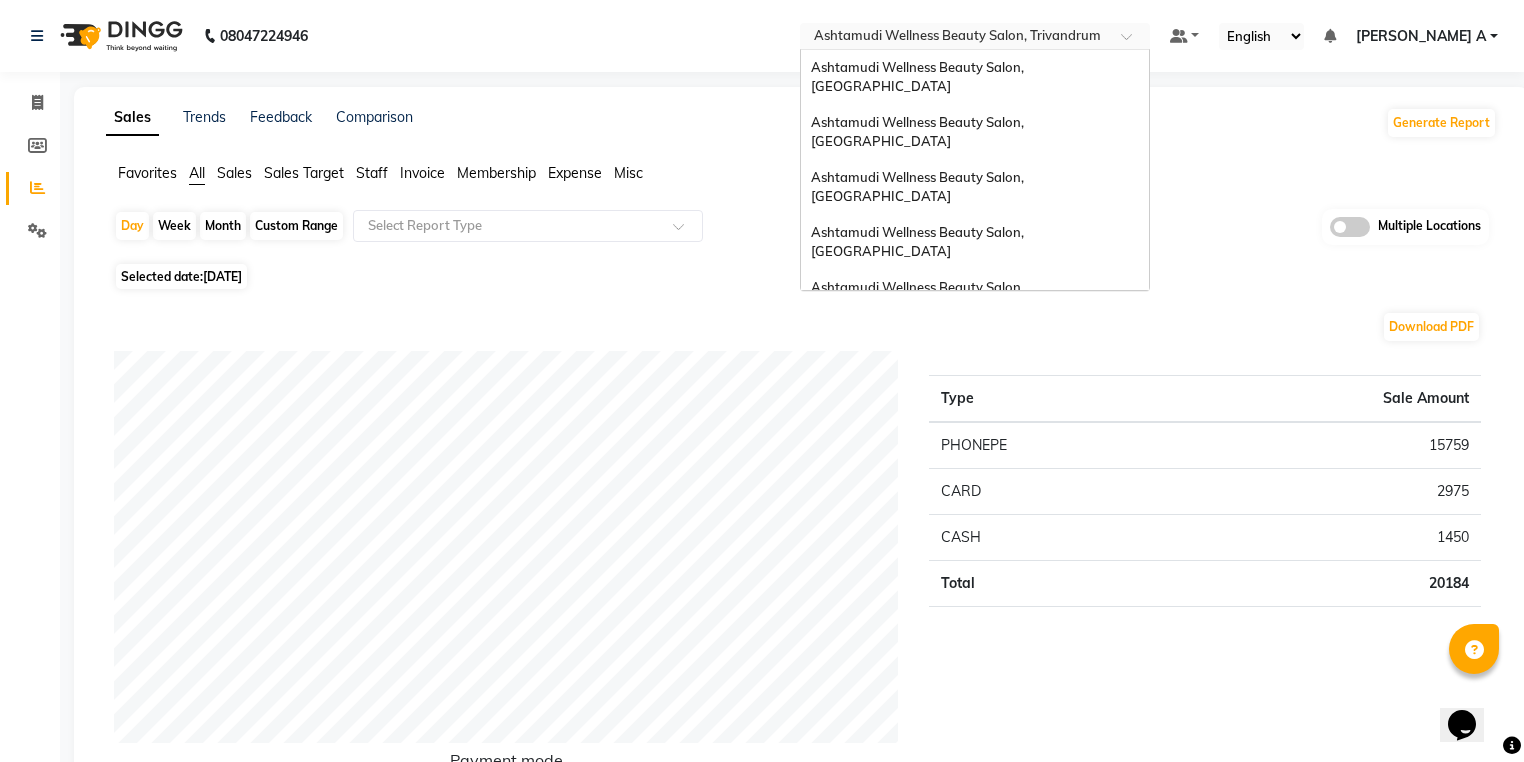 scroll, scrollTop: 212, scrollLeft: 0, axis: vertical 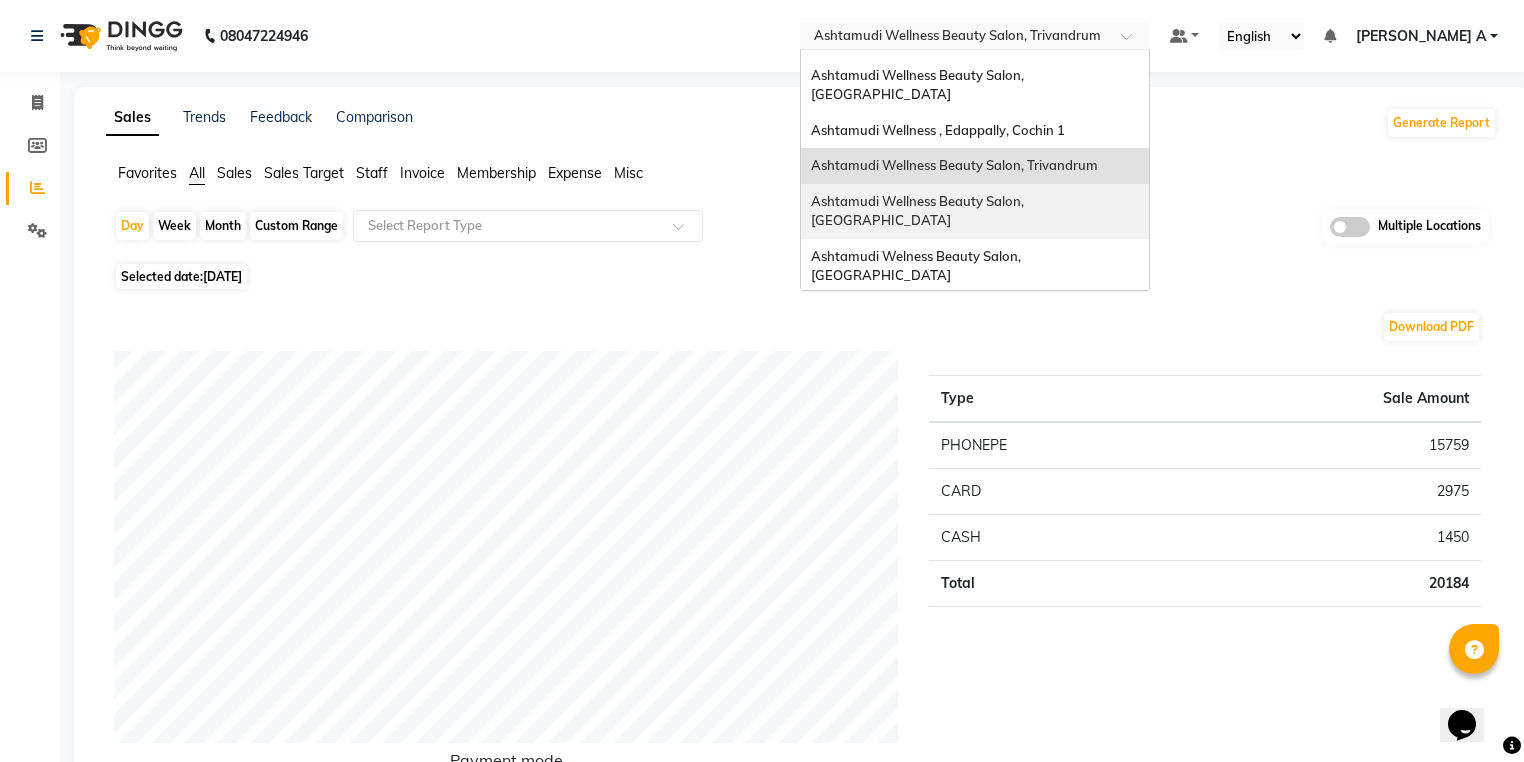 click on "Ashtamudi Wellness Beauty Salon, [GEOGRAPHIC_DATA]" at bounding box center [919, 211] 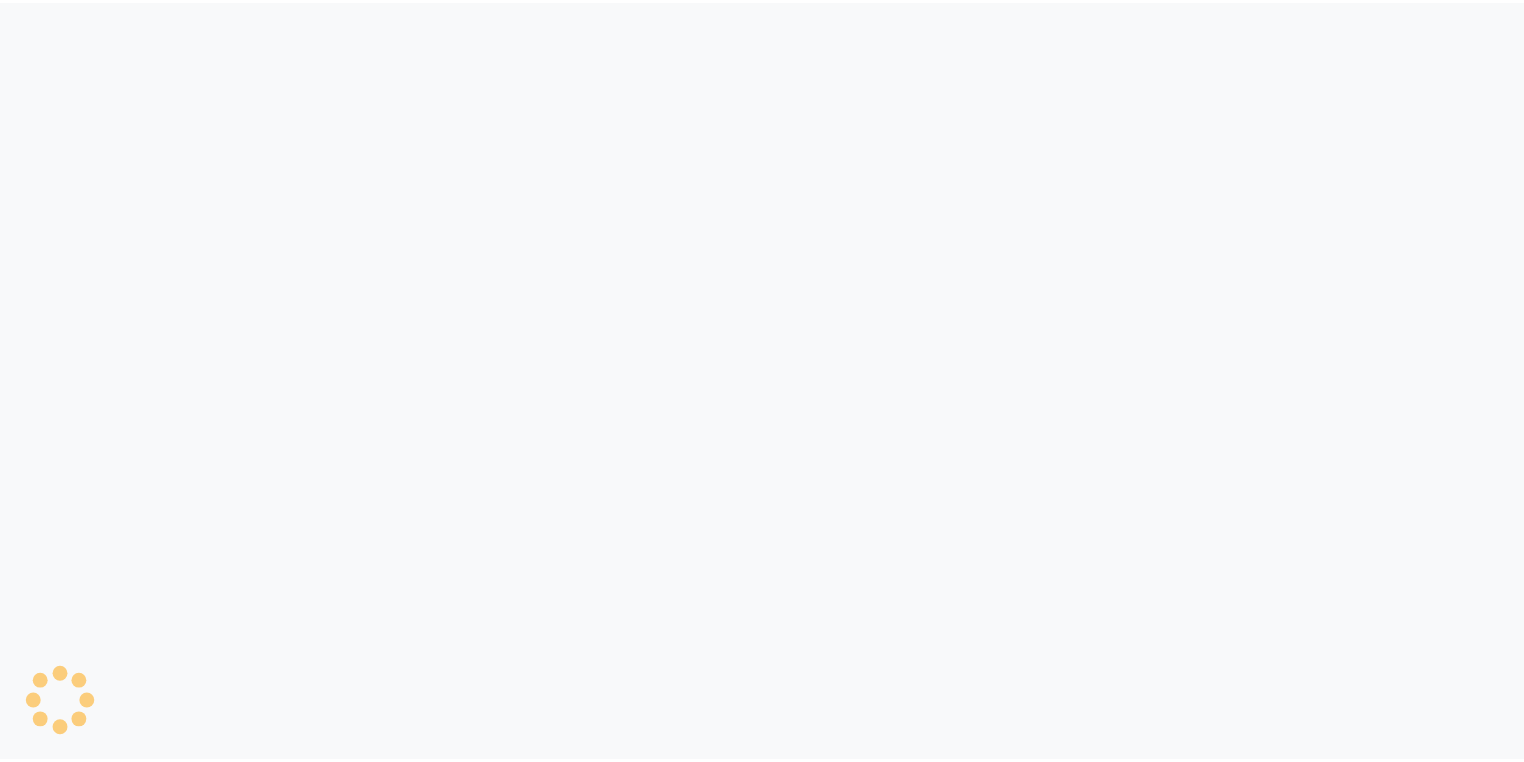 scroll, scrollTop: 0, scrollLeft: 0, axis: both 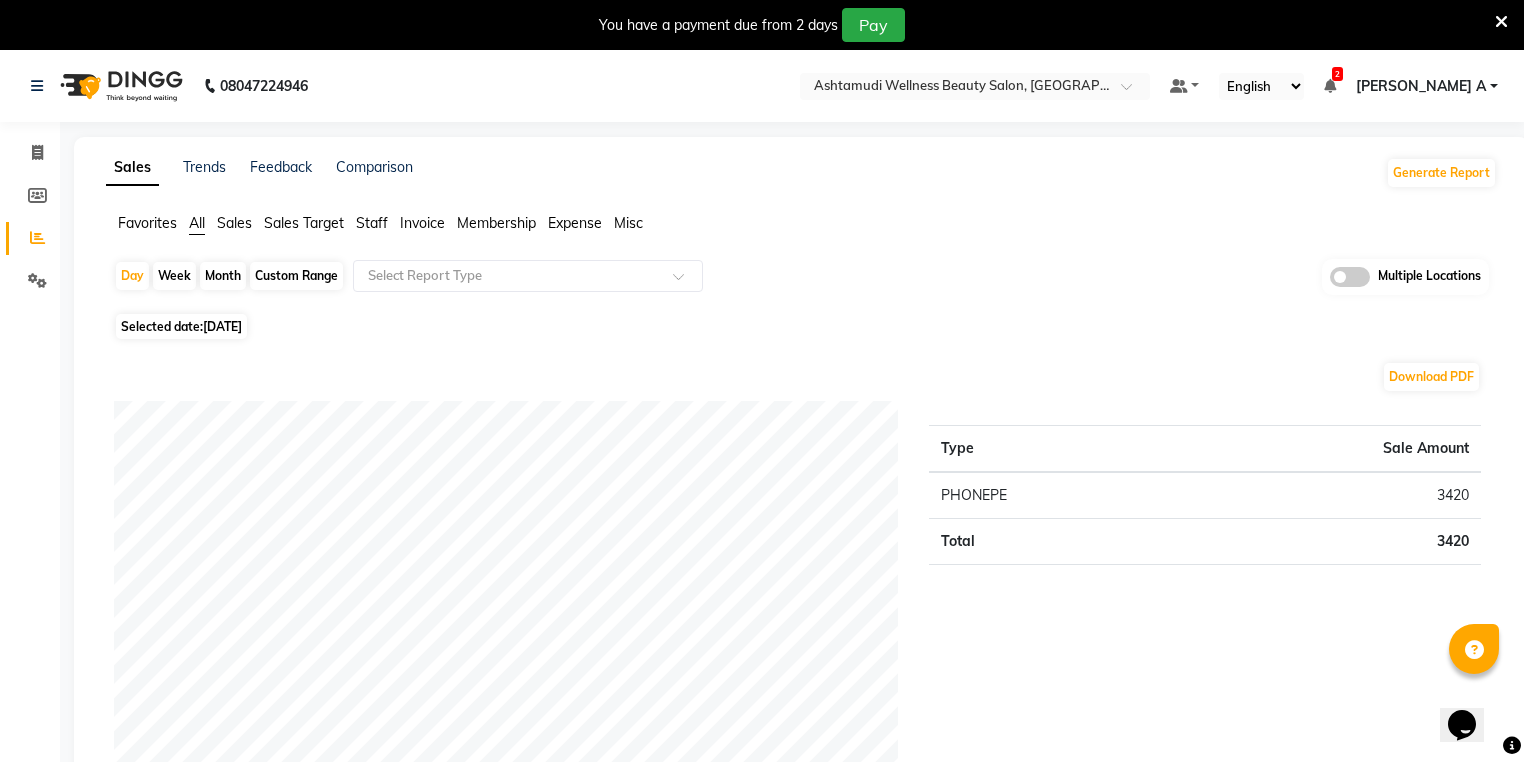 click at bounding box center (1501, 22) 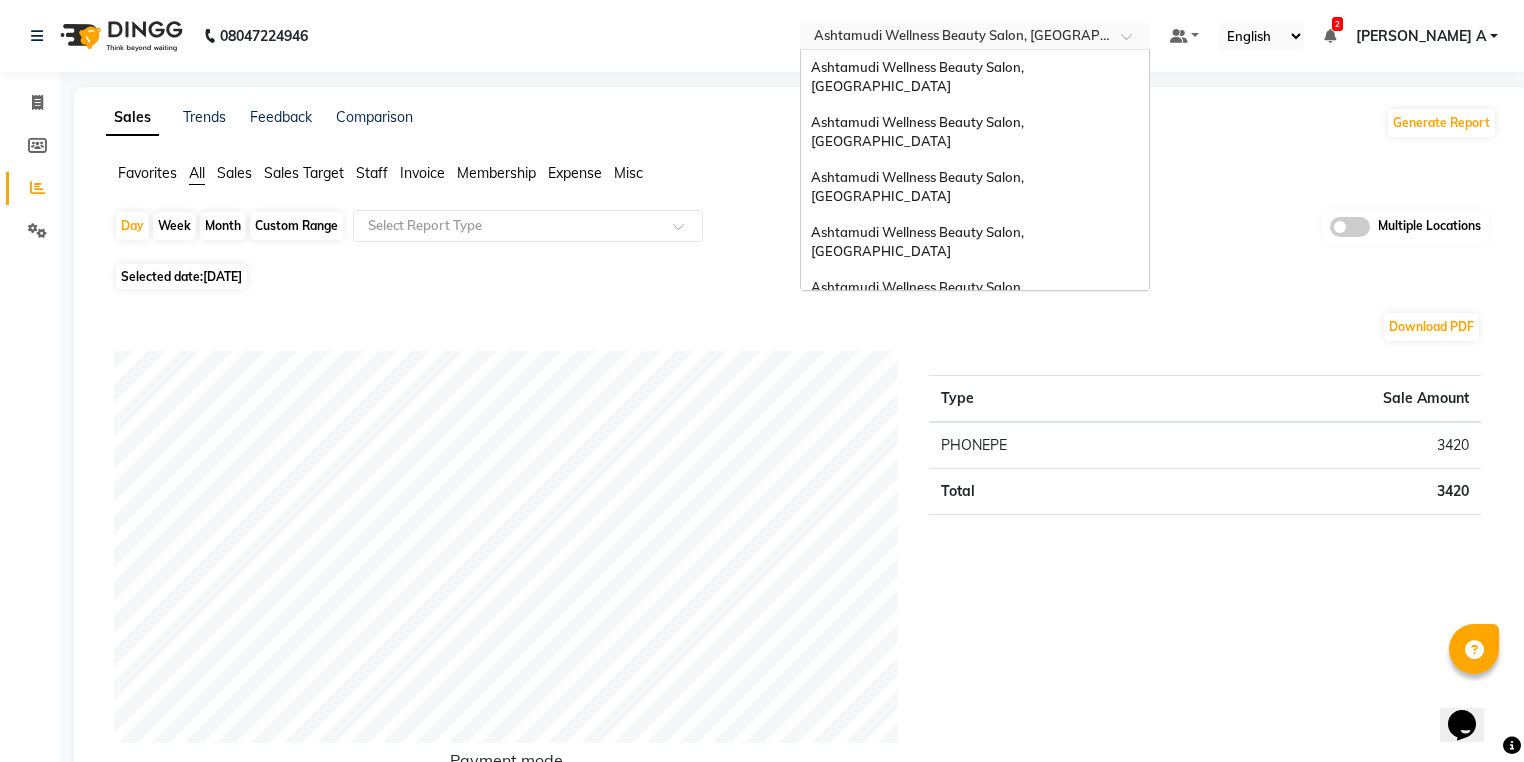 click at bounding box center [955, 38] 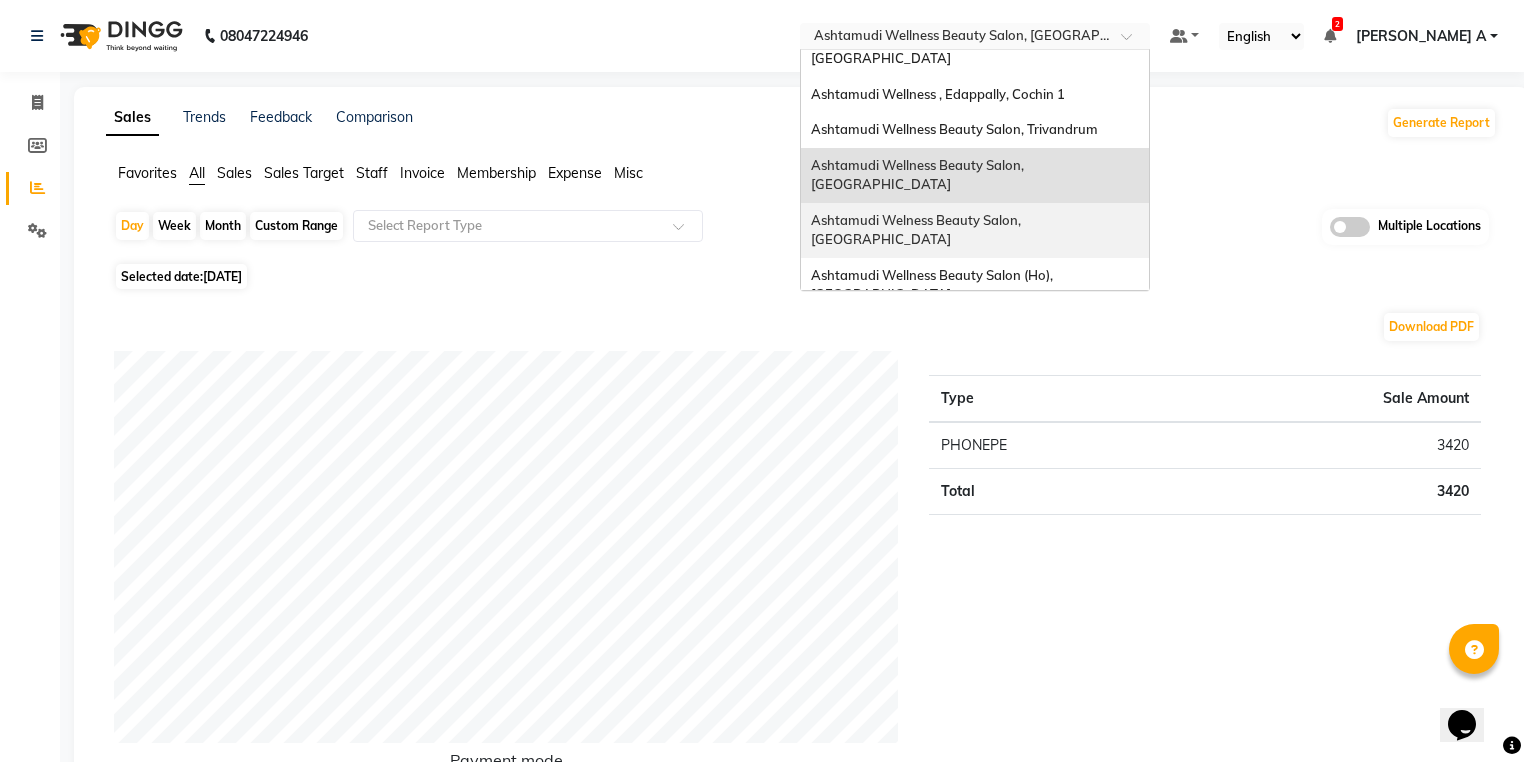 click on "Ashtamudi Welness Beauty Salon, [GEOGRAPHIC_DATA]" at bounding box center [917, 230] 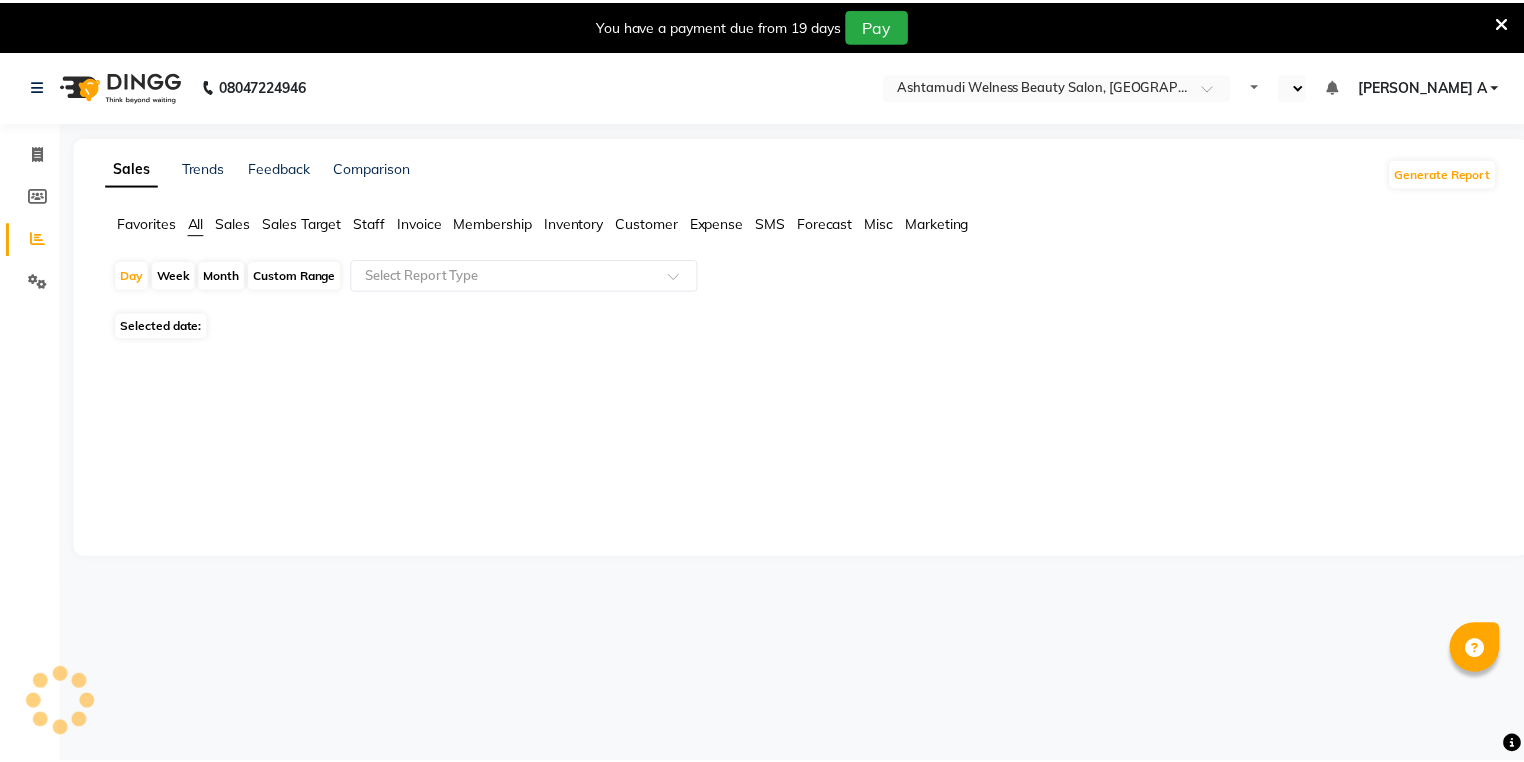 scroll, scrollTop: 0, scrollLeft: 0, axis: both 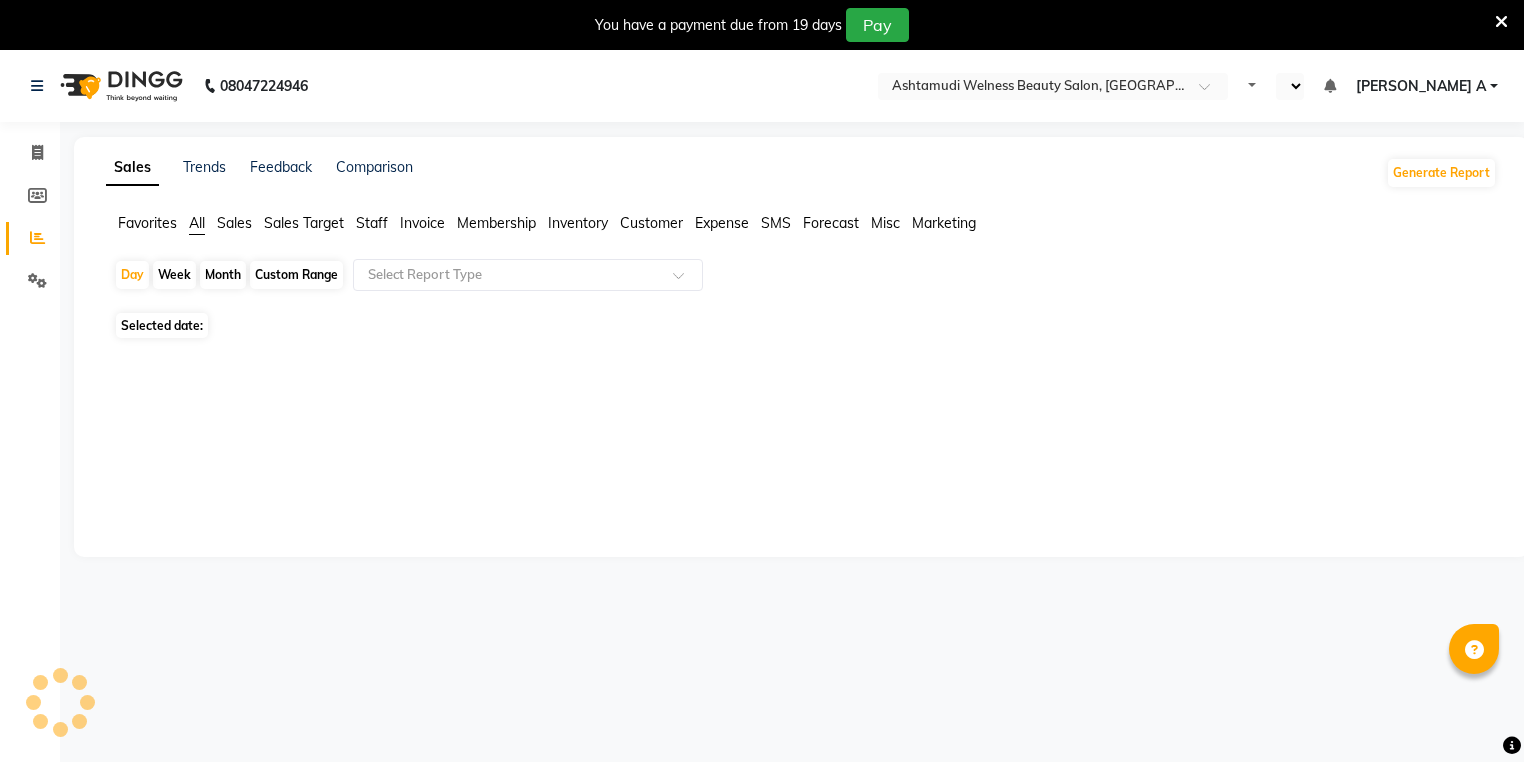 select on "en" 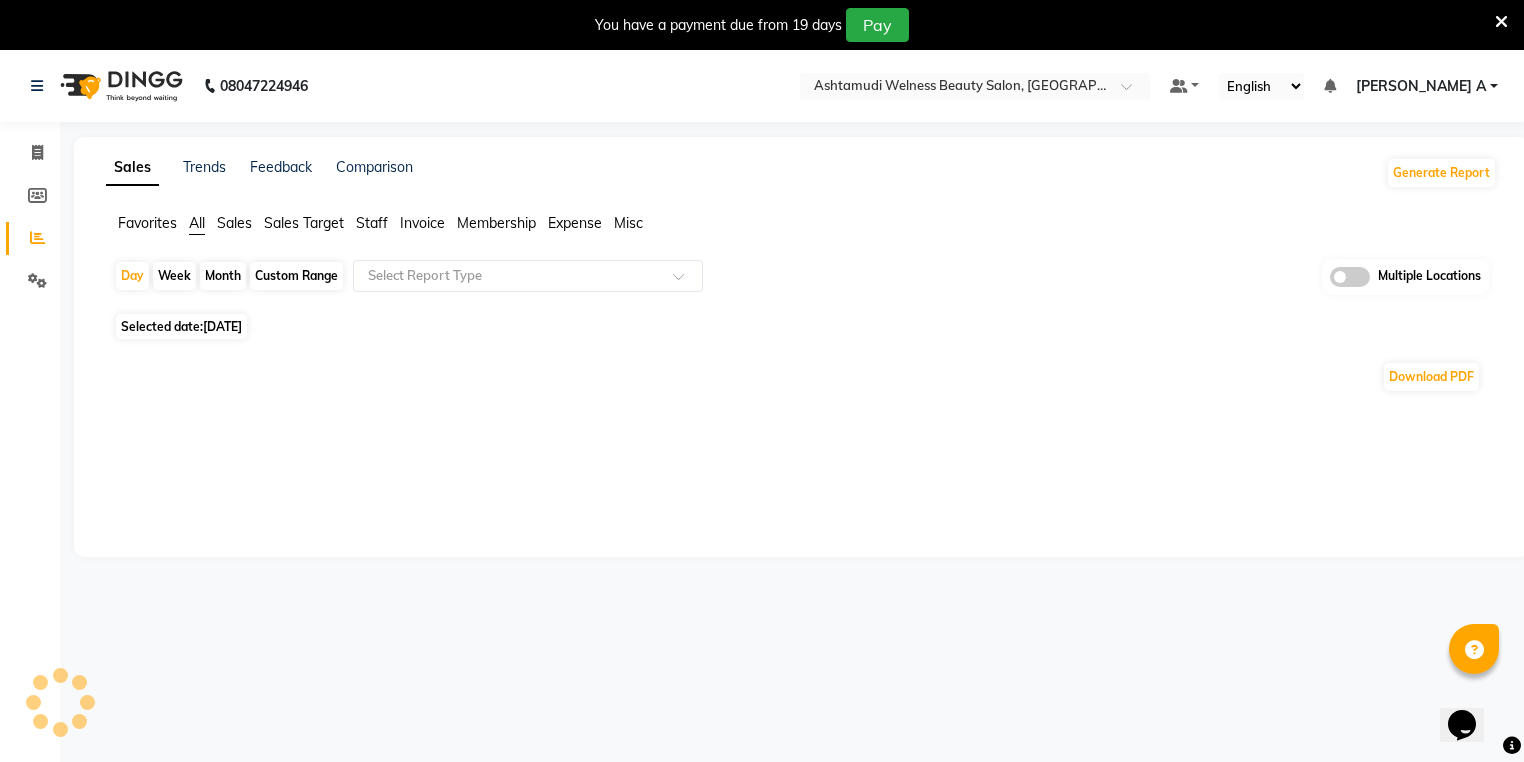 scroll, scrollTop: 0, scrollLeft: 0, axis: both 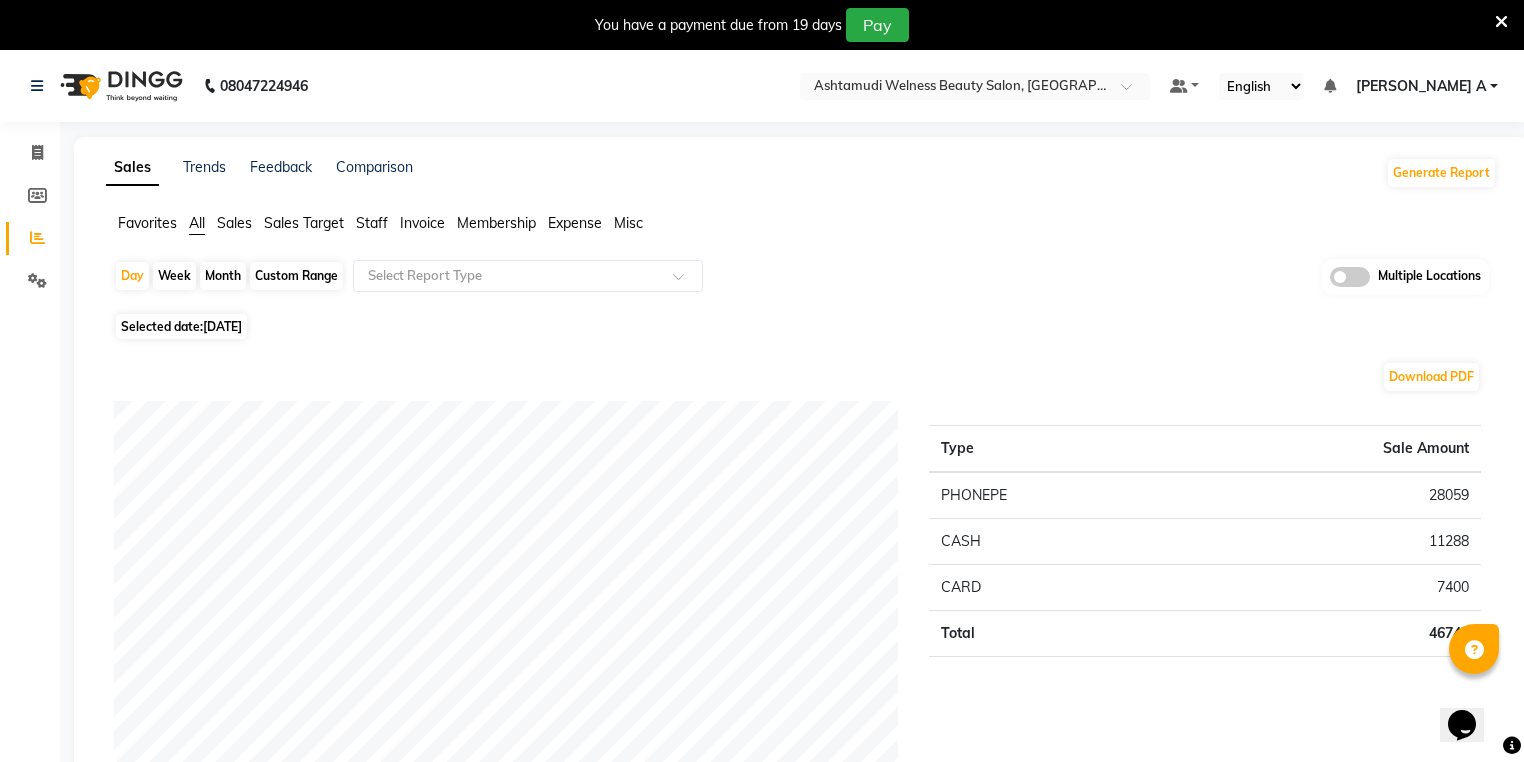 click at bounding box center [1501, 22] 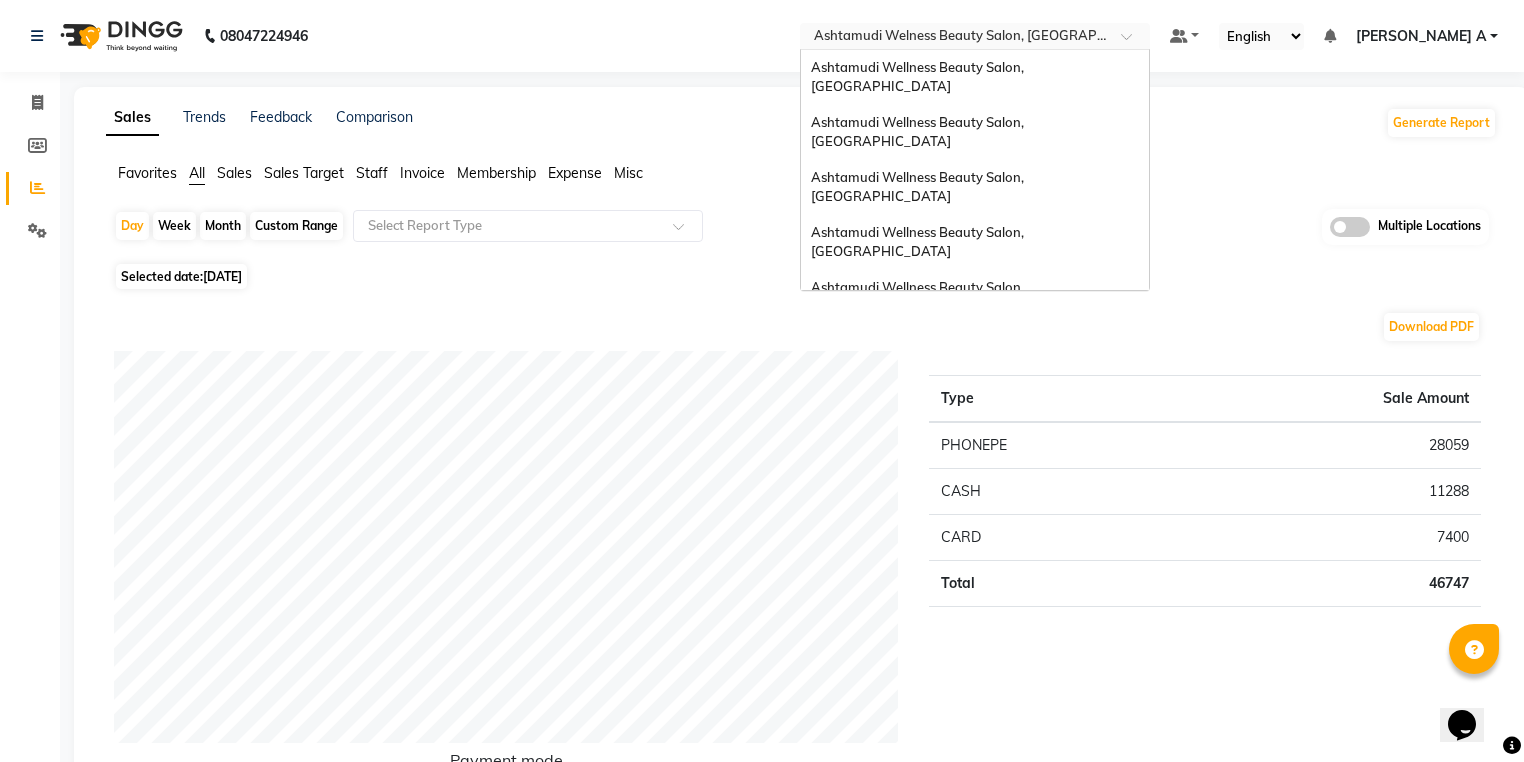 click at bounding box center (955, 38) 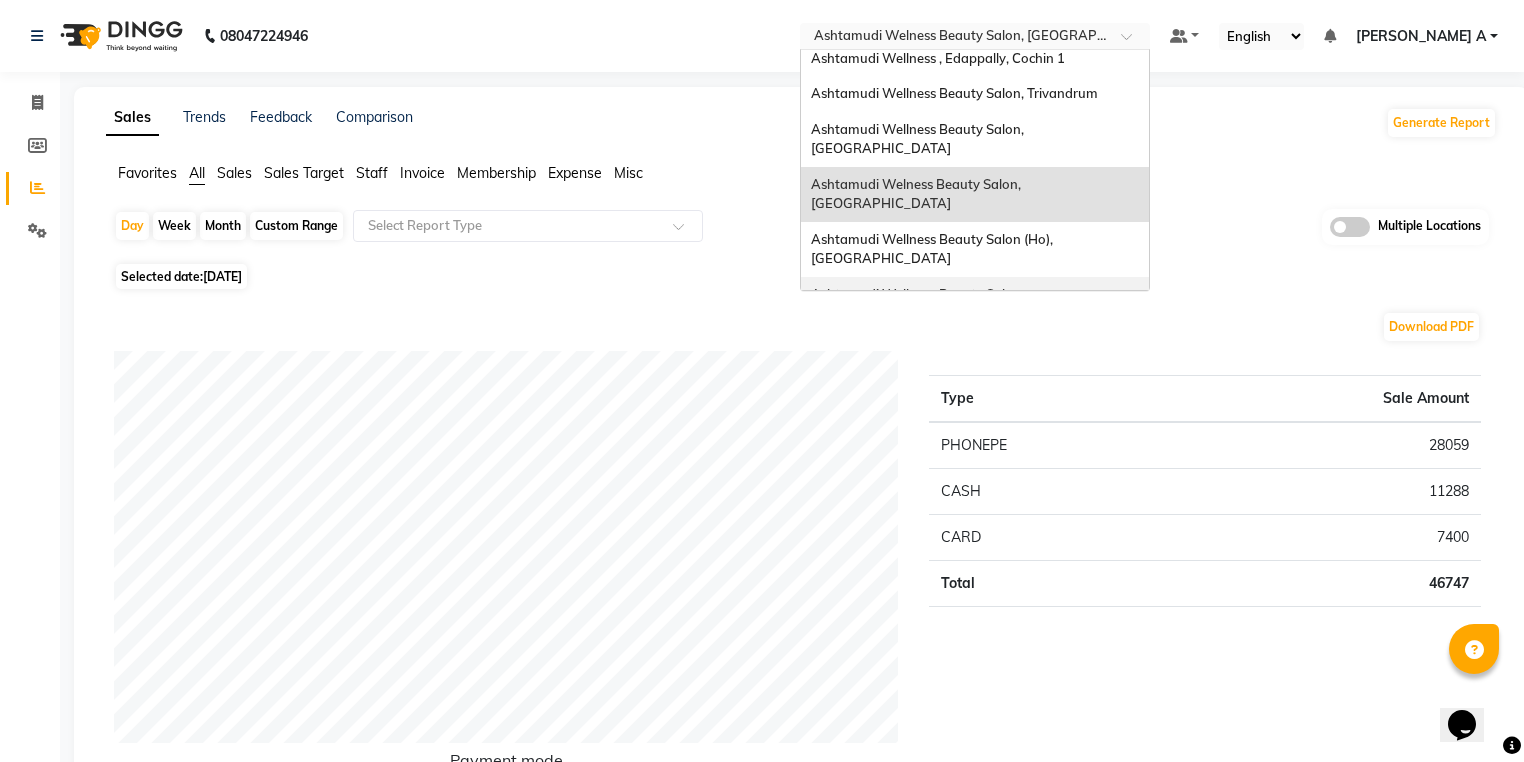 click on "Ashtamudi Wellness Beauty Salon, [GEOGRAPHIC_DATA]" at bounding box center [975, 304] 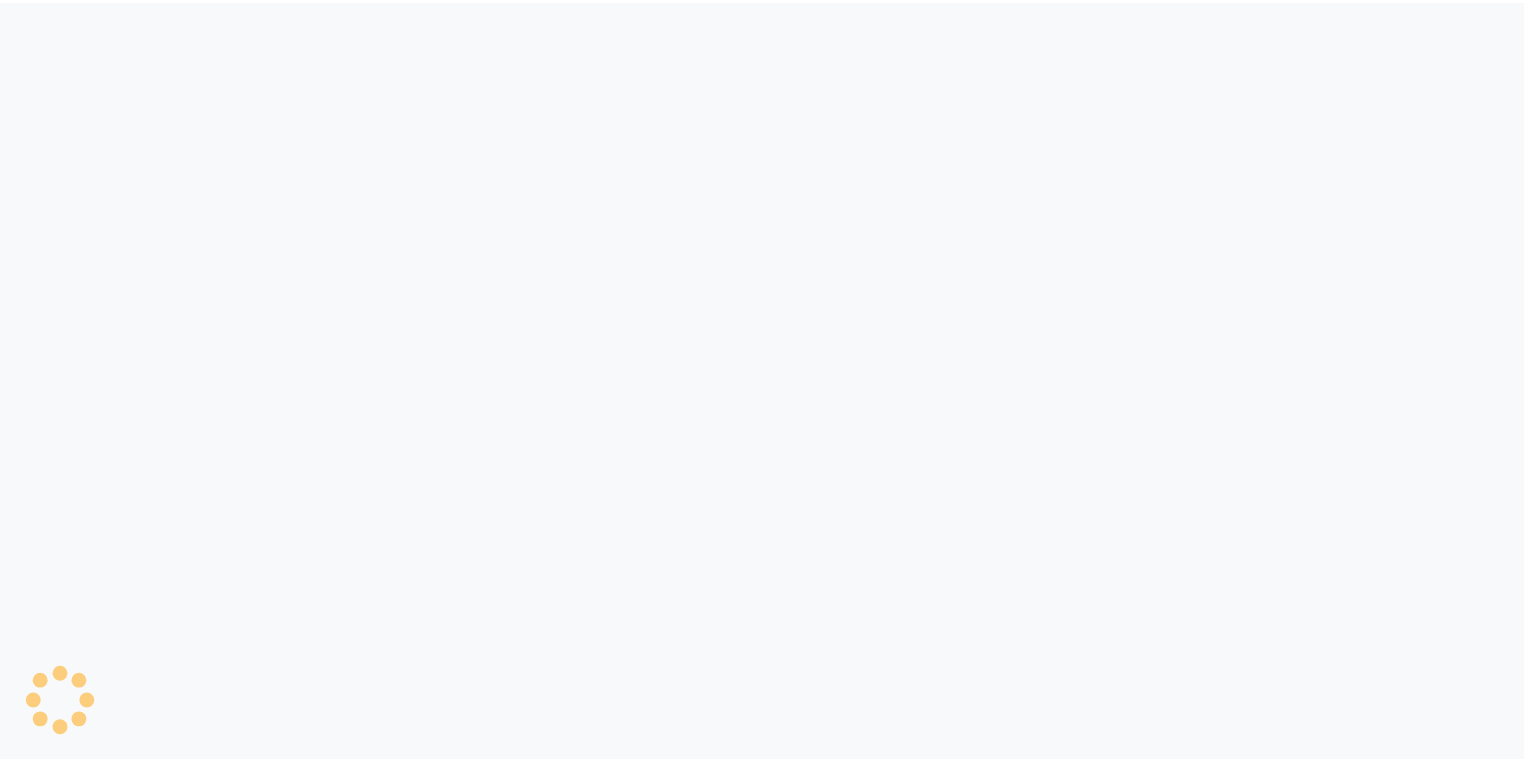 scroll, scrollTop: 0, scrollLeft: 0, axis: both 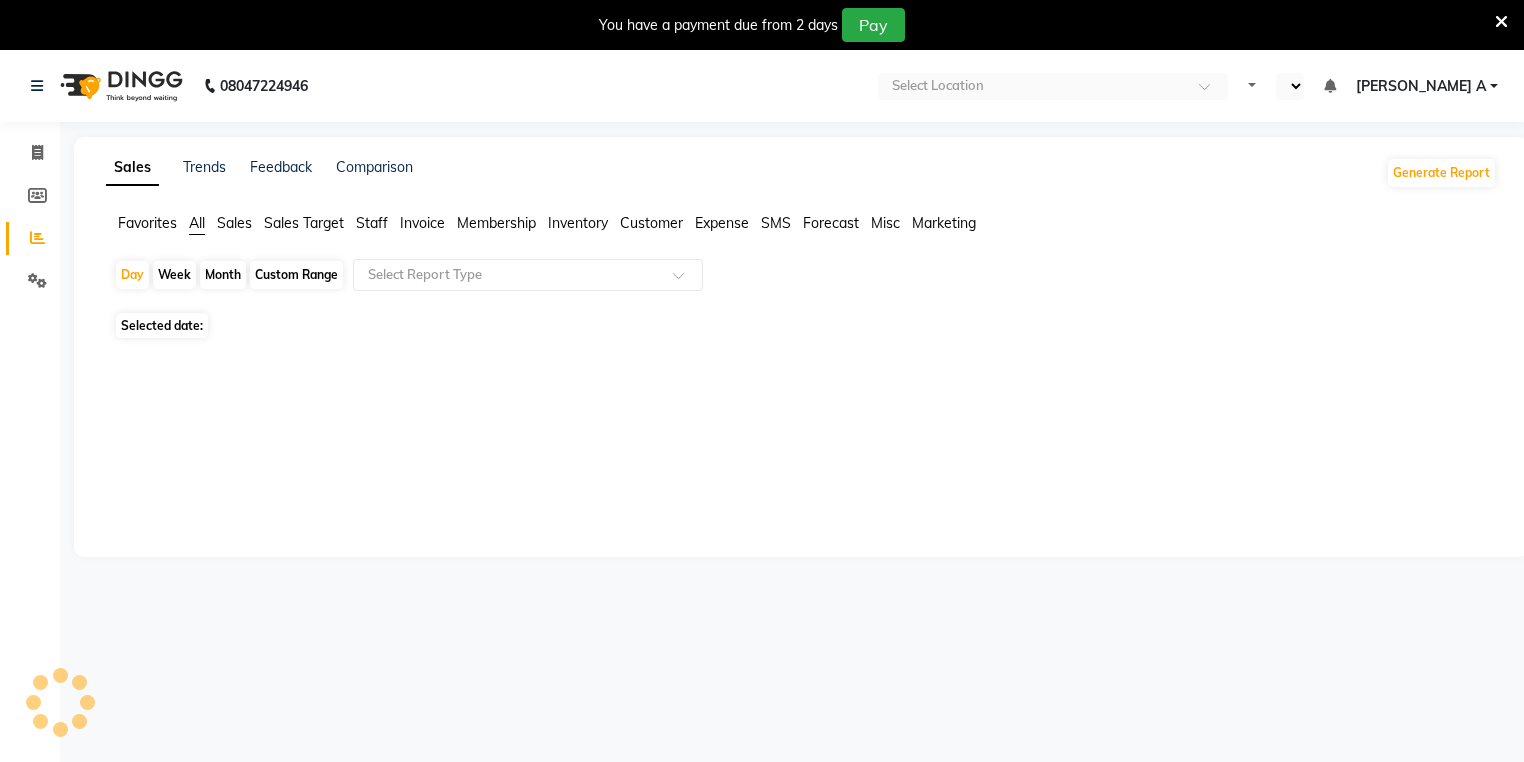 select on "en" 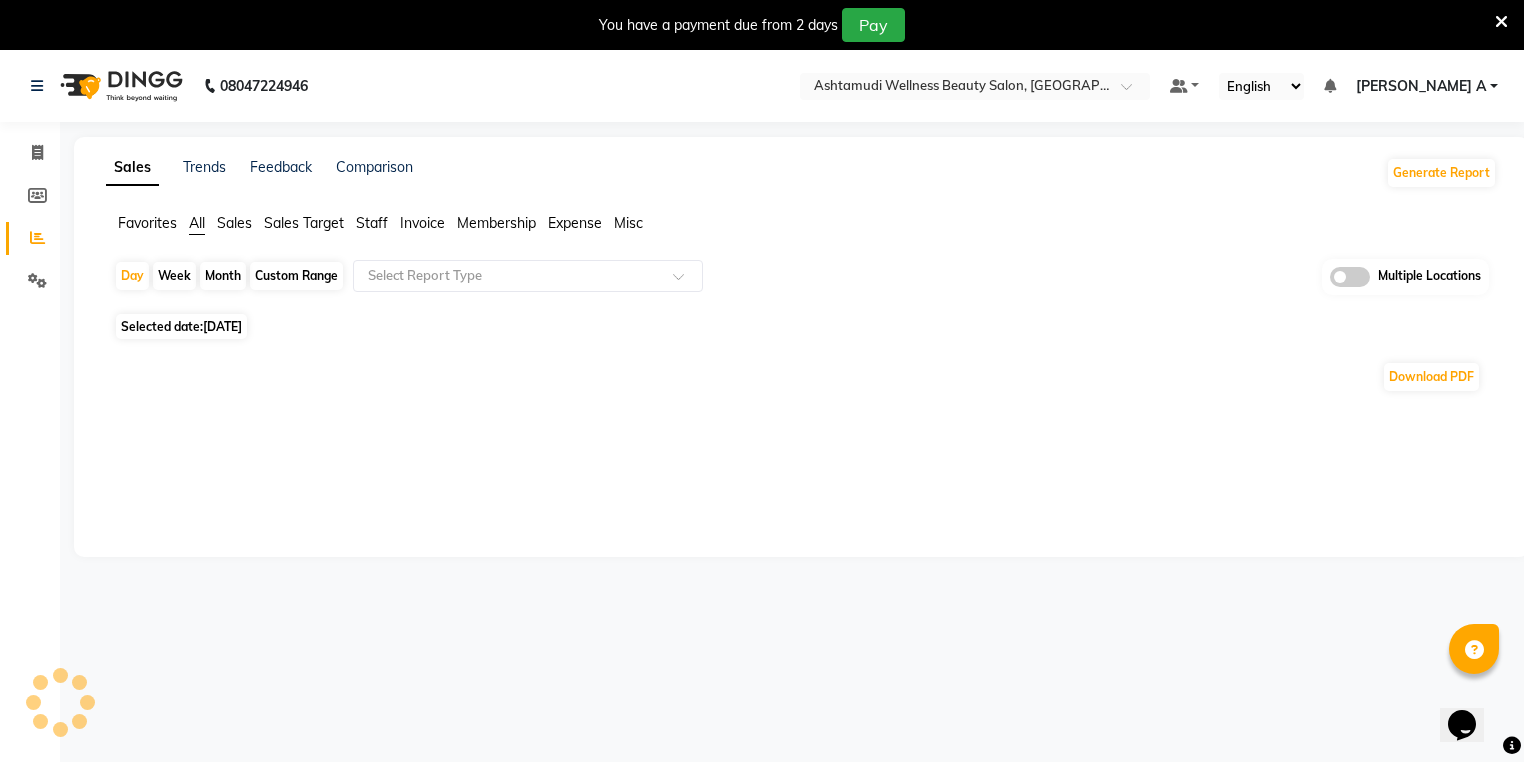 scroll, scrollTop: 0, scrollLeft: 0, axis: both 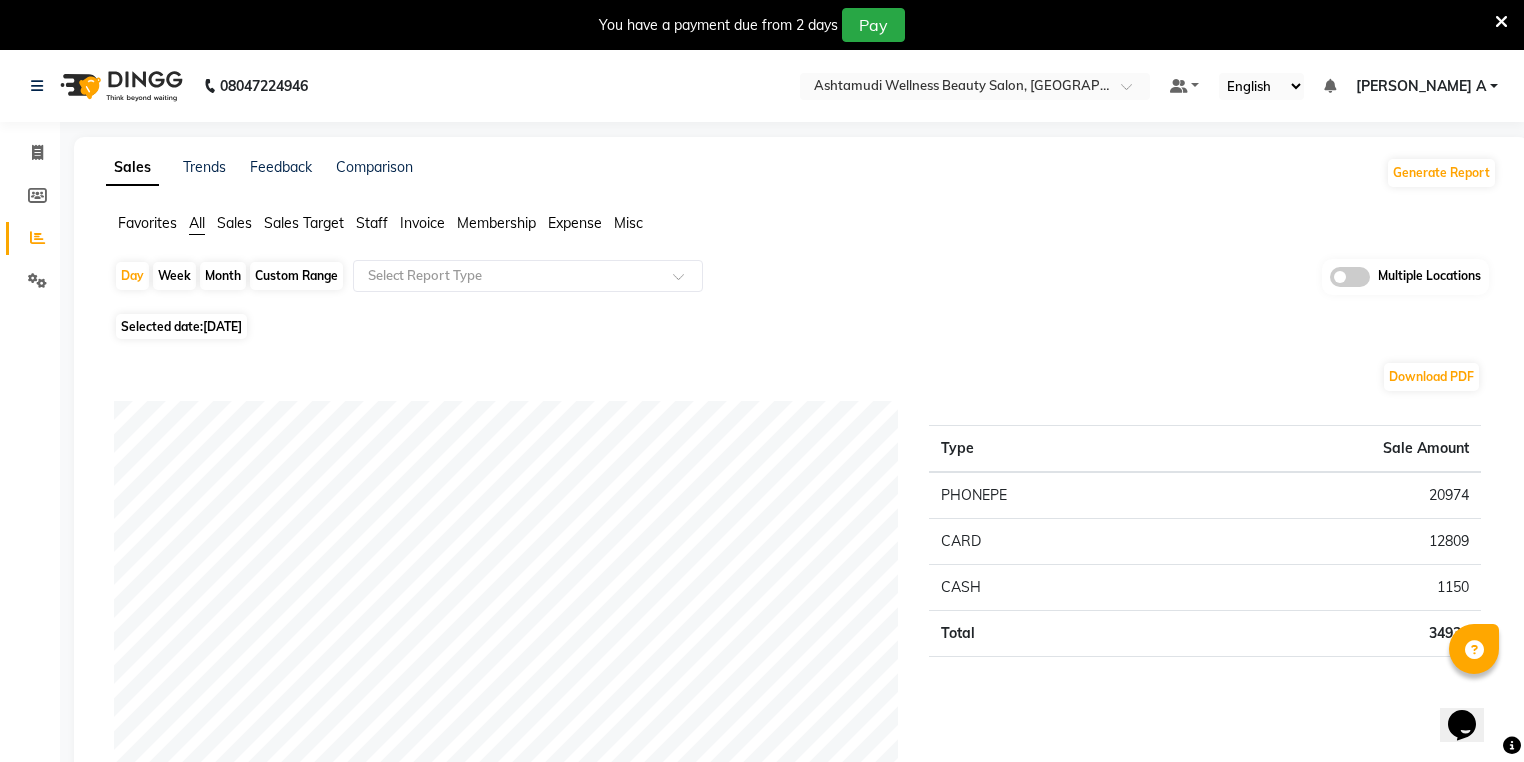 click at bounding box center (1501, 22) 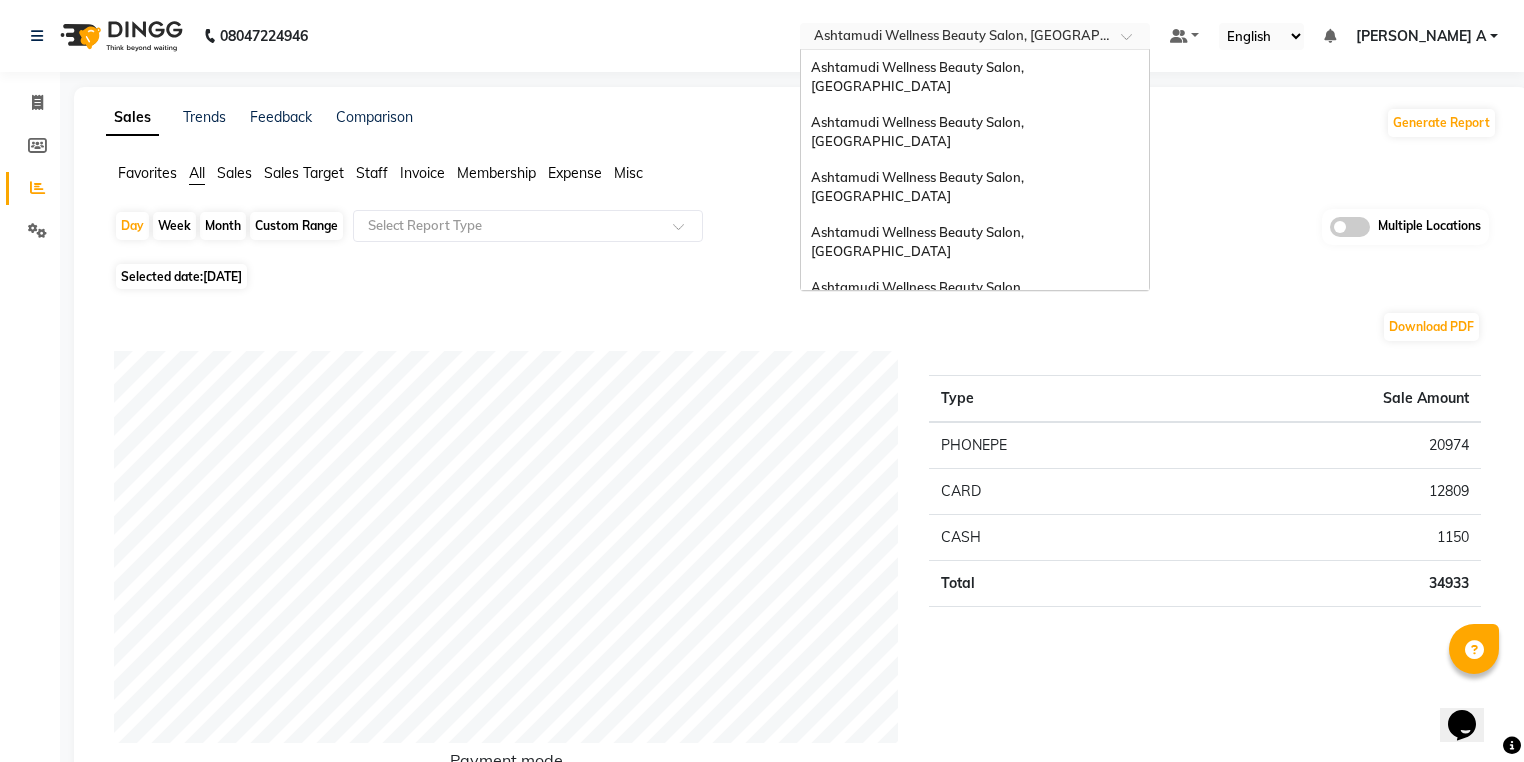drag, startPoint x: 1137, startPoint y: 44, endPoint x: 1145, endPoint y: 81, distance: 37.85499 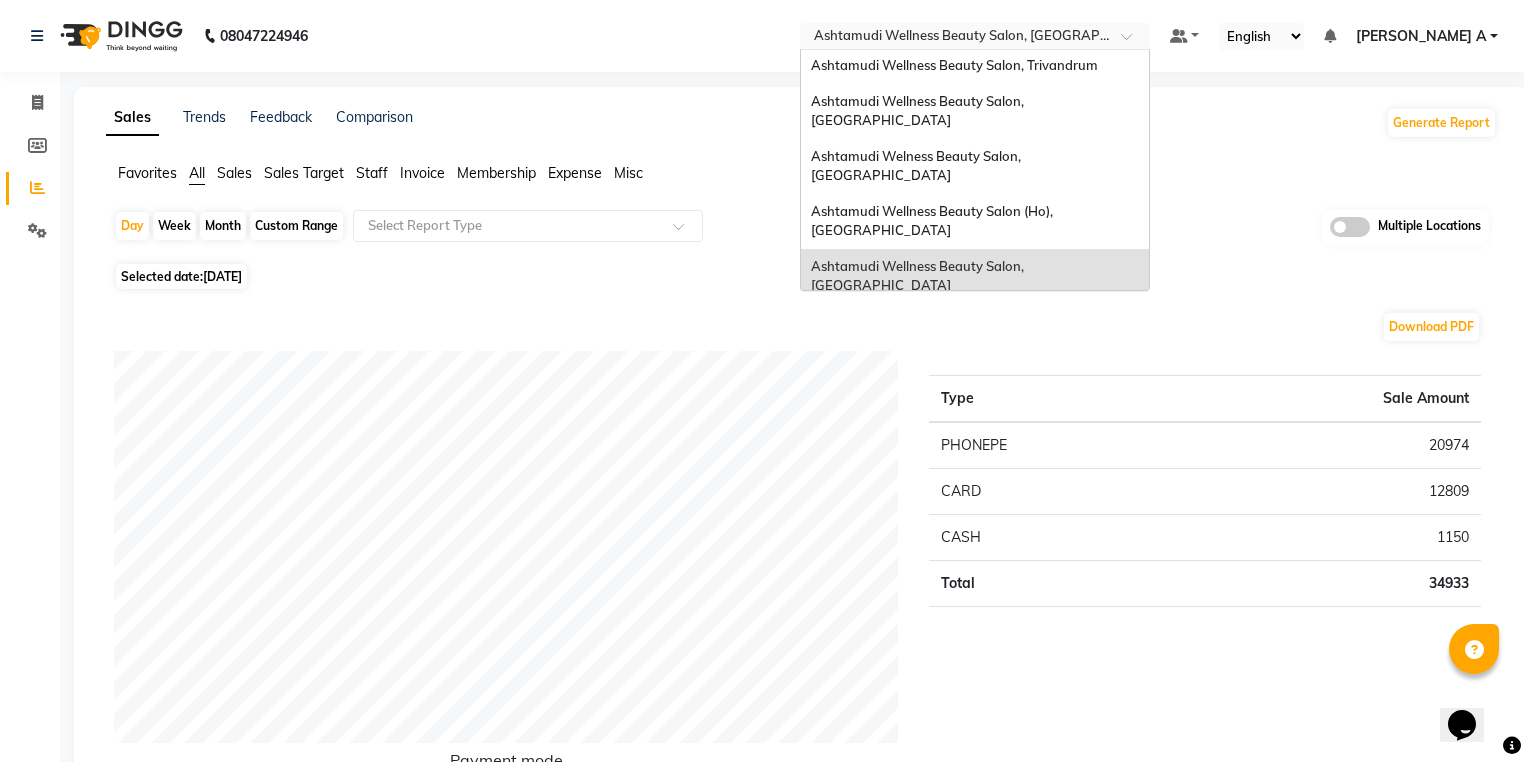 click on "Ashtamudi Wellness Beauty Salon, [GEOGRAPHIC_DATA]" at bounding box center [975, 331] 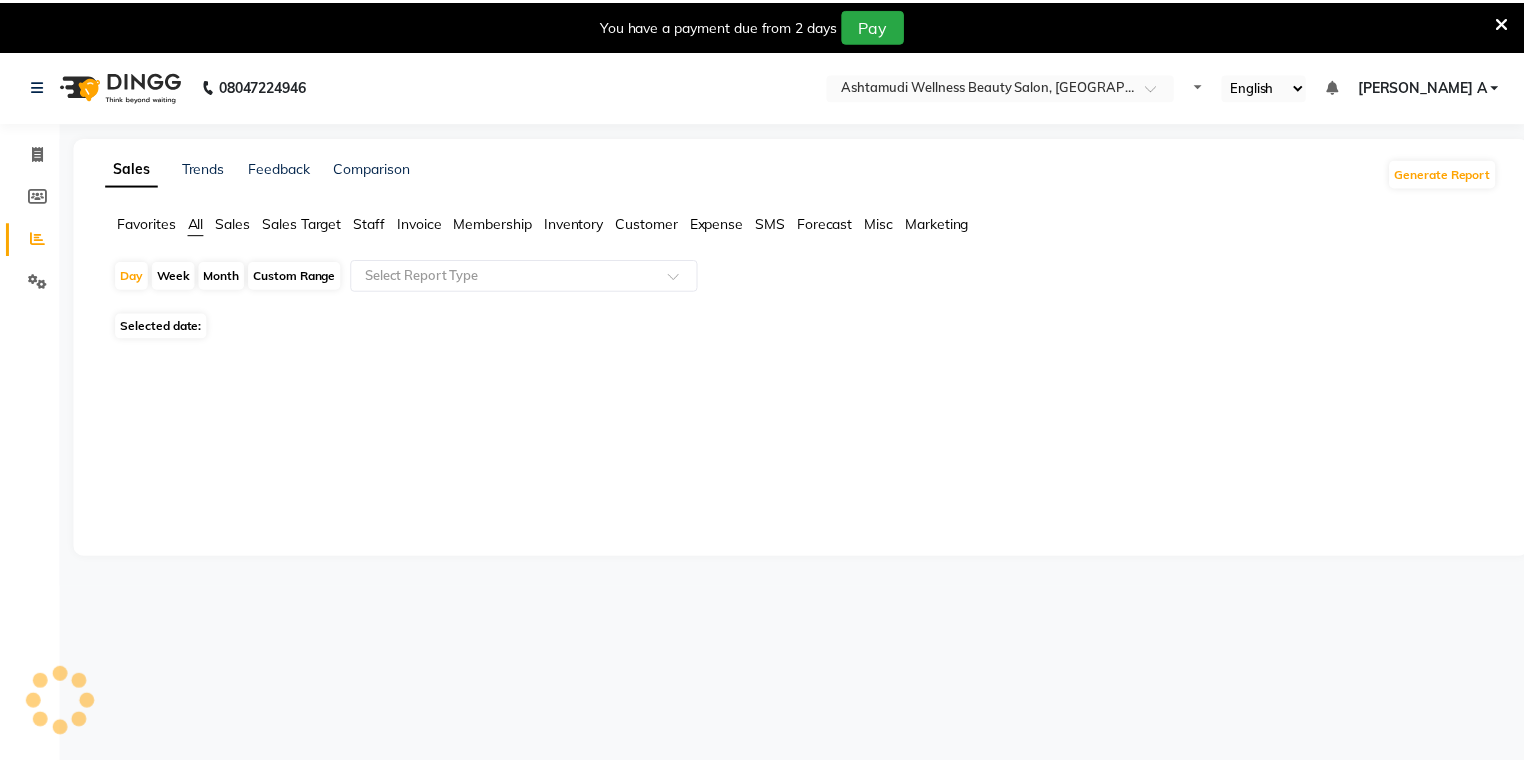 scroll, scrollTop: 0, scrollLeft: 0, axis: both 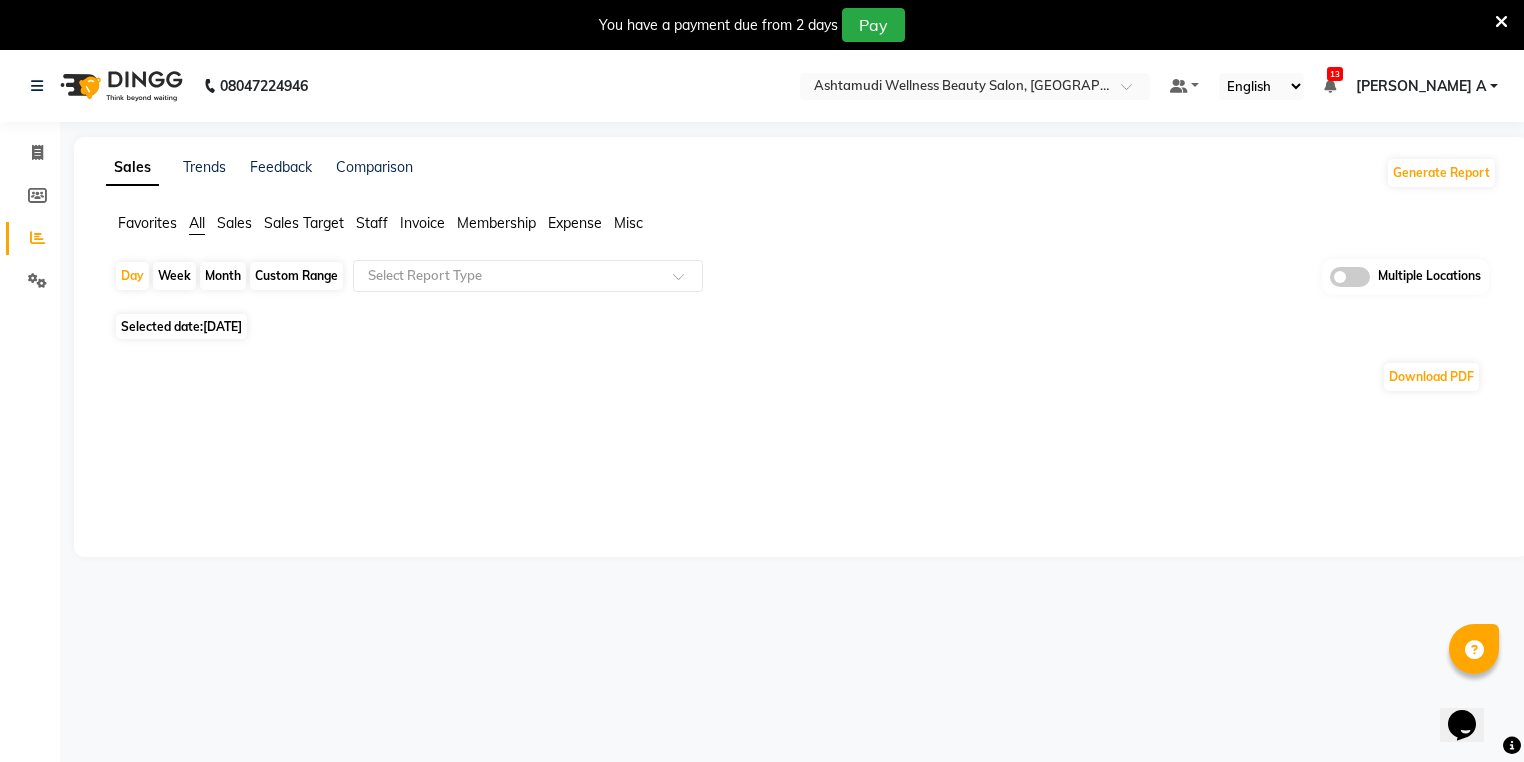 click at bounding box center (1501, 22) 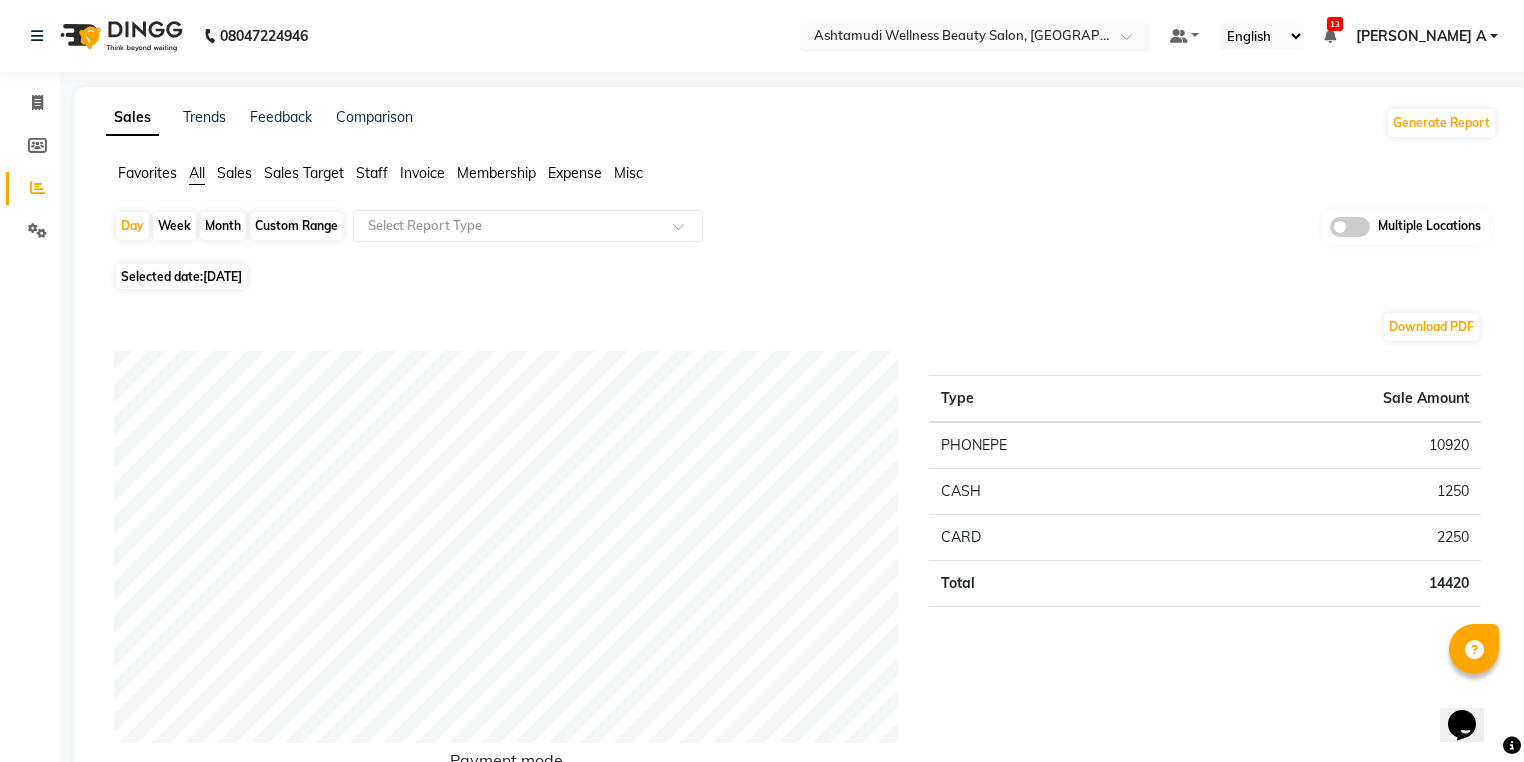 click on "Select Location × Ashtamudi Wellness Beauty Salon, [GEOGRAPHIC_DATA]" at bounding box center [975, 36] 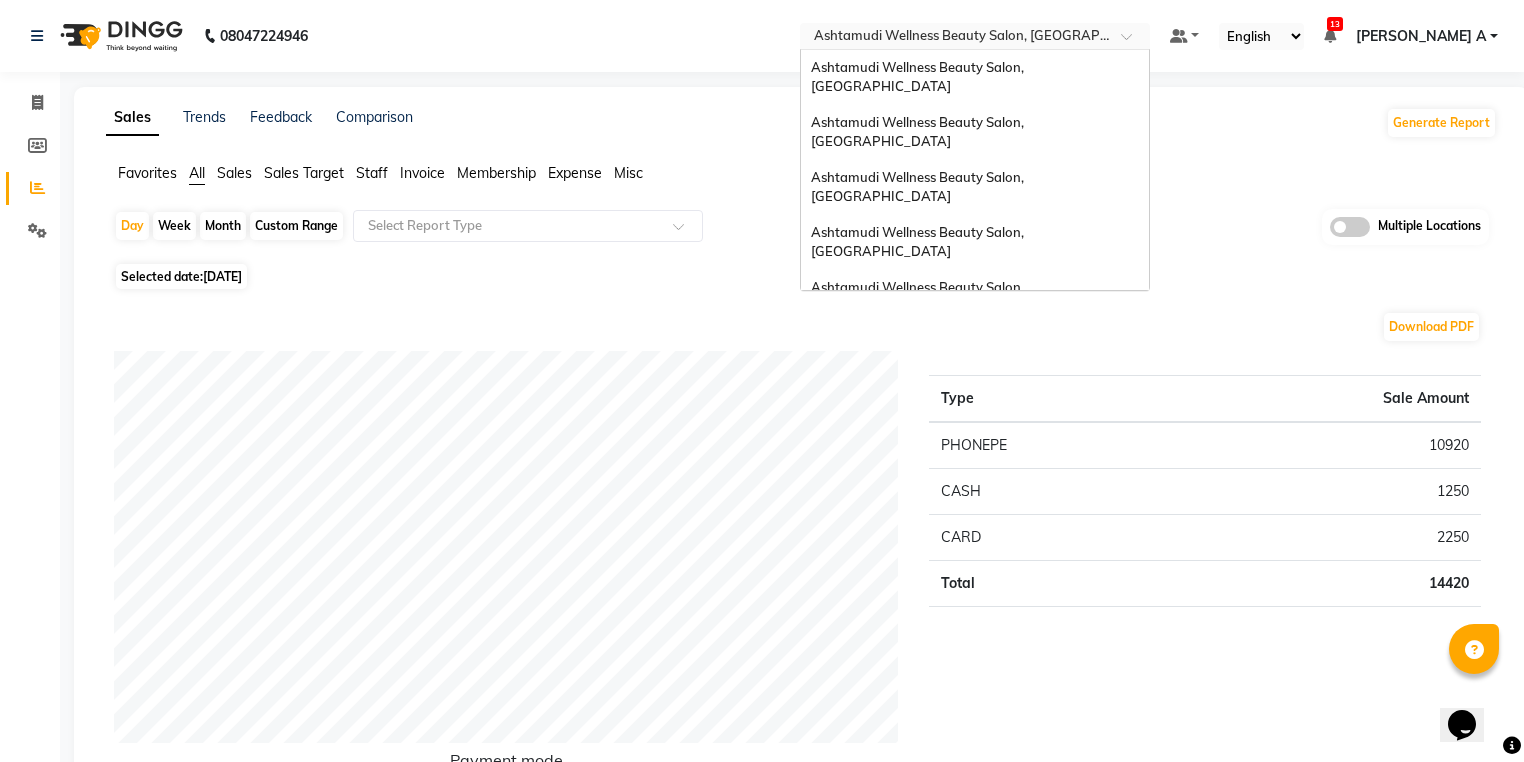 scroll, scrollTop: 312, scrollLeft: 0, axis: vertical 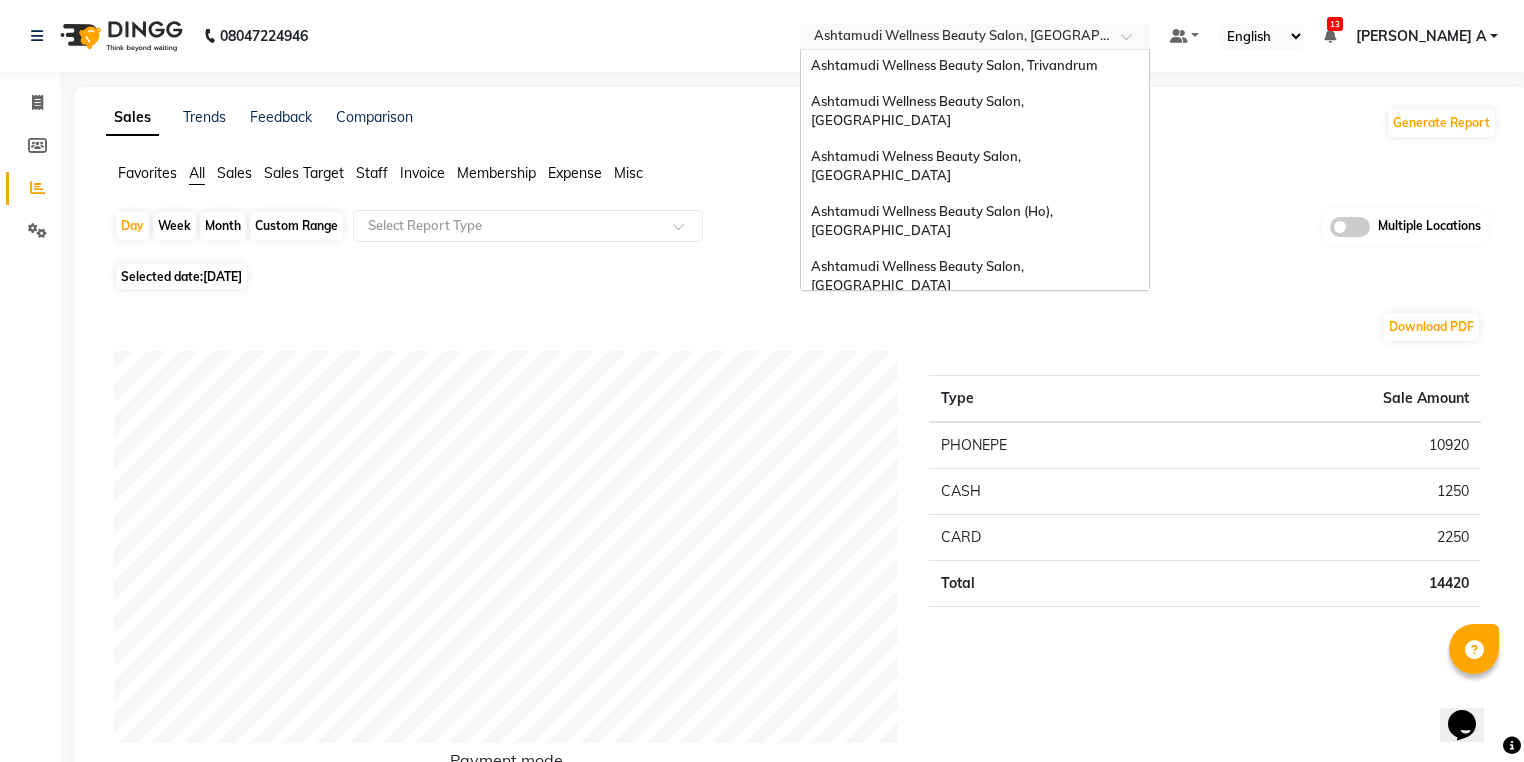 click on "Ashtamudi Beauty Lounge, [GEOGRAPHIC_DATA]" at bounding box center (975, 377) 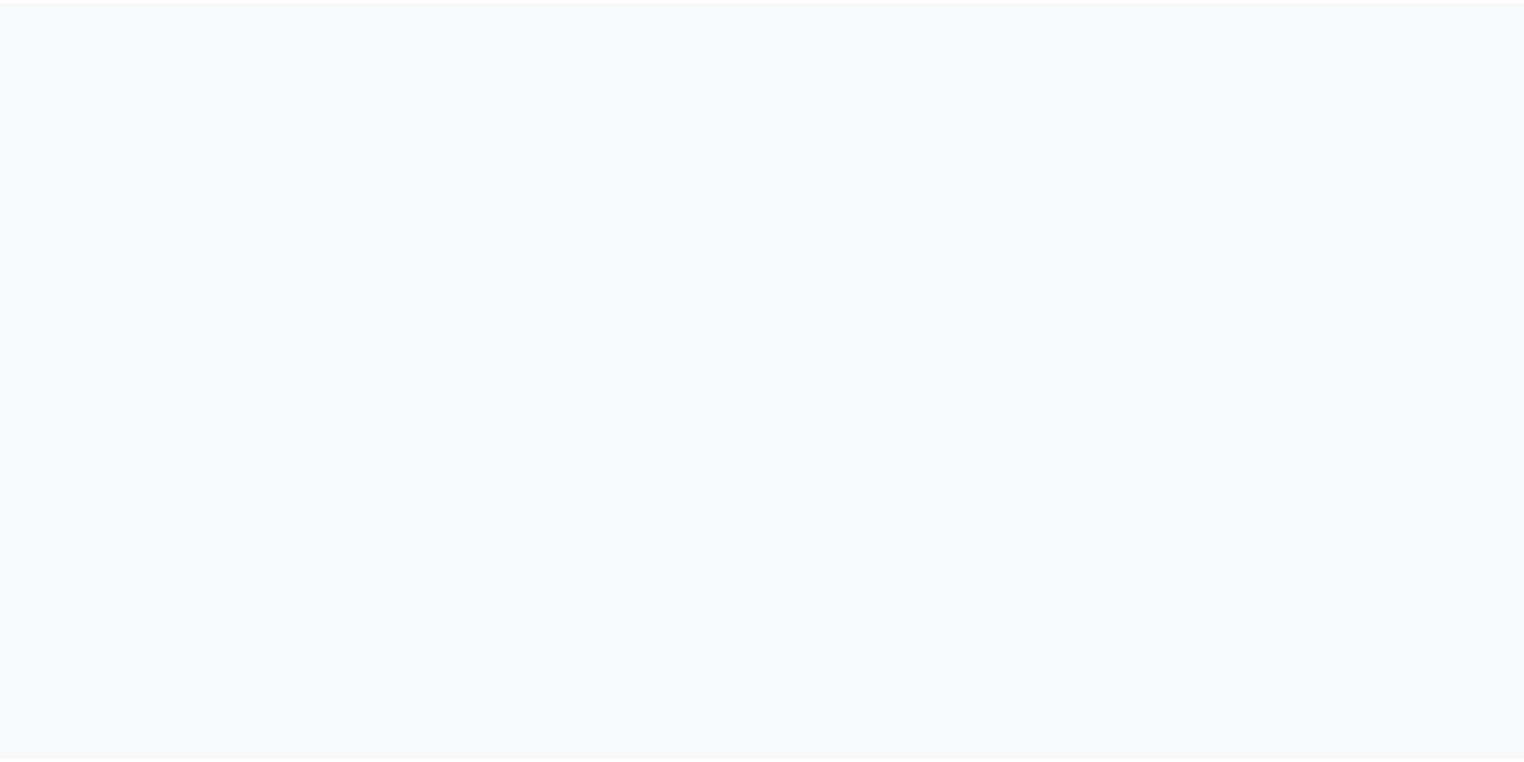 scroll, scrollTop: 0, scrollLeft: 0, axis: both 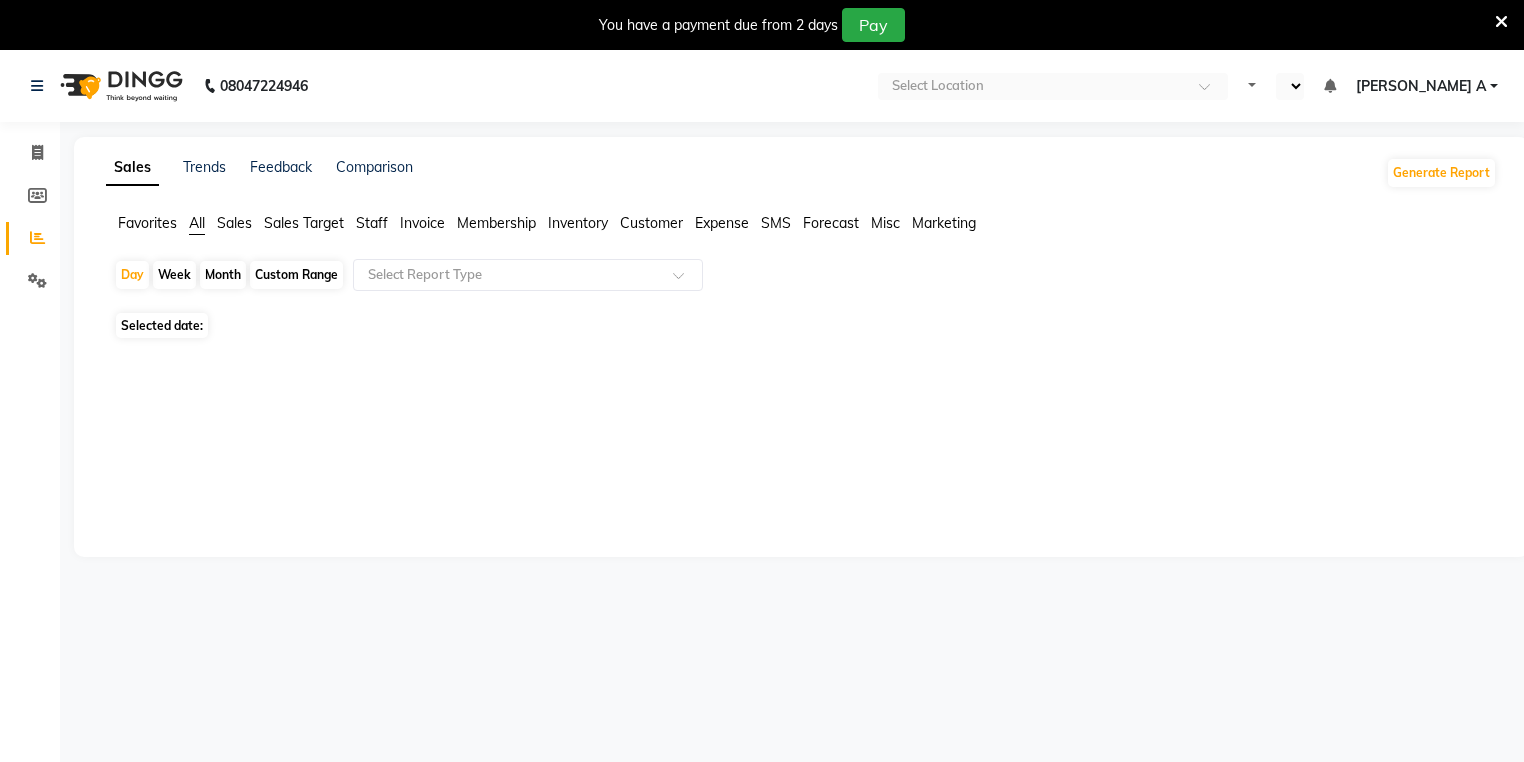 select on "en" 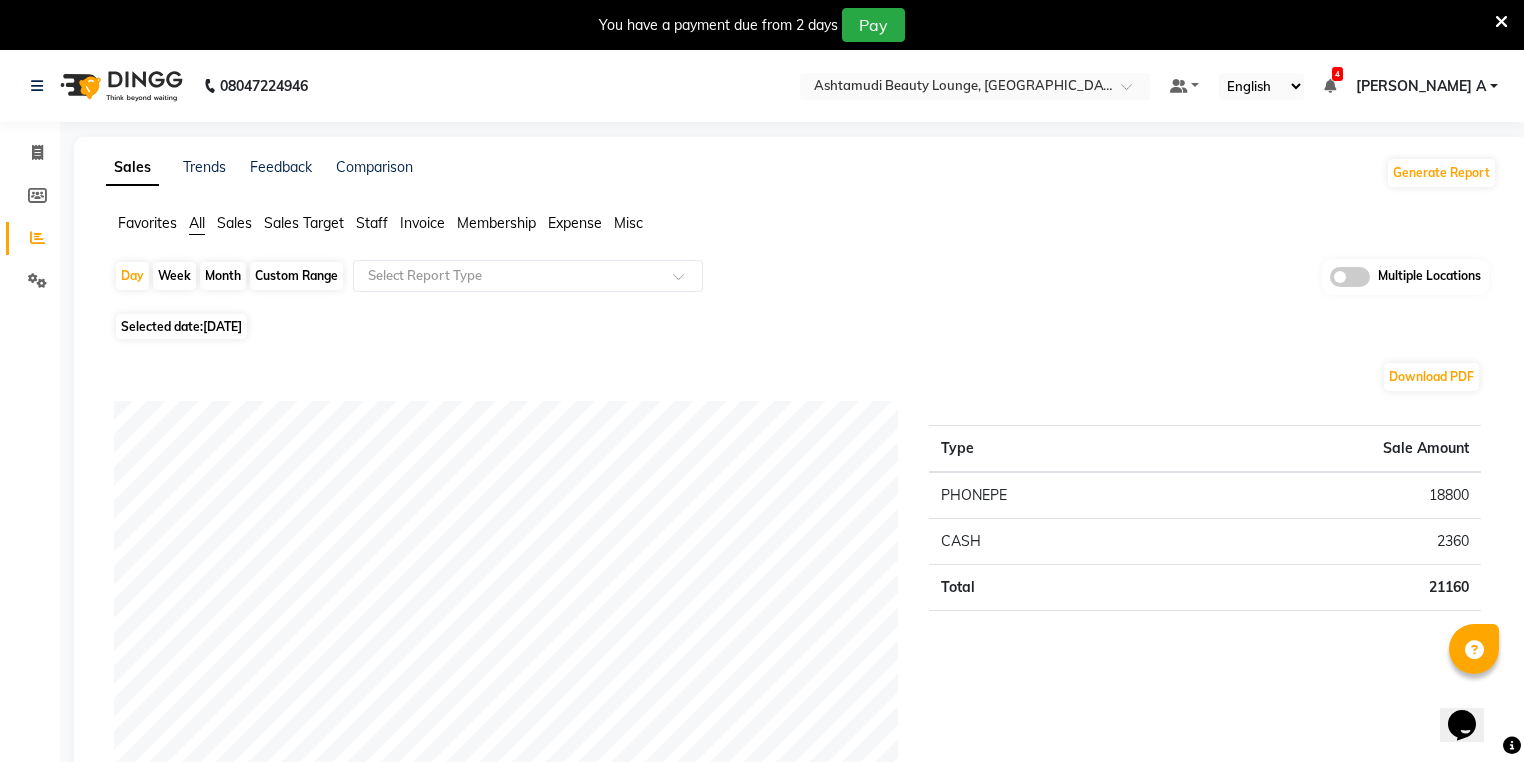 scroll, scrollTop: 0, scrollLeft: 0, axis: both 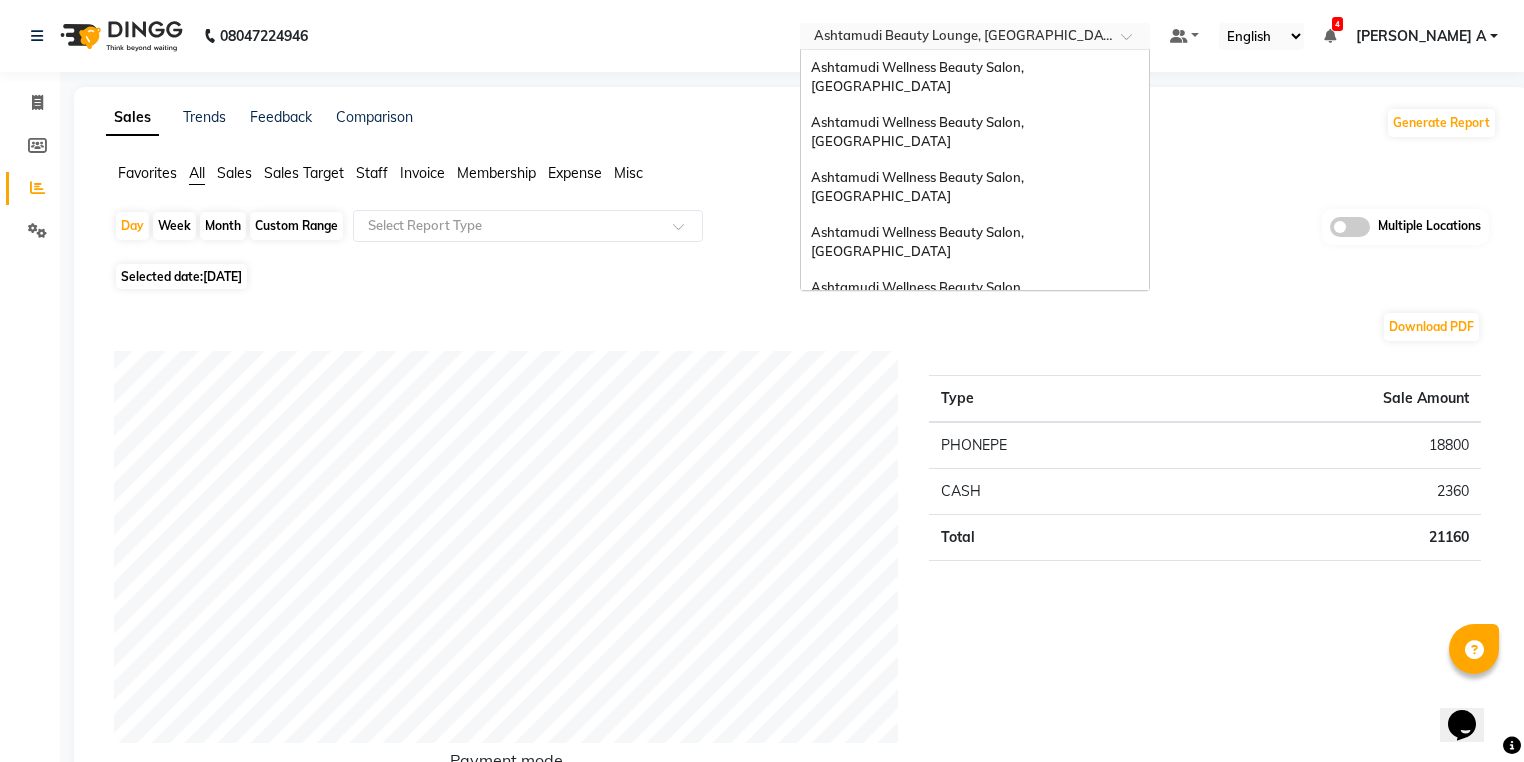 click on "Select Location × Ashtamudi Beauty Lounge, Attingal" at bounding box center (975, 36) 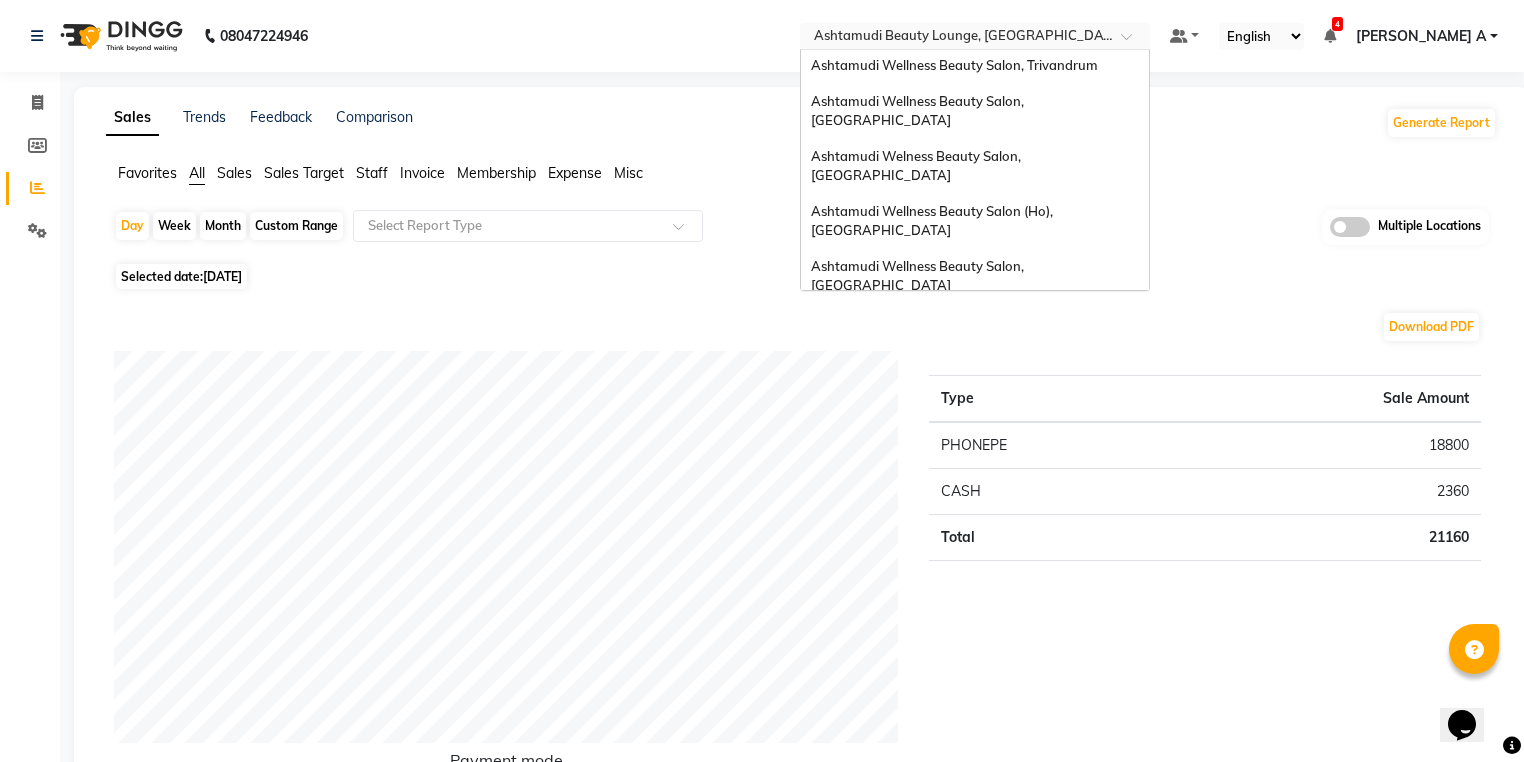 click on "Ashtamudi Wellness Beauty Salon, [GEOGRAPHIC_DATA]" at bounding box center [919, 421] 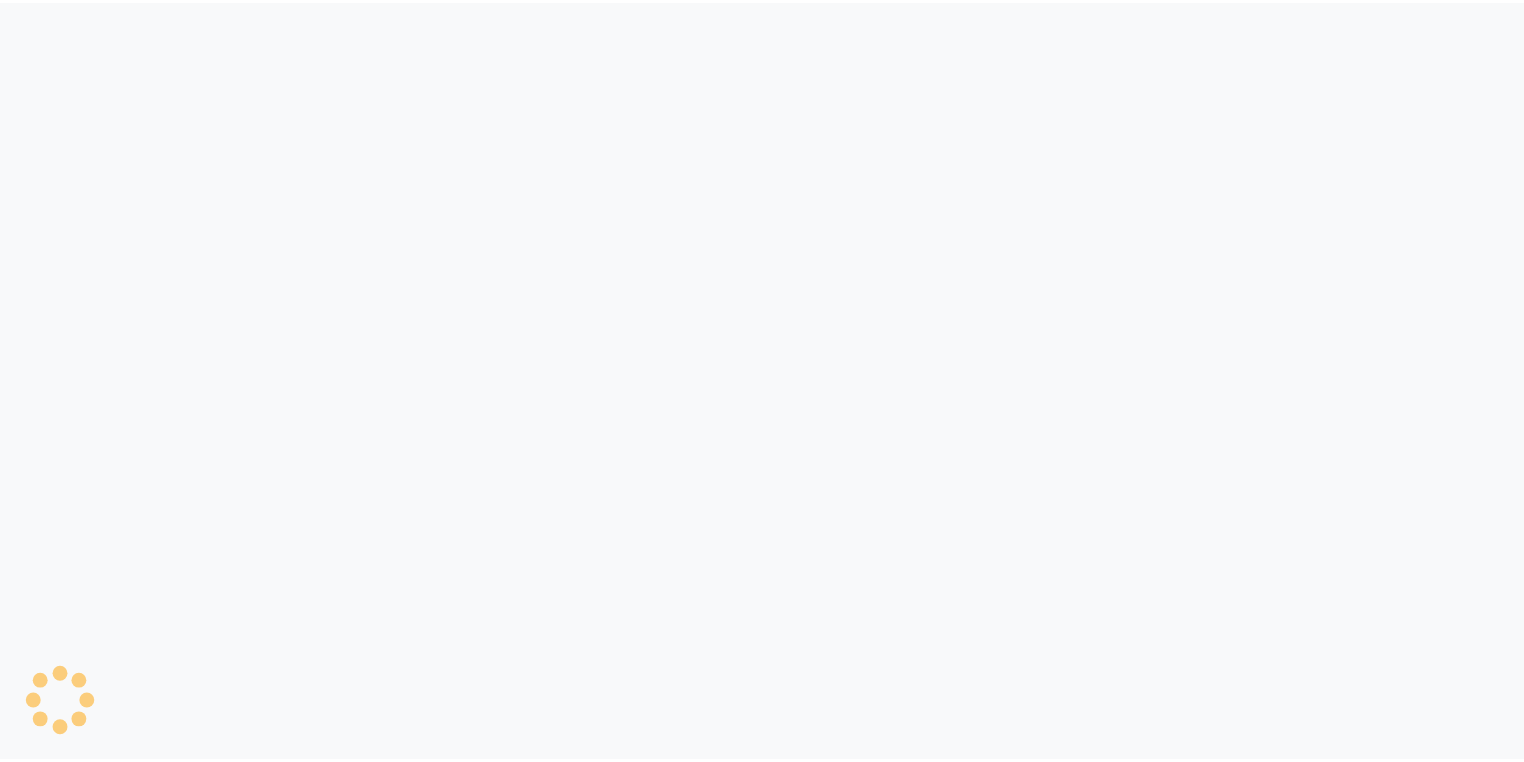 scroll, scrollTop: 0, scrollLeft: 0, axis: both 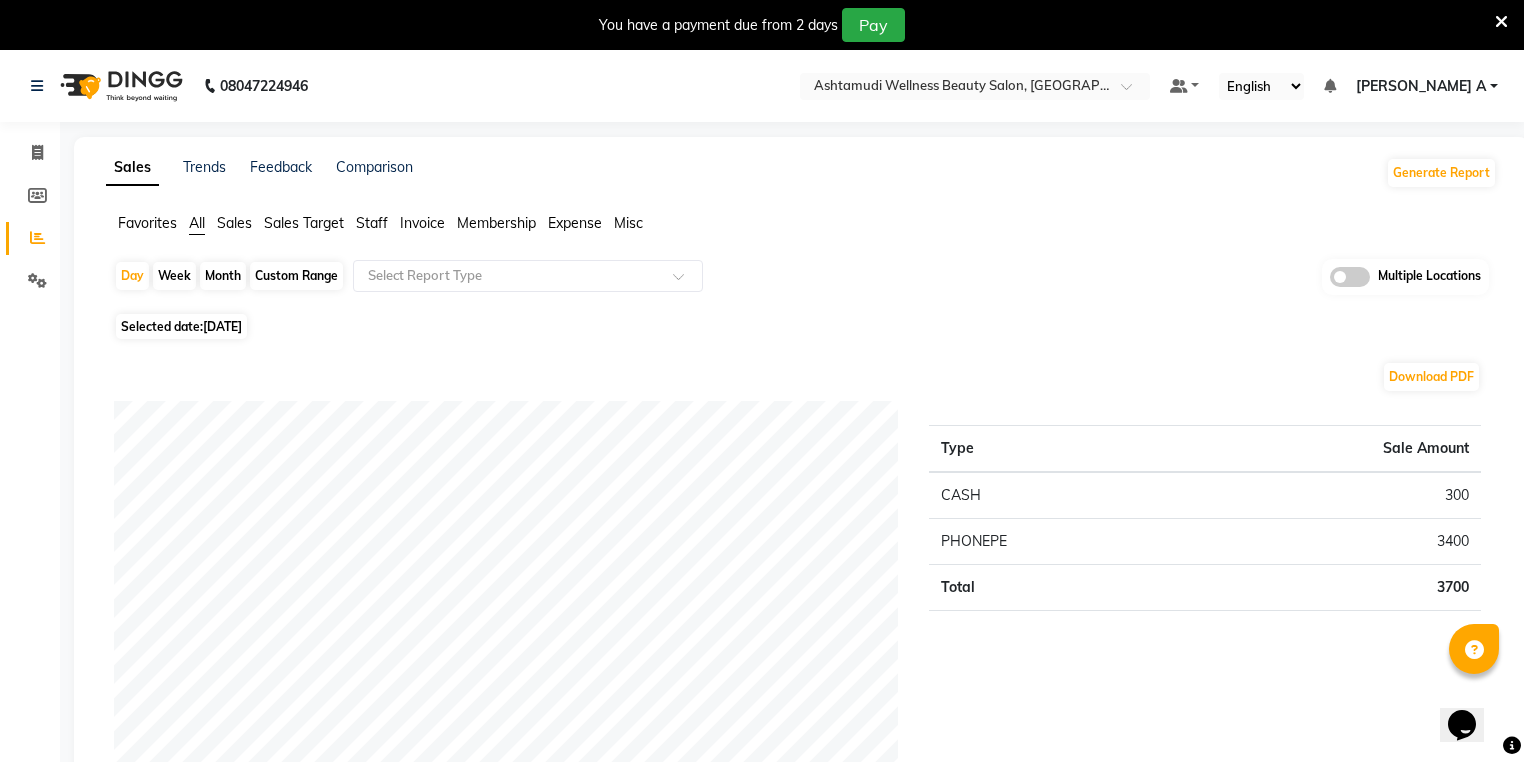click at bounding box center (1501, 22) 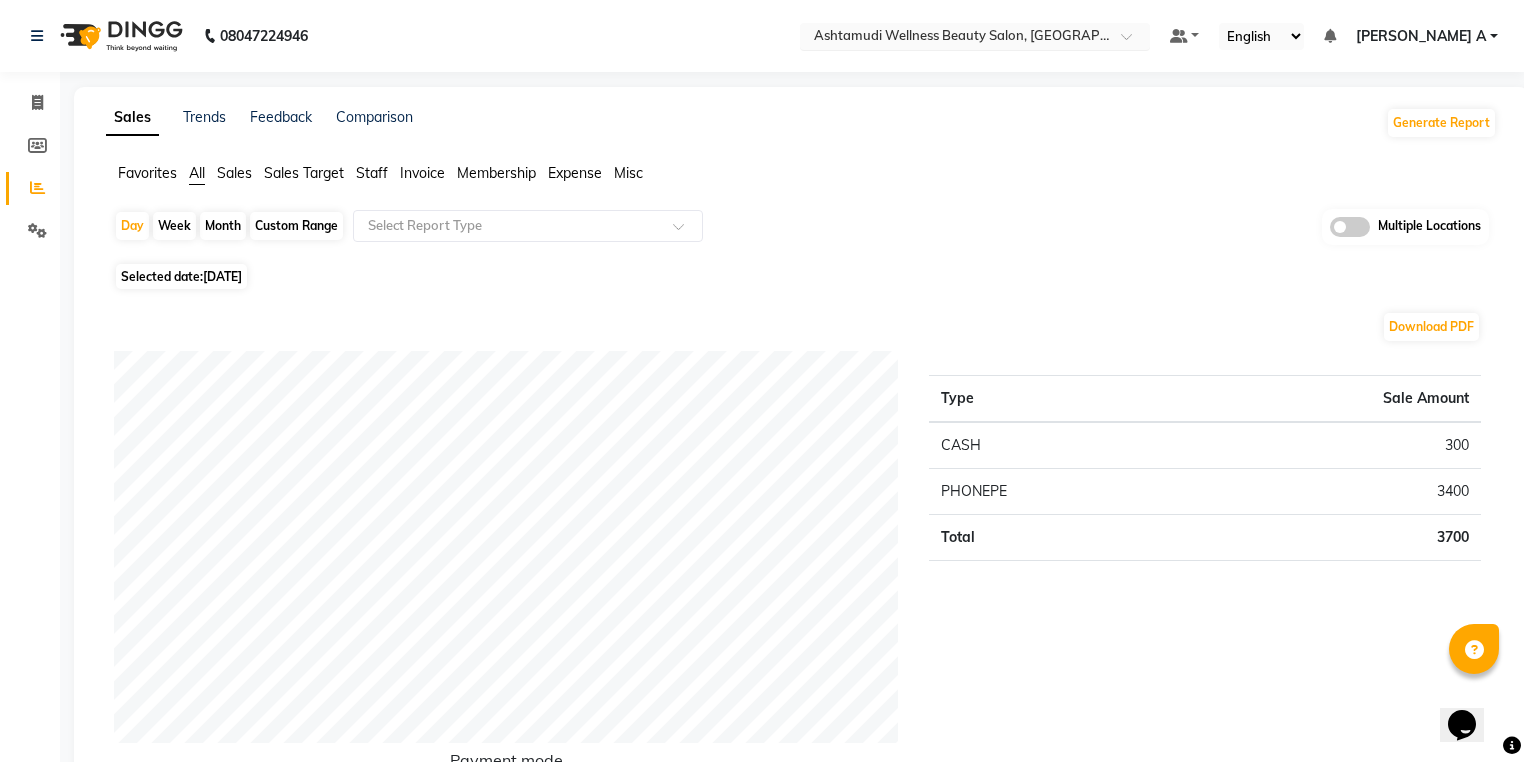 click on "08047224946 Select Location × Ashtamudi Wellness Beauty Salon, Alappuzha Default Panel My Panel English ENGLISH Español العربية मराठी हिंदी ગુજરાતી தமிழ் 中文 Notifications nothing to show [PERSON_NAME] A Manage Profile Change Password Sign out  Version:3.15.4" 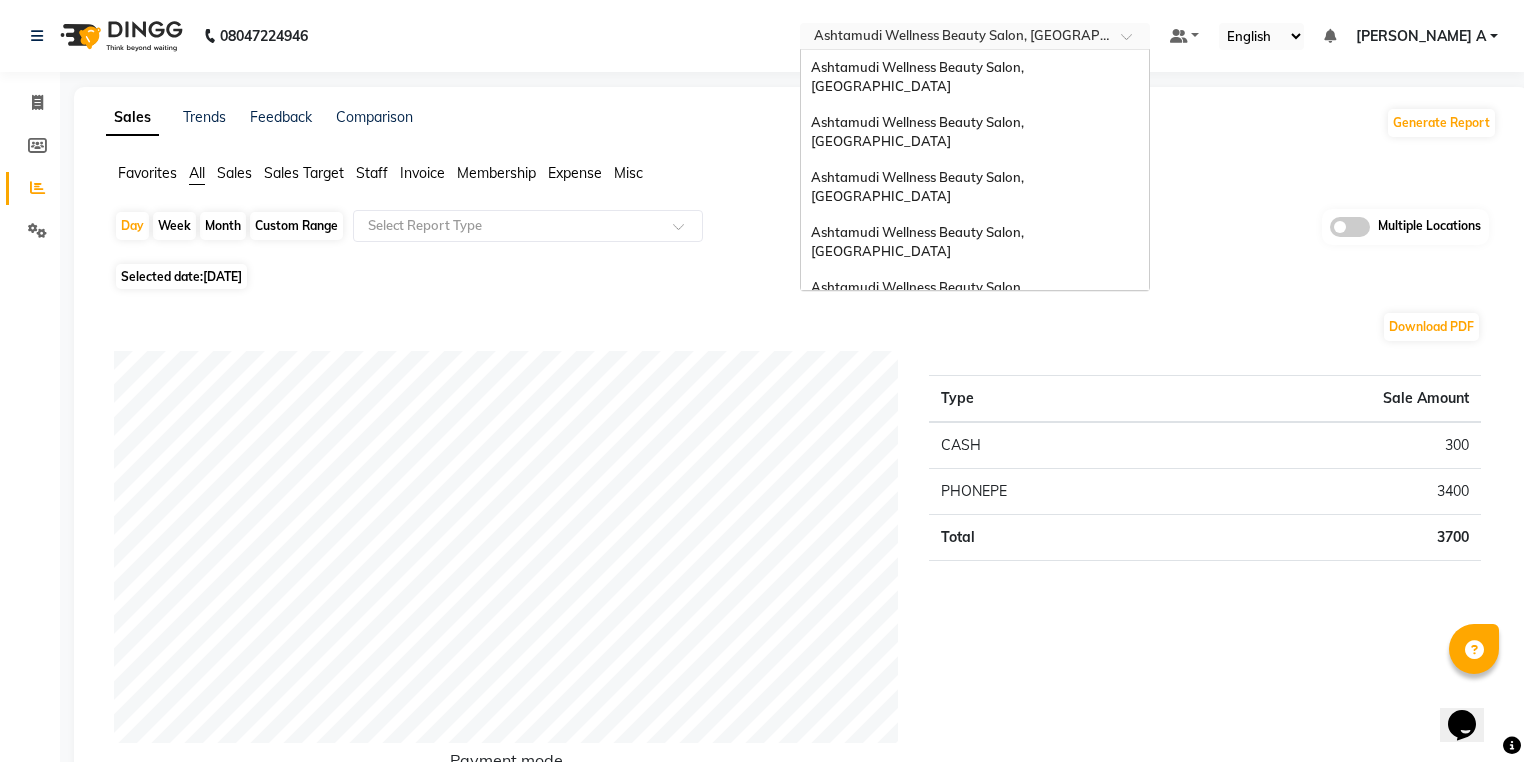 scroll, scrollTop: 312, scrollLeft: 0, axis: vertical 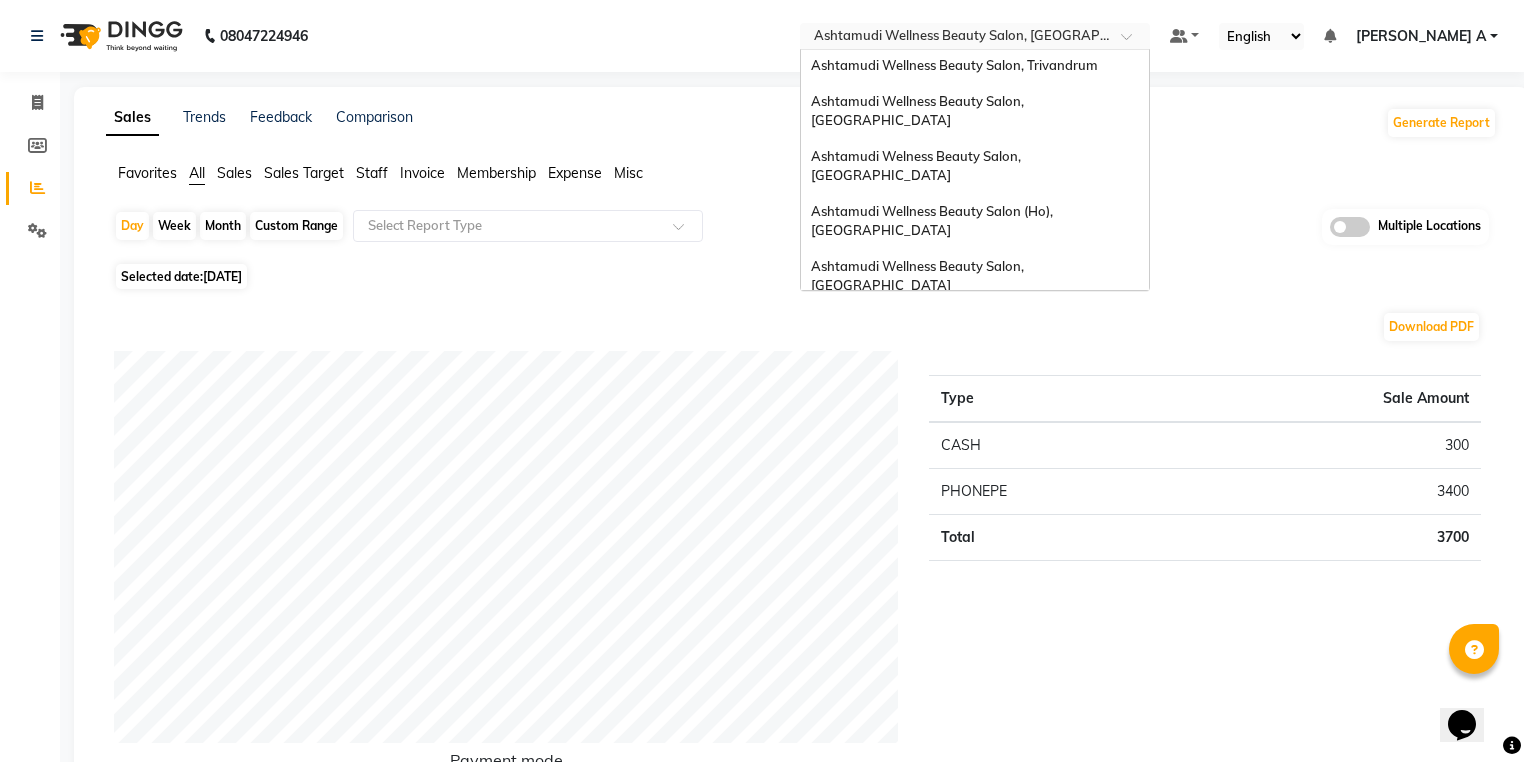 click on "Ashtamudi Unisex Salon, Dreams Mall, Dreams Mall Kottiyam" at bounding box center [969, 476] 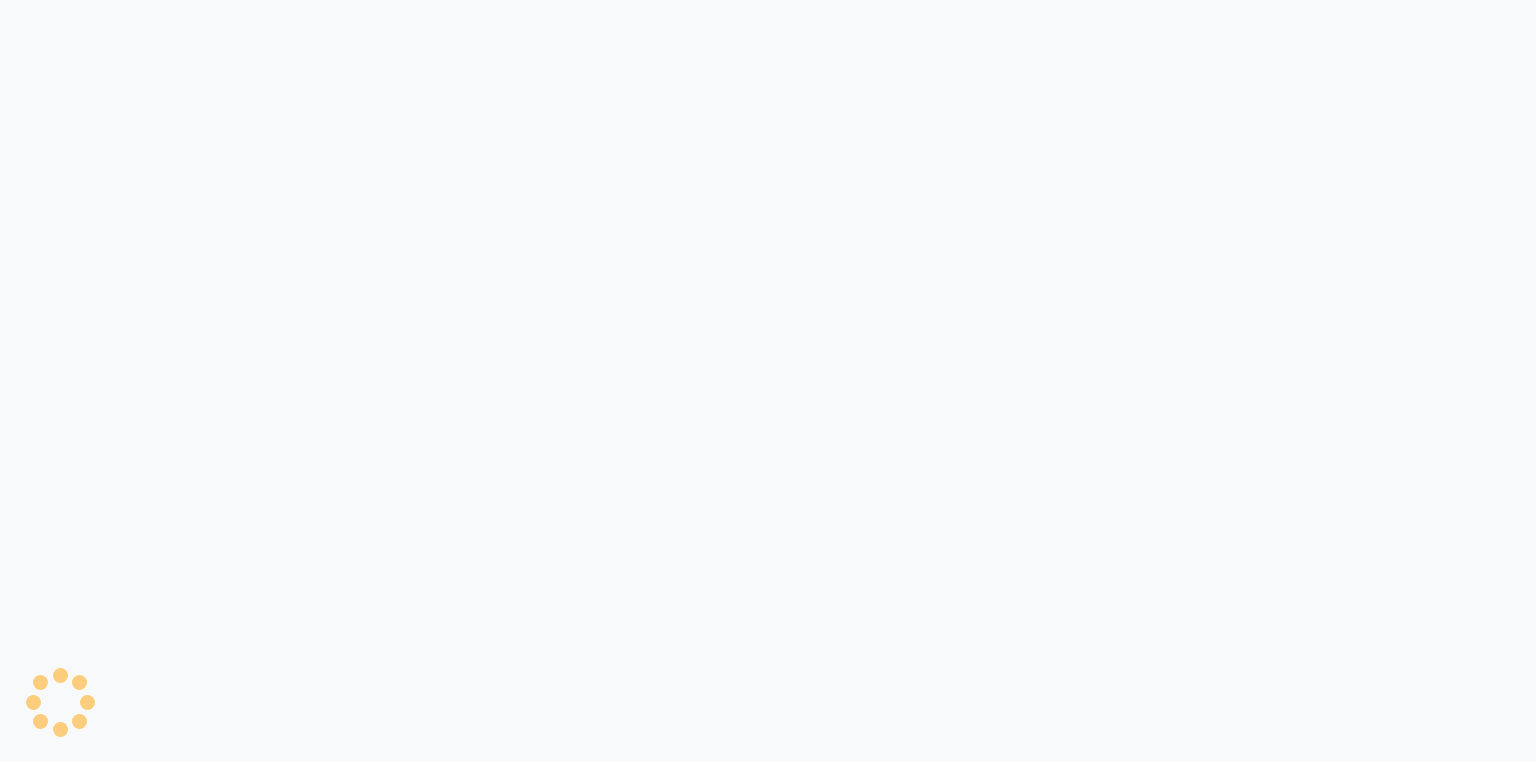 scroll, scrollTop: 0, scrollLeft: 0, axis: both 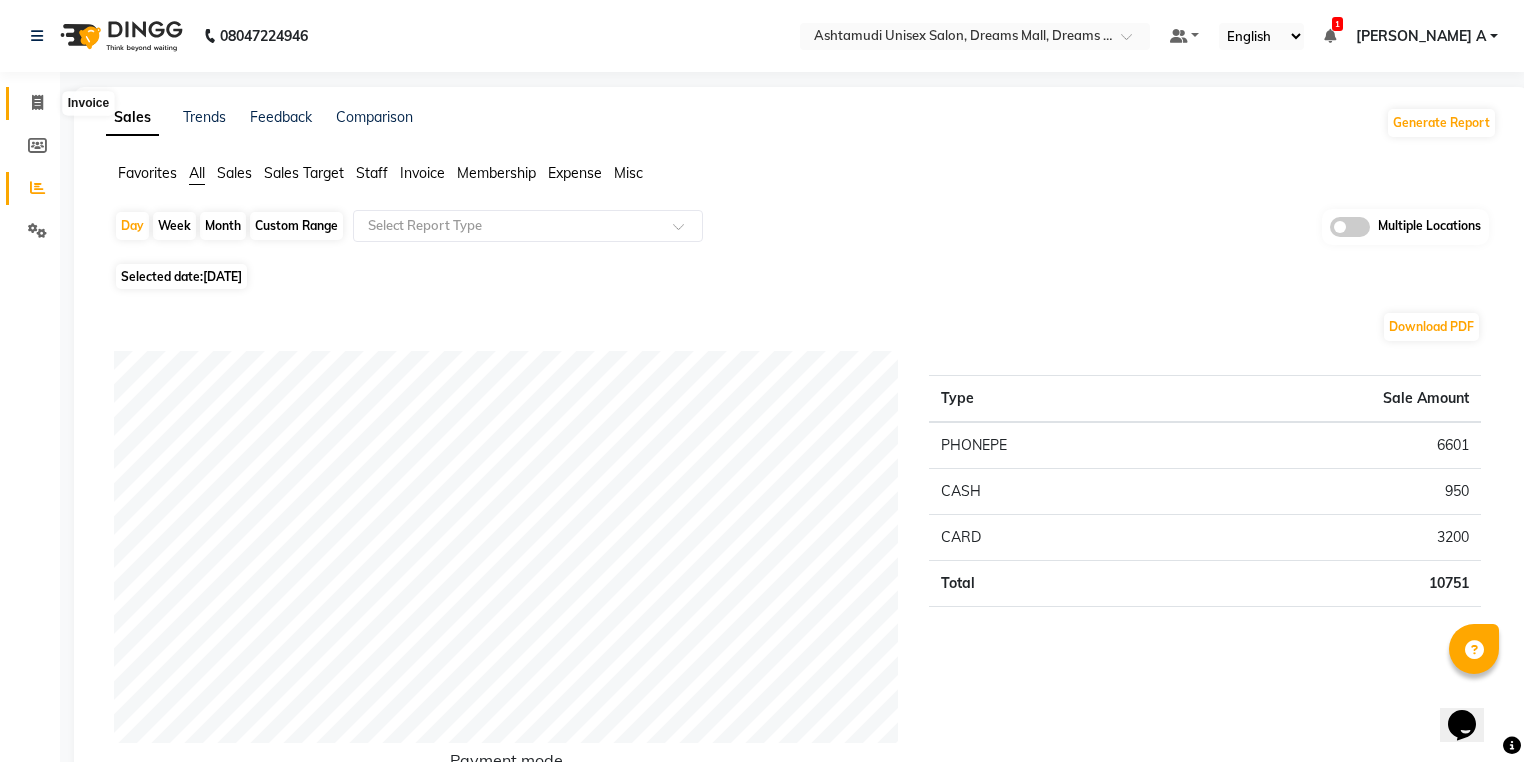 click 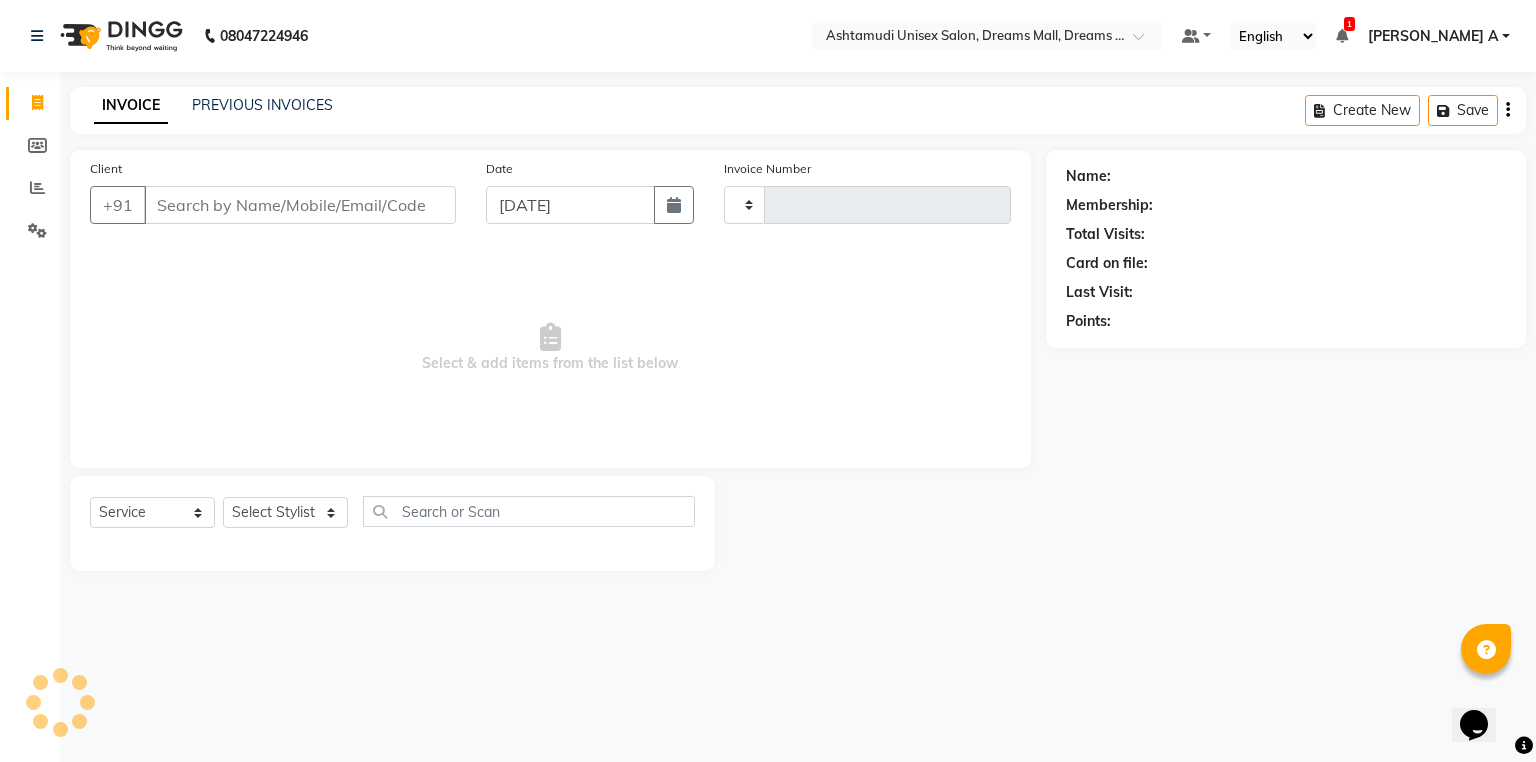 type on "2415" 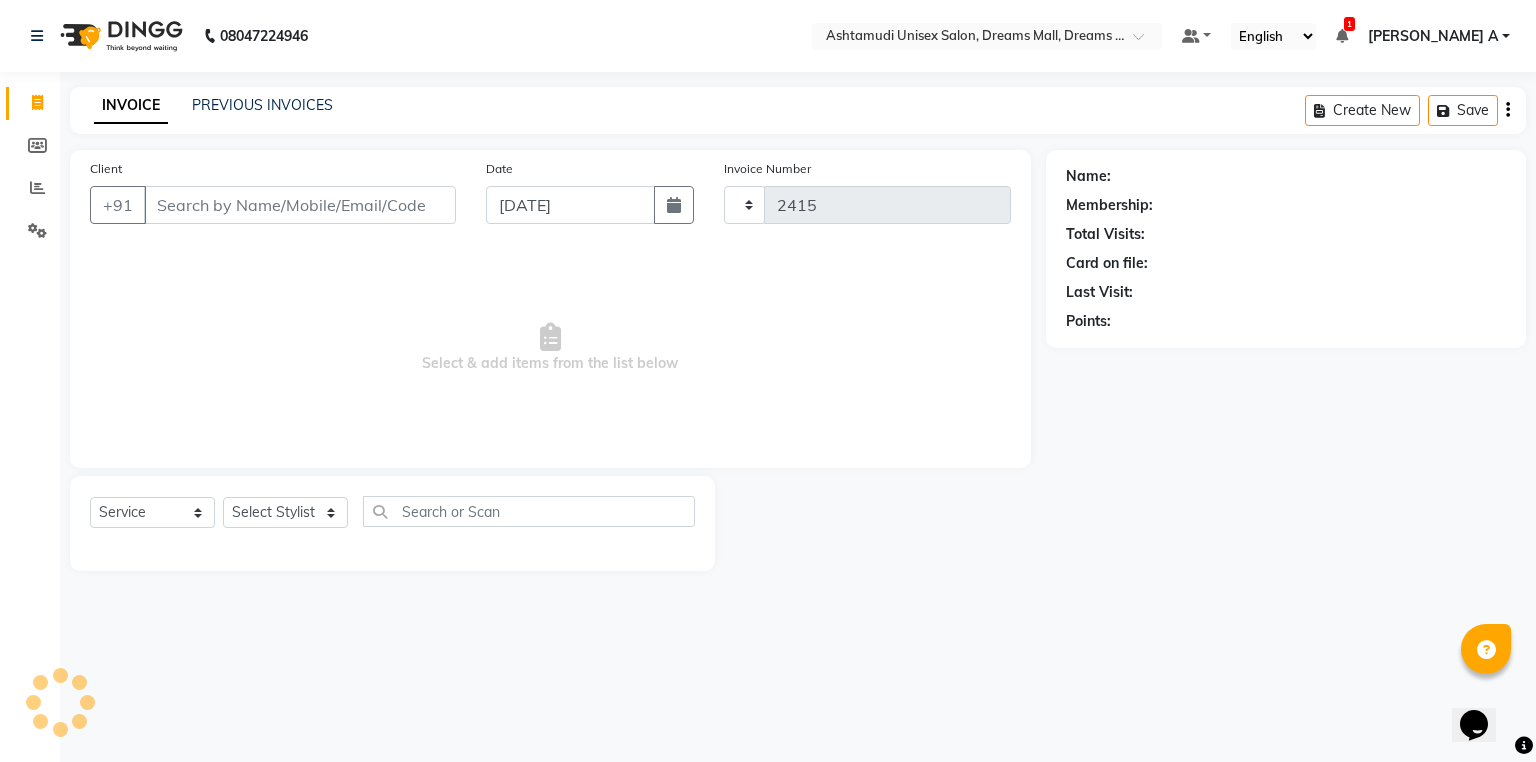 select on "7264" 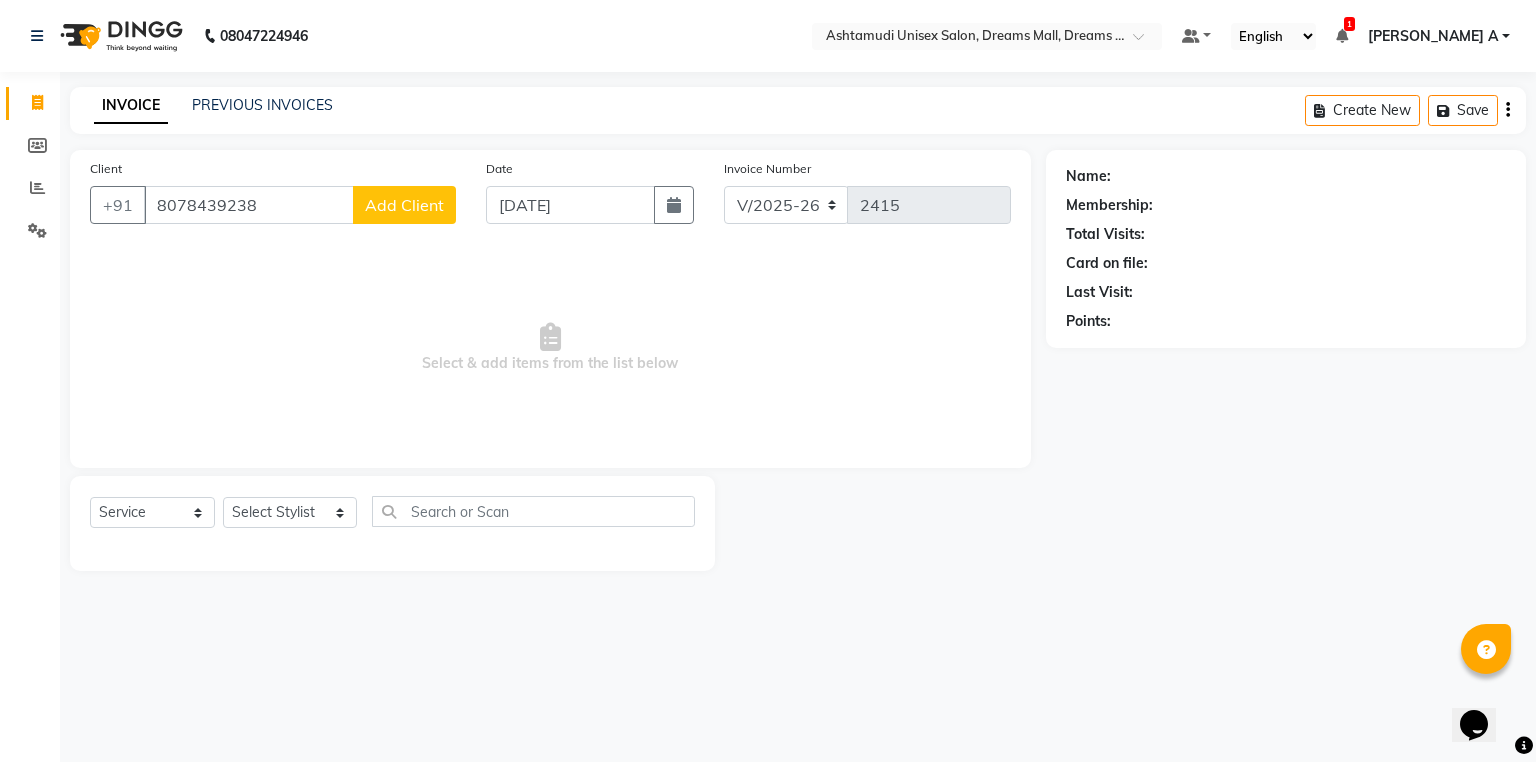 type on "8078439238" 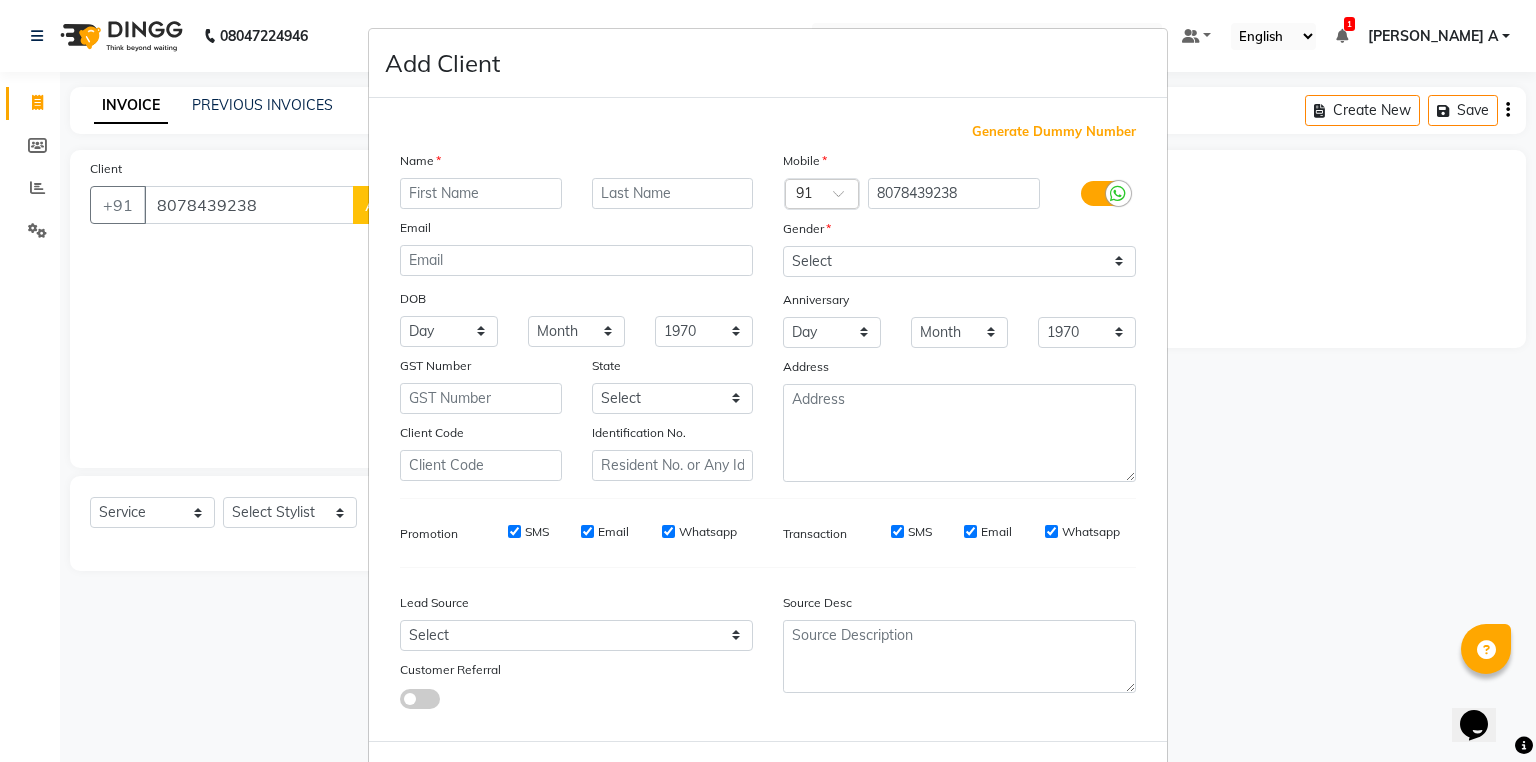 click at bounding box center [481, 193] 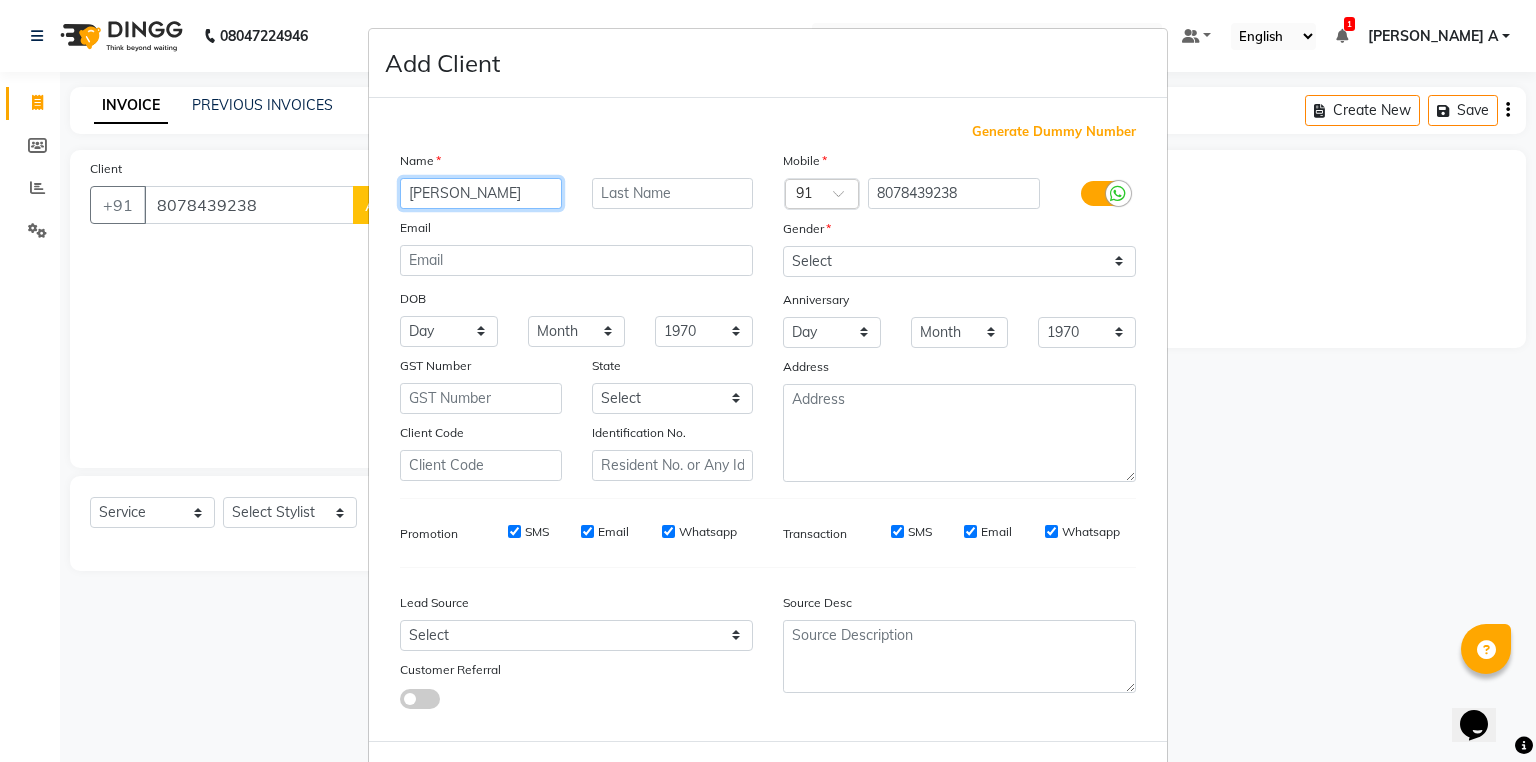 type on "KESIA" 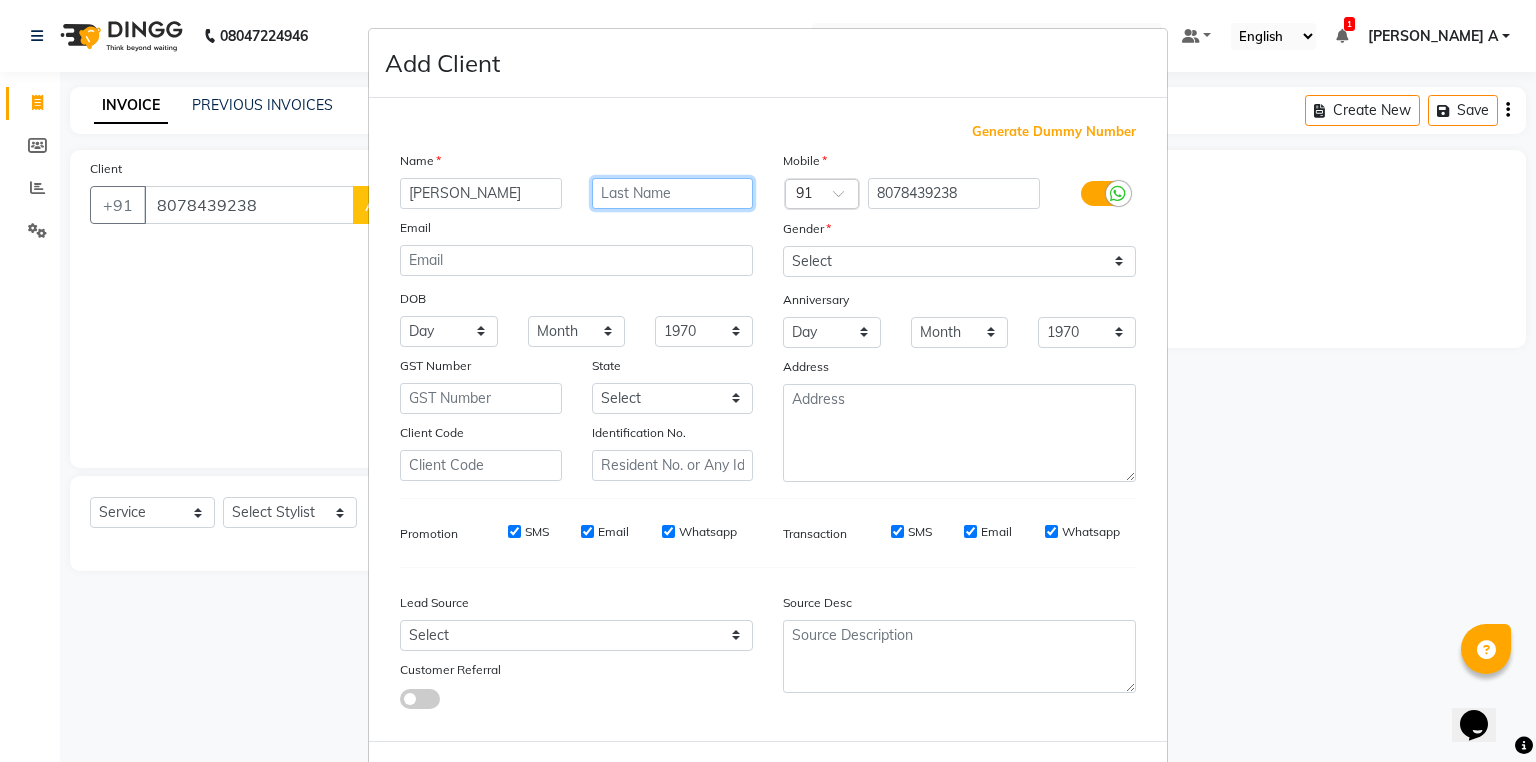 click at bounding box center (673, 193) 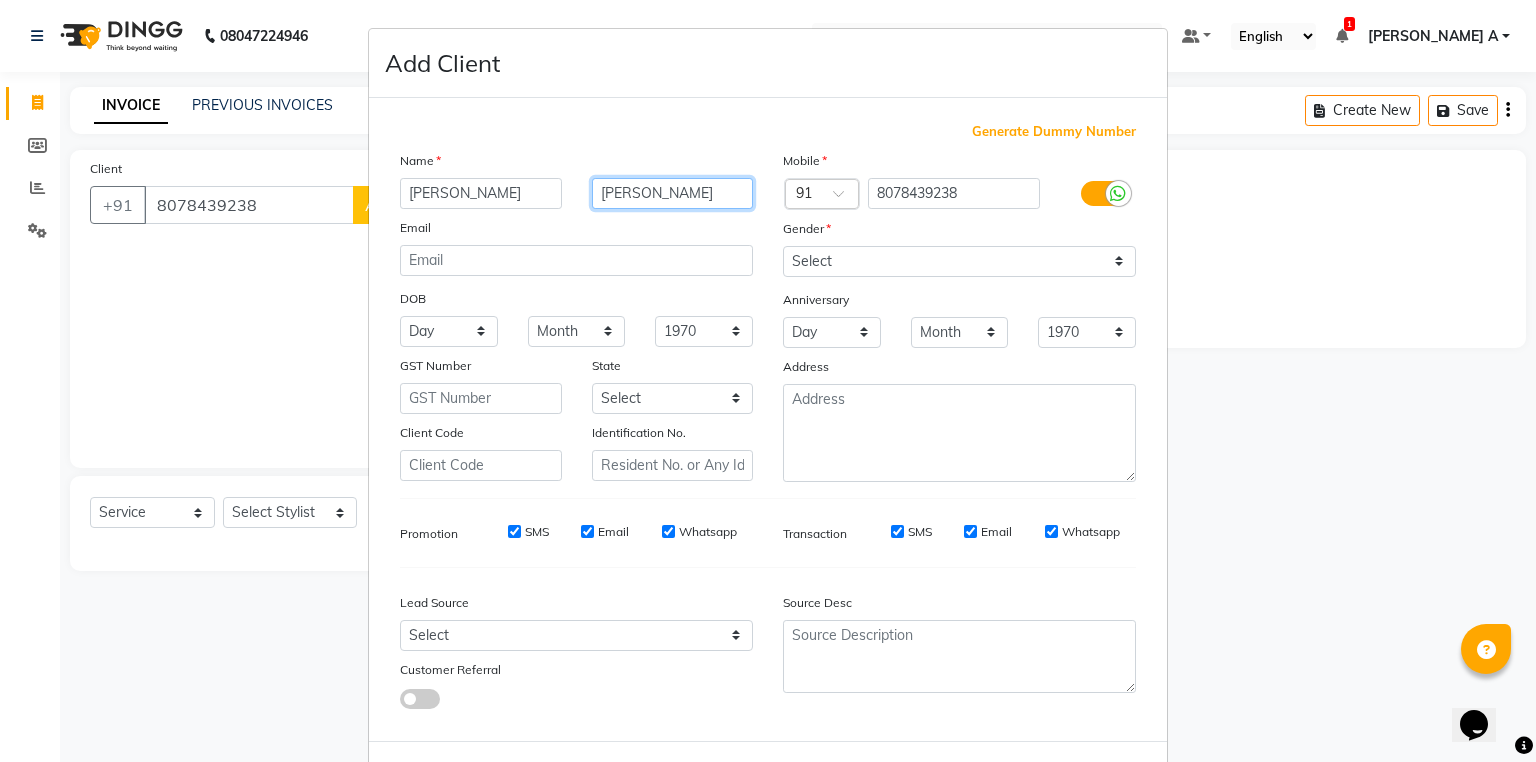 type on "THOMAS" 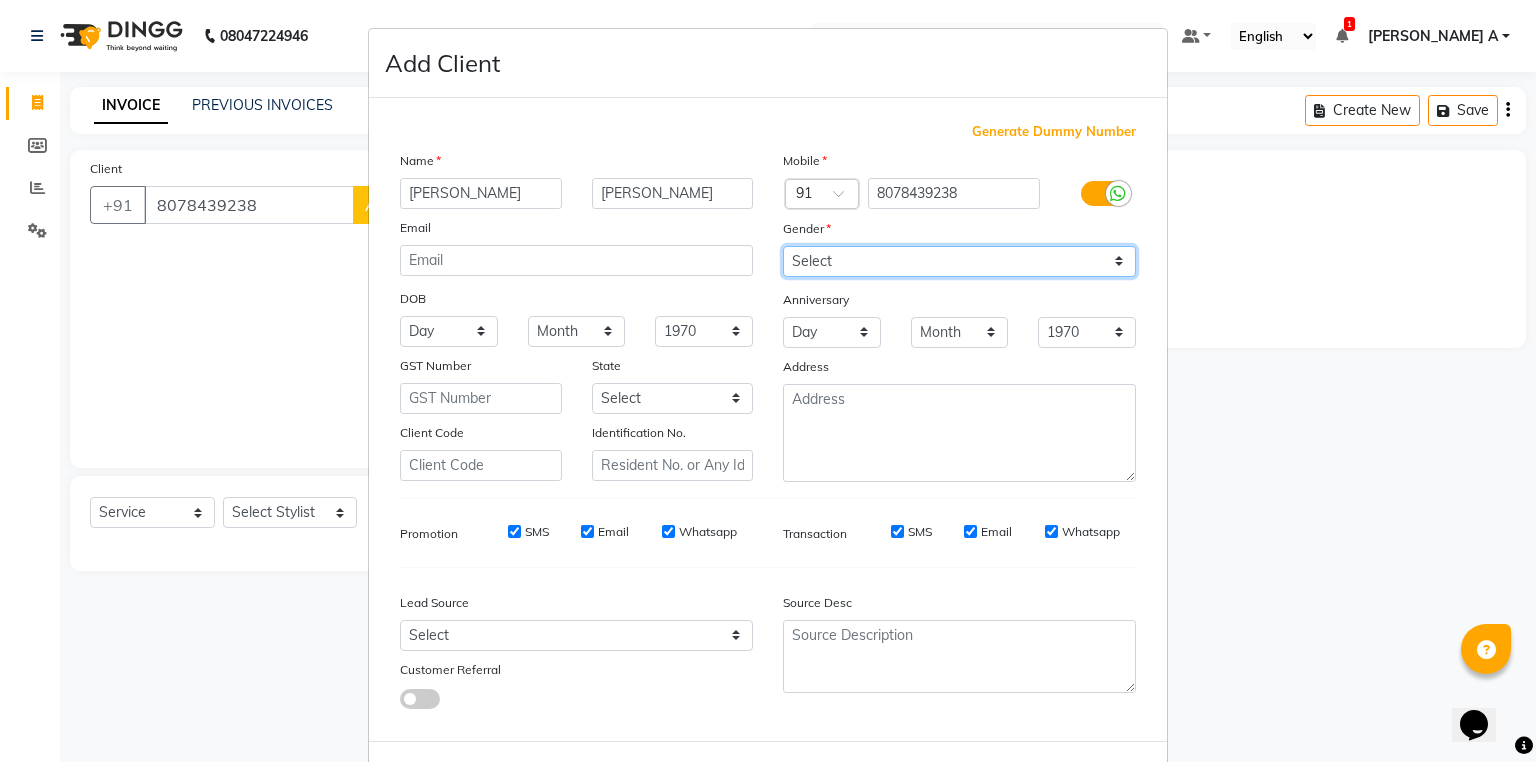 drag, startPoint x: 859, startPoint y: 258, endPoint x: 872, endPoint y: 276, distance: 22.203604 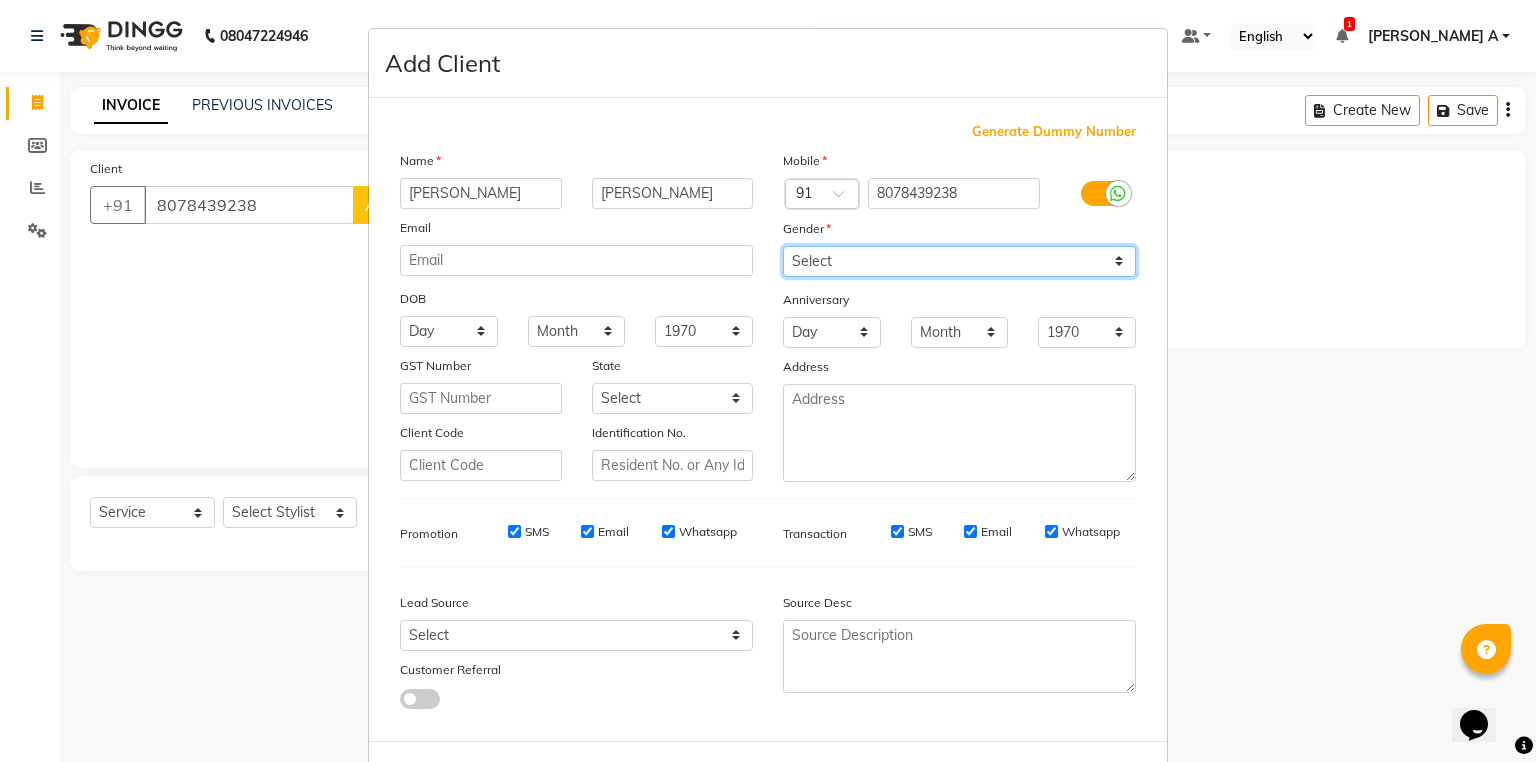 click on "Select Male Female Other Prefer Not To Say" at bounding box center (959, 261) 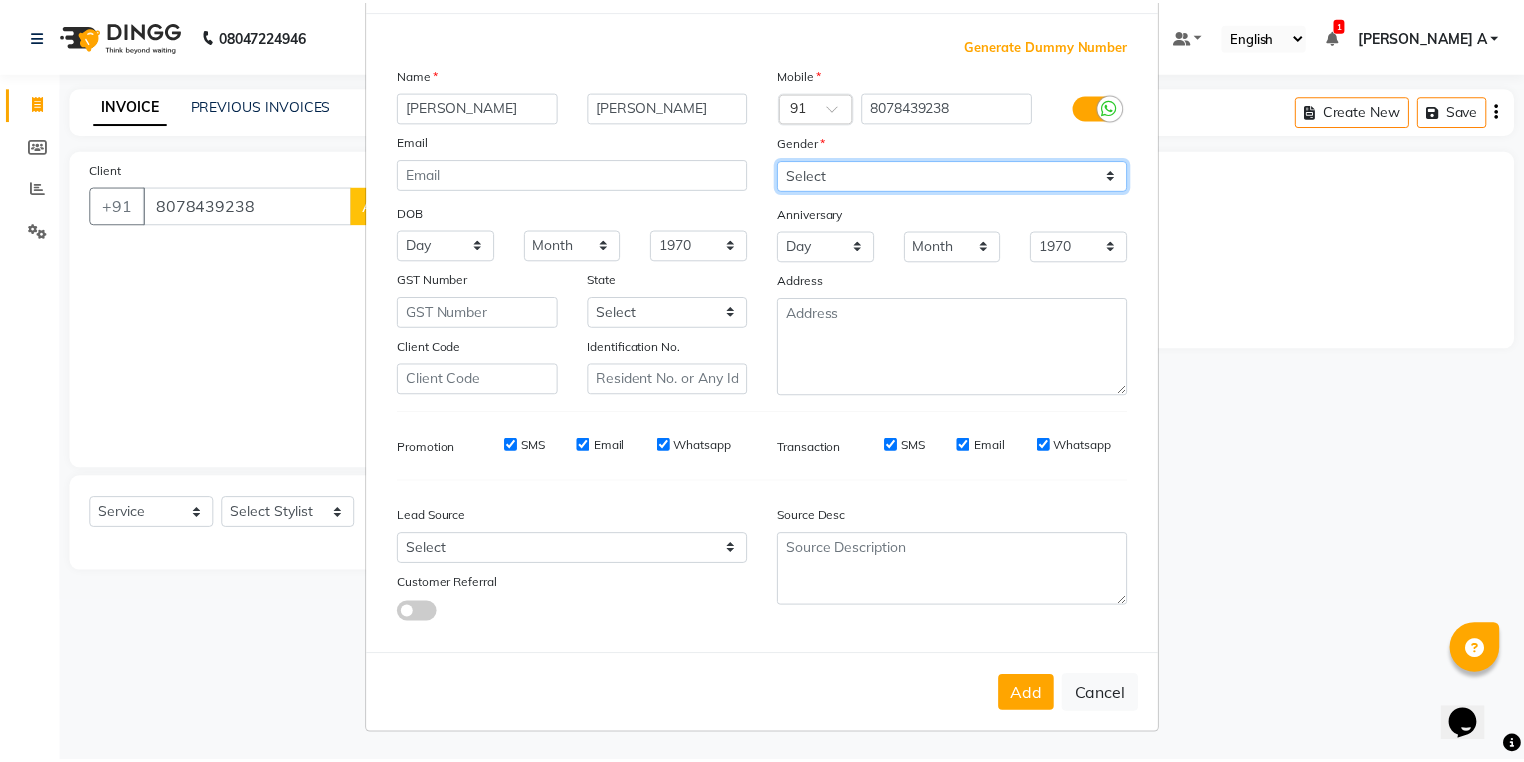 scroll, scrollTop: 94, scrollLeft: 0, axis: vertical 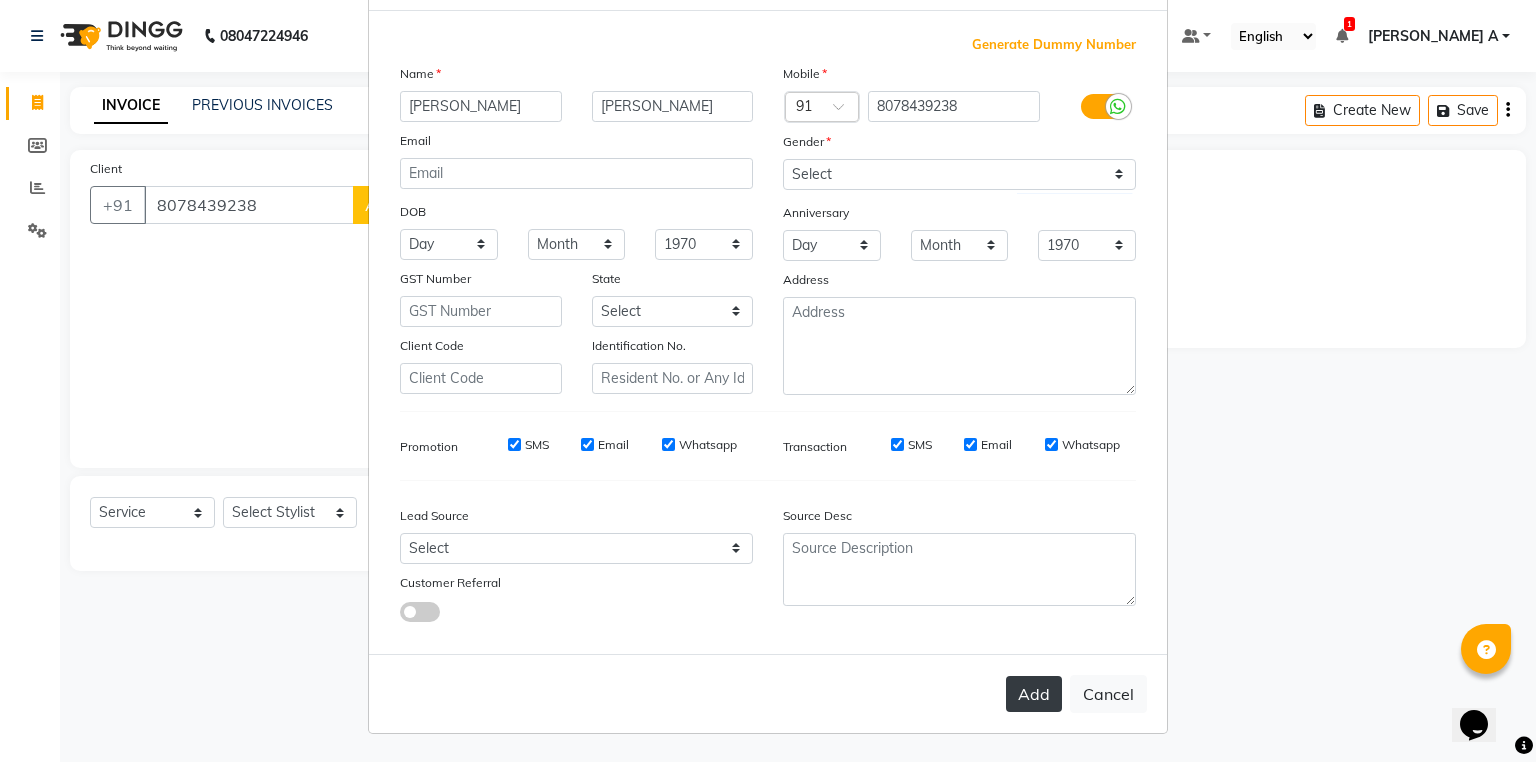 click on "Add" at bounding box center (1034, 694) 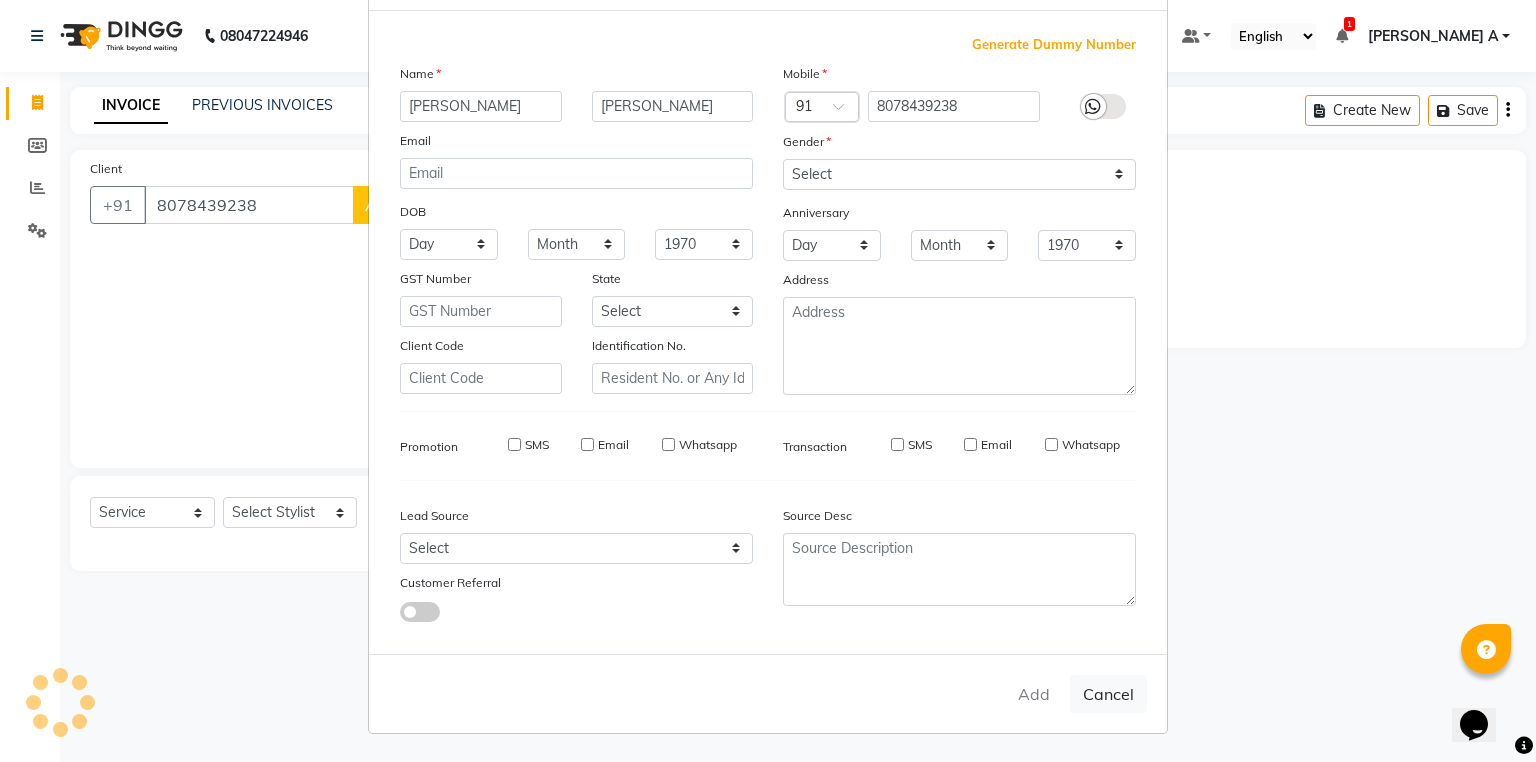 type on "80******38" 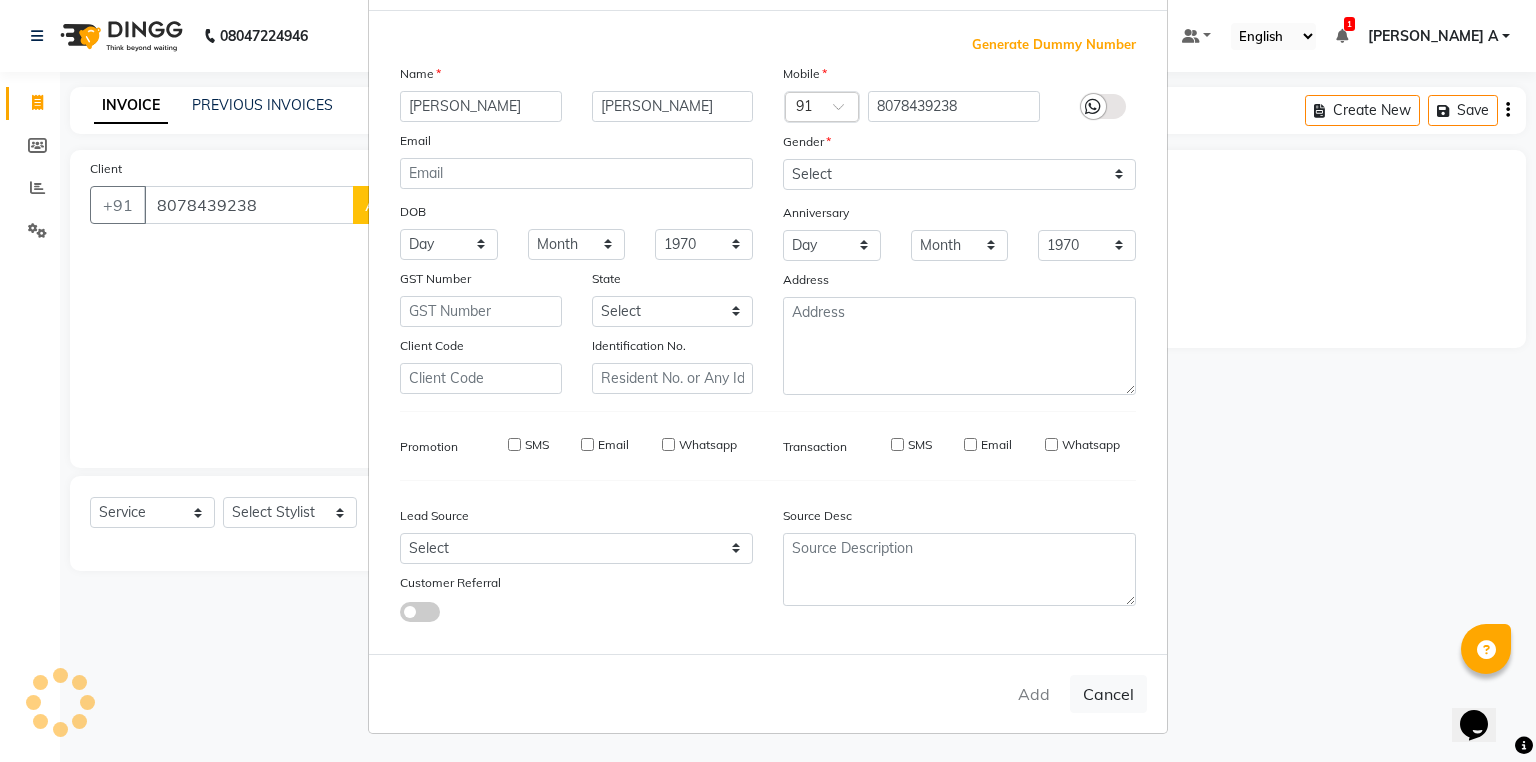 type 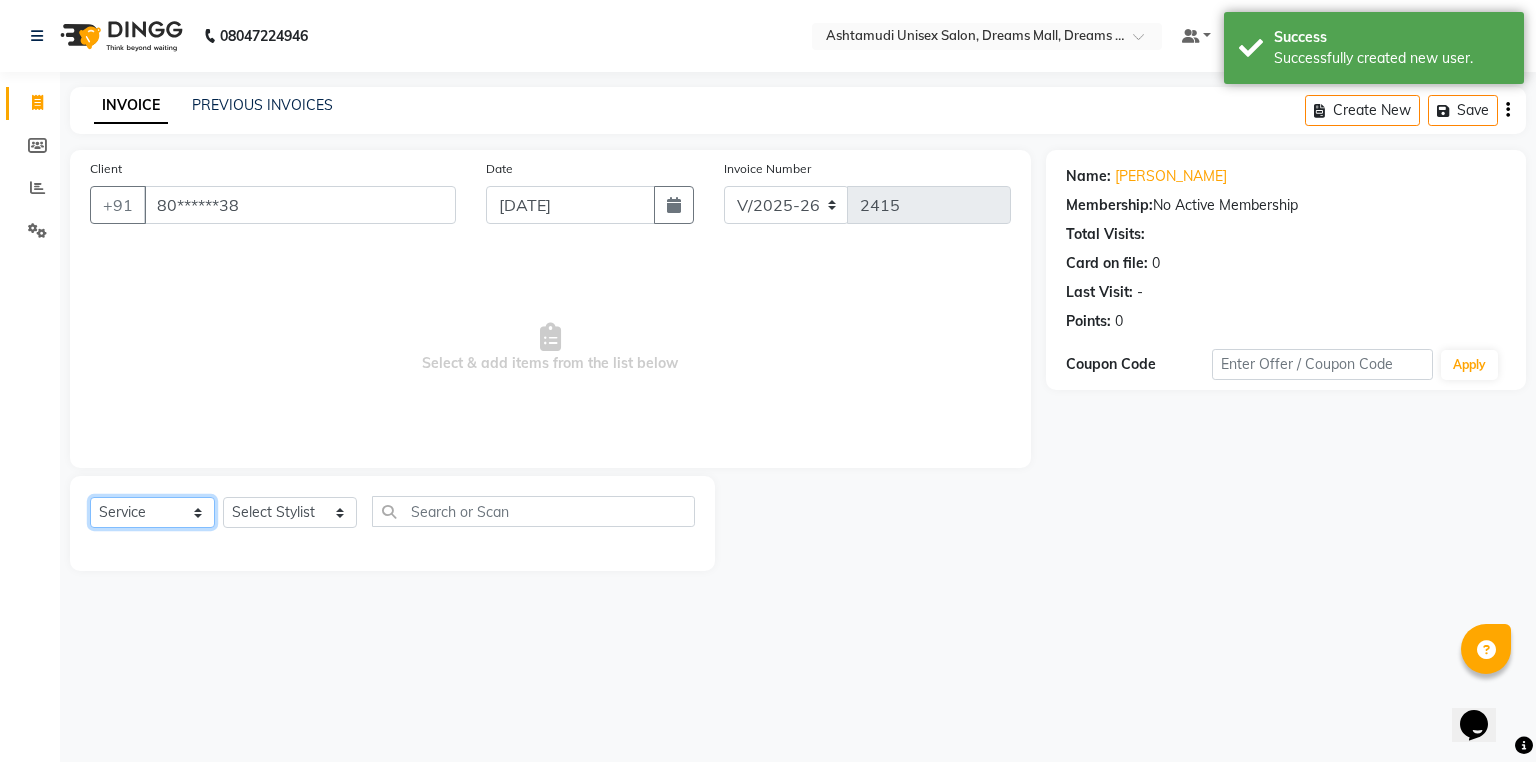 drag, startPoint x: 127, startPoint y: 509, endPoint x: 137, endPoint y: 525, distance: 18.867962 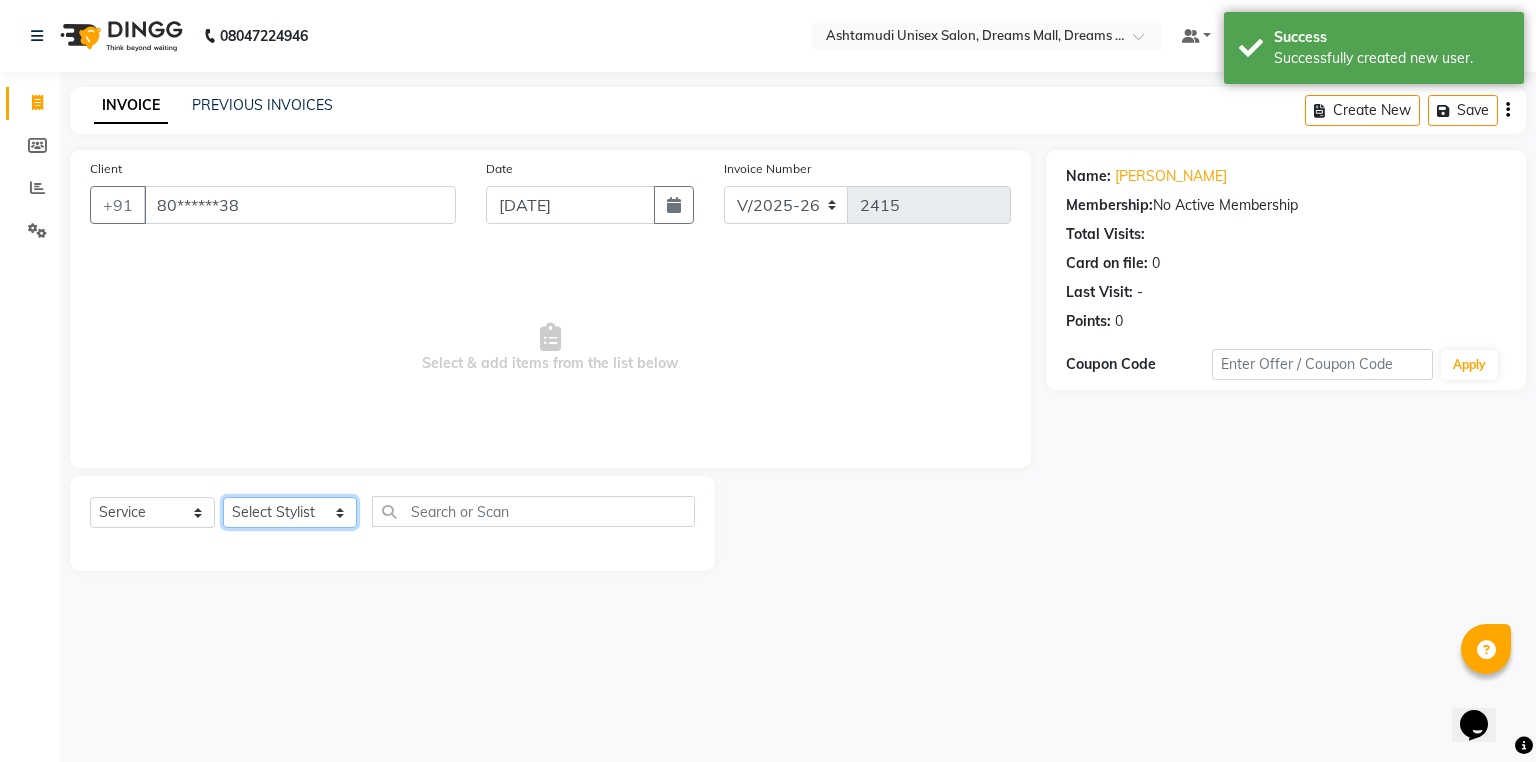 click on "Select Stylist ANJANA AOTULA LONGCHAR Ardra  BIKI SARKI BINU SHERPA Dreams Mall Kottiyam Ashtamudi Jijumon  Lekshmi Mo Aazad PHENGAM WANGSU Sai sree SIBI Tara  Ujal Tamang Varsha S" 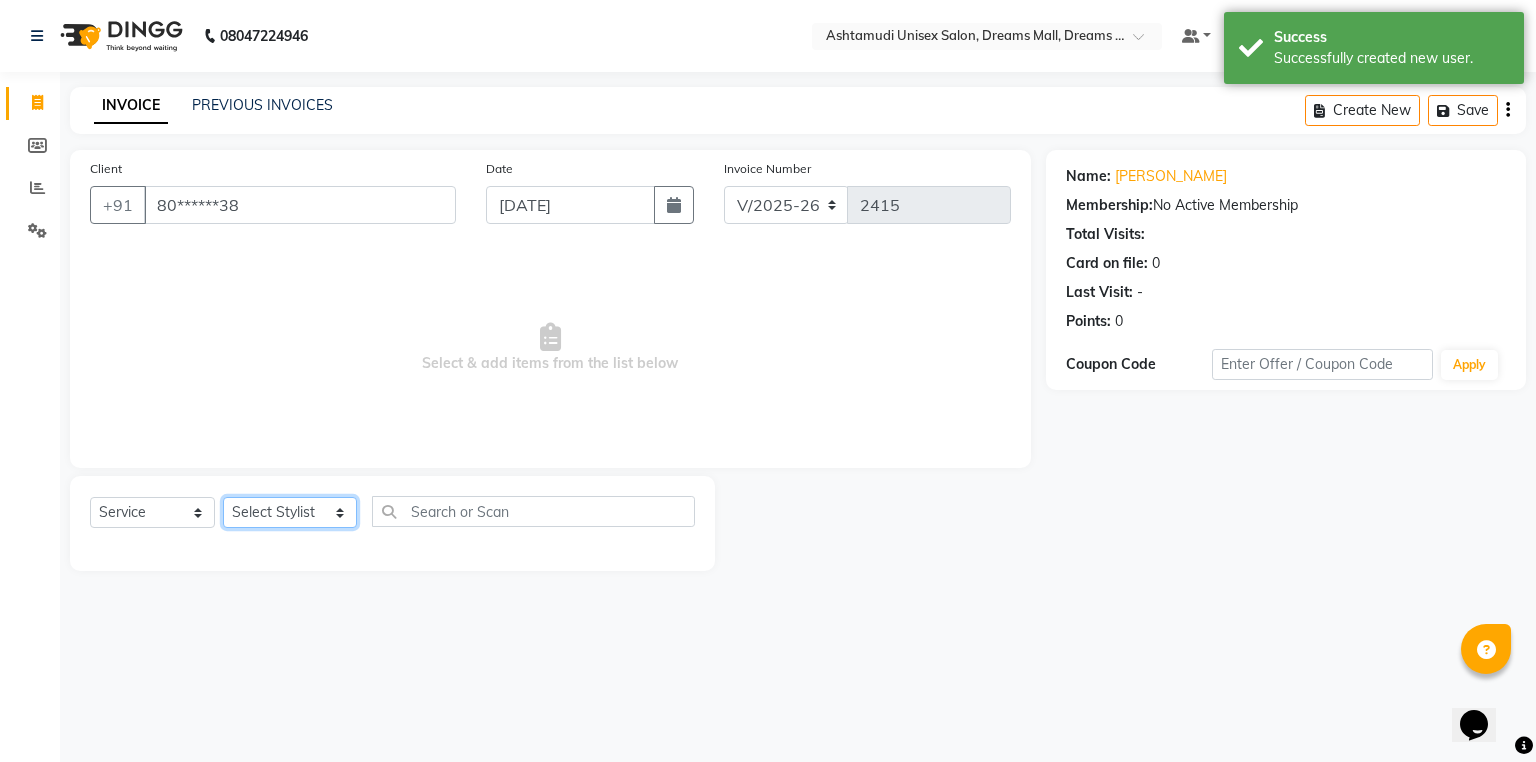 select on "63210" 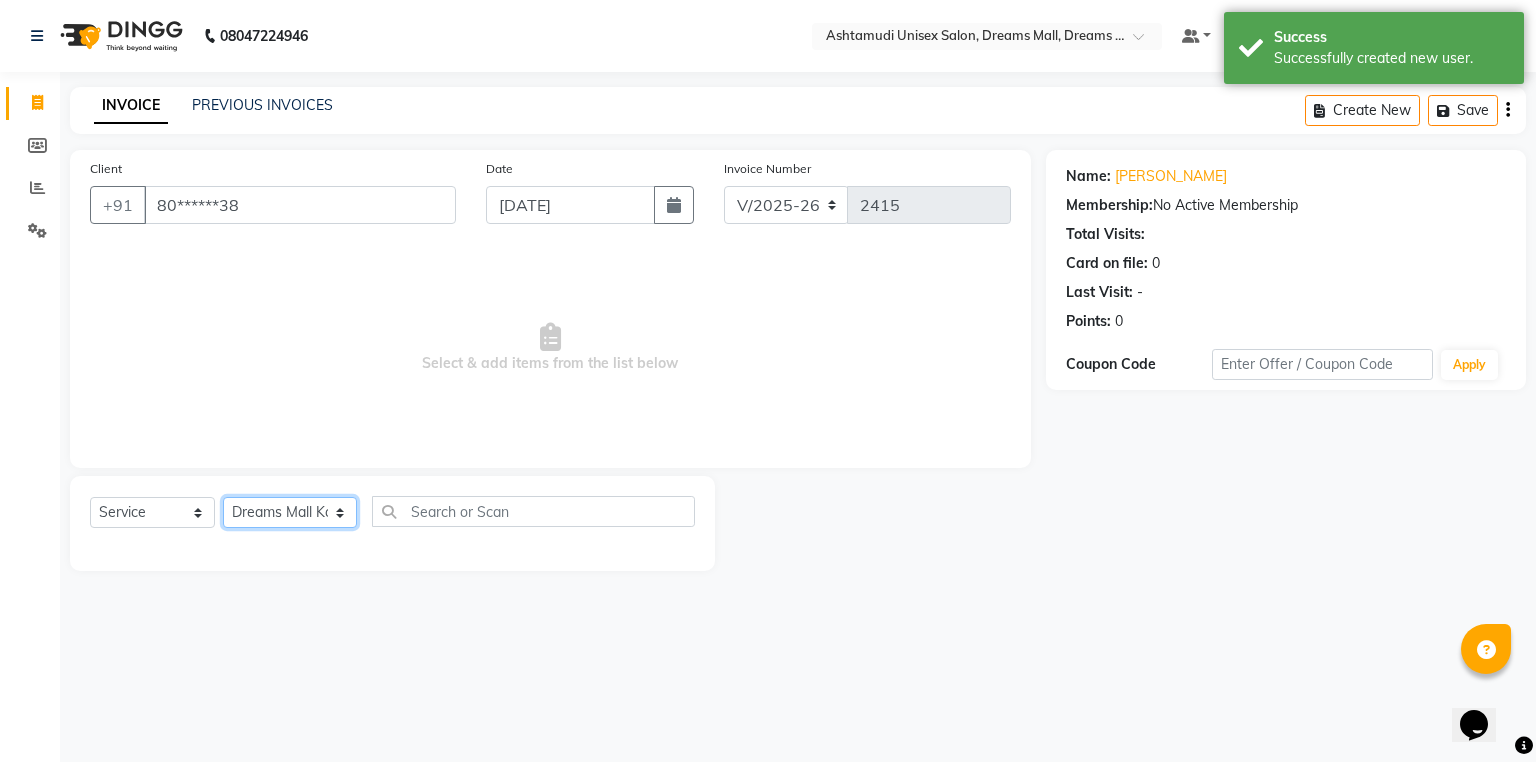 click on "Select Stylist ANJANA AOTULA LONGCHAR Ardra  BIKI SARKI BINU SHERPA Dreams Mall Kottiyam Ashtamudi Jijumon  Lekshmi Mo Aazad PHENGAM WANGSU Sai sree SIBI Tara  Ujal Tamang Varsha S" 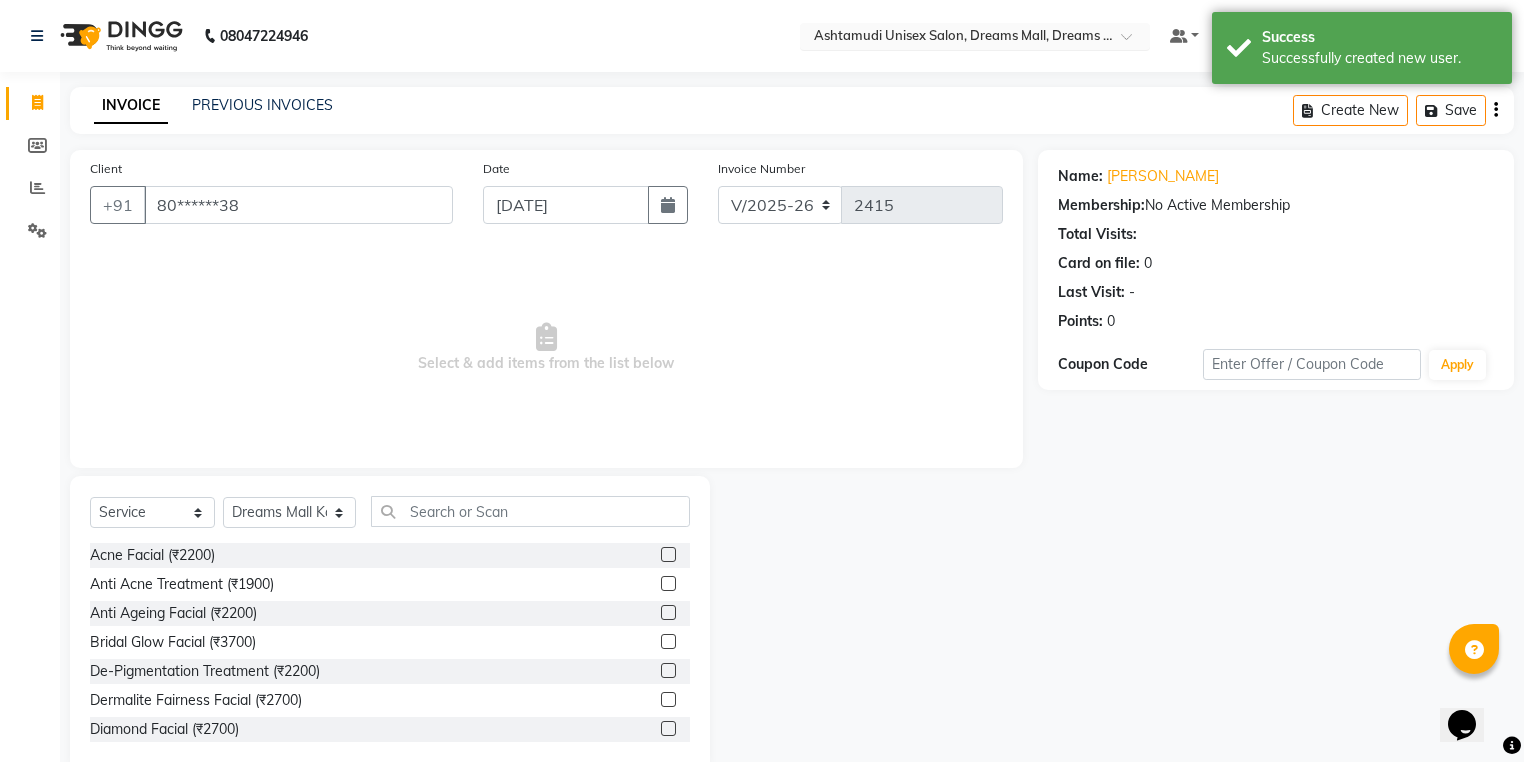 click at bounding box center [955, 38] 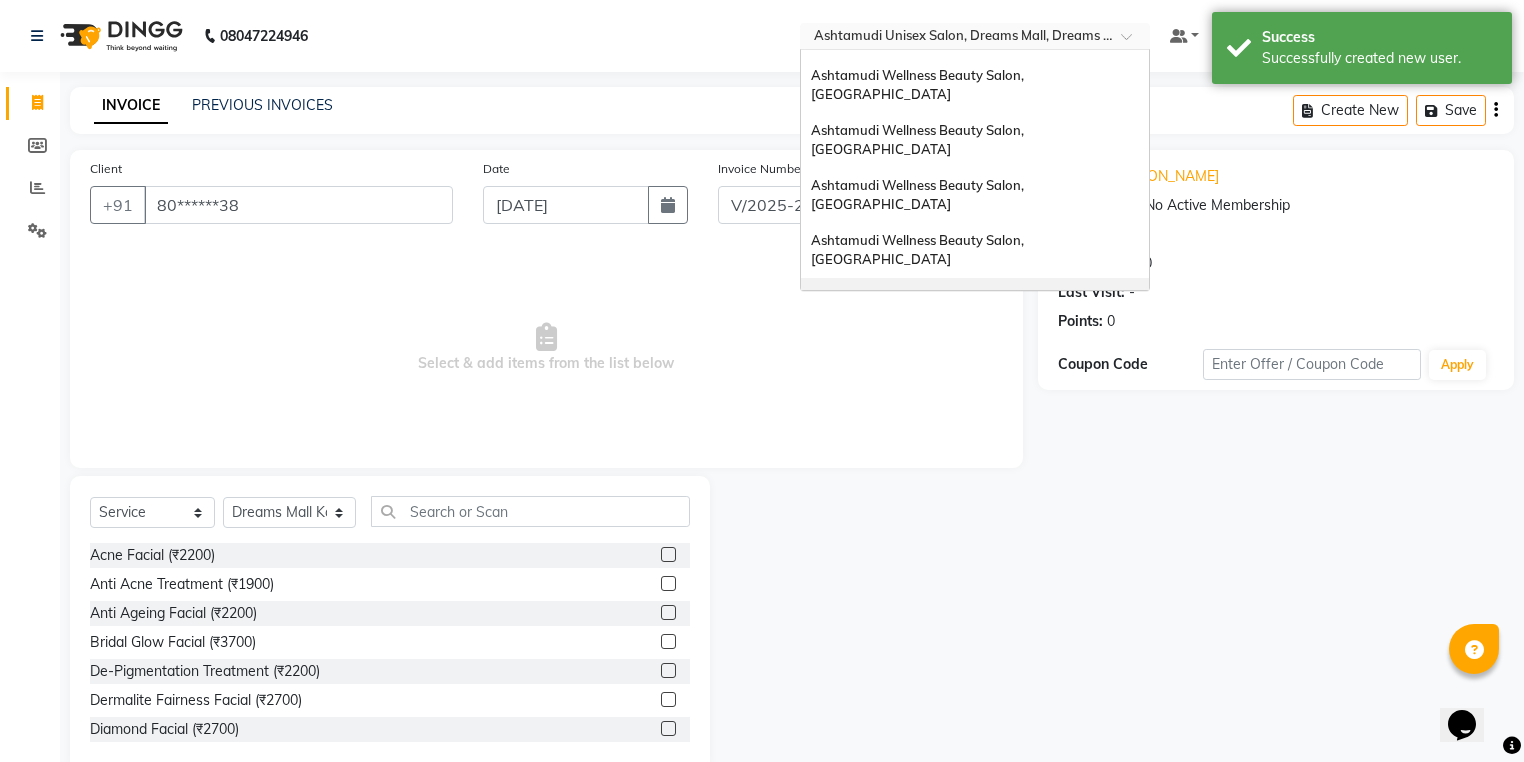 scroll, scrollTop: 80, scrollLeft: 0, axis: vertical 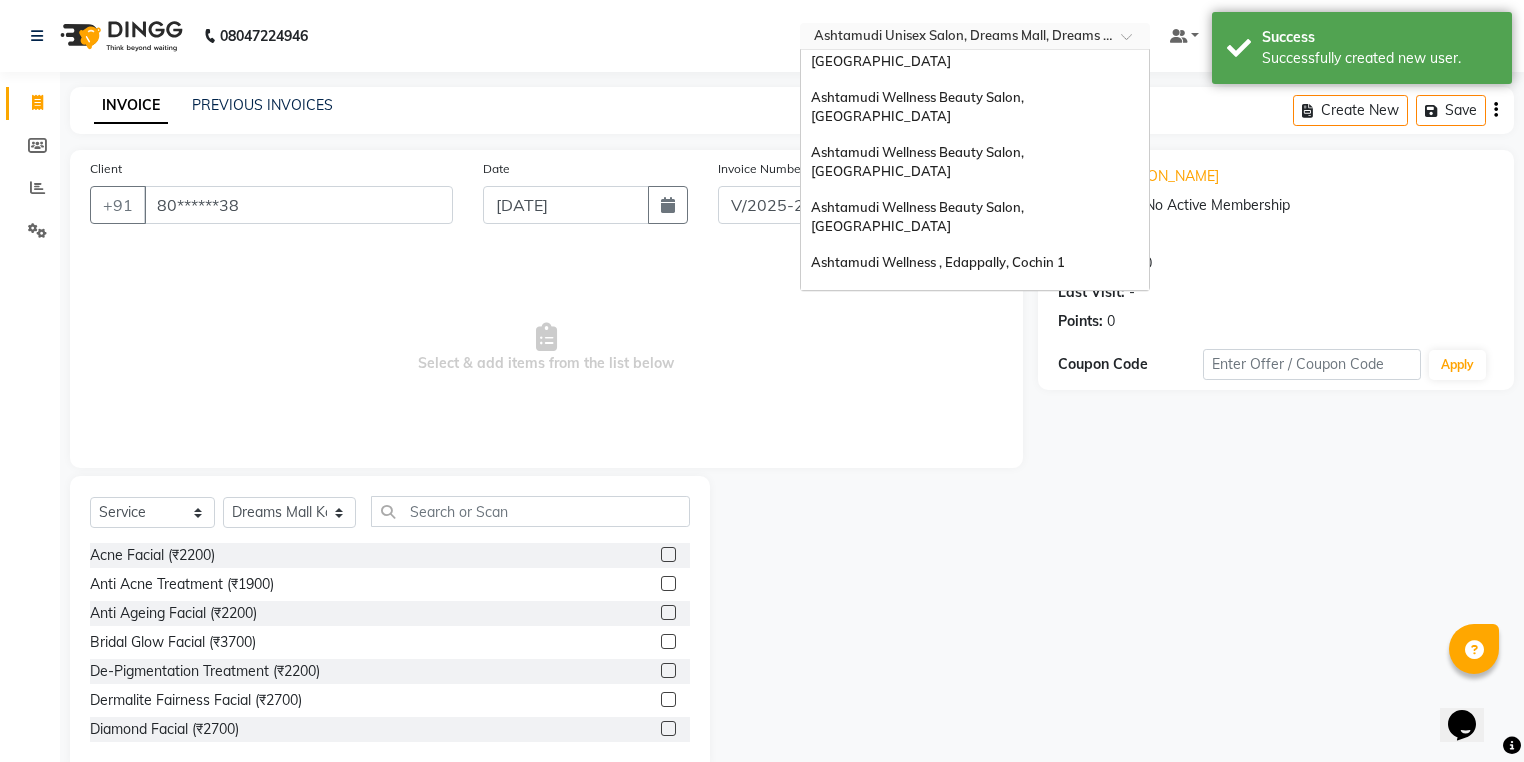 click on "Ashtamudi Wellness Beauty Salon, Thiruvalla" at bounding box center [919, 343] 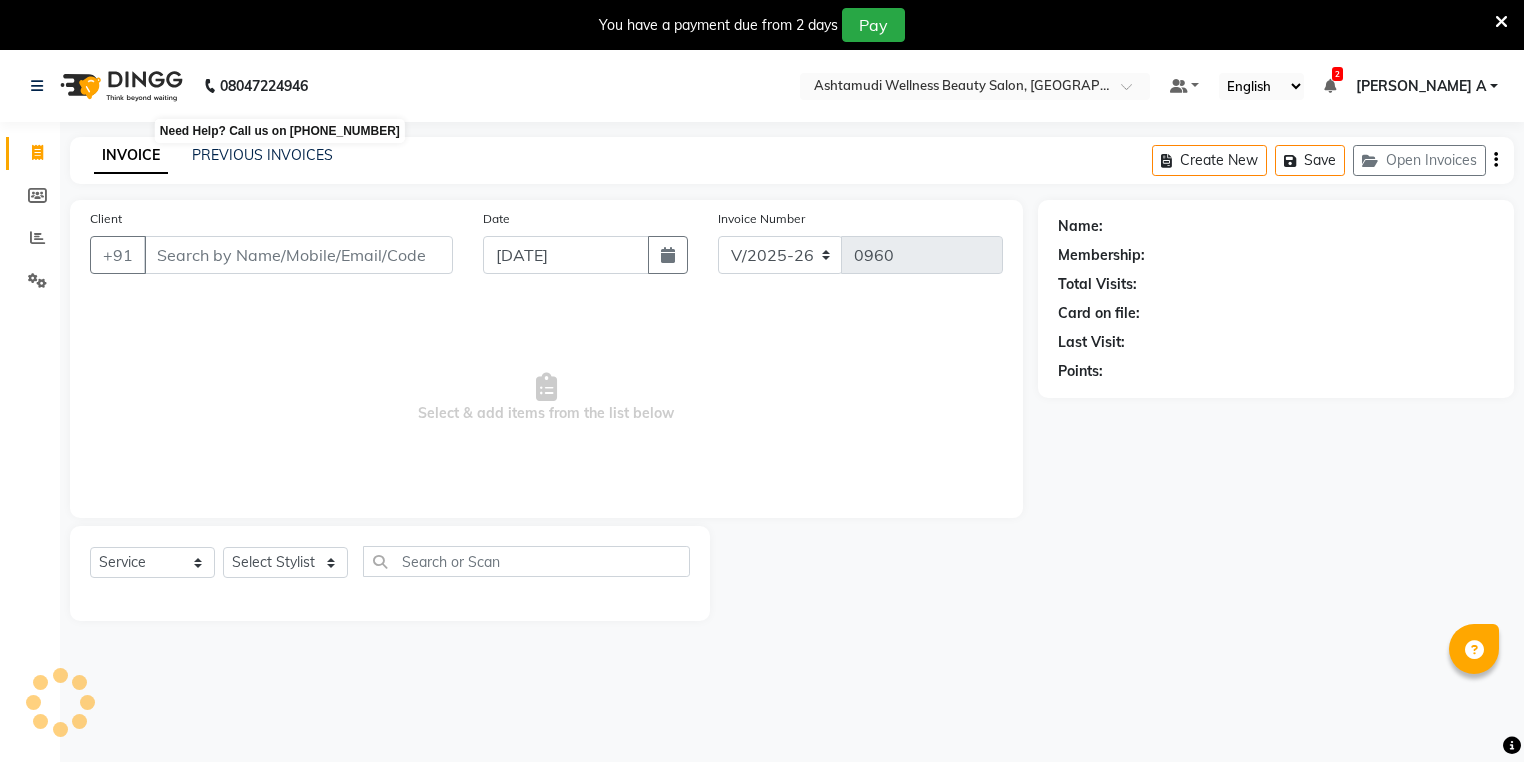 select on "4634" 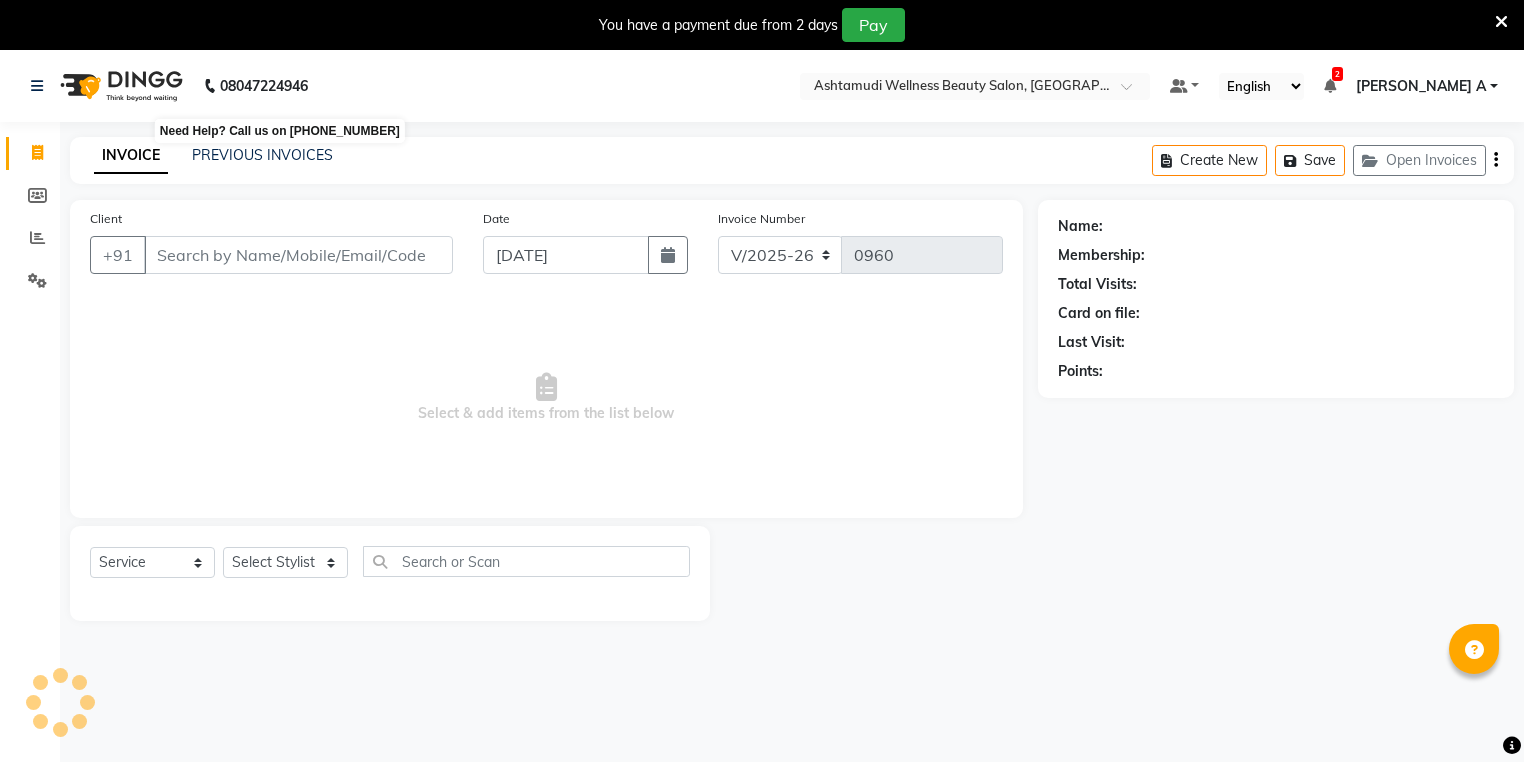 scroll, scrollTop: 0, scrollLeft: 0, axis: both 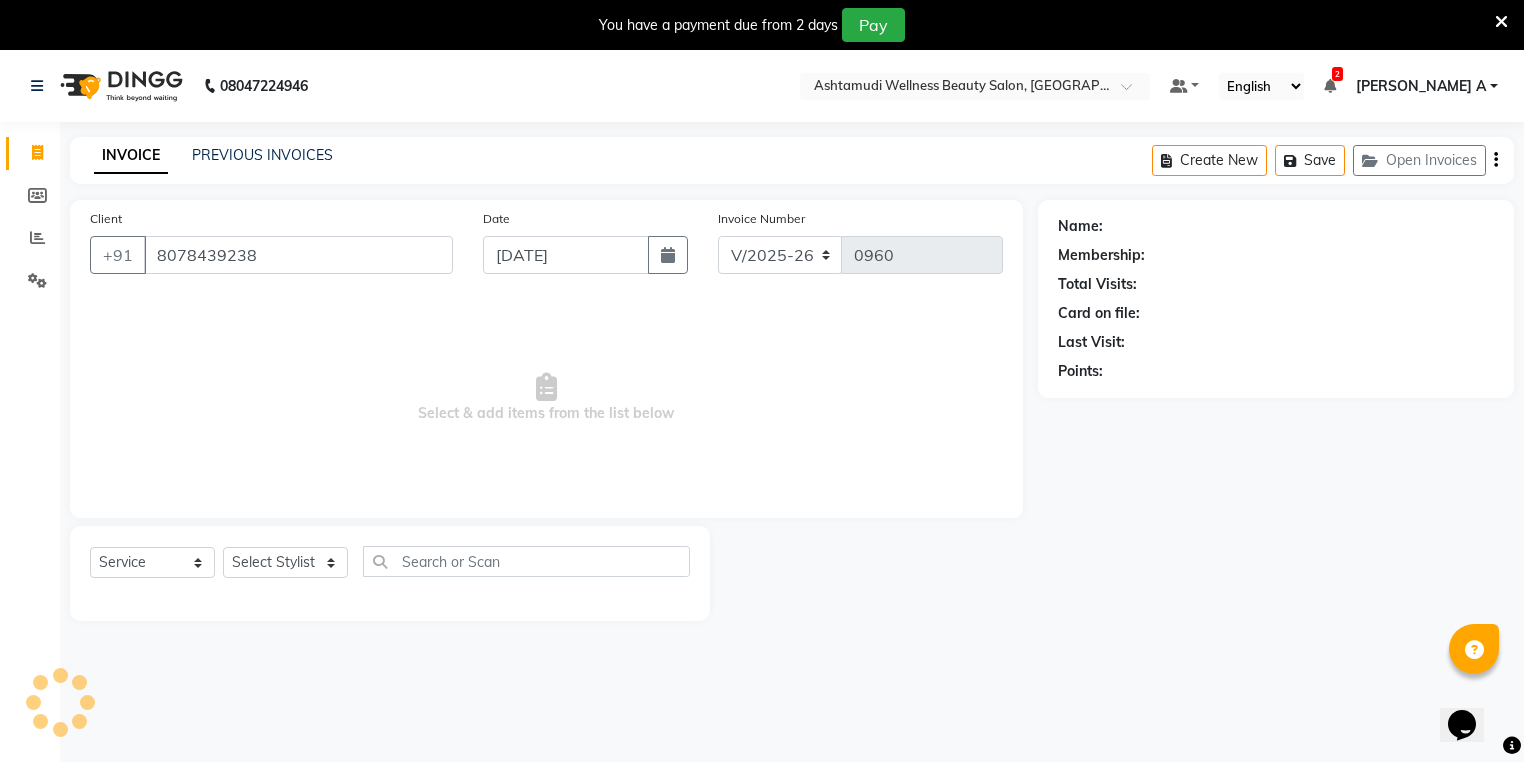 type on "8078439238" 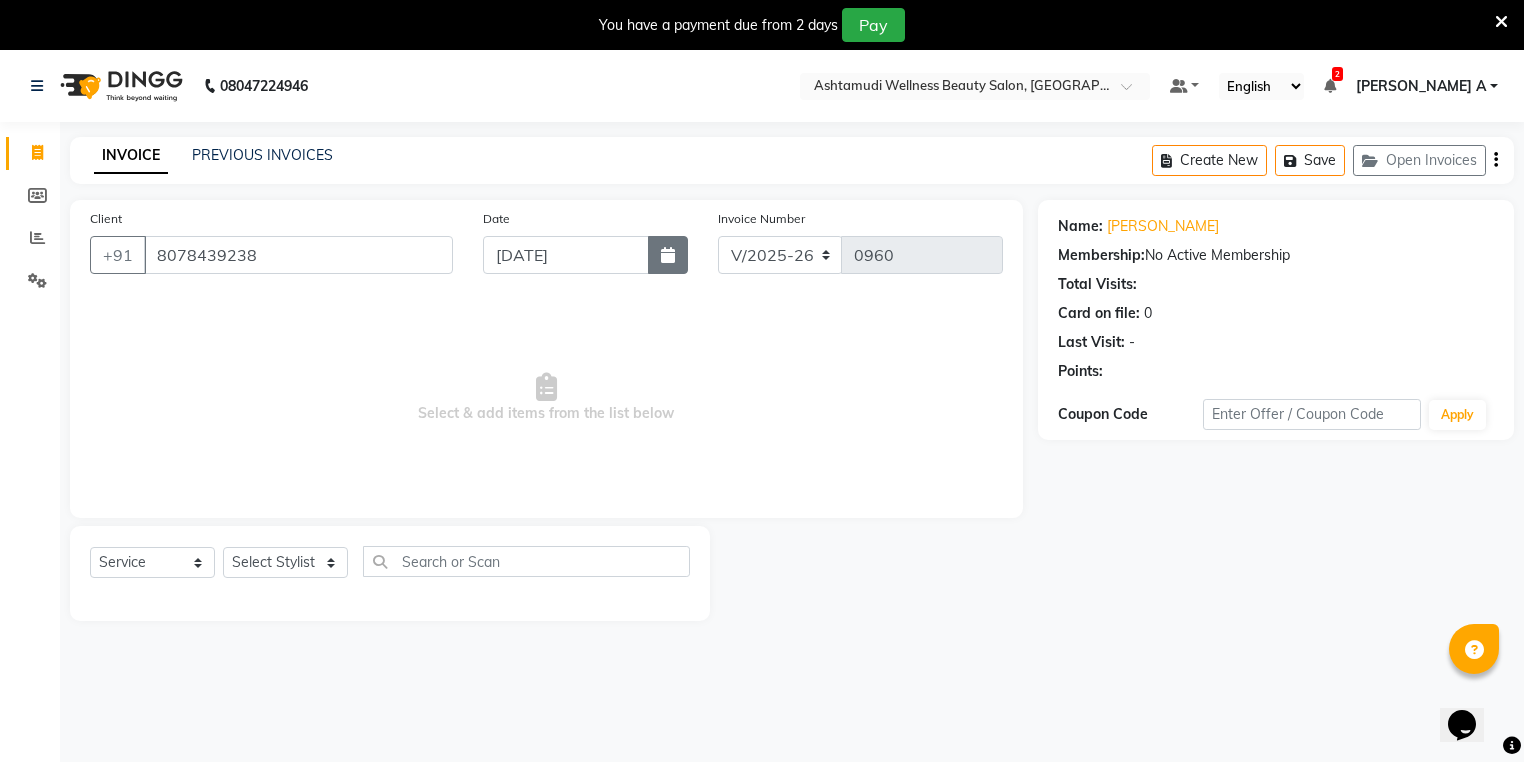 click 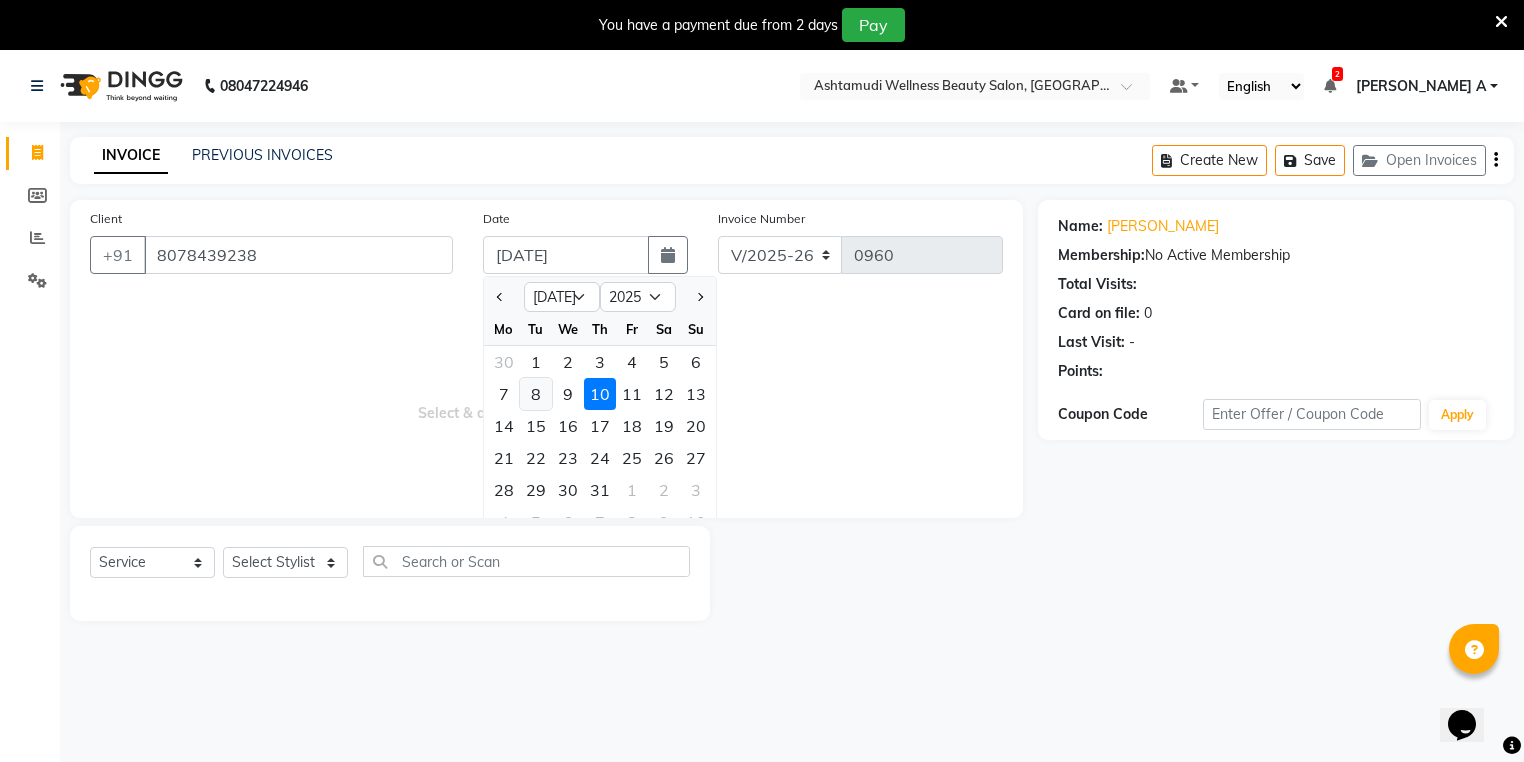 click on "8" 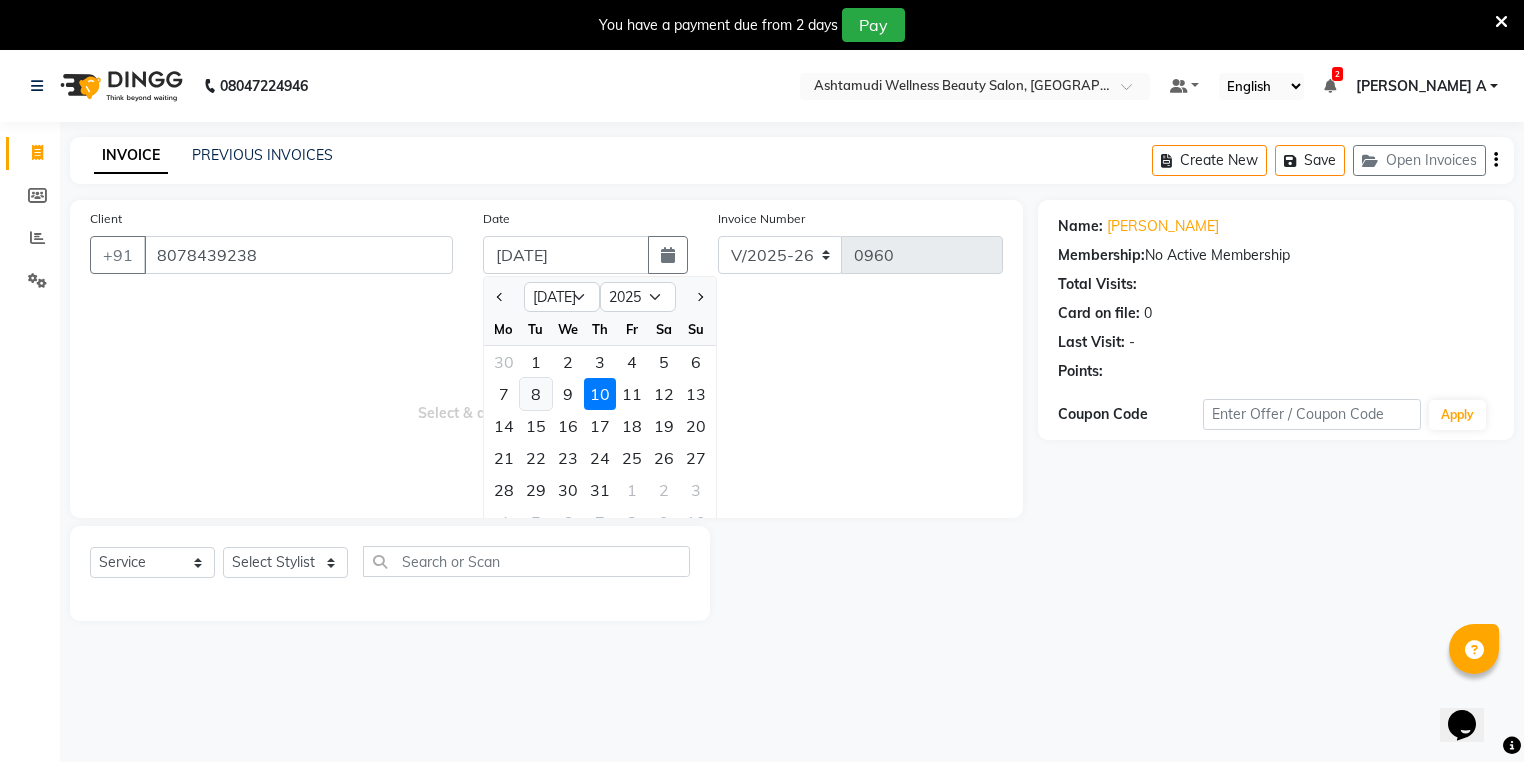 type on "[DATE]" 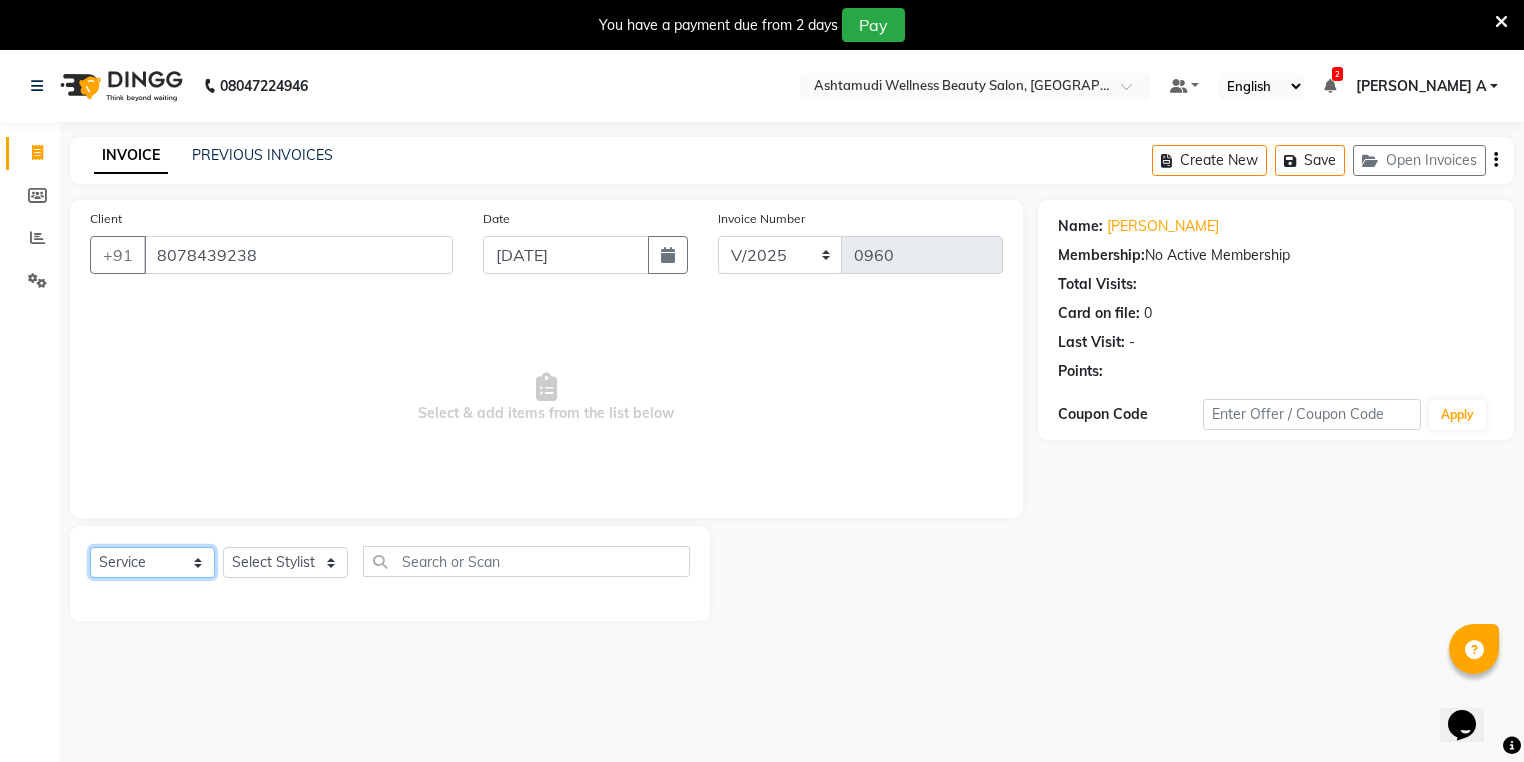 click on "Select  Service  Product  Membership  Package Voucher Prepaid Gift Card" 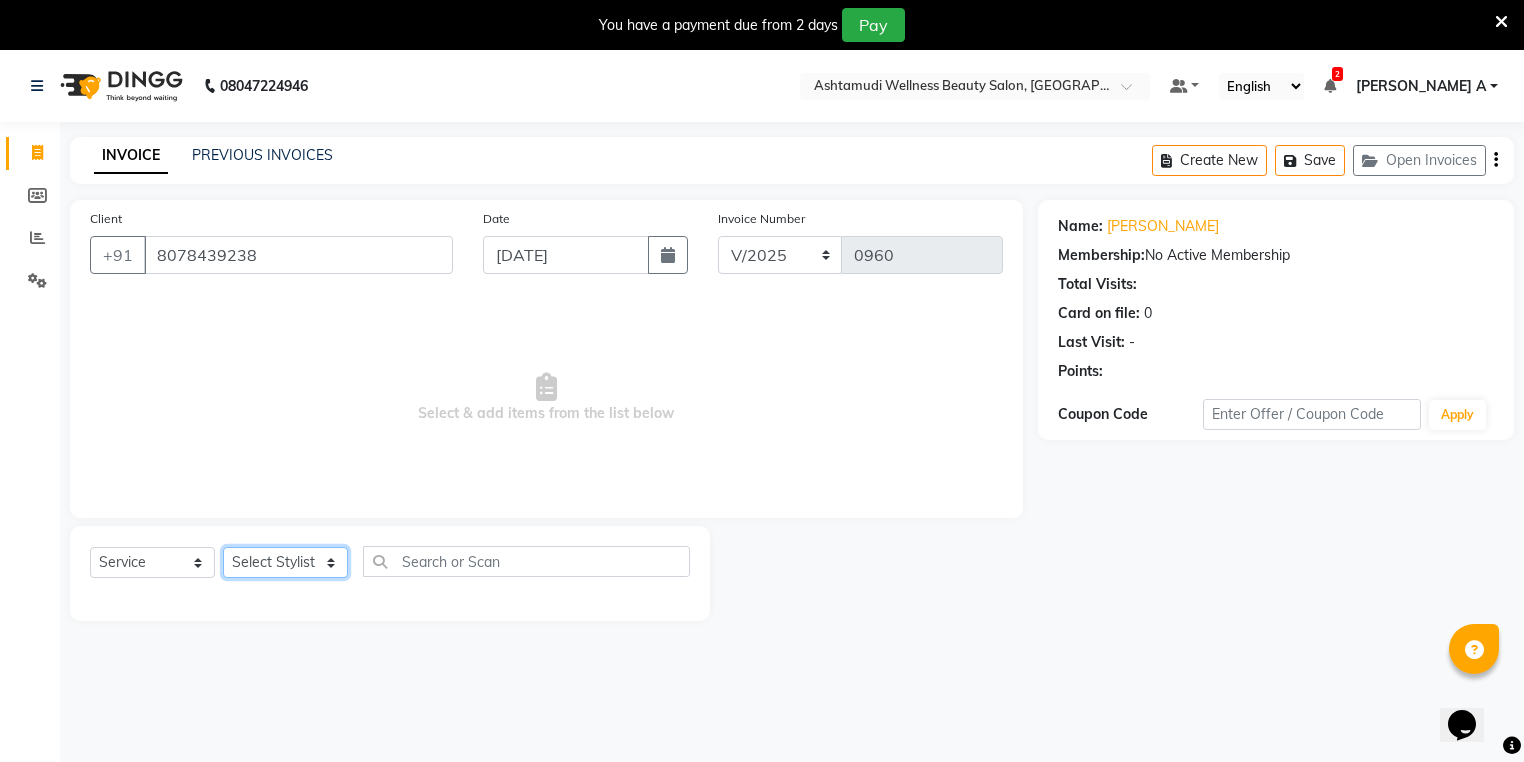 click on "Select Stylist ABHIRAMI		 [PERSON_NAME] [PERSON_NAME]	[PERSON_NAME]	 [PERSON_NAME] MAYA MAYA [PERSON_NAME]		 [PERSON_NAME] SHINY ABY THIRUVALLA ASHTAMUDI" 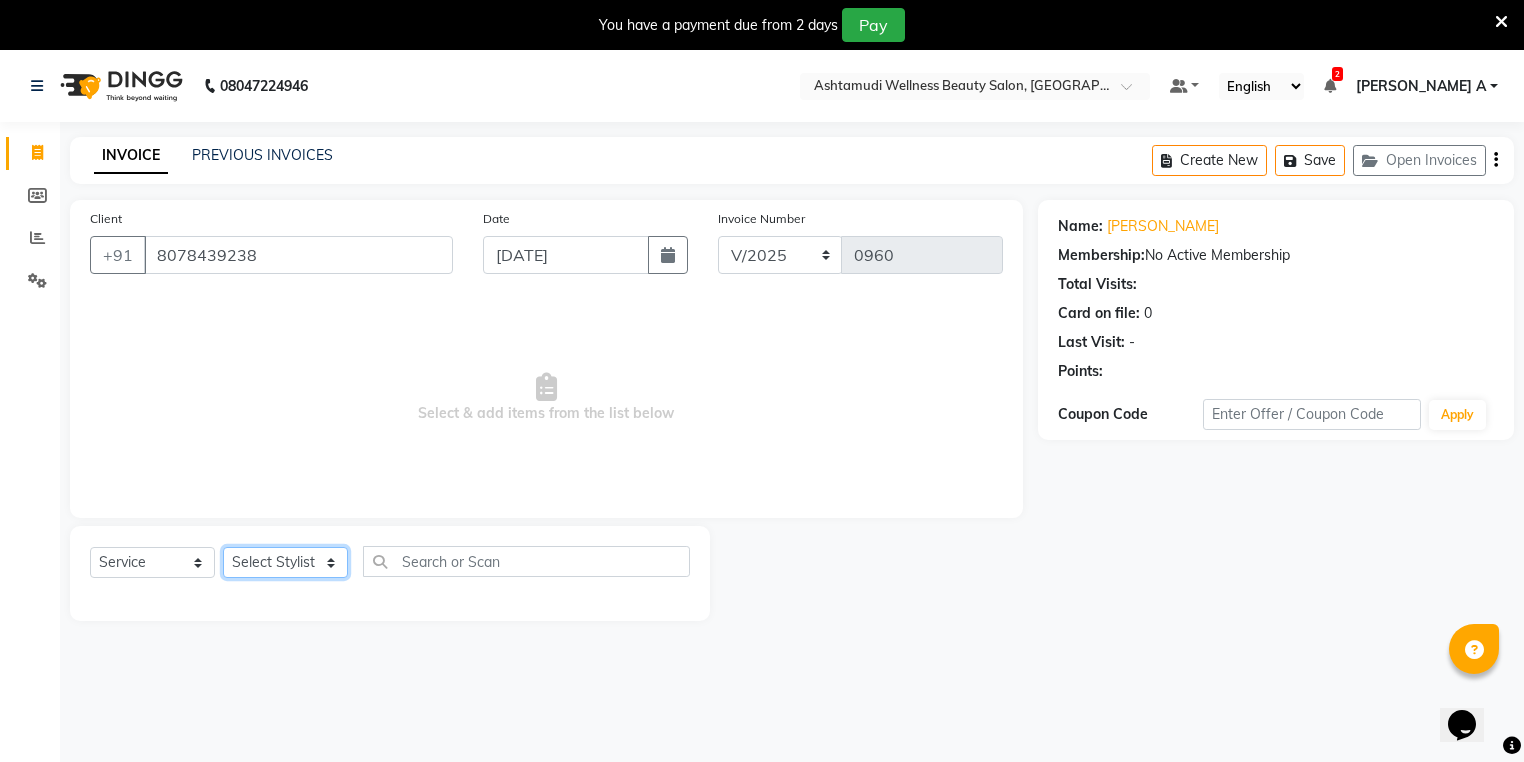 select on "27311" 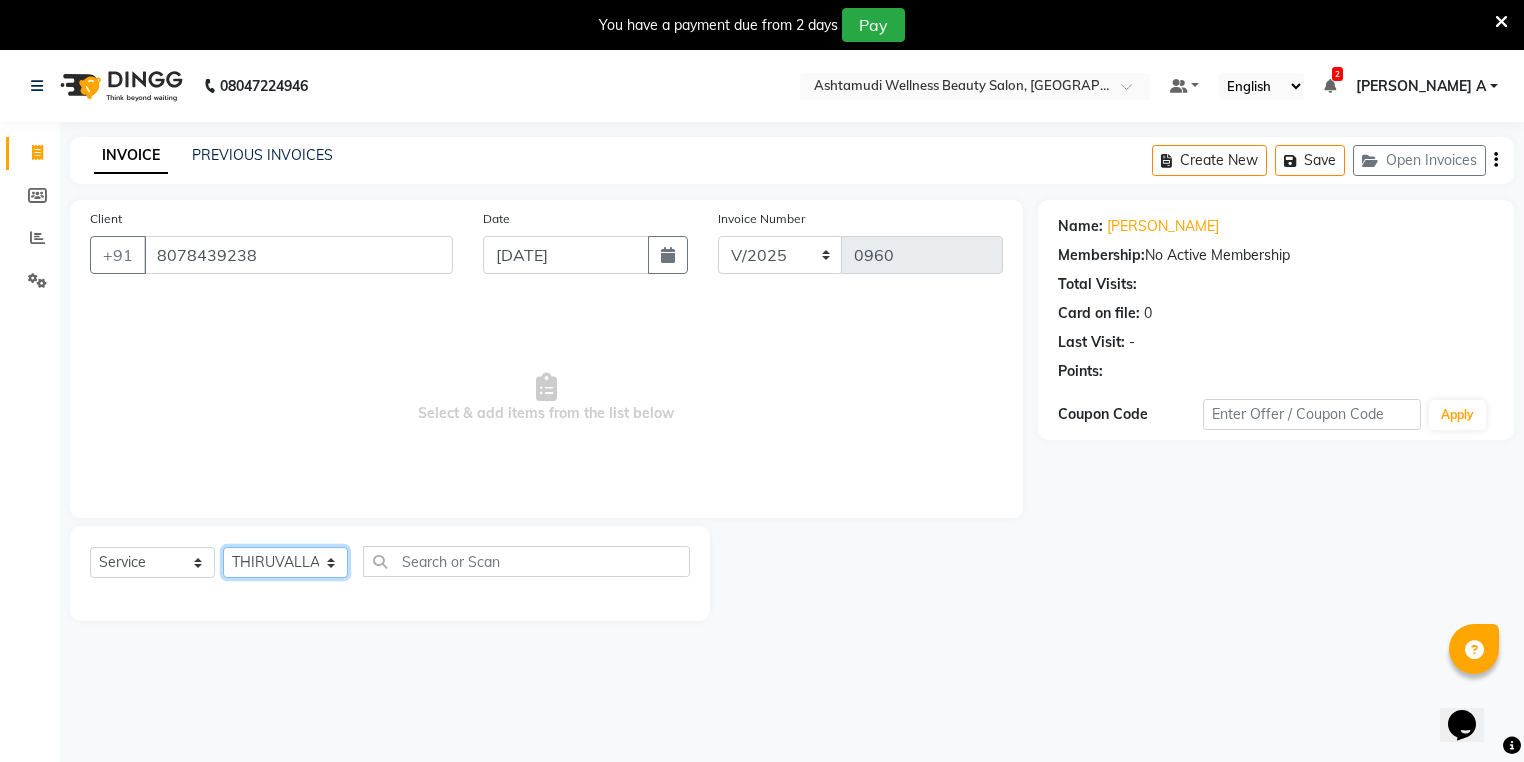 click on "Select Stylist ABHIRAMI		 [PERSON_NAME] [PERSON_NAME]	[PERSON_NAME]	 [PERSON_NAME] MAYA MAYA [PERSON_NAME]		 [PERSON_NAME] SHINY ABY THIRUVALLA ASHTAMUDI" 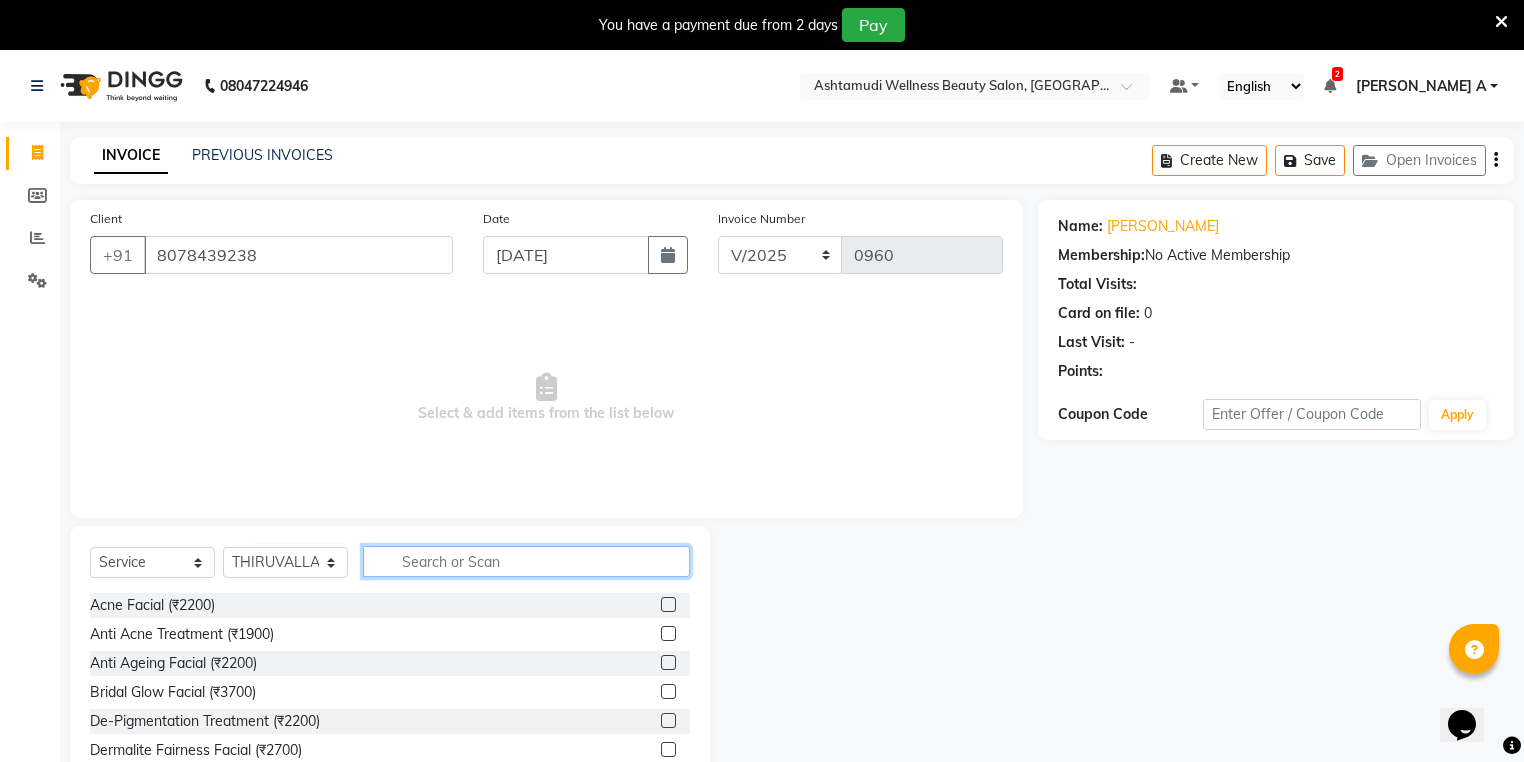 click 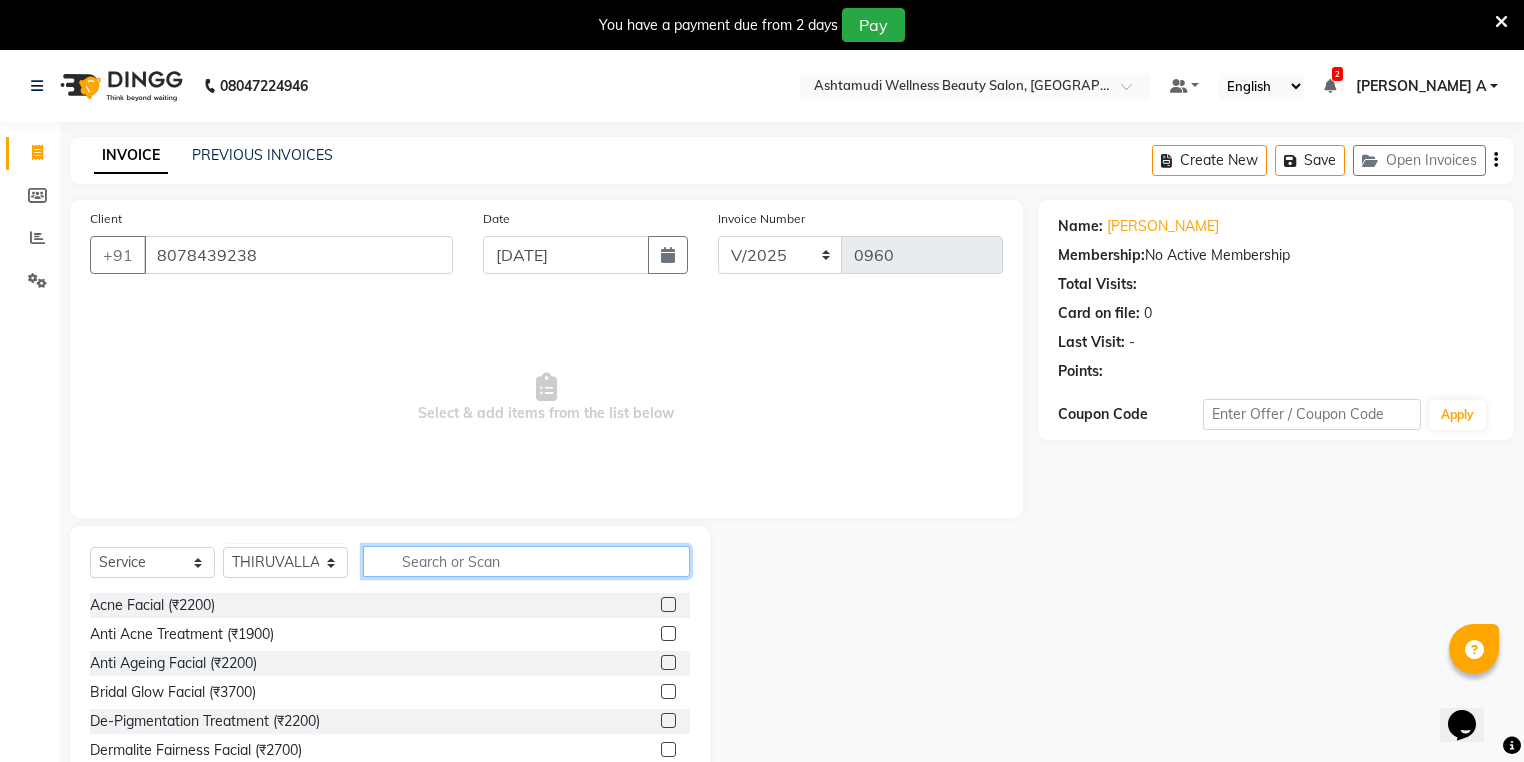 type on "N" 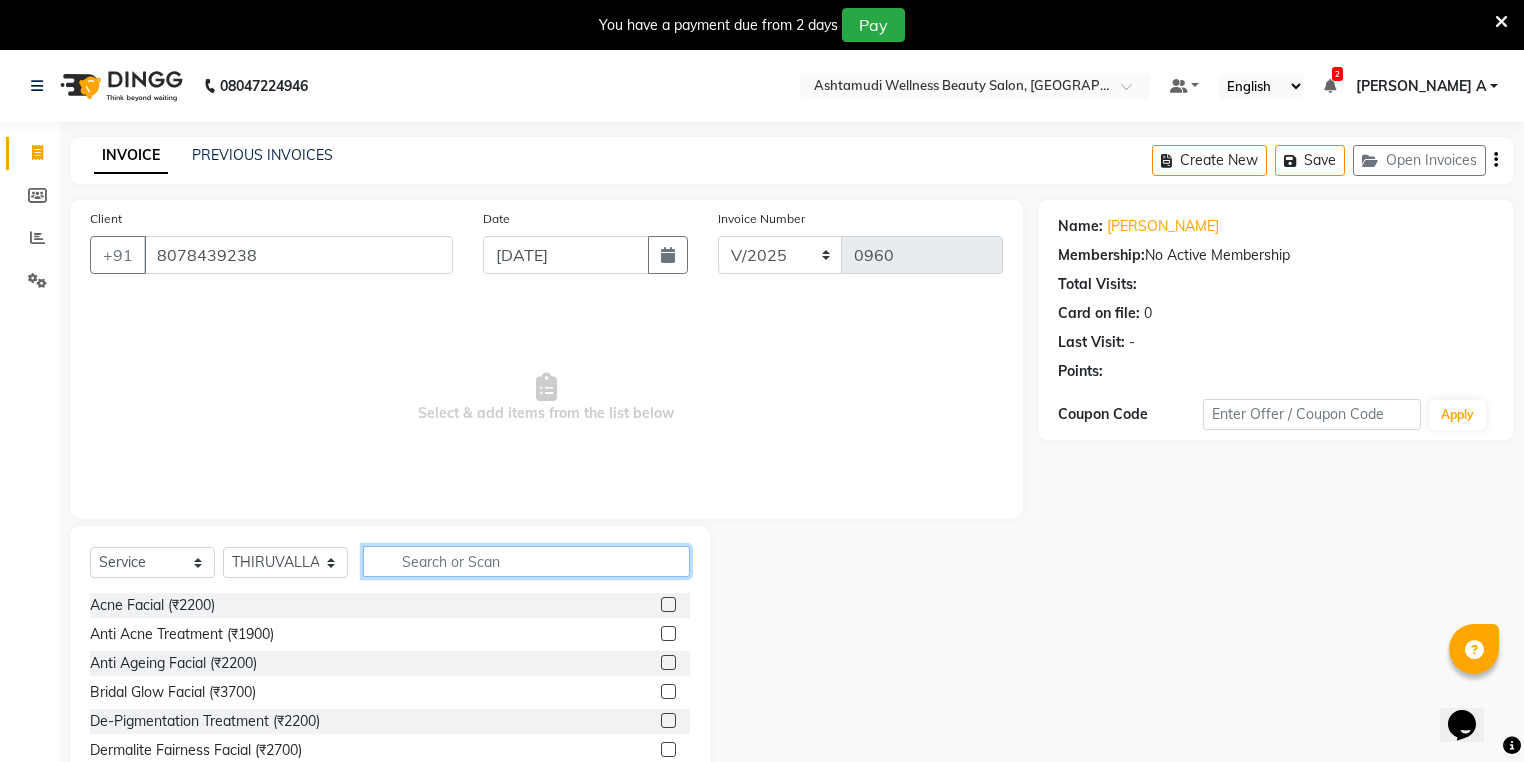 type on "K" 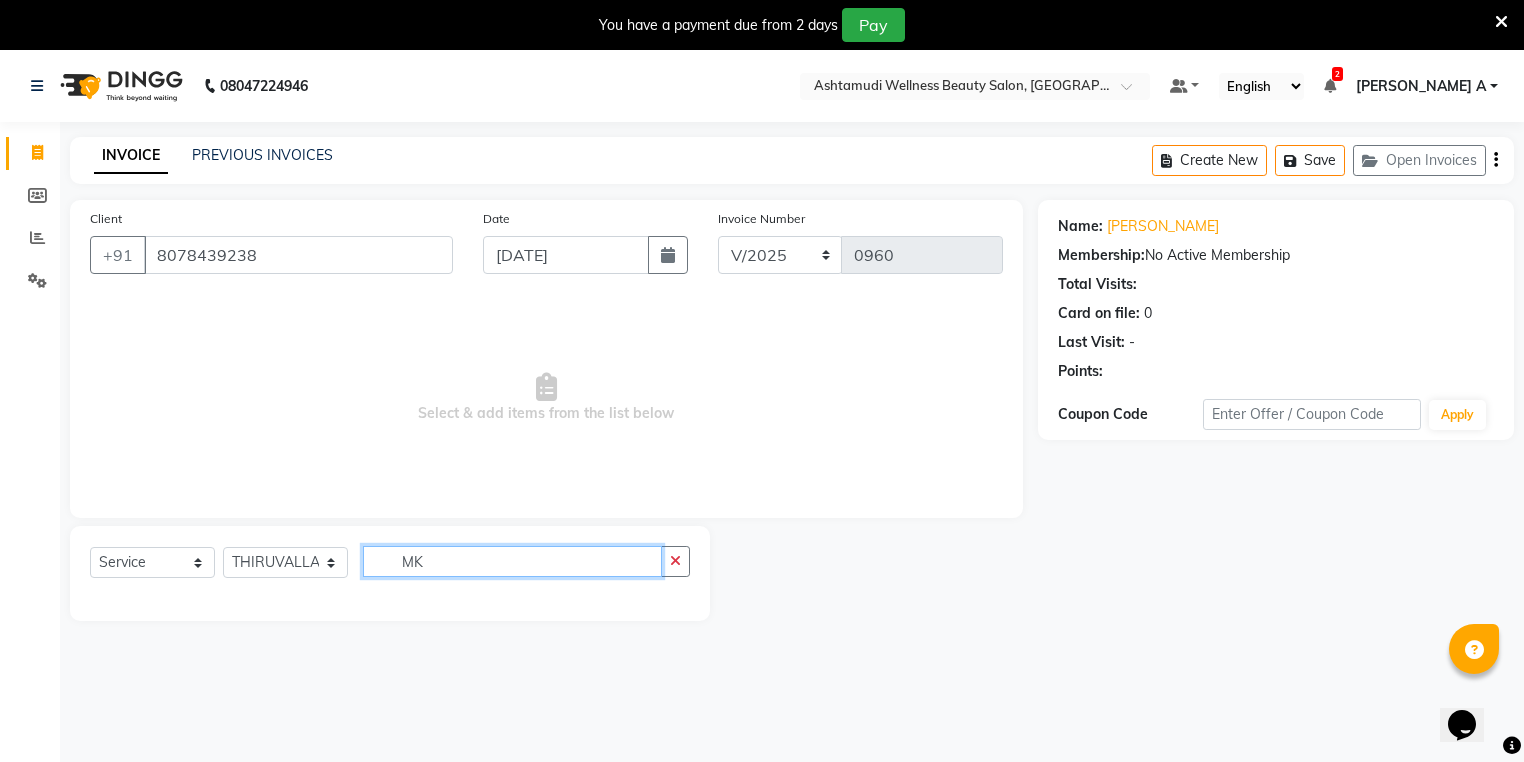 type on "M" 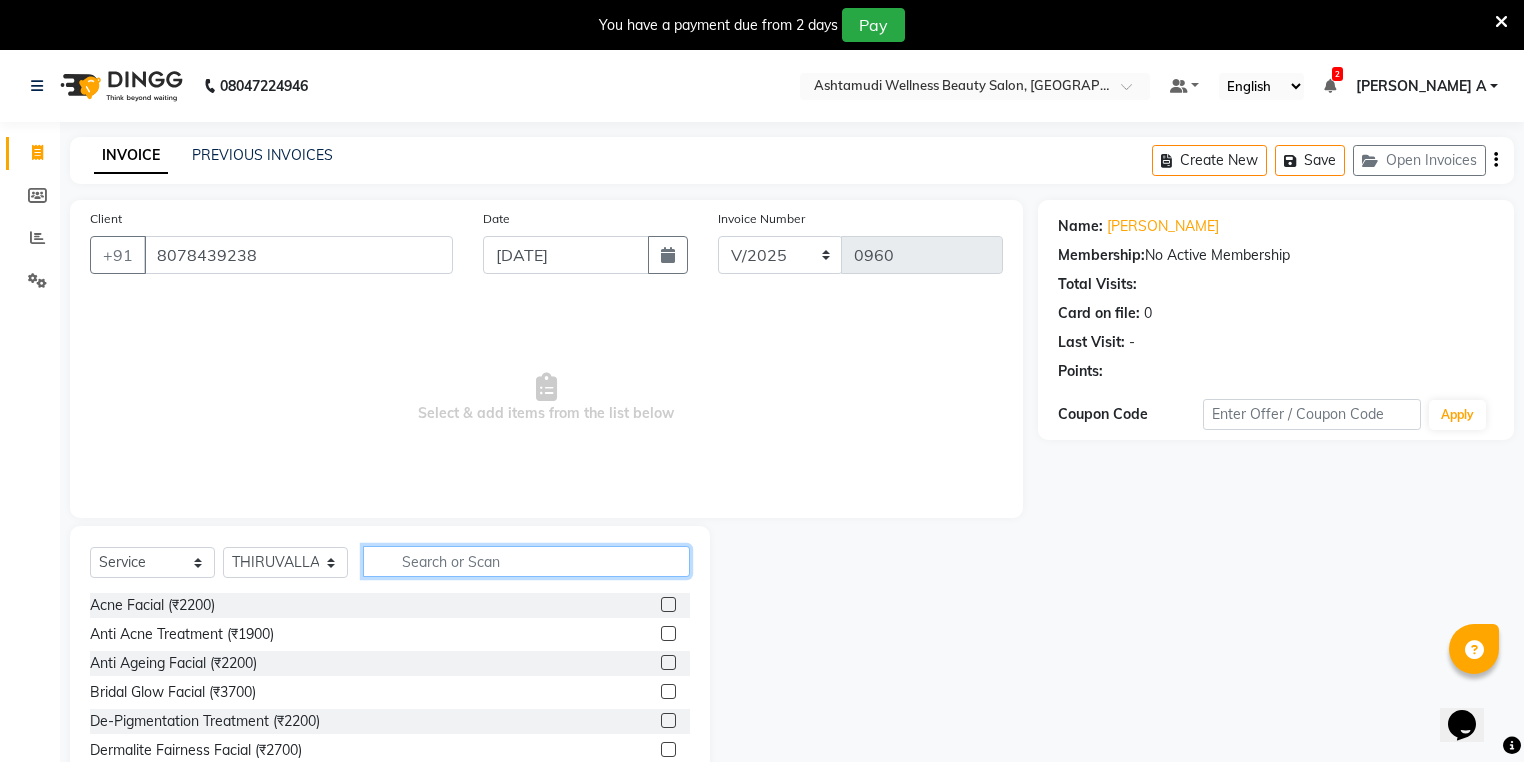 type on "N" 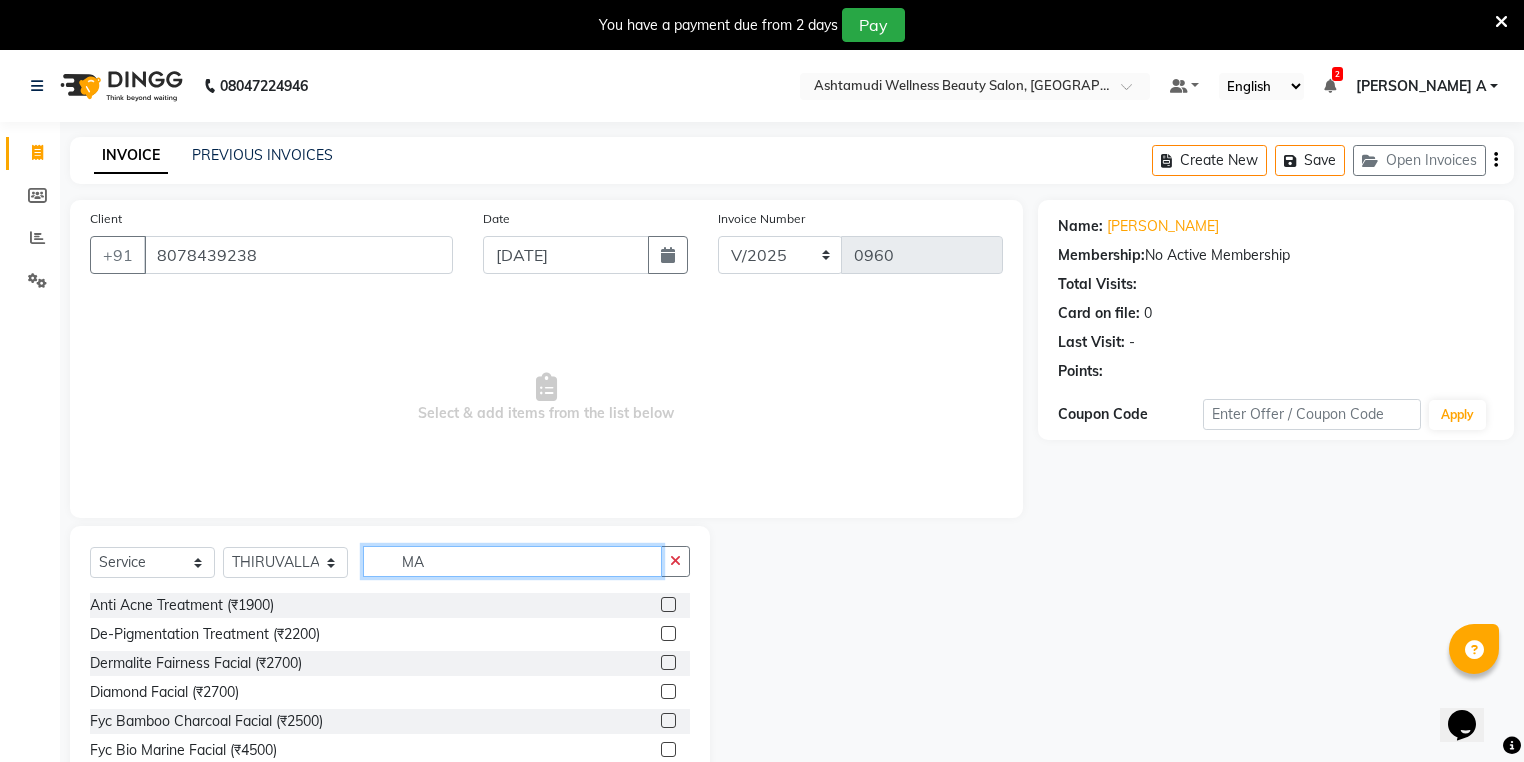 type on "M" 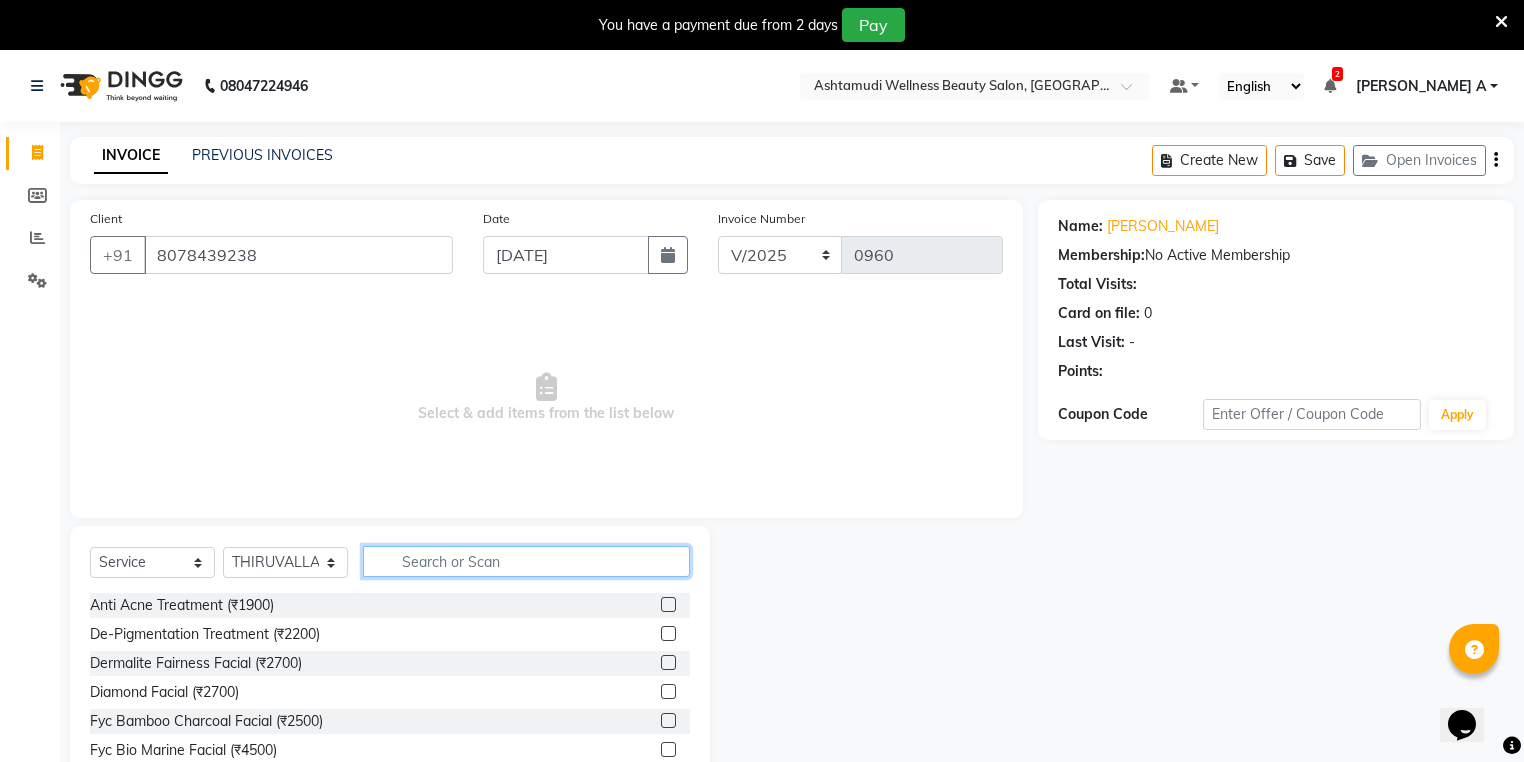 type on "M" 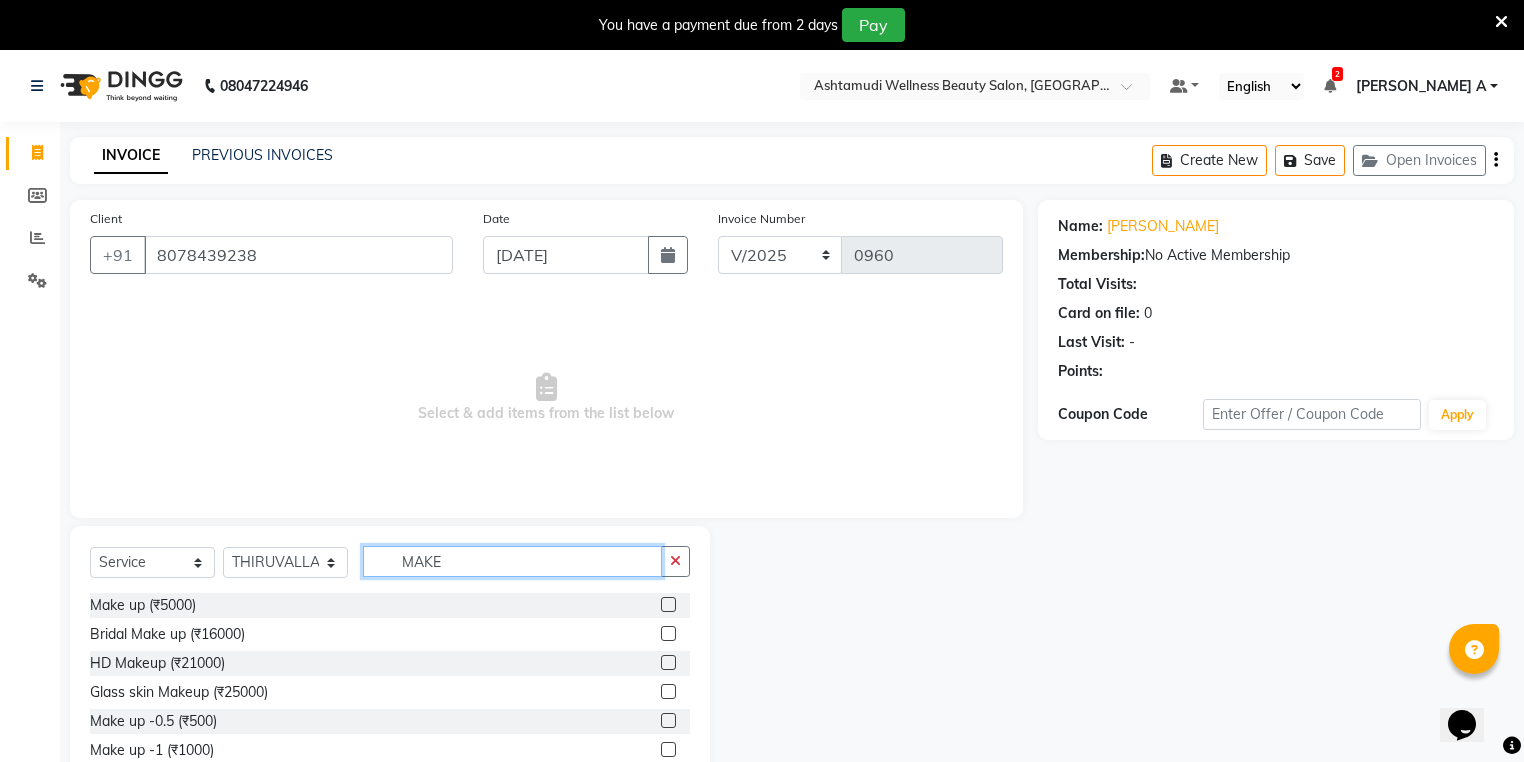 type on "MAKE" 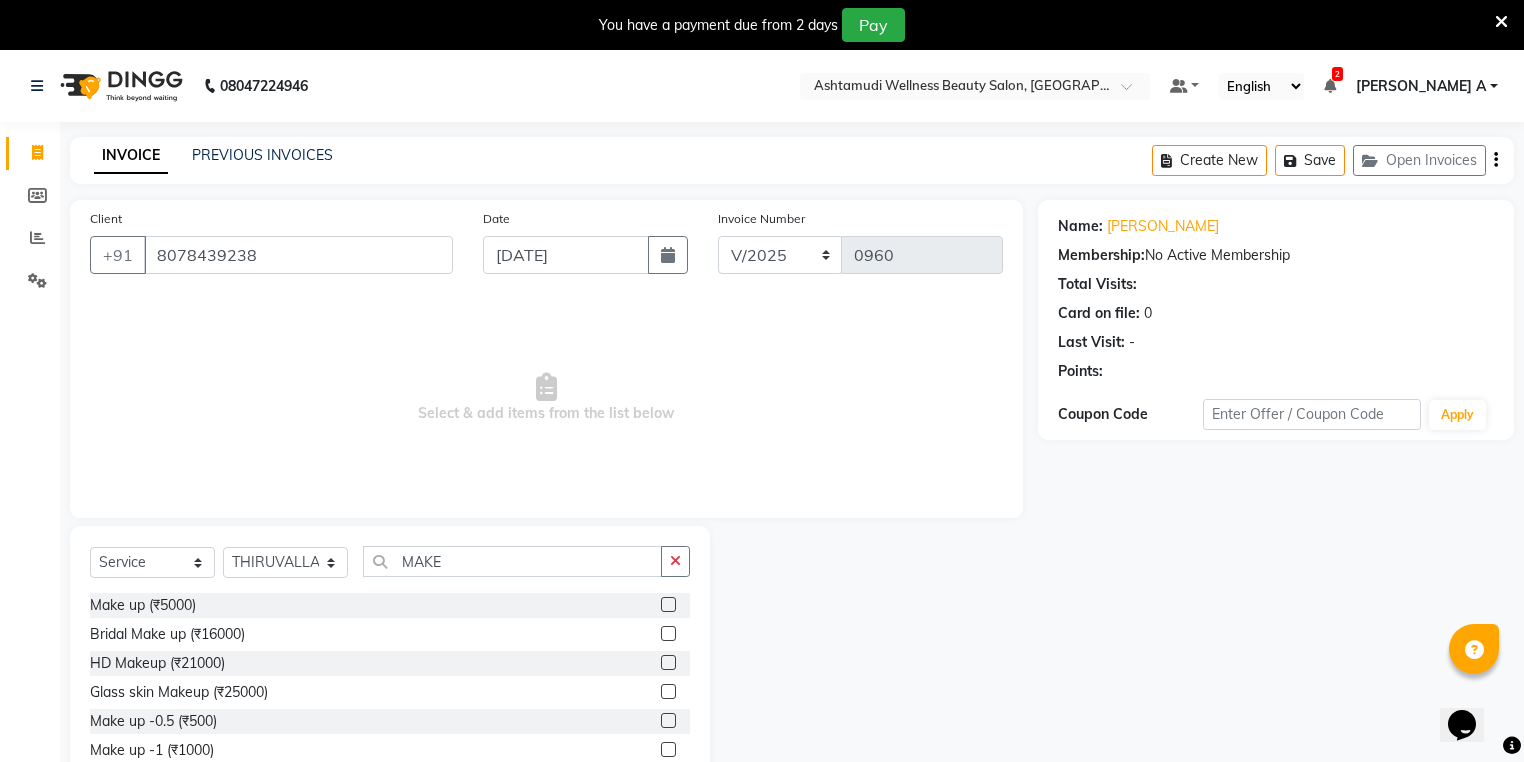 click 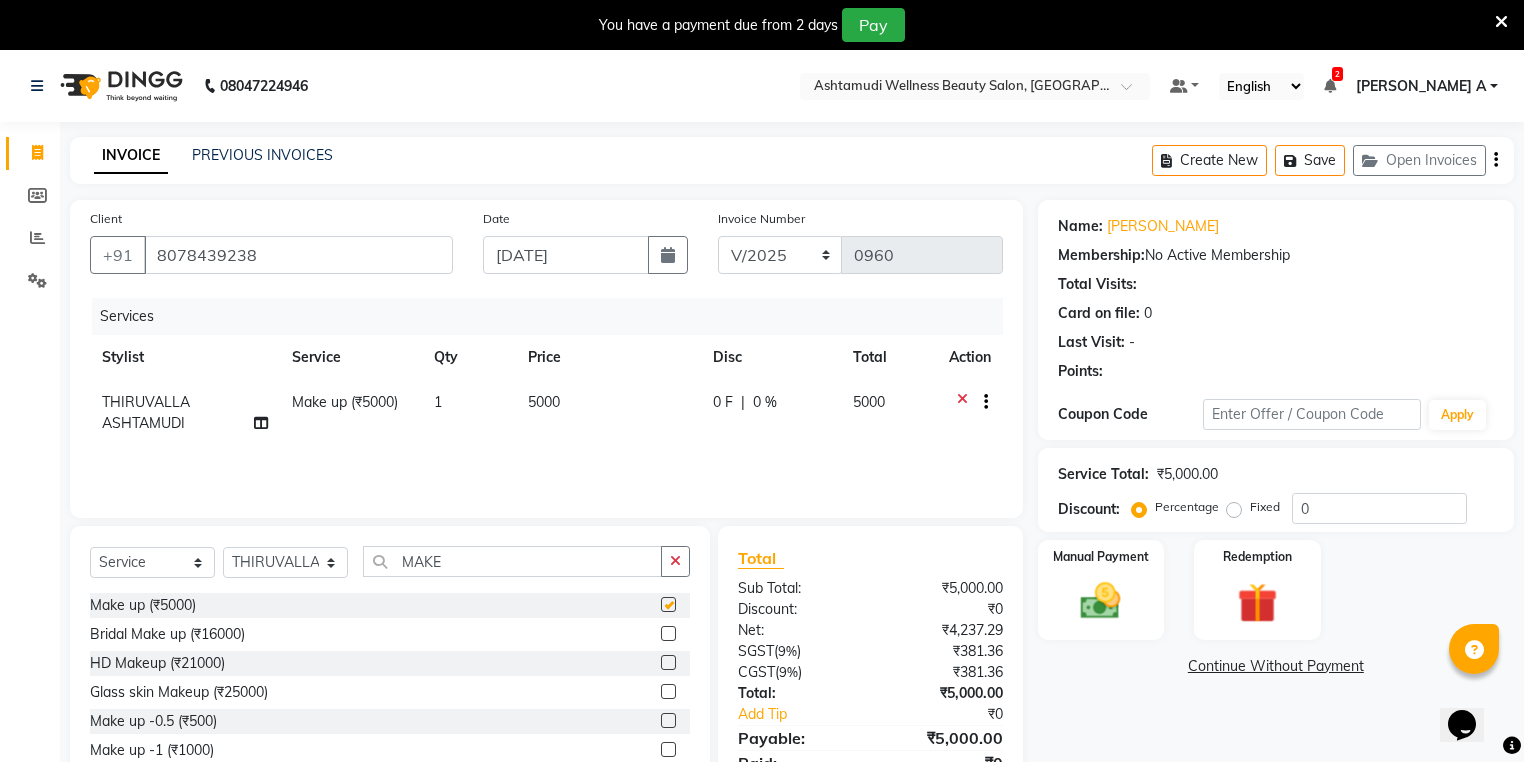 checkbox on "false" 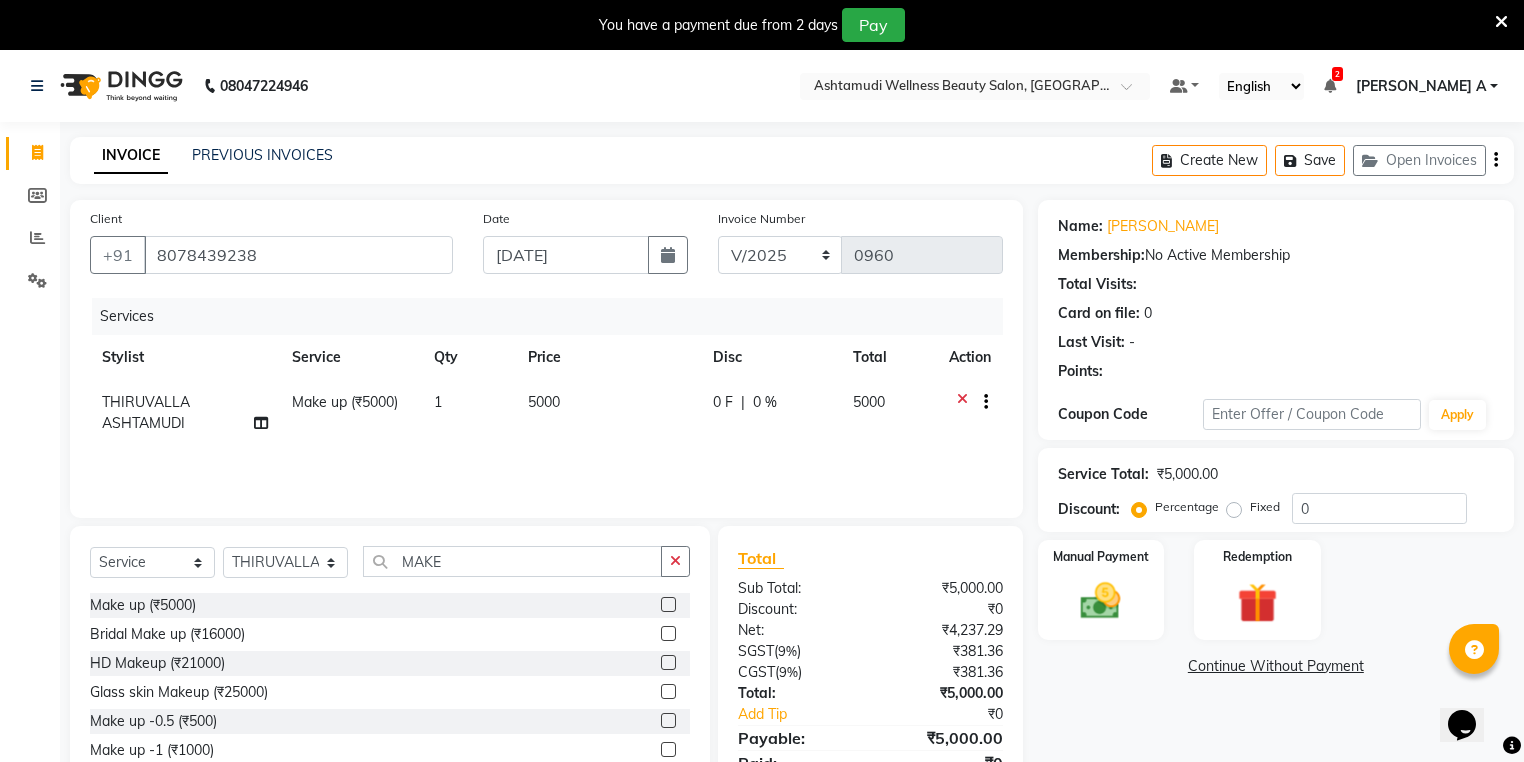 click on "5000" 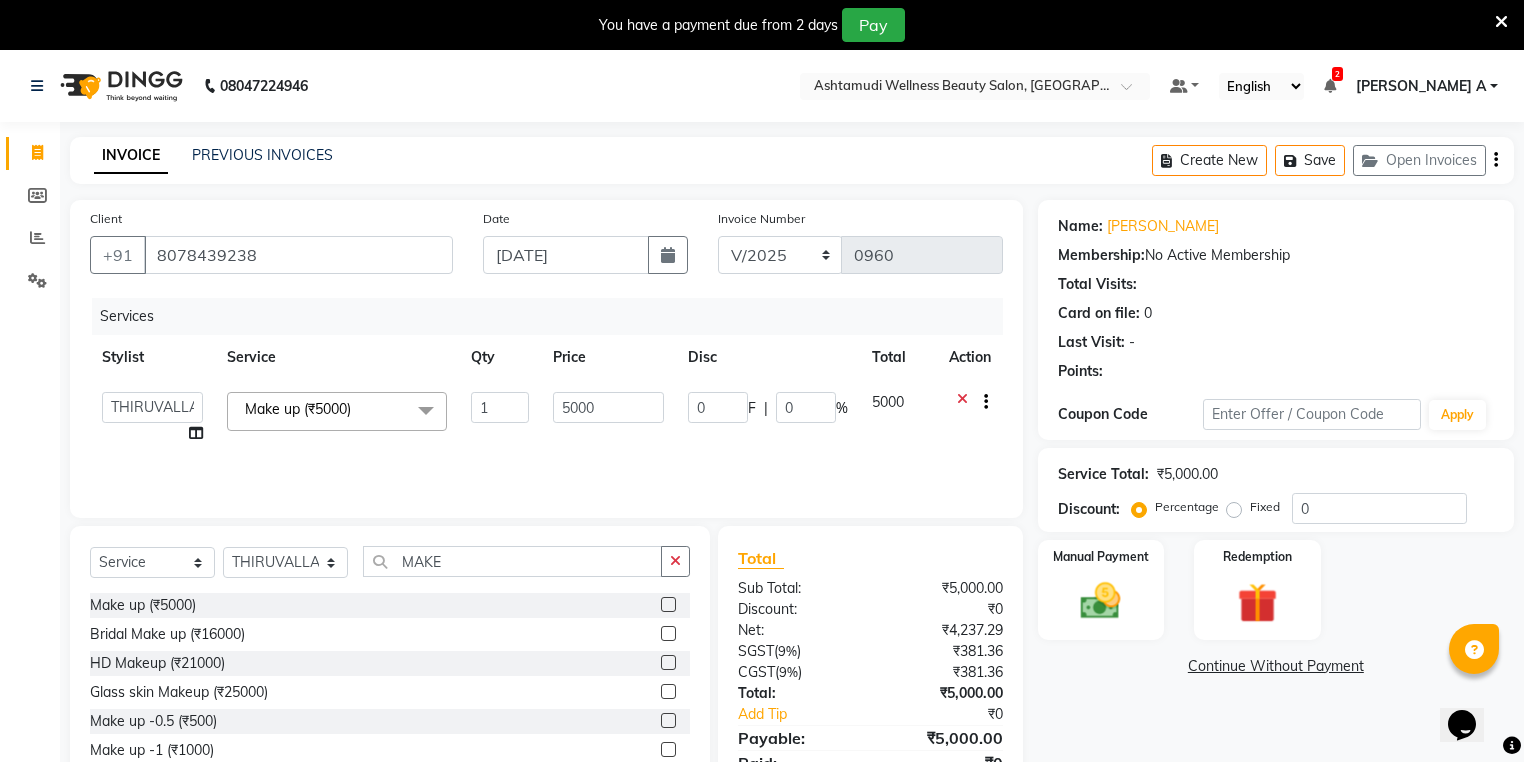 click on "%" 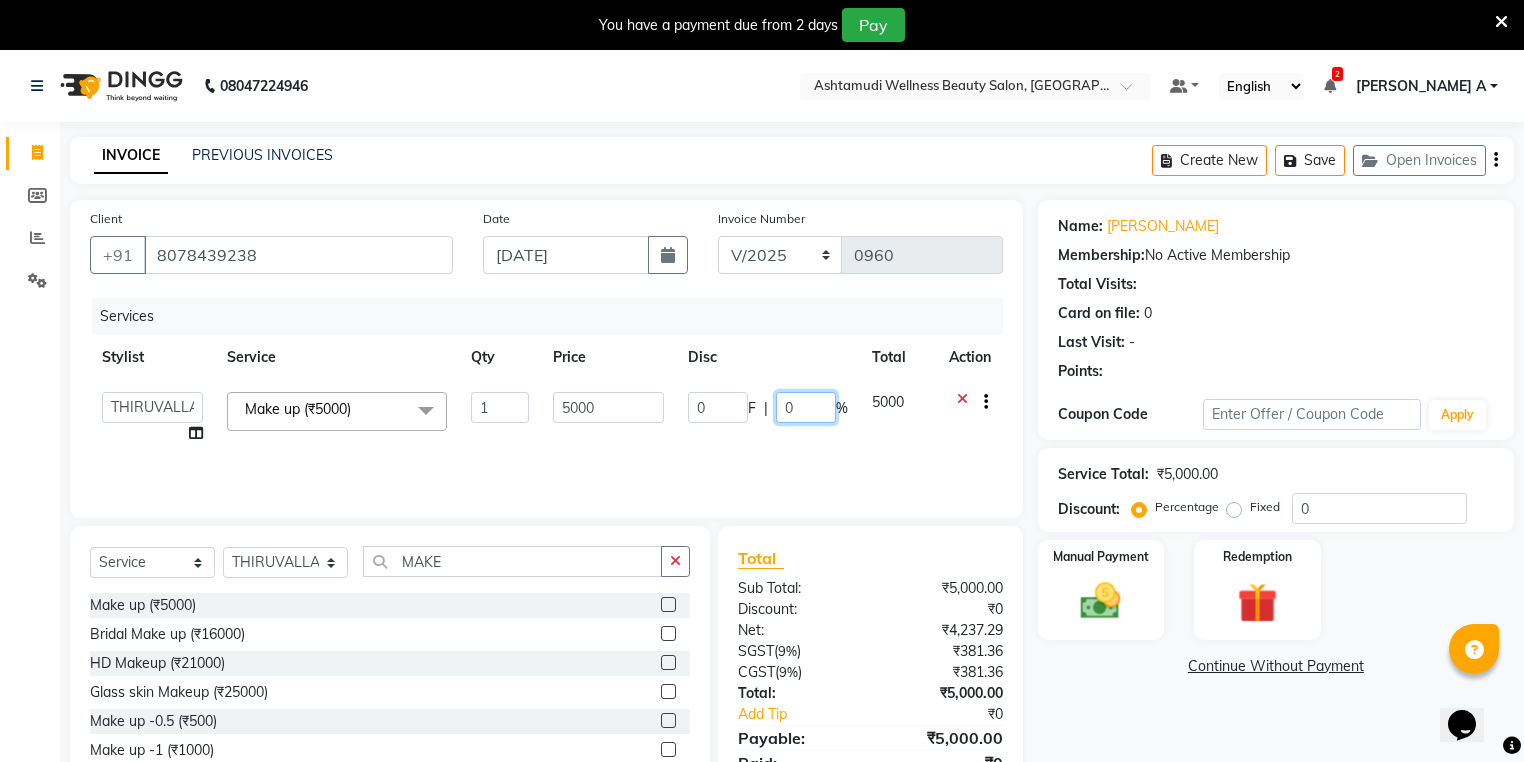 click on "0" 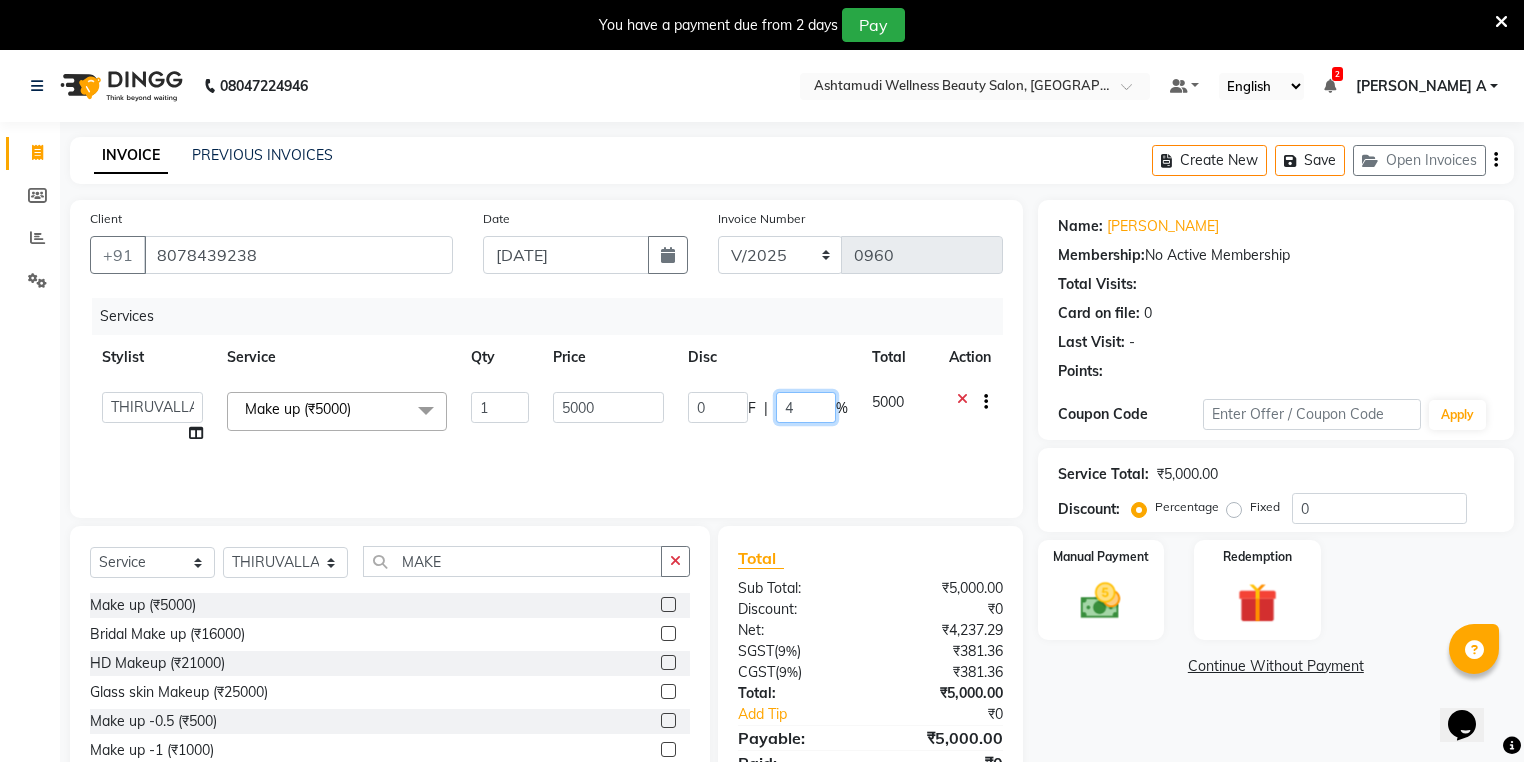 type on "40" 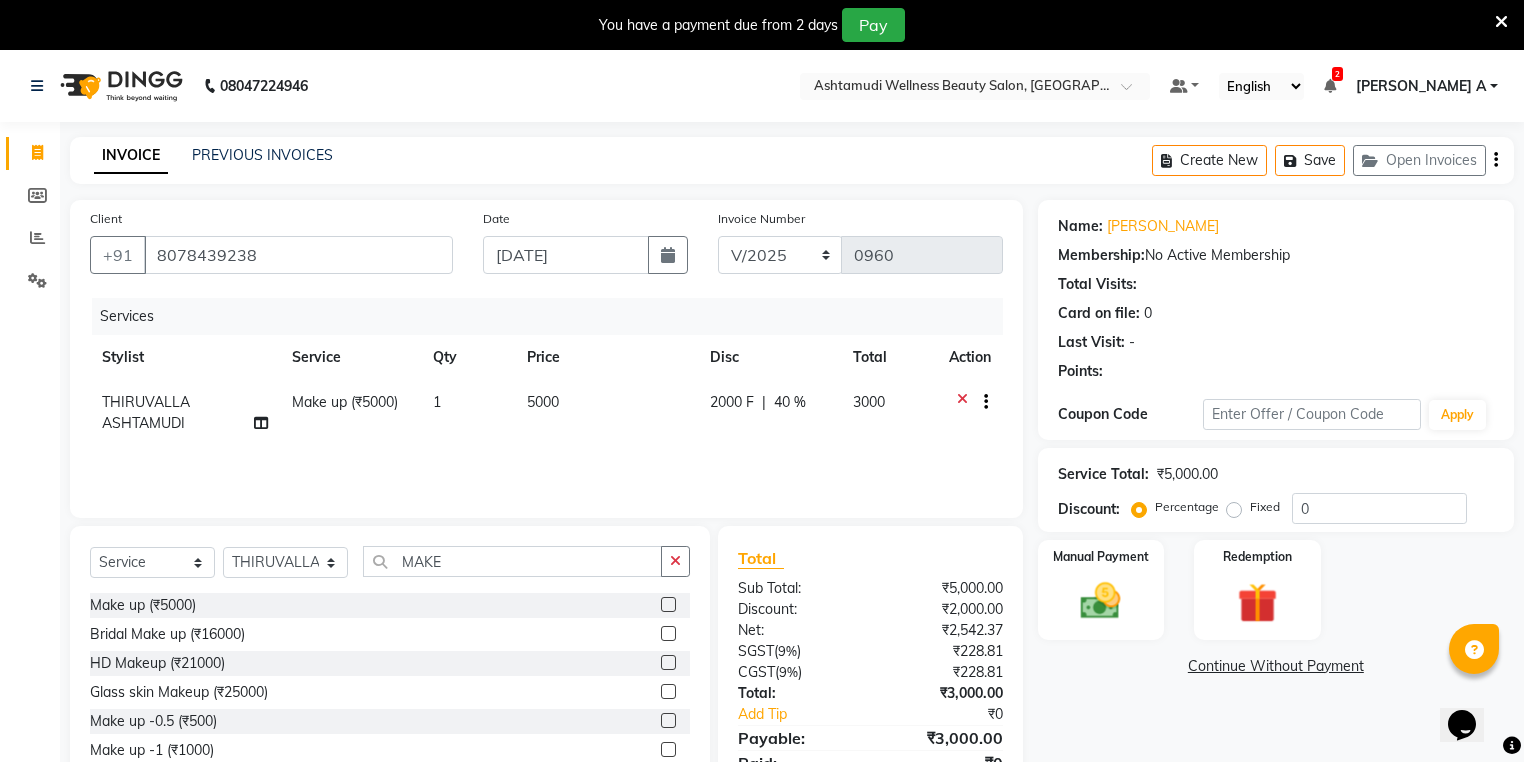 click on "Services Stylist Service Qty Price Disc Total Action THIRUVALLA ASHTAMUDI Make up (₹5000) 1 5000 2000 F | 40 % 3000" 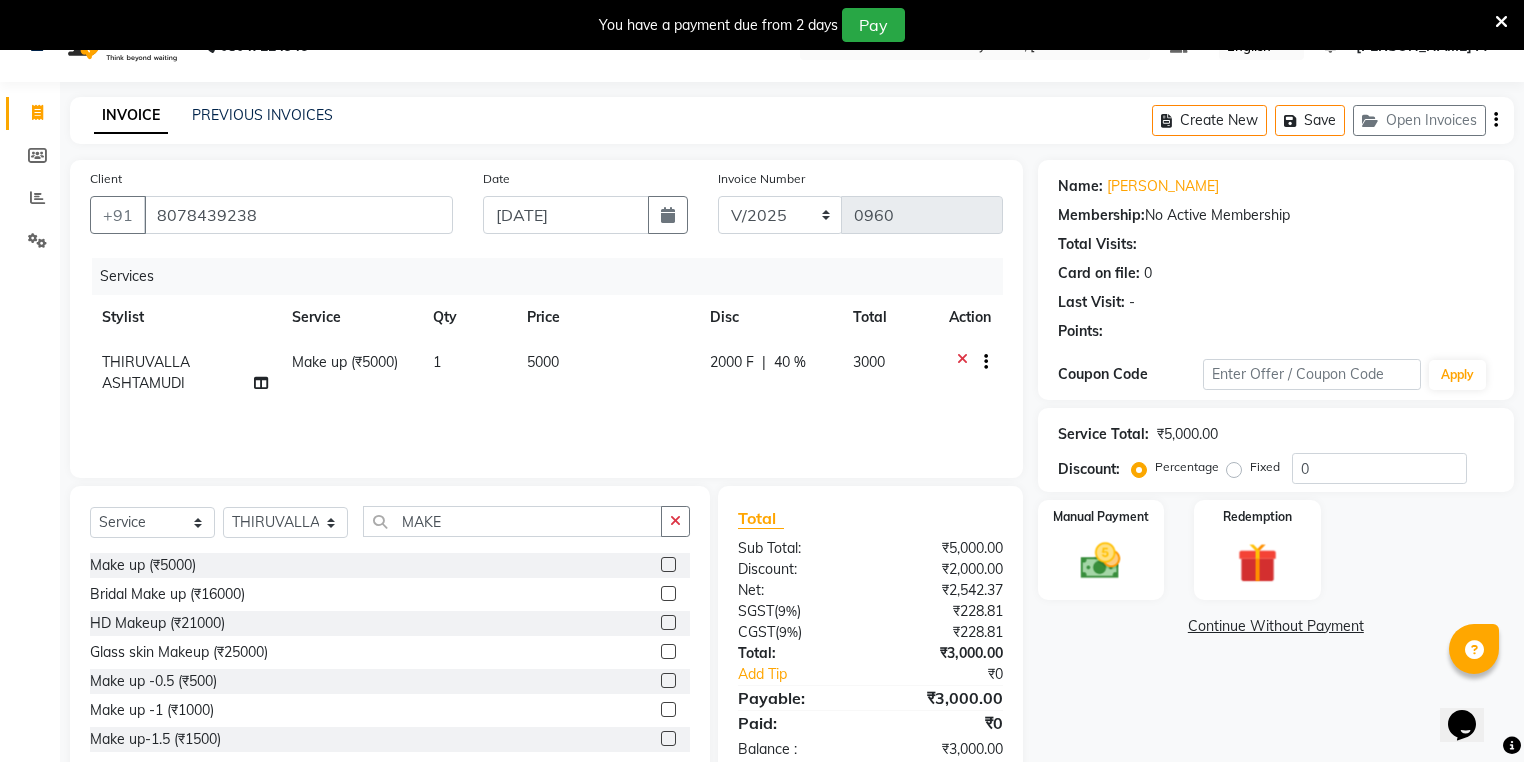 scroll, scrollTop: 89, scrollLeft: 0, axis: vertical 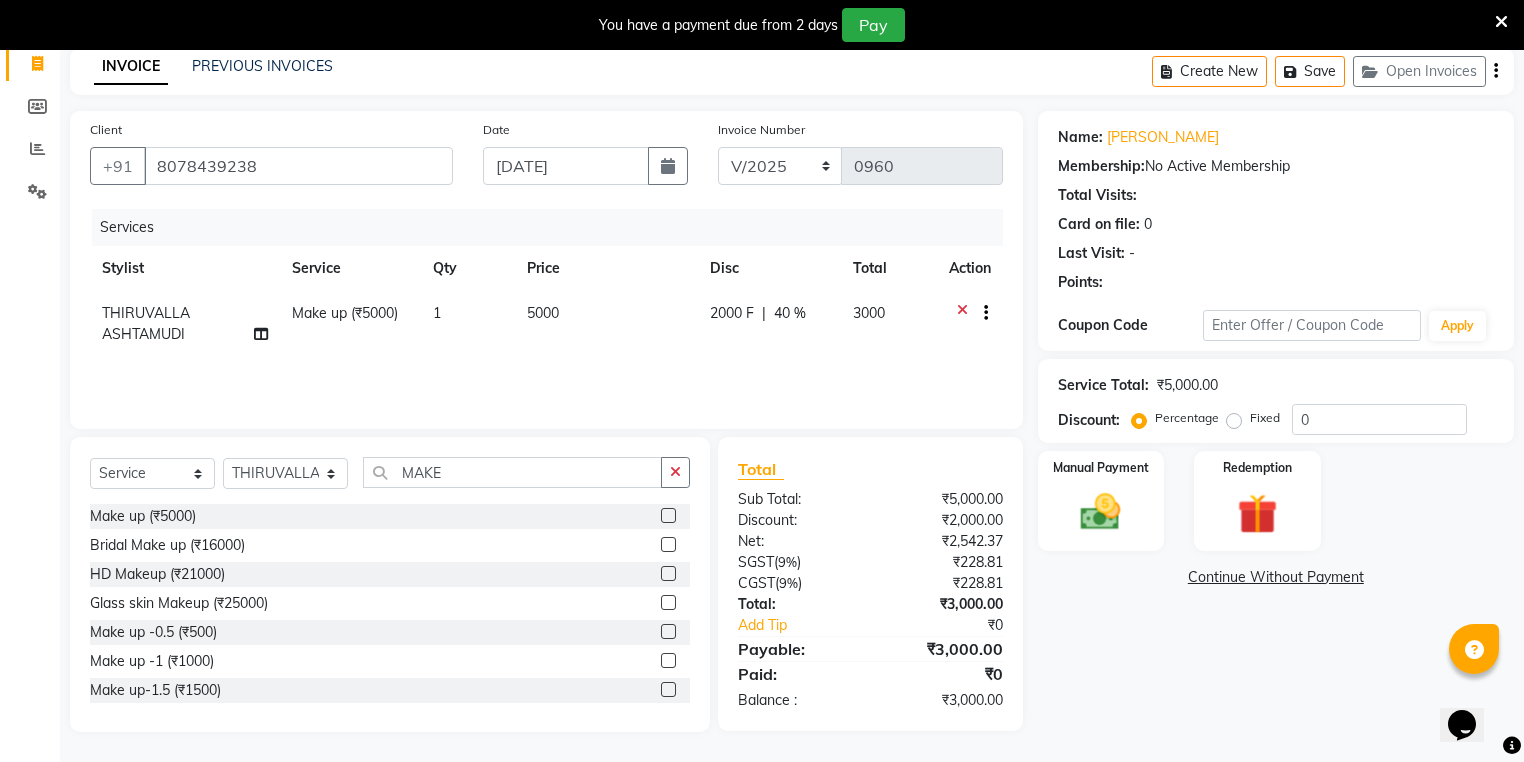 click on "Name: Kesia Thomas Membership:  No Active Membership  Total Visits:   Card on file:  0 Last Visit:   - Points:  Coupon Code Apply Service Total:  ₹5,000.00  Discount:  Percentage   Fixed  0 Manual Payment Redemption  Continue Without Payment" 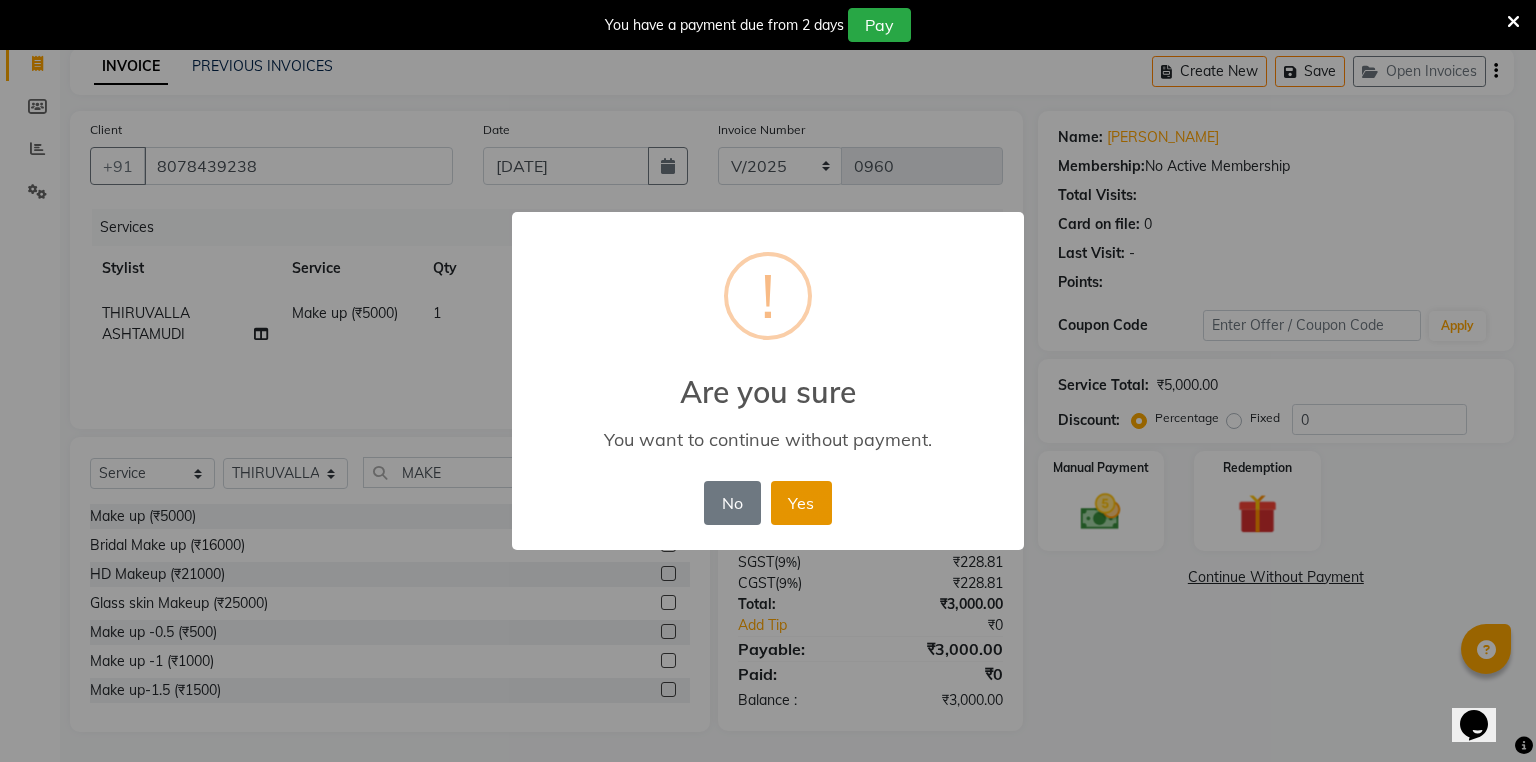 click on "Yes" at bounding box center (801, 503) 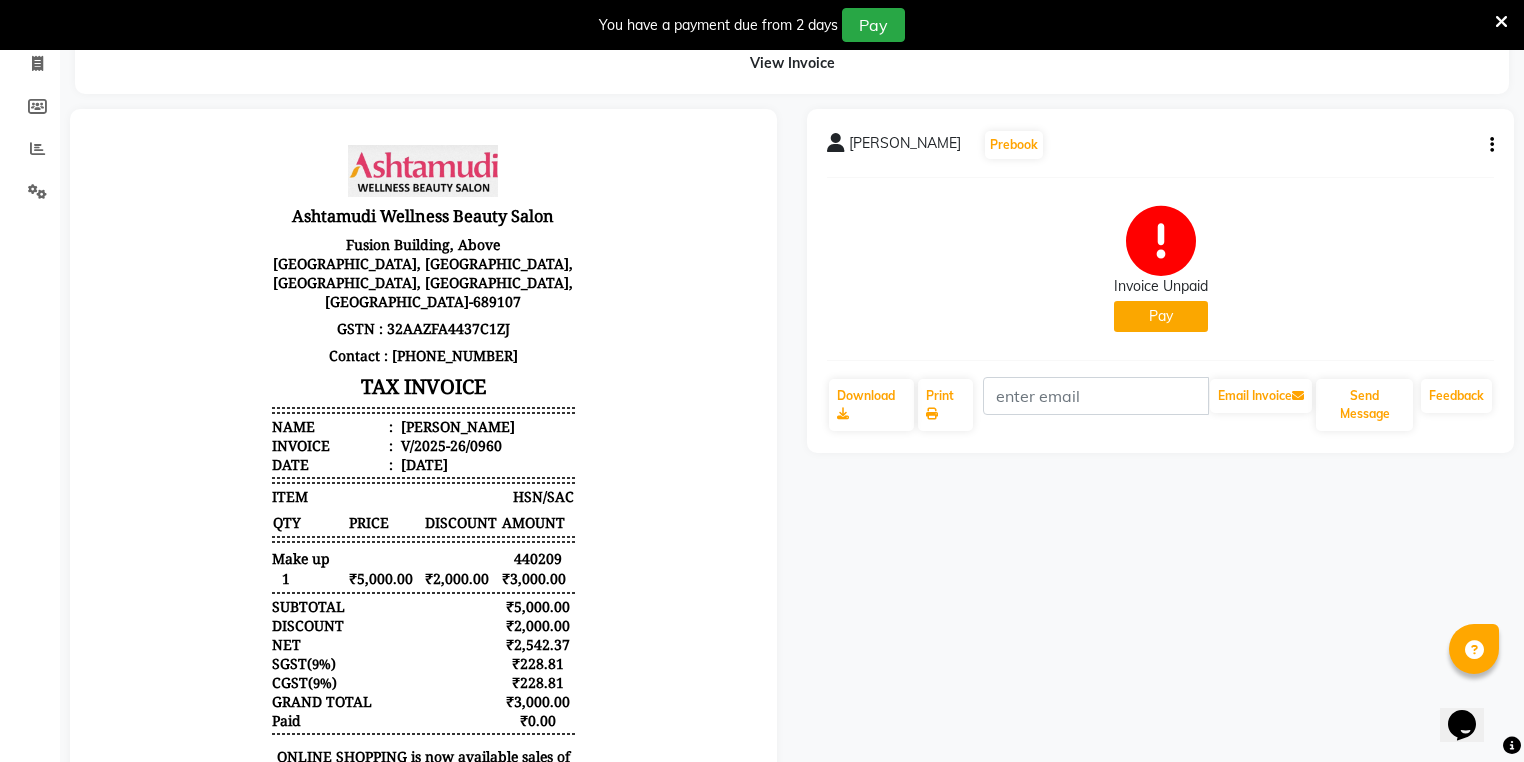 scroll, scrollTop: 0, scrollLeft: 0, axis: both 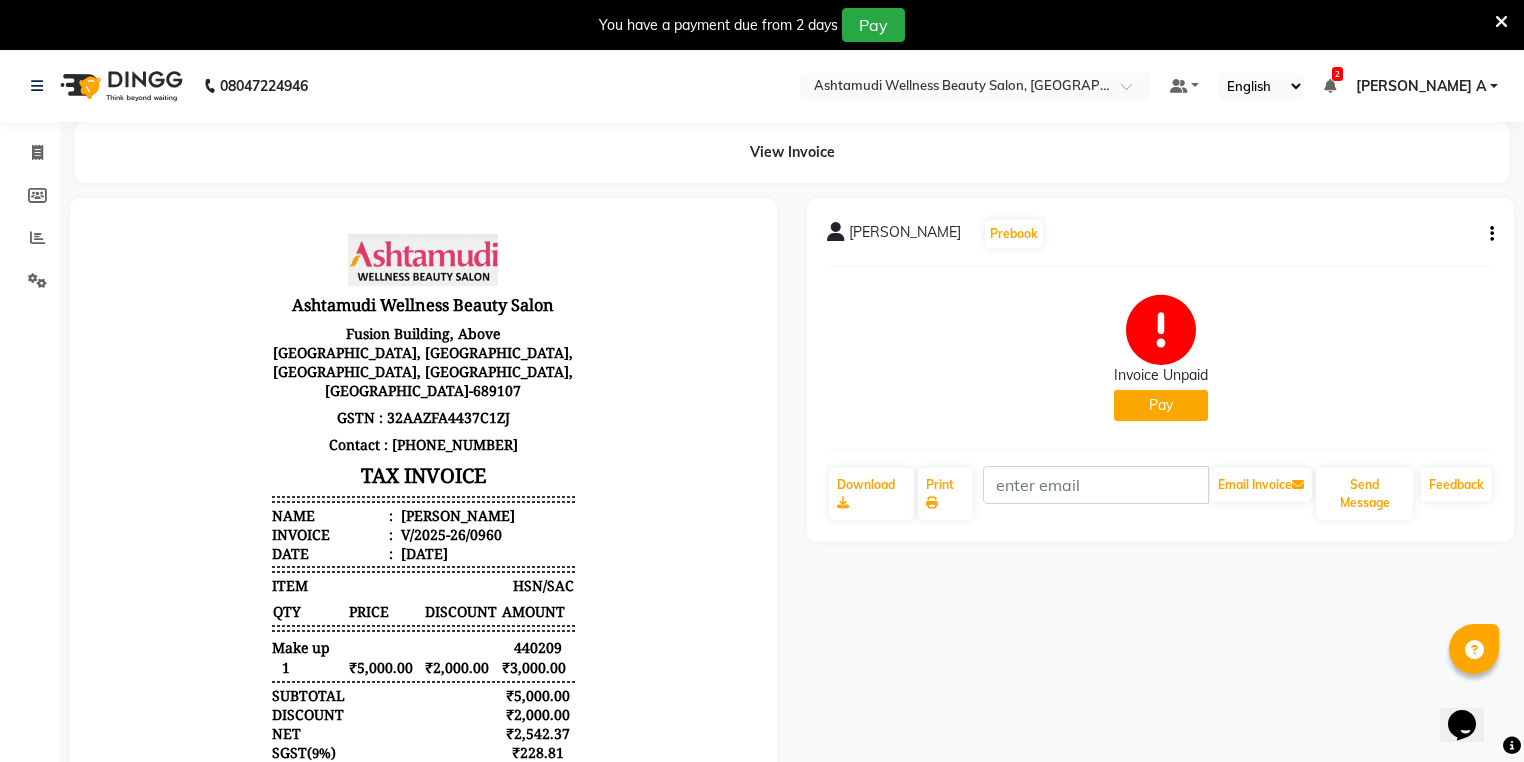 click on "You have a payment due from 2 days   Pay" at bounding box center (751, 25) 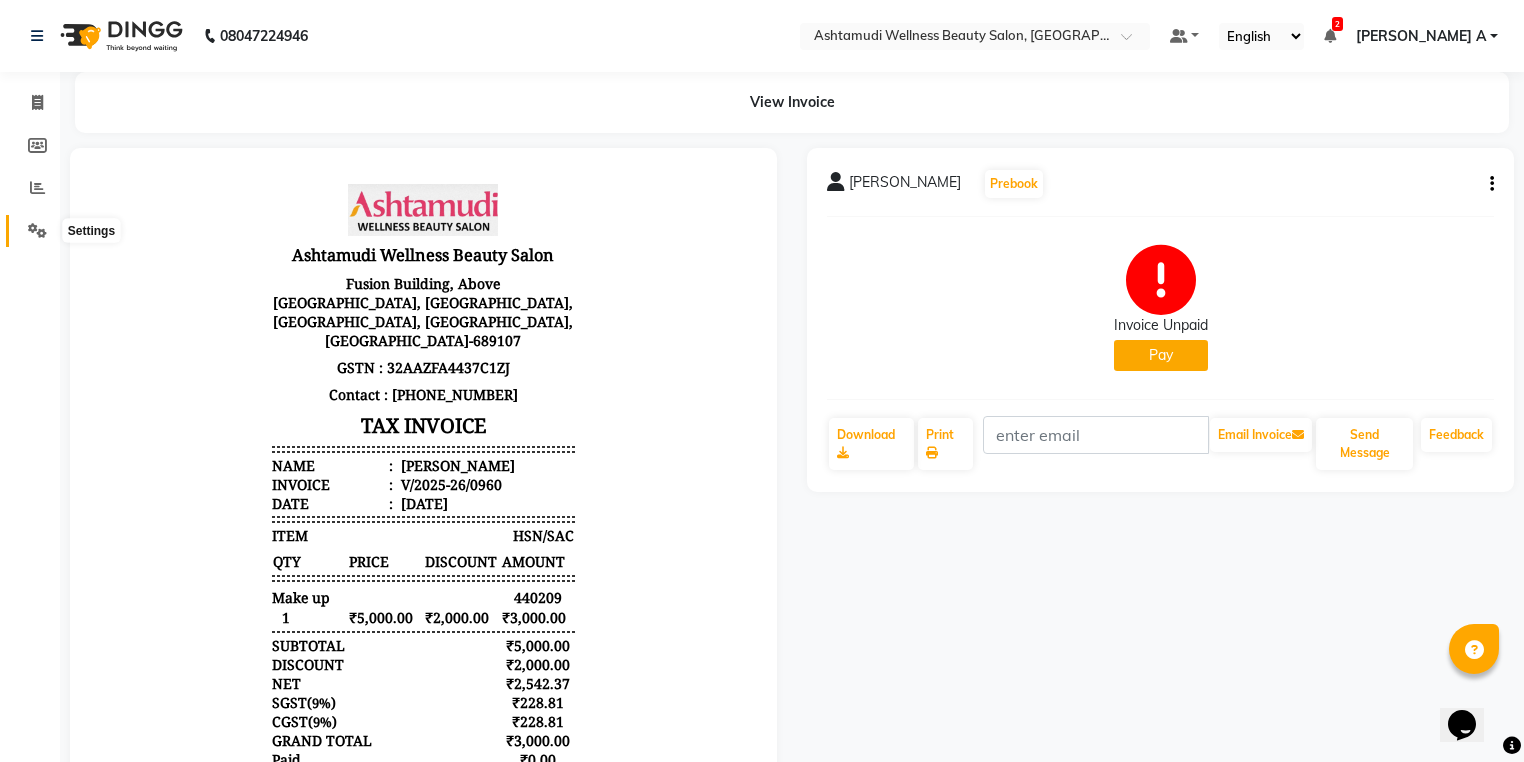 click 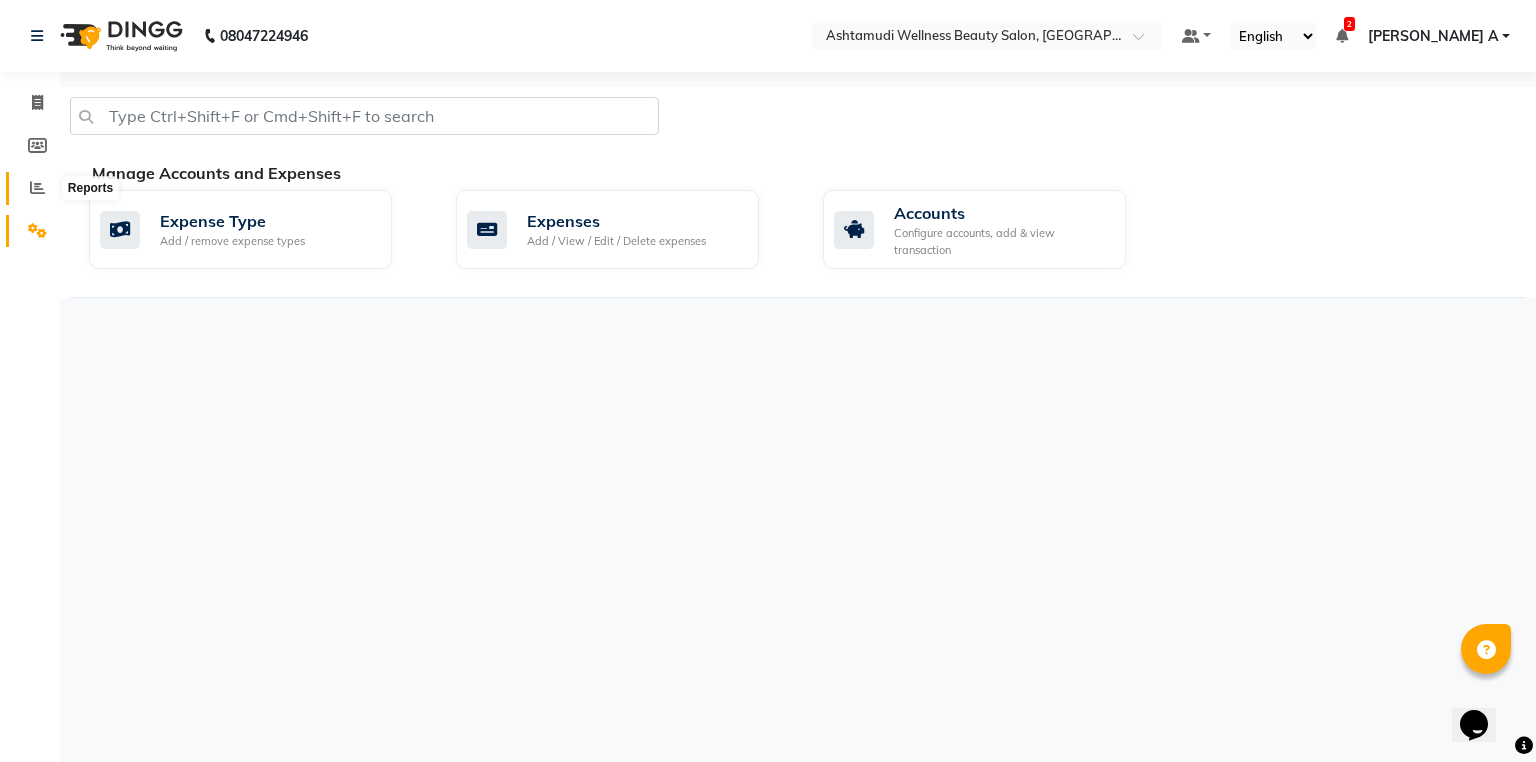 click 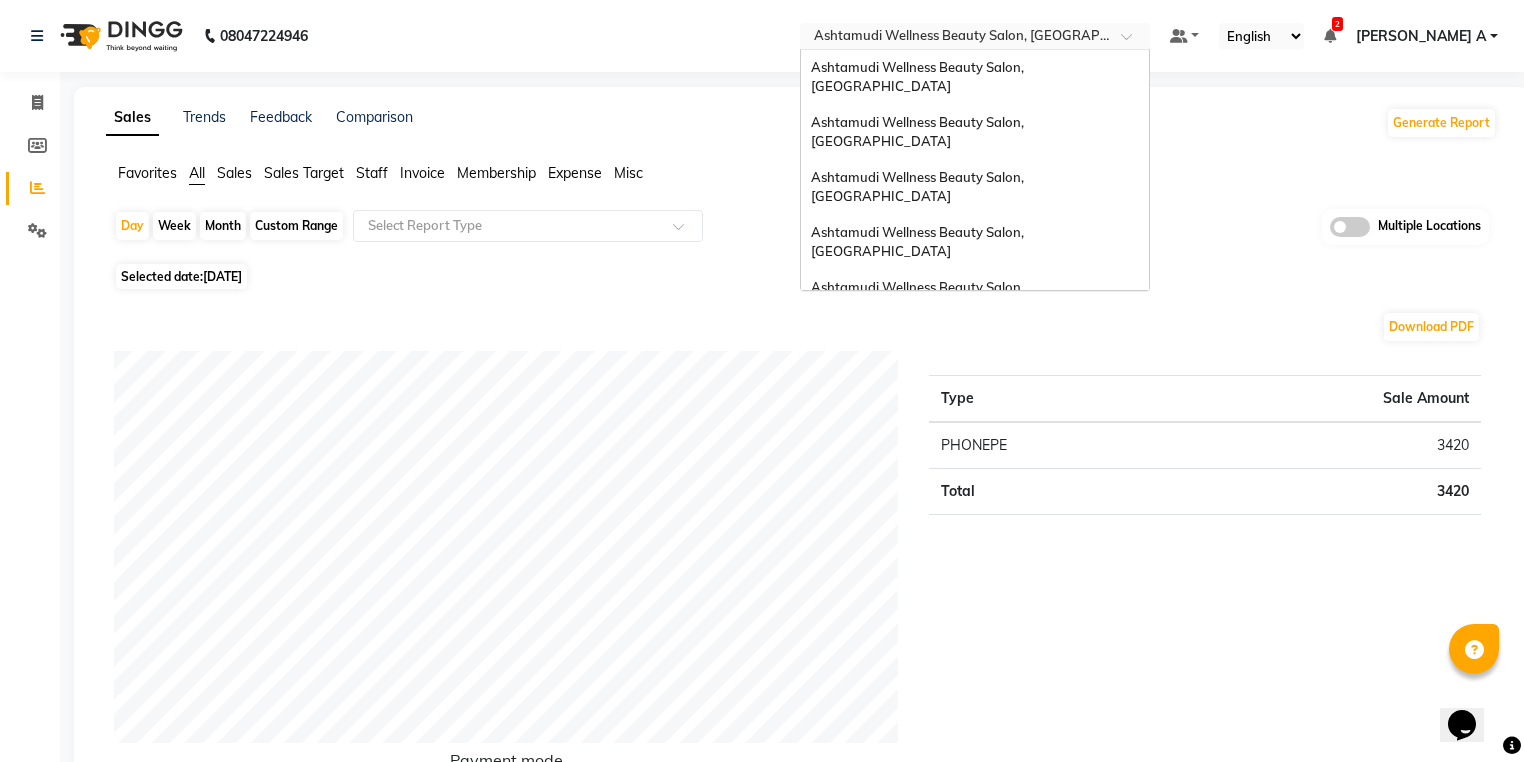 click at bounding box center (955, 38) 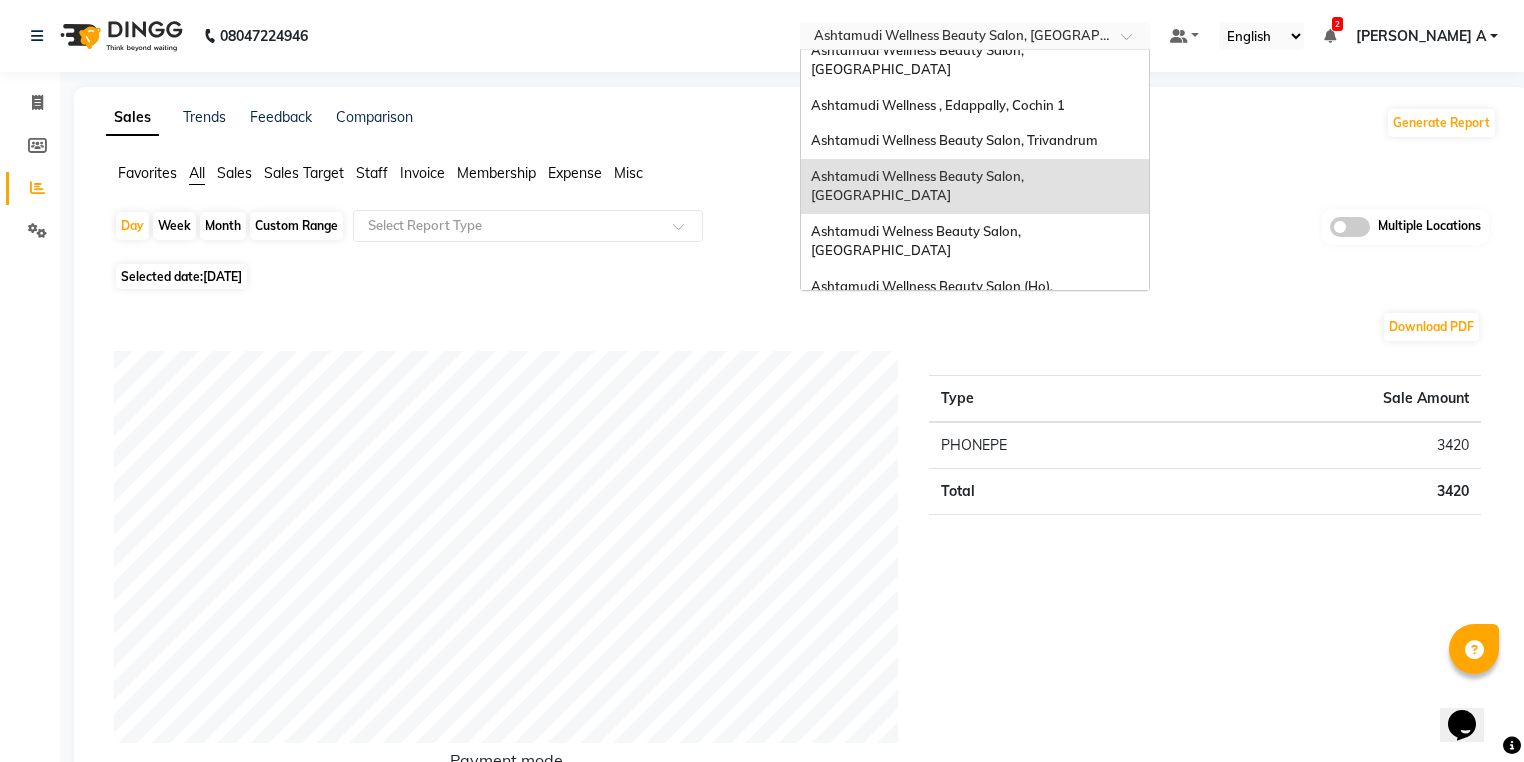 scroll, scrollTop: 240, scrollLeft: 0, axis: vertical 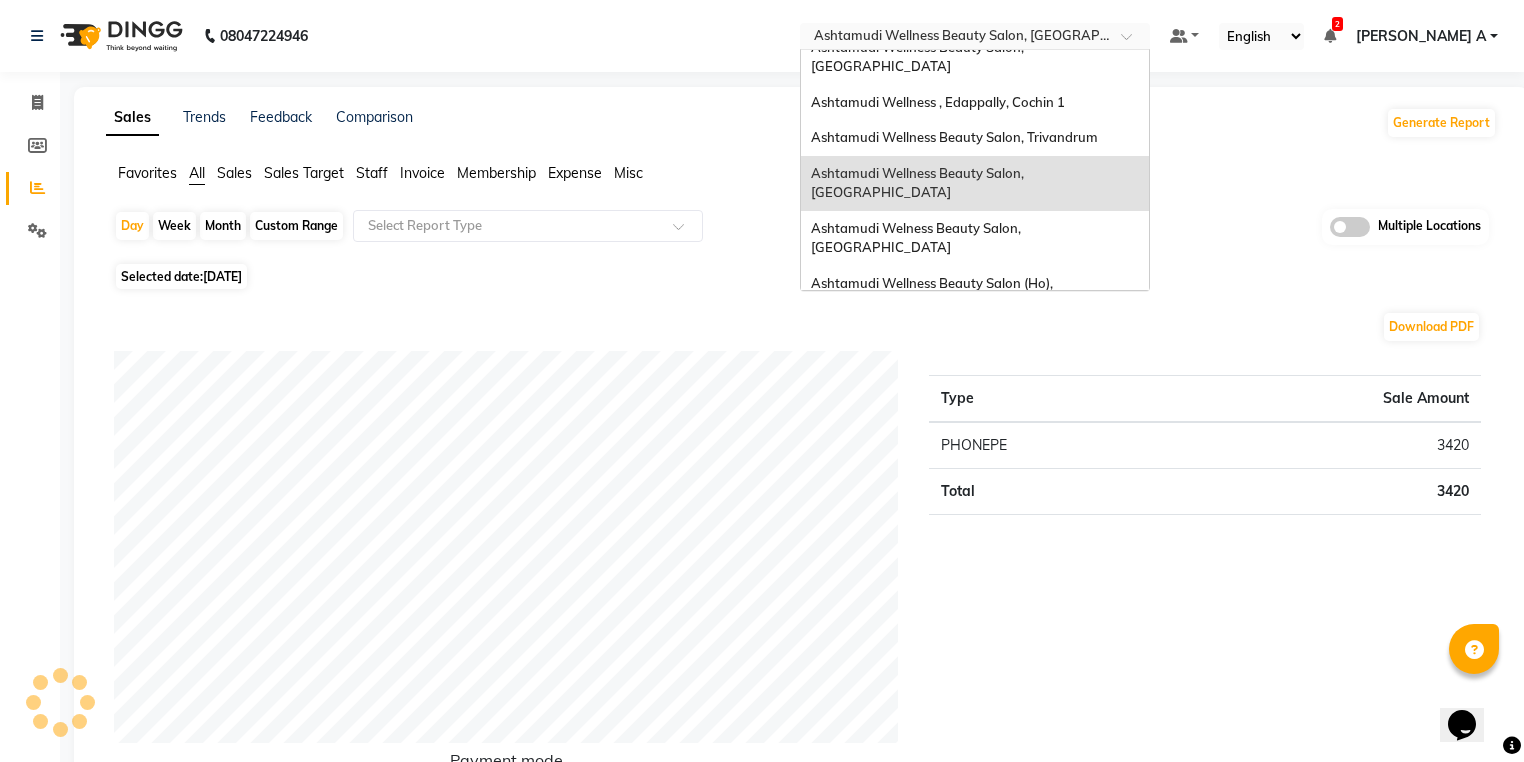 click on "Ashtamudi Wellness Beauty Salon, [GEOGRAPHIC_DATA]" at bounding box center (919, 348) 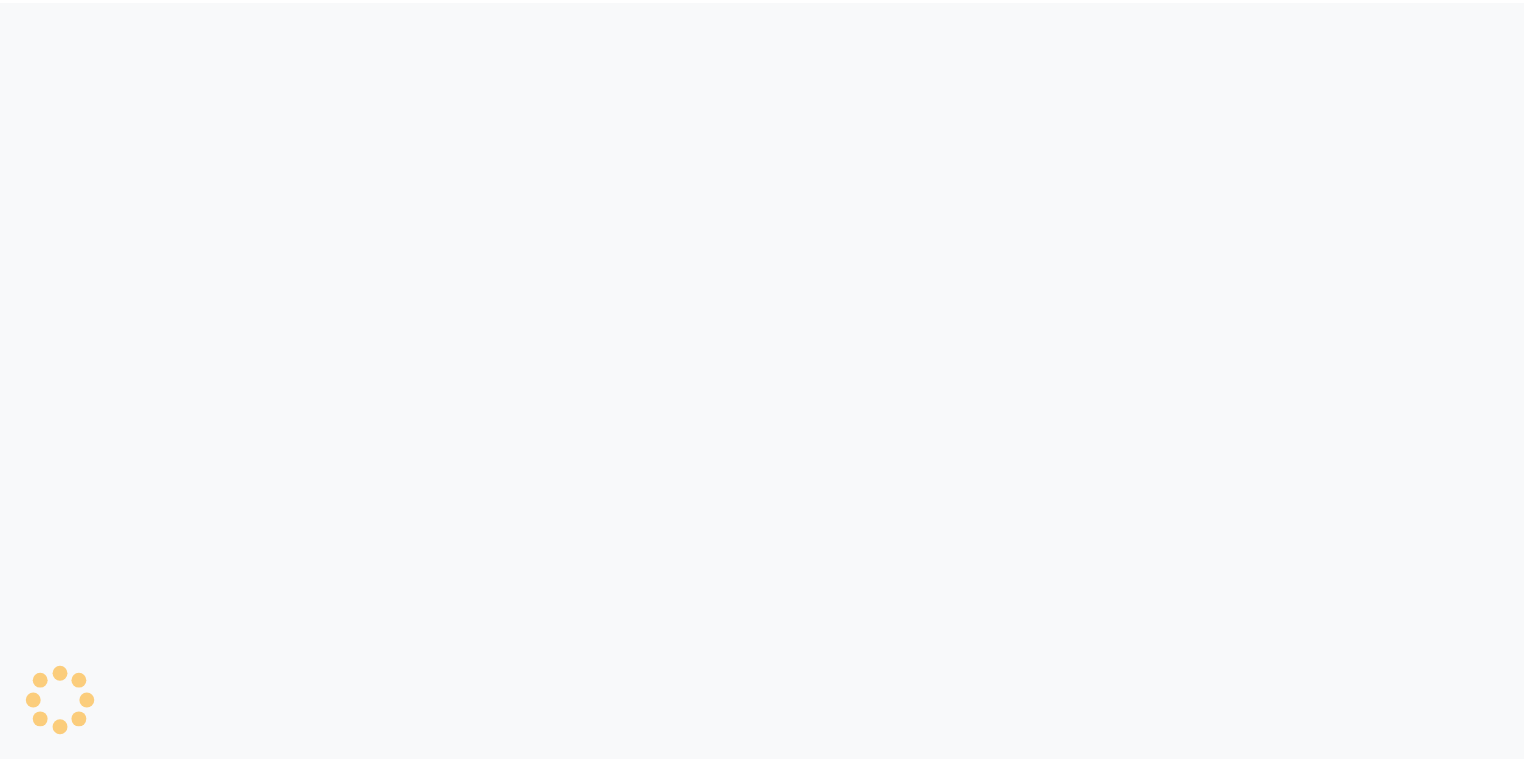 scroll, scrollTop: 0, scrollLeft: 0, axis: both 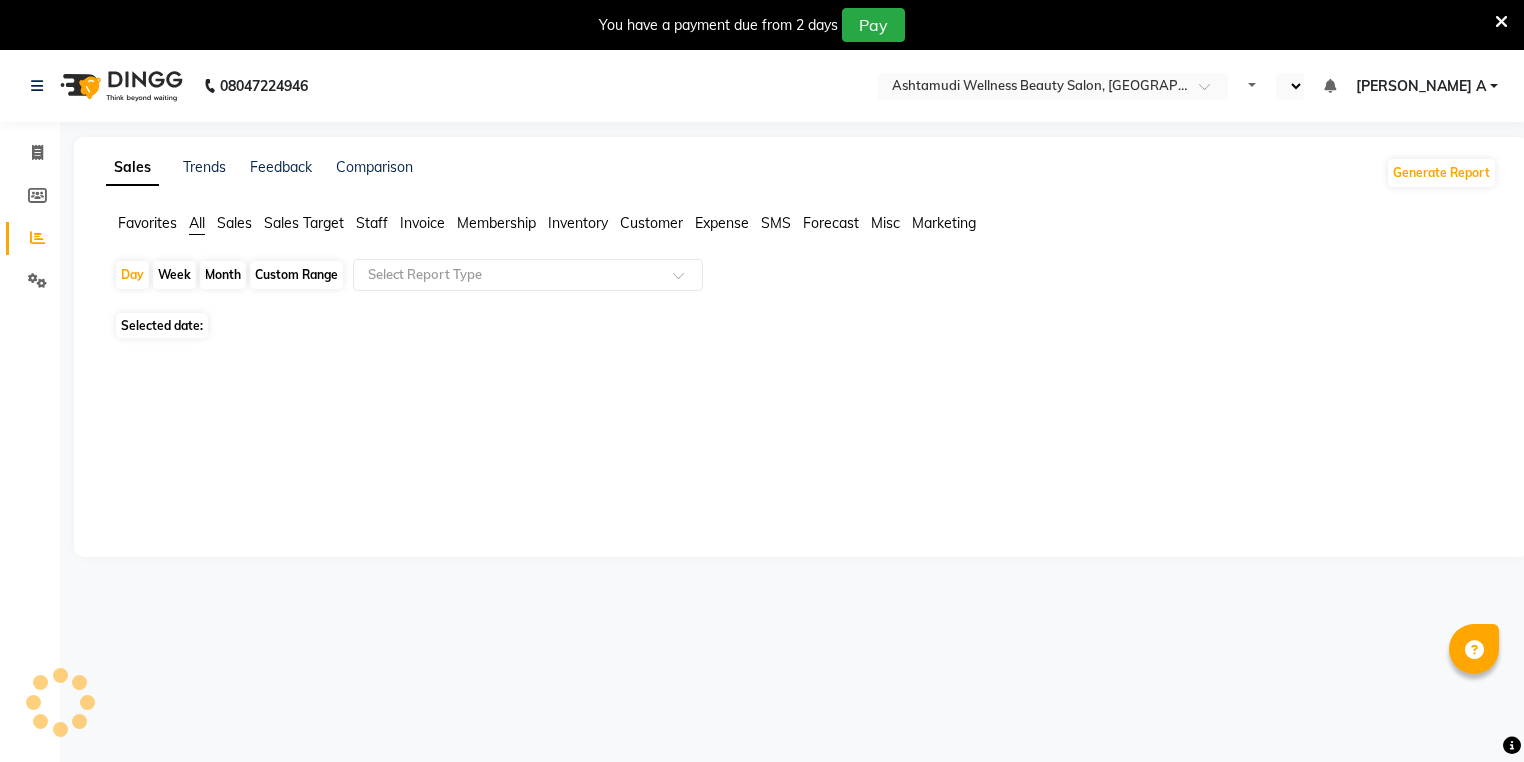 select on "en" 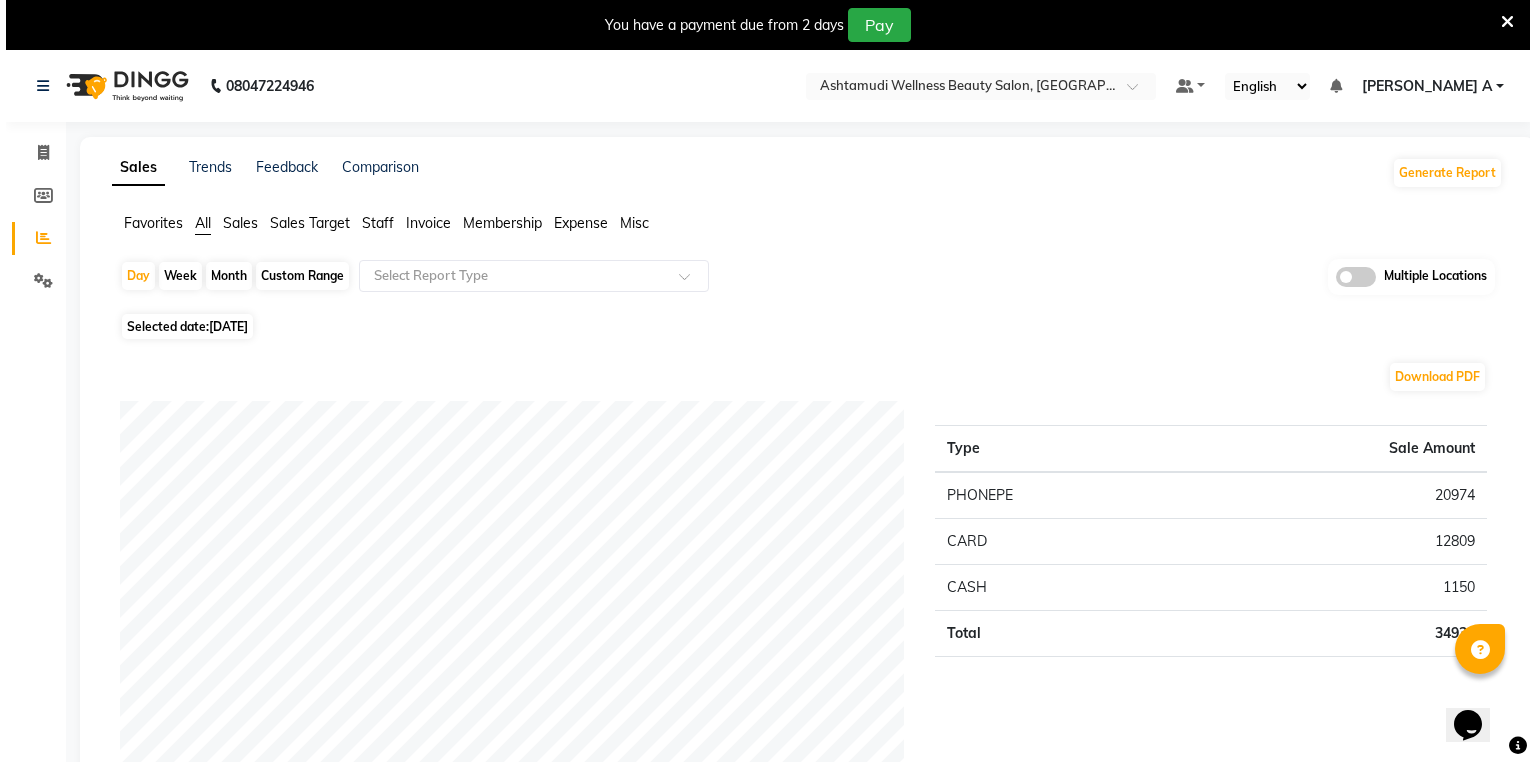 scroll, scrollTop: 0, scrollLeft: 0, axis: both 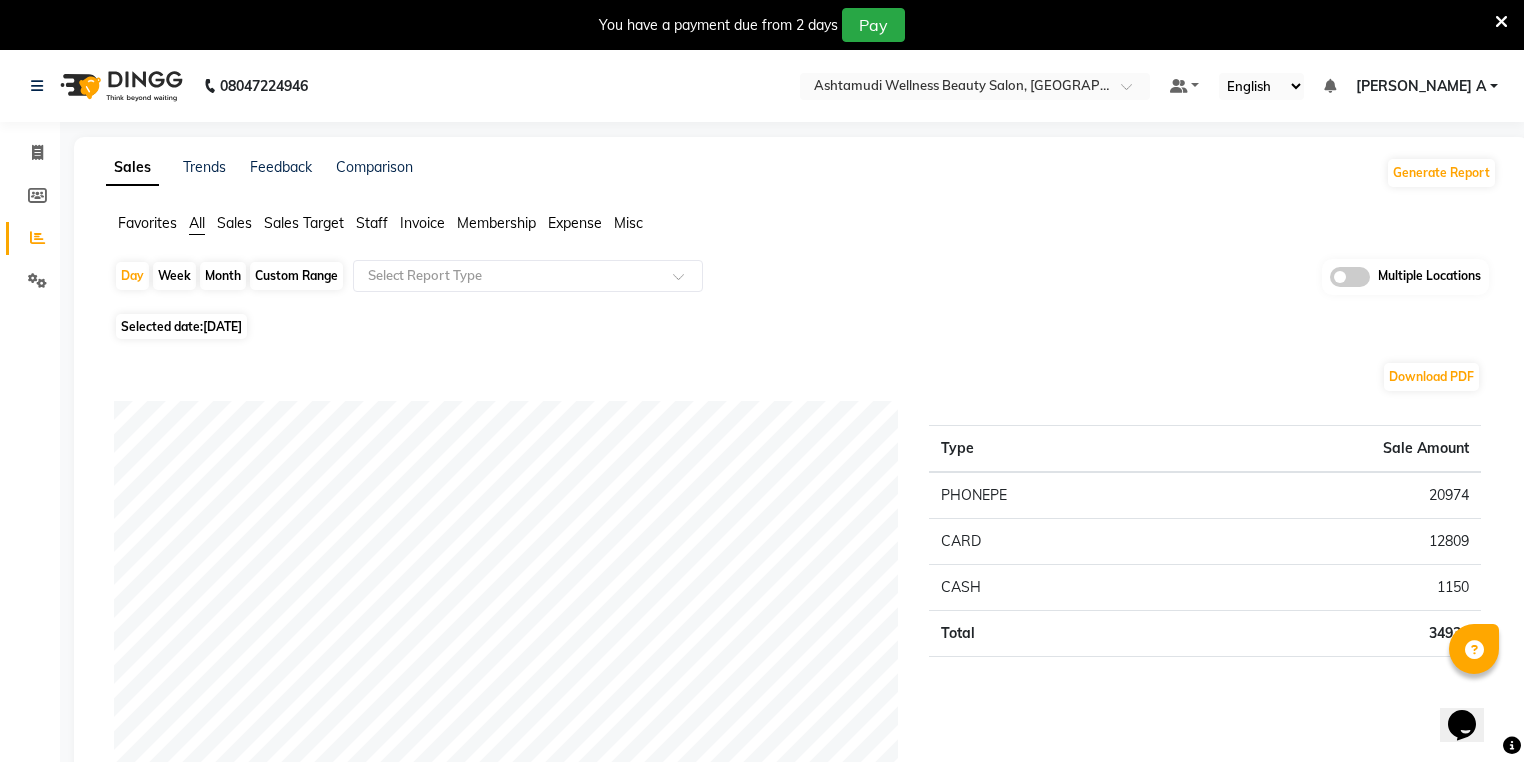 click at bounding box center [1501, 22] 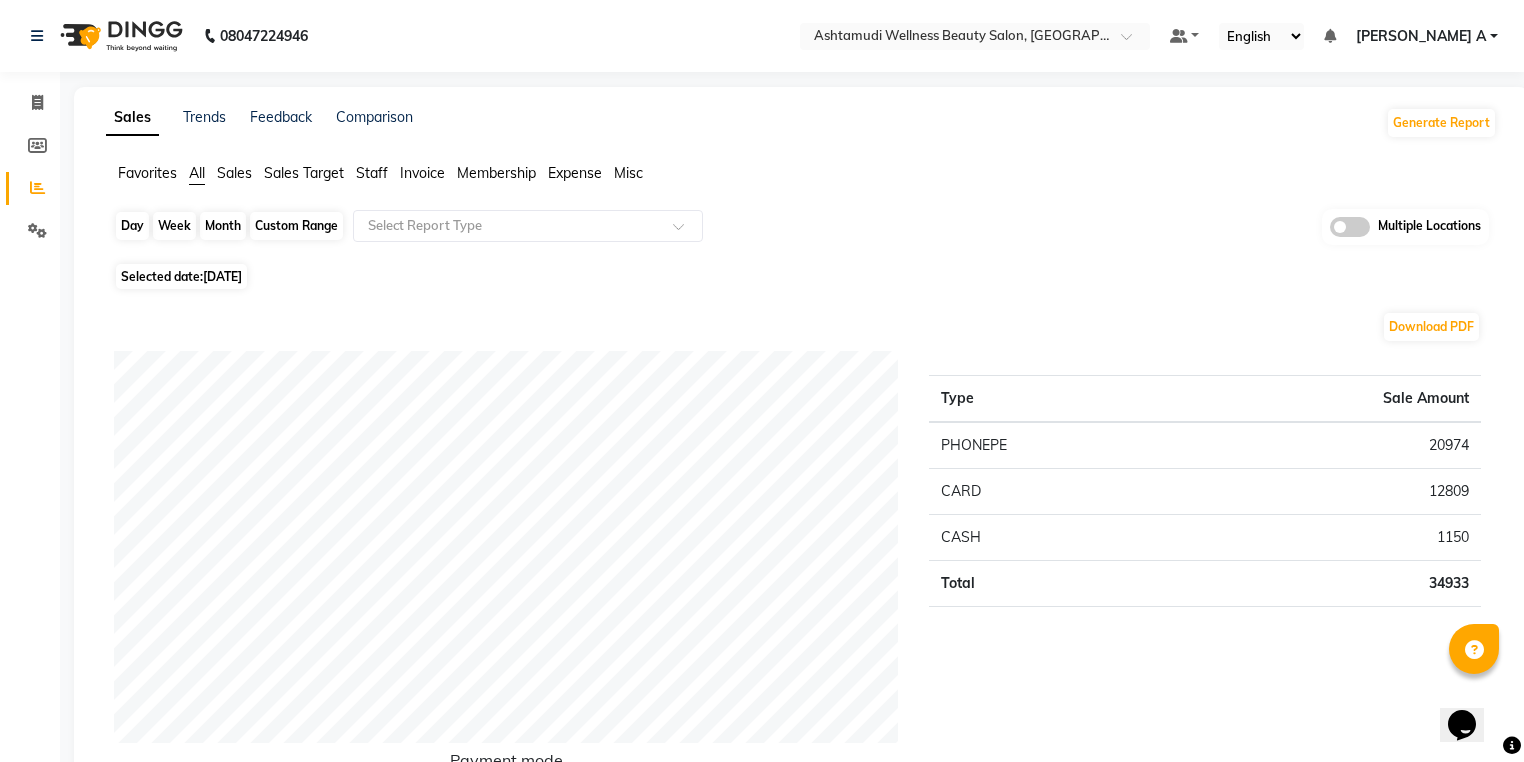 click on "Day" 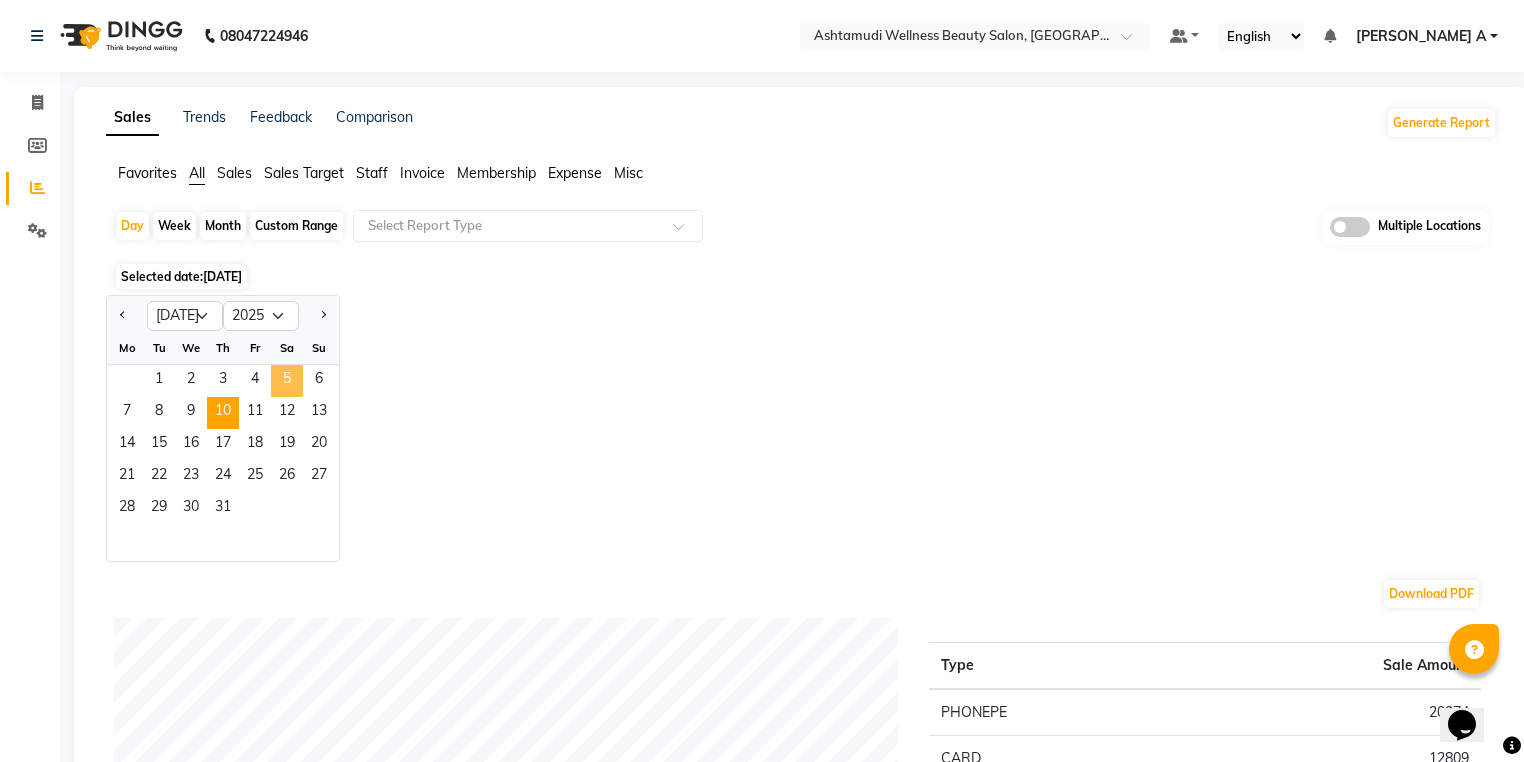 click on "5" 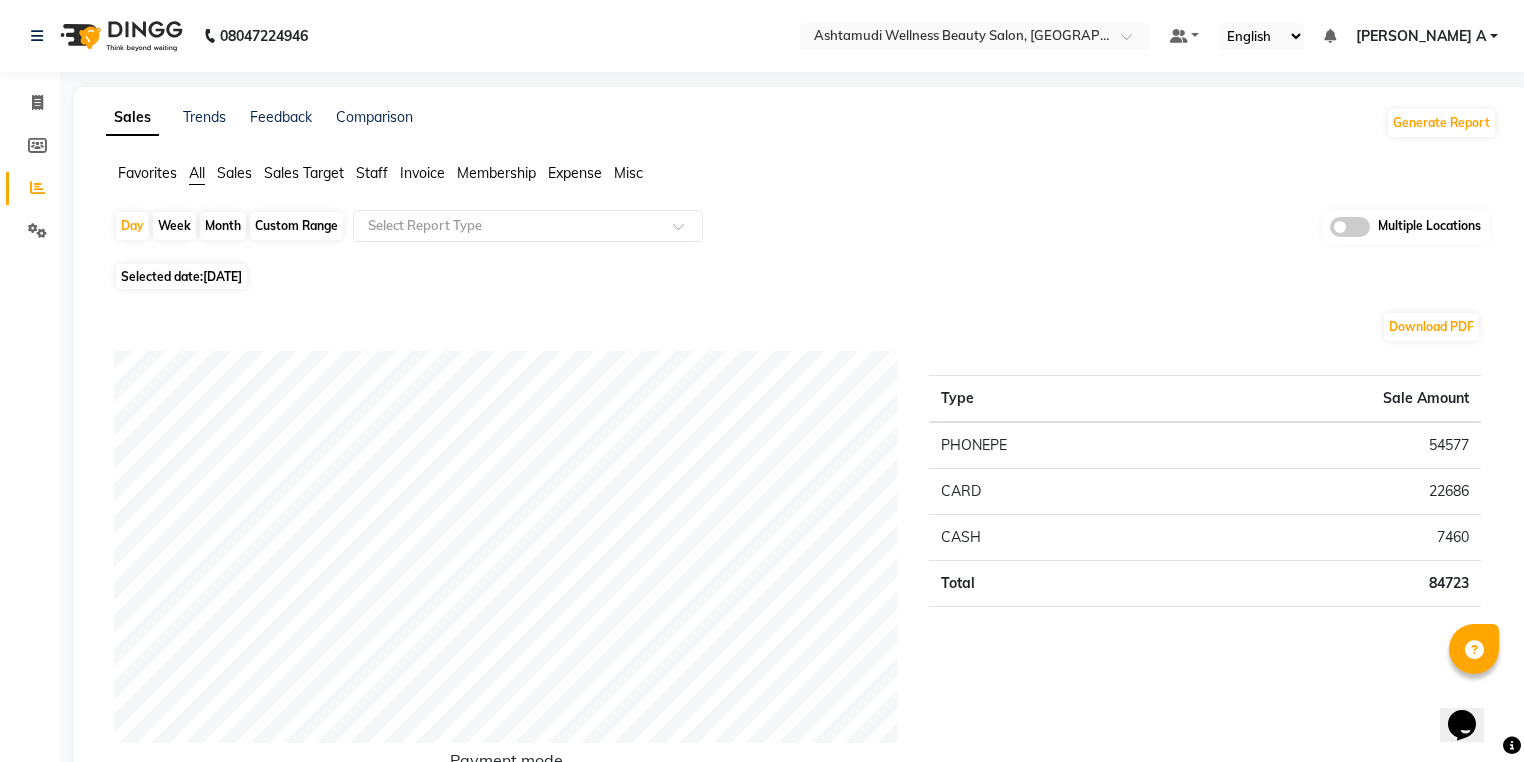 click on "Invoice" 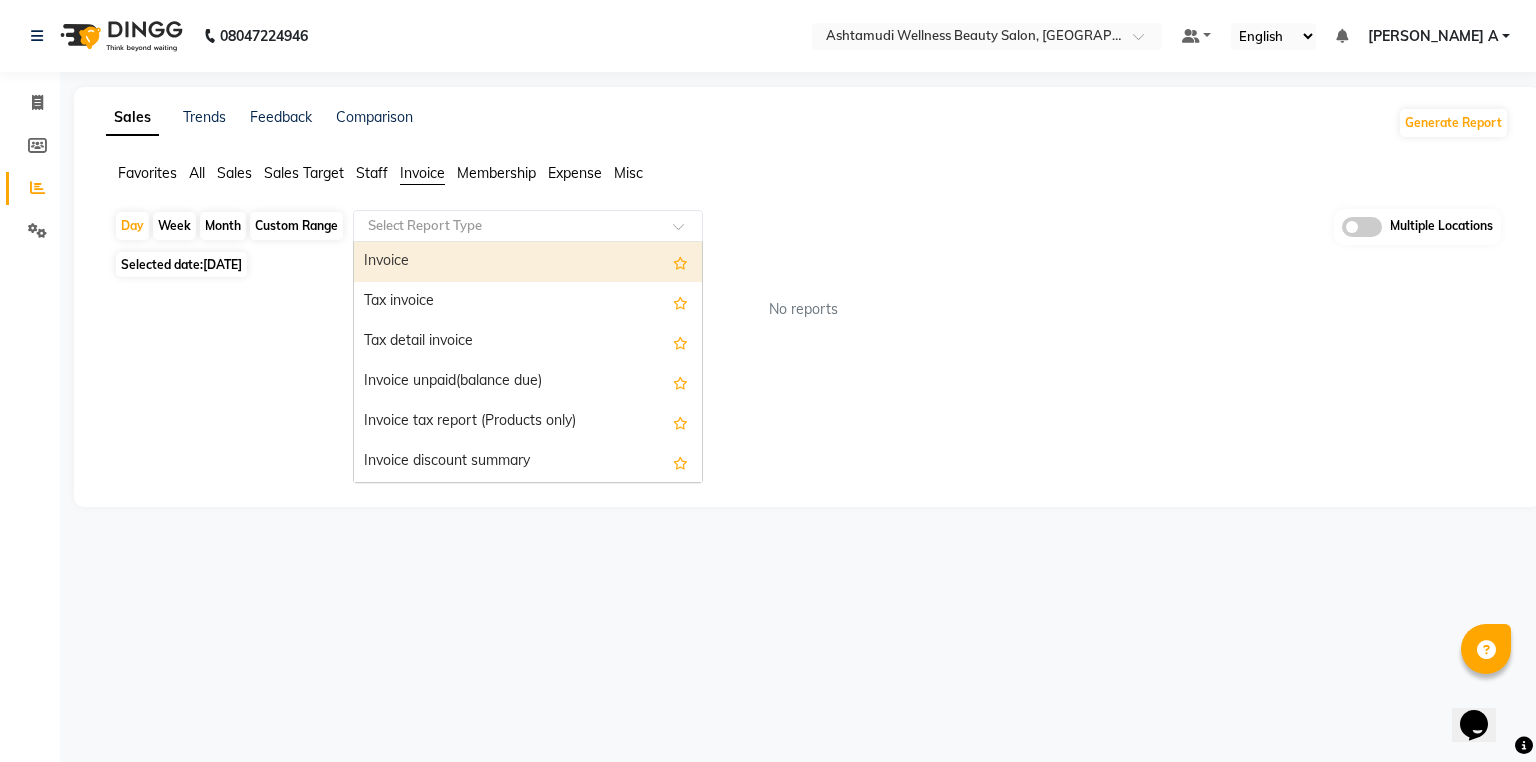 click 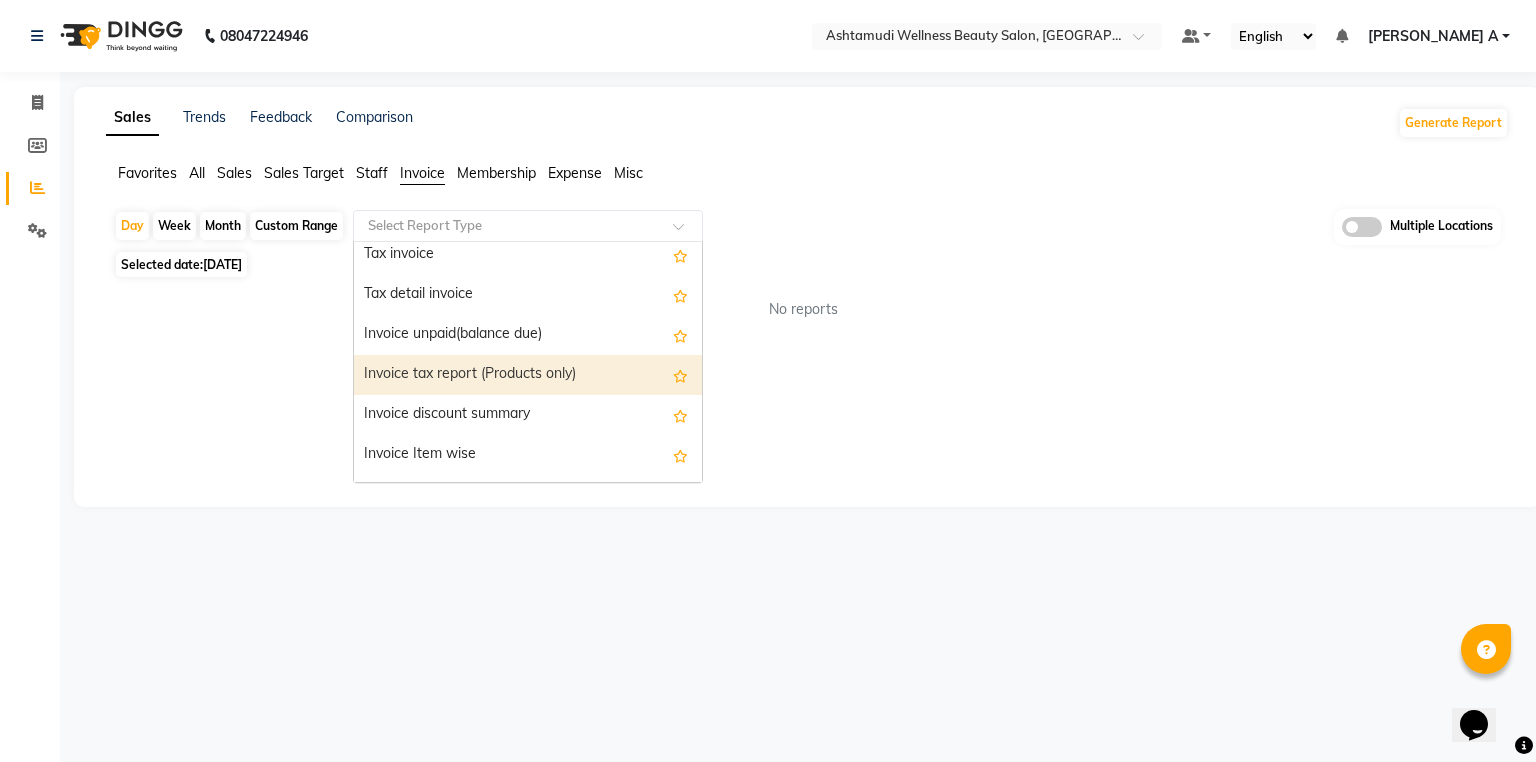 scroll, scrollTop: 80, scrollLeft: 0, axis: vertical 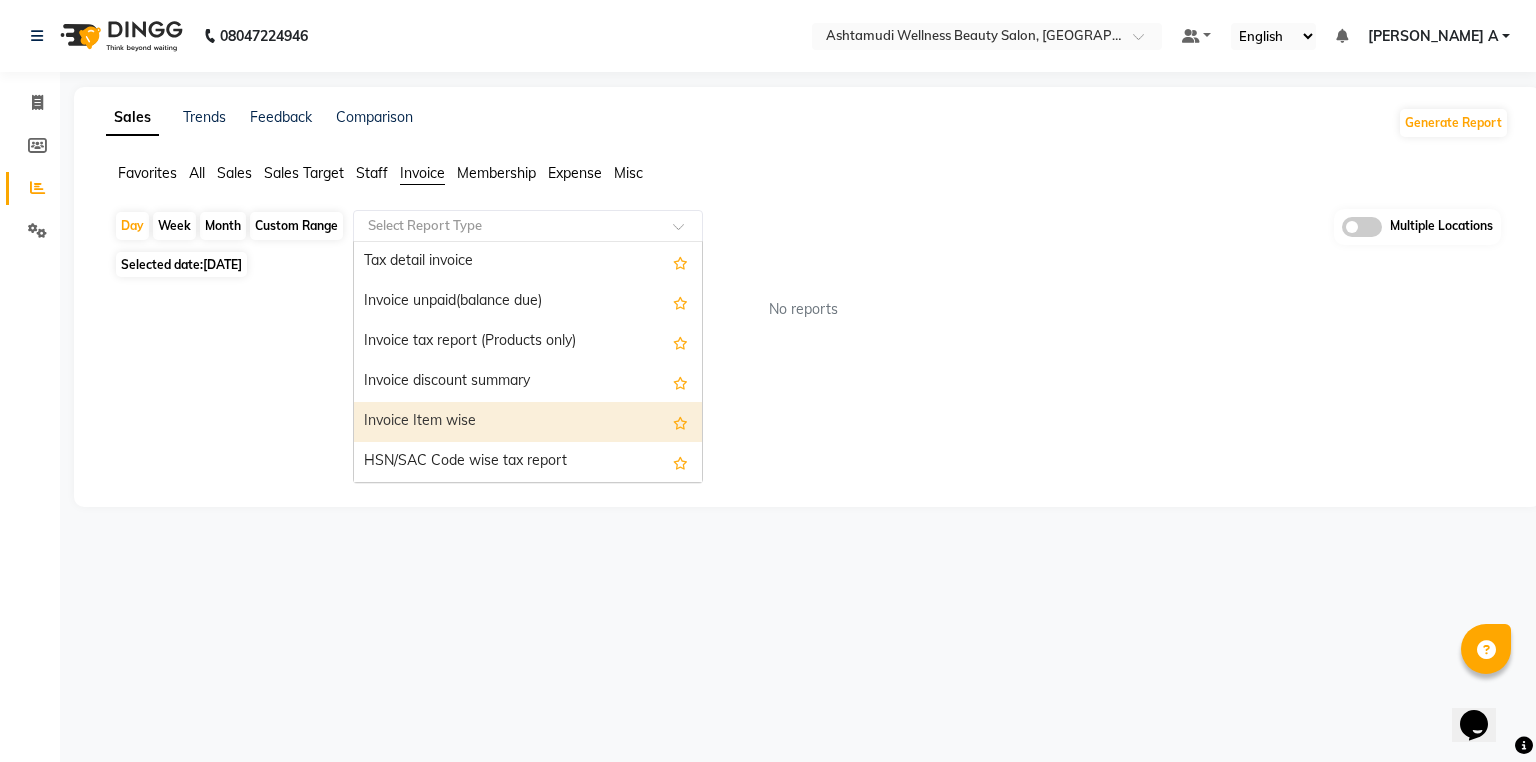 click on "Invoice Item wise" at bounding box center [528, 422] 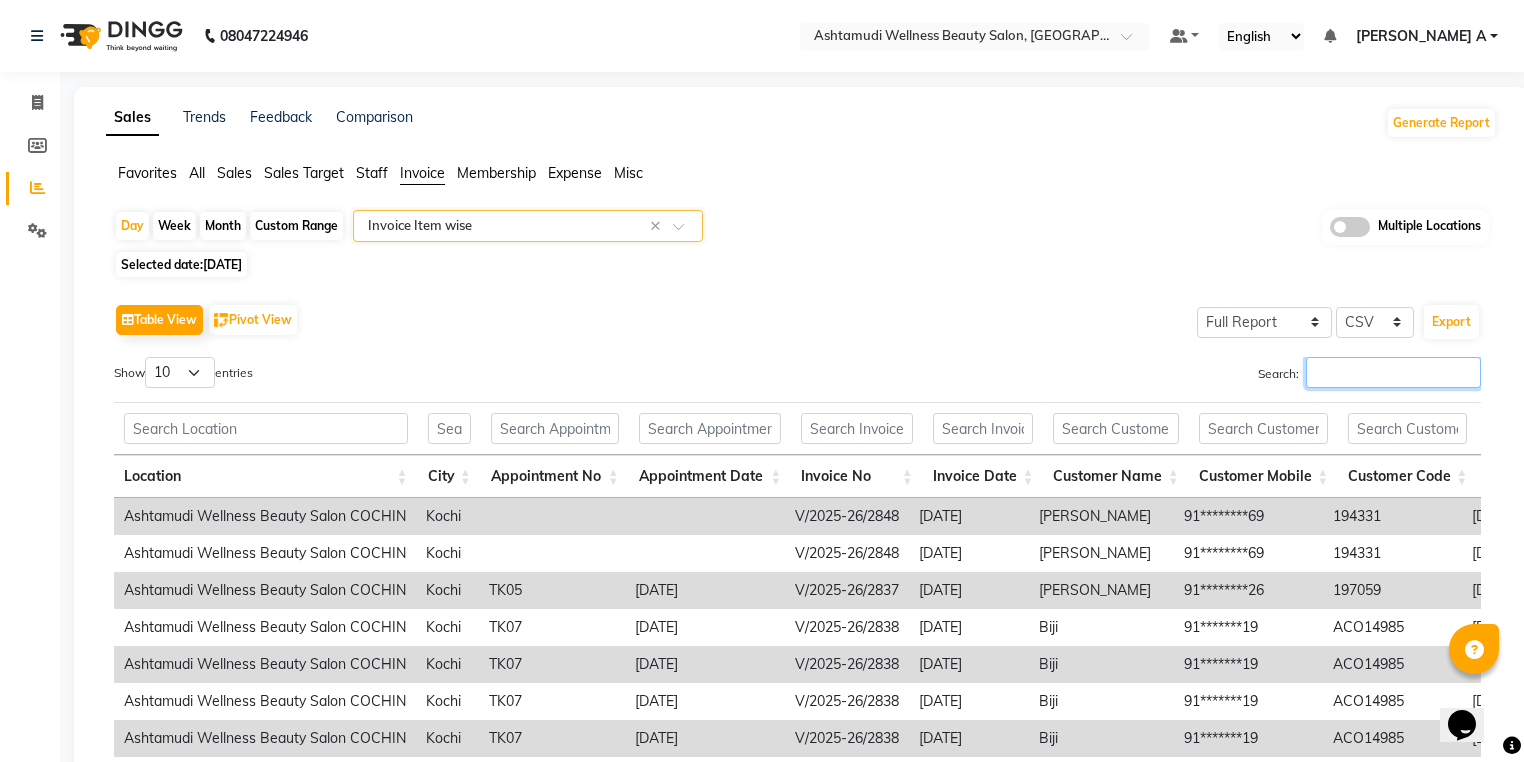 click on "Search:" at bounding box center (1393, 372) 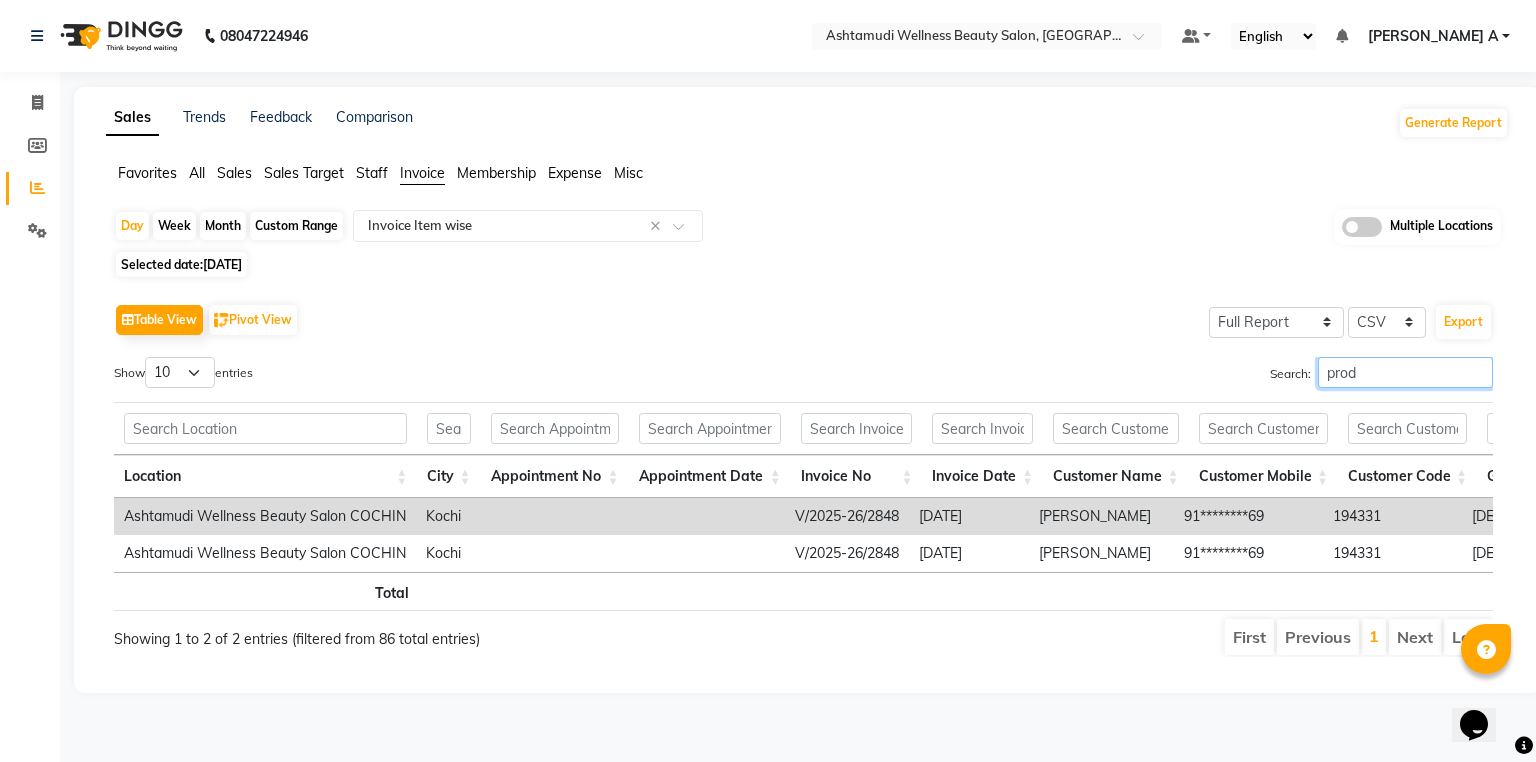scroll, scrollTop: 0, scrollLeft: 578, axis: horizontal 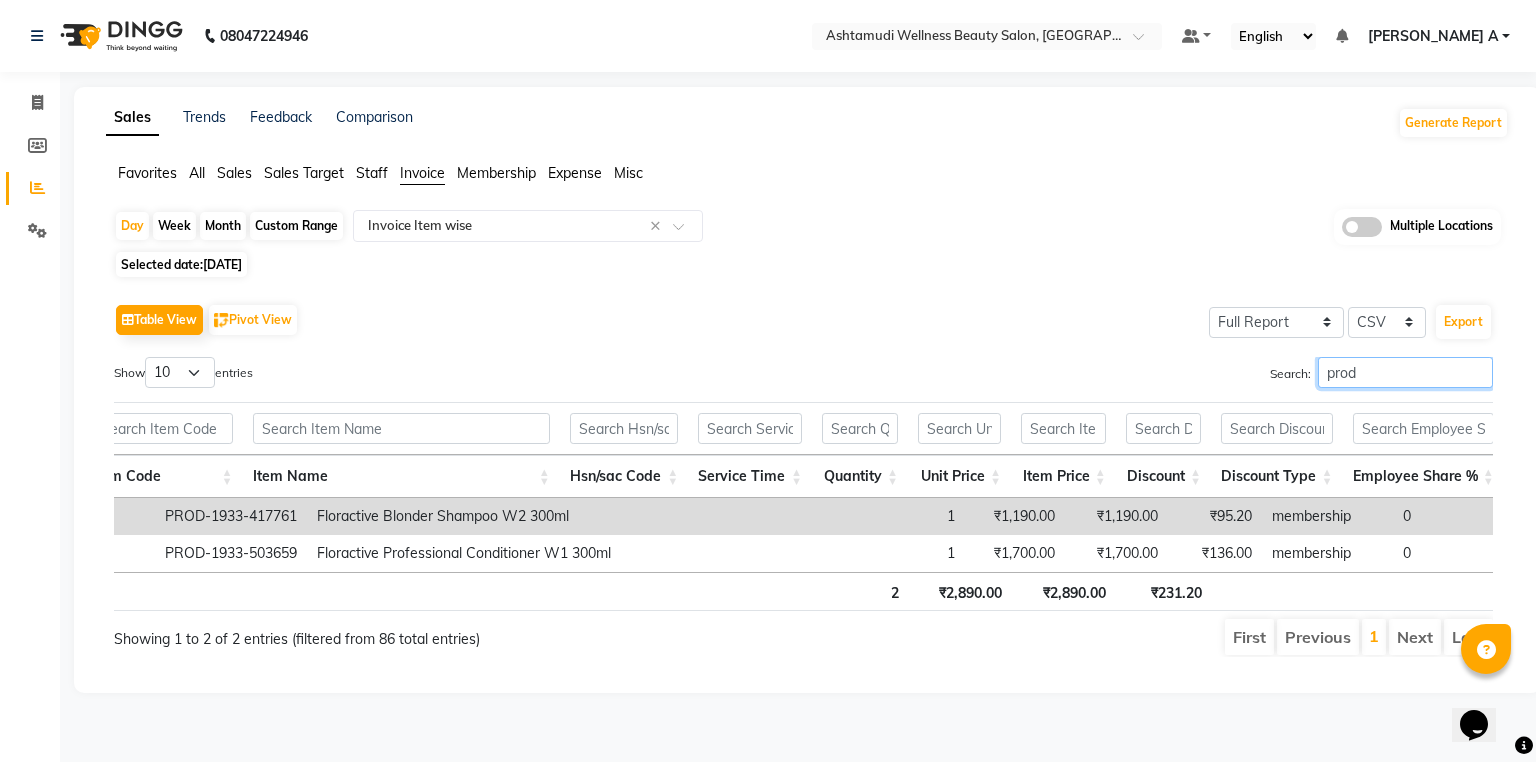 type on "prod" 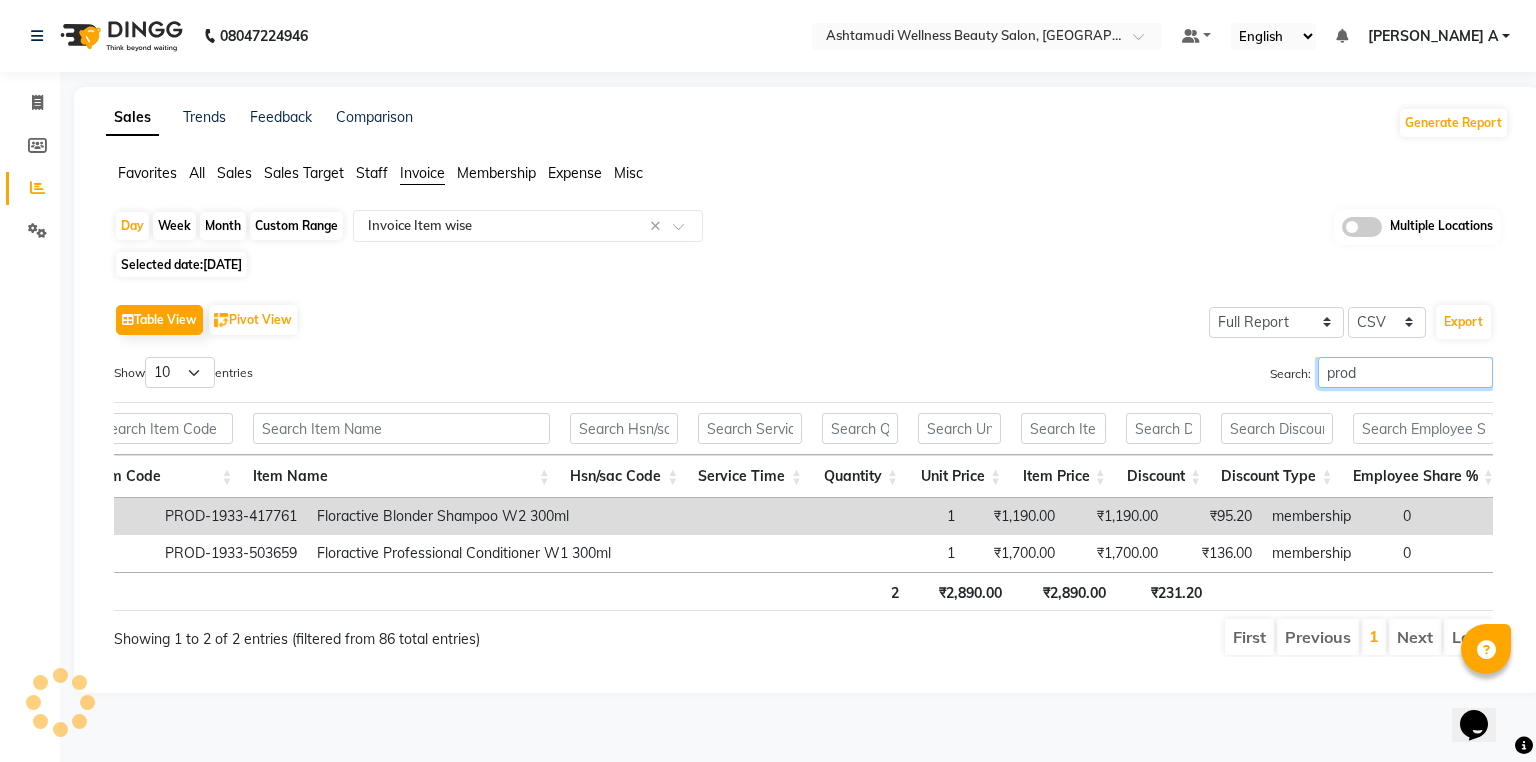click on "prod" at bounding box center (1405, 372) 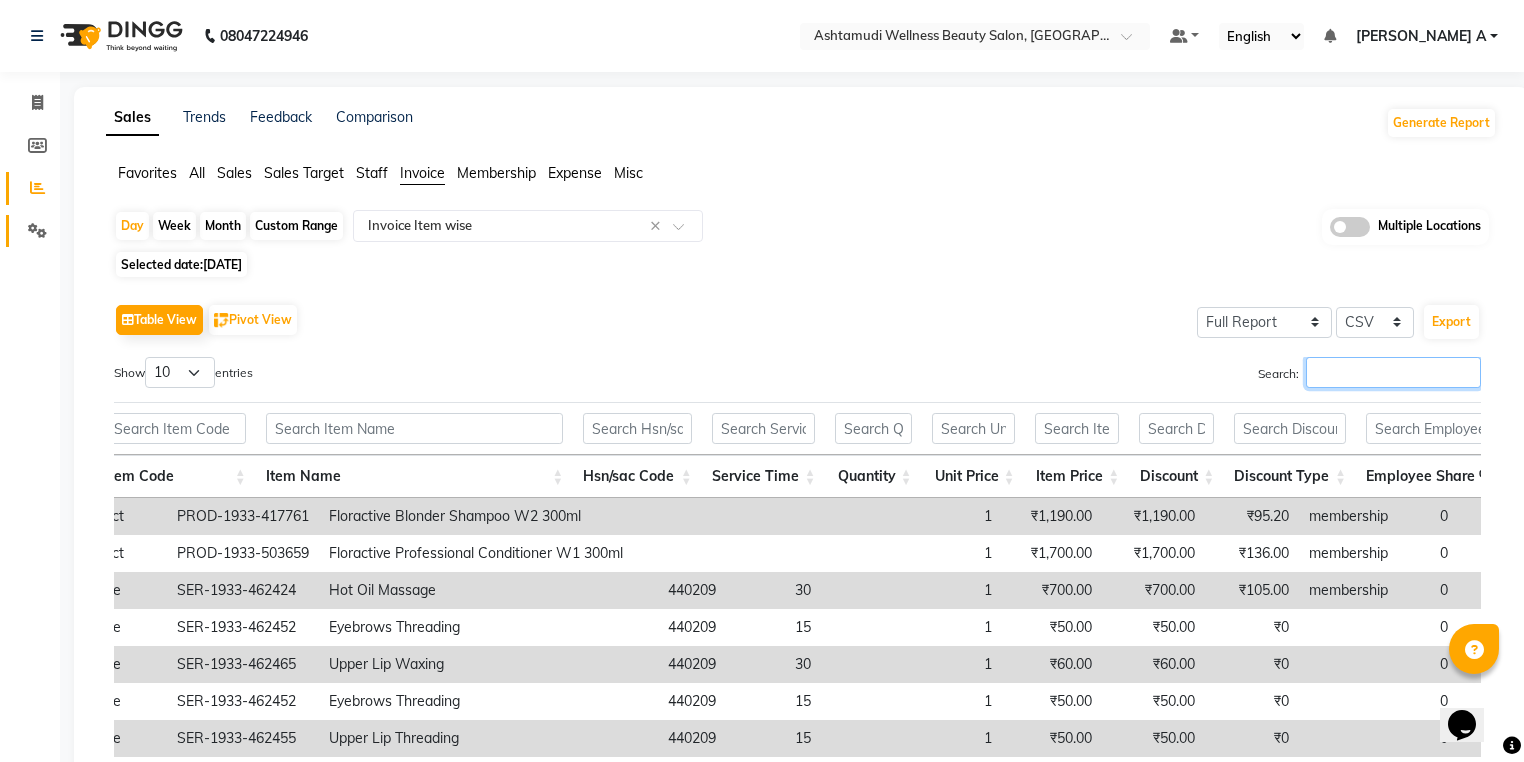 type 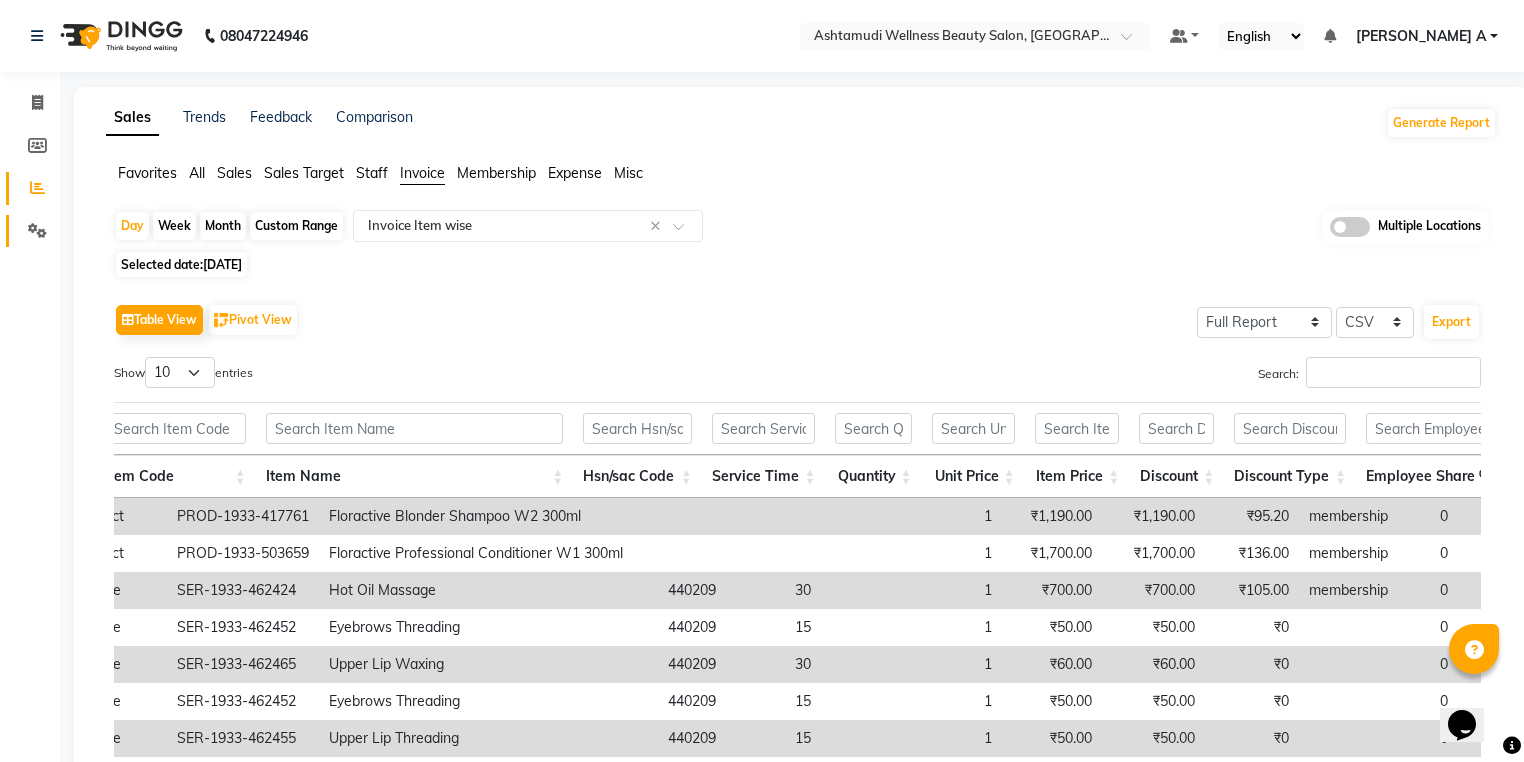 click on "Settings" 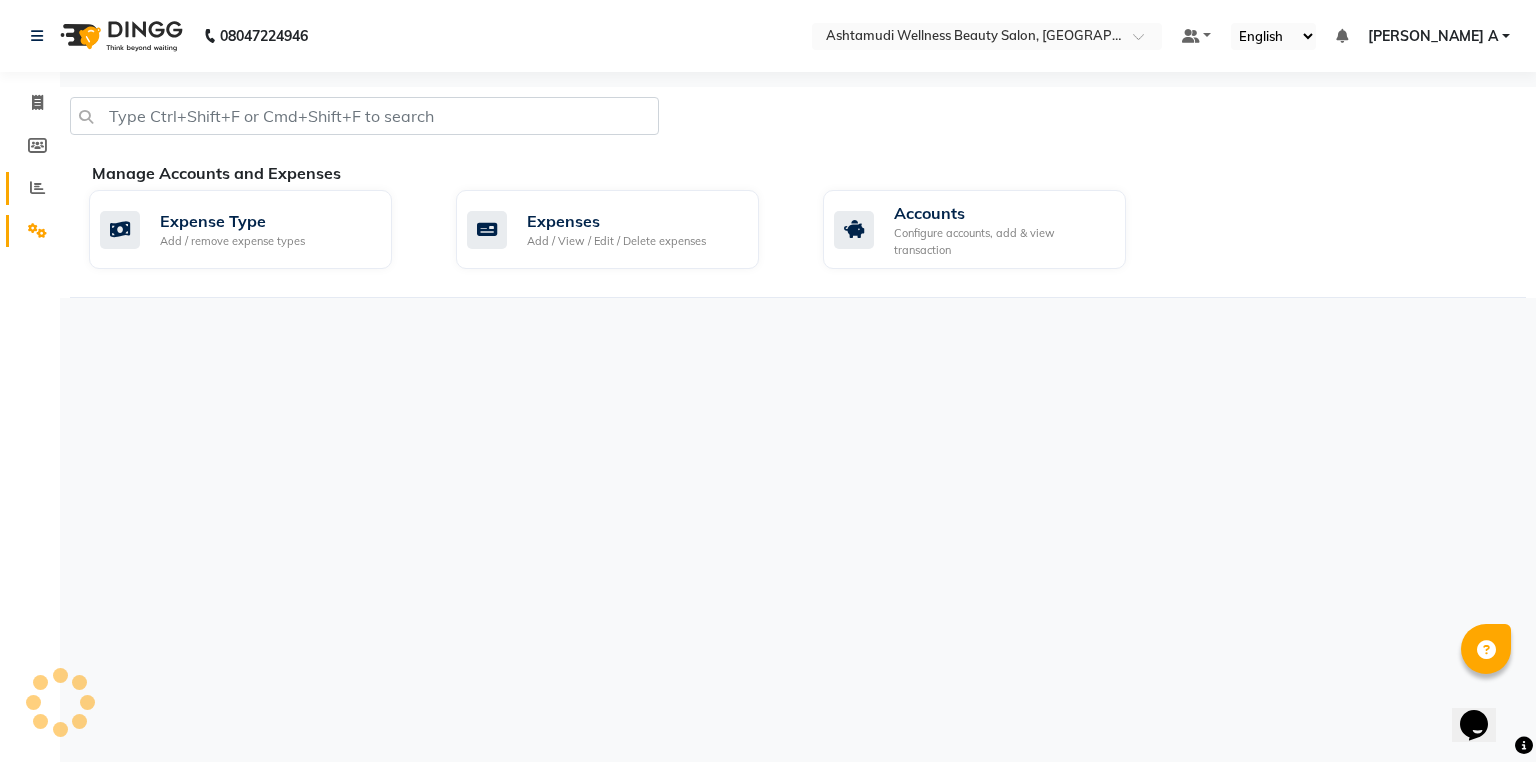 click 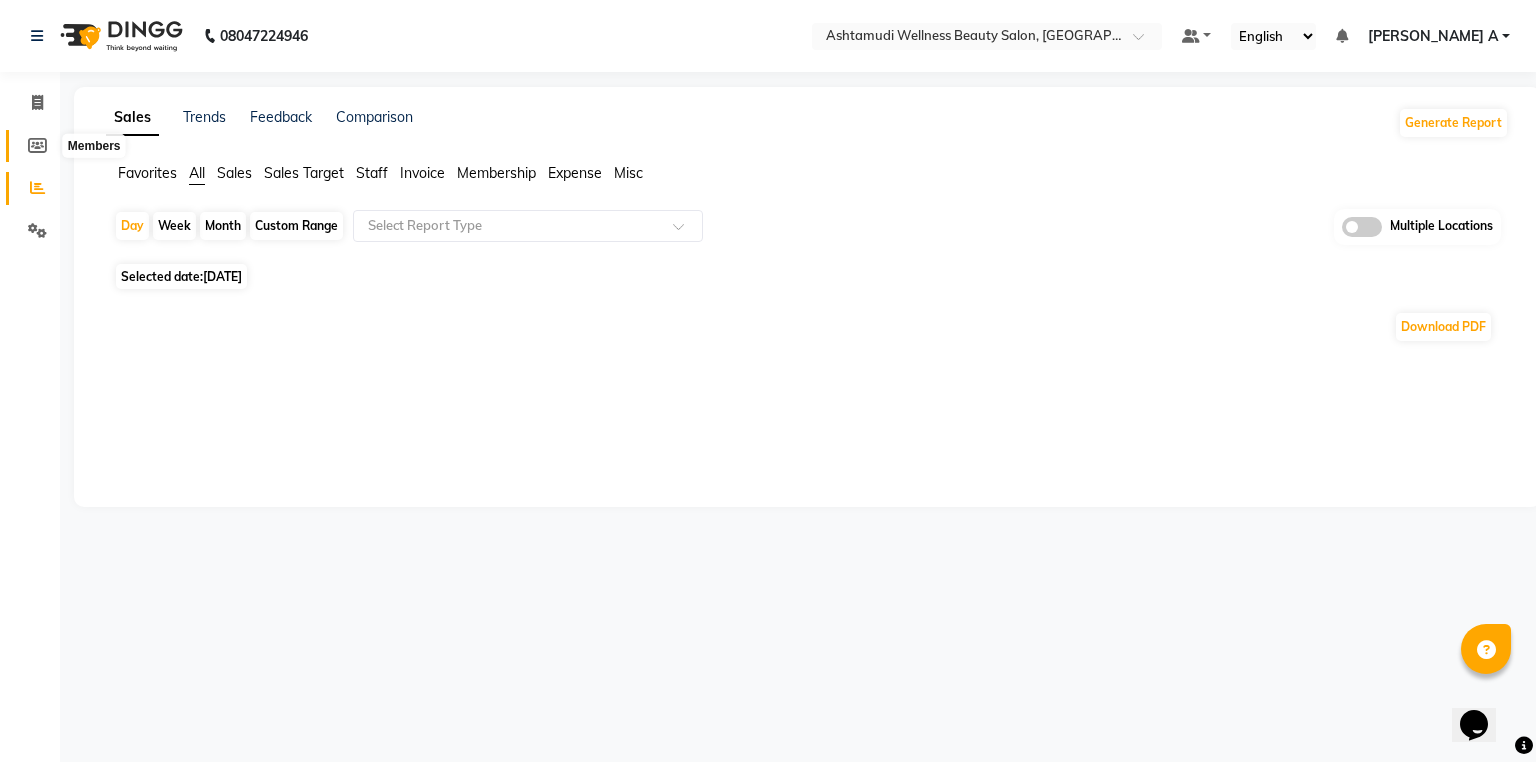 click 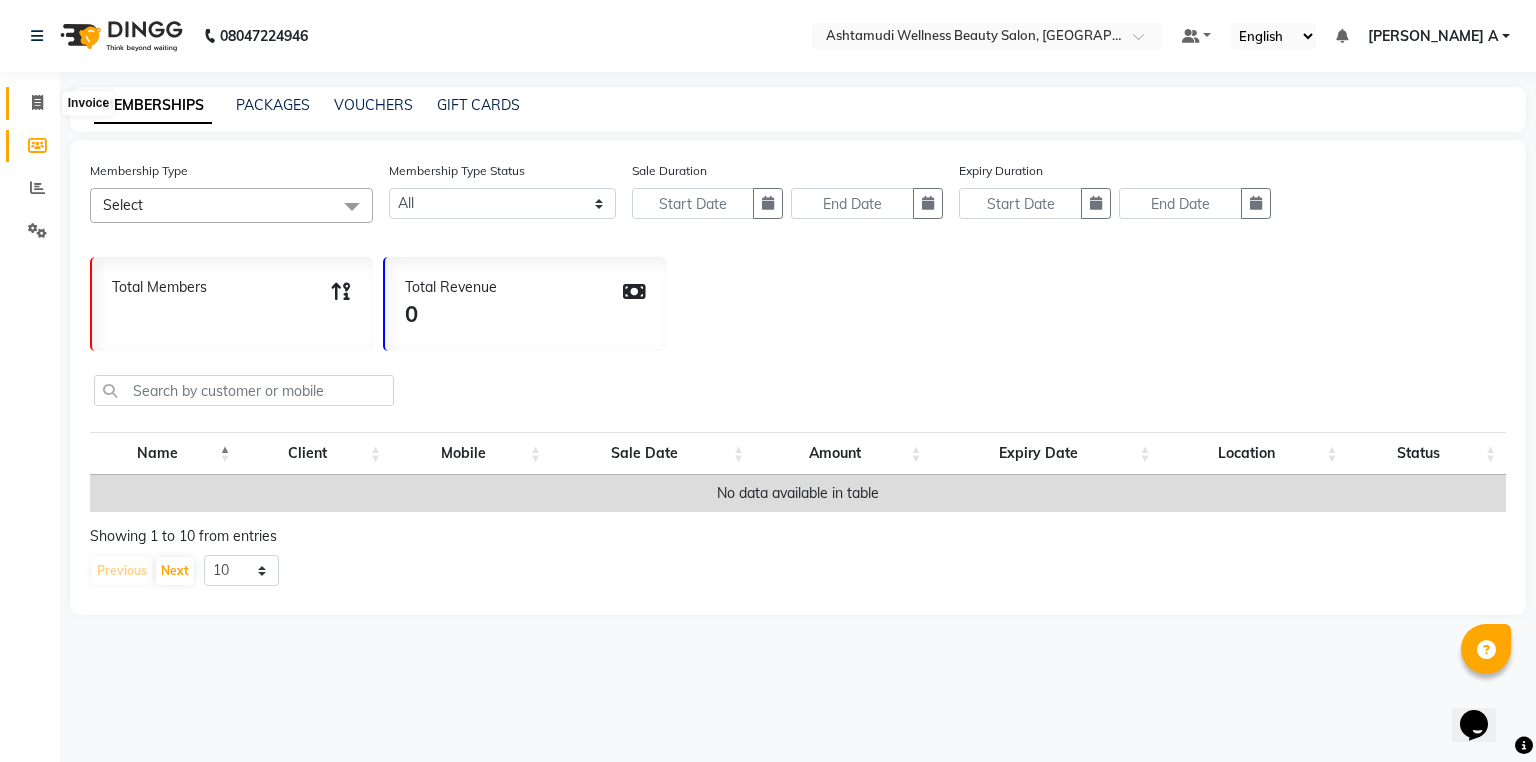 click 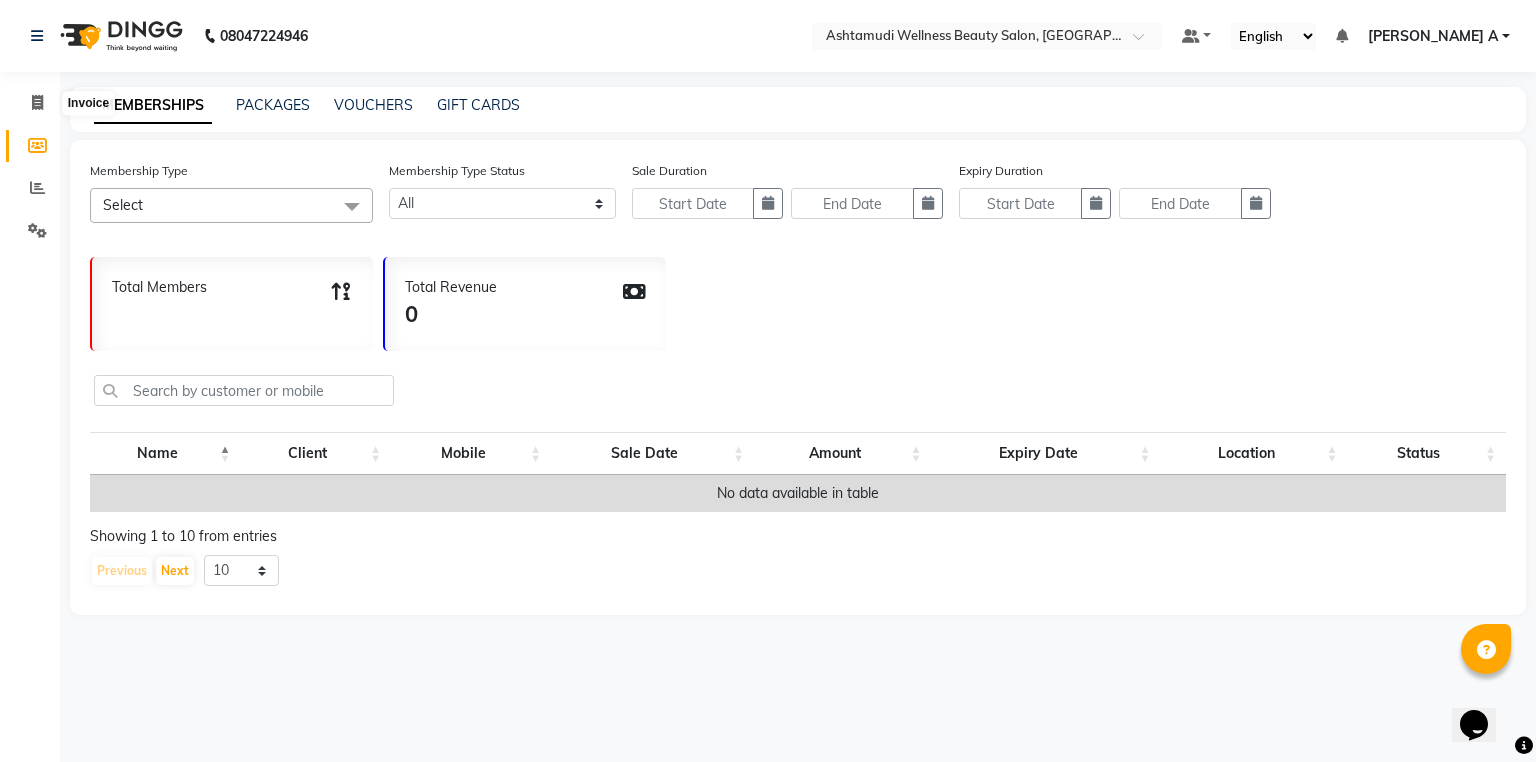 select on "4632" 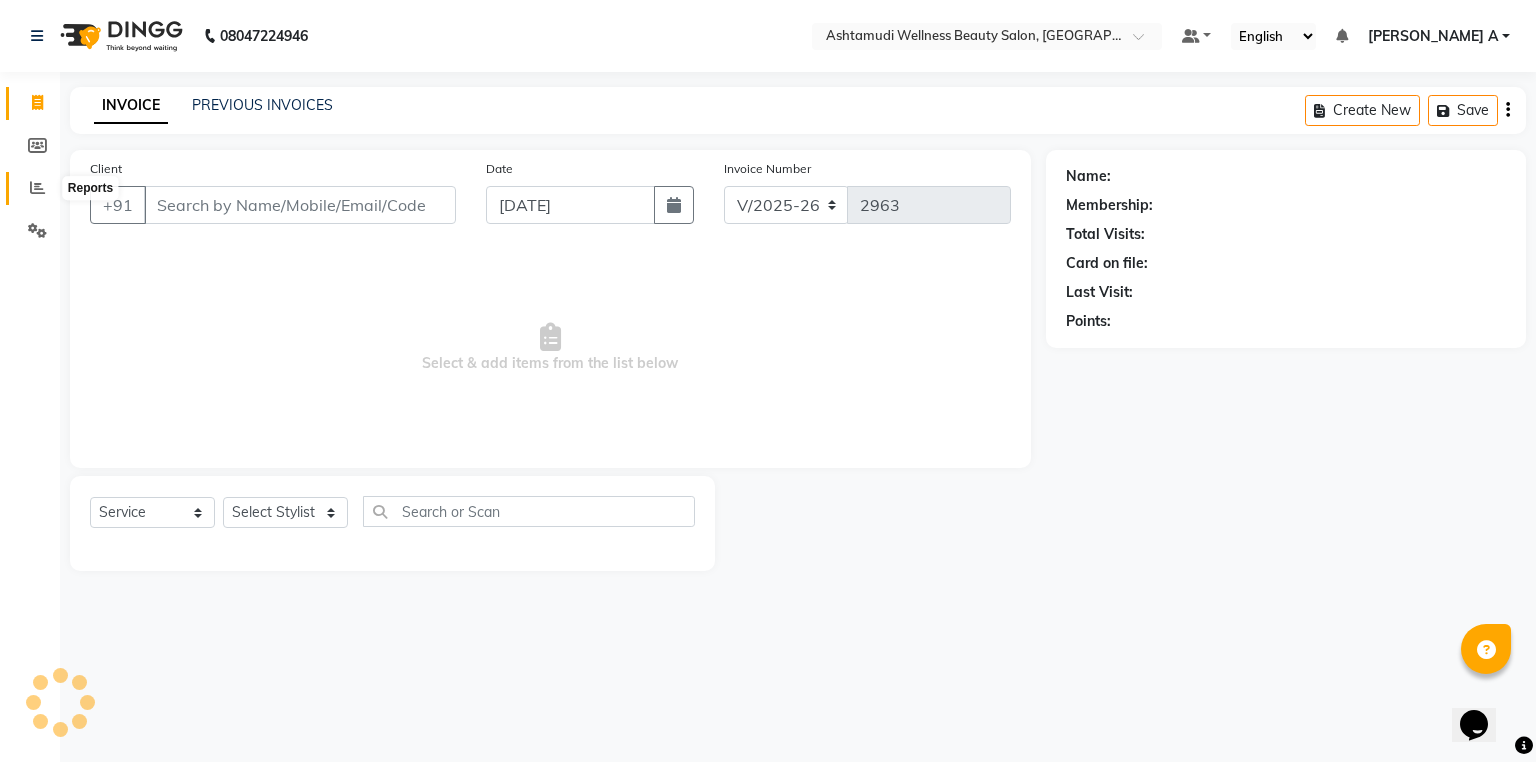 click 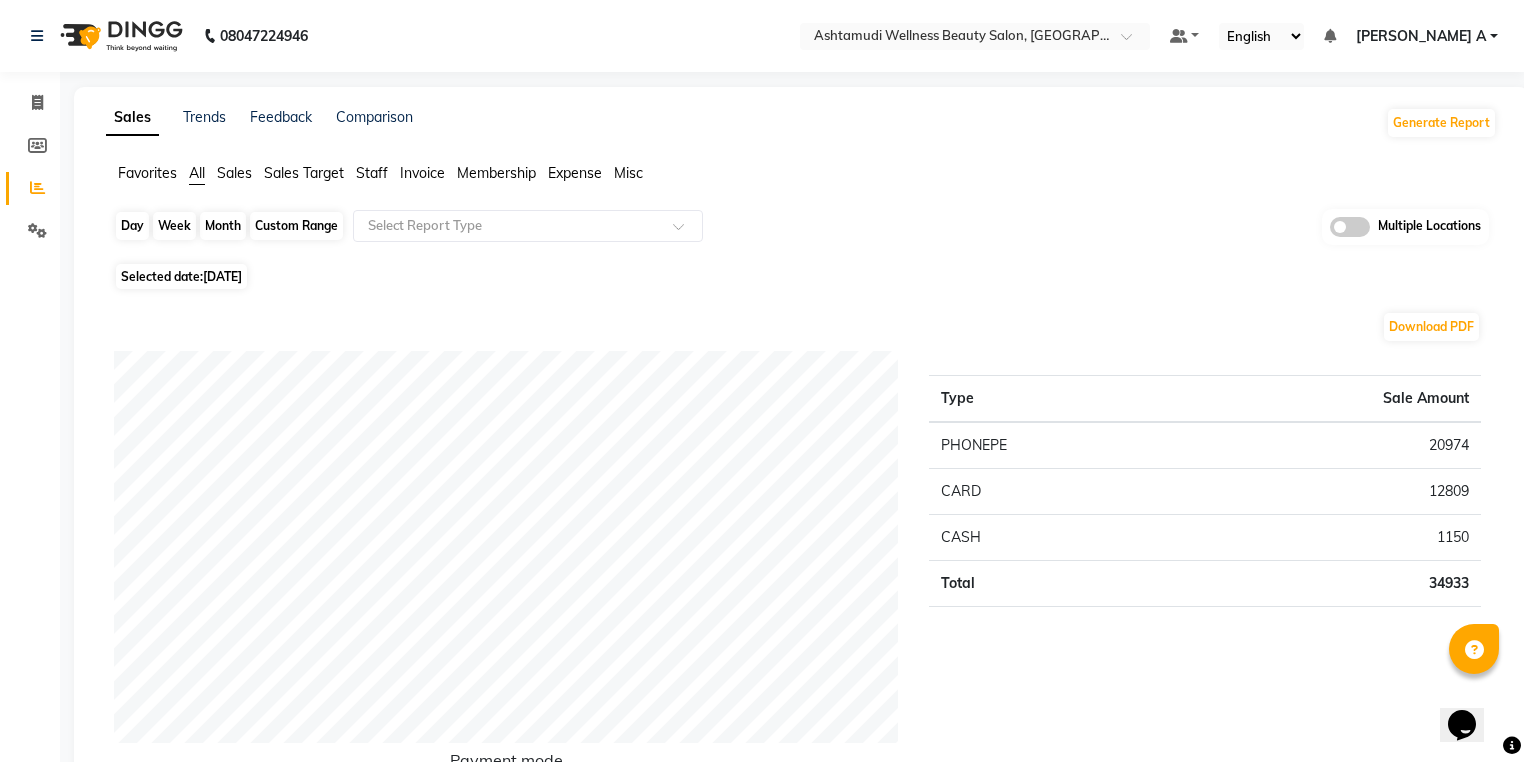 click on "Day" 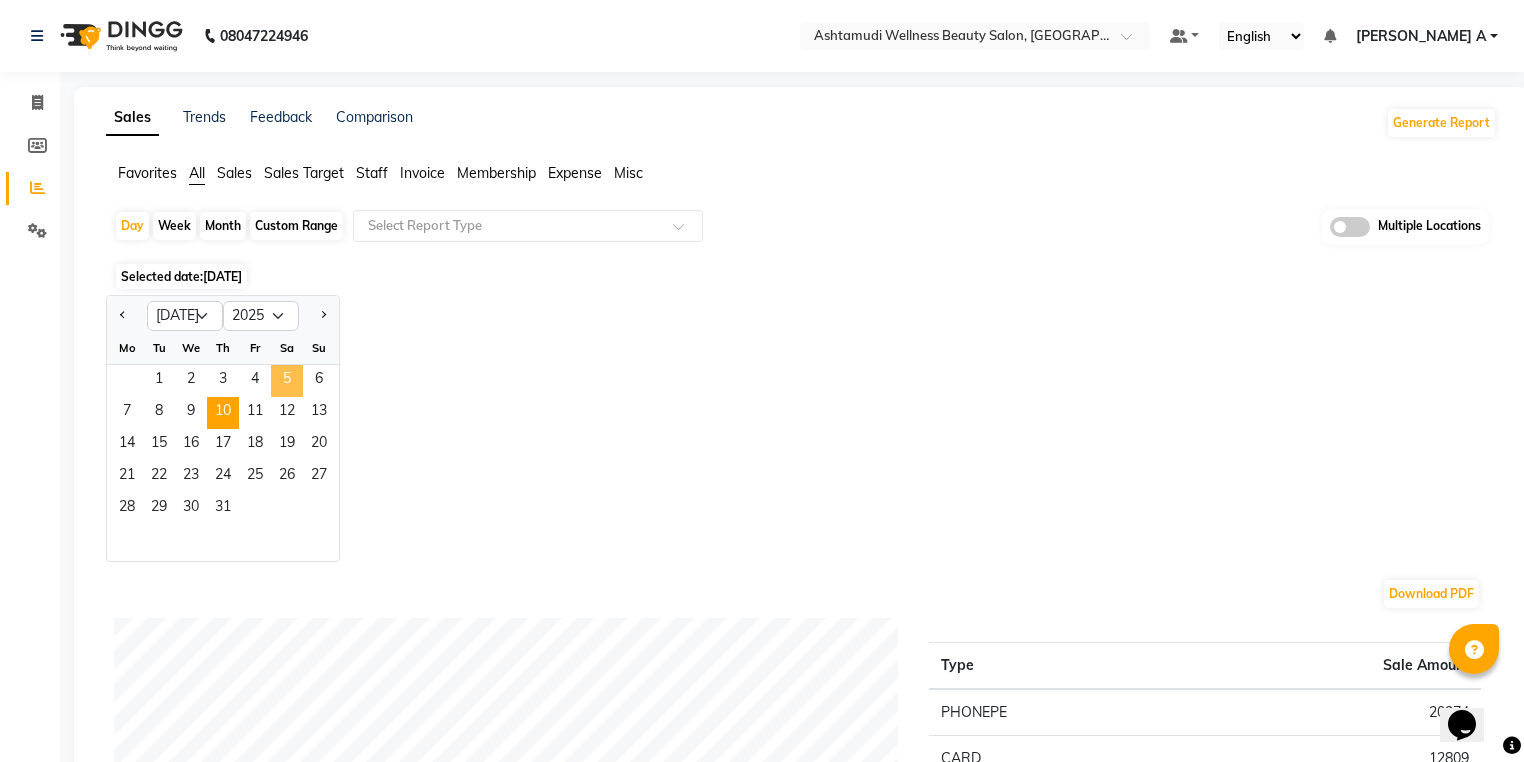 click on "5" 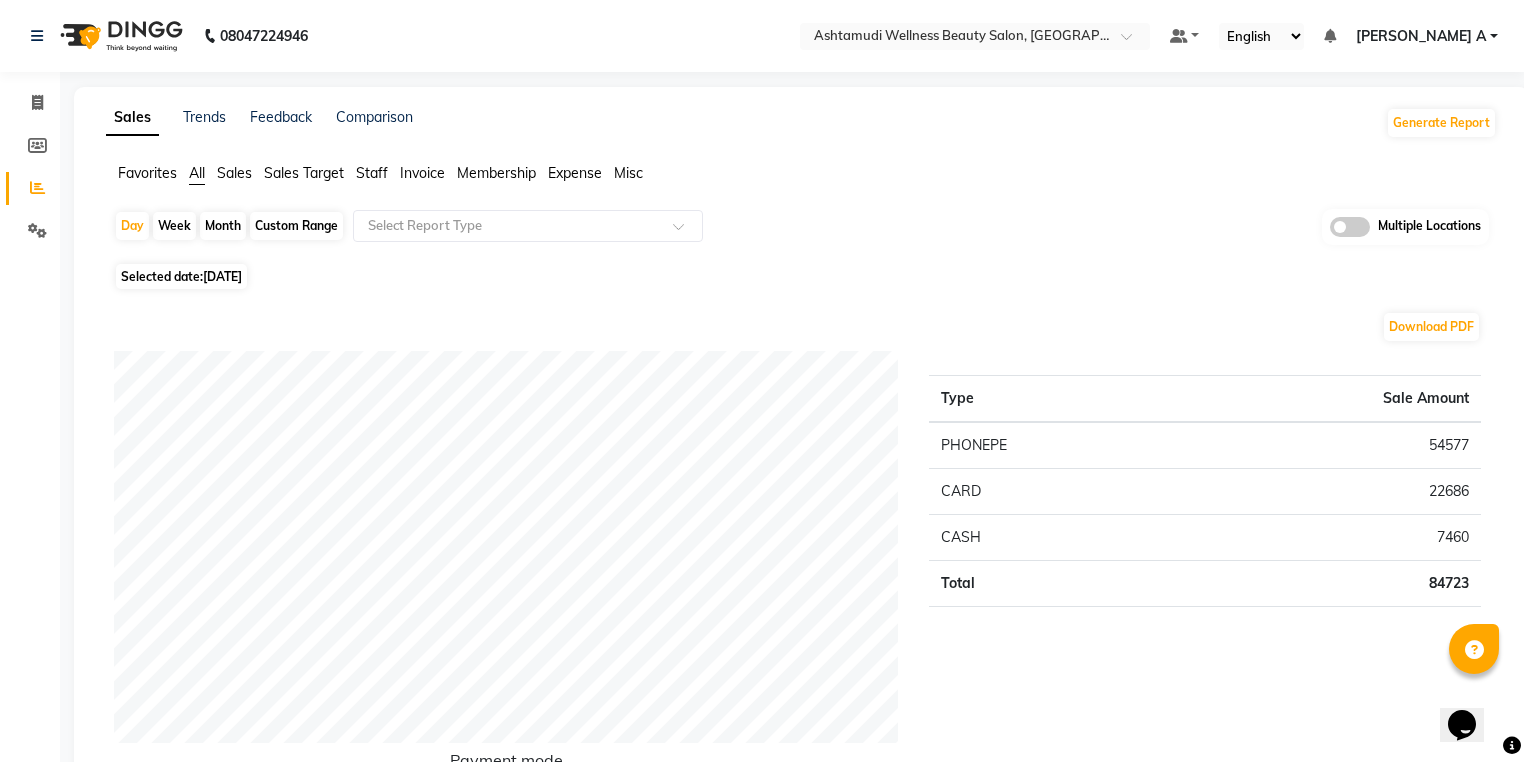 click on "Invoice" 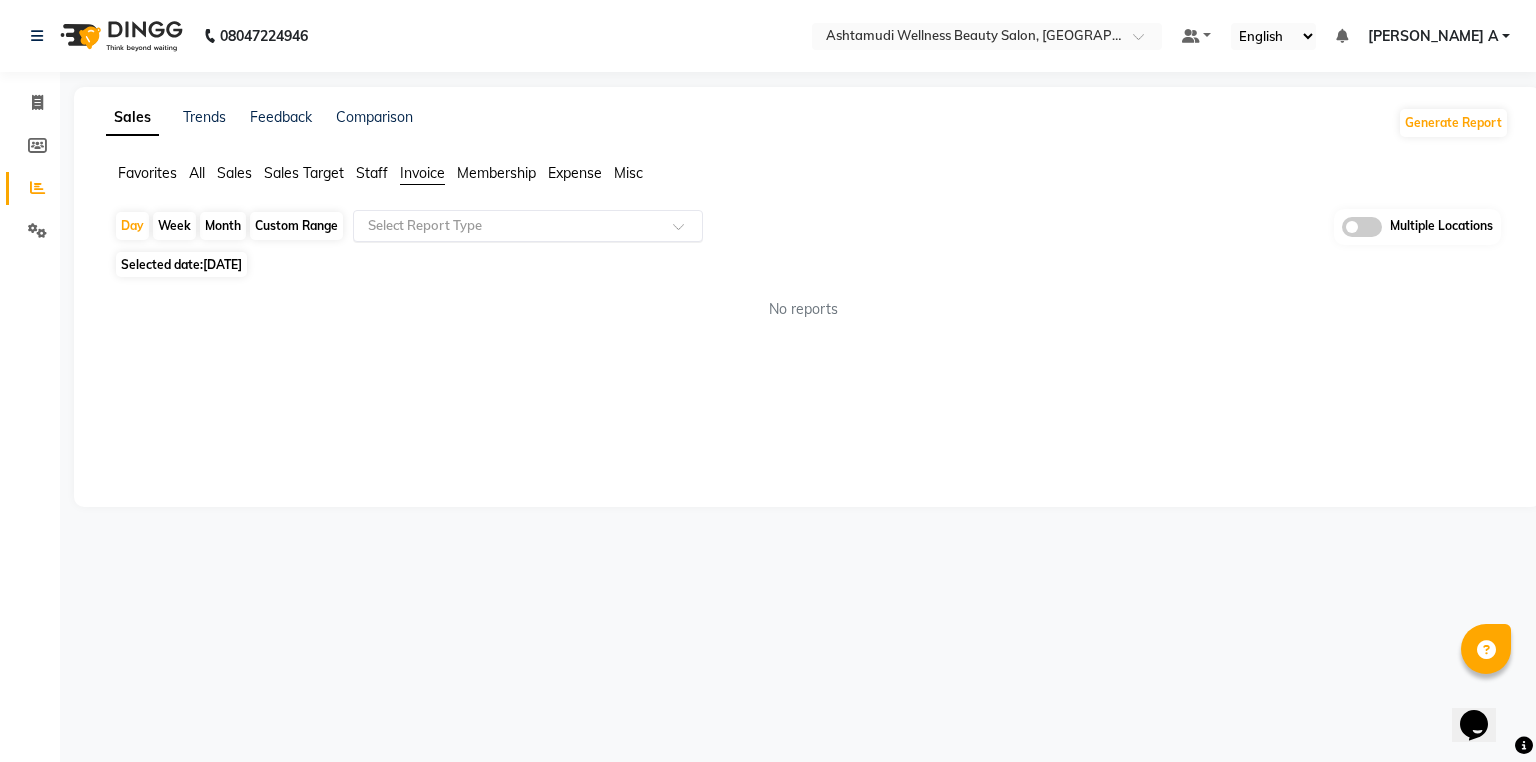 click on "Select Report Type" 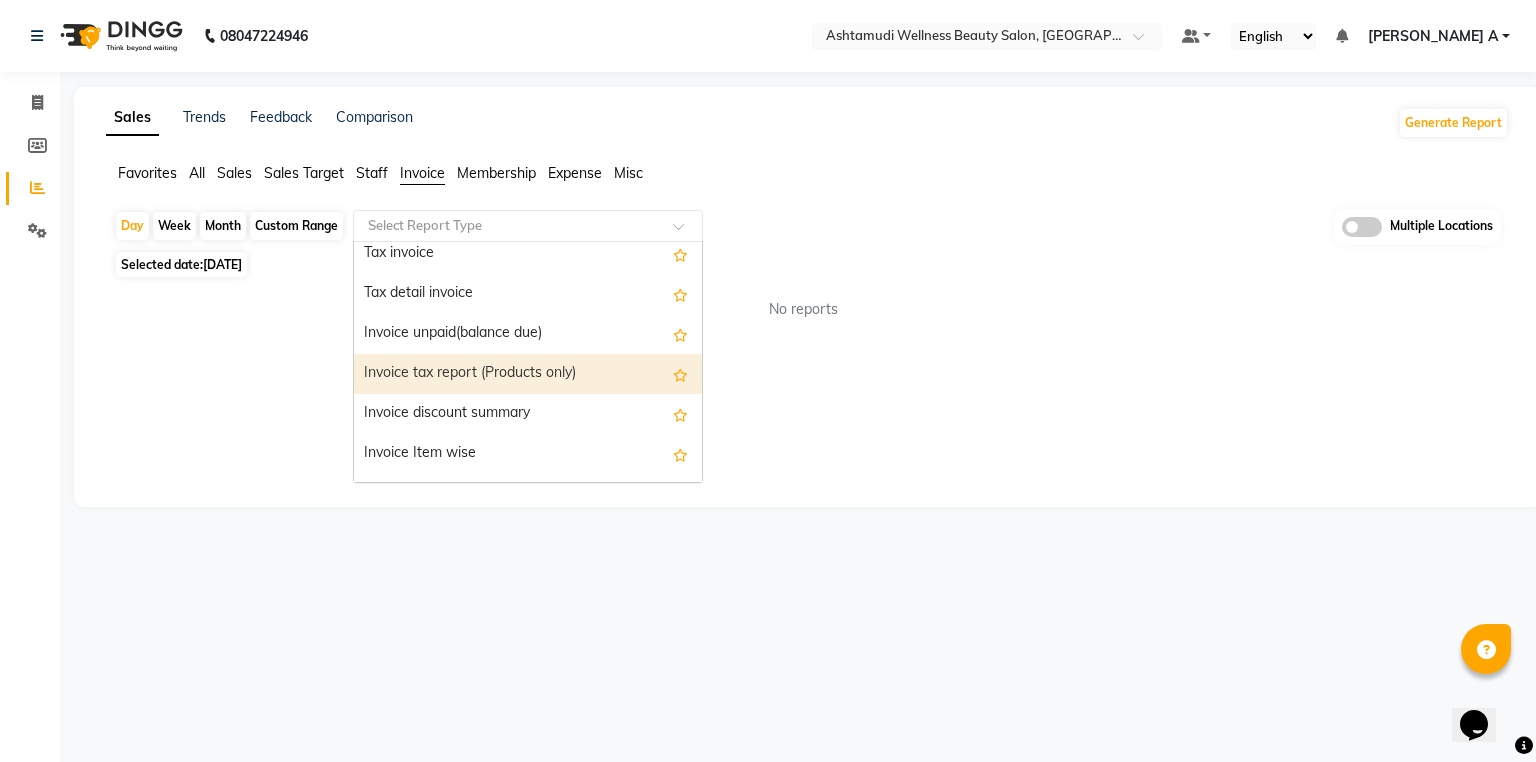 scroll, scrollTop: 80, scrollLeft: 0, axis: vertical 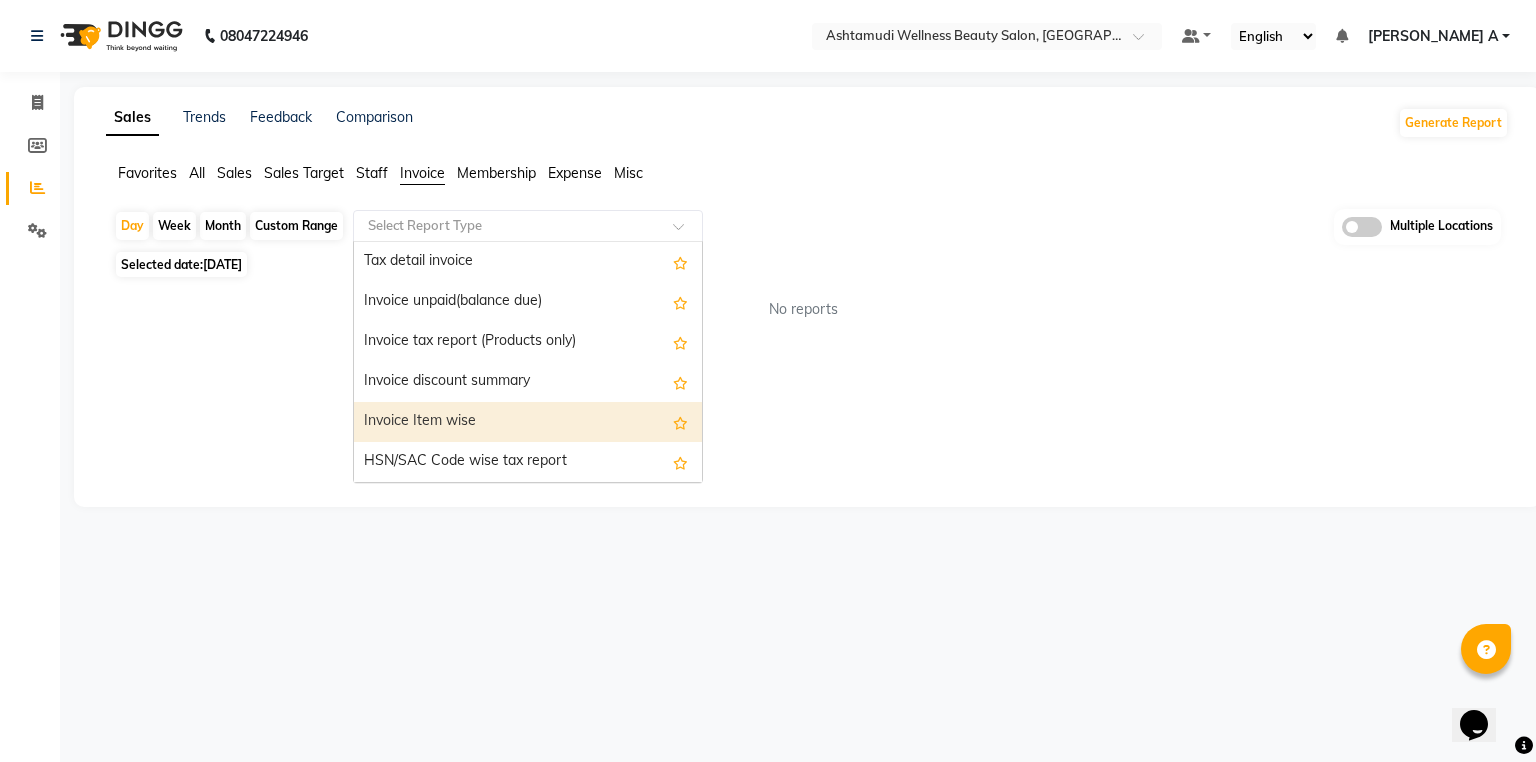 click on "Invoice Item wise" at bounding box center [528, 422] 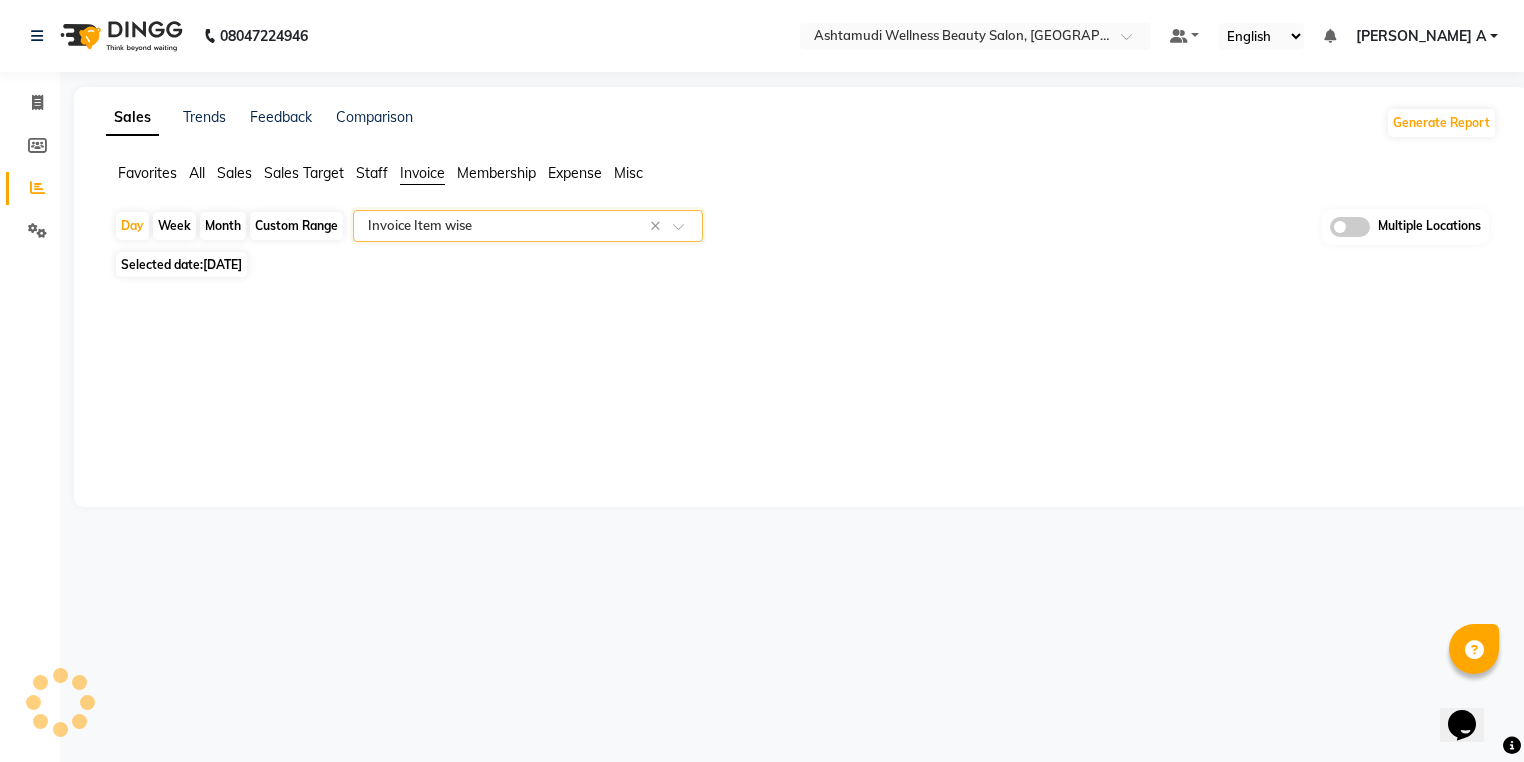 select on "full_report" 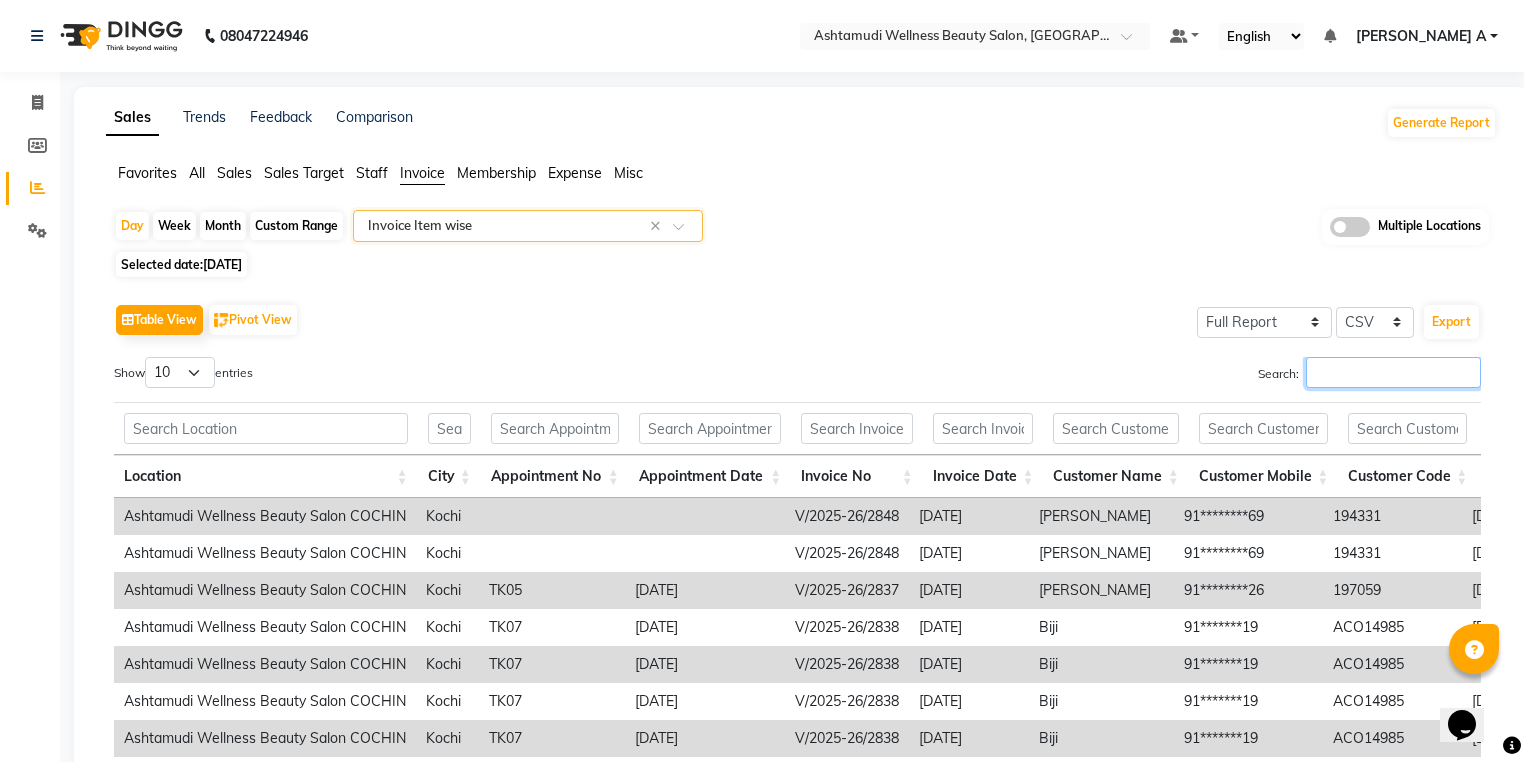 click on "Search:" at bounding box center (1393, 372) 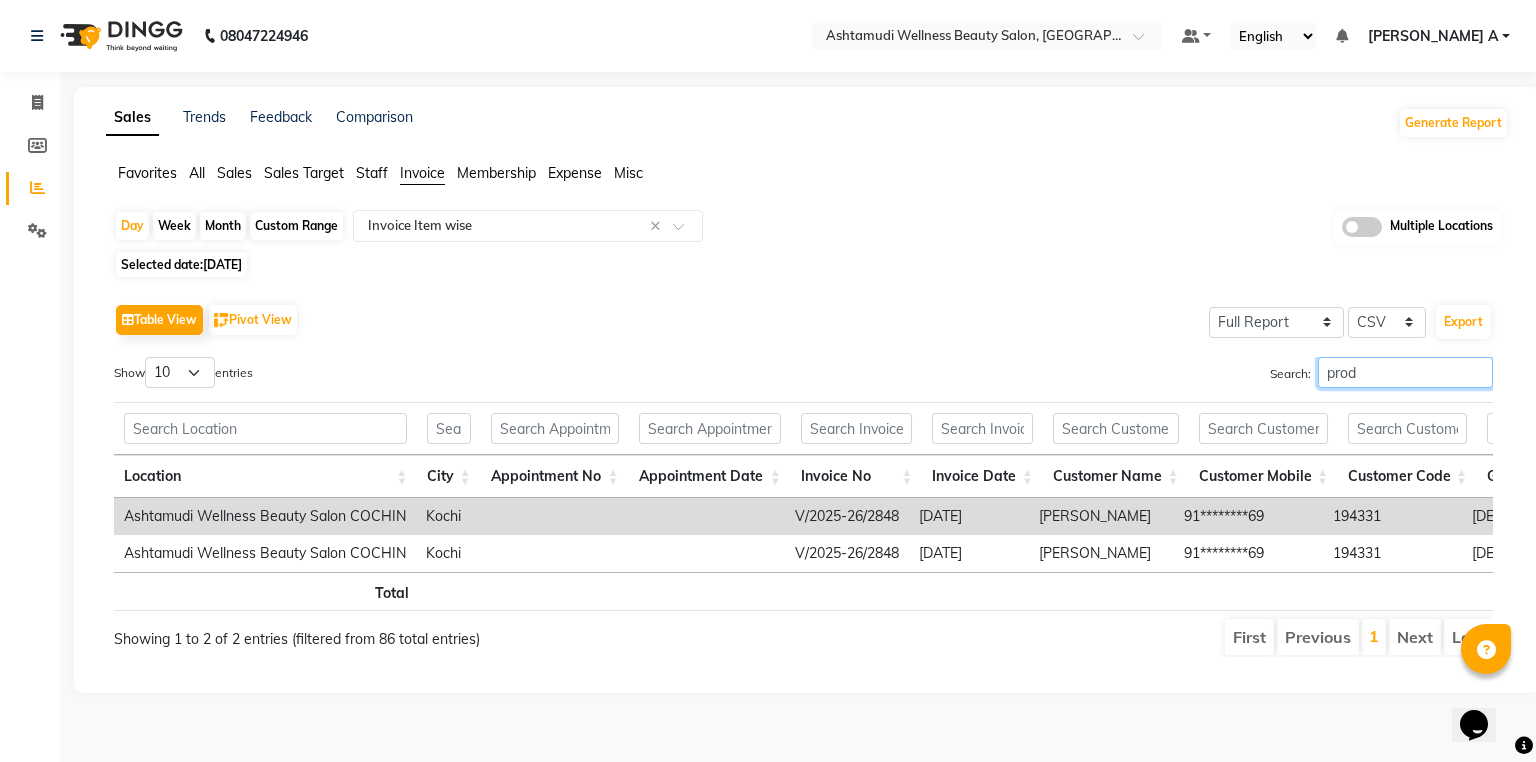 scroll, scrollTop: 0, scrollLeft: 156, axis: horizontal 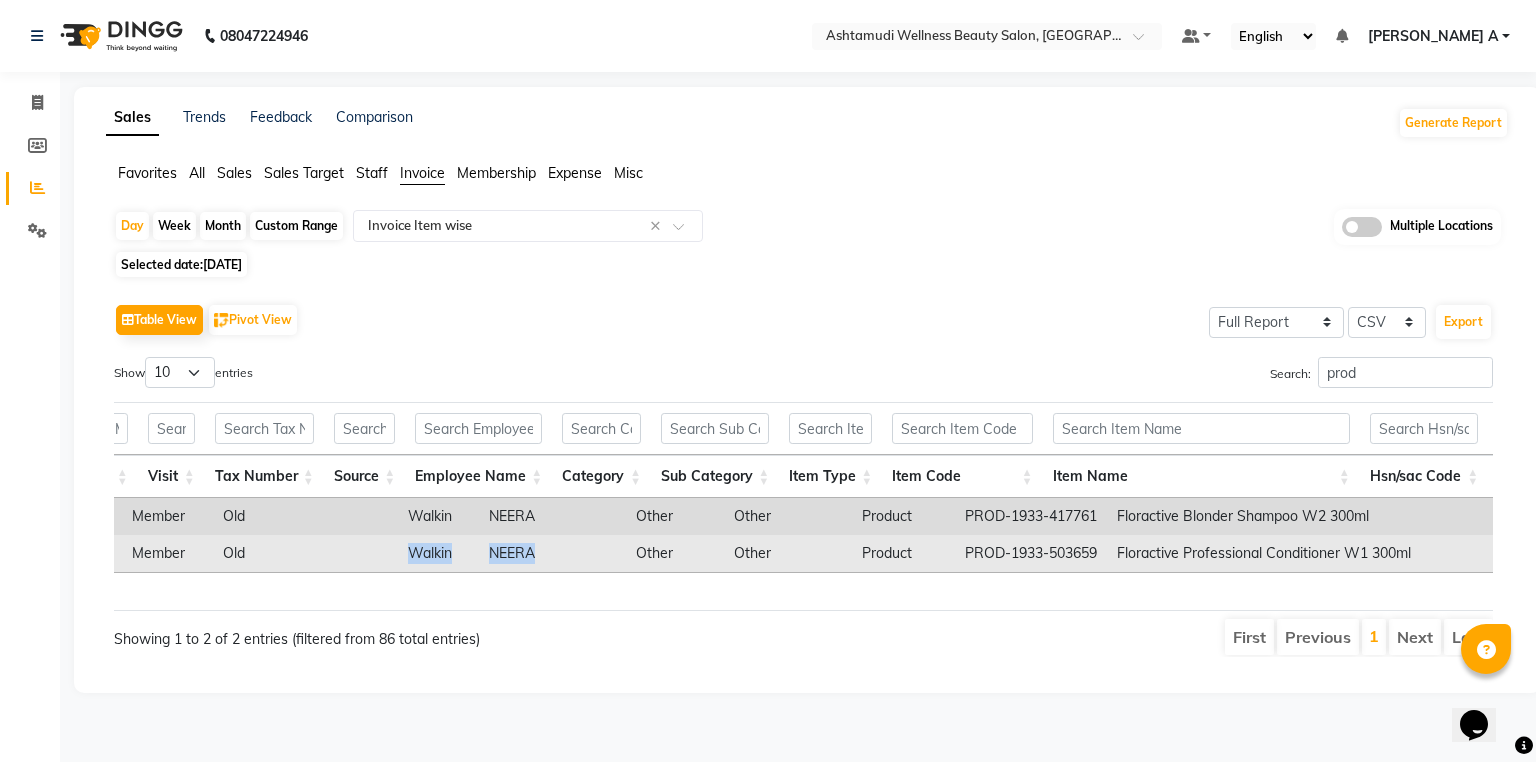 drag, startPoint x: 560, startPoint y: 570, endPoint x: 292, endPoint y: 532, distance: 270.68063 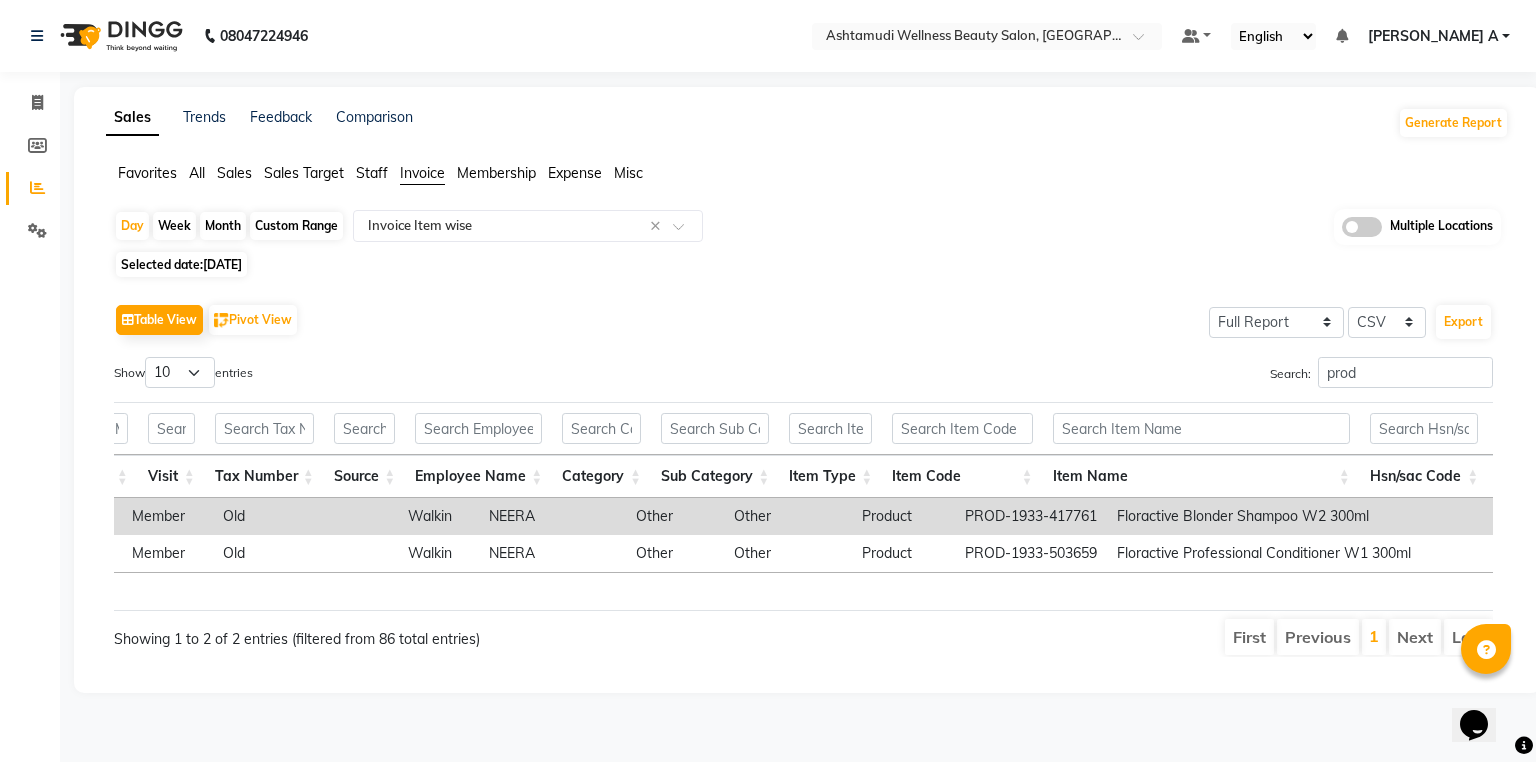 click at bounding box center (338, 516) 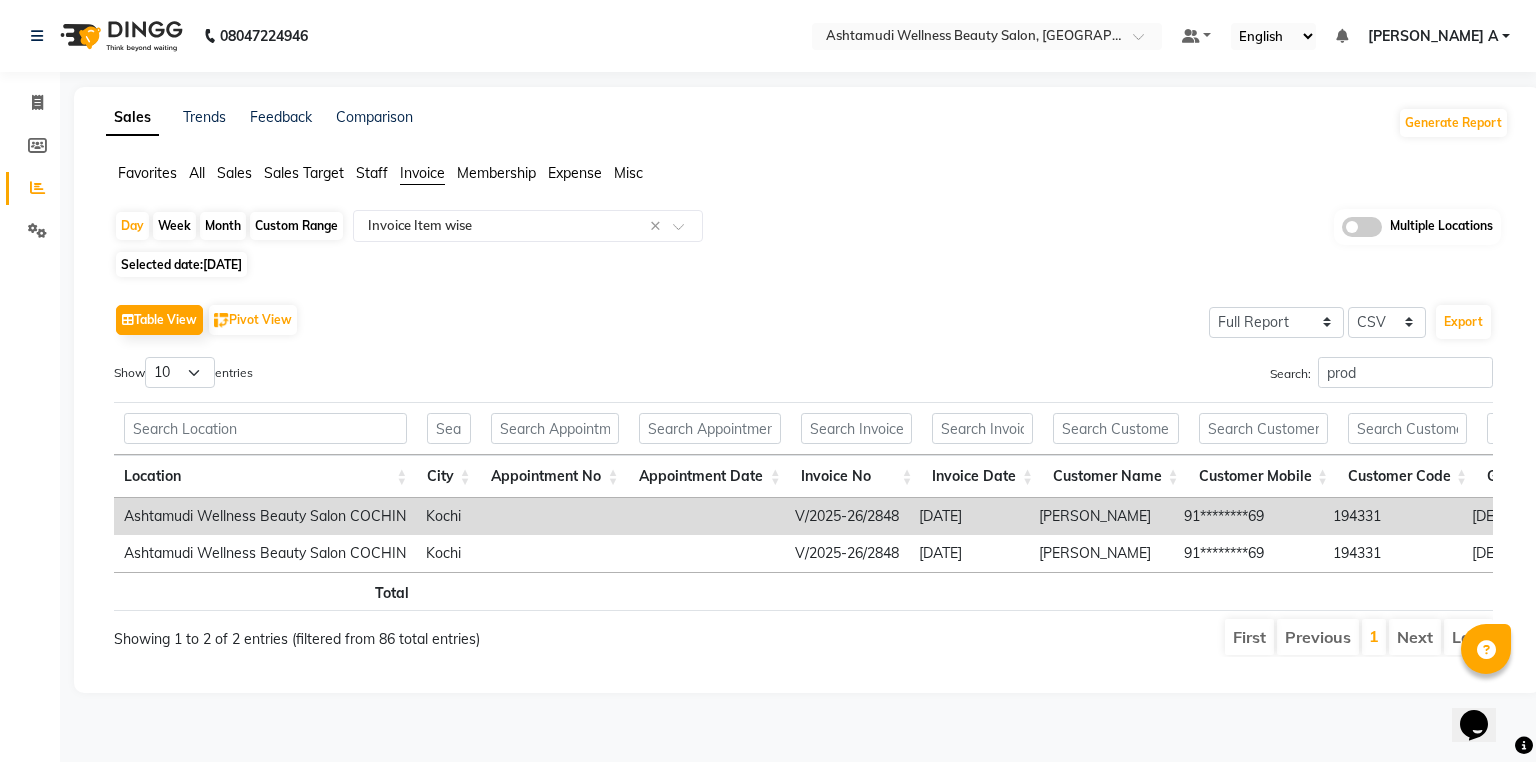 scroll, scrollTop: 0, scrollLeft: 16, axis: horizontal 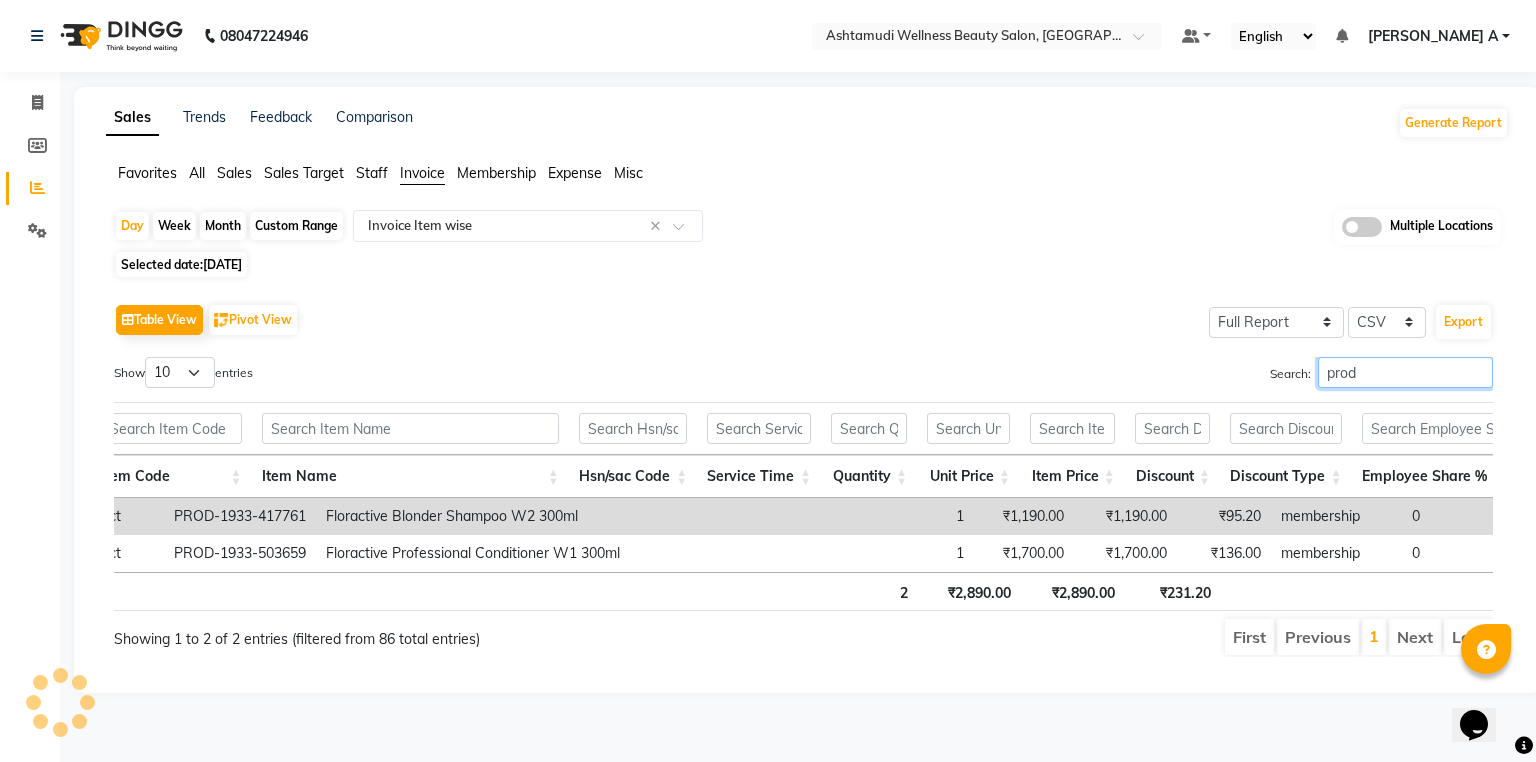 click on "prod" at bounding box center (1405, 372) 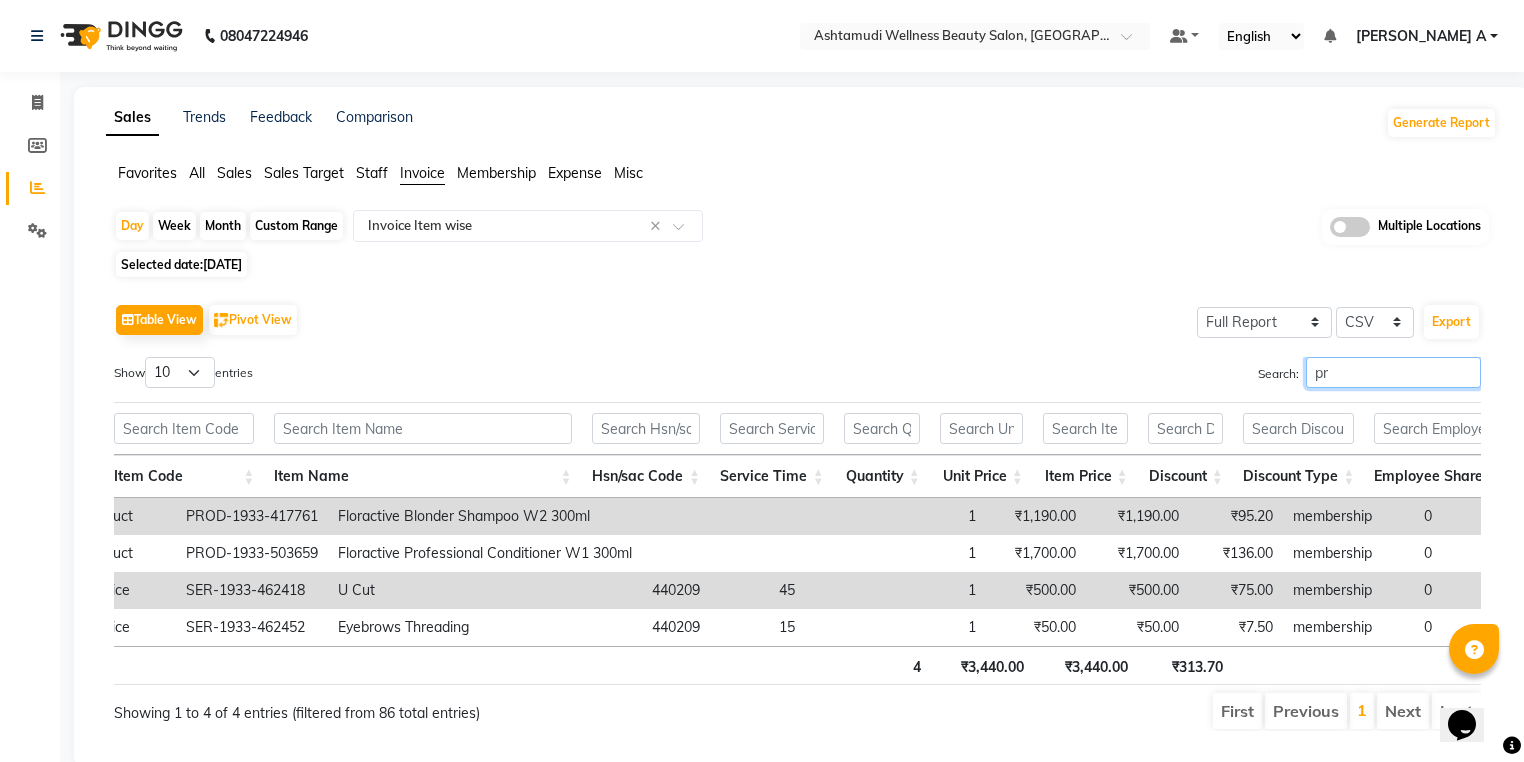 type on "p" 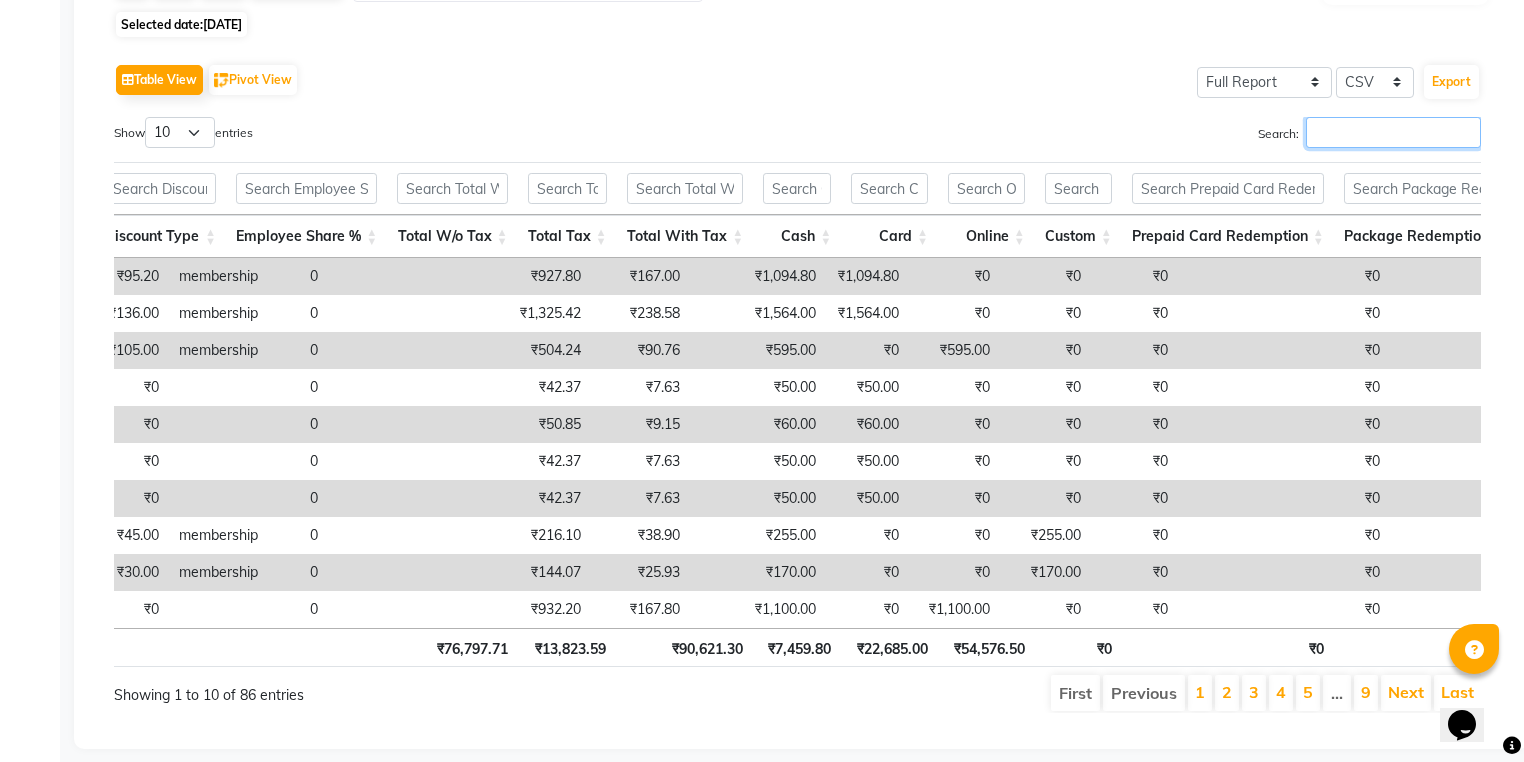 type 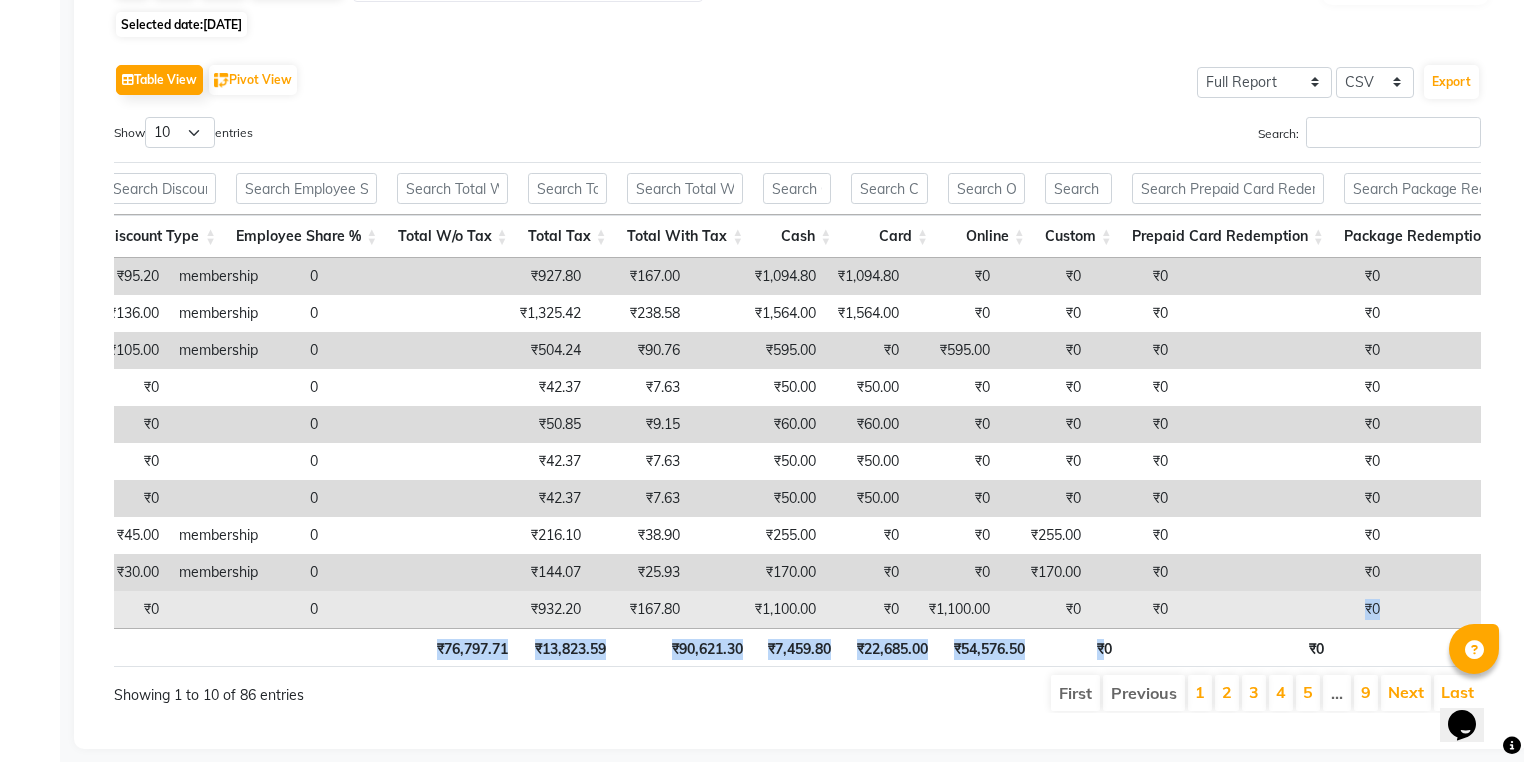 drag, startPoint x: 1116, startPoint y: 632, endPoint x: 1262, endPoint y: 626, distance: 146.12323 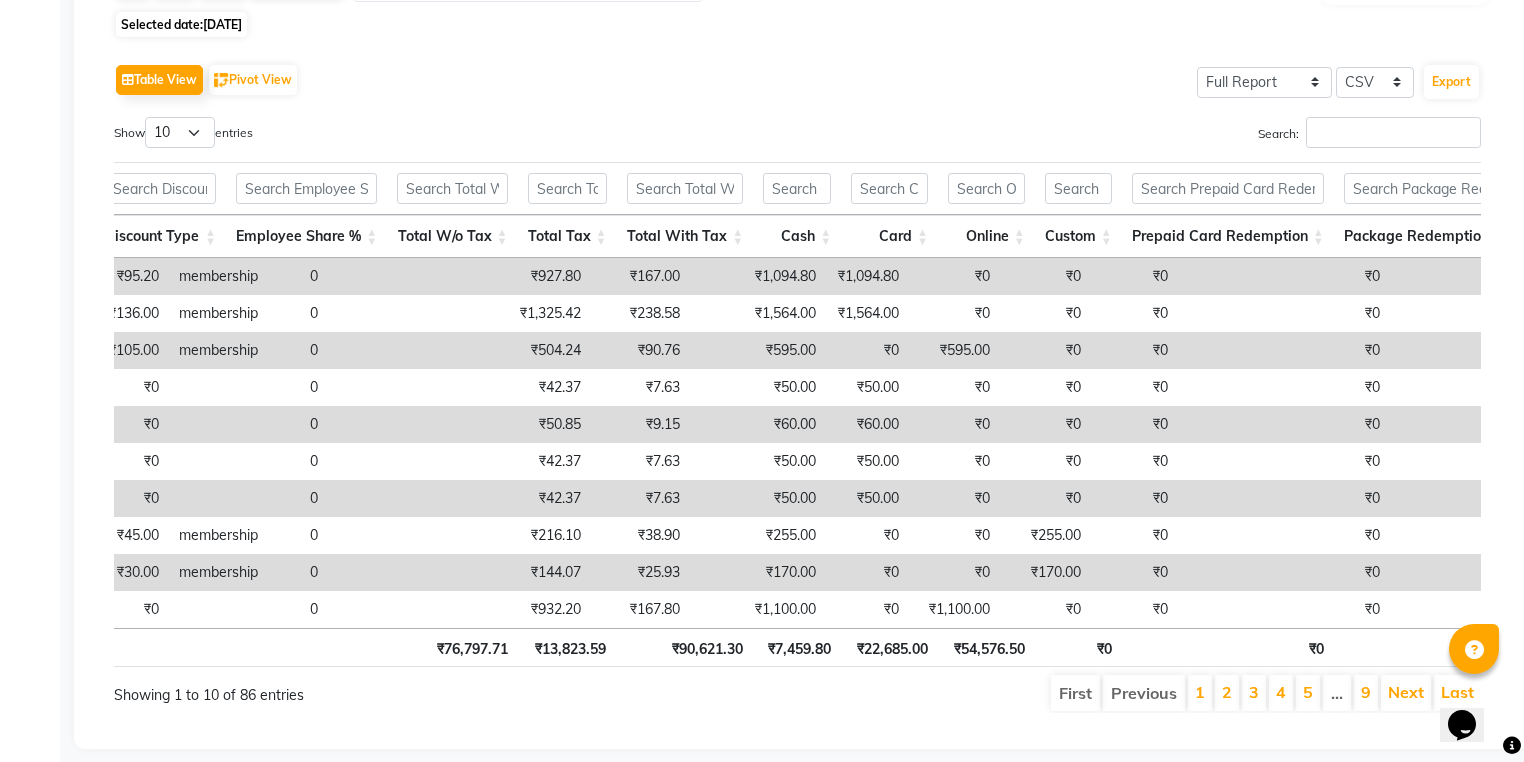 click on "₹0" at bounding box center (1284, 572) 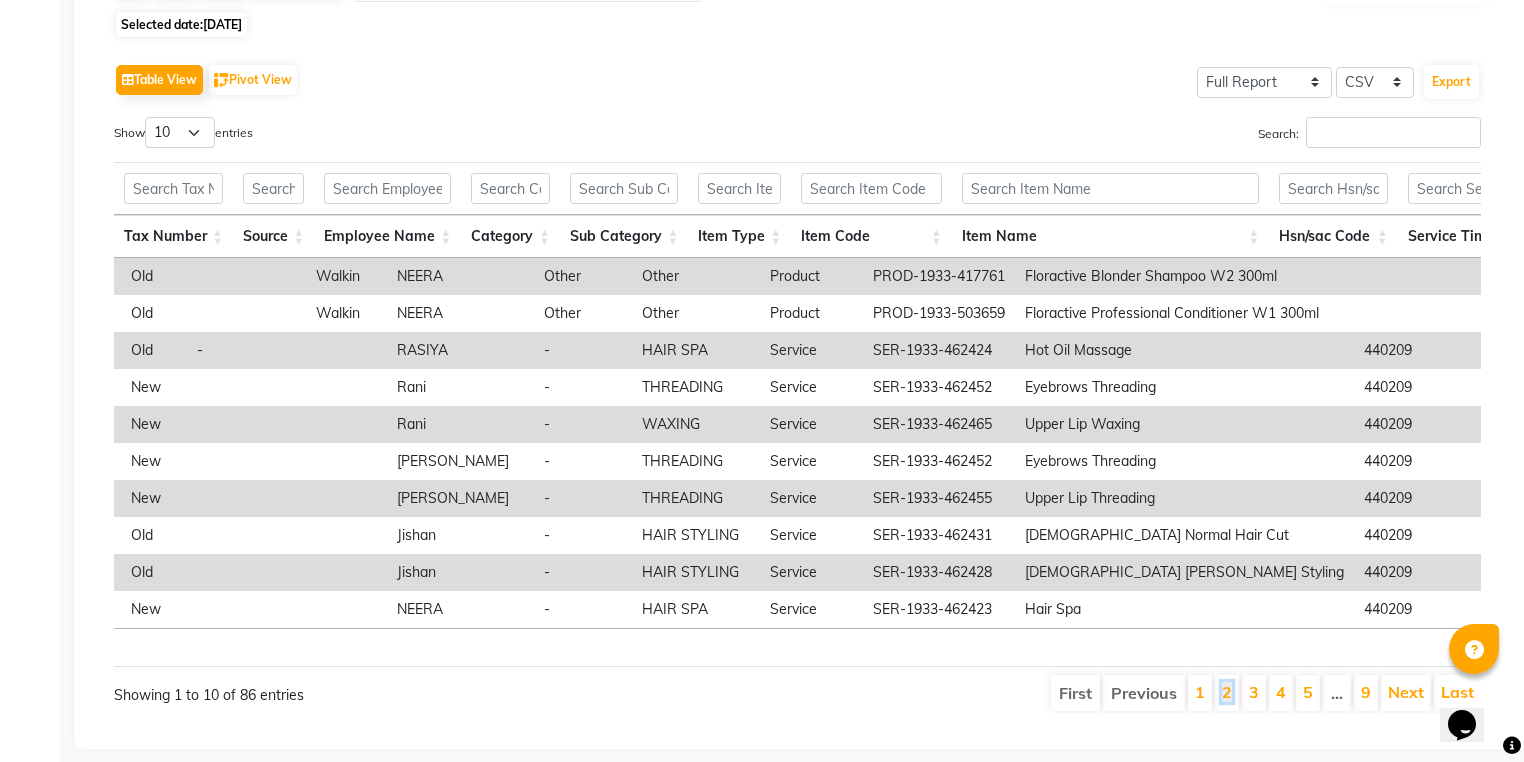 click on "2" at bounding box center (1227, 693) 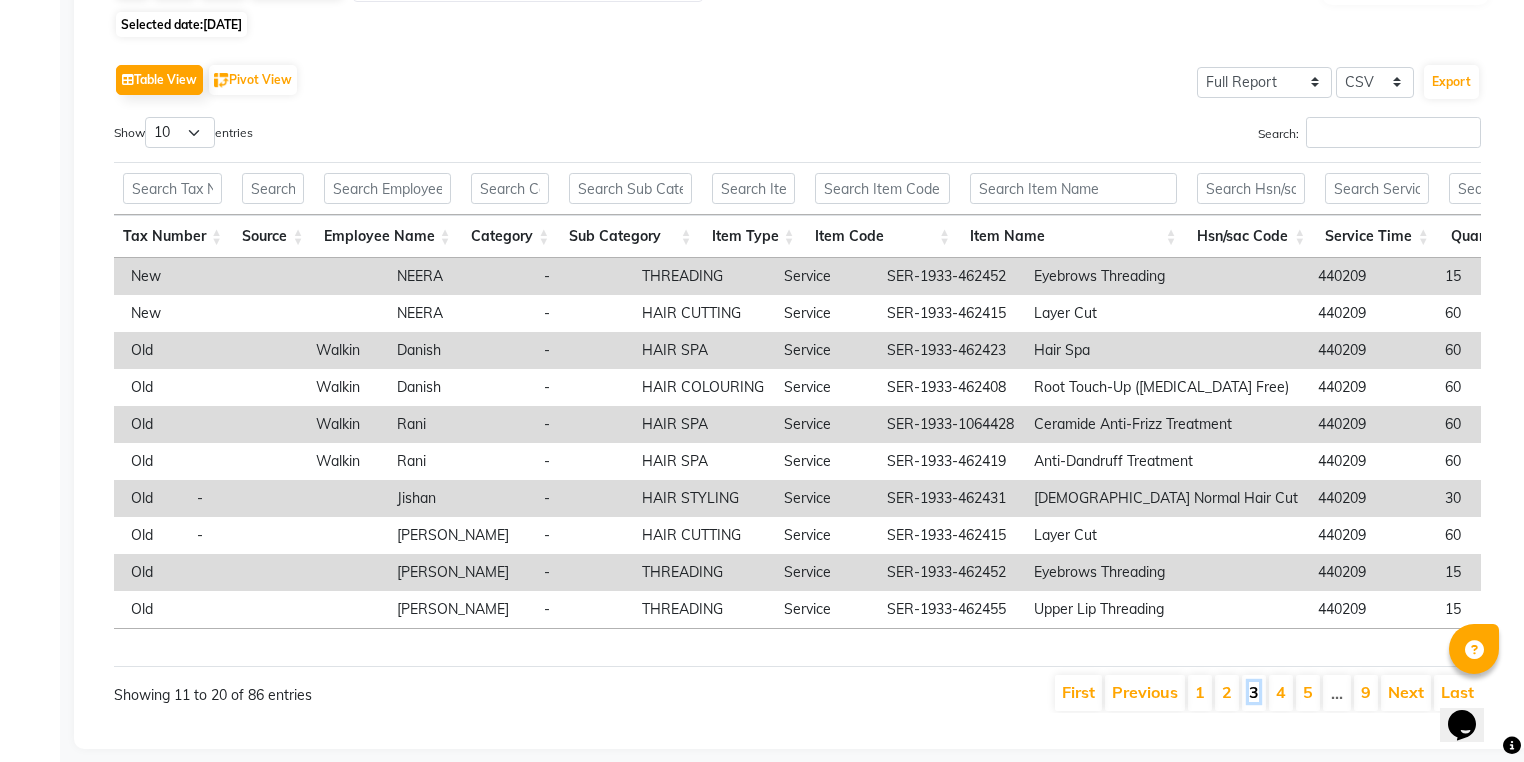 click on "3" at bounding box center (1254, 692) 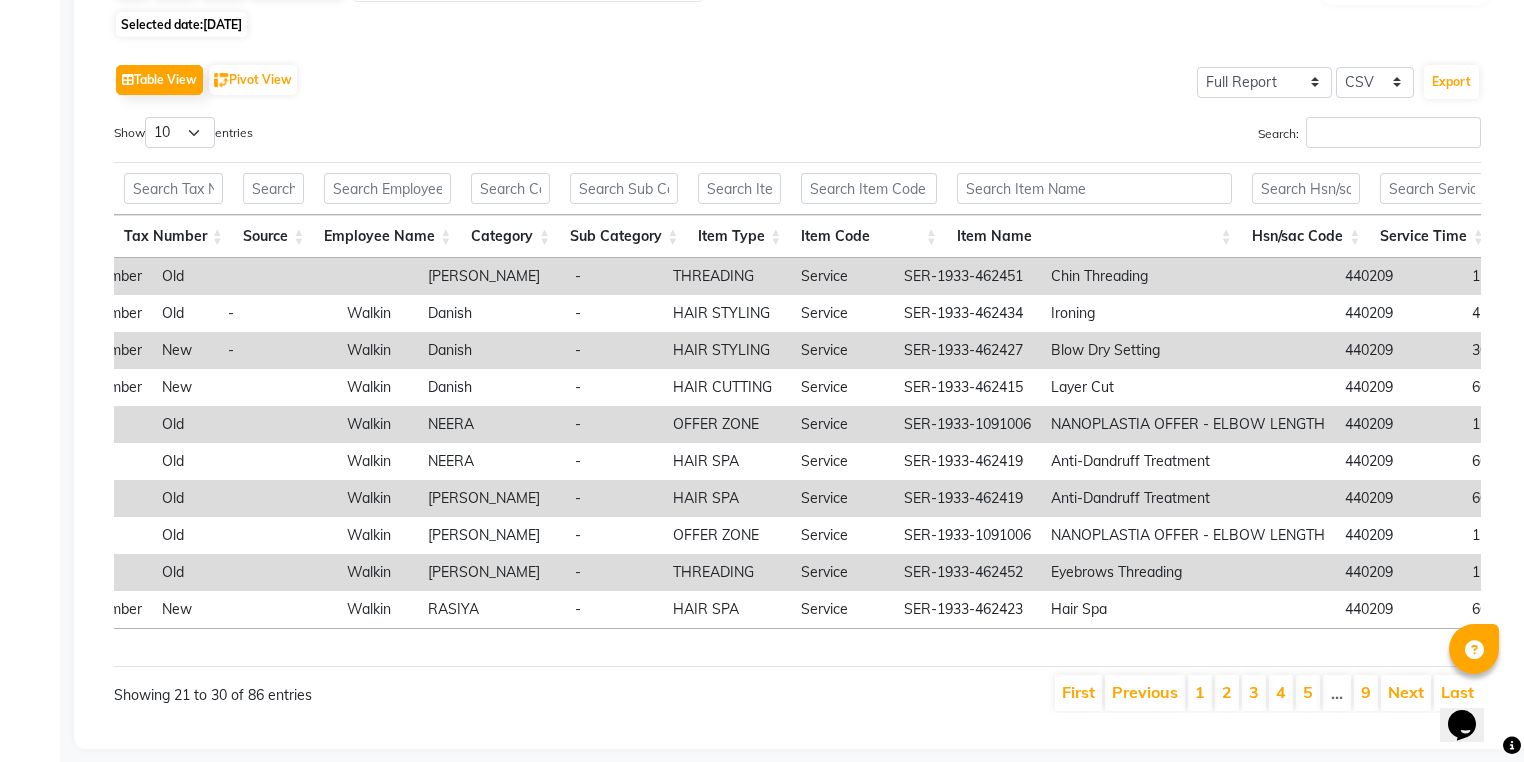 click on "4" at bounding box center (1281, 693) 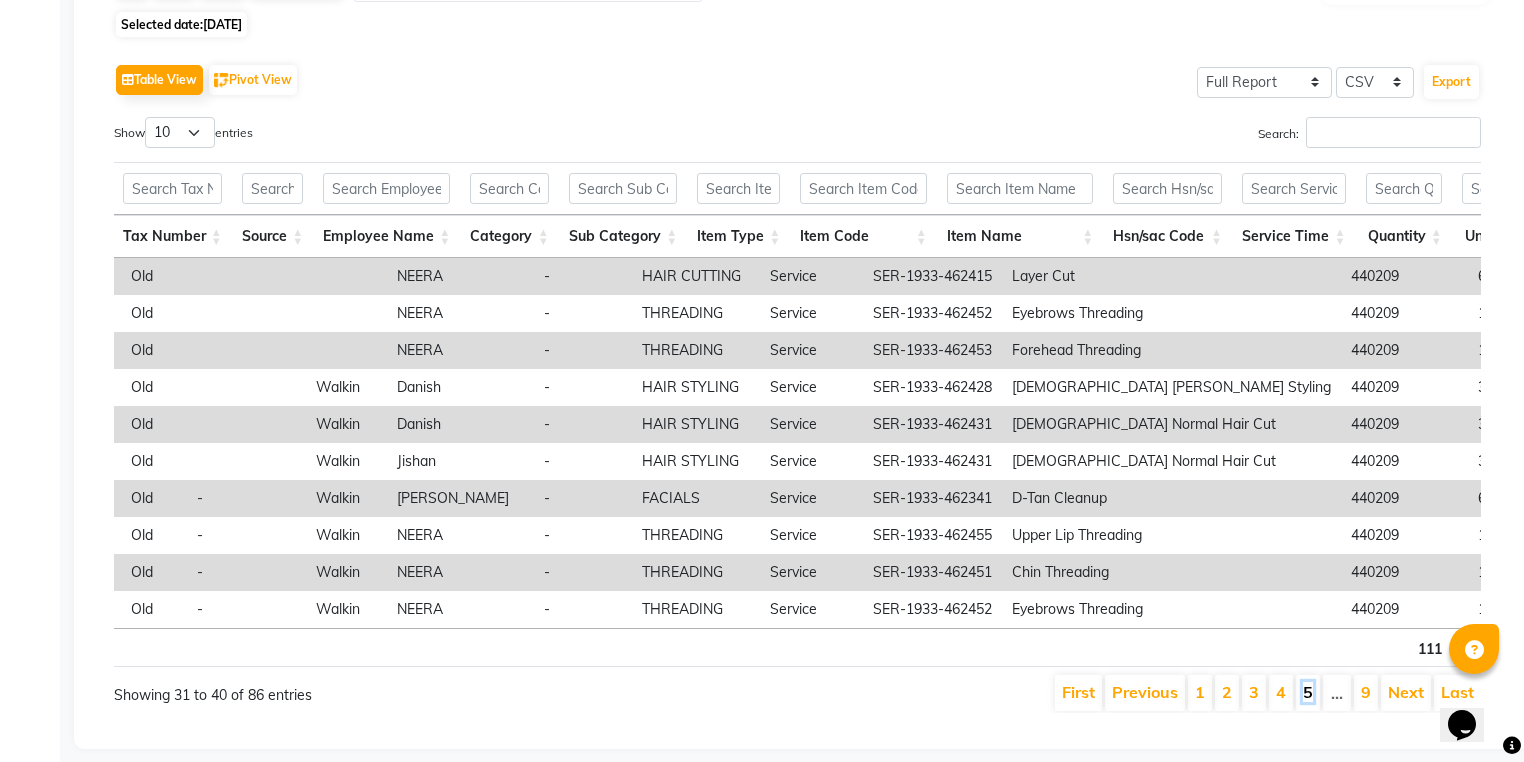 click on "5" at bounding box center (1308, 692) 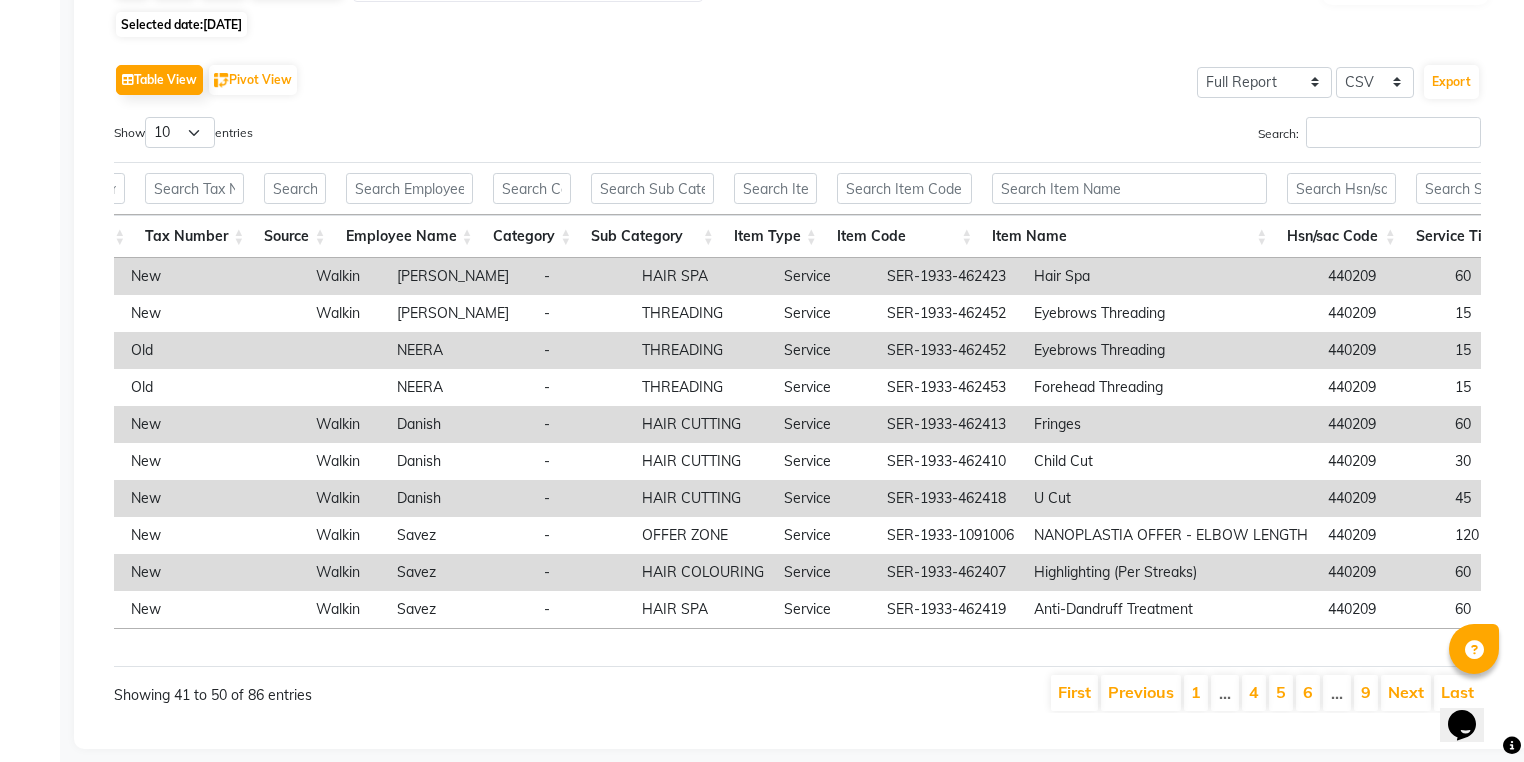 click on "…" at bounding box center (1337, 693) 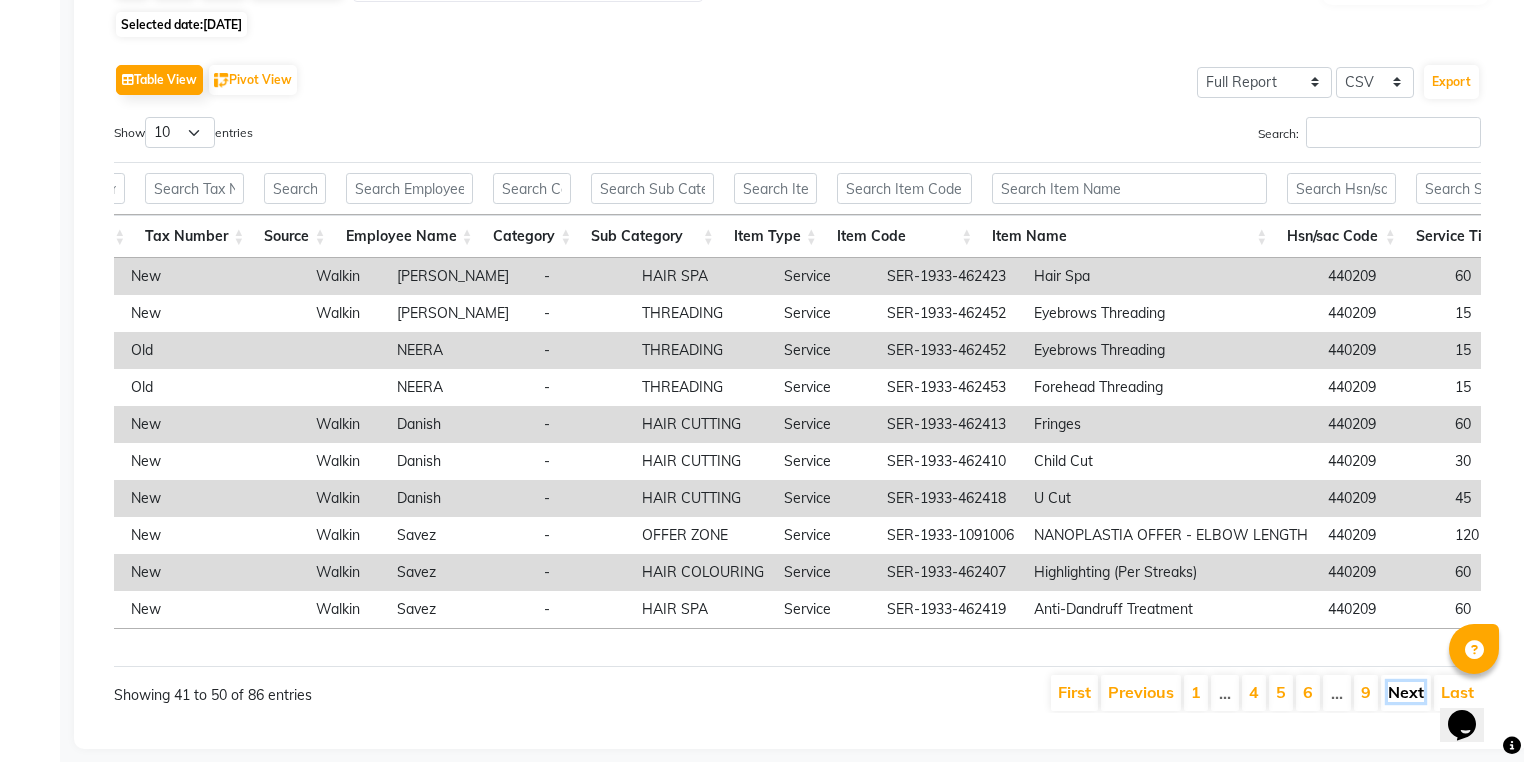 click on "Next" at bounding box center [1406, 692] 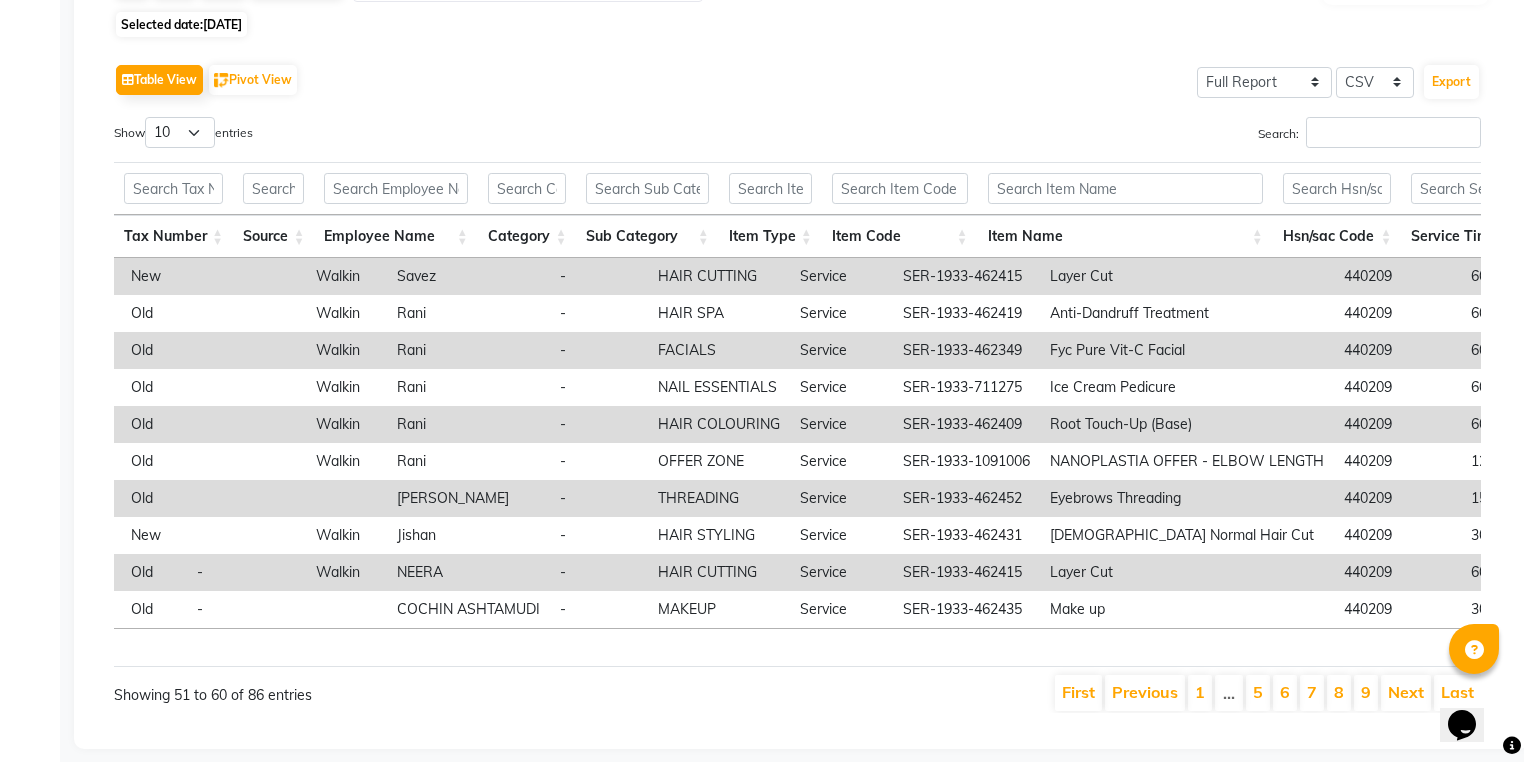 click on "Next" at bounding box center [1406, 692] 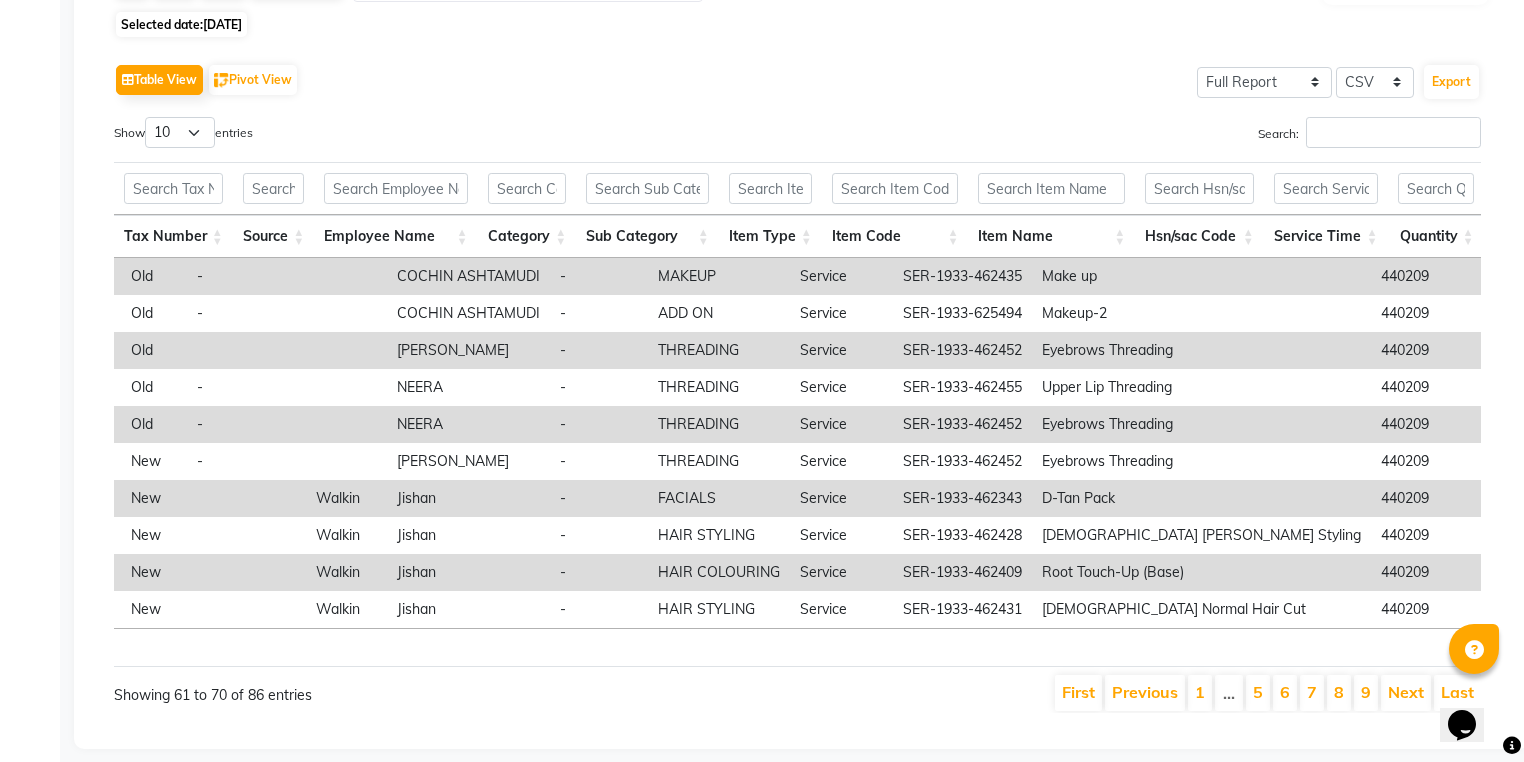 click on "Next" at bounding box center [1406, 692] 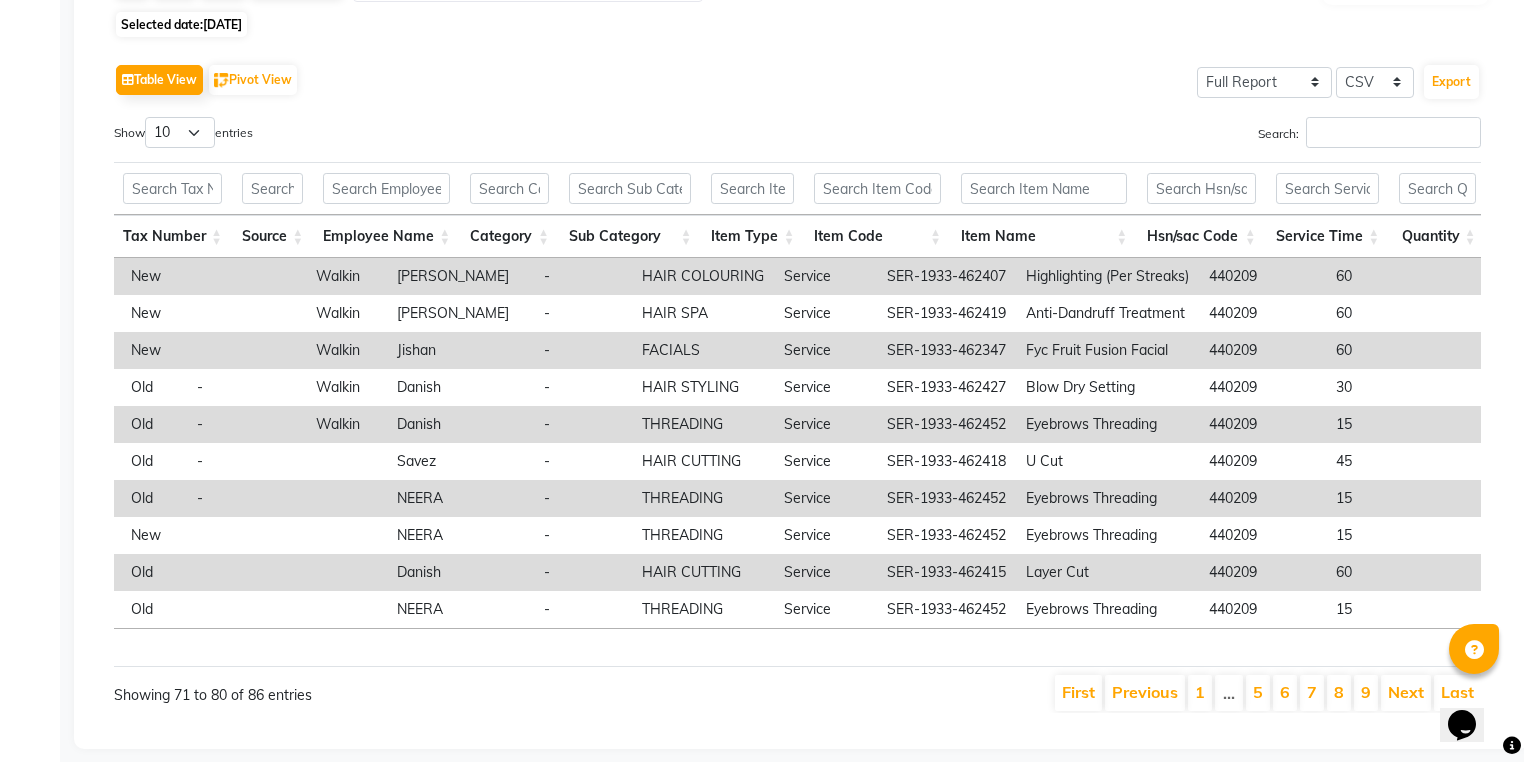 click on "Next" at bounding box center (1406, 692) 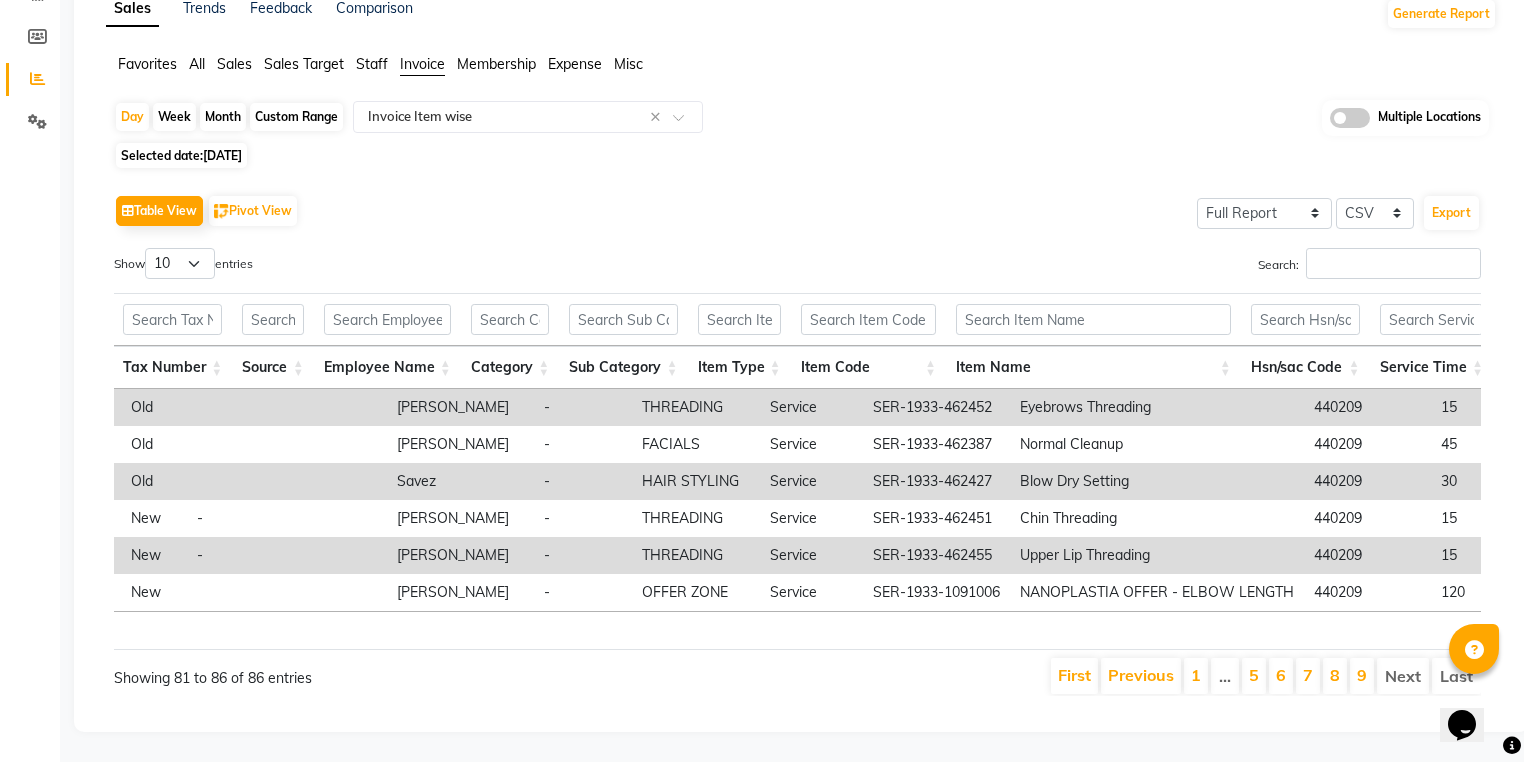 click on "Table View   Pivot View  Select Full Report Filtered Report Select CSV PDF  Export  Show  10 25 50 100  entries Search: Location City Appointment No Appointment Date Invoice No Invoice Date Customer Name Customer Mobile Customer Code Gender Member Visit Tax Number Source Employee Name Category Sub Category Item Type Item Code Item Name Hsn/sac Code Service Time Quantity Unit Price Item Price Discount Discount Type Employee Share % Total W/o Tax Total Tax Total With Tax Cash Card Online Custom Prepaid Card Redemption Package Redemption Gift Card Redemption Wallet Redemption Payment Mode Invoice Status Comment Location City Appointment No Appointment Date Invoice No Invoice Date Customer Name Customer Mobile Customer Code Gender Member Visit Tax Number Source Employee Name Category Sub Category Item Type Item Code Item Name Hsn/sac Code Service Time Quantity Unit Price Item Price Discount Discount Type Employee Share % Total W/o Tax Total Tax Total With Tax Cash Card Online Custom Prepaid Card Redemption 111" 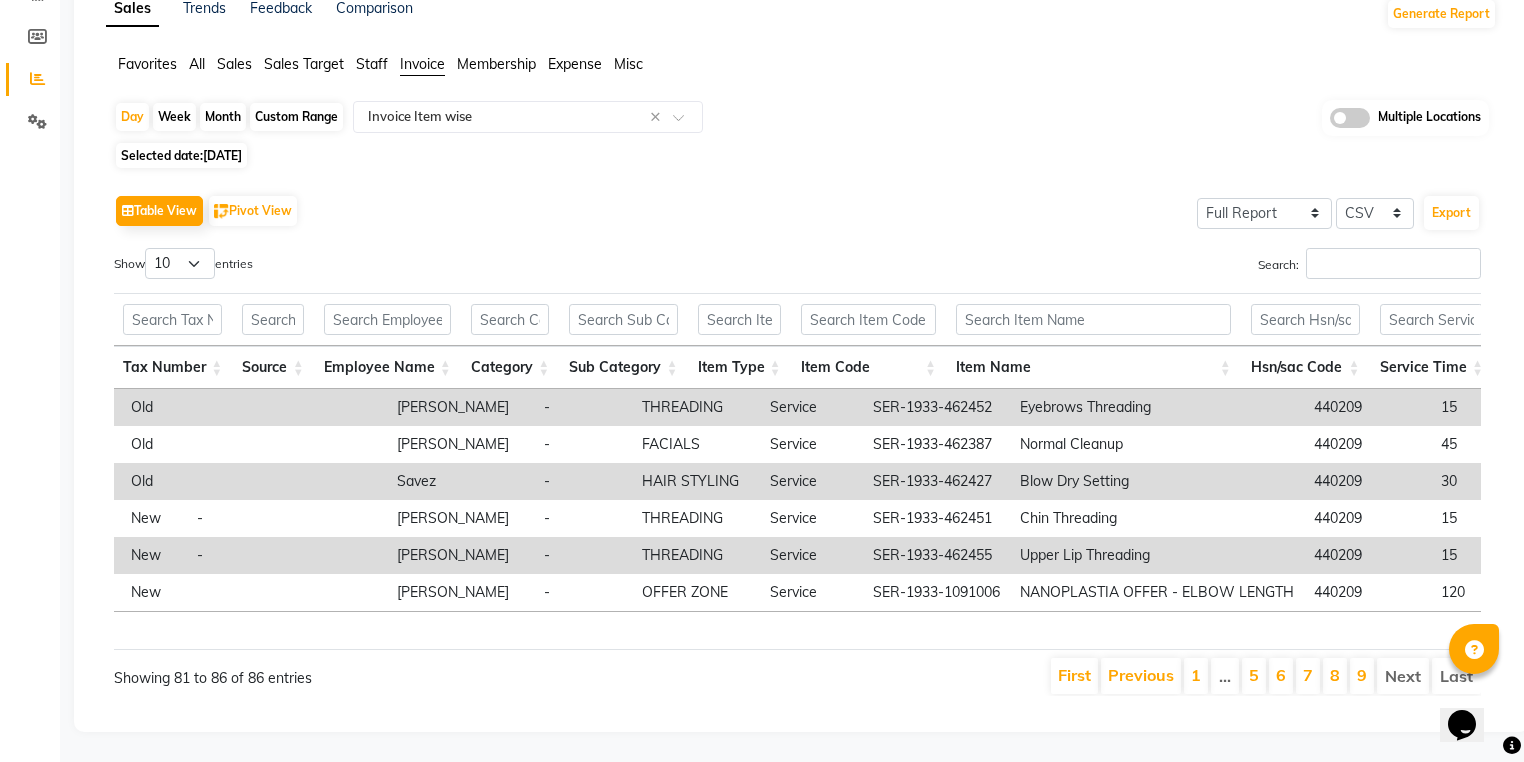 click at bounding box center [1093, 630] 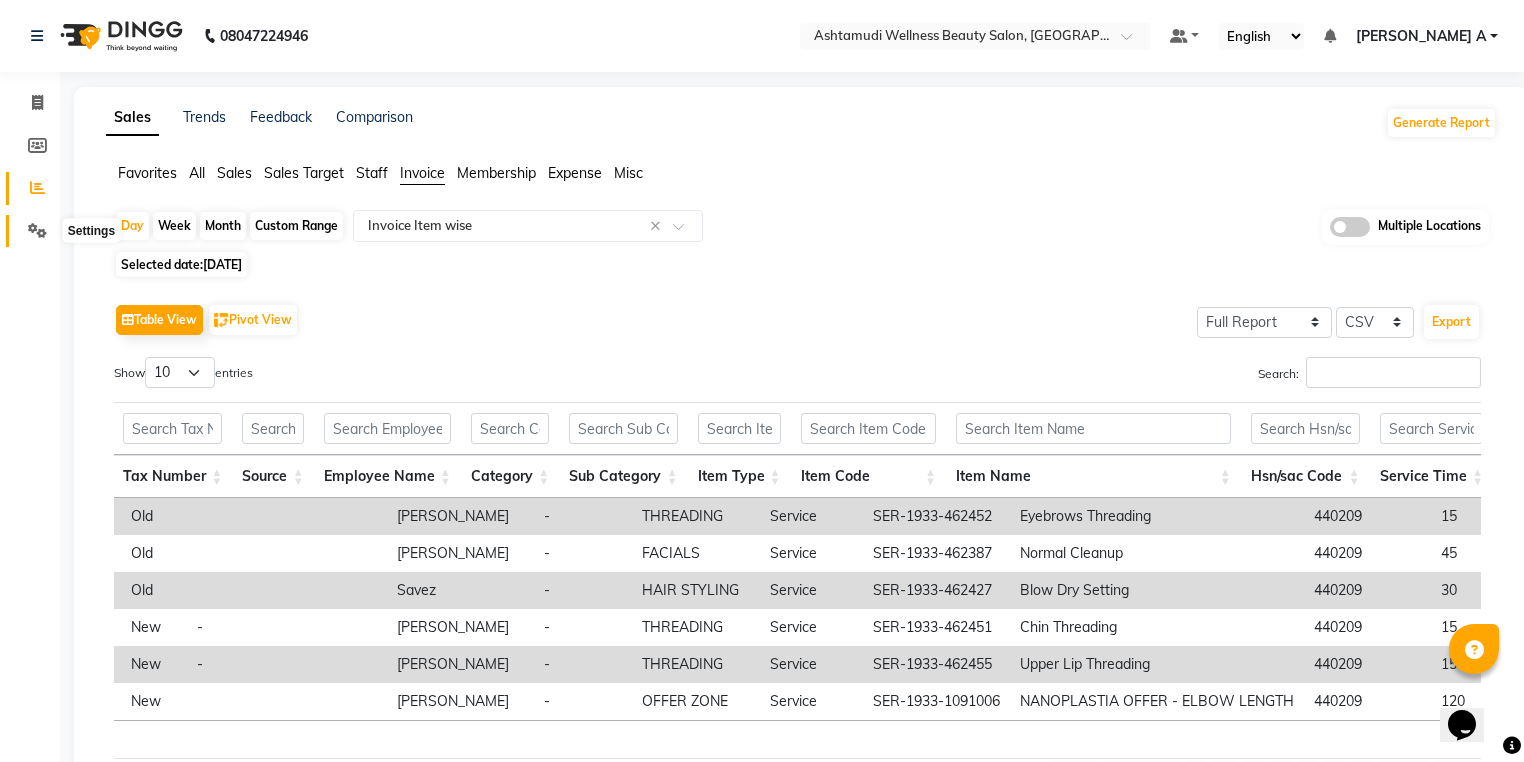 click 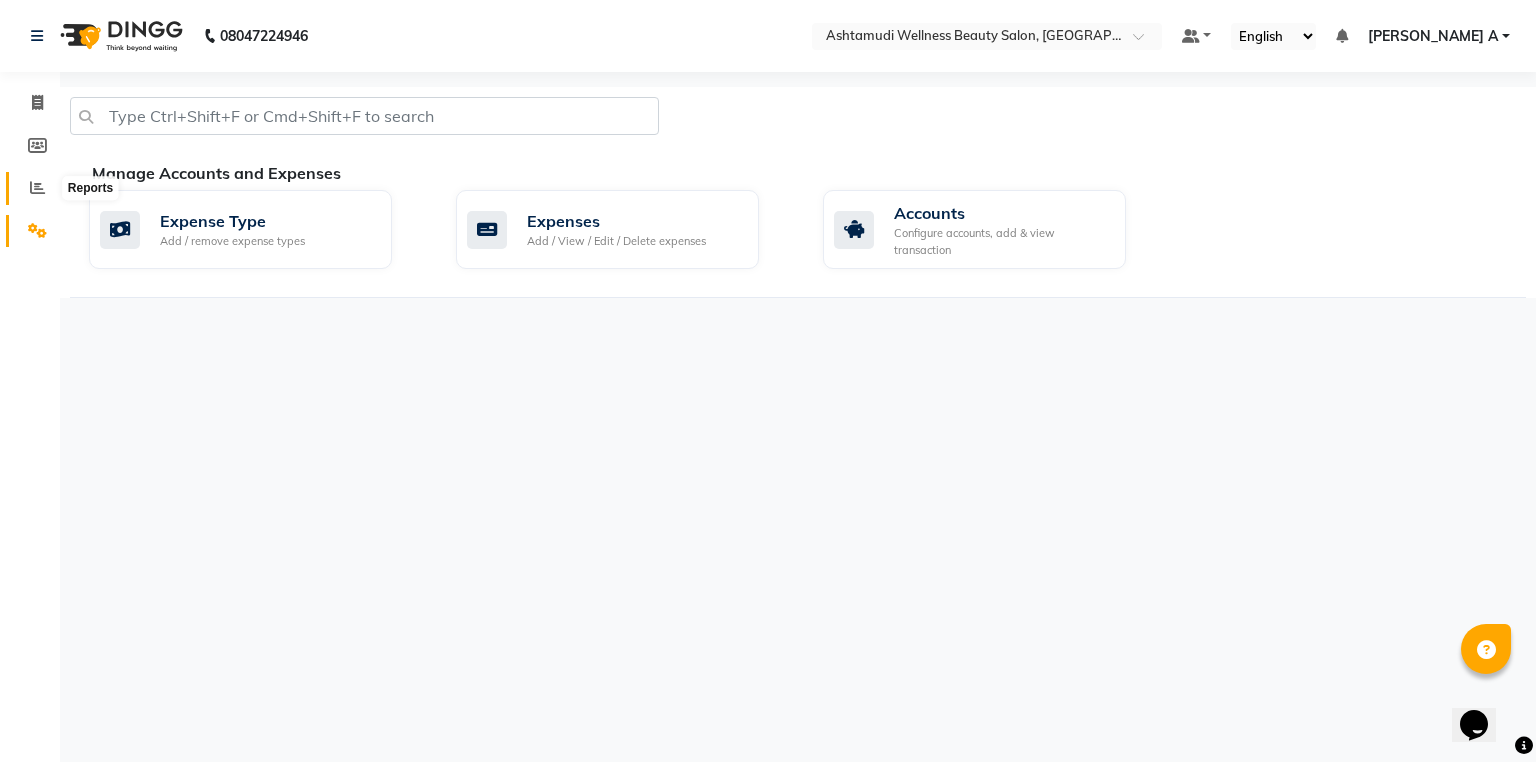click 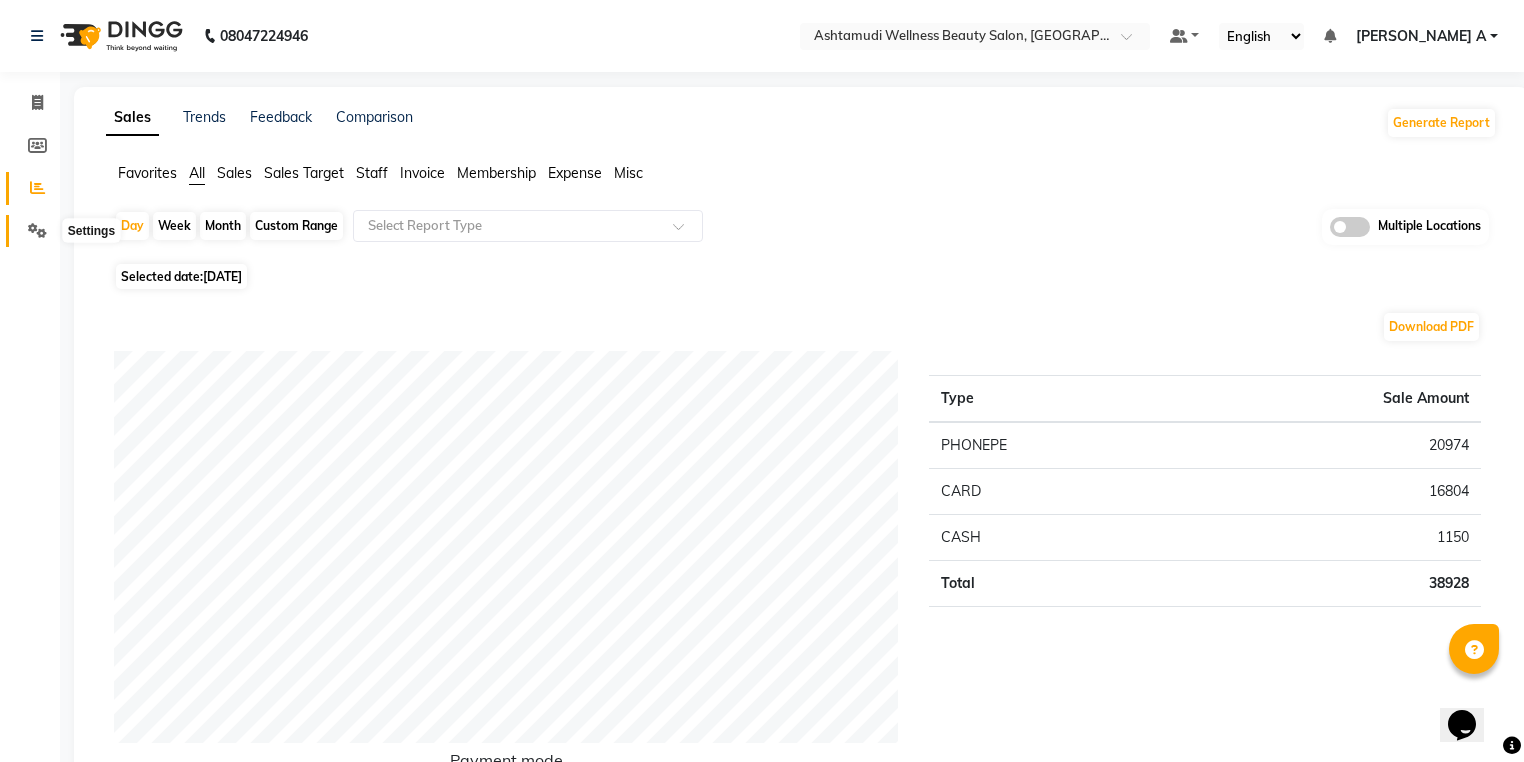 click 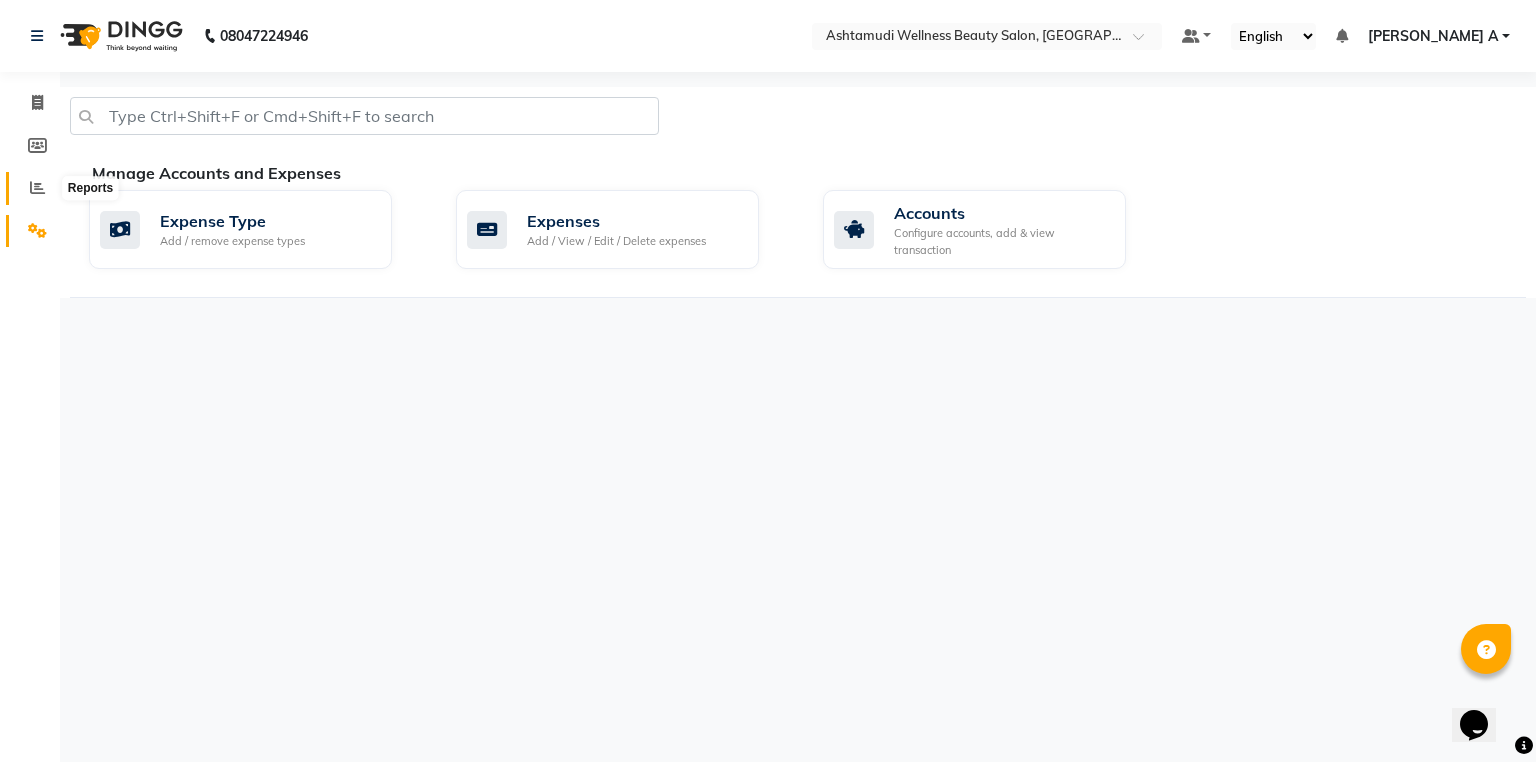 click 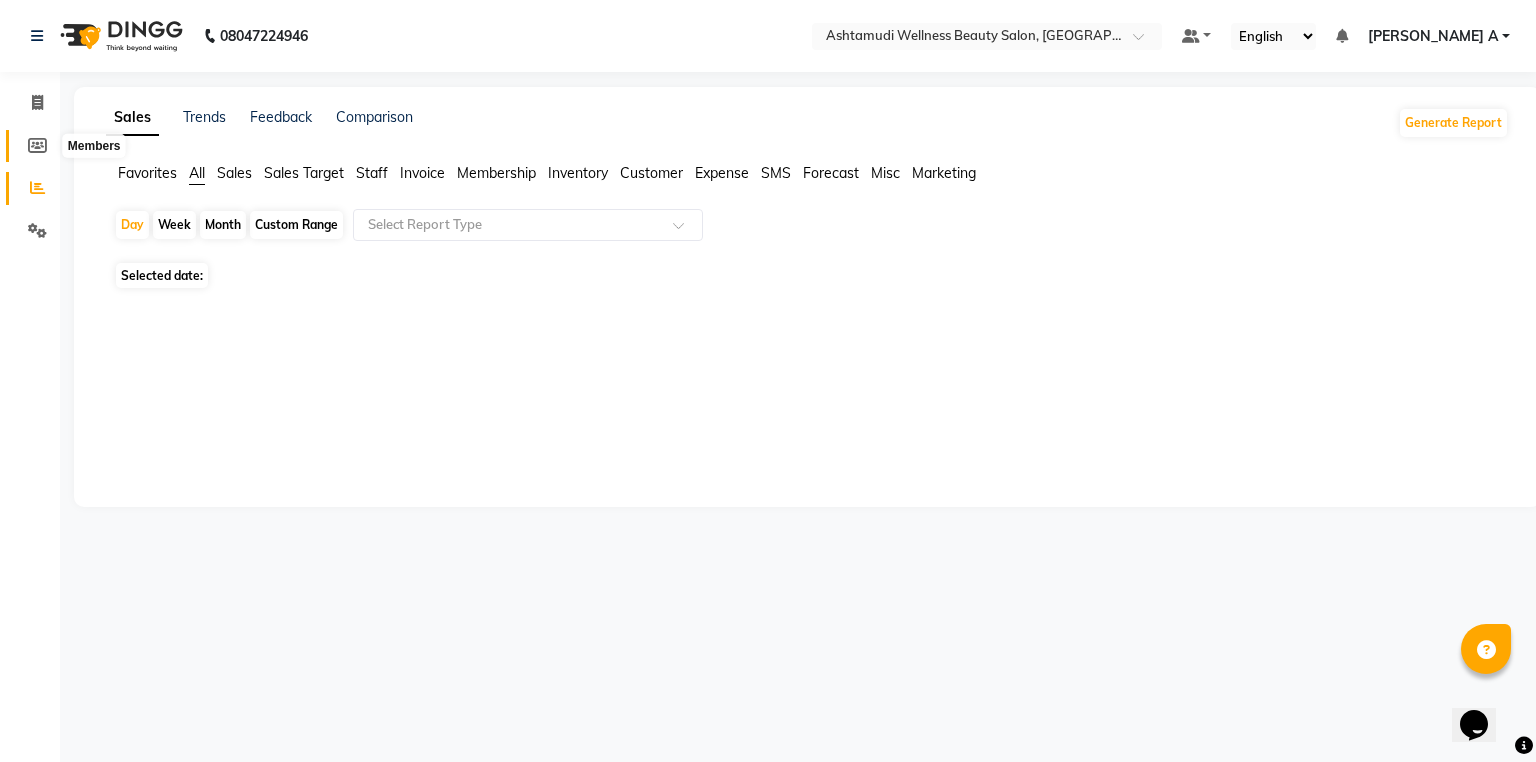 click 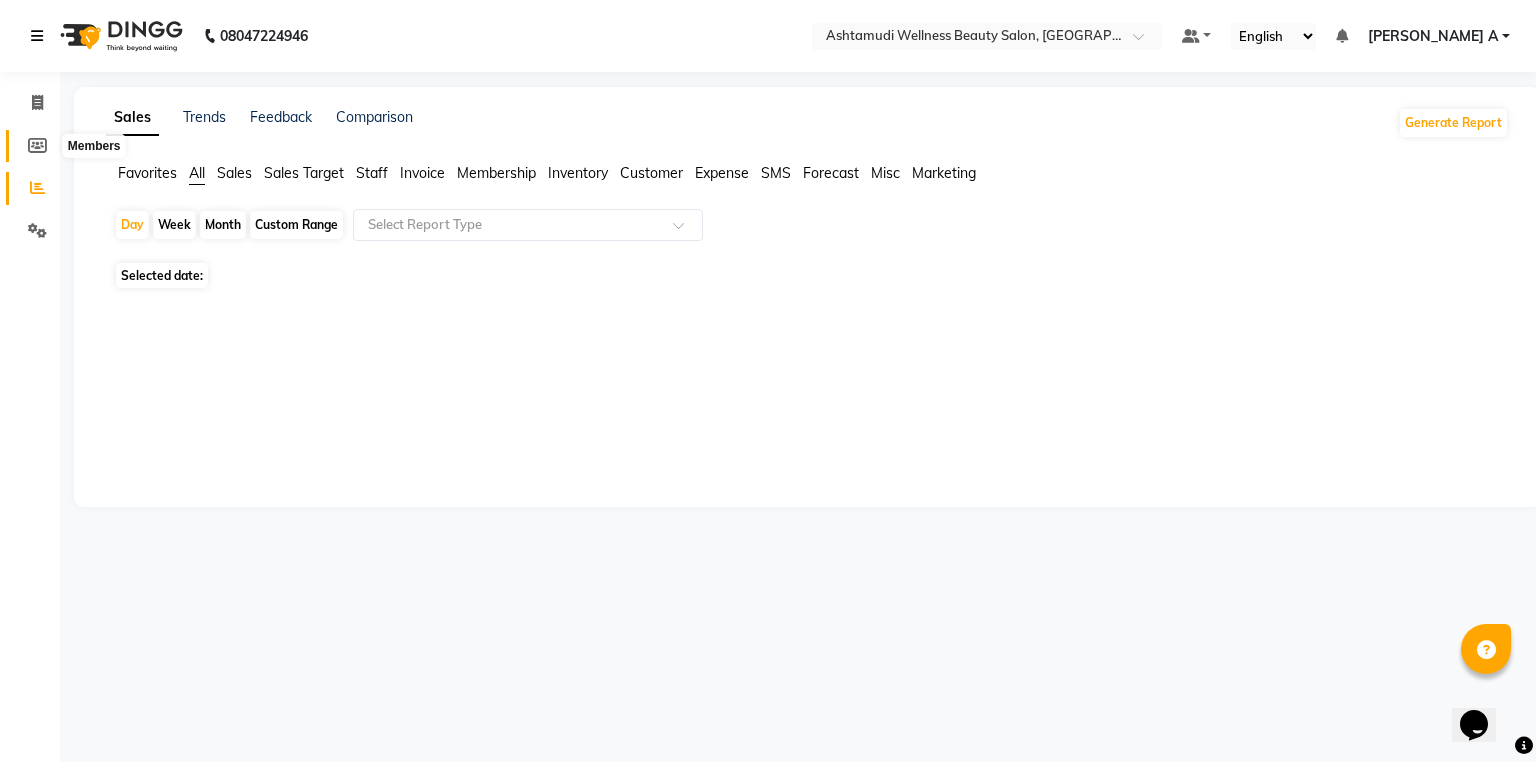 select 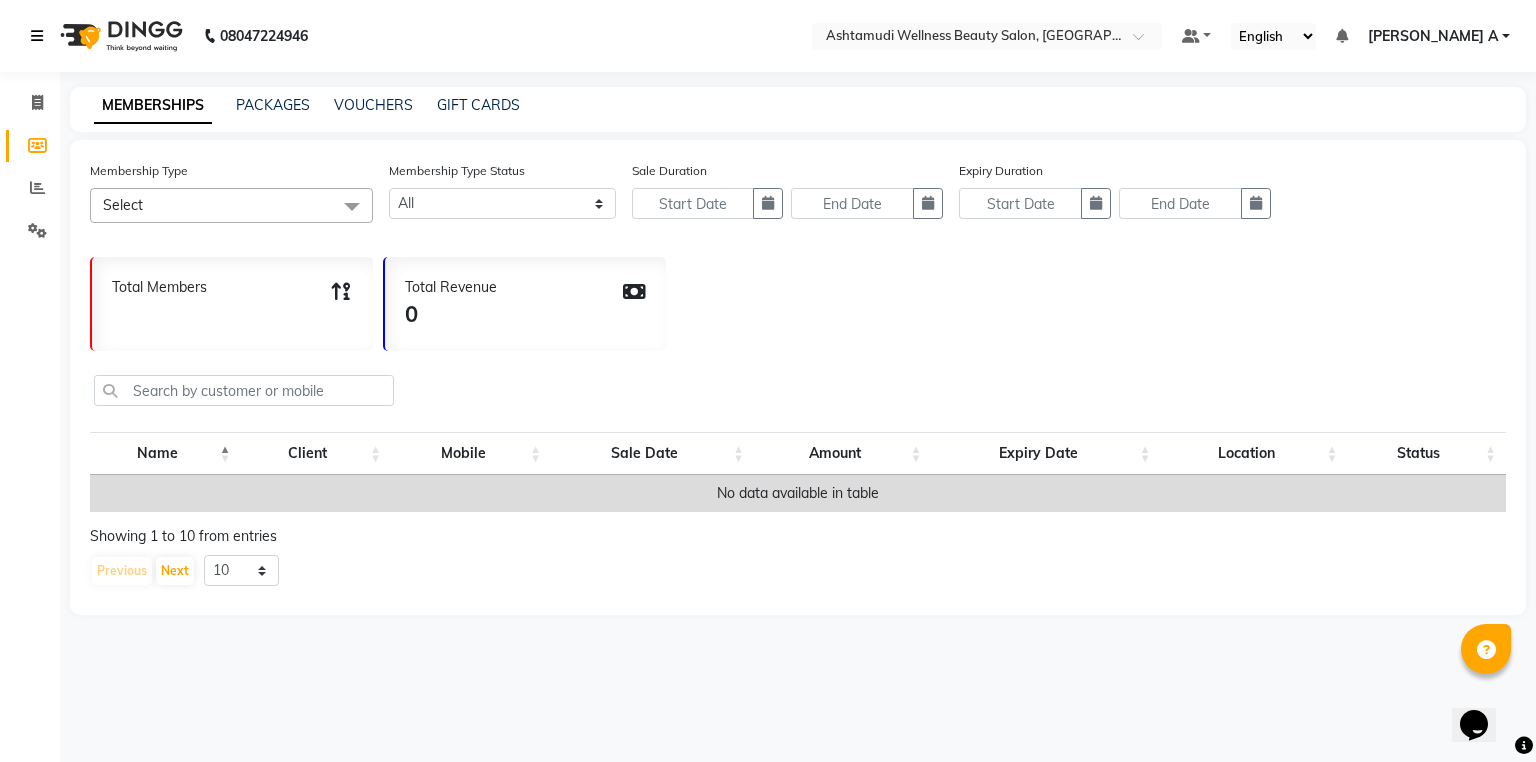 click at bounding box center [41, 36] 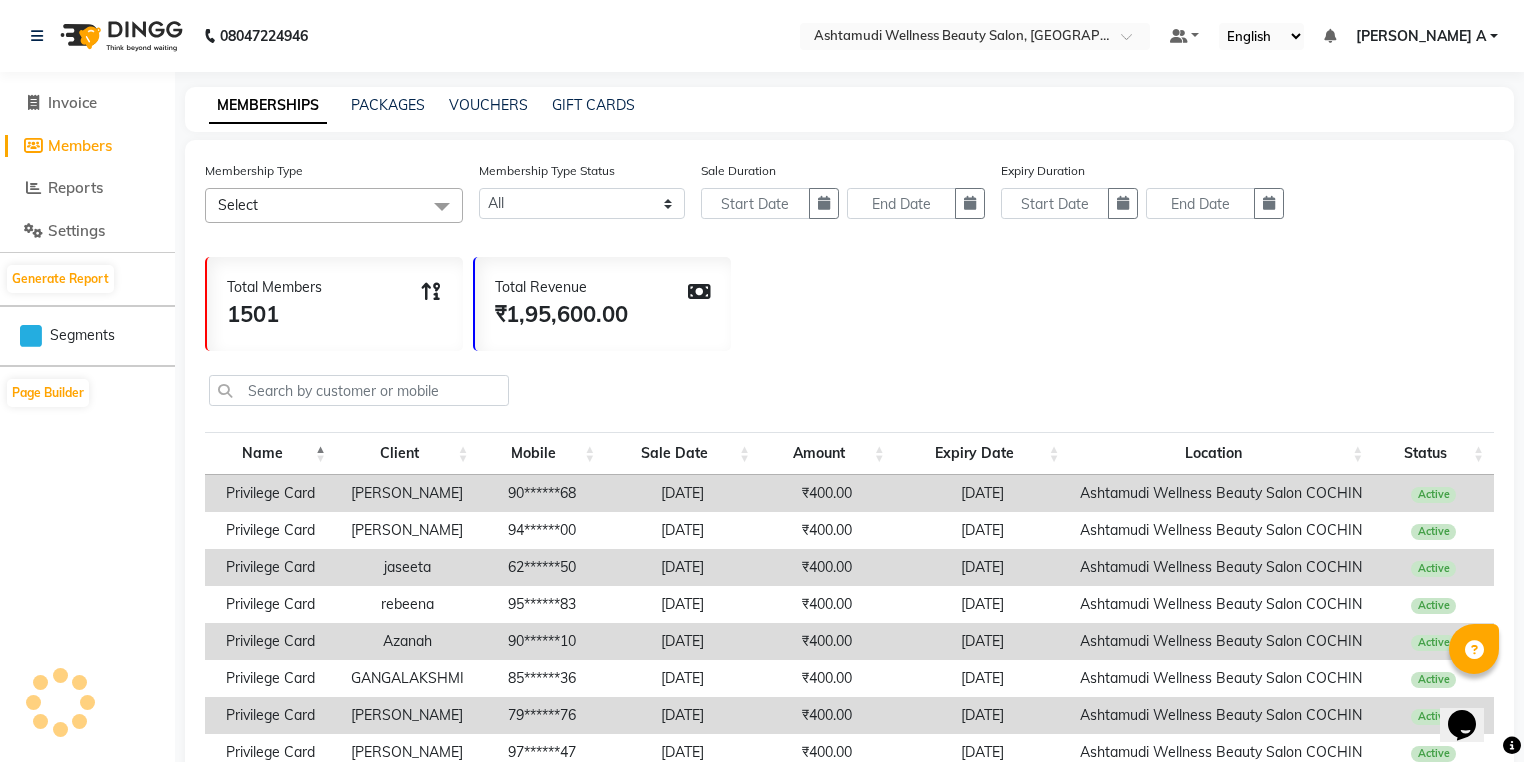 click on "Invoice" 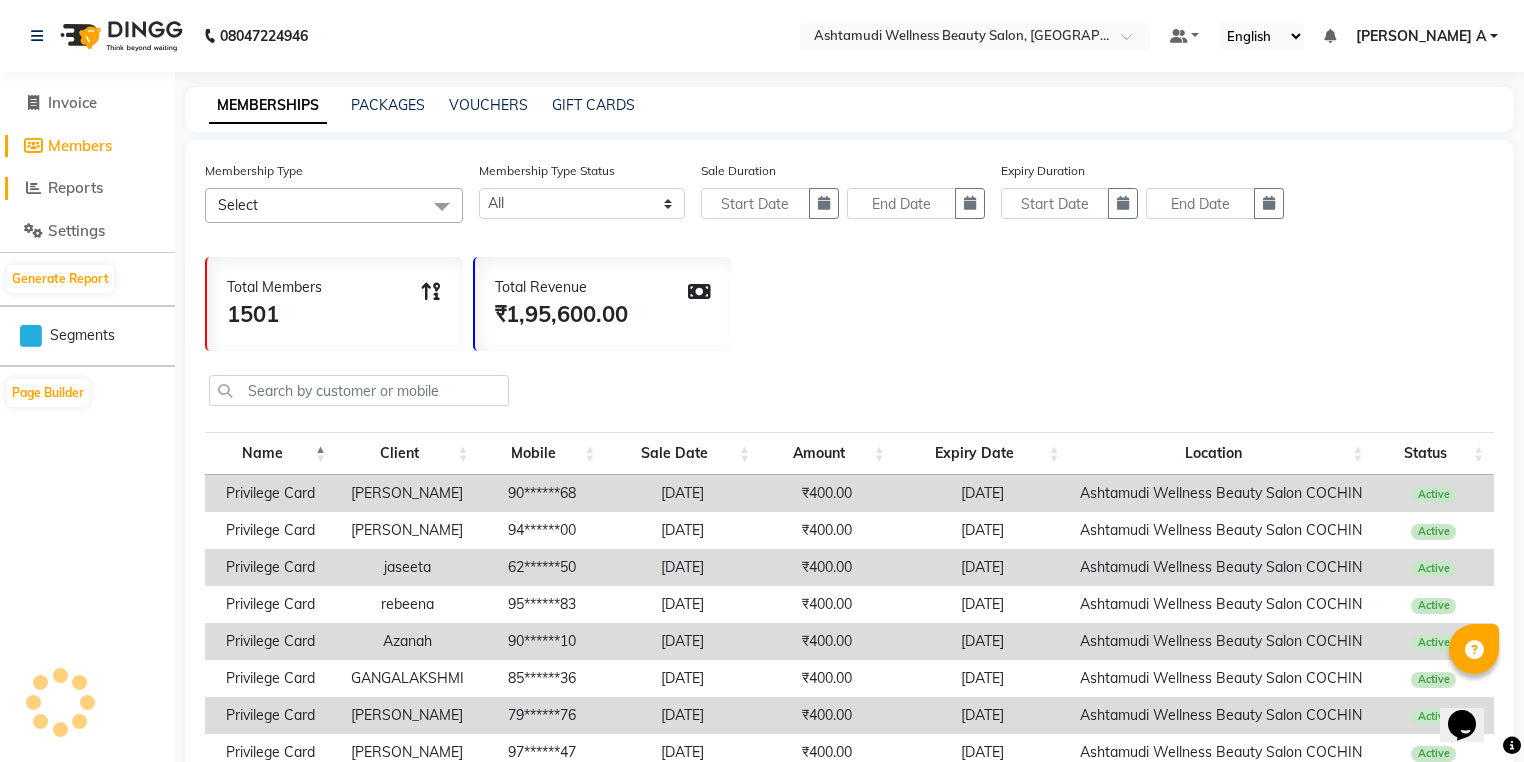 click 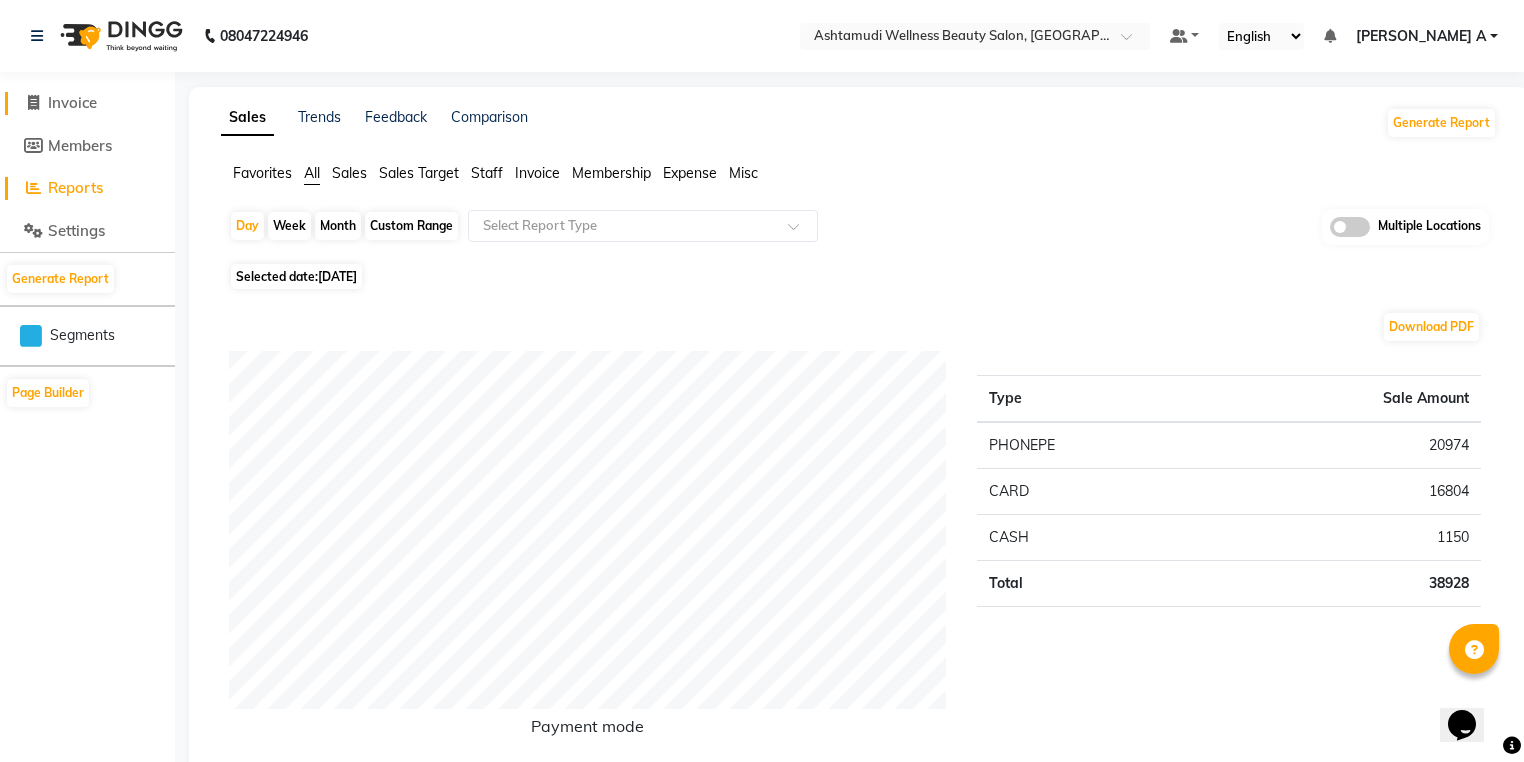click 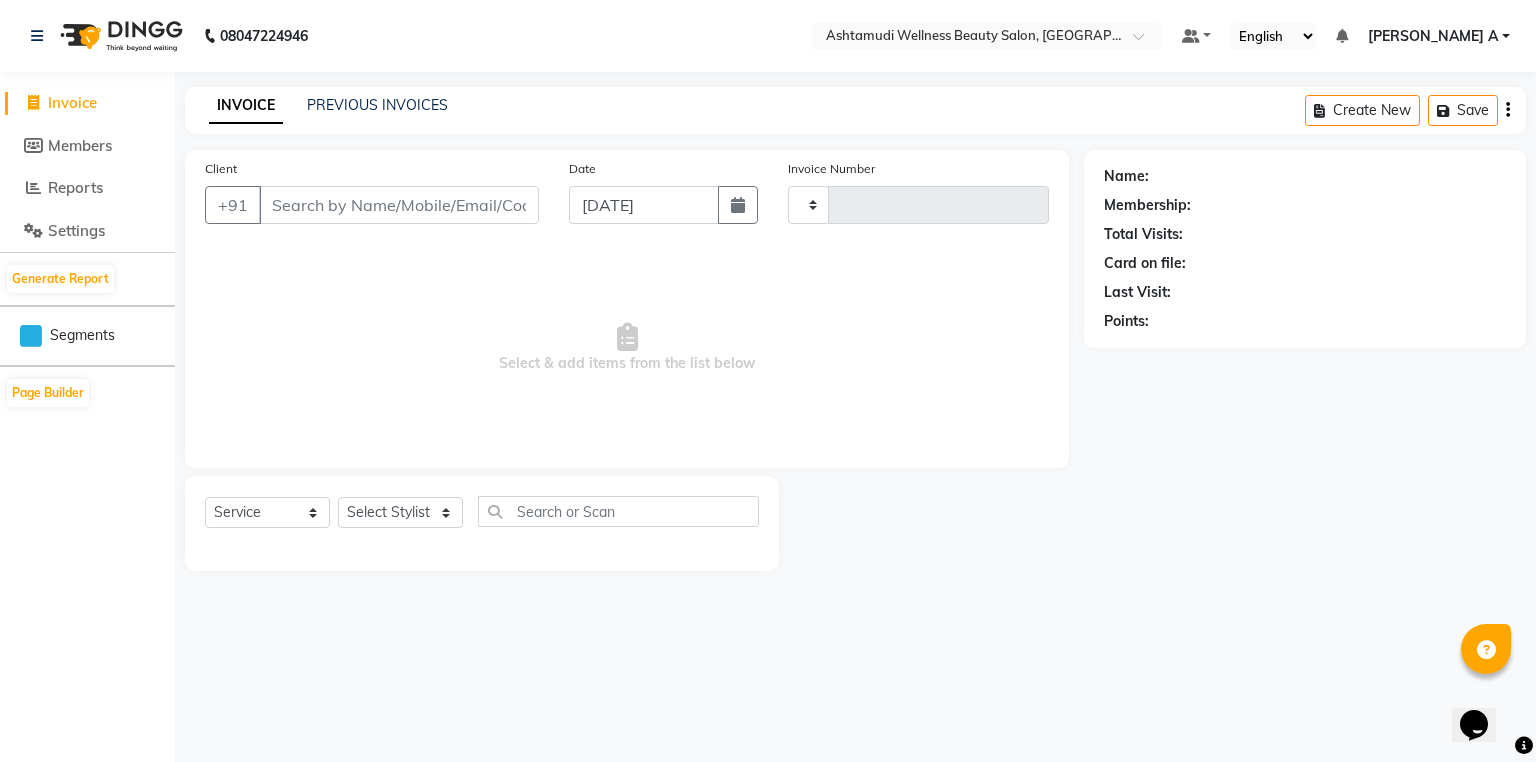 type on "2964" 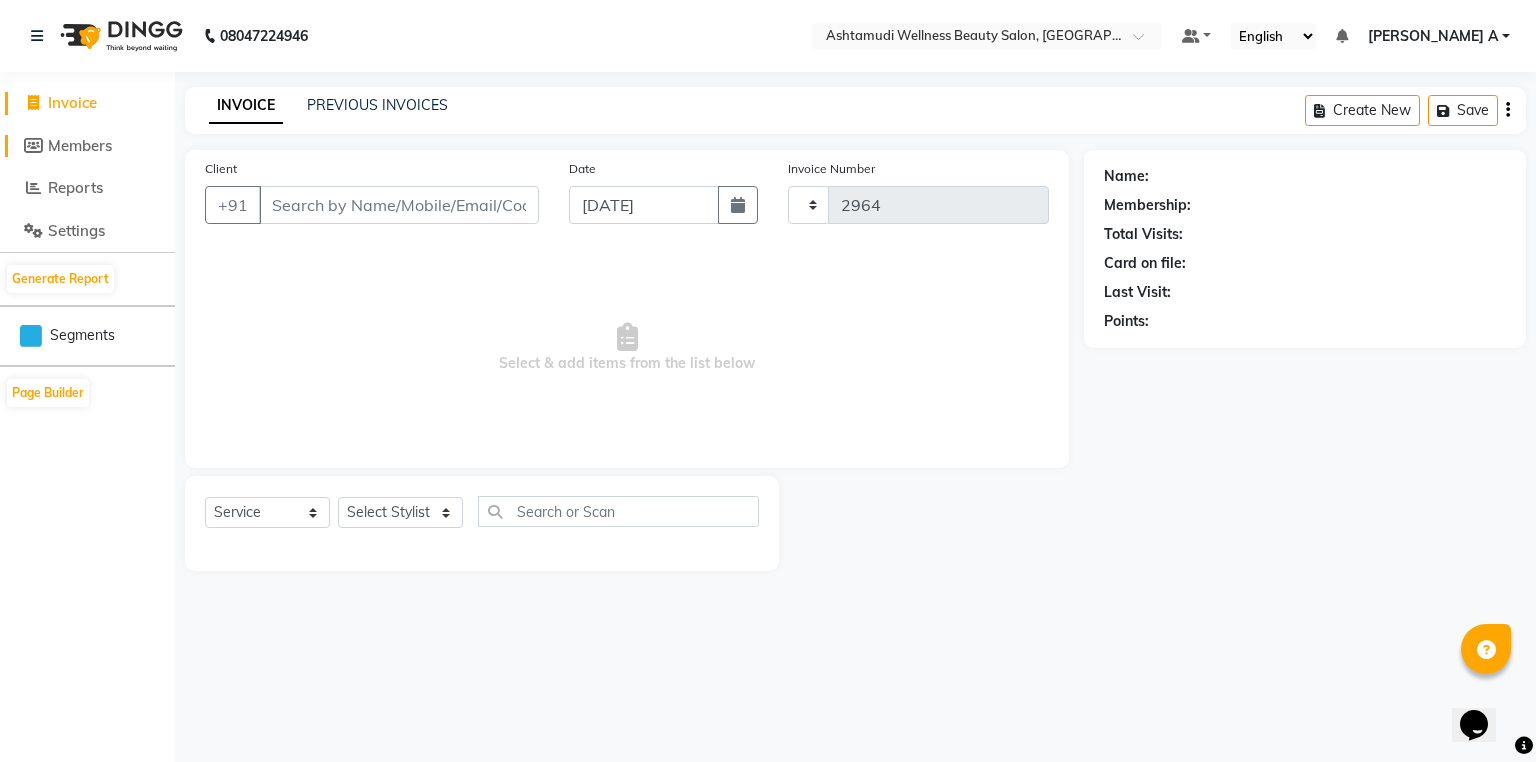 select on "4632" 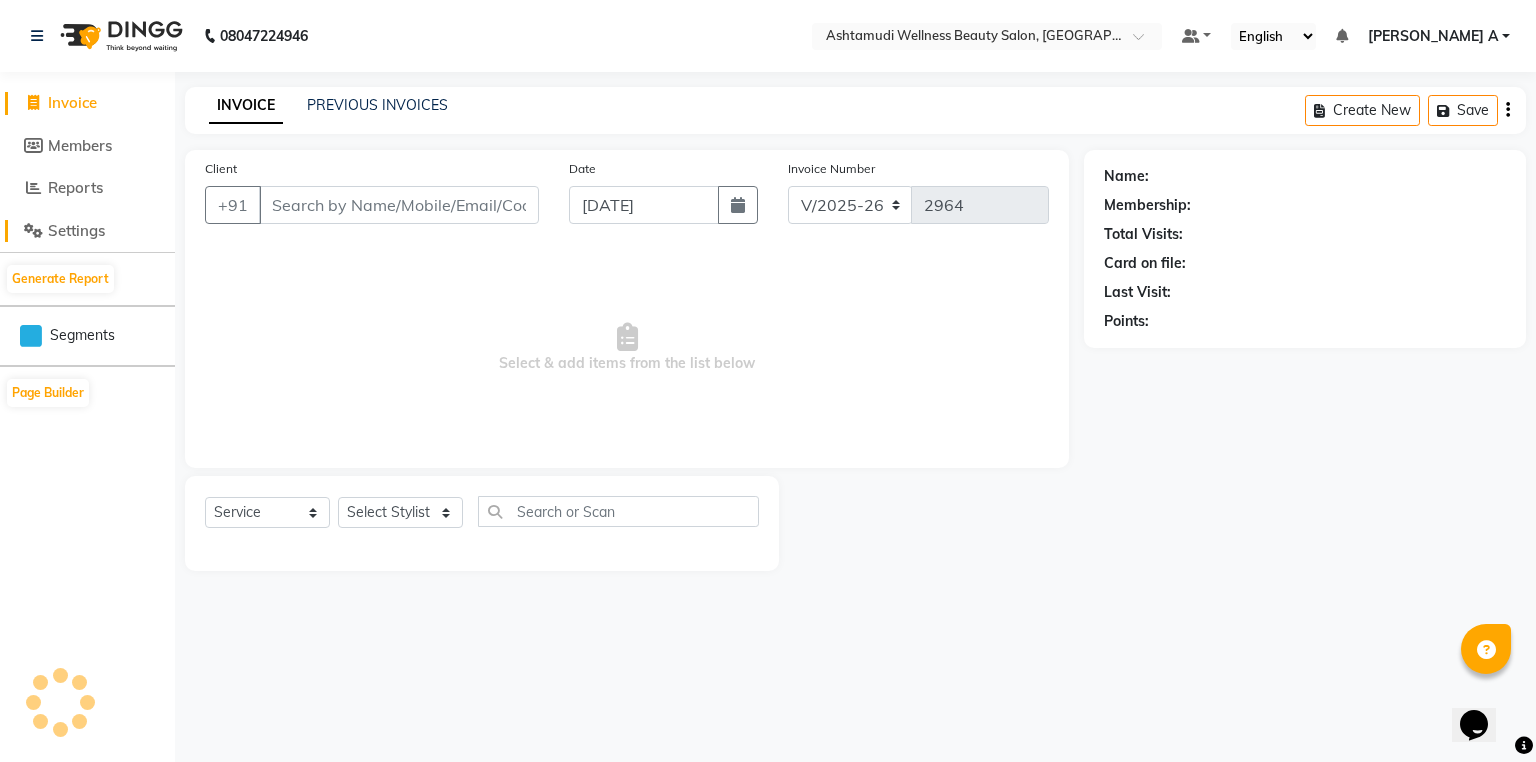 click 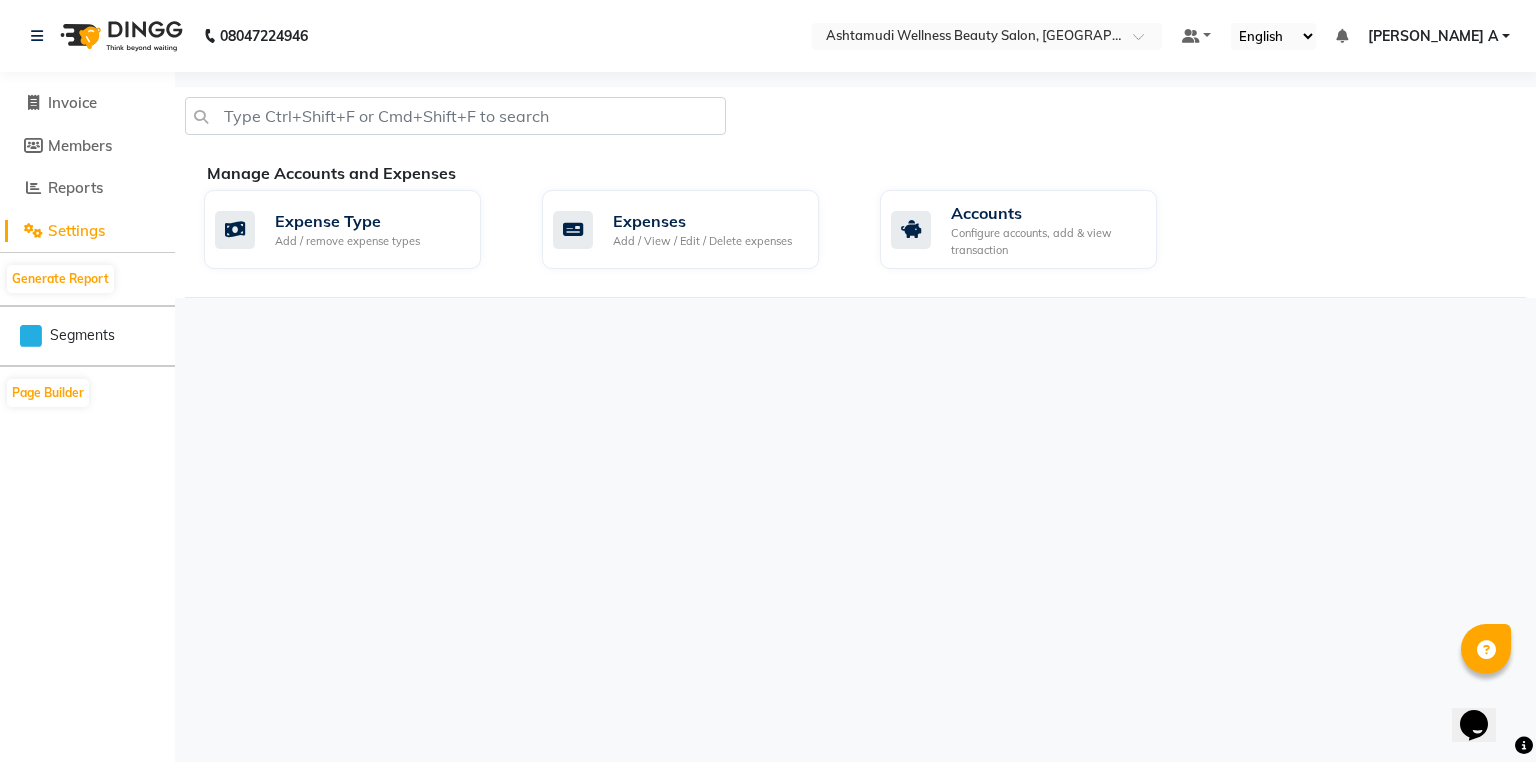 click on "08047224946" 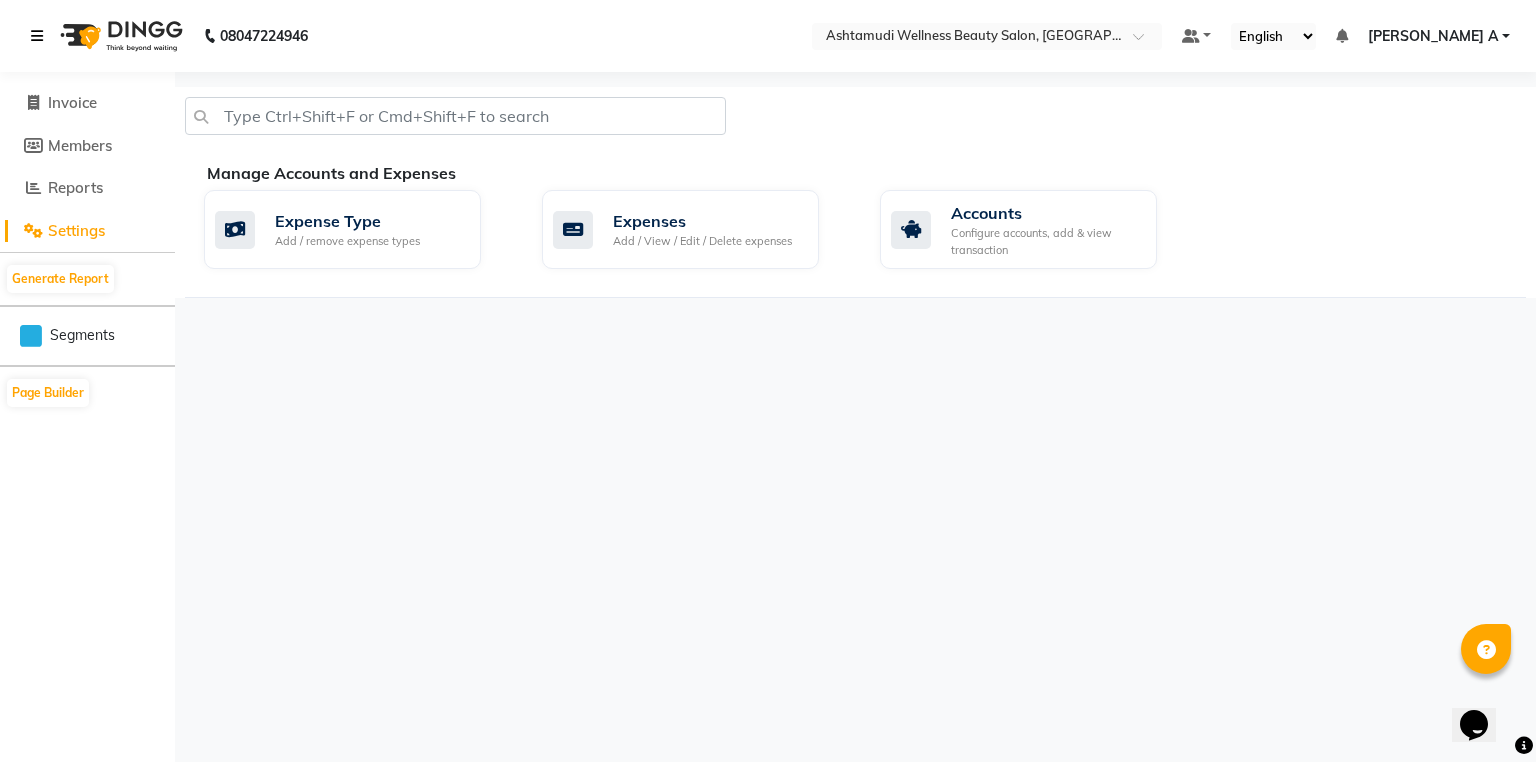 click at bounding box center [41, 36] 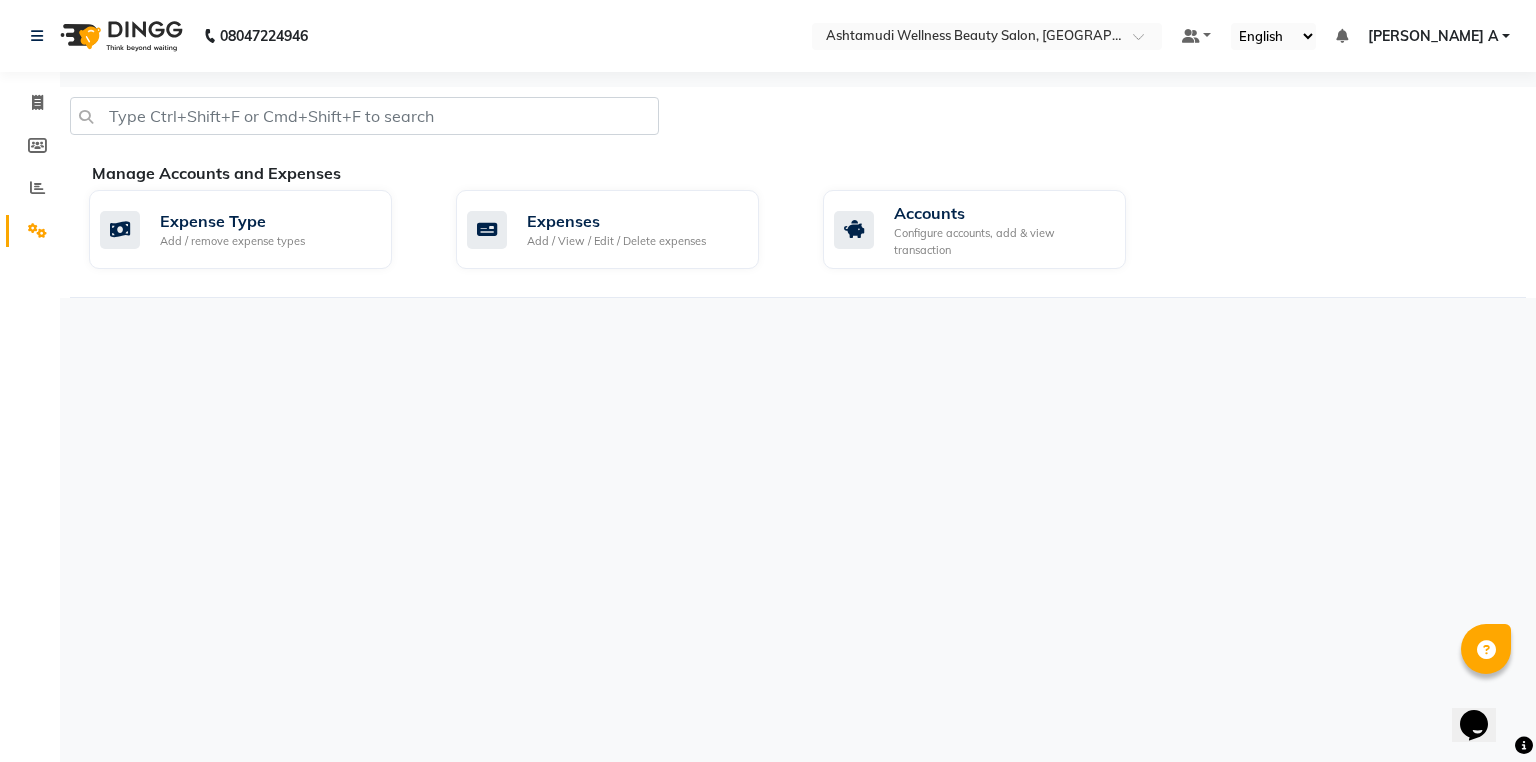 drag, startPoint x: 148, startPoint y: 396, endPoint x: 61, endPoint y: 169, distance: 243.1008 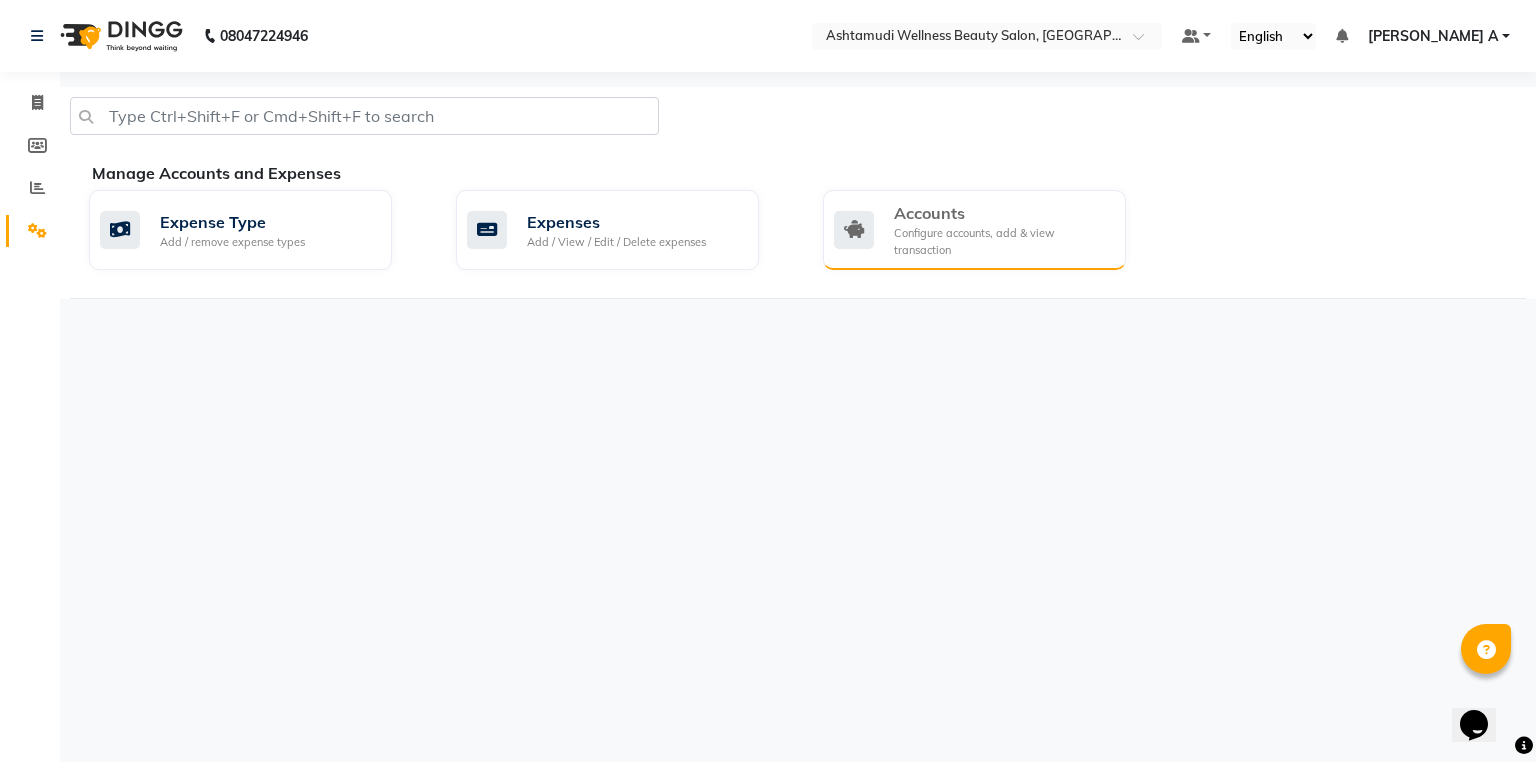 click on "Accounts Configure accounts, add & view transaction" 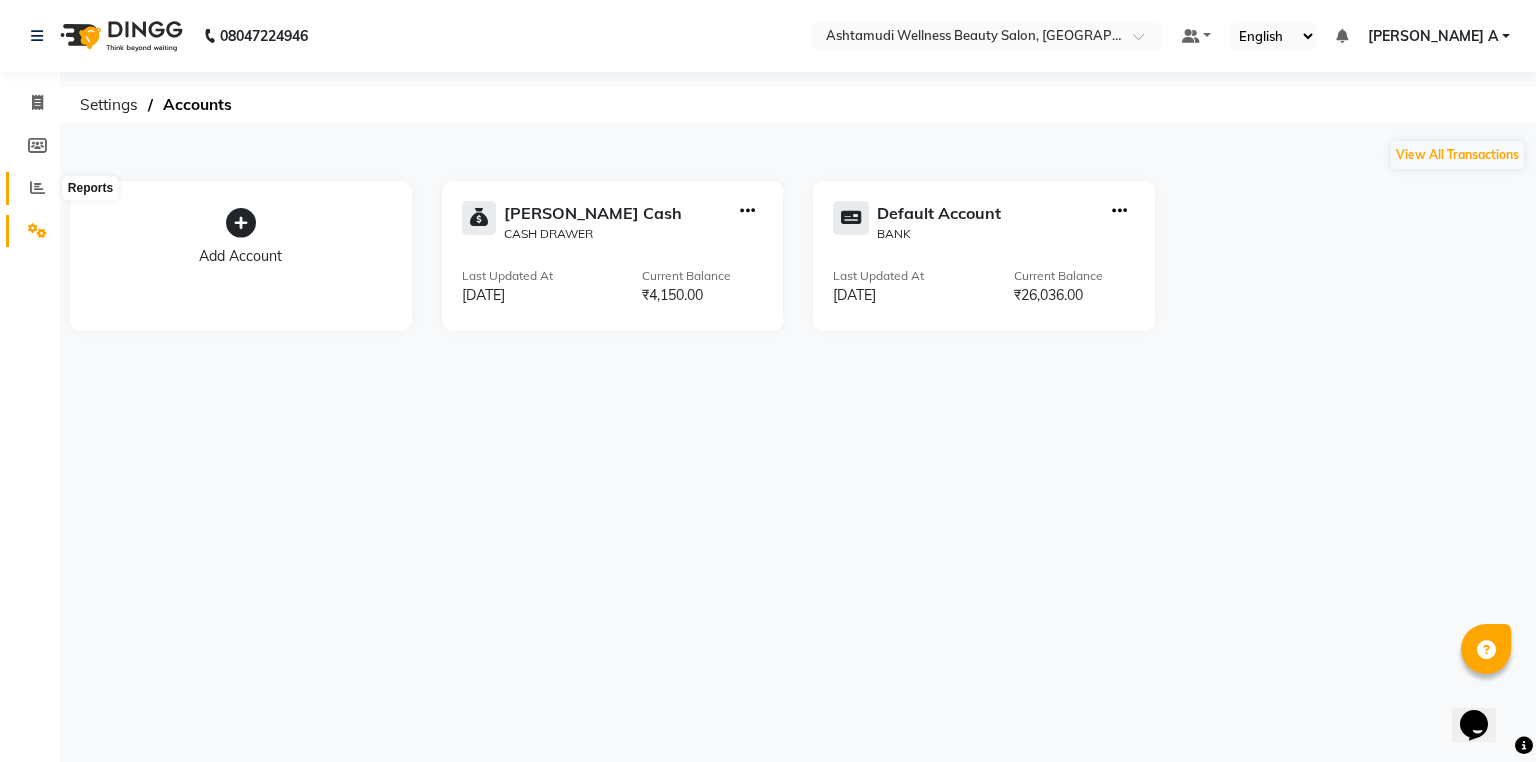 click 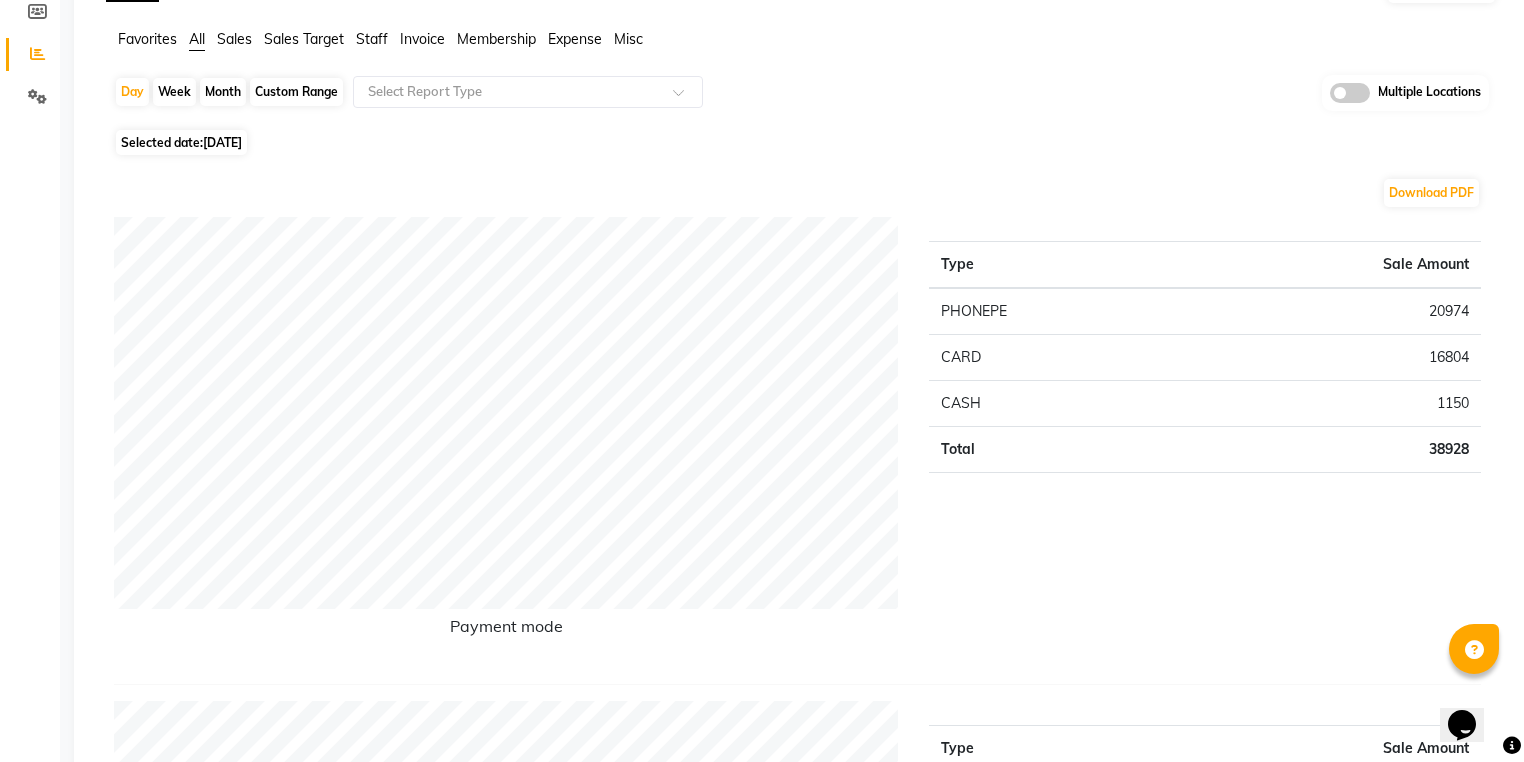 scroll, scrollTop: 0, scrollLeft: 0, axis: both 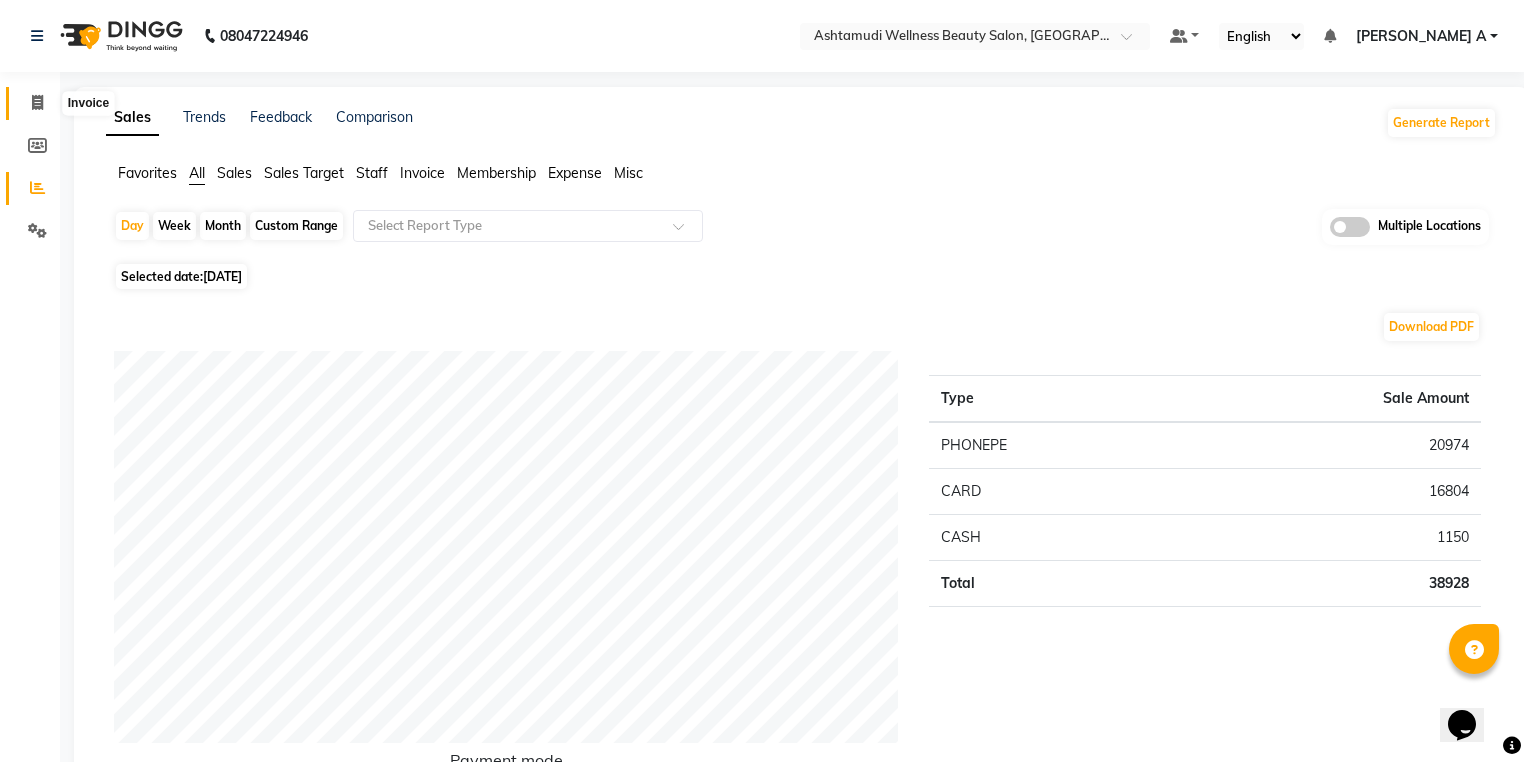 click 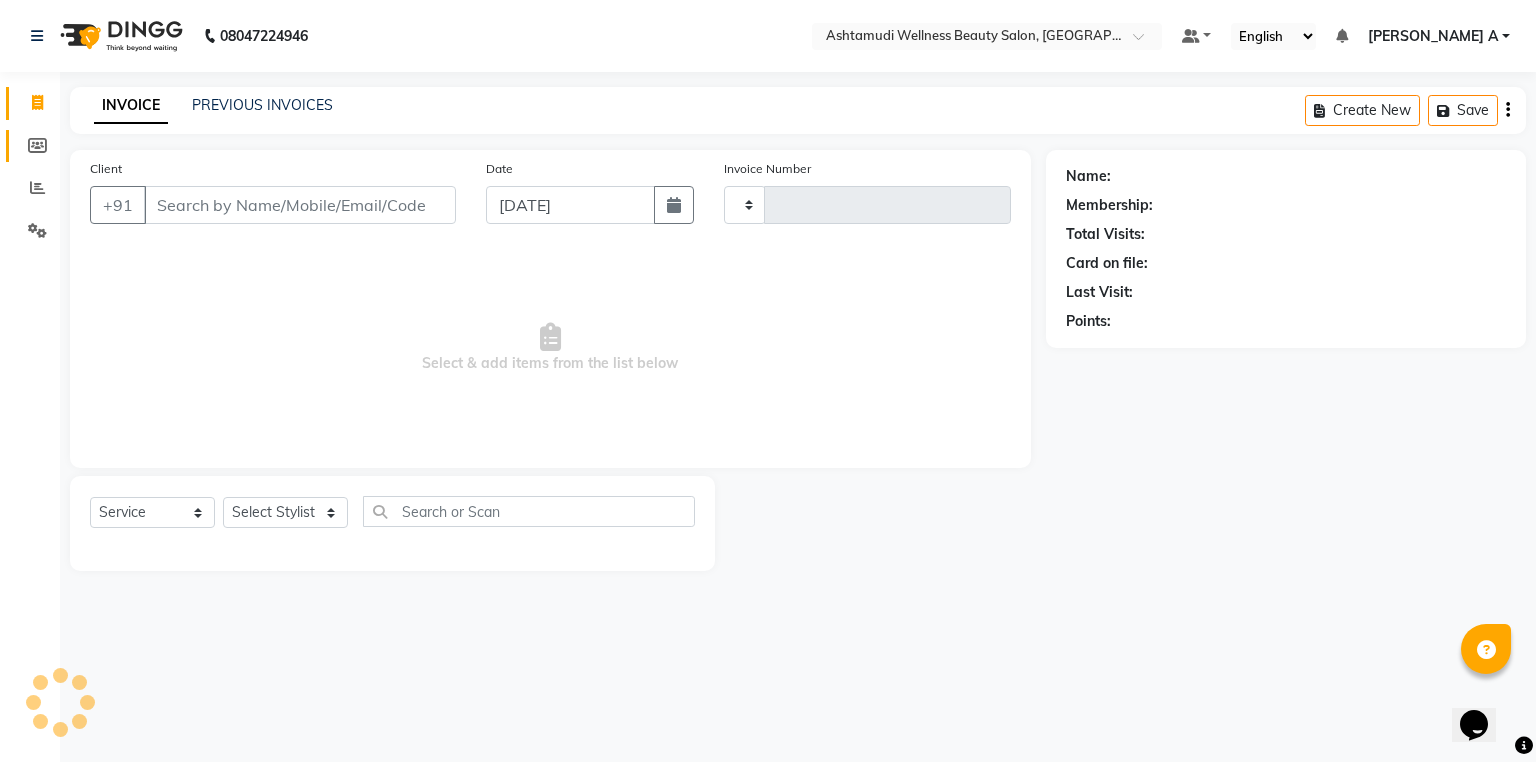 type on "2964" 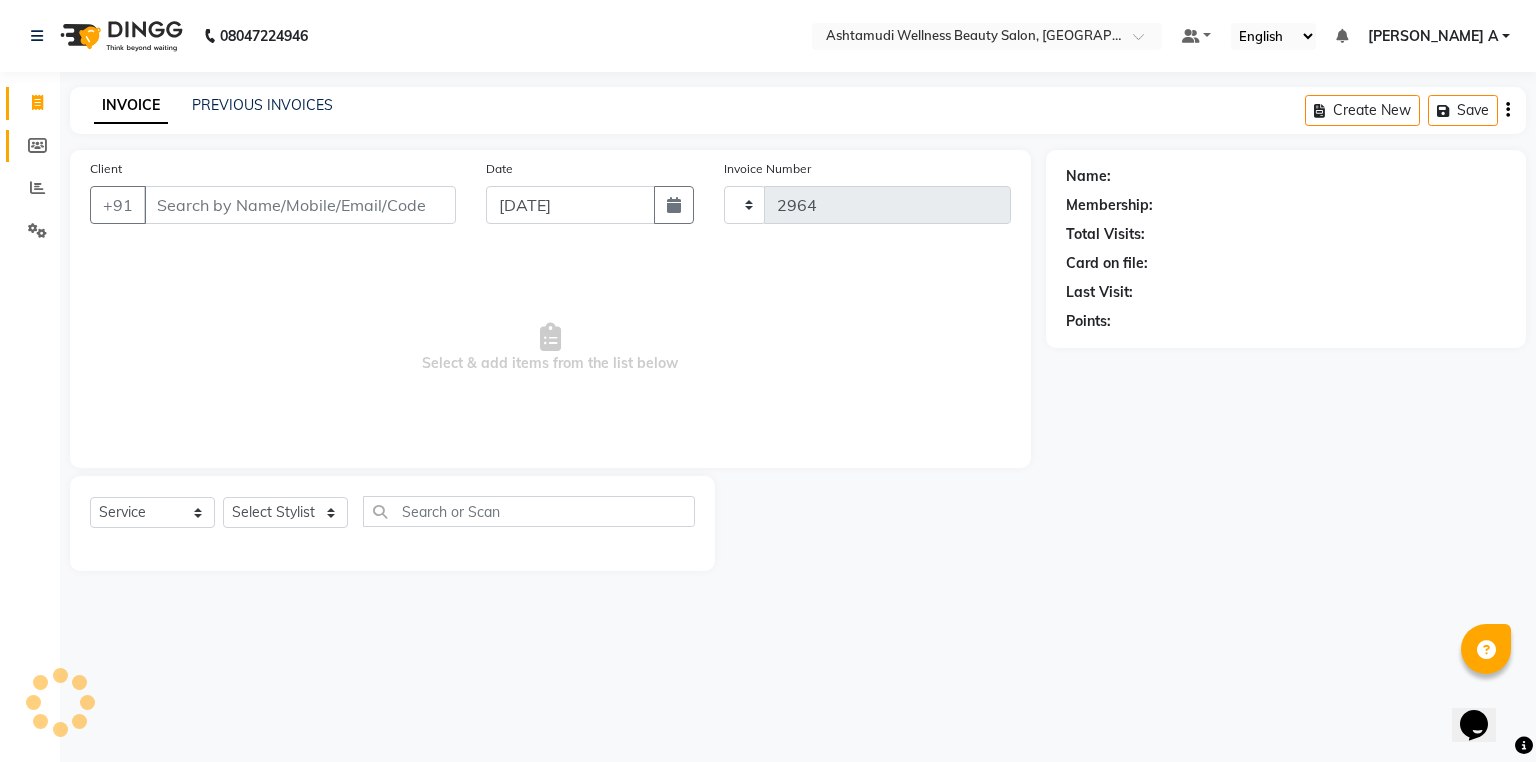 select on "4632" 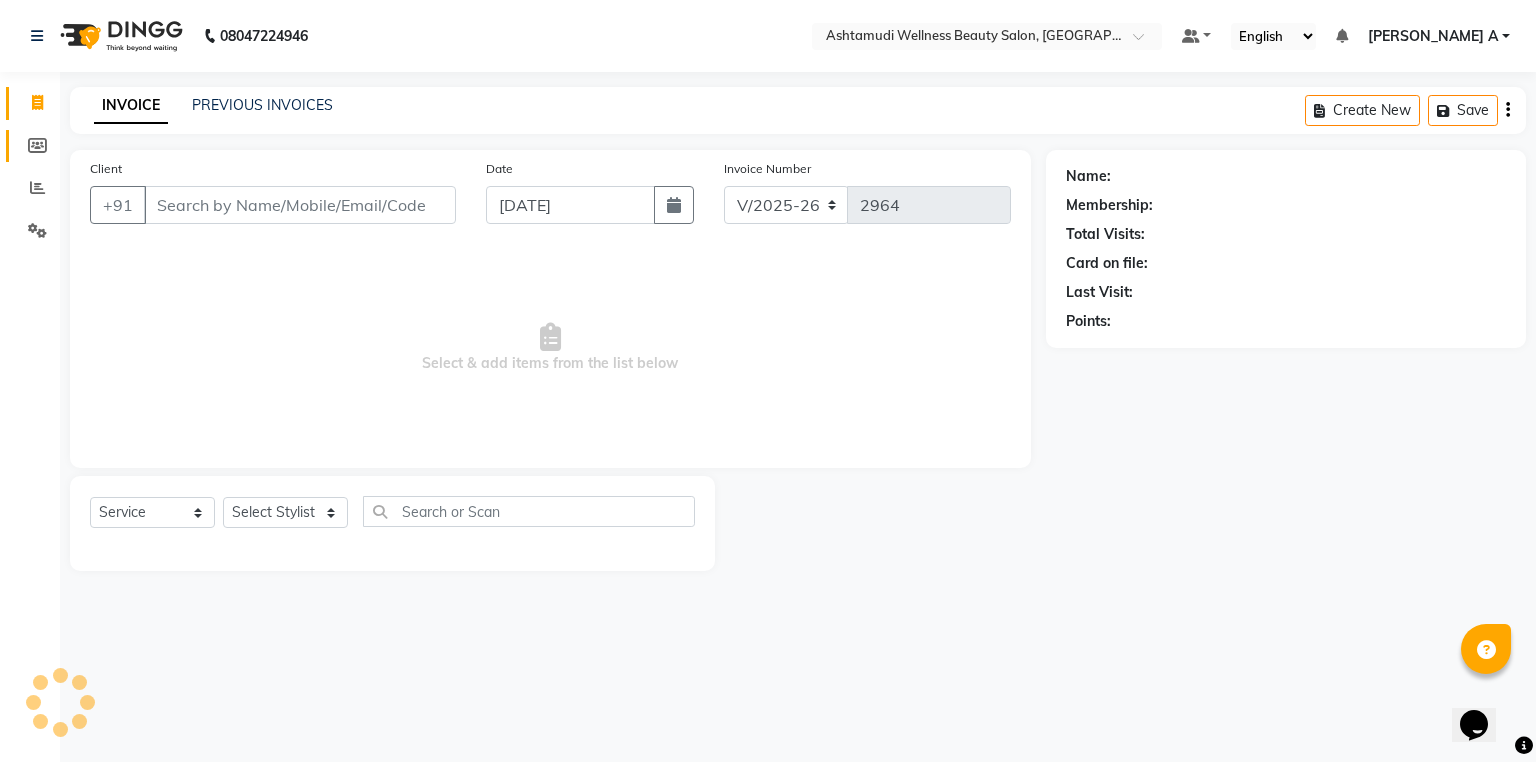 click on "Members" 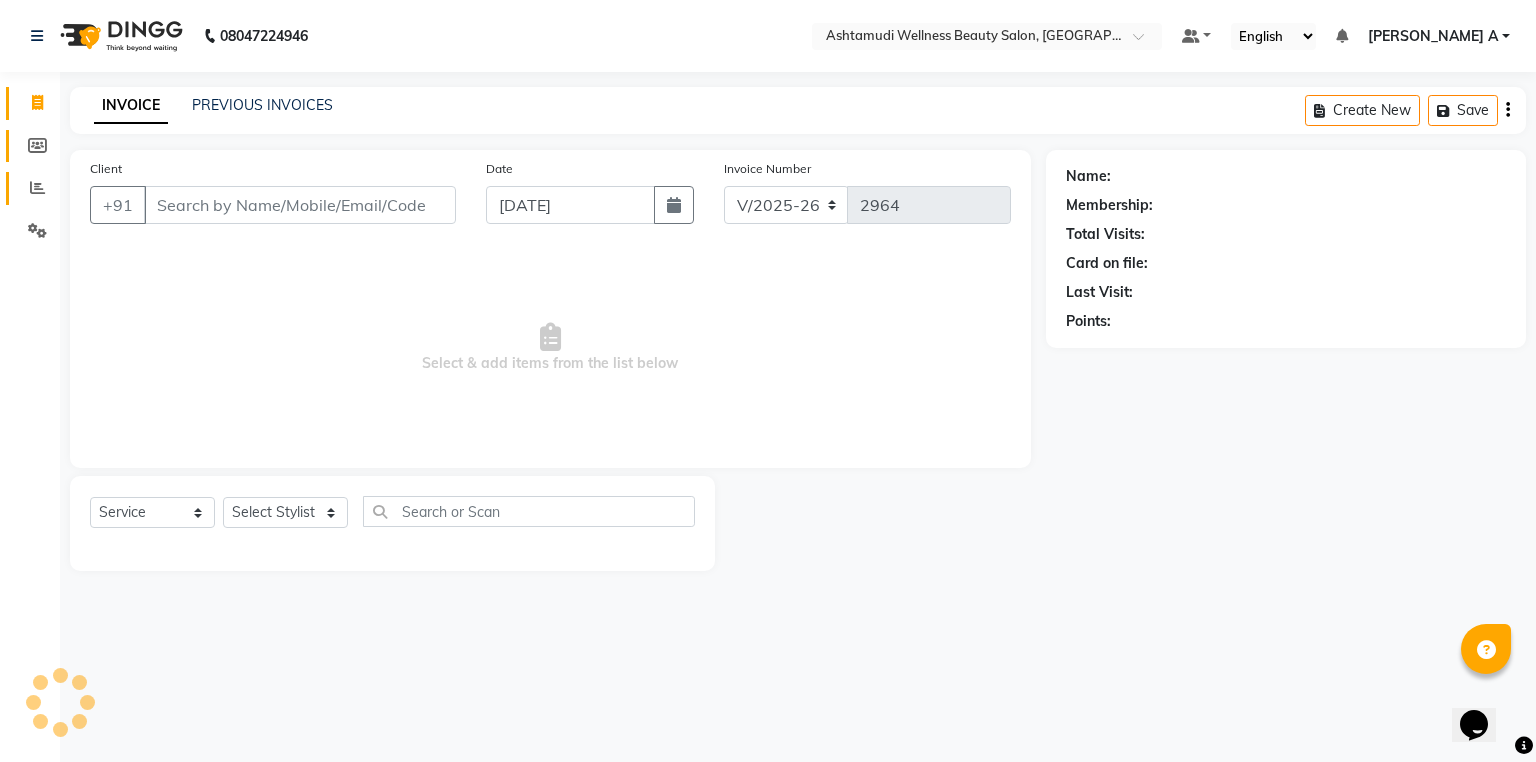 select 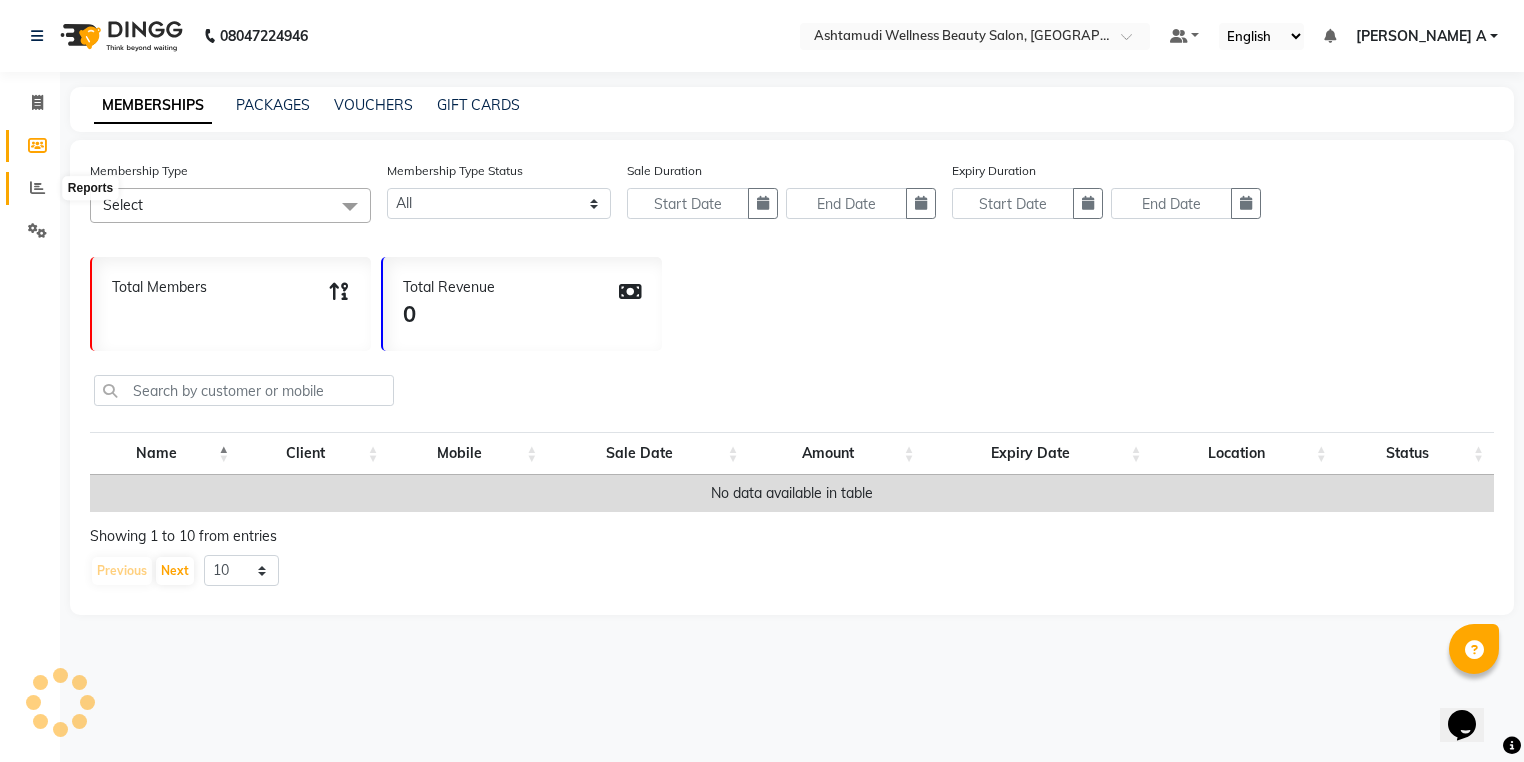 click on "Invoice  Members  Reports  Settings Generate Report Segments Page Builder" 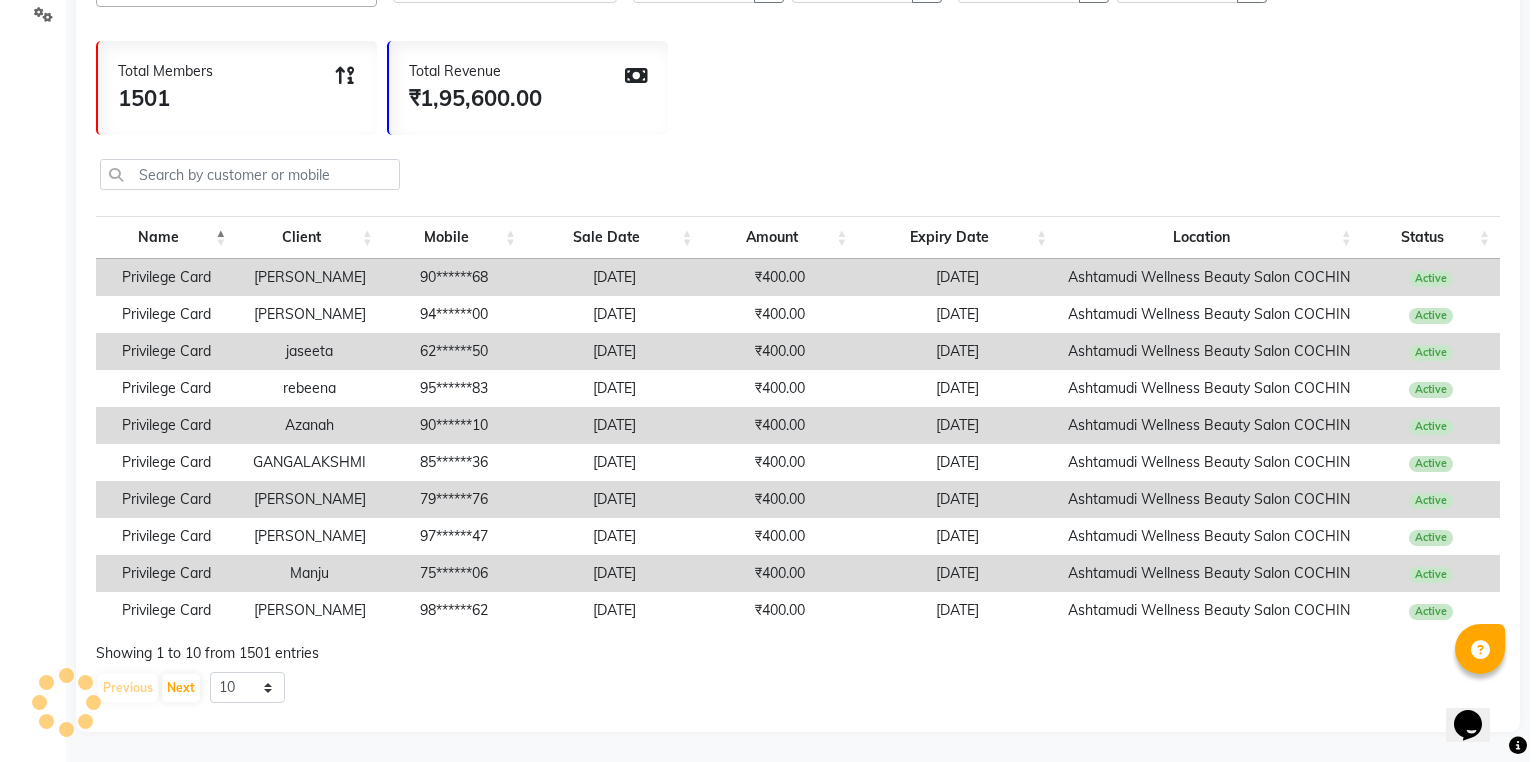 scroll, scrollTop: 0, scrollLeft: 0, axis: both 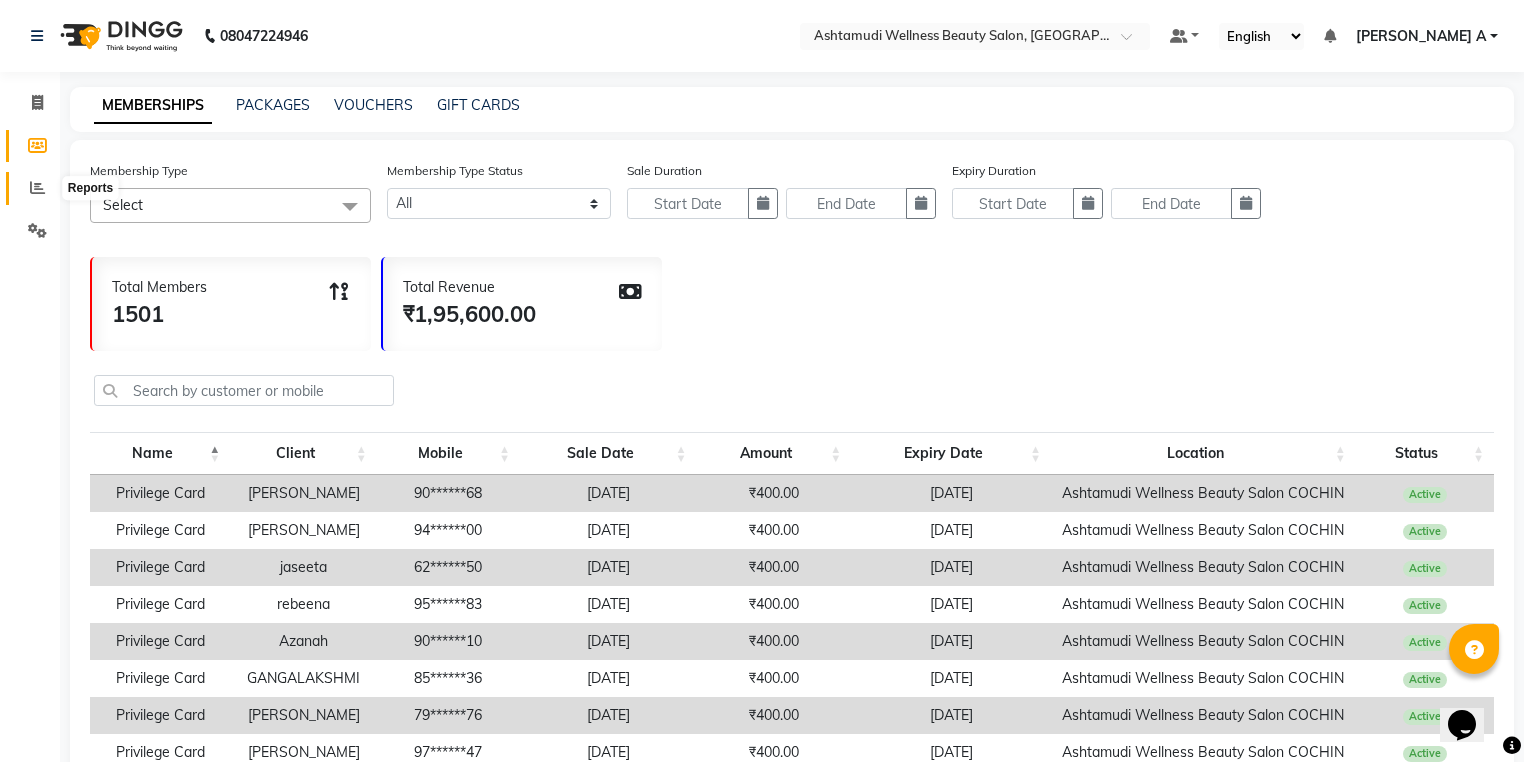 click on "Reports" 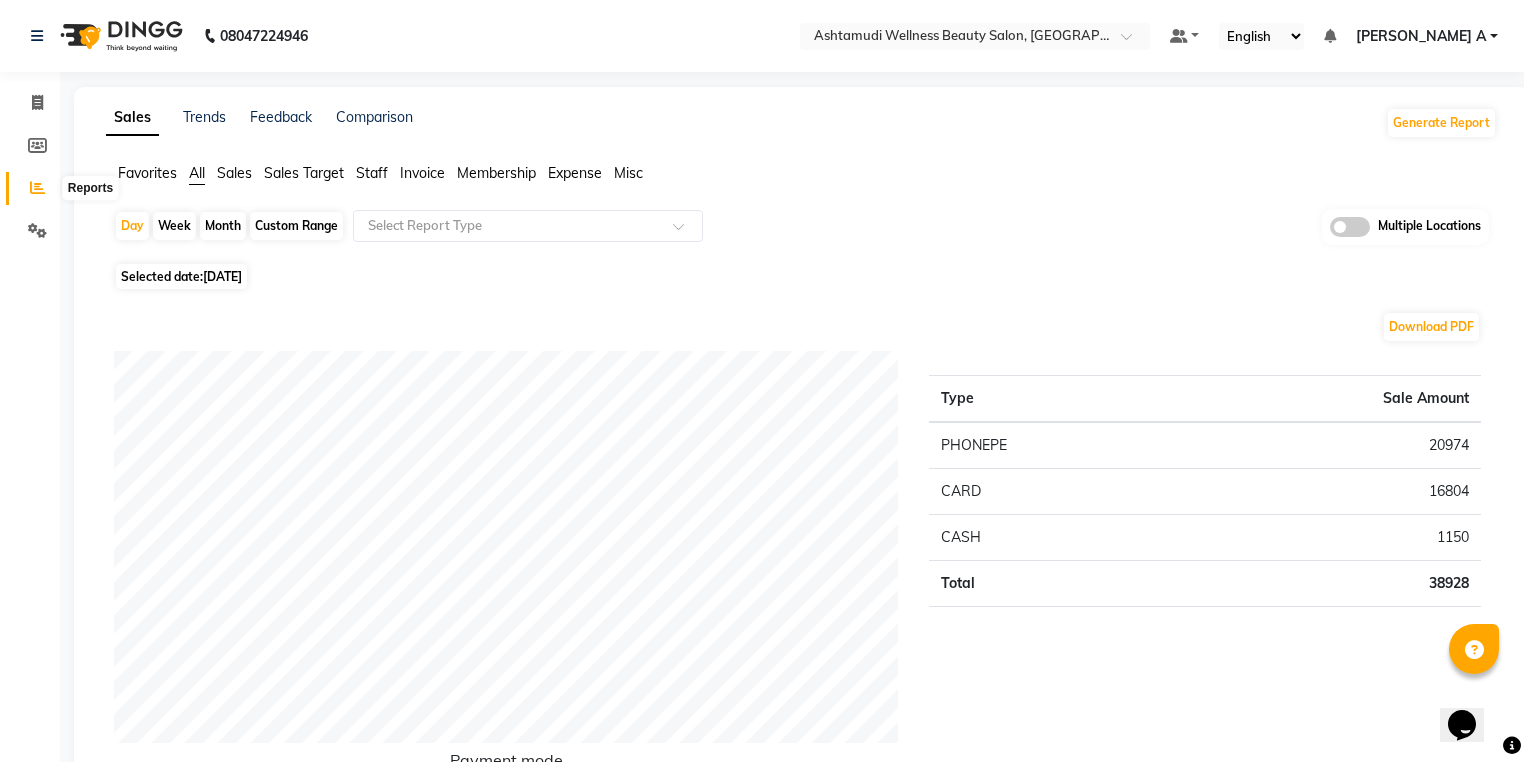 click 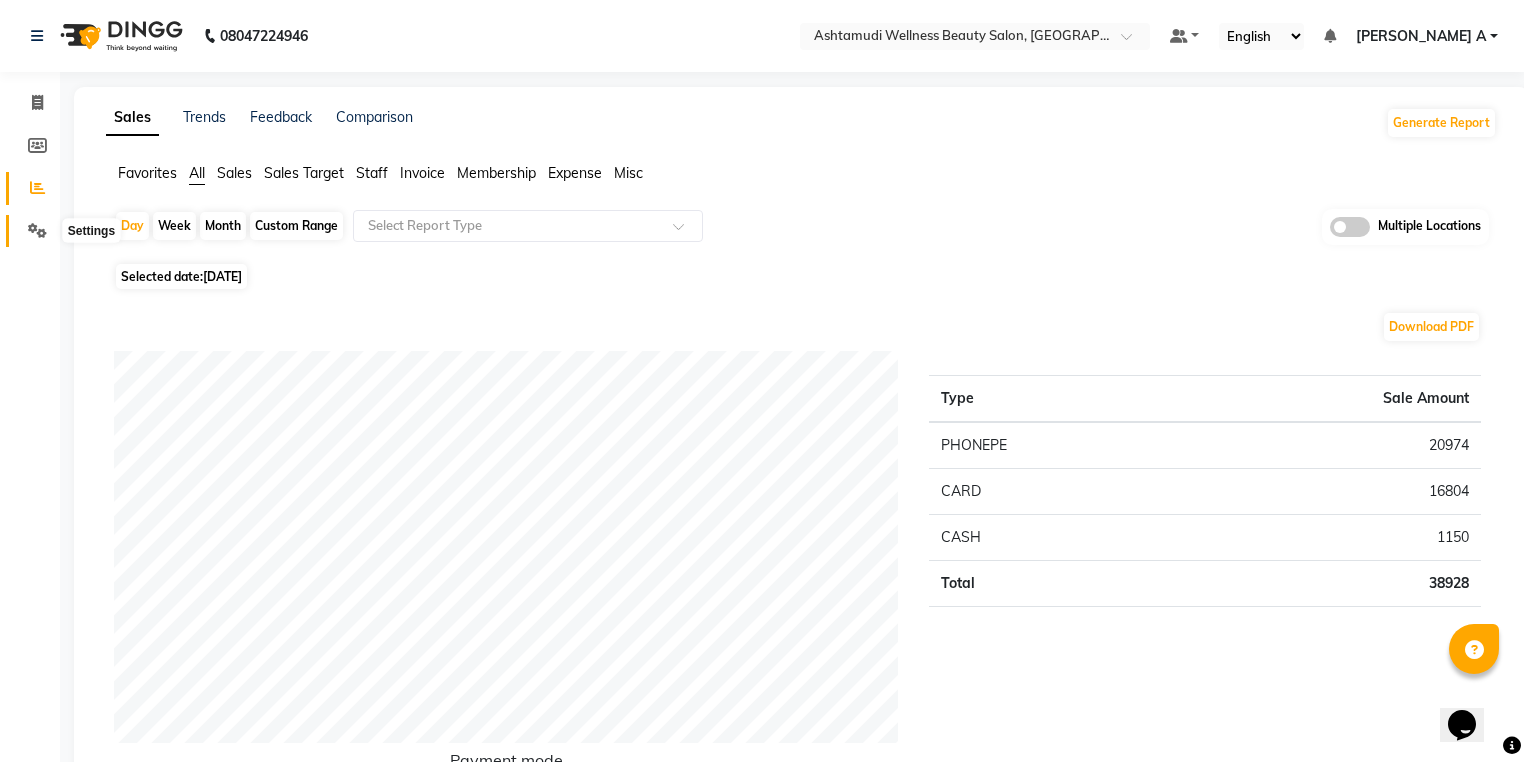 click 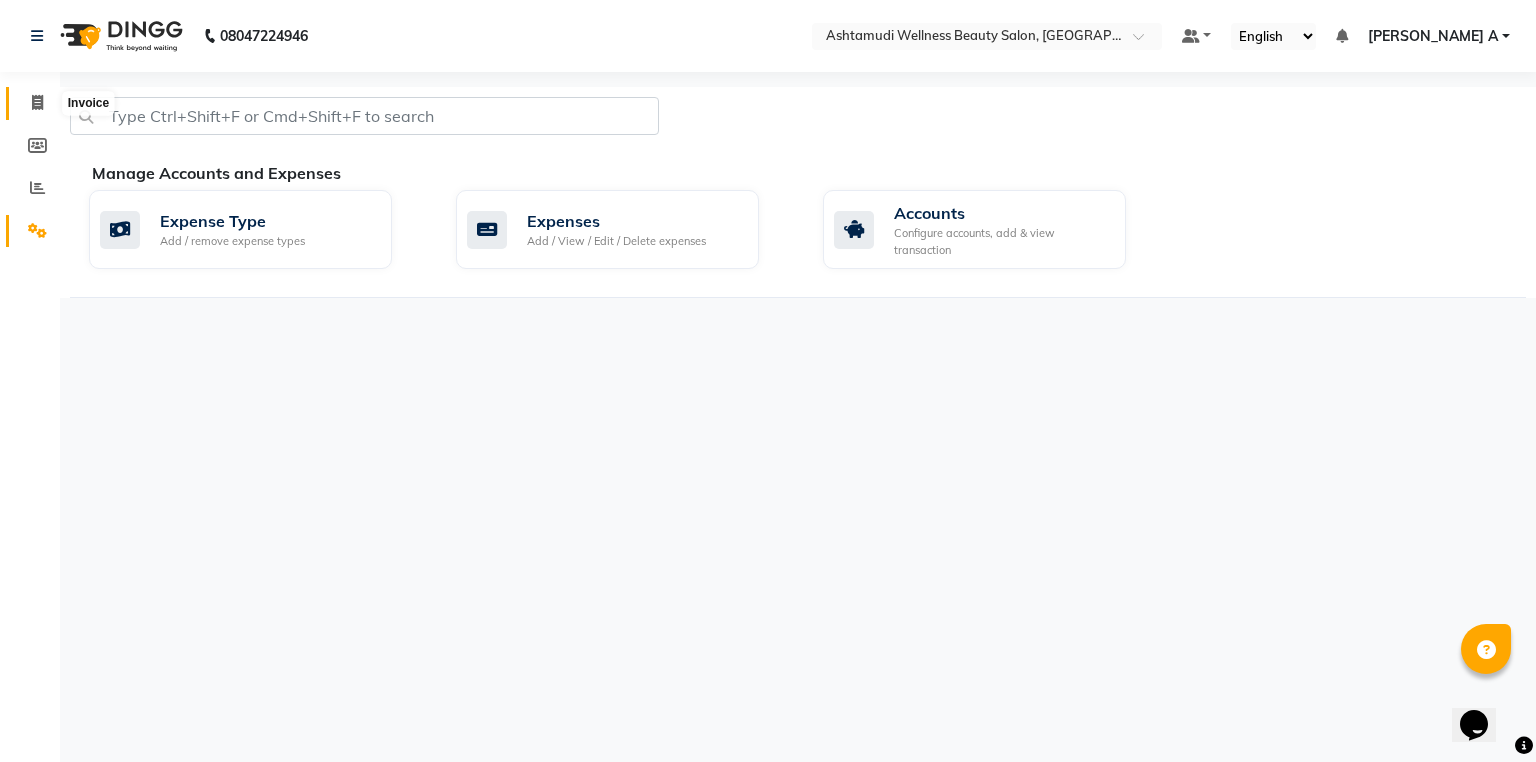 click 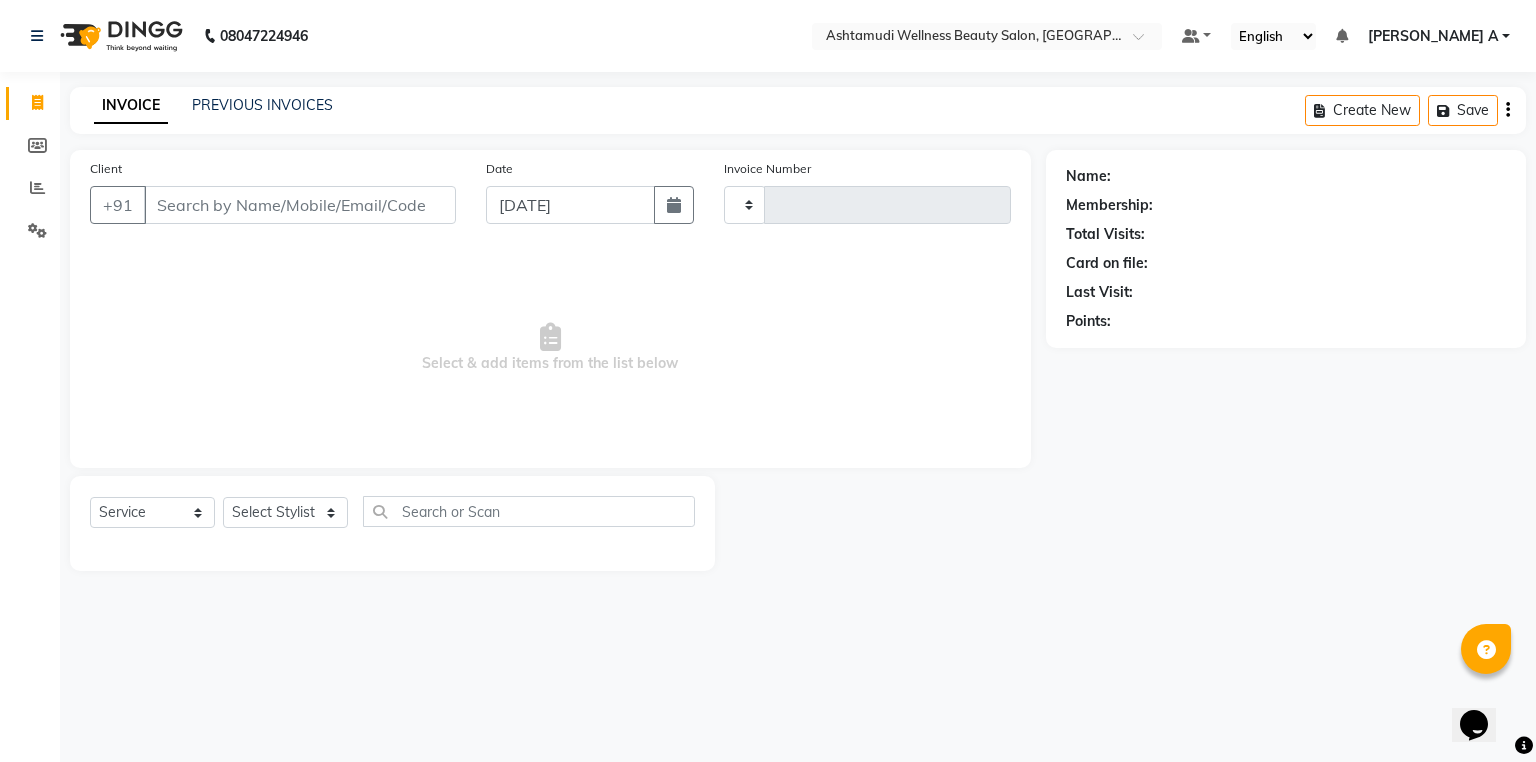 type on "2964" 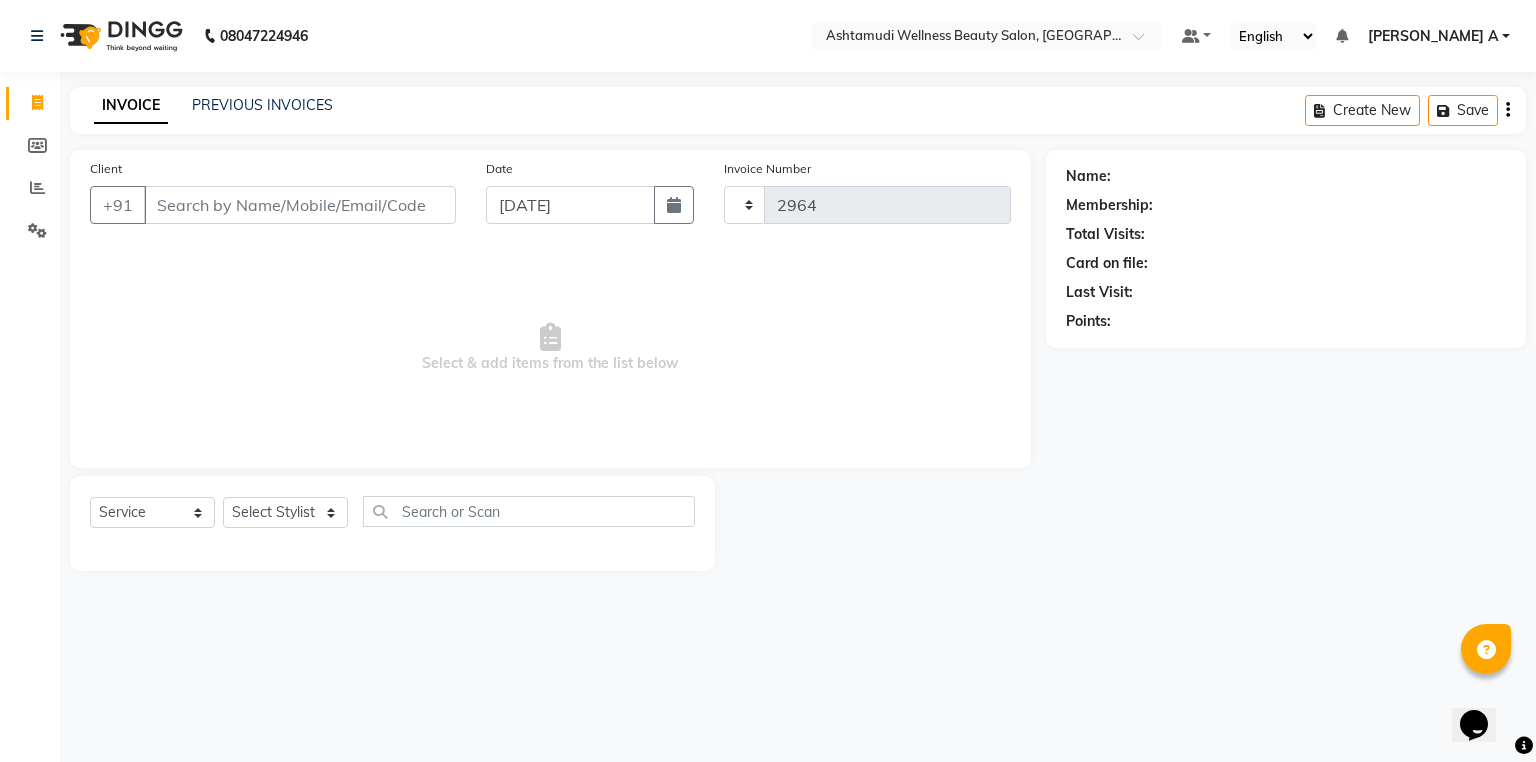 select on "4632" 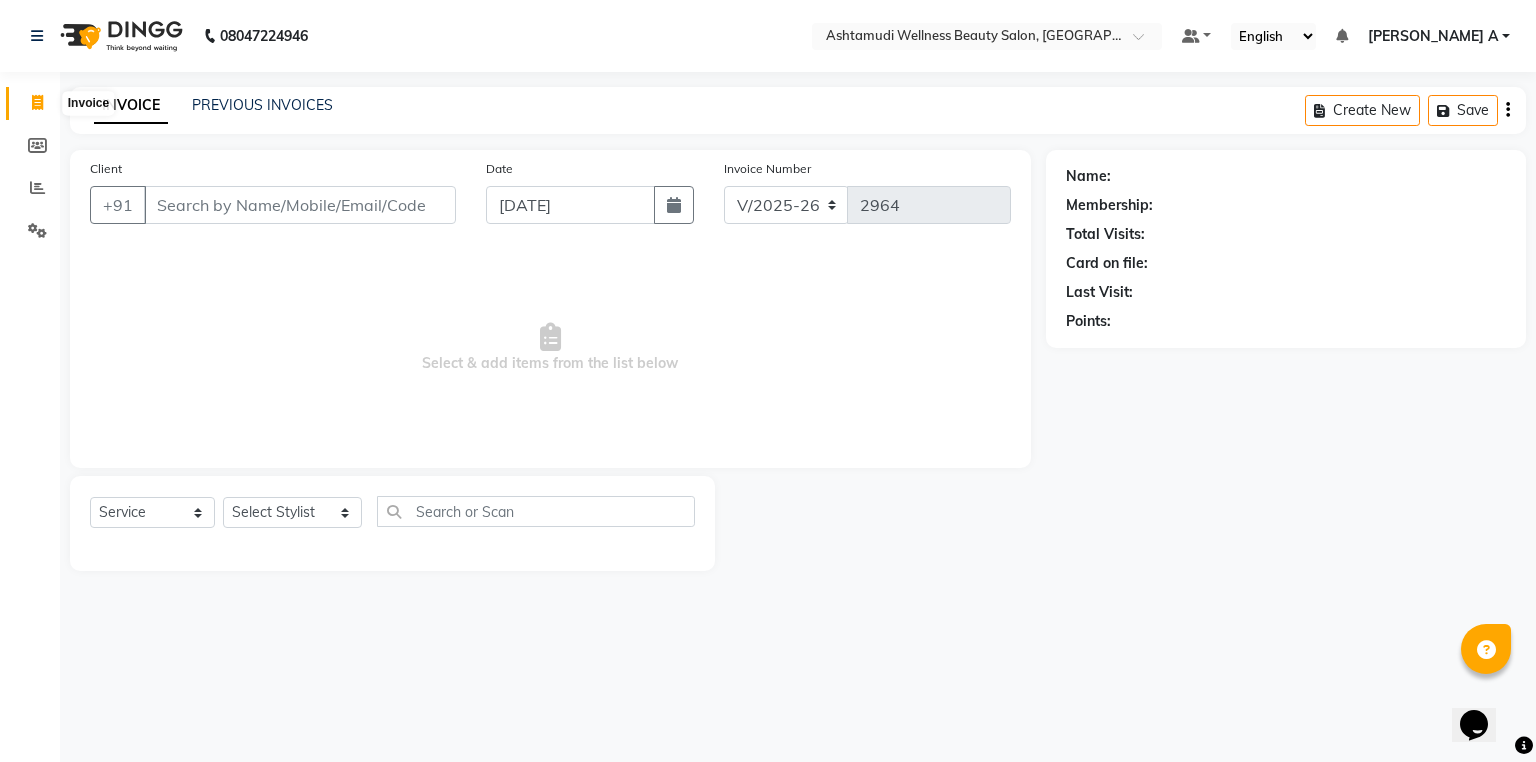 click 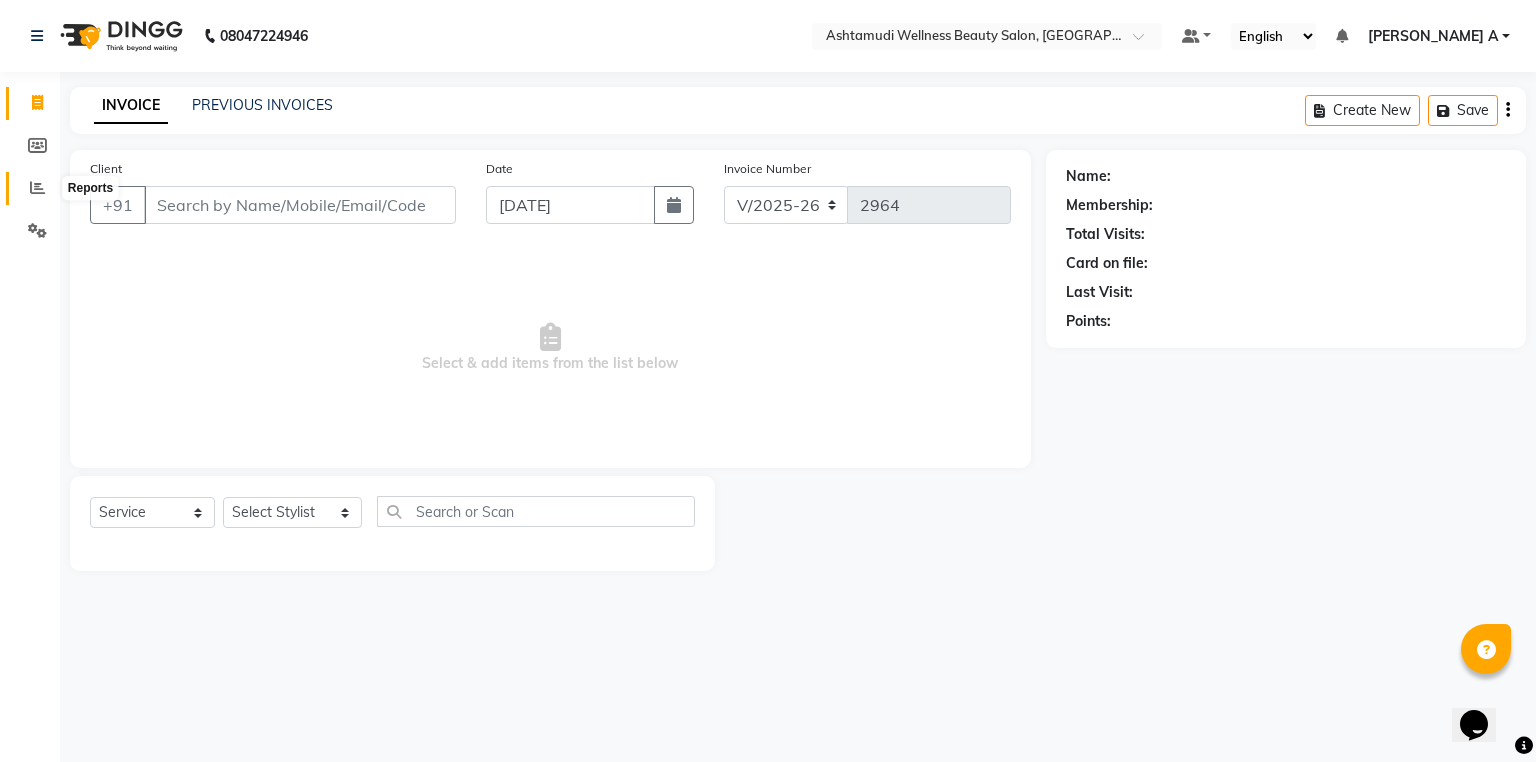 click 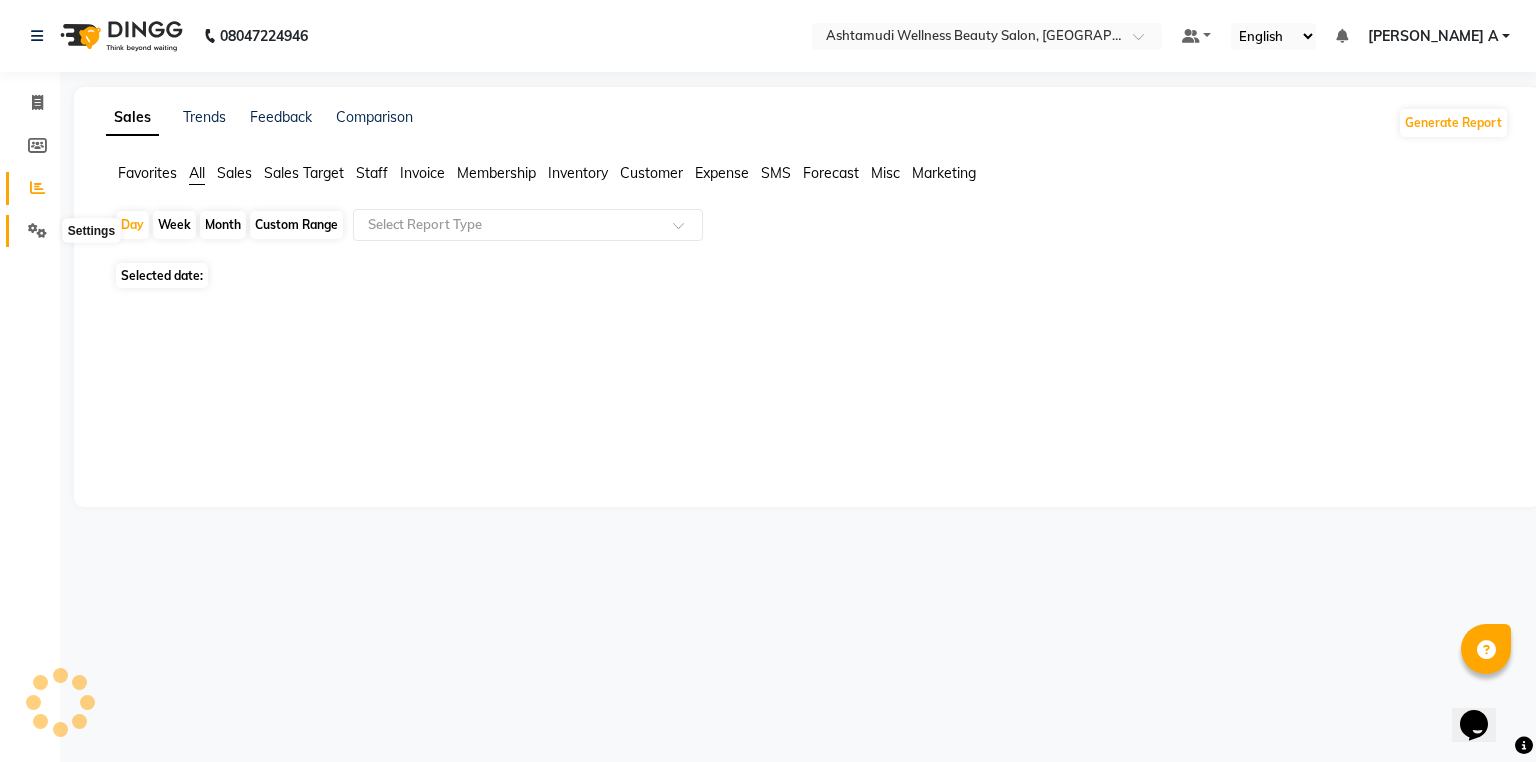 click 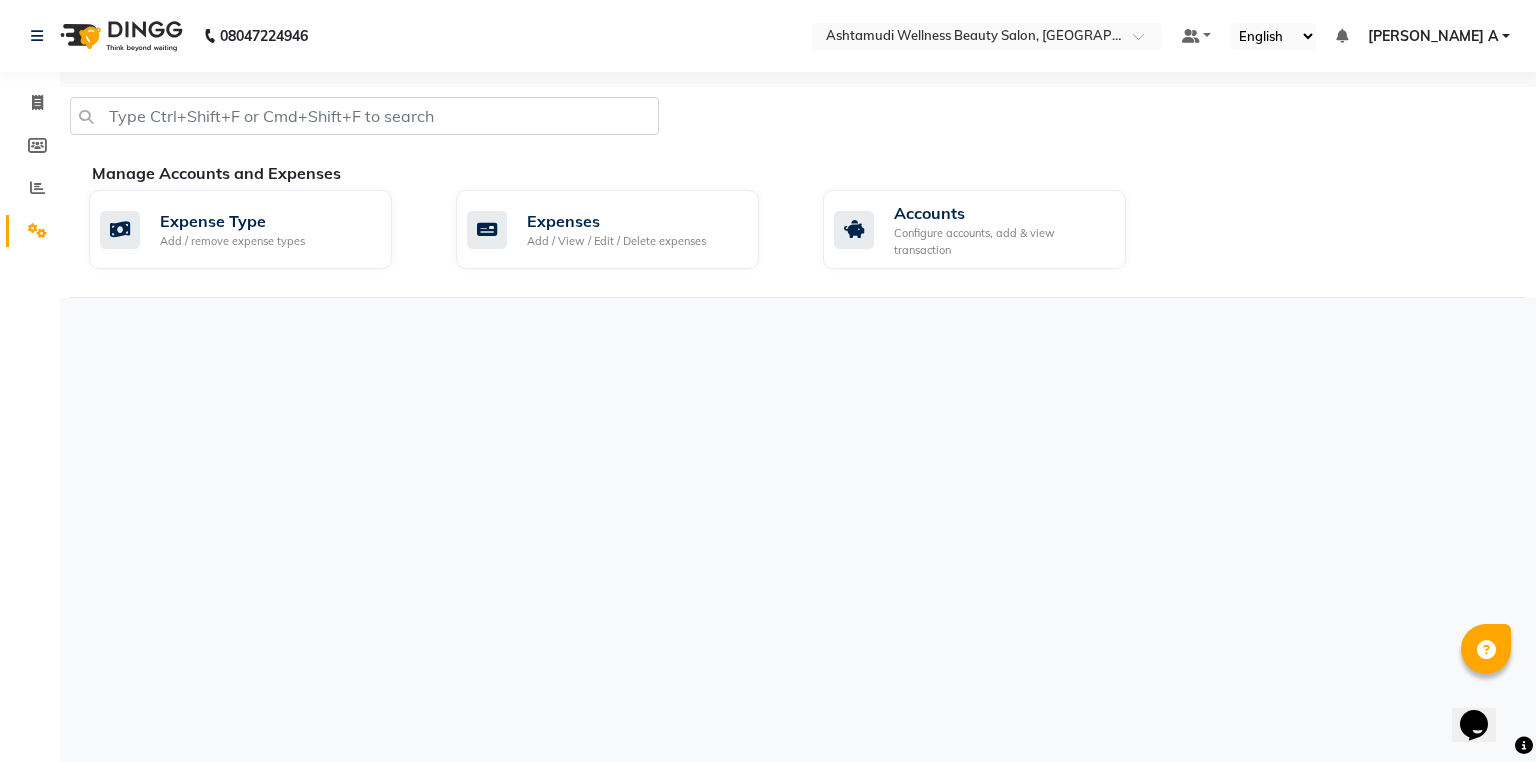 click on "[PERSON_NAME] A" at bounding box center [1433, 36] 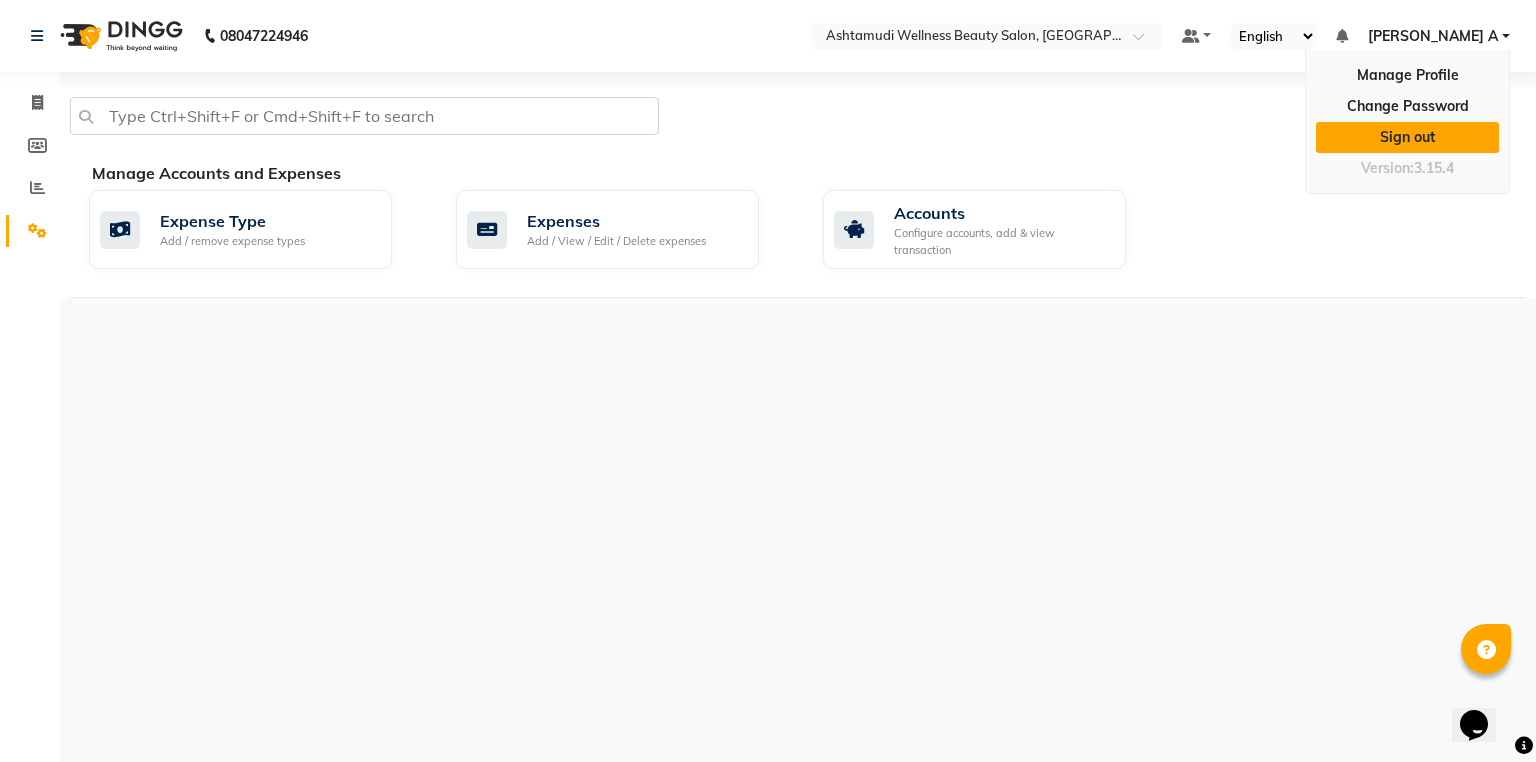 click on "Sign out" at bounding box center [1407, 137] 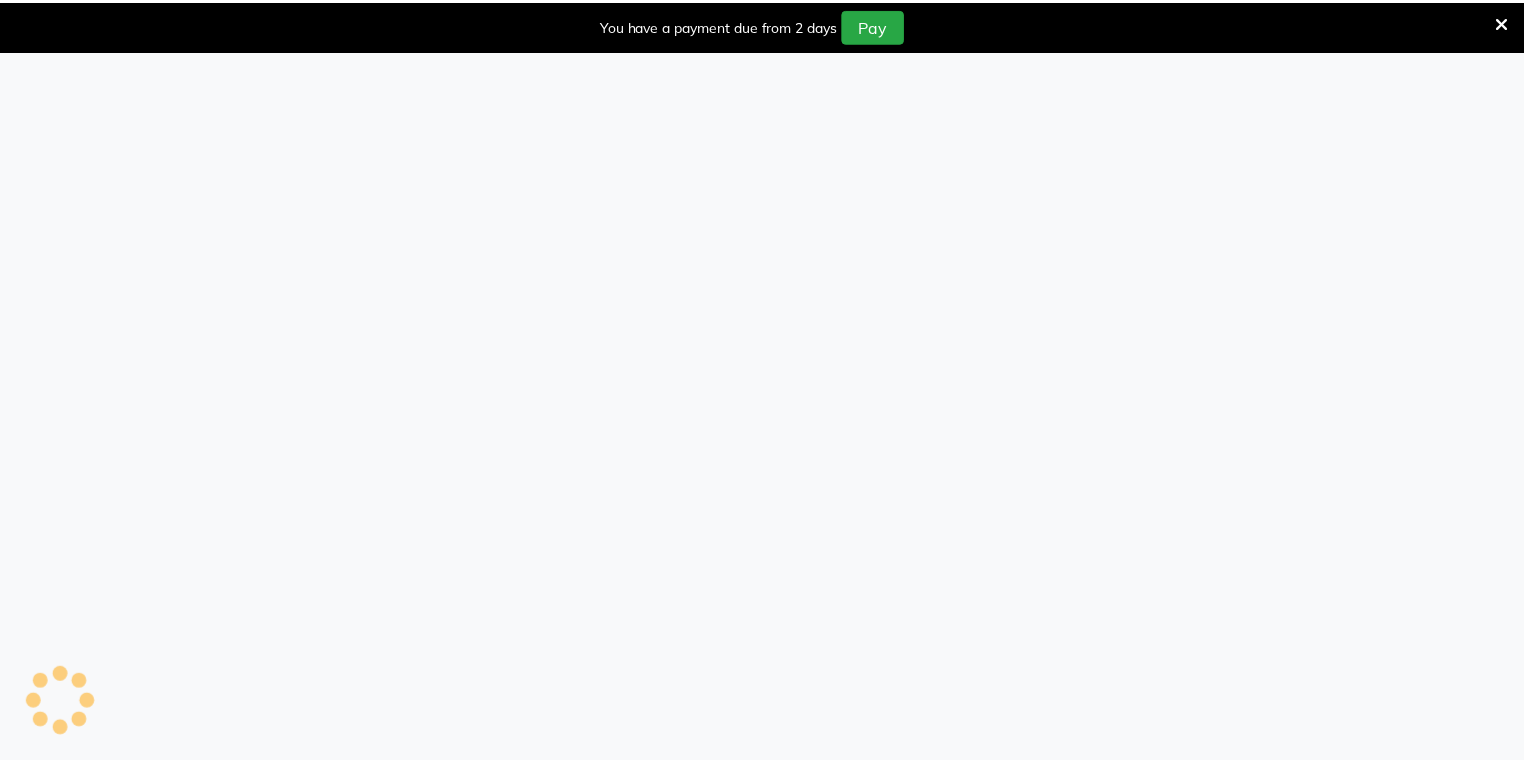 scroll, scrollTop: 0, scrollLeft: 0, axis: both 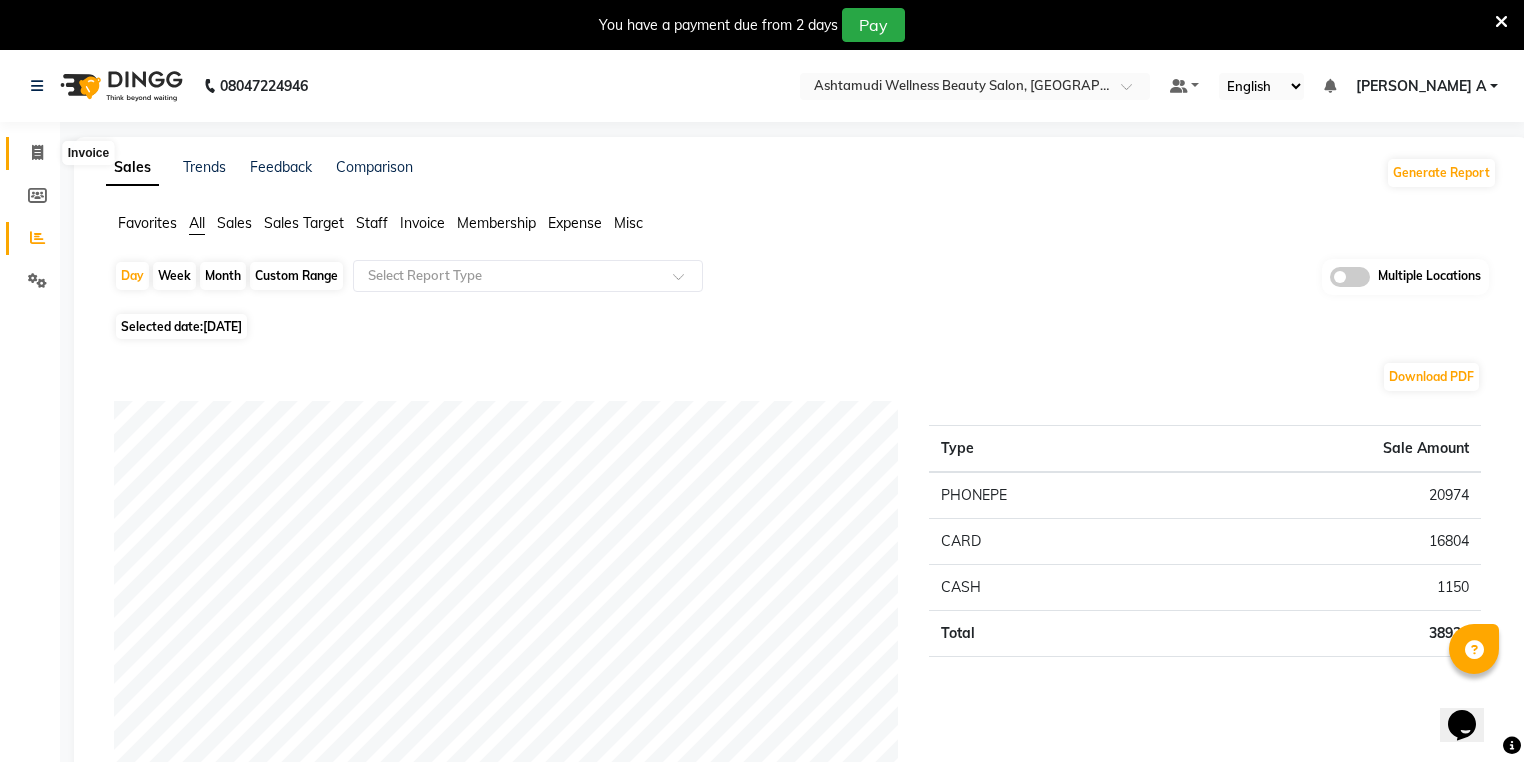 click 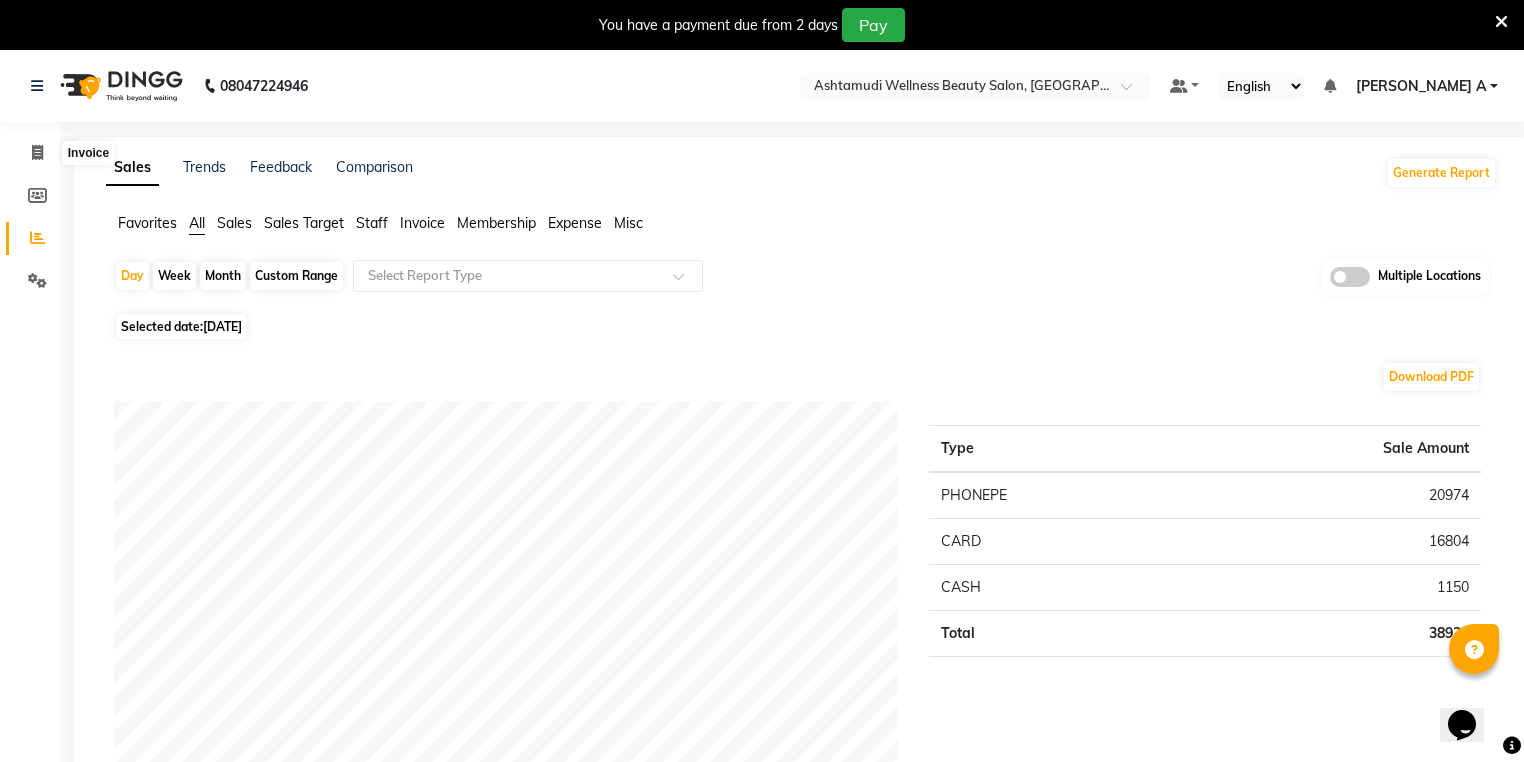 select on "service" 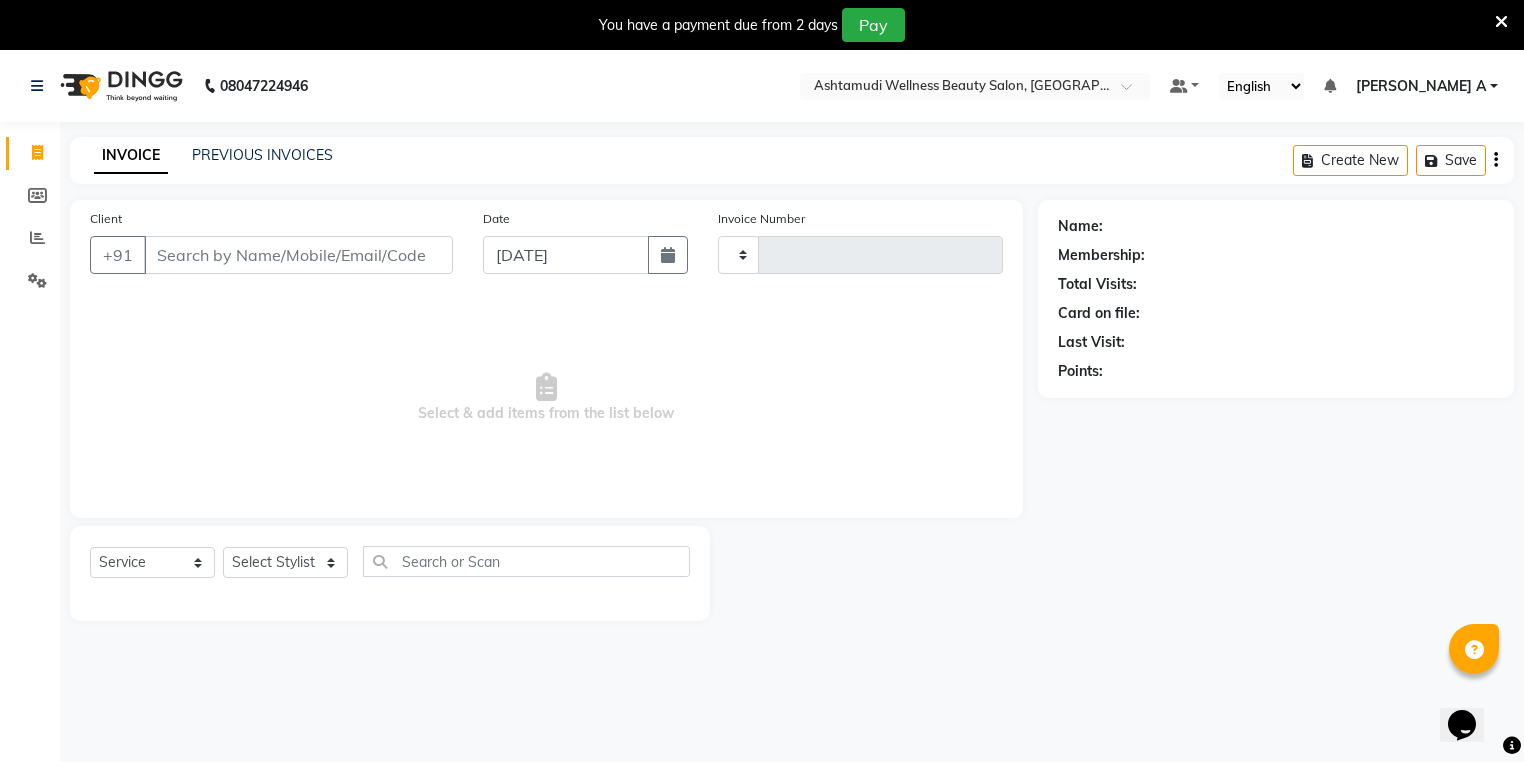 scroll, scrollTop: 50, scrollLeft: 0, axis: vertical 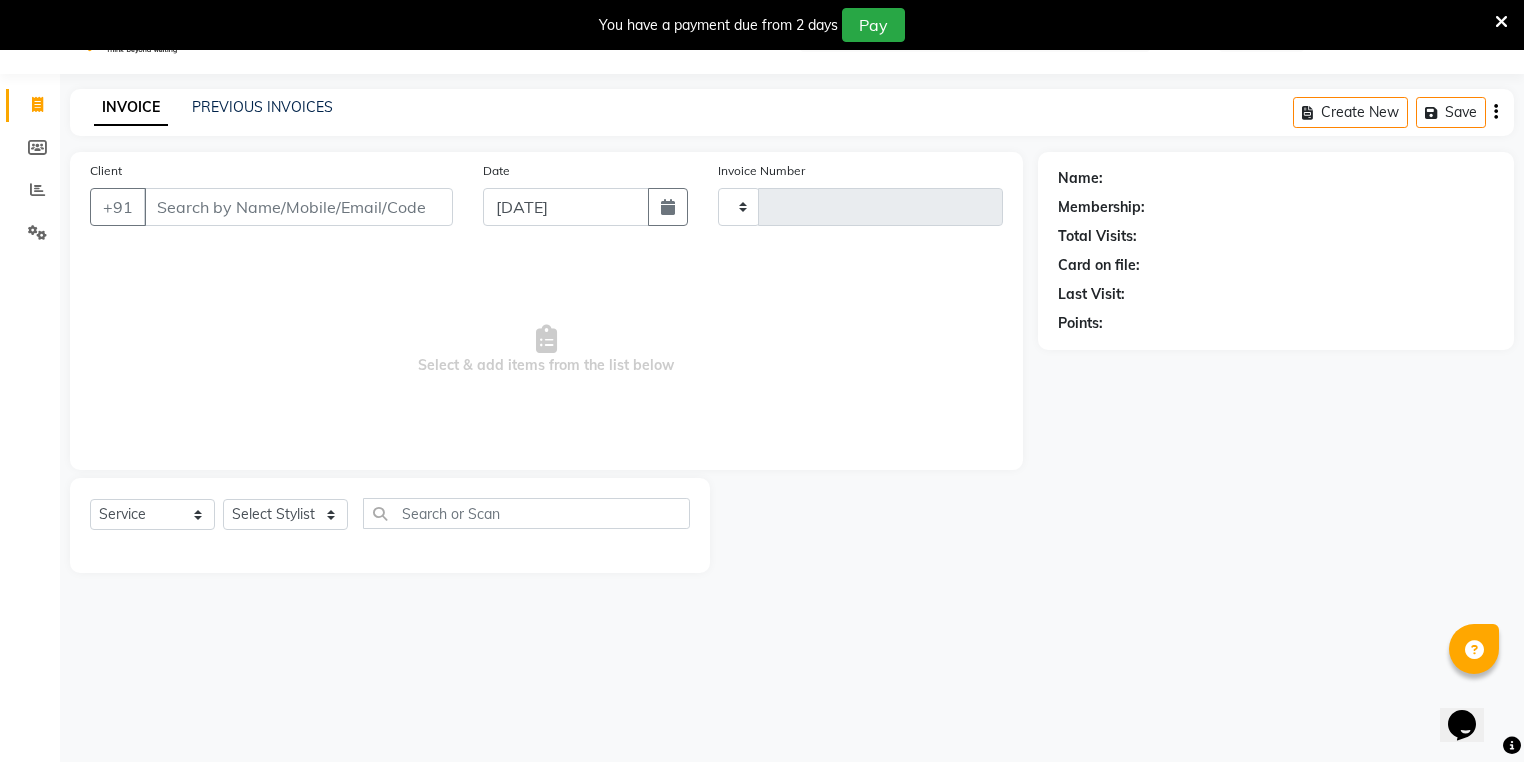 type on "2964" 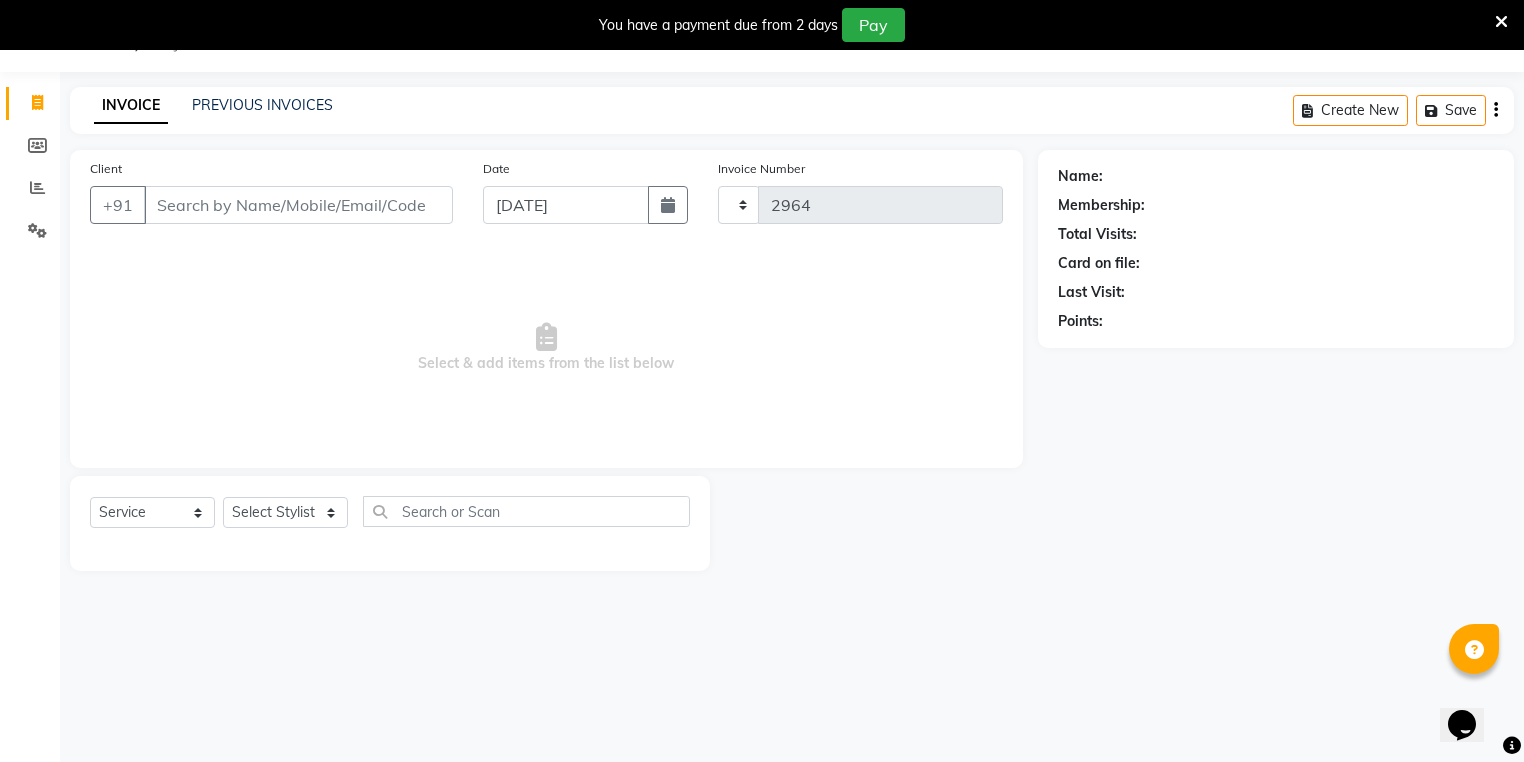select on "4632" 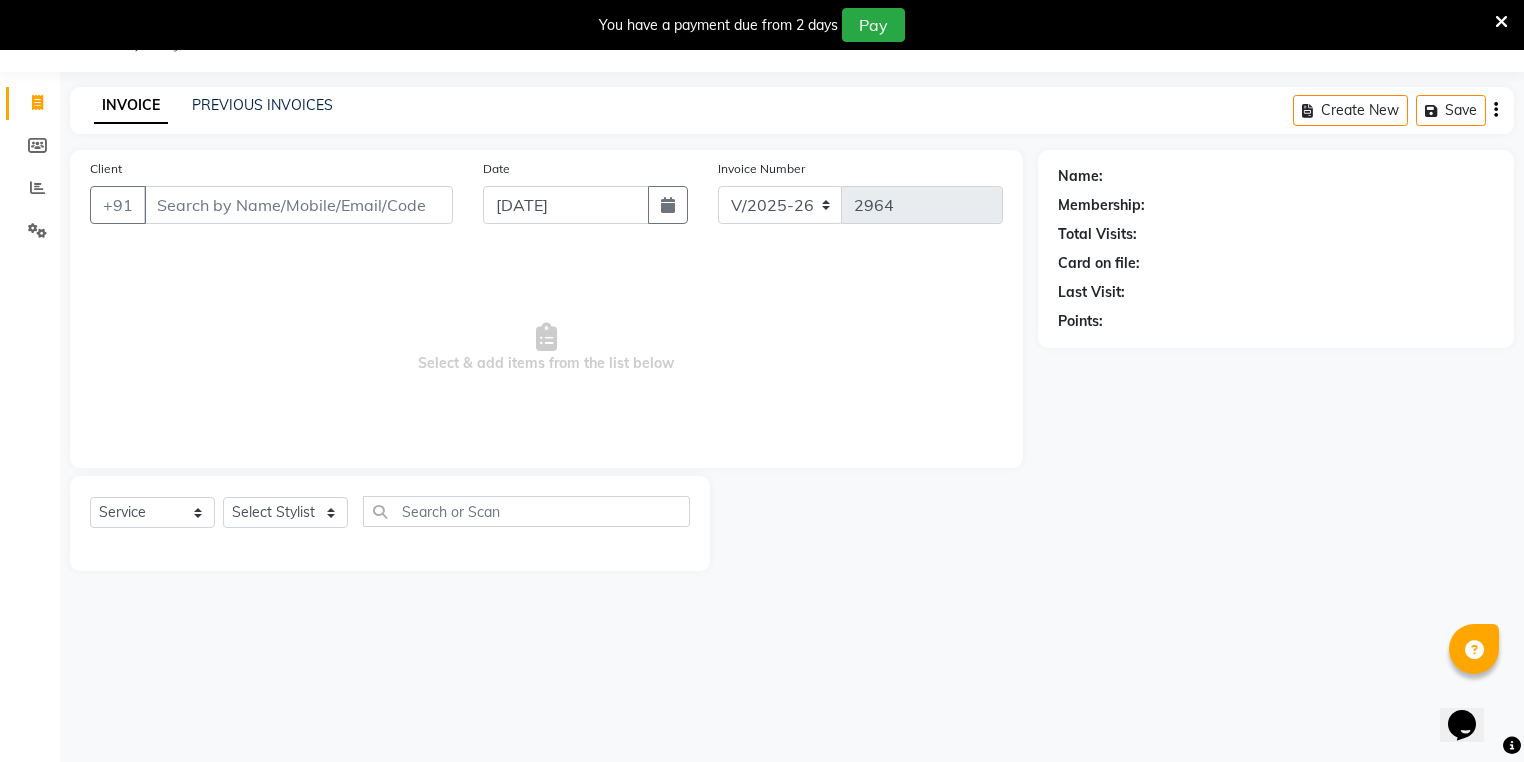 click on "INVOICE PREVIOUS INVOICES Create New   Save" 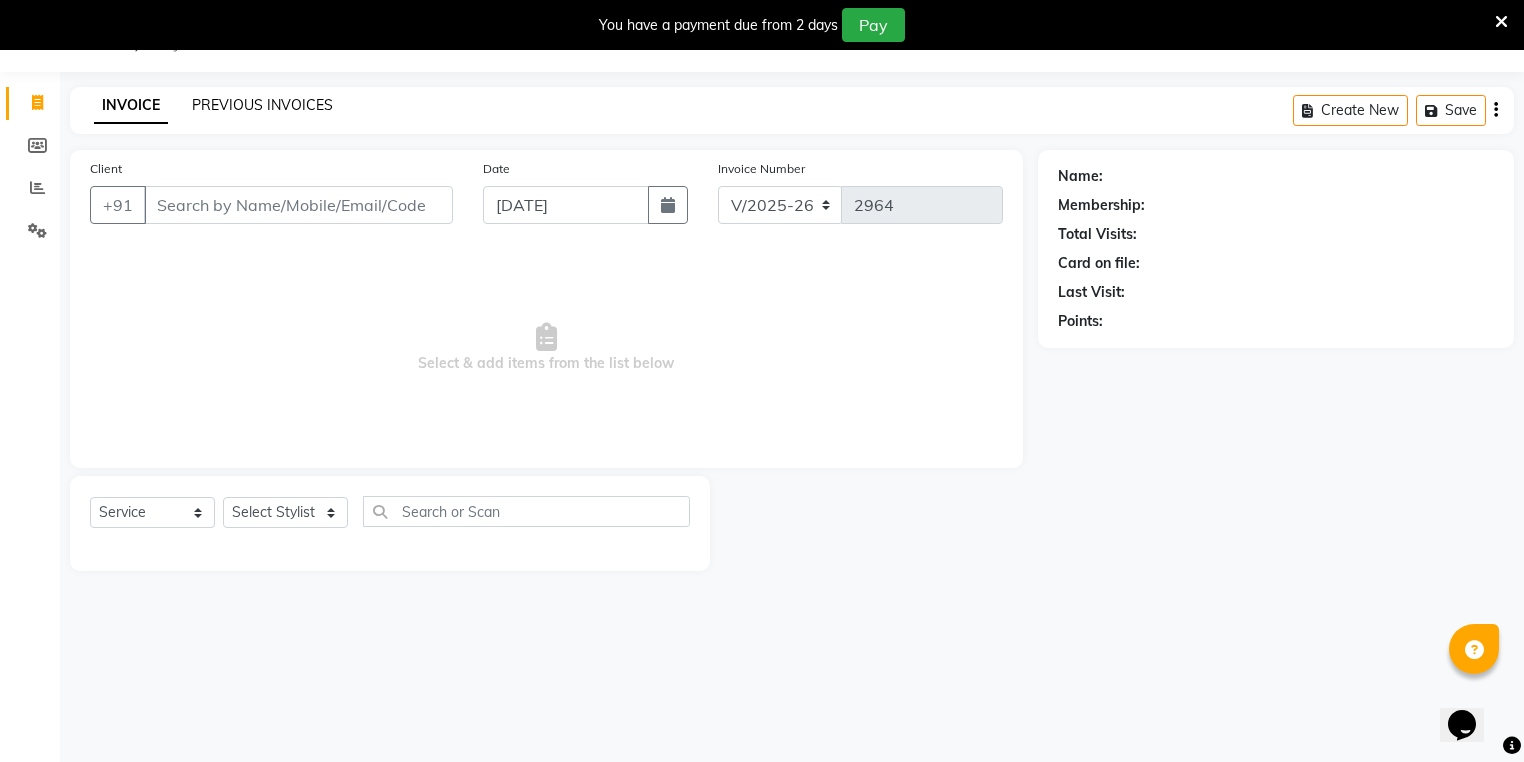 click on "PREVIOUS INVOICES" 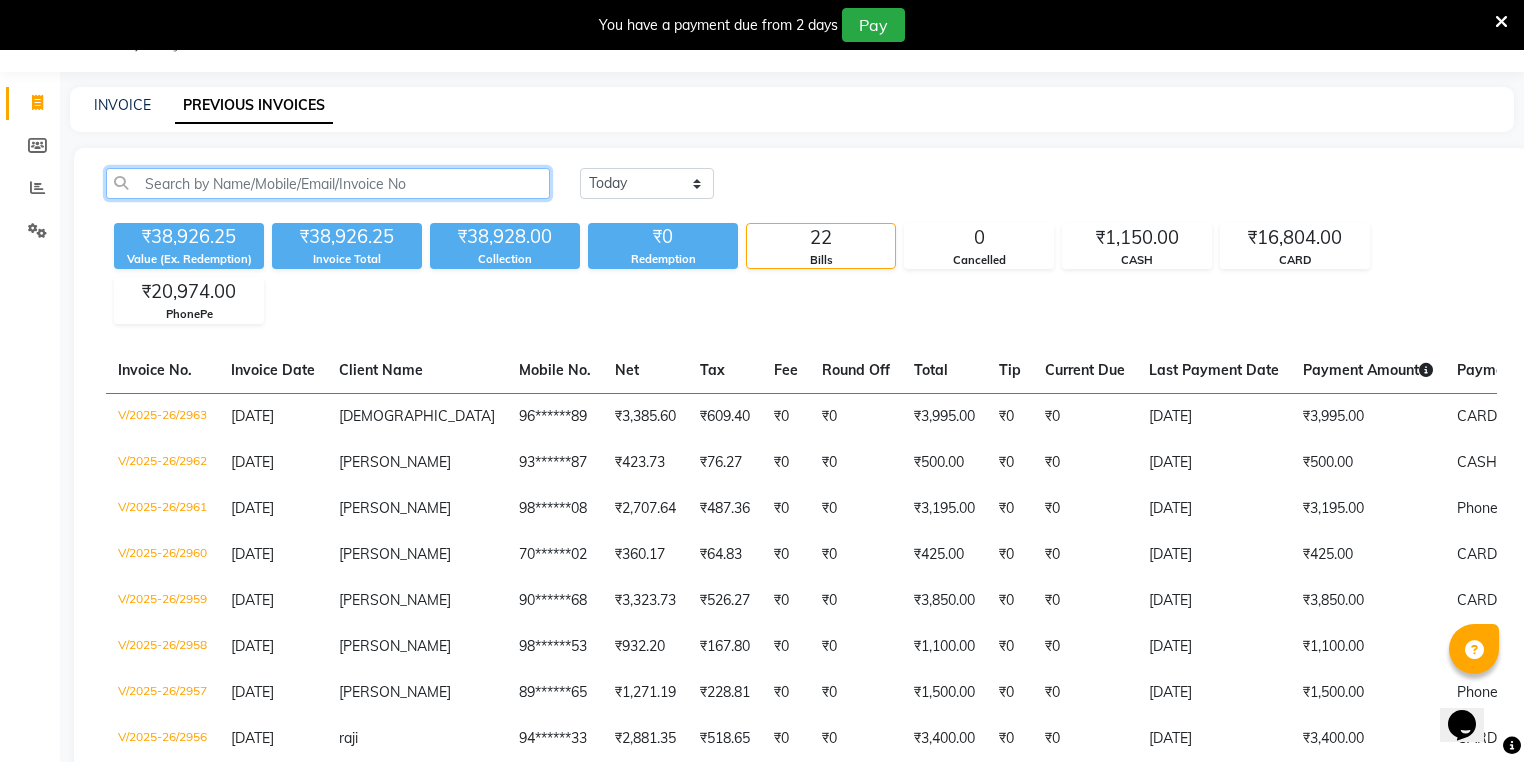 click 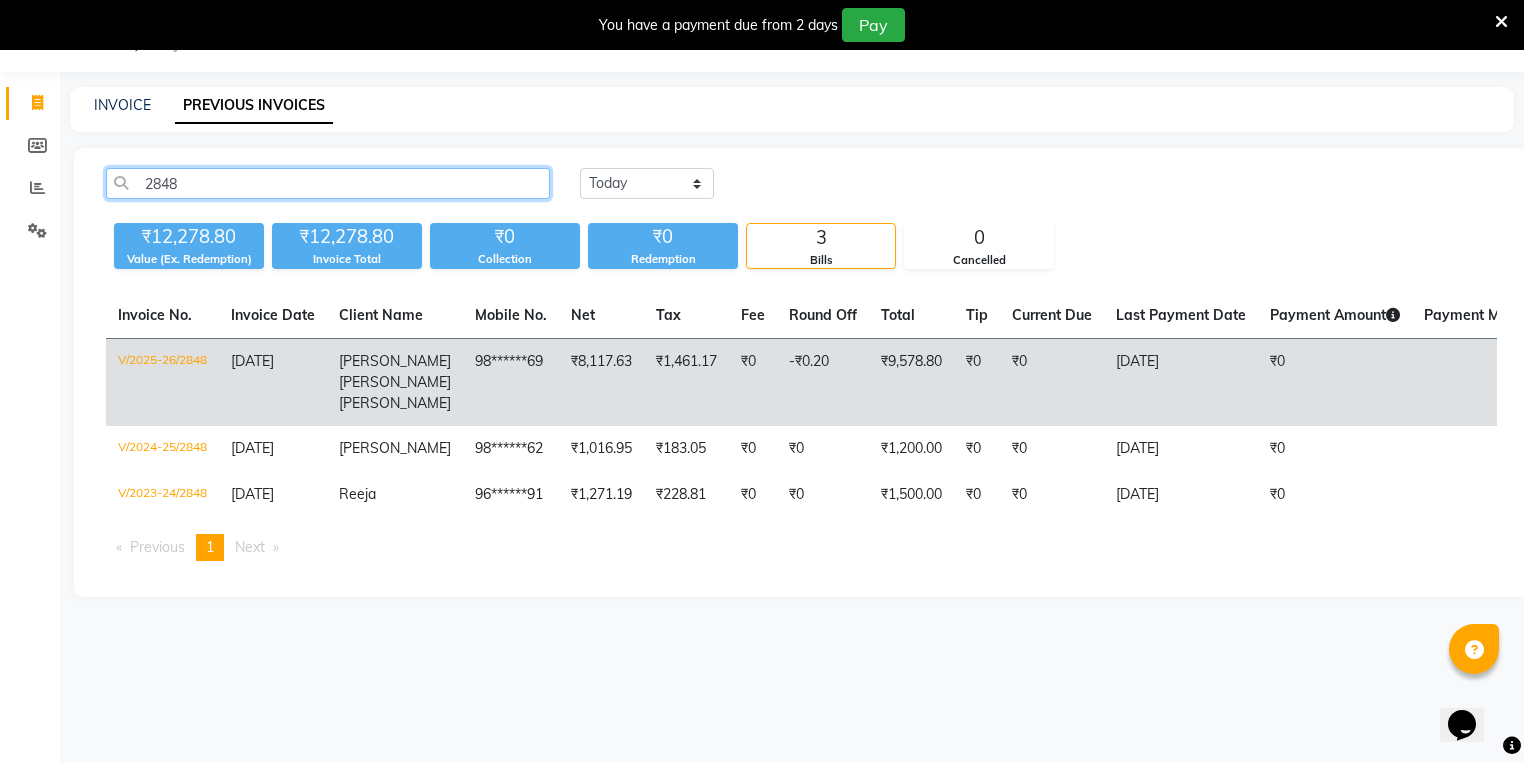 type on "2848" 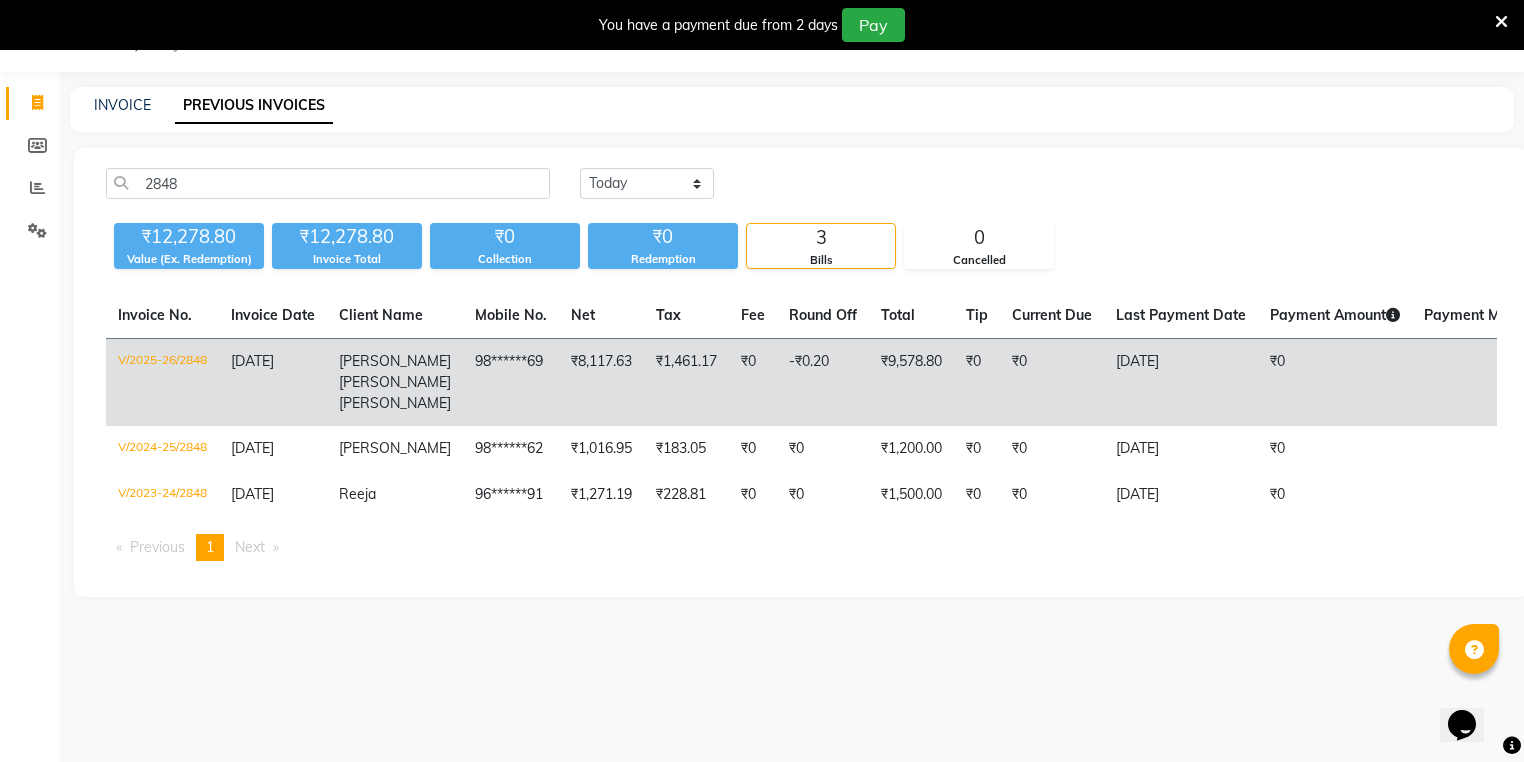 click on "[DATE]" 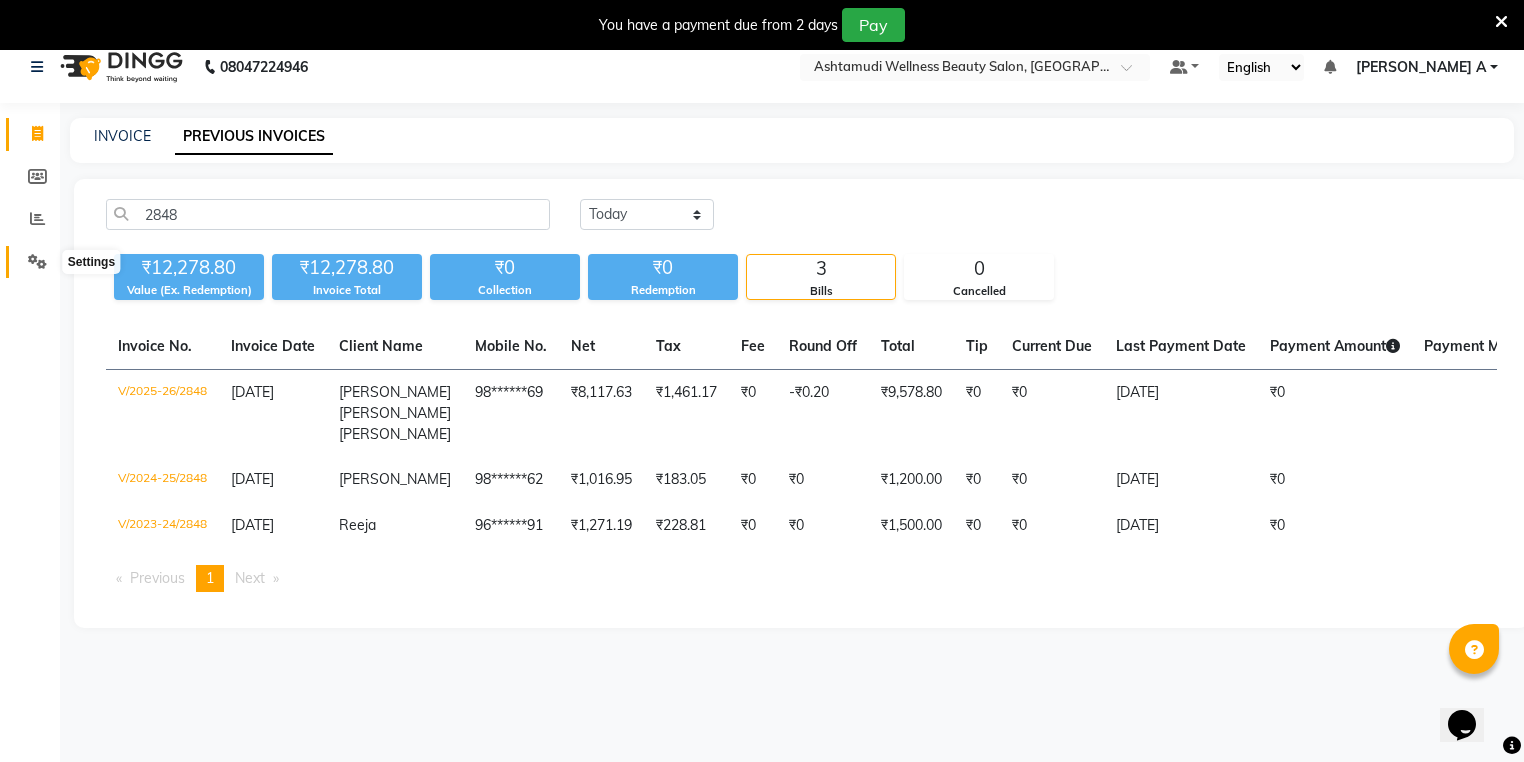 scroll, scrollTop: 0, scrollLeft: 0, axis: both 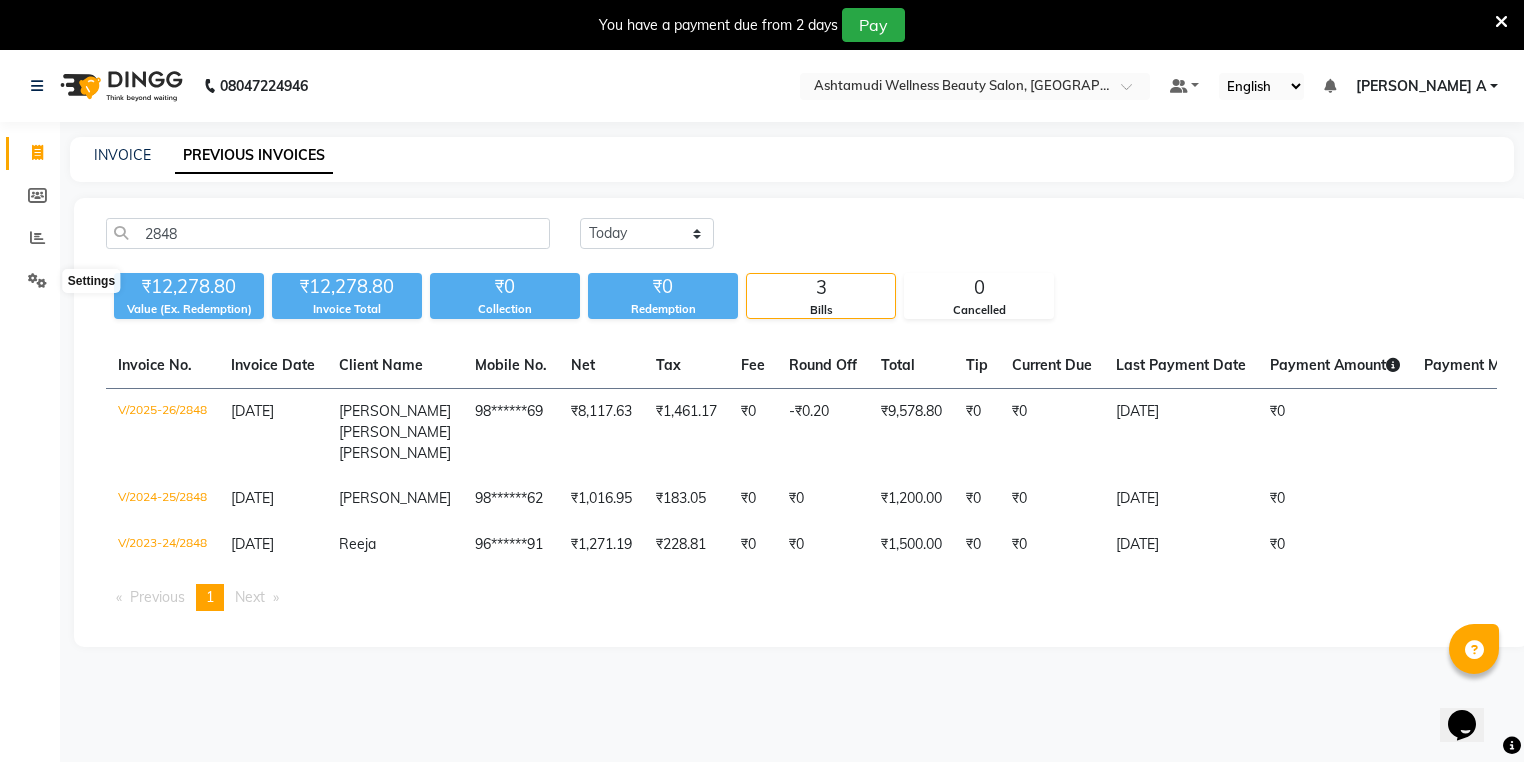 click on "Settings" at bounding box center [91, 281] 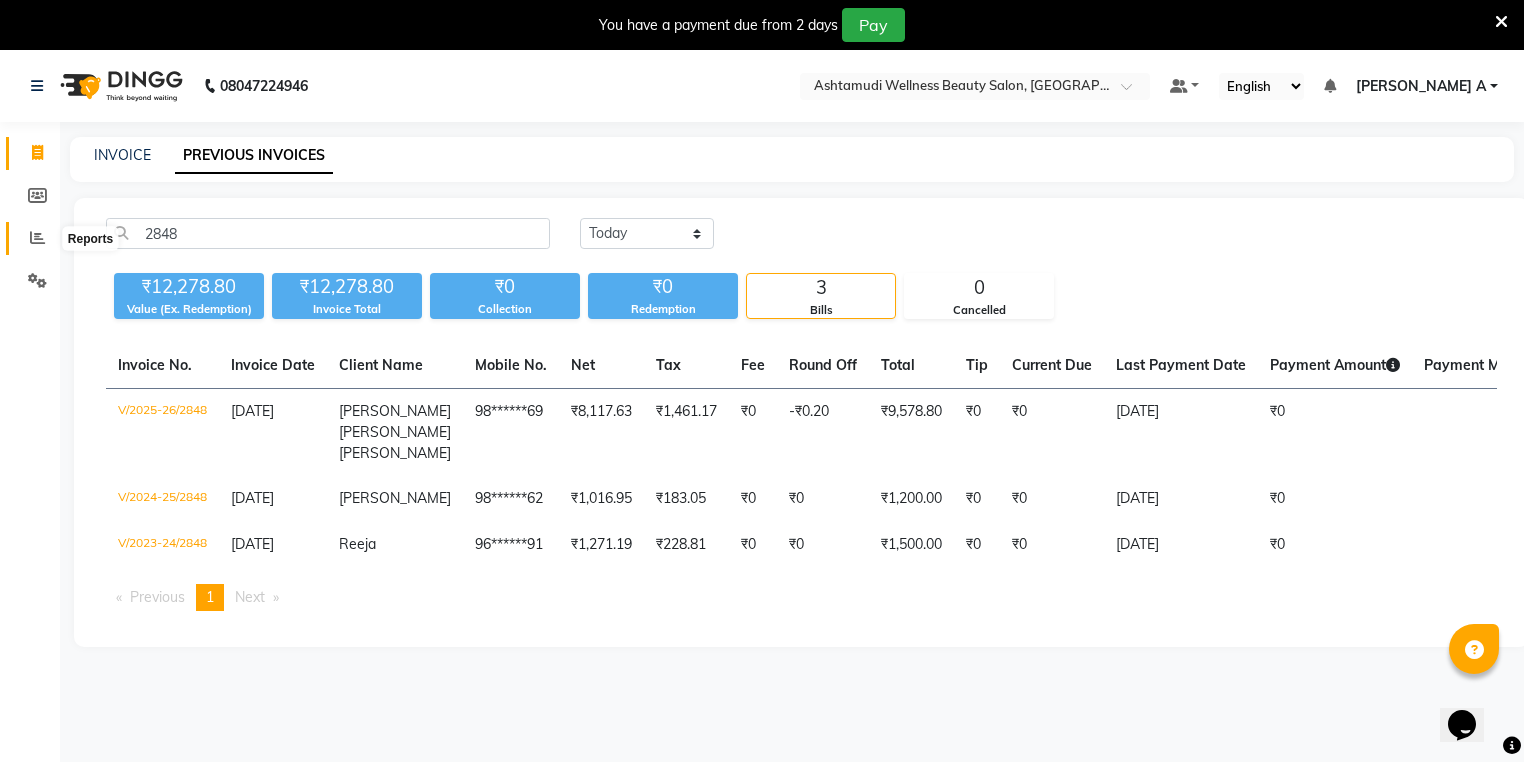 click 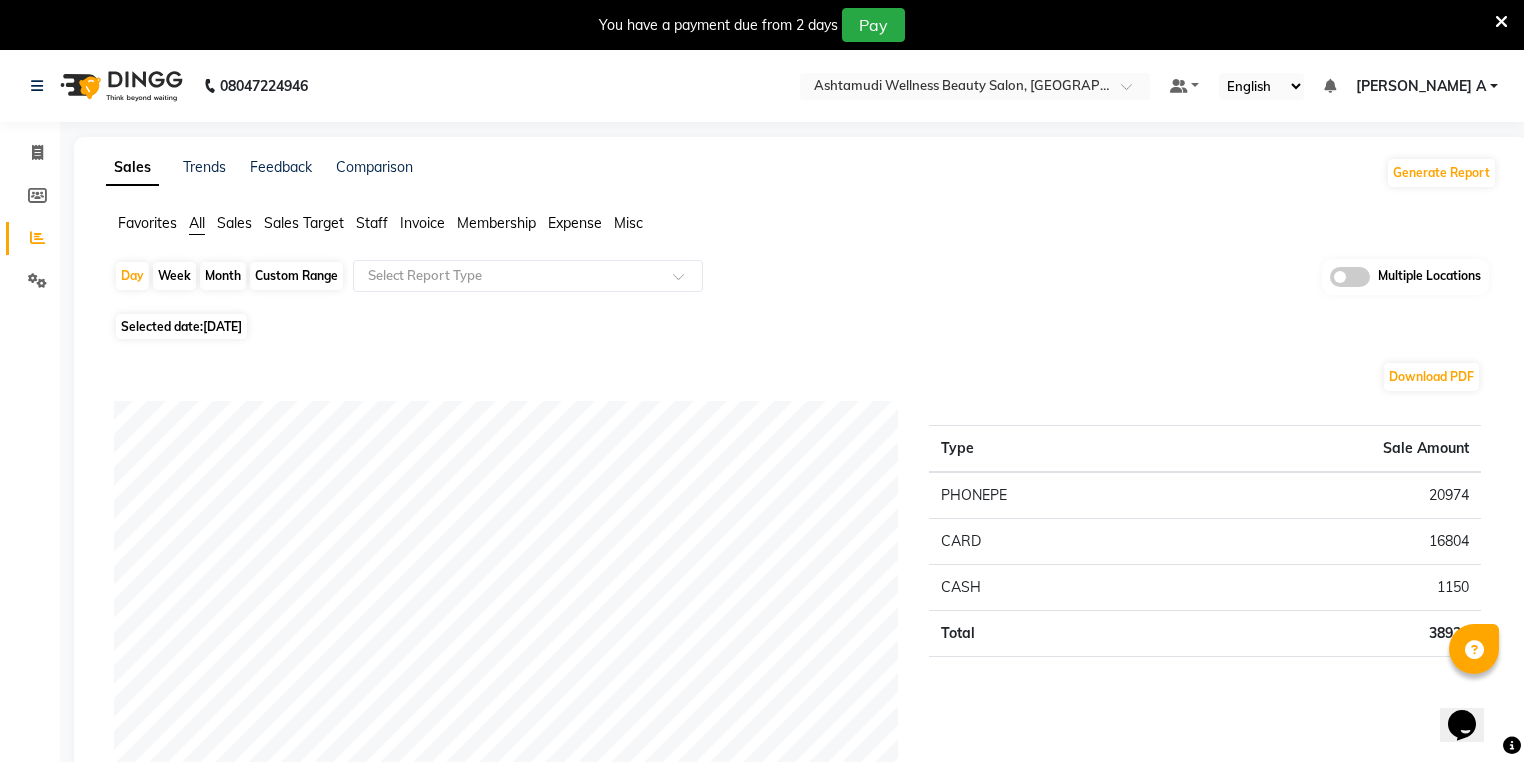 click at bounding box center [1501, 22] 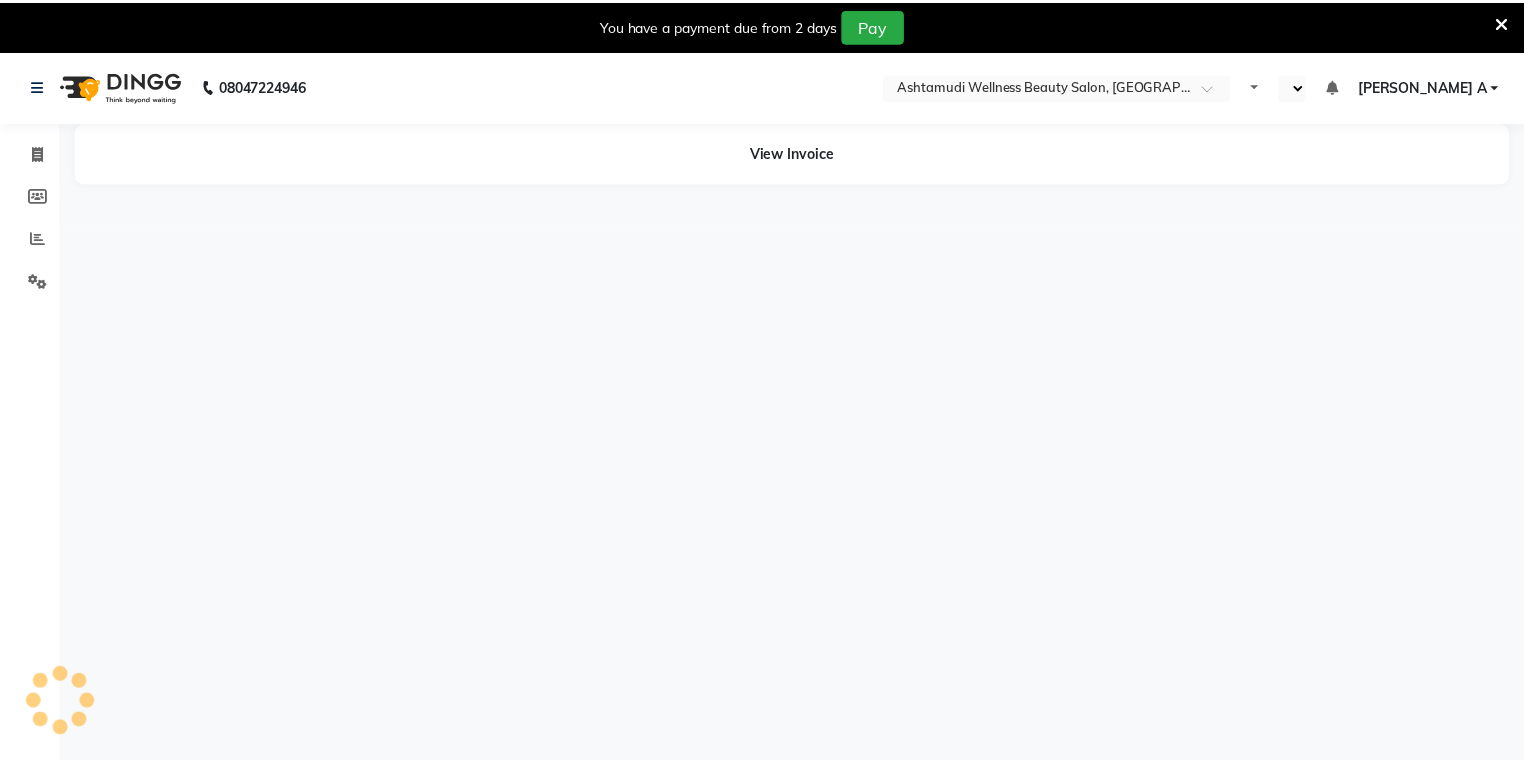 scroll, scrollTop: 0, scrollLeft: 0, axis: both 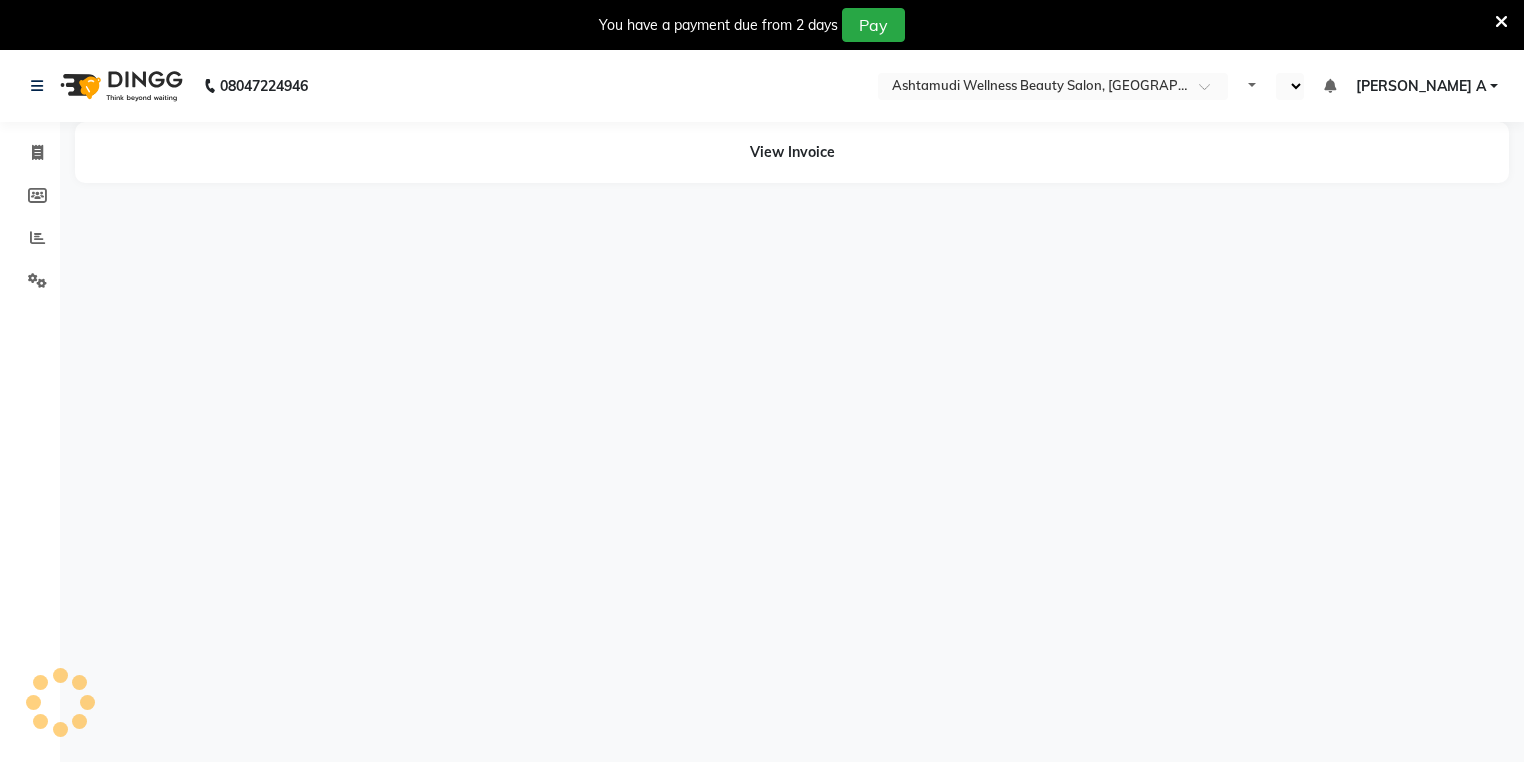 select on "en" 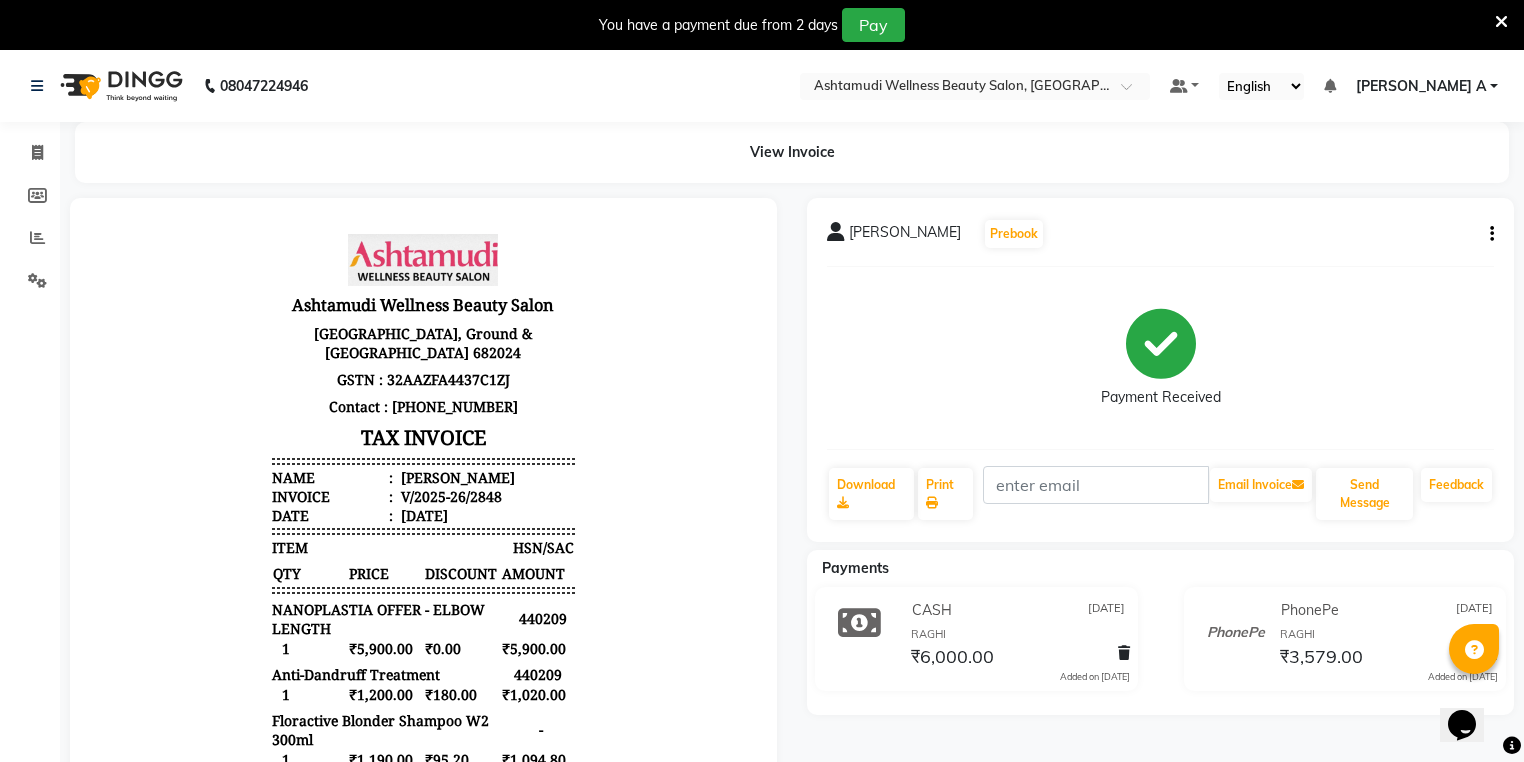 scroll, scrollTop: 0, scrollLeft: 0, axis: both 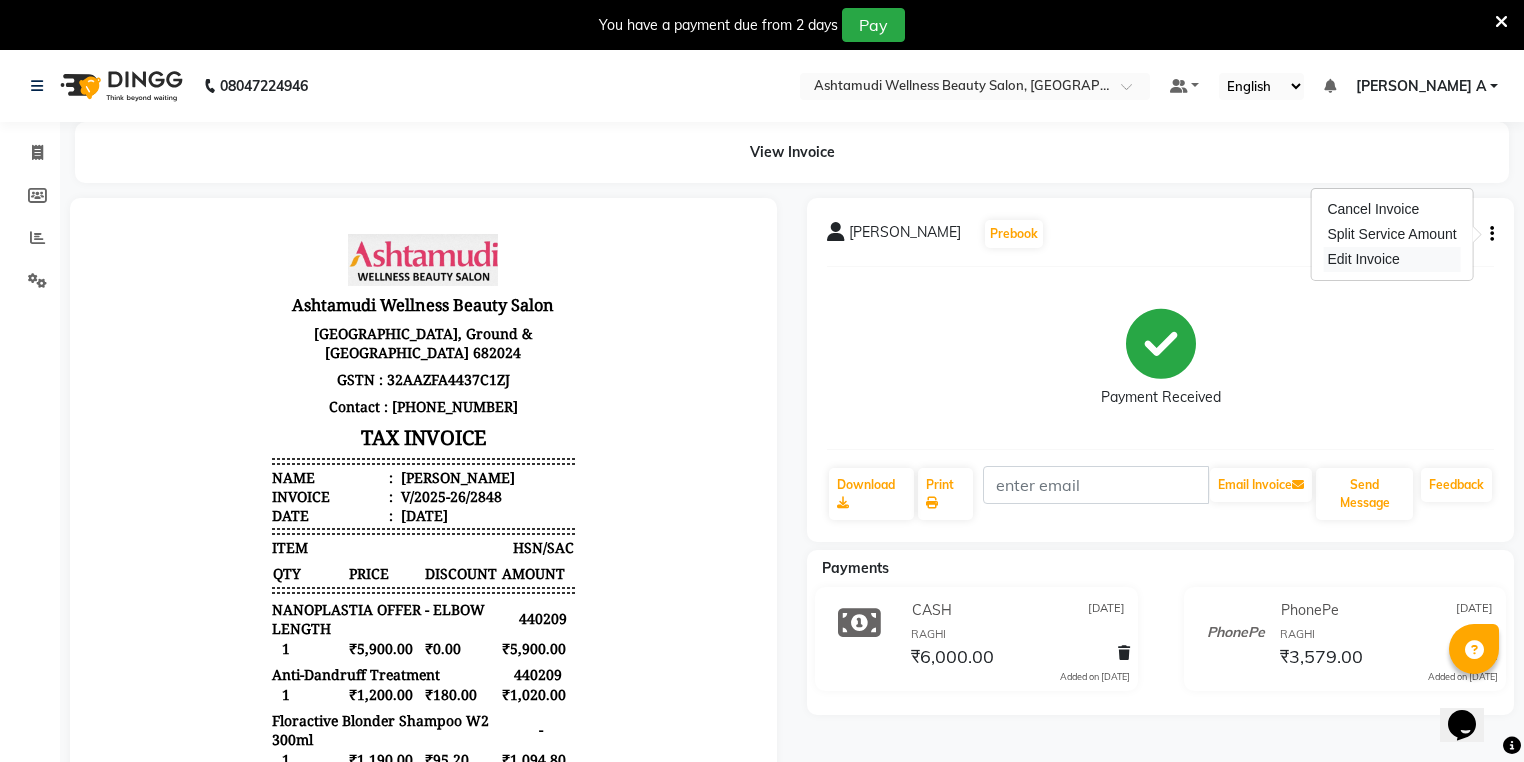 click on "Edit Invoice" at bounding box center [1391, 259] 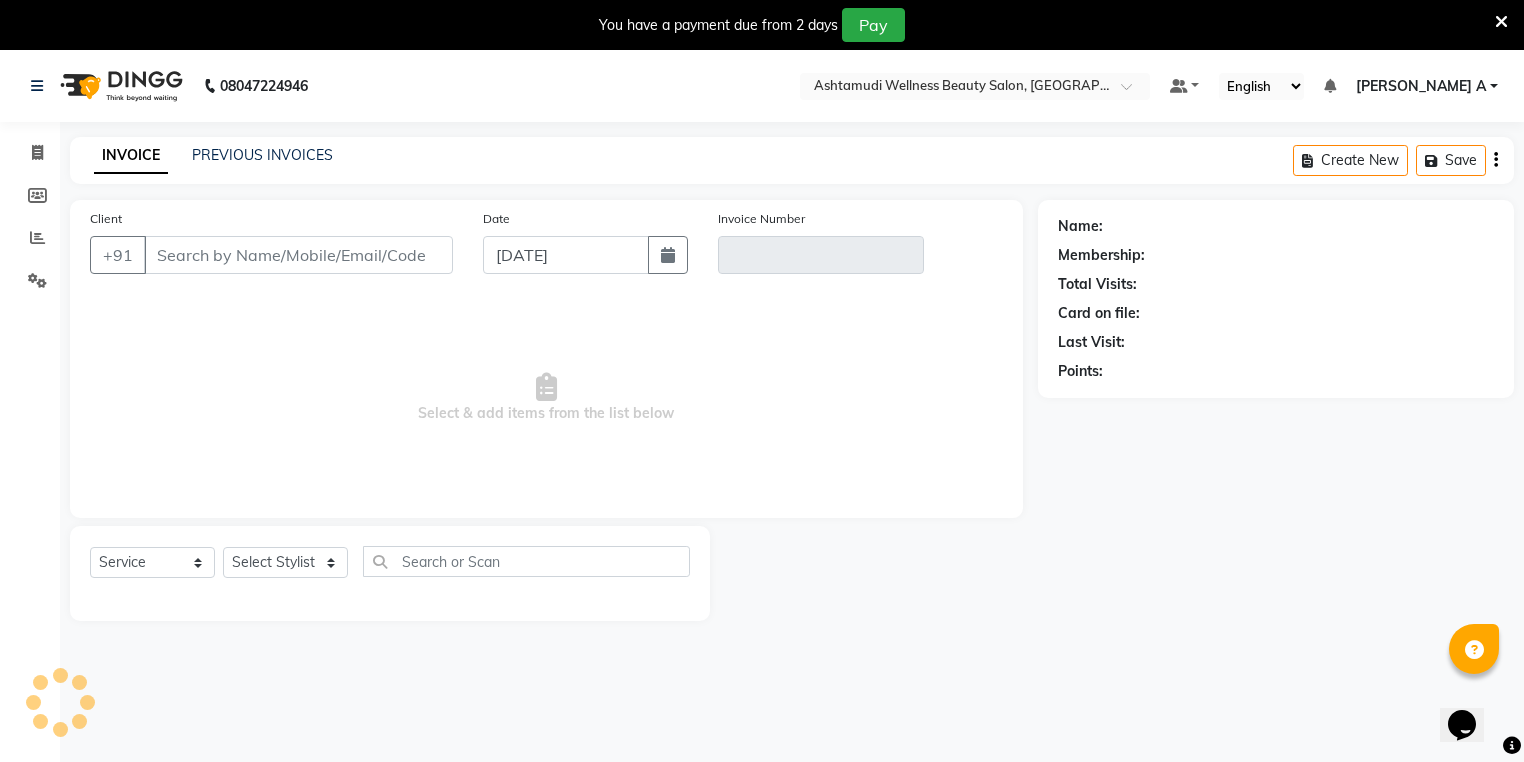 scroll, scrollTop: 50, scrollLeft: 0, axis: vertical 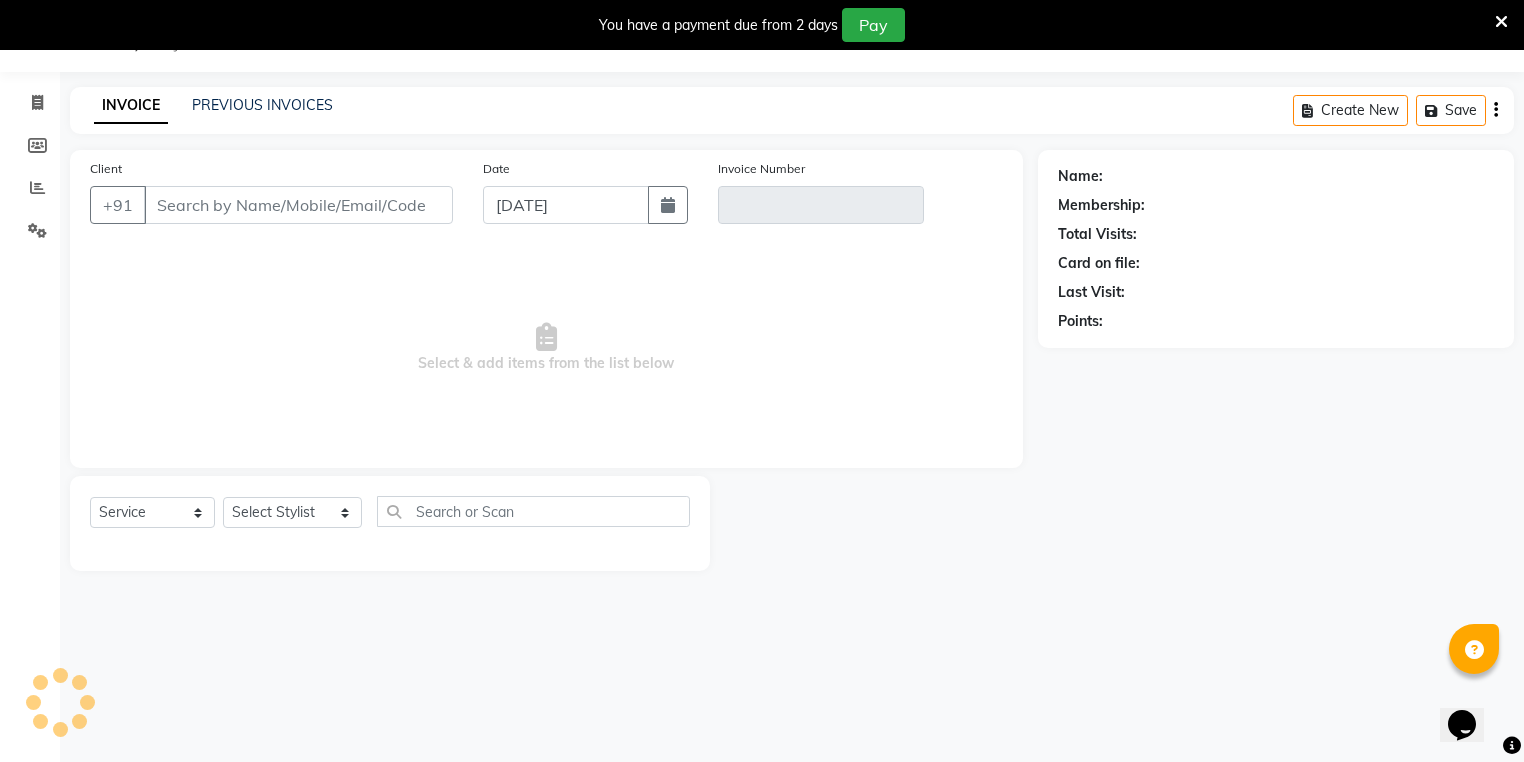 click at bounding box center (1501, 22) 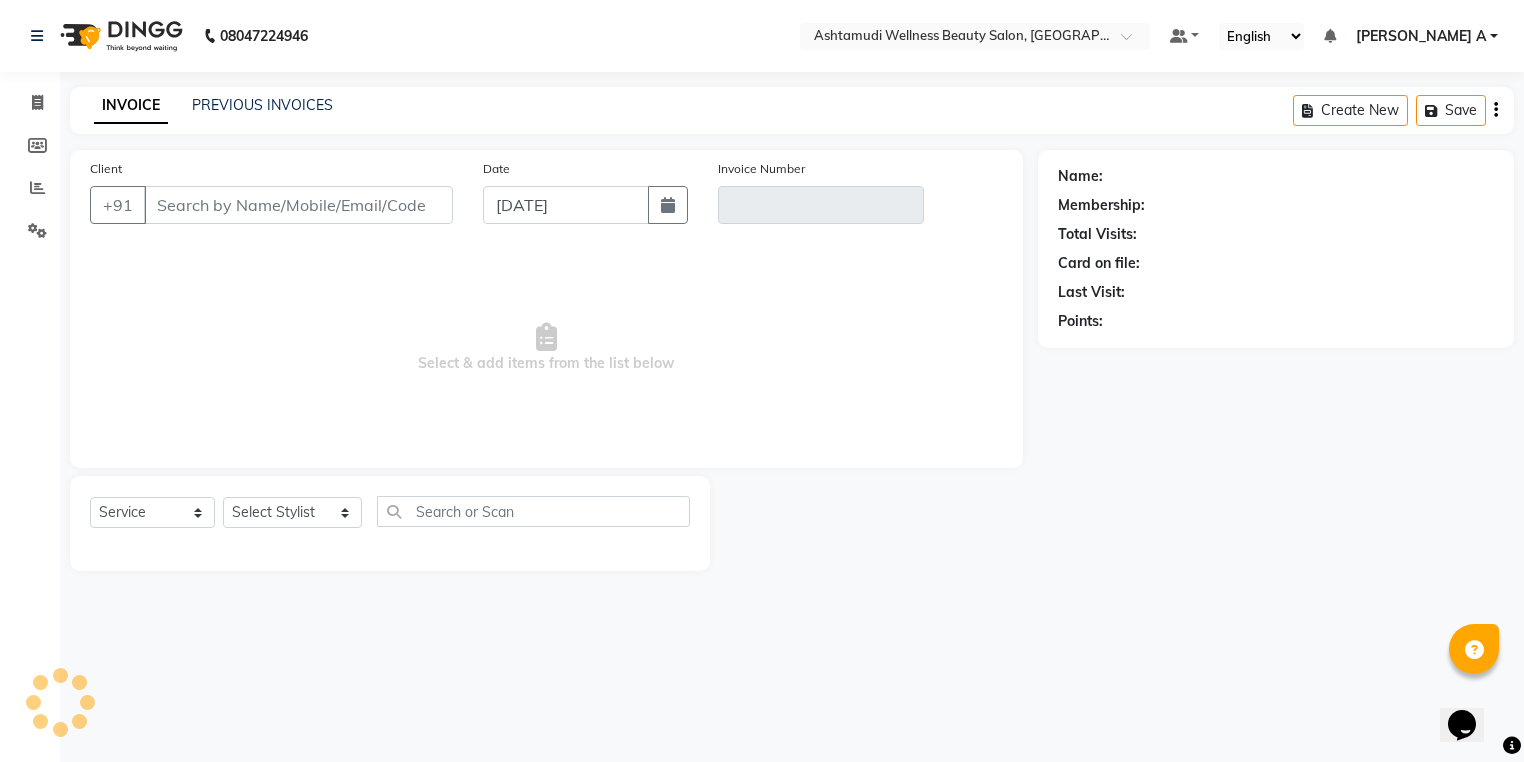 scroll, scrollTop: 0, scrollLeft: 0, axis: both 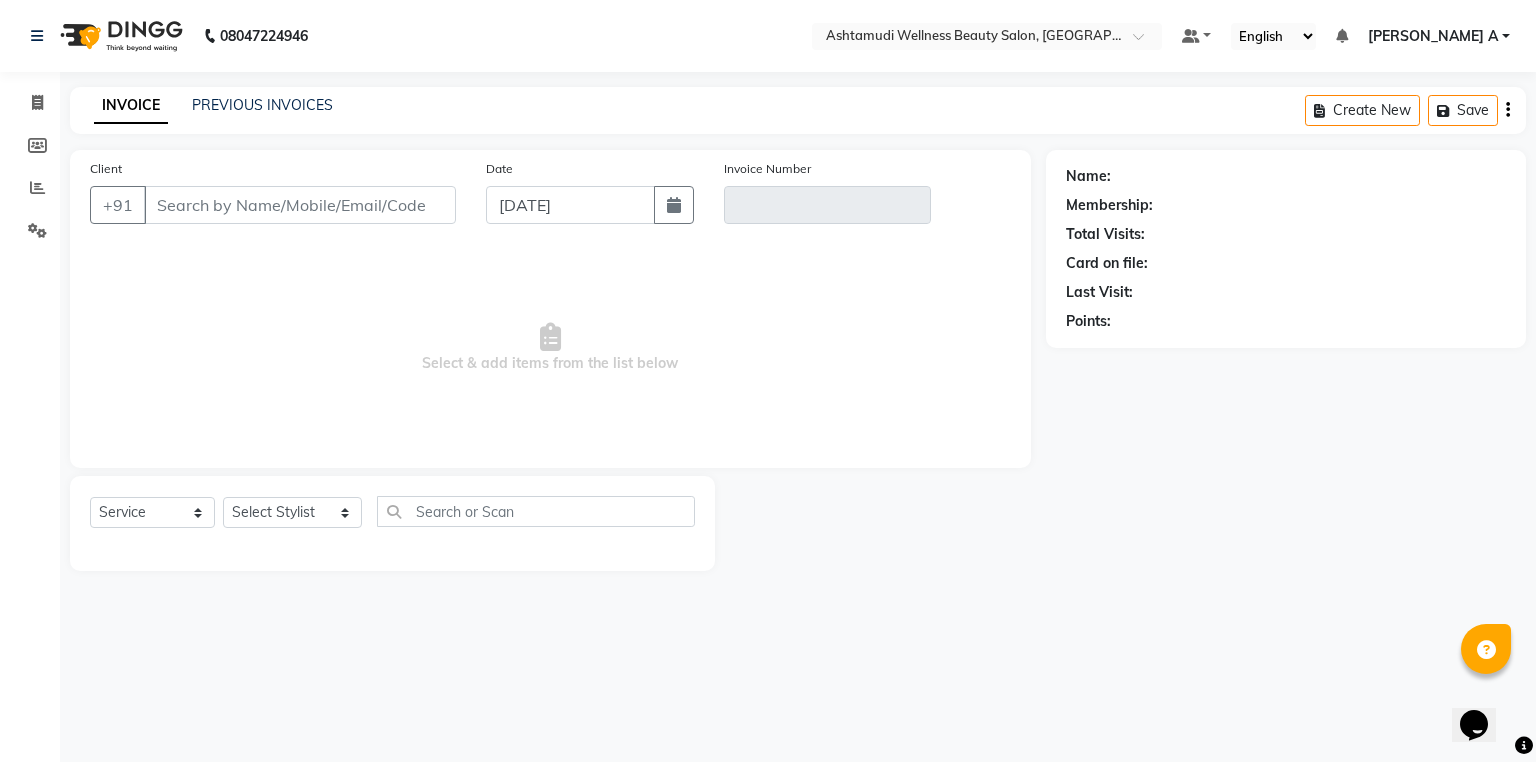 type on "98******69" 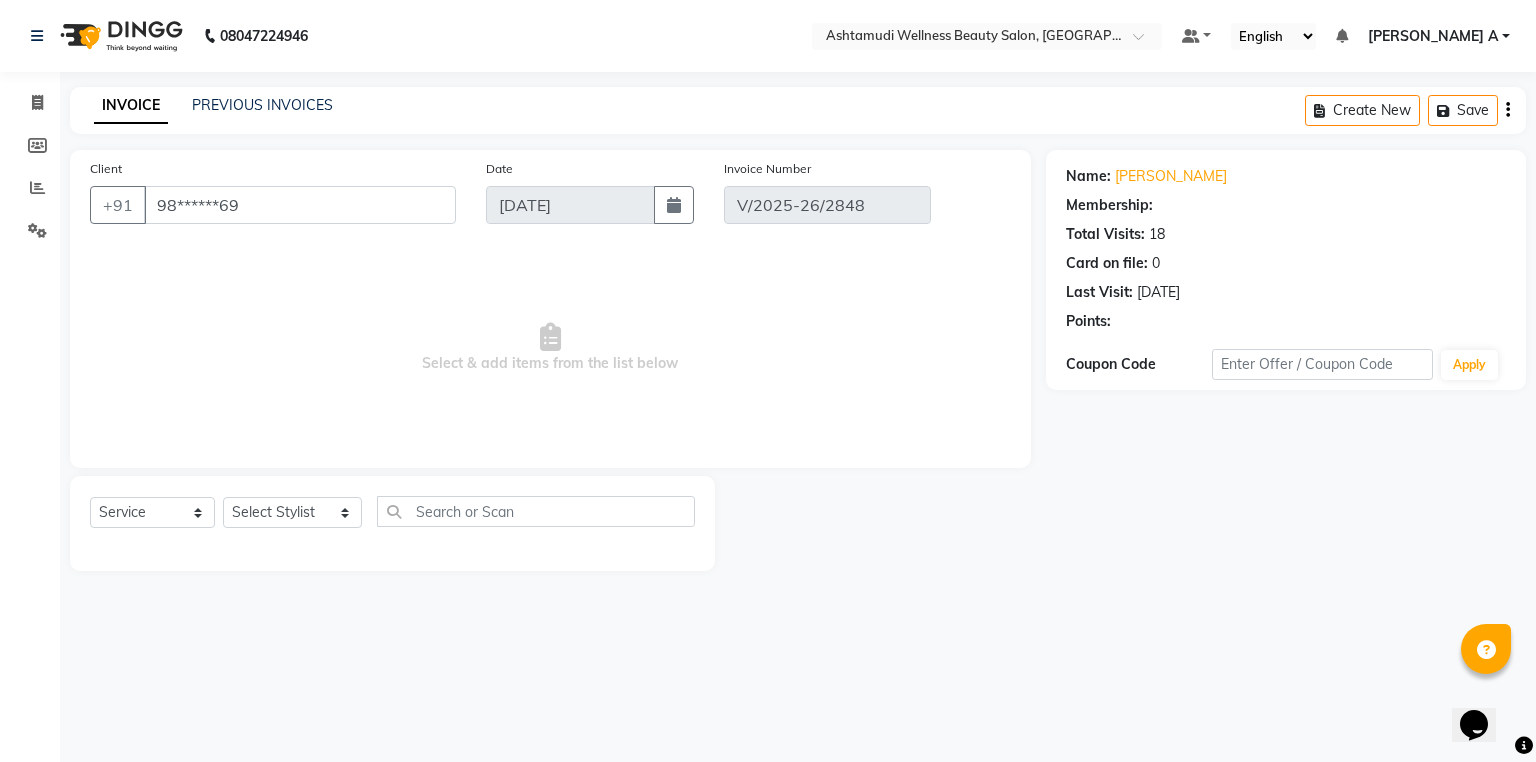 select on "2: Object" 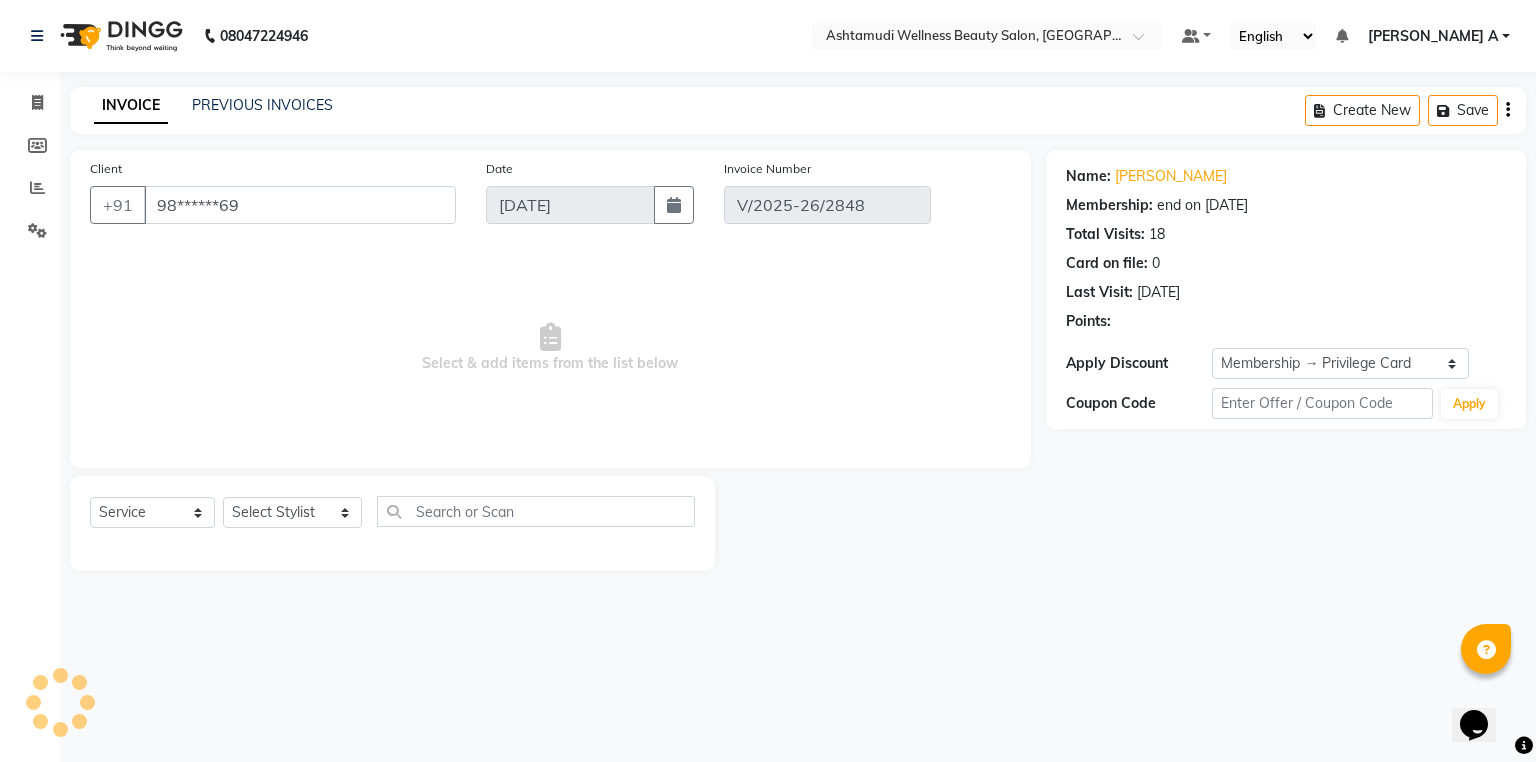 type on "[DATE]" 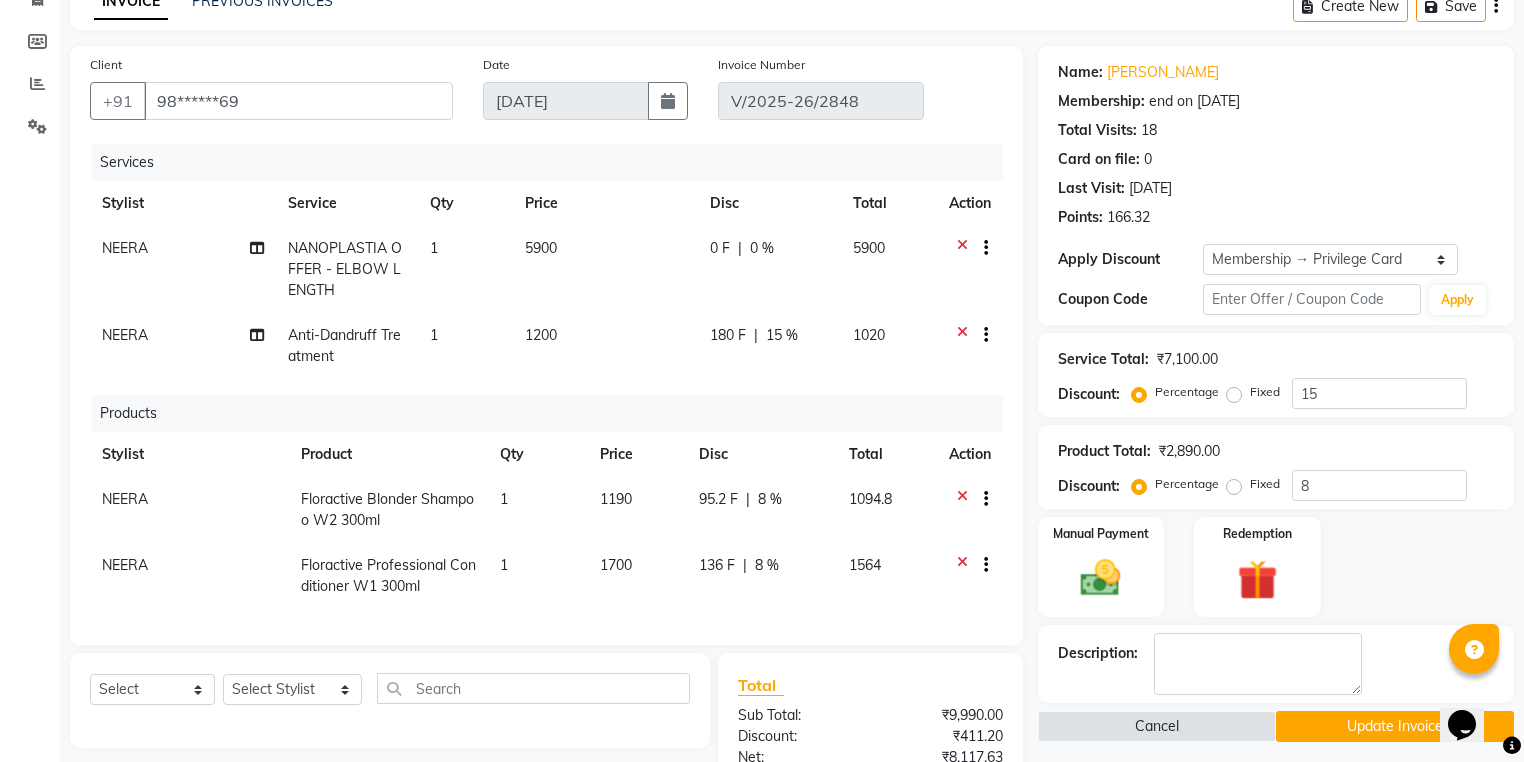 scroll, scrollTop: 160, scrollLeft: 0, axis: vertical 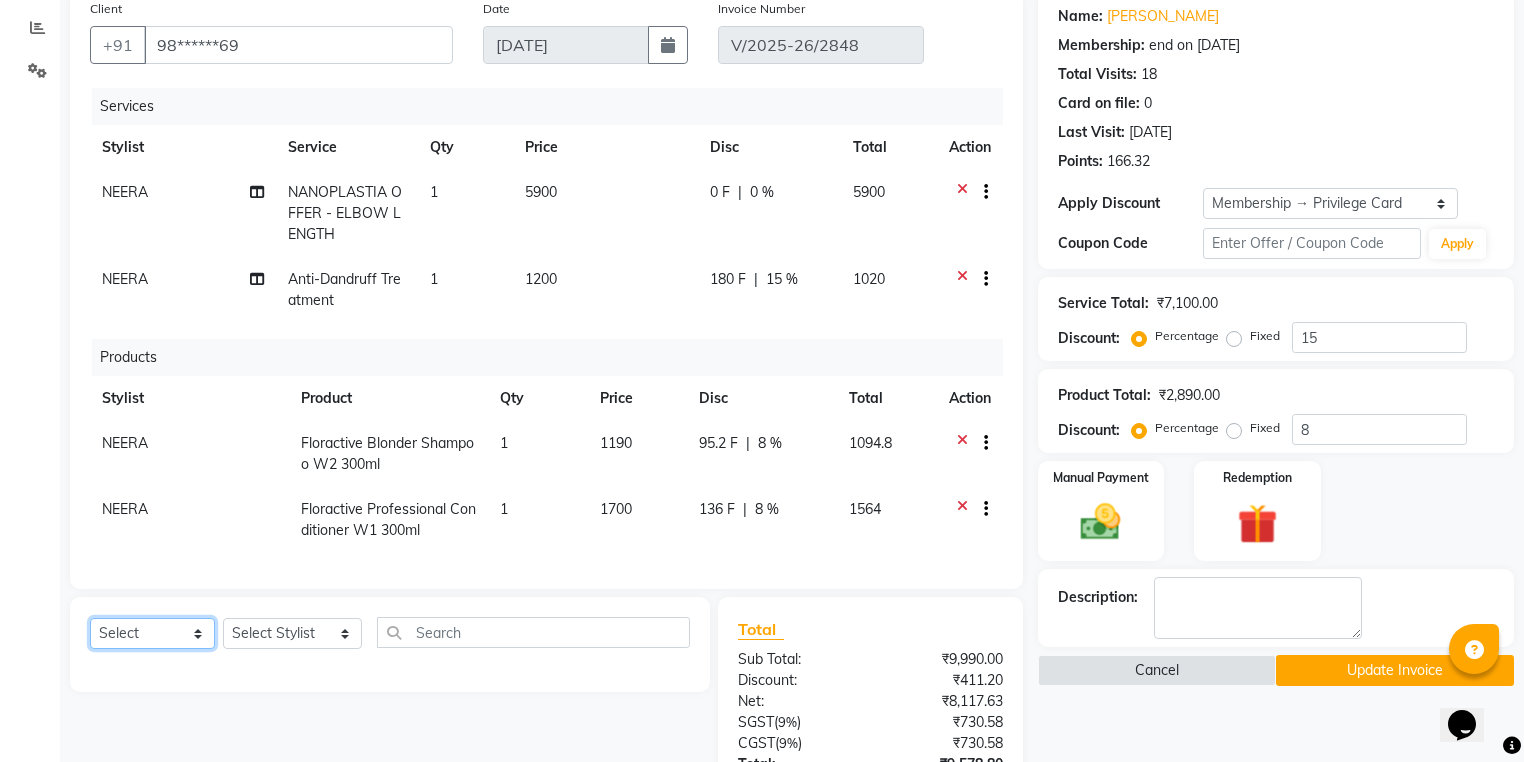 click on "Select  Service  Product  Membership  Package Voucher Prepaid Gift Card" 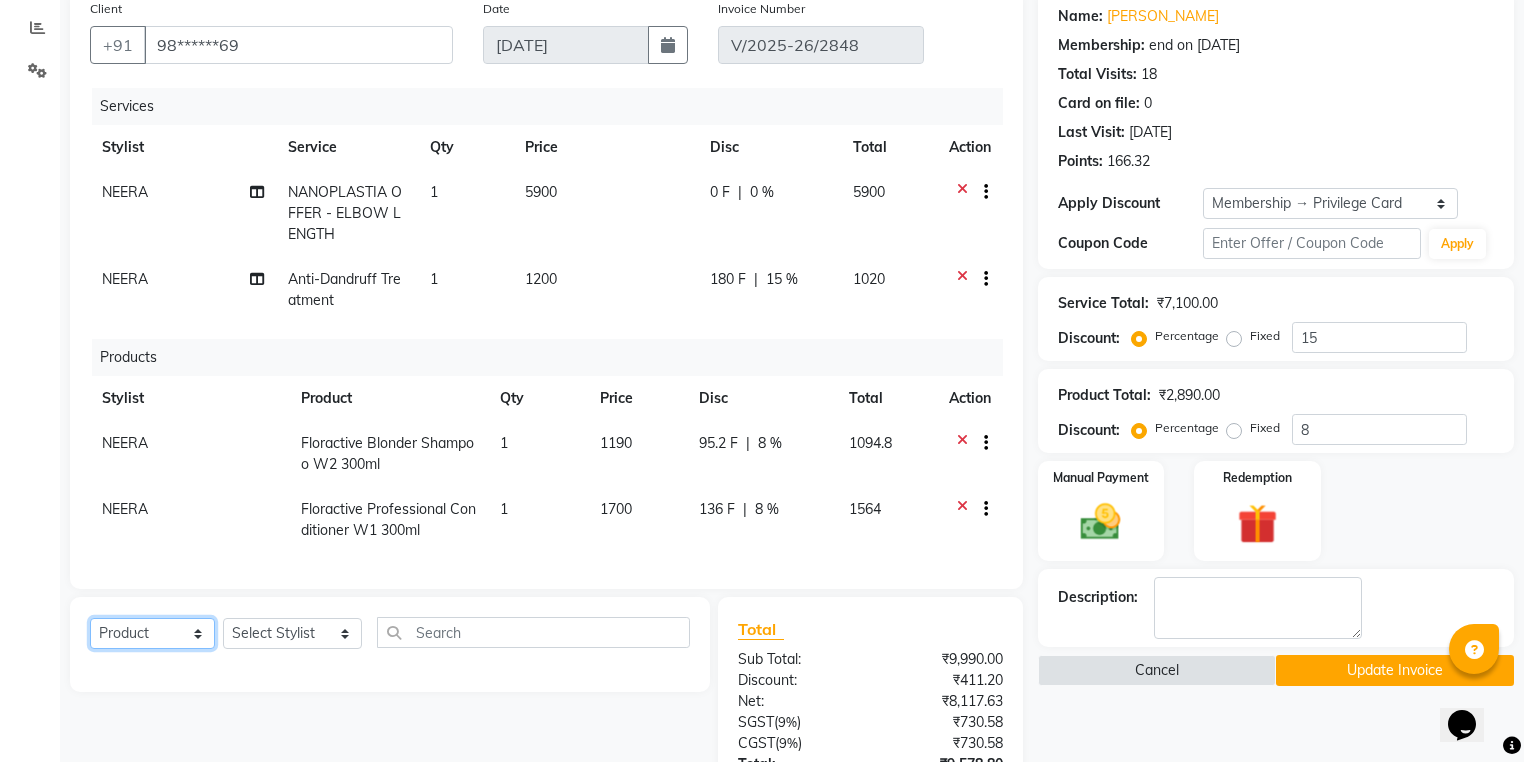 click on "Select  Service  Product  Membership  Package Voucher Prepaid Gift Card" 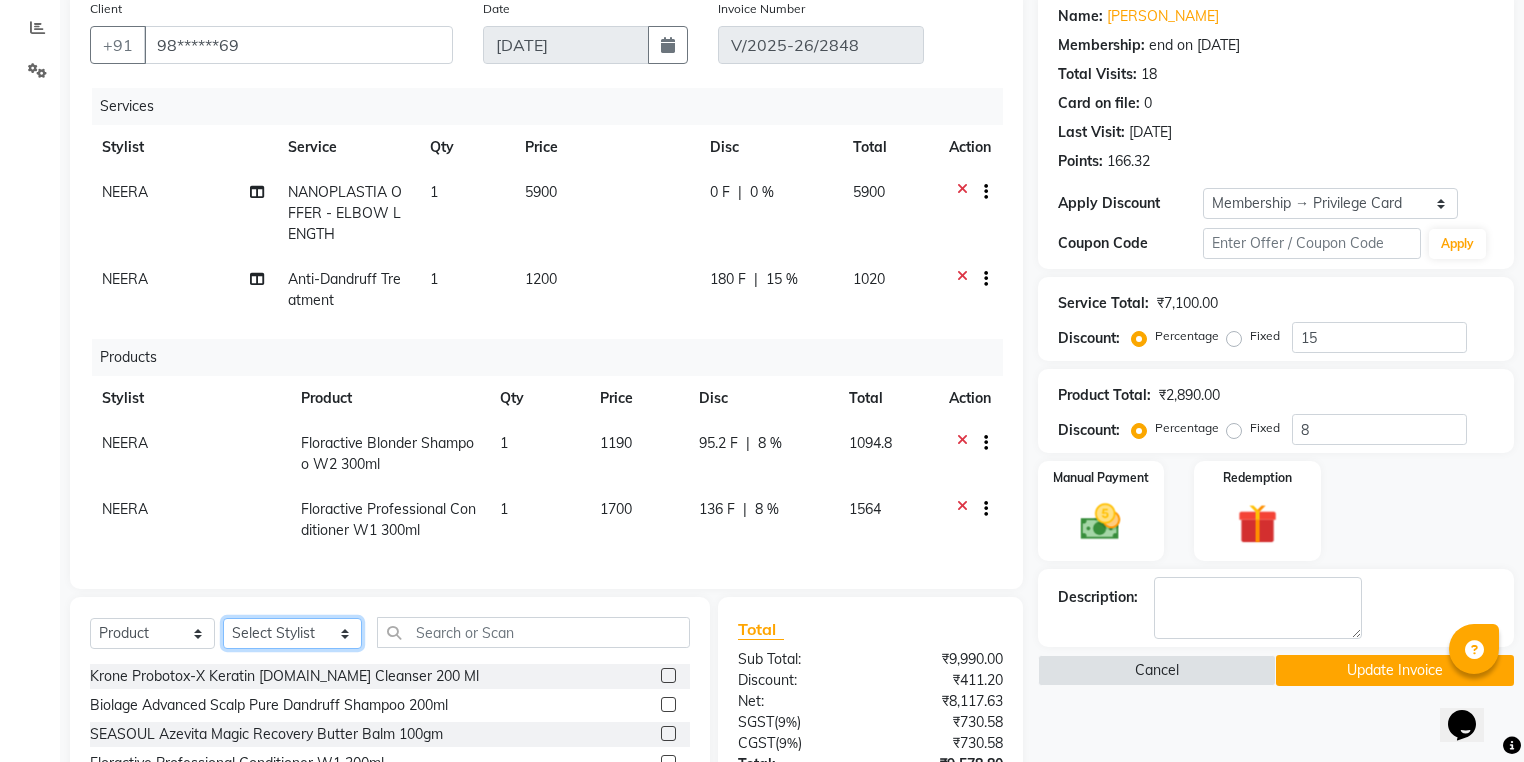 click on "Select Stylist Abhirami S Afsha [PERSON_NAME] B [PERSON_NAME] COCHIN ASHTAMUDI Danish [PERSON_NAME] [PERSON_NAME] [PERSON_NAME] [PERSON_NAME] [PERSON_NAME]  [PERSON_NAME] [PERSON_NAME]" 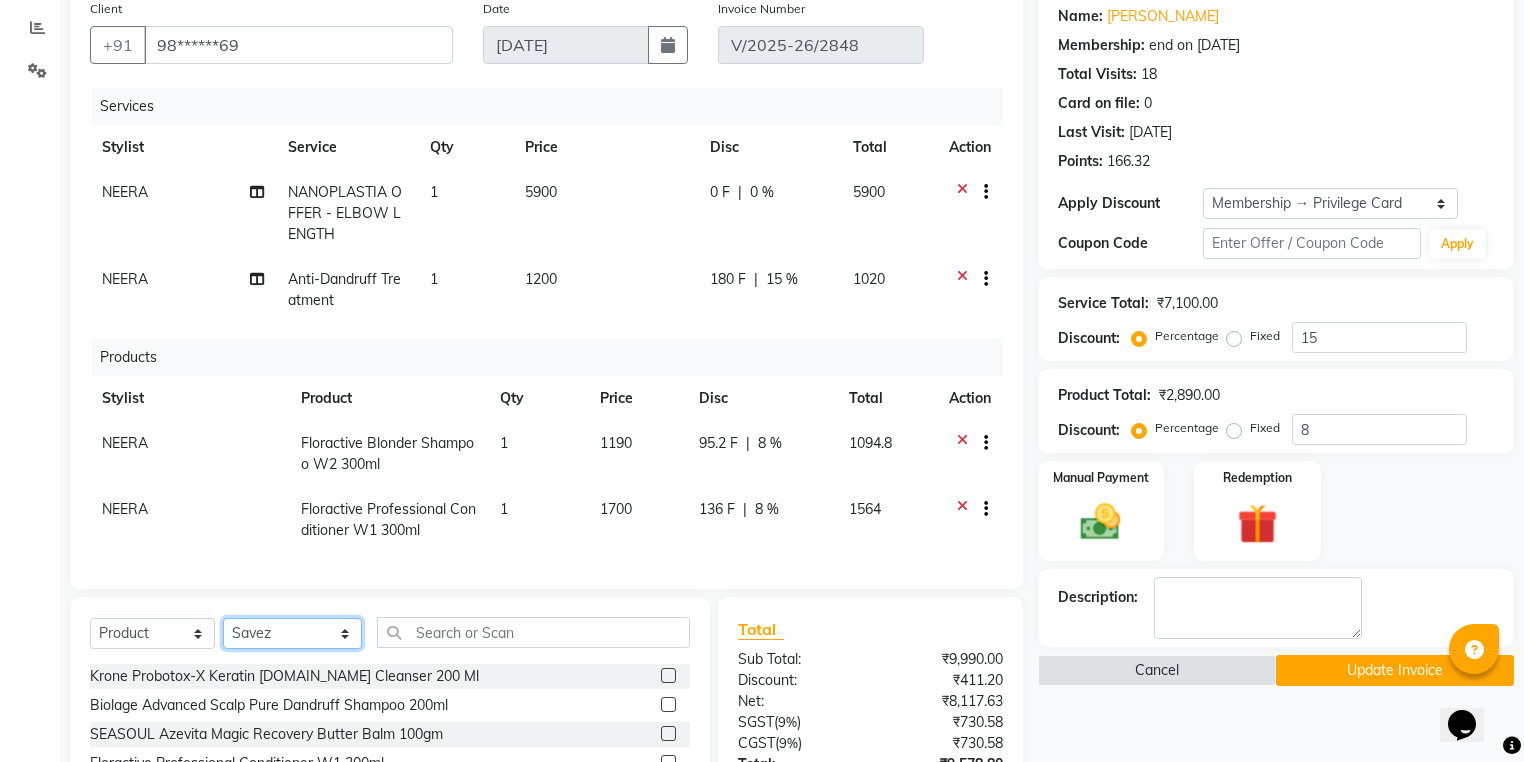 click on "Select Stylist Abhirami S Afsha [PERSON_NAME] B [PERSON_NAME] COCHIN ASHTAMUDI Danish [PERSON_NAME] [PERSON_NAME] [PERSON_NAME] [PERSON_NAME] [PERSON_NAME]  [PERSON_NAME] [PERSON_NAME]" 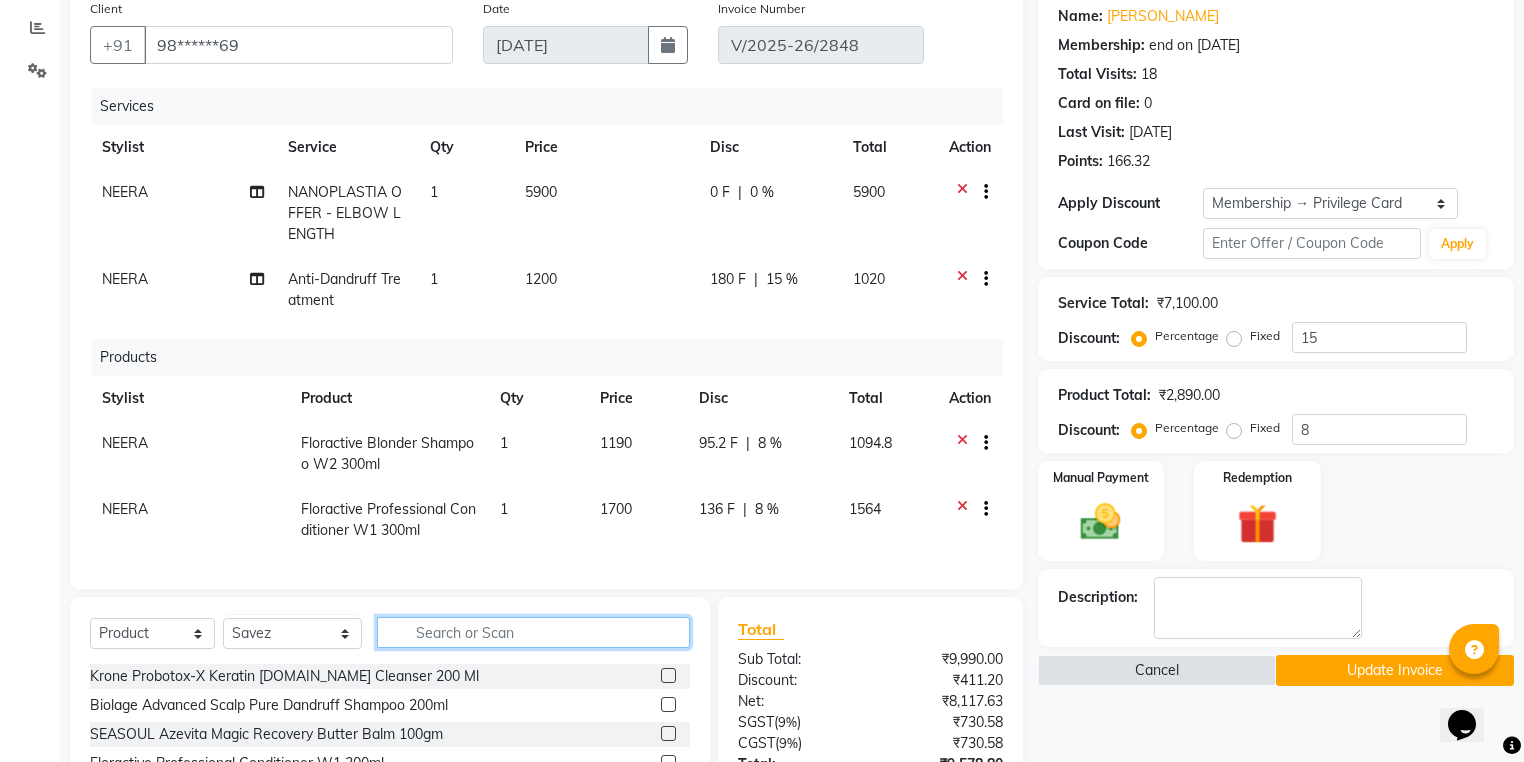 click 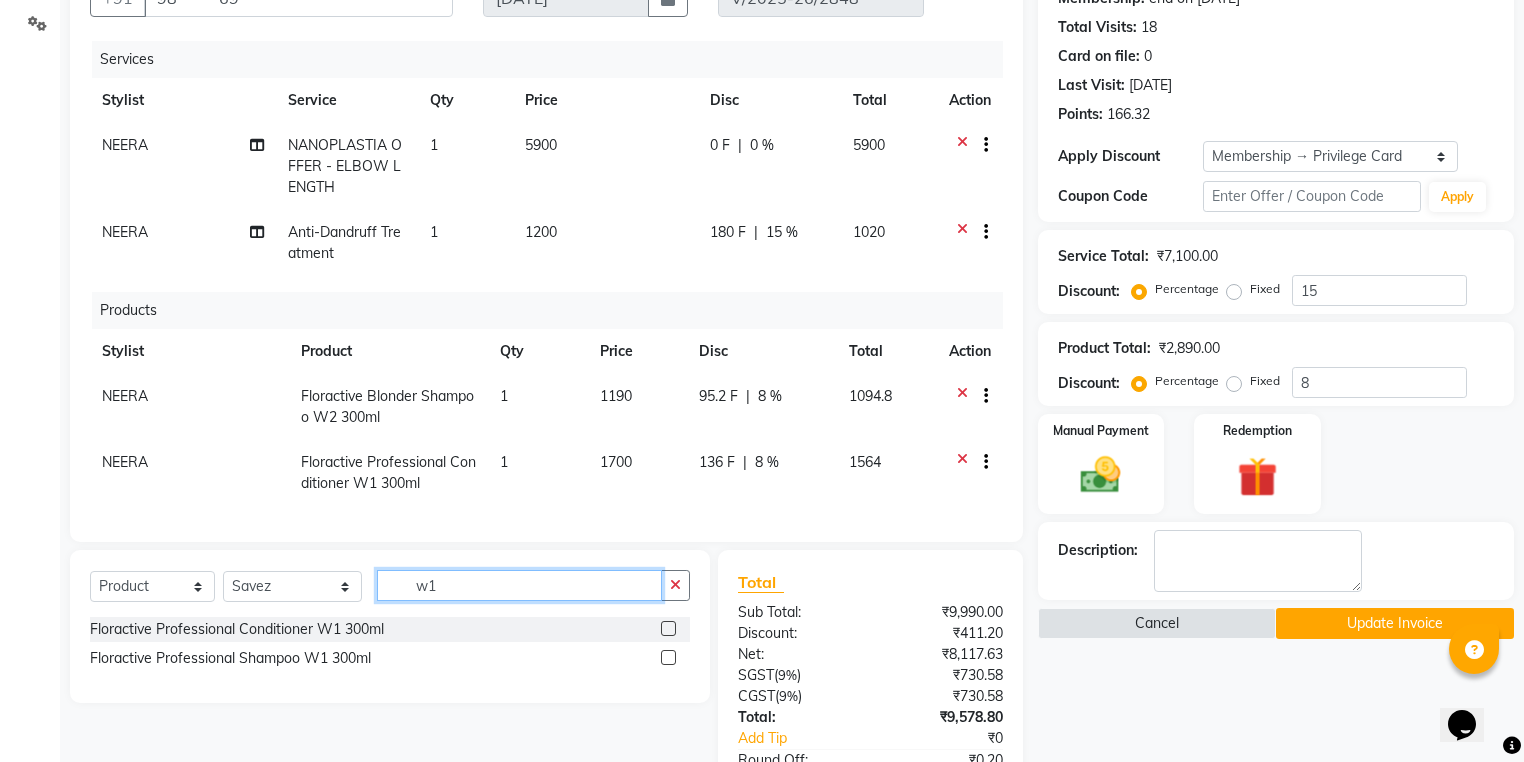 scroll, scrollTop: 240, scrollLeft: 0, axis: vertical 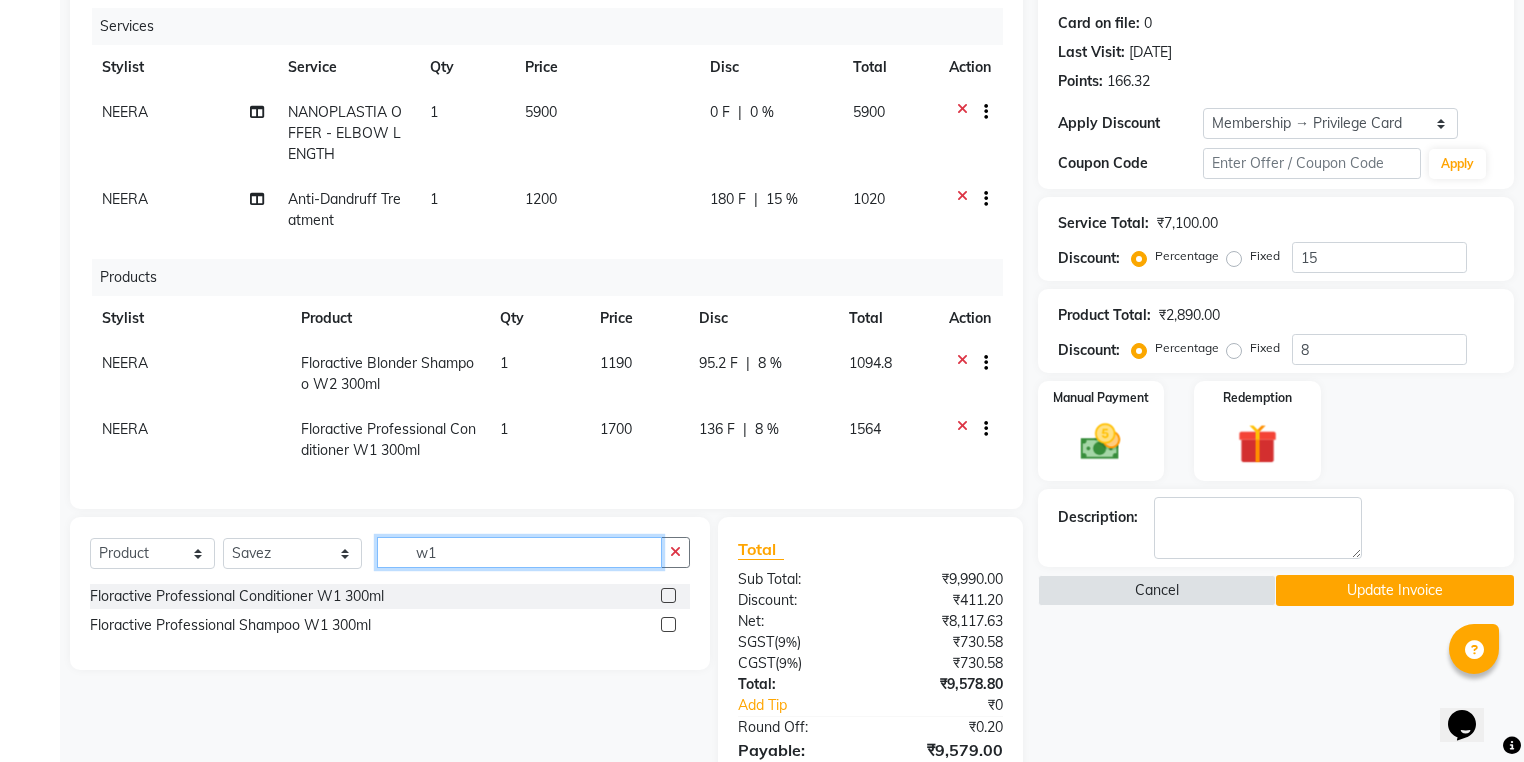 type on "w1" 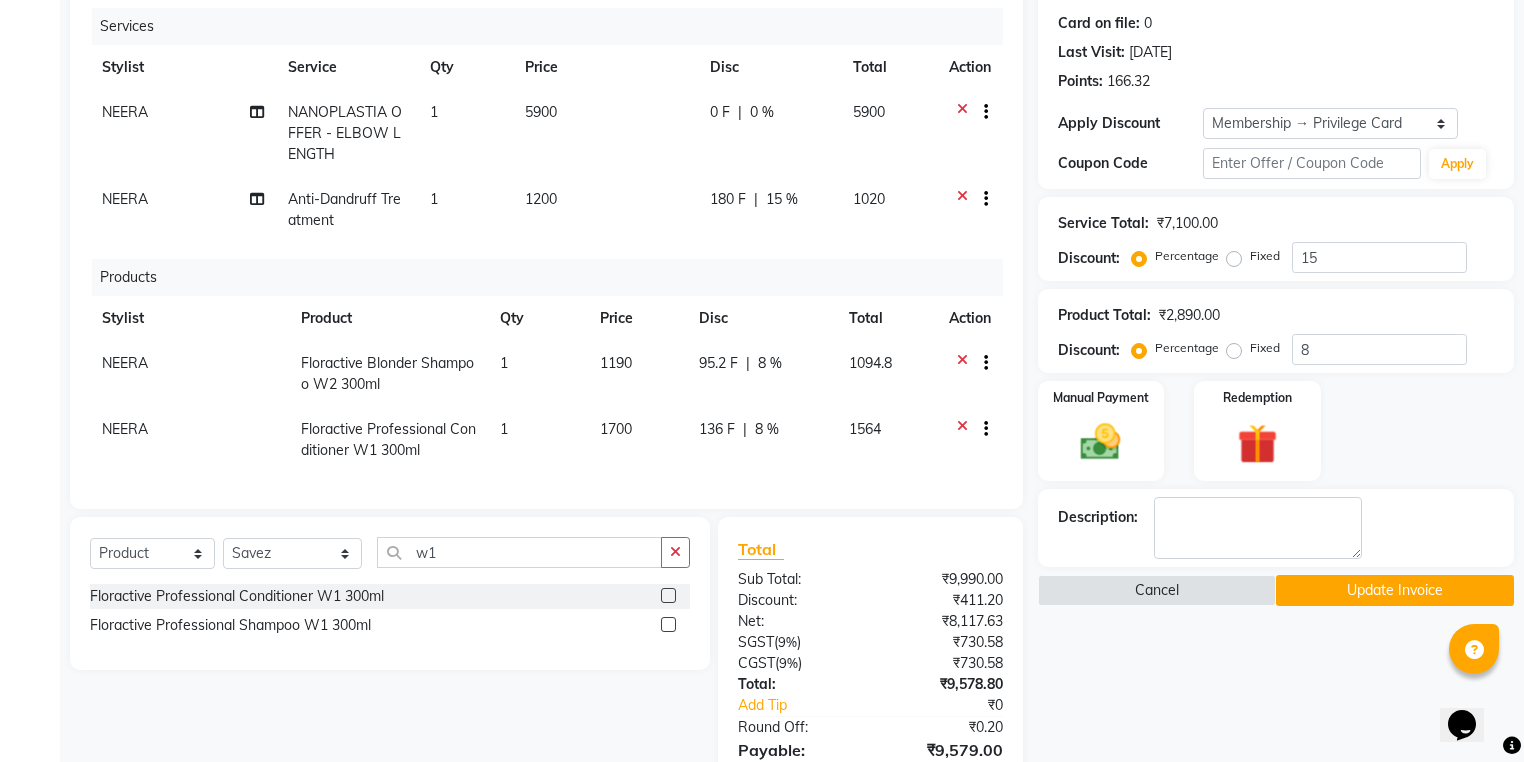 click 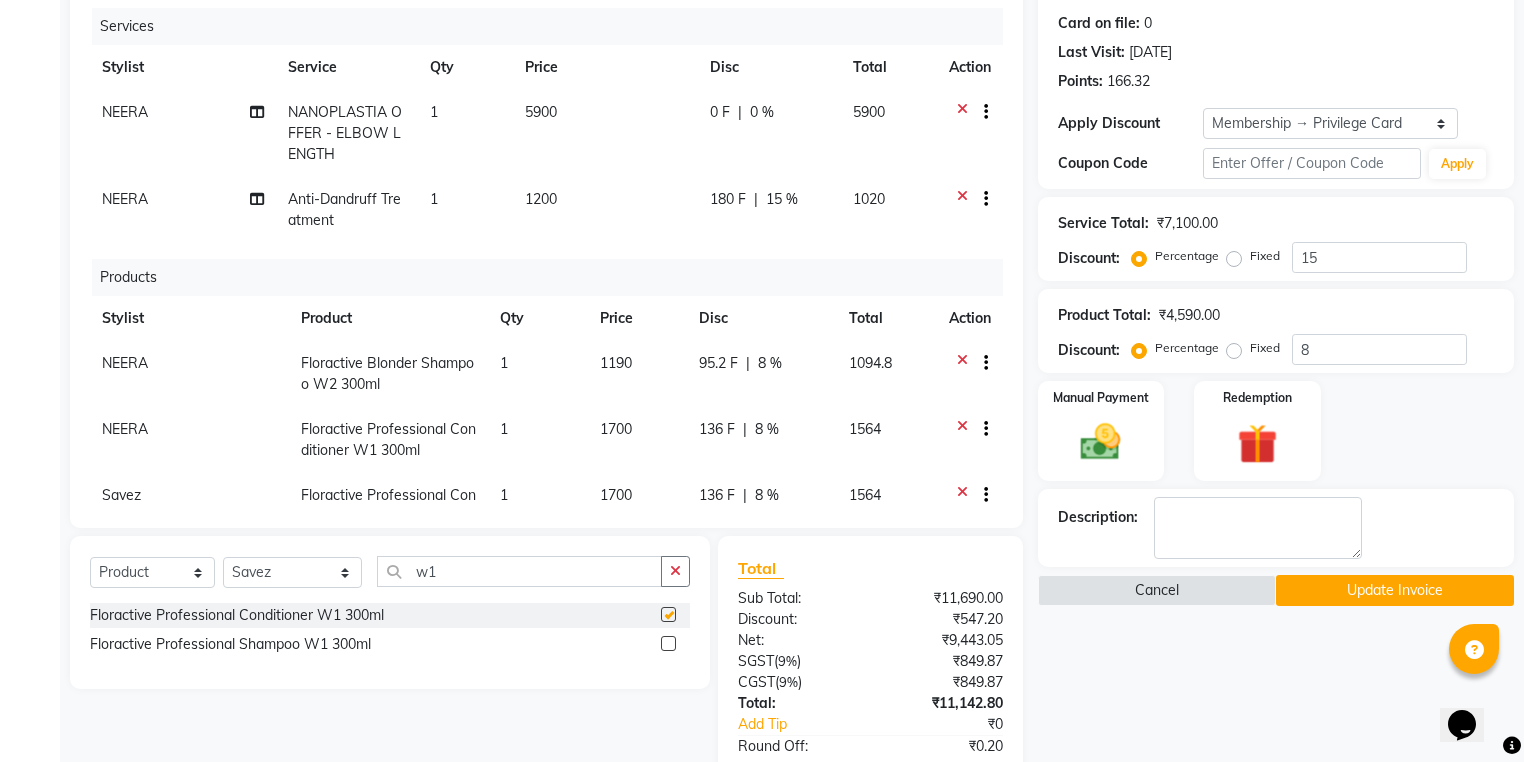 checkbox on "false" 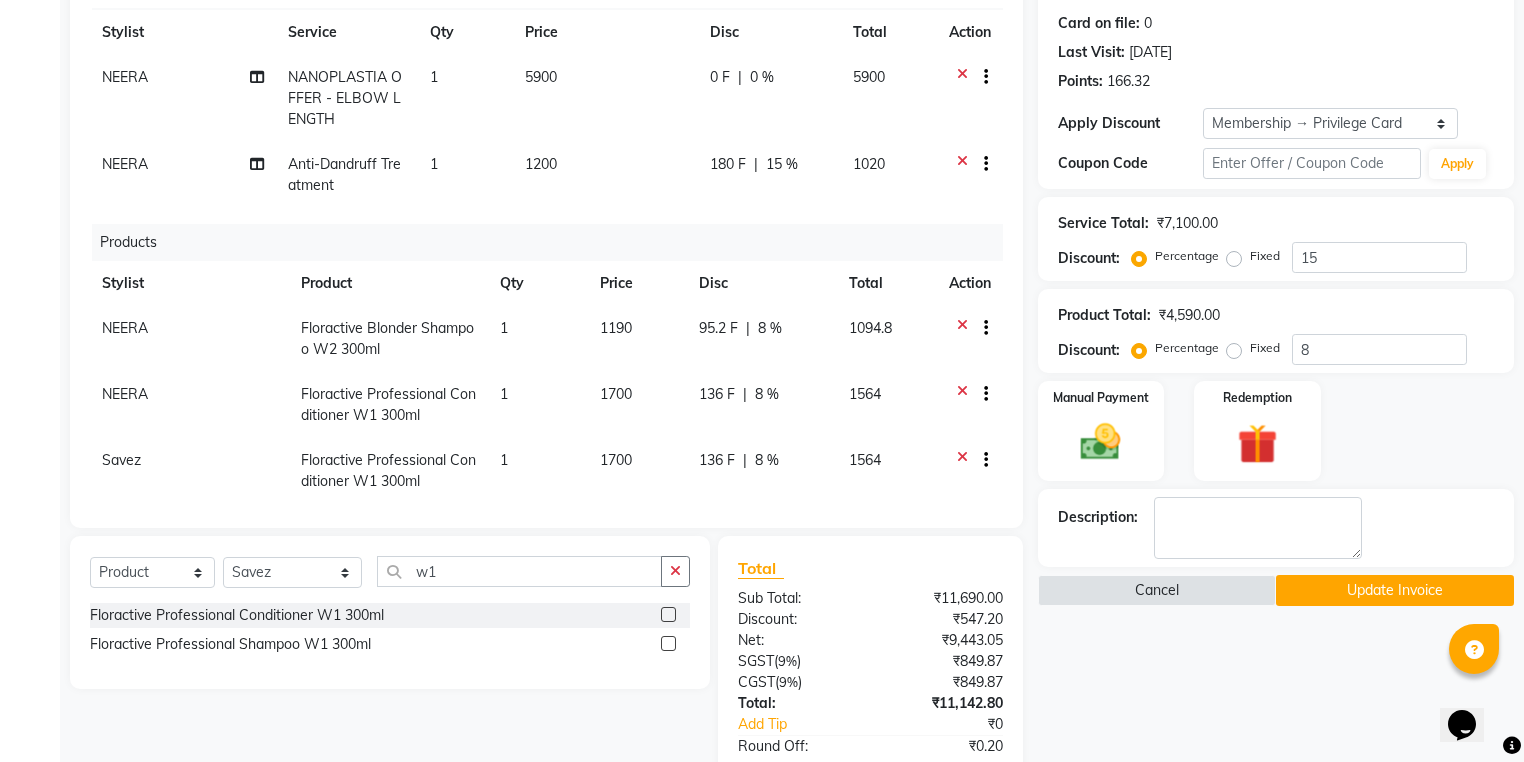 scroll, scrollTop: 59, scrollLeft: 0, axis: vertical 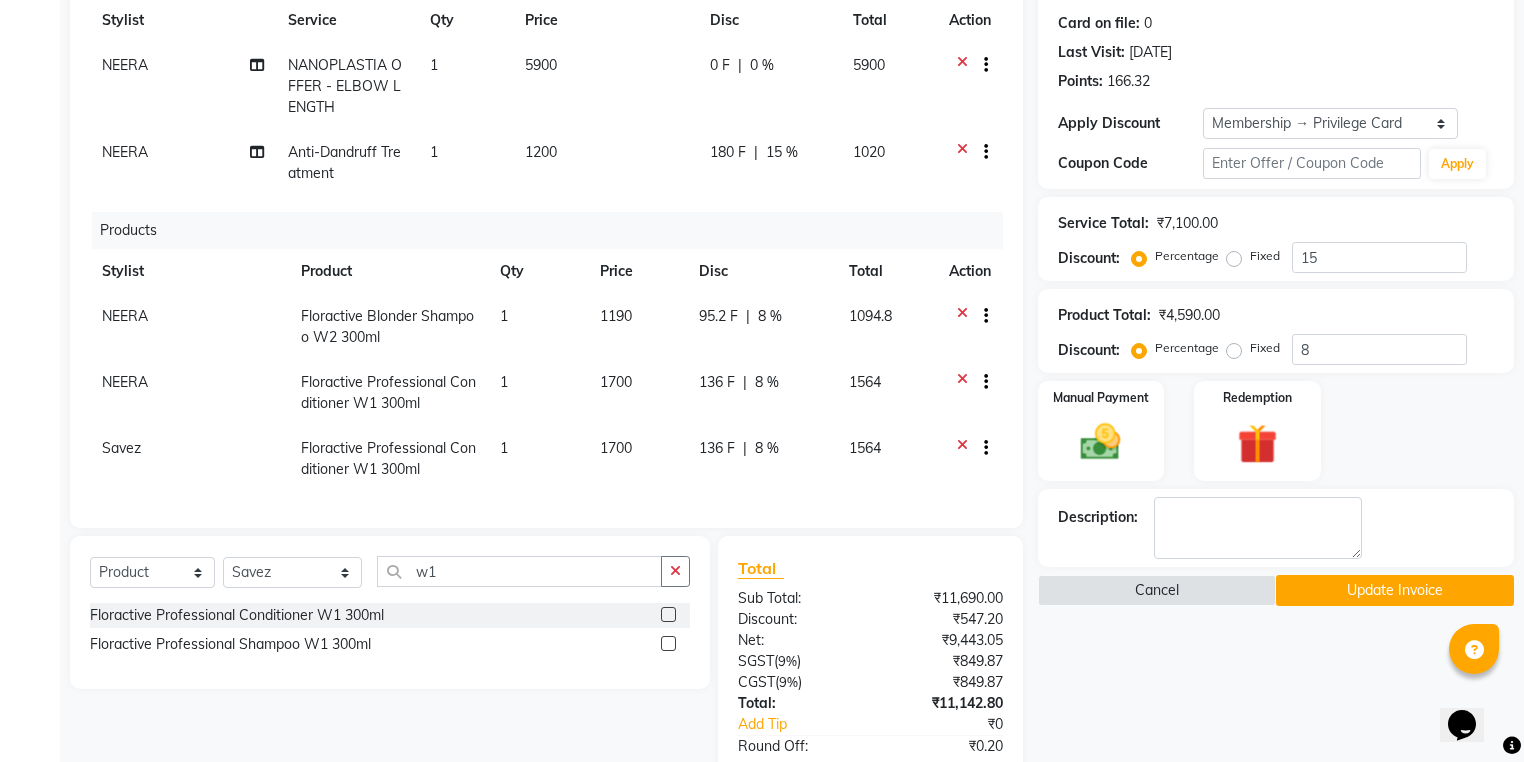 click 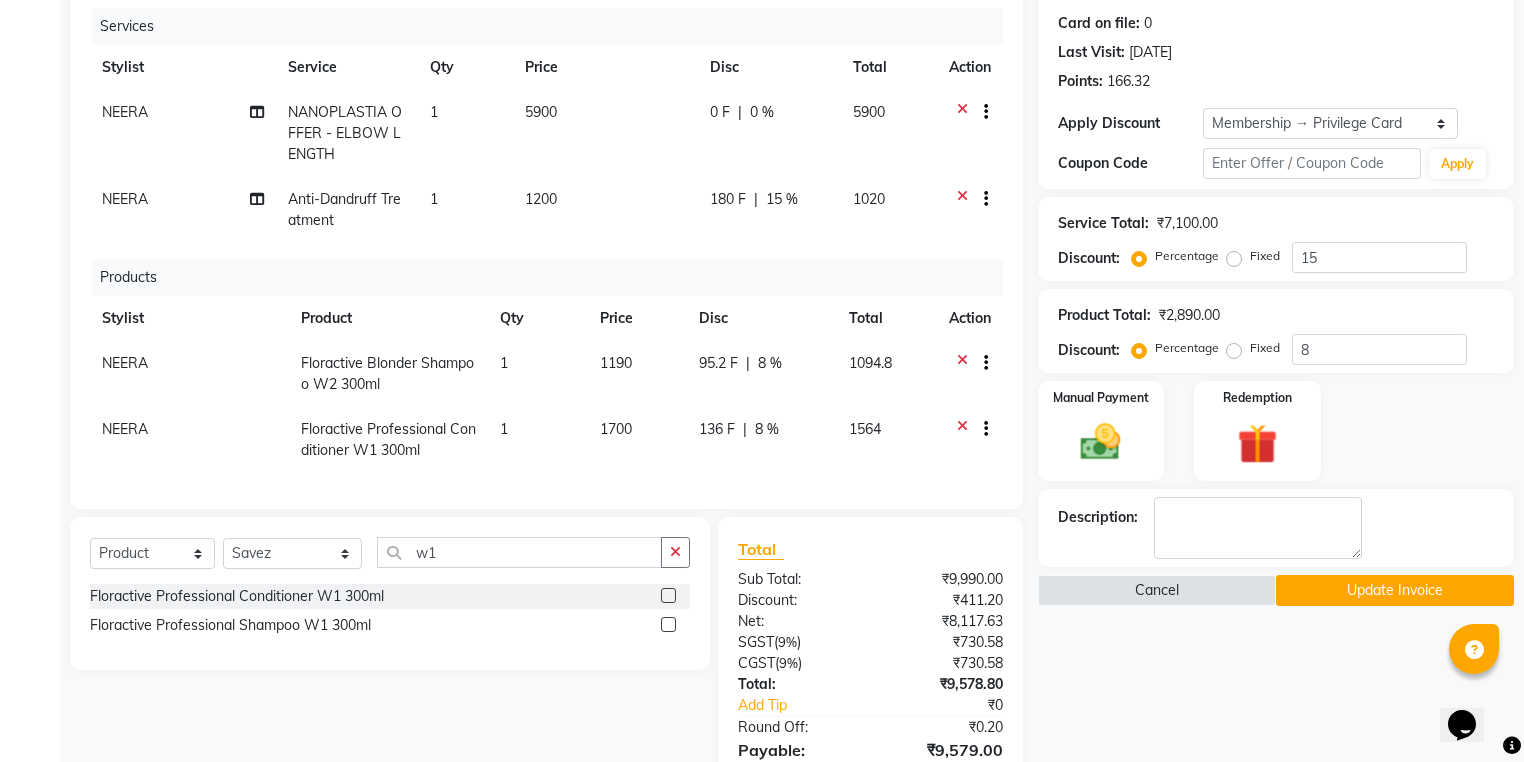 scroll, scrollTop: 0, scrollLeft: 0, axis: both 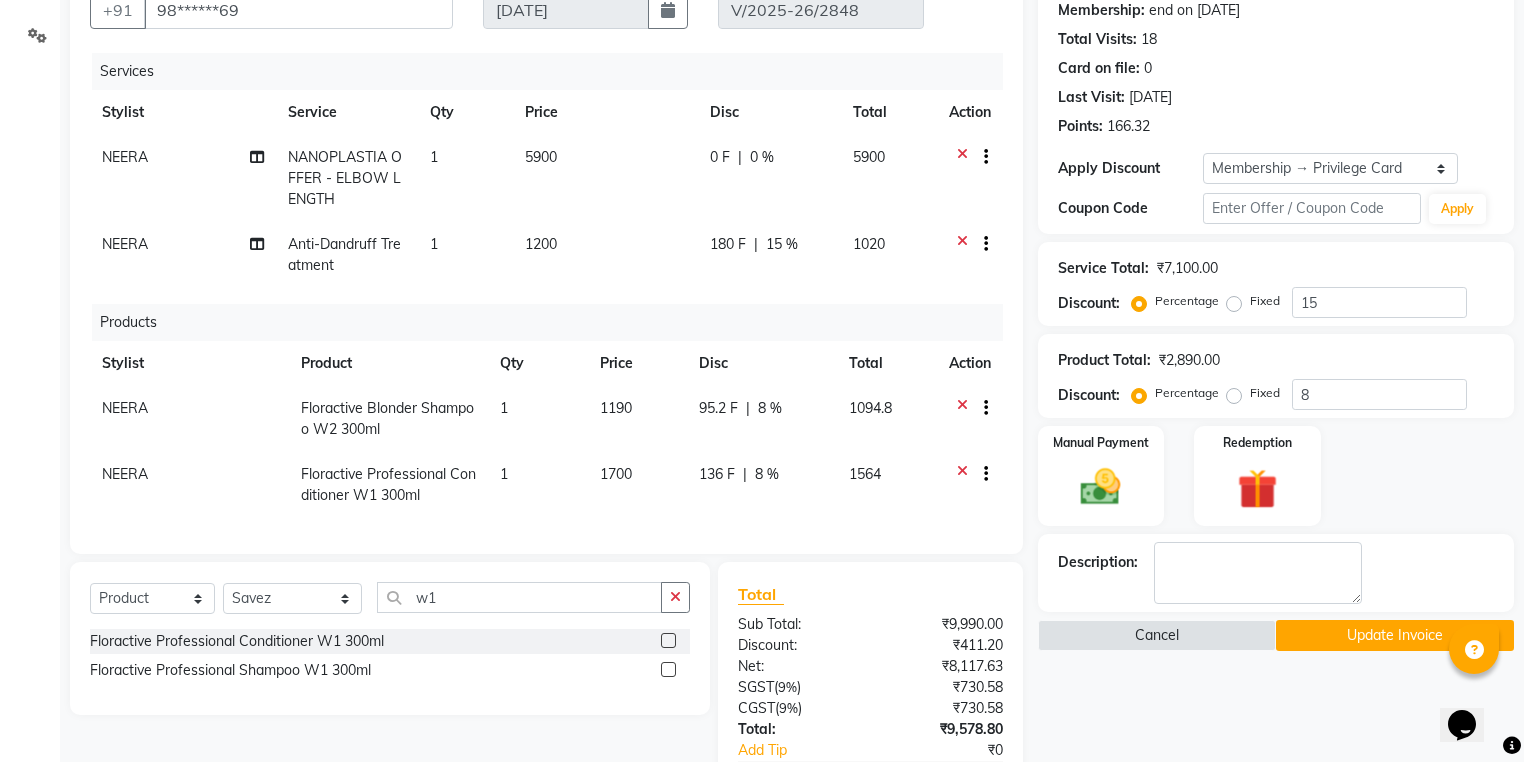 click 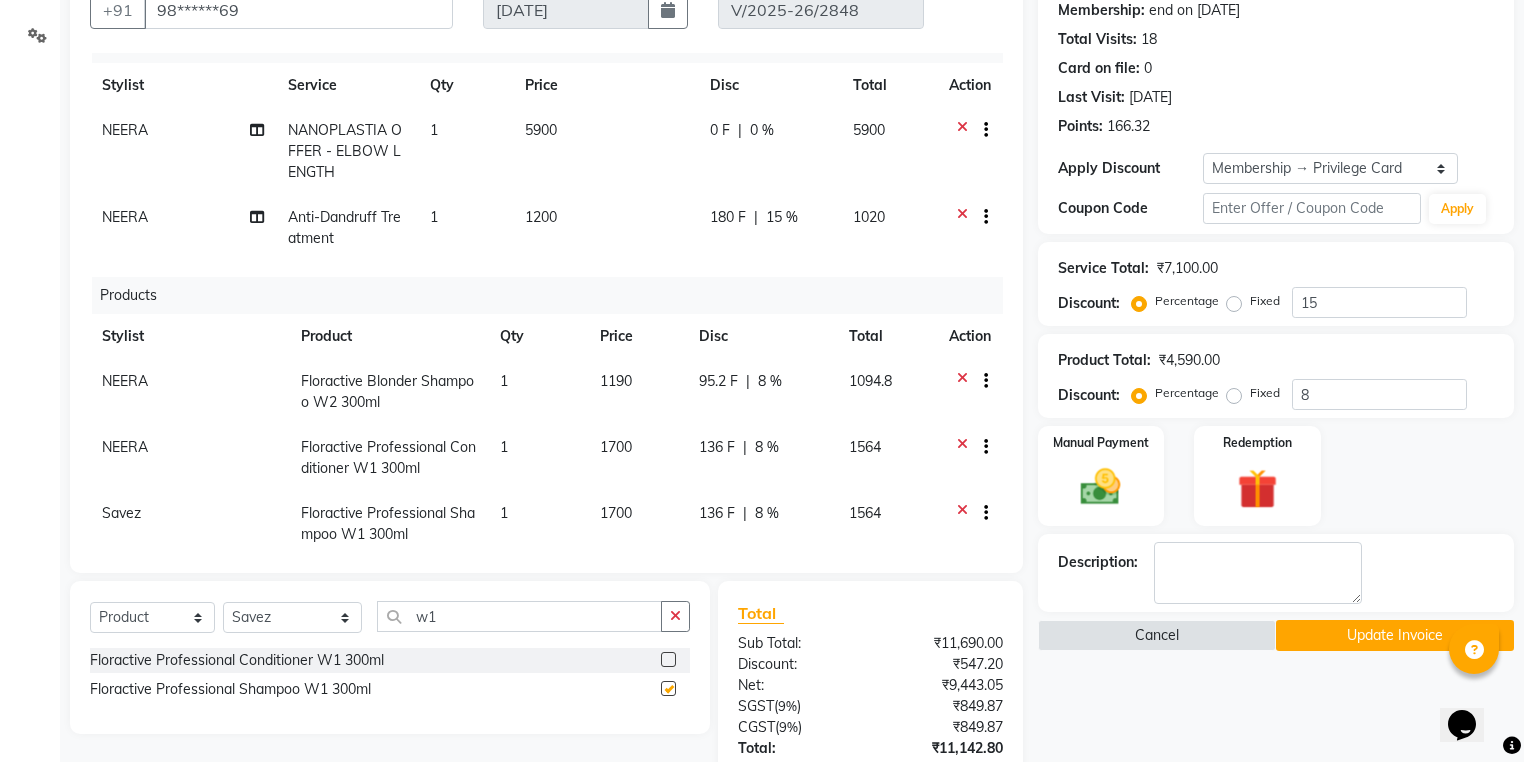 scroll, scrollTop: 59, scrollLeft: 0, axis: vertical 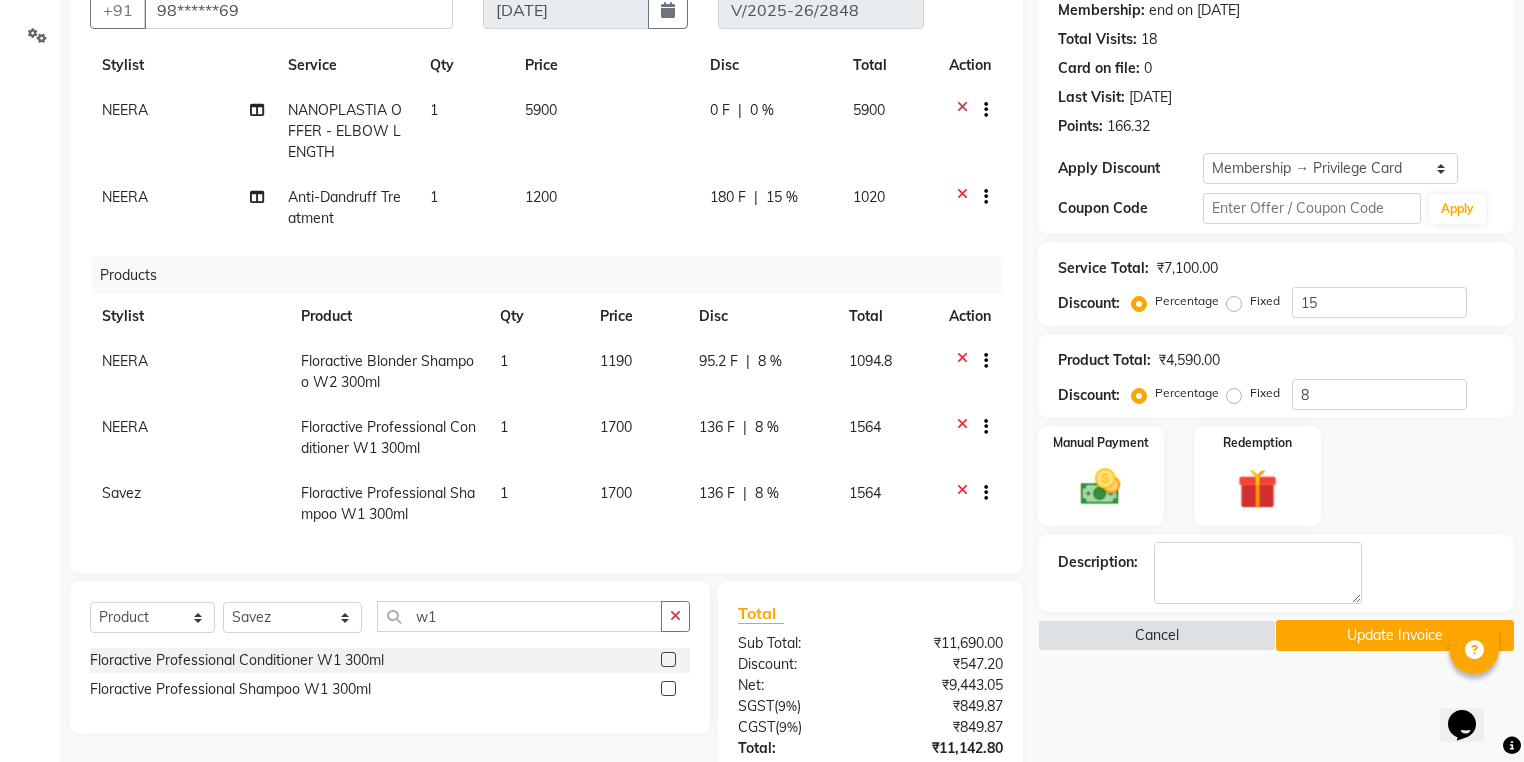 click 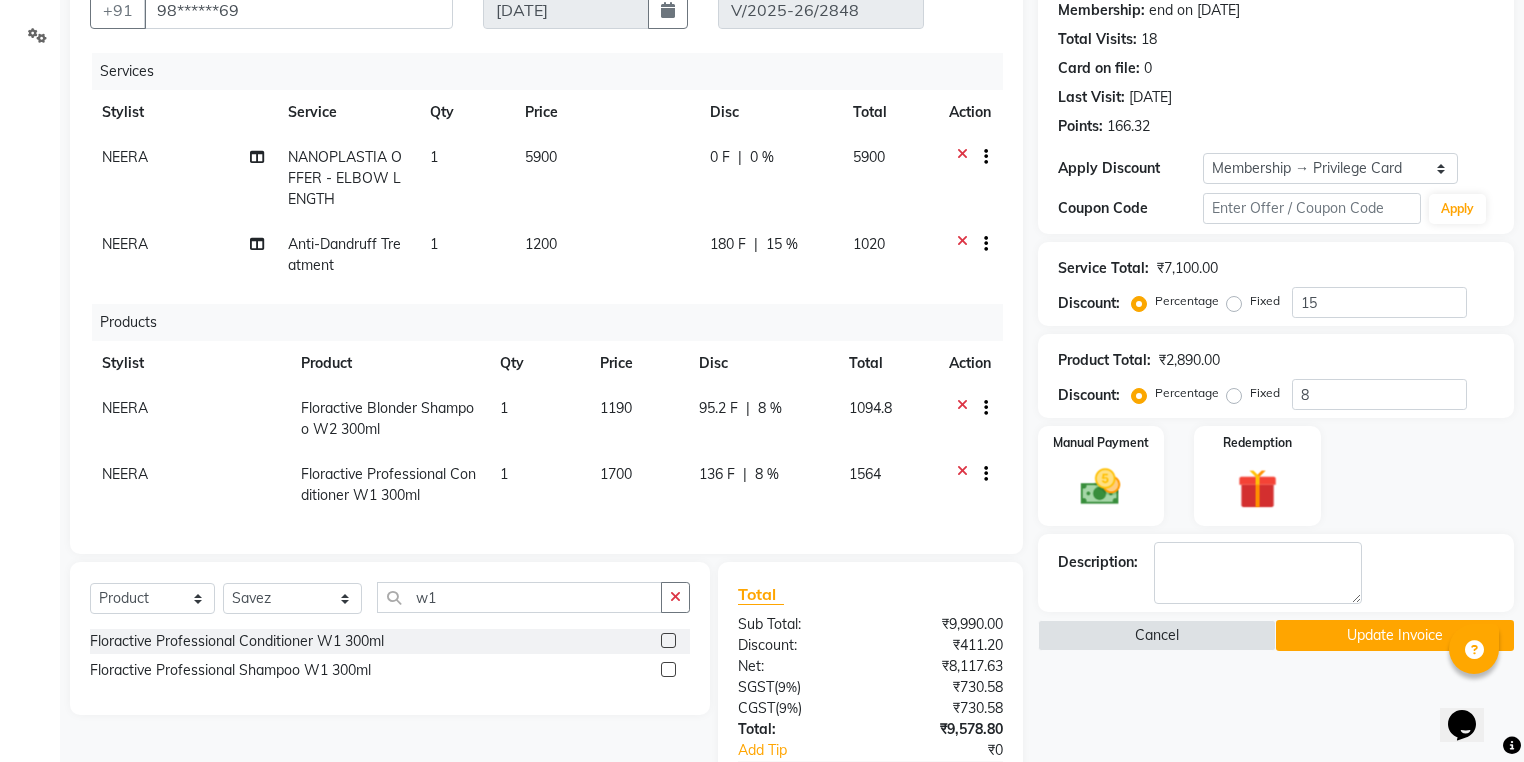 scroll, scrollTop: 0, scrollLeft: 0, axis: both 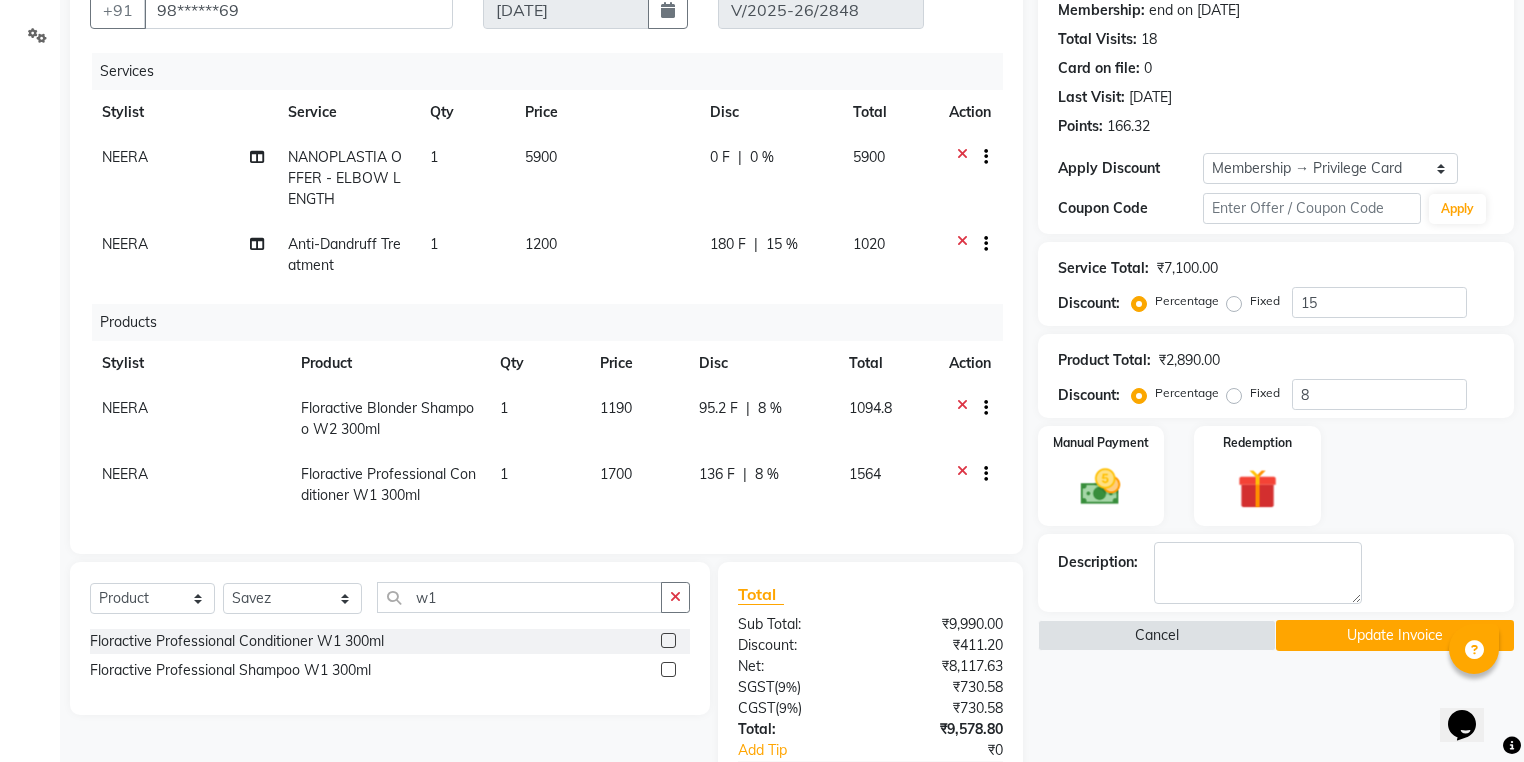 click on "Floractive Professional Shampoo W1 300ml" 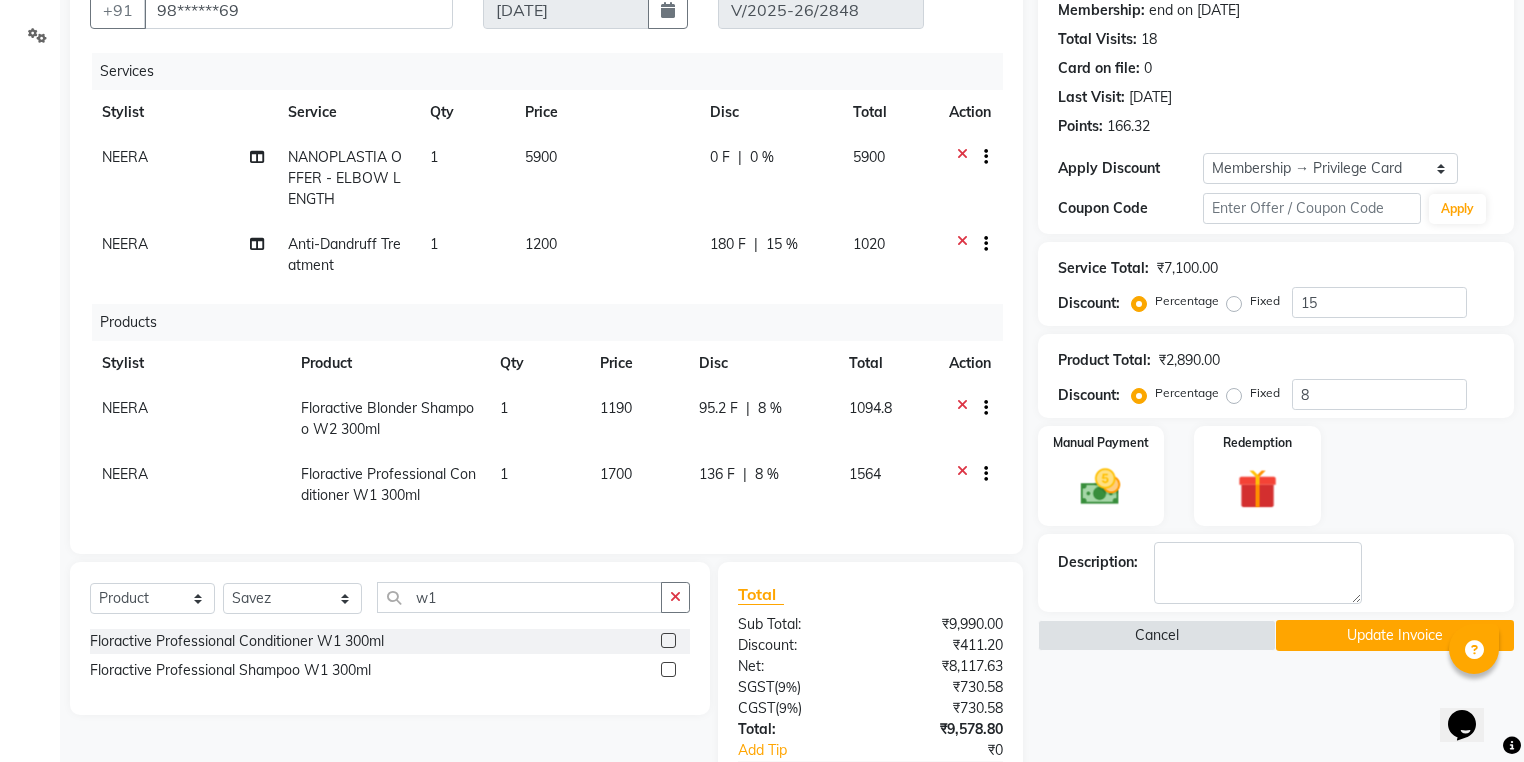 click on "Floractive Professional Shampoo W1 300ml" 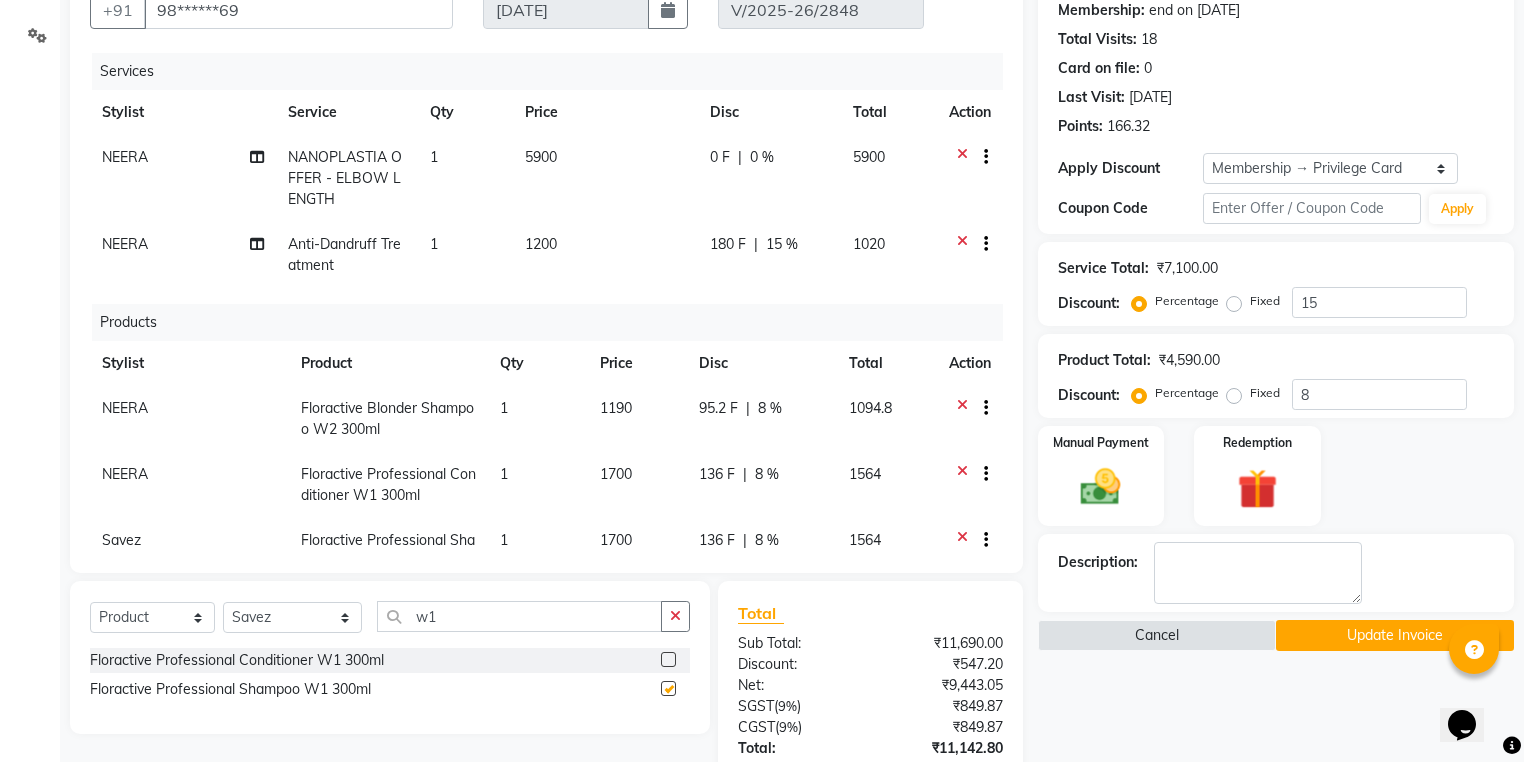 scroll, scrollTop: 59, scrollLeft: 0, axis: vertical 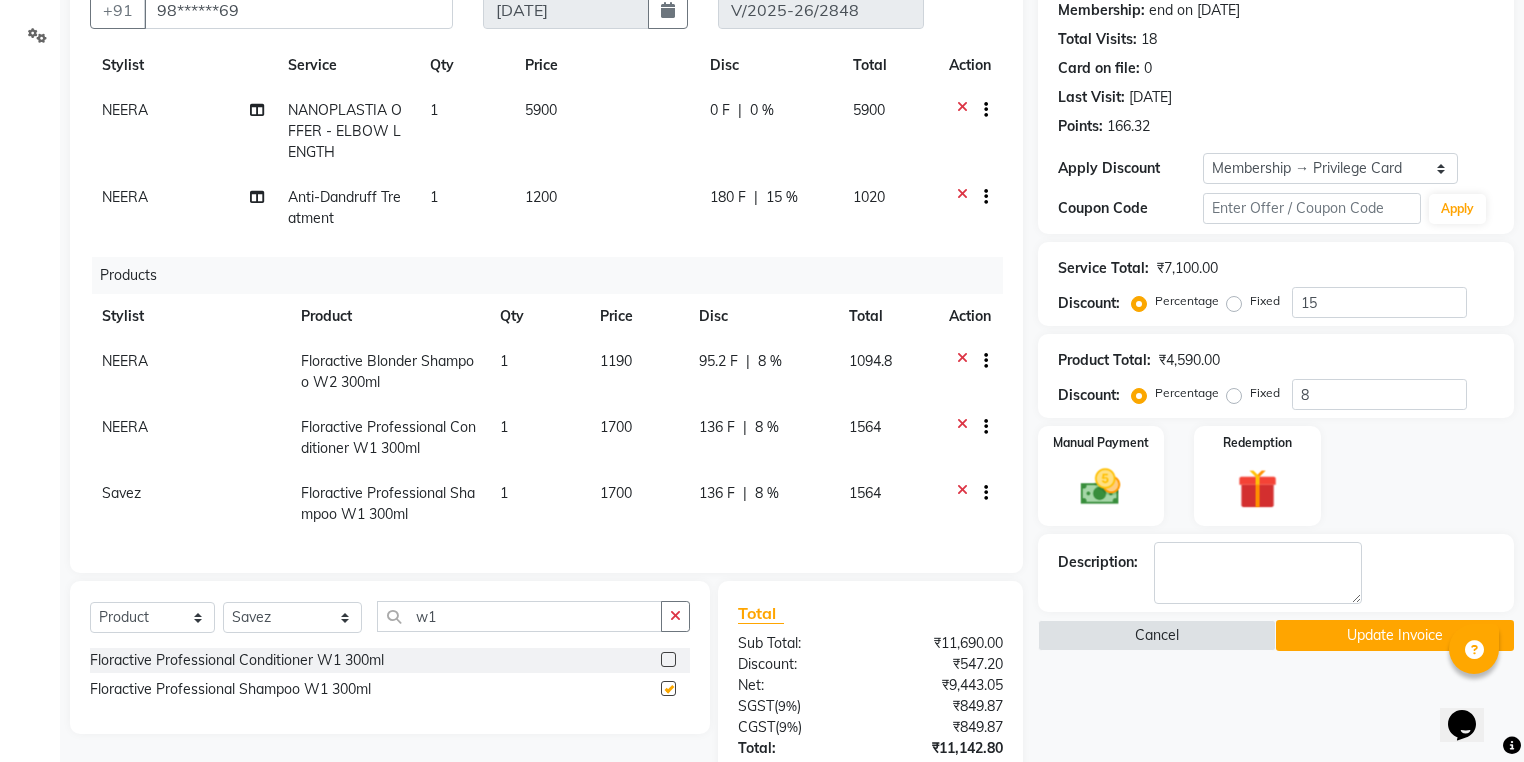 checkbox on "false" 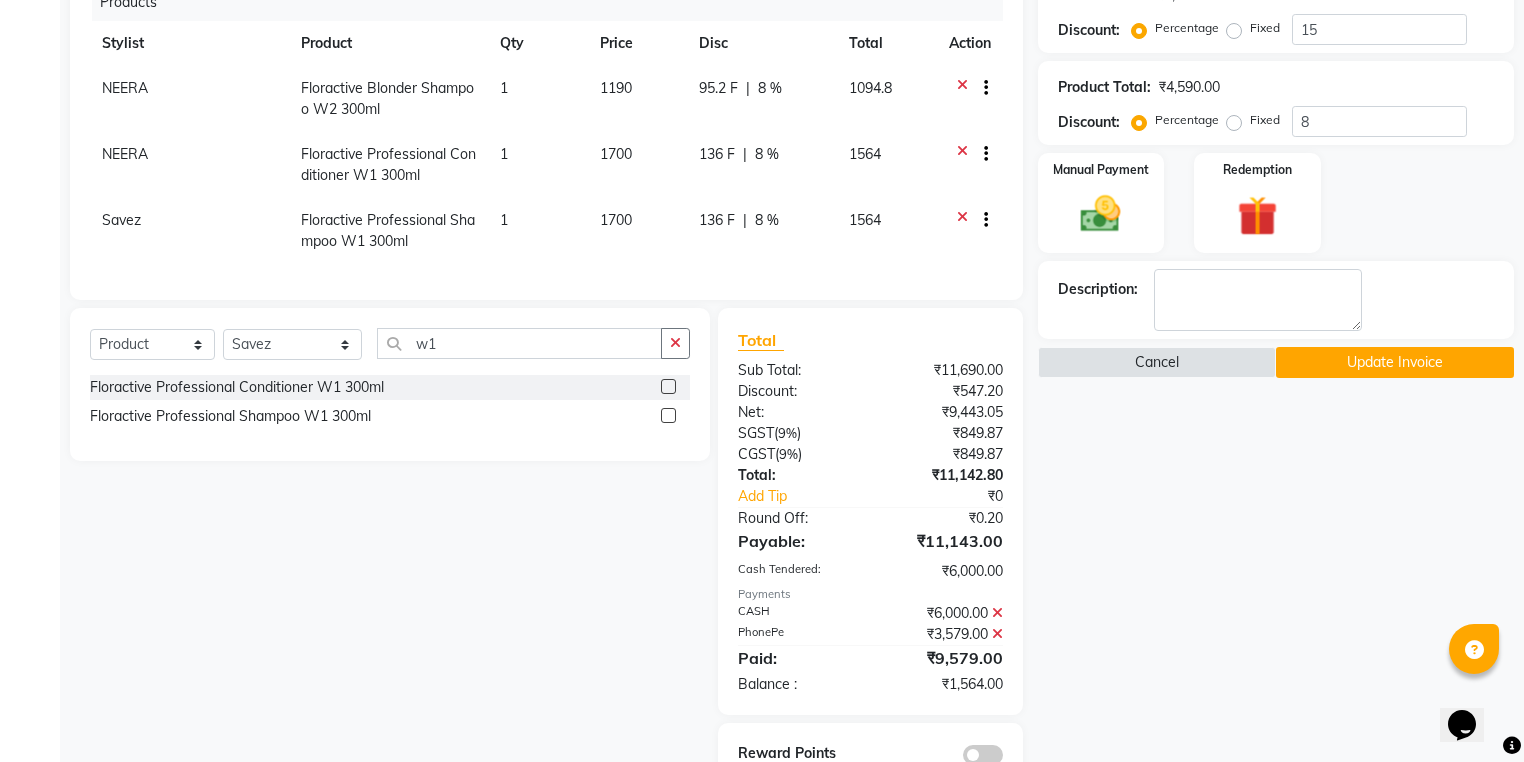 scroll, scrollTop: 435, scrollLeft: 0, axis: vertical 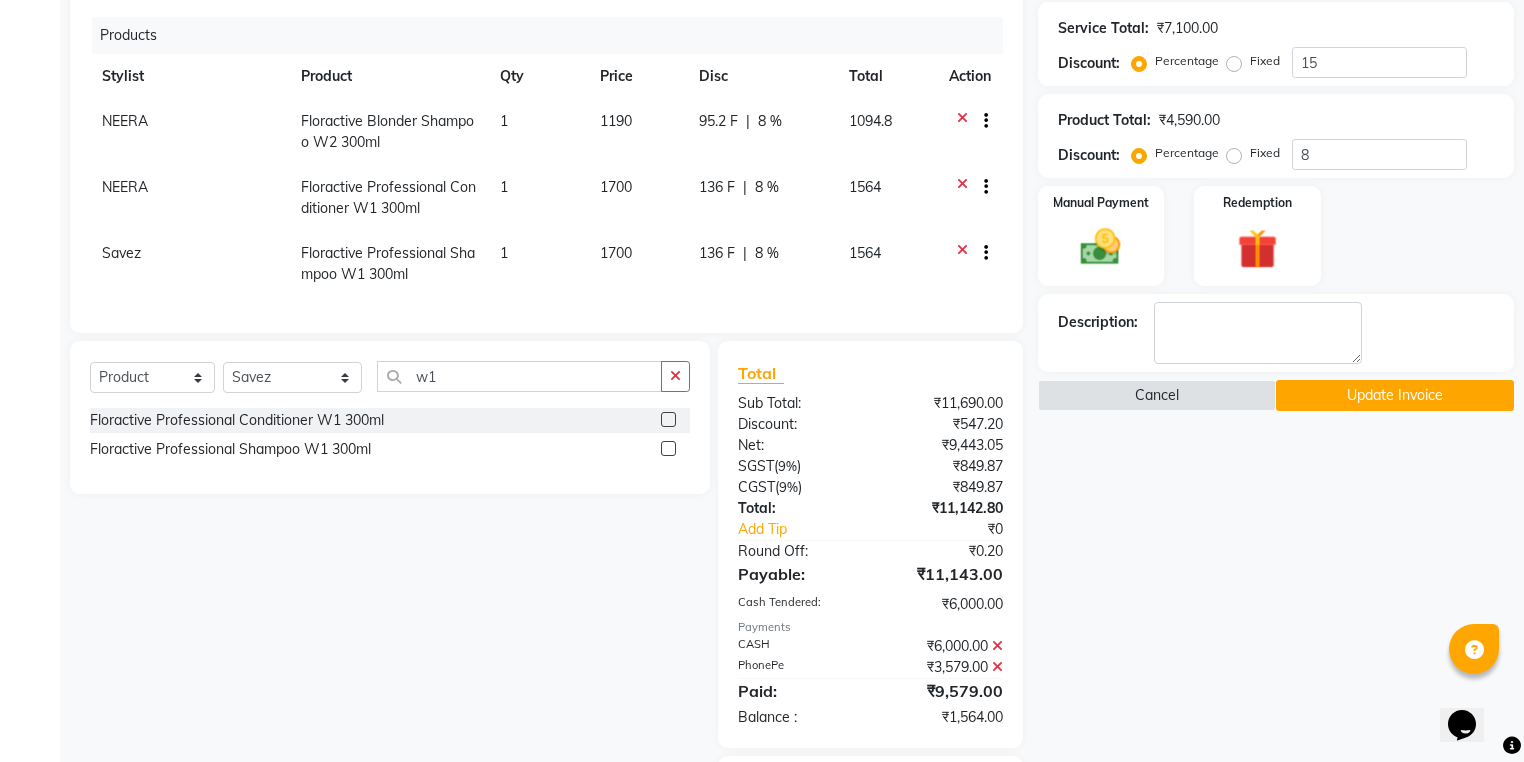click 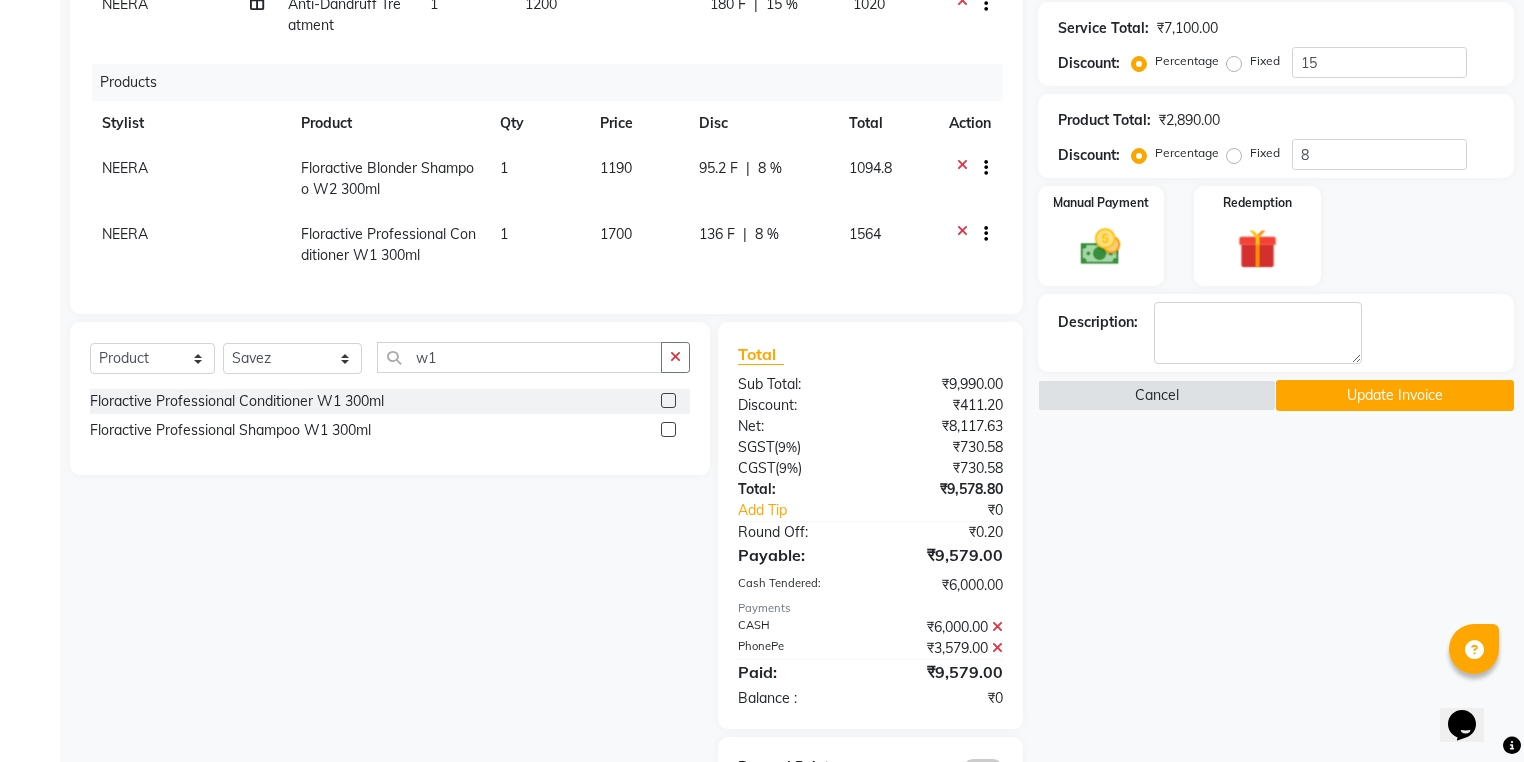 scroll, scrollTop: 0, scrollLeft: 0, axis: both 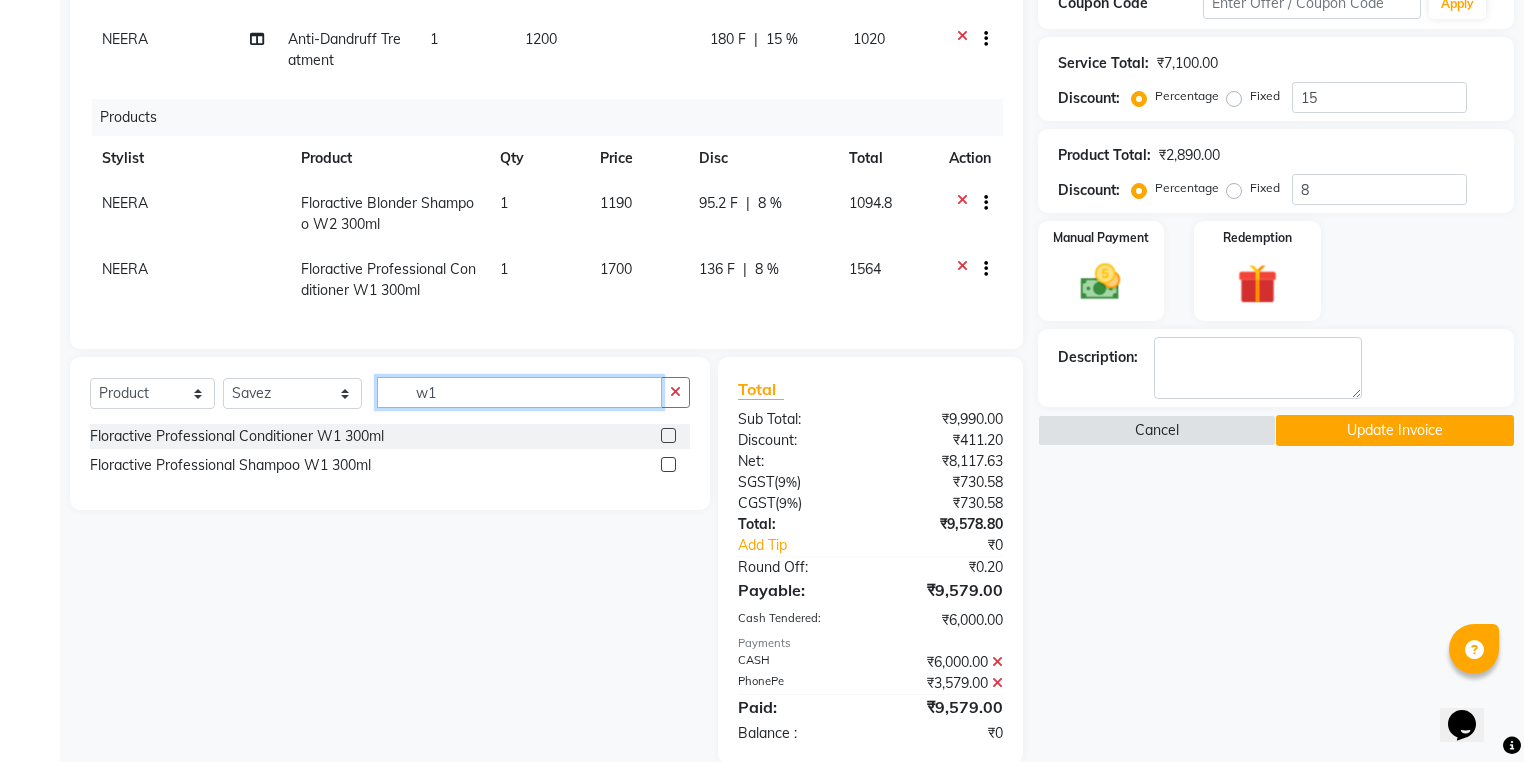 click on "w1" 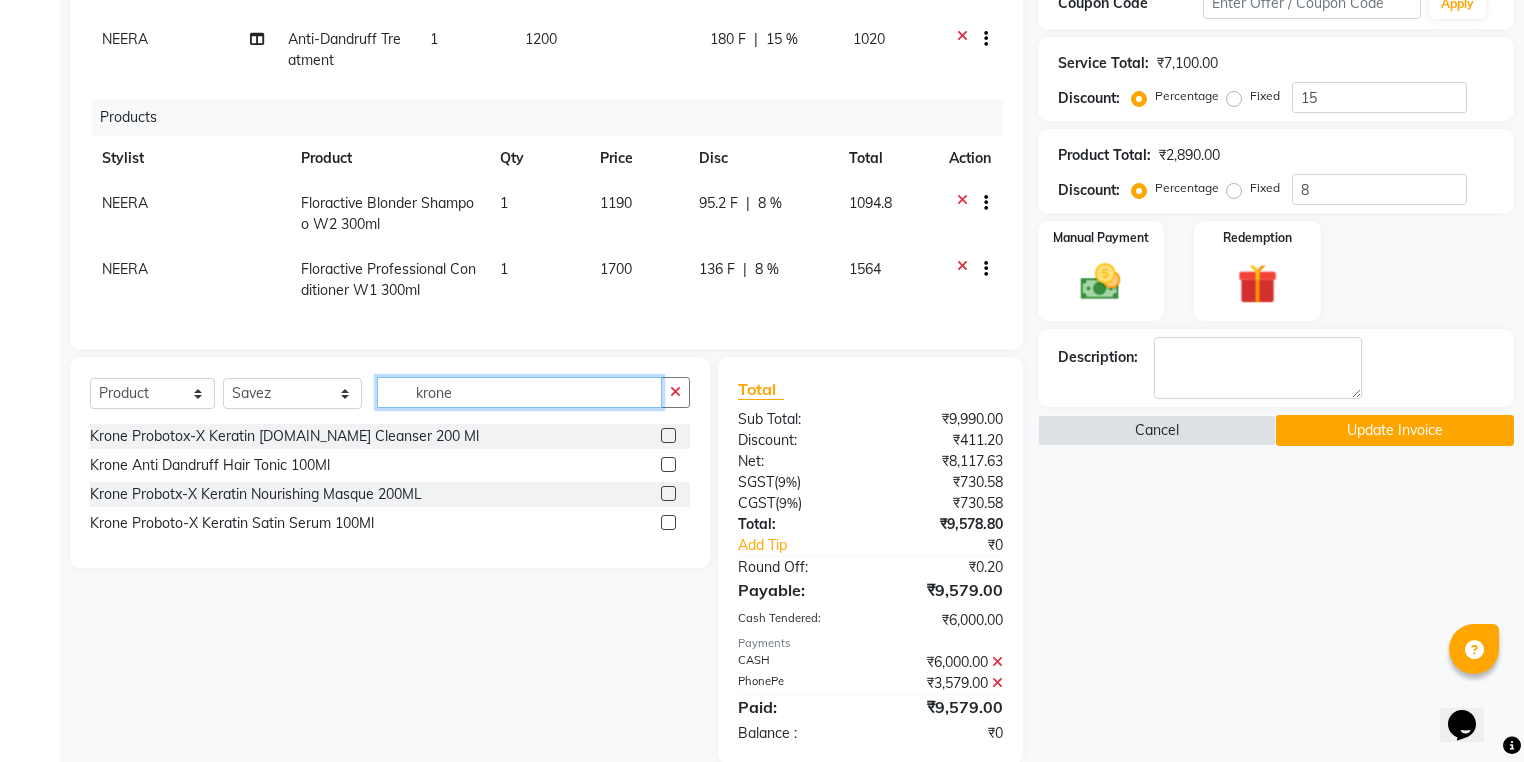 type on "krone" 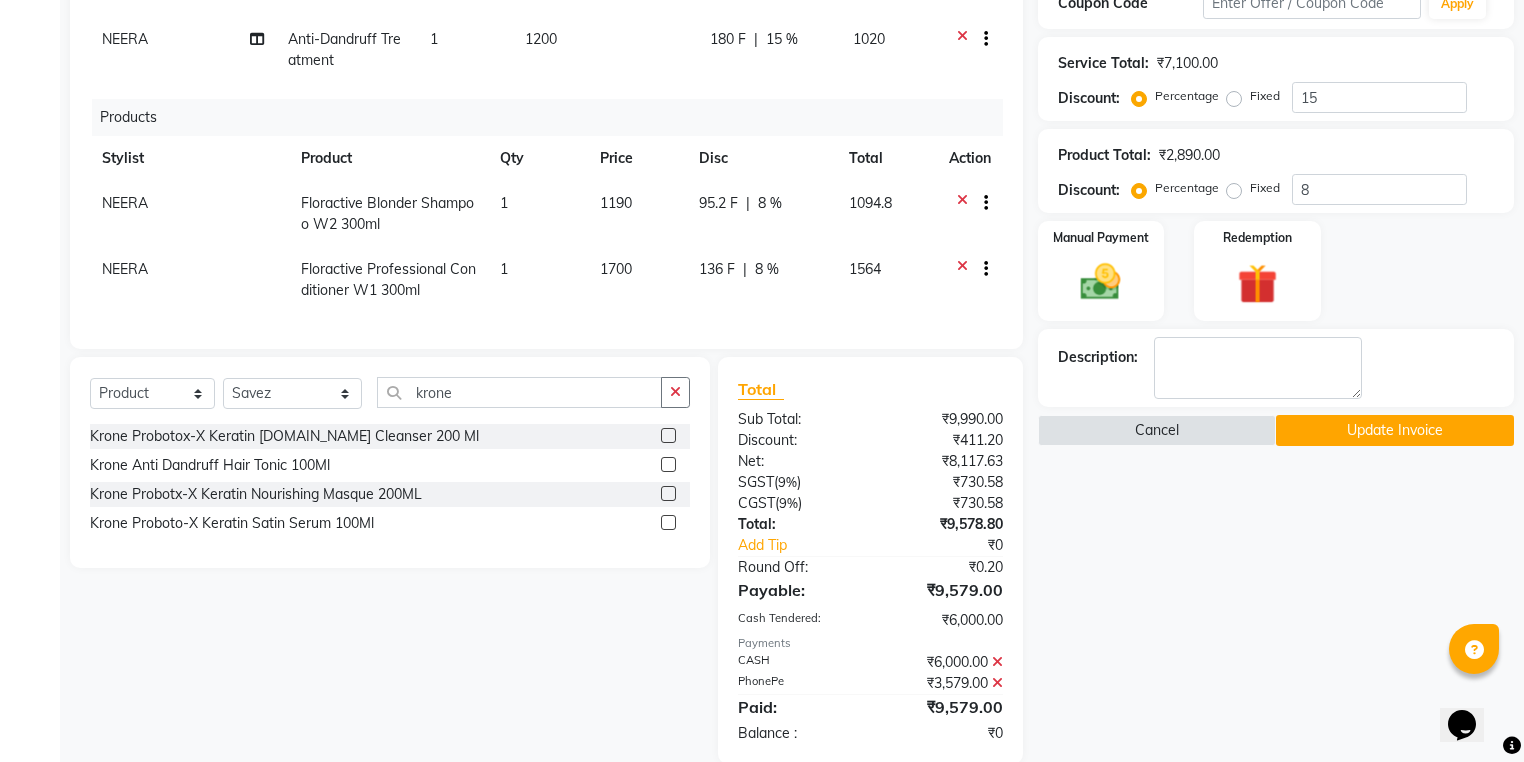click 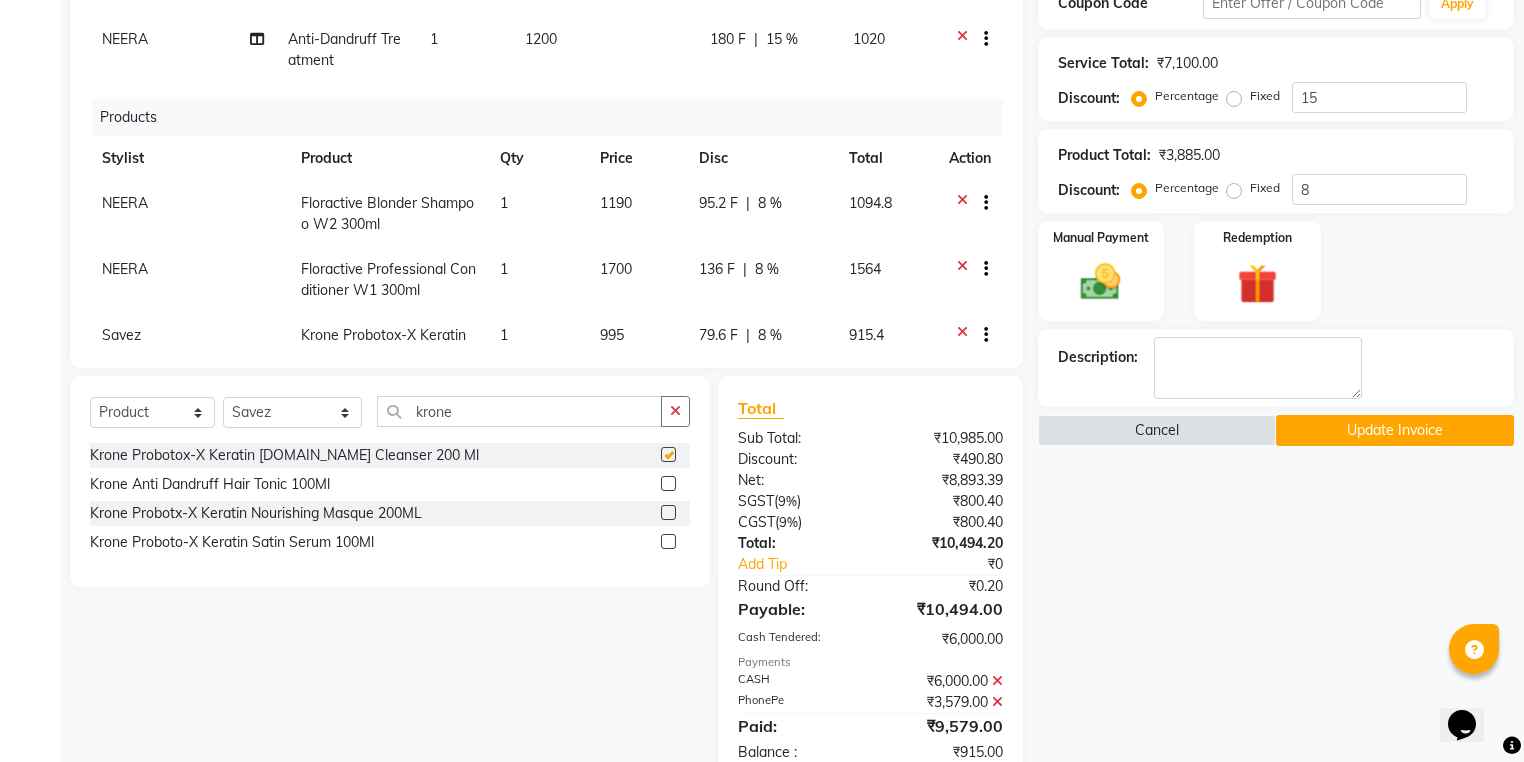 scroll, scrollTop: 59, scrollLeft: 0, axis: vertical 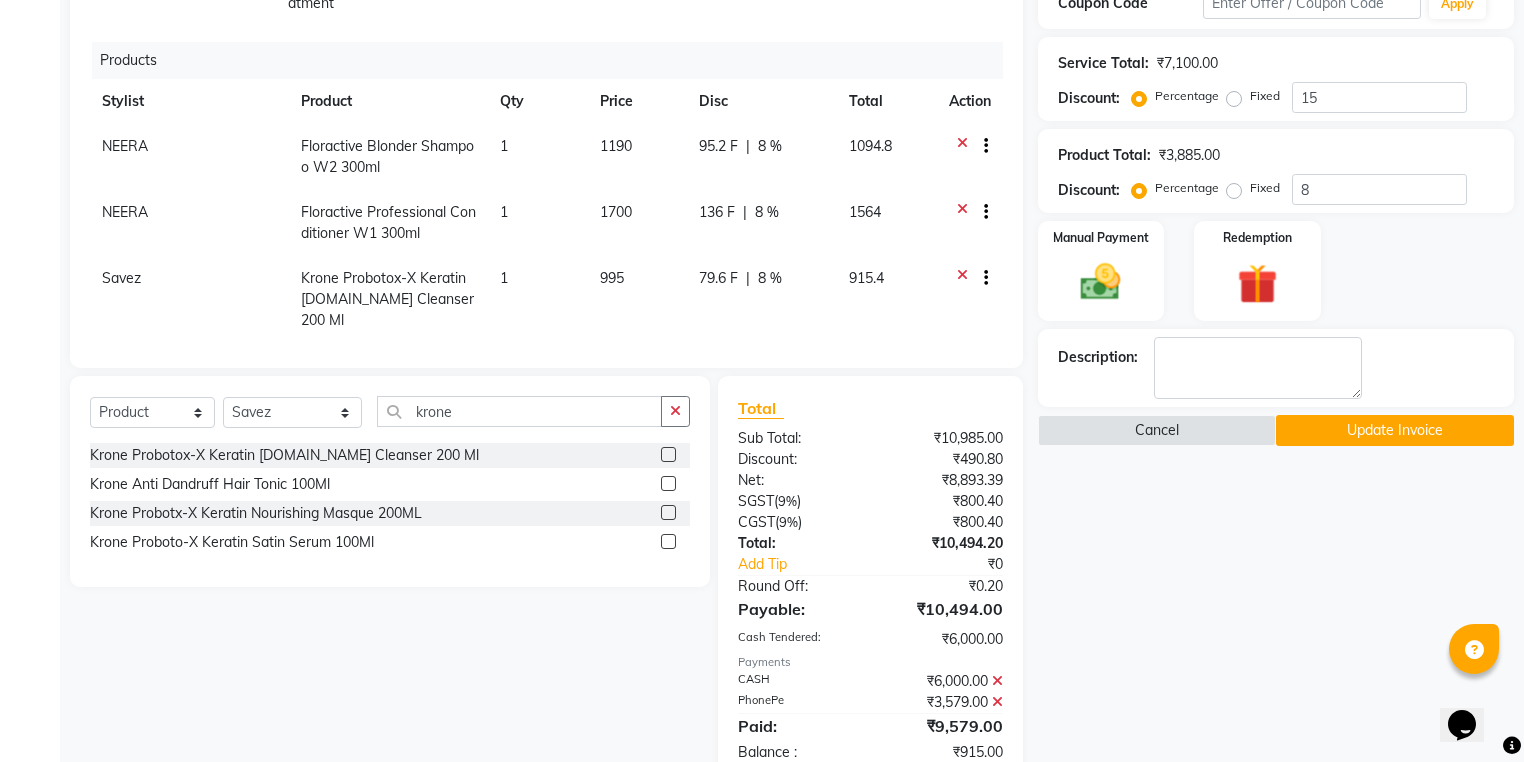 checkbox on "false" 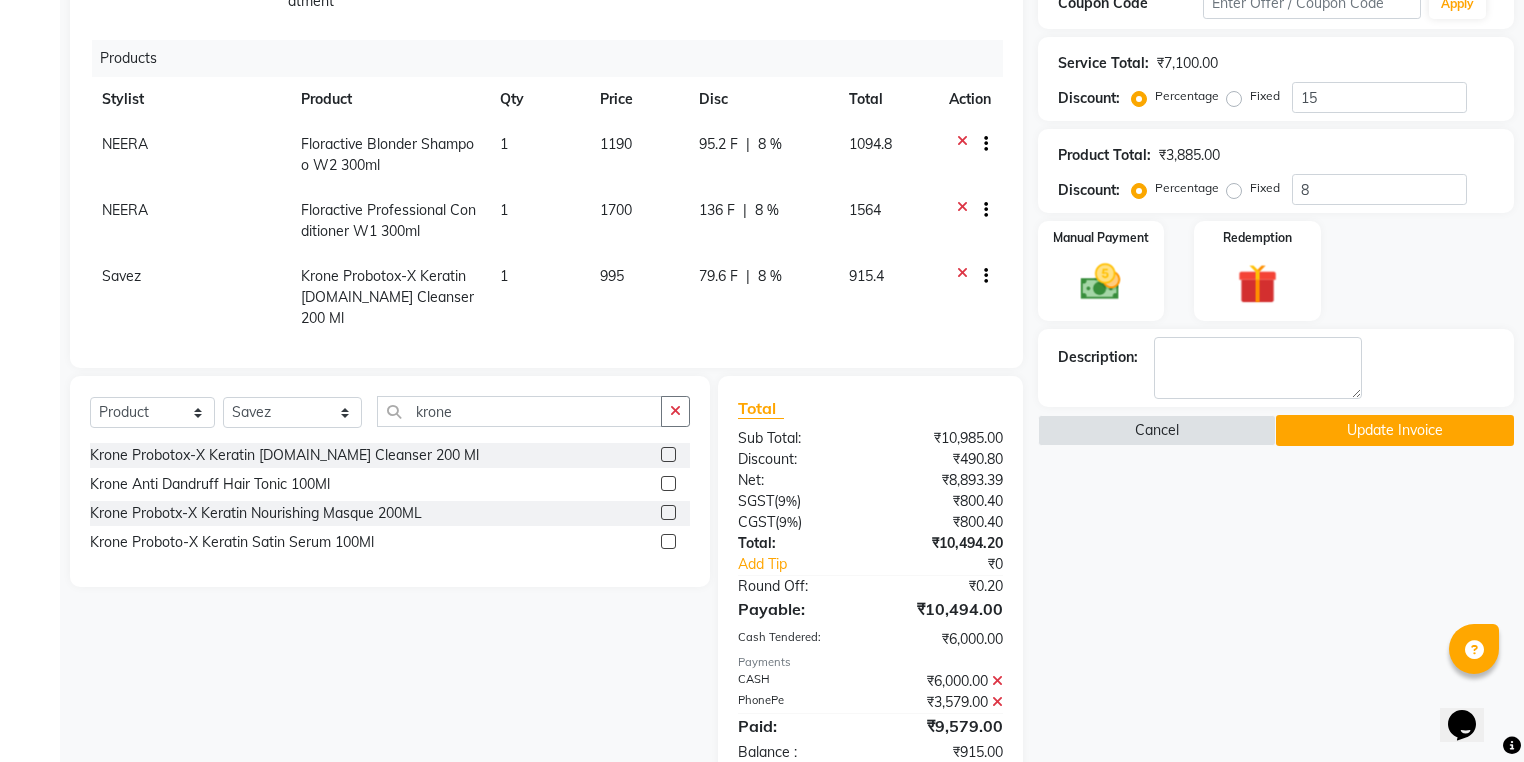 click 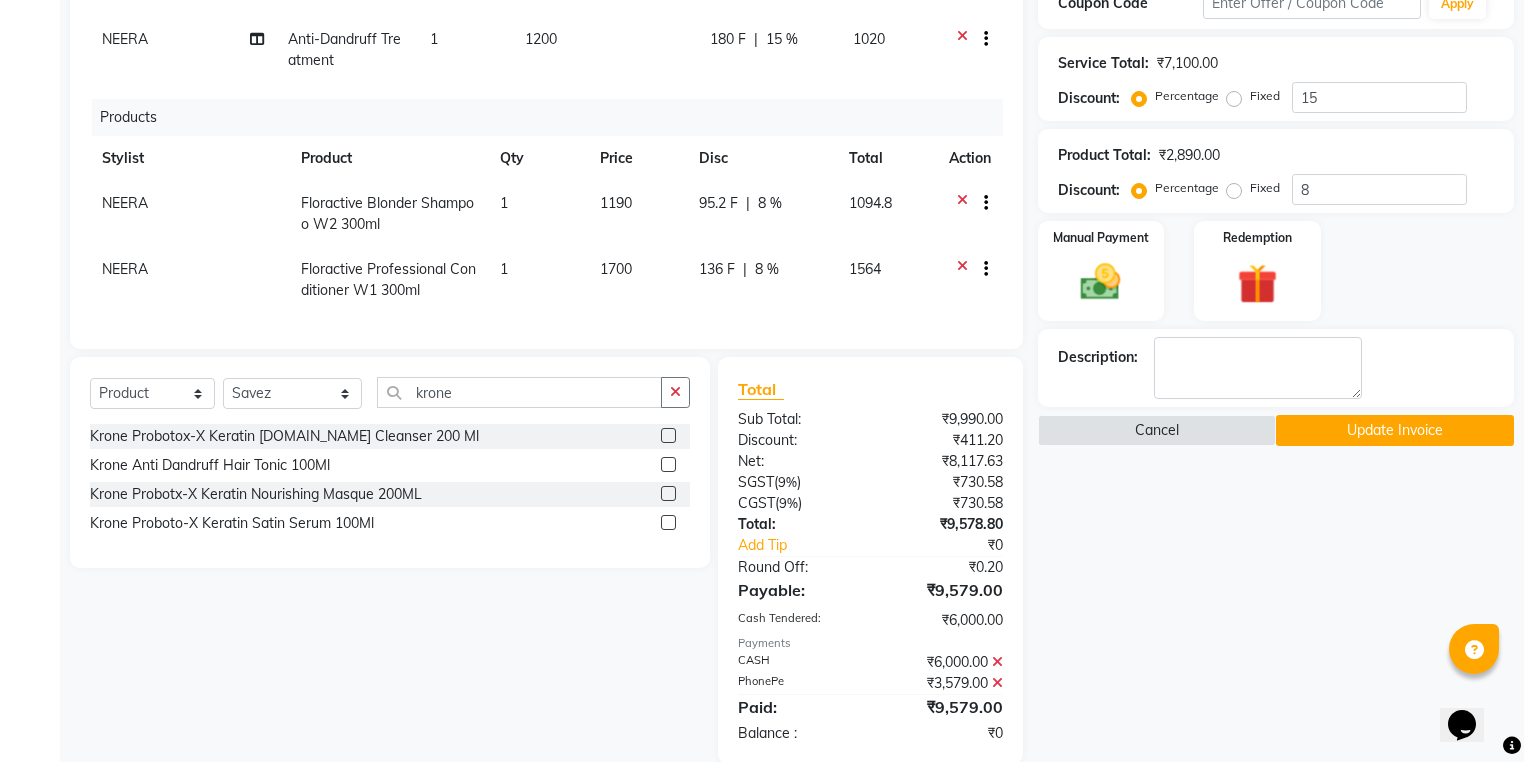 scroll, scrollTop: 0, scrollLeft: 0, axis: both 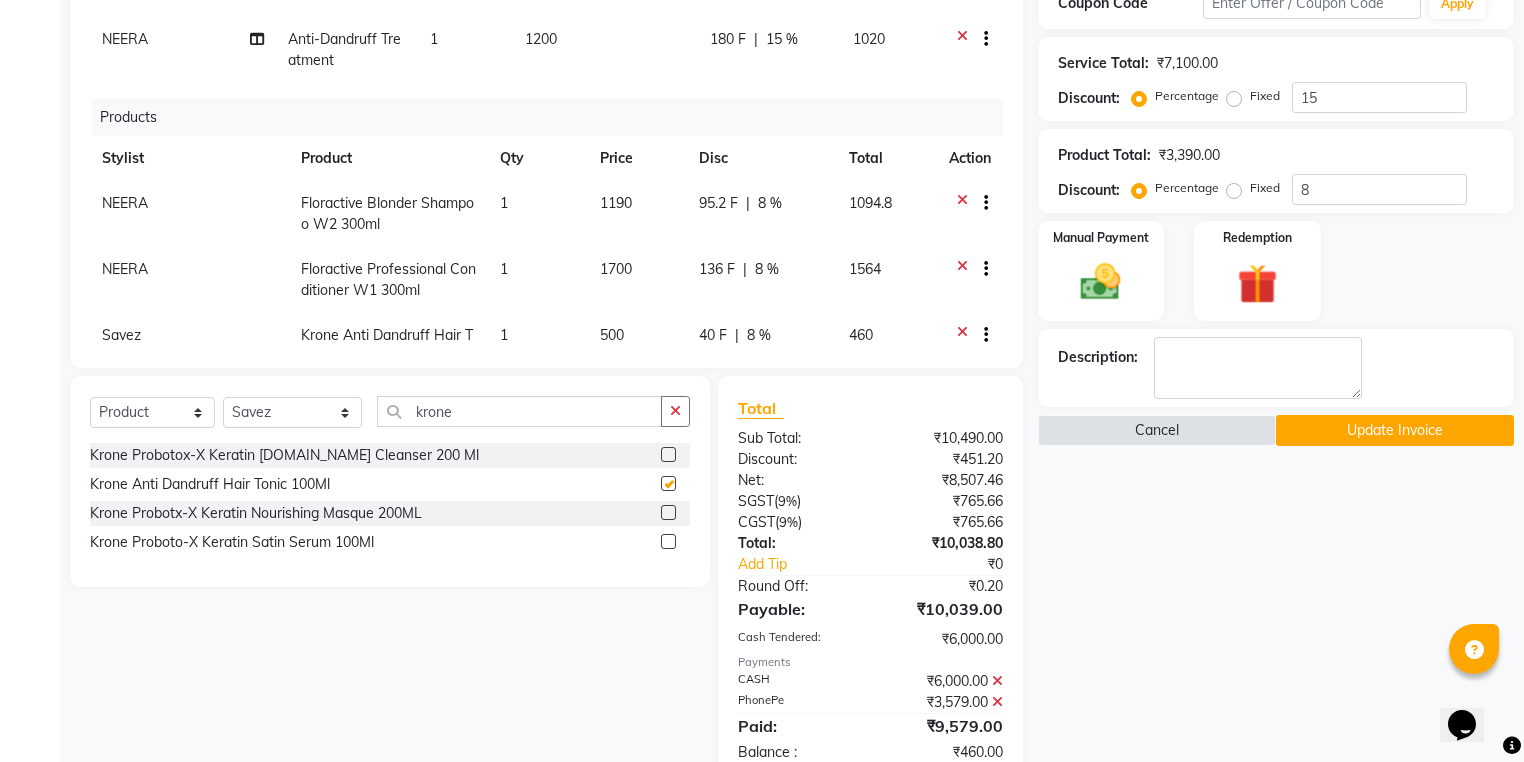 checkbox on "false" 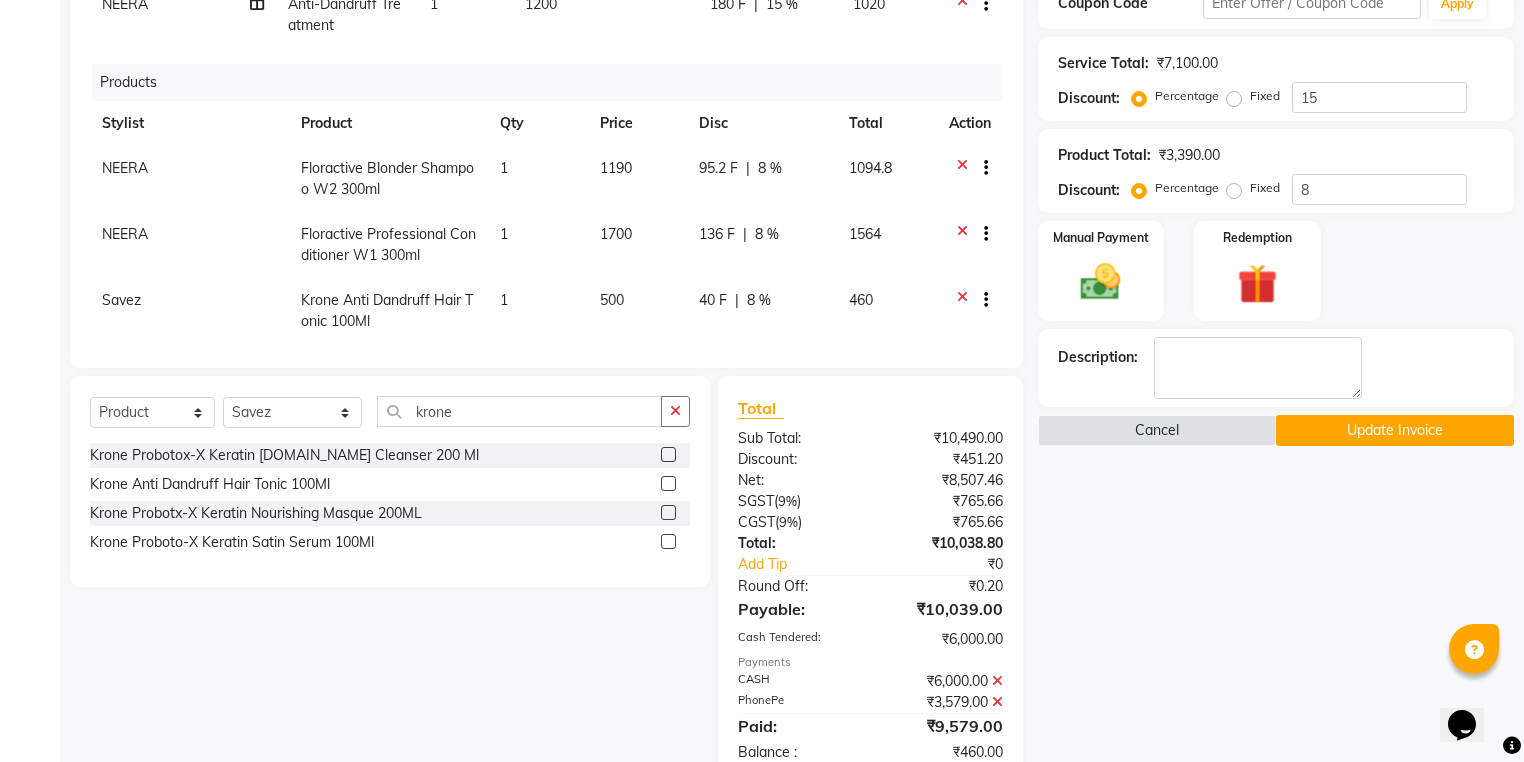 scroll, scrollTop: 59, scrollLeft: 0, axis: vertical 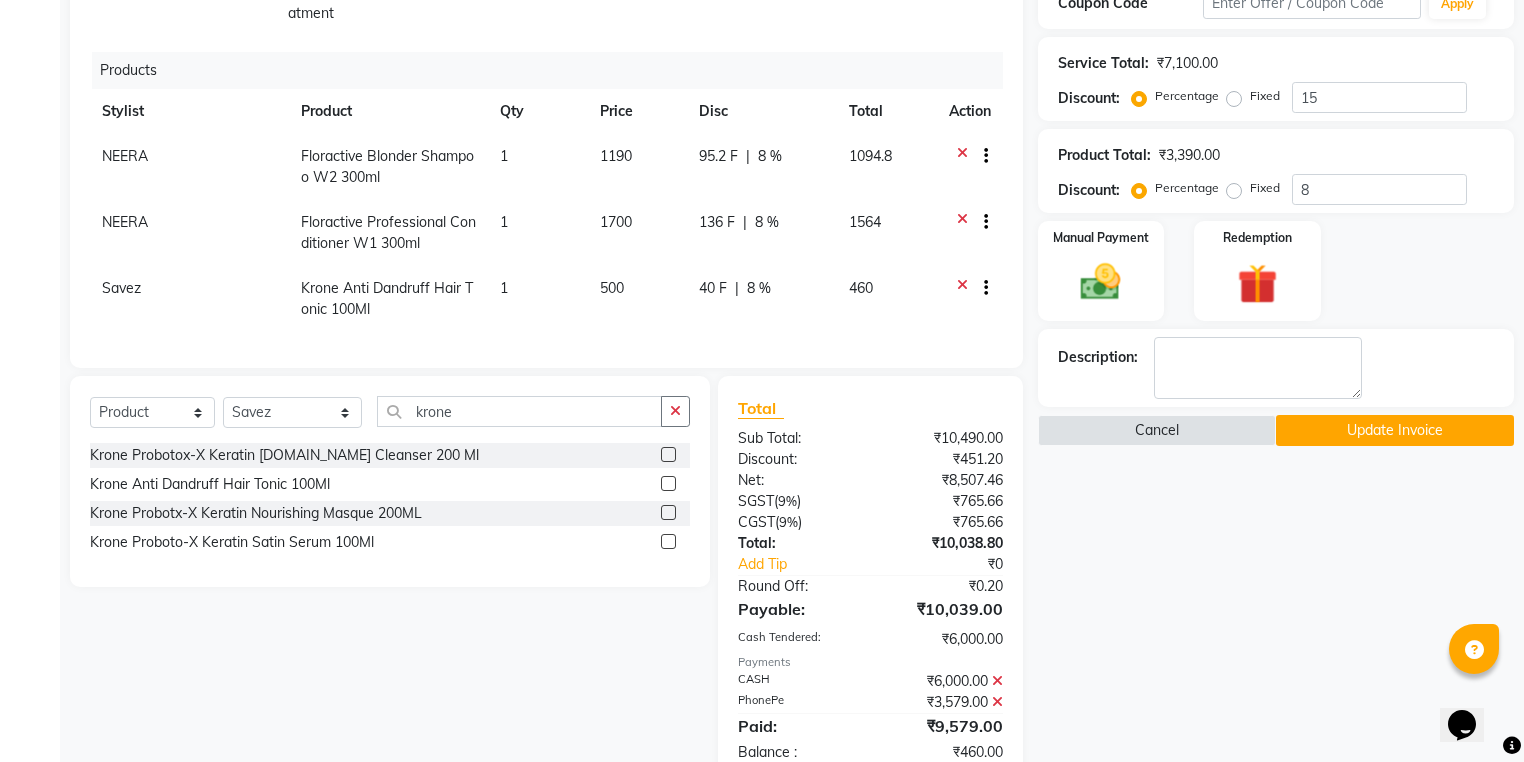 click 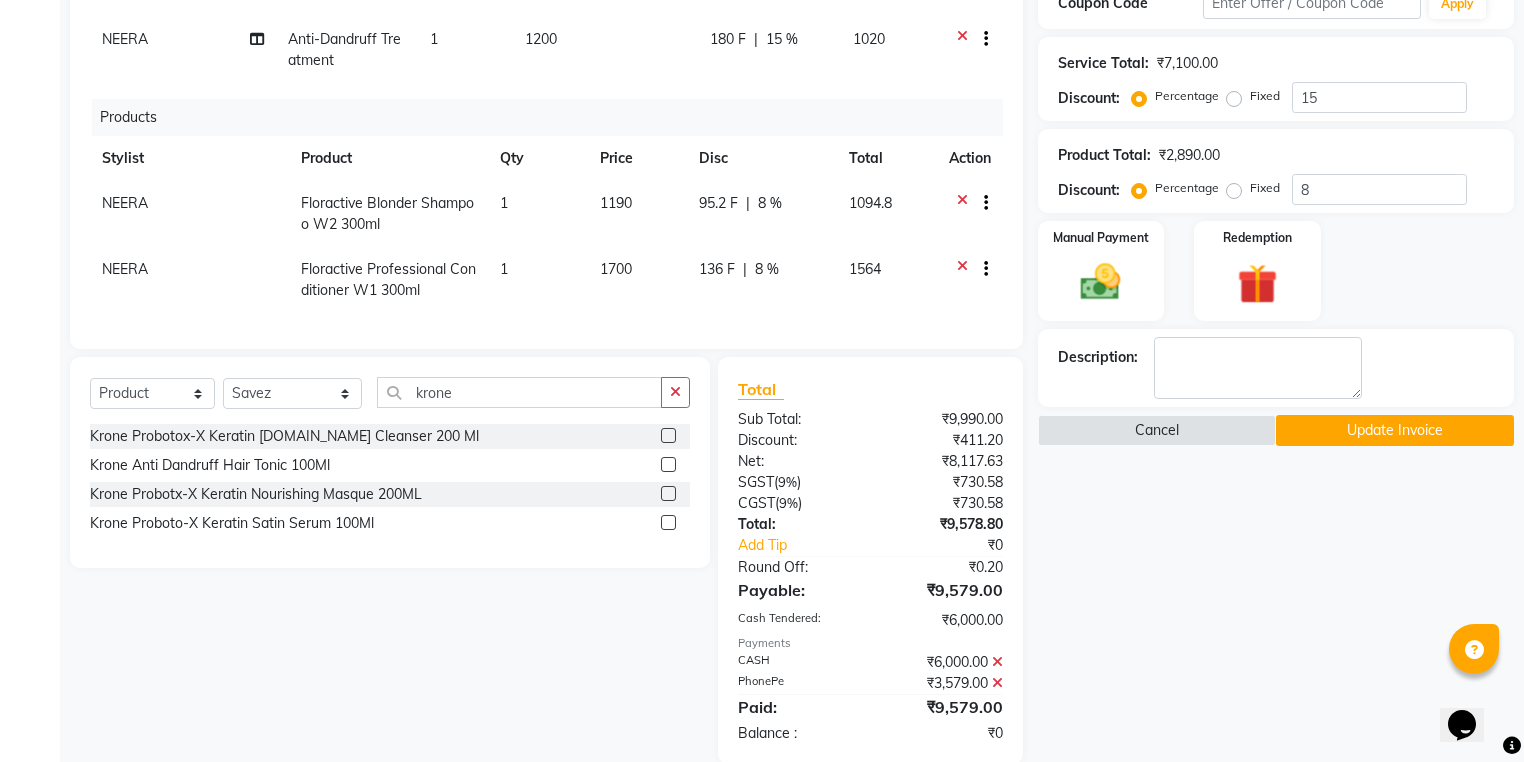 click 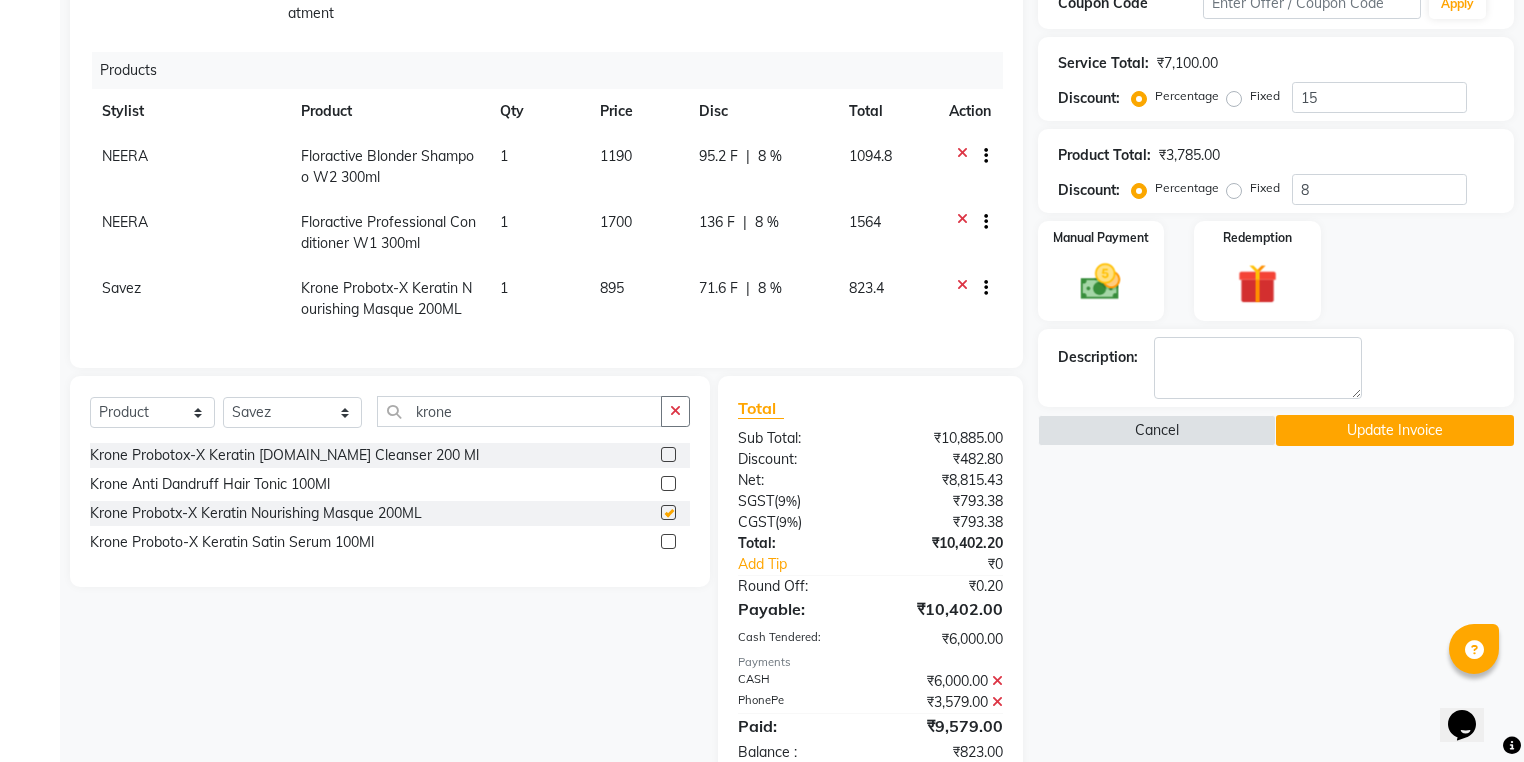 checkbox on "false" 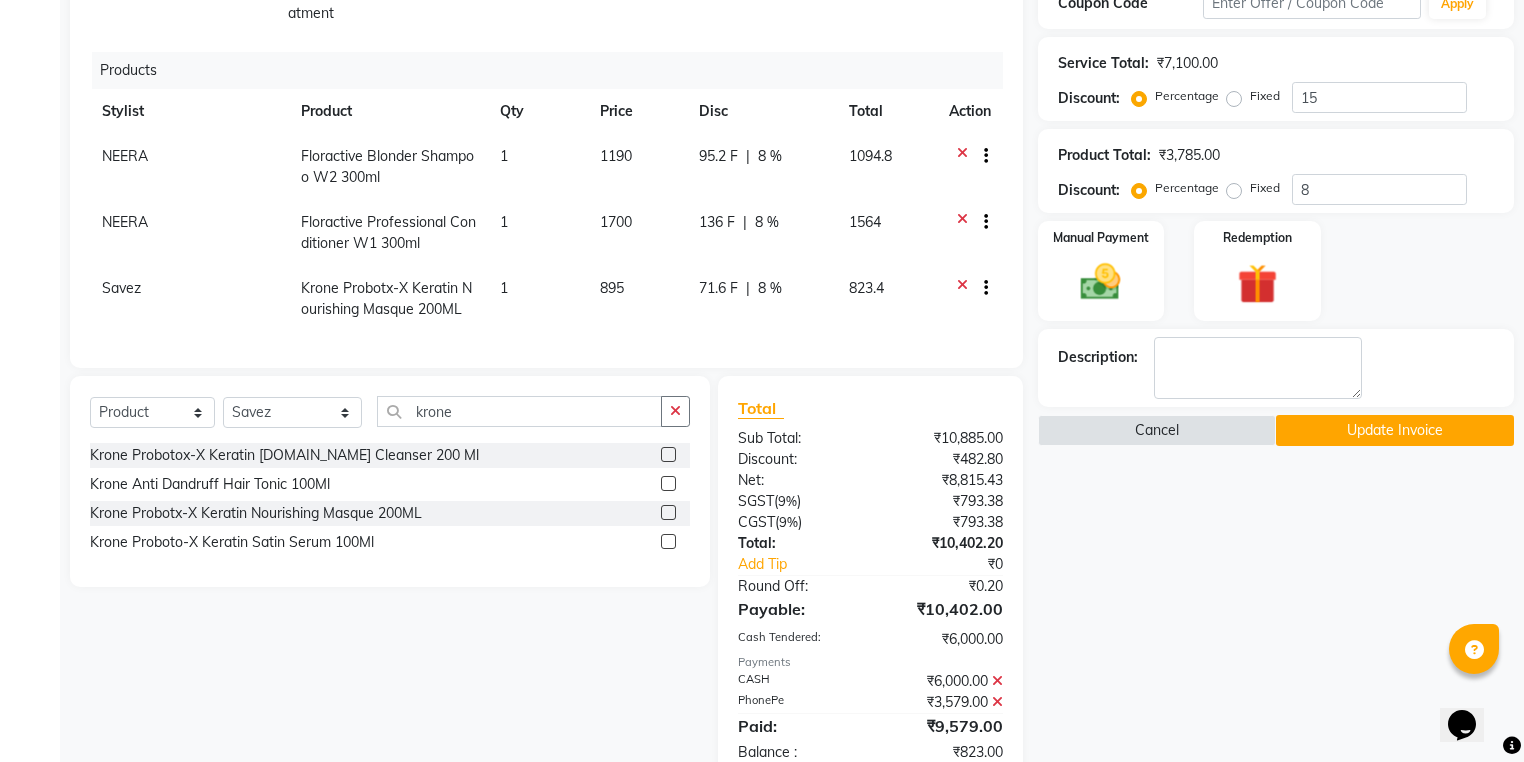 scroll, scrollTop: 59, scrollLeft: 0, axis: vertical 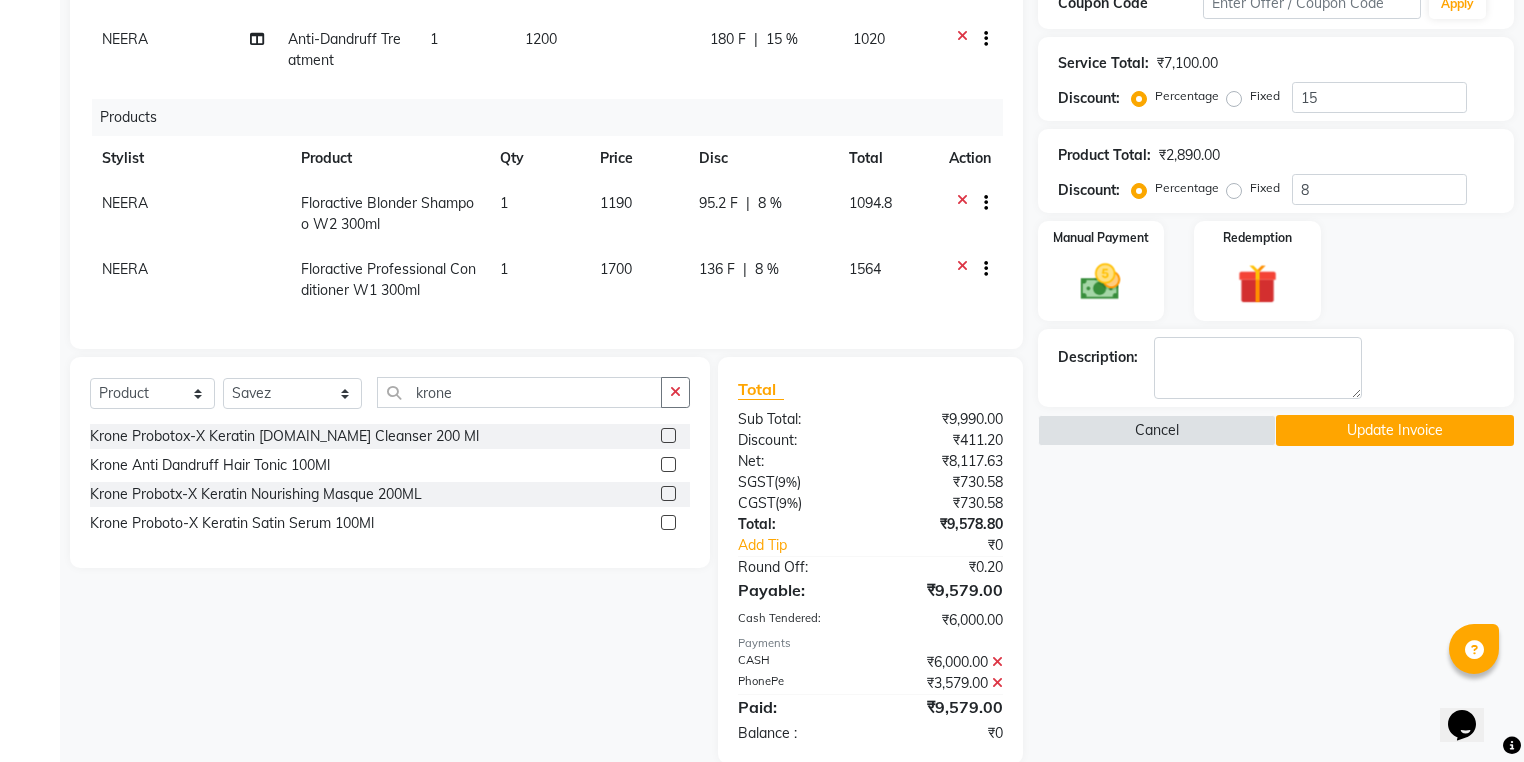 click 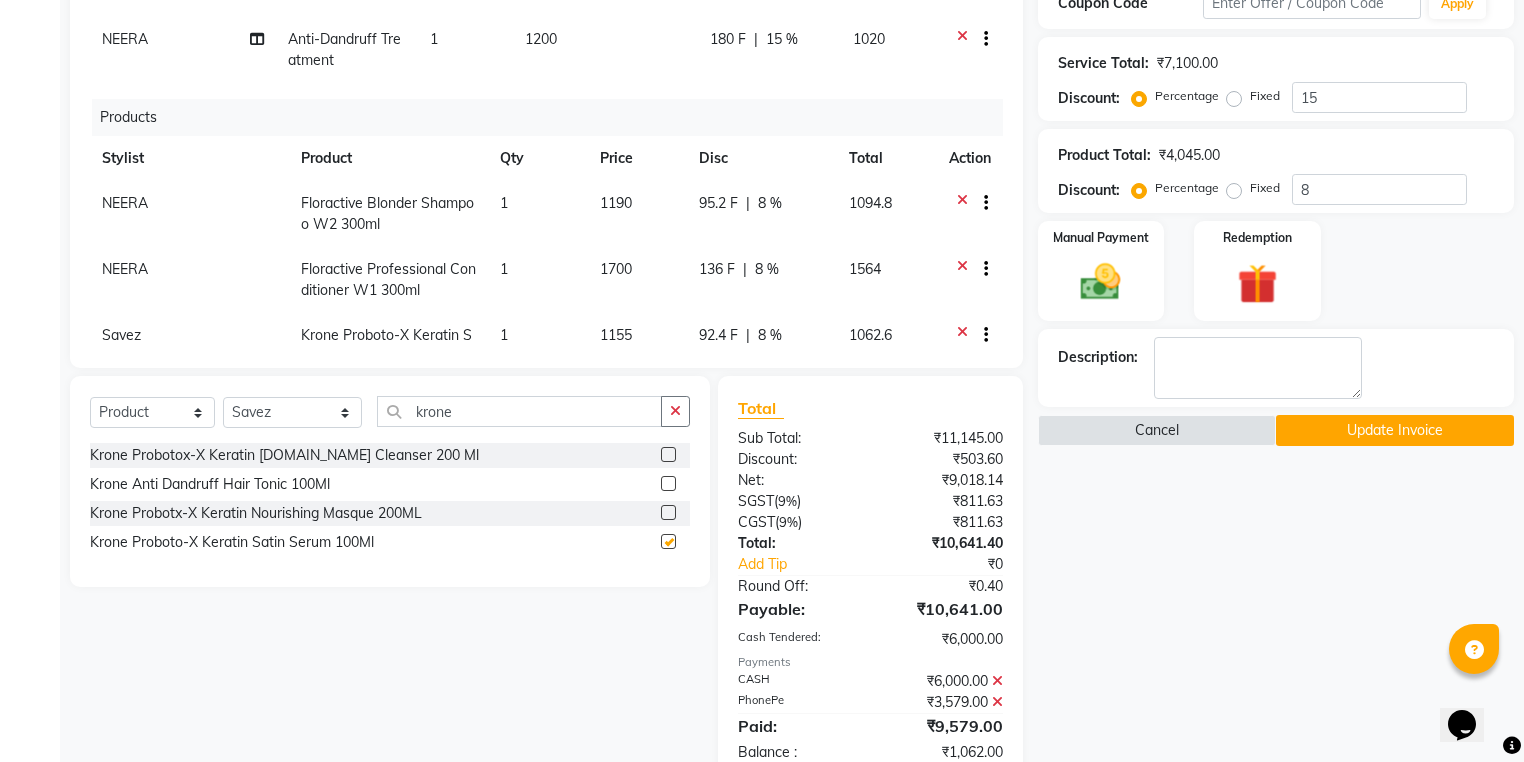 scroll, scrollTop: 522, scrollLeft: 0, axis: vertical 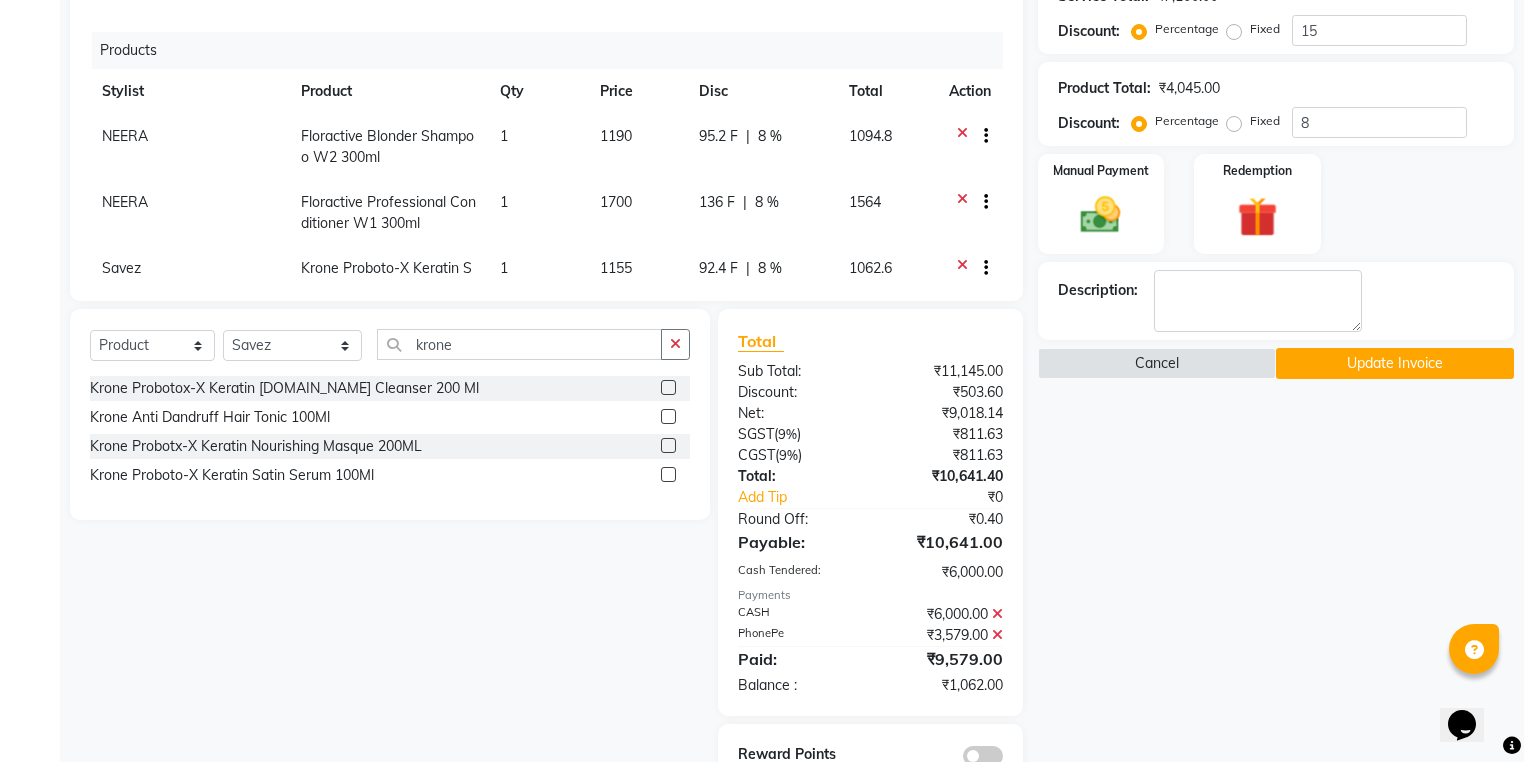 checkbox on "false" 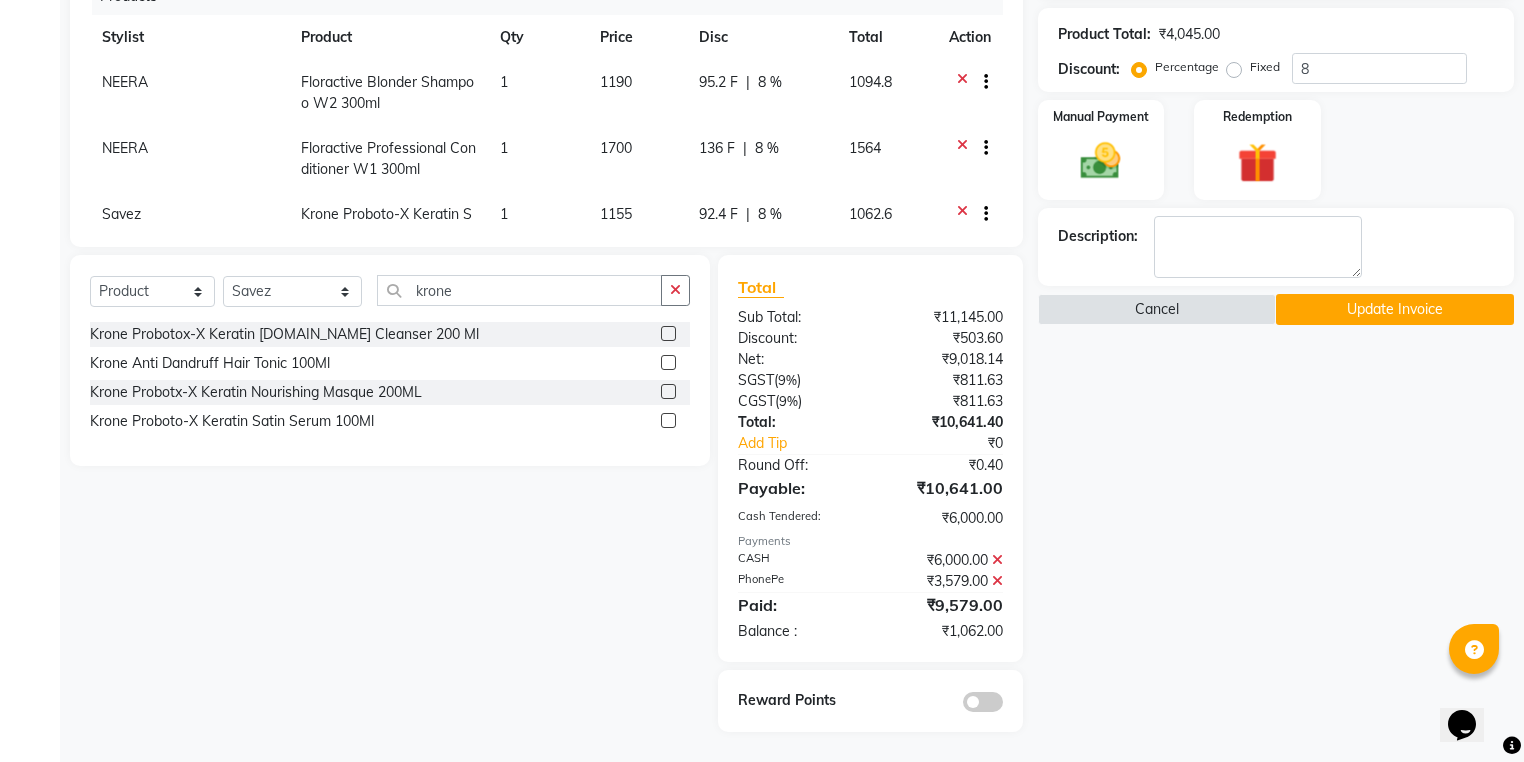 scroll, scrollTop: 59, scrollLeft: 0, axis: vertical 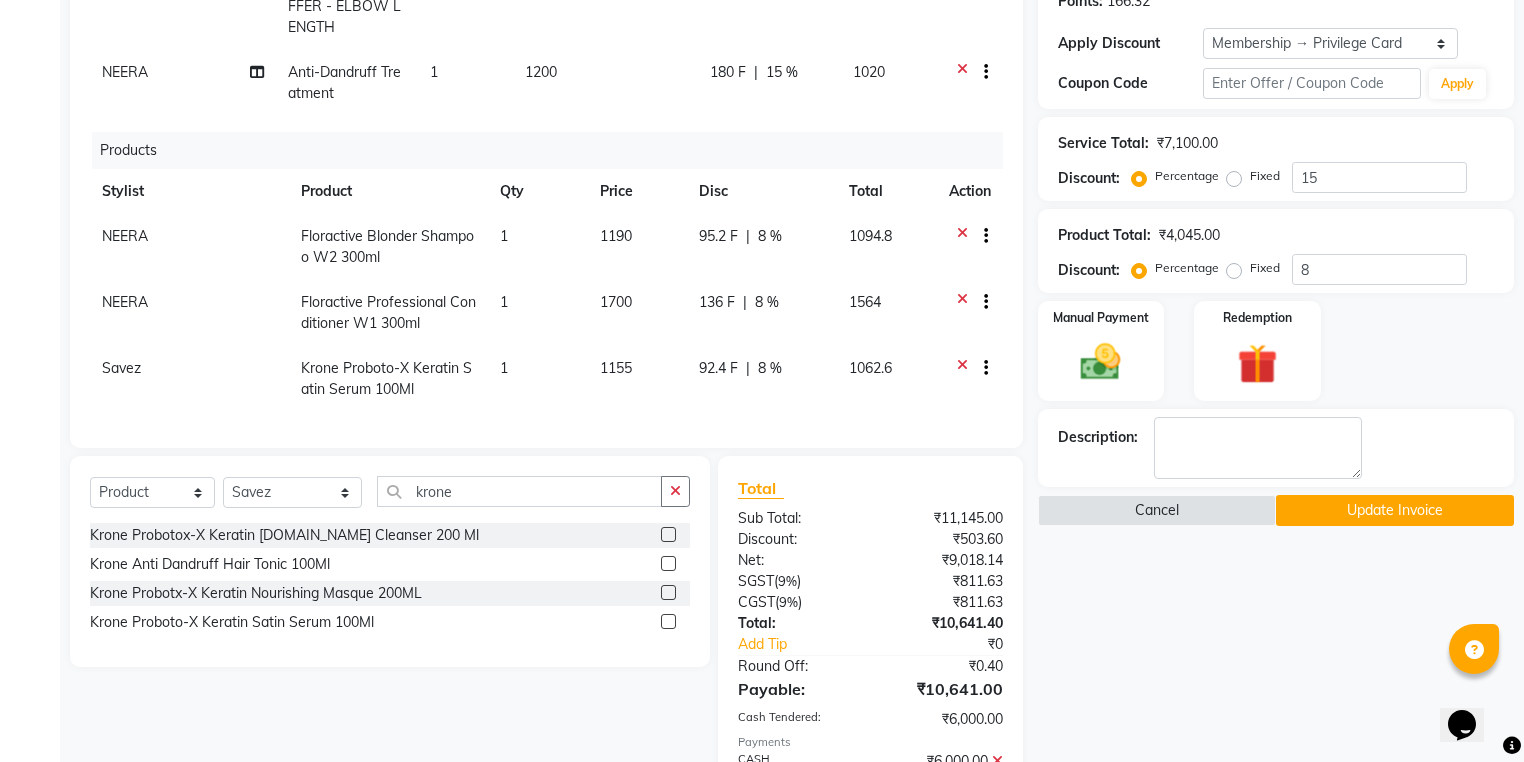 click 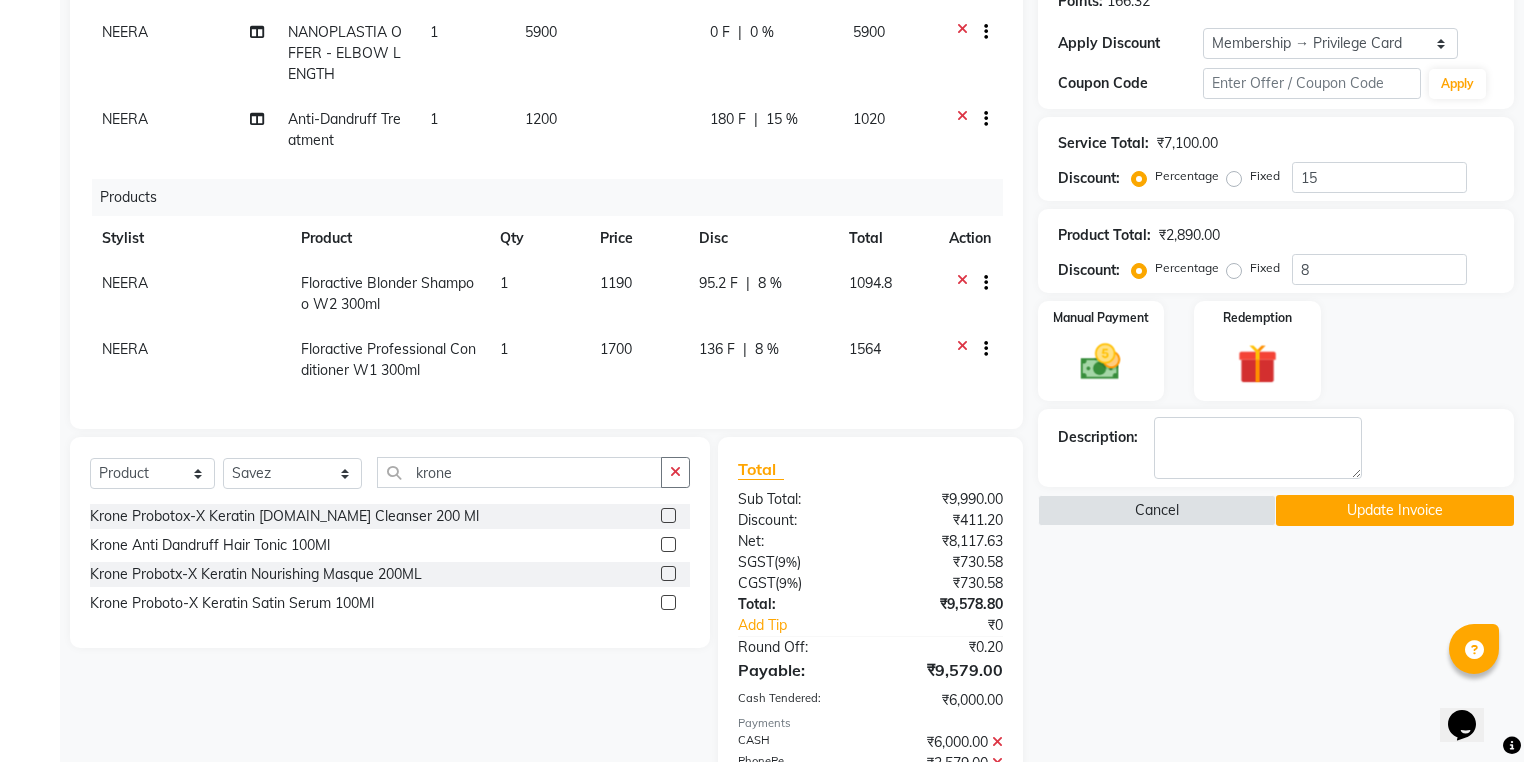 scroll, scrollTop: 0, scrollLeft: 0, axis: both 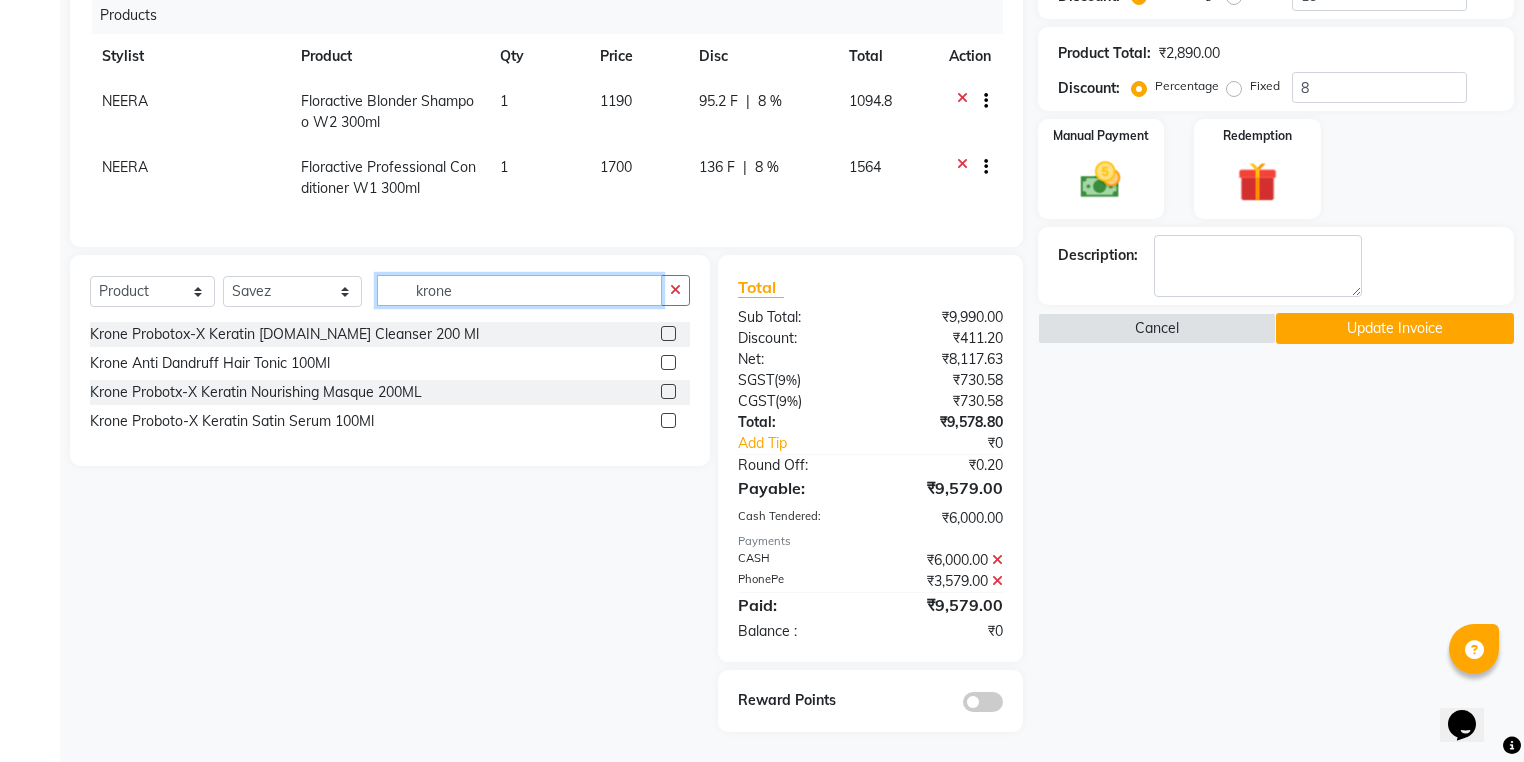 click on "krone" 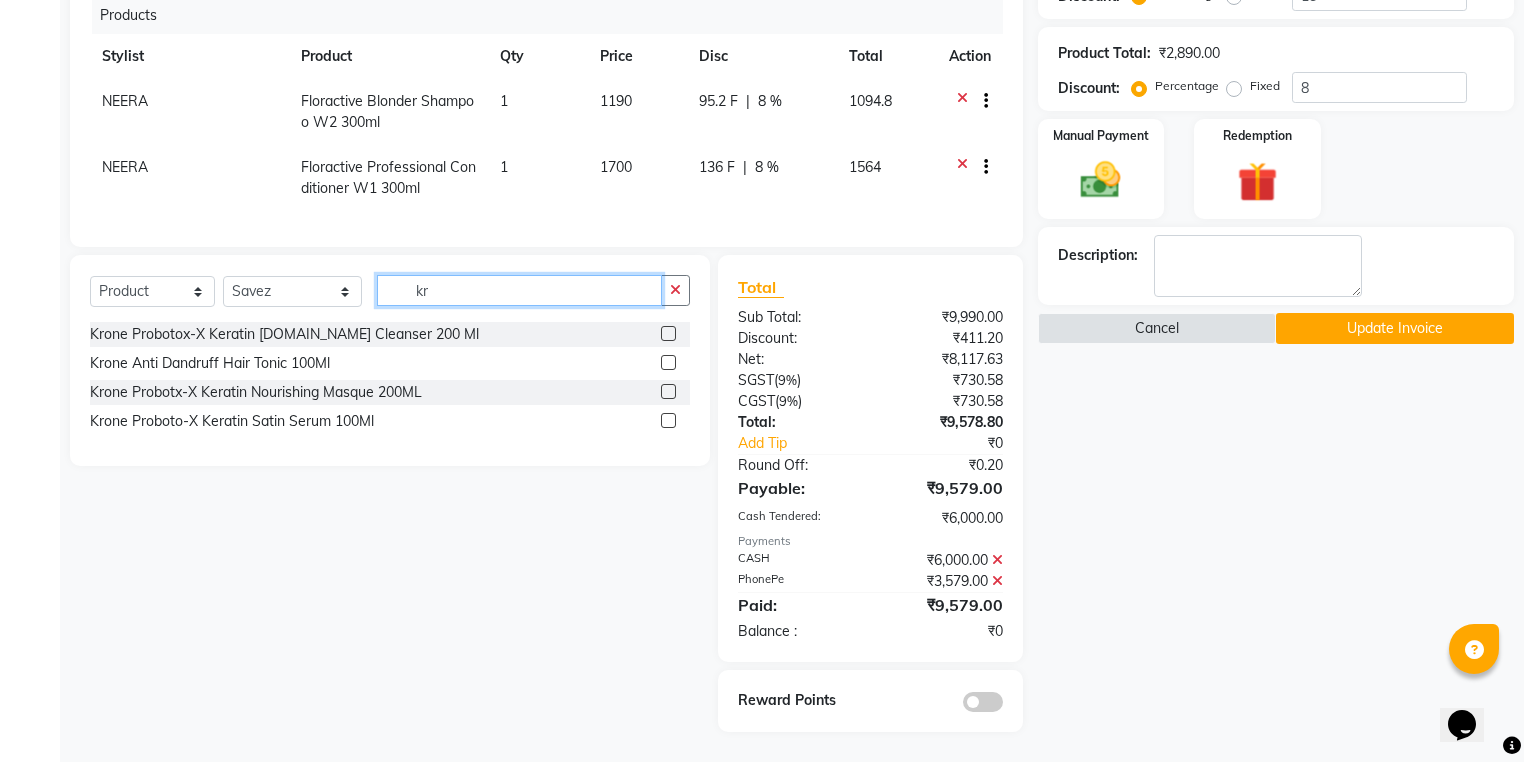 type on "k" 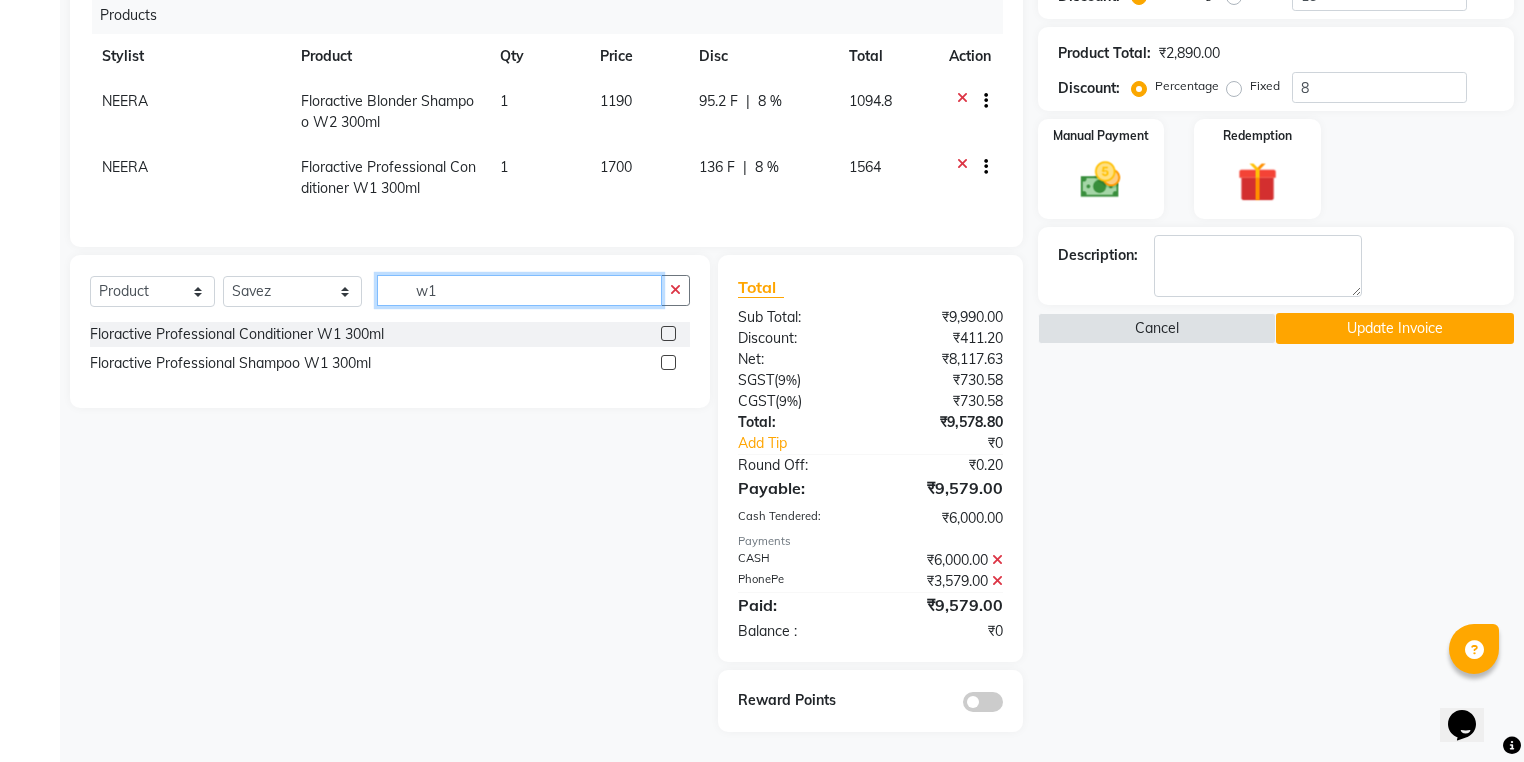 type on "w1" 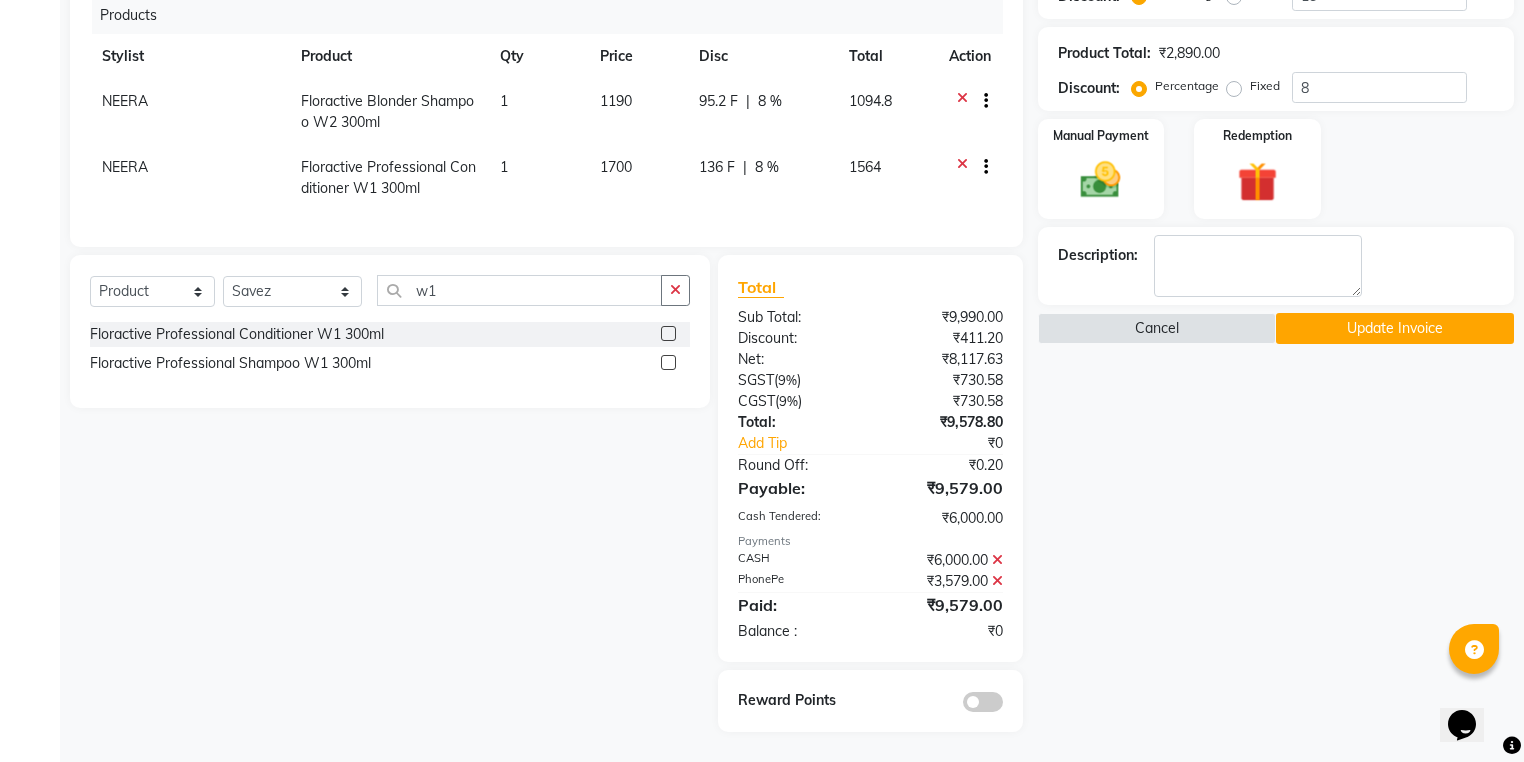 click 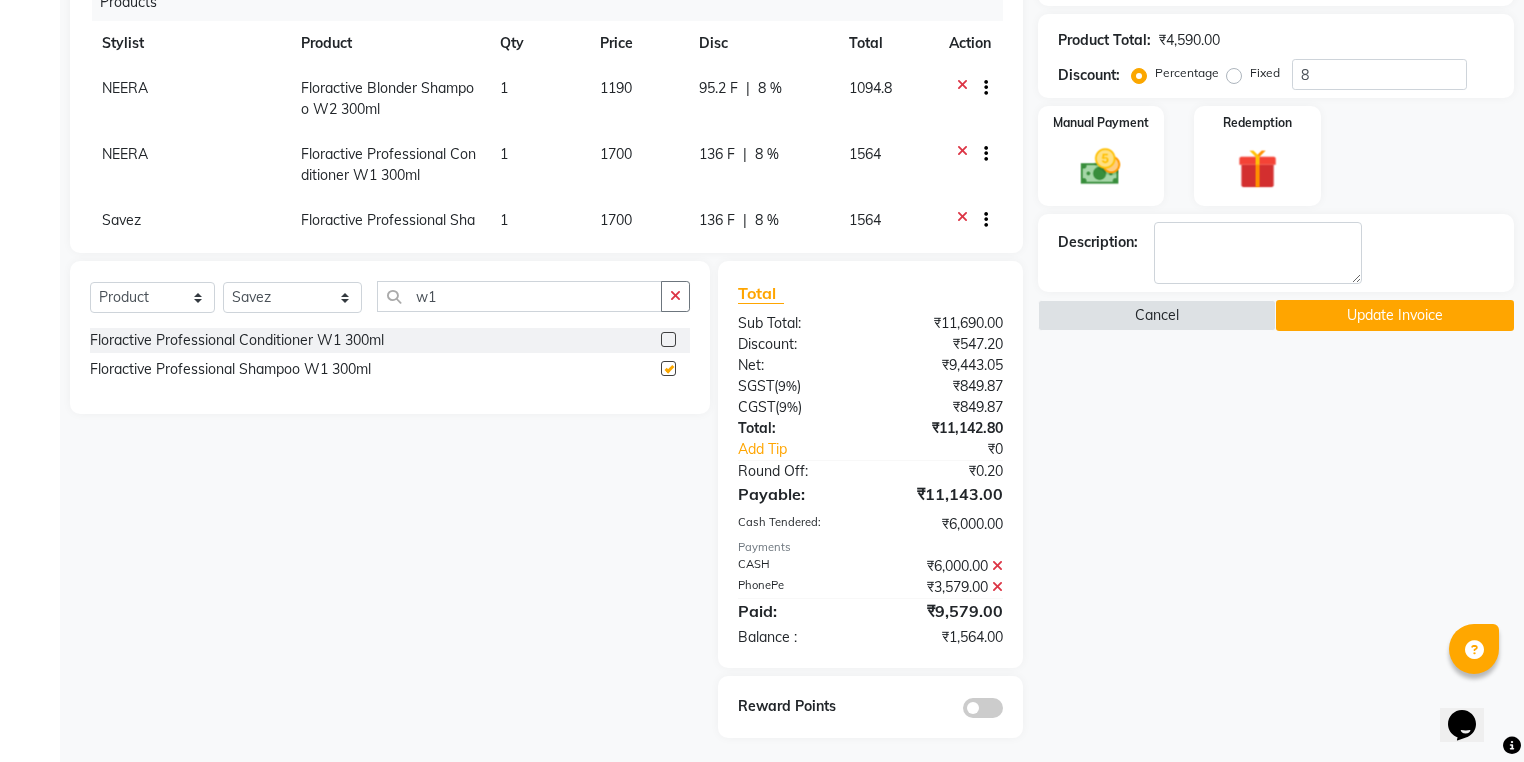 checkbox on "false" 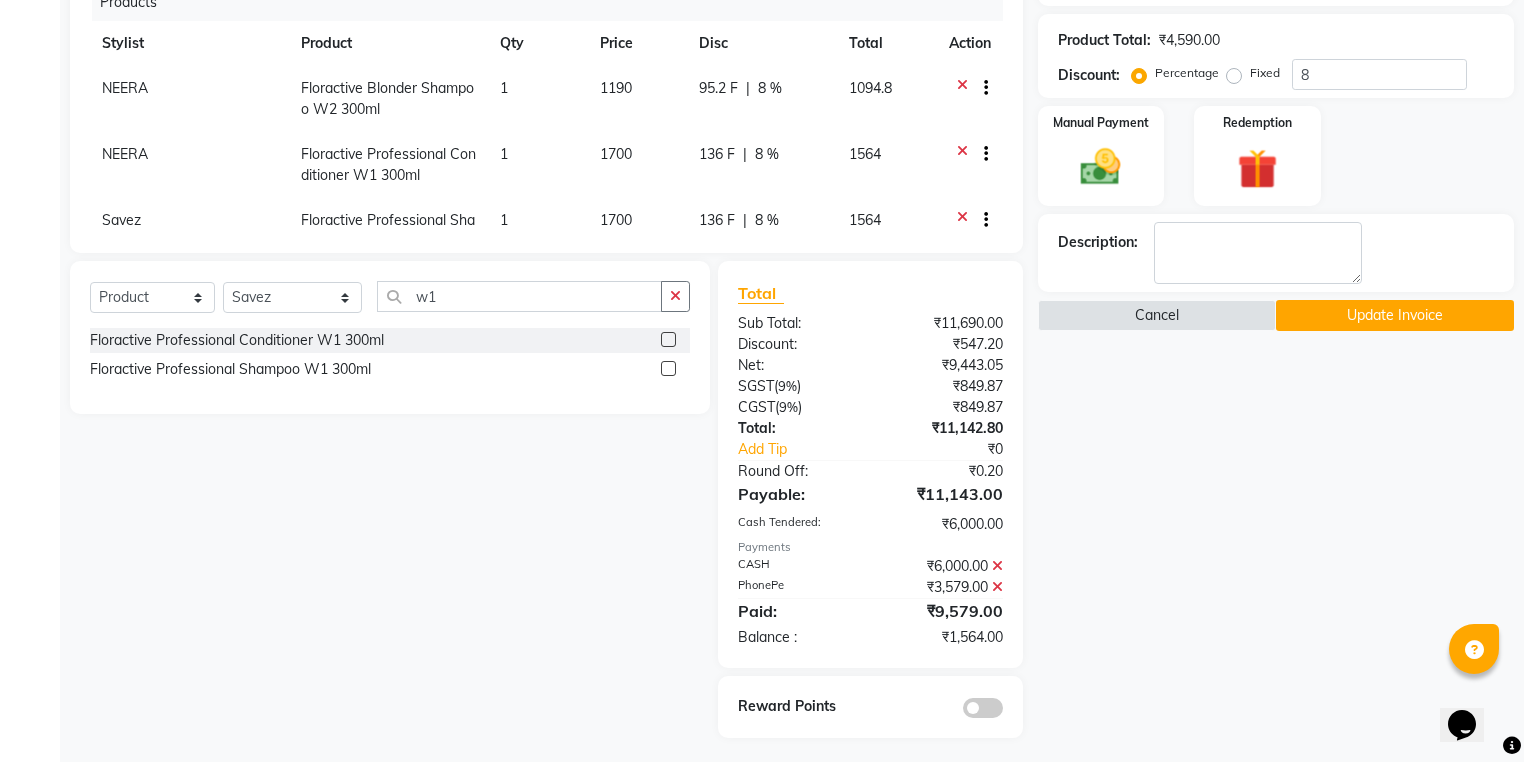 click 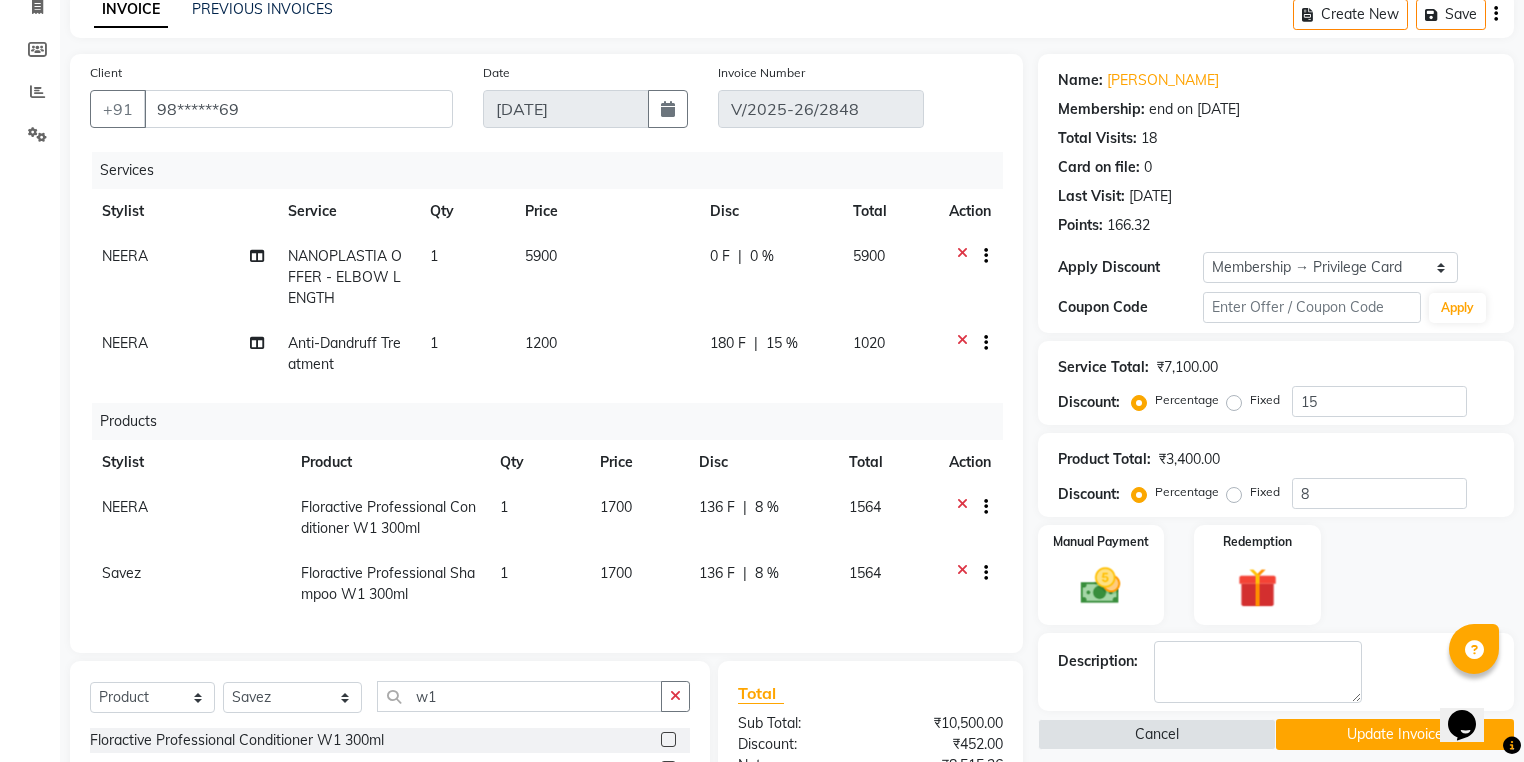 scroll, scrollTop: 94, scrollLeft: 0, axis: vertical 